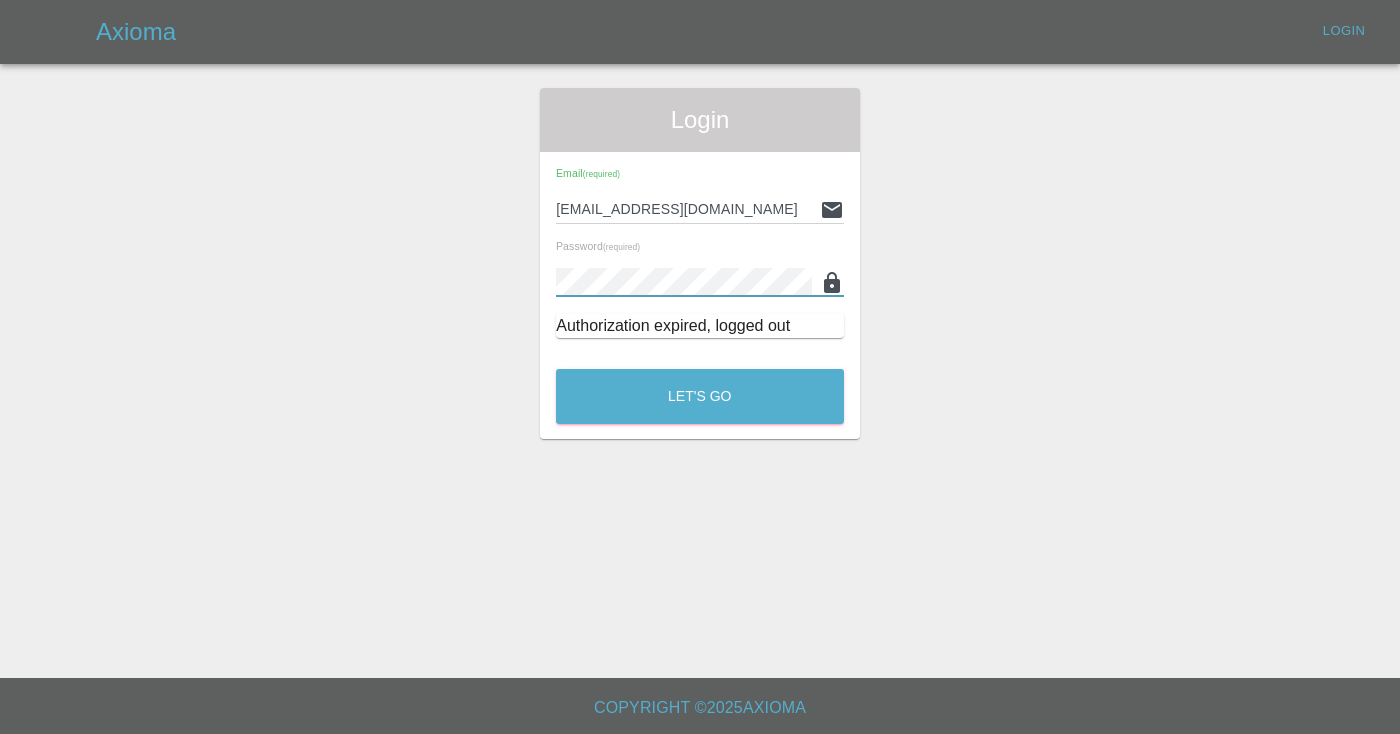 scroll, scrollTop: 0, scrollLeft: 0, axis: both 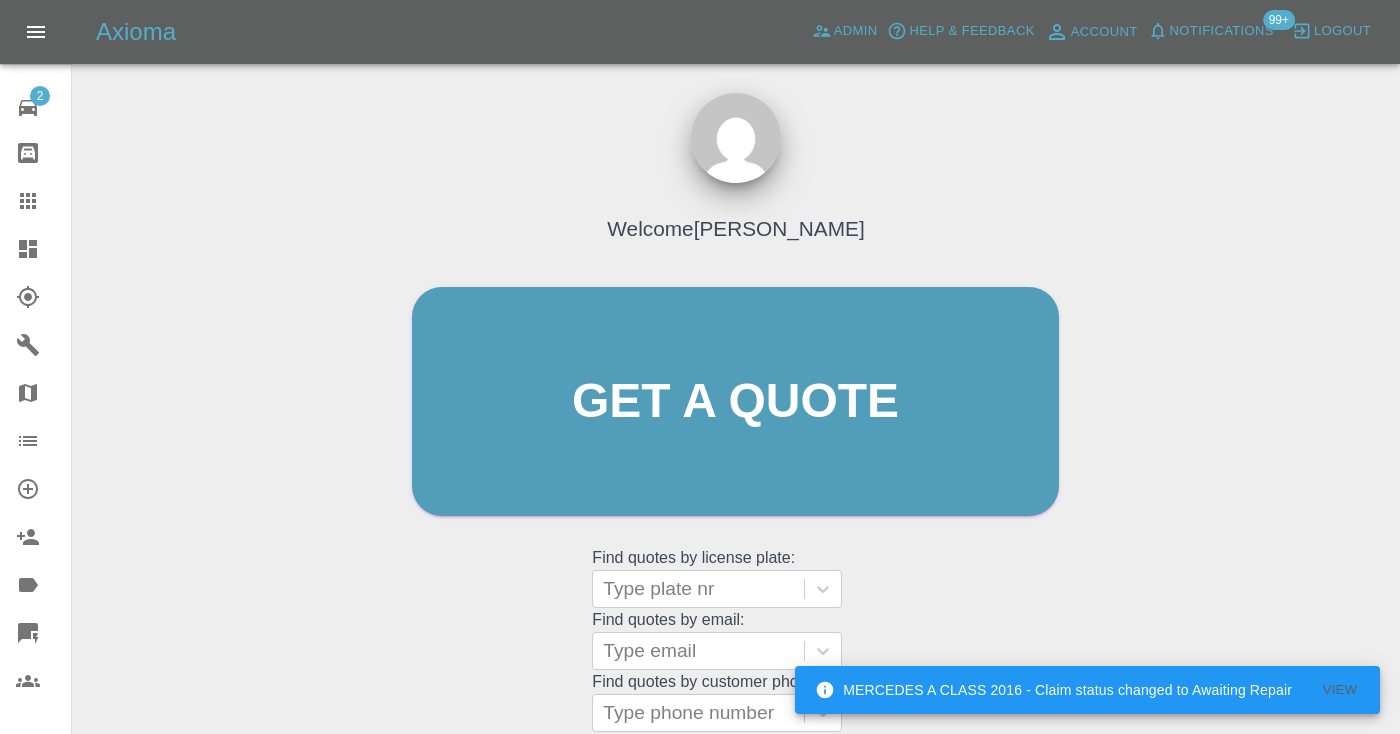 click on "Welcome  [PERSON_NAME] Get a quote Get a quote Find quotes by license plate: Type plate nr Find quotes by email: Type email Find quotes by customer phone number: Type phone number" at bounding box center (735, 440) 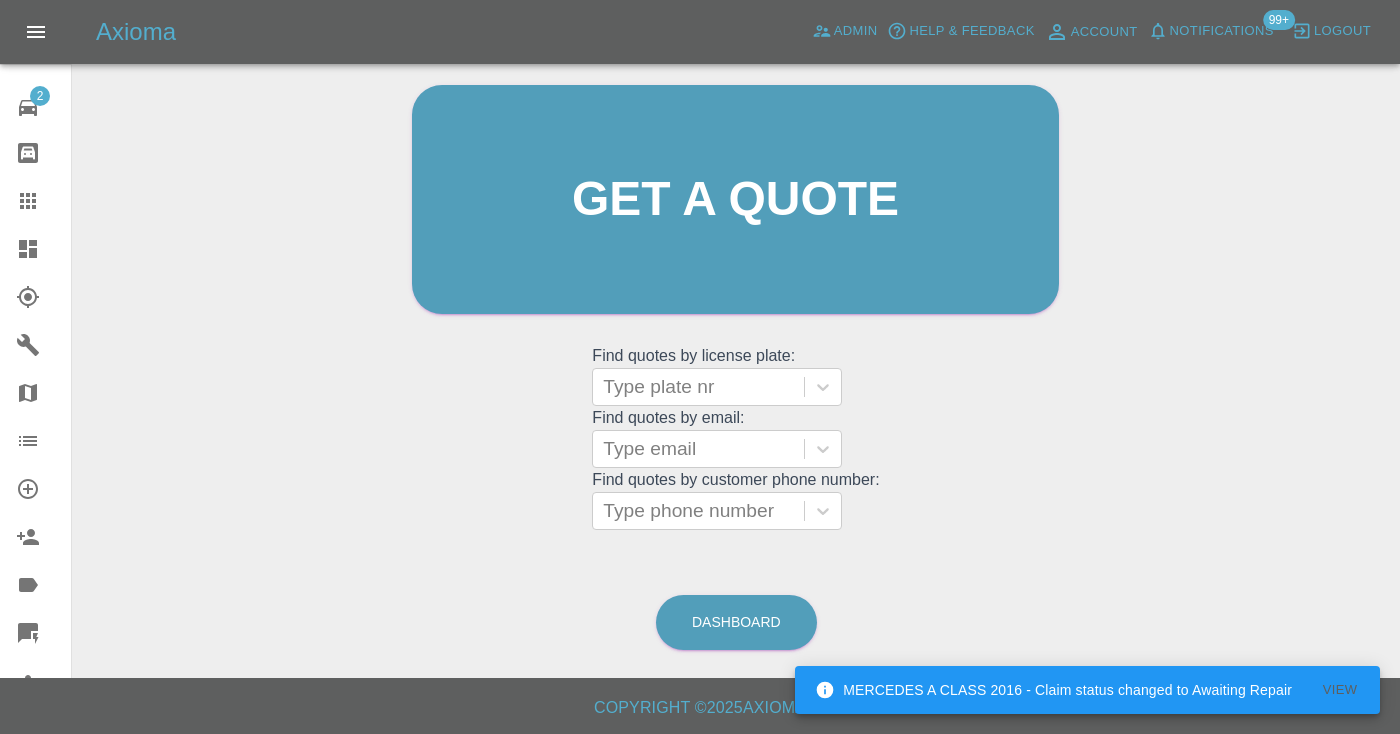 scroll, scrollTop: 201, scrollLeft: 0, axis: vertical 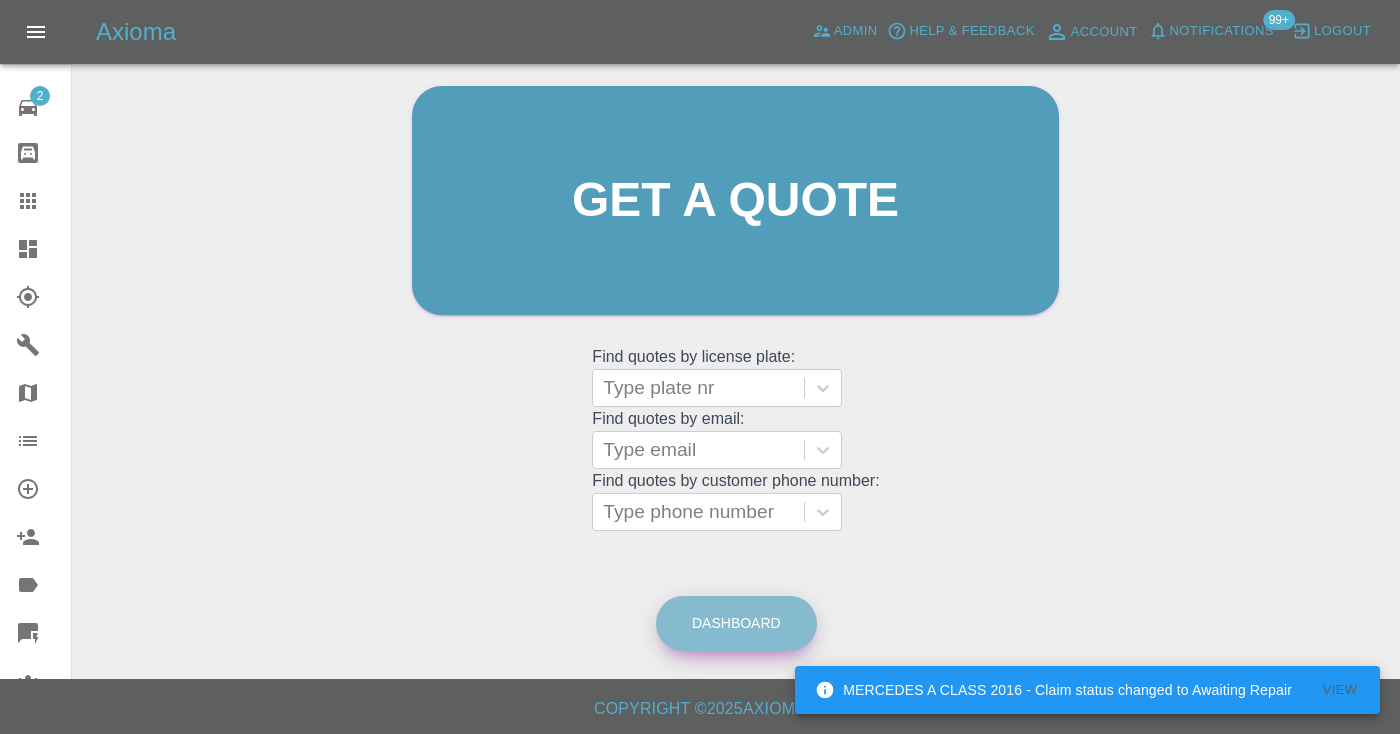 click on "Dashboard" at bounding box center (736, 623) 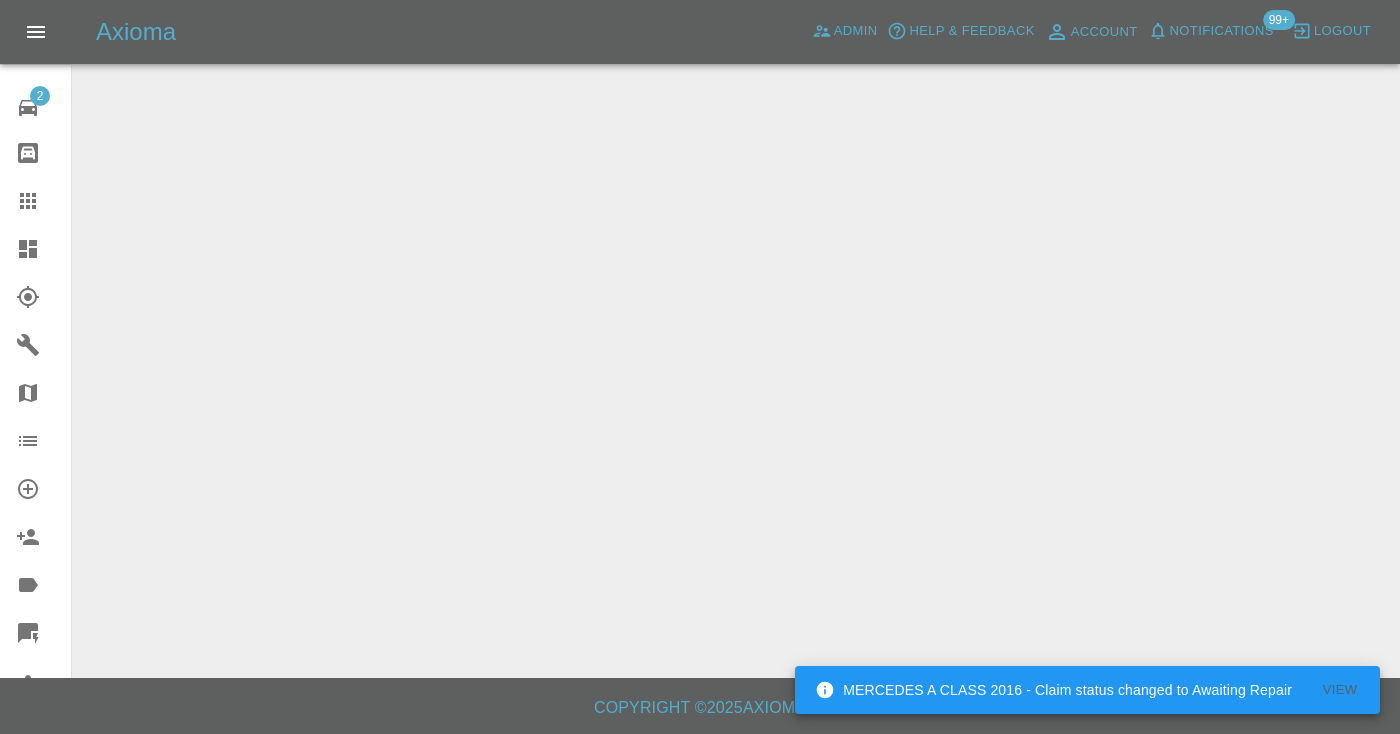 scroll, scrollTop: 0, scrollLeft: 0, axis: both 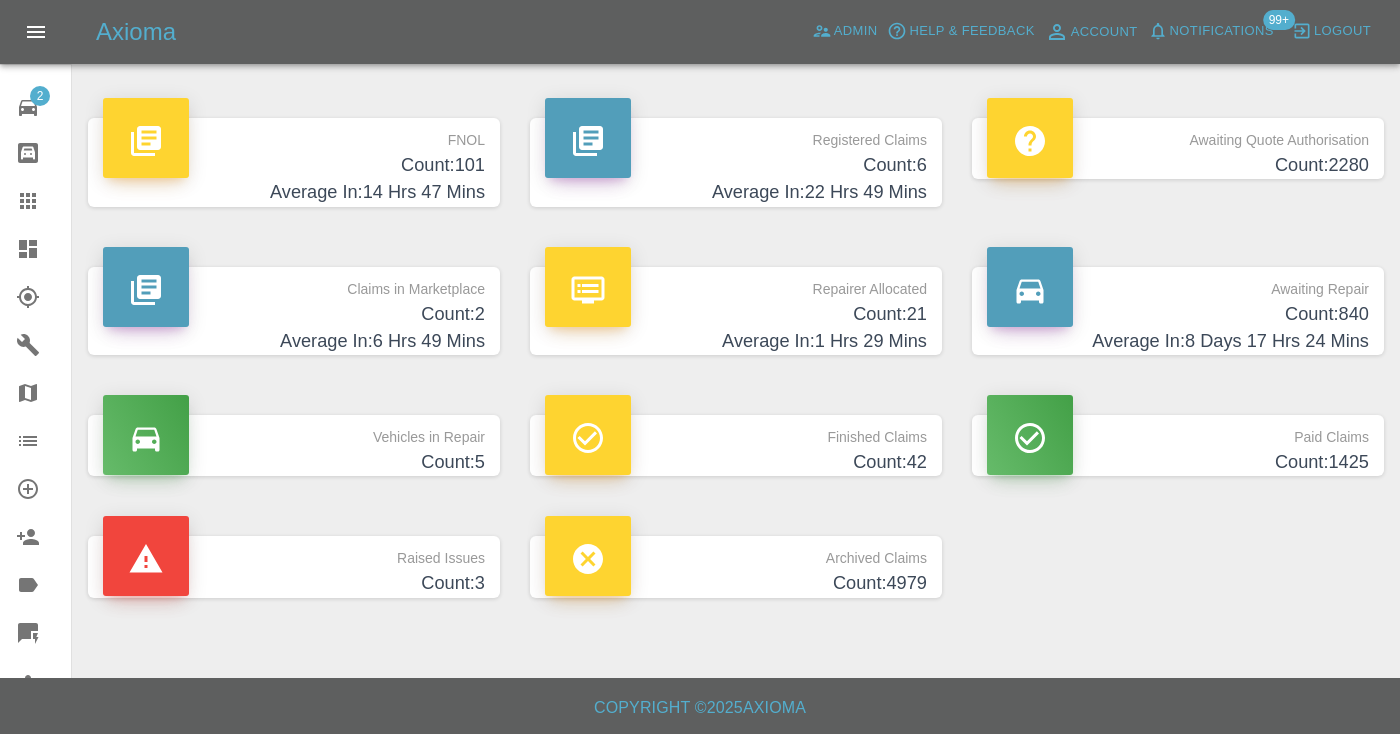 click on "Count:  840" at bounding box center [1178, 314] 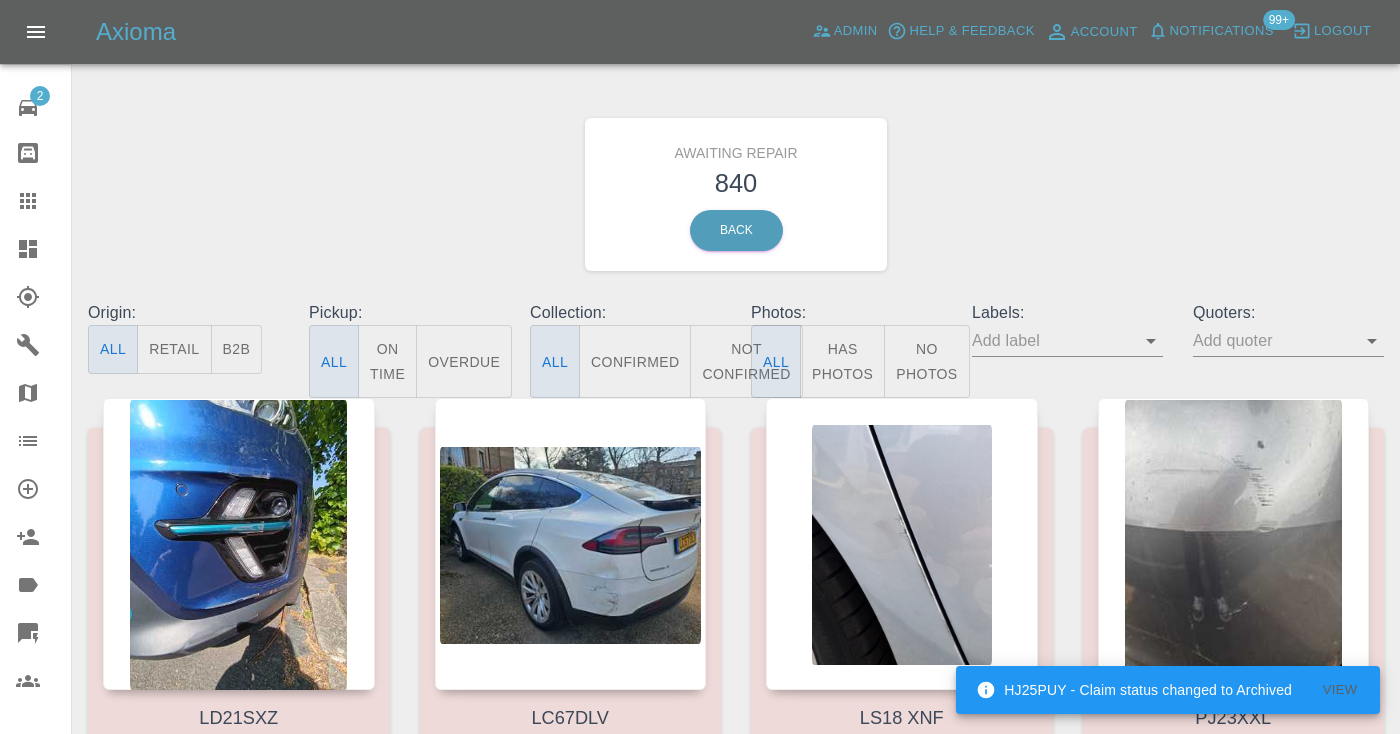 click on "Not Confirmed" at bounding box center [746, 361] 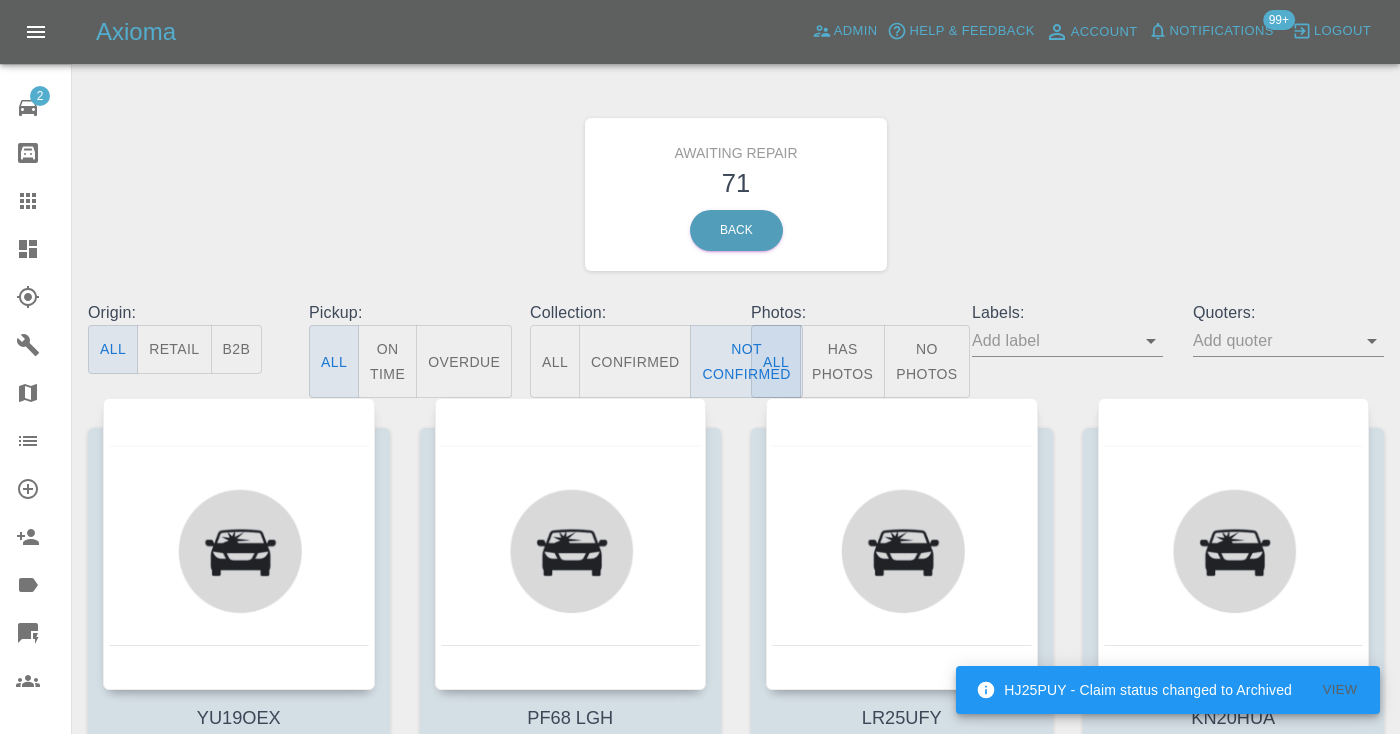 click on "Awaiting Repair 71 Back" at bounding box center (736, 194) 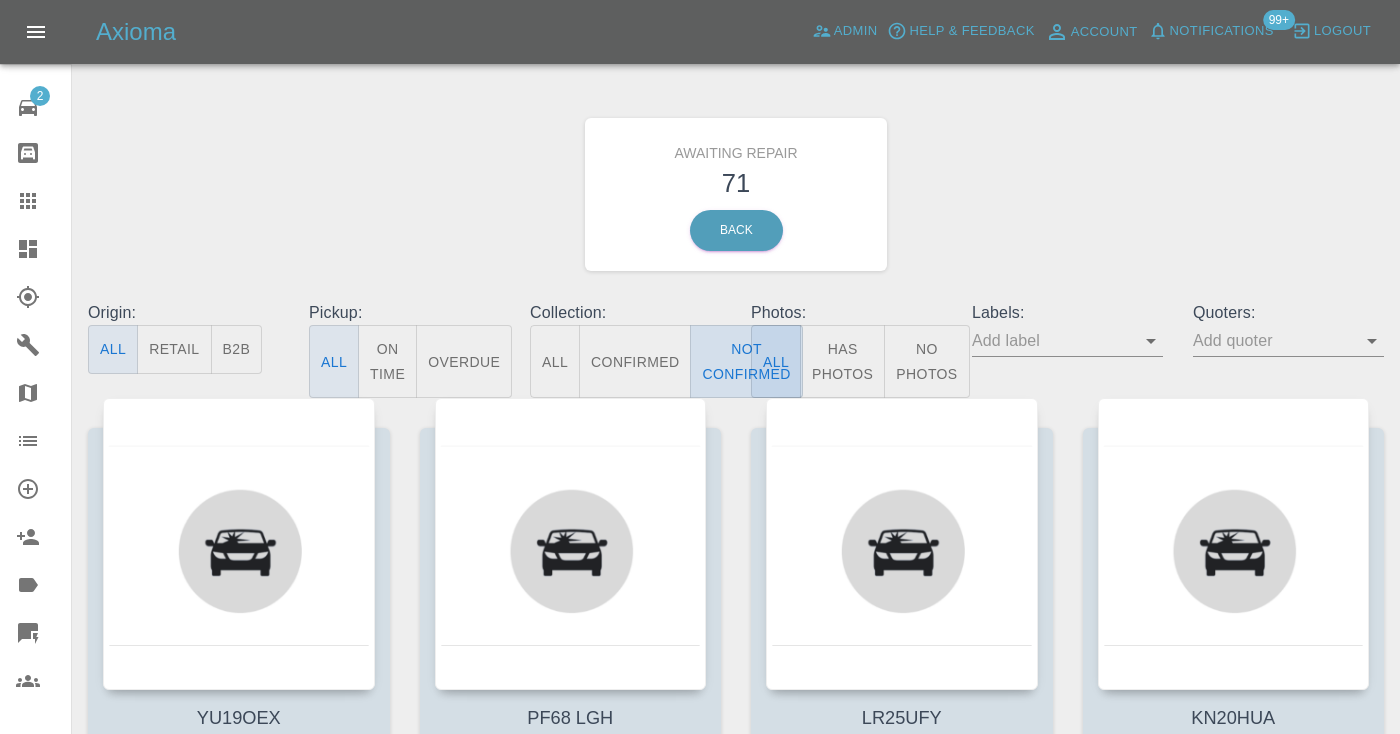 click on "Not Confirmed" at bounding box center (746, 361) 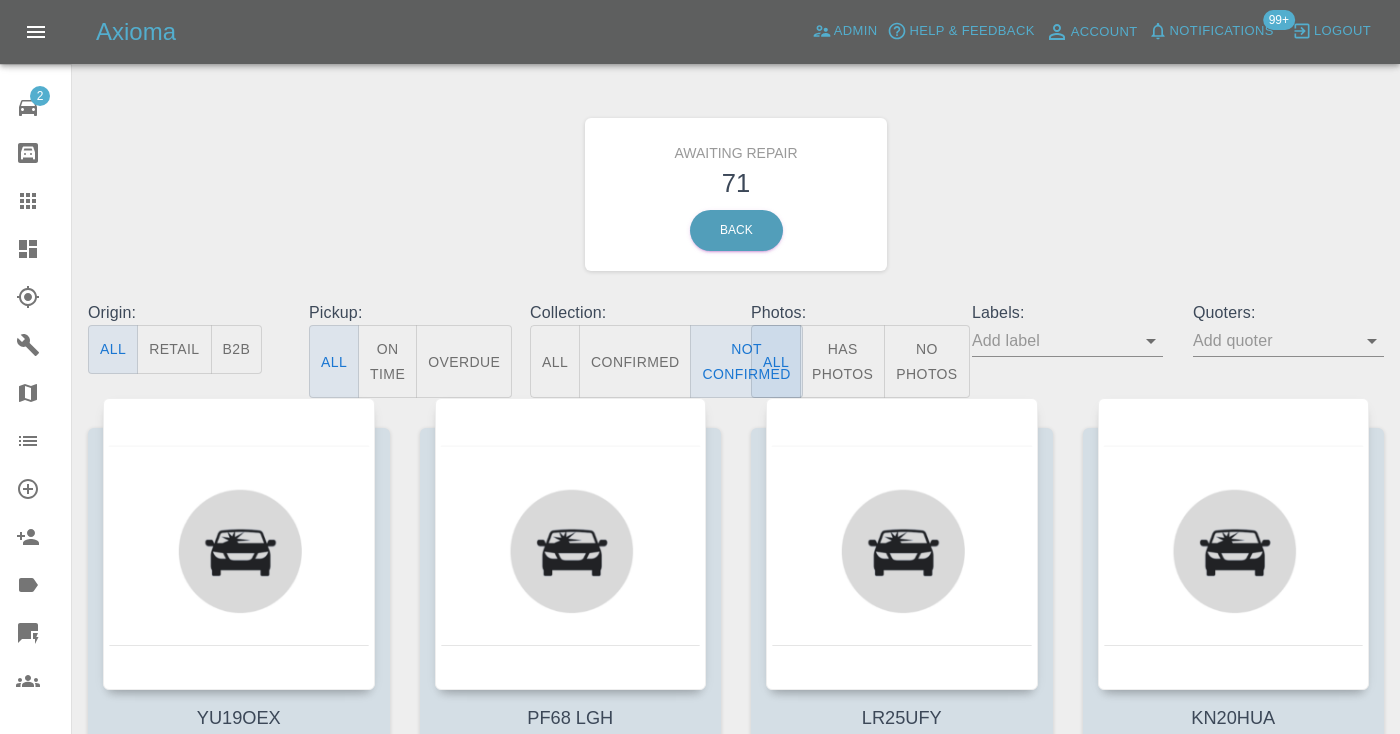 click on "Awaiting Repair 71 Back" at bounding box center (736, 194) 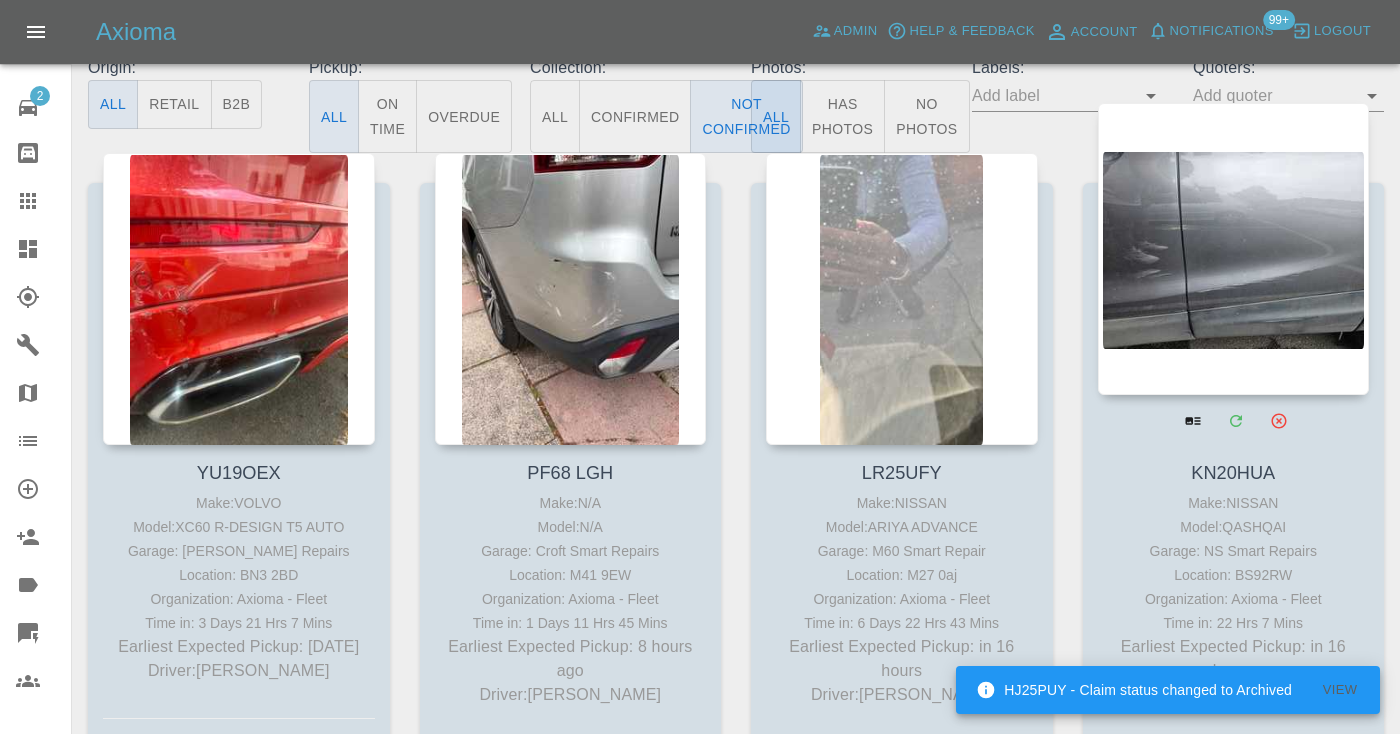 scroll, scrollTop: 198, scrollLeft: 0, axis: vertical 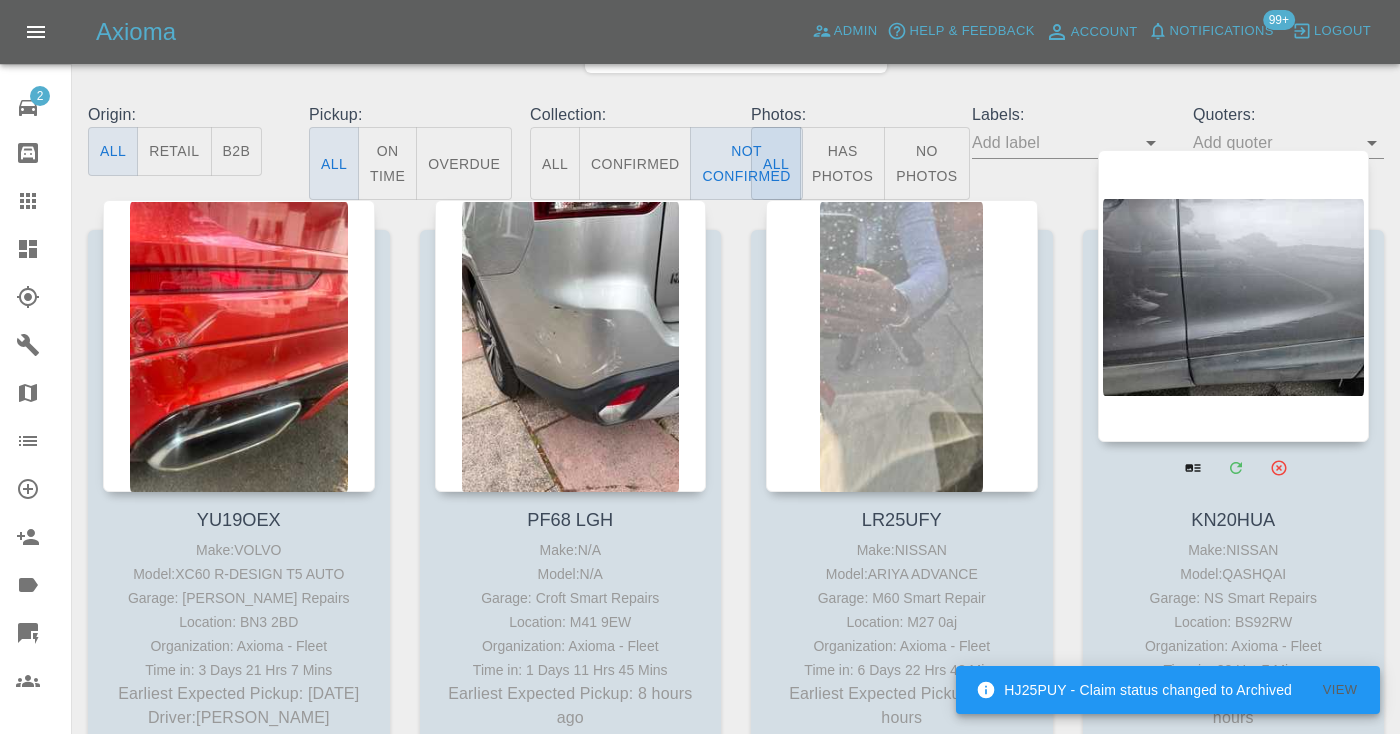 click at bounding box center (1234, 296) 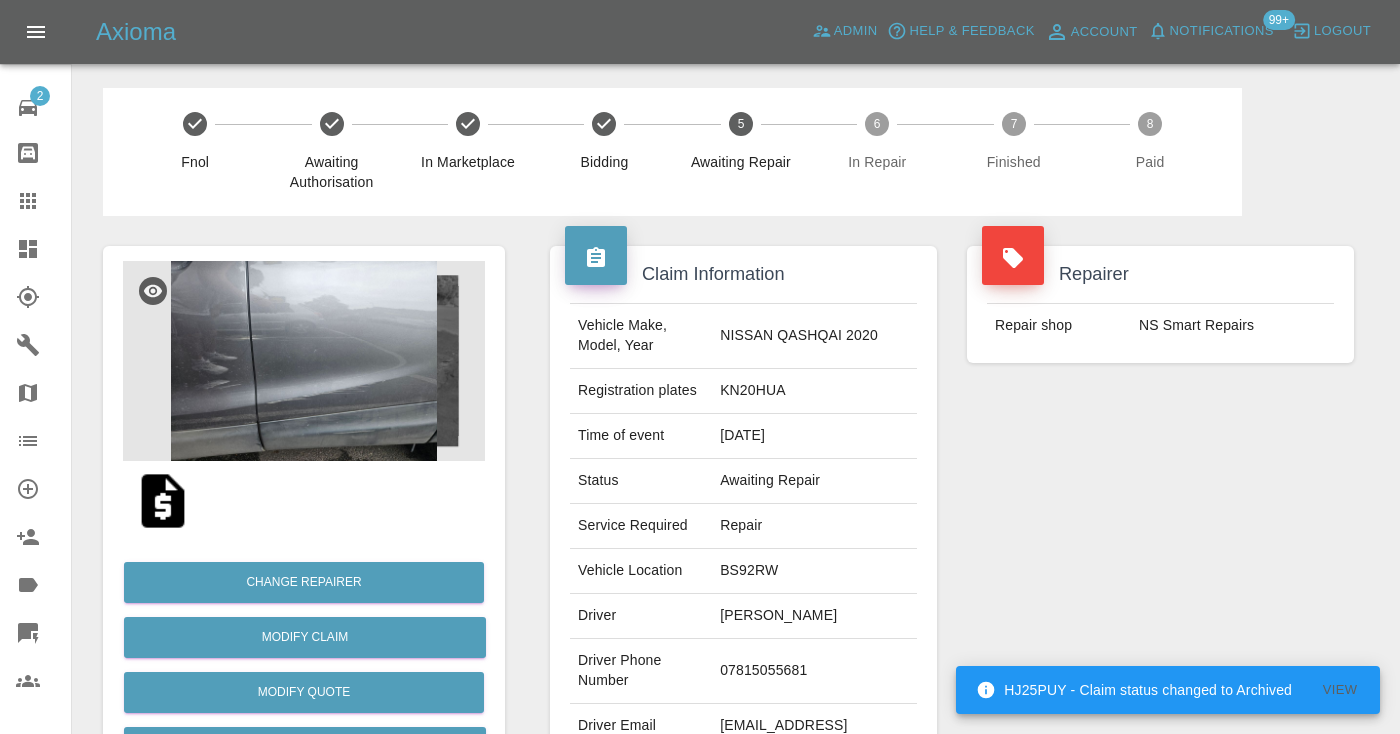 click on "07815055681" at bounding box center (814, 671) 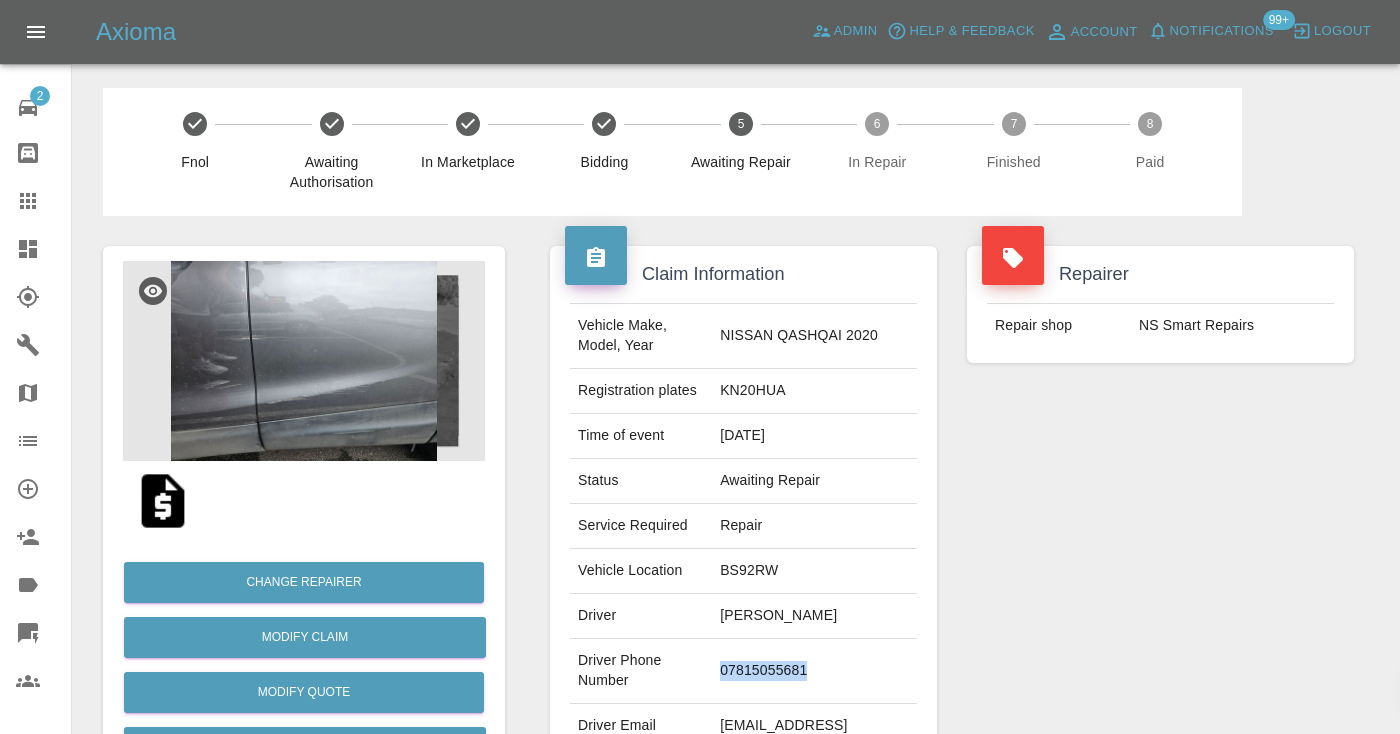 click on "07815055681" at bounding box center [814, 671] 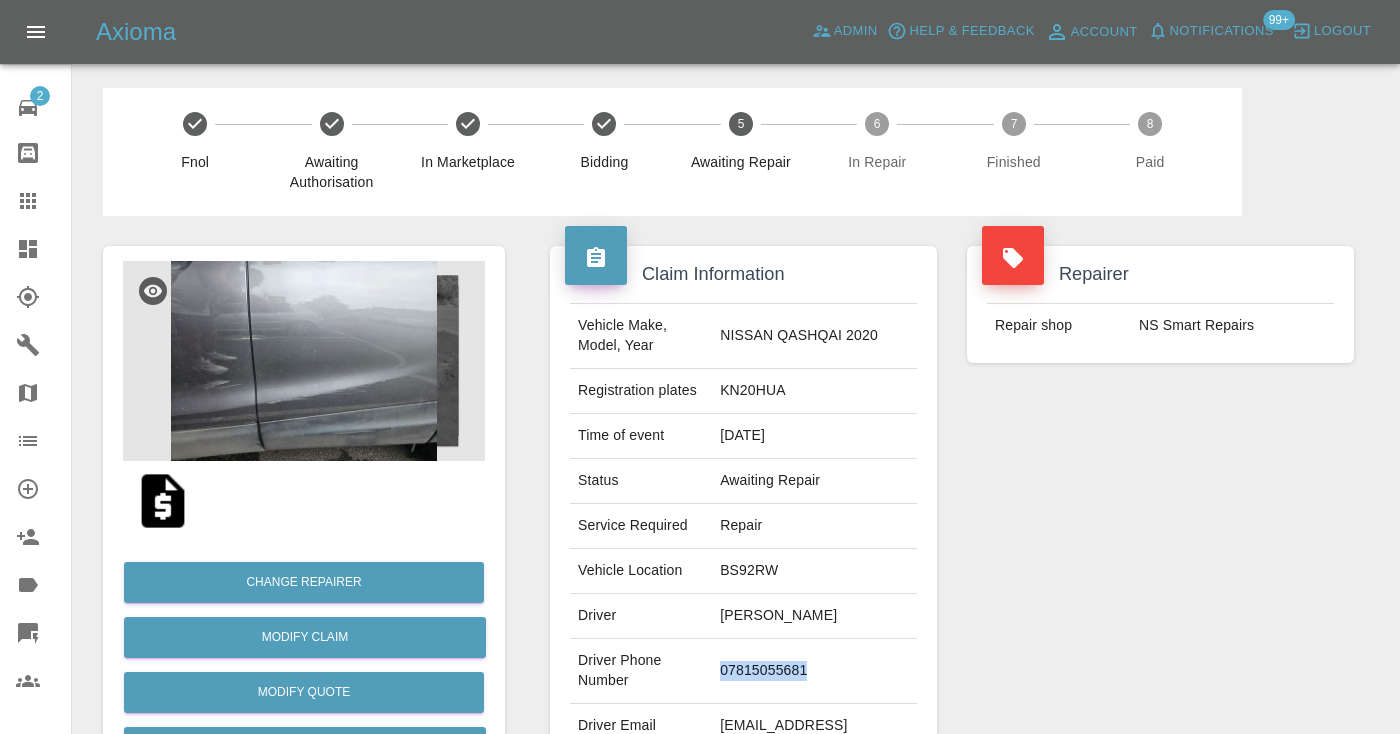 copy on "07815055681" 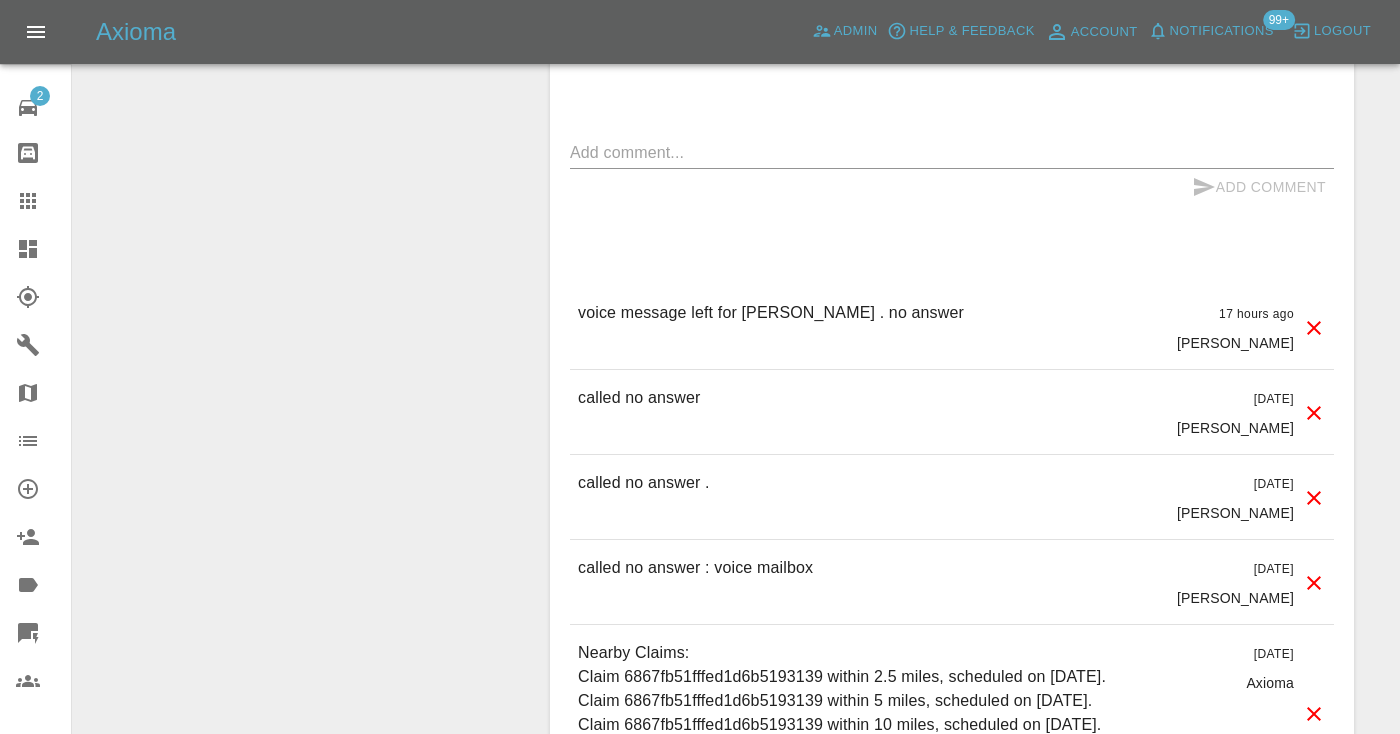 scroll, scrollTop: 1820, scrollLeft: 0, axis: vertical 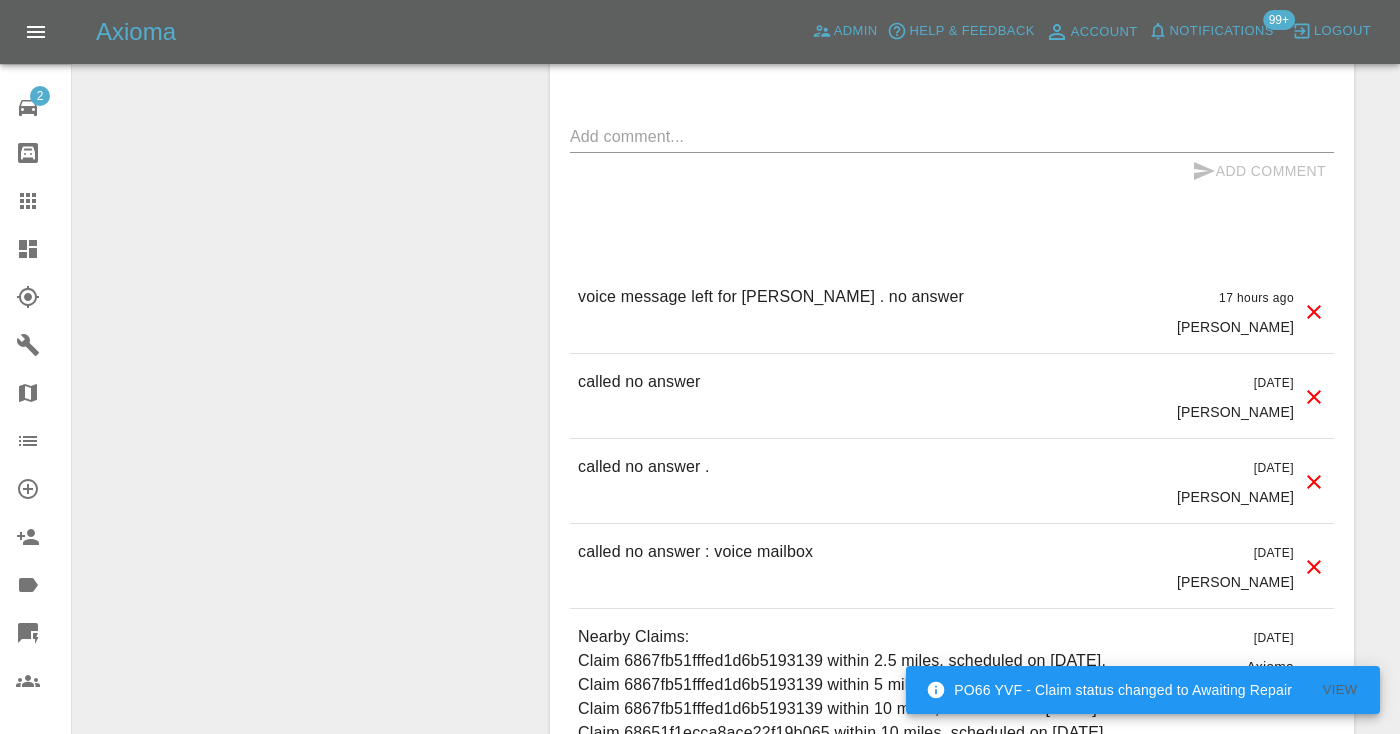 click on "called no answer" at bounding box center (639, 382) 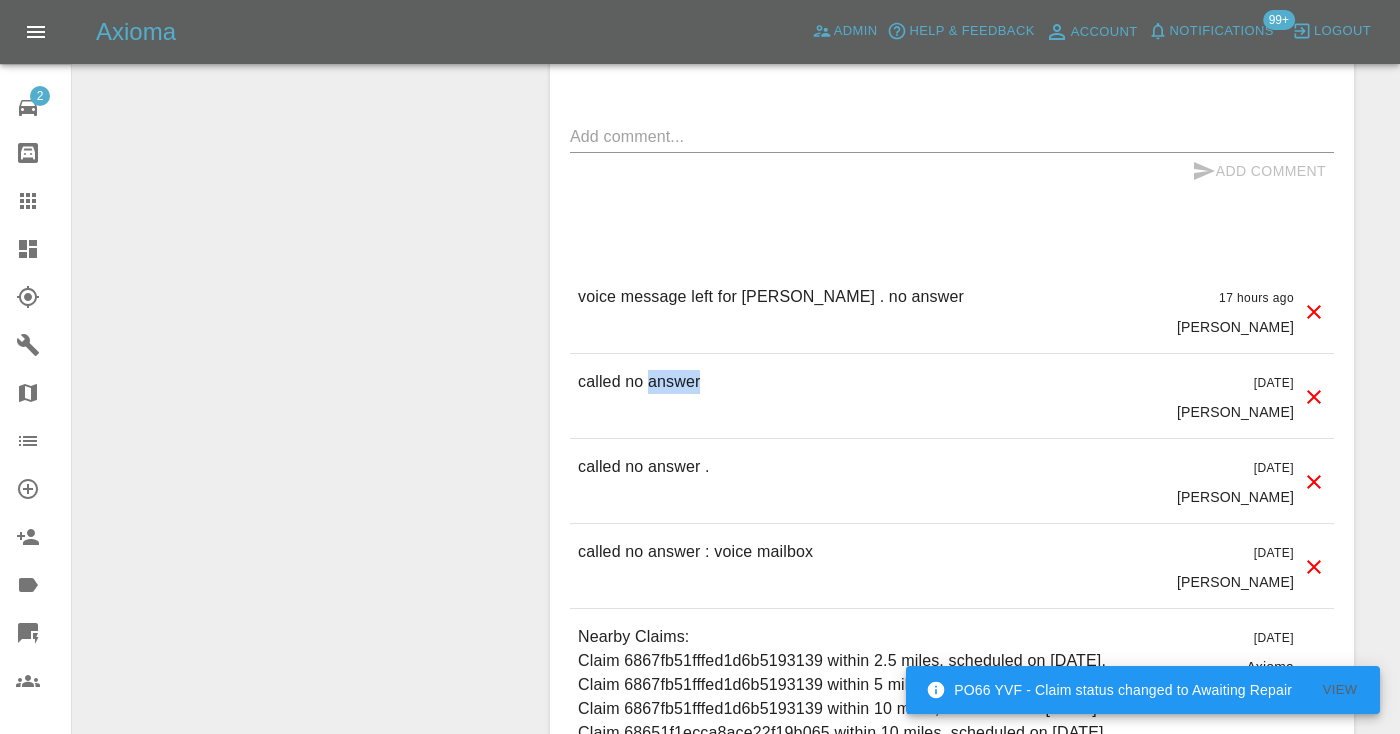 click on "called no answer" at bounding box center (639, 382) 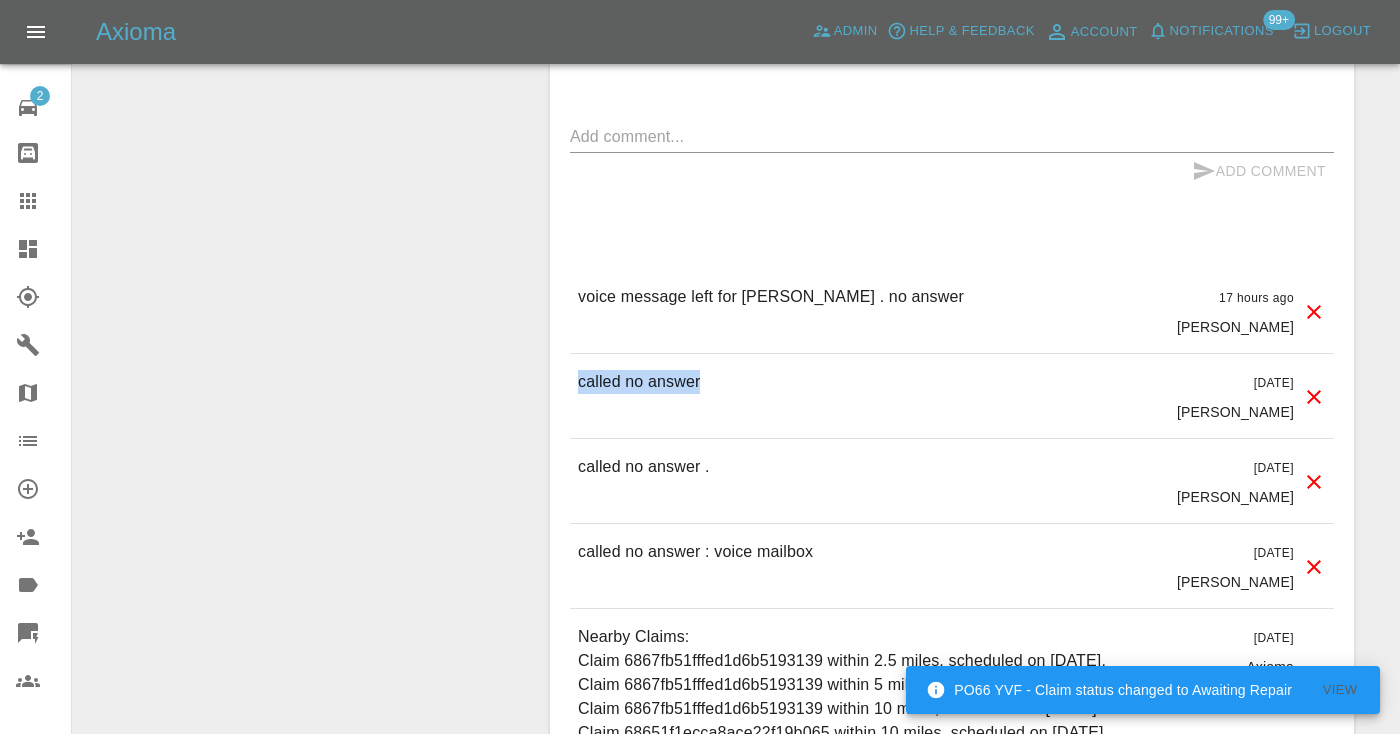 click on "called no answer" at bounding box center (639, 382) 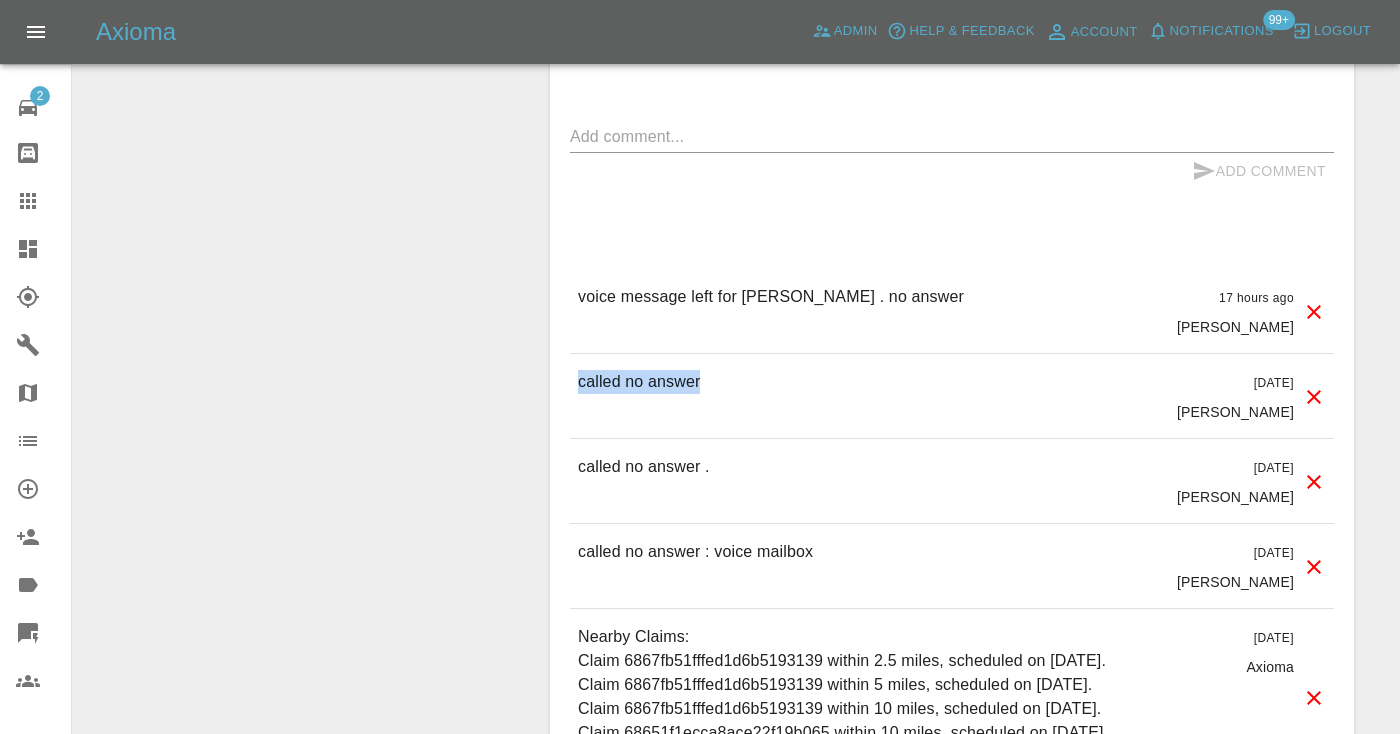 copy on "called no answer" 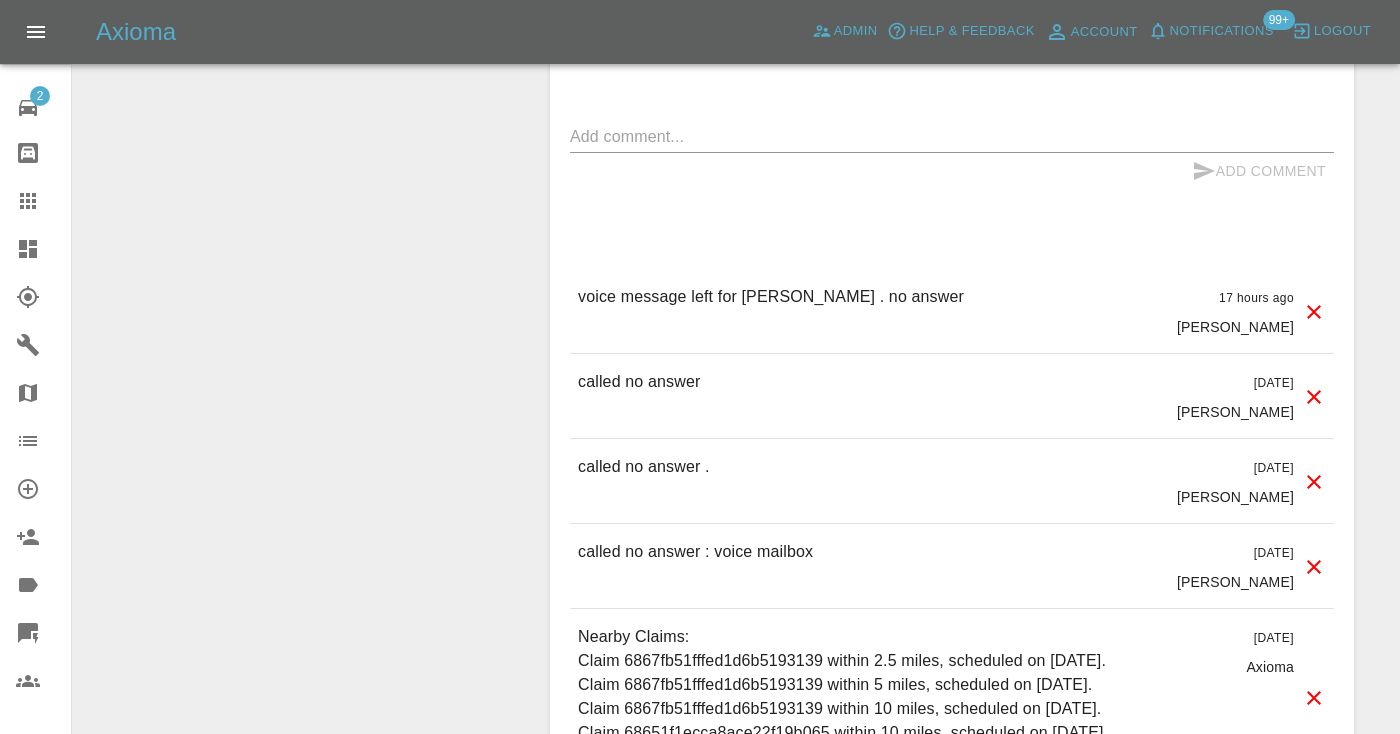 click at bounding box center (952, 136) 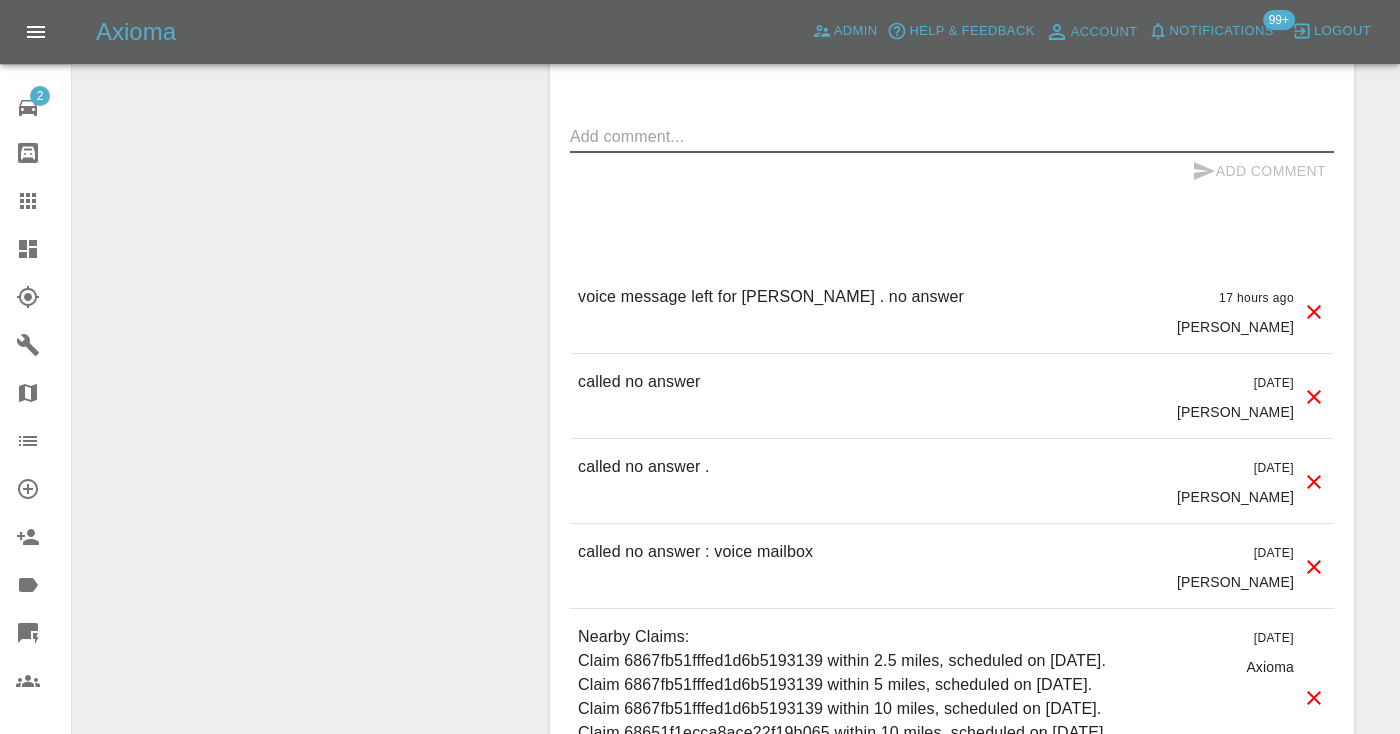 paste on "called no answer" 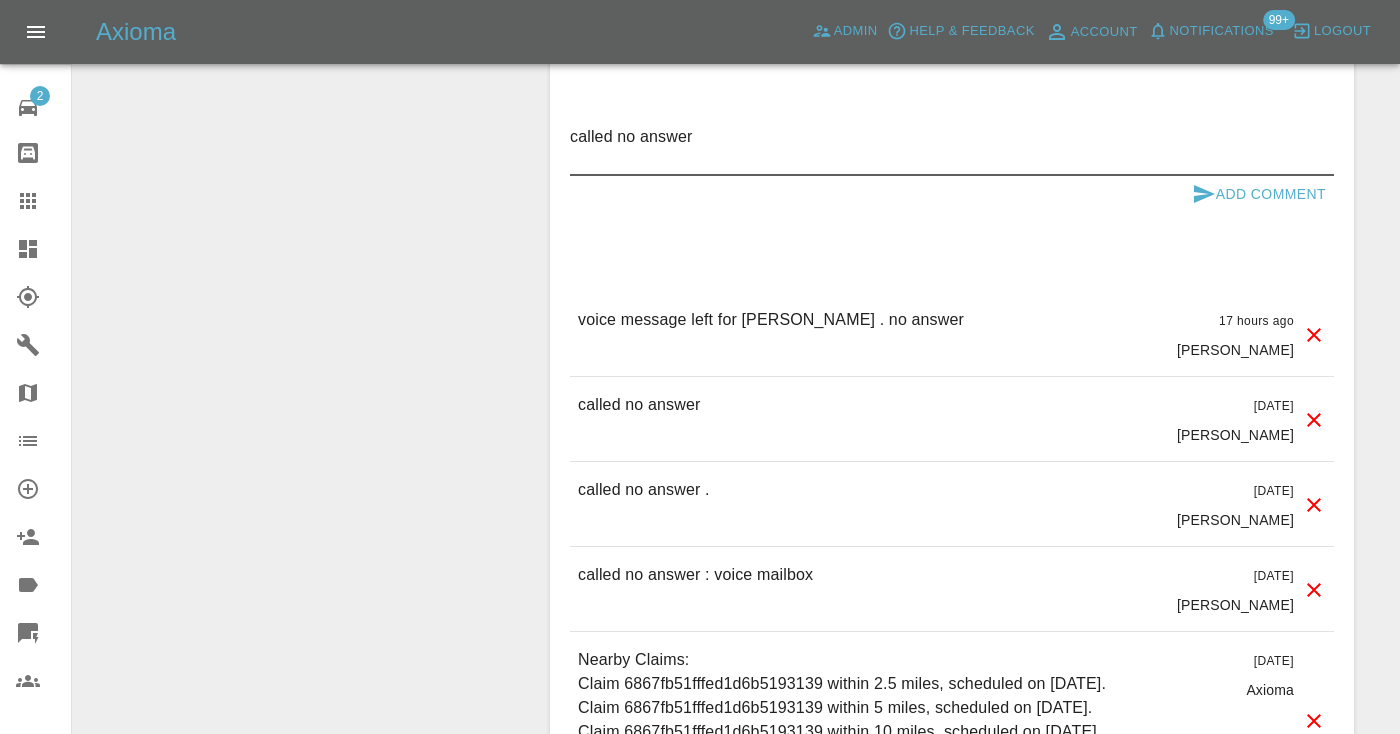 type on "called no answer" 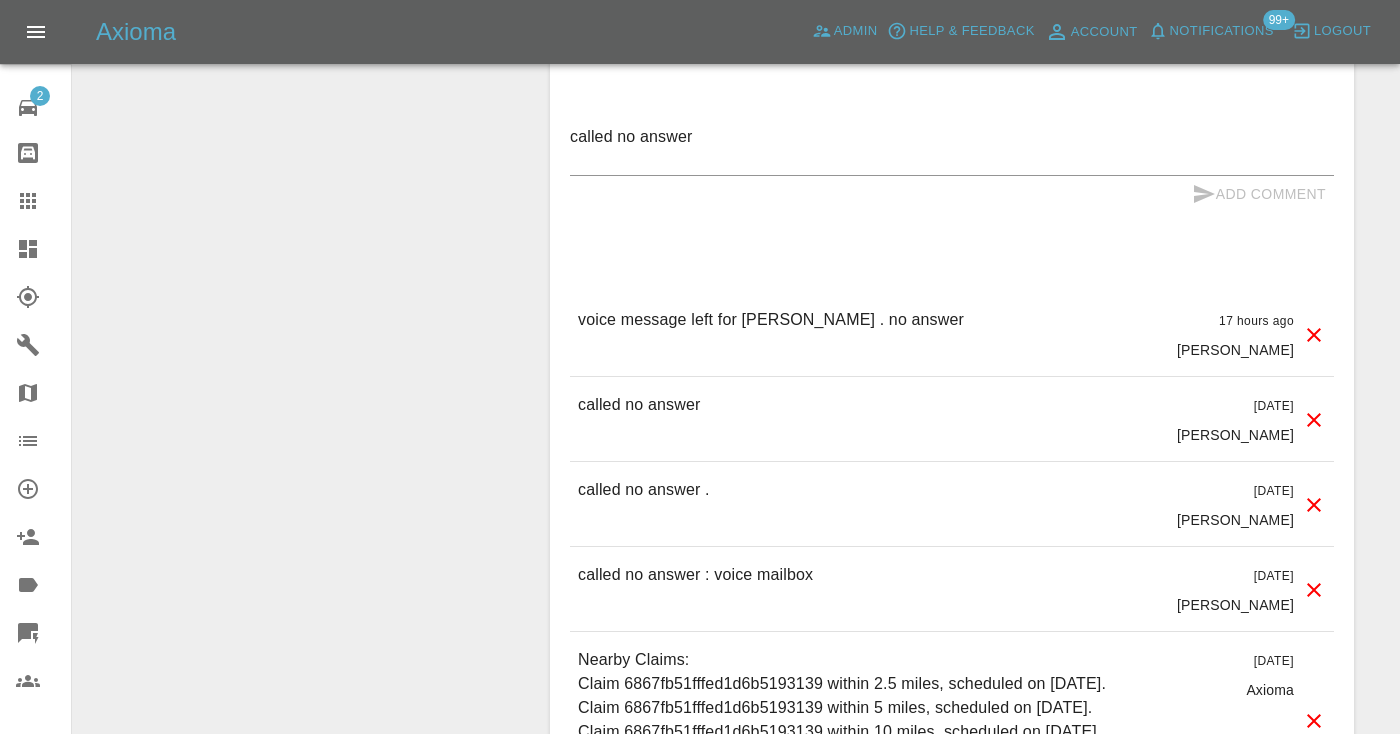 type 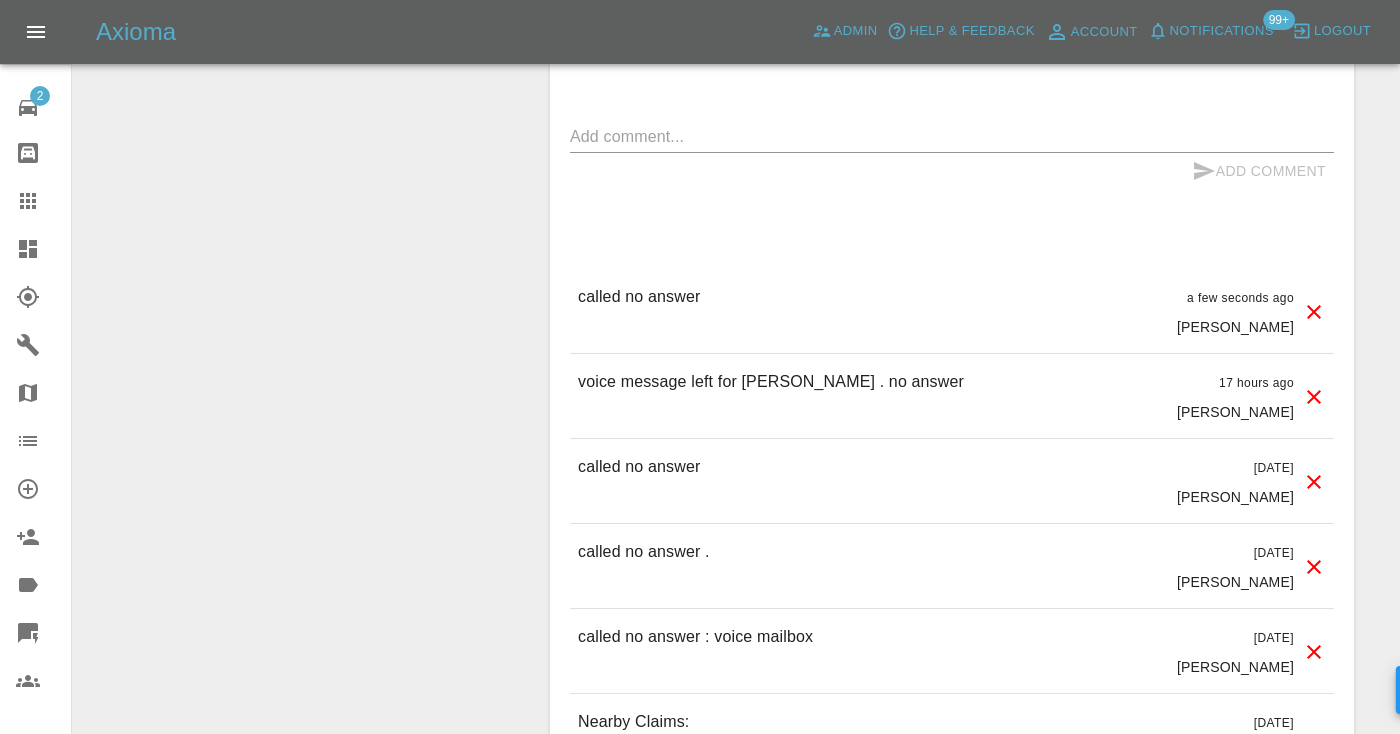 click on "Claims" at bounding box center (35, 201) 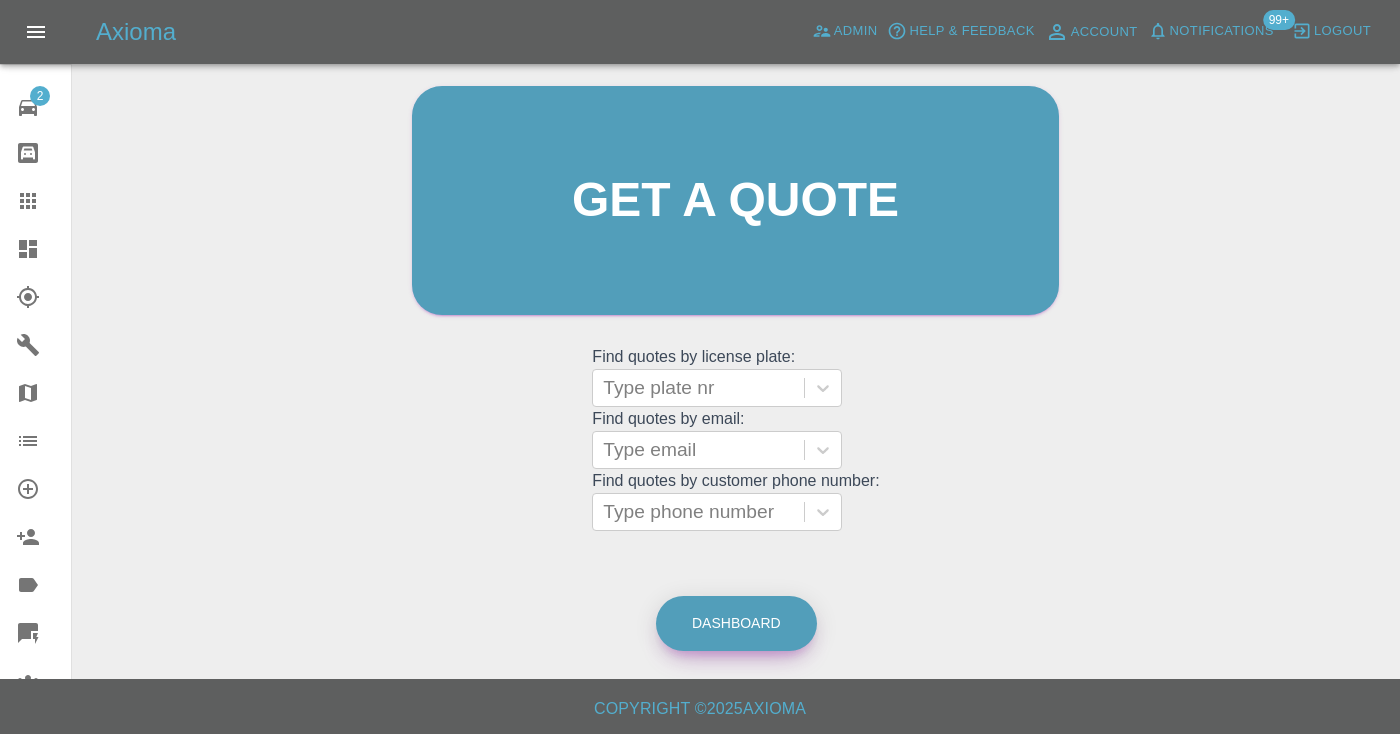 click on "Dashboard" at bounding box center (736, 623) 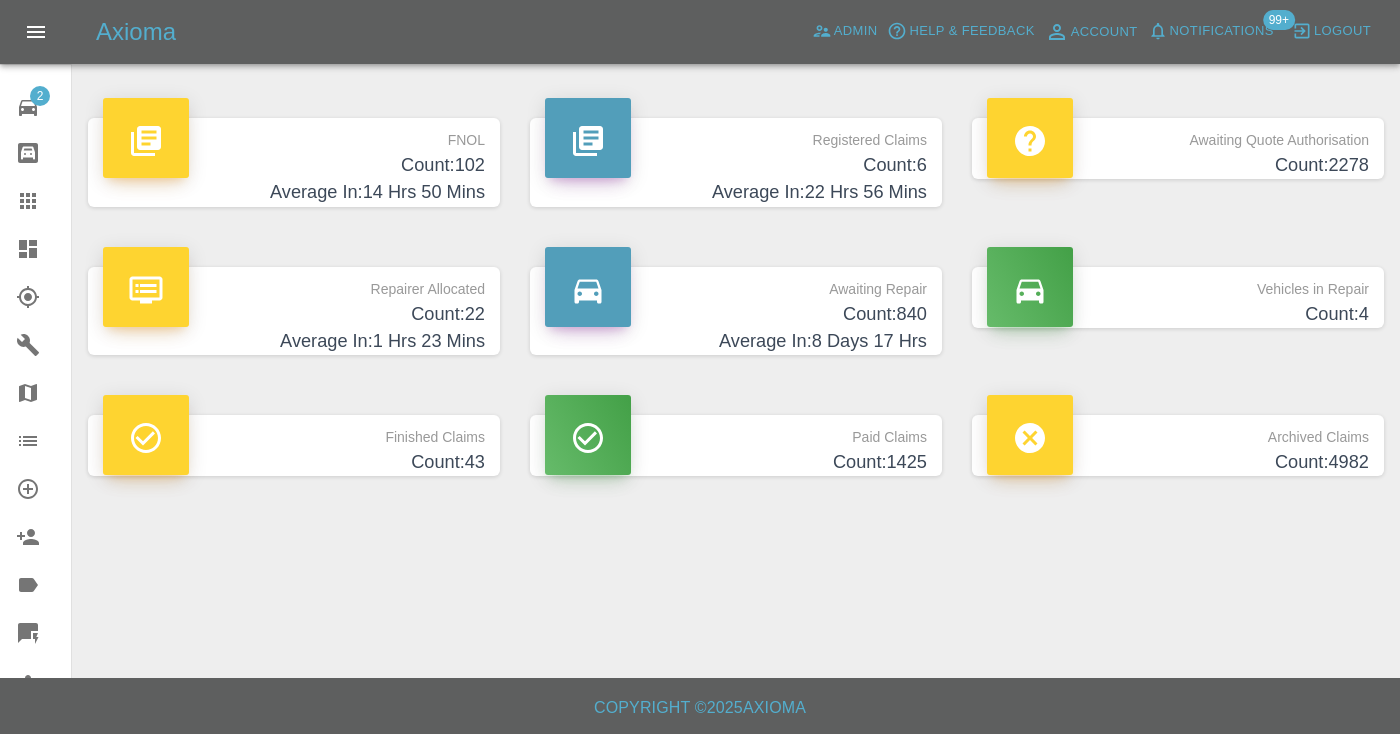 click on "Count:  840" at bounding box center [736, 314] 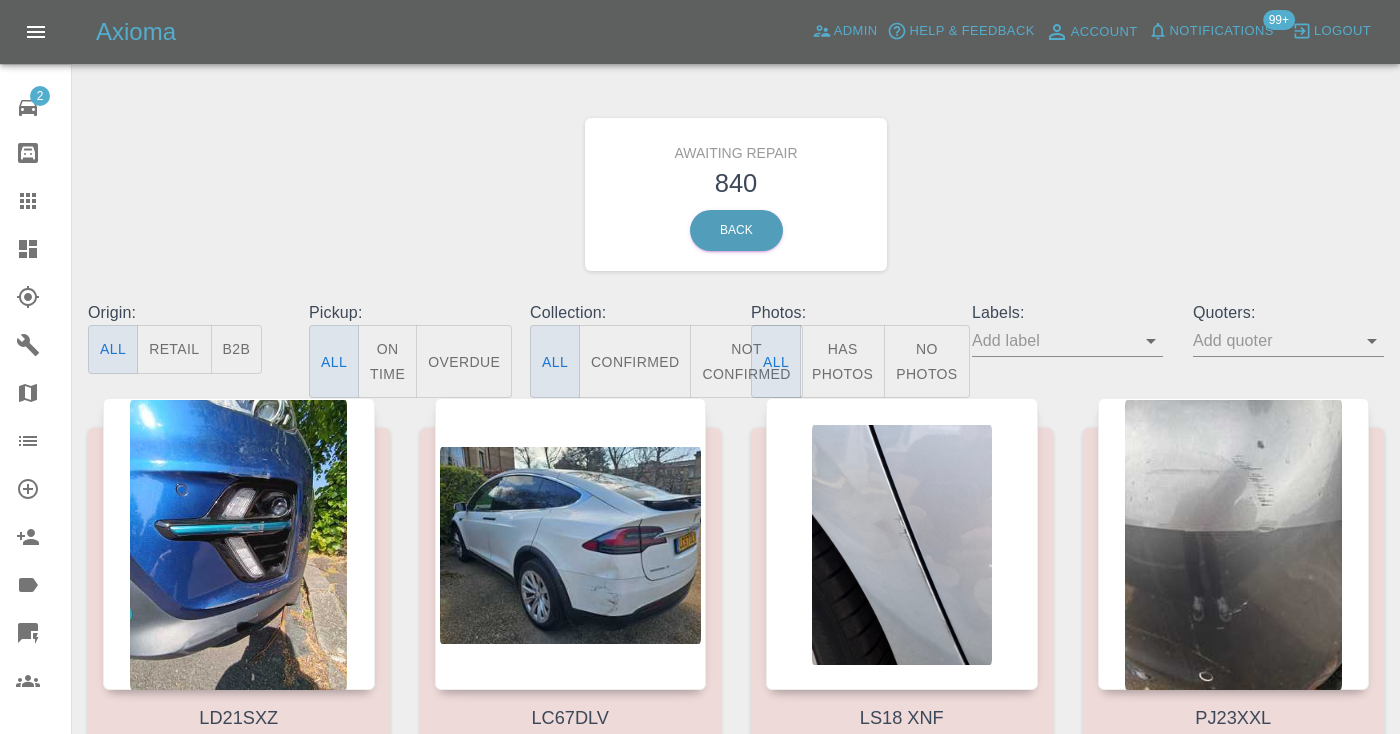click on "Not Confirmed" at bounding box center (746, 361) 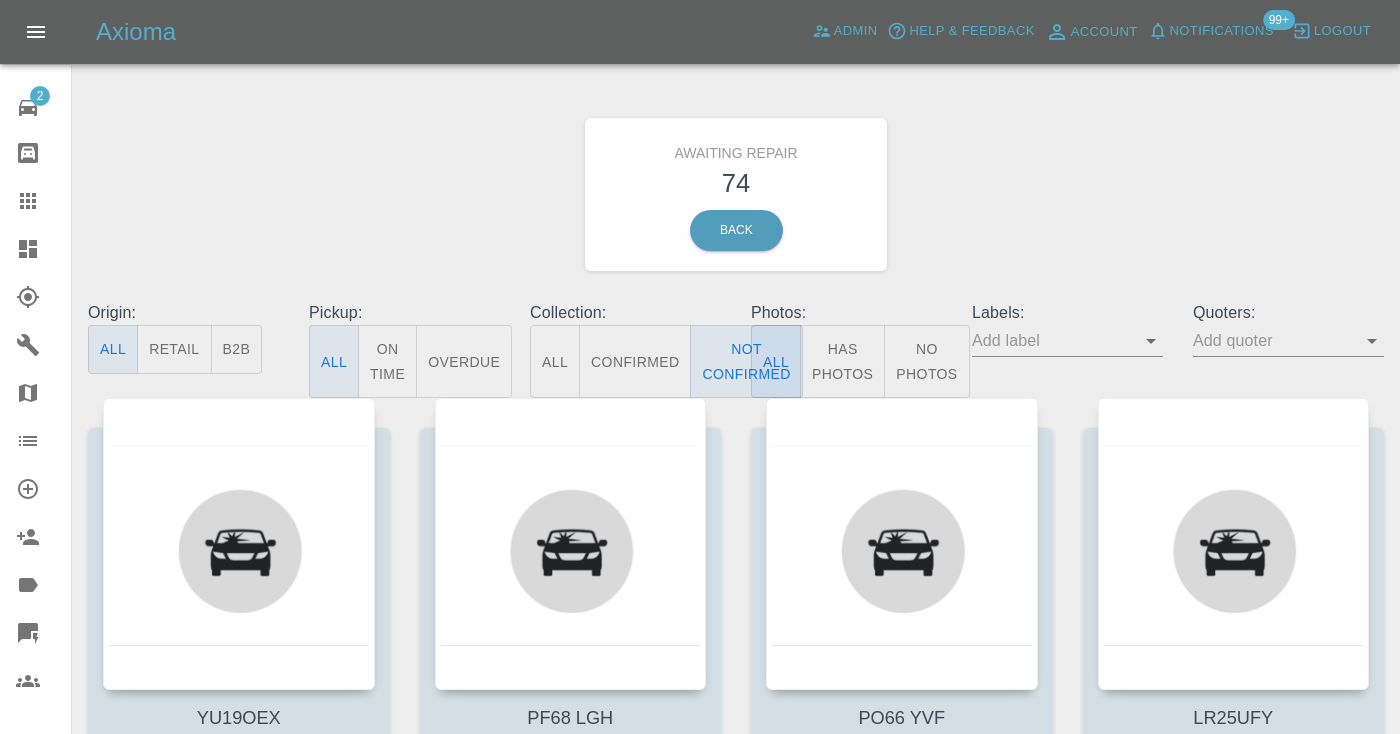 click on "Awaiting Repair 74 Back" at bounding box center [736, 194] 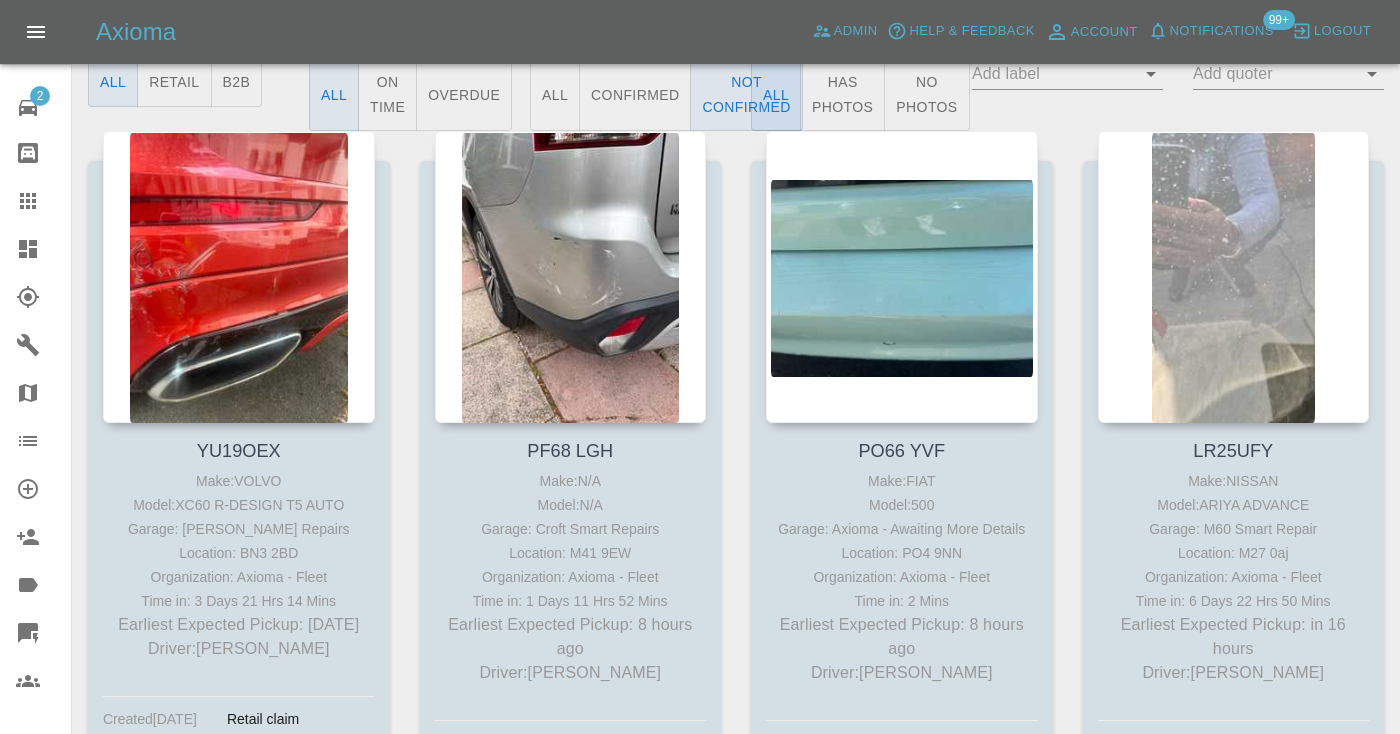 scroll, scrollTop: 283, scrollLeft: 0, axis: vertical 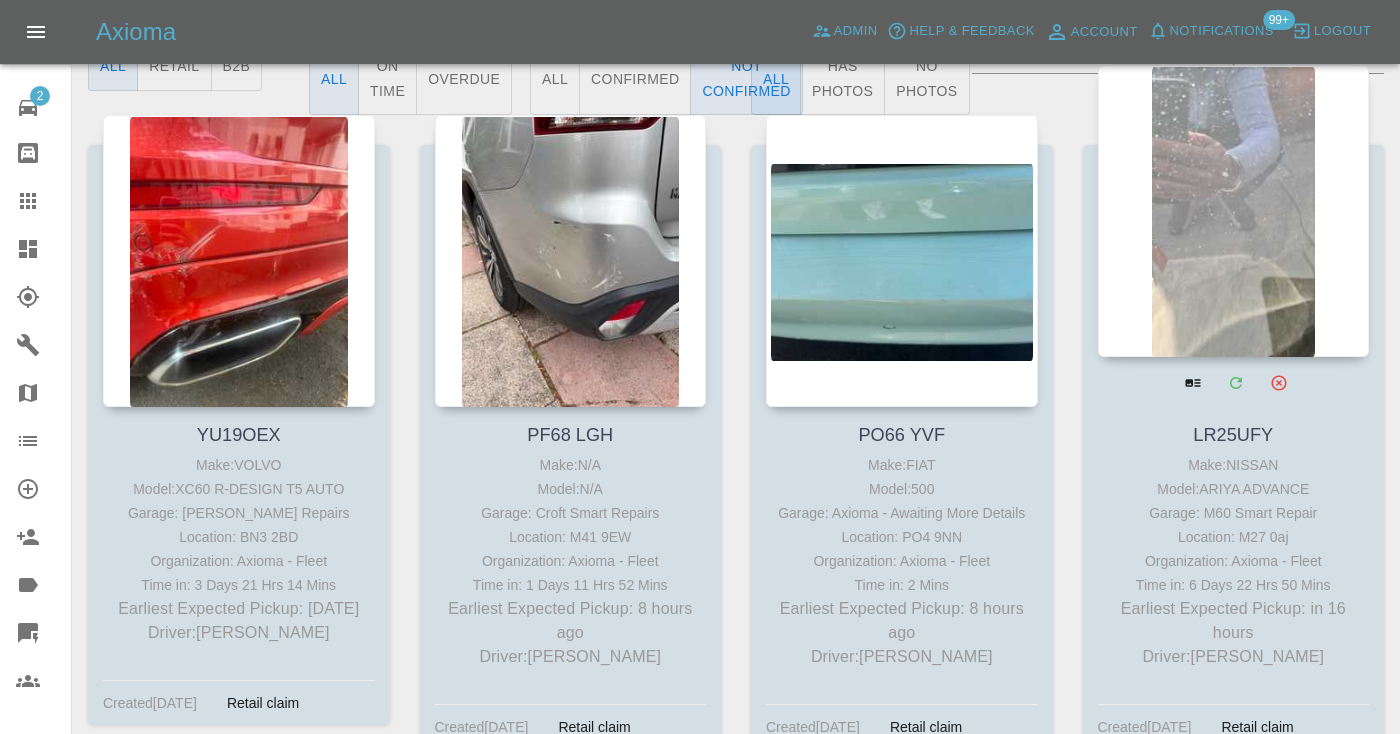 click at bounding box center (1234, 211) 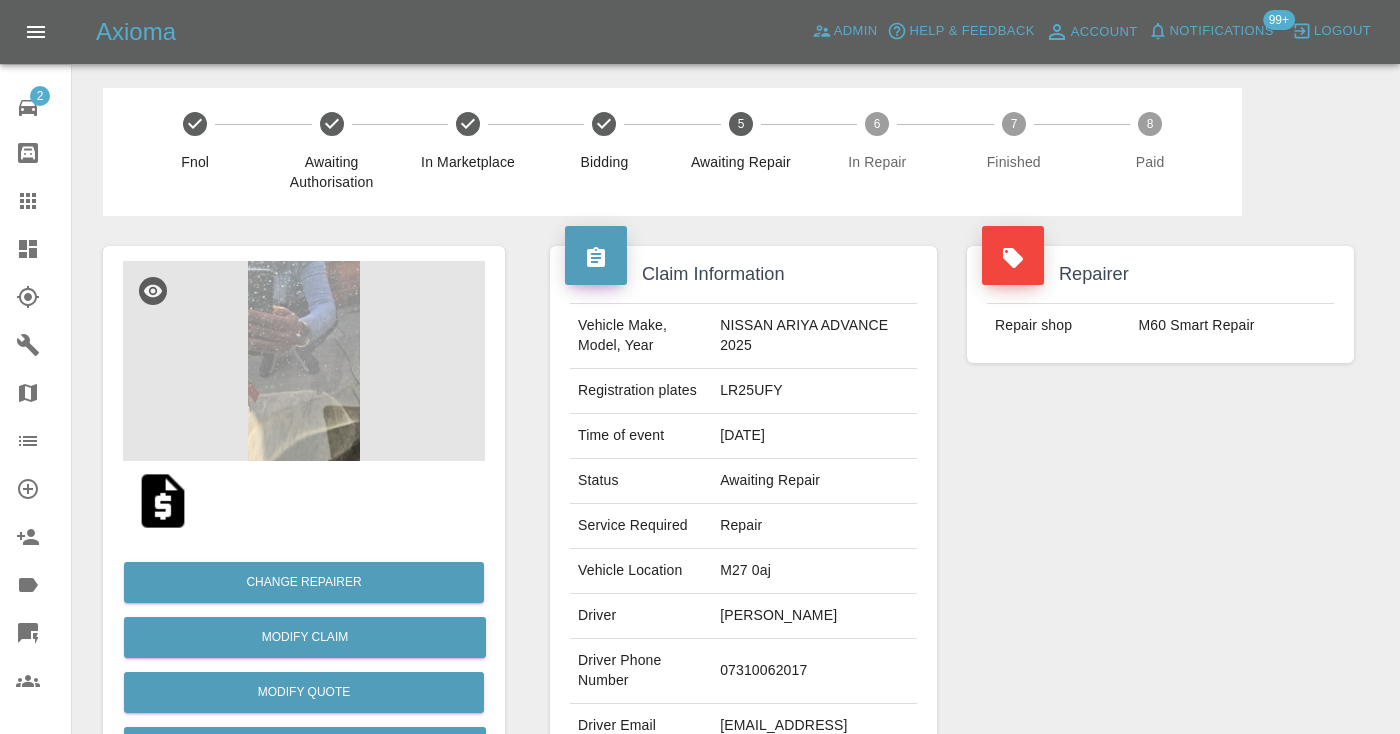 click on "07310062017" at bounding box center [814, 671] 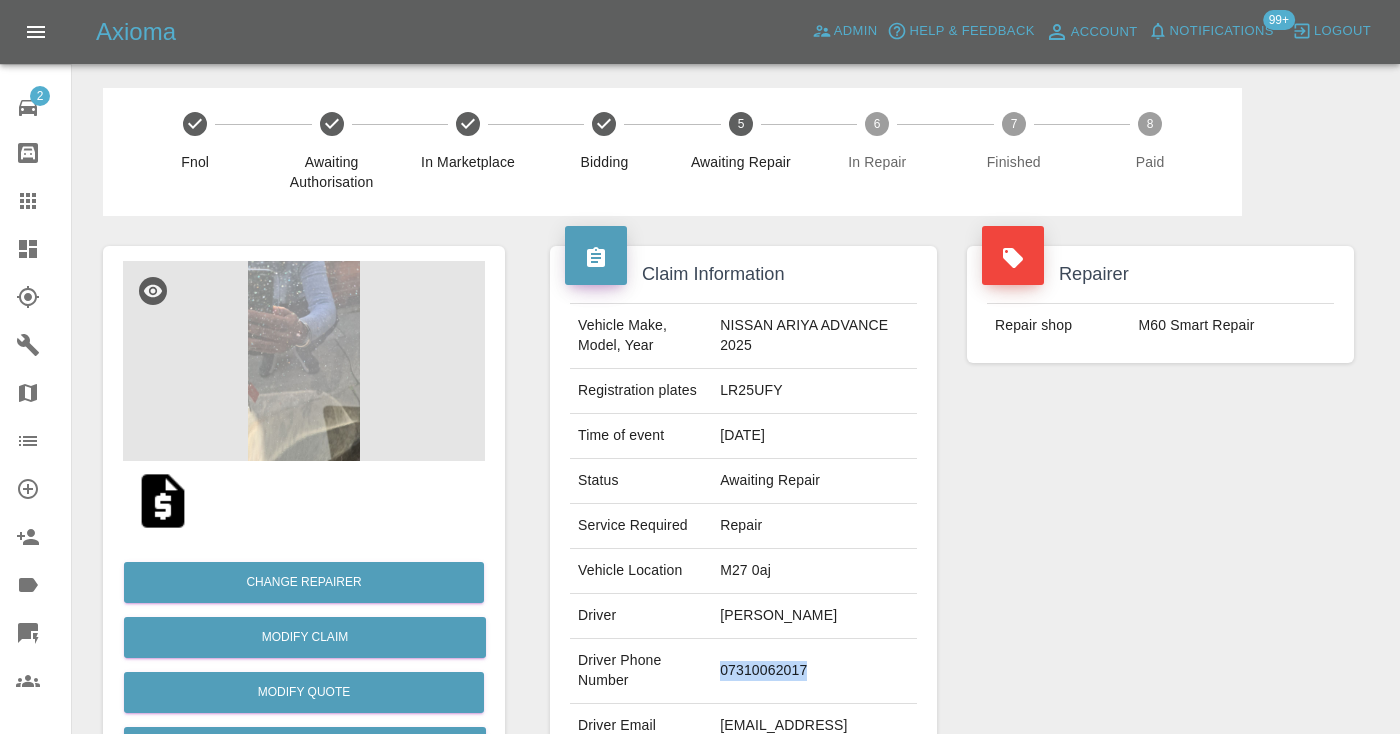 click on "07310062017" at bounding box center (814, 671) 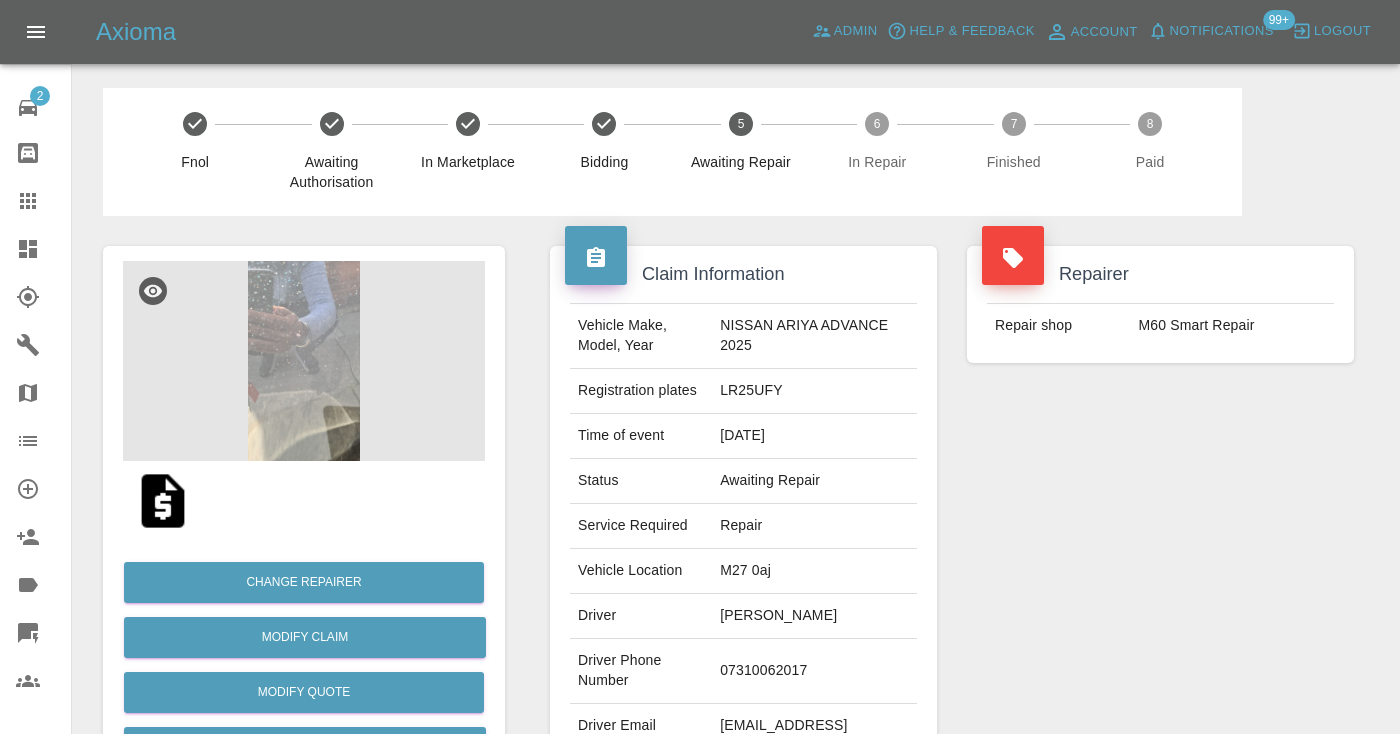 click on "Repairer Repair shop M60 Smart Repair" at bounding box center [1160, 514] 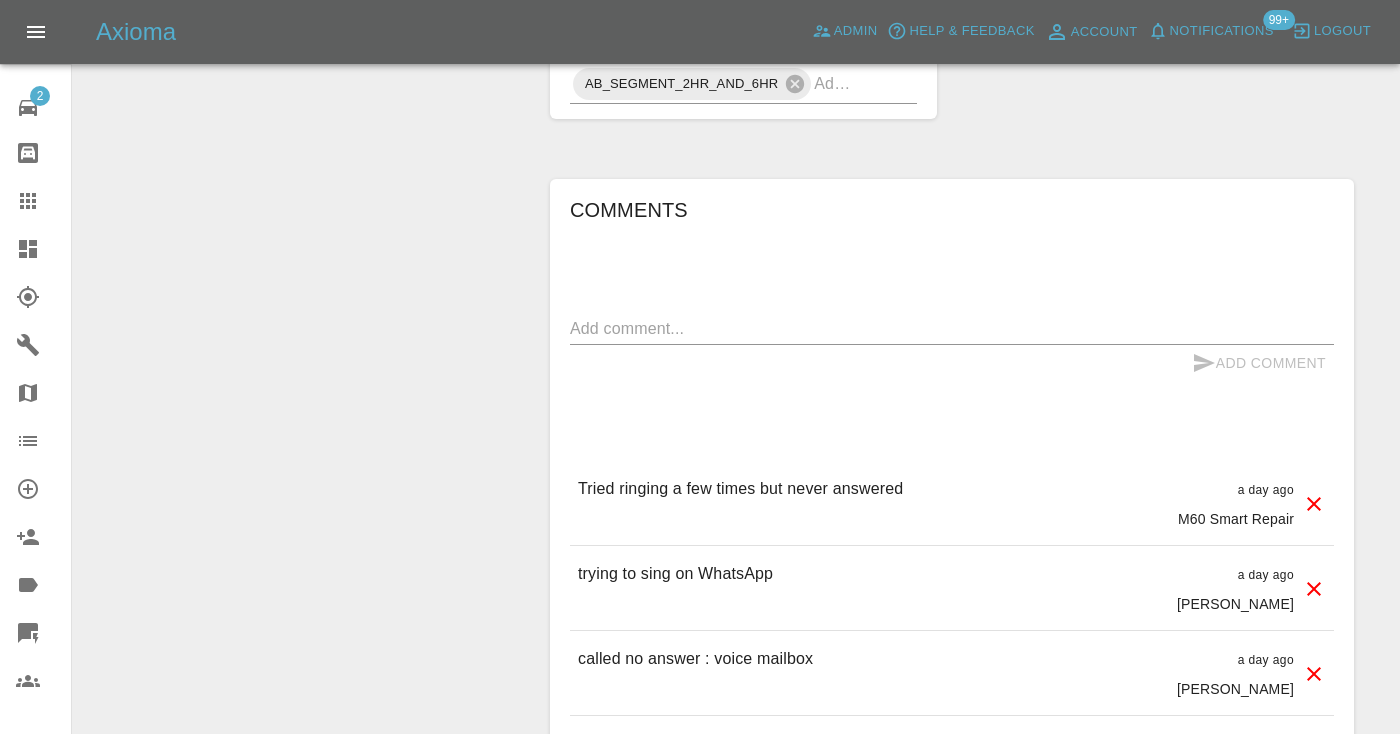 scroll, scrollTop: 1596, scrollLeft: 0, axis: vertical 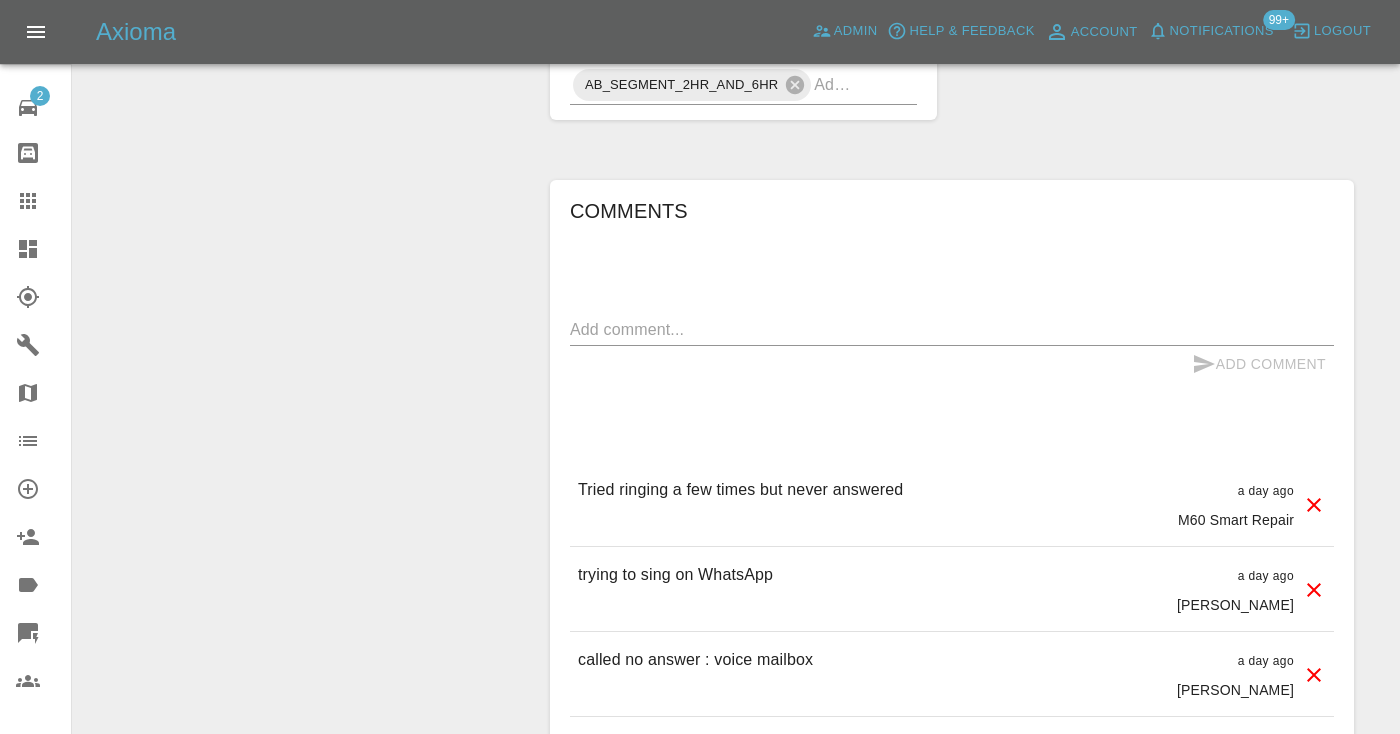 click at bounding box center [952, 329] 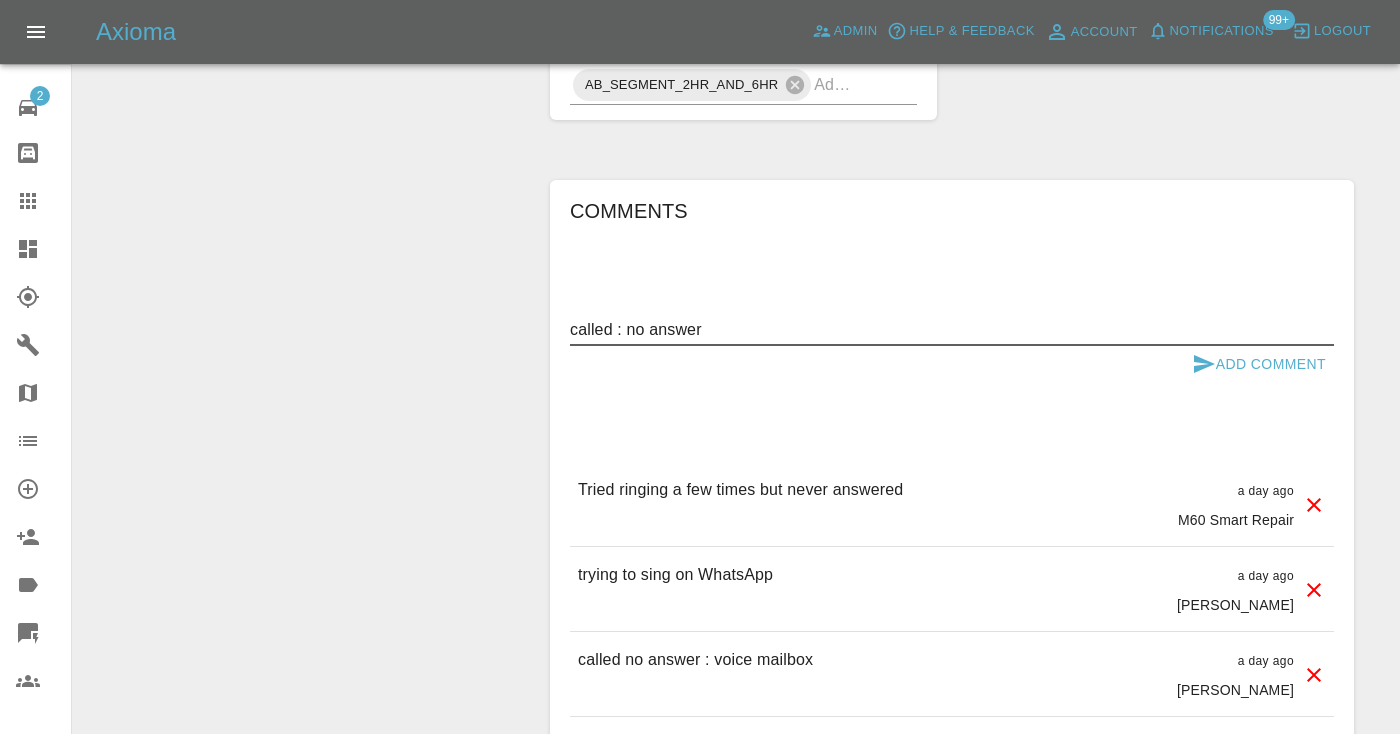 type on "called : no answer" 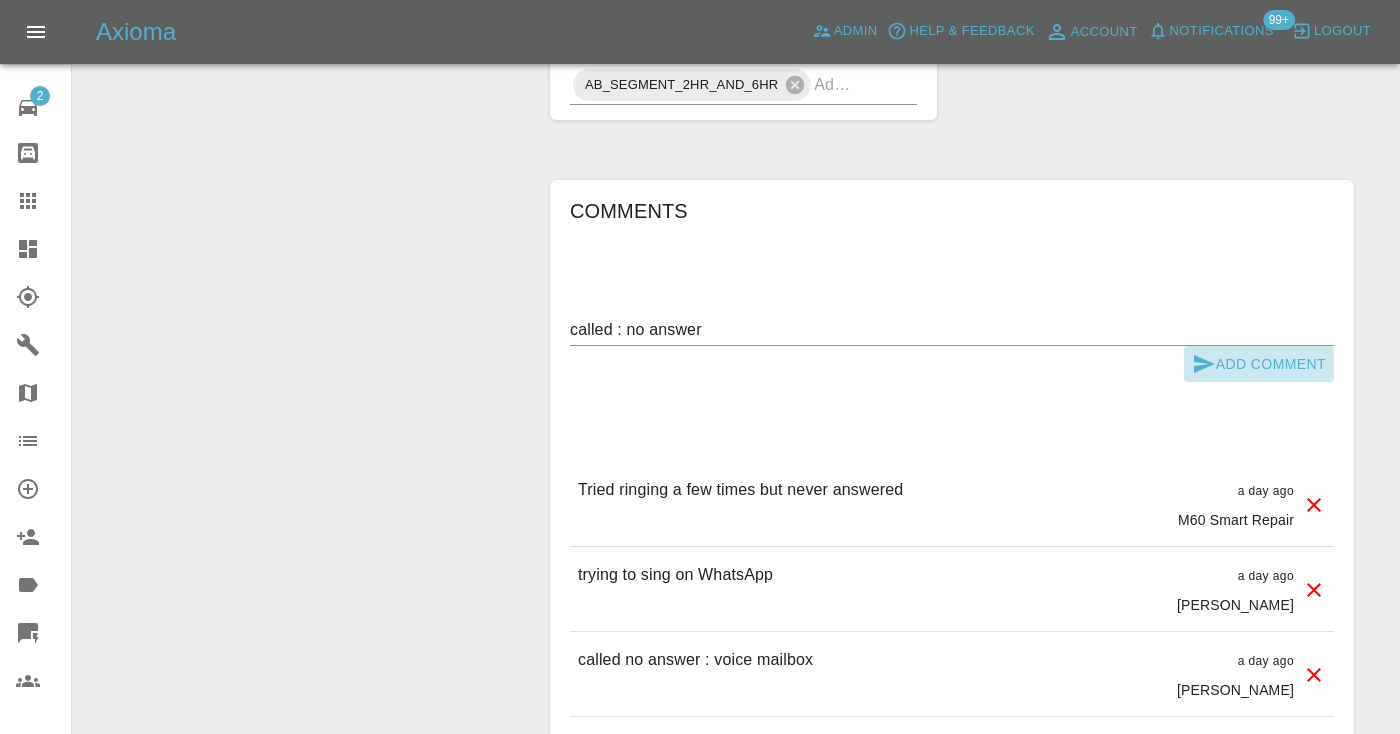 click 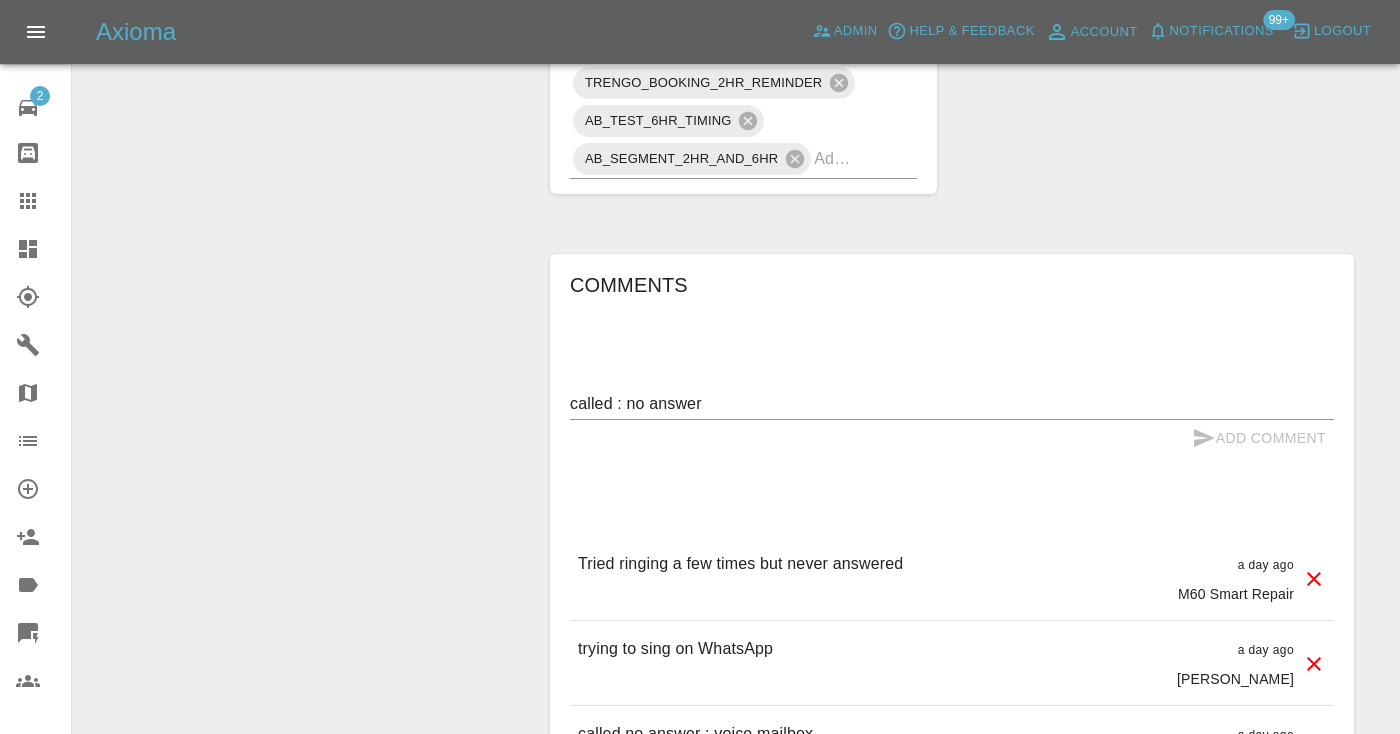 type 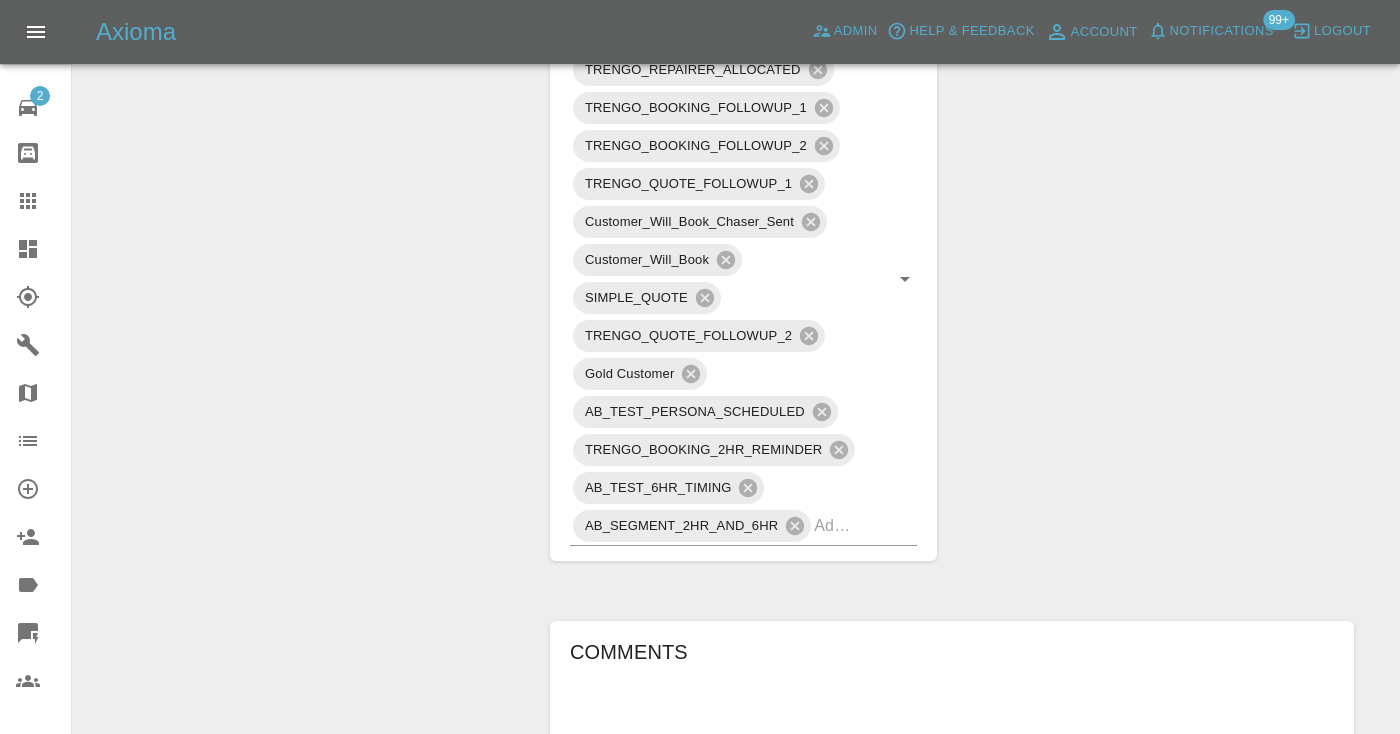scroll, scrollTop: 1152, scrollLeft: 0, axis: vertical 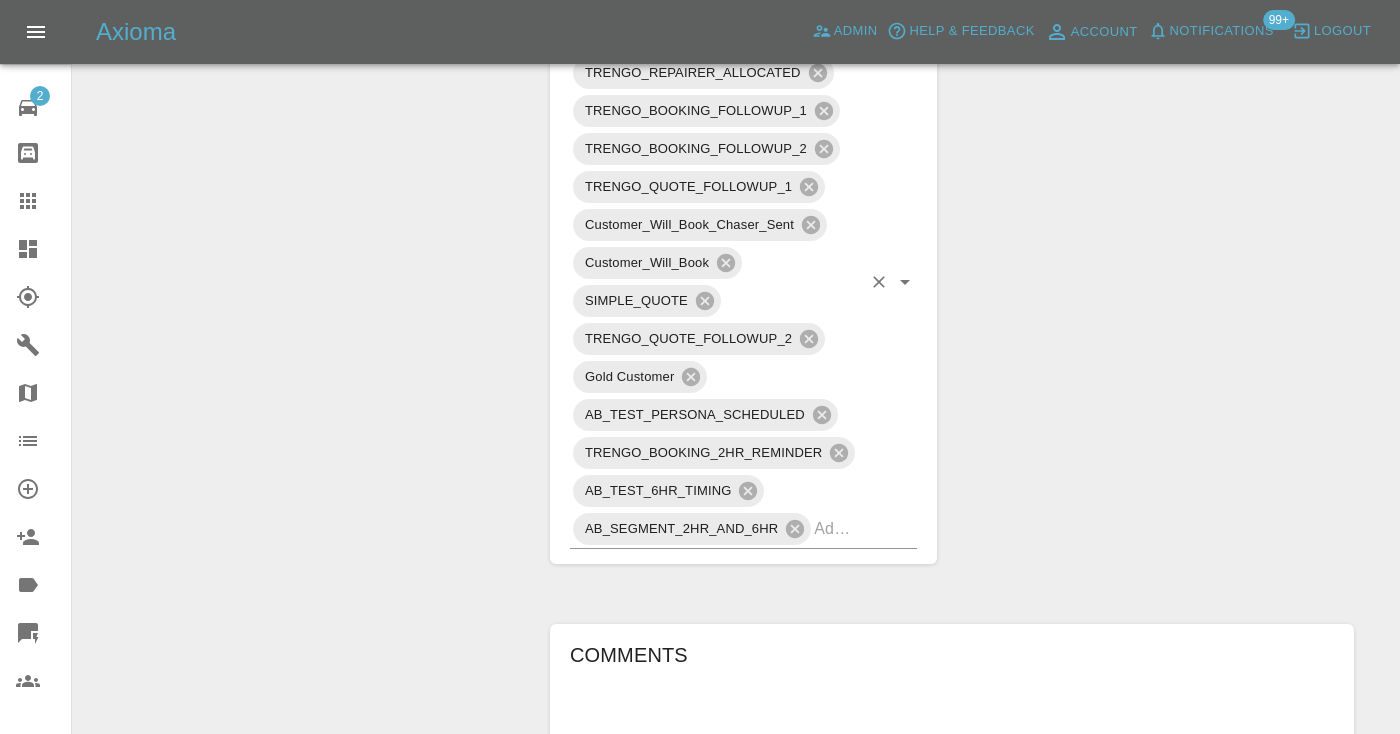 click on "TRENGO_BOOKING_NOTIFICATION TRENGO_REPAIRER_ALLOCATED TRENGO_BOOKING_FOLLOWUP_1 TRENGO_BOOKING_FOLLOWUP_2 TRENGO_QUOTE_FOLLOWUP_1 Customer_Will_Book_Chaser_Sent Customer_Will_Book SIMPLE_QUOTE TRENGO_QUOTE_FOLLOWUP_2 Gold Customer AB_TEST_PERSONA_SCHEDULED TRENGO_BOOKING_2HR_REMINDER AB_TEST_6HR_TIMING AB_SEGMENT_2HR_AND_6HR" at bounding box center (743, 282) 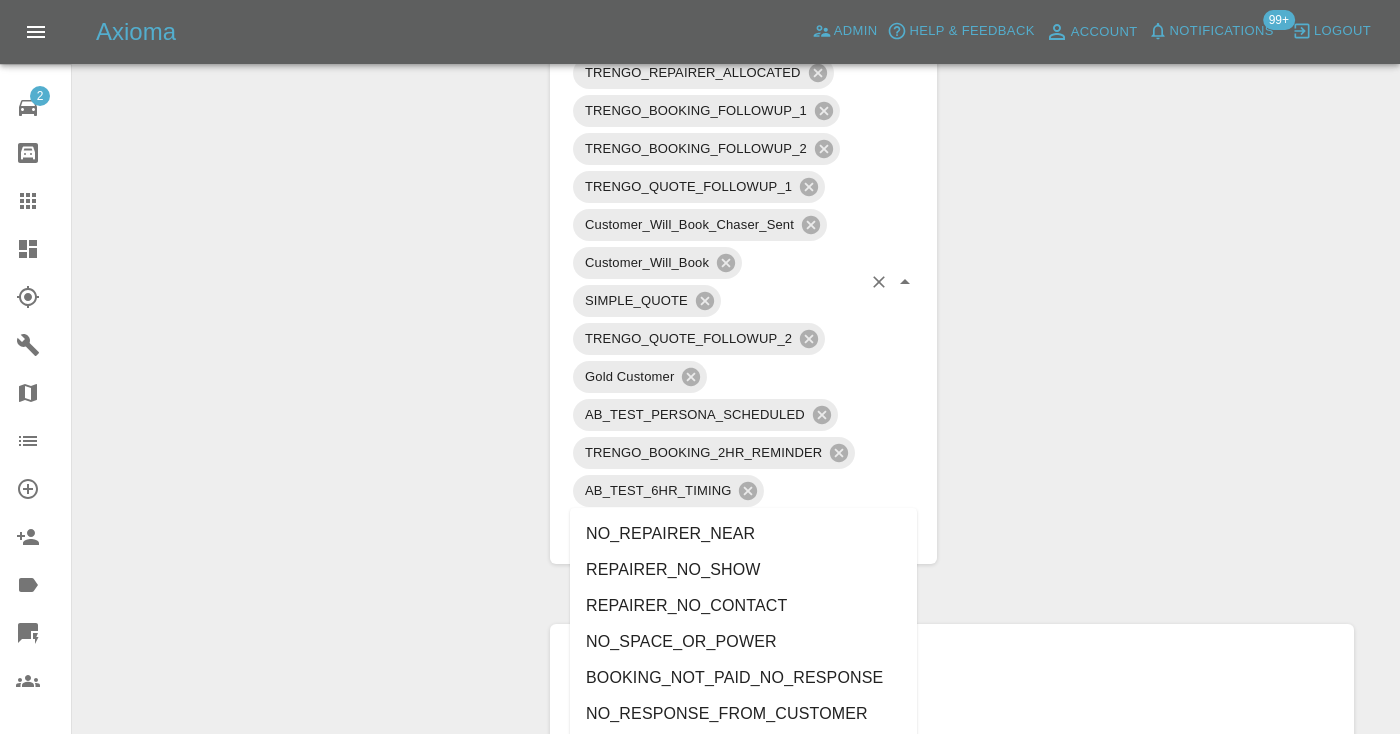 type on "no_" 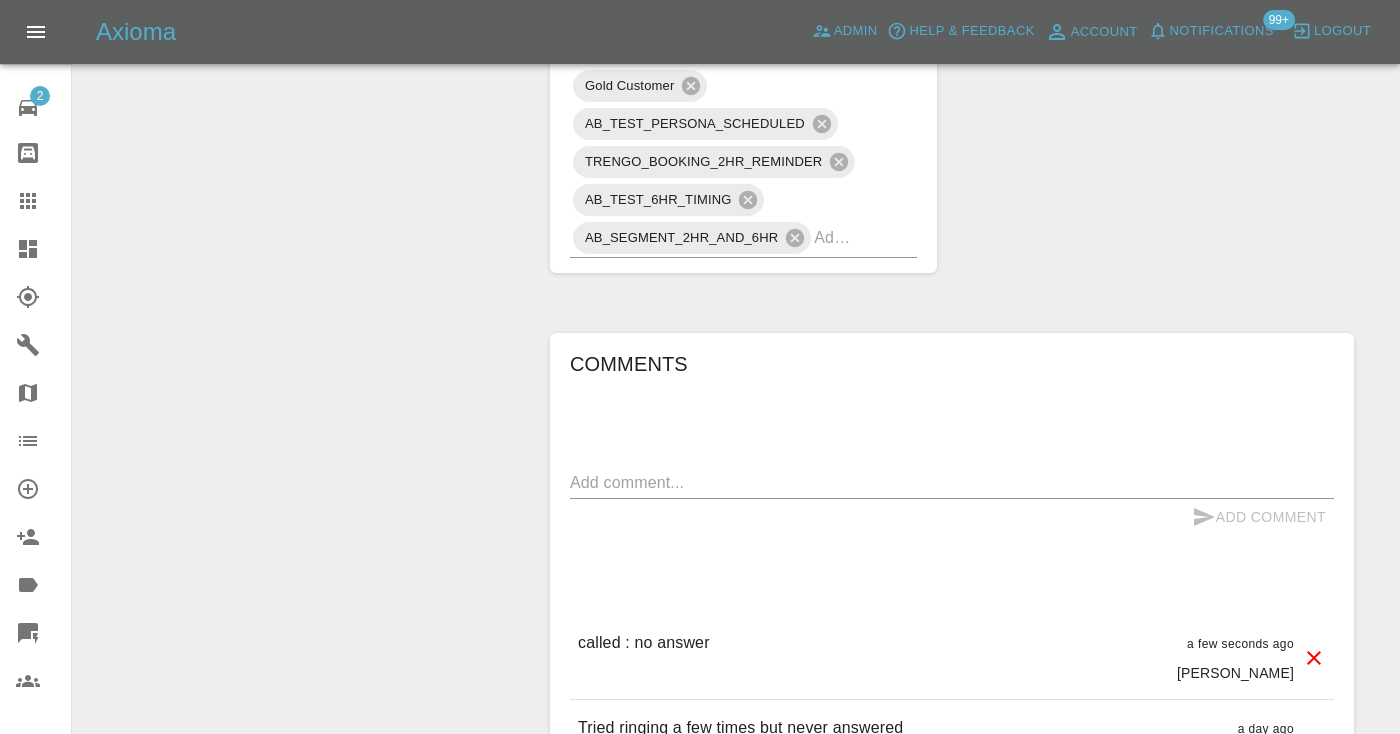 scroll, scrollTop: 1459, scrollLeft: 0, axis: vertical 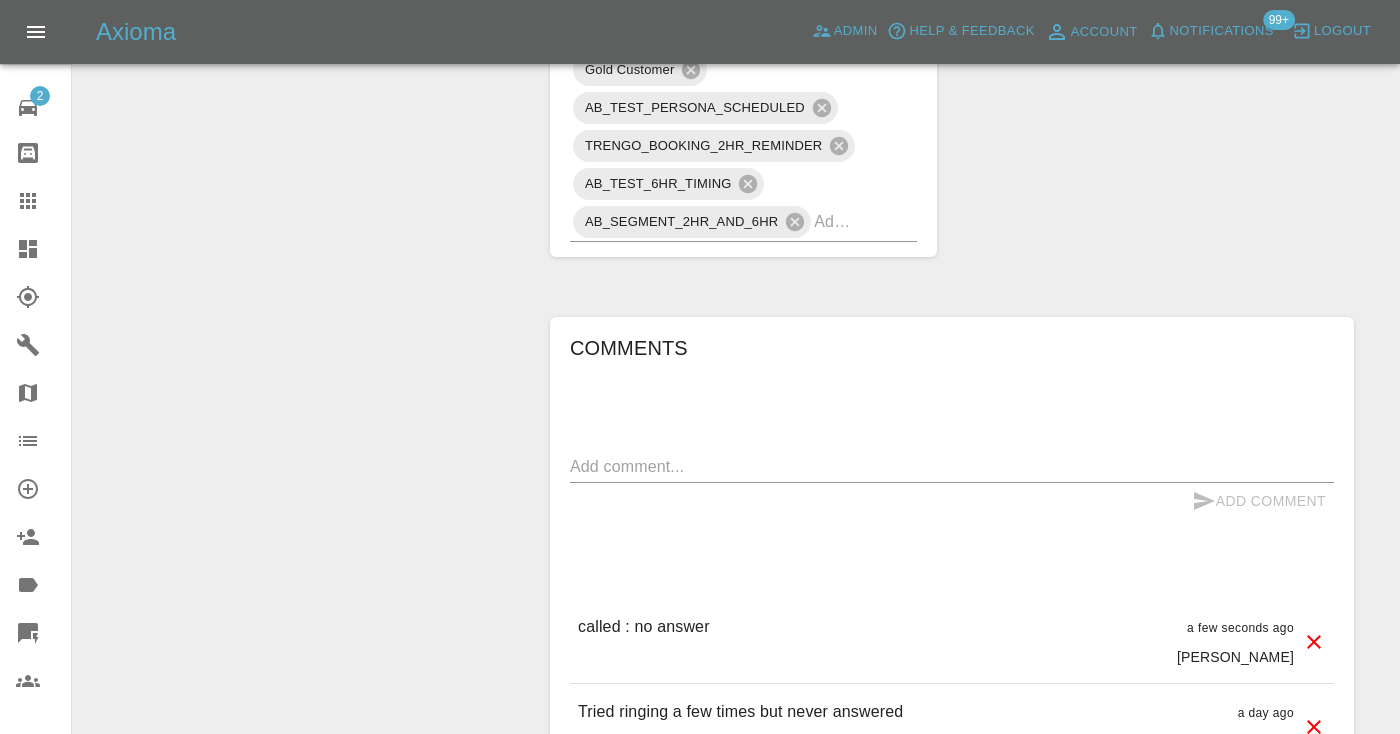 click at bounding box center (837, 221) 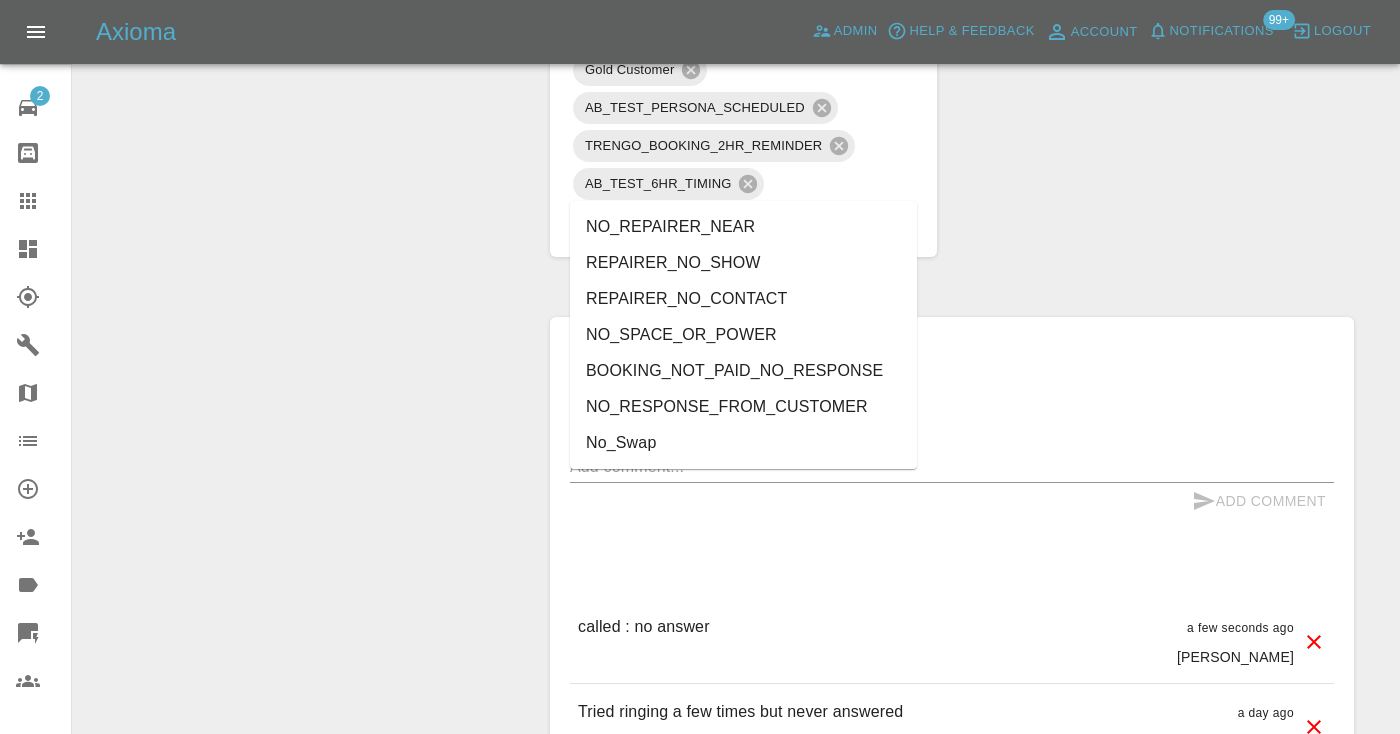 type on "no_" 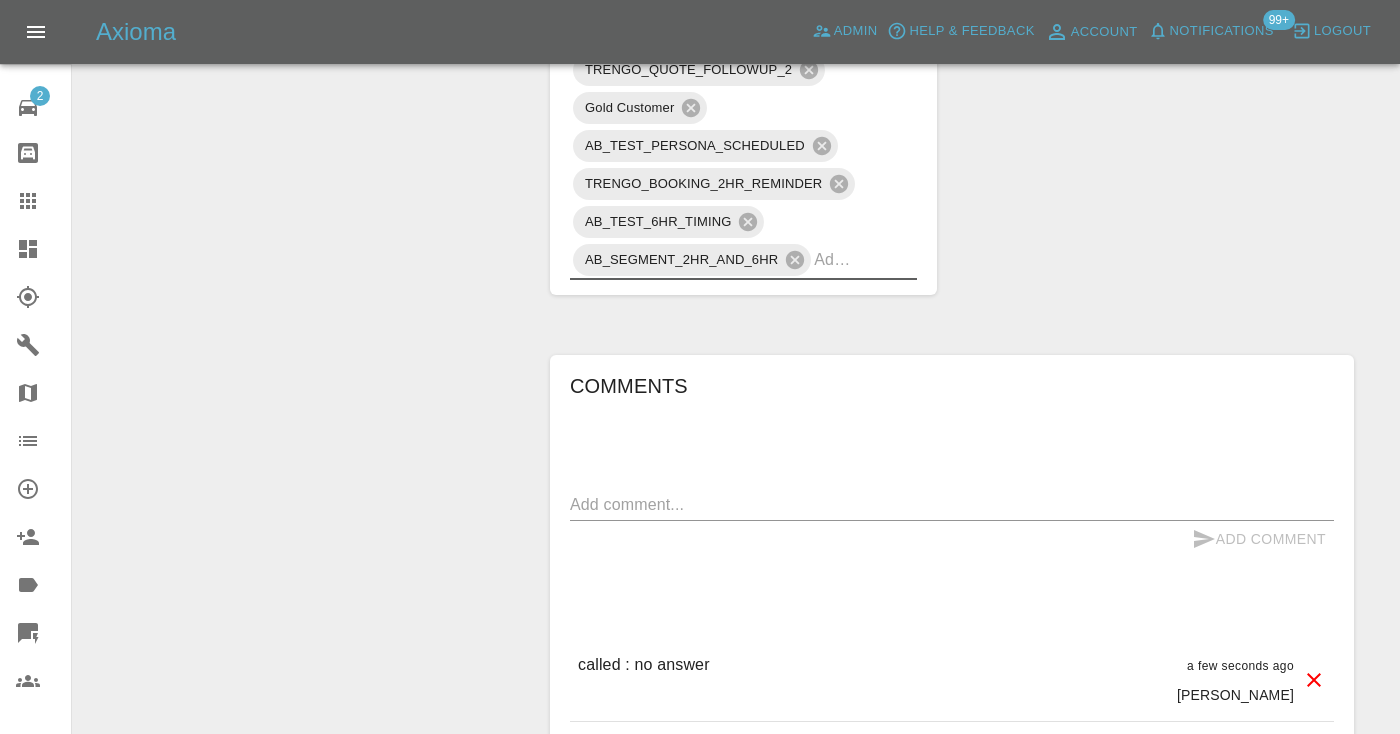 click on "Claim Information Vehicle Make, Model, Year NISSAN ARIYA ADVANCE 2025 Registration plates LR25UFY Time of event 08/07/2025 Status Awaiting Repair Service Required Repair Vehicle Location M27 0aj Driver Gurdi Songh Driver Phone Number 07310062017 Driver Email Address gsinghchino1@gmail.com Repairer Repair shop M60 Smart Repair Quote Total cost (ex. VAT) £245 Repairer cost (ex. VAT) £165 Quoted by Eric Ordano Repair Dates Proposed Dates 19/07/2025 Labels TRENGO_BOOKING_NOTIFICATION TRENGO_REPAIRER_ALLOCATED TRENGO_BOOKING_FOLLOWUP_1 TRENGO_BOOKING_FOLLOWUP_2 TRENGO_QUOTE_FOLLOWUP_1 NO_RESPONSE_FROM_CUSTOMER Customer_Will_Book_Chaser_Sent Customer_Will_Book SIMPLE_QUOTE TRENGO_QUOTE_FOLLOWUP_2 Gold Customer AB_TEST_PERSONA_SCHEDULED TRENGO_BOOKING_2HR_REMINDER AB_TEST_6HR_TIMING AB_SEGMENT_2HR_AND_6HR Comments x Add Comment called : no answer  a few seconds ago Castro called : no answer  a few seconds ago Castro Tried ringing a few times but never answered  a day ago M60 Smart Repair a day ago M60 Smart Repair" at bounding box center [952, 204] 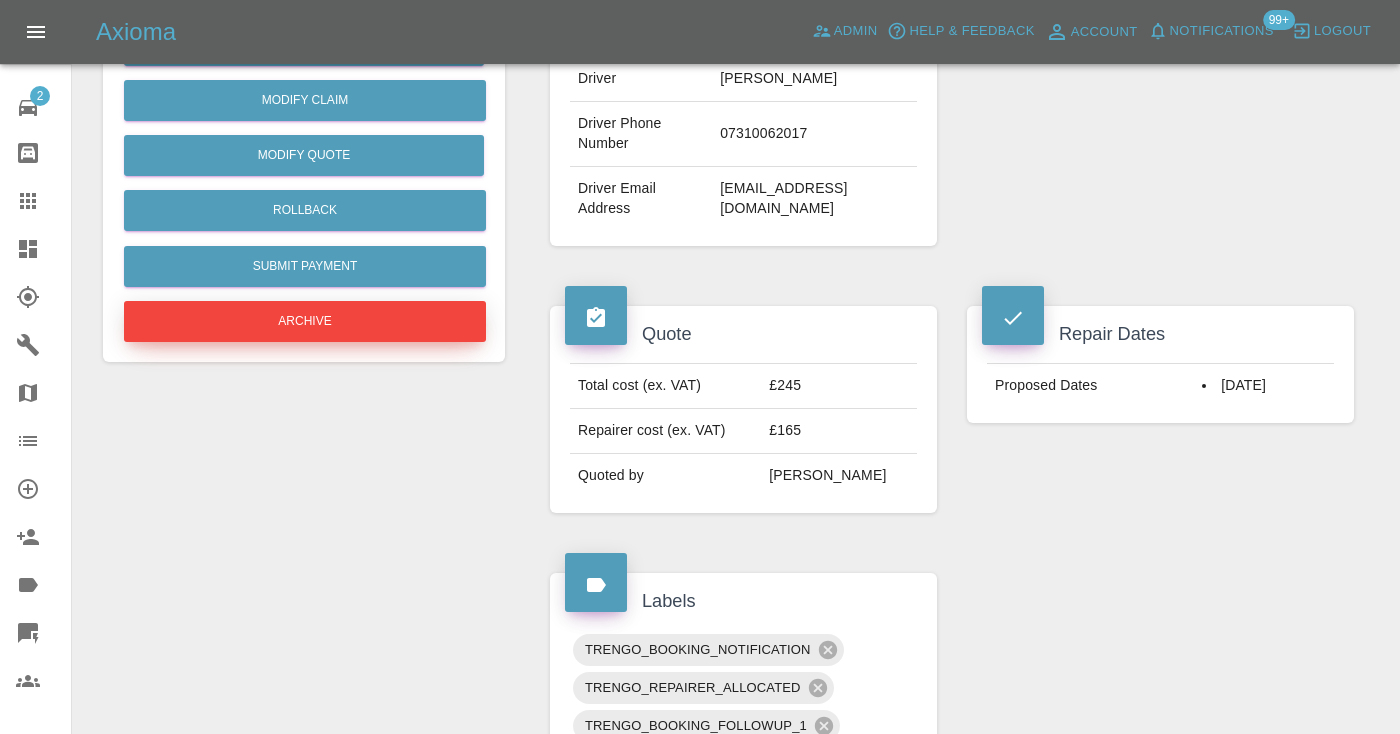 scroll, scrollTop: 529, scrollLeft: 0, axis: vertical 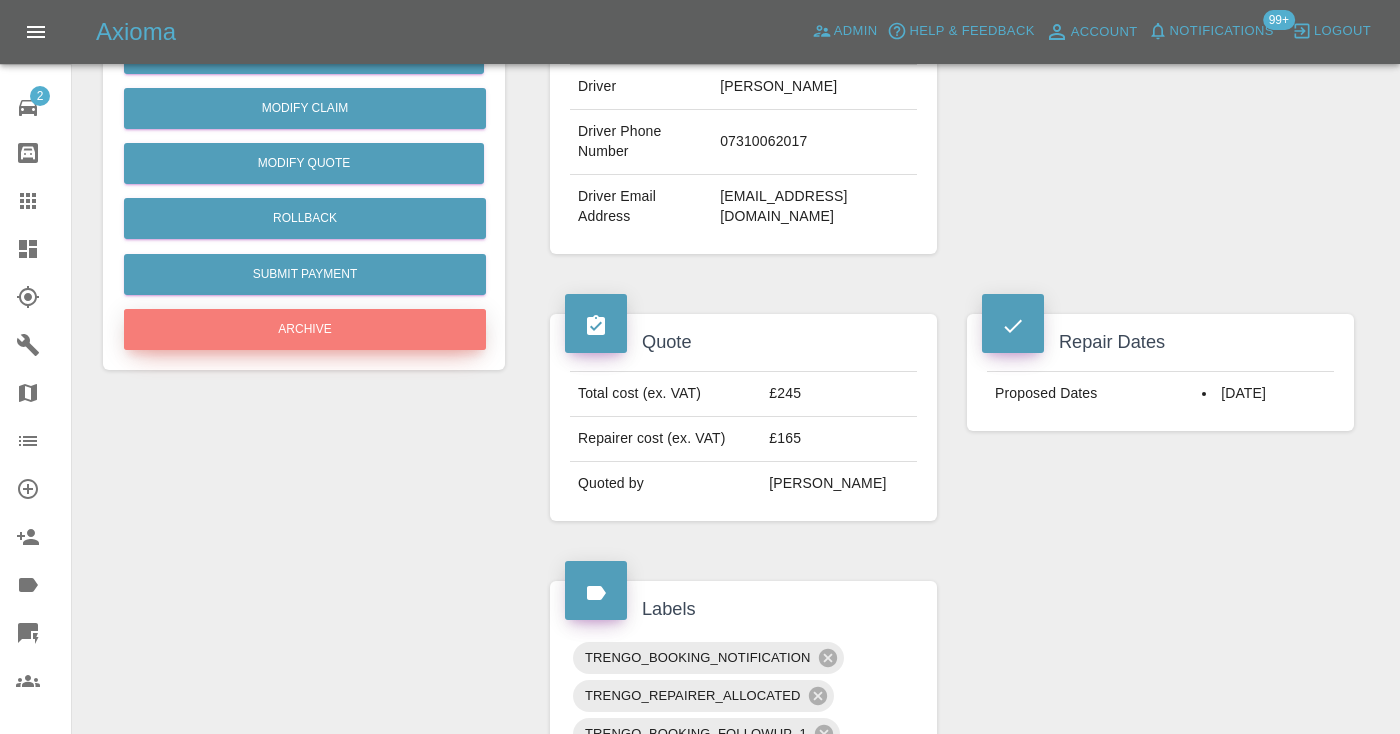 click on "Archive" at bounding box center (305, 329) 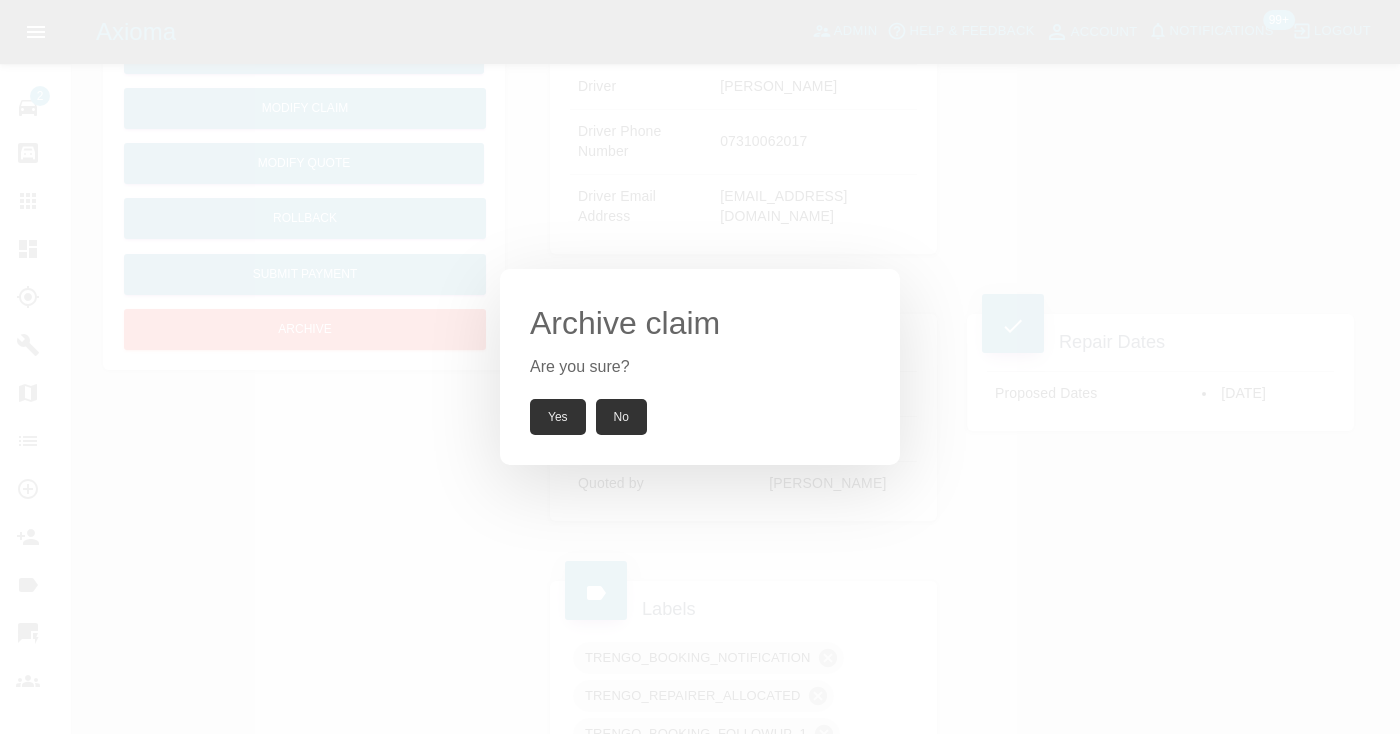 click on "Yes" at bounding box center [558, 417] 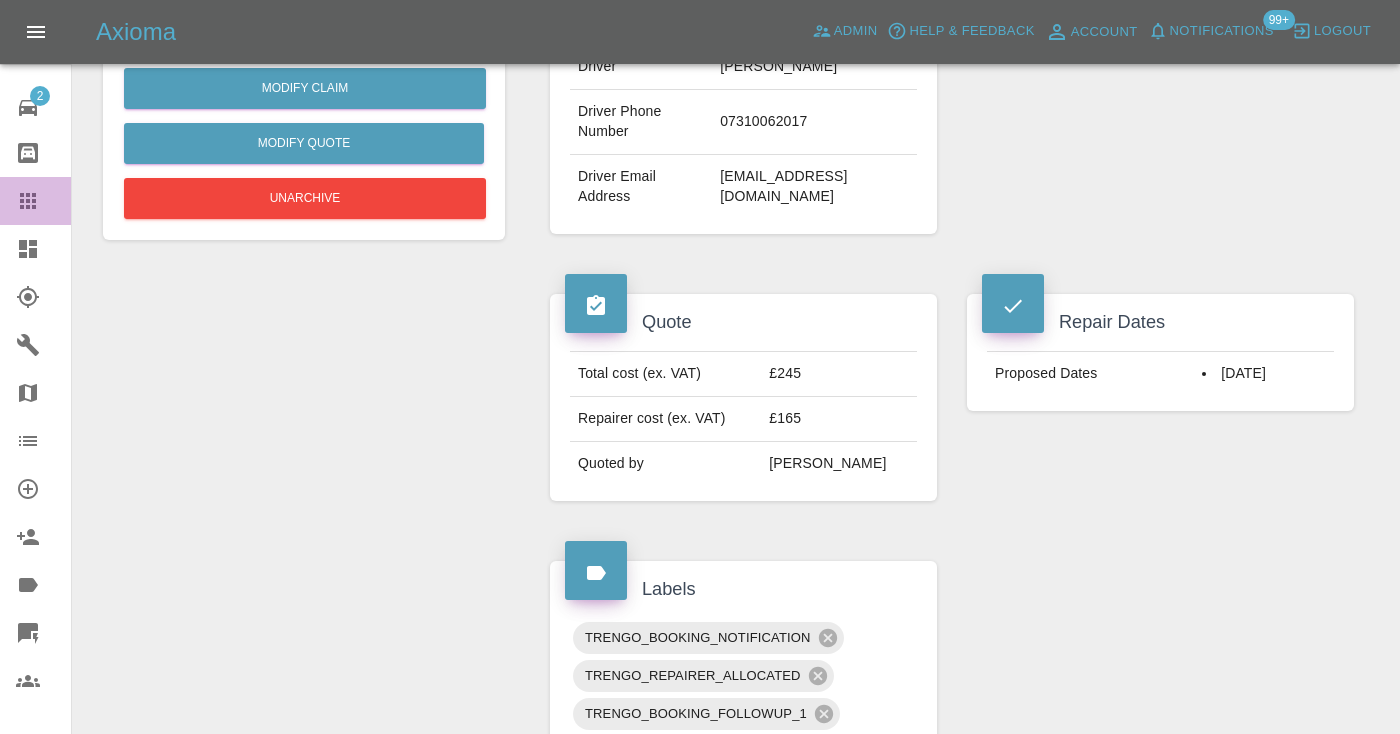 click 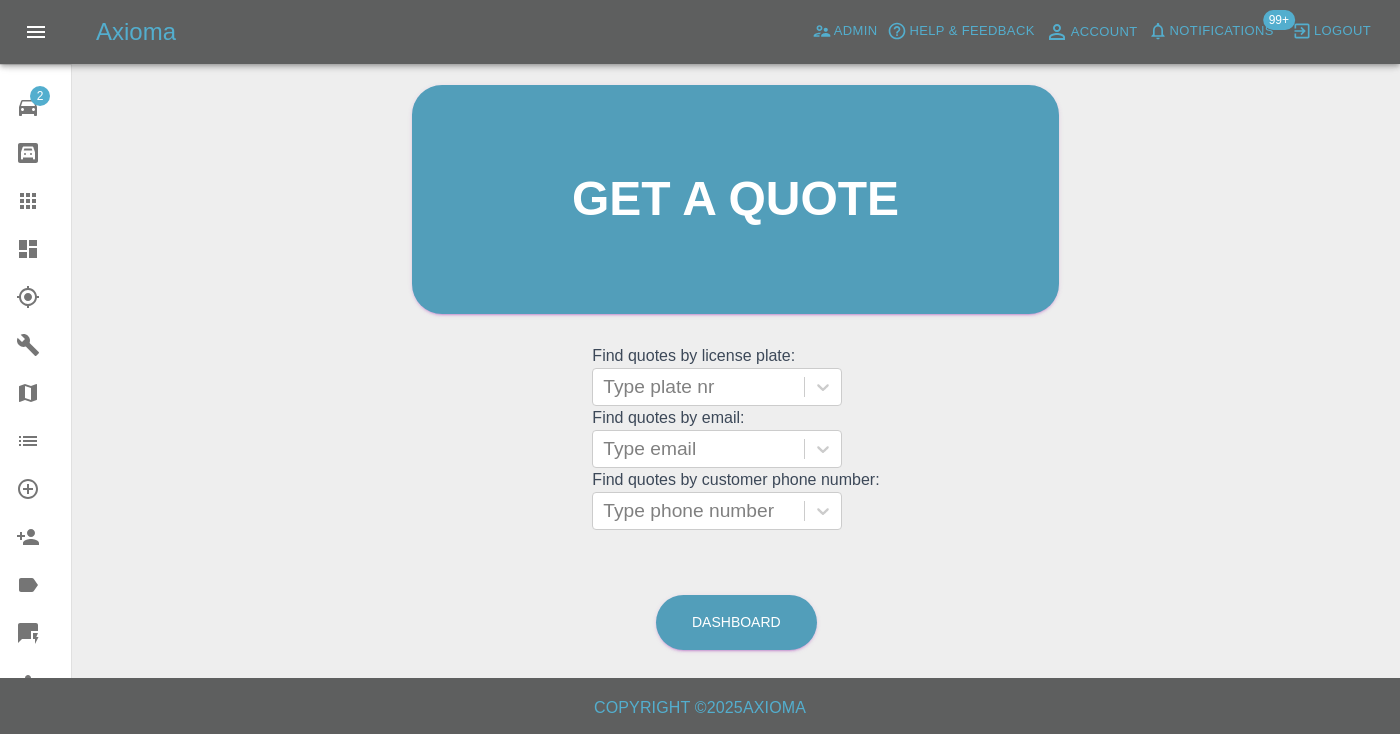 scroll, scrollTop: 201, scrollLeft: 0, axis: vertical 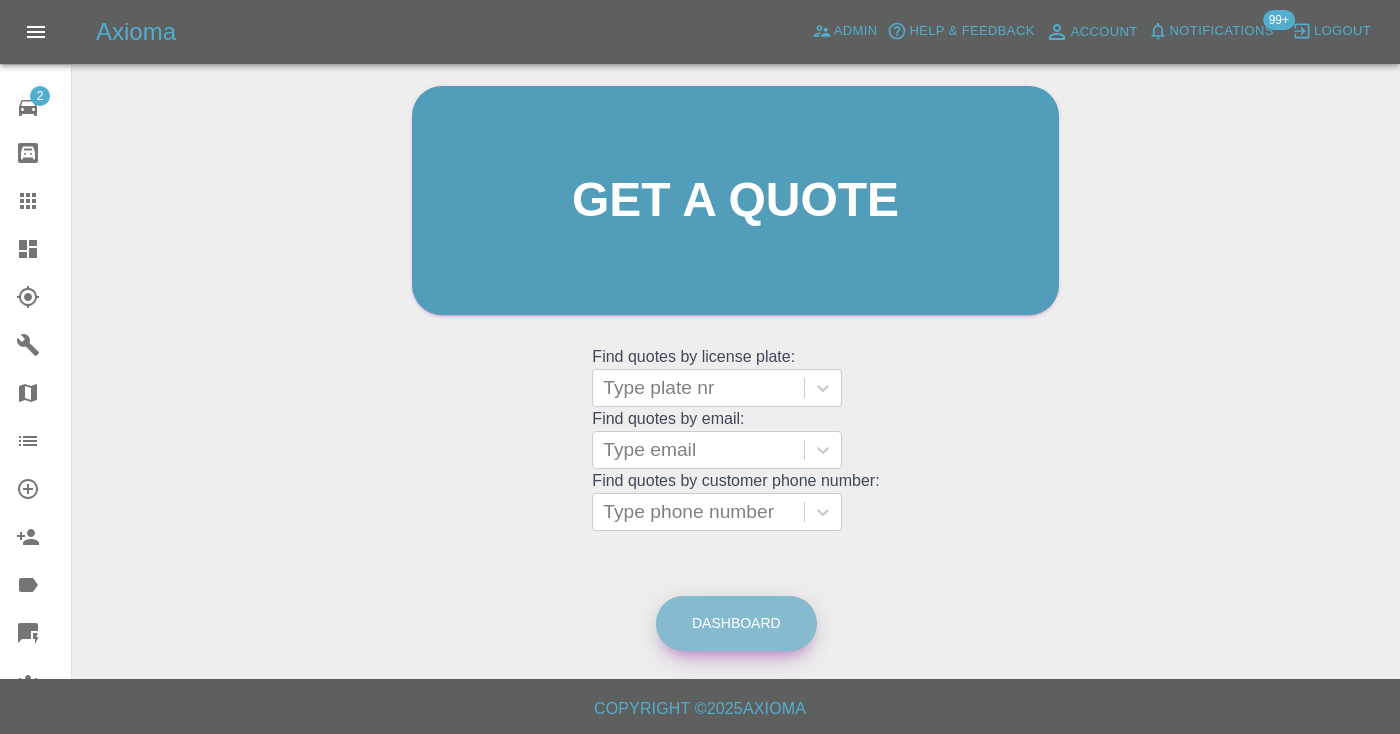click on "Dashboard" at bounding box center (736, 623) 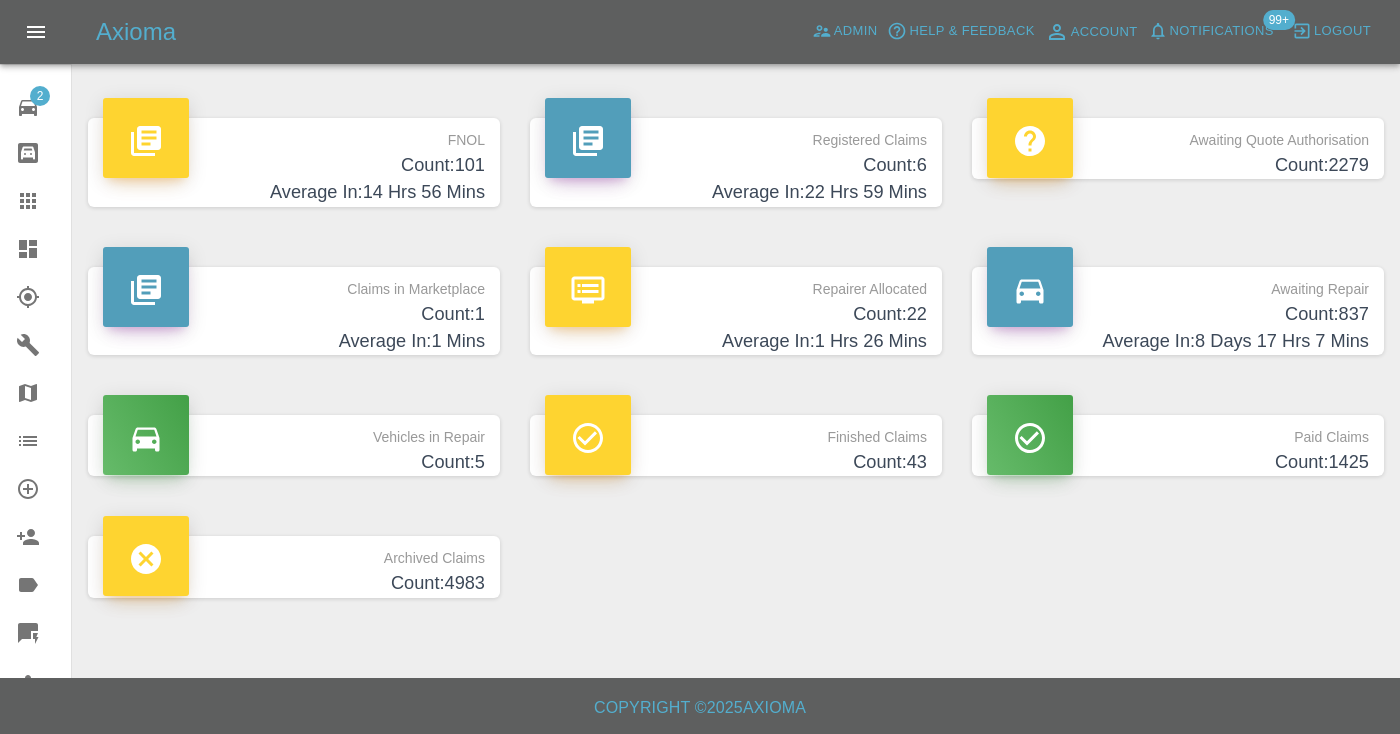 click on "Count:  837" at bounding box center [1178, 314] 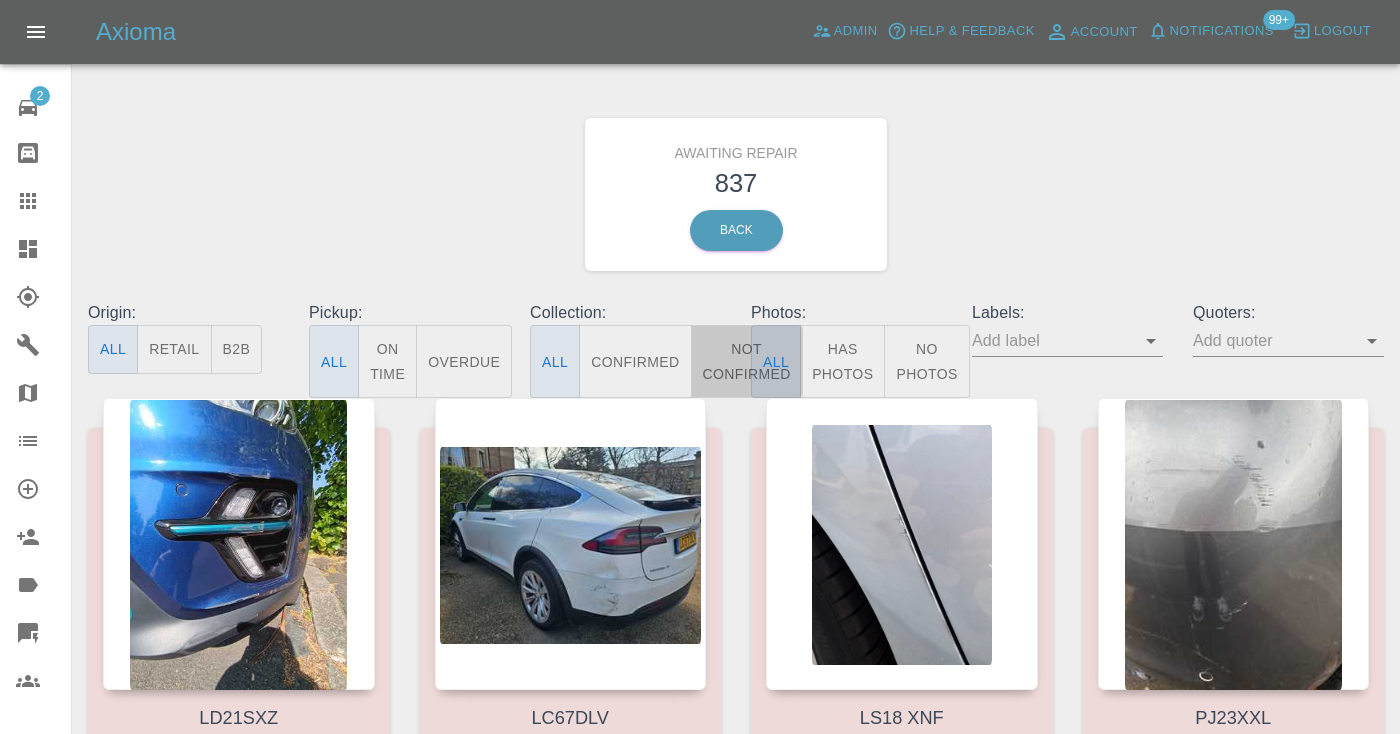 click on "Not Confirmed" at bounding box center [747, 361] 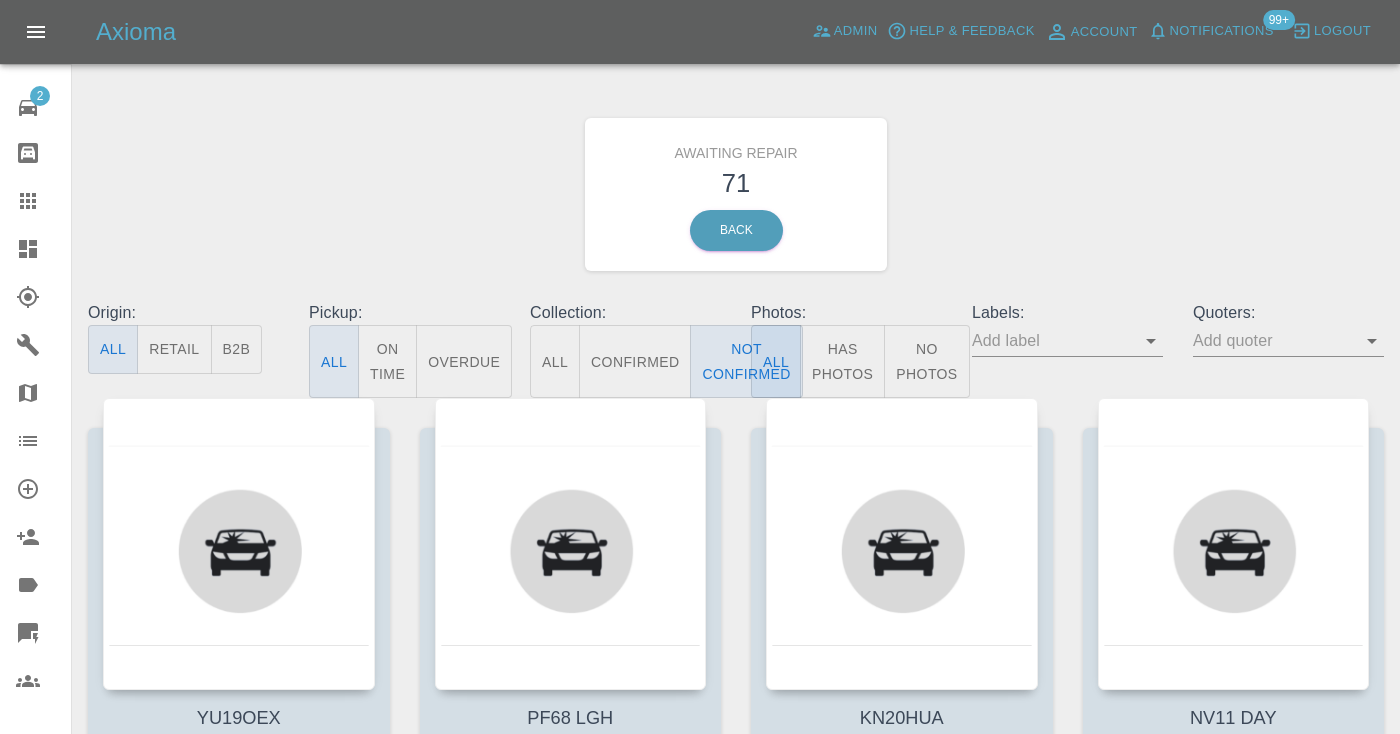 click on "Awaiting Repair 71 Back" at bounding box center (736, 194) 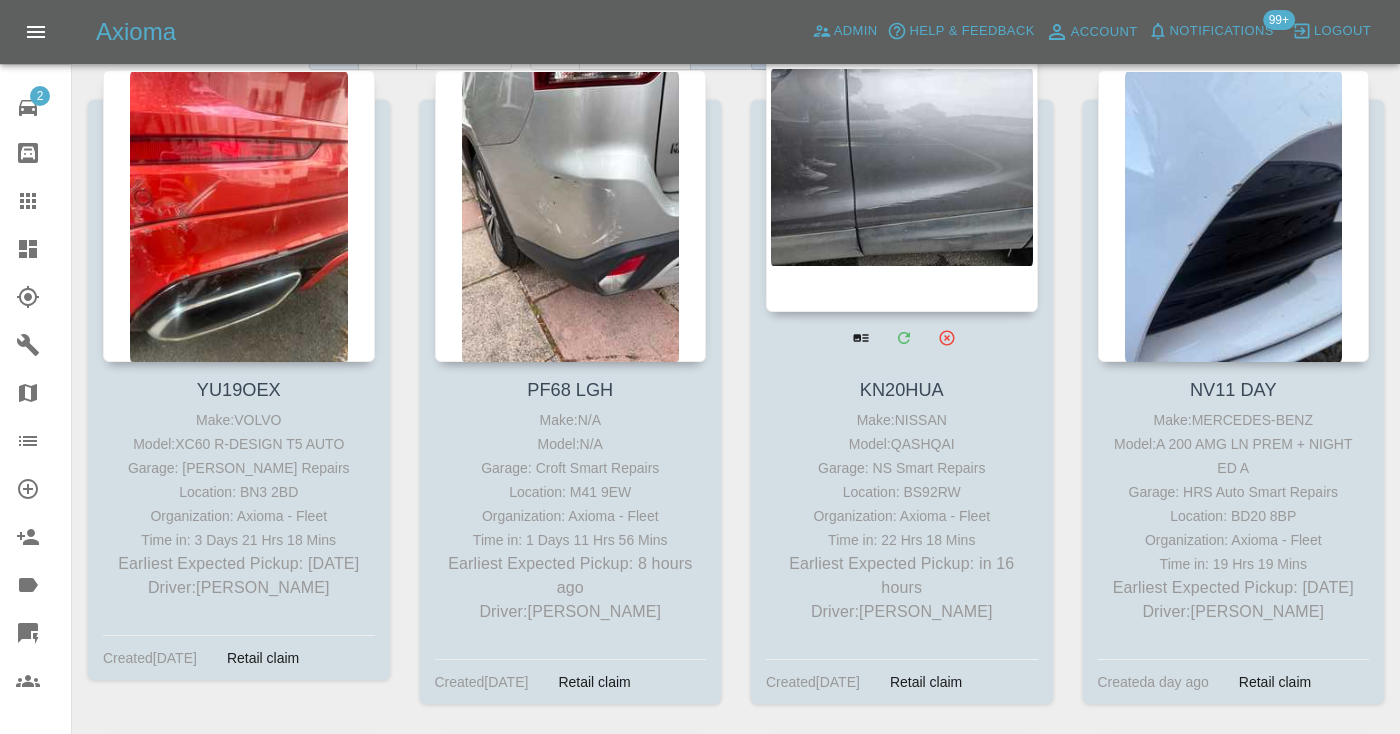 scroll, scrollTop: 333, scrollLeft: 0, axis: vertical 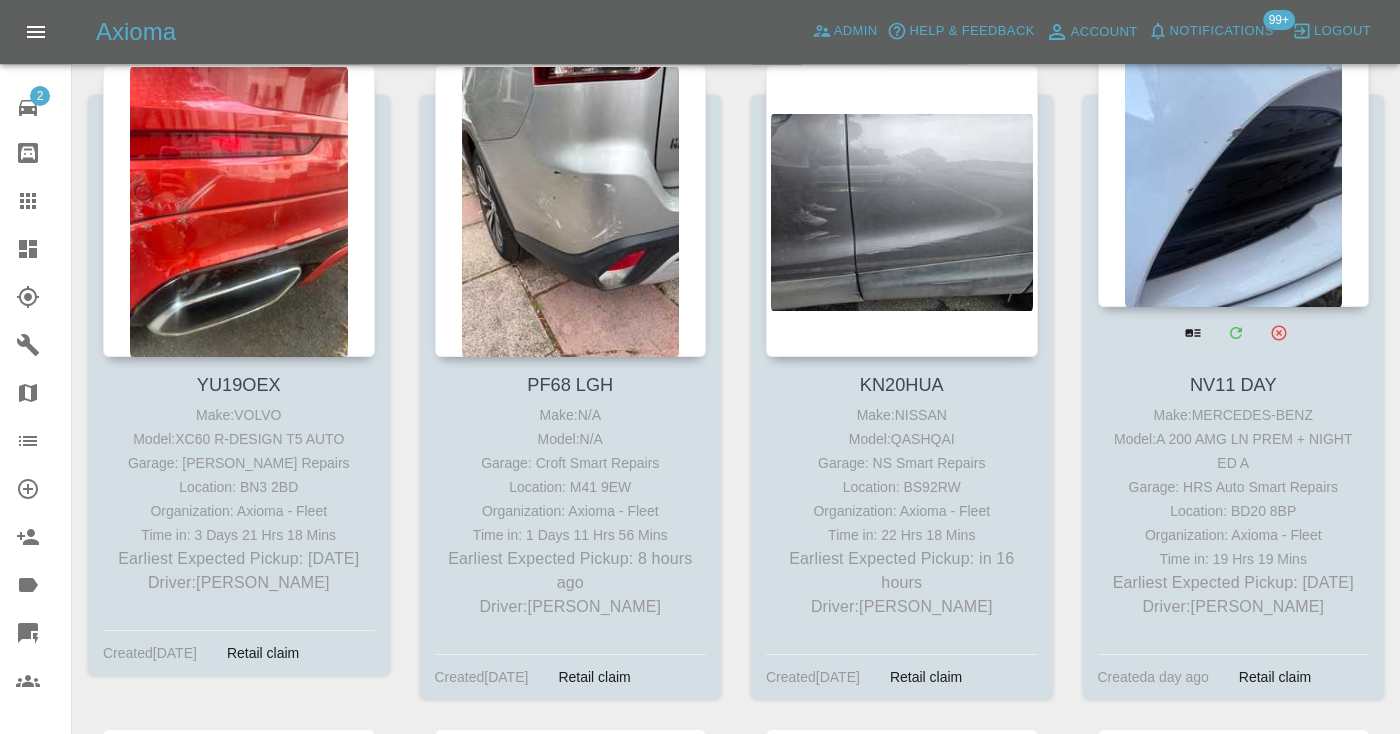 click at bounding box center (1234, 161) 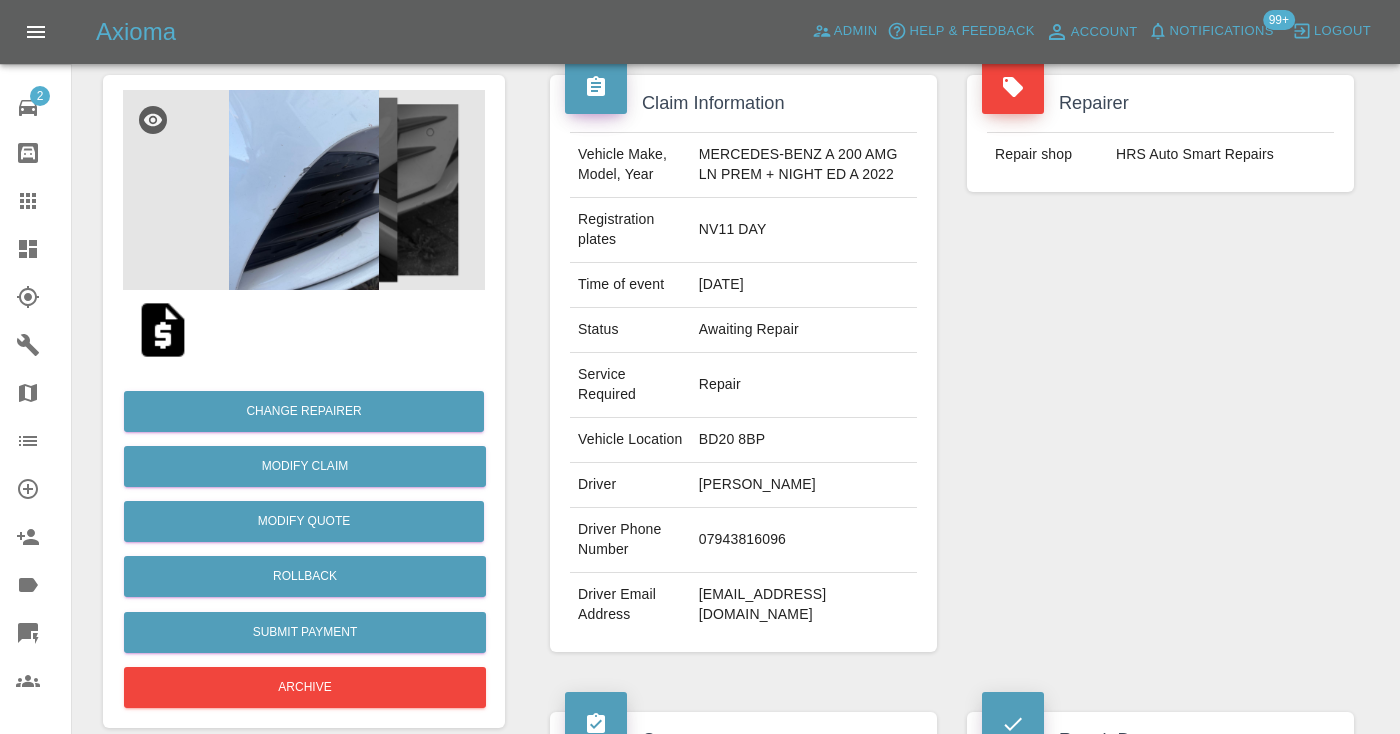 scroll, scrollTop: 223, scrollLeft: 0, axis: vertical 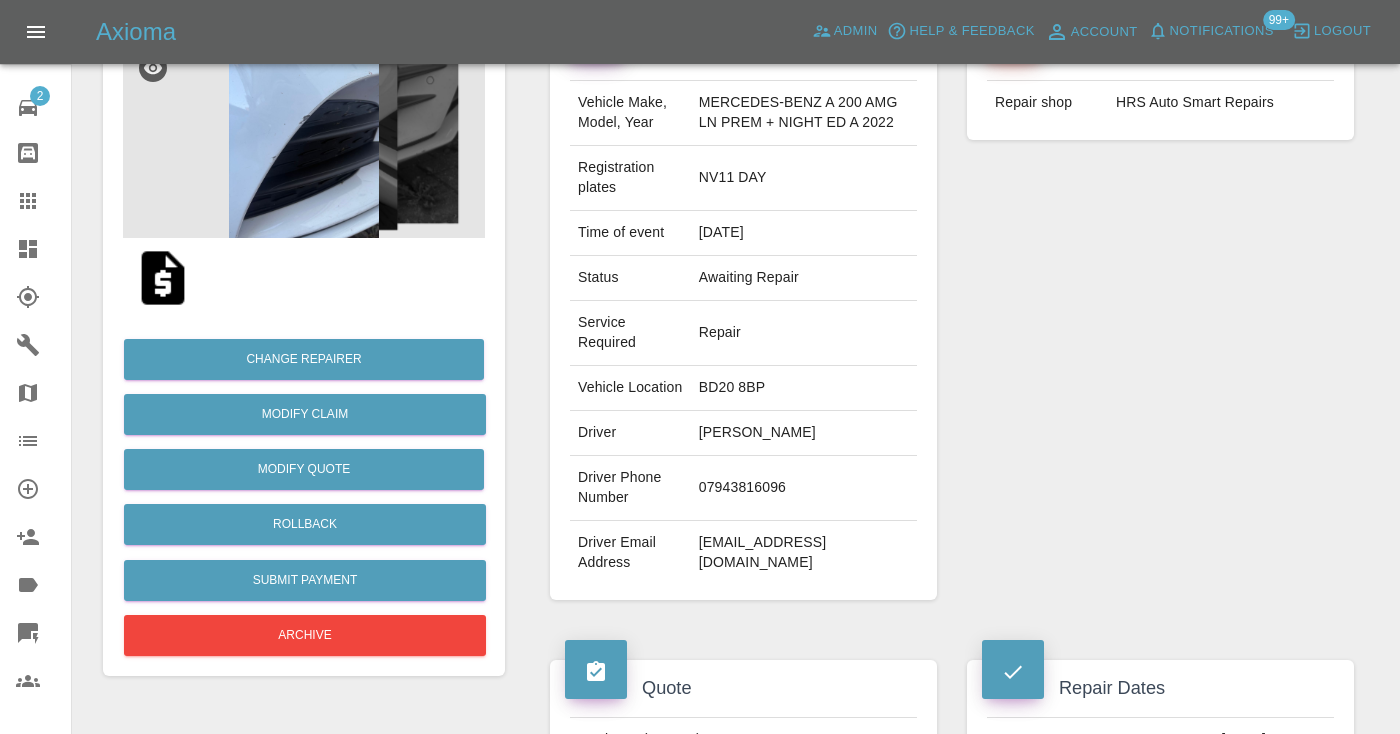 click on "07943816096" at bounding box center [804, 488] 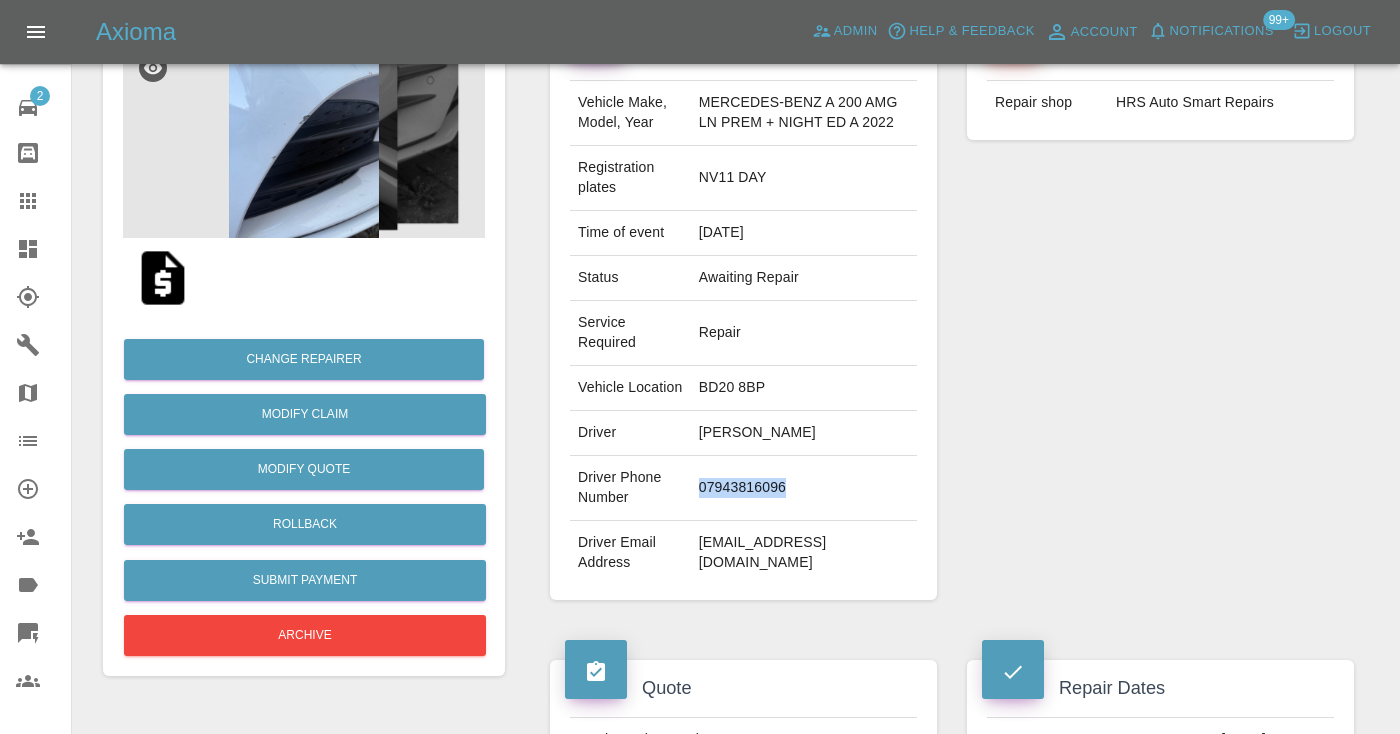click on "07943816096" at bounding box center (804, 488) 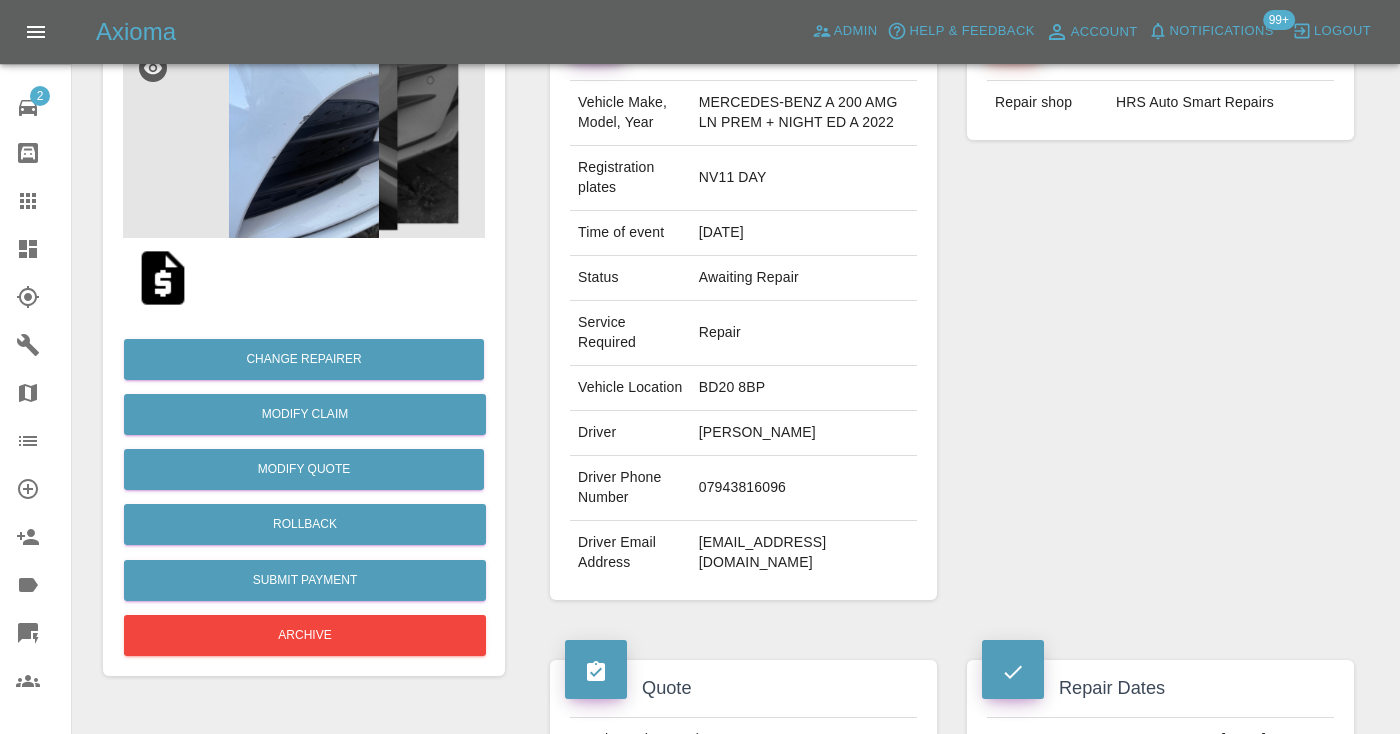 click on "[PERSON_NAME]" at bounding box center [804, 433] 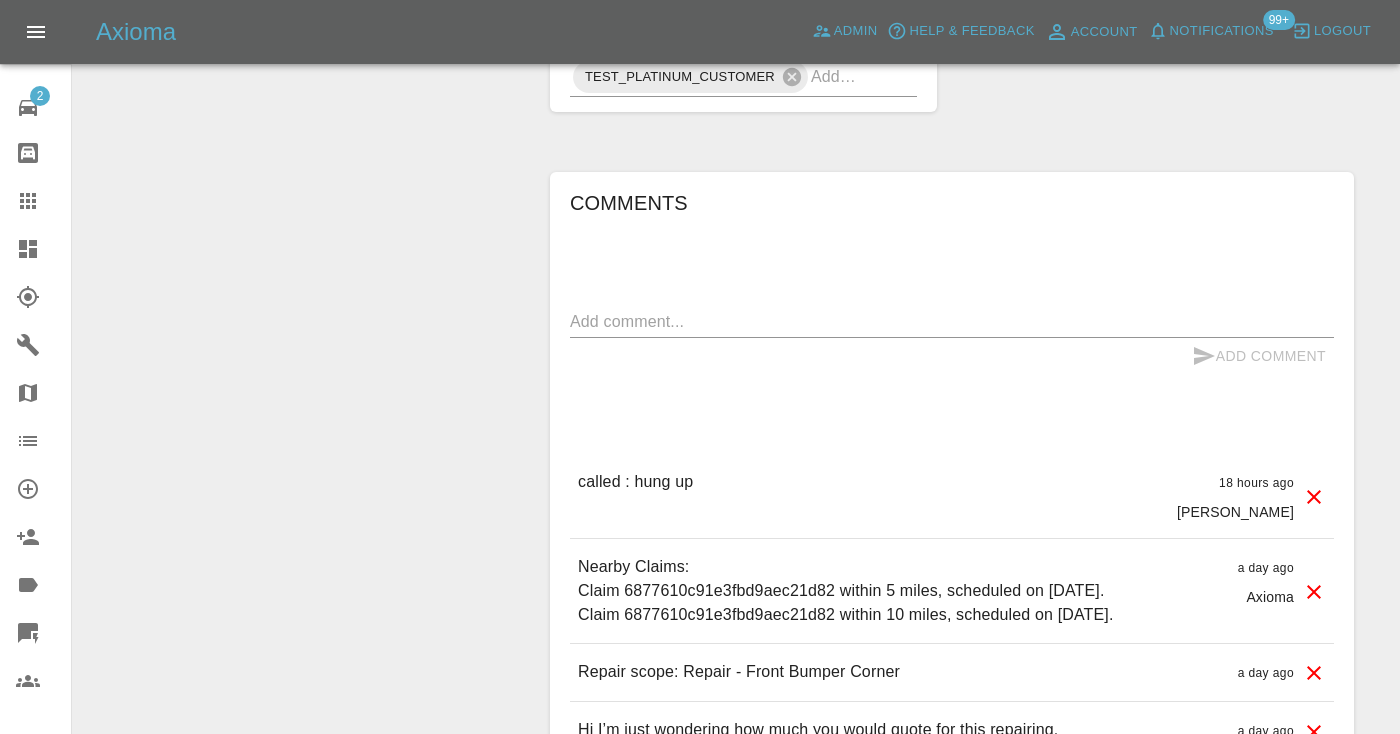 scroll, scrollTop: 1486, scrollLeft: 0, axis: vertical 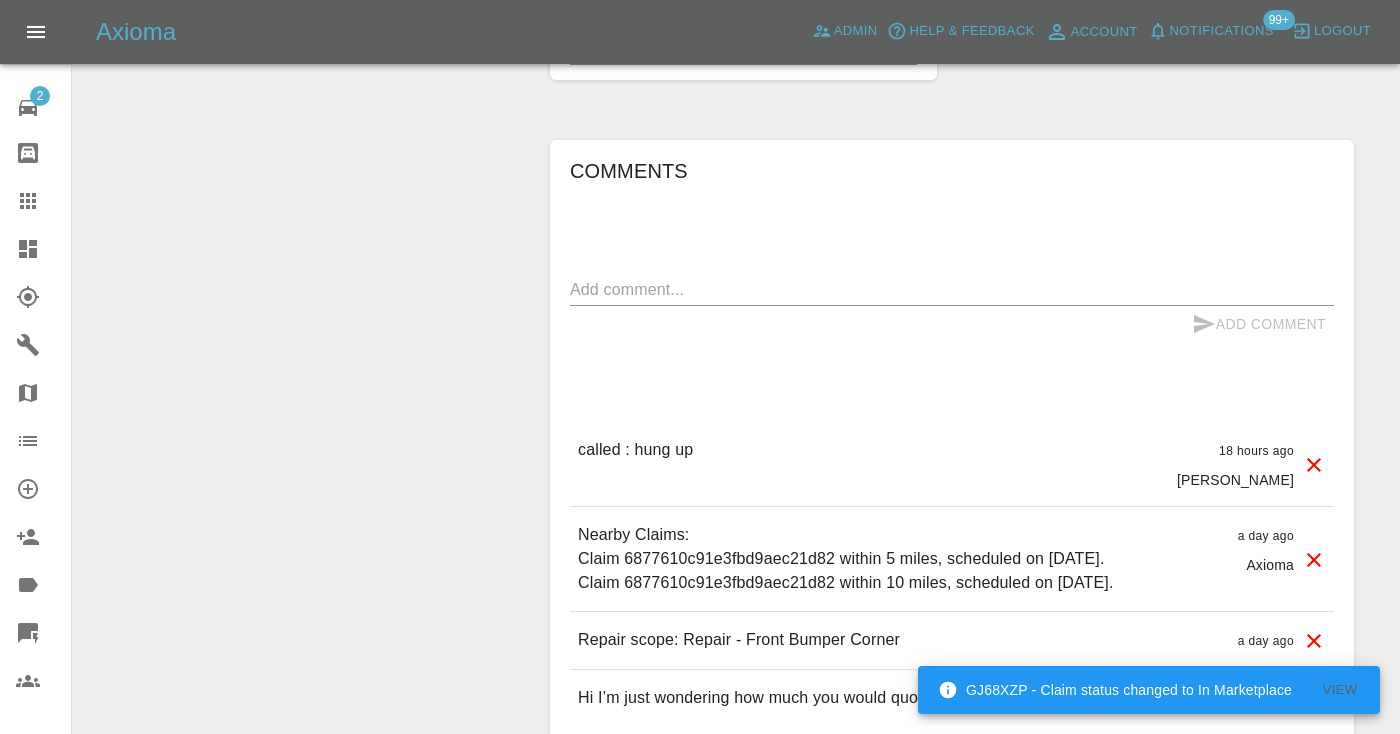 click at bounding box center [952, 289] 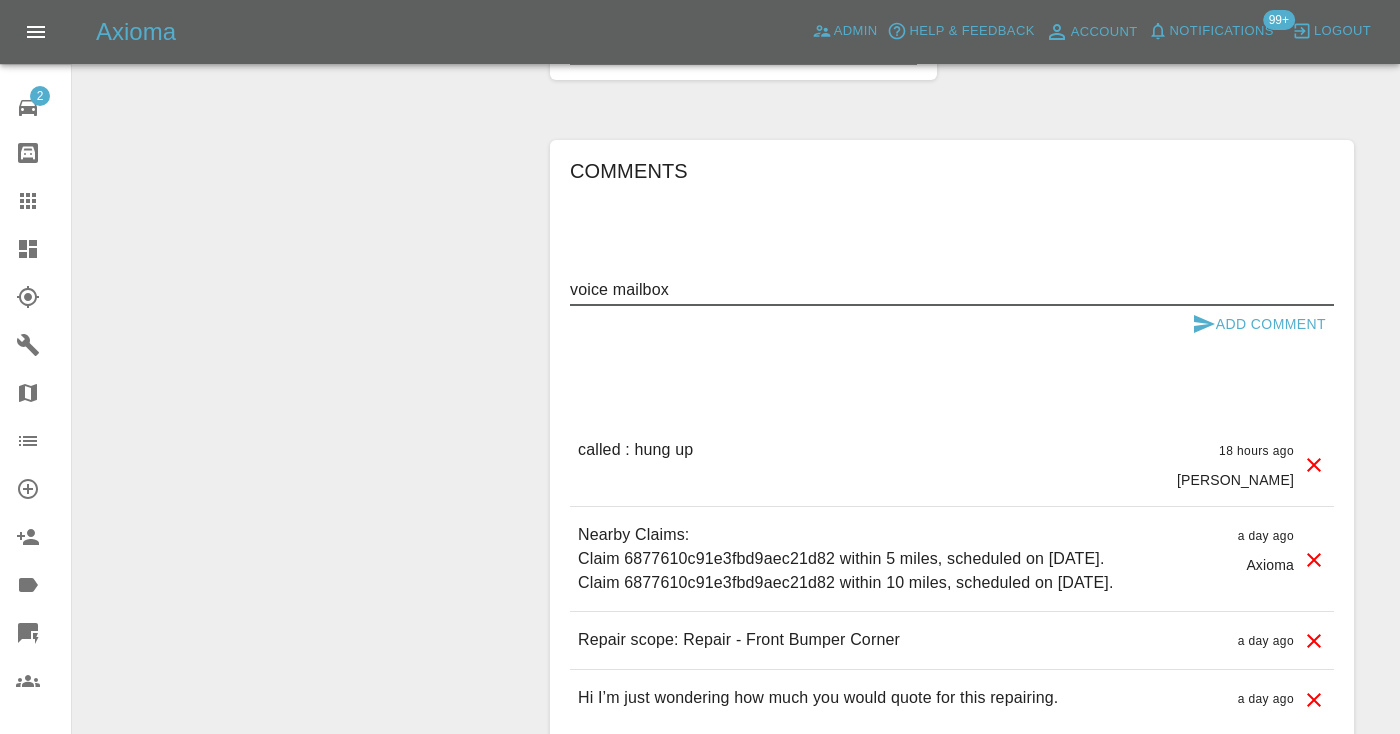 type on "voice mailbox" 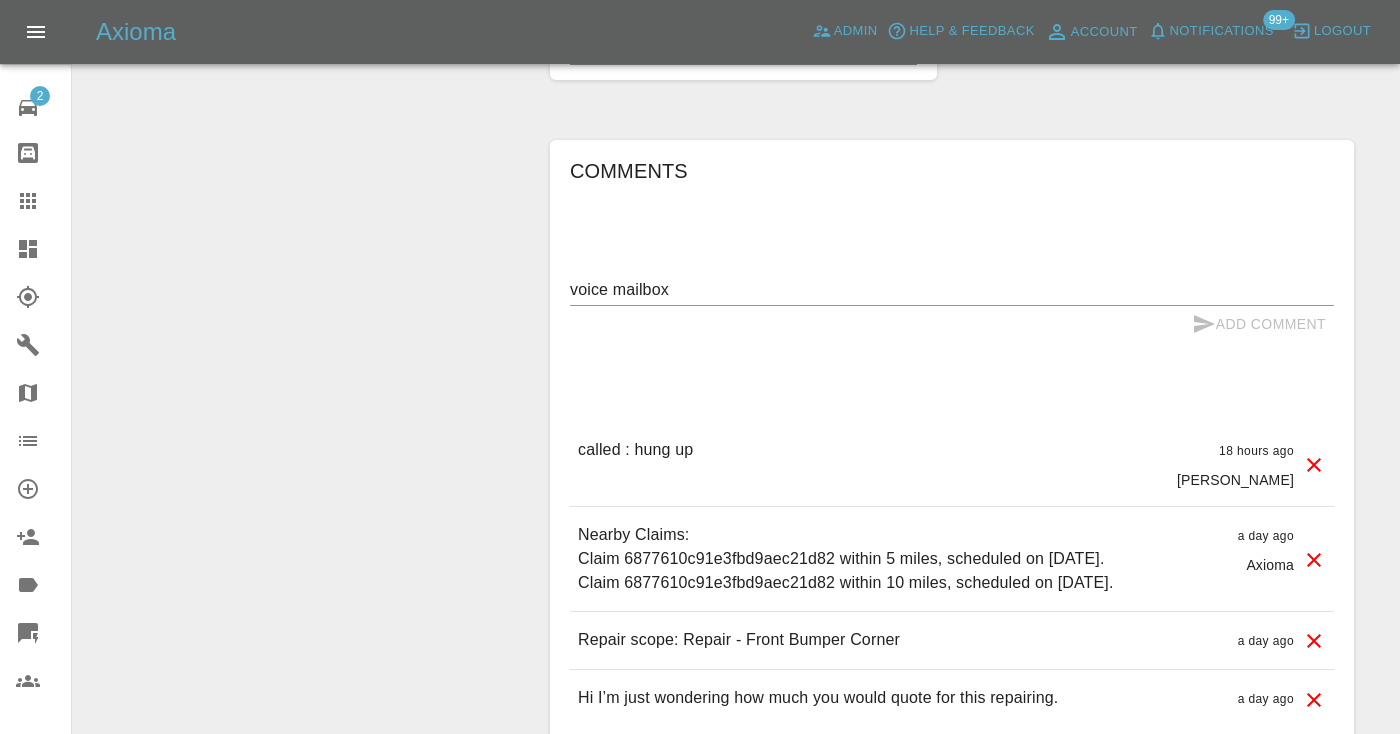 type 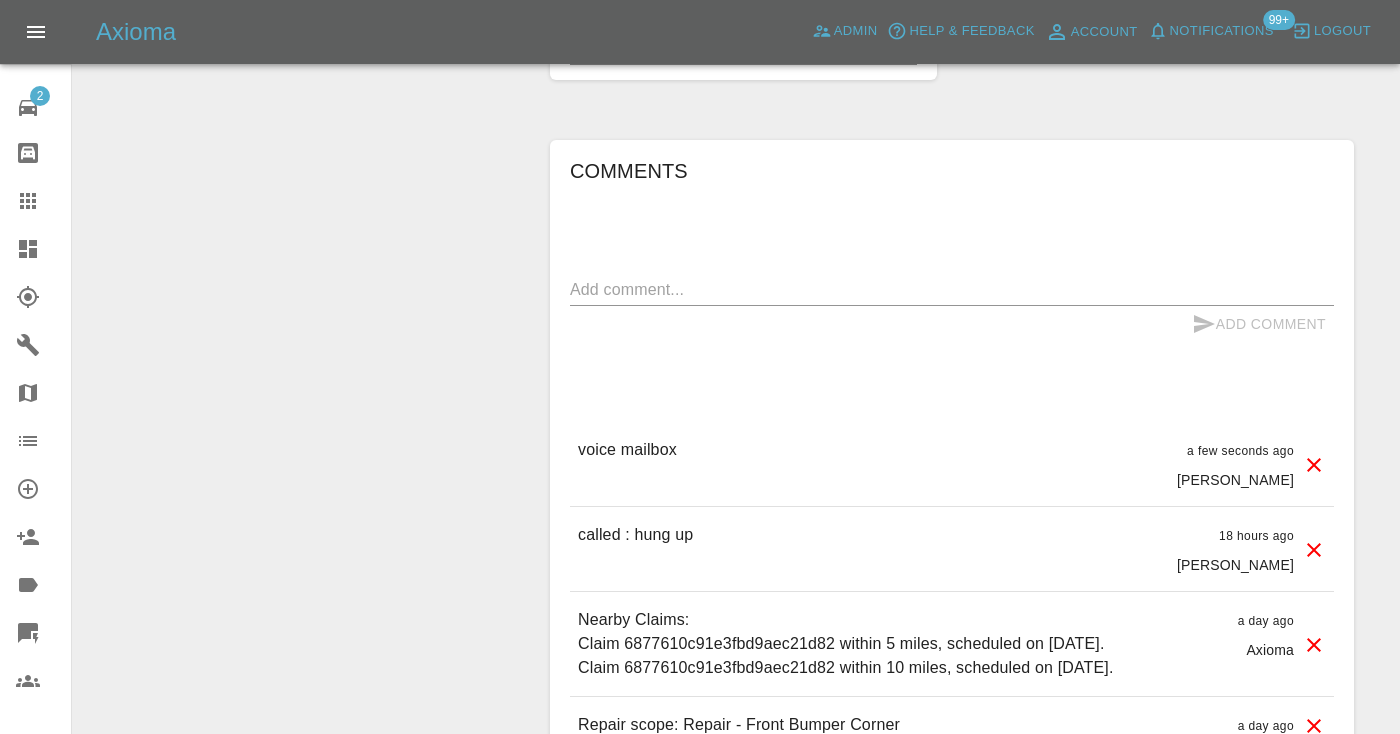 click at bounding box center (44, 201) 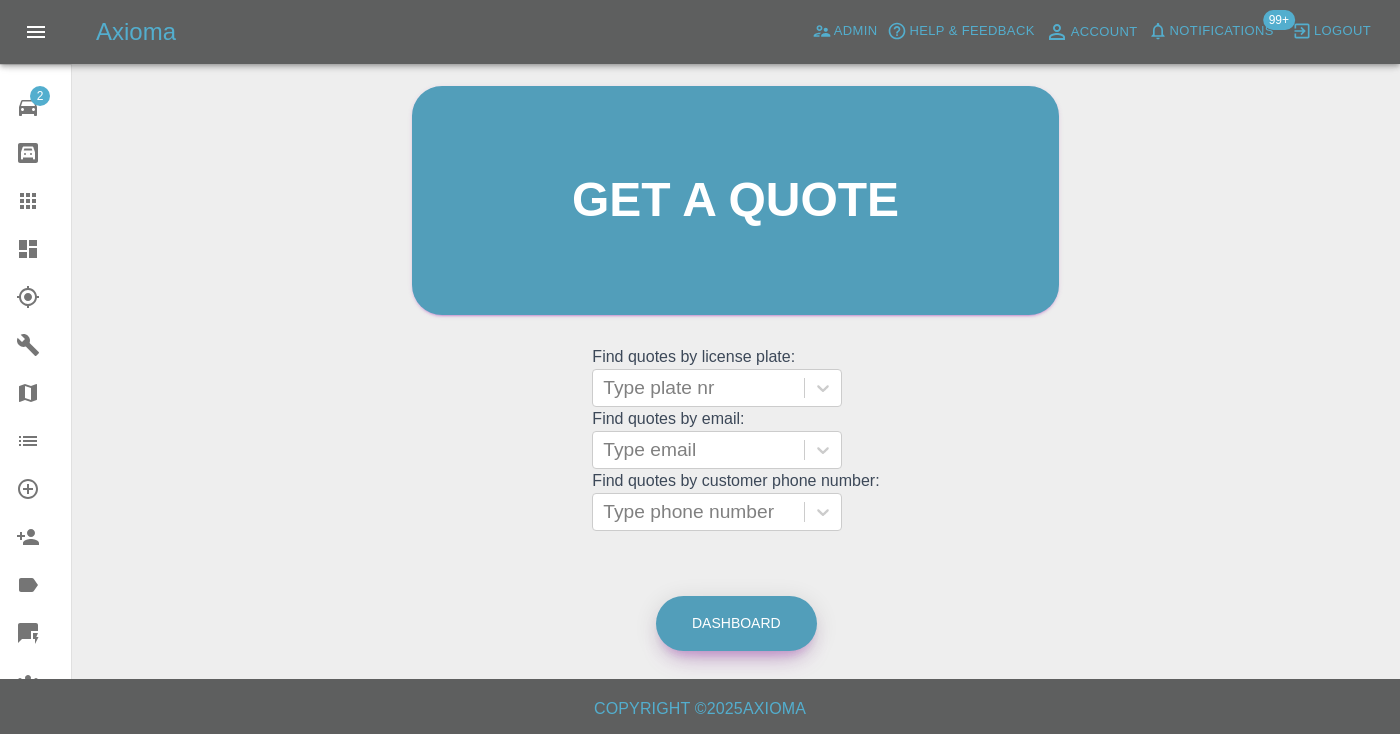 click on "Dashboard" at bounding box center [736, 623] 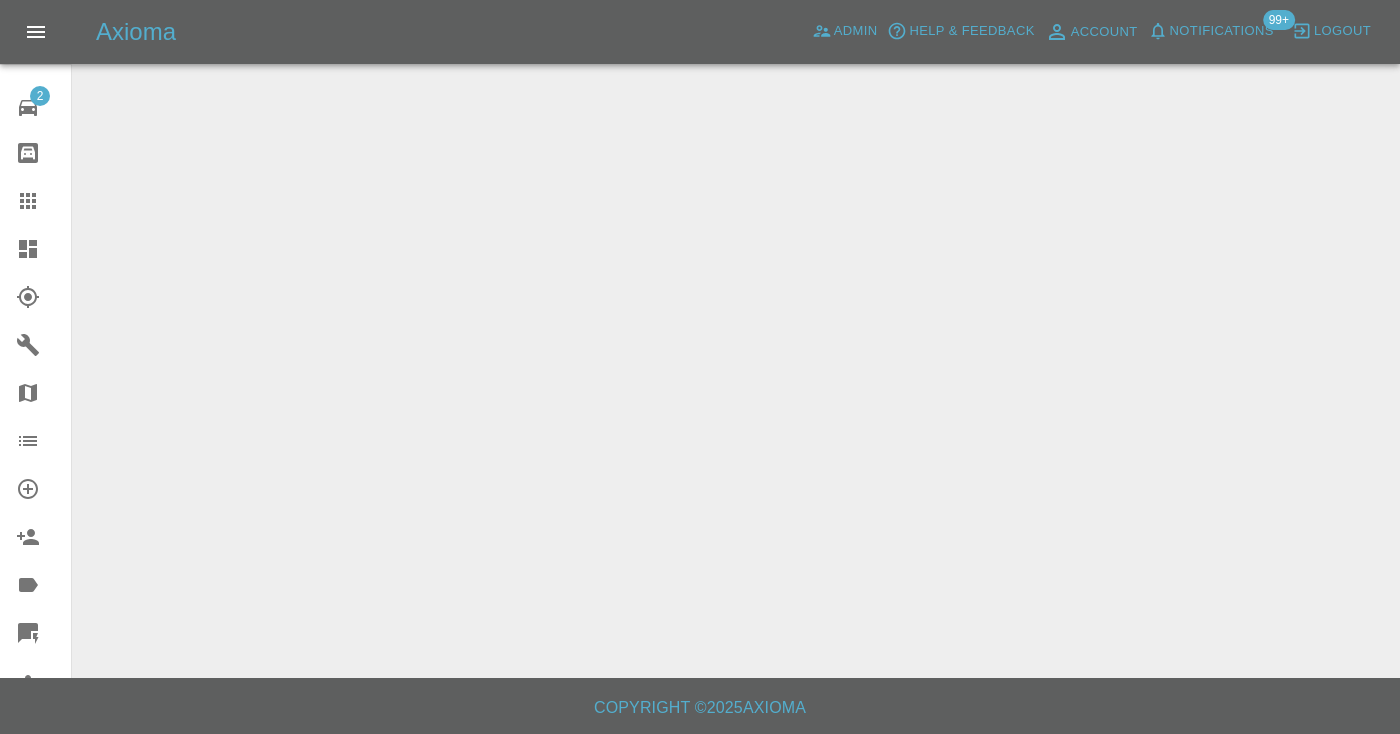 scroll, scrollTop: 0, scrollLeft: 0, axis: both 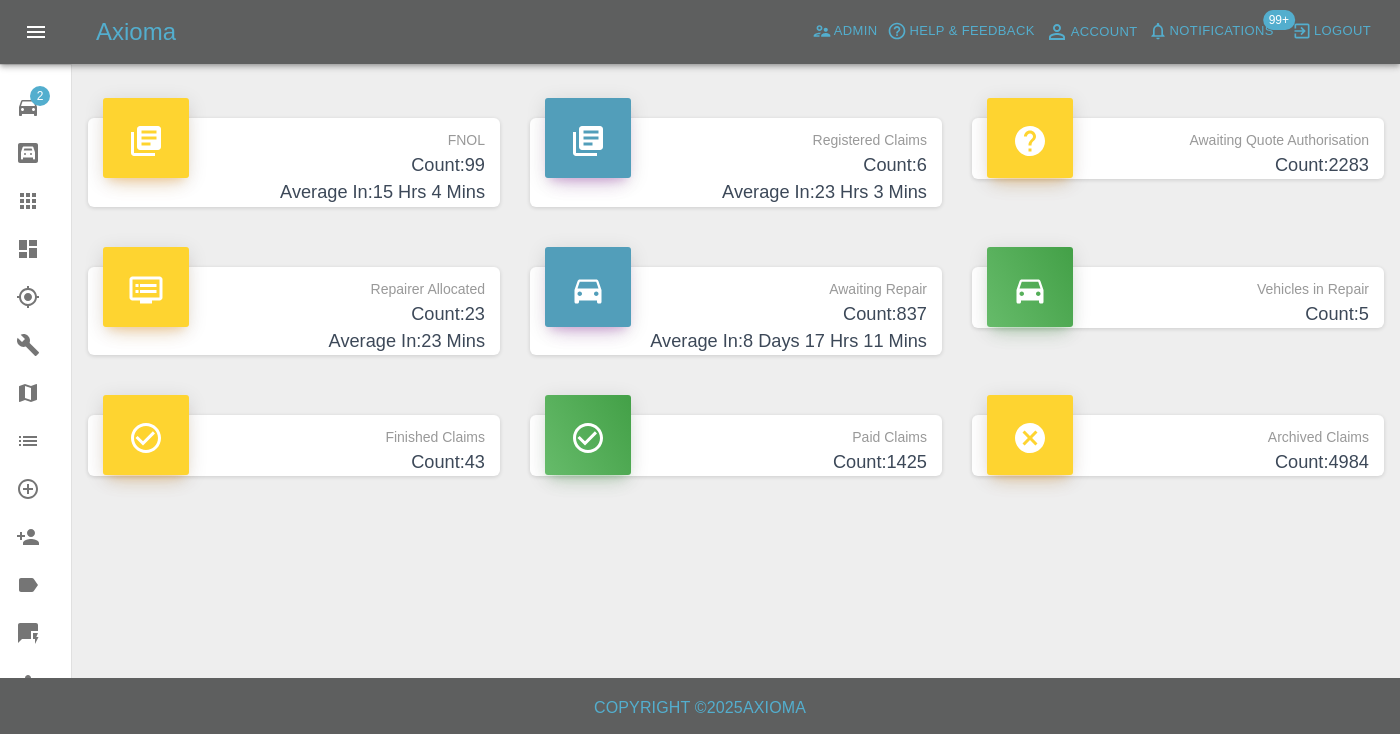 click on "Awaiting Repair" at bounding box center [736, 284] 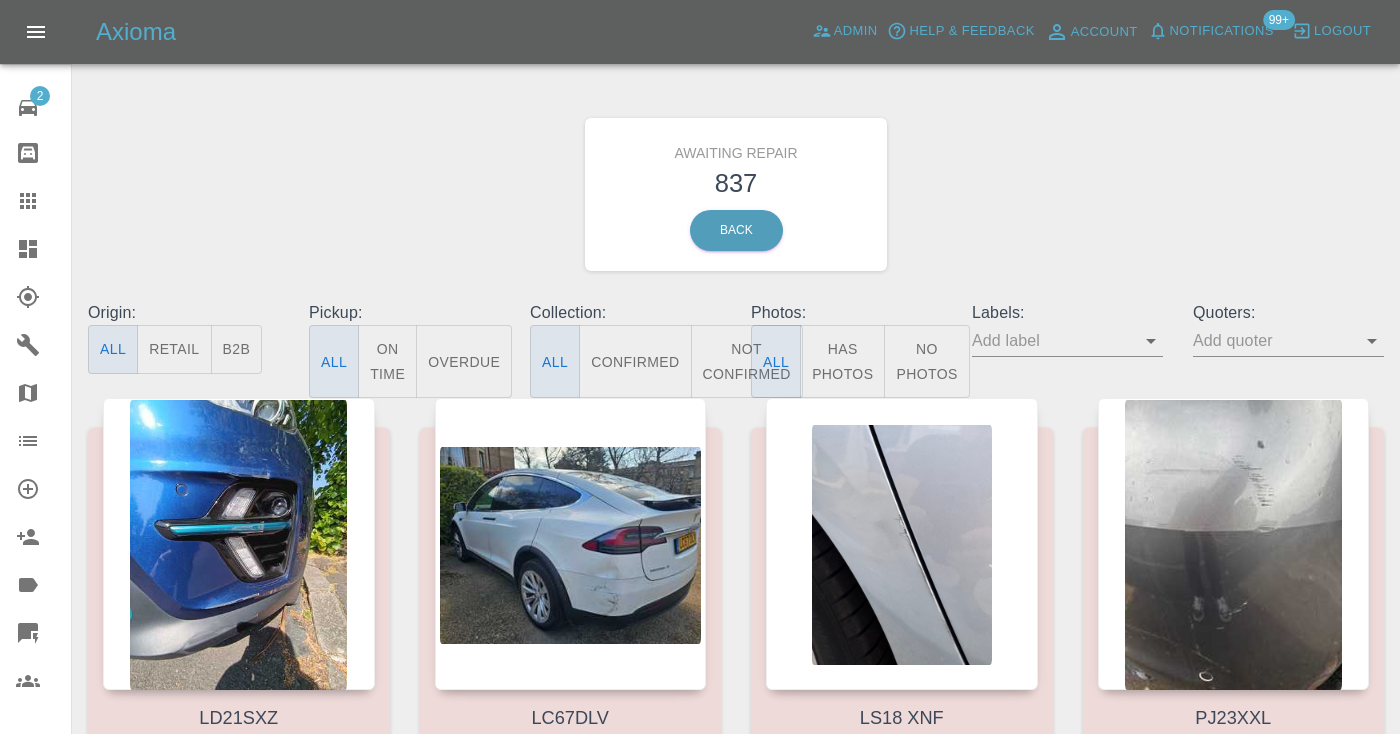 click on "Not Confirmed" at bounding box center (747, 361) 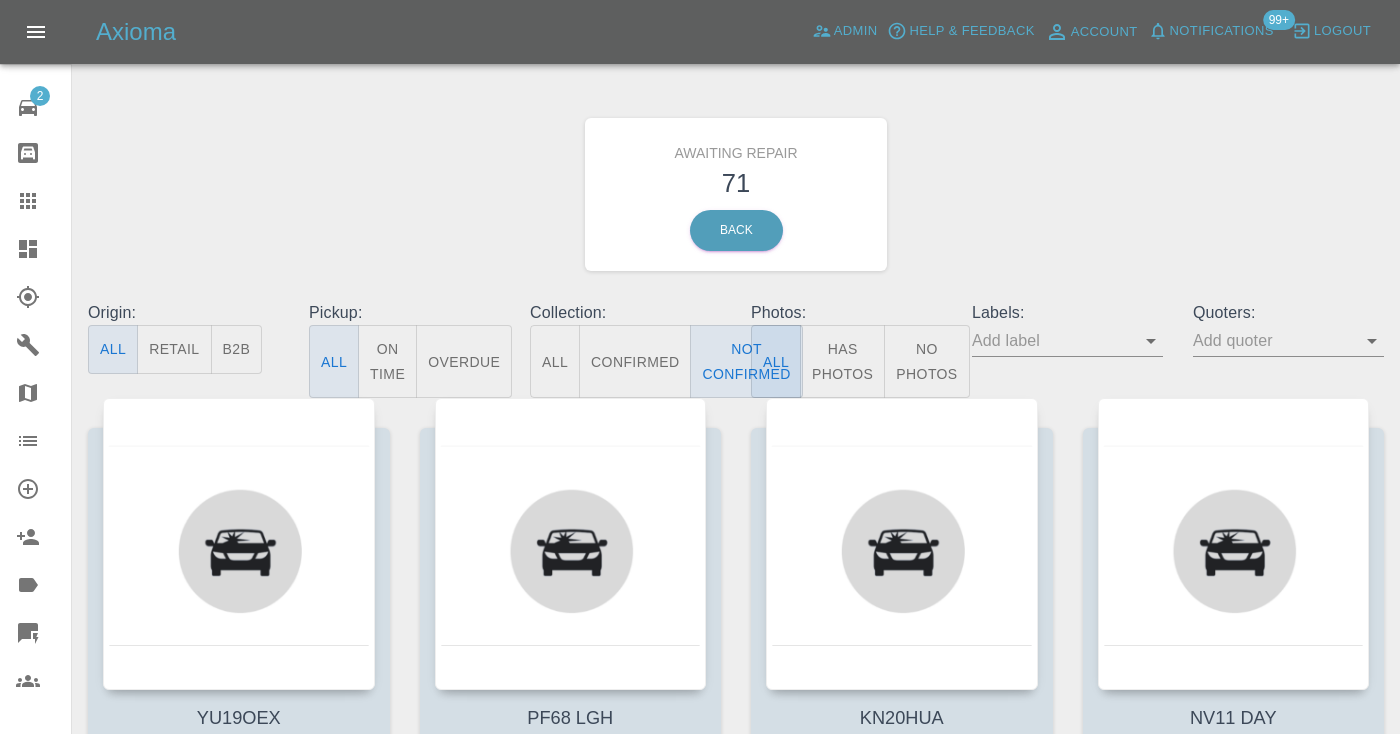 click on "Awaiting Repair 71 Back" at bounding box center [736, 194] 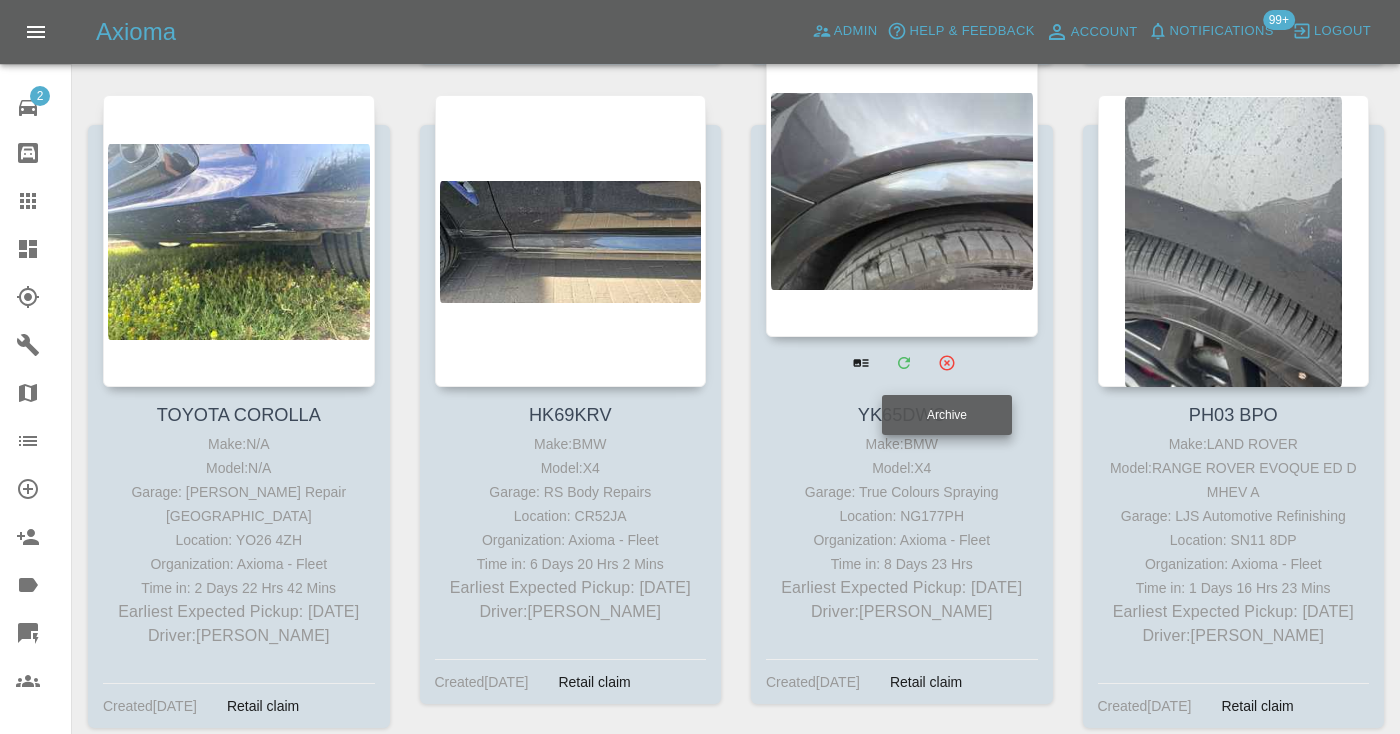 scroll, scrollTop: 925, scrollLeft: 0, axis: vertical 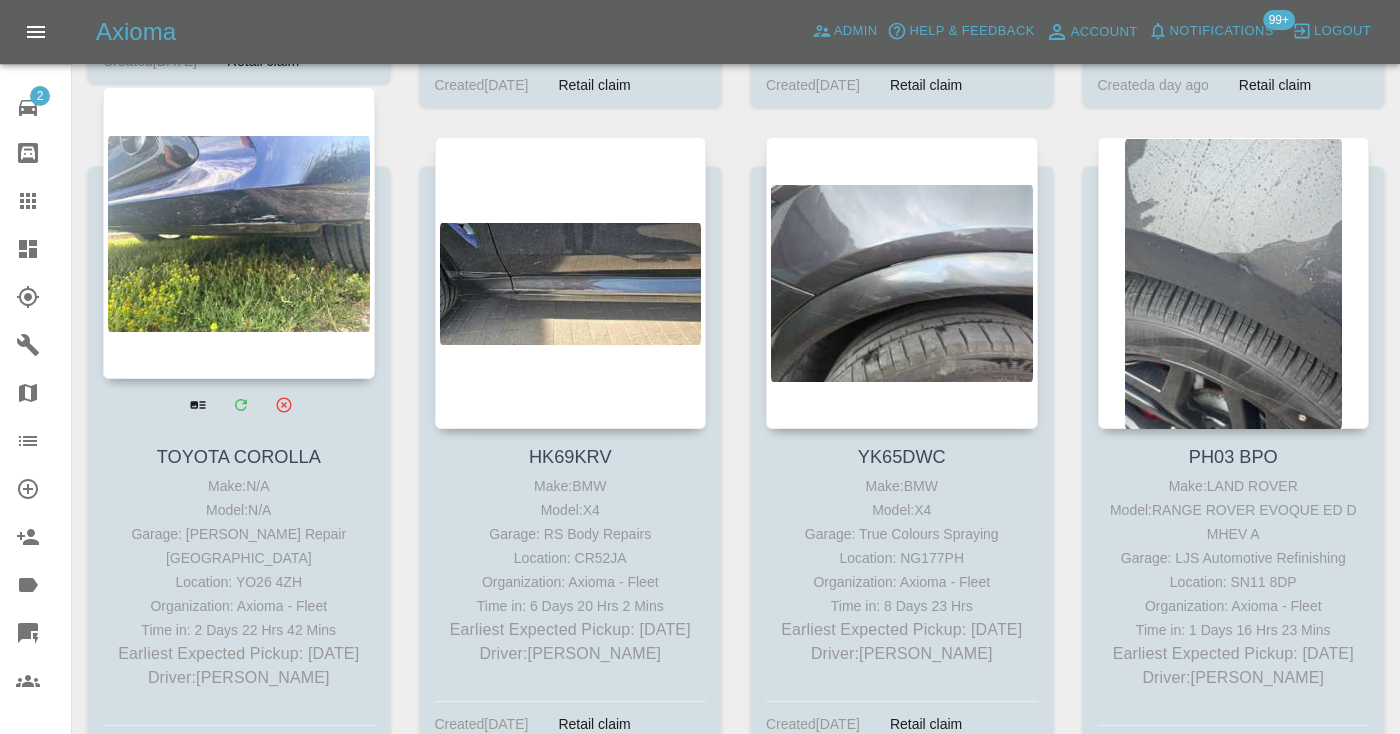 click at bounding box center (239, 233) 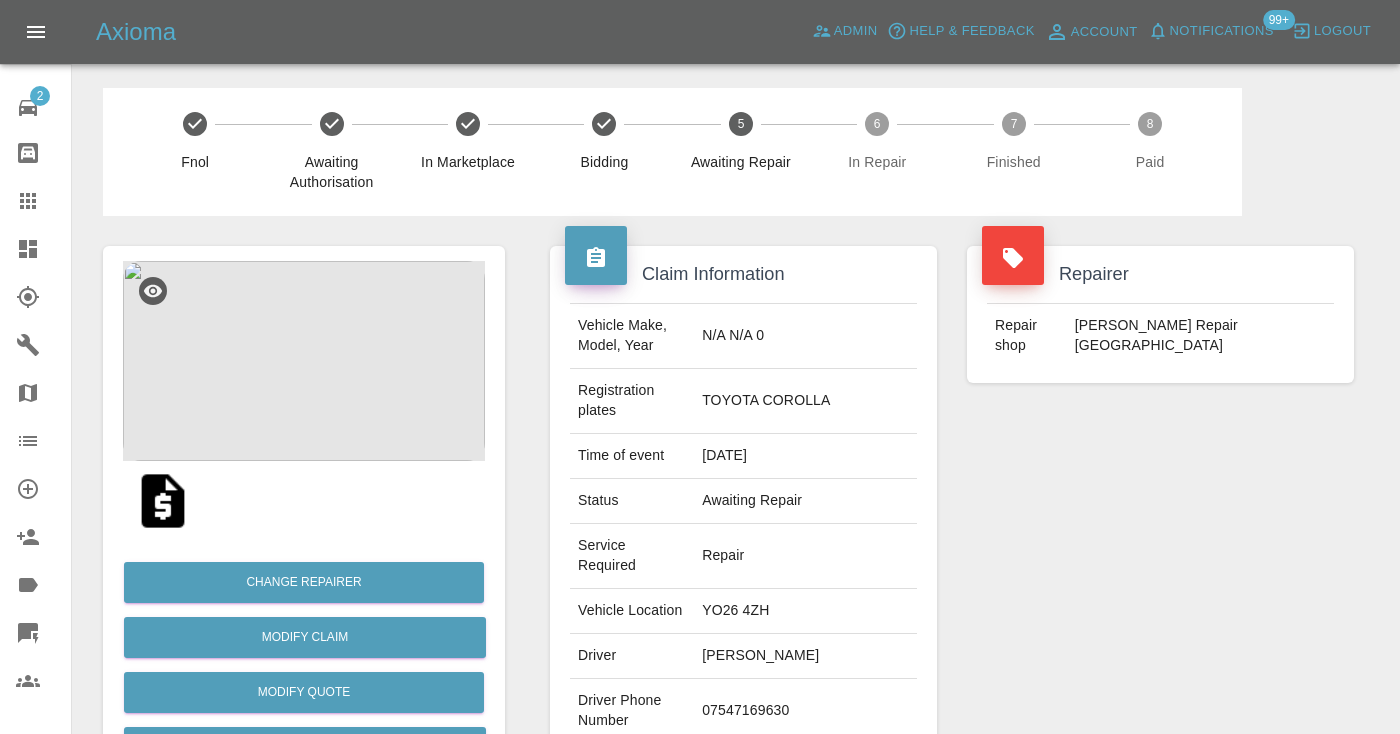 click on "07547169630" at bounding box center (805, 711) 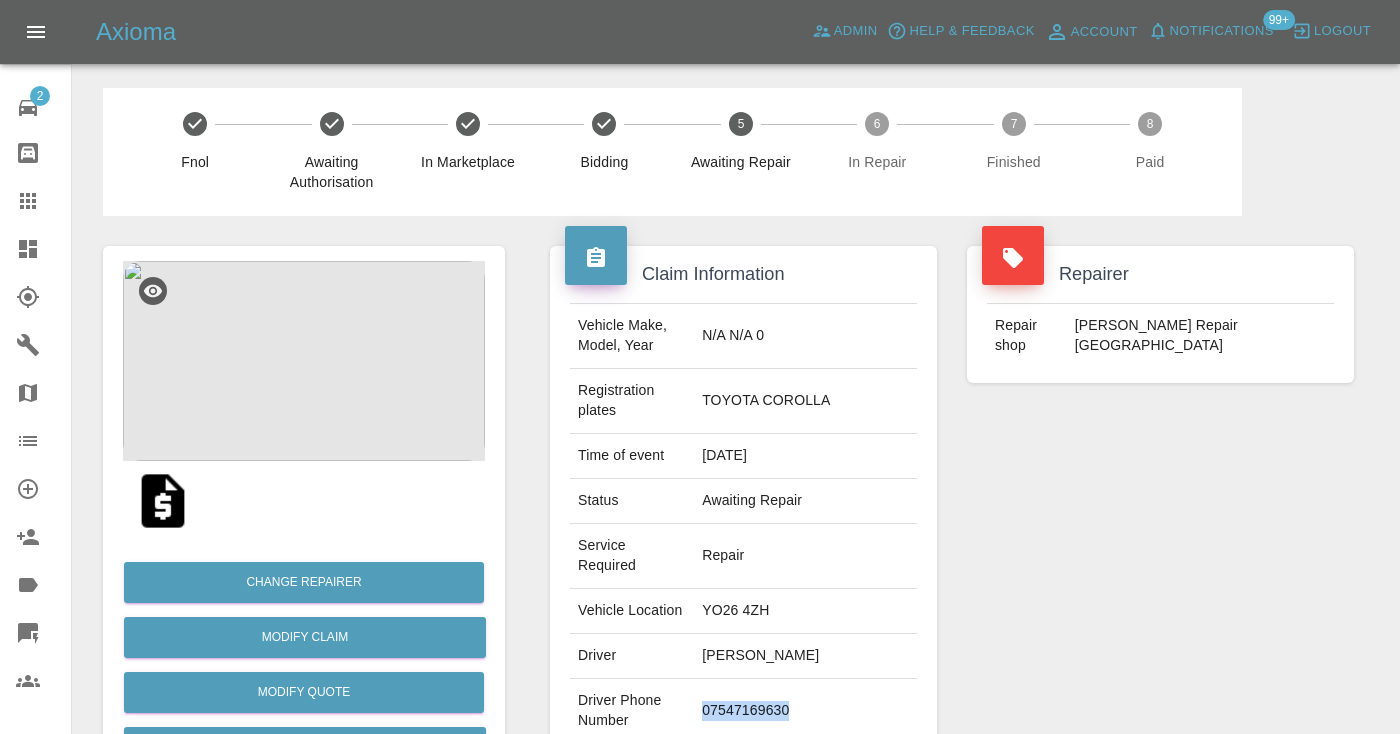click on "07547169630" at bounding box center [805, 711] 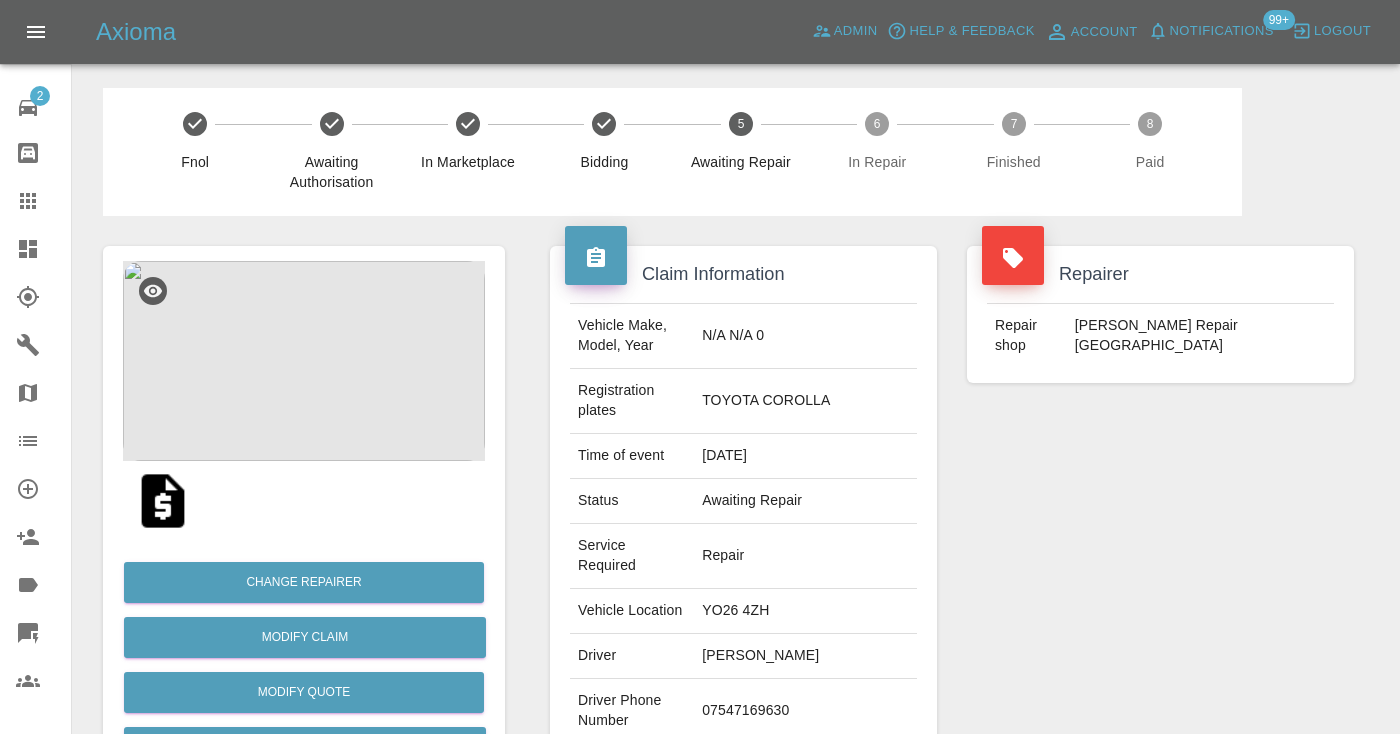 click on "Repairer Repair shop JK Smart Repair Leeds" at bounding box center [1160, 544] 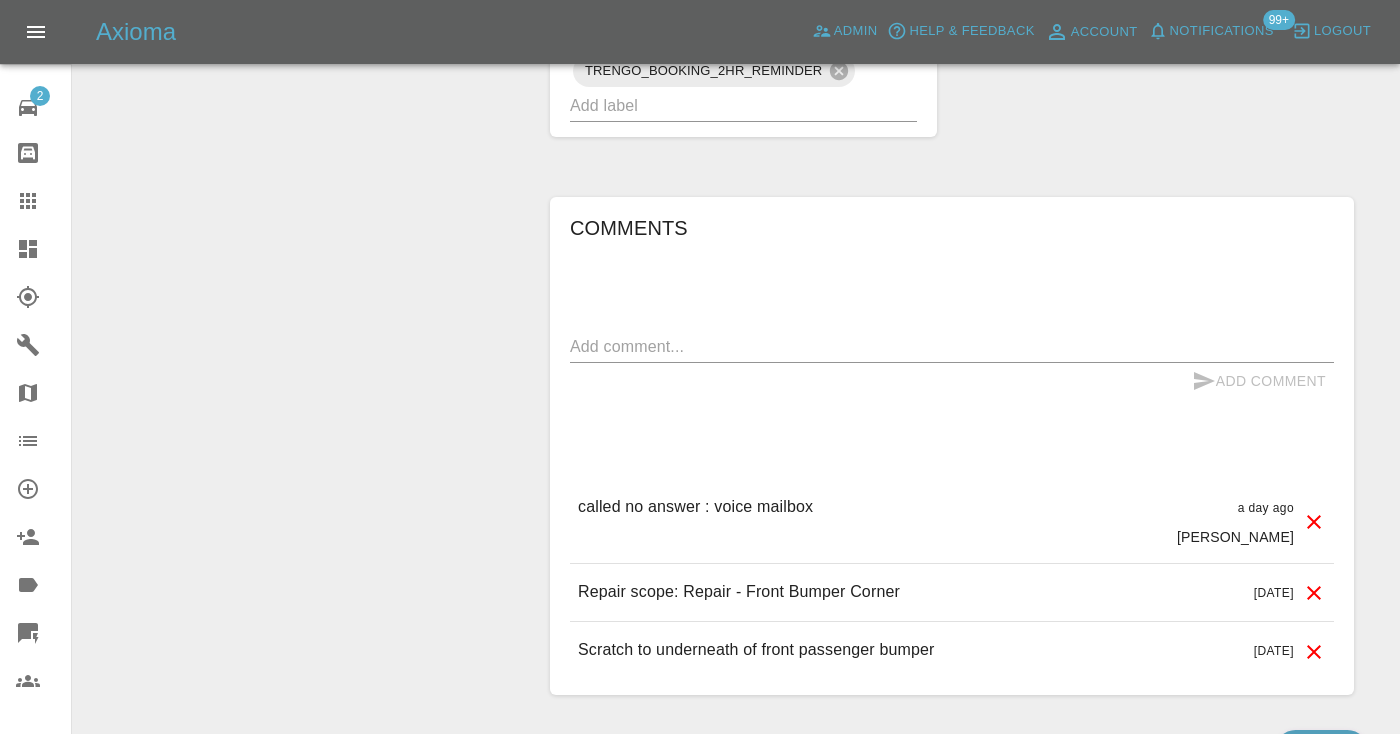 scroll, scrollTop: 1481, scrollLeft: 0, axis: vertical 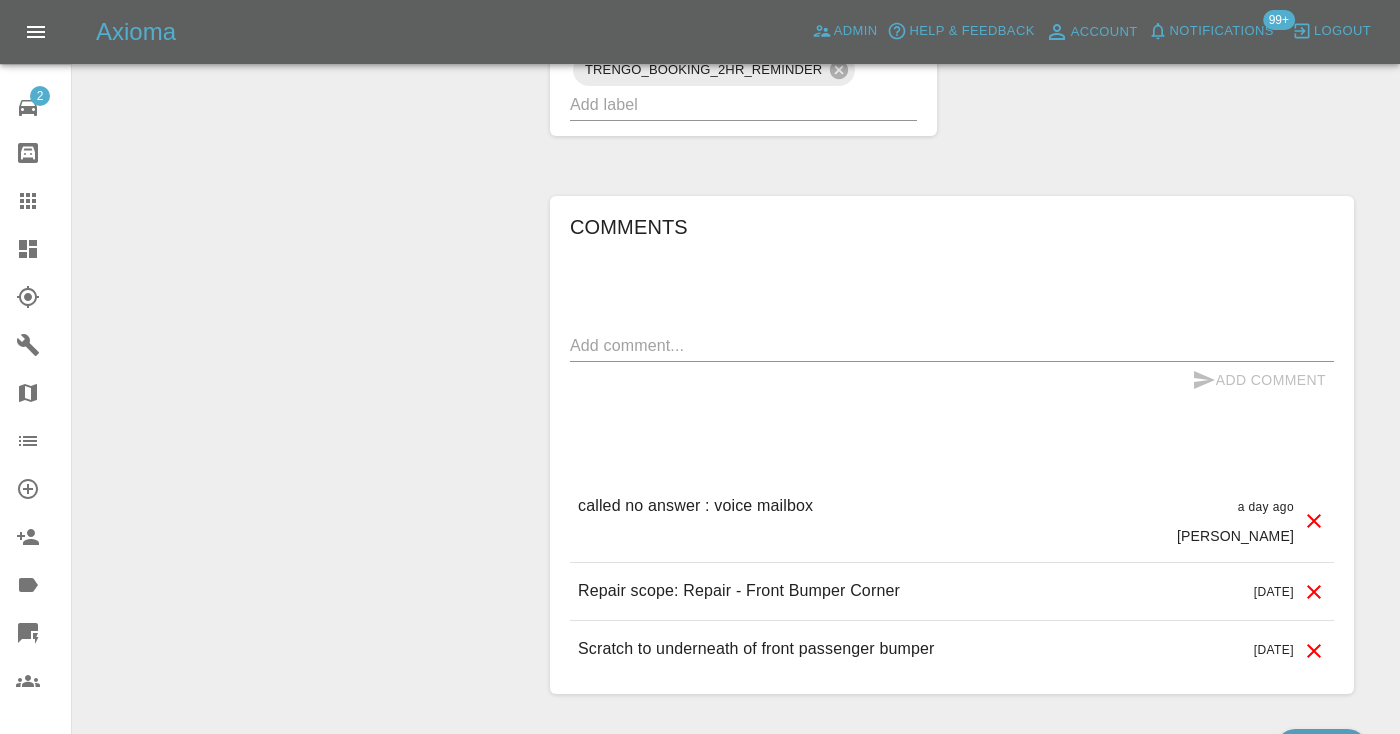 click 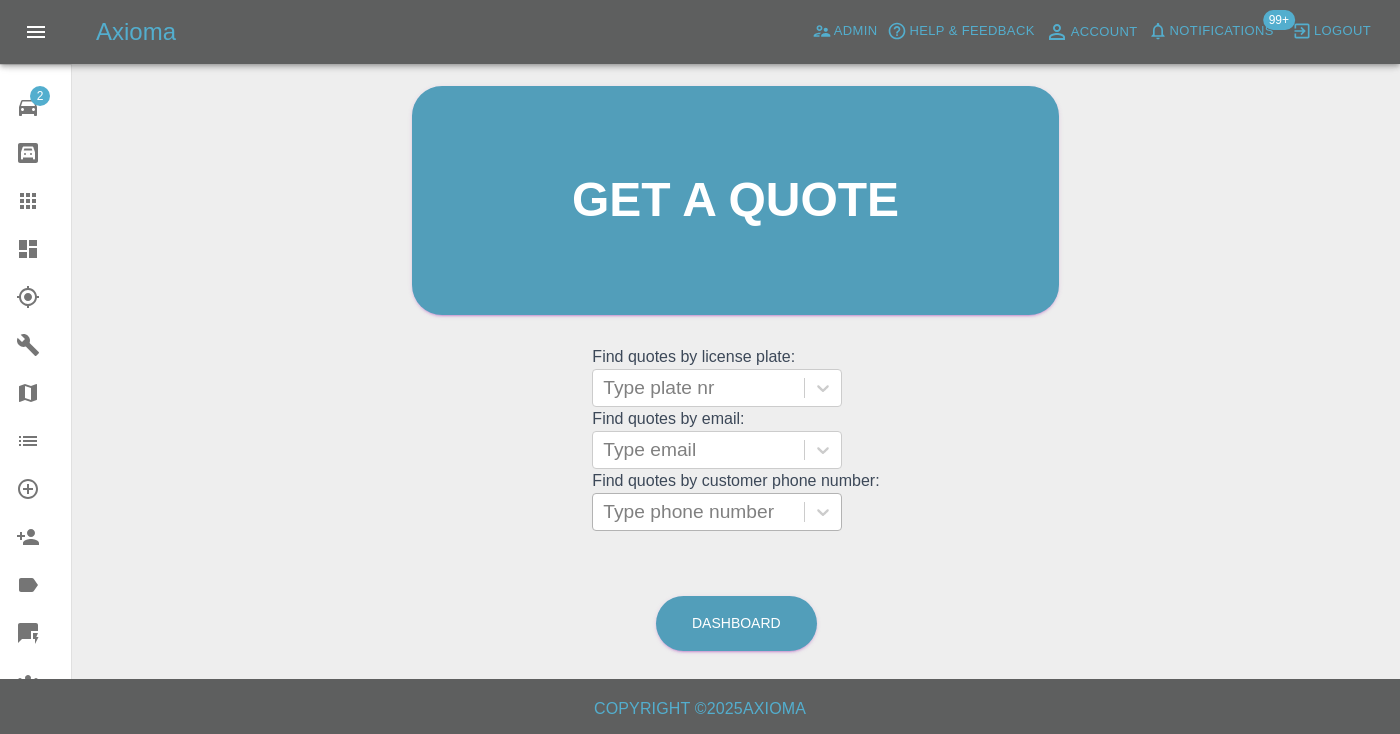 click on "Type phone number" at bounding box center [698, 512] 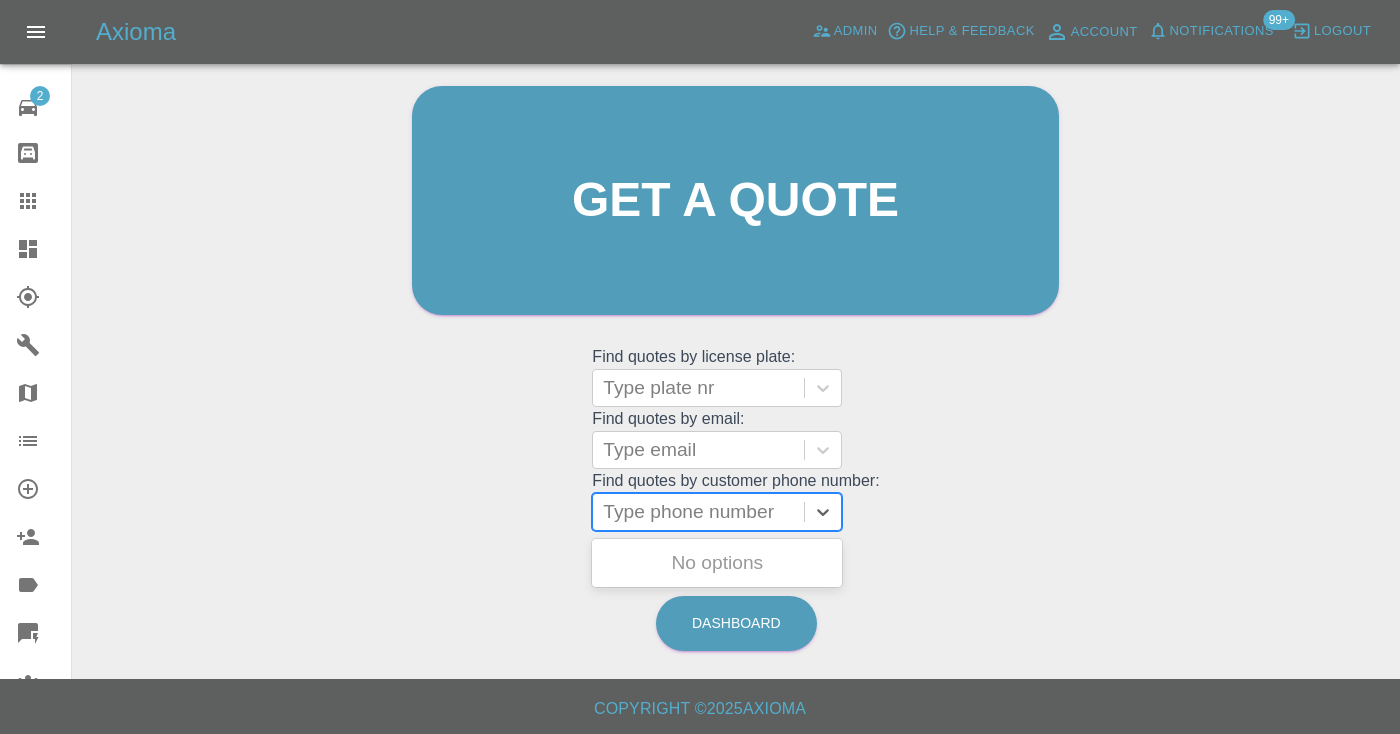 paste on "07597841221" 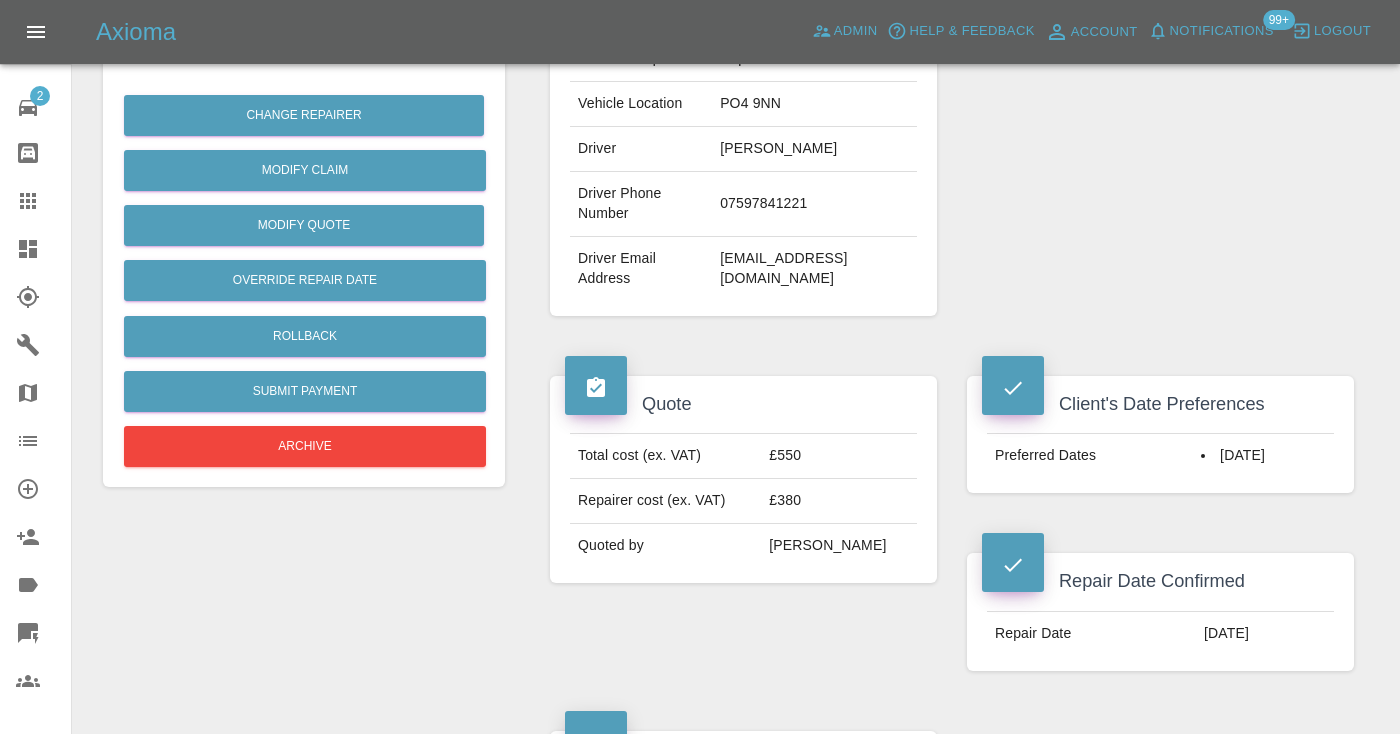 scroll, scrollTop: 0, scrollLeft: 0, axis: both 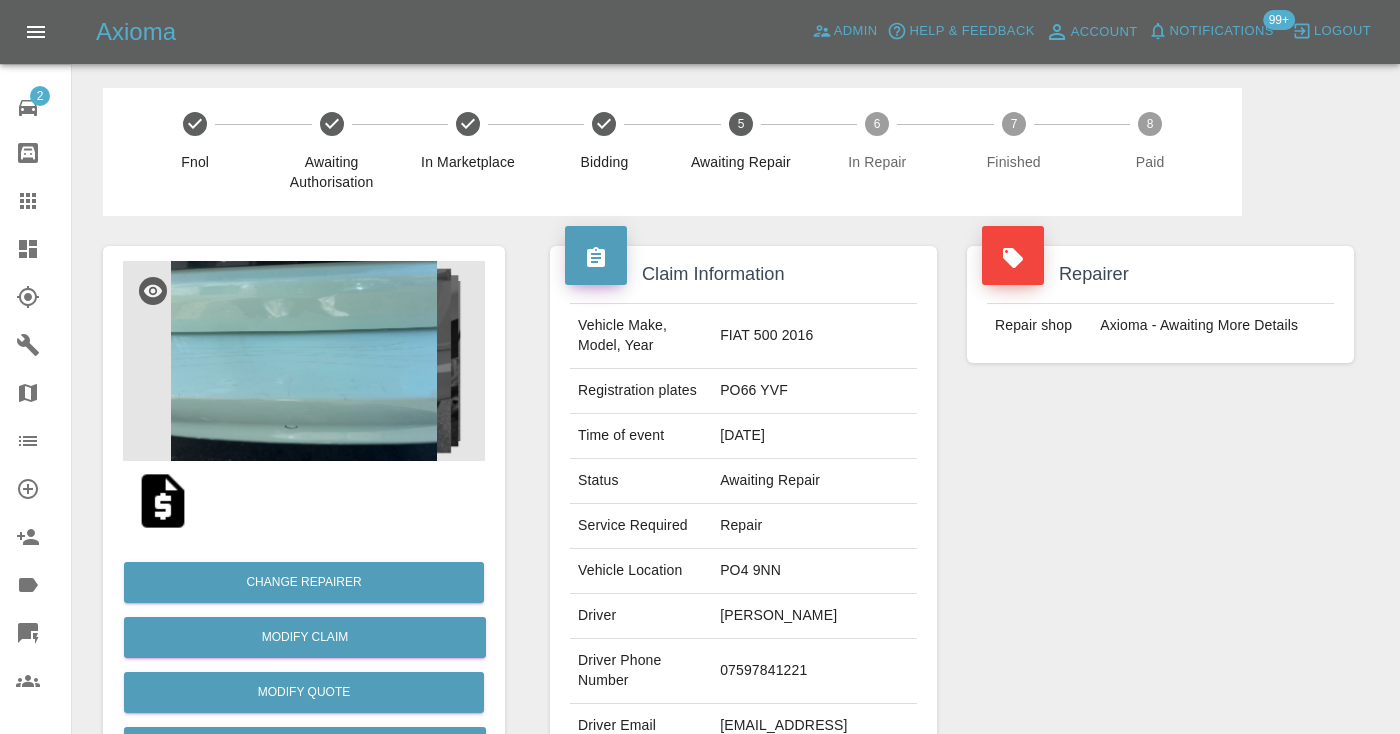 click on "Repairer Repair shop Axioma - Awaiting More Details" at bounding box center [1160, 514] 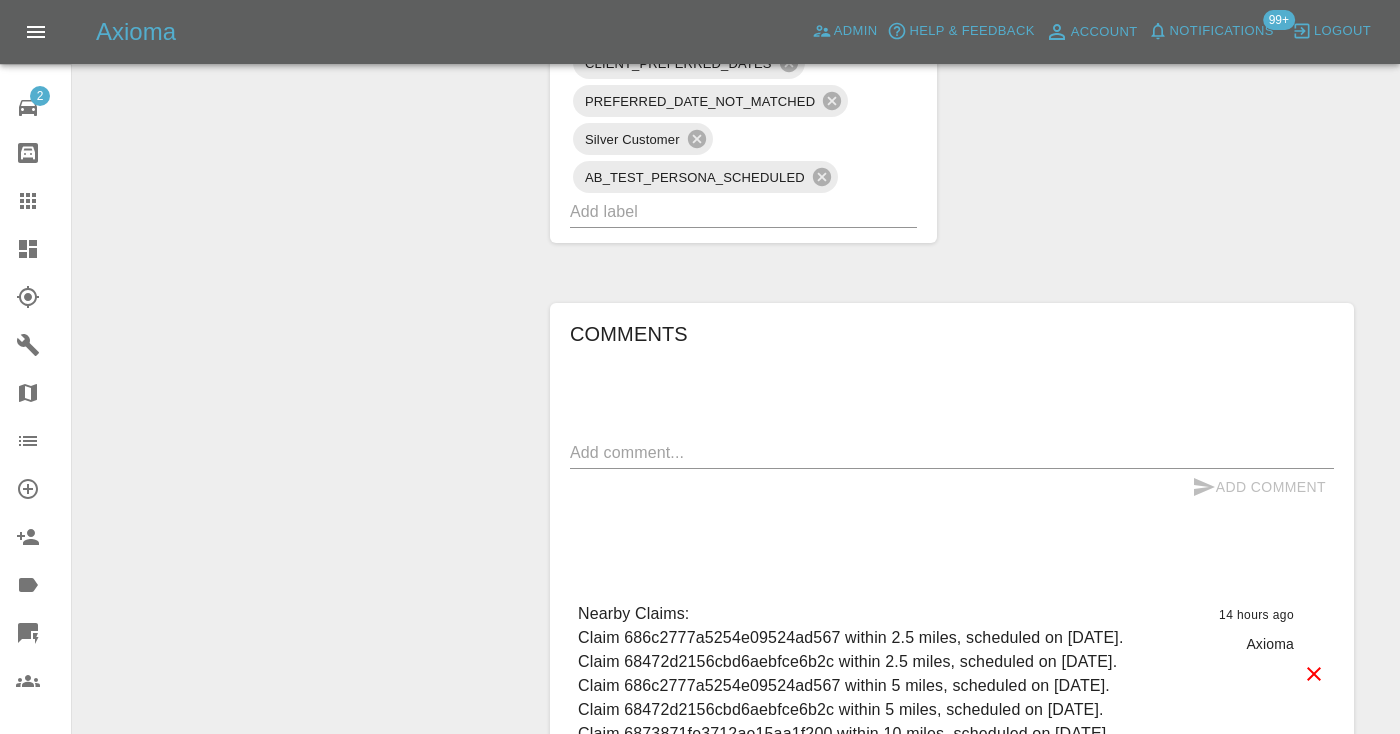 scroll, scrollTop: 1379, scrollLeft: 0, axis: vertical 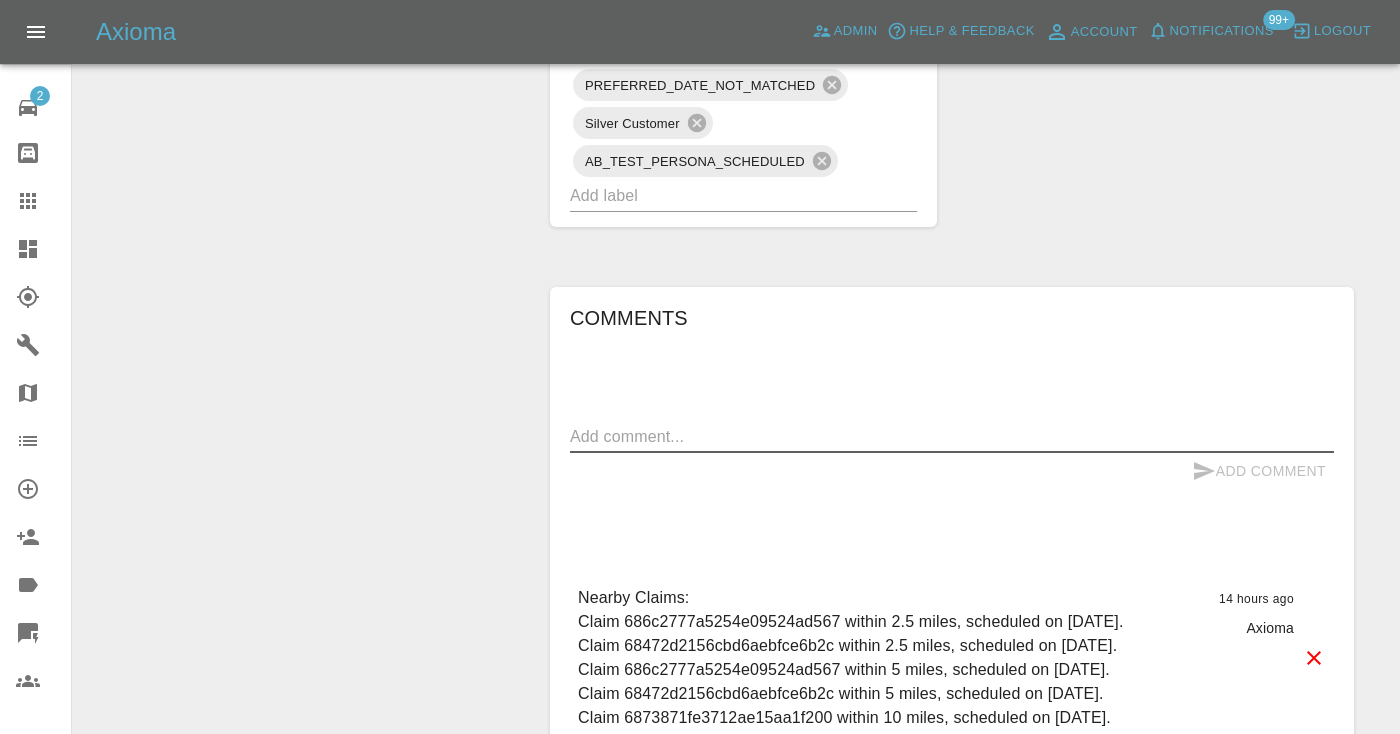 click at bounding box center (952, 436) 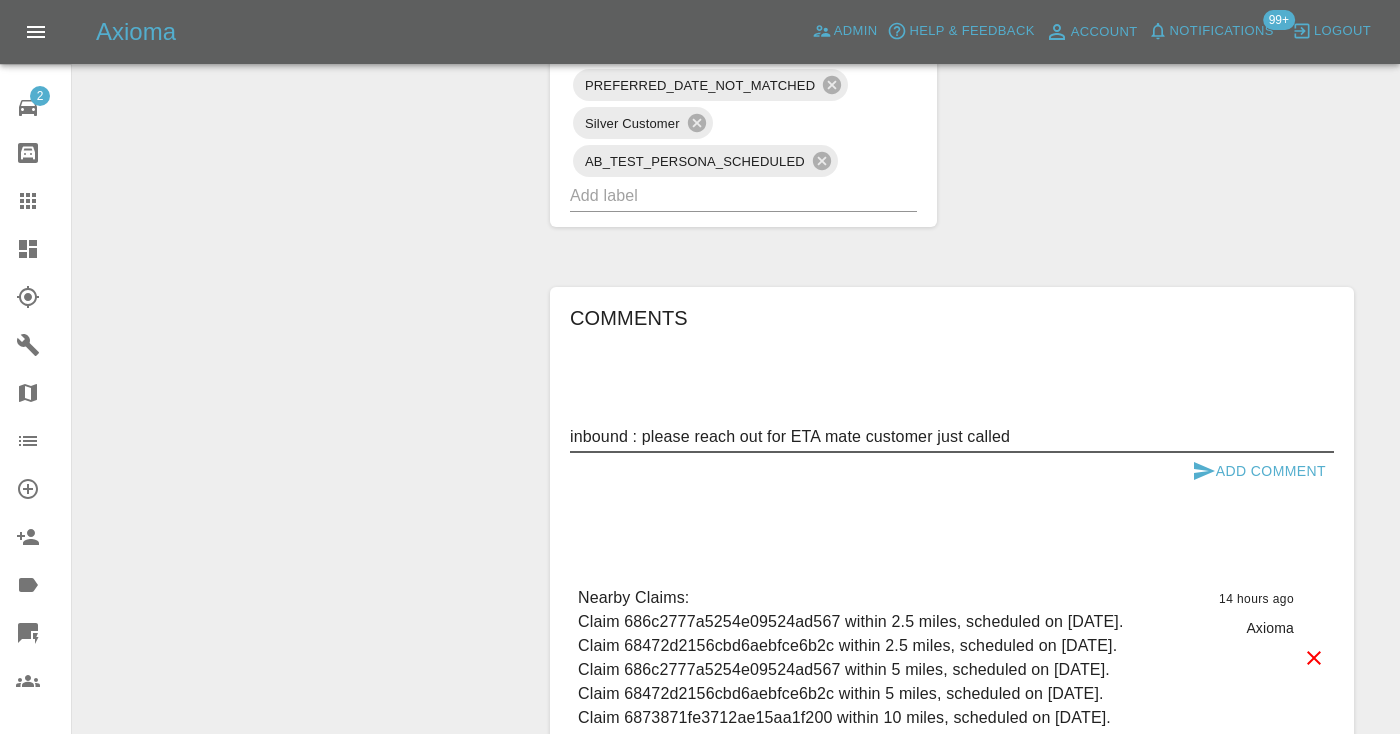 type on "inbound : please reach out for ETA mate customer just called" 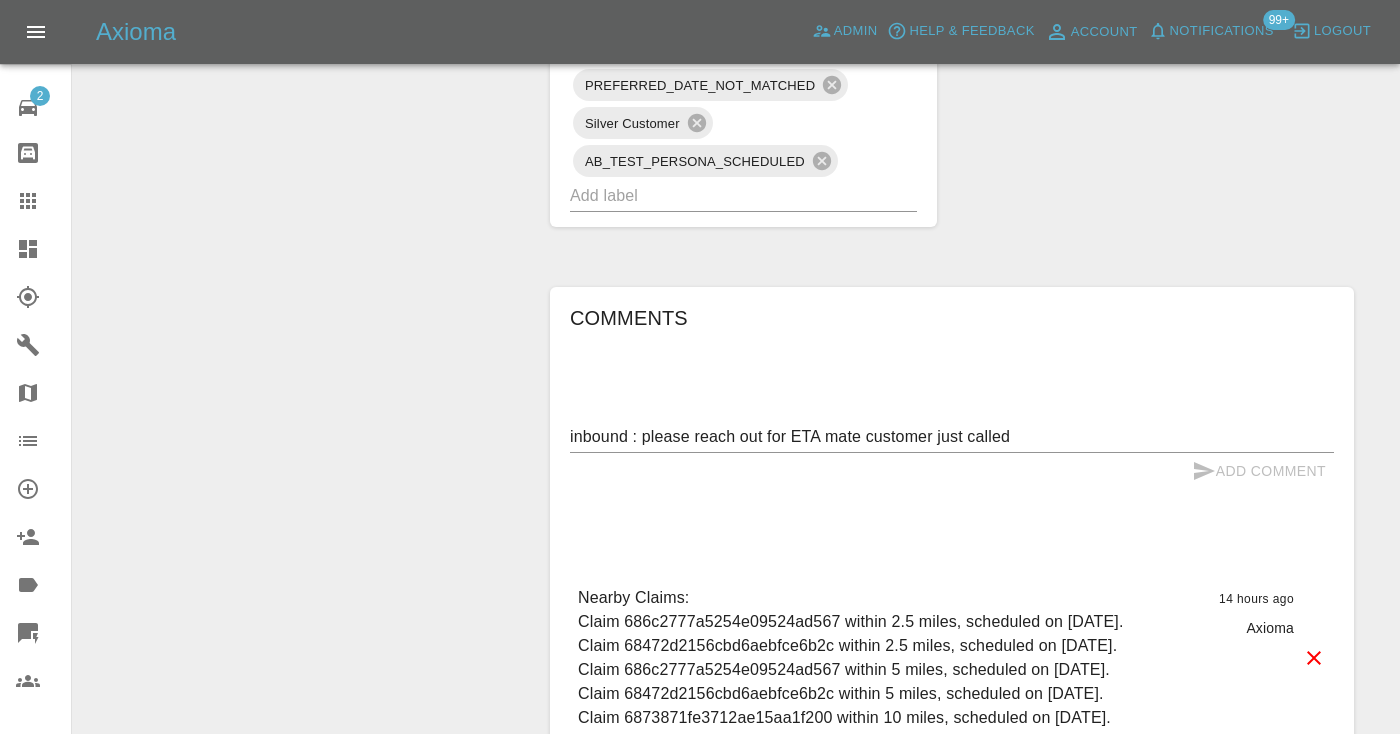 type 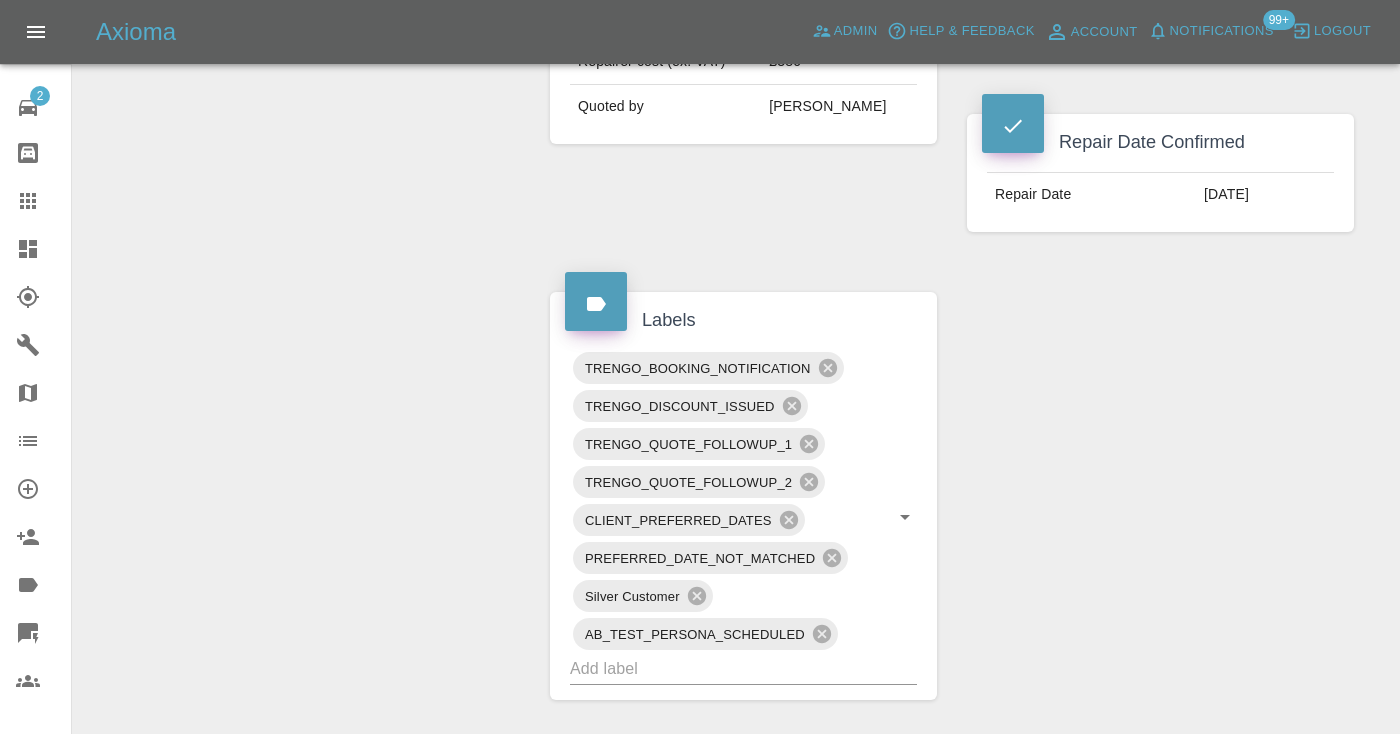 scroll, scrollTop: 905, scrollLeft: 0, axis: vertical 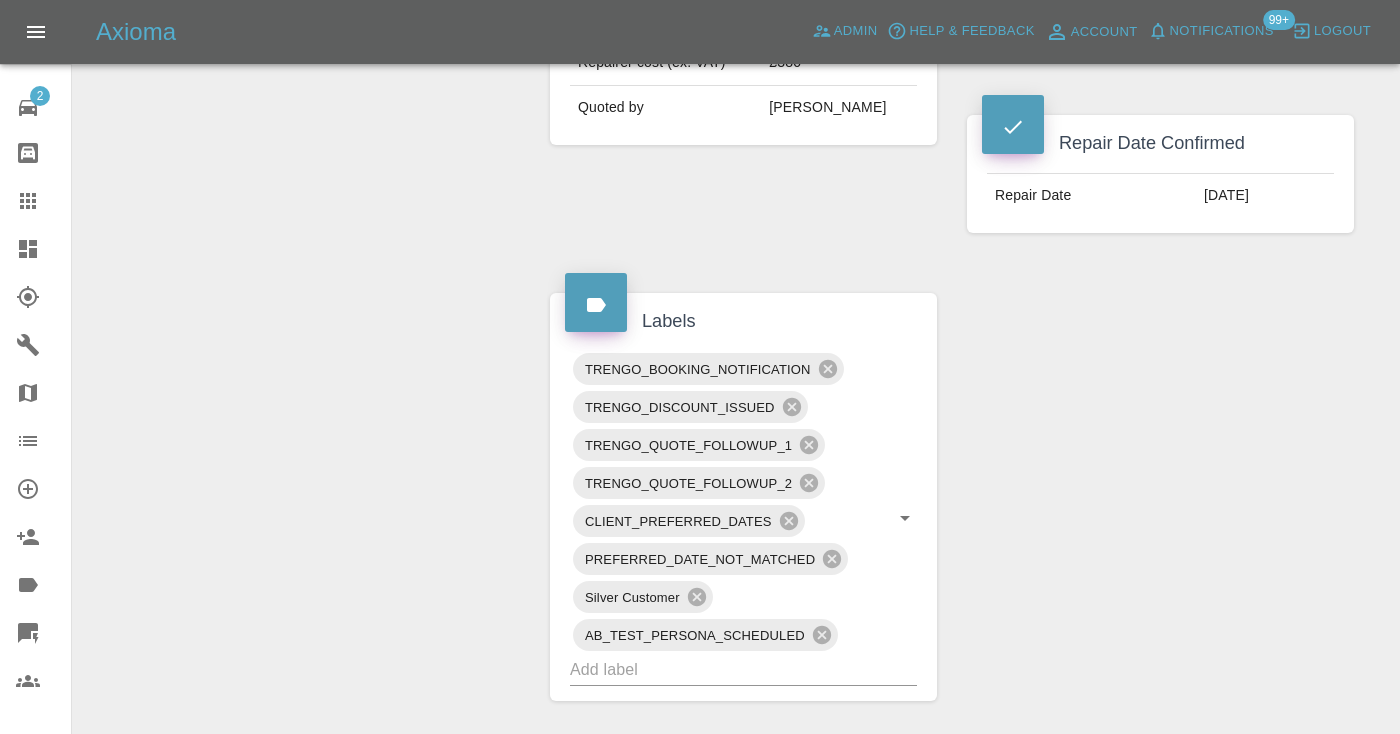click on "Dashboard" at bounding box center [35, 249] 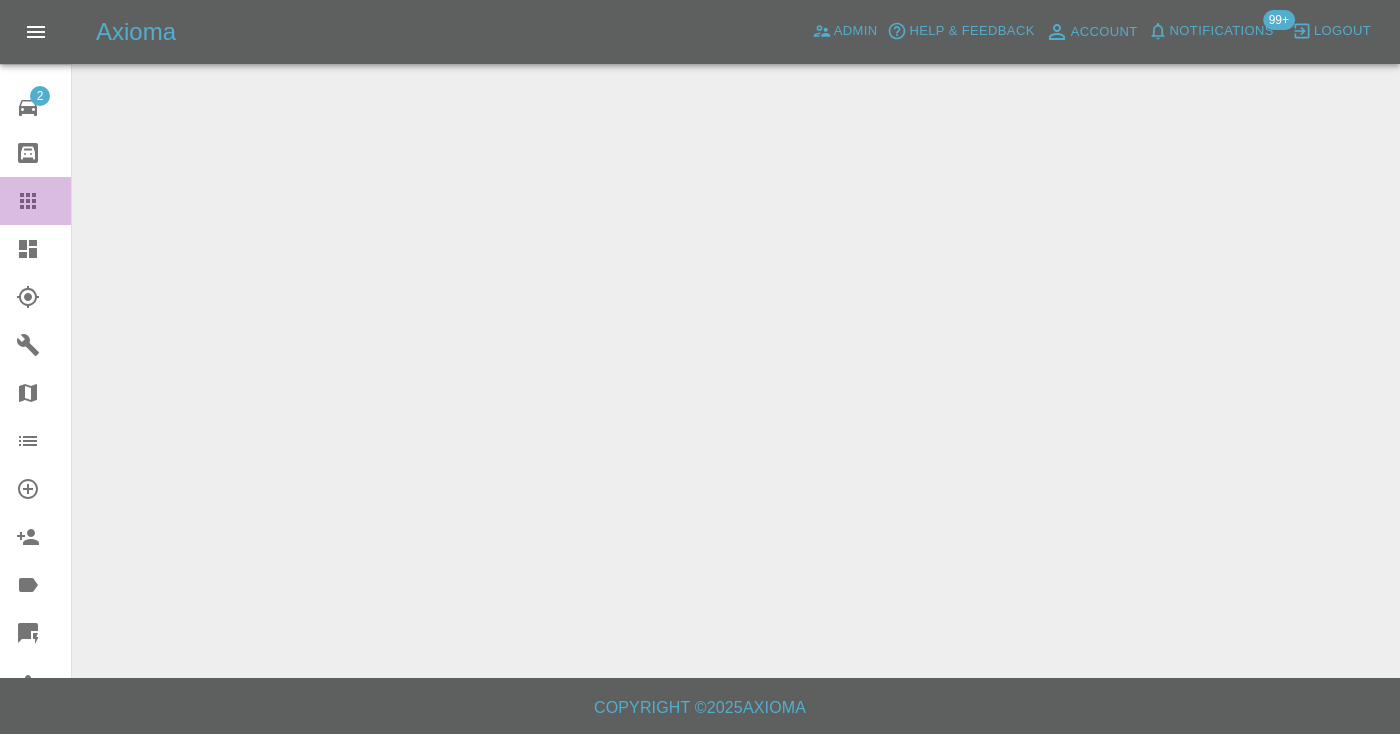 click 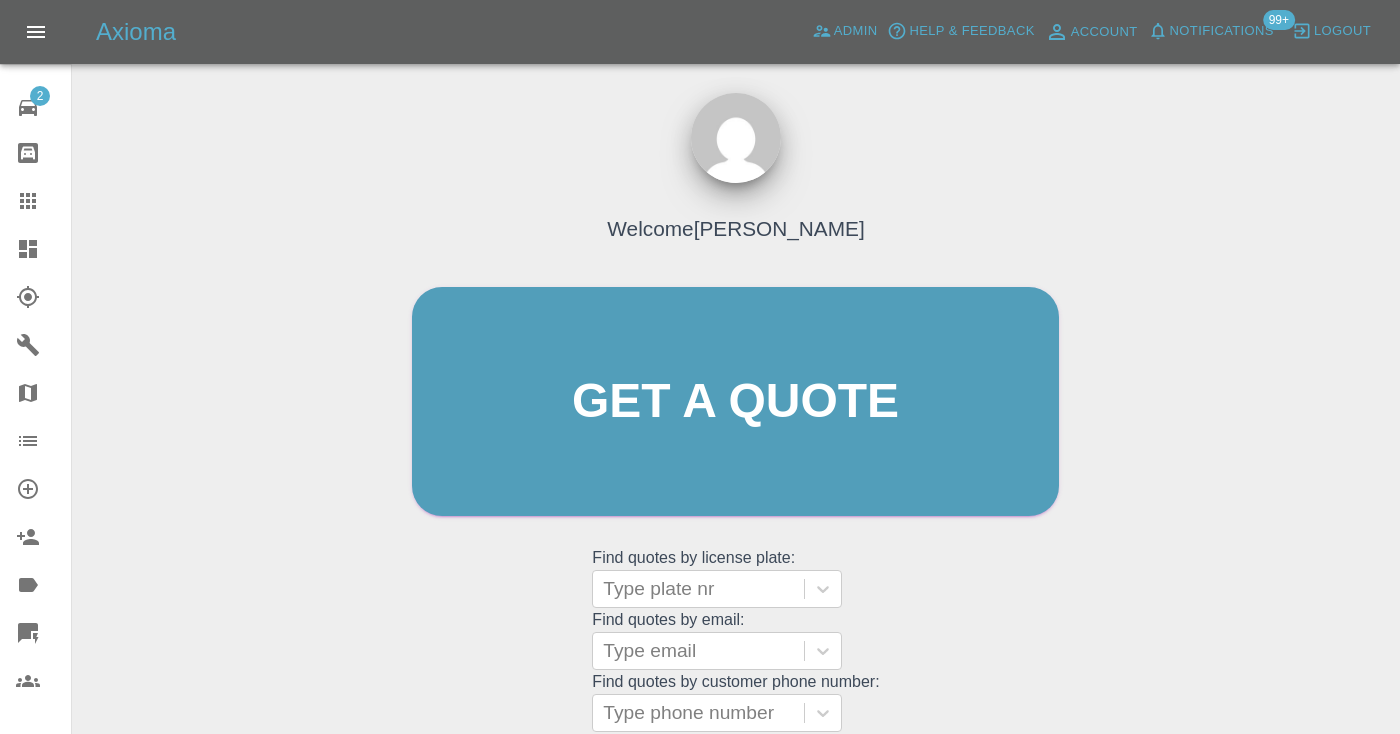 click on "Welcome  Castro Get a quote Get a quote Find quotes by license plate: Type plate nr Find quotes by email: Type email Find quotes by customer phone number: Type phone number" at bounding box center (735, 440) 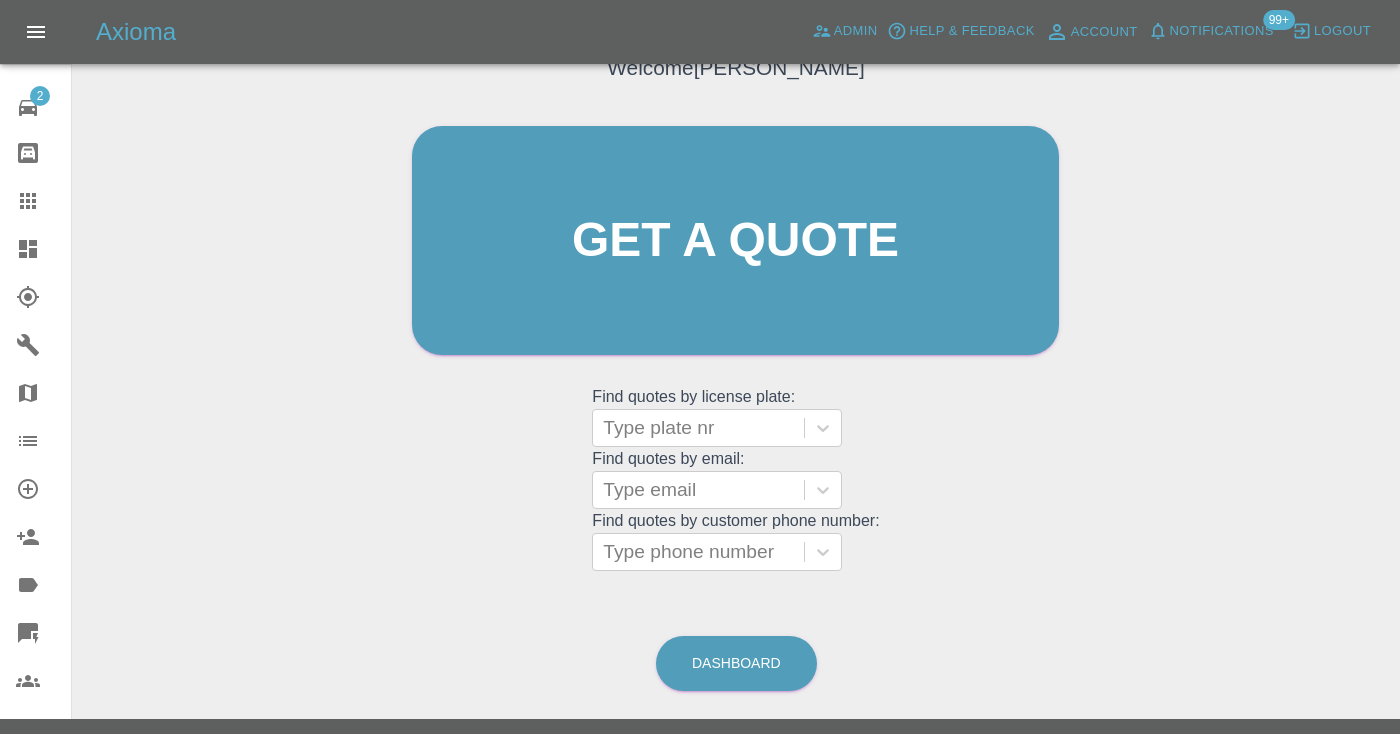 scroll, scrollTop: 205, scrollLeft: 0, axis: vertical 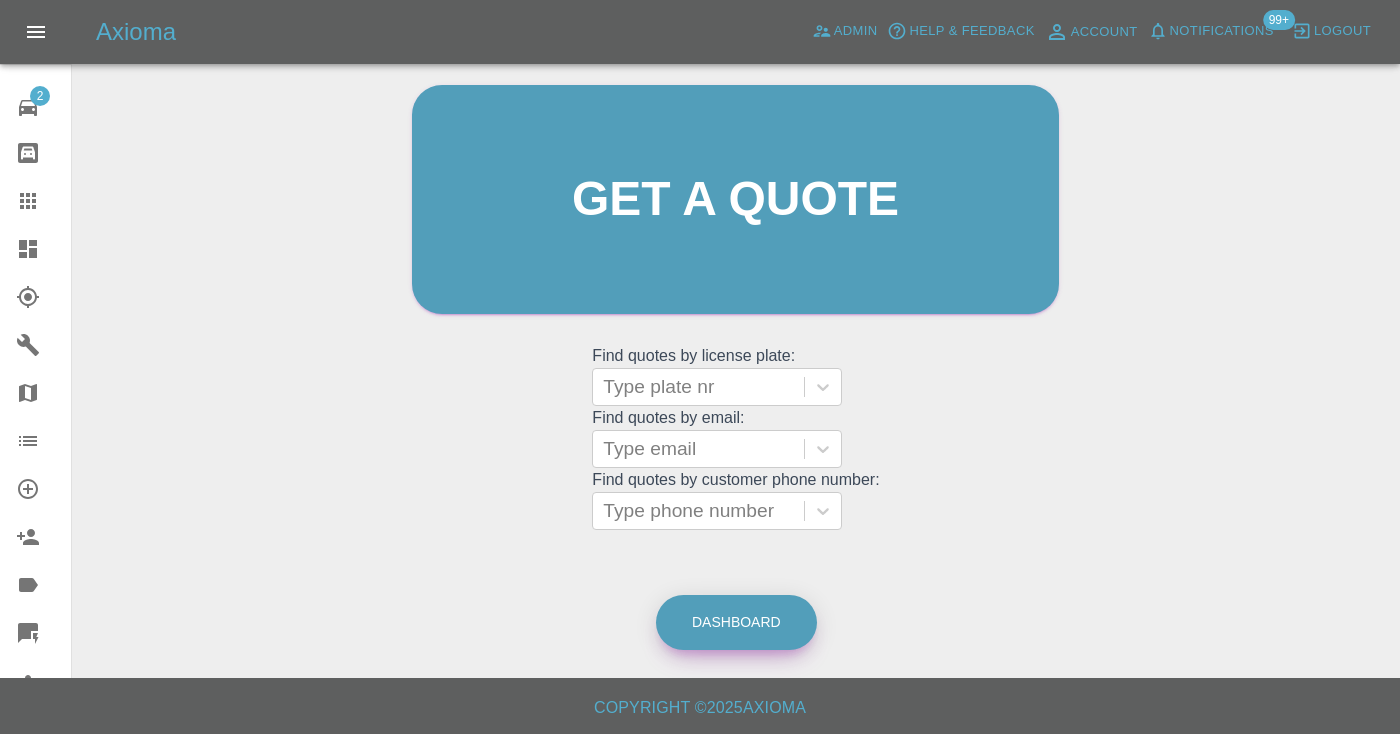 click on "Dashboard" at bounding box center (736, 622) 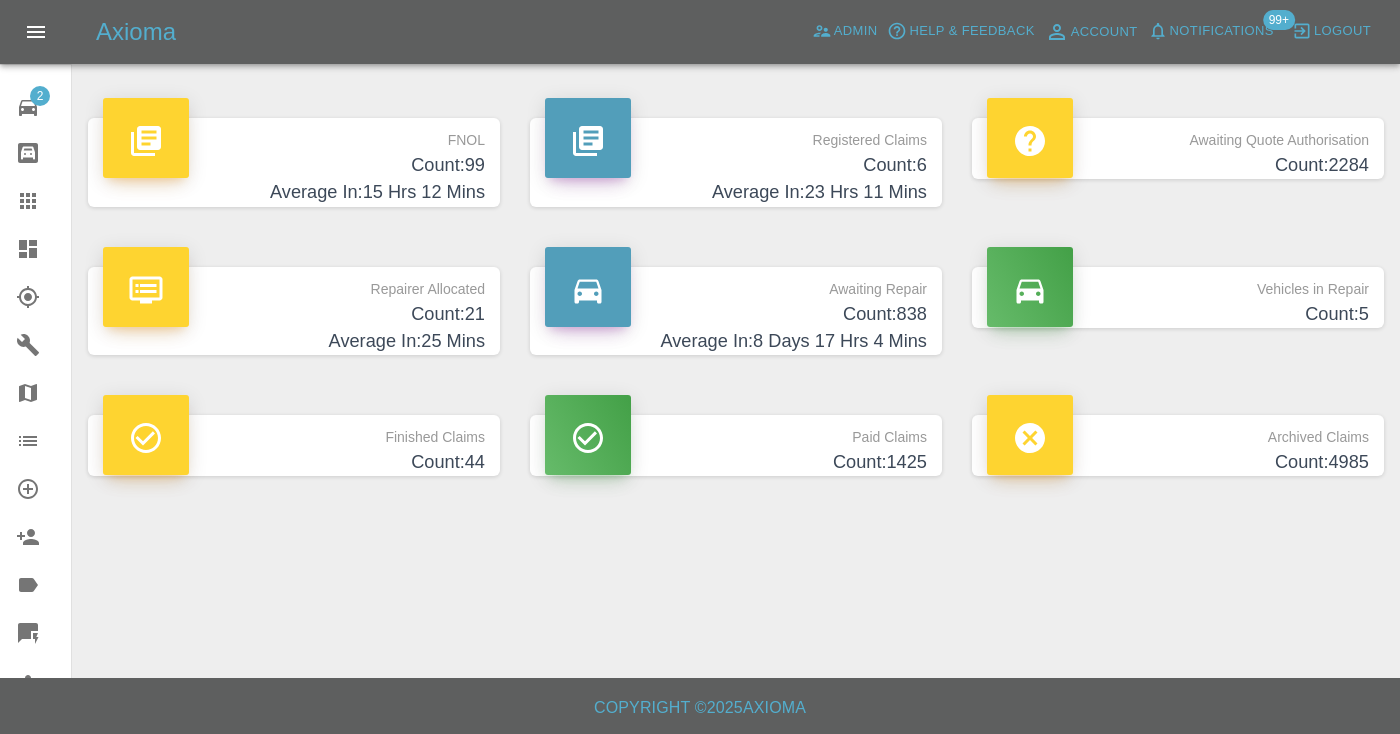 click on "Awaiting Repair" at bounding box center (736, 284) 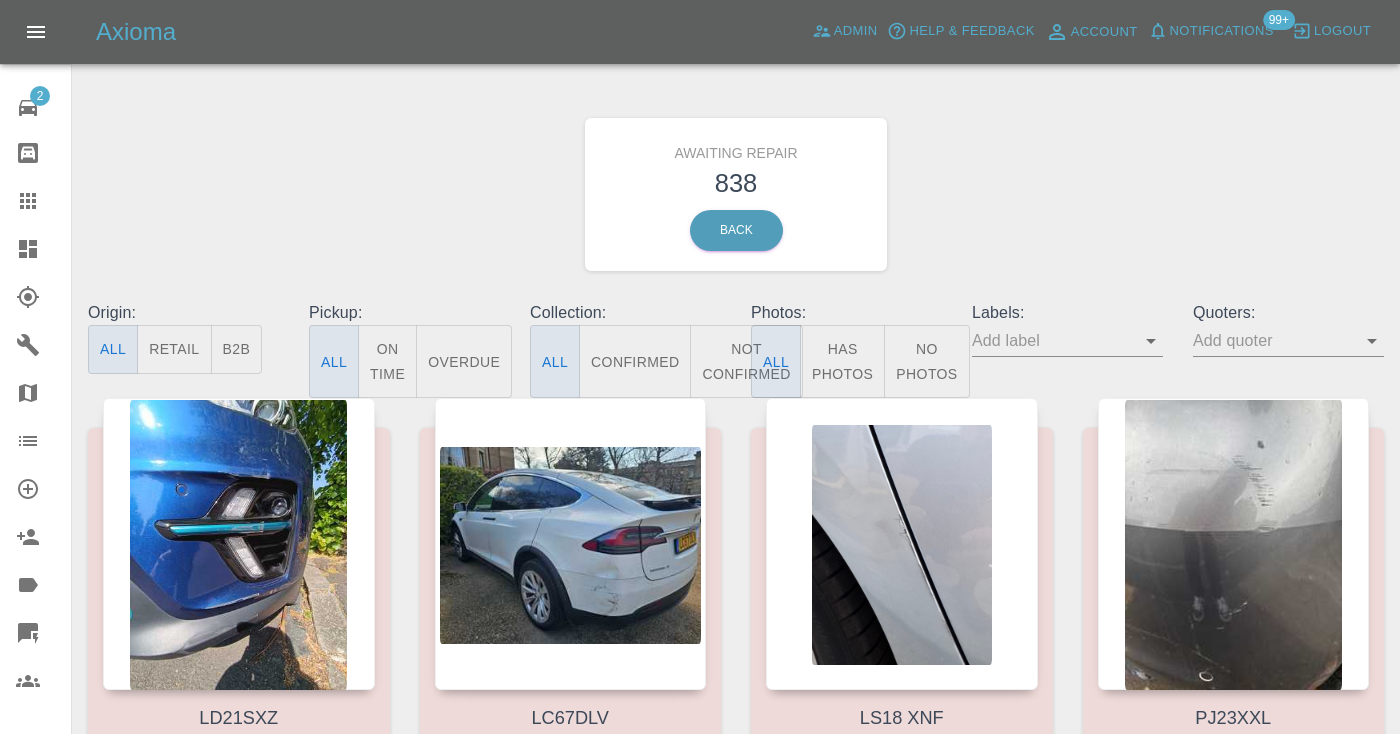click on "Not Confirmed" at bounding box center (746, 361) 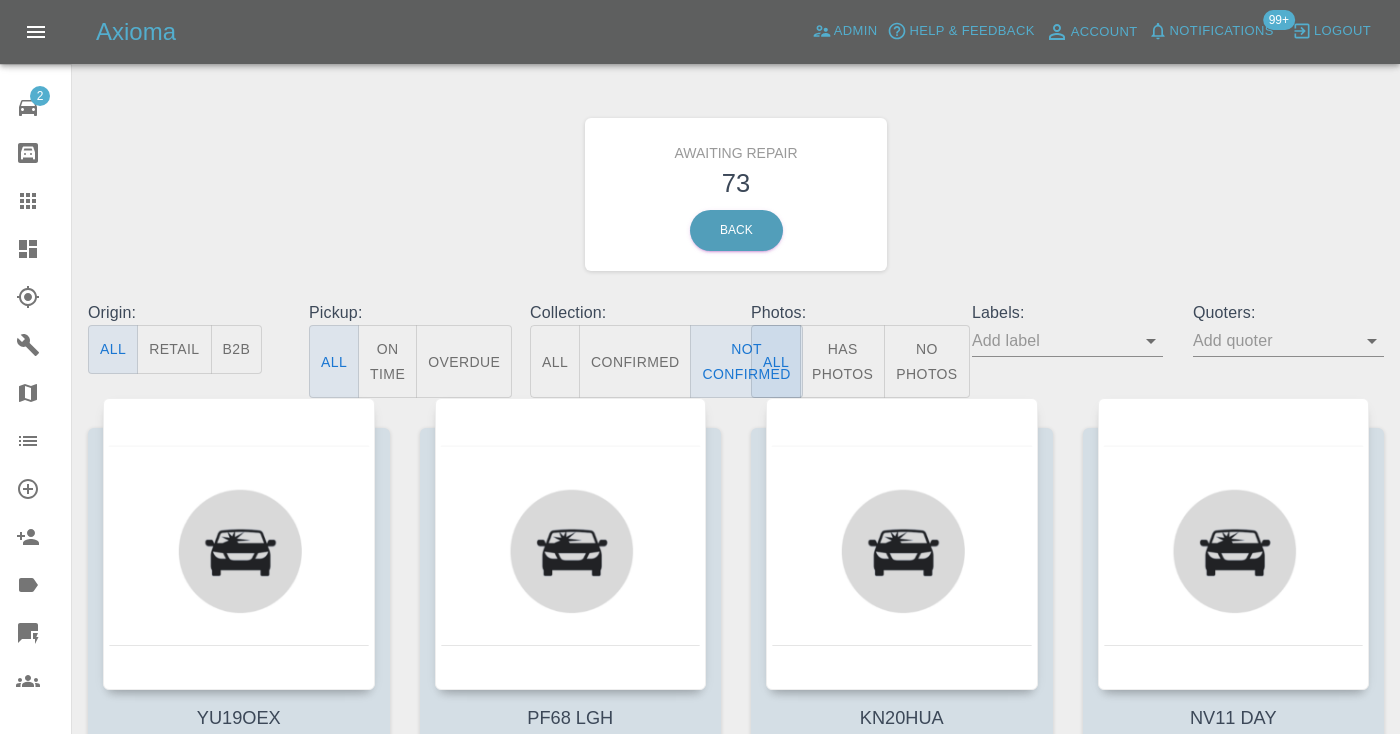 click on "Awaiting Repair 73 Back" at bounding box center [736, 194] 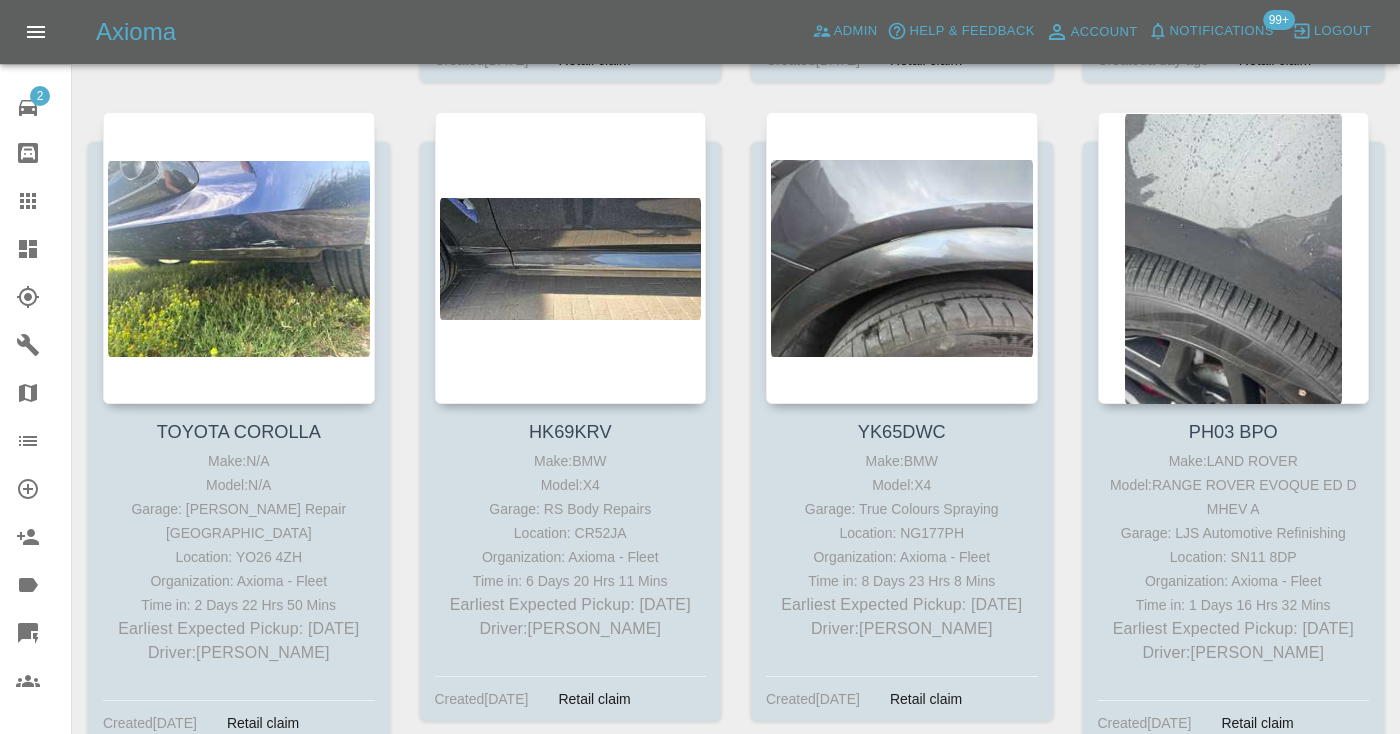 scroll, scrollTop: 924, scrollLeft: 0, axis: vertical 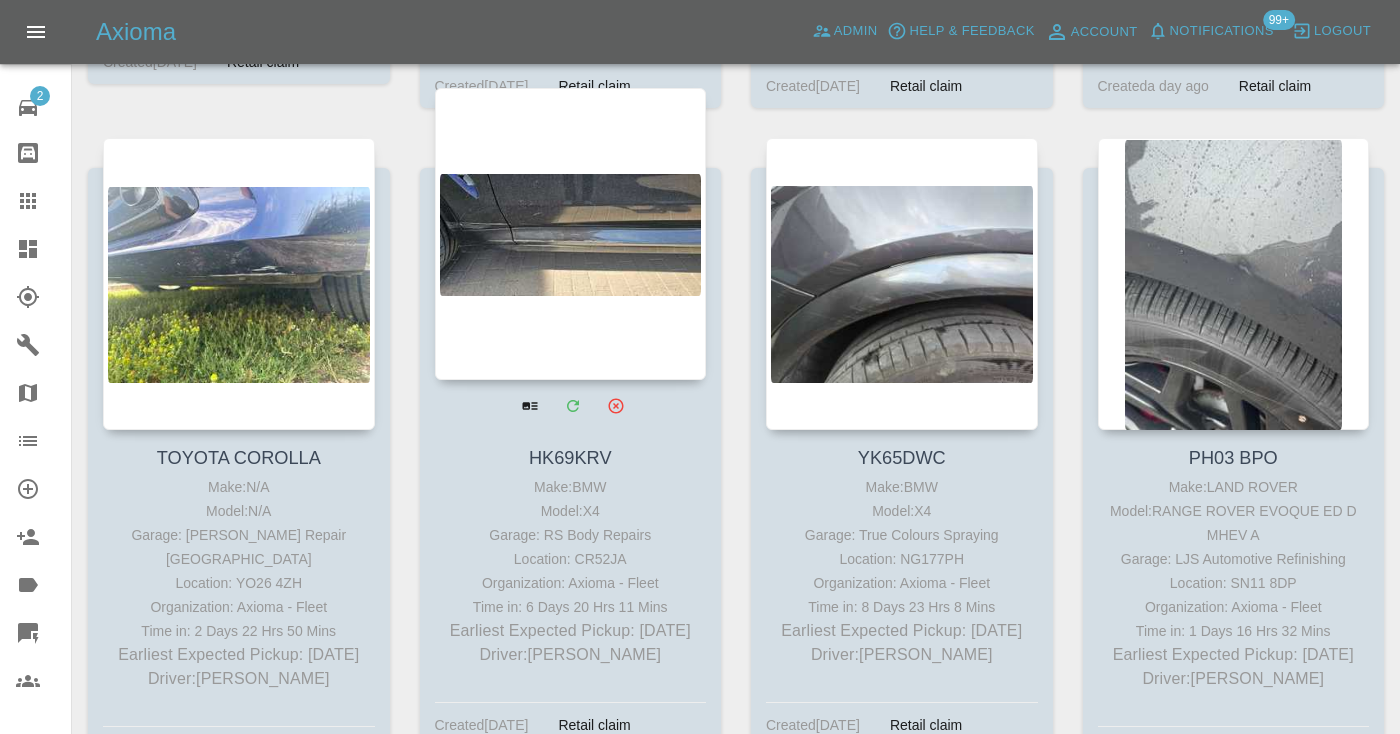 click at bounding box center (571, 234) 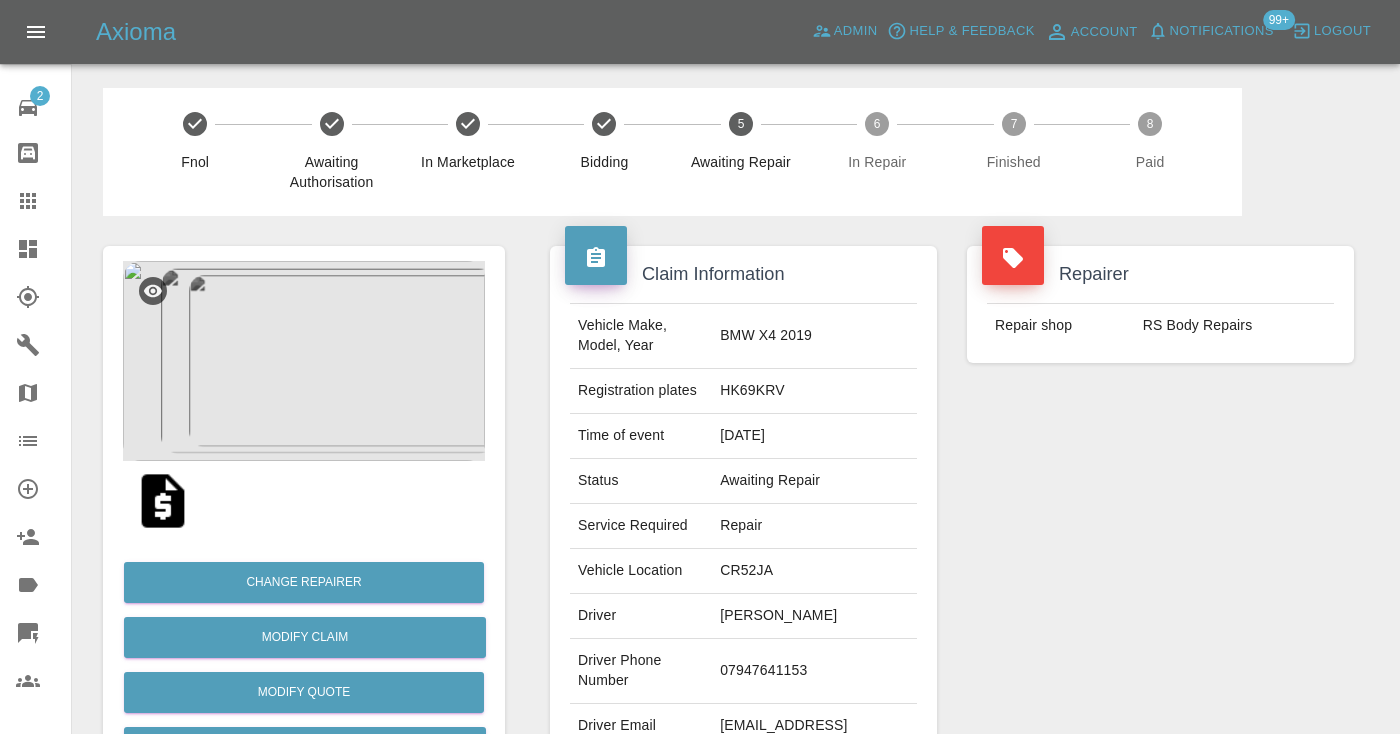 click on "07947641153" at bounding box center (814, 671) 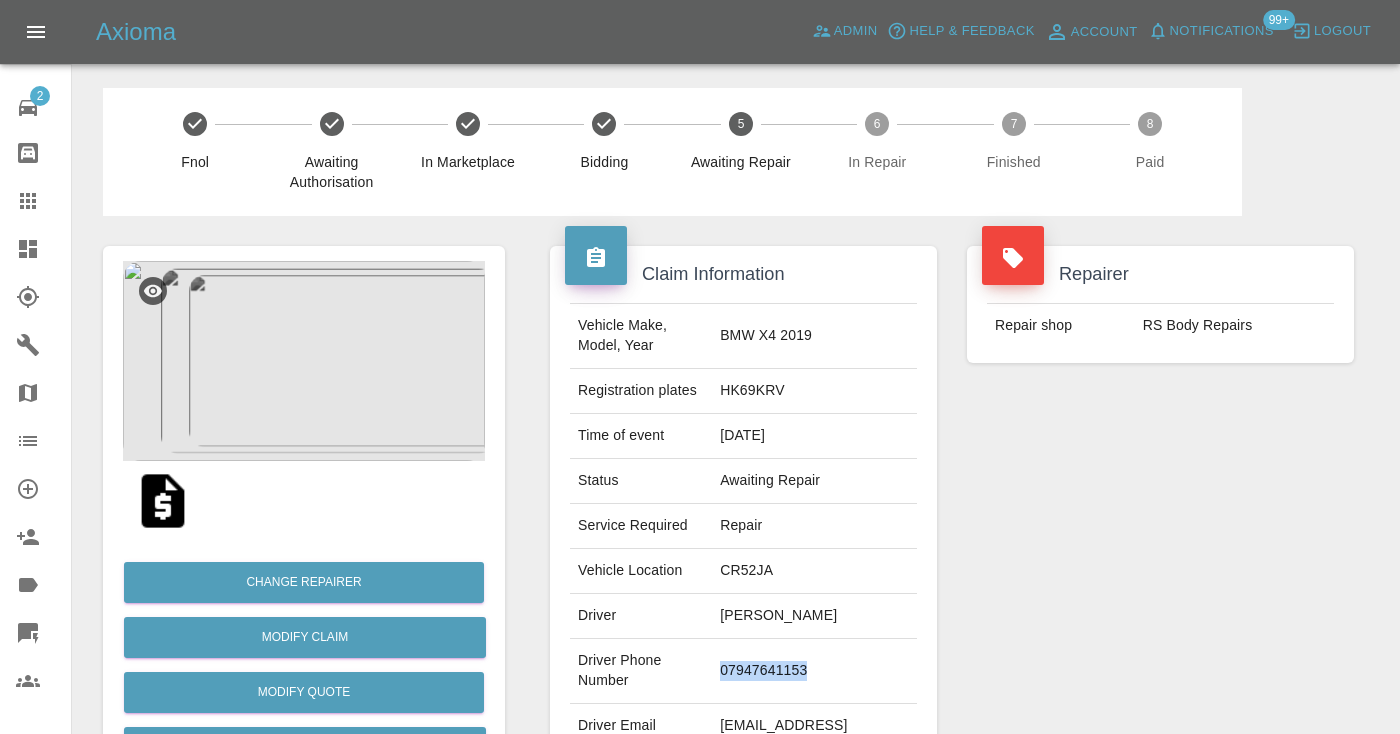 click on "07947641153" at bounding box center [814, 671] 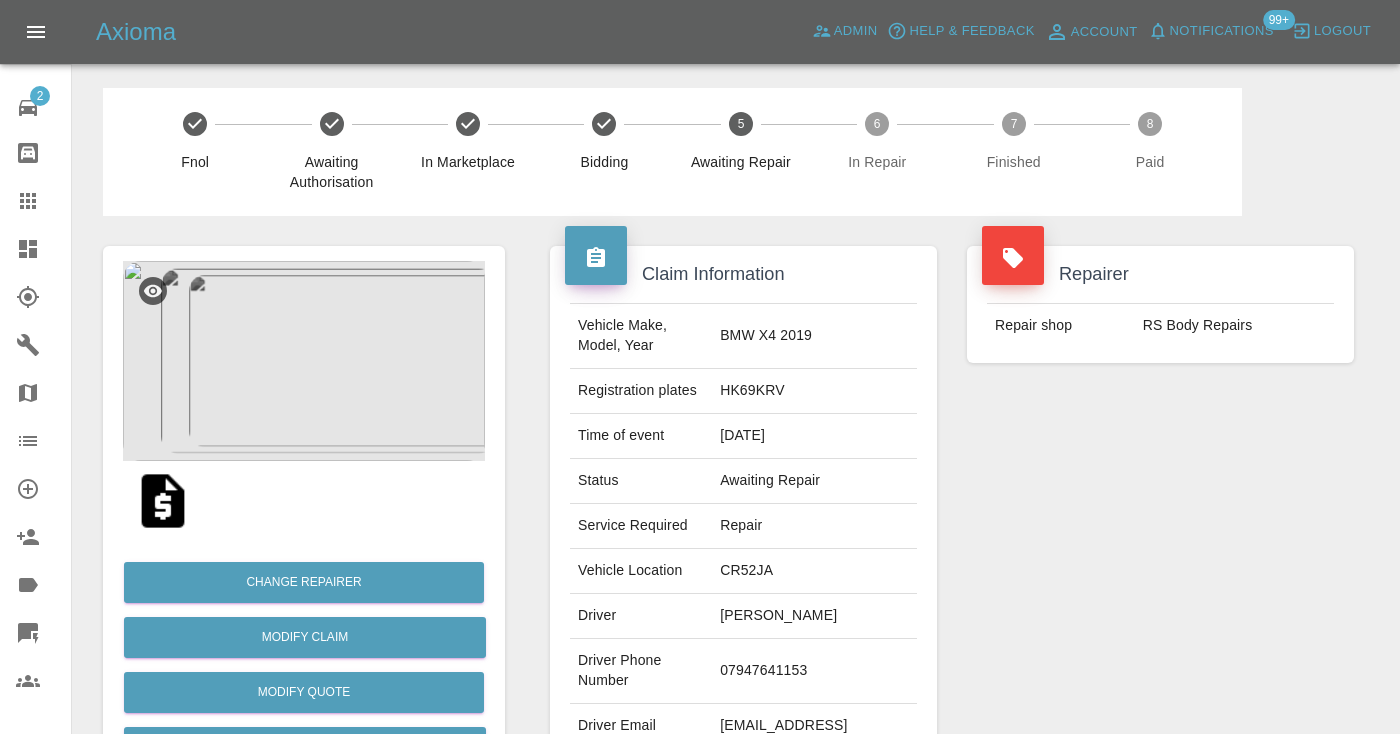 click on "Repairer Repair shop RS Body Repairs" at bounding box center [1160, 514] 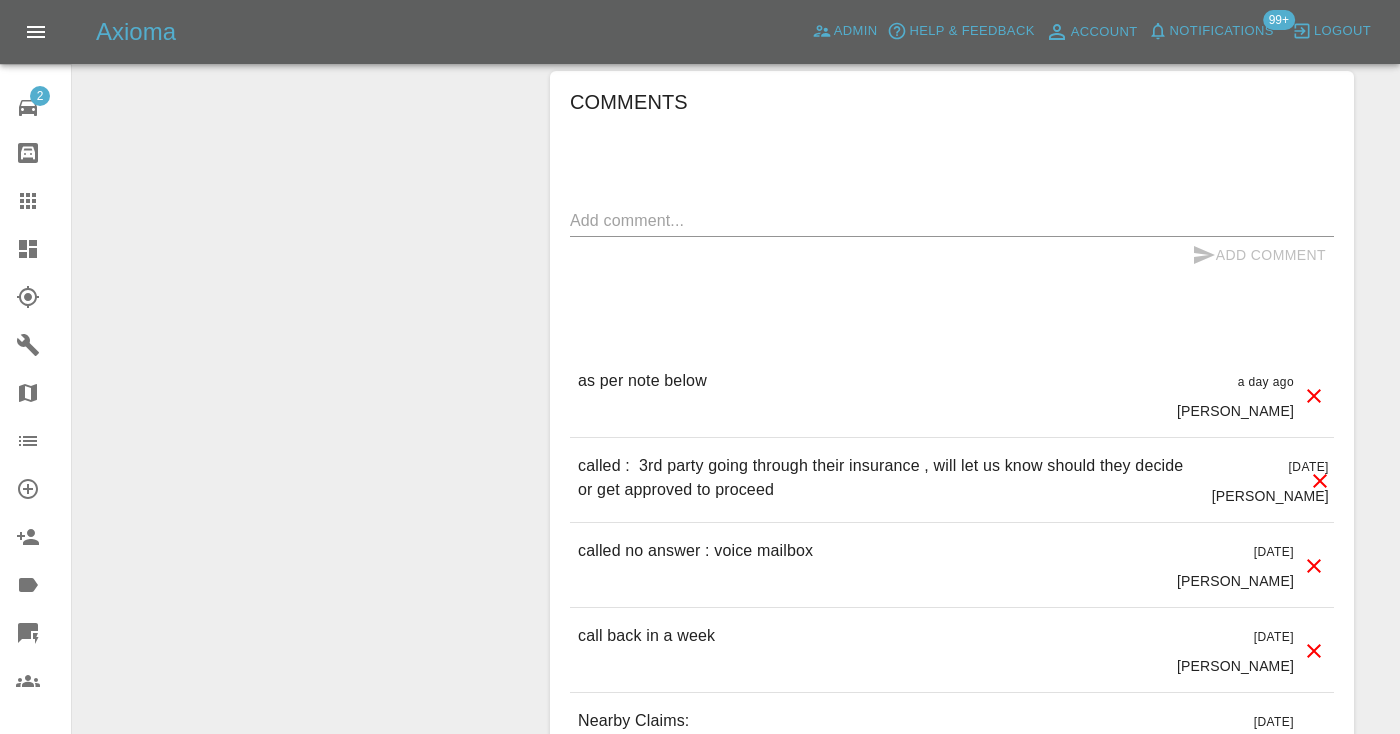 scroll, scrollTop: 1674, scrollLeft: 0, axis: vertical 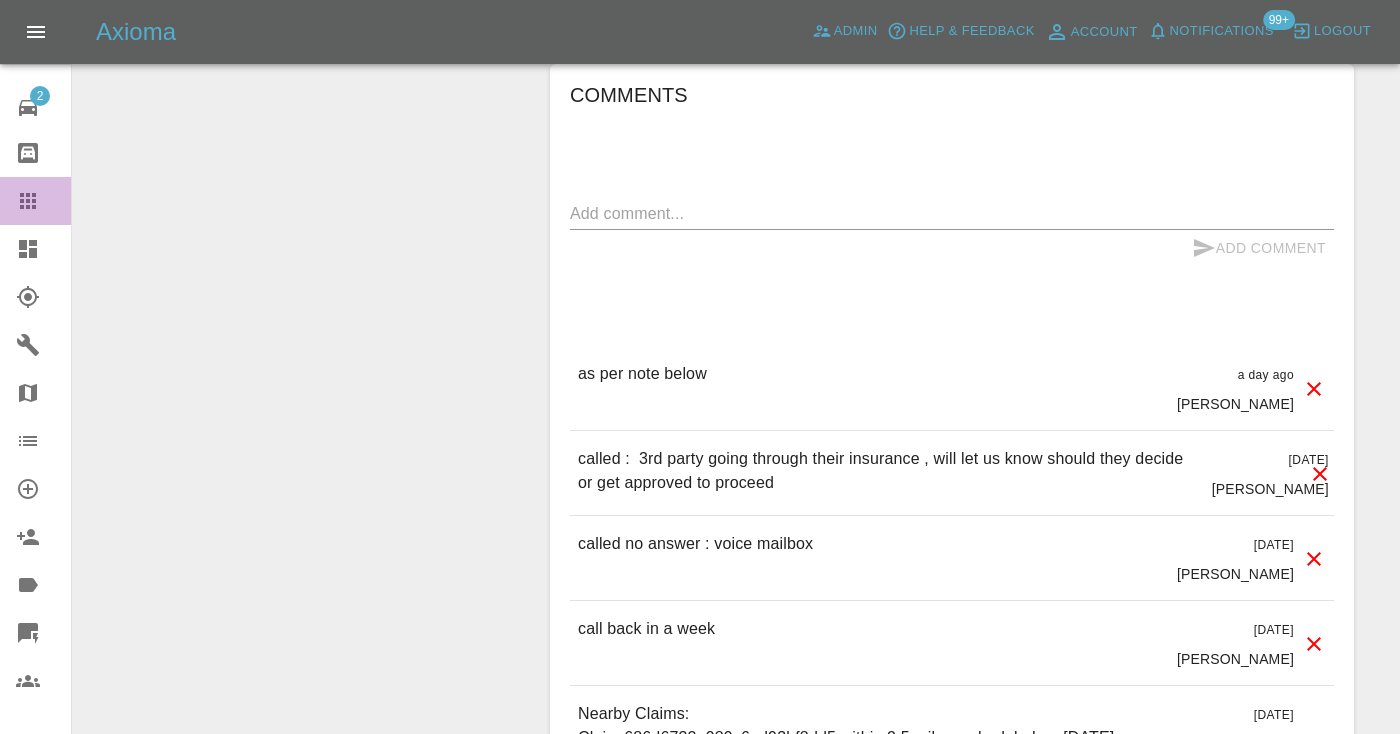 click 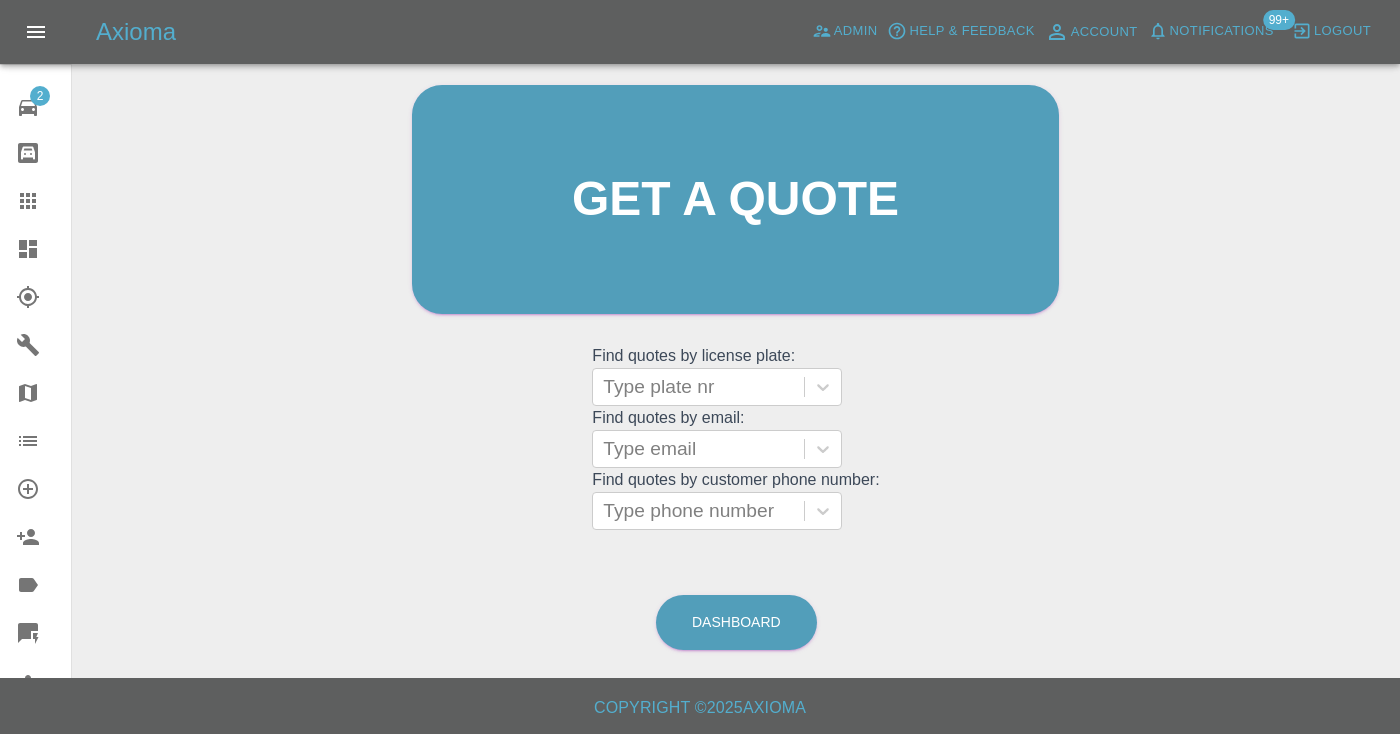 scroll, scrollTop: 201, scrollLeft: 0, axis: vertical 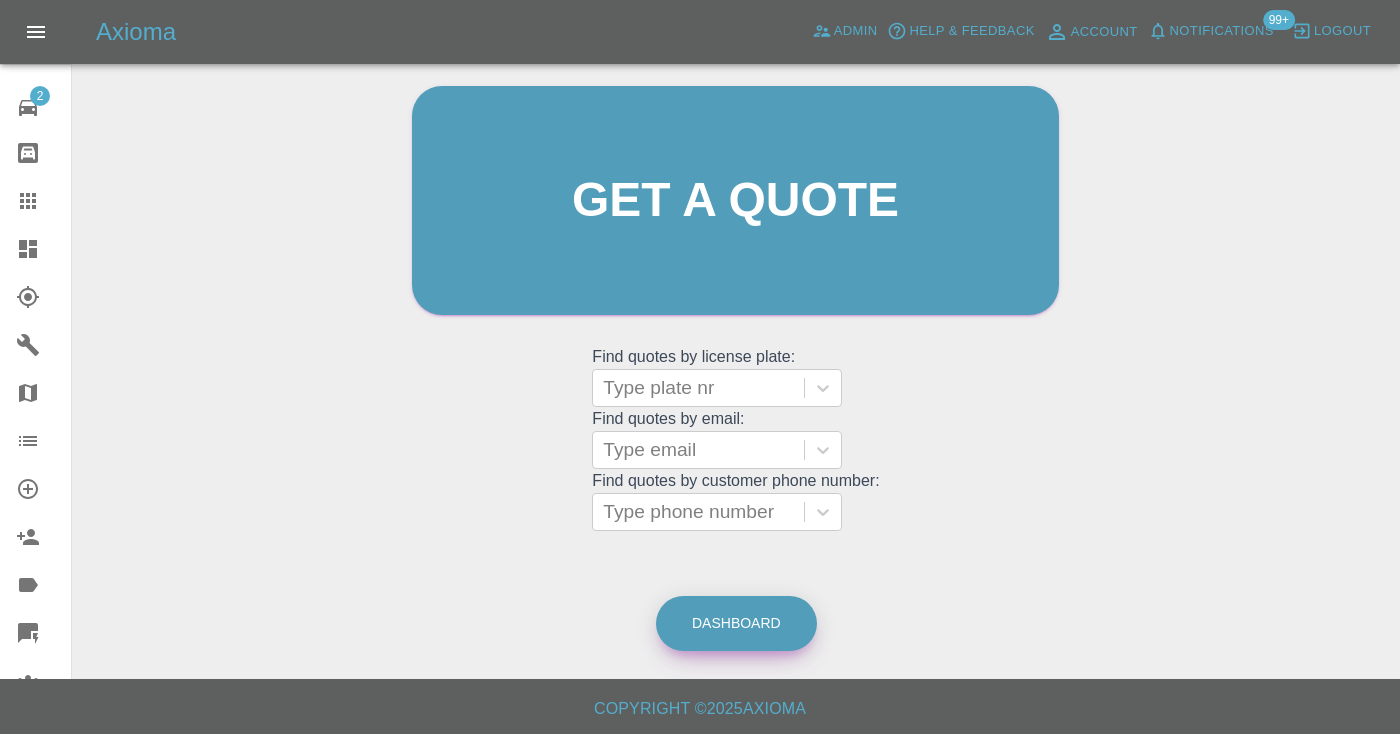 click on "Dashboard" at bounding box center [736, 623] 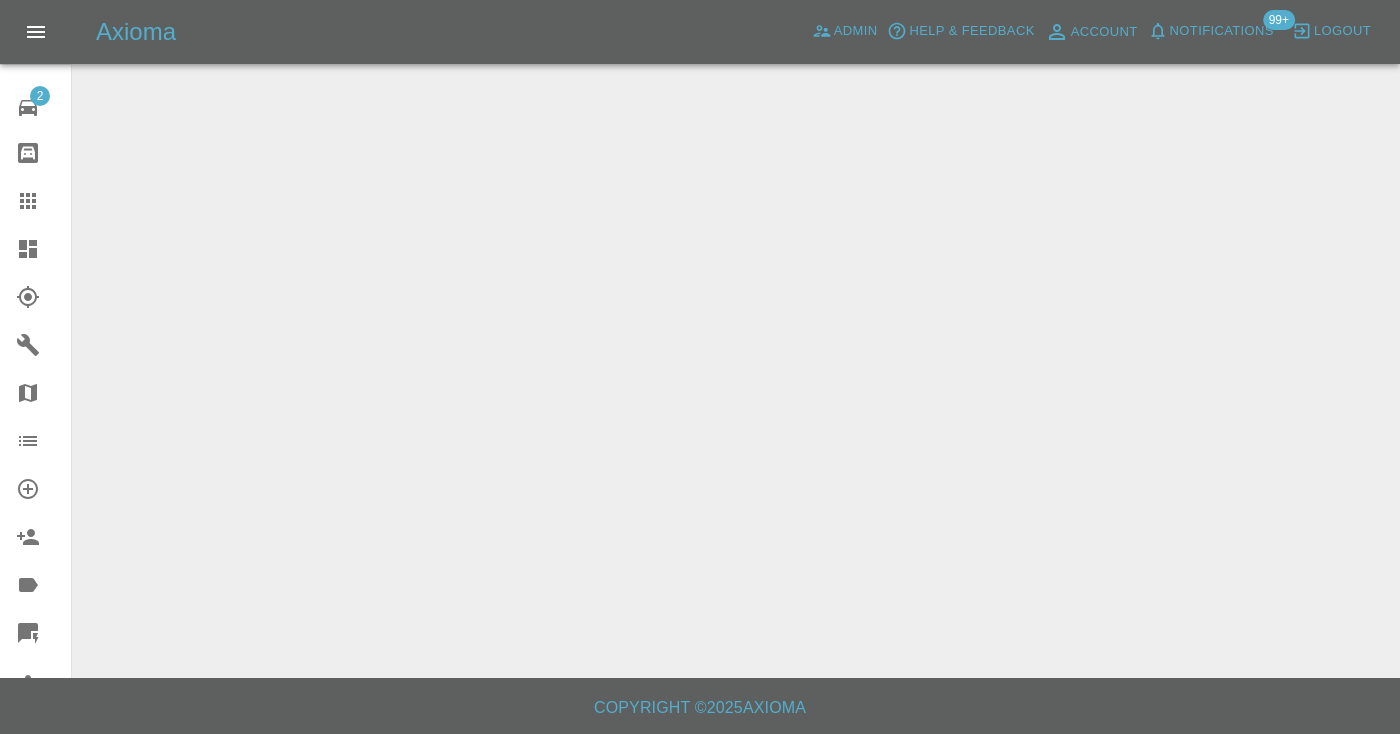 scroll, scrollTop: 0, scrollLeft: 0, axis: both 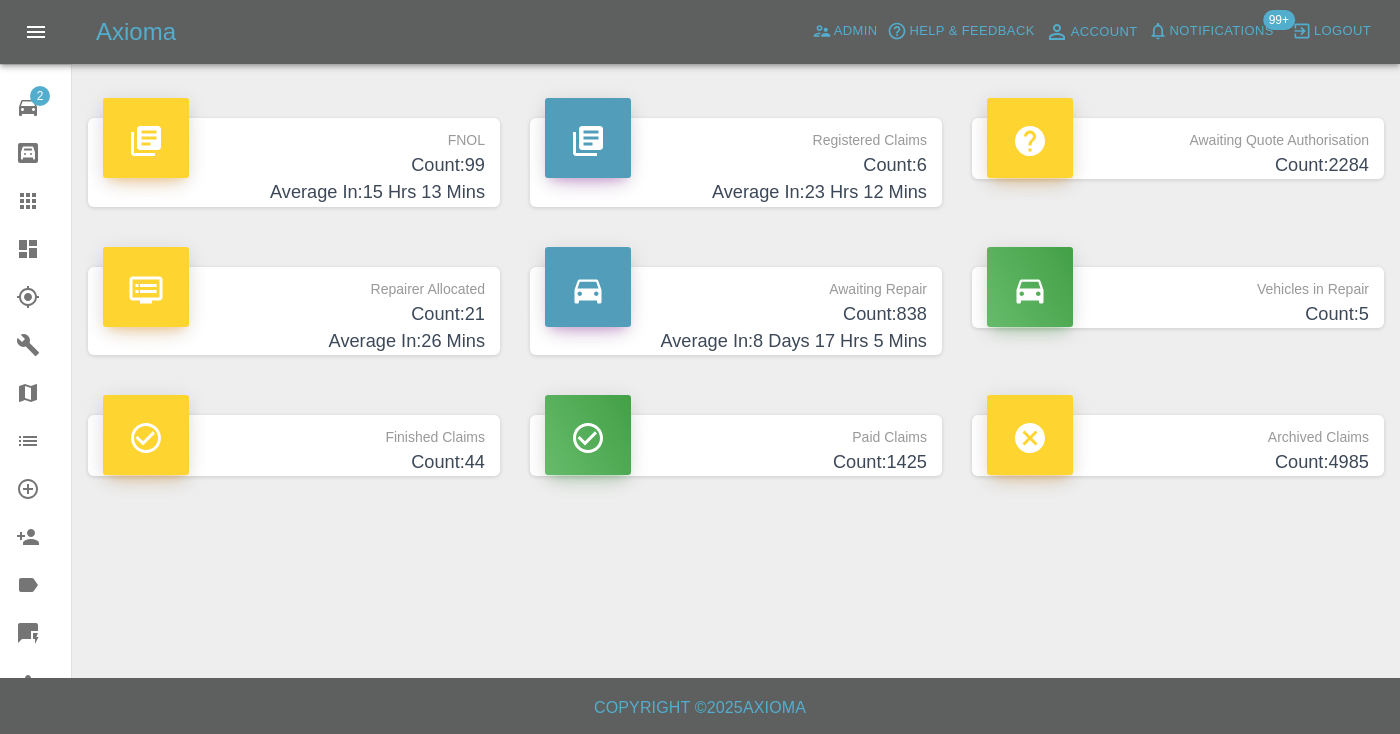 click on "Count:  838" at bounding box center (736, 314) 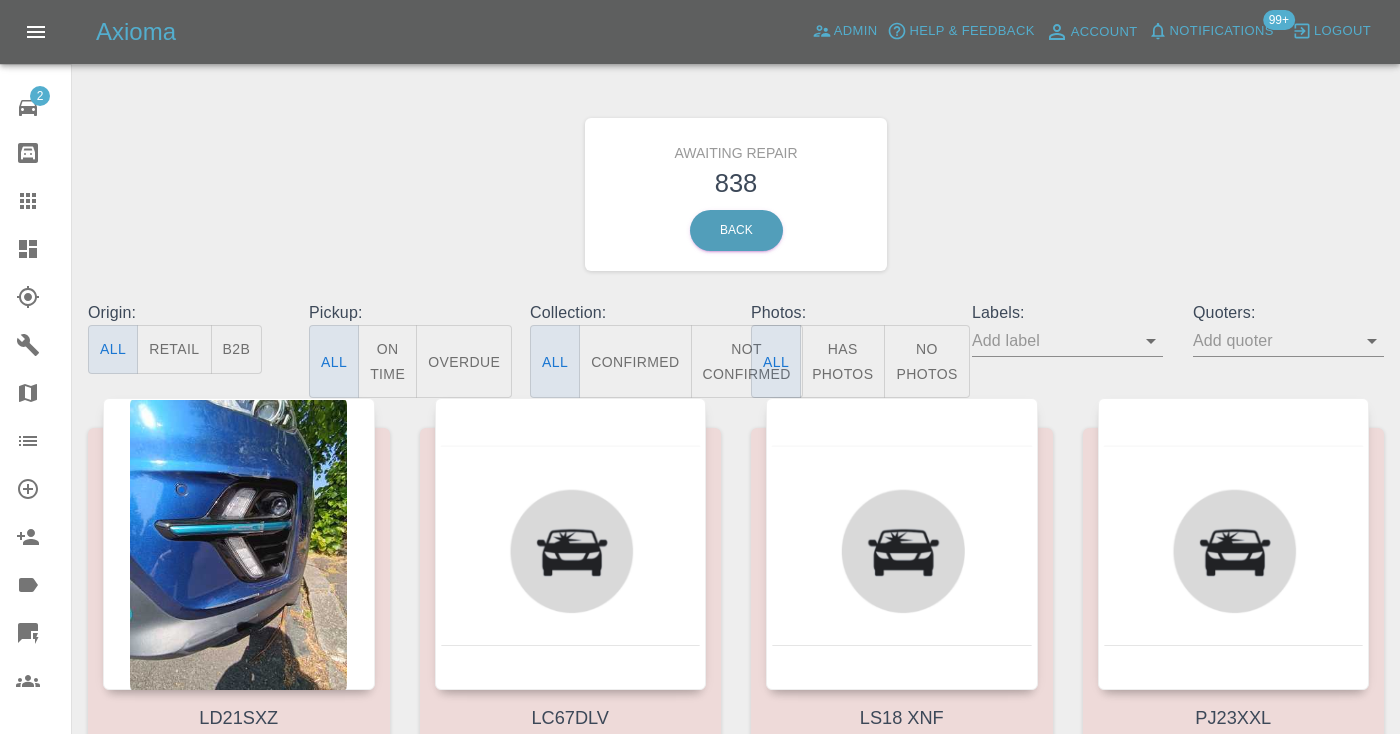 click on "Not Confirmed" at bounding box center (747, 361) 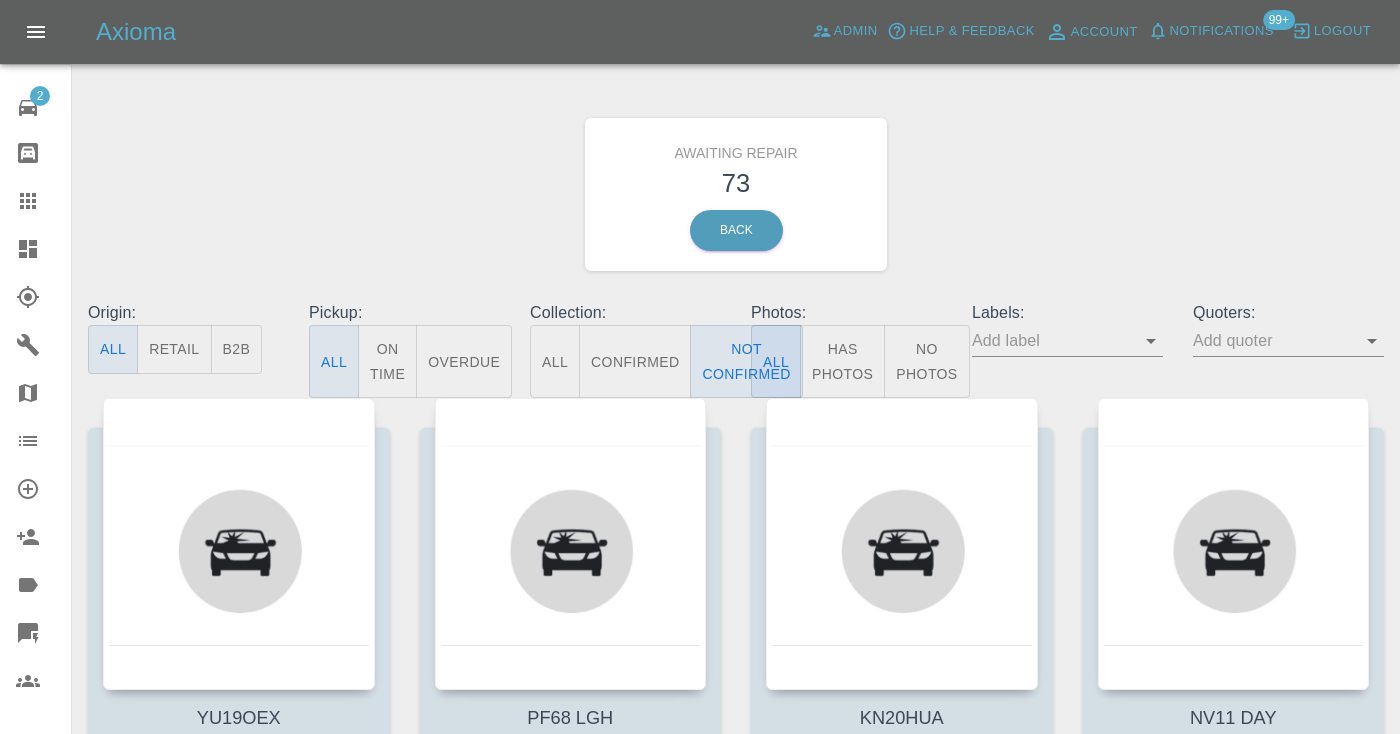 click on "Awaiting Repair 73 Back" at bounding box center (736, 194) 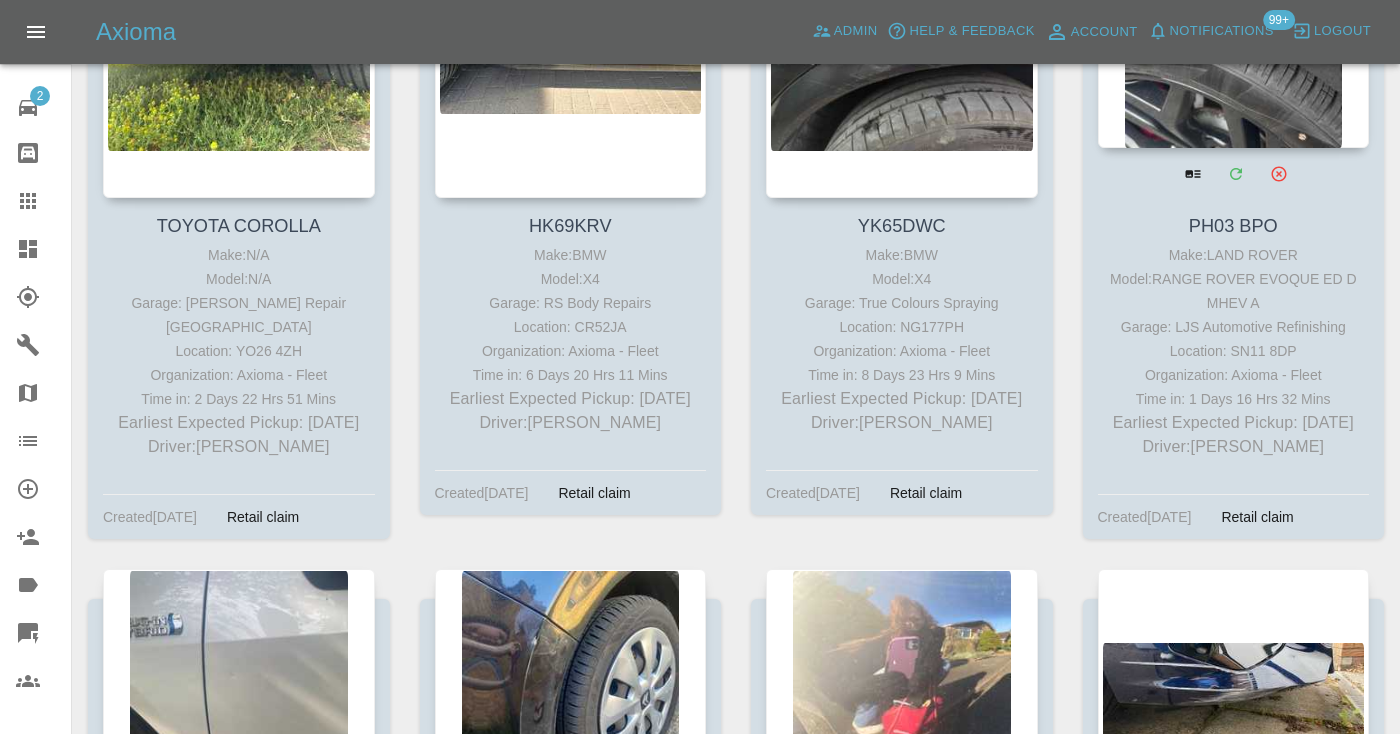 scroll, scrollTop: 1085, scrollLeft: 0, axis: vertical 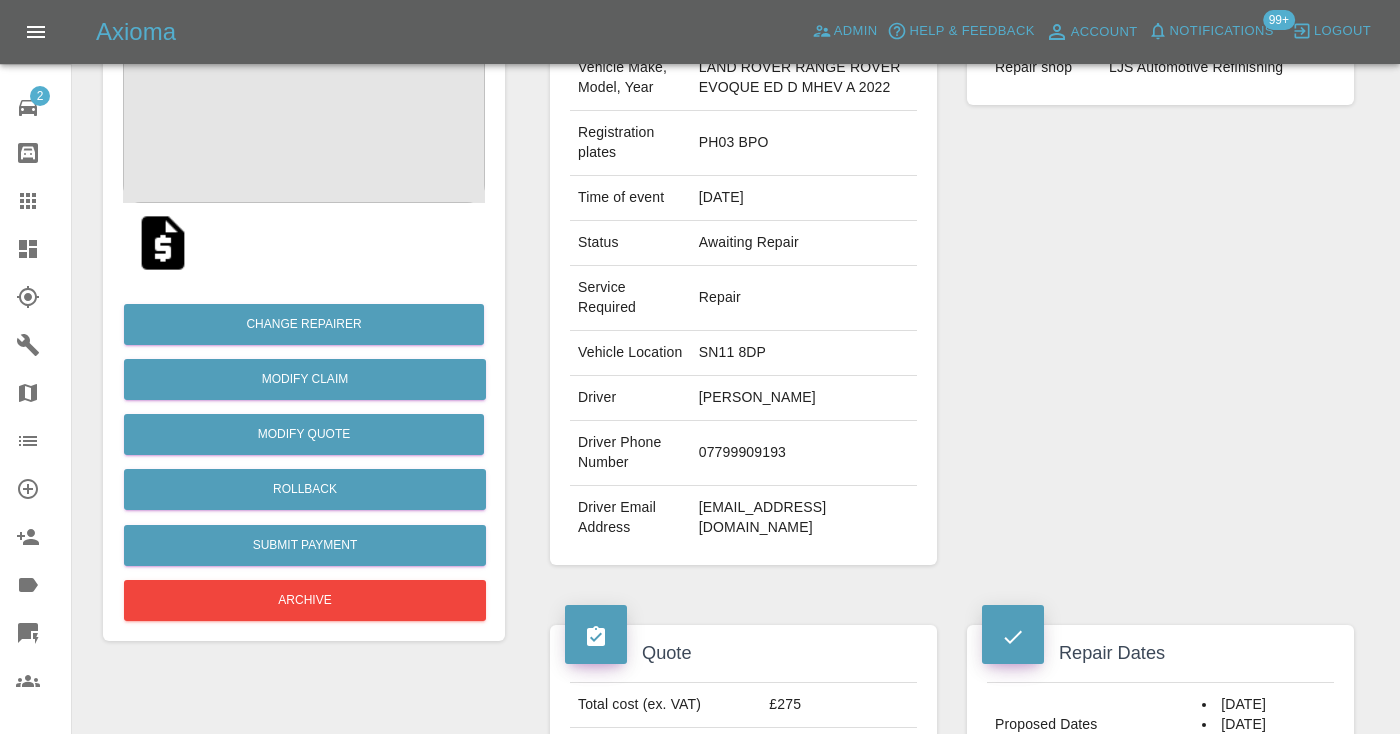 click on "07799909193" at bounding box center [804, 453] 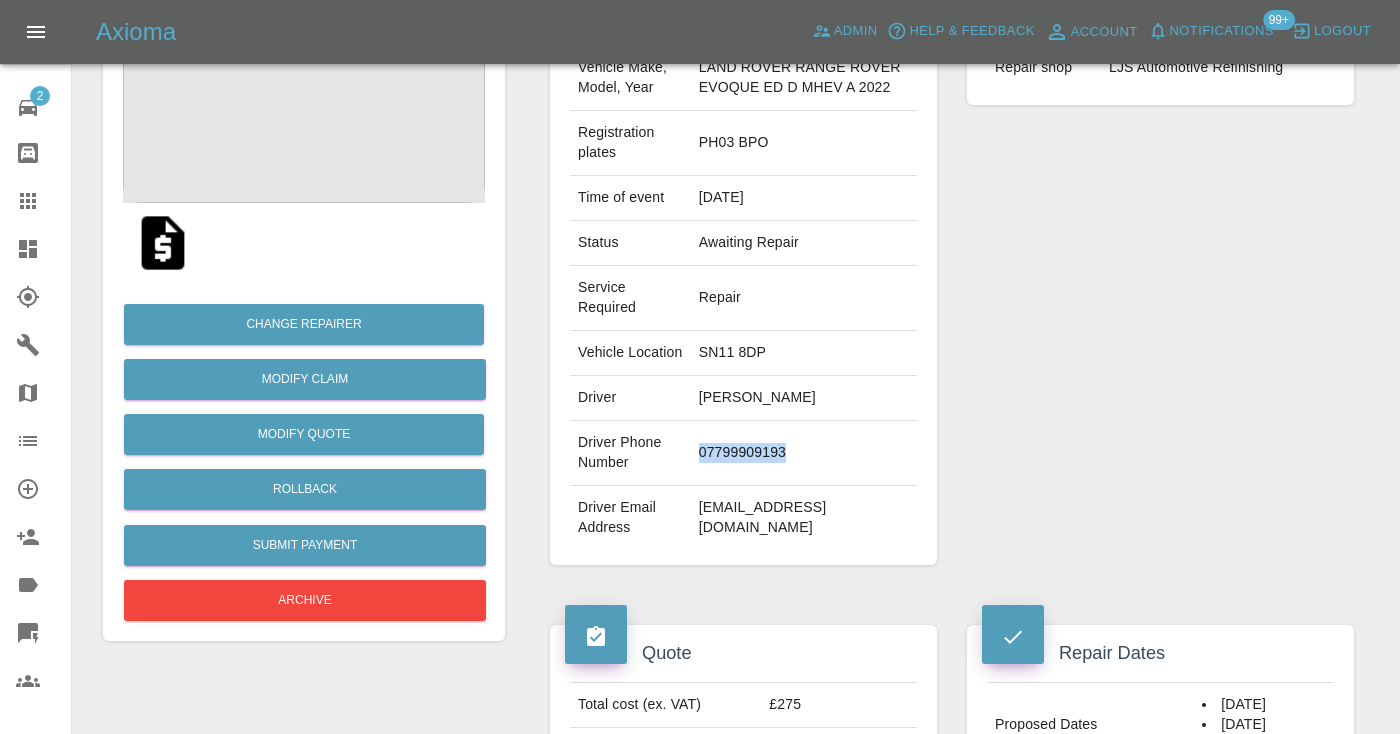 click on "07799909193" at bounding box center [804, 453] 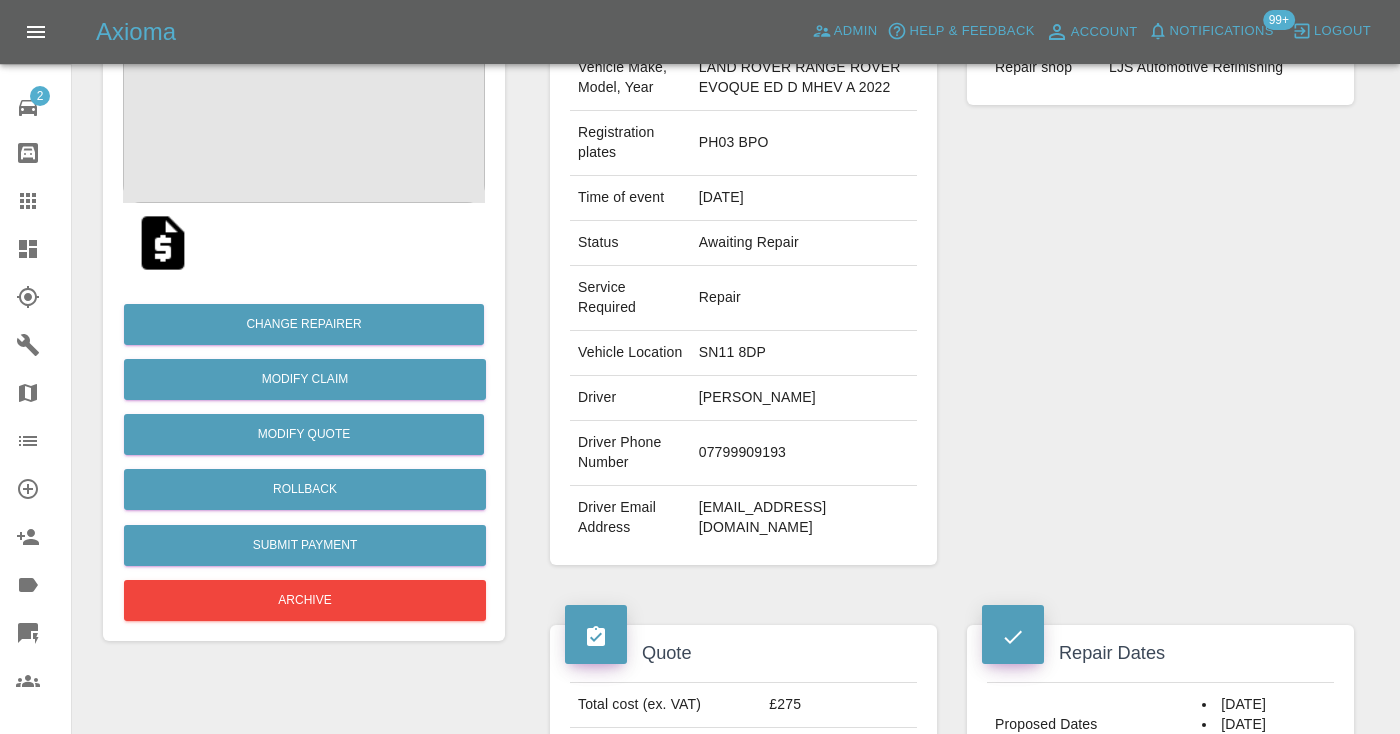click on "Repairer Repair shop LJS Automotive Refinishing" at bounding box center [1160, 276] 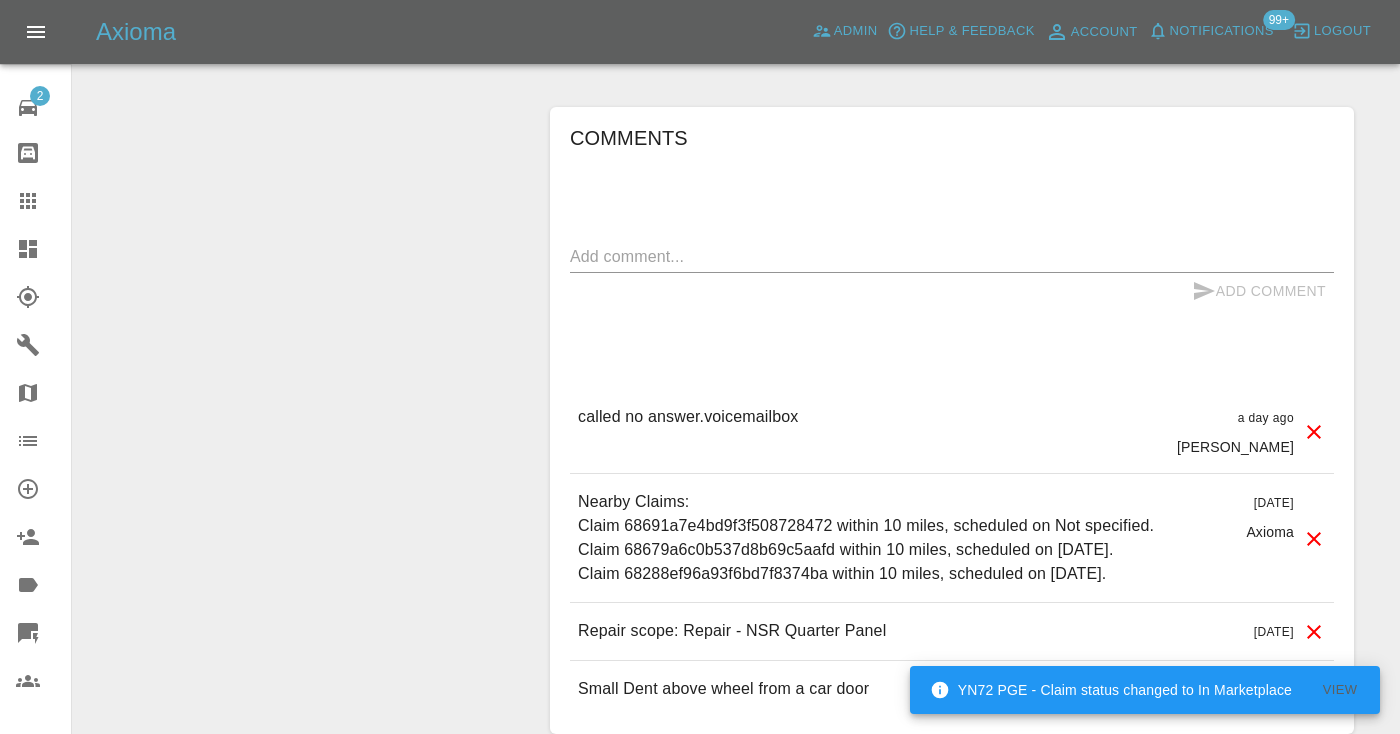 scroll, scrollTop: 1560, scrollLeft: 0, axis: vertical 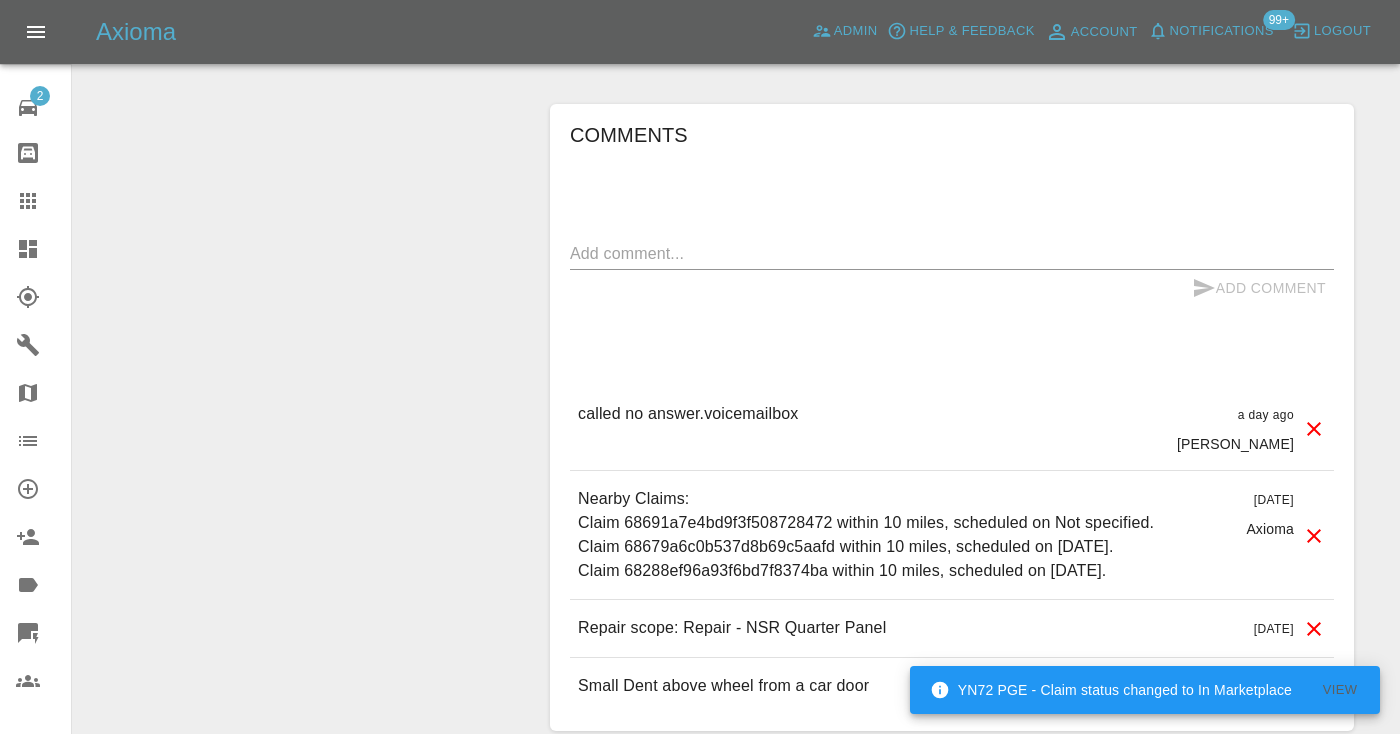 click at bounding box center (952, 253) 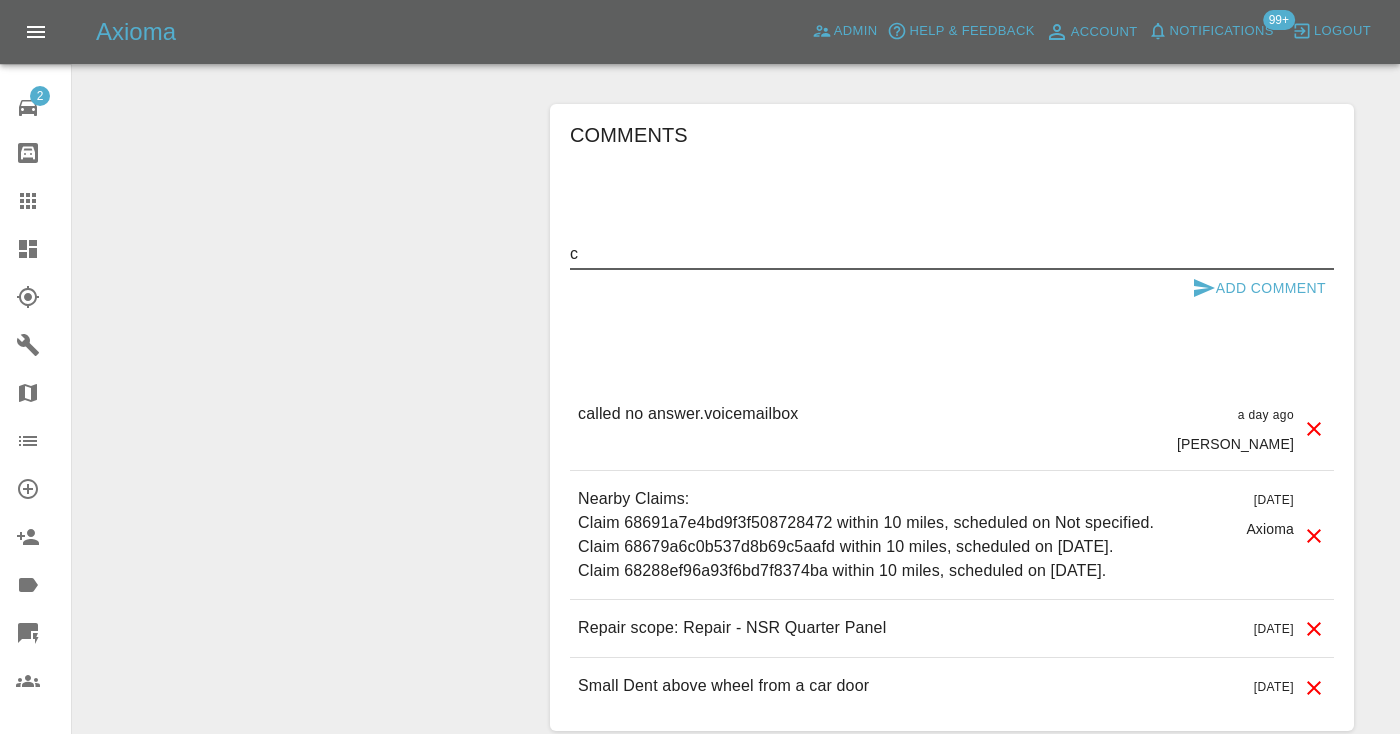 type on "c" 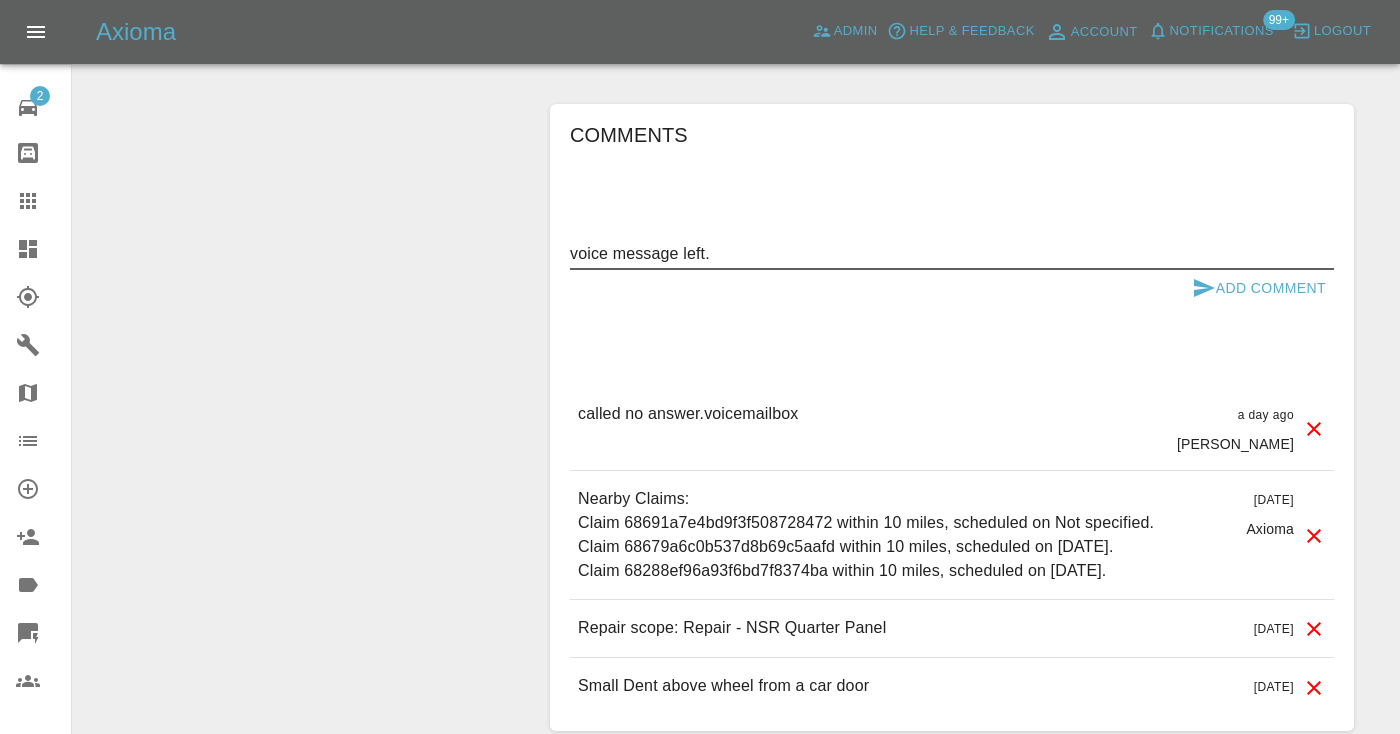 type on "voice message left." 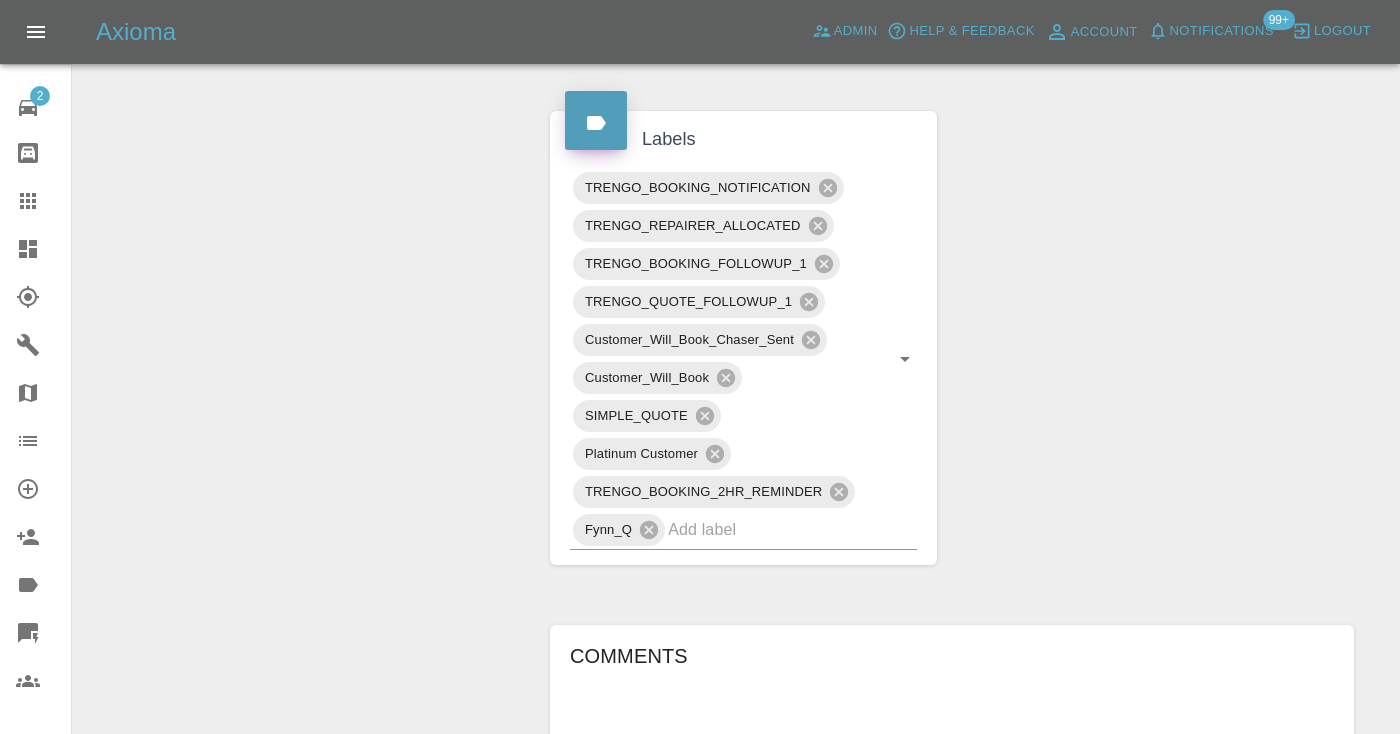 scroll, scrollTop: 1023, scrollLeft: 0, axis: vertical 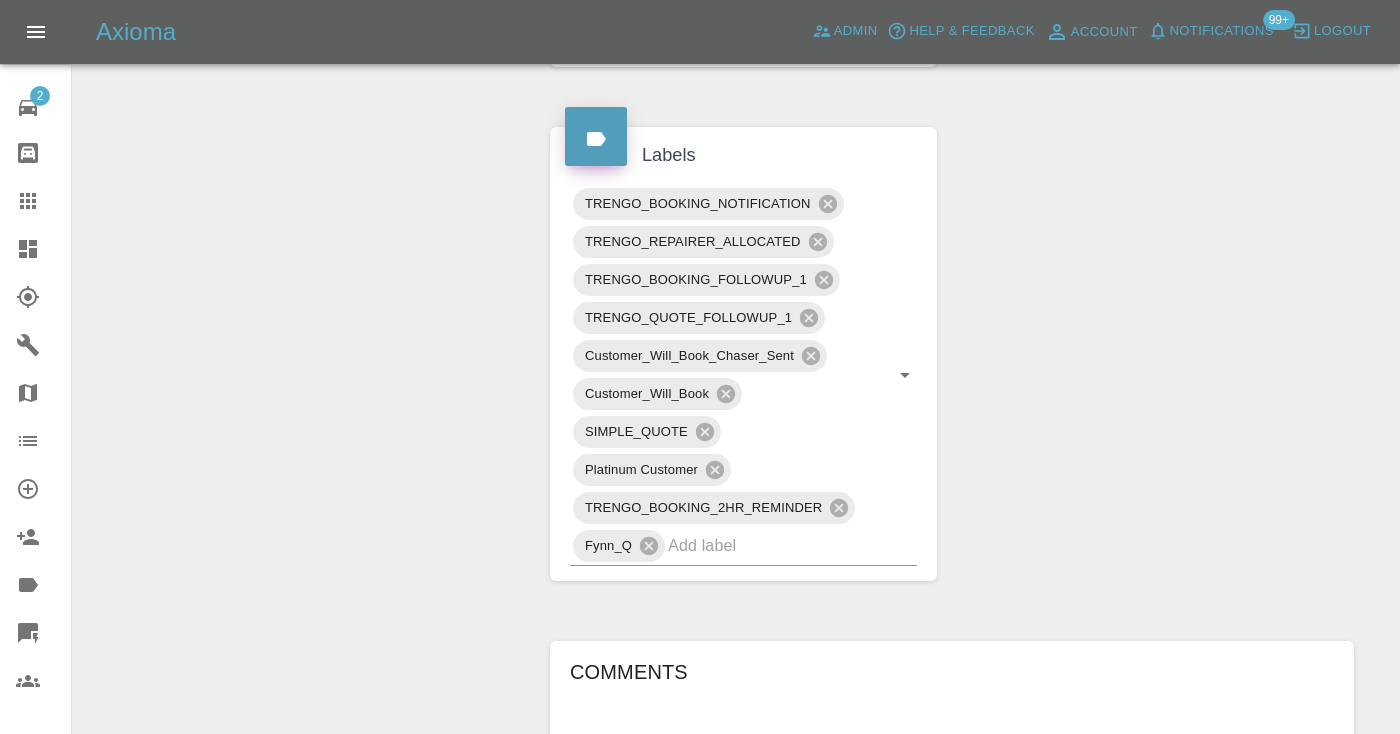 click on "Claims" at bounding box center [35, 201] 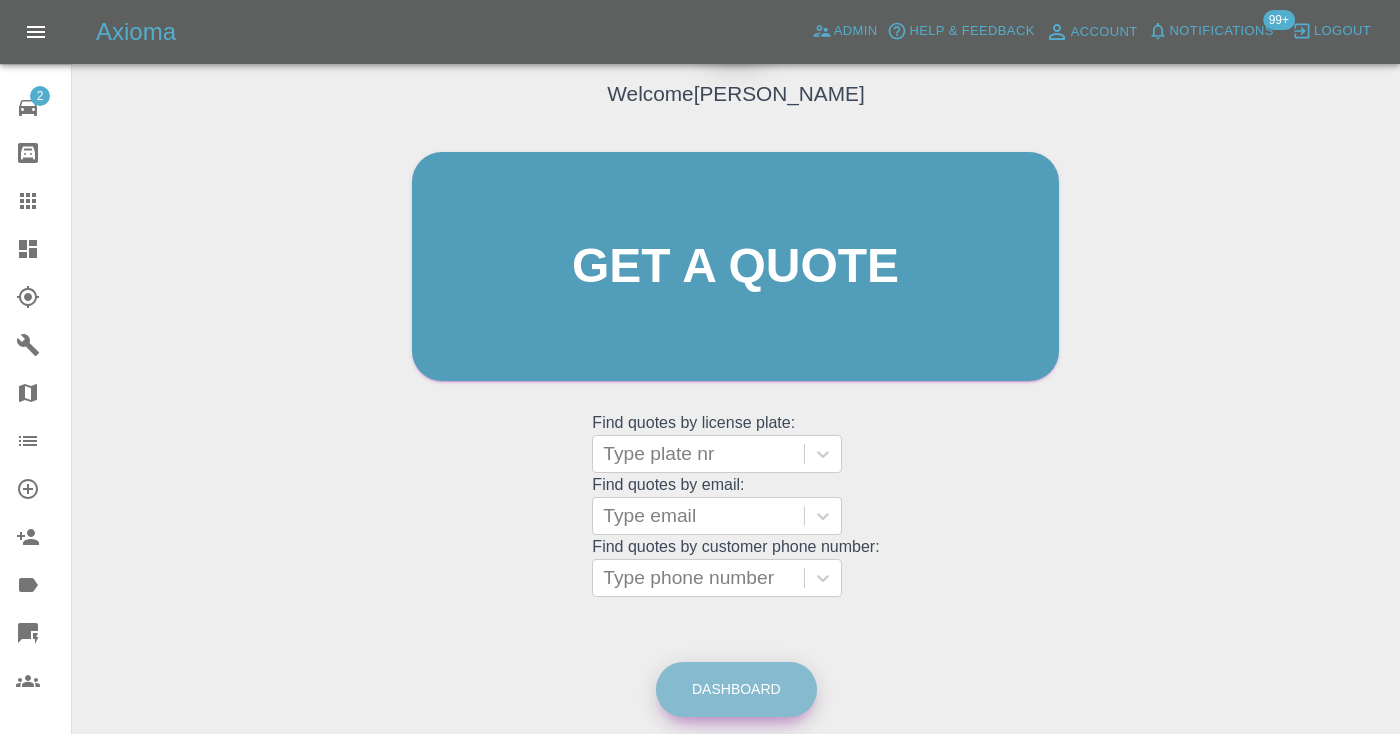 click on "Dashboard" at bounding box center [736, 689] 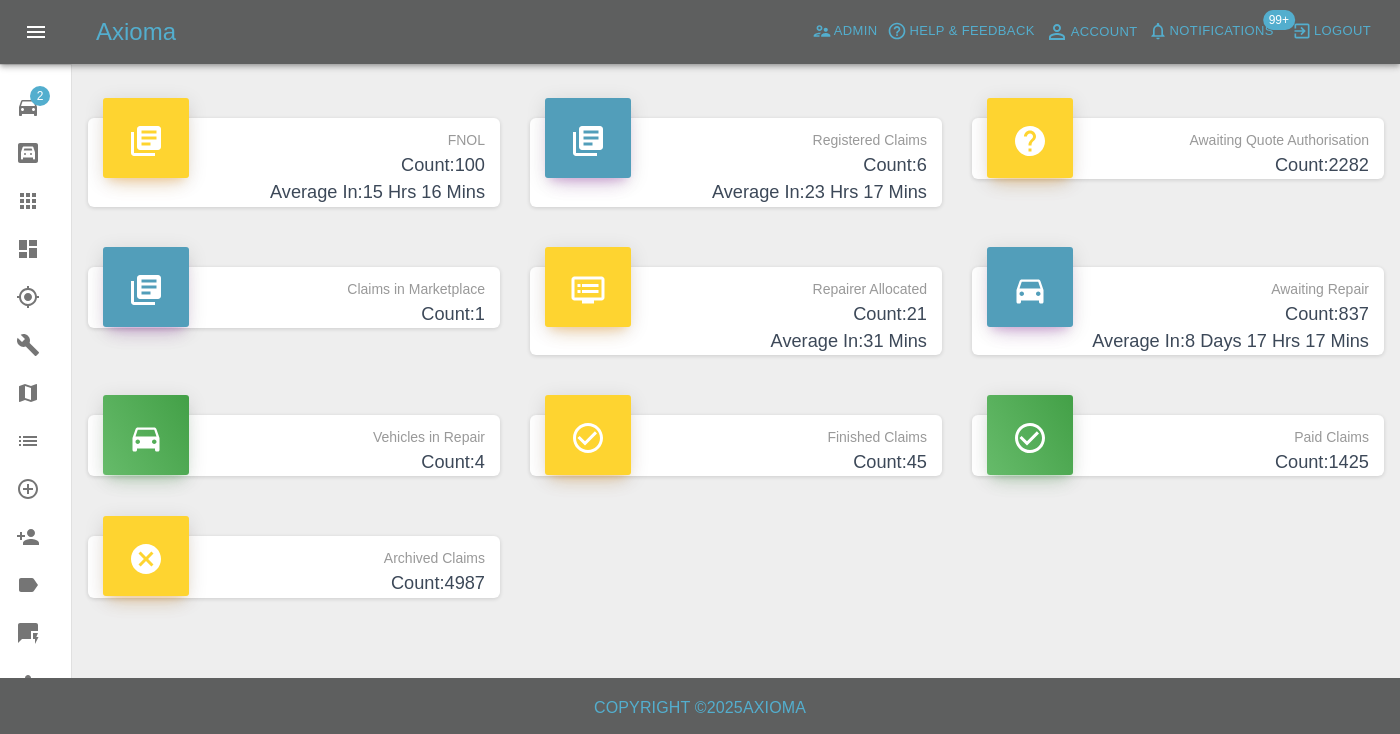 click on "Count:  837" at bounding box center [1178, 314] 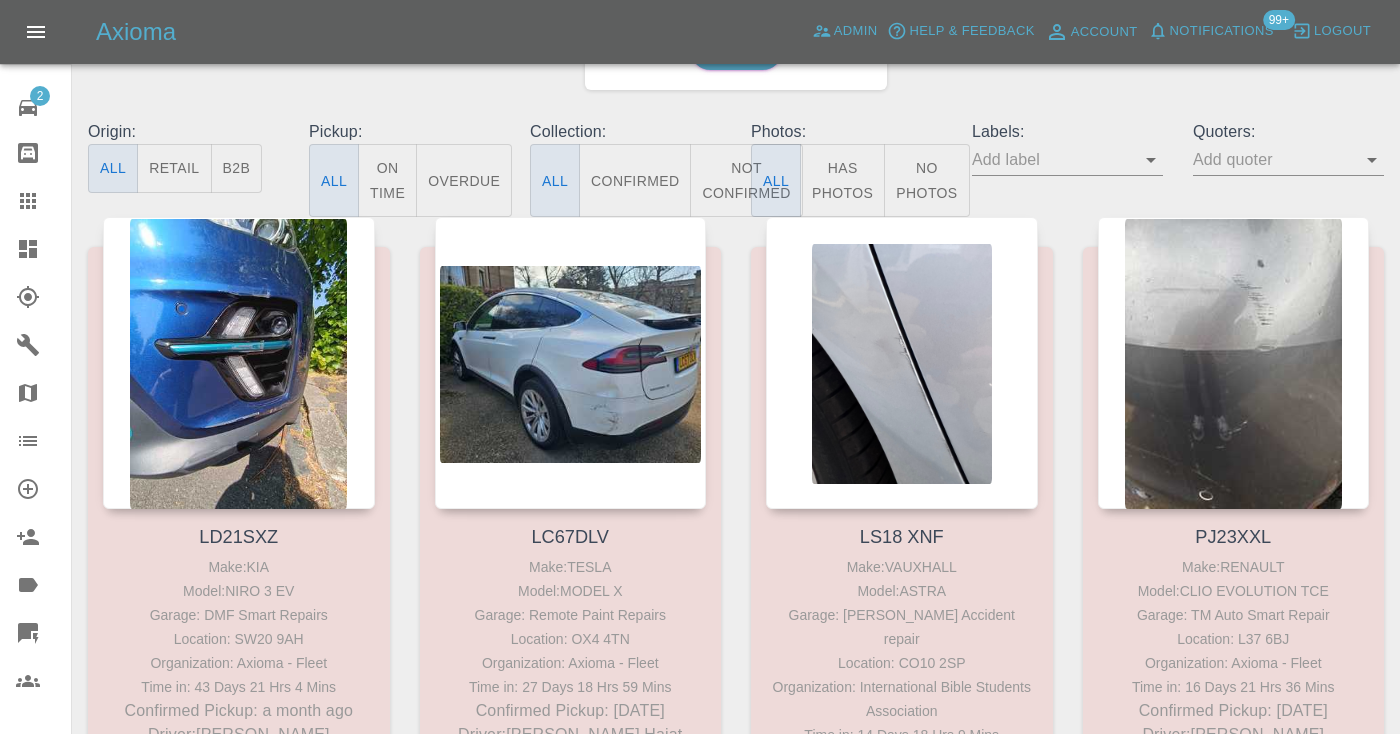 scroll, scrollTop: 197, scrollLeft: 0, axis: vertical 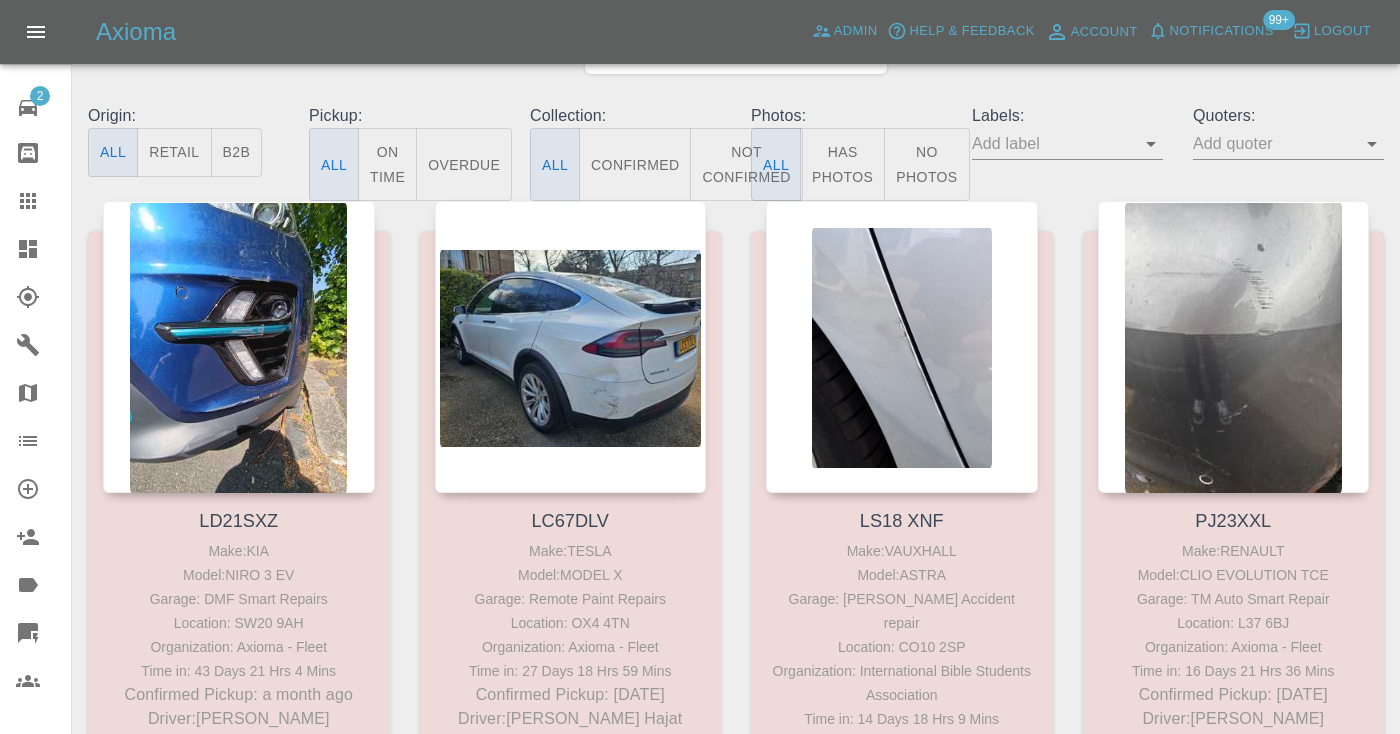 click on "Not Confirmed" at bounding box center (746, 164) 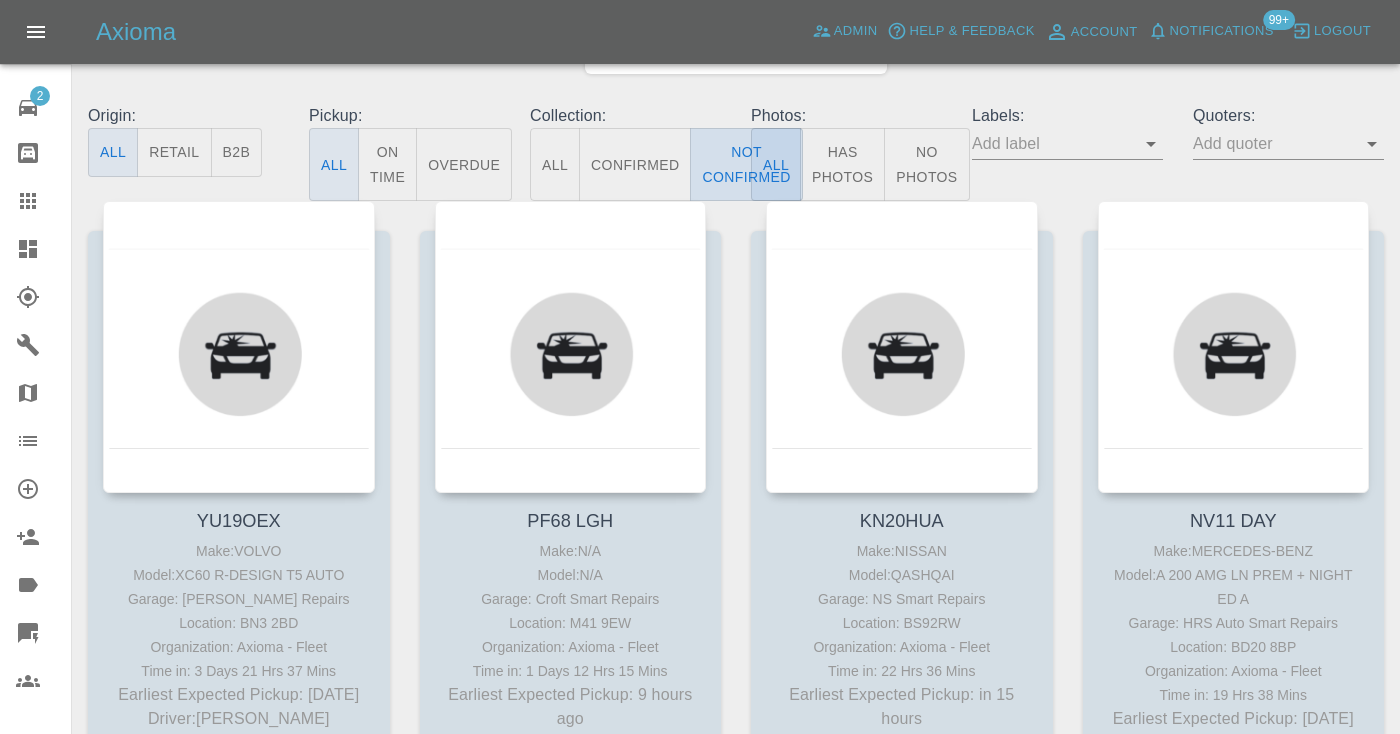 type on "false" 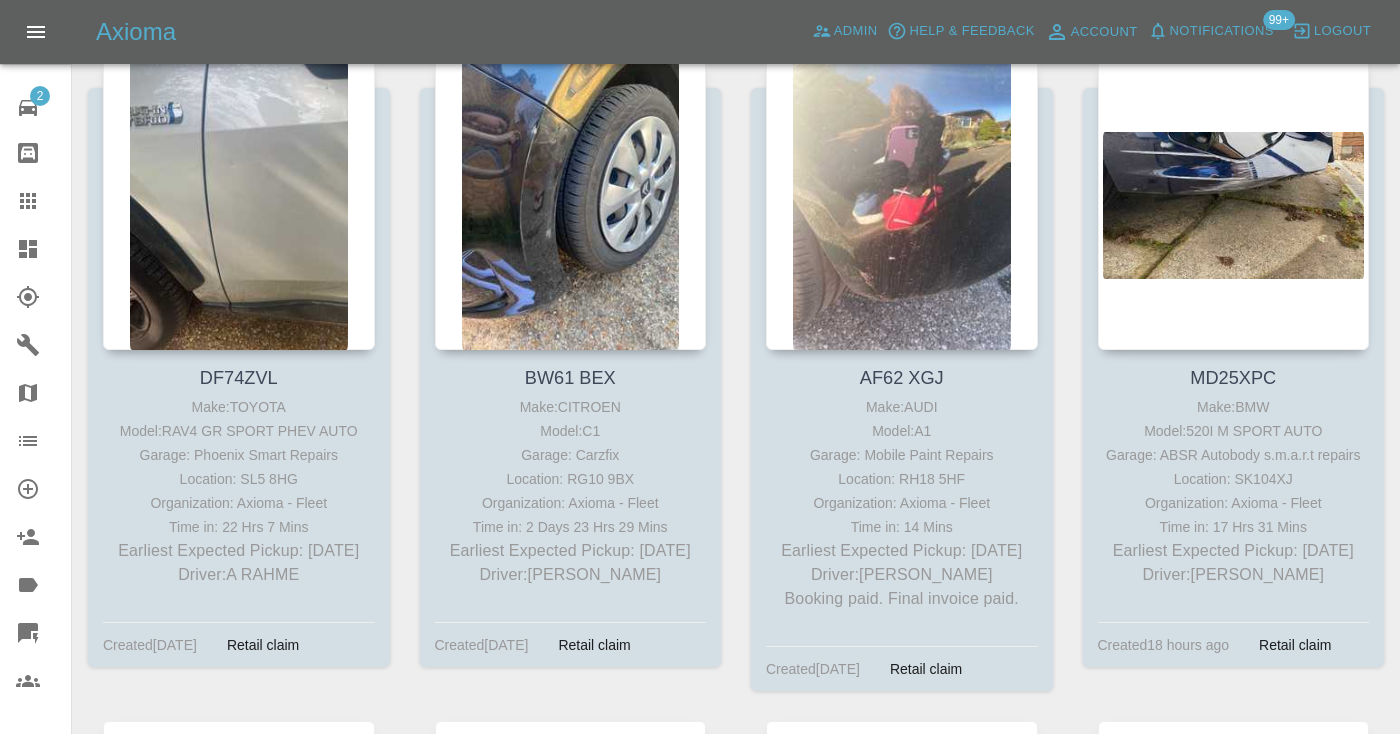 scroll, scrollTop: 1674, scrollLeft: 0, axis: vertical 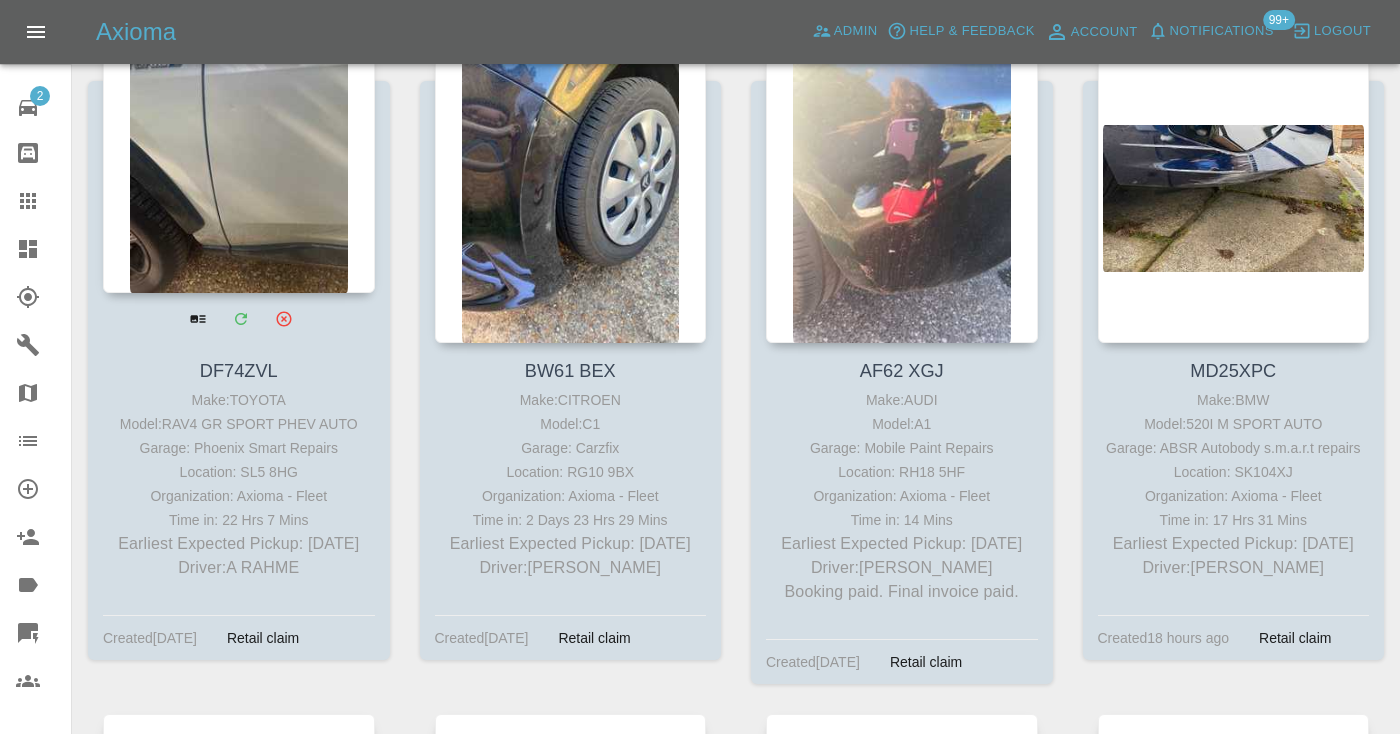 click at bounding box center (239, 147) 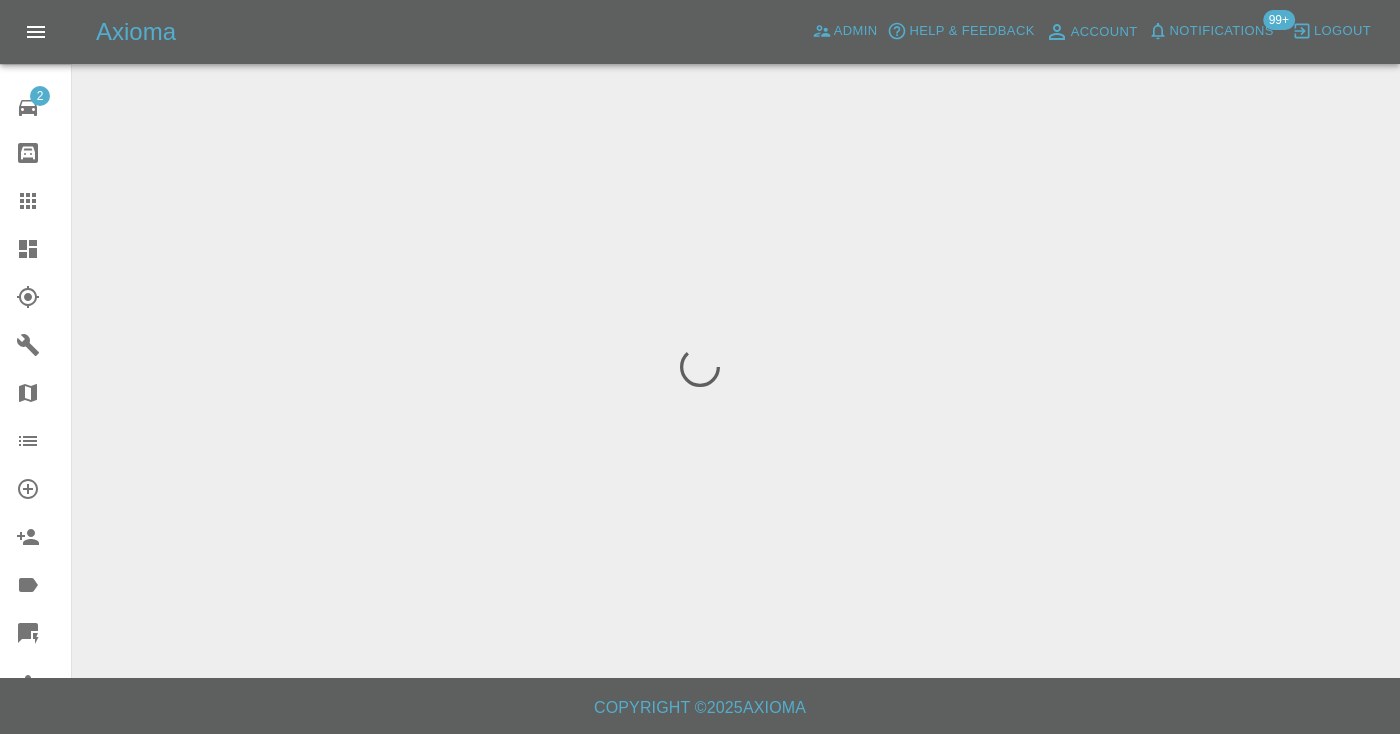 scroll, scrollTop: 0, scrollLeft: 0, axis: both 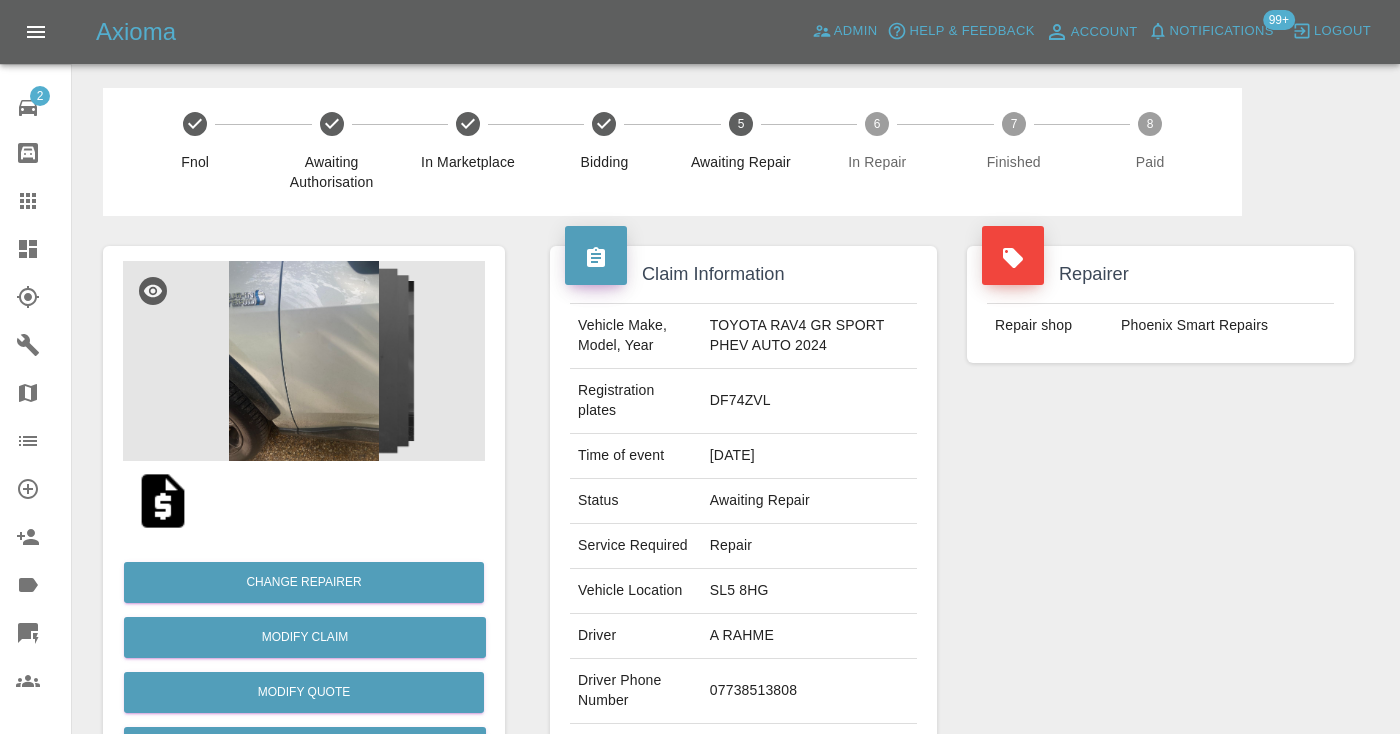 click on "Axioma Admin Help & Feedback Account Notifications 99+ Logout 2 Repair home Bodyshop home Claims Dashboard Explorer Garages Map Organization Create Organization Invite Admin Labels Quick Quote Users Fnol Awaiting Authorisation In Marketplace Bidding 5 Awaiting Repair 6 In Repair 7 Finished 8 Paid Change Repairer Modify Claim Modify Quote Rollback Submit Payment Archive Claim Information Vehicle Make, Model, Year TOYOTA RAV4 GR SPORT PHEV AUTO 2024 Registration plates DF74ZVL Time of event 14/07/2025 Status Awaiting Repair Service Required Repair Vehicle Location SL5 8HG Driver A RAHME Driver Phone Number 07738513808 Driver Email Address AMRAHME@YAHOO.CO.UK Repairer Repair shop Phoenix Smart Repairs Quote Total cost (ex. VAT) £245 Repairer cost (ex. VAT) £170 Quoted by Eric Ordano Repair Dates Proposed Dates 22/07/2025 24/07/2025 26/07/2025 Labels TRENGO_BOOKING_NOTIFICATION TRENGO_REPAIRER_ALLOCATED TRENGO_QUOTE_FOLLOWUP_1 Customer_Will_Book SIMPLE_QUOTE TRENGO_QUOTE_FOLLOWUP_2 Platinum Customer Comments x" at bounding box center [700, 1236] 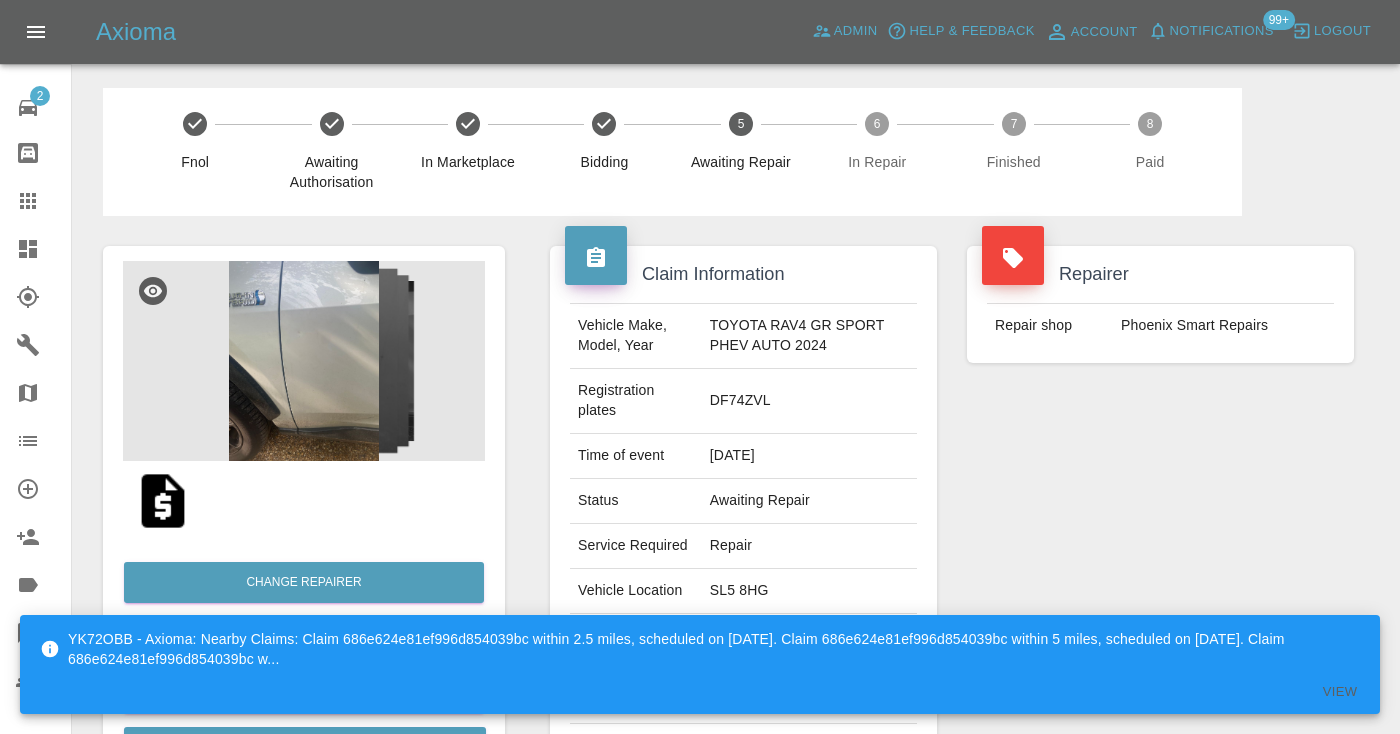 click on "YK72OBB - Axioma: Nearby Claims:
Claim 686e624e81ef996d854039bc within 2.5 miles, scheduled on July 22, 2025.
Claim 686e624e81ef996d854039bc within 5 miles, scheduled on July 22, 2025.
Claim 686e624e81ef996d854039bc w... View" at bounding box center [700, 664] 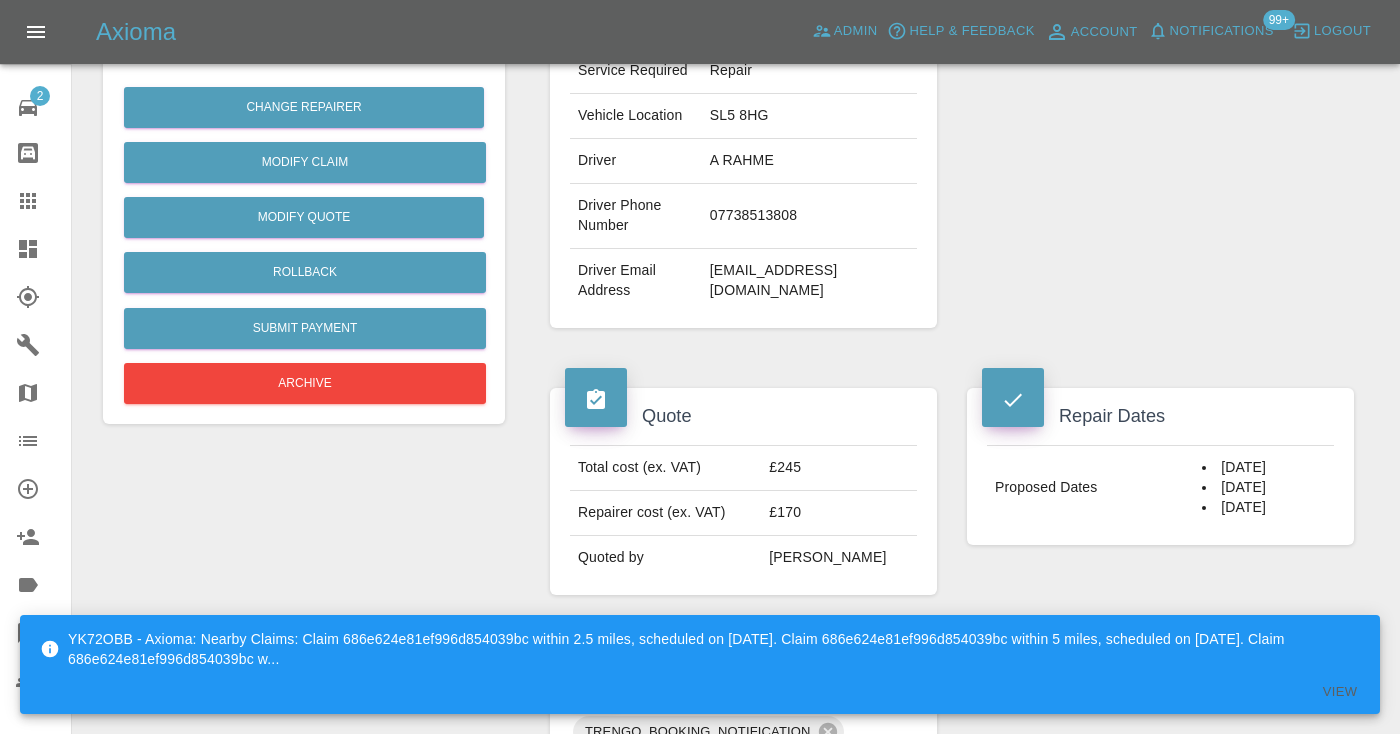 scroll, scrollTop: 483, scrollLeft: 0, axis: vertical 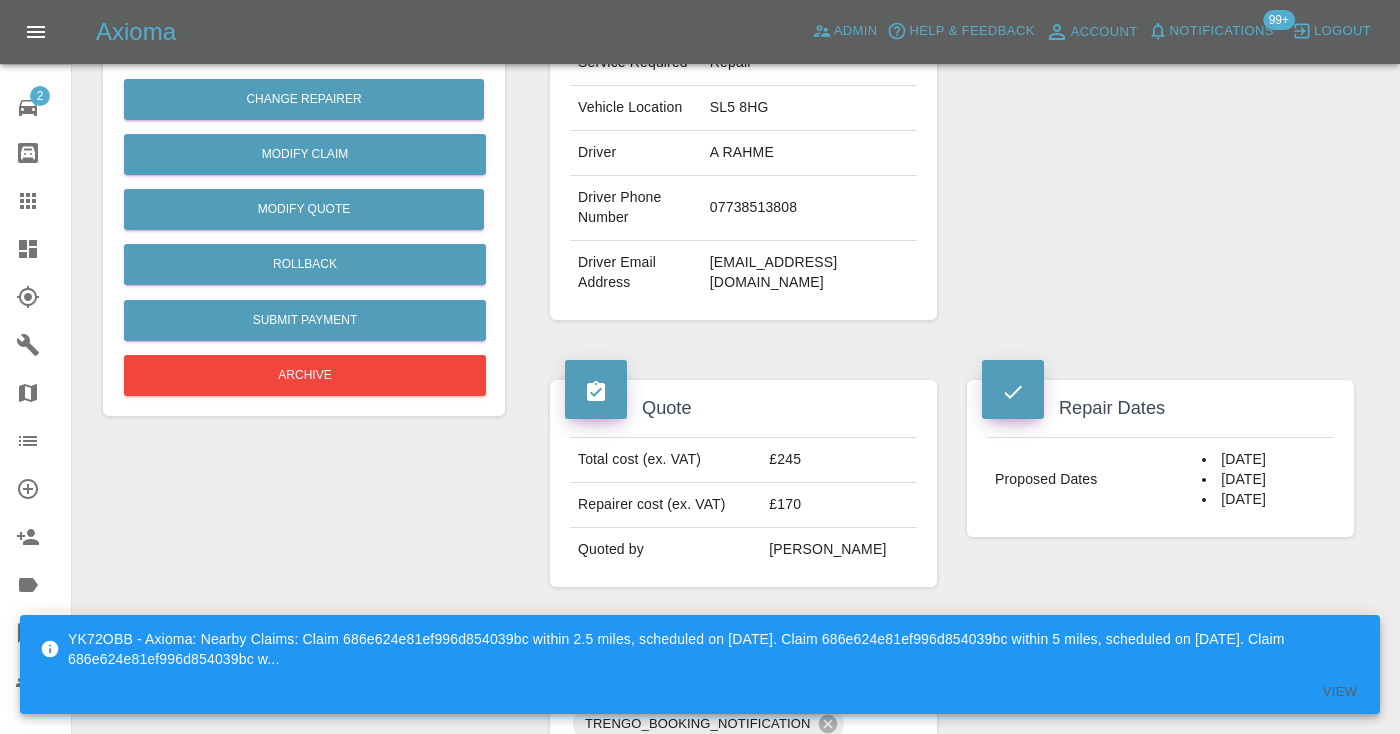 click on "07738513808" at bounding box center (809, 208) 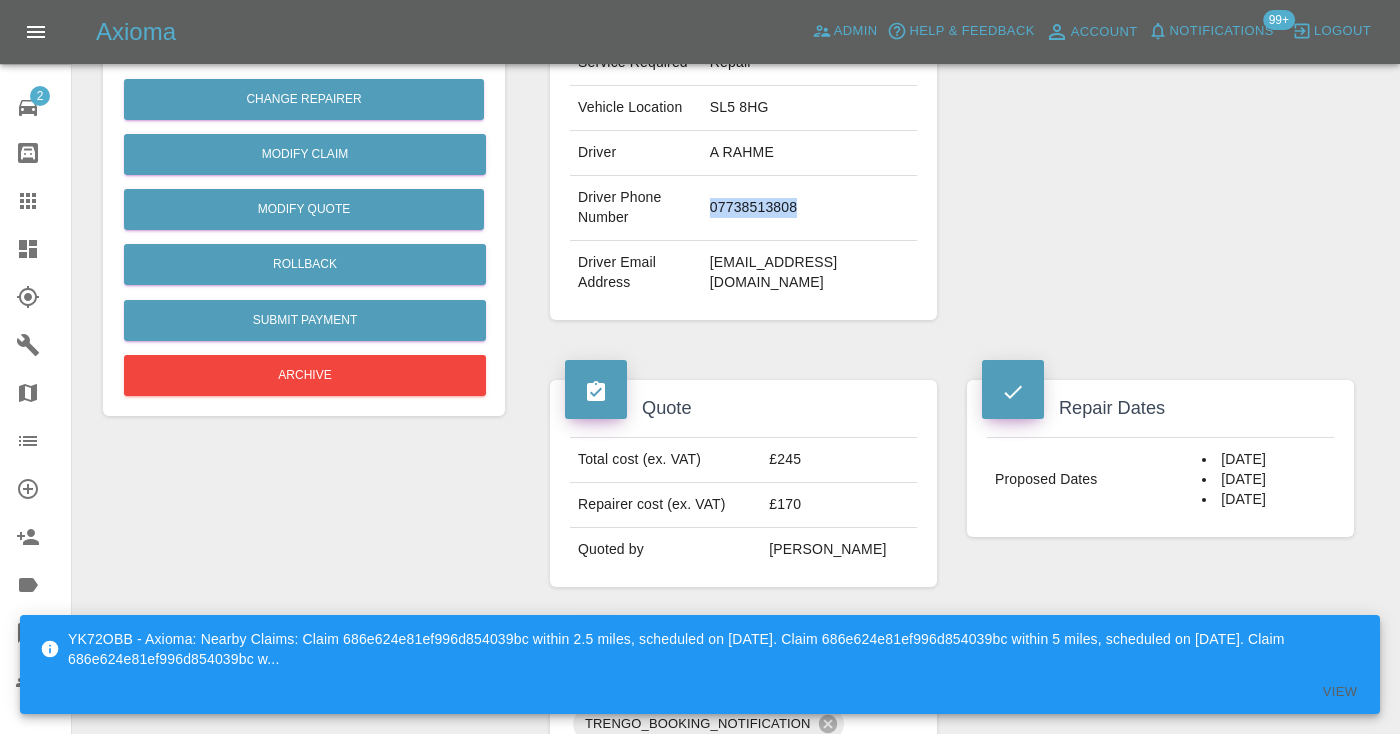click on "07738513808" at bounding box center (809, 208) 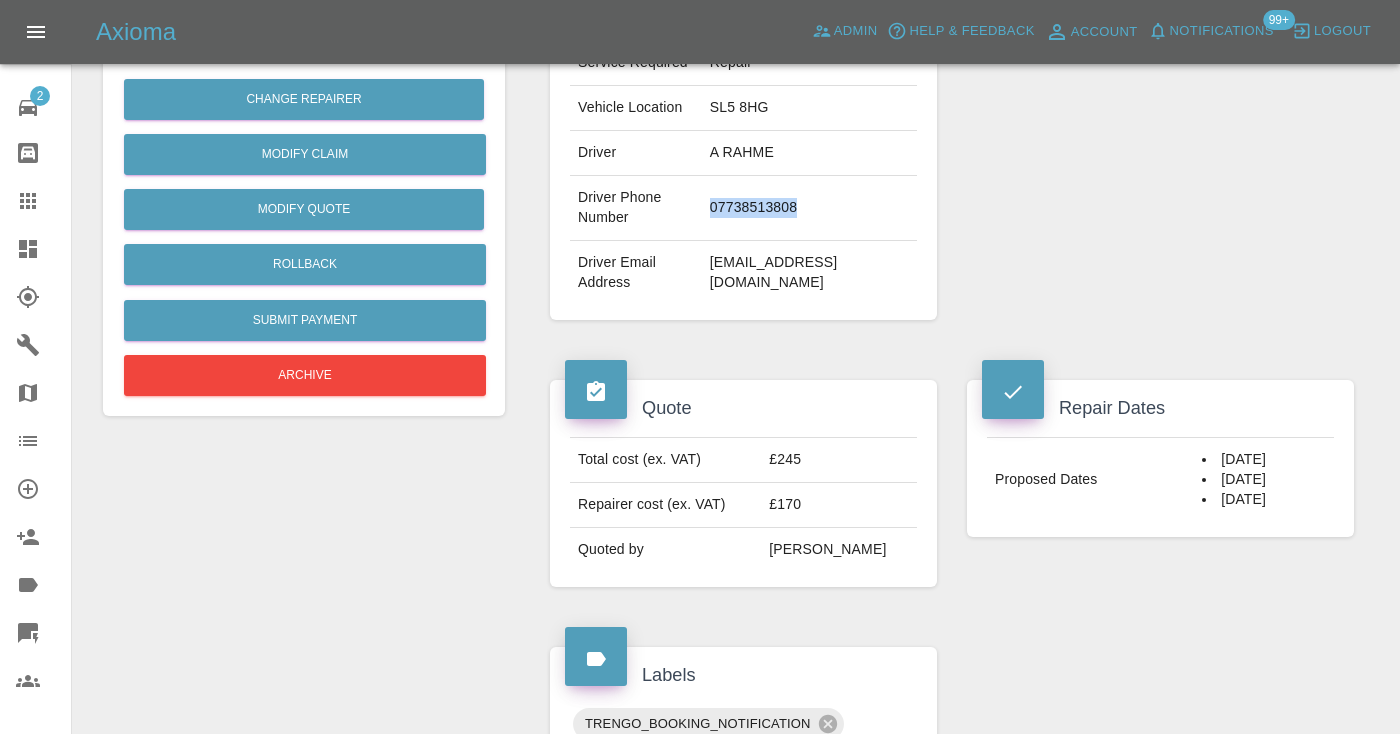 copy on "07738513808" 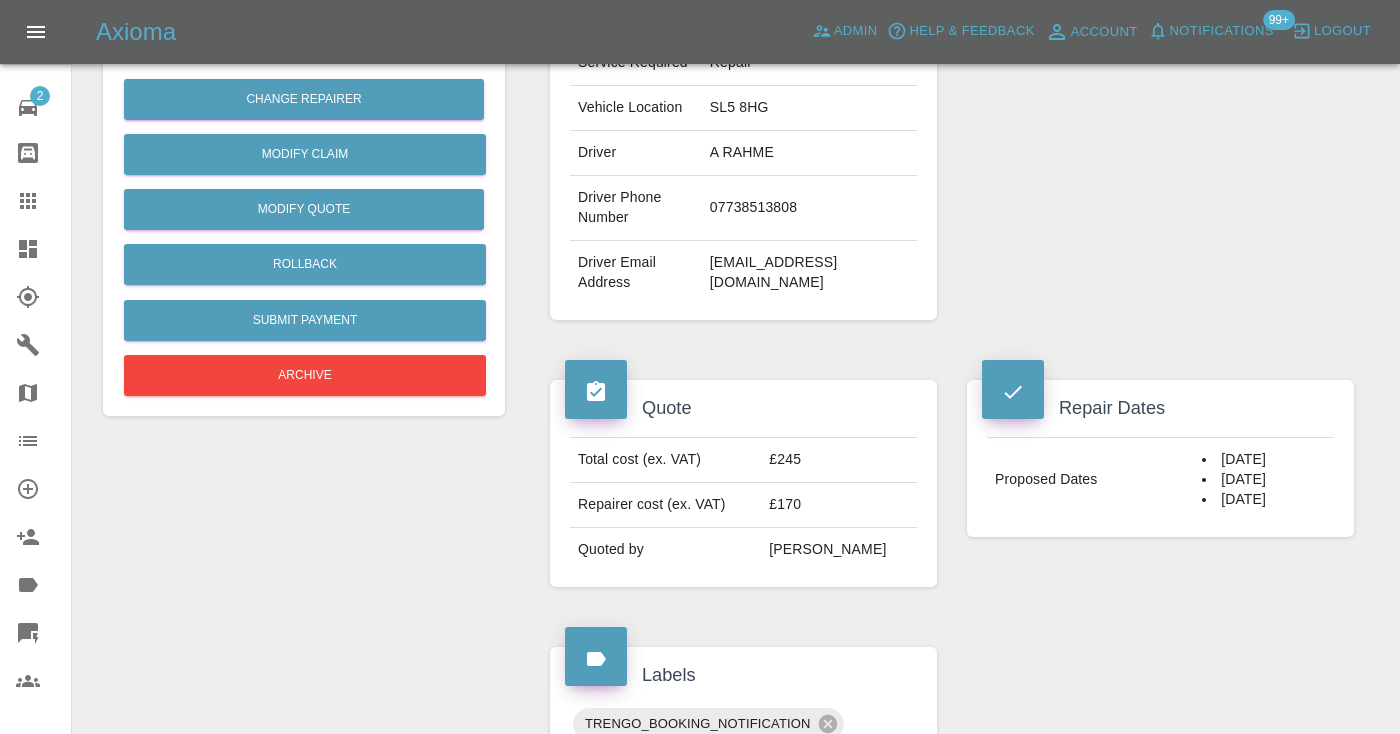 click on "Claim Information Vehicle Make, Model, Year TOYOTA RAV4 GR SPORT PHEV AUTO 2024 Registration plates DF74ZVL Time of event 14/07/2025 Status Awaiting Repair Service Required Repair Vehicle Location SL5 8HG Driver A RAHME Driver Phone Number 07738513808 Driver Email Address AMRAHME@YAHOO.CO.UK Repairer Repair shop Phoenix Smart Repairs Quote Total cost (ex. VAT) £245 Repairer cost (ex. VAT) £170 Quoted by Eric Ordano Repair Dates Proposed Dates 22/07/2025 24/07/2025 26/07/2025 Labels TRENGO_BOOKING_NOTIFICATION TRENGO_REPAIRER_ALLOCATED TRENGO_QUOTE_FOLLOWUP_1 Customer_Will_Book SIMPLE_QUOTE TRENGO_QUOTE_FOLLOWUP_2 Platinum Customer AB_TEST_STANDARD_SCHEDULED TRENGO_BOOKING_2HR_REMINDER Comments x Add Comment called no answer : voice mailbox  17 hours ago Castro called no answer : voice mailbox  17 hours ago Castro 2 days ago Axioma 2 days ago Axioma Repair scope: Repair - NSF Door 3 days ago Repair scope: Repair - NSF Door 3 days ago DENT REPAIR REMOVAL 4 days ago DENT REPAIR REMOVAL 4 days ago" at bounding box center [952, 796] 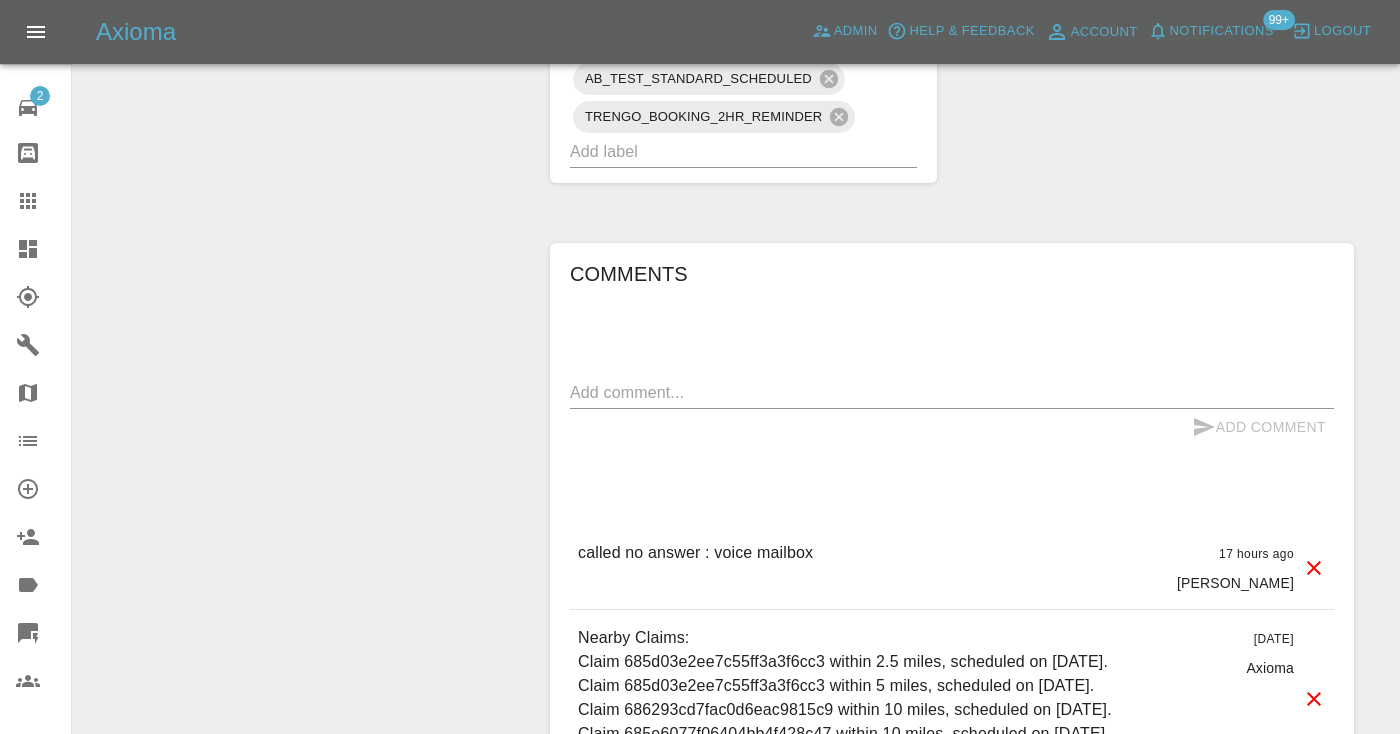 scroll, scrollTop: 1442, scrollLeft: 0, axis: vertical 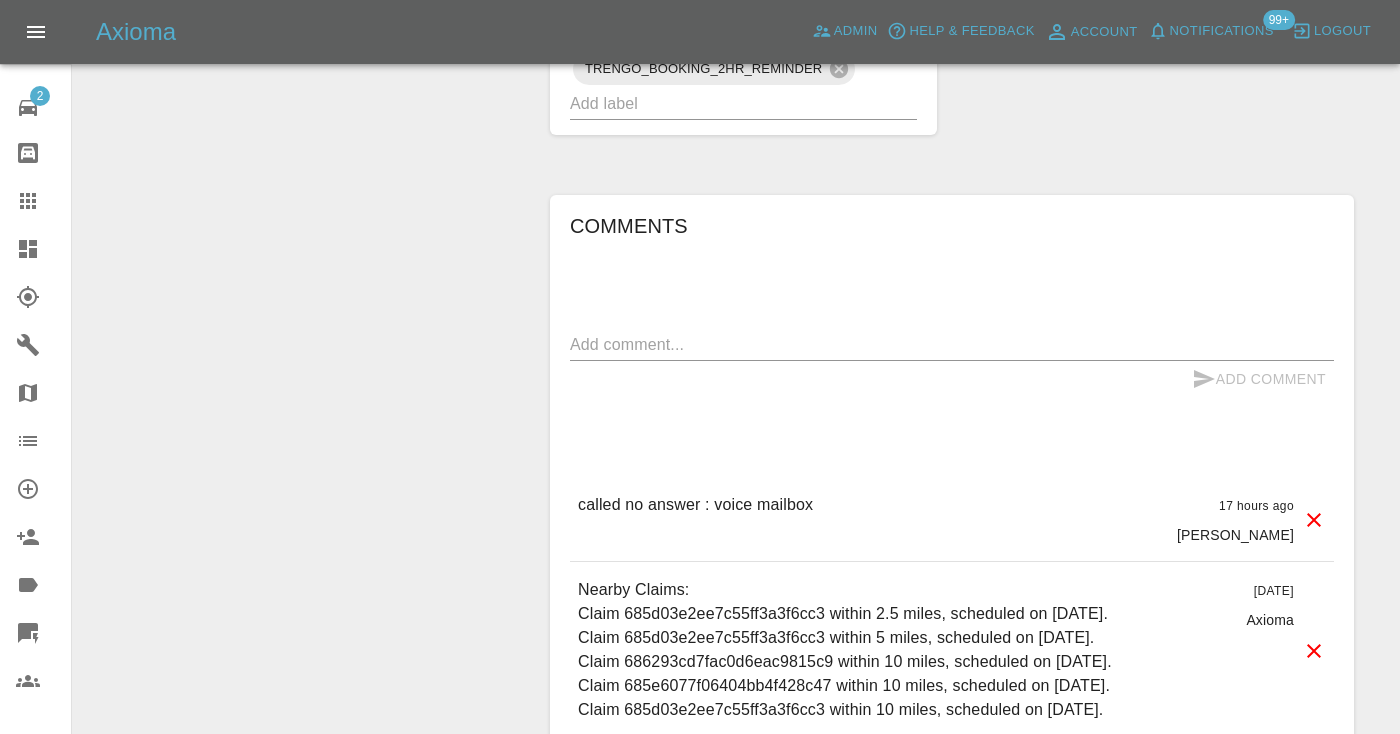 click at bounding box center [952, 344] 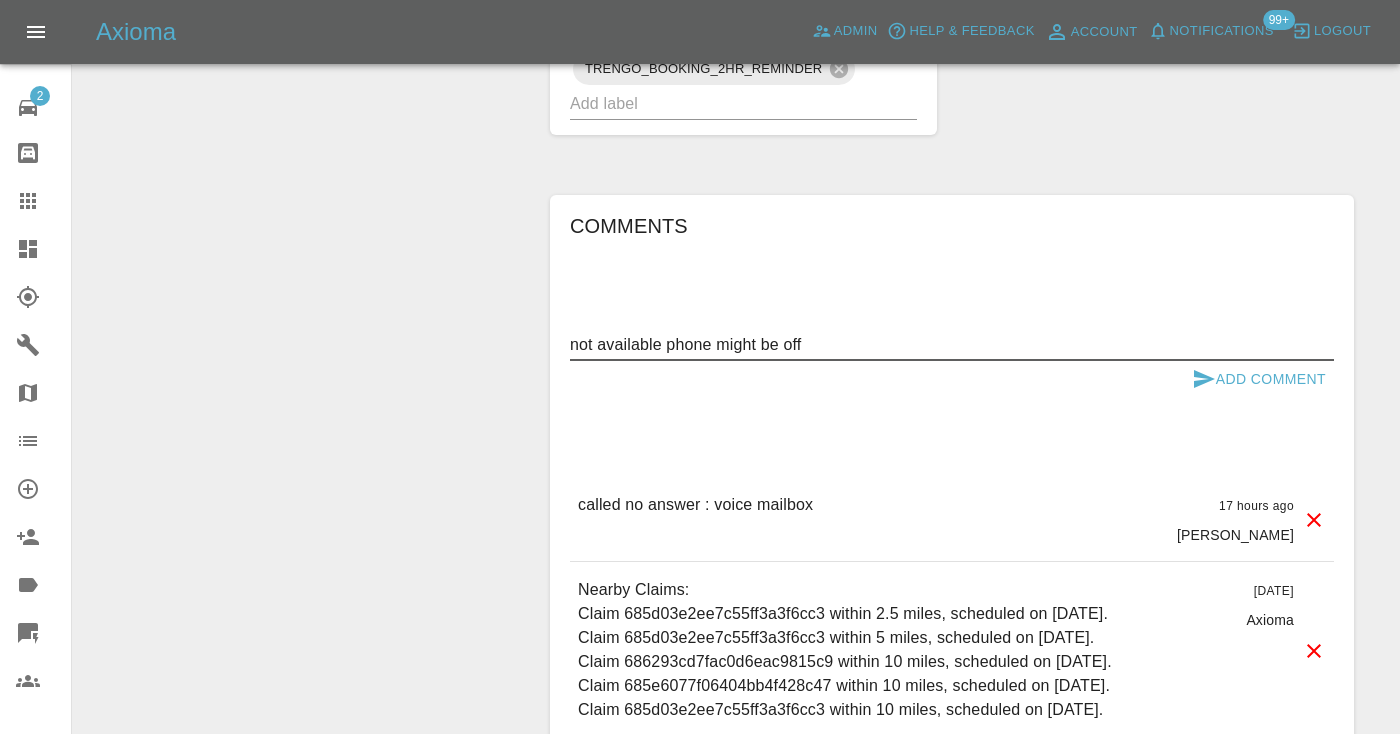type on "not available phone might be off" 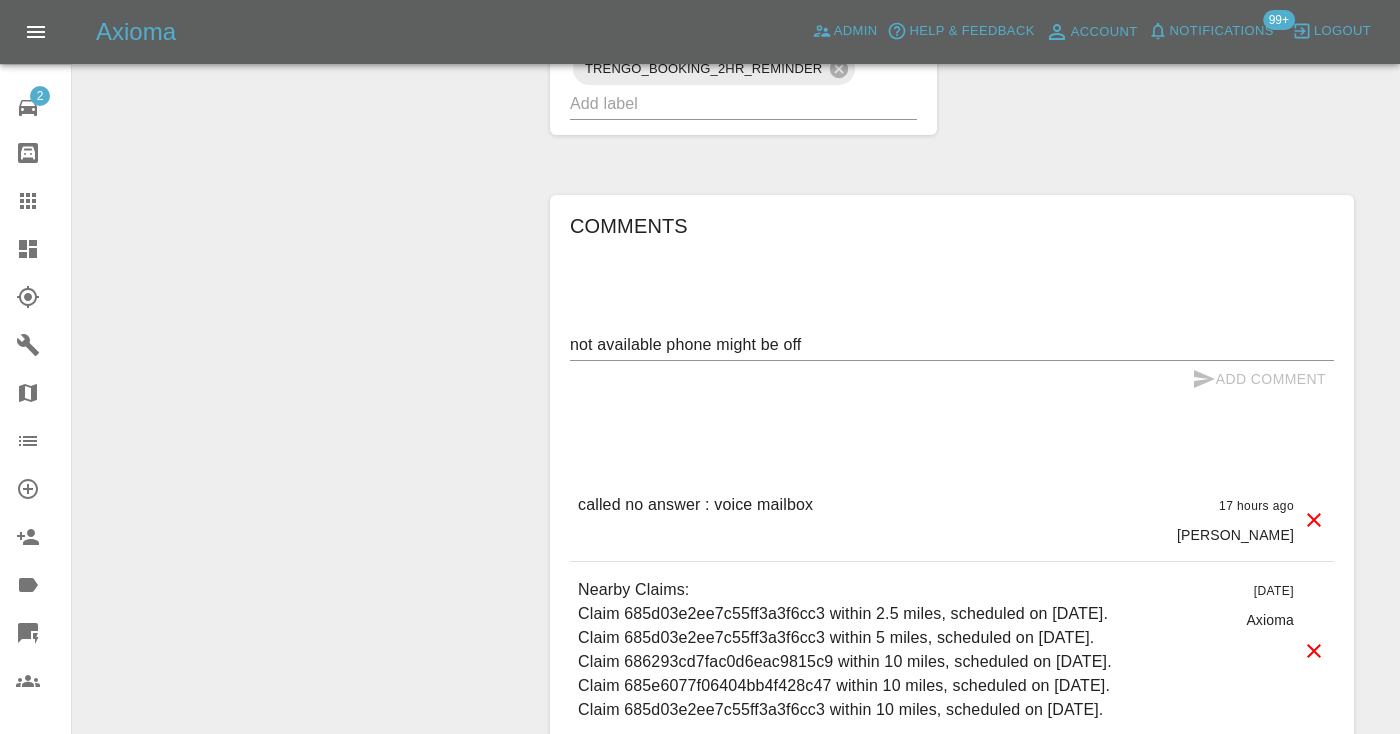 type 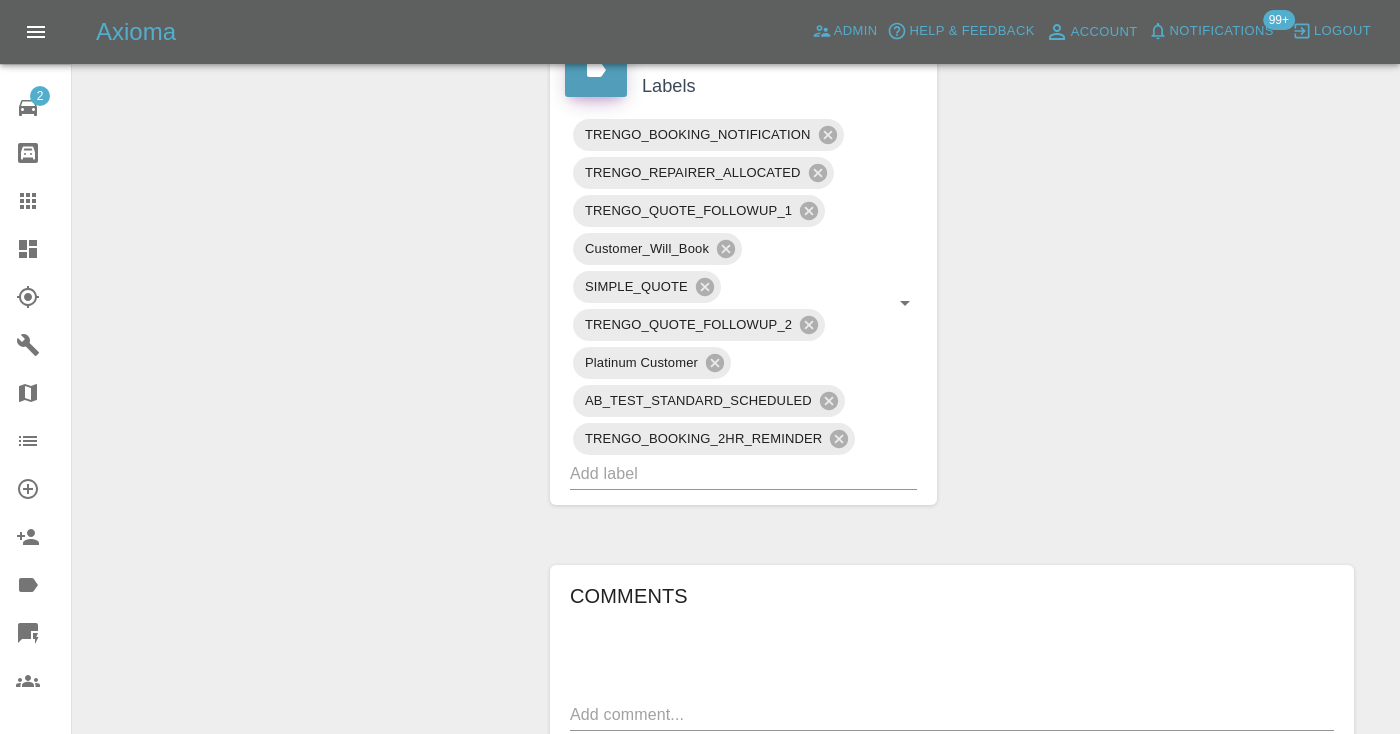 scroll, scrollTop: 1064, scrollLeft: 0, axis: vertical 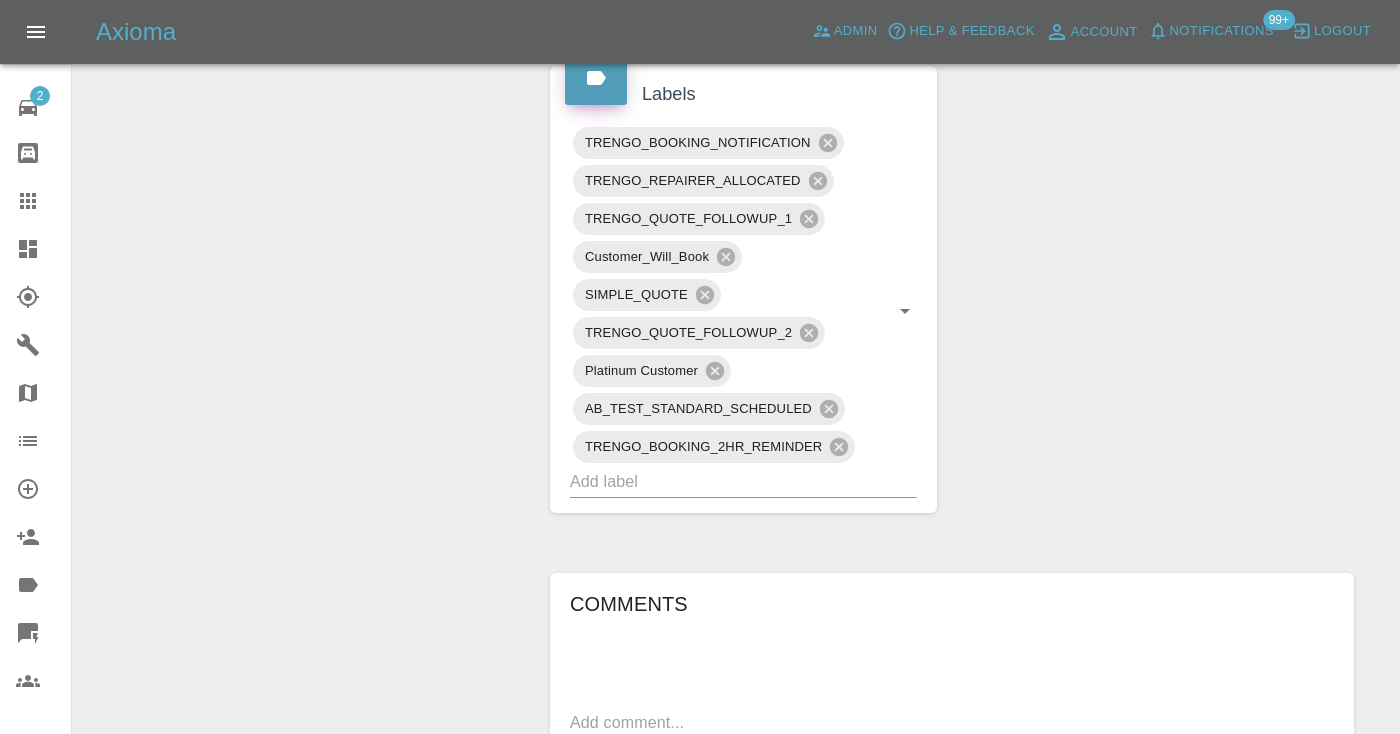 click 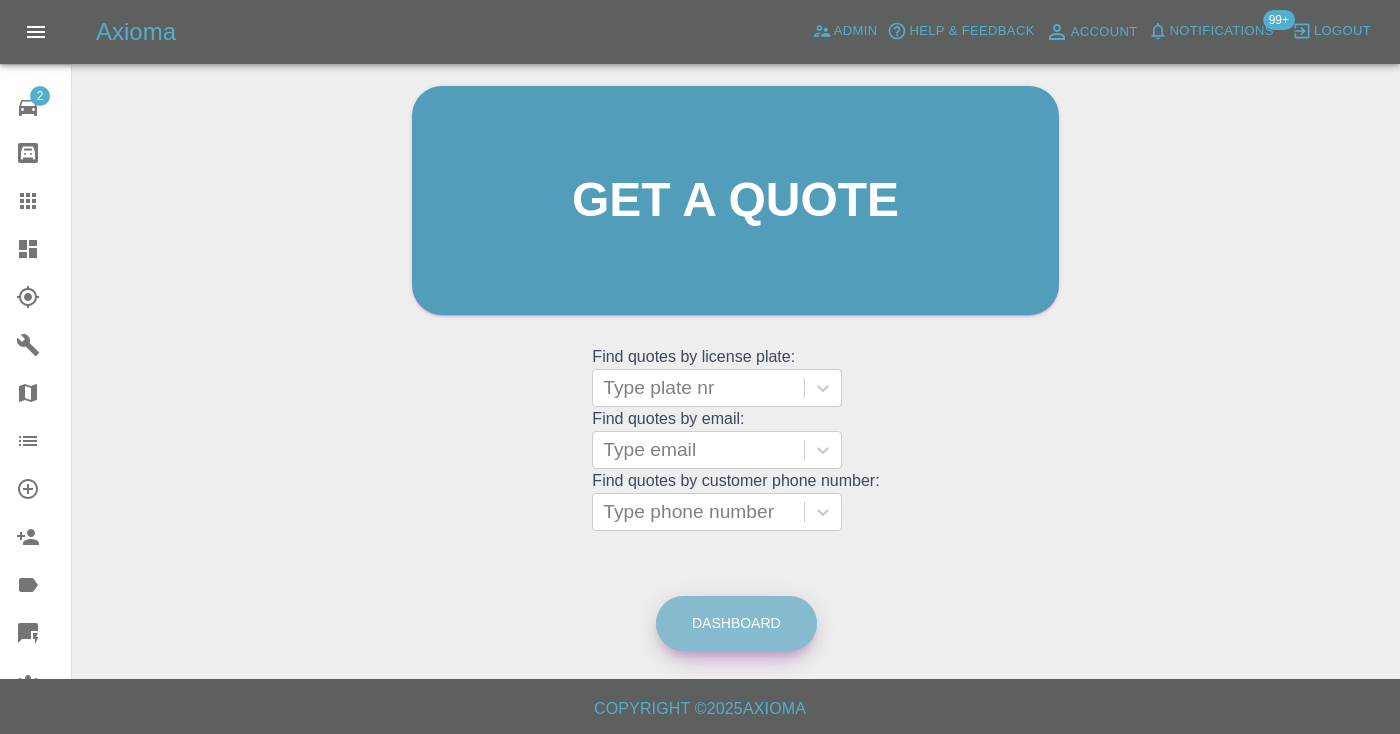 click on "Dashboard" at bounding box center [736, 623] 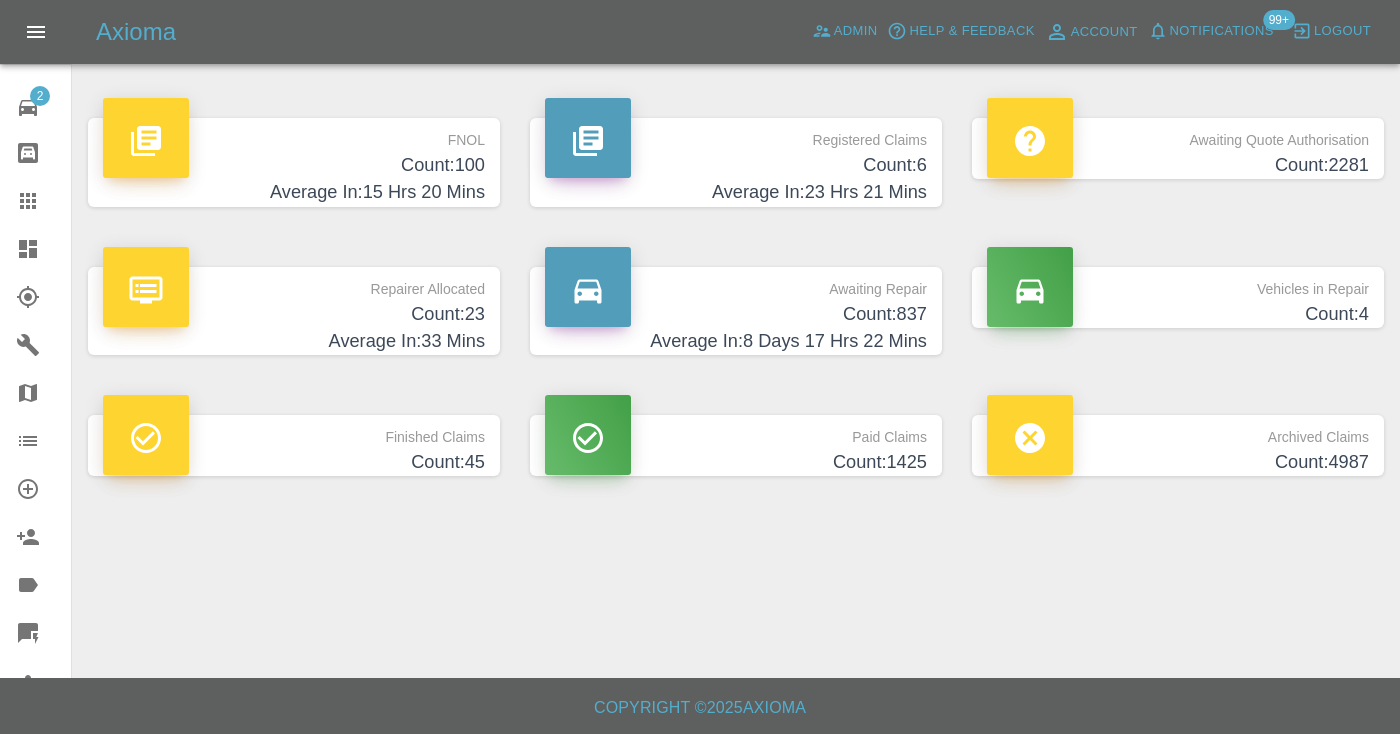 click on "Average In:  8 Days 17 Hrs 22 Mins" at bounding box center (736, 341) 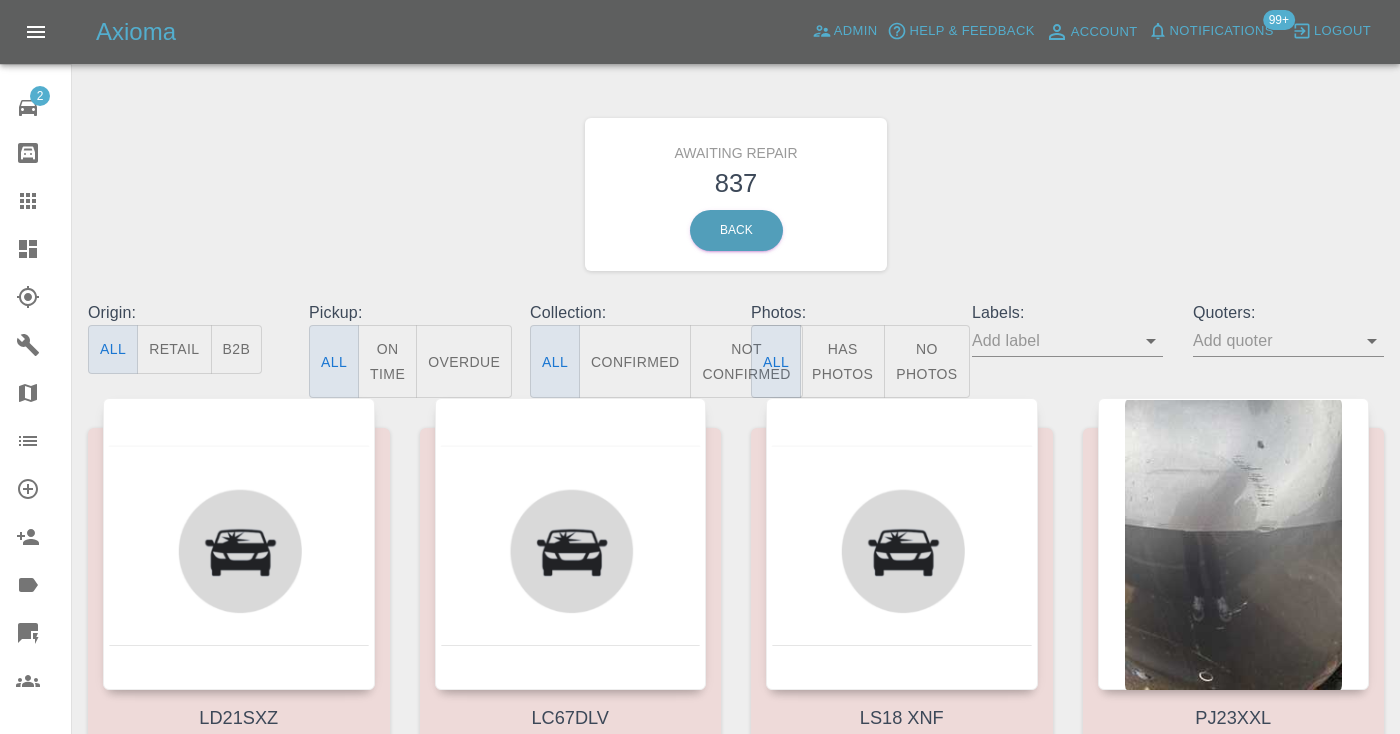 click on "Not Confirmed" at bounding box center (746, 361) 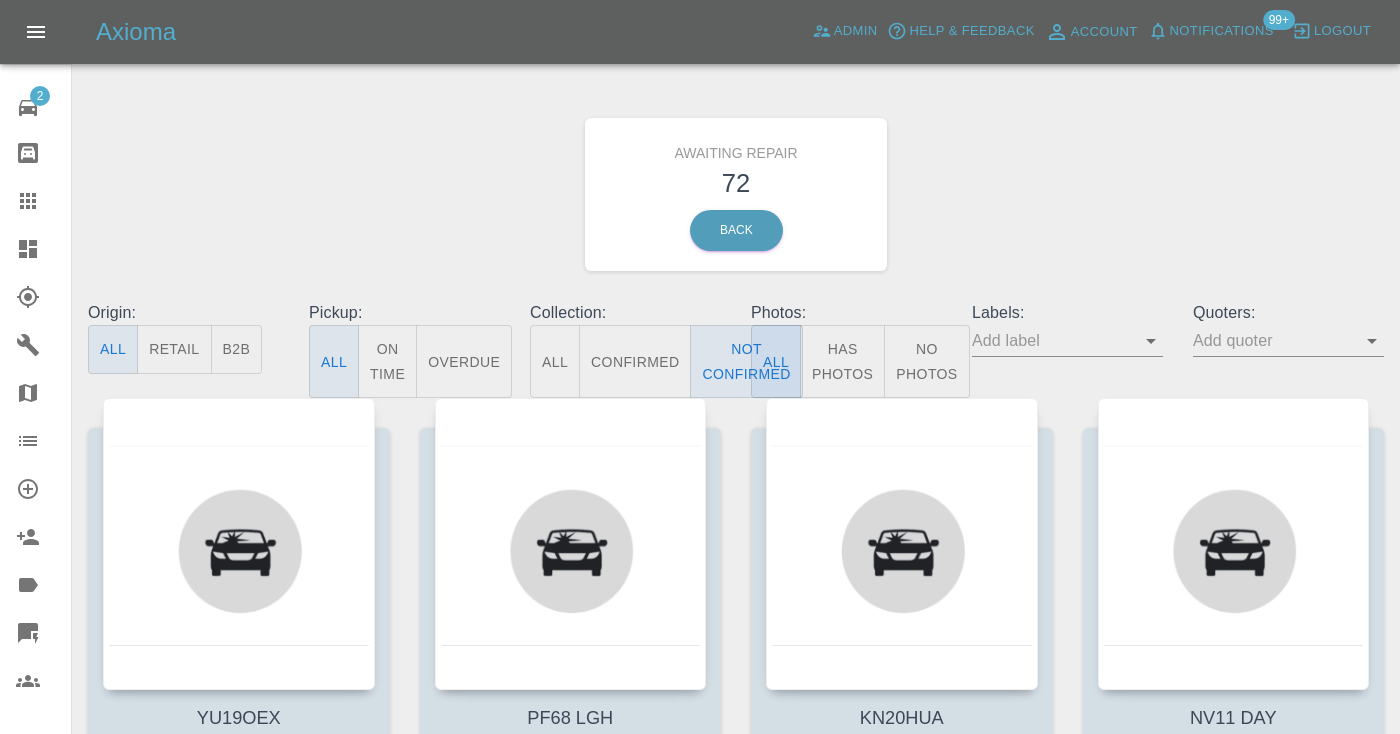click on "Awaiting Repair 72 Back" at bounding box center [736, 194] 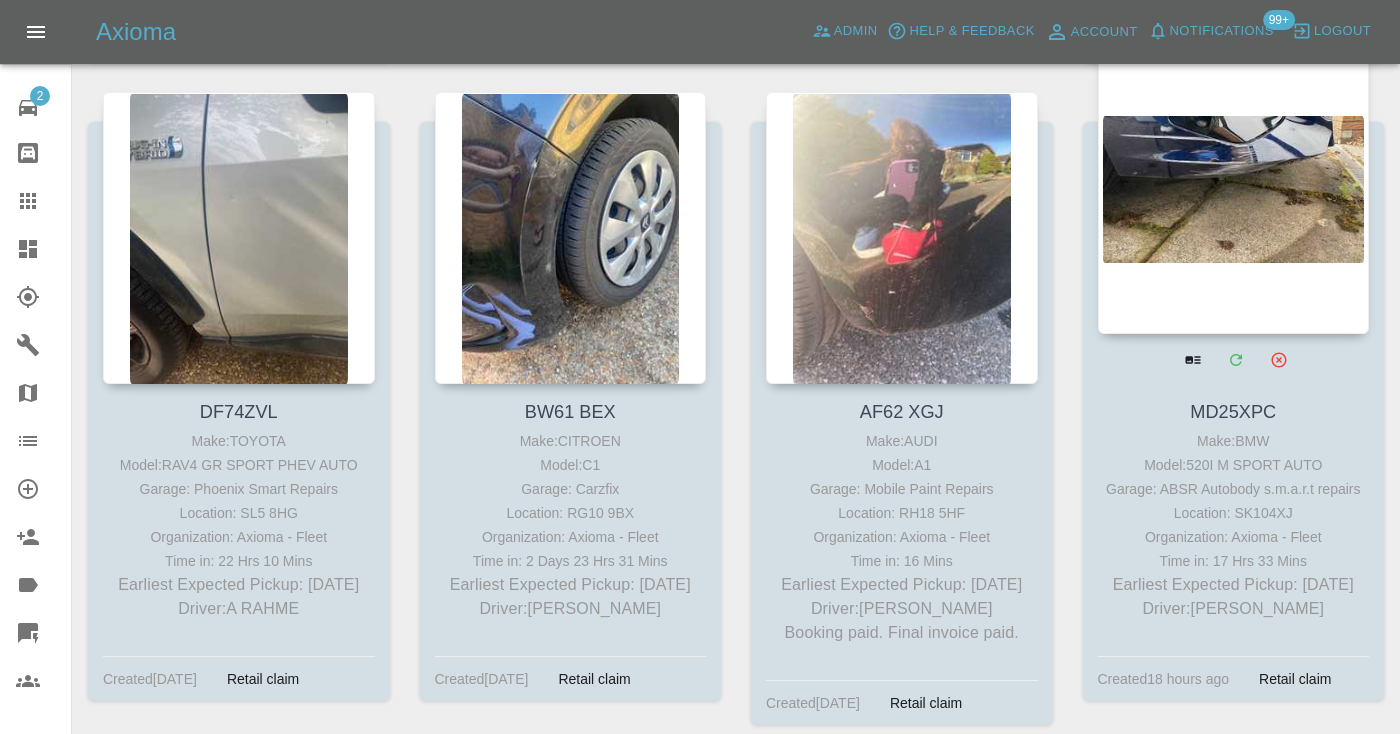 scroll, scrollTop: 1626, scrollLeft: 0, axis: vertical 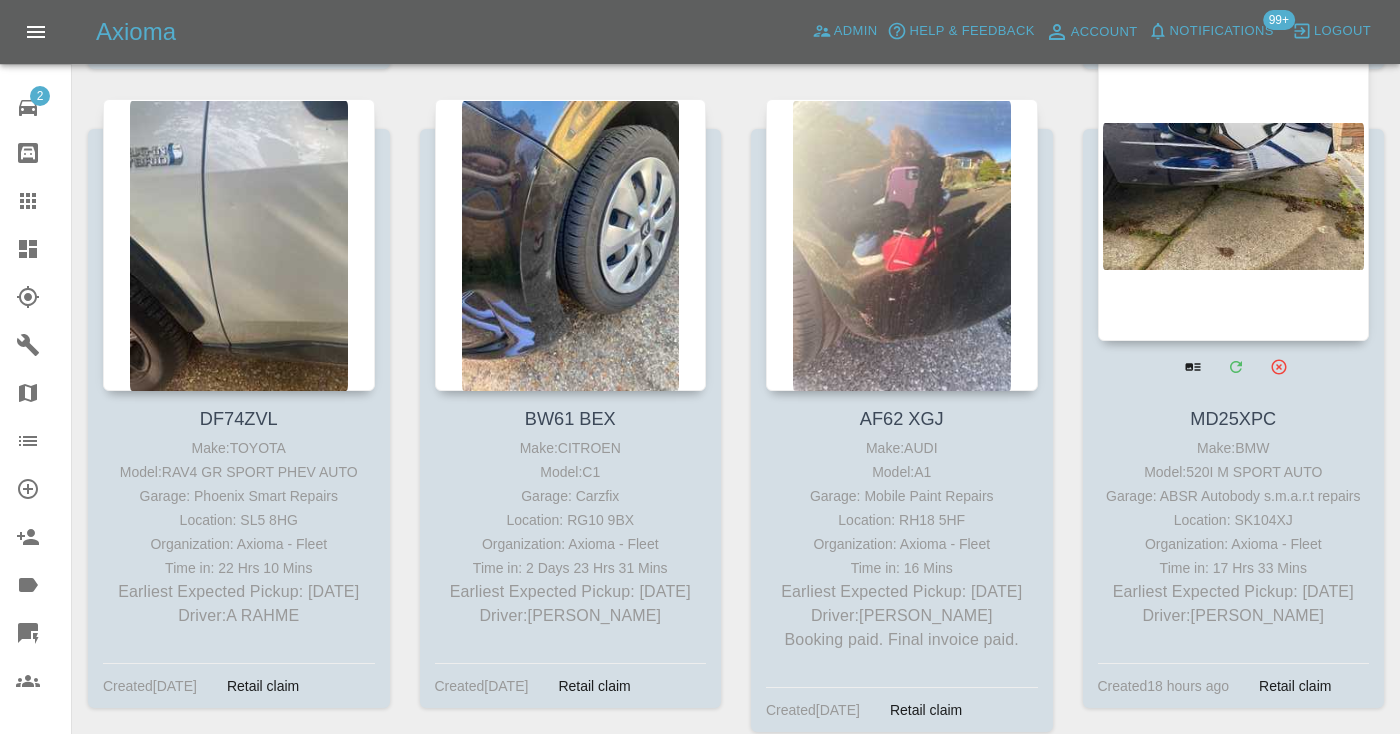 click at bounding box center [1234, 195] 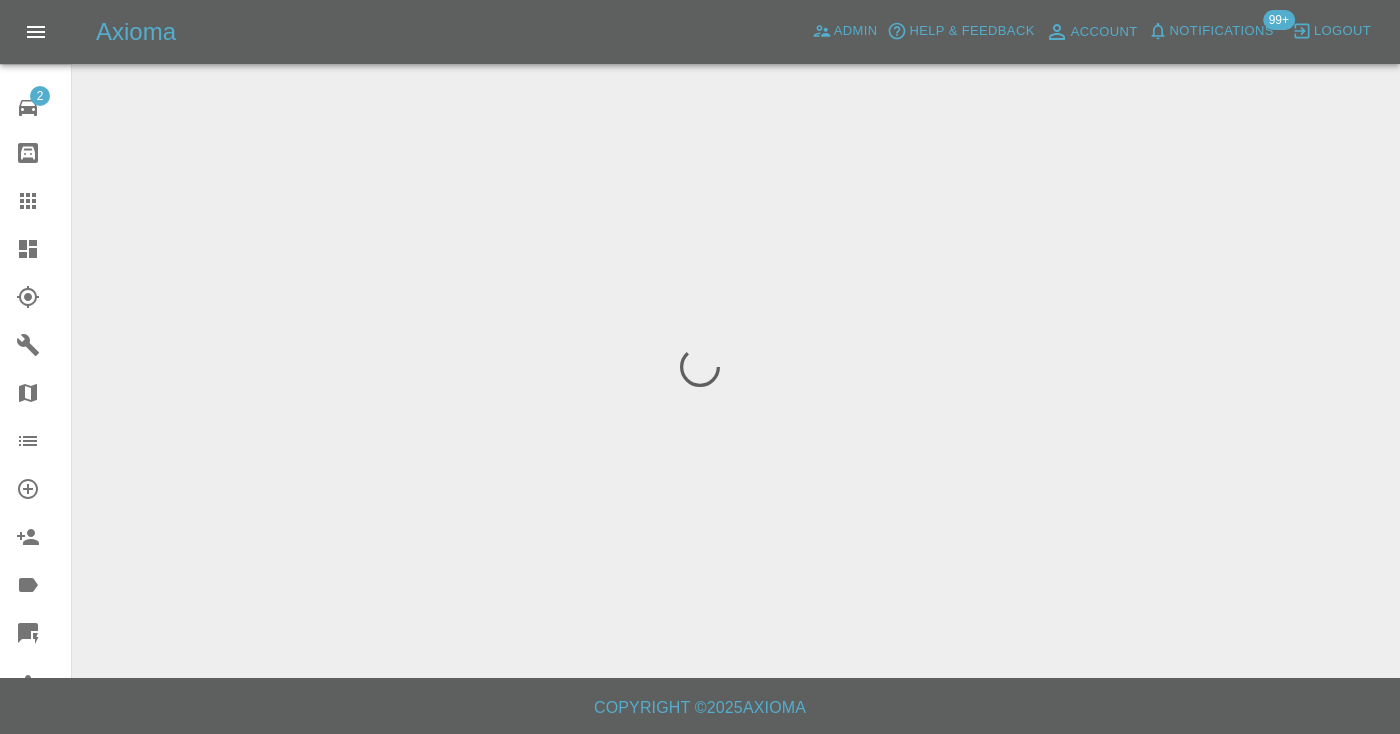 scroll, scrollTop: 0, scrollLeft: 0, axis: both 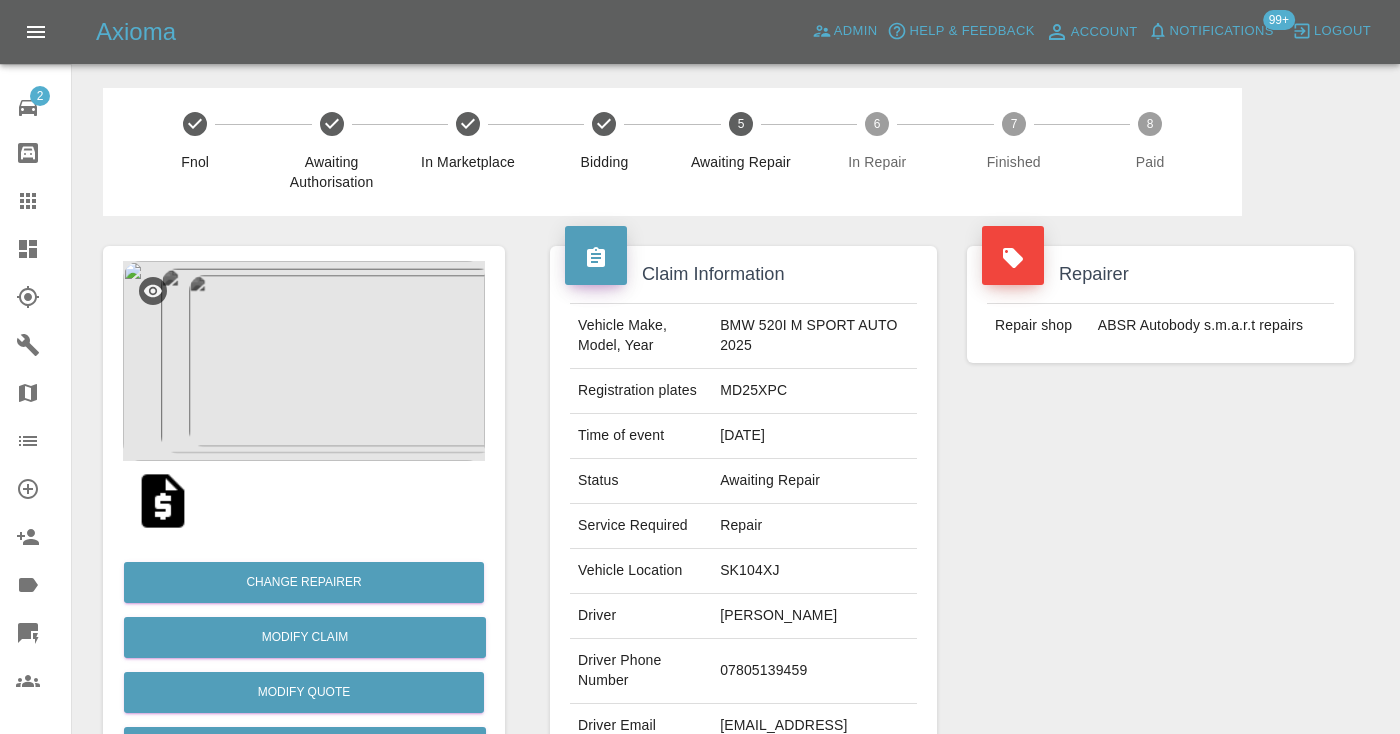 click on "07805139459" at bounding box center (814, 671) 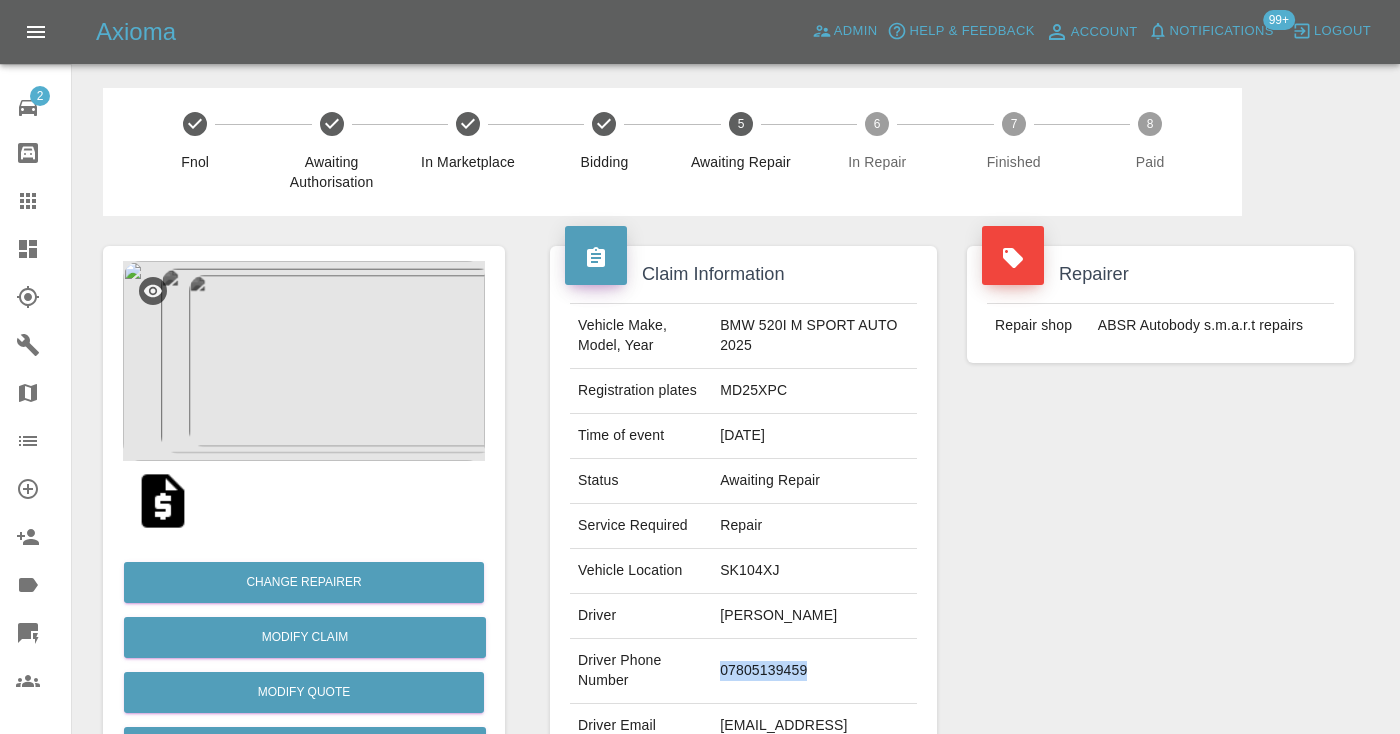 click on "07805139459" at bounding box center [814, 671] 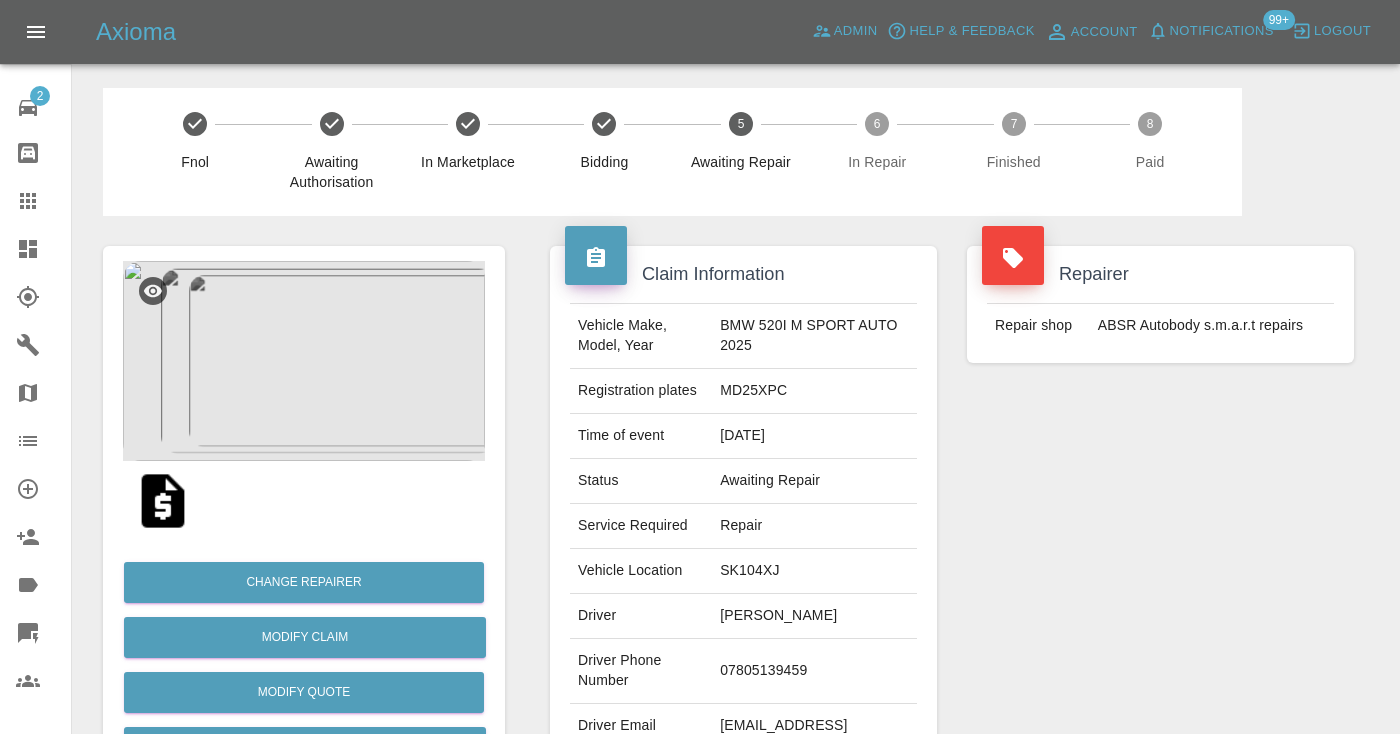 click on "Repairer Repair shop ABSR Autobody s.m.a.r.t repairs" at bounding box center (1160, 514) 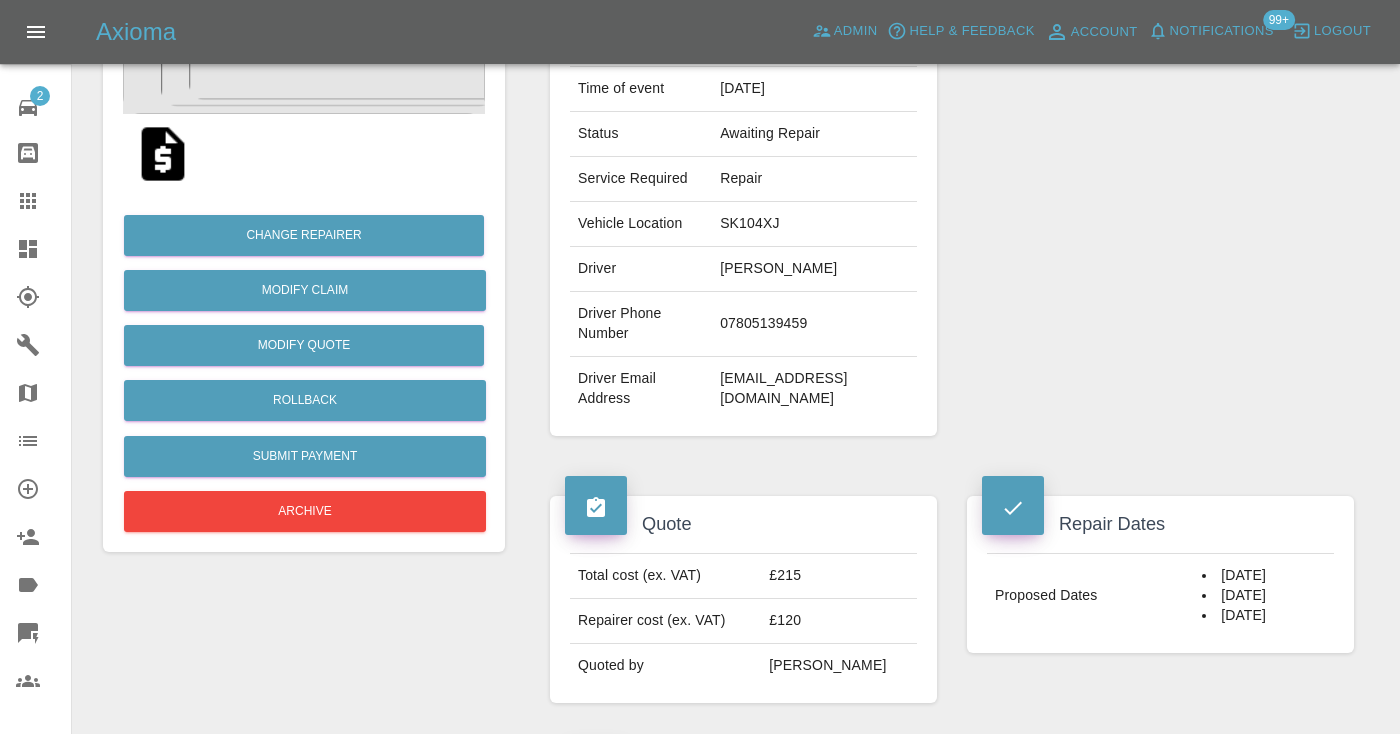 scroll, scrollTop: 363, scrollLeft: 0, axis: vertical 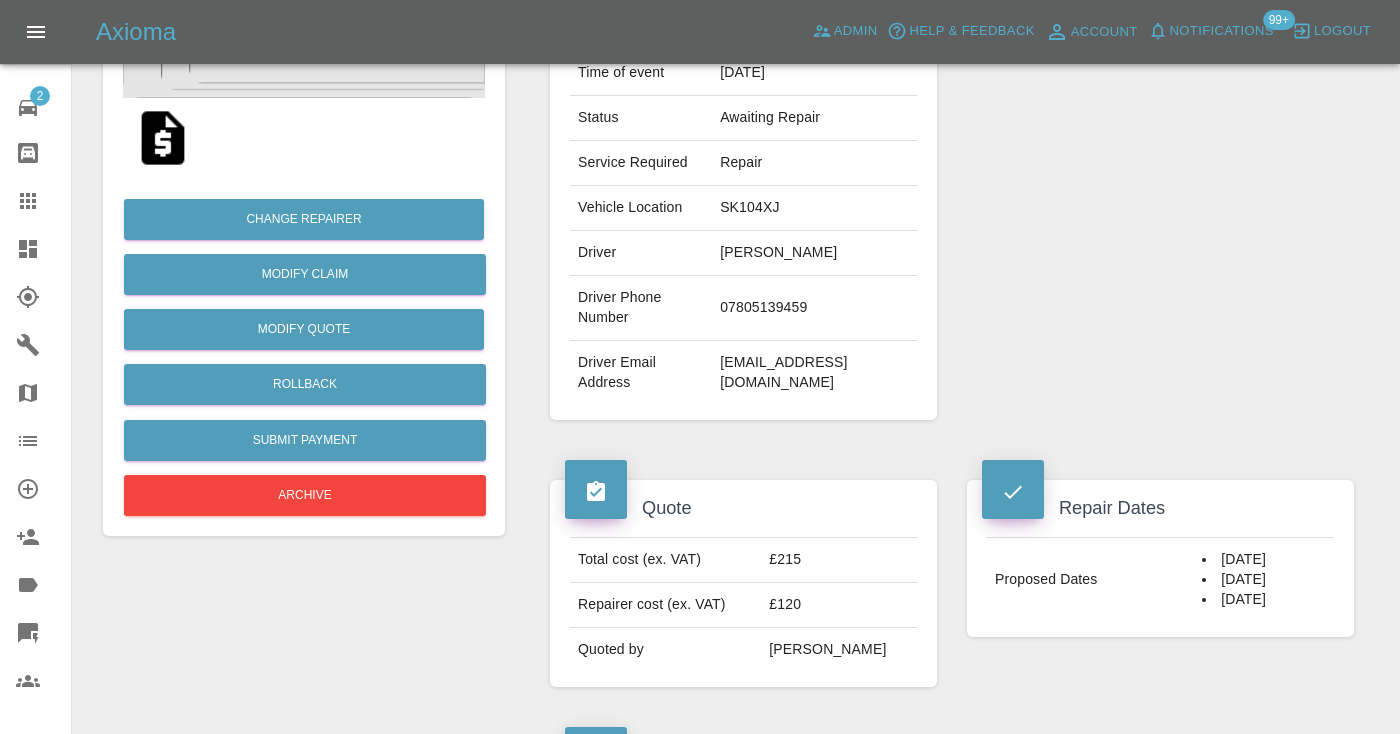 click on "Repair Dates Proposed Dates 23/07/2025 24/07/2025 28/07/2025" at bounding box center (1160, 583) 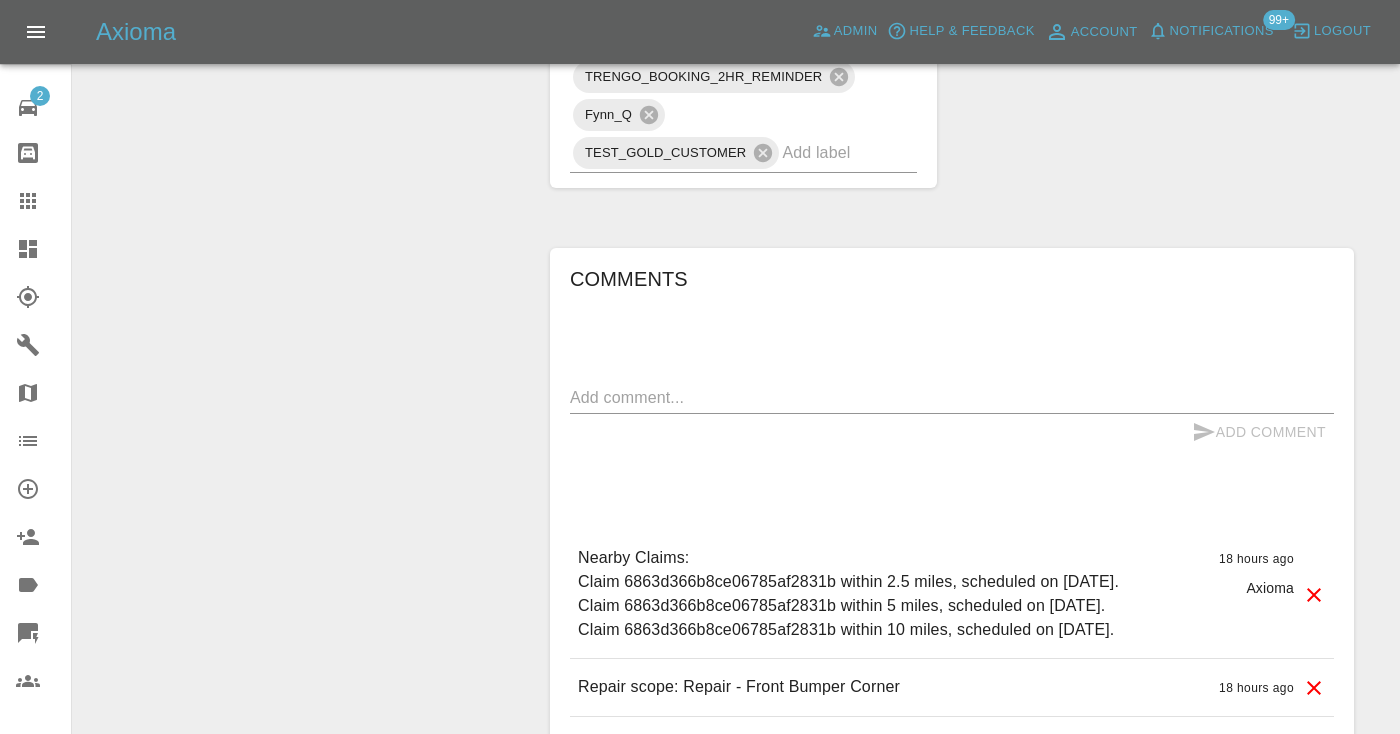 scroll, scrollTop: 1346, scrollLeft: 0, axis: vertical 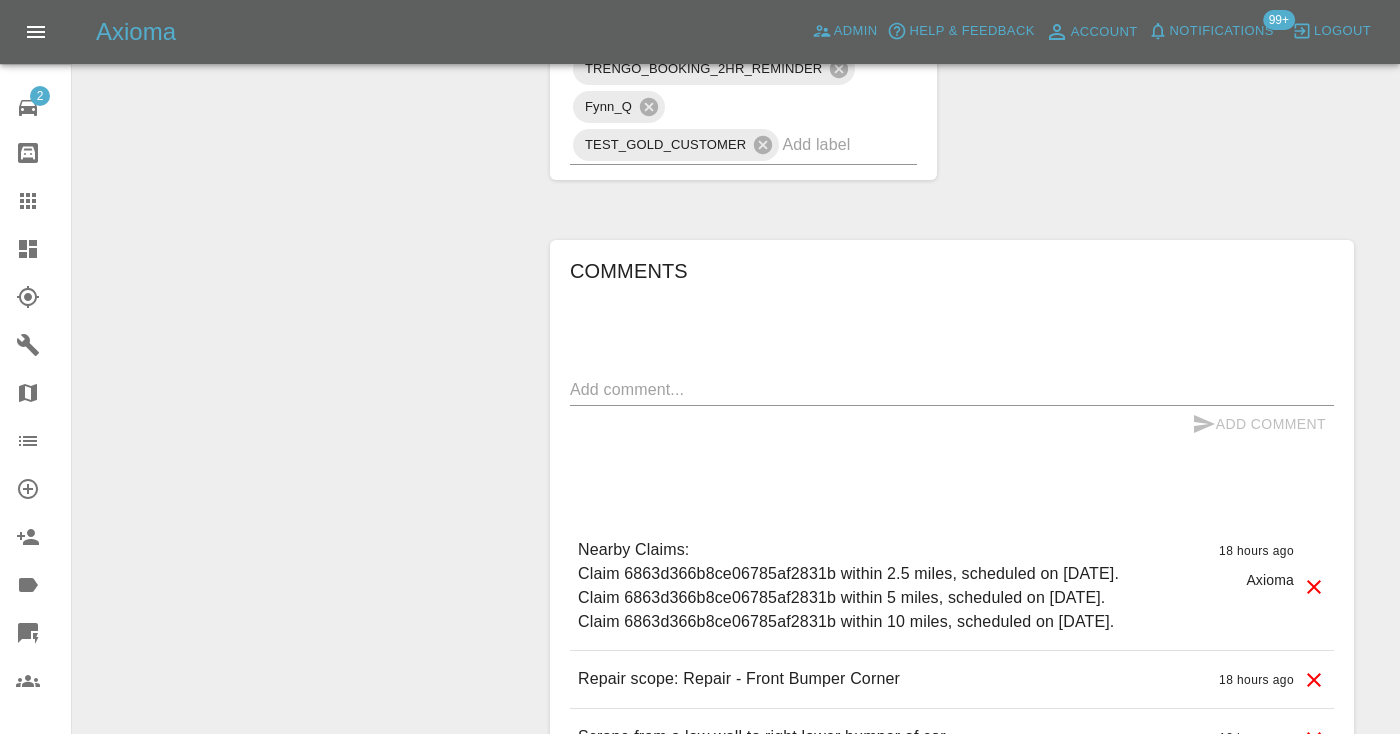 click at bounding box center (952, 389) 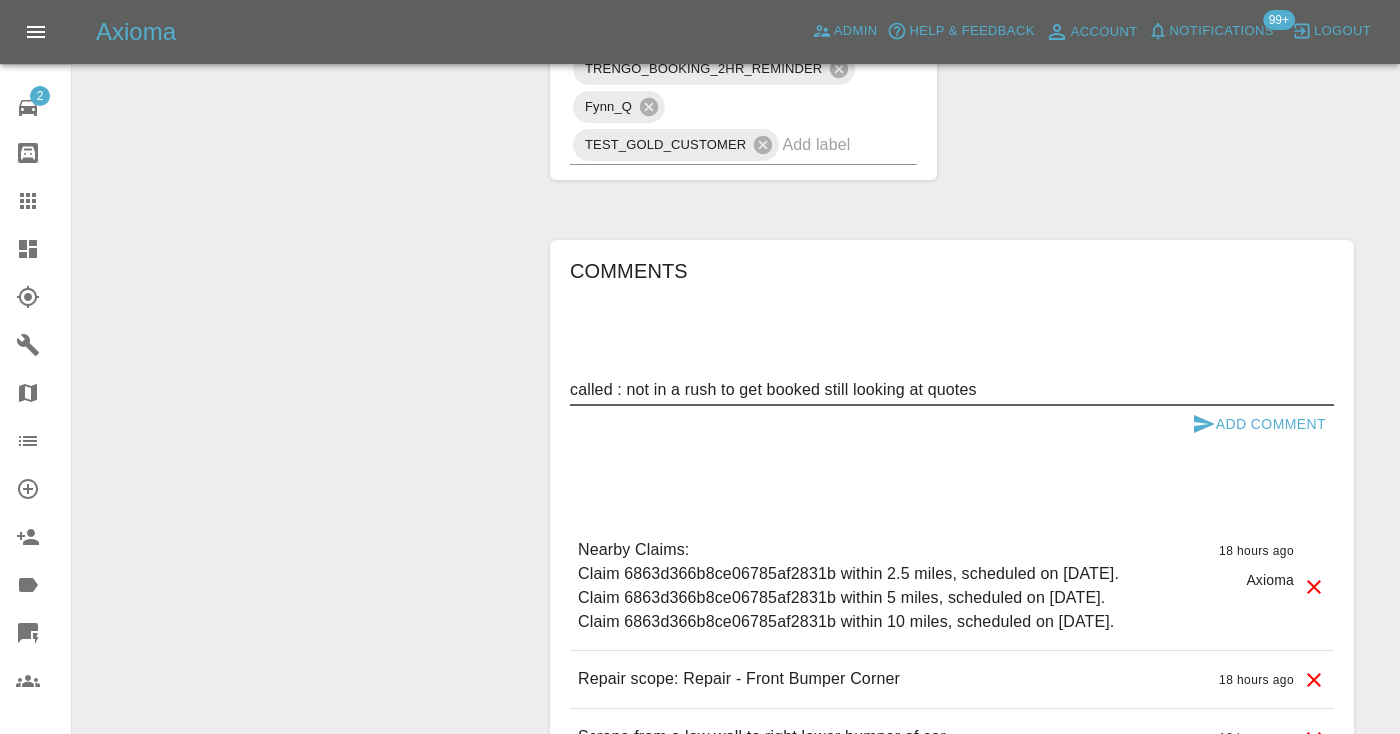 type on "called : not in a rush to get booked still looking at quotes" 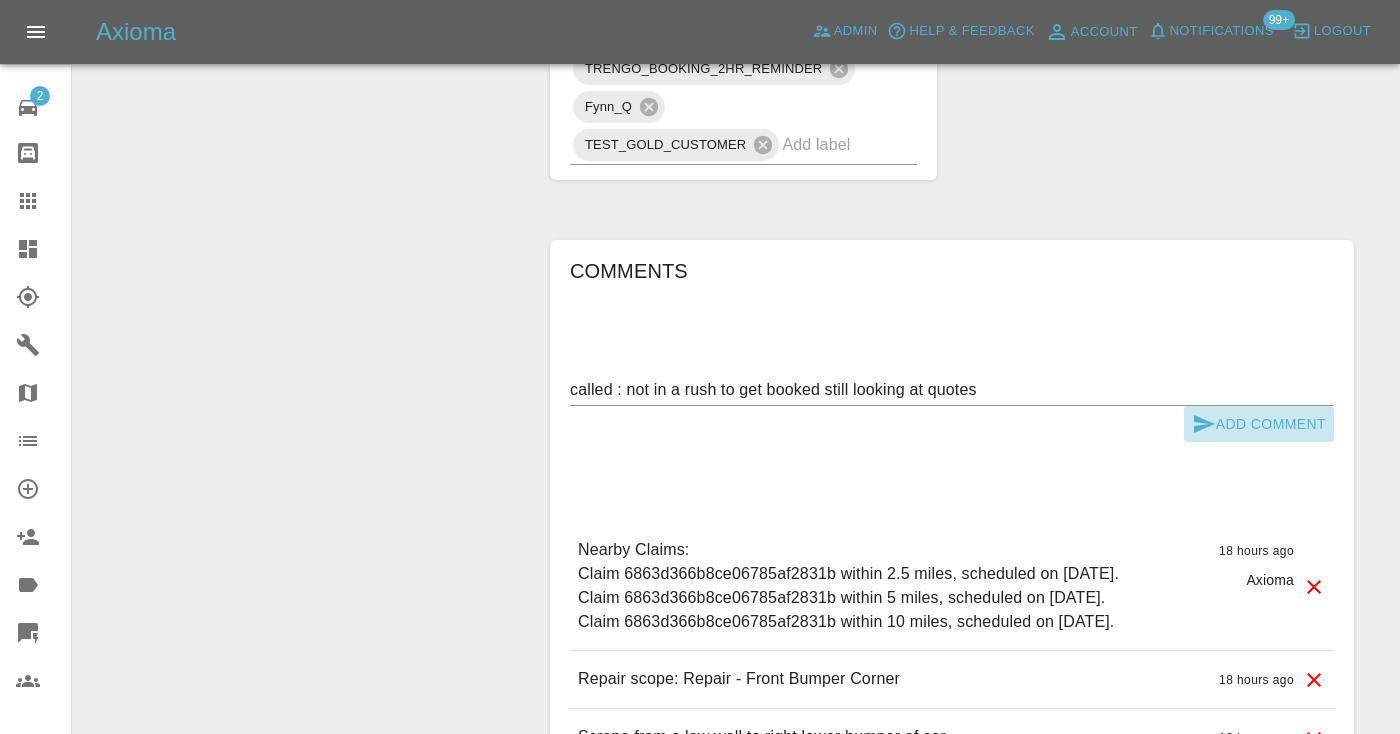 click on "Add Comment" at bounding box center [1259, 424] 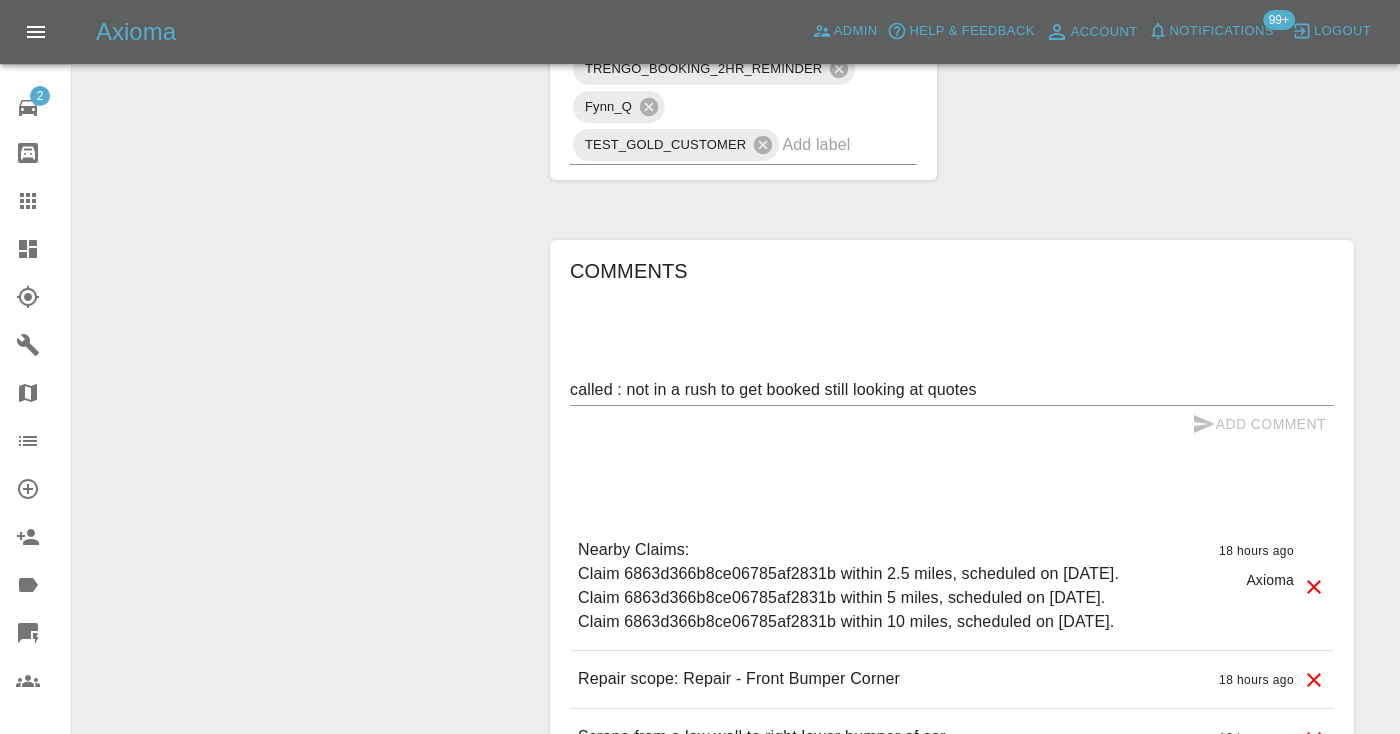 type 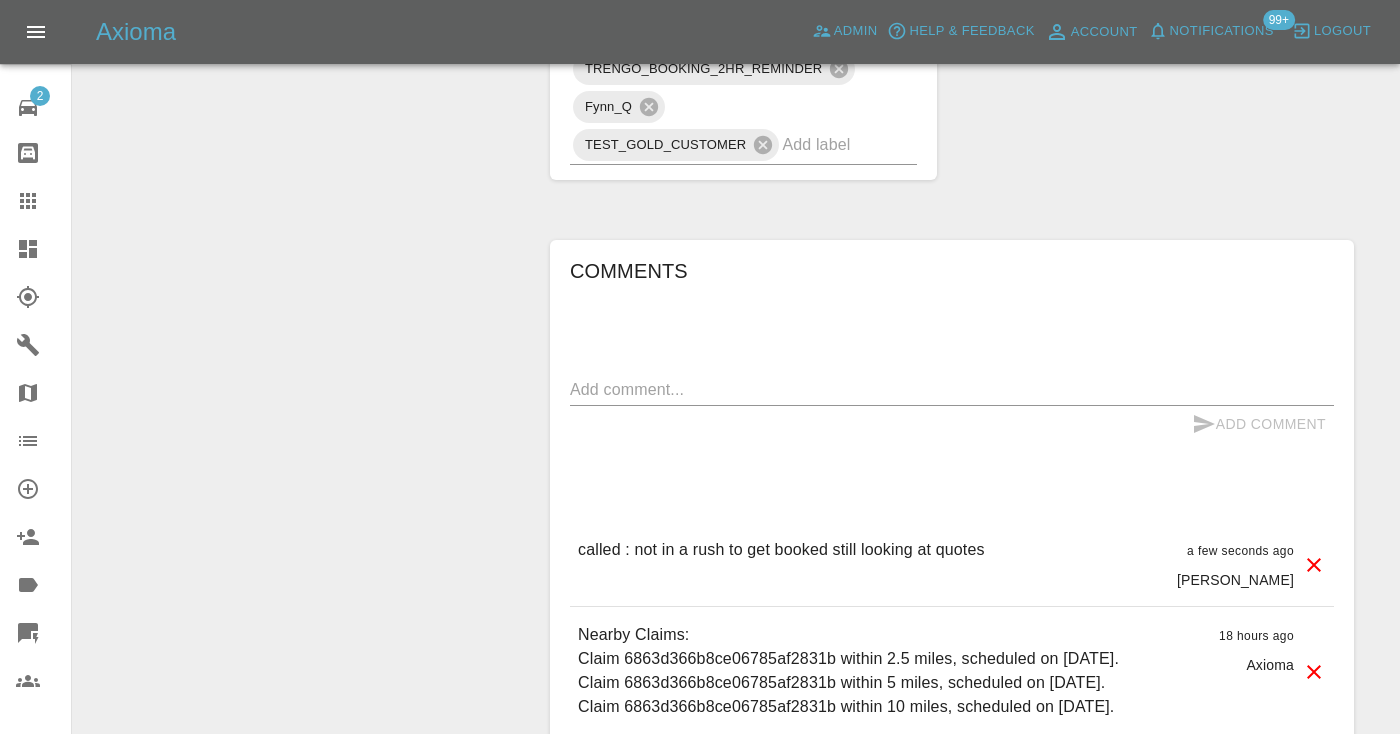click on "Claims" at bounding box center (35, 201) 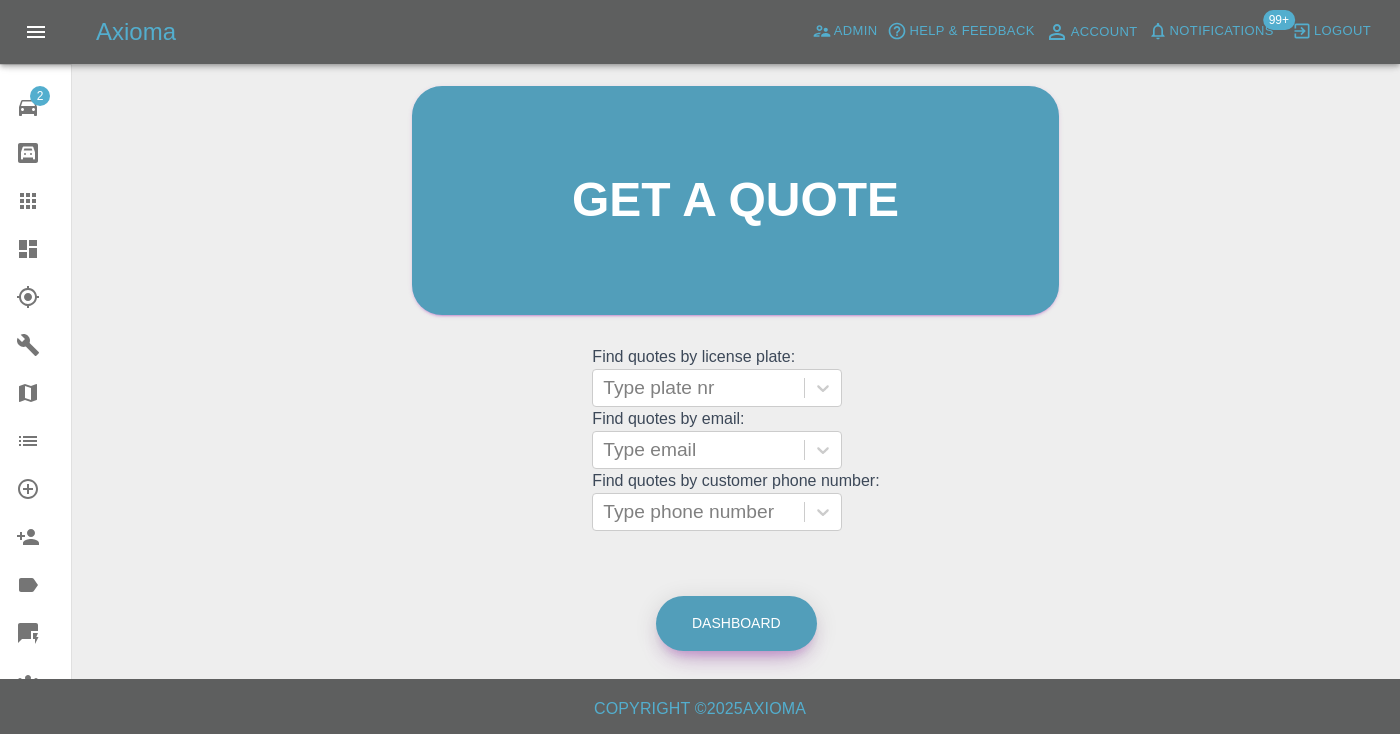 click on "Dashboard" at bounding box center [736, 623] 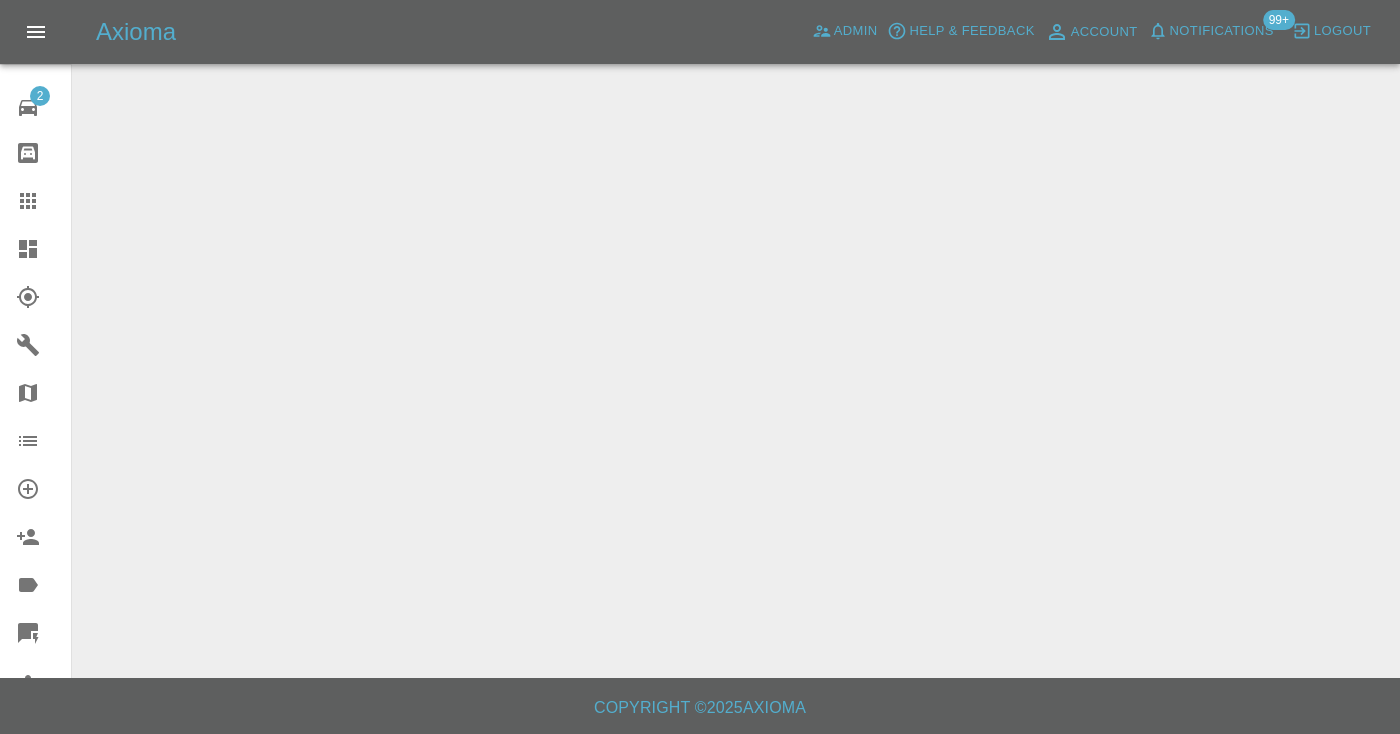 scroll, scrollTop: 0, scrollLeft: 0, axis: both 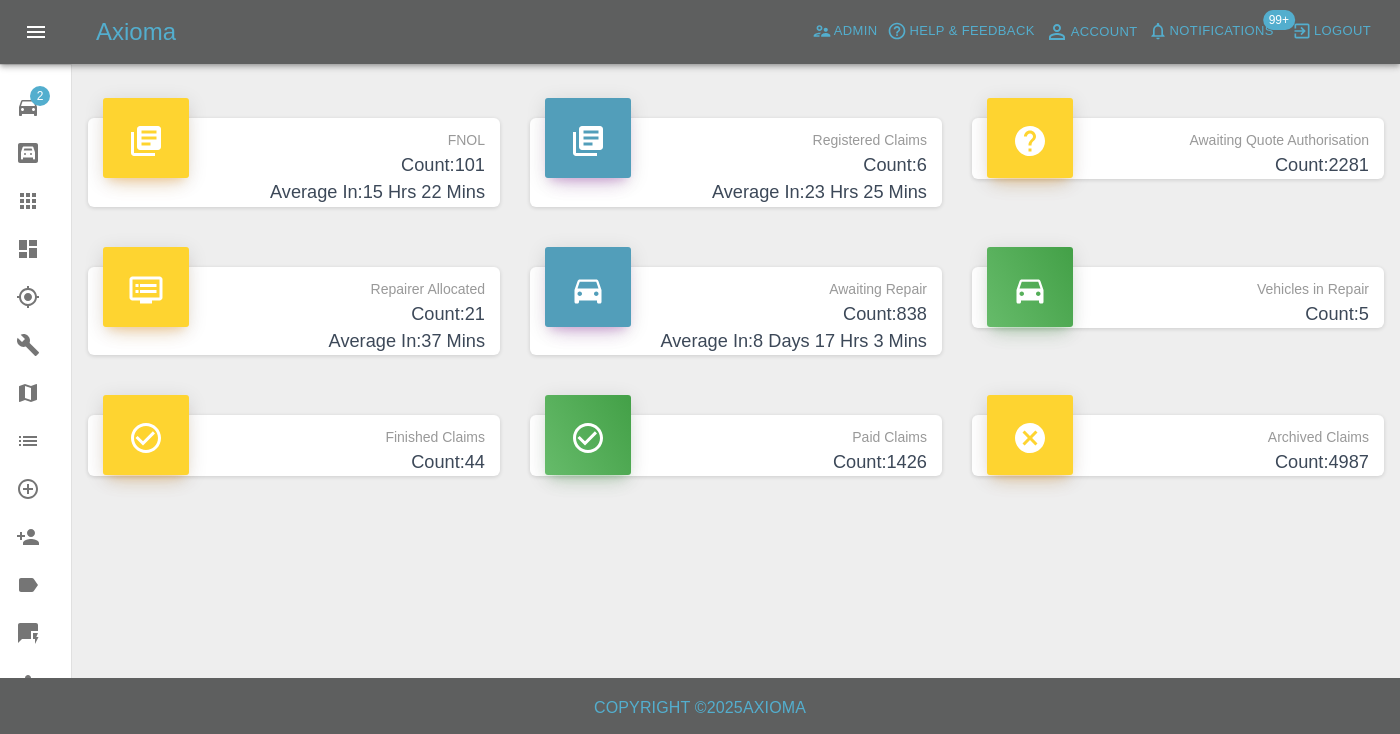 click on "Count:  838" at bounding box center [736, 314] 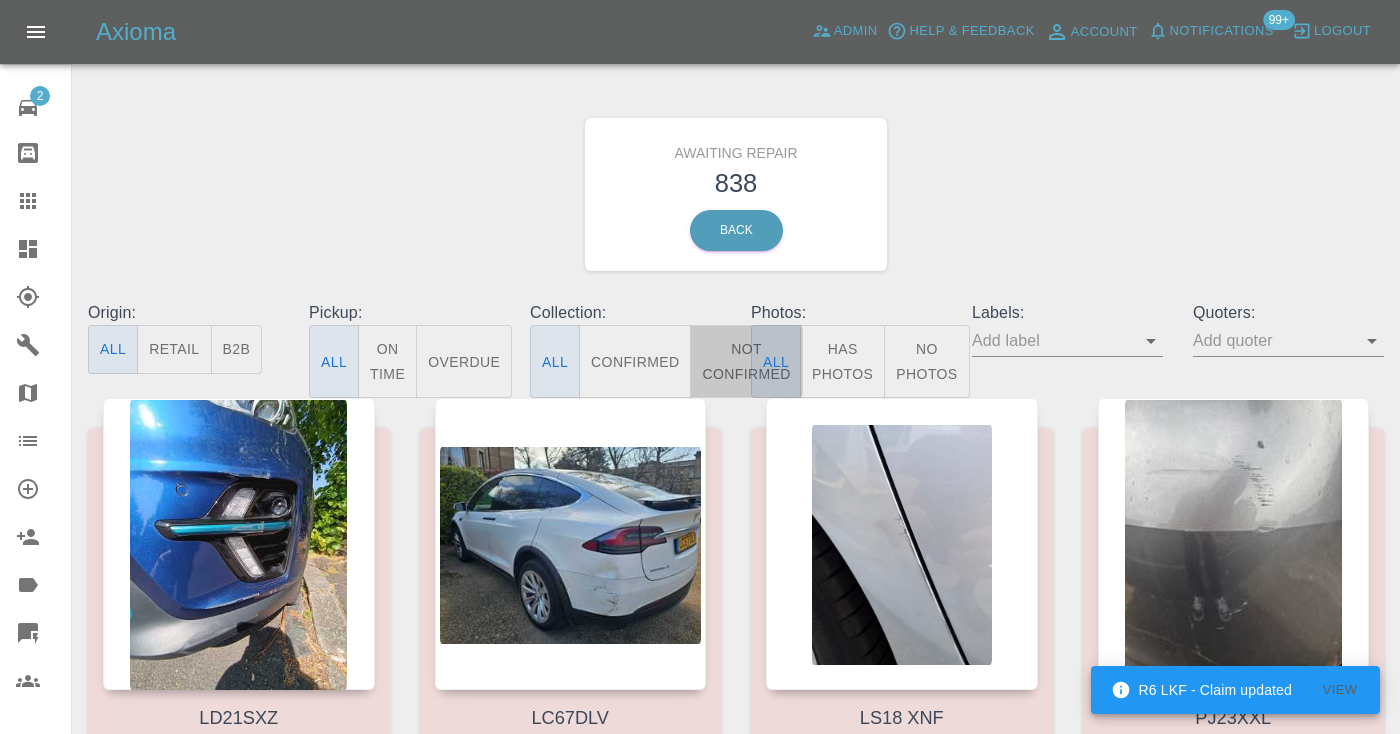 click on "Not Confirmed" at bounding box center (746, 361) 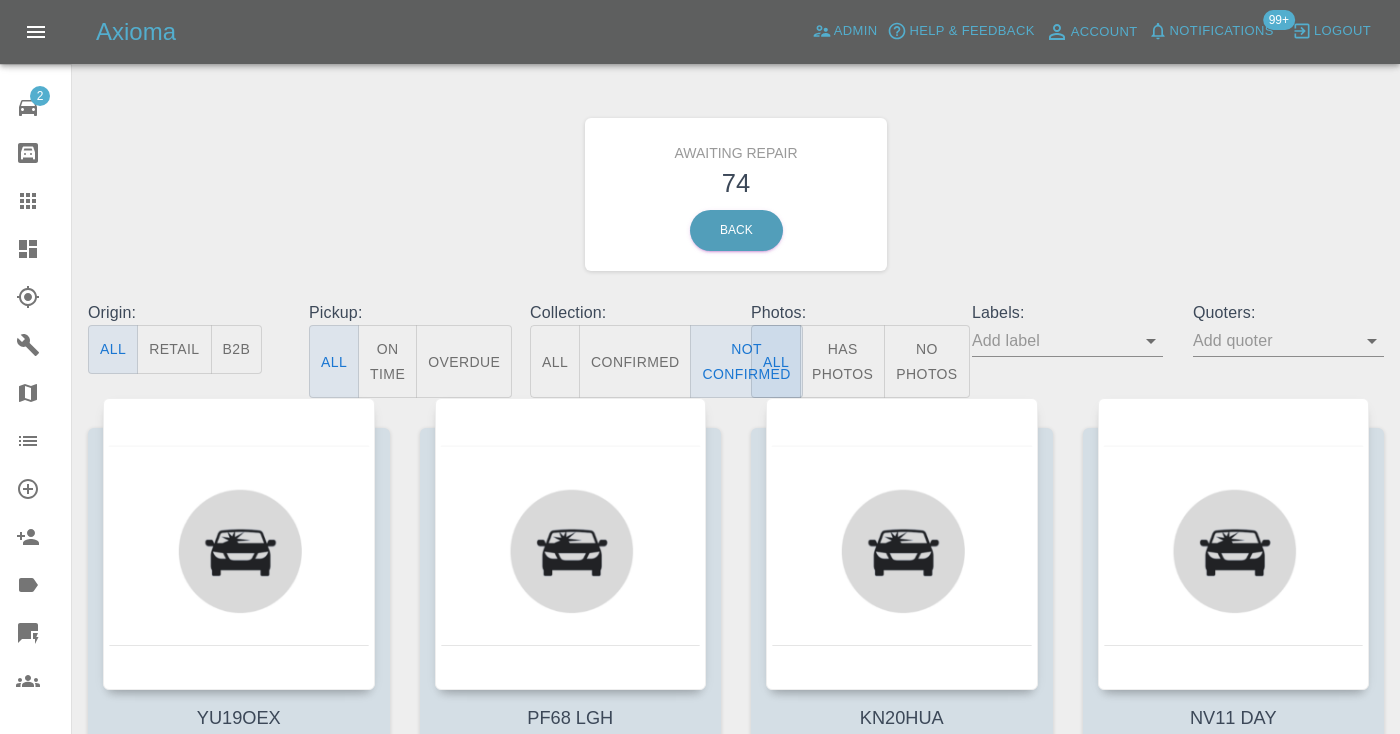click on "Awaiting Repair 74 Back" at bounding box center (736, 194) 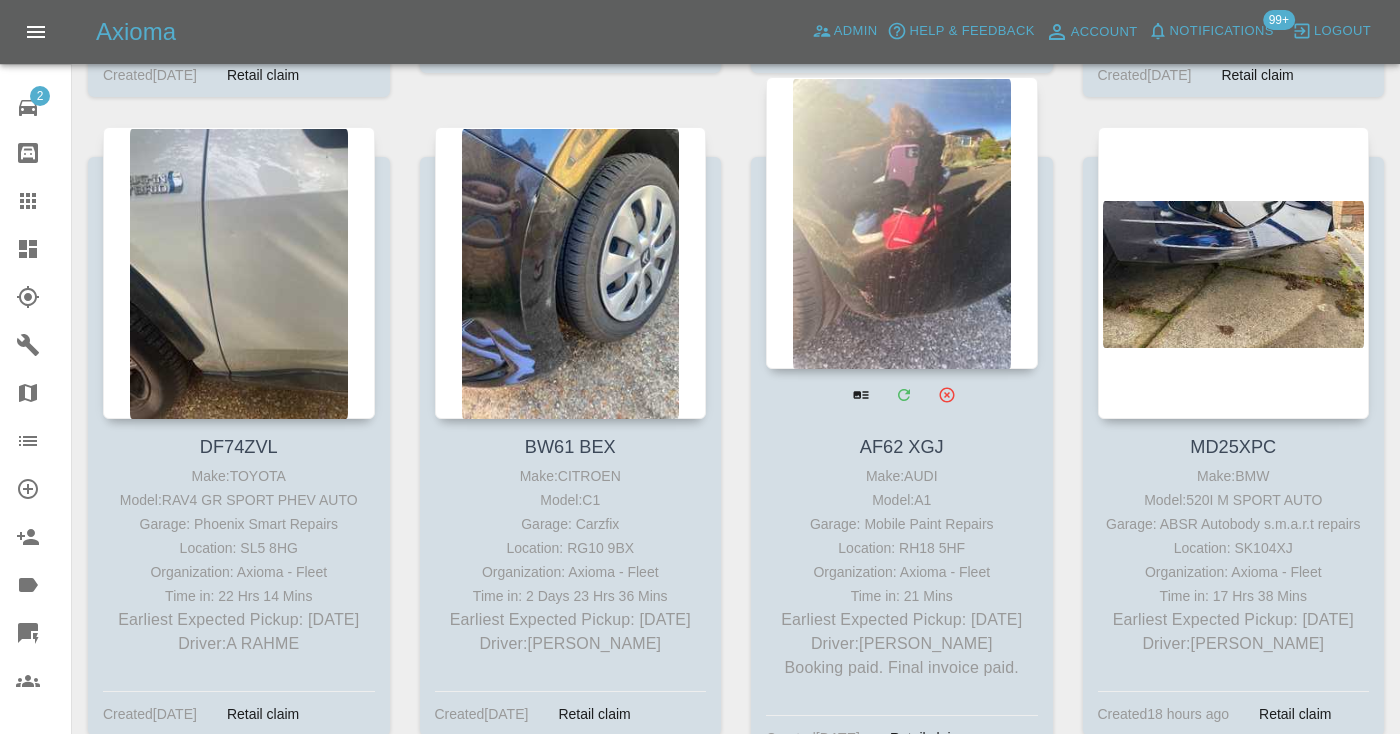 scroll, scrollTop: 1597, scrollLeft: 0, axis: vertical 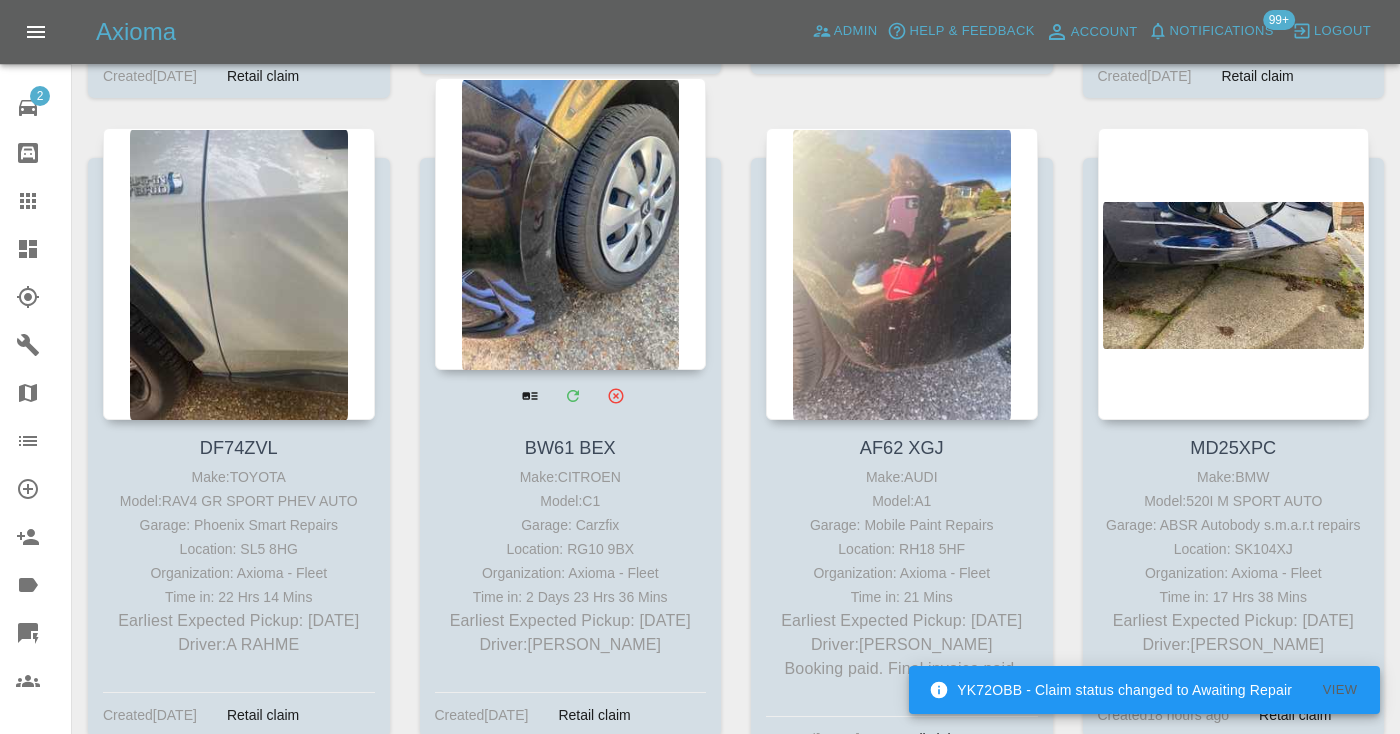 click at bounding box center [571, 224] 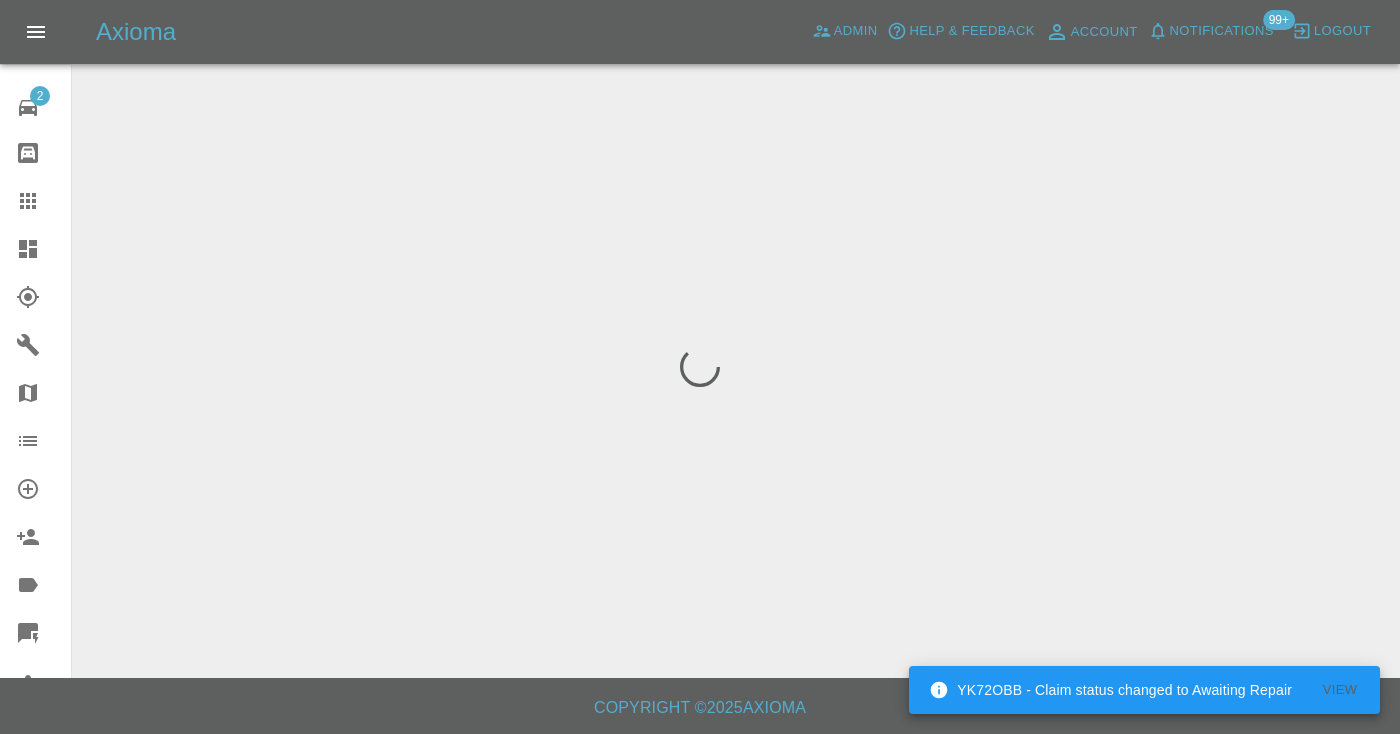 scroll, scrollTop: 0, scrollLeft: 0, axis: both 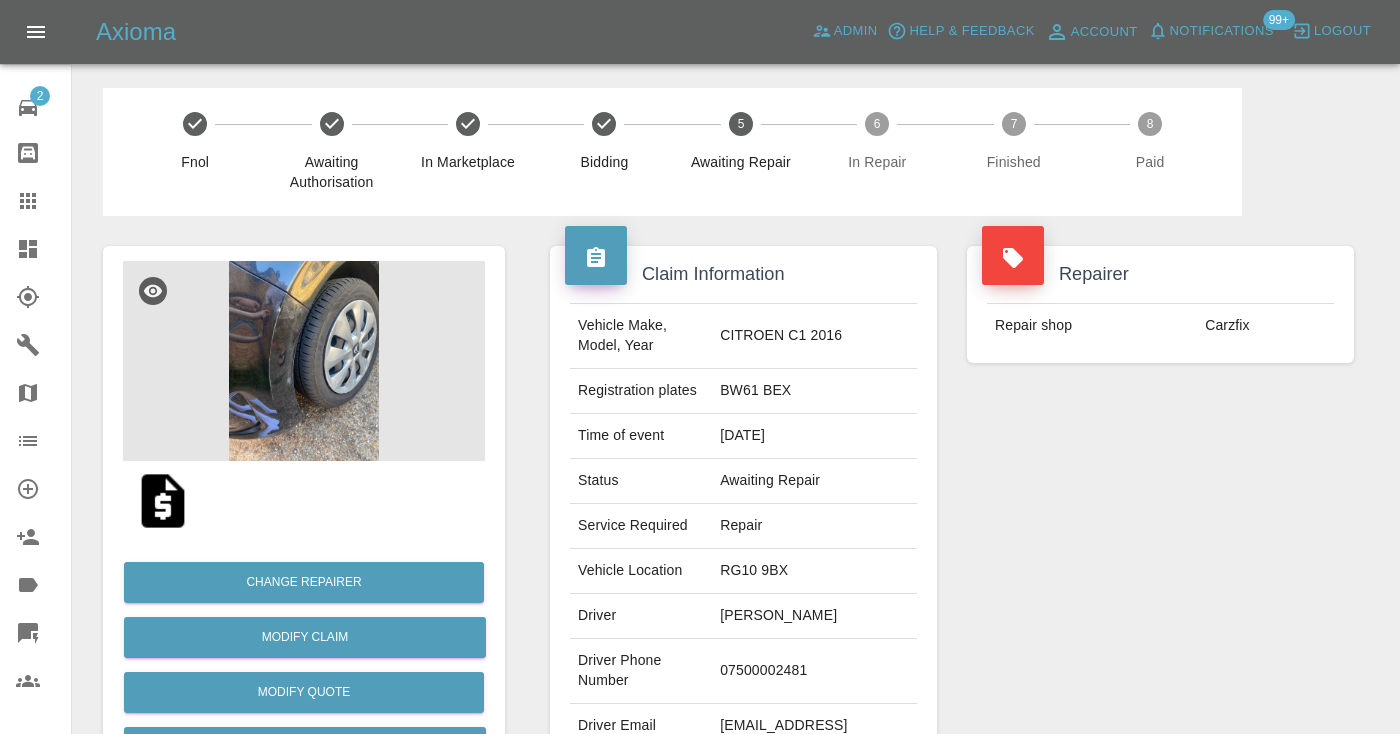 click on "07500002481" at bounding box center [814, 671] 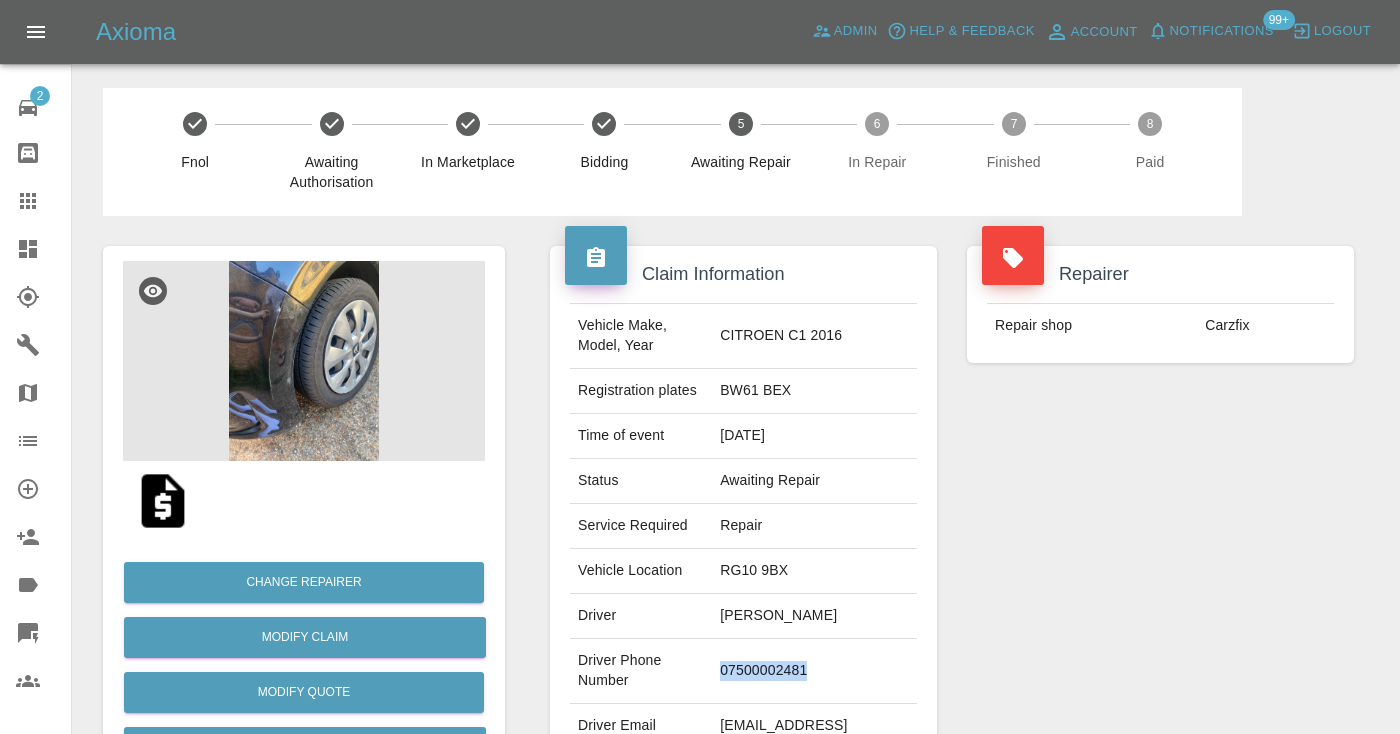 click on "07500002481" at bounding box center (814, 671) 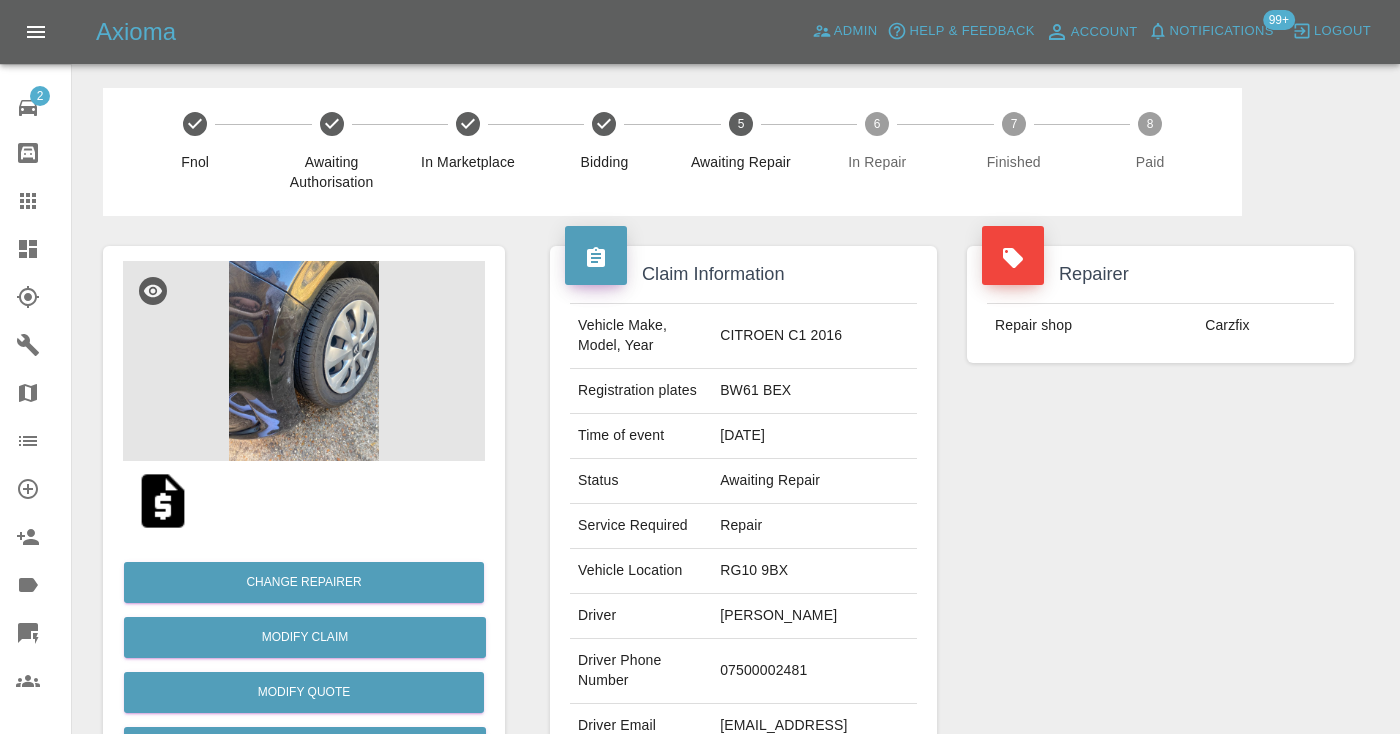 click on "Repairer Repair shop Carzfix" at bounding box center (1160, 514) 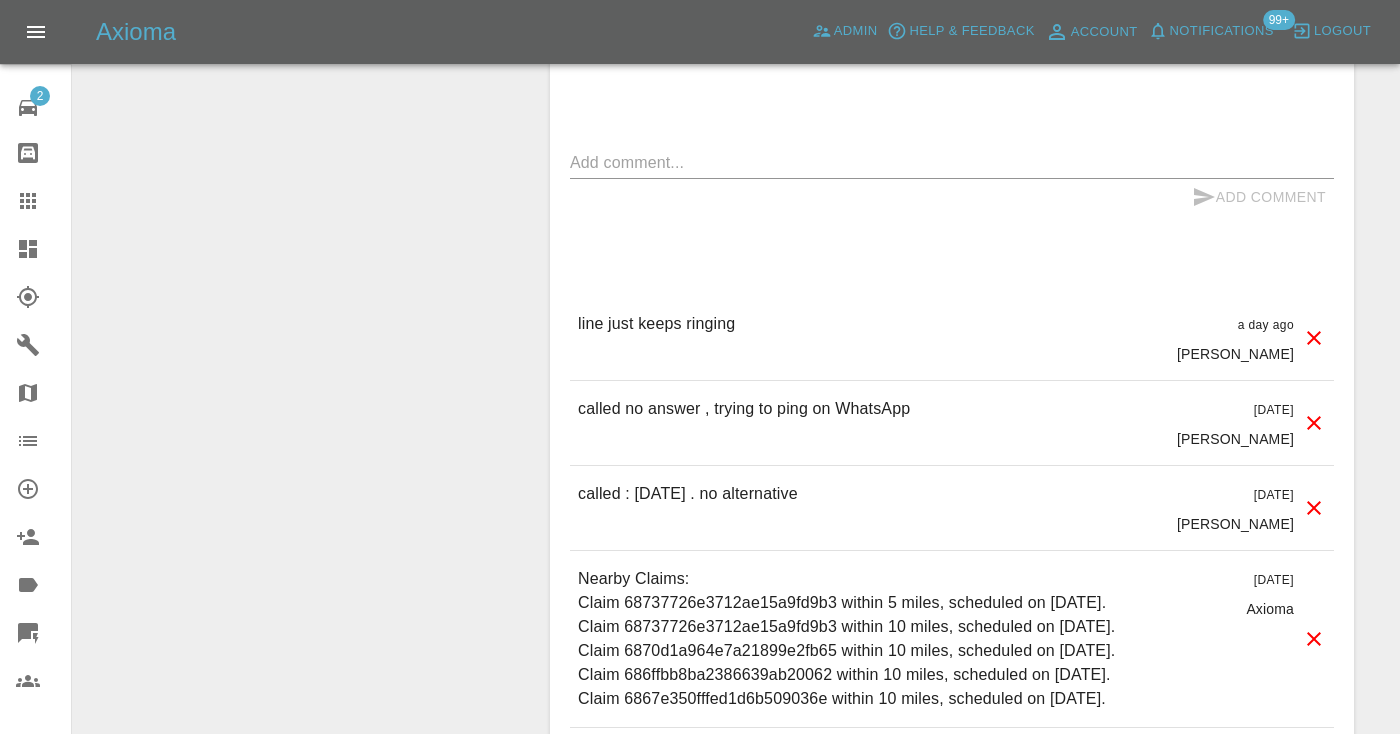 scroll, scrollTop: 1911, scrollLeft: 0, axis: vertical 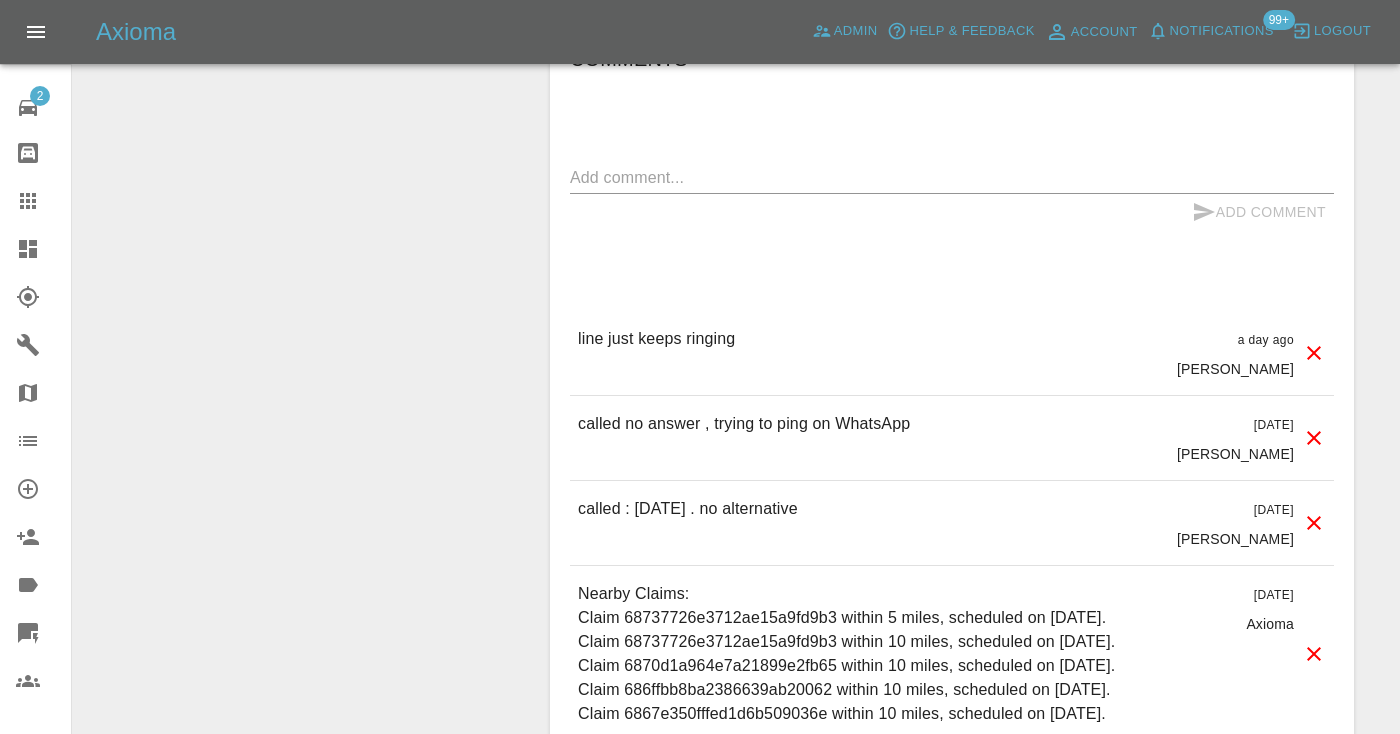 click at bounding box center [952, 177] 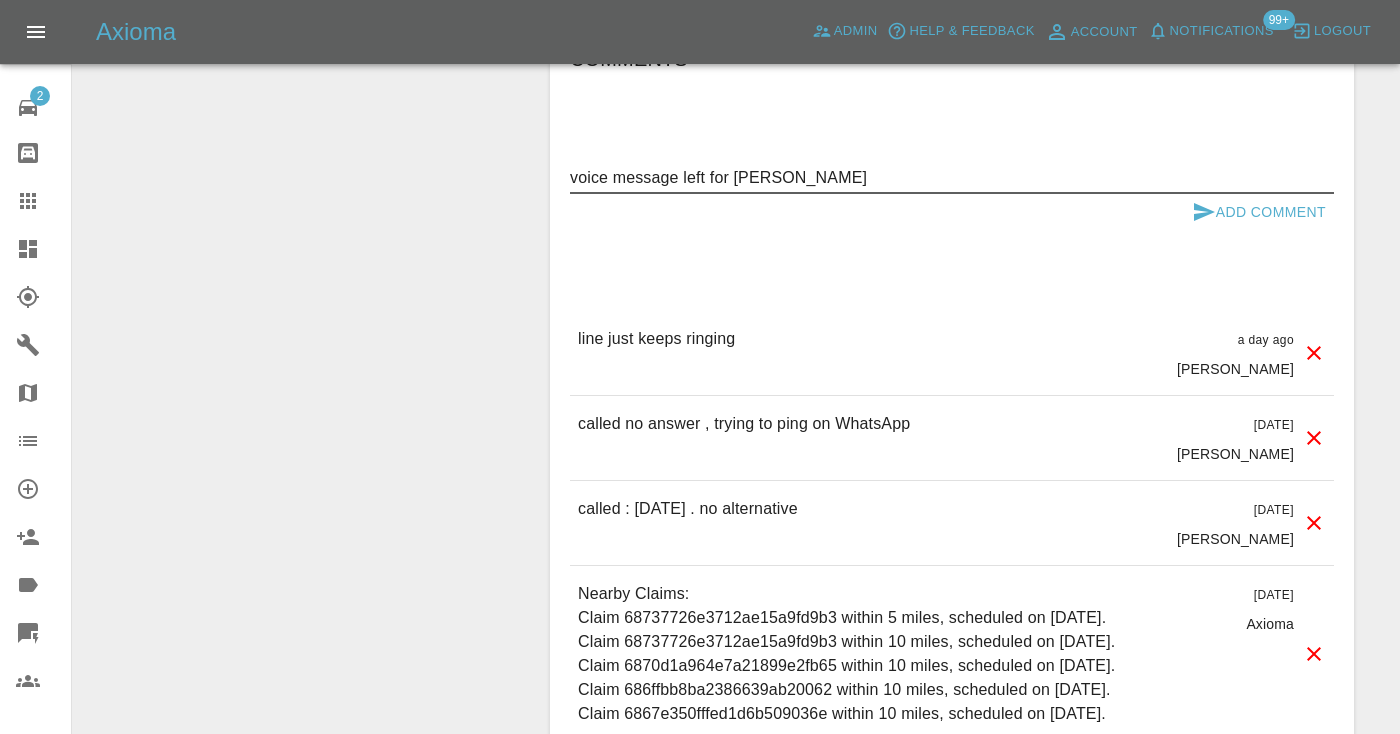 type on "voice message left for Rebecca" 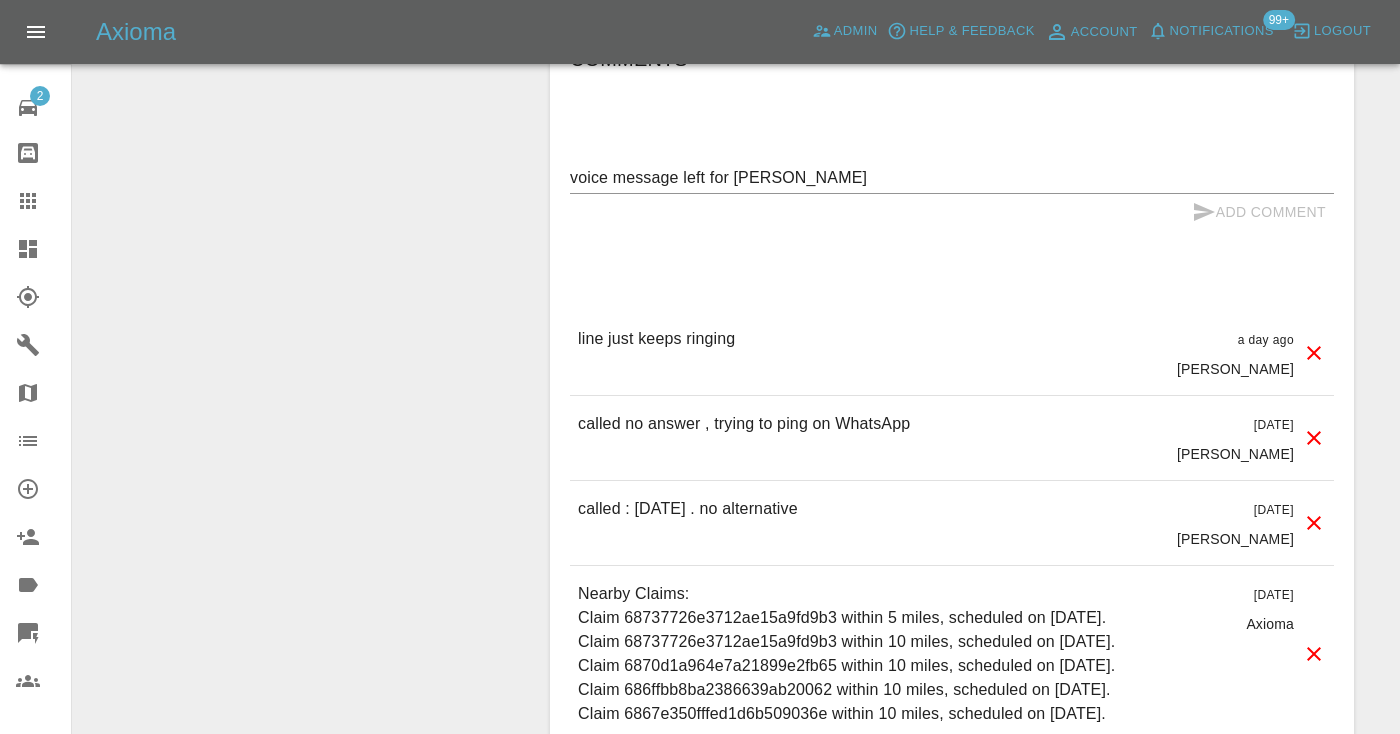 type 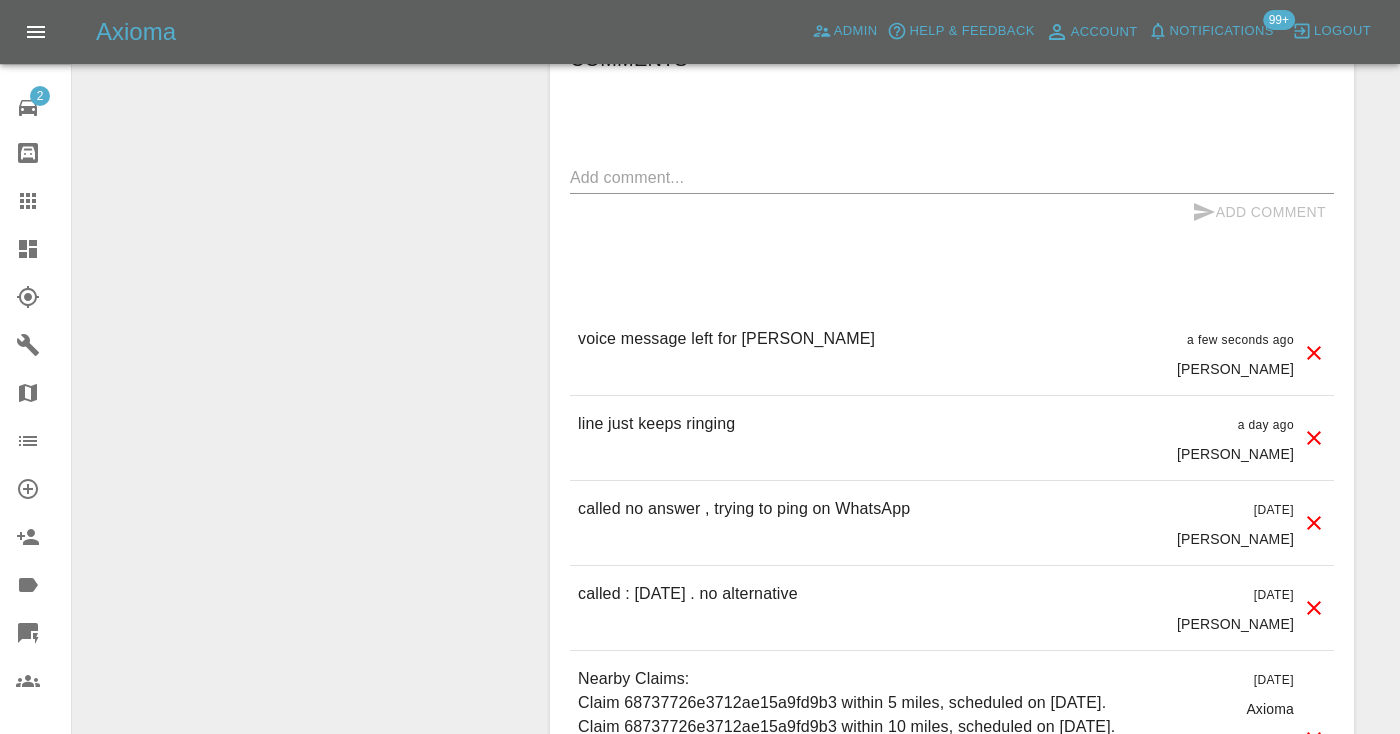 click 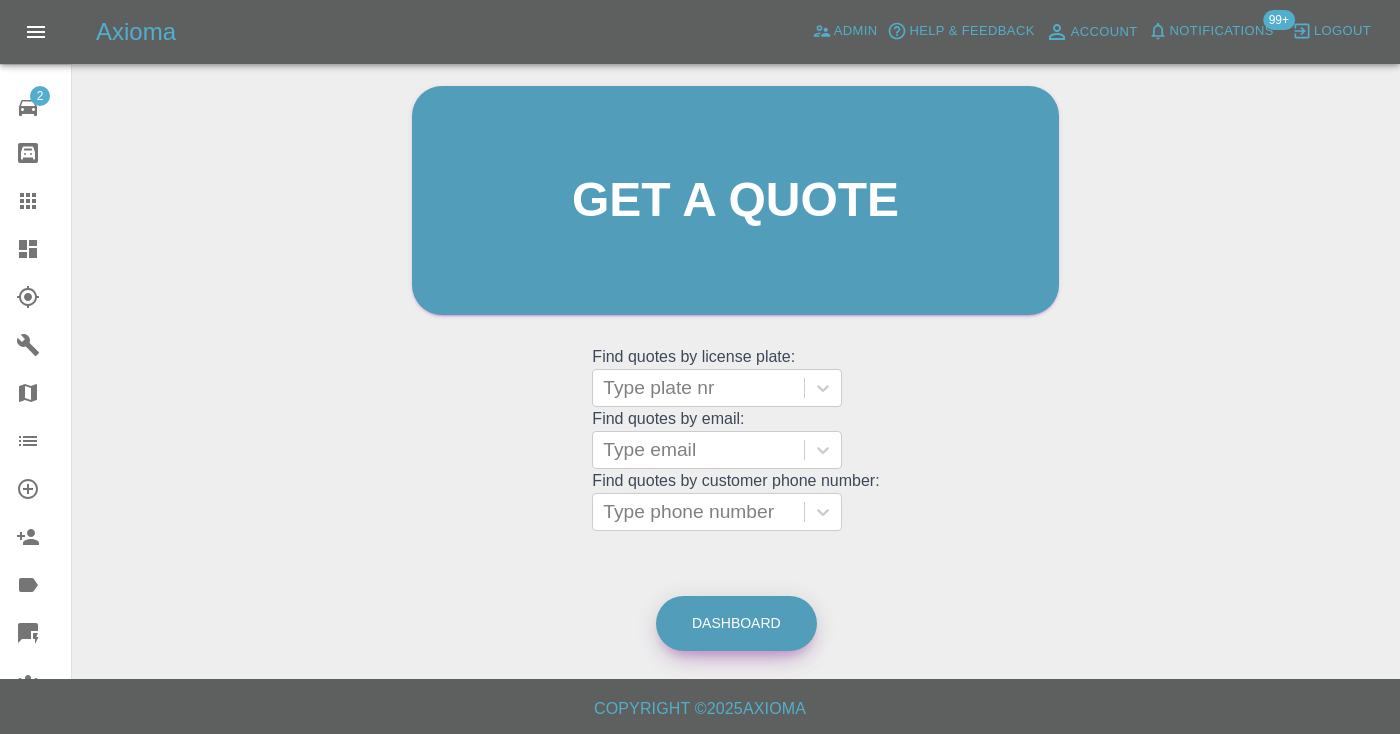 click on "Dashboard" at bounding box center [736, 623] 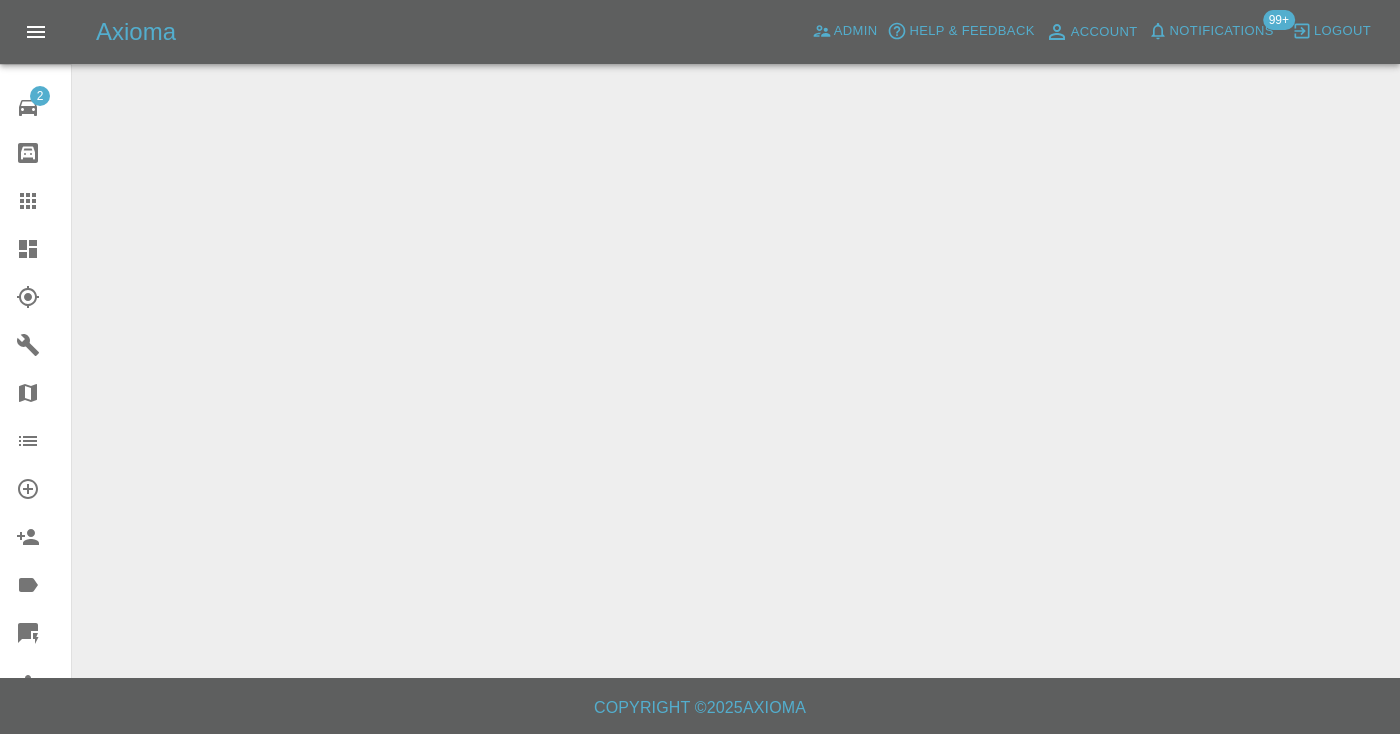 scroll, scrollTop: 0, scrollLeft: 0, axis: both 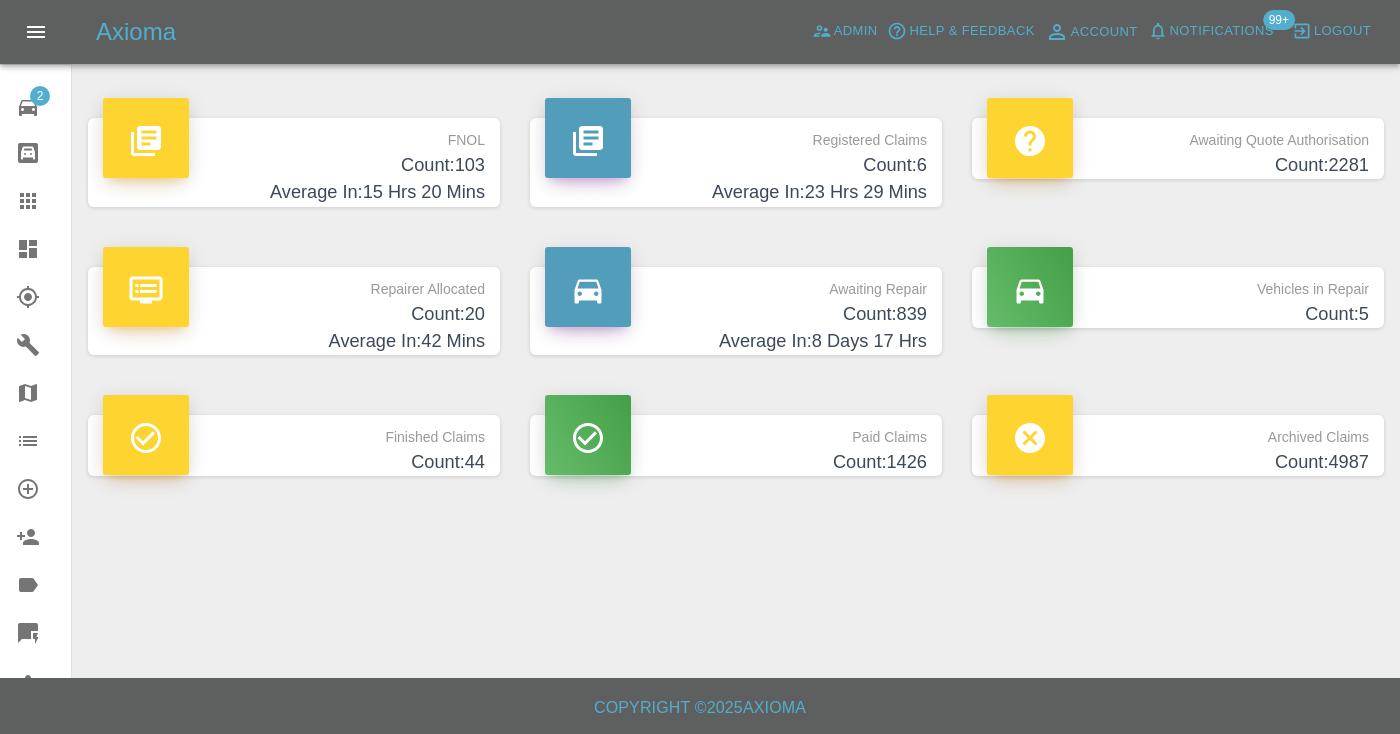 click on "Count:  839" at bounding box center [736, 314] 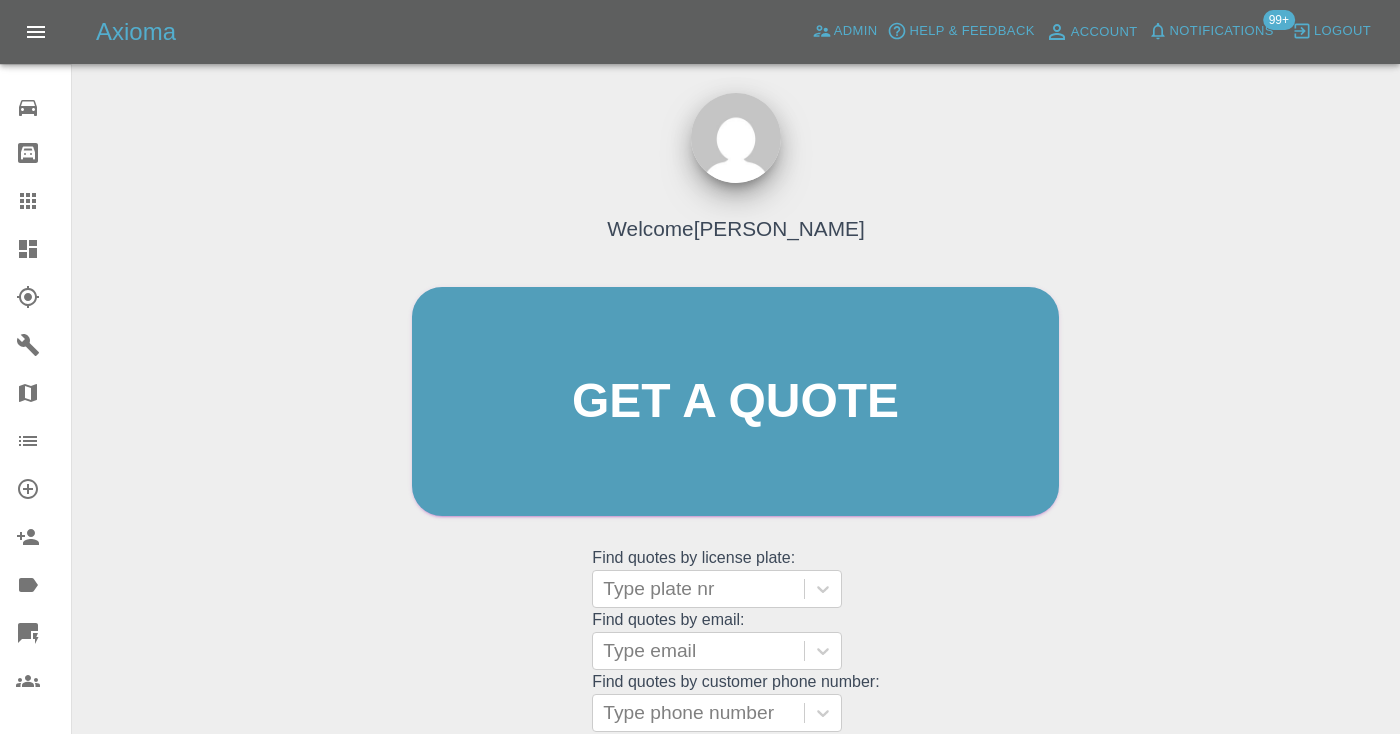 scroll, scrollTop: 0, scrollLeft: 0, axis: both 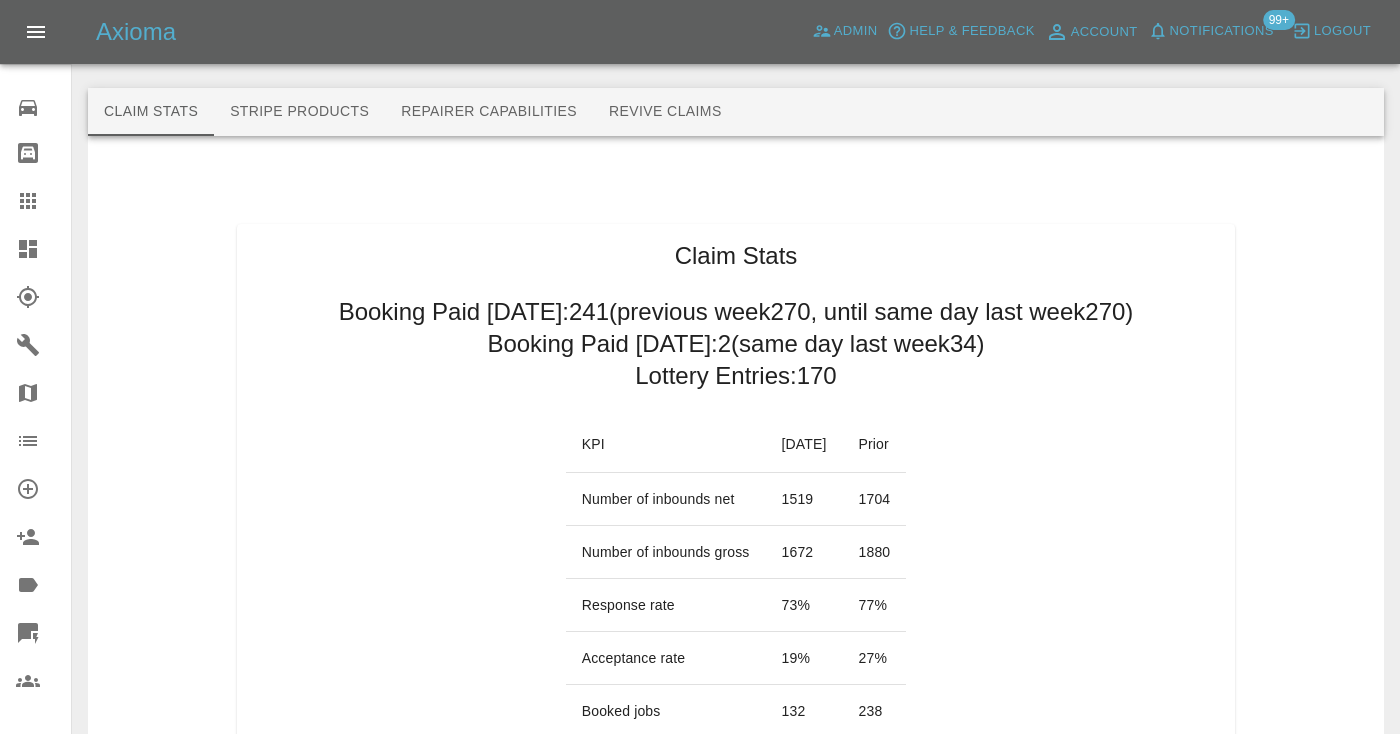click 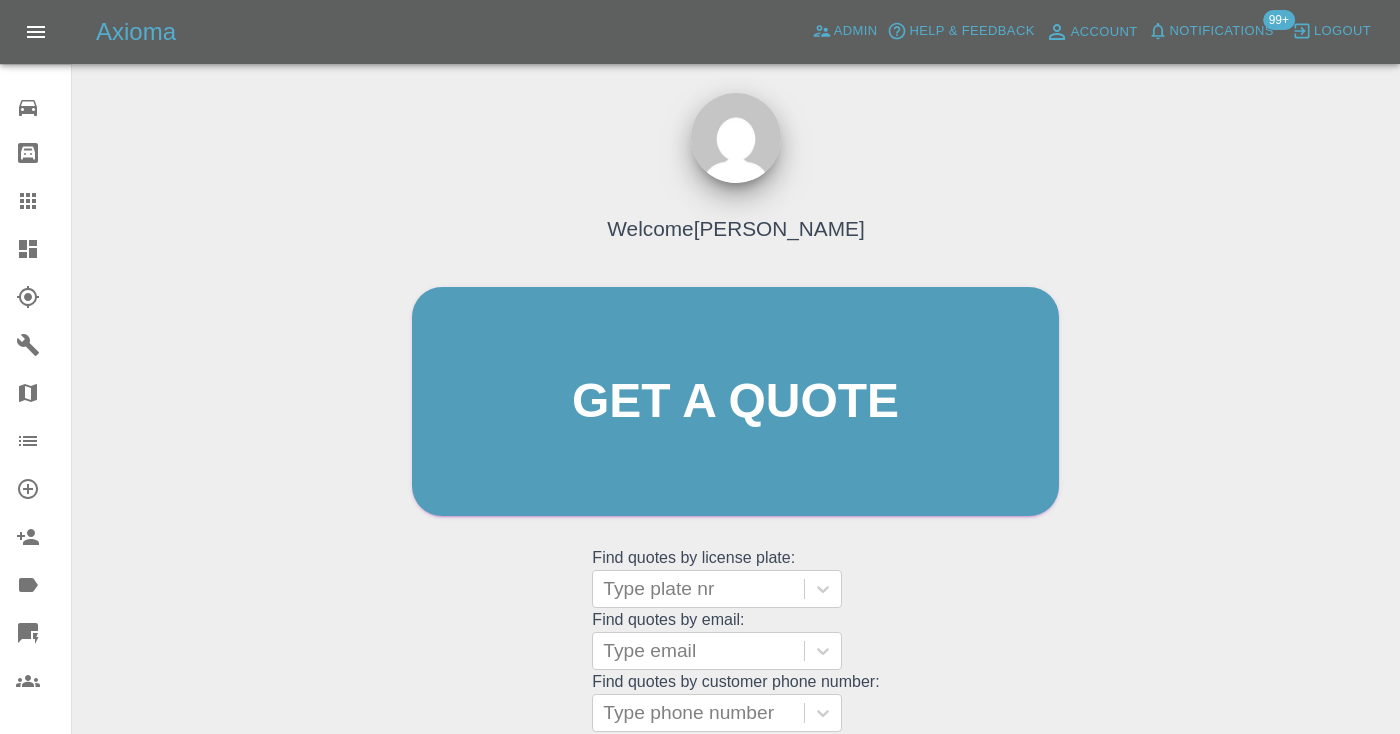click on "Welcome  Castro Get a quote Get a quote Find quotes by license plate: Type plate nr Find quotes by email: Type email Find quotes by customer phone number: Type phone number" at bounding box center [735, 440] 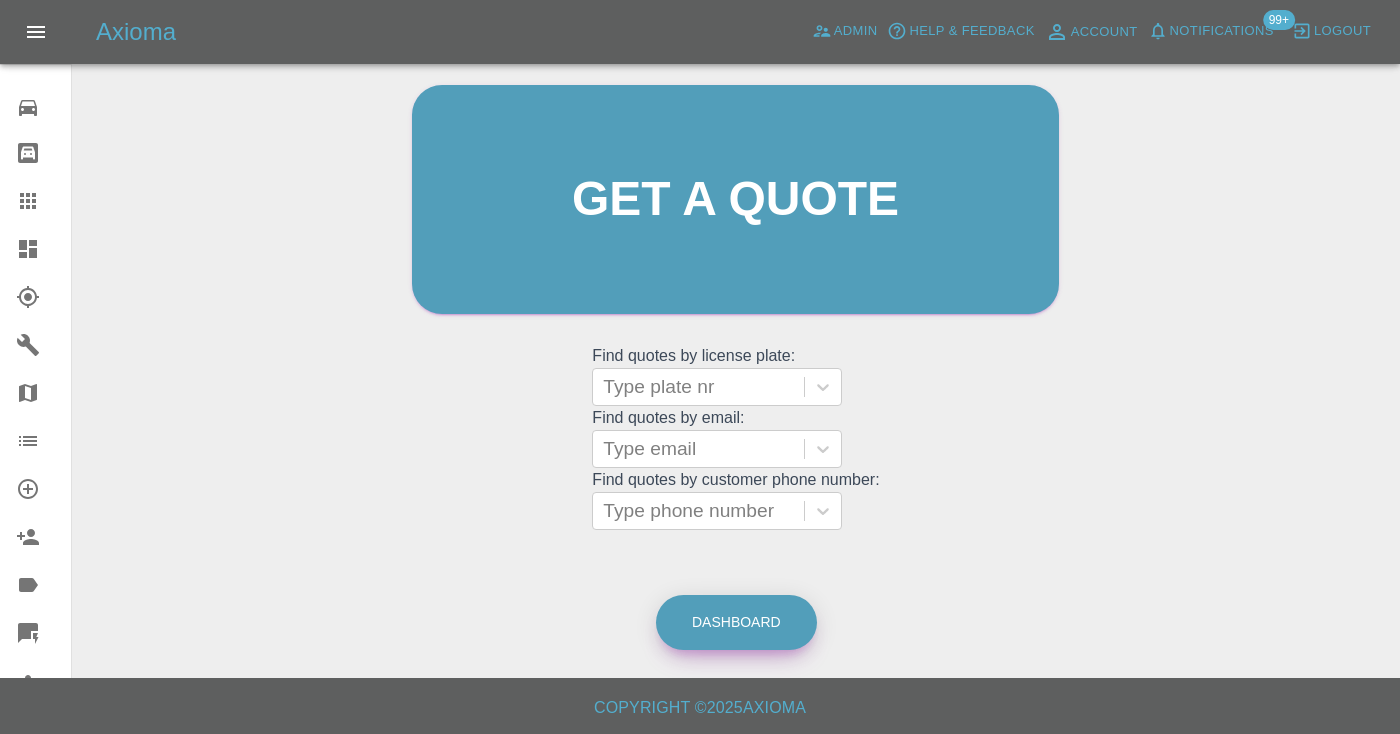 scroll, scrollTop: 201, scrollLeft: 0, axis: vertical 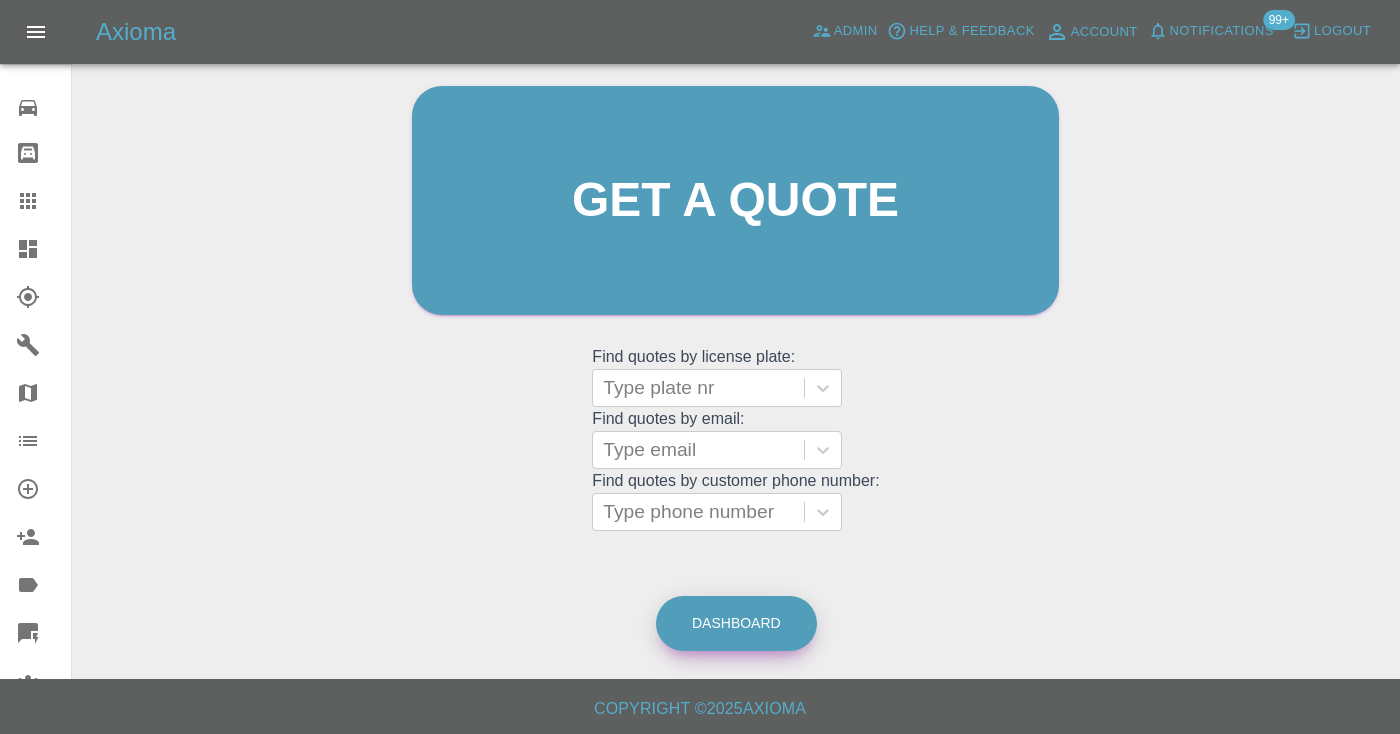 click on "Dashboard" at bounding box center (736, 623) 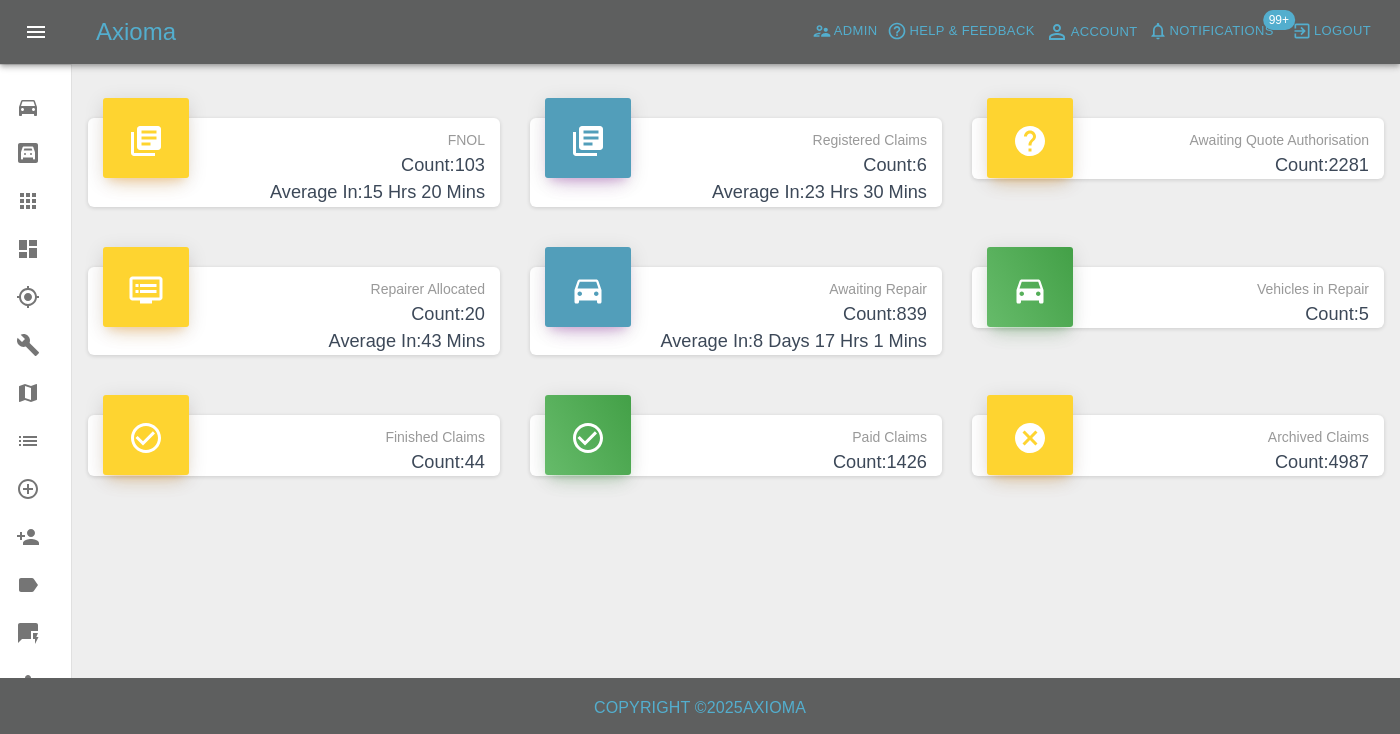 click on "Count:  839" at bounding box center (736, 314) 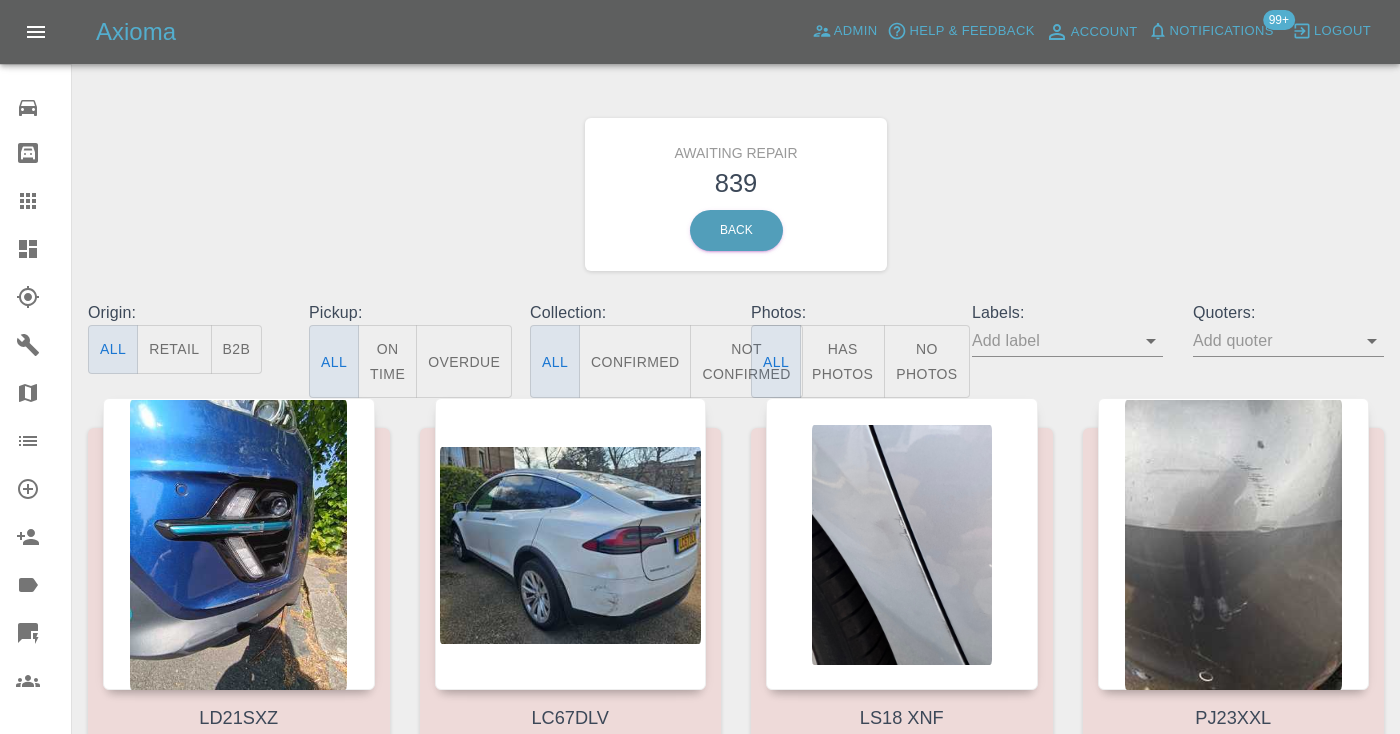 click 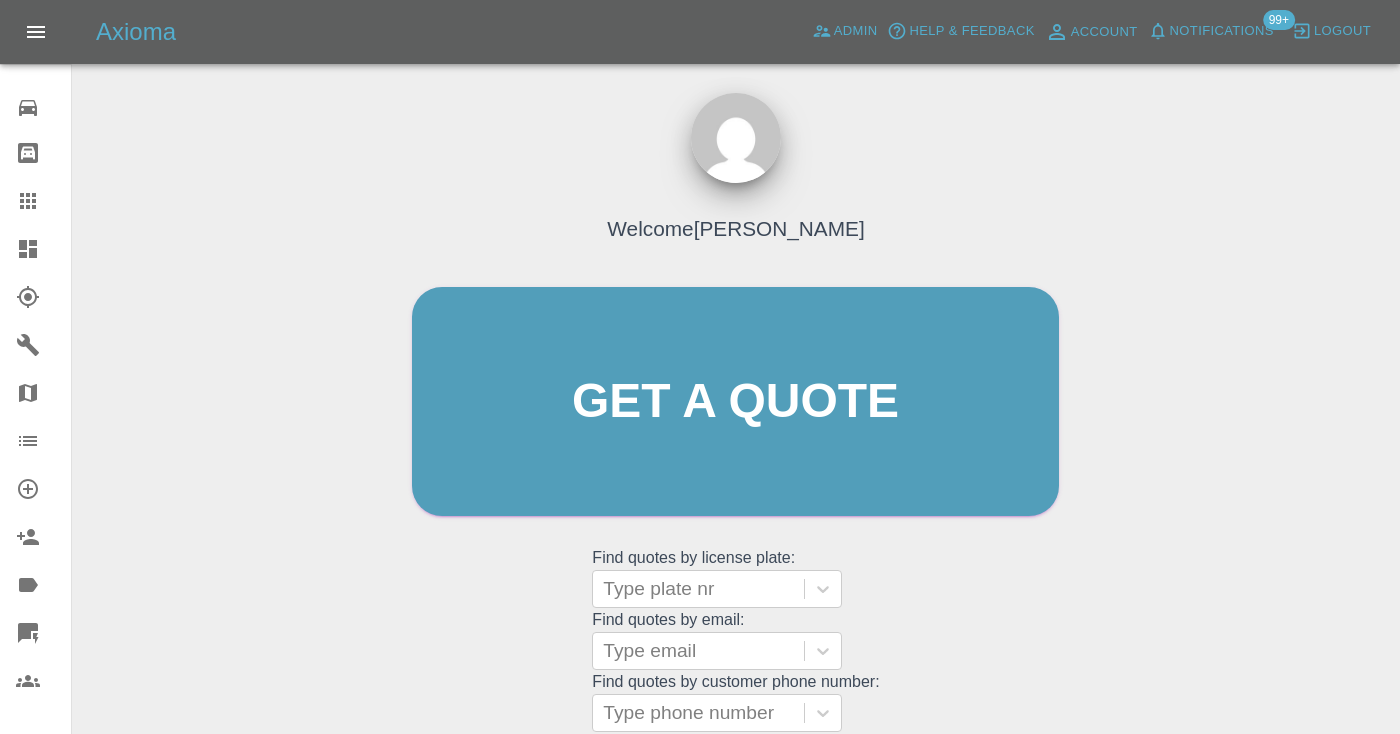 click on "Welcome  [PERSON_NAME] Get a quote Get a quote Find quotes by license plate: Type plate nr Find quotes by email: Type email Find quotes by customer phone number: Type phone number" at bounding box center (735, 440) 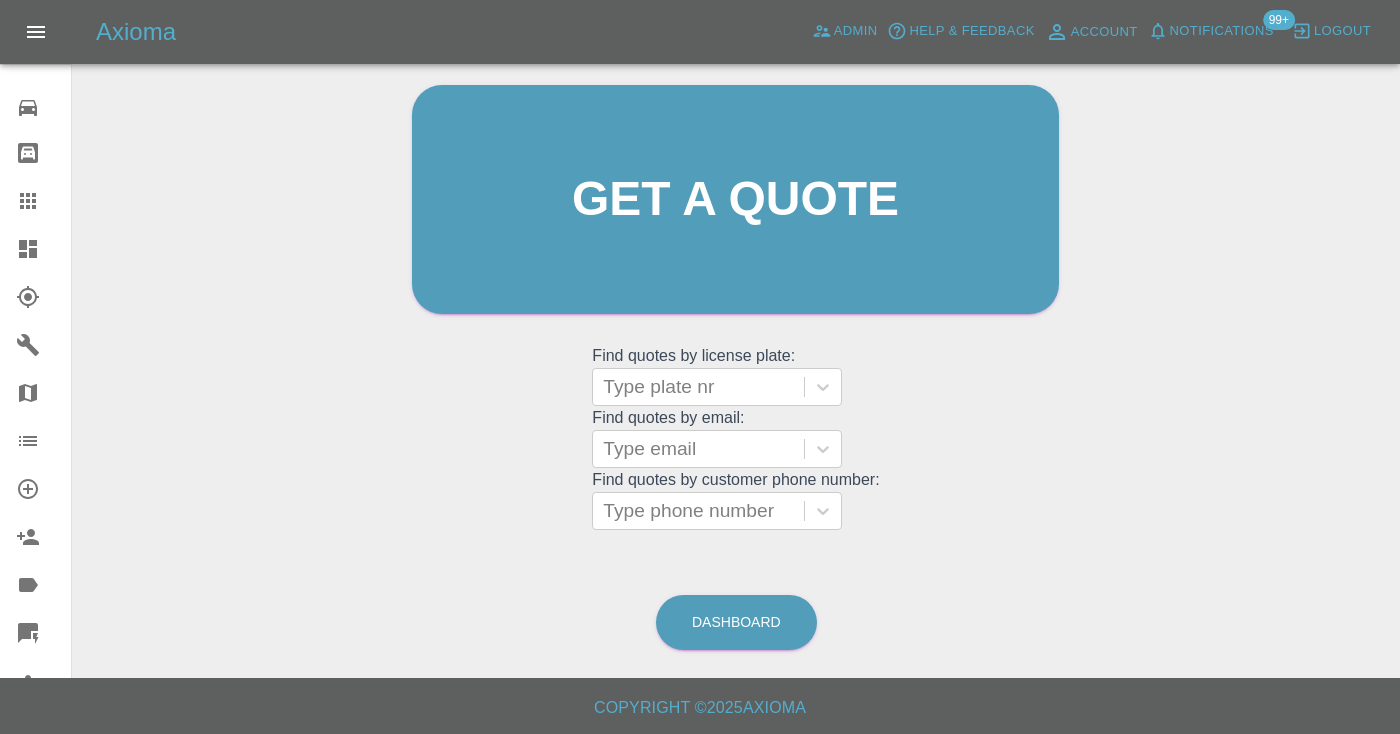 scroll, scrollTop: 201, scrollLeft: 0, axis: vertical 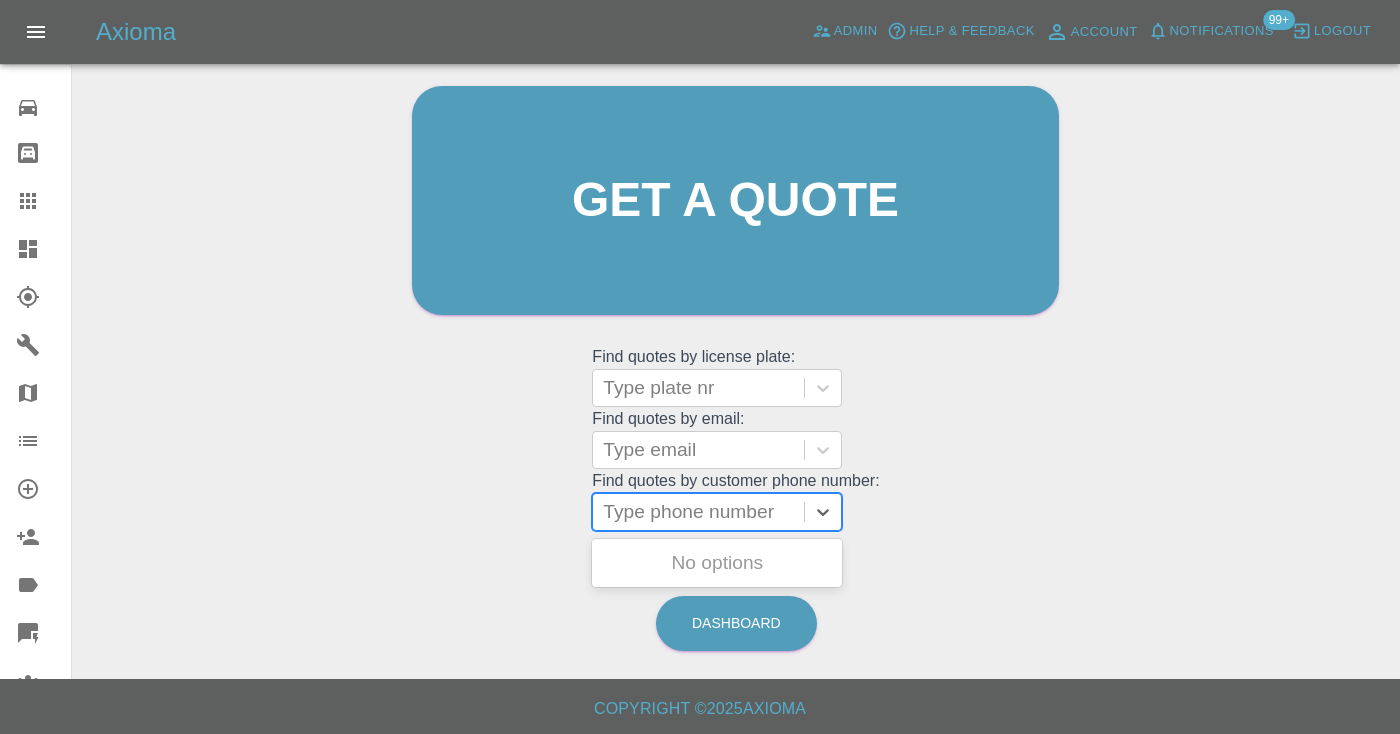 click on "Type phone number" at bounding box center (698, 512) 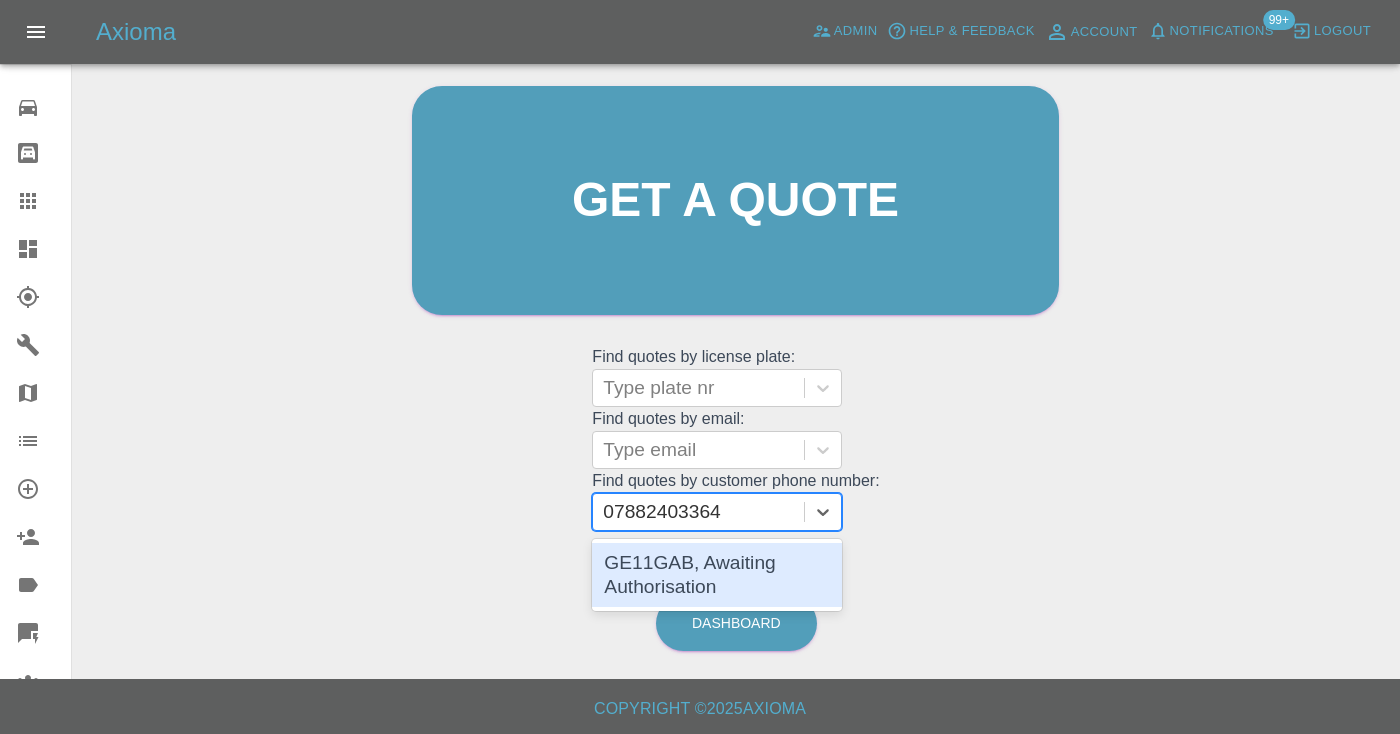 type 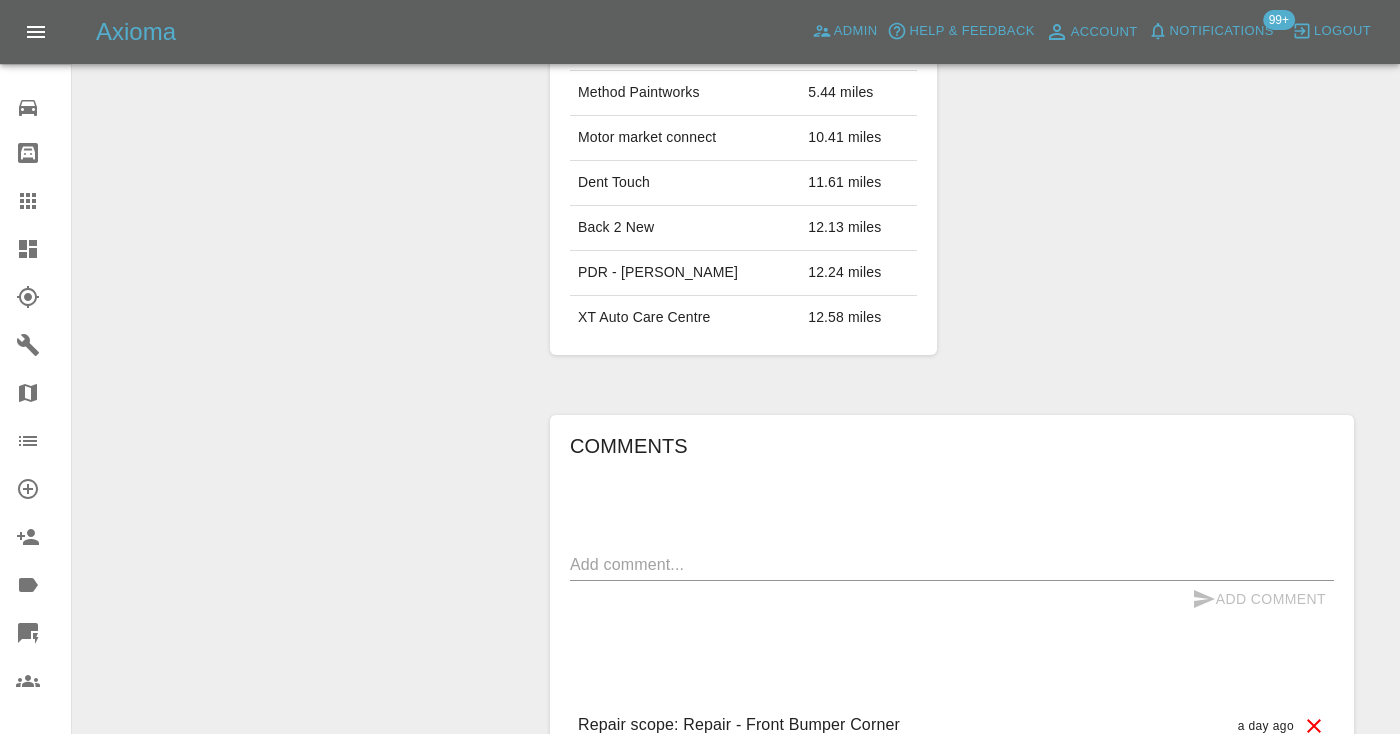scroll, scrollTop: 1307, scrollLeft: 0, axis: vertical 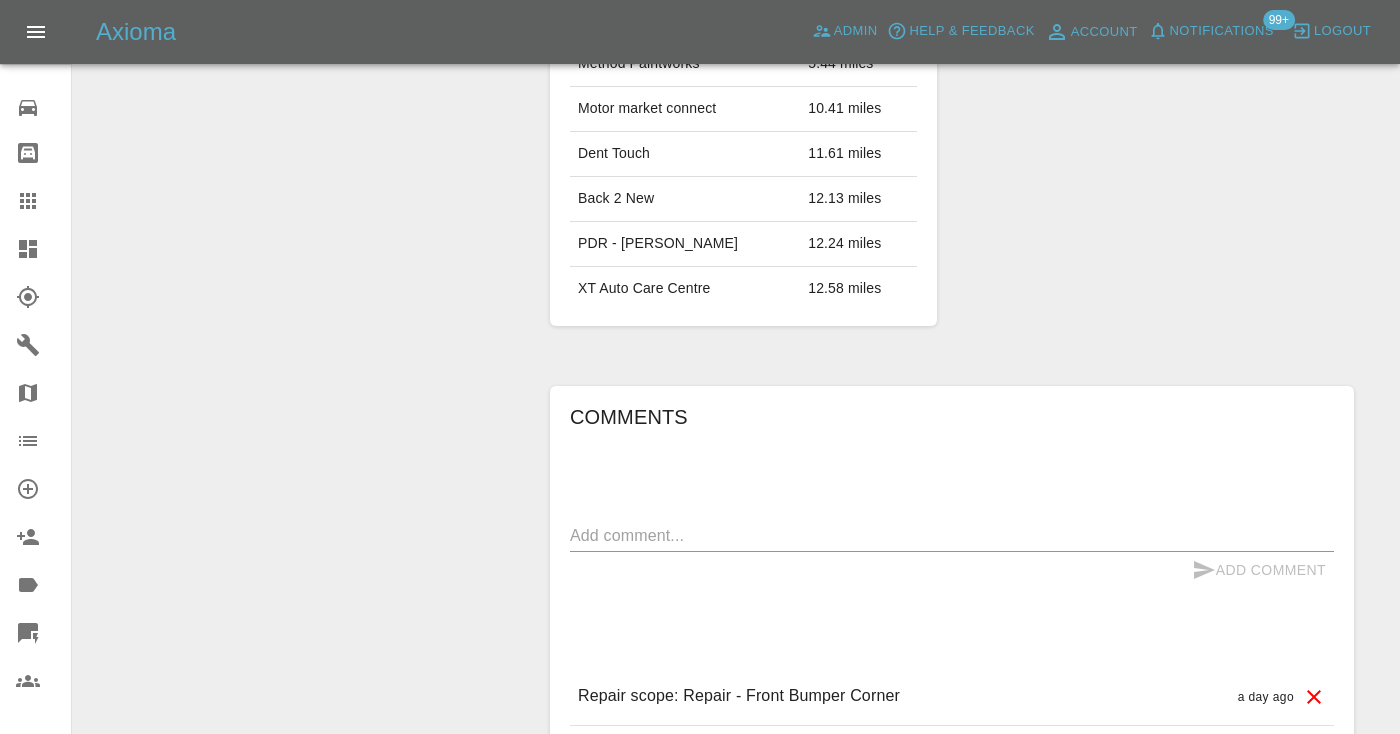 click on "x" at bounding box center [952, 536] 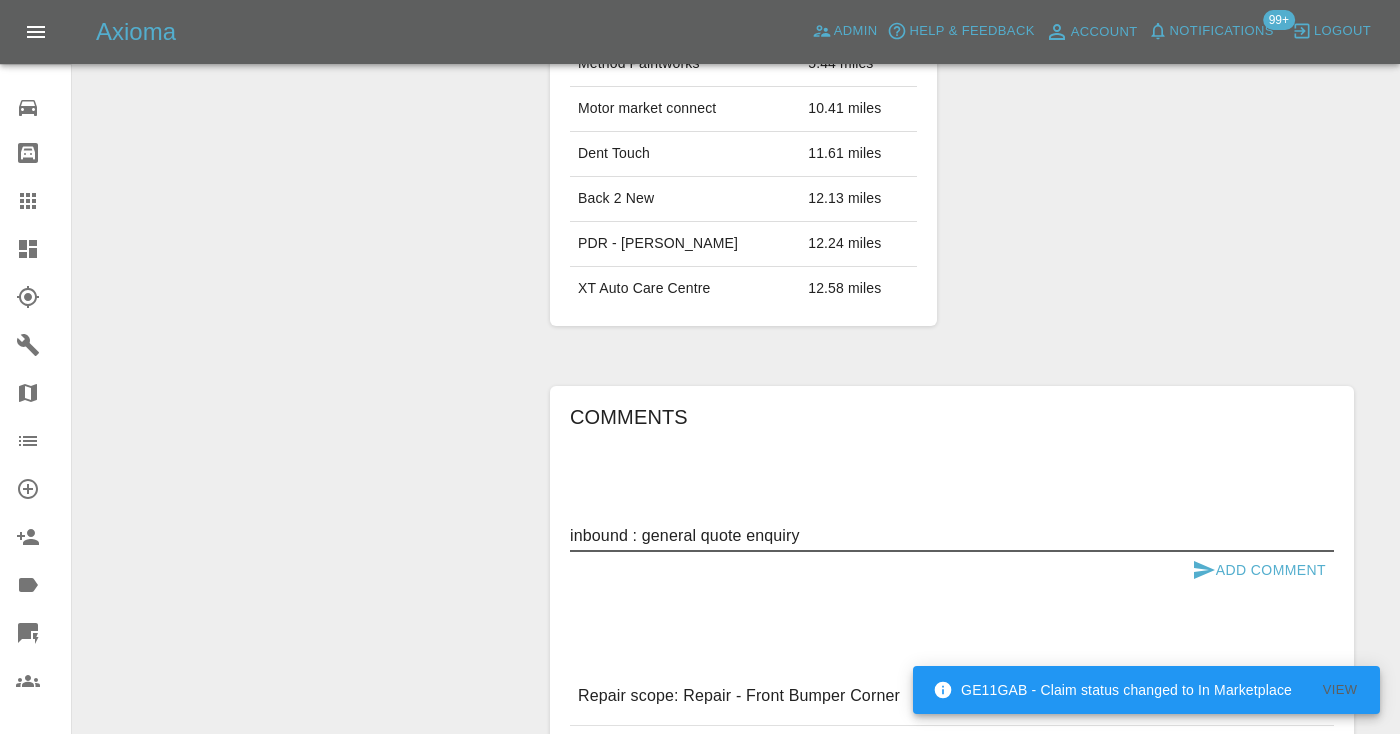 type on "inbound : general quote enquiry" 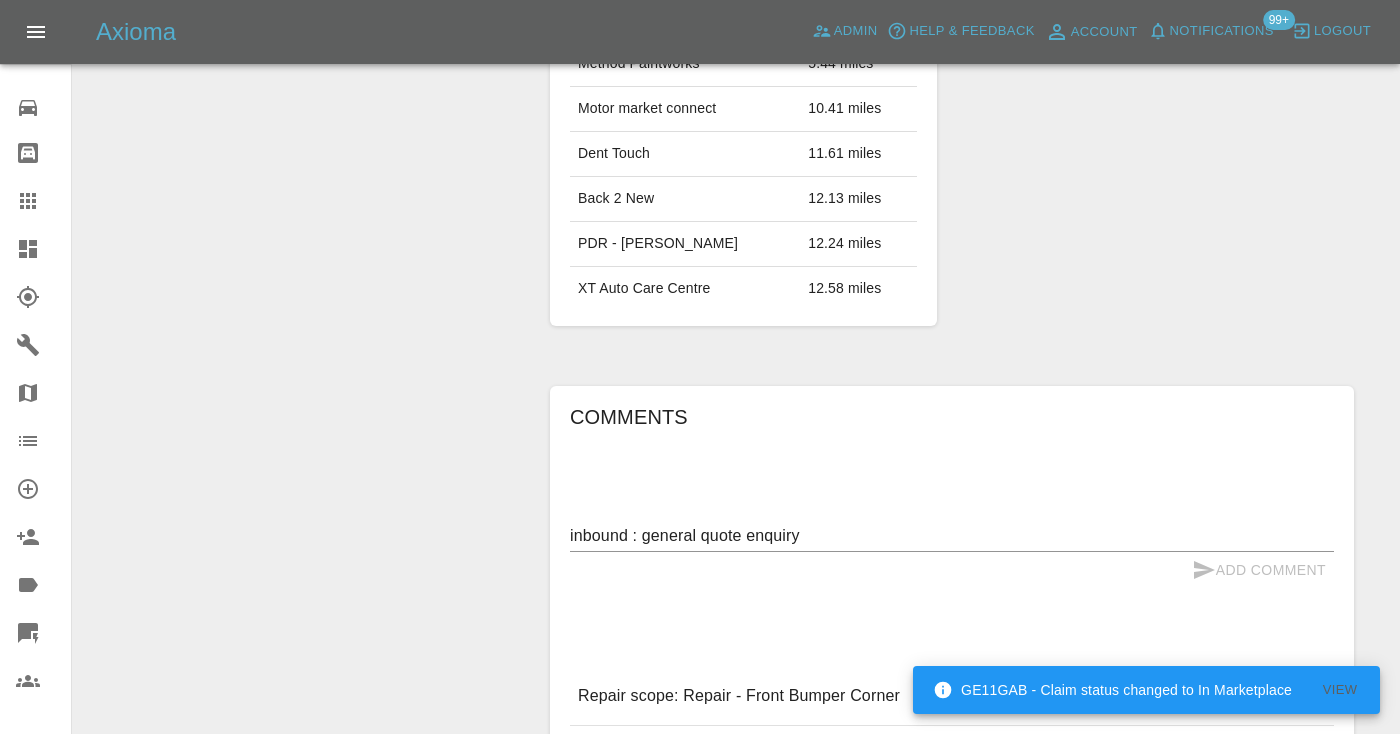 type 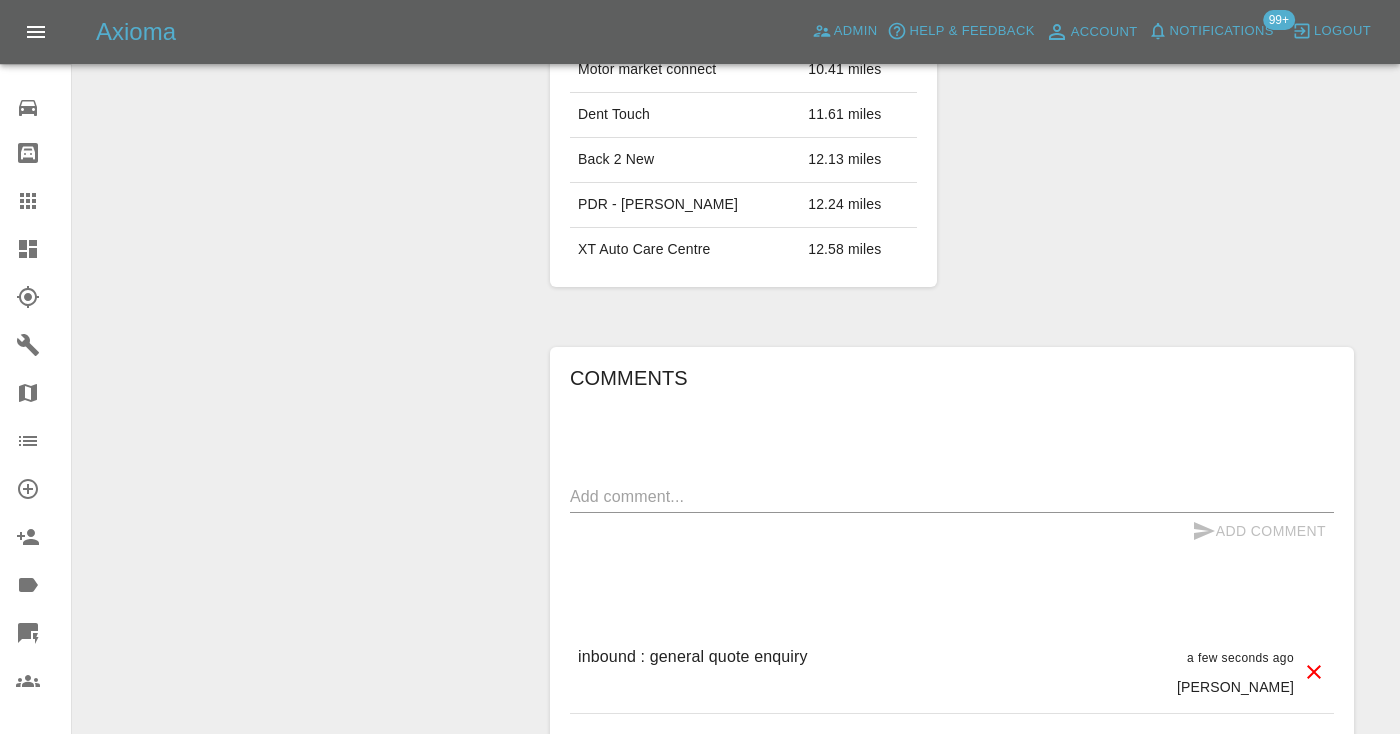scroll, scrollTop: 1362, scrollLeft: 0, axis: vertical 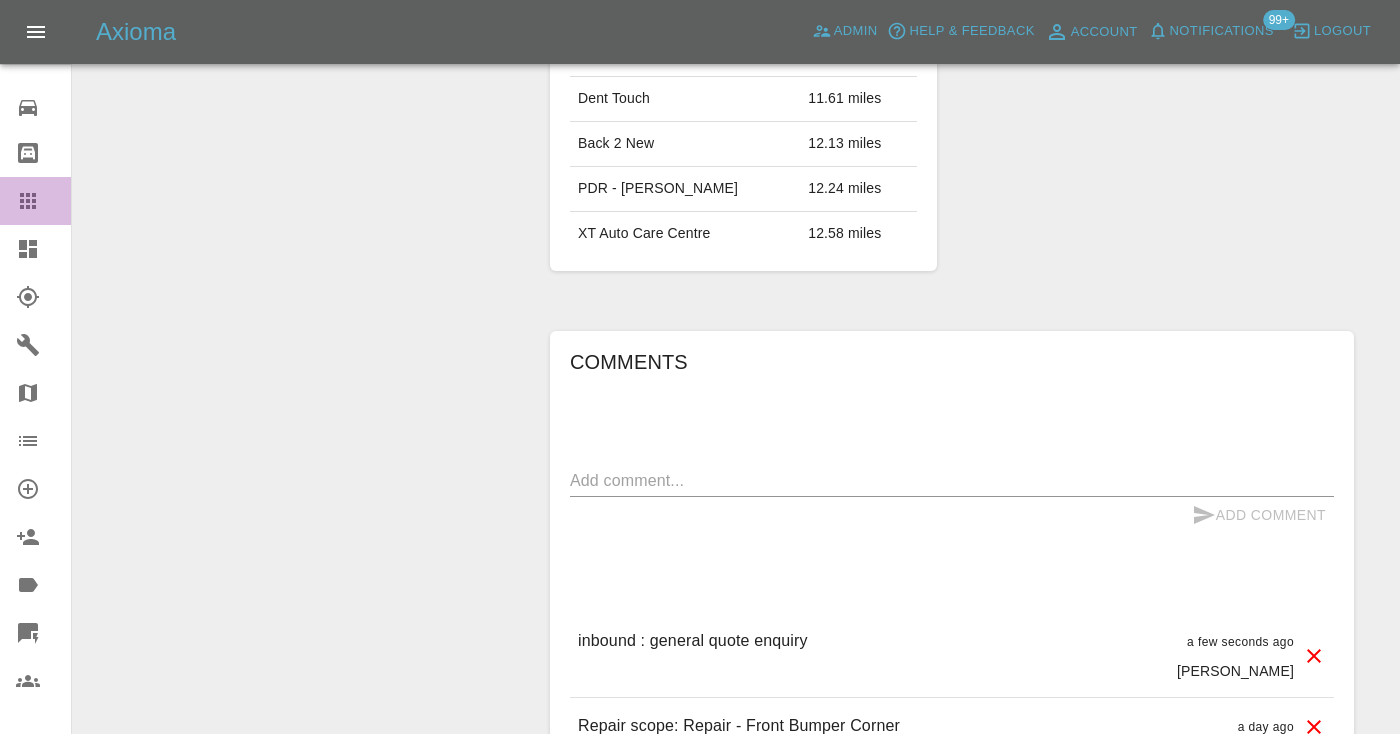 click 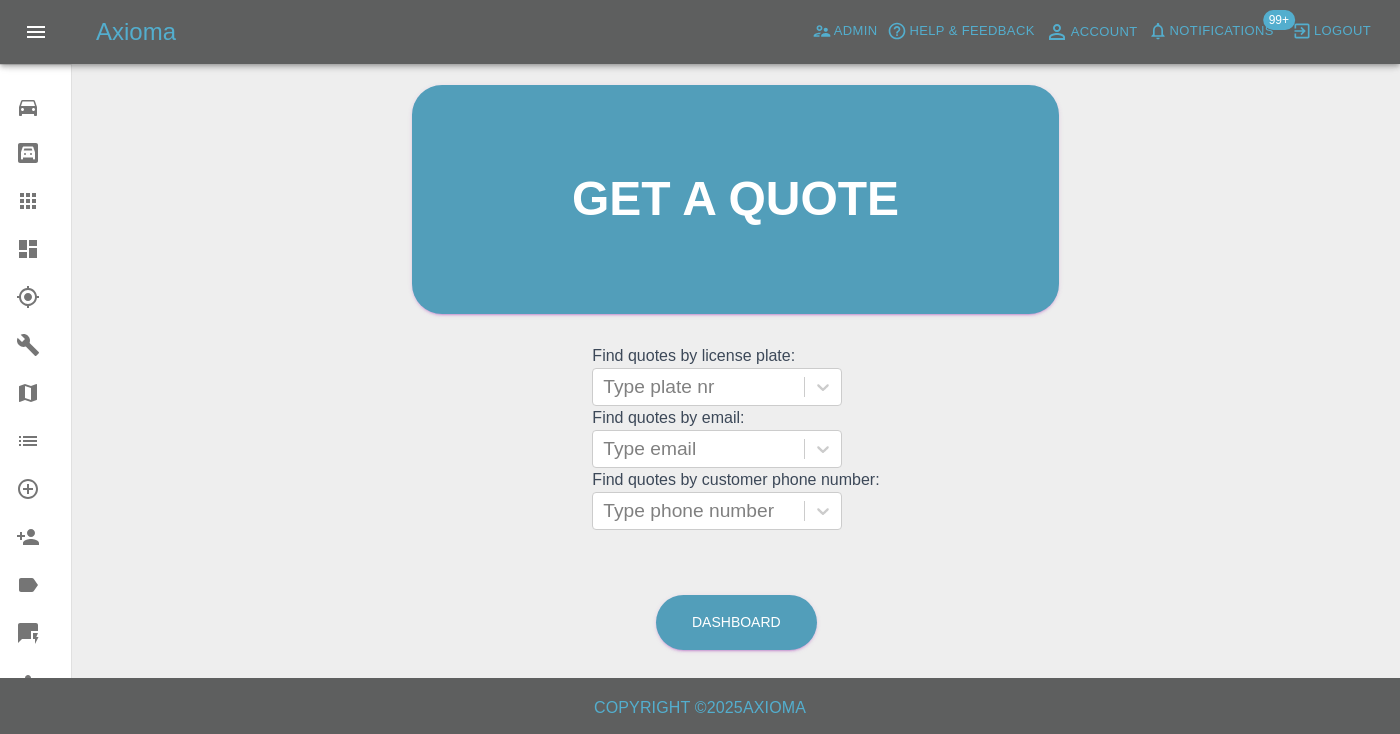 scroll, scrollTop: 201, scrollLeft: 0, axis: vertical 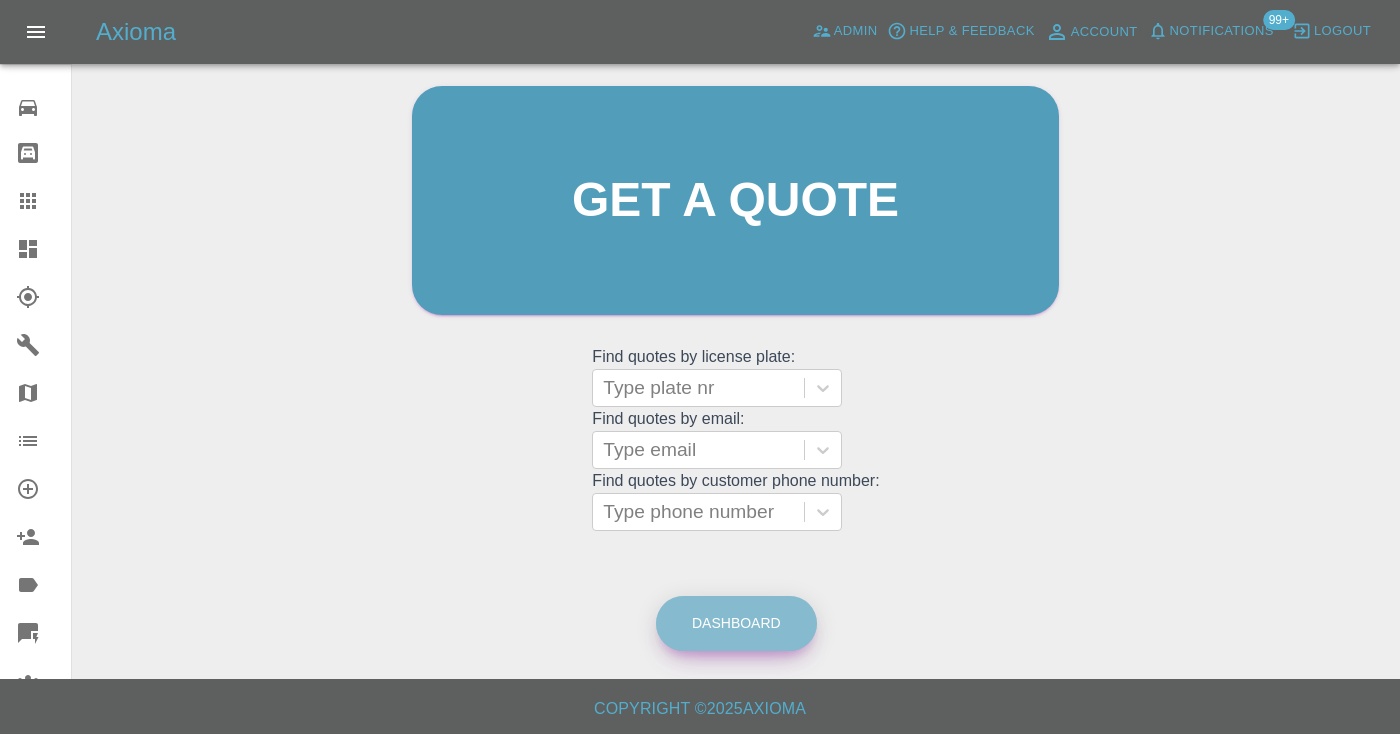click on "Dashboard" at bounding box center [736, 623] 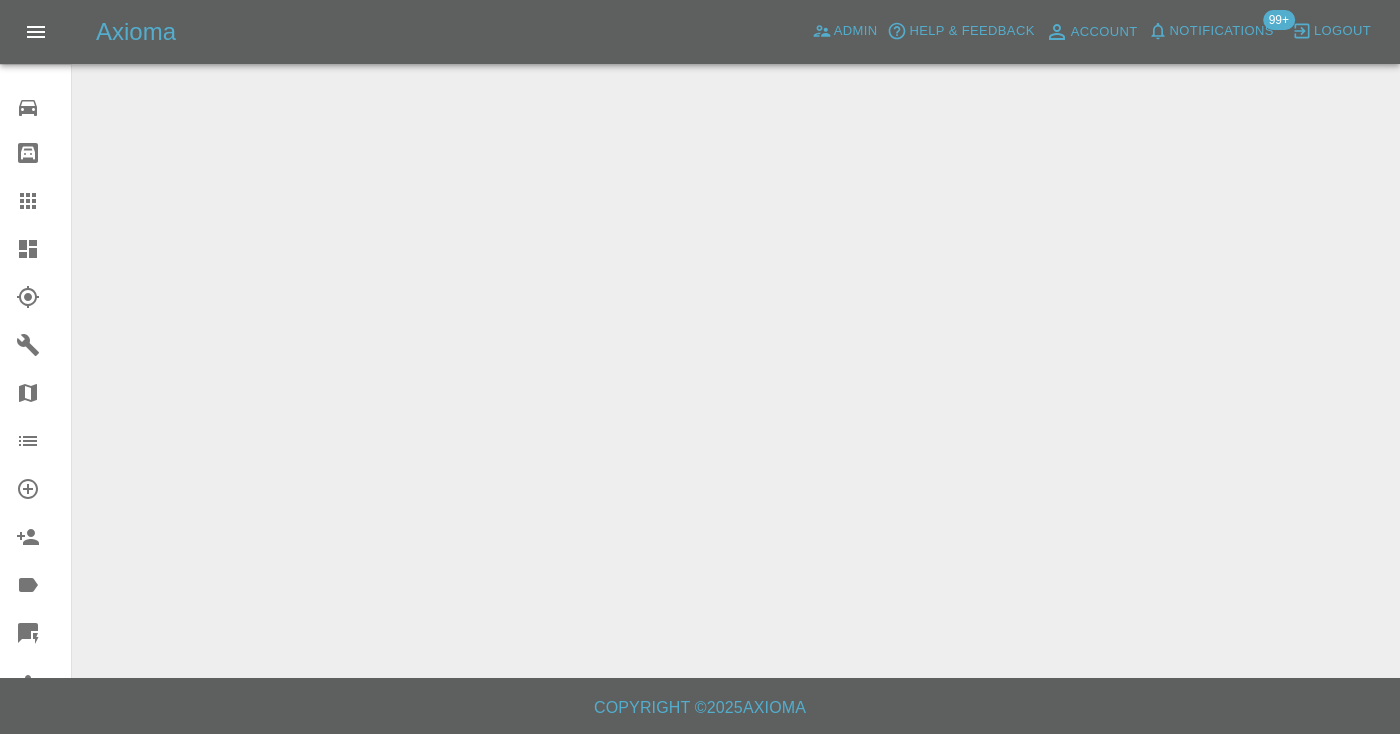 scroll, scrollTop: 0, scrollLeft: 0, axis: both 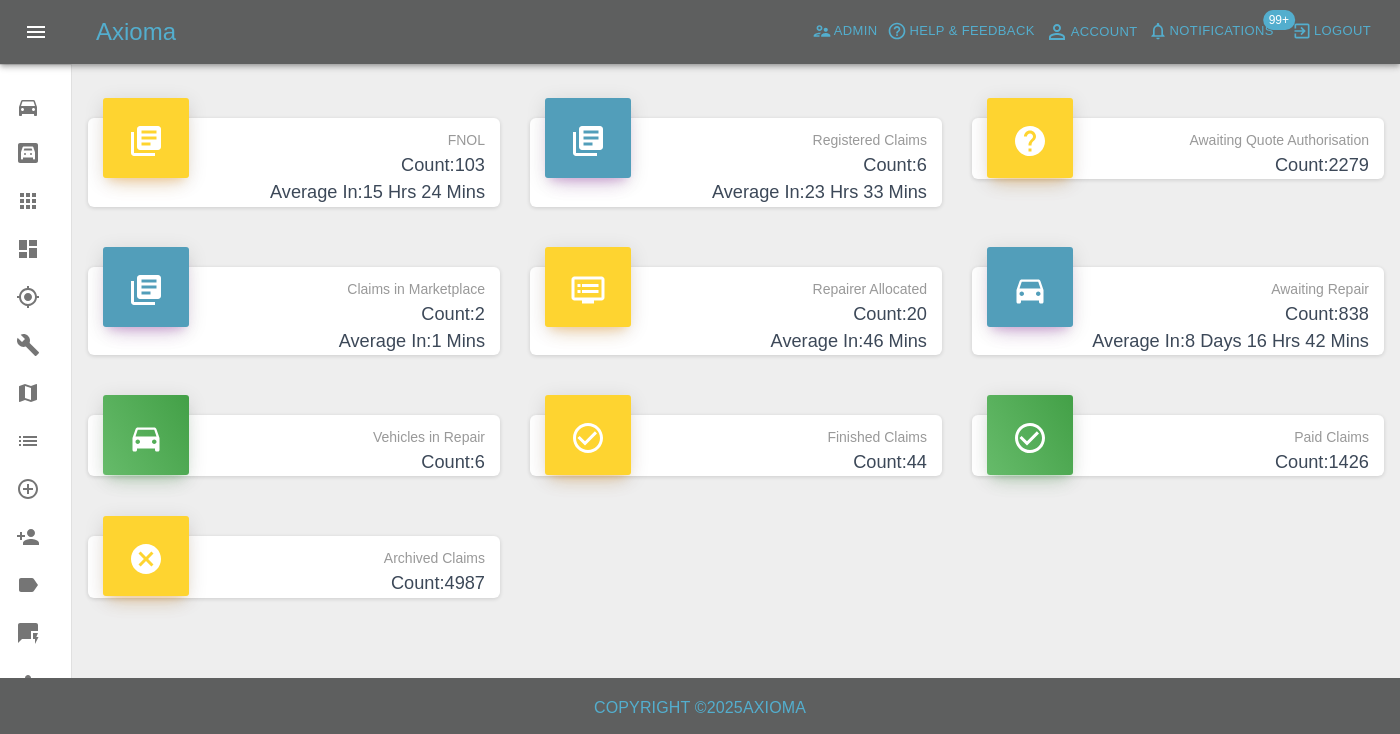 click on "Count:  838" at bounding box center (1178, 314) 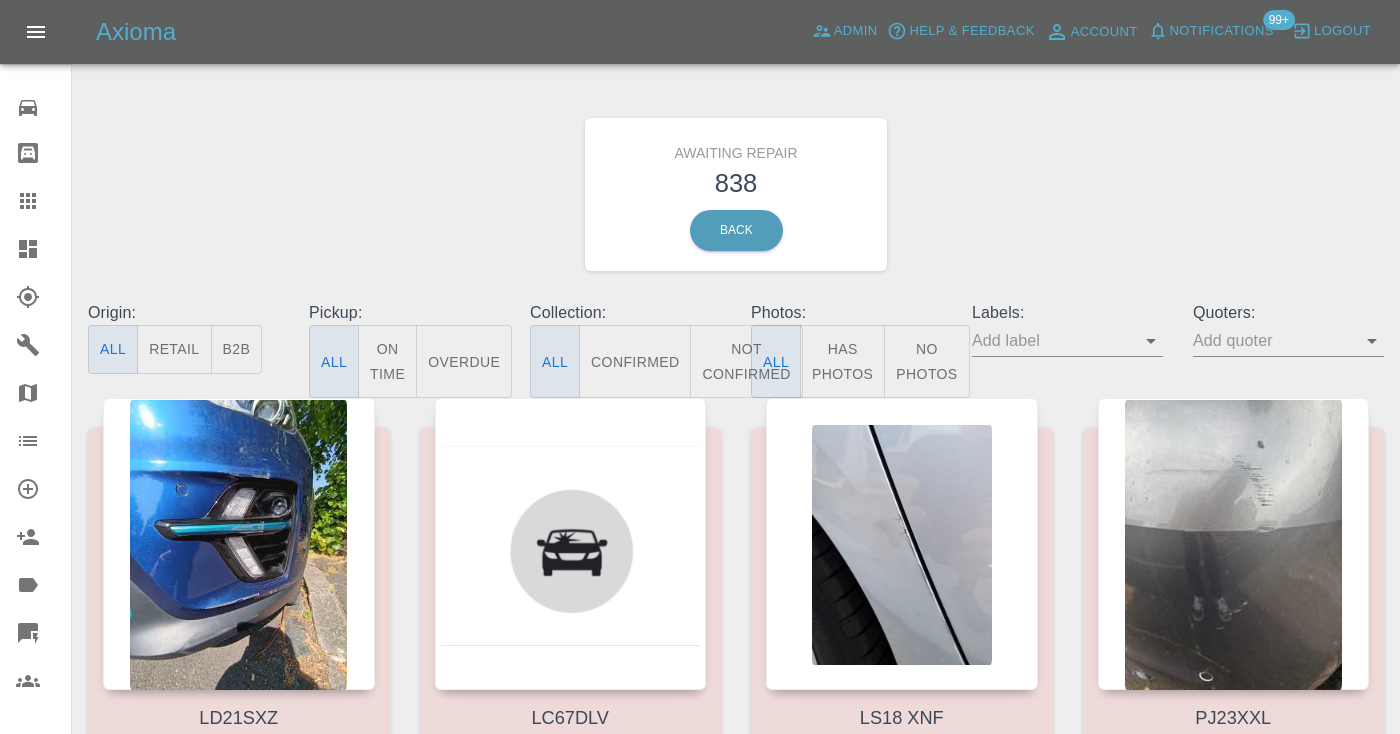 click on "Not Confirmed" at bounding box center [746, 361] 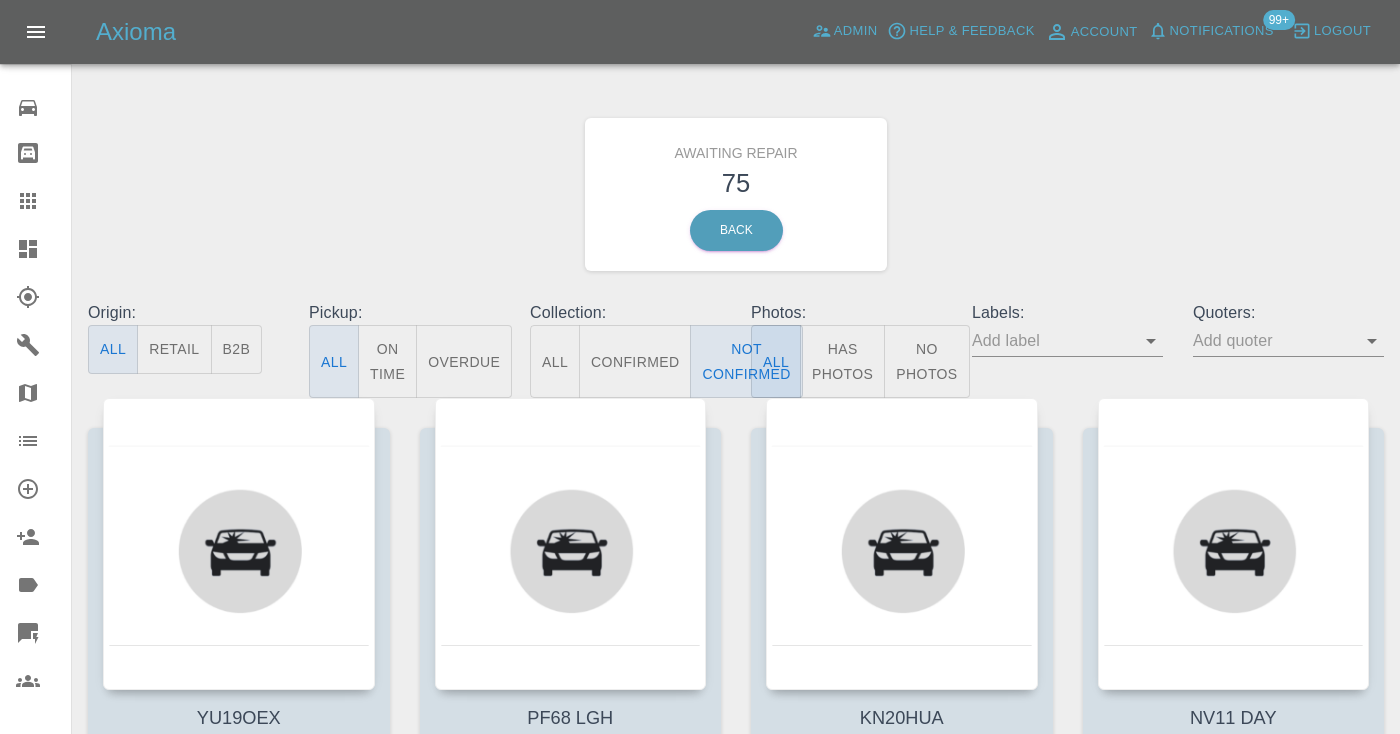 click on "Awaiting Repair 75 Back" at bounding box center (736, 194) 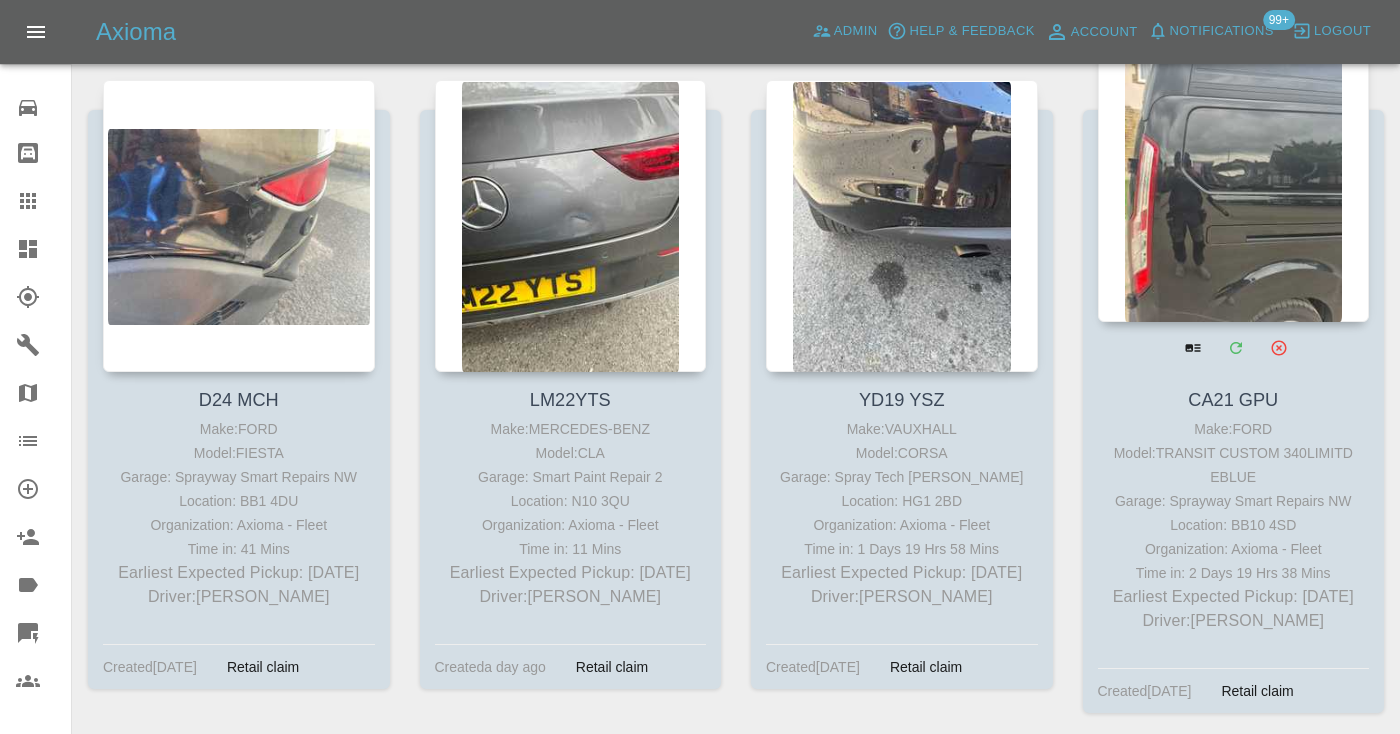 scroll, scrollTop: 2965, scrollLeft: 0, axis: vertical 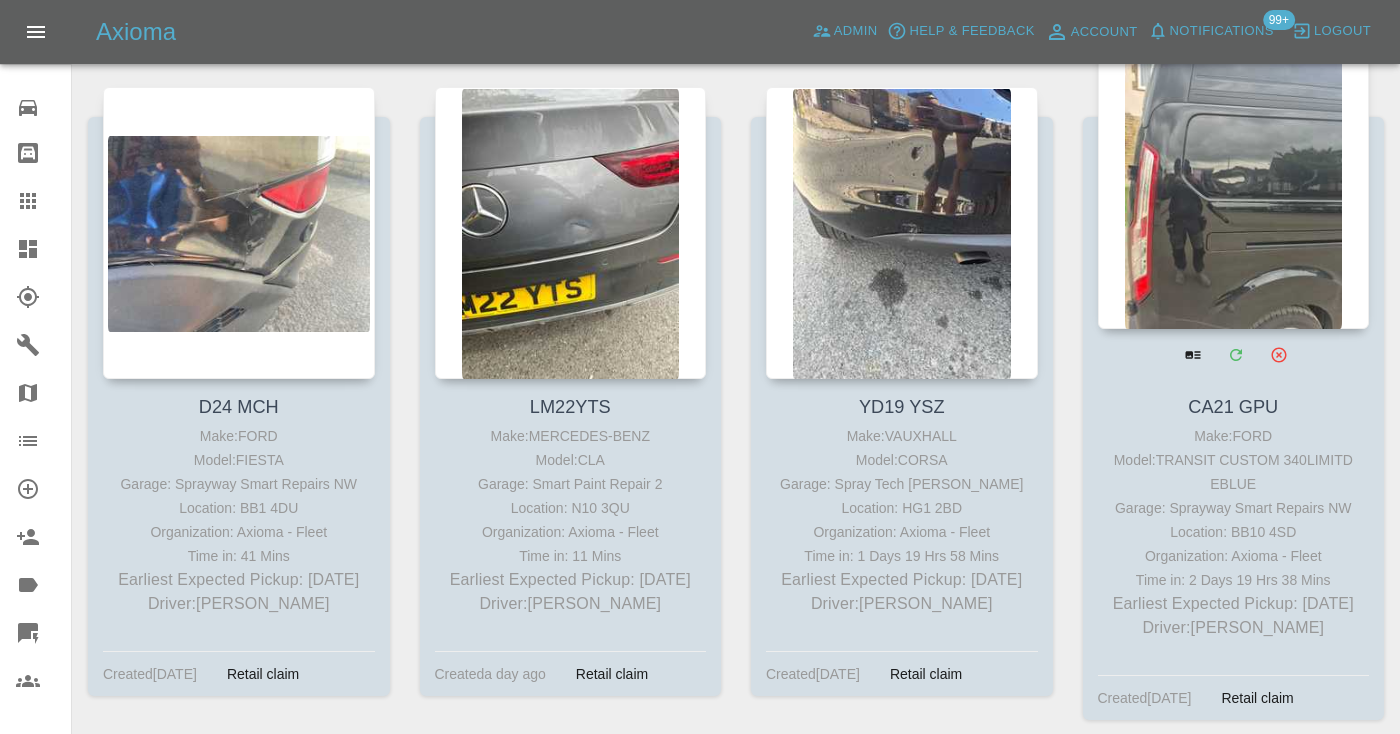 click at bounding box center (1234, 183) 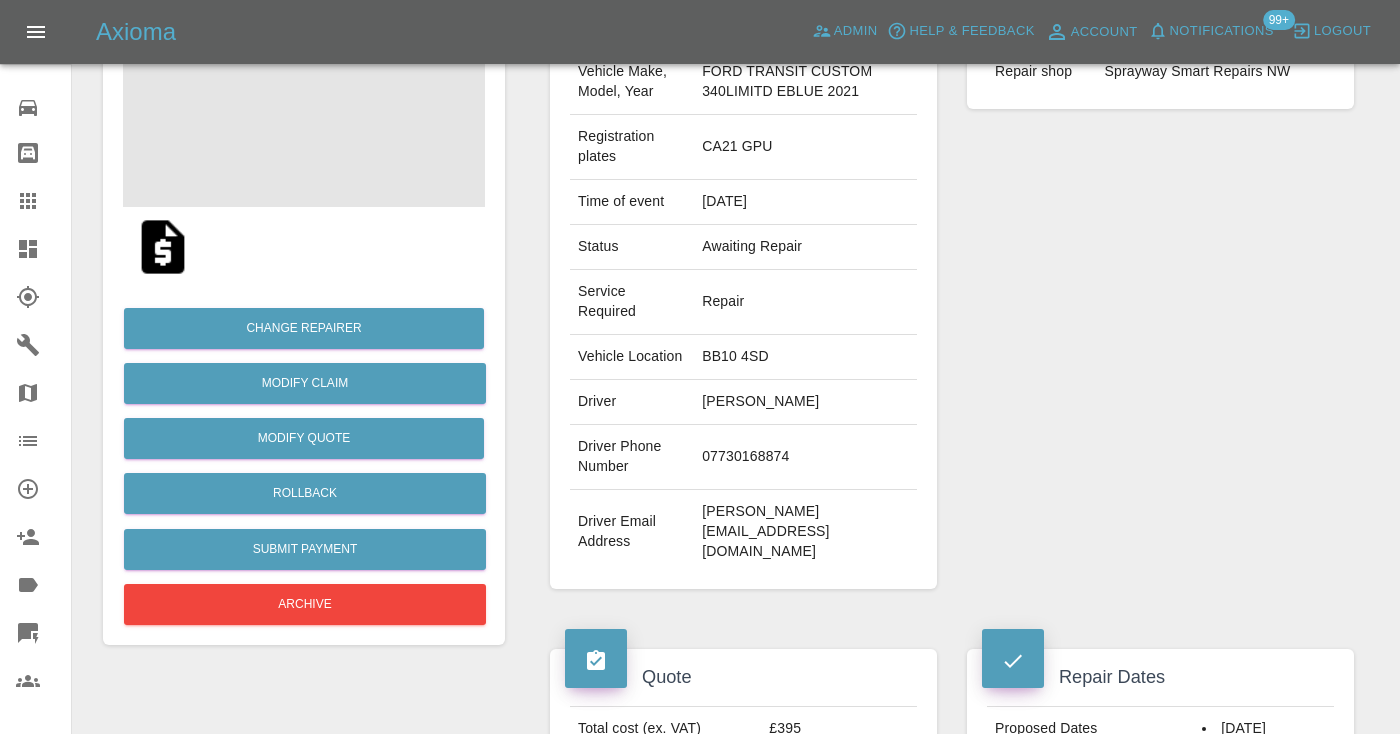 scroll, scrollTop: 257, scrollLeft: 0, axis: vertical 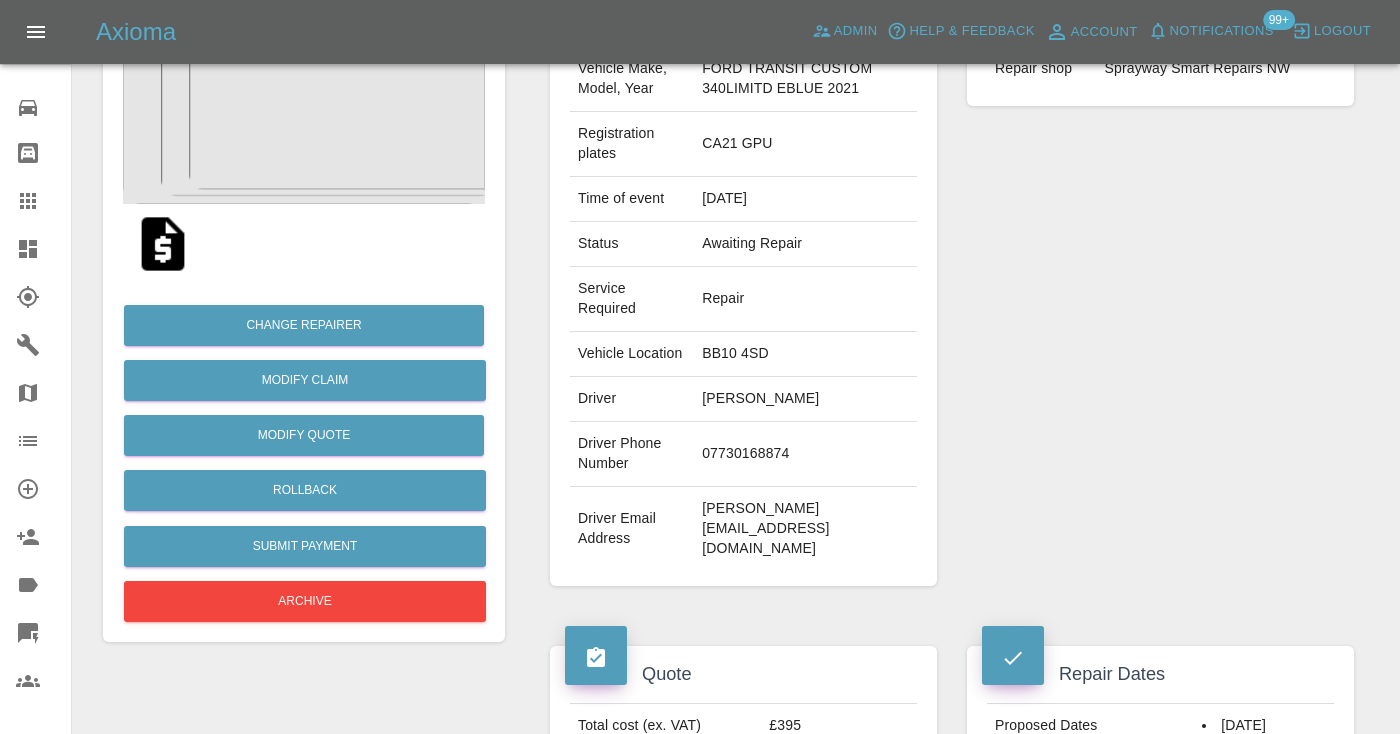 click on "07730168874" at bounding box center [805, 454] 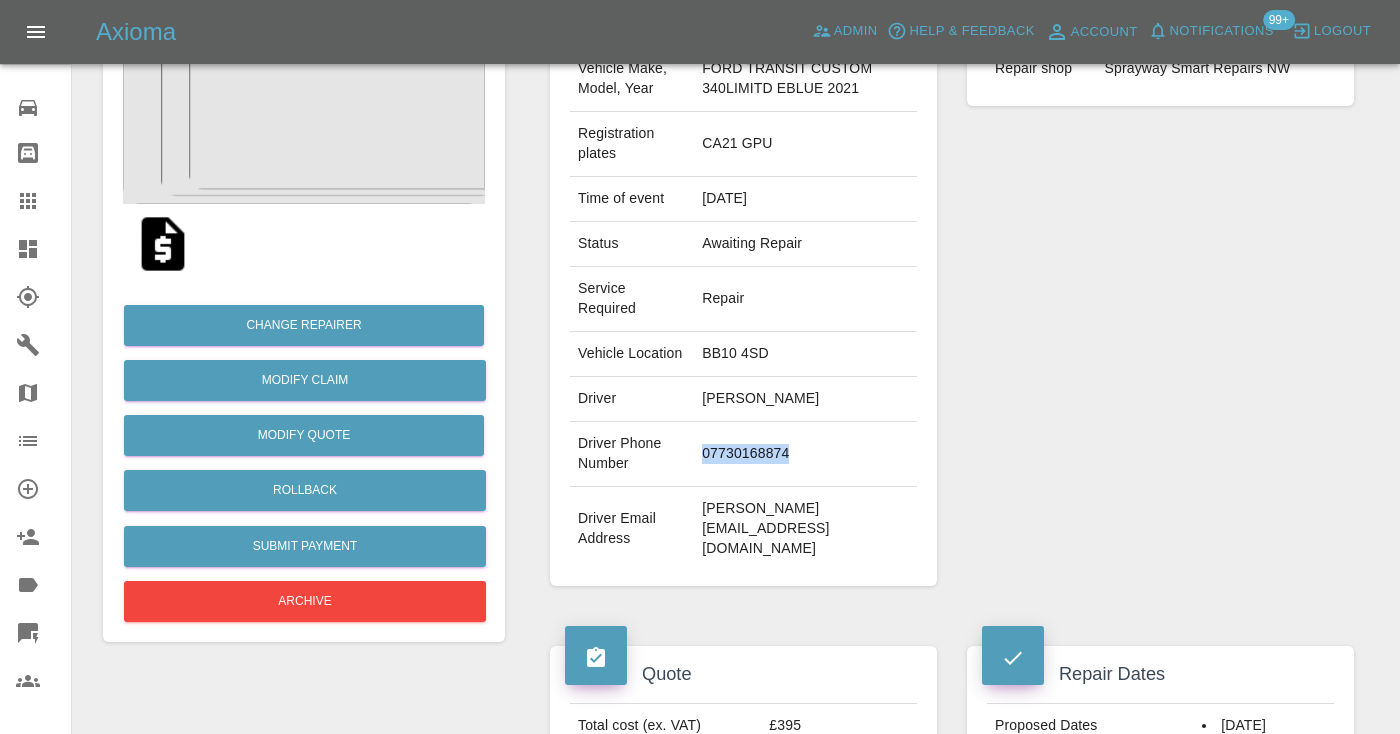 click on "07730168874" at bounding box center [805, 454] 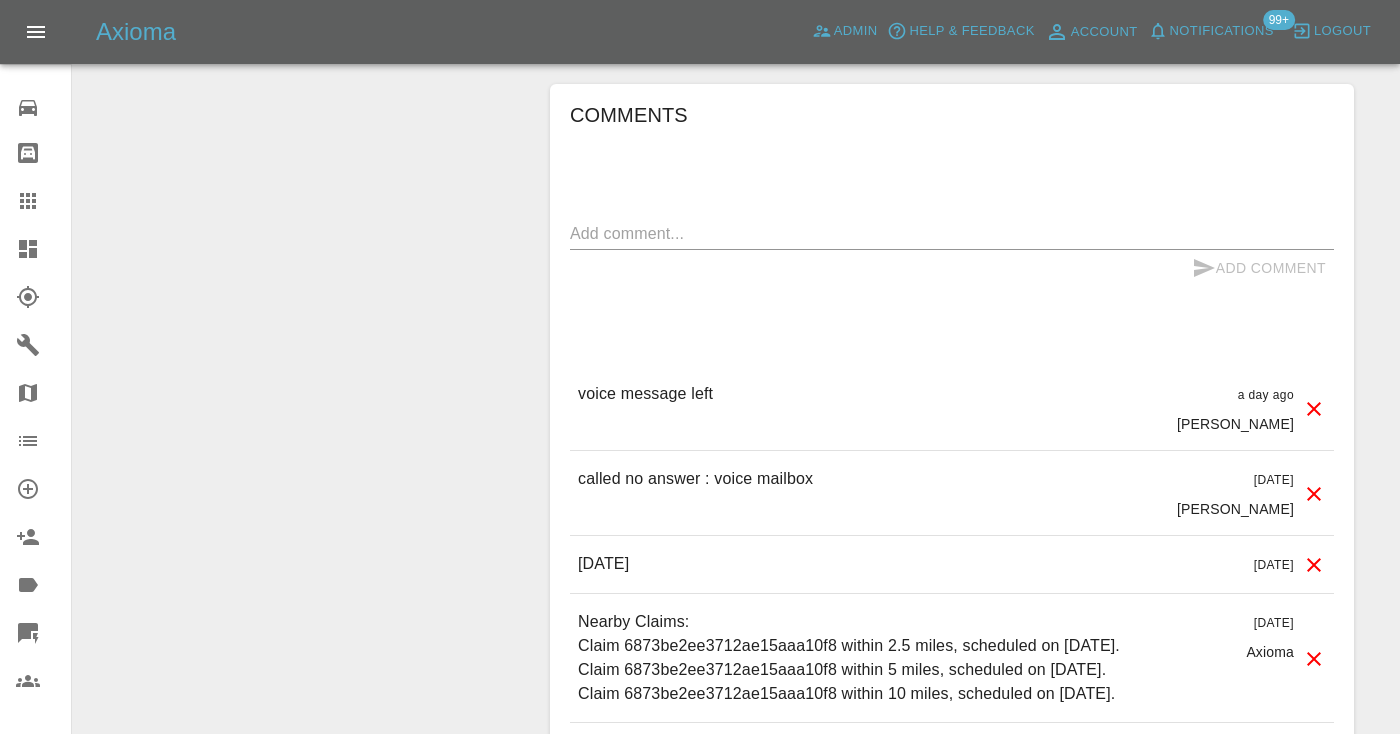 scroll, scrollTop: 1638, scrollLeft: 0, axis: vertical 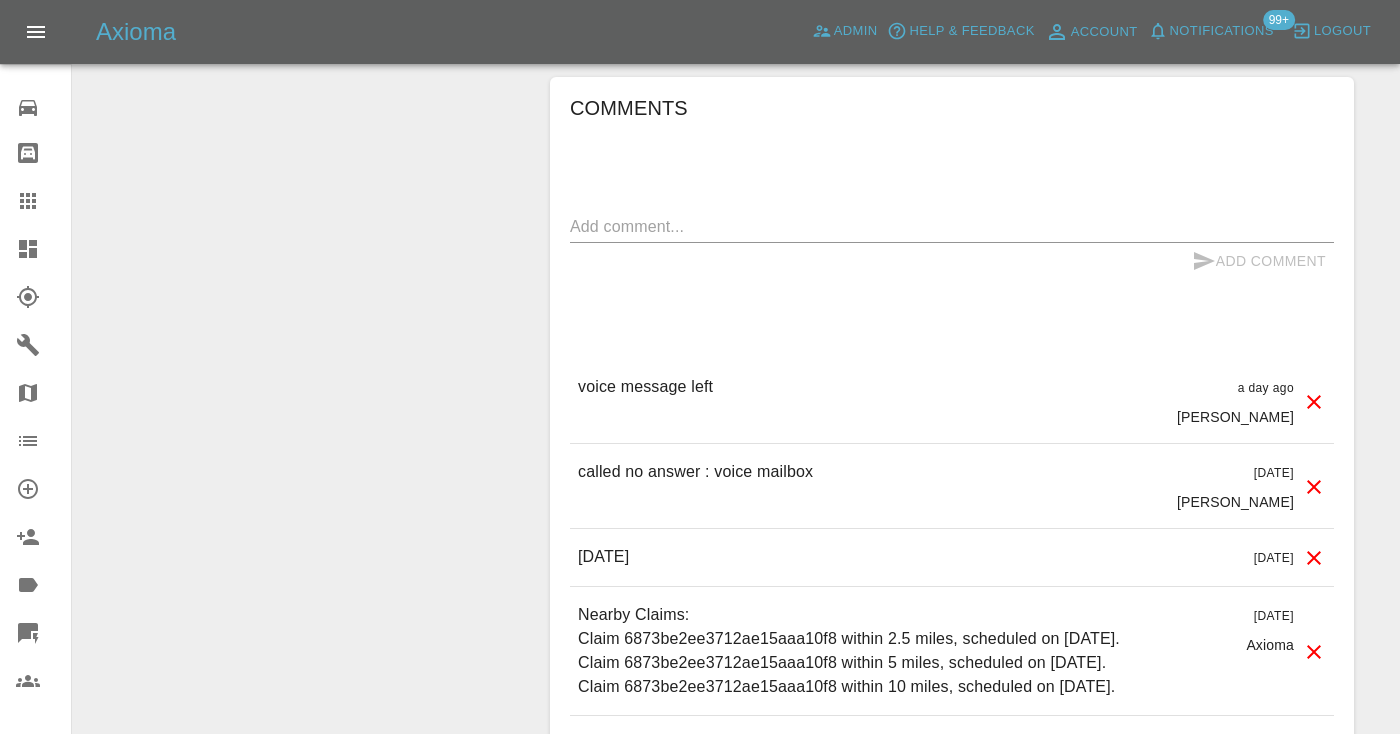 click on "Add Comment" at bounding box center [952, 261] 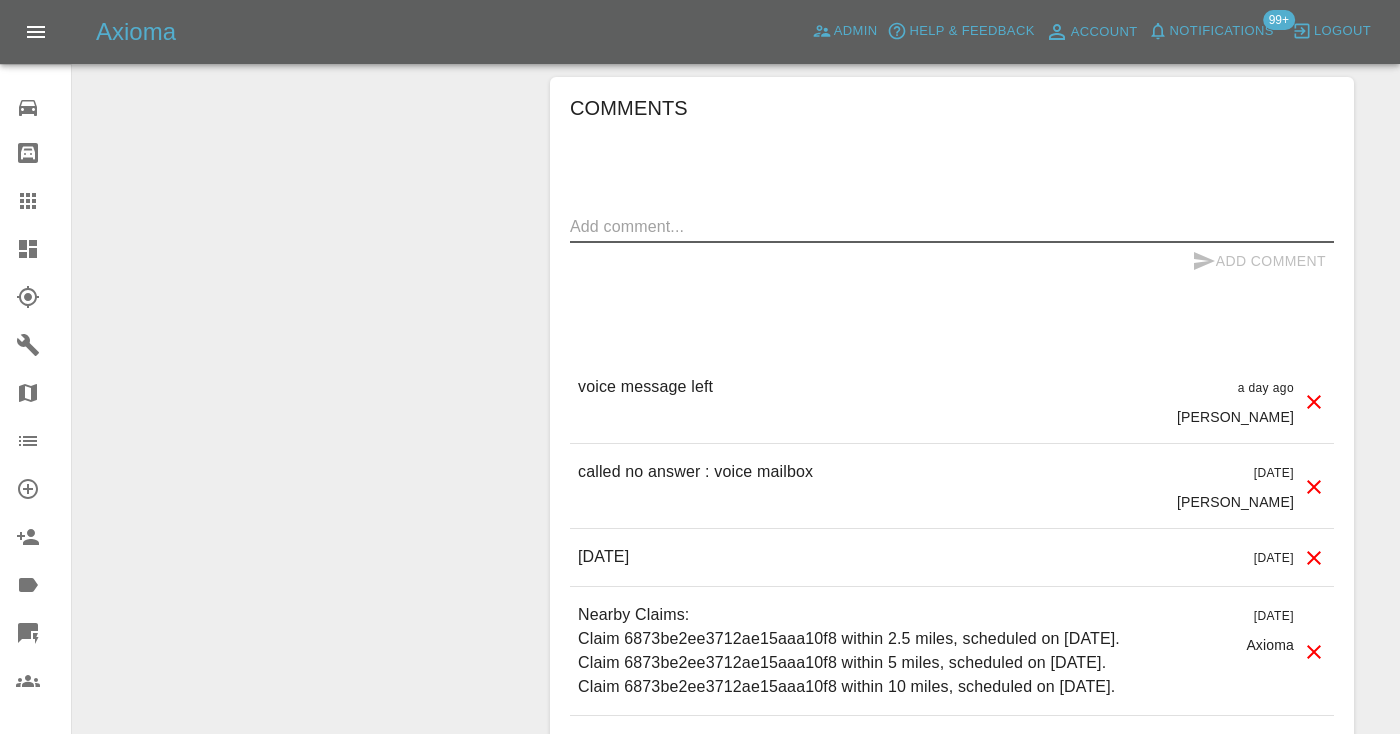 click at bounding box center [952, 226] 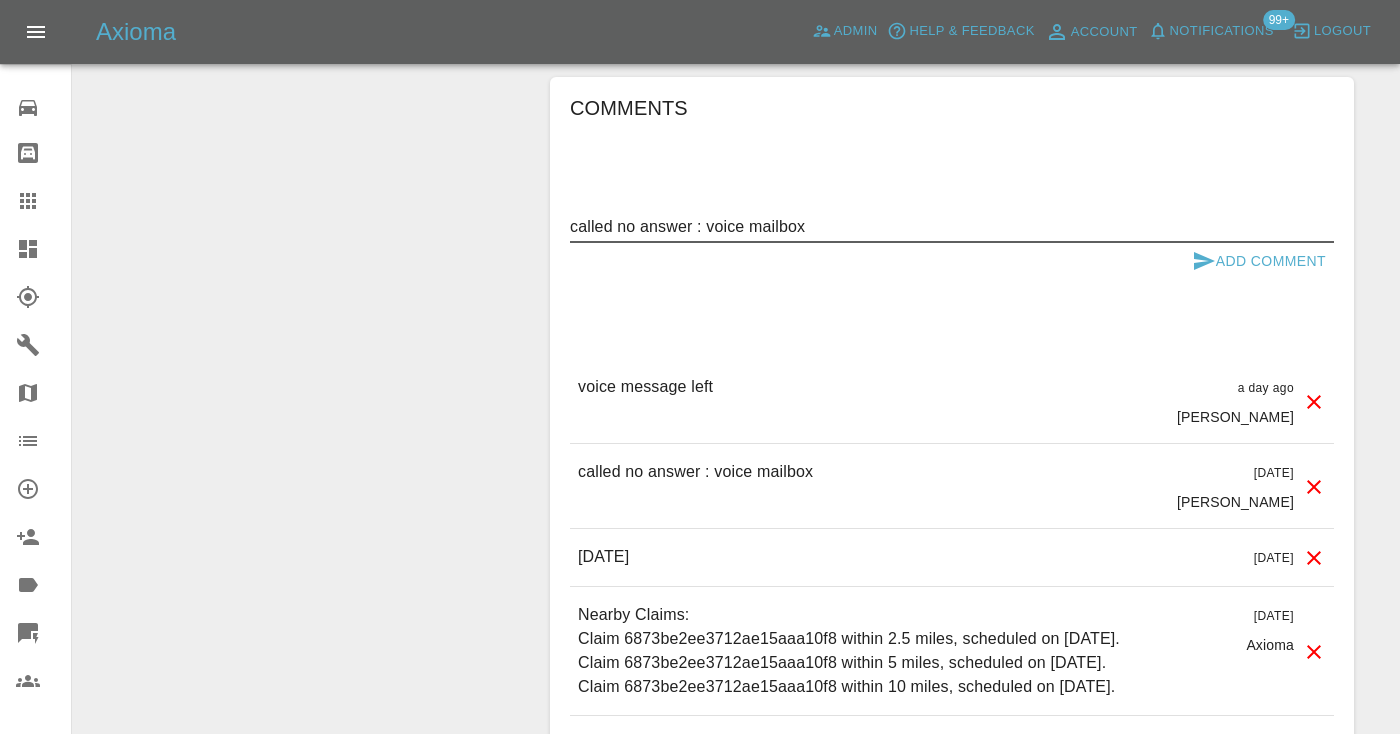 type on "called no answer : voice mailbox" 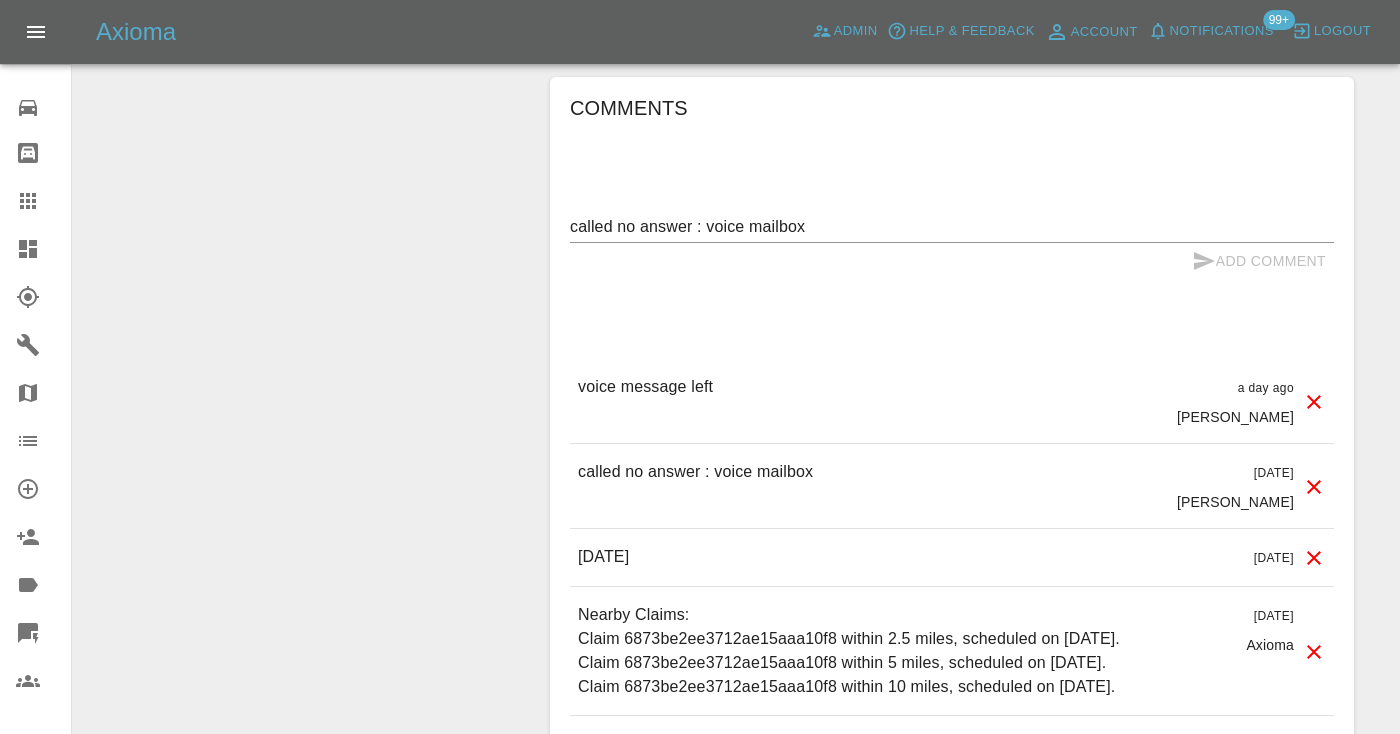 type 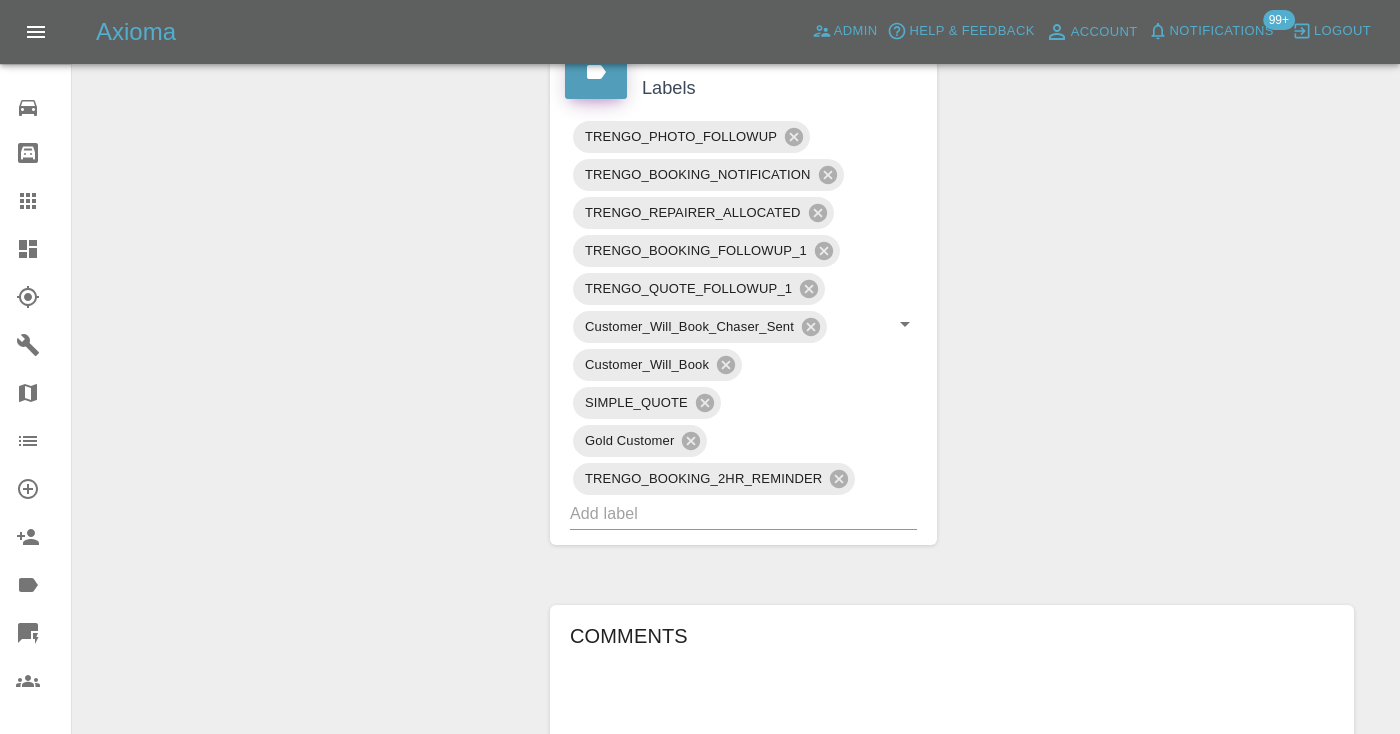 scroll, scrollTop: 1102, scrollLeft: 0, axis: vertical 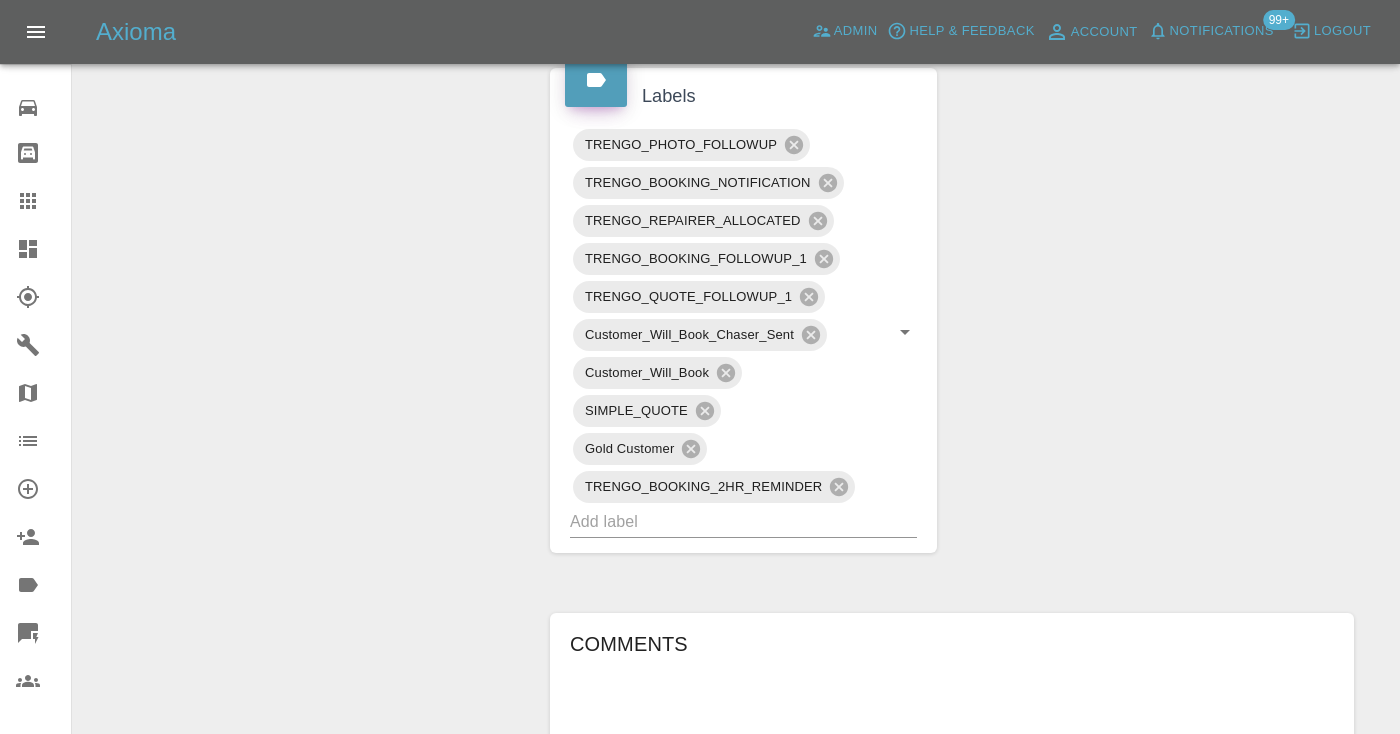 click on "Claims" at bounding box center (35, 201) 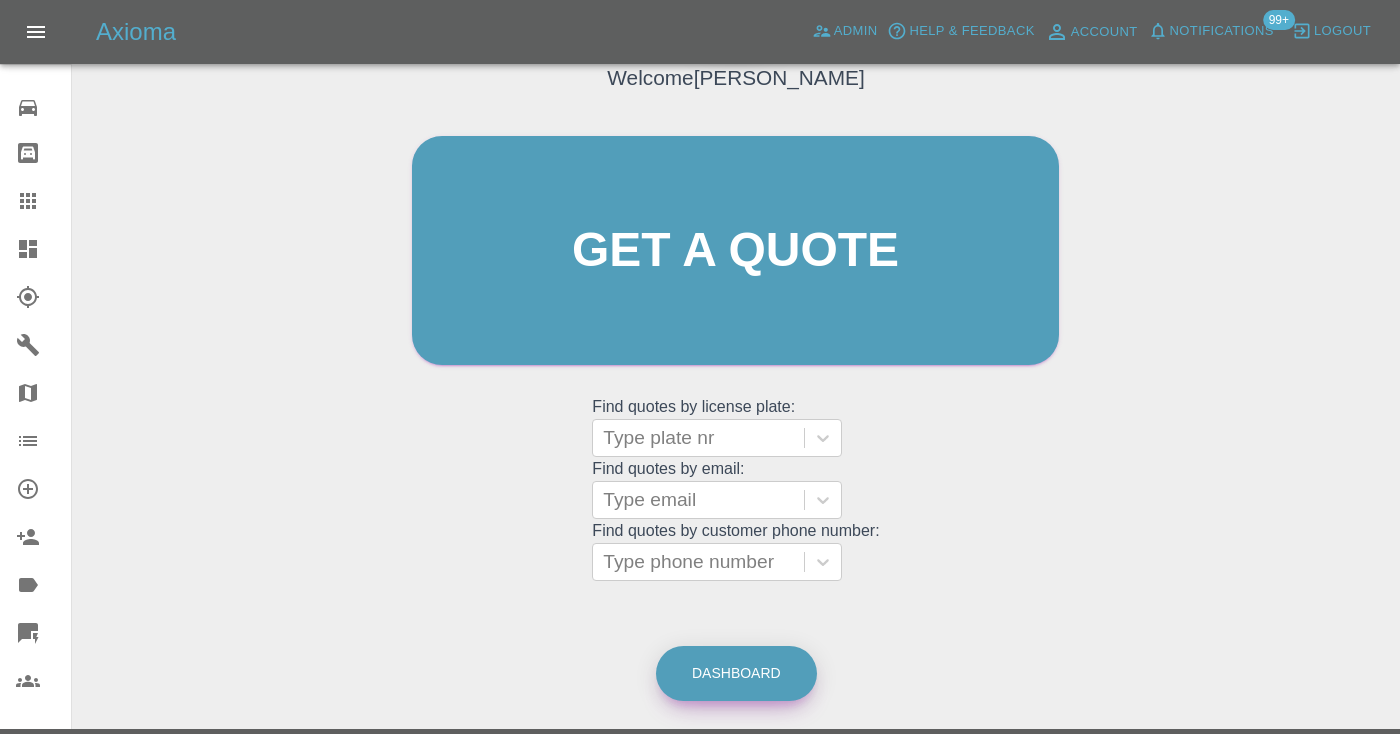click on "Dashboard" at bounding box center [736, 673] 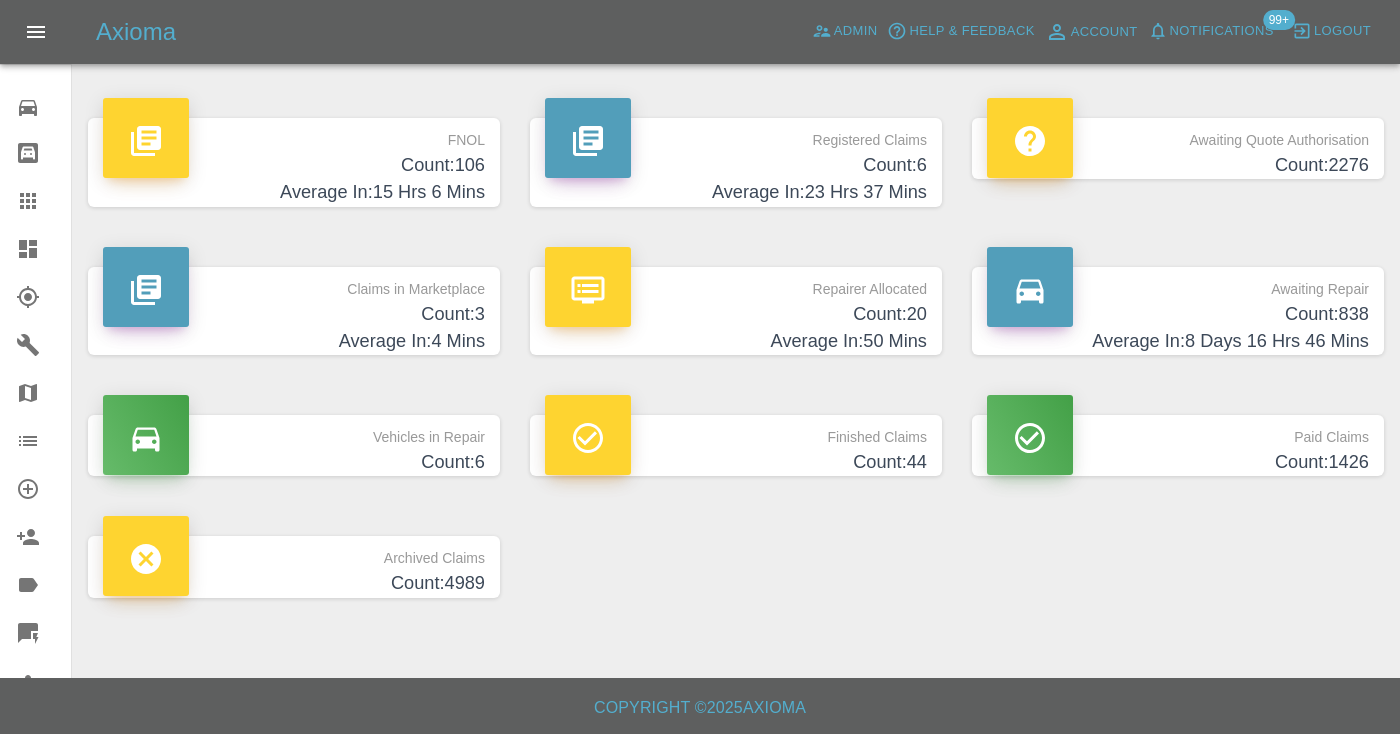 click on "Count:  838" at bounding box center [1178, 314] 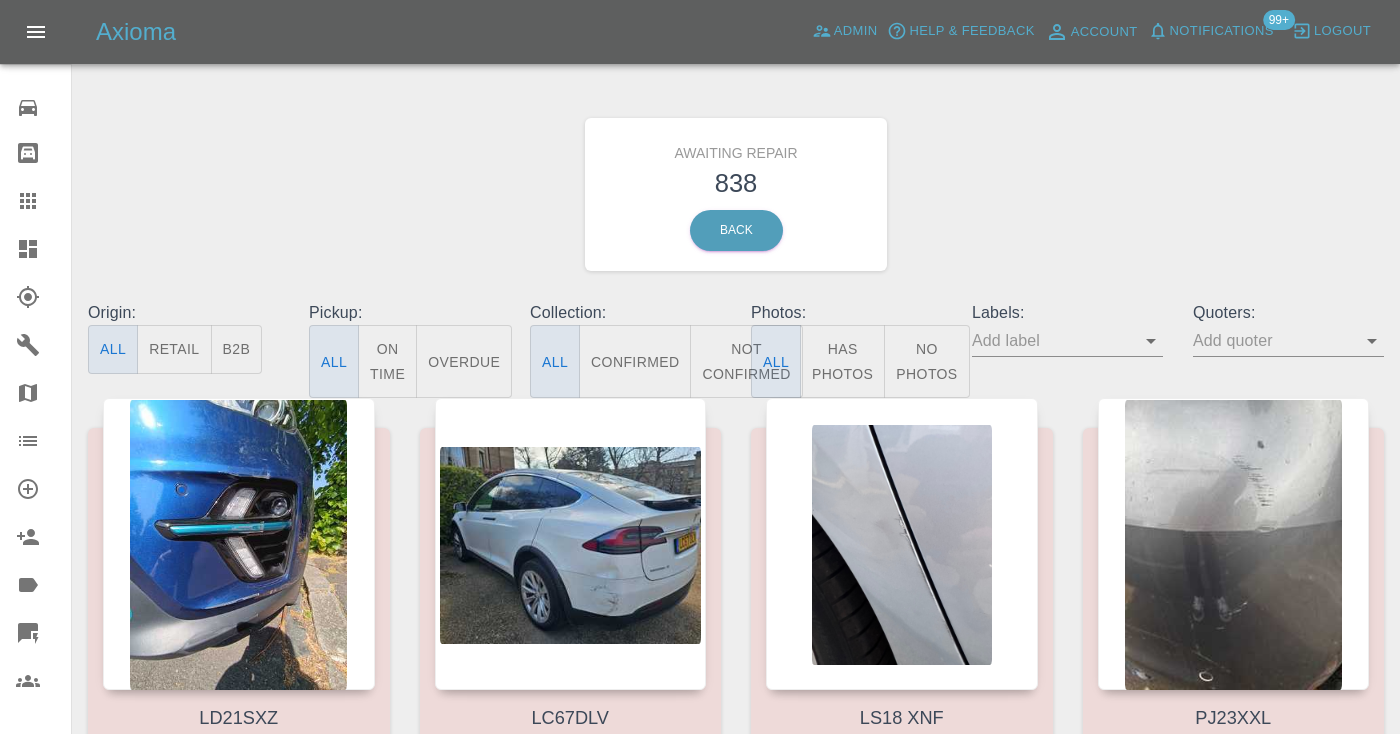 click on "Not Confirmed" at bounding box center (746, 361) 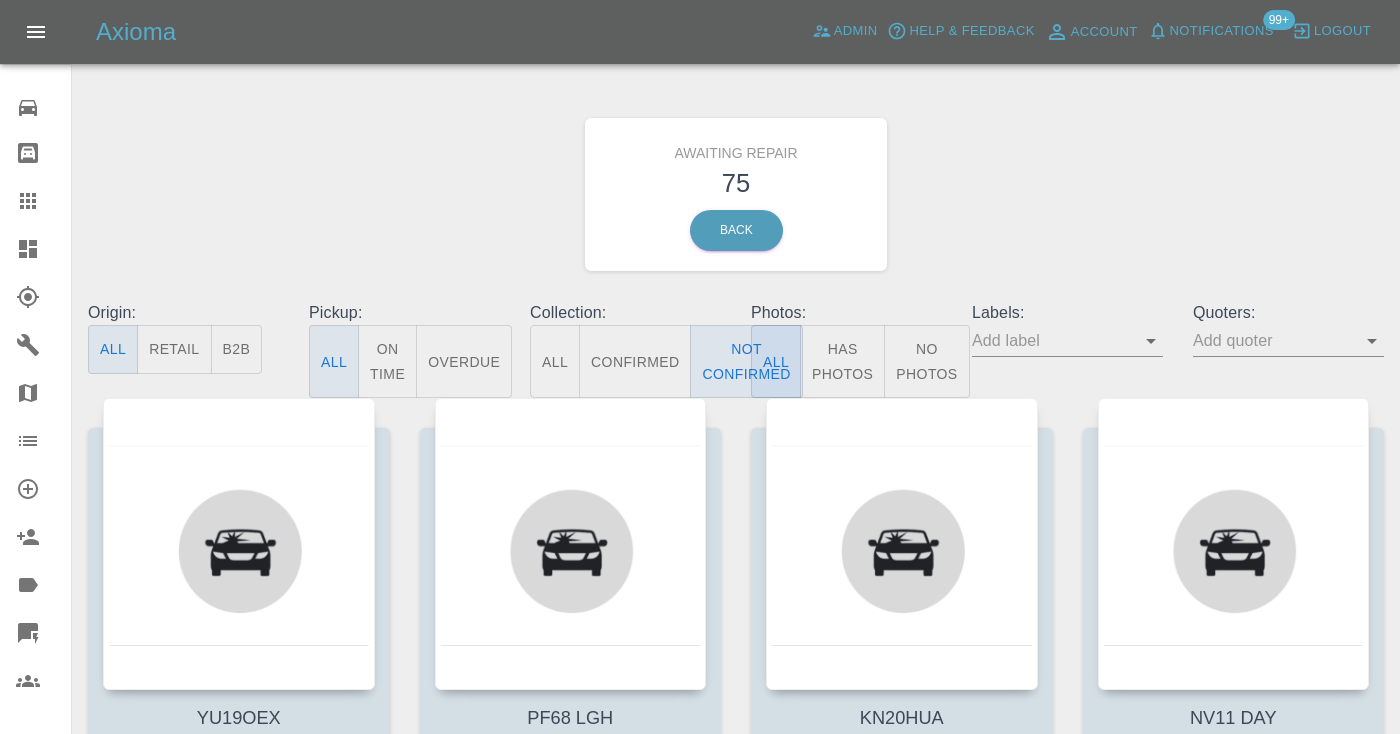 click on "Awaiting Repair 75 Back" at bounding box center [736, 194] 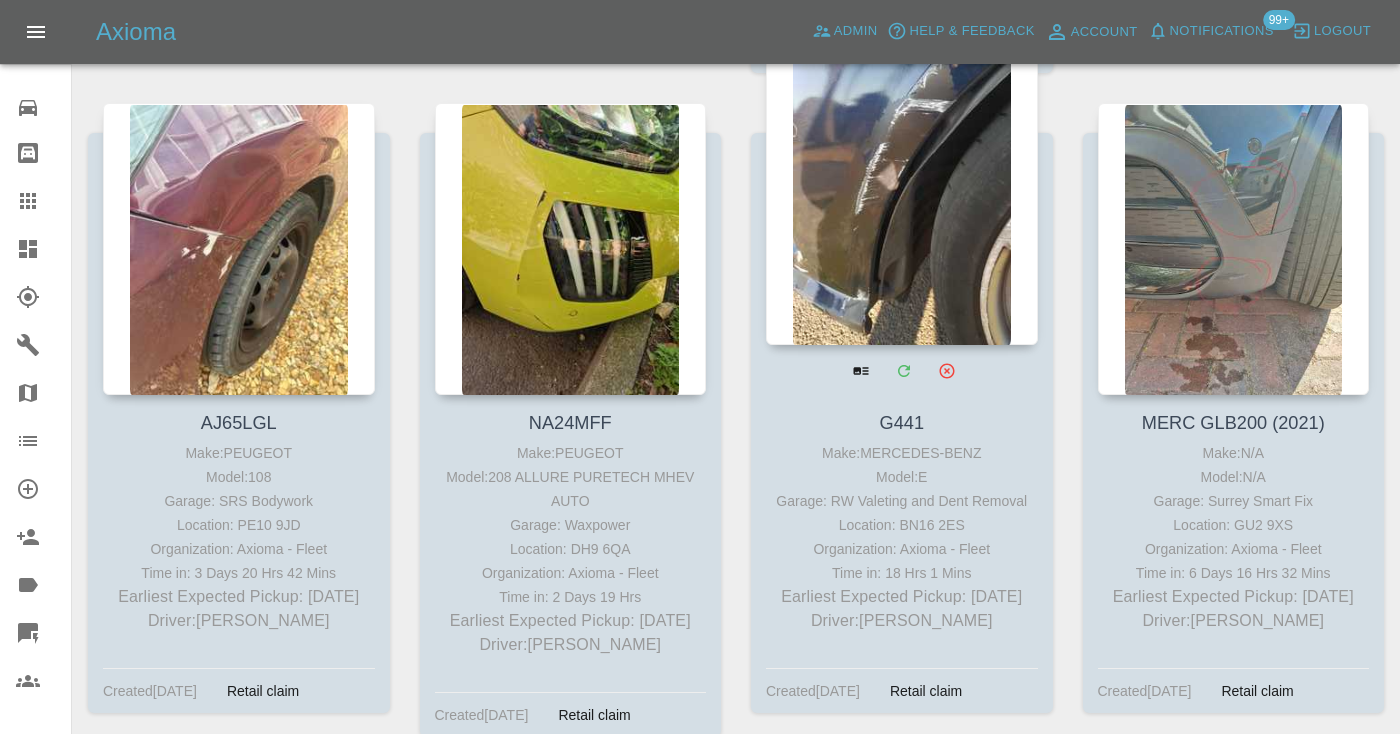 scroll, scrollTop: 2292, scrollLeft: 0, axis: vertical 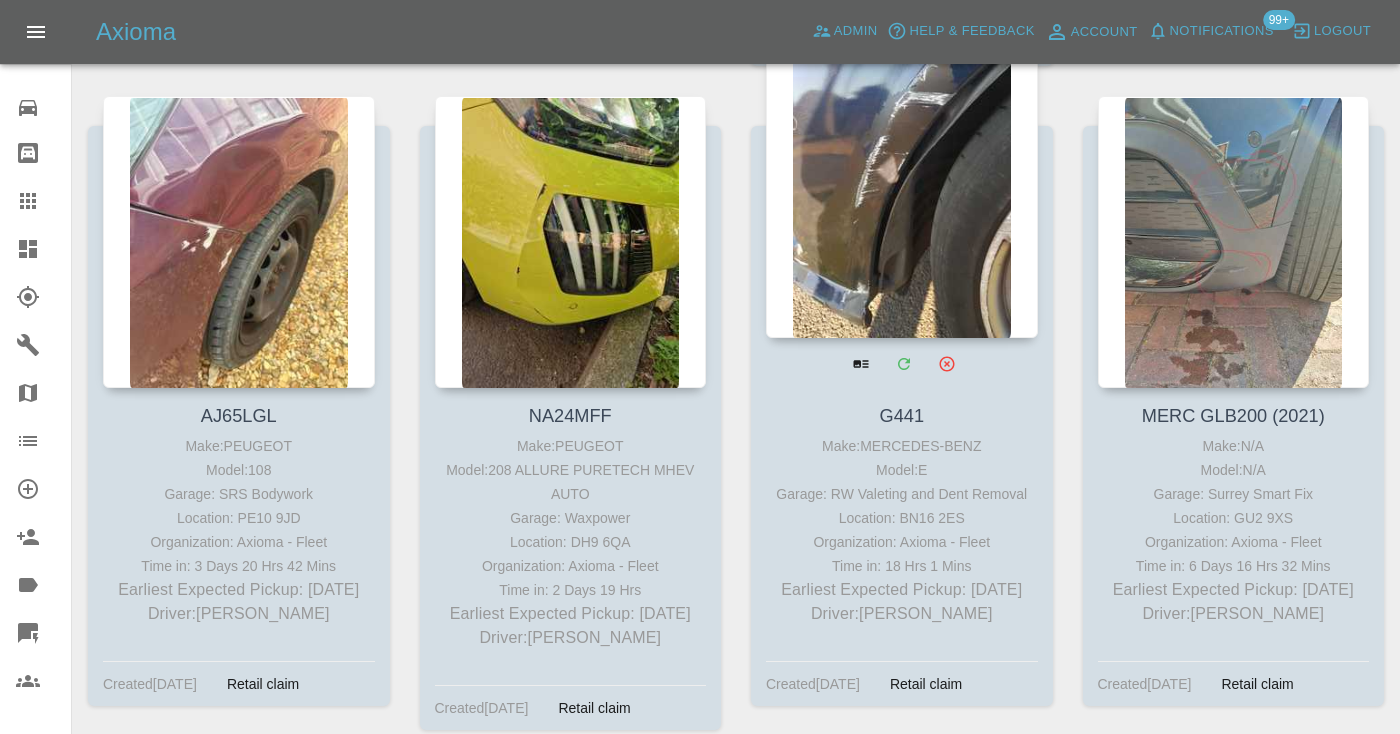 click at bounding box center (902, 192) 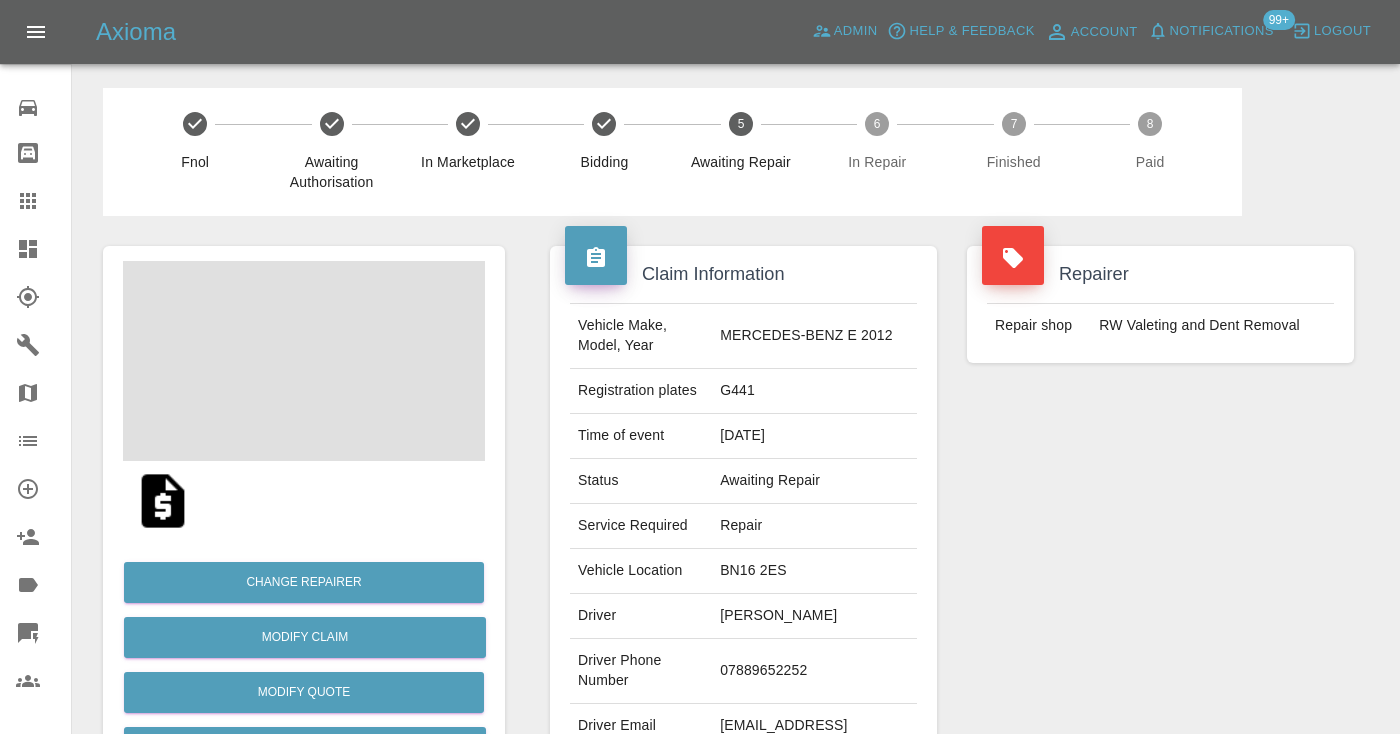 click on "07889652252" at bounding box center (814, 671) 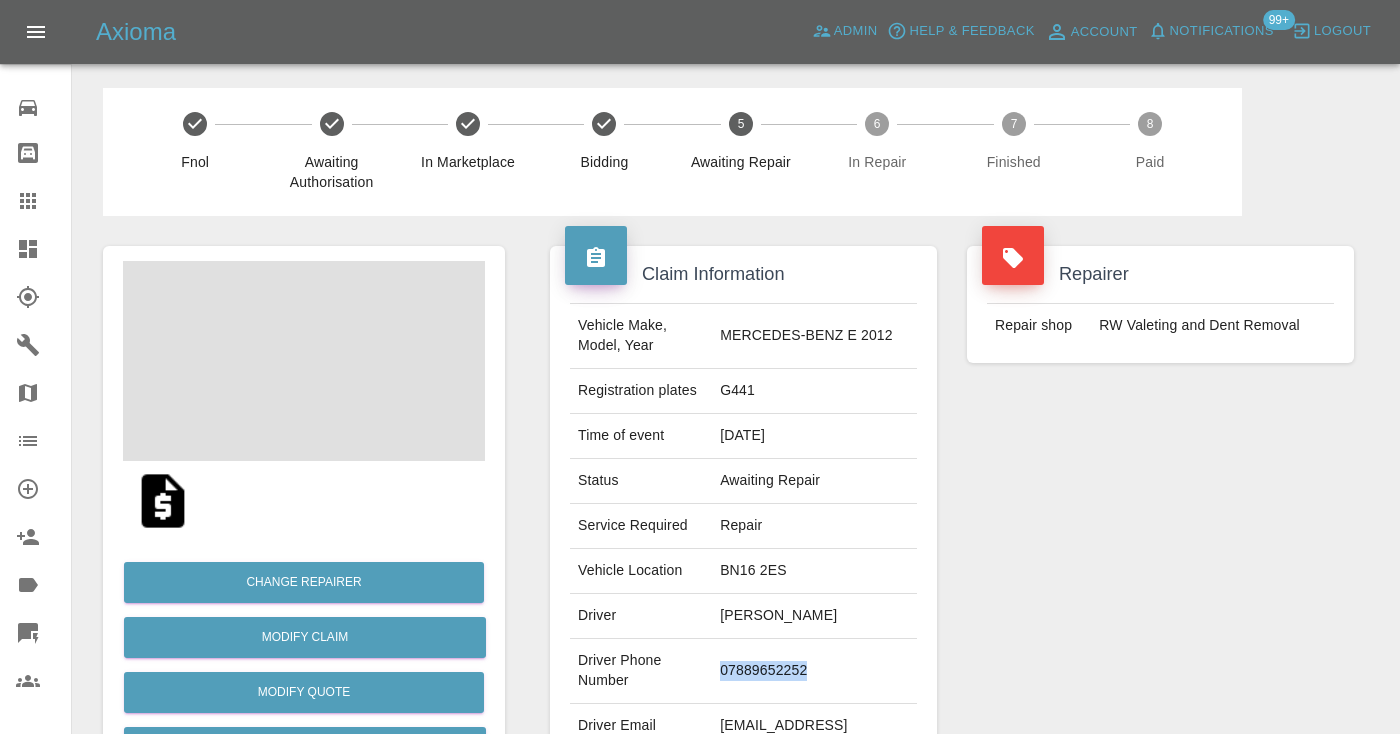 click on "07889652252" at bounding box center (814, 671) 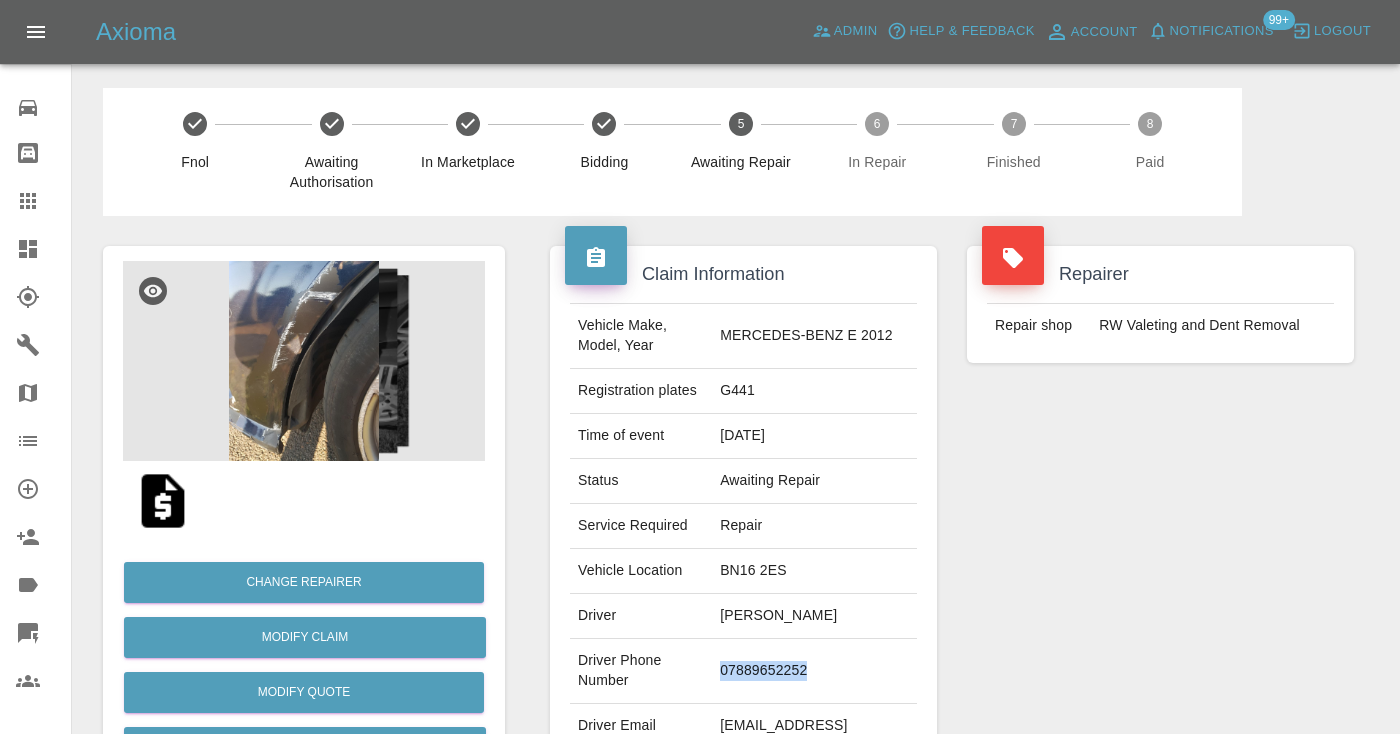 copy on "07889652252" 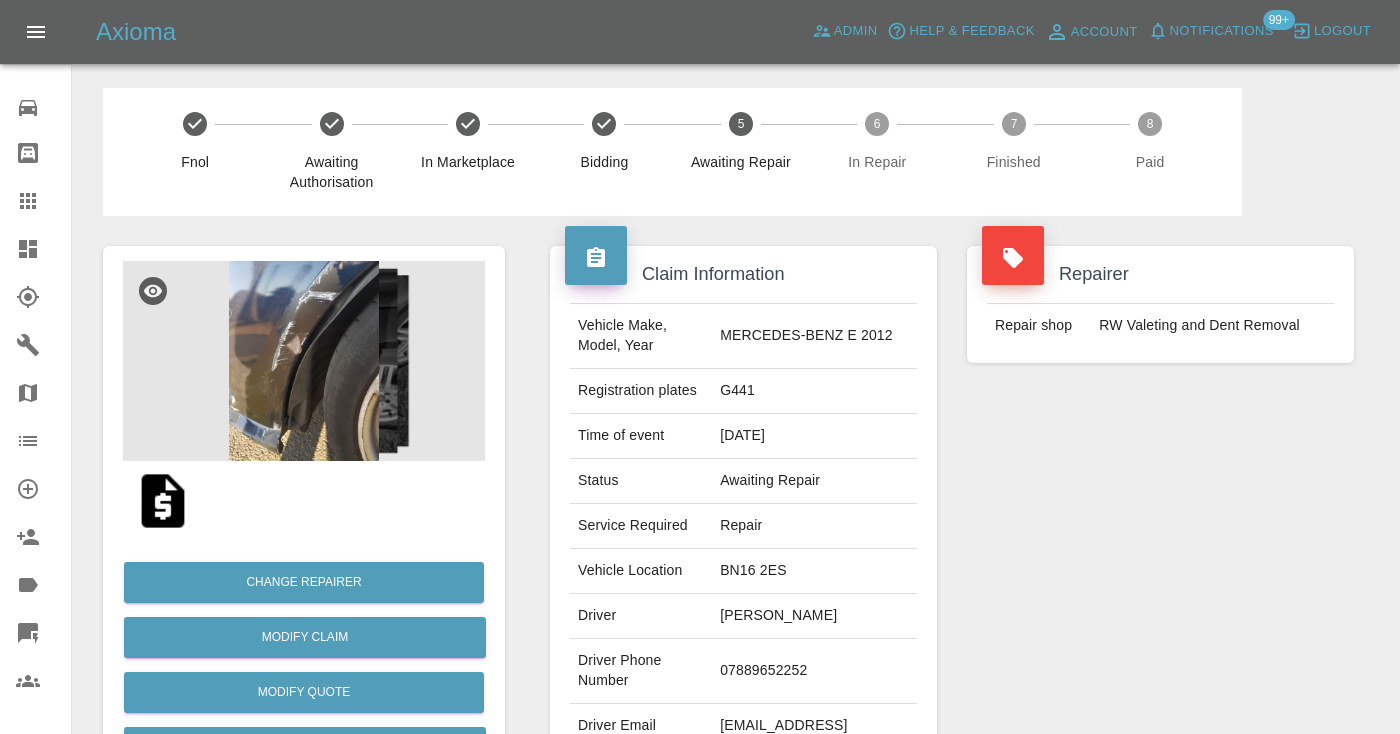click on "Repairer Repair shop RW Valeting and Dent Removal" at bounding box center (1160, 514) 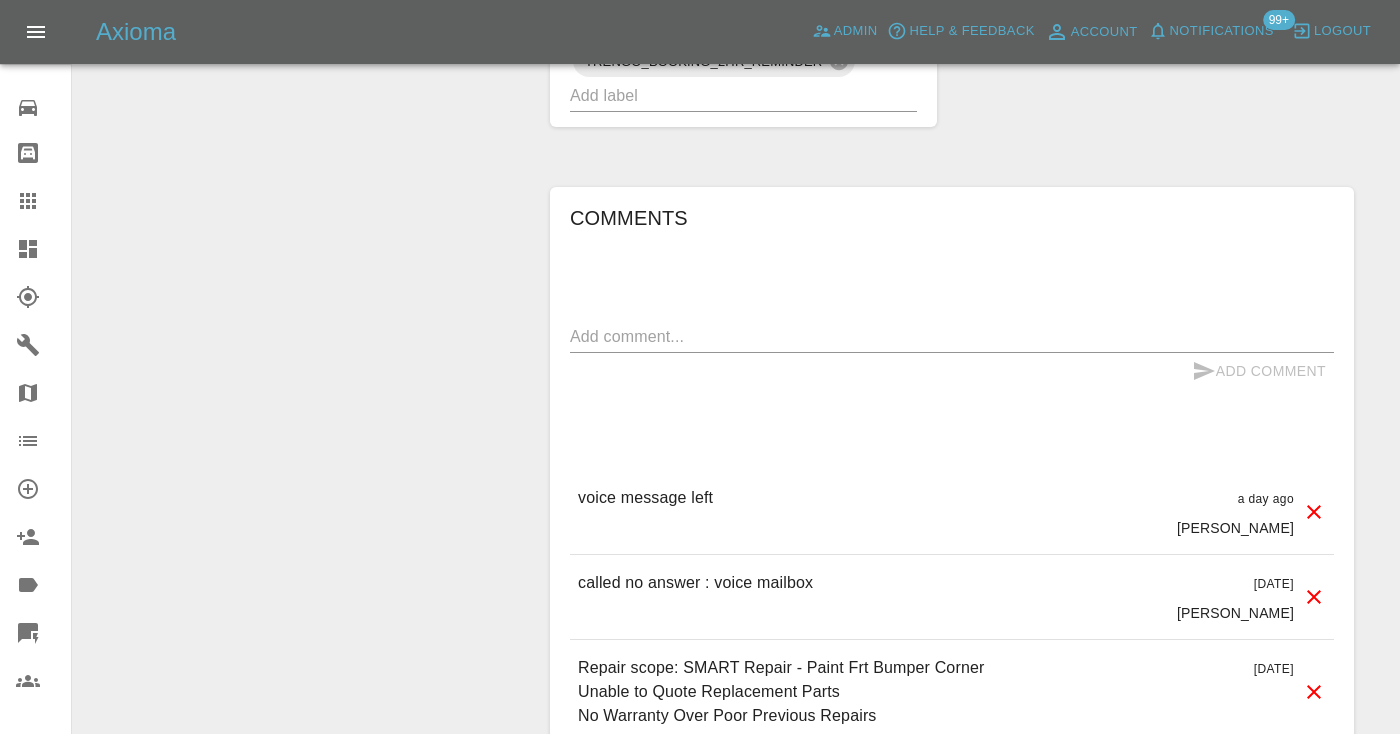 scroll, scrollTop: 1675, scrollLeft: 0, axis: vertical 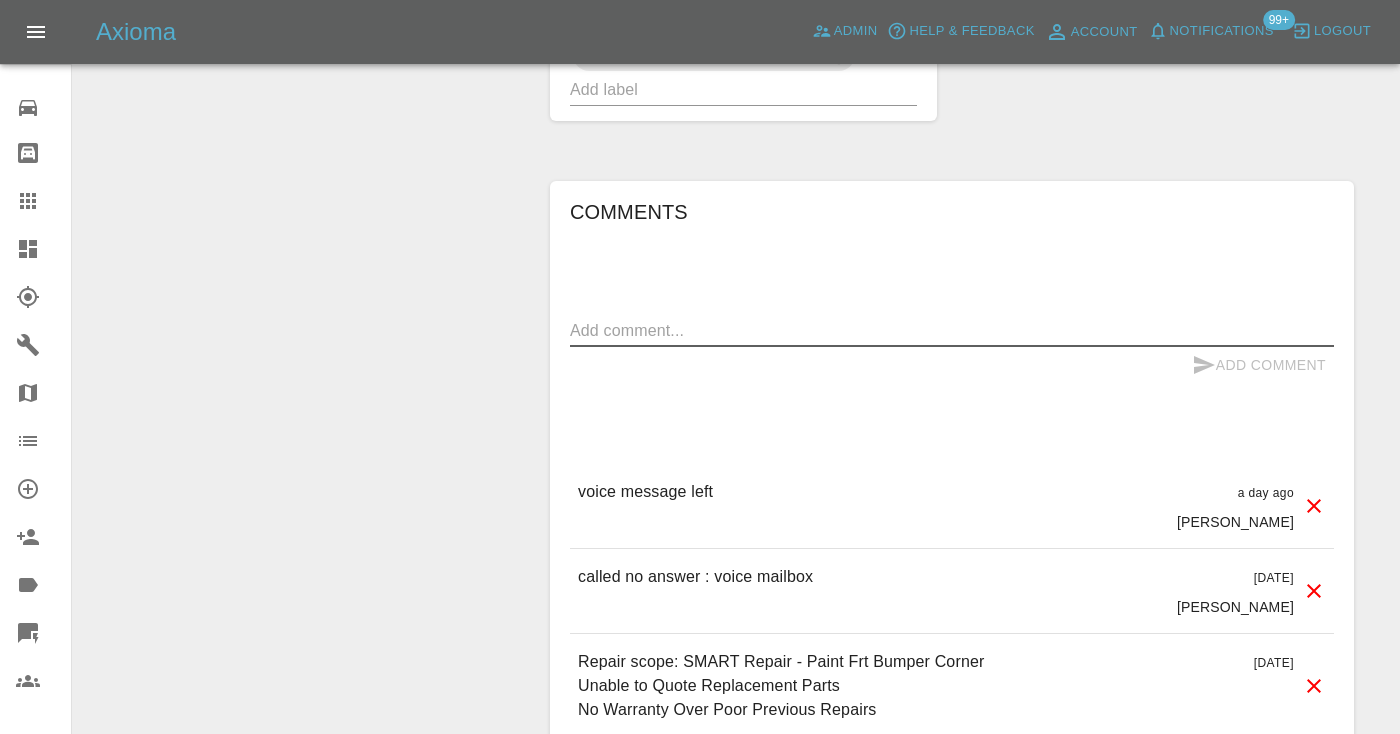 click at bounding box center (952, 330) 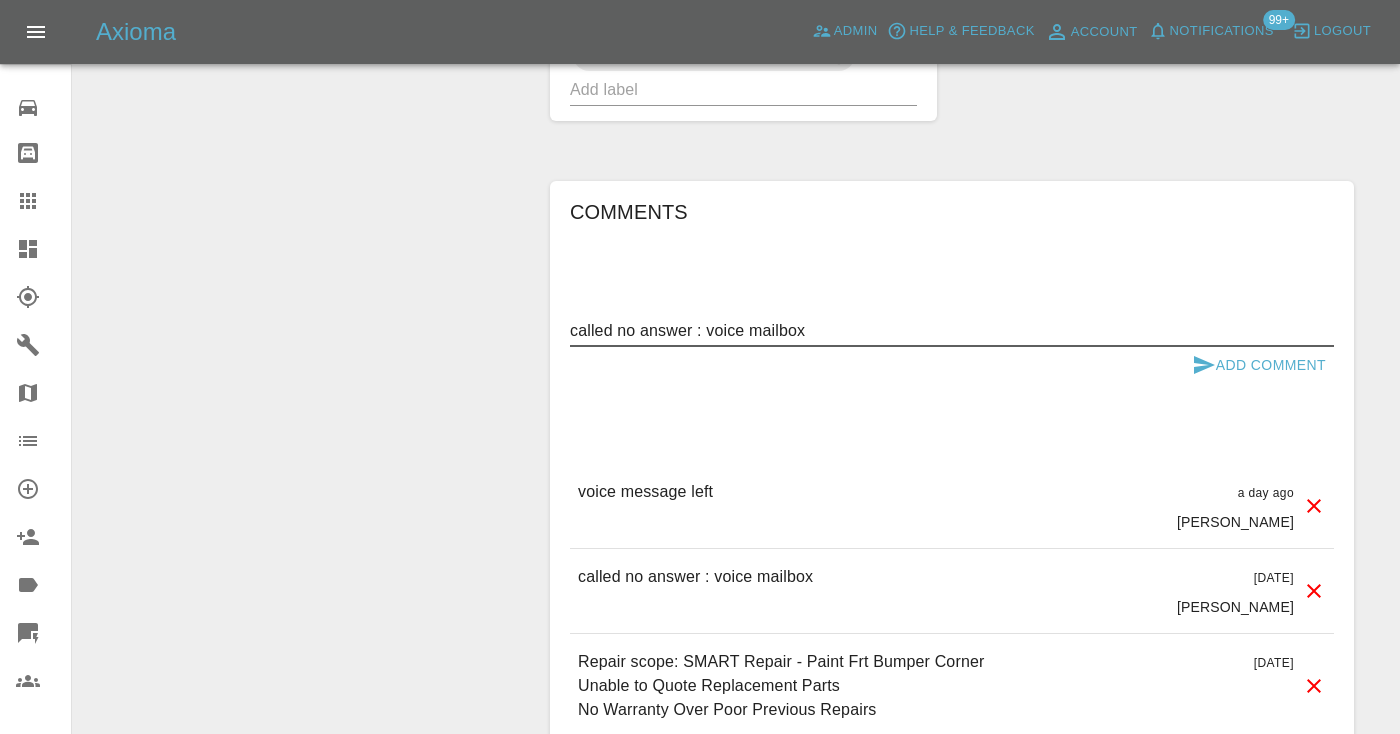 type on "called no answer : voice mailbox" 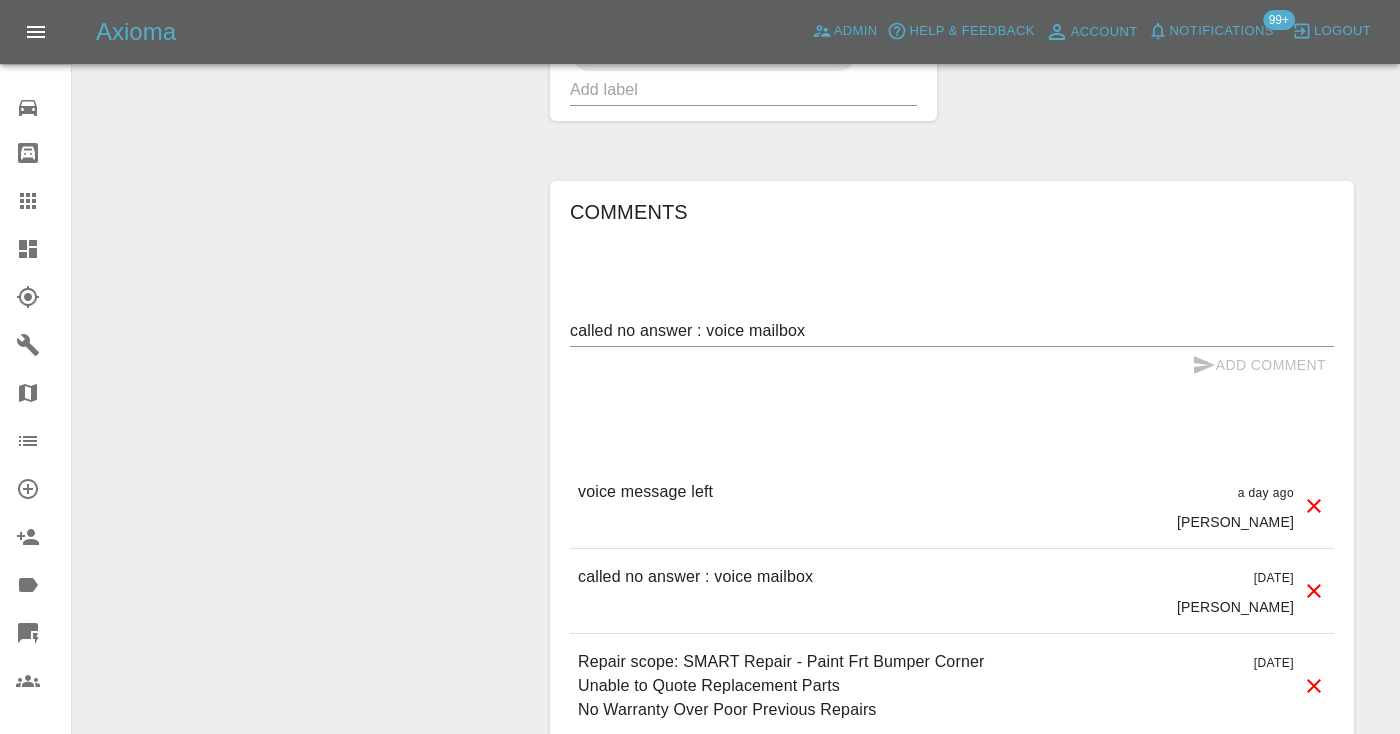 type 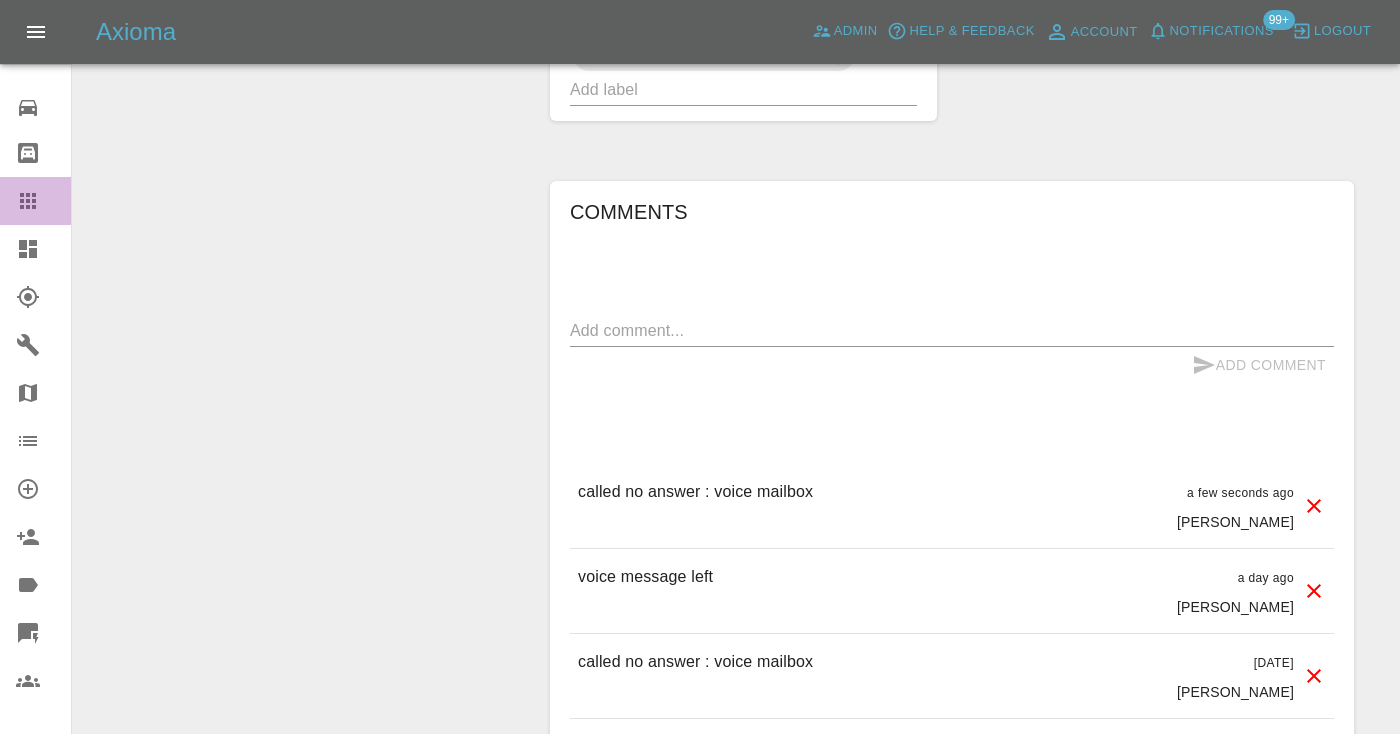 click on "Claims" at bounding box center [35, 201] 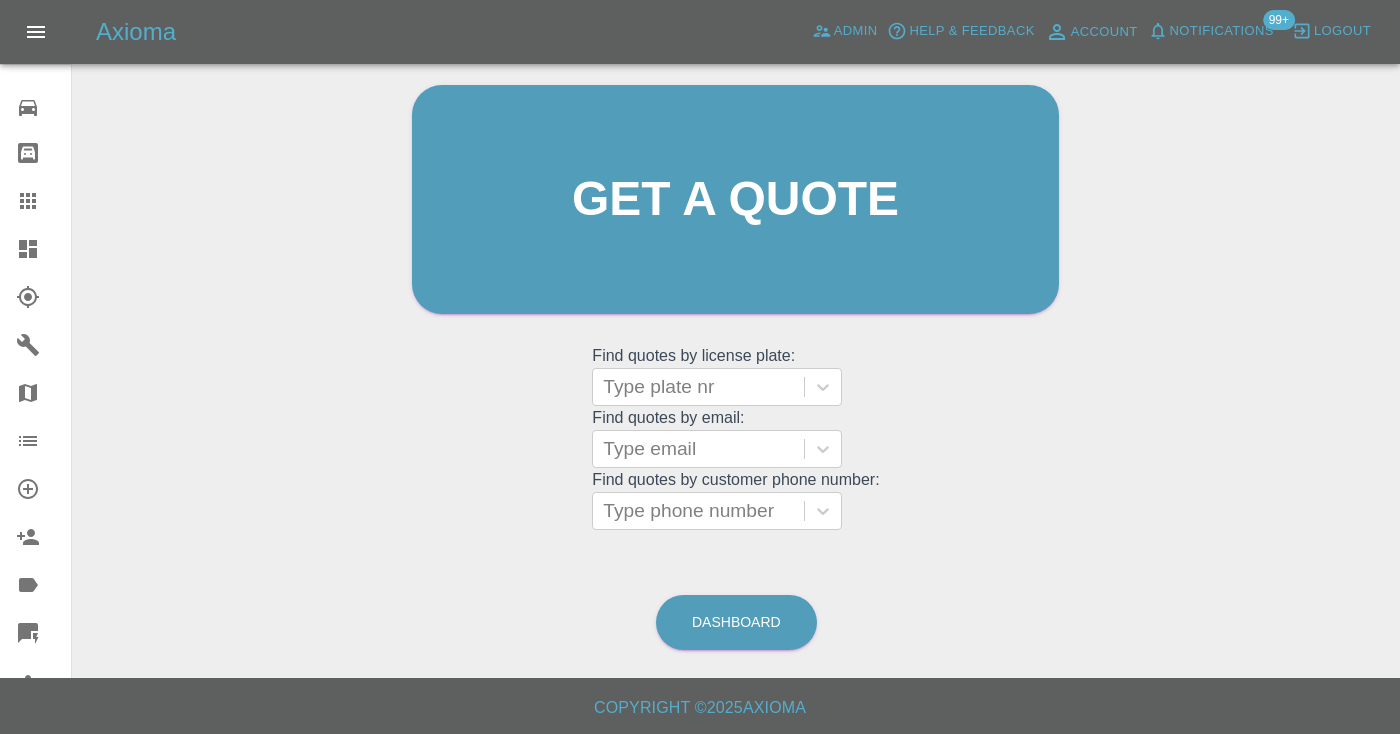 scroll, scrollTop: 201, scrollLeft: 0, axis: vertical 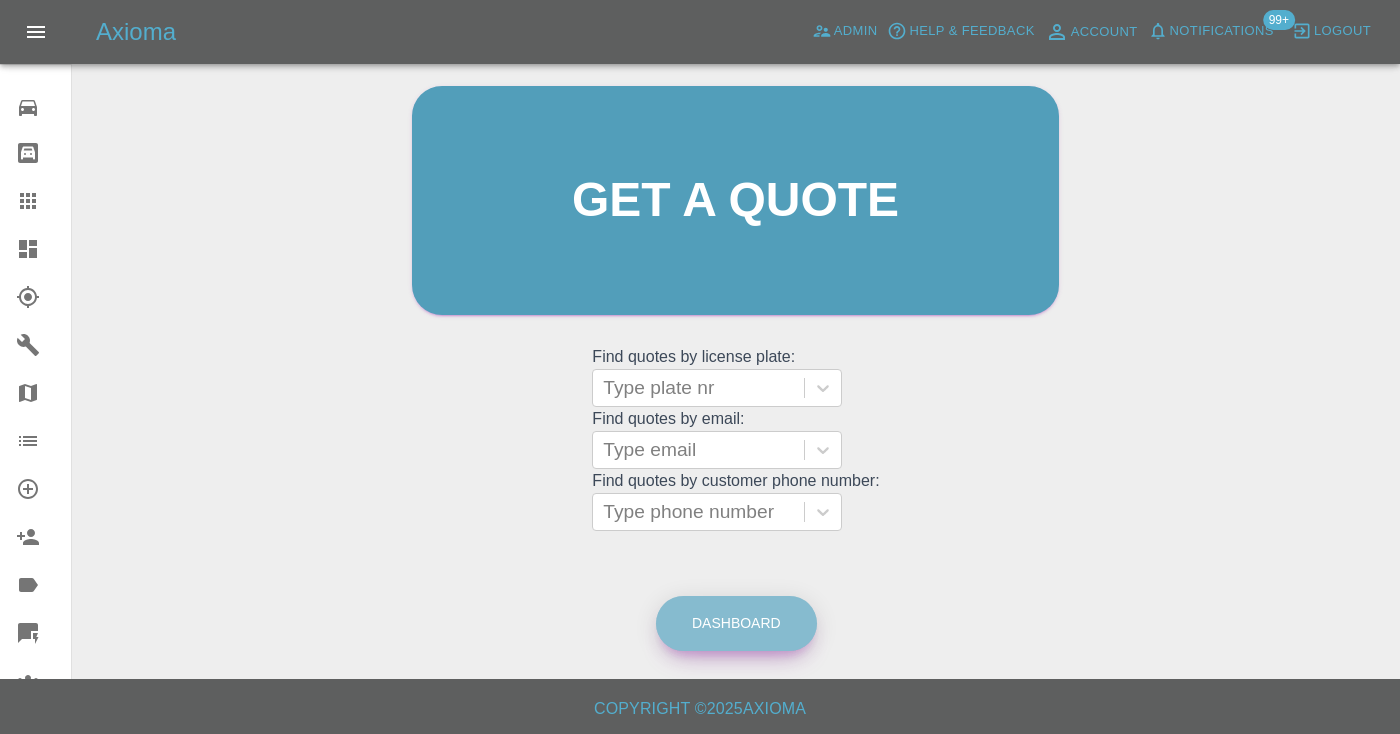 click on "Dashboard" at bounding box center (736, 623) 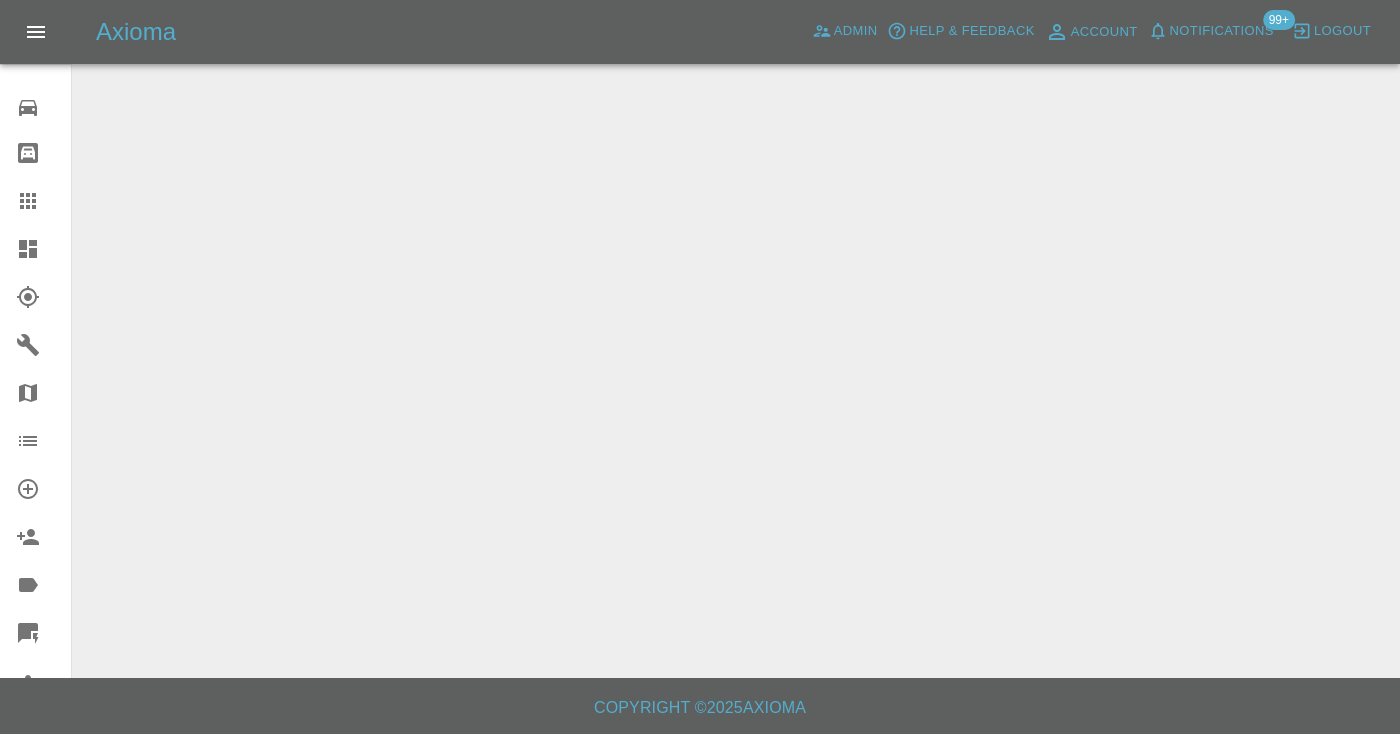 scroll, scrollTop: 0, scrollLeft: 0, axis: both 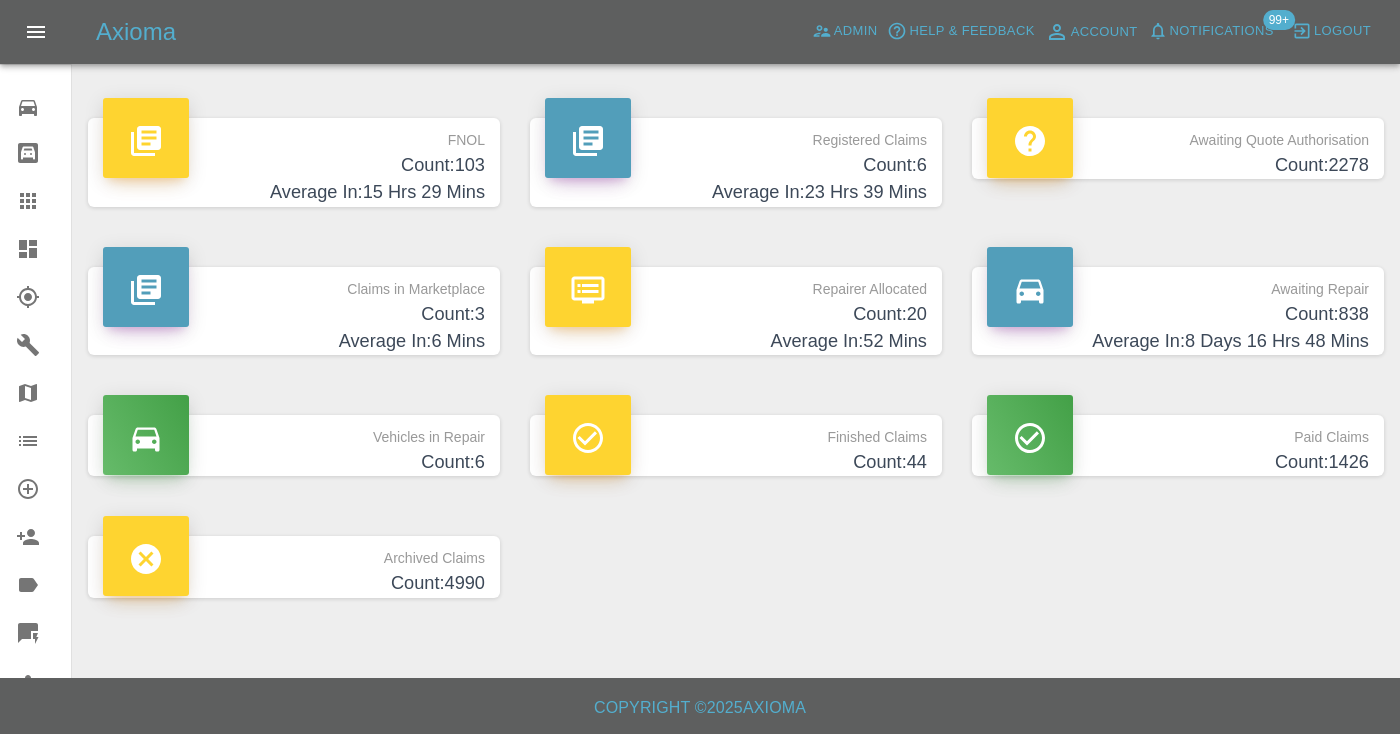 click on "Count:  838" at bounding box center [1178, 314] 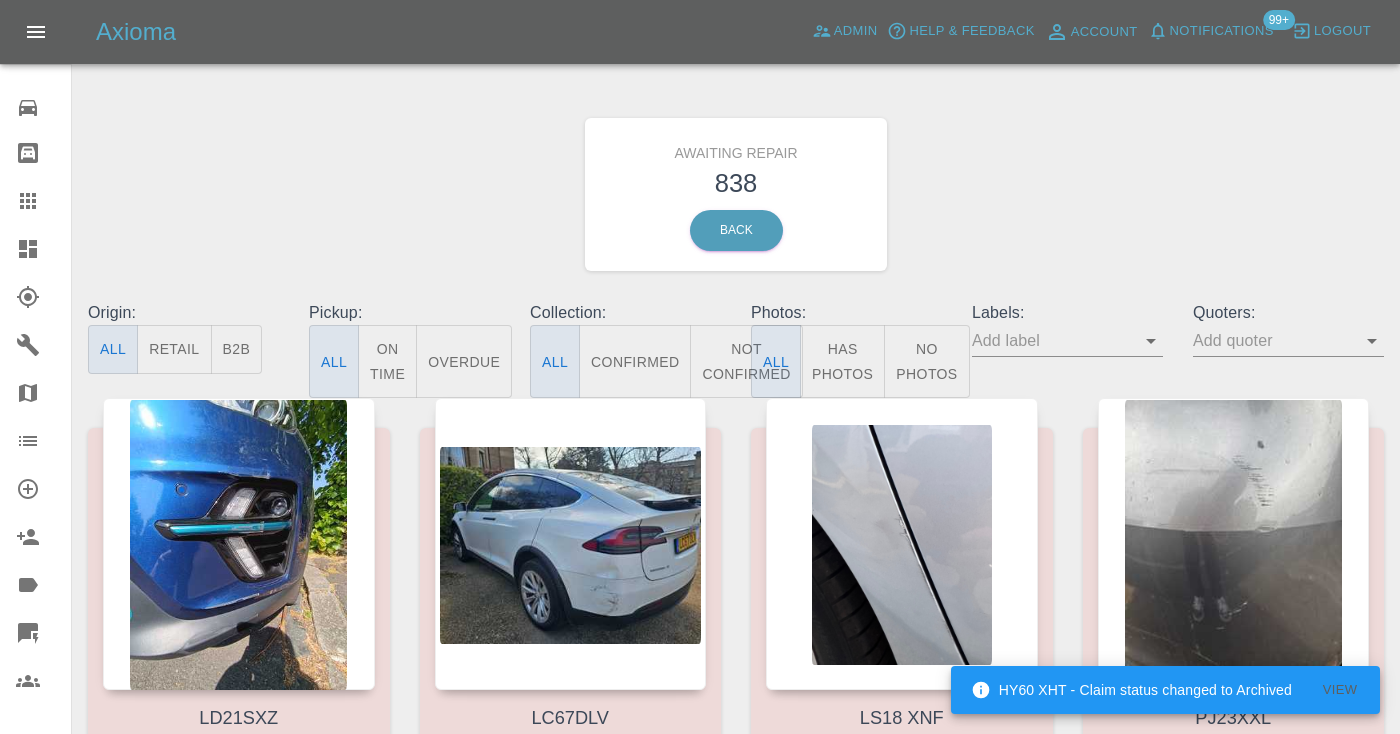 click on "Not Confirmed" at bounding box center (746, 361) 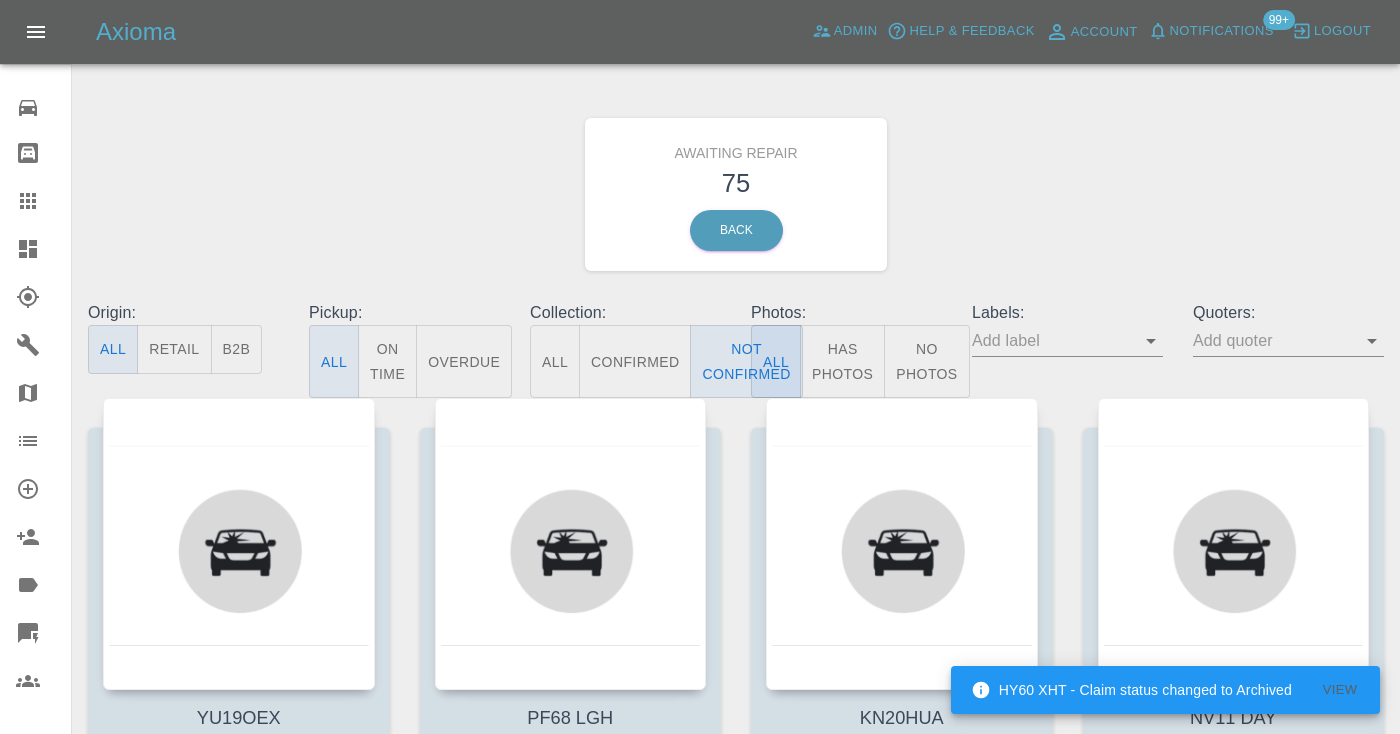 click on "Awaiting Repair 75 Back" at bounding box center [736, 194] 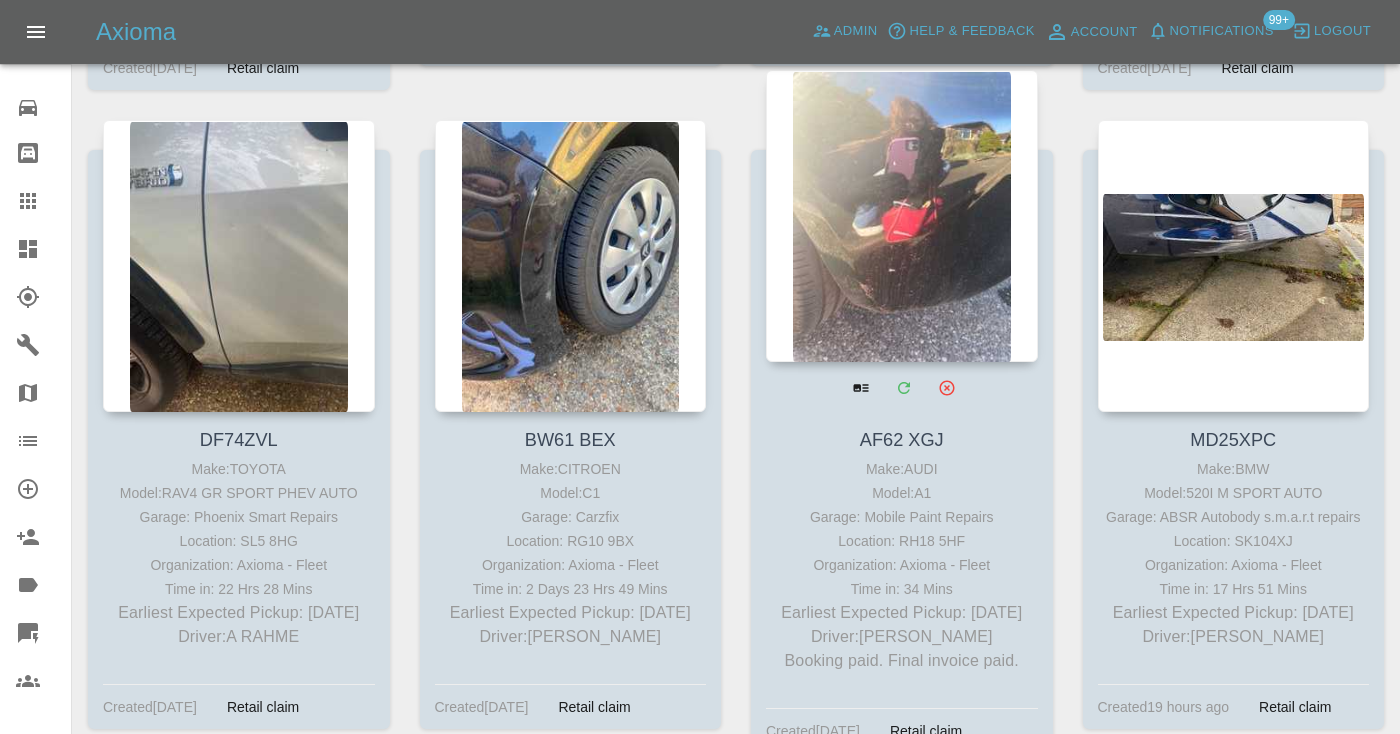 scroll, scrollTop: 1596, scrollLeft: 0, axis: vertical 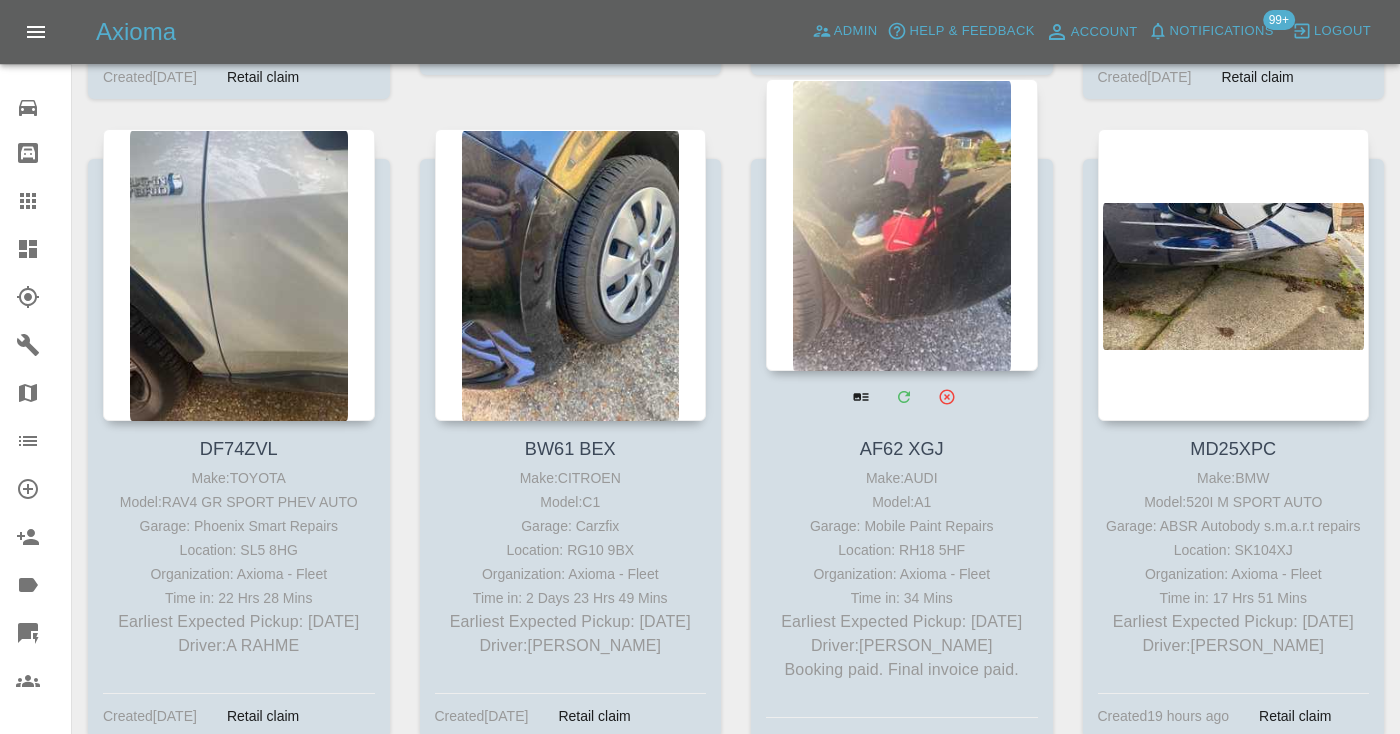 click at bounding box center [902, 225] 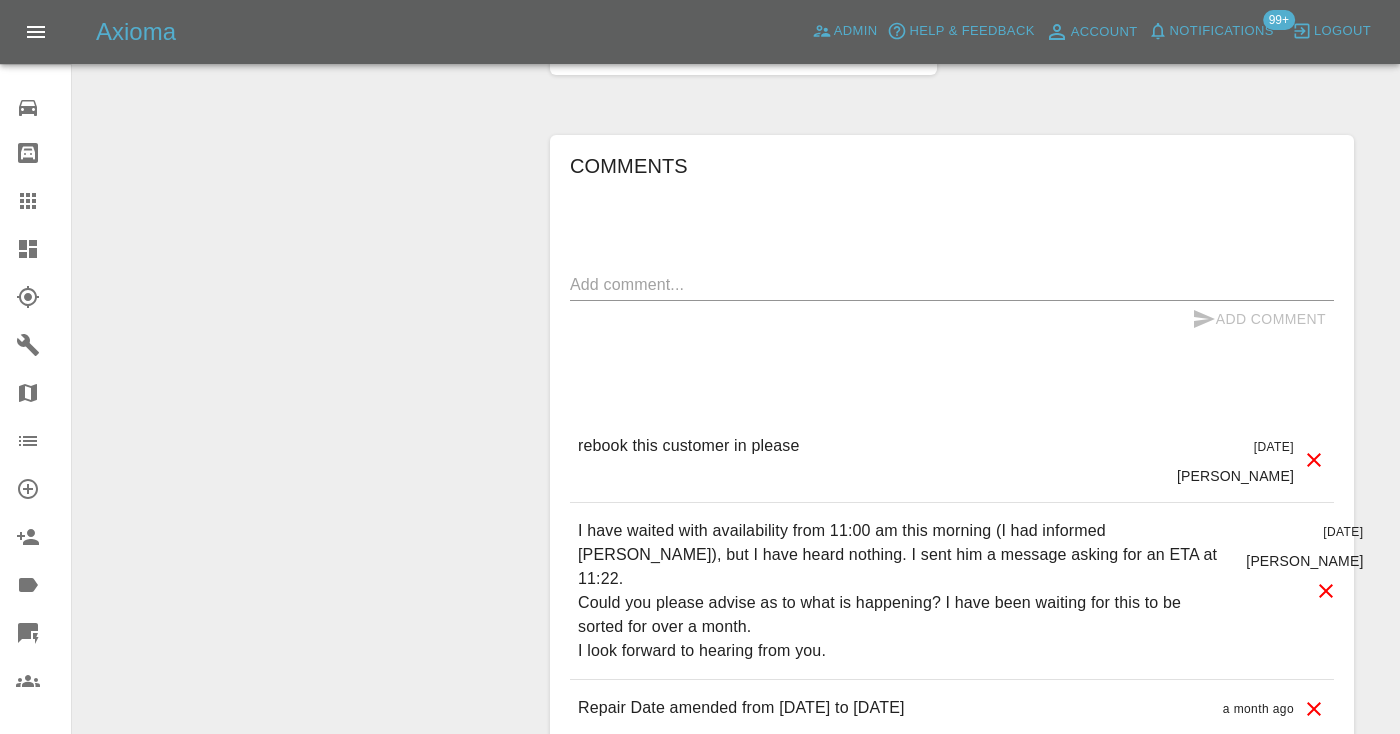 scroll, scrollTop: 1666, scrollLeft: 0, axis: vertical 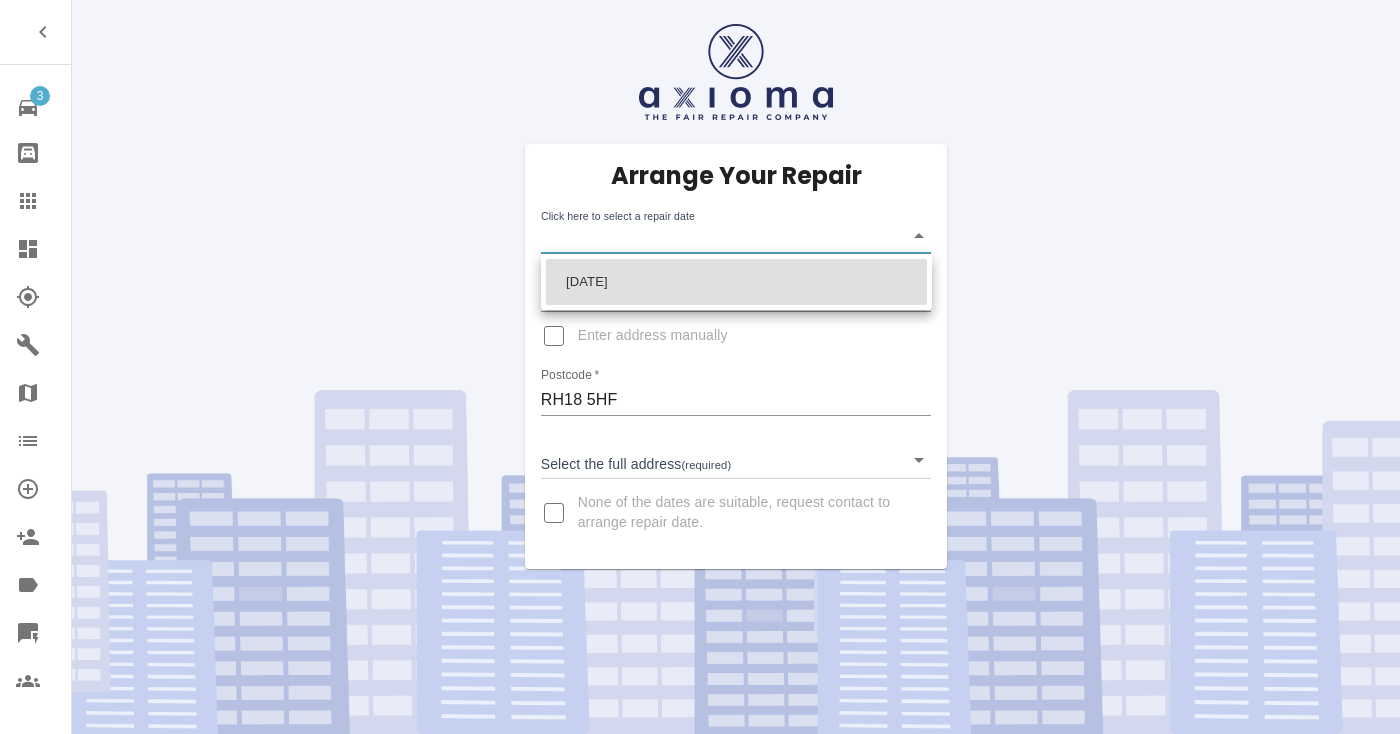 click on "3 Repair home Bodyshop home Claims Dashboard Explorer Garages Map Organization Create Organization Invite Admin Labels Quick Quote Users Arrange Your Repair Click here to select a repair date ​ Phone Number   * 07816651172 Enter address manually Postcode   * RH18 5HF Select the full address  (required) ​ None of the dates are suitable, request contact to arrange repair date.
[DATE]" at bounding box center (700, 367) 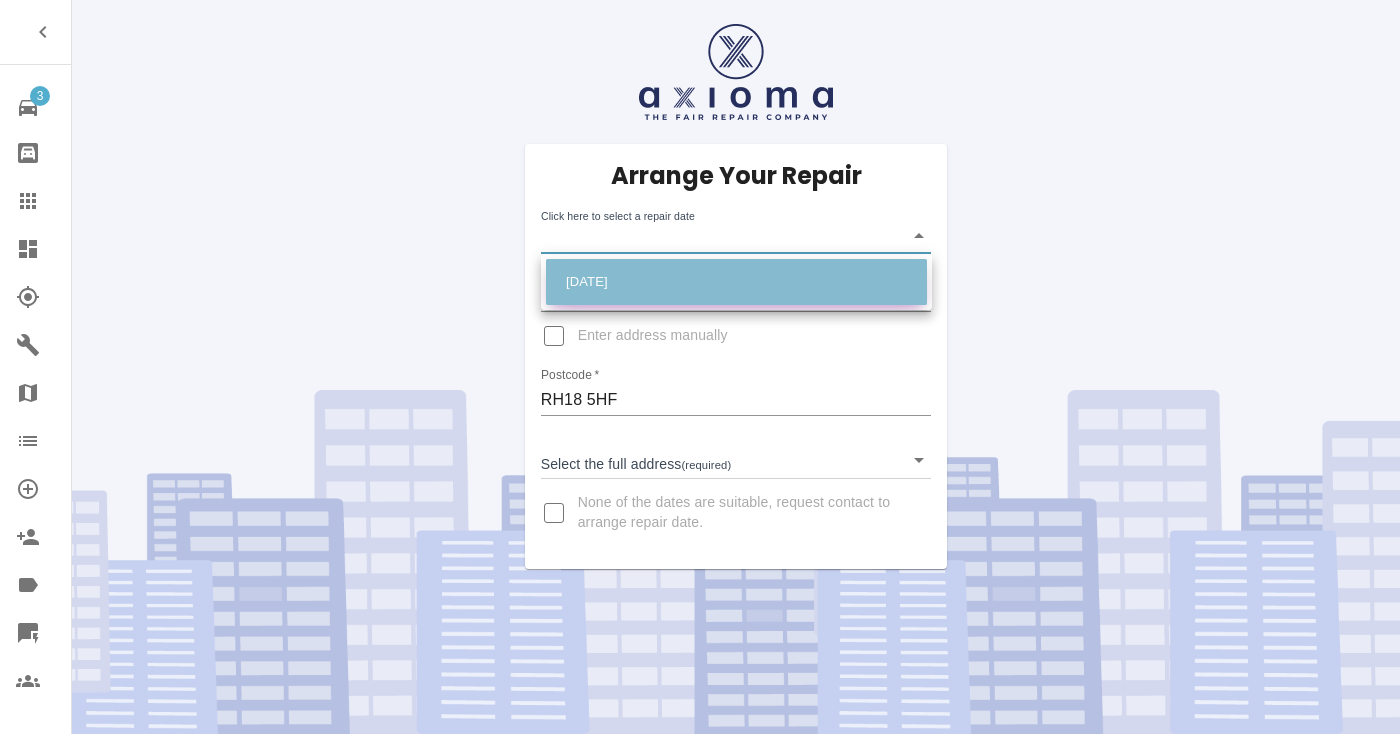 click on "[DATE]" at bounding box center [736, 282] 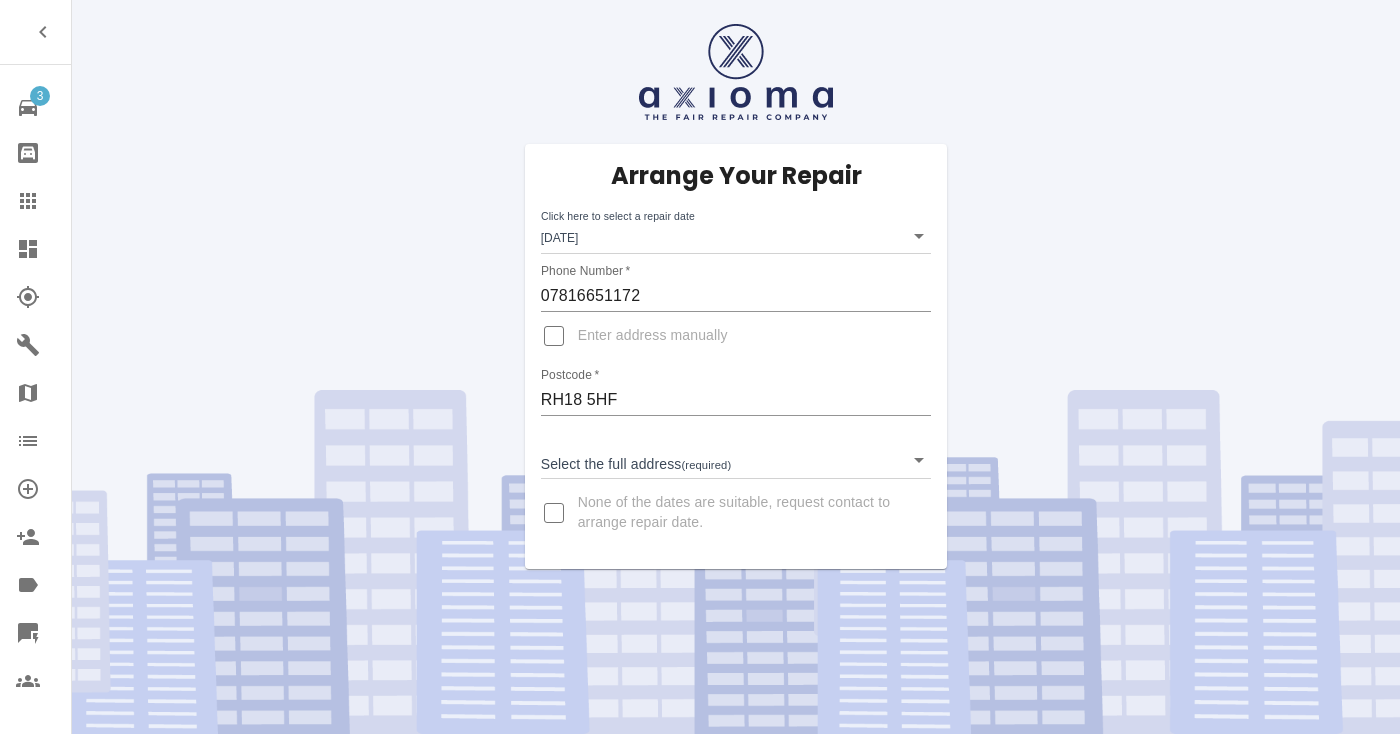 click on "Arrange Your Repair Click here to select a repair date [DATE] [DATE]T00:00:00.000Z Phone Number   * 07816651172 Enter address manually Postcode   * RH18 5HF Select the full address  (required) ​ None of the dates are suitable, request contact to arrange repair date." at bounding box center (736, 356) 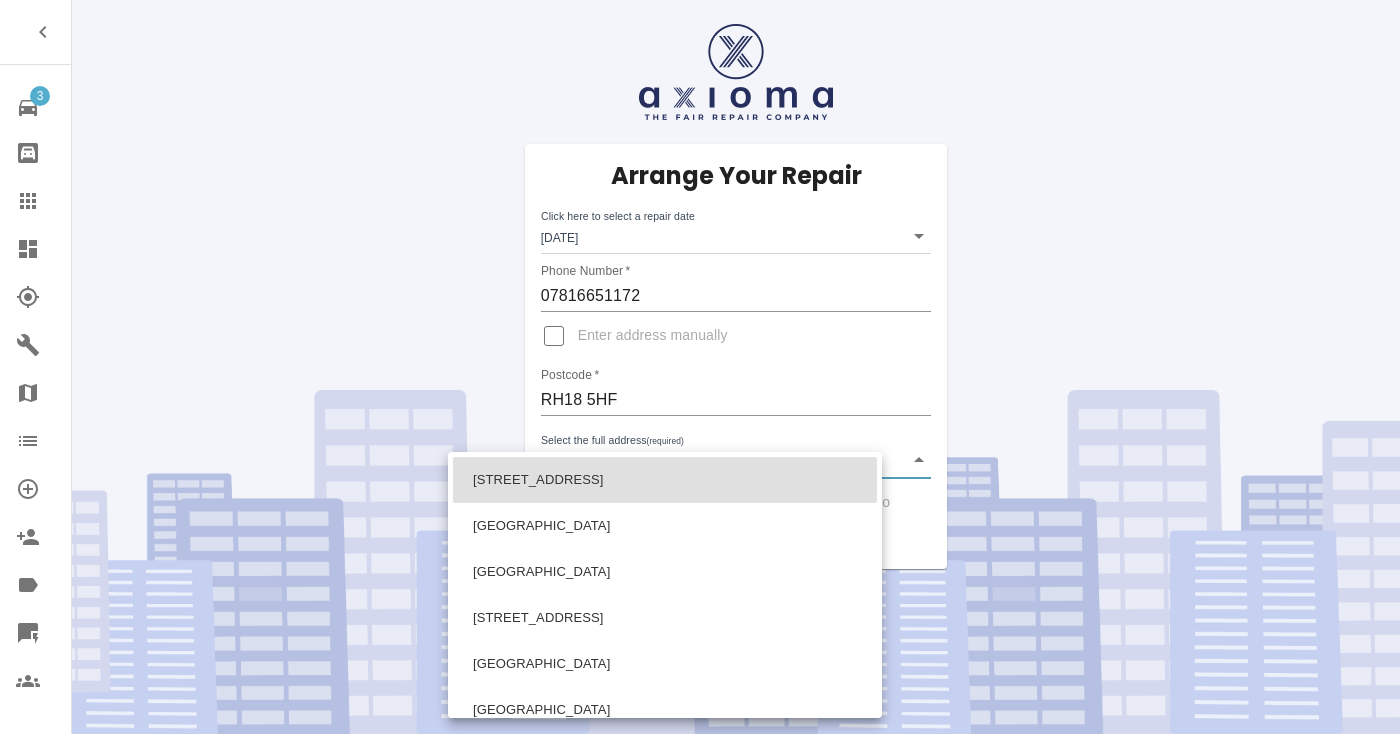click on "3 Repair home Bodyshop home Claims Dashboard Explorer Garages Map Organization Create Organization Invite Admin Labels Quick Quote Users Arrange Your Repair Click here to select a repair date [DATE] [DATE]T00:00:00.000Z Phone Number   * 07816651172 Enter address manually Postcode   * RH18 5HF Select the full address  (required) ​ None of the dates are suitable, request contact to arrange repair date.
1 [GEOGRAPHIC_DATA] [GEOGRAPHIC_DATA] [GEOGRAPHIC_DATA] [GEOGRAPHIC_DATA] 2 [GEOGRAPHIC_DATA] [GEOGRAPHIC_DATA] [GEOGRAPHIC_DATA] [GEOGRAPHIC_DATA] Punctual Precision Tooling Holdings Ltd [GEOGRAPHIC_DATA] [GEOGRAPHIC_DATA] [GEOGRAPHIC_DATA] [GEOGRAPHIC_DATA] [GEOGRAPHIC_DATA]" at bounding box center [700, 367] 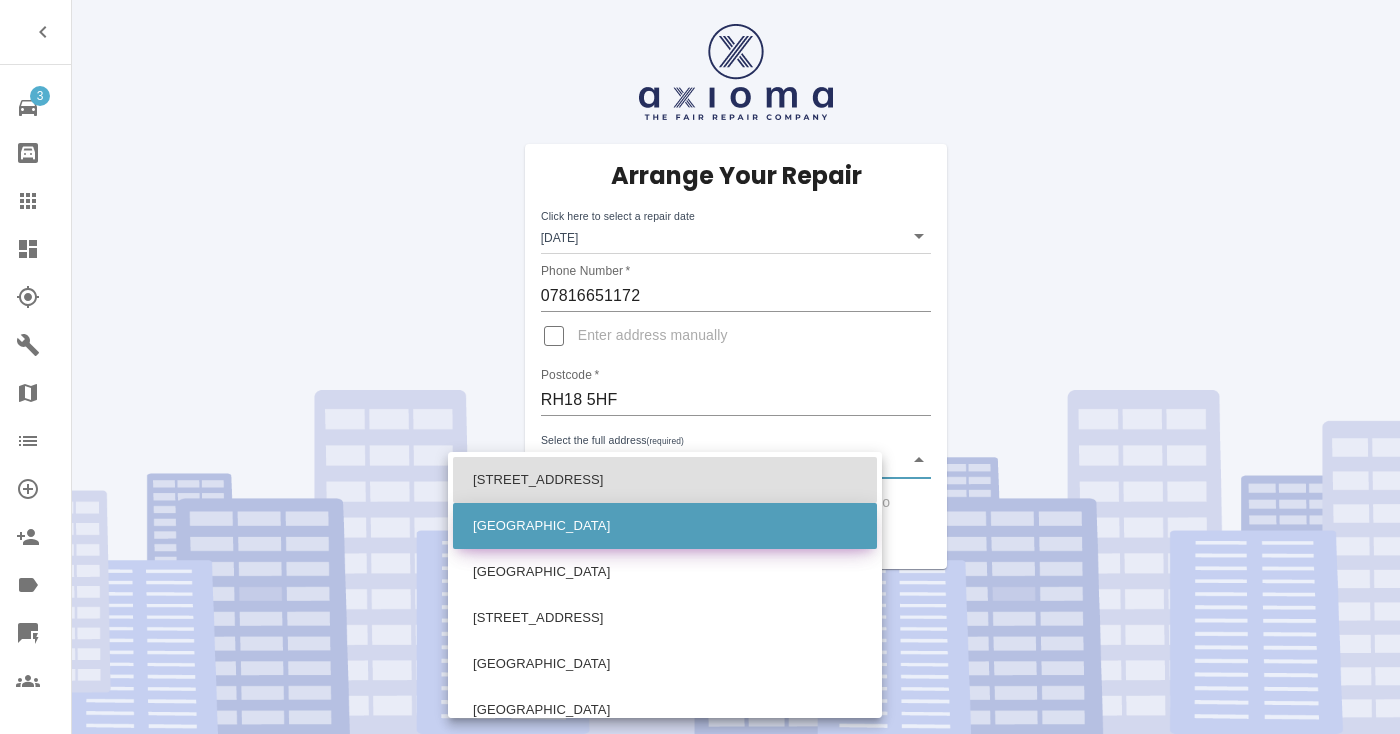 click on "[GEOGRAPHIC_DATA]" at bounding box center (665, 526) 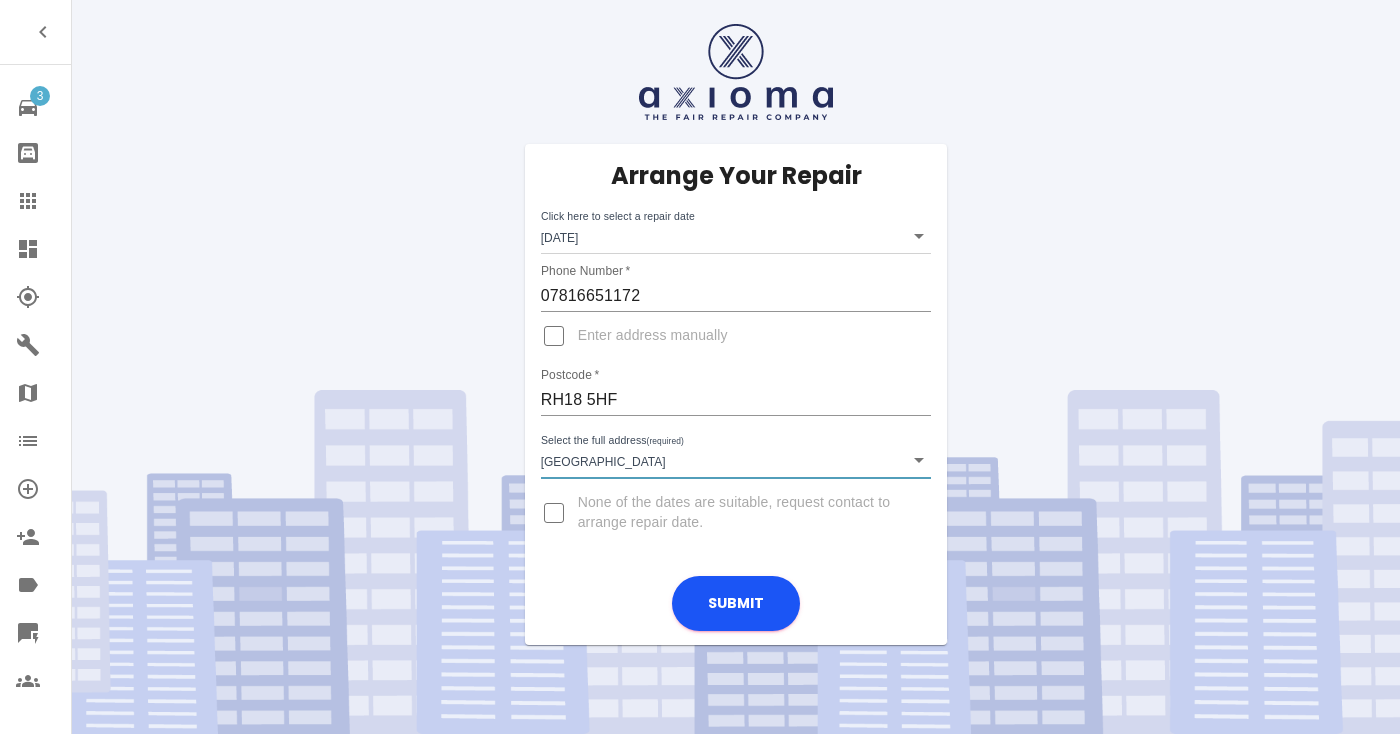 type on "[GEOGRAPHIC_DATA]" 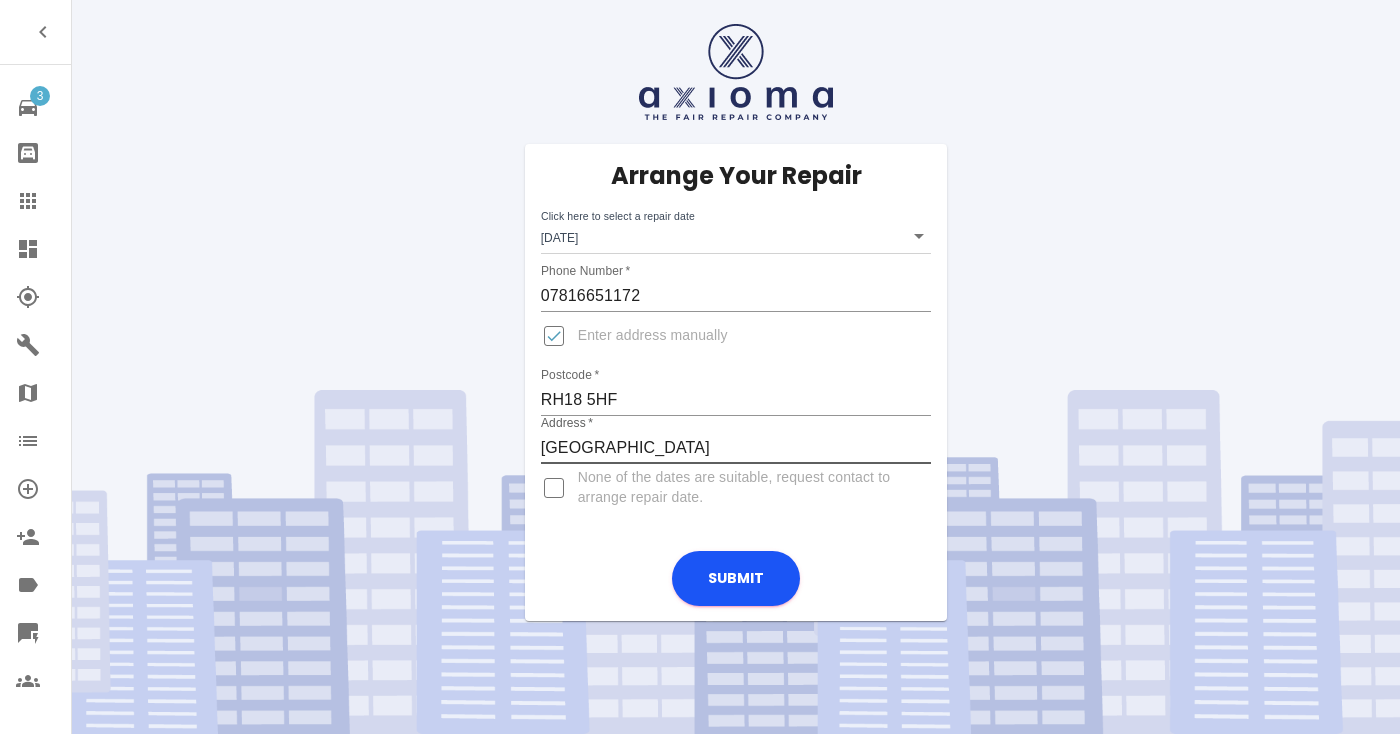 type on "[GEOGRAPHIC_DATA]" 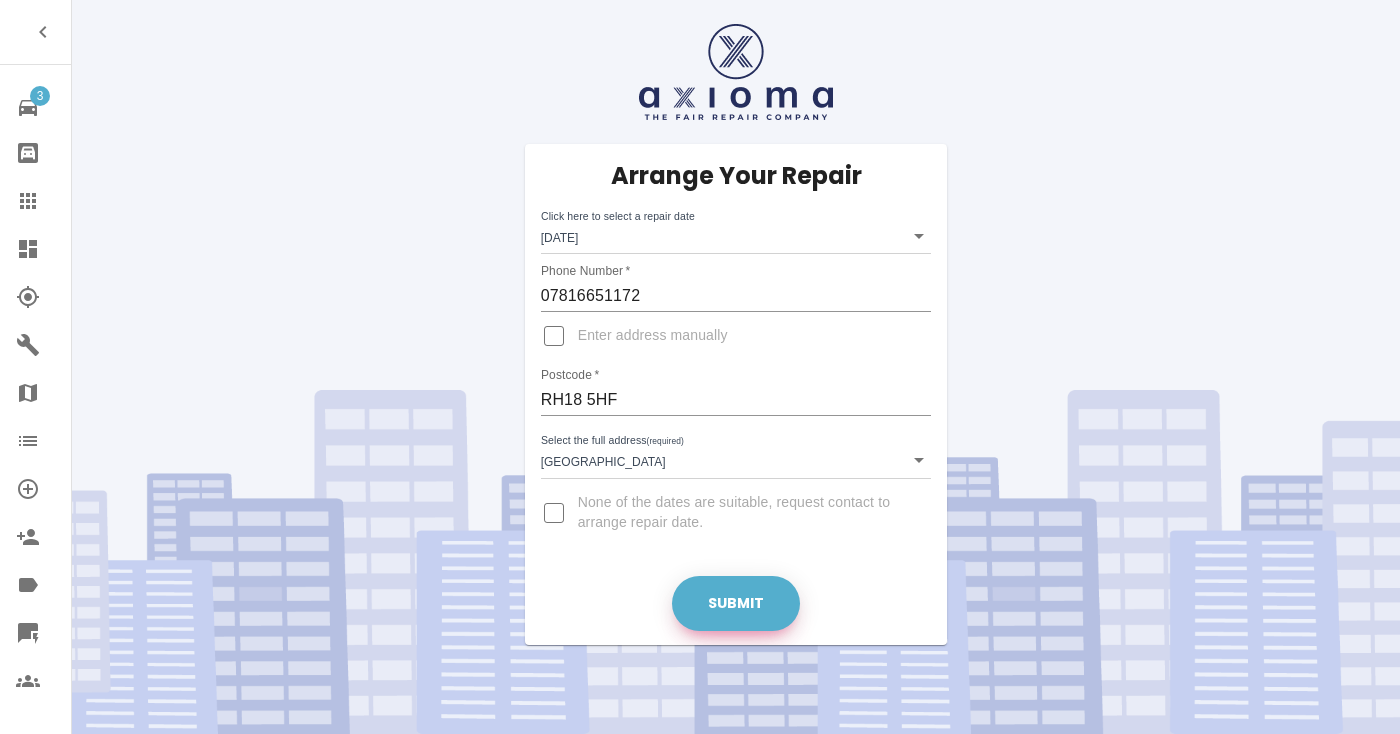 click on "Submit" at bounding box center (736, 603) 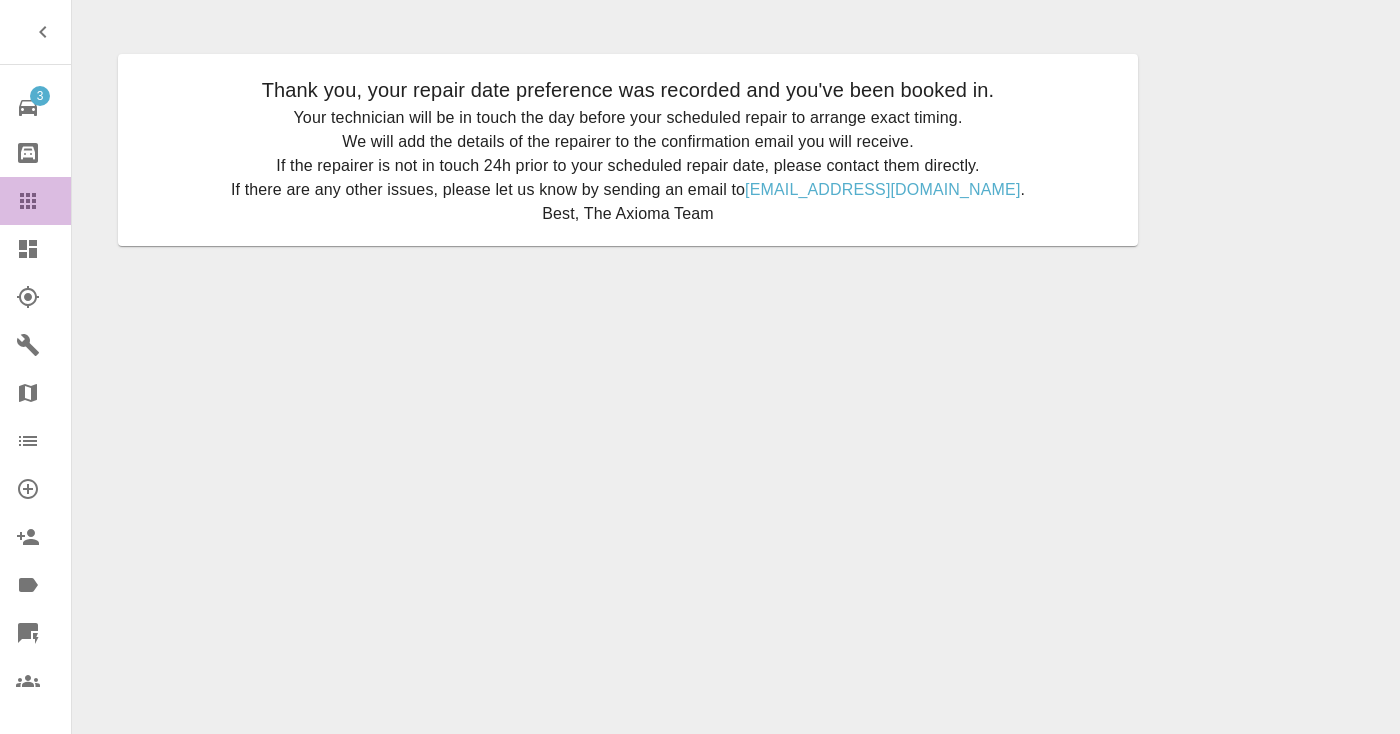 click 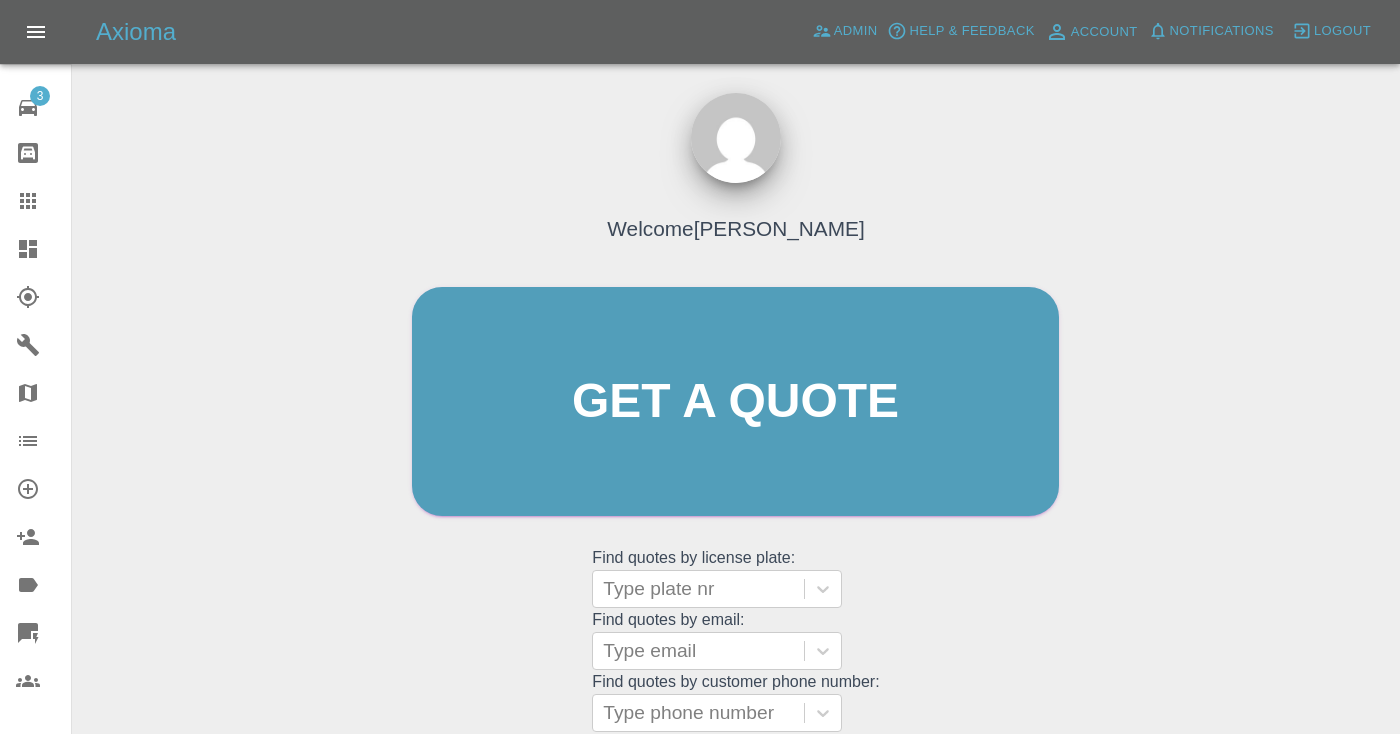click on "Welcome  [PERSON_NAME] Get a quote Get a quote Find quotes by license plate: Type plate nr Find quotes by email: Type email Find quotes by customer phone number: Type phone number" at bounding box center [735, 440] 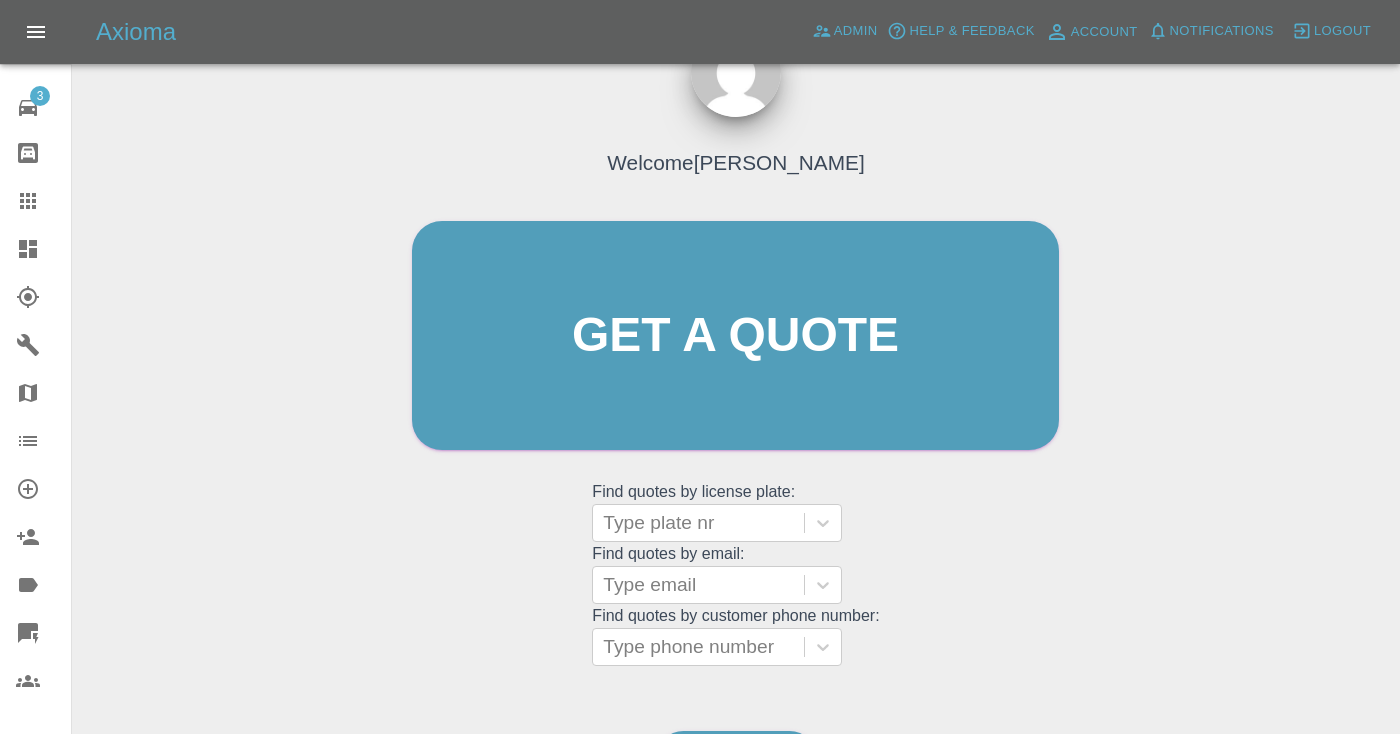 scroll, scrollTop: 209, scrollLeft: 0, axis: vertical 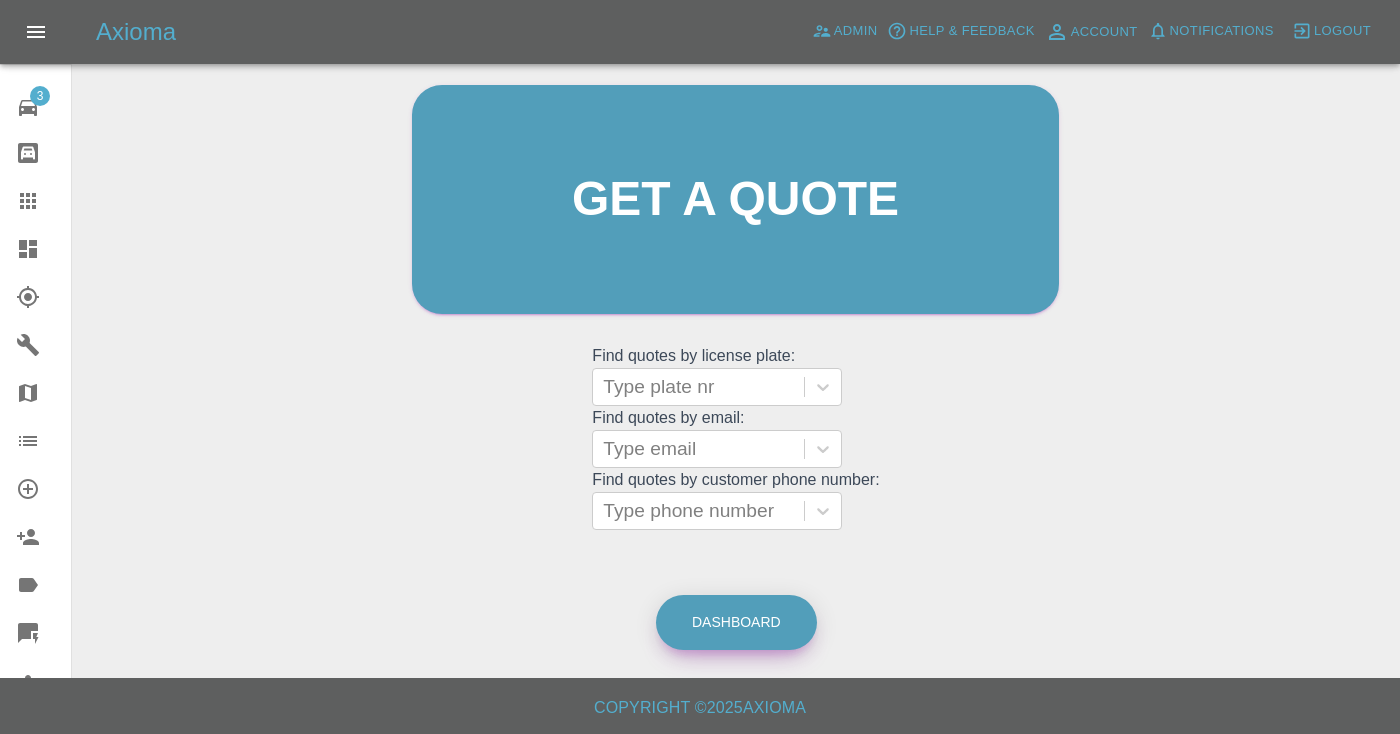 click on "Dashboard" at bounding box center (736, 622) 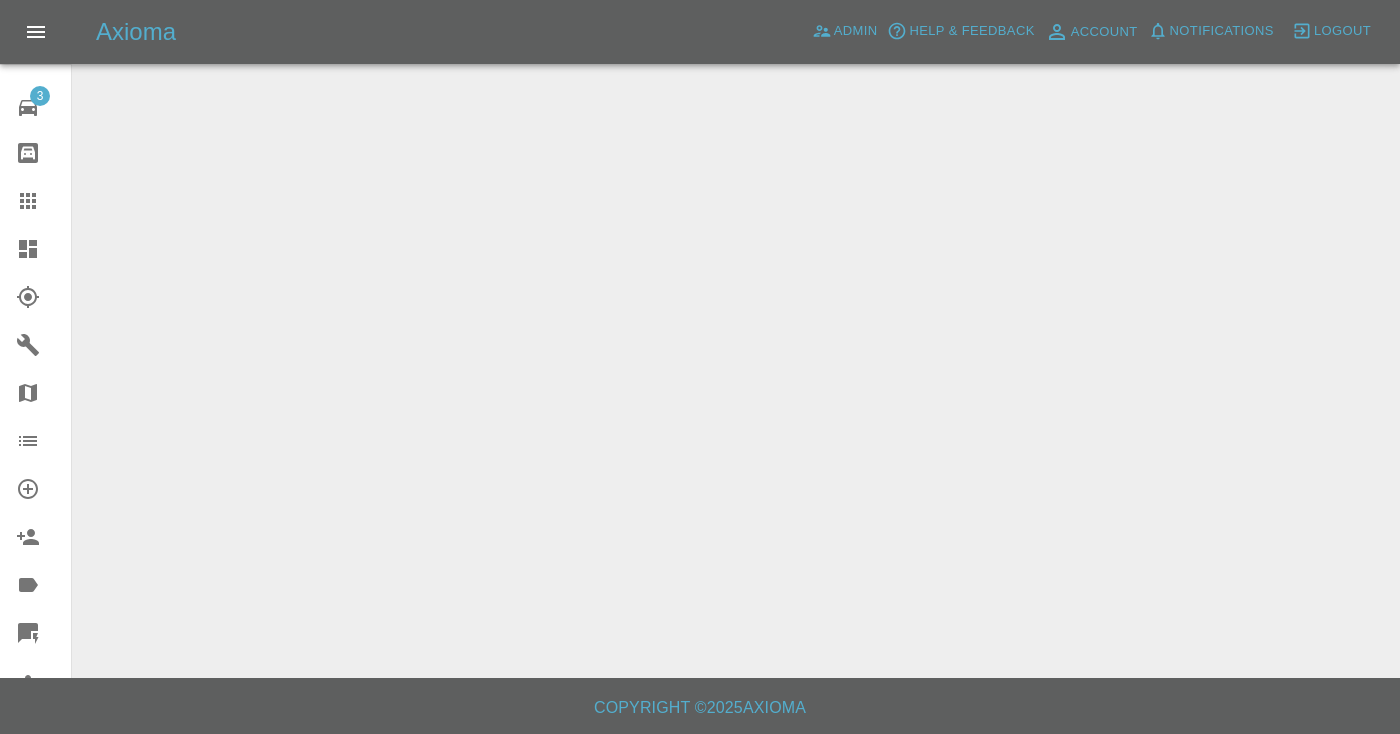 scroll, scrollTop: 0, scrollLeft: 0, axis: both 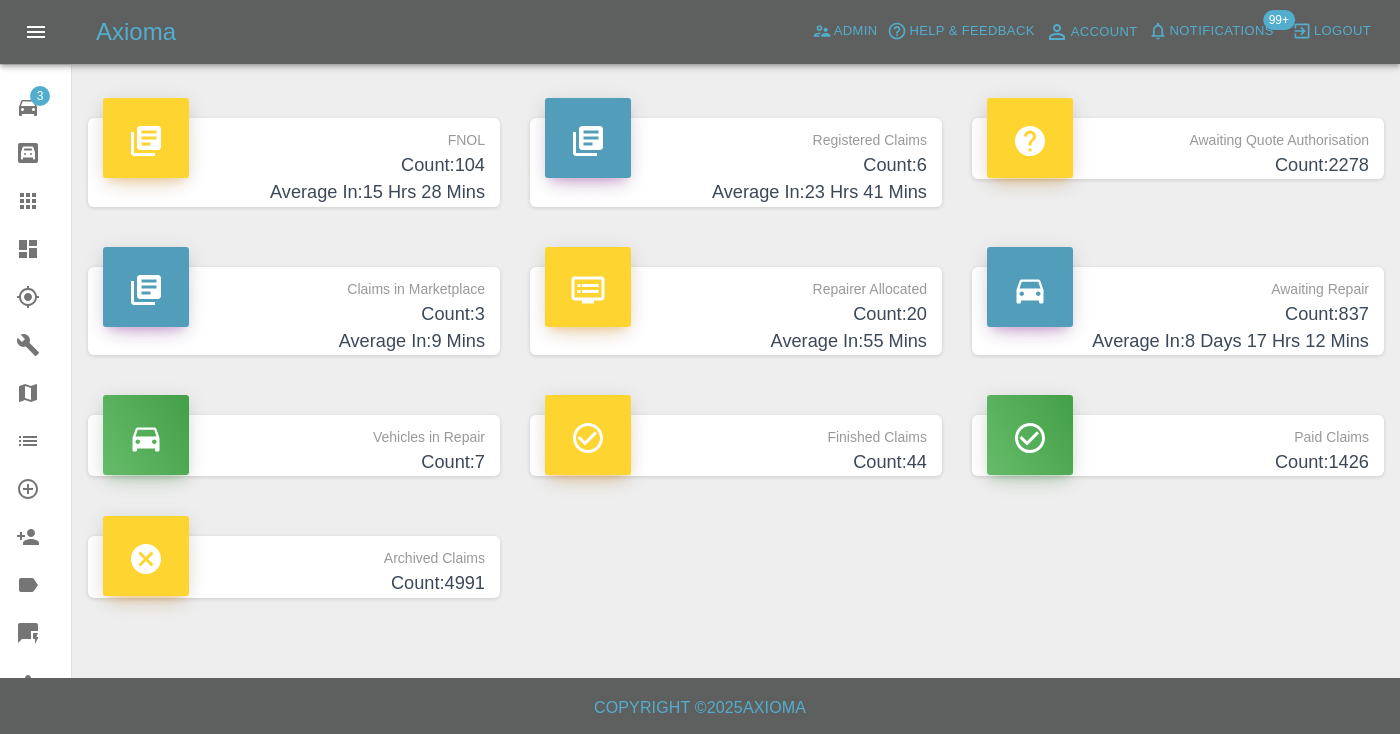 click on "Count:  837" at bounding box center (1178, 314) 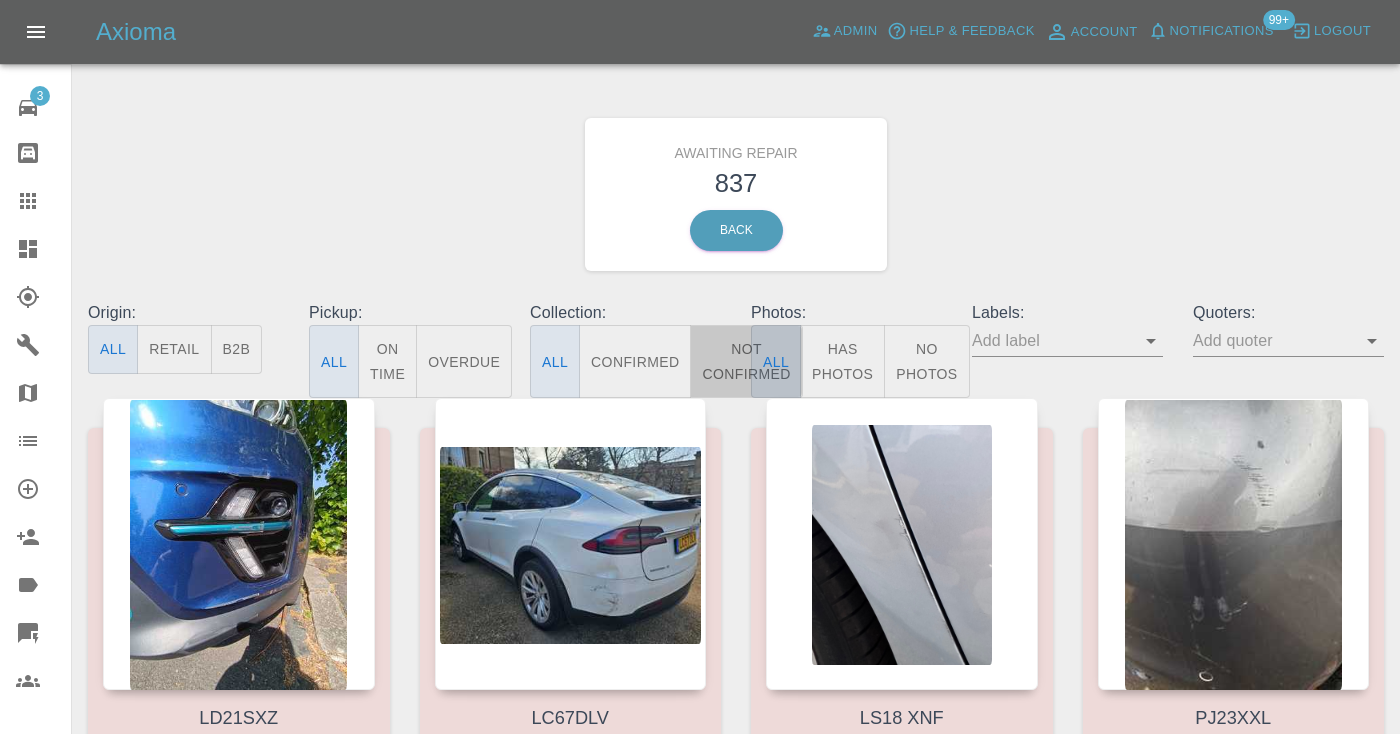 click on "Not Confirmed" at bounding box center [746, 361] 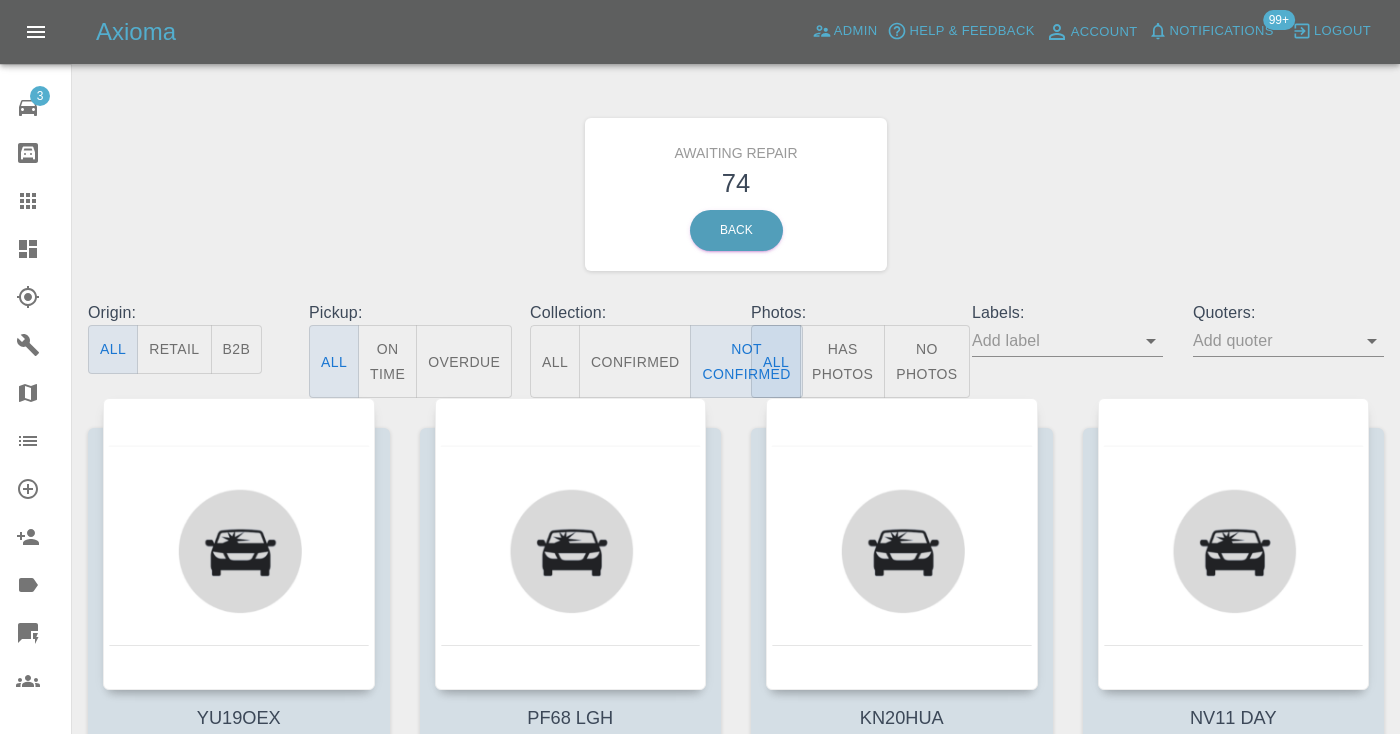 click on "Awaiting Repair 74 Back" at bounding box center (736, 194) 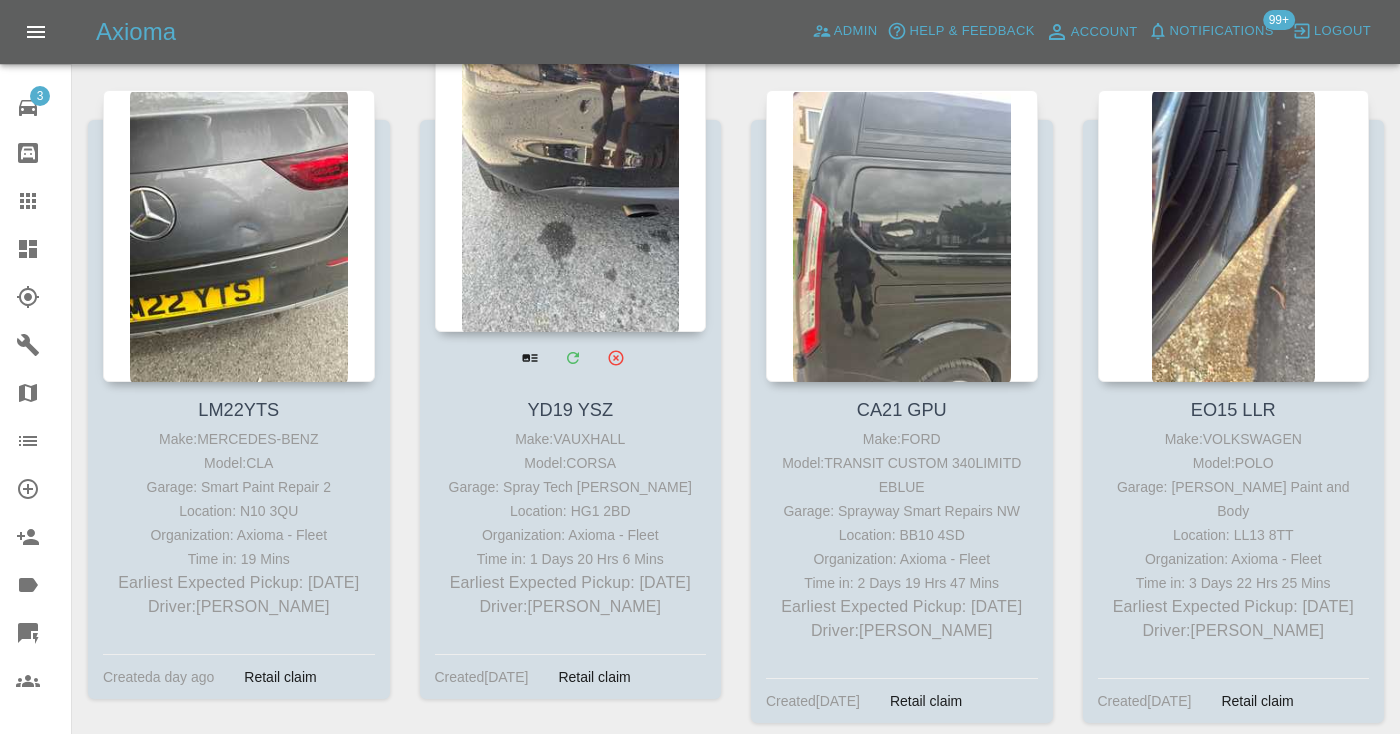 scroll, scrollTop: 2905, scrollLeft: 0, axis: vertical 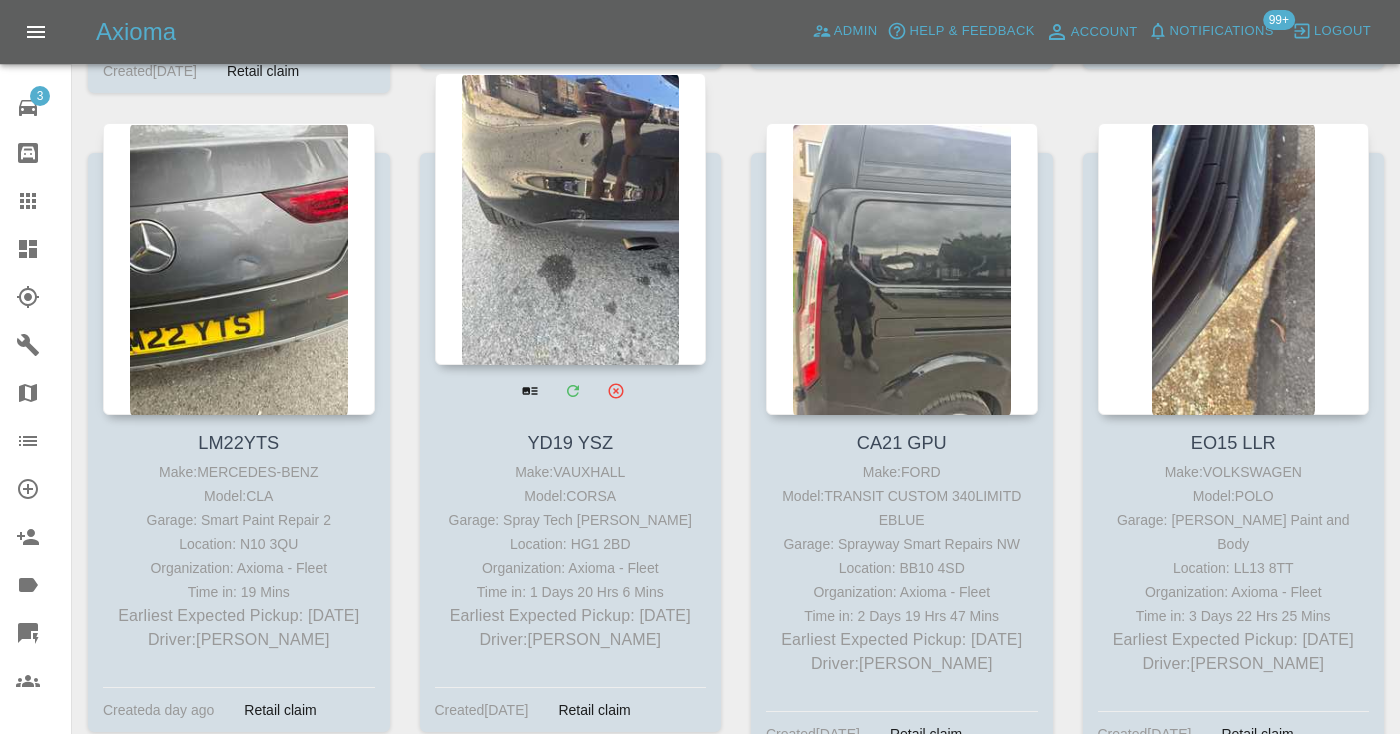 click at bounding box center (571, 219) 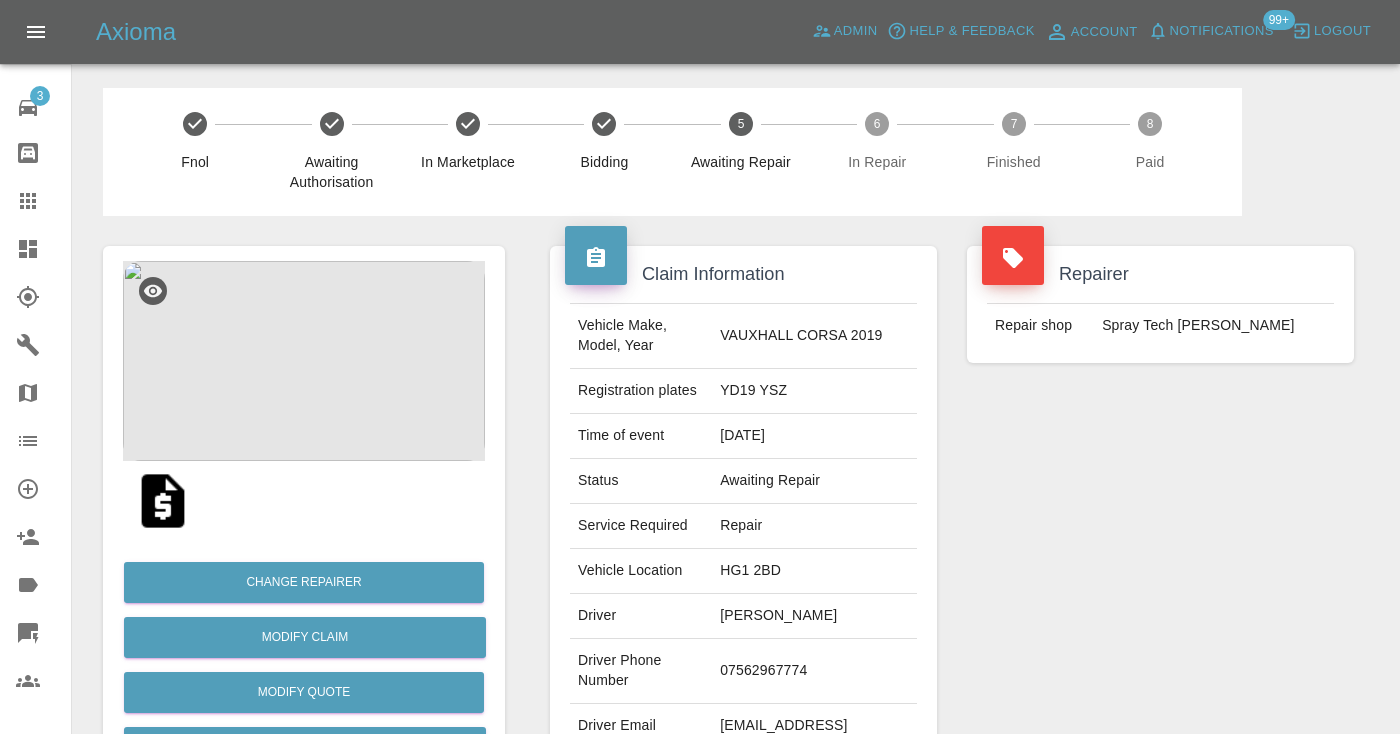 click on "07562967774" at bounding box center (814, 671) 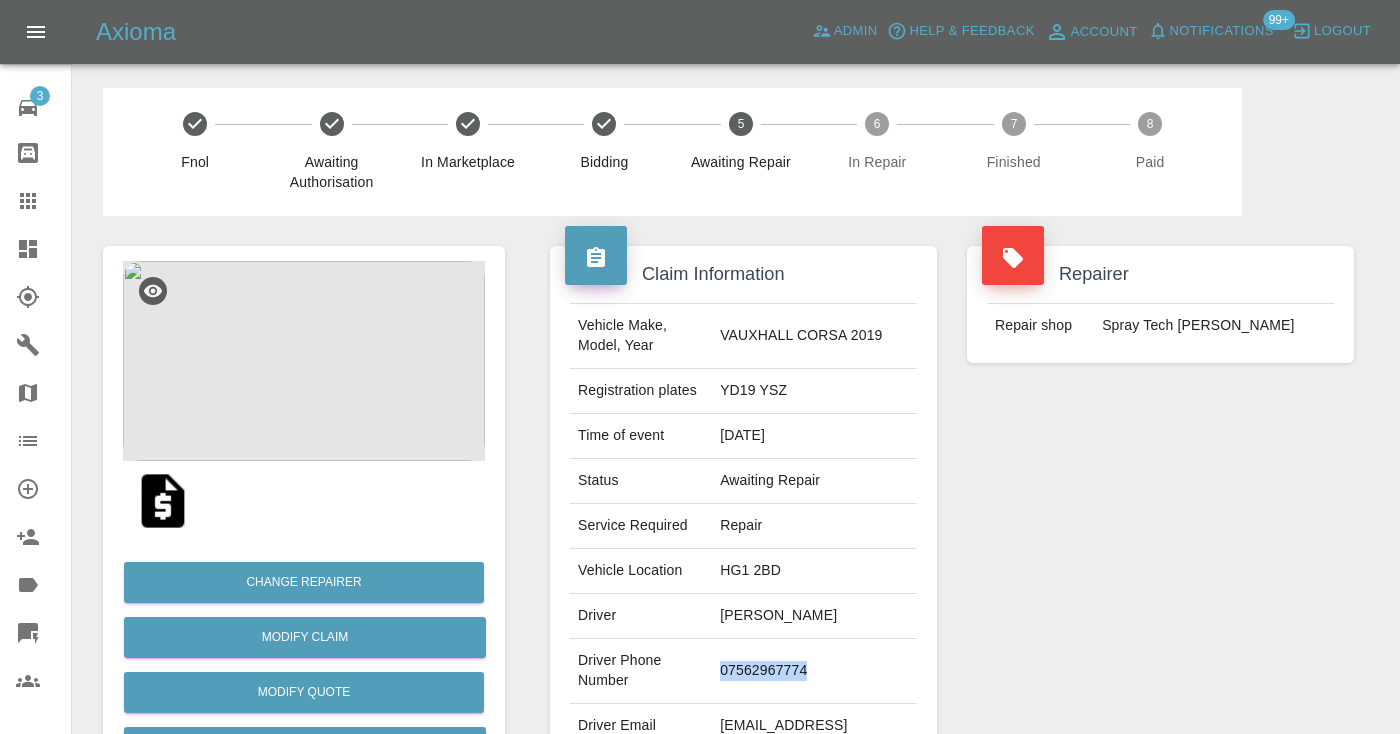 click on "07562967774" at bounding box center (814, 671) 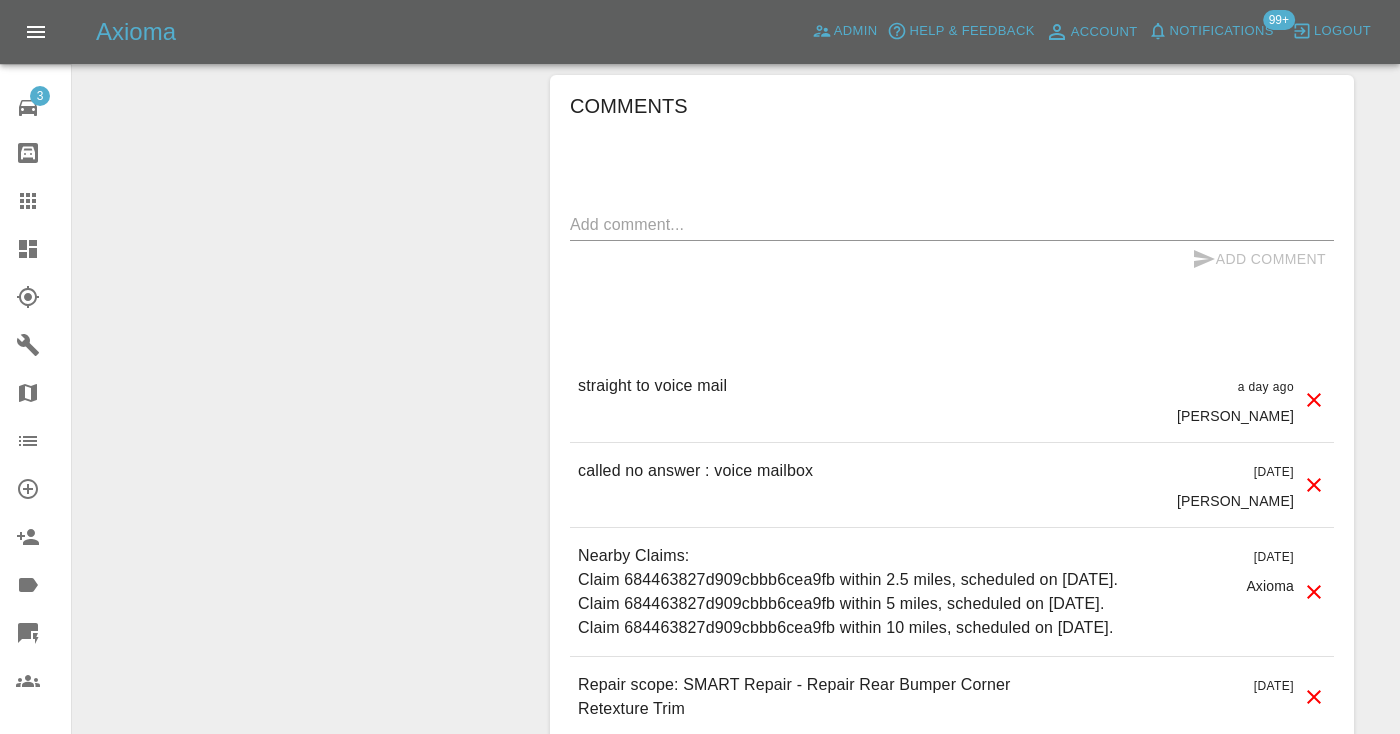 scroll, scrollTop: 1646, scrollLeft: 0, axis: vertical 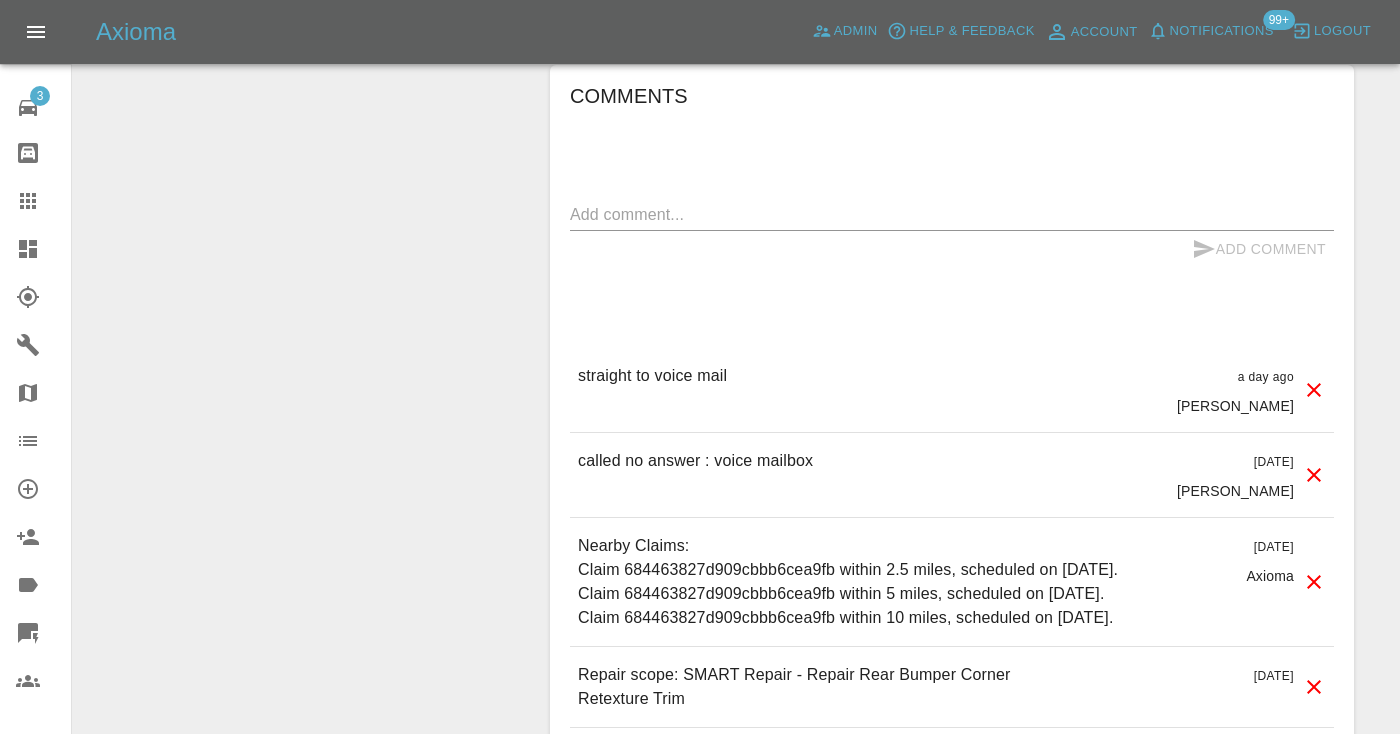 click on "x" at bounding box center (952, 215) 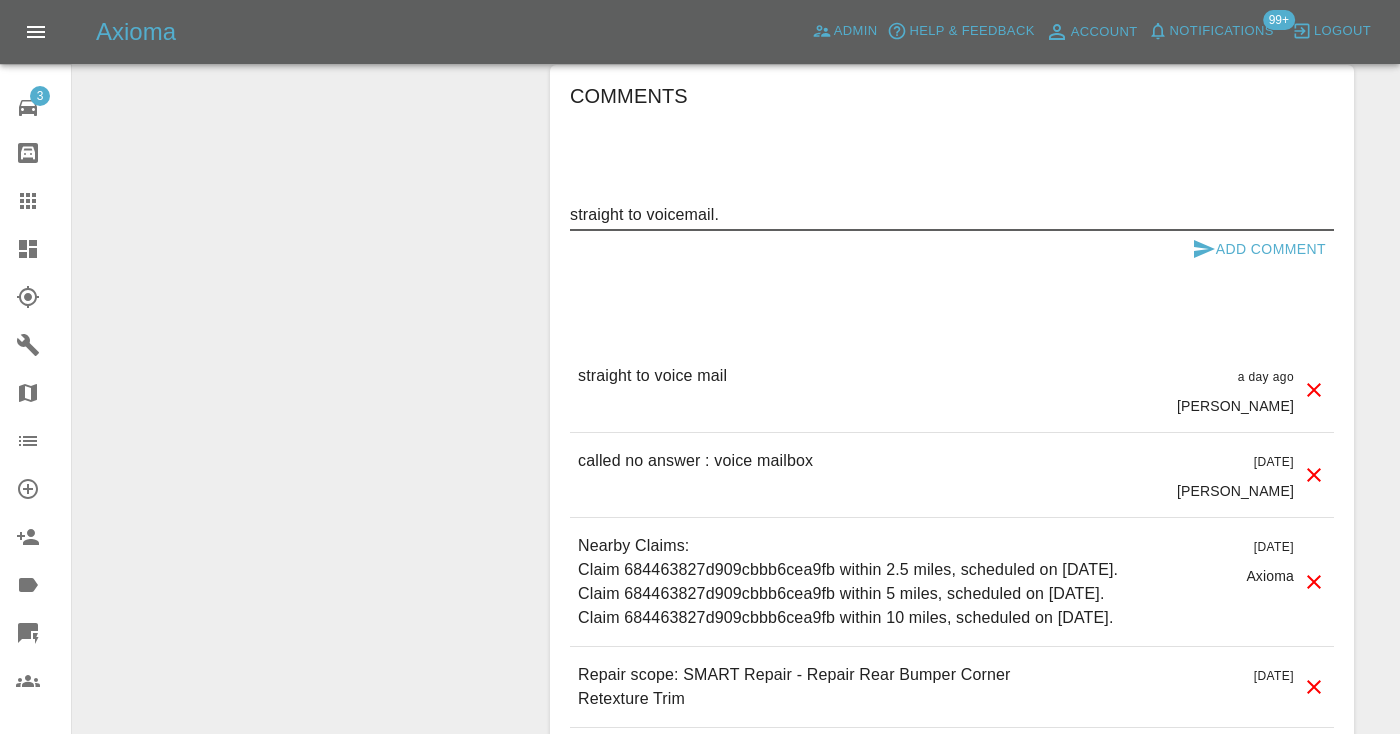 type on "straight to voicemail." 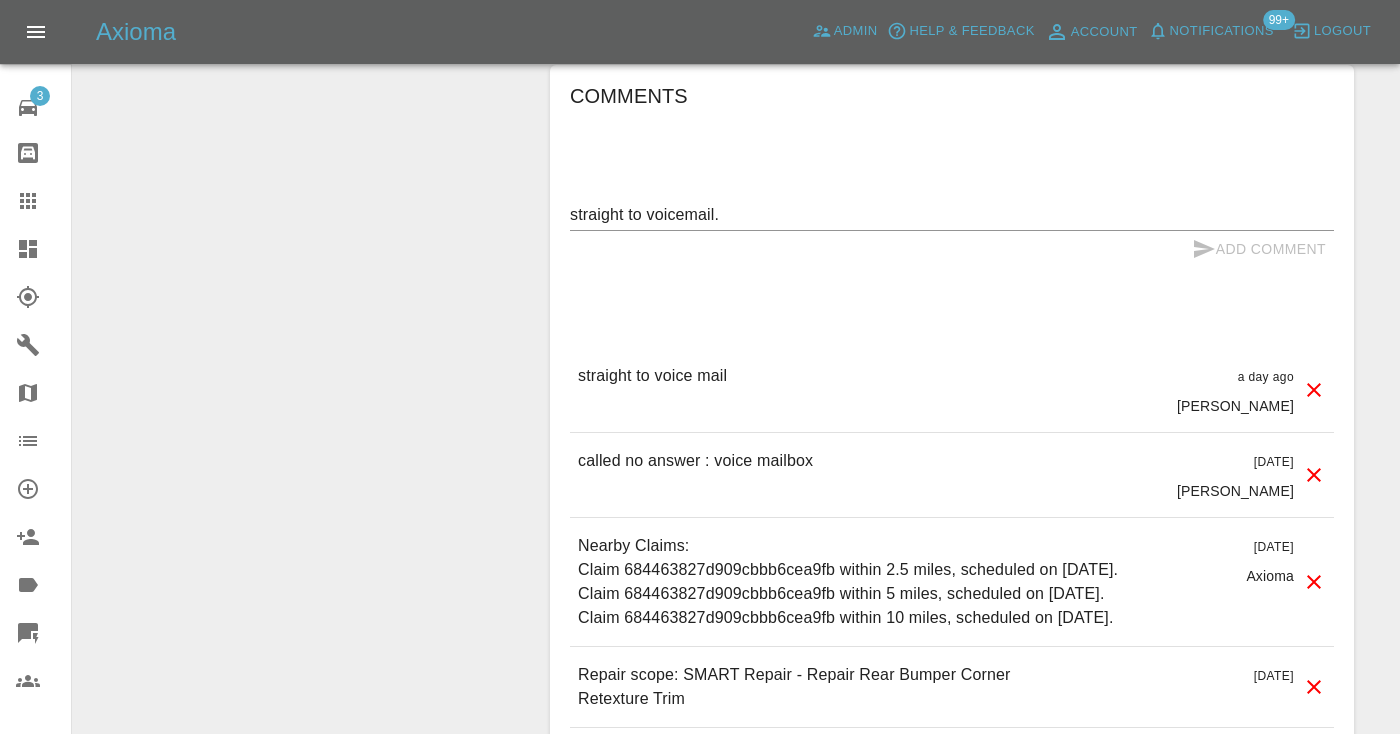 type 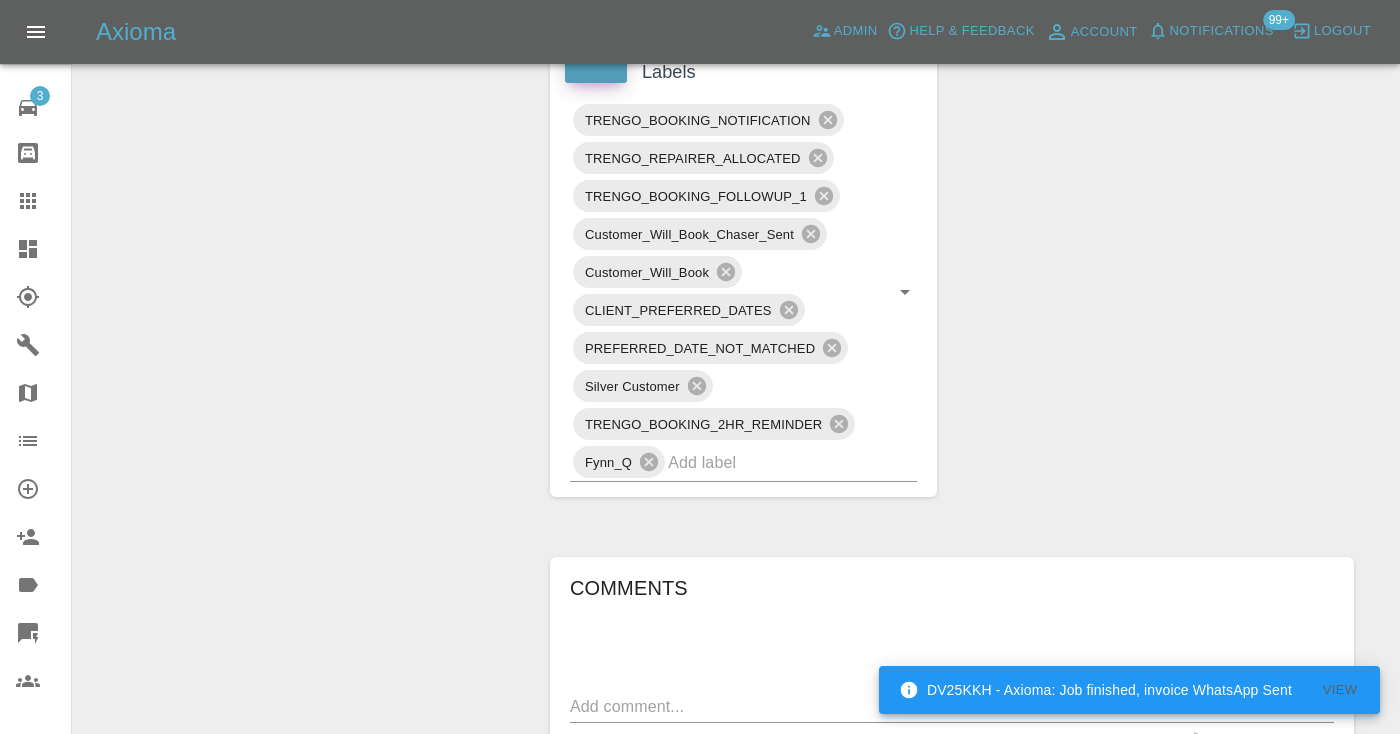 scroll, scrollTop: 1151, scrollLeft: 0, axis: vertical 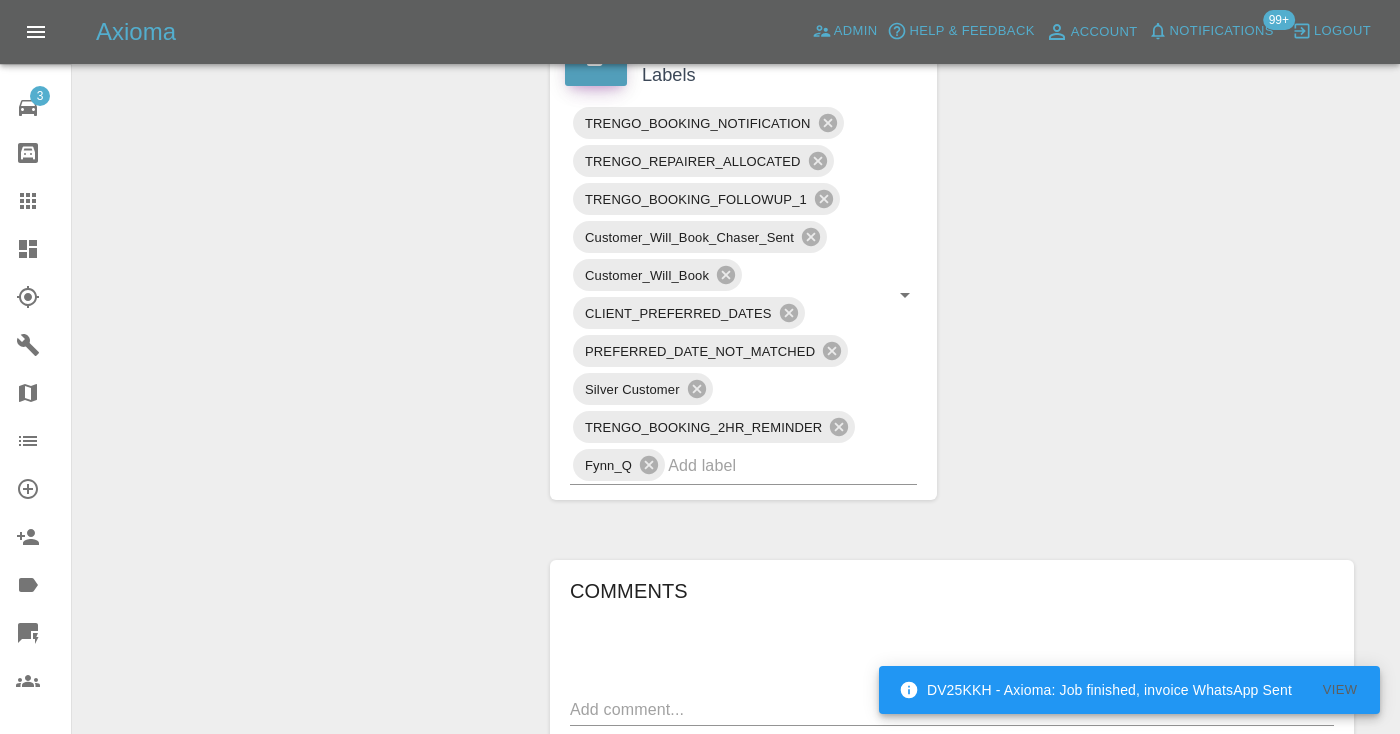 click on "Claims" at bounding box center [35, 201] 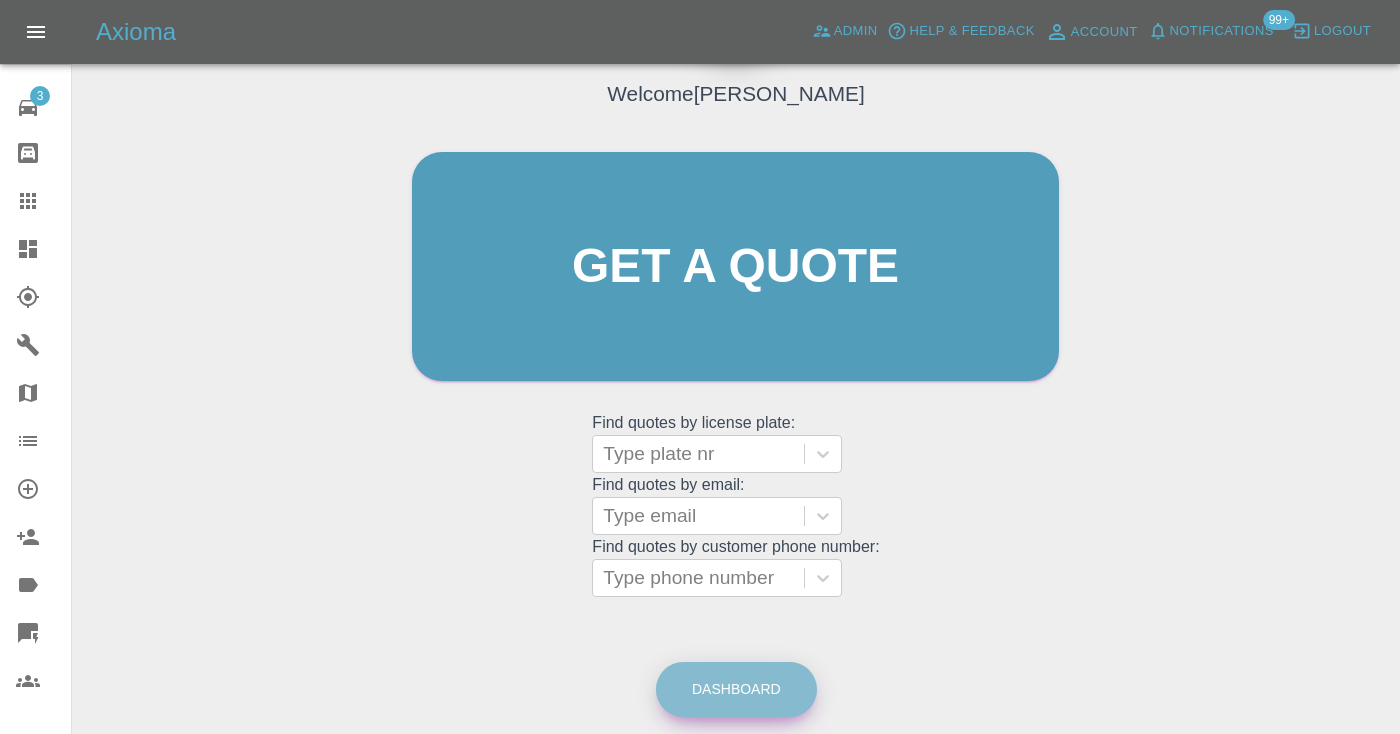 click on "Dashboard" at bounding box center (736, 689) 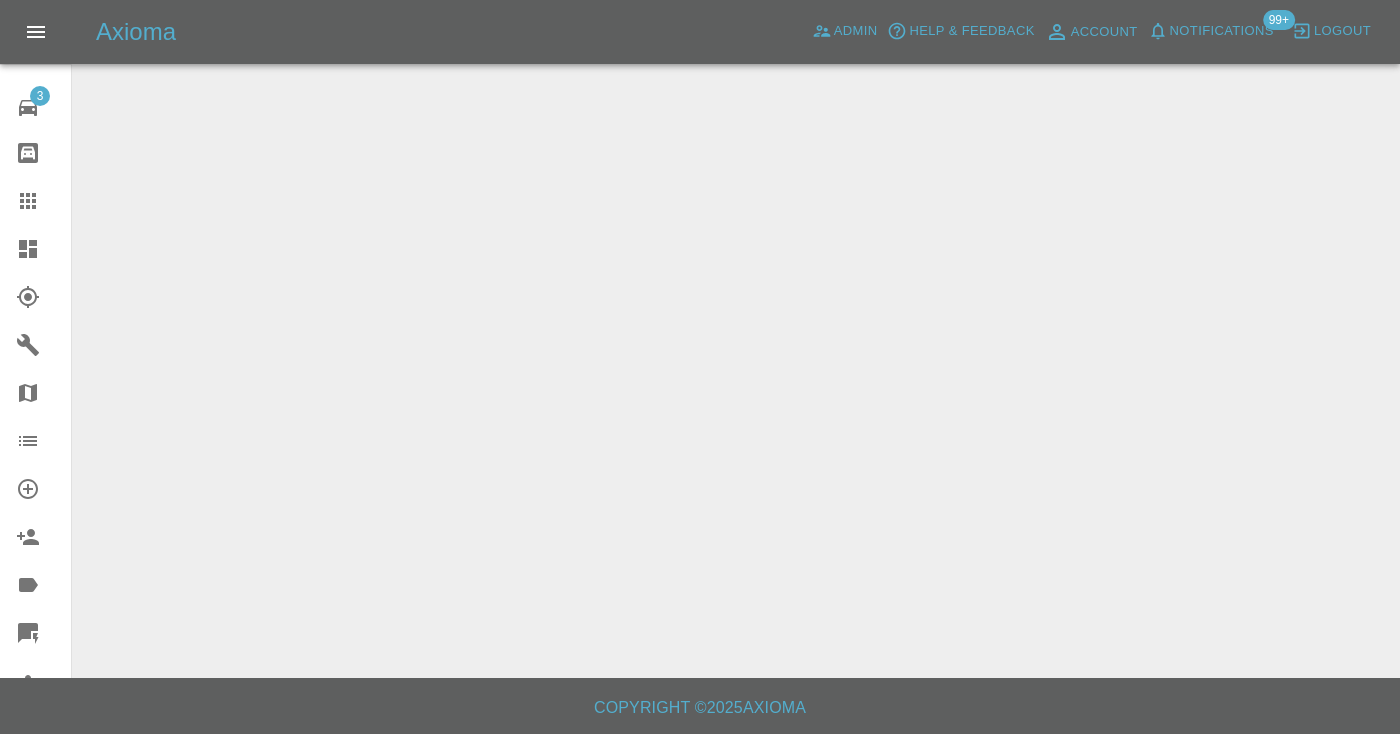 scroll, scrollTop: 0, scrollLeft: 0, axis: both 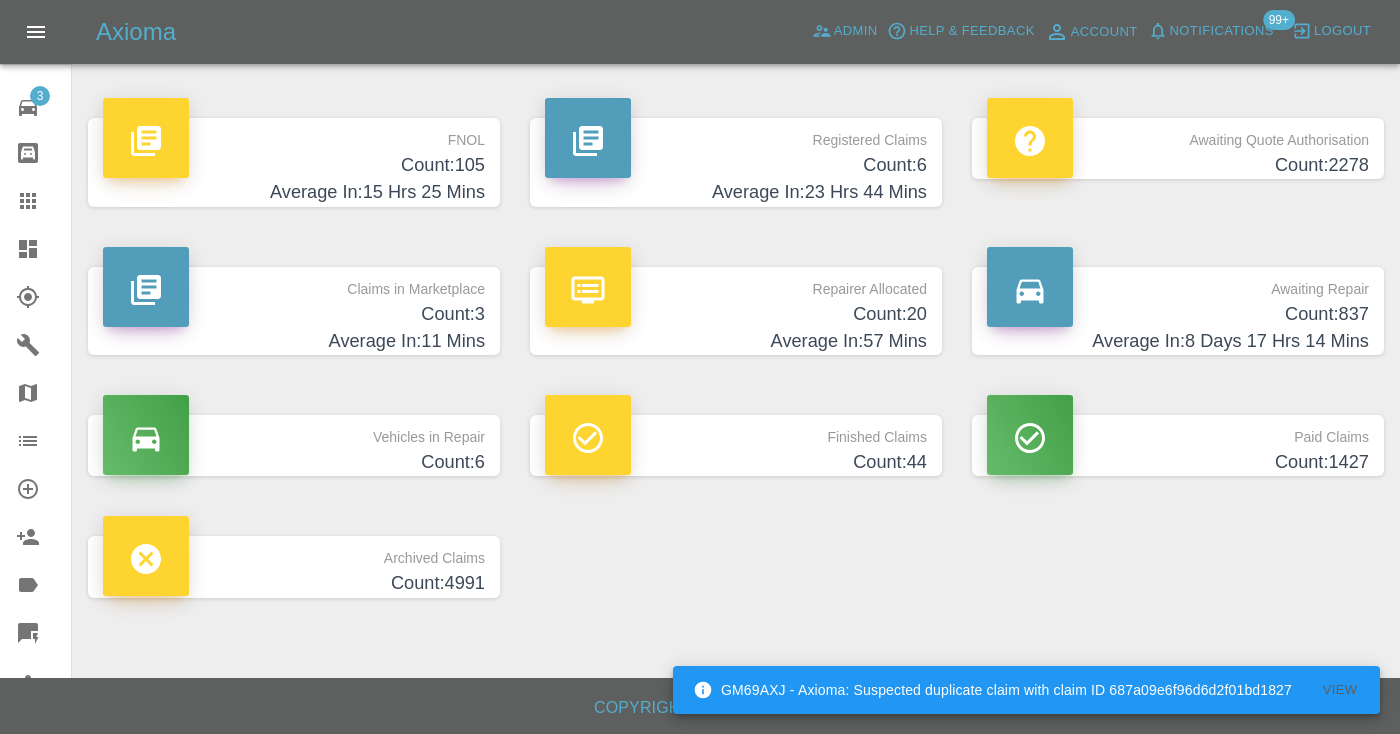 click on "Count:  837" at bounding box center [1178, 314] 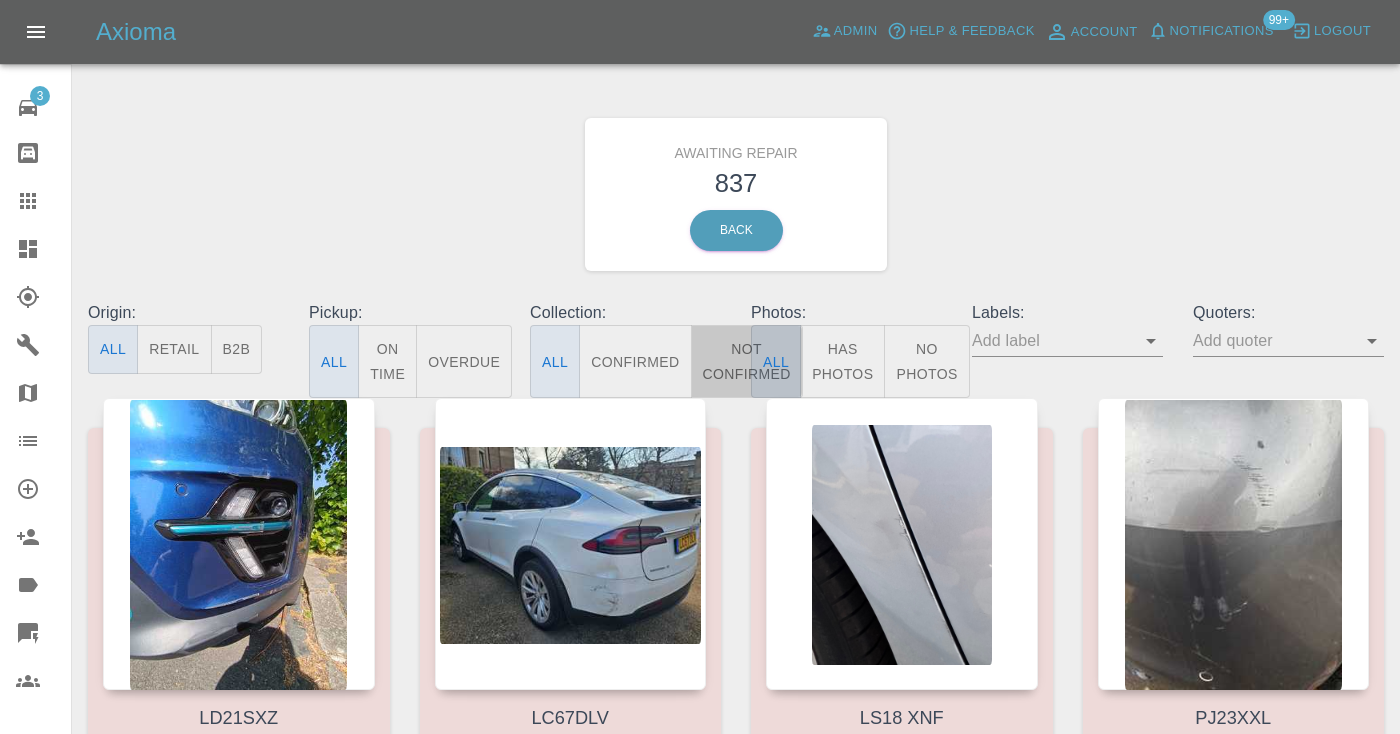 click on "Not Confirmed" at bounding box center [747, 361] 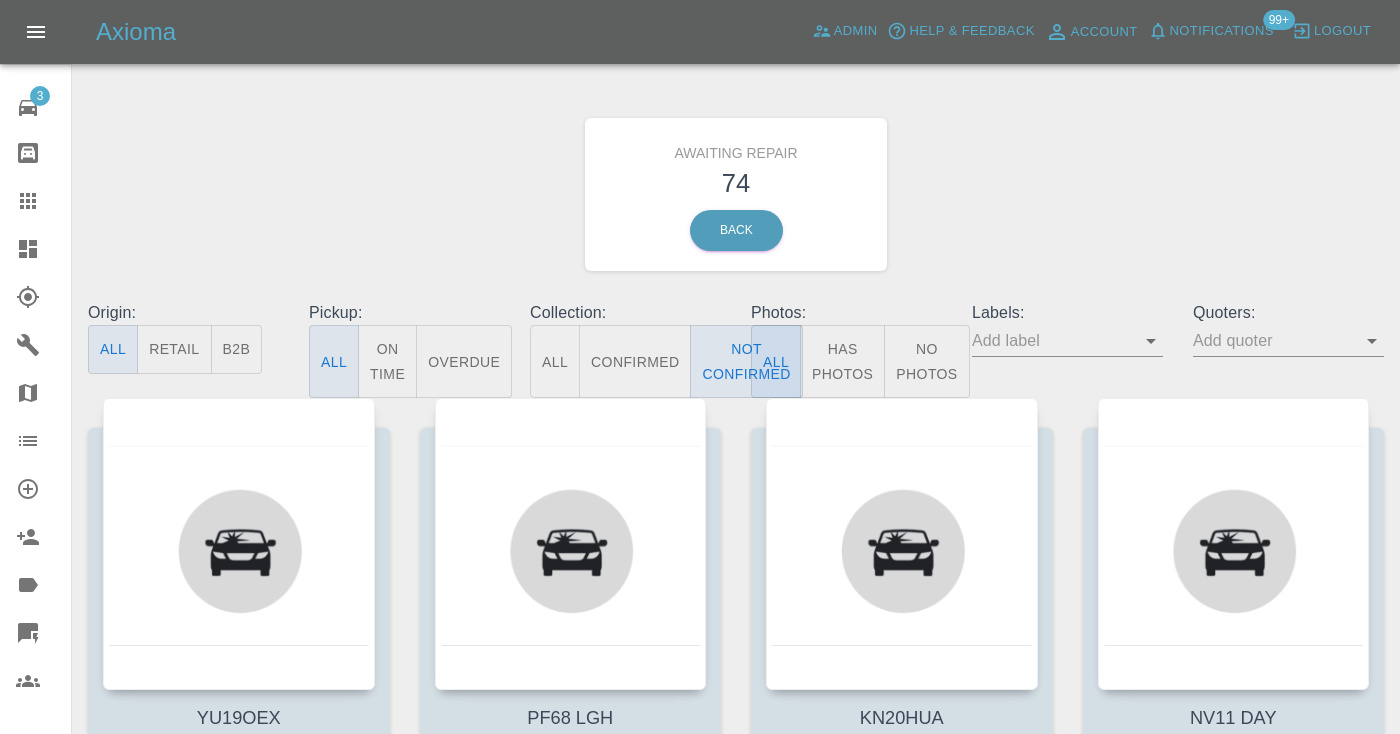 click on "Awaiting Repair 74 Back" at bounding box center [736, 194] 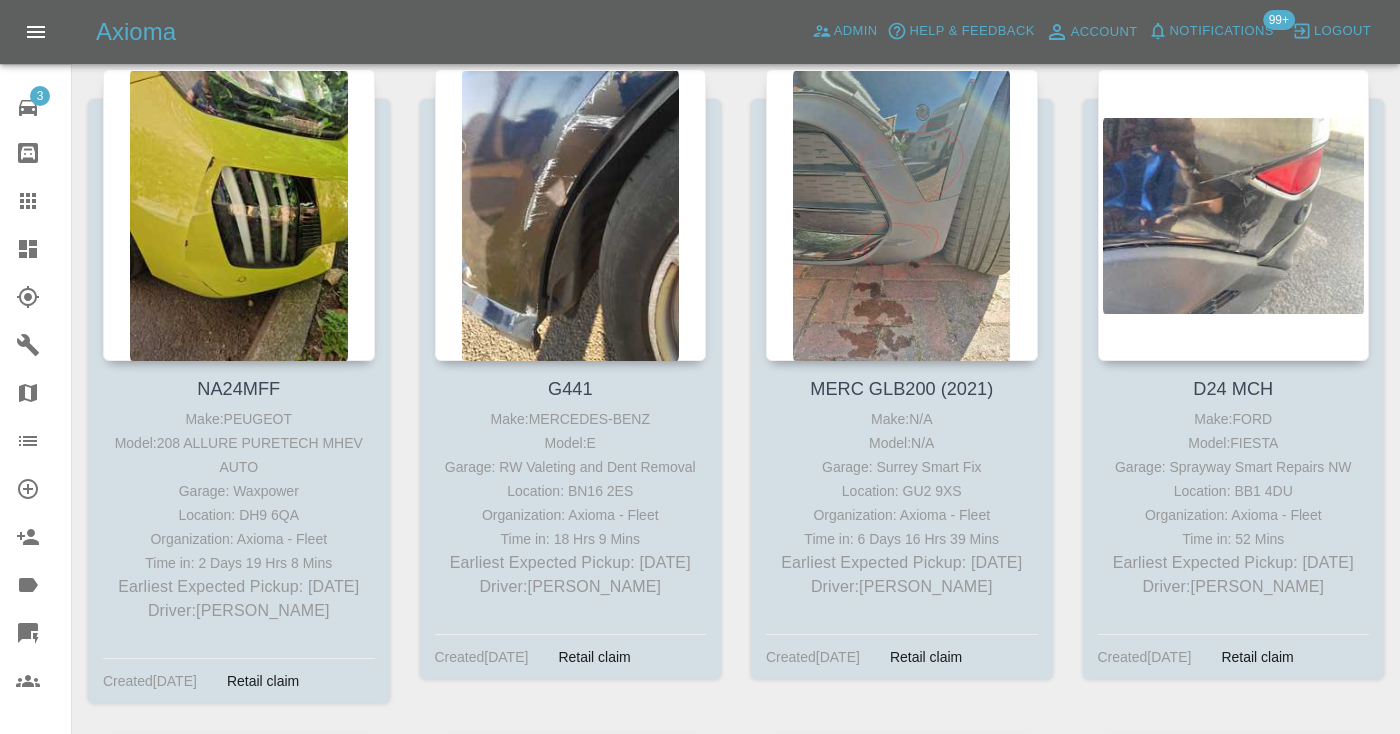 scroll, scrollTop: 2298, scrollLeft: 0, axis: vertical 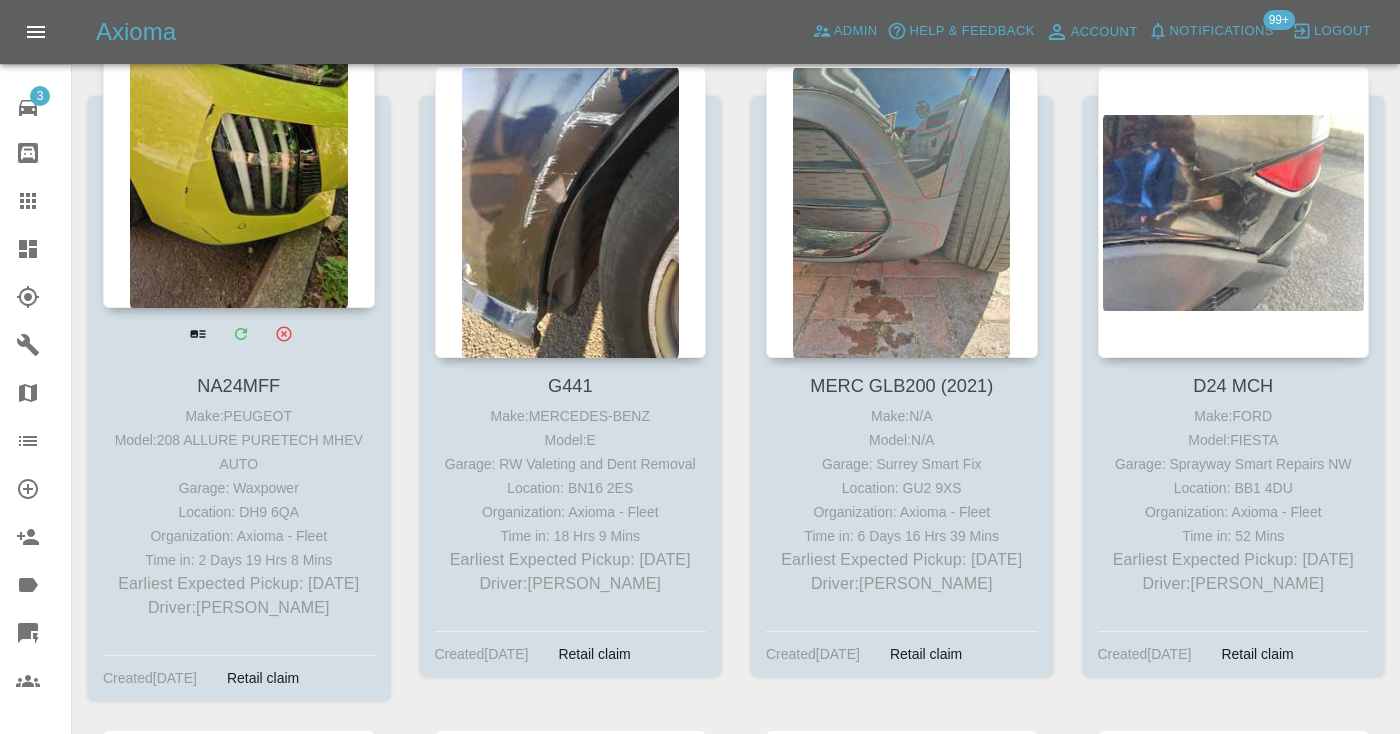 click at bounding box center (239, 162) 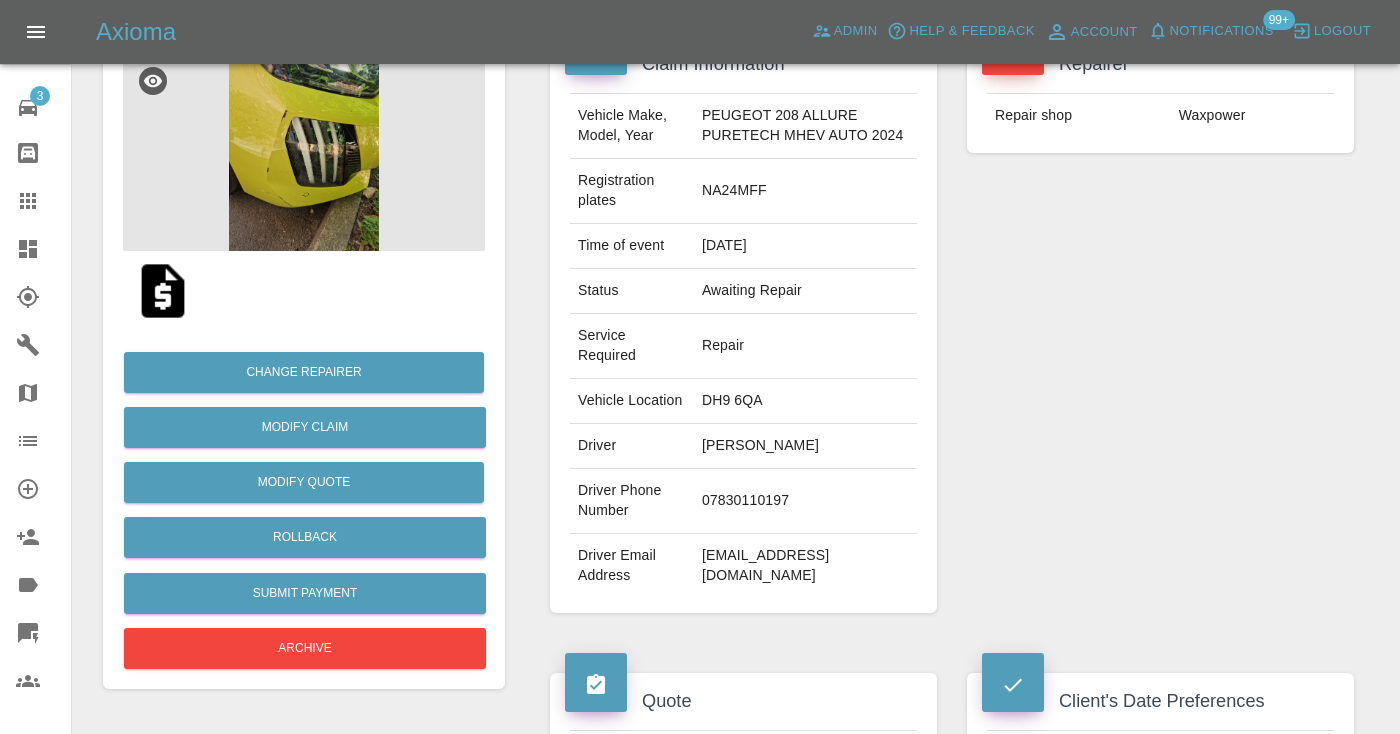 scroll, scrollTop: 260, scrollLeft: 0, axis: vertical 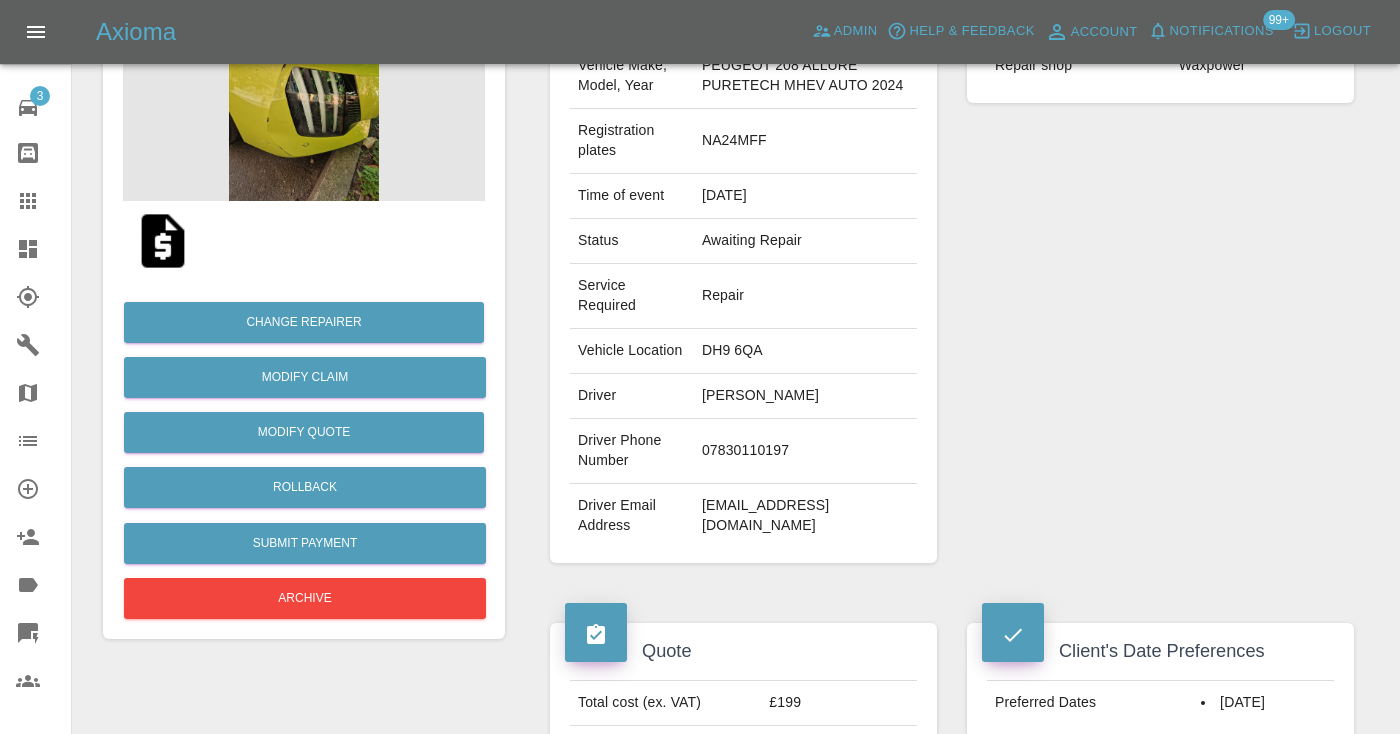 click on "07830110197" at bounding box center [805, 451] 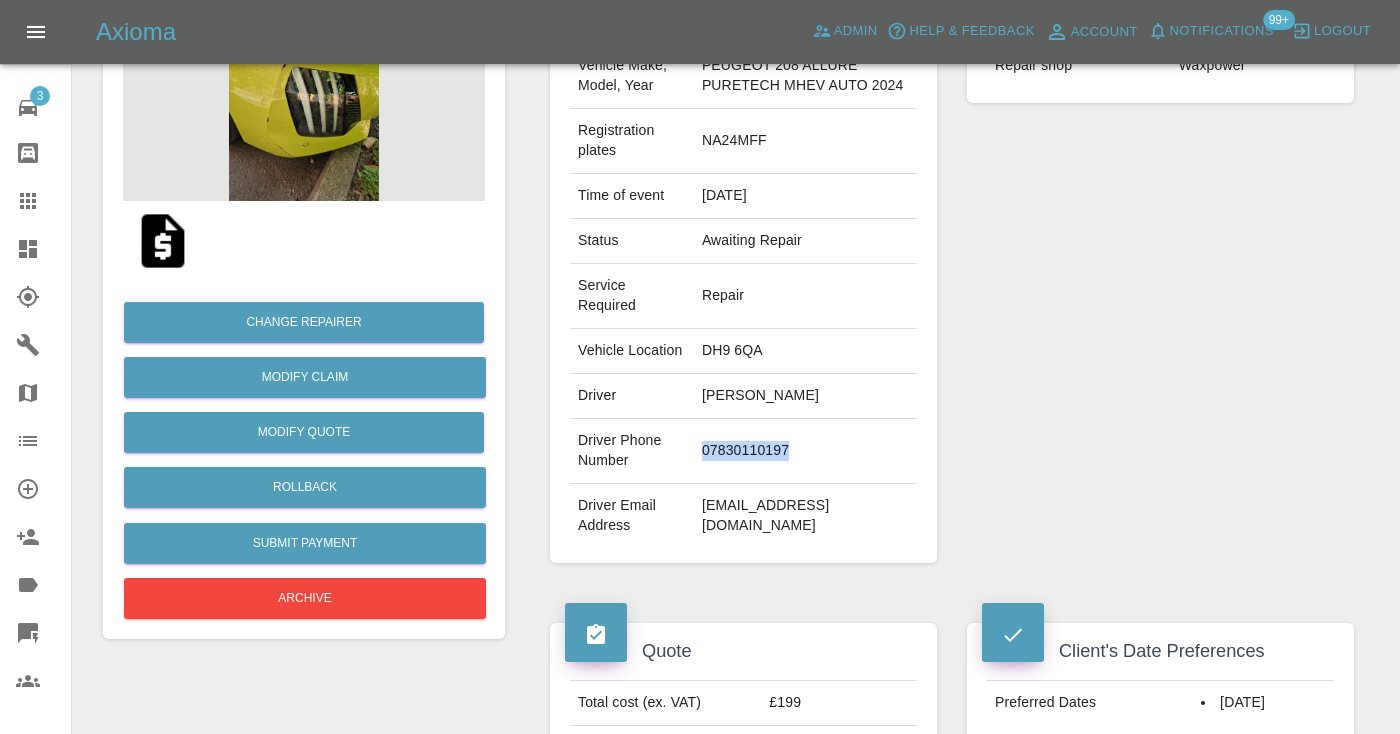click on "07830110197" at bounding box center [805, 451] 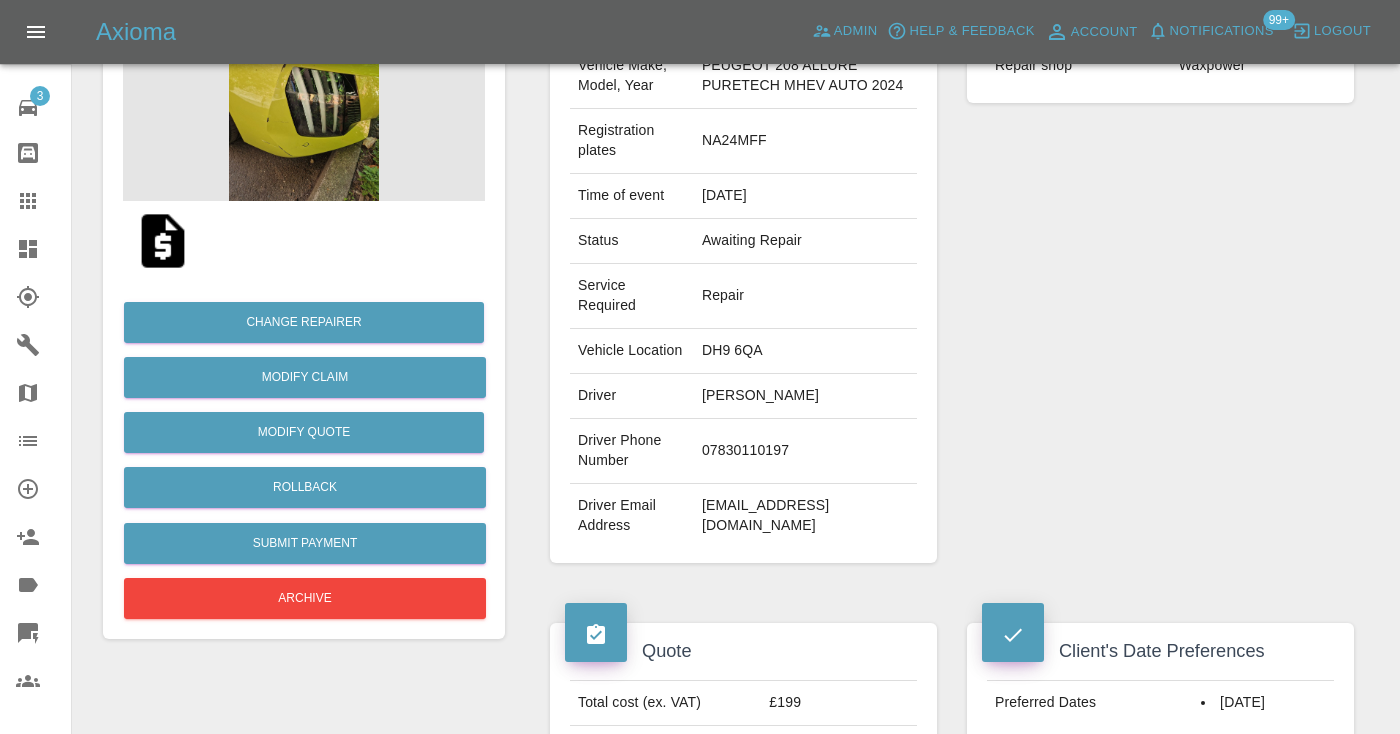 click on "Repairer Repair shop Waxpower" at bounding box center [1160, 274] 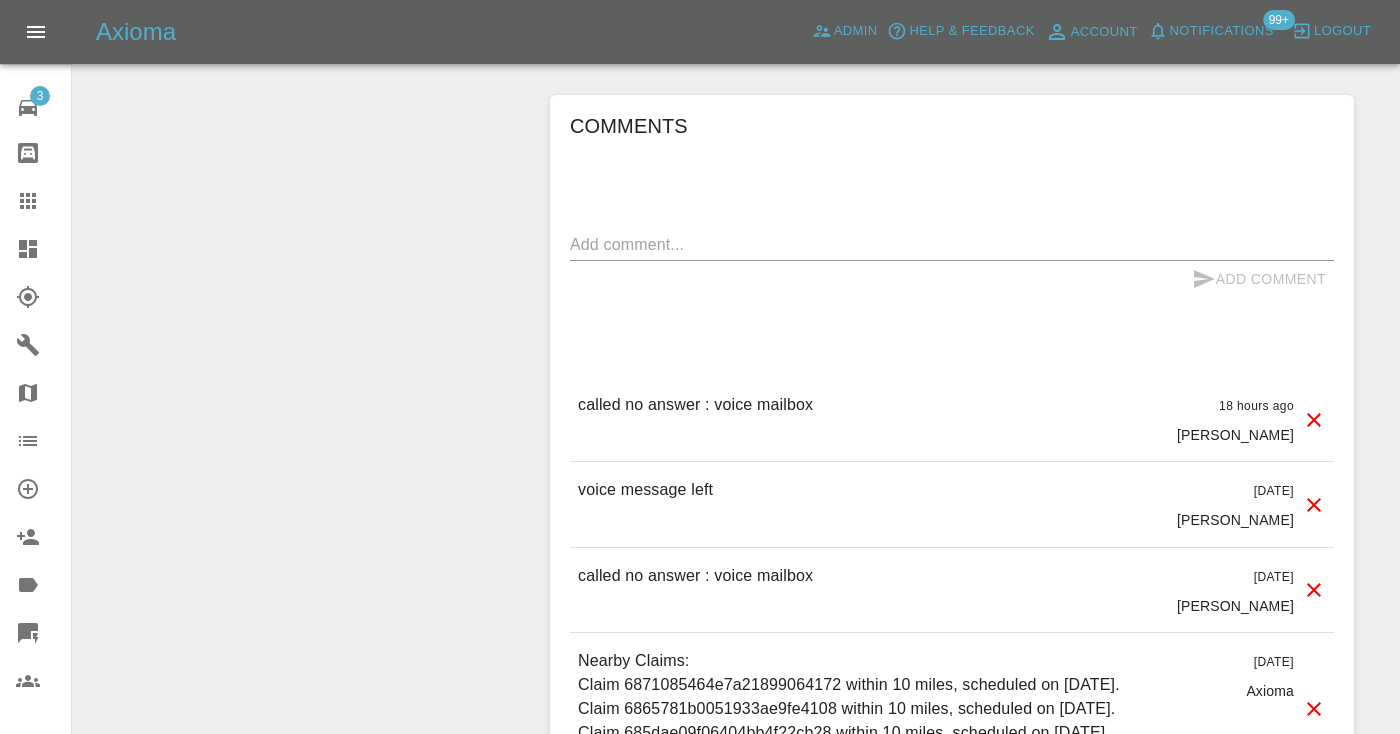 scroll, scrollTop: 1814, scrollLeft: 0, axis: vertical 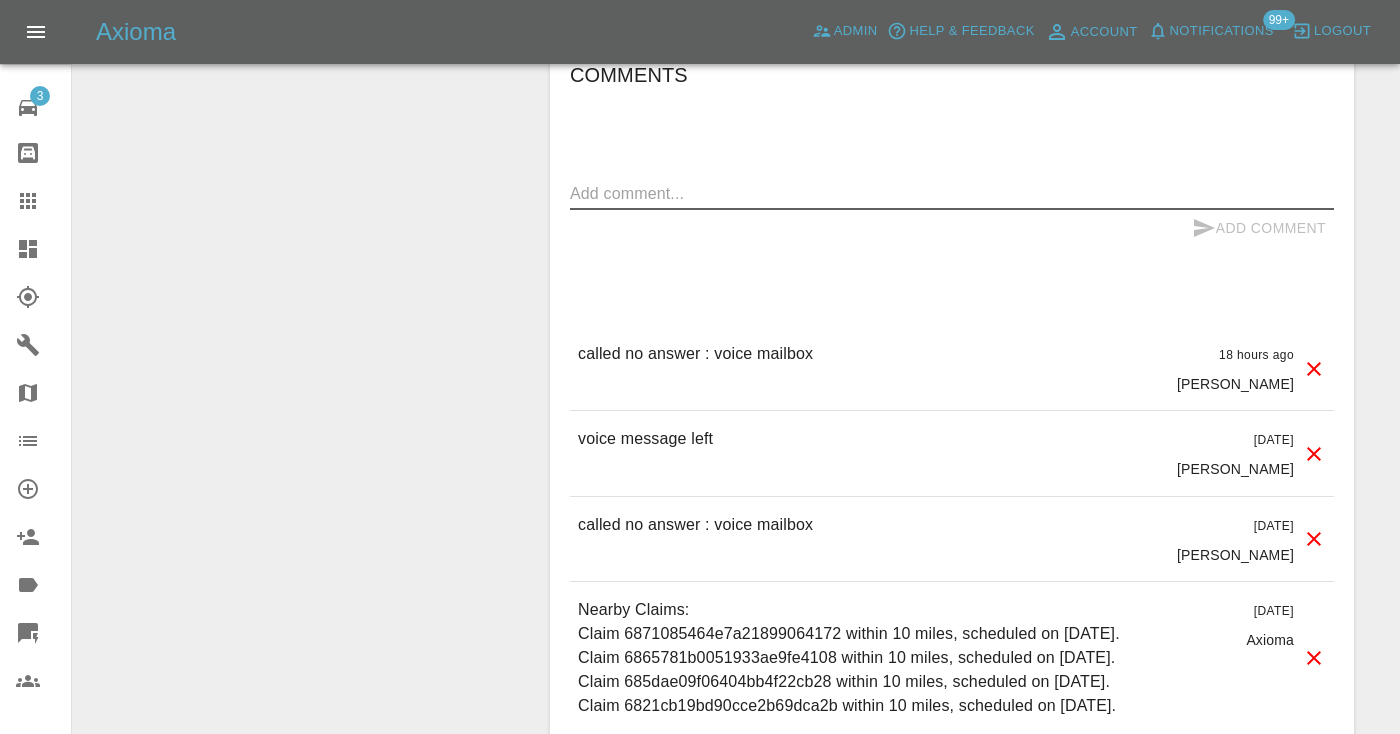 click at bounding box center (952, 193) 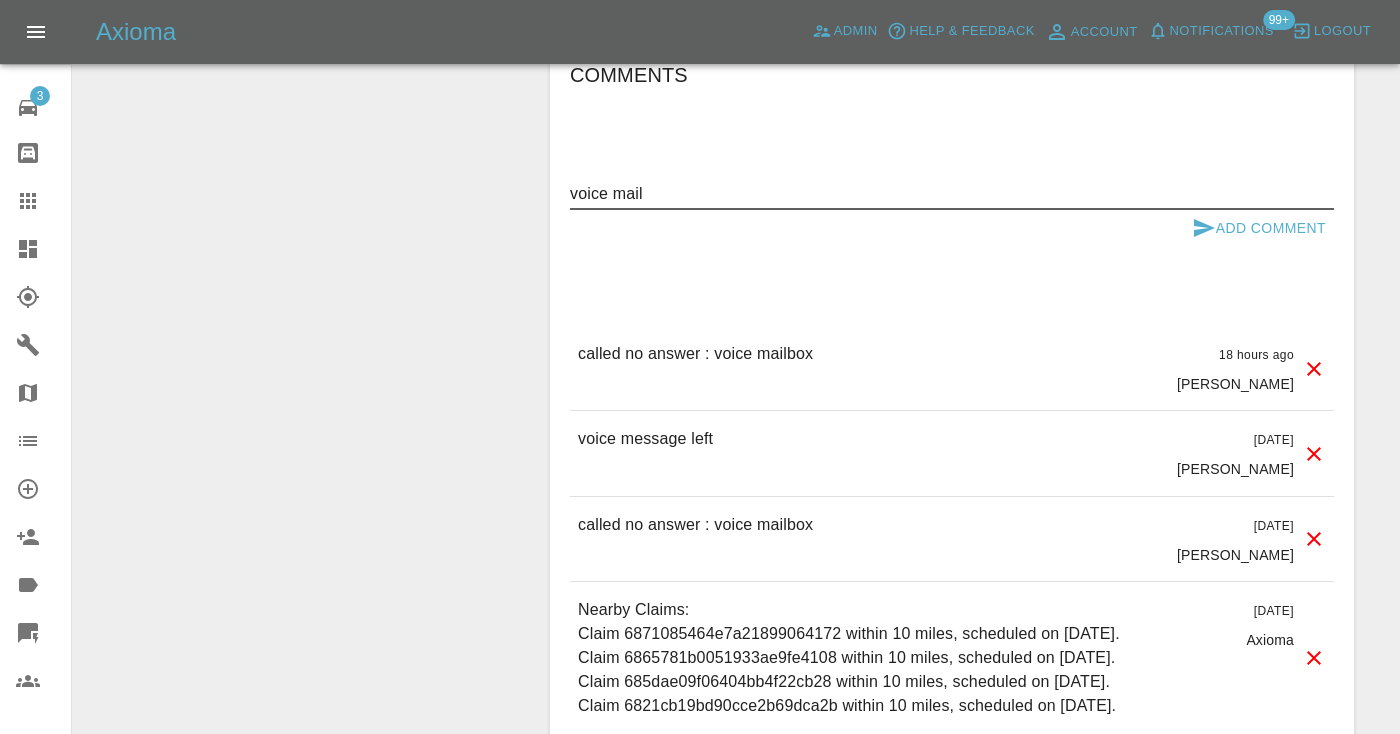 type on "voice mail" 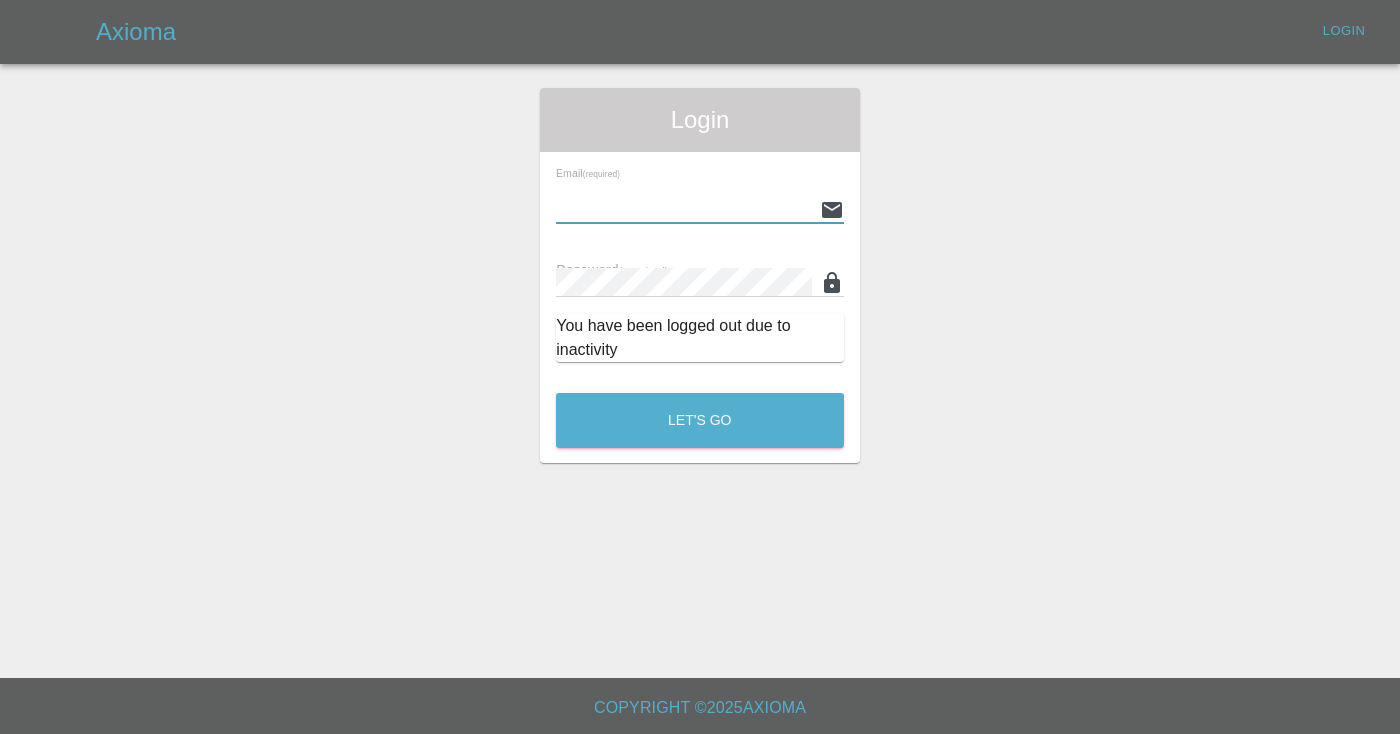 scroll, scrollTop: 0, scrollLeft: 0, axis: both 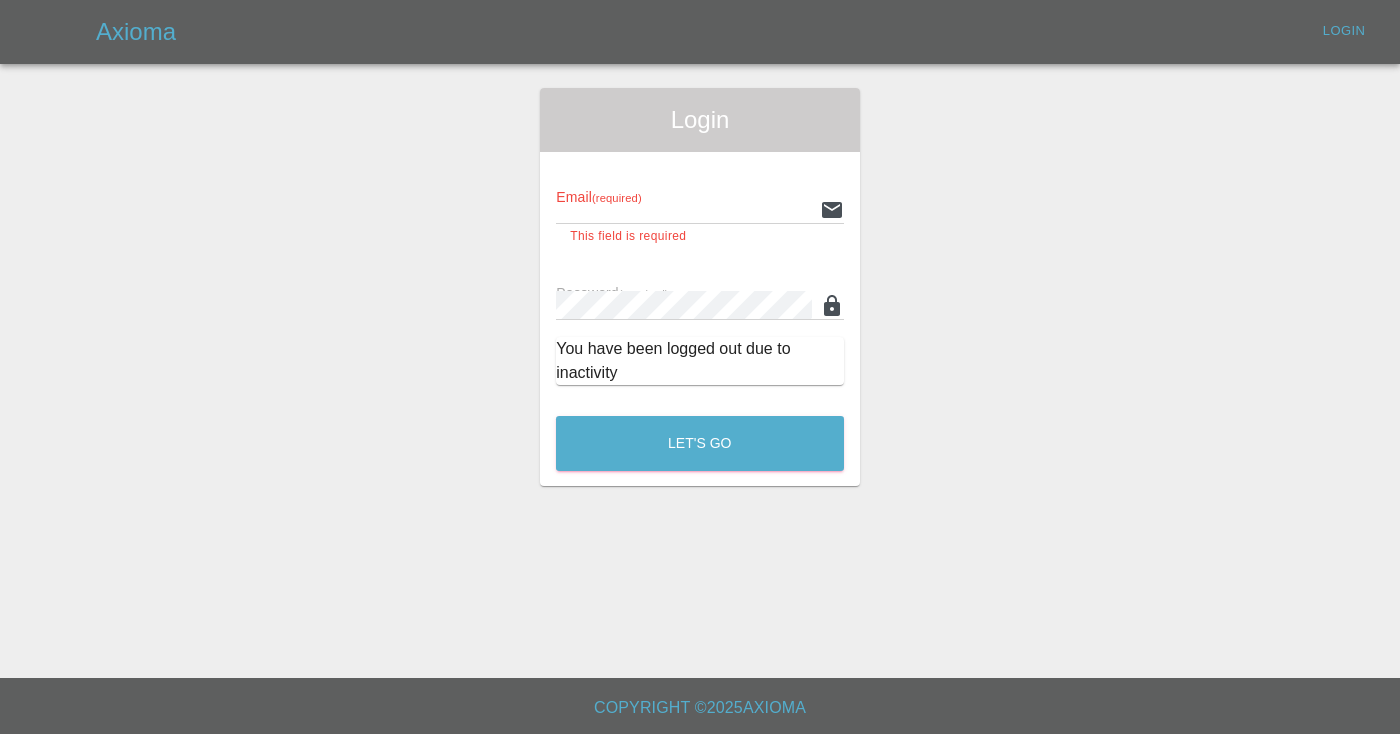 click at bounding box center [684, 209] 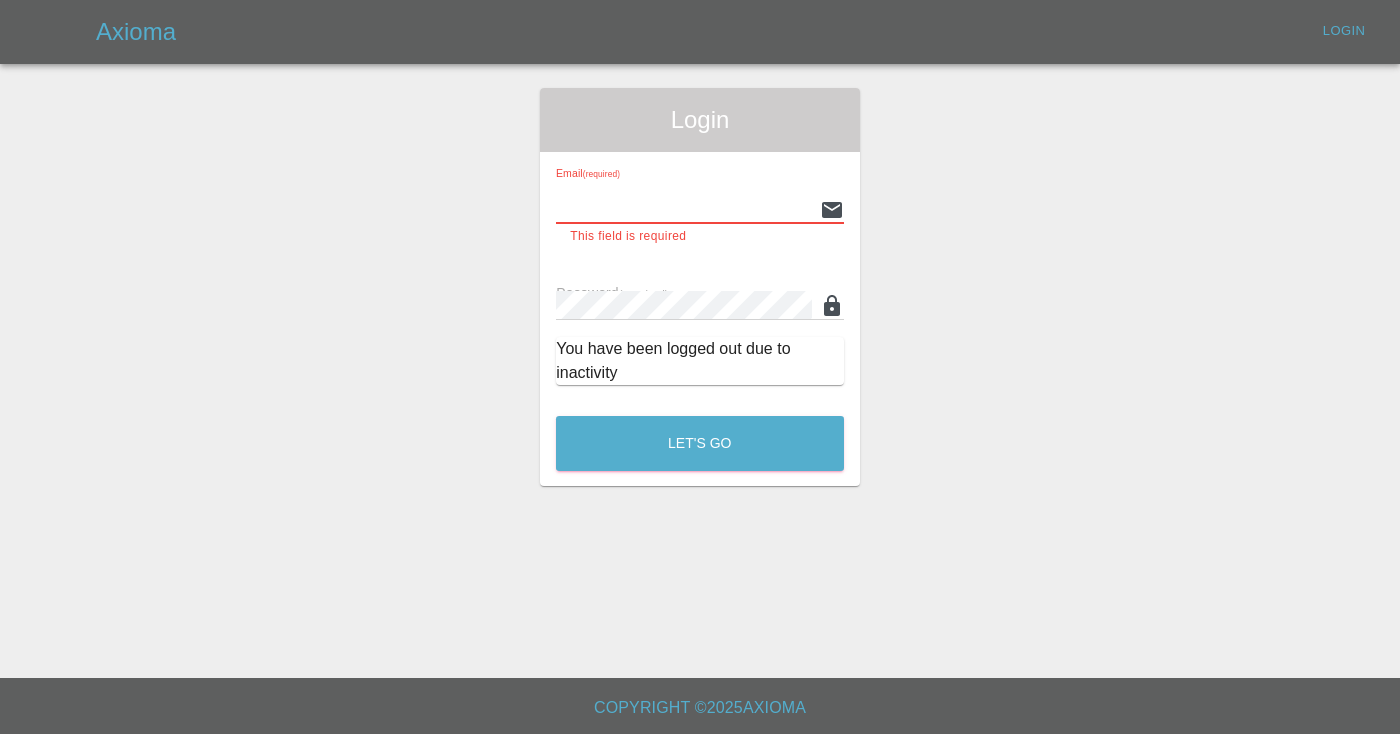 type on "[EMAIL_ADDRESS][DOMAIN_NAME]" 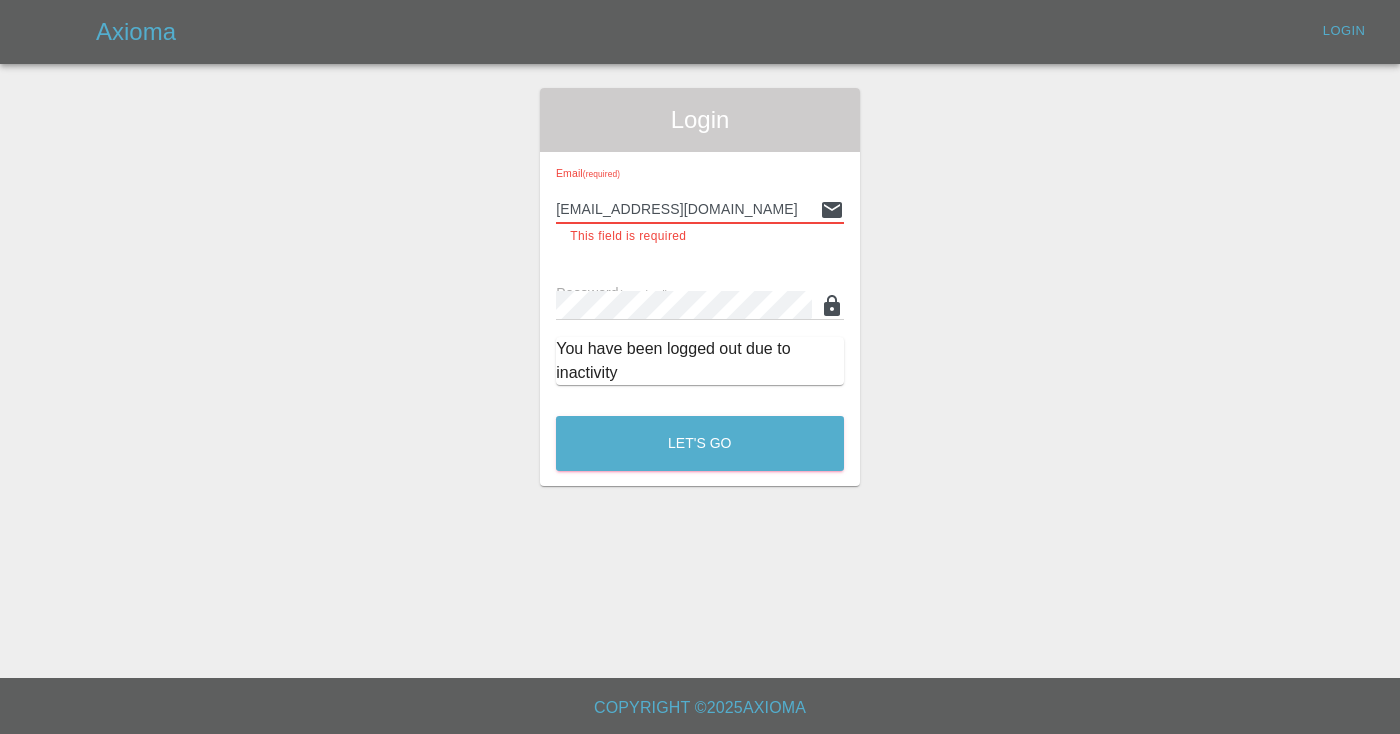 click on "Let's Go" at bounding box center [700, 443] 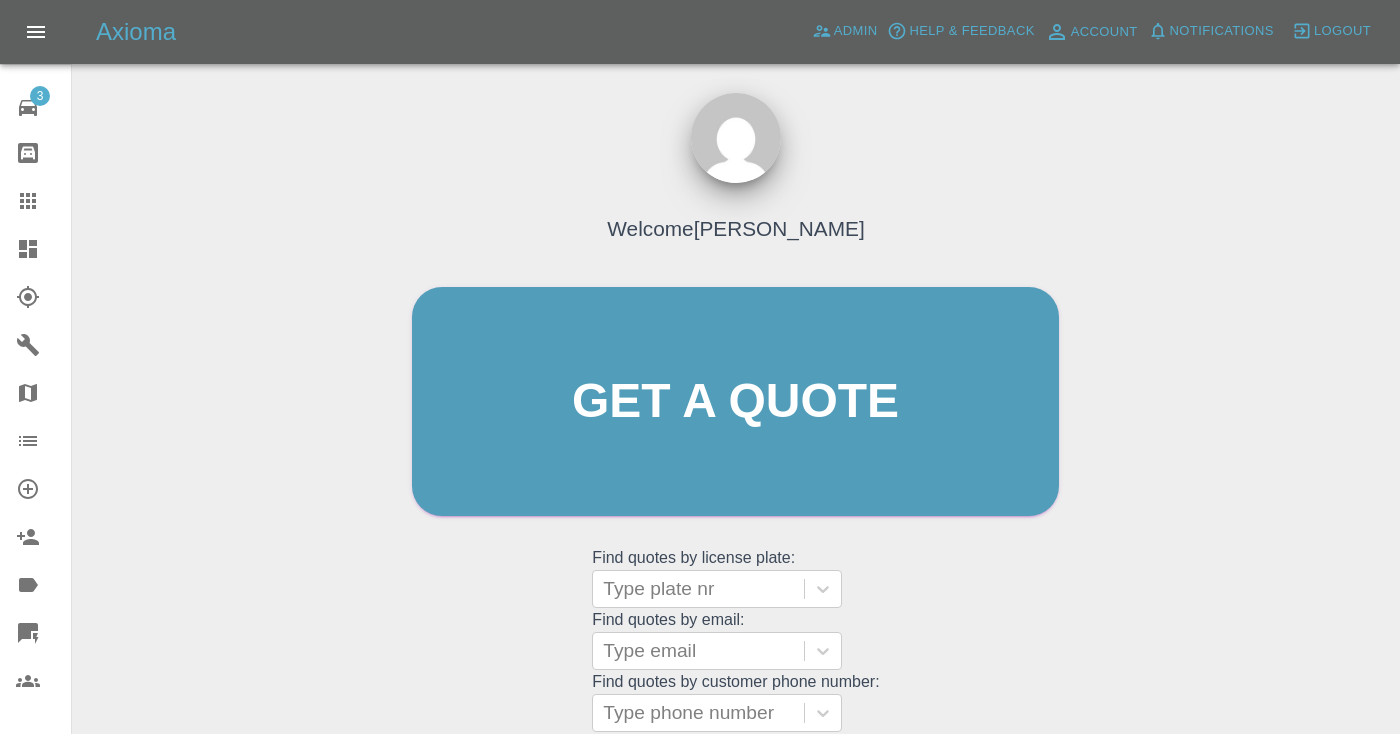click on "Welcome  [PERSON_NAME] Get a quote Get a quote Find quotes by license plate: Type plate nr Find quotes by email: Type email Find quotes by customer phone number: Type phone number" at bounding box center (735, 440) 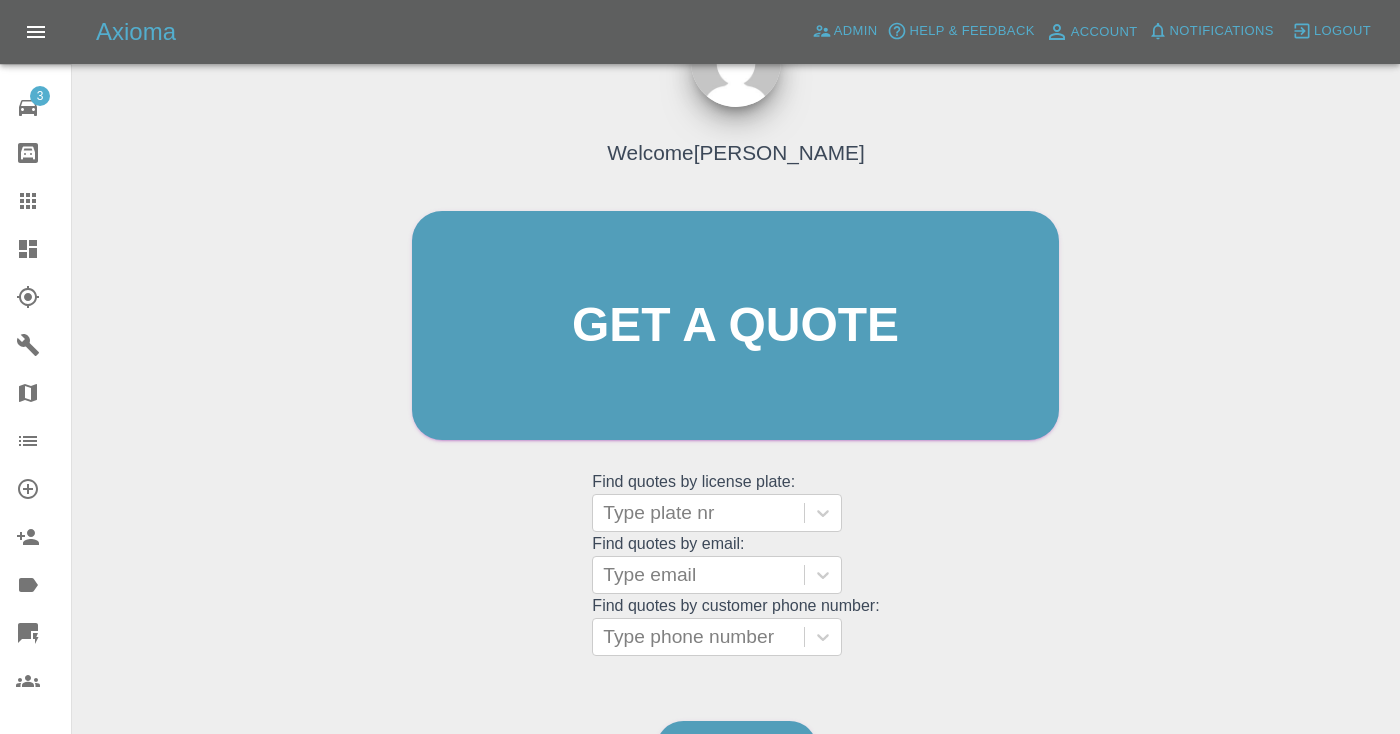 scroll, scrollTop: 202, scrollLeft: 0, axis: vertical 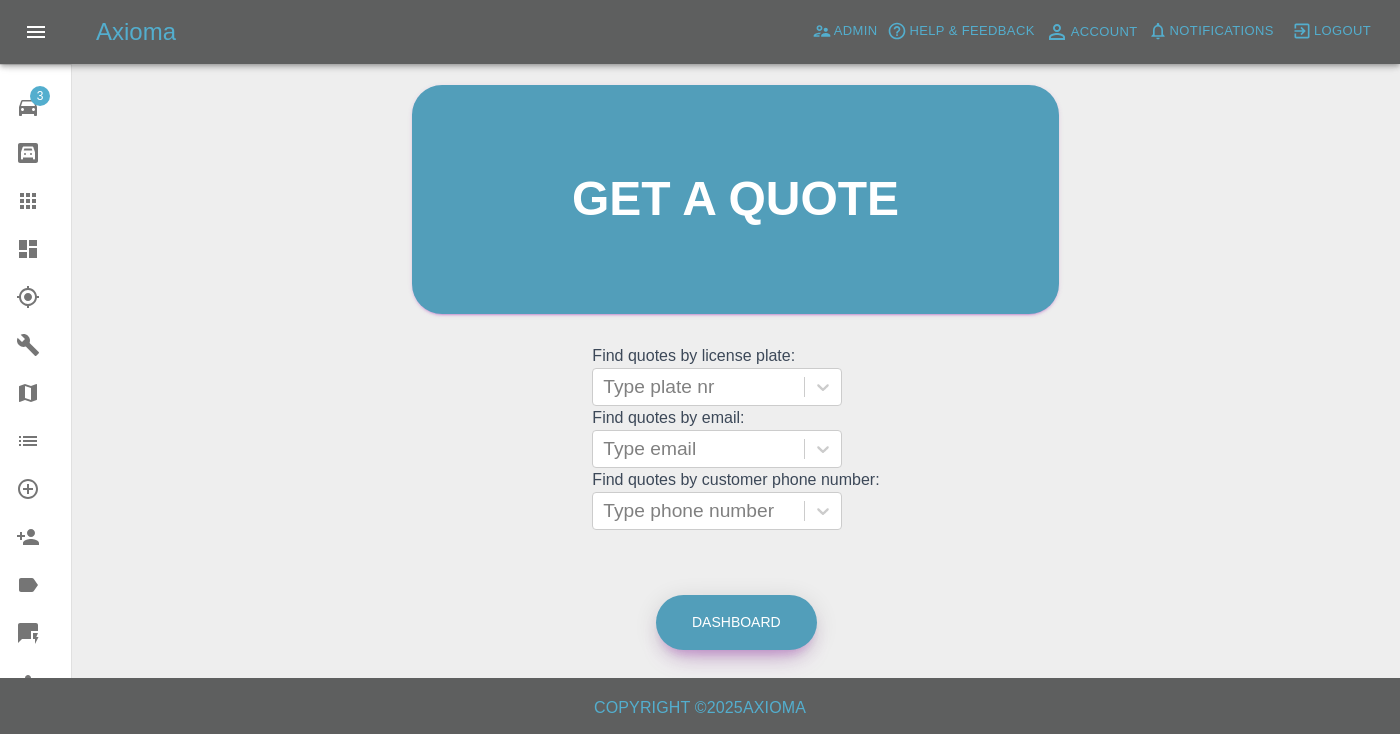 click on "Dashboard" at bounding box center [736, 622] 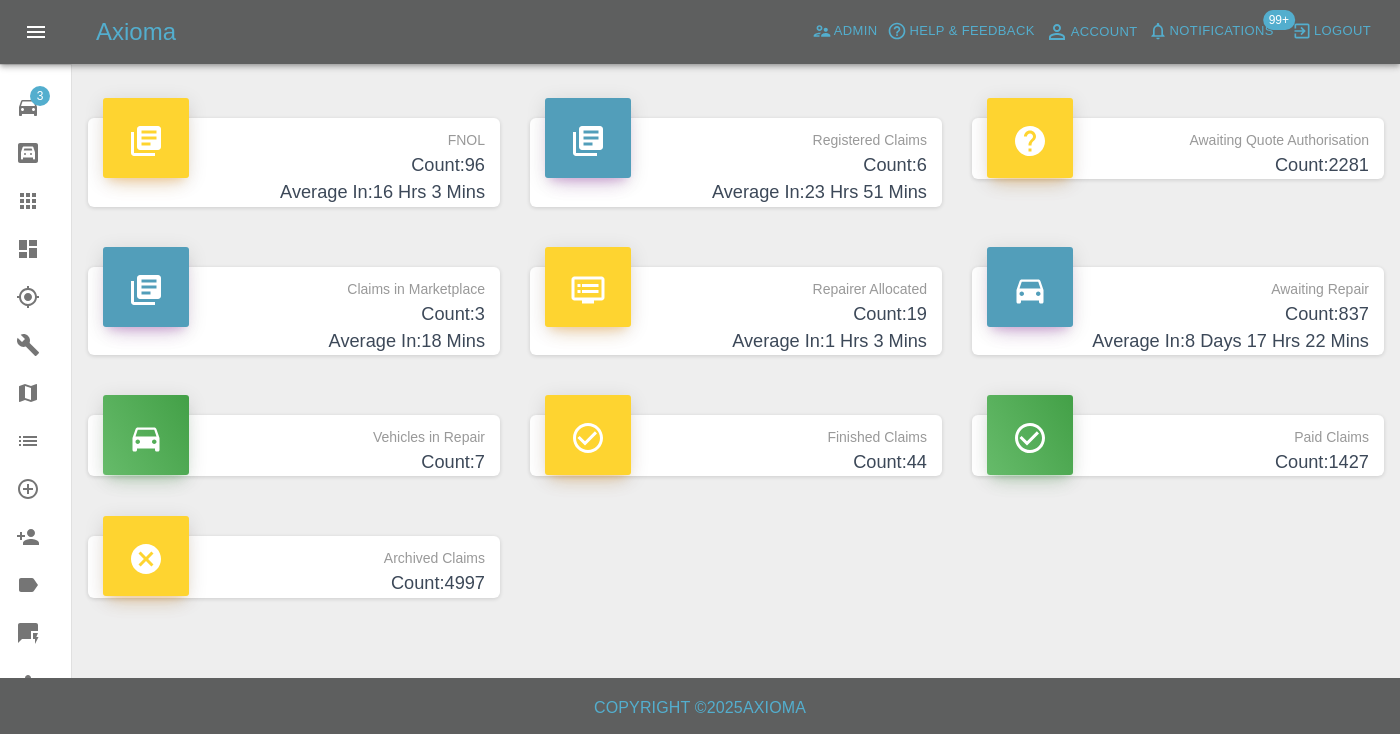 click on "Paid Claims Count:  1427" at bounding box center (1178, 445) 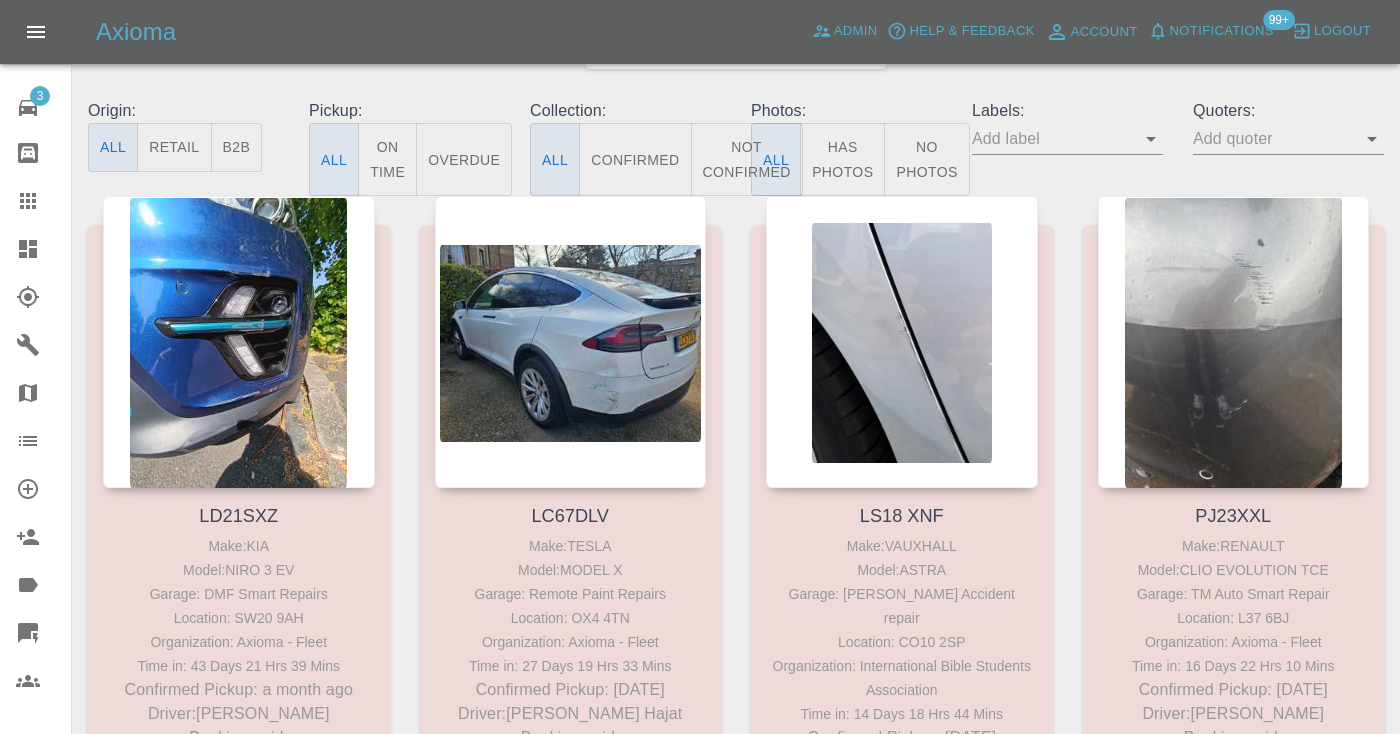 click on "Not Confirmed" at bounding box center [747, 159] 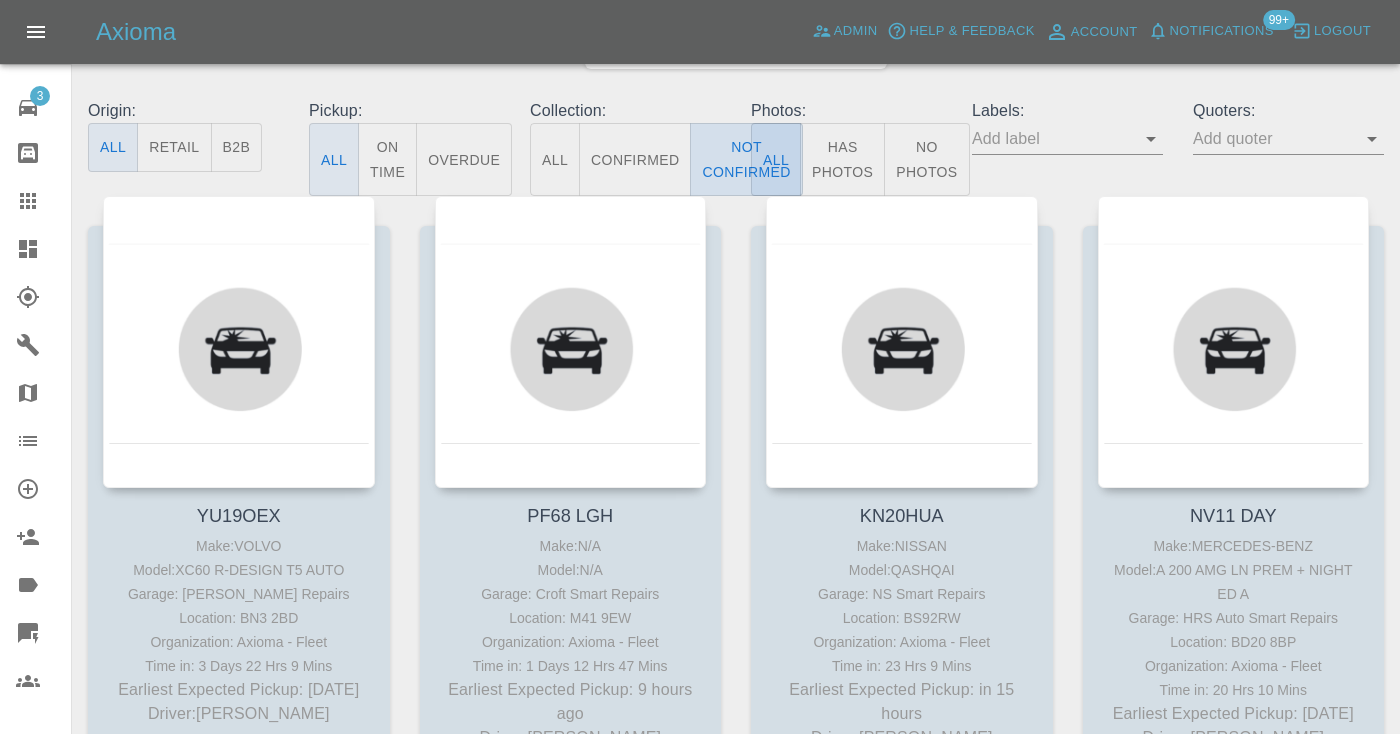 type on "false" 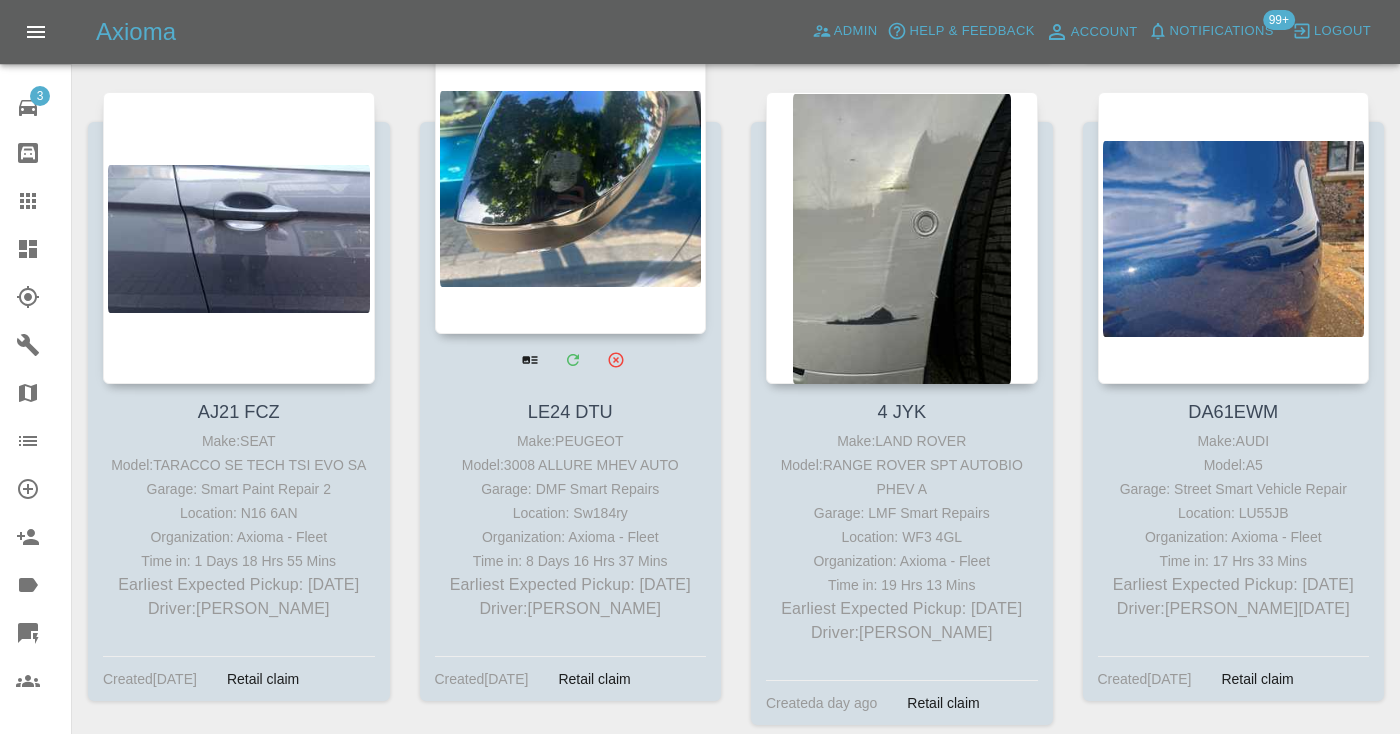 scroll, scrollTop: 3598, scrollLeft: 0, axis: vertical 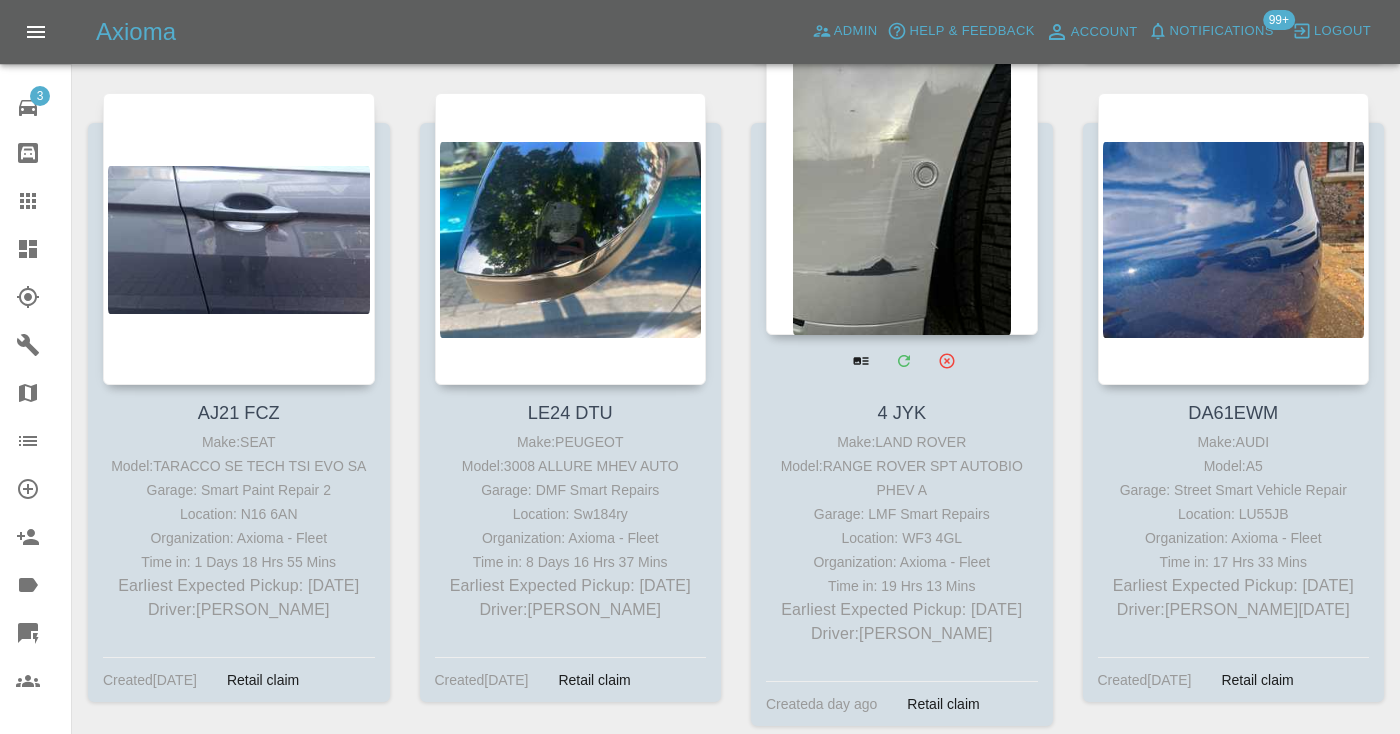 click at bounding box center (902, 189) 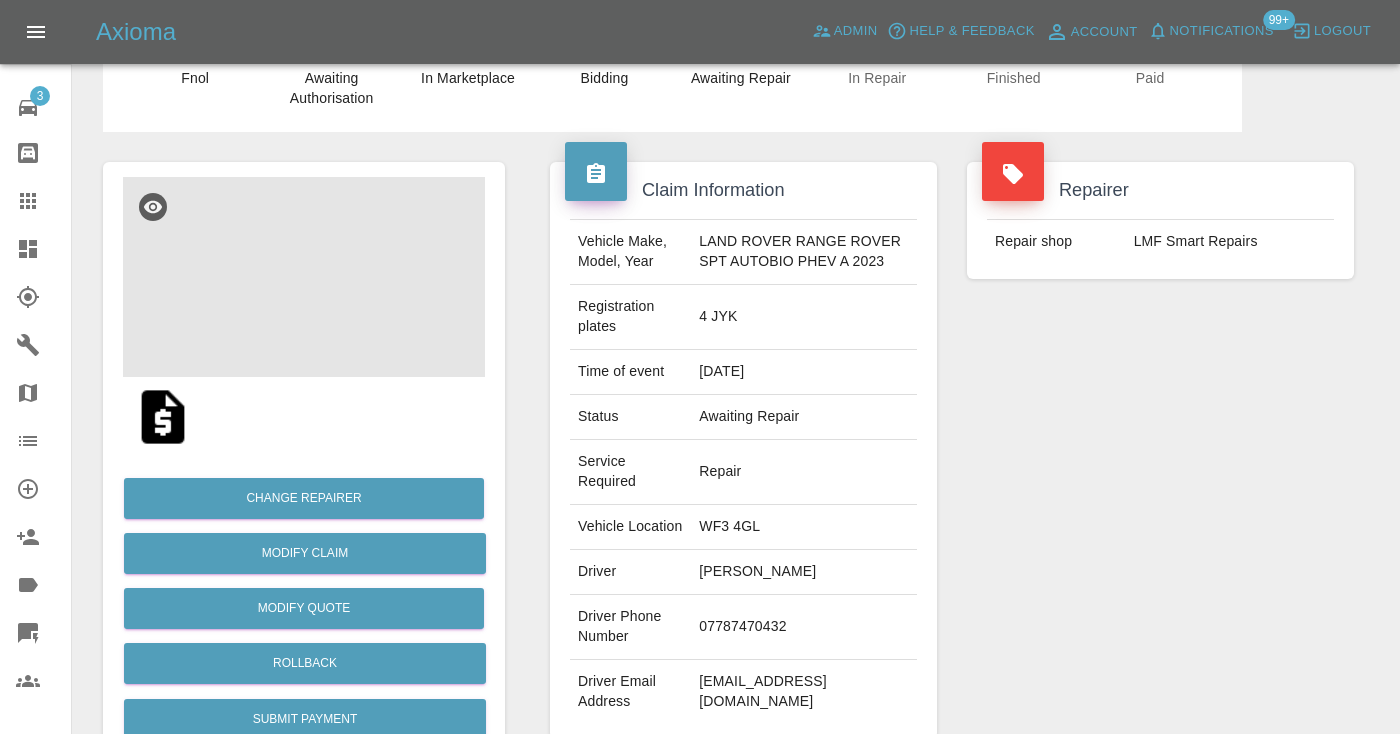 scroll, scrollTop: 88, scrollLeft: 0, axis: vertical 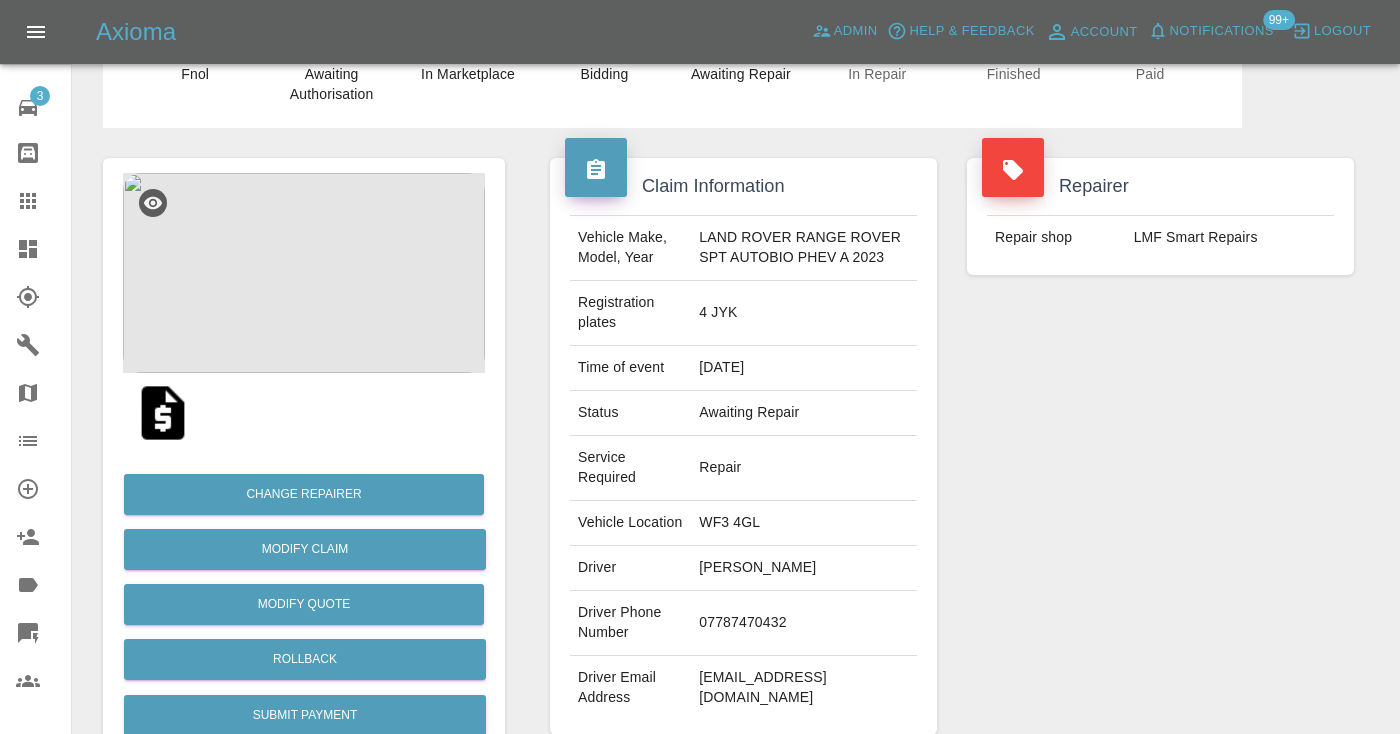 click on "07787470432" at bounding box center (804, 623) 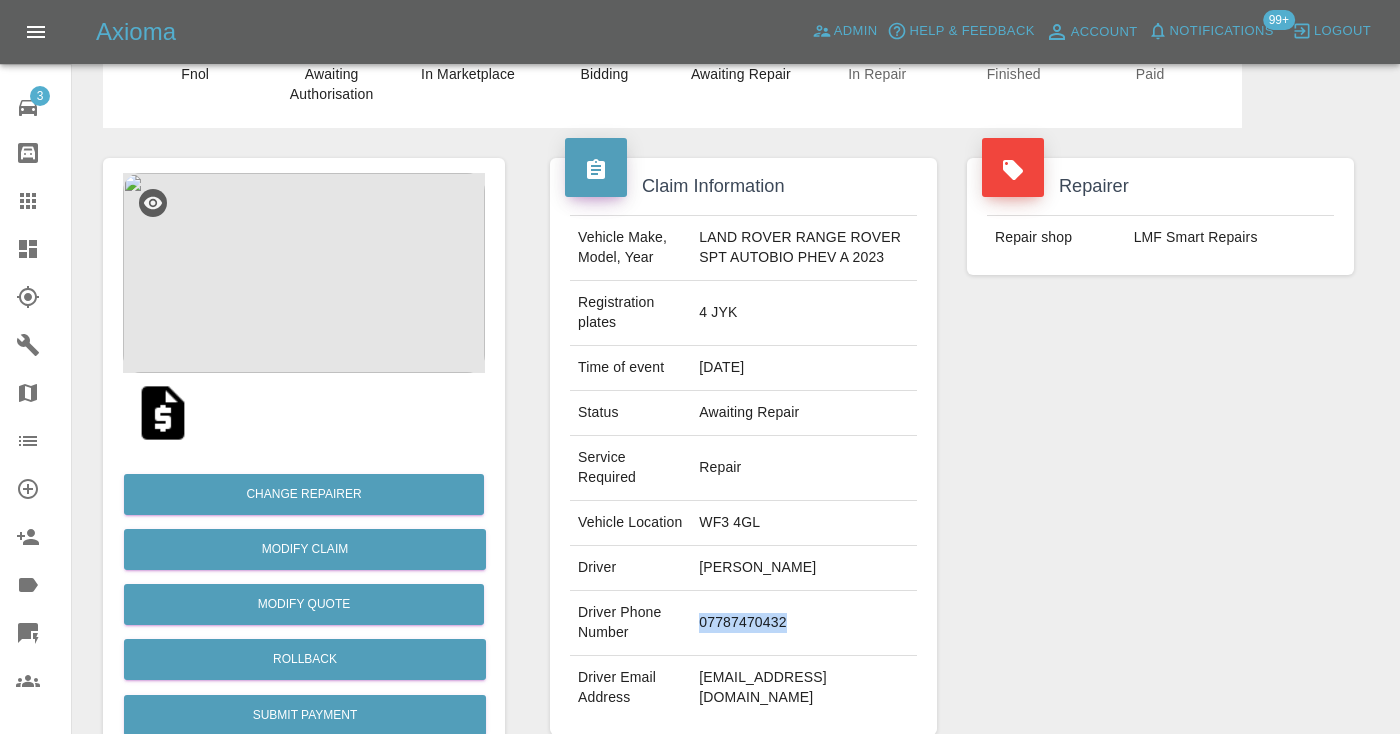 click on "07787470432" at bounding box center (804, 623) 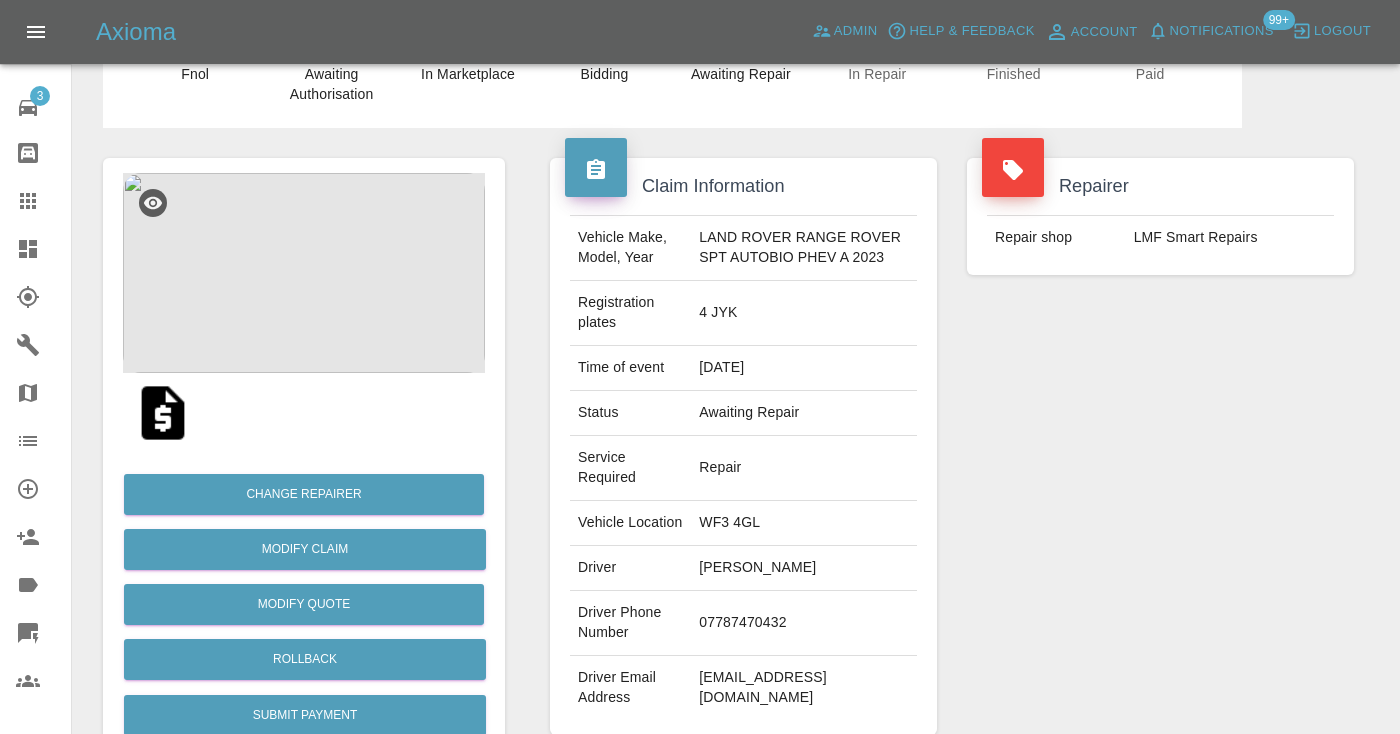 click on "Repairer Repair shop LMF Smart Repairs" at bounding box center [1160, 446] 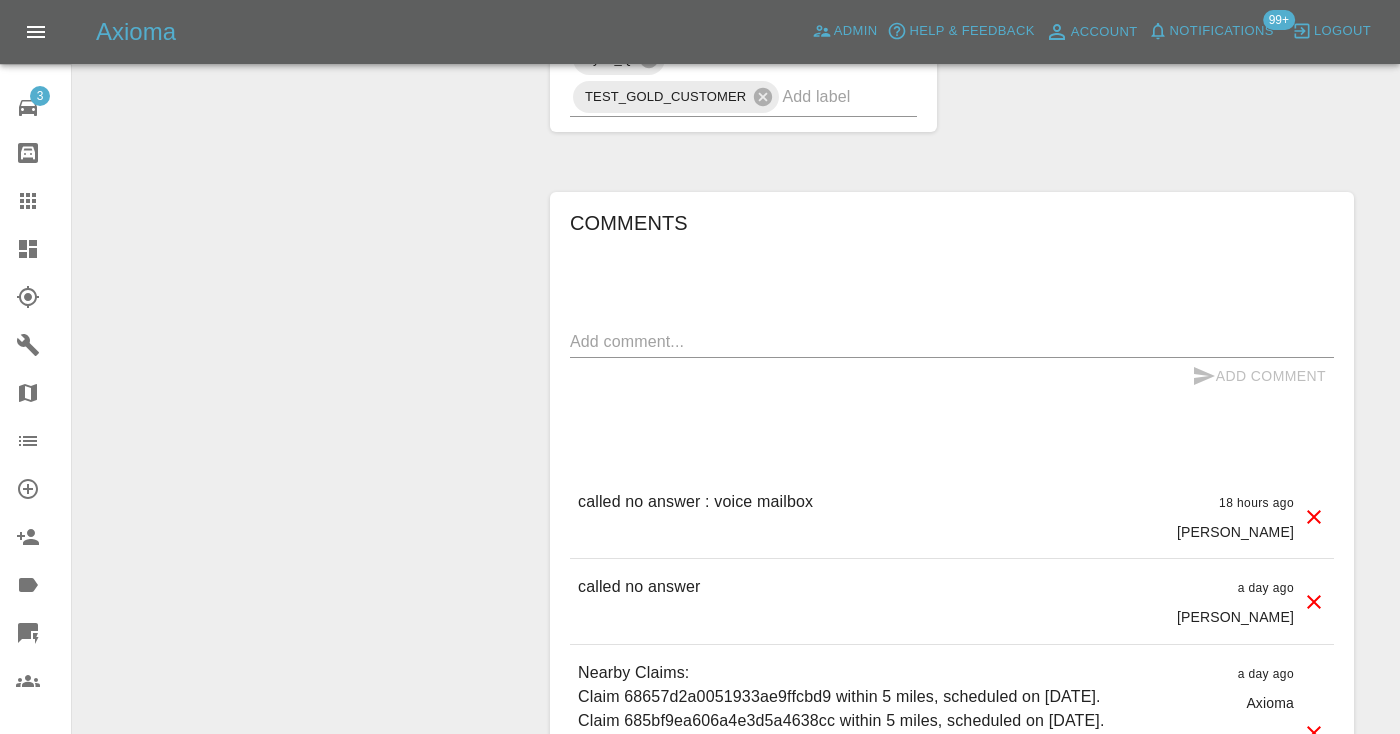 scroll, scrollTop: 1529, scrollLeft: 0, axis: vertical 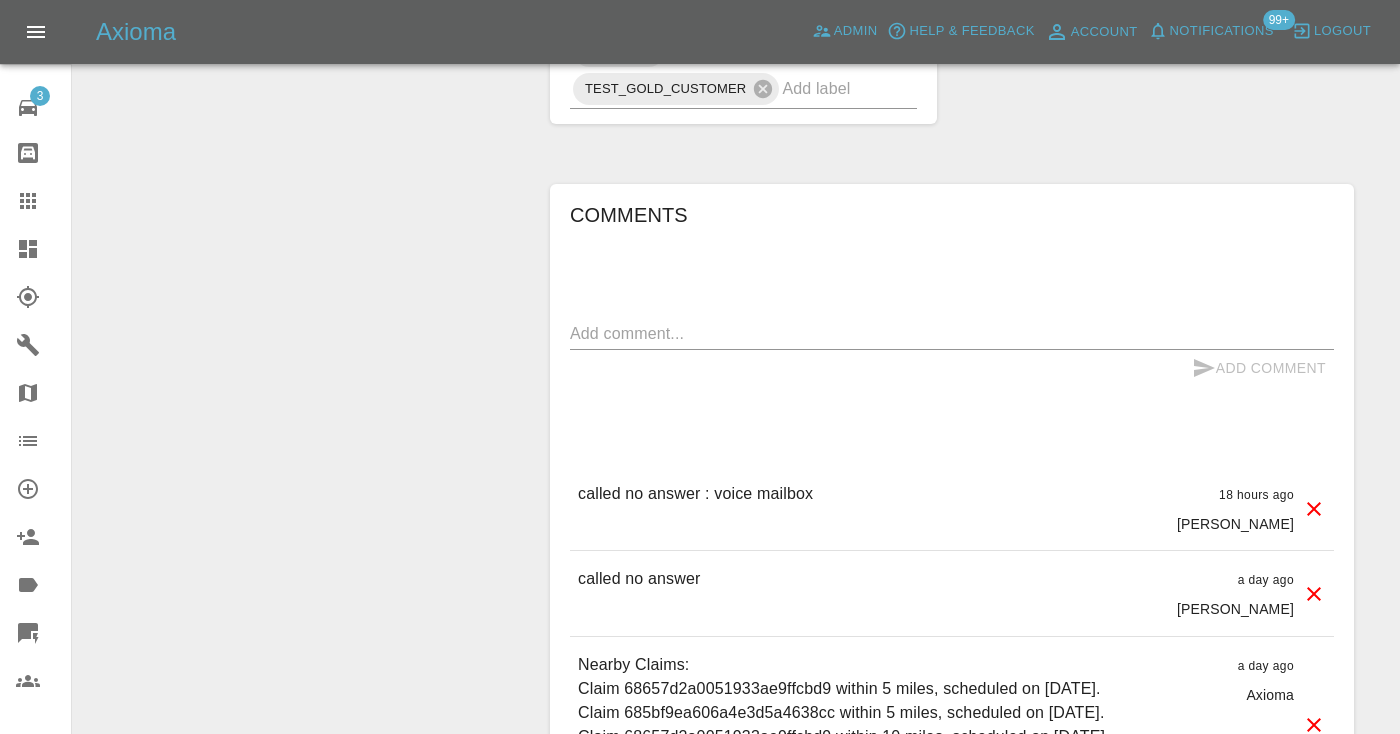 click on "x" at bounding box center (952, 334) 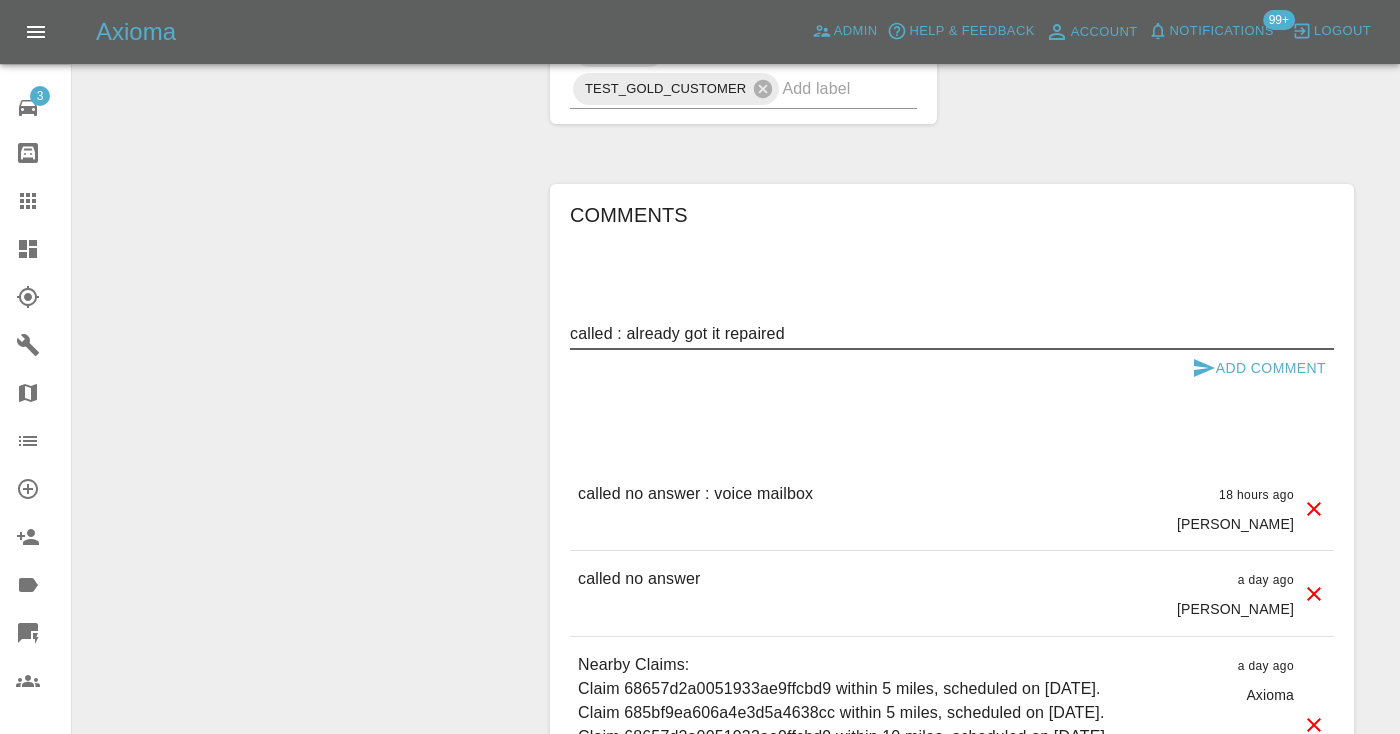 type on "called : already got it repaired" 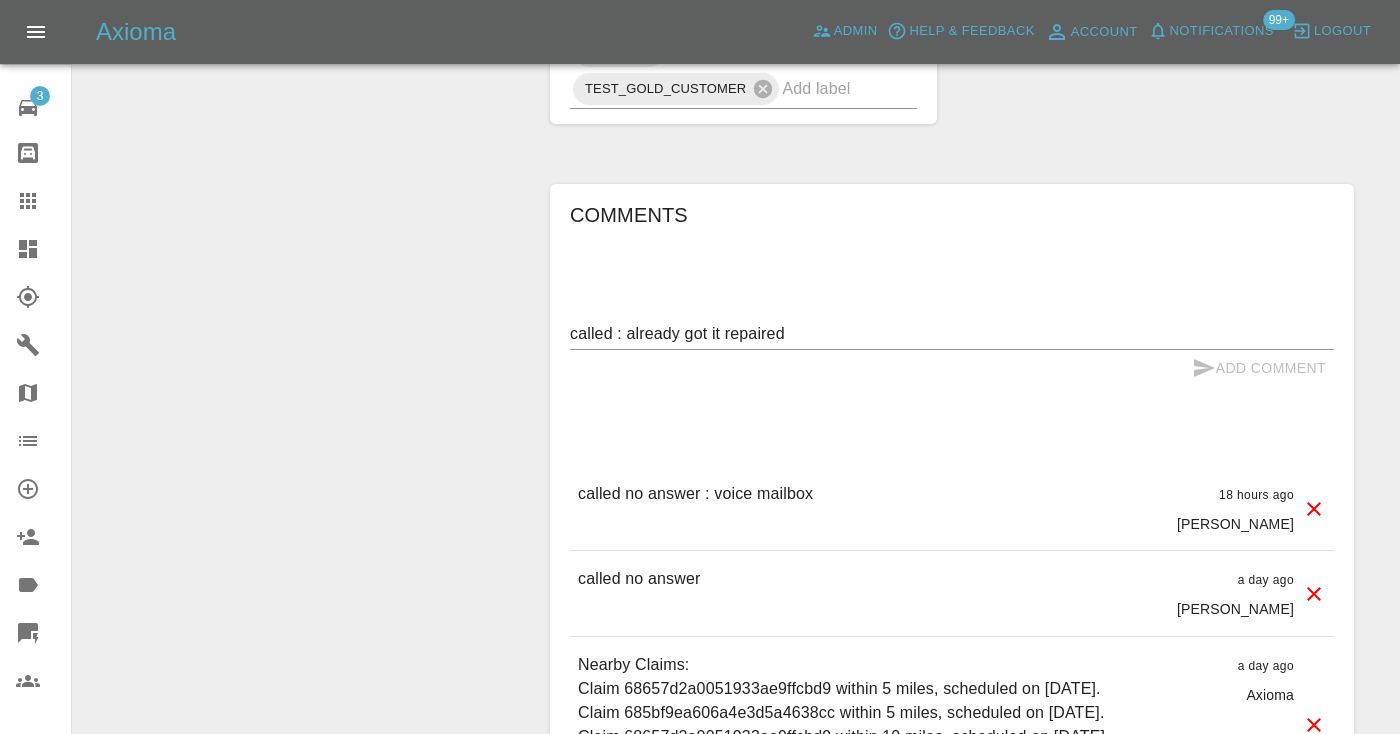 type 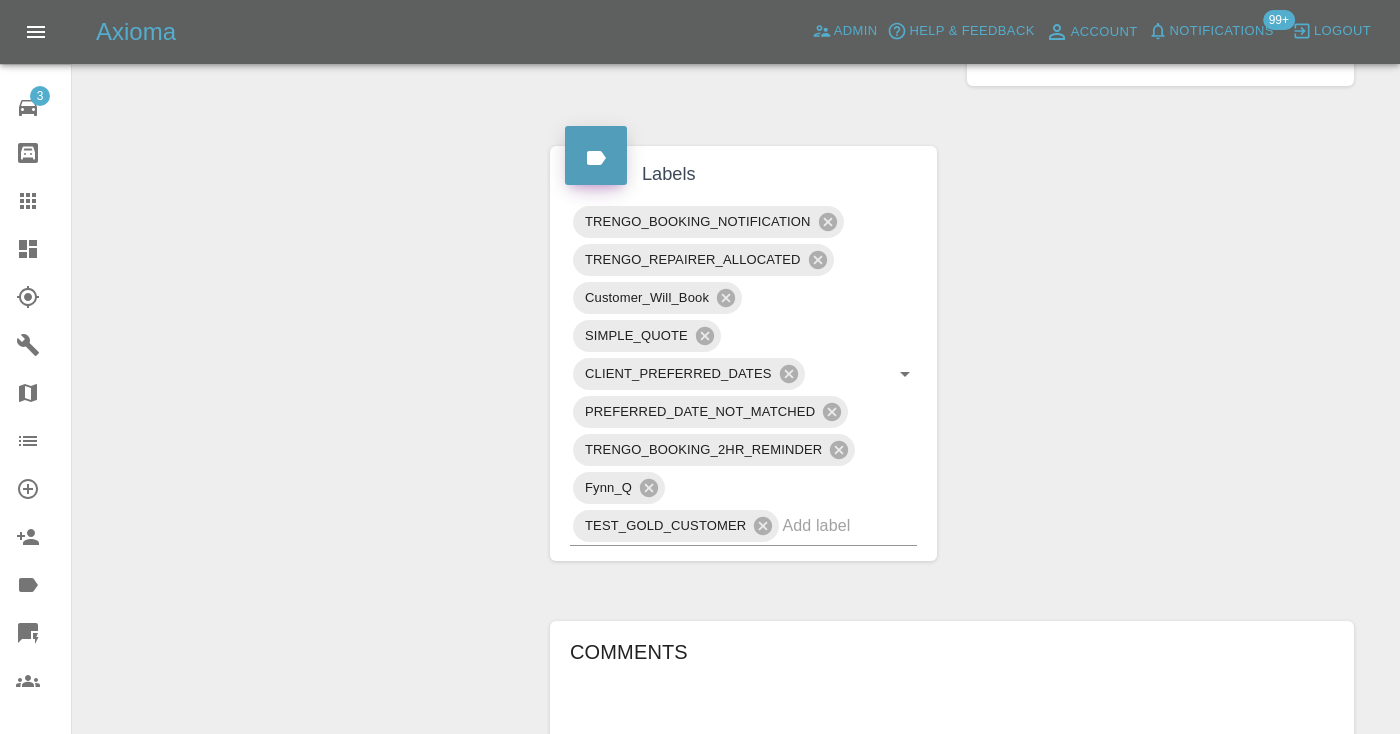 scroll, scrollTop: 1089, scrollLeft: 0, axis: vertical 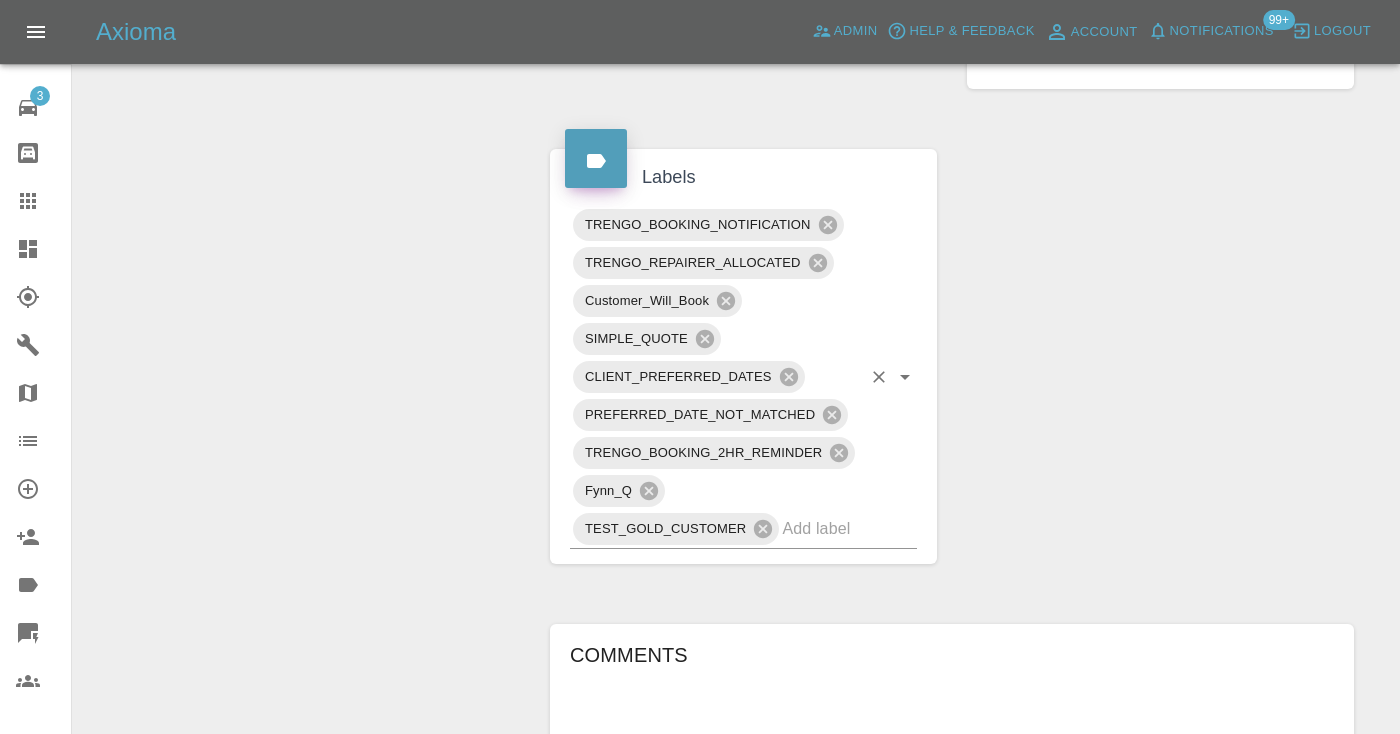 click at bounding box center (821, 528) 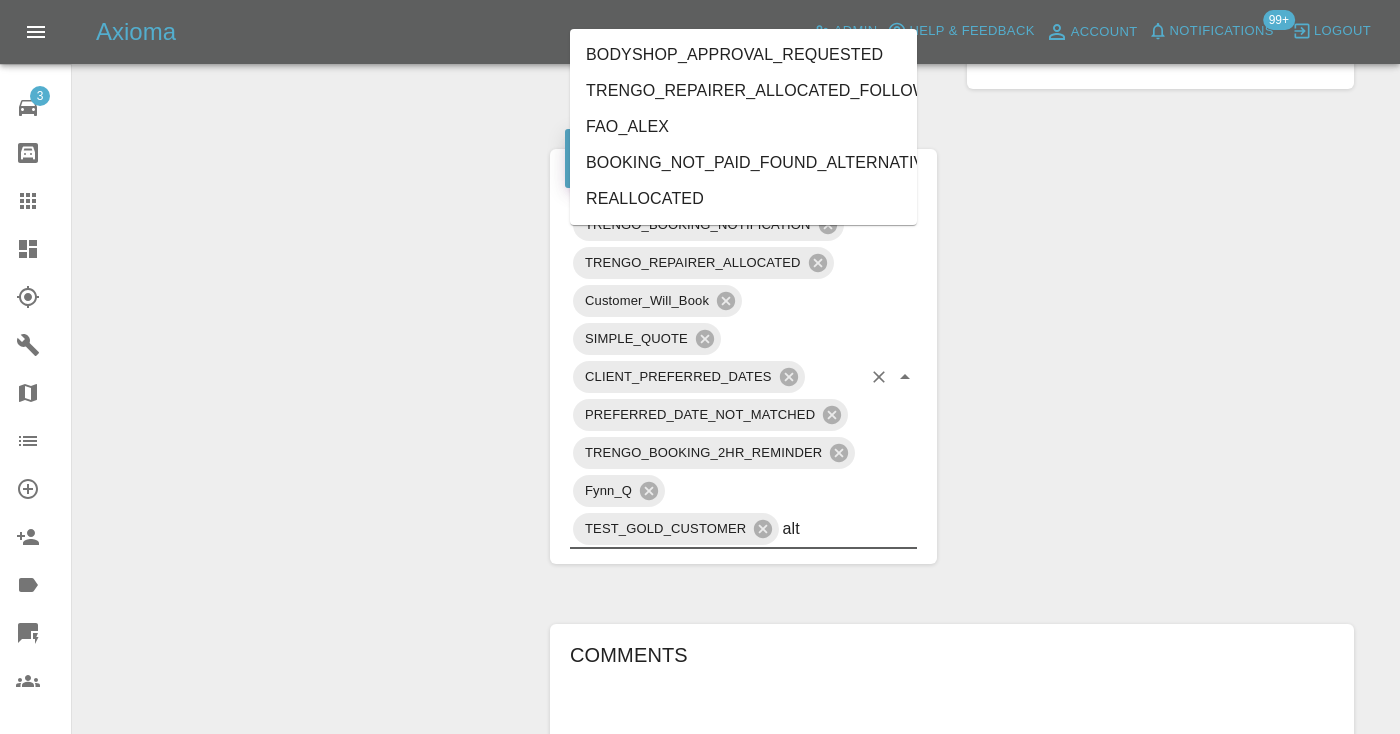 type on "alte" 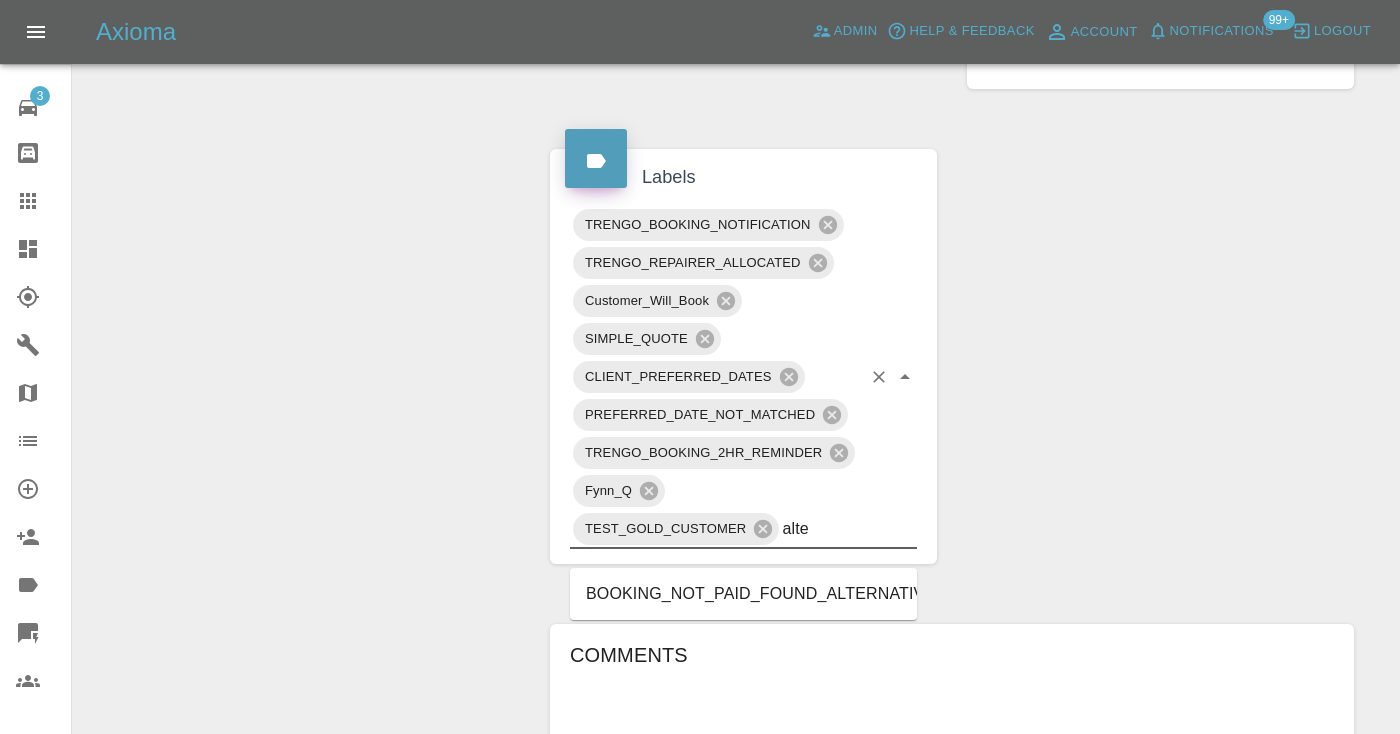 click on "BOOKING_NOT_PAID_FOUND_ALTERNATIVE" at bounding box center (743, 594) 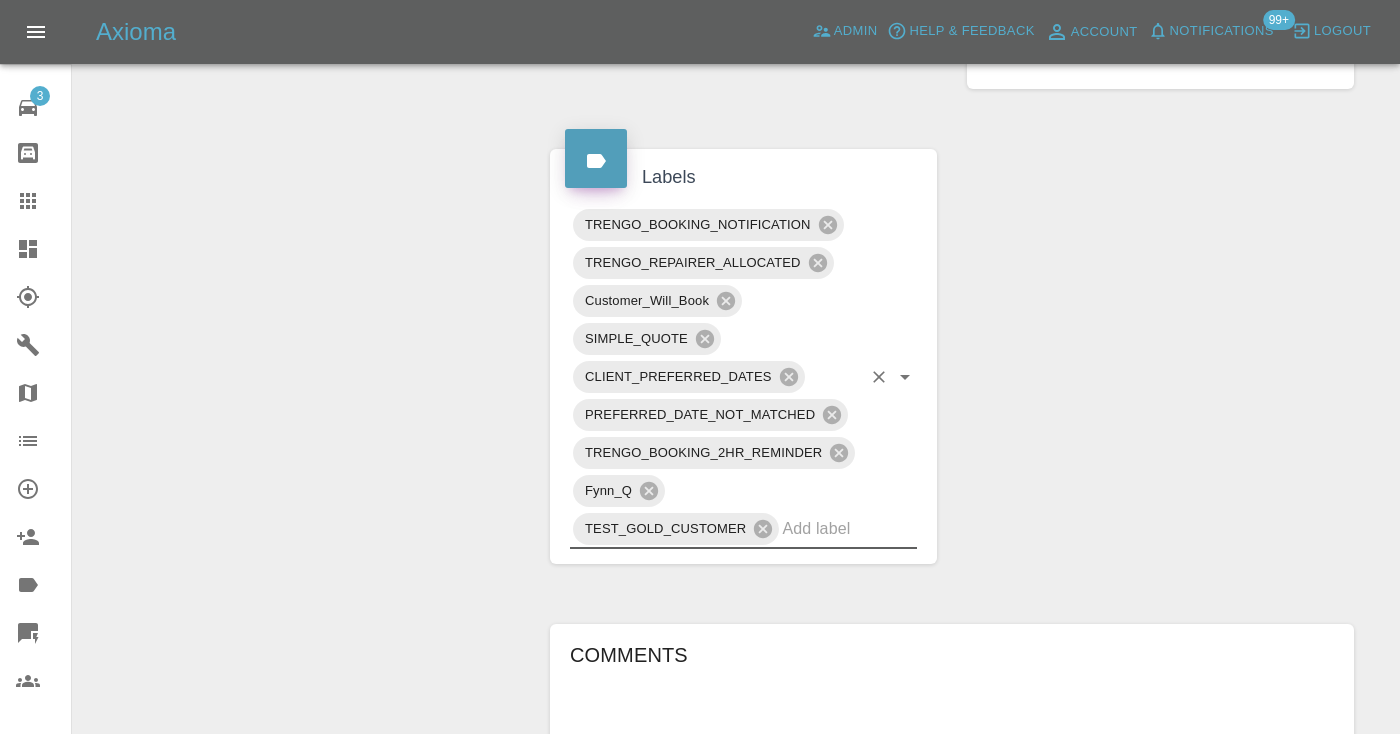 click on "Claim Information Vehicle Make, Model, Year LAND ROVER RANGE ROVER SPT AUTOBIO PHEV A 2023 Registration plates 4 JYK Time of event [DATE] Status Awaiting Repair Service Required Repair Vehicle Location WF3 4GL Driver [PERSON_NAME] Driver Phone Number 07787470432 Driver Email Address [EMAIL_ADDRESS][DOMAIN_NAME] Repairer Repair shop LMF Smart Repairs Quote Total cost (ex. VAT) £185 Repairer cost (ex. VAT) £120 Quoted by [PERSON_NAME] Client's Date Preferences Preferred Dates [DATE] Repair Dates Proposed Dates [DATE] Labels TRENGO_BOOKING_NOTIFICATION TRENGO_REPAIRER_ALLOCATED Customer_Will_Book SIMPLE_QUOTE CLIENT_PREFERRED_DATES PREFERRED_DATE_NOT_MATCHED TRENGO_BOOKING_2HR_REMINDER Fynn_Q TEST_GOLD_CUSTOMER Comments x Add Comment called : already got it repaired  a few seconds ago [PERSON_NAME] called : already got it repaired  a few seconds ago [PERSON_NAME] called no answer : voice mailbox  18 hours ago [PERSON_NAME] called no answer : voice mailbox  18 hours ago [PERSON_NAME] called no answer  a day ago [PERSON_NAME] a day ago" at bounding box center (952, 313) 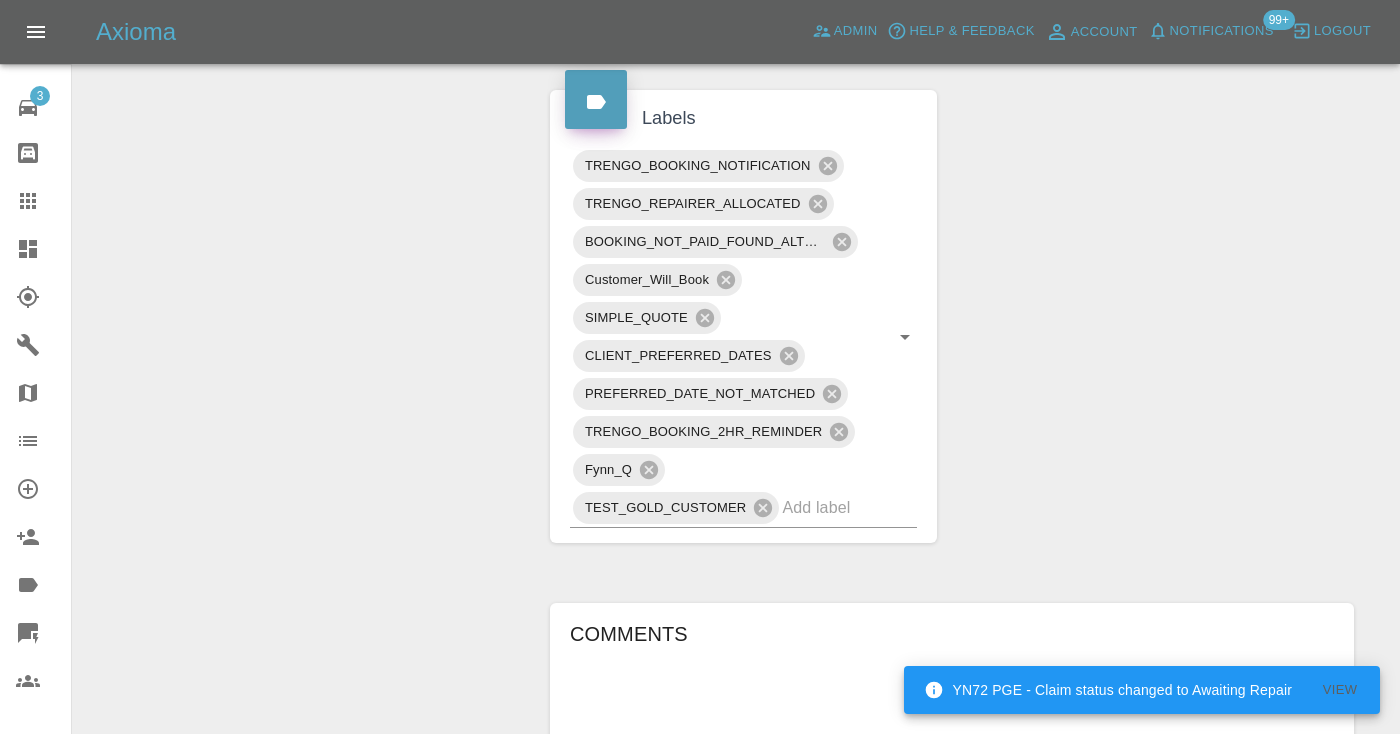 scroll, scrollTop: 1151, scrollLeft: 0, axis: vertical 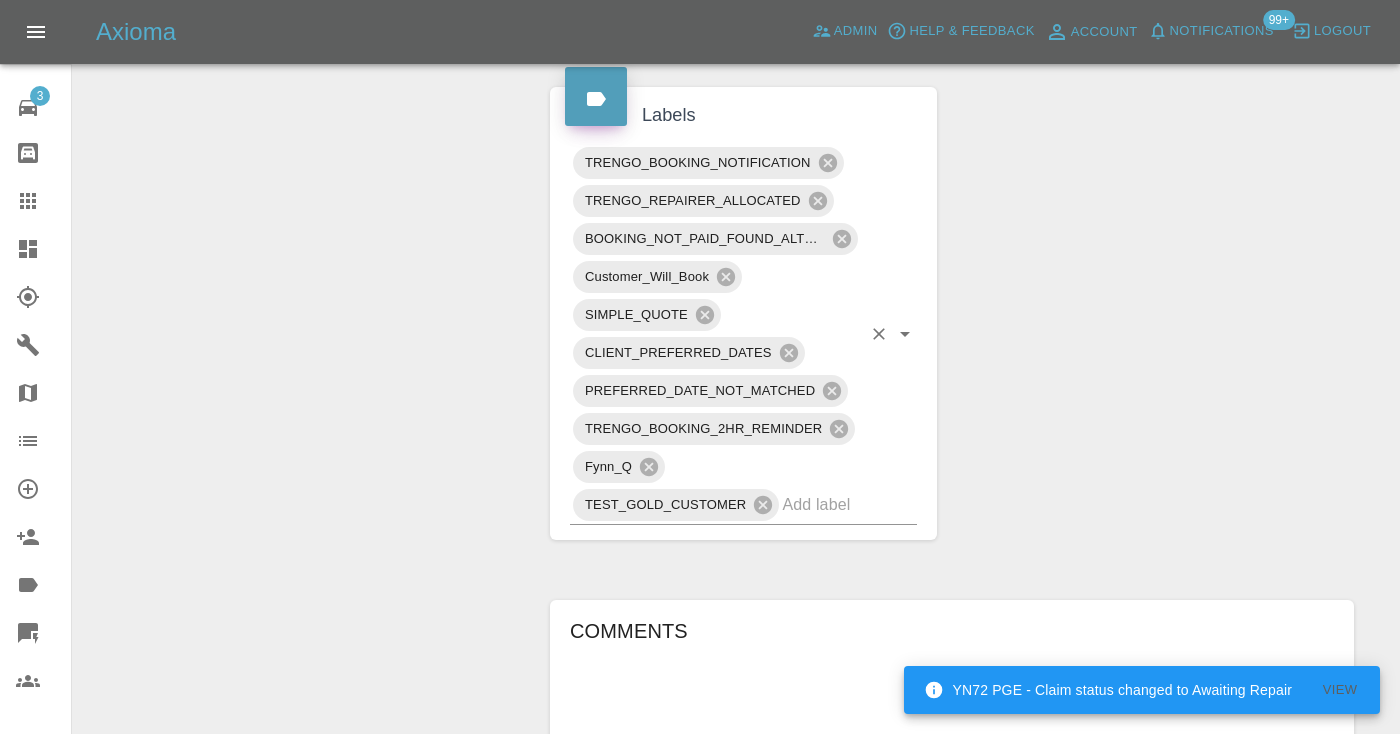 click on "TRENGO_BOOKING_NOTIFICATION TRENGO_REPAIRER_ALLOCATED BOOKING_NOT_PAID_FOUND_ALTERNATIVE Customer_Will_Book SIMPLE_QUOTE CLIENT_PREFERRED_DATES PREFERRED_DATE_NOT_MATCHED TRENGO_BOOKING_2HR_REMINDER Fynn_Q TEST_GOLD_CUSTOMER" at bounding box center (743, 334) 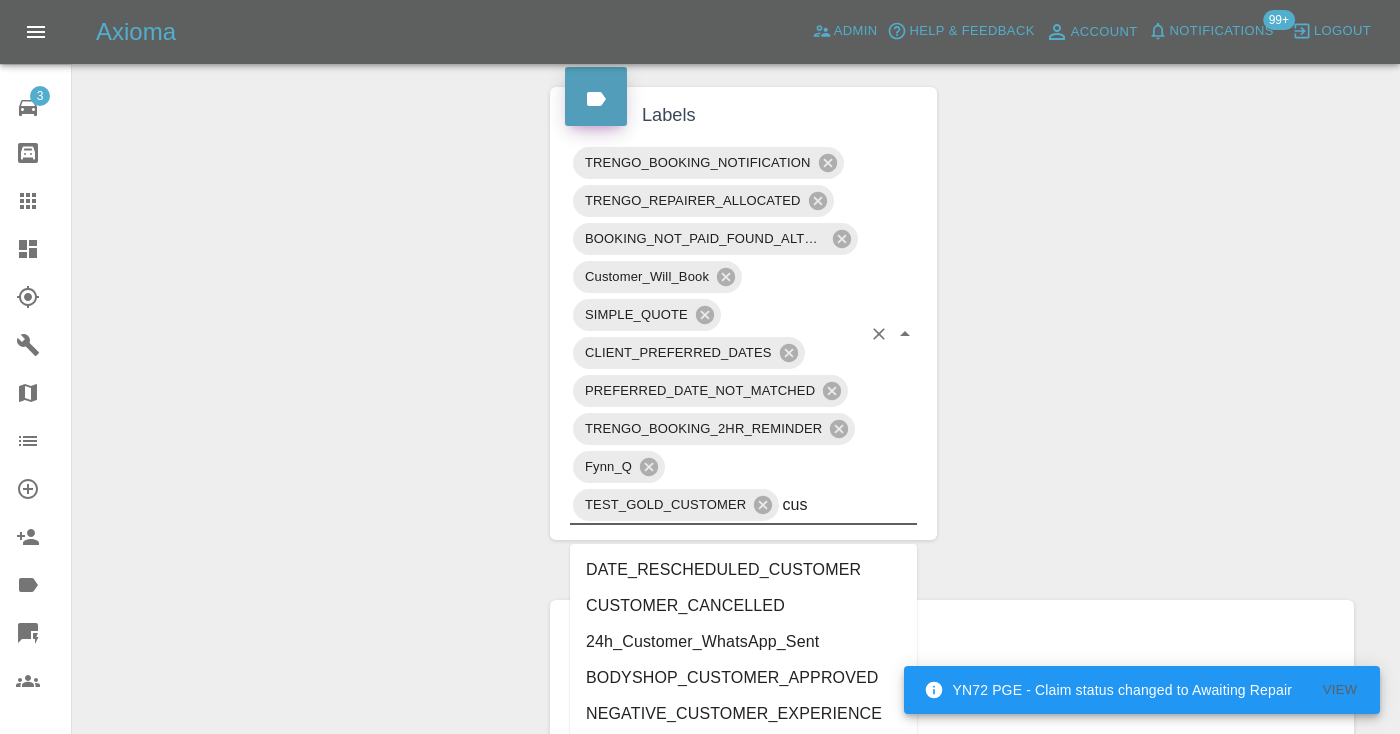 type on "cust" 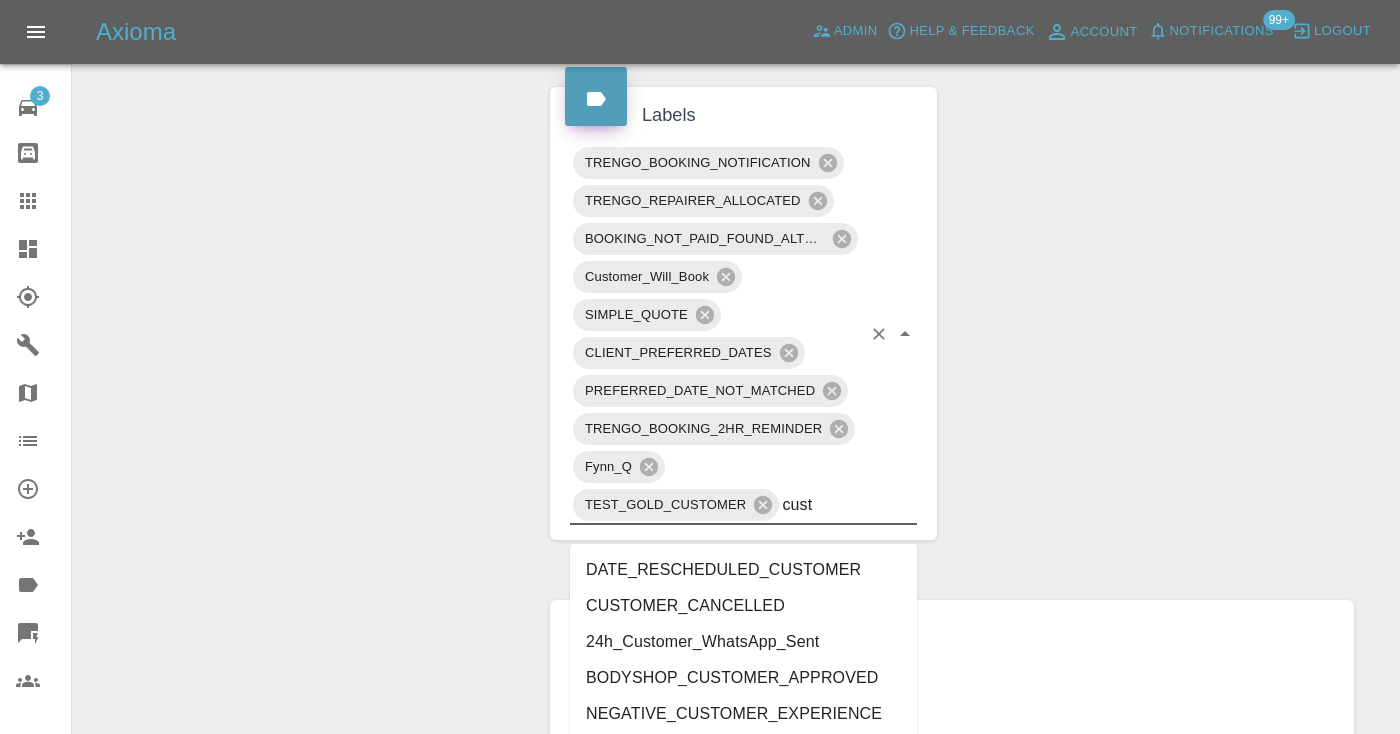 click on "CUSTOMER_CANCELLED" at bounding box center (743, 606) 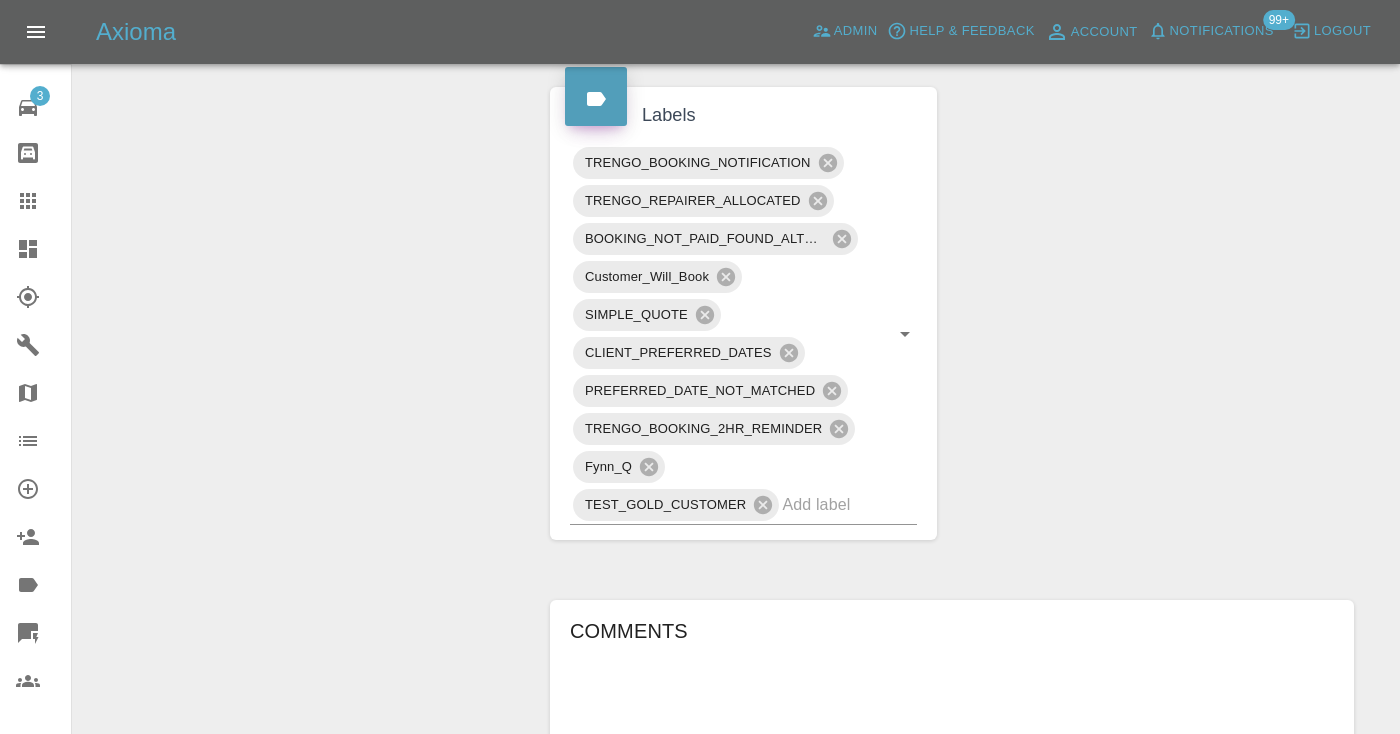 click on "Change Repairer Modify Claim Modify Quote Rollback Submit Payment Archive" at bounding box center [304, 270] 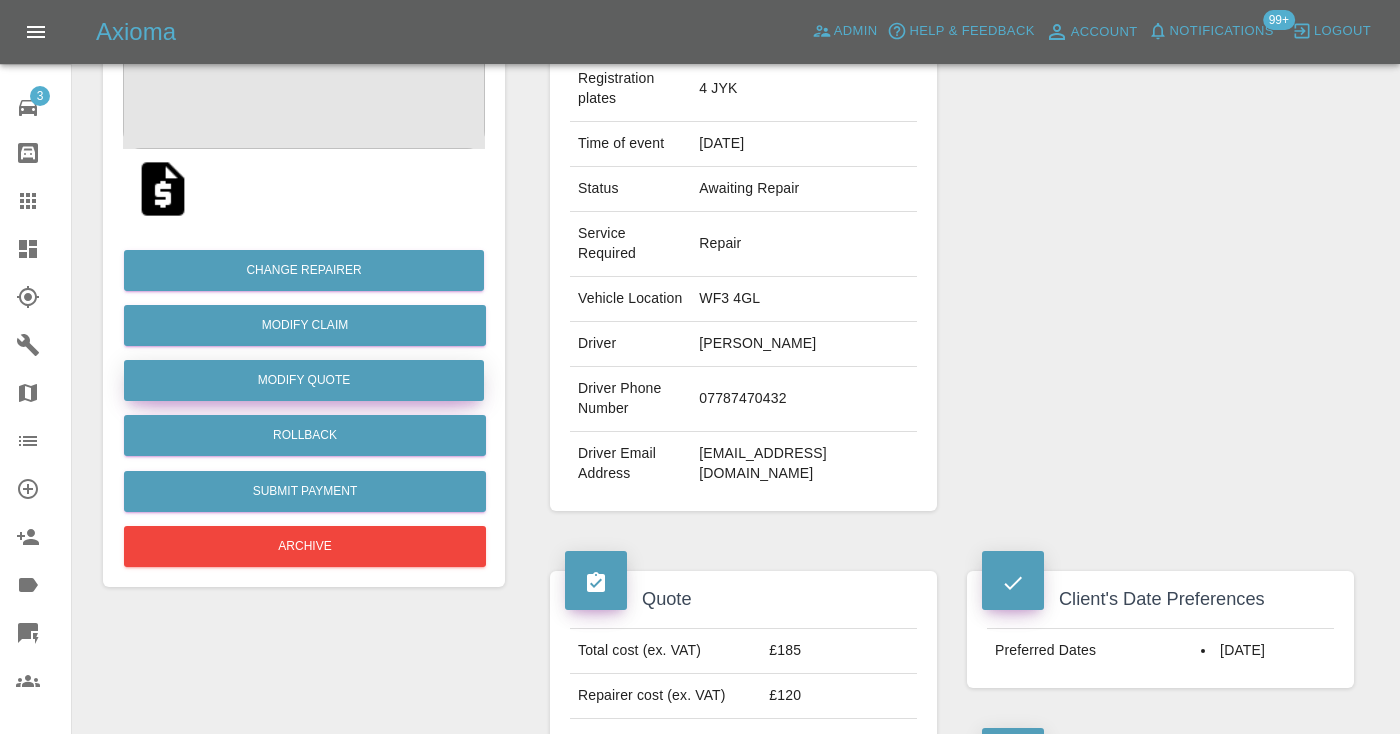 scroll, scrollTop: 309, scrollLeft: 0, axis: vertical 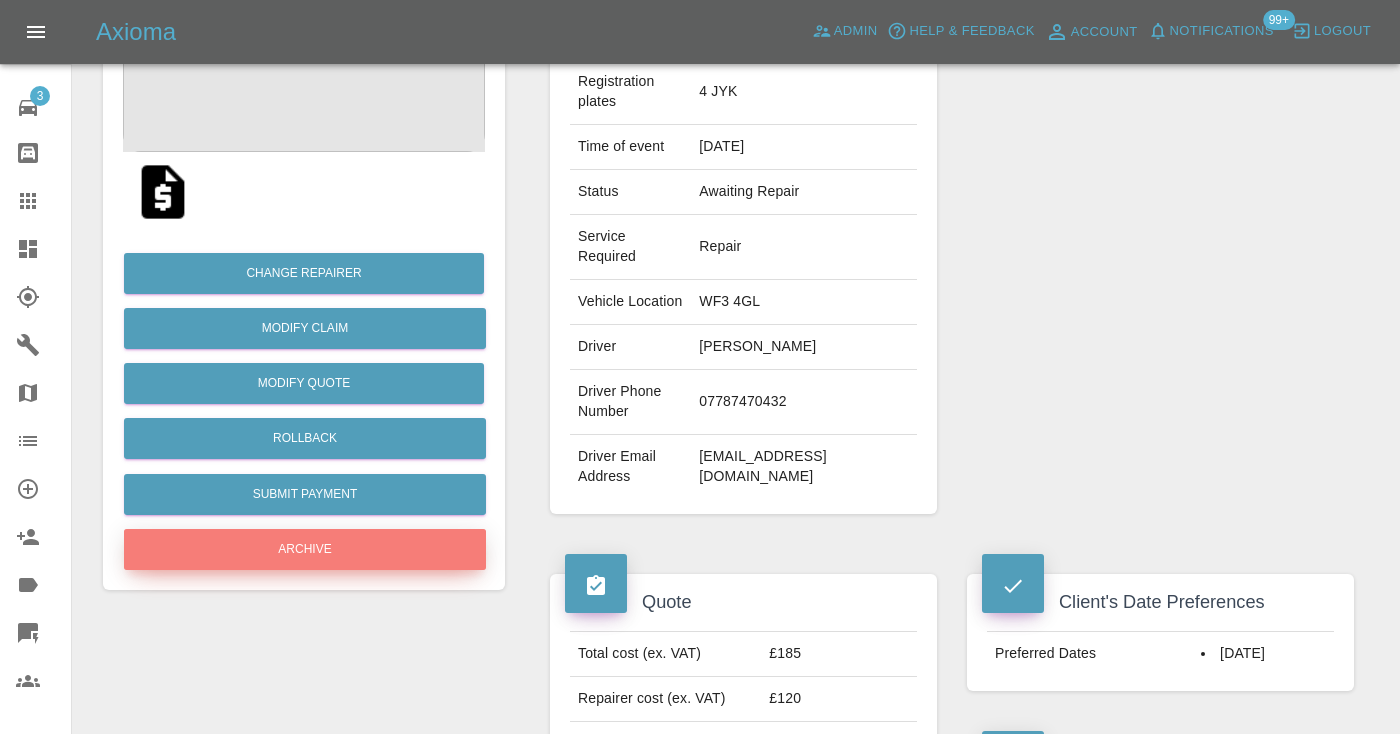 click on "Archive" at bounding box center (305, 549) 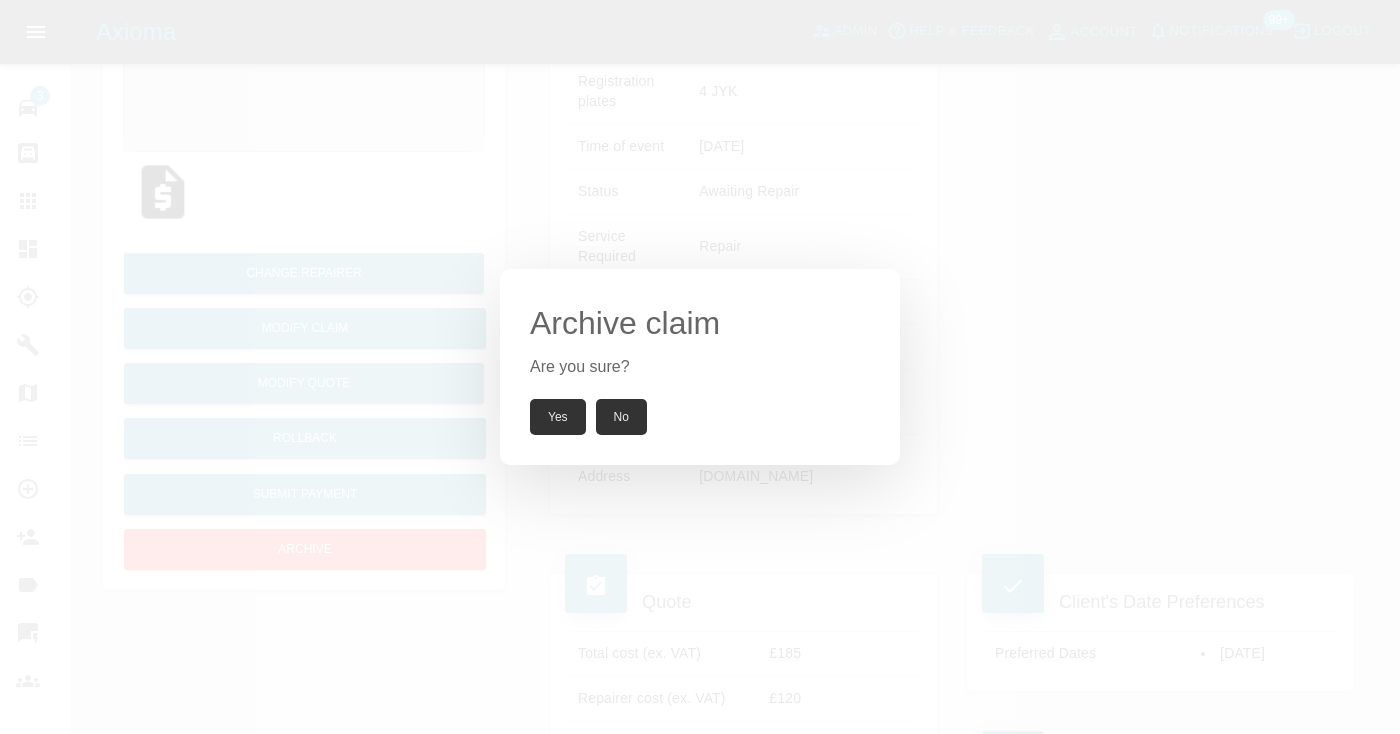 click on "Yes" at bounding box center [558, 417] 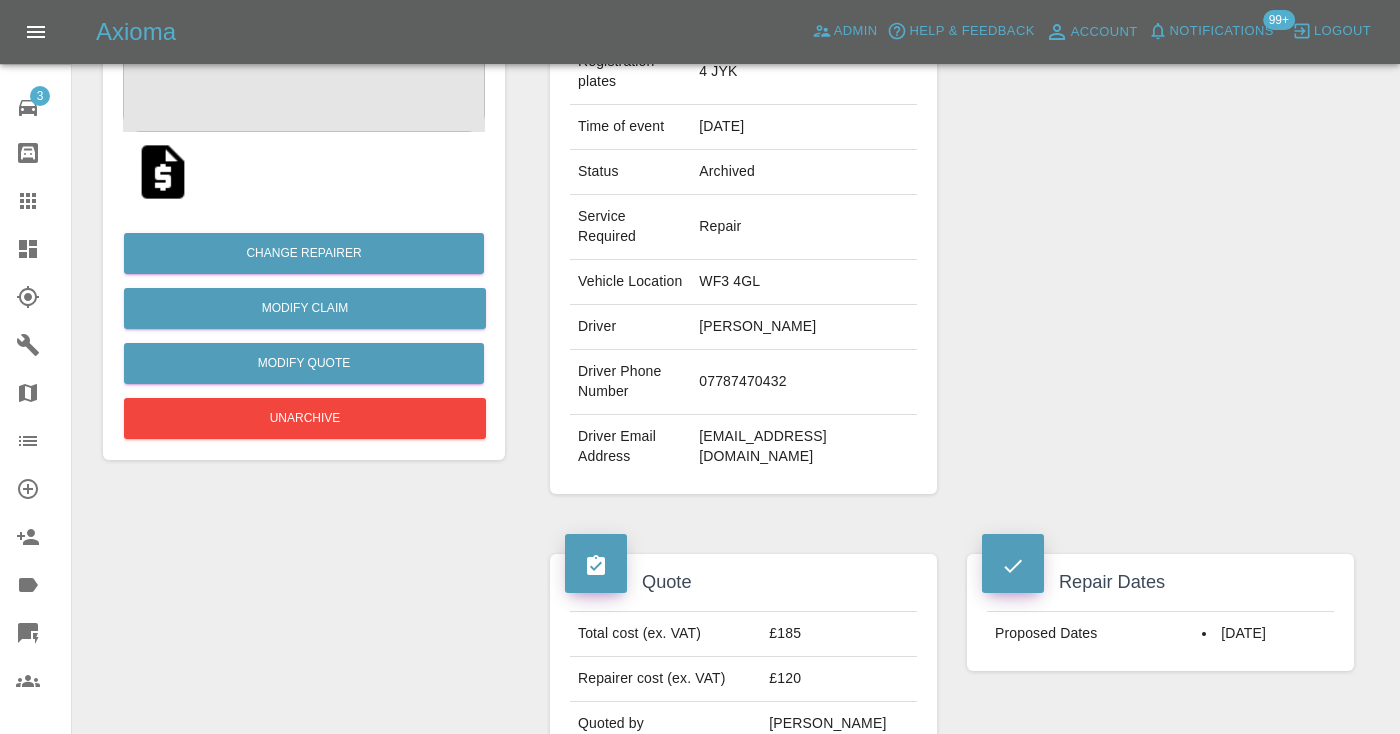 click 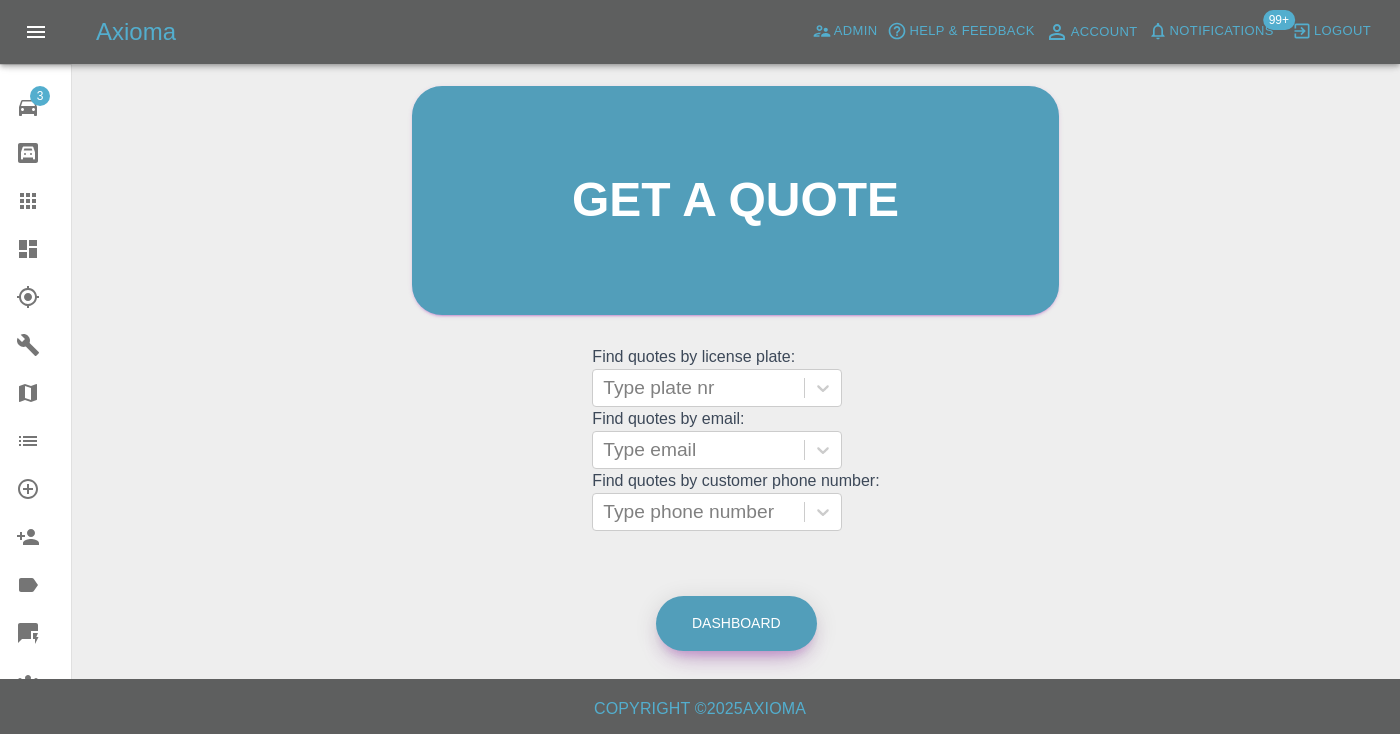 click on "Dashboard" at bounding box center (736, 623) 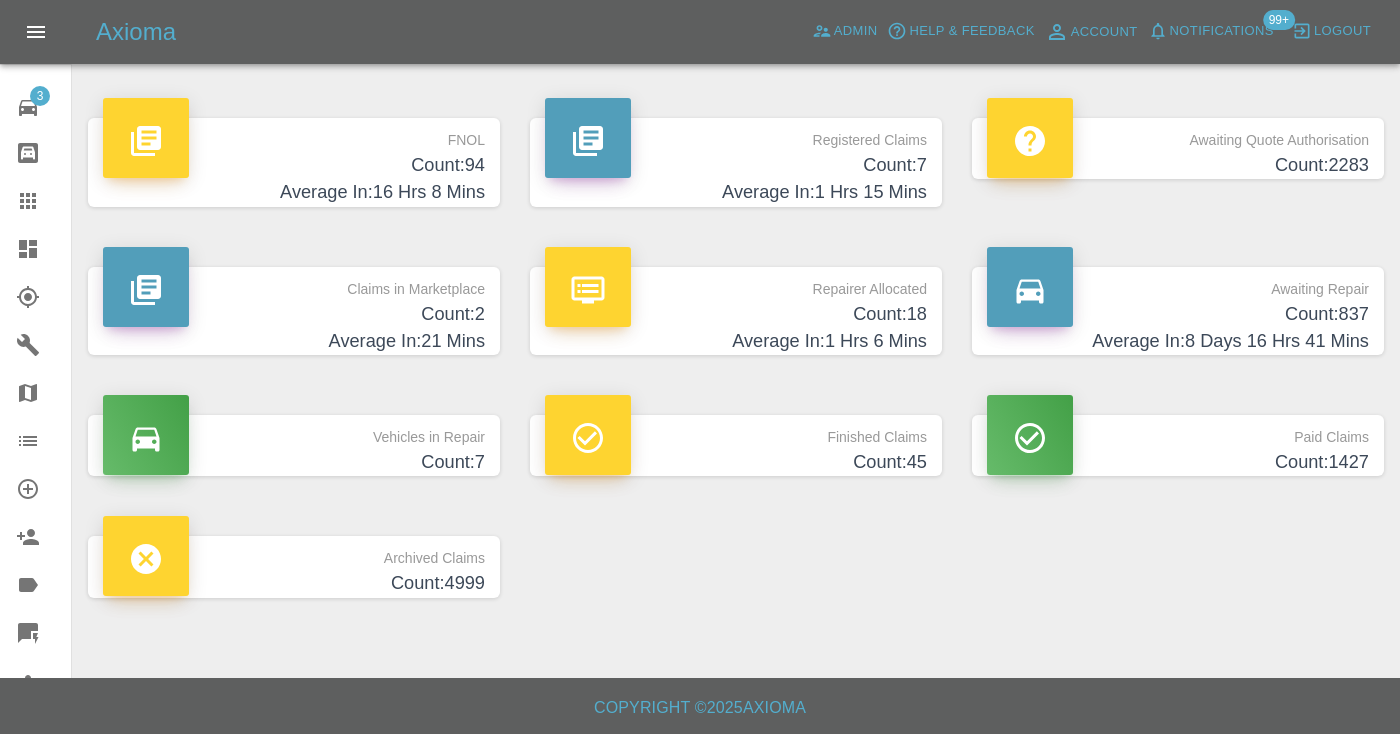 click on "Awaiting Repair" at bounding box center [1178, 284] 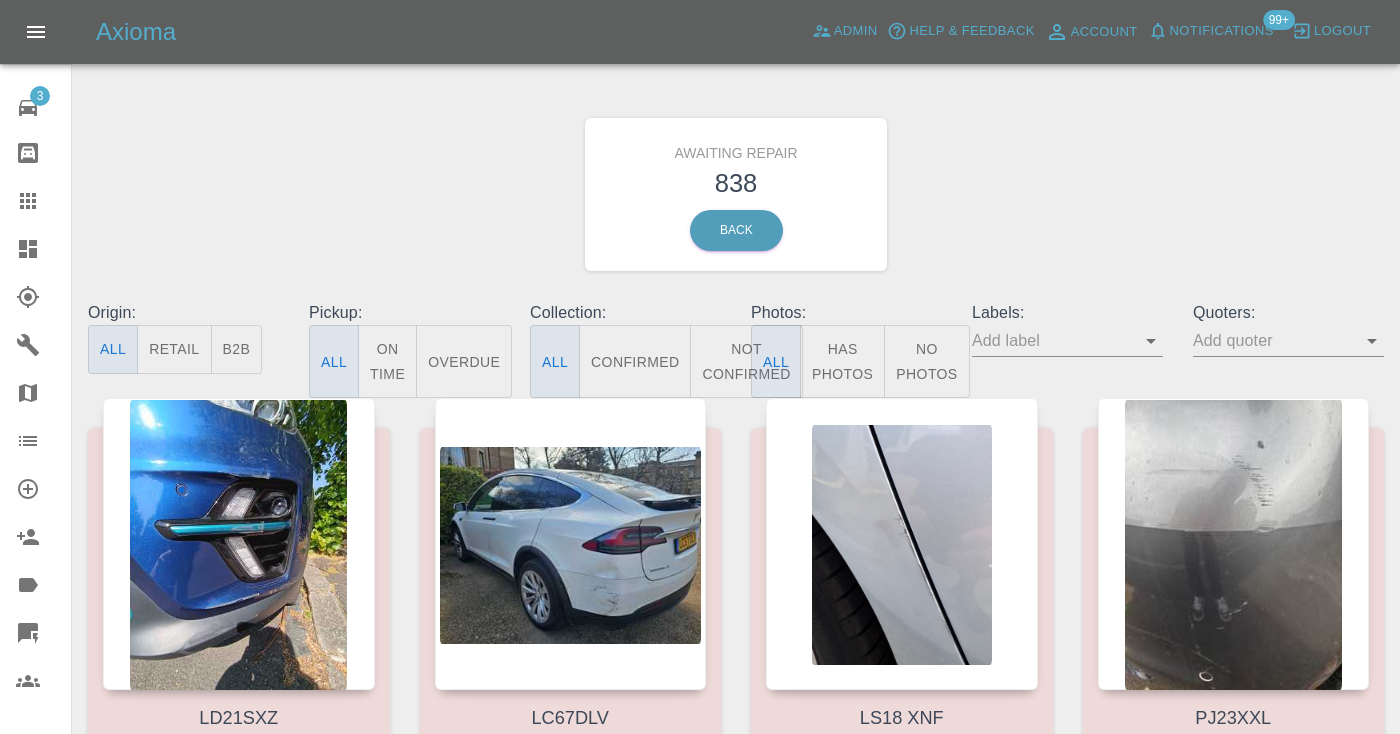 click on "Not Confirmed" at bounding box center [746, 361] 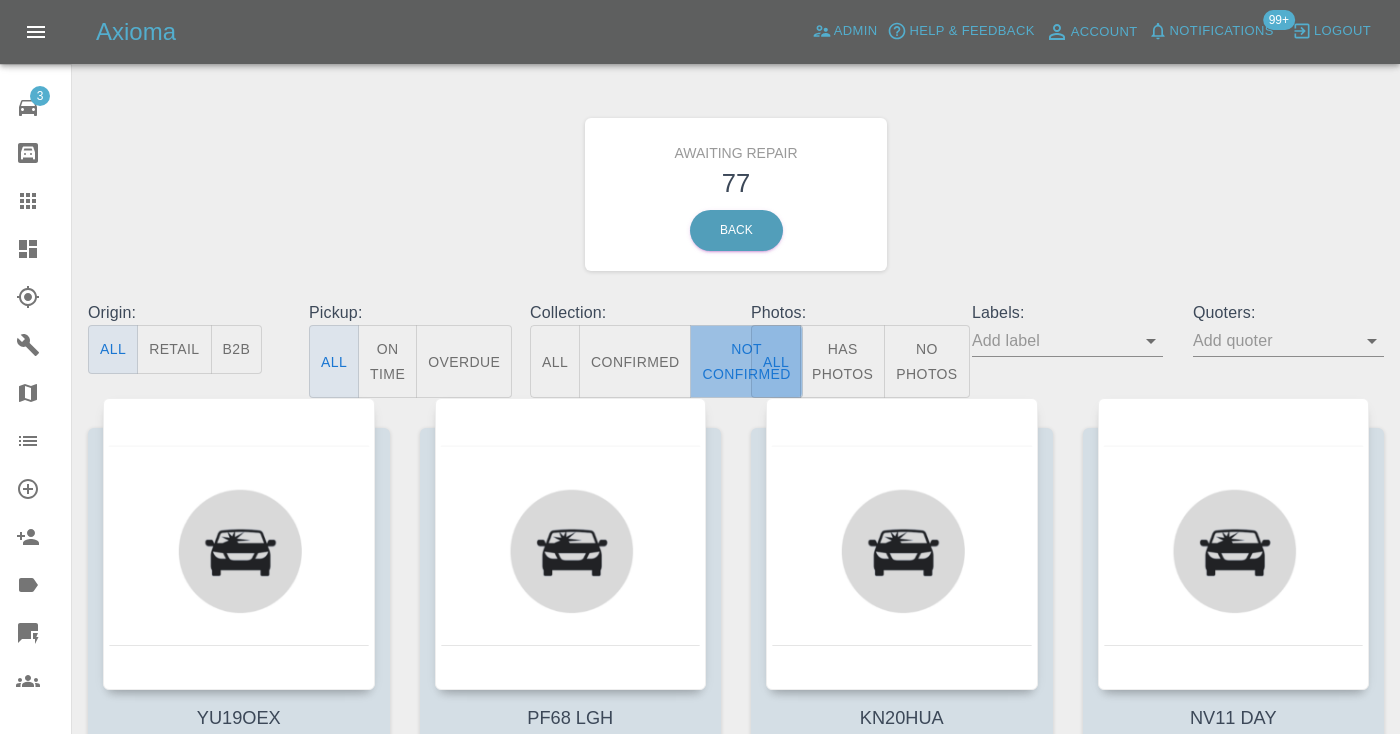 click on "Not Confirmed" at bounding box center [746, 361] 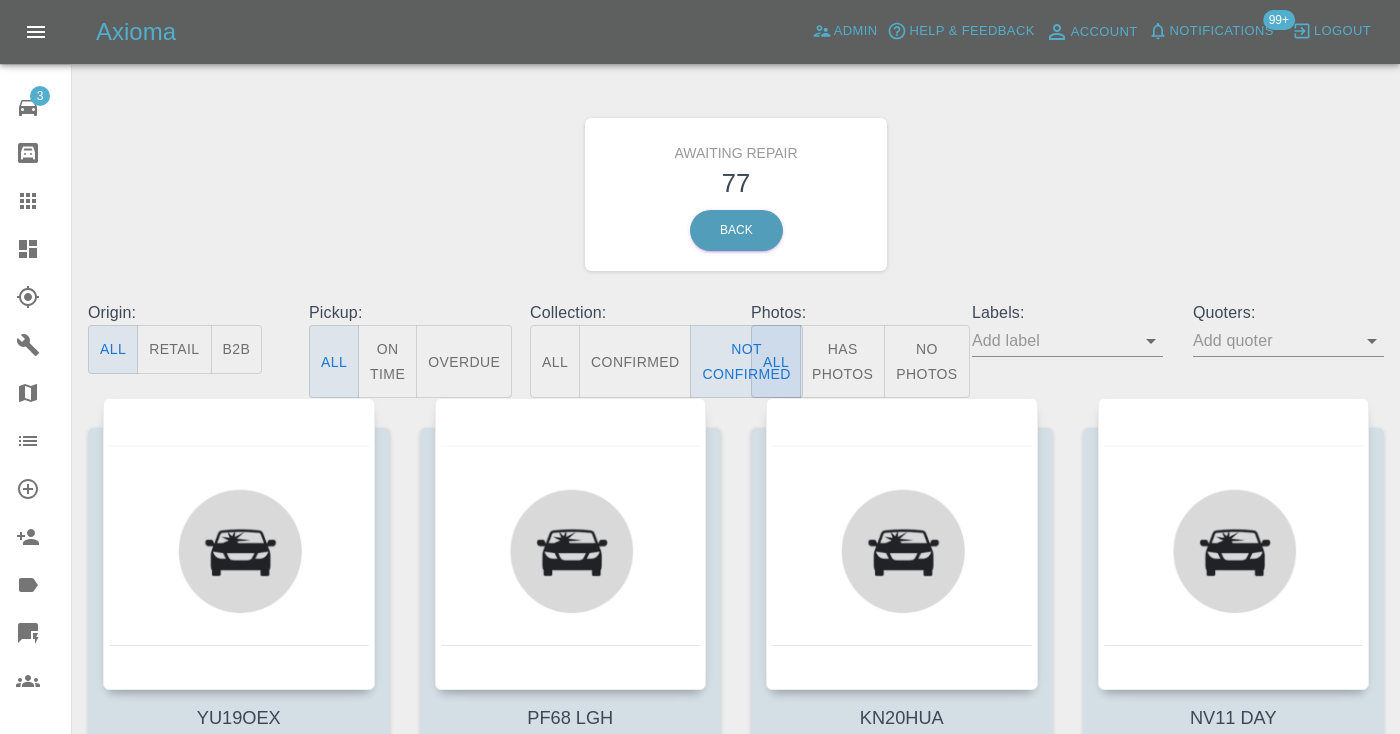 click on "Awaiting Repair 77 Back" at bounding box center (736, 194) 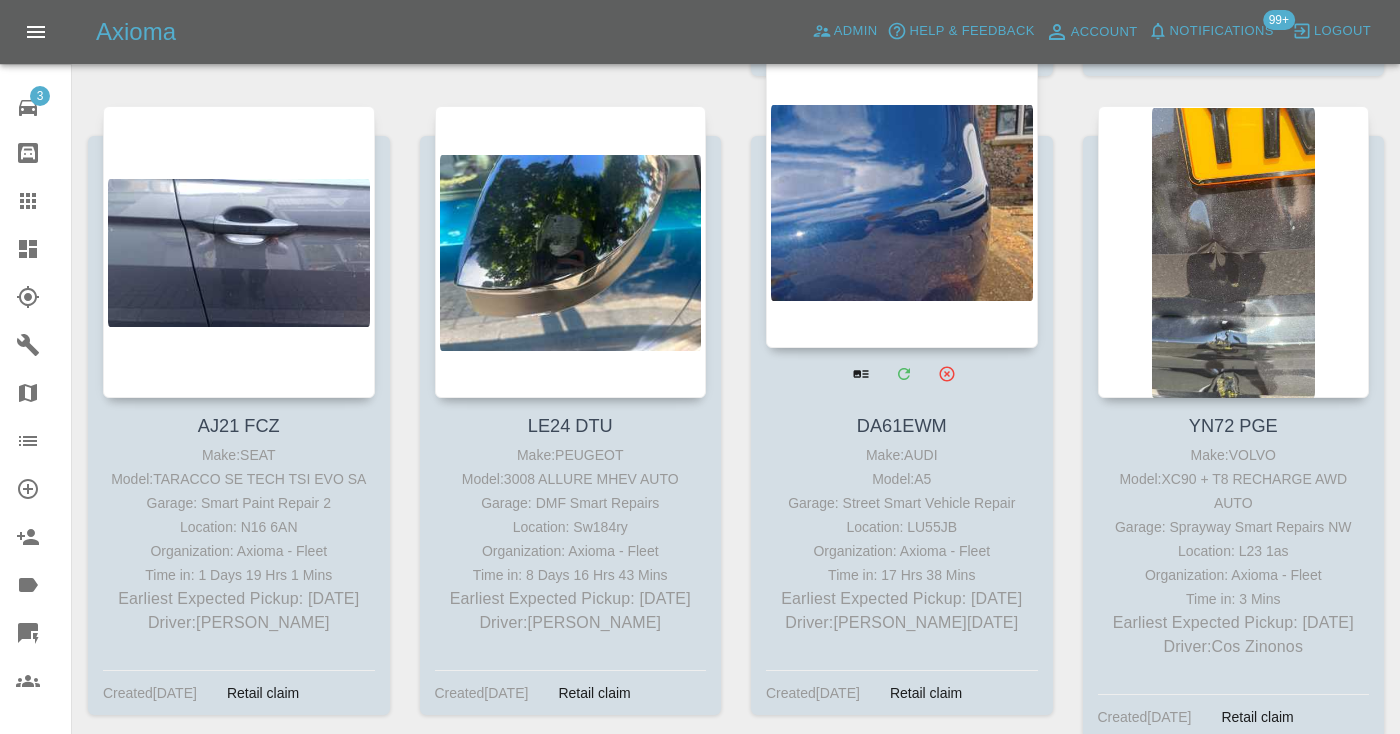 scroll, scrollTop: 3575, scrollLeft: 0, axis: vertical 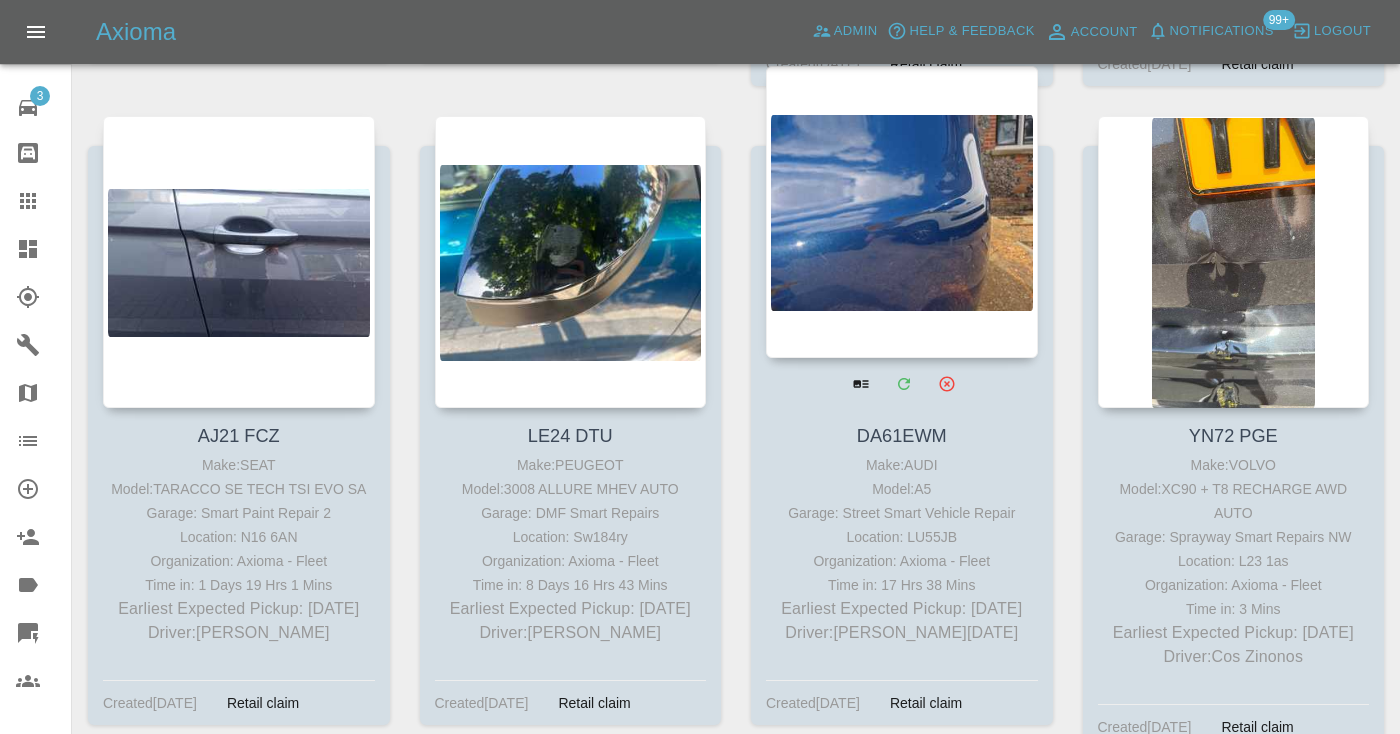 click at bounding box center [902, 212] 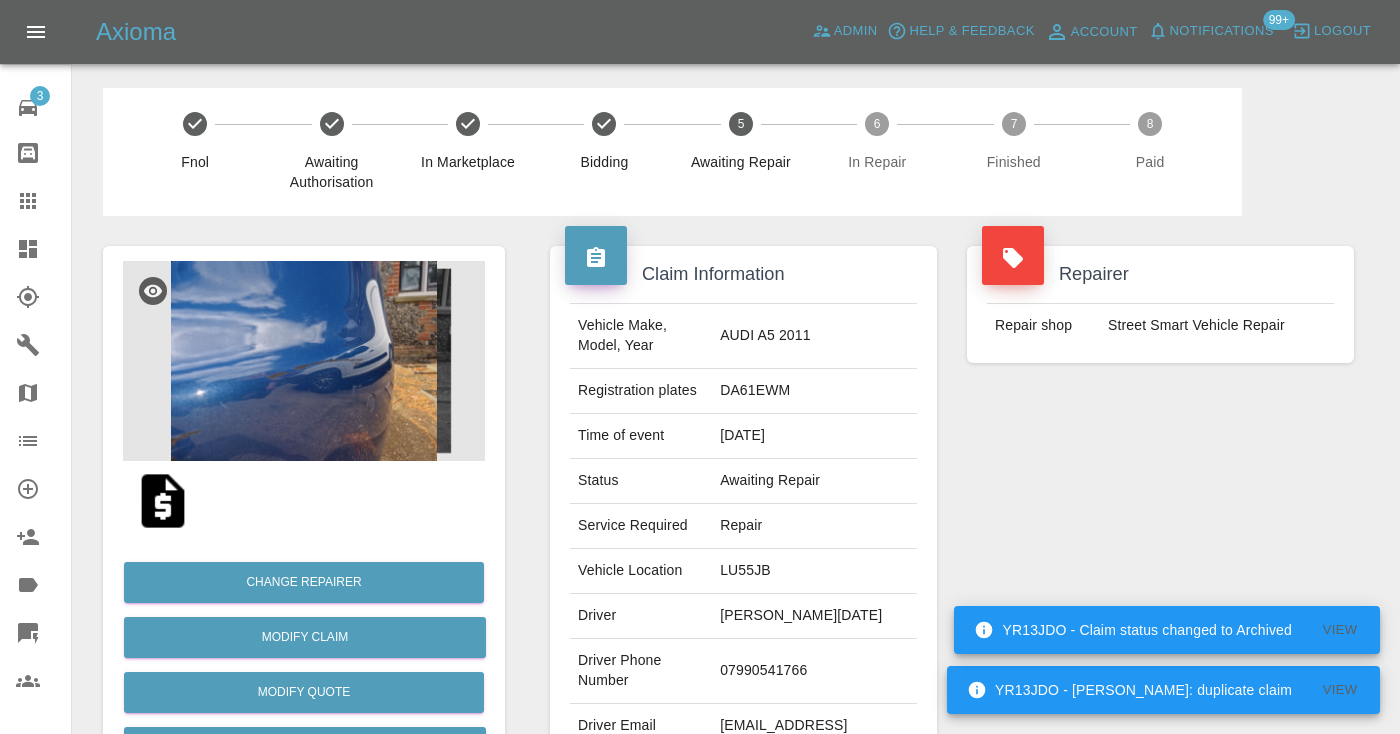 click on "07990541766" at bounding box center [814, 671] 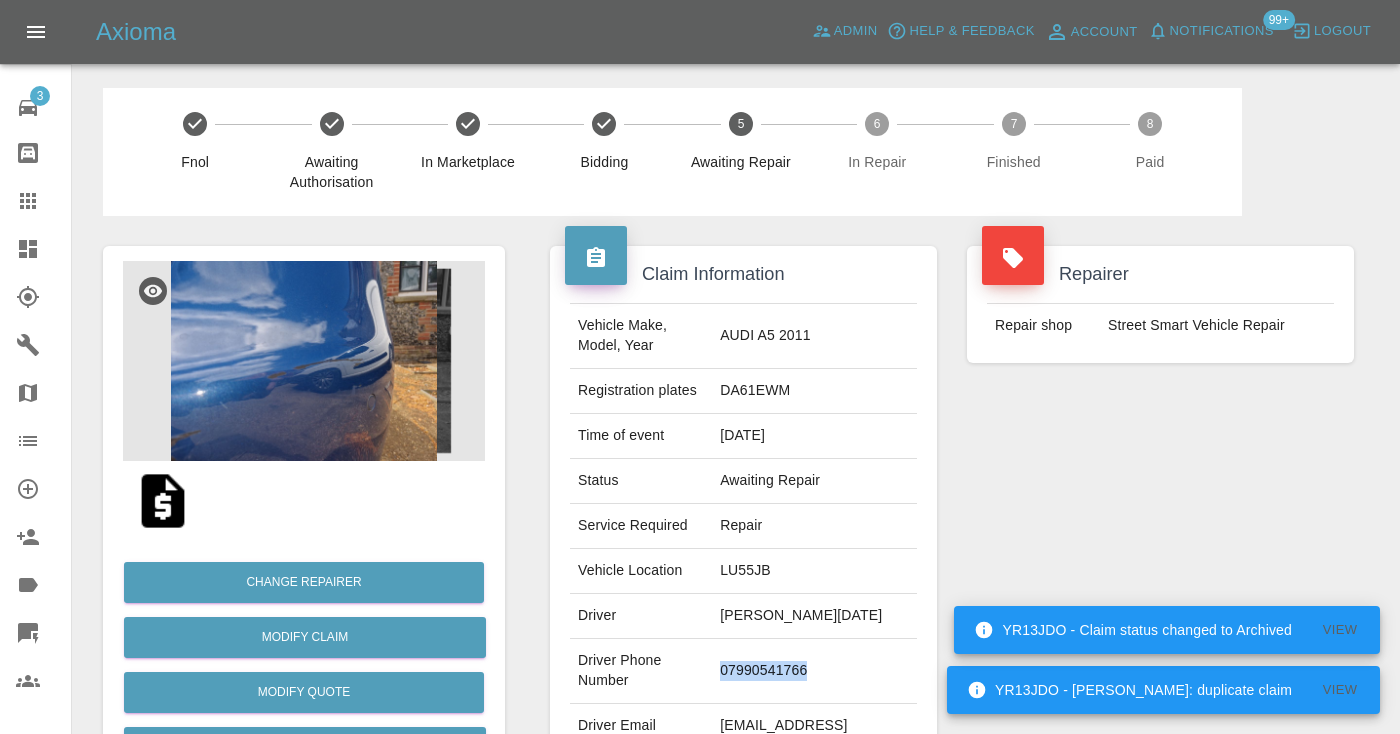 click on "07990541766" at bounding box center [814, 671] 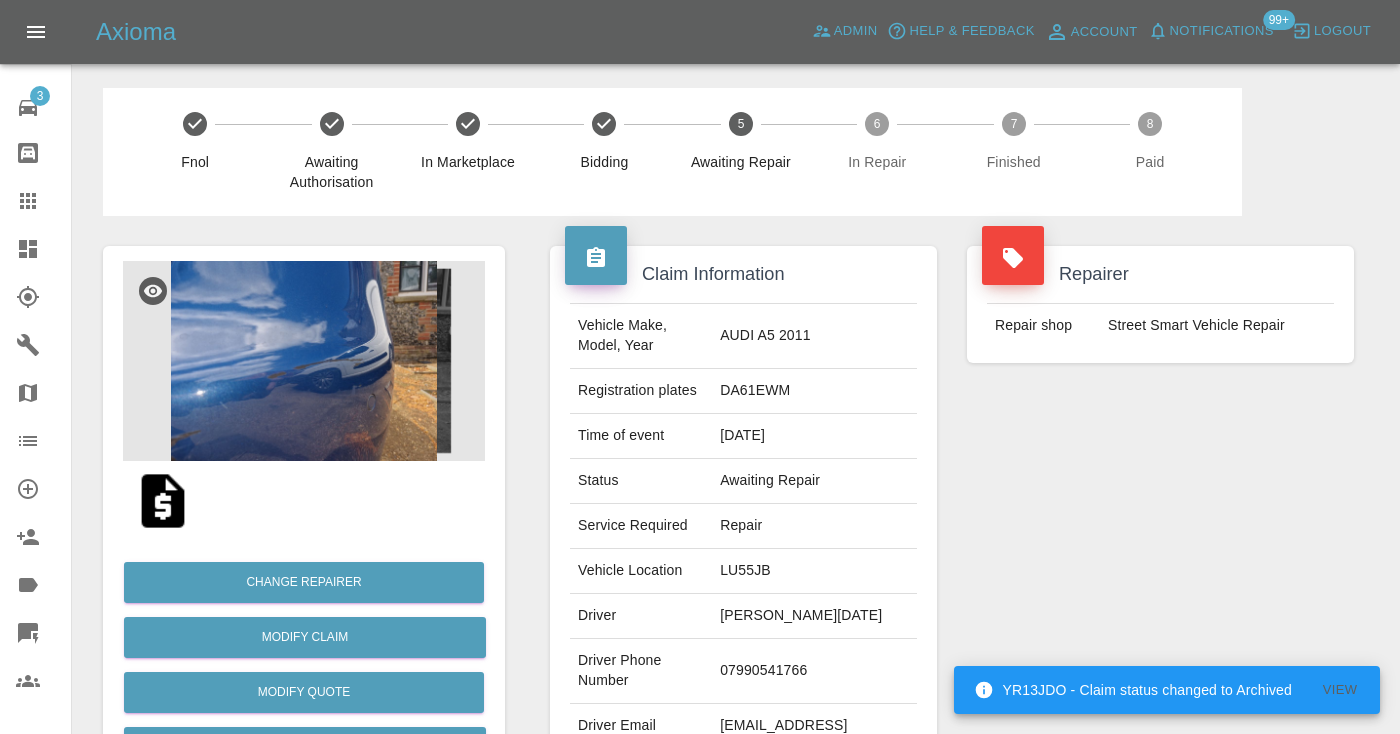 click on "Repairer Repair shop Street Smart Vehicle Repair" at bounding box center [1160, 514] 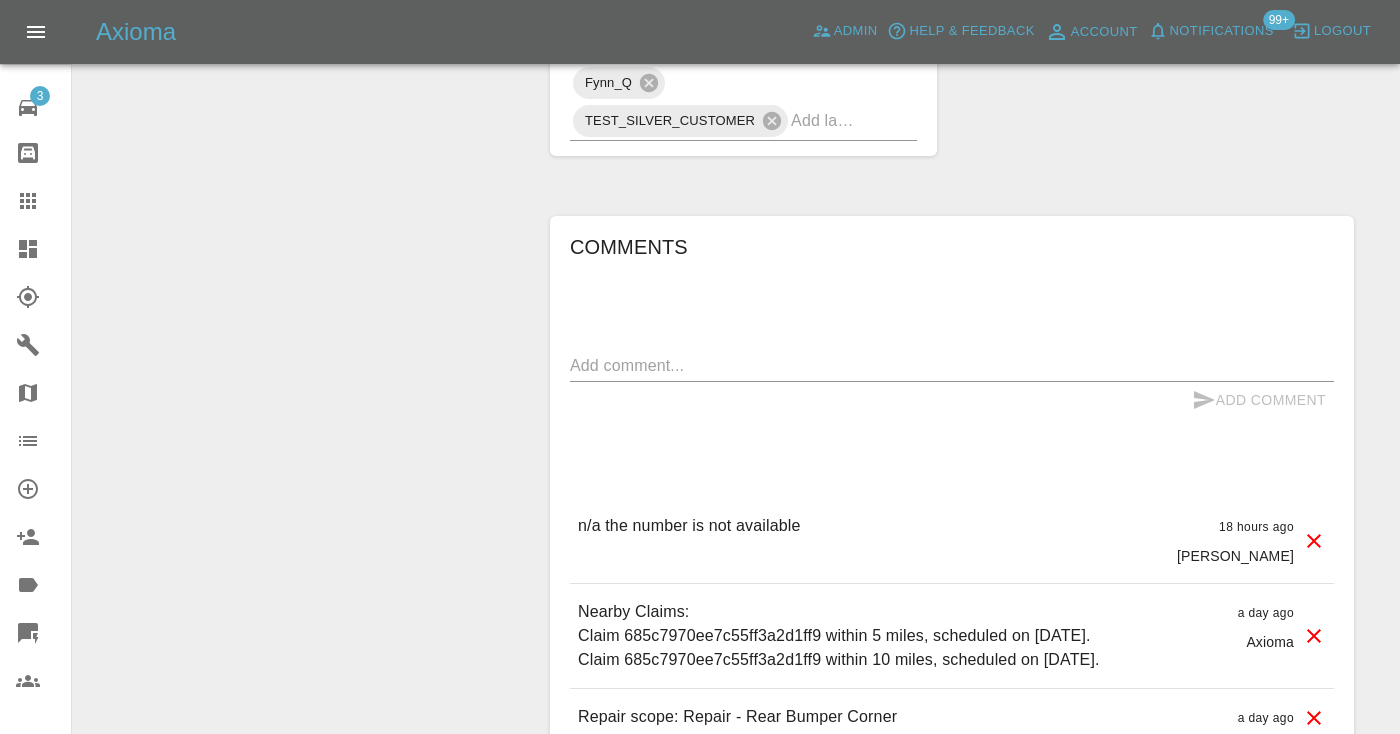scroll, scrollTop: 1556, scrollLeft: 0, axis: vertical 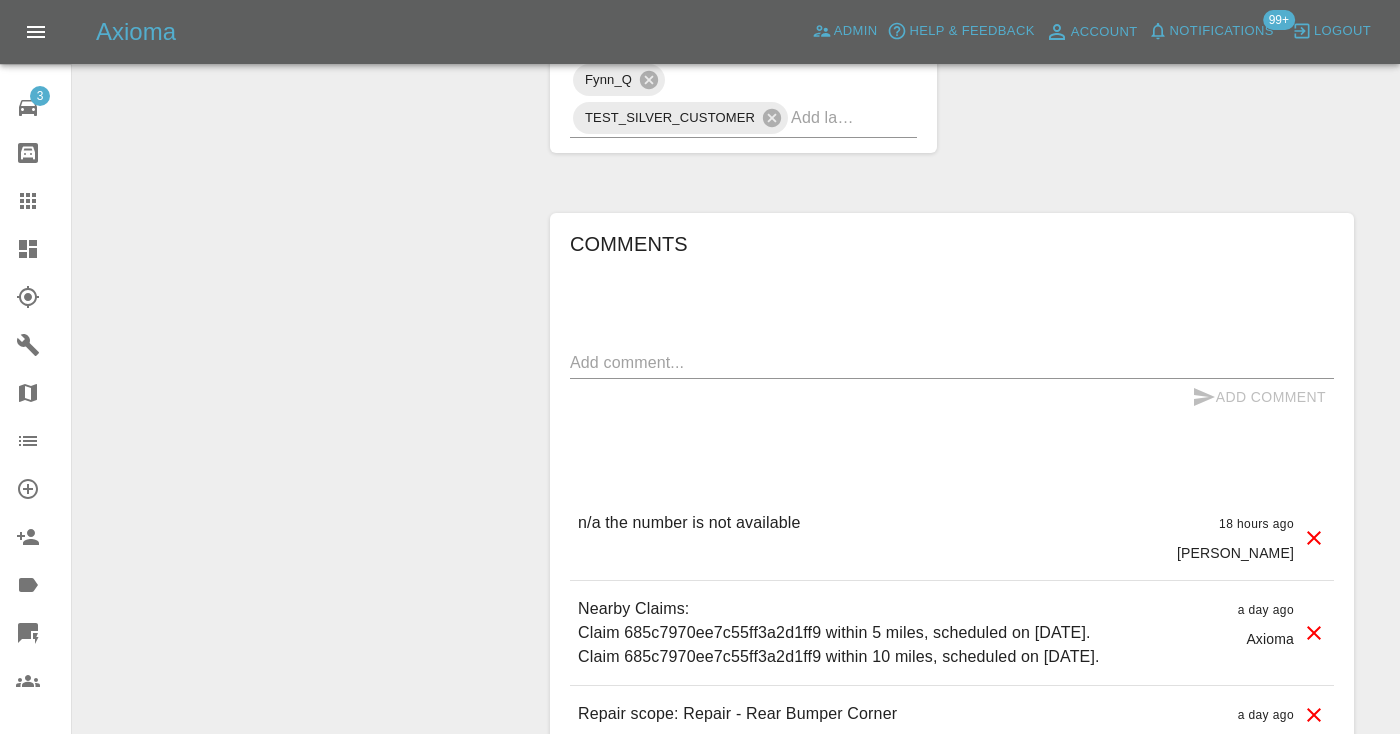 click at bounding box center [952, 362] 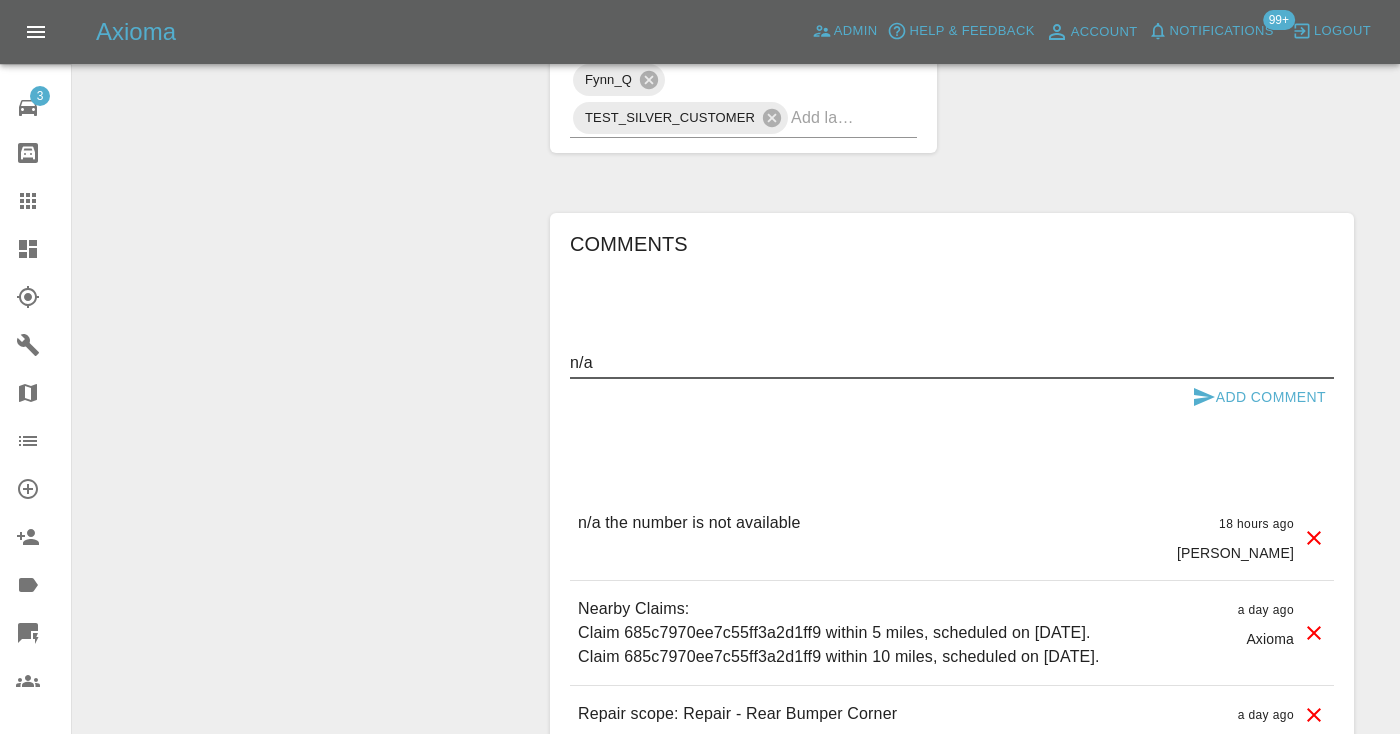 type on "n/a" 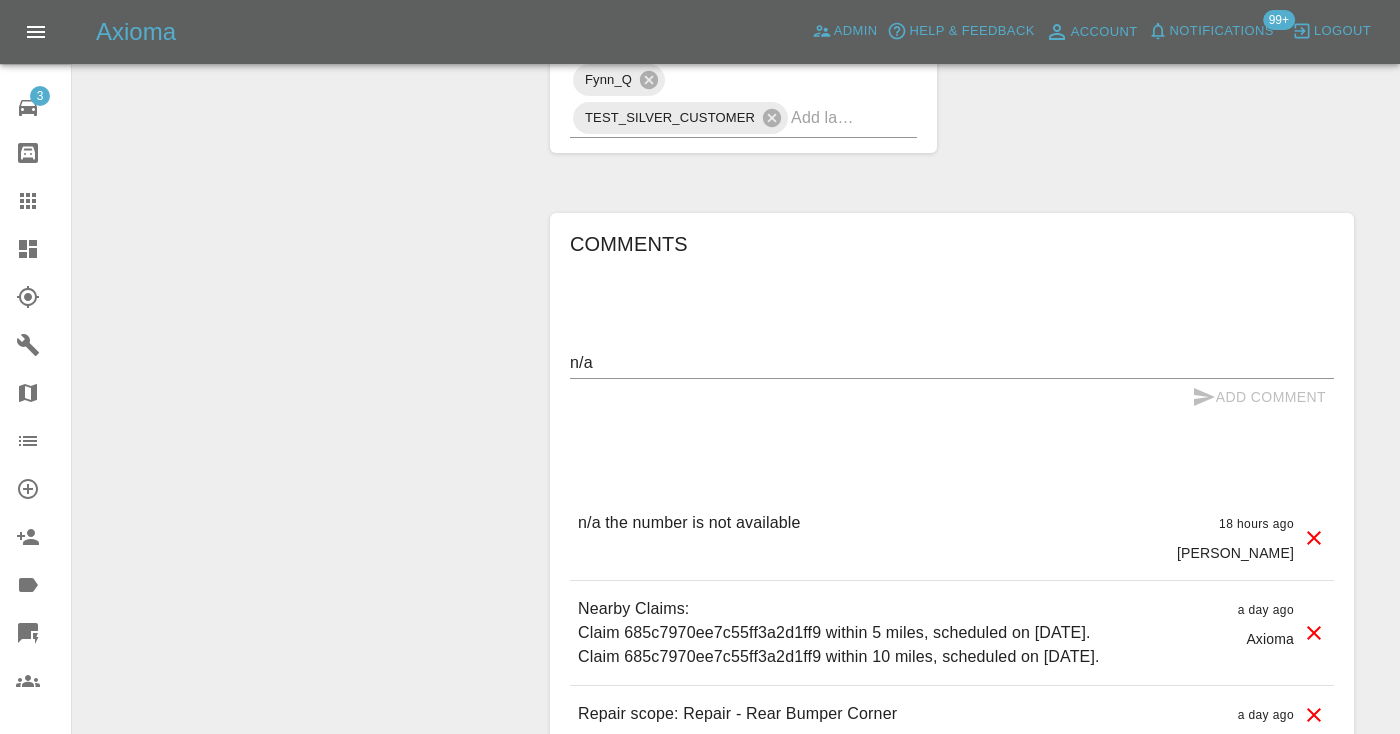 type 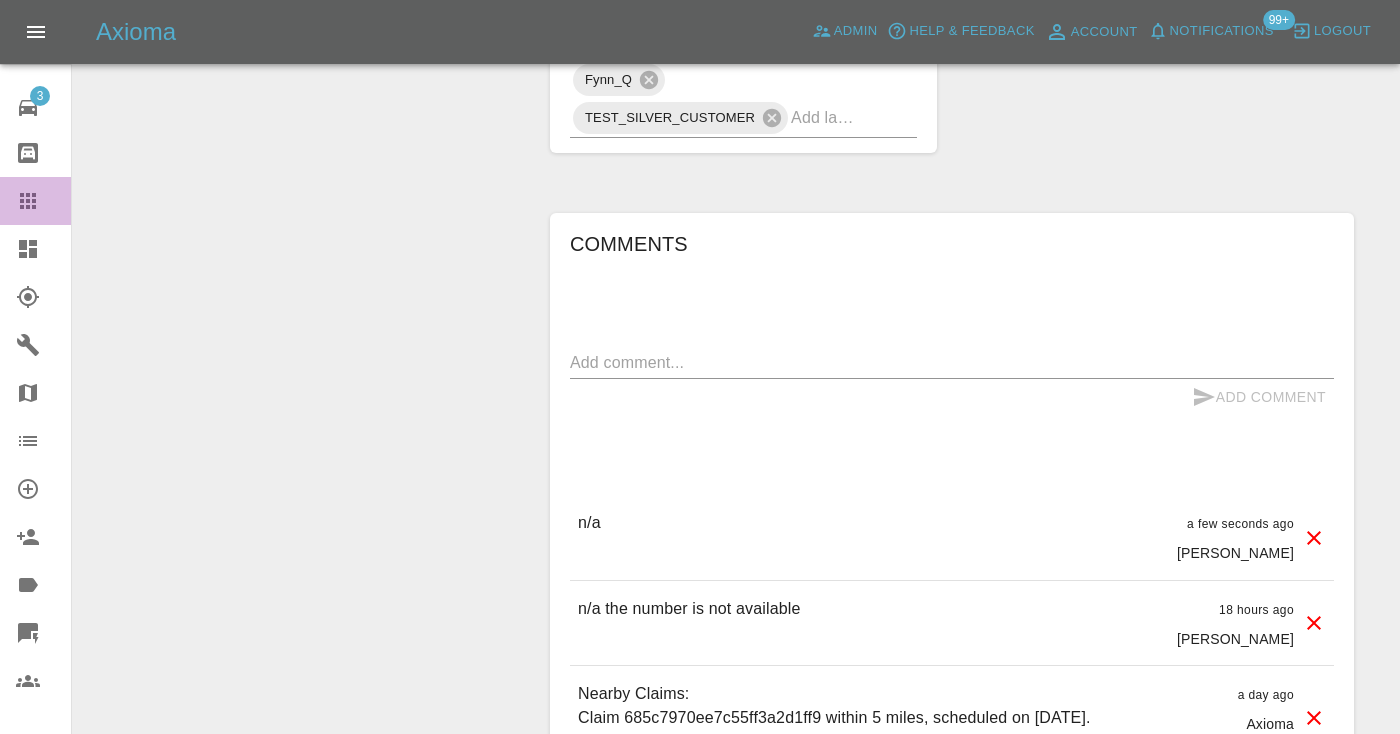 click on "Claims" at bounding box center (35, 201) 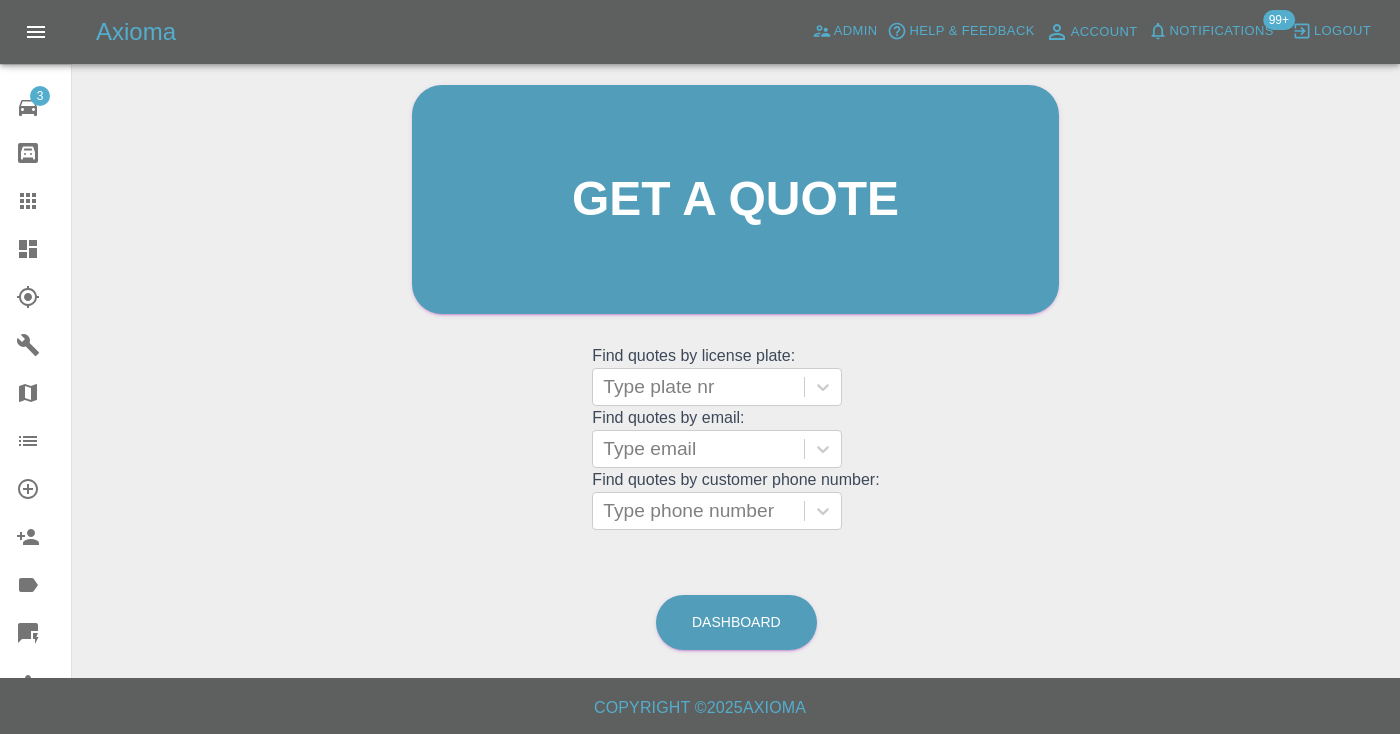 scroll, scrollTop: 201, scrollLeft: 0, axis: vertical 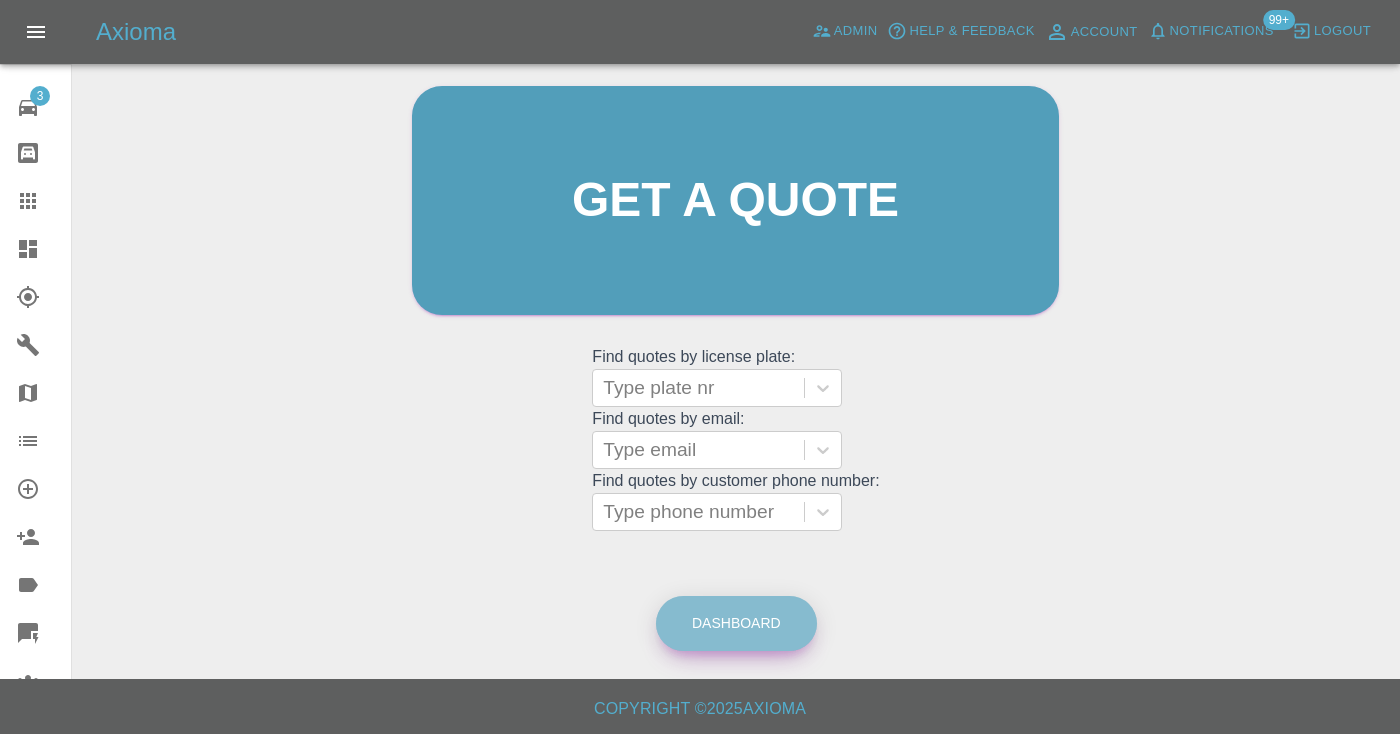 click on "Dashboard" at bounding box center (736, 623) 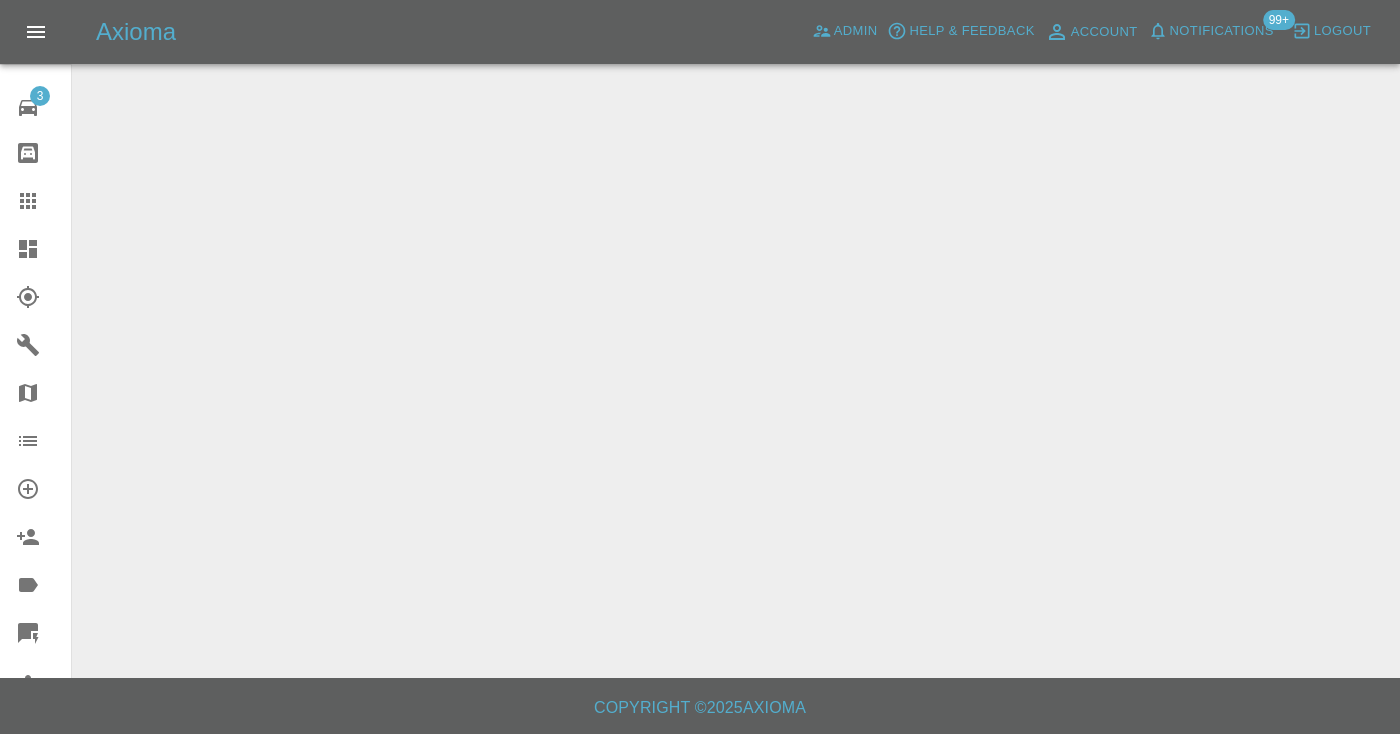 scroll, scrollTop: 0, scrollLeft: 0, axis: both 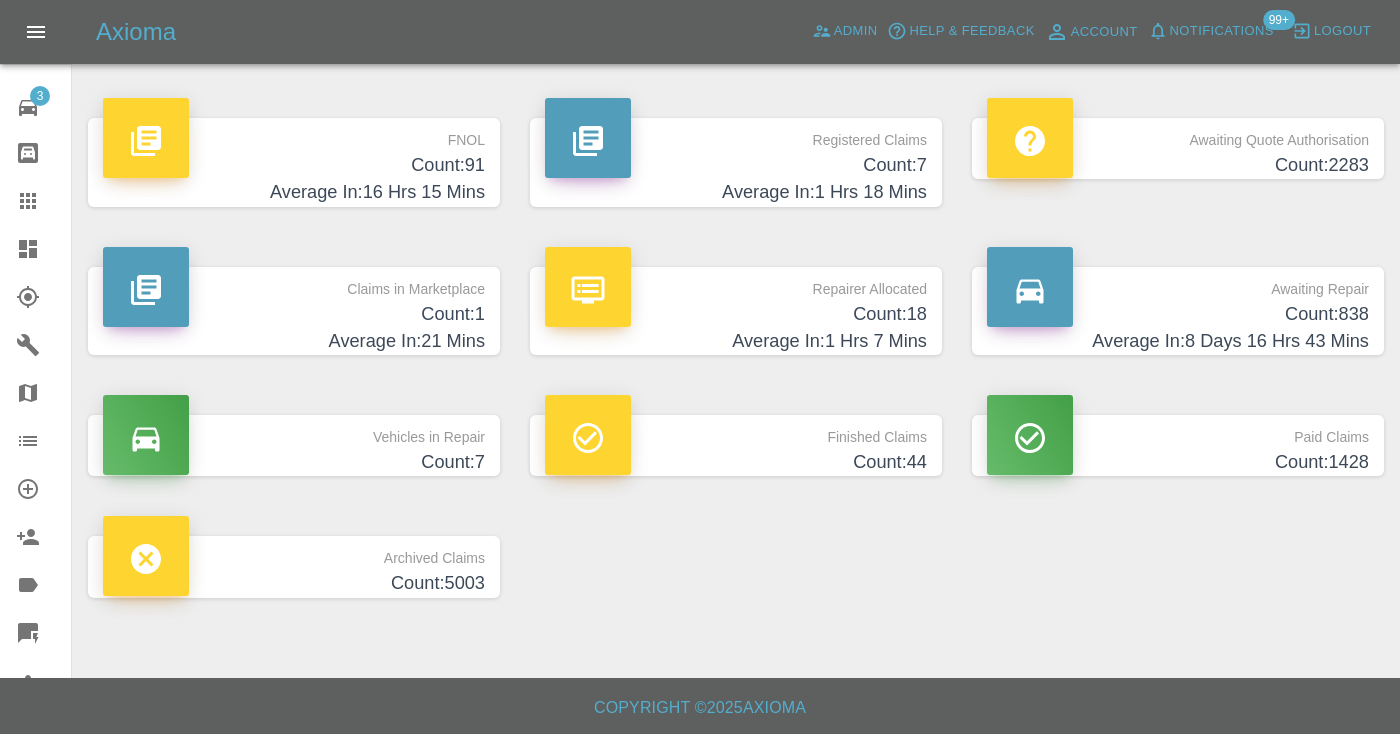 click on "Count:  838" at bounding box center (1178, 314) 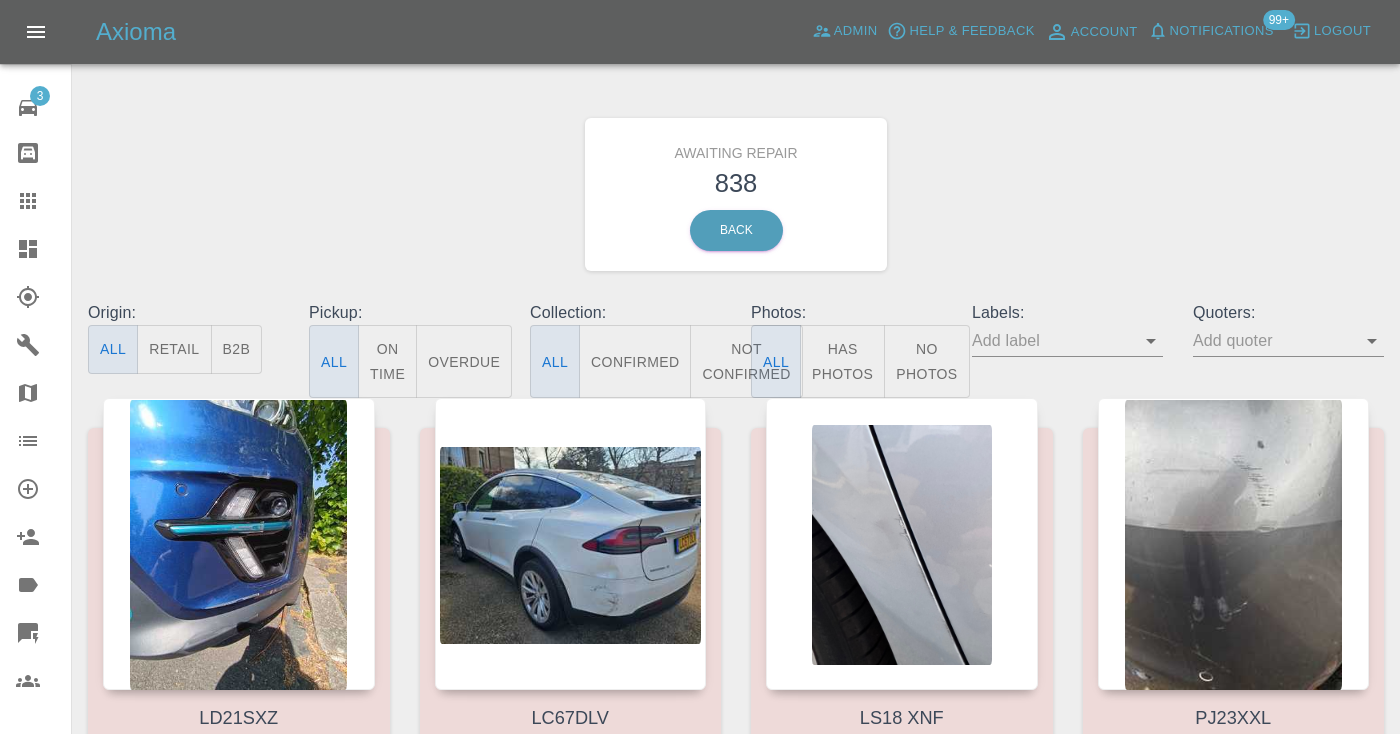 click on "Not Confirmed" at bounding box center (746, 361) 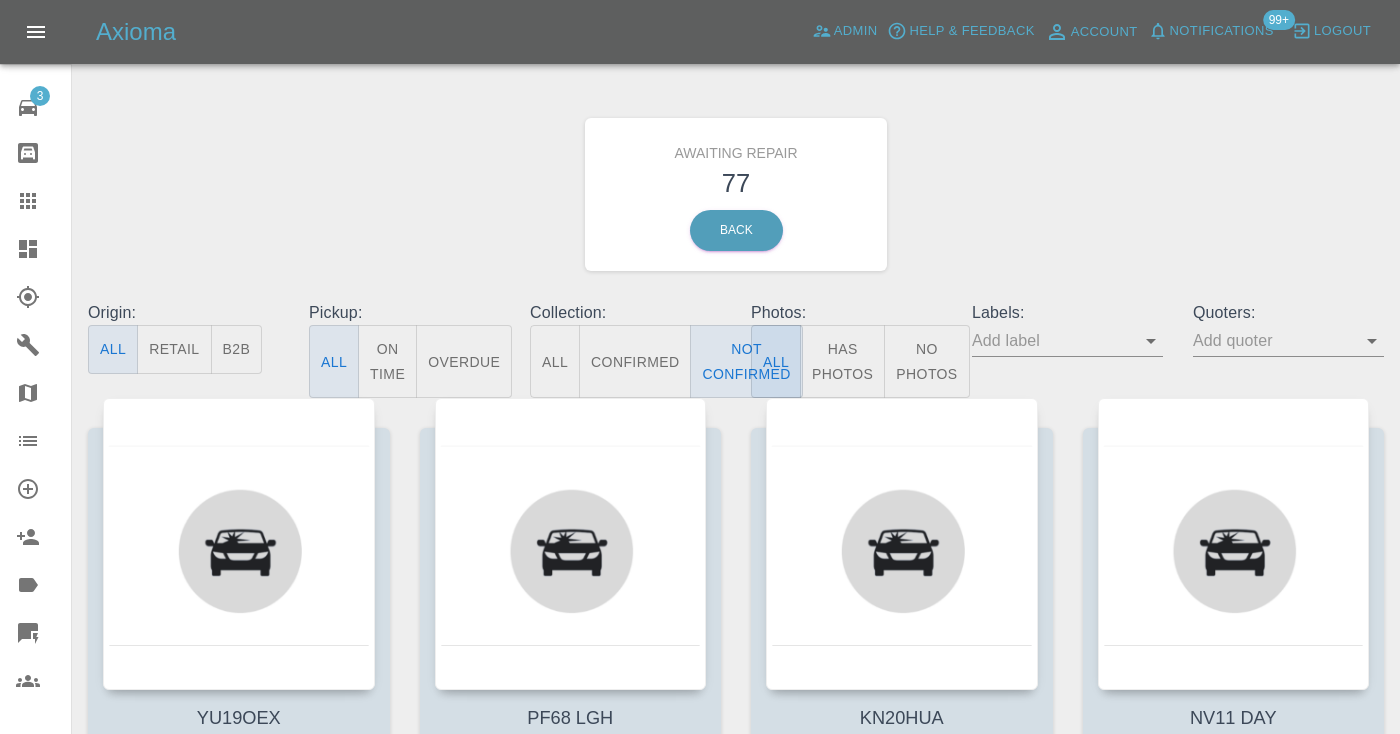 click on "Labels:" at bounding box center [1067, 313] 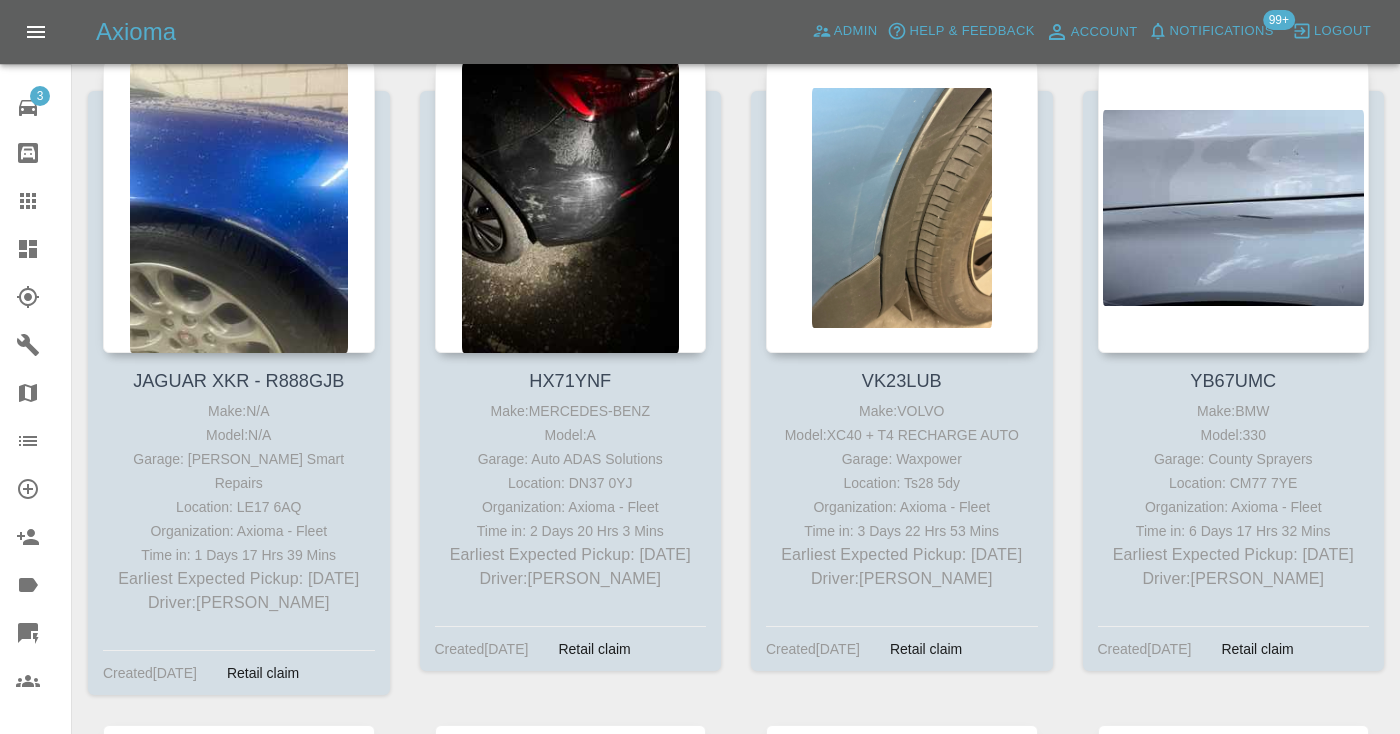 scroll, scrollTop: 4298, scrollLeft: 0, axis: vertical 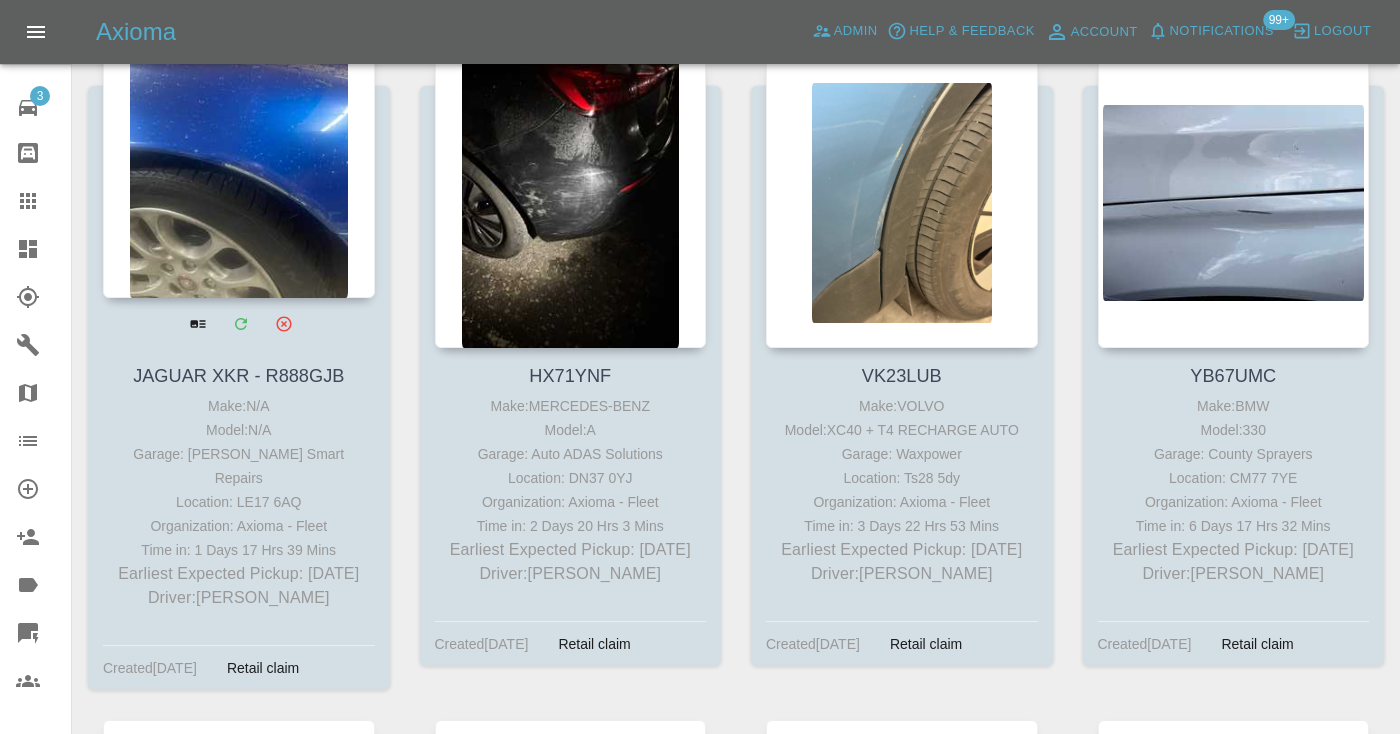 click at bounding box center (239, 152) 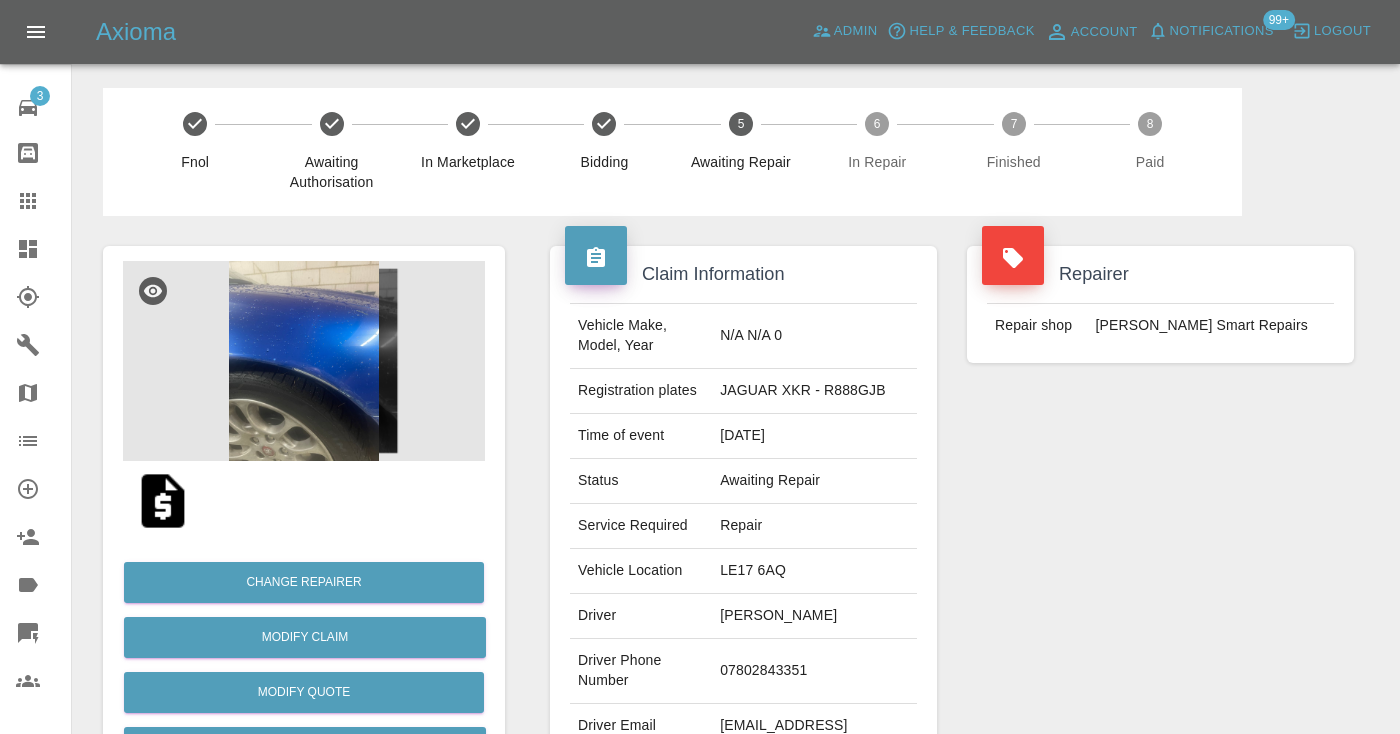 click on "07802843351" at bounding box center [814, 671] 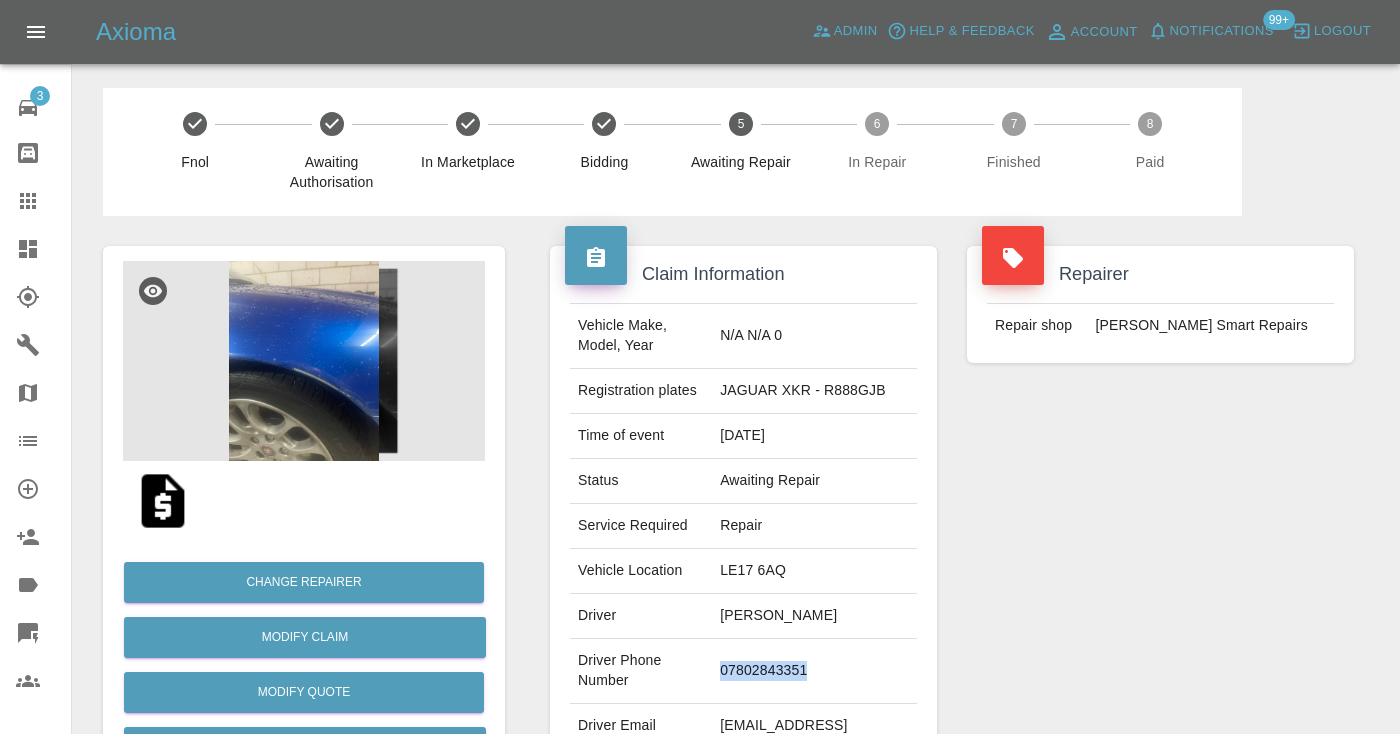 click on "07802843351" at bounding box center [814, 671] 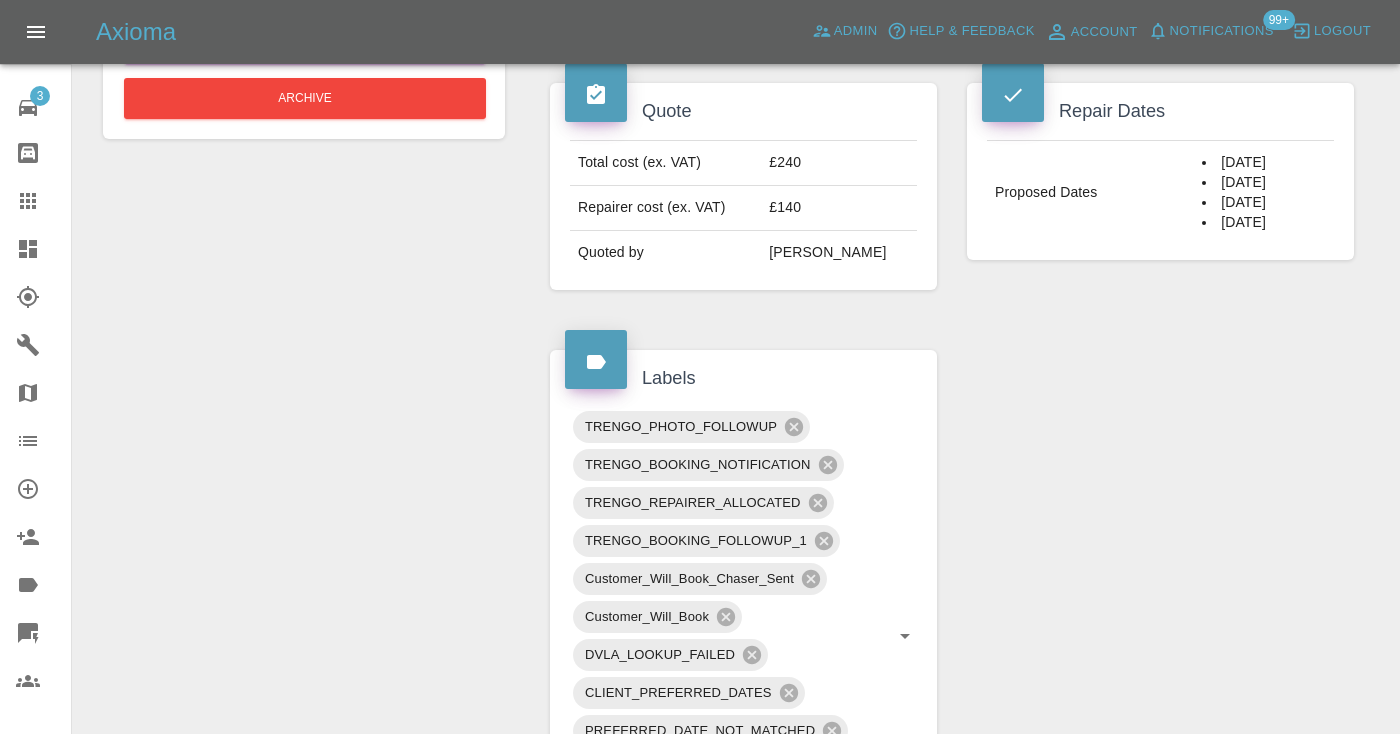 scroll, scrollTop: 811, scrollLeft: 0, axis: vertical 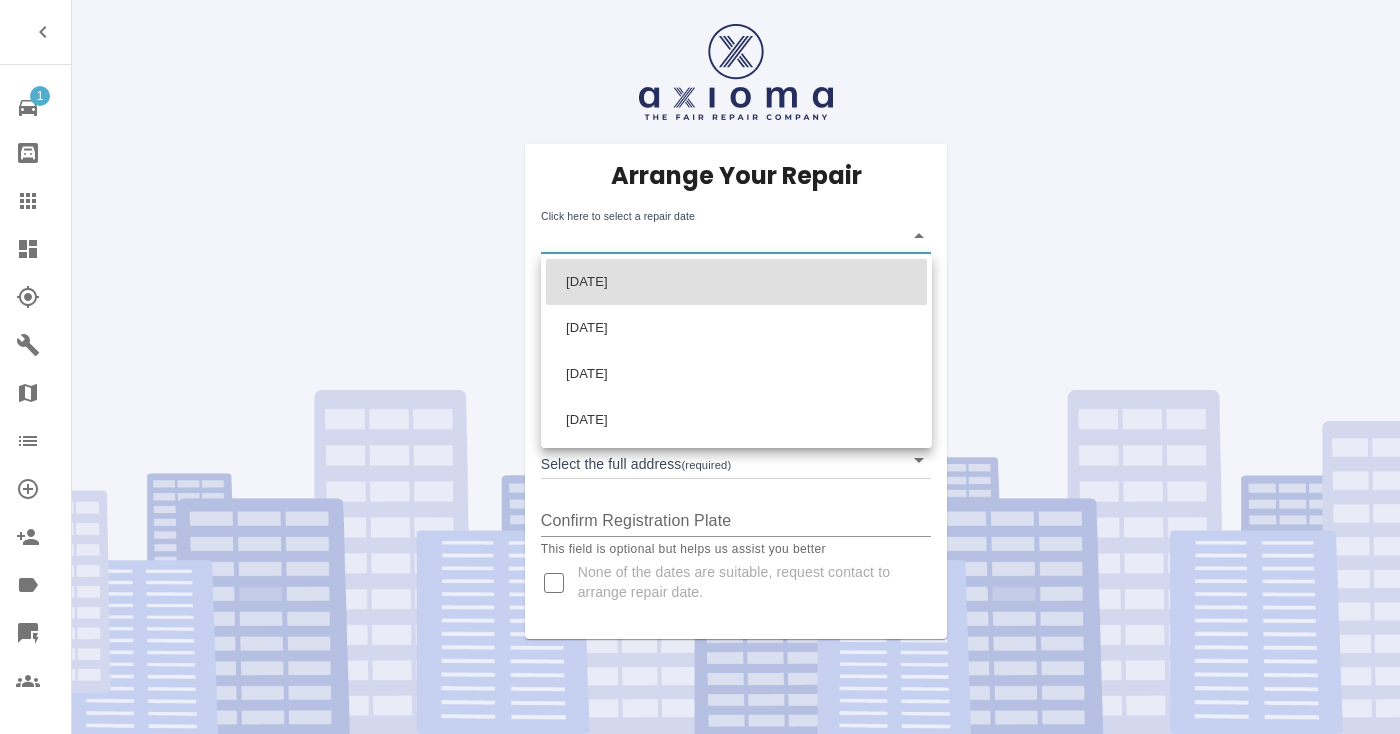 click on "1 Repair home Bodyshop home Claims Dashboard Explorer Garages Map Organization Create Organization Invite Admin Labels Quick Quote Users Arrange Your Repair Click here to select a repair date ​ Phone Number   * 07802843351 Enter address manually Postcode   * LE17 6AQ Select the full address  (required) ​ Confirm Registration Plate This field is optional but helps us assist you better None of the dates are suitable, request contact to arrange repair date.
[DATE] [DATE] [DATE] [DATE]" at bounding box center (700, 367) 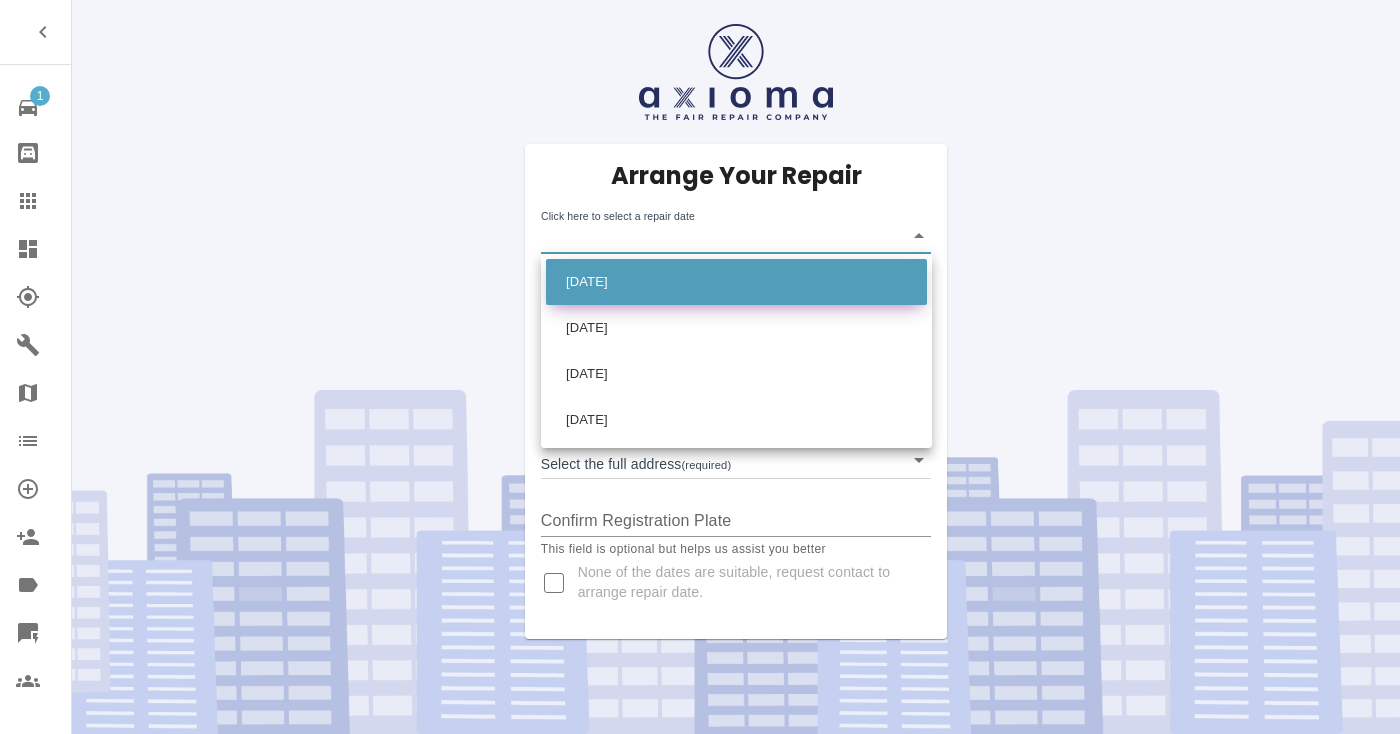 click on "[DATE]" at bounding box center [736, 282] 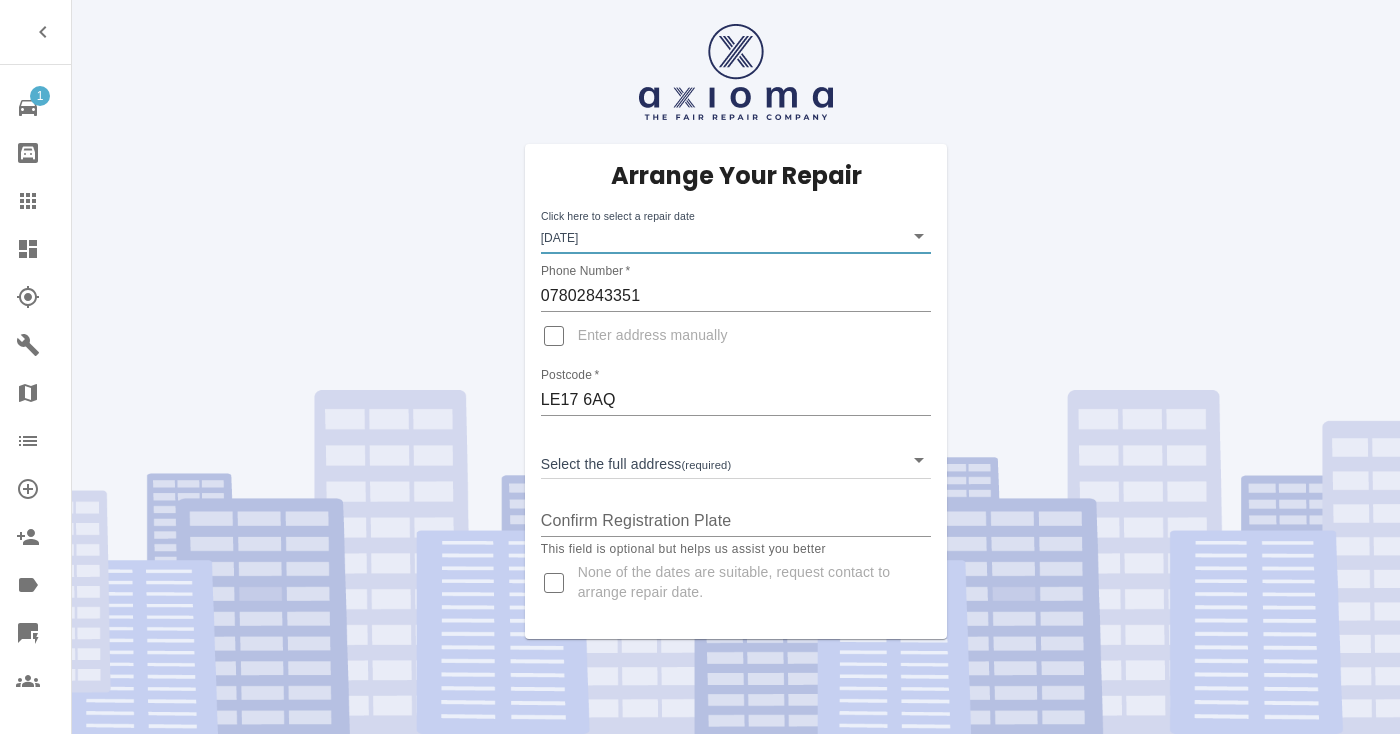 click on "1 Repair home Bodyshop home Claims Dashboard Explorer Garages Map Organization Create Organization Invite Admin Labels Quick Quote Users Arrange Your Repair Click here to select a repair date [DATE] [DATE]T00:00:00.000Z Phone Number   * 07802843351 Enter address manually Postcode   * LE17 6AQ Select the full address  (required) ​ Confirm Registration Plate This field is optional but helps us assist you better None of the dates are suitable, request contact to arrange repair date." at bounding box center (700, 367) 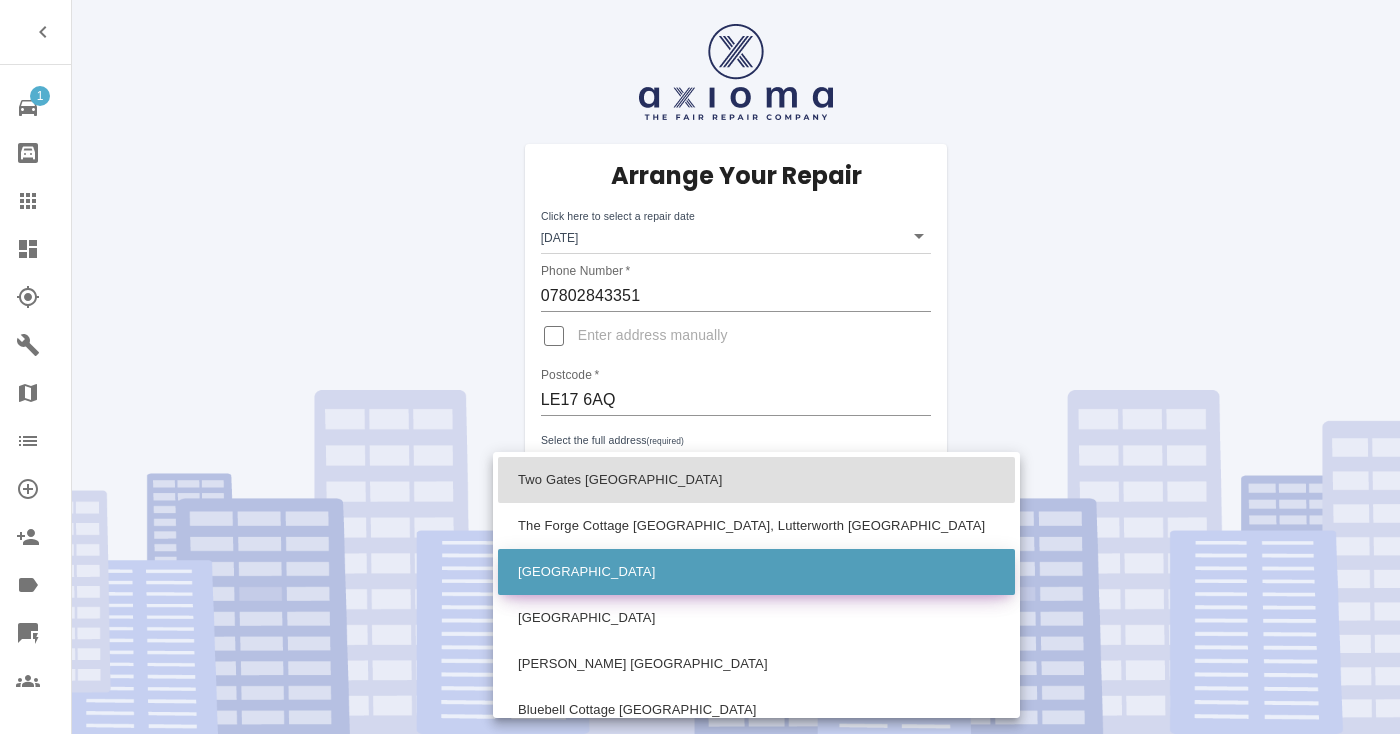 click on "[GEOGRAPHIC_DATA]" at bounding box center (756, 572) 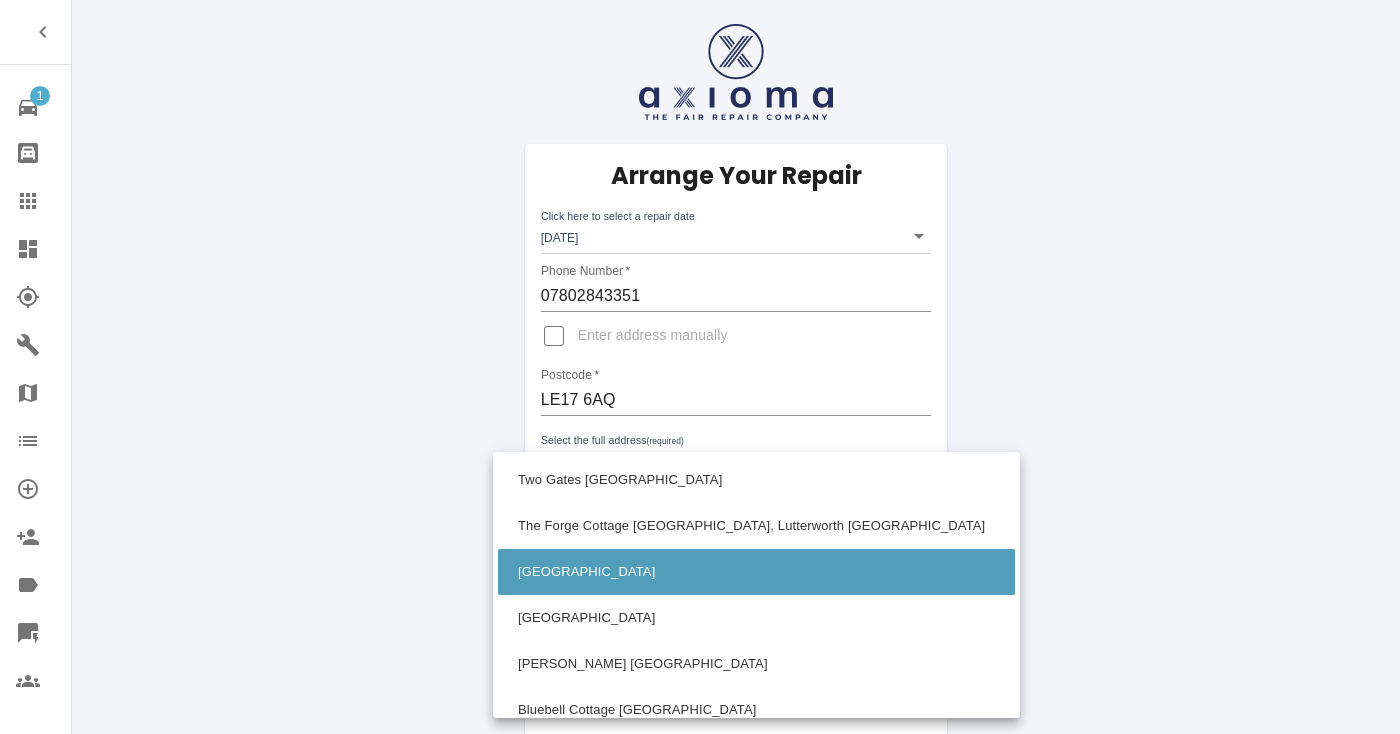 type 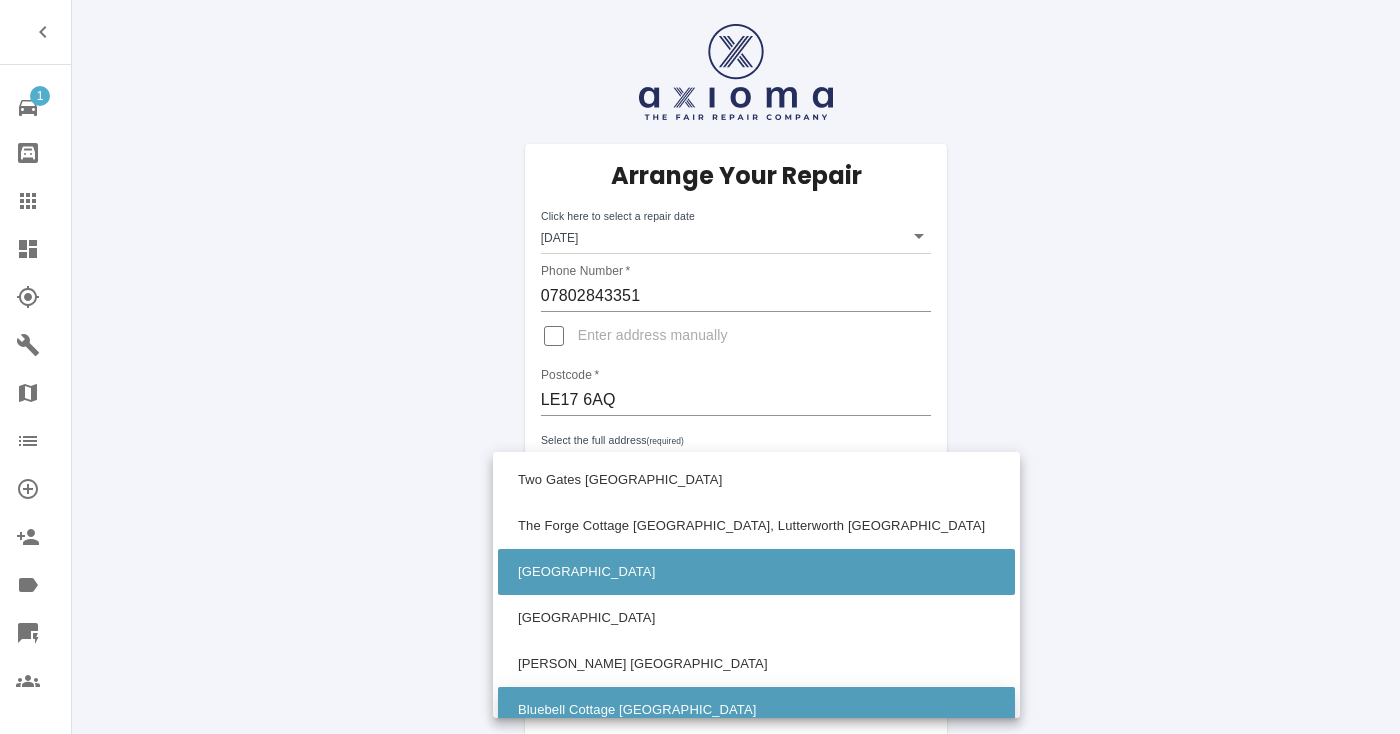 click on "Bluebell Cottage Catthorpe Road  Shawell, Lutterworth Leicestershire" at bounding box center (756, 710) 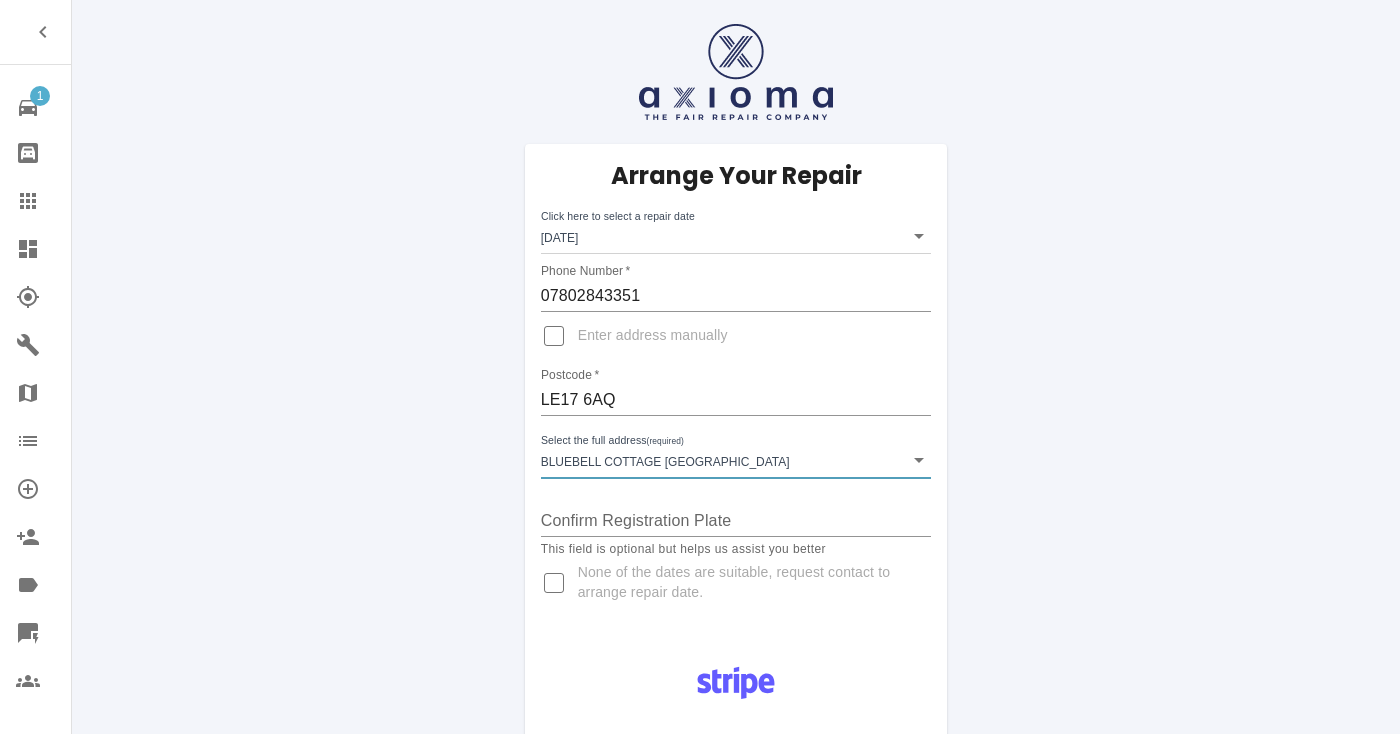 click on "Arrange Your Repair Click here to select a repair date Fri Jul 25 2025 2025-07-25T00:00:00.000Z Phone Number   * 07802843351 Enter address manually Postcode   * LE17 6AQ Select the full address  (required) Bluebell Cottage Catthorpe Road  Shawell, Lutterworth Leicestershire Bluebell Cottage Catthorpe Road  Shawell, Lutterworth Leicestershire Confirm Registration Plate This field is optional but helps us assist you better None of the dates are suitable, request contact to arrange repair date." at bounding box center [736, 391] 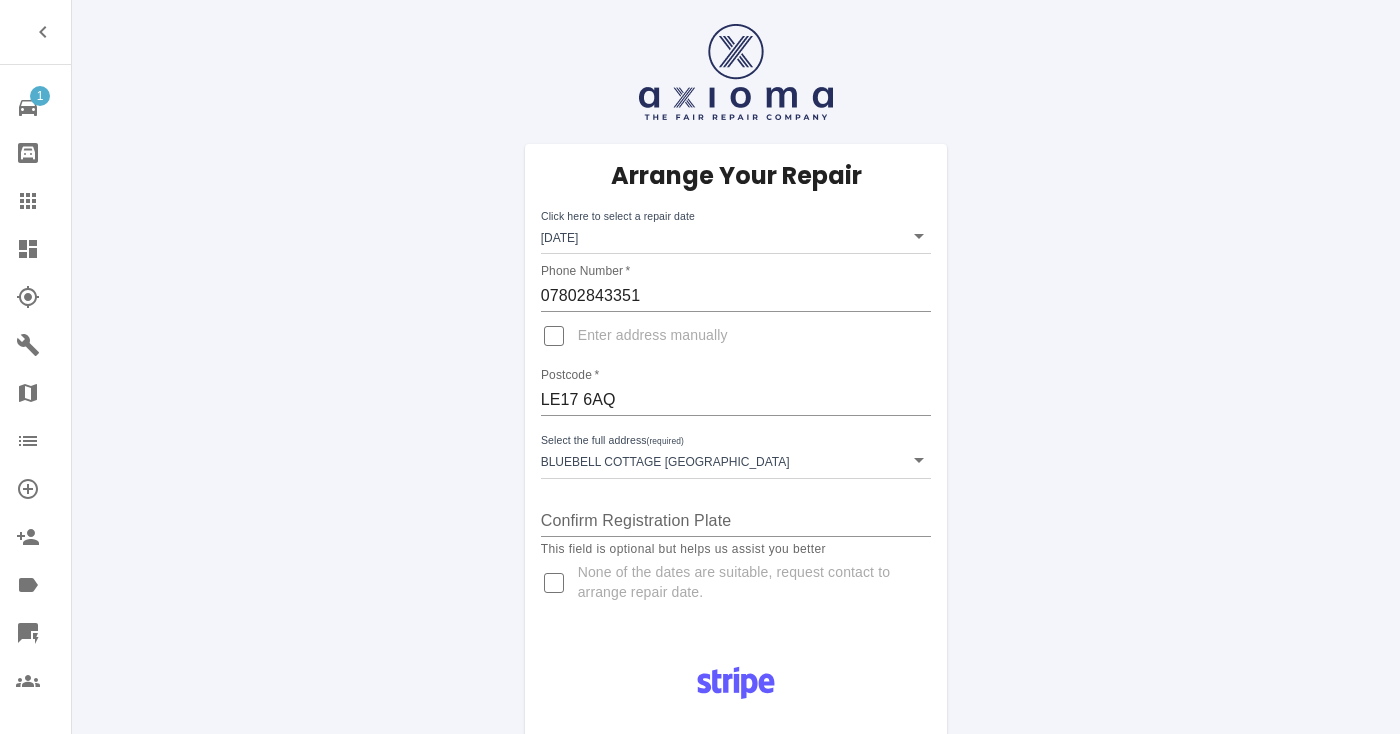 scroll, scrollTop: 0, scrollLeft: 0, axis: both 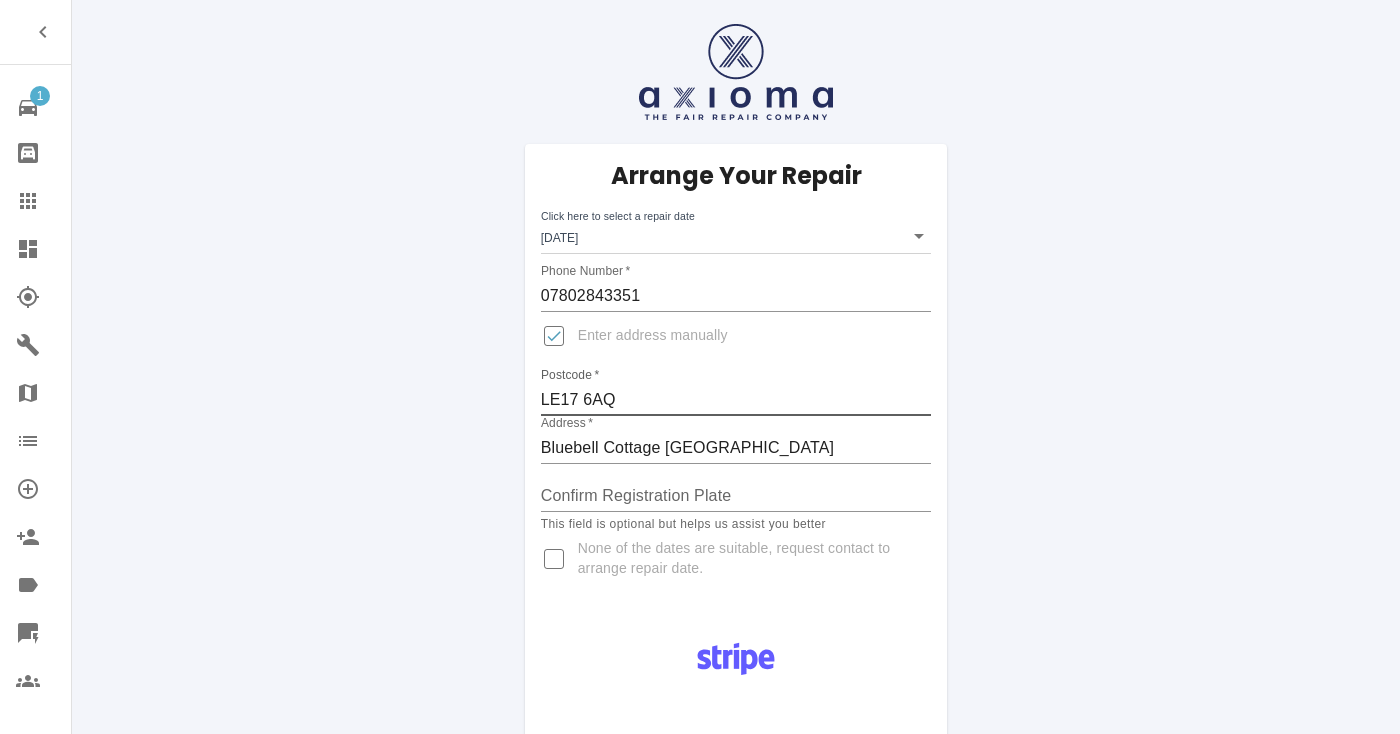 click on "LE17 6AQ" at bounding box center [736, 400] 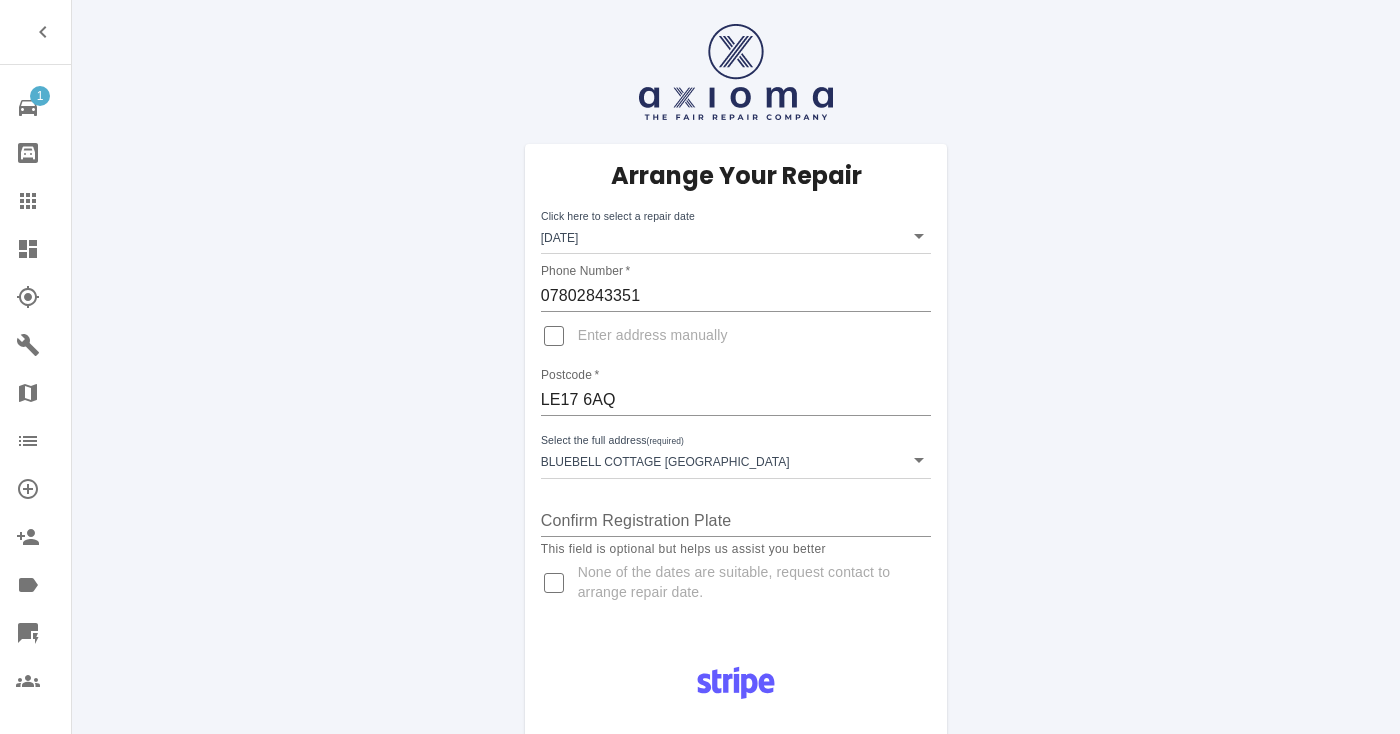 click on "Pay £38 Booking Fee" at bounding box center [736, 956] 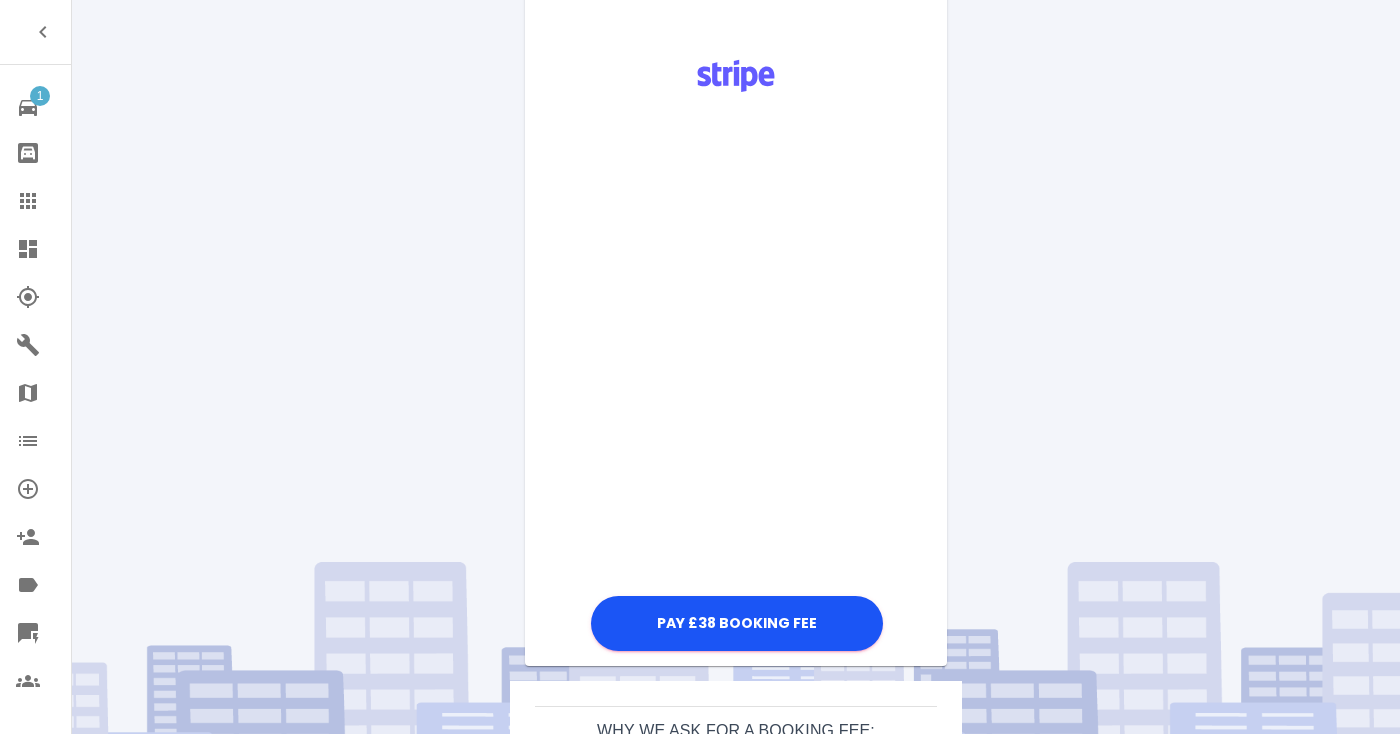 scroll, scrollTop: 638, scrollLeft: 0, axis: vertical 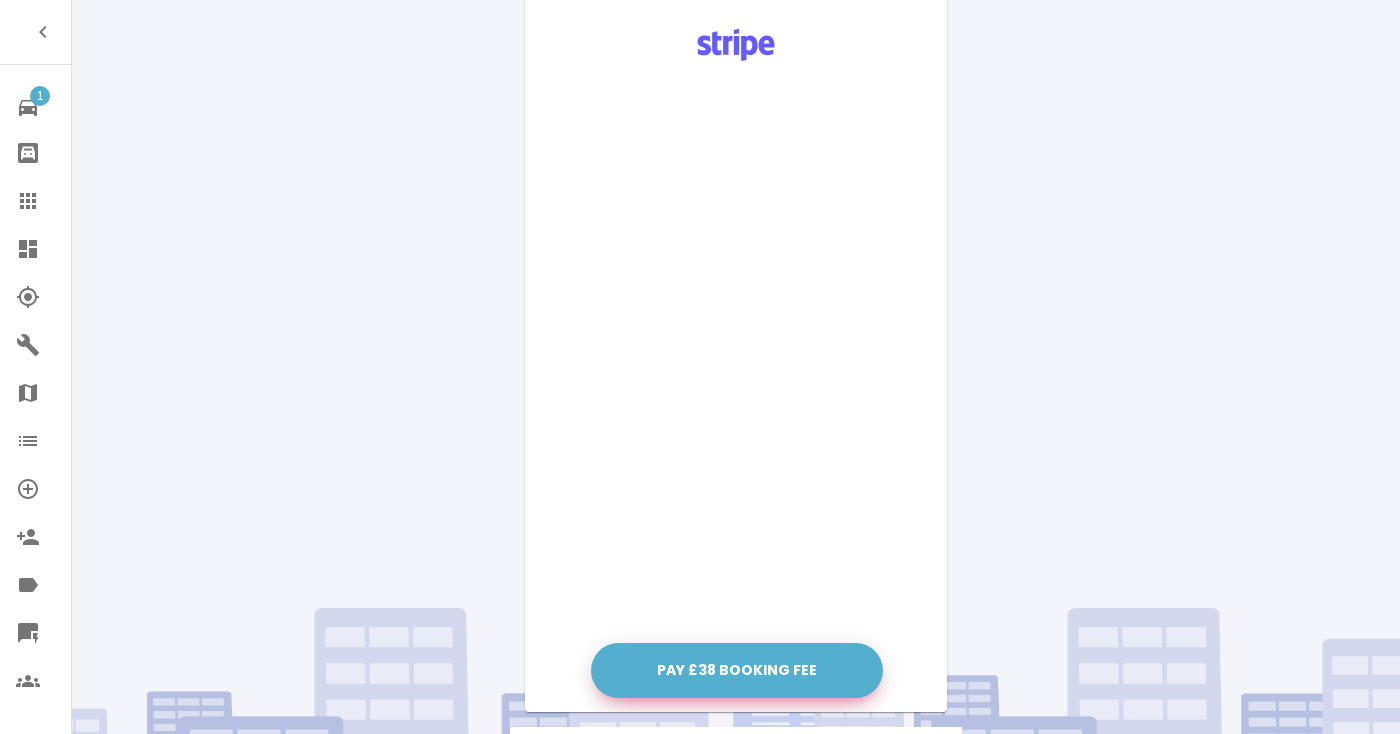 click on "Pay £38 Booking Fee" at bounding box center (737, 670) 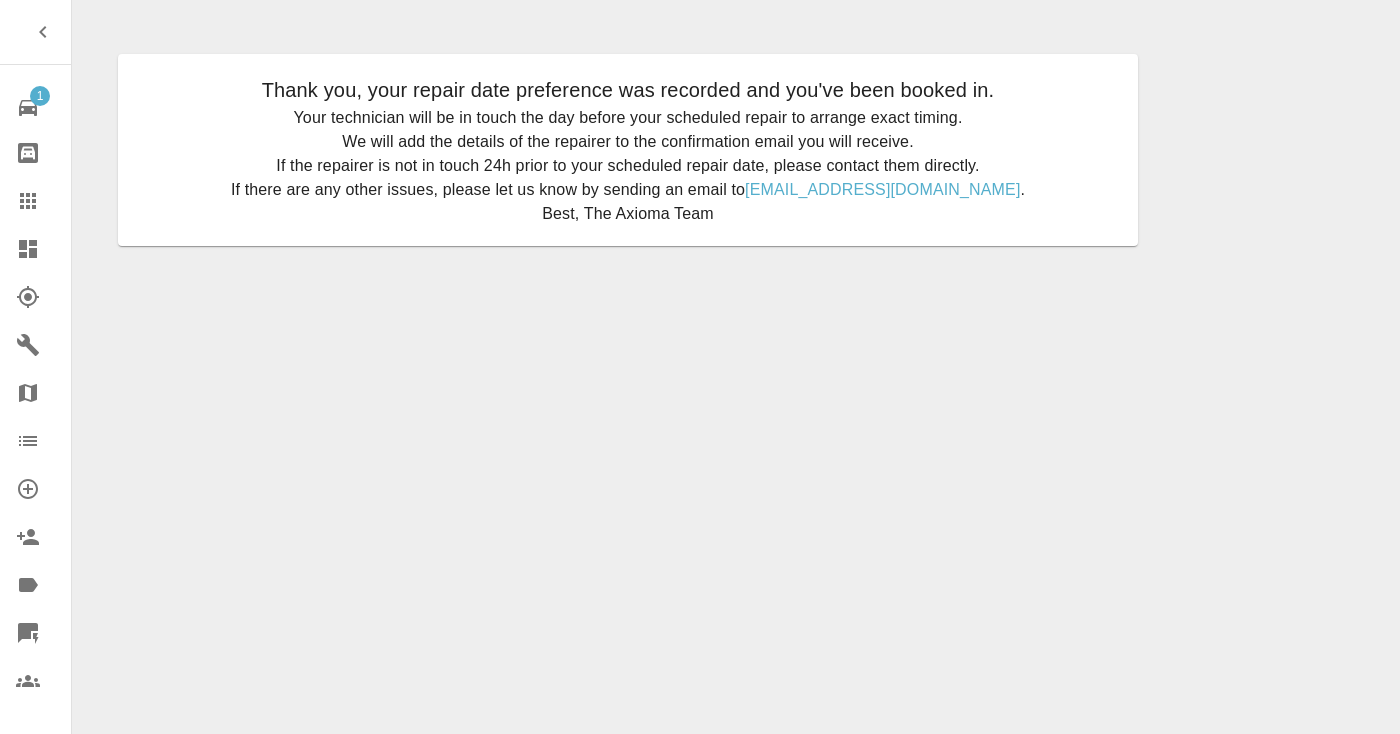 scroll, scrollTop: 0, scrollLeft: 0, axis: both 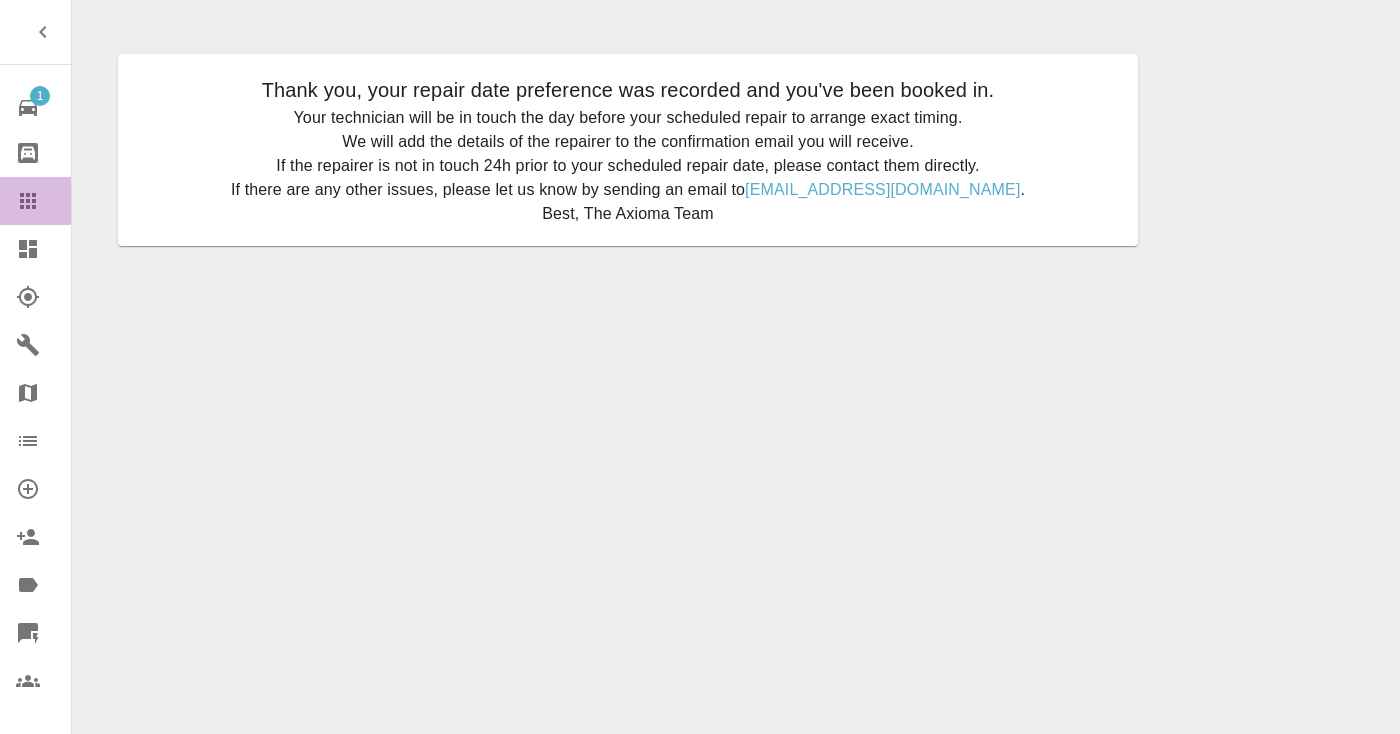 click 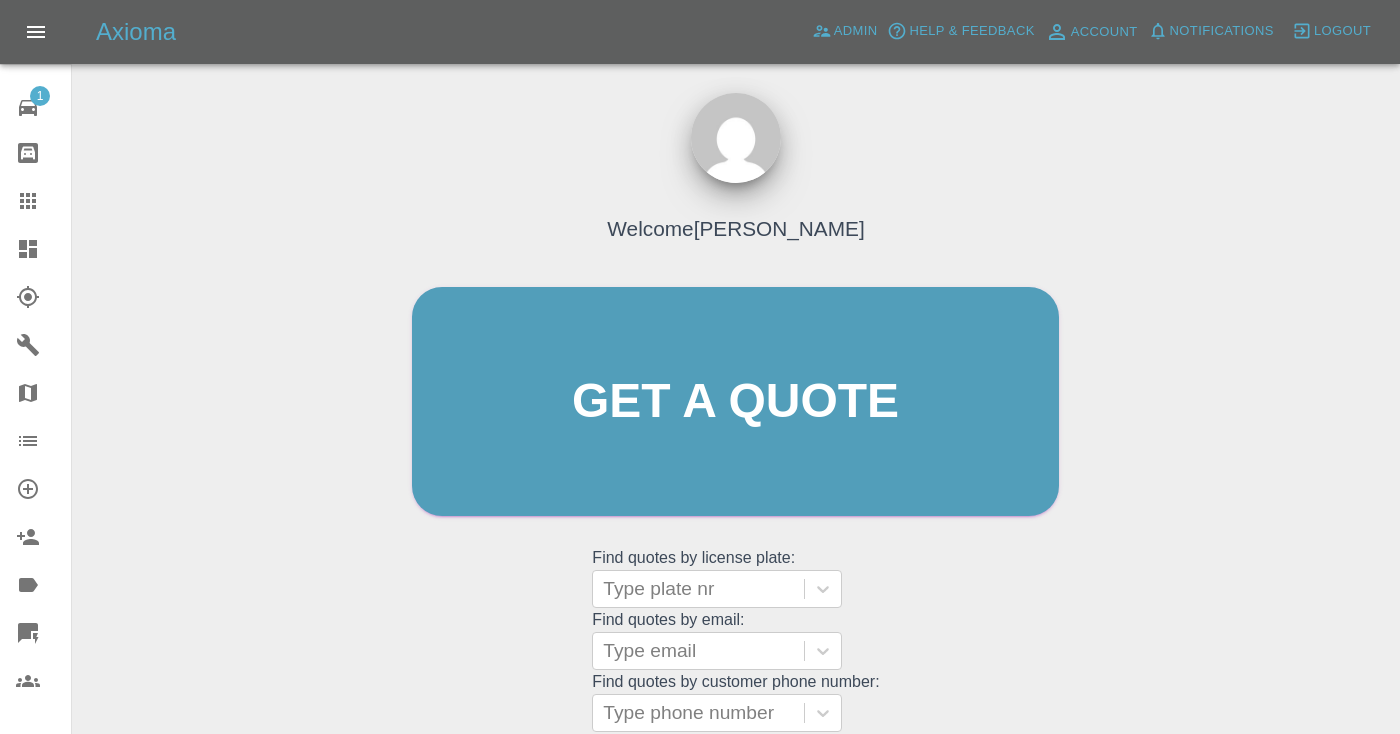 click on "Welcome  [PERSON_NAME] Get a quote Get a quote Find quotes by license plate: Type plate nr Find quotes by email: Type email Find quotes by customer phone number: Type phone number" at bounding box center (735, 440) 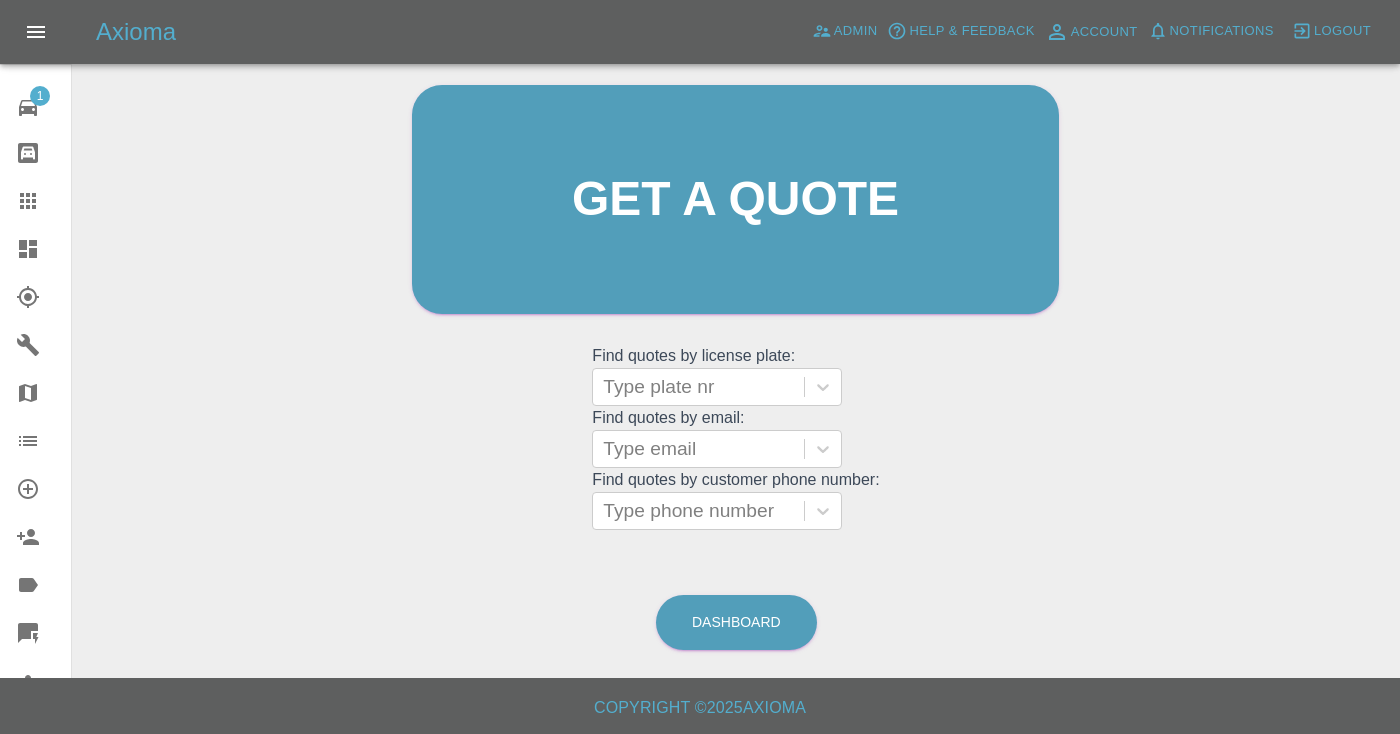 scroll, scrollTop: 201, scrollLeft: 0, axis: vertical 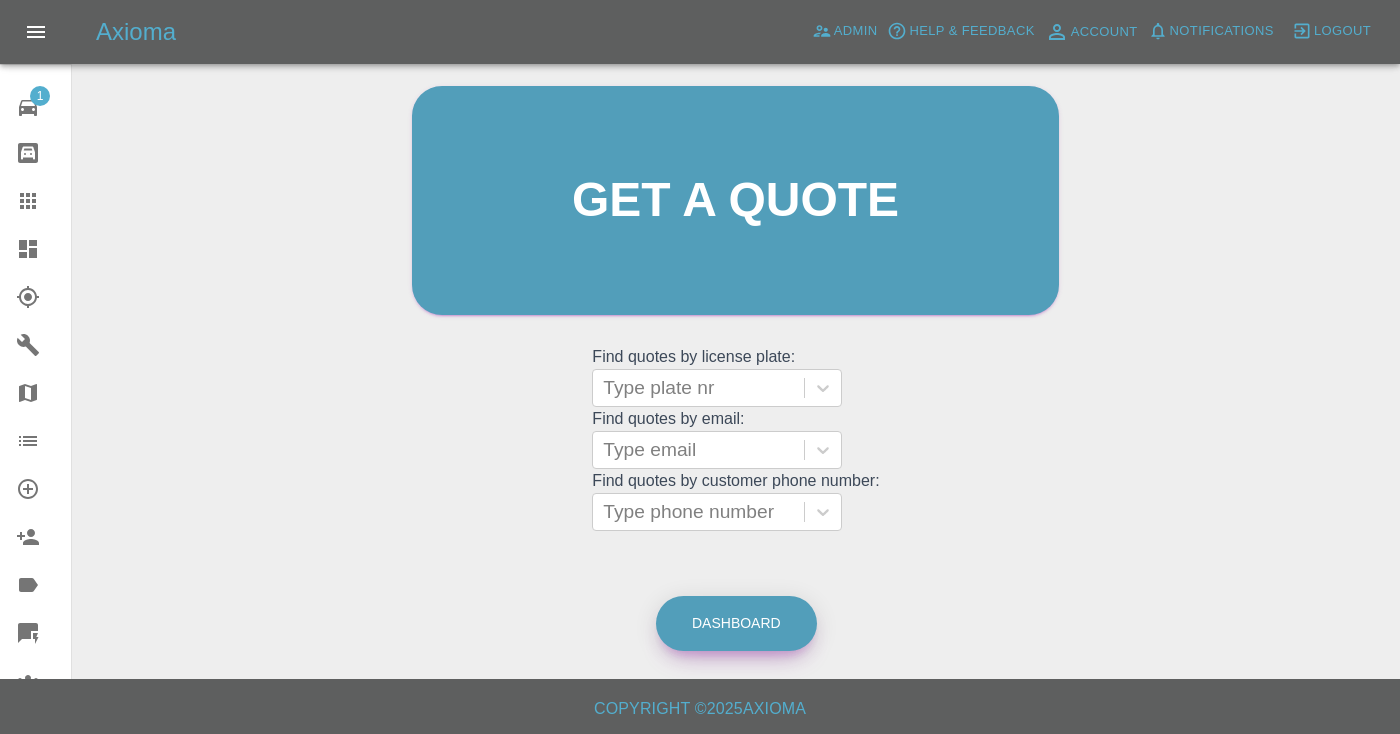 click on "Dashboard" at bounding box center [736, 623] 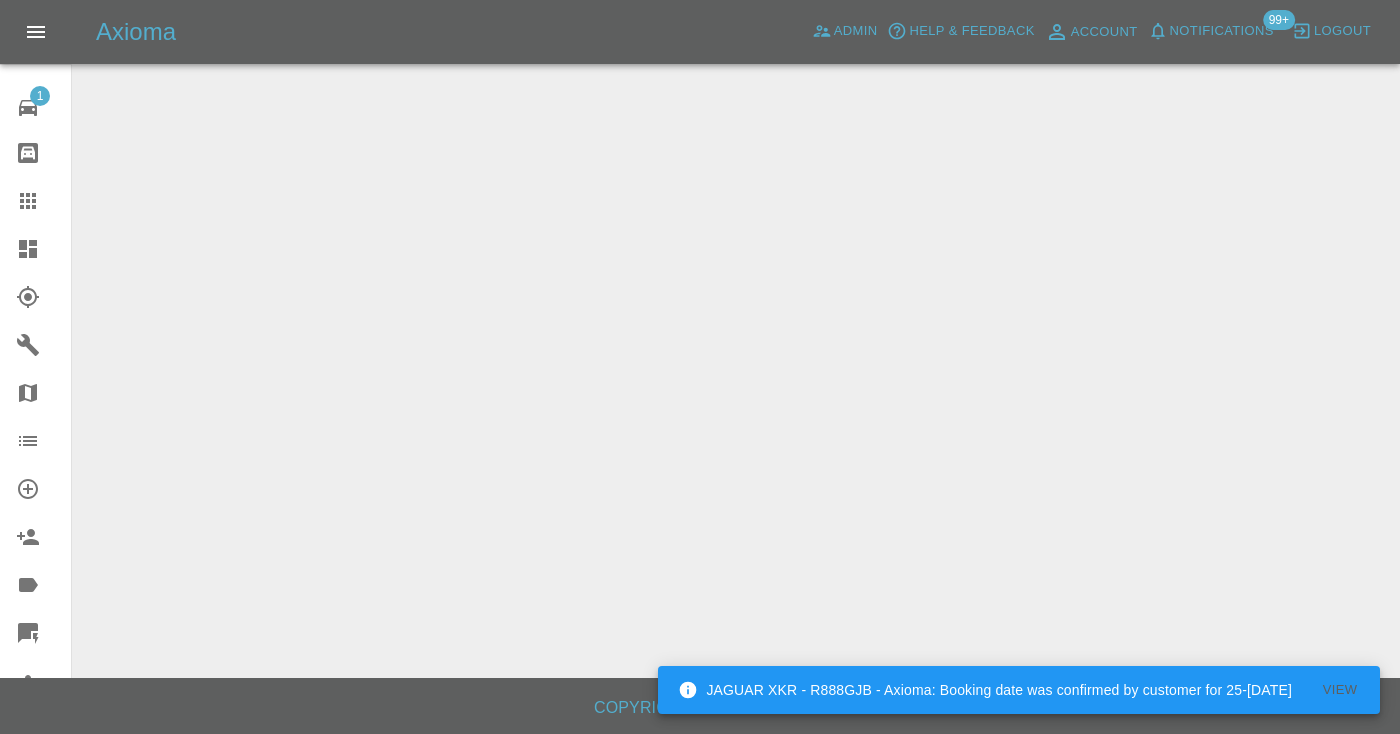 scroll, scrollTop: 0, scrollLeft: 0, axis: both 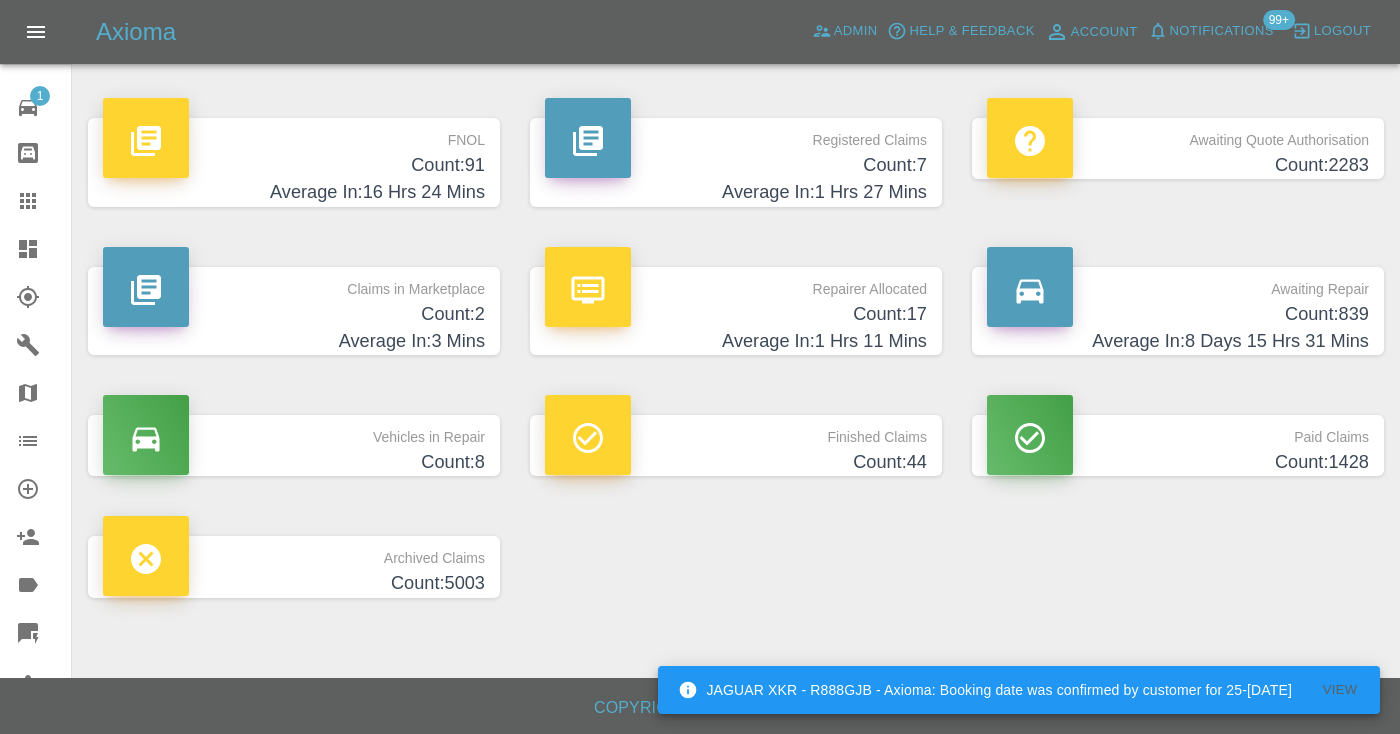 click on "Count:  839" at bounding box center [1178, 314] 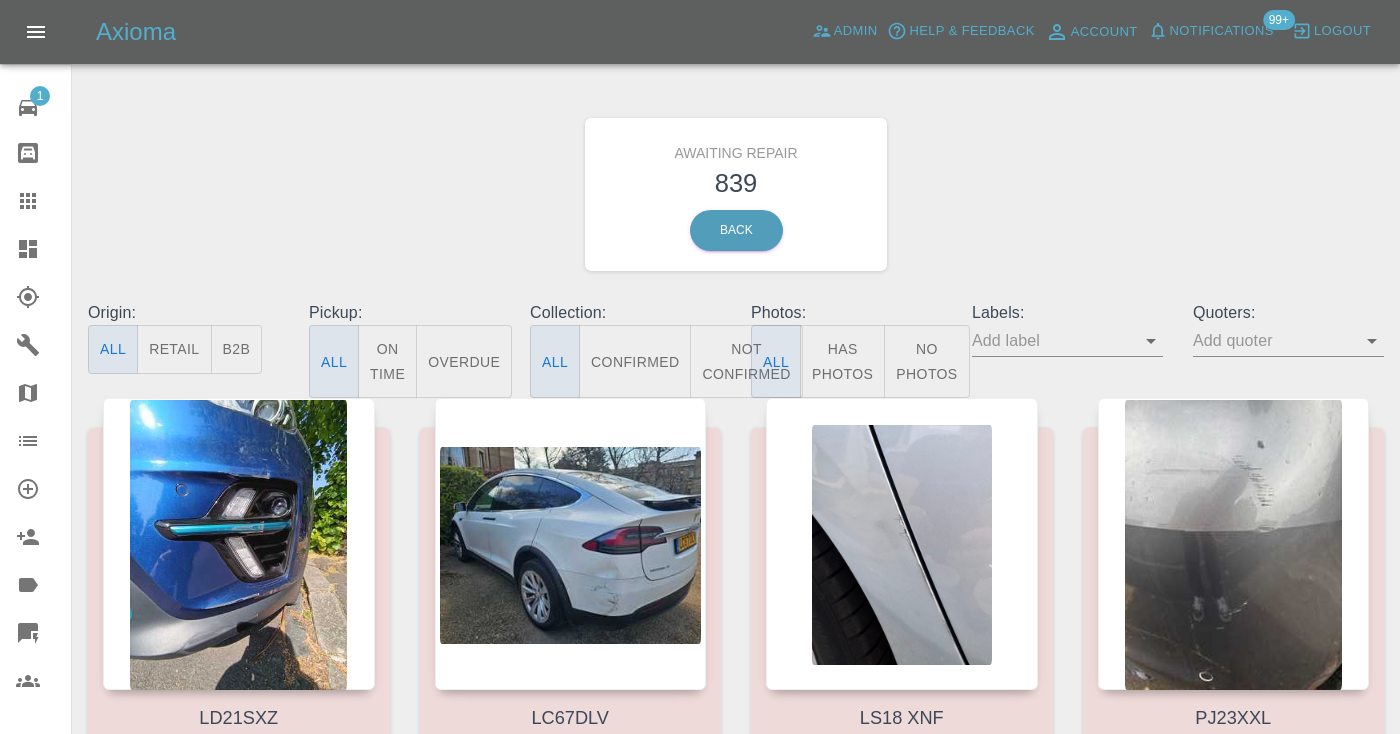 click on "Not Confirmed" at bounding box center [746, 361] 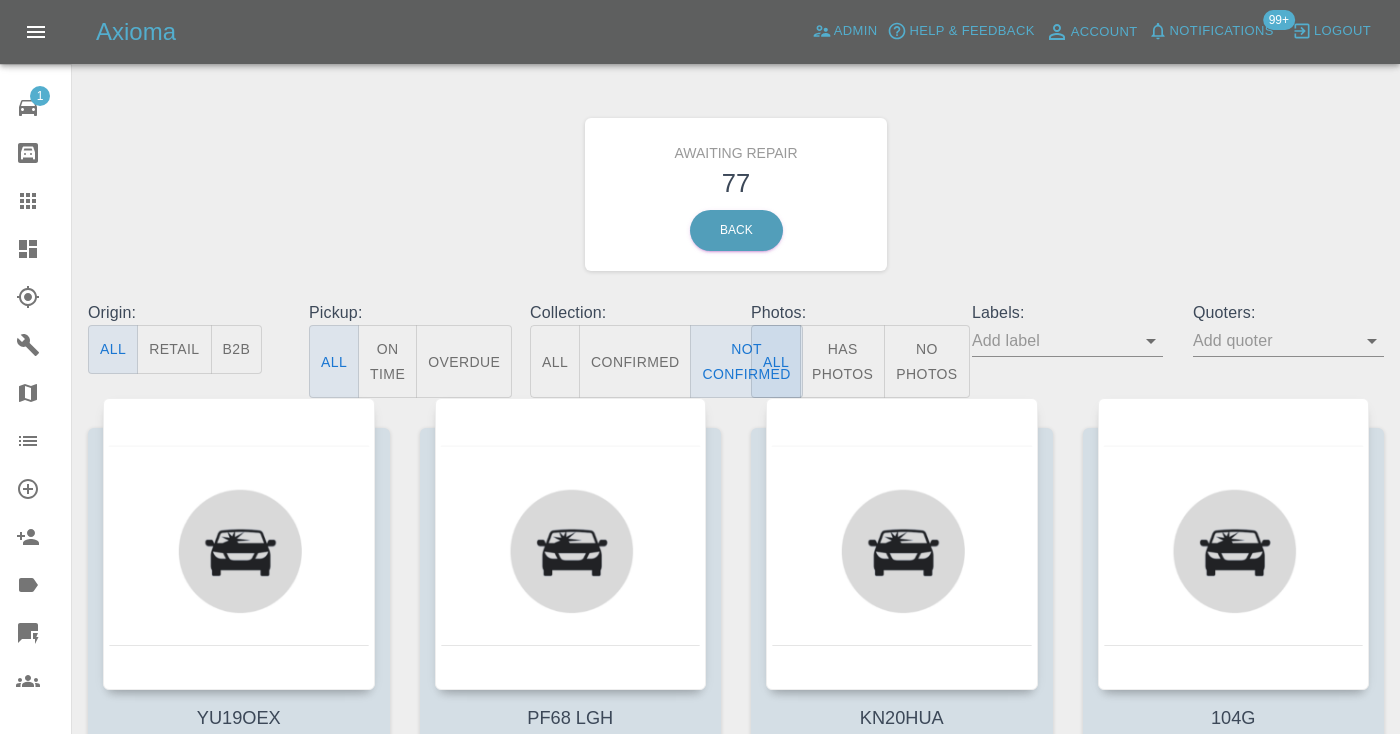 click on "Awaiting Repair 77 Back" at bounding box center [736, 194] 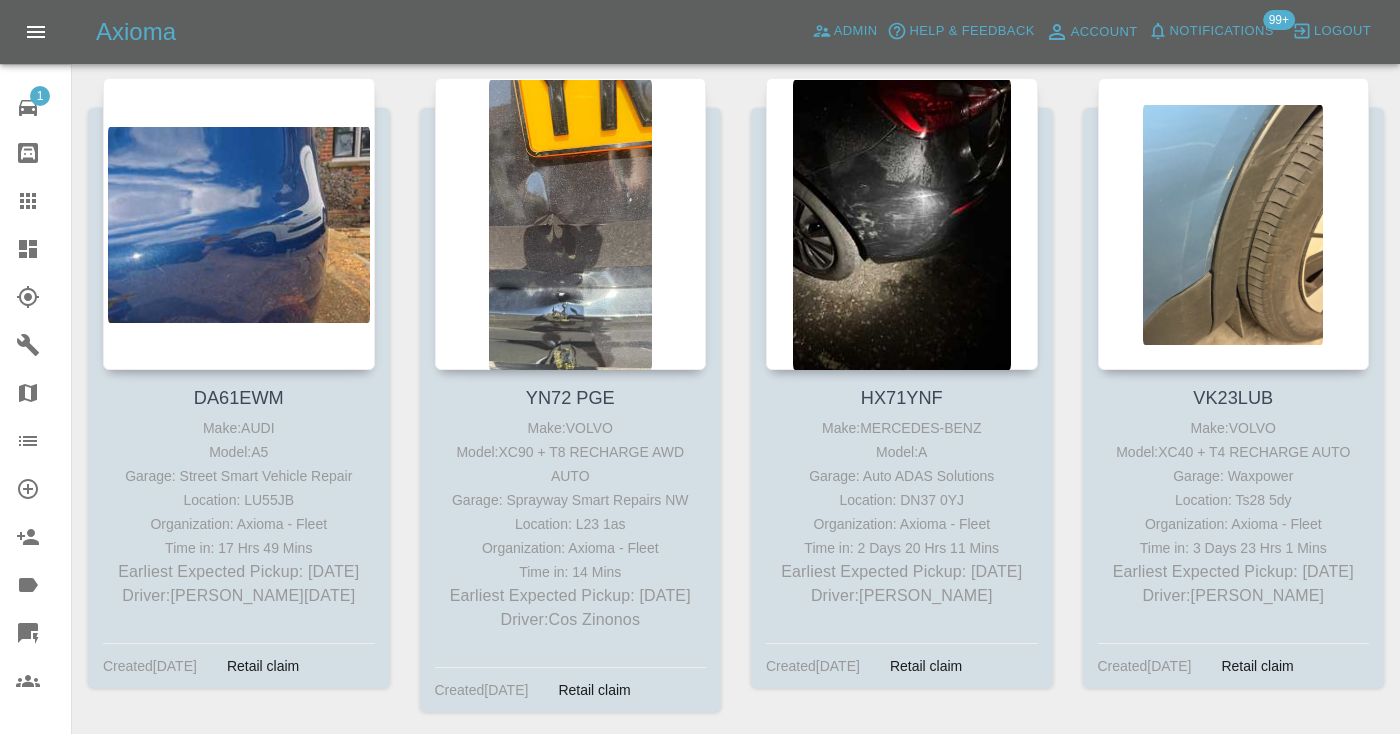 scroll, scrollTop: 4331, scrollLeft: 0, axis: vertical 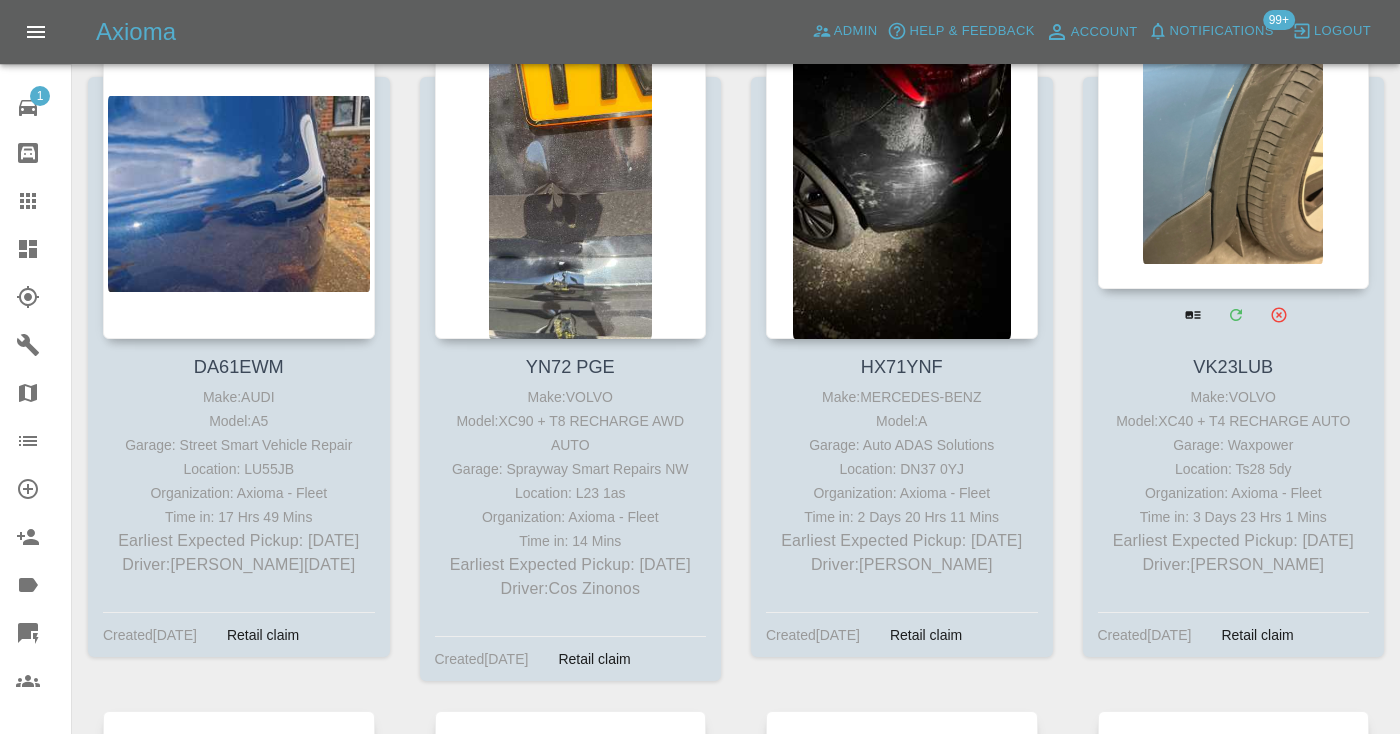 click at bounding box center [1234, 143] 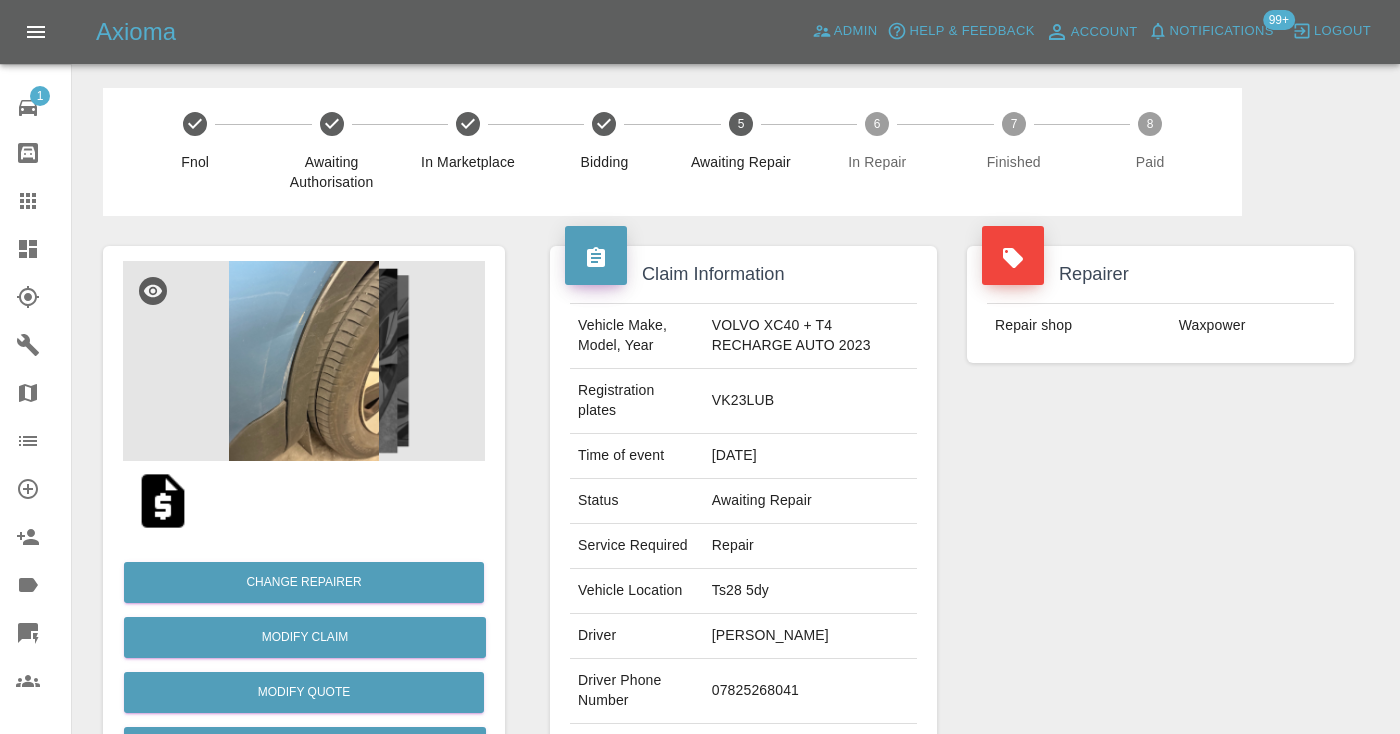 click on "07825268041" at bounding box center (810, 691) 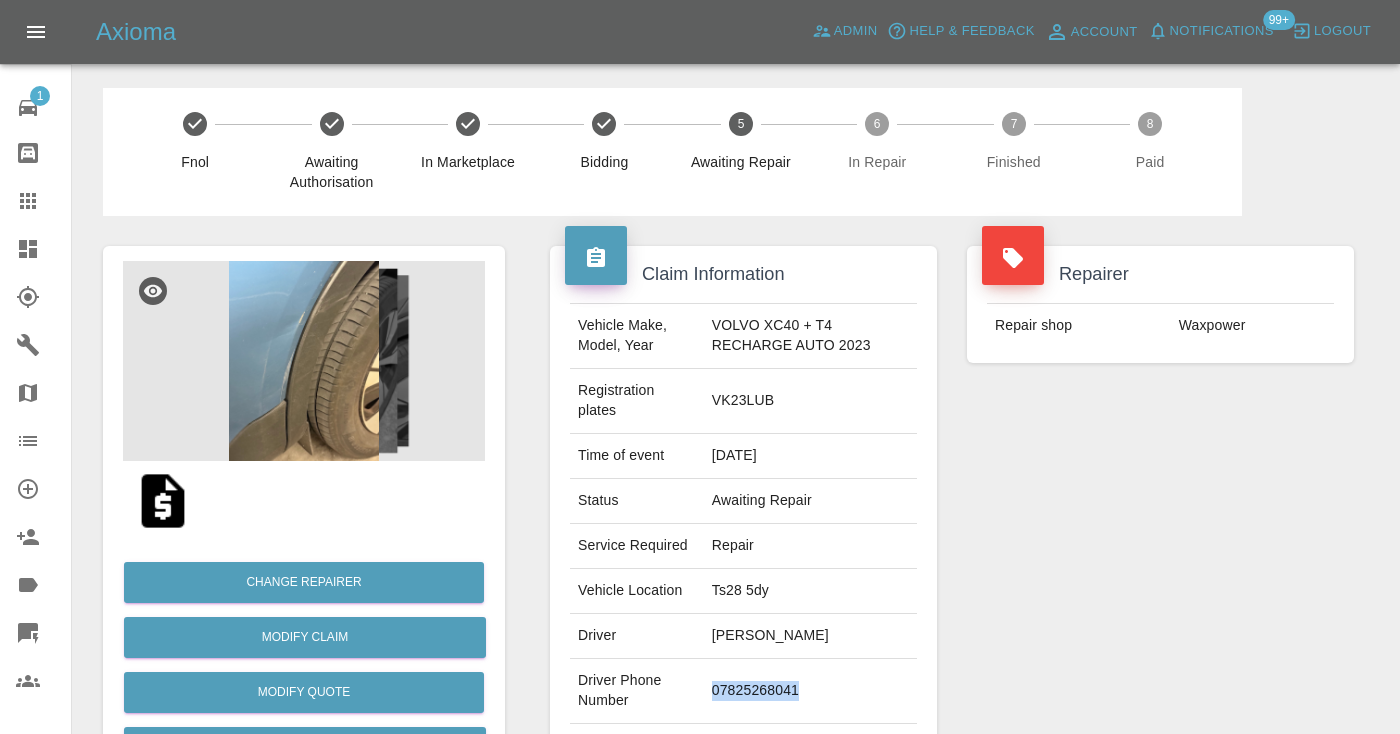 click on "07825268041" at bounding box center [810, 691] 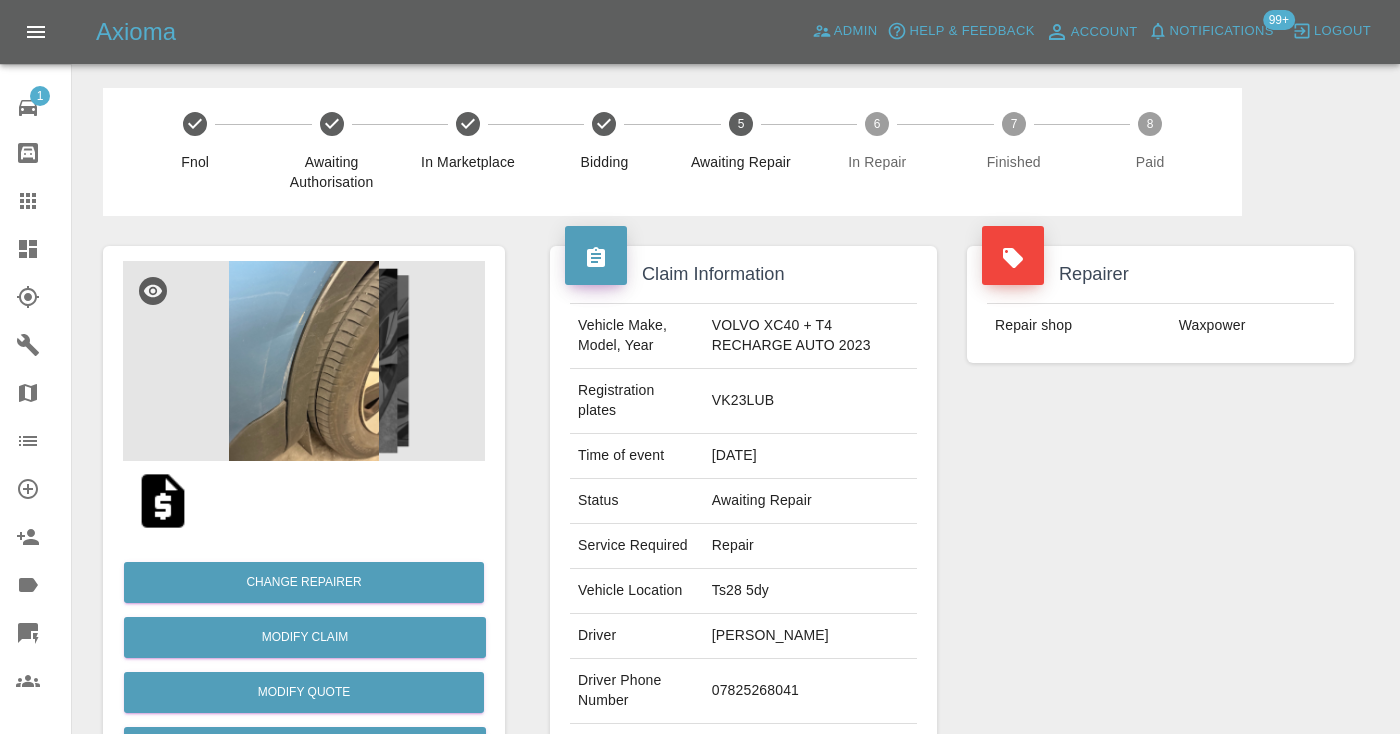 click on "Repairer Repair shop Waxpower" at bounding box center (1160, 524) 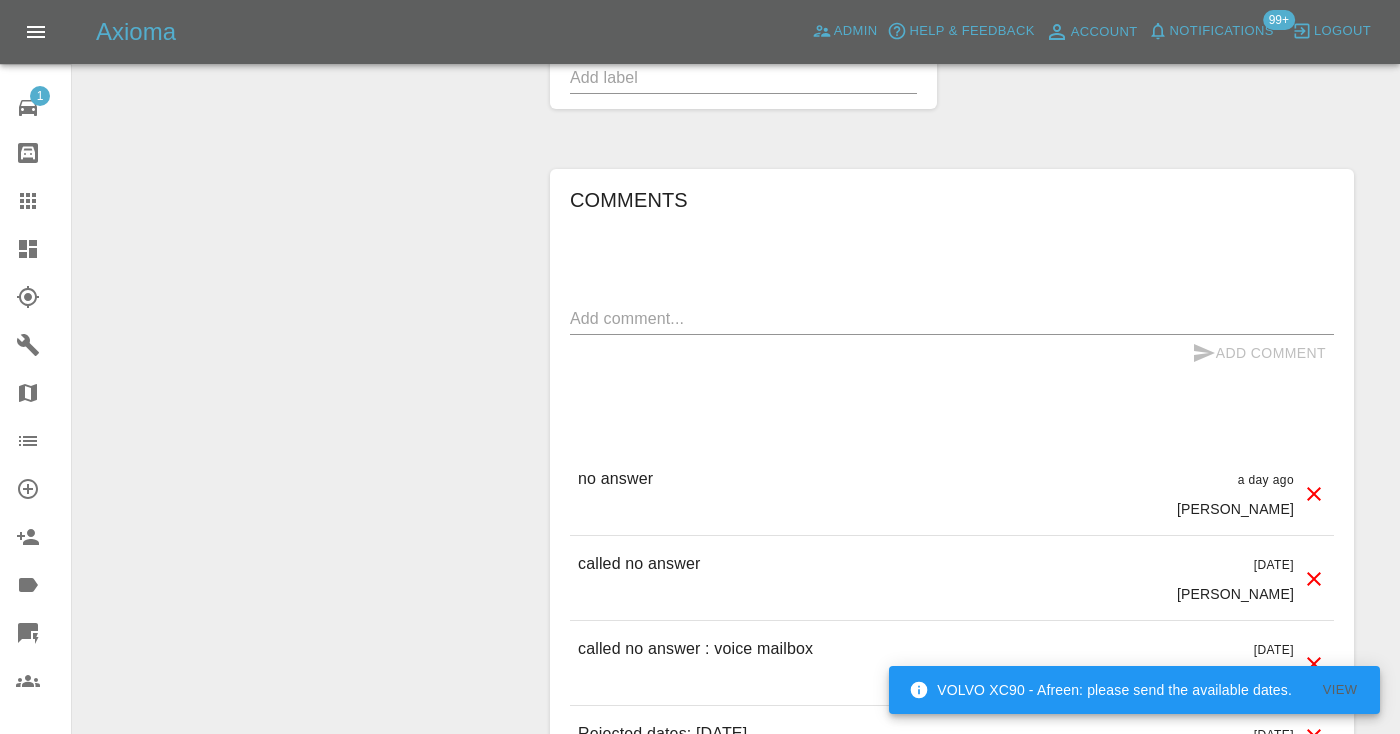 scroll, scrollTop: 1528, scrollLeft: 0, axis: vertical 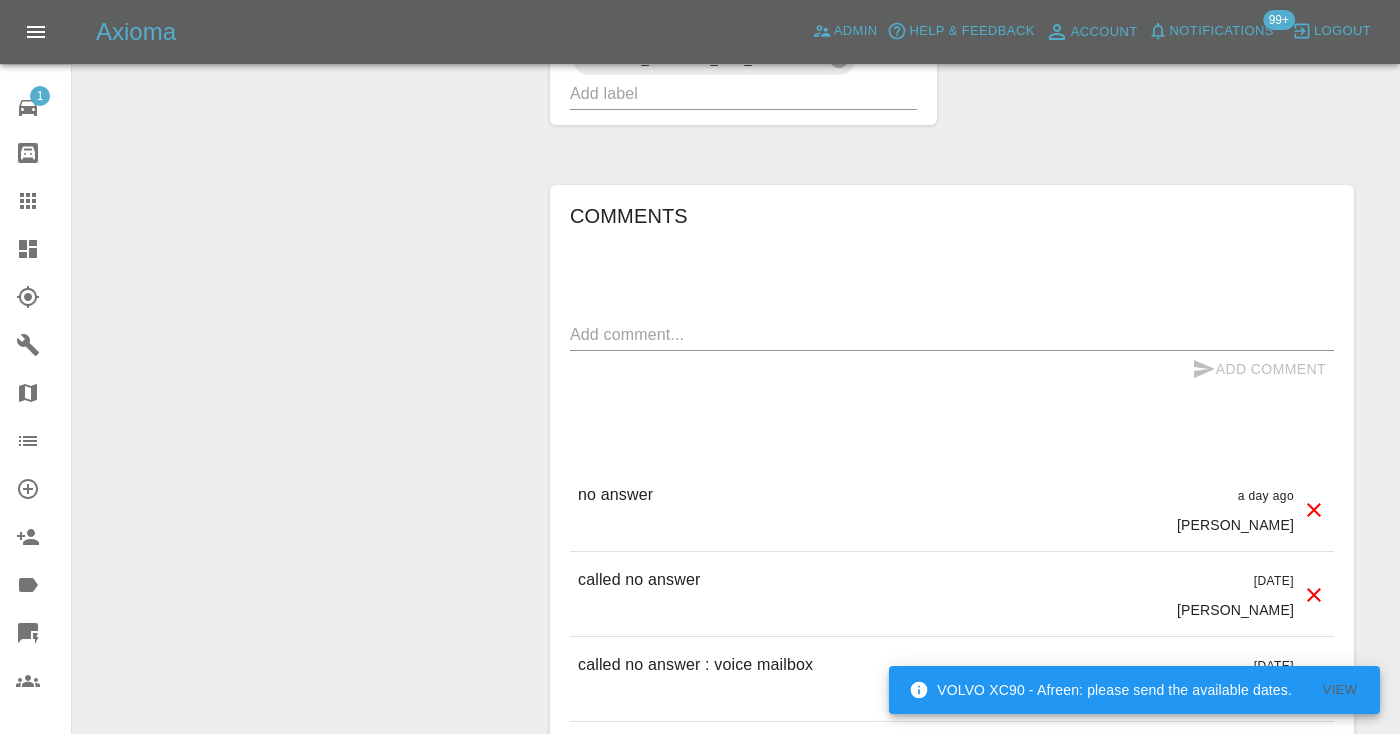 click at bounding box center (952, 334) 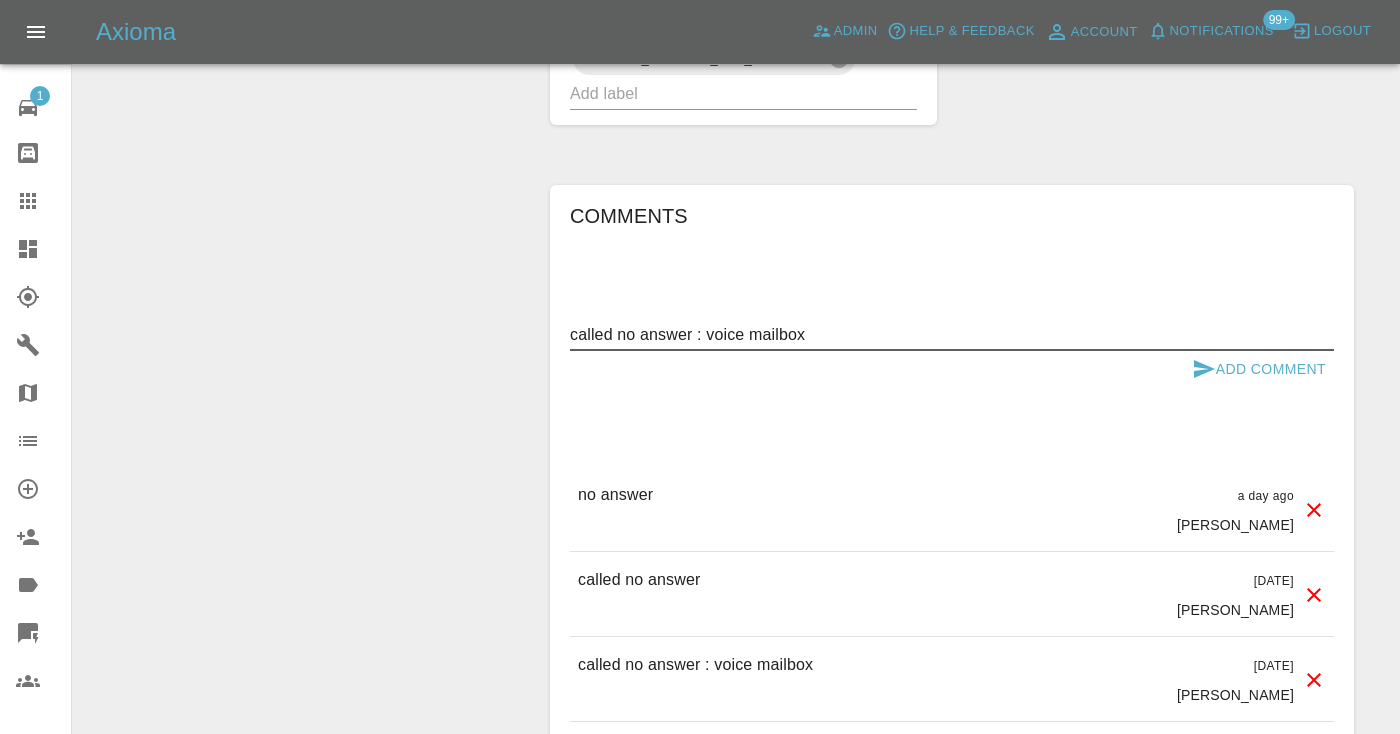 type on "called no answer : voice mailbox" 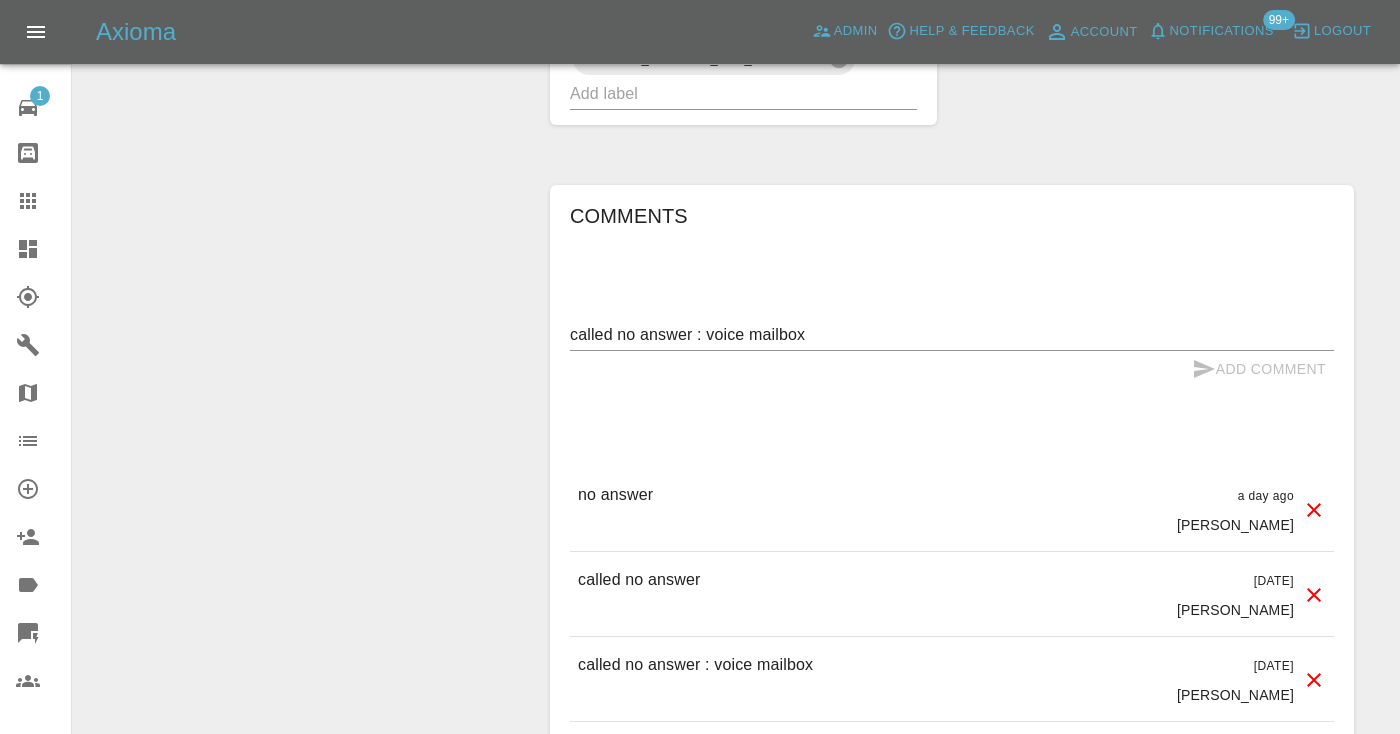 type 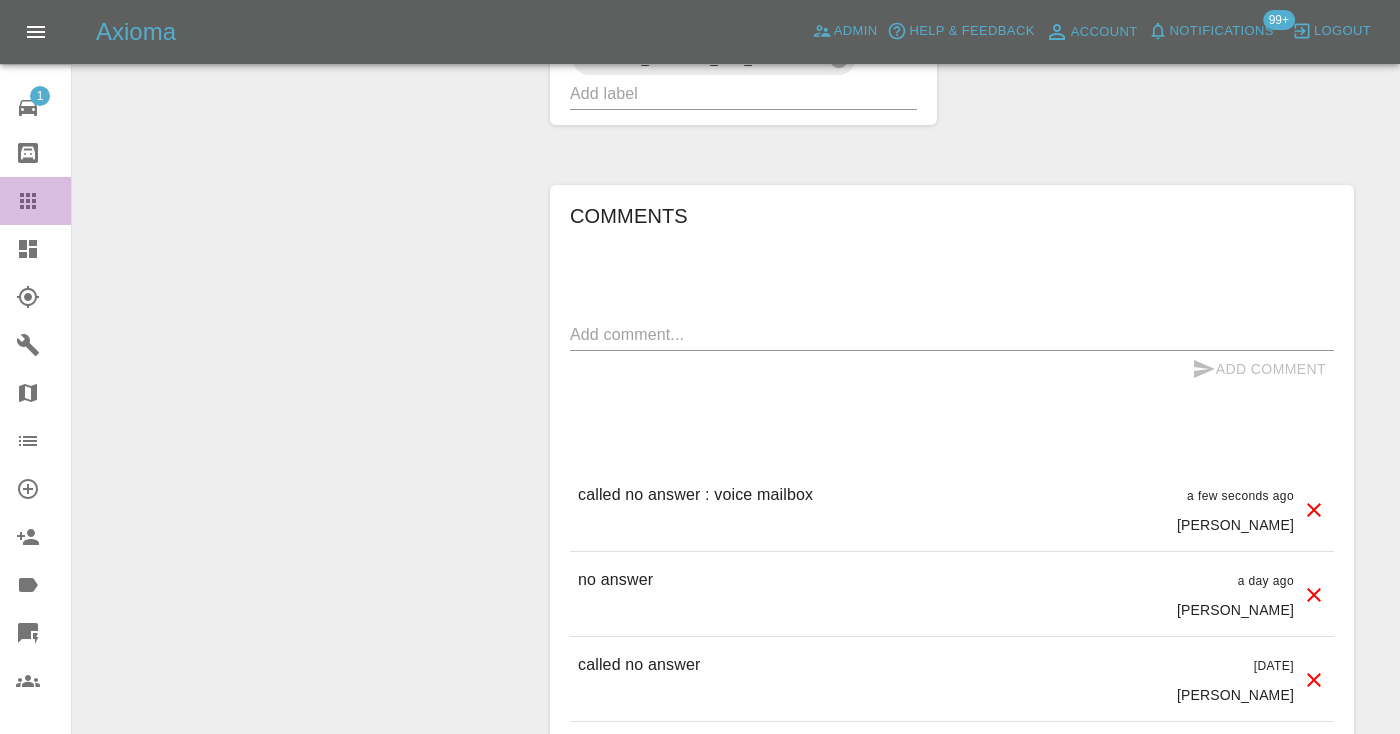 click 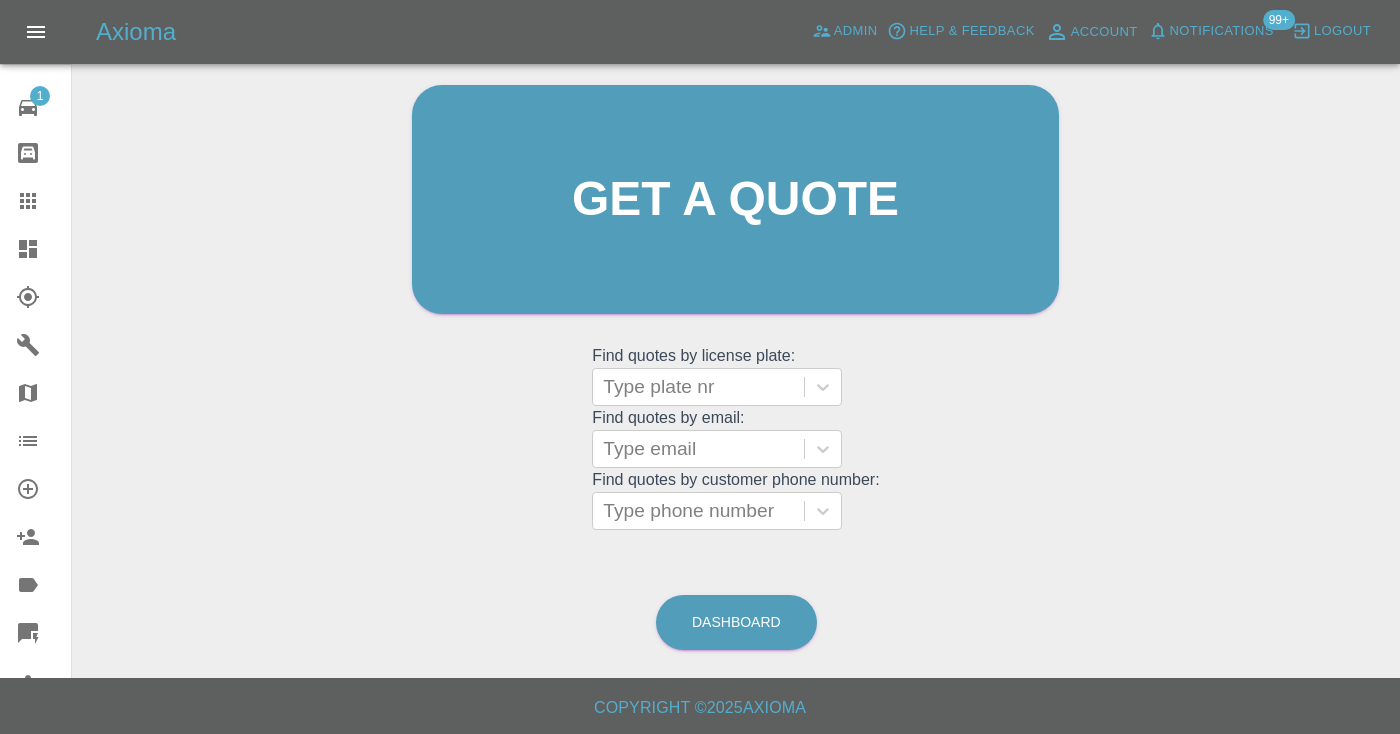 scroll, scrollTop: 135, scrollLeft: 0, axis: vertical 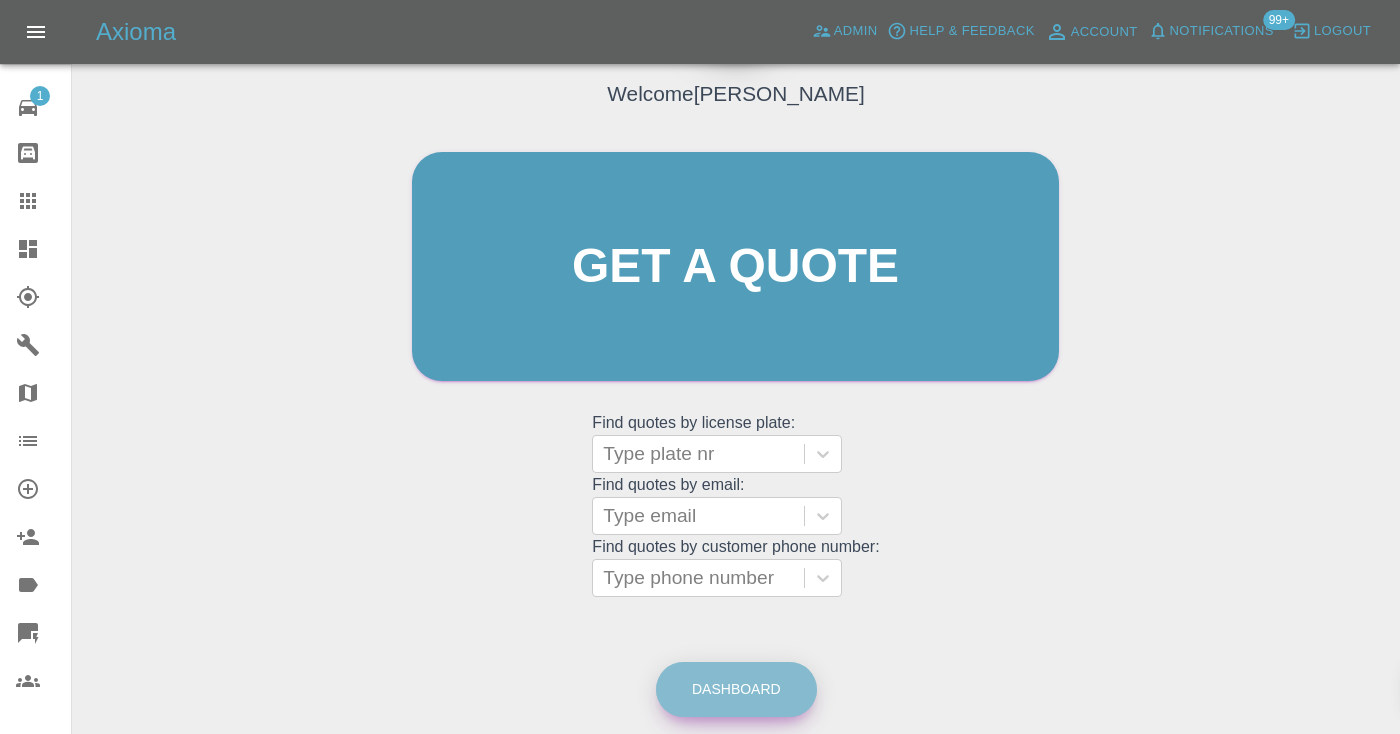 click on "Dashboard" at bounding box center (736, 689) 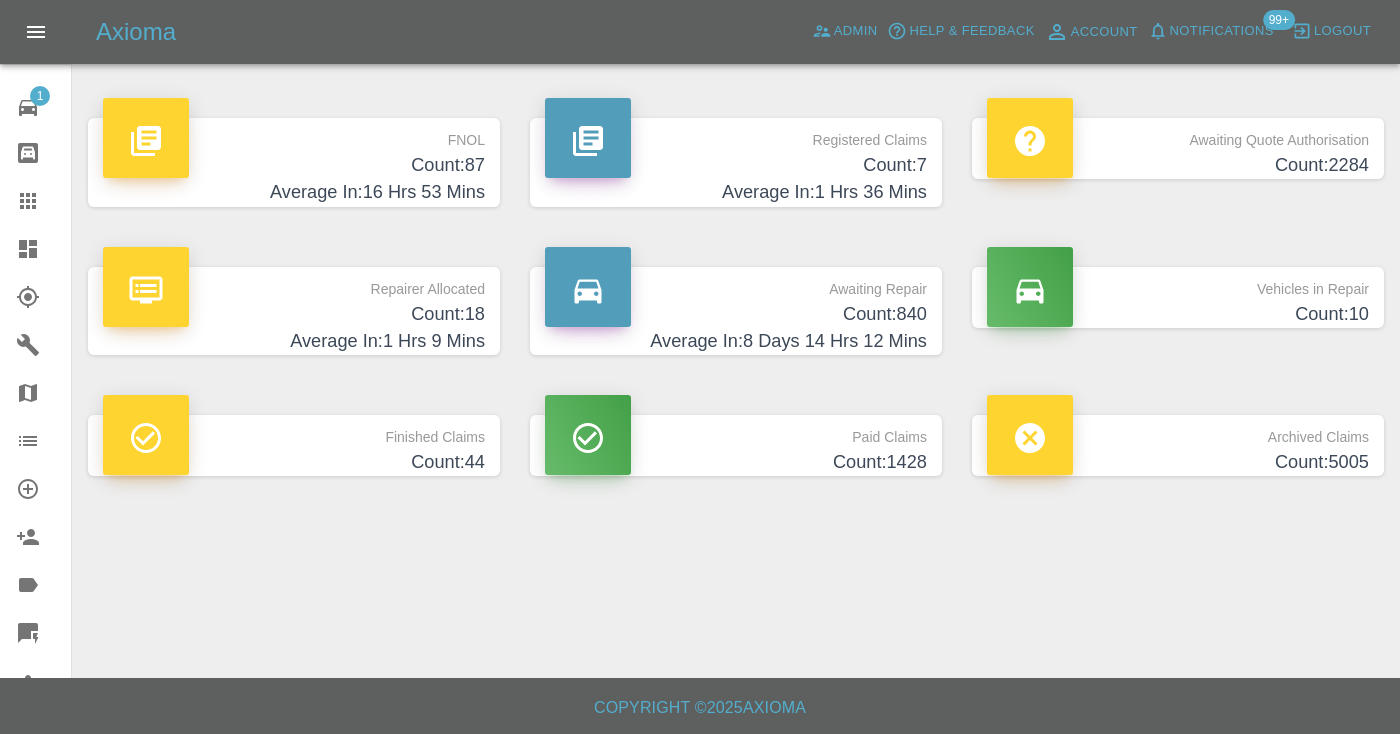 click on "Awaiting Repair" at bounding box center [736, 284] 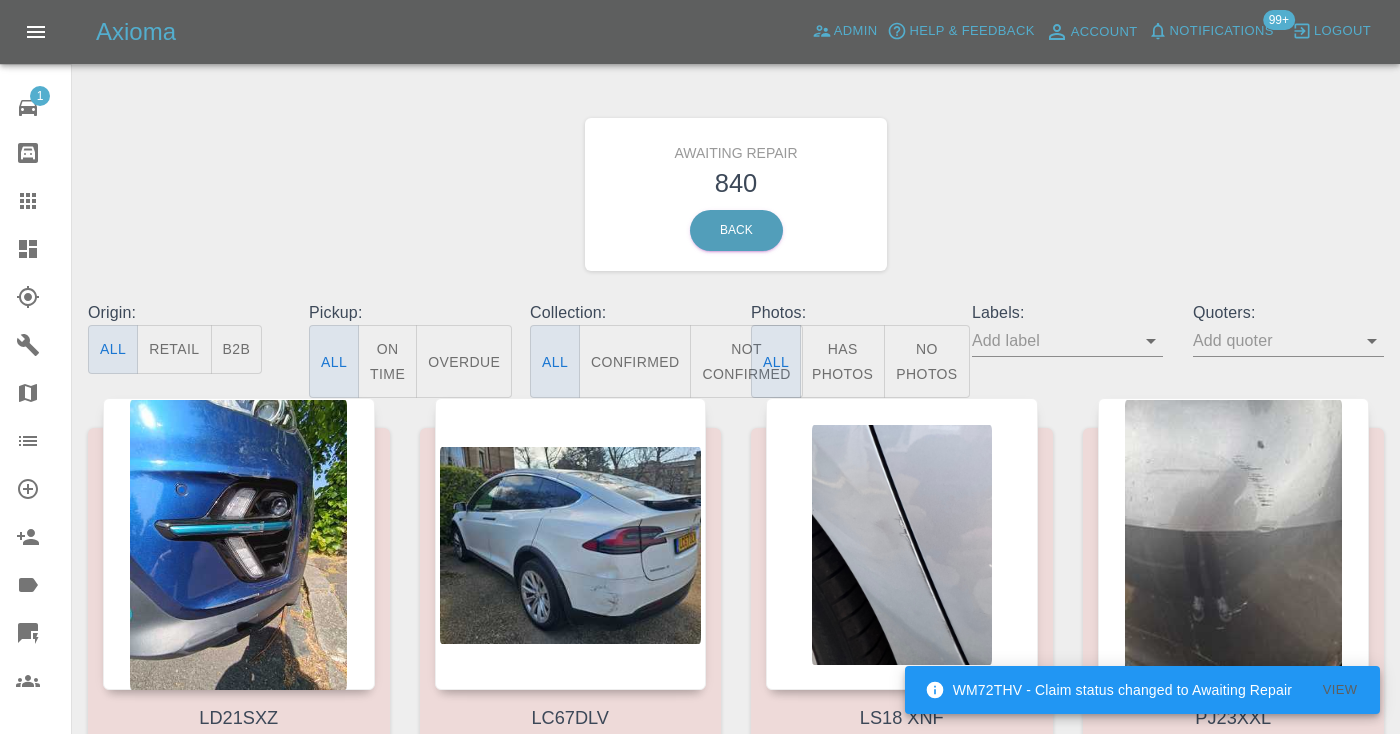 click on "Not Confirmed" at bounding box center (746, 361) 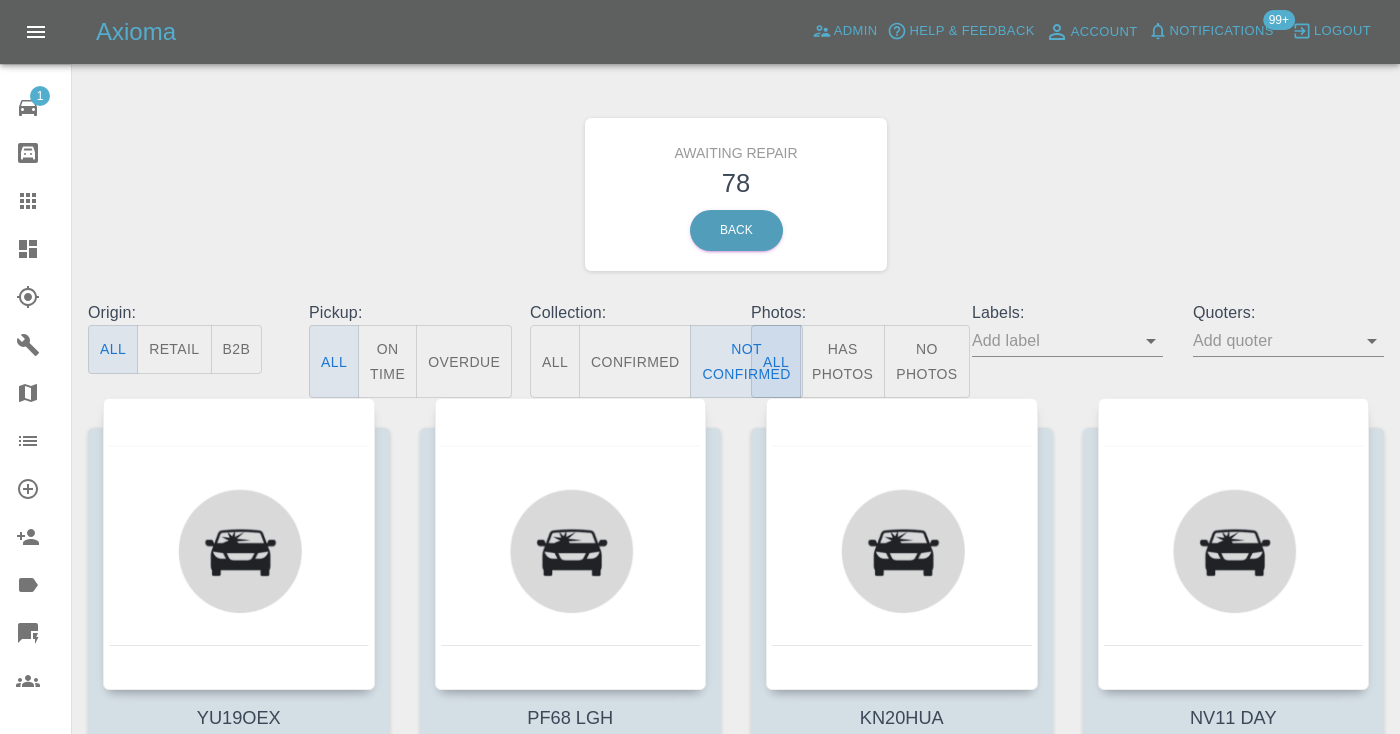 click at bounding box center (736, 56) 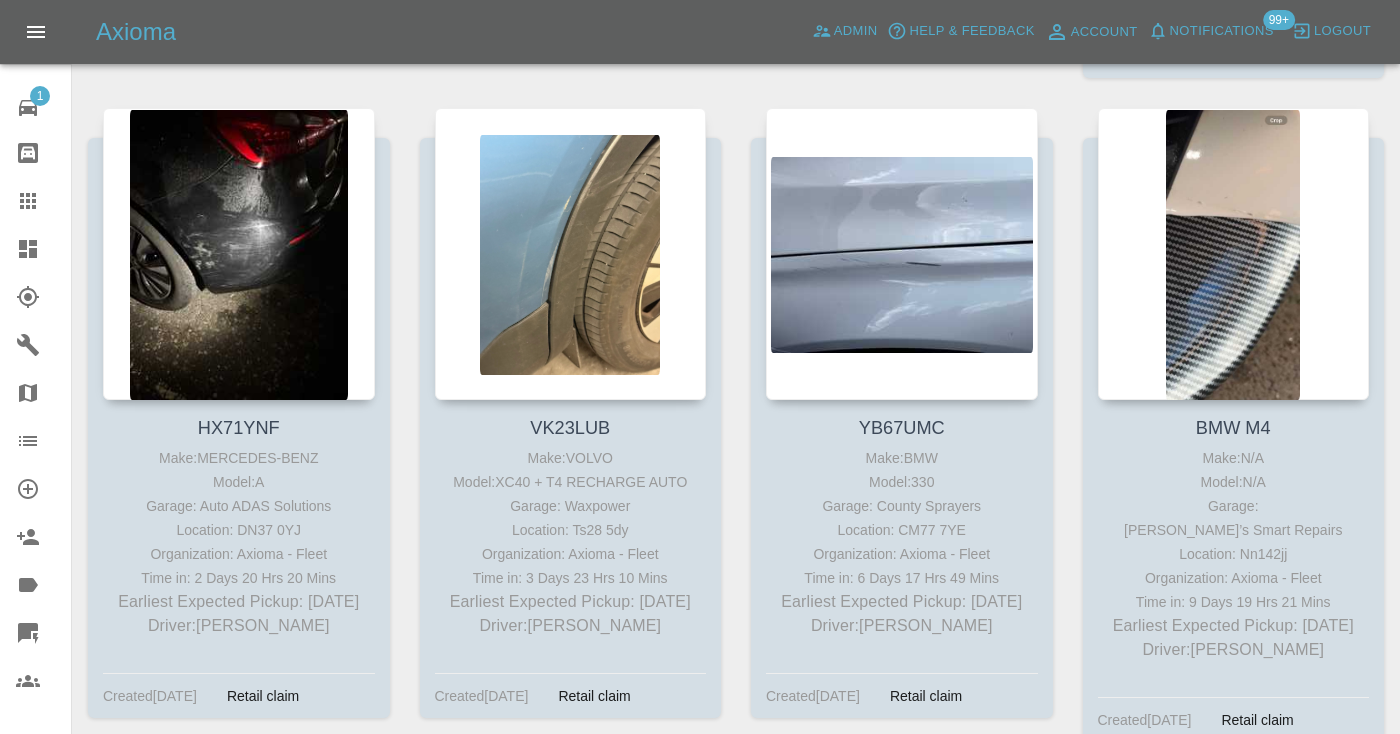 scroll, scrollTop: 4245, scrollLeft: 0, axis: vertical 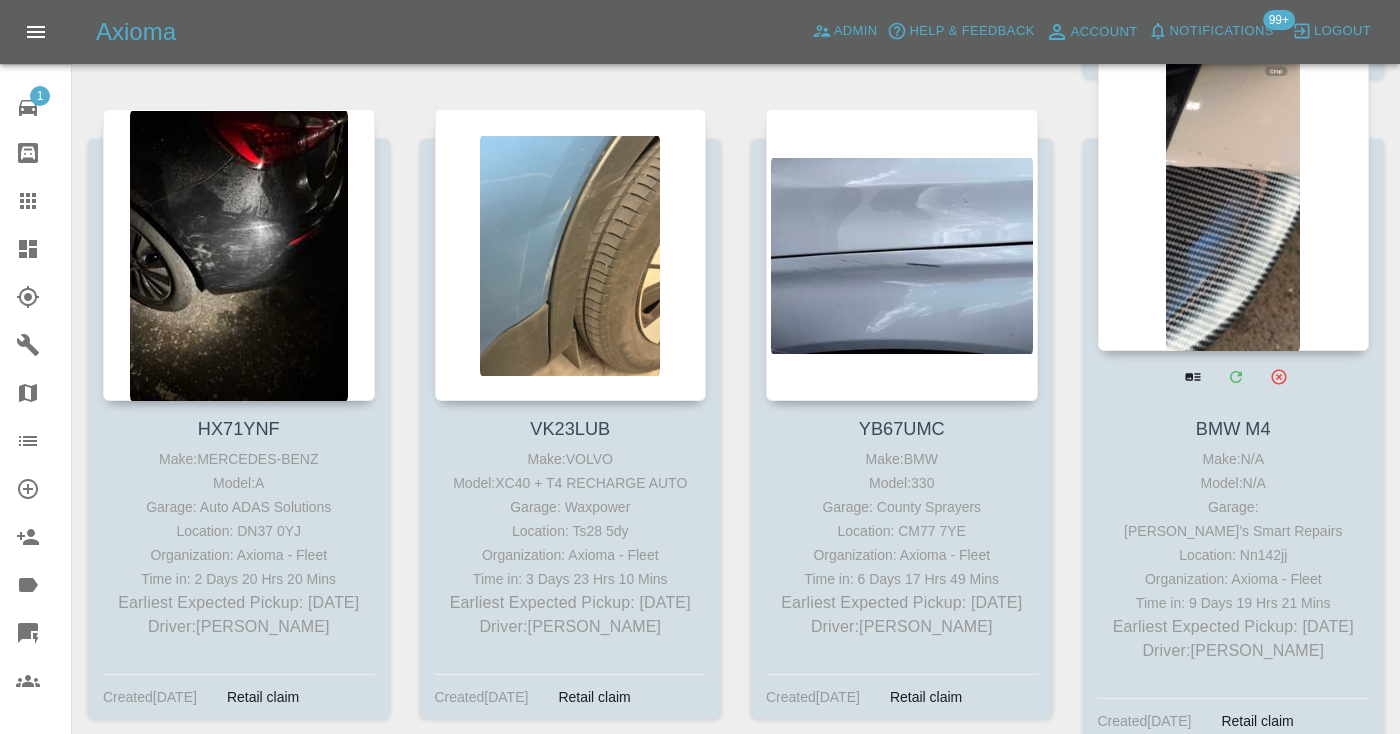 click at bounding box center [1234, 205] 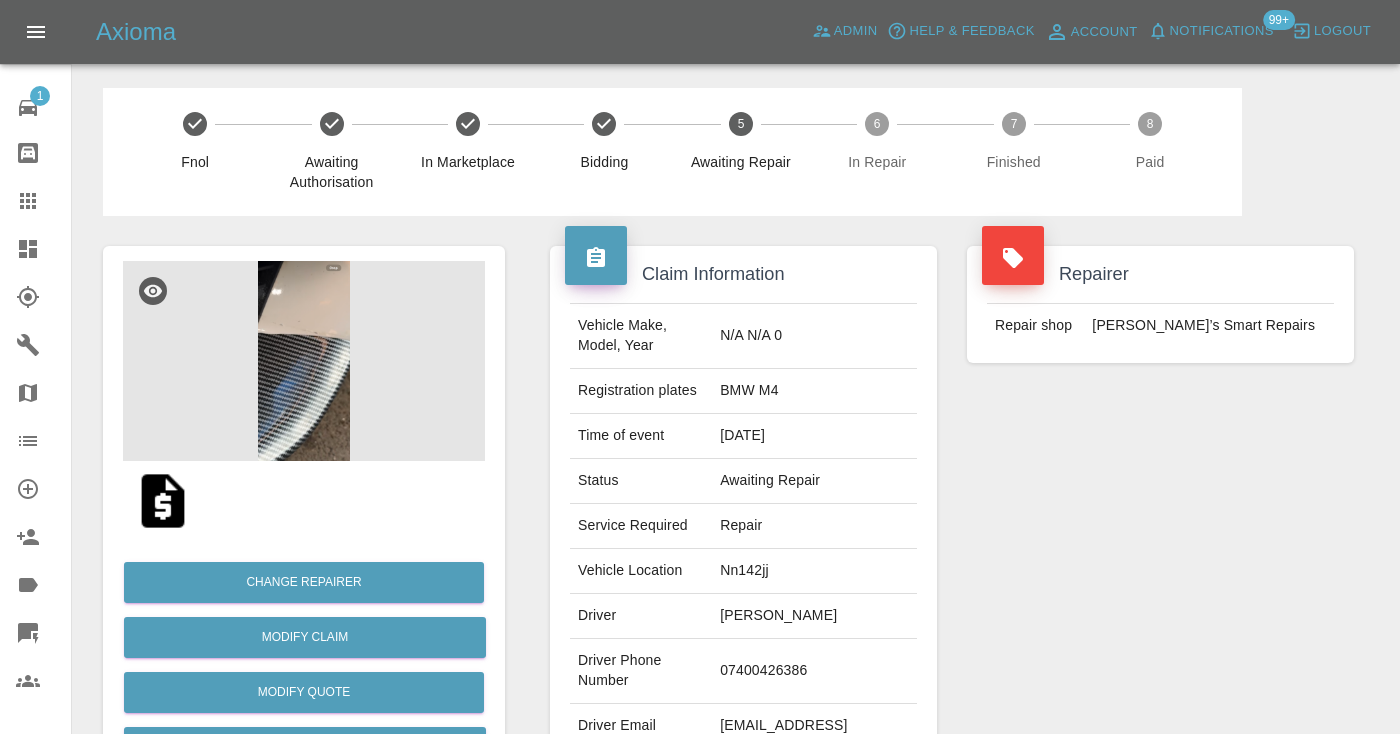 click on "07400426386" at bounding box center (814, 671) 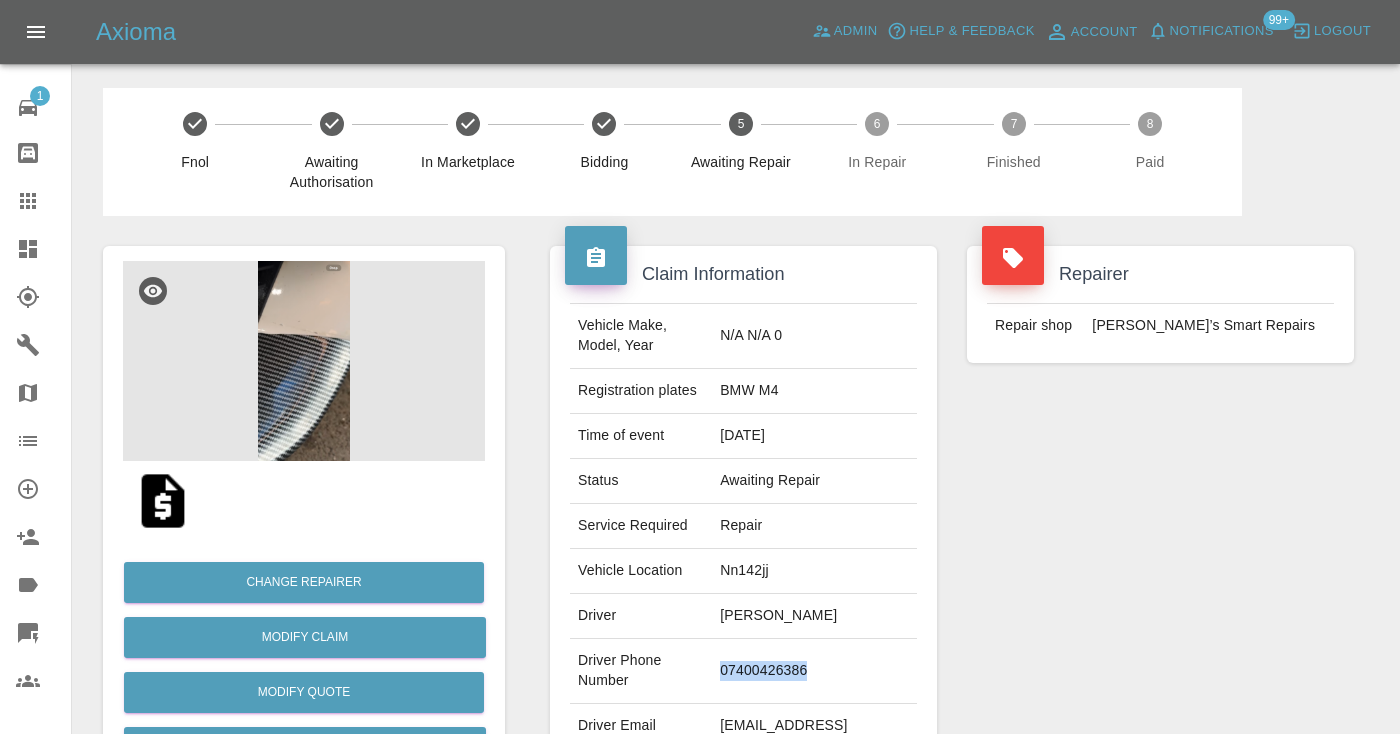 click on "07400426386" at bounding box center (814, 671) 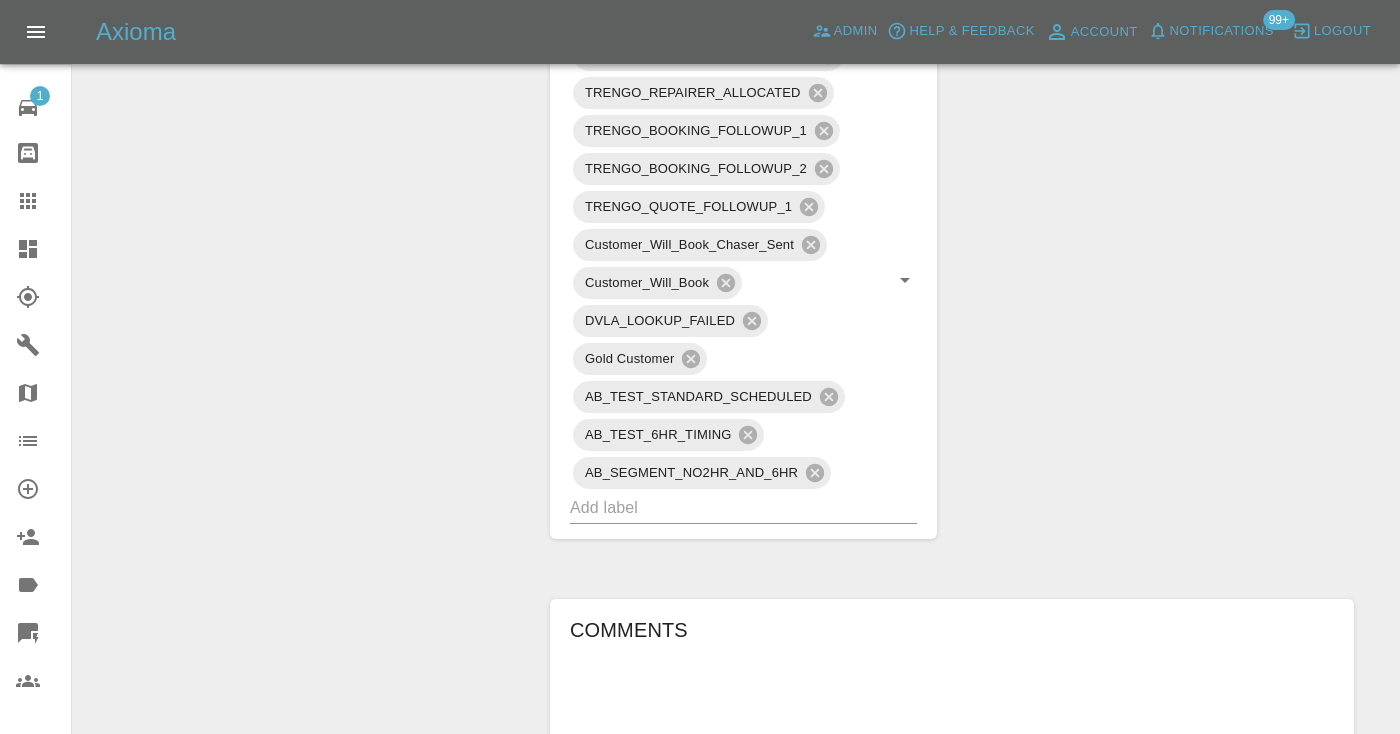 scroll, scrollTop: 1115, scrollLeft: 0, axis: vertical 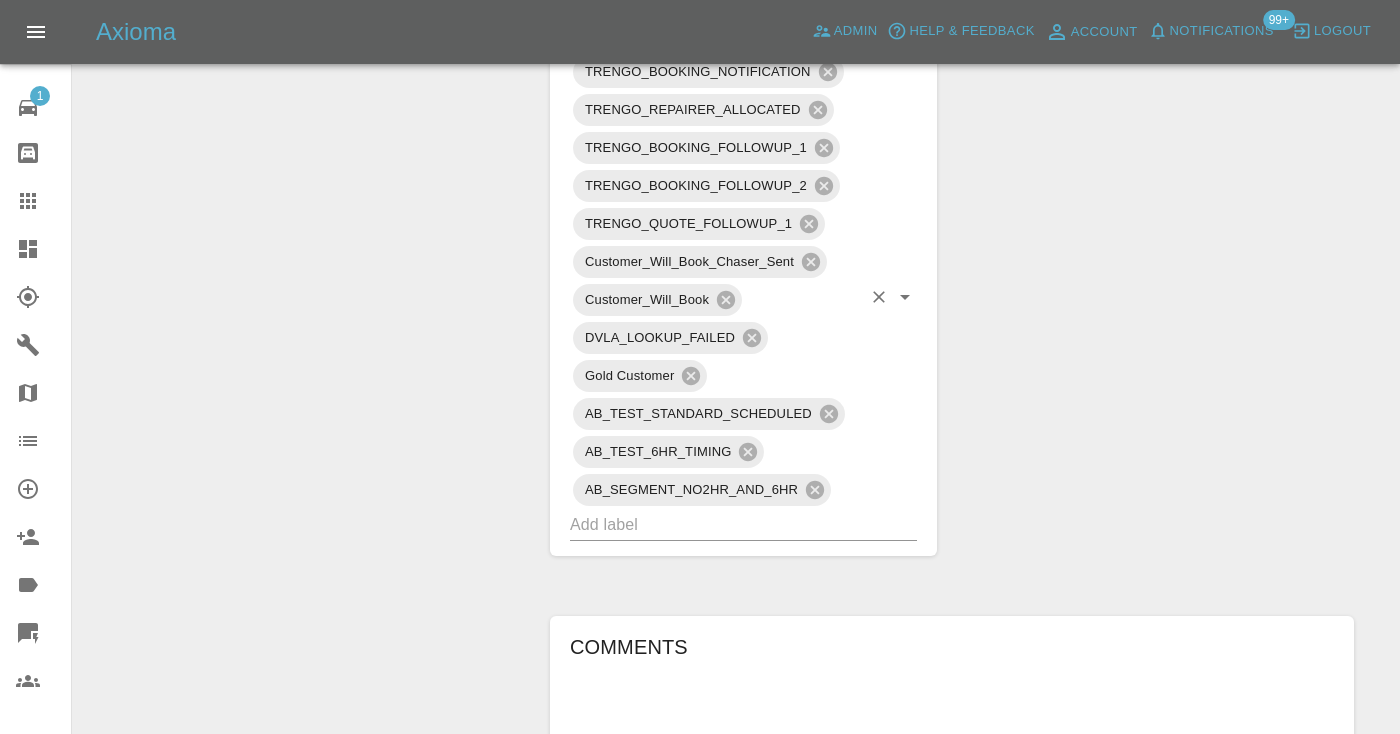 click at bounding box center [715, 524] 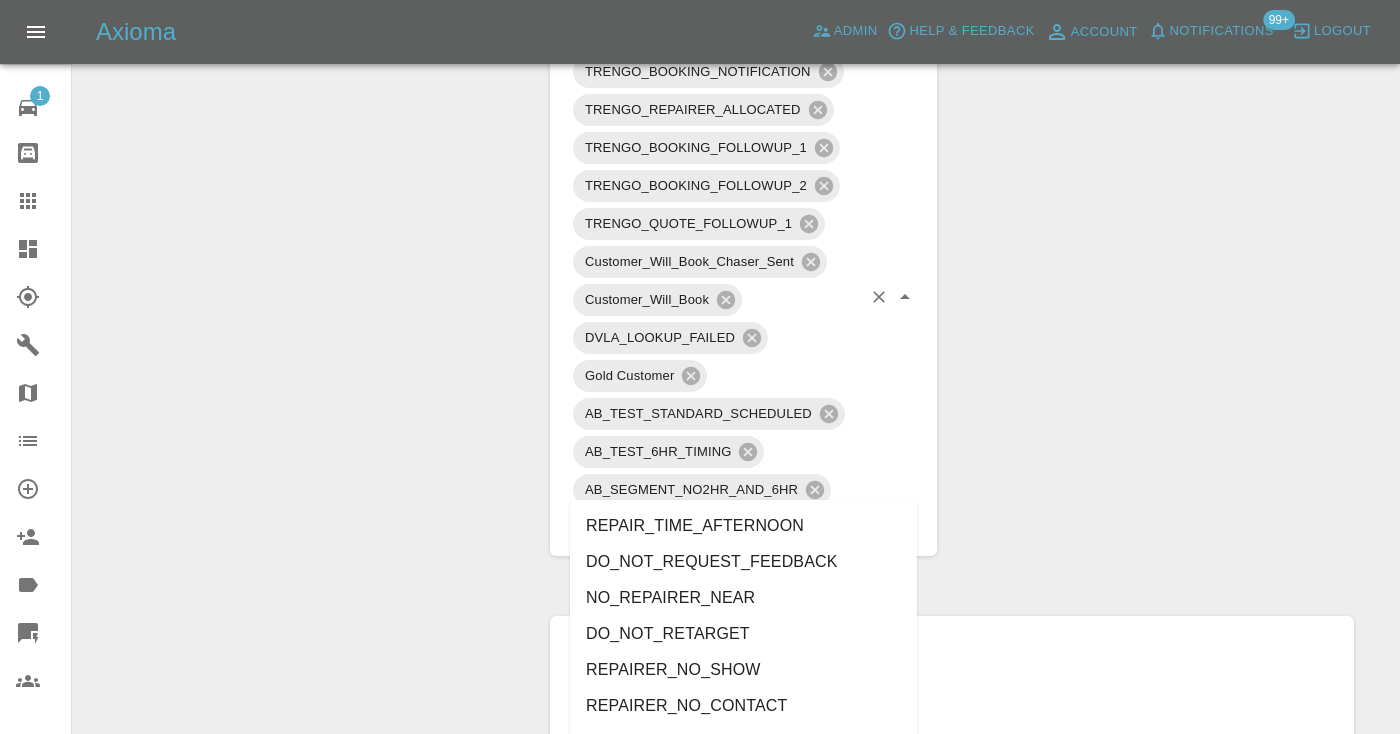 type on "no_" 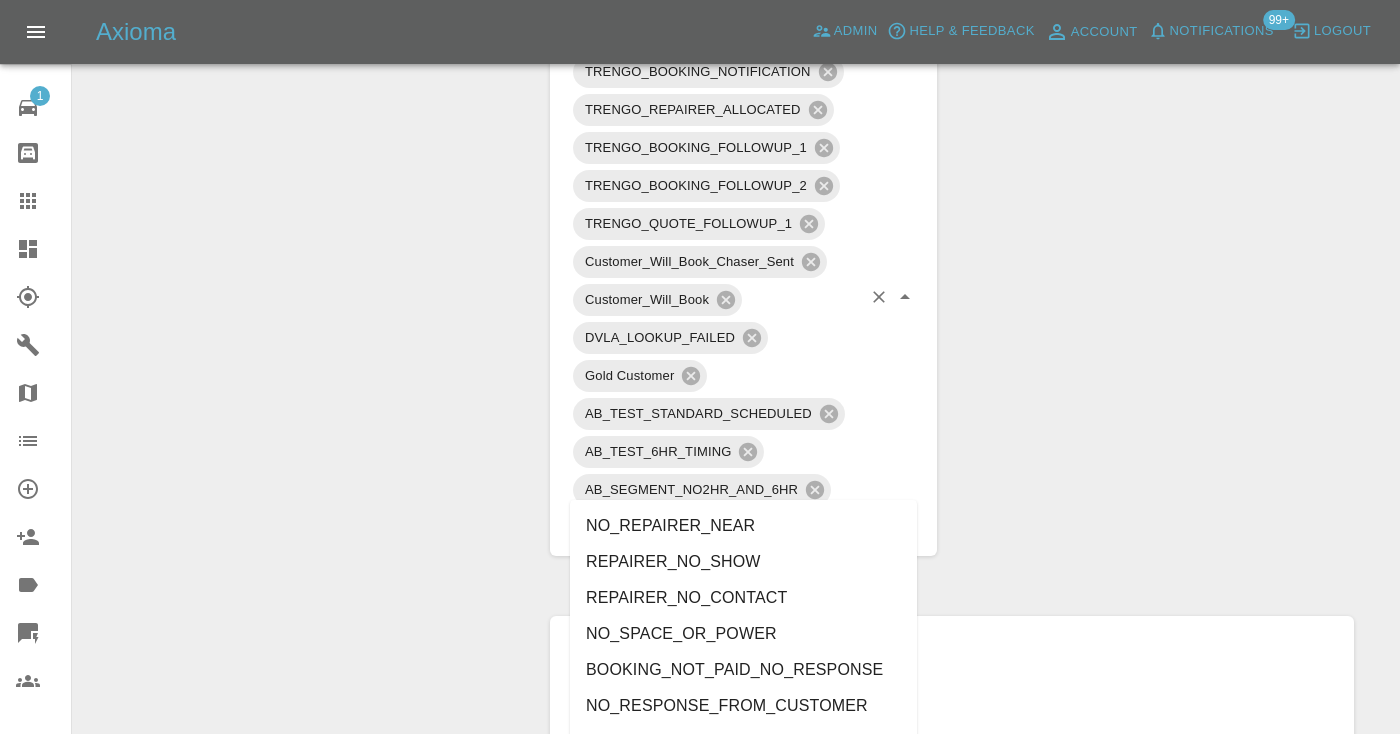 click on "NO_RESPONSE_FROM_CUSTOMER" at bounding box center (743, 706) 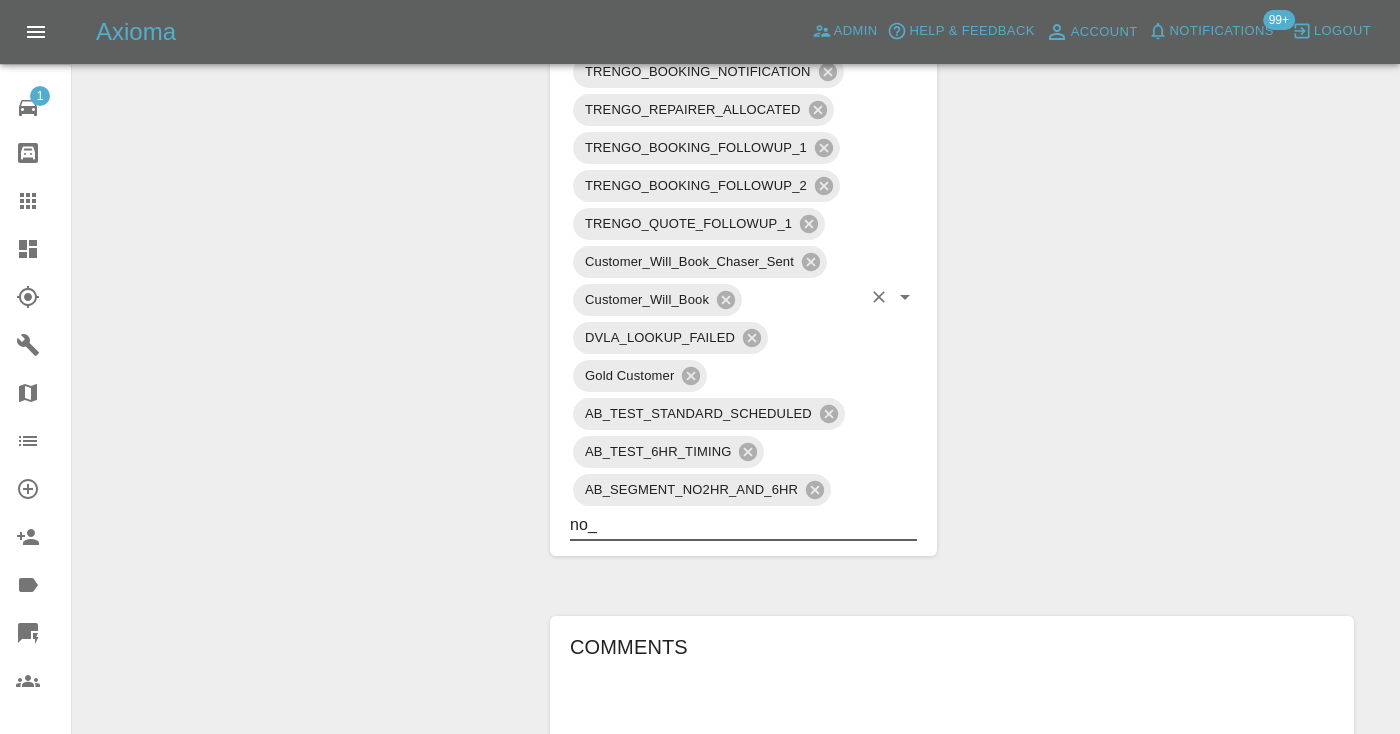 type 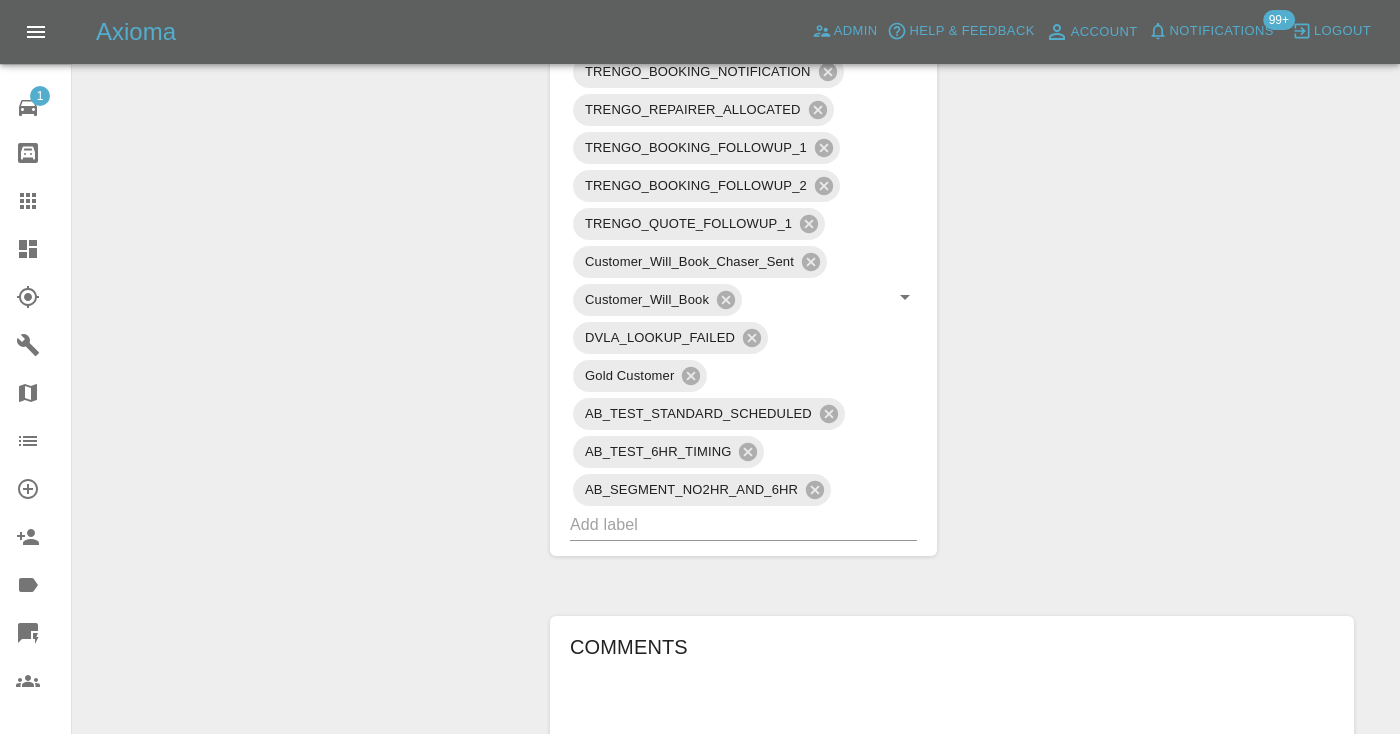 click on "Claim Information Vehicle Make, Model, Year N/A N/A 0 Registration plates BMW M4 Time of event 07/07/2025 Status Awaiting Repair Service Required Repair Vehicle Location Nn142jj Driver Aryan Vincent Driver Phone Number 07400426386 Driver Email Address aryanvincent@gmail.com Repairer Repair shop Freddie’s Smart Repairs Quote Total cost (ex. VAT) £240 Repairer cost (ex. VAT) £120 Quoted by Ankur Mehta Repair Dates Proposed Dates 25/07/2025 29/07/2025 30/07/2025 31/07/2025 Labels TRENGO_BOOKING_NOTIFICATION TRENGO_REPAIRER_ALLOCATED TRENGO_BOOKING_FOLLOWUP_1 TRENGO_BOOKING_FOLLOWUP_2 TRENGO_QUOTE_FOLLOWUP_1 Customer_Will_Book_Chaser_Sent Customer_Will_Book DVLA_LOOKUP_FAILED Gold Customer AB_TEST_STANDARD_SCHEDULED AB_TEST_6HR_TIMING AB_SEGMENT_NO2HR_AND_6HR Comments x Add Comment customer might no longer be interested . rejecting calls , try a few more times and close. 2 days ago Castro customer might no longer be interested . rejecting calls , try a few more times and close. 2 days ago Castro 2 days ago" at bounding box center [952, 261] 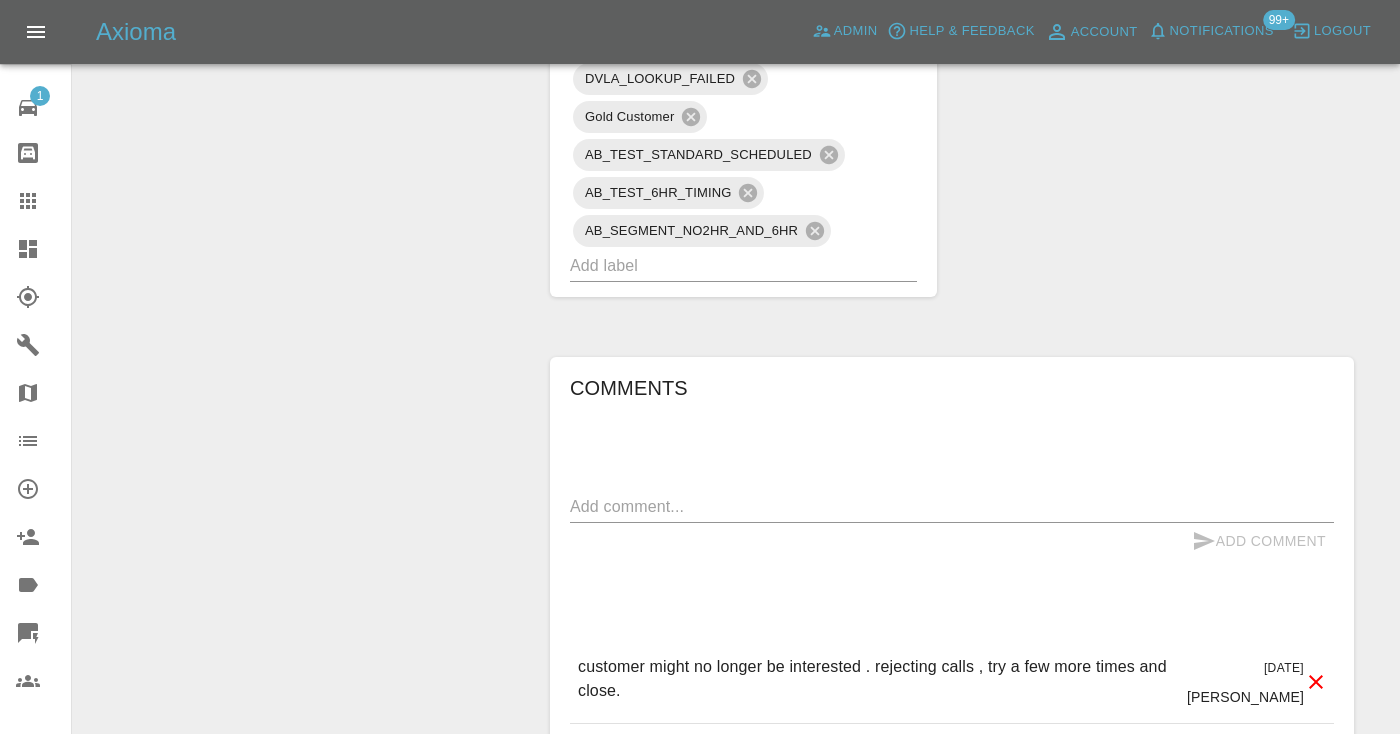 scroll, scrollTop: 1377, scrollLeft: 0, axis: vertical 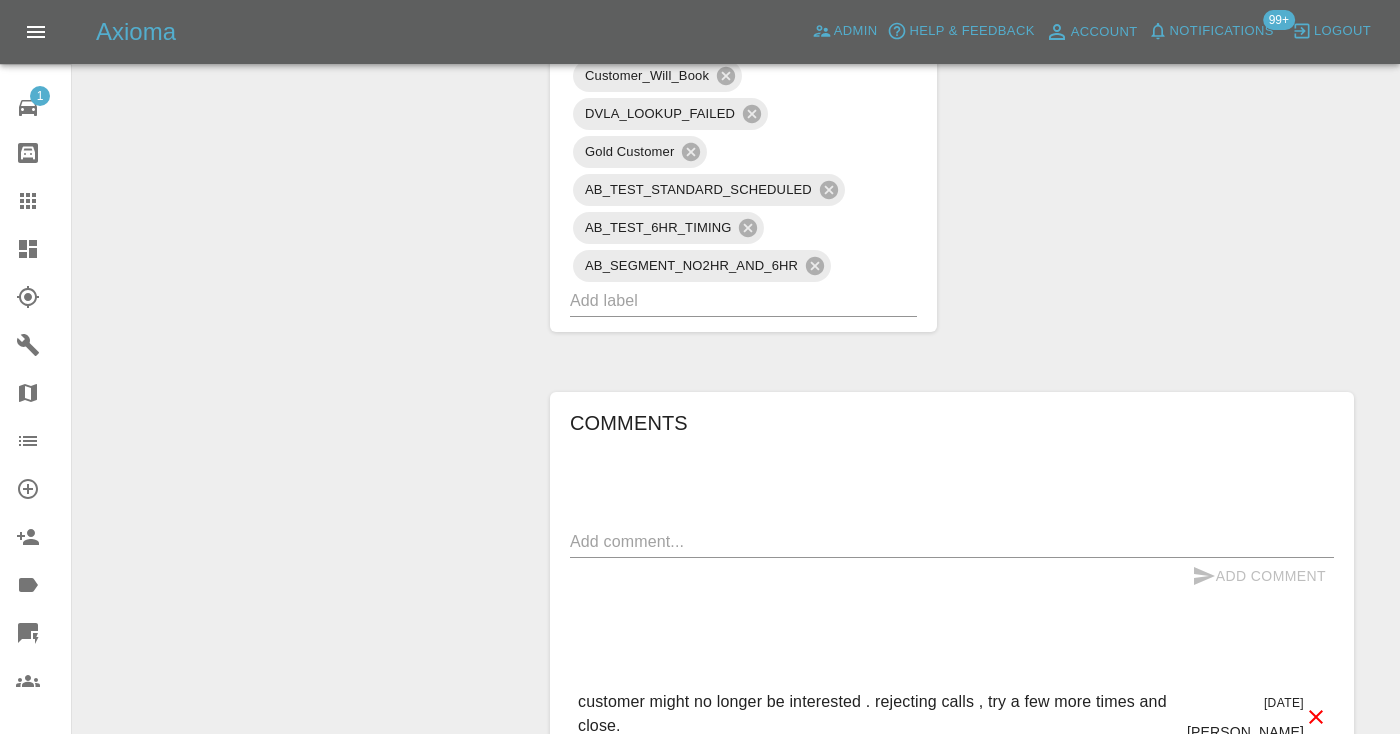 click on "Comments x Add Comment customer might no longer be interested . rejecting calls , try a few more times and close. 2 days ago Castro customer might no longer be interested . rejecting calls , try a few more times and close. 2 days ago Castro called : customer hung up 2 days ago Castro called : customer hung up 2 days ago Castro calling no answer  3 days ago Castro calling no answer  3 days ago Castro called : at work right now , will have a look at the dates at home this evening  9 days ago Castro called : at work right now , will have a look at the dates at home this evening  9 days ago Castro Repair scope: Repair Frt Bumper
Additional Images Required 10 days ago Repair scope: Repair Frt Bumper
Additional Images Required 10 days ago Minor damage on lower front bumper 11 days ago Minor damage on lower front bumper 11 days ago" at bounding box center (952, 780) 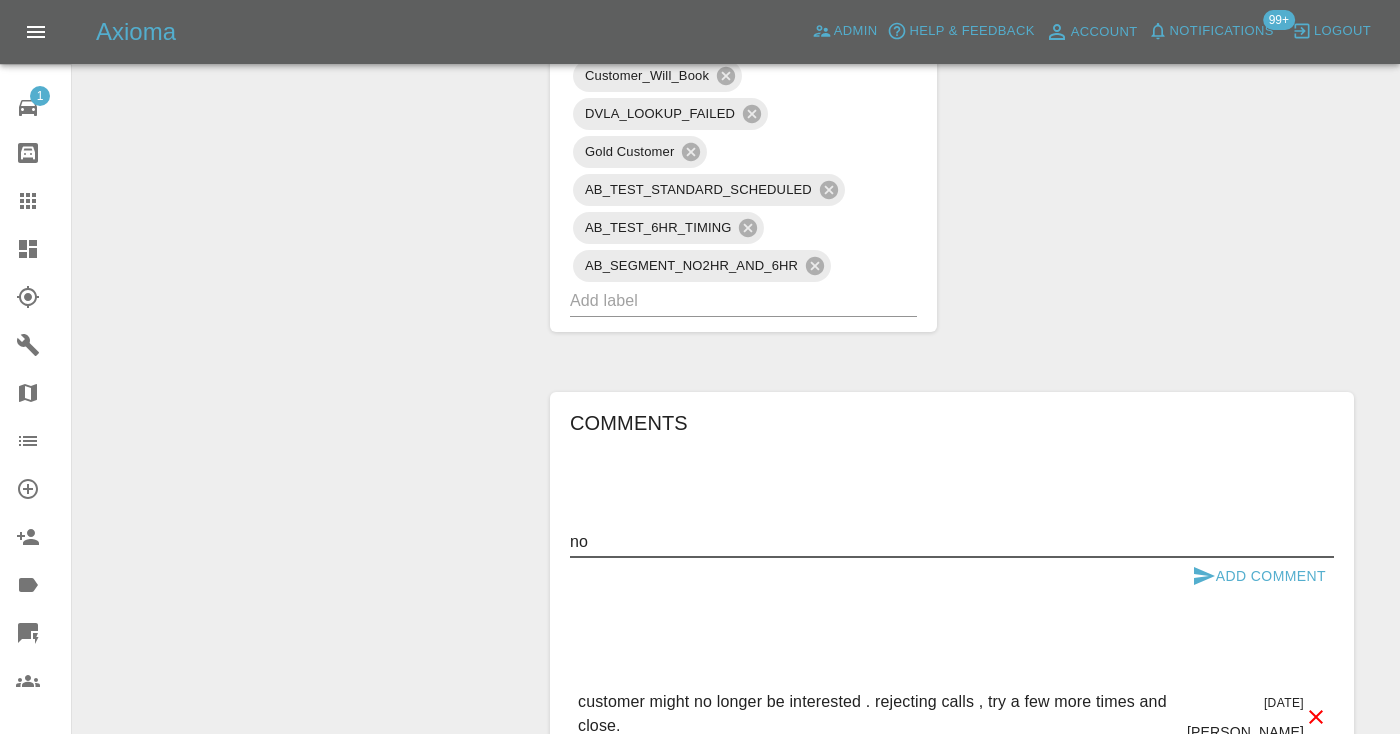 type on "n" 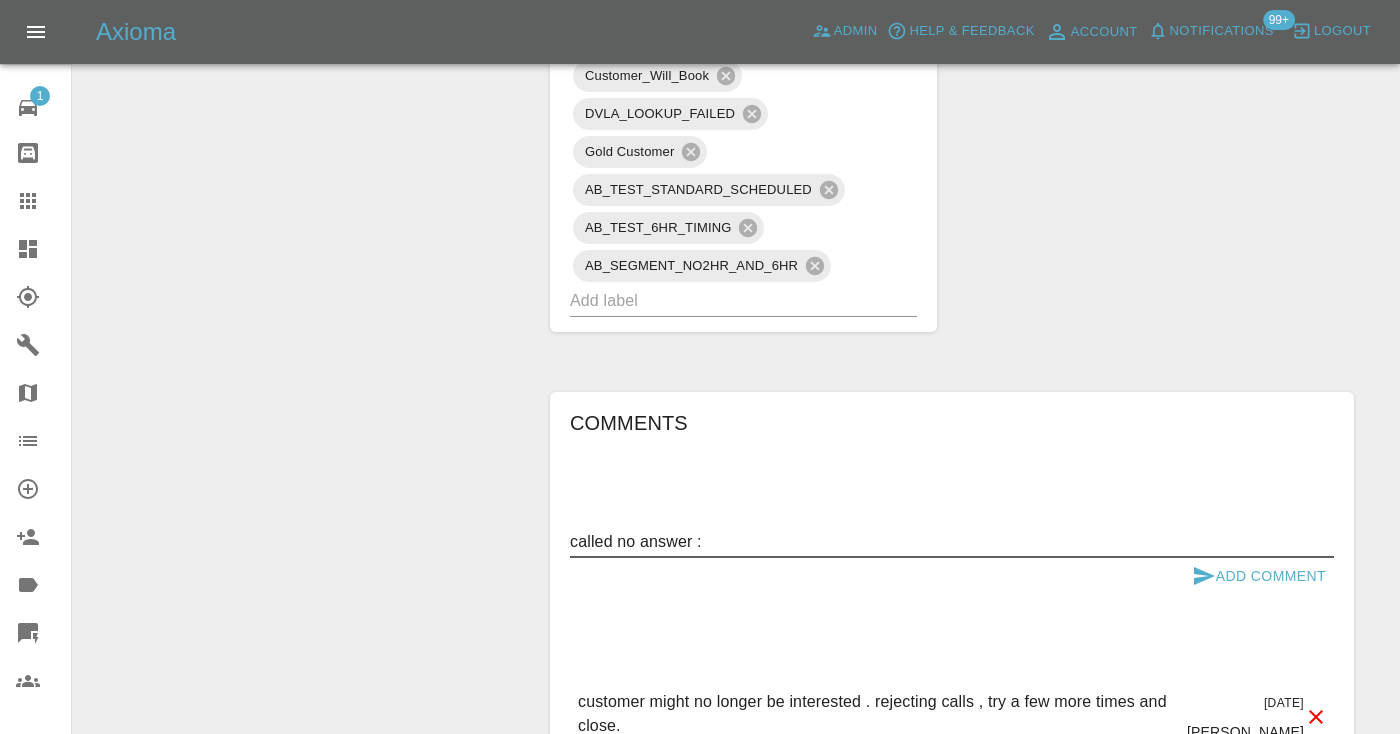 type on "called no answer :" 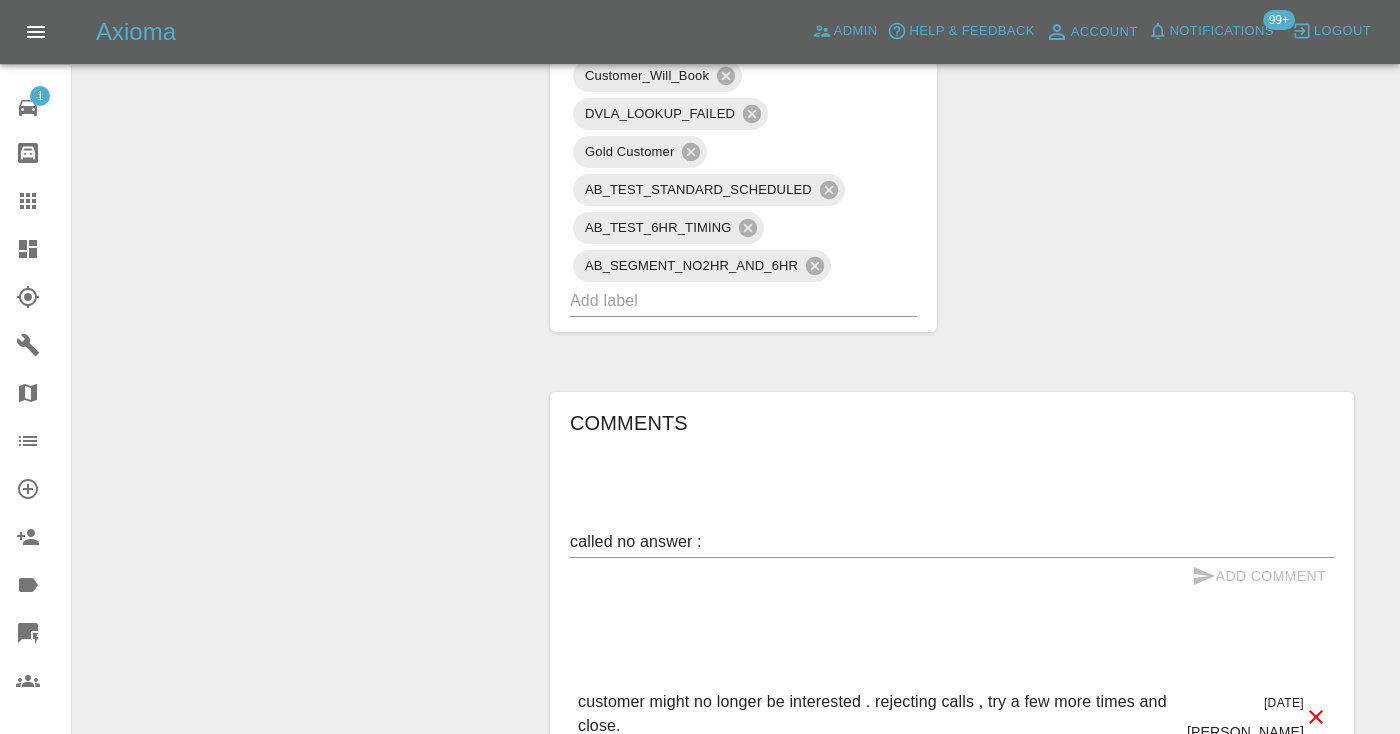 type 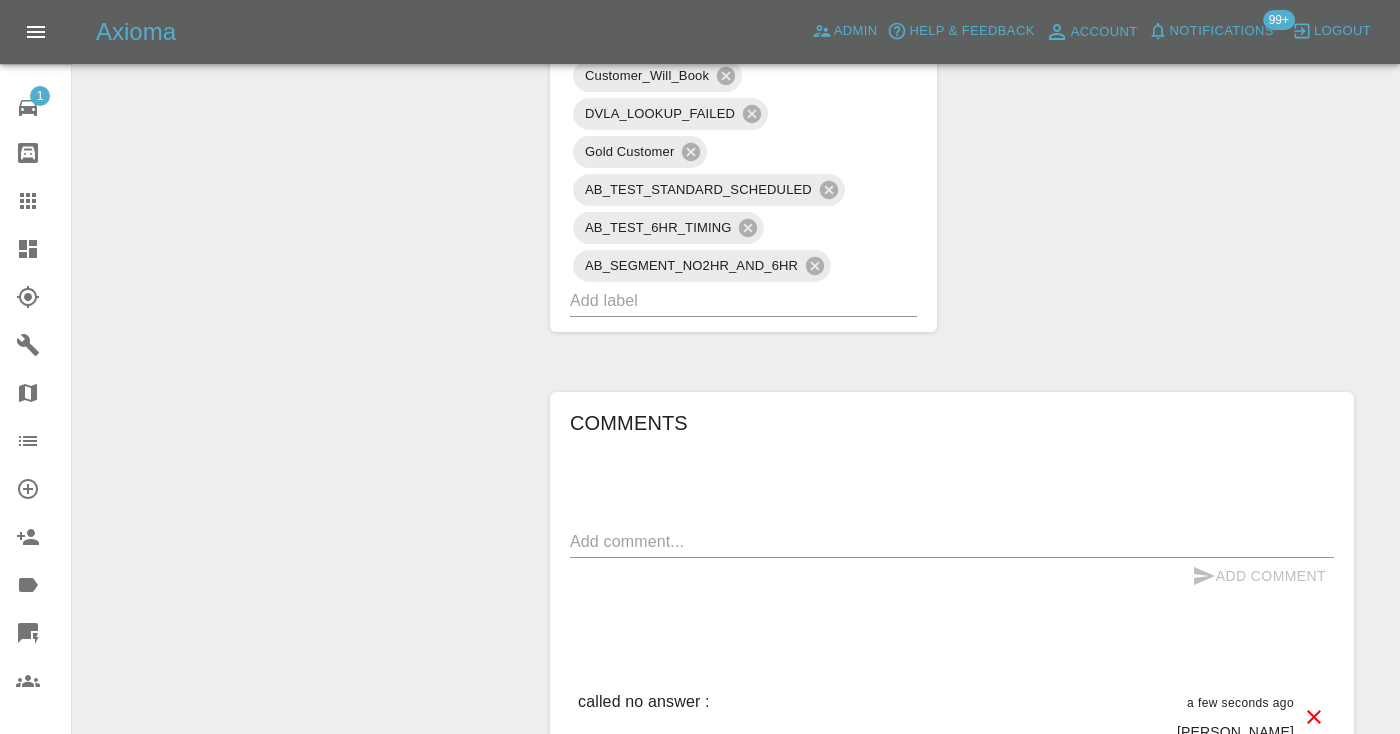 click at bounding box center [715, 300] 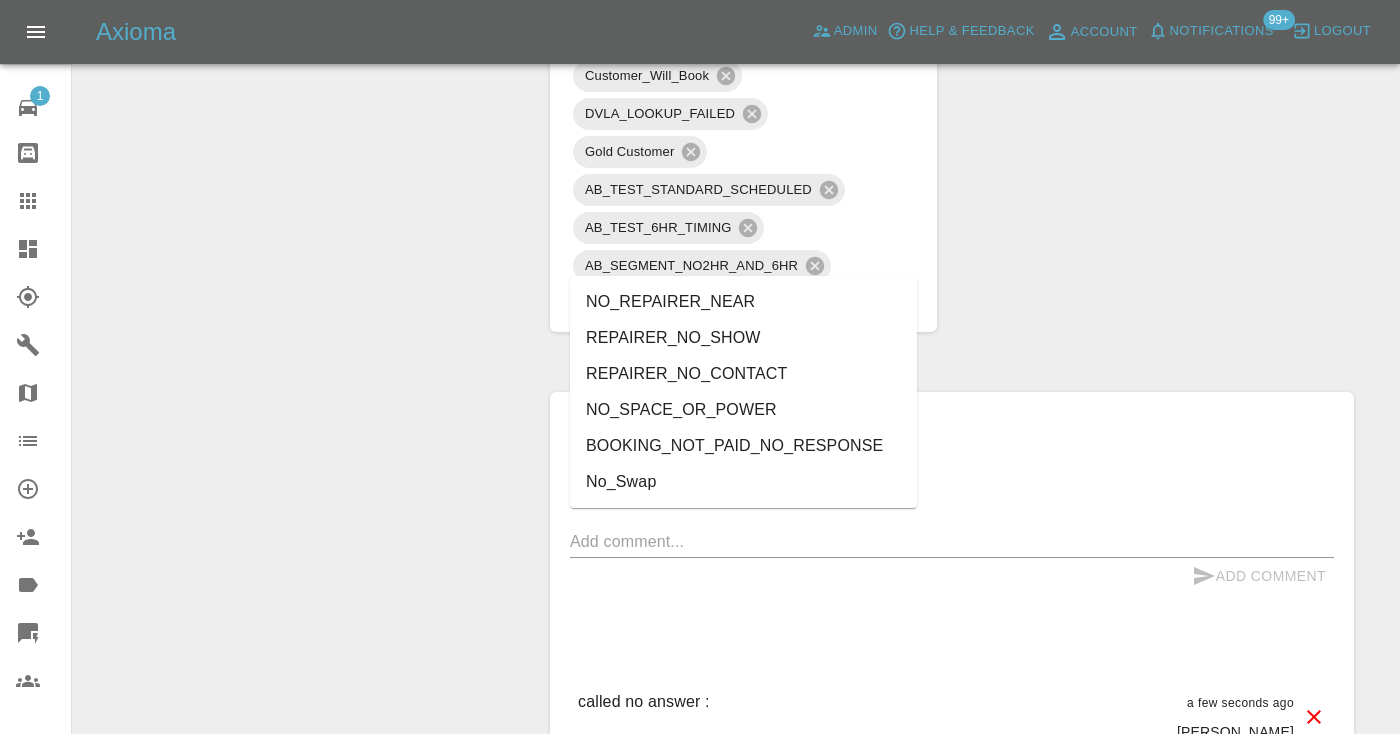 type on "no_" 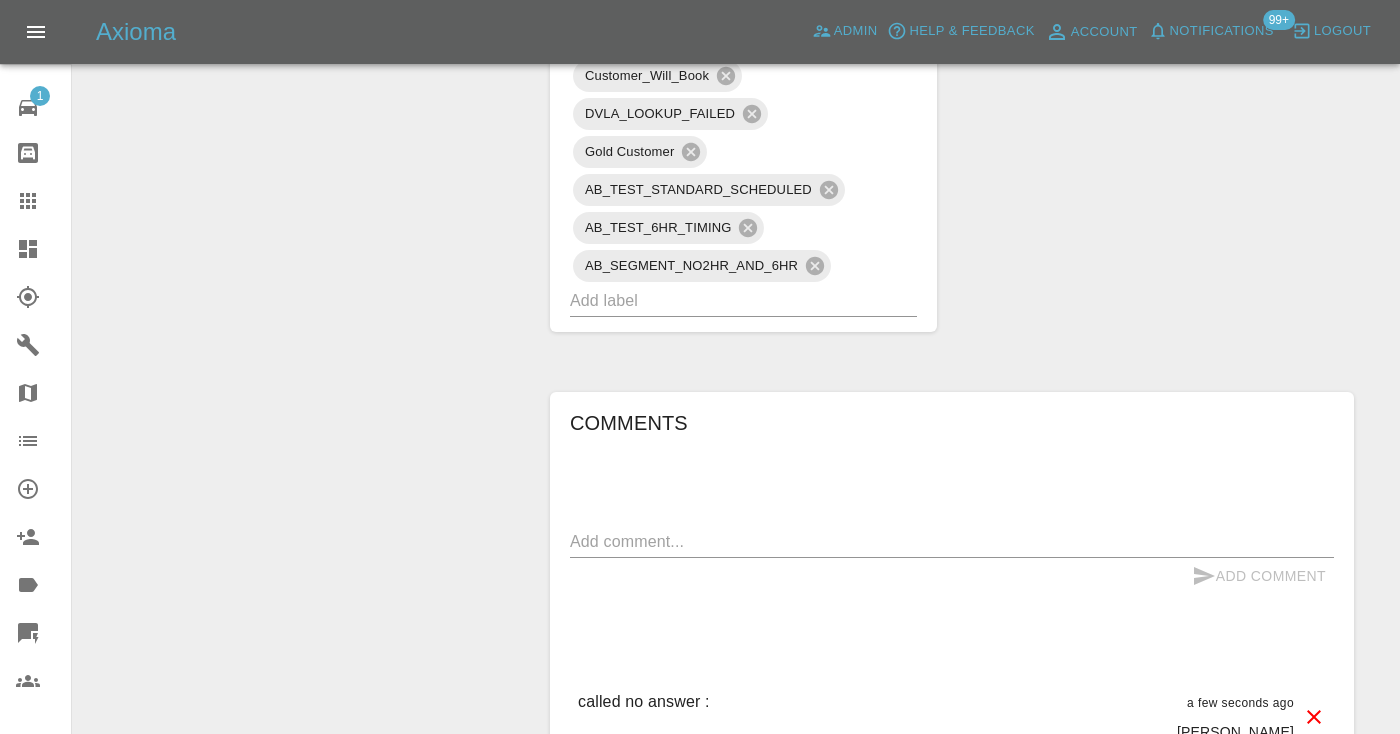 click on "Change Repairer Modify Claim Modify Quote Rollback Submit Payment Archive" at bounding box center [304, 61] 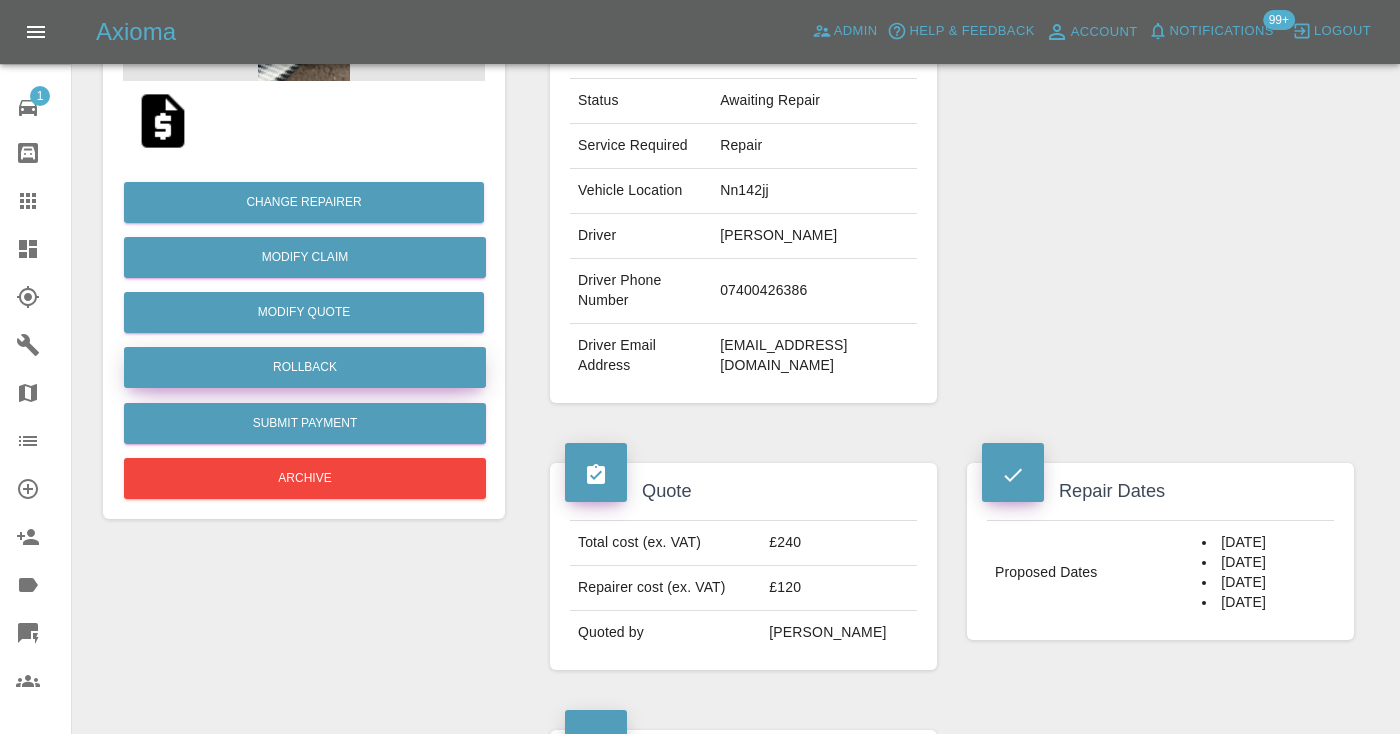 scroll, scrollTop: 377, scrollLeft: 0, axis: vertical 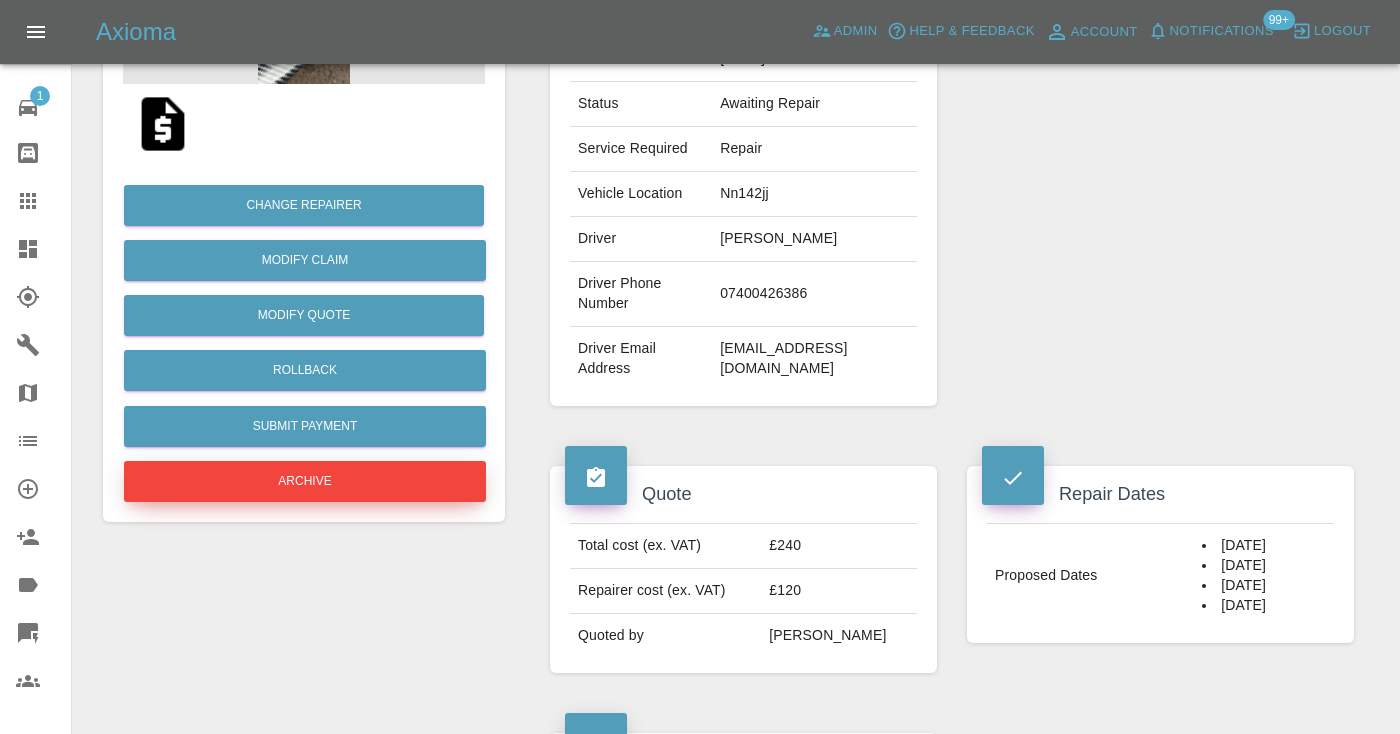 click on "Archive" at bounding box center [305, 481] 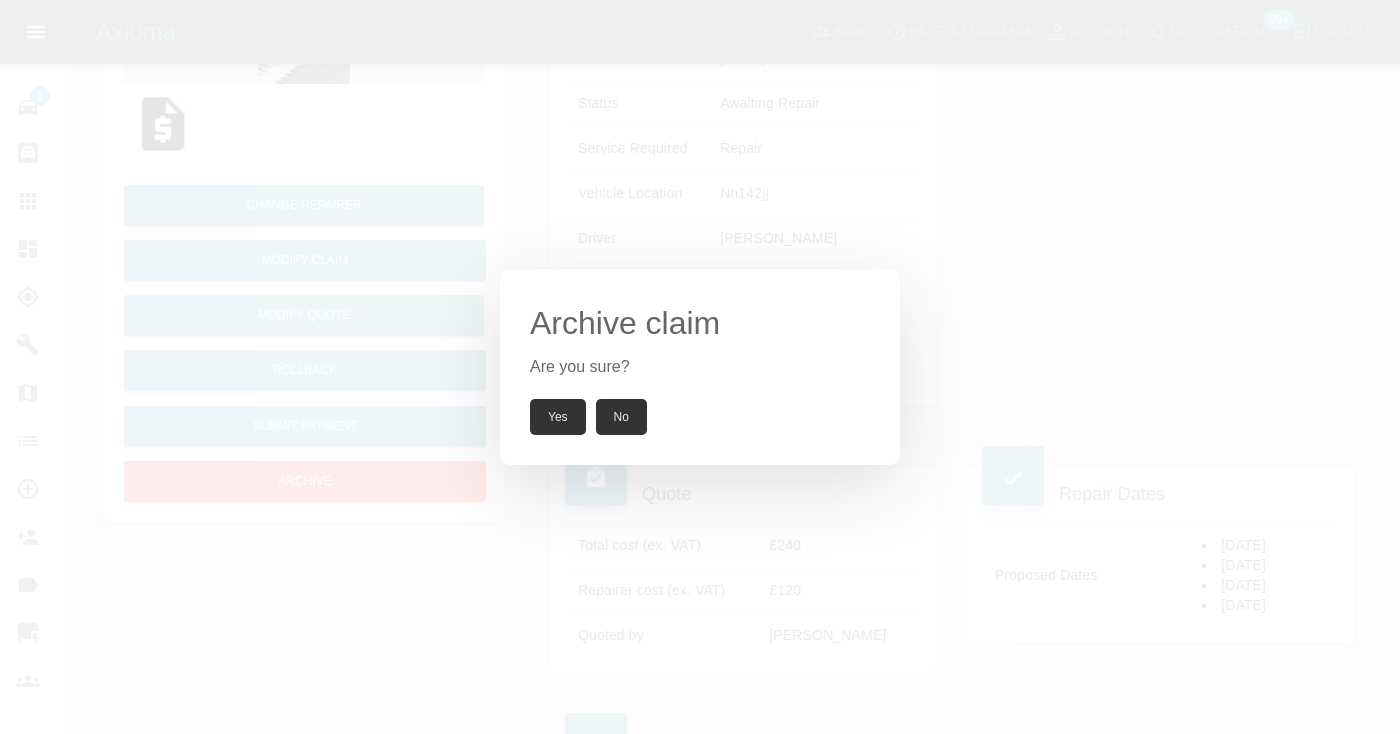 click on "Archive claim Are you sure? Yes No" at bounding box center [700, 367] 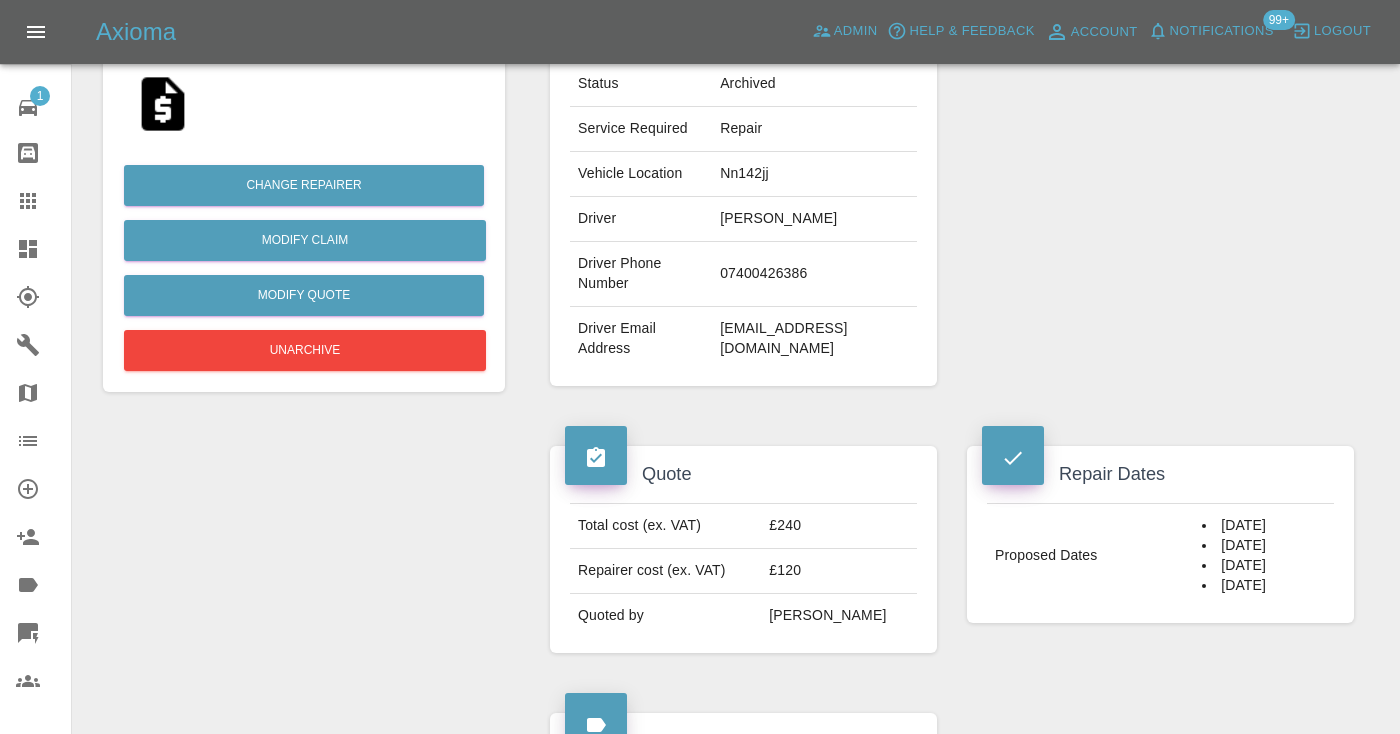 click 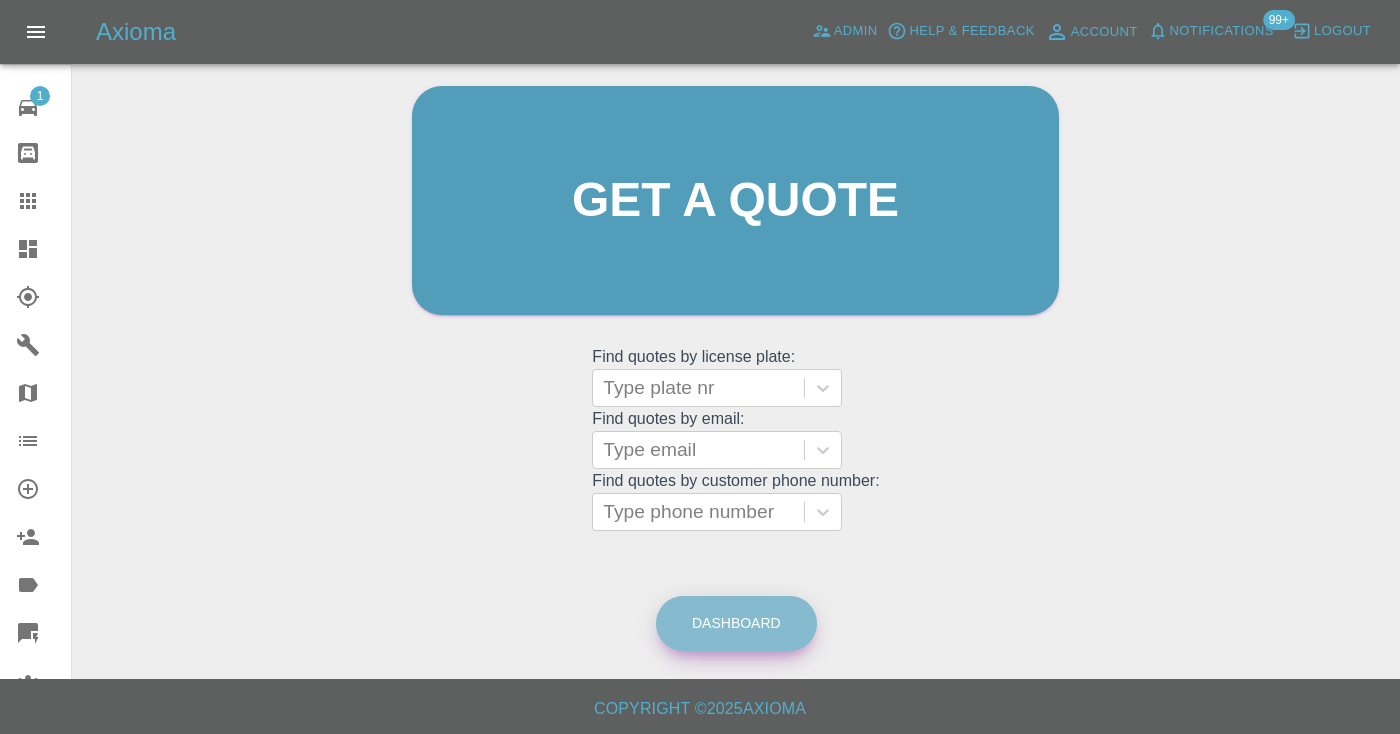 click on "Dashboard" at bounding box center [736, 623] 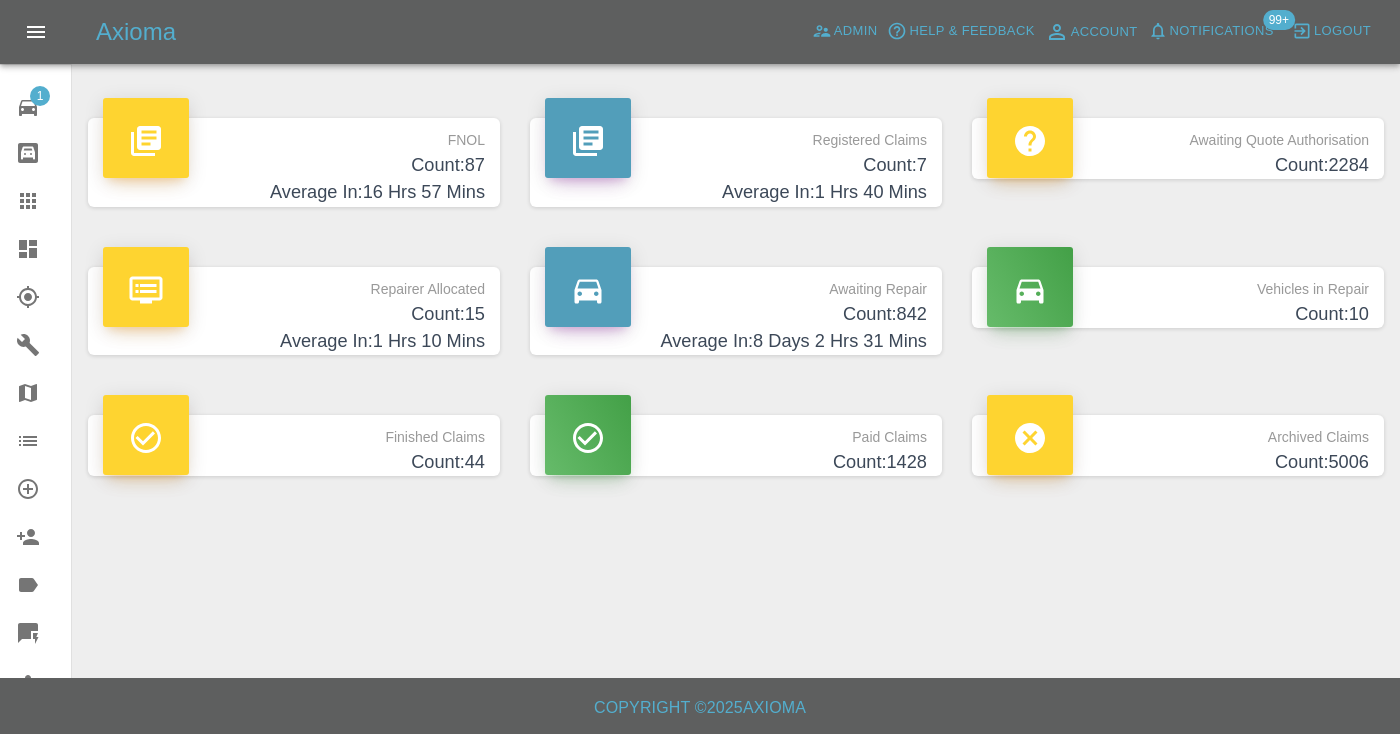 click on "Count:  842" at bounding box center (736, 314) 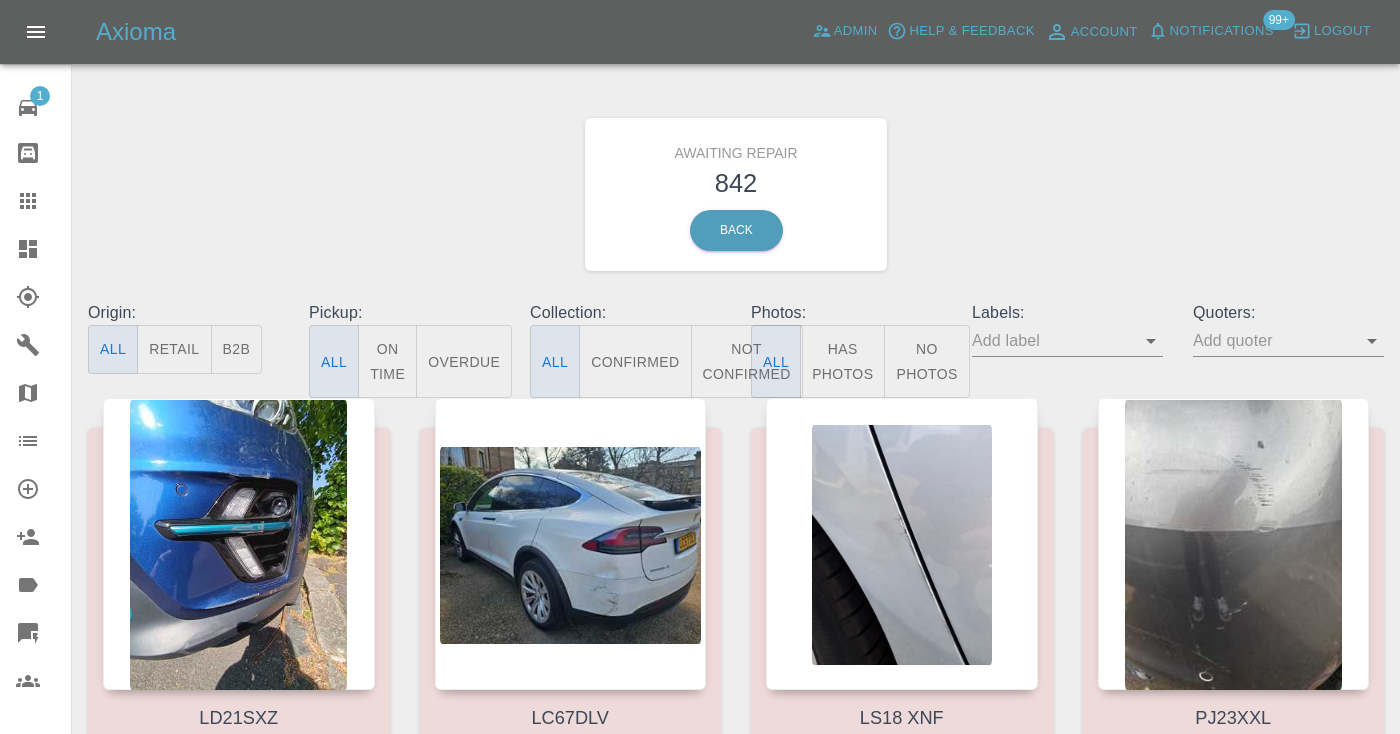 click on "Not Confirmed" at bounding box center (747, 361) 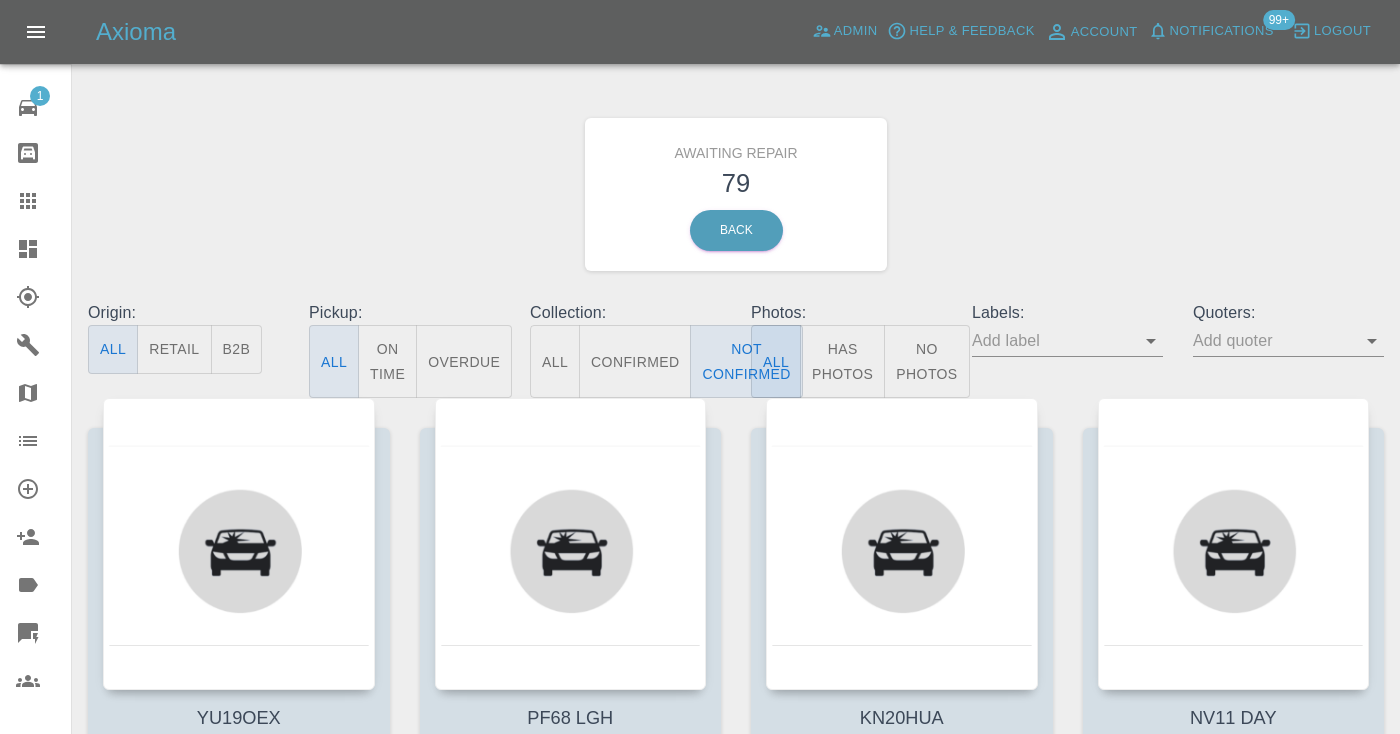 click on "Awaiting Repair 79 Back" at bounding box center [736, 194] 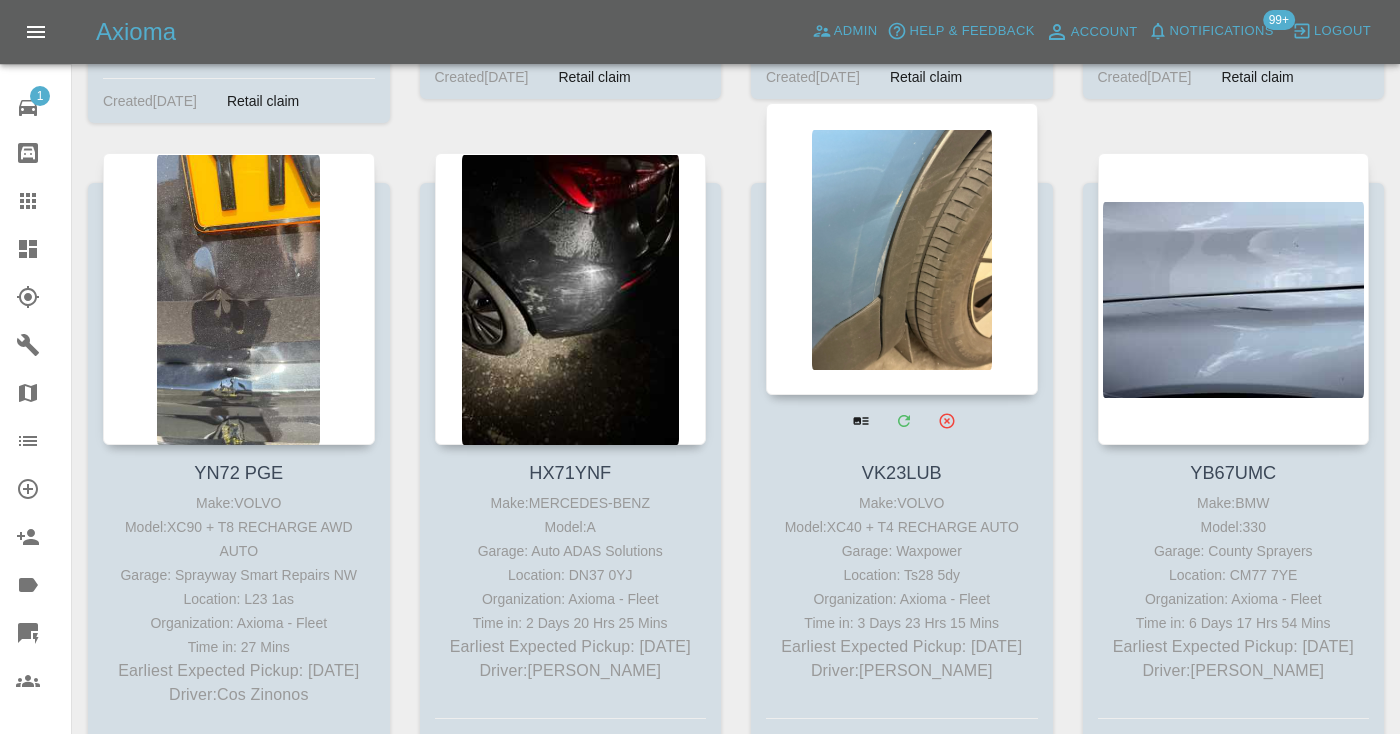scroll, scrollTop: 4208, scrollLeft: 0, axis: vertical 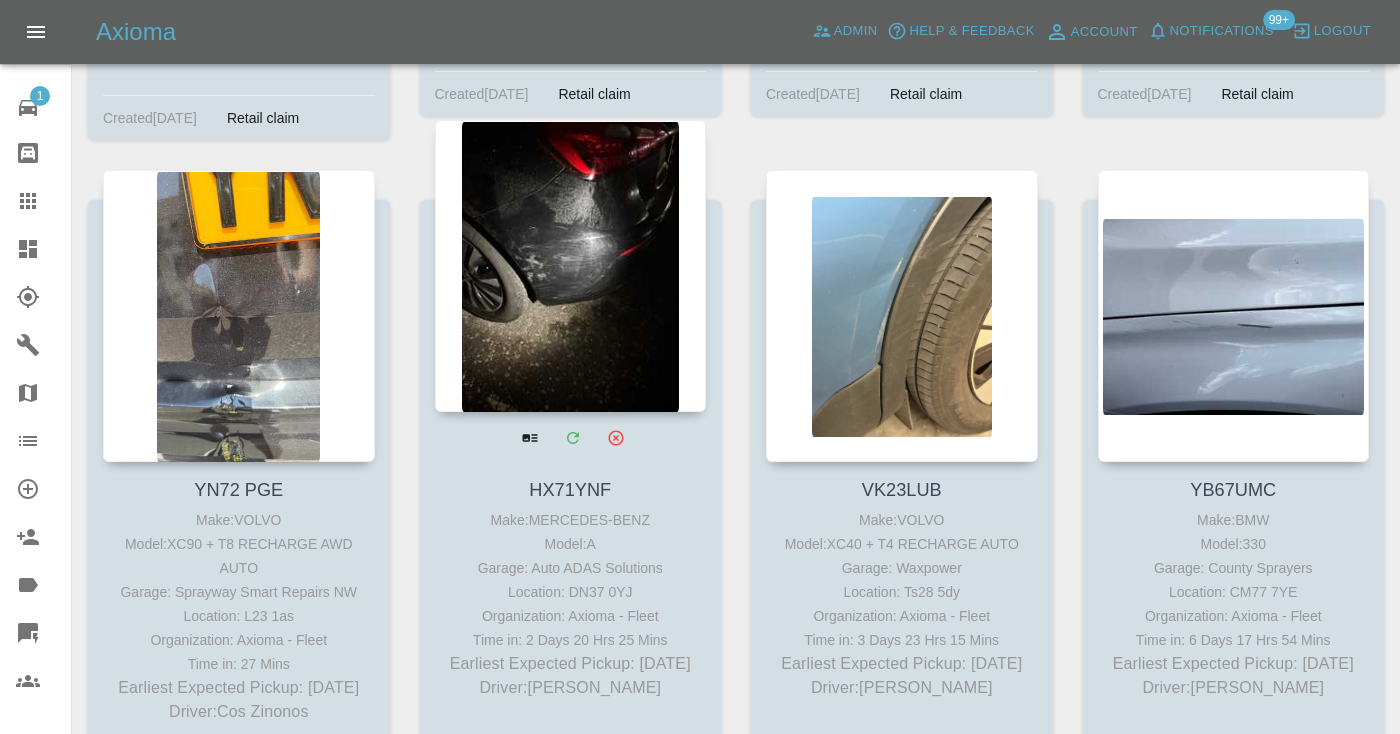 click at bounding box center (571, 266) 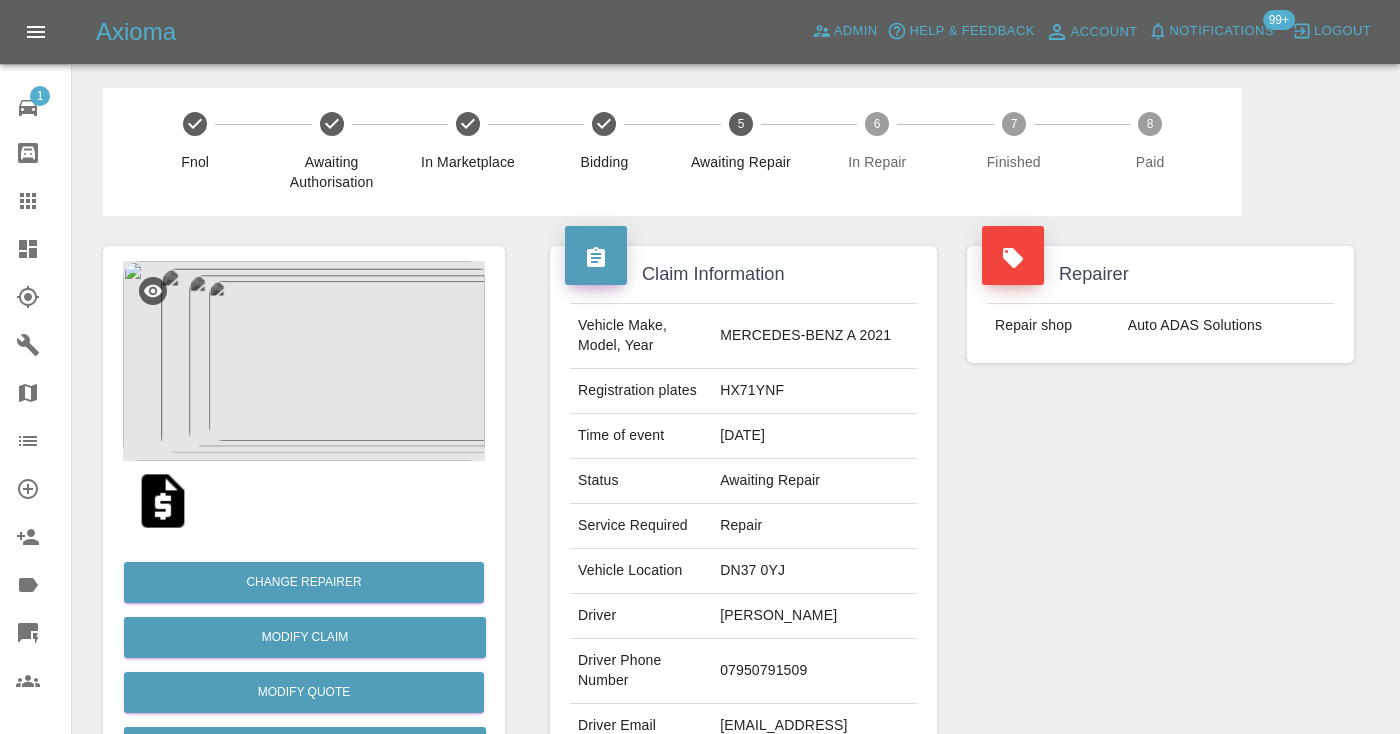click on "07950791509" at bounding box center [814, 671] 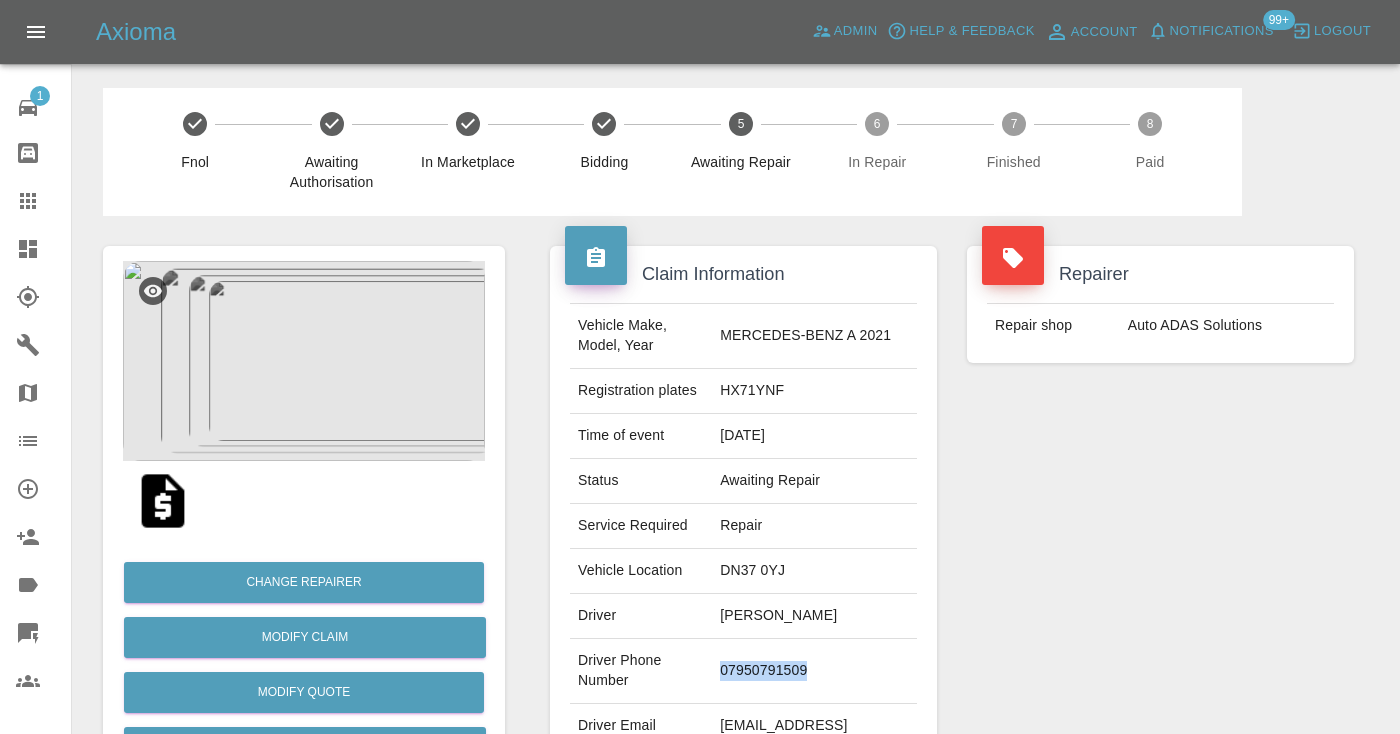 click on "07950791509" at bounding box center (814, 671) 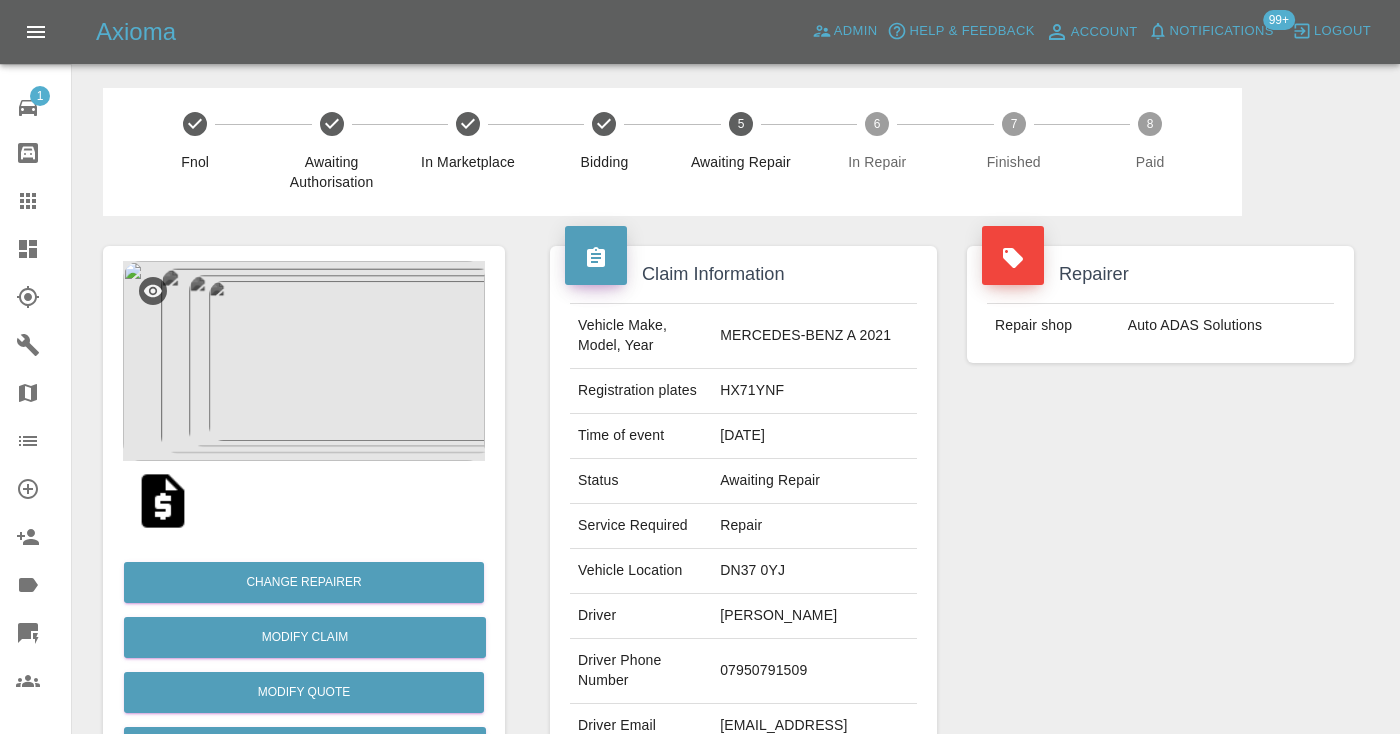 click on "Repairer Repair shop Auto ADAS Solutions" at bounding box center [1160, 514] 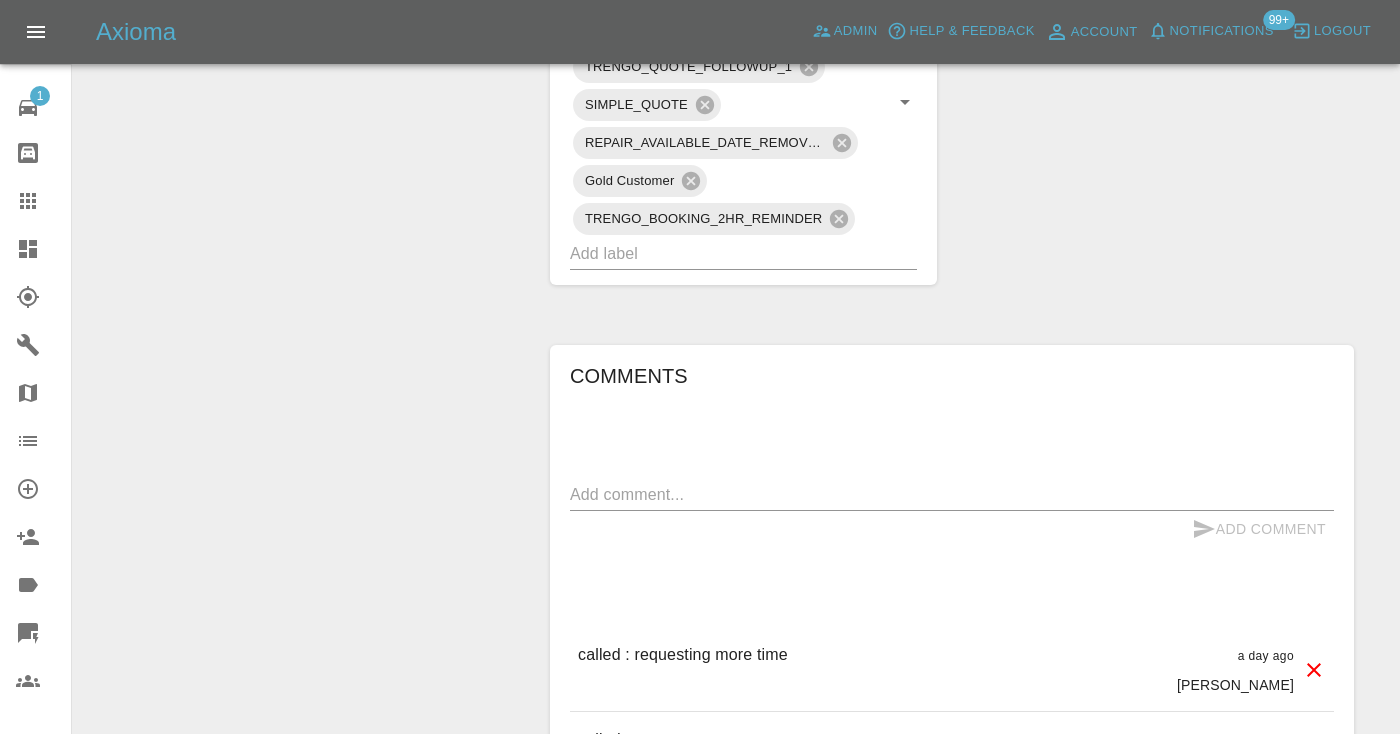 scroll, scrollTop: 1247, scrollLeft: 0, axis: vertical 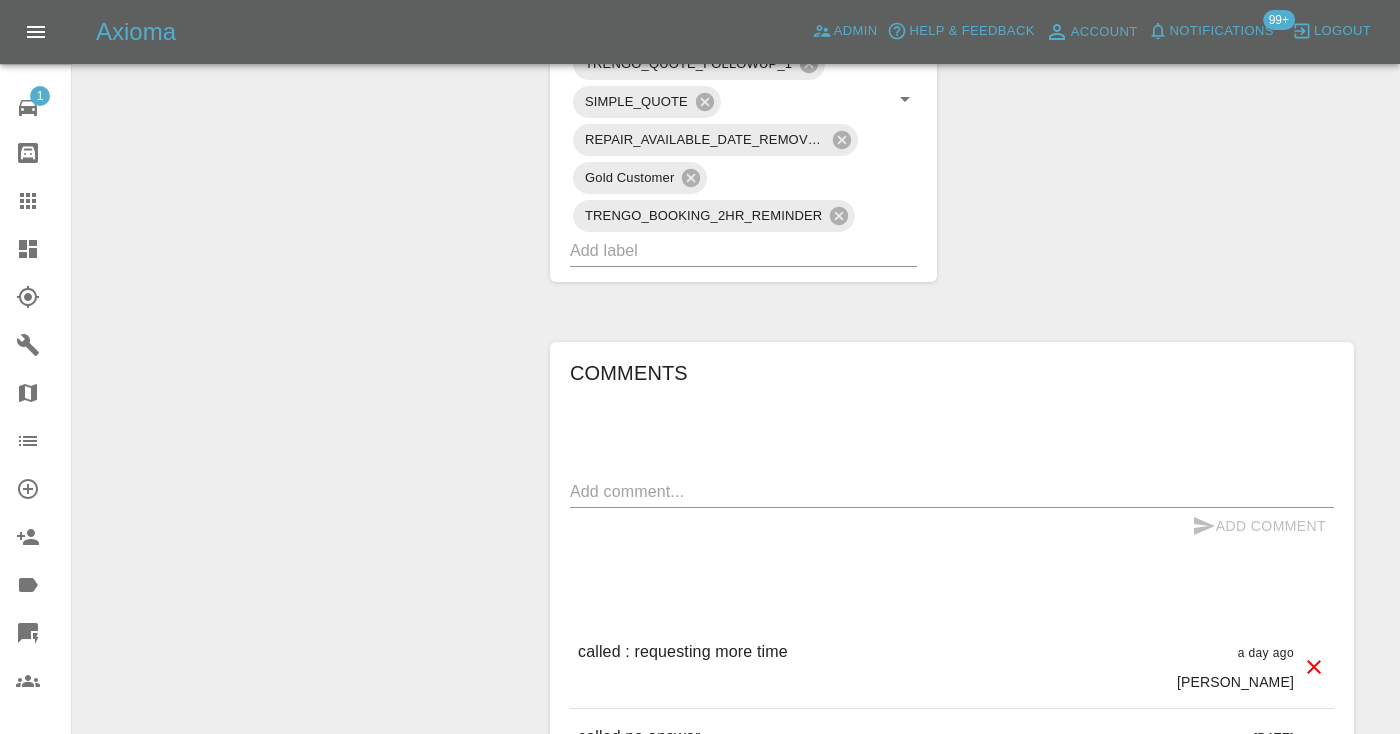 click at bounding box center (952, 491) 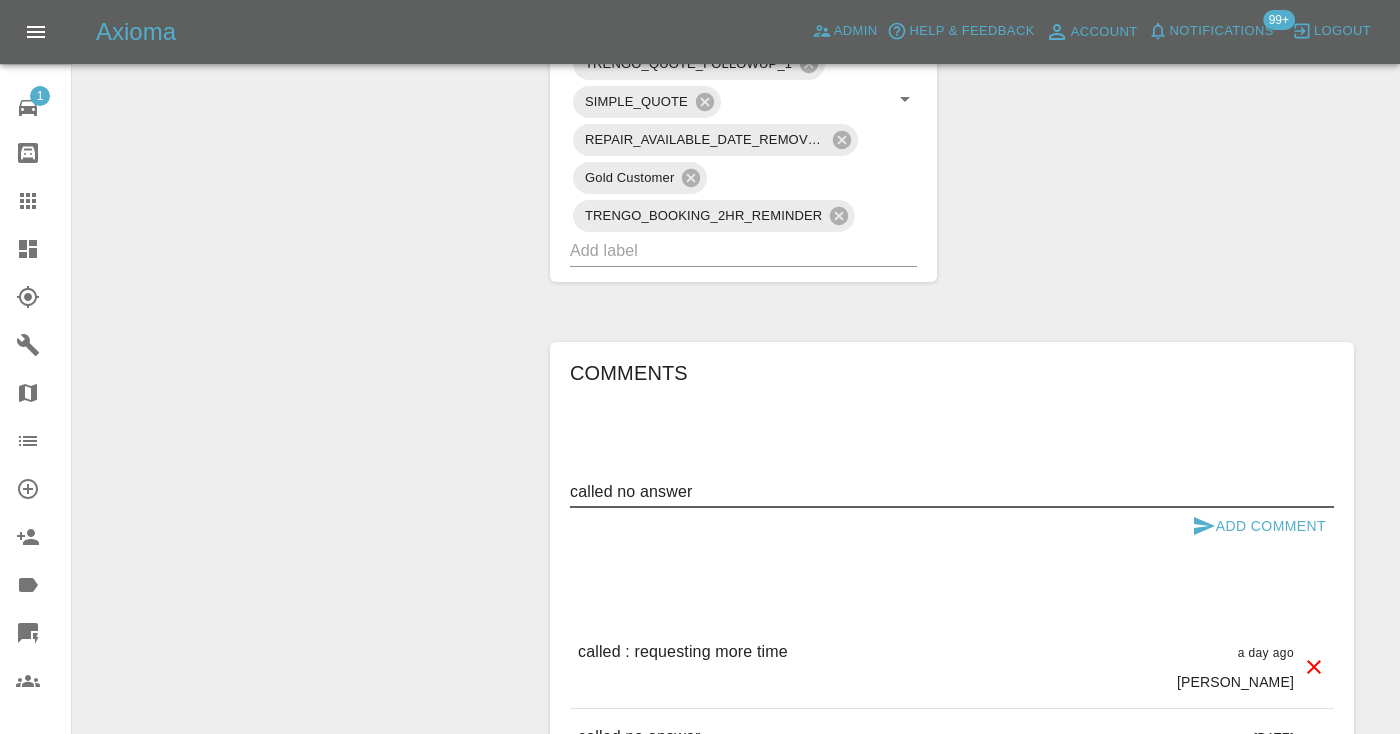 type on "called no answer" 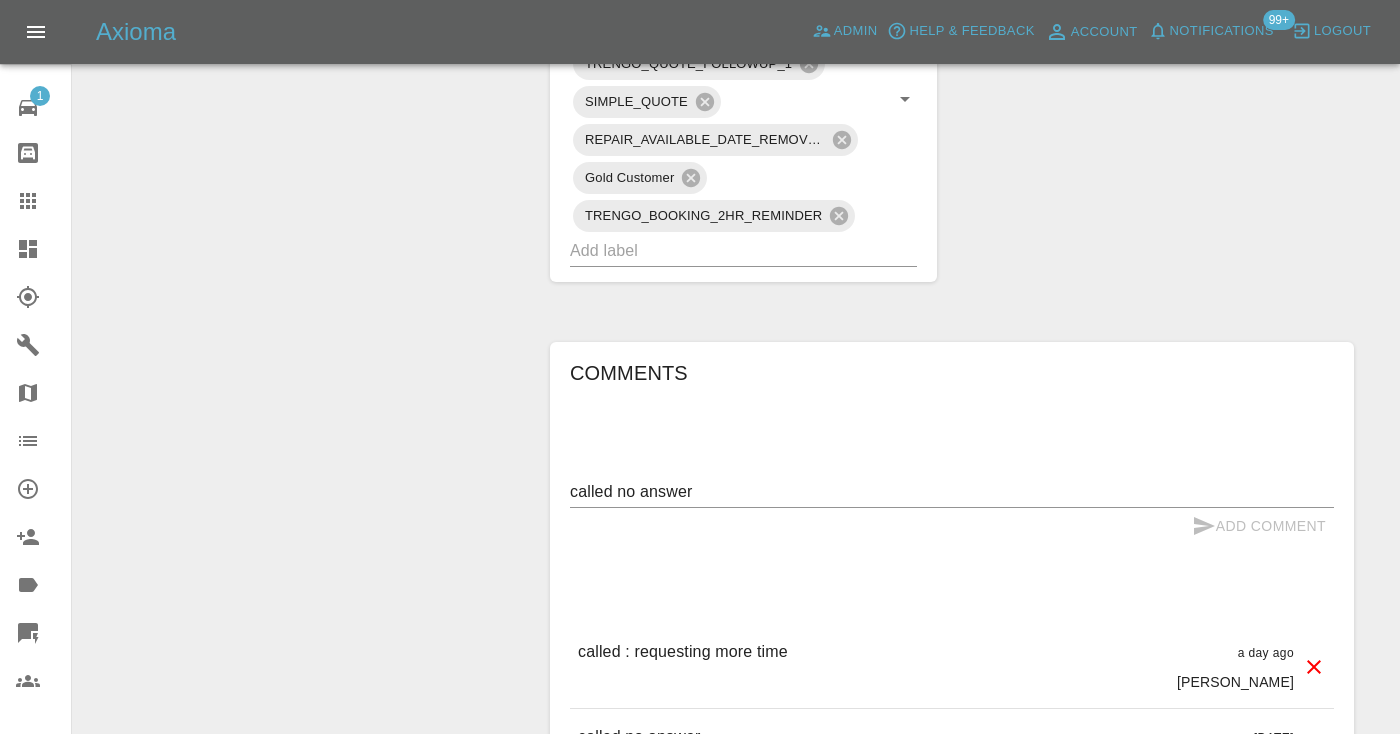 type 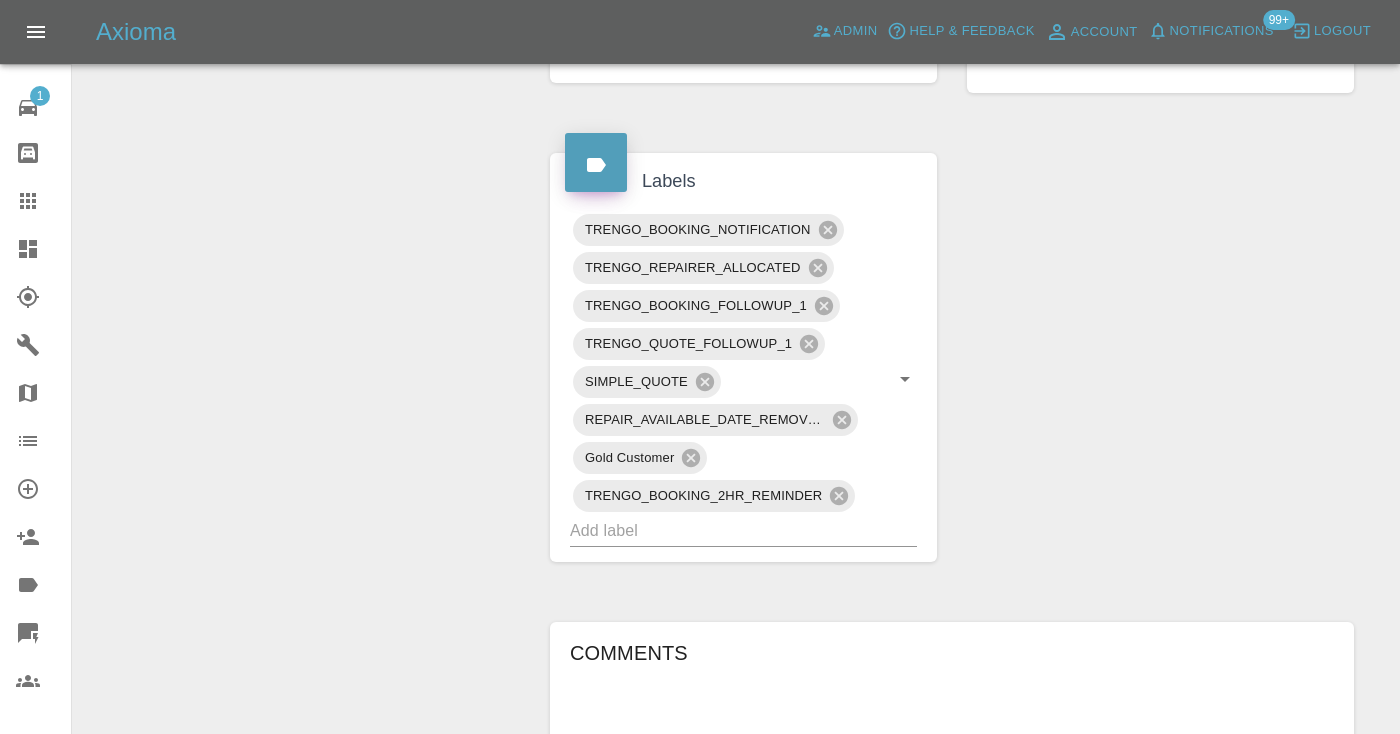 scroll, scrollTop: 914, scrollLeft: 0, axis: vertical 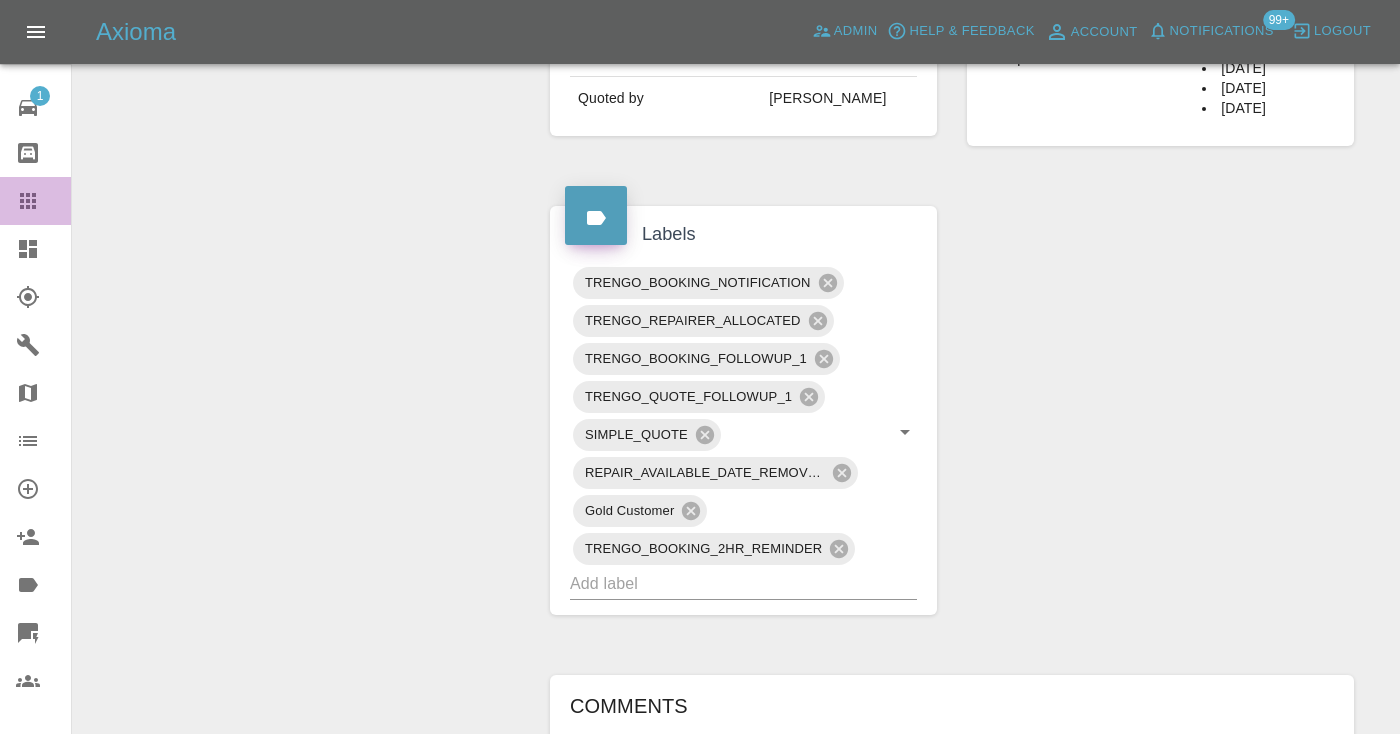 click 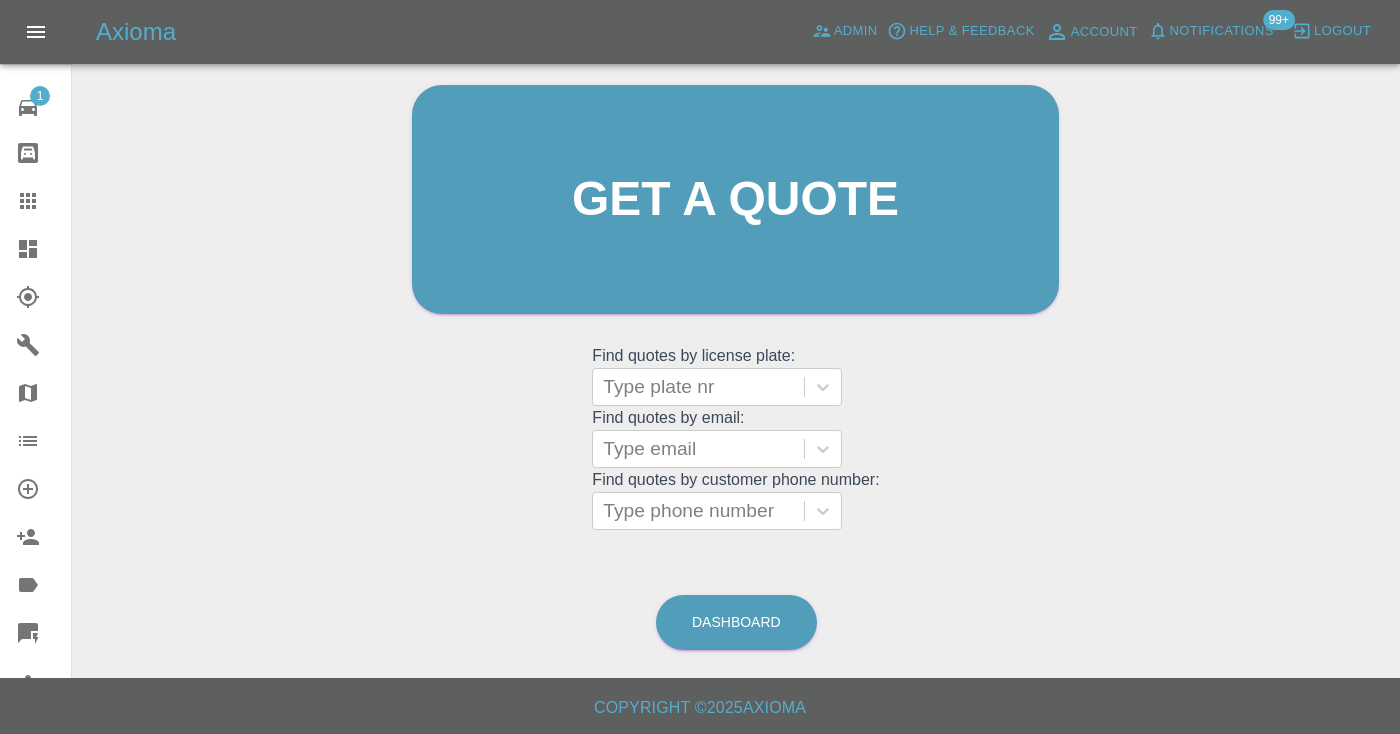 scroll, scrollTop: 201, scrollLeft: 0, axis: vertical 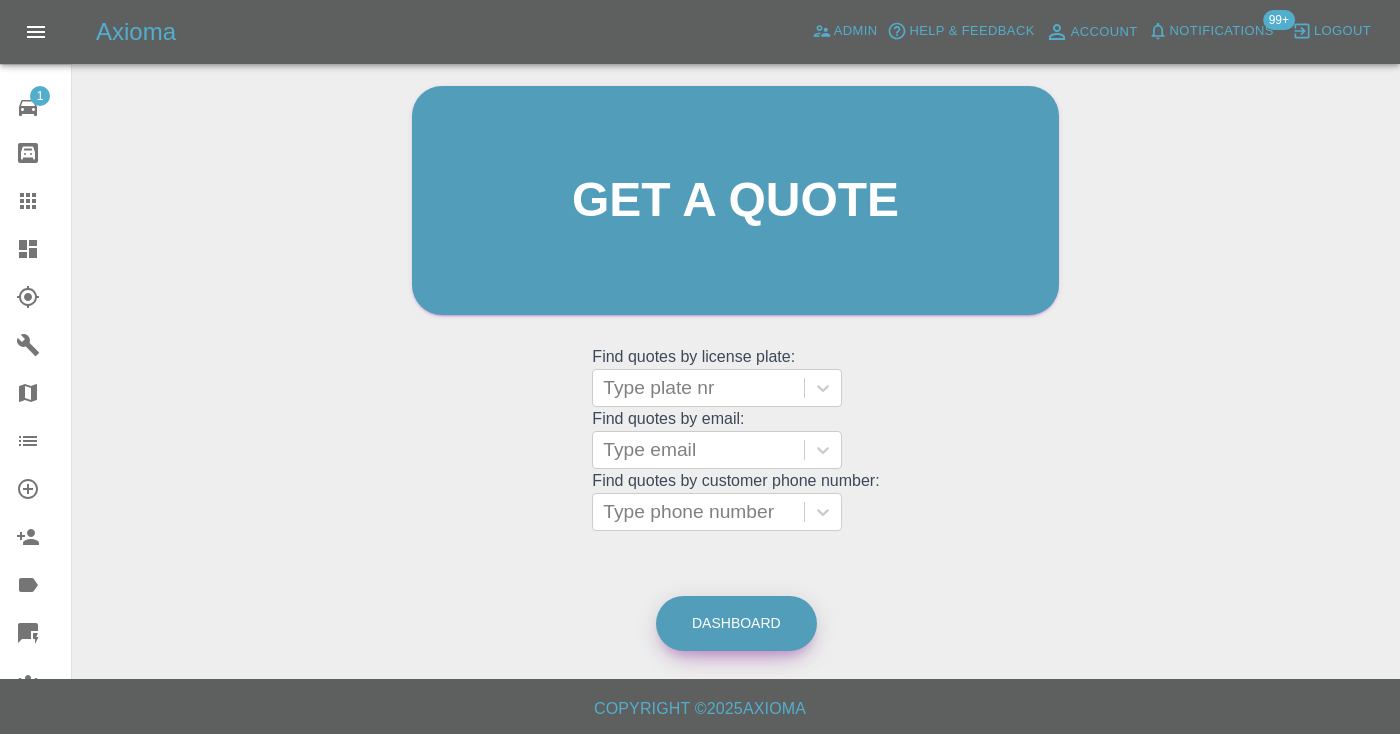 click on "Dashboard" at bounding box center (736, 623) 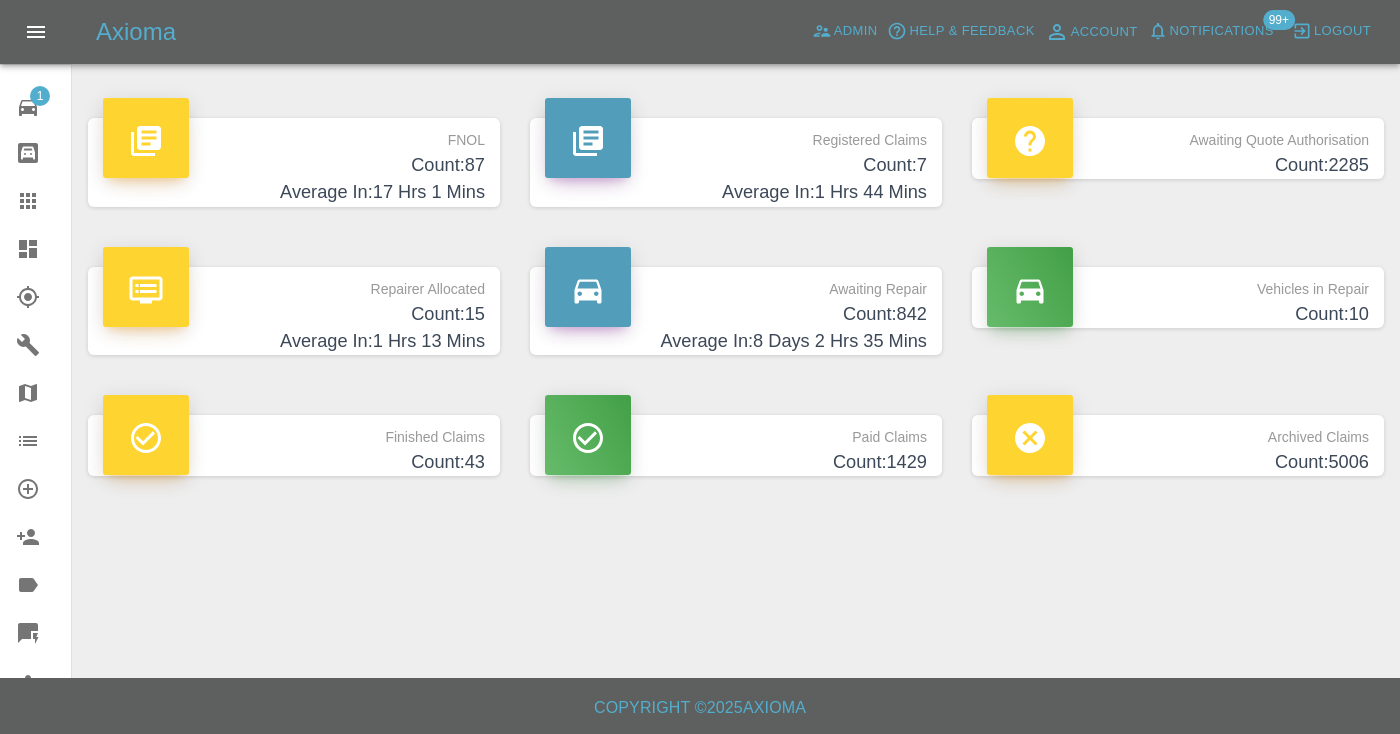 click on "Count:  842" at bounding box center (736, 314) 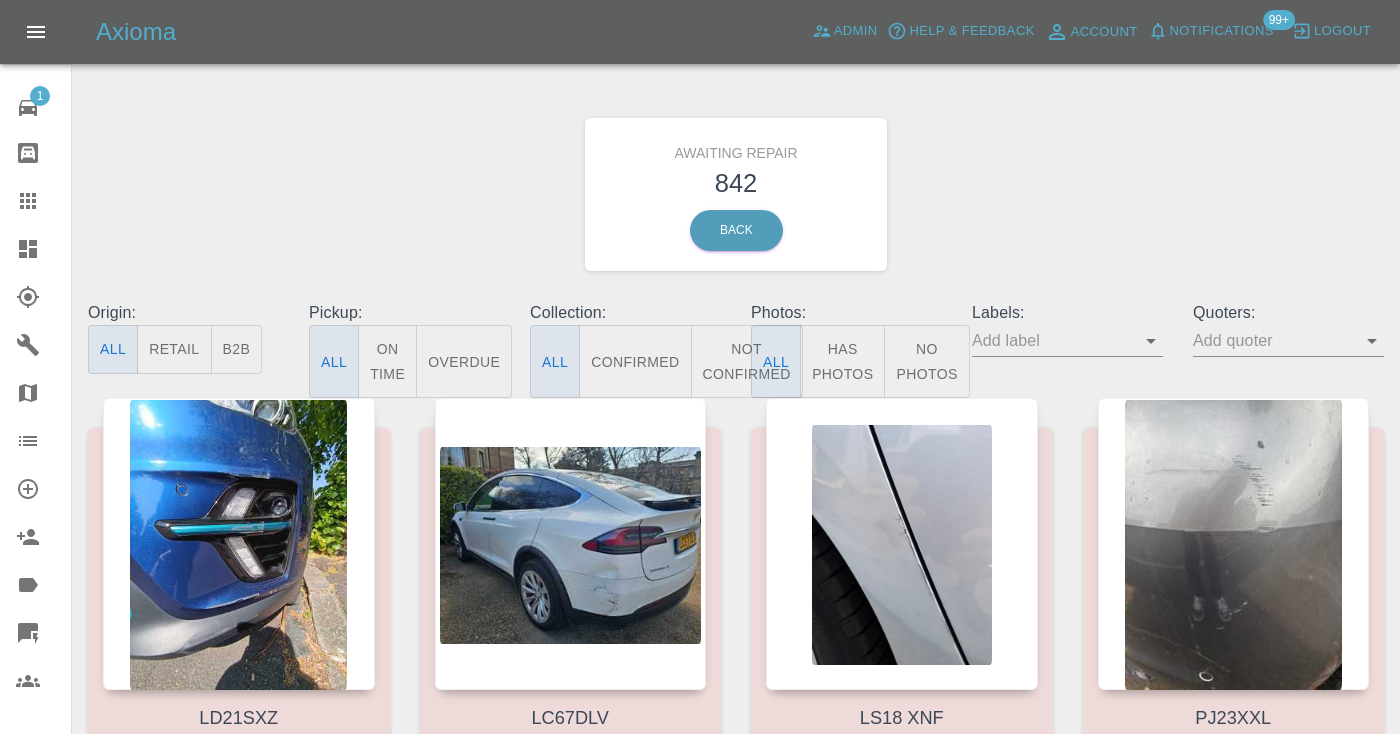 click on "Not Confirmed" at bounding box center (747, 361) 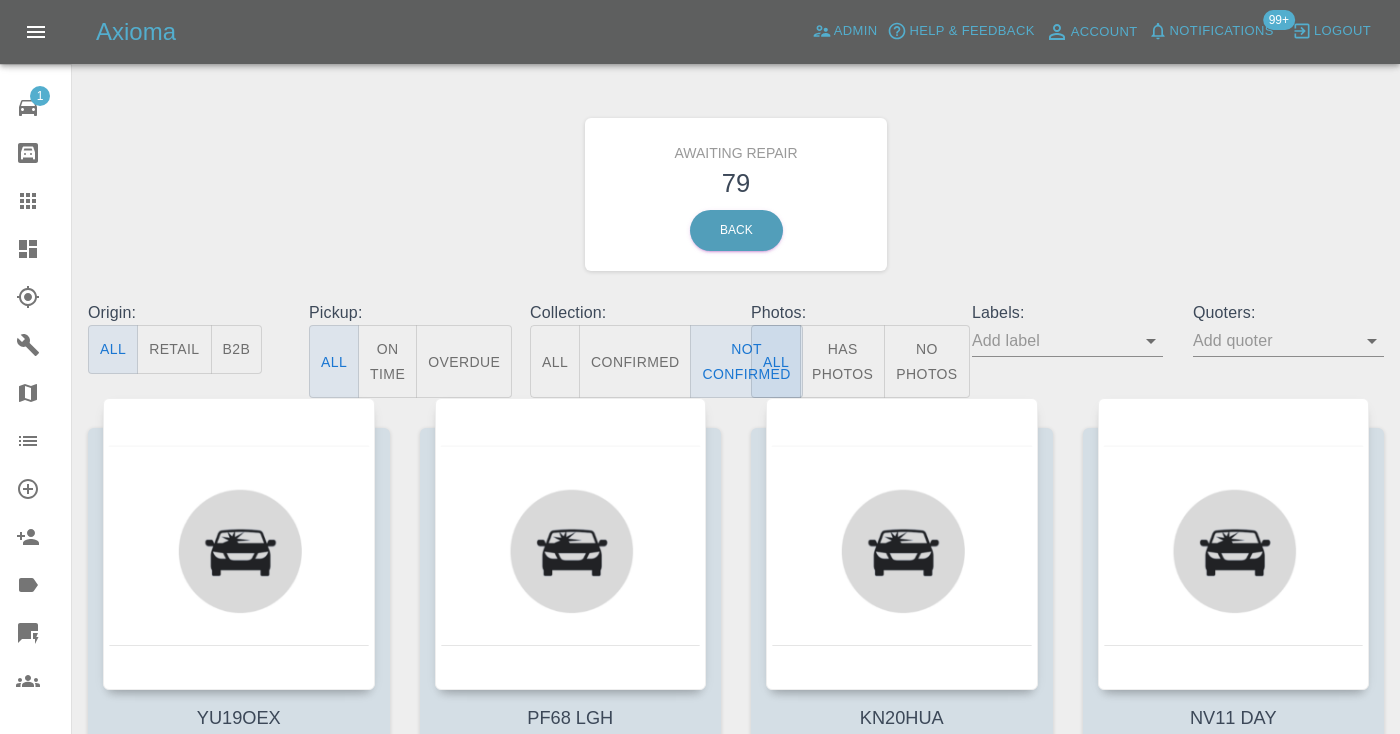 click on "Awaiting Repair 79 Back" at bounding box center [736, 194] 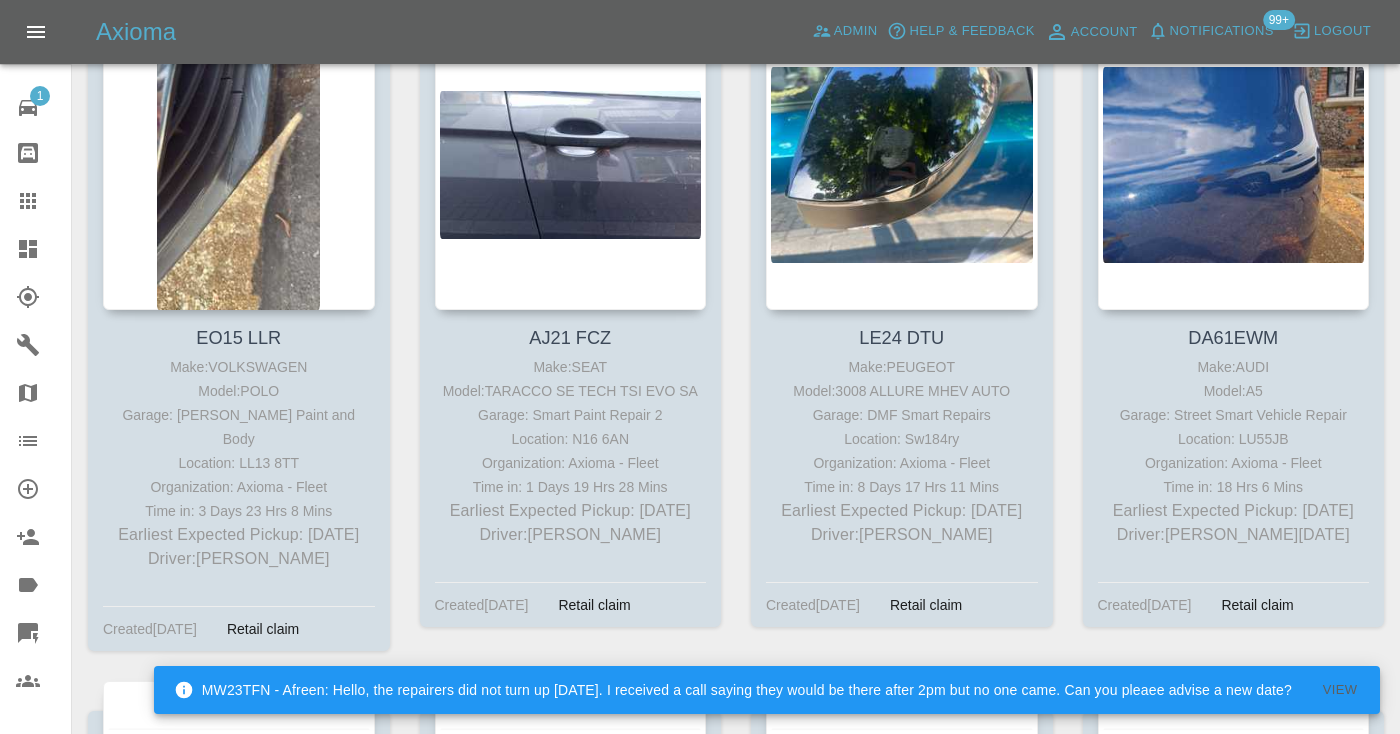 scroll, scrollTop: 3706, scrollLeft: 0, axis: vertical 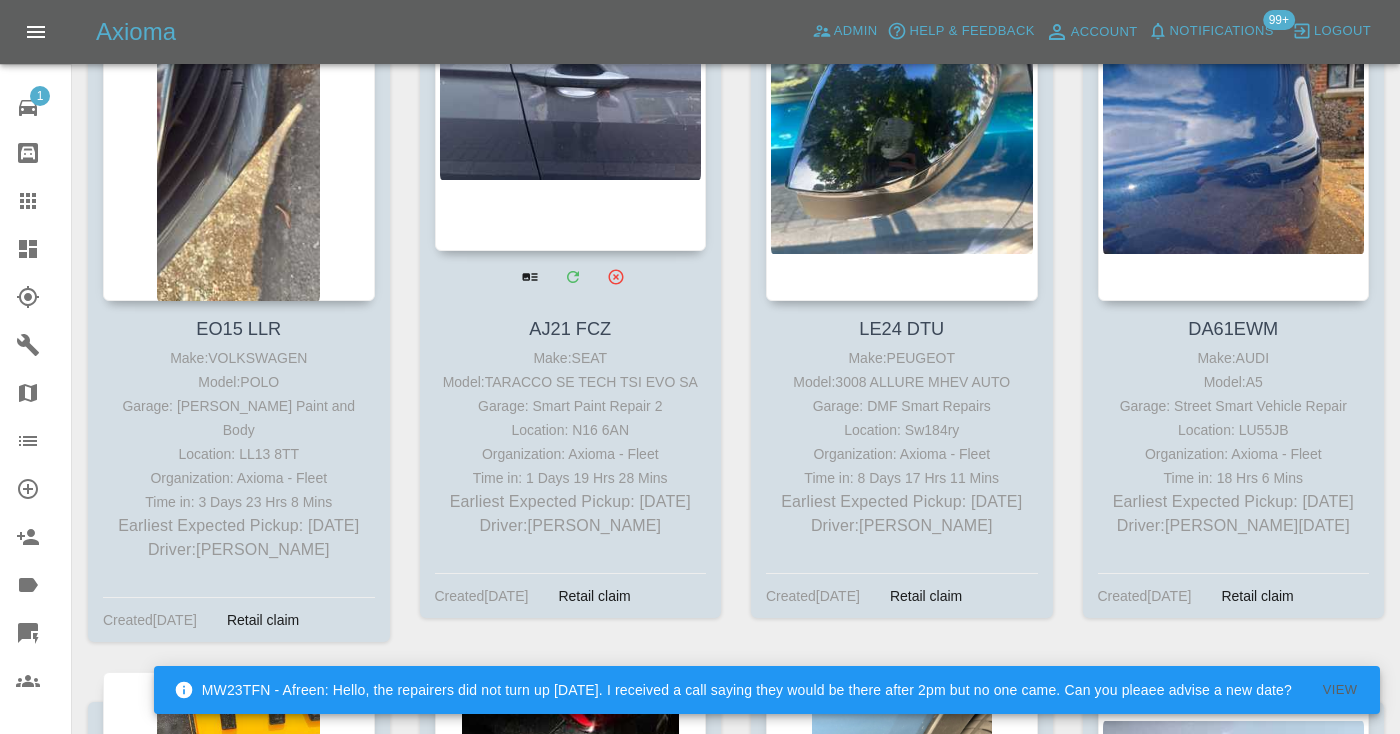 click at bounding box center [571, 105] 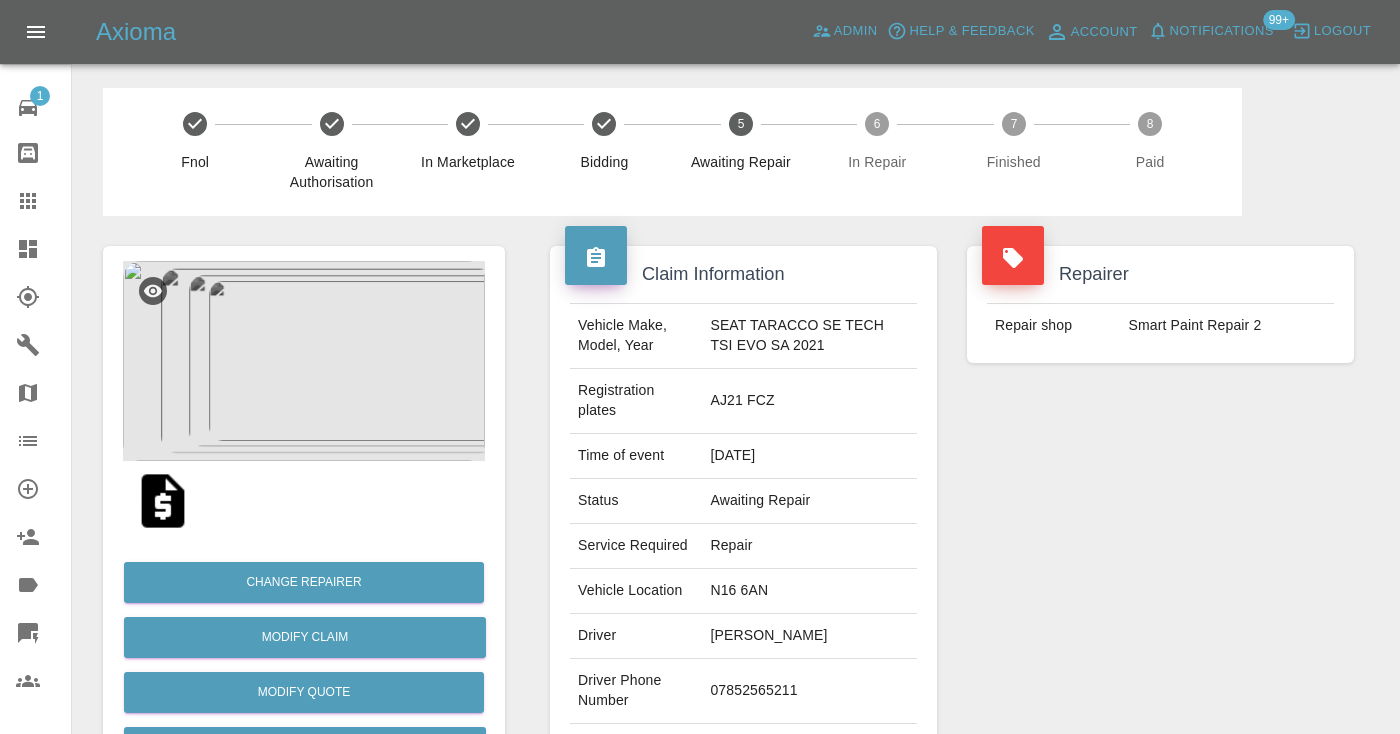 click on "07852565211" at bounding box center [809, 691] 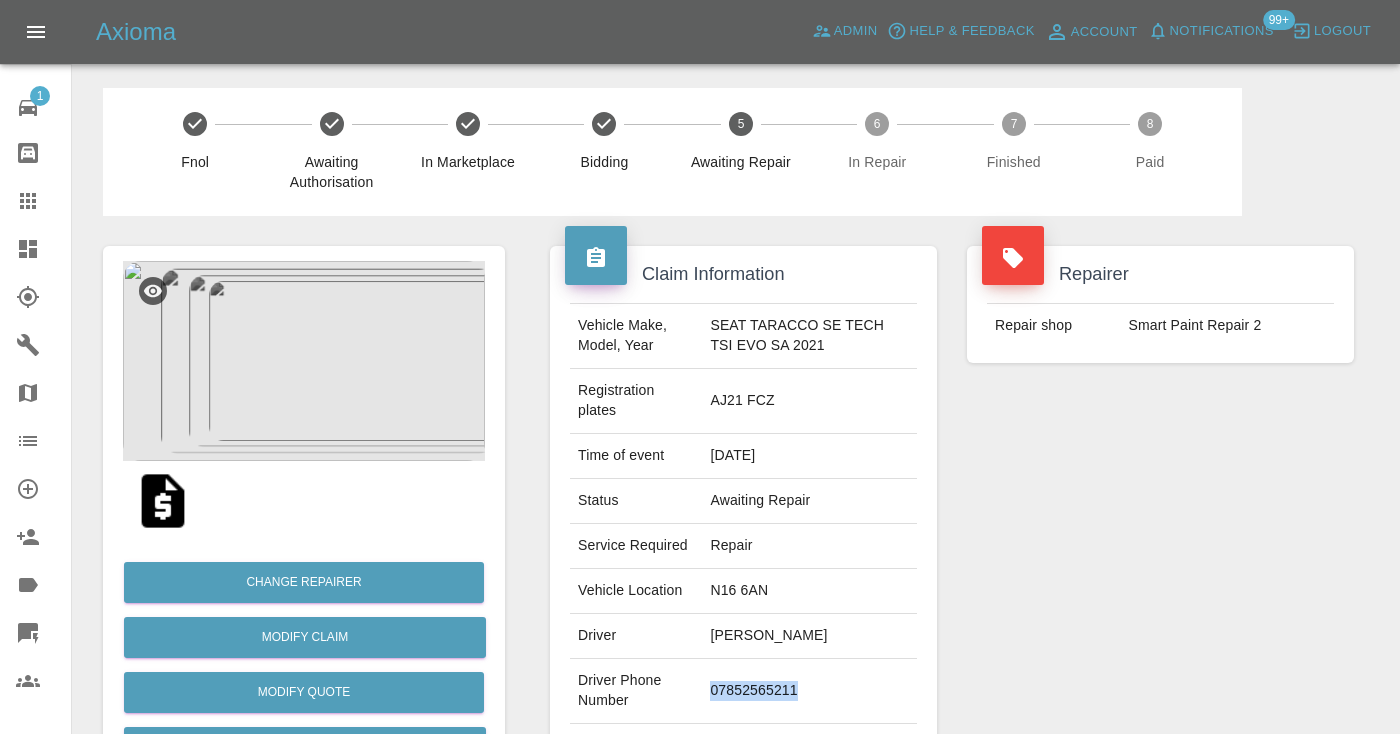 click on "07852565211" at bounding box center [809, 691] 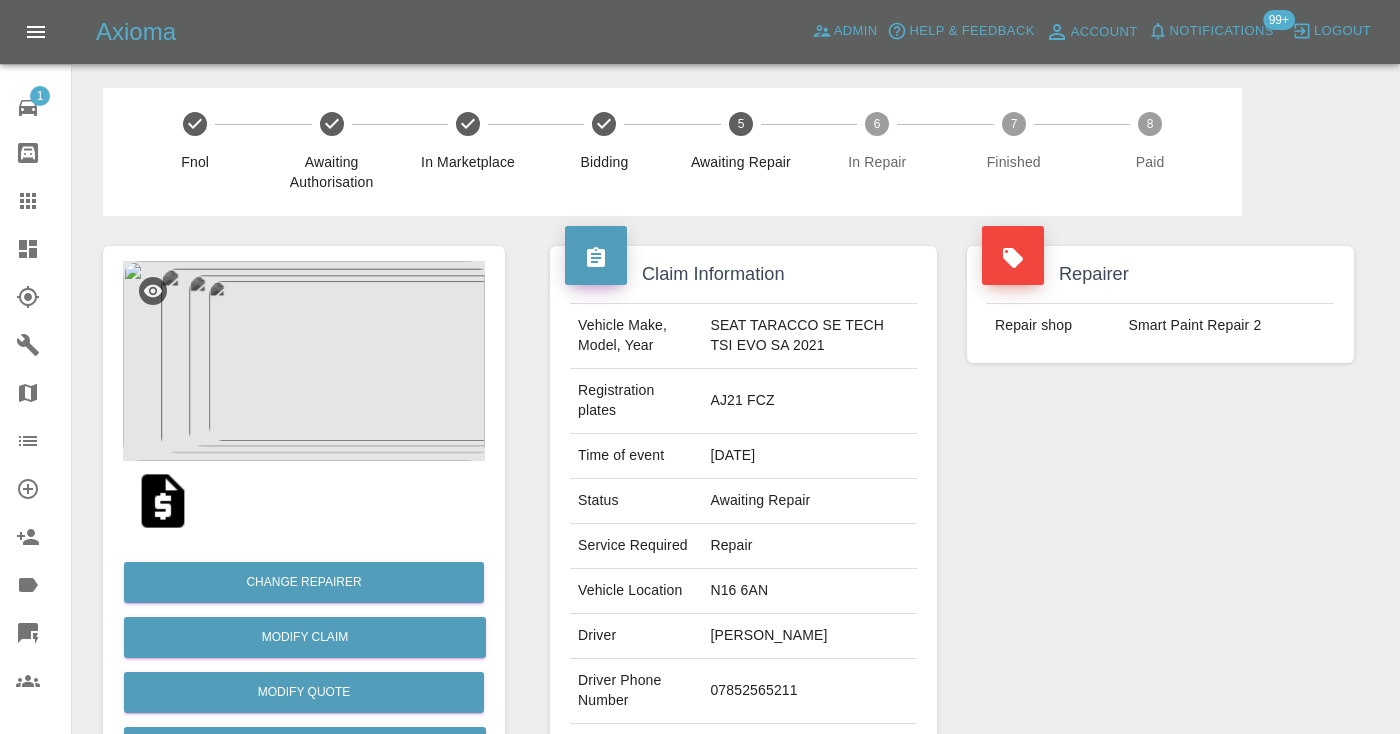 click on "Repairer Repair shop Smart Paint Repair 2" at bounding box center (1160, 524) 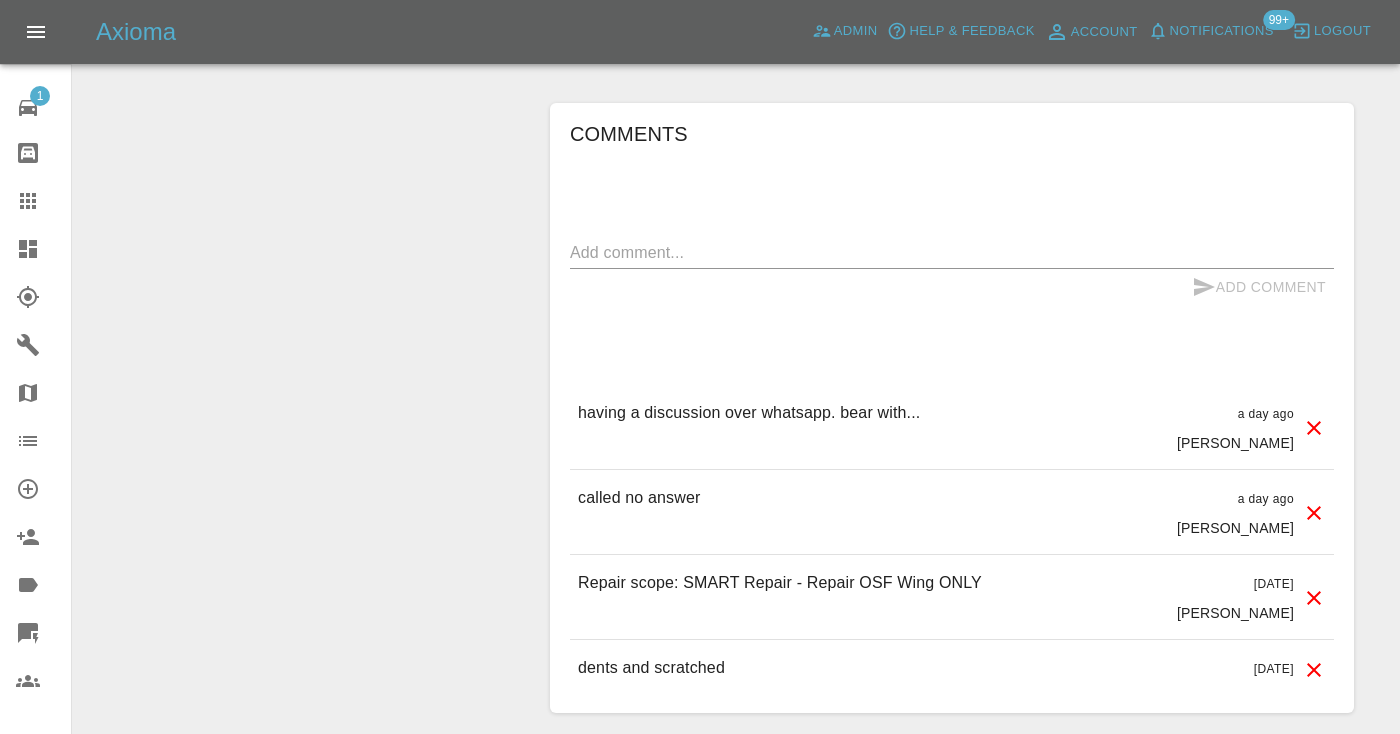scroll, scrollTop: 1485, scrollLeft: 0, axis: vertical 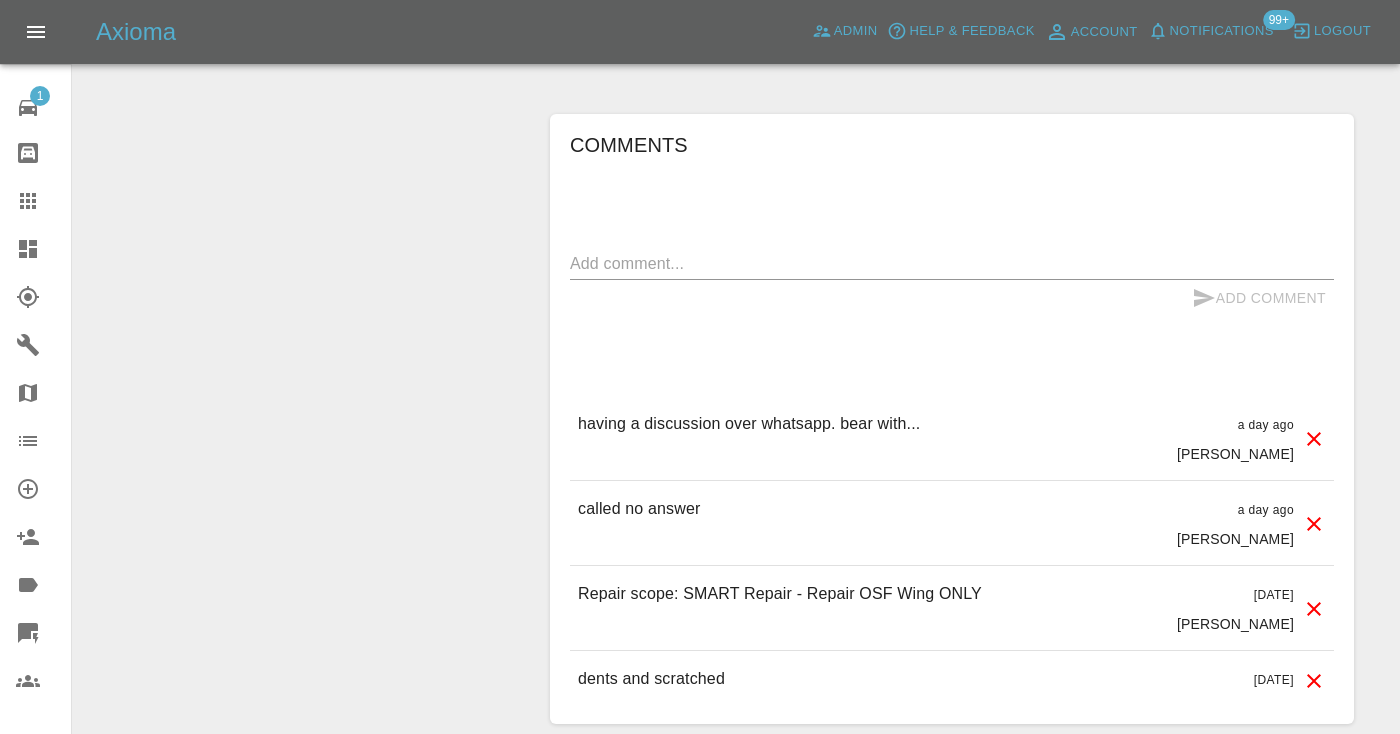 click on "x" at bounding box center [952, 264] 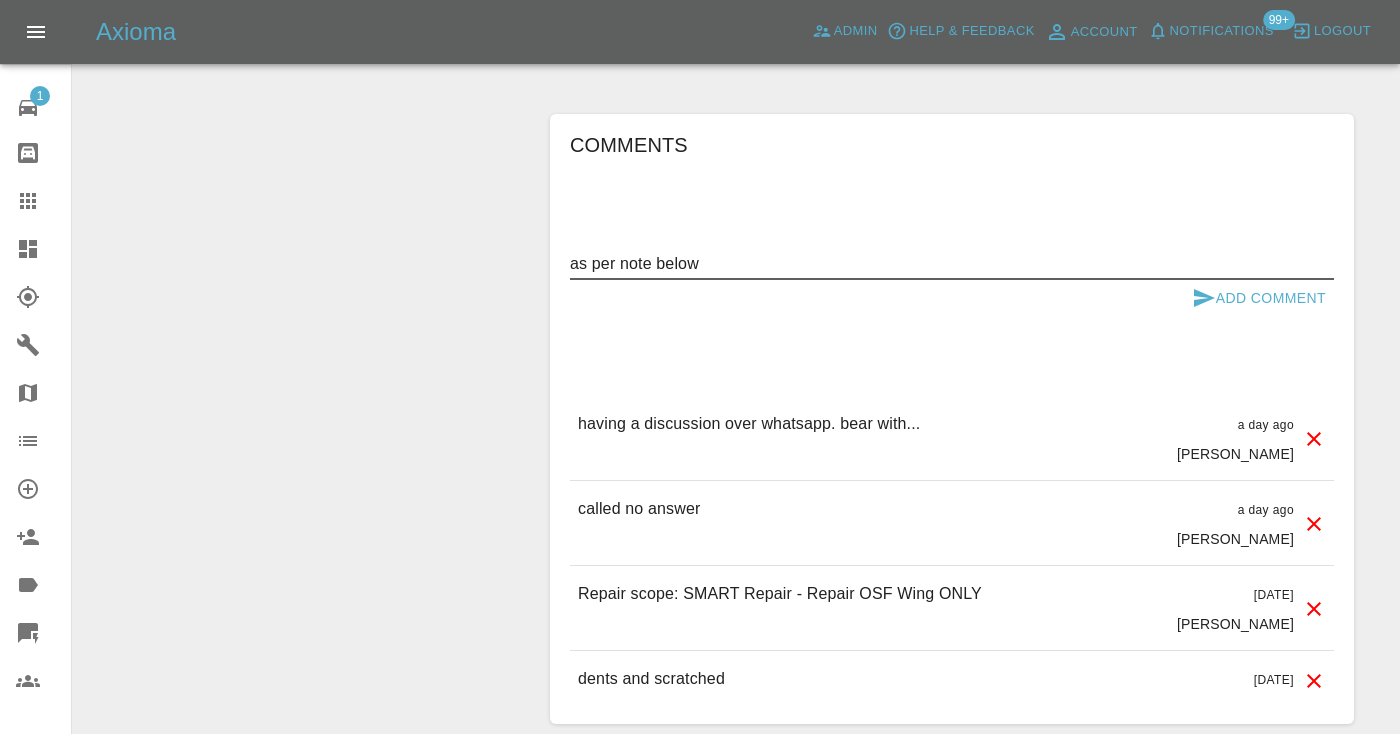 type on "as per note below" 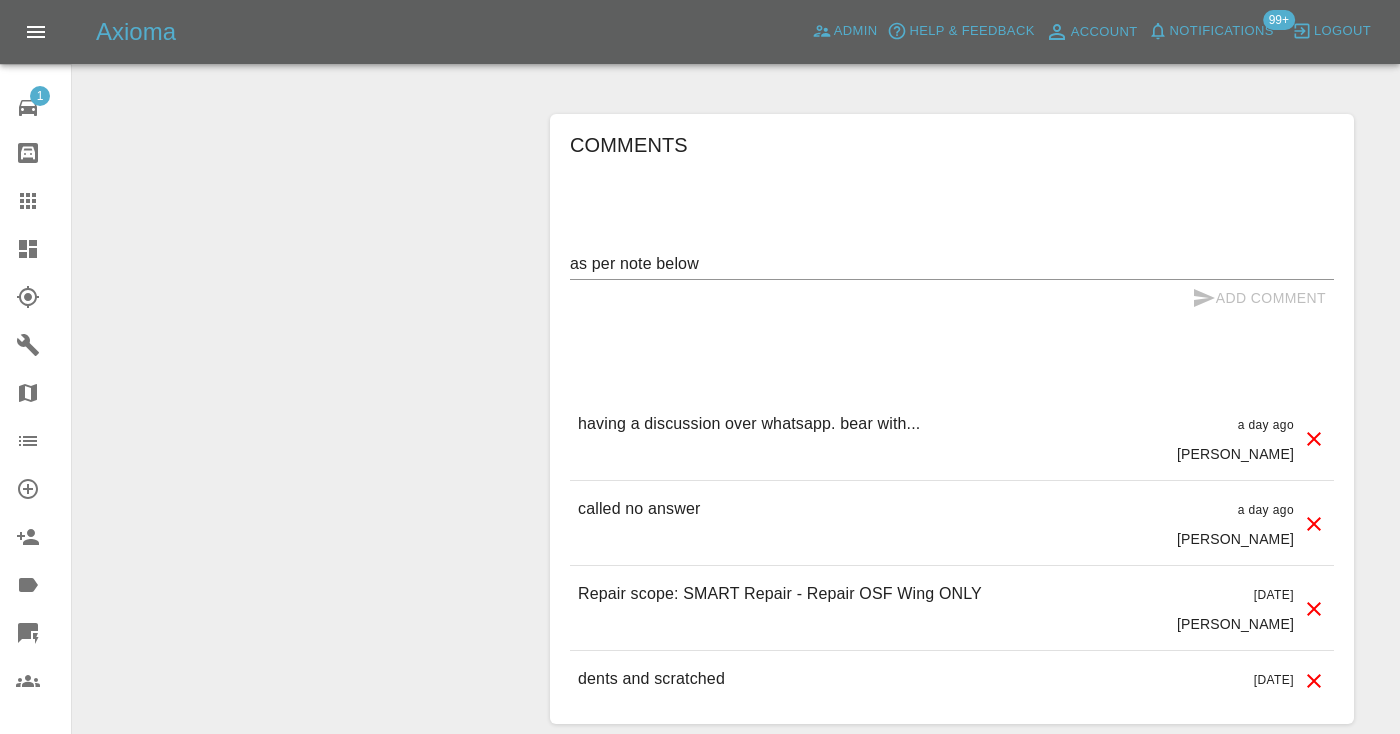 type 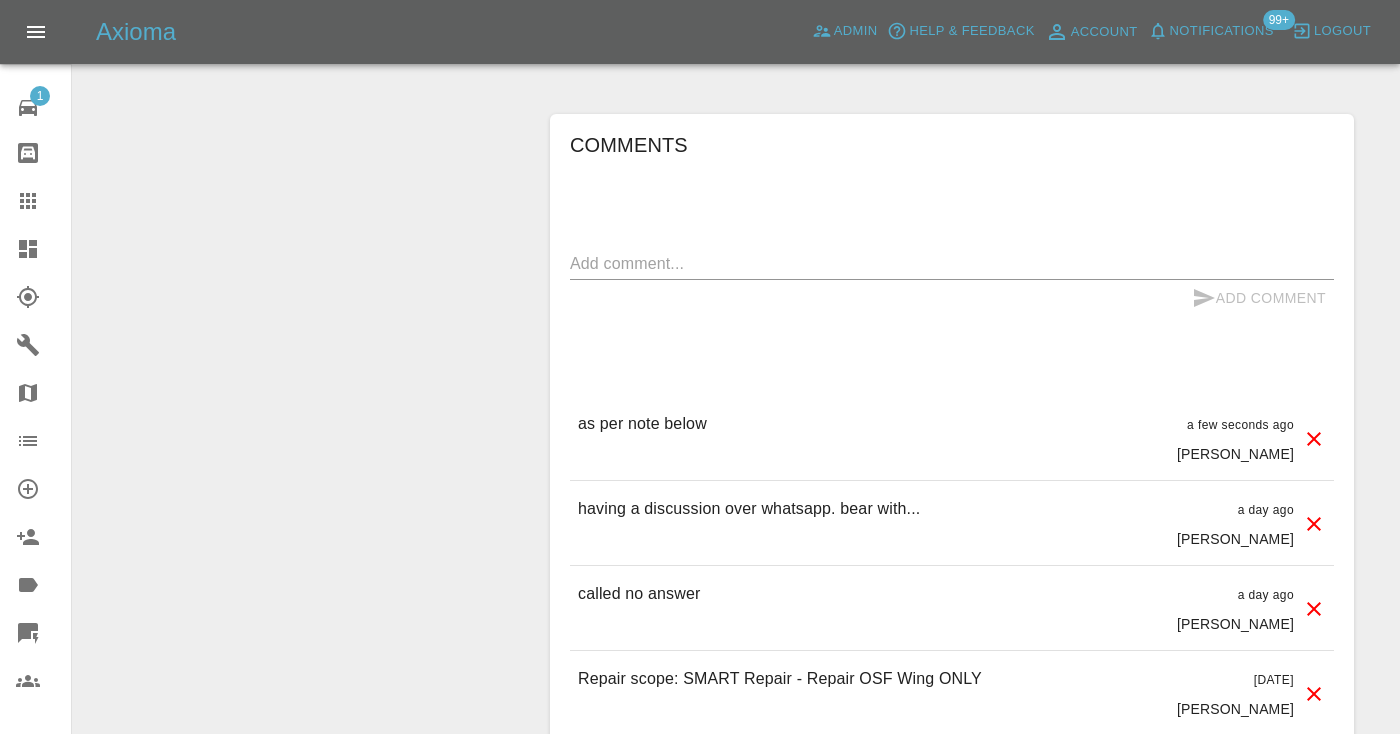 click 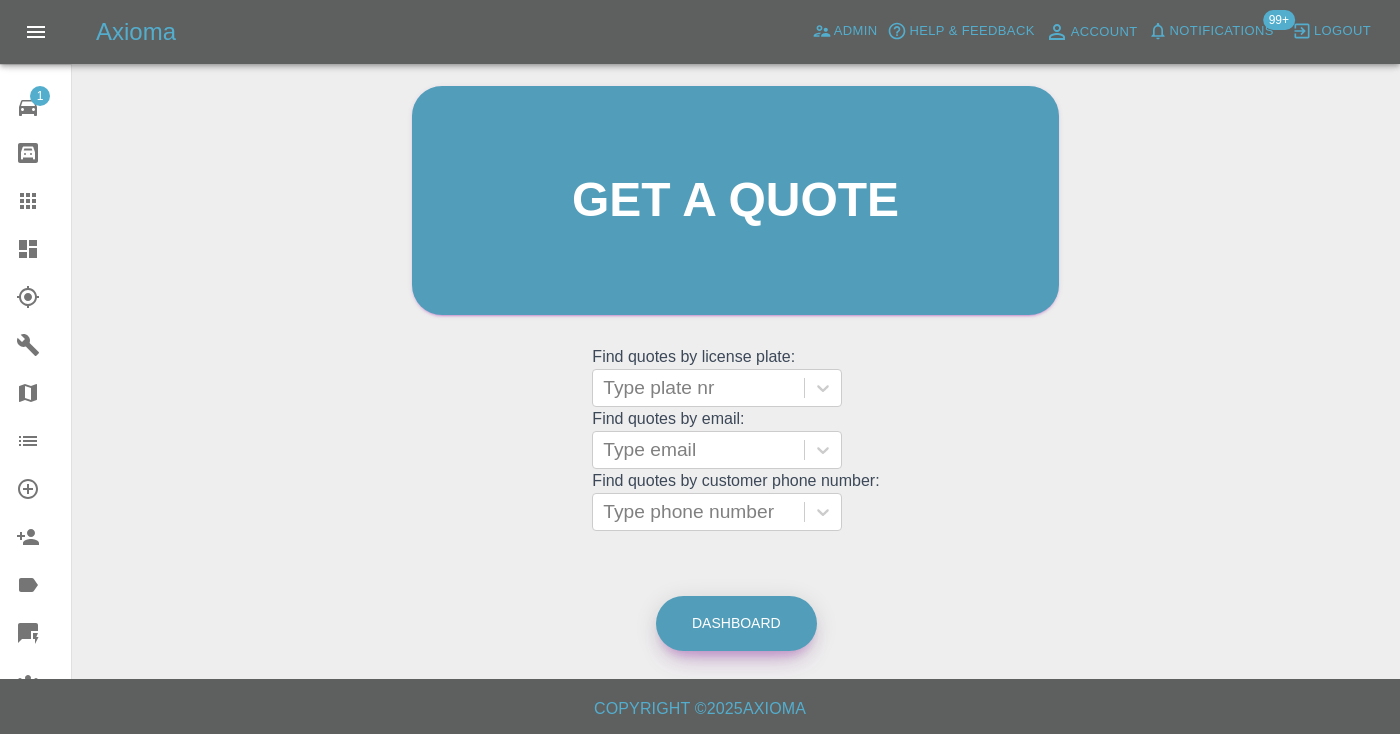 click on "Dashboard" at bounding box center (736, 623) 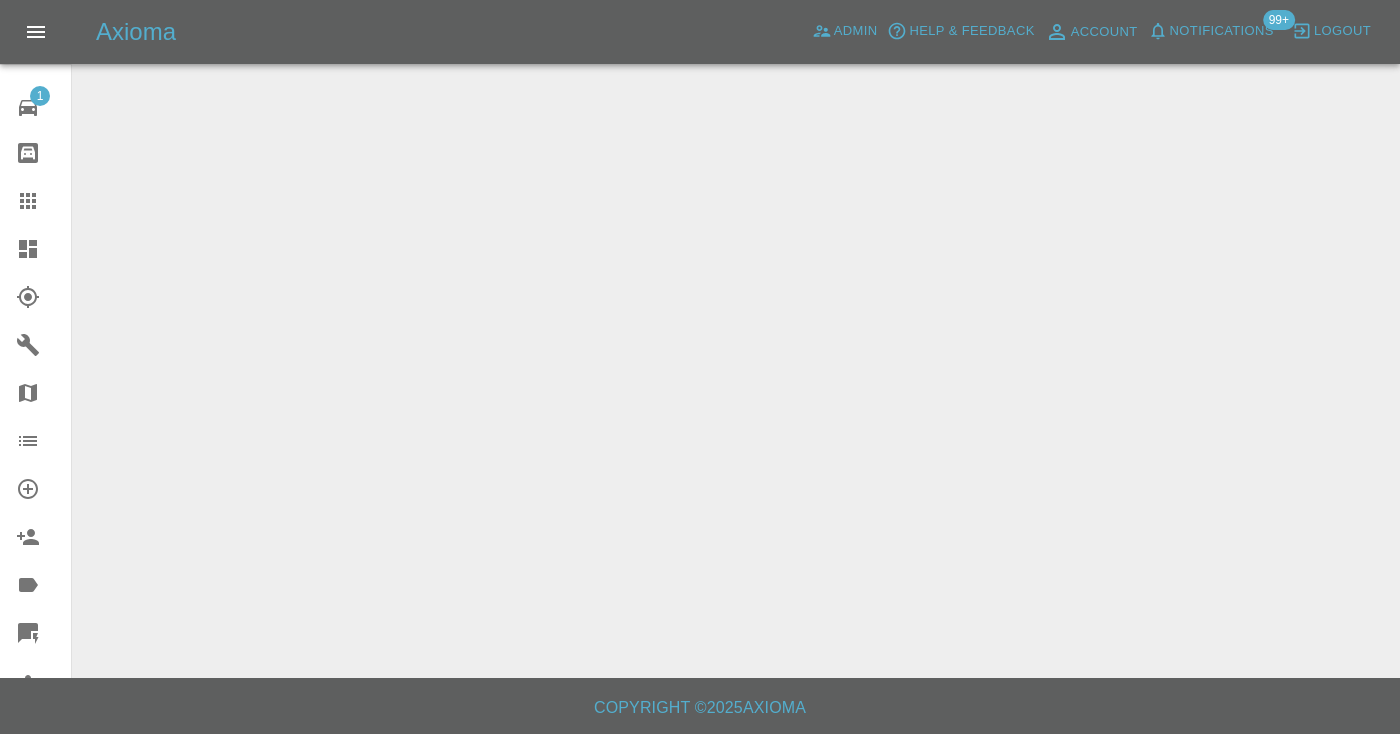 scroll, scrollTop: 0, scrollLeft: 0, axis: both 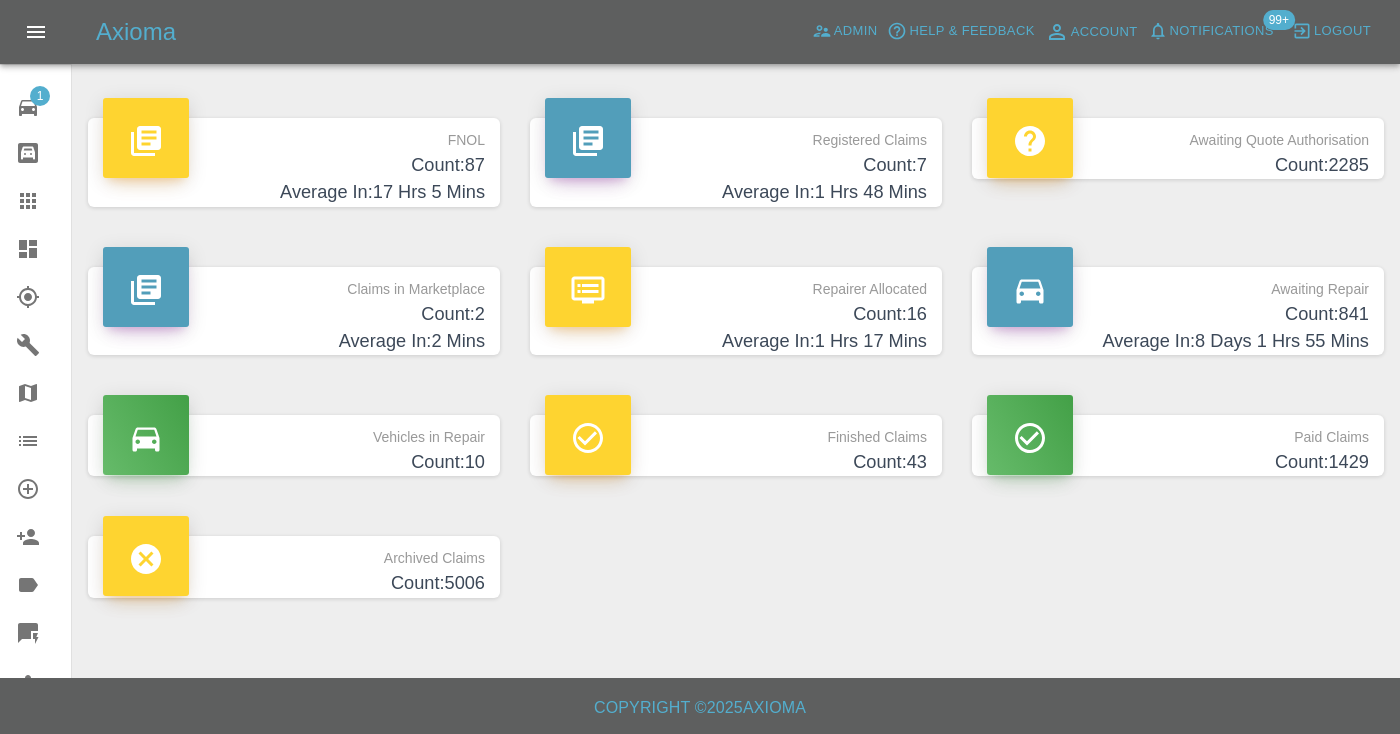 click on "Count:  841" at bounding box center [1178, 314] 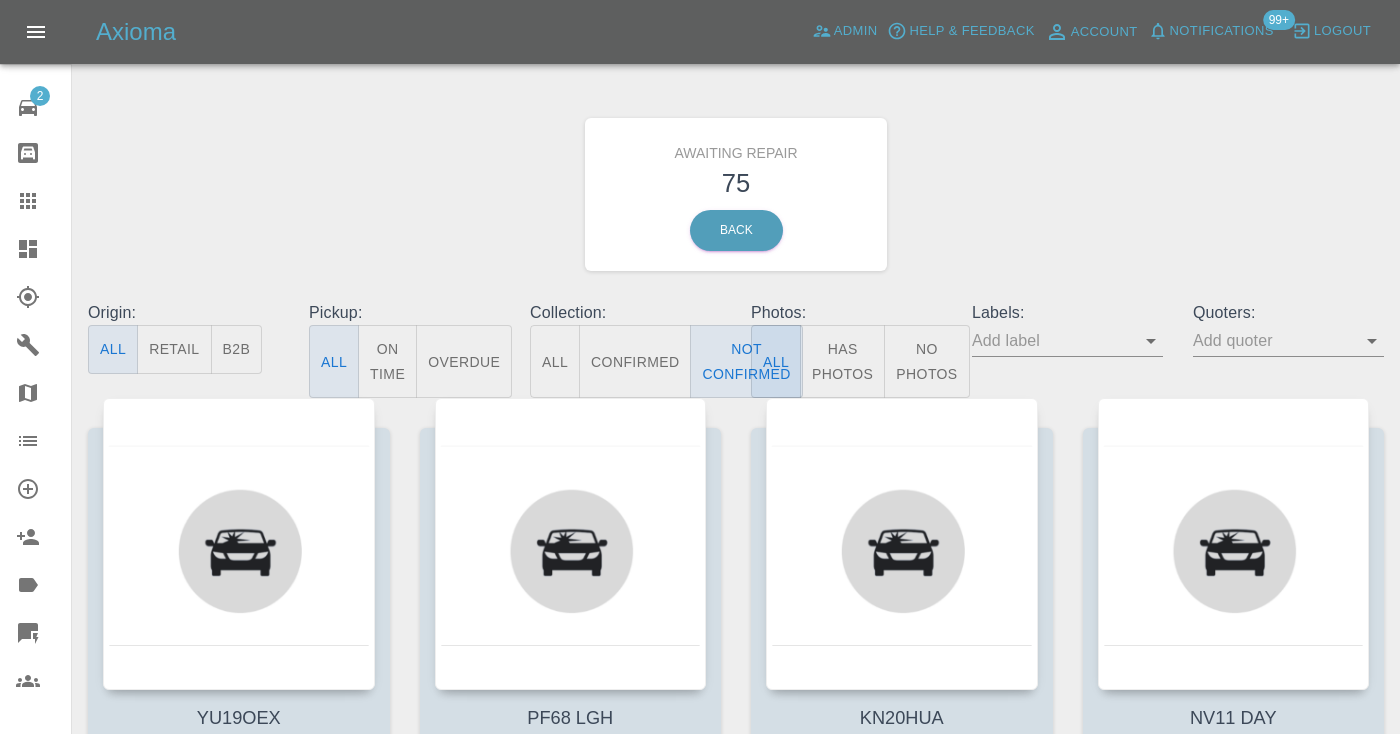 scroll, scrollTop: 0, scrollLeft: 0, axis: both 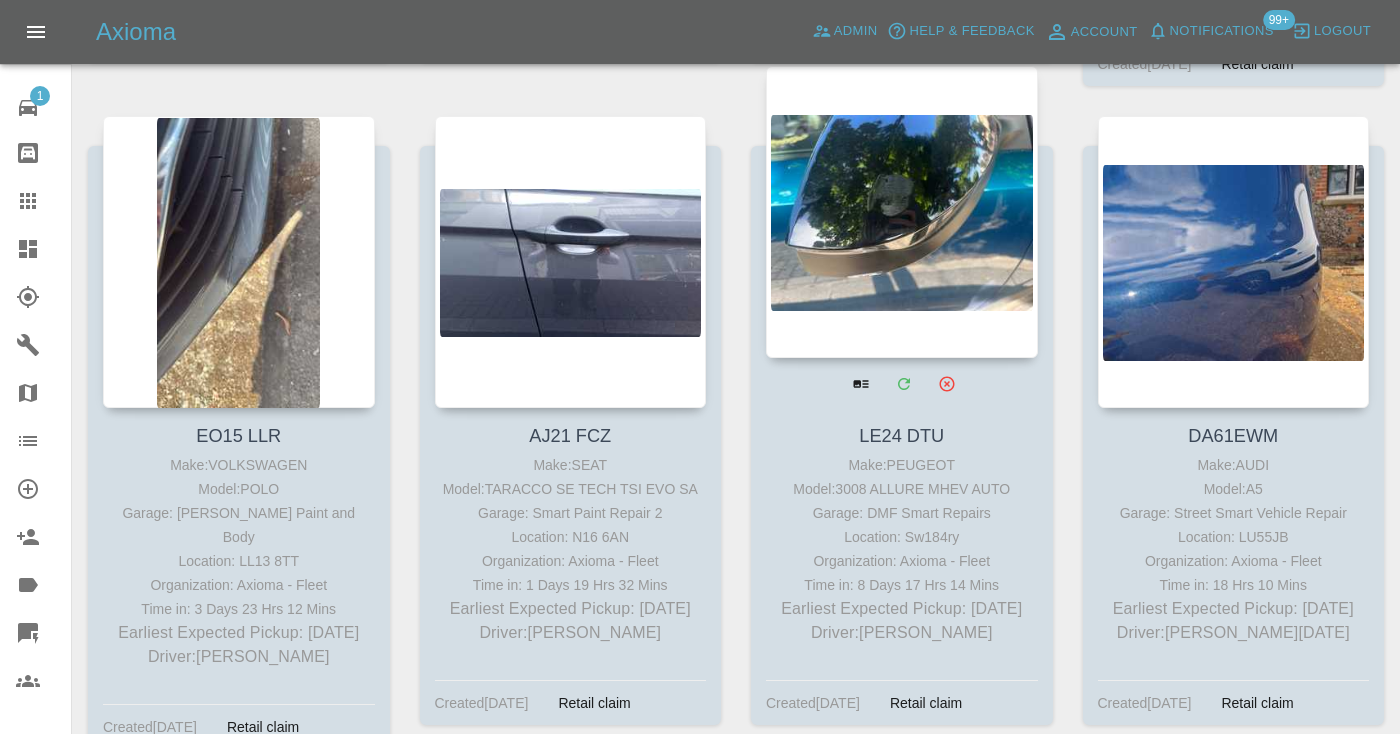 click at bounding box center (902, 212) 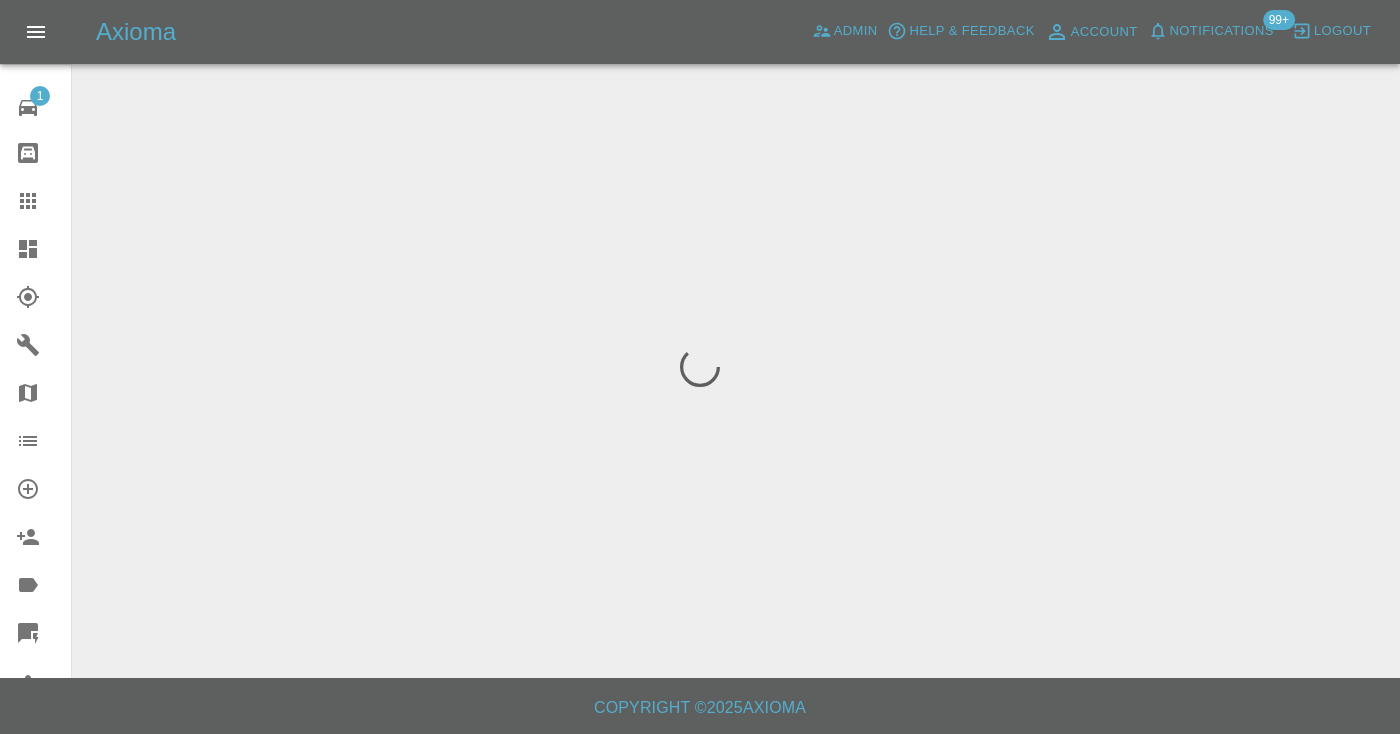 scroll, scrollTop: 0, scrollLeft: 0, axis: both 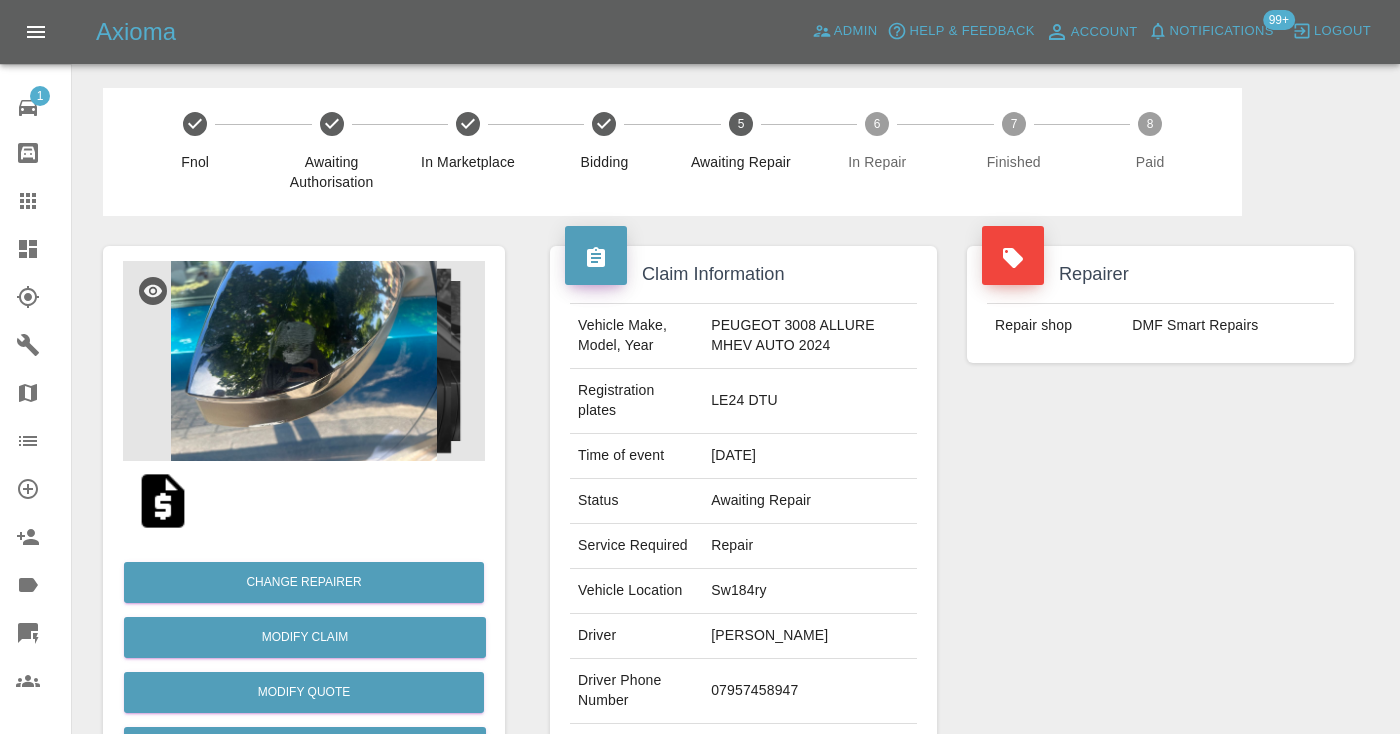 click on "07957458947" at bounding box center (810, 691) 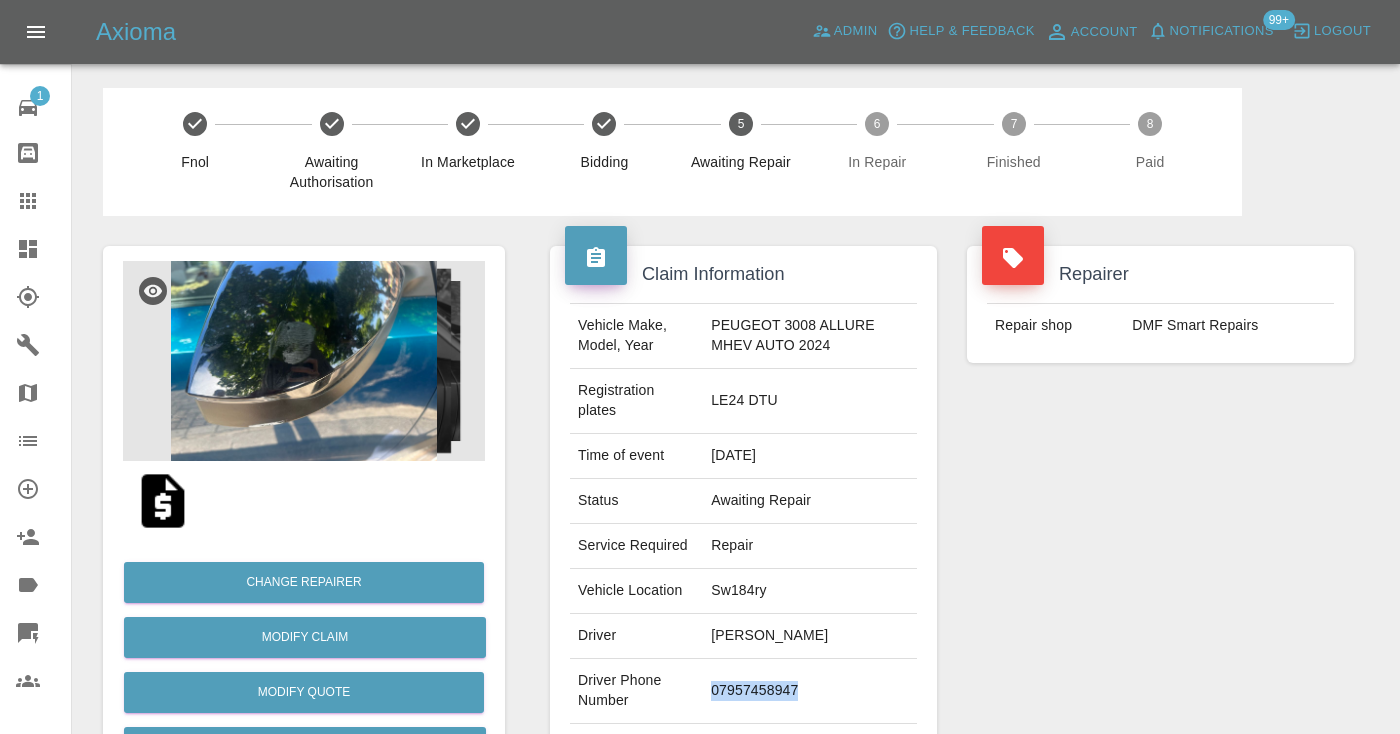 click on "07957458947" at bounding box center [810, 691] 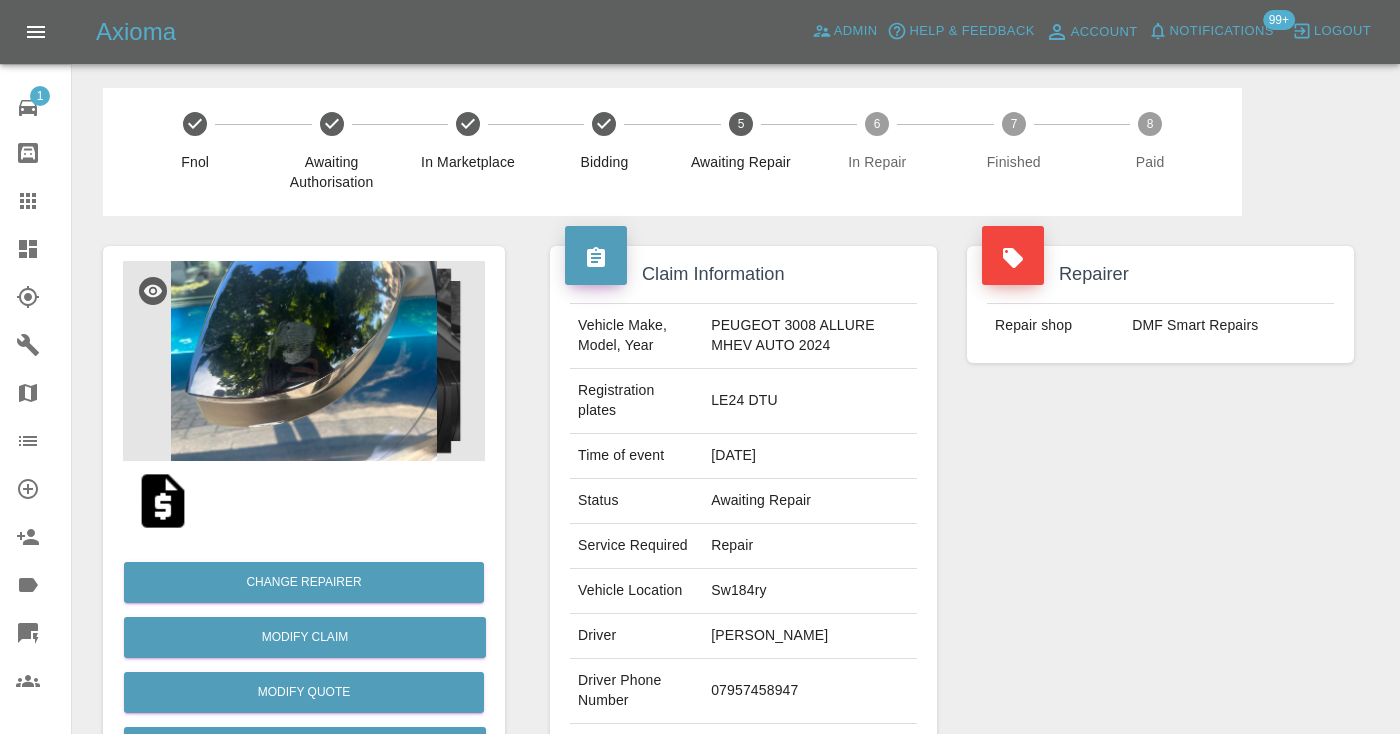 click on "Repairer Repair shop DMF Smart Repairs" at bounding box center [1160, 524] 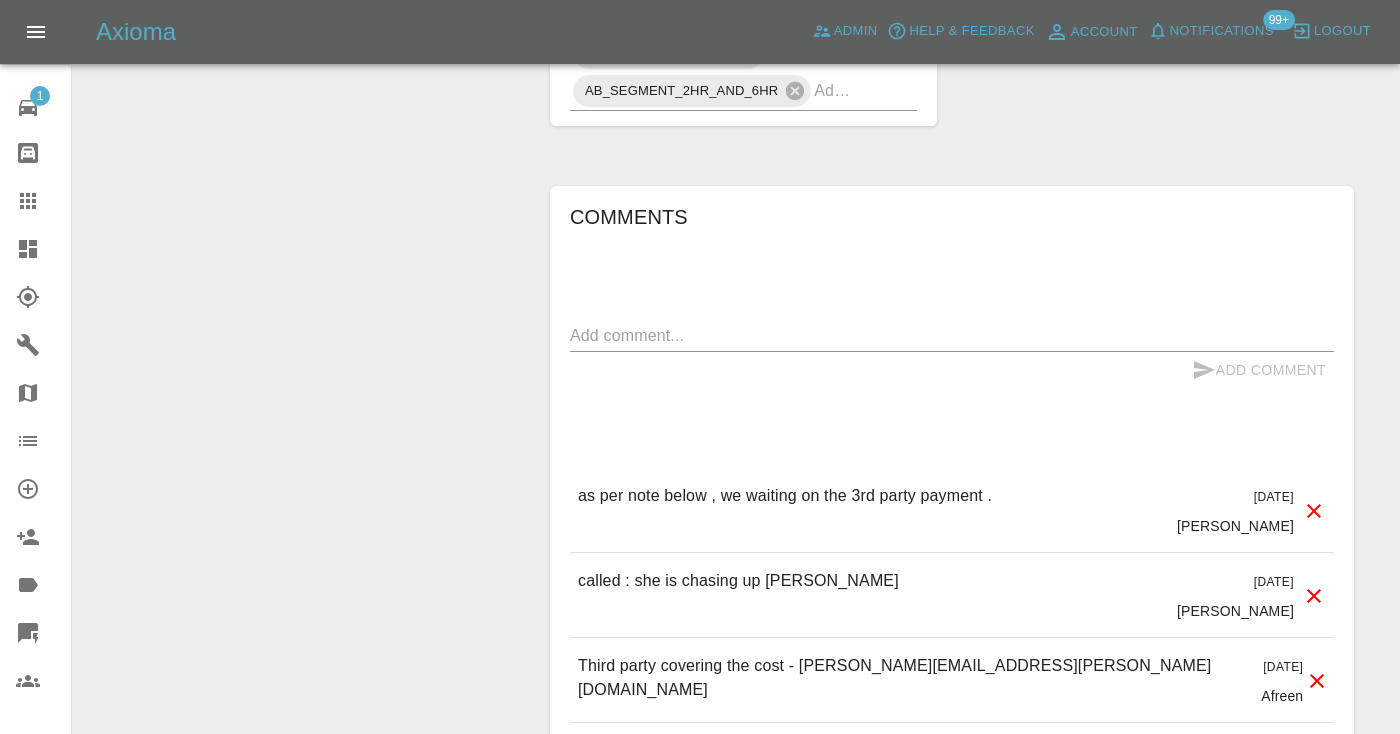 scroll, scrollTop: 1590, scrollLeft: 0, axis: vertical 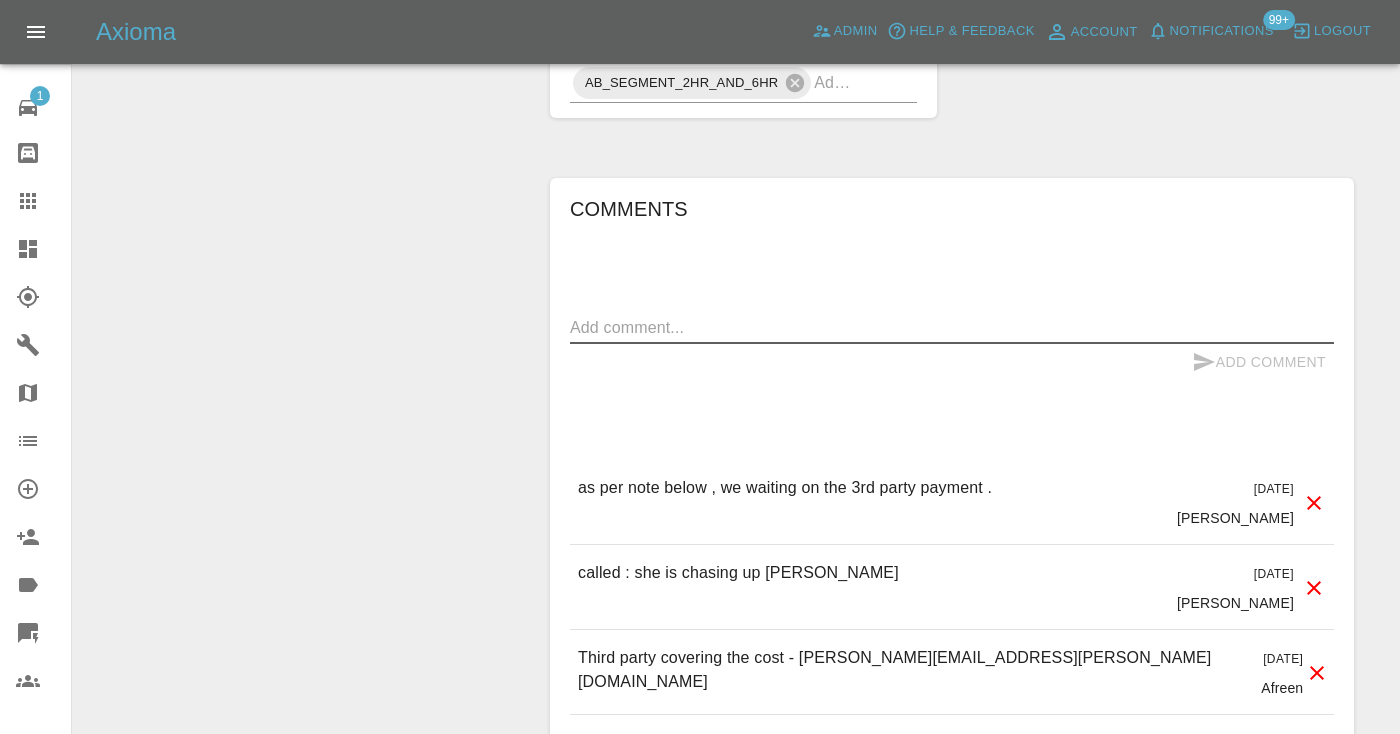 click at bounding box center (952, 327) 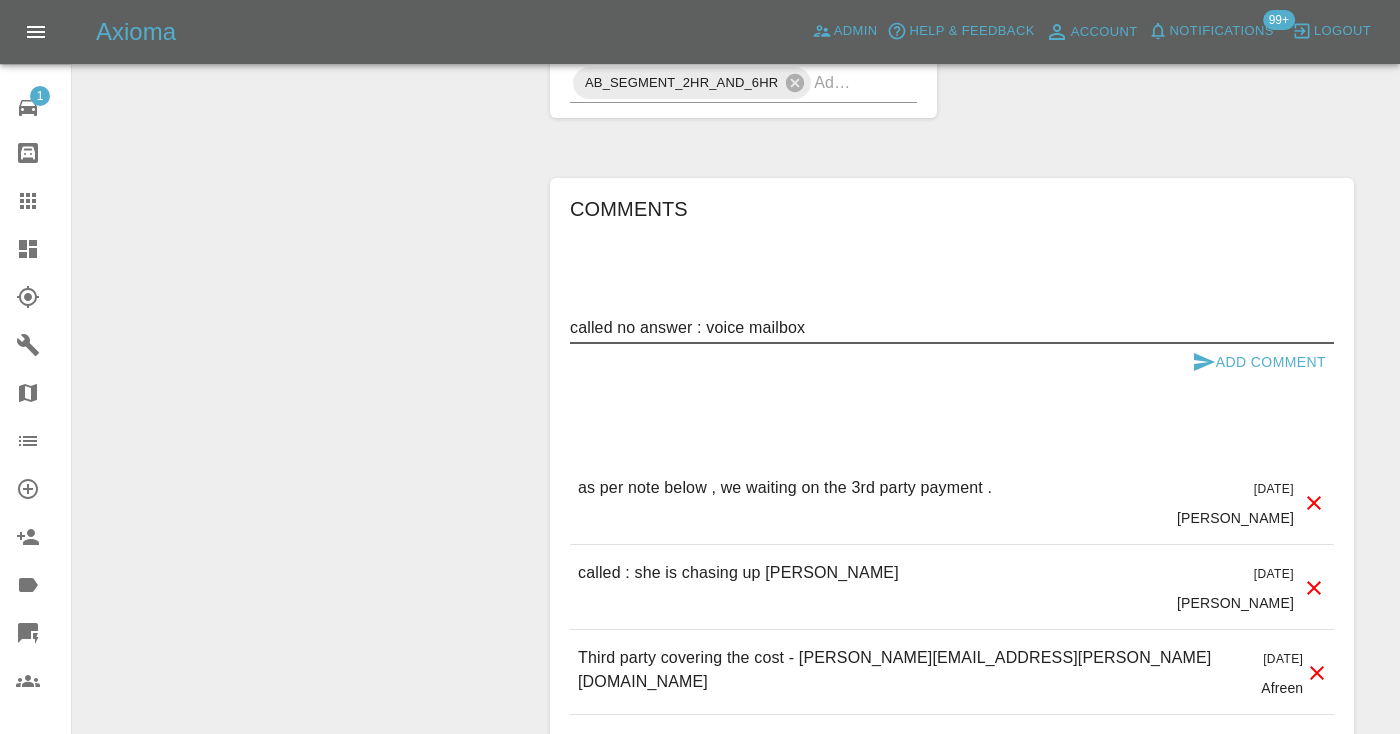 type on "called no answer : voice mailbox" 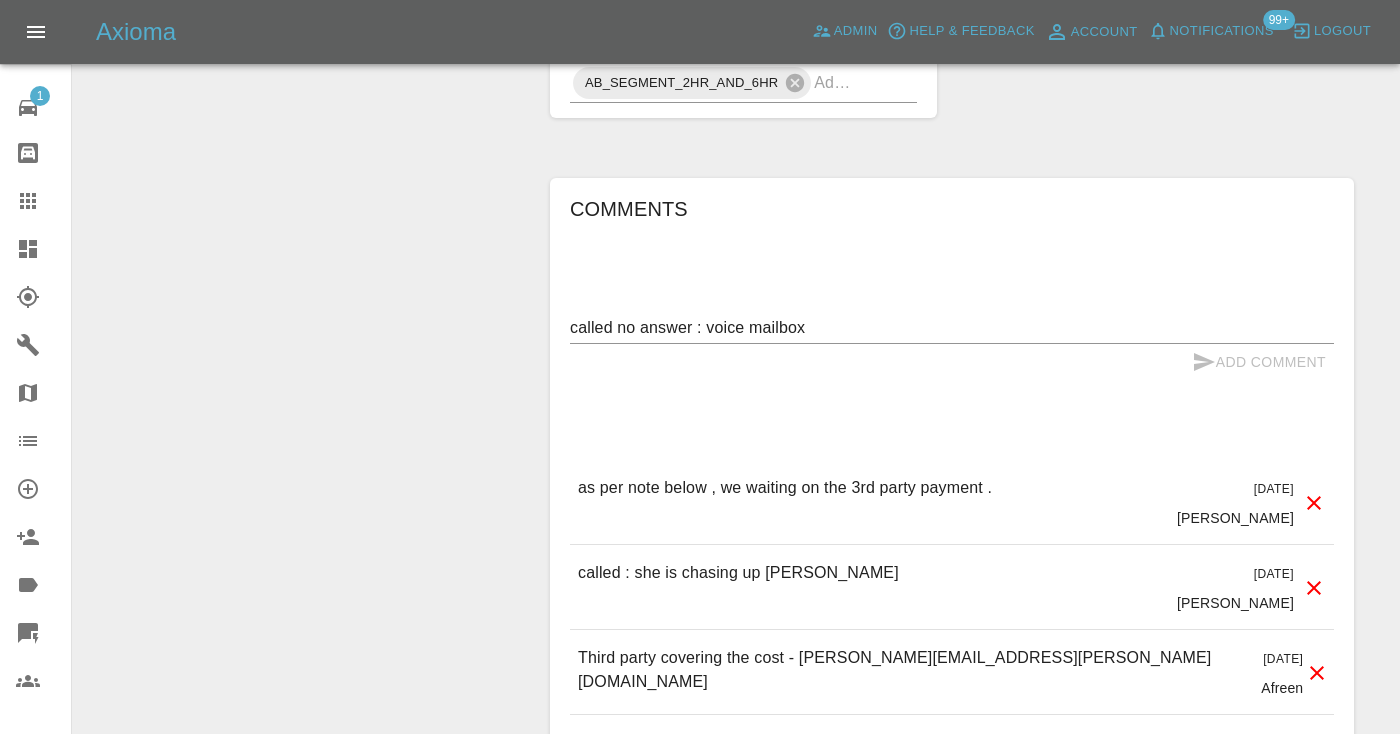type 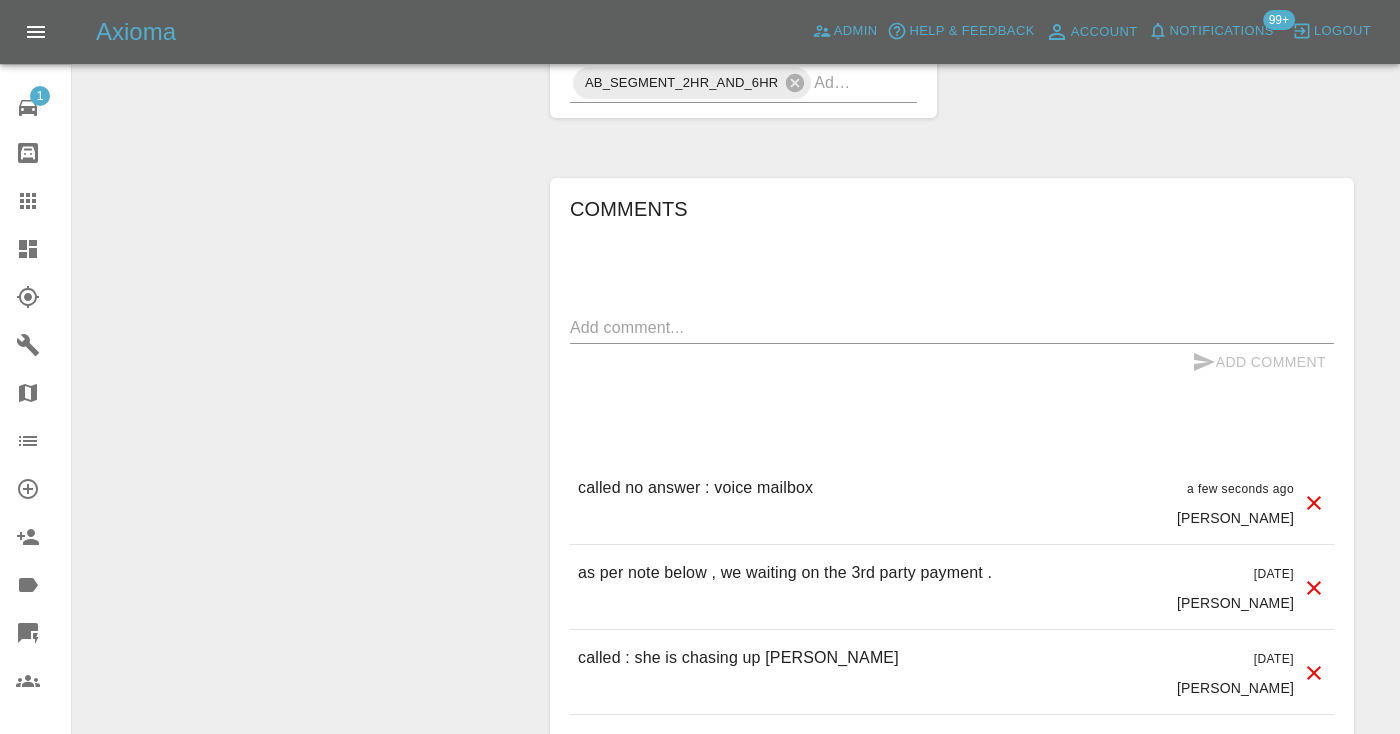 click at bounding box center [44, 201] 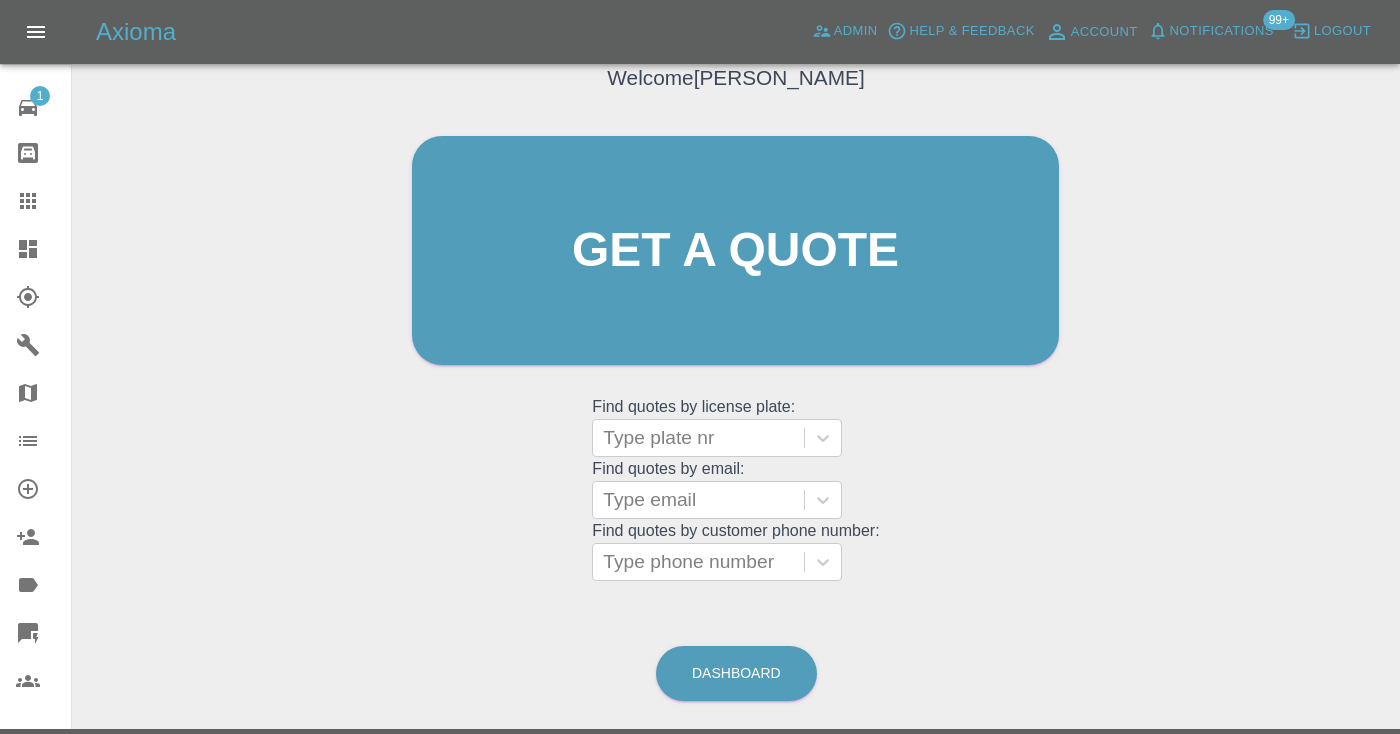 click on "Find quotes by customer phone number: Type phone number" at bounding box center [735, 551] 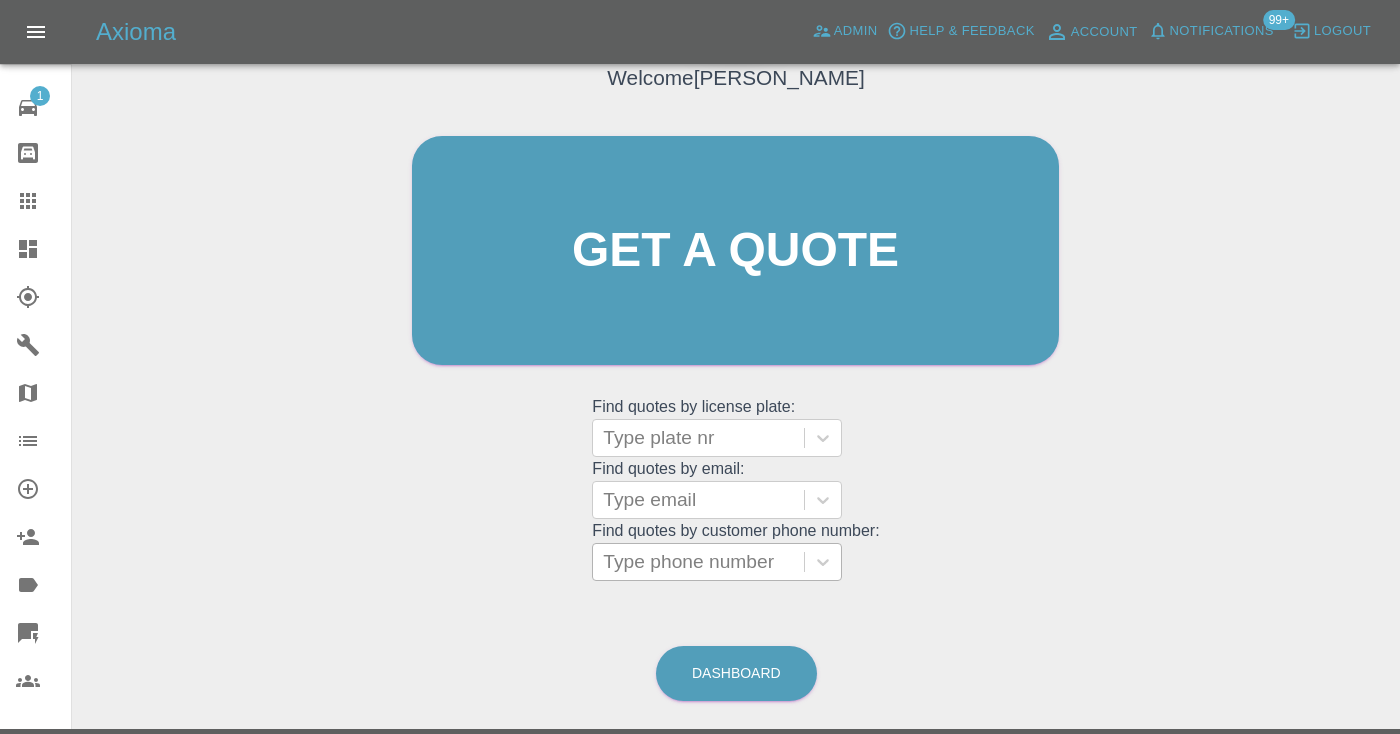 click on "Type phone number" at bounding box center (698, 562) 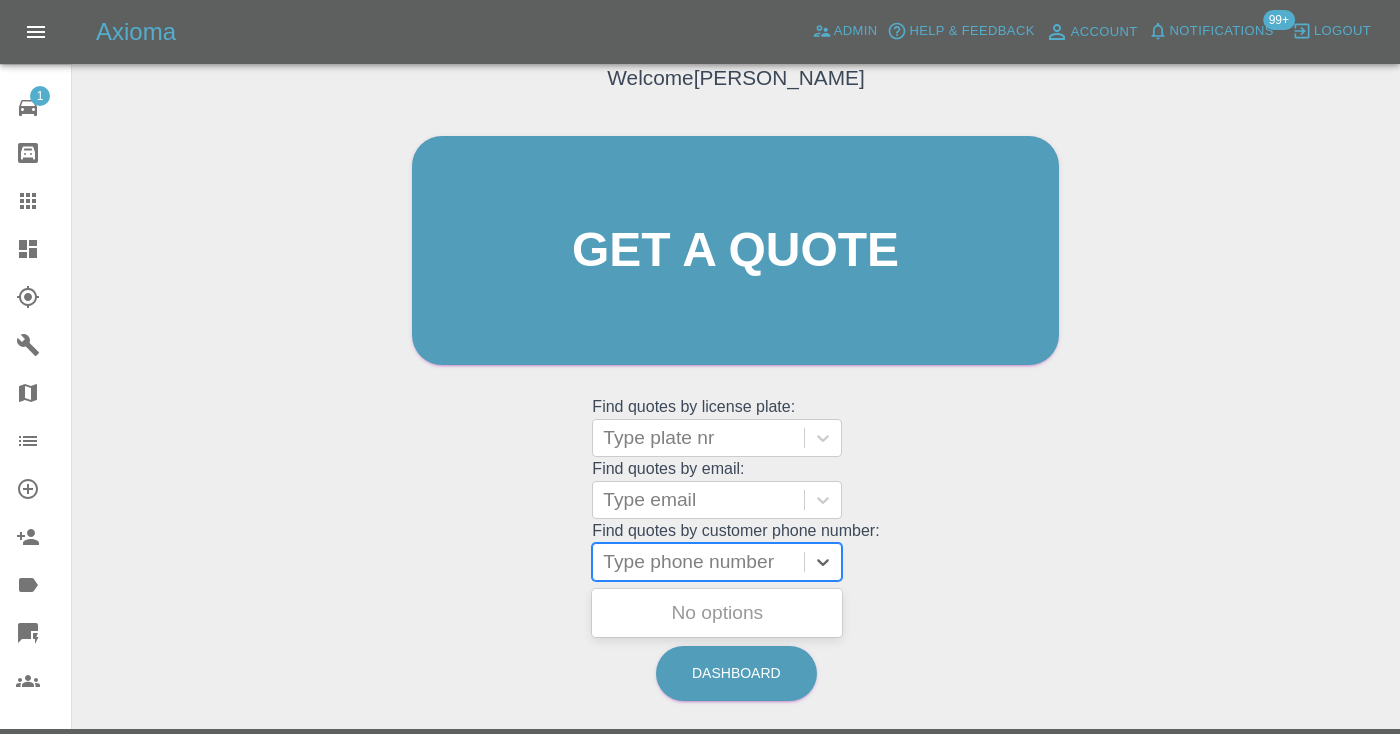 paste on "07734600148" 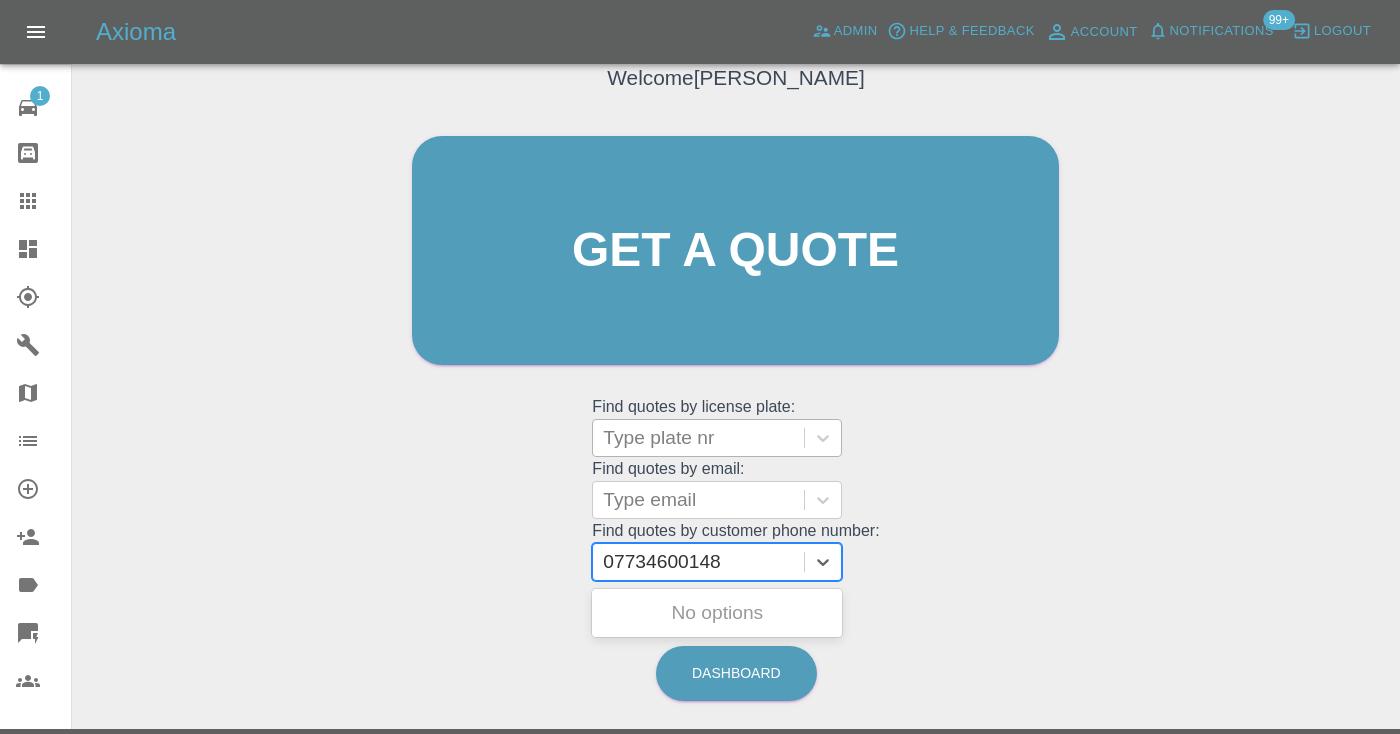 type on "07734600148" 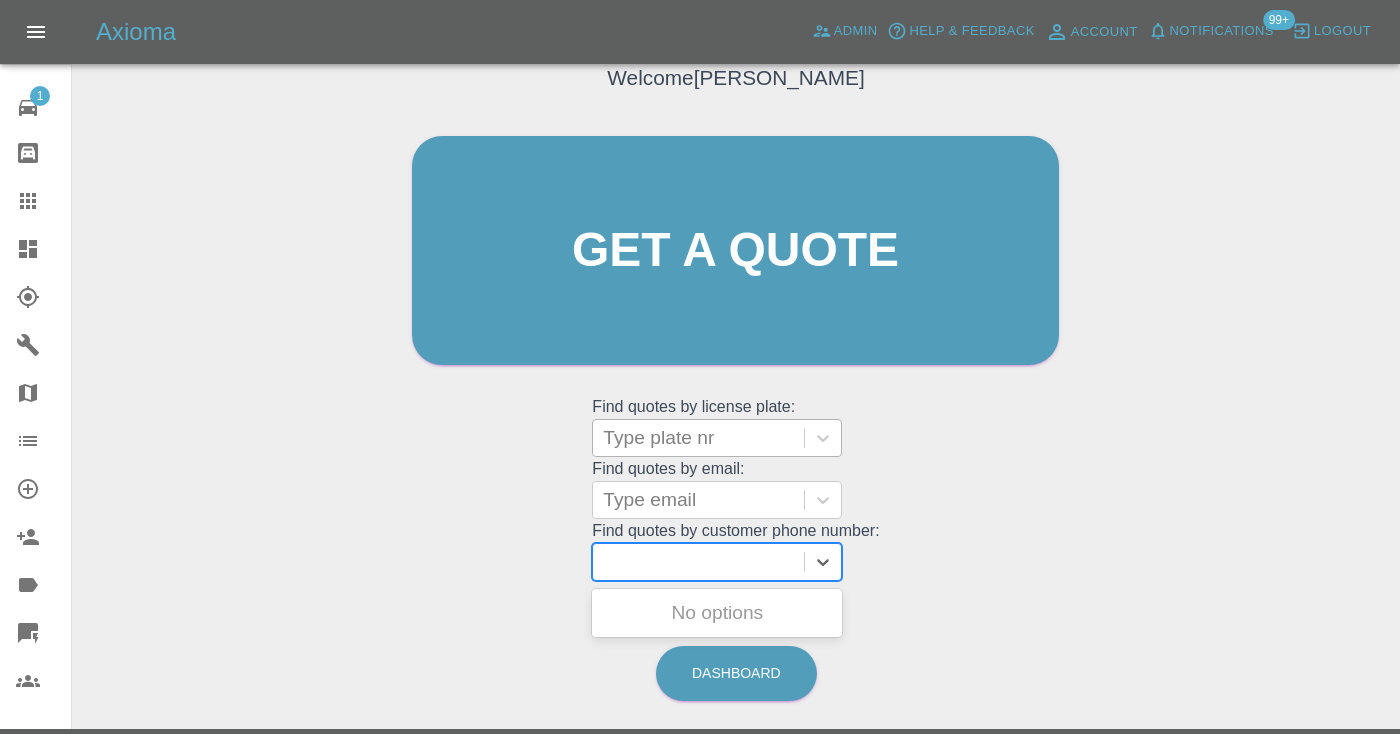 click on "Type plate nr" at bounding box center [698, 438] 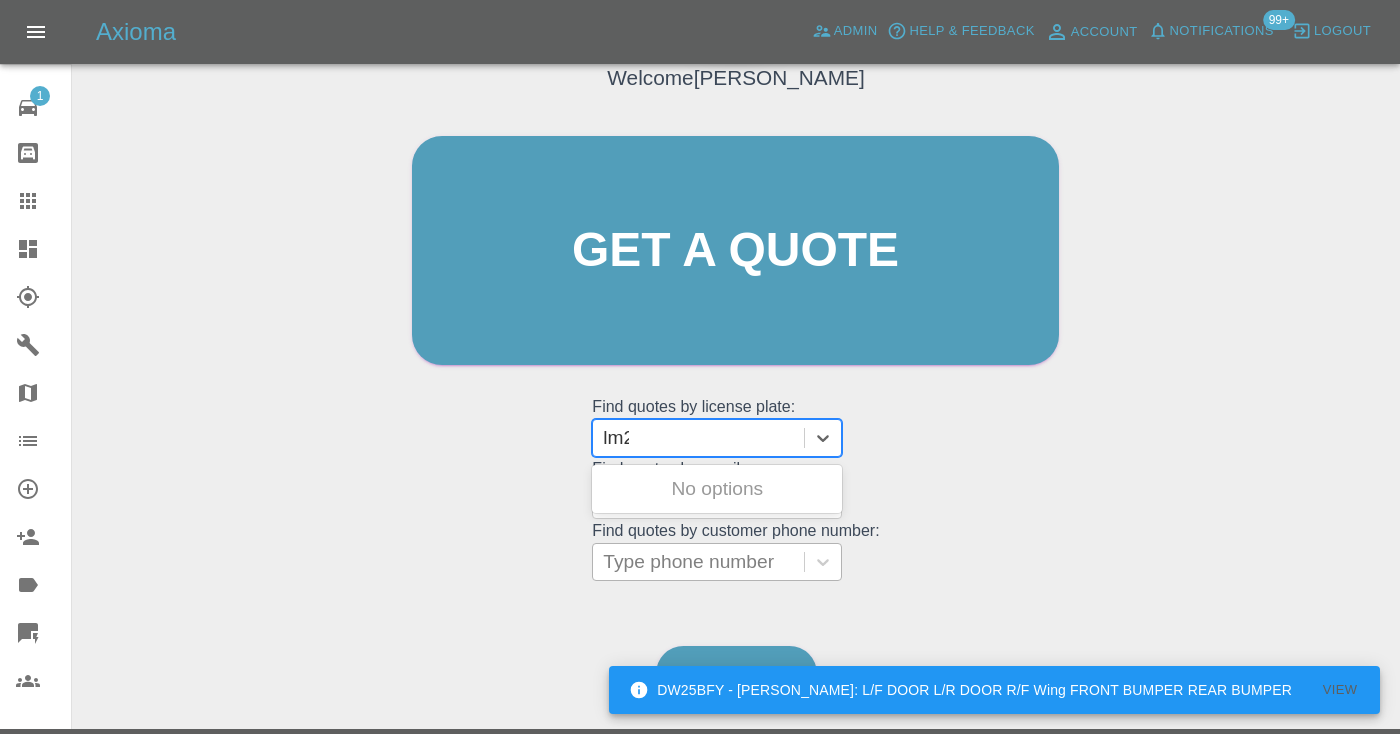 type on "lm22" 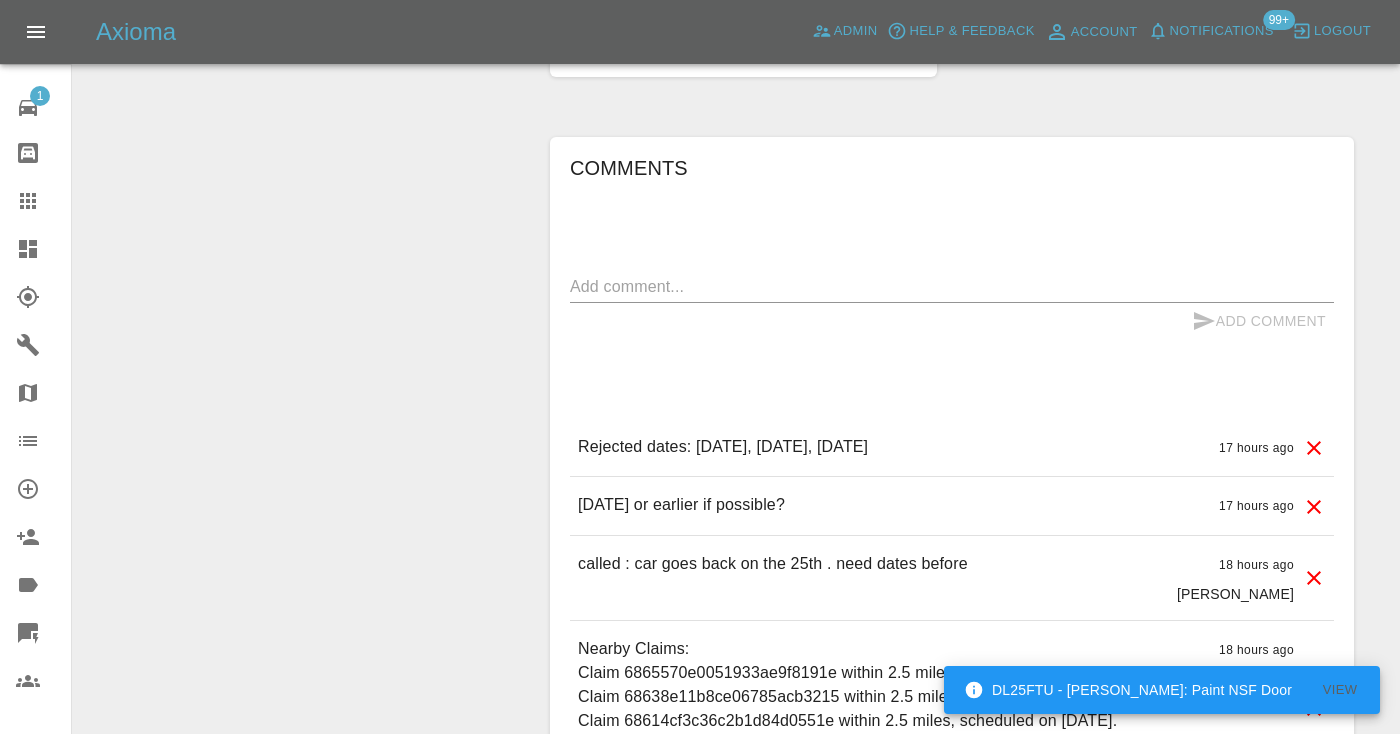 scroll, scrollTop: 0, scrollLeft: 0, axis: both 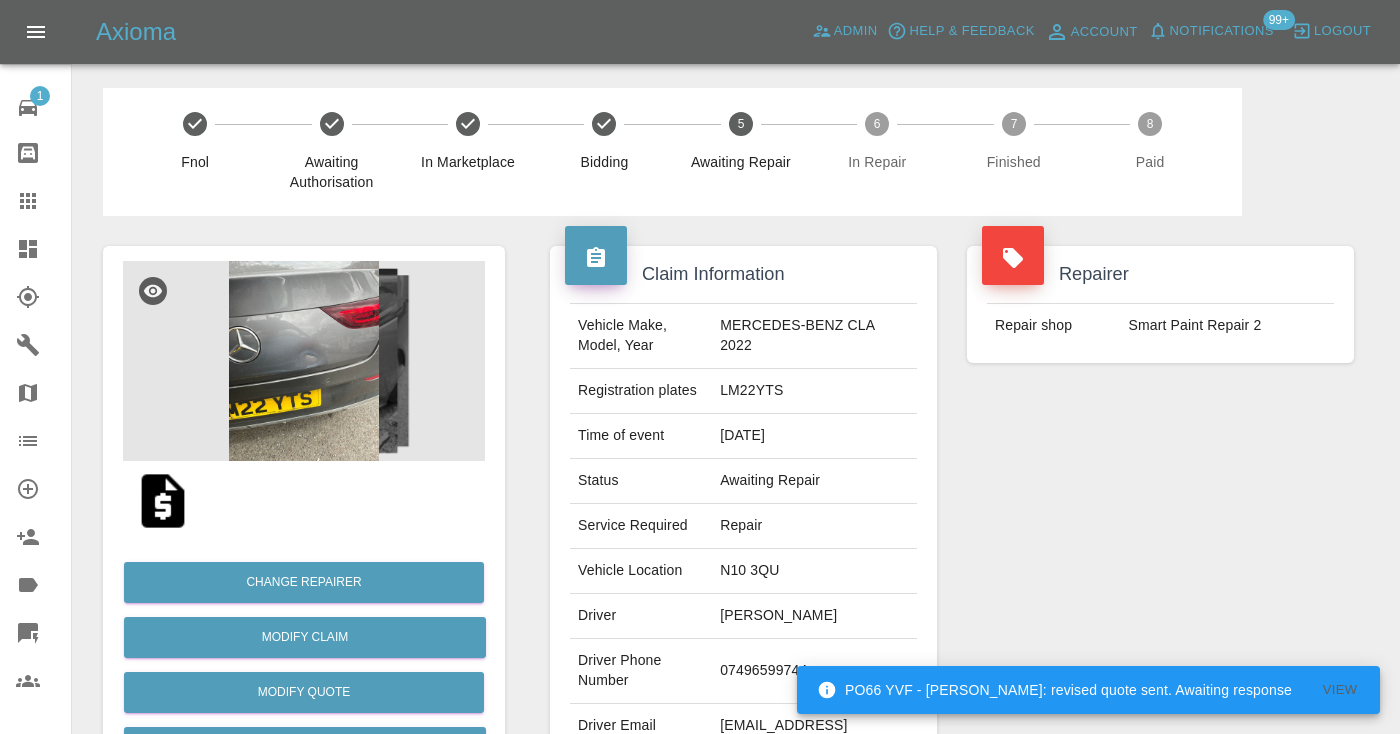 click on "Repairer Repair shop Smart Paint Repair 2" at bounding box center (1160, 514) 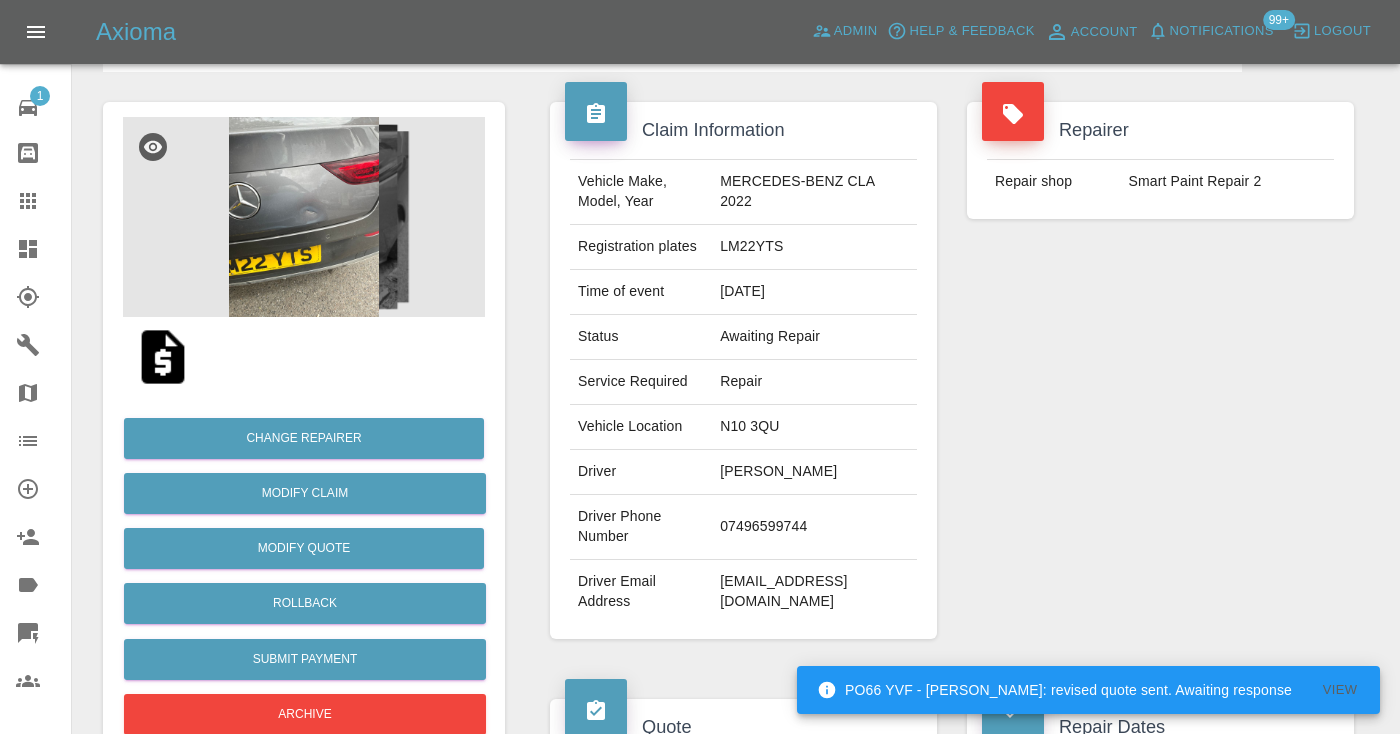 scroll, scrollTop: 158, scrollLeft: 0, axis: vertical 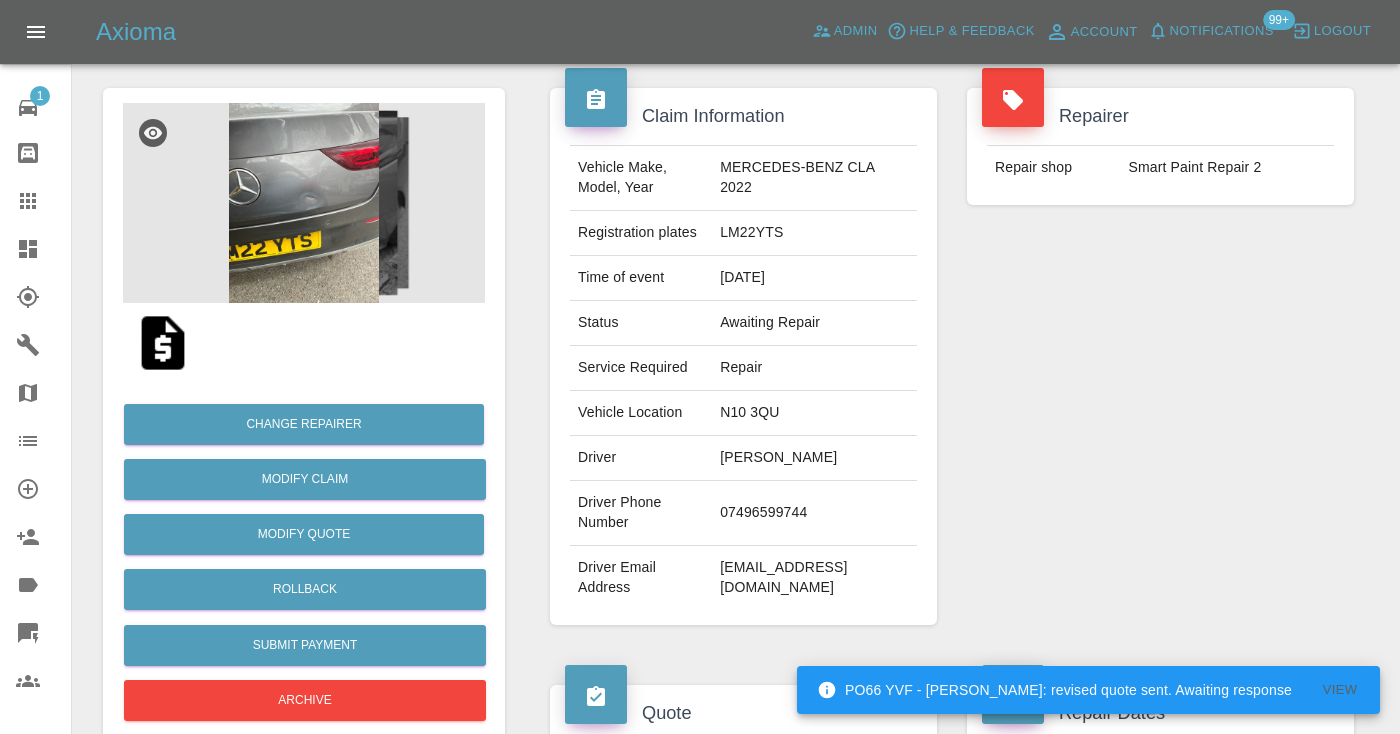 click on "07496599744" at bounding box center (814, 513) 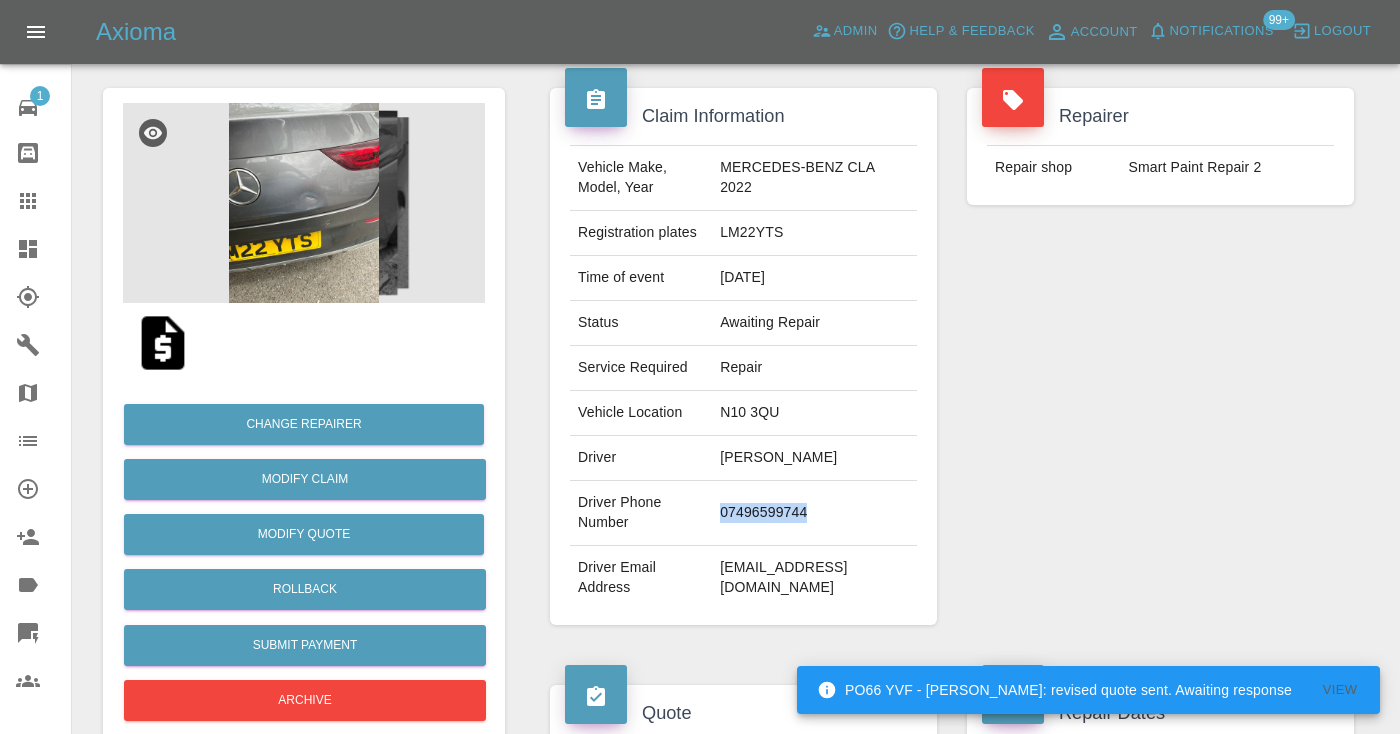 click on "07496599744" at bounding box center (814, 513) 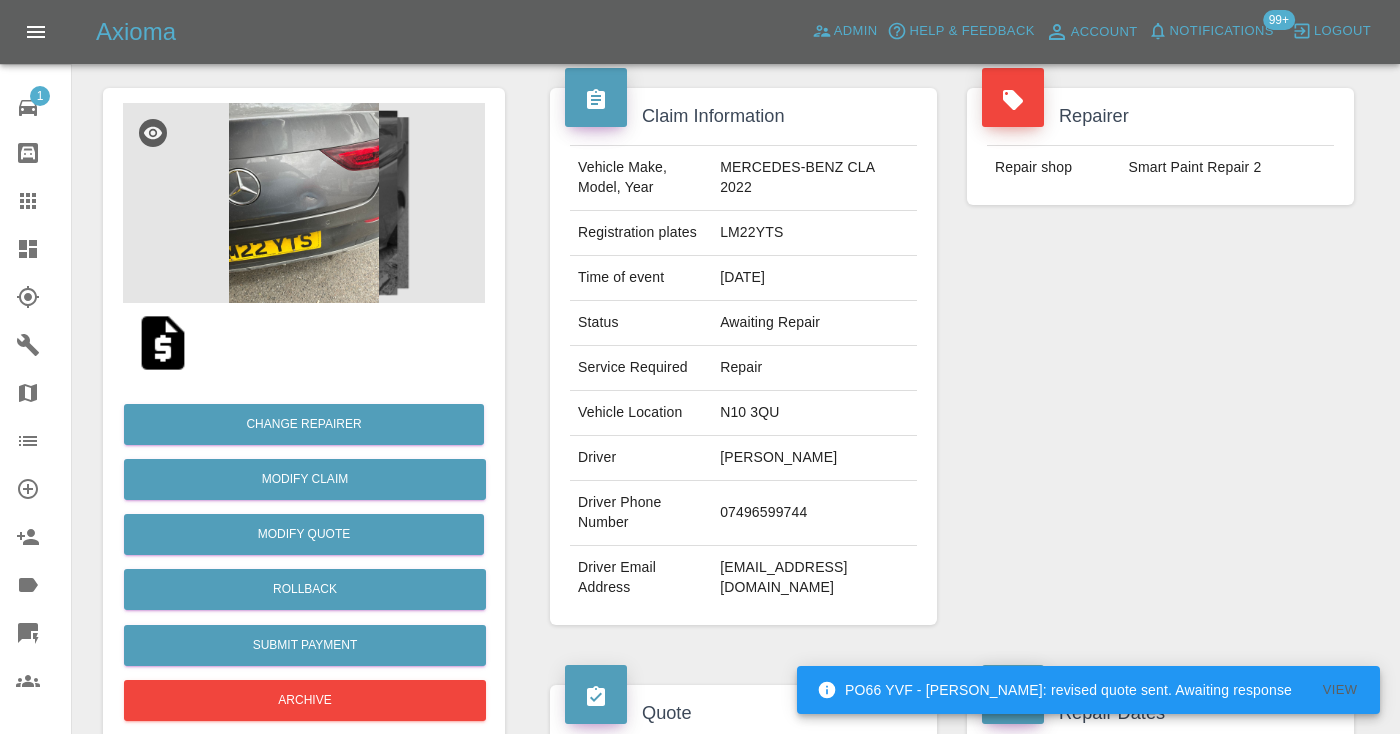 click on "Repairer Repair shop Smart Paint Repair 2" at bounding box center [1160, 356] 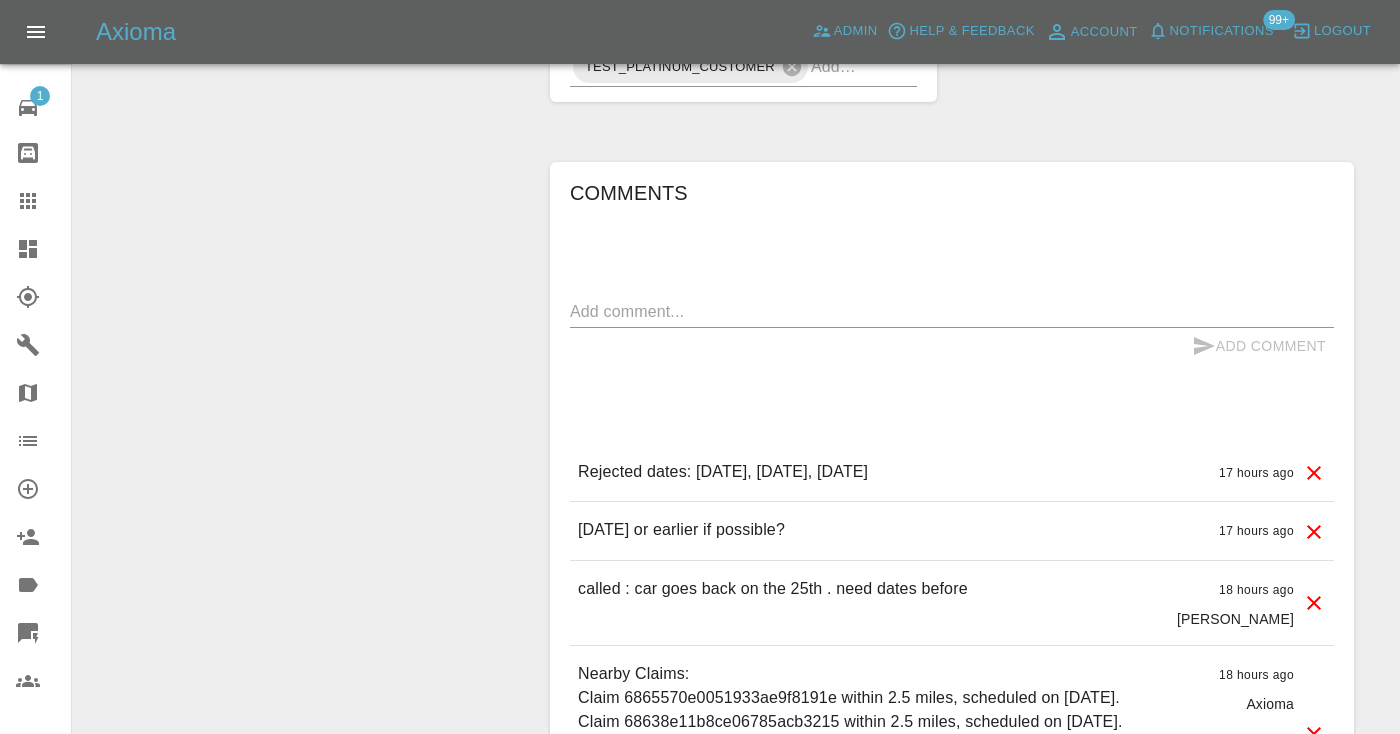 scroll, scrollTop: 1257, scrollLeft: 0, axis: vertical 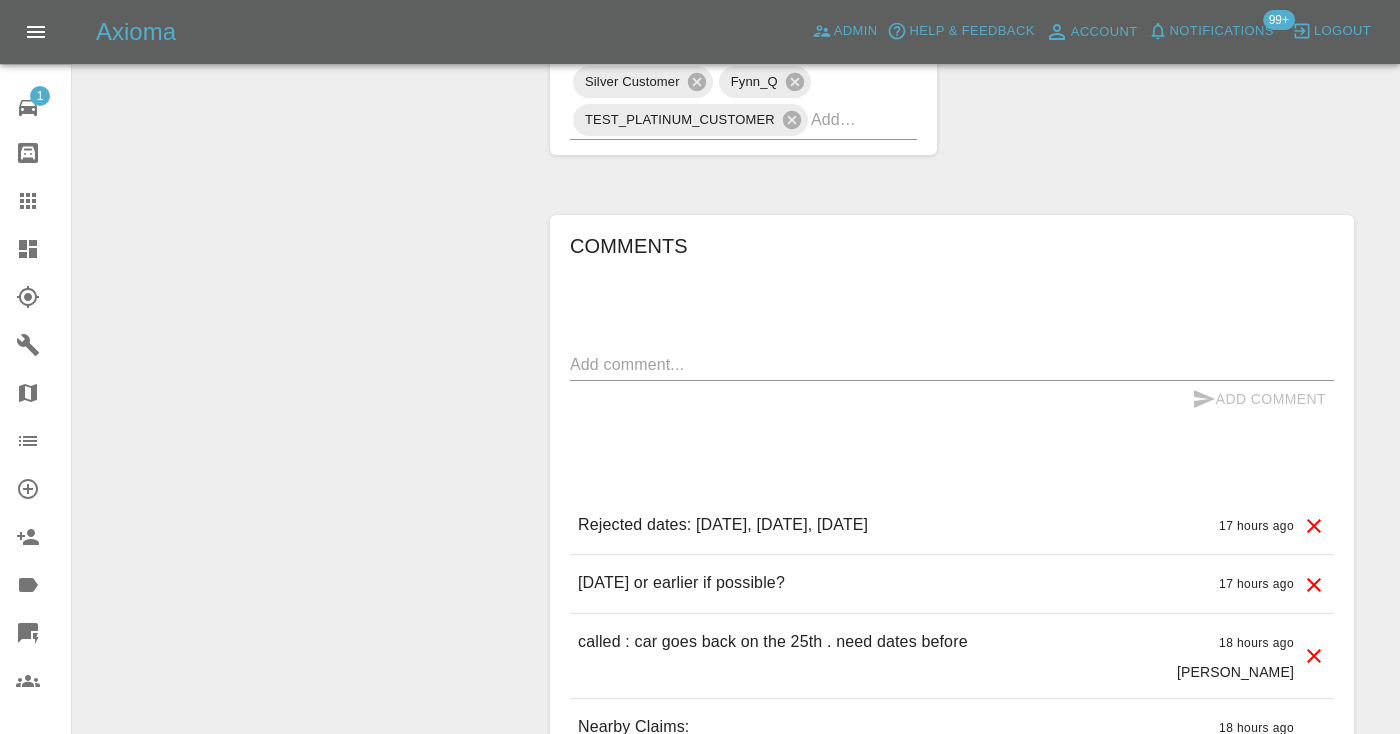 click at bounding box center (952, 364) 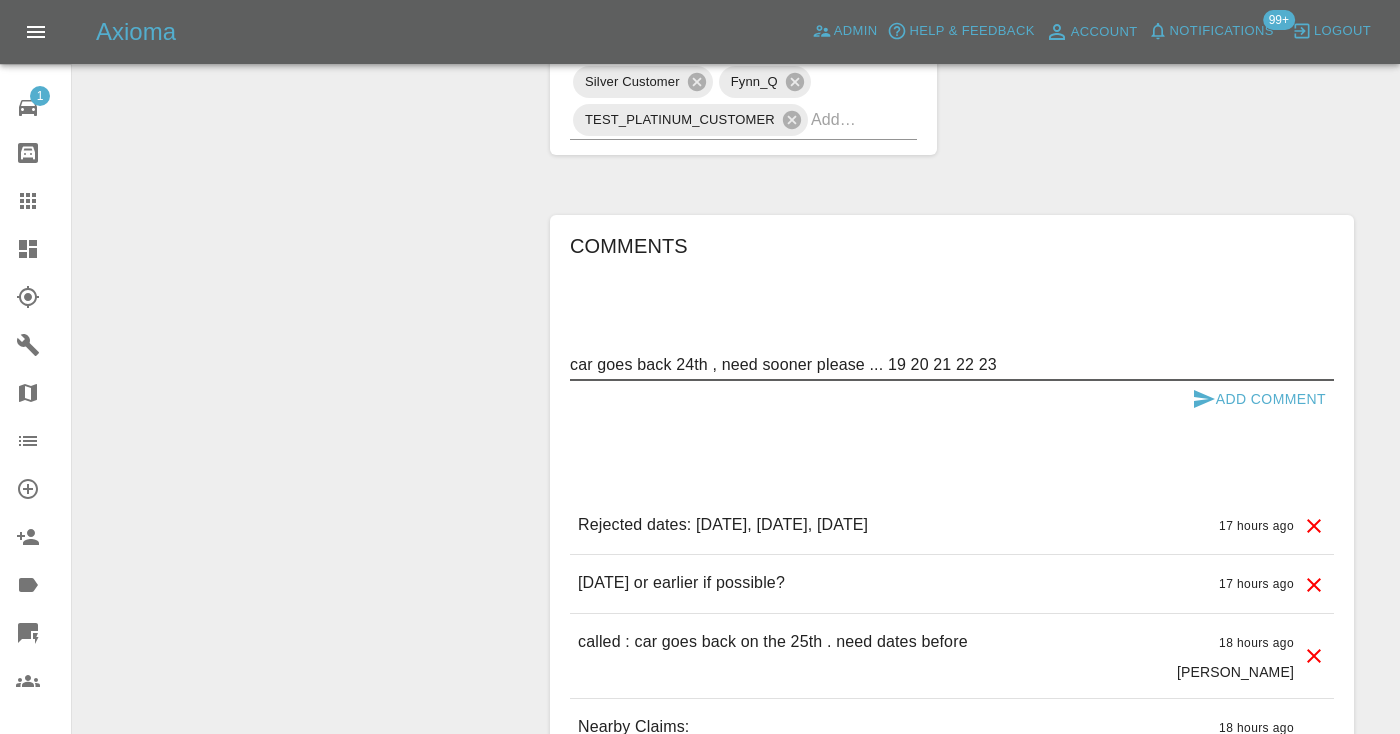 type on "car goes back 24th , need sooner please ... 19 20 21 22 23" 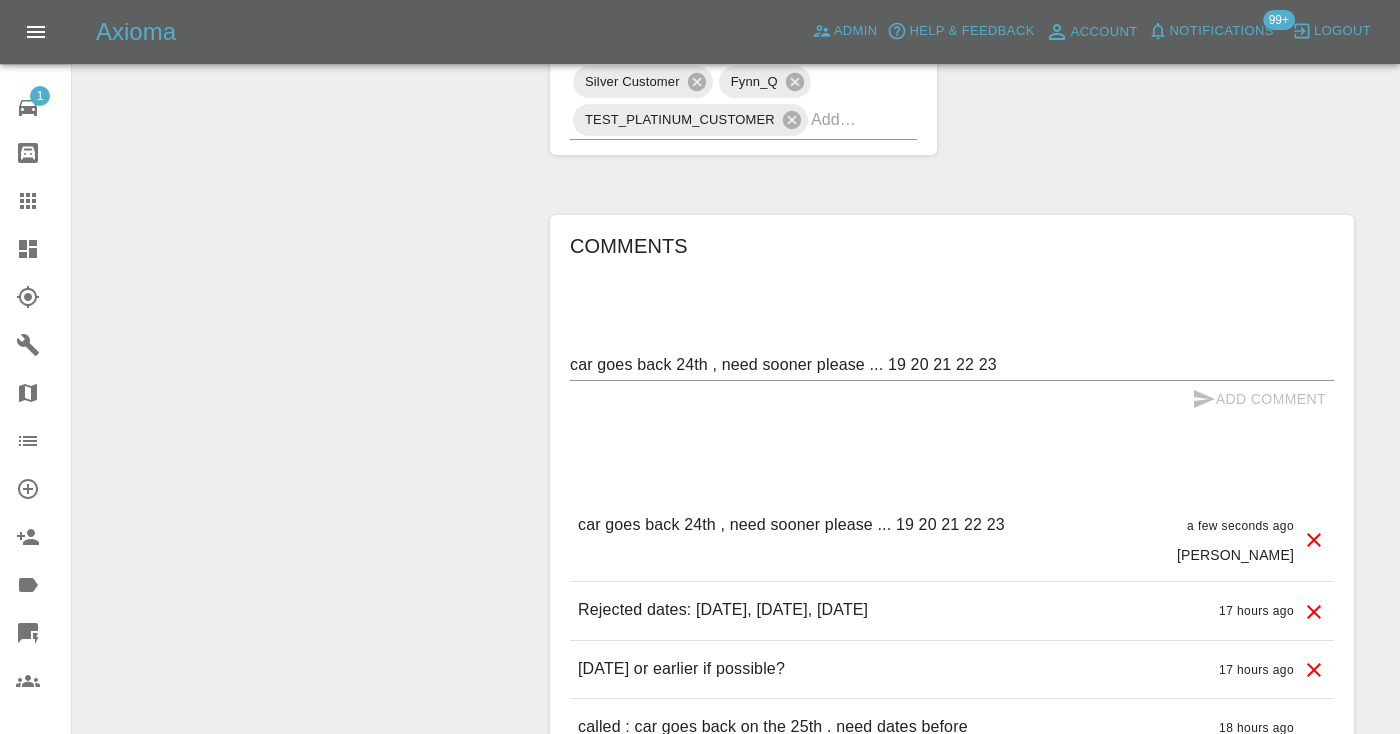 type 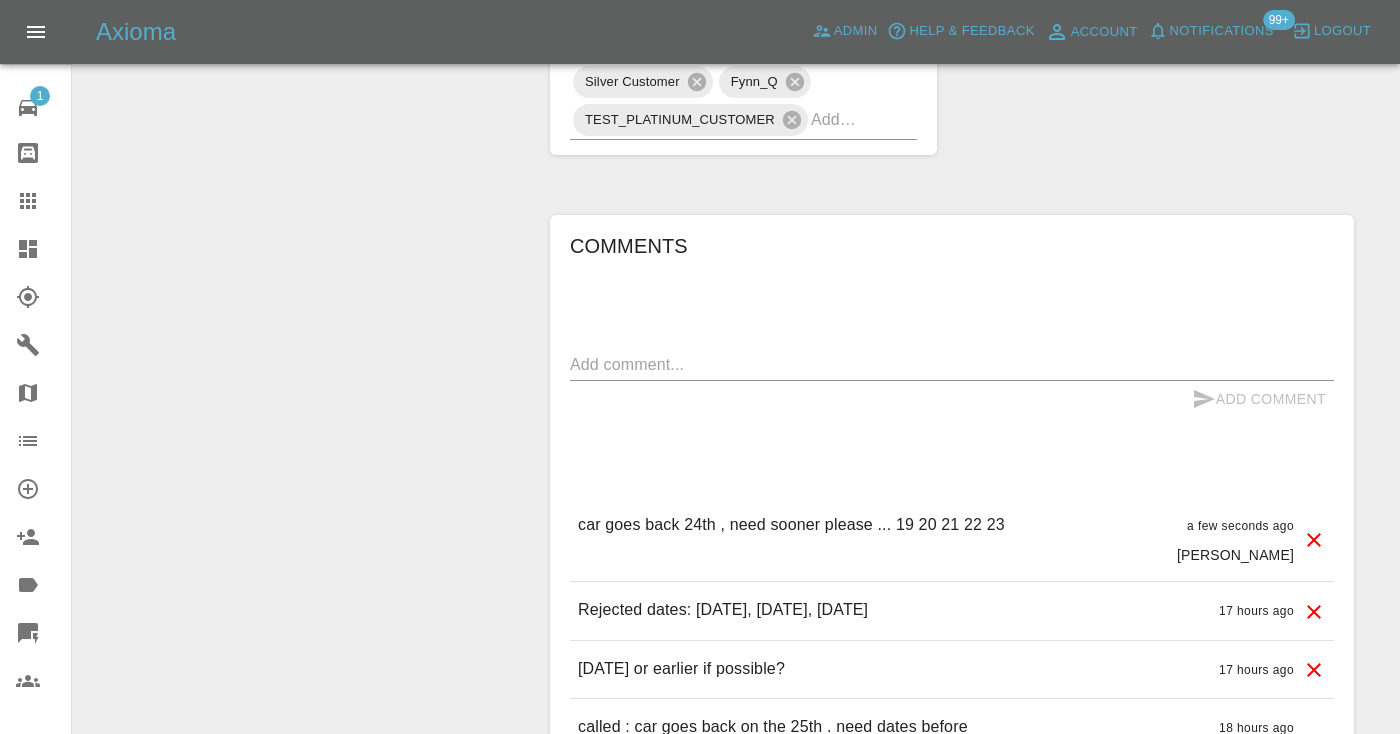 click 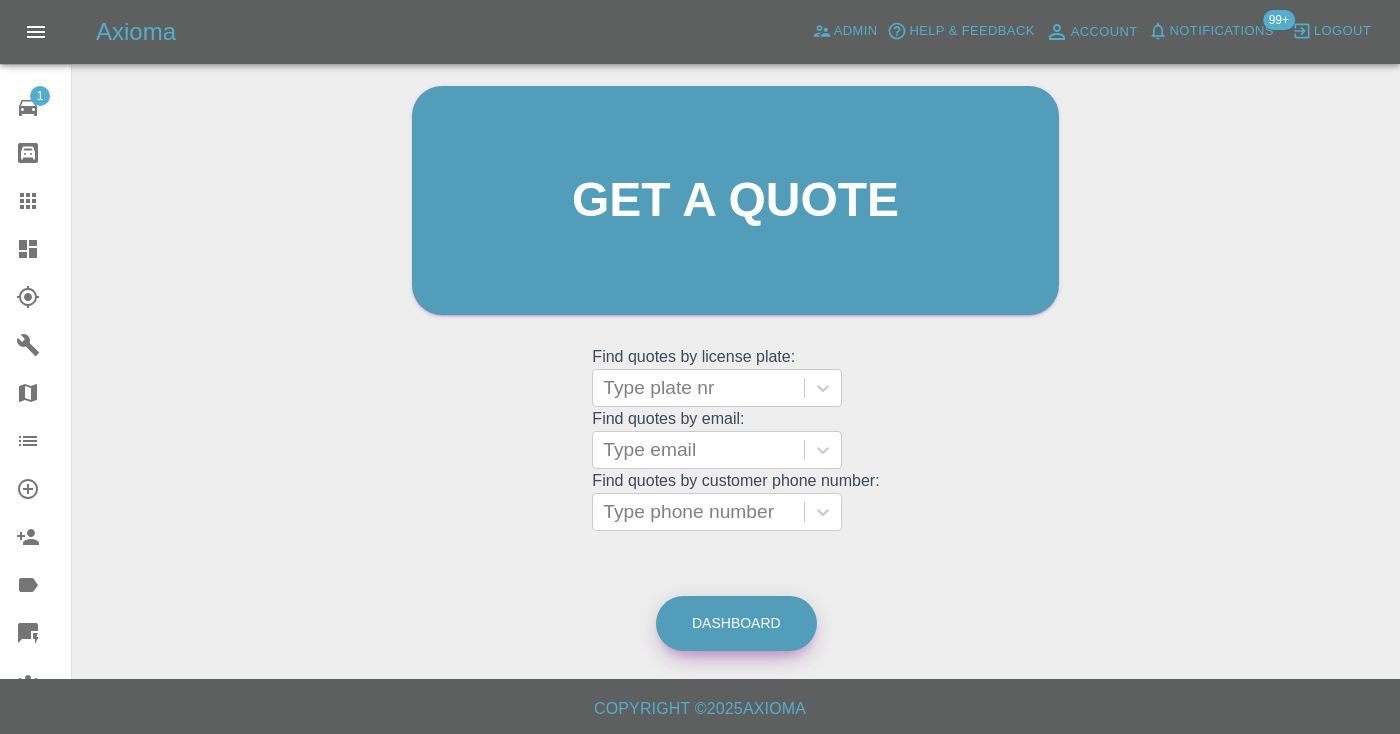 click on "Dashboard" at bounding box center (736, 623) 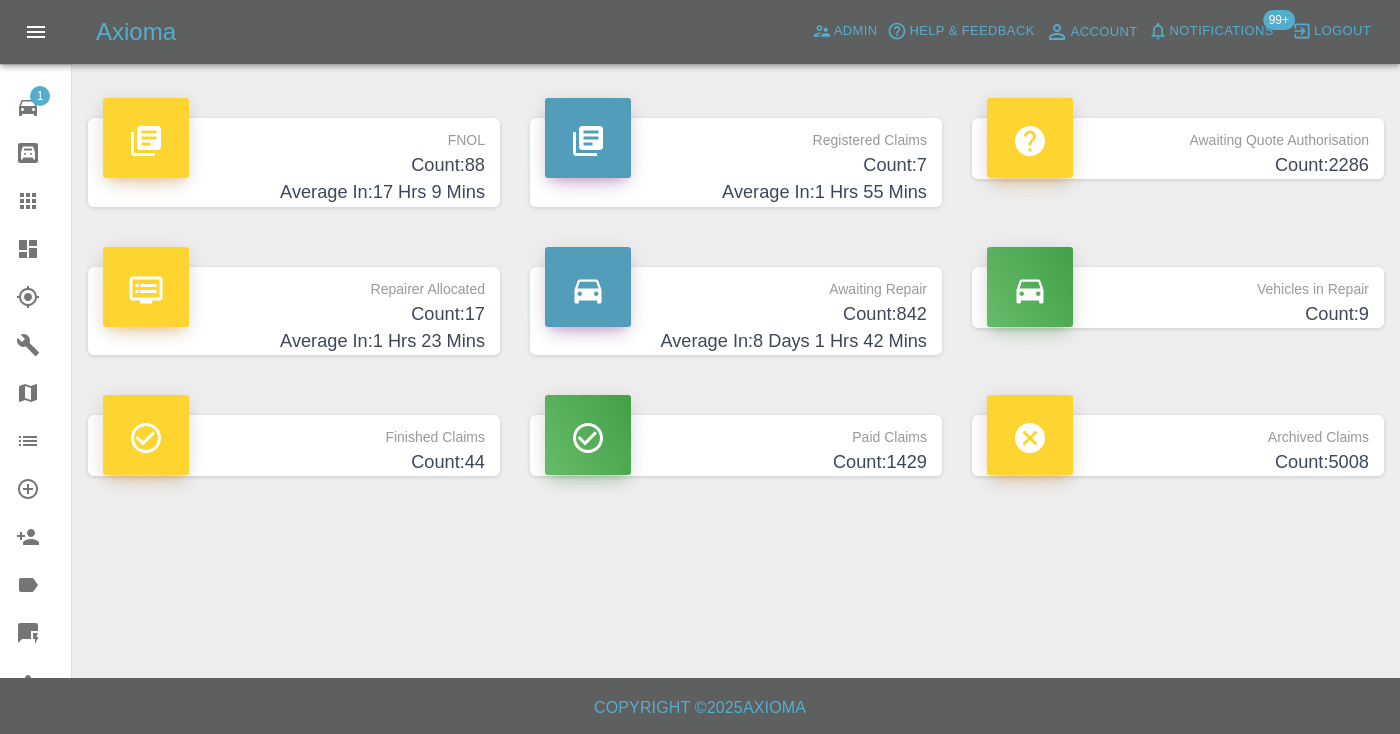 click on "Count:  842" at bounding box center [736, 314] 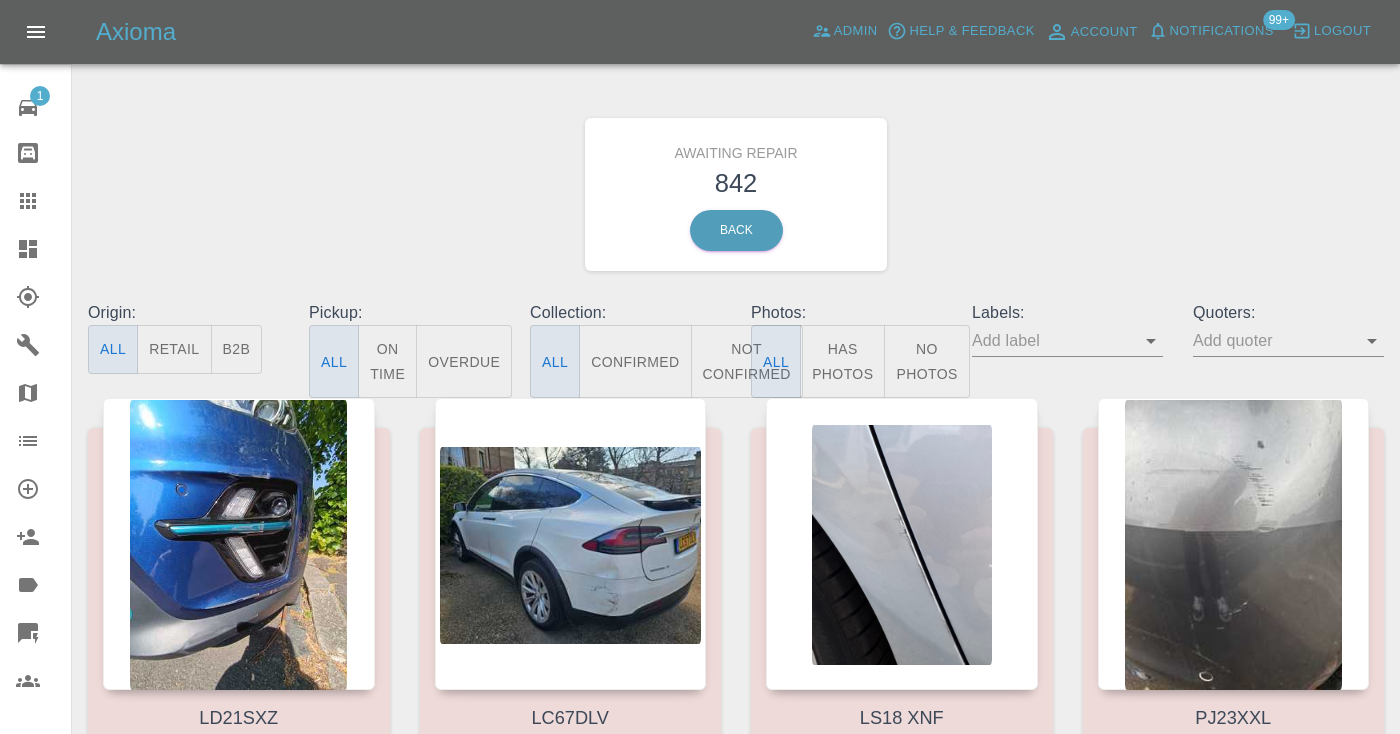click on "Not Confirmed" at bounding box center [747, 361] 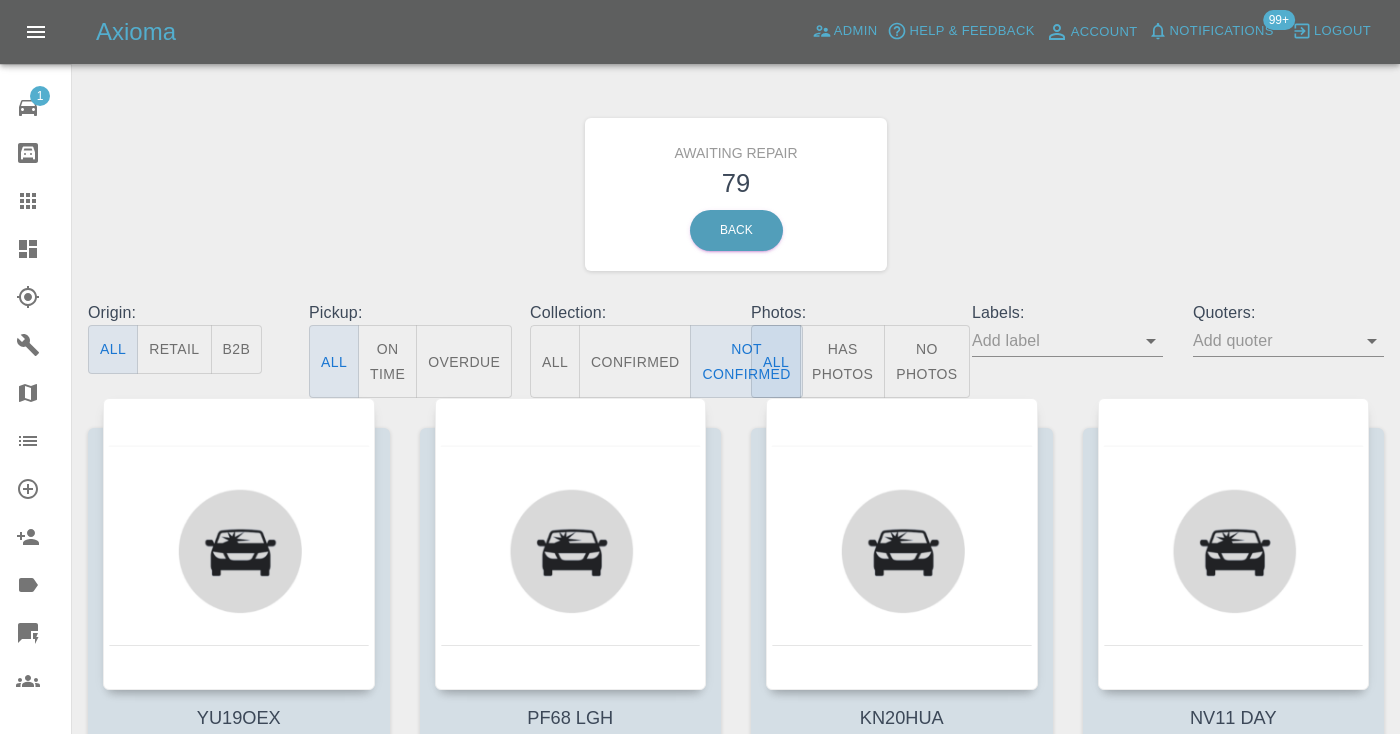 click on "Awaiting Repair 79 Back" at bounding box center [736, 194] 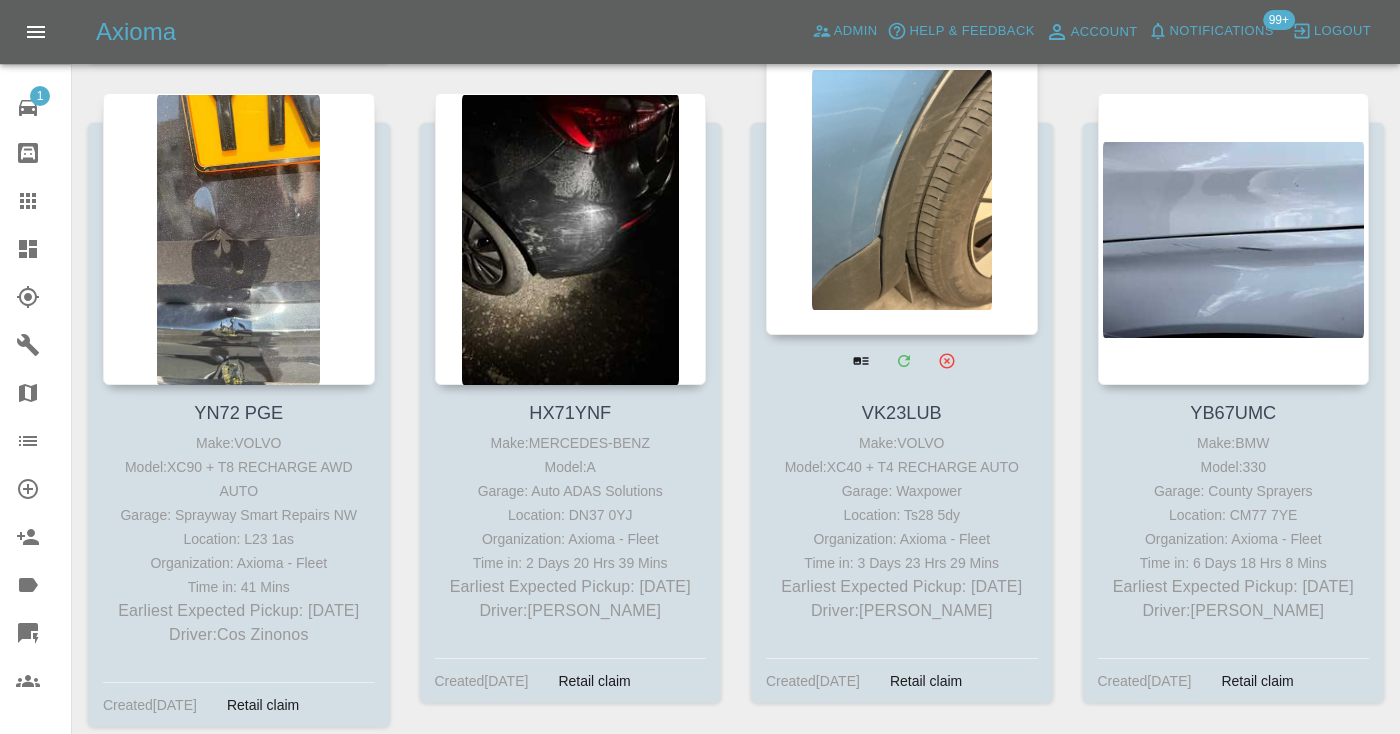 scroll, scrollTop: 4278, scrollLeft: 0, axis: vertical 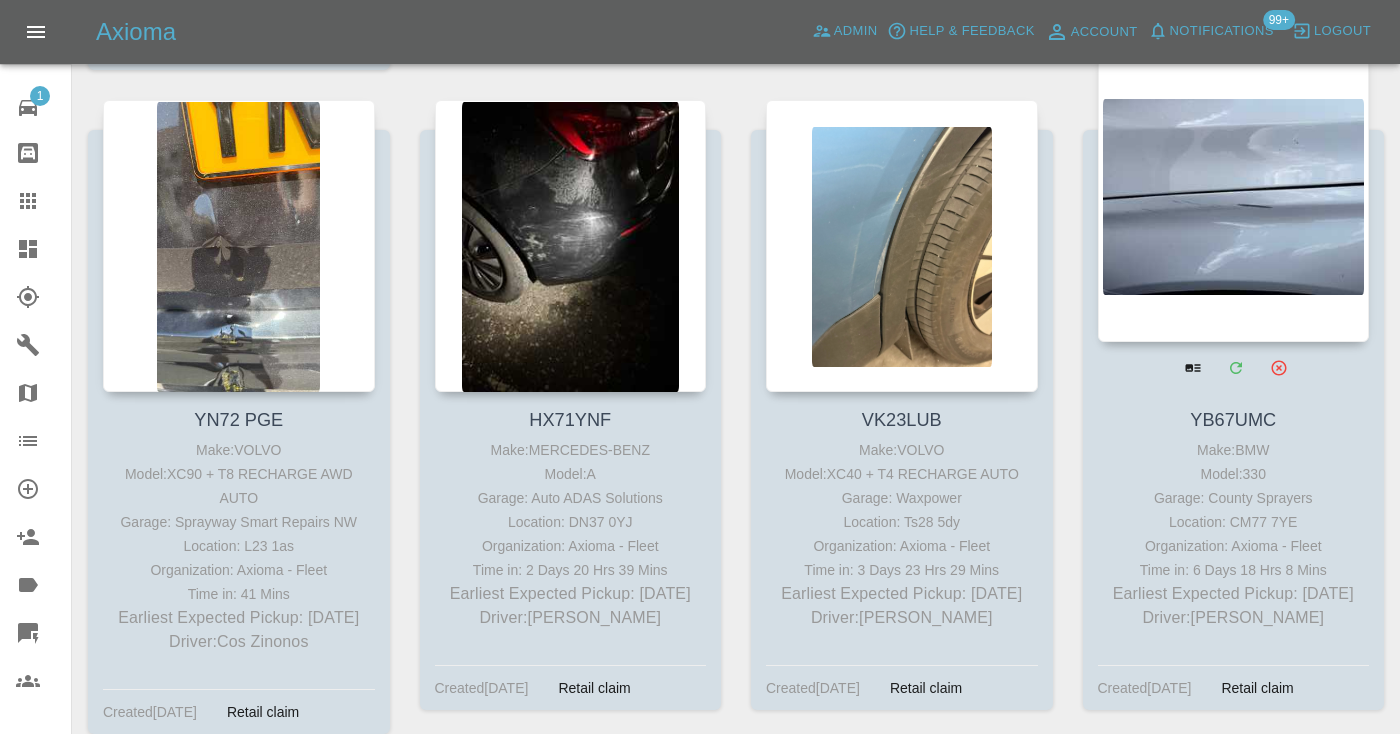 click at bounding box center [1234, 196] 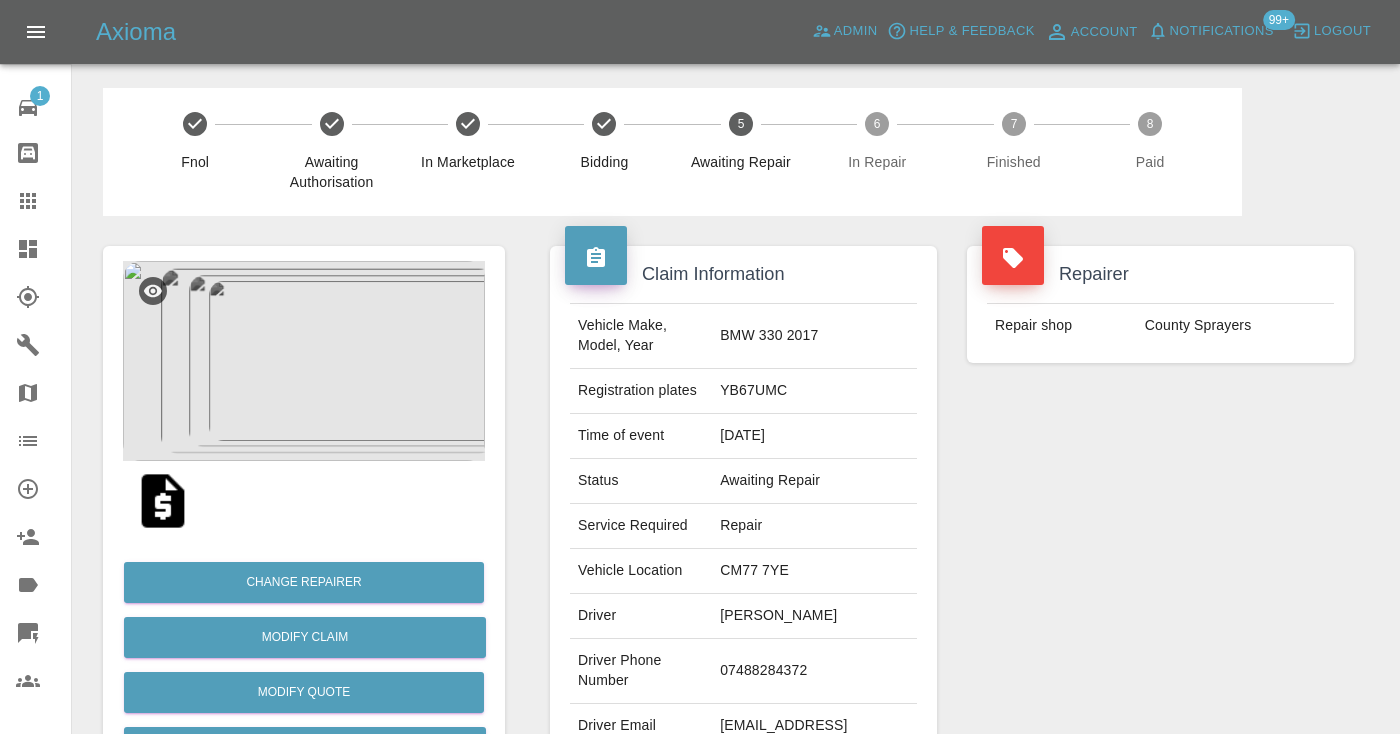 click on "07488284372" at bounding box center [814, 671] 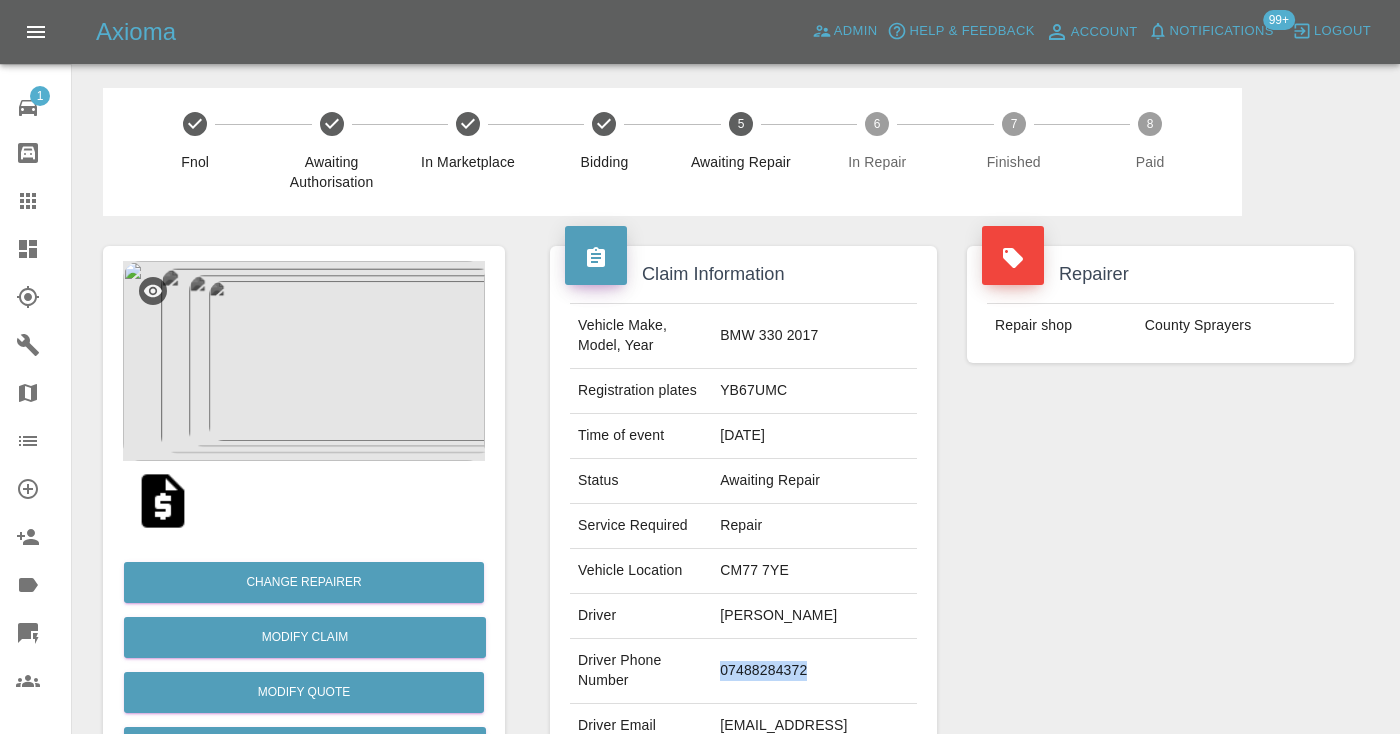 click on "07488284372" at bounding box center (814, 671) 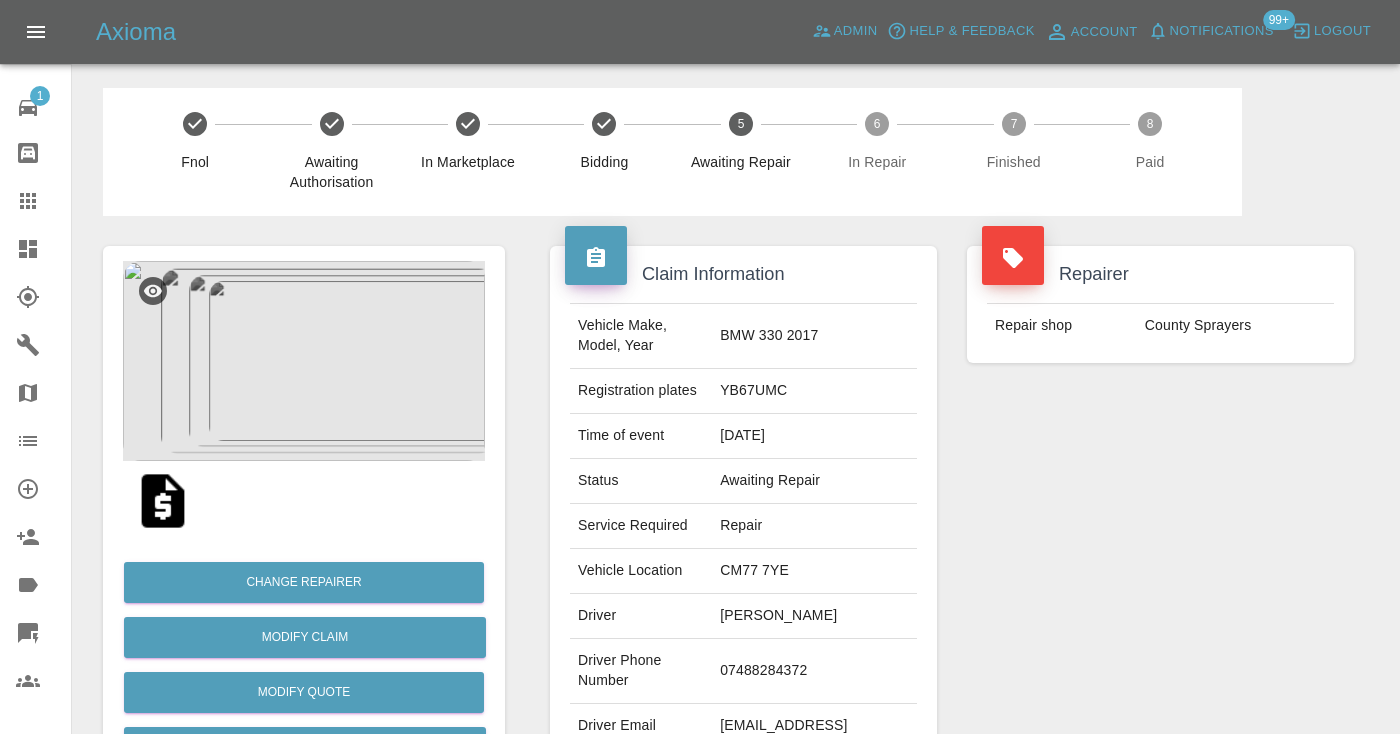 click on "Repairer Repair shop County Sprayers" at bounding box center (1160, 514) 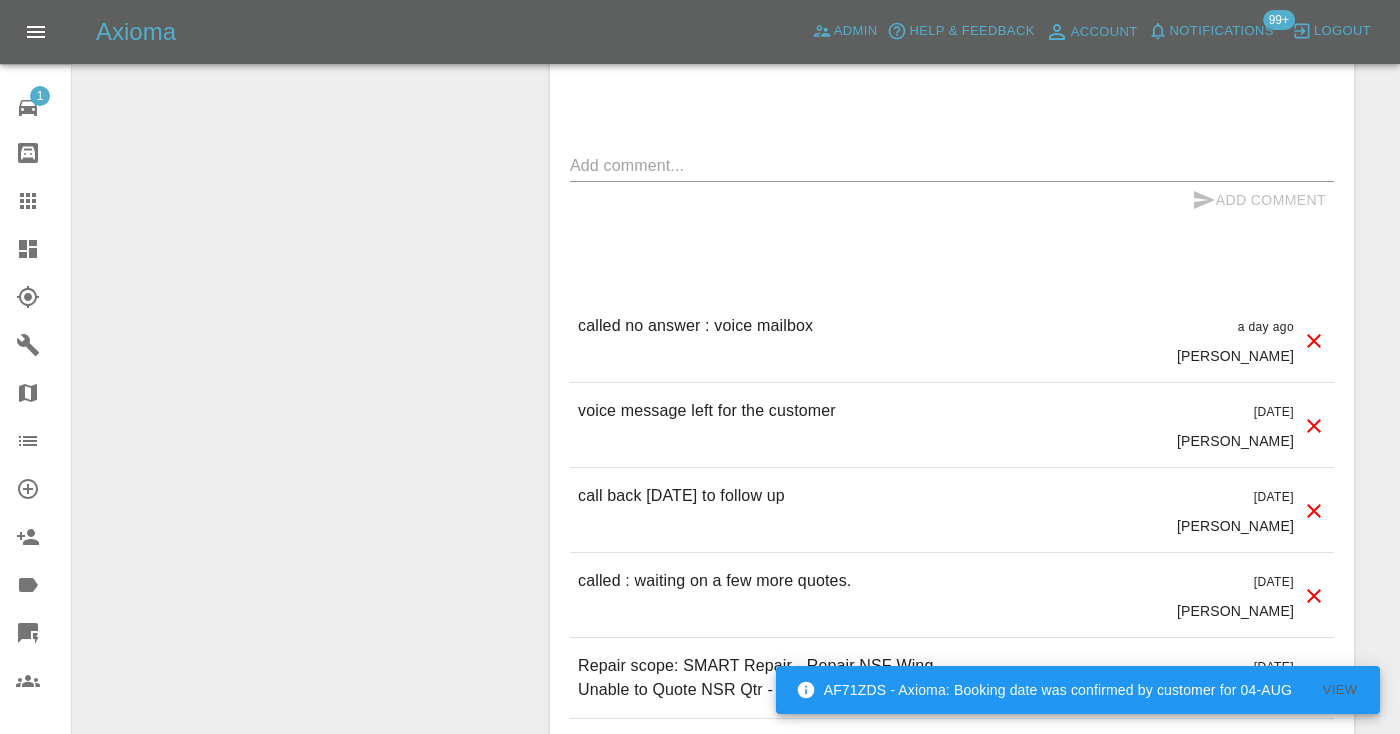 scroll, scrollTop: 1619, scrollLeft: 0, axis: vertical 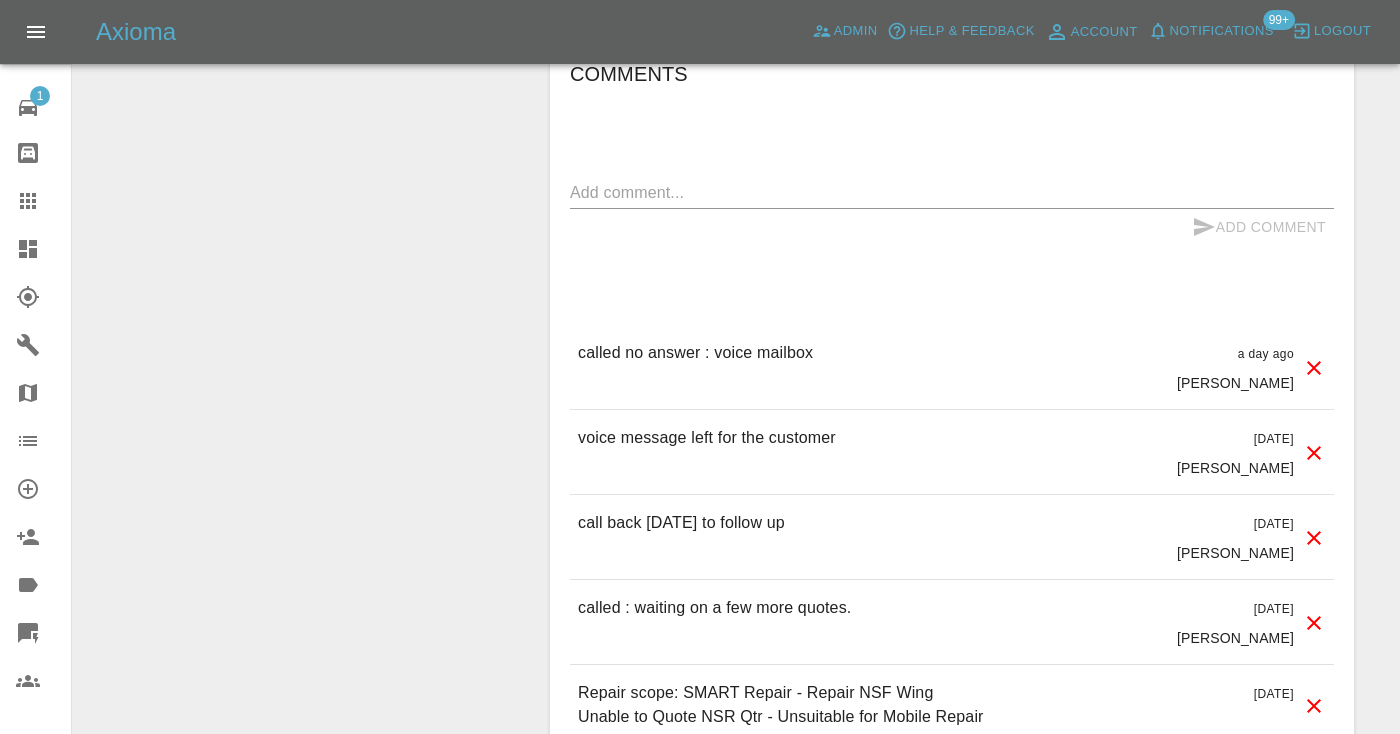 click at bounding box center [952, 192] 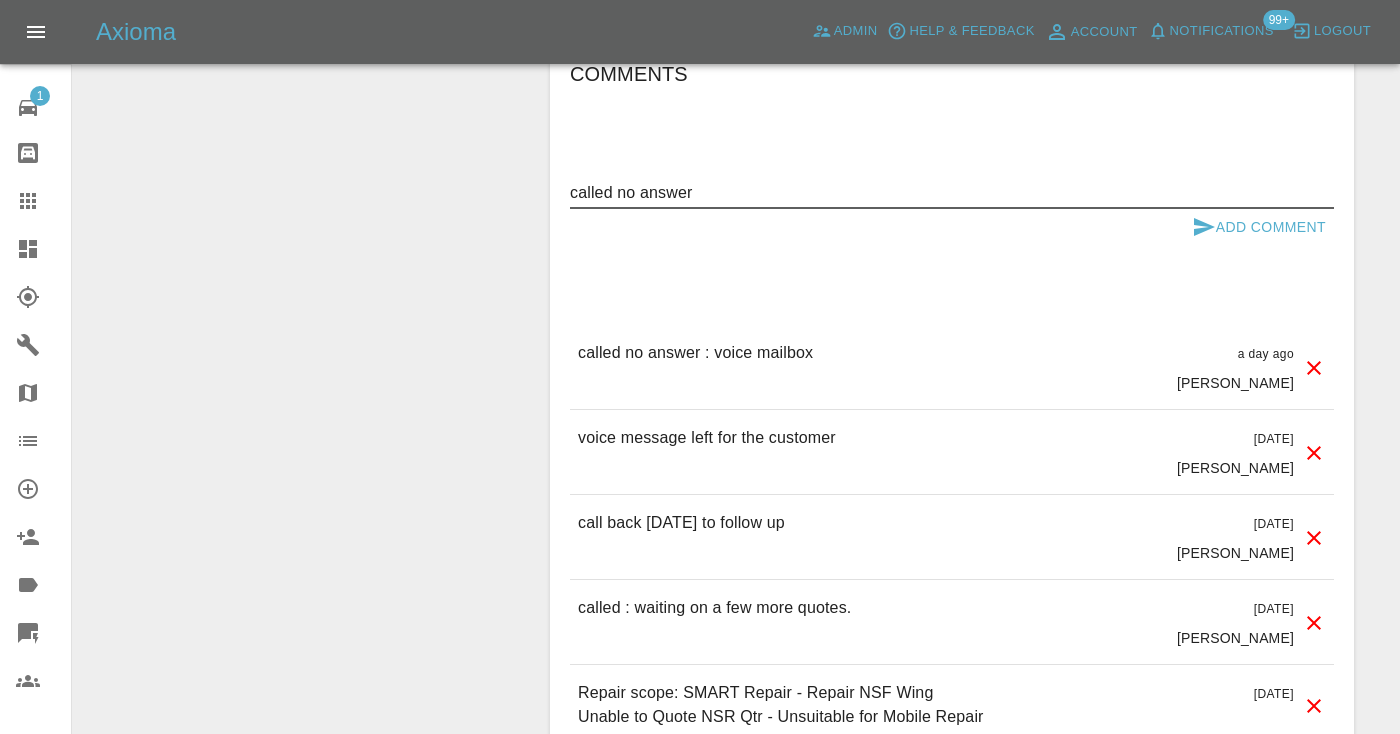 type on "called no answer" 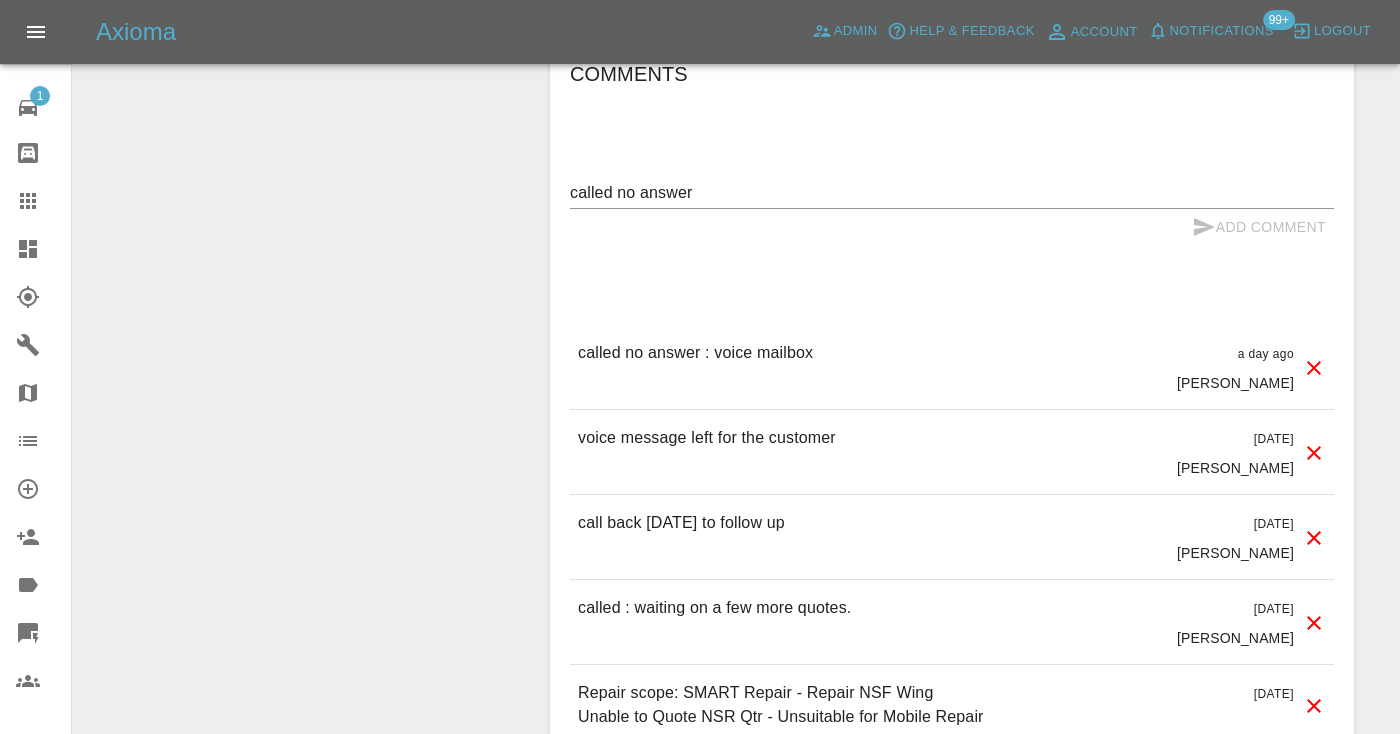 type 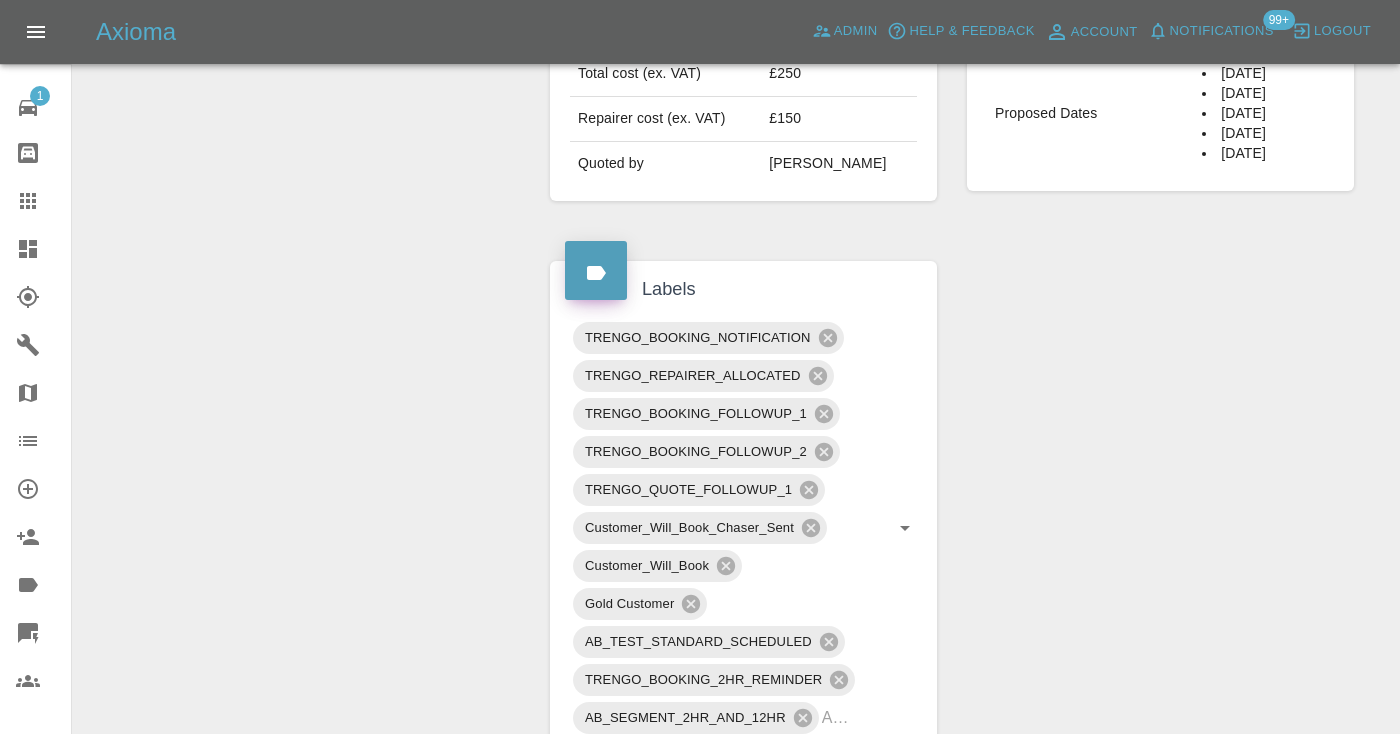 scroll, scrollTop: 848, scrollLeft: 0, axis: vertical 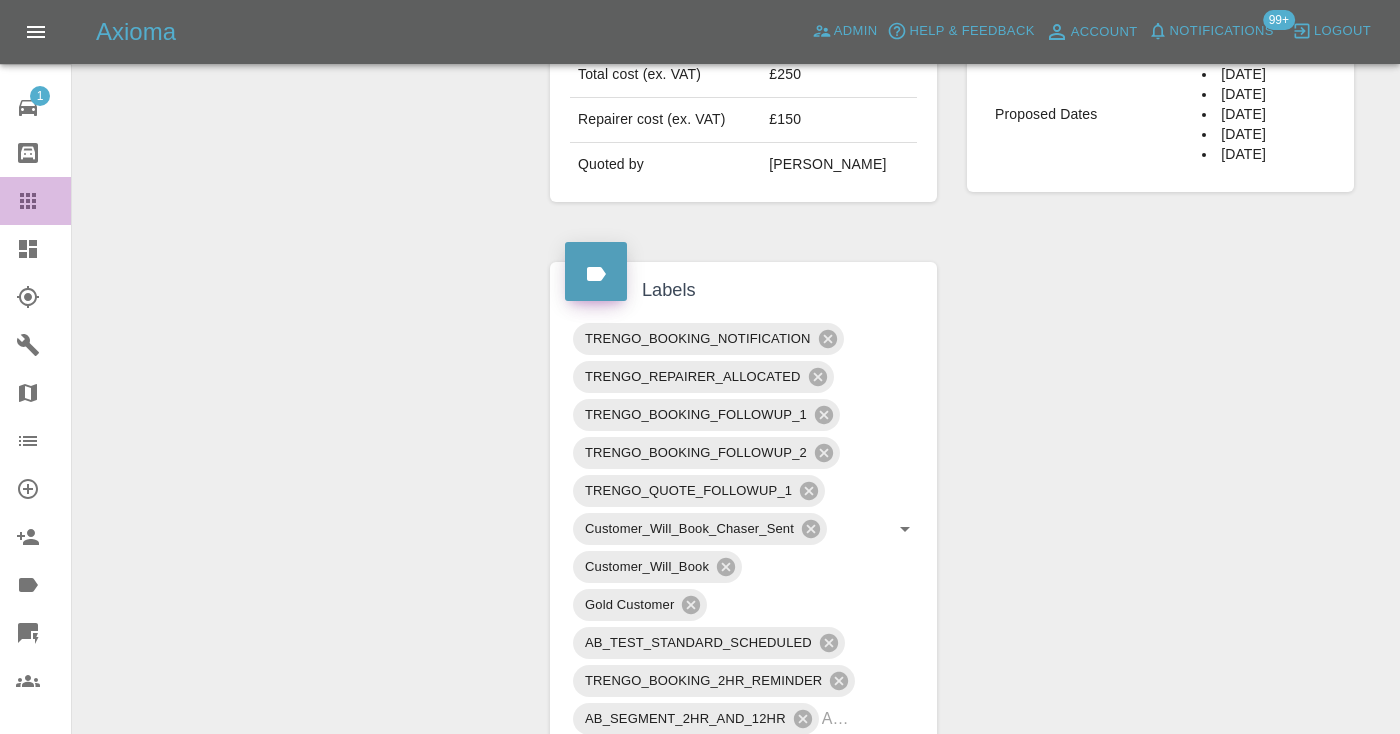 click 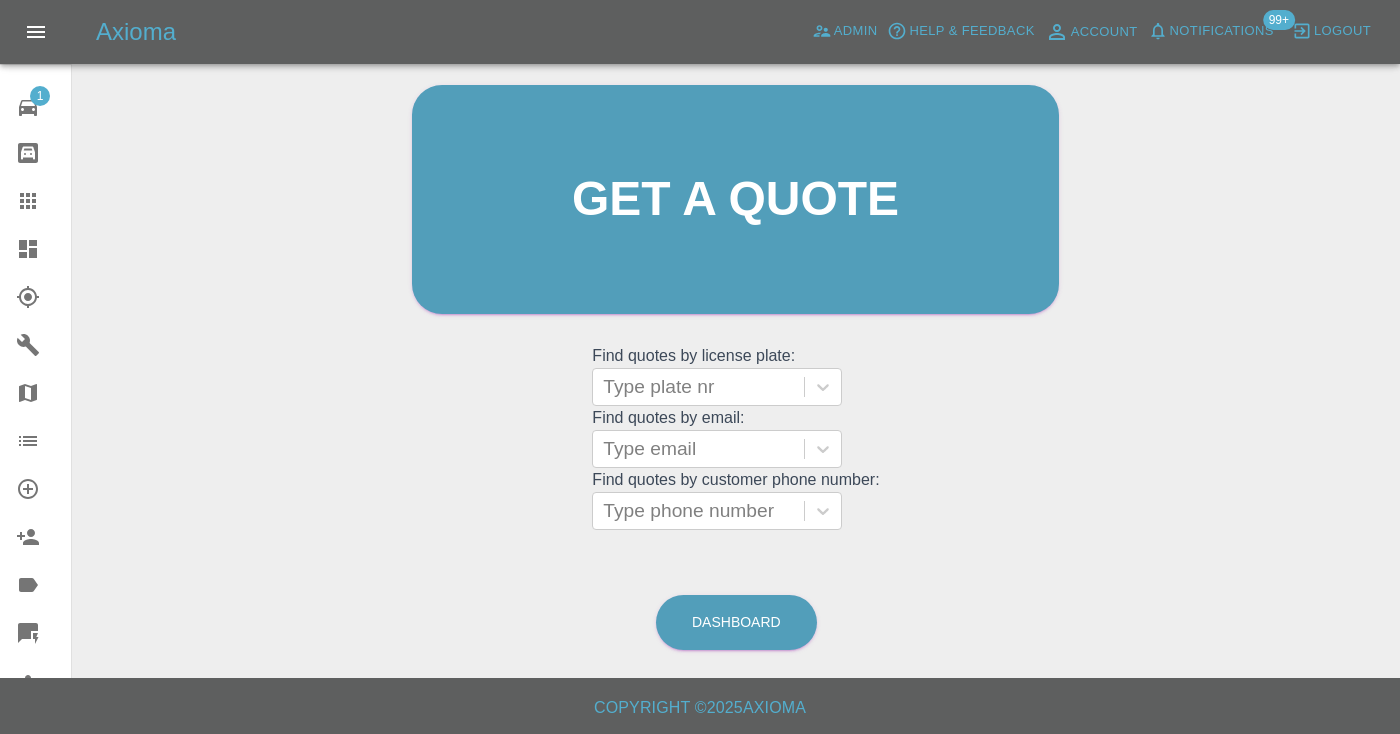scroll, scrollTop: 201, scrollLeft: 0, axis: vertical 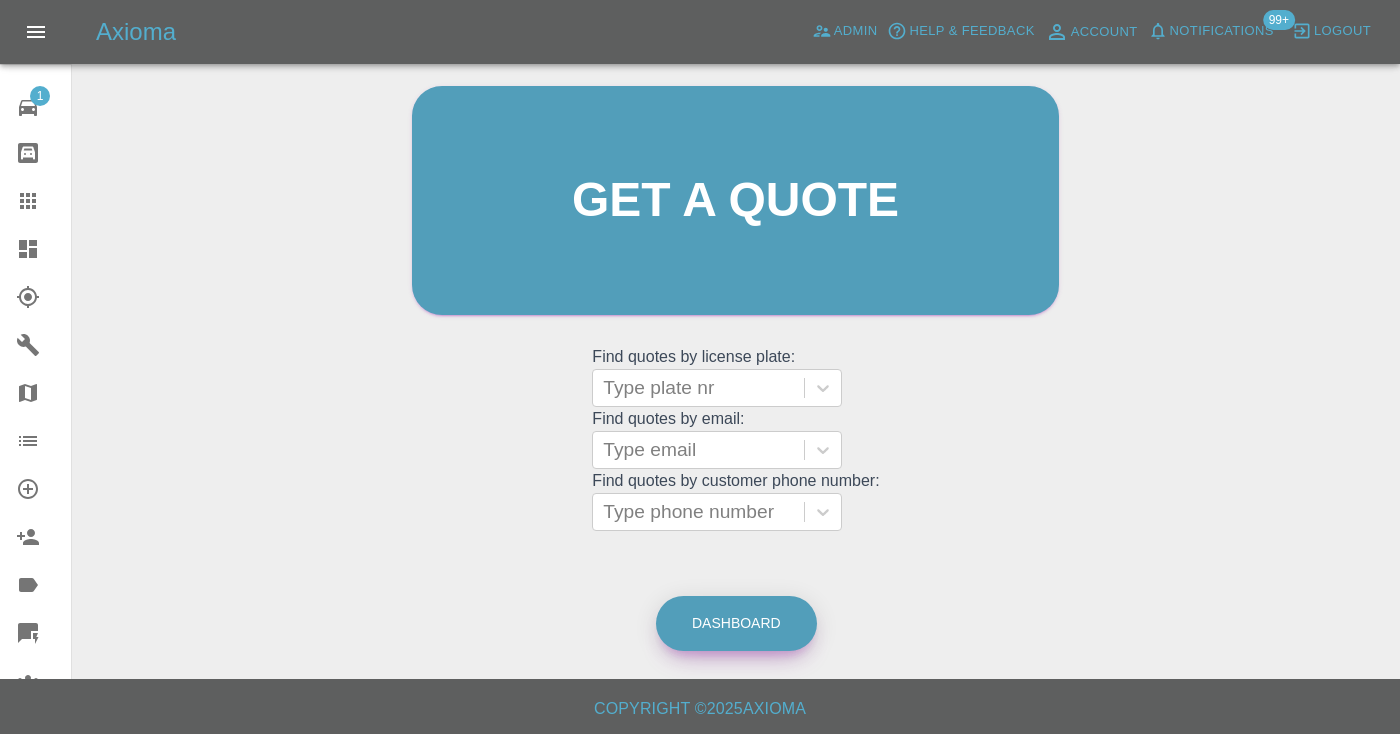 click on "Dashboard" at bounding box center (736, 623) 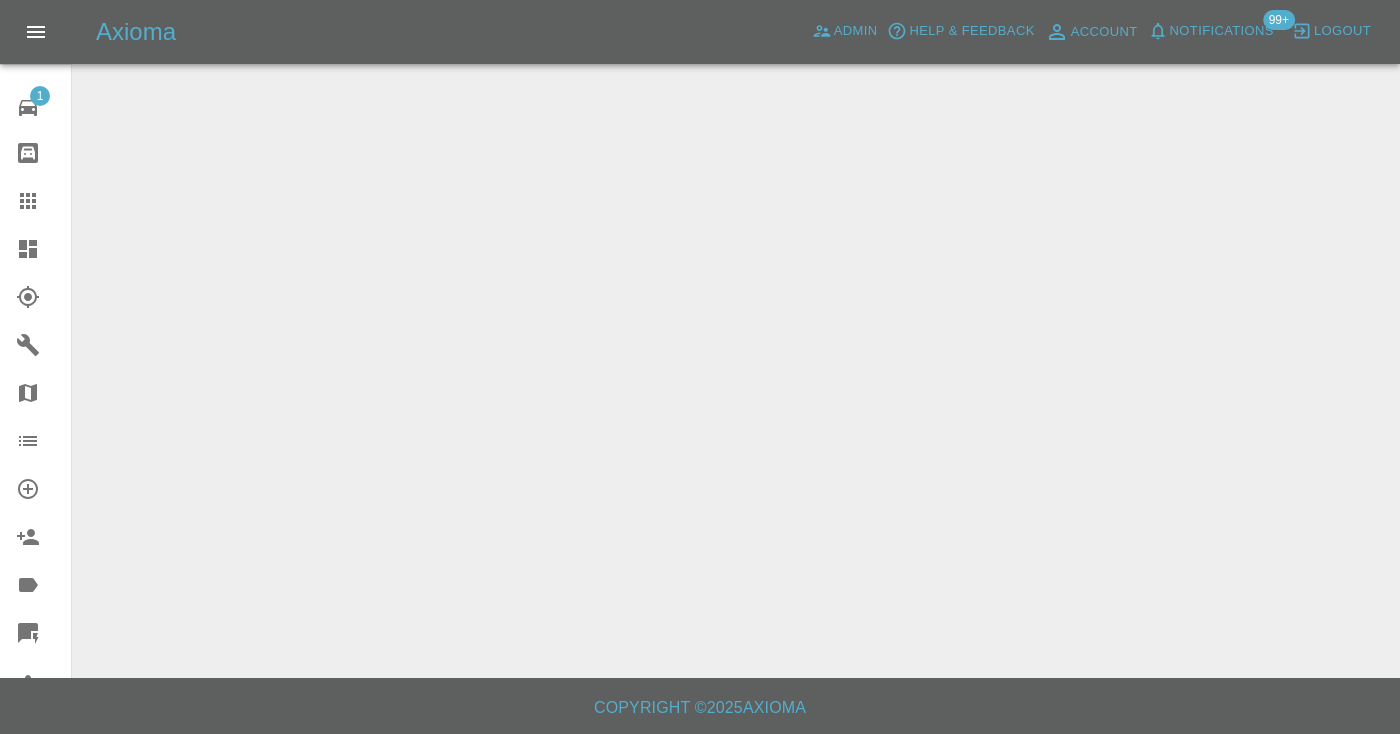 scroll, scrollTop: 0, scrollLeft: 0, axis: both 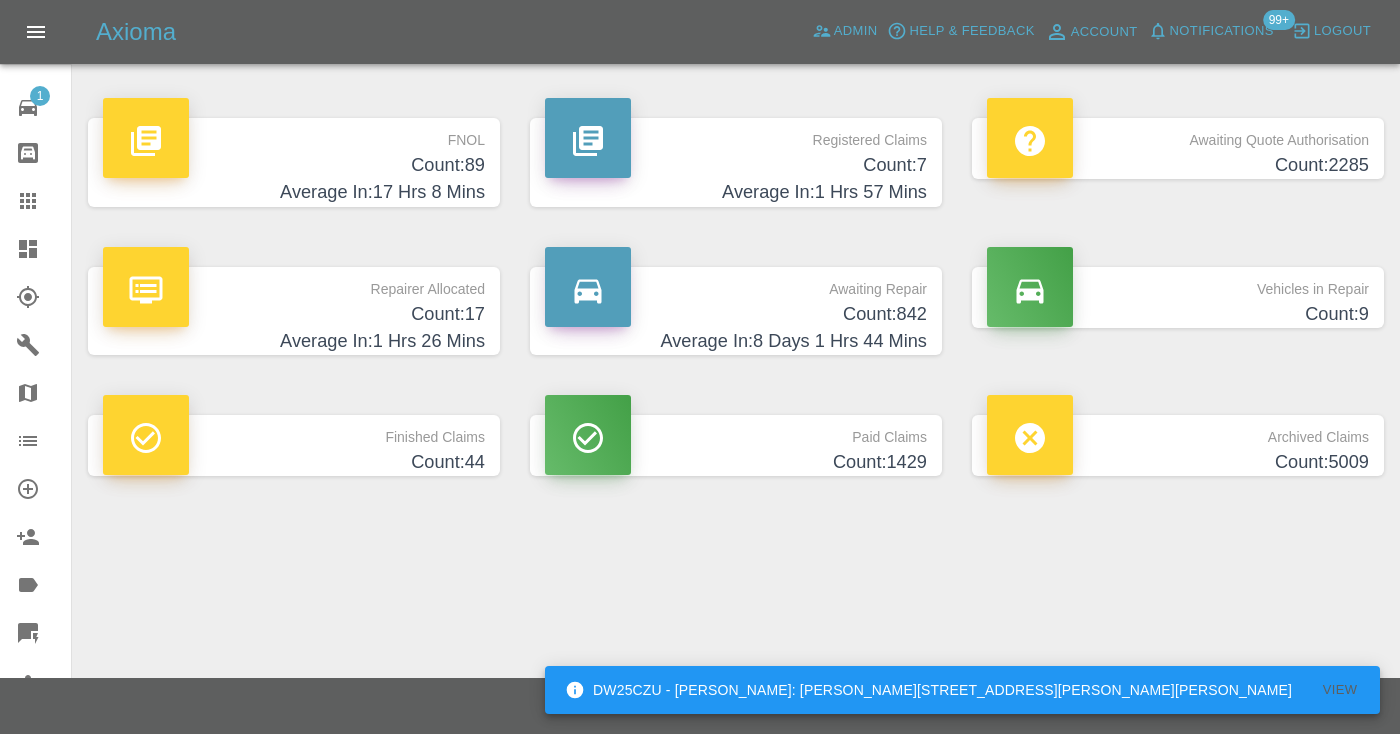 click on "Awaiting Repair" at bounding box center [736, 284] 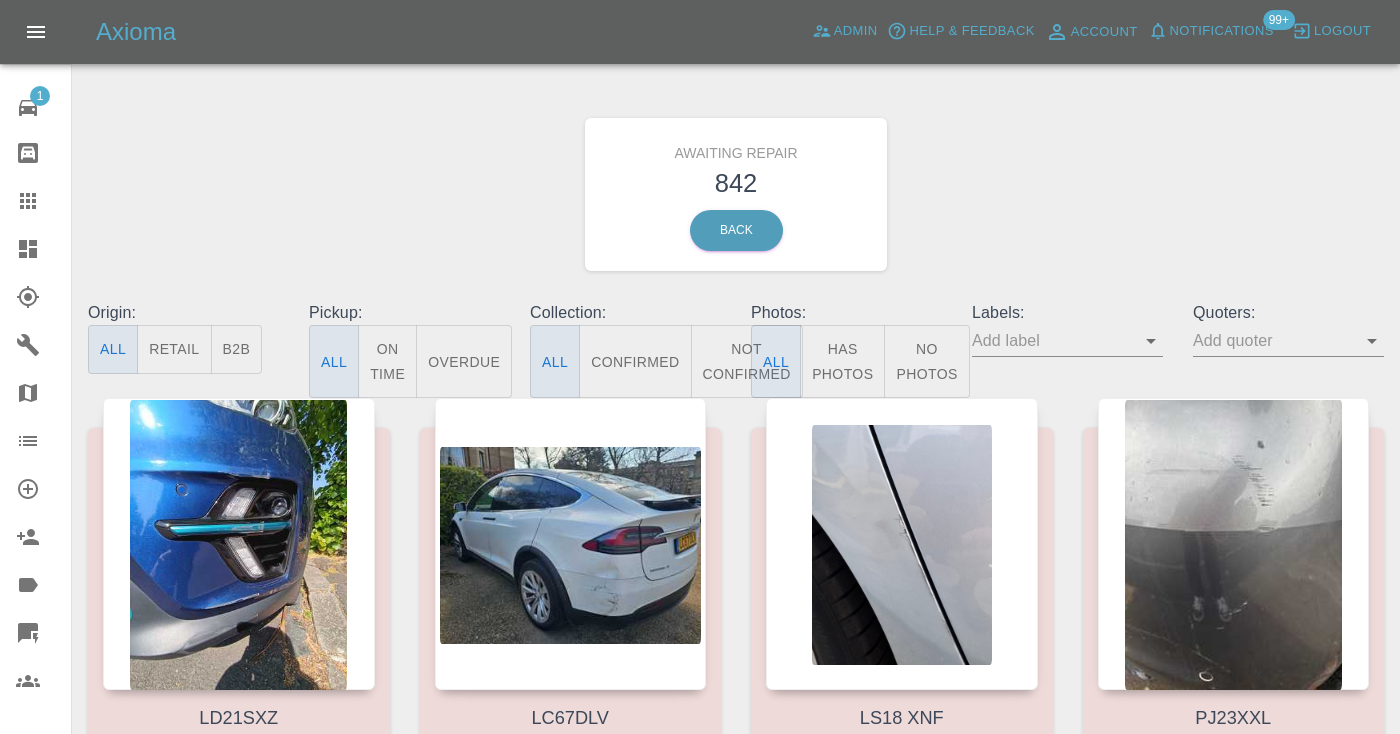 click on "Not Confirmed" at bounding box center [747, 361] 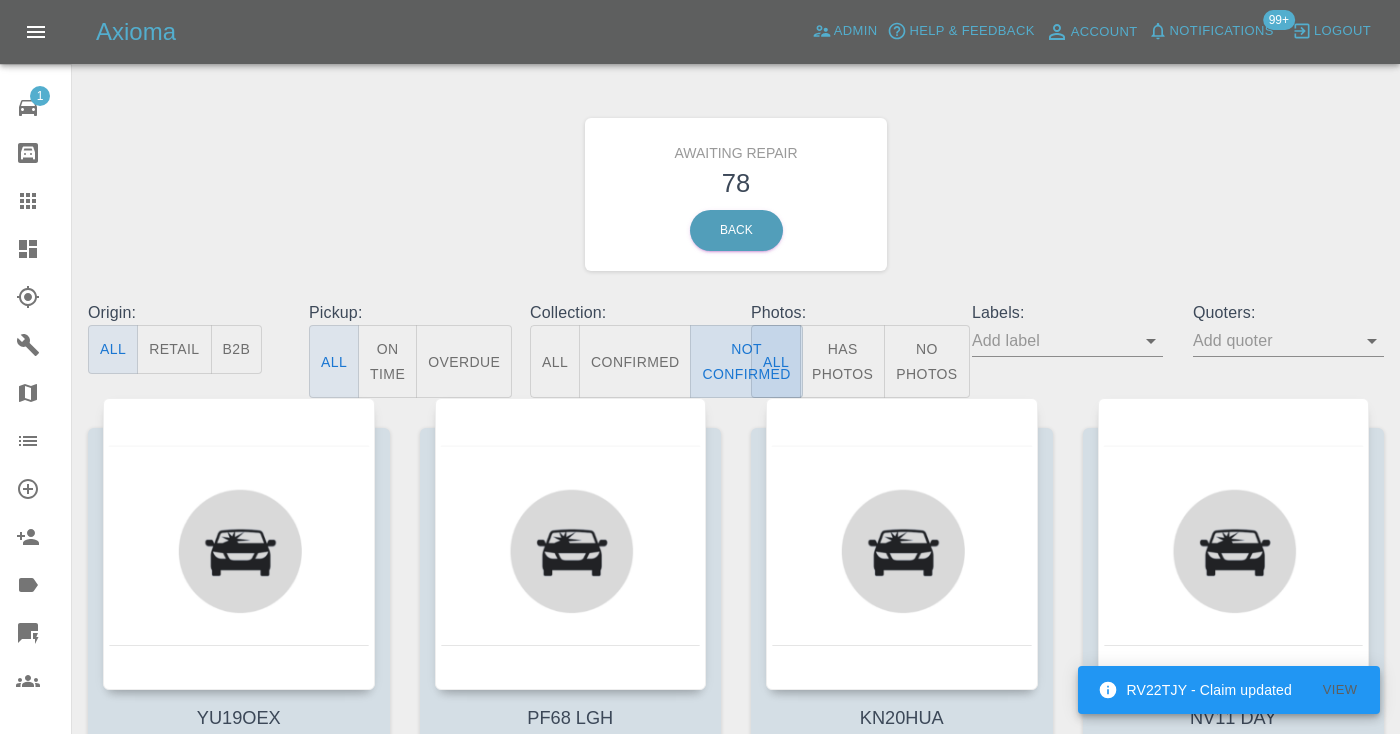 click on "Not Confirmed" at bounding box center (746, 361) 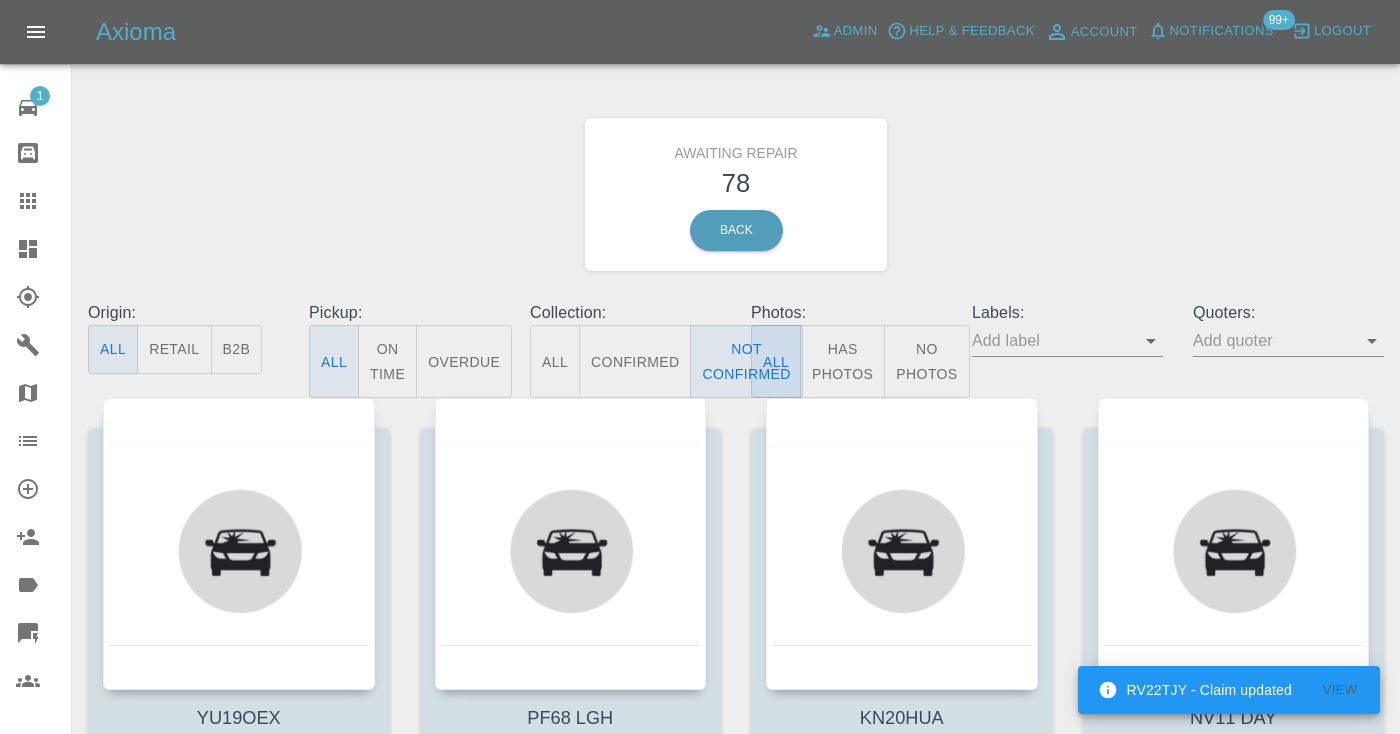click on "Awaiting Repair 78 Back" at bounding box center (736, 194) 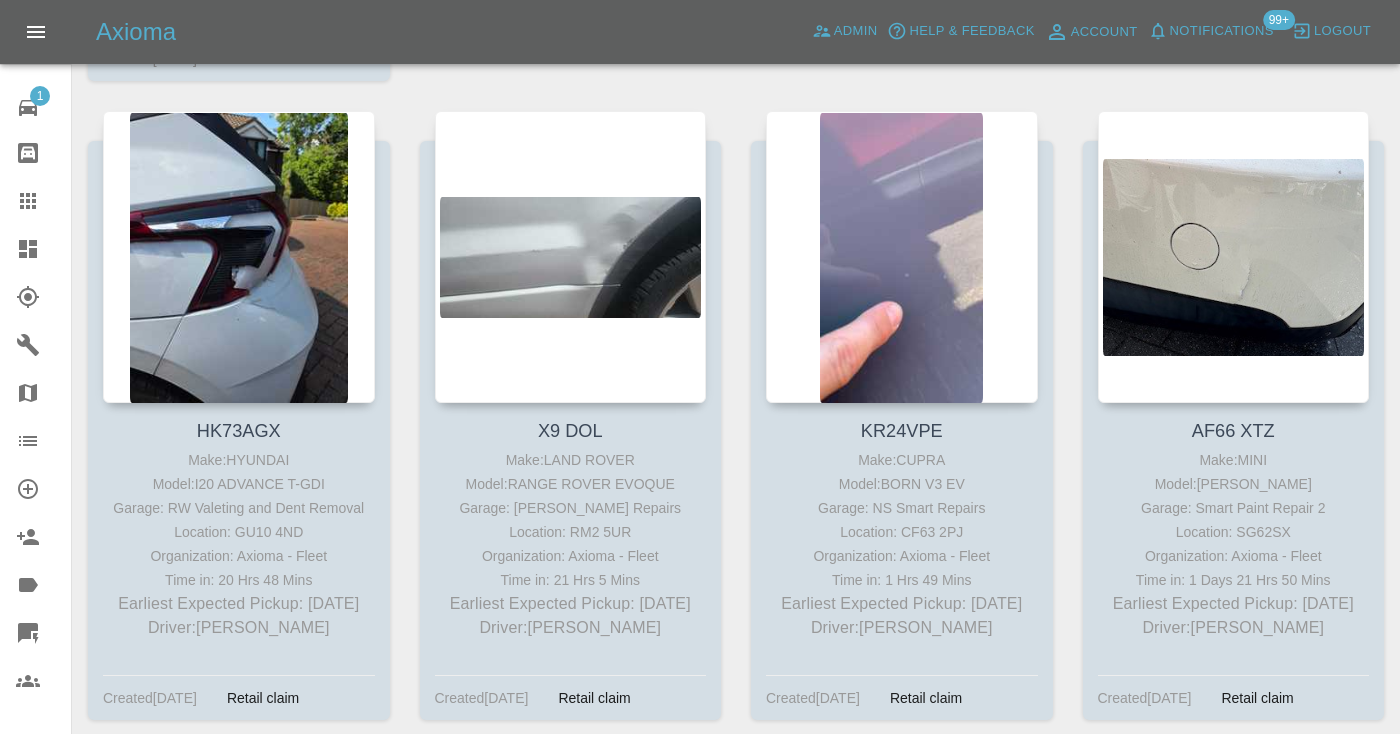 scroll, scrollTop: 4939, scrollLeft: 0, axis: vertical 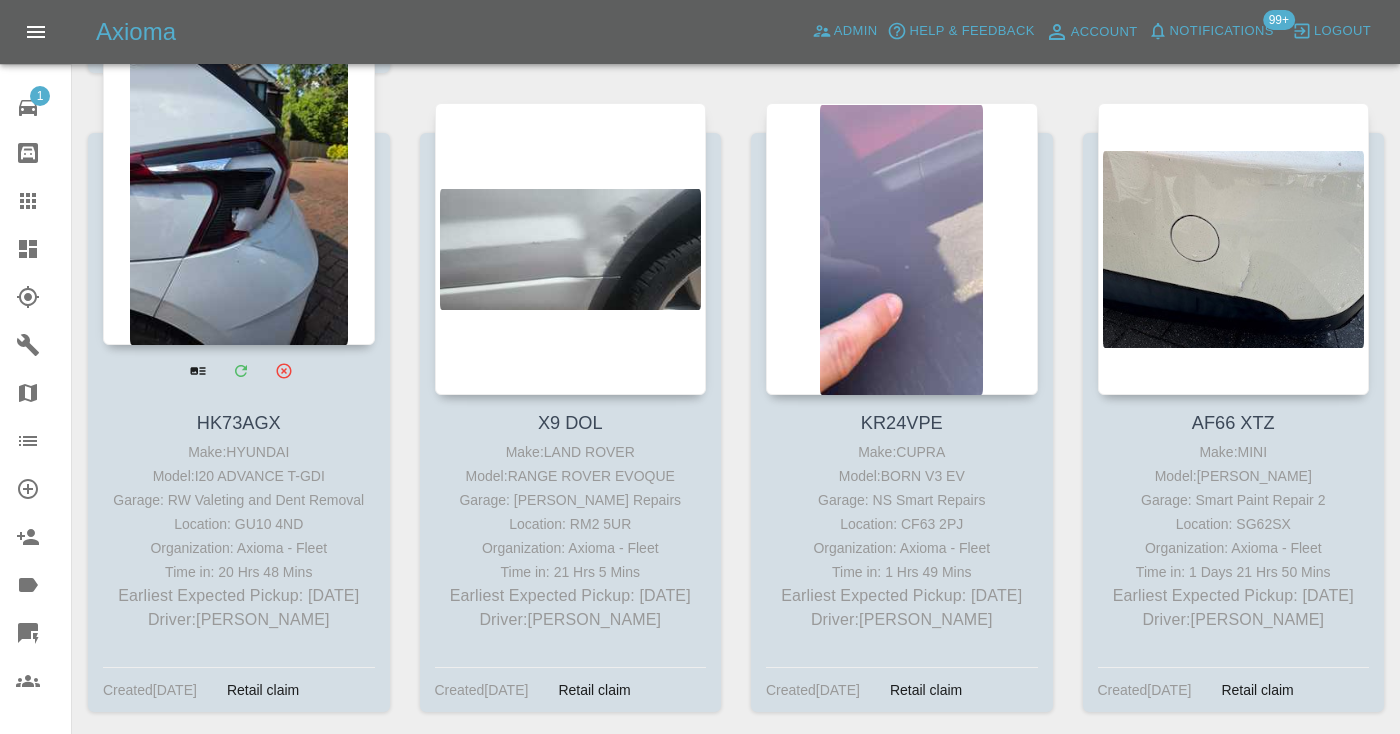 click at bounding box center (239, 199) 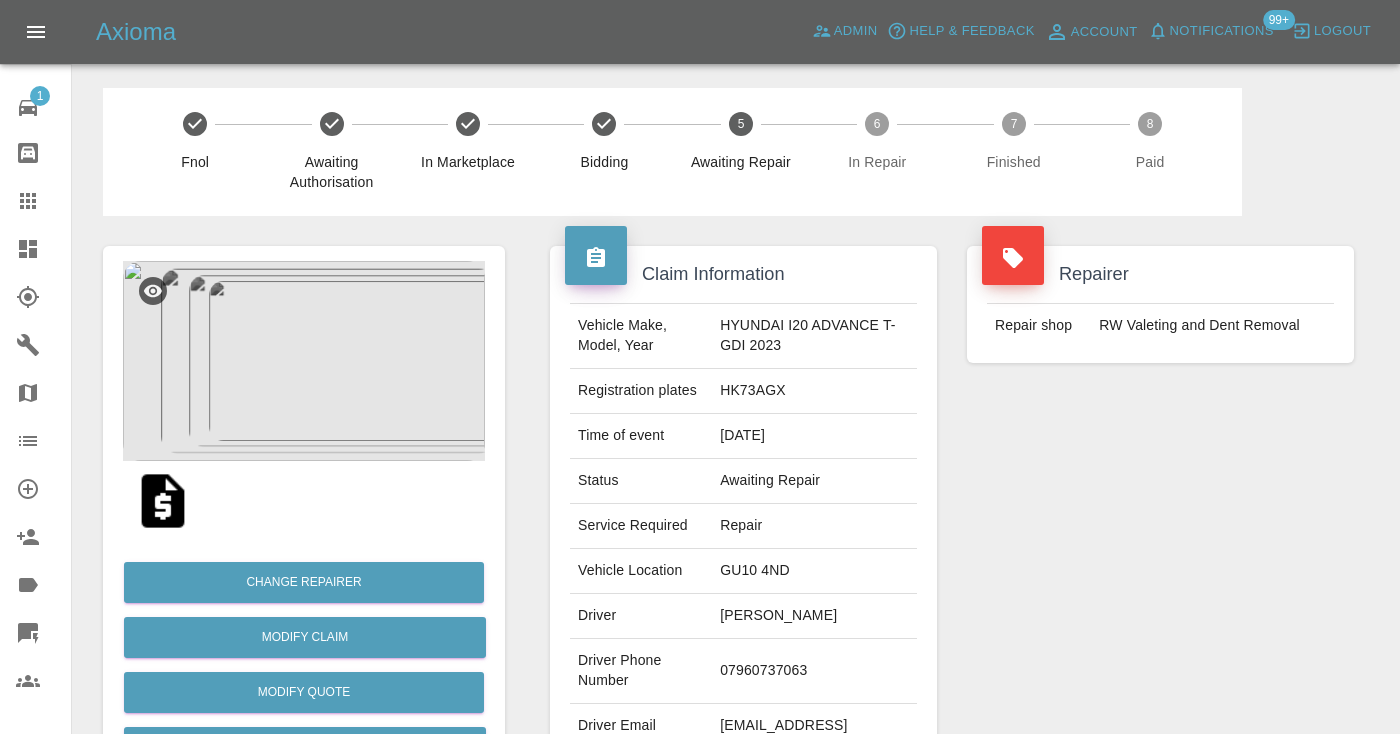 click on "07960737063" at bounding box center (814, 671) 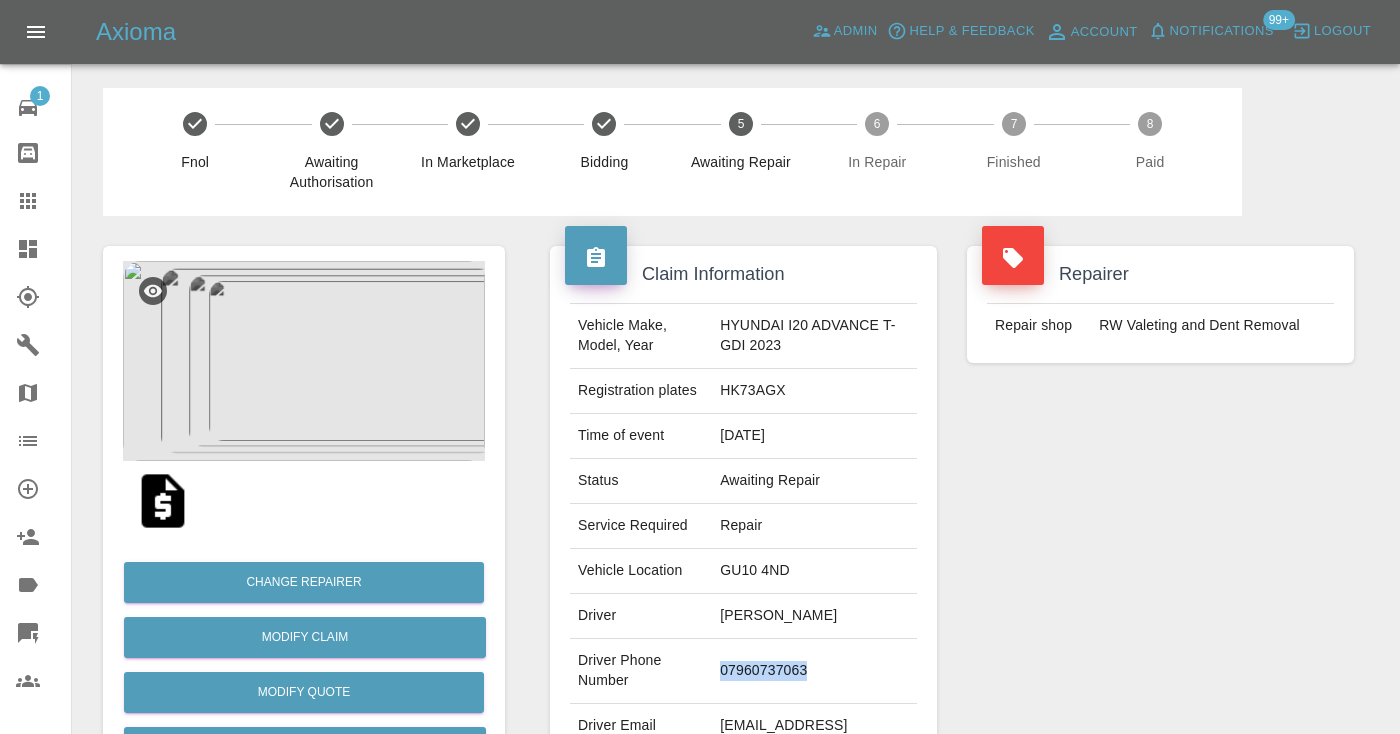click on "07960737063" at bounding box center [814, 671] 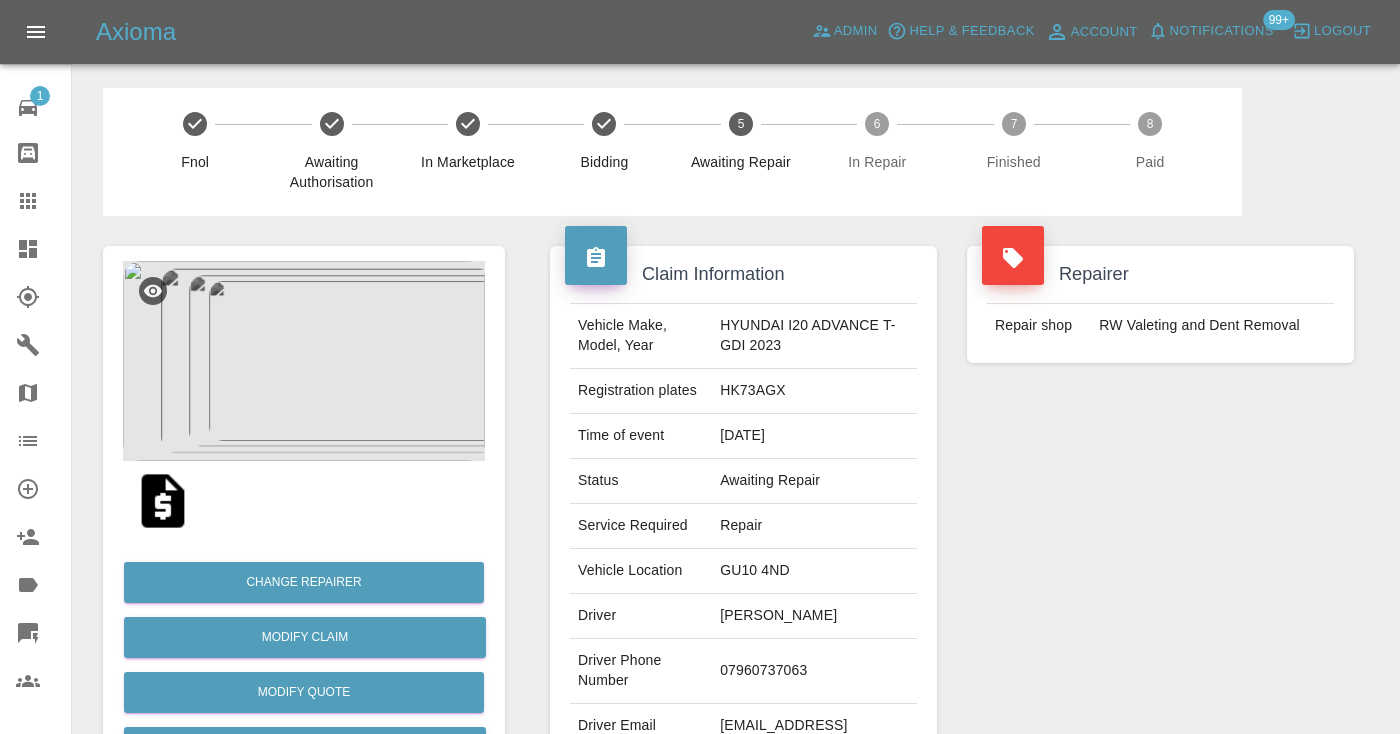 click on "Repairer Repair shop RW Valeting and Dent Removal" at bounding box center [1160, 514] 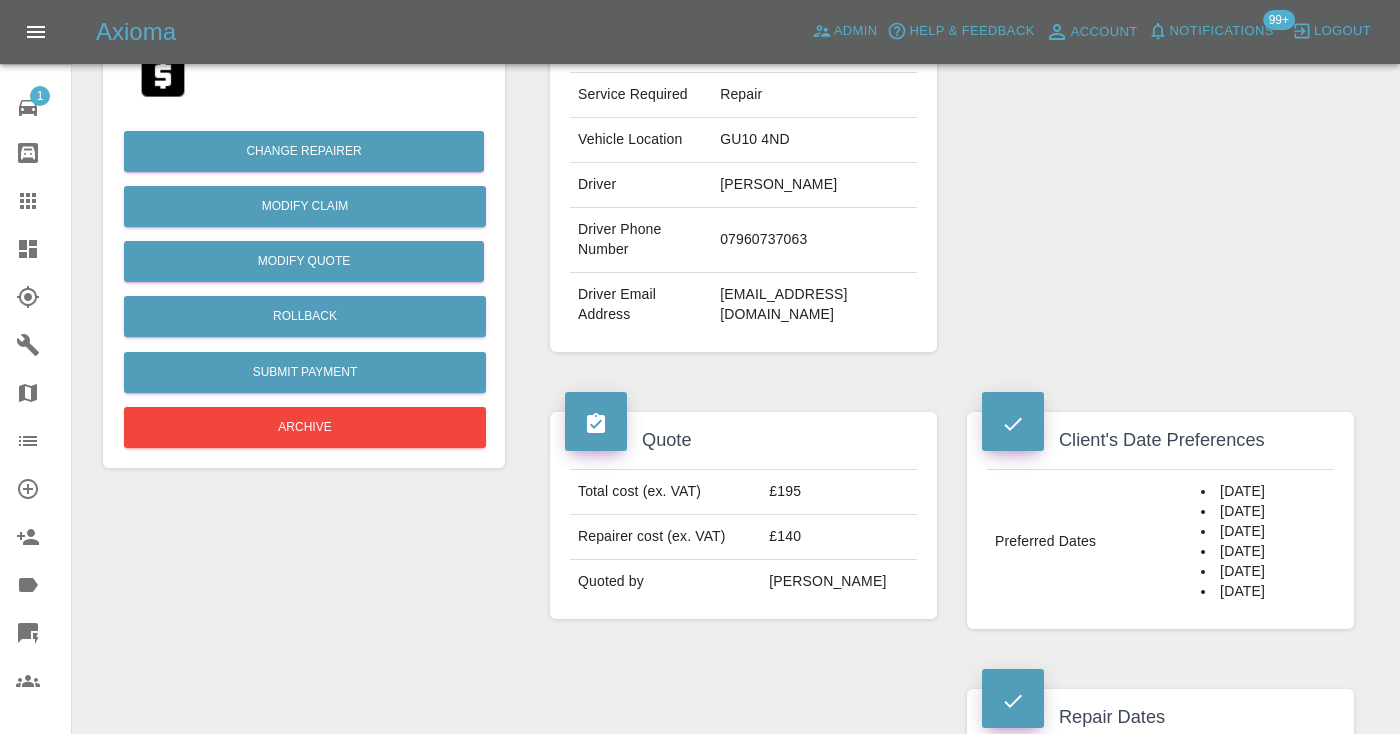 scroll, scrollTop: 379, scrollLeft: 0, axis: vertical 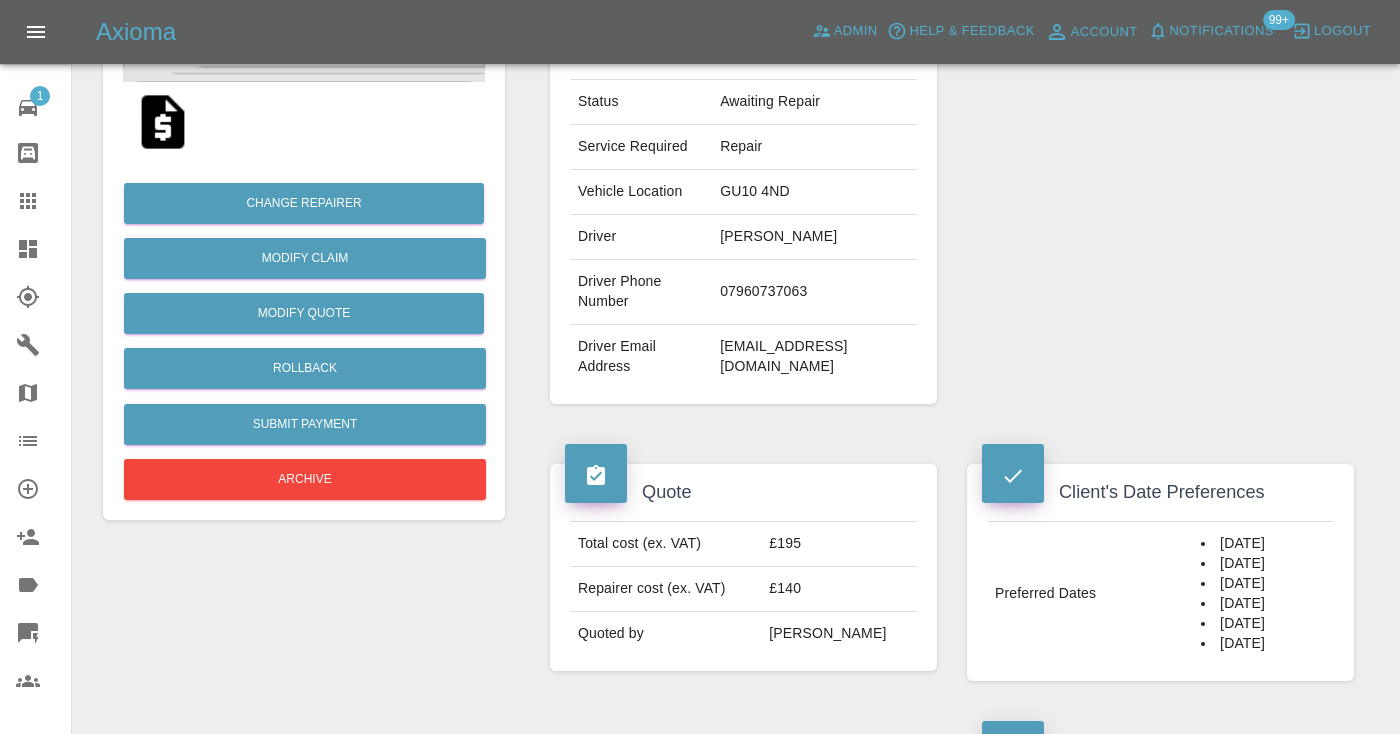 click on "07960737063" at bounding box center (814, 292) 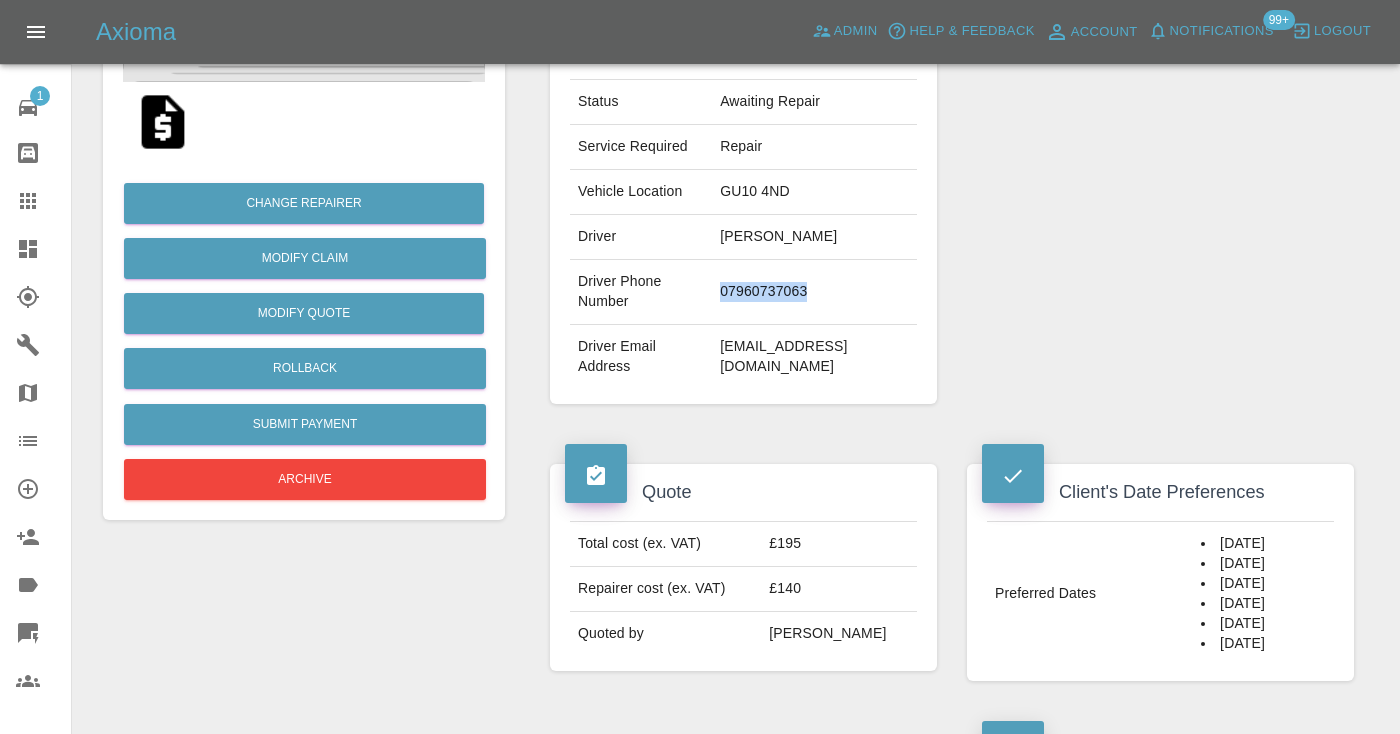 click on "07960737063" at bounding box center [814, 292] 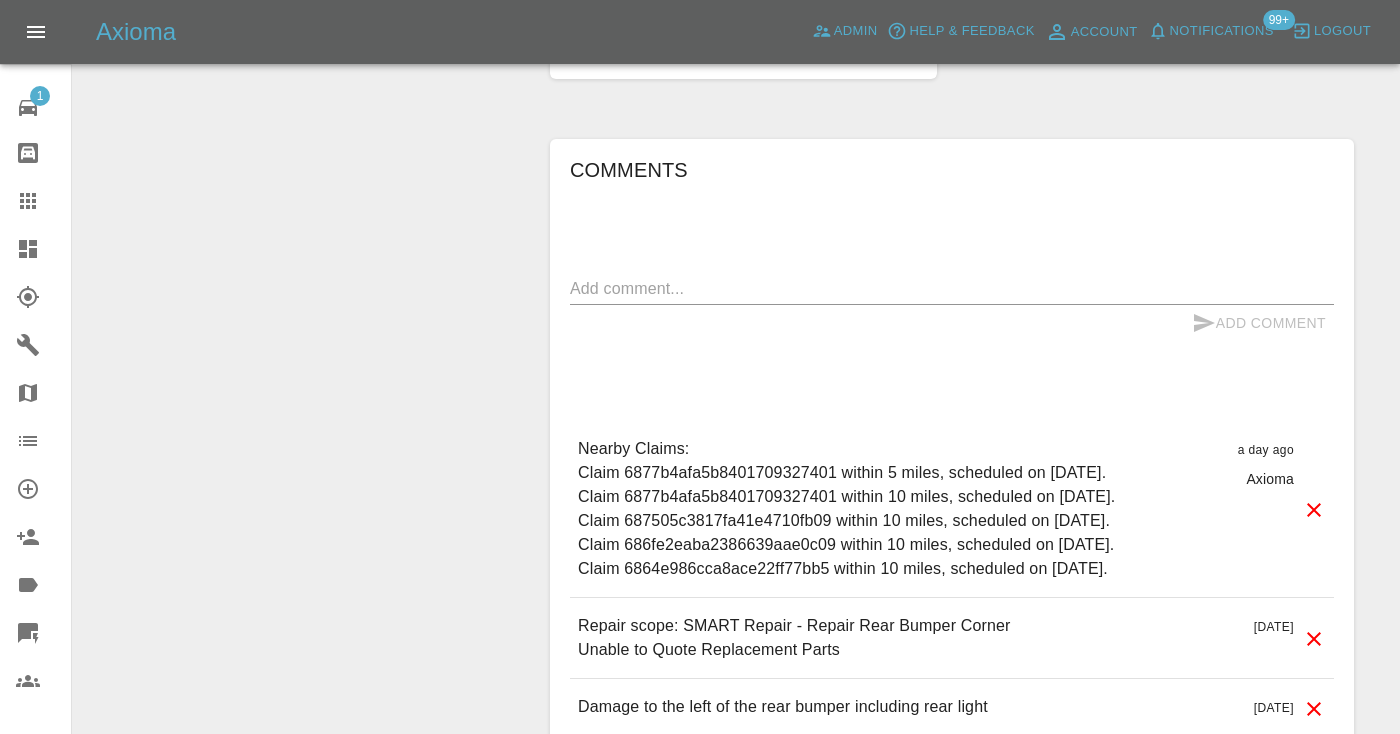 scroll, scrollTop: 1704, scrollLeft: 0, axis: vertical 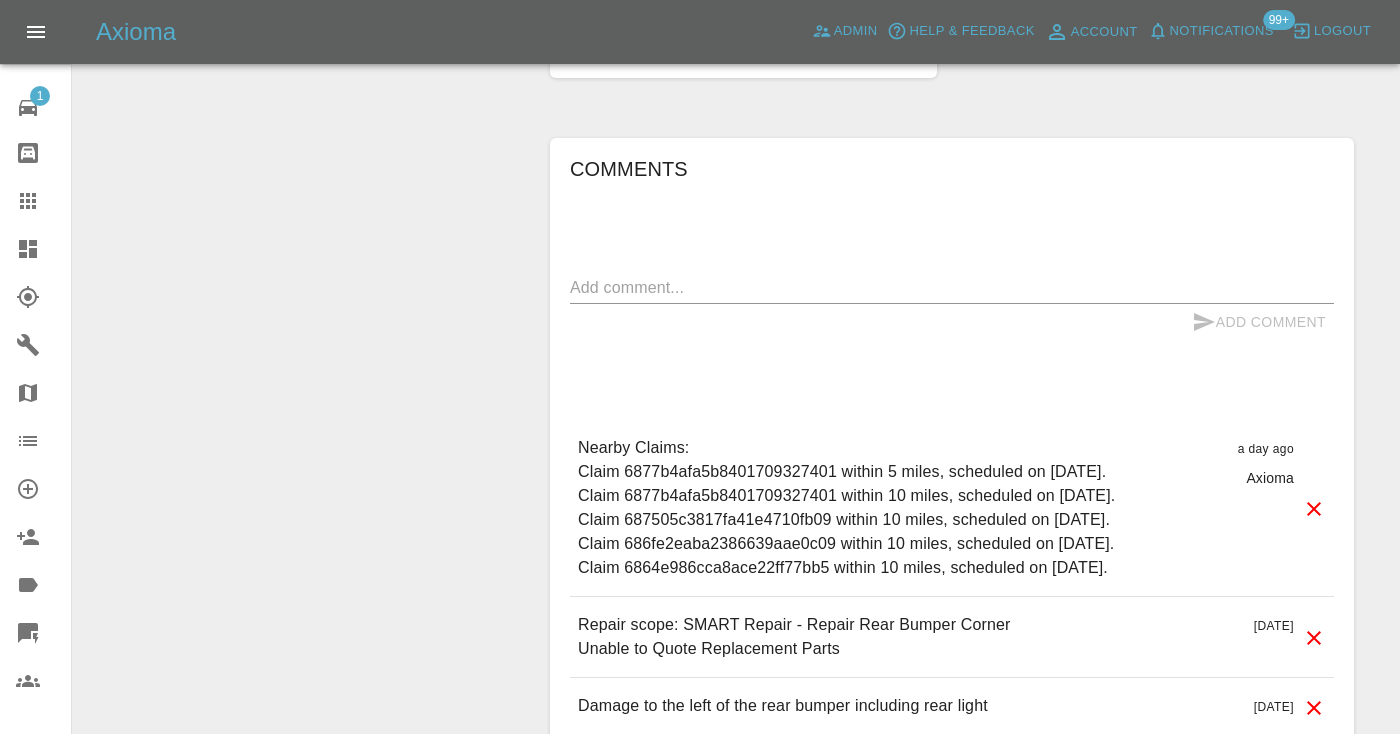 click at bounding box center [952, 287] 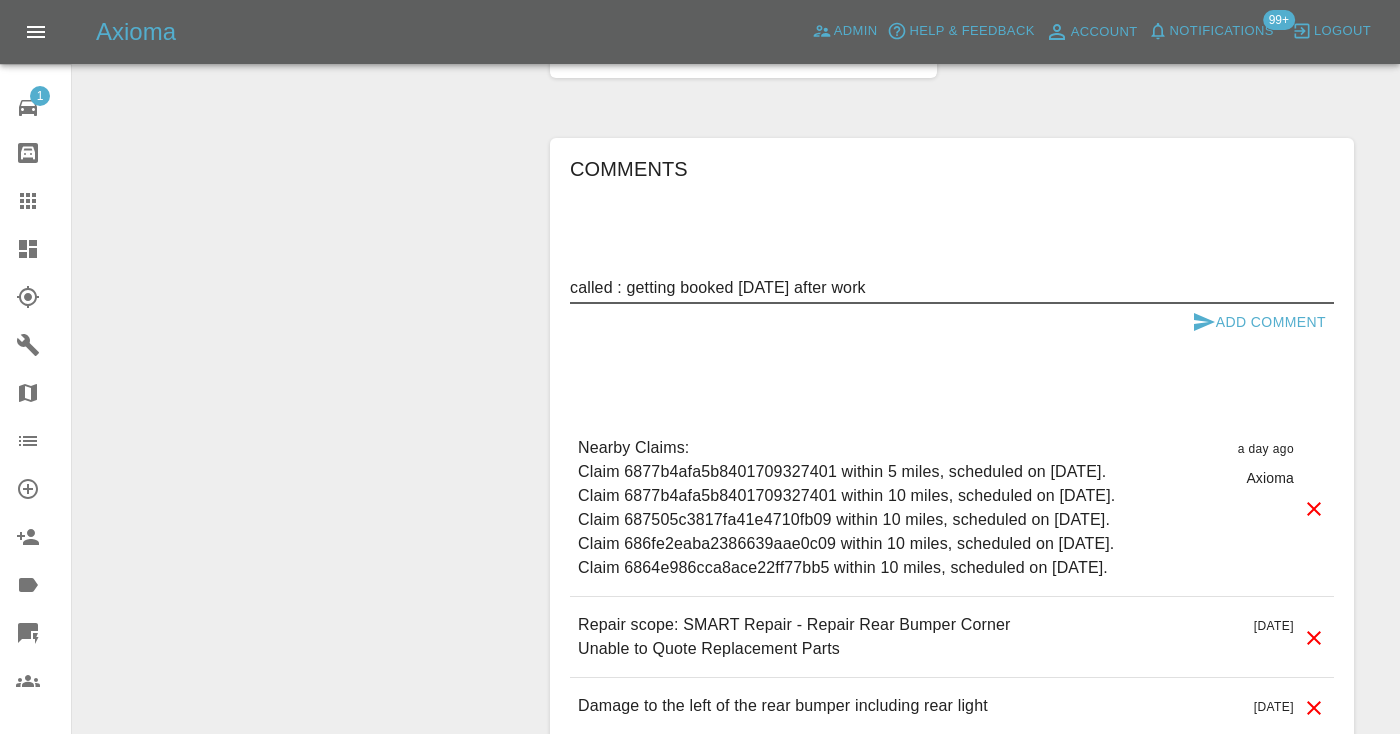 type on "called : getting booked today after work" 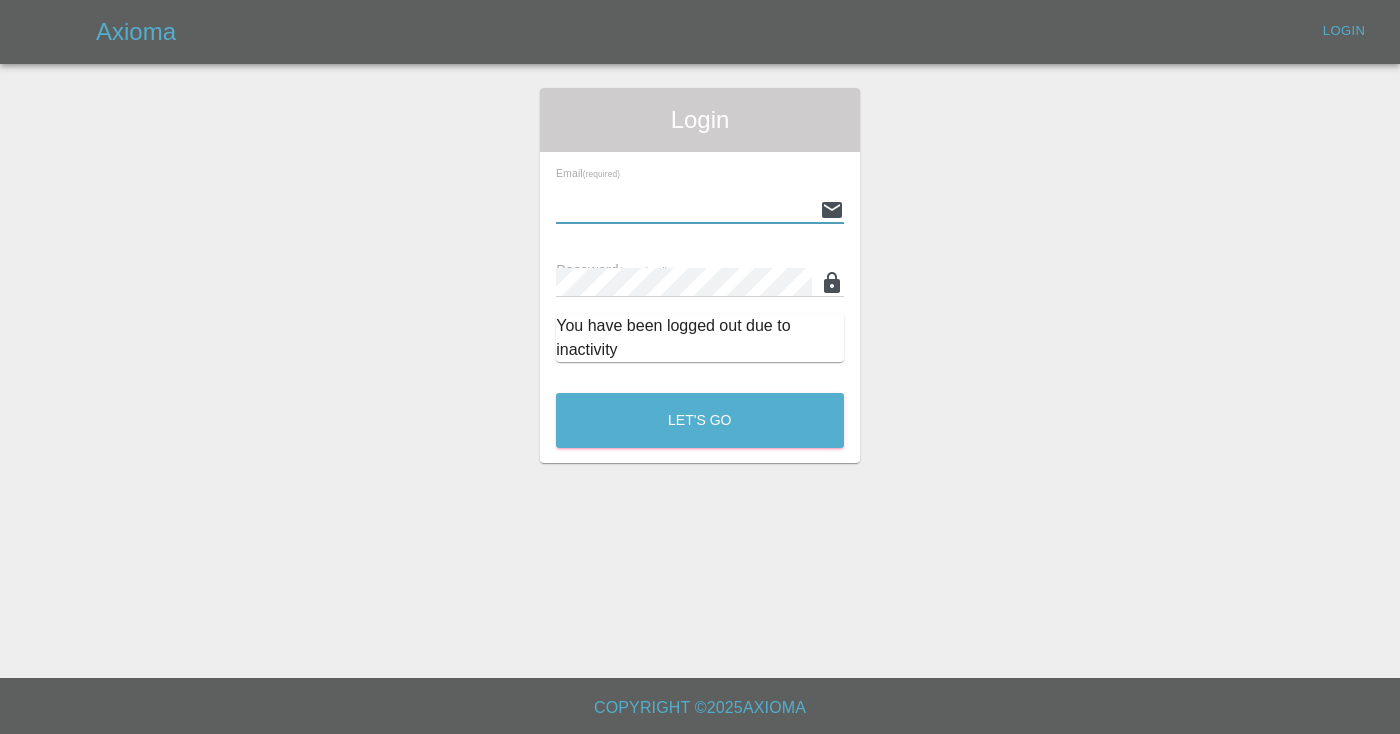 scroll, scrollTop: 0, scrollLeft: 0, axis: both 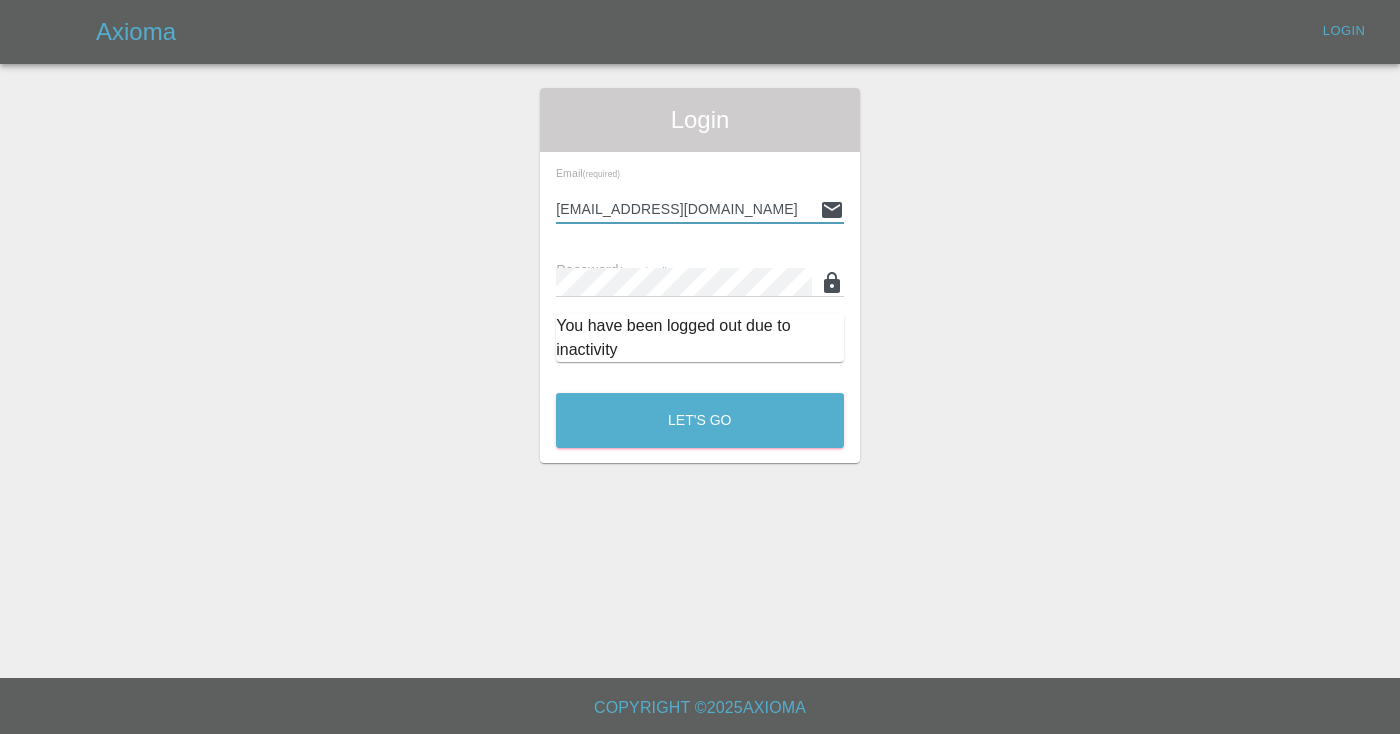 click on "Let's Go" at bounding box center [700, 420] 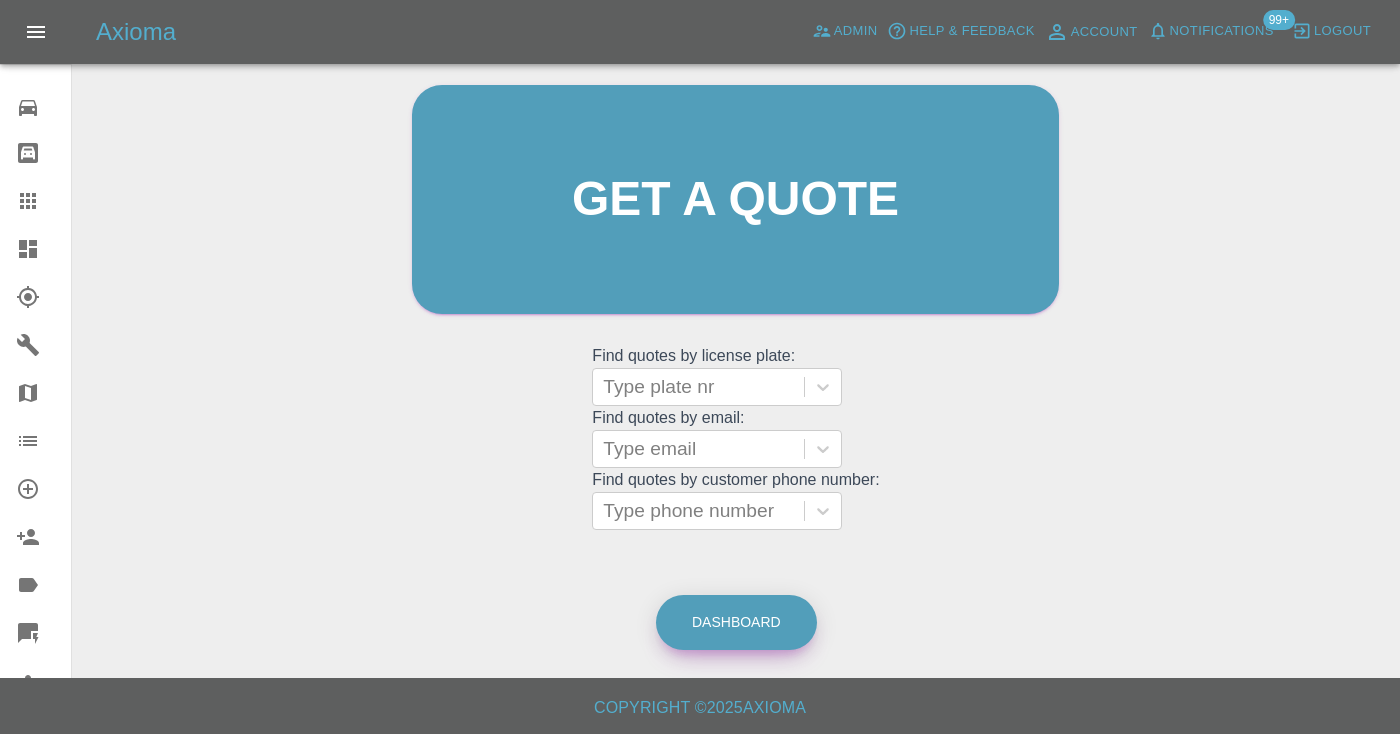 scroll, scrollTop: 201, scrollLeft: 0, axis: vertical 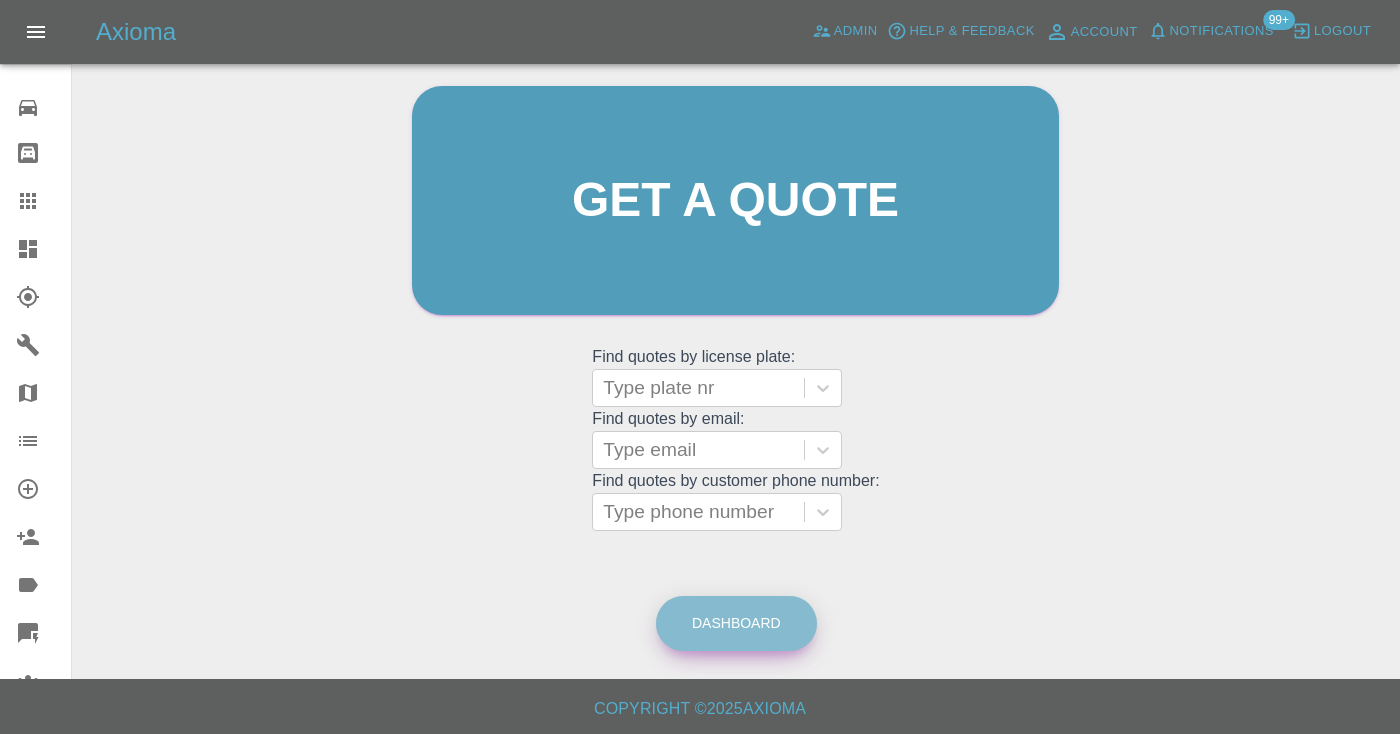 click on "Dashboard" at bounding box center (736, 623) 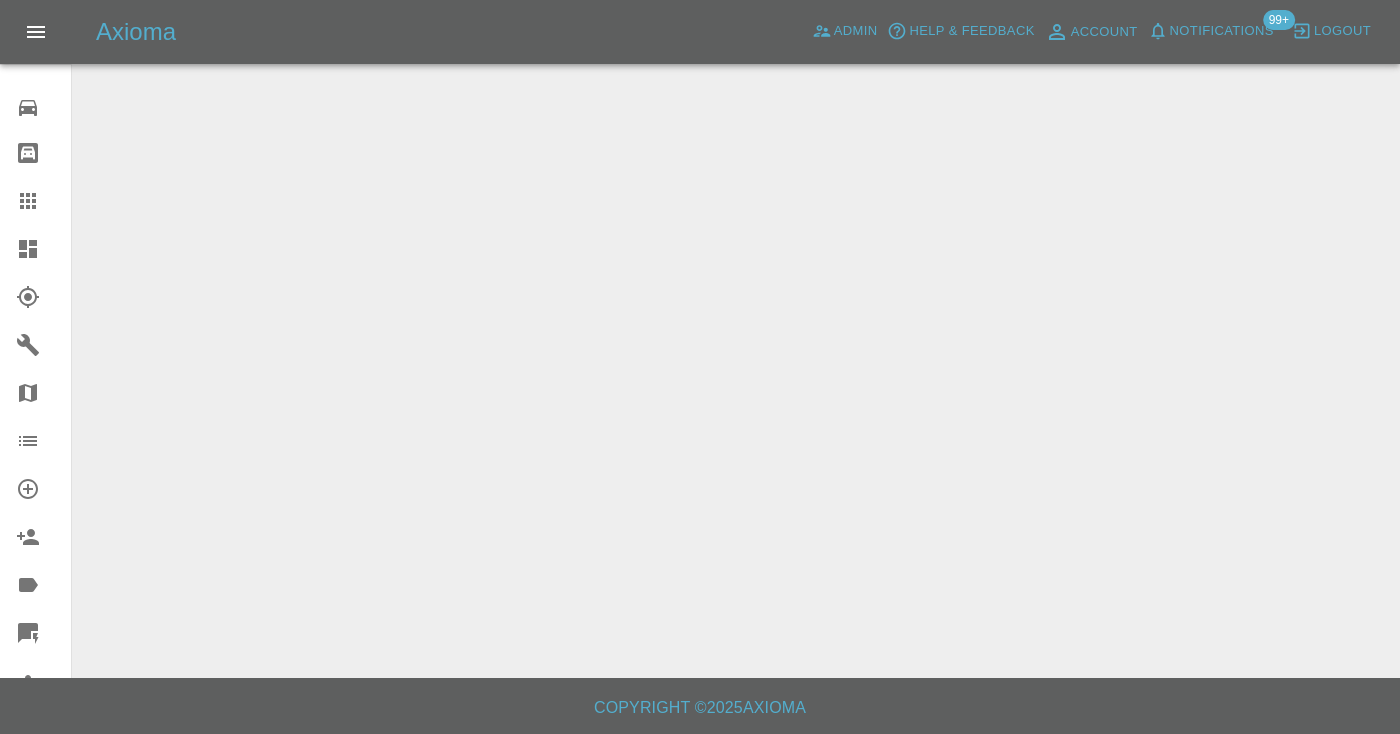 scroll, scrollTop: 0, scrollLeft: 0, axis: both 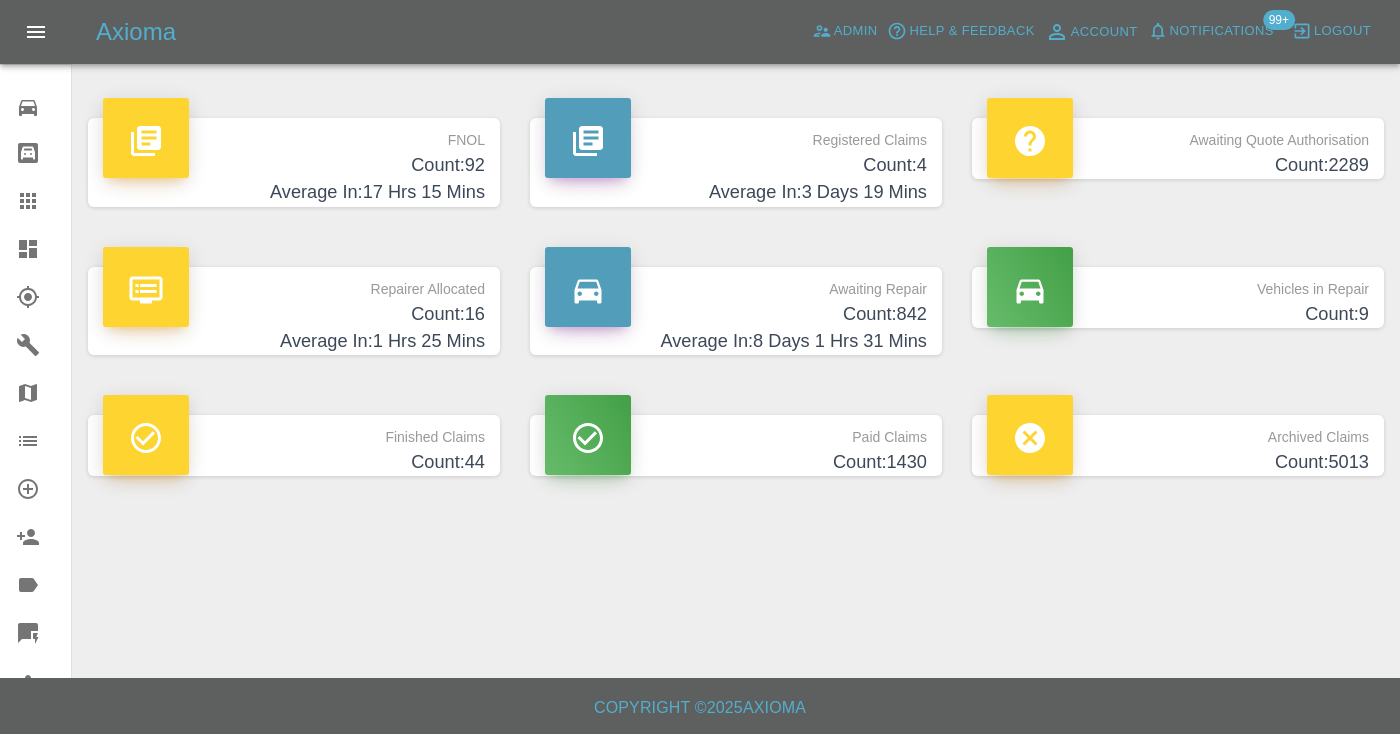click on "Count:  842" at bounding box center [736, 314] 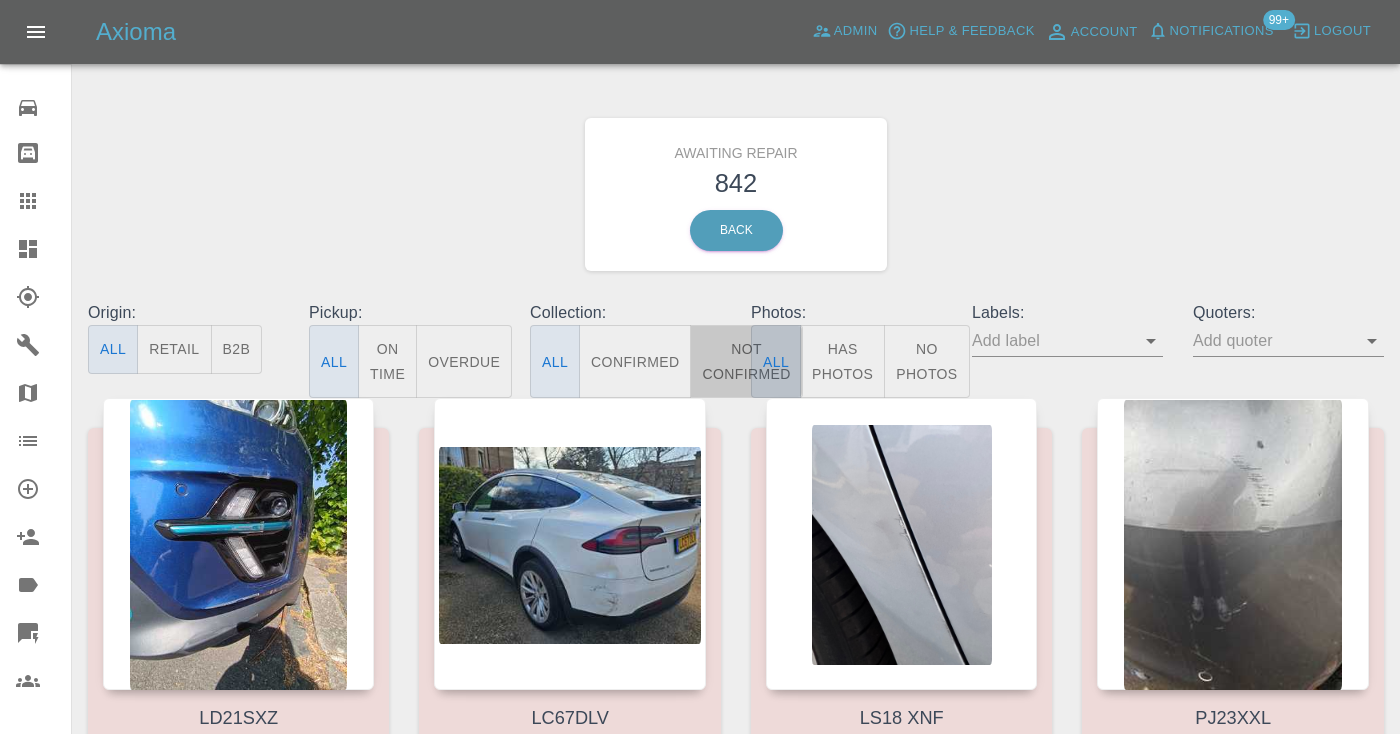 click on "Not Confirmed" at bounding box center [746, 361] 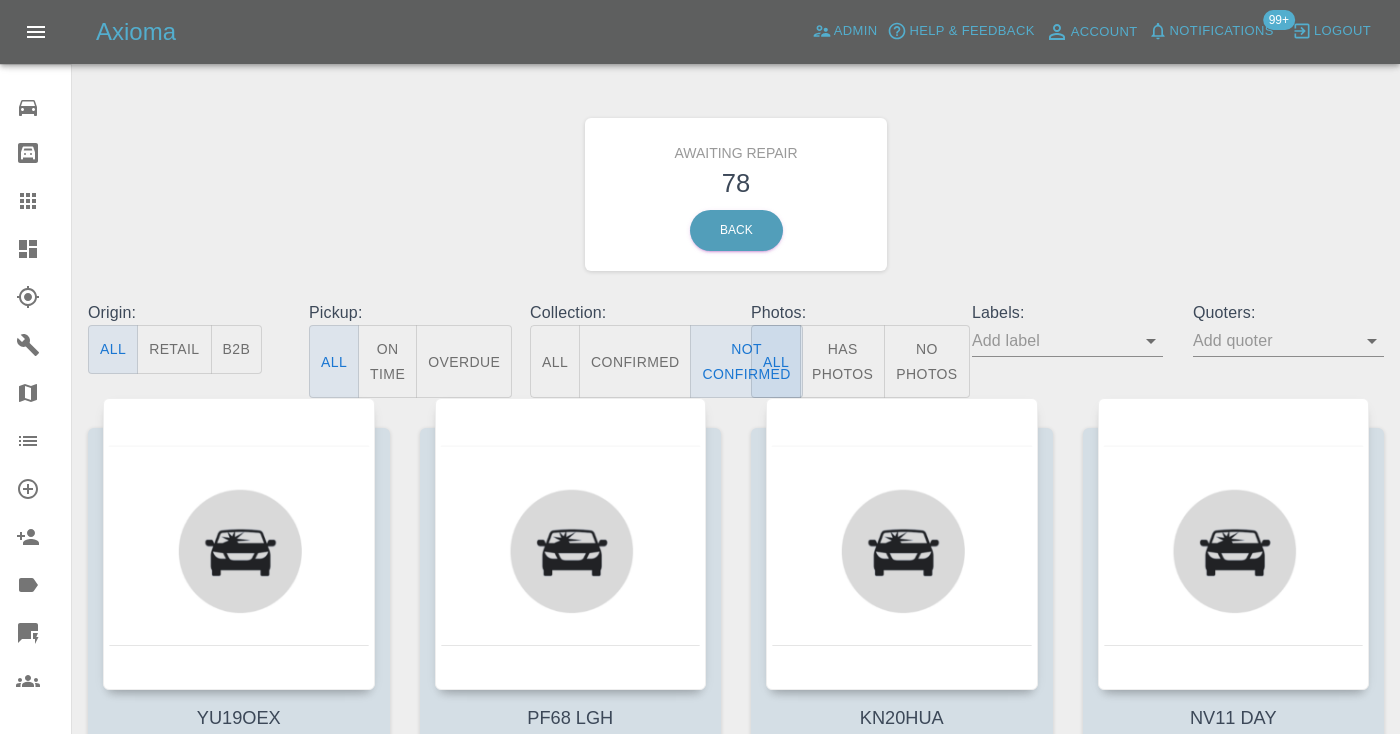 type on "false" 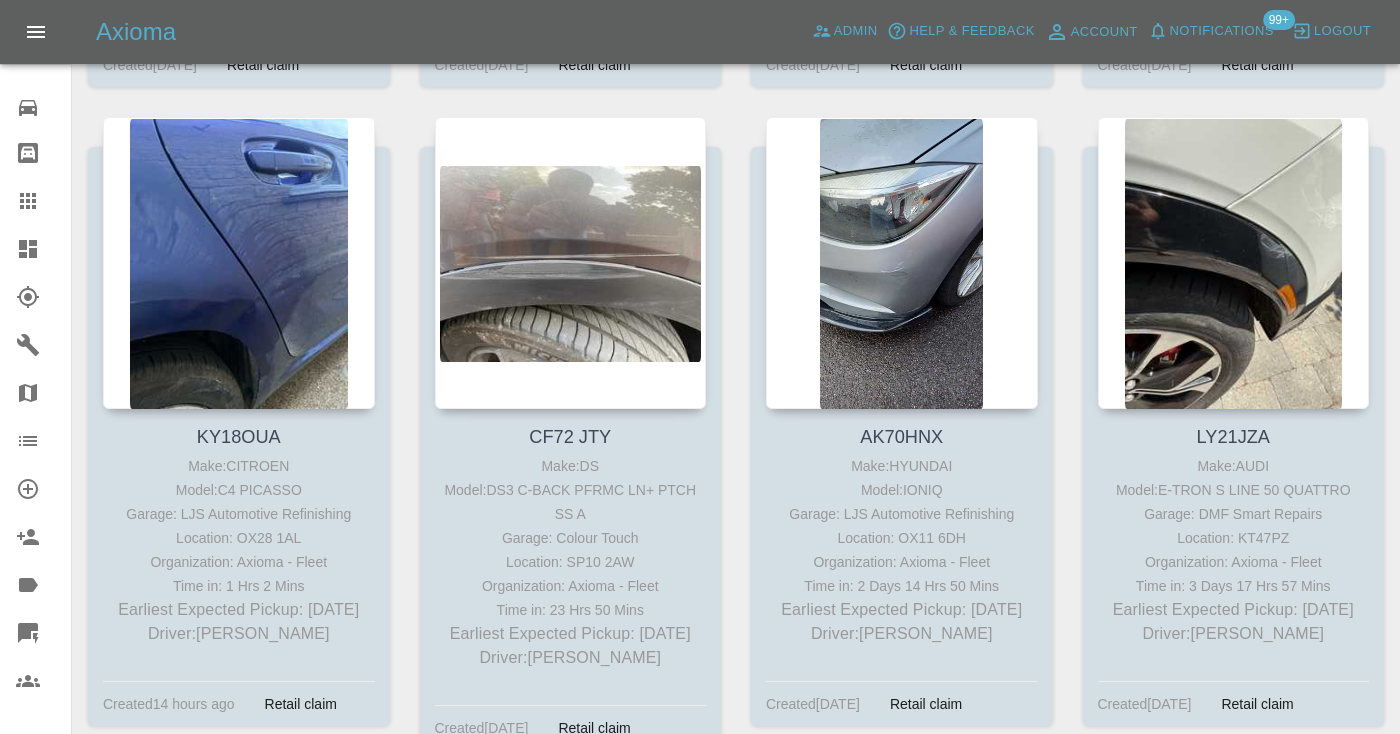 scroll, scrollTop: 5615, scrollLeft: 0, axis: vertical 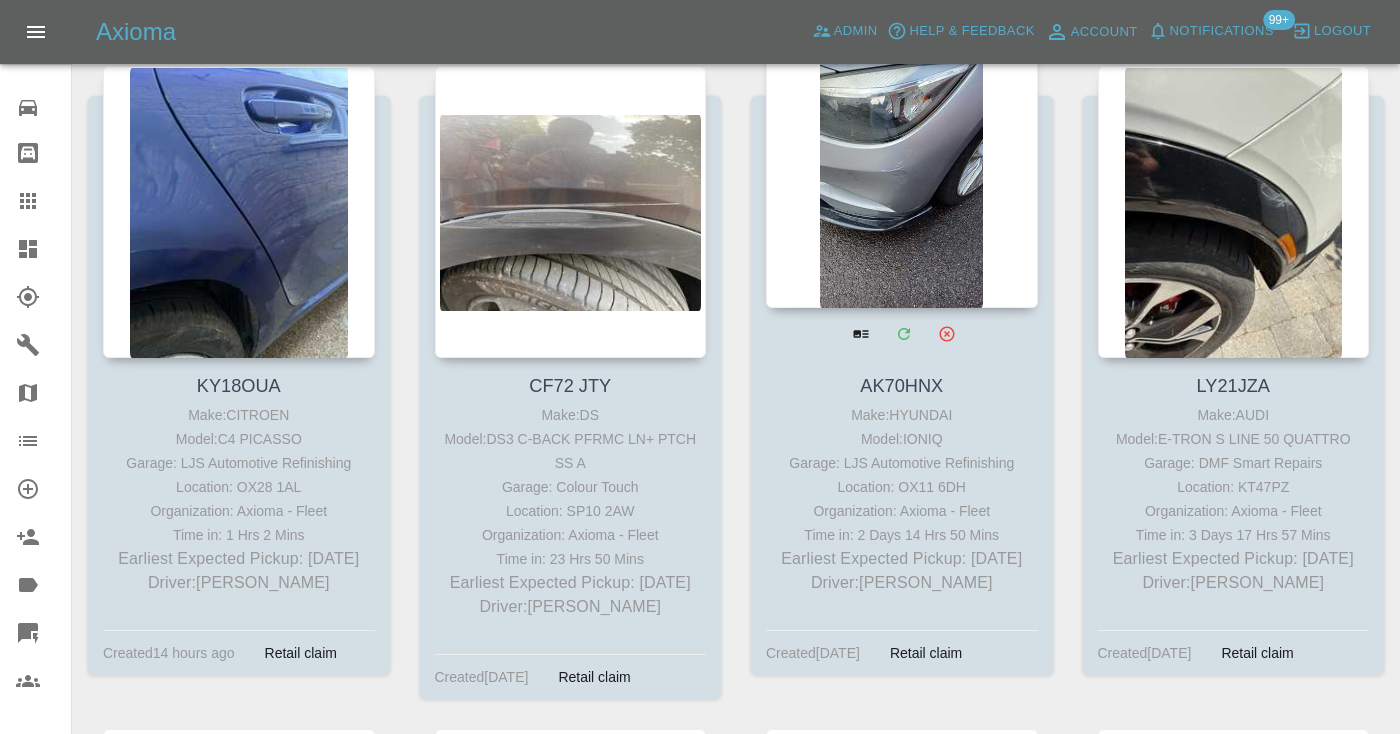 click at bounding box center (902, 162) 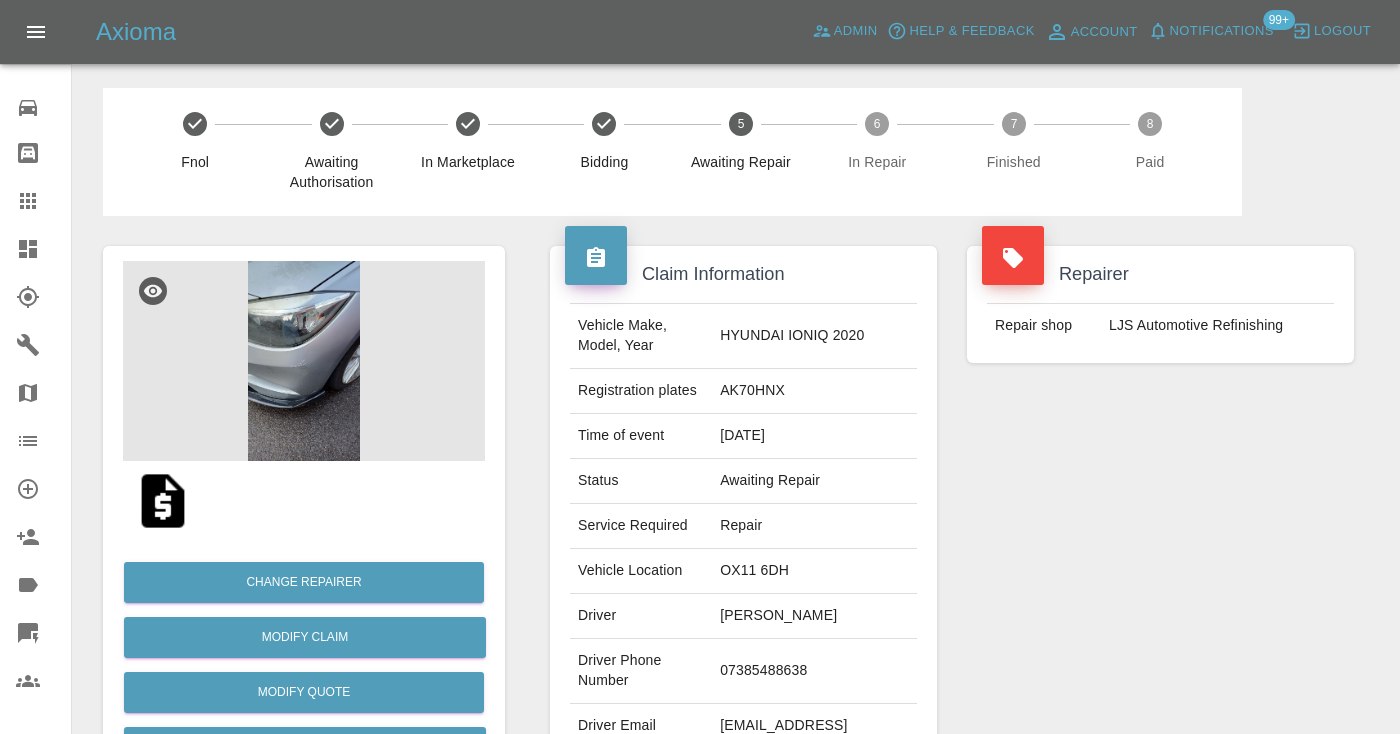 click on "07385488638" at bounding box center (814, 671) 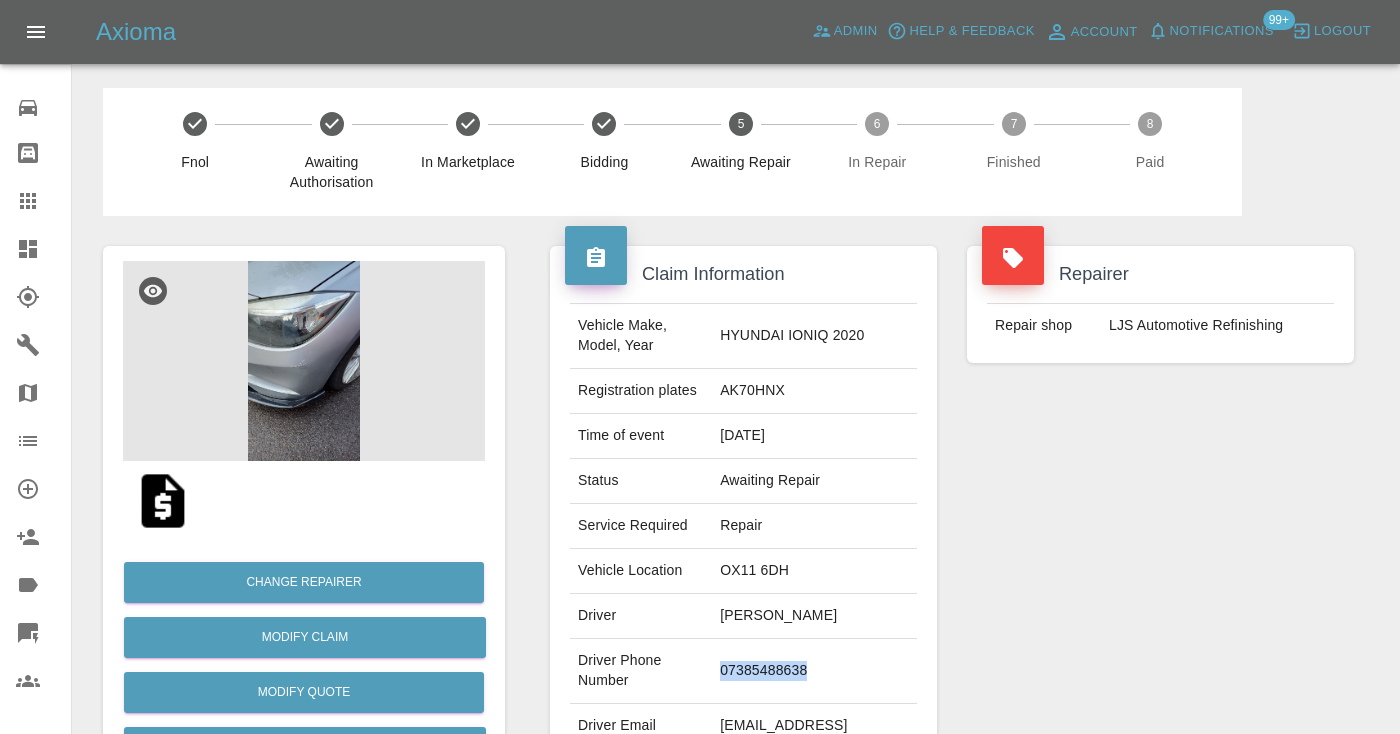 click on "07385488638" at bounding box center (814, 671) 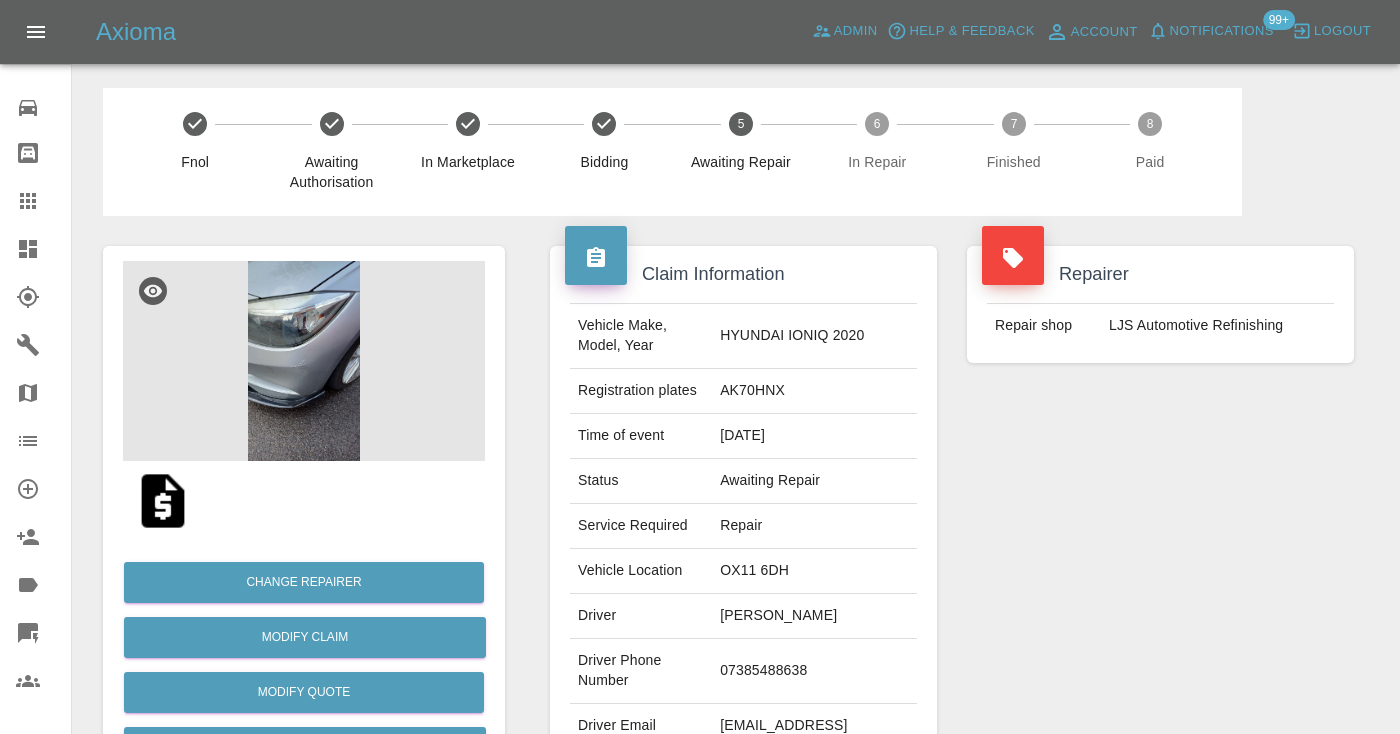 click on "Repairer Repair shop LJS Automotive Refinishing" at bounding box center (1160, 514) 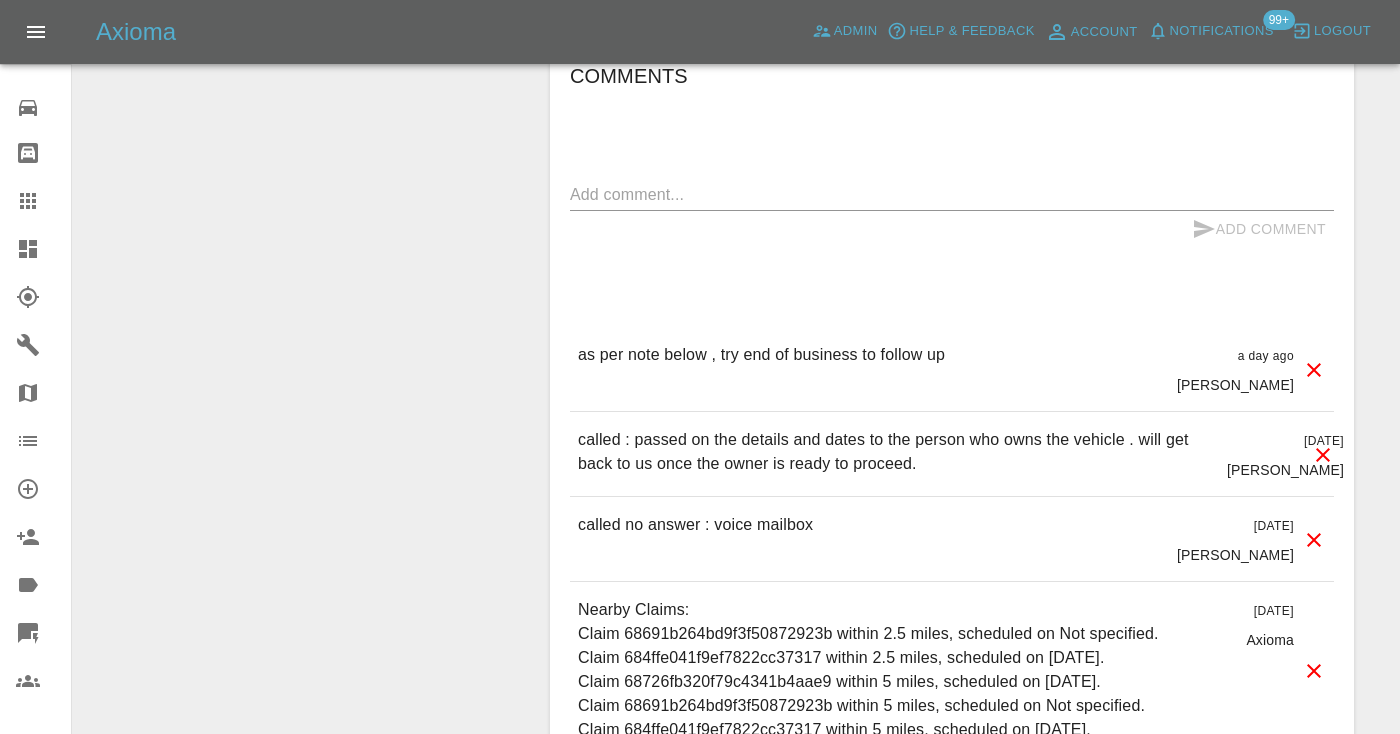 scroll, scrollTop: 1577, scrollLeft: 0, axis: vertical 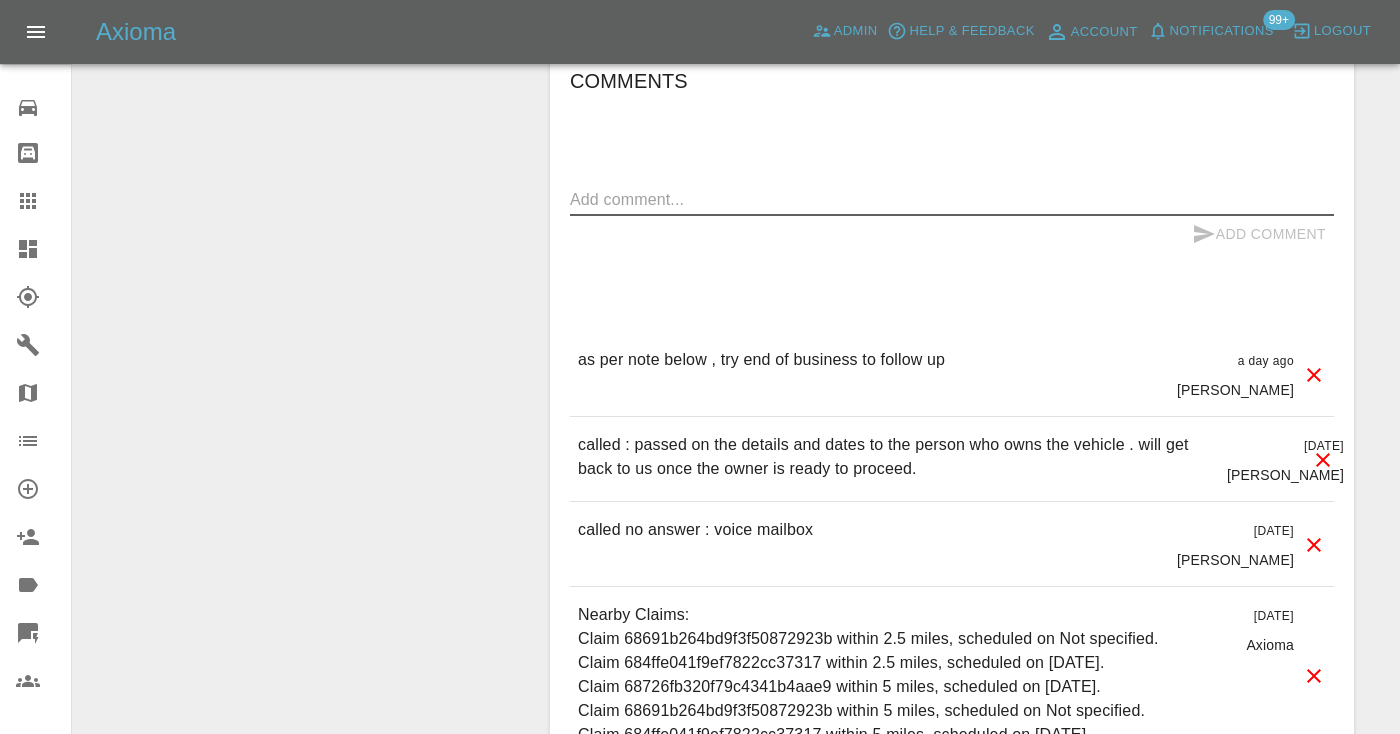 click at bounding box center [952, 199] 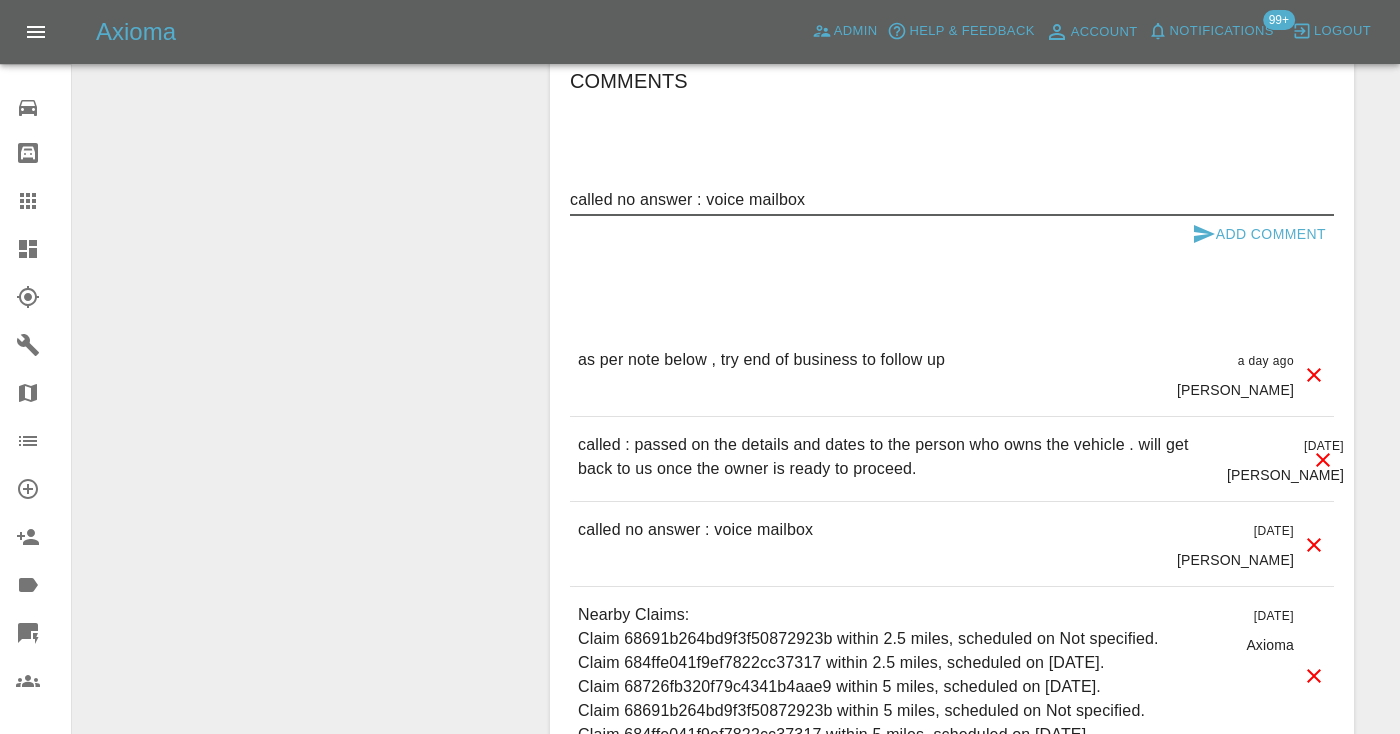 type on "called no answer : voice mailbox" 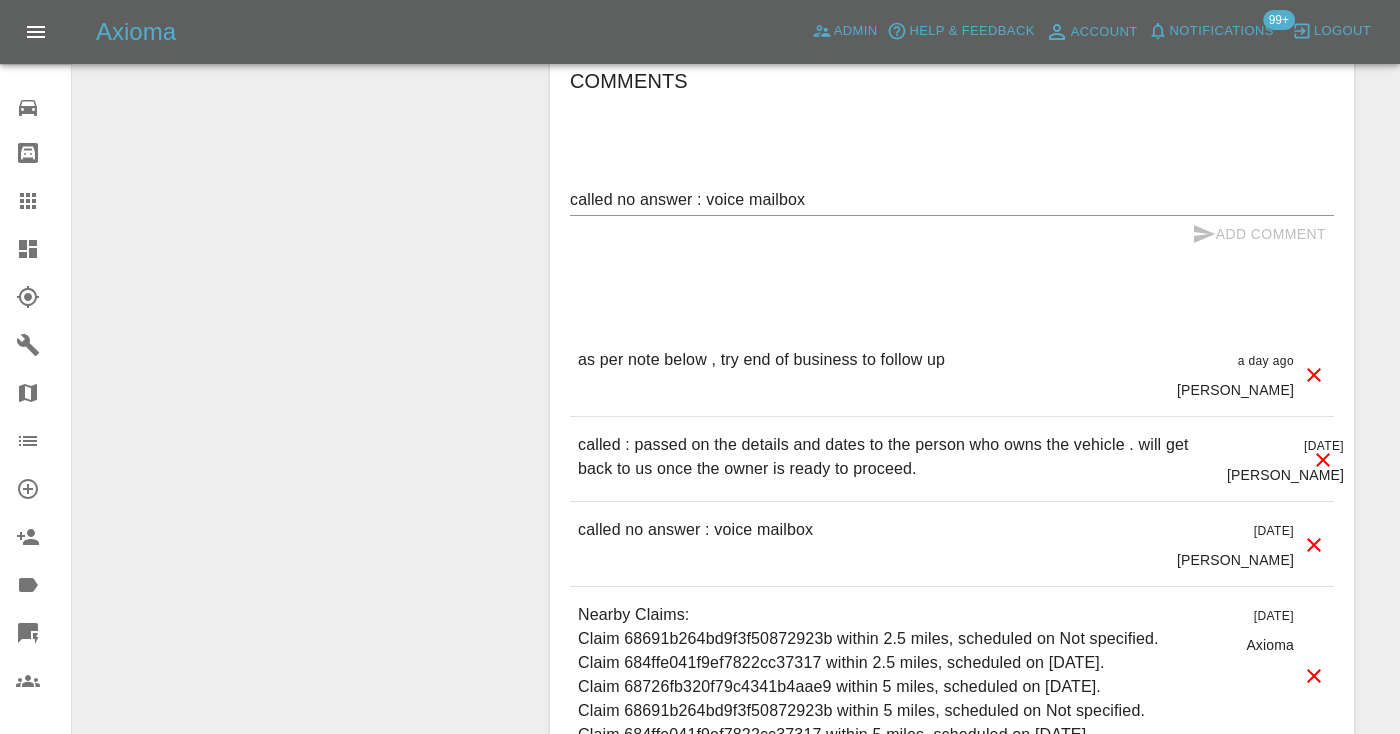 type 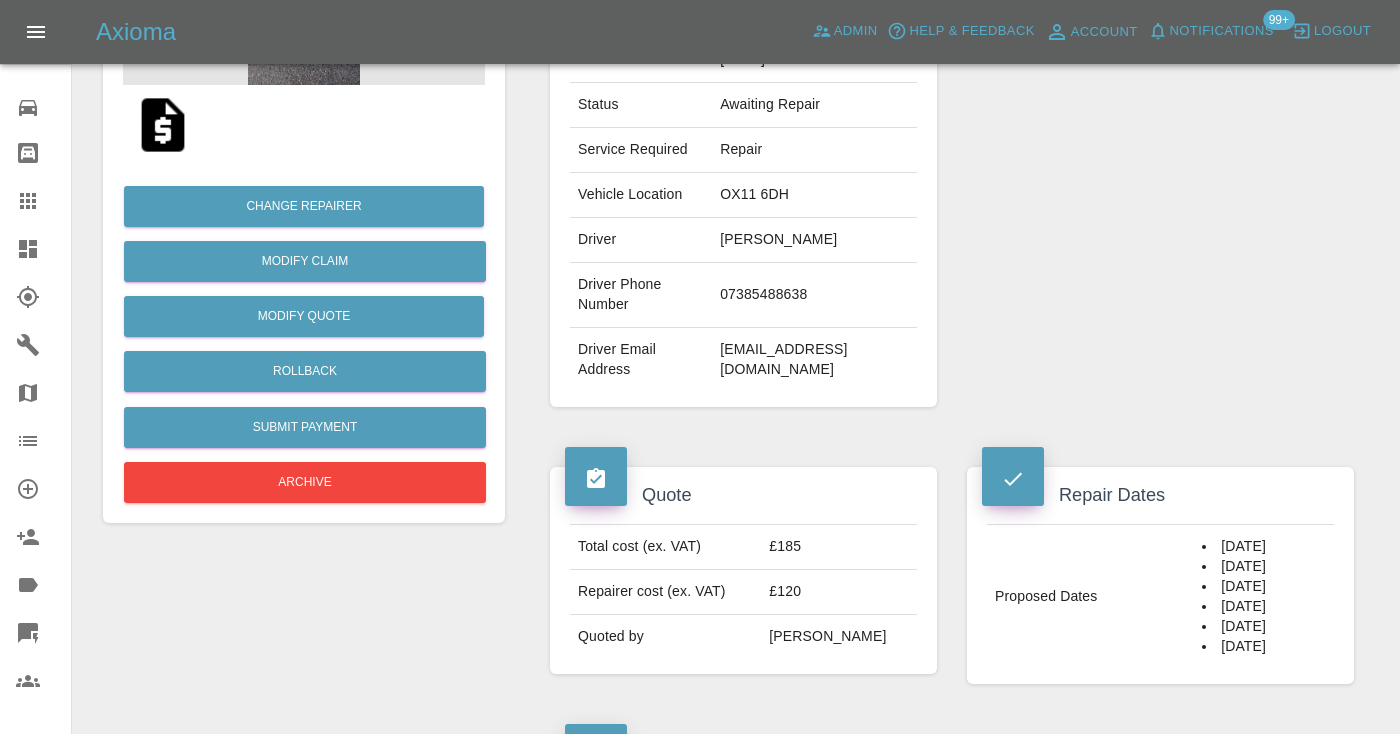 scroll, scrollTop: 390, scrollLeft: 0, axis: vertical 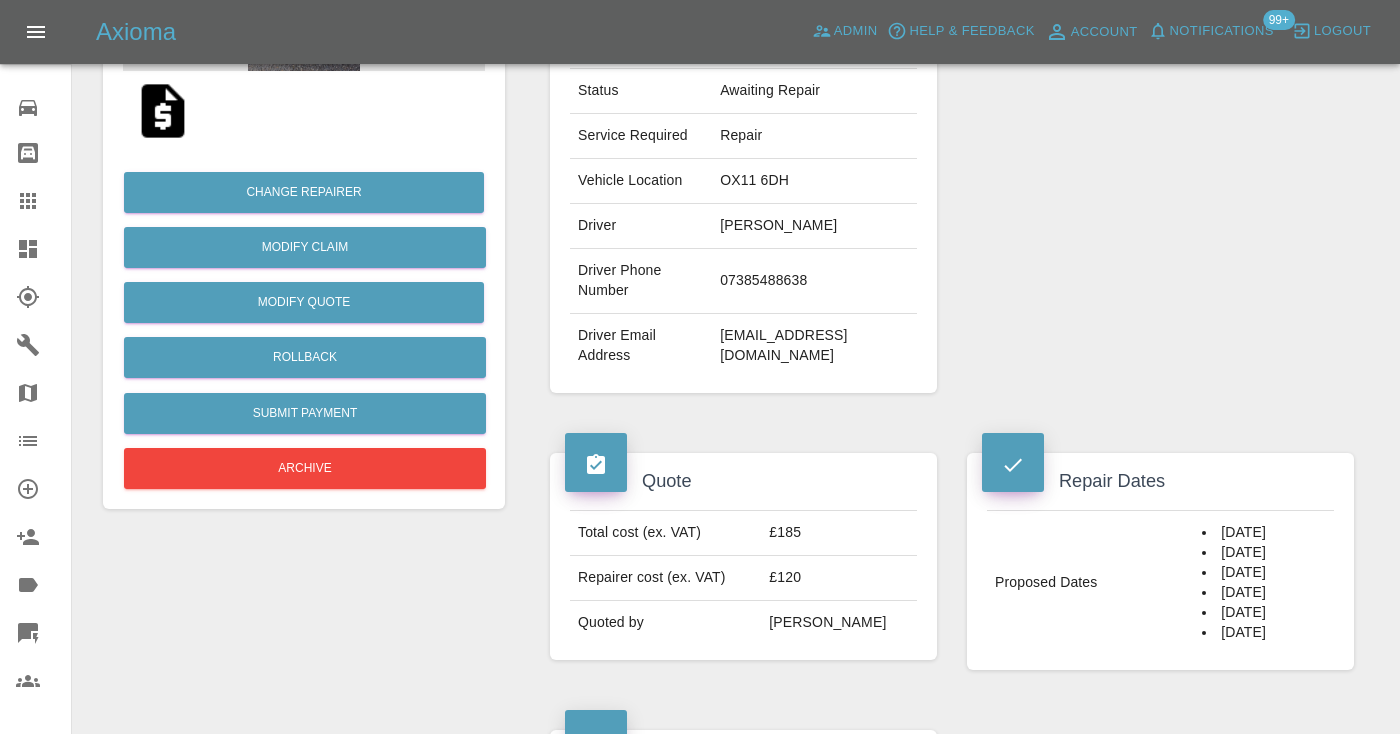 click on "07385488638" at bounding box center (814, 281) 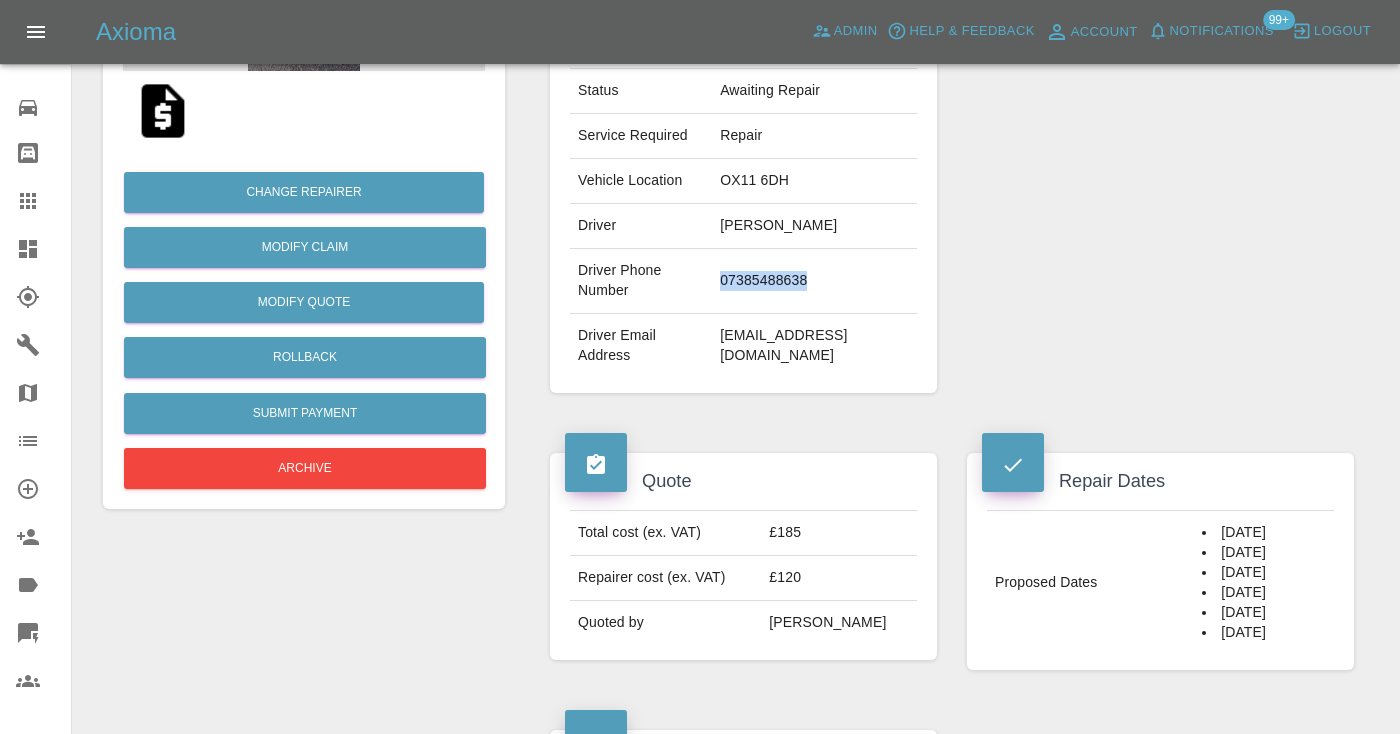 click on "07385488638" at bounding box center (814, 281) 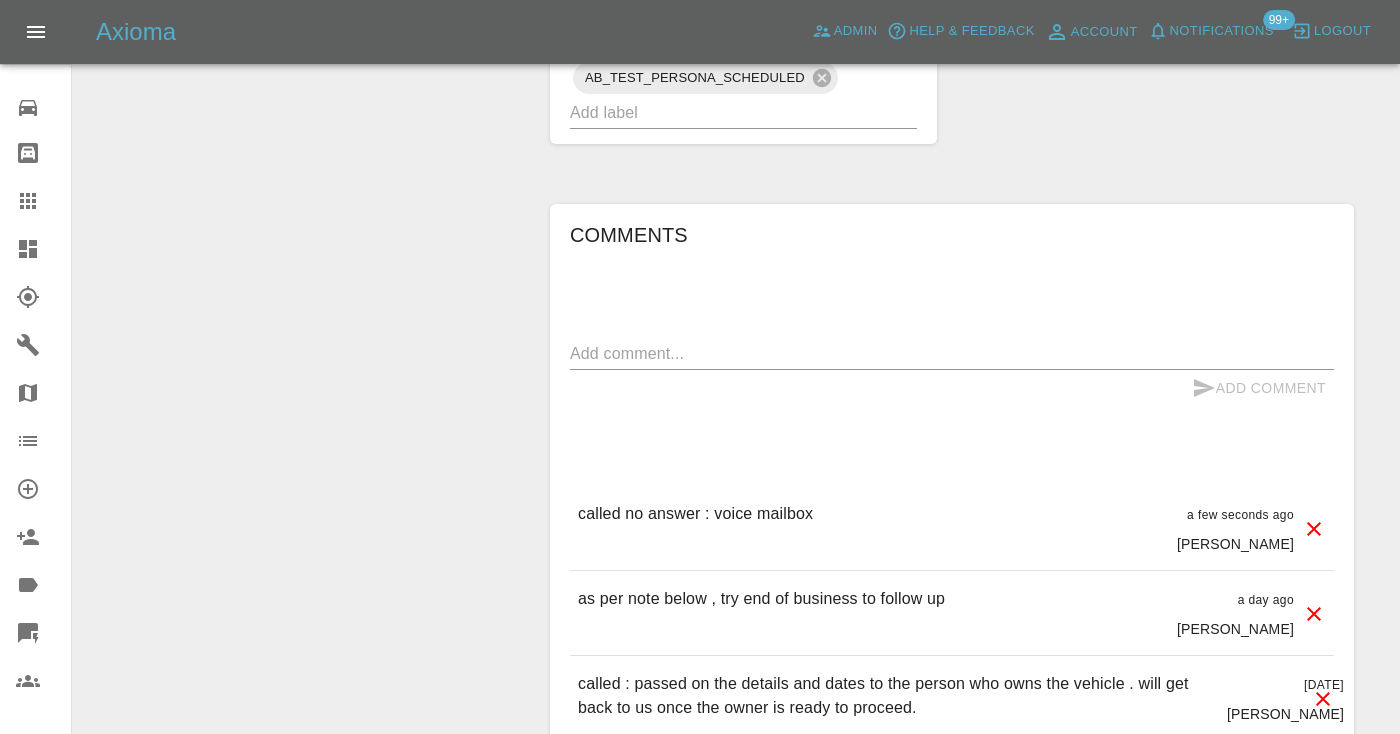 scroll, scrollTop: 1475, scrollLeft: 0, axis: vertical 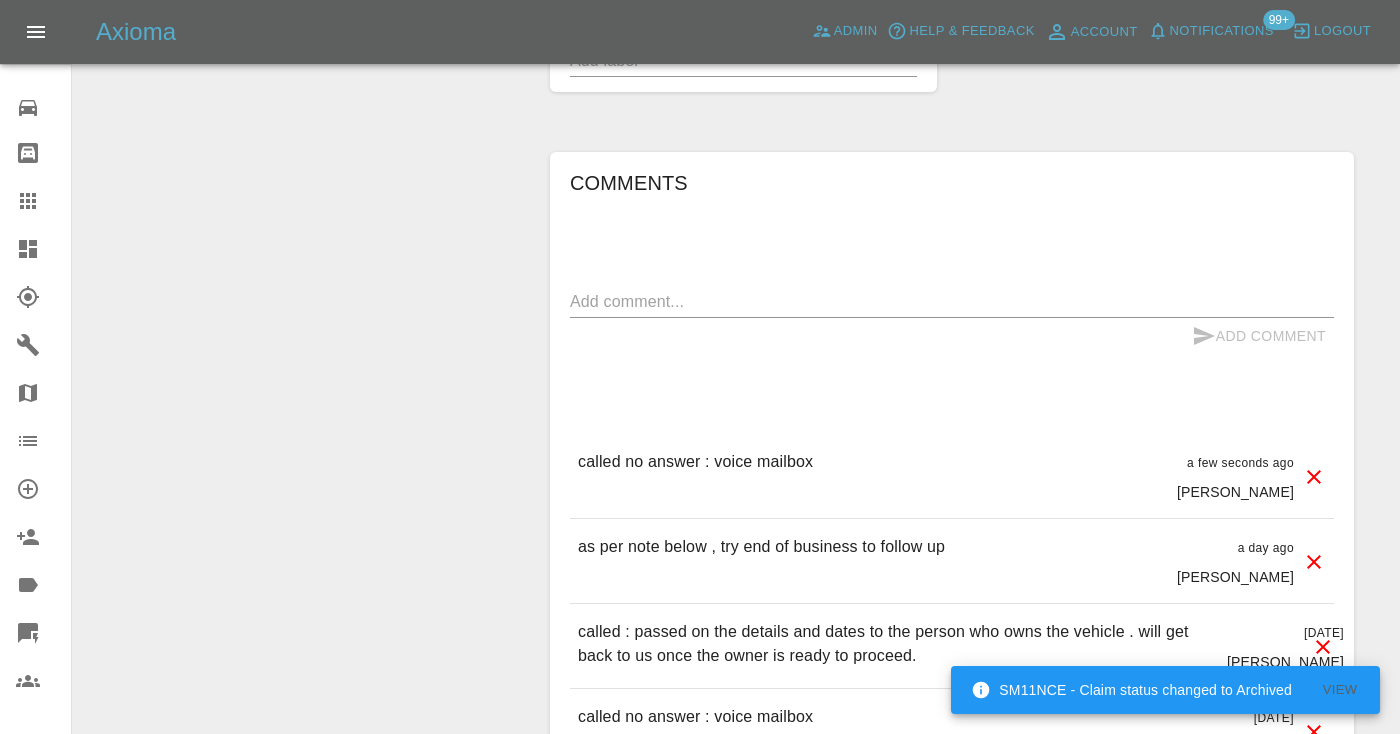 click 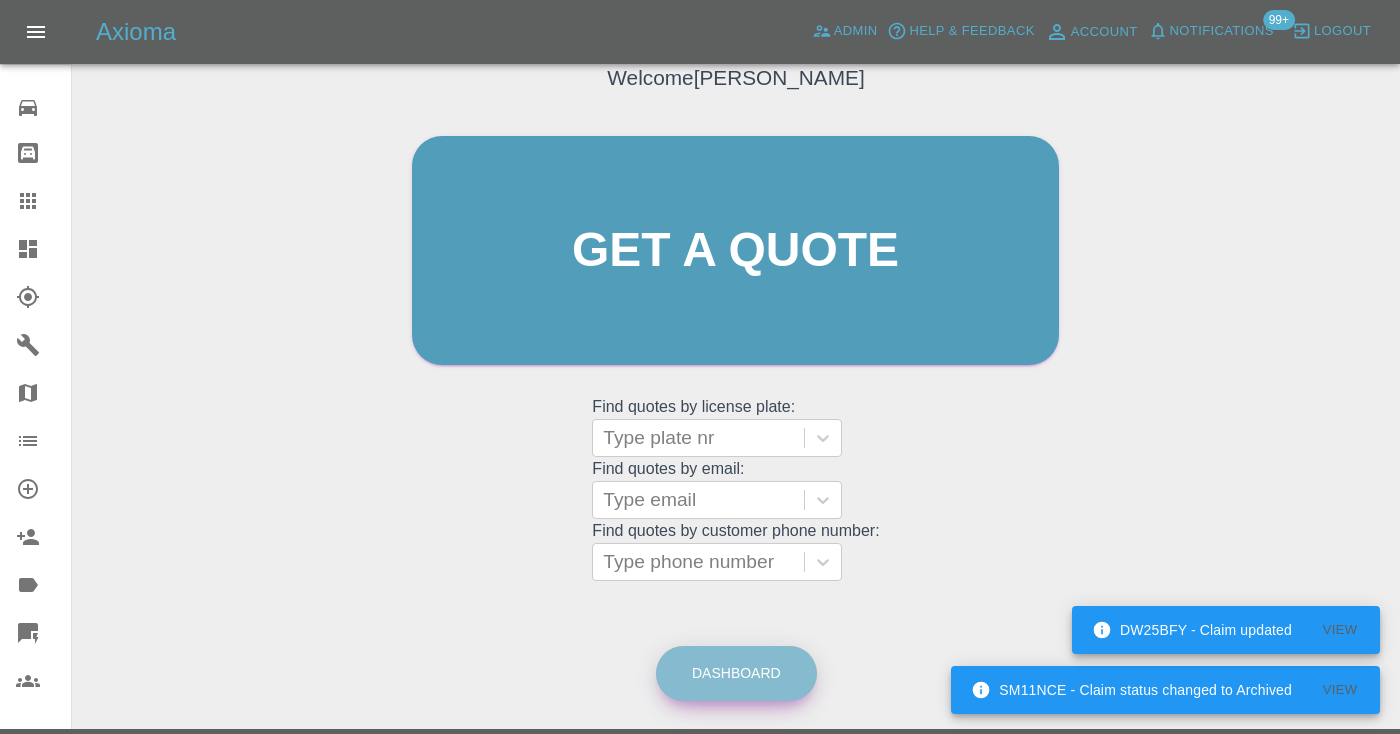 click on "Dashboard" at bounding box center (736, 673) 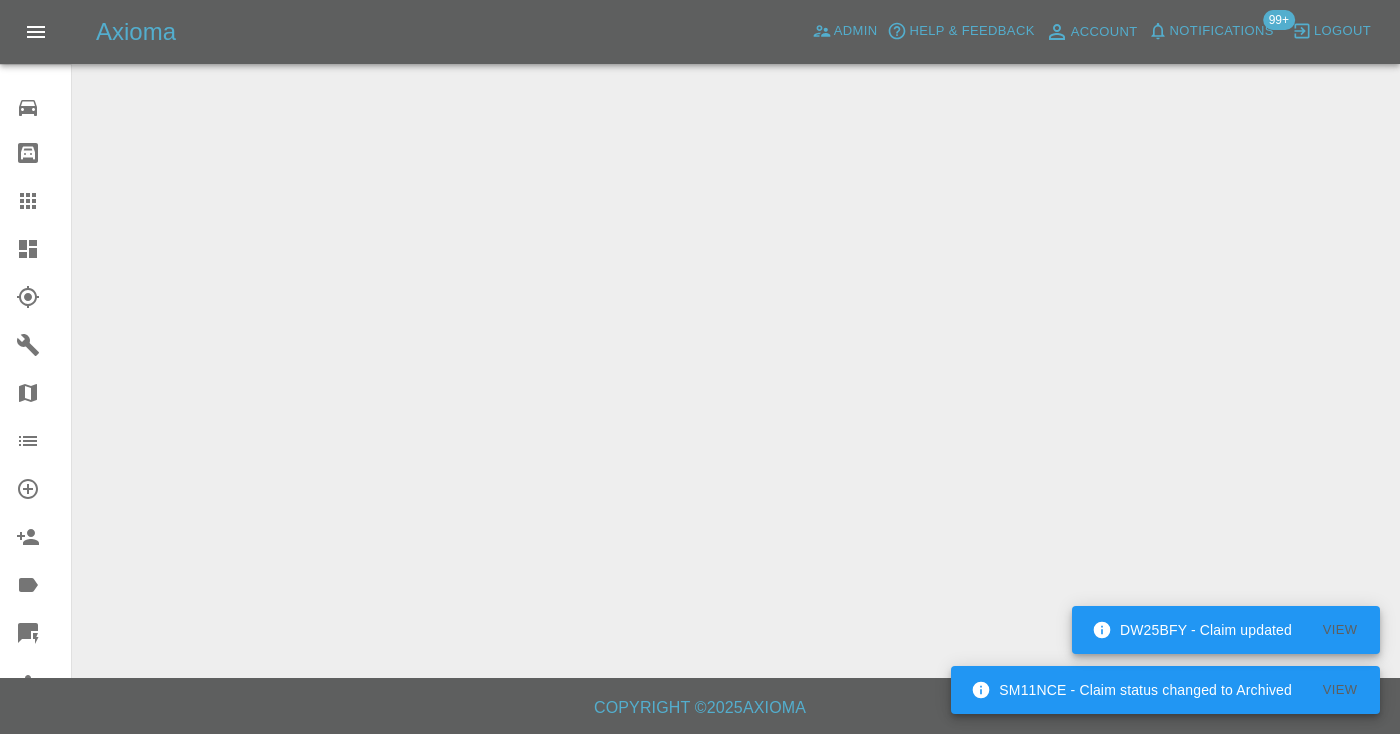 scroll, scrollTop: 0, scrollLeft: 0, axis: both 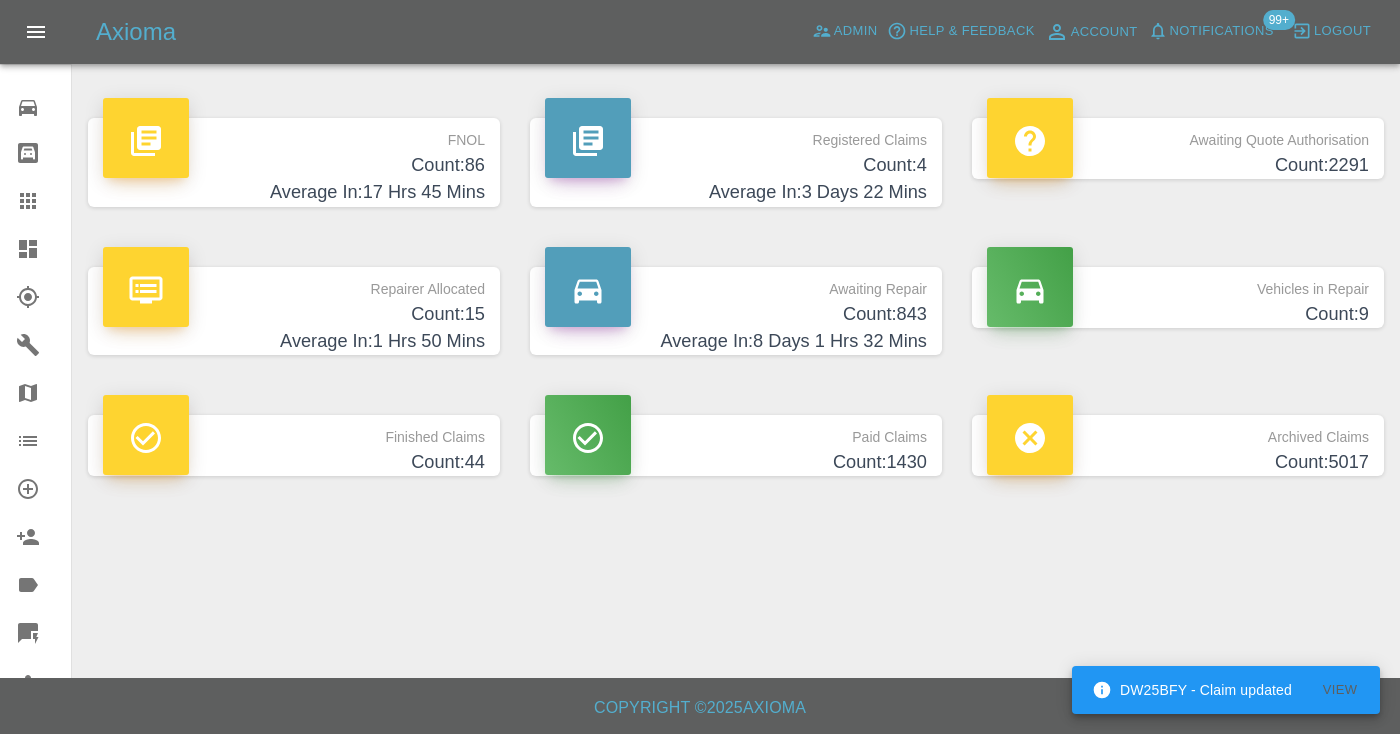 click on "Average In:  8 Days 1 Hrs 32 Mins" at bounding box center (736, 341) 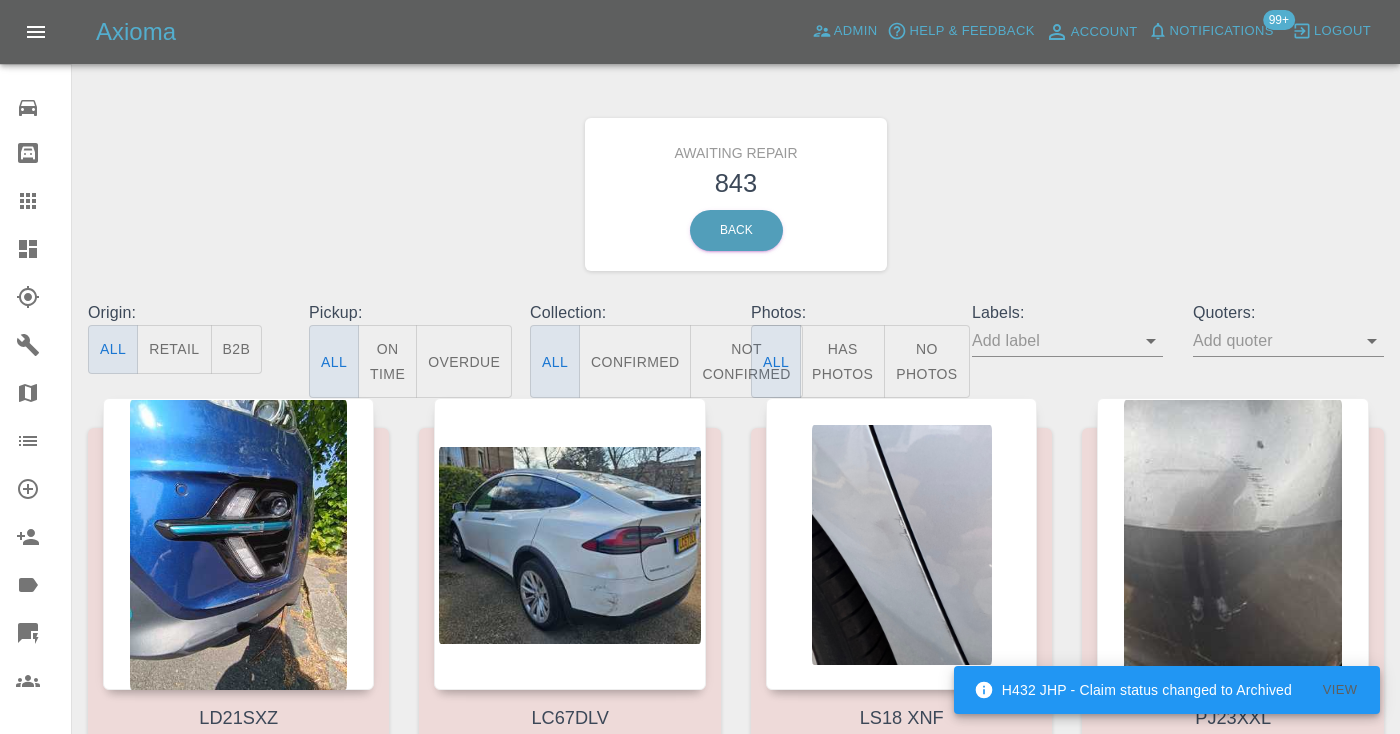 click on "Not Confirmed" at bounding box center (746, 361) 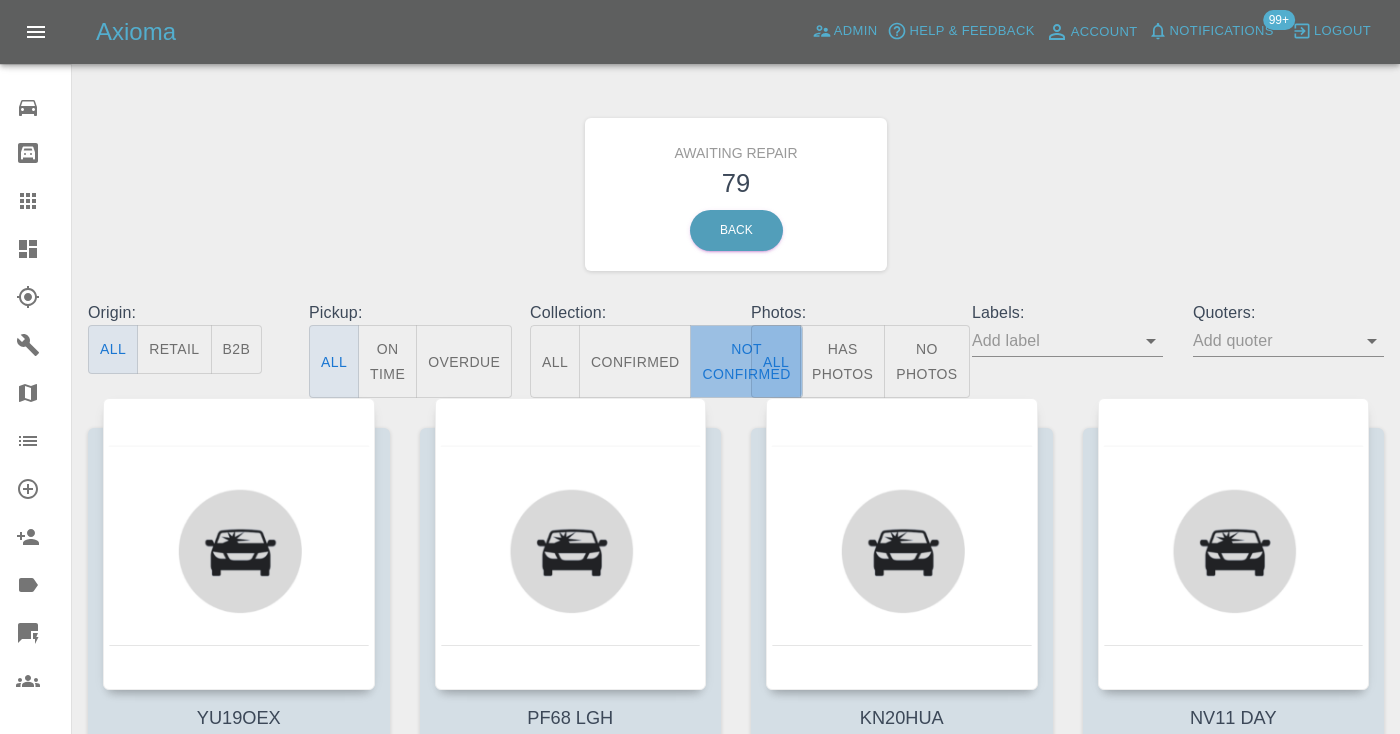 click on "Not Confirmed" at bounding box center (746, 361) 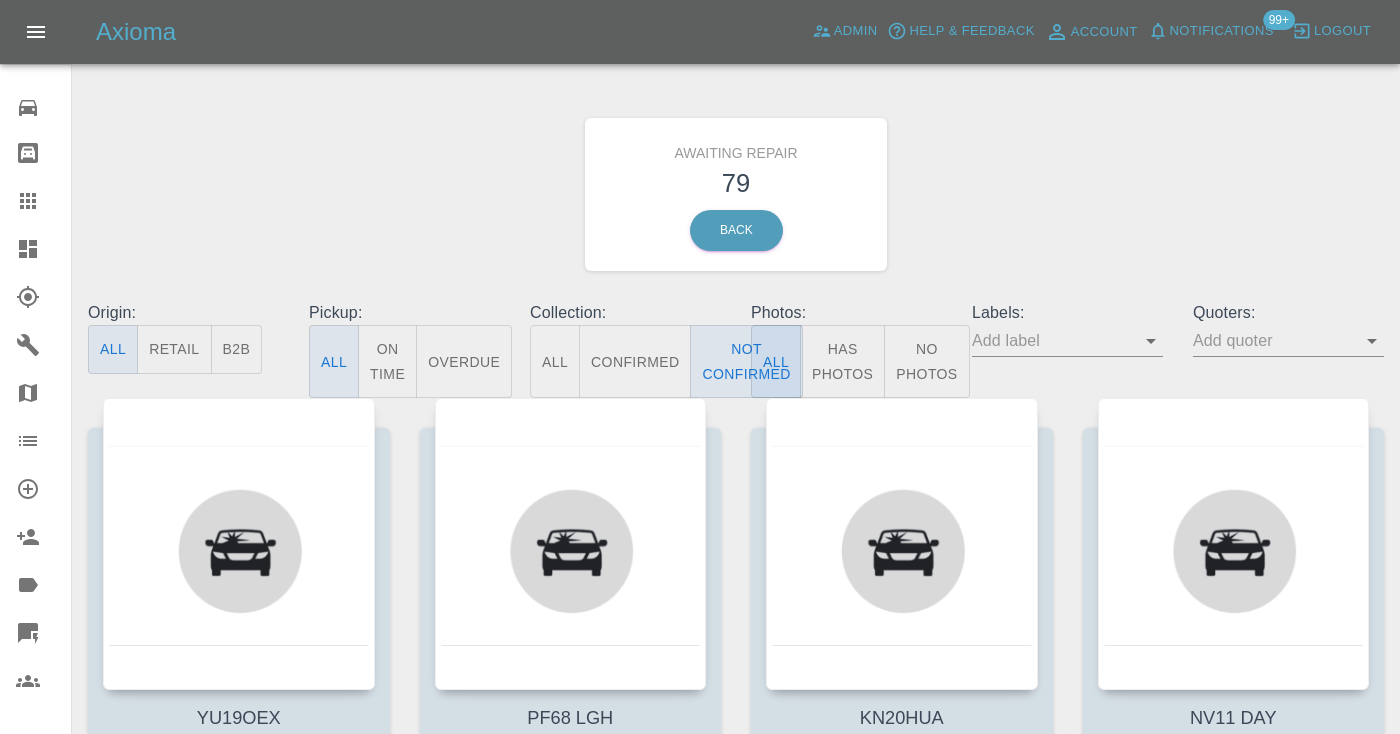 click on "Awaiting Repair 79 Back" at bounding box center [736, 194] 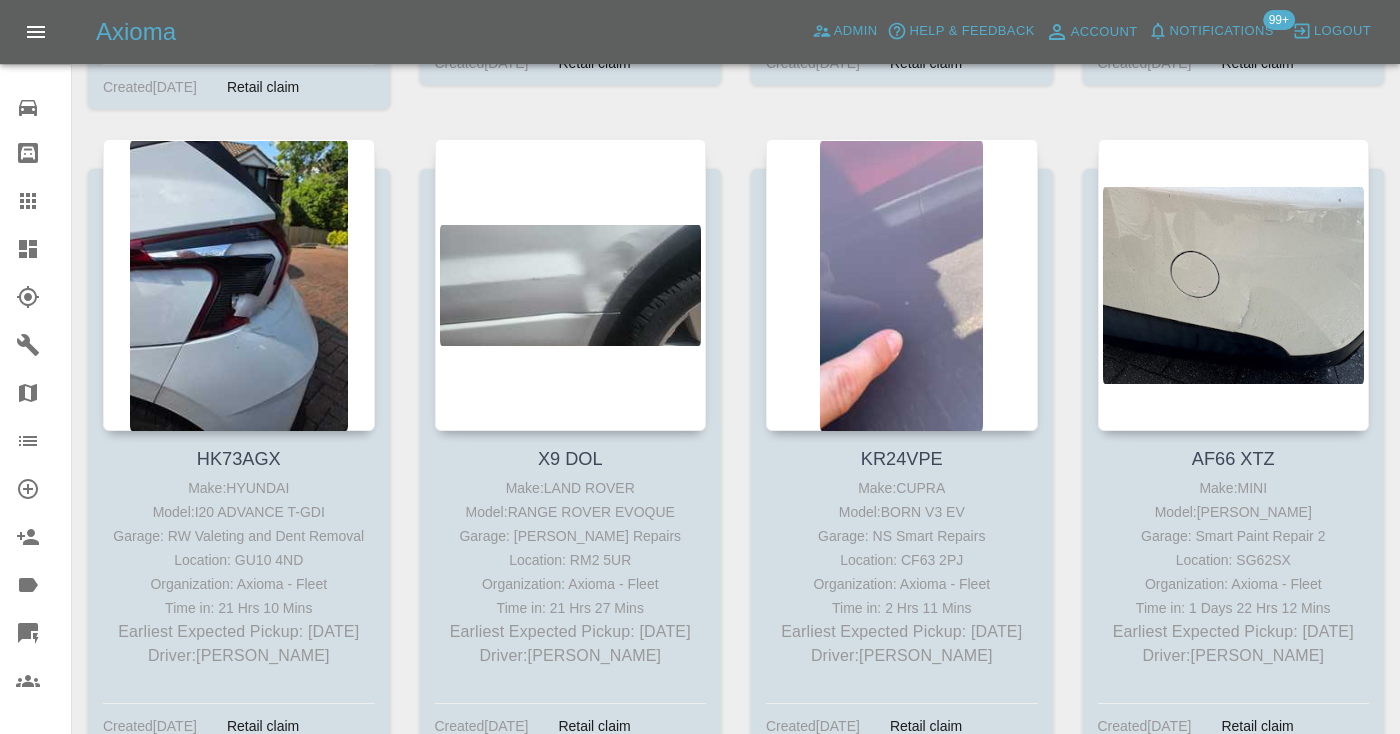 scroll, scrollTop: 4903, scrollLeft: 0, axis: vertical 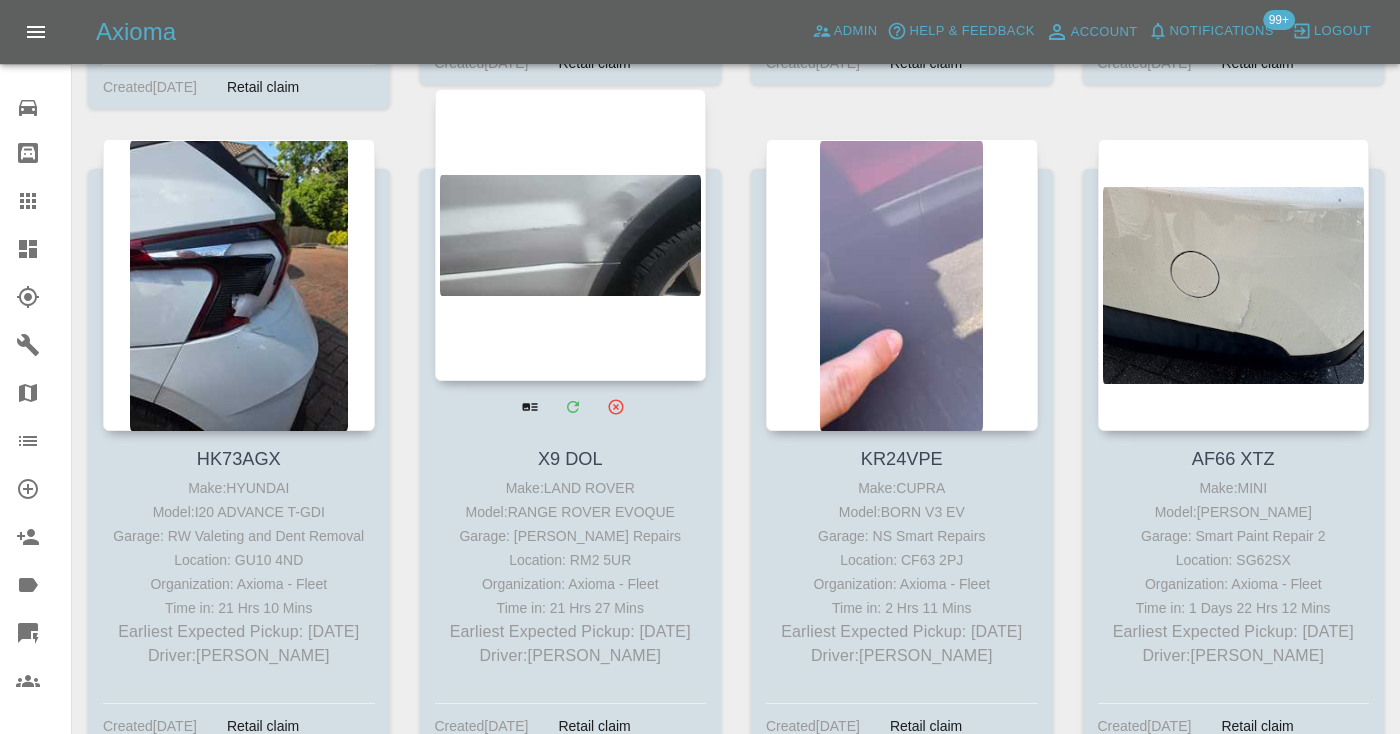click at bounding box center (571, 235) 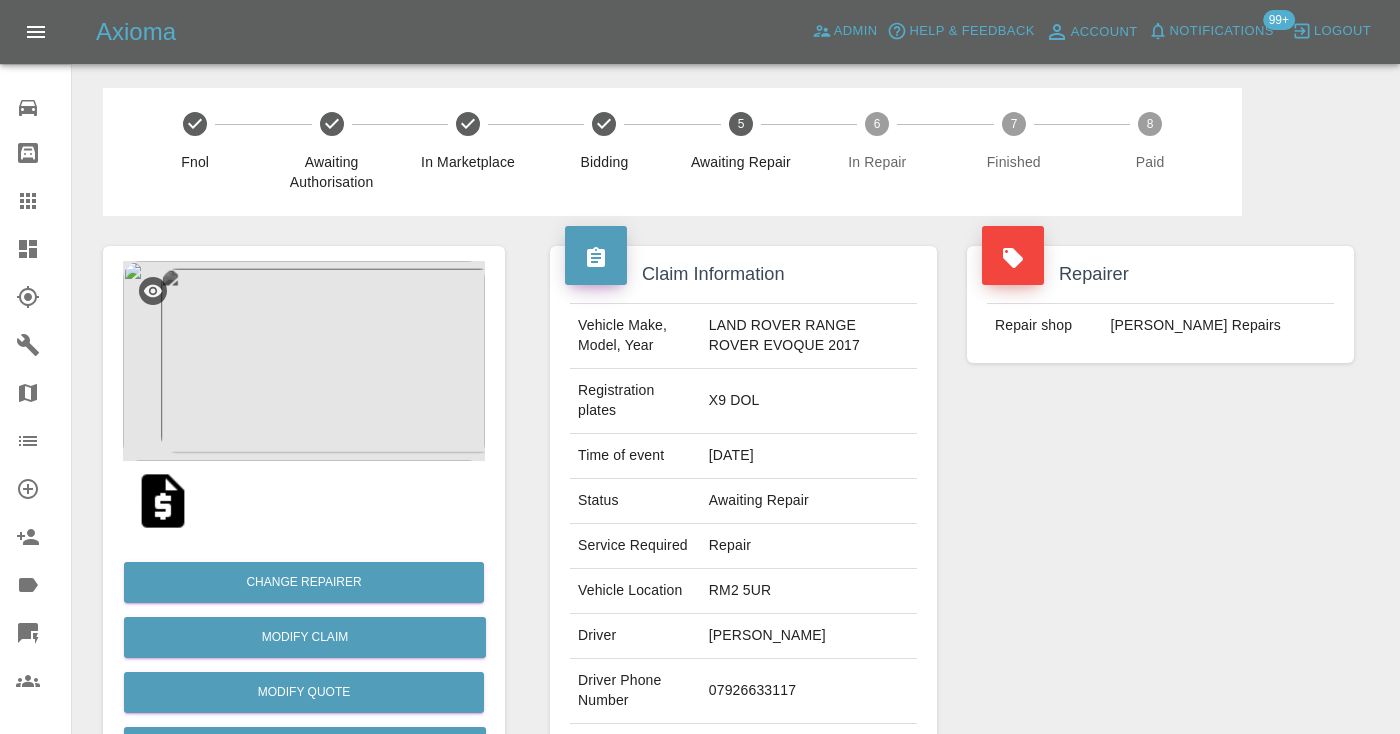 click on "07926633117" at bounding box center [809, 691] 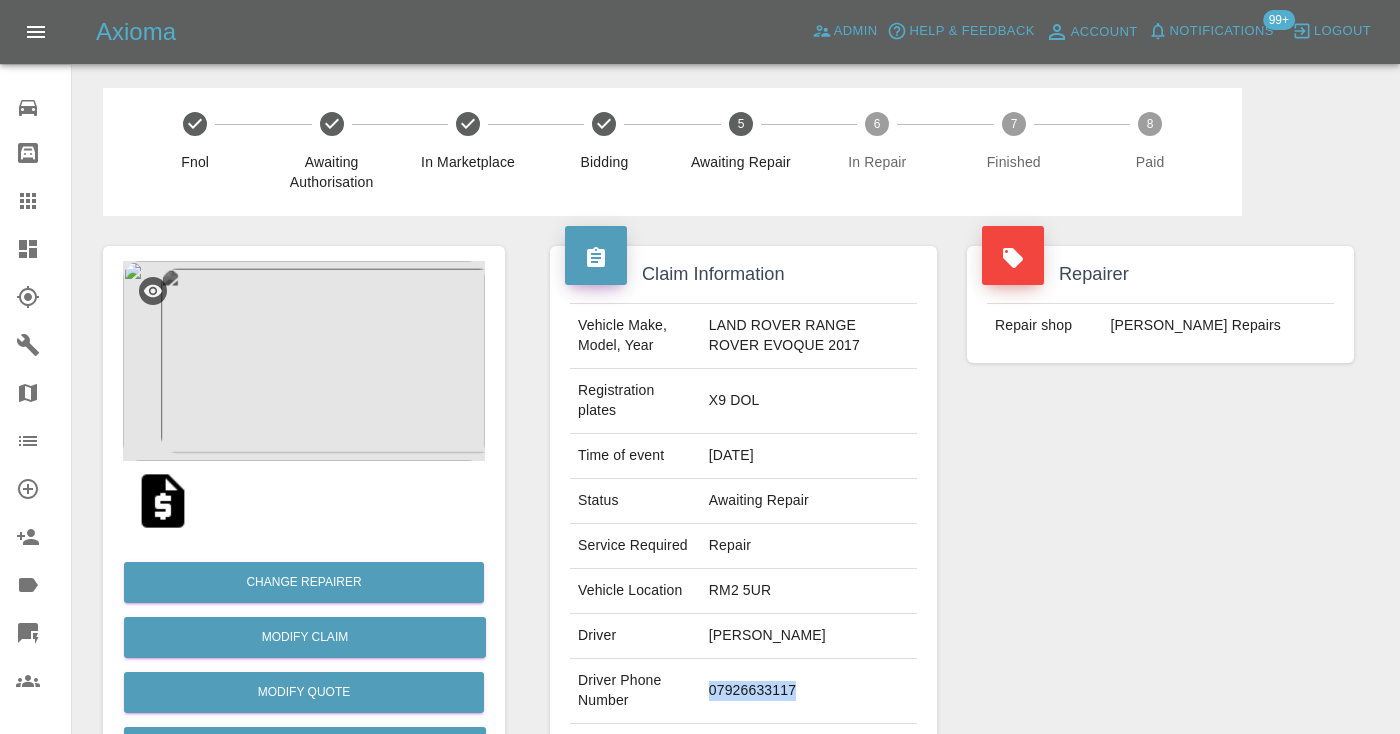 click on "07926633117" at bounding box center [809, 691] 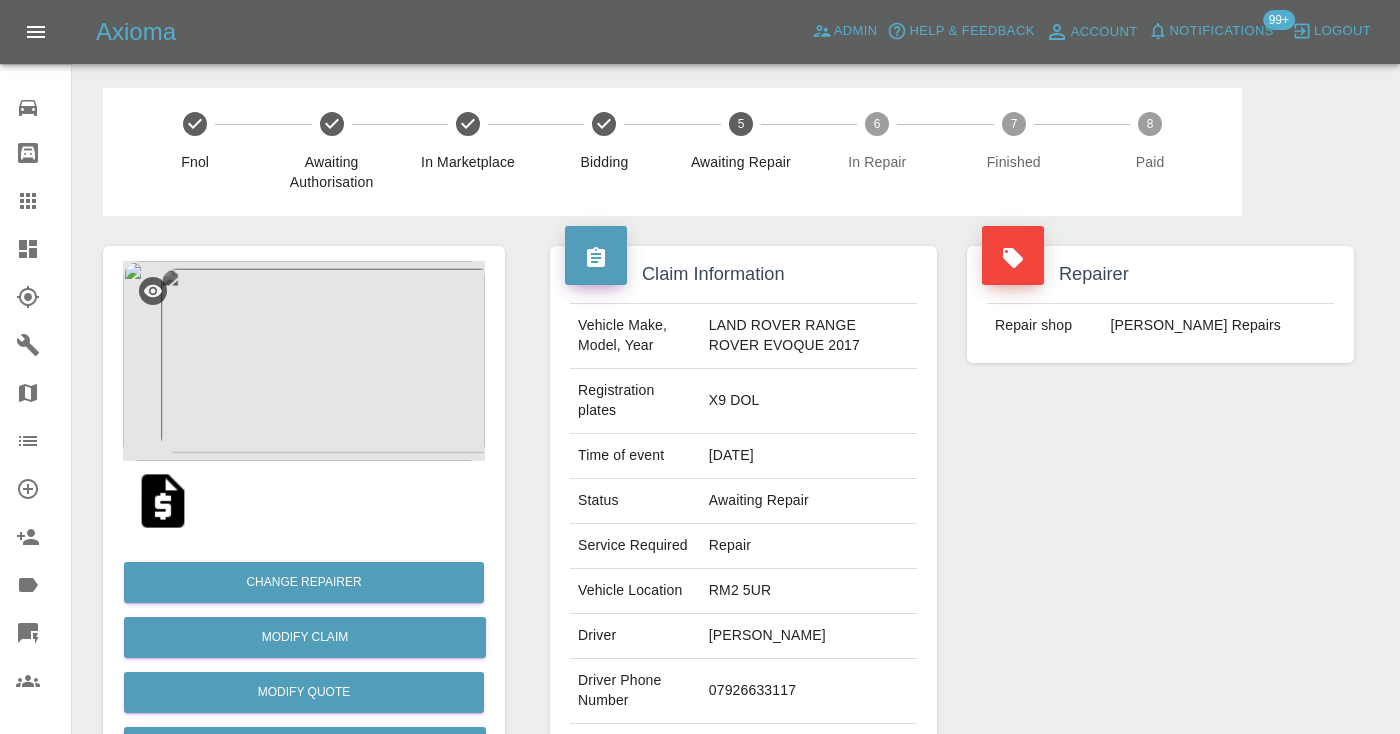 click on "Repairer Repair shop J Freeman SMART Repairs" at bounding box center (1160, 524) 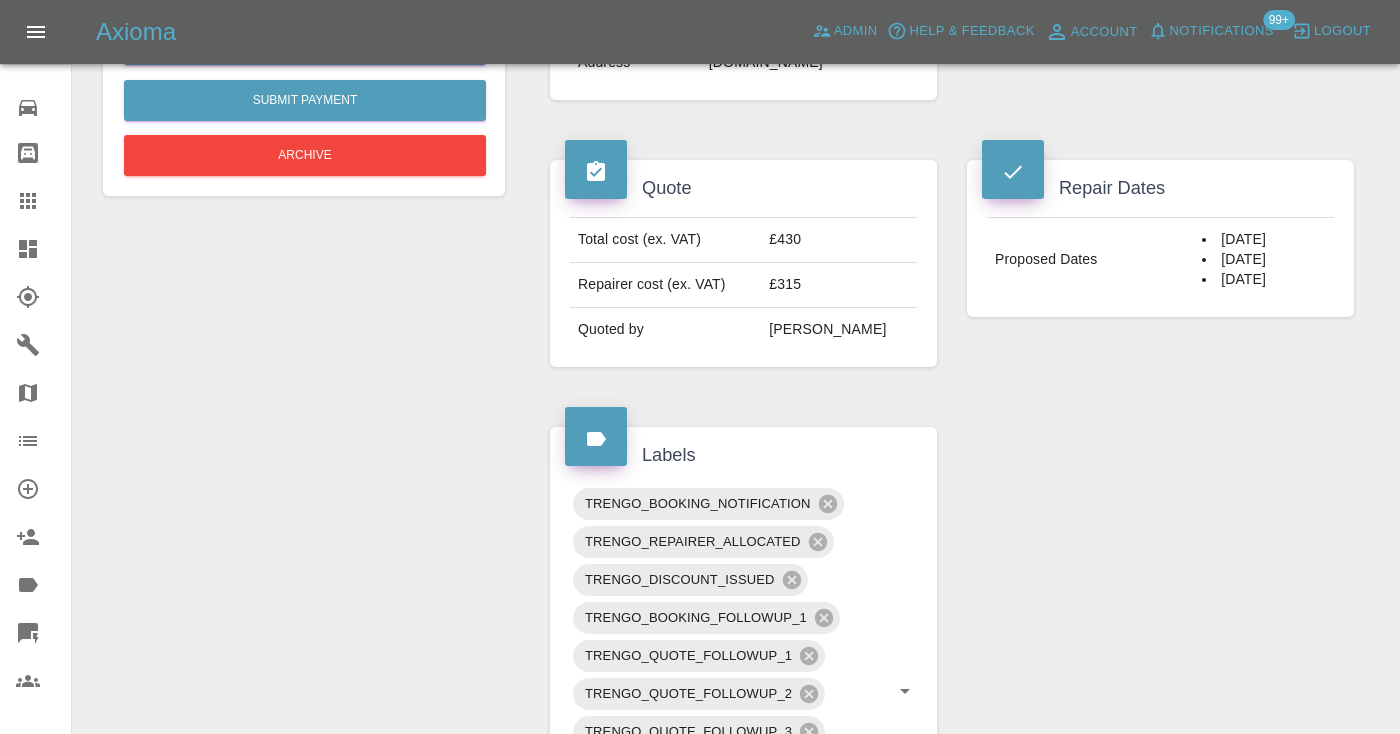 scroll, scrollTop: 698, scrollLeft: 0, axis: vertical 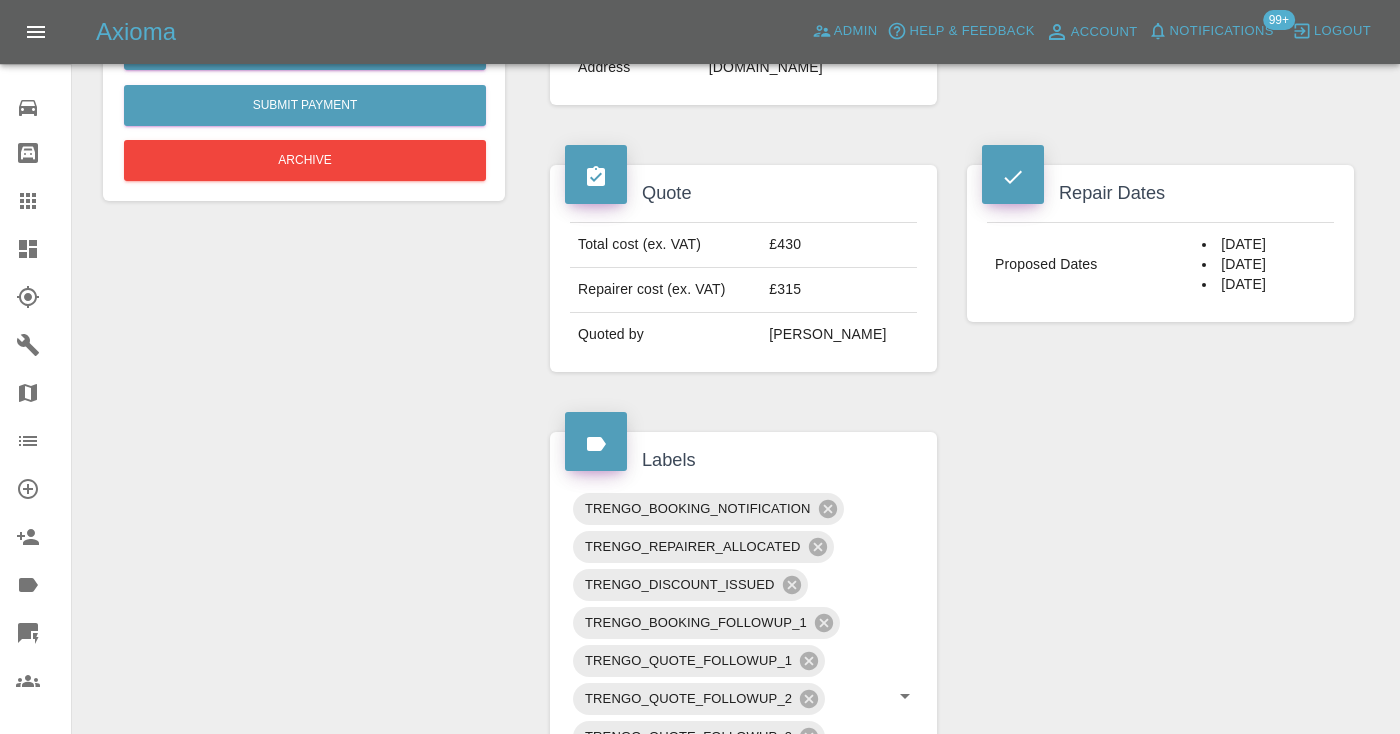 click on "Repair Dates Proposed Dates 25/07/2025 28/07/2025 29/07/2025" at bounding box center (1160, 268) 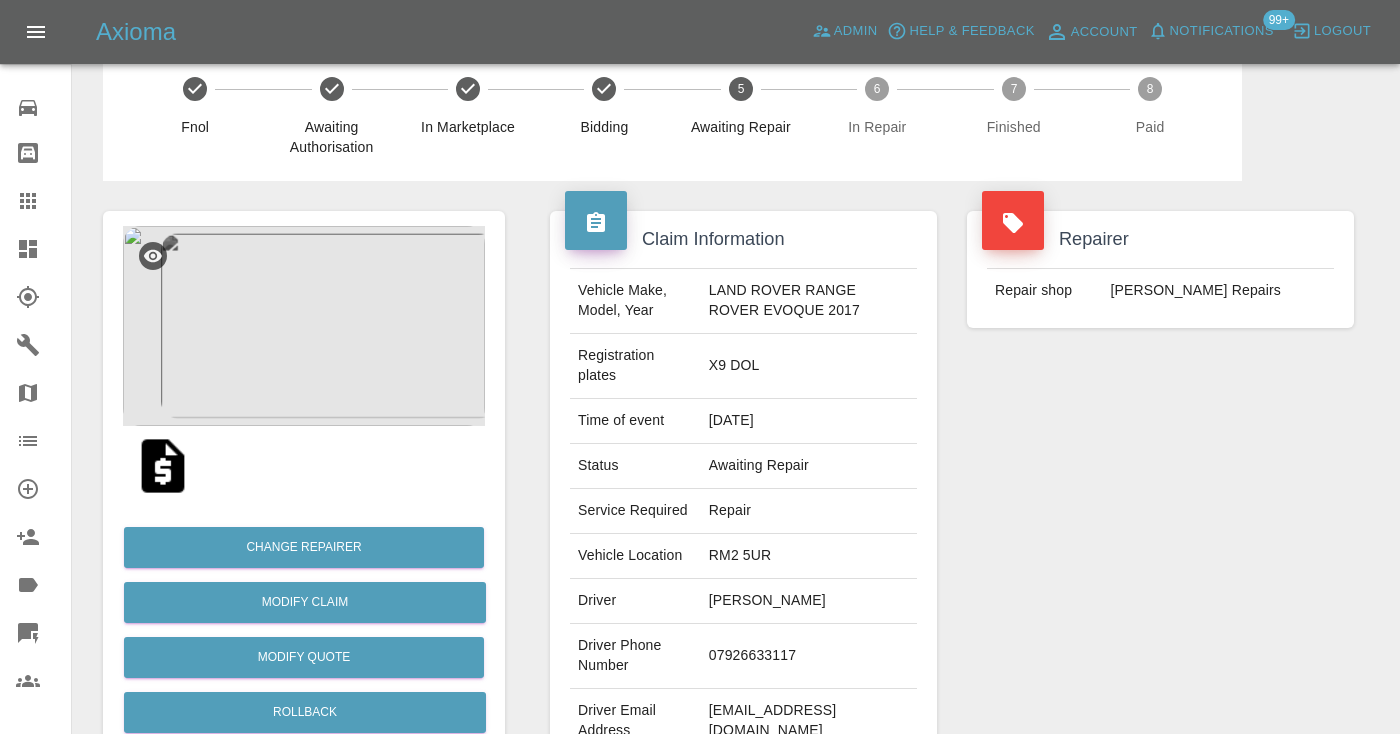 scroll, scrollTop: -4, scrollLeft: 0, axis: vertical 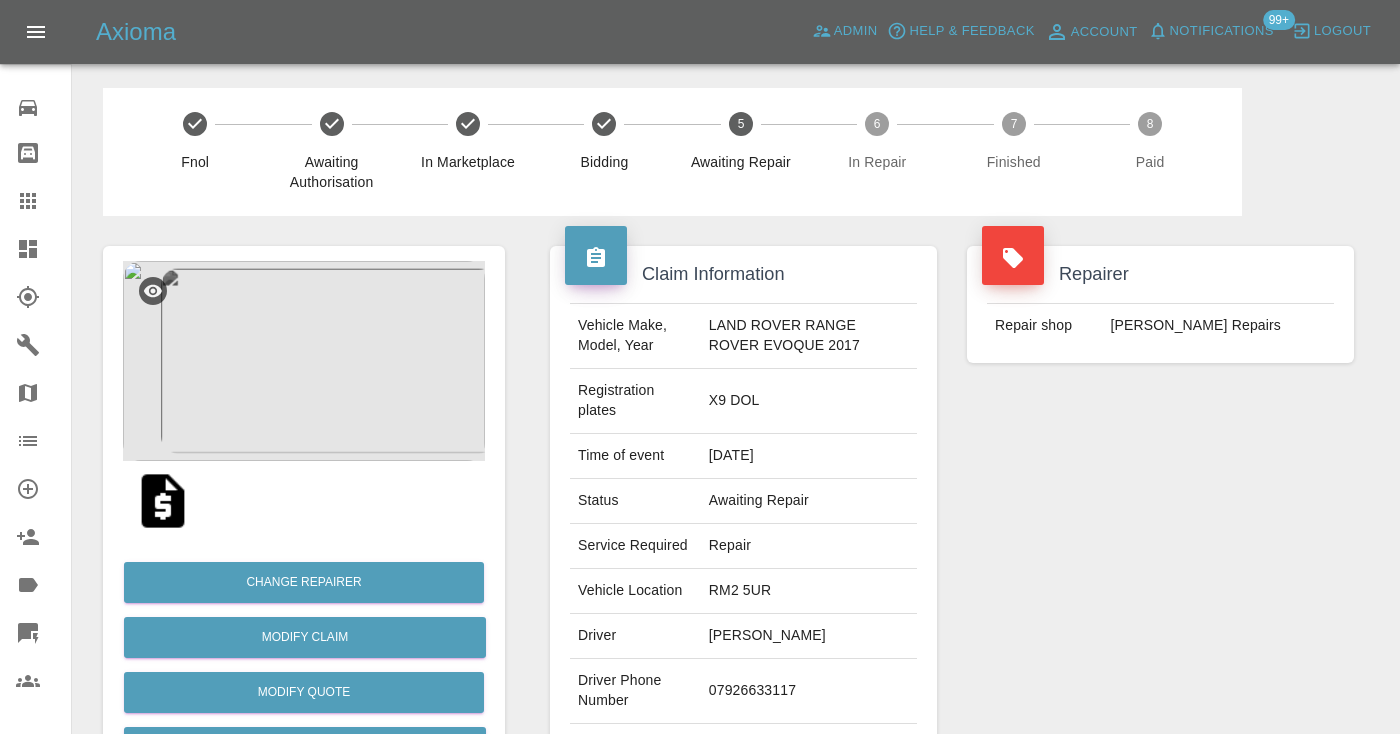 click on "07926633117" at bounding box center [809, 691] 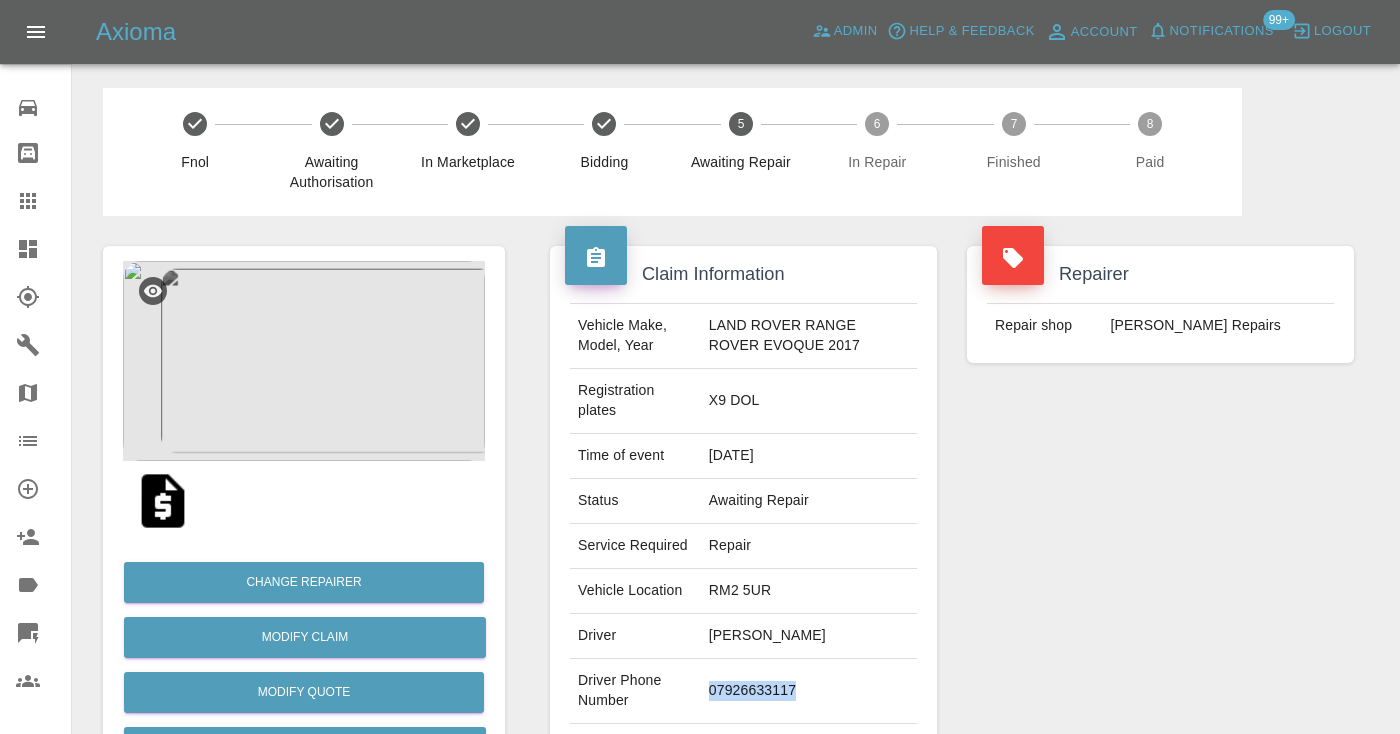 click on "07926633117" at bounding box center (809, 691) 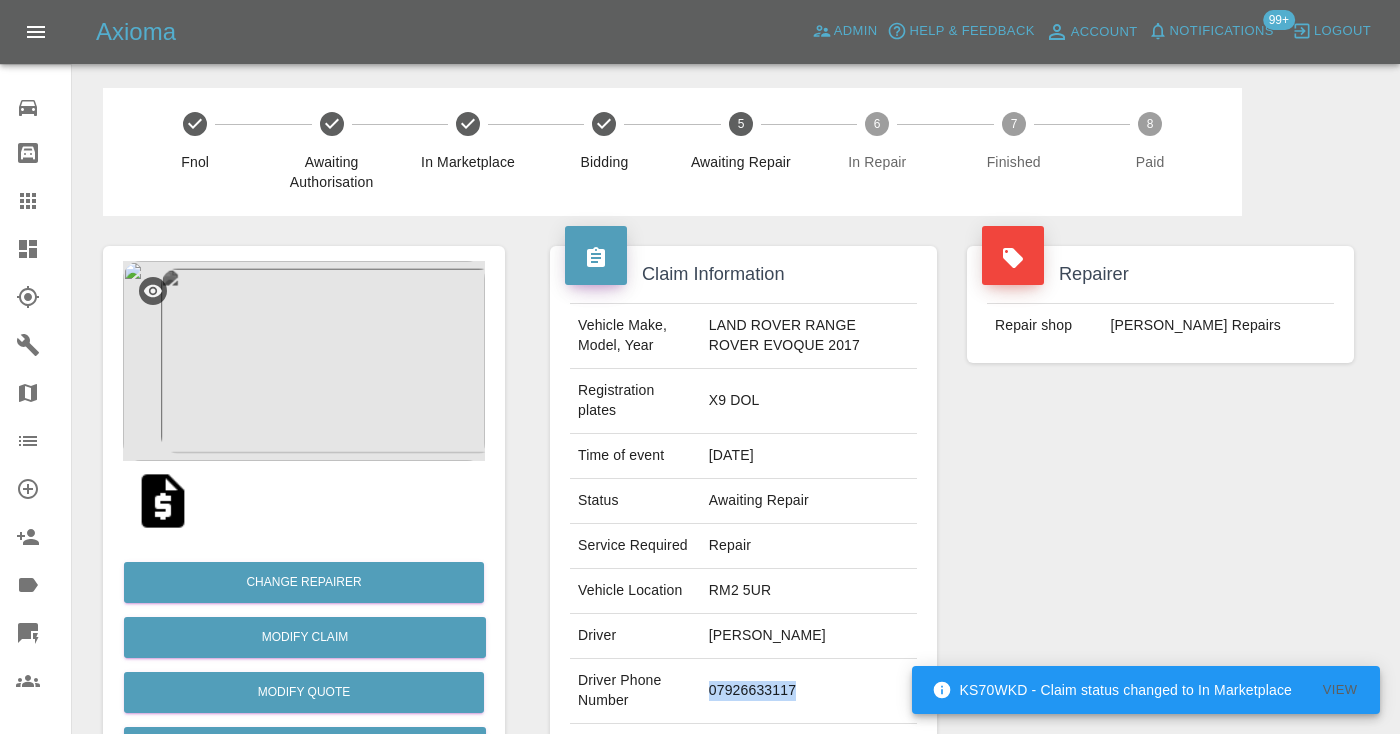 copy on "07926633117" 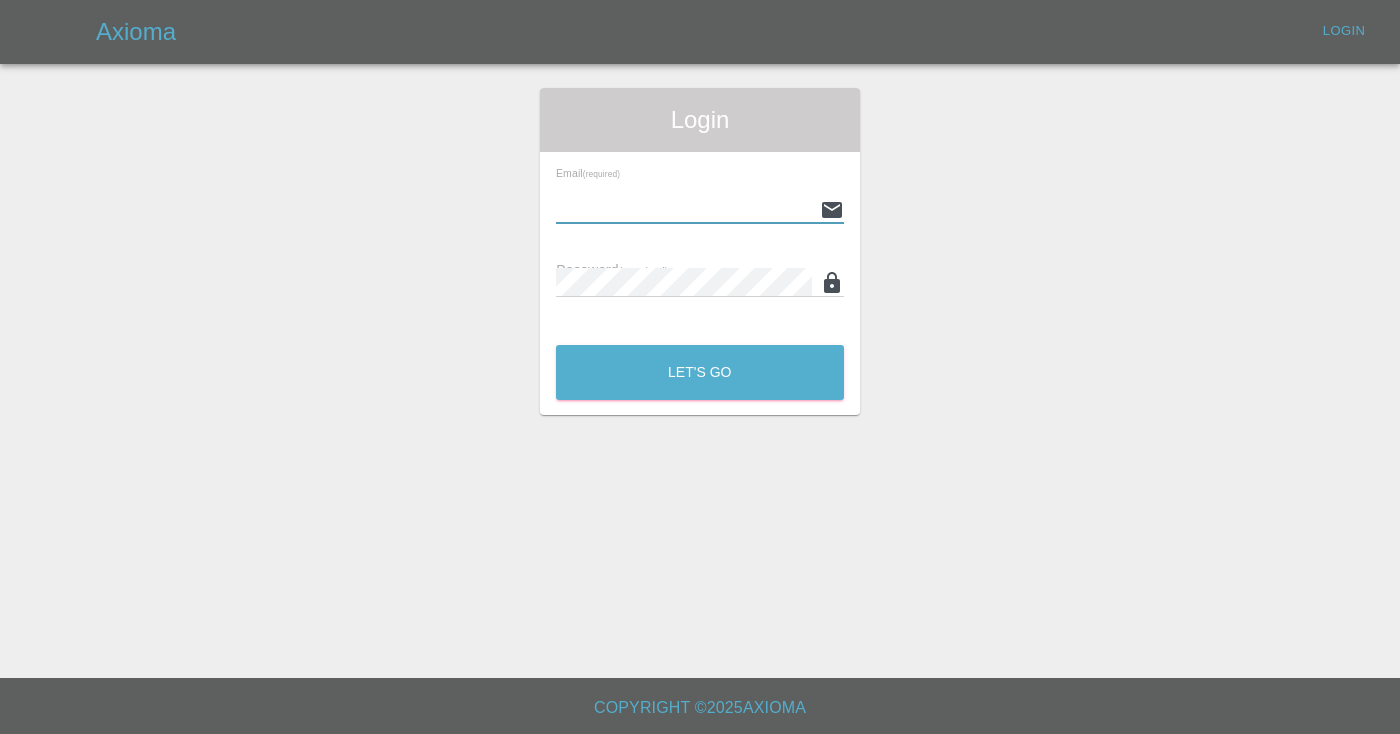 scroll, scrollTop: 0, scrollLeft: 0, axis: both 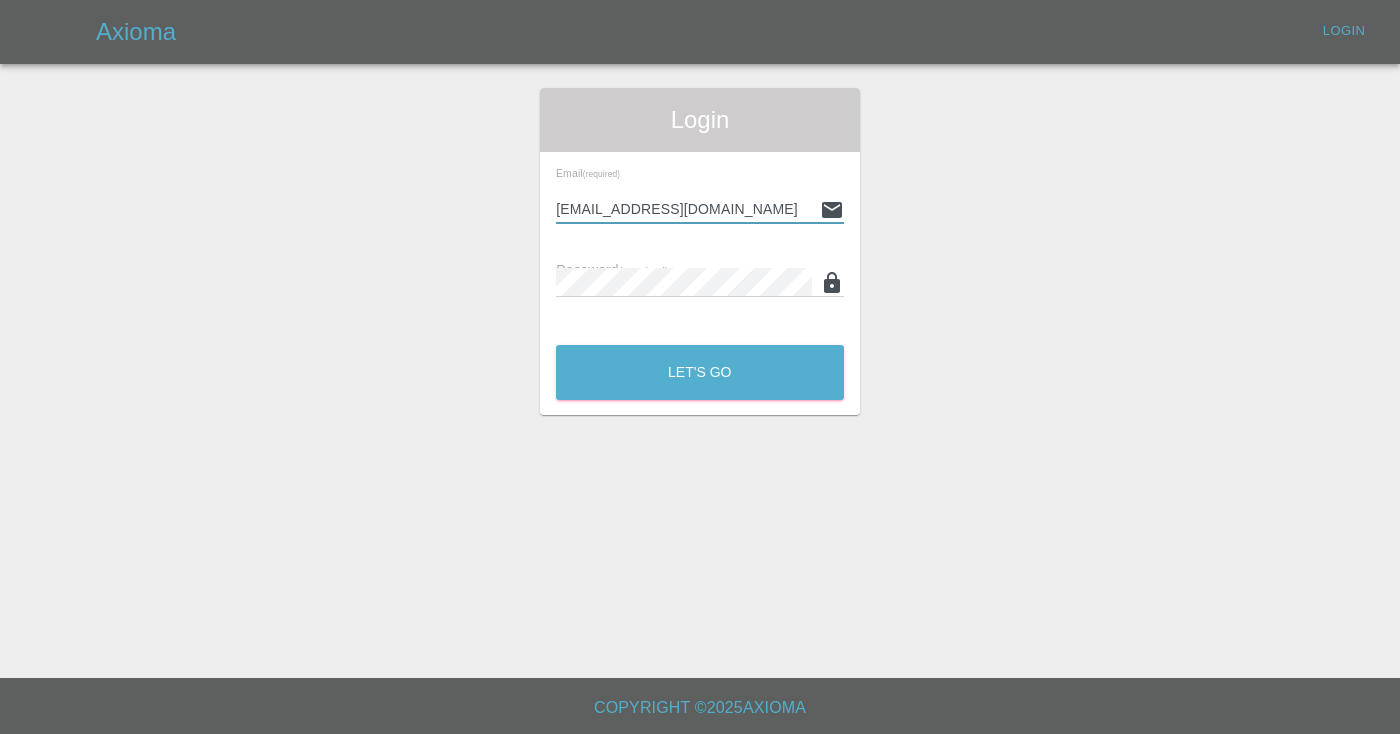 click on "Let's Go" at bounding box center [700, 372] 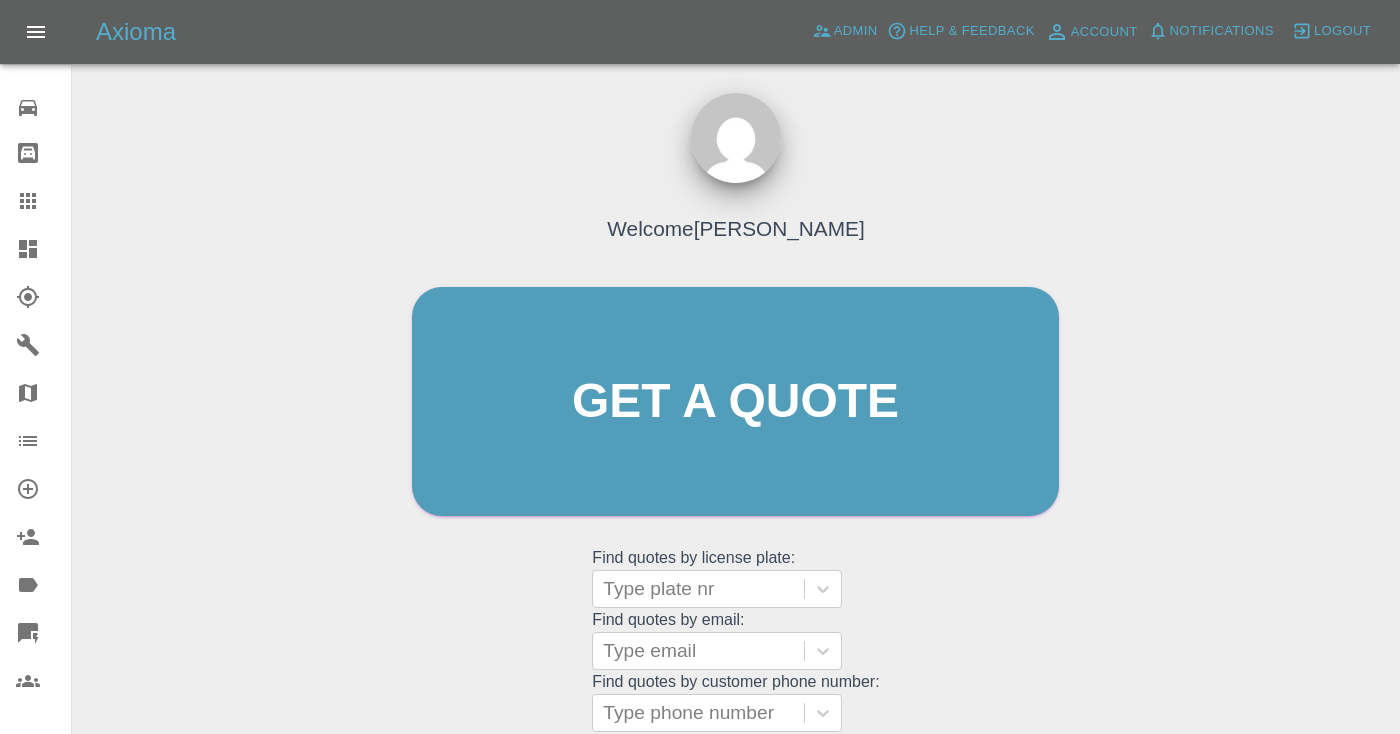 click on "Get a quote Get a quote" at bounding box center [735, 401] 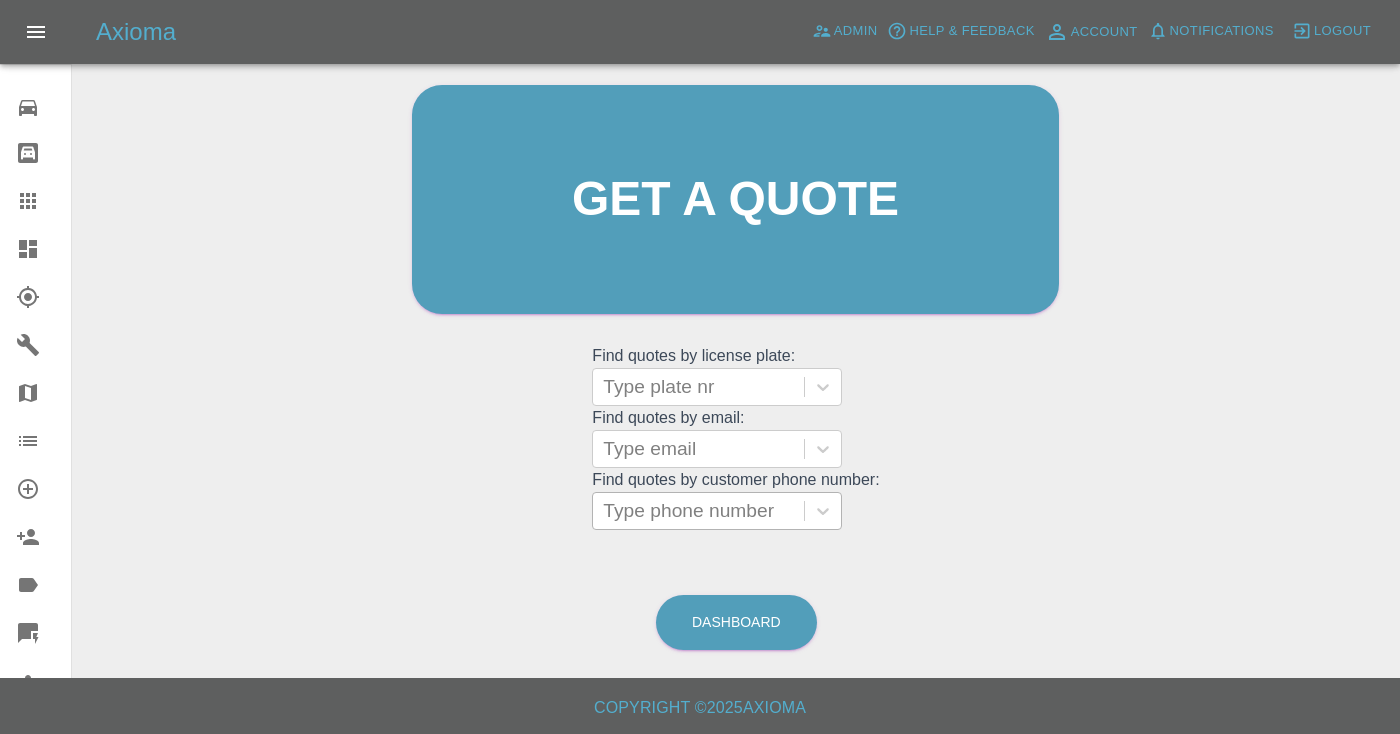 scroll, scrollTop: 201, scrollLeft: 0, axis: vertical 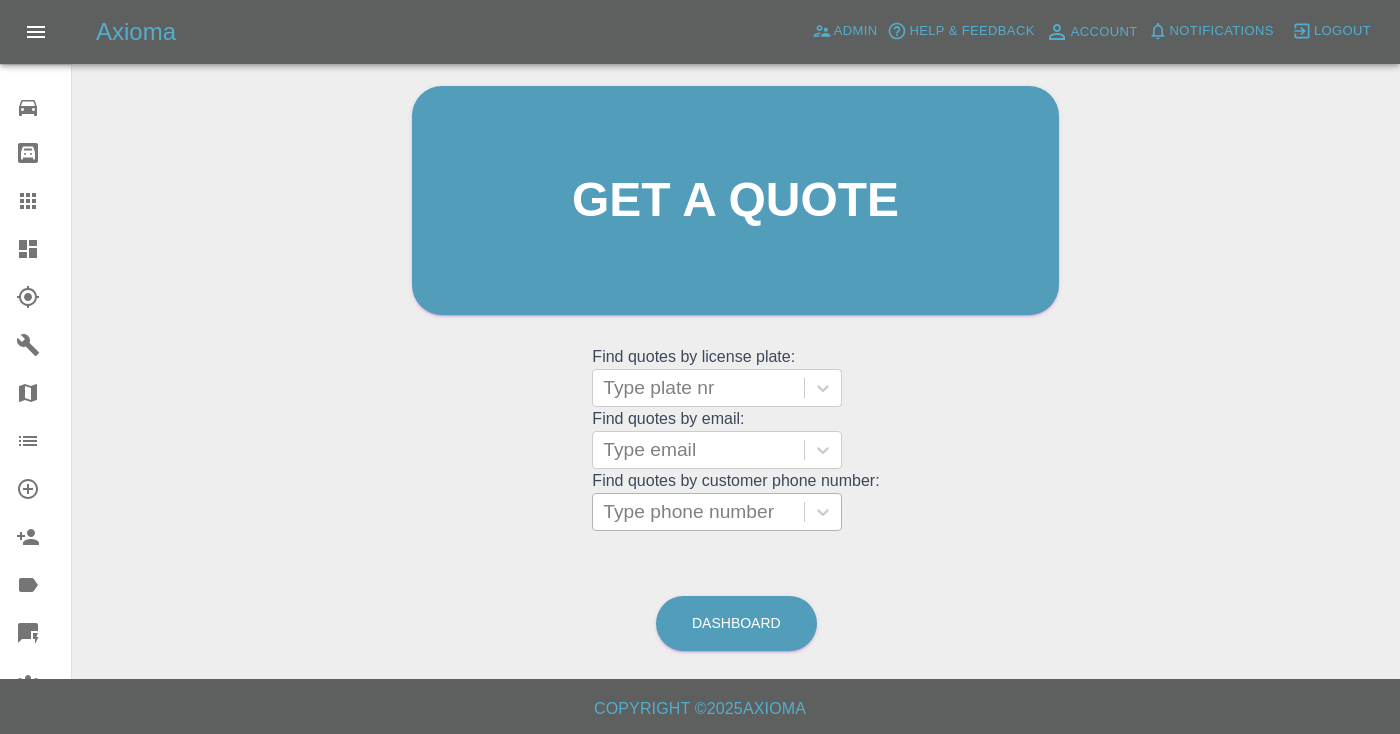 click on "Type phone number" at bounding box center (698, 512) 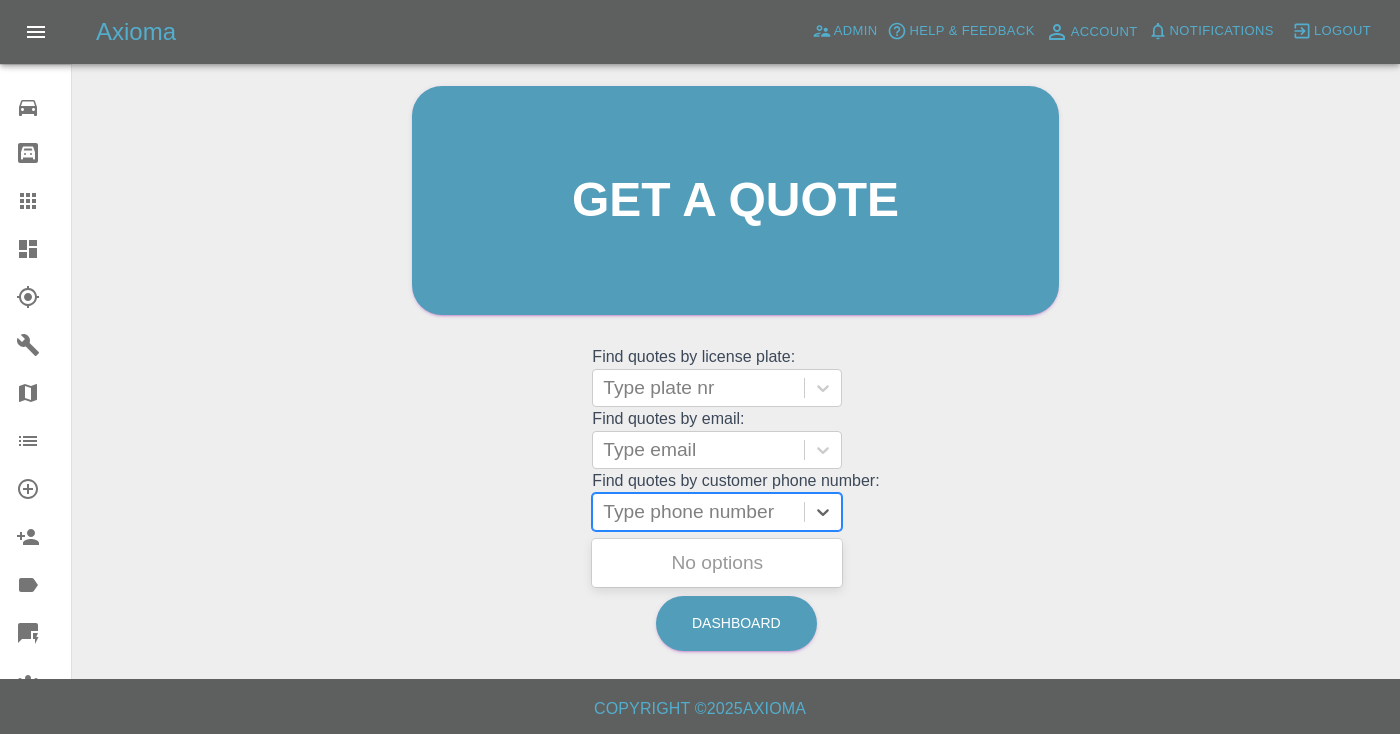 paste on "07597841221" 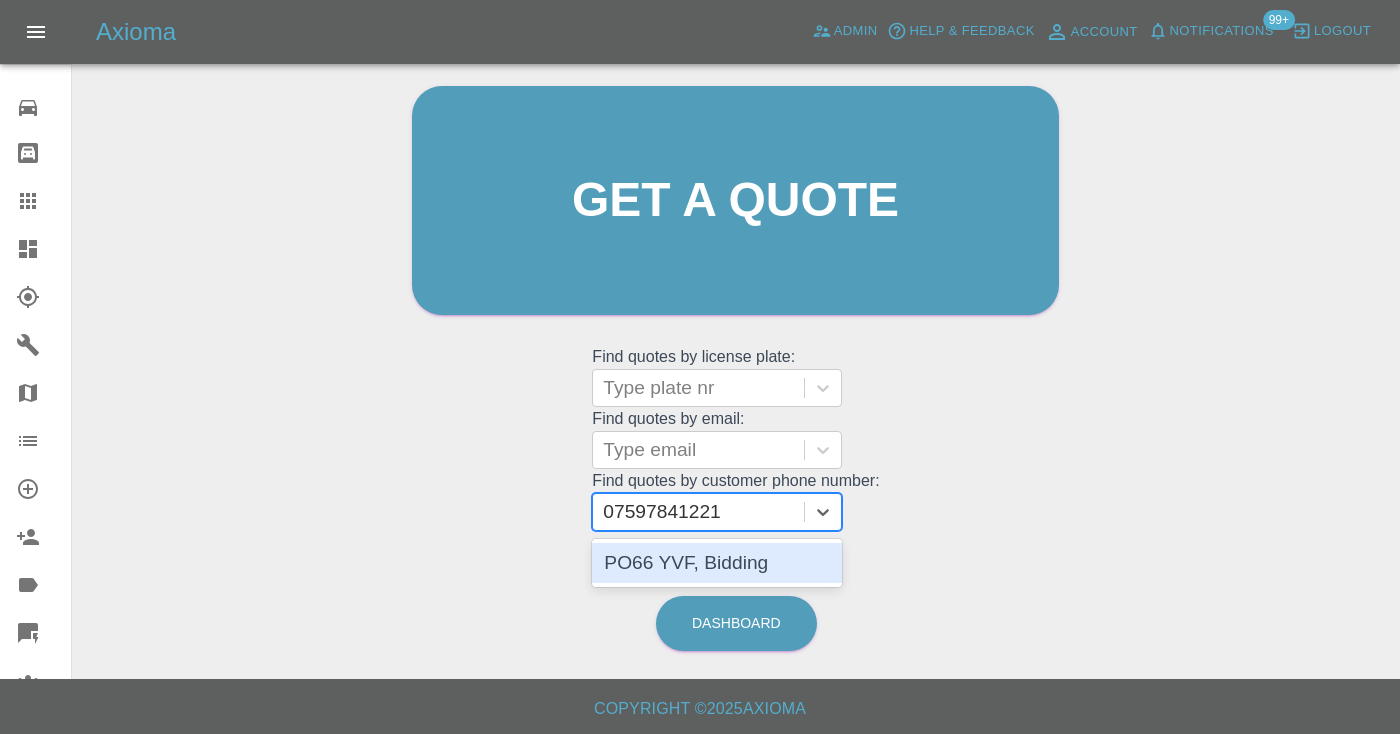 type 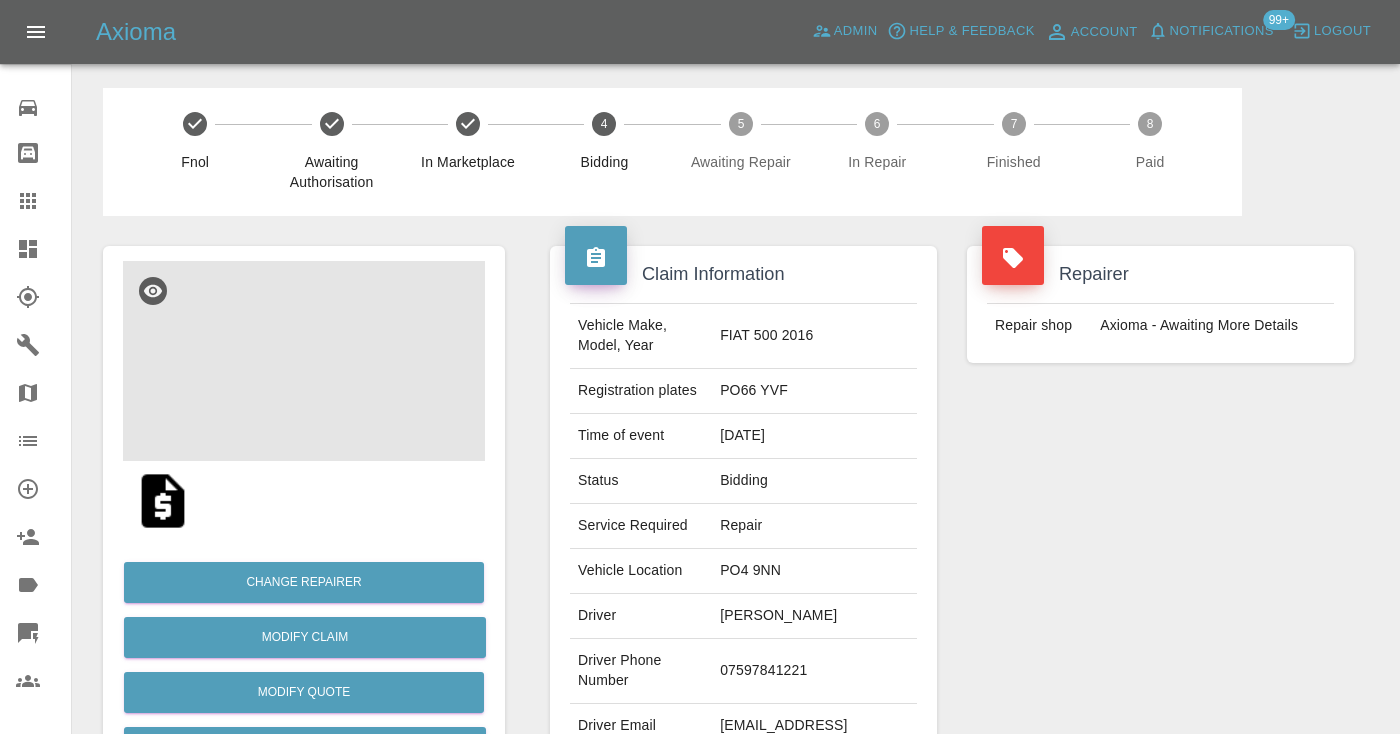 scroll, scrollTop: 0, scrollLeft: 0, axis: both 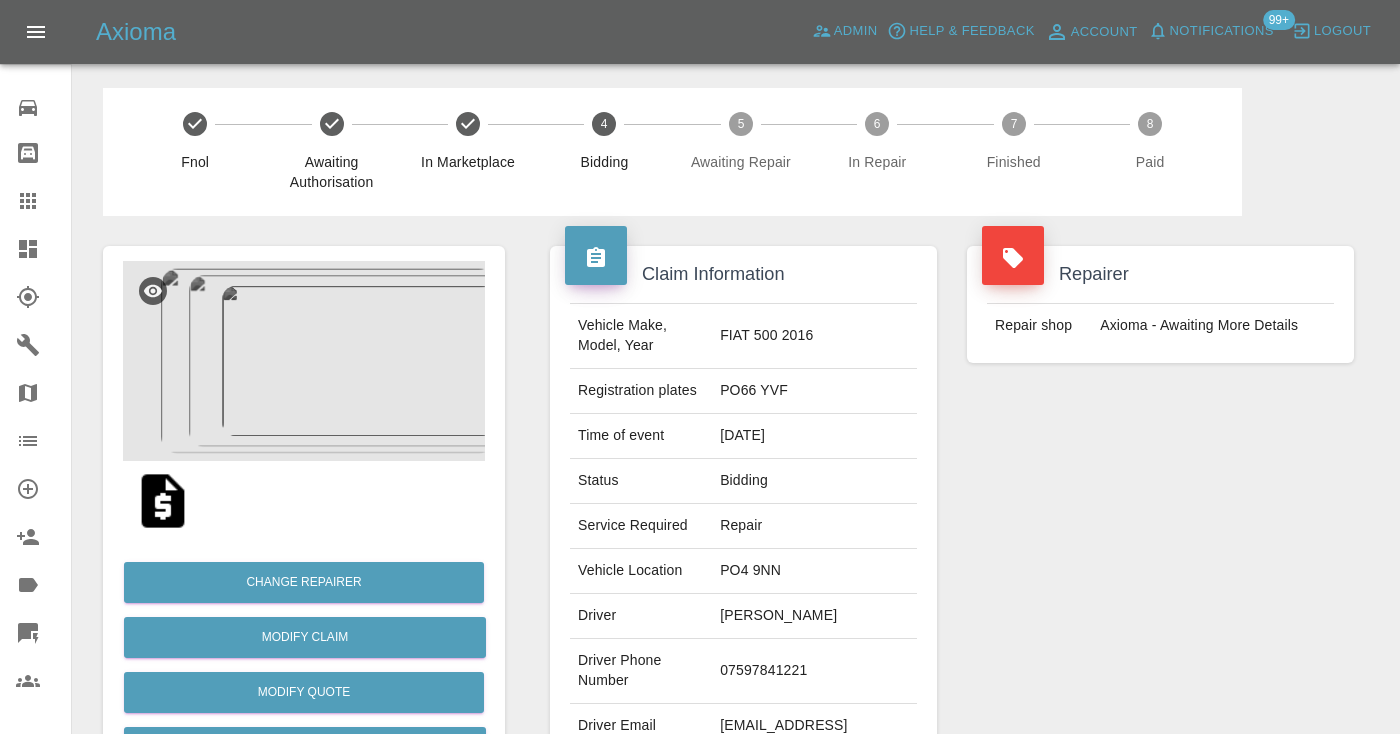 click at bounding box center (304, 361) 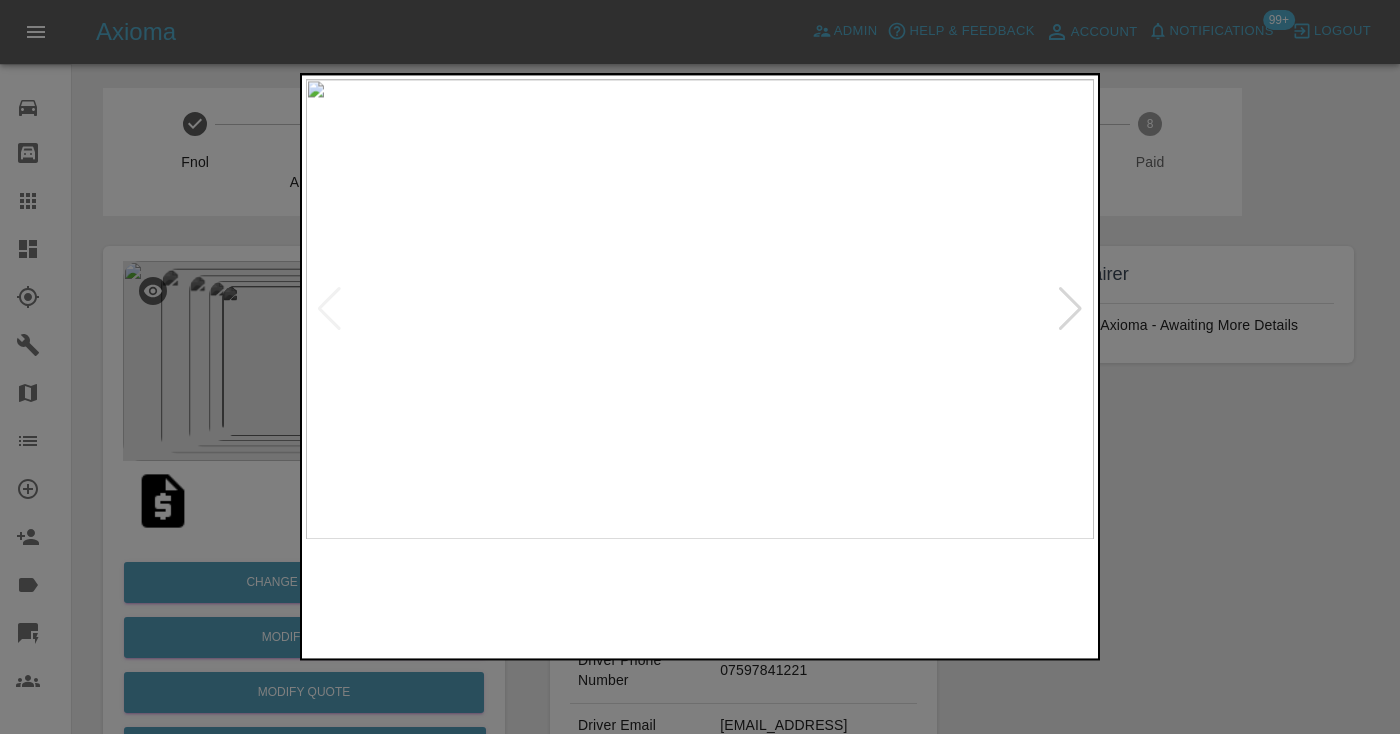 click at bounding box center [700, 309] 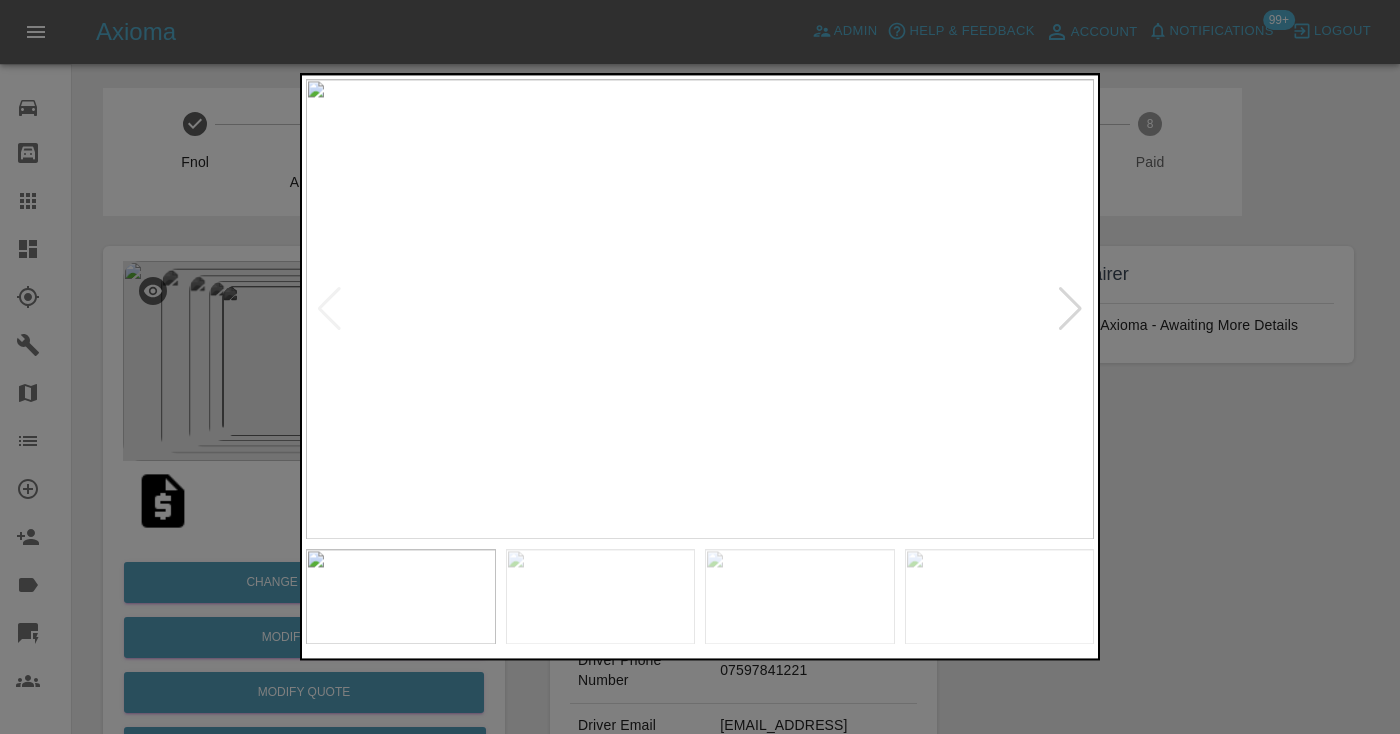 click at bounding box center [1070, 309] 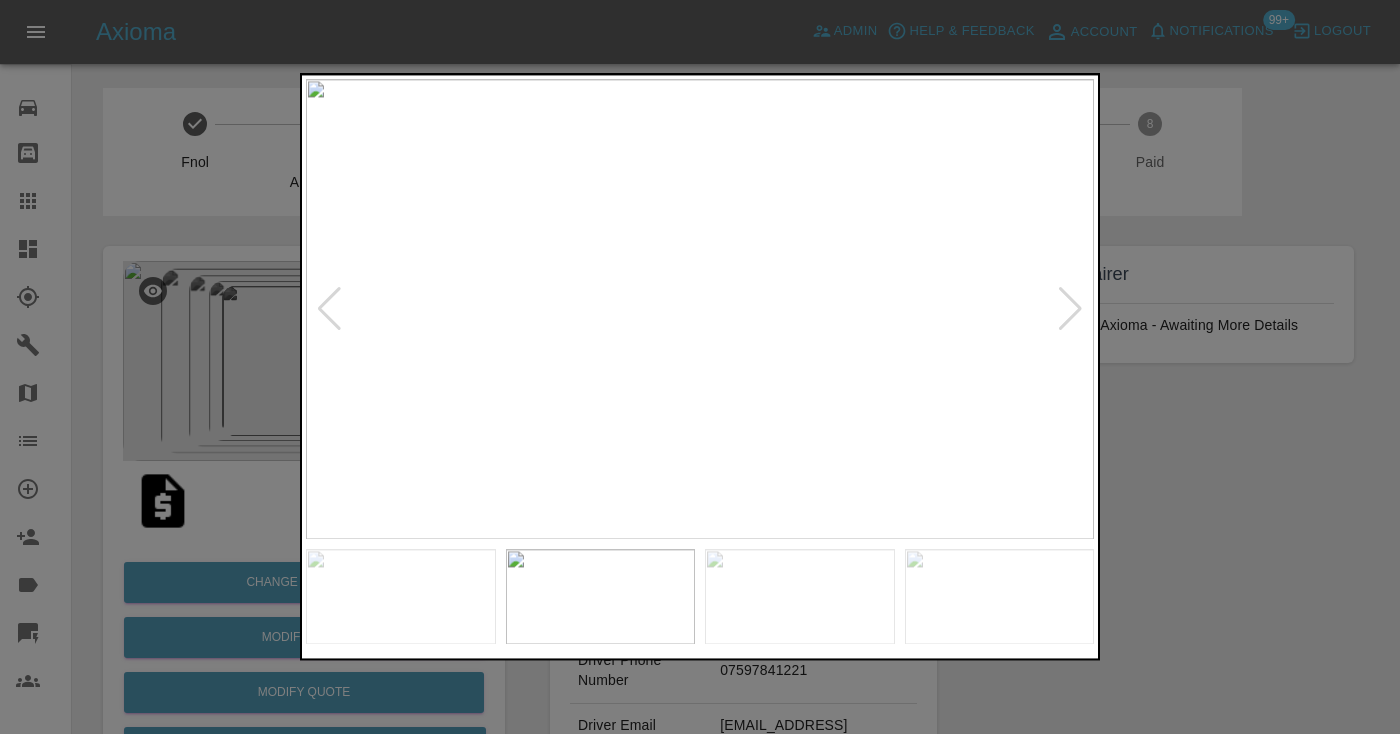 click at bounding box center (1070, 309) 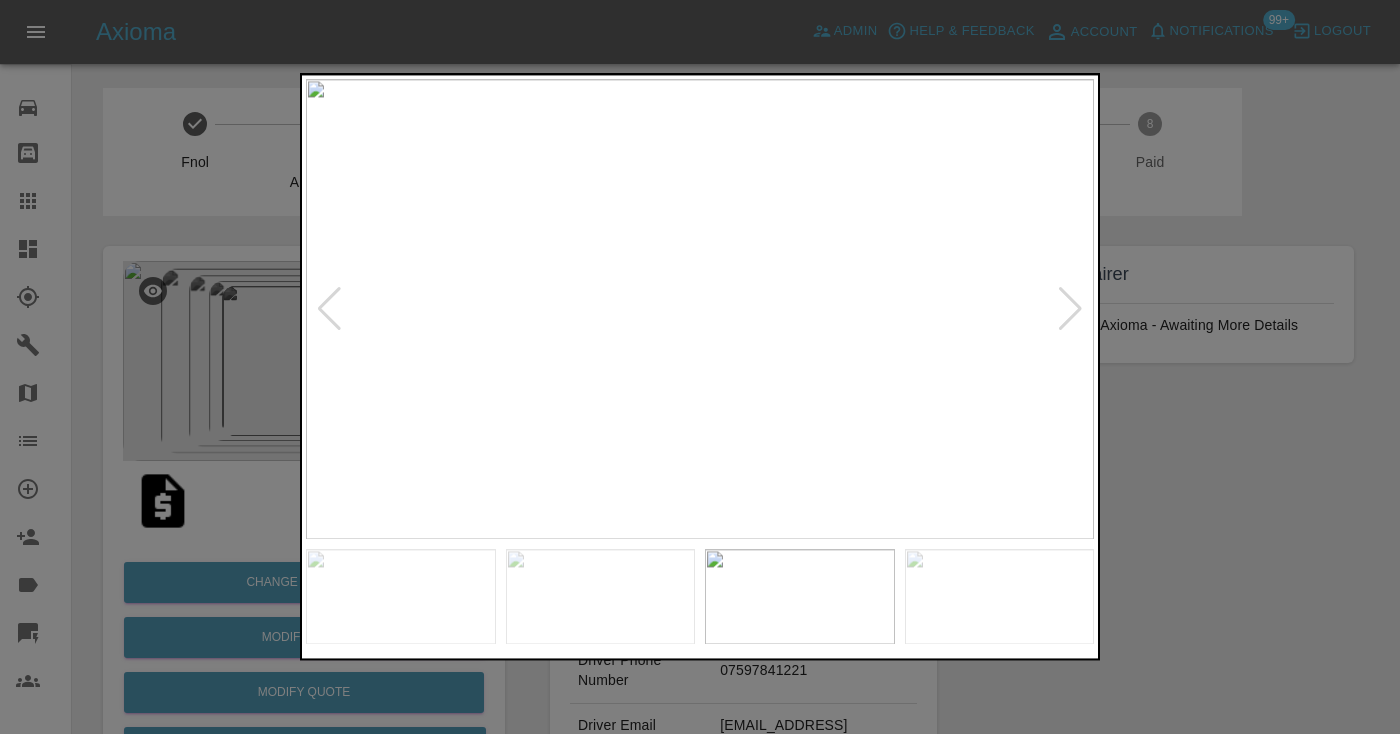 click at bounding box center (700, 367) 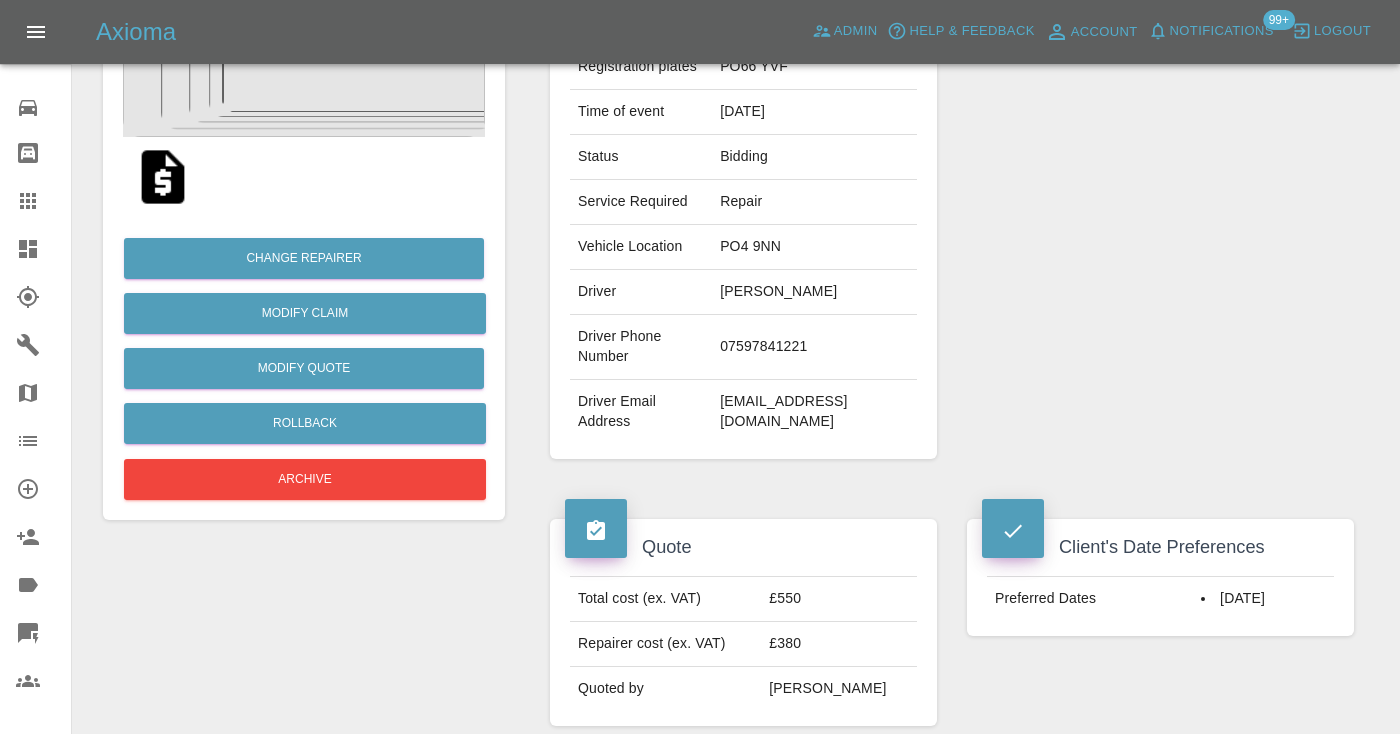 scroll, scrollTop: 317, scrollLeft: 0, axis: vertical 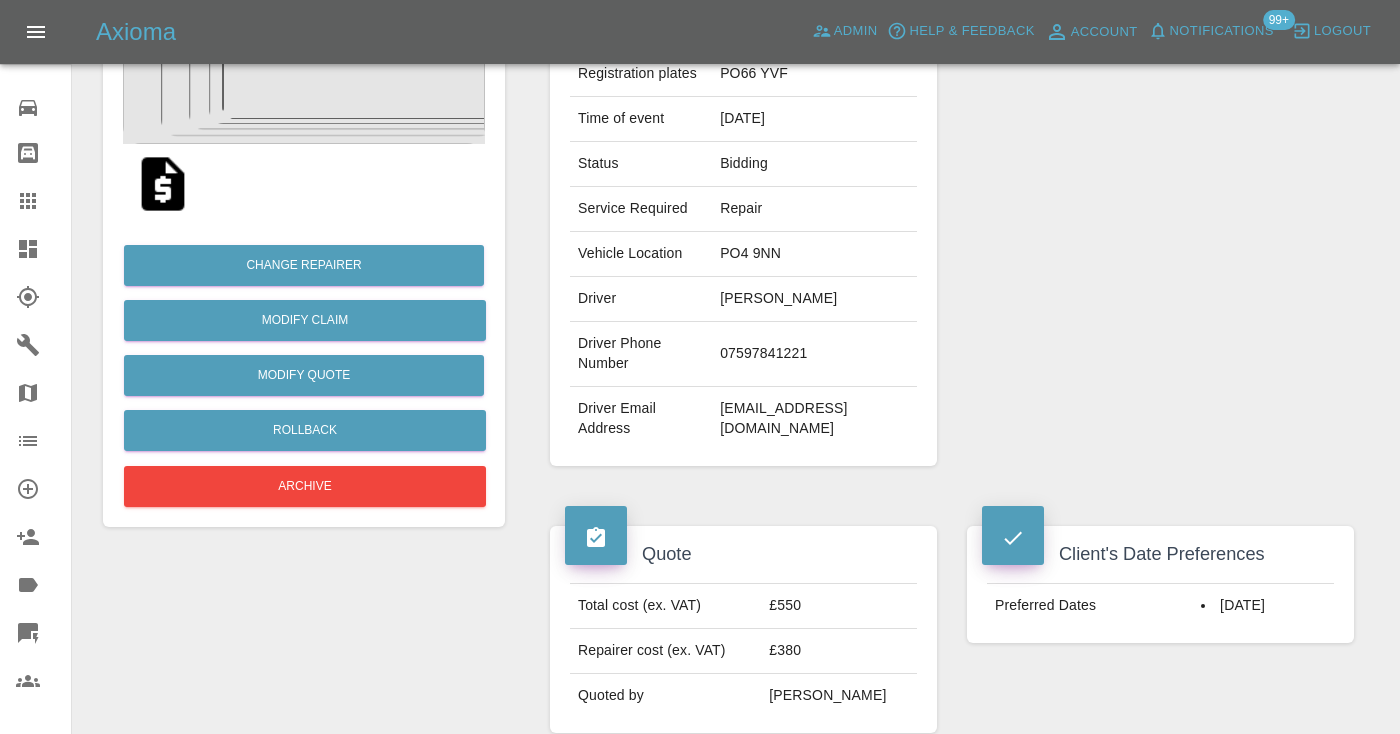 click on "Client's Date Preferences Preferred Dates [DATE]" at bounding box center [1160, 629] 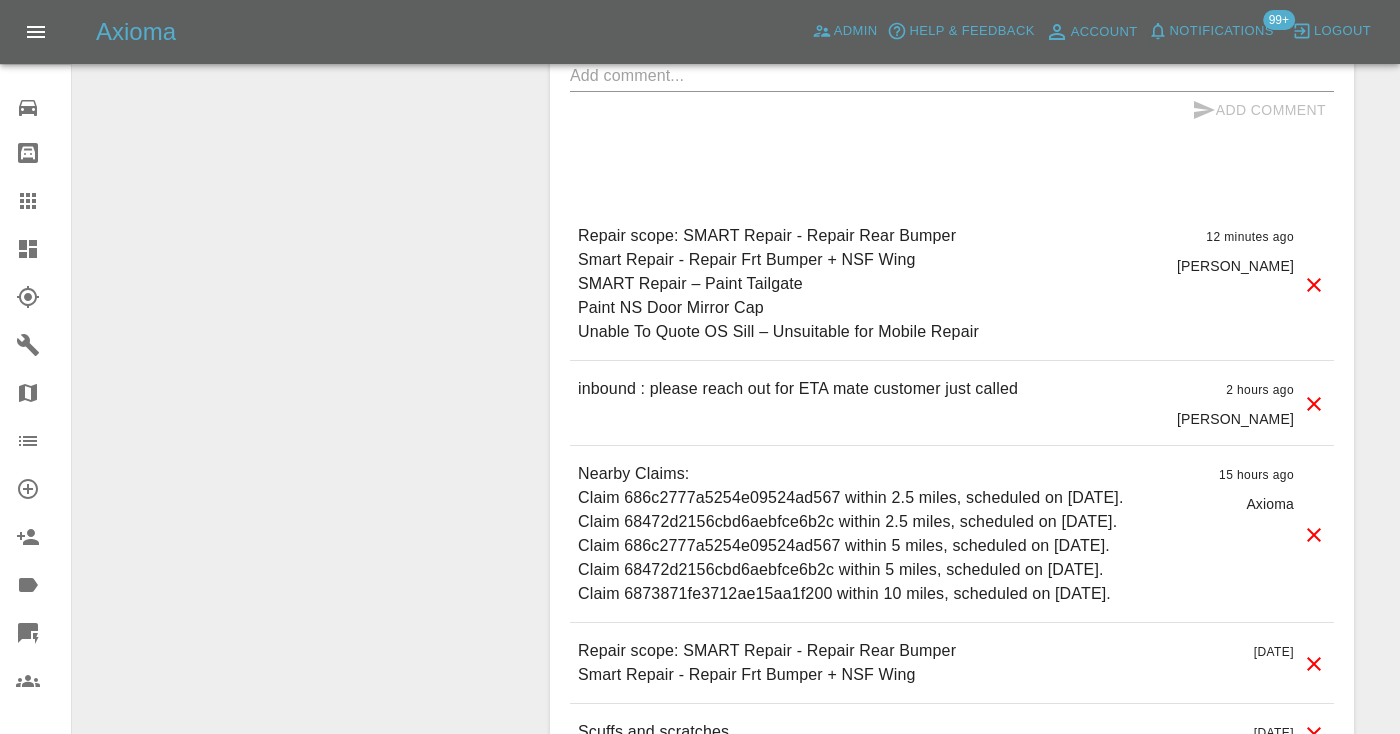 scroll, scrollTop: 1670, scrollLeft: 0, axis: vertical 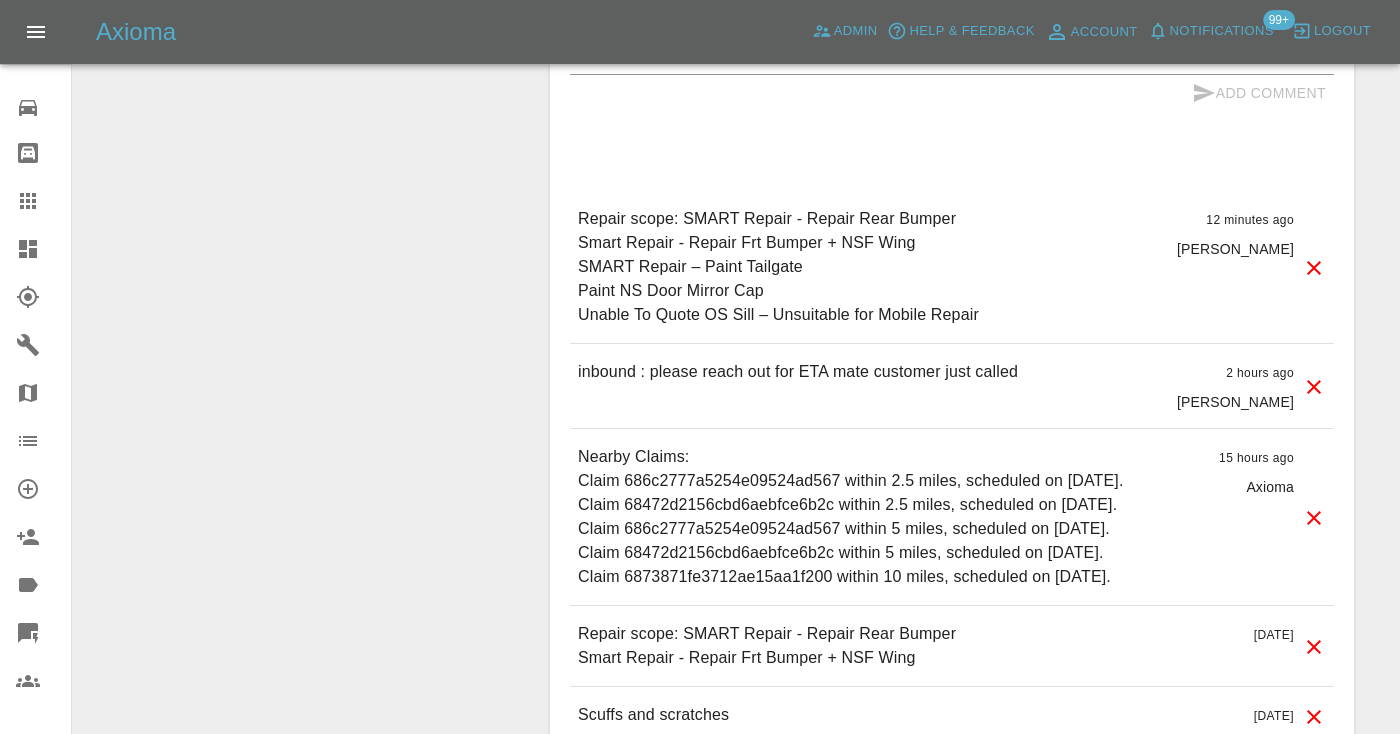 click on "Repair scope: SMART Repair - Repair Rear Bumper
Smart Repair - Repair Frt Bumper + NSF Wing
SMART Repair – Paint Tailgate
Paint NS Door Mirror Cap
Unable To Quote OS Sill – Unsuitable for Mobile Repair
12 minutes ago [PERSON_NAME]" at bounding box center [952, 267] 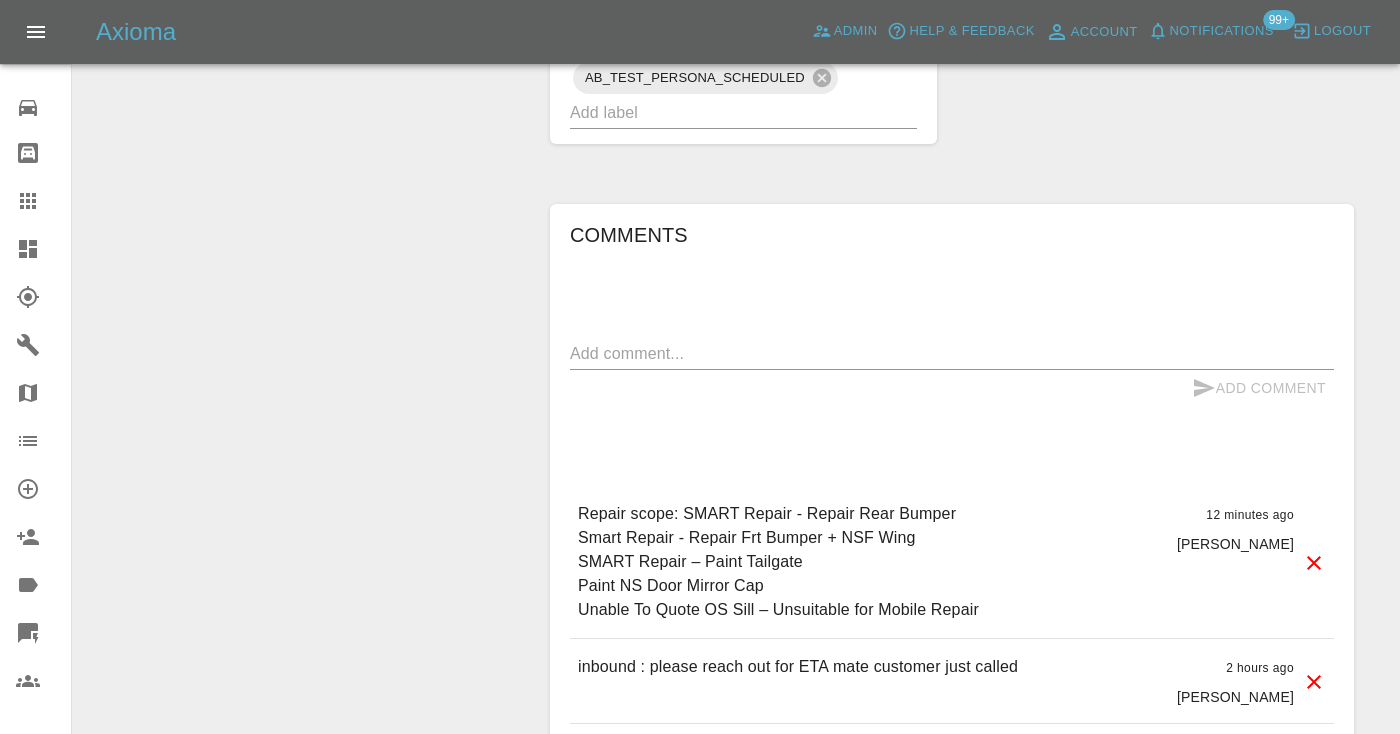scroll, scrollTop: 1368, scrollLeft: 0, axis: vertical 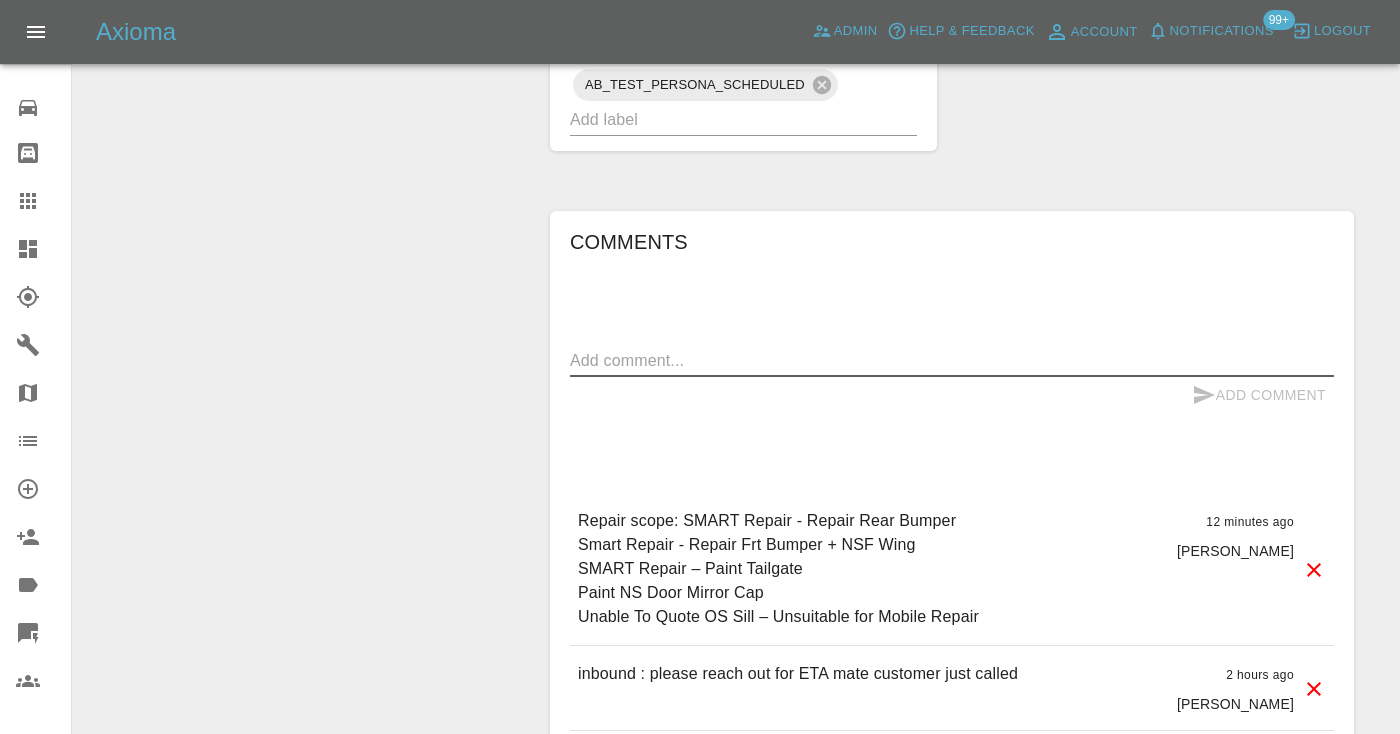click at bounding box center (952, 360) 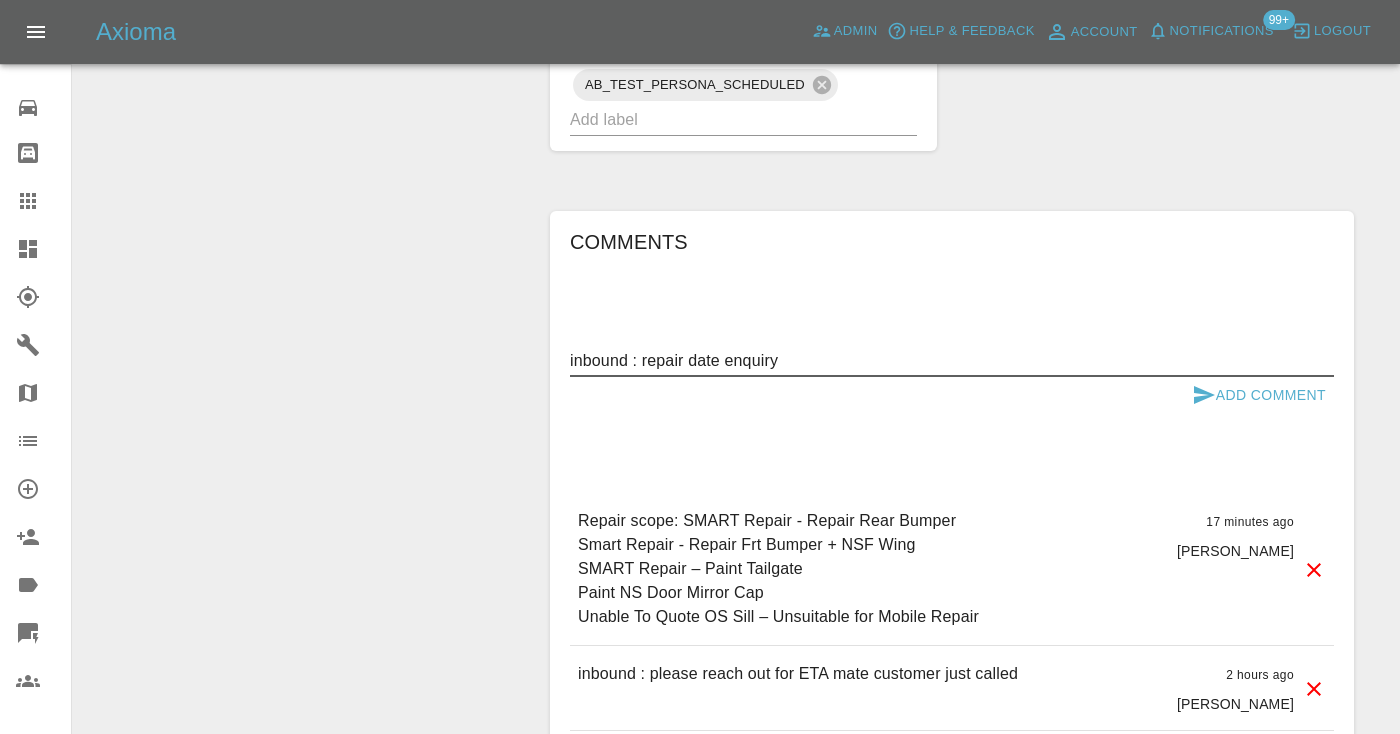 type on "inbound : repair date enquiry" 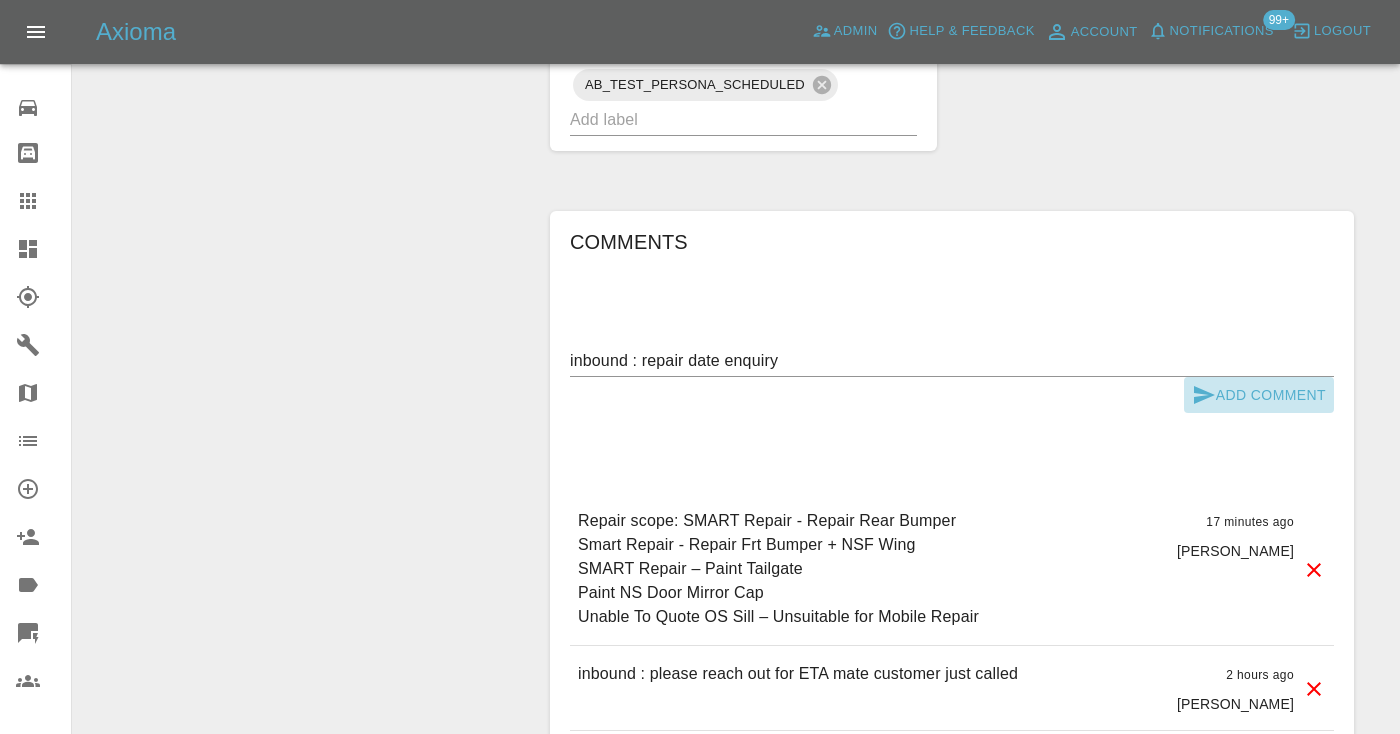 click 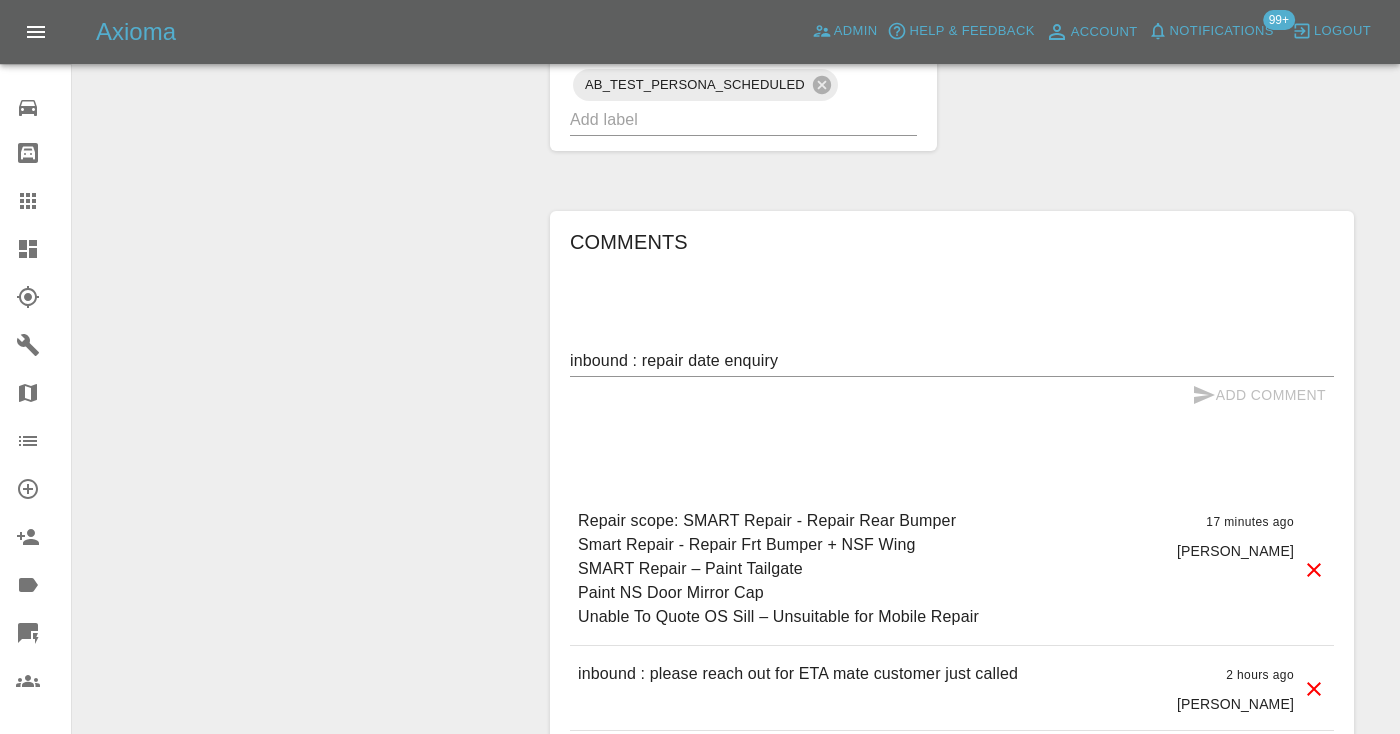 type 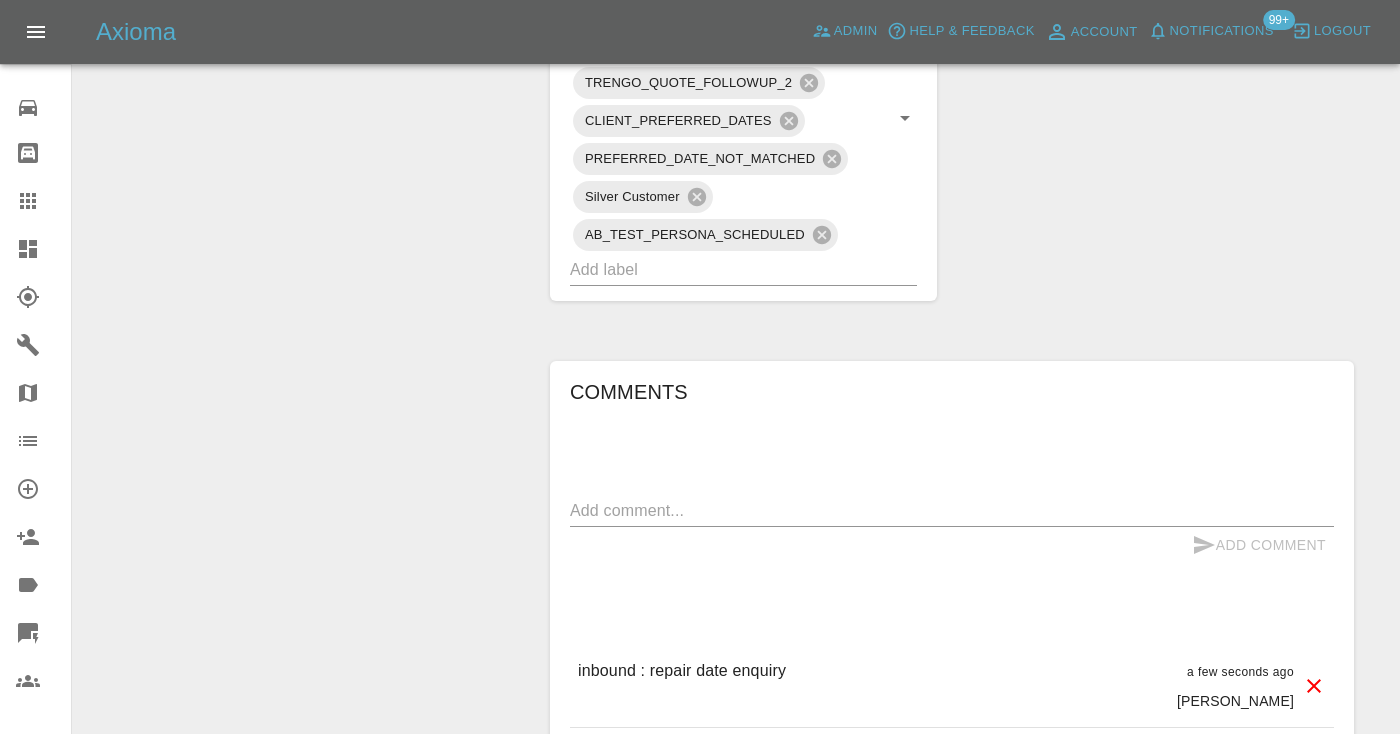 scroll, scrollTop: 1235, scrollLeft: 0, axis: vertical 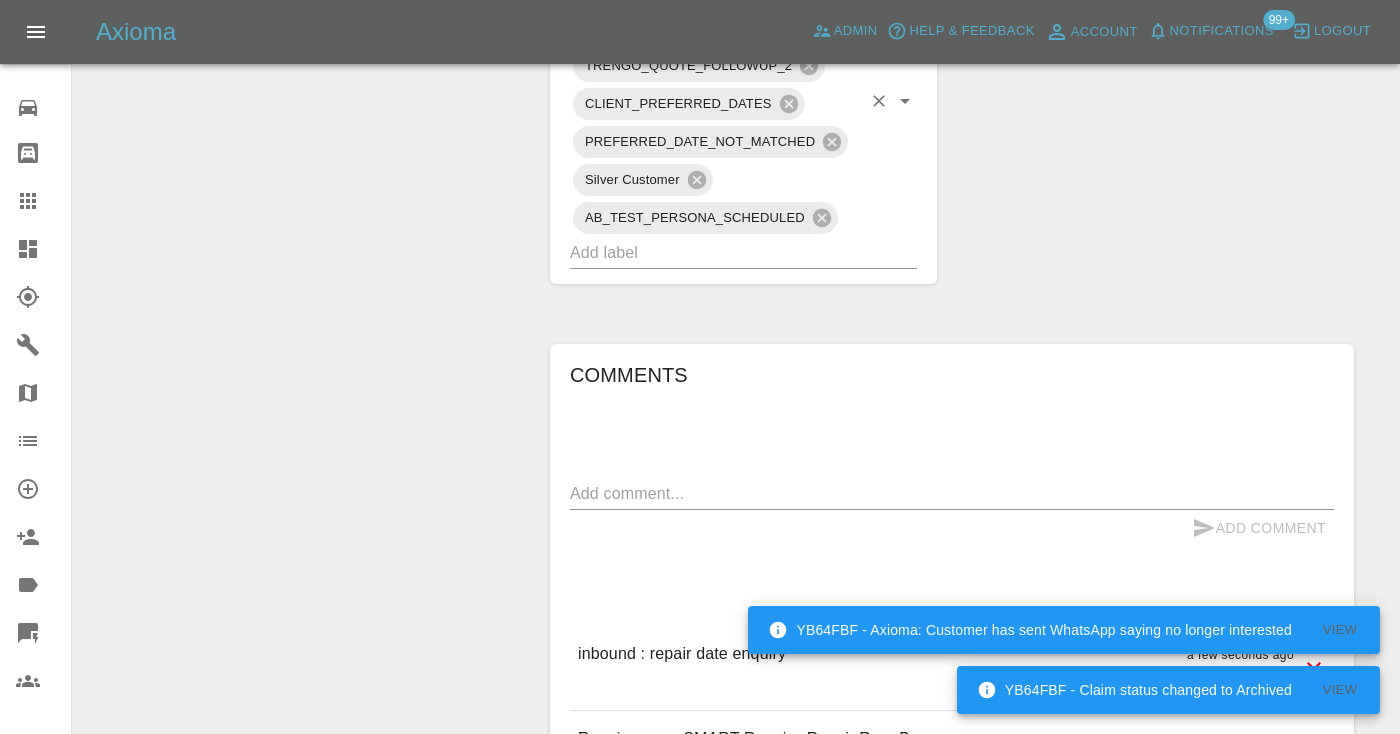 click at bounding box center [715, 252] 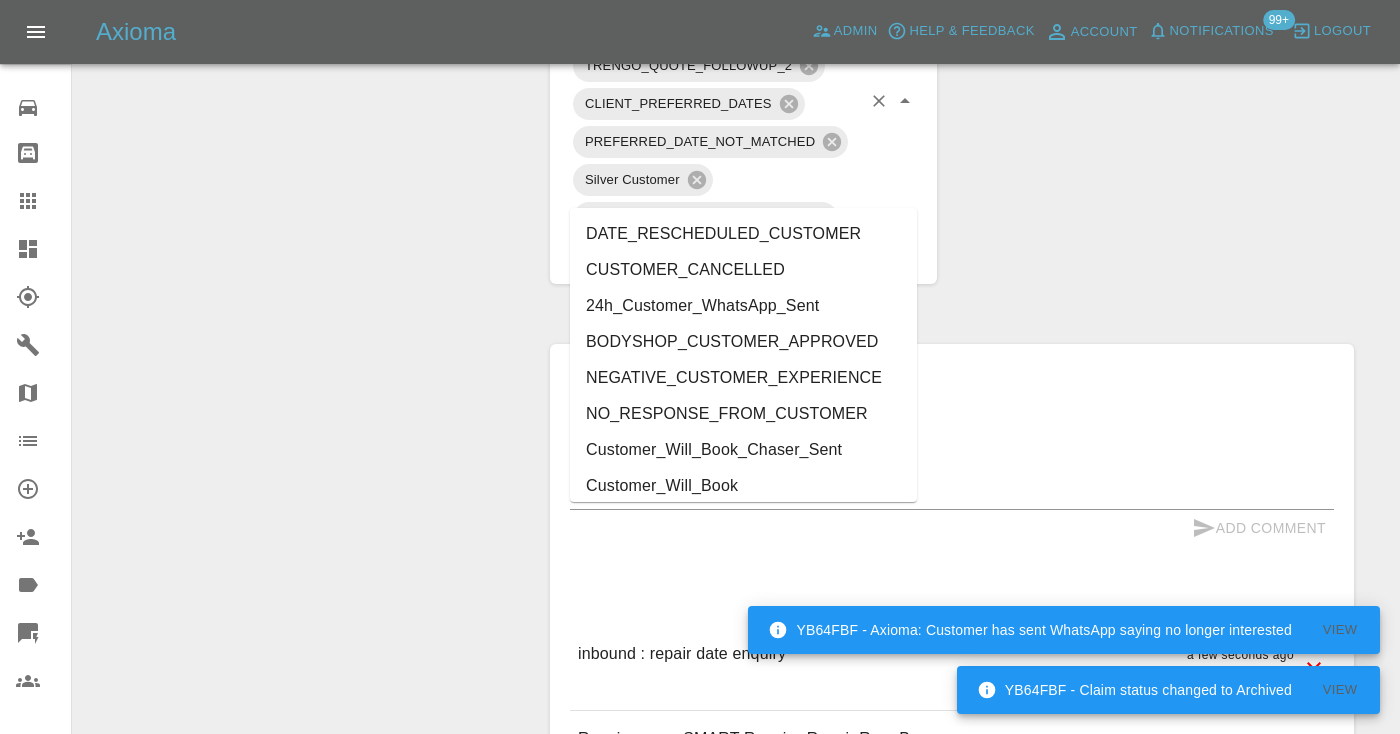 type on "cust" 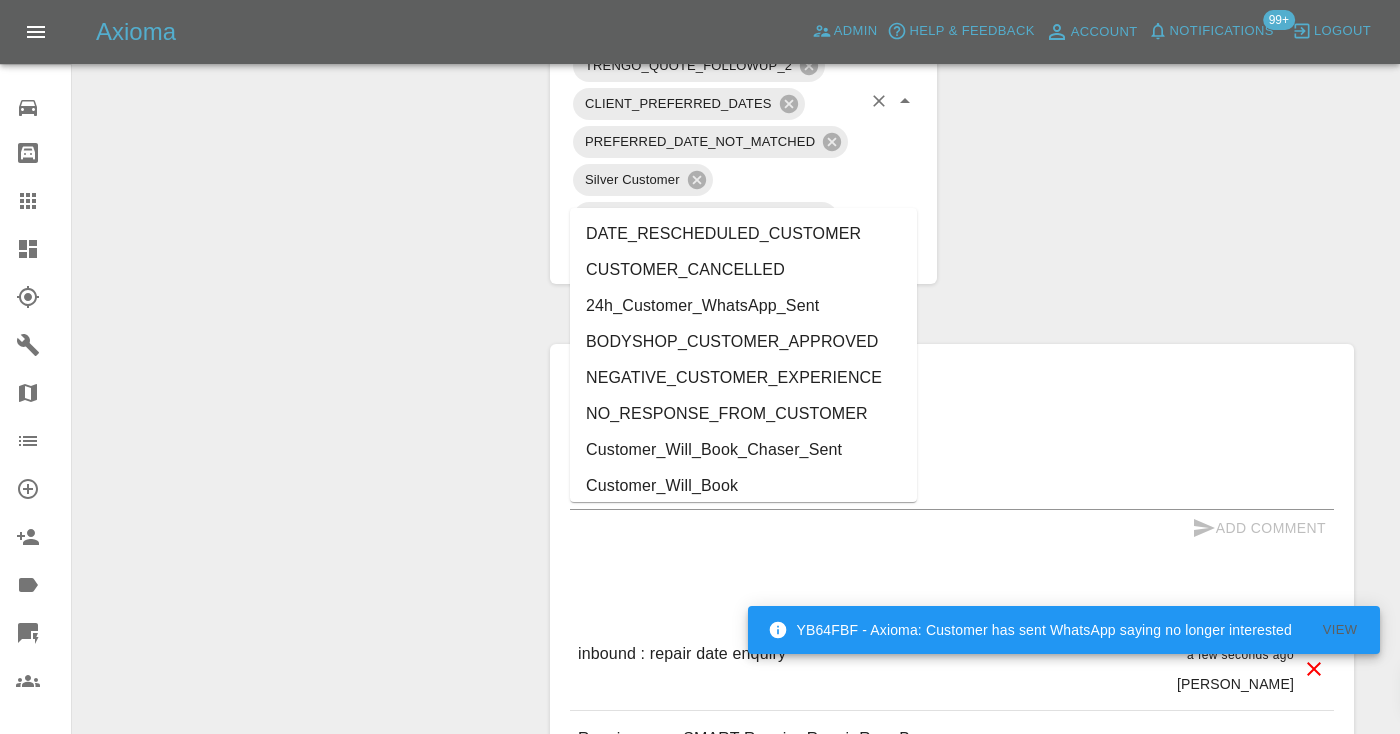 click on "Customer_Will_Book" at bounding box center (743, 486) 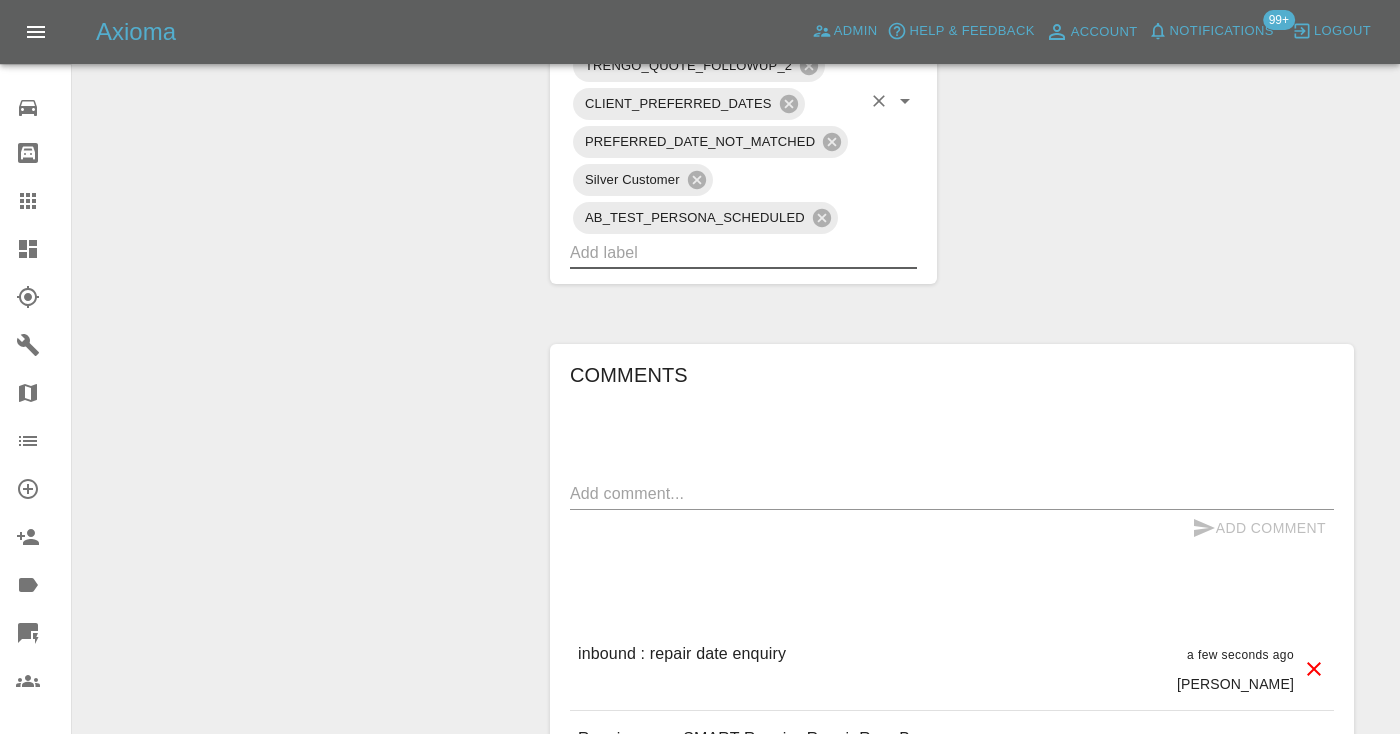click 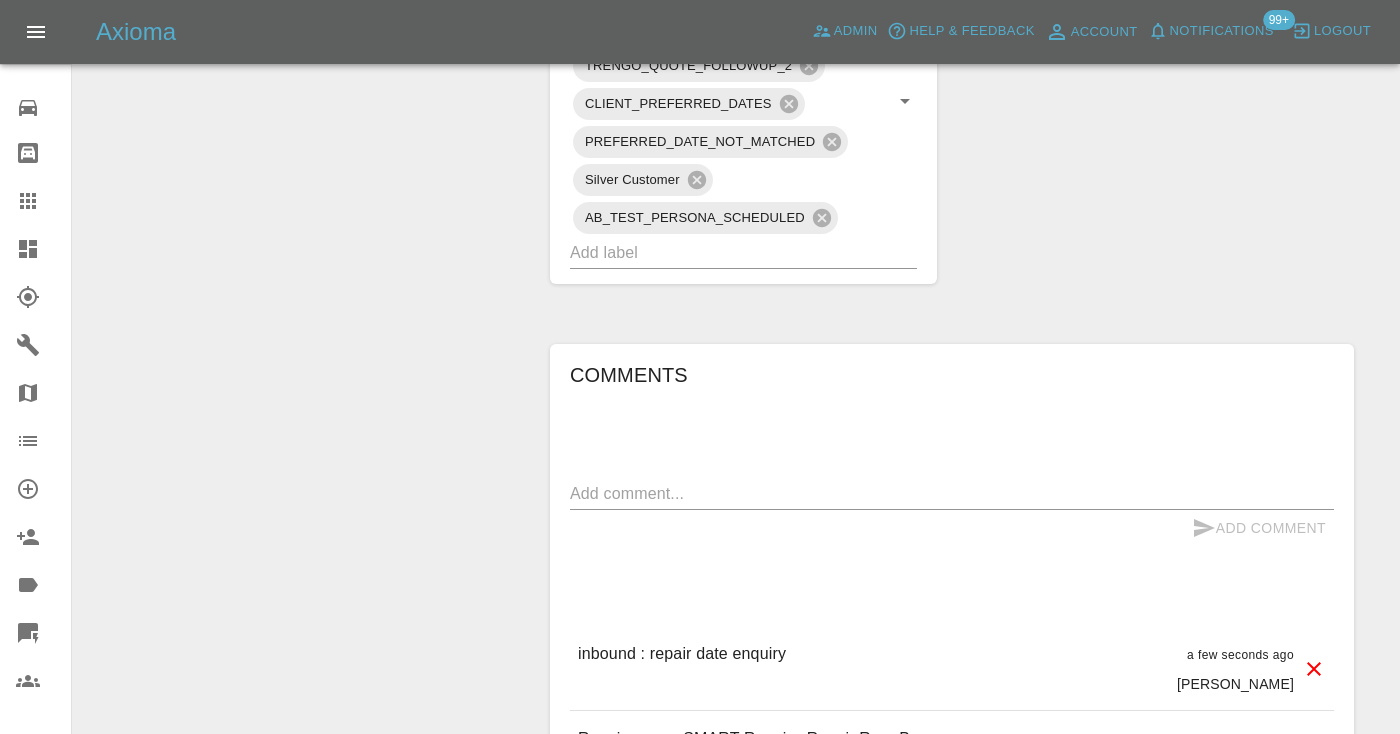 scroll, scrollTop: 201, scrollLeft: 0, axis: vertical 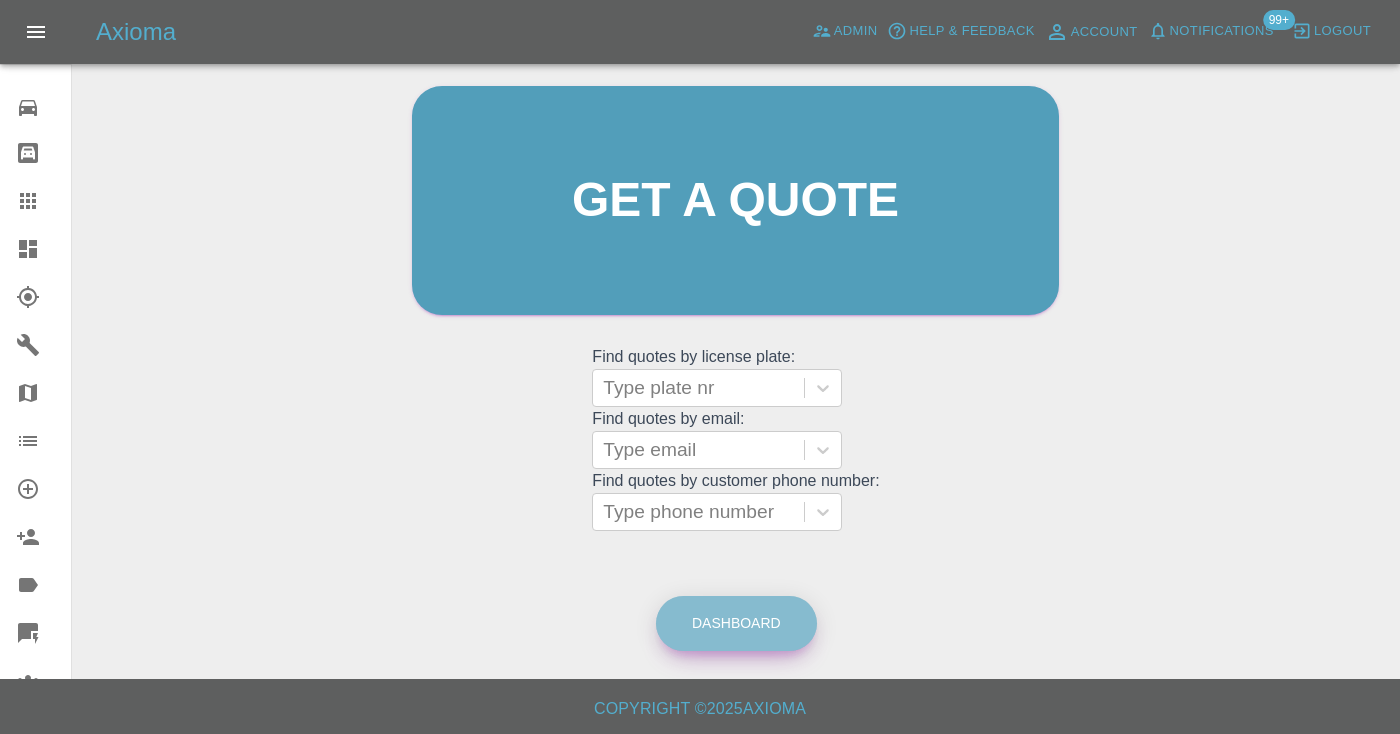 click on "Dashboard" at bounding box center [736, 623] 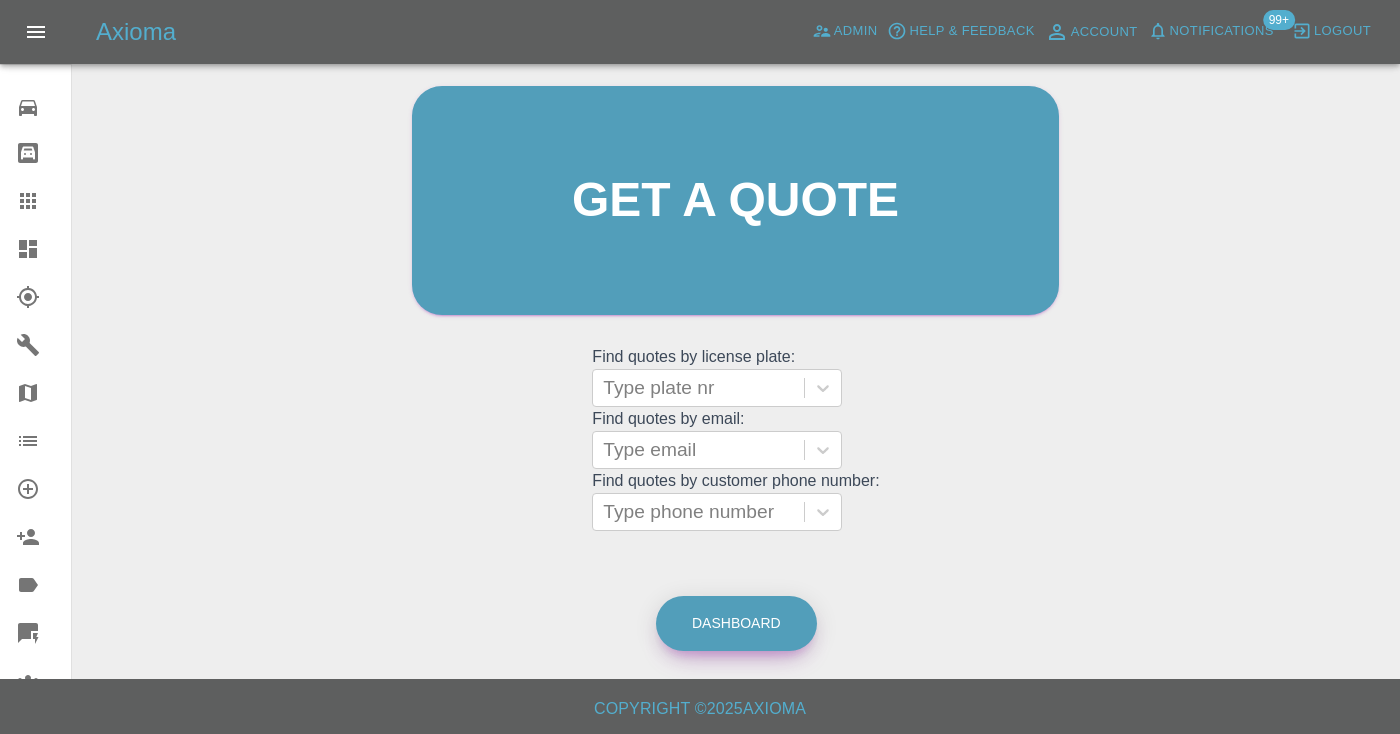 scroll, scrollTop: 0, scrollLeft: 0, axis: both 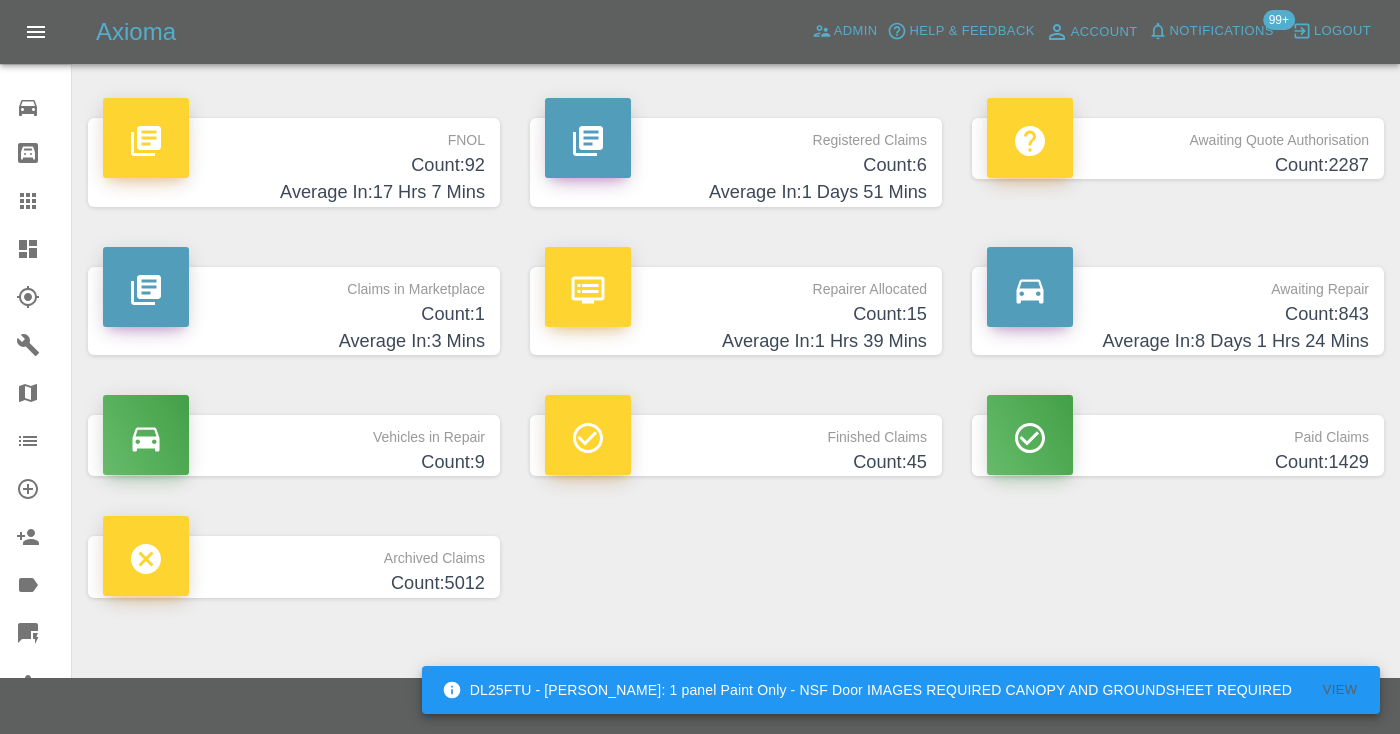 click on "Count:  843" at bounding box center (1178, 314) 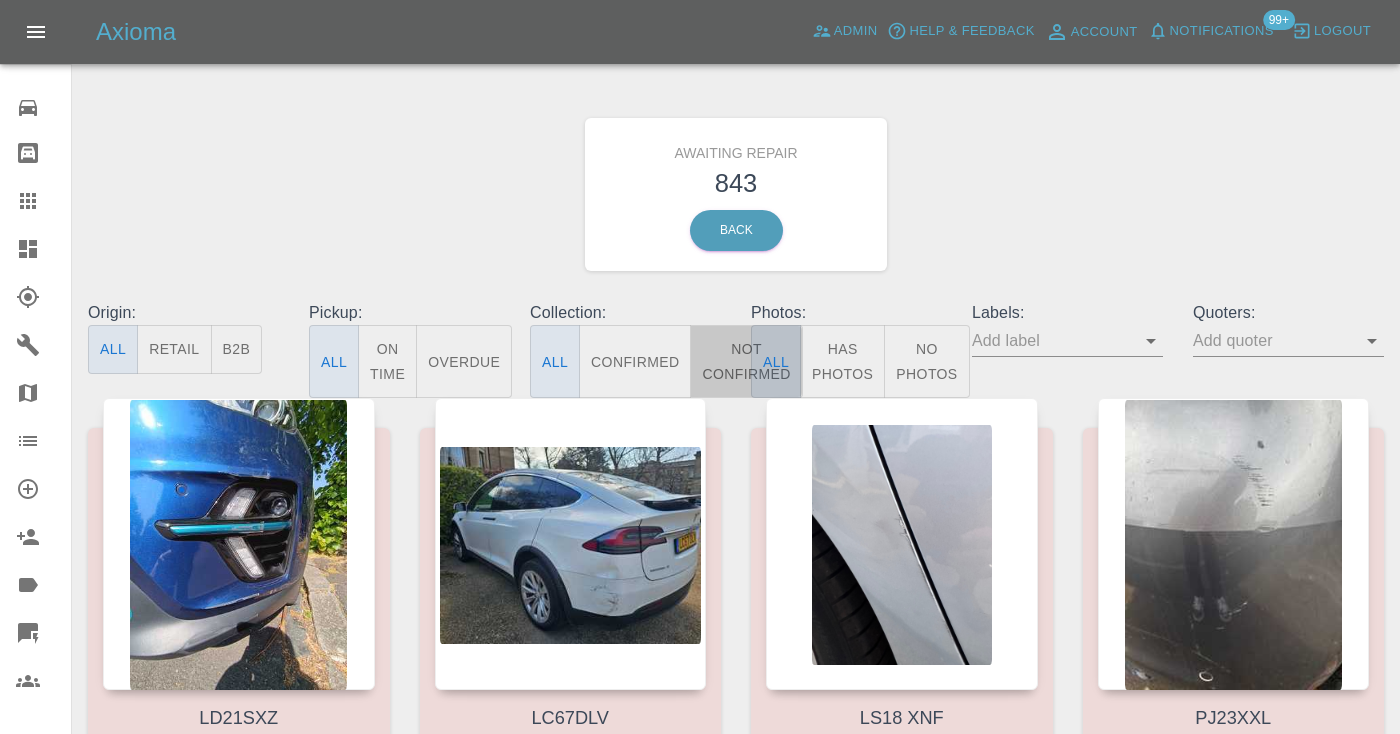 click on "Not Confirmed" at bounding box center [746, 361] 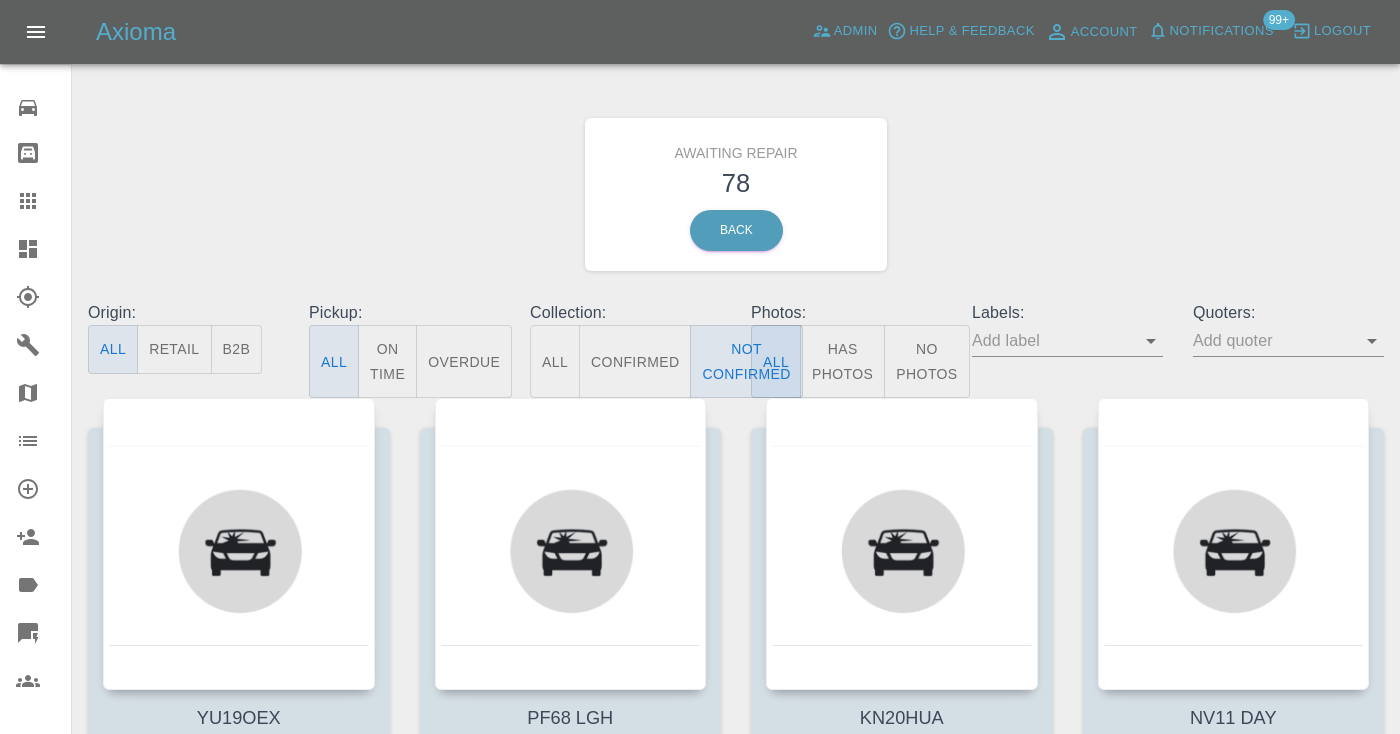 click on "Awaiting Repair 78 Back" at bounding box center (736, 194) 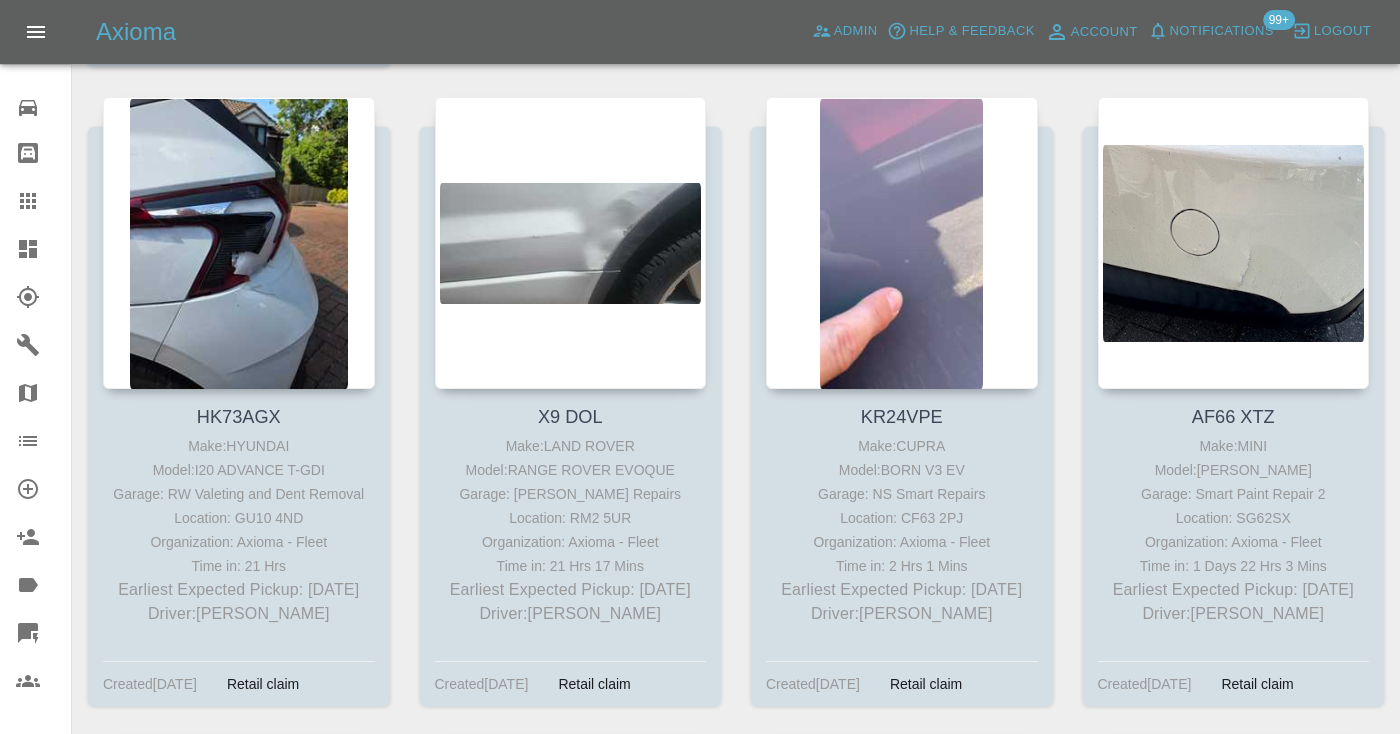 scroll, scrollTop: 4961, scrollLeft: 0, axis: vertical 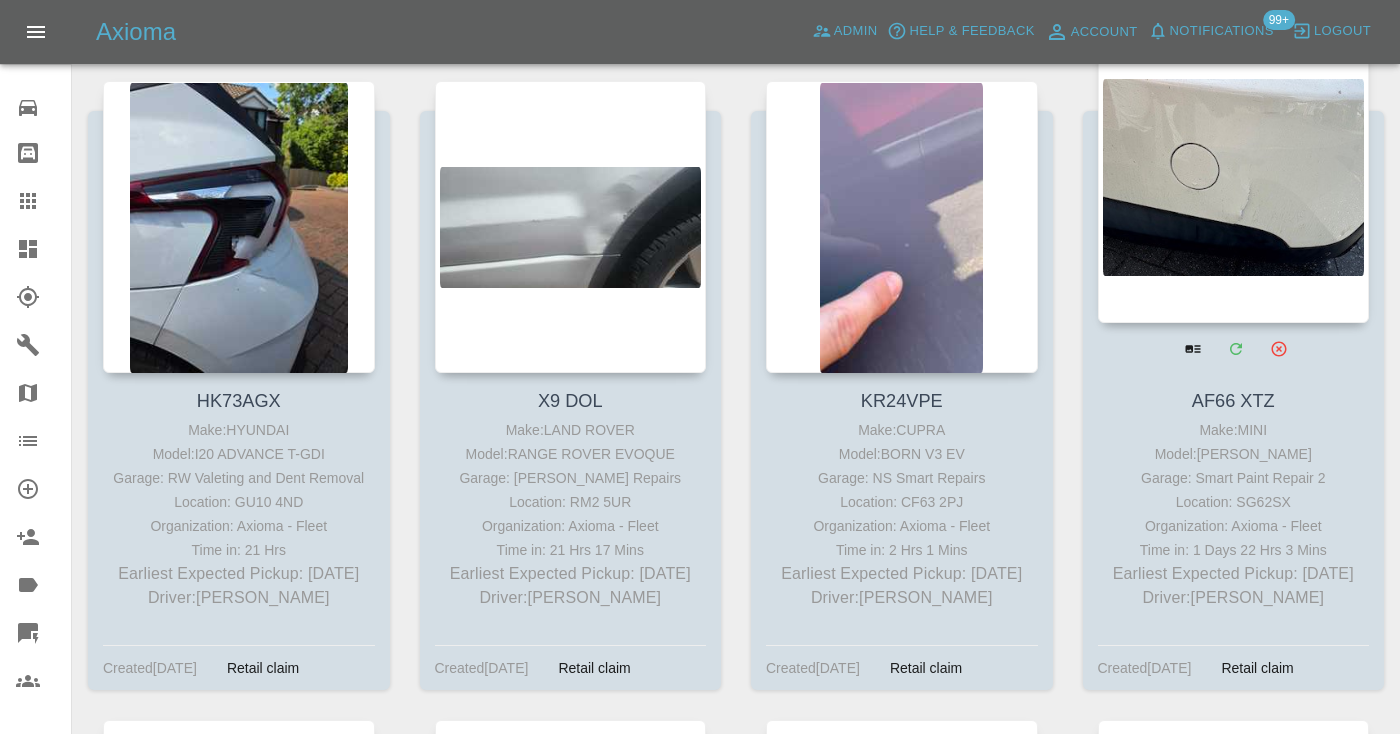 click at bounding box center [1234, 177] 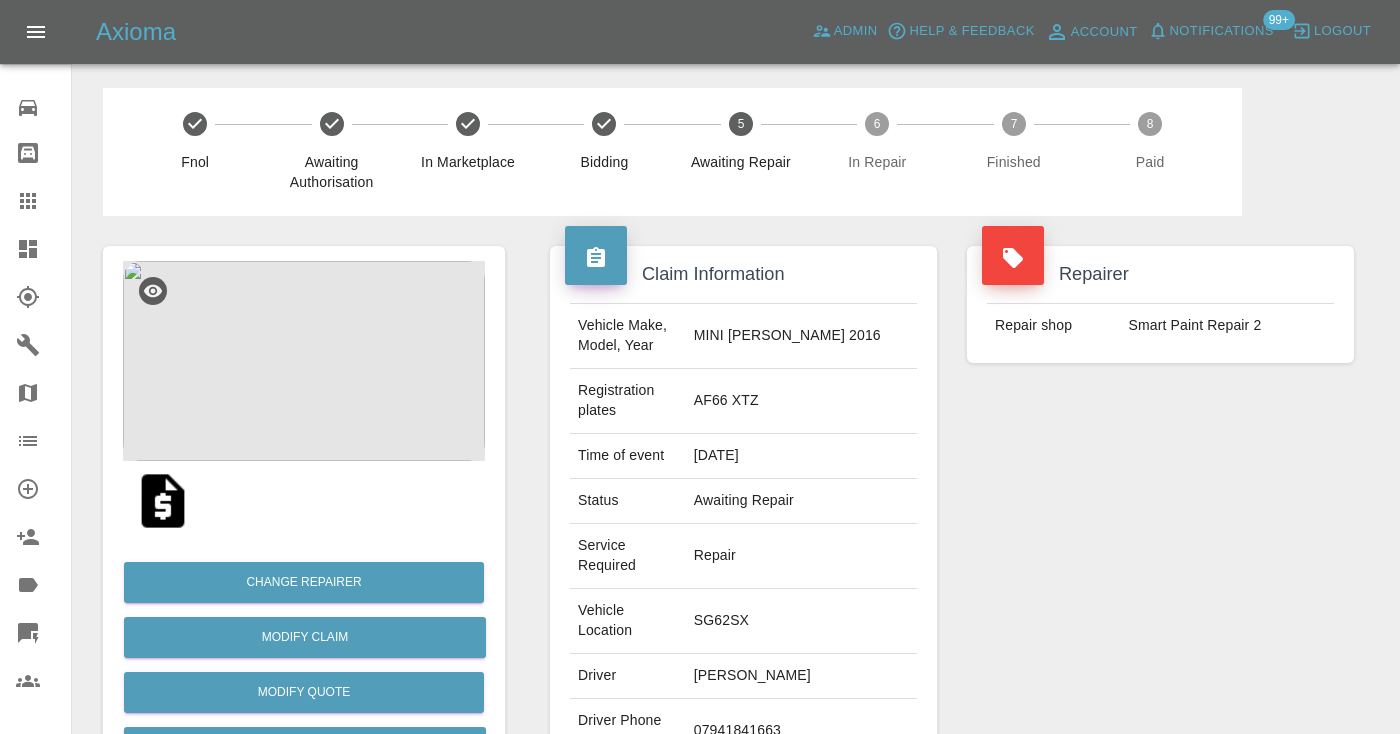 click on "07941841663" at bounding box center (801, 731) 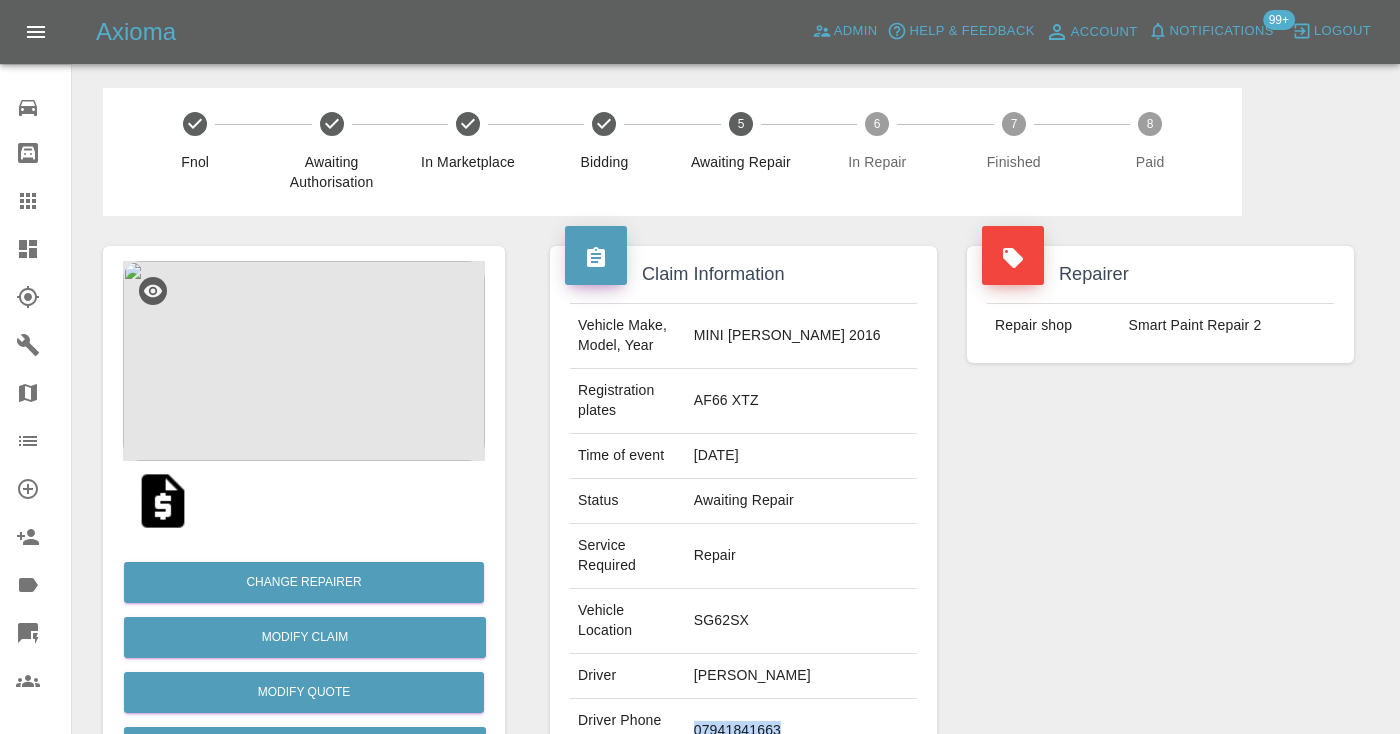 click on "07941841663" at bounding box center (801, 731) 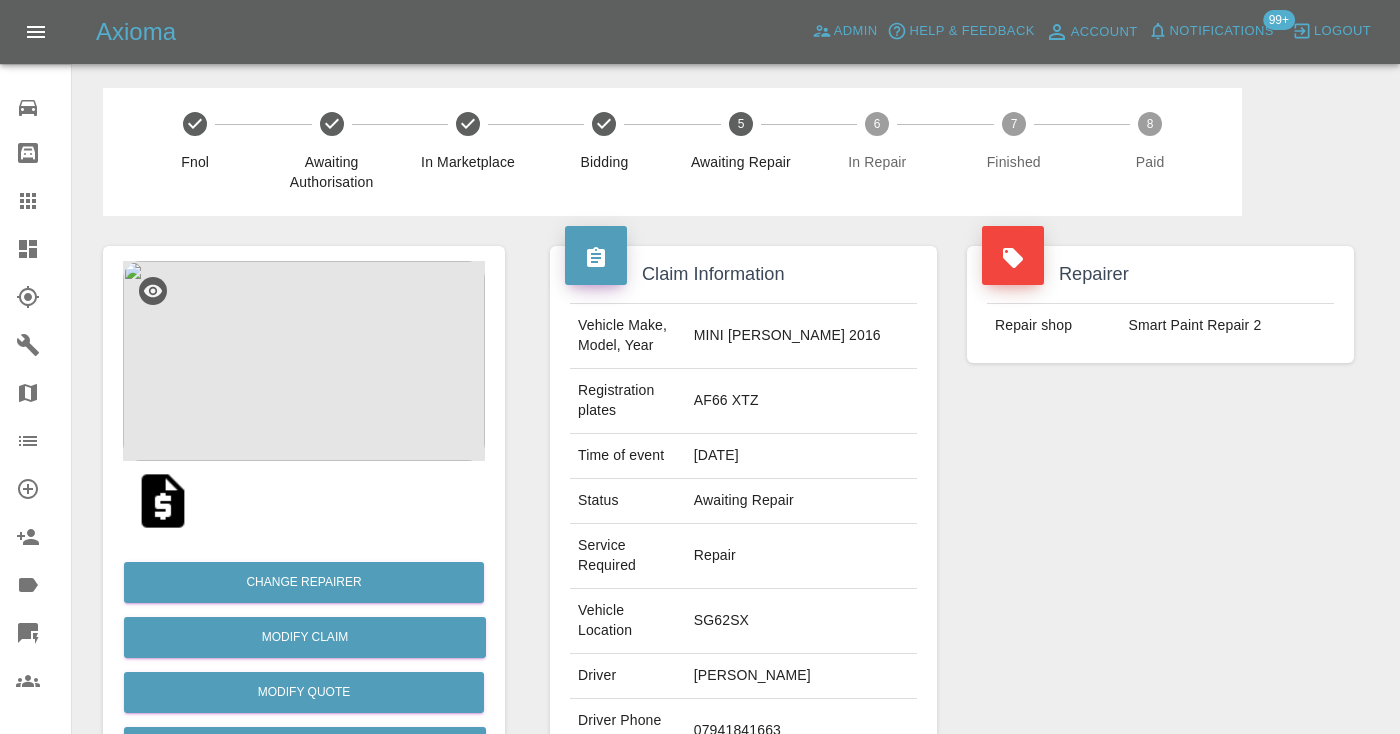click on "Repairer Repair shop Smart Paint Repair 2" at bounding box center [1160, 564] 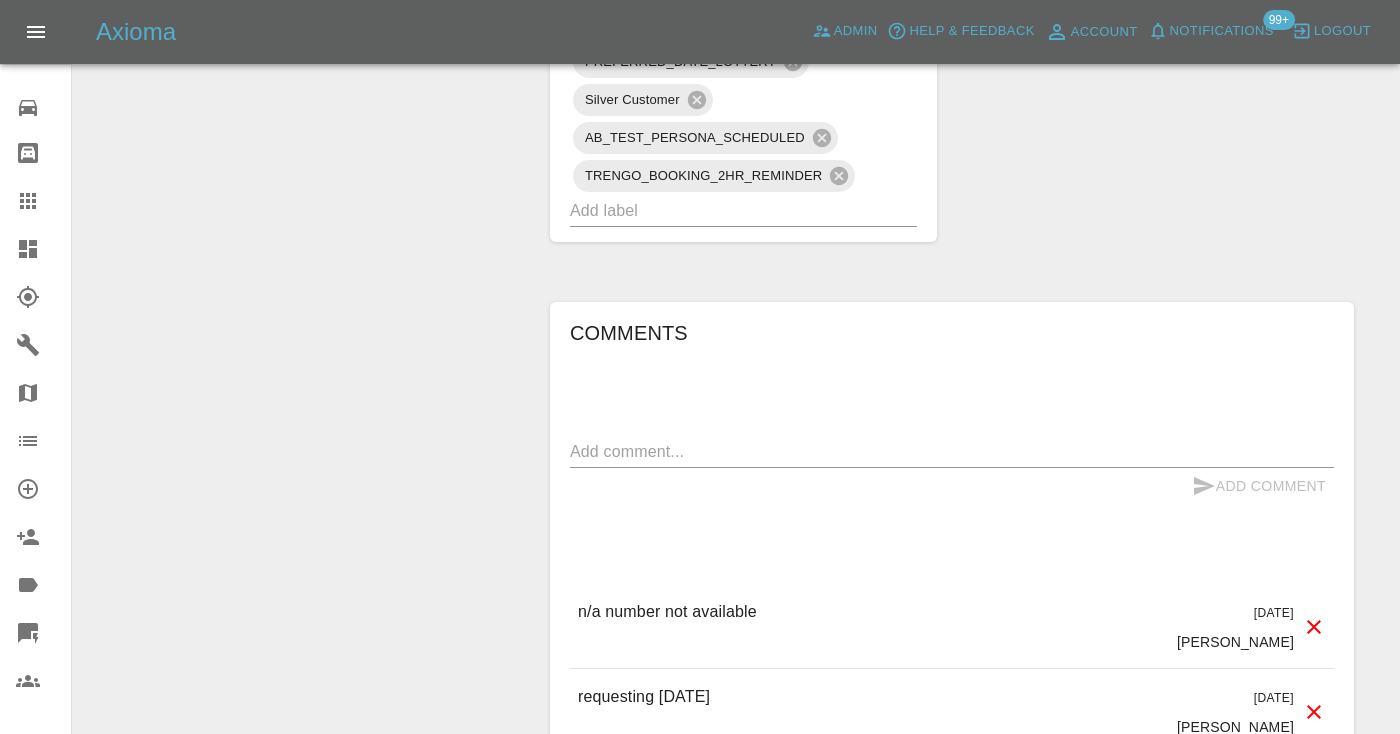 scroll, scrollTop: 1664, scrollLeft: 0, axis: vertical 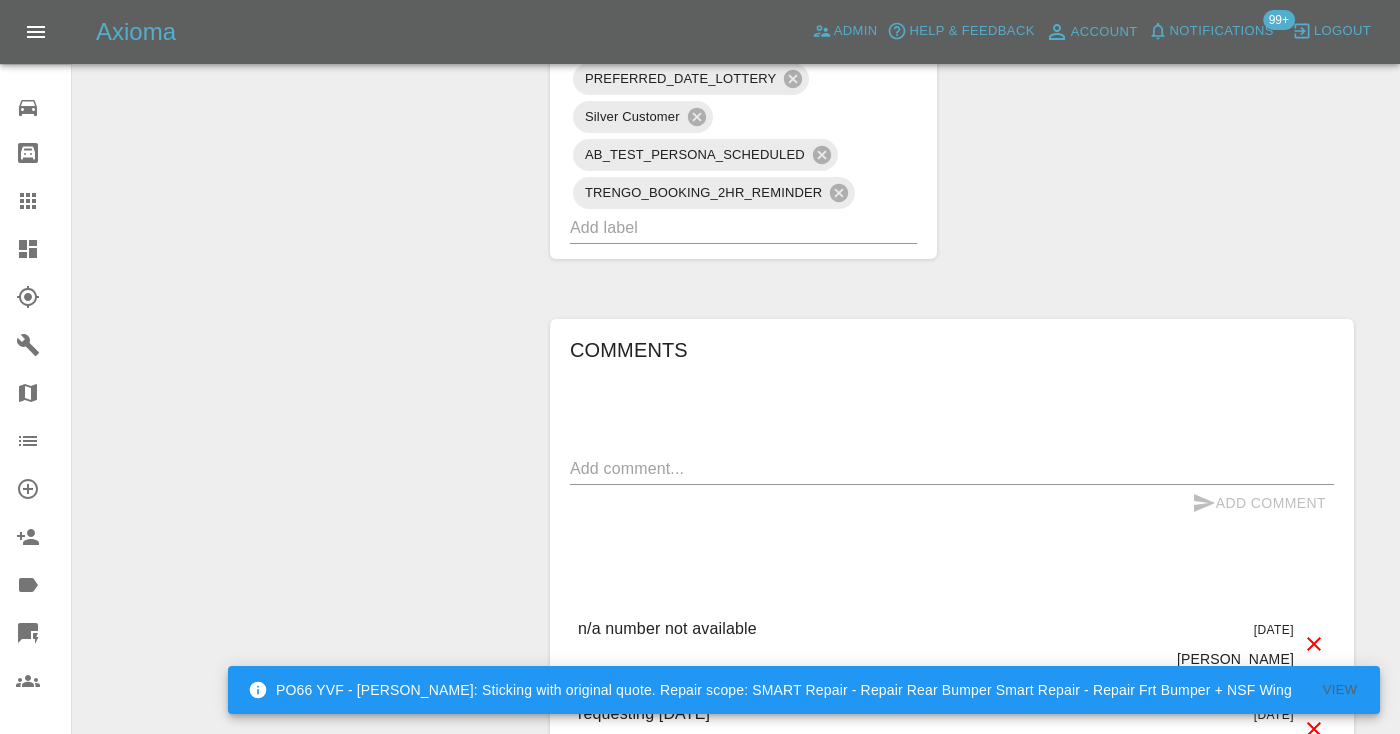 click at bounding box center (952, 468) 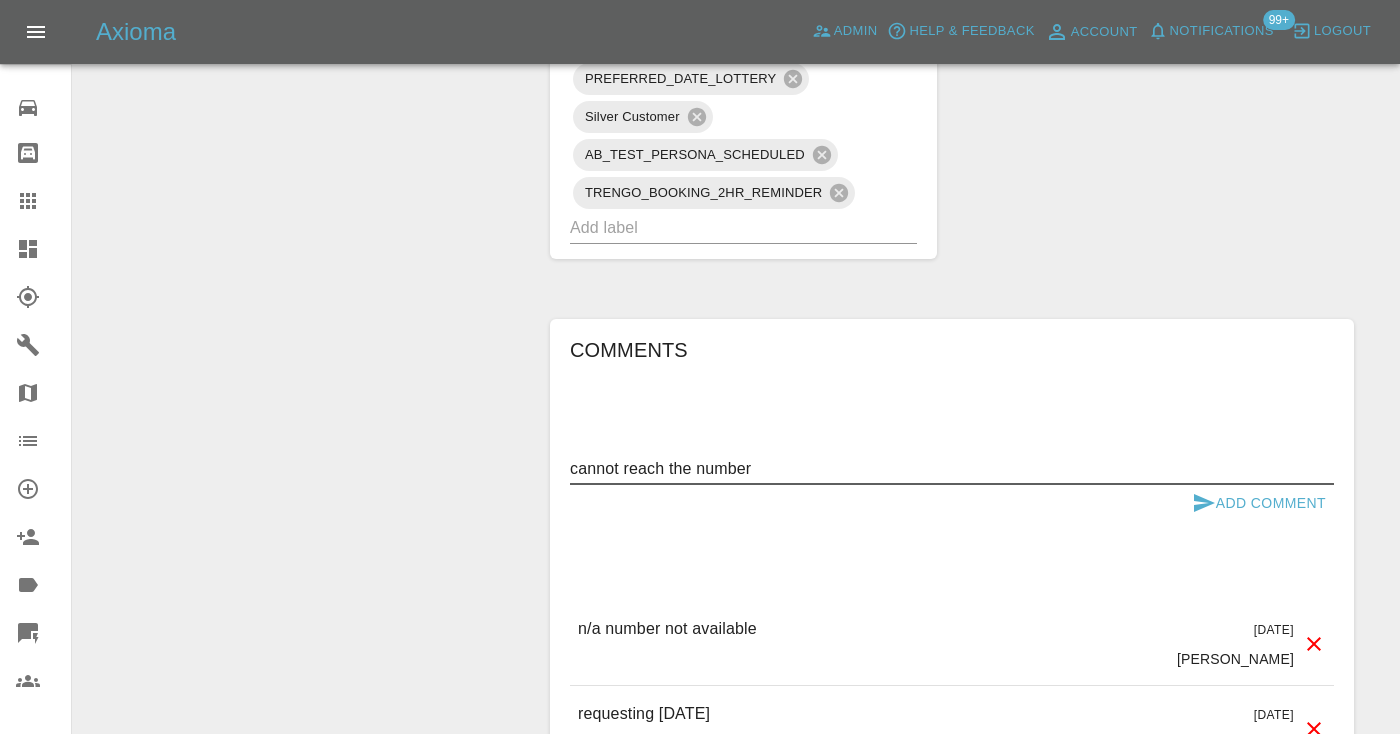 type on "cannot reach the number" 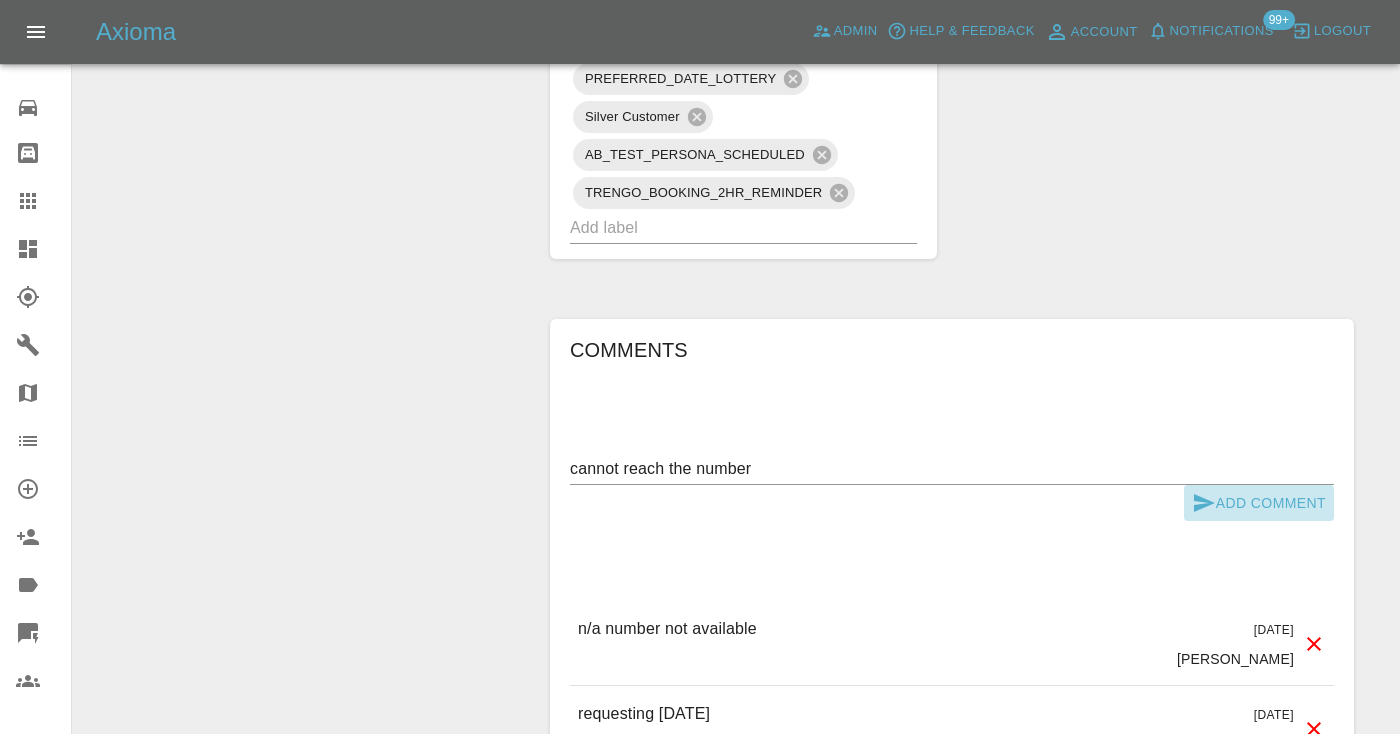 click on "Add Comment" at bounding box center (1259, 503) 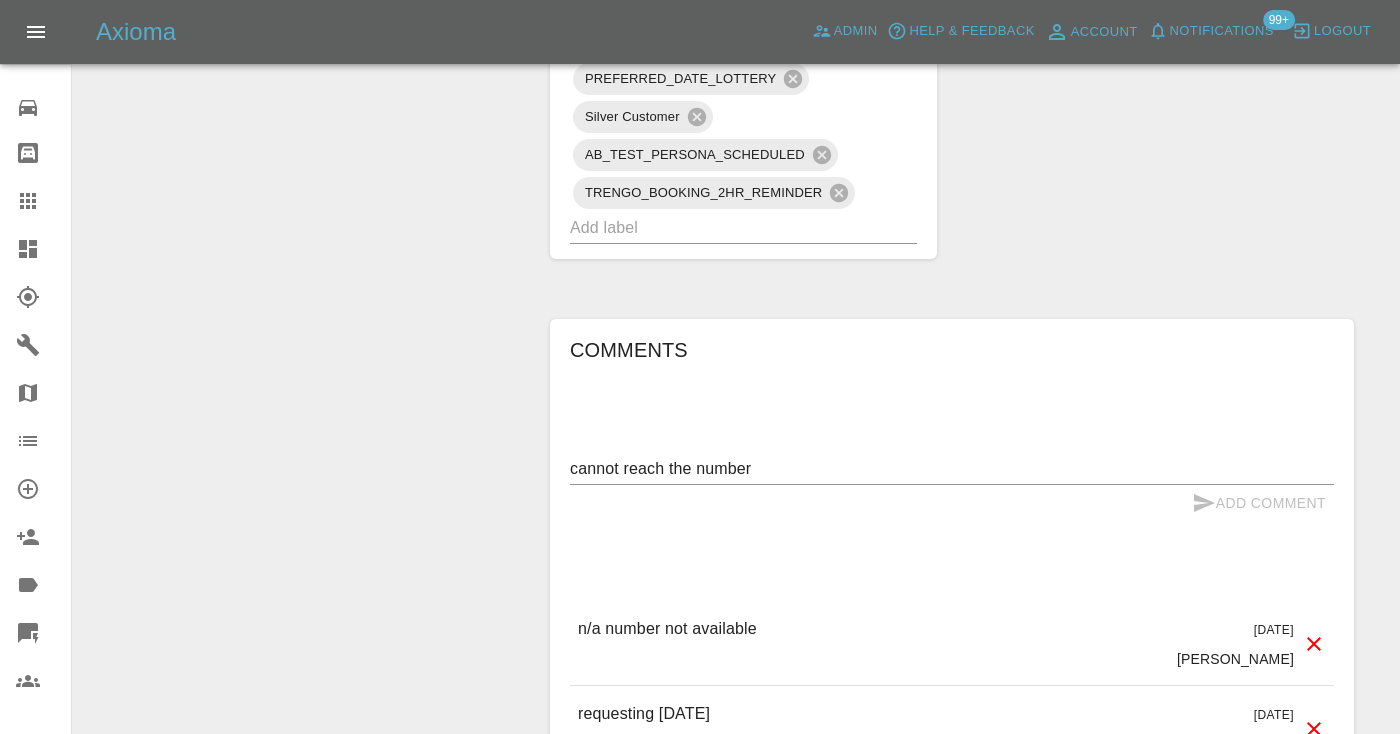 type 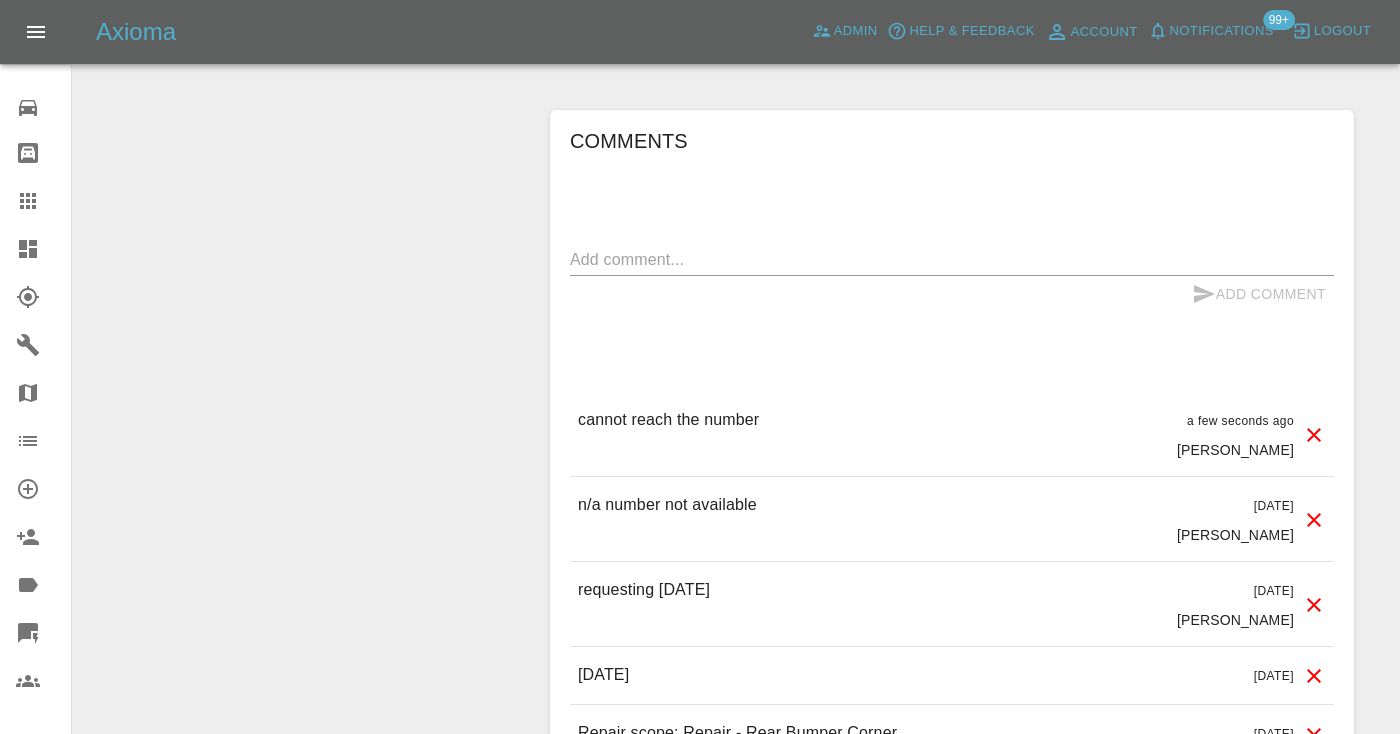 scroll, scrollTop: 1881, scrollLeft: 0, axis: vertical 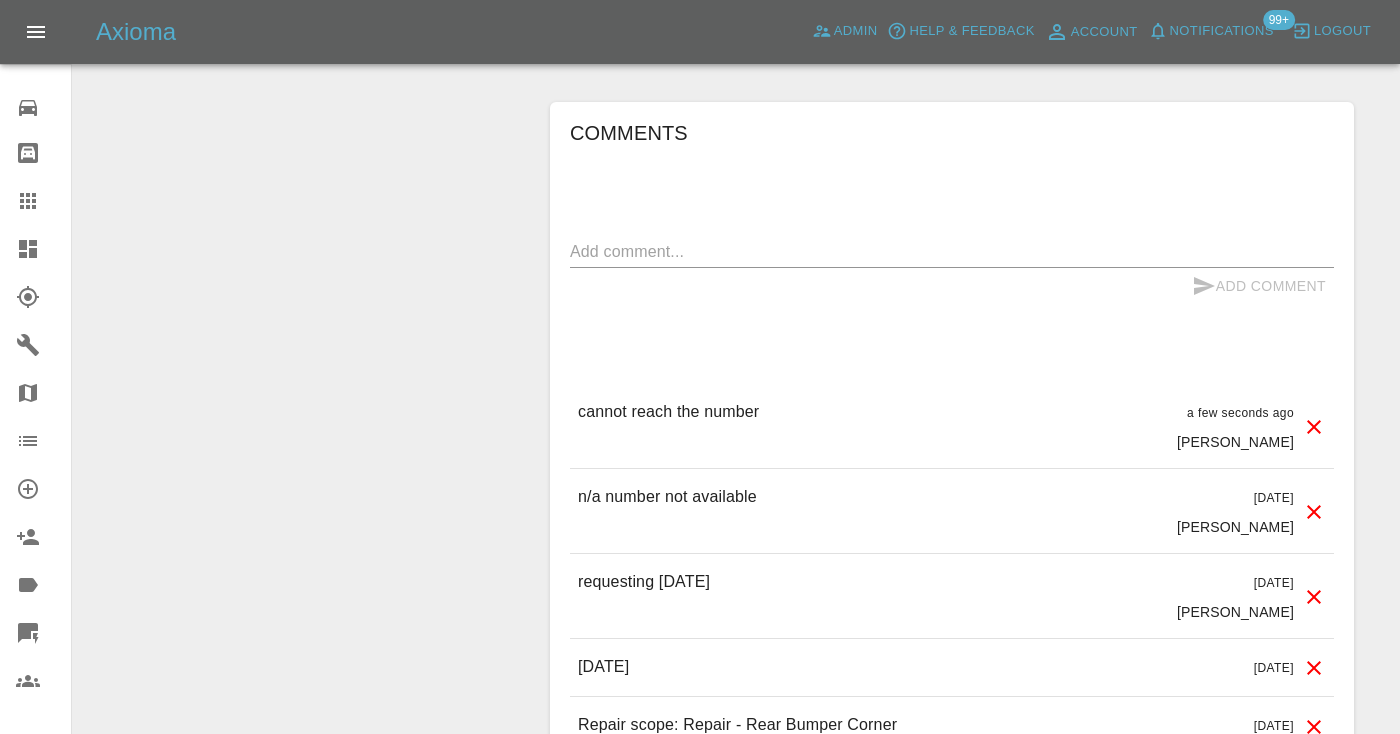 click at bounding box center (44, 201) 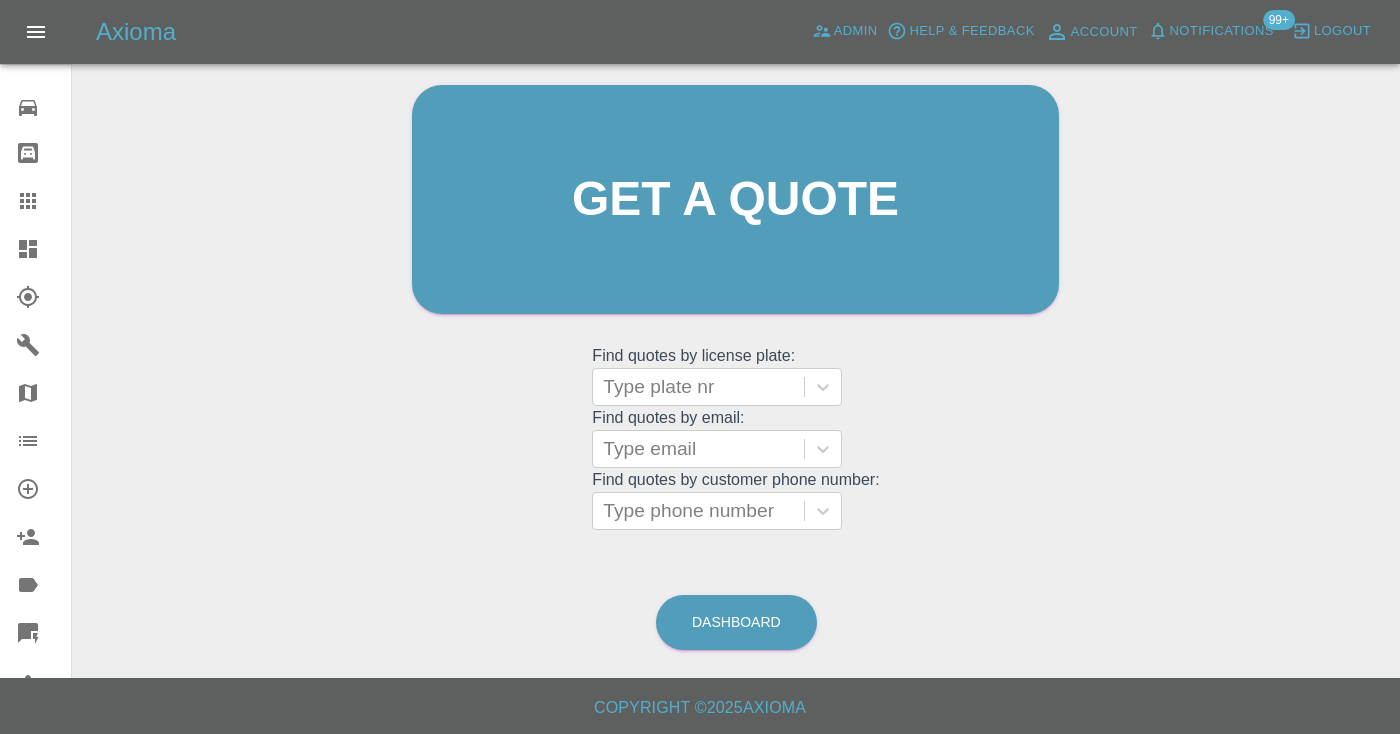 scroll, scrollTop: 201, scrollLeft: 0, axis: vertical 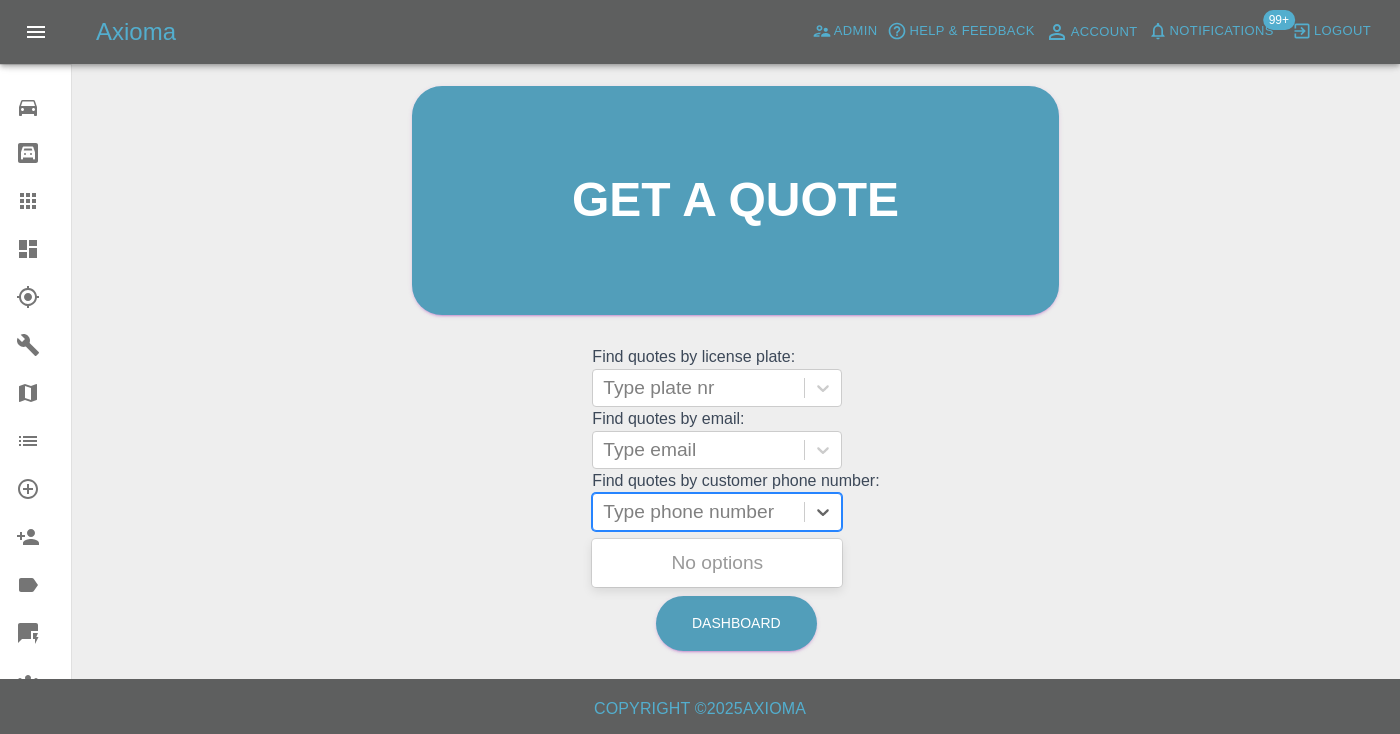 click on "Type phone number" at bounding box center [698, 512] 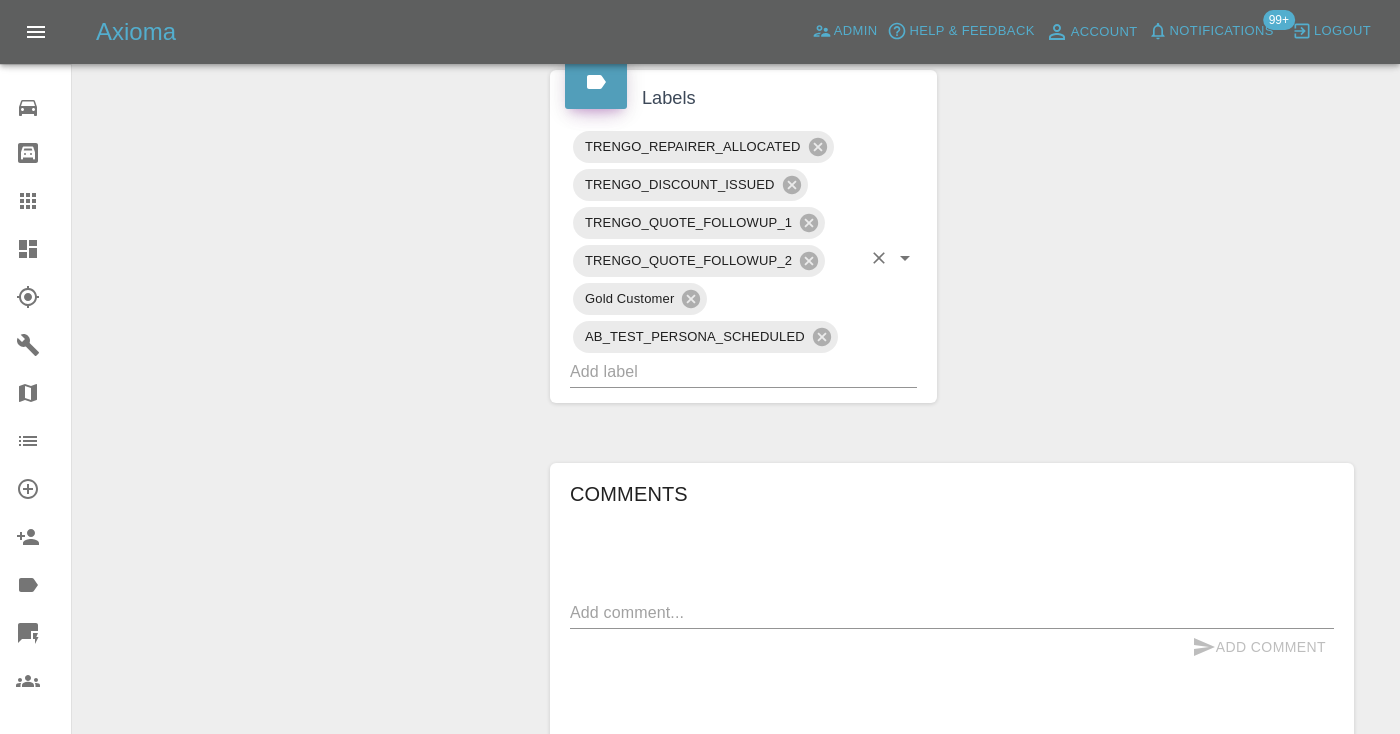 scroll, scrollTop: 1056, scrollLeft: 0, axis: vertical 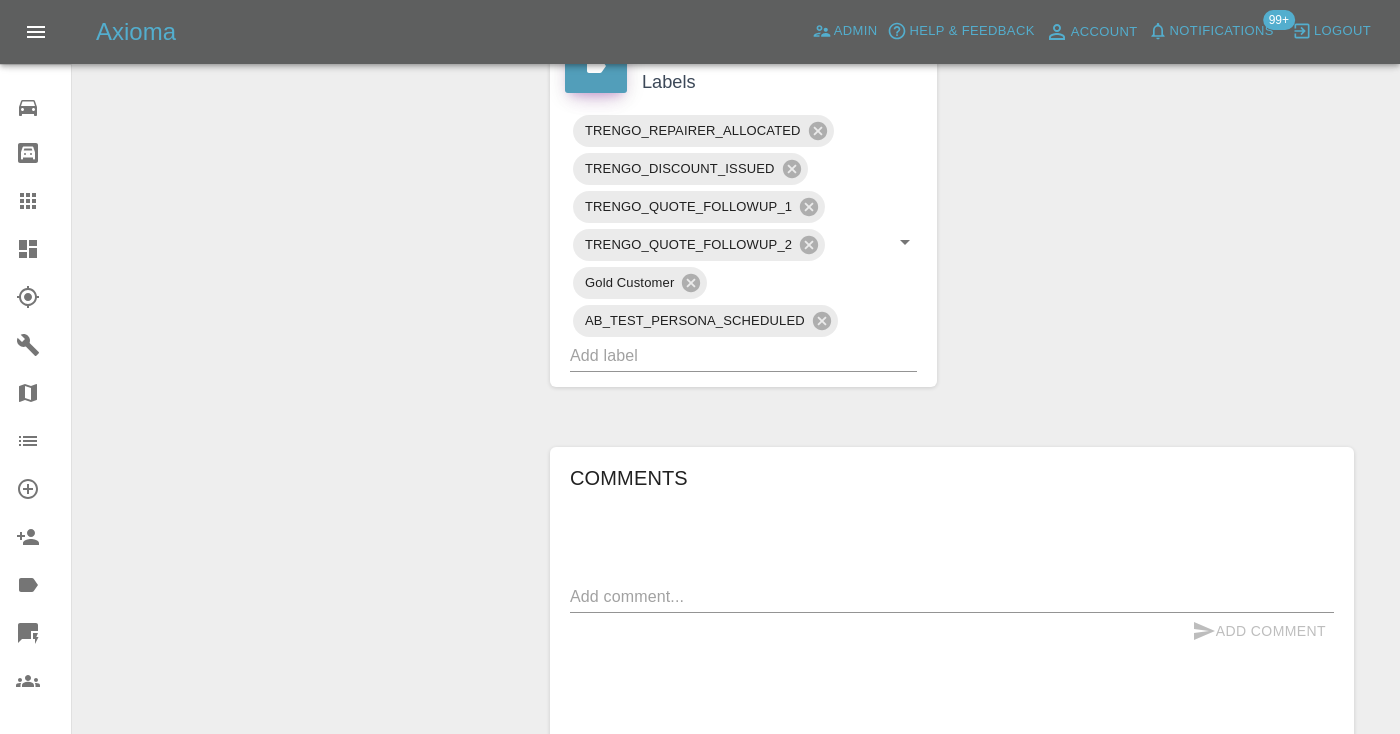 click on "Claim Information Vehicle Make, Model, Year KIA NIRO 4 + EV 2021 Registration plates RO71XZT Time of event 10/07/2025 Status Bidding Service Required Repair Vehicle Location SW17 8LH Driver Humayan Meah Driver Phone Number 07793201555 Driver Email Address hmeah@live.co.uk Repairer Repair shop RS Body Repairs Quote Total cost (ex. VAT) £250 Repairer cost (ex. VAT) £170 Quoted by Eric Ordano Labels TRENGO_REPAIRER_ALLOCATED TRENGO_DISCOUNT_ISSUED TRENGO_QUOTE_FOLLOWUP_1 TRENGO_QUOTE_FOLLOWUP_2 Gold Customer AB_TEST_PERSONA_SCHEDULED Comments x Add Comment Nearby Claims:
Claim 6870889864e7a21899d381bc within 2.5 miles, scheduled on July 30, 2025.
Claim 68684f6ffffed1d6b524ad6d within 2.5 miles, scheduled on July 30, 2025.
Claim 68677bdd0b537d8b69afa4a7 within 2.5 miles, scheduled on July 24, 2025.
Claim 68623ff27fac0d6eac61a09b within 2.5 miles, scheduled on July 19, 2025.
Claim 68583c2e376ed3b0bd66aeae within 2.5 miles, scheduled on July 24, 2025. 12 hours ago Axioma 12 hours ago Axioma 8 days ago Castro" at bounding box center (952, 190) 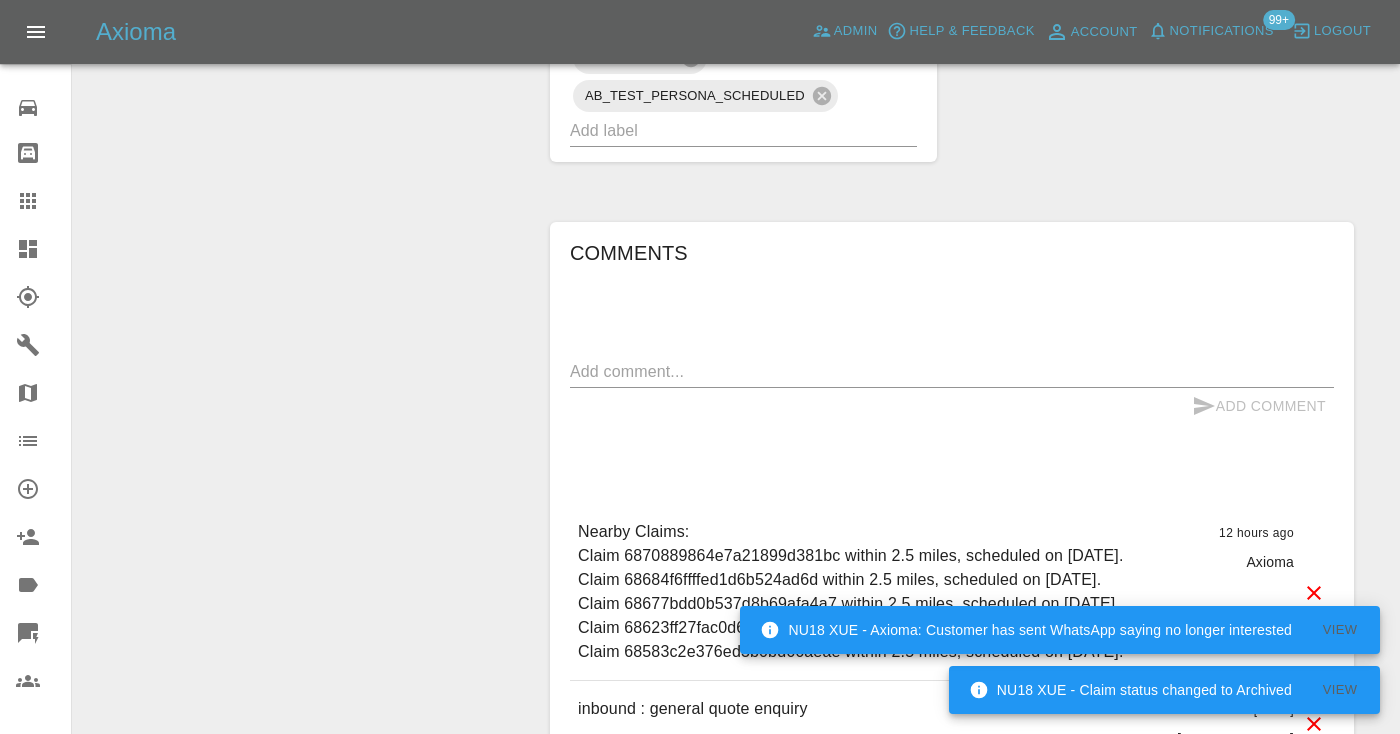 scroll, scrollTop: 1297, scrollLeft: 0, axis: vertical 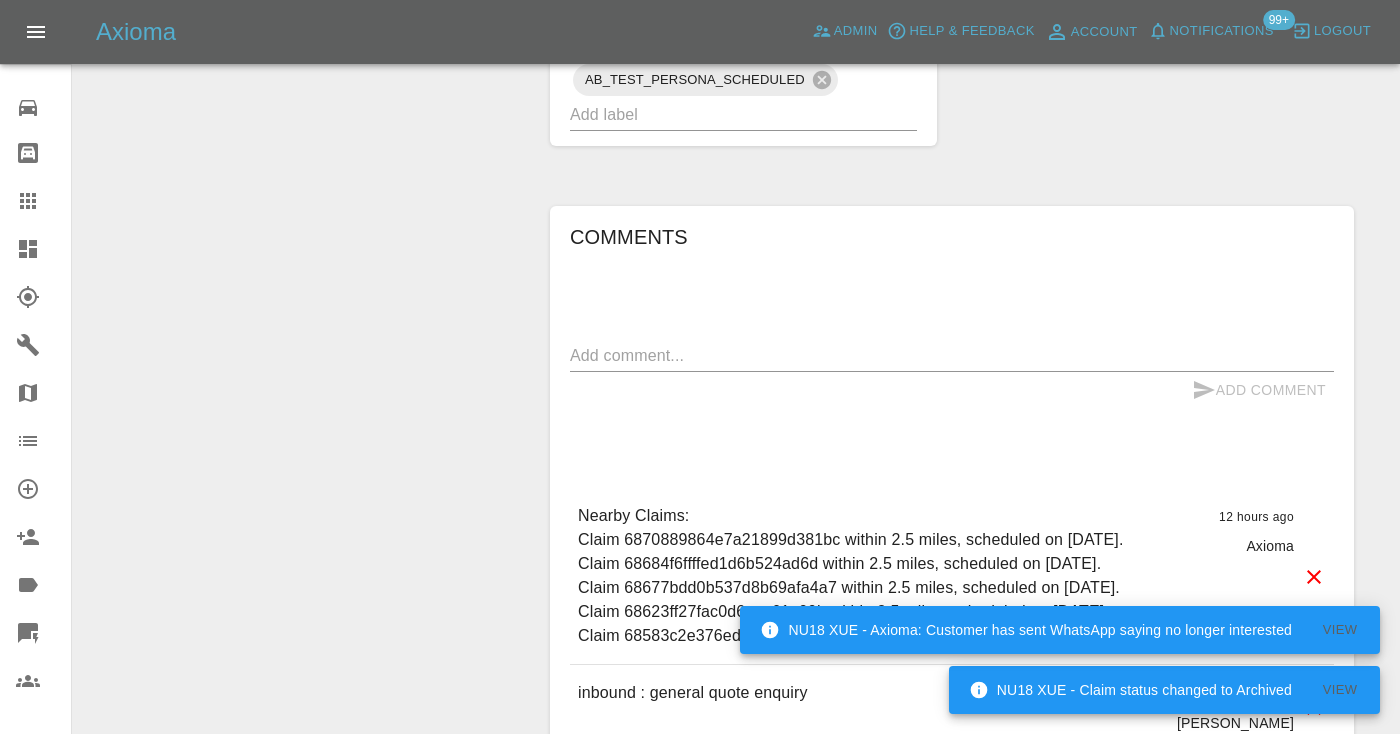 click at bounding box center [952, 355] 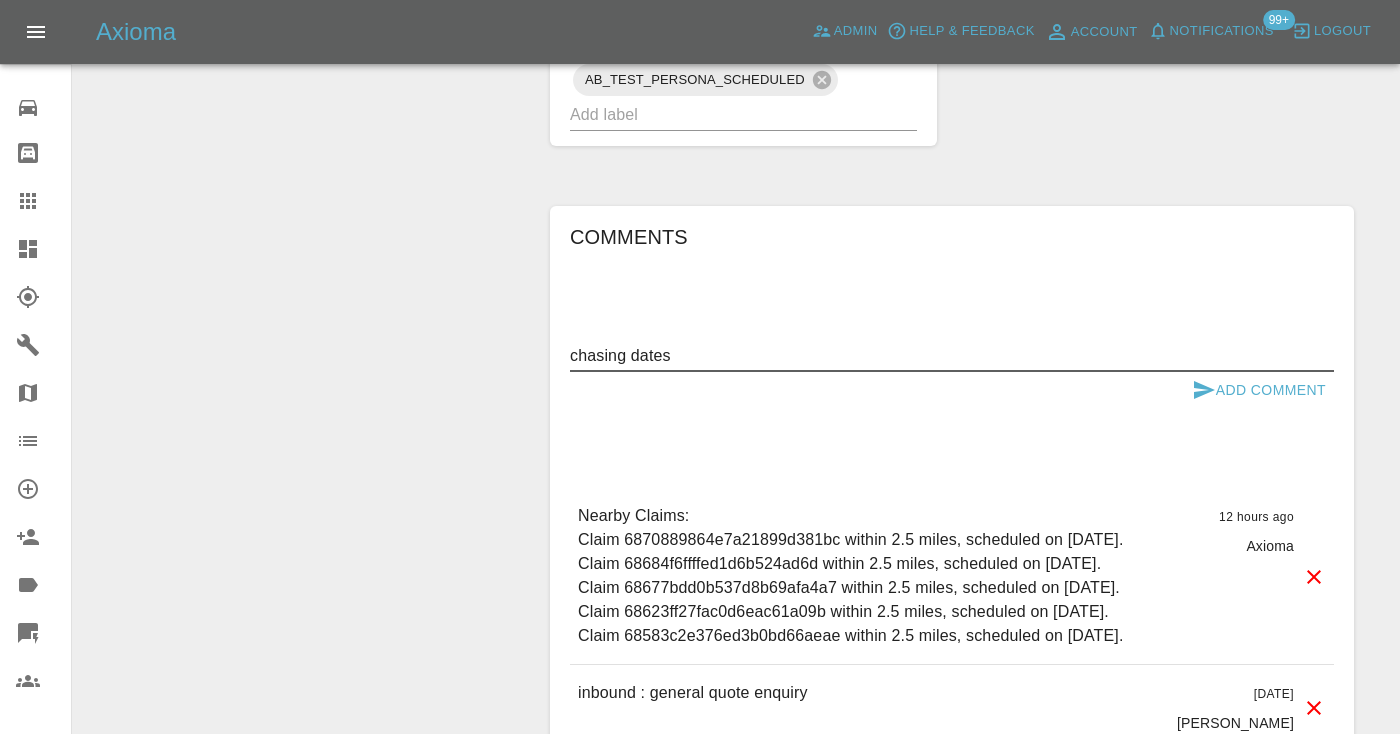 type on "chasing dates" 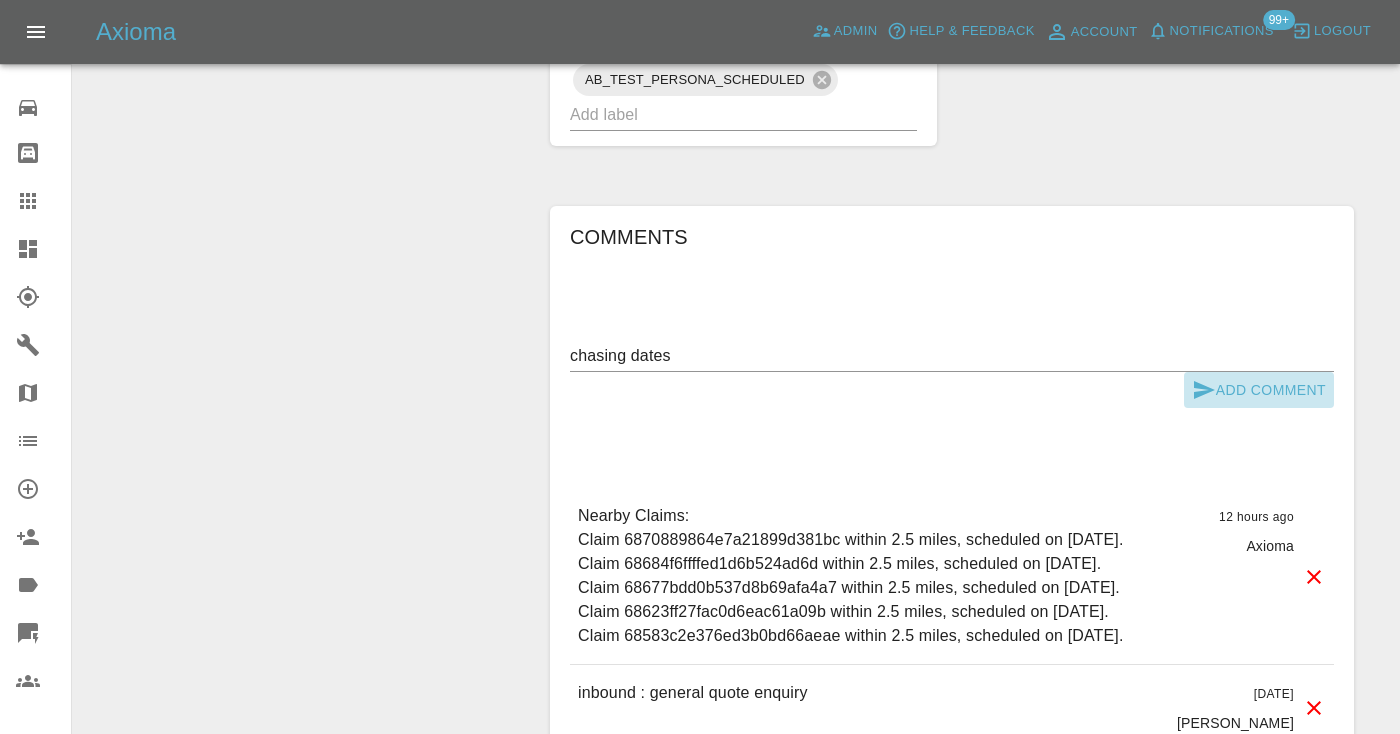 click 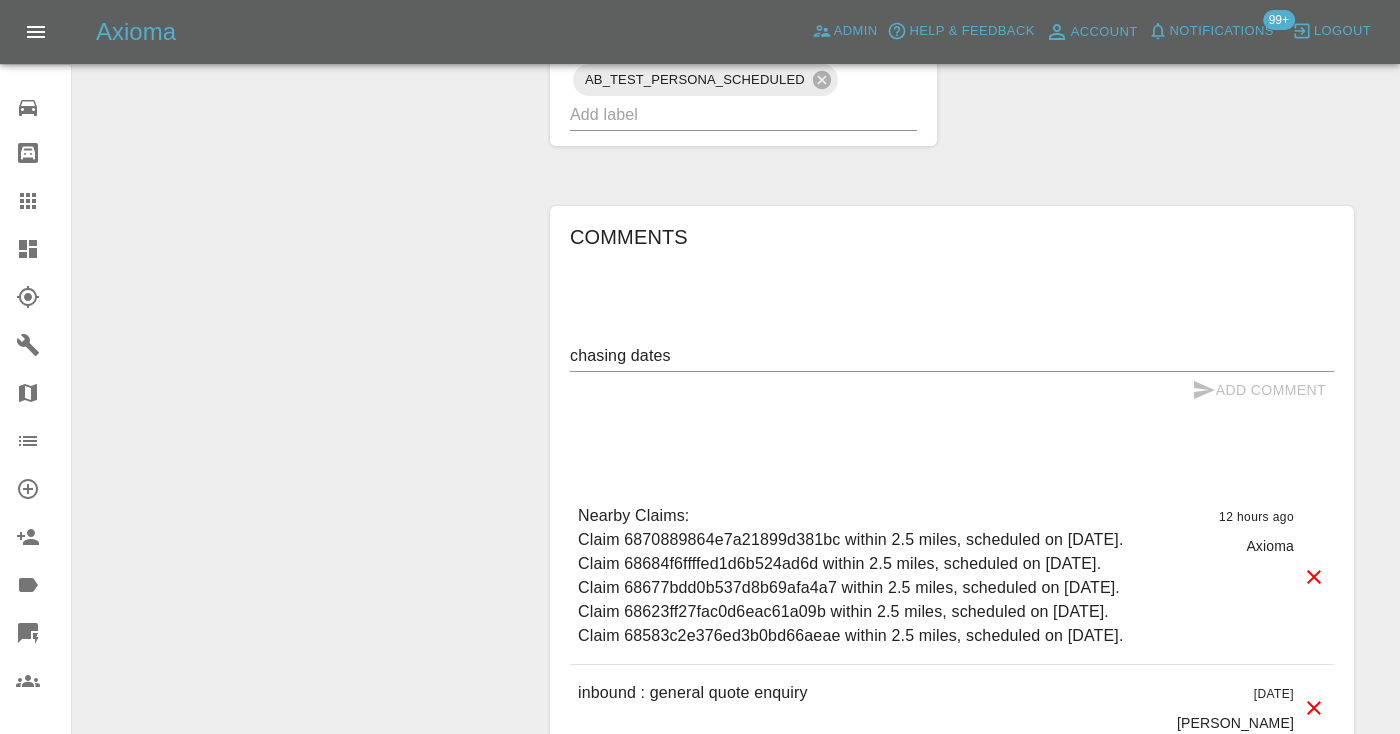 type 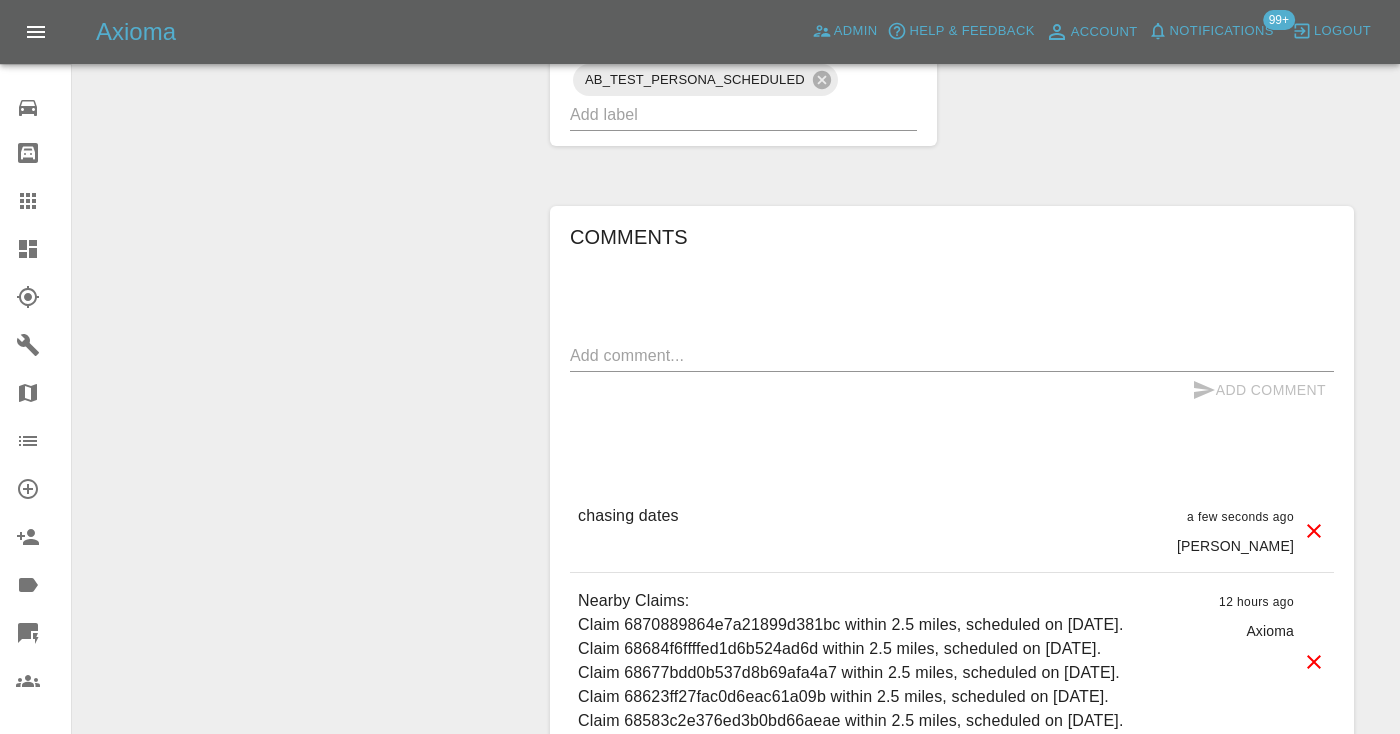 click at bounding box center (44, 201) 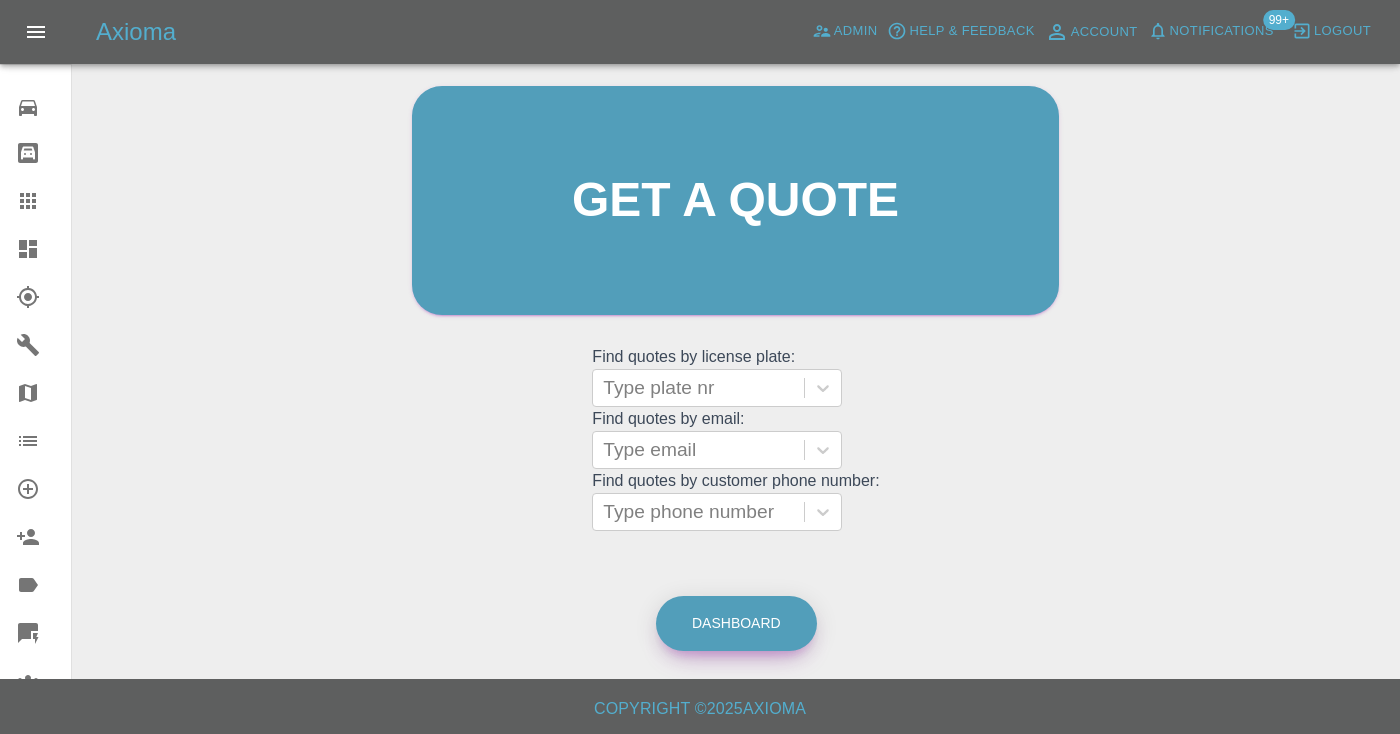 click on "Dashboard" at bounding box center (736, 623) 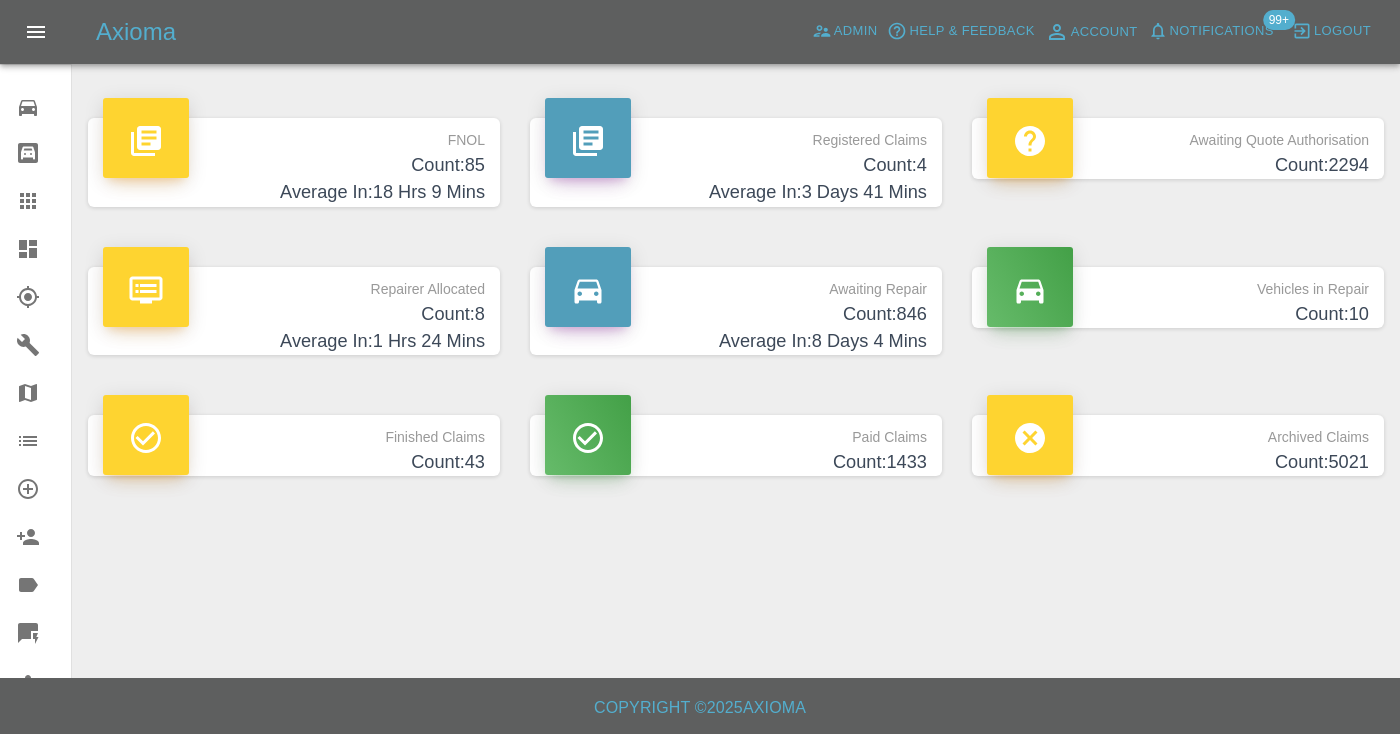 click on "Count:  846" at bounding box center [736, 314] 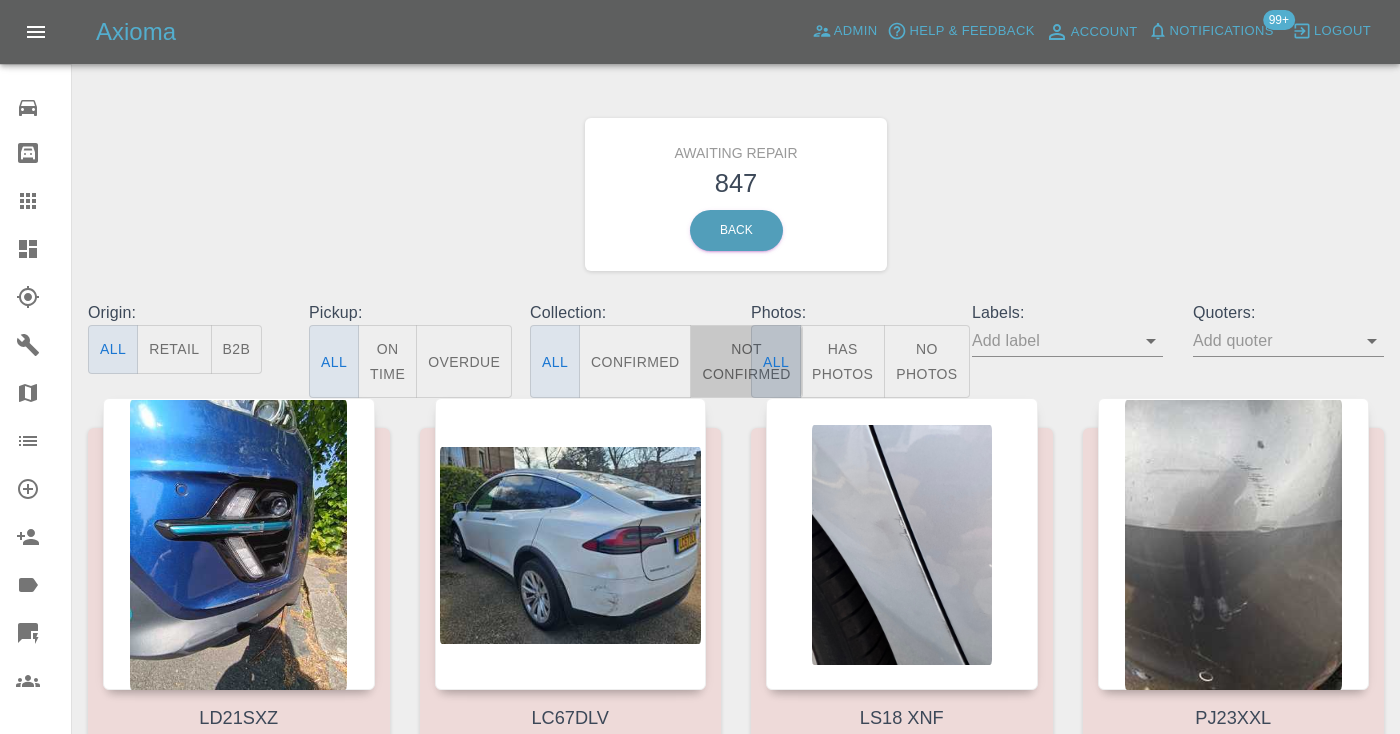 click on "Not Confirmed" at bounding box center (746, 361) 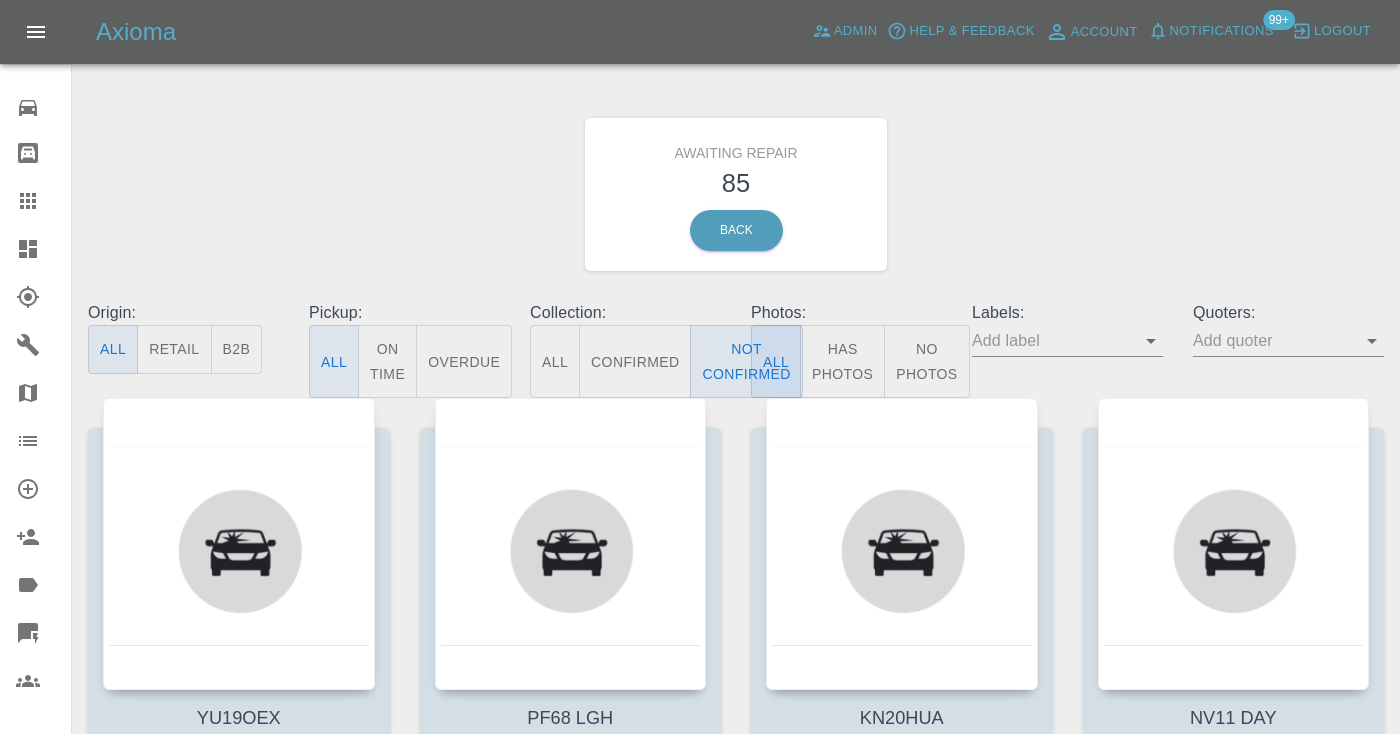 type on "false" 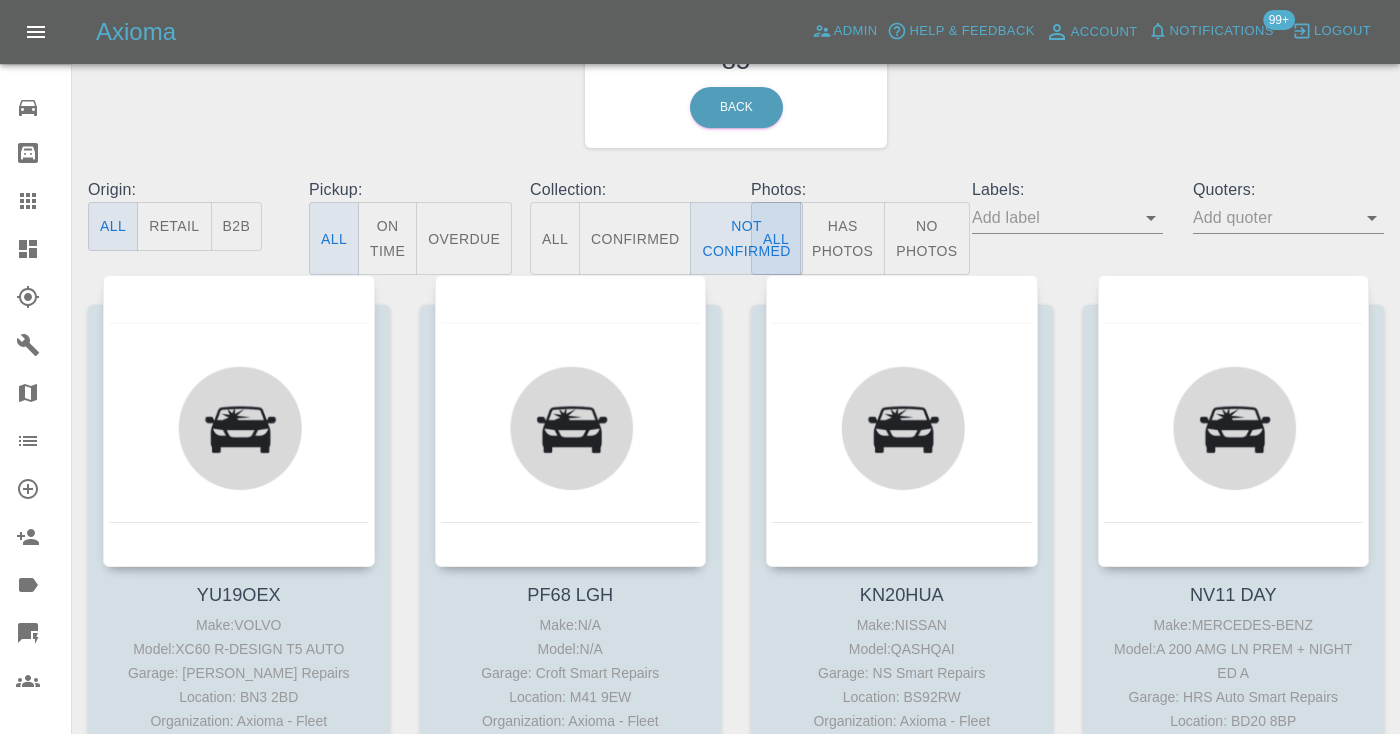 scroll, scrollTop: 125, scrollLeft: 0, axis: vertical 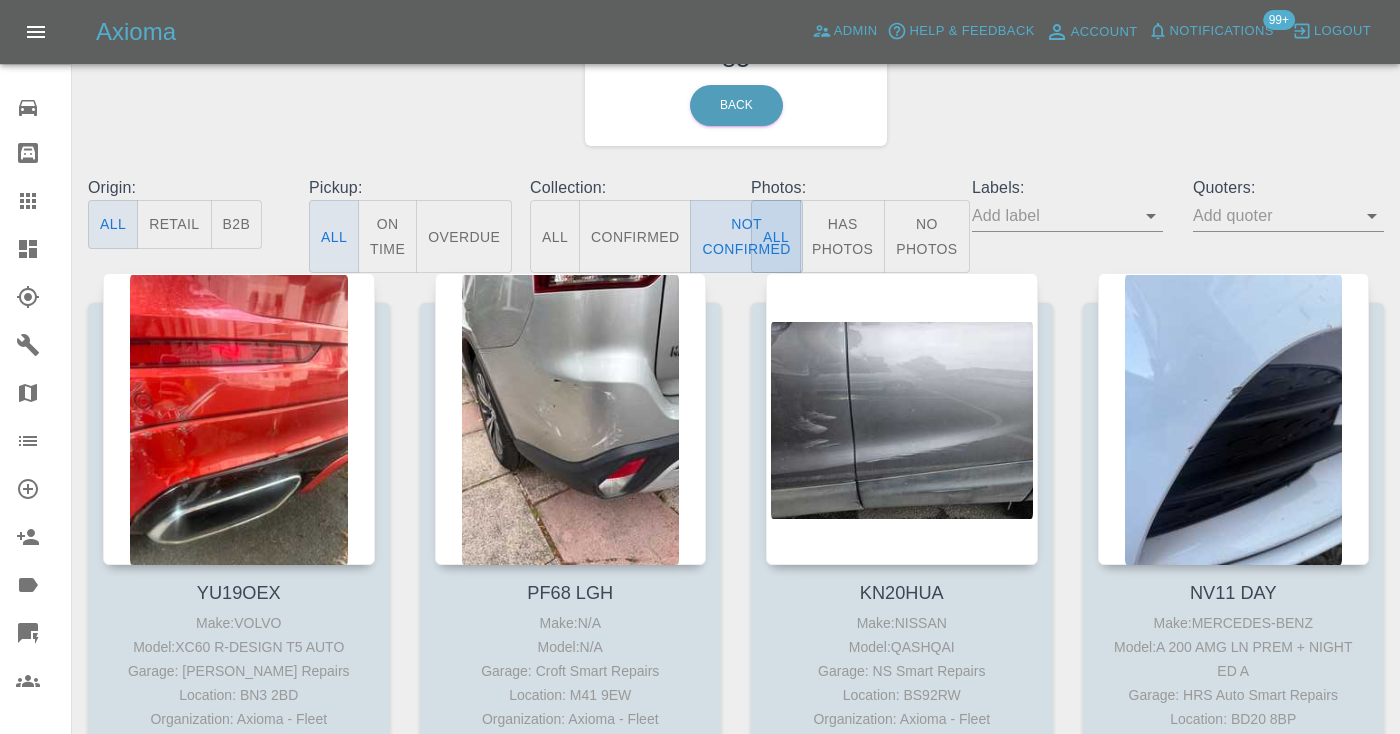click on "Not Confirmed" at bounding box center (746, 236) 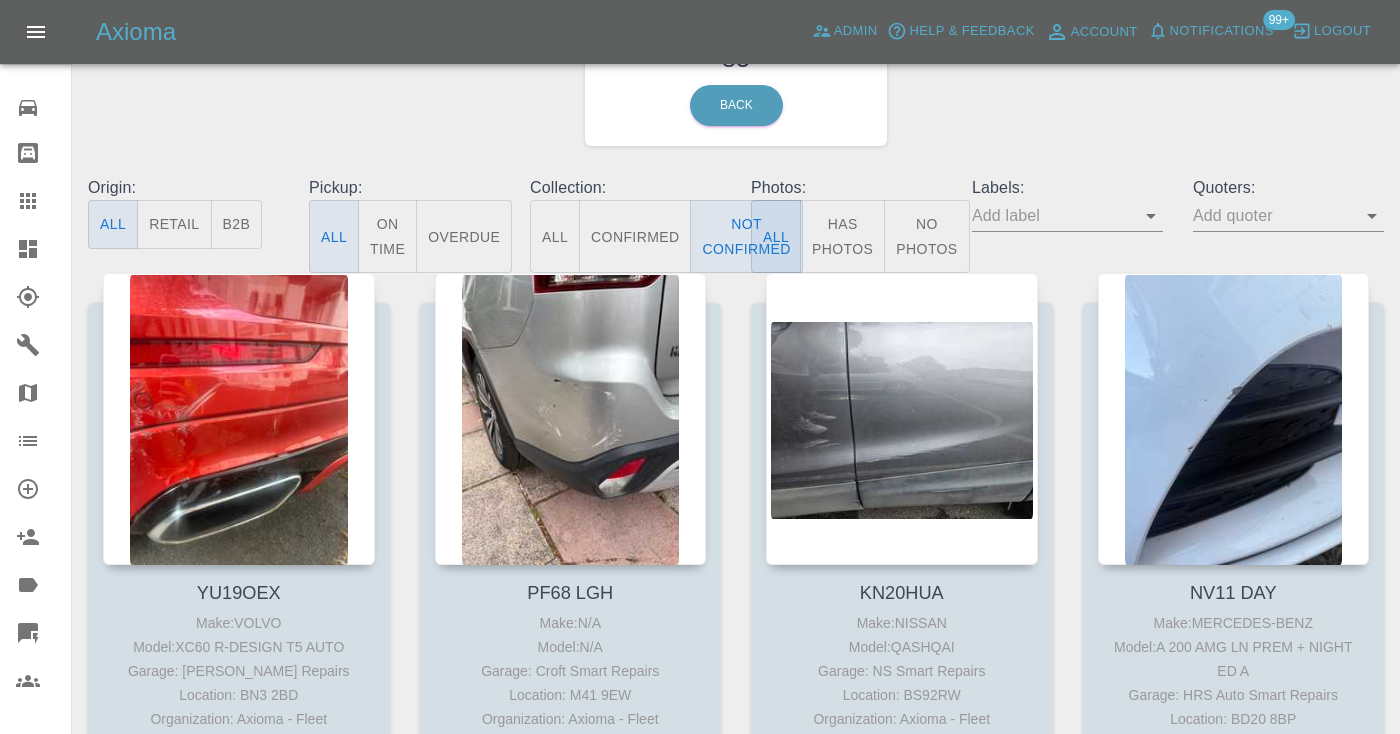 click on "Awaiting Repair 85 Back" at bounding box center [736, 69] 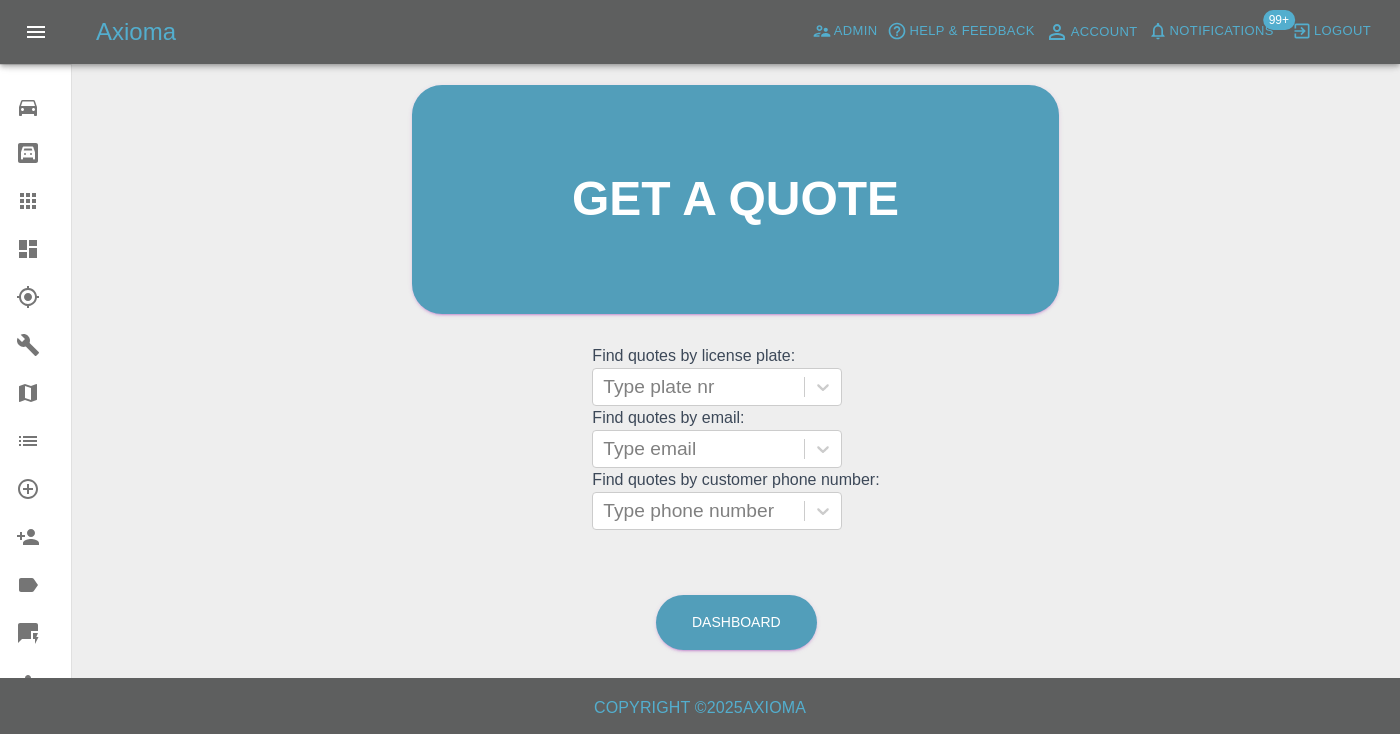 scroll, scrollTop: 201, scrollLeft: 0, axis: vertical 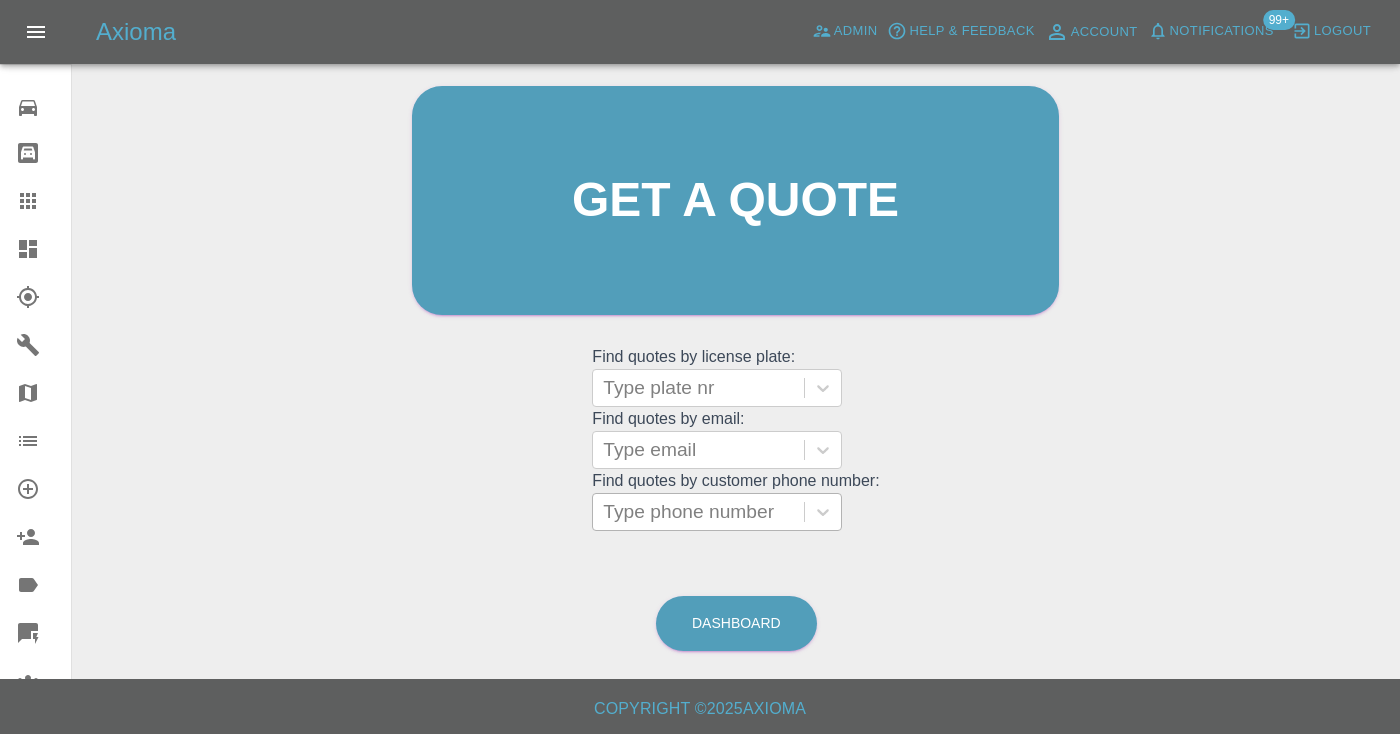 click on "Type phone number" at bounding box center (698, 512) 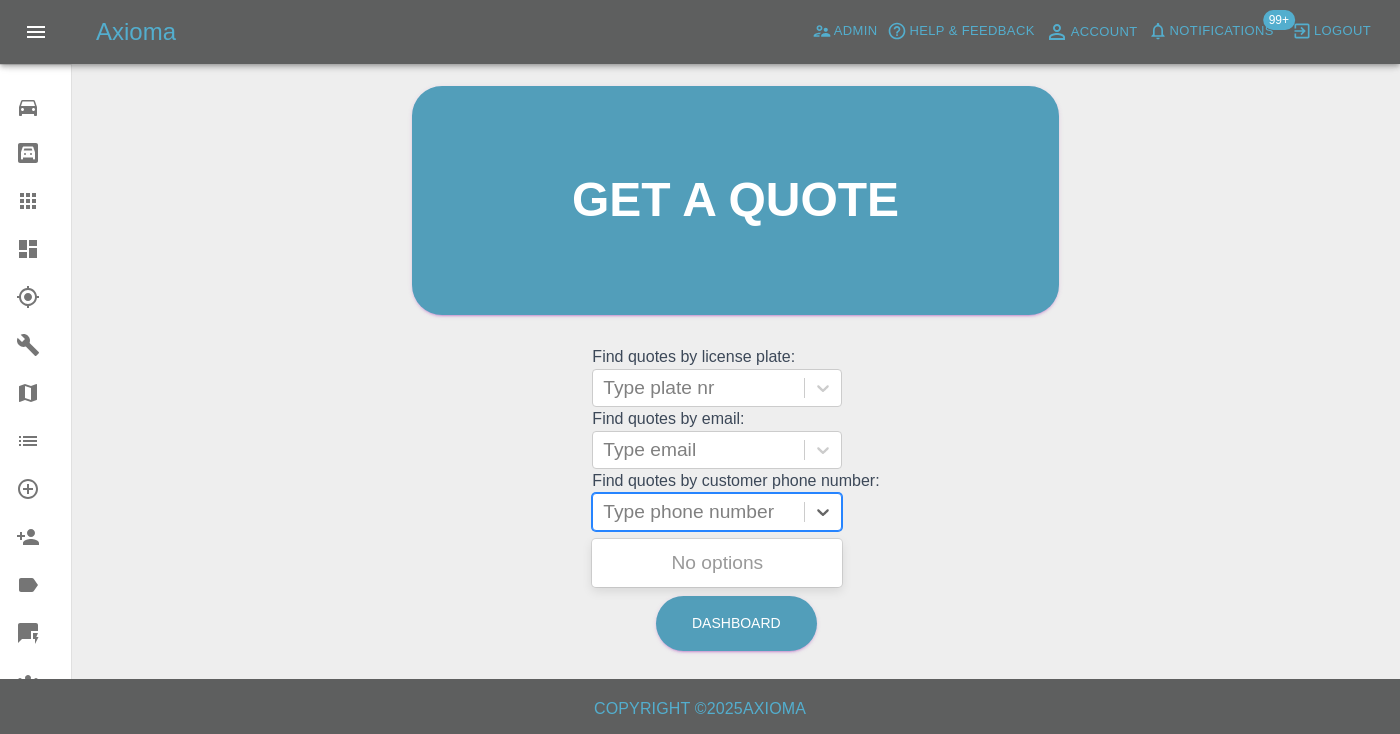 paste on "07811948596" 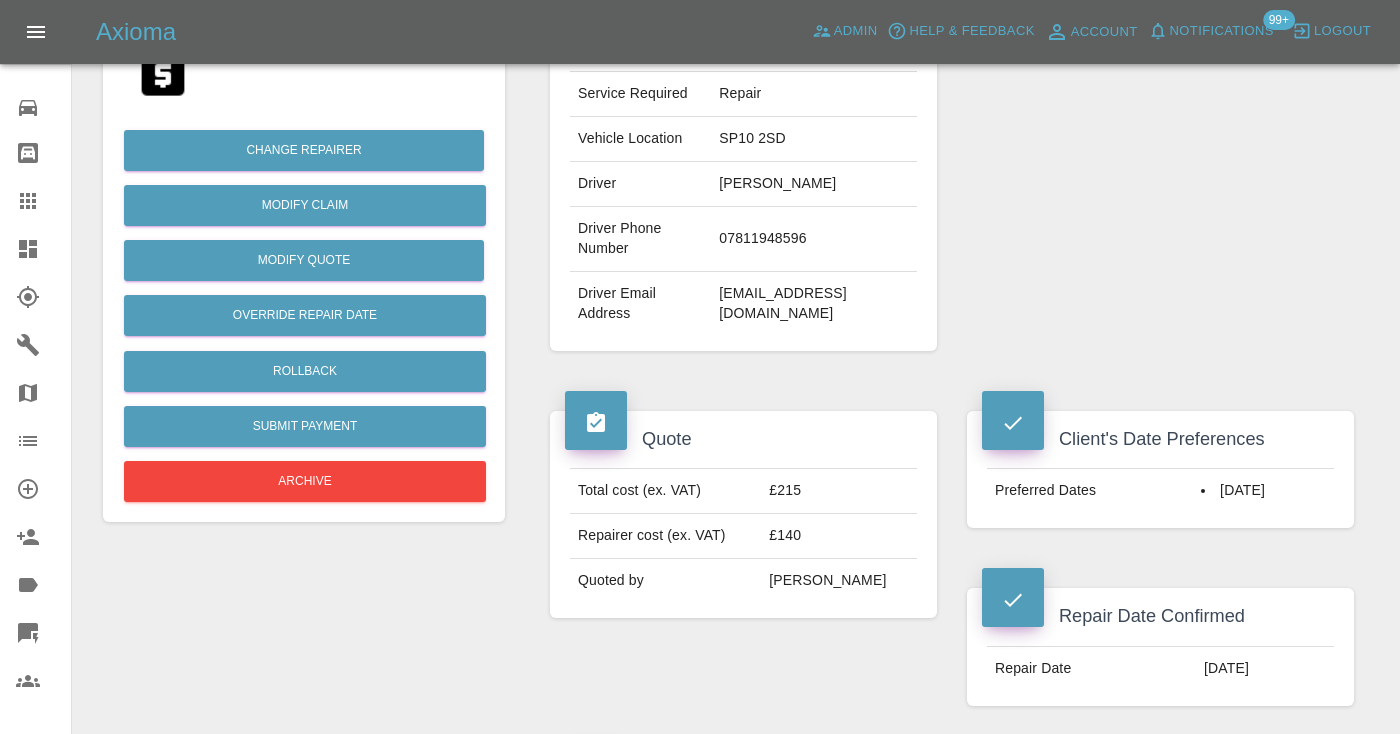 scroll, scrollTop: 0, scrollLeft: 0, axis: both 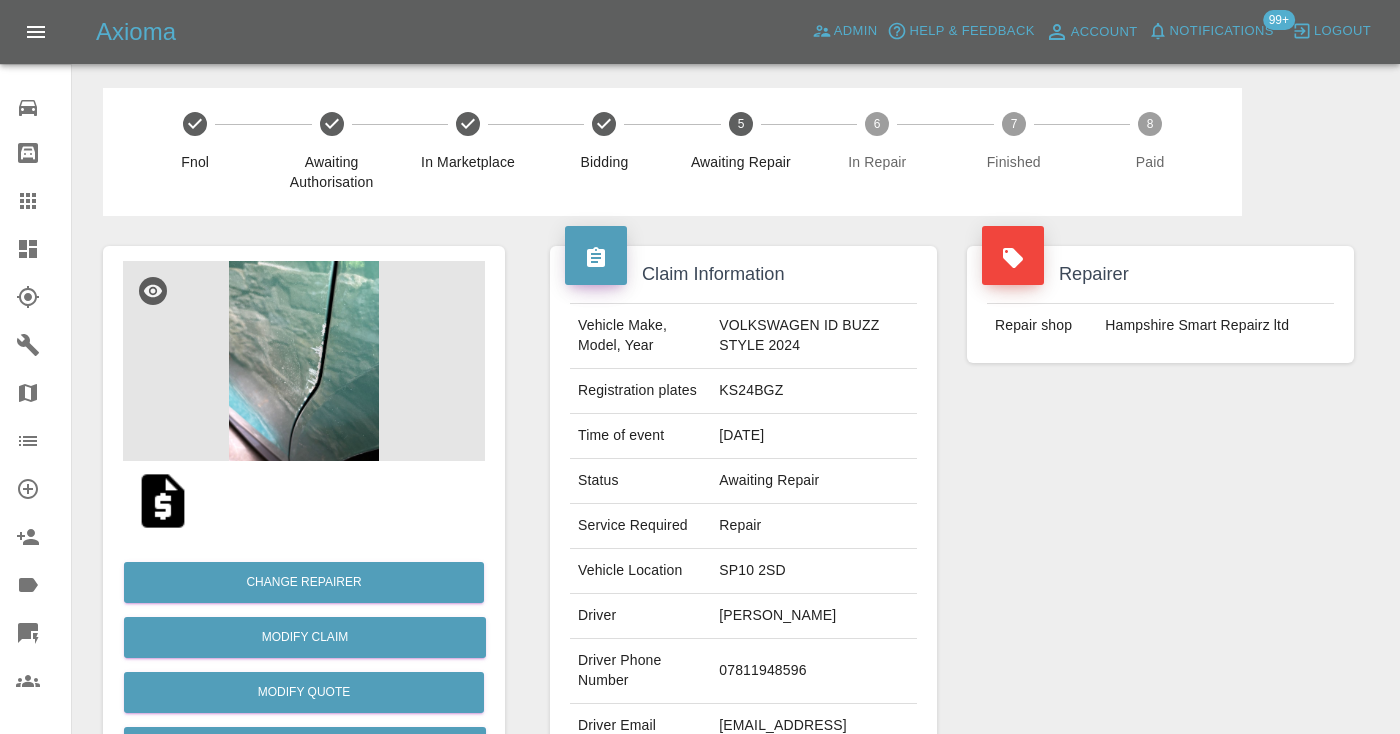 click on "Repairer Repair shop Hampshire Smart Repairz ltd" at bounding box center (1160, 514) 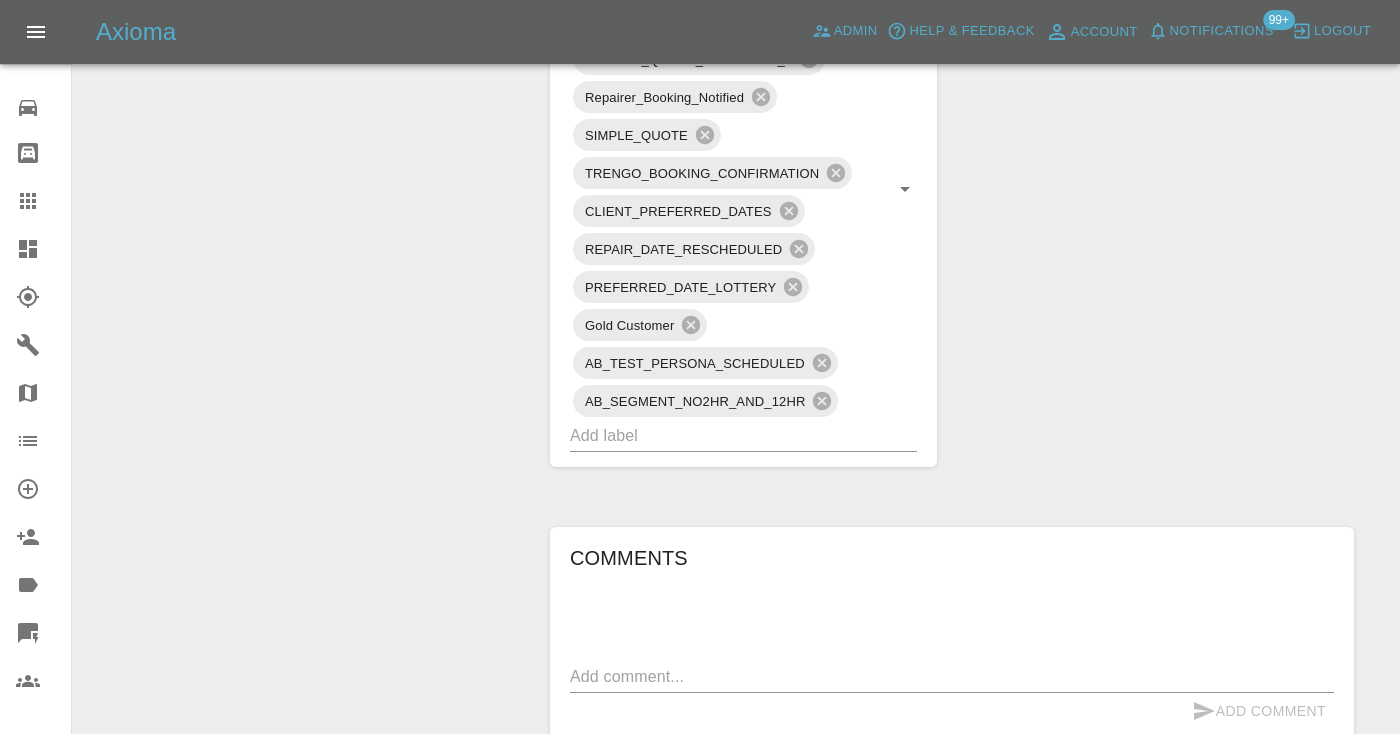 scroll, scrollTop: 1359, scrollLeft: 0, axis: vertical 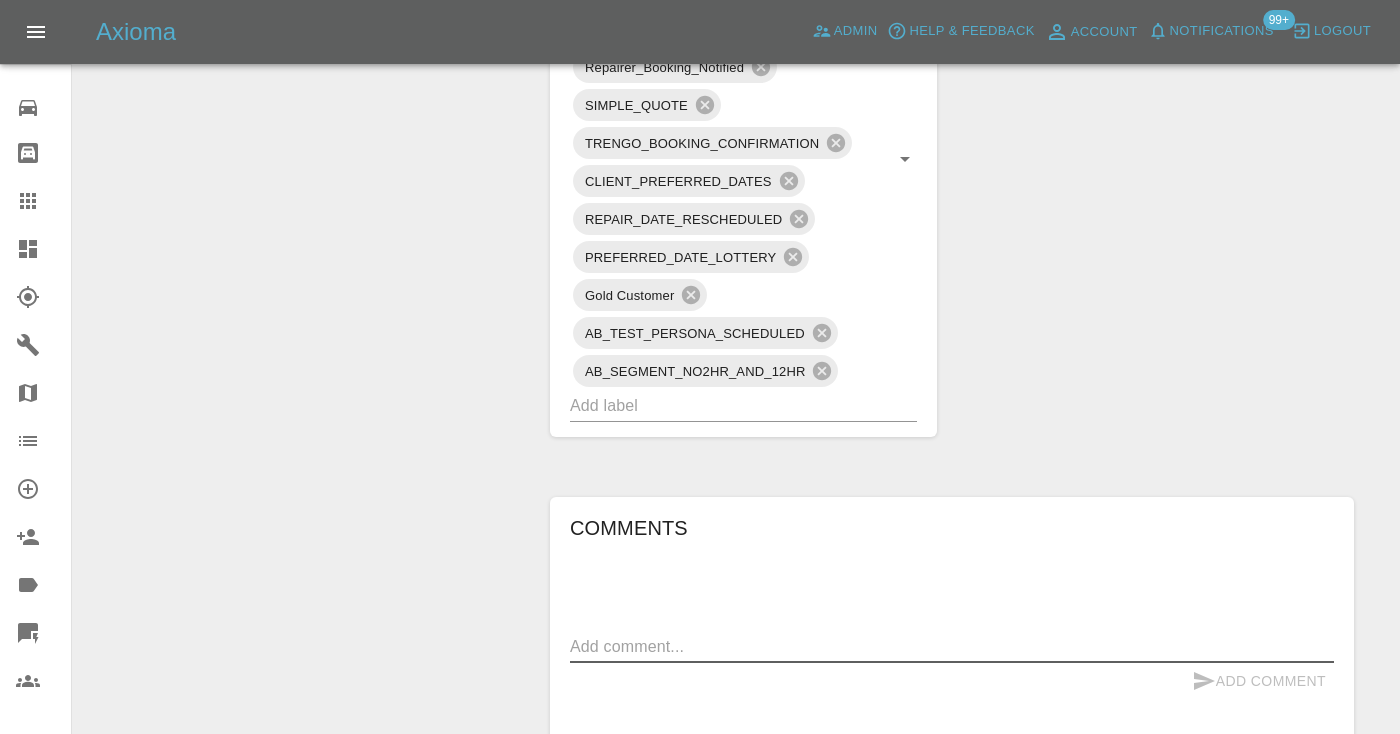 click at bounding box center (952, 646) 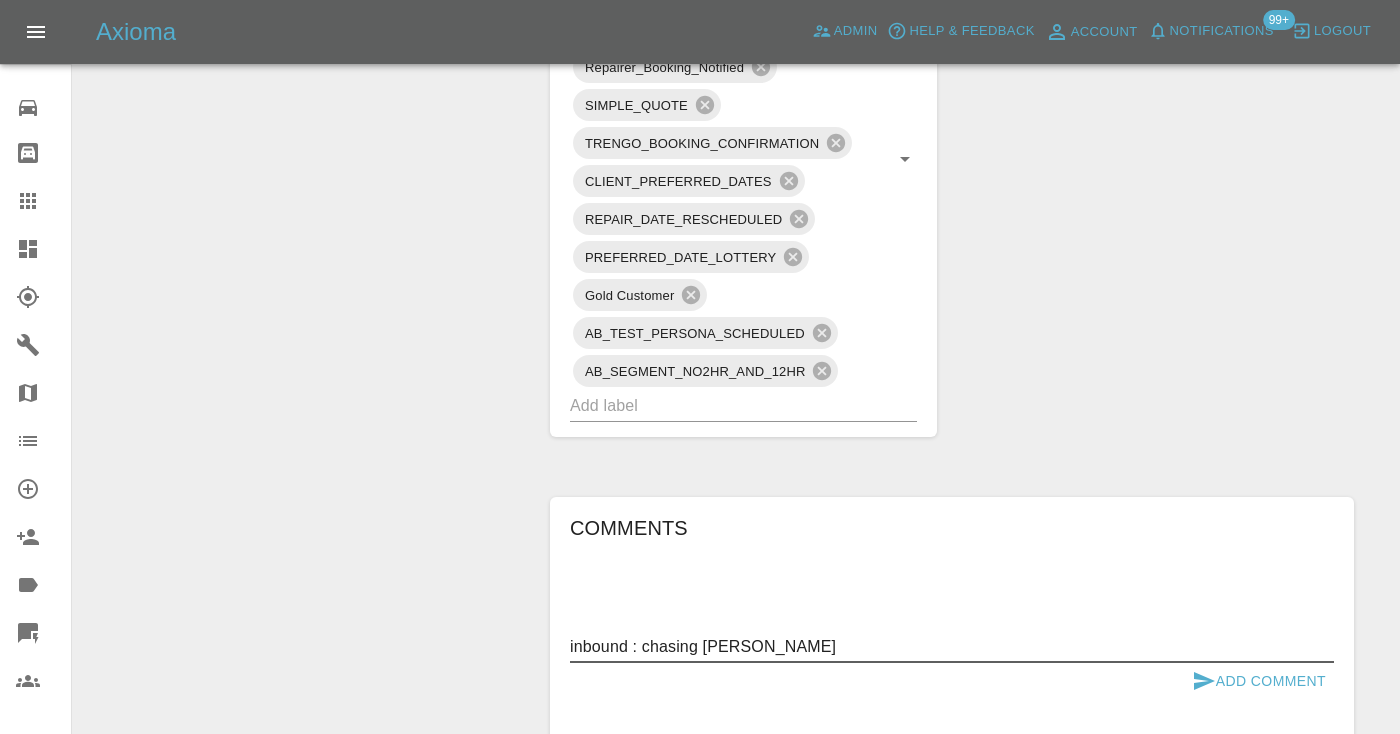 type on "inbound : chasing ETA" 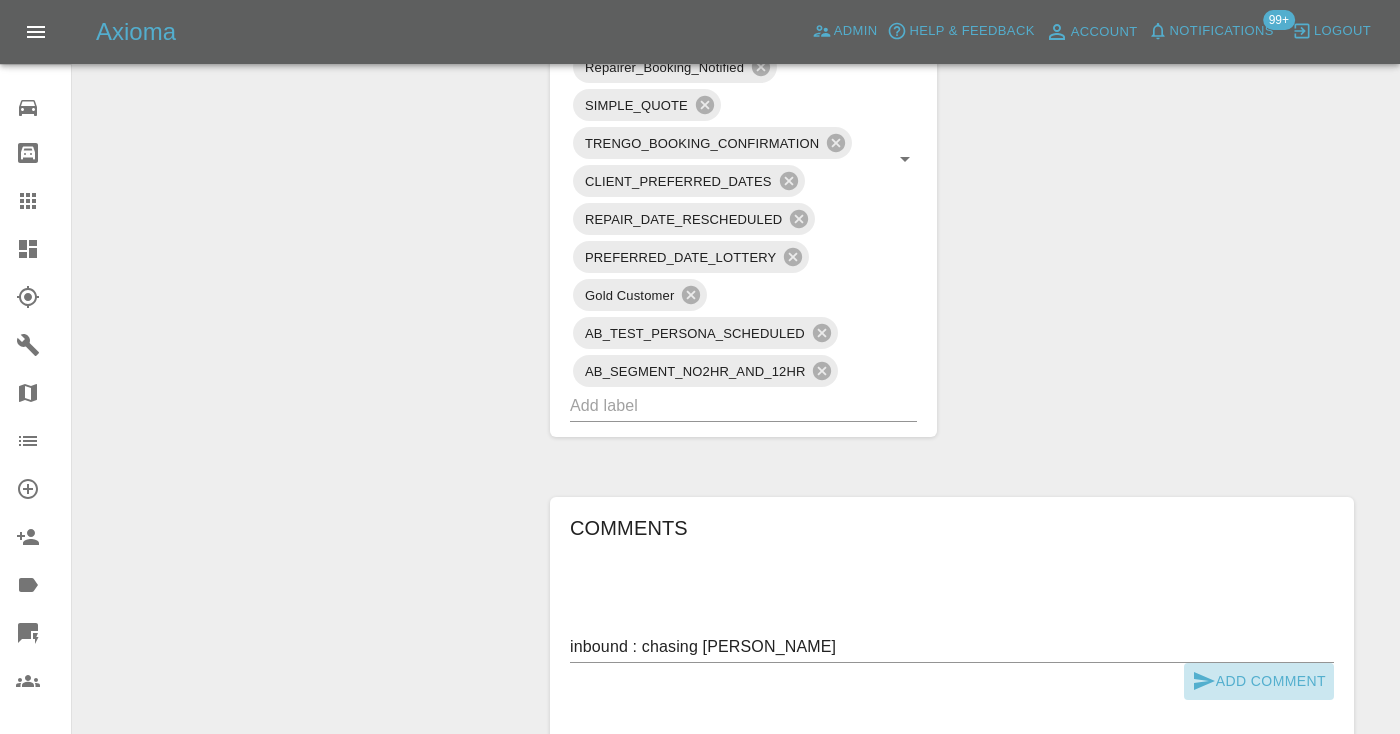 click 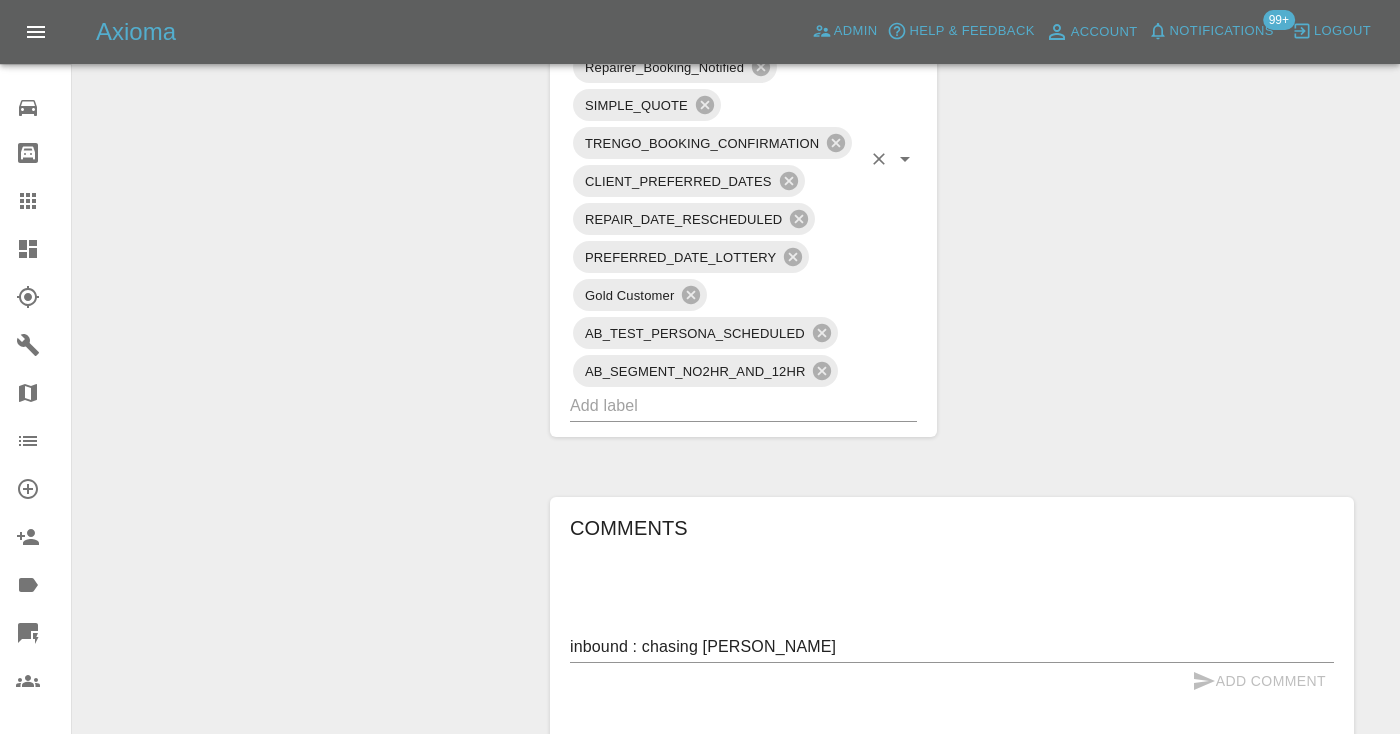 type 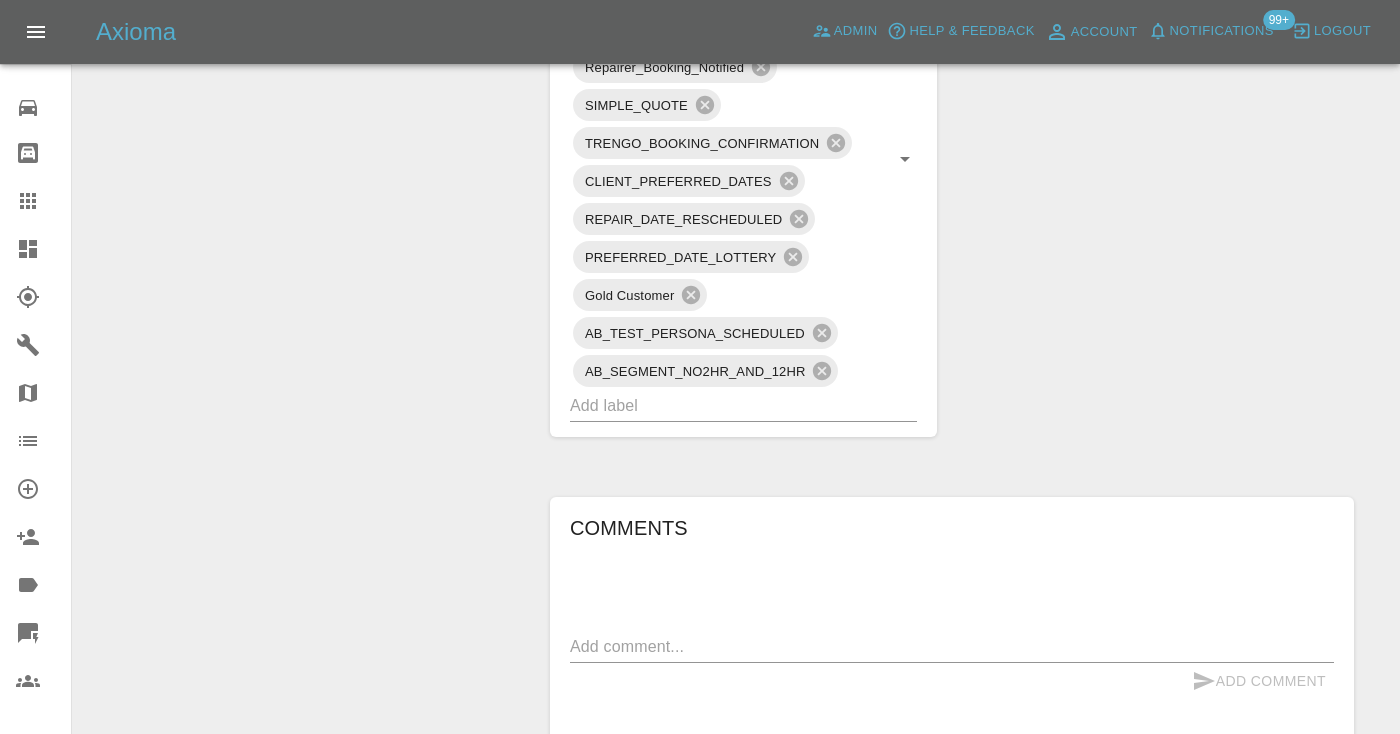 click 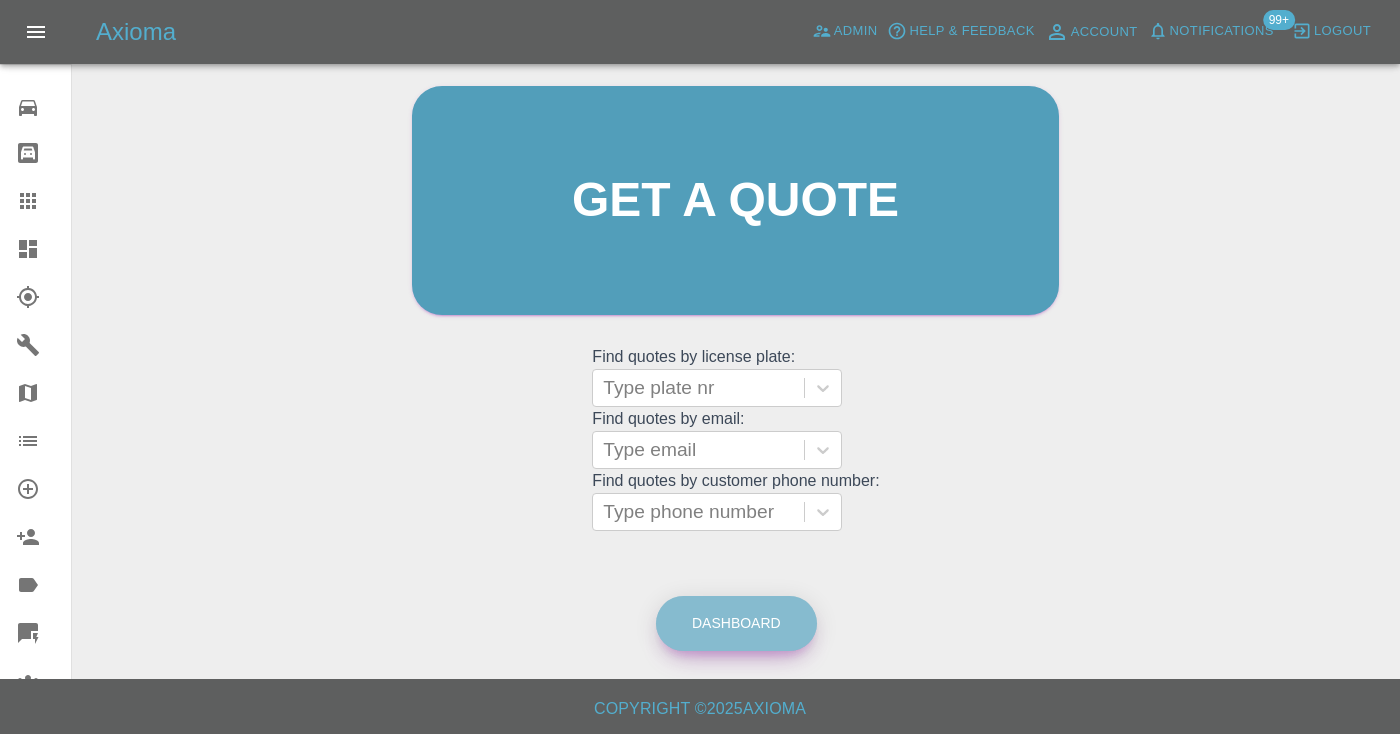 click on "Dashboard" at bounding box center (736, 623) 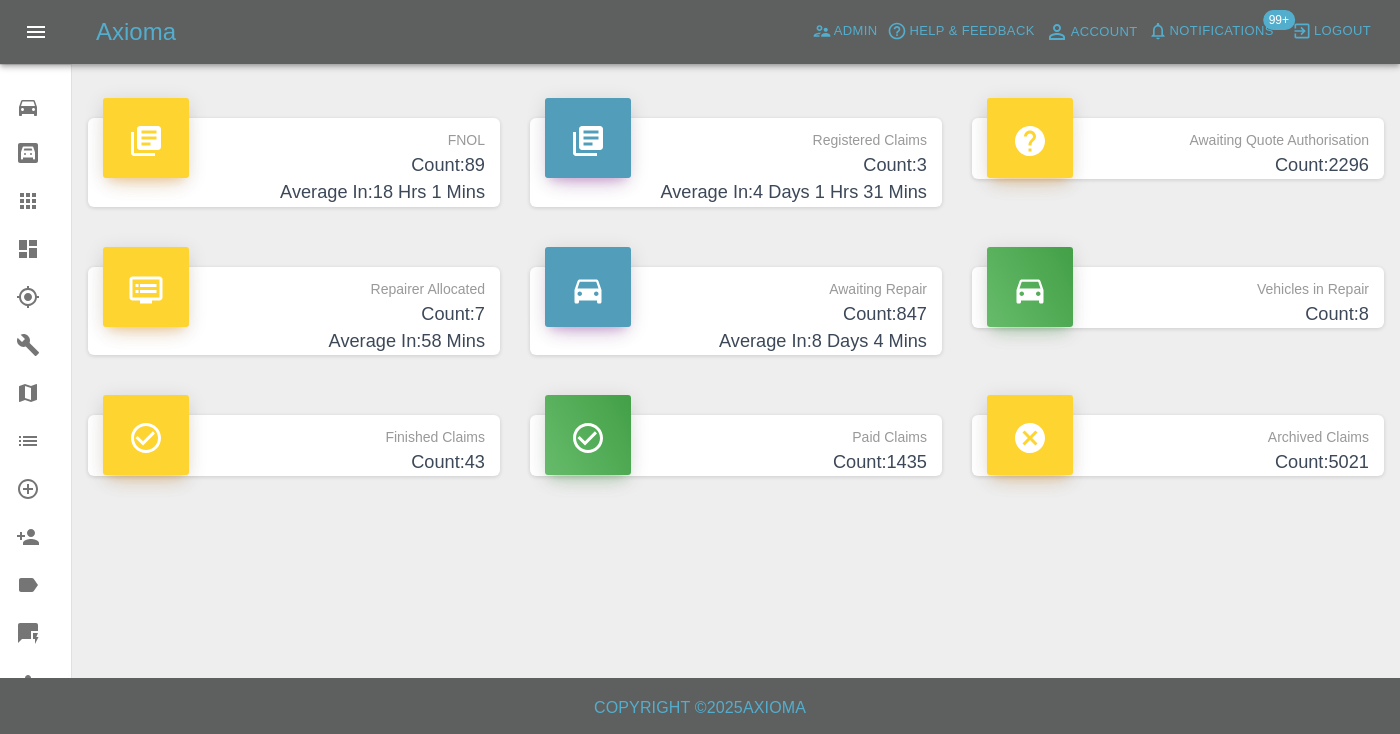 click on "Count:  847" at bounding box center (736, 314) 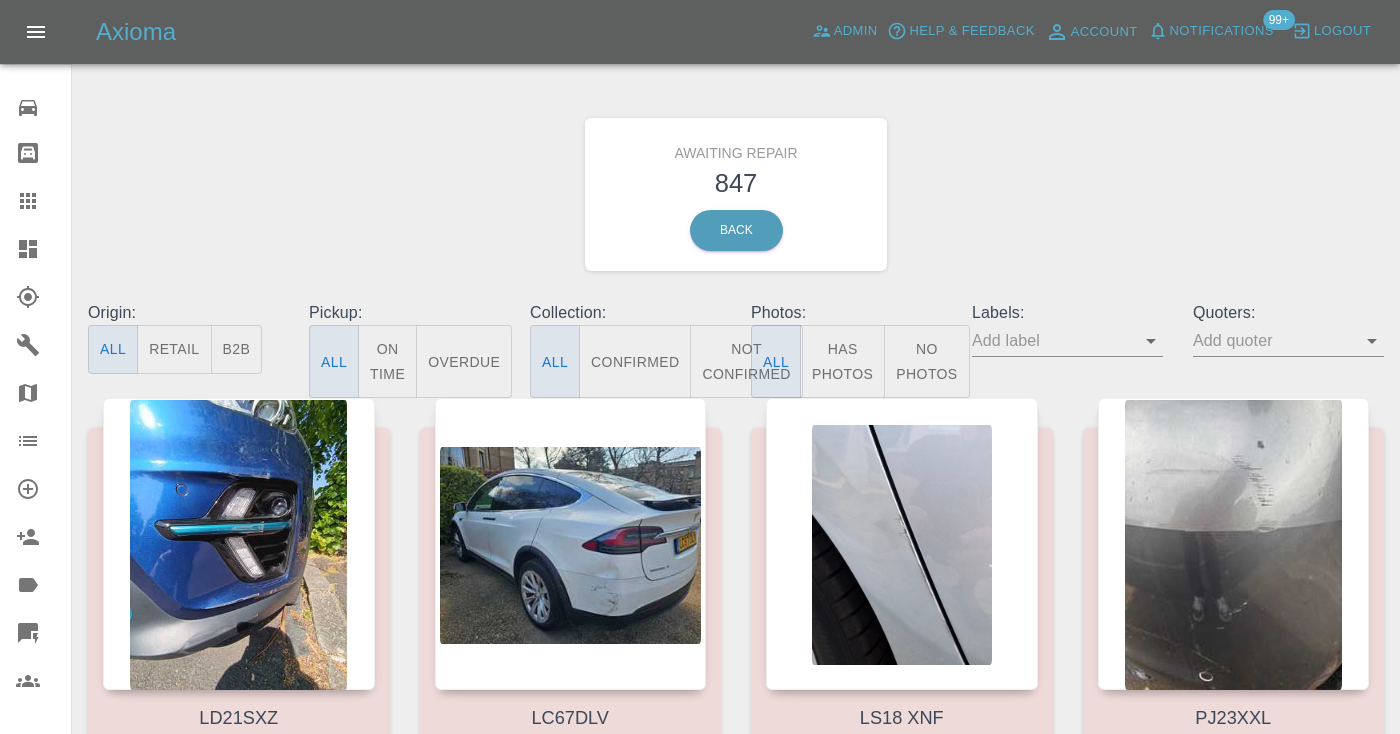 click on "Not Confirmed" at bounding box center (746, 361) 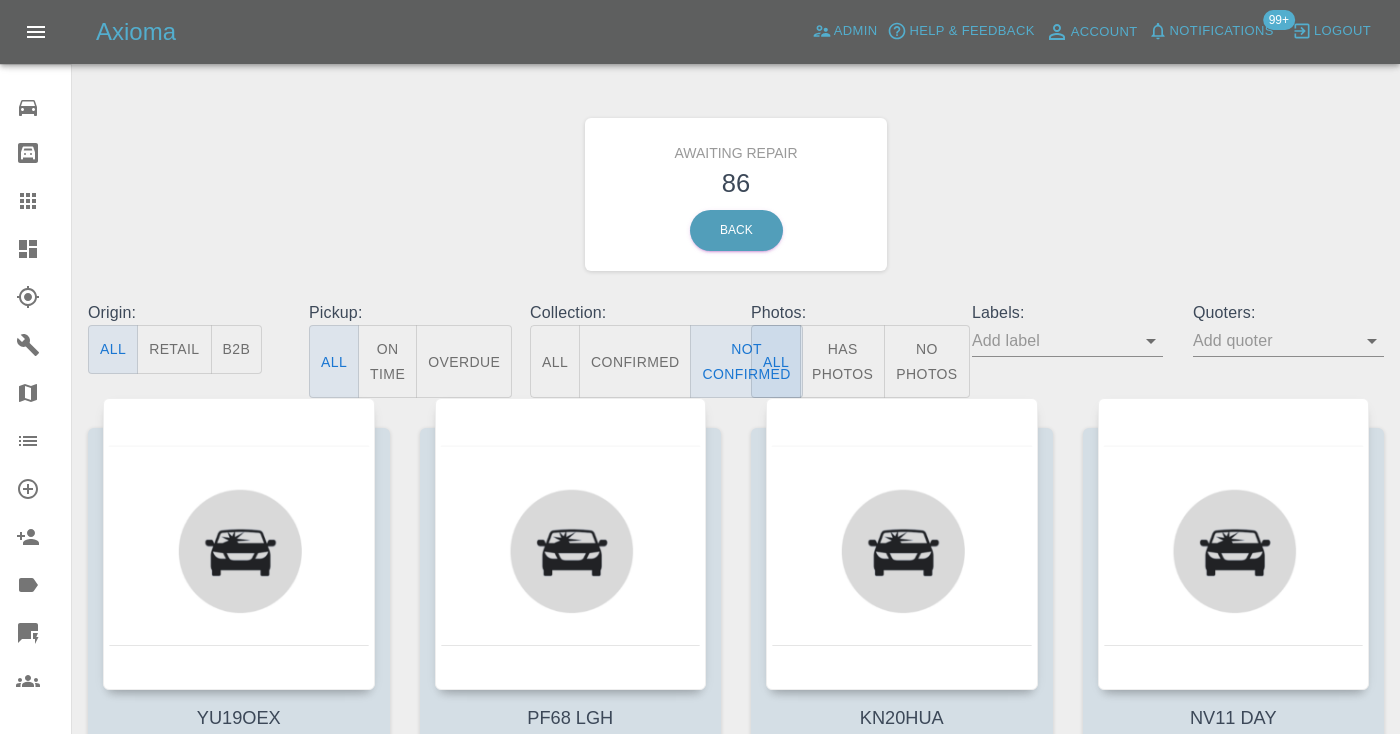 click on "Awaiting Repair 86 Back" at bounding box center [736, 194] 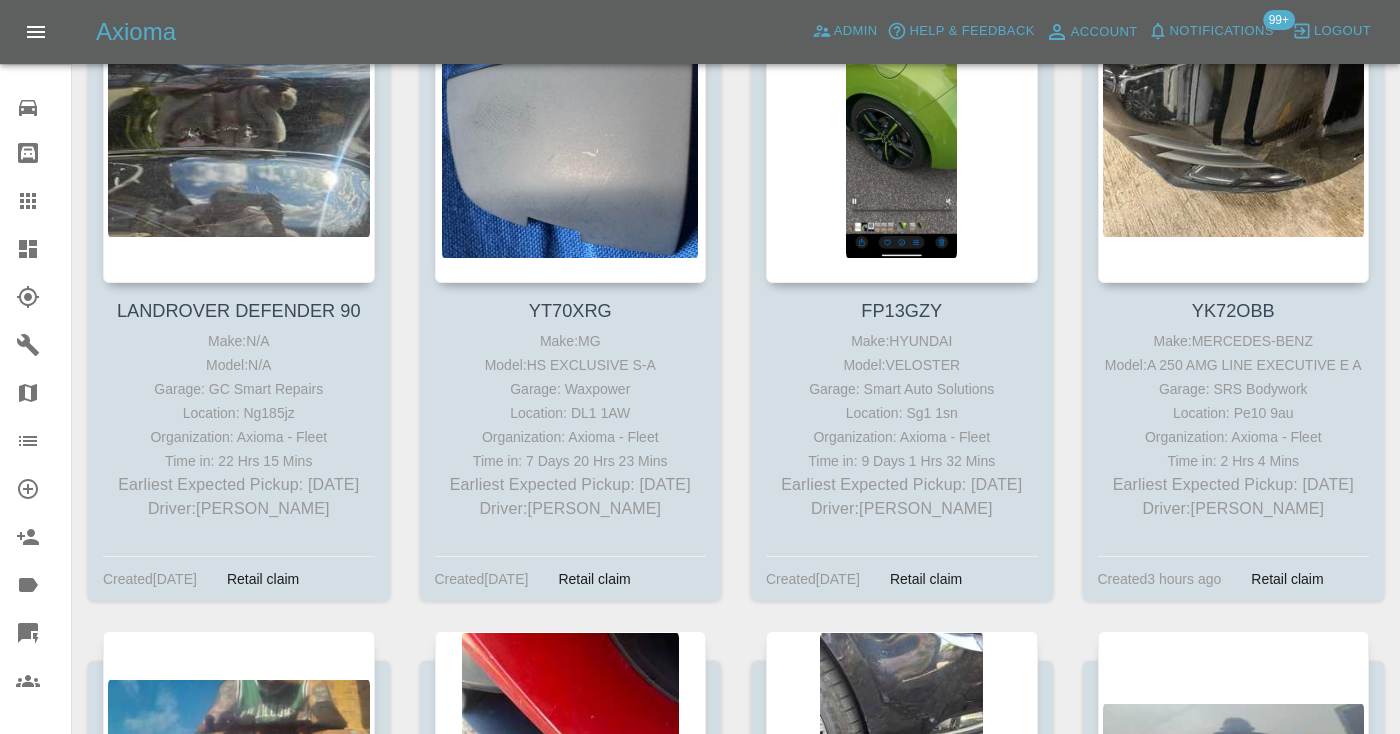 scroll, scrollTop: 7007, scrollLeft: 0, axis: vertical 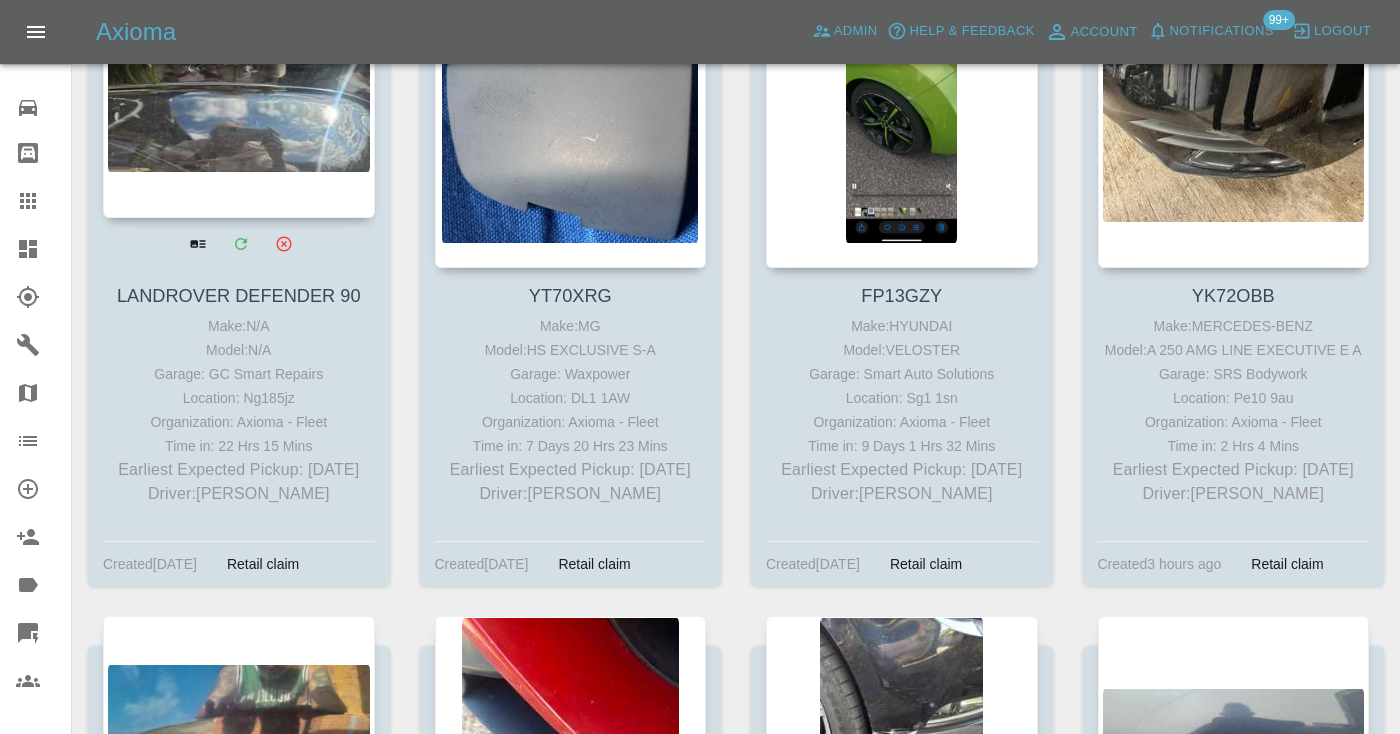 click at bounding box center [239, 72] 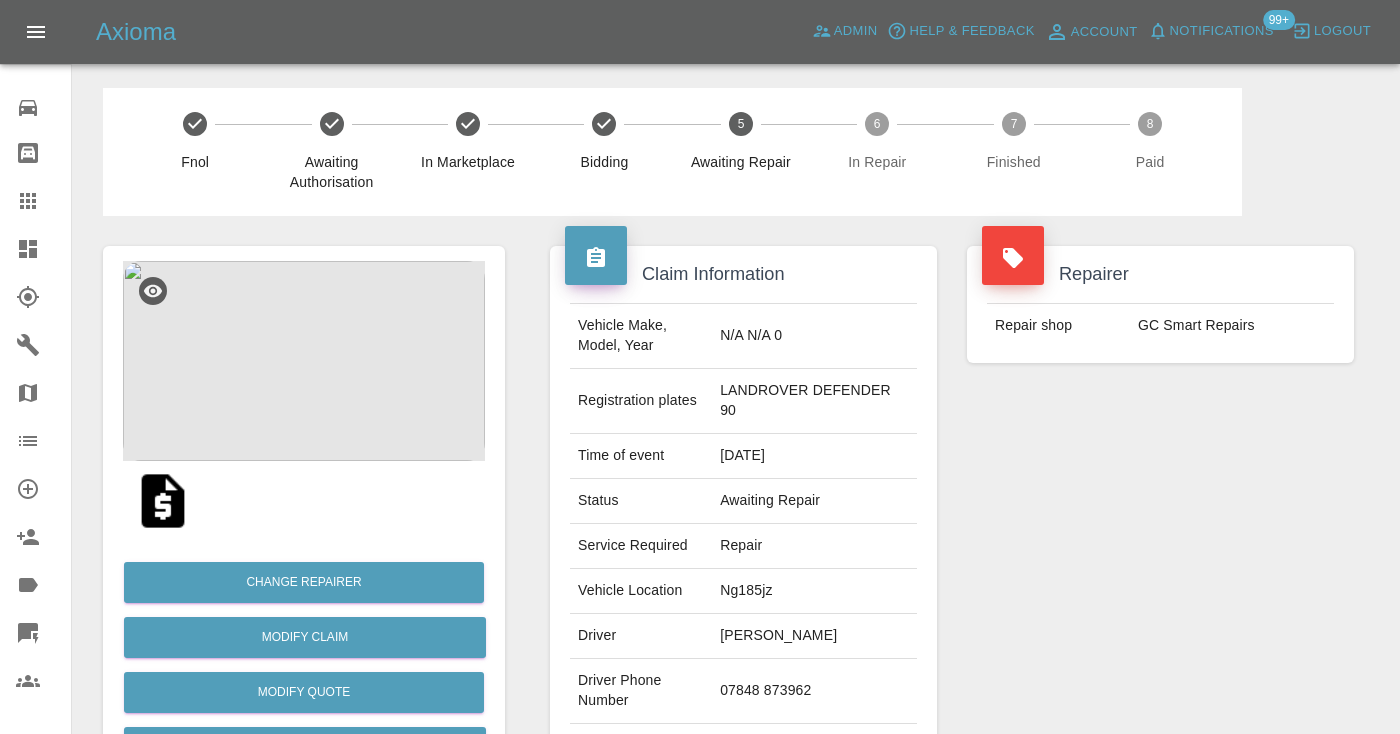 click on "07848 873962" at bounding box center [814, 691] 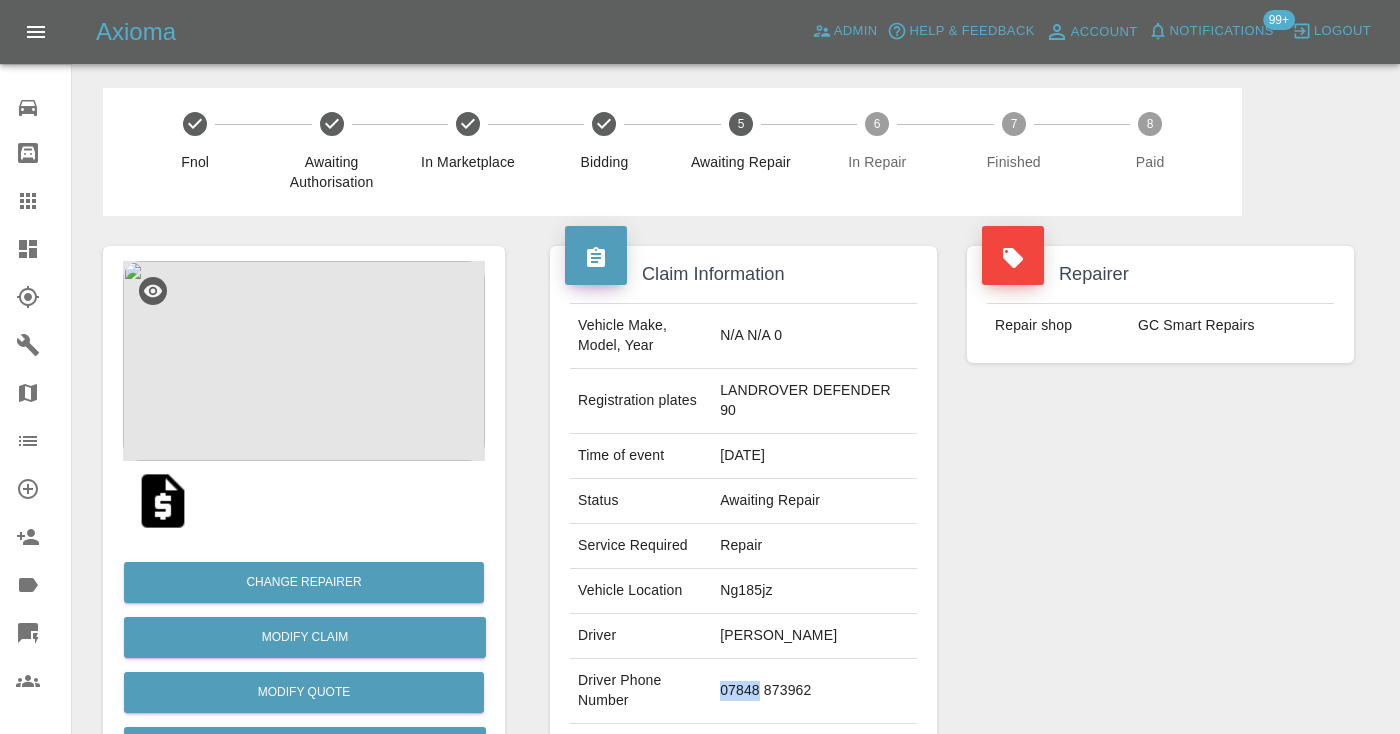click on "07848 873962" at bounding box center (814, 691) 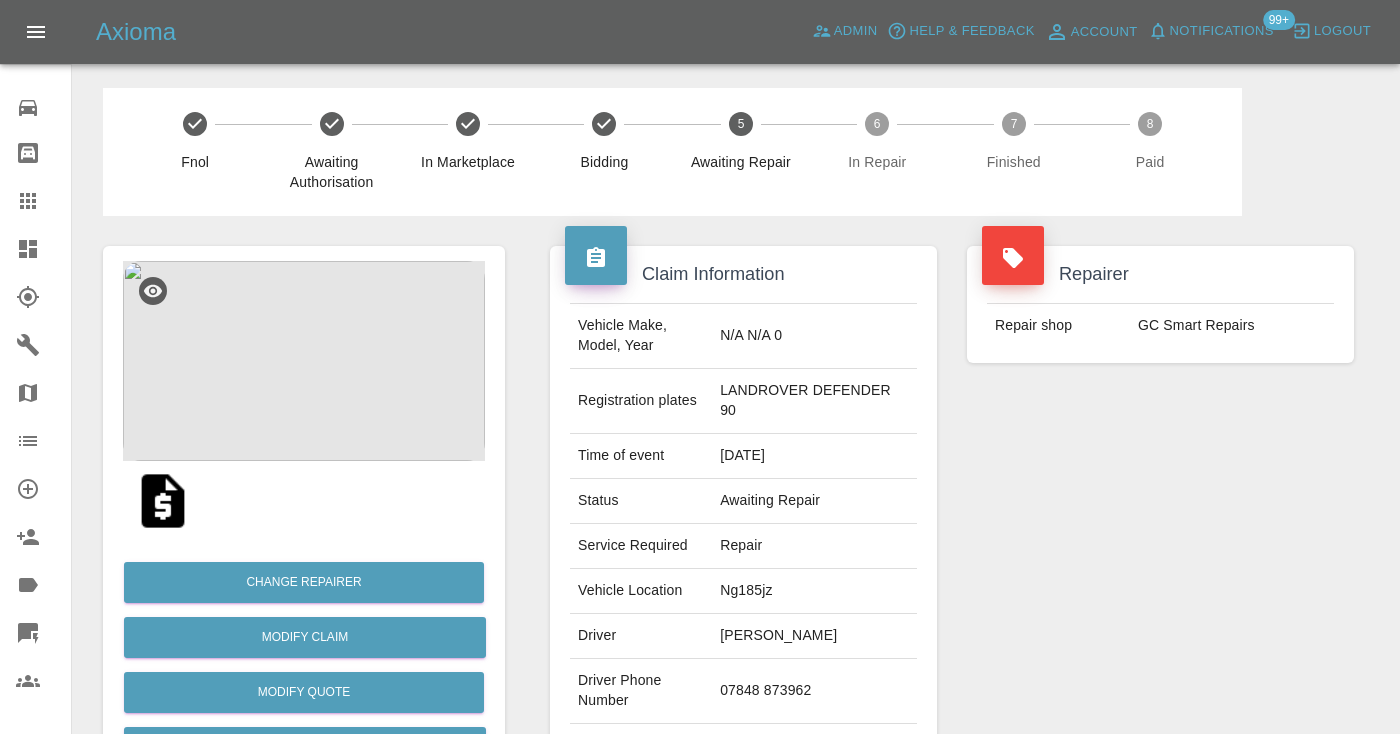 click on "[PERSON_NAME]" at bounding box center (814, 636) 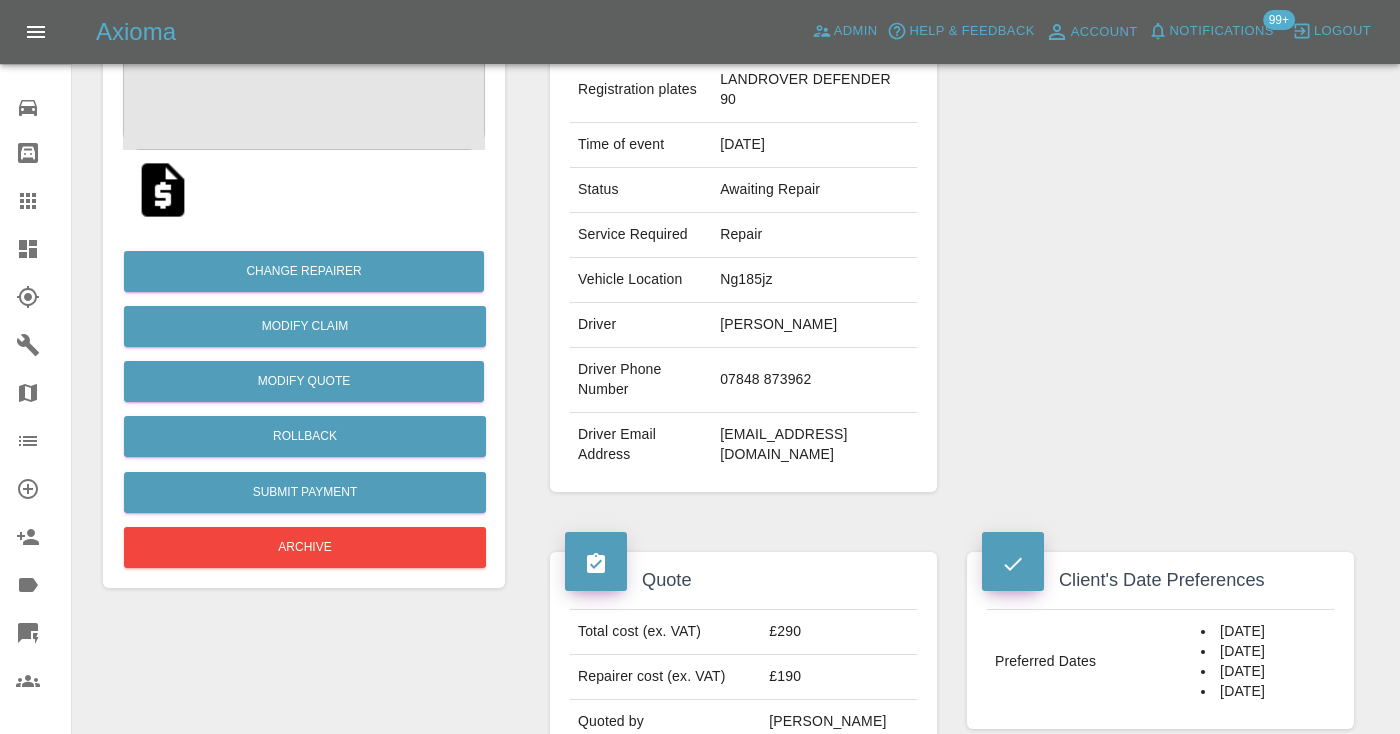 scroll, scrollTop: 314, scrollLeft: 0, axis: vertical 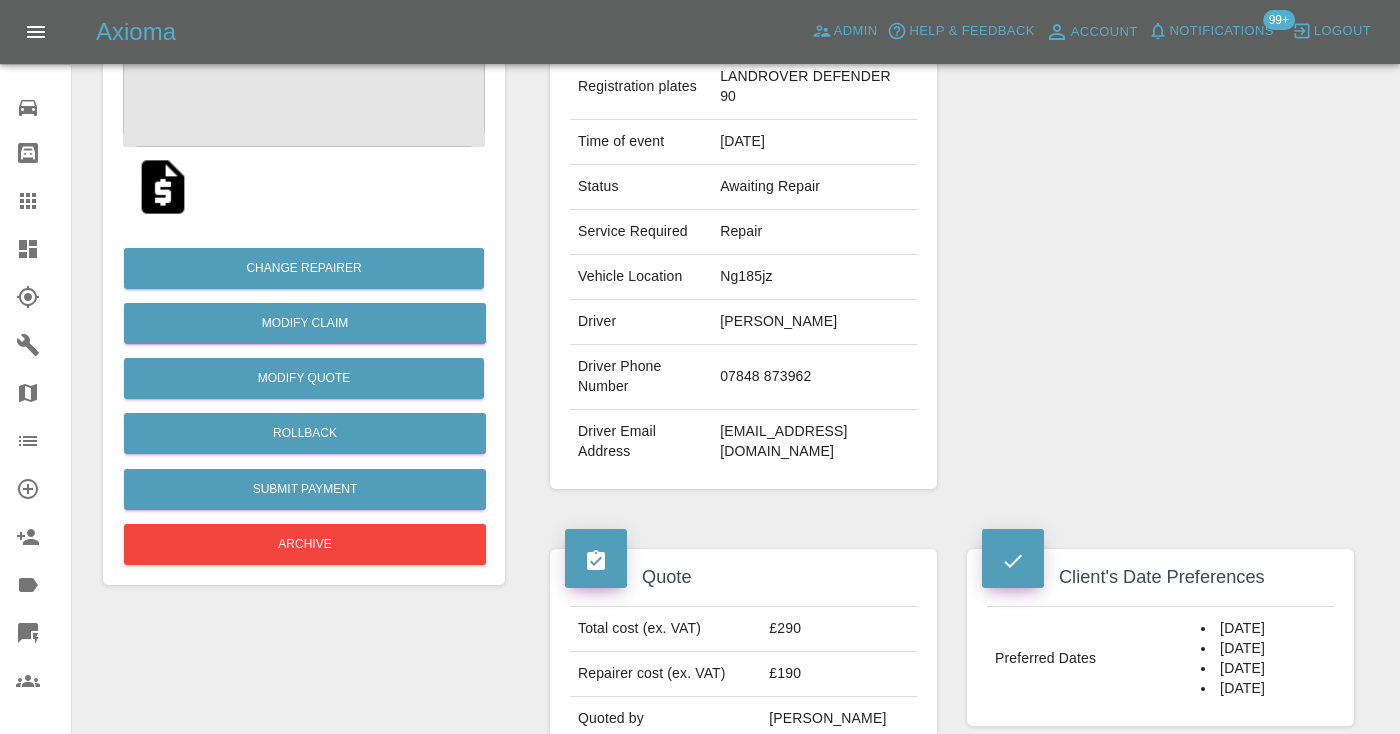 click on "07848 873962" at bounding box center [814, 377] 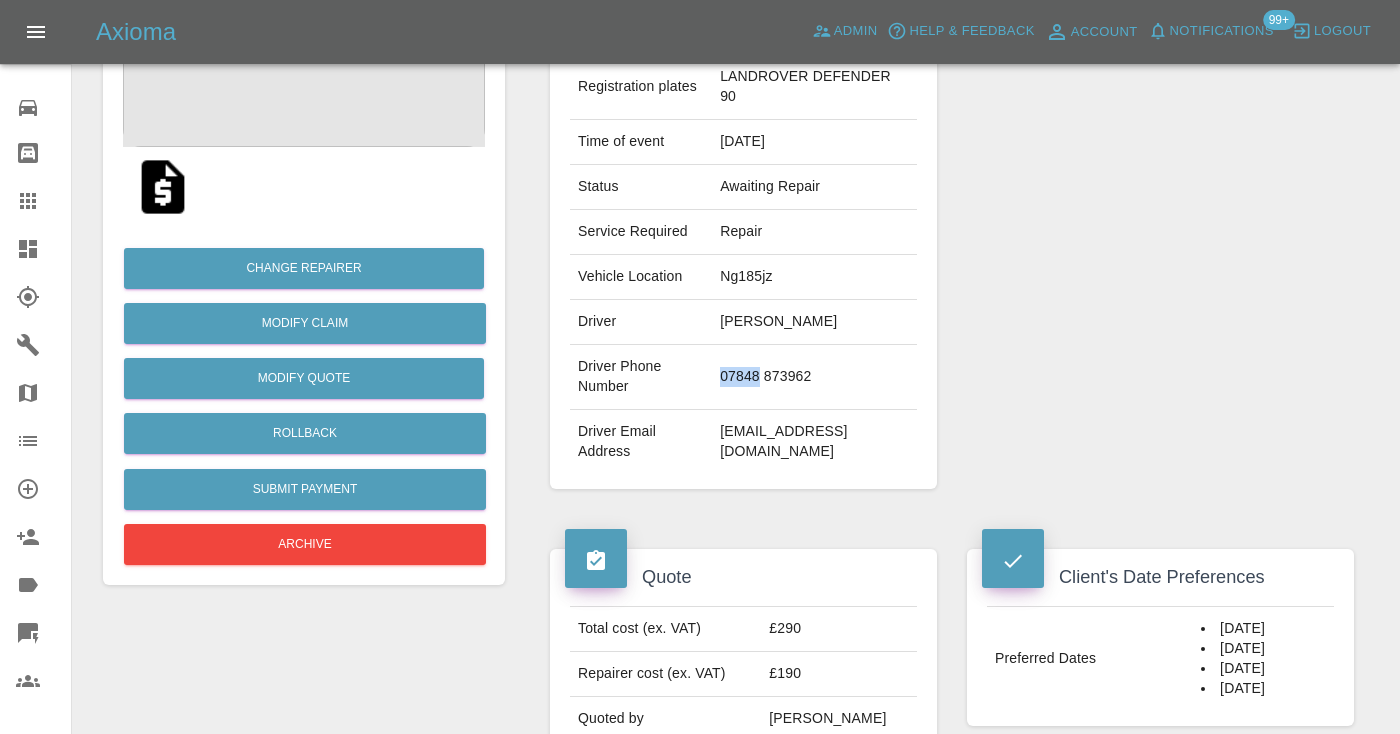 click on "07848 873962" at bounding box center (814, 377) 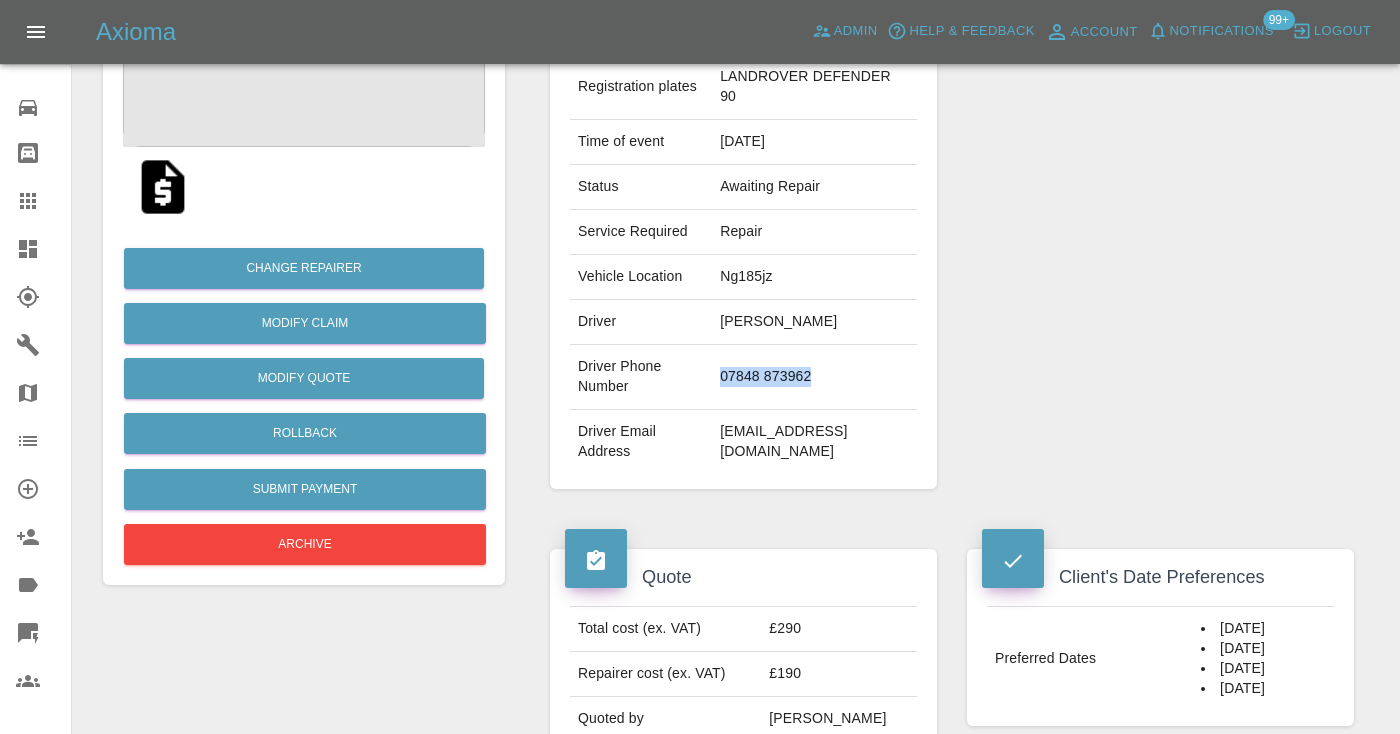 drag, startPoint x: 789, startPoint y: 418, endPoint x: 692, endPoint y: 418, distance: 97 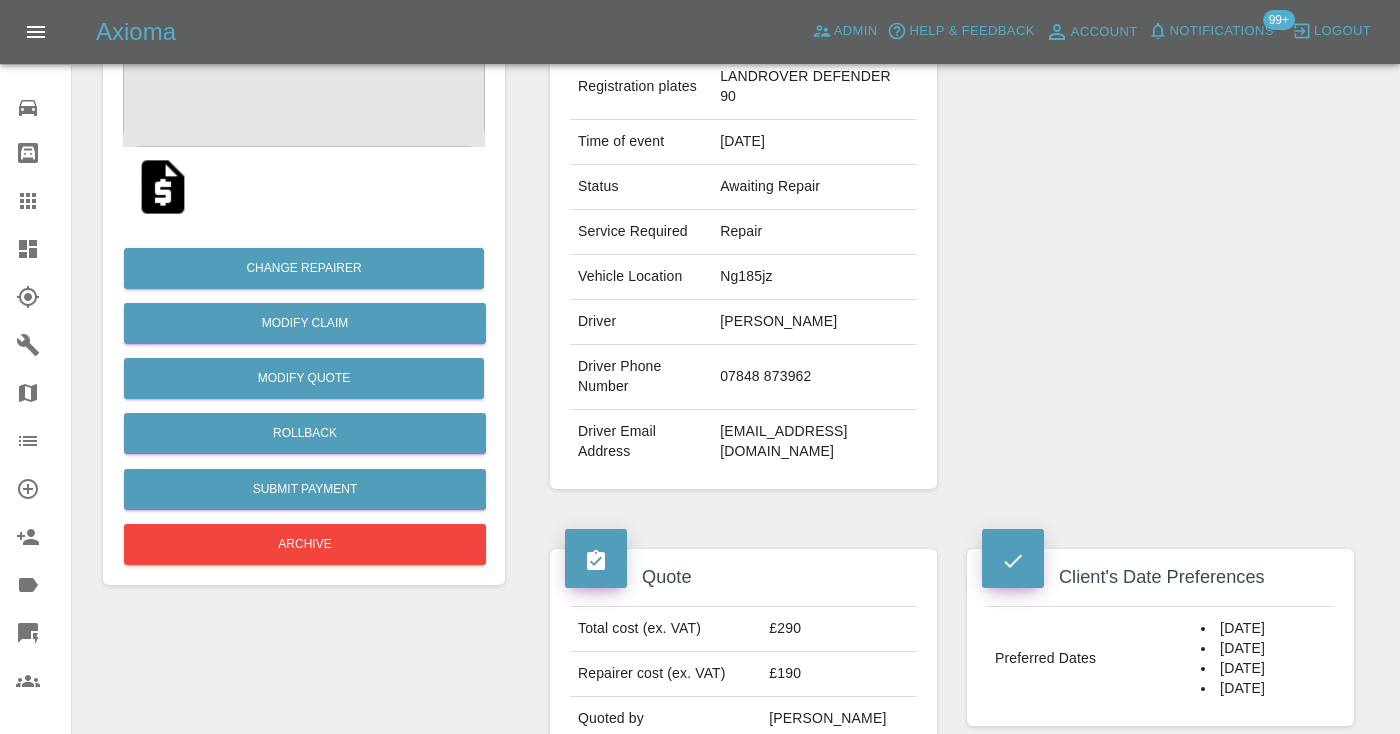 click on "Repairer Repair shop GC Smart Repairs" at bounding box center (1160, 210) 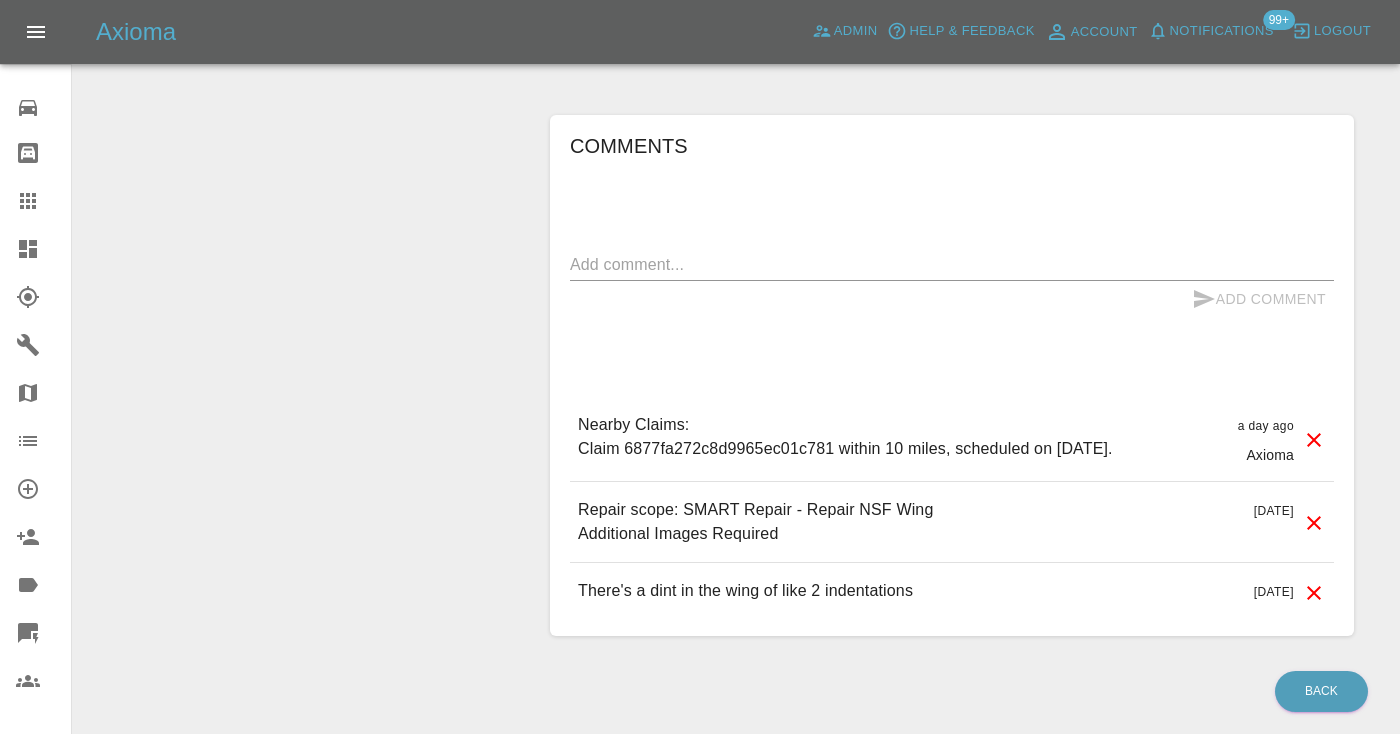 scroll, scrollTop: 1752, scrollLeft: 0, axis: vertical 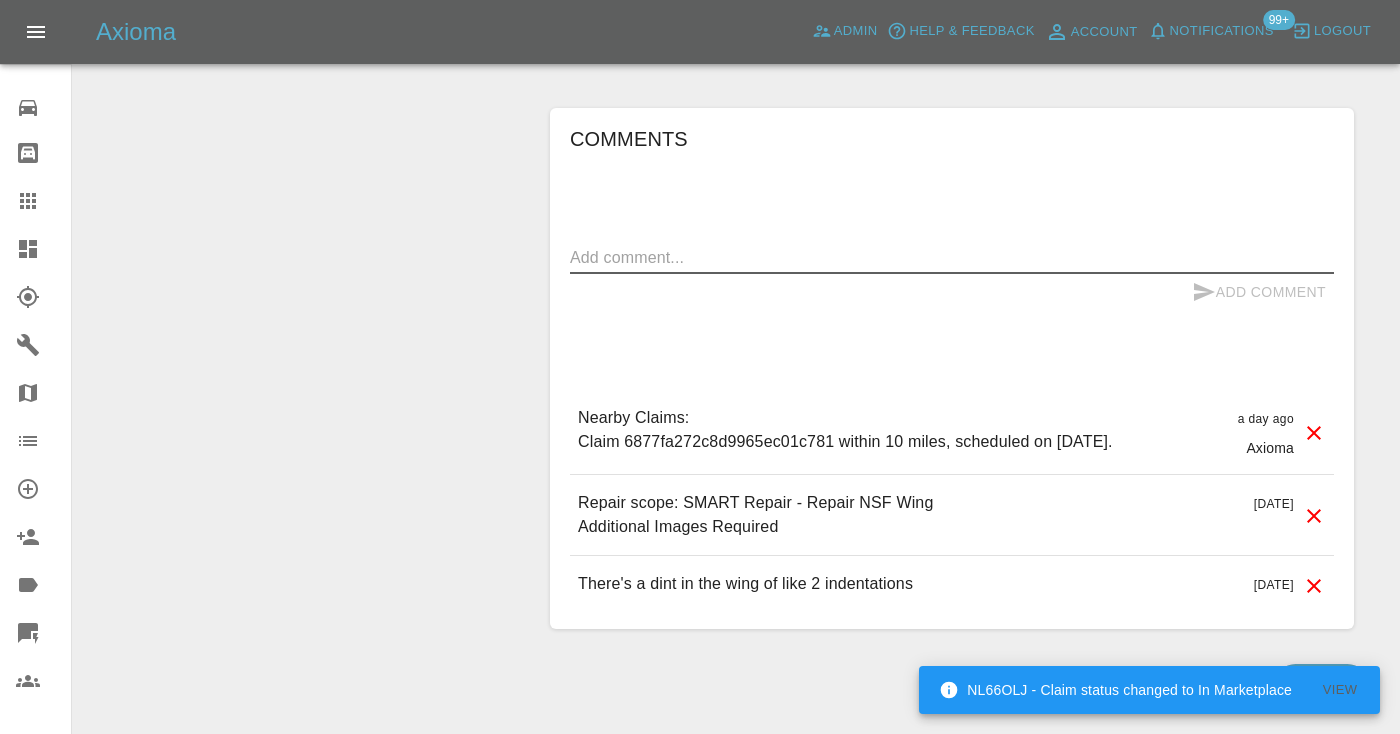 click at bounding box center [952, 257] 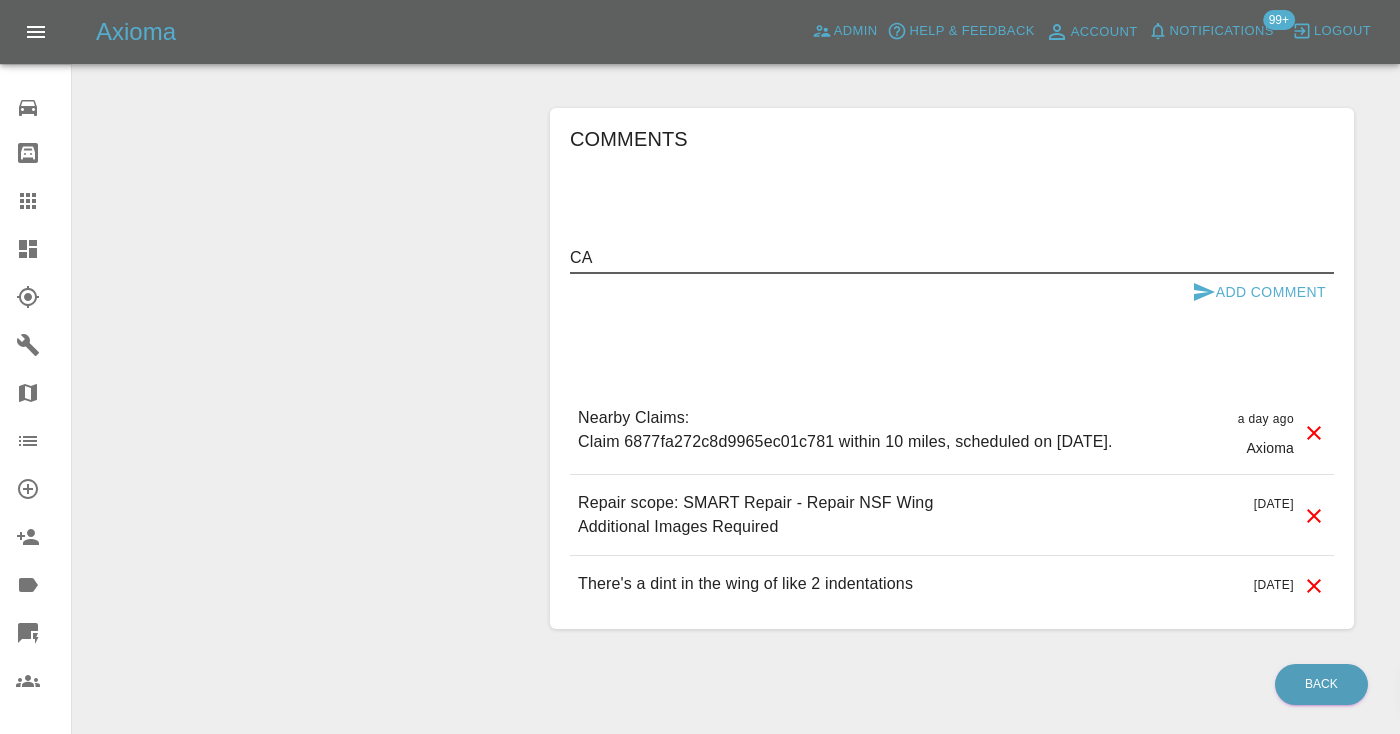 type on "C" 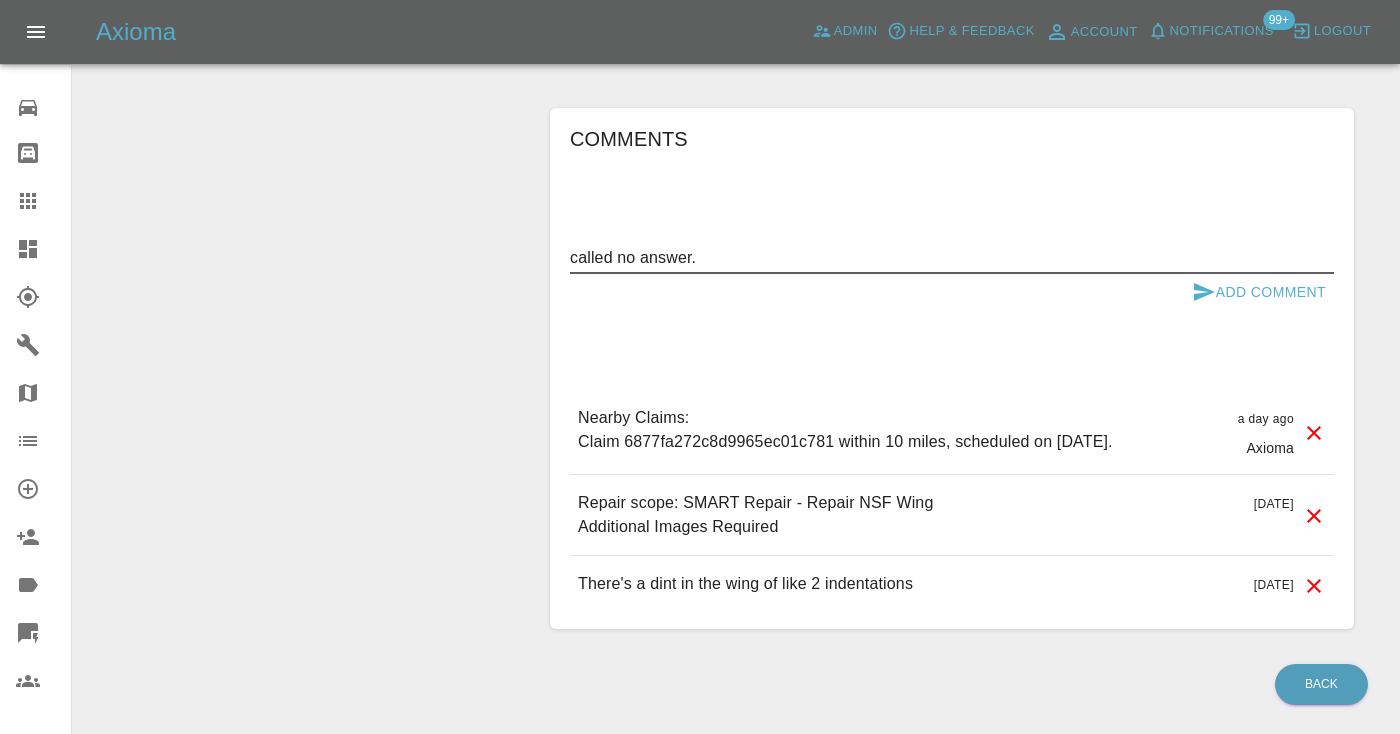 type on "called no answer." 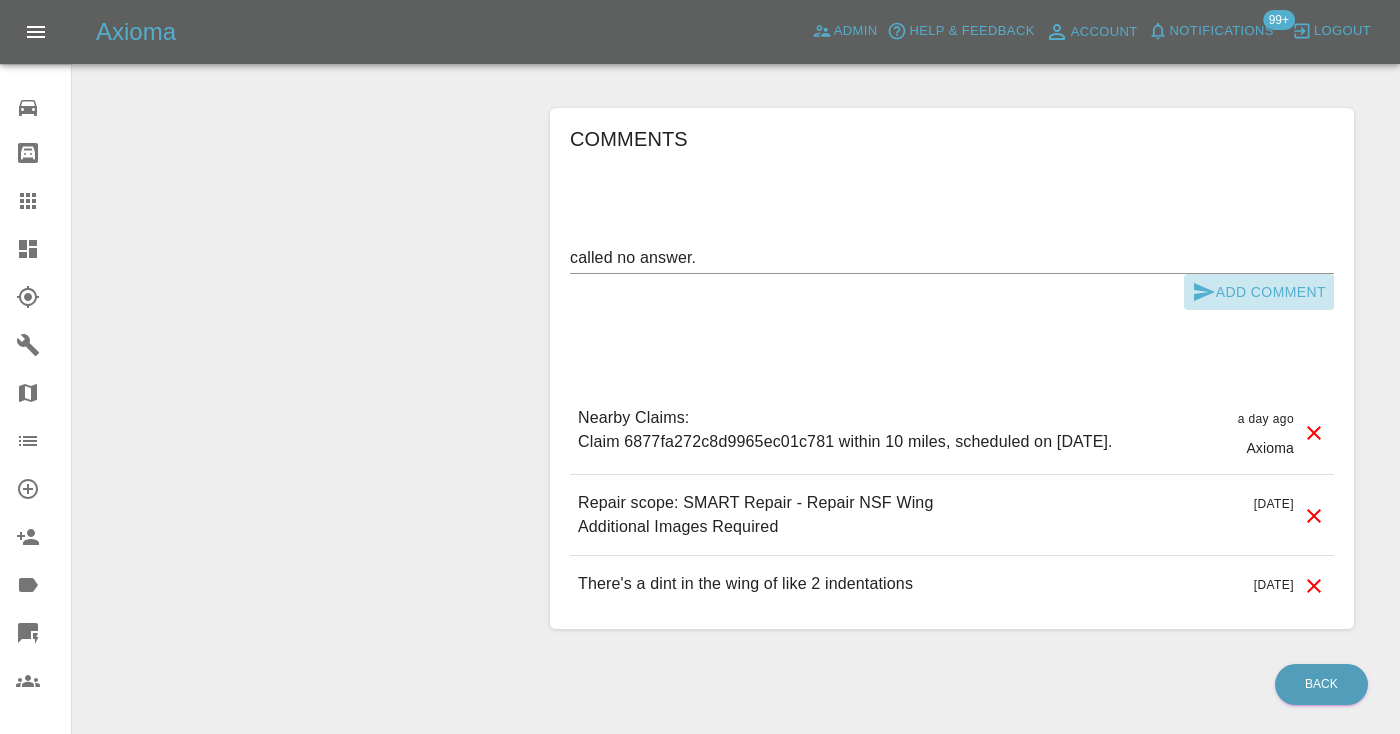 click 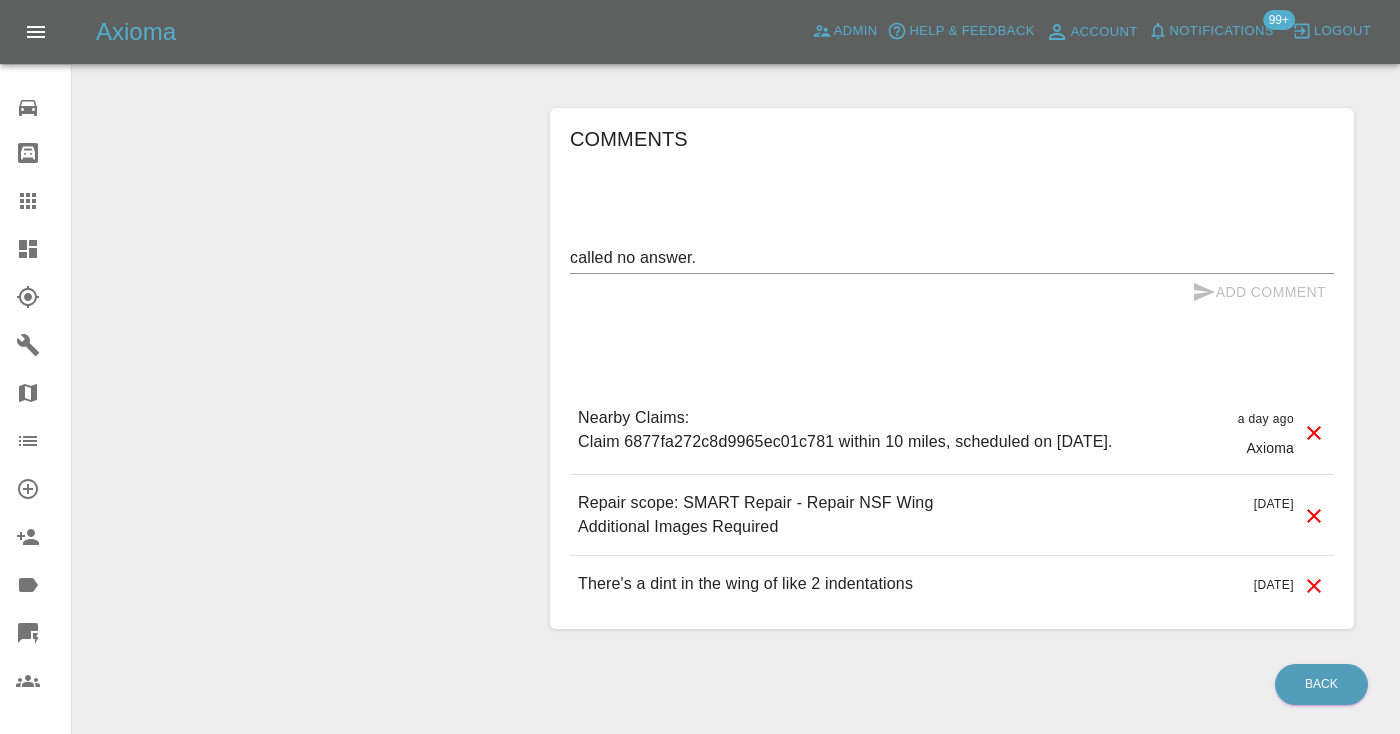 type 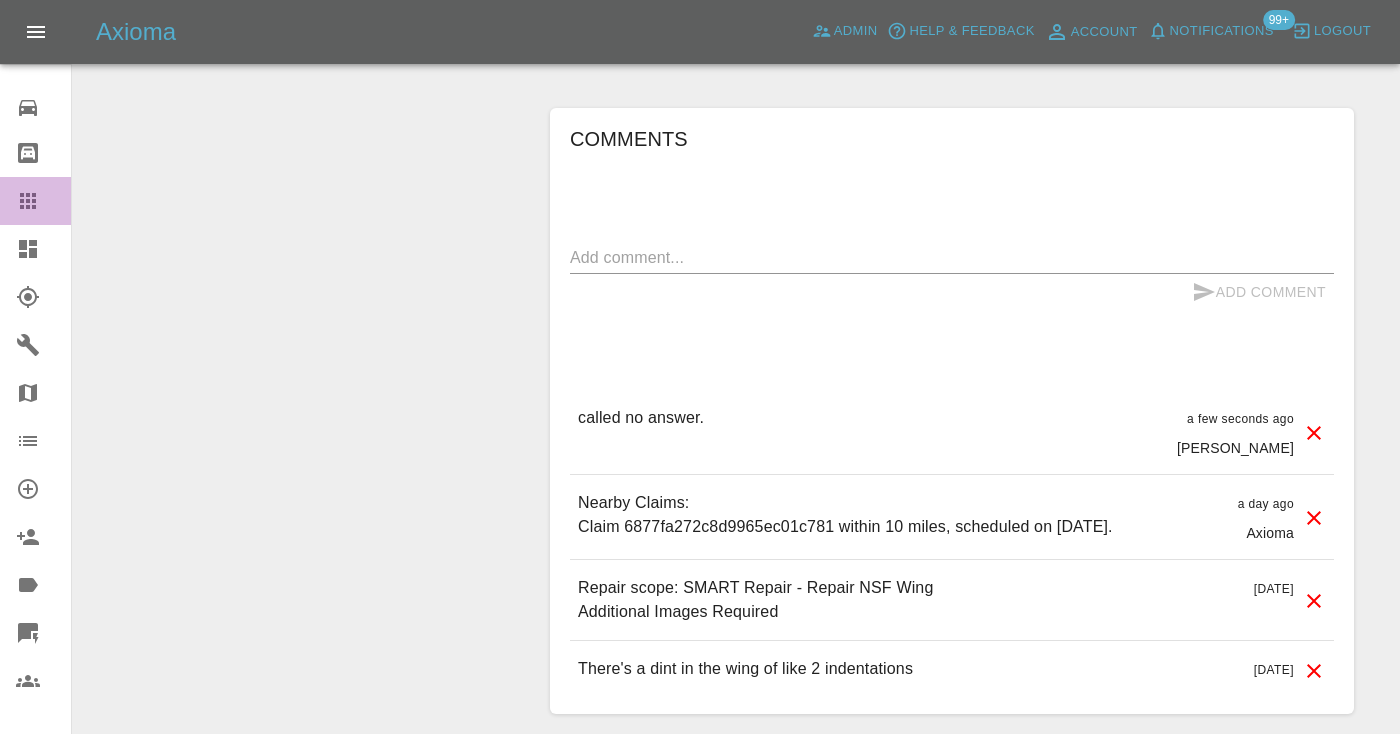 click at bounding box center (44, 201) 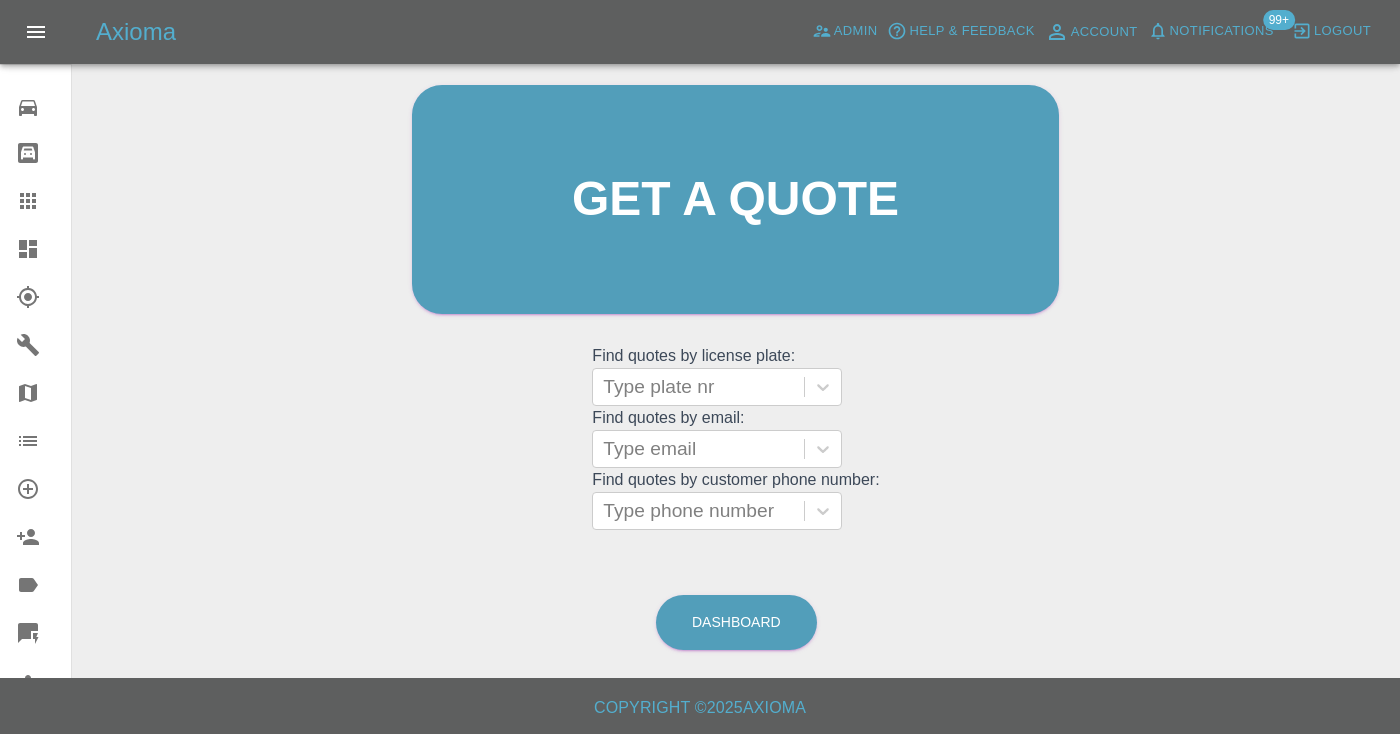 scroll, scrollTop: 201, scrollLeft: 0, axis: vertical 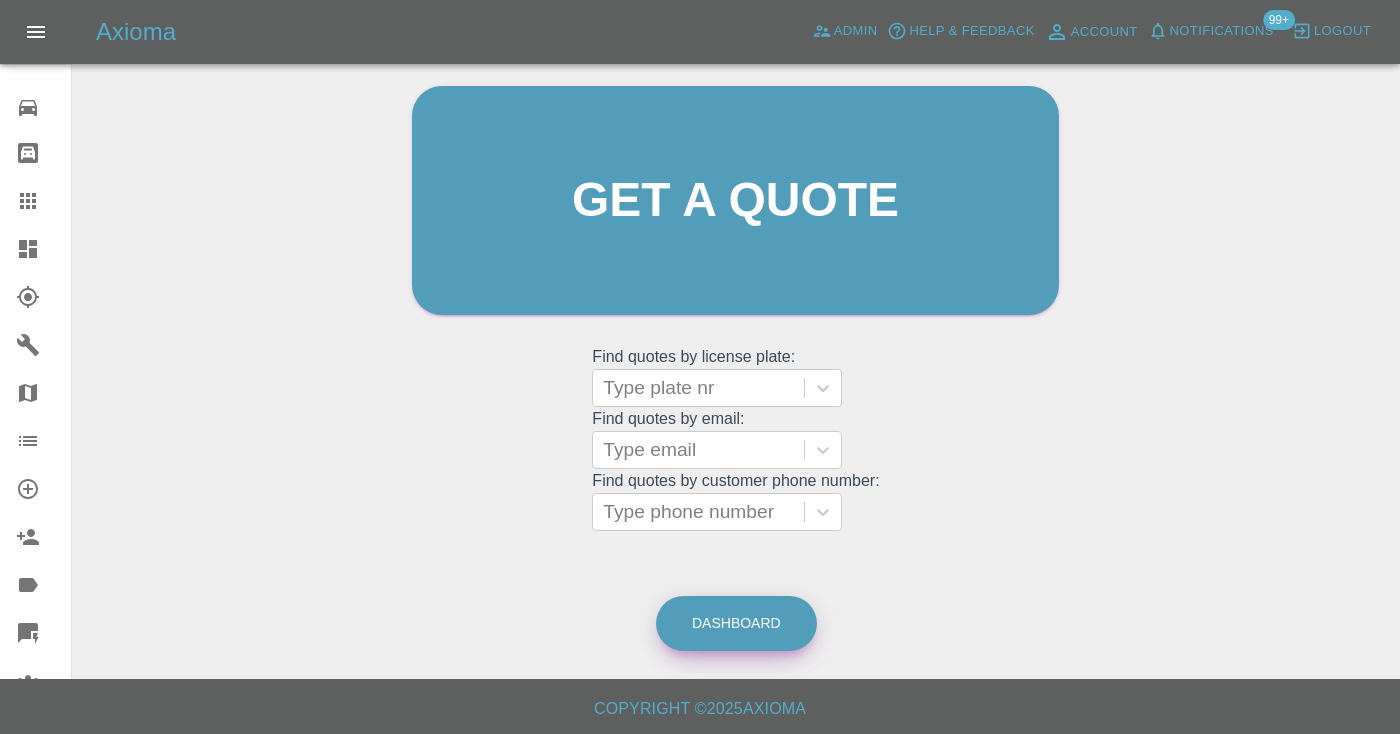click on "Dashboard" at bounding box center [736, 623] 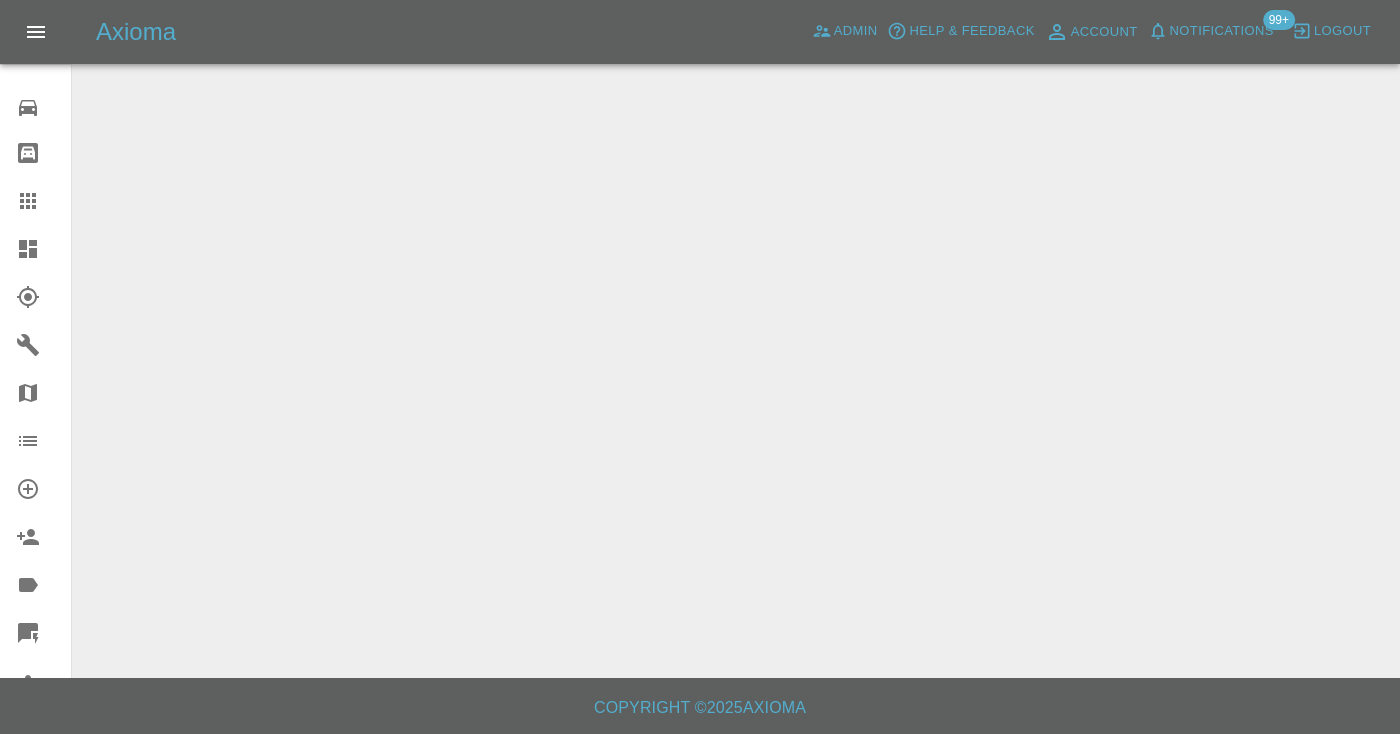 scroll, scrollTop: 0, scrollLeft: 0, axis: both 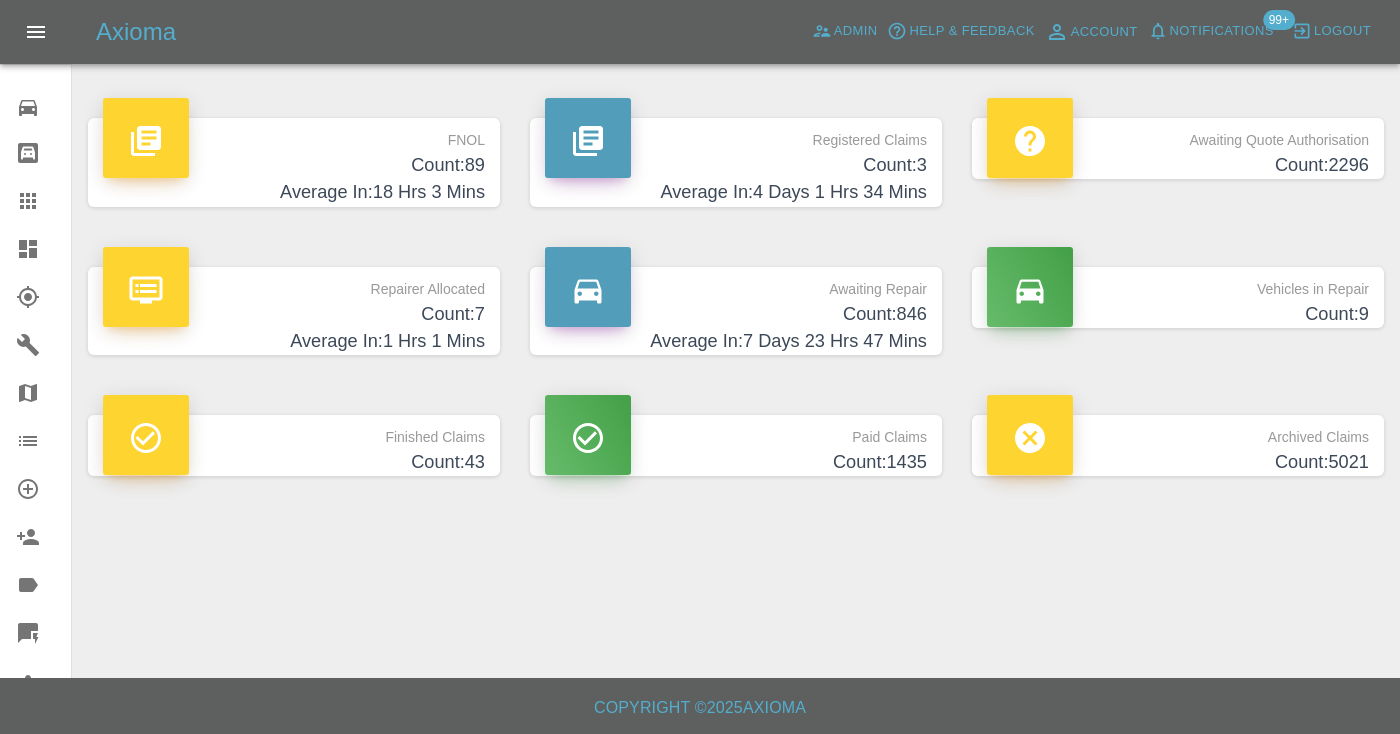 click on "FNOL Count:  89 Average In:  18 Hrs 3 Mins Registered Claims Count:  3 Average In:  4 Days 1 Hrs 34 Mins Awaiting Quote Authorisation Count:  2296 Repairer Allocated Count:  7 Average In:  1 Hrs 1 Mins Awaiting Repair Count:  846 Average In:  7 Days 23 Hrs 47 Mins Vehicles in Repair Count:  9 Finished Claims Count:  43 Paid Claims Count:  1435 Archived Claims Count:  5021" at bounding box center (700, 339) 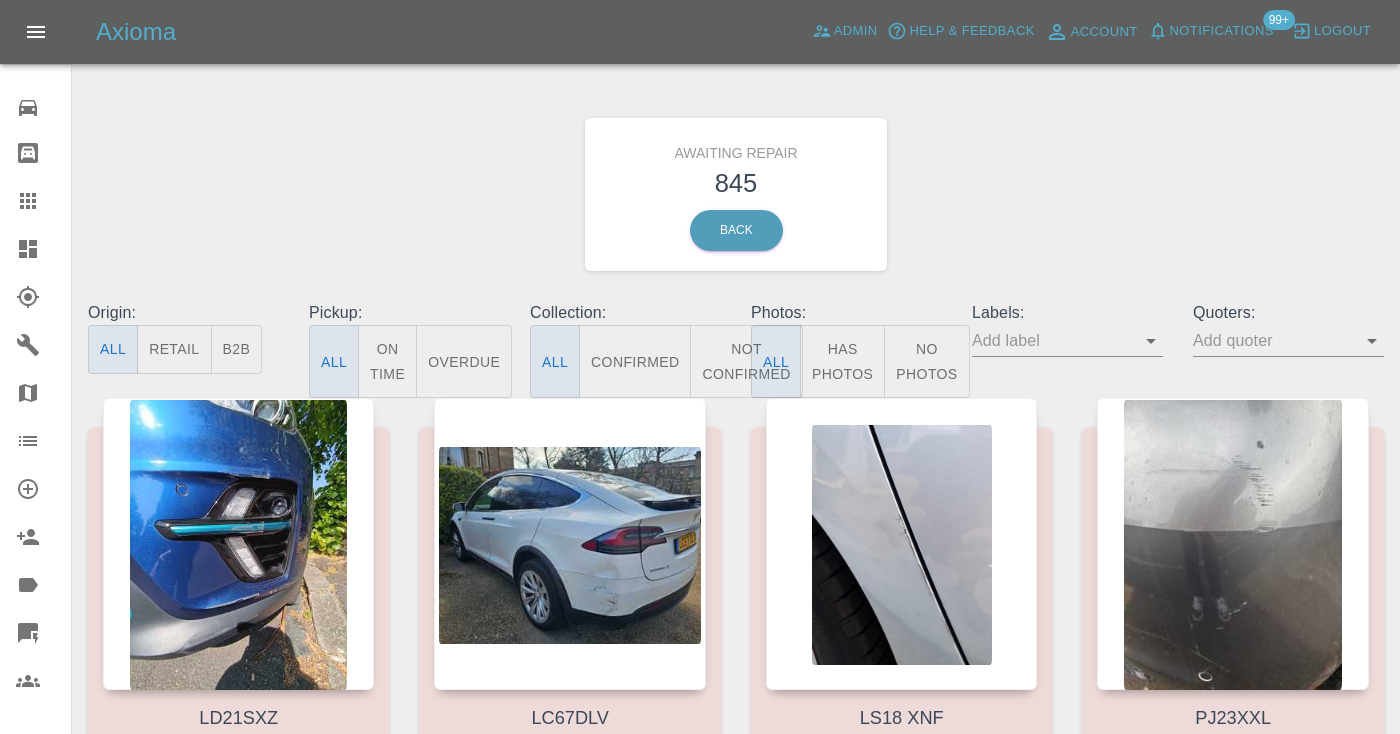 click on "Not Confirmed" at bounding box center (746, 361) 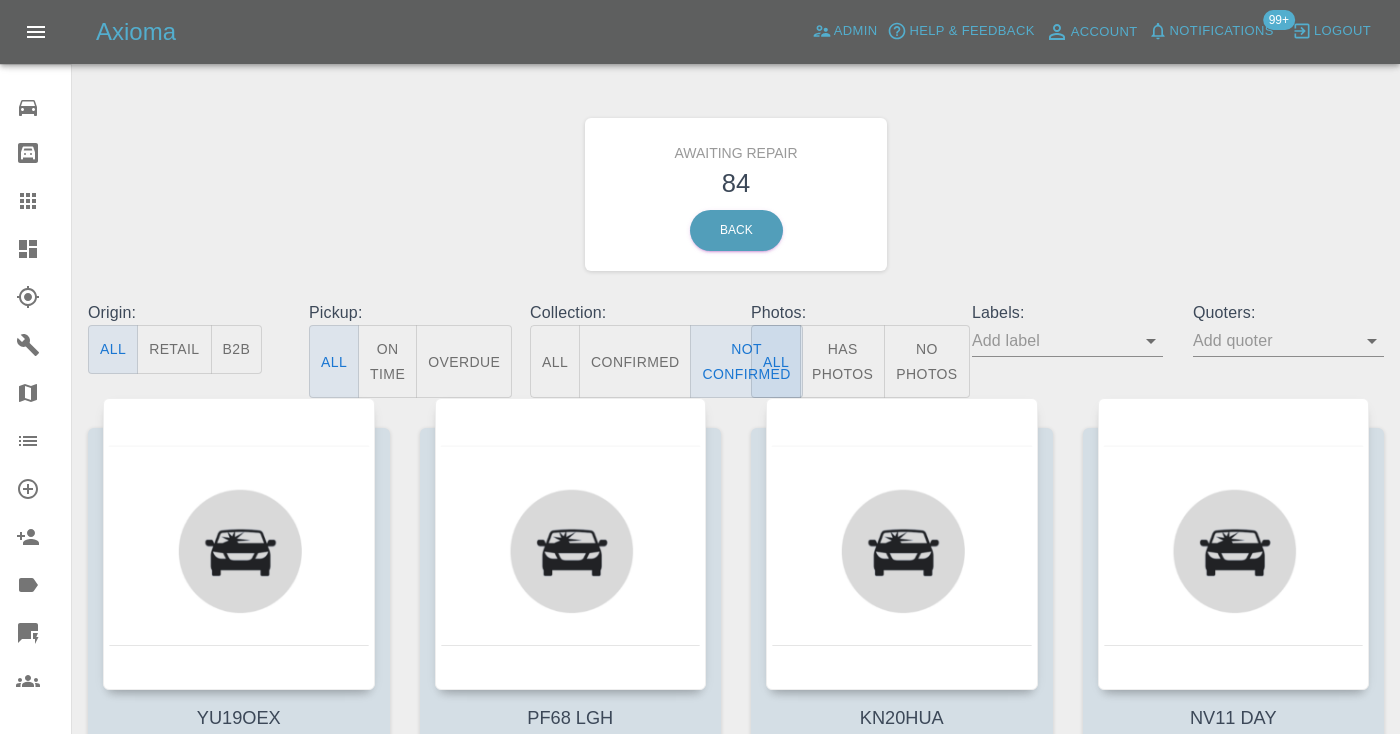click on "Awaiting Repair 84 Back" at bounding box center (736, 194) 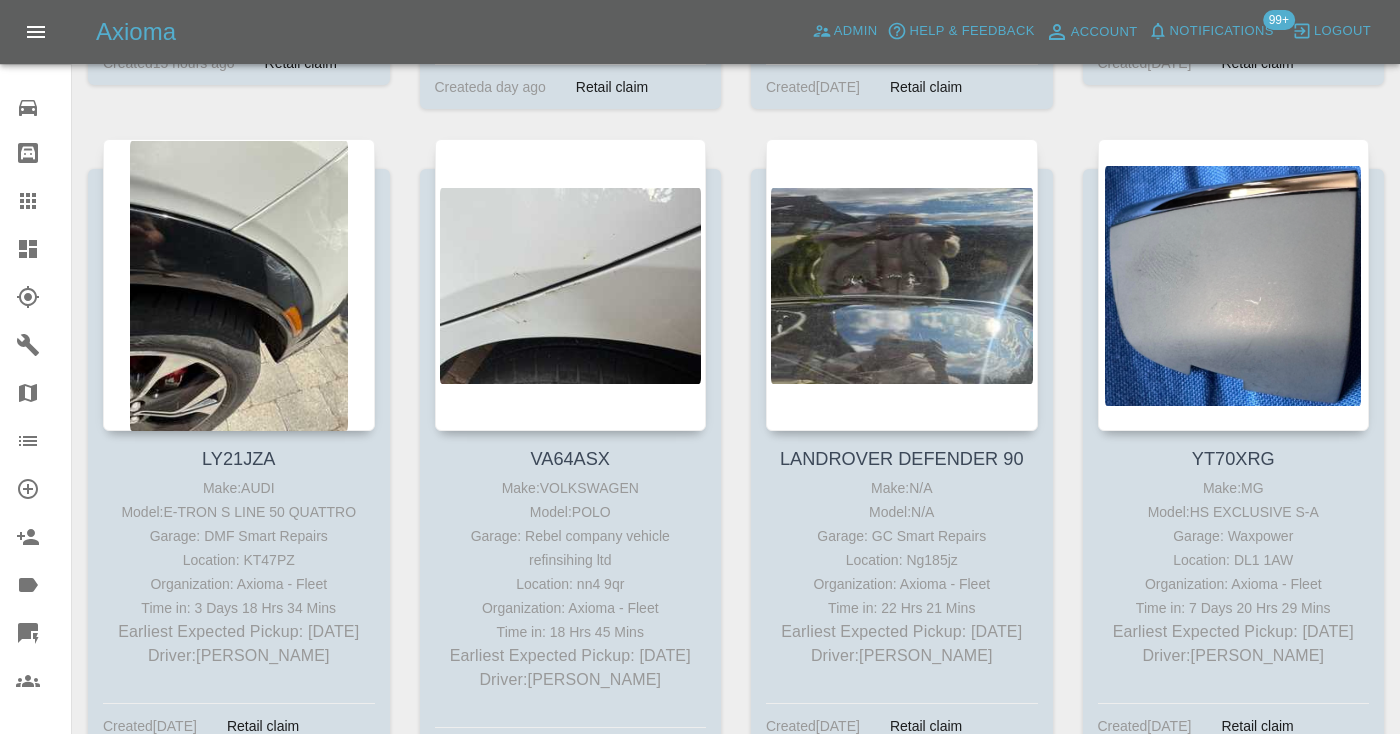 scroll, scrollTop: 6193, scrollLeft: 0, axis: vertical 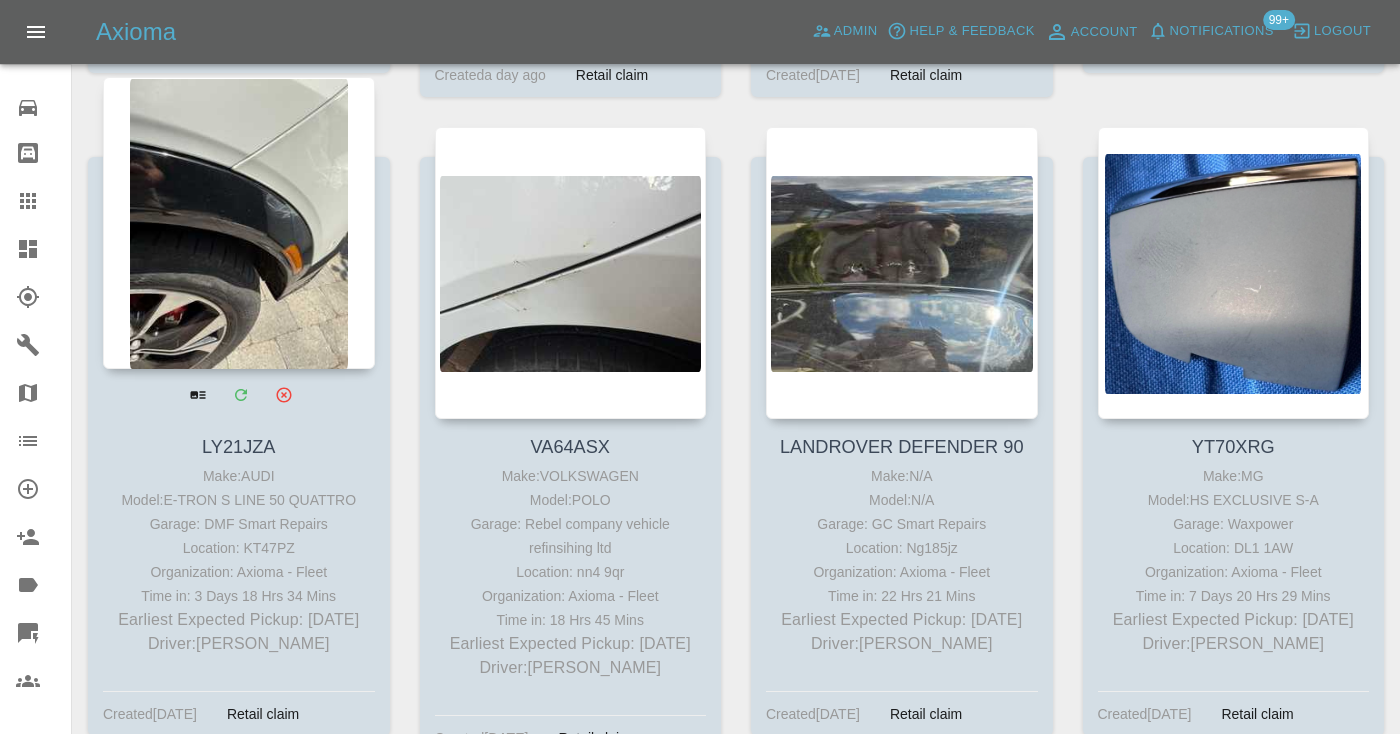 click at bounding box center (239, 223) 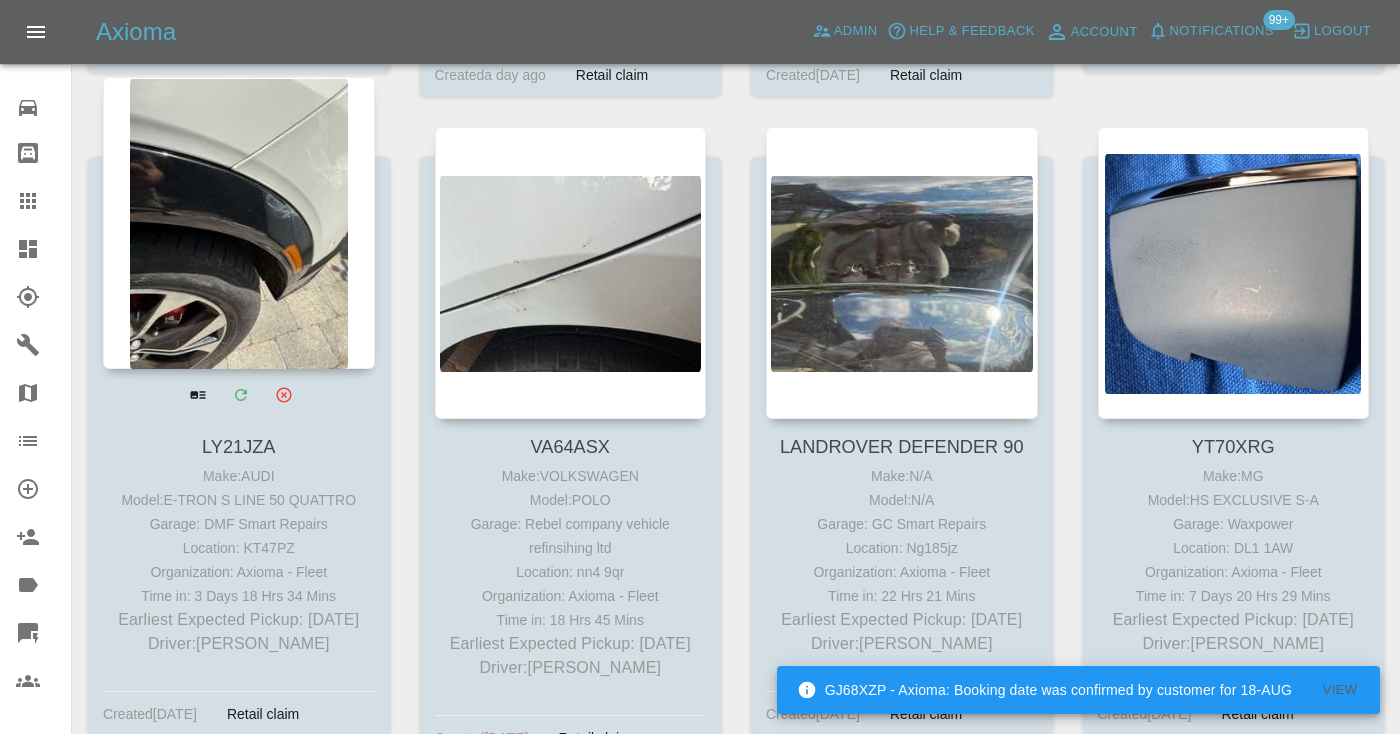 scroll, scrollTop: 0, scrollLeft: 0, axis: both 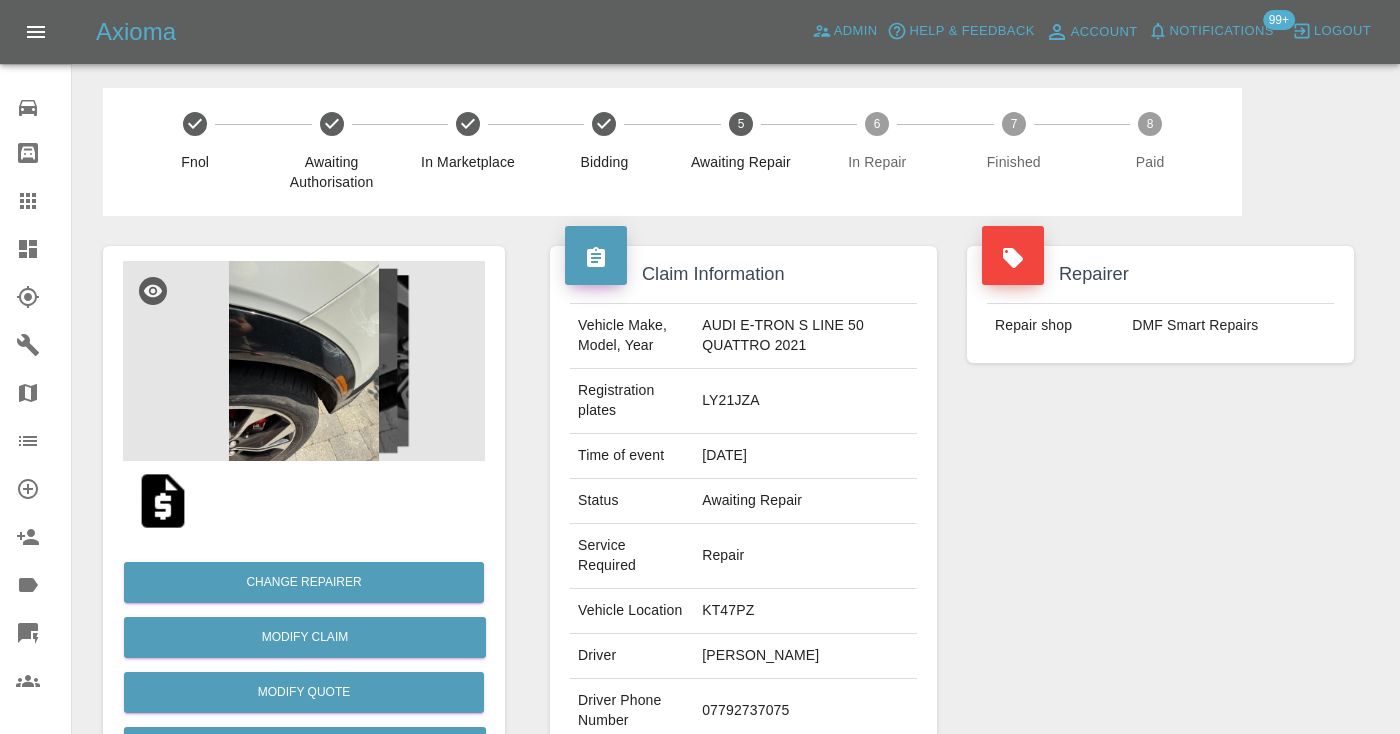 click on "07792737075" at bounding box center [805, 711] 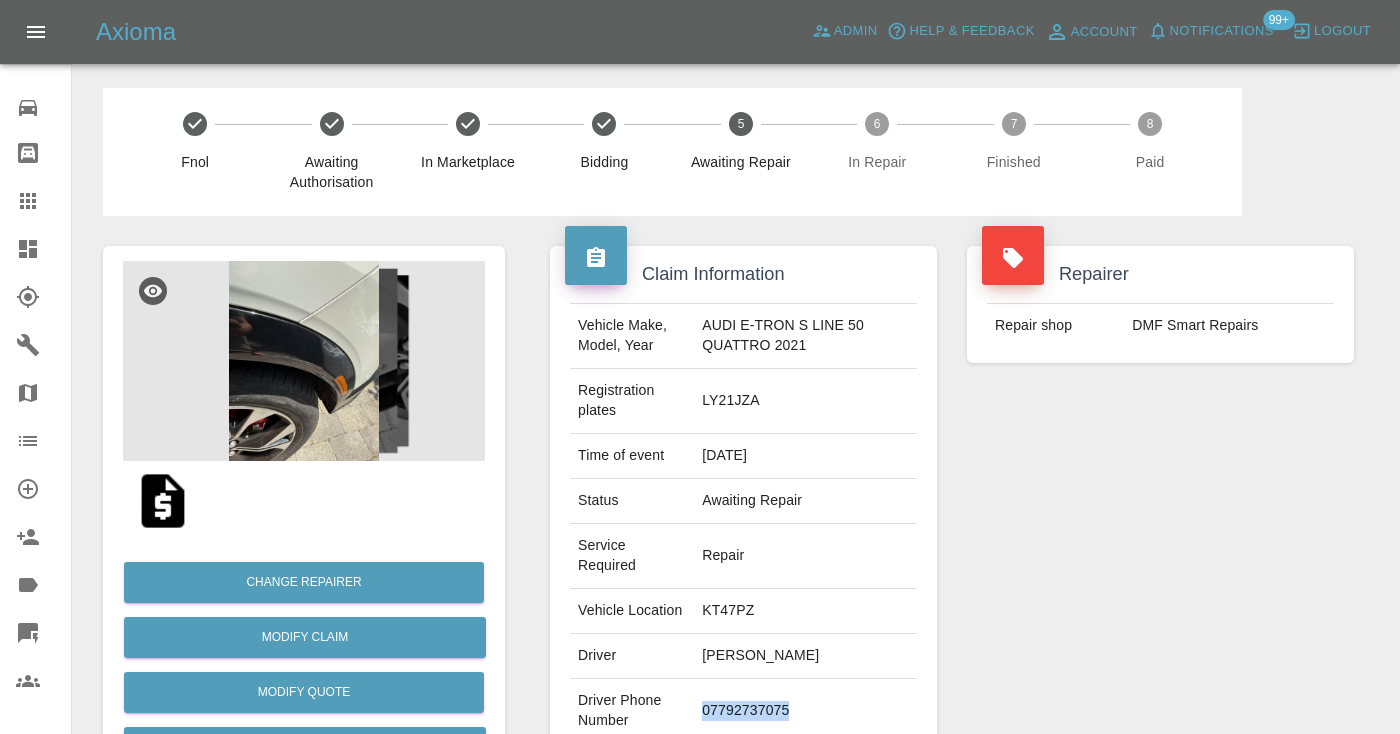 click on "07792737075" at bounding box center (805, 711) 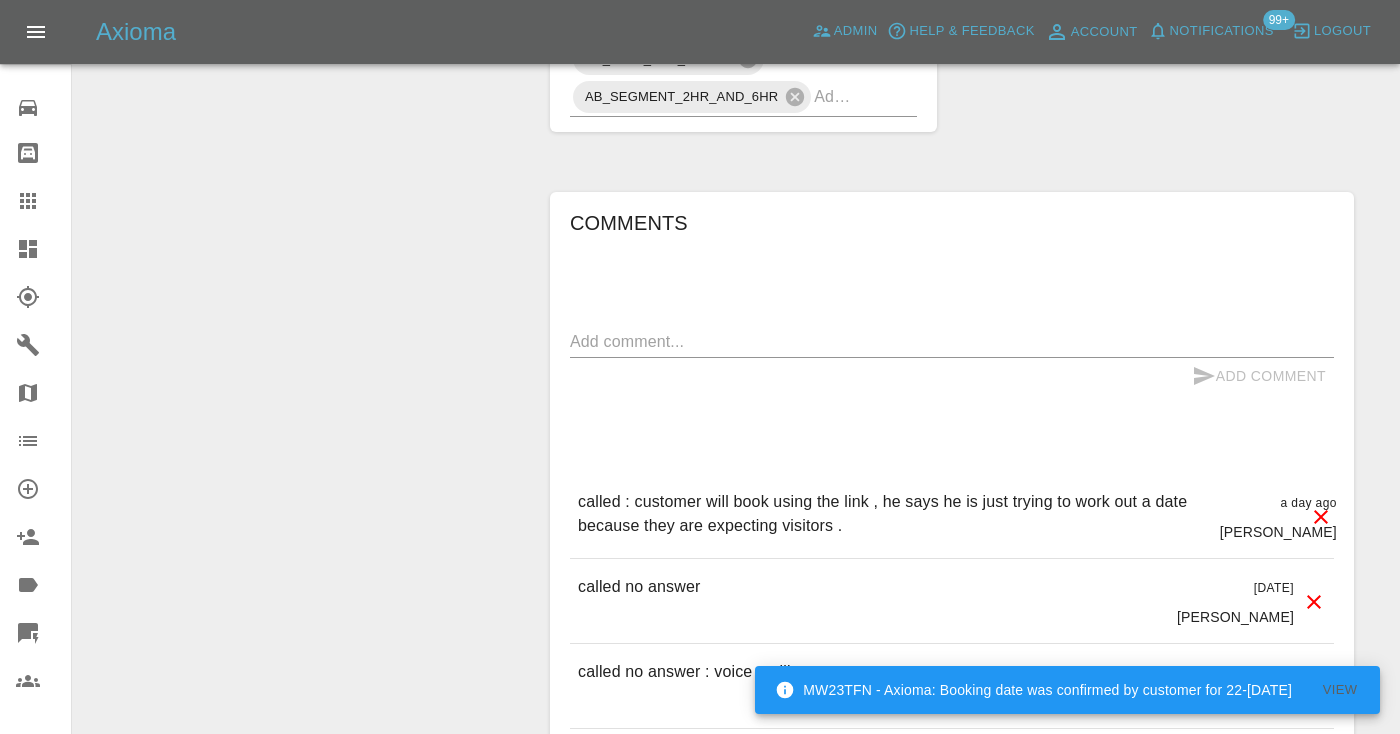 scroll, scrollTop: 1693, scrollLeft: 0, axis: vertical 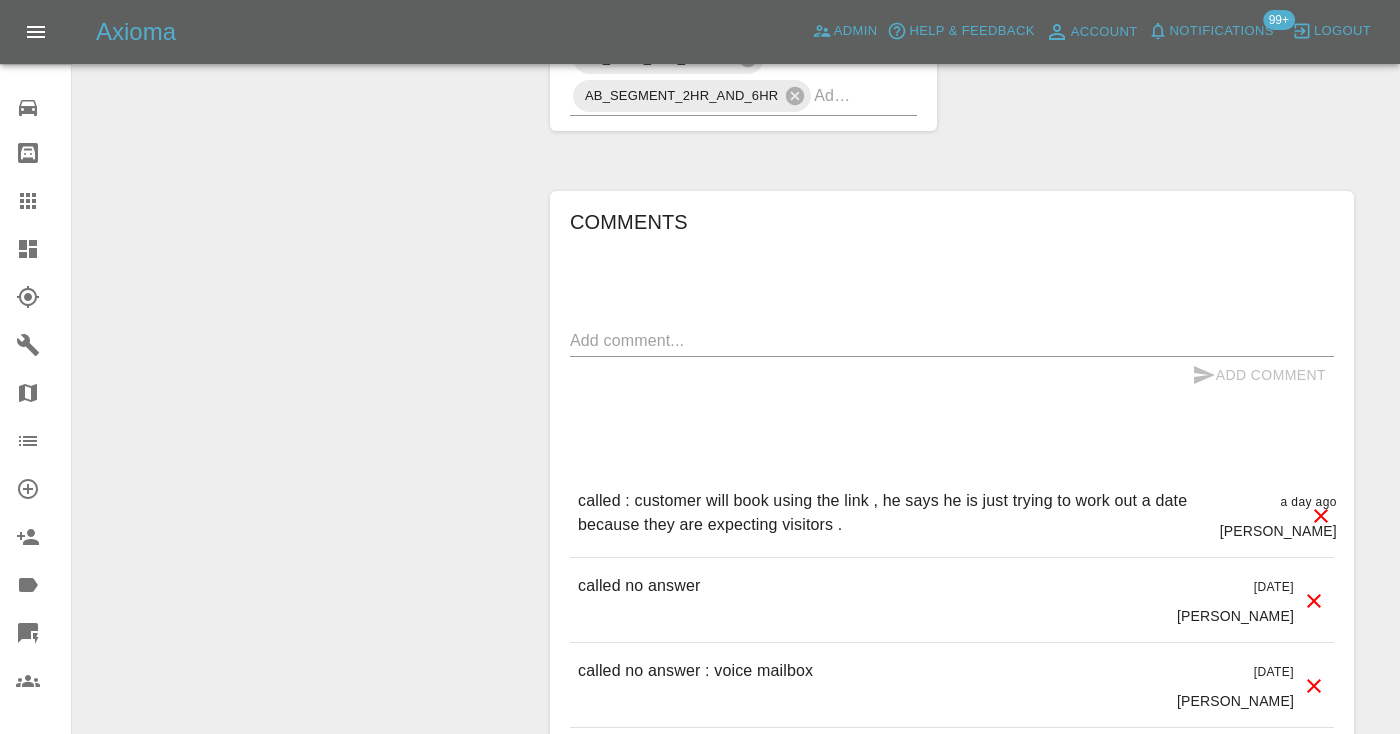 click at bounding box center [952, 340] 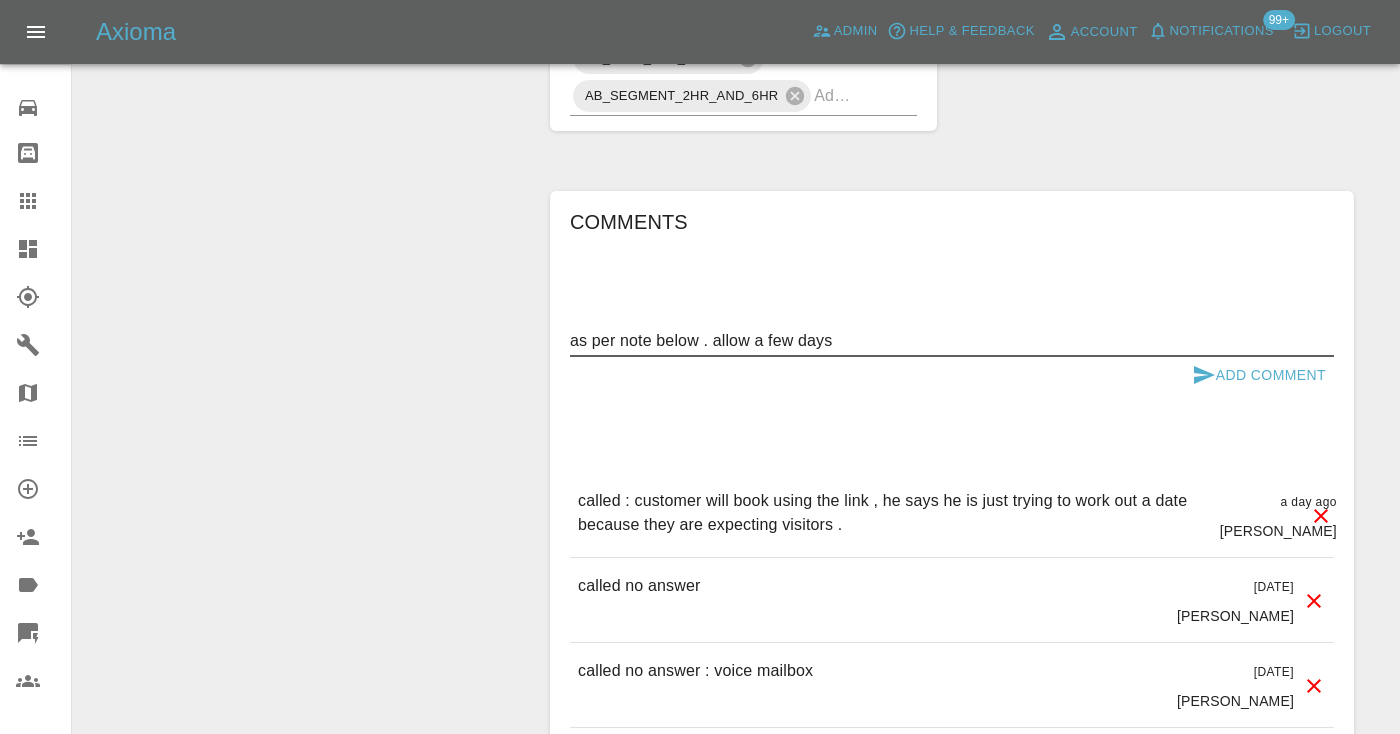 type on "as per note below . allow a few days" 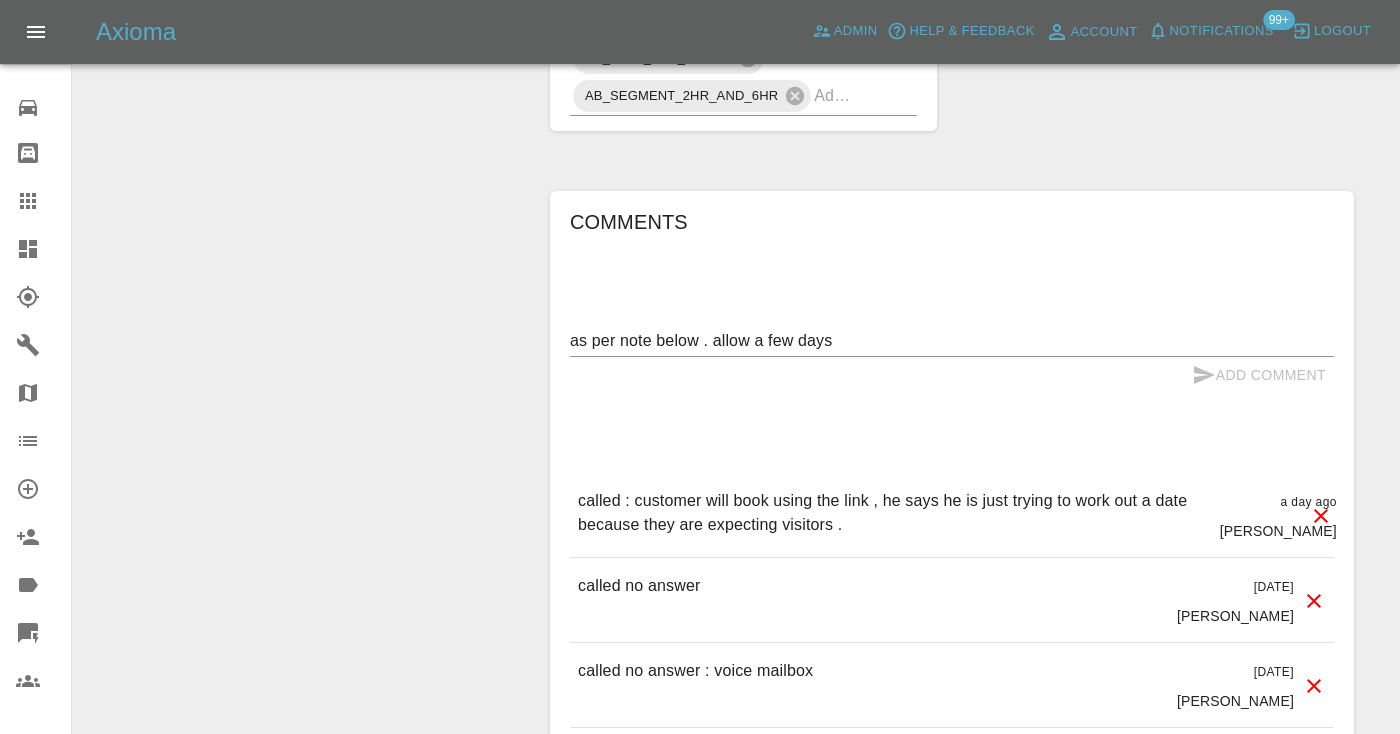 type 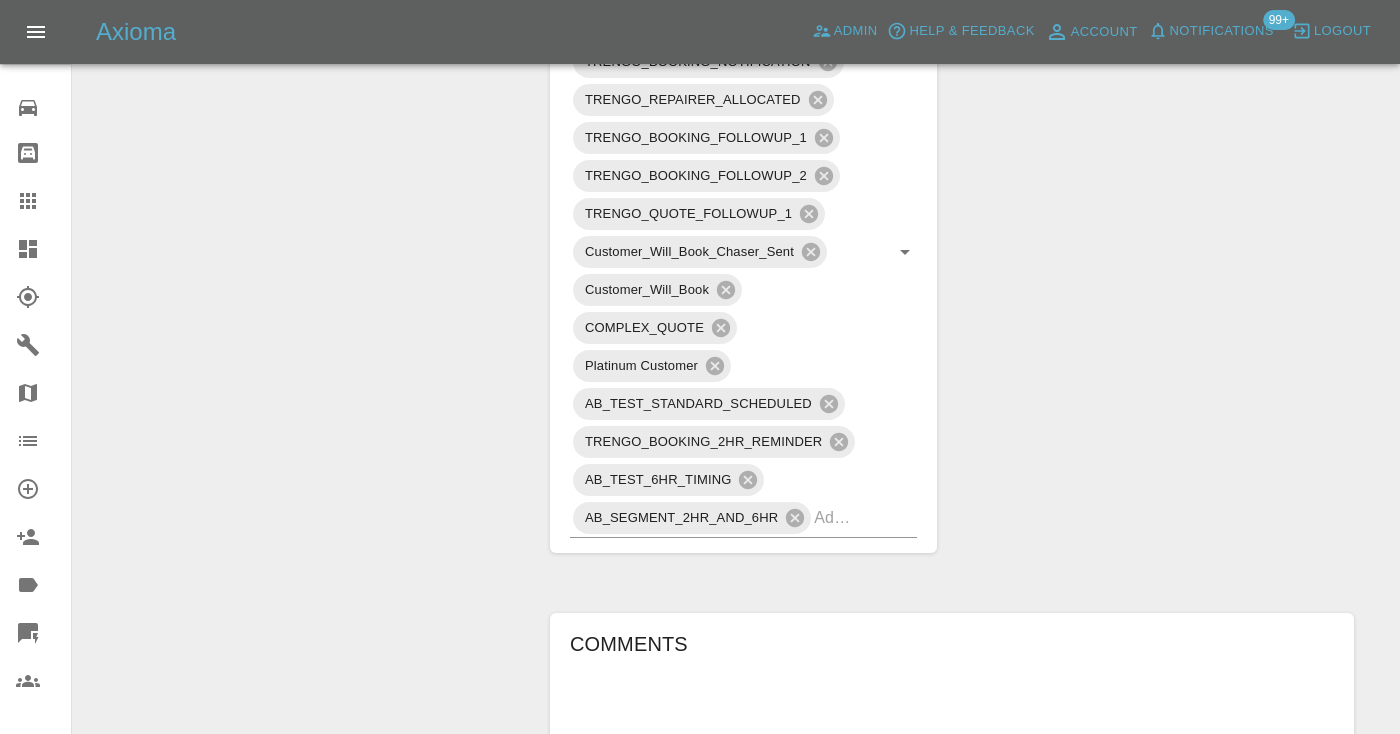 scroll, scrollTop: 1240, scrollLeft: 0, axis: vertical 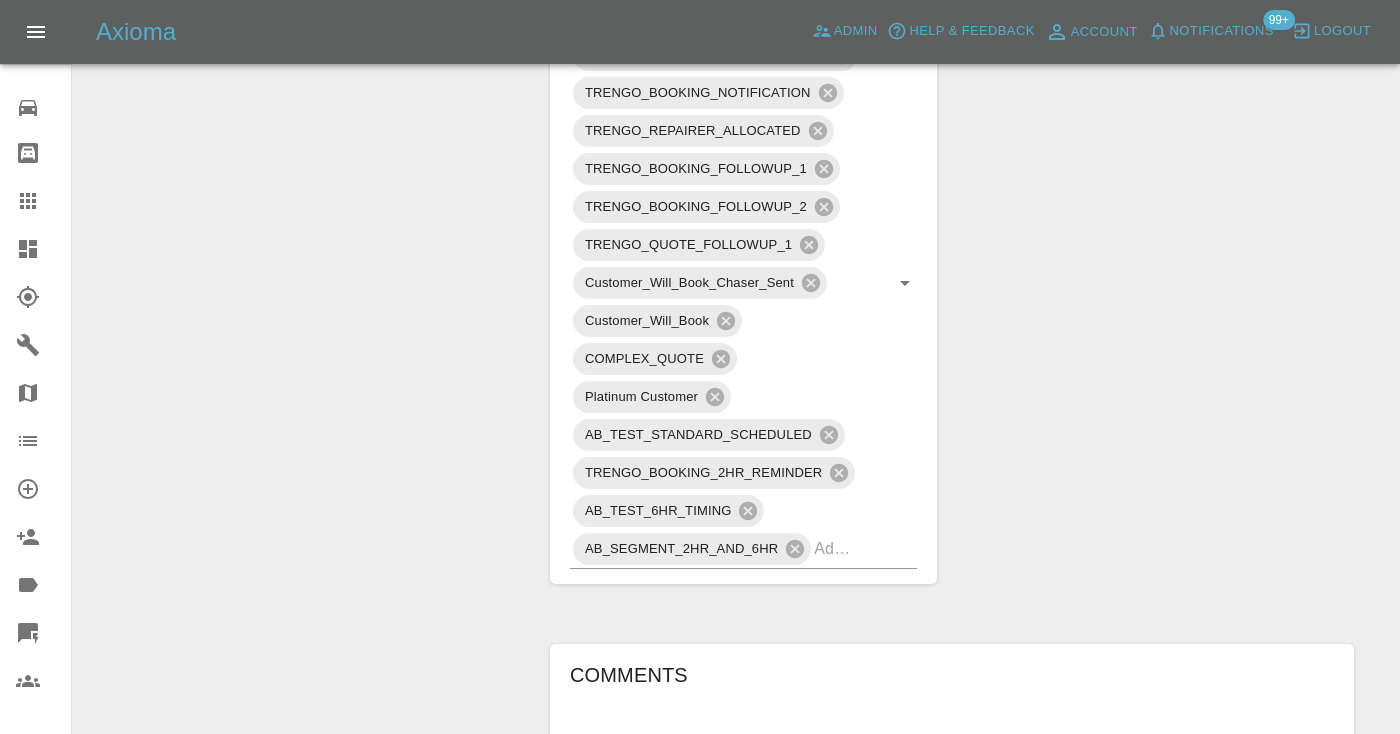 click 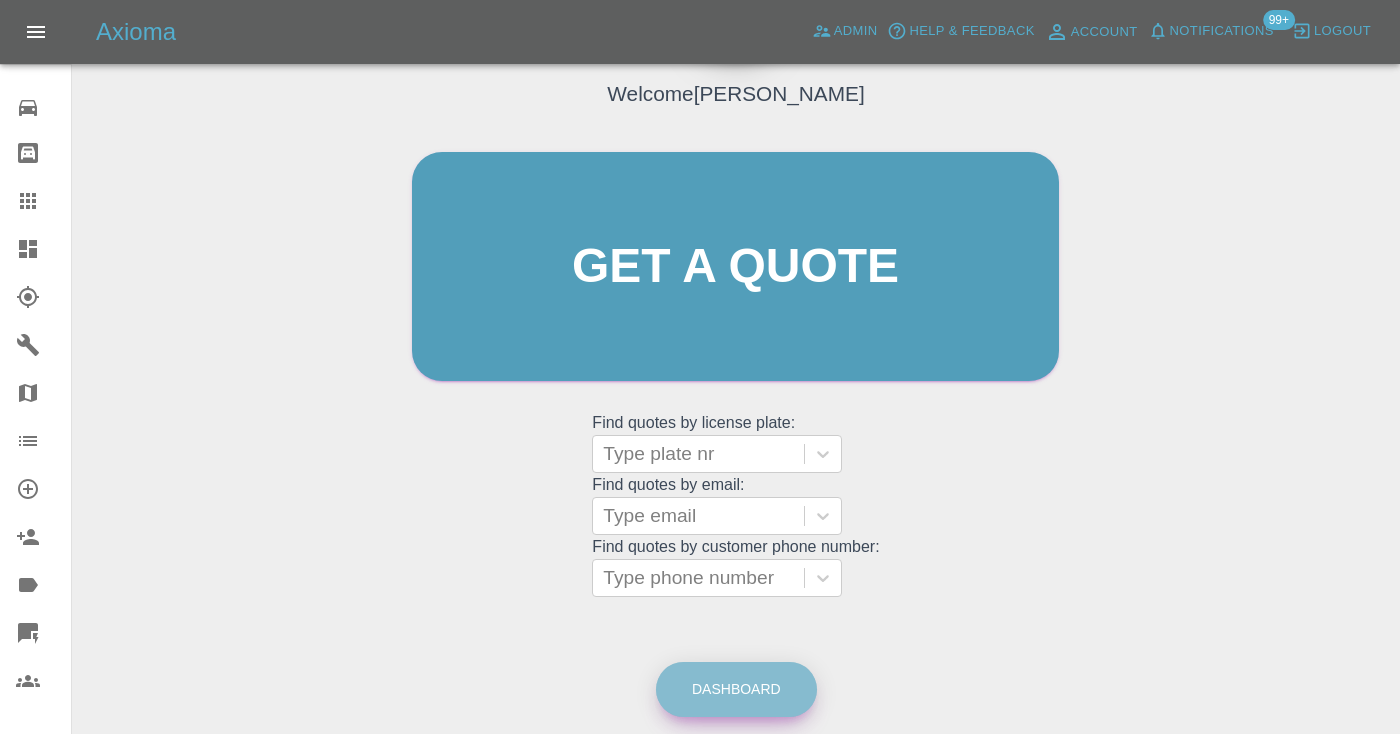 click on "Dashboard" at bounding box center (736, 689) 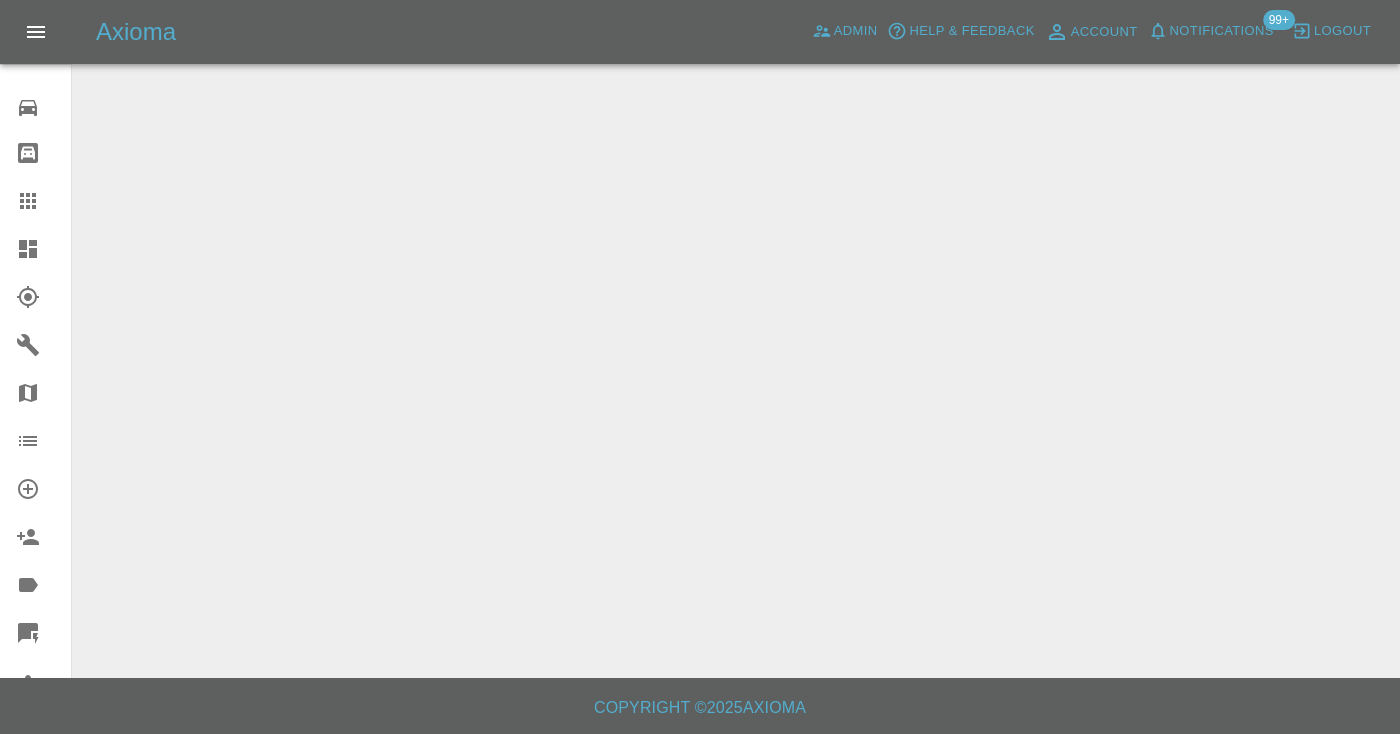 scroll, scrollTop: 0, scrollLeft: 0, axis: both 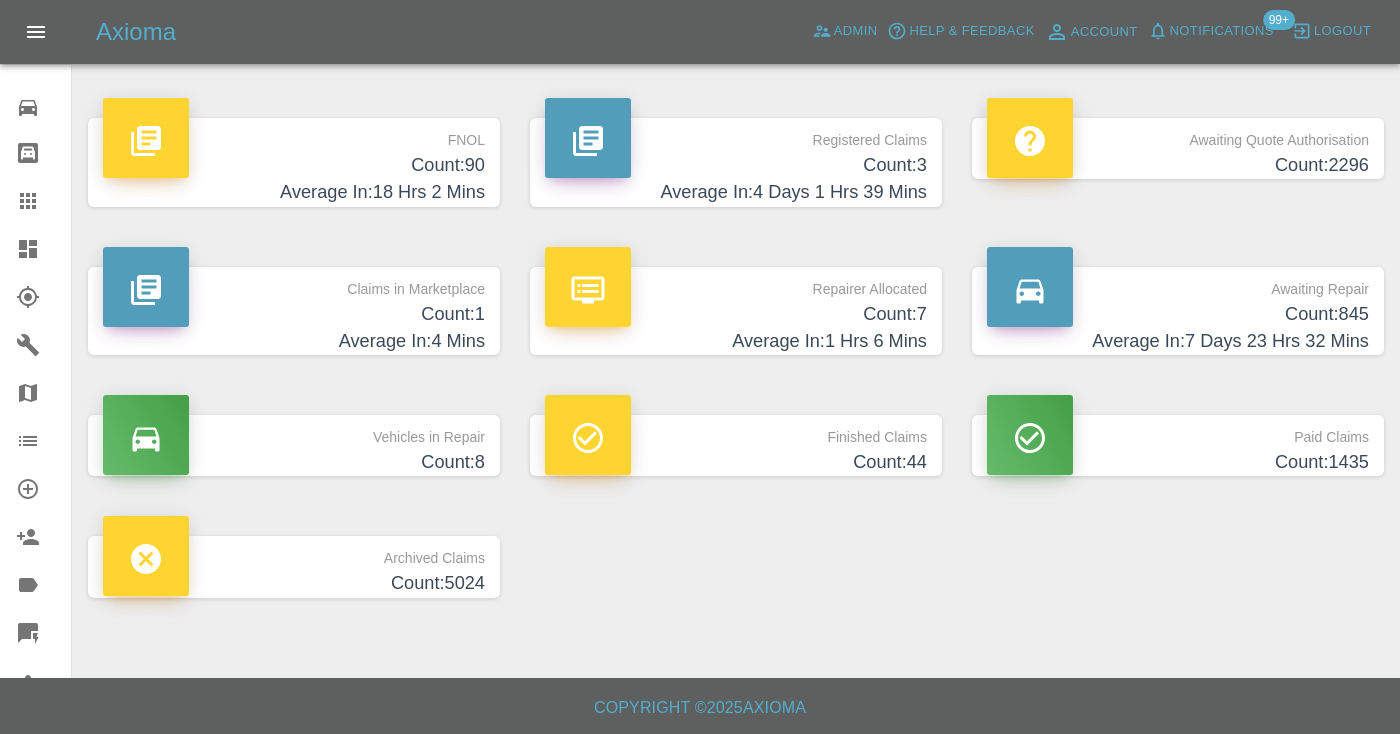 click on "Count:  845" at bounding box center [1178, 314] 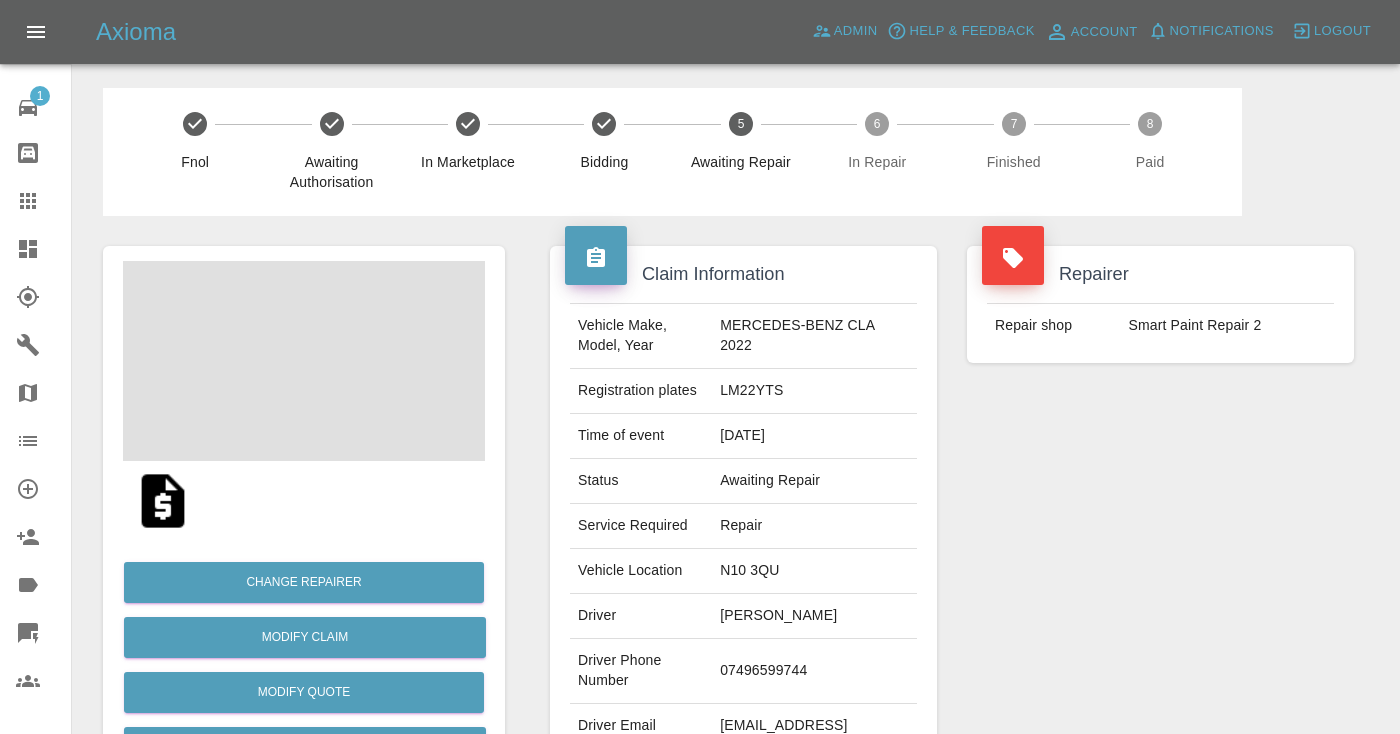 scroll, scrollTop: 0, scrollLeft: 0, axis: both 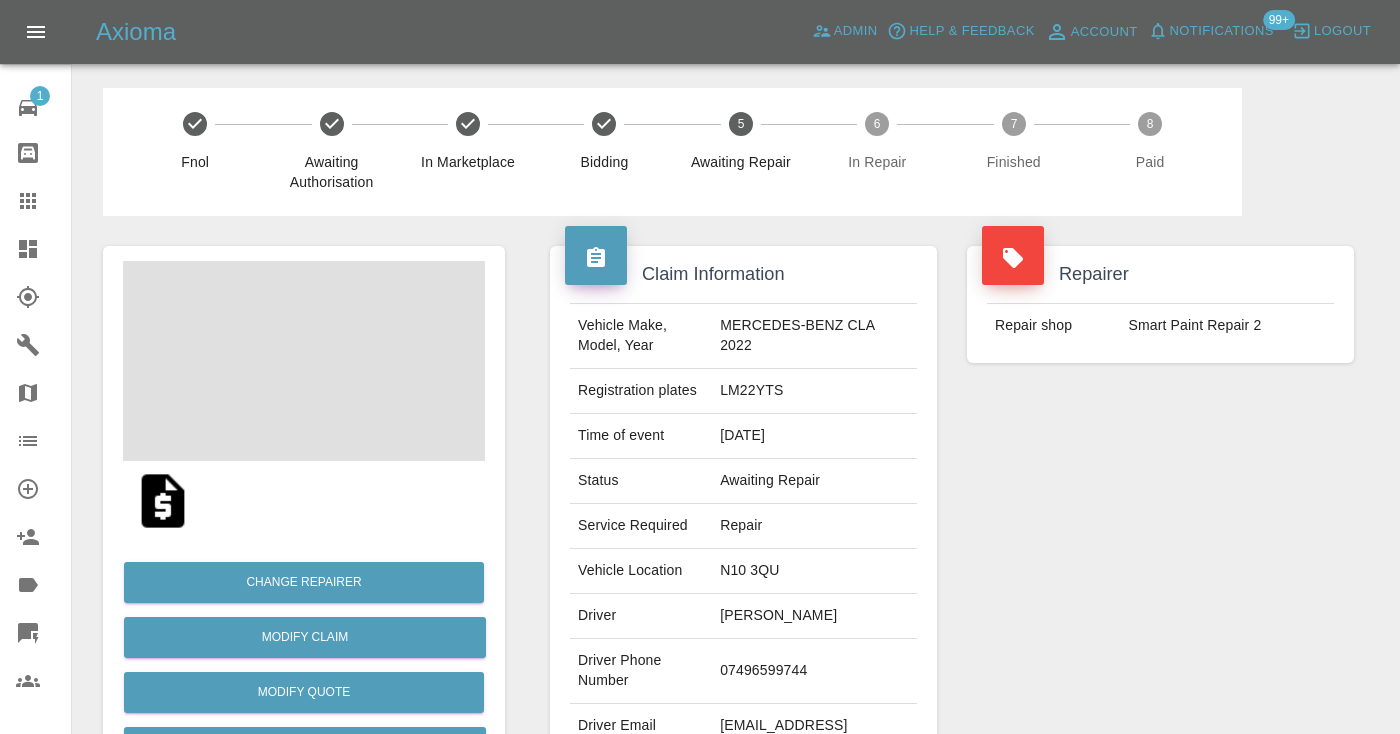 click on "07496599744" at bounding box center [814, 671] 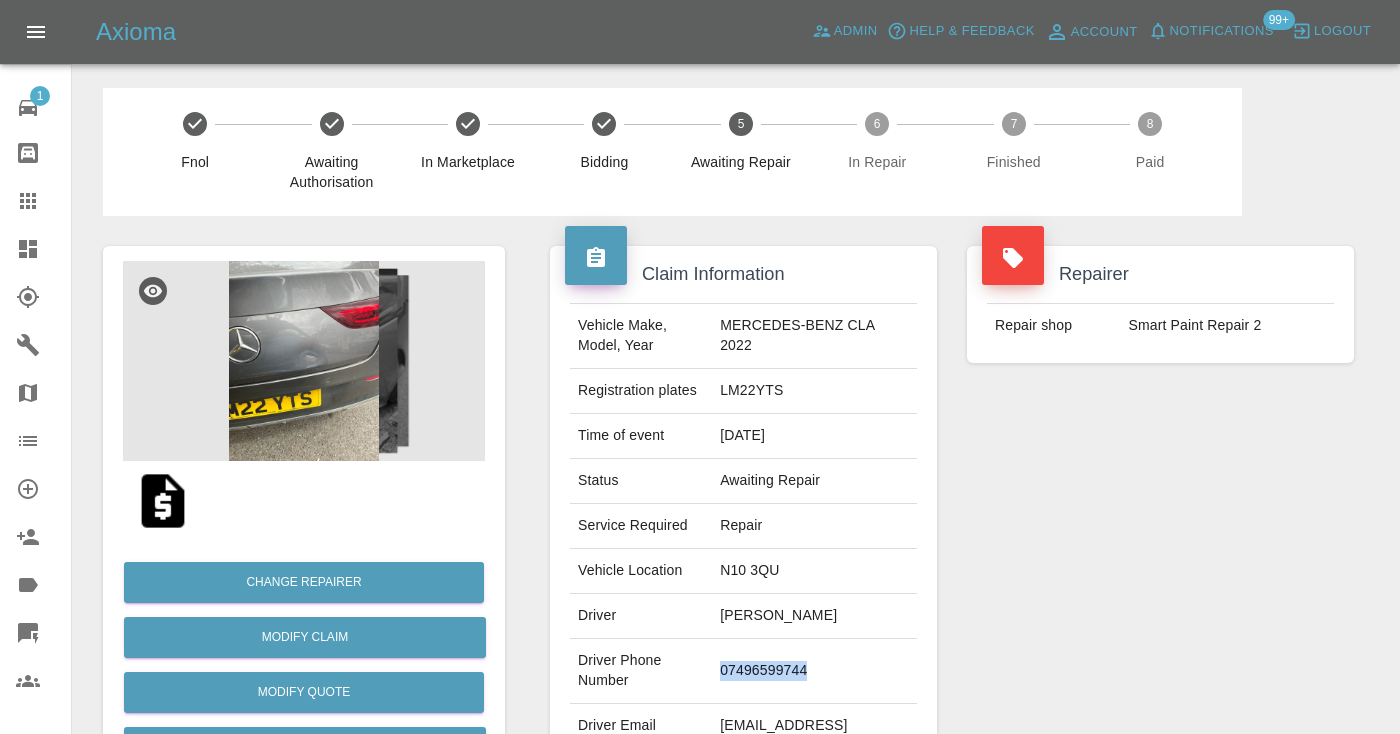 click on "07496599744" at bounding box center [814, 671] 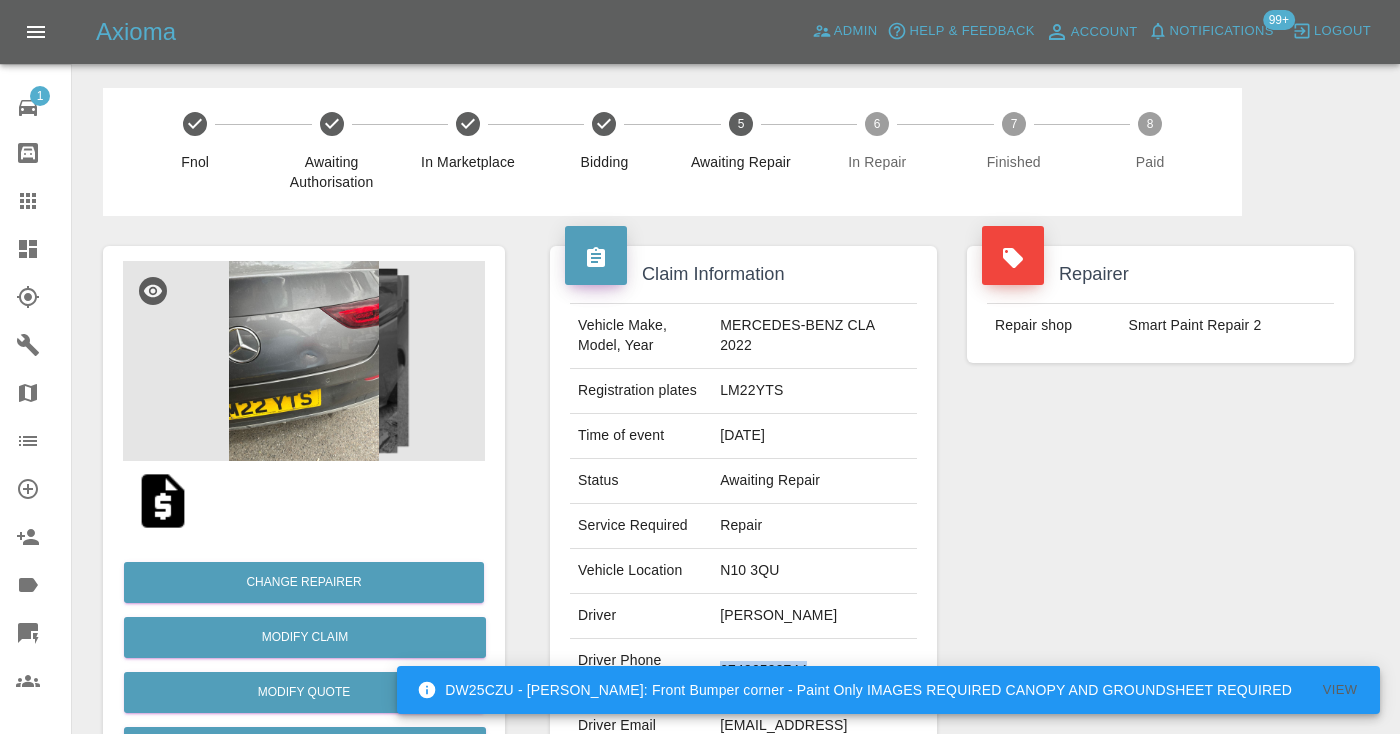 click on "Repairer Repair shop Smart Paint Repair 2" at bounding box center (1160, 514) 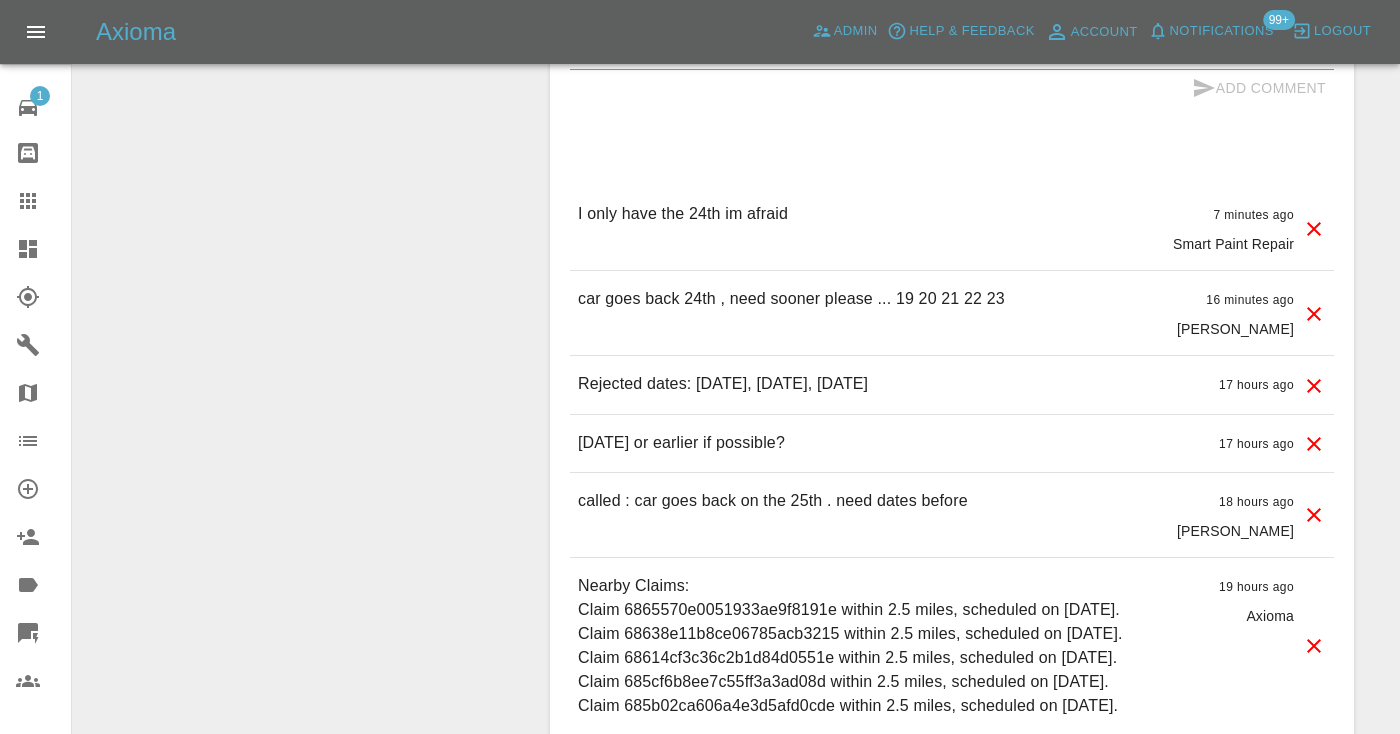 scroll, scrollTop: 1594, scrollLeft: 0, axis: vertical 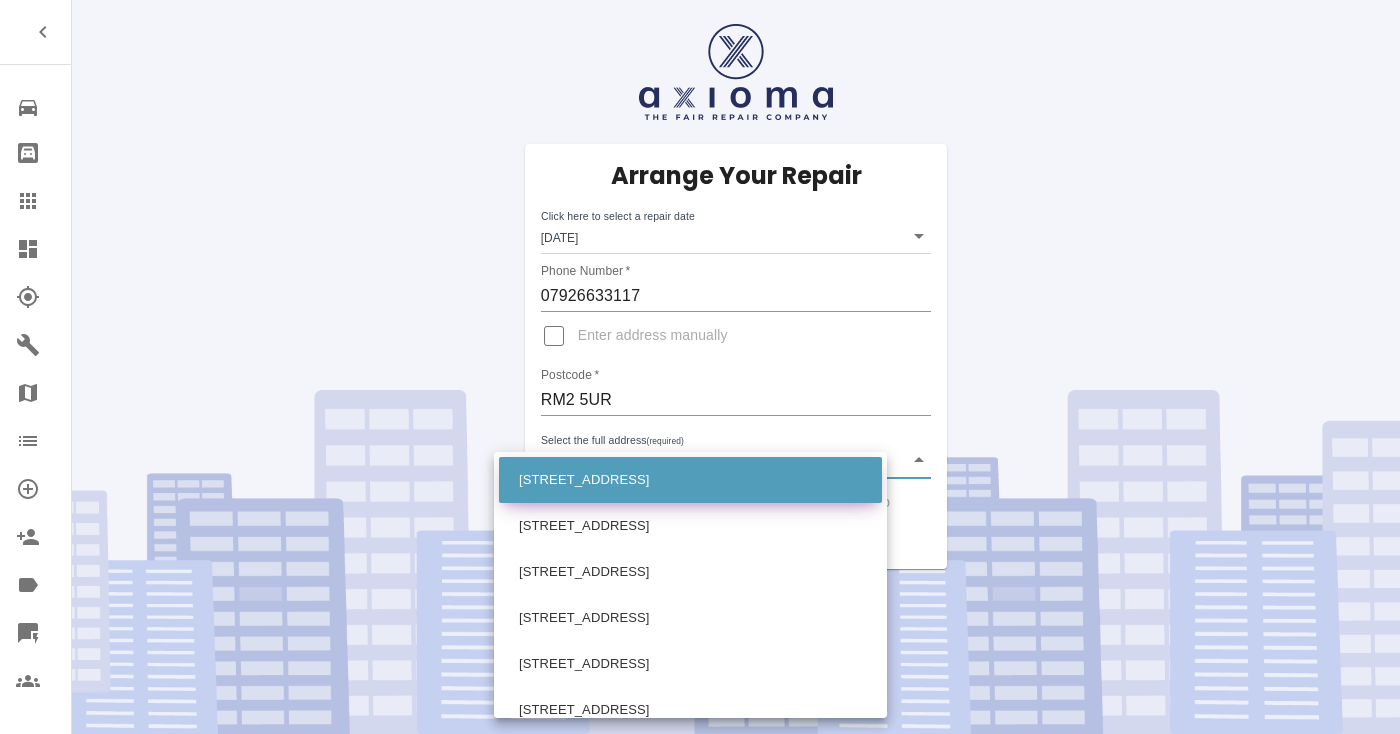 type 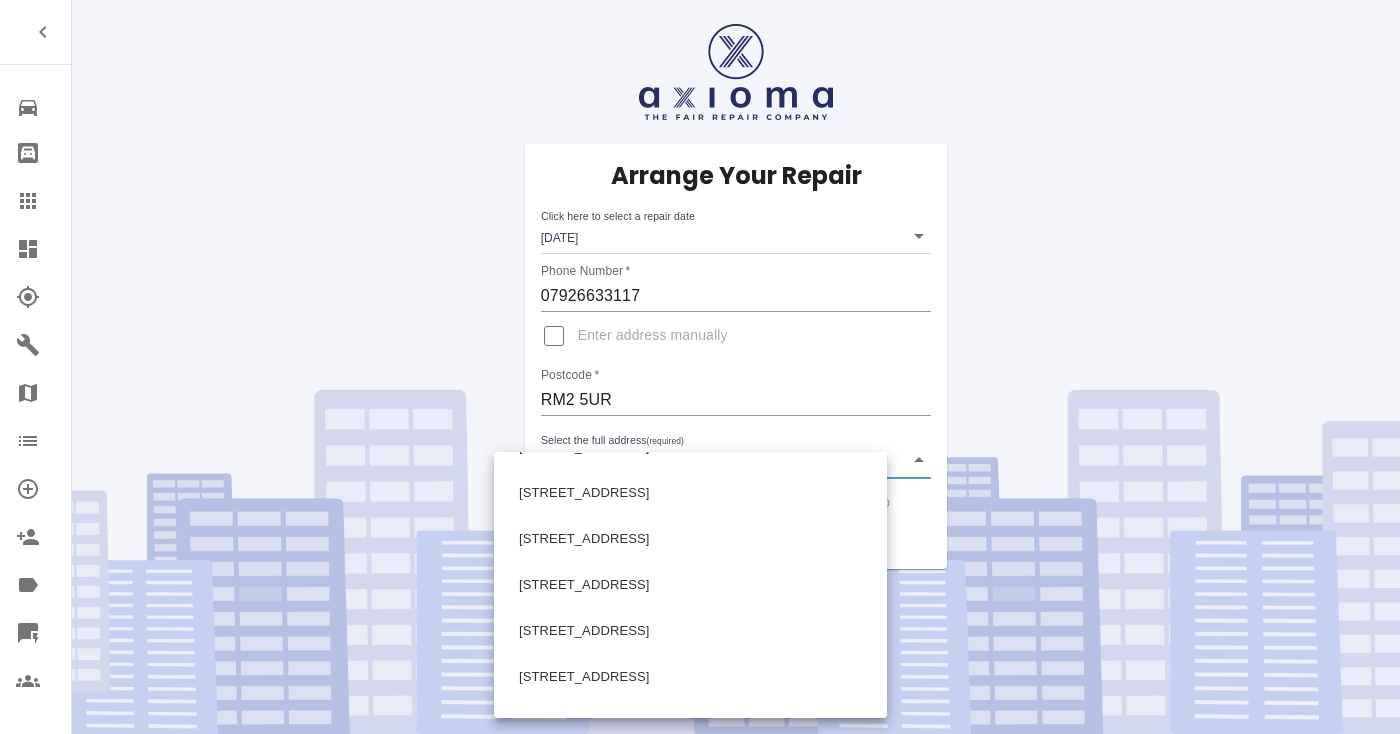 type 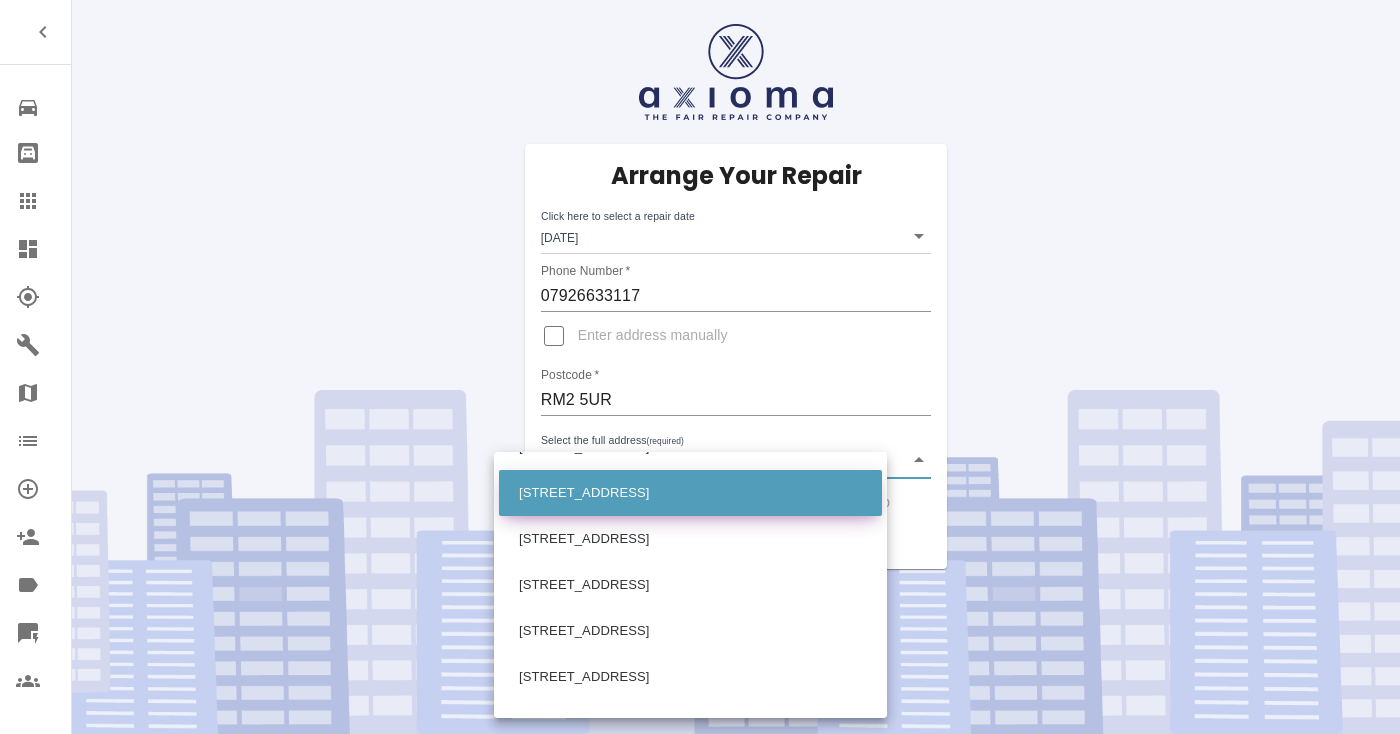 type 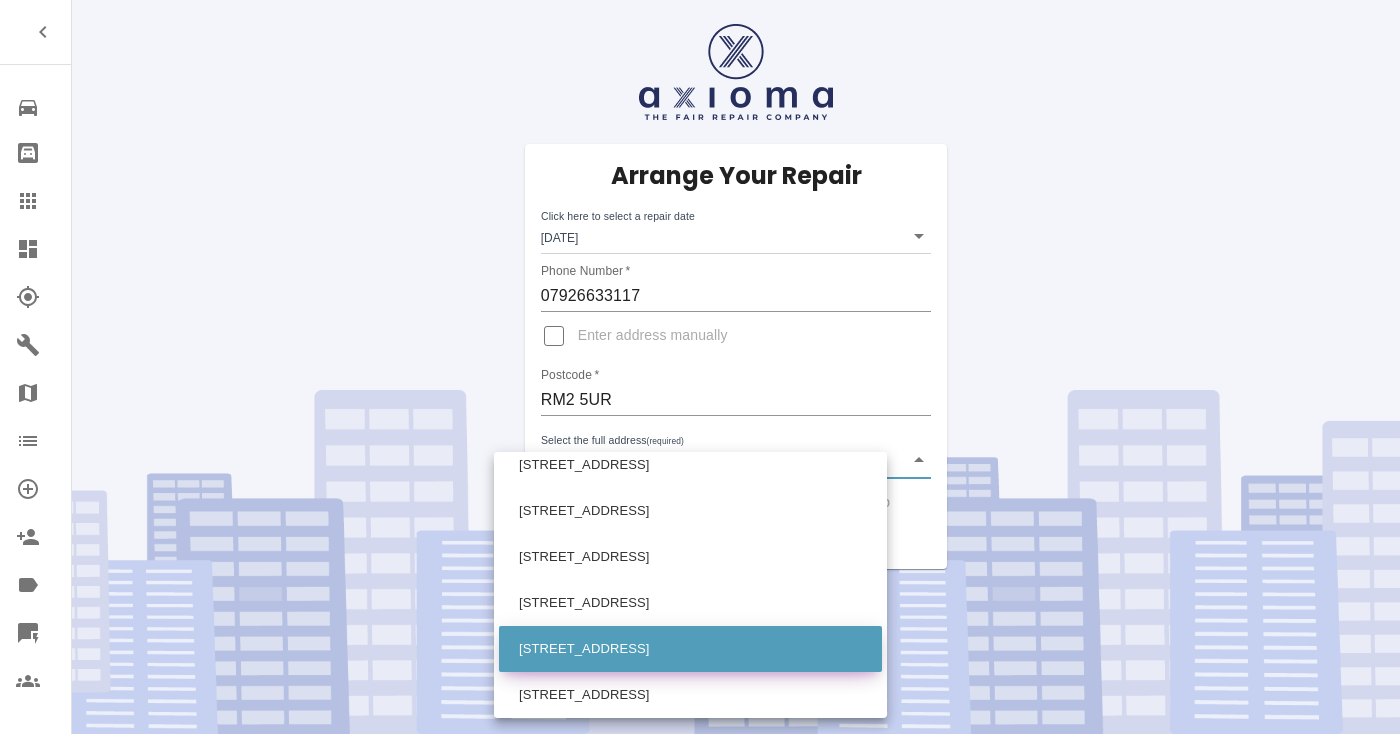 type 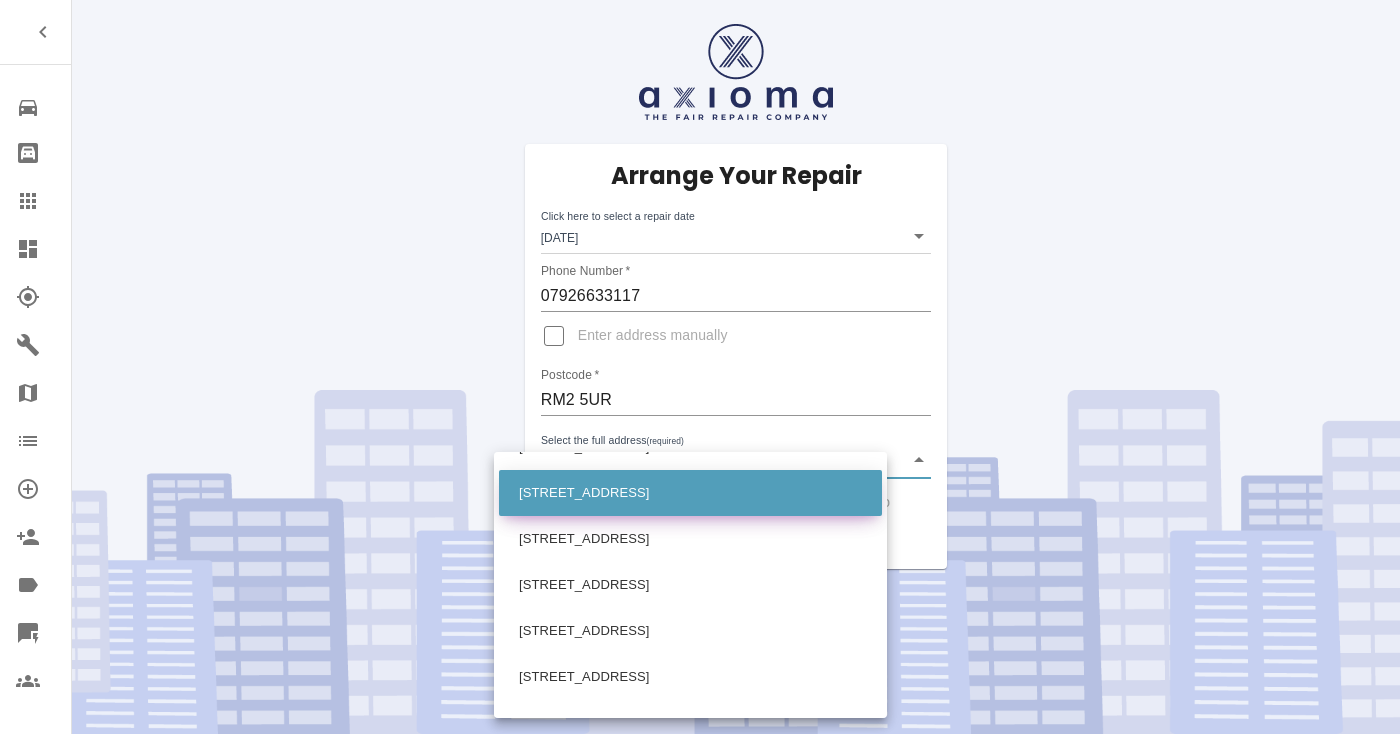 type 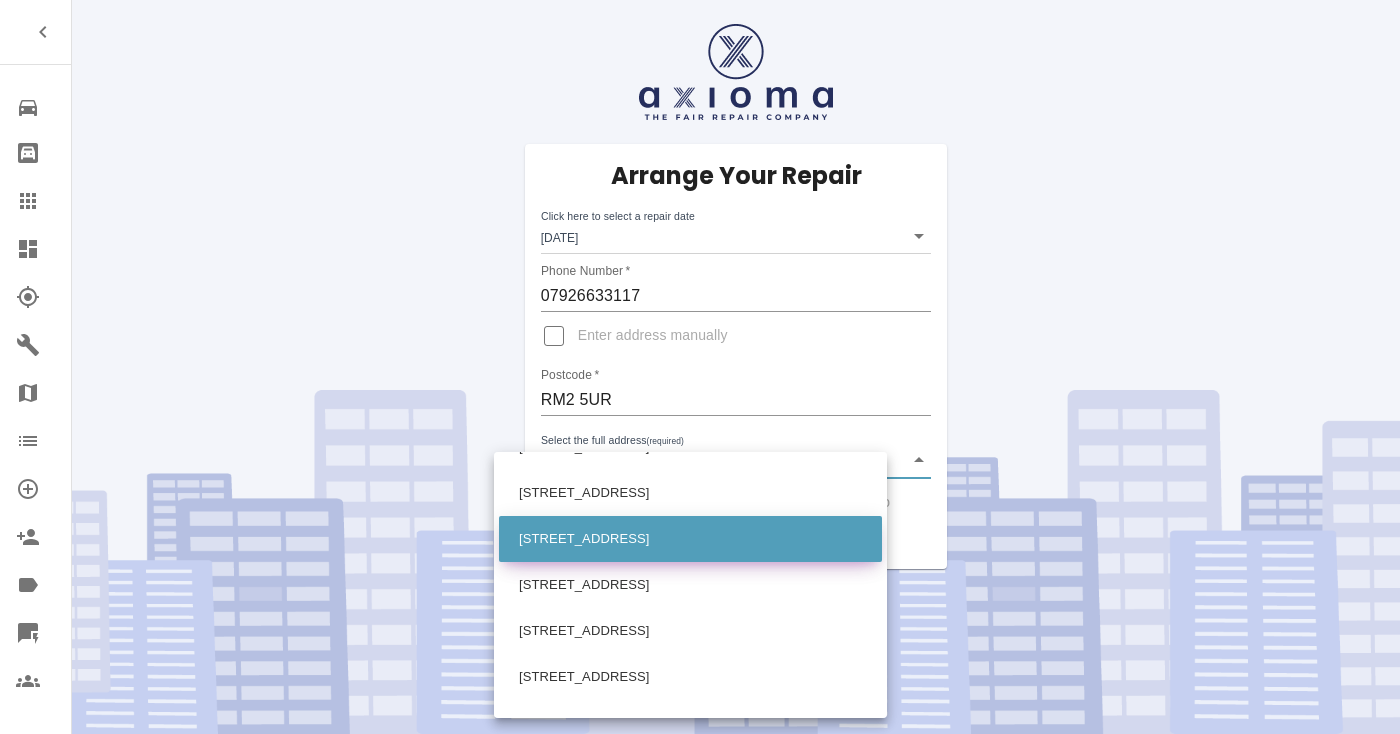 click on "[STREET_ADDRESS]" at bounding box center (690, 539) 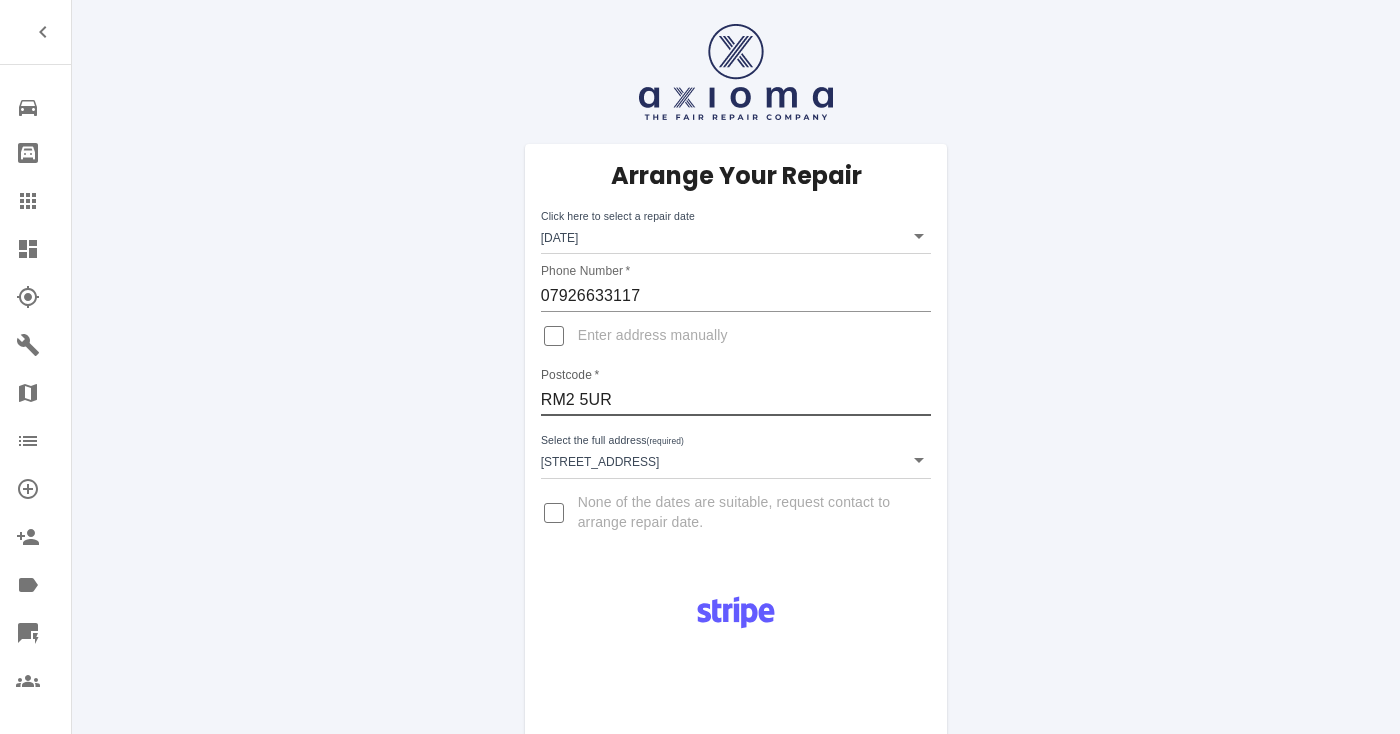click on "RM2 5UR" at bounding box center [736, 400] 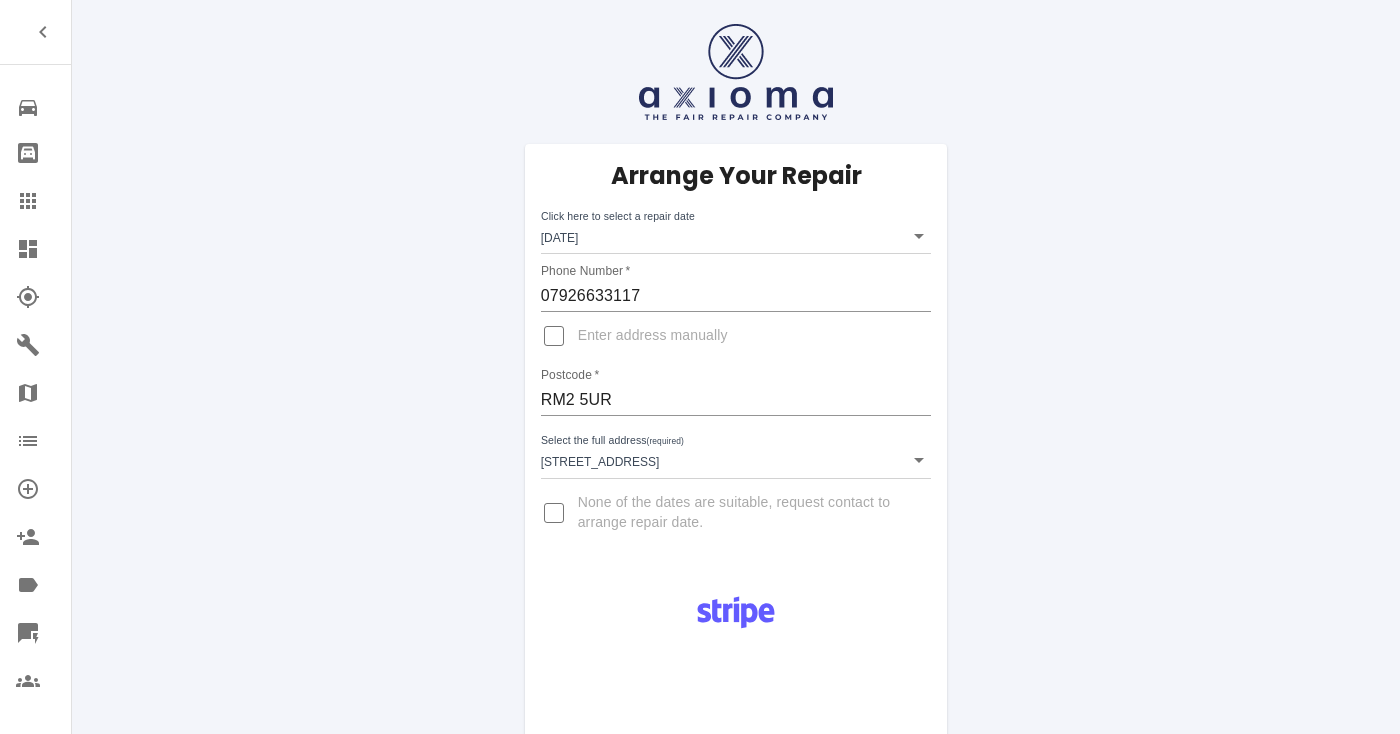 click on "Pay £38 Booking Fee" at bounding box center (736, 886) 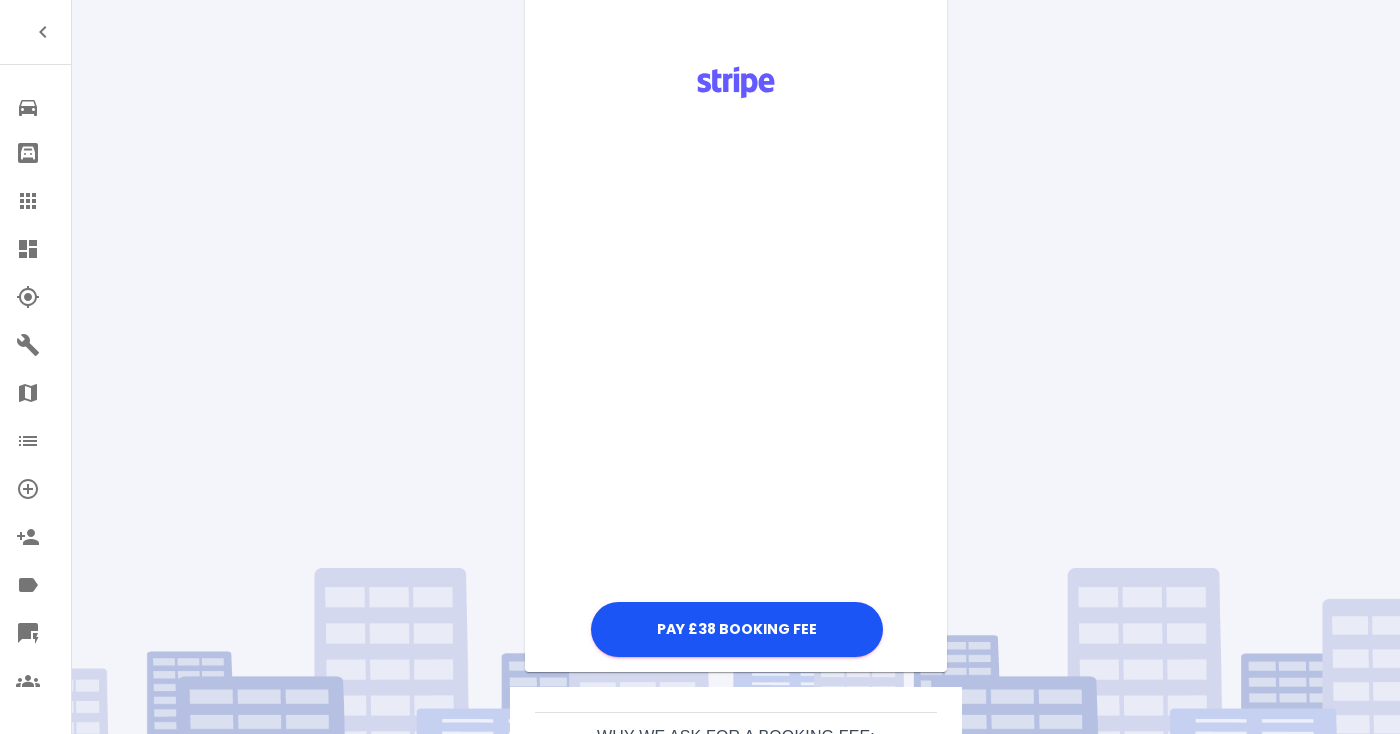 scroll, scrollTop: 538, scrollLeft: 0, axis: vertical 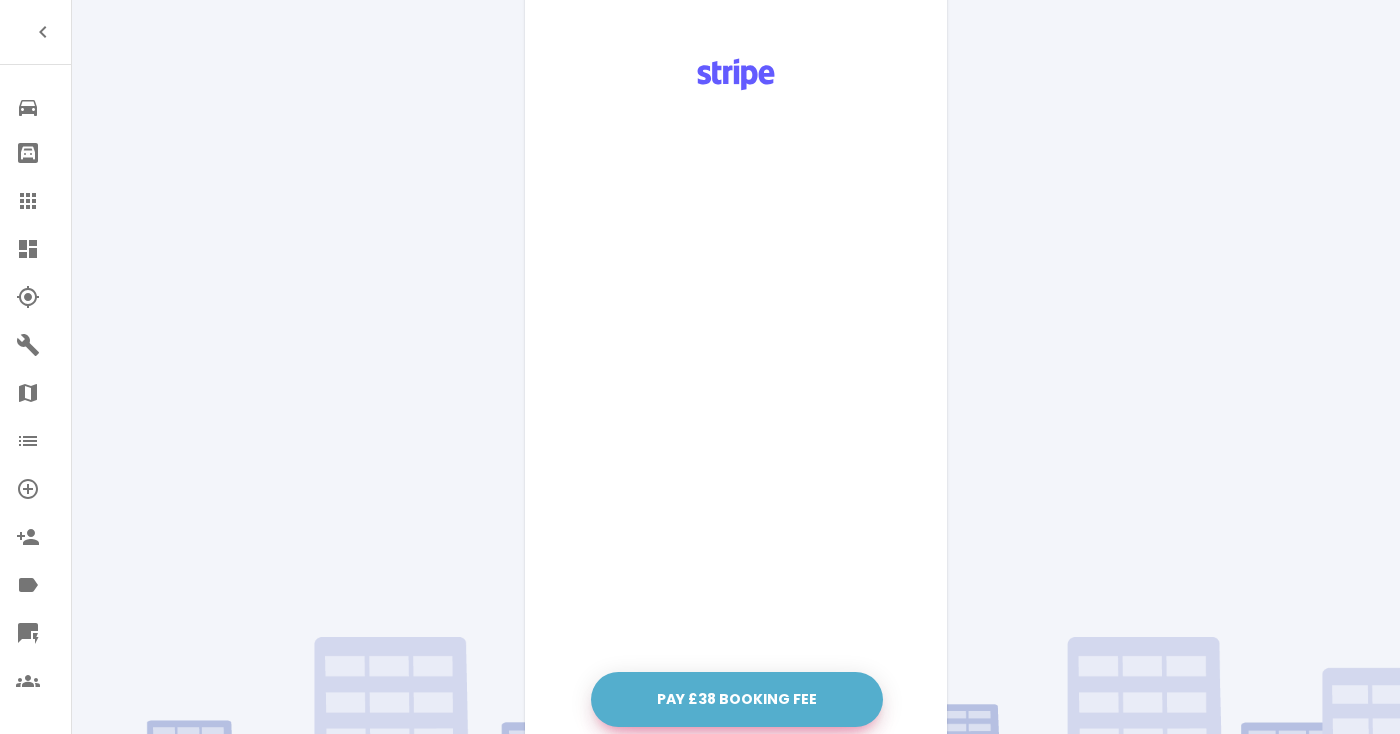 click on "Pay £38 Booking Fee" at bounding box center [737, 699] 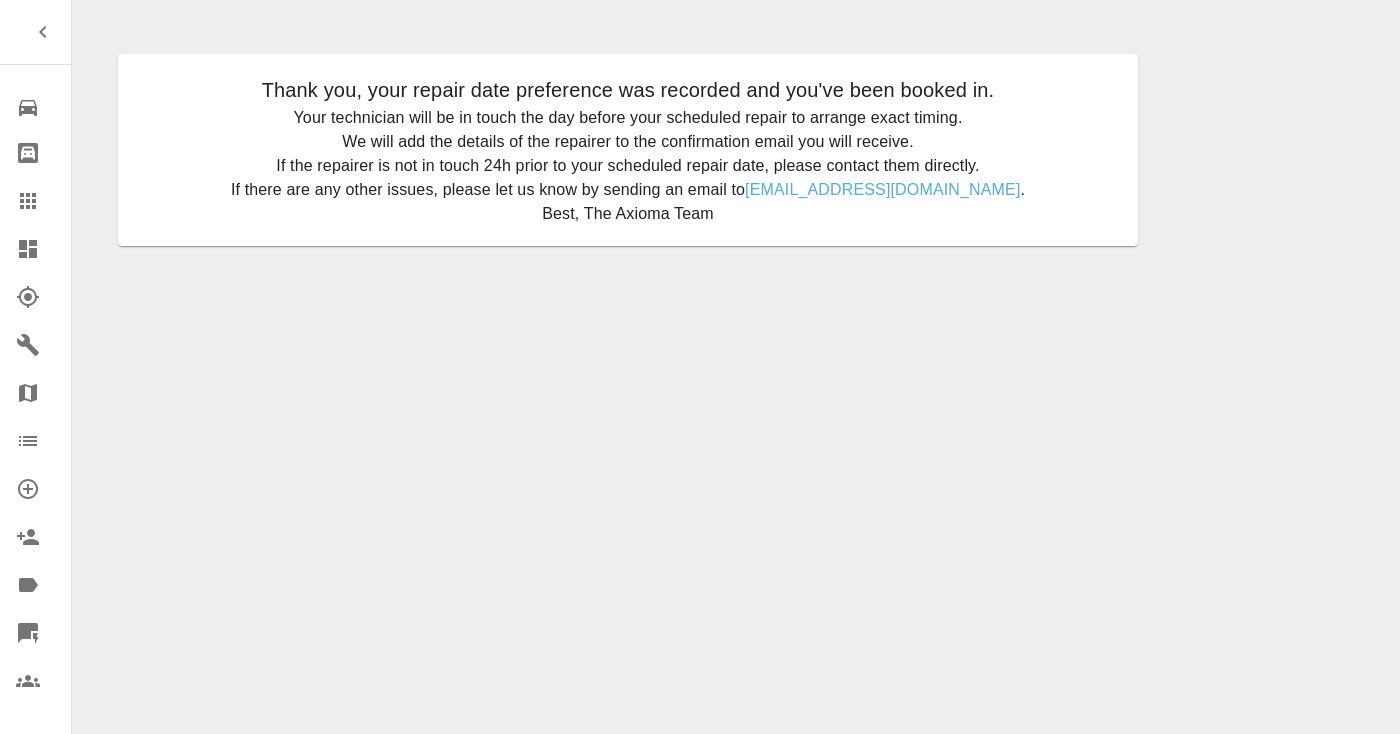 scroll, scrollTop: 0, scrollLeft: 0, axis: both 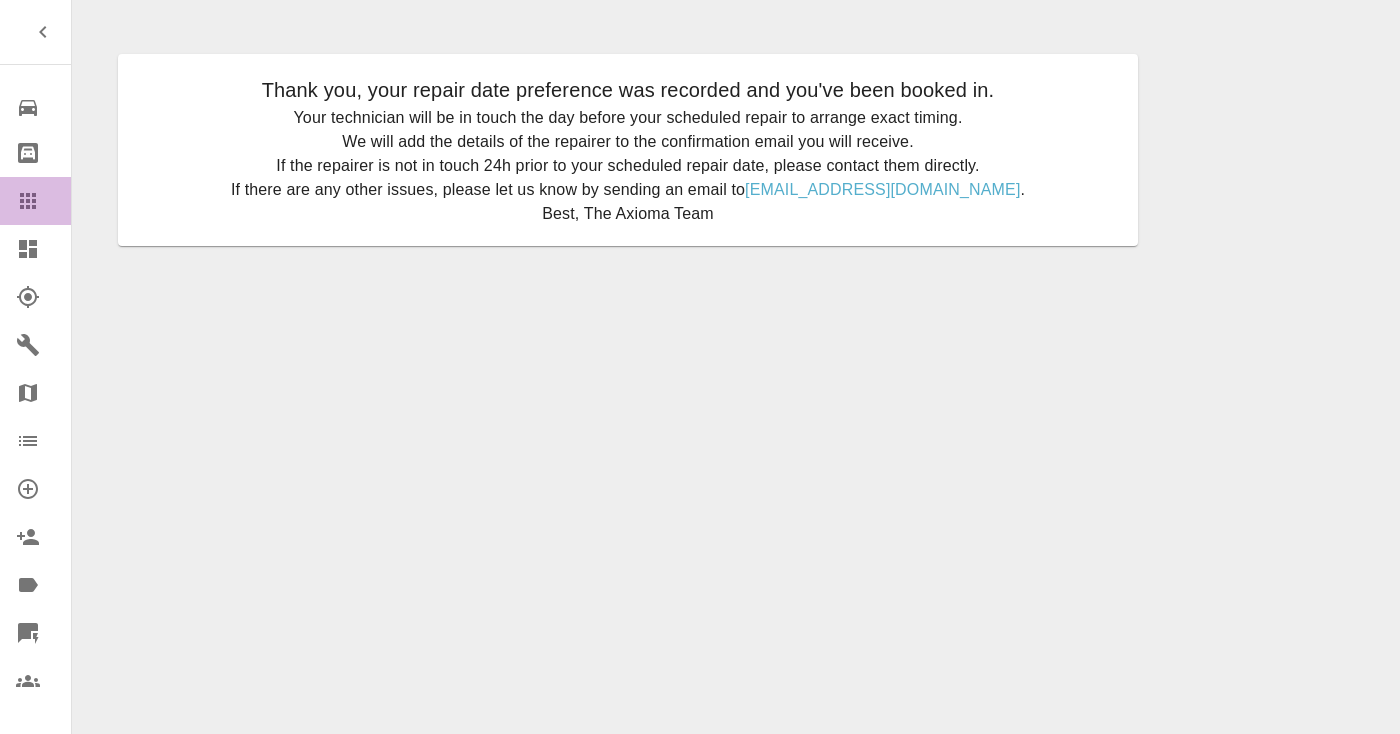 click 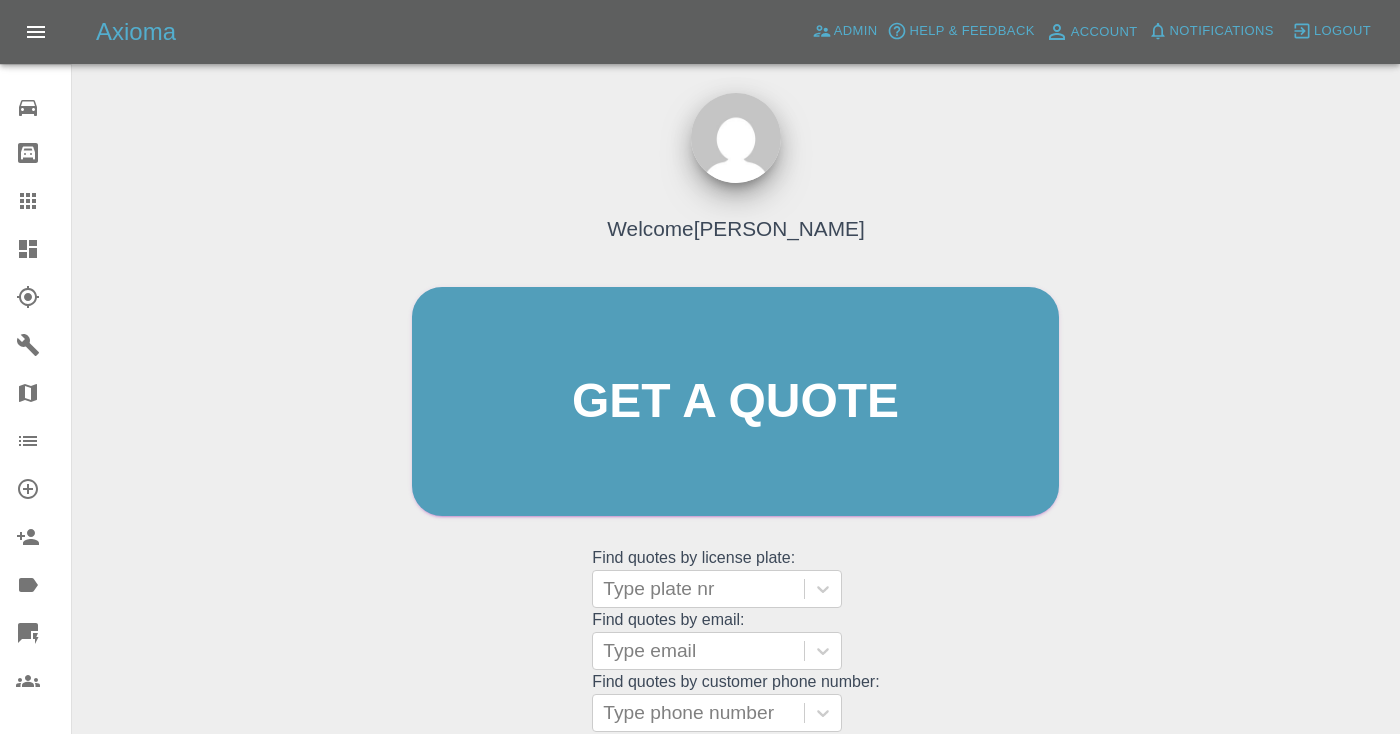 click on "Welcome  [PERSON_NAME] Get a quote Get a quote Find quotes by license plate: Type plate nr Find quotes by email: Type email Find quotes by customer phone number: Type phone number" at bounding box center [735, 440] 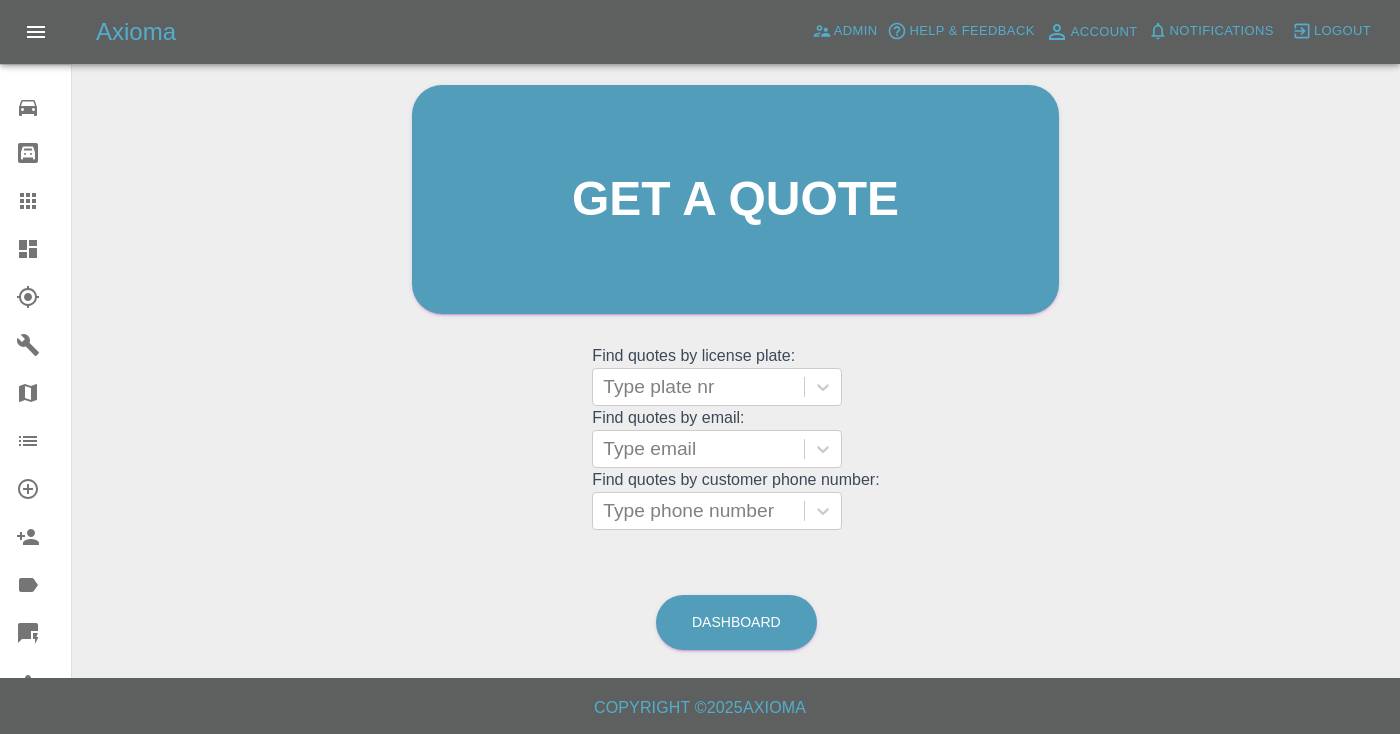 scroll, scrollTop: 201, scrollLeft: 0, axis: vertical 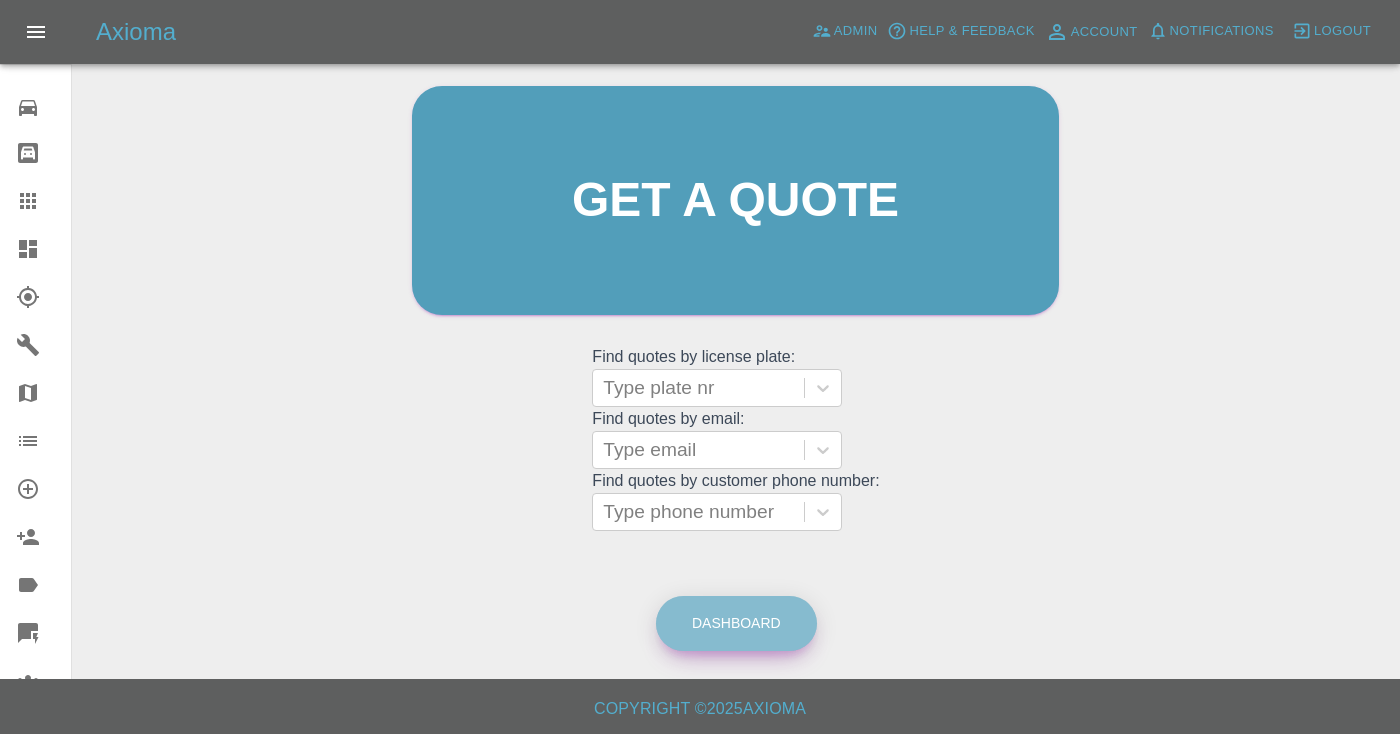 click on "Dashboard" at bounding box center (736, 623) 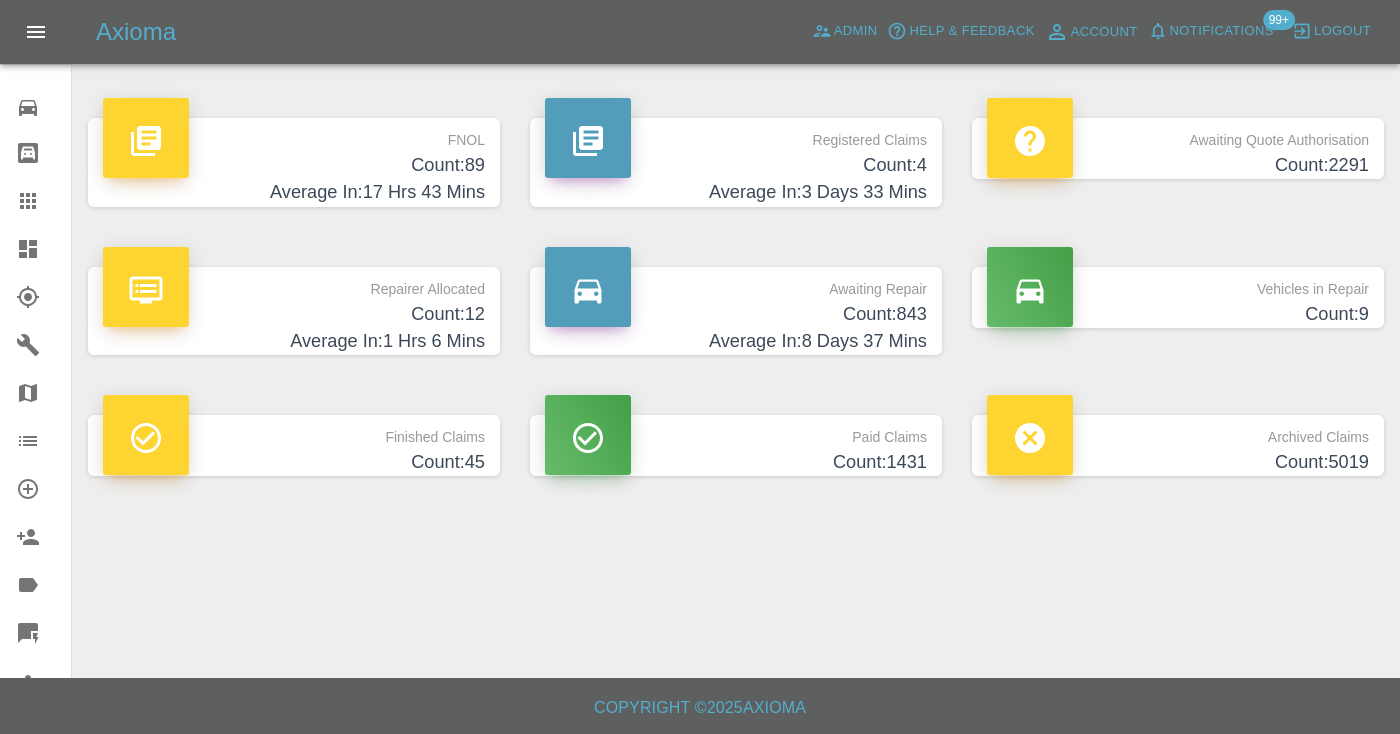 click on "Count:  843" at bounding box center [736, 314] 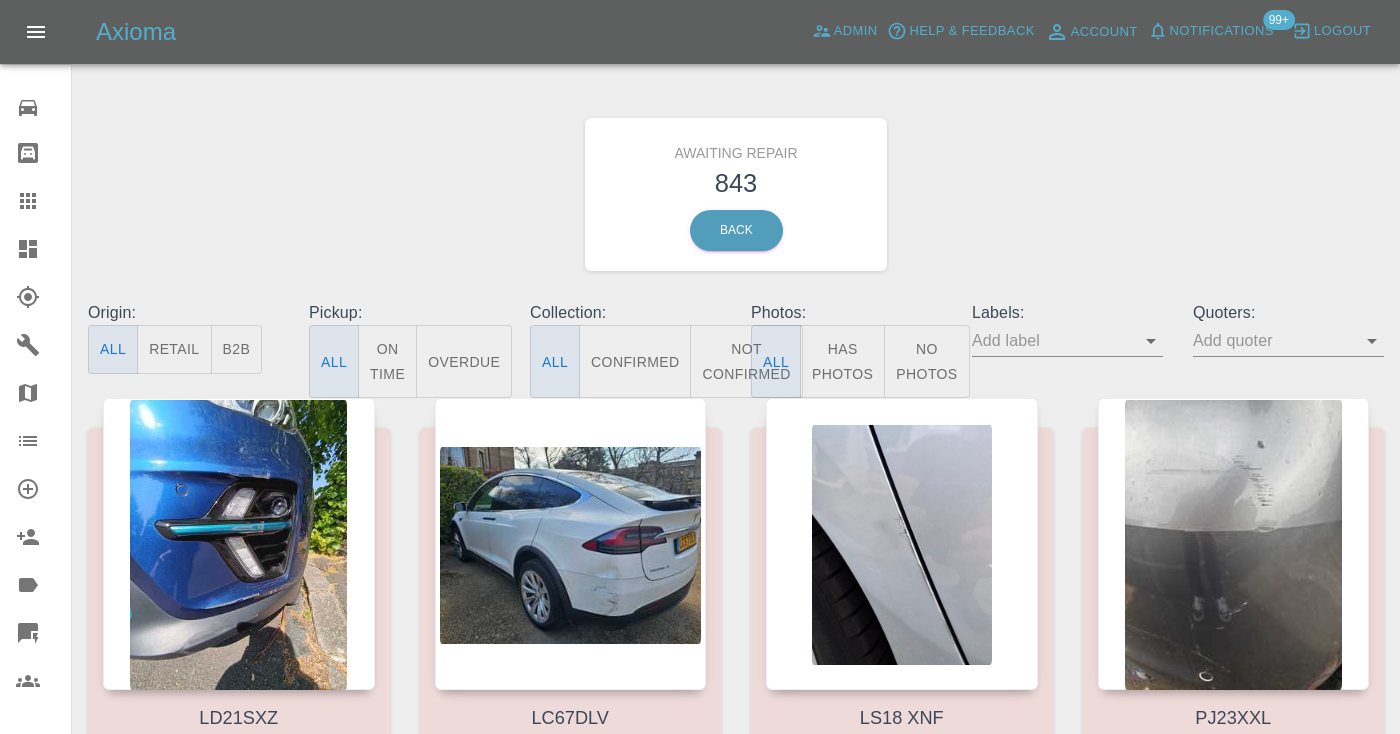 click on "Not Confirmed" at bounding box center (746, 361) 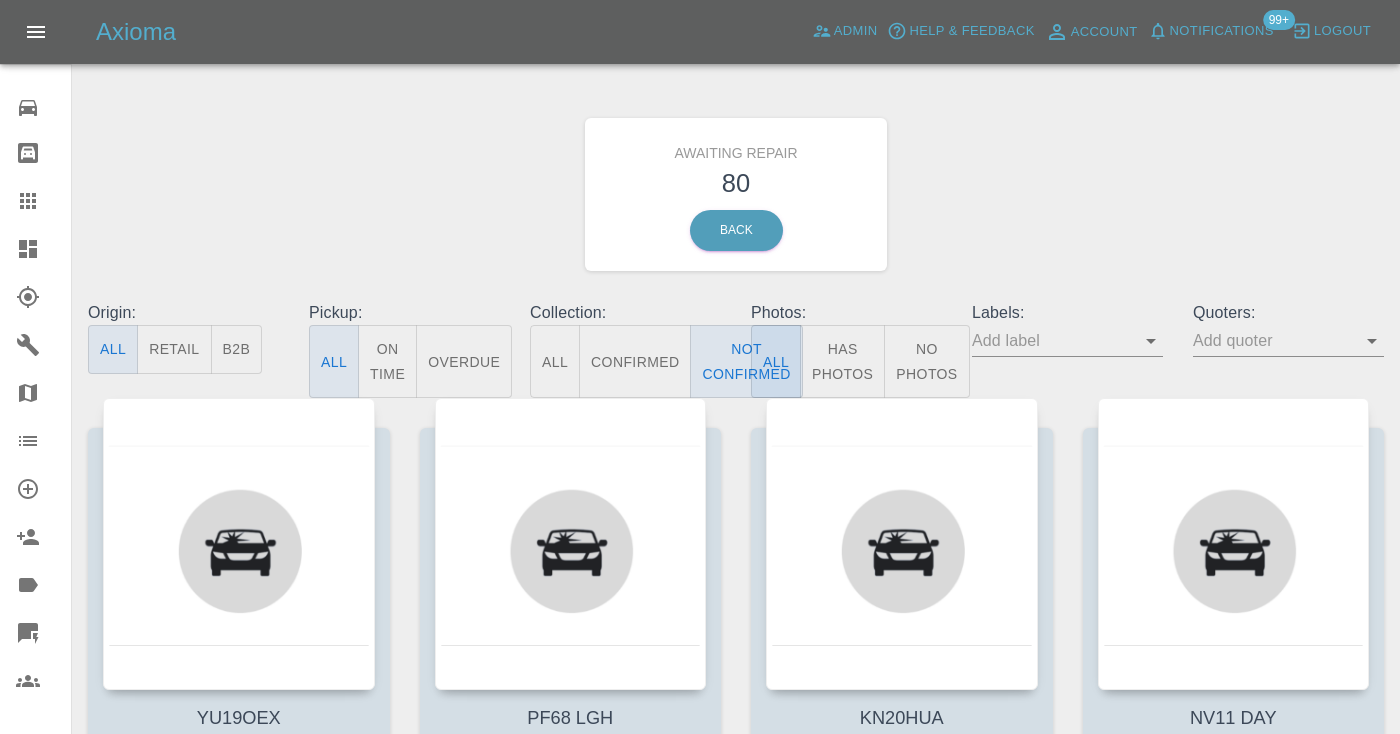 click on "Awaiting Repair 80 Back" at bounding box center [736, 194] 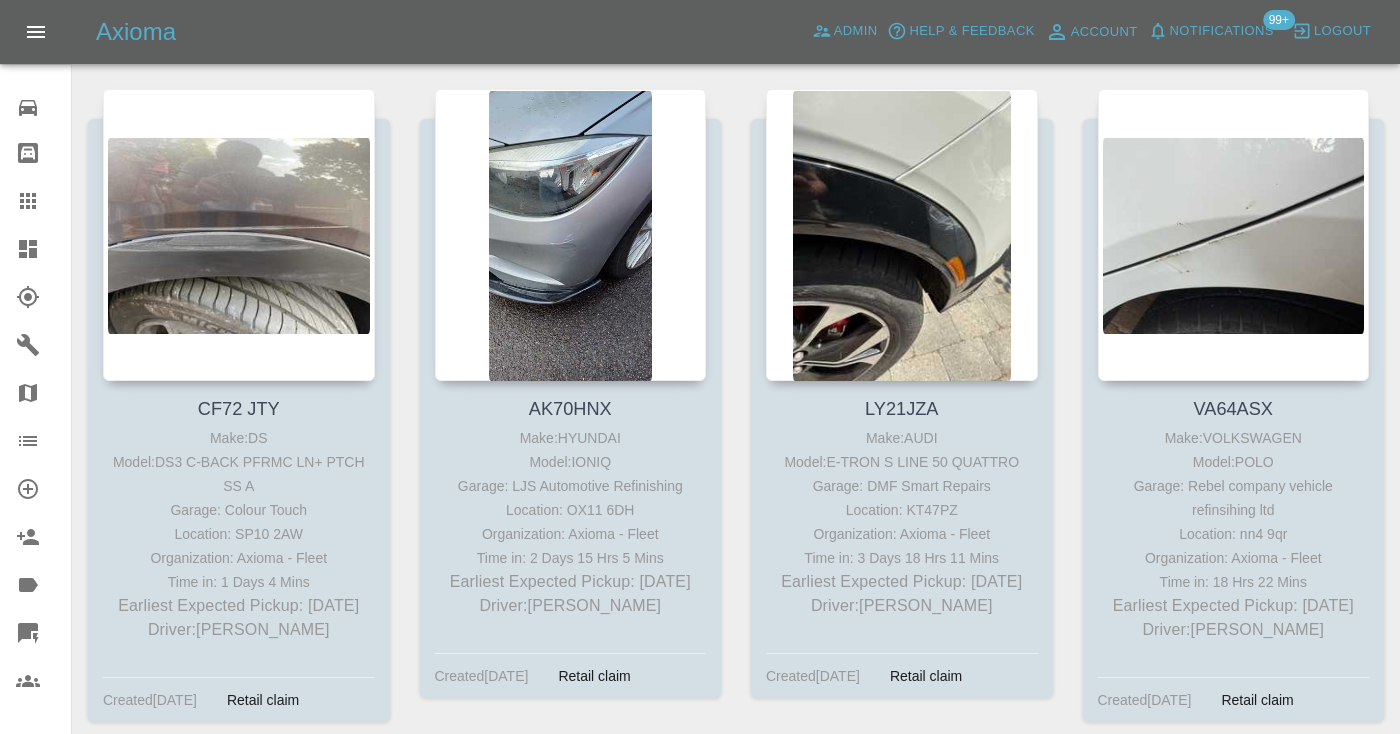 scroll, scrollTop: 5597, scrollLeft: 0, axis: vertical 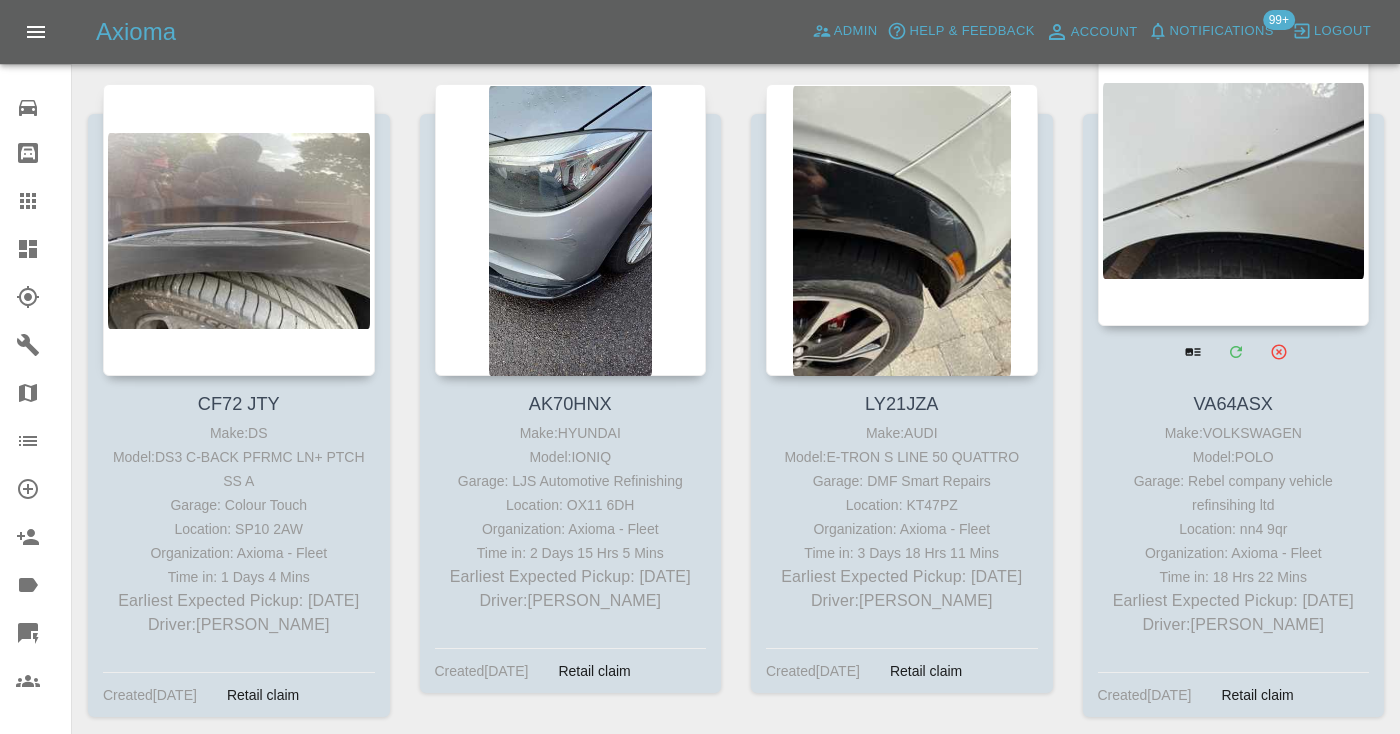 click at bounding box center (1234, 180) 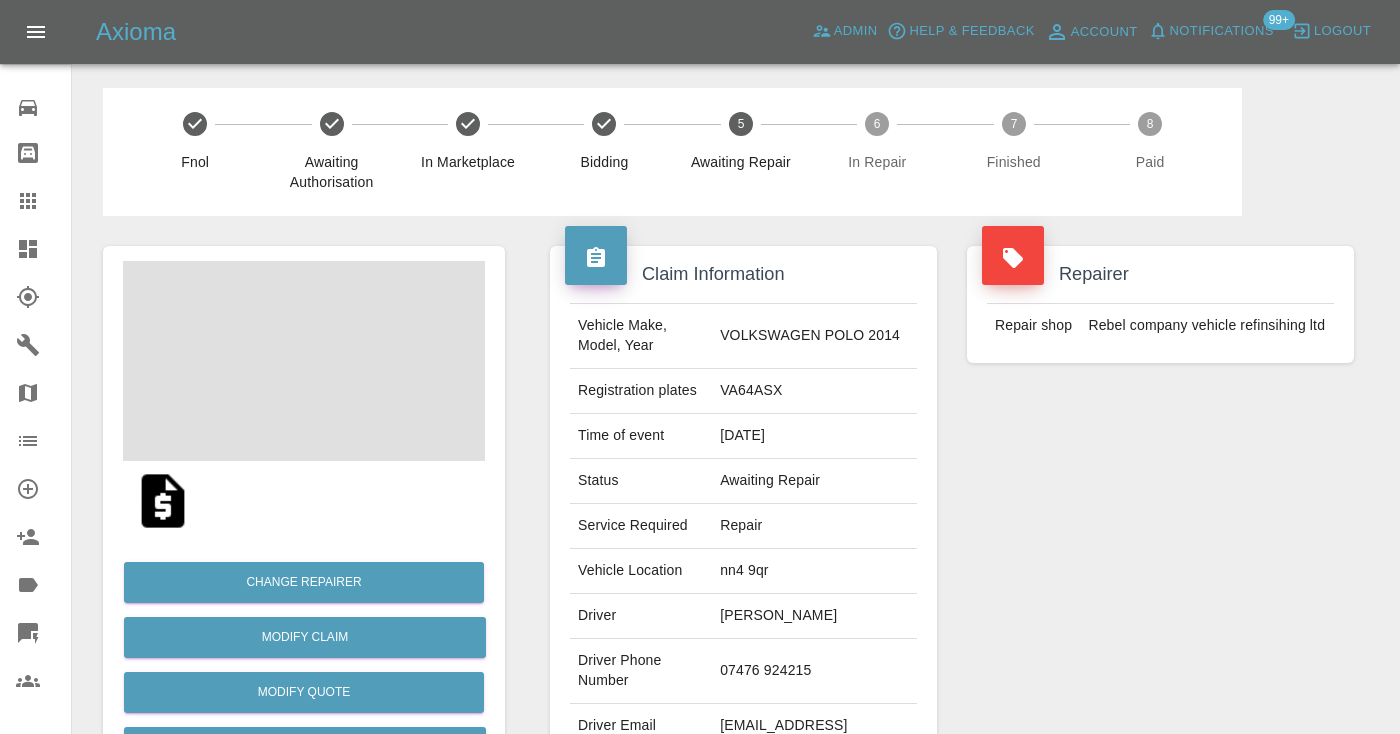 click on "[PERSON_NAME]" at bounding box center [814, 616] 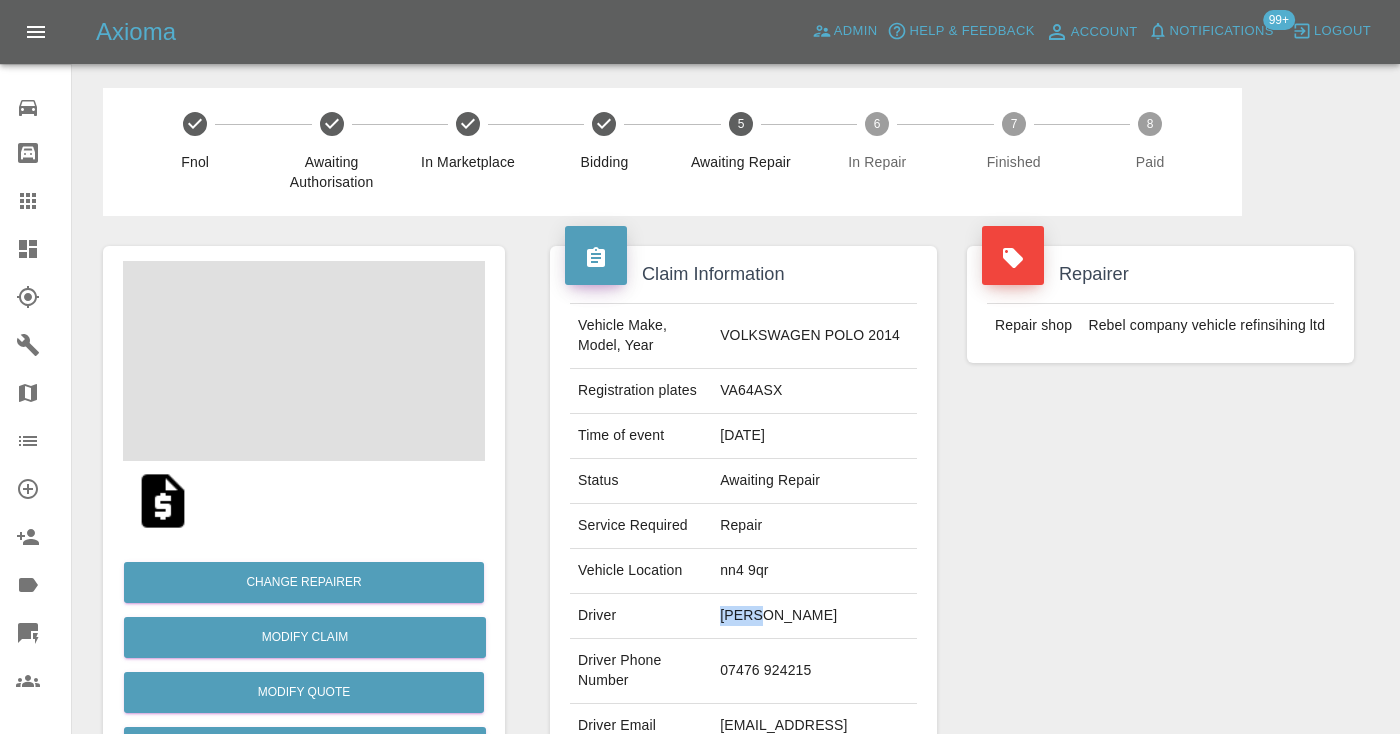 click on "[PERSON_NAME]" at bounding box center (814, 616) 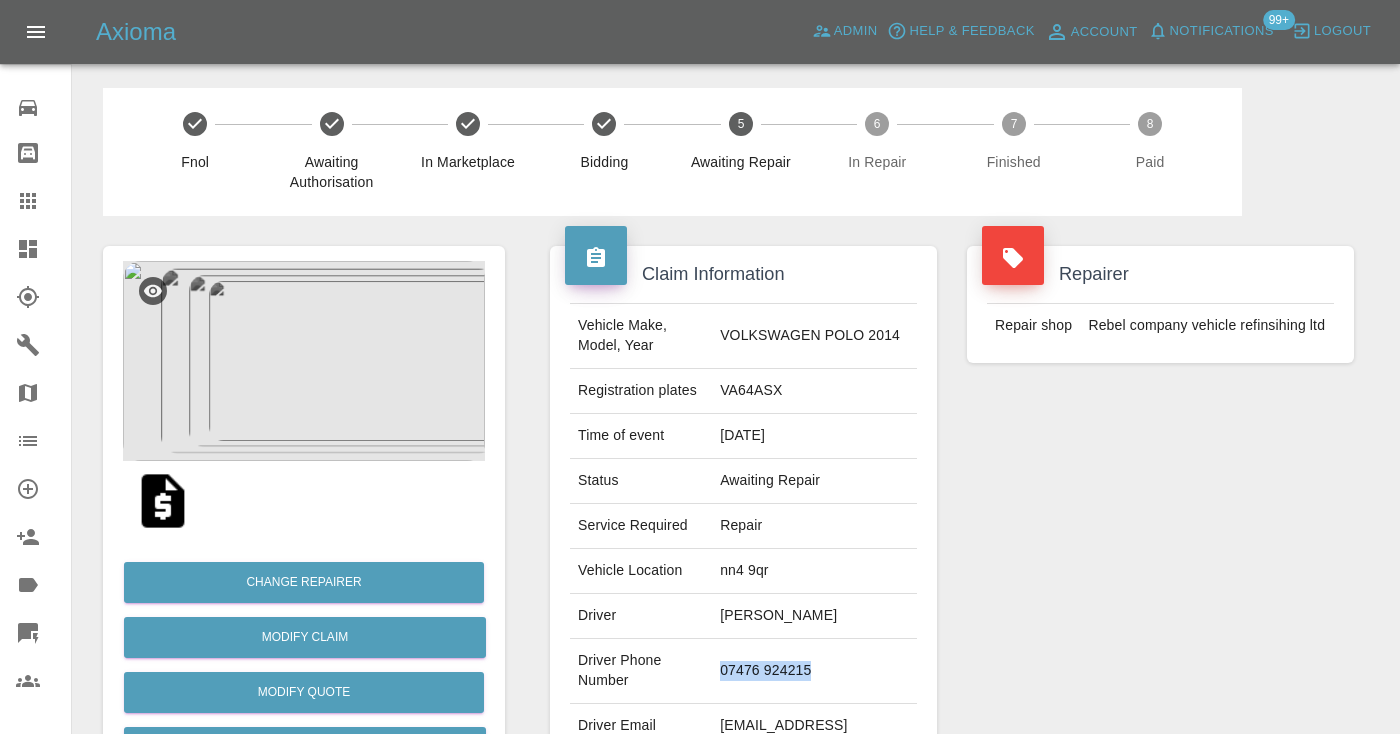 drag, startPoint x: 805, startPoint y: 686, endPoint x: 709, endPoint y: 679, distance: 96.25487 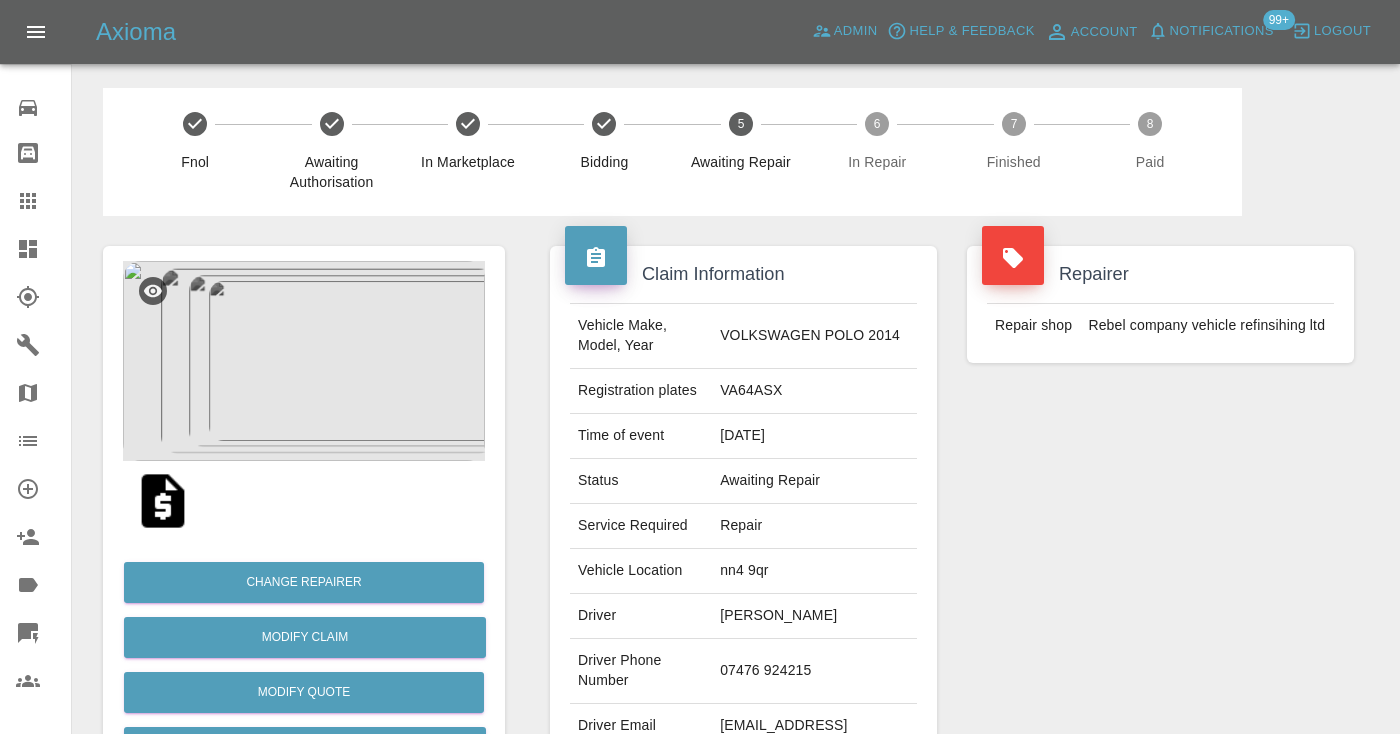 click on "Repairer Repair shop Rebel company vehicle refinsihing ltd" at bounding box center (1160, 514) 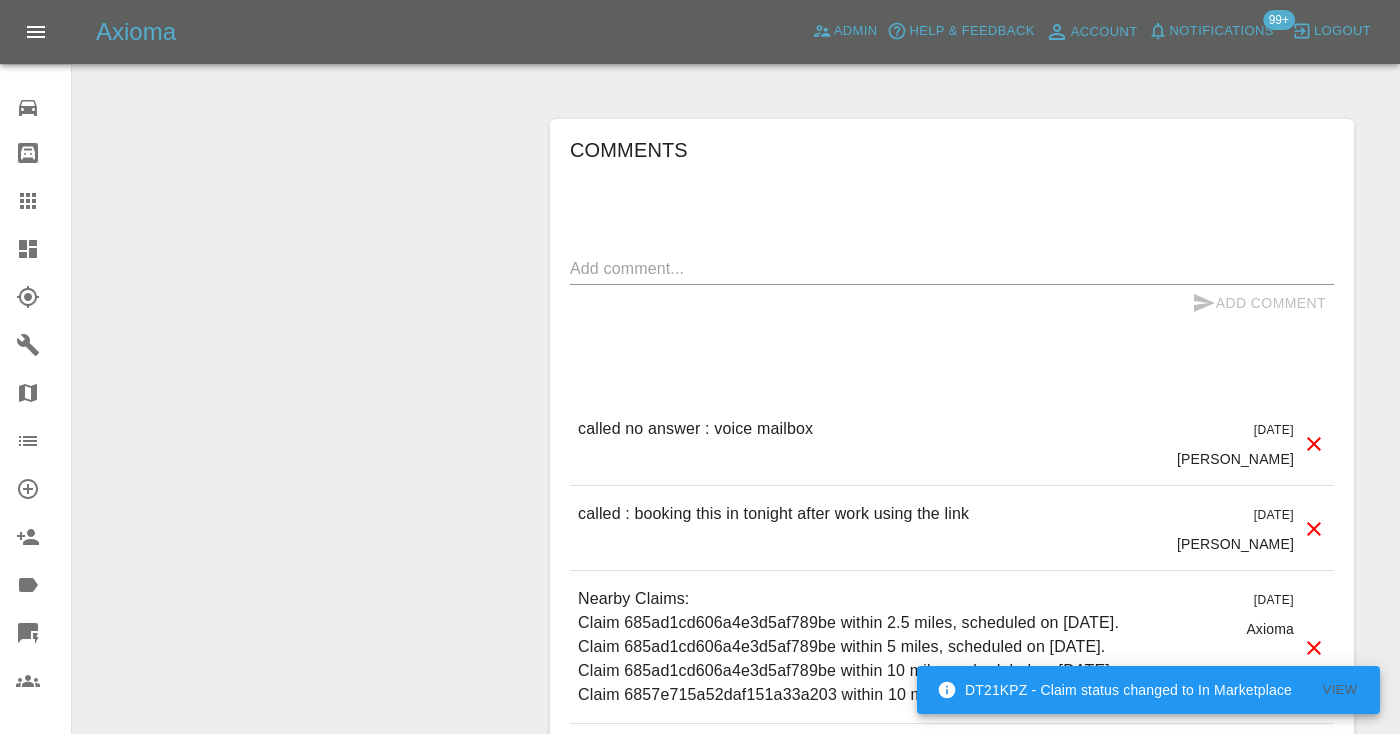scroll, scrollTop: 1867, scrollLeft: 0, axis: vertical 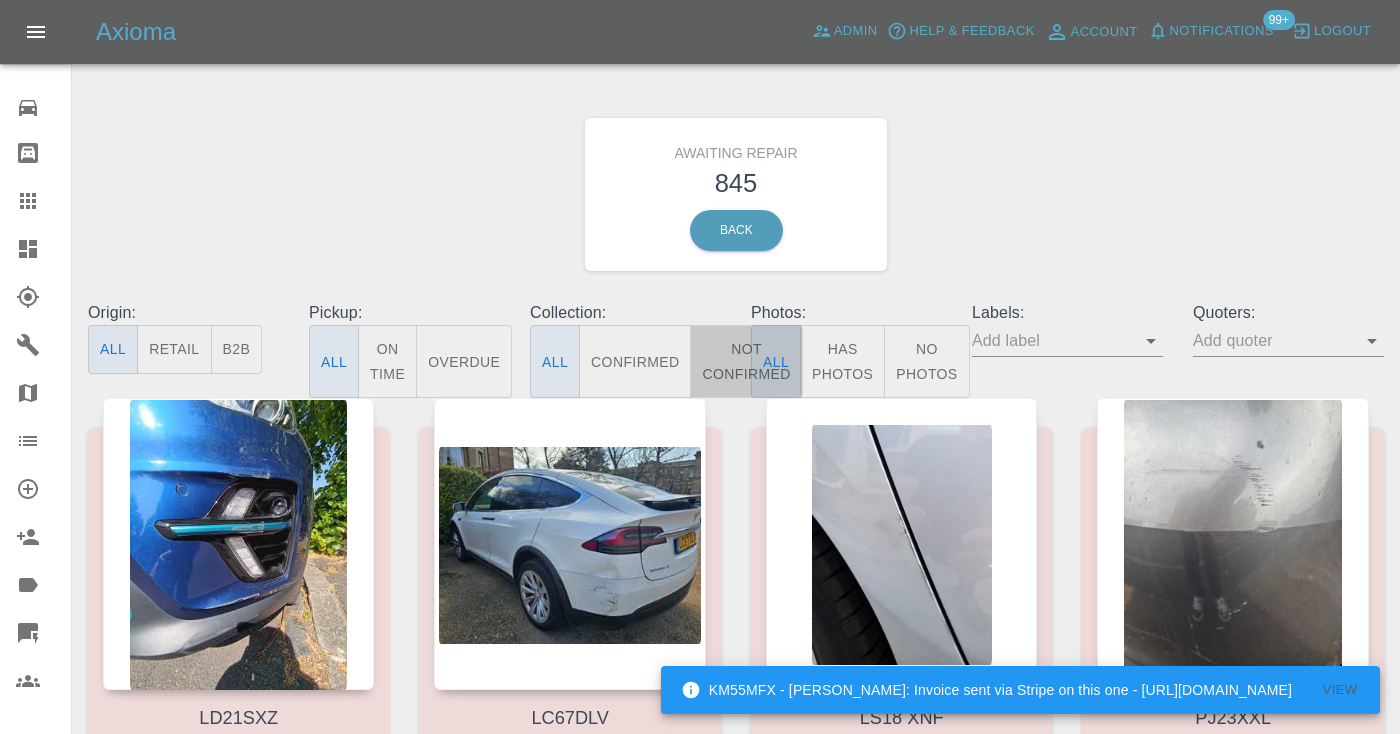 click on "Not Confirmed" at bounding box center (746, 361) 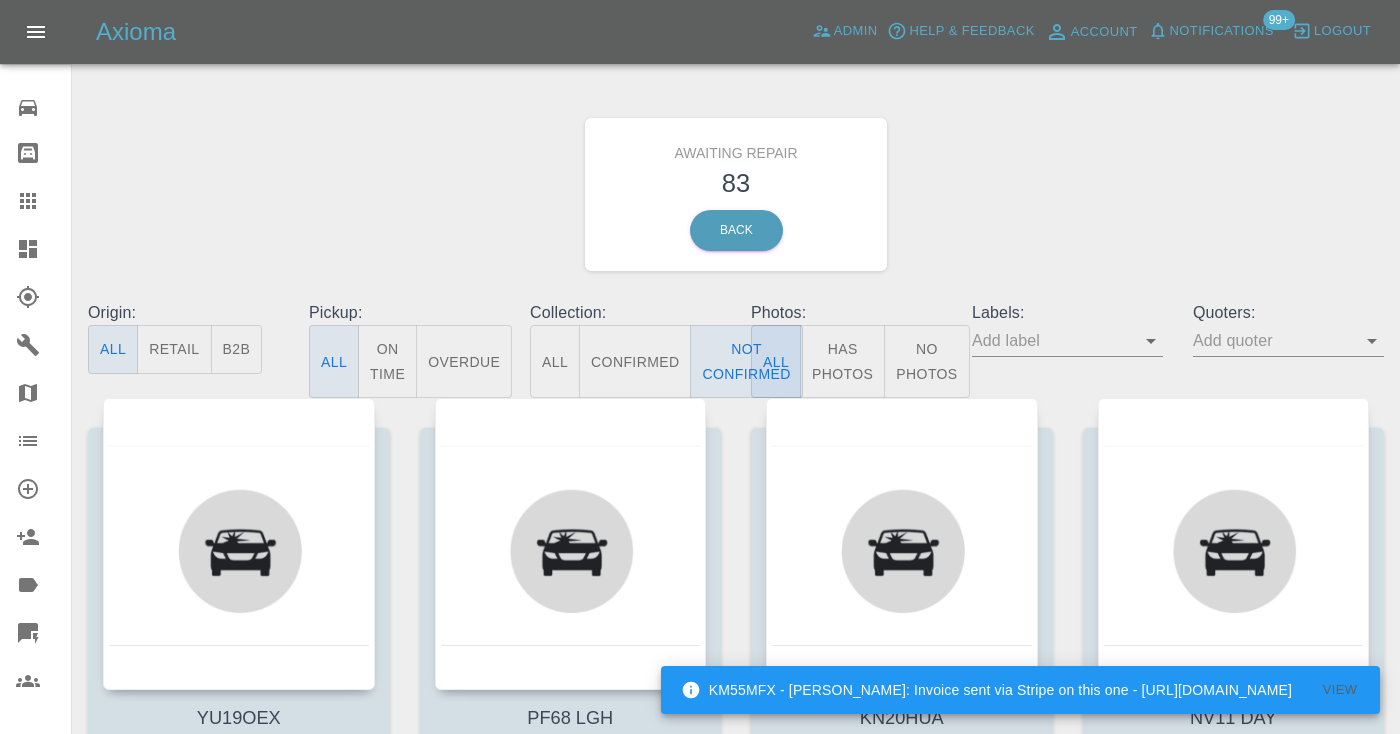 click on "Awaiting Repair 83 Back" at bounding box center (736, 194) 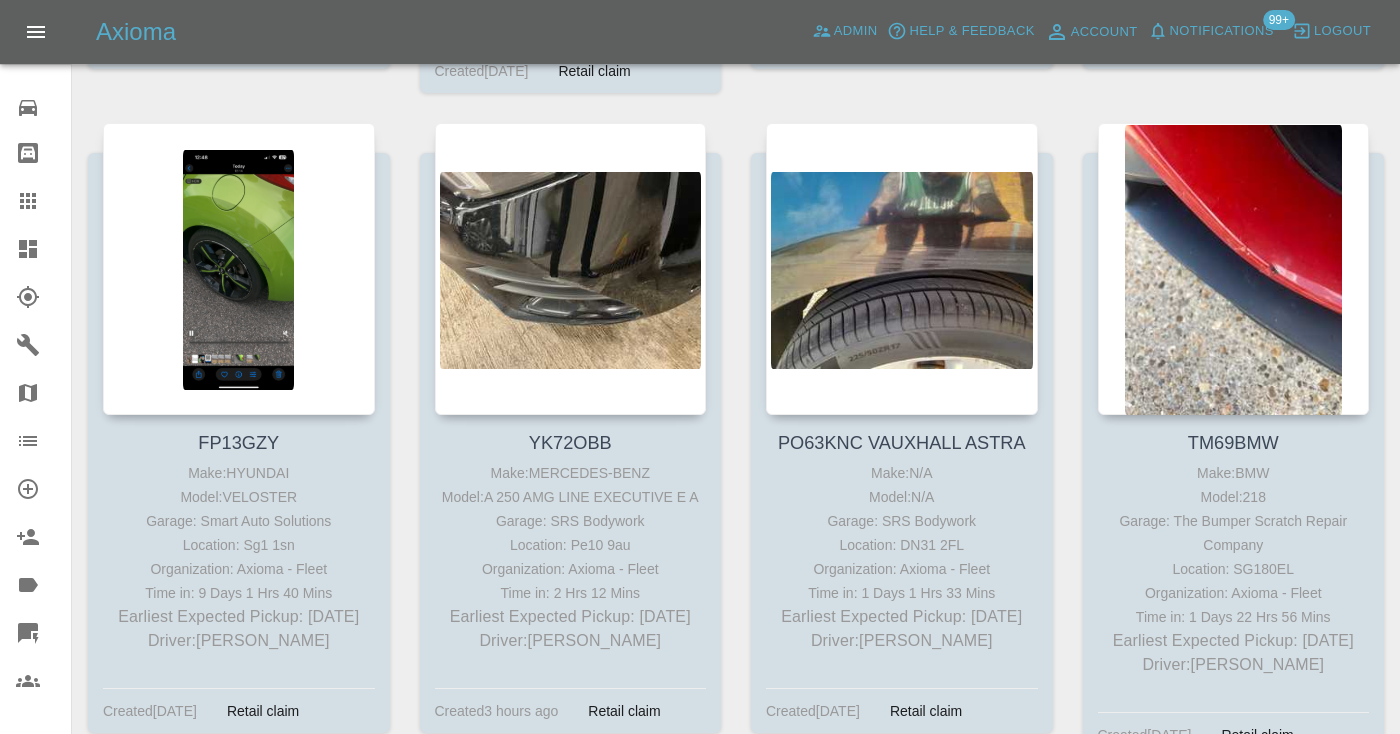 scroll, scrollTop: 6861, scrollLeft: 0, axis: vertical 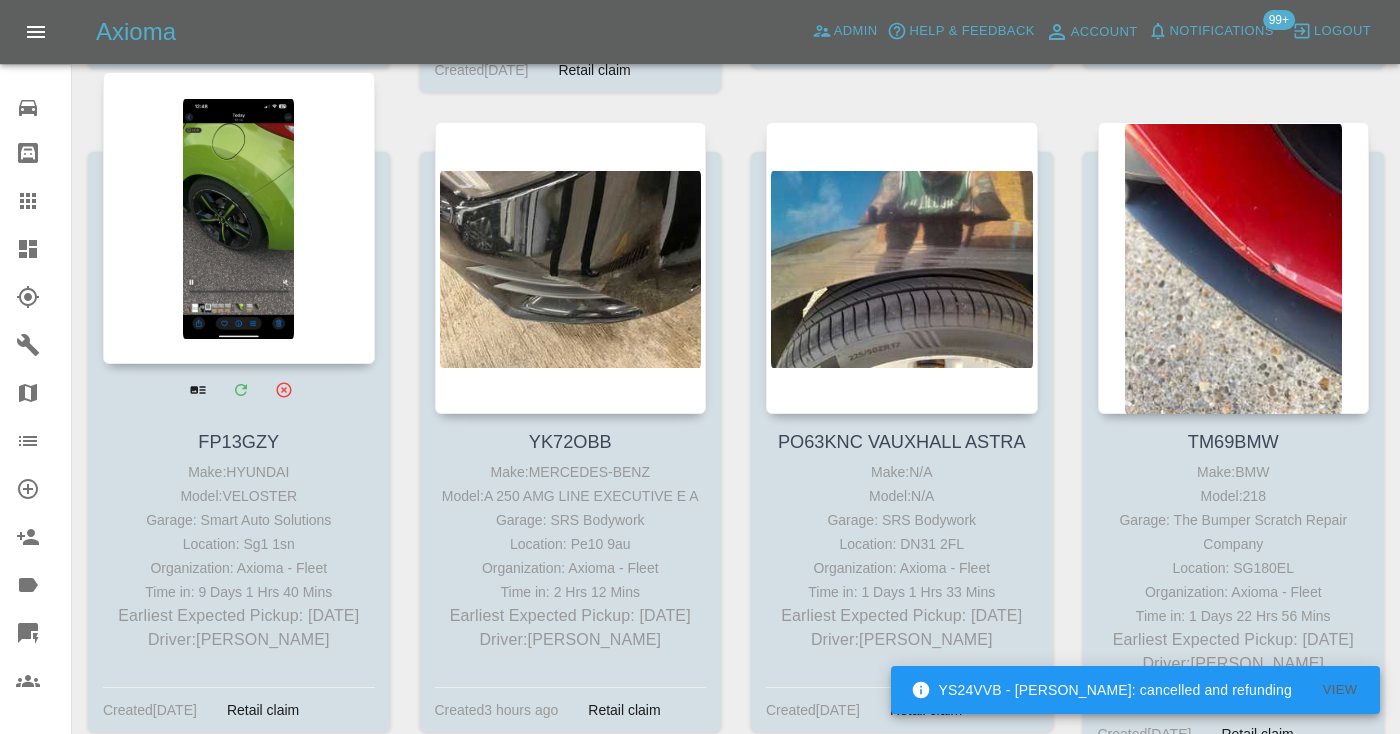 click at bounding box center (239, 218) 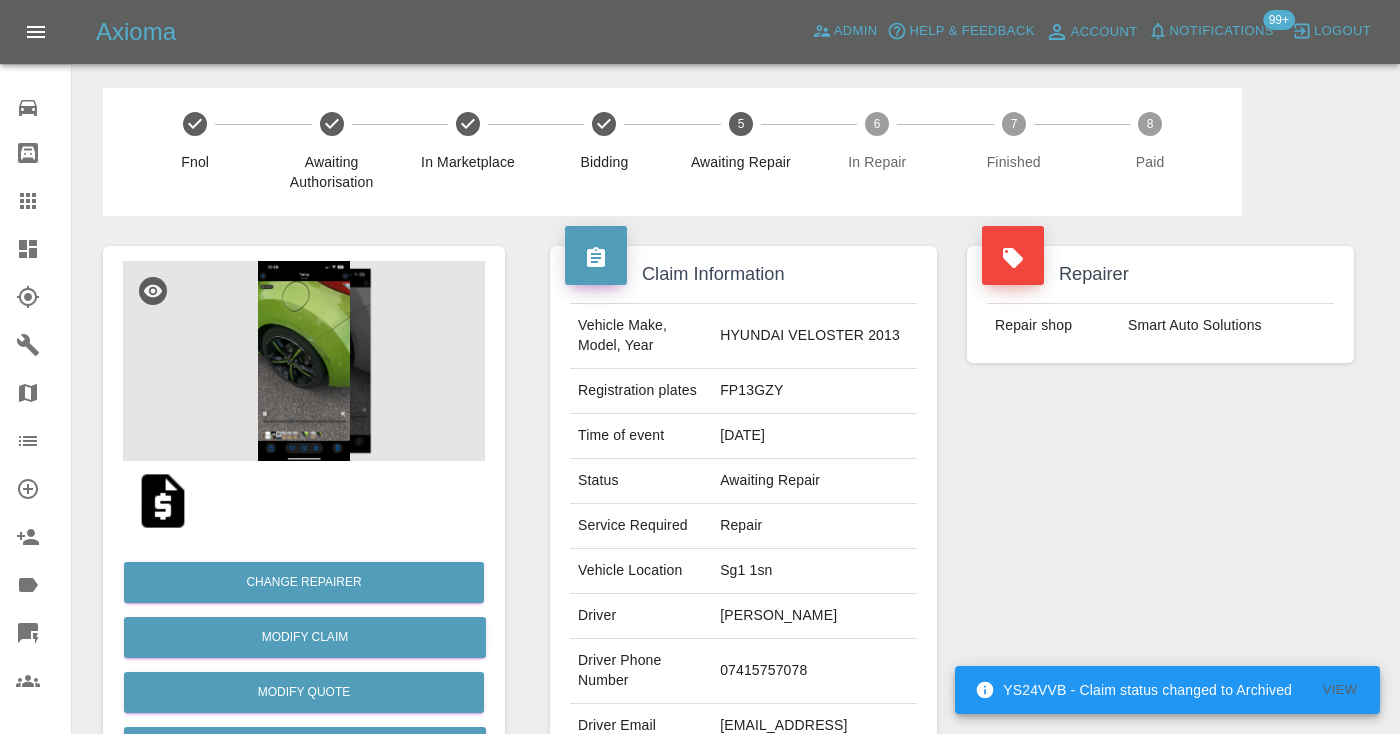 click on "07415757078" at bounding box center [814, 671] 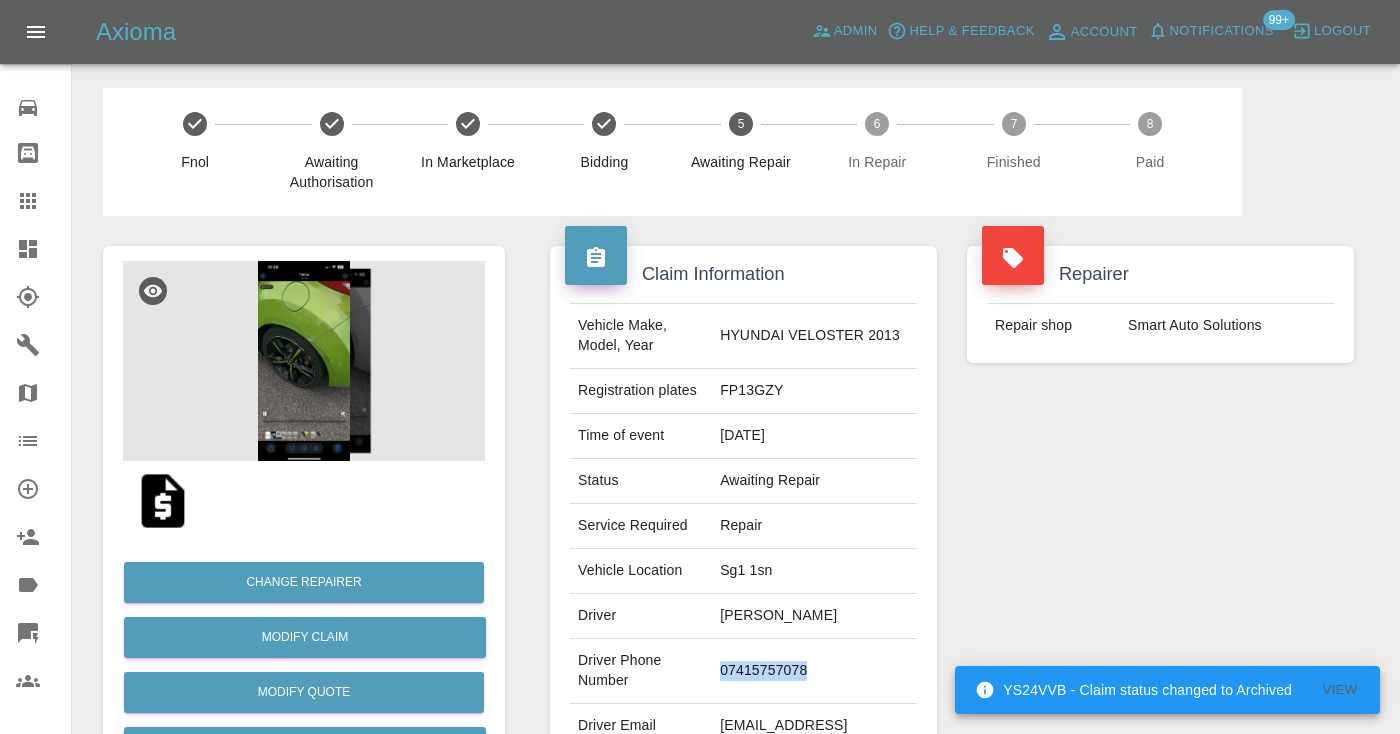 click on "07415757078" at bounding box center [814, 671] 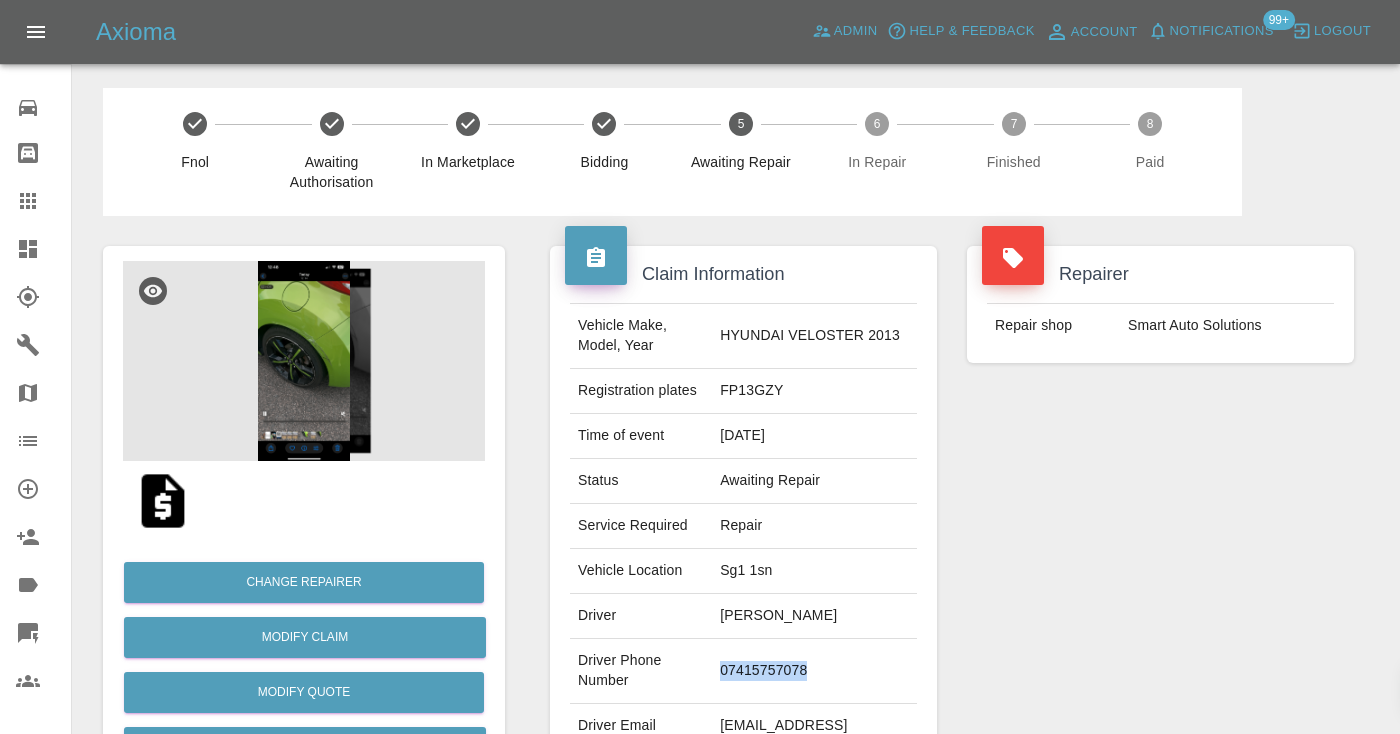 copy on "07415757078" 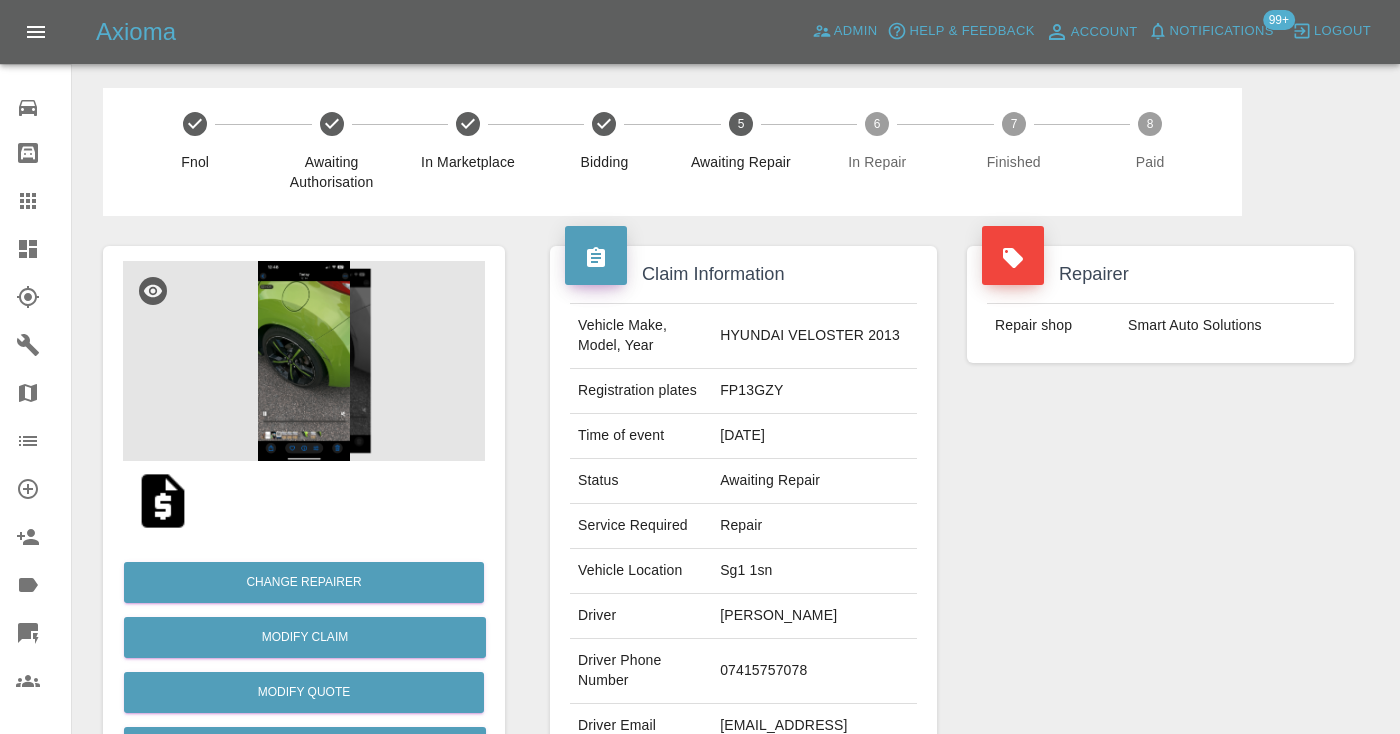 click on "Repairer Repair shop Smart Auto Solutions" at bounding box center [1160, 514] 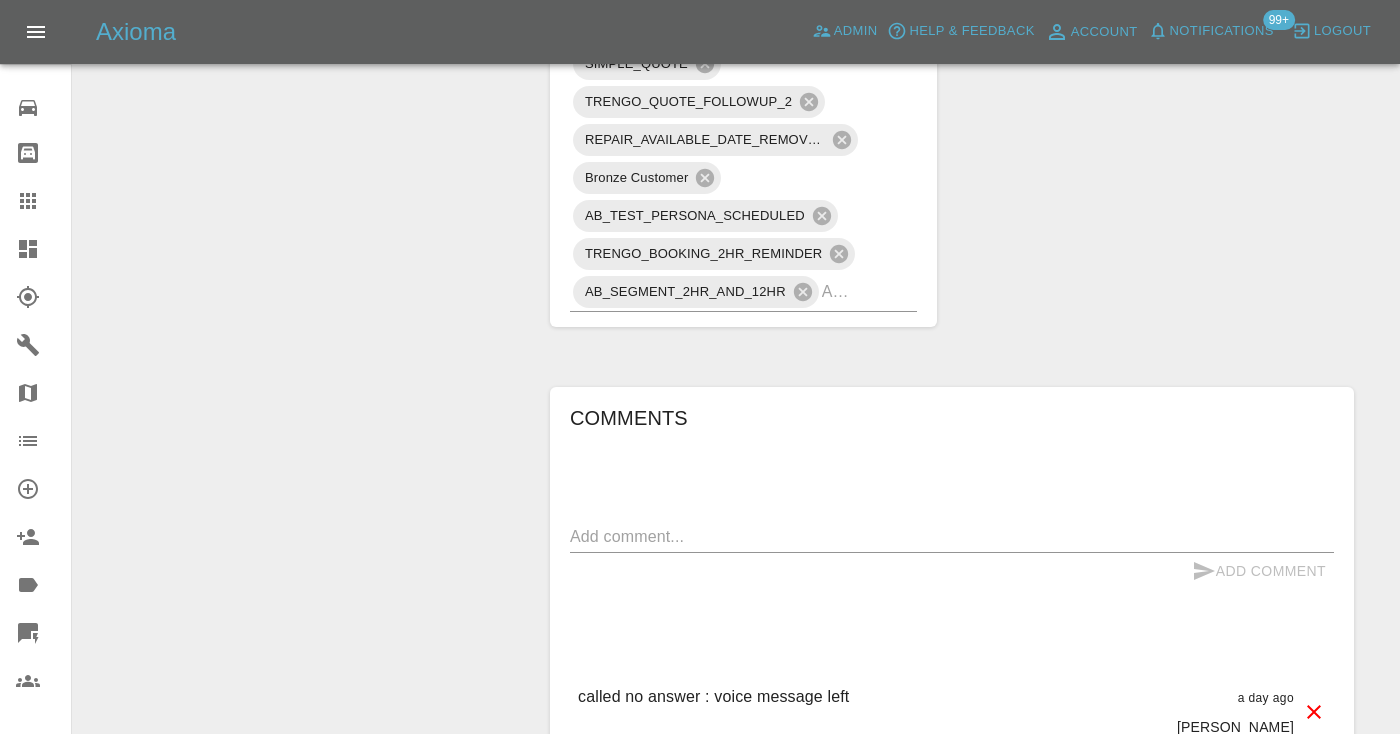 scroll, scrollTop: 1479, scrollLeft: 0, axis: vertical 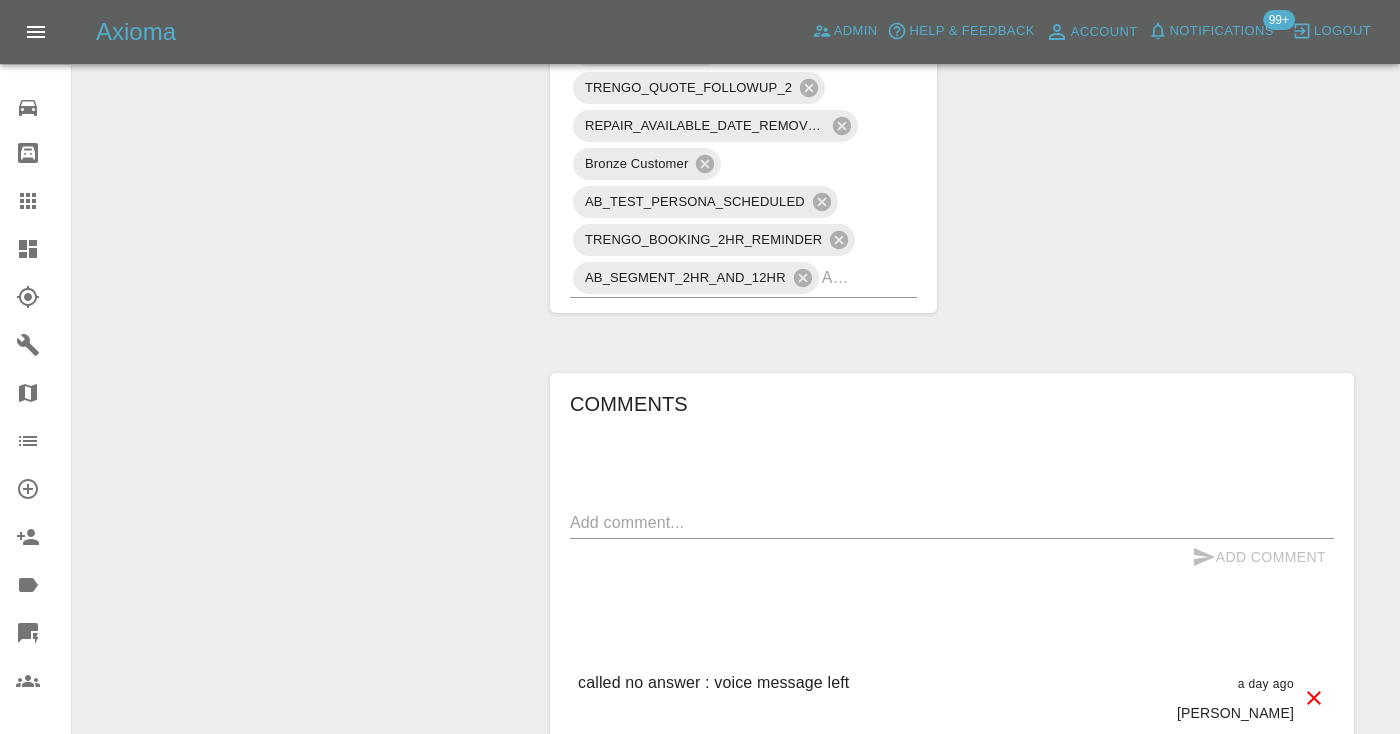 click at bounding box center [952, 522] 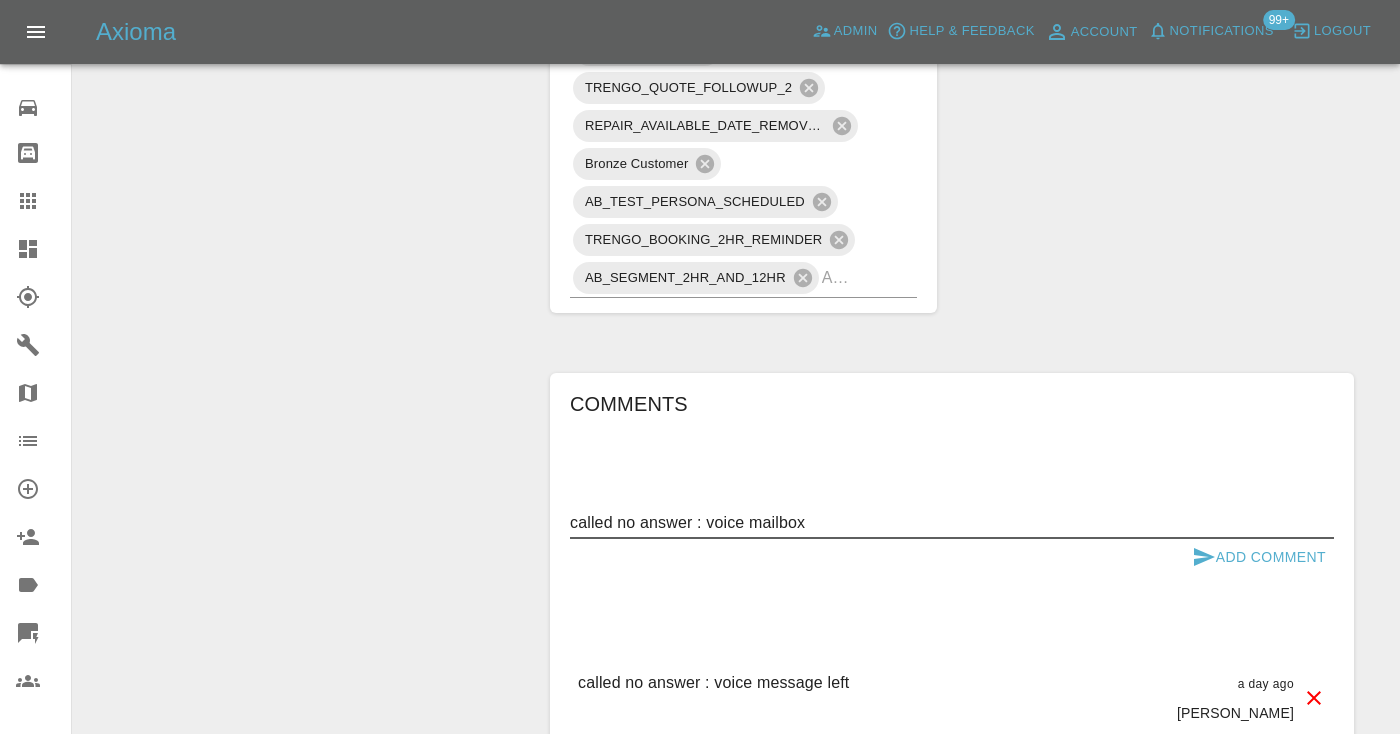 type on "called no answer : voice mailbox" 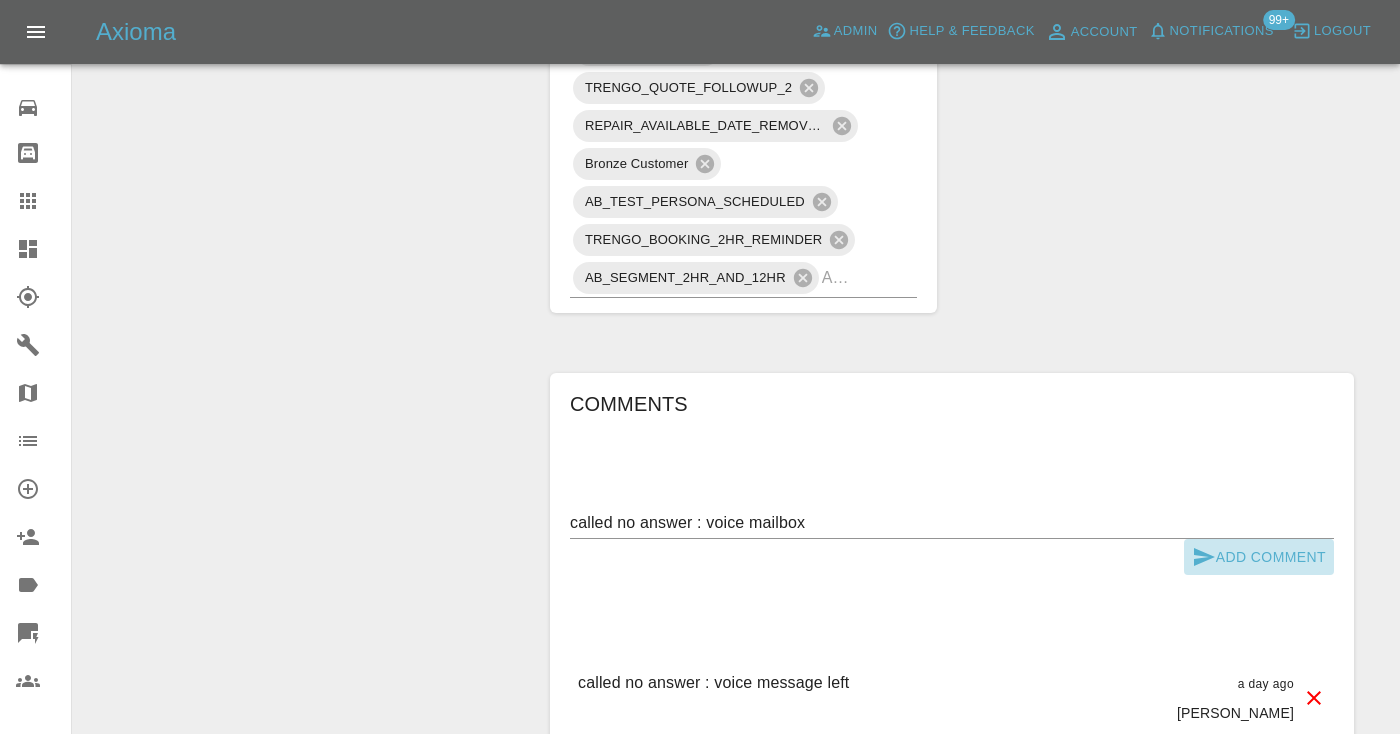 click 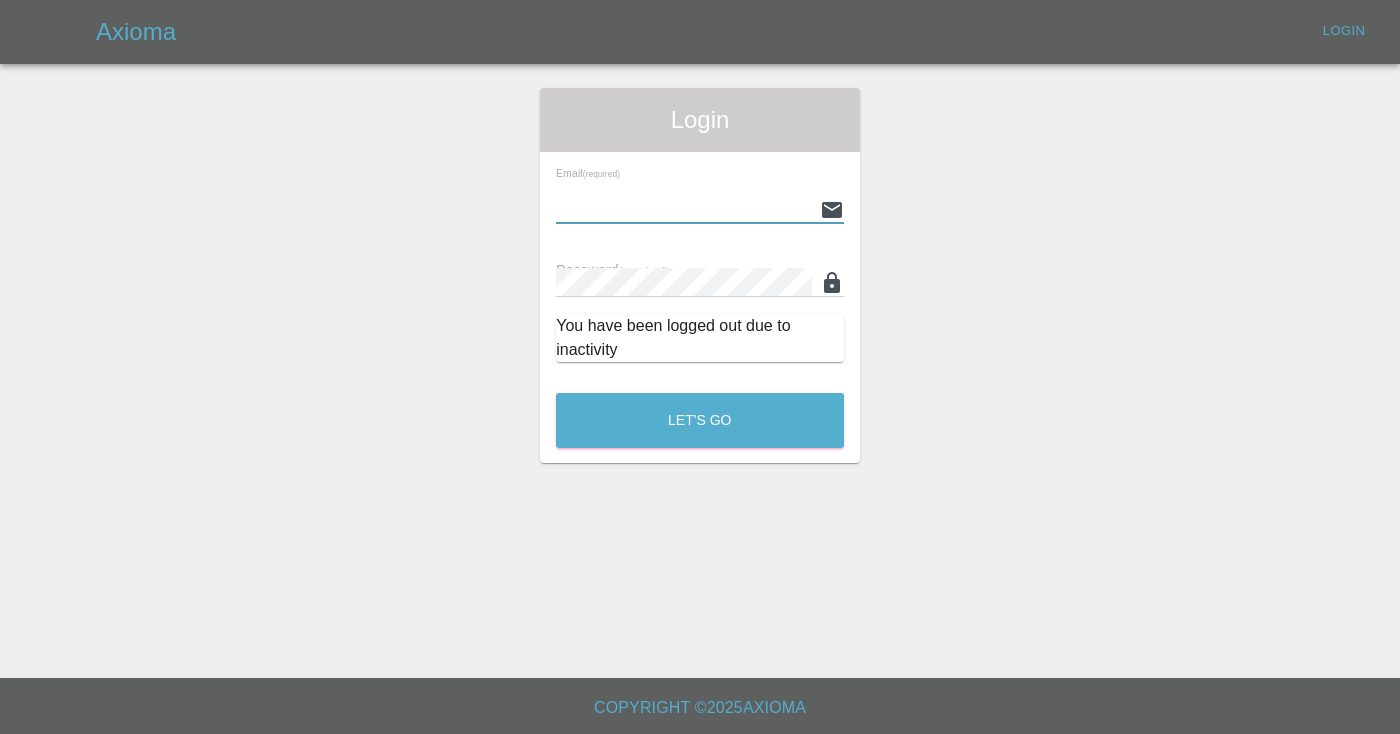 scroll, scrollTop: 0, scrollLeft: 0, axis: both 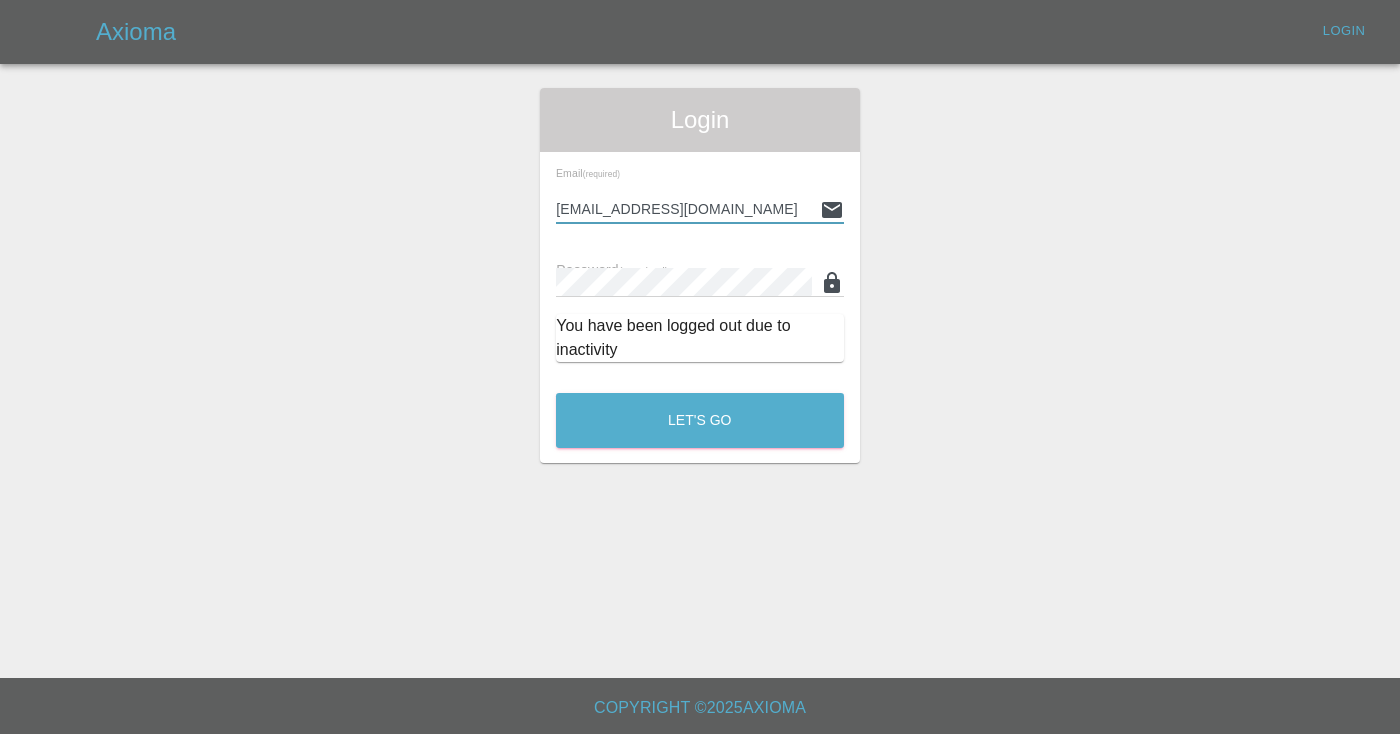 click on "Let's Go" at bounding box center (700, 420) 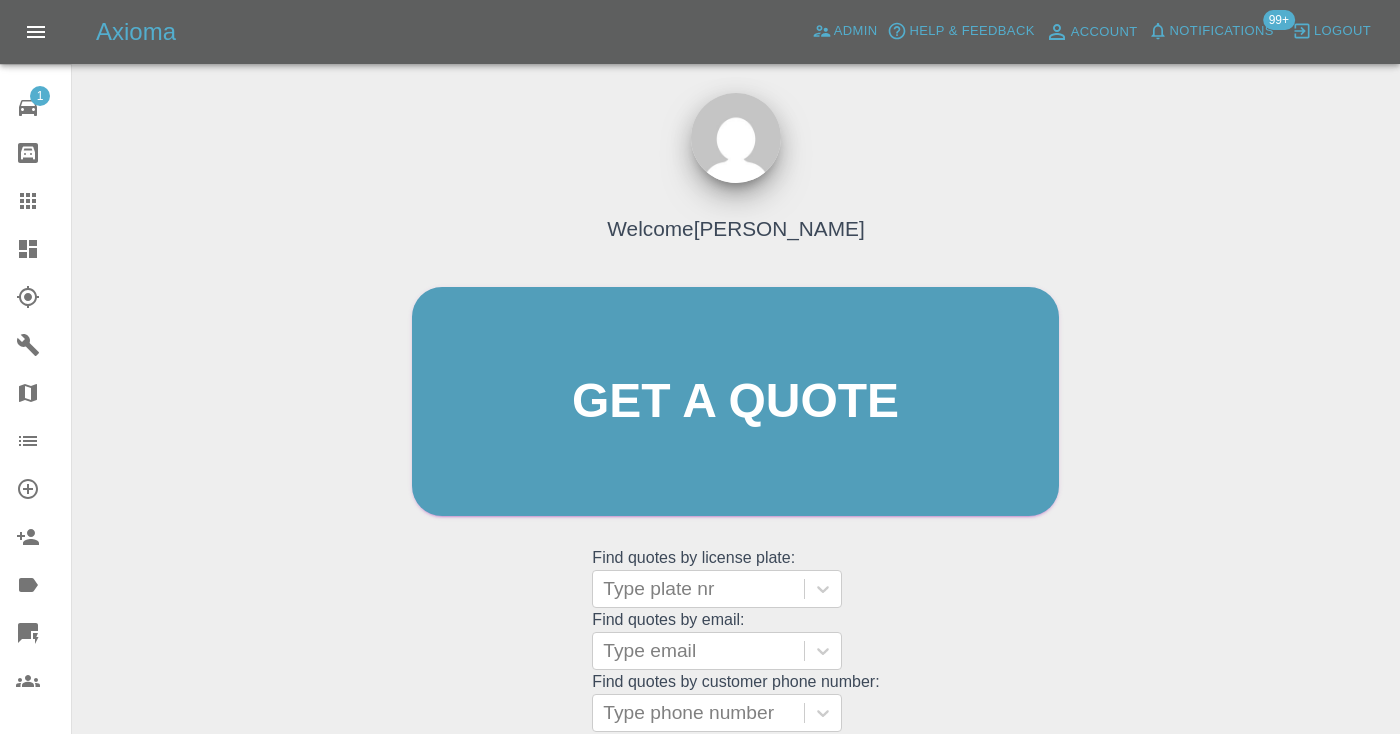 click on "Welcome  Castro Get a quote Get a quote Find quotes by license plate: Type plate nr Find quotes by email: Type email Find quotes by customer phone number: Type phone number Dashboard" at bounding box center (736, 497) 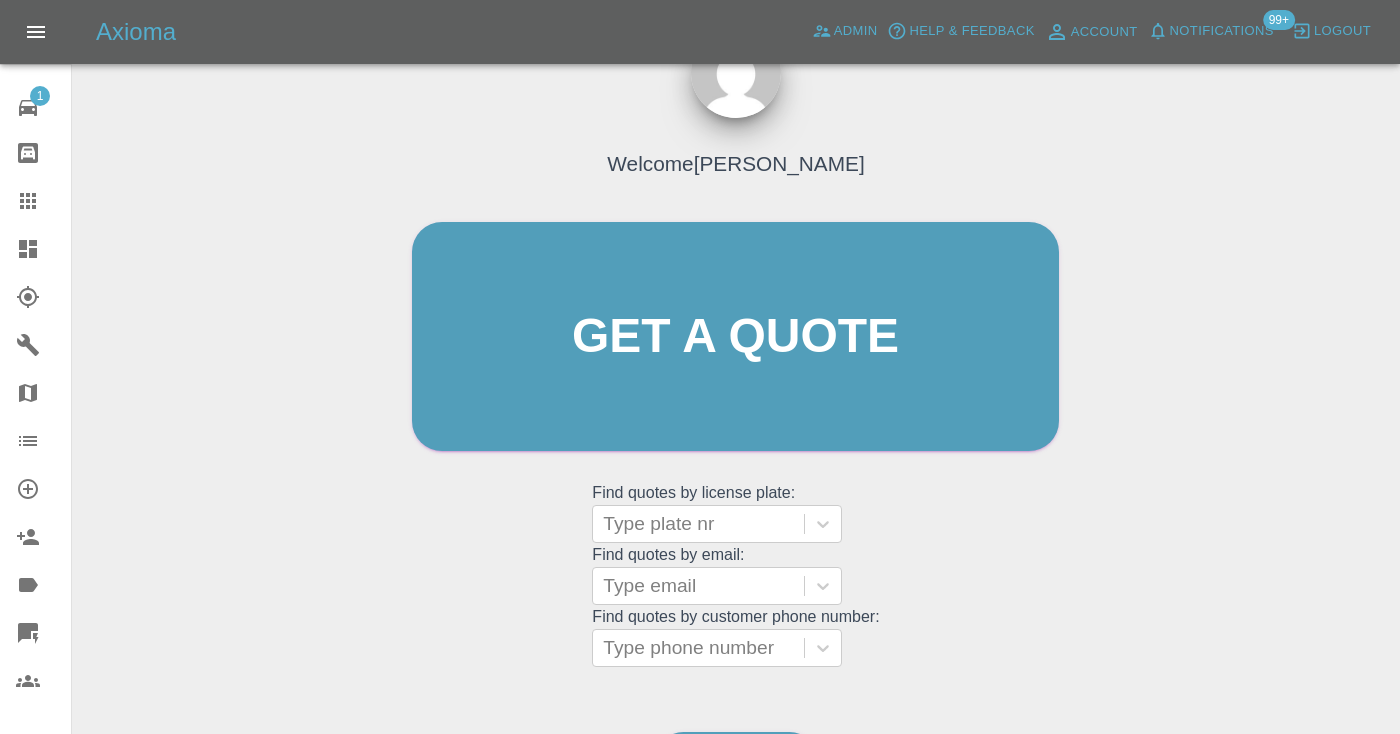scroll, scrollTop: 208, scrollLeft: 0, axis: vertical 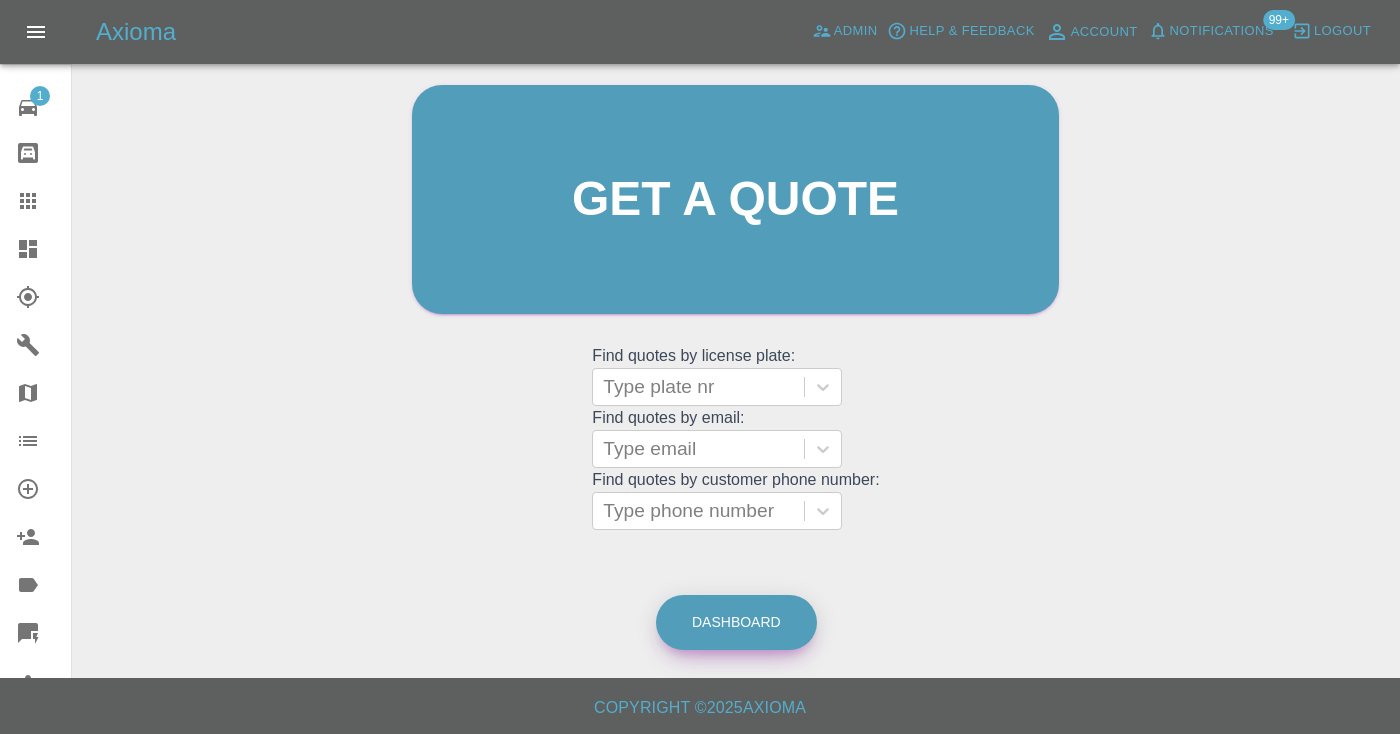 click on "Dashboard" at bounding box center [736, 622] 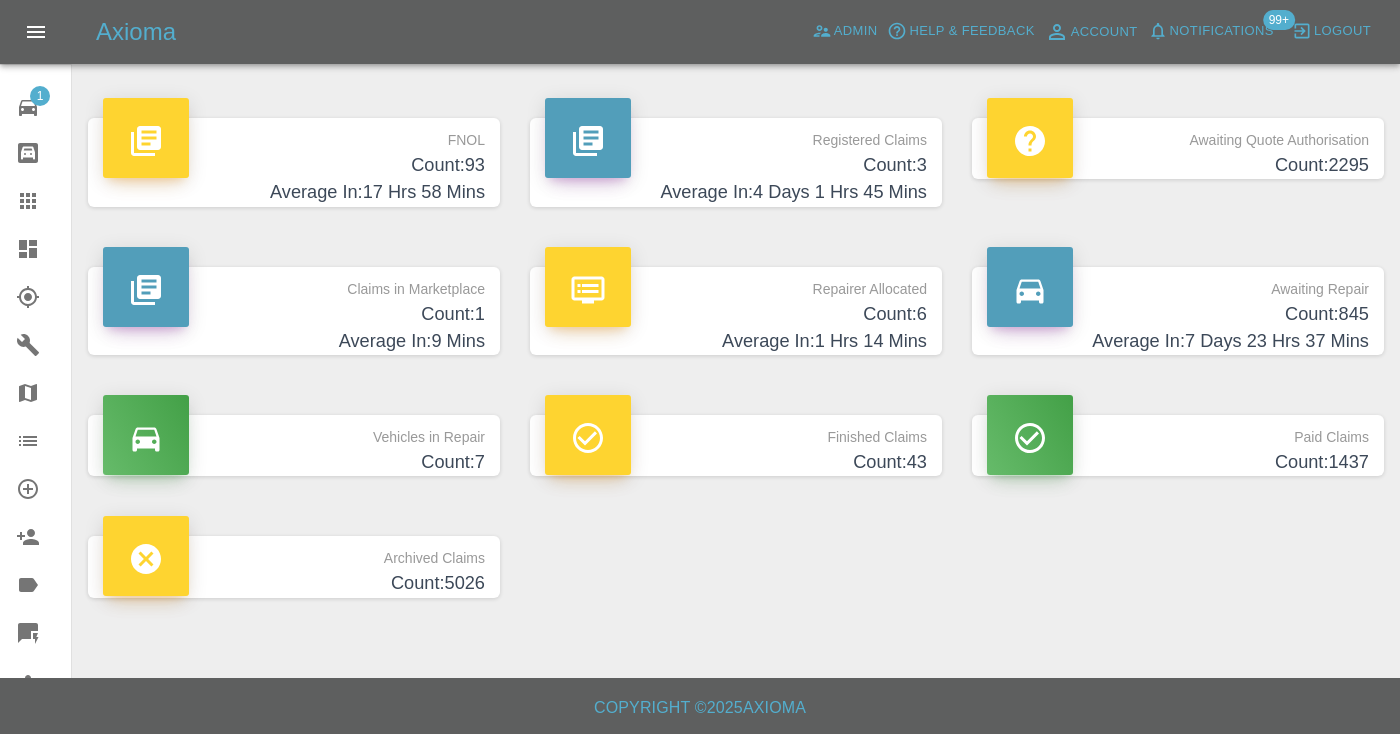 click on "Count:  845" at bounding box center (1178, 314) 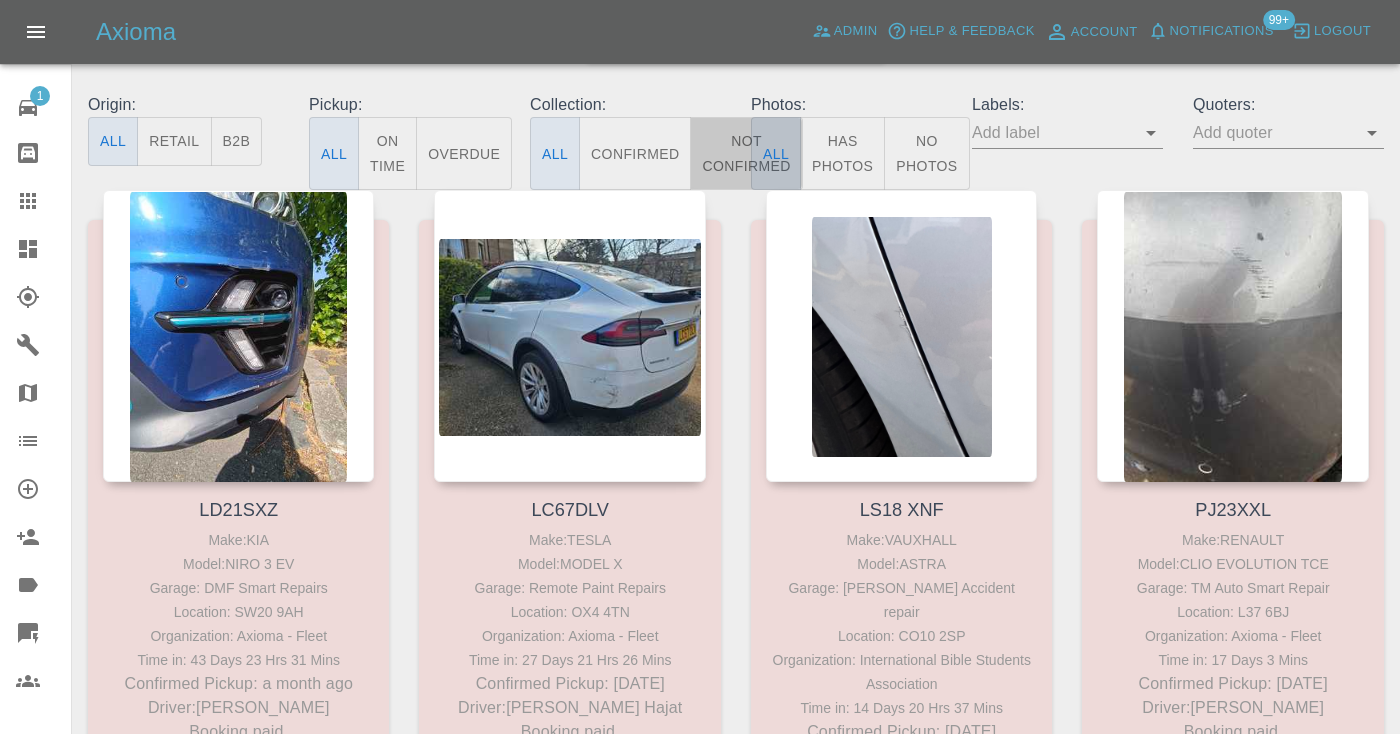 click on "Not Confirmed" at bounding box center (746, 153) 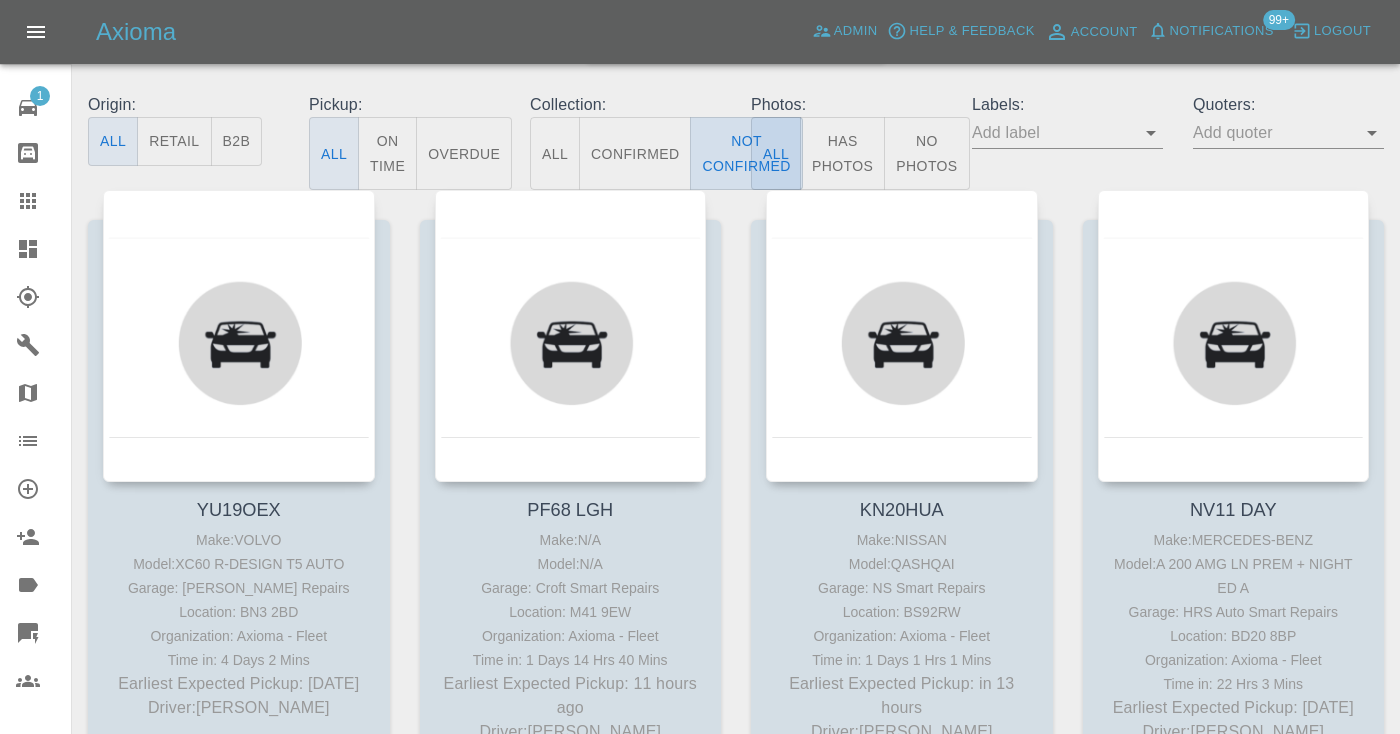 type on "false" 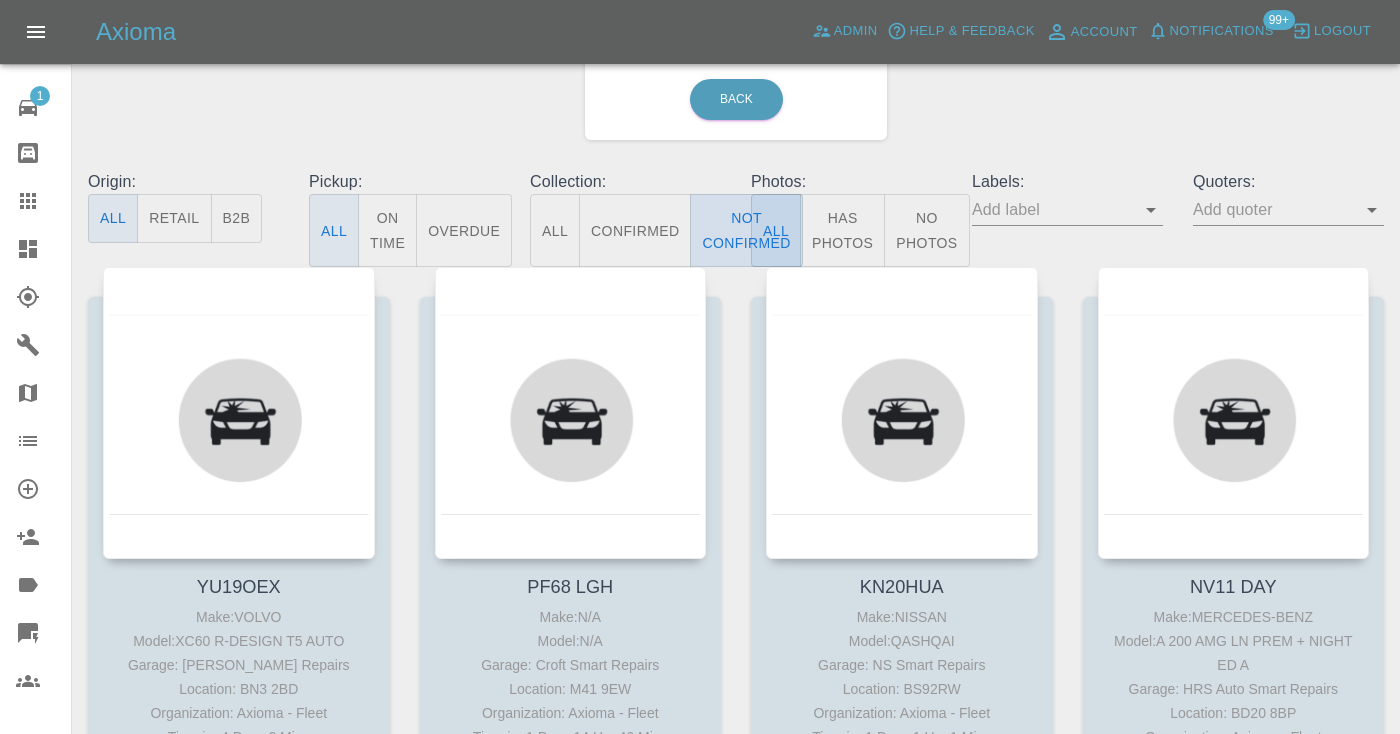 scroll, scrollTop: -2, scrollLeft: 0, axis: vertical 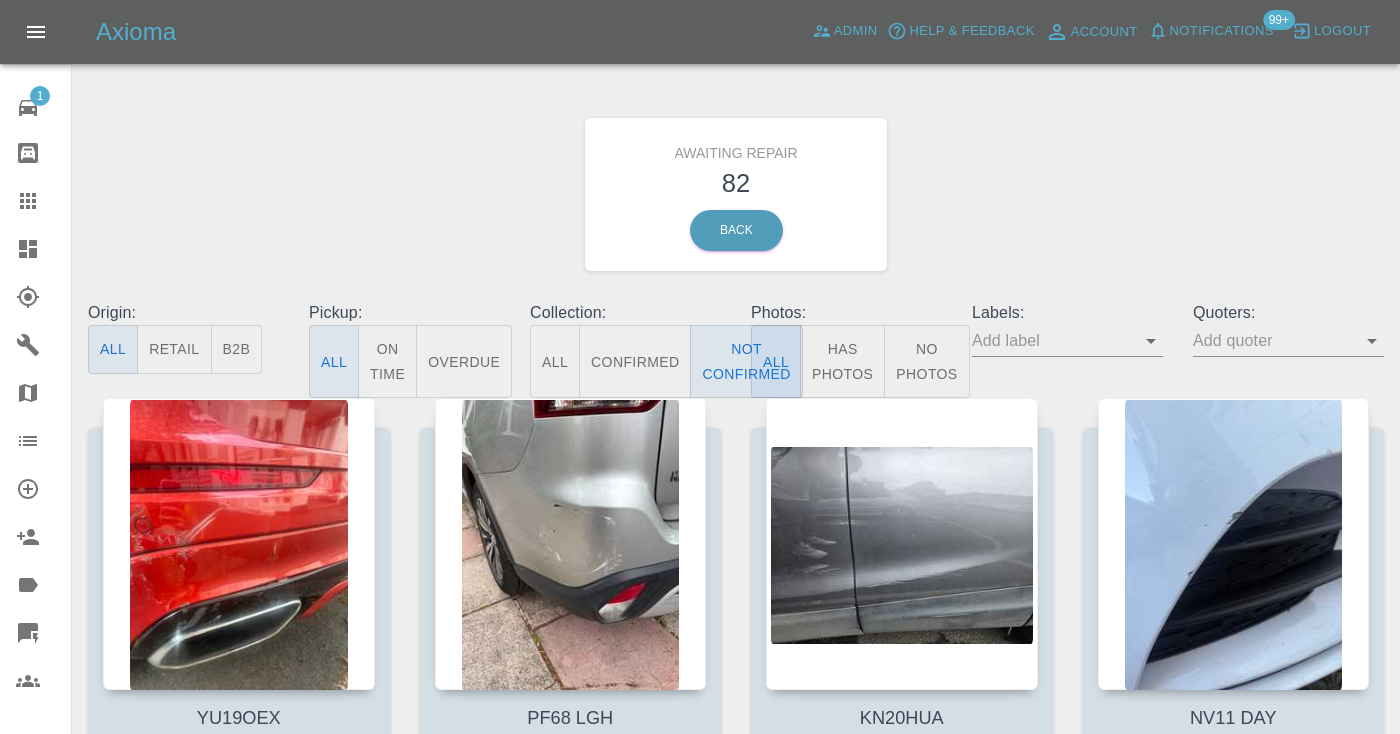 click on "Awaiting Repair 82 Back" at bounding box center [736, 194] 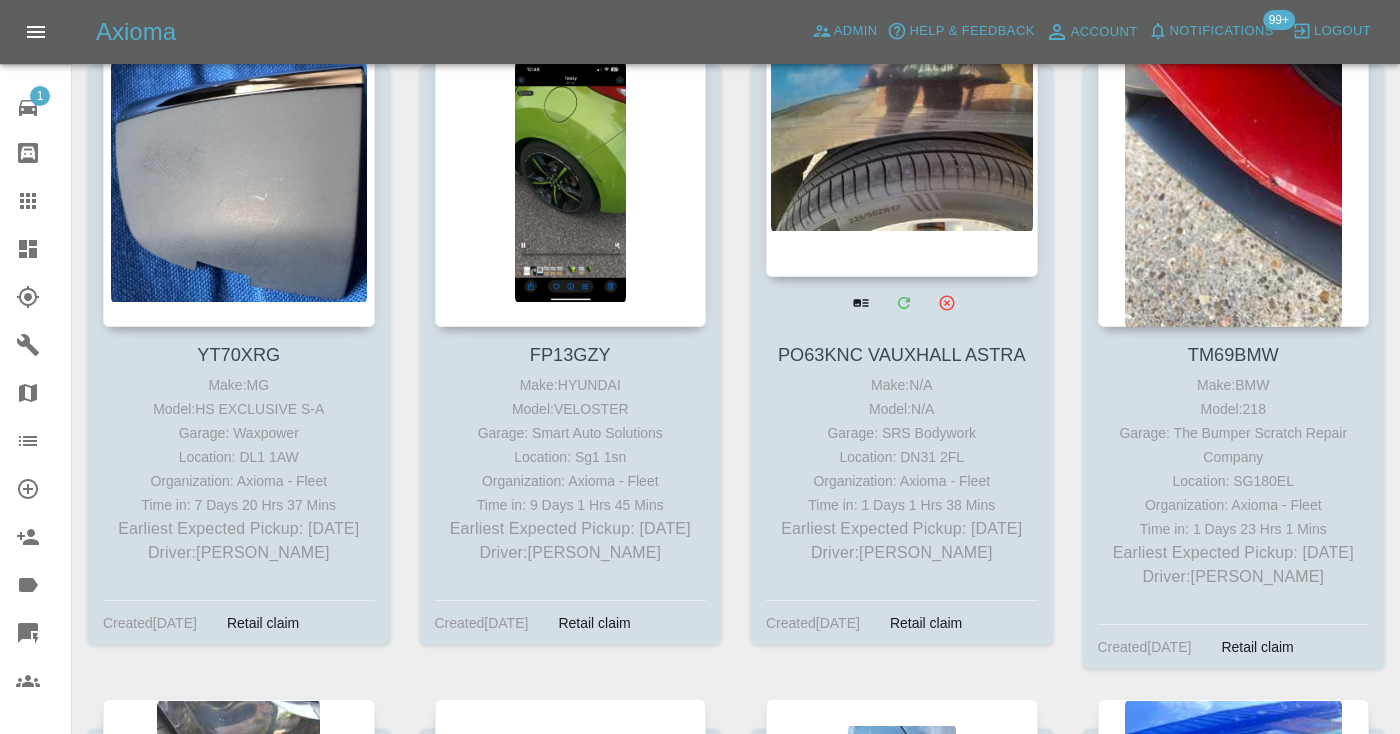 scroll, scrollTop: 6919, scrollLeft: 0, axis: vertical 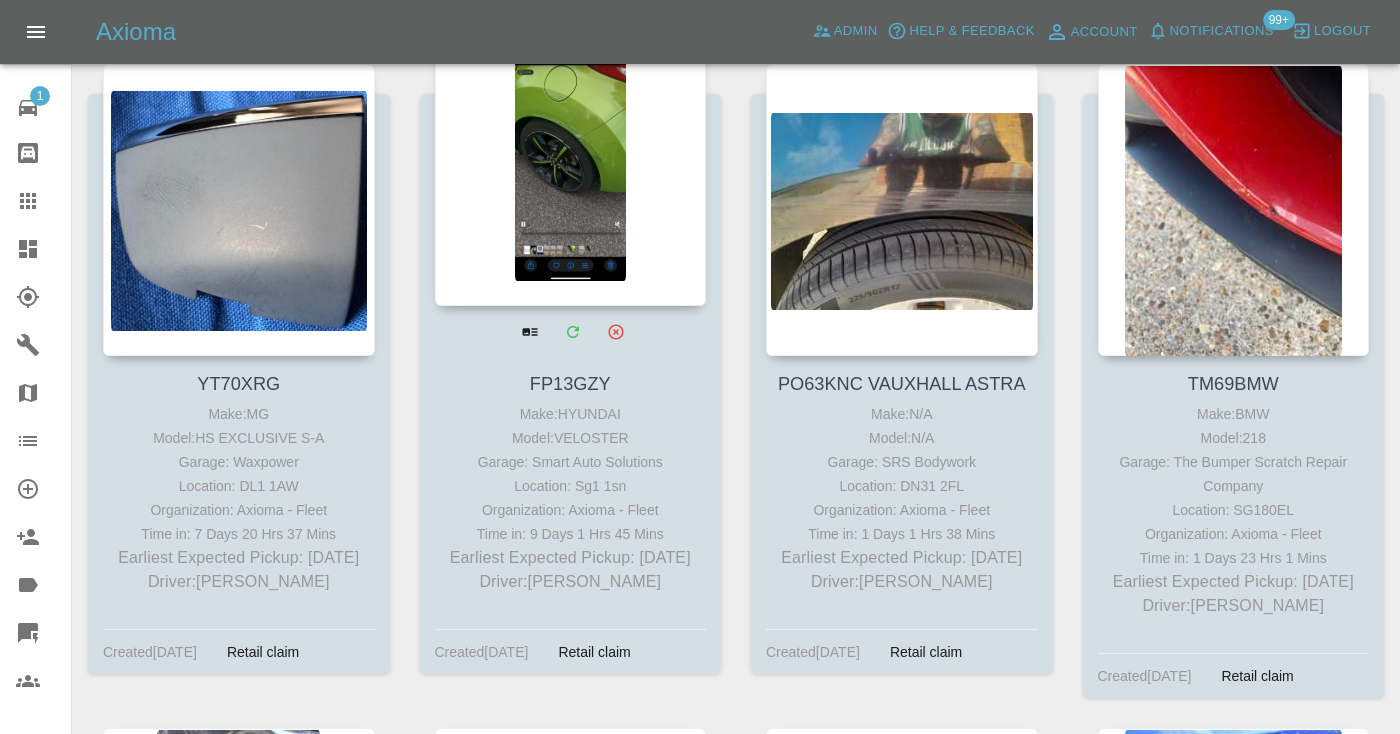 click at bounding box center (571, 160) 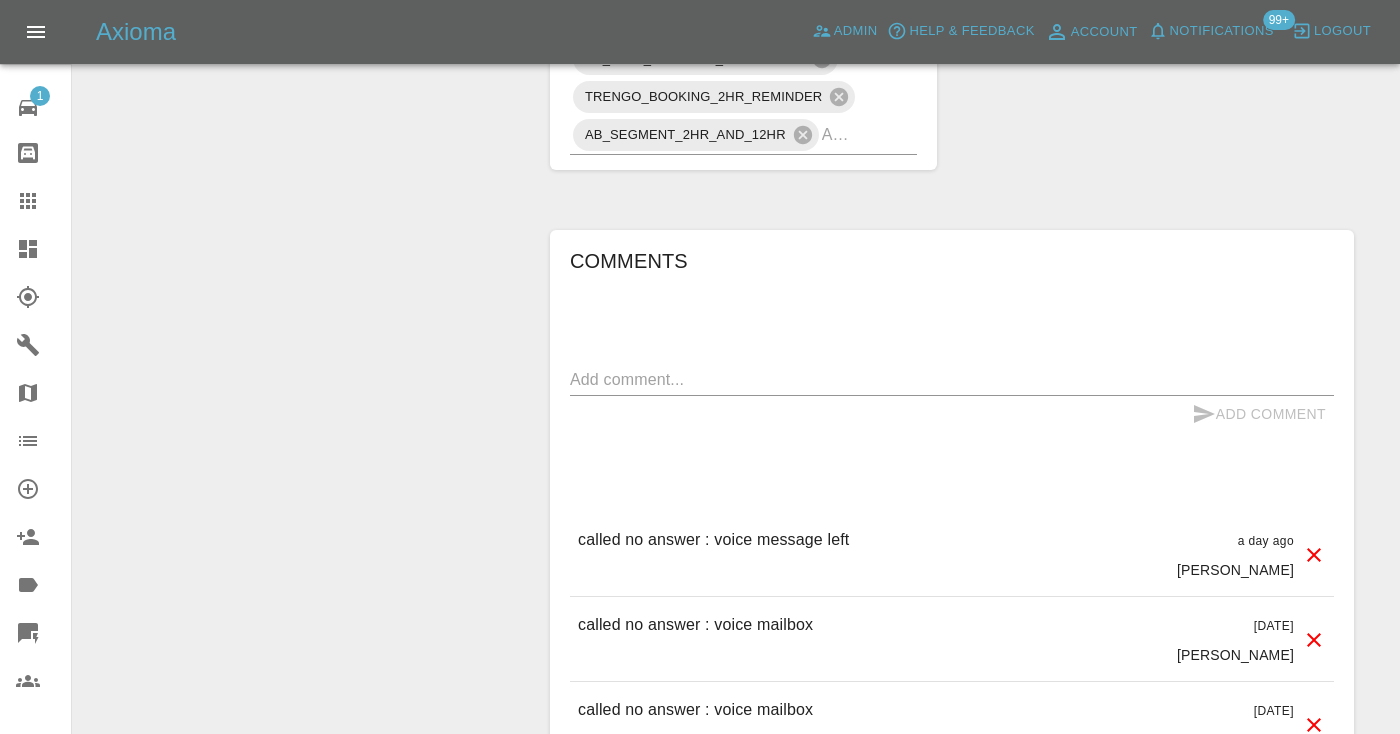 scroll, scrollTop: 1606, scrollLeft: 0, axis: vertical 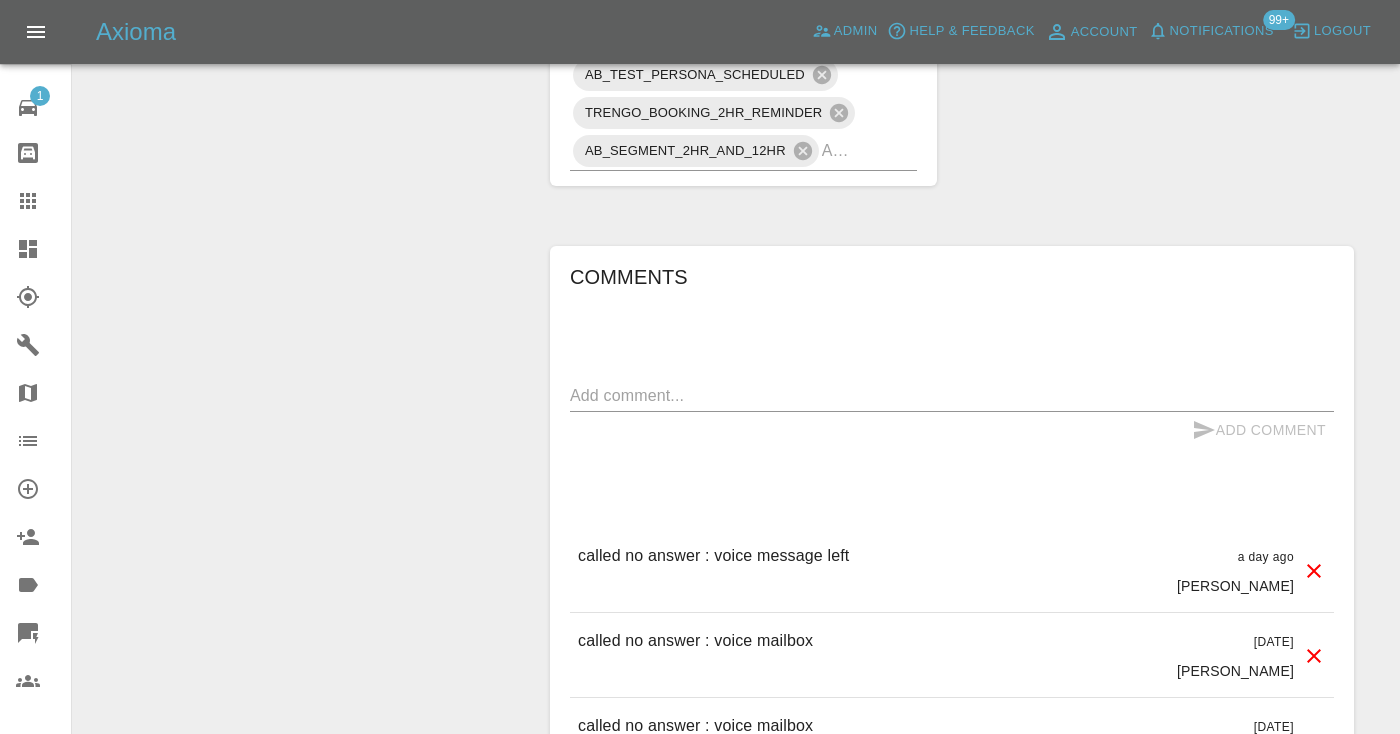 click at bounding box center (952, 395) 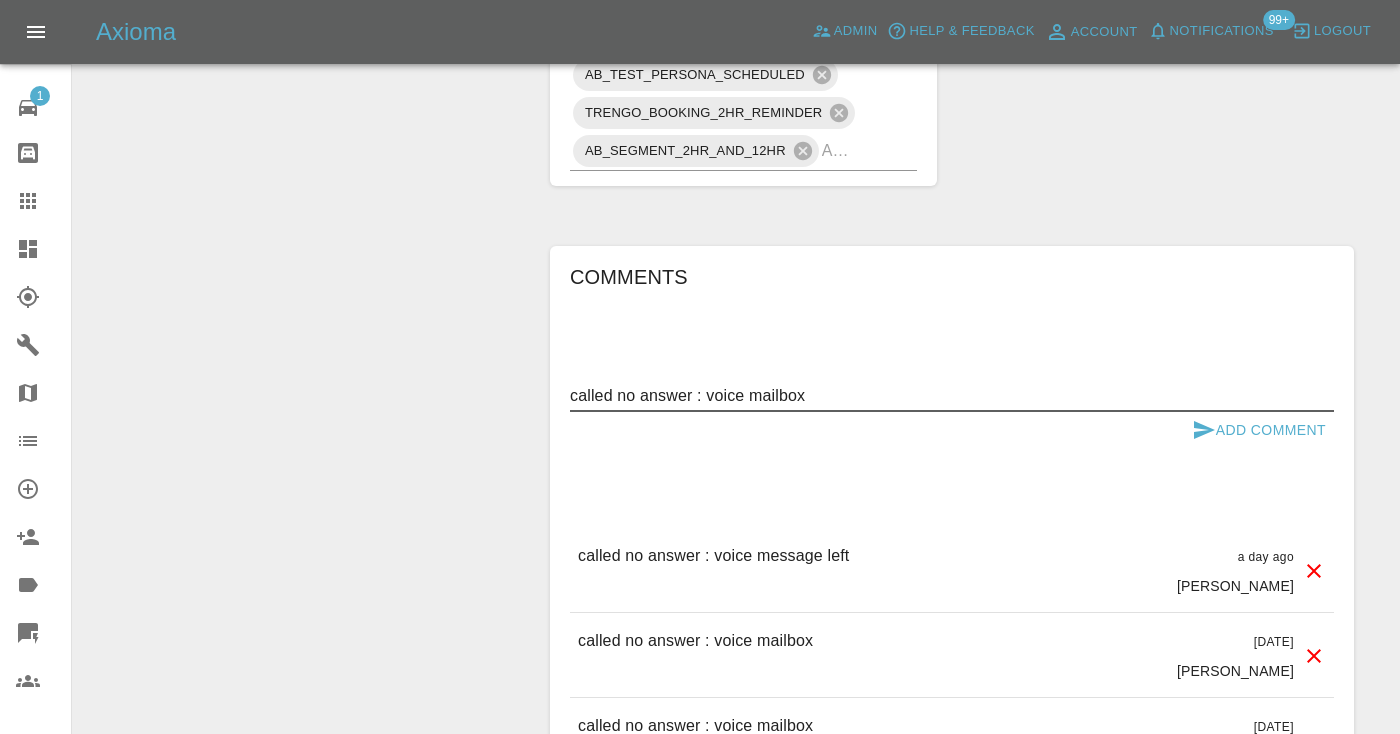 type on "called no answer : voice mailbox" 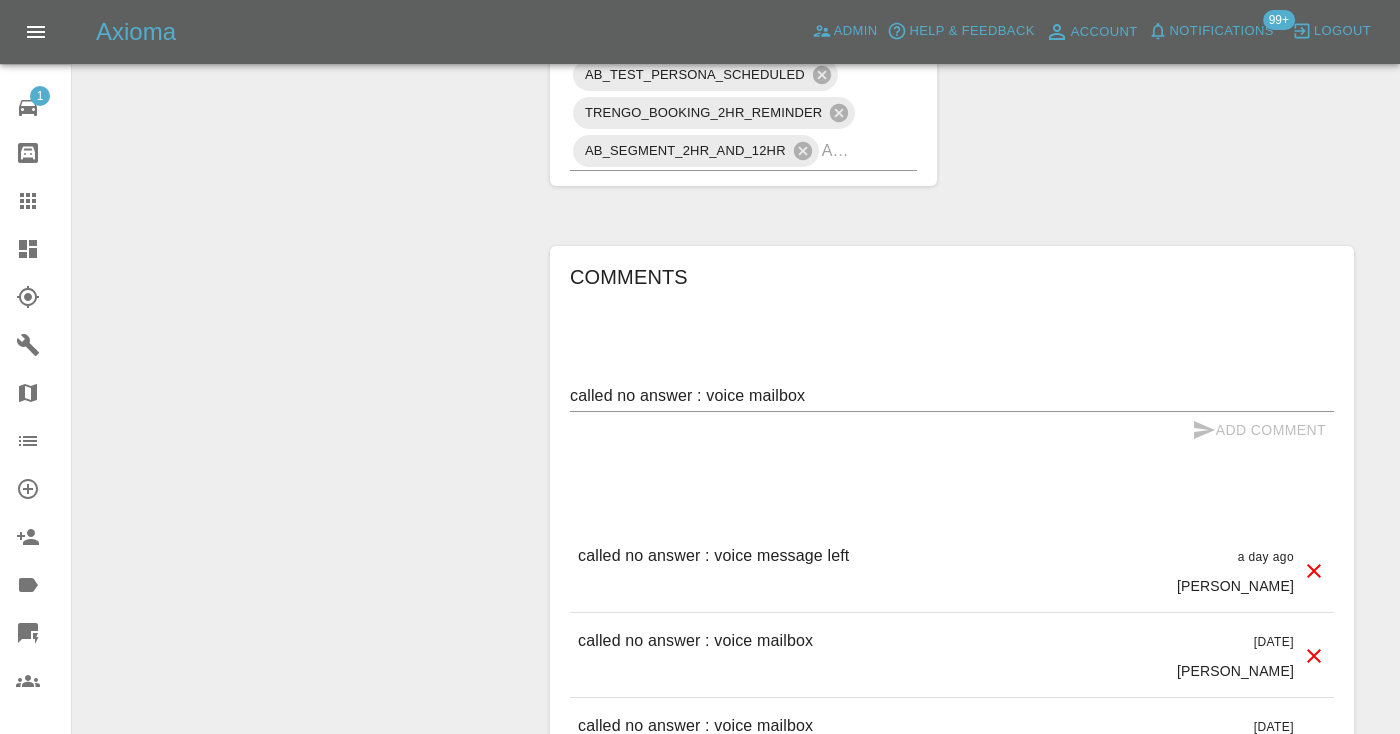 type 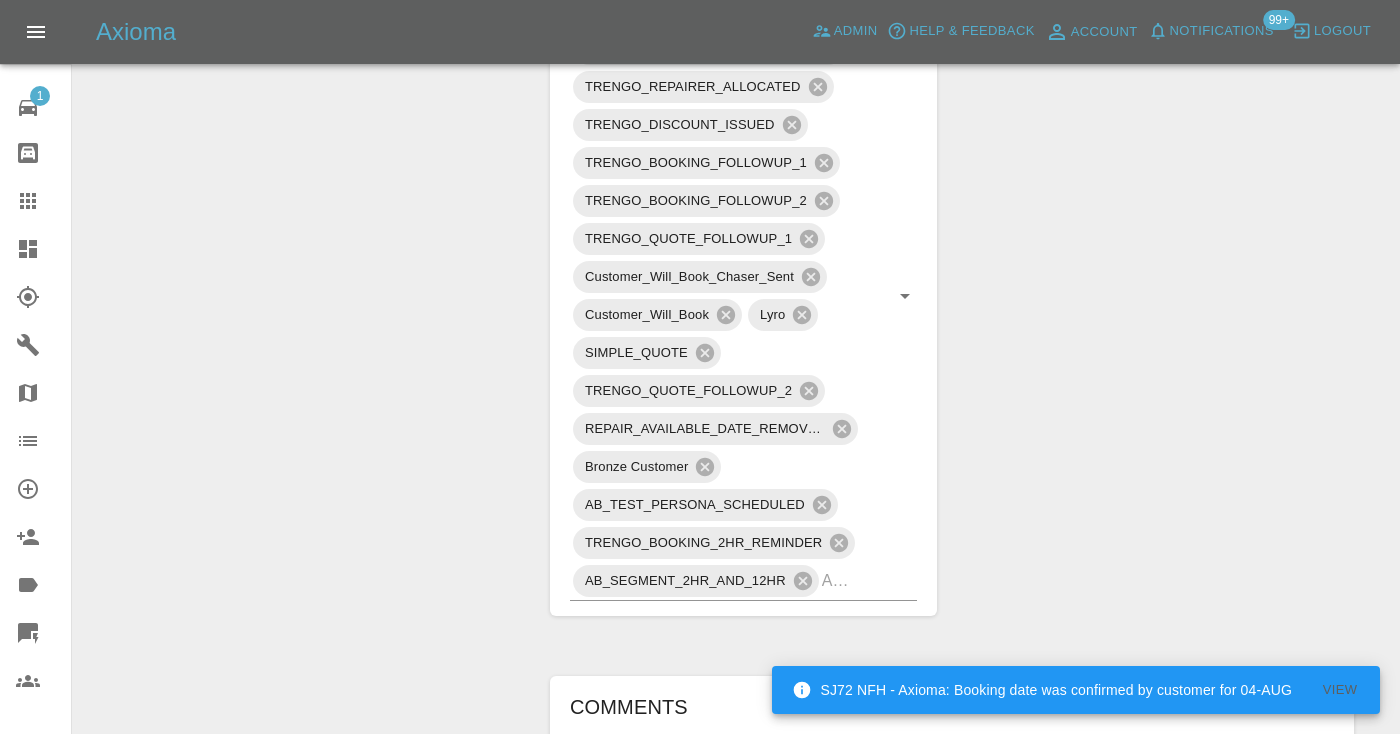 scroll, scrollTop: 1173, scrollLeft: 0, axis: vertical 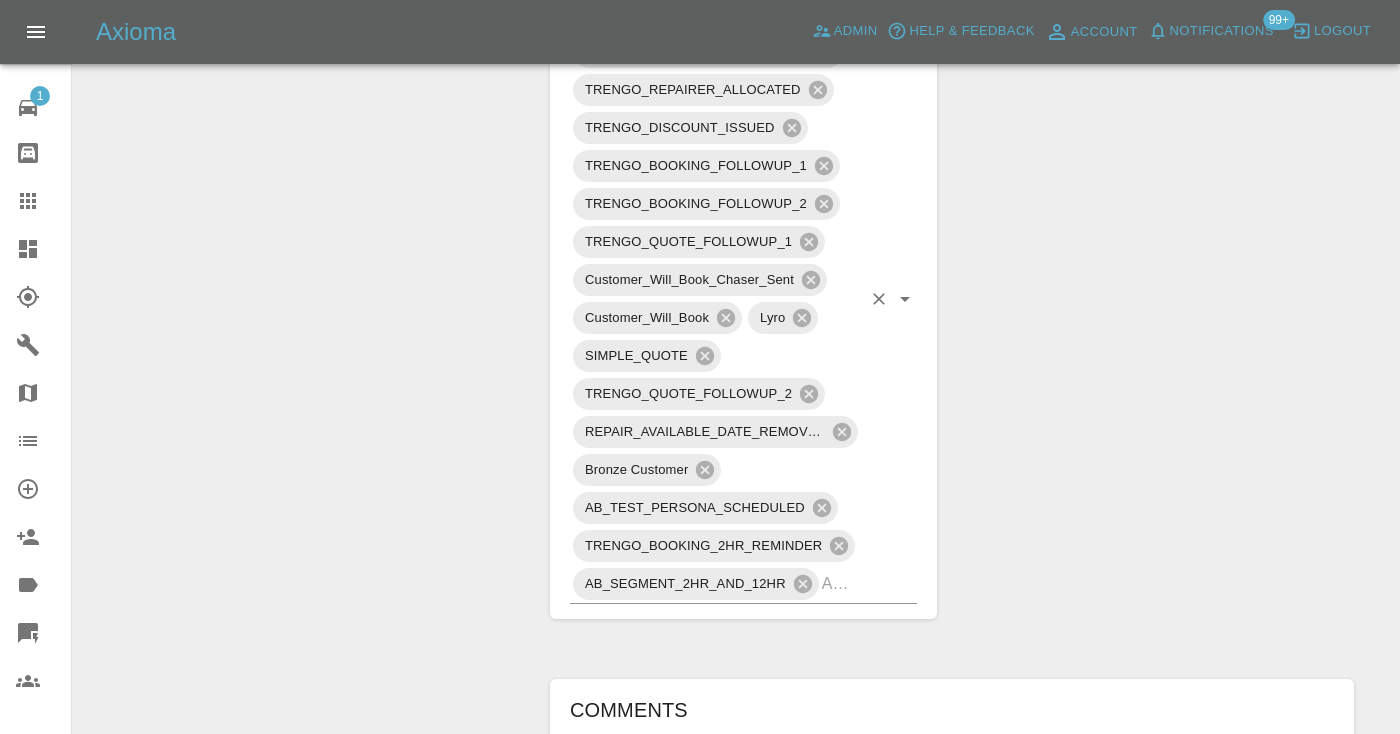 click on "TRENGO_PHOTO_FOLLOWUP TRENGO_BOOKING_NOTIFICATION TRENGO_REPAIRER_ALLOCATED TRENGO_DISCOUNT_ISSUED TRENGO_BOOKING_FOLLOWUP_1 TRENGO_BOOKING_FOLLOWUP_2 TRENGO_QUOTE_FOLLOWUP_1 Customer_Will_Book_Chaser_Sent Customer_Will_Book Lyro SIMPLE_QUOTE TRENGO_QUOTE_FOLLOWUP_2 REPAIR_AVAILABLE_DATE_REMOVED Bronze Customer AB_TEST_PERSONA_SCHEDULED TRENGO_BOOKING_2HR_REMINDER AB_SEGMENT_2HR_AND_12HR" at bounding box center [743, 299] 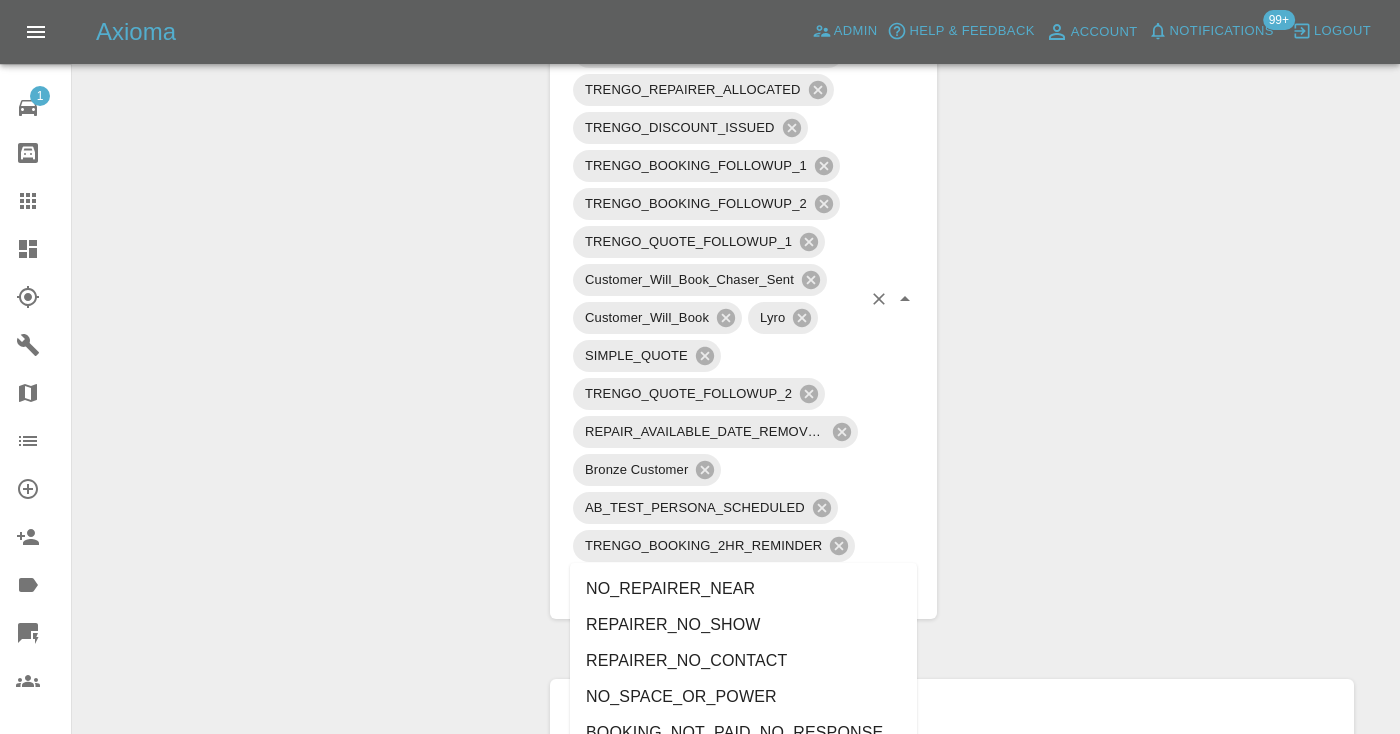 type on "no_" 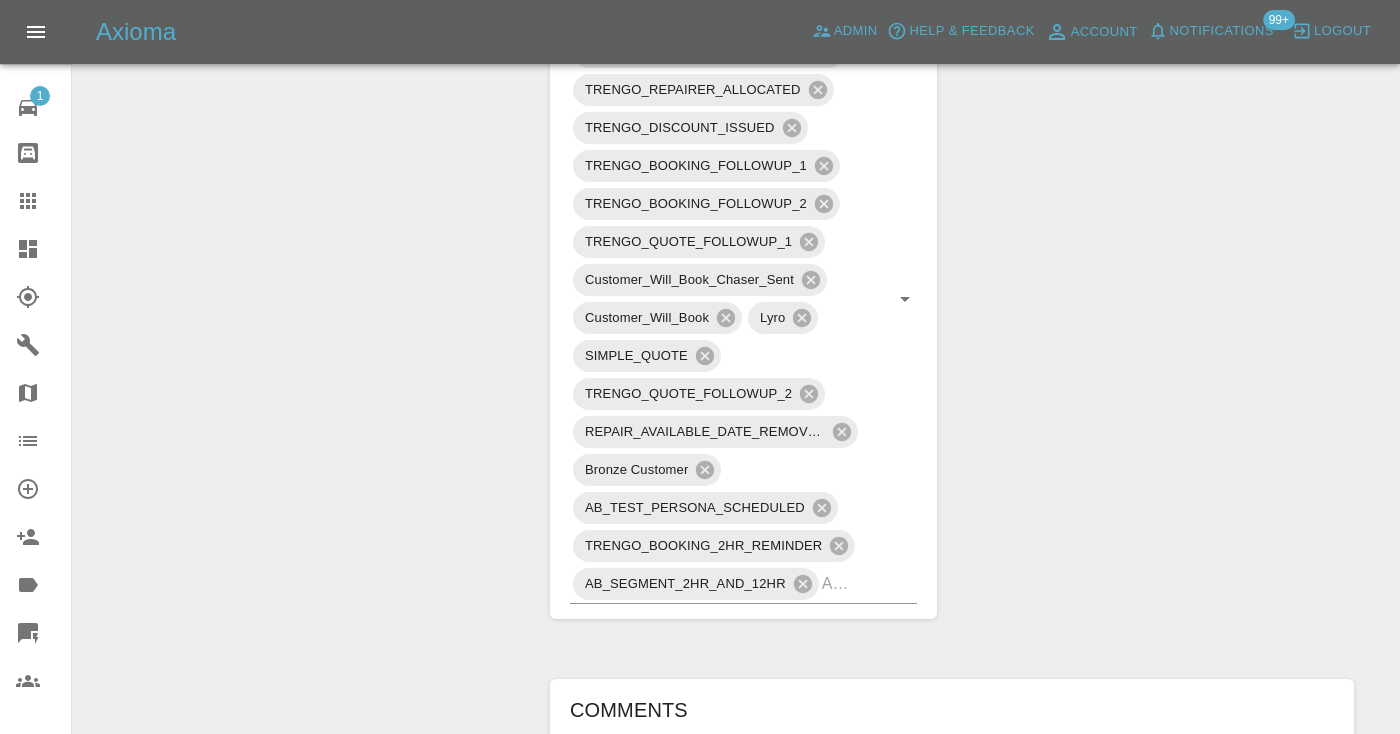 click on "Claim Information Vehicle Make, Model, Year HYUNDAI VELOSTER 2013 Registration plates FP13GZY Time of event 02/07/2025 Status Awaiting Repair Service Required Repair Vehicle Location Sg1 1sn Driver Gerry Lambie Driver Phone Number 07415757078 Driver Email Address Gerrypodd@aol.com Repairer Repair shop Smart Auto Solutions Quote Total cost (ex. VAT) £335 Repairer cost (ex. VAT) £210 Quoted by Eric Ordano Repair Dates Proposed Dates 28/07/2025 29/07/2025 30/07/2025 01/08/2025 Labels TRENGO_PHOTO_FOLLOWUP TRENGO_BOOKING_NOTIFICATION TRENGO_REPAIRER_ALLOCATED TRENGO_DISCOUNT_ISSUED TRENGO_BOOKING_FOLLOWUP_1 TRENGO_BOOKING_FOLLOWUP_2 TRENGO_QUOTE_FOLLOWUP_1 Customer_Will_Book_Chaser_Sent Customer_Will_Book Lyro SIMPLE_QUOTE TRENGO_QUOTE_FOLLOWUP_2 REPAIR_AVAILABLE_DATE_REMOVED Bronze Customer AB_TEST_PERSONA_SCHEDULED TRENGO_BOOKING_2HR_REMINDER AB_SEGMENT_2HR_AND_12HR Comments x Add Comment called no answer : voice mailbox  in a few seconds Castro called no answer : voice mailbox  in a few seconds Castro Castro" at bounding box center [952, 352] 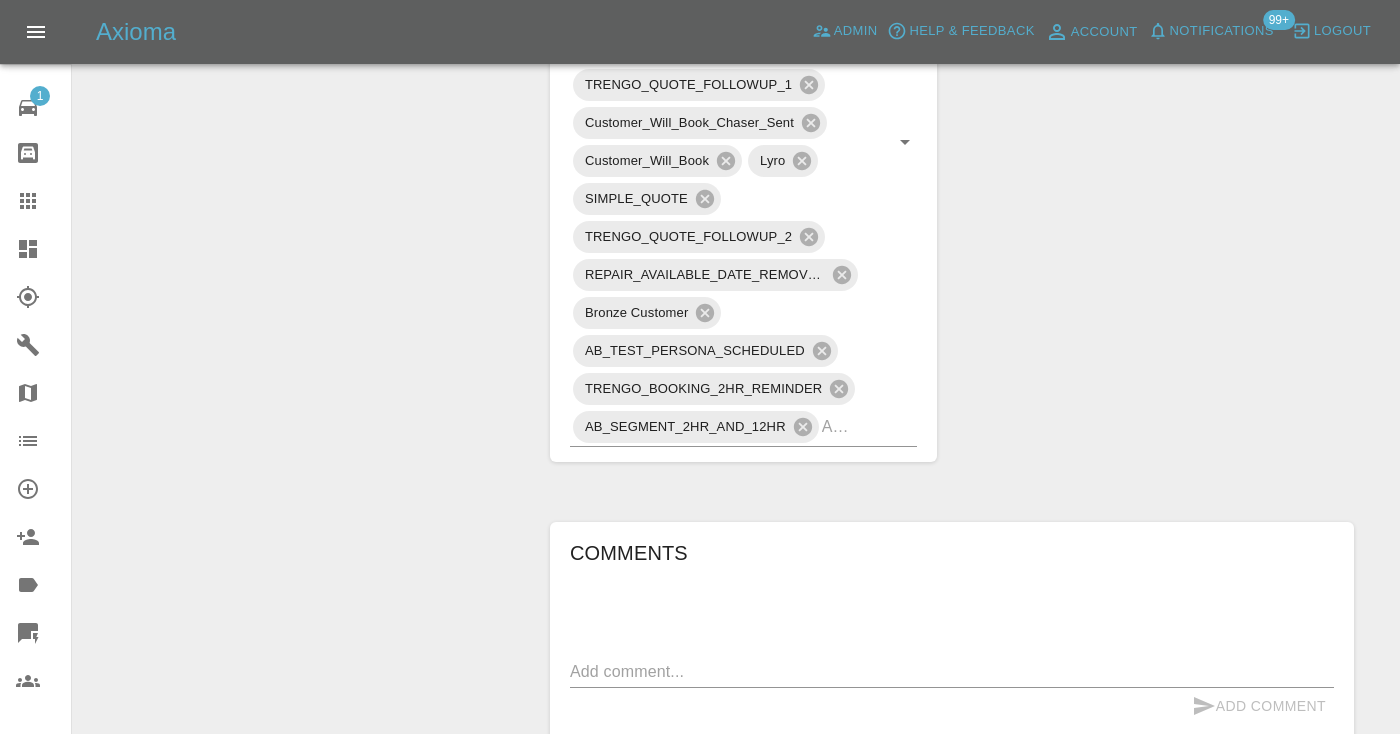 scroll, scrollTop: 1335, scrollLeft: 0, axis: vertical 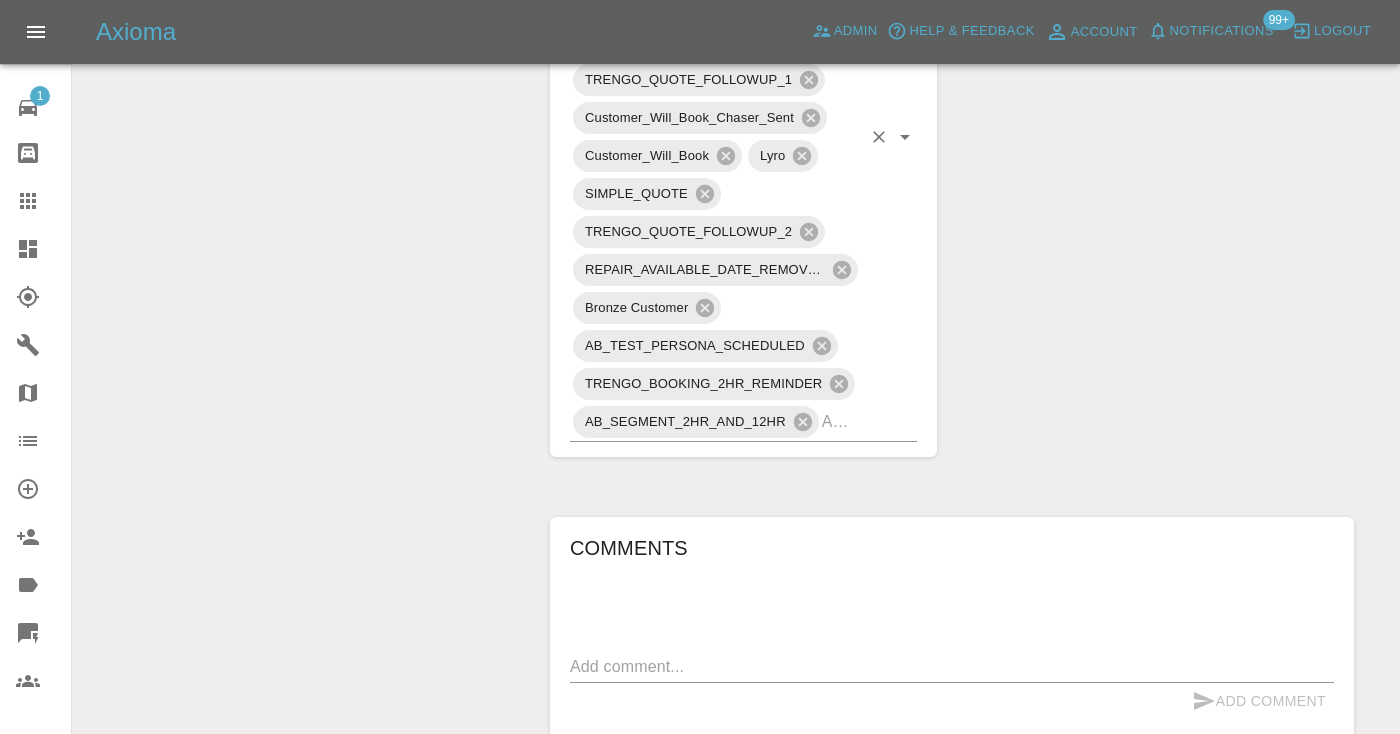 click at bounding box center [841, 421] 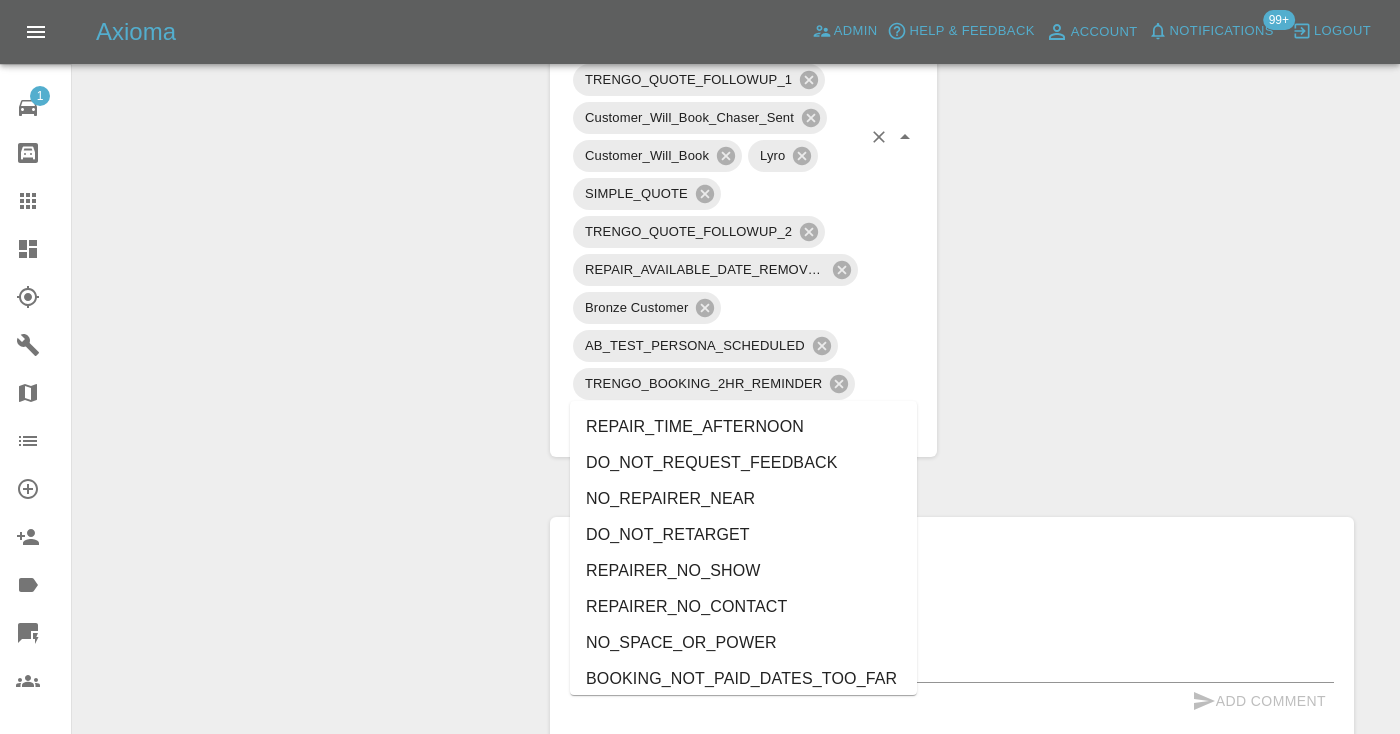 type on "no_" 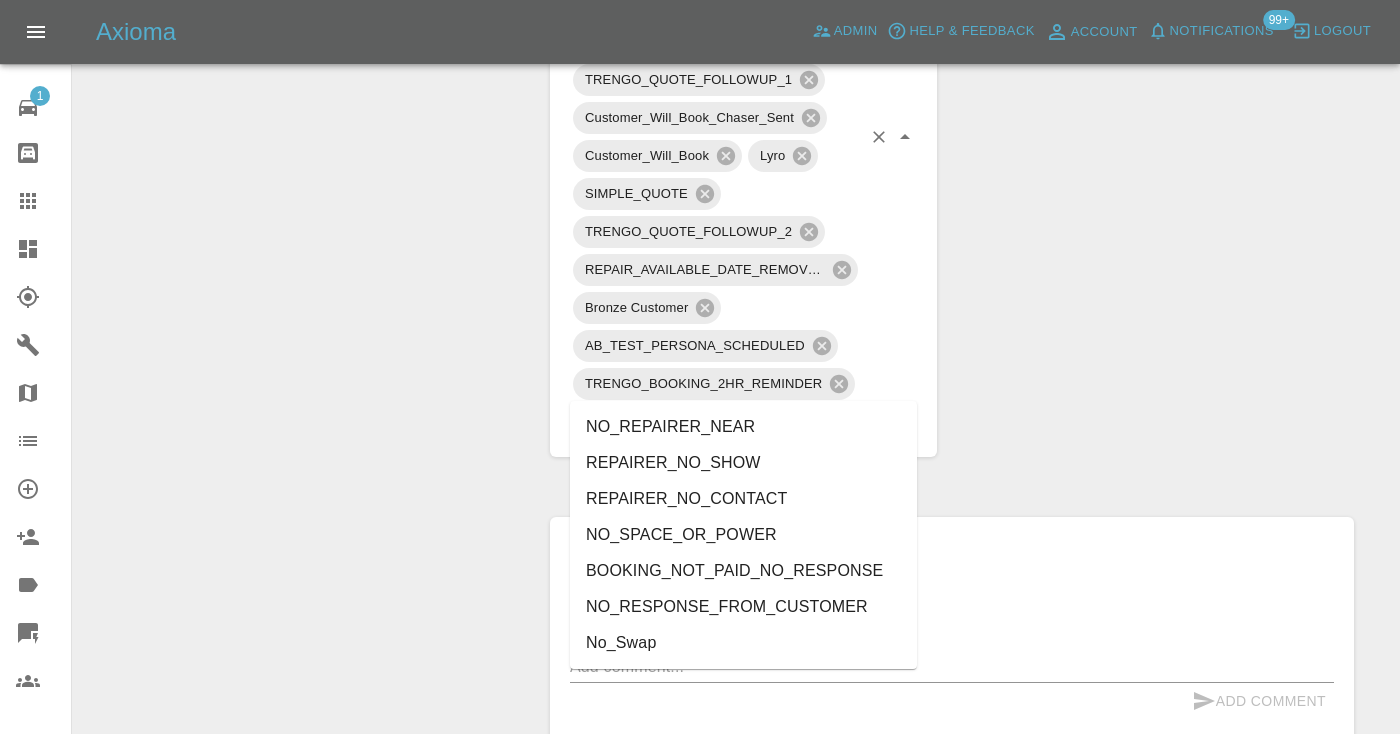 click on "NO_RESPONSE_FROM_CUSTOMER" at bounding box center [743, 607] 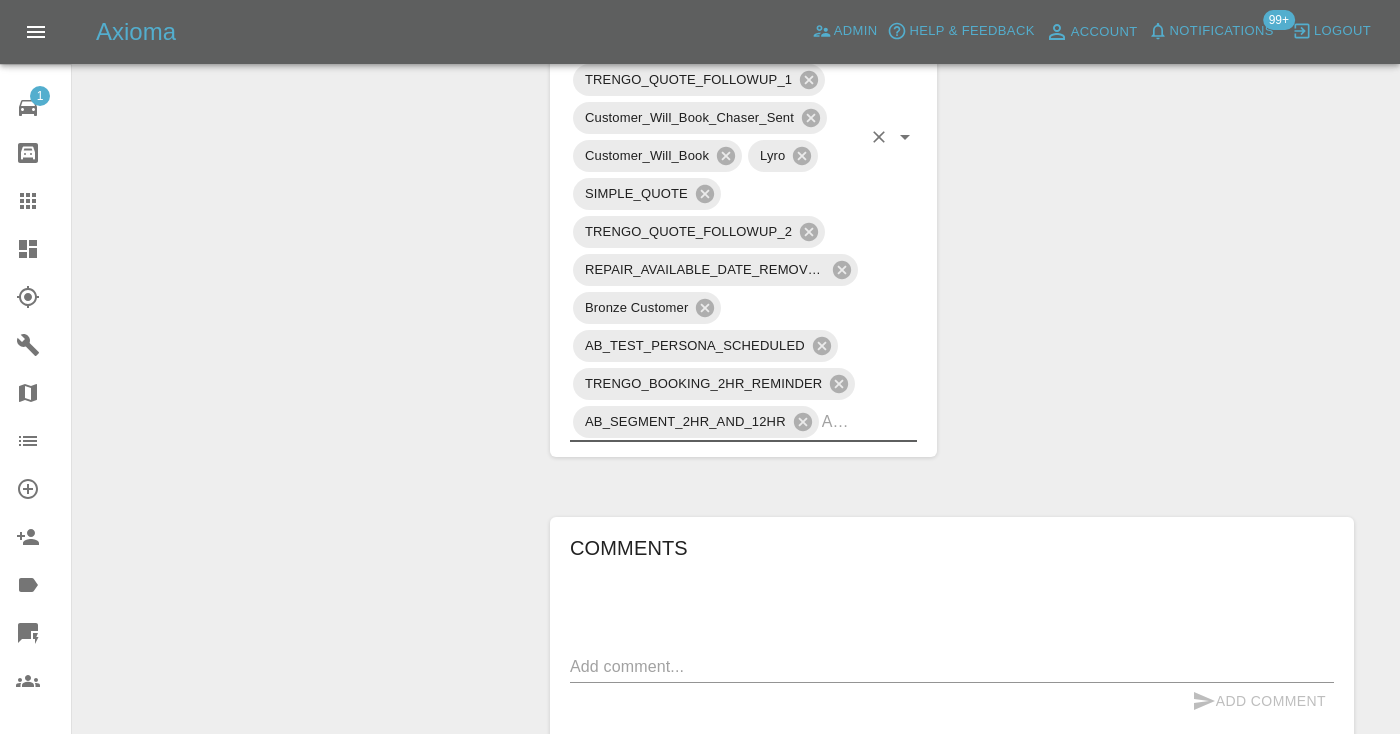 click on "Claim Information Vehicle Make, Model, Year HYUNDAI VELOSTER 2013 Registration plates FP13GZY Time of event 02/07/2025 Status Awaiting Repair Service Required Repair Vehicle Location Sg1 1sn Driver Gerry Lambie Driver Phone Number 07415757078 Driver Email Address Gerrypodd@aol.com Repairer Repair shop Smart Auto Solutions Quote Total cost (ex. VAT) £335 Repairer cost (ex. VAT) £210 Quoted by Eric Ordano Repair Dates Proposed Dates 28/07/2025 29/07/2025 30/07/2025 01/08/2025 Labels TRENGO_PHOTO_FOLLOWUP TRENGO_BOOKING_NOTIFICATION TRENGO_REPAIRER_ALLOCATED TRENGO_DISCOUNT_ISSUED TRENGO_BOOKING_FOLLOWUP_1 TRENGO_BOOKING_FOLLOWUP_2 TRENGO_QUOTE_FOLLOWUP_1 Customer_Will_Book_Chaser_Sent Customer_Will_Book Lyro SIMPLE_QUOTE TRENGO_QUOTE_FOLLOWUP_2 REPAIR_AVAILABLE_DATE_REMOVED Bronze Customer AB_TEST_PERSONA_SCHEDULED TRENGO_BOOKING_2HR_REMINDER AB_SEGMENT_2HR_AND_12HR Comments x Add Comment called no answer : voice mailbox  in a few seconds Castro called no answer : voice mailbox  in a few seconds Castro Castro" at bounding box center (952, 190) 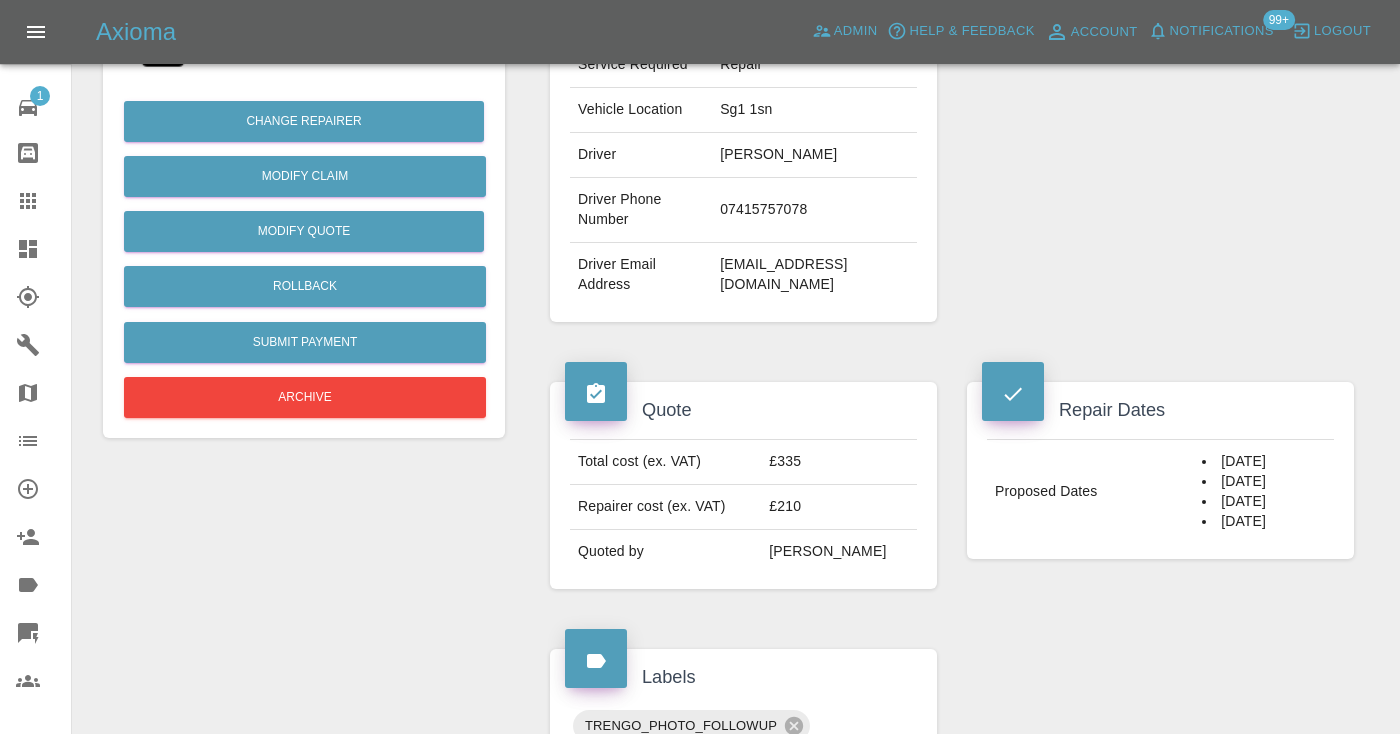 scroll, scrollTop: 444, scrollLeft: 0, axis: vertical 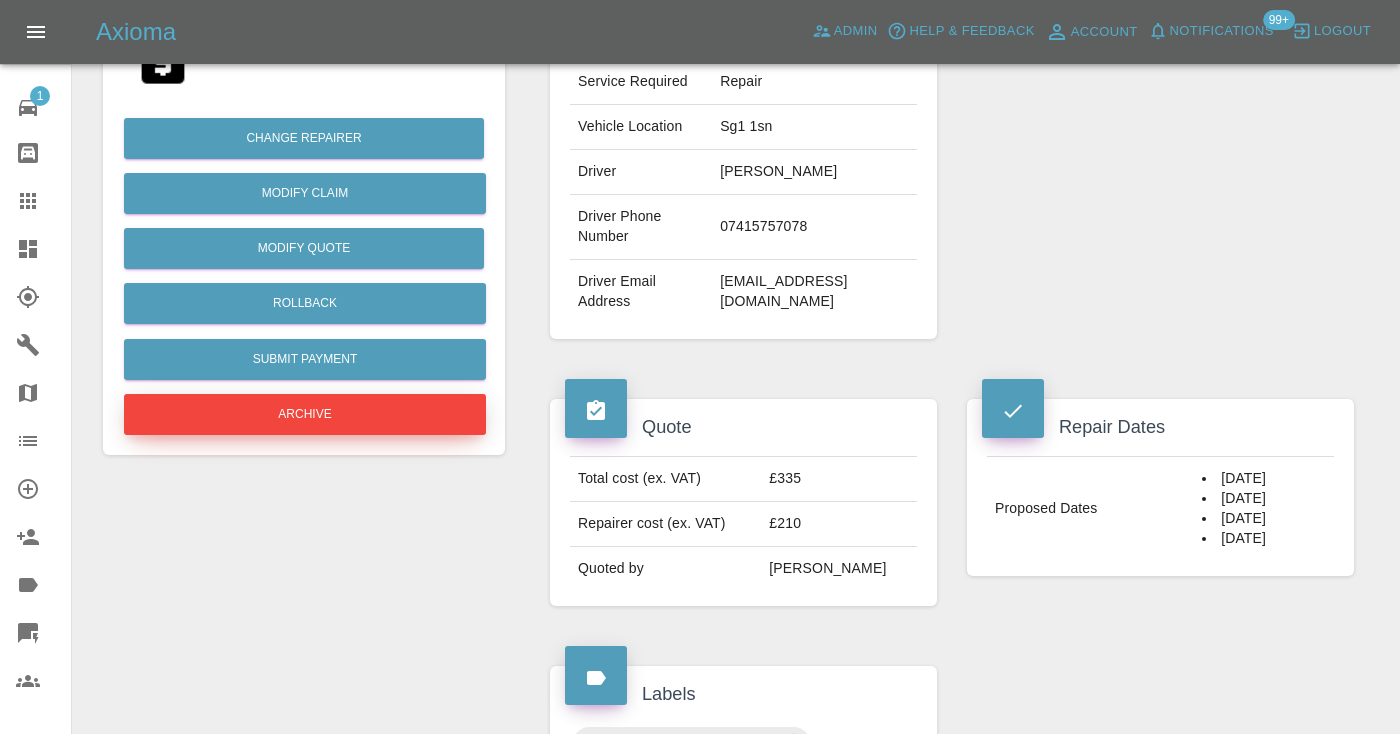 click on "Archive" at bounding box center [305, 414] 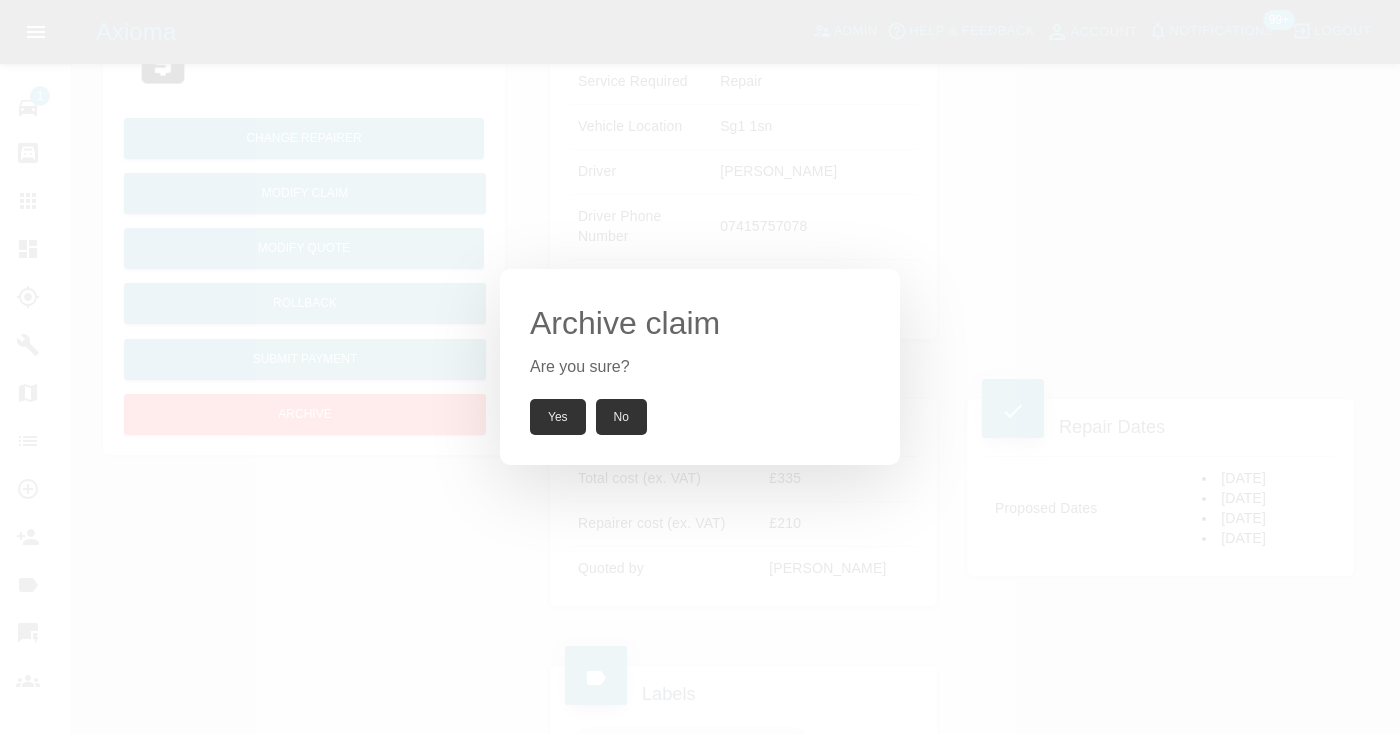 click on "Yes" at bounding box center (558, 417) 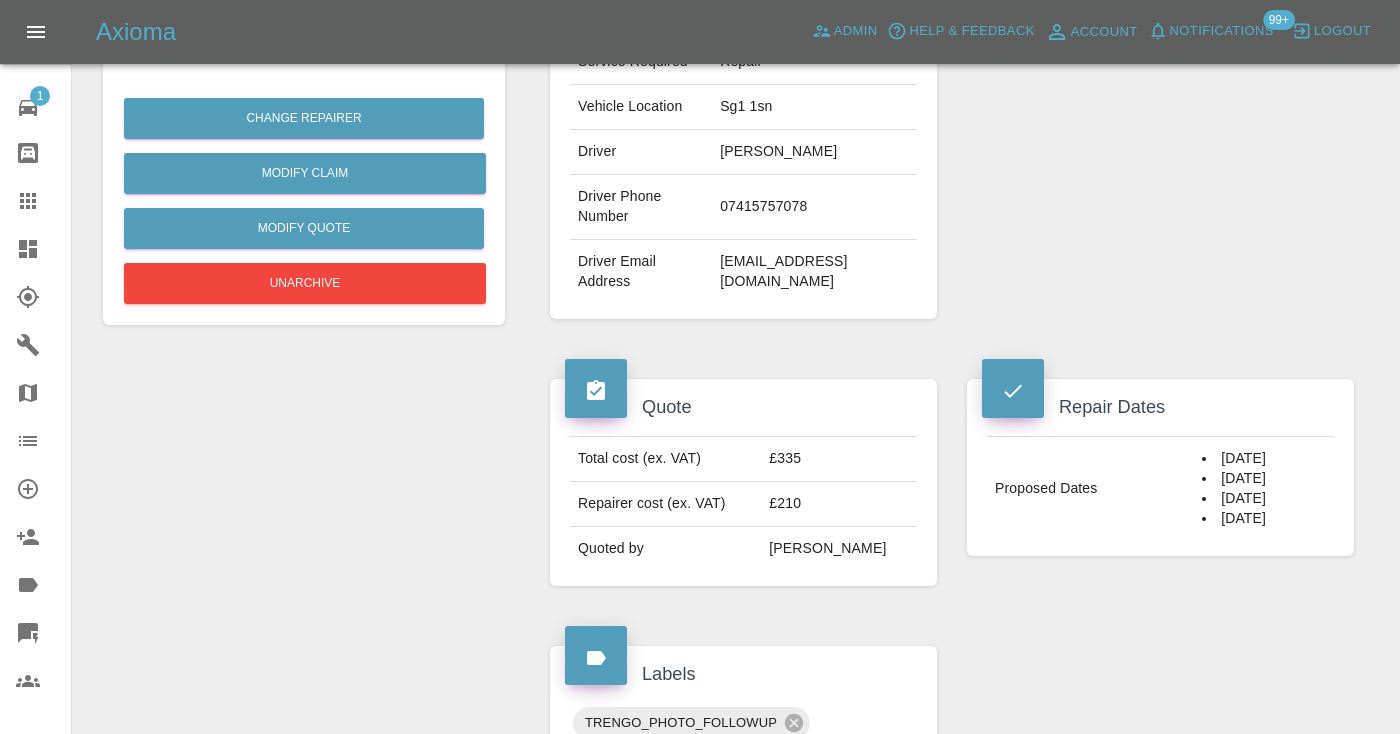 click 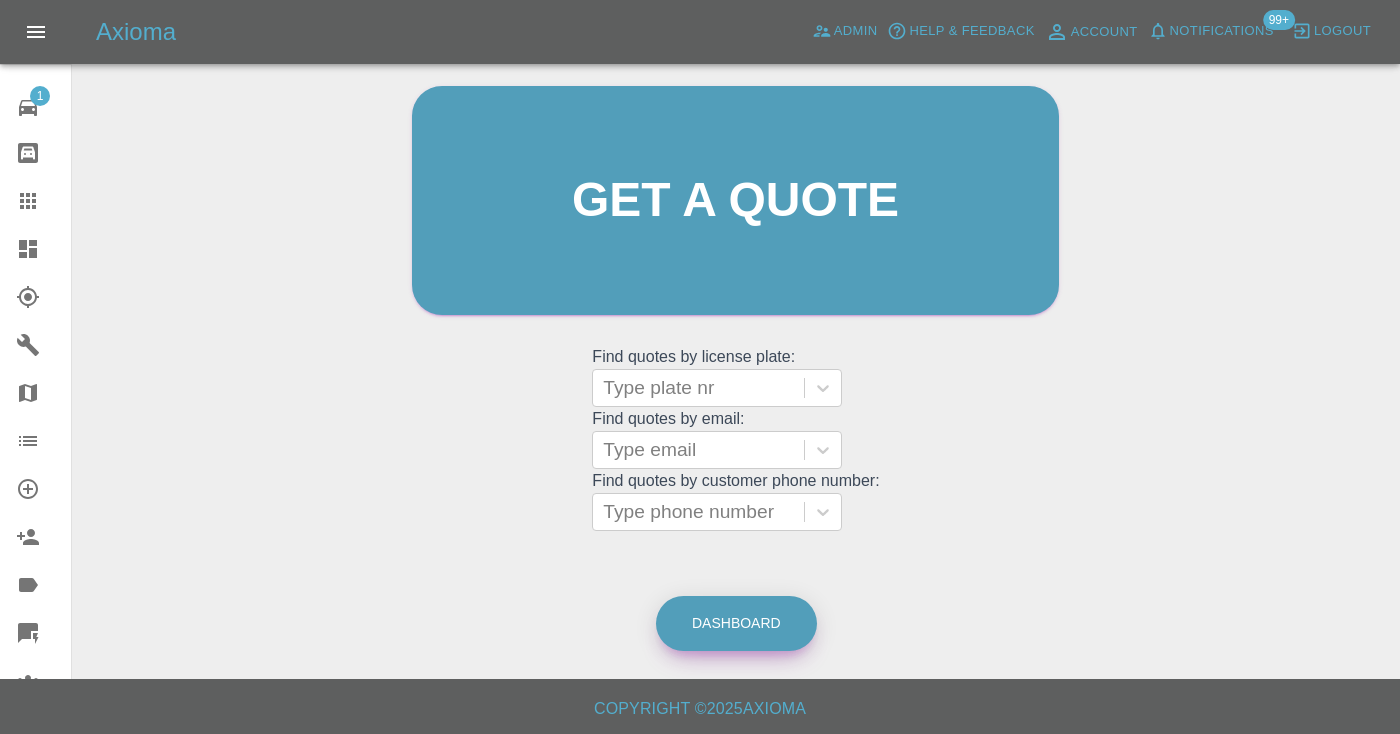 click on "Dashboard" at bounding box center (736, 623) 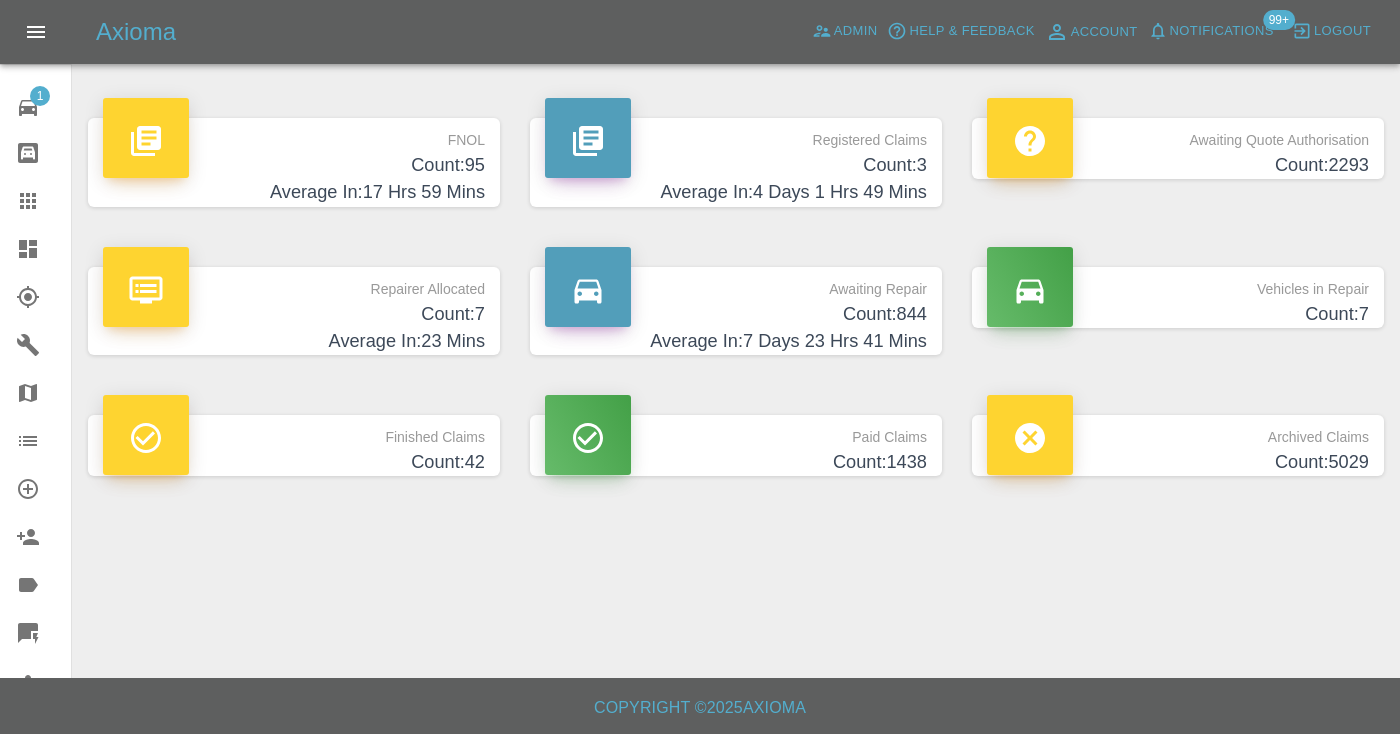 click on "Count:  844" at bounding box center [736, 314] 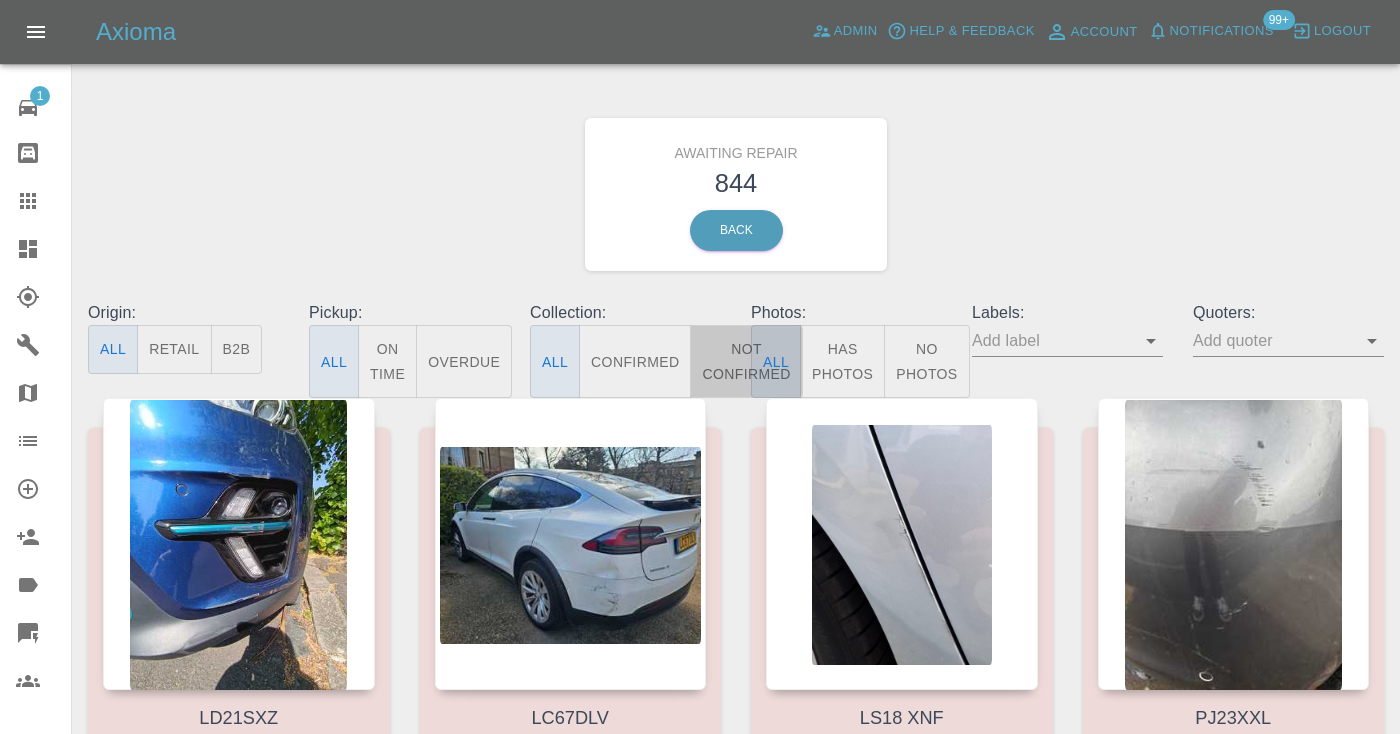 click on "Not Confirmed" at bounding box center [746, 361] 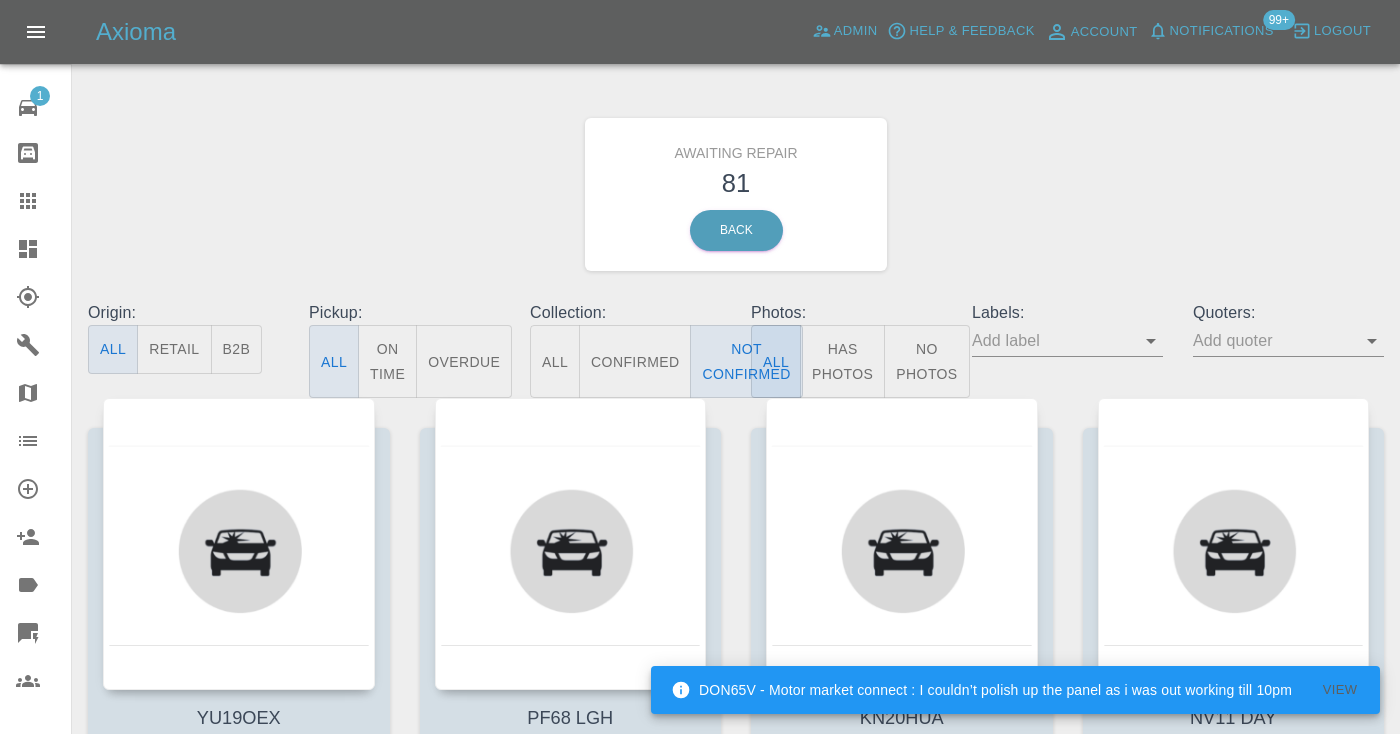click on "Awaiting Repair 81 Back" at bounding box center [736, 194] 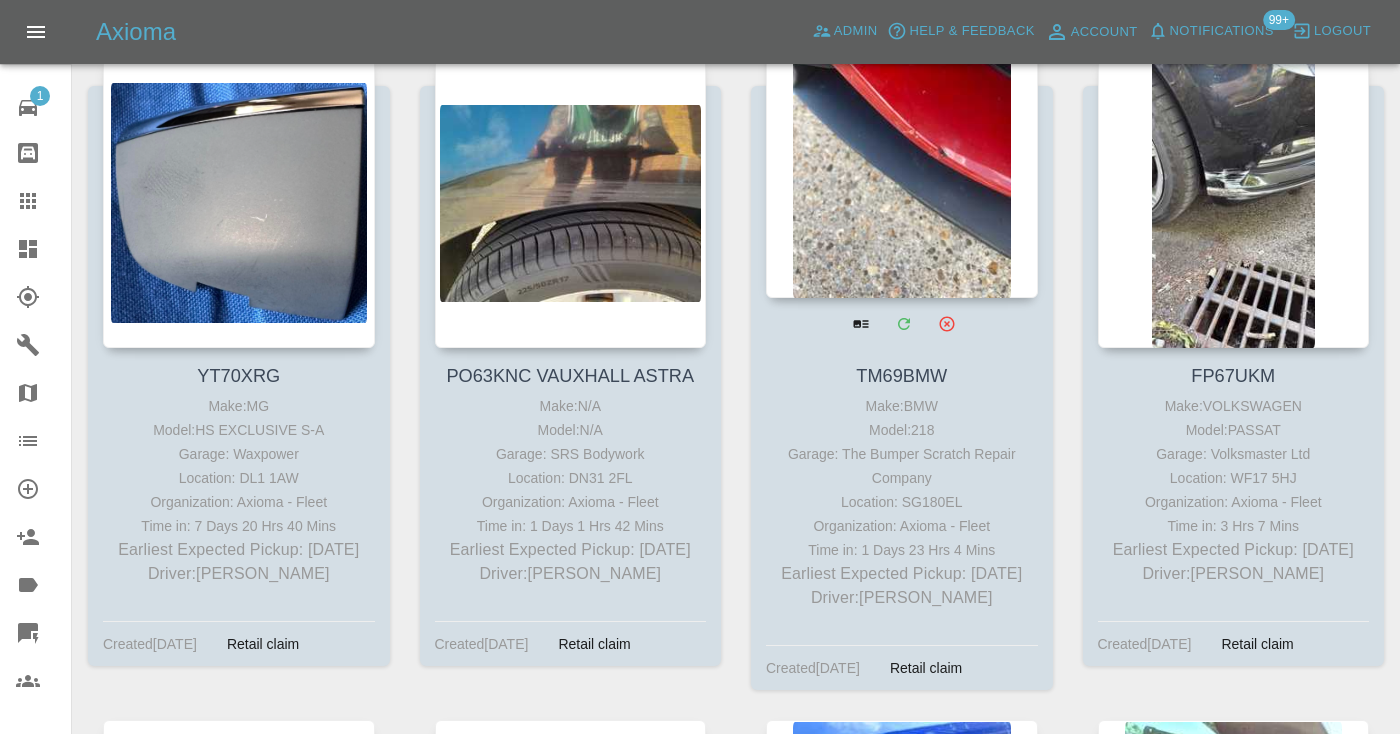 scroll, scrollTop: 6926, scrollLeft: 0, axis: vertical 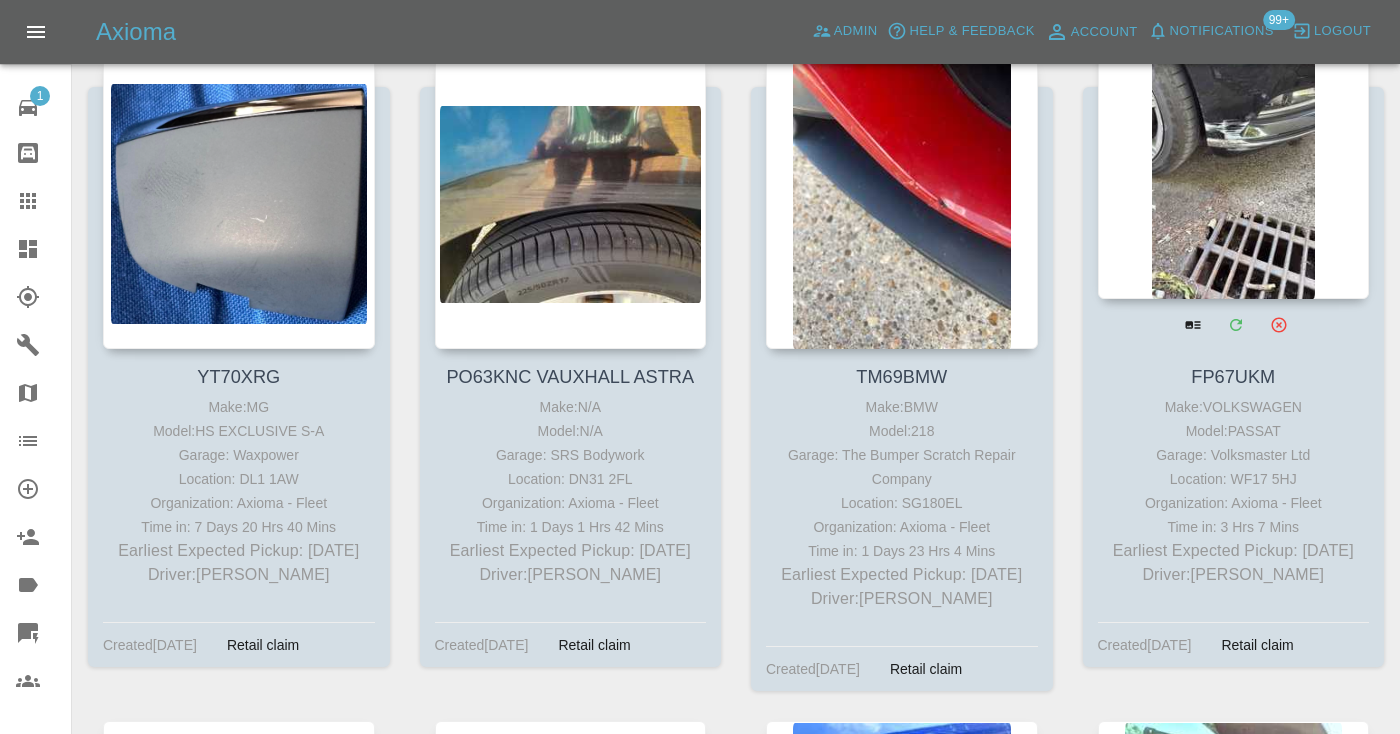 click at bounding box center (1234, 153) 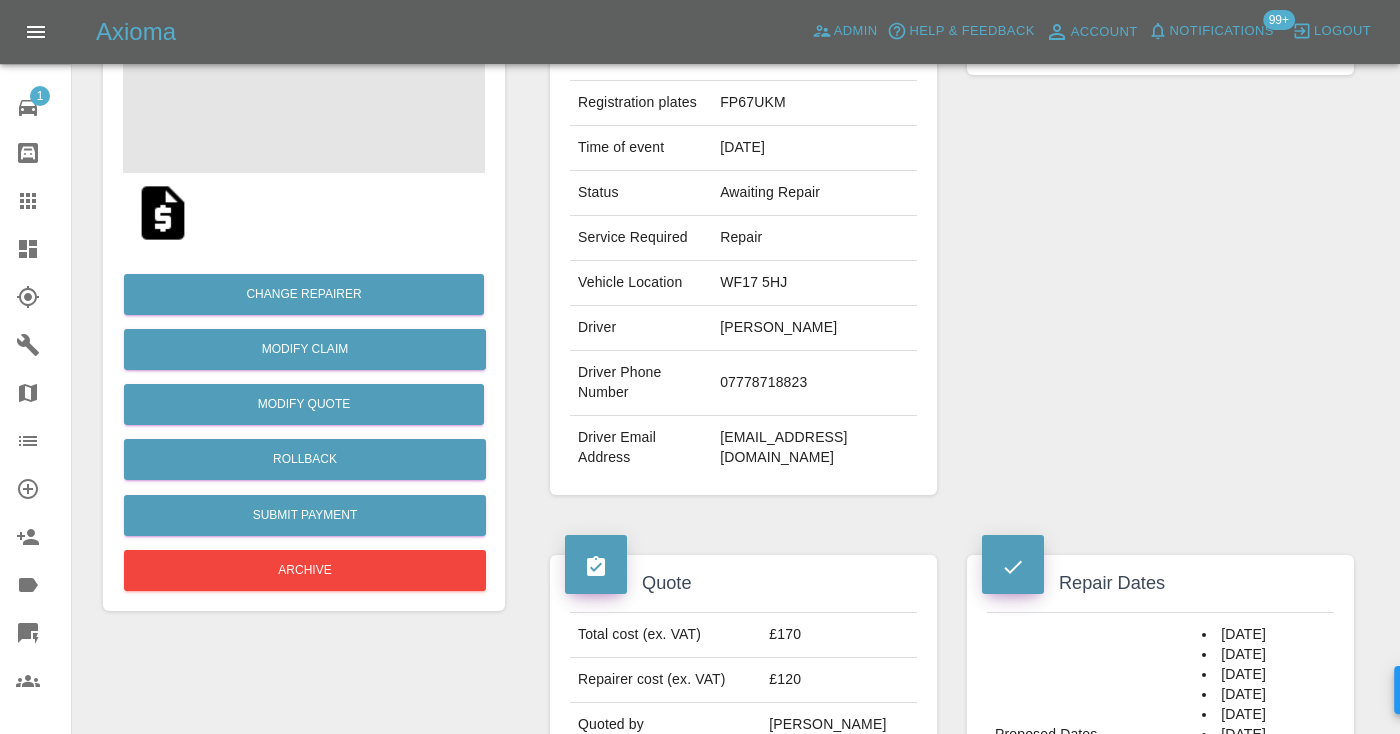 scroll, scrollTop: 257, scrollLeft: 0, axis: vertical 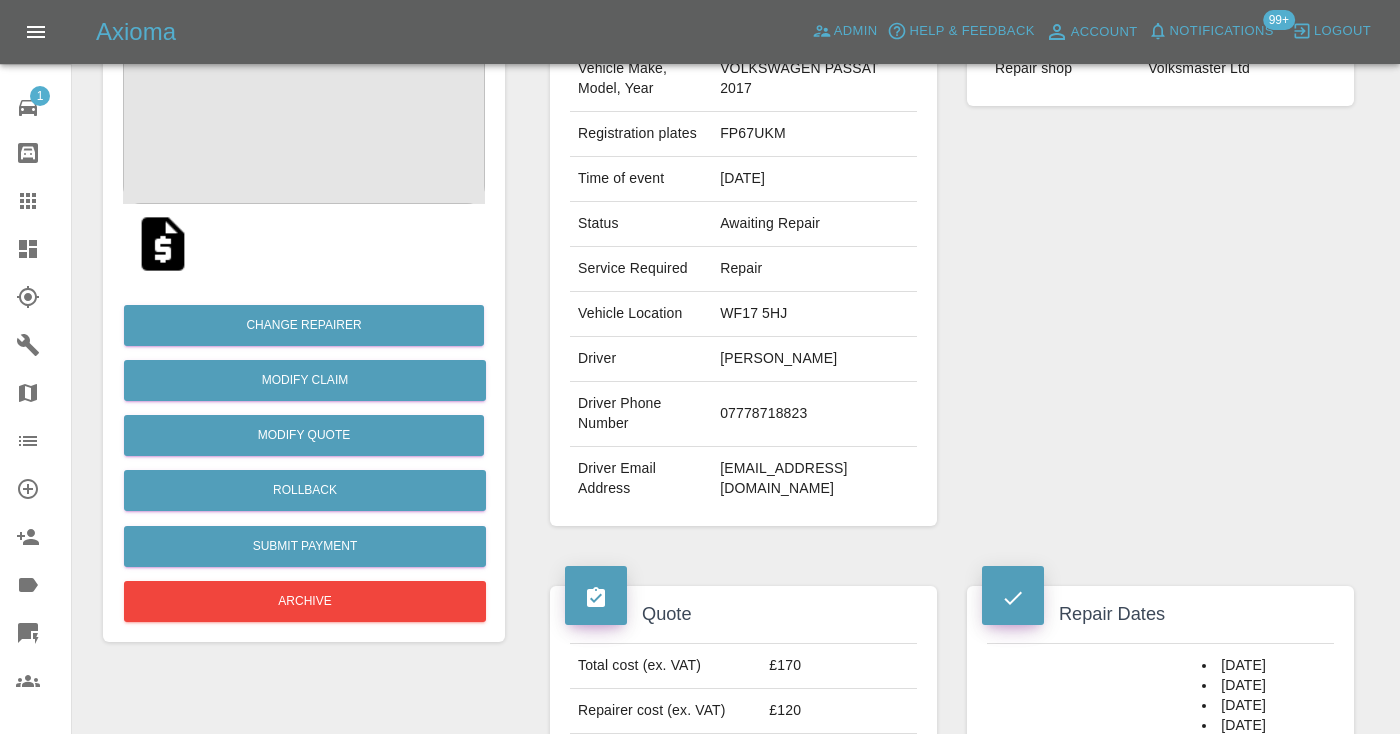 click on "07778718823" at bounding box center [814, 414] 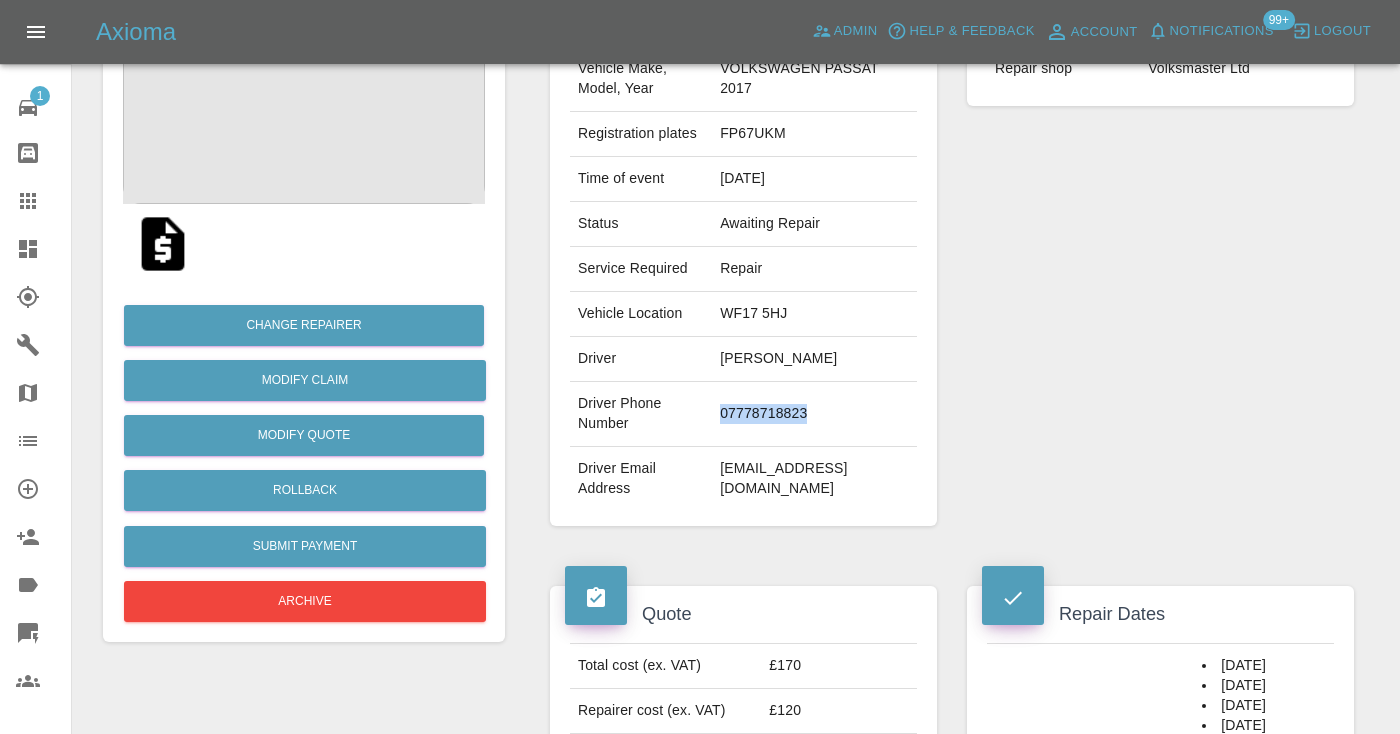 click on "07778718823" at bounding box center (814, 414) 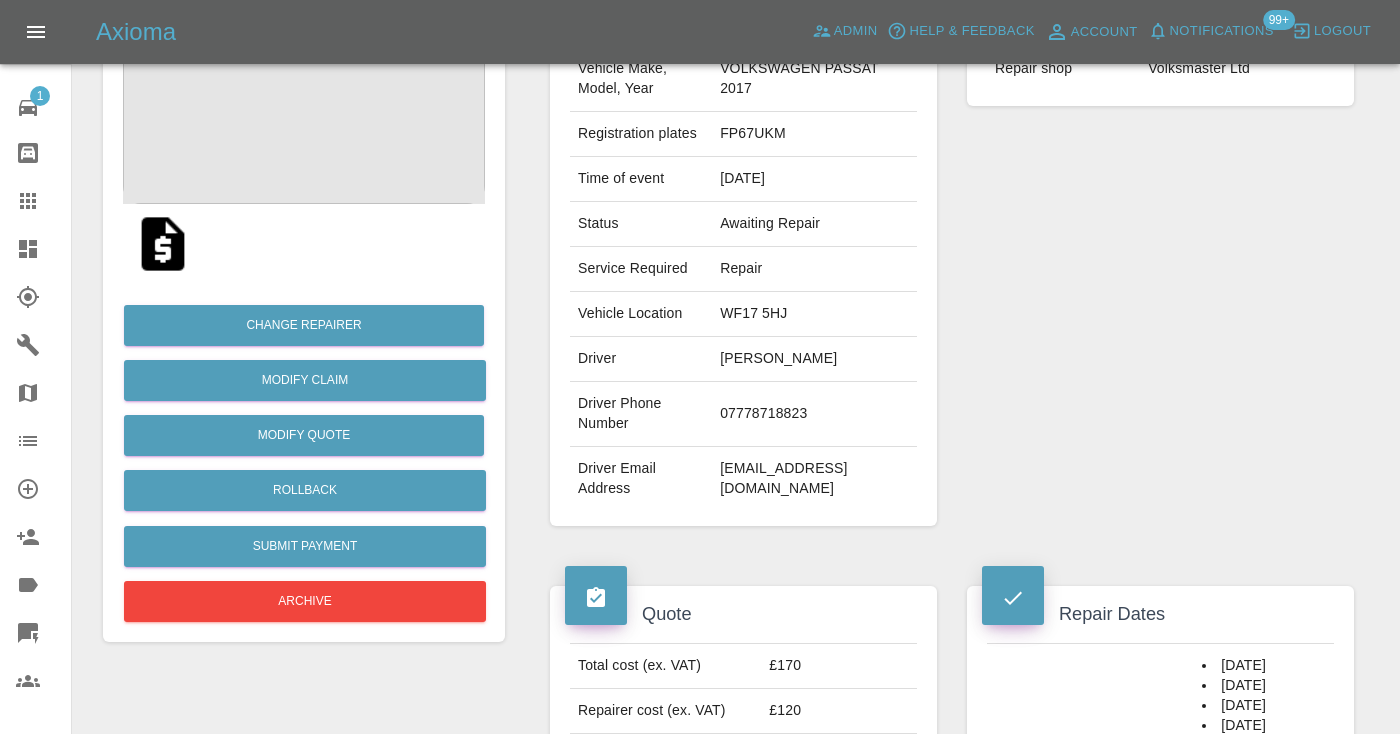click on "Repairer Repair shop Volksmaster Ltd" at bounding box center (1160, 257) 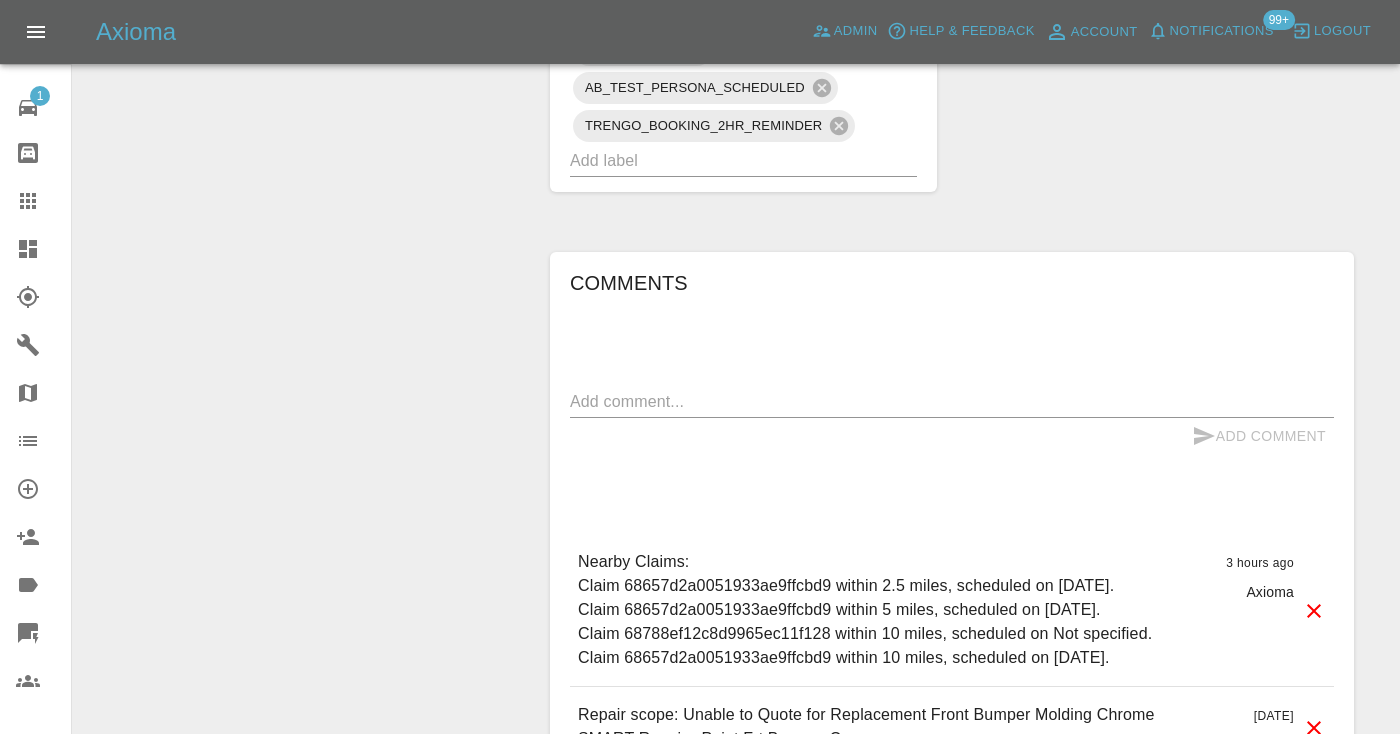 scroll, scrollTop: 1451, scrollLeft: 0, axis: vertical 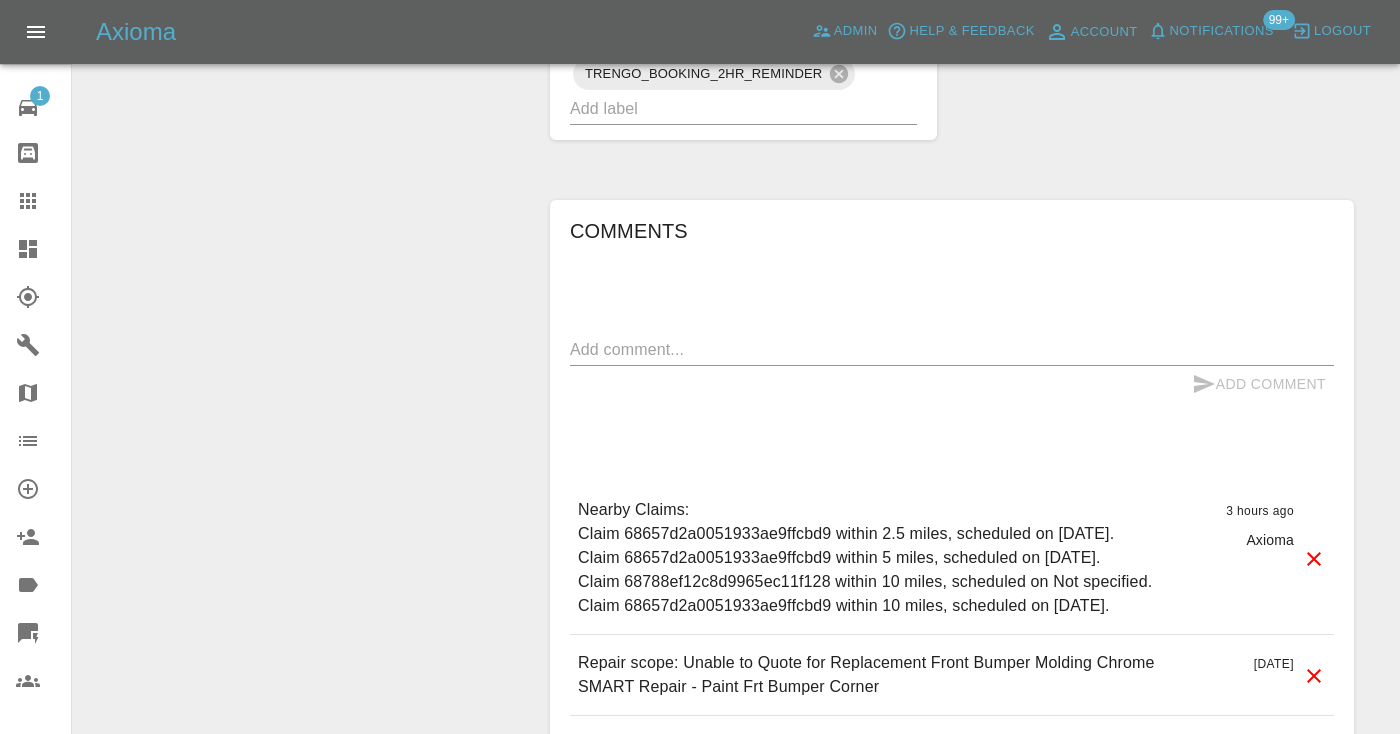 click at bounding box center (952, 349) 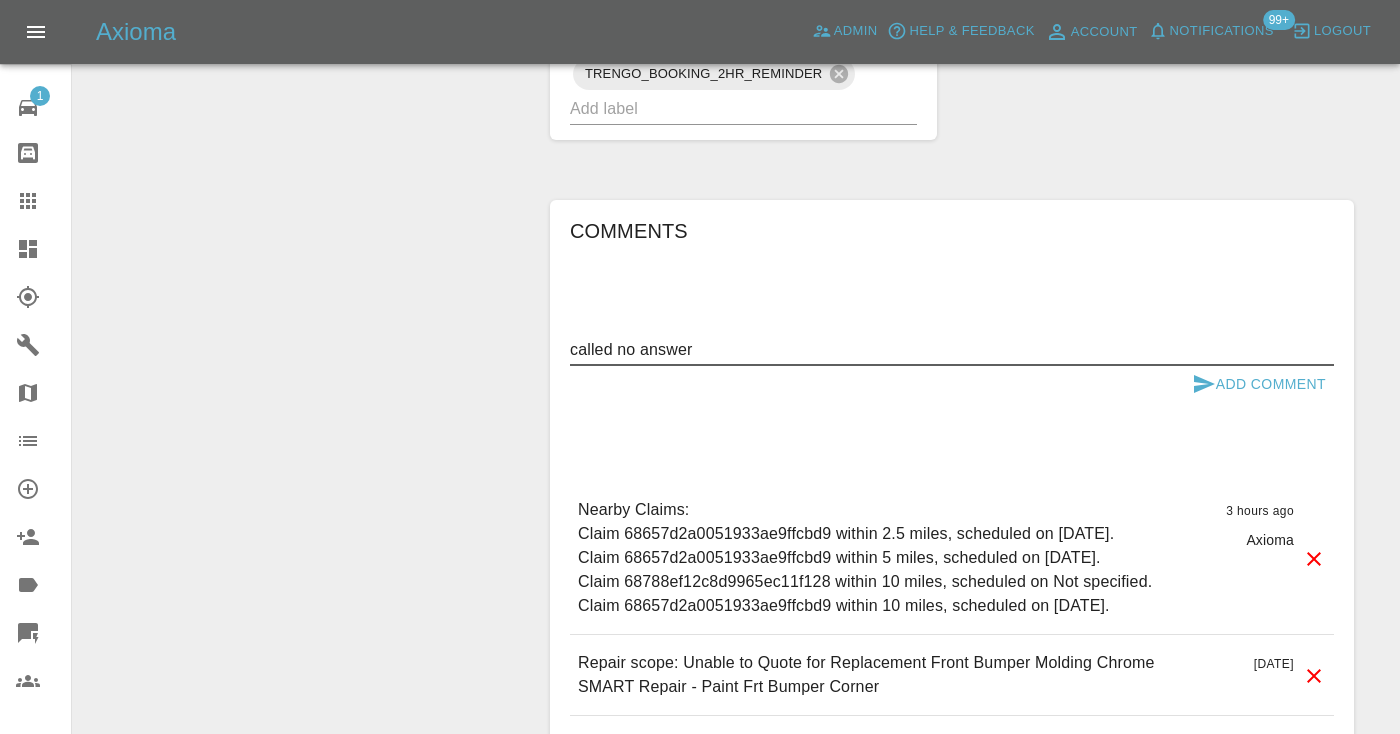 type on "called no answer" 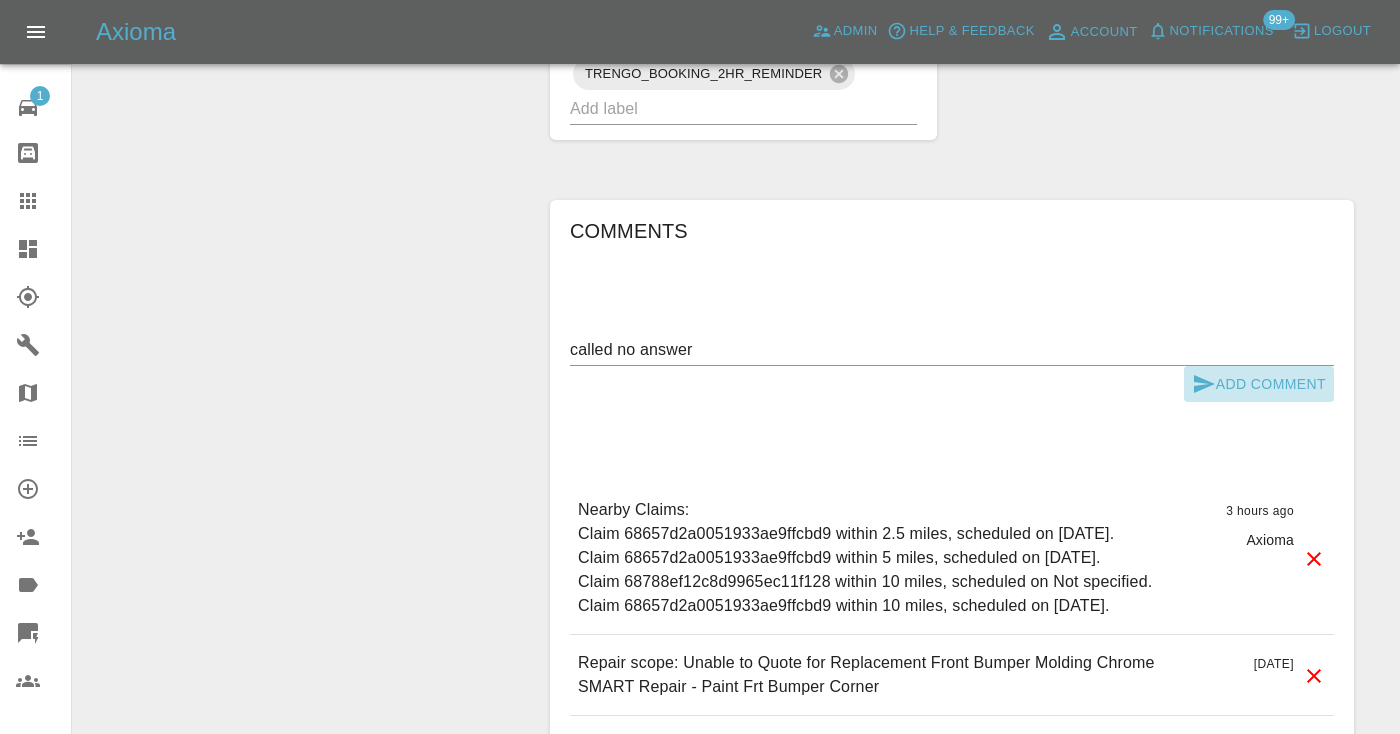 click on "Add Comment" at bounding box center [1259, 384] 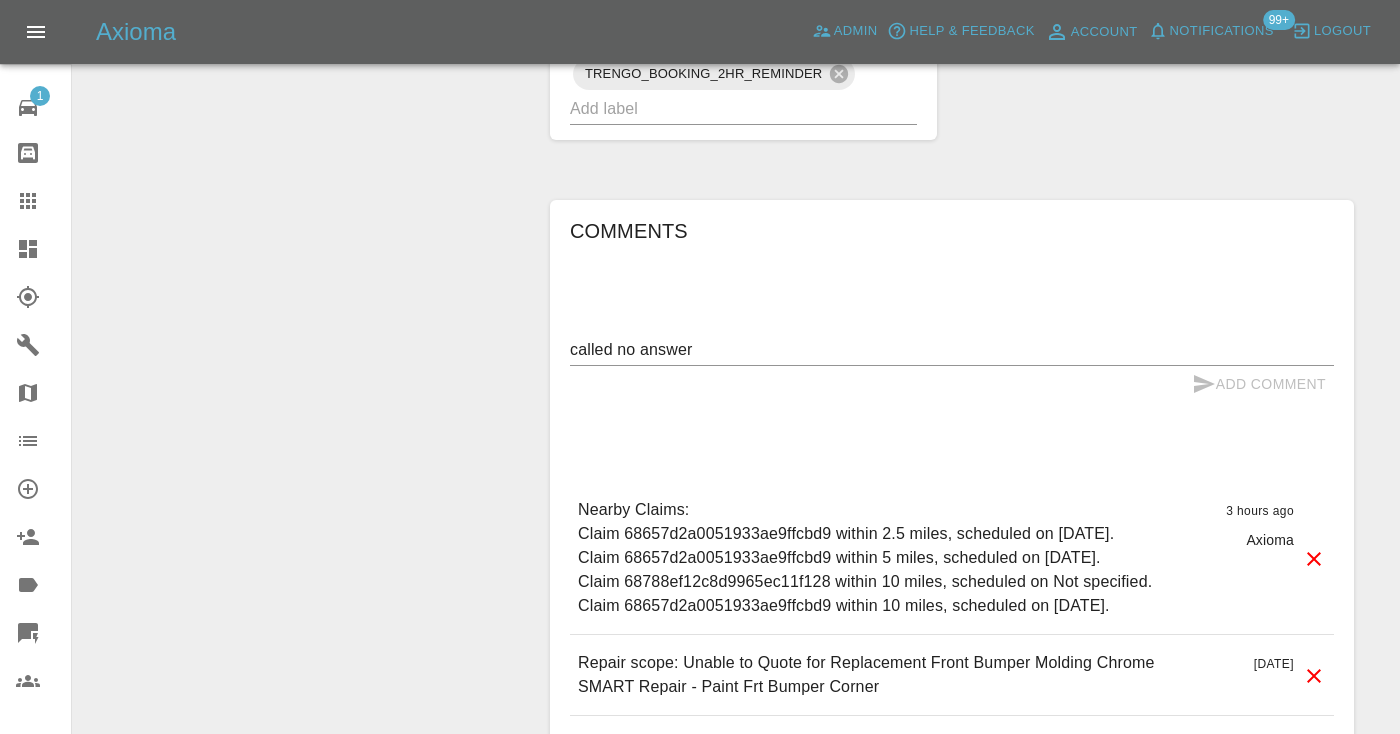 type 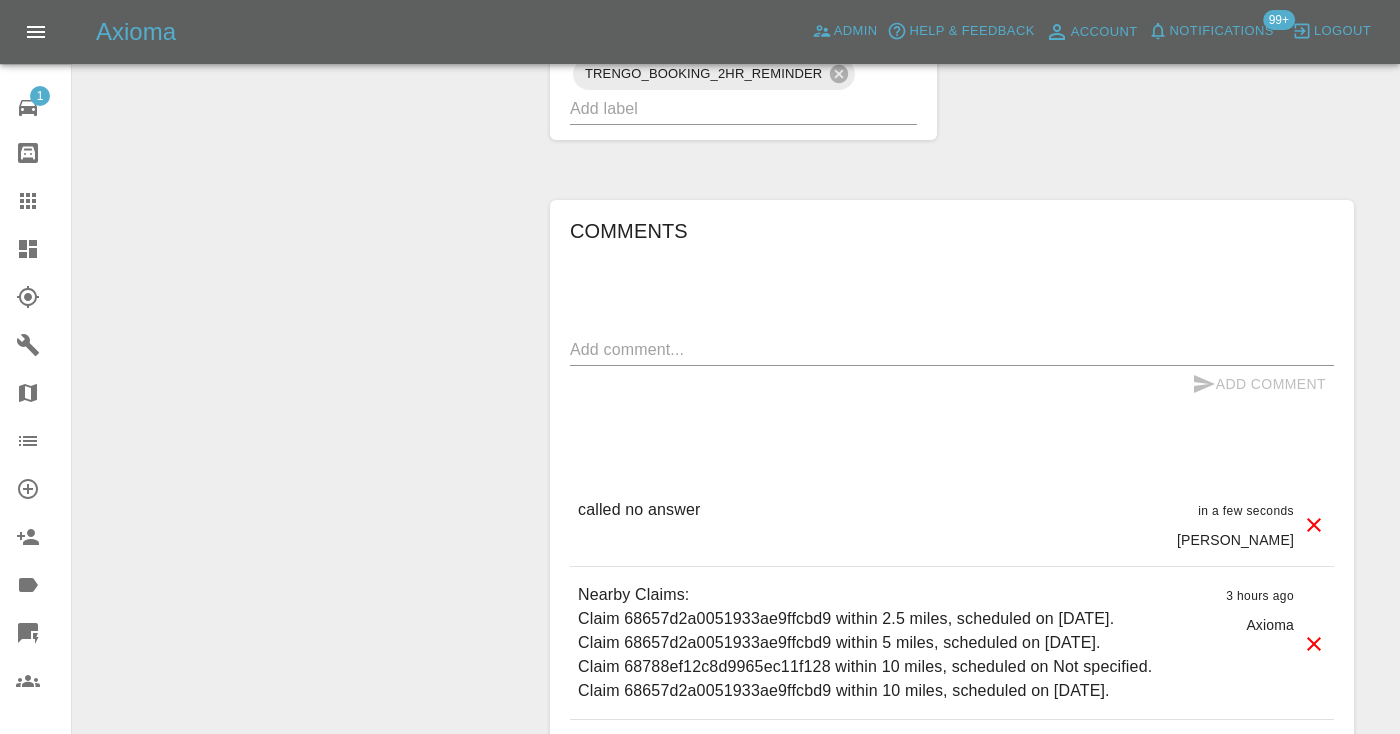 click 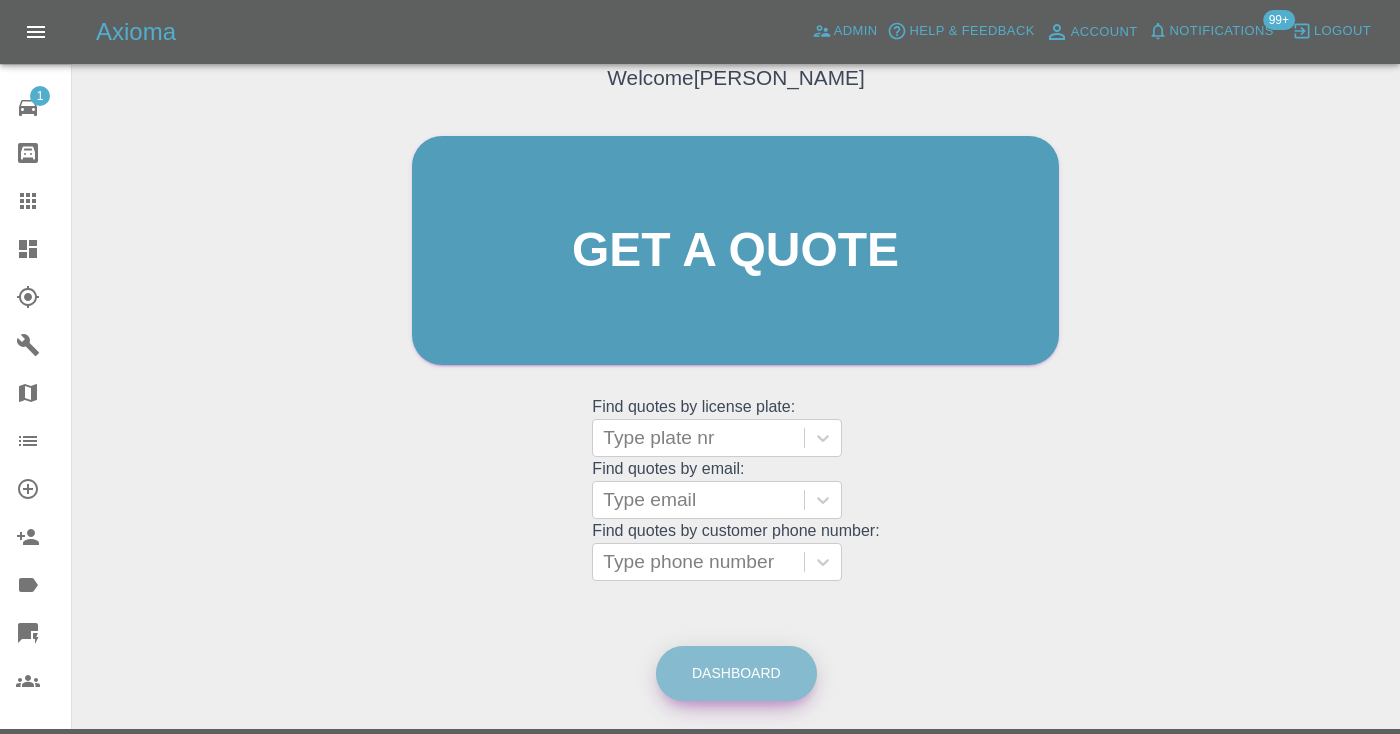 click on "Dashboard" at bounding box center [736, 673] 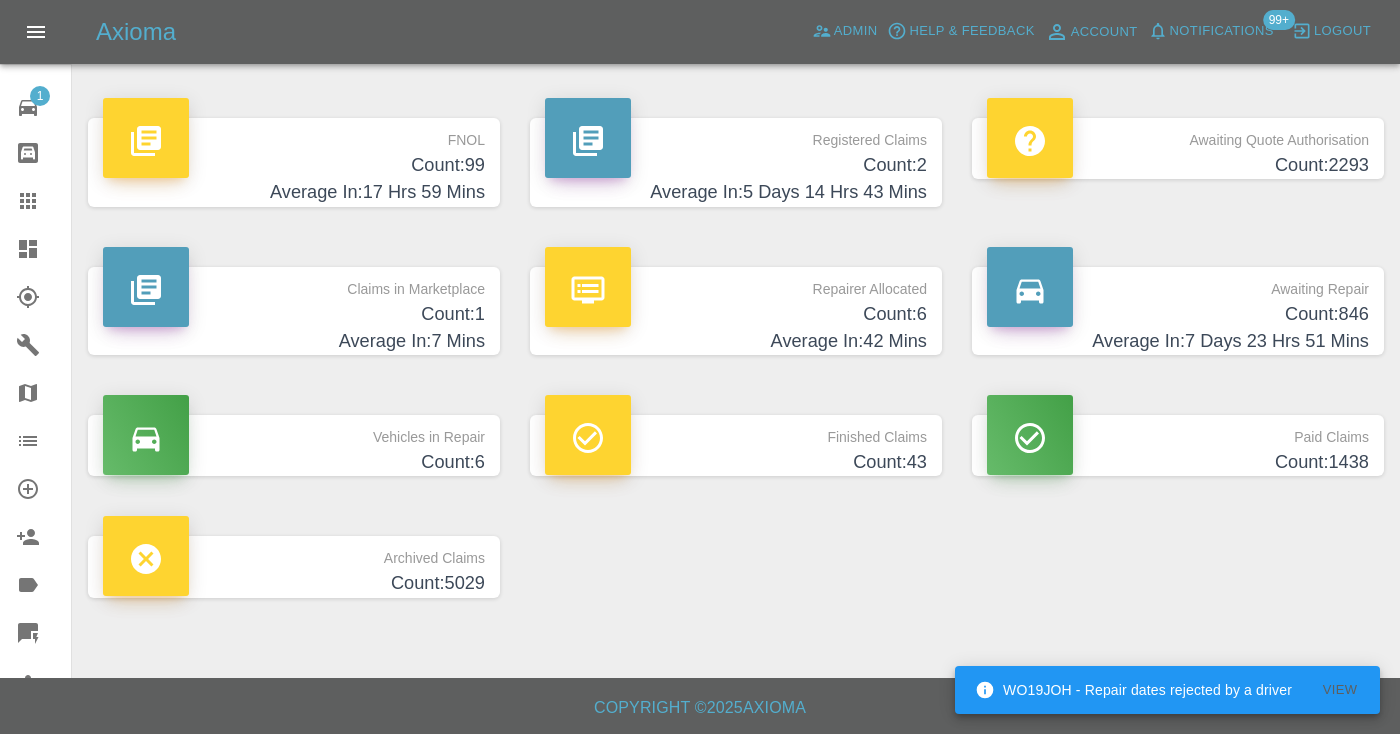 click on "Count:  846" at bounding box center [1178, 314] 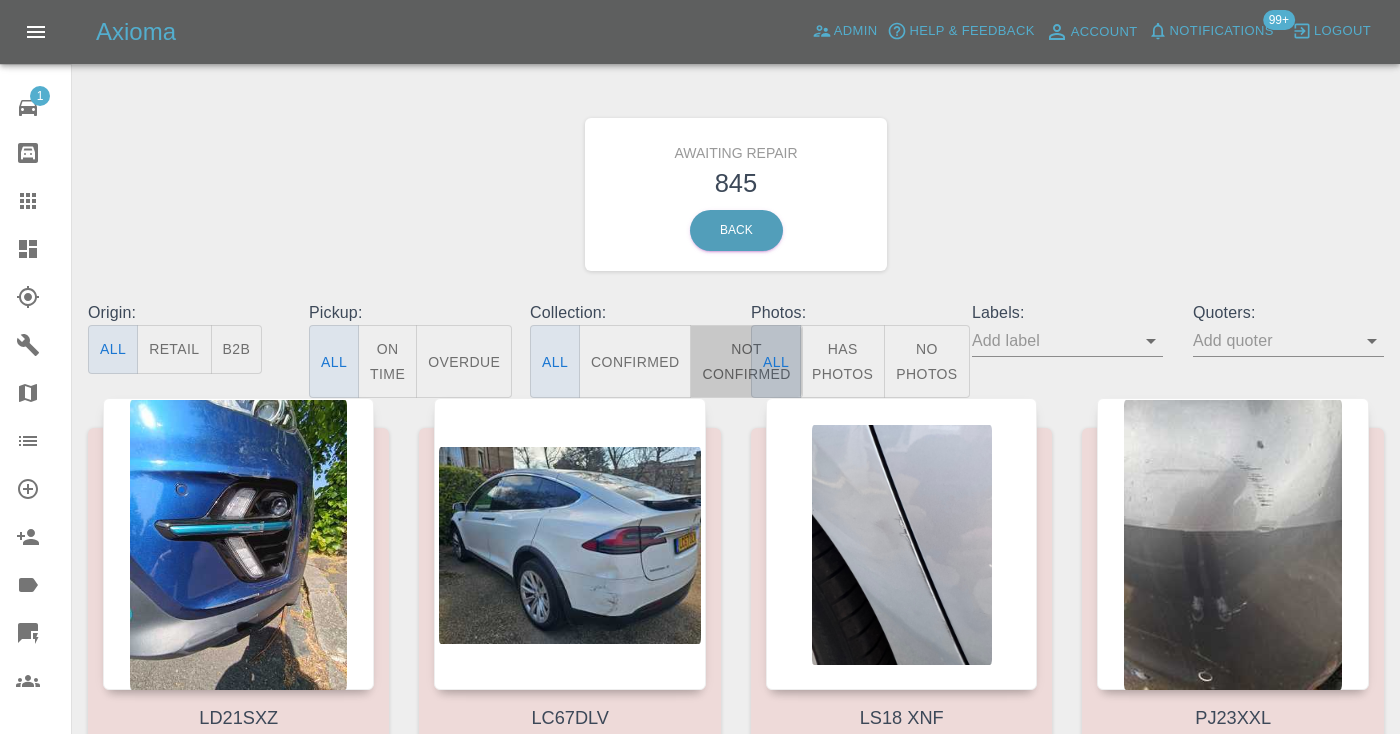 click on "Not Confirmed" at bounding box center [746, 361] 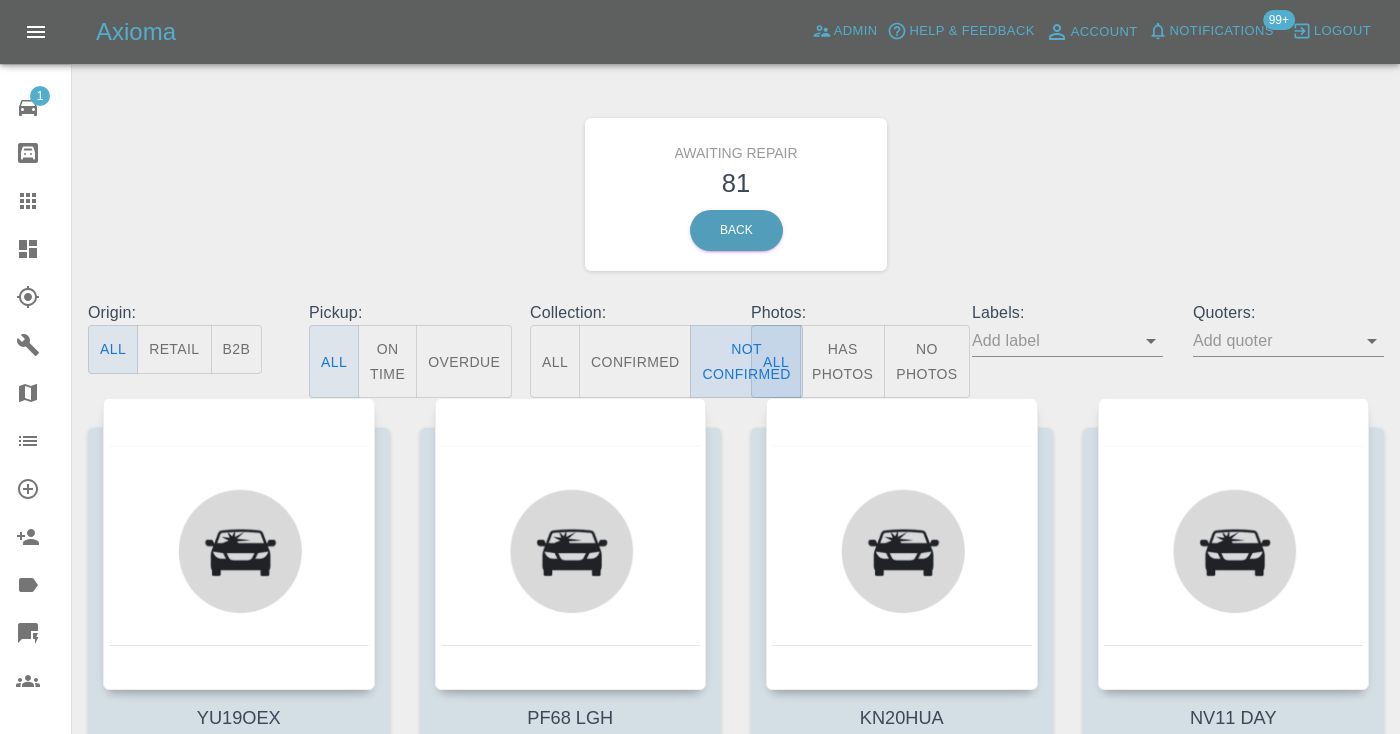 type on "false" 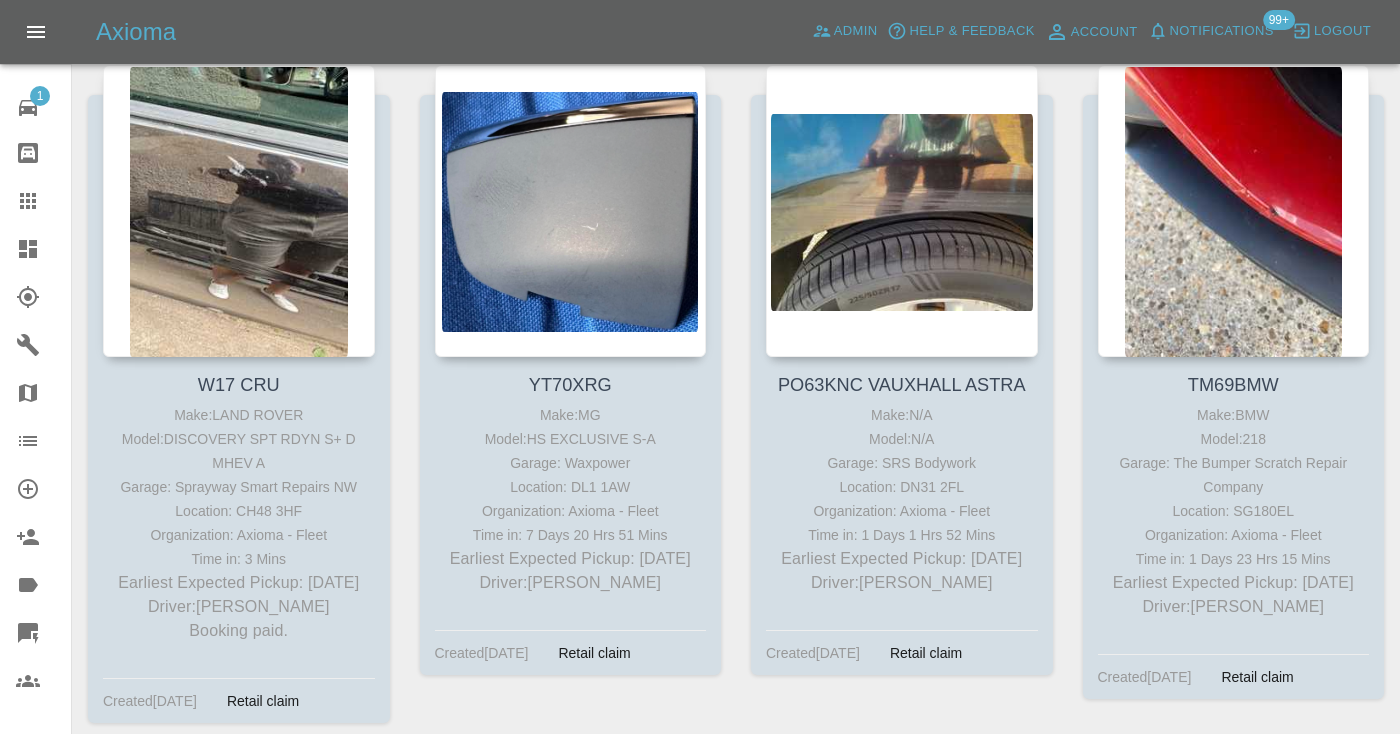 scroll, scrollTop: 6941, scrollLeft: 0, axis: vertical 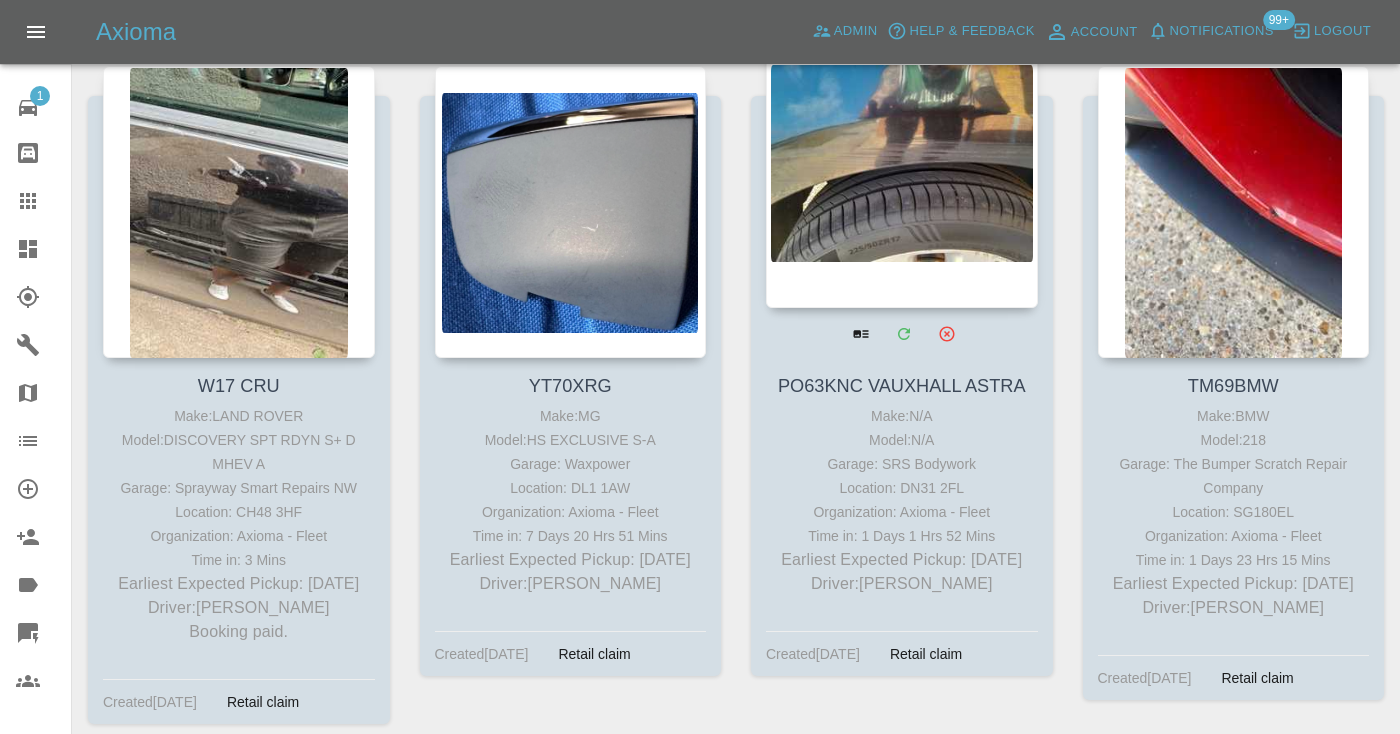 click at bounding box center [902, 162] 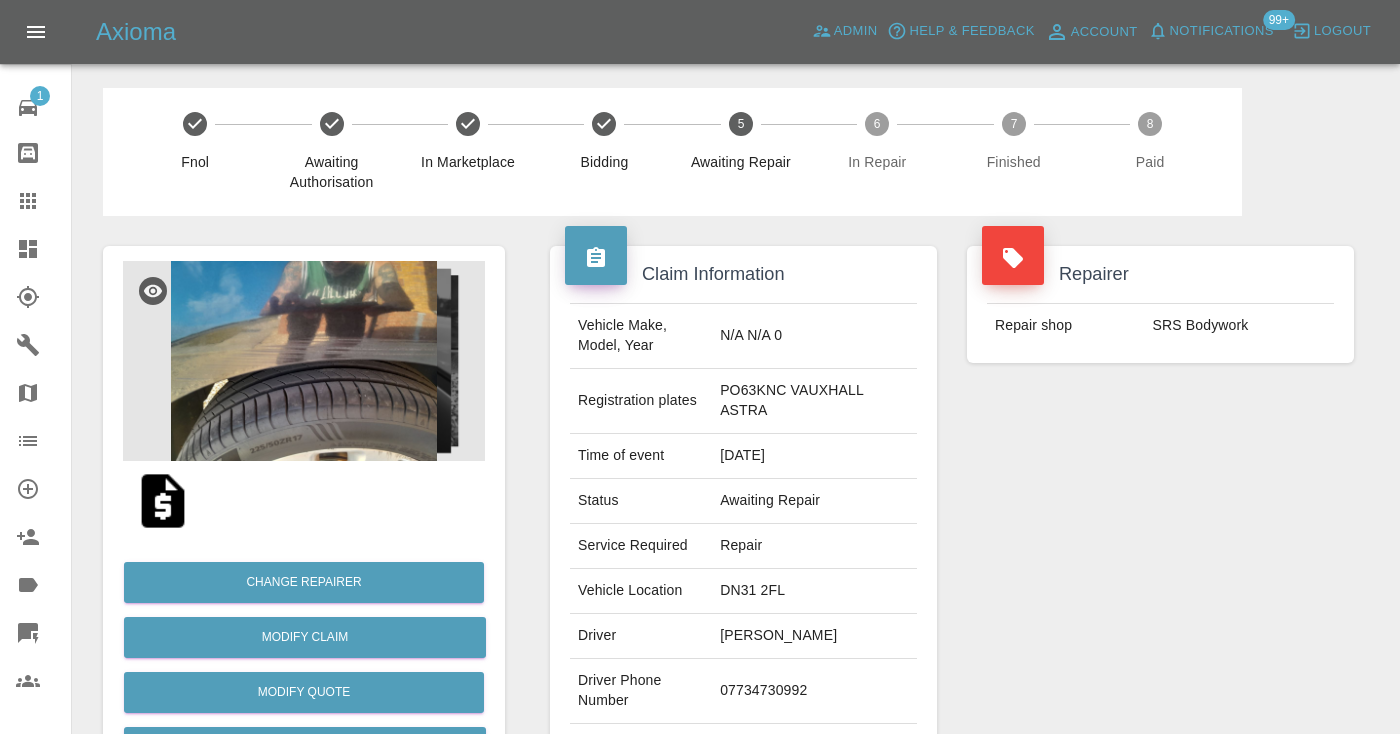 scroll, scrollTop: 0, scrollLeft: 0, axis: both 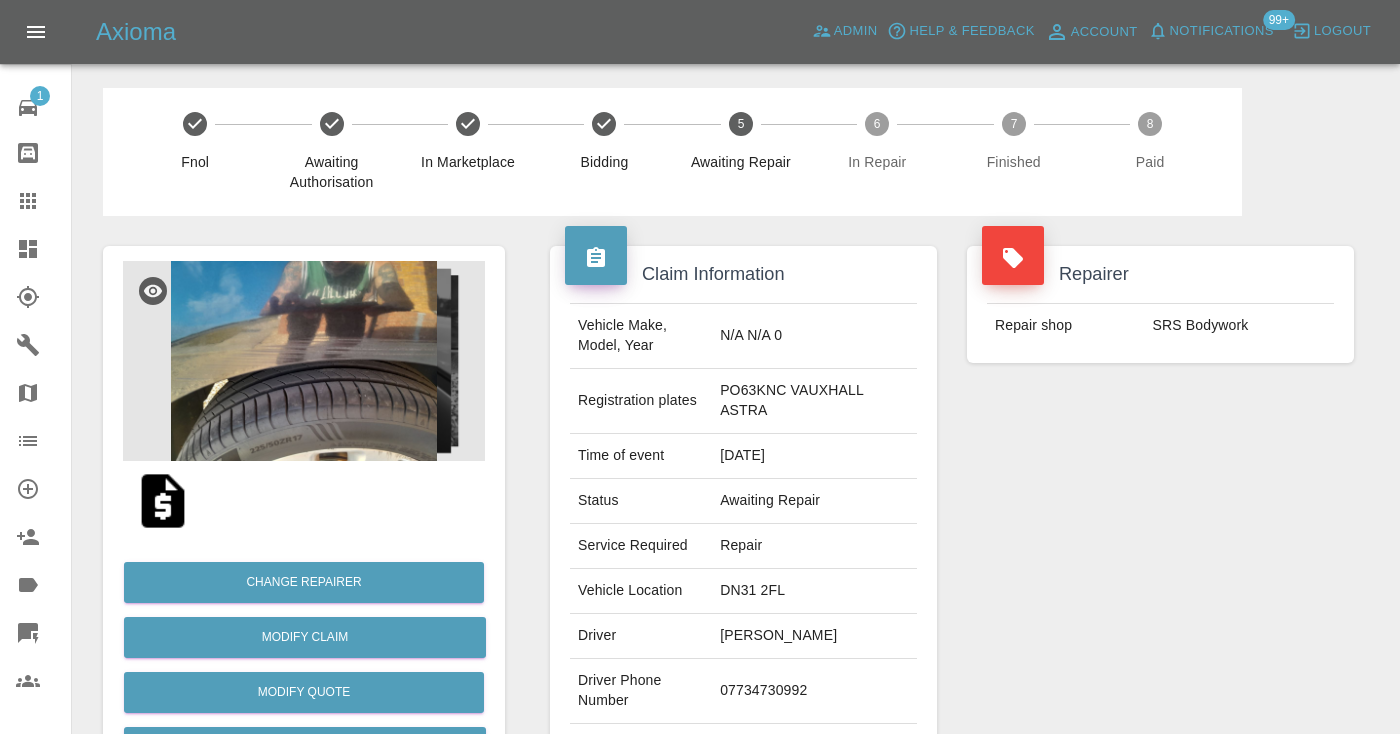 click on "07734730992" at bounding box center (814, 691) 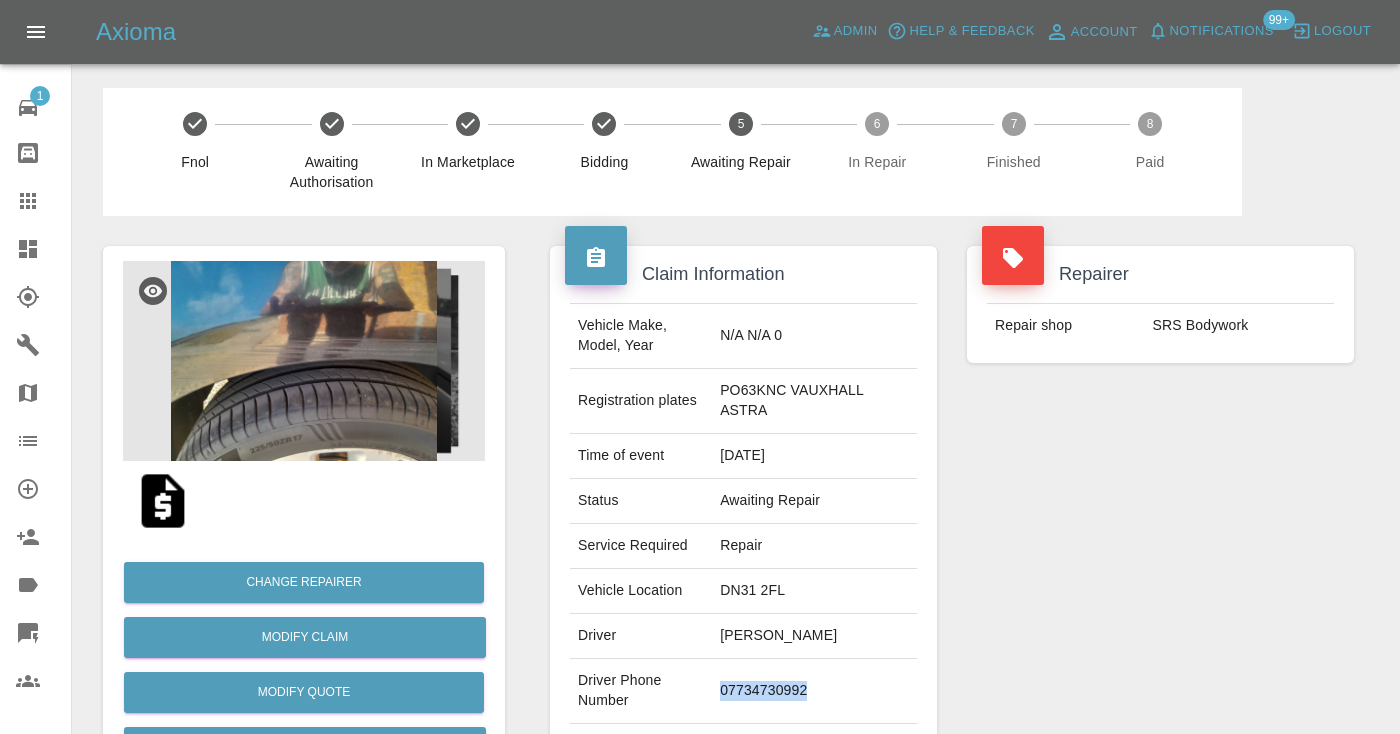 click on "07734730992" at bounding box center (814, 691) 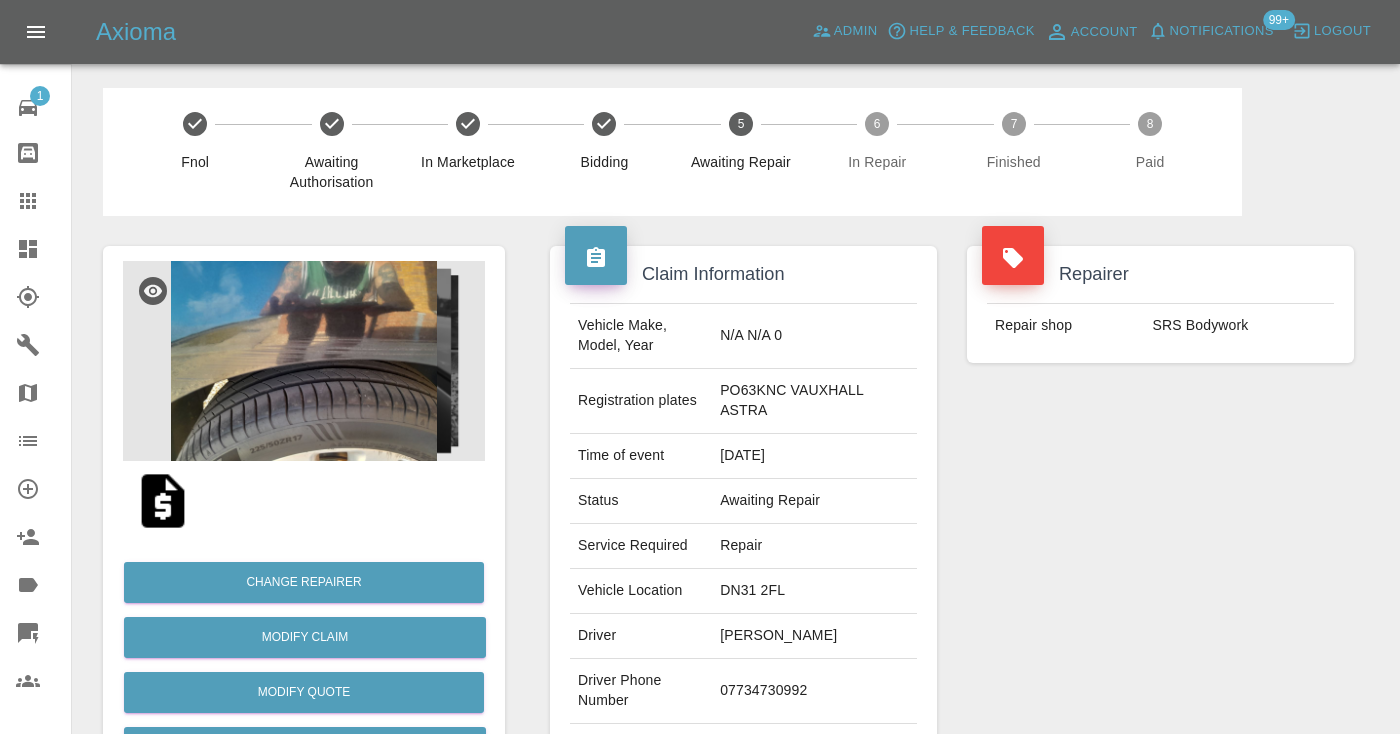 click on "Repairer Repair shop SRS Bodywork" at bounding box center (1160, 524) 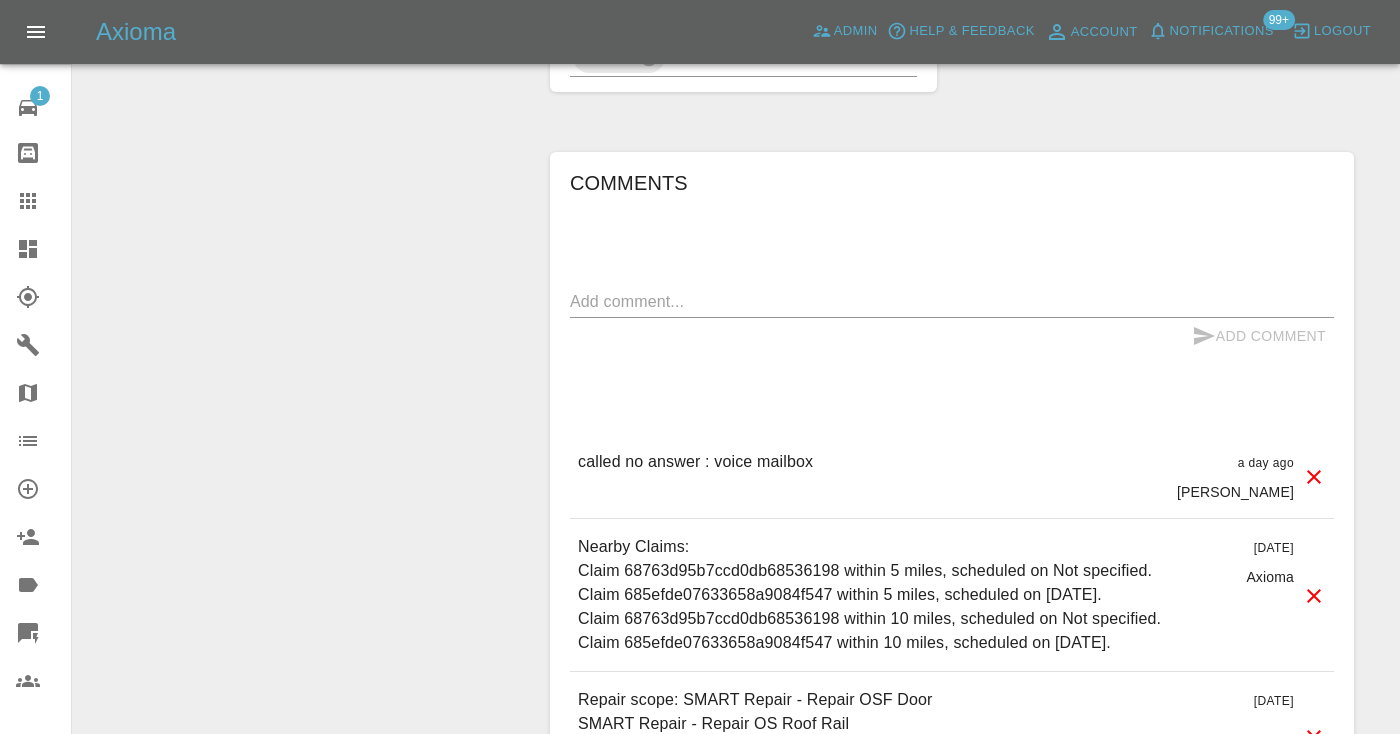 scroll, scrollTop: 1432, scrollLeft: 0, axis: vertical 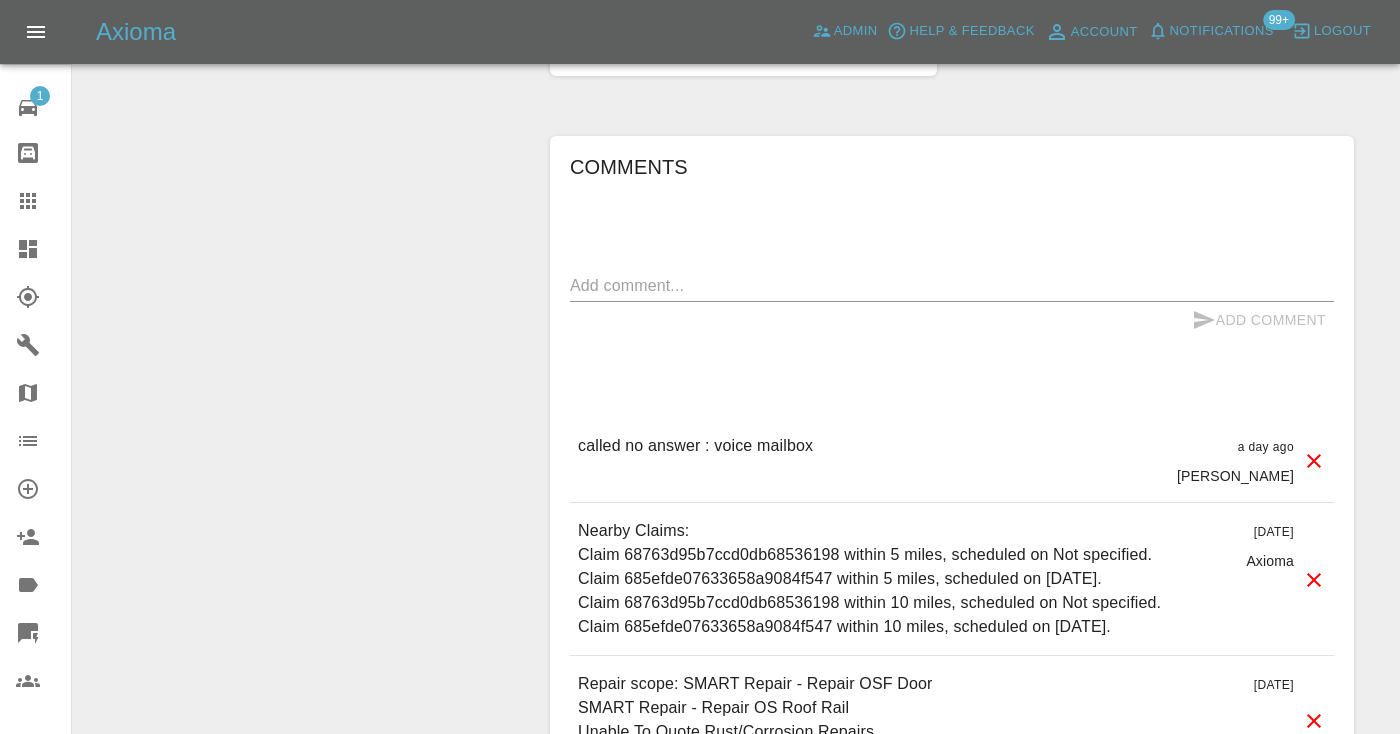 click on "Comments x Add Comment called no answer : voice mailbox  a day ago [PERSON_NAME] called no answer : voice mailbox  a day ago [PERSON_NAME] Nearby Claims:
Claim 68763d95b7ccd0db68536198 within 5 miles, scheduled on Not specified.
Claim 685efde07633658a9084f547 within 5 miles, scheduled on [DATE].
Claim 68763d95b7ccd0db68536198 within 10 miles, scheduled on Not specified.
Claim 685efde07633658a9084f547 within 10 miles, scheduled on [DATE]. [DATE] Axioma Nearby Claims:
Claim 68763d95b7ccd0db68536198 within 5 miles, scheduled on Not specified.
Claim 685efde07633658a9084f547 within 5 miles, scheduled on [DATE].
Claim 68763d95b7ccd0db68536198 within 10 miles, scheduled on Not specified.
Claim 685efde07633658a9084f547 within 10 miles, scheduled on [DATE]. [DATE] Axioma Repair scope: SMART Repair - Repair OSF Door
SMART Repair - Repair OS Roof Rail
Unable To Quote Rust/Corrosion Repairs
Additional Images Required [DATE] [DATE] [DATE] [DATE]" at bounding box center (952, 497) 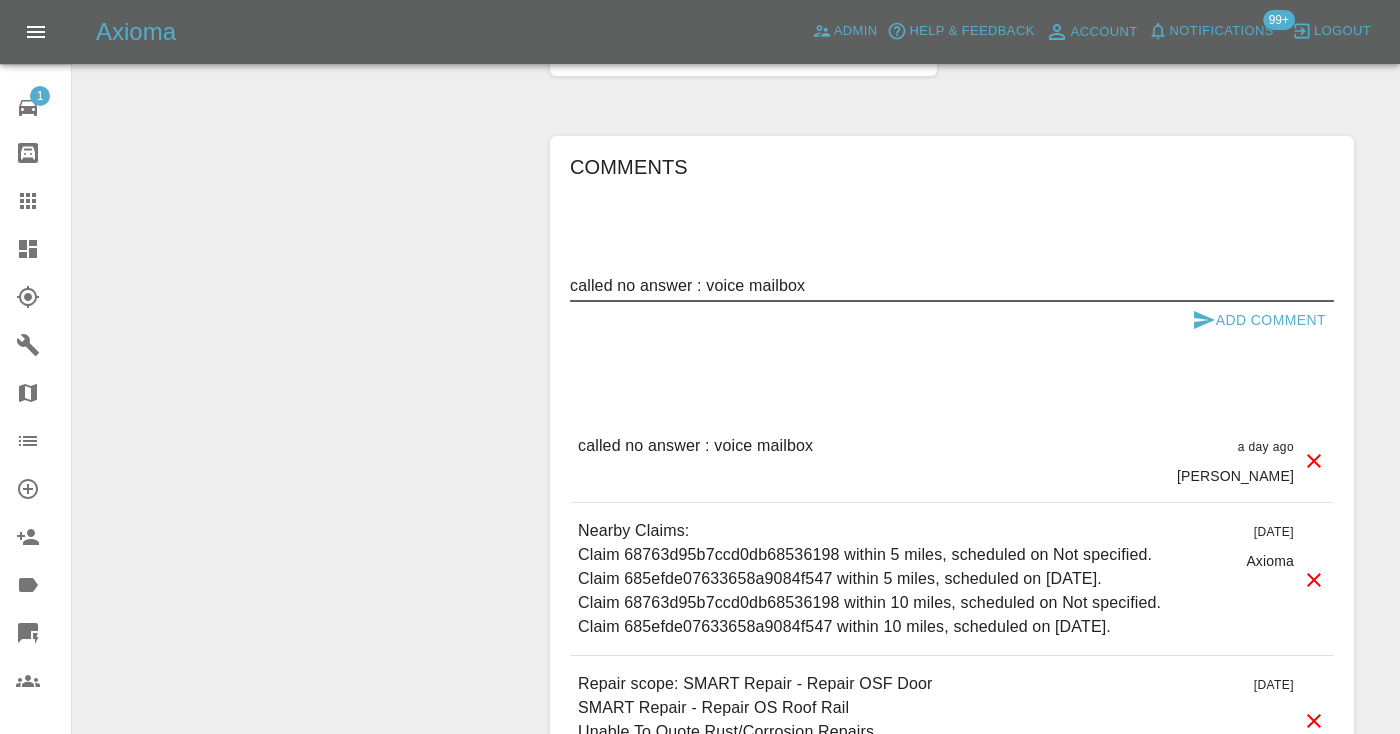 type on "called no answer : voice mailbox" 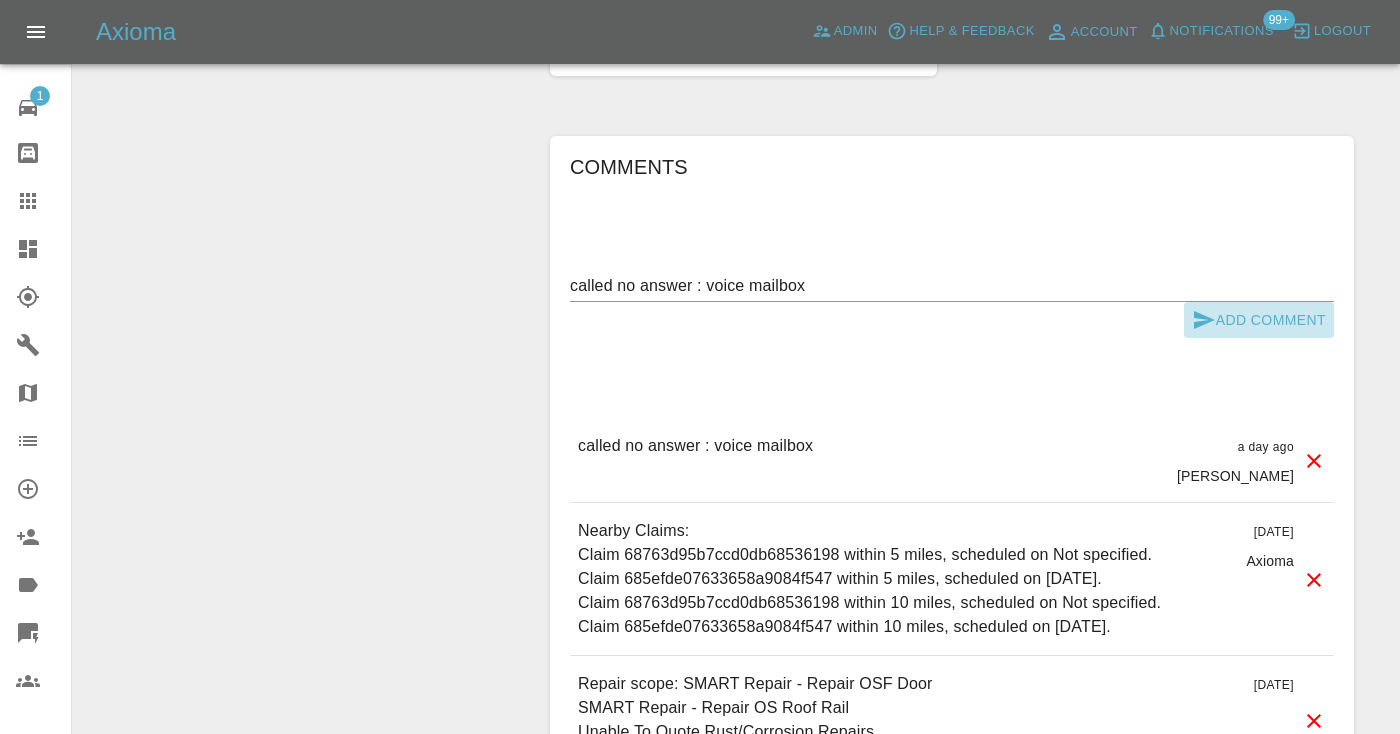 click on "Add Comment" at bounding box center [1259, 320] 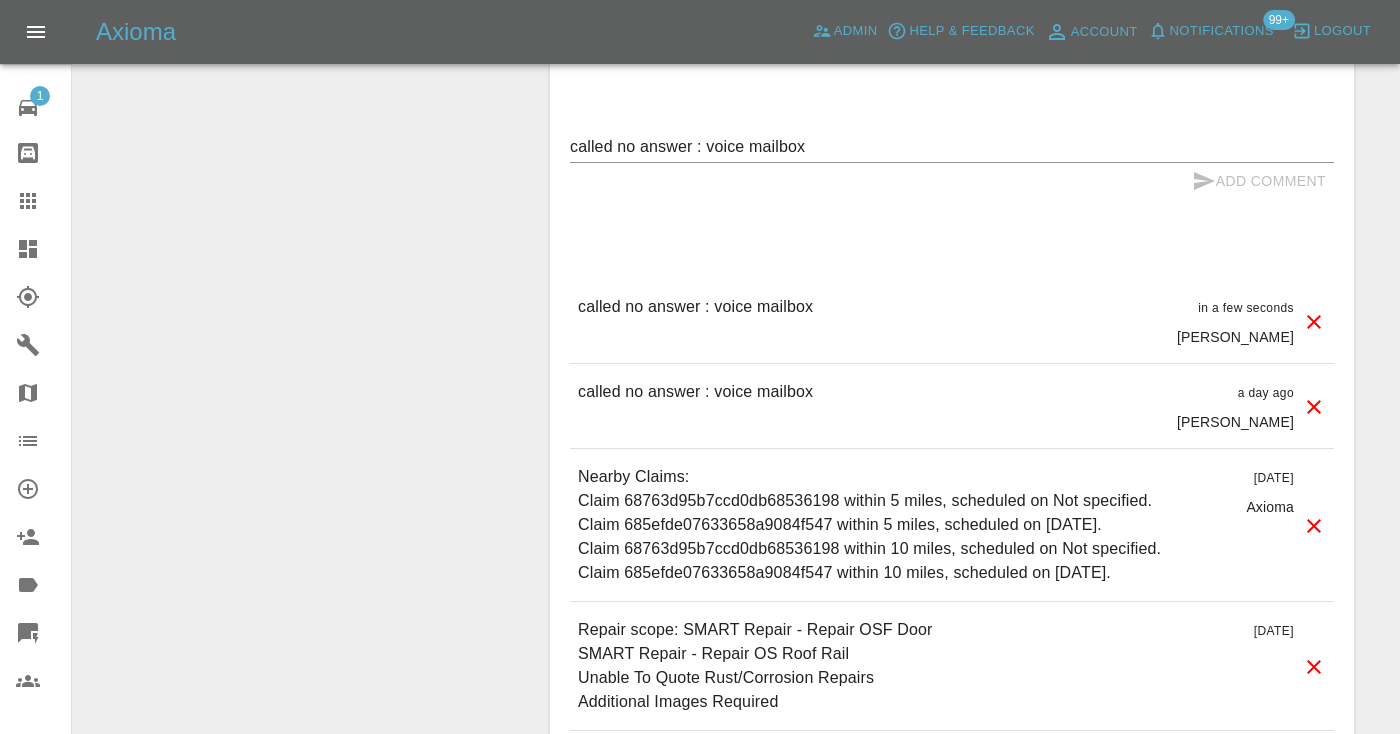 scroll, scrollTop: 1573, scrollLeft: 0, axis: vertical 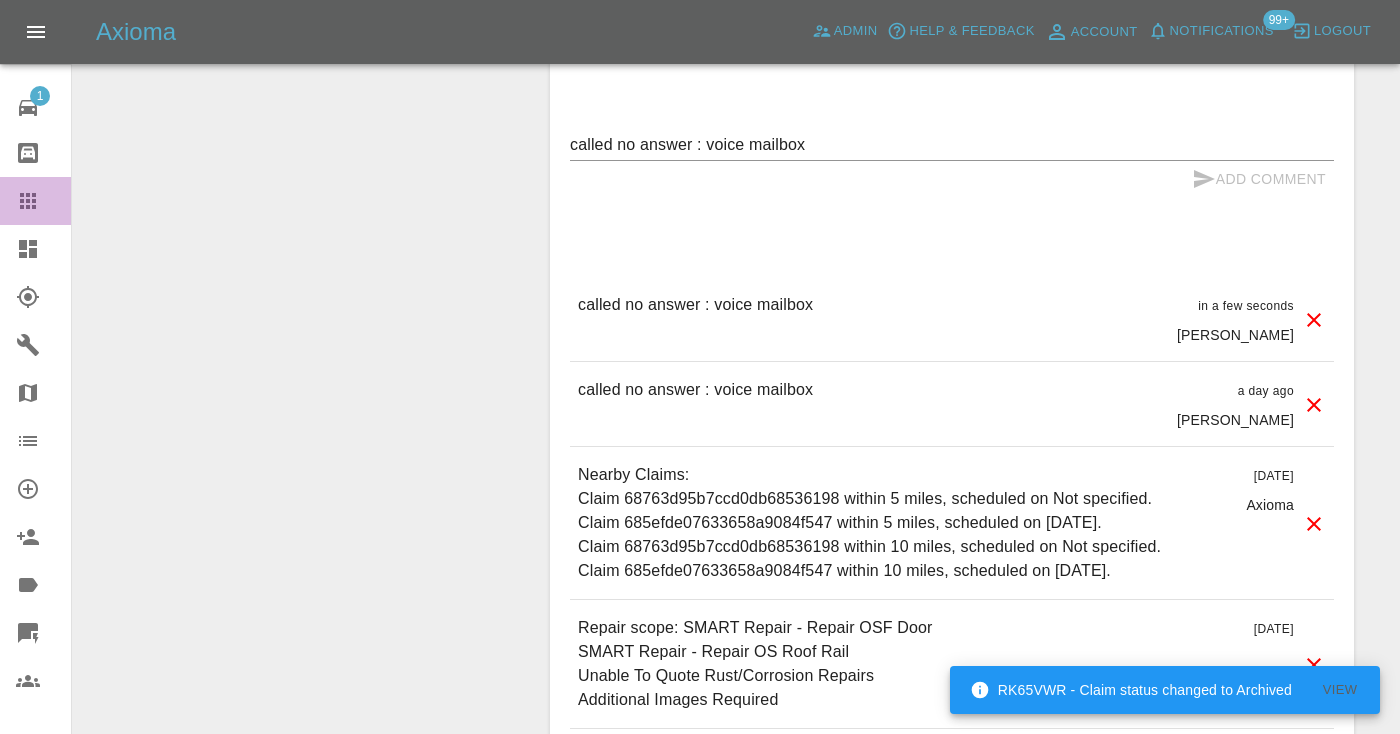 click at bounding box center [44, 201] 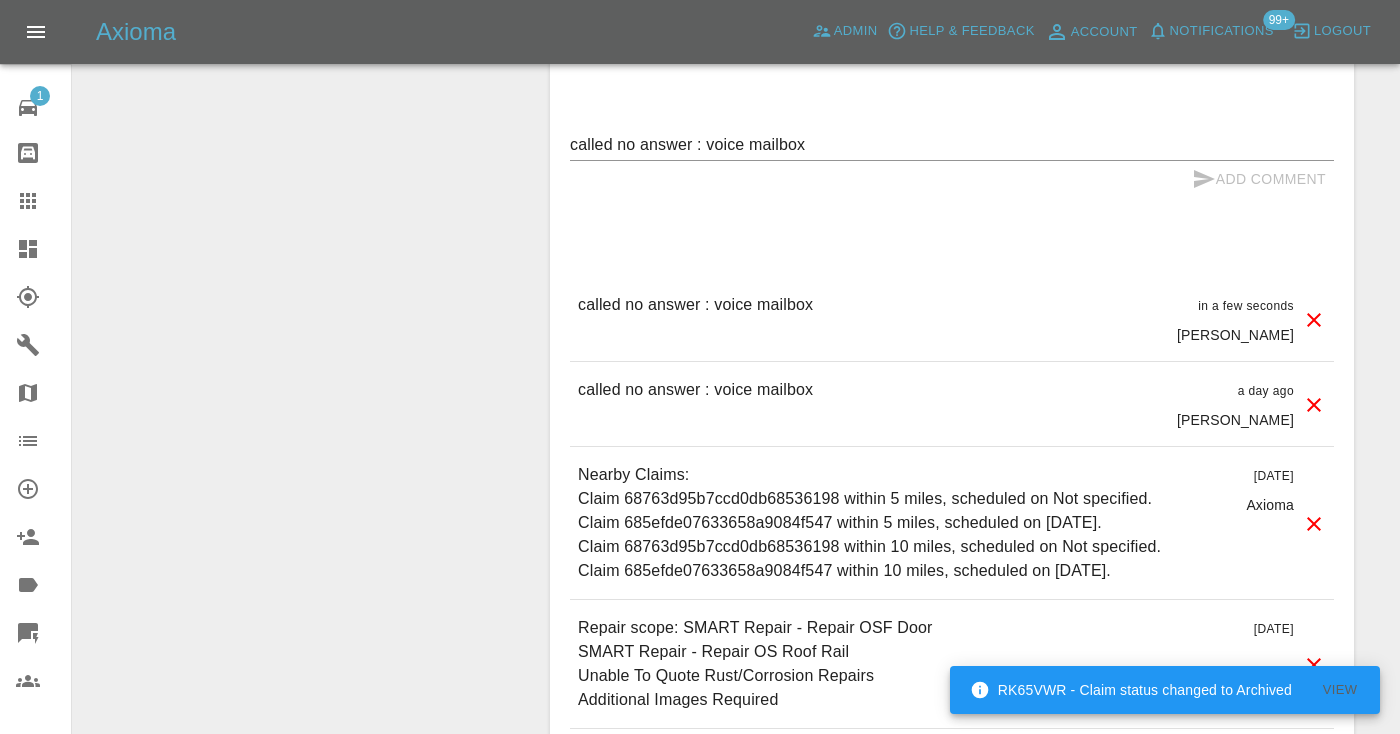 scroll, scrollTop: 201, scrollLeft: 0, axis: vertical 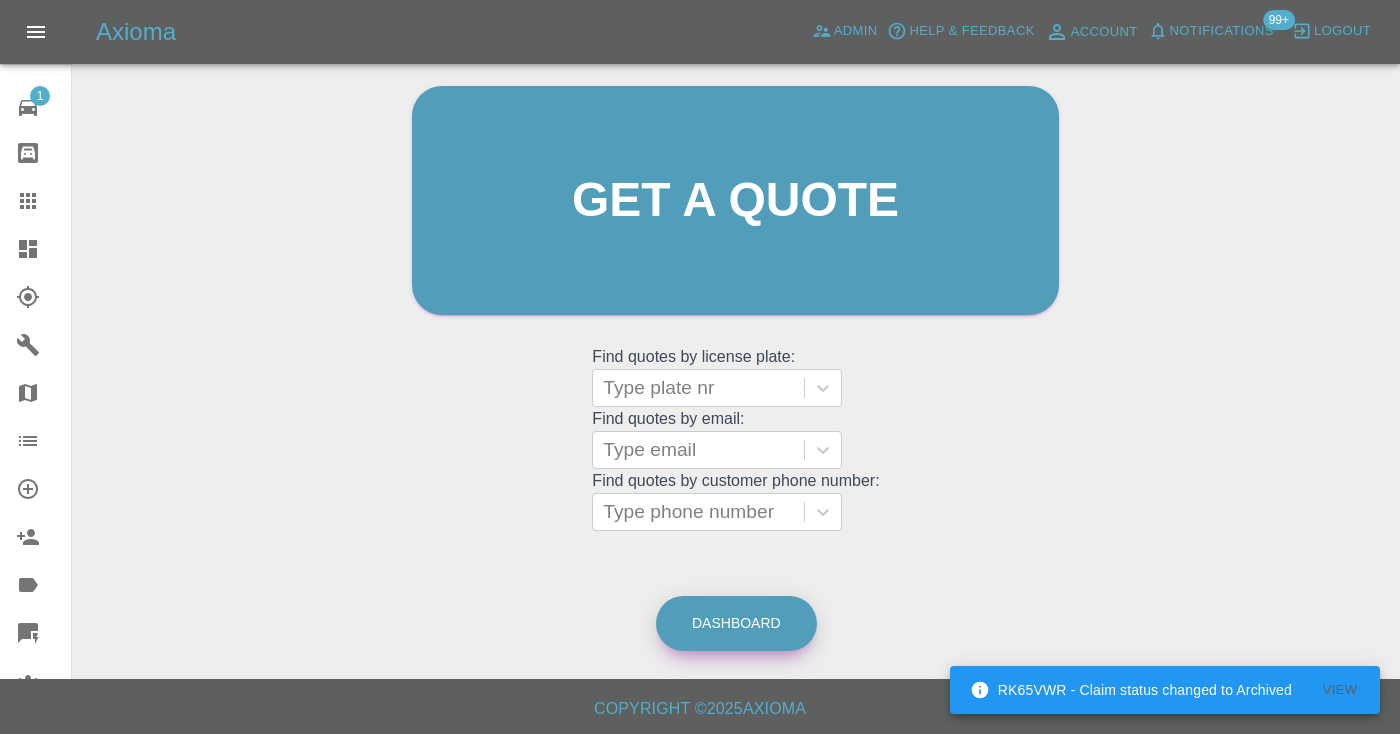 click on "Dashboard" at bounding box center (736, 623) 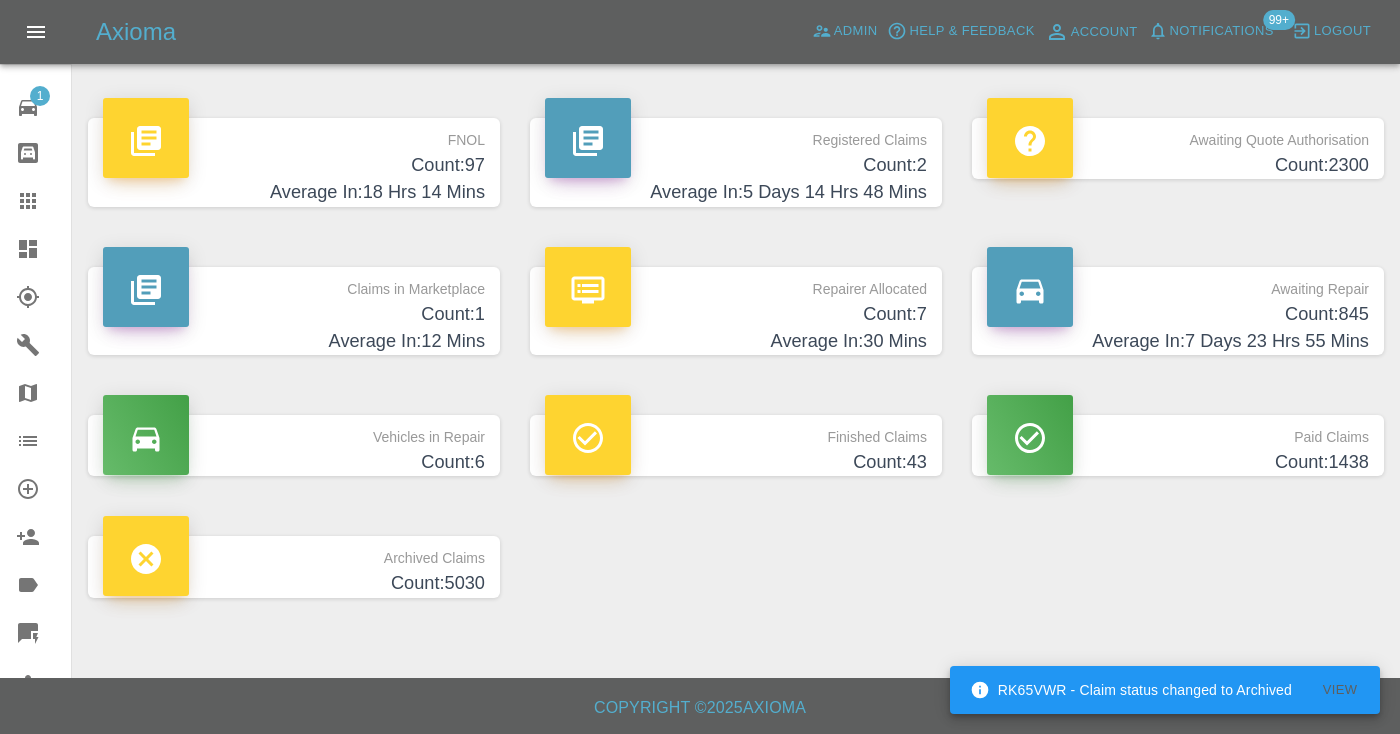 click on "Awaiting Repair" at bounding box center (1178, 284) 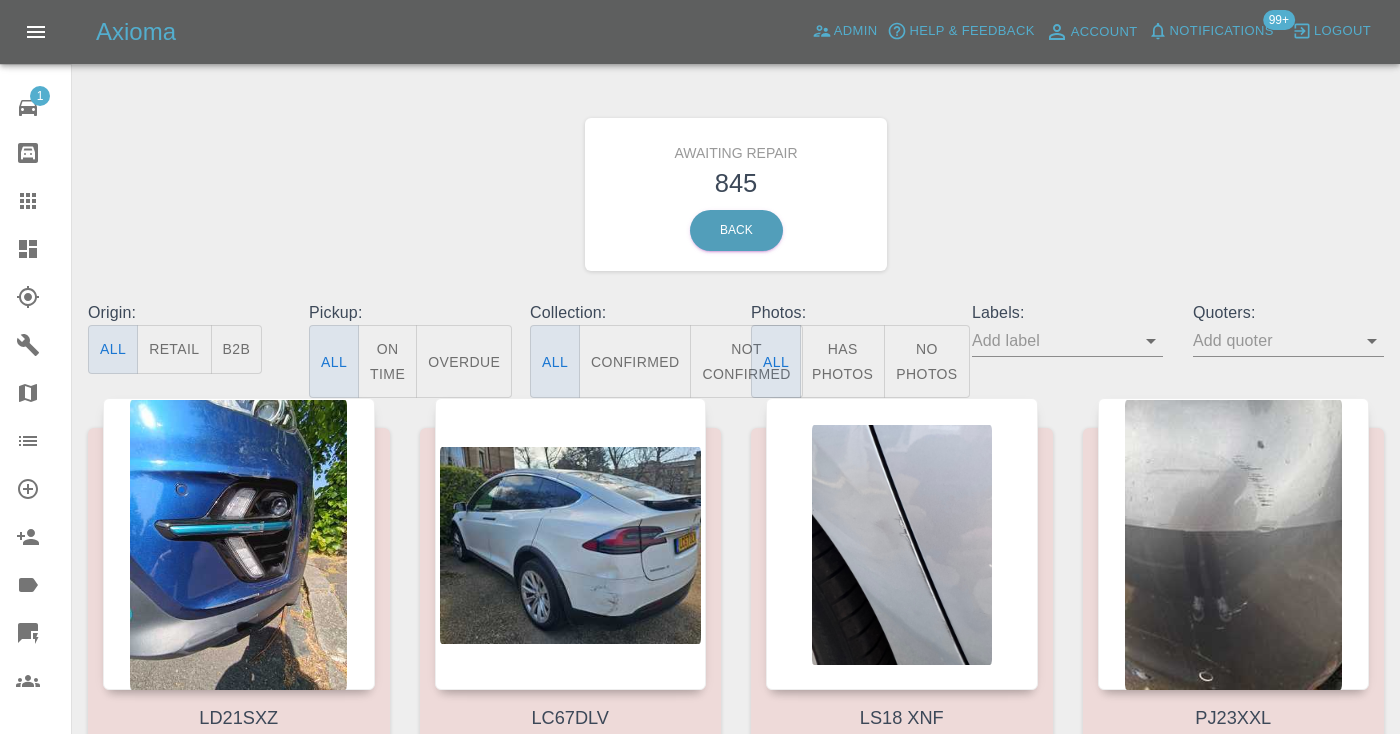 click on "Not Confirmed" at bounding box center [746, 361] 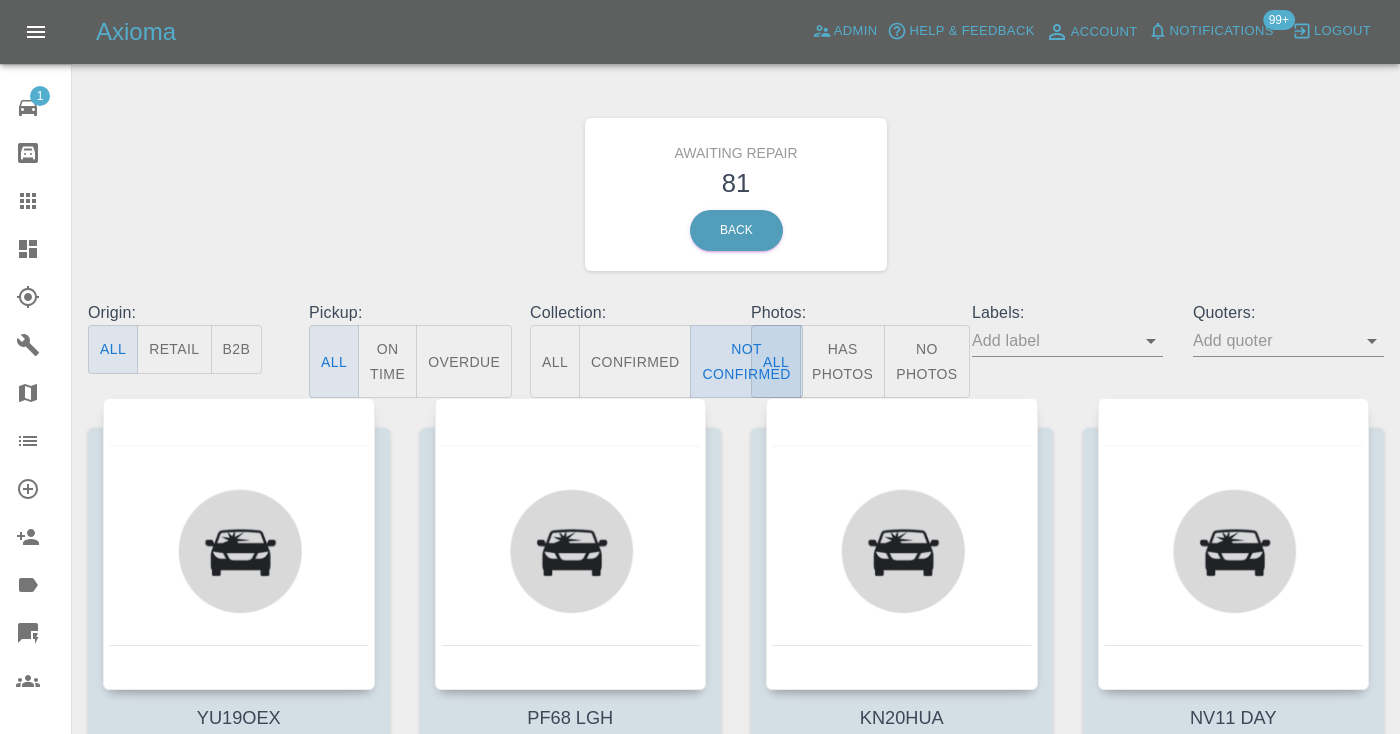 type on "false" 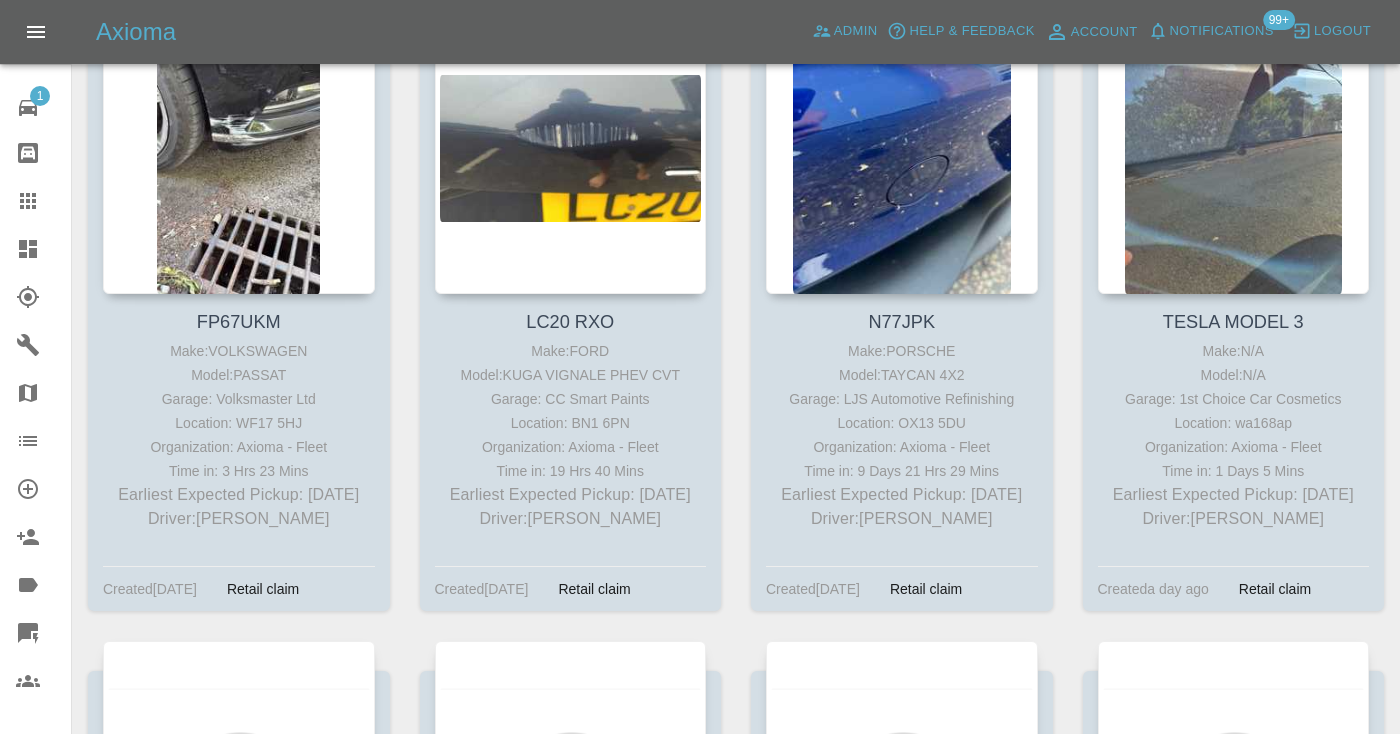 scroll, scrollTop: 7707, scrollLeft: 0, axis: vertical 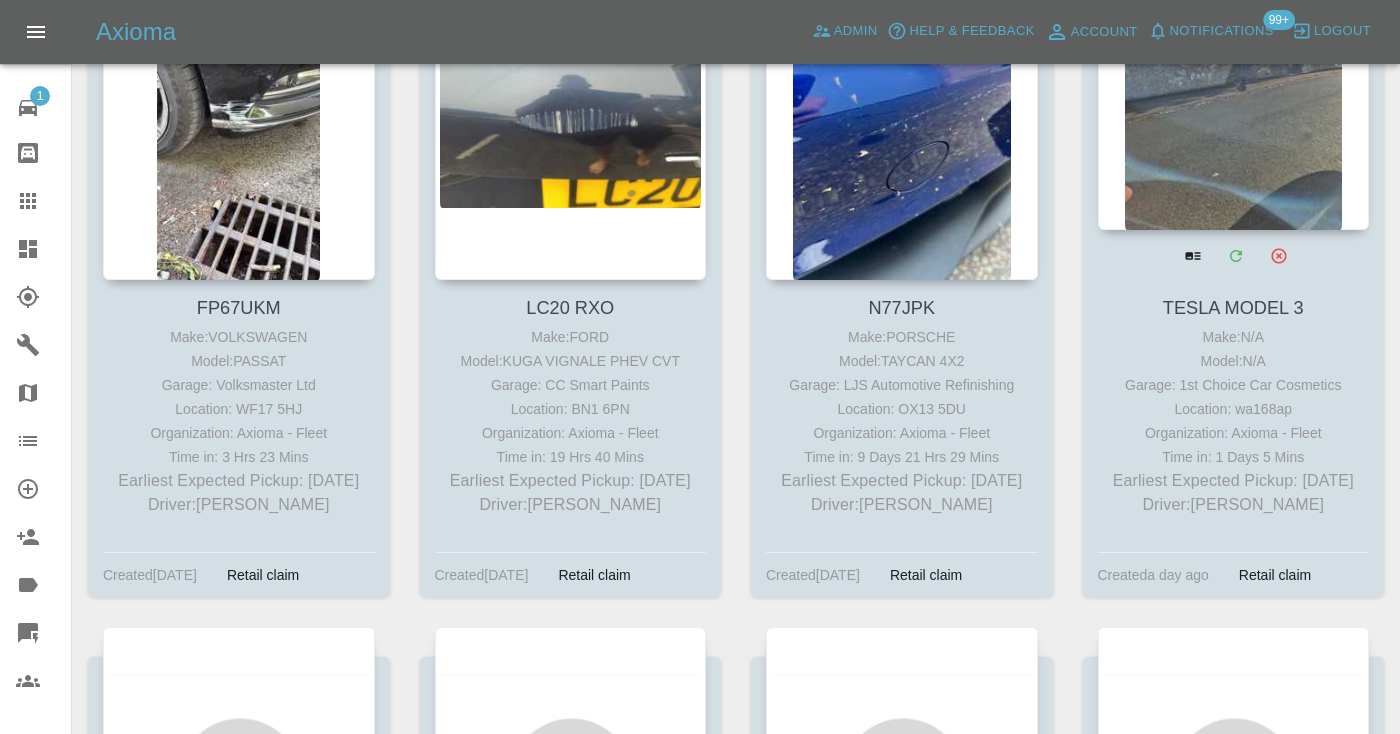 click at bounding box center [1234, 84] 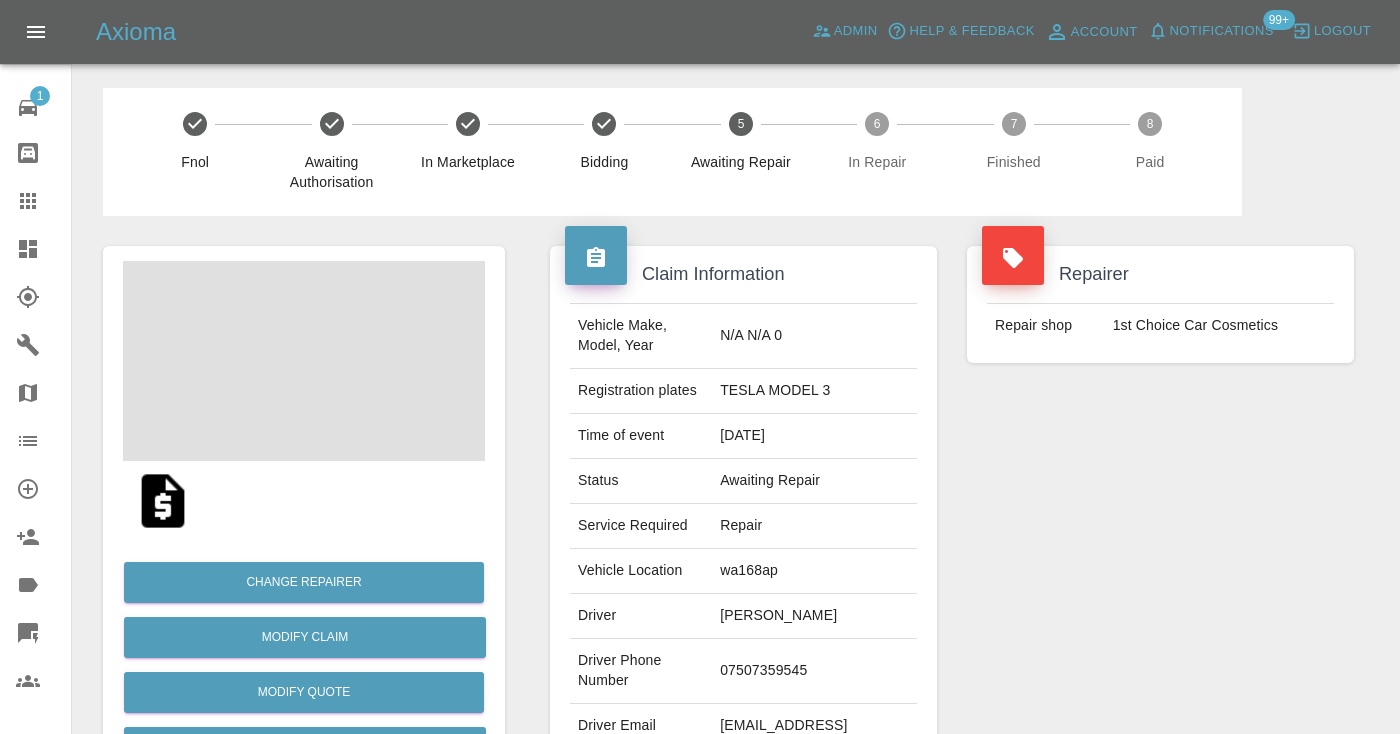 click on "07507359545" at bounding box center [814, 671] 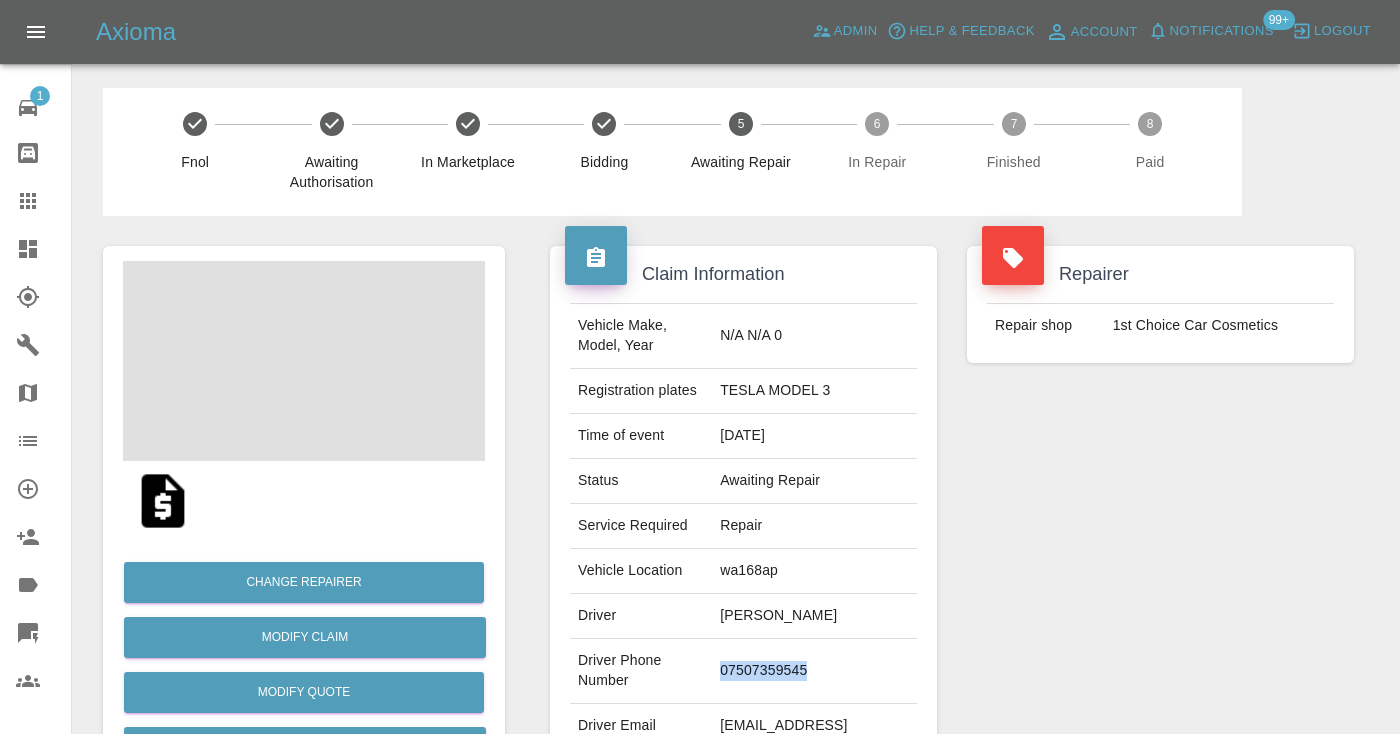 click on "07507359545" at bounding box center (814, 671) 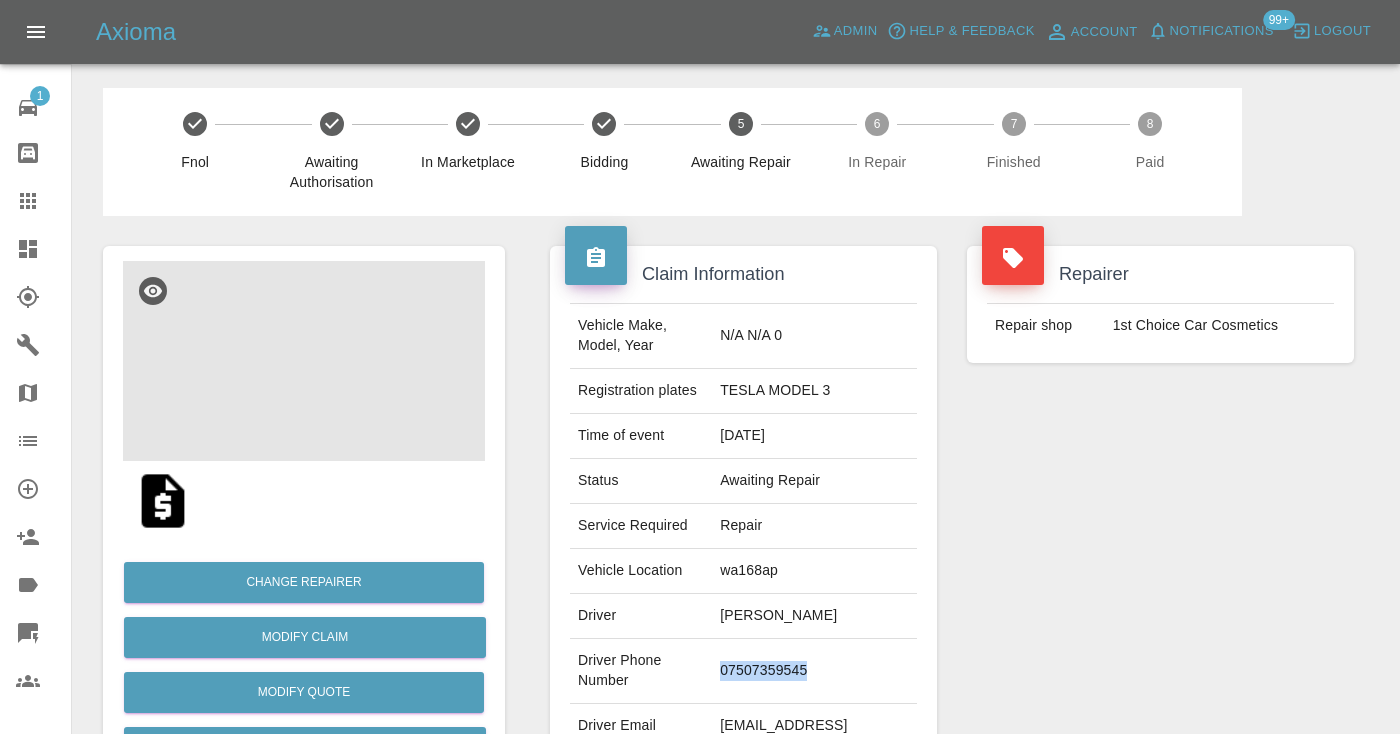 copy on "07507359545" 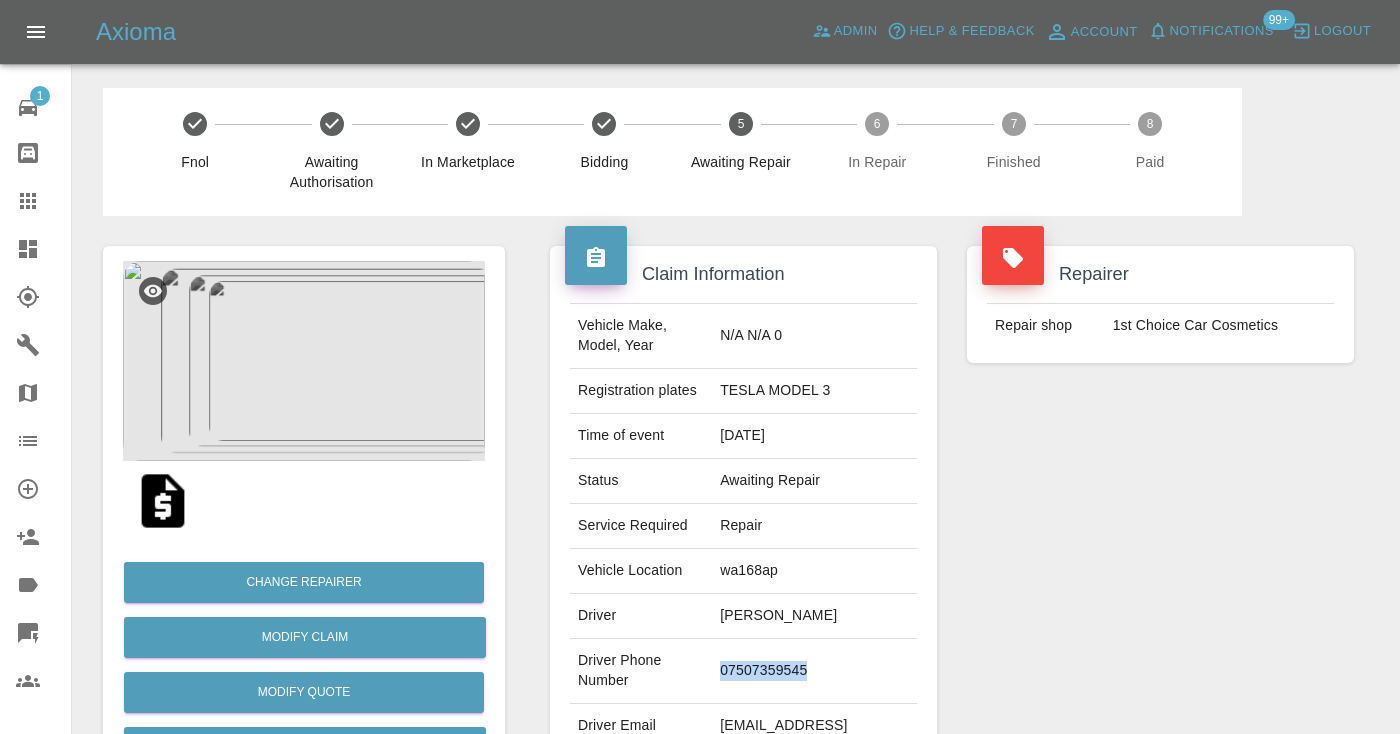 click on "Repairer Repair shop 1st Choice Car Cosmetics" at bounding box center [1160, 514] 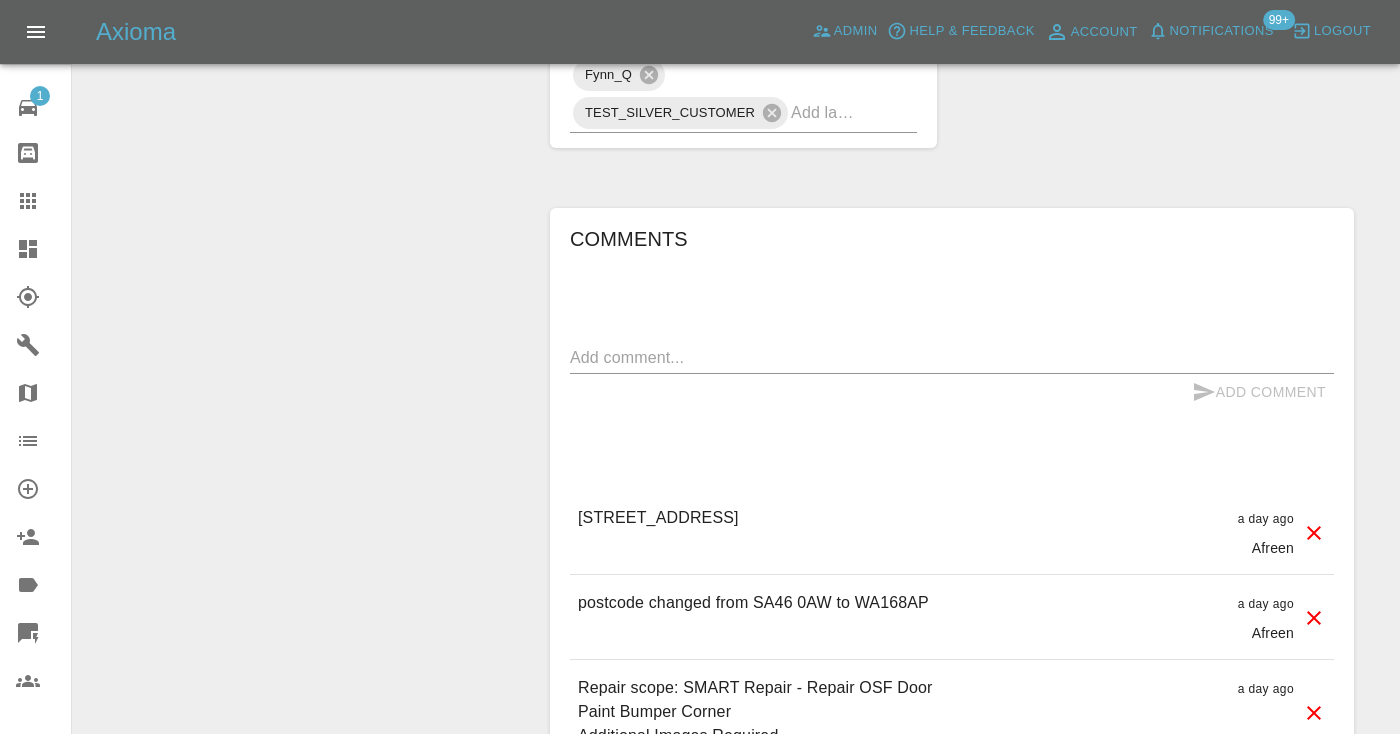 scroll, scrollTop: 1429, scrollLeft: 0, axis: vertical 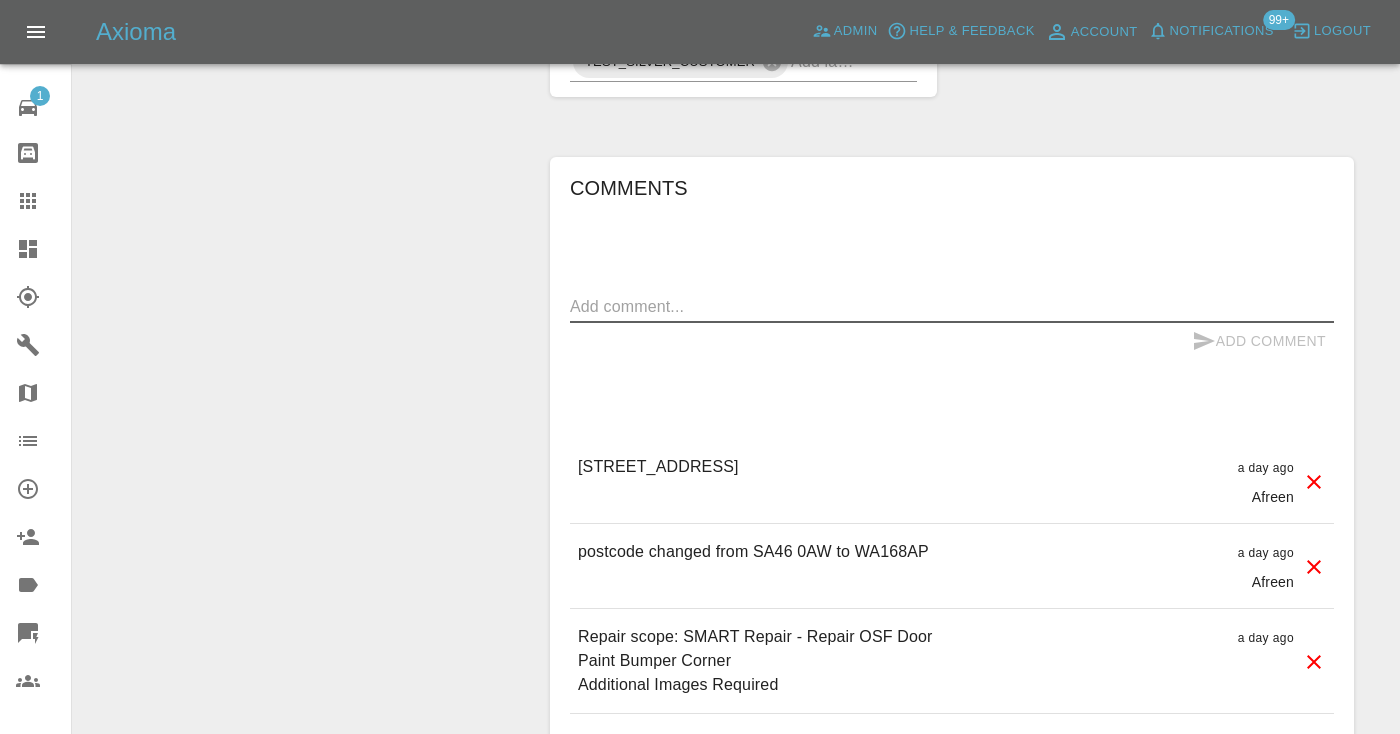 click at bounding box center (952, 306) 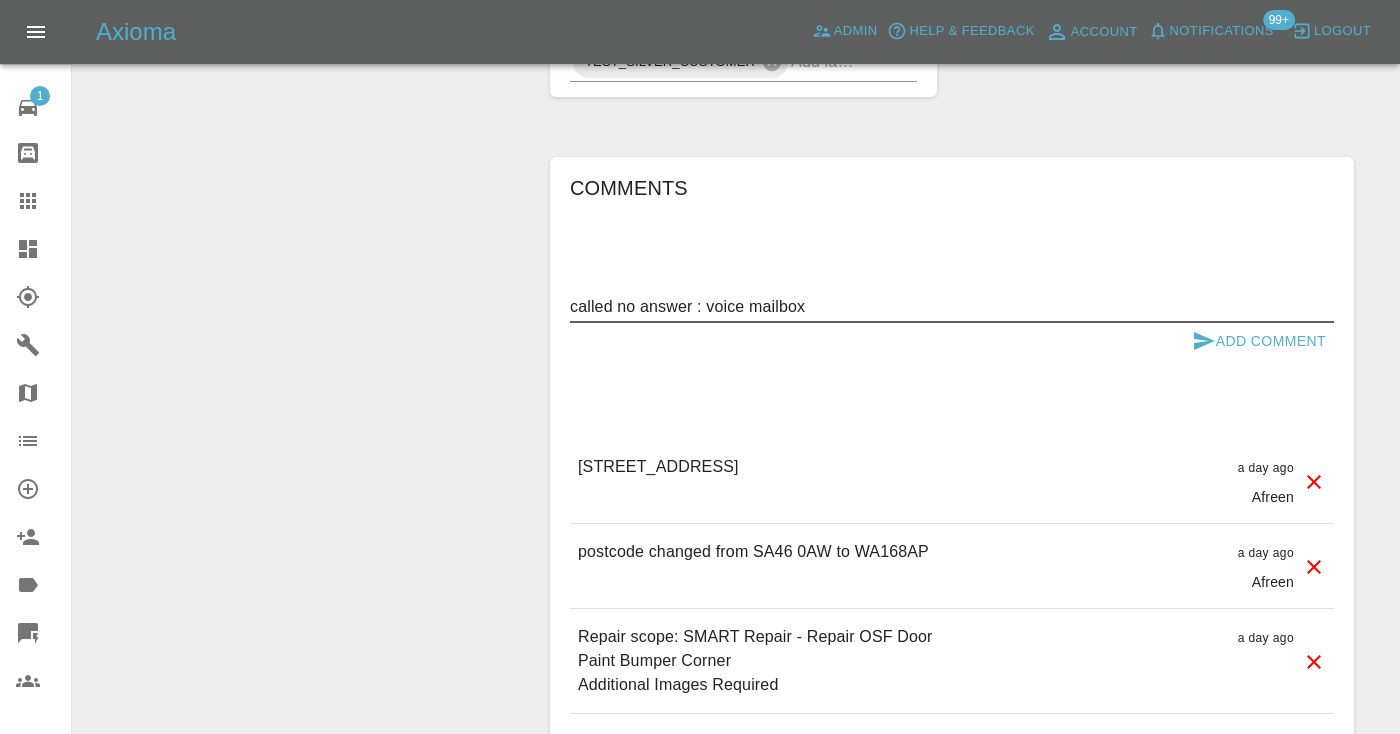 type on "called no answer : voice mailbox" 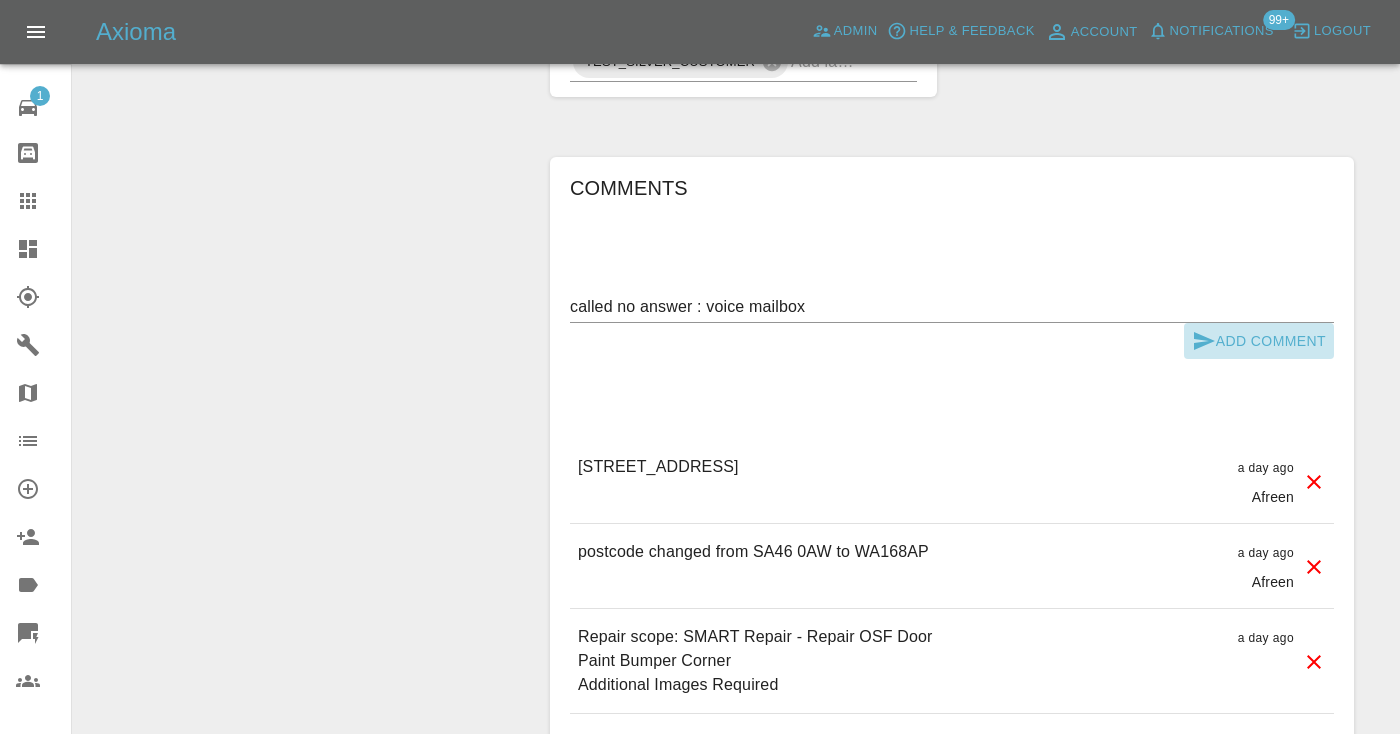 click 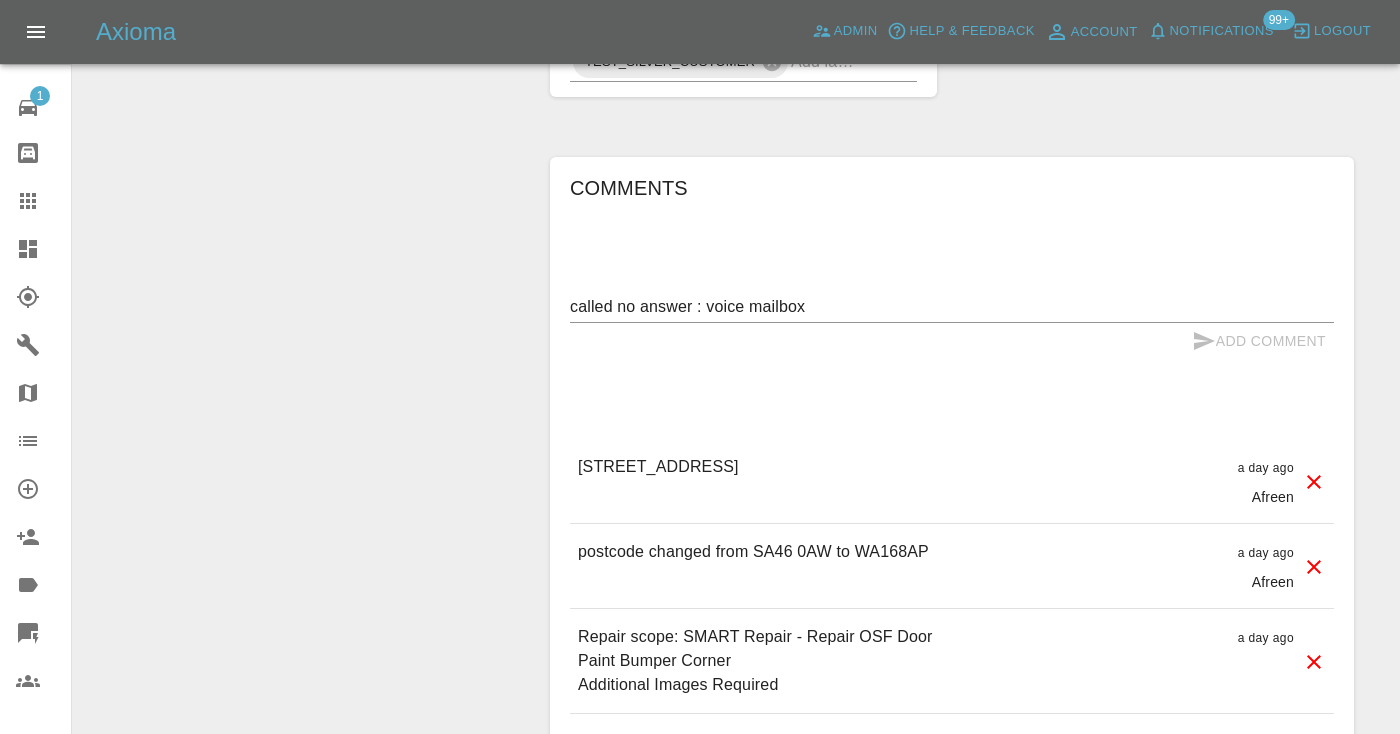 type 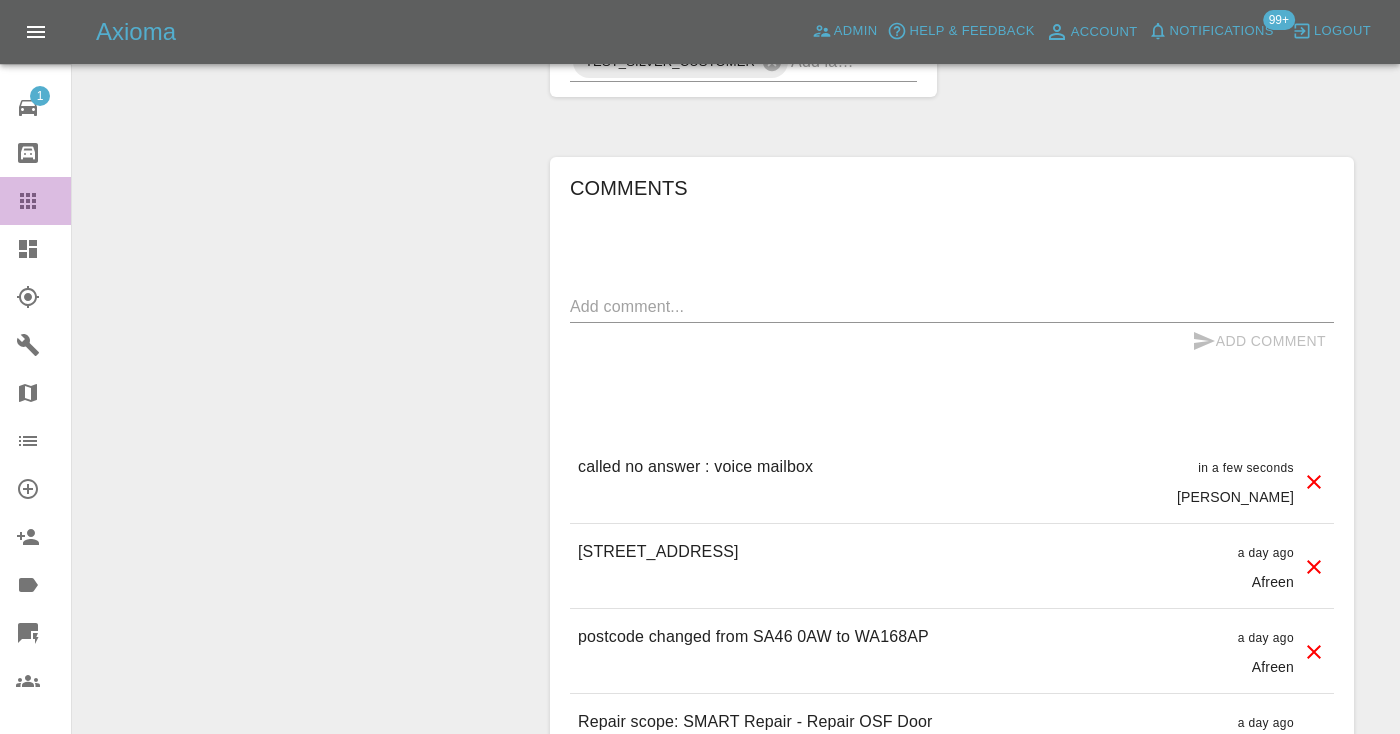 click 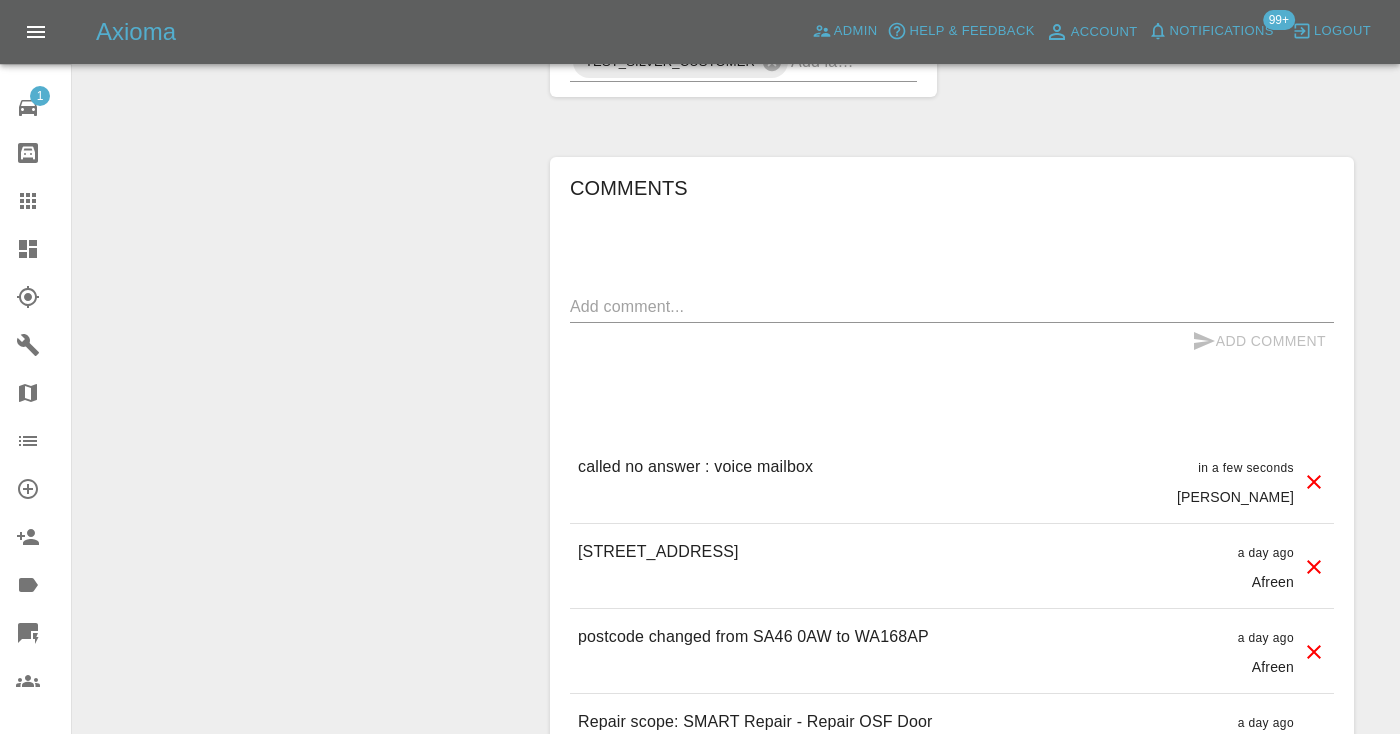scroll, scrollTop: 201, scrollLeft: 0, axis: vertical 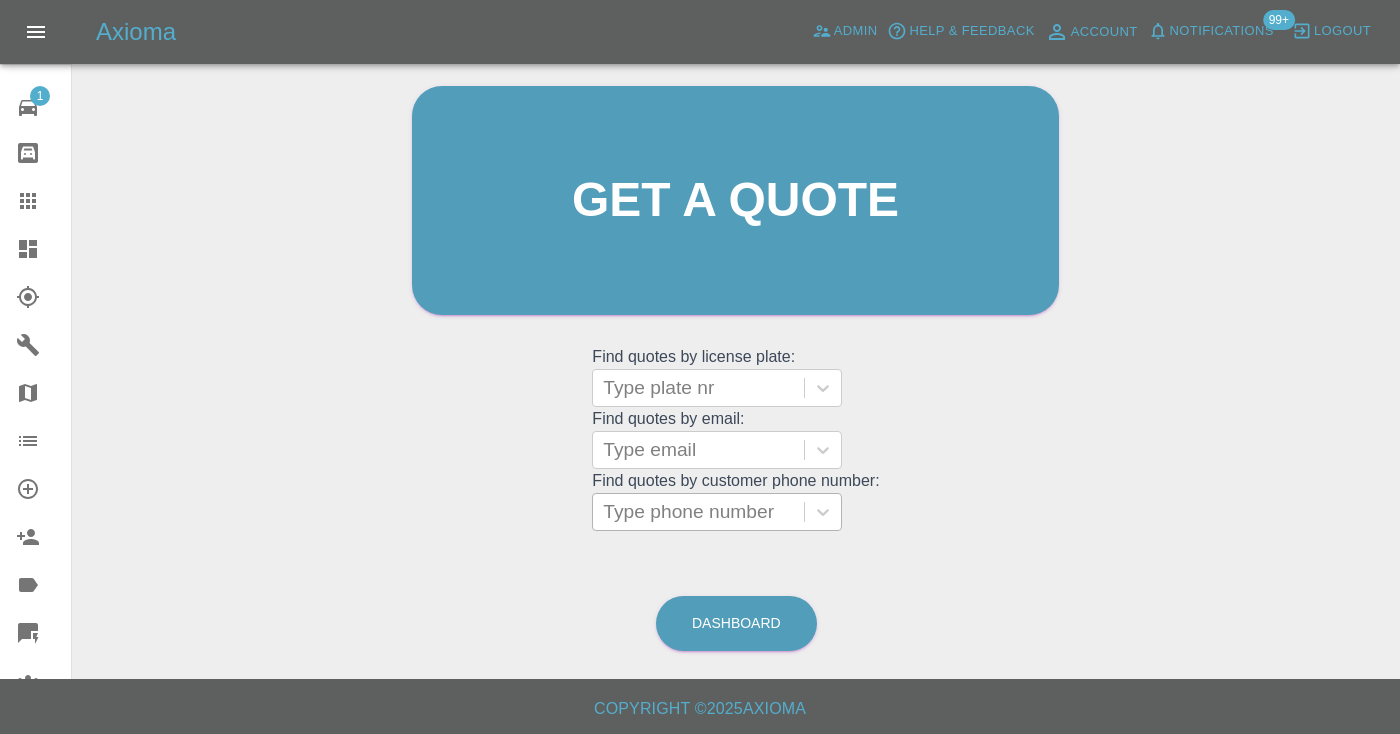 click on "Type phone number" at bounding box center (698, 512) 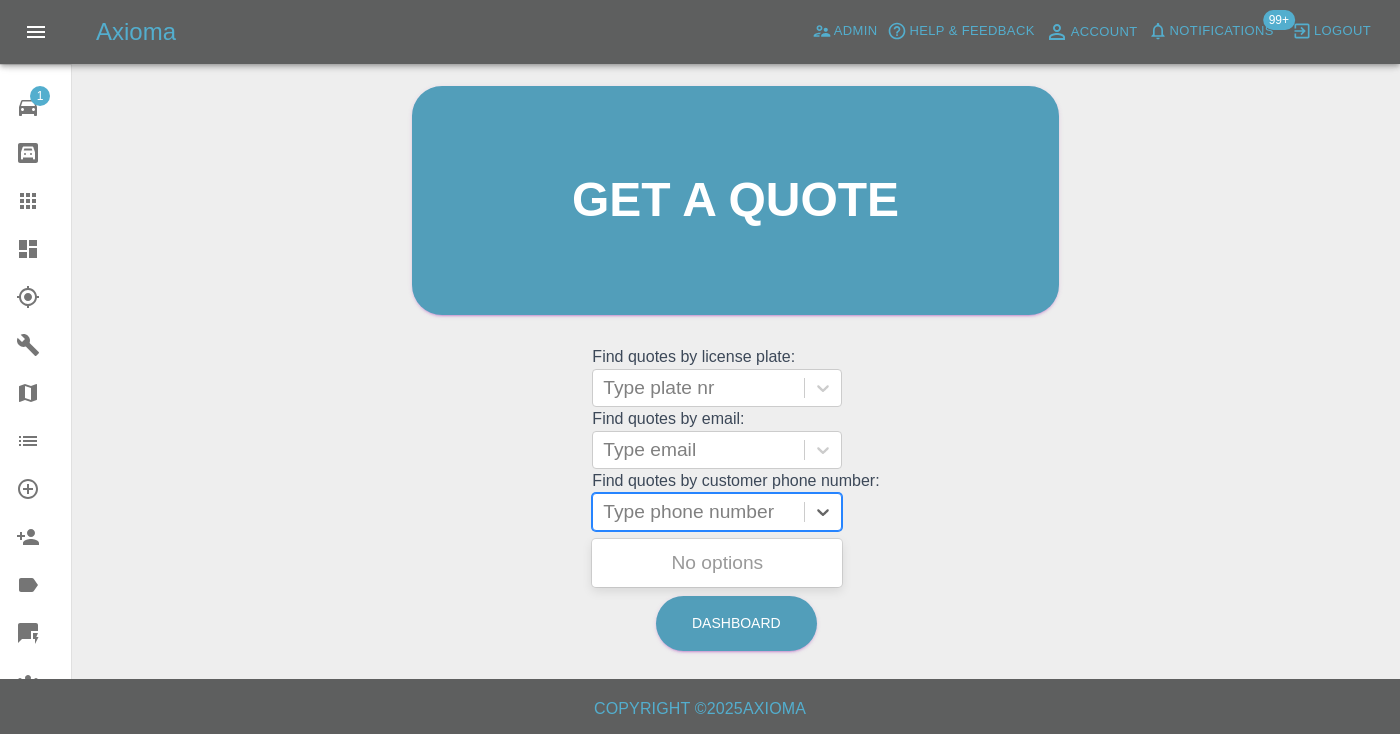 paste on "07342079029" 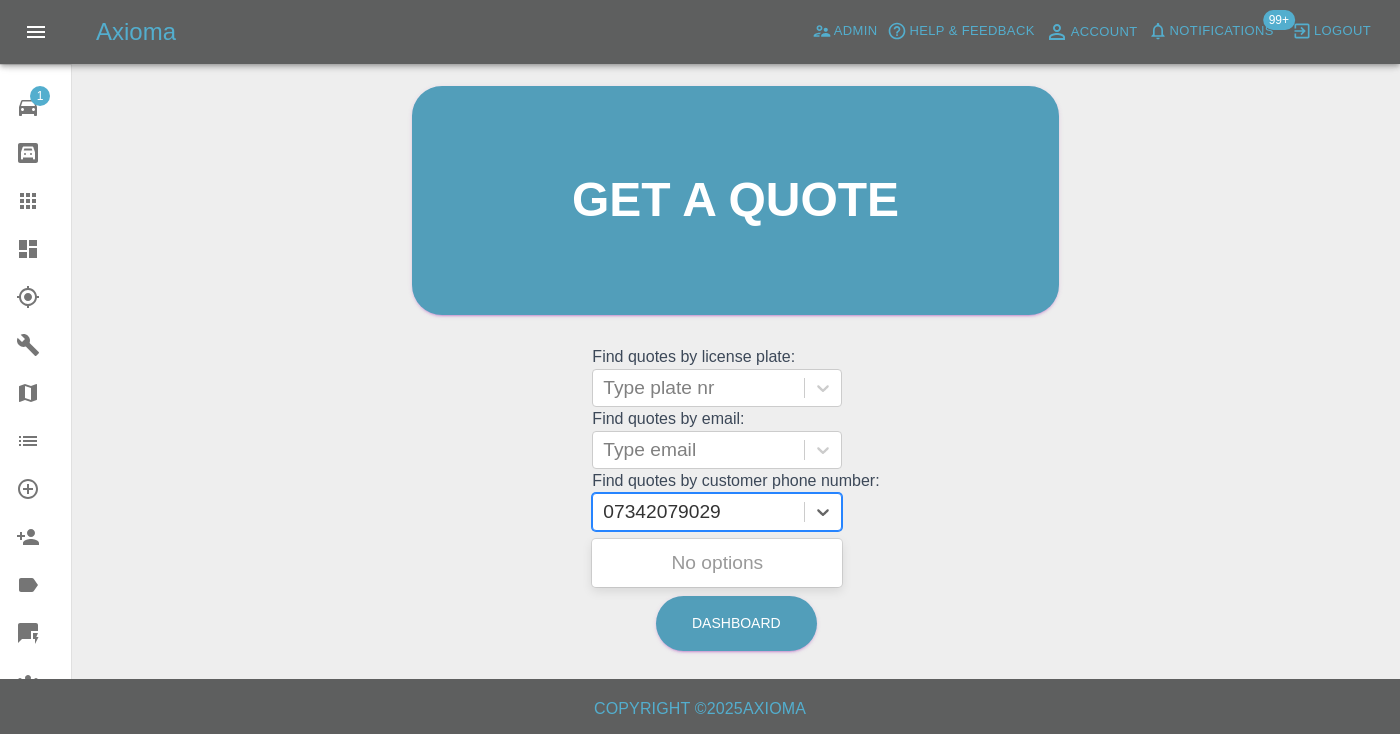type on "07342079029" 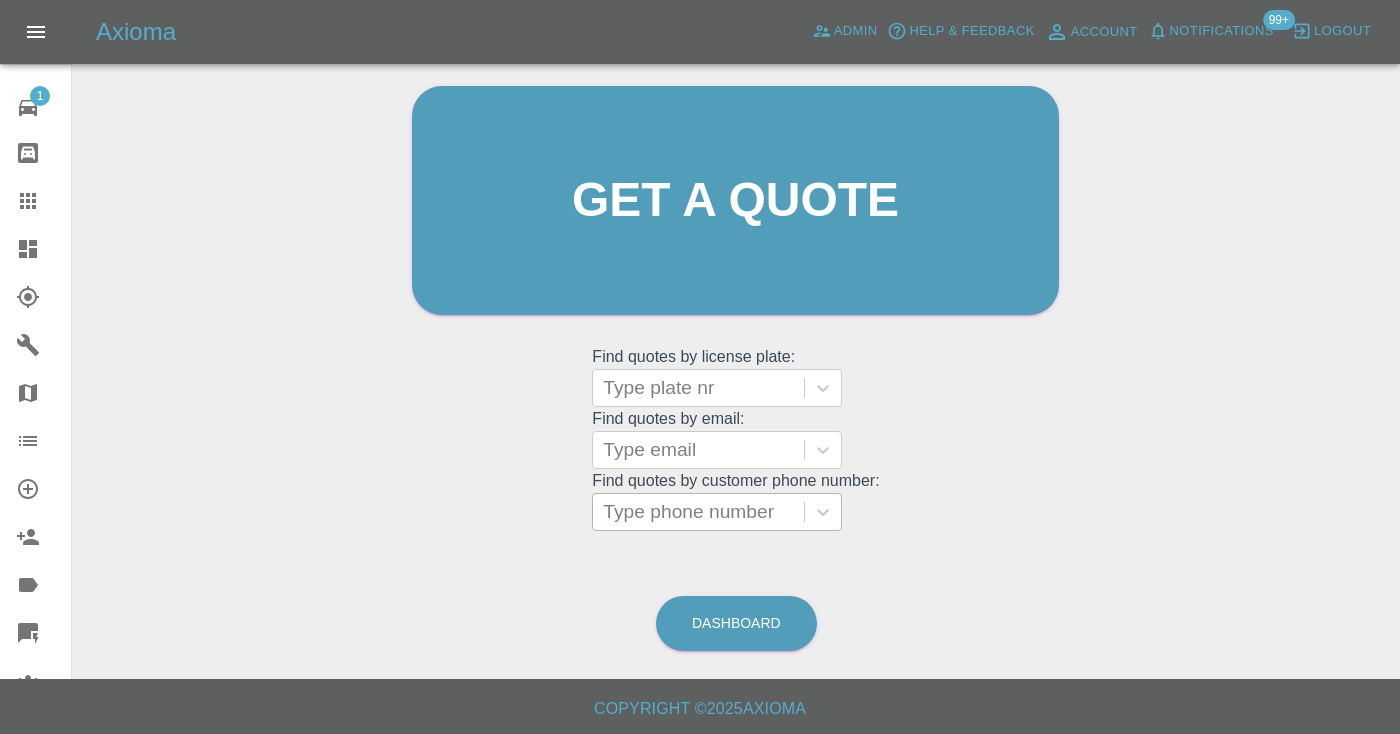 click on "Welcome  [PERSON_NAME] Get a quote Get a quote Find quotes by license plate: Type plate nr Find quotes by email: Type email Find quotes by customer phone number: Type phone number" at bounding box center (735, 239) 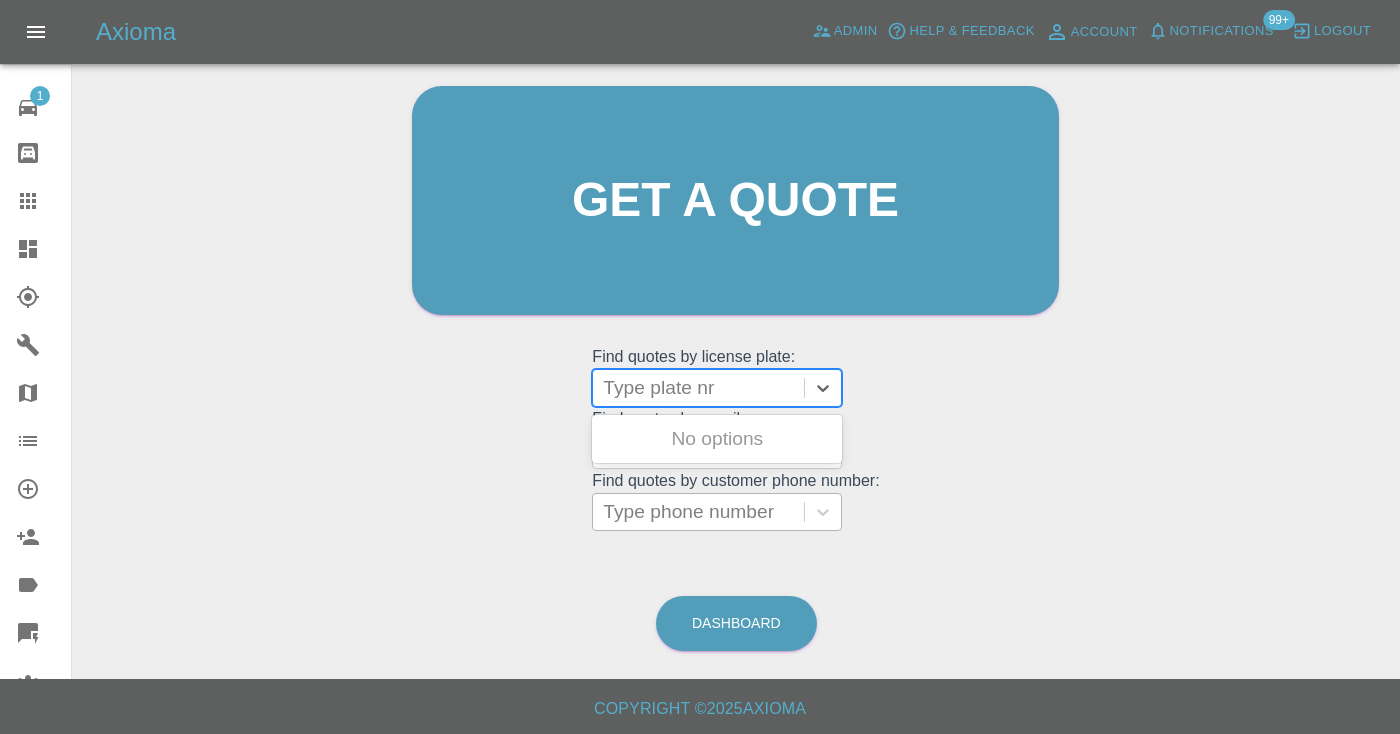 click on "Type plate nr" at bounding box center [698, 388] 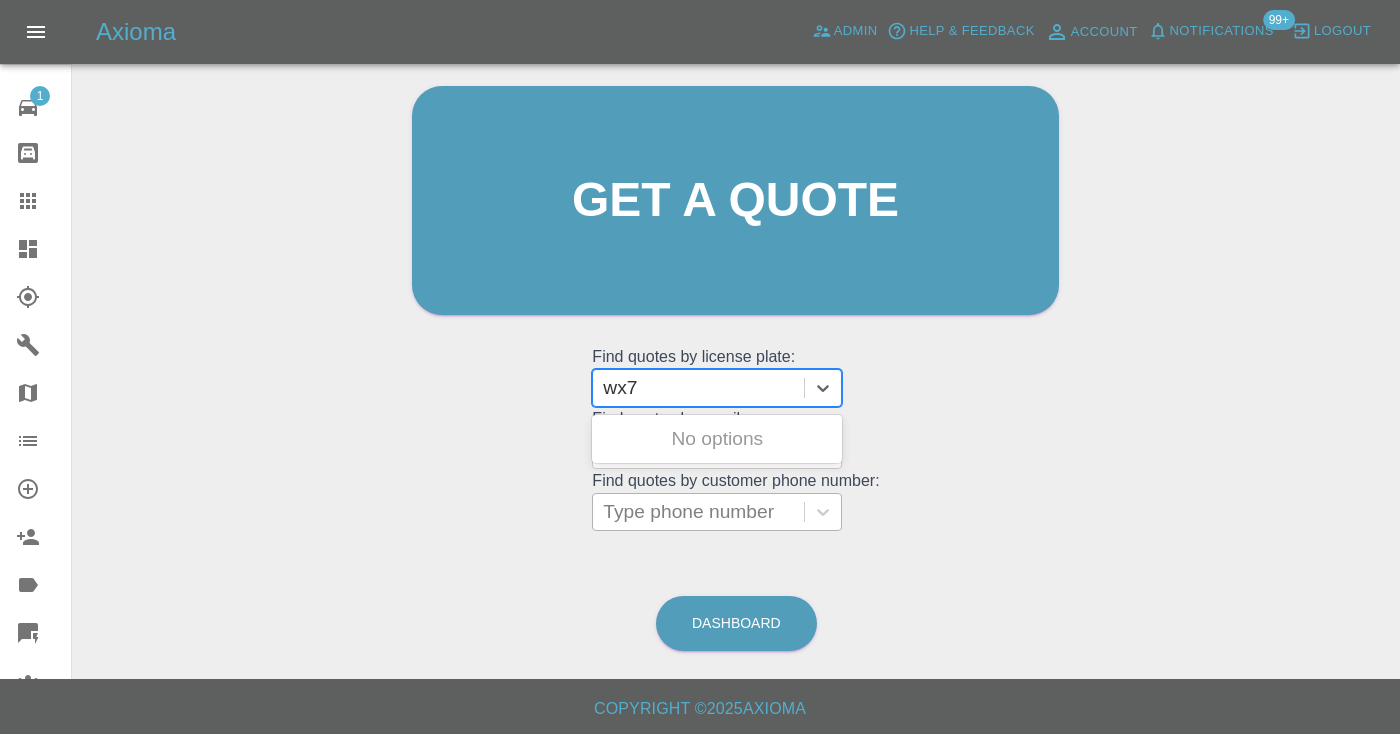 type on "wx71" 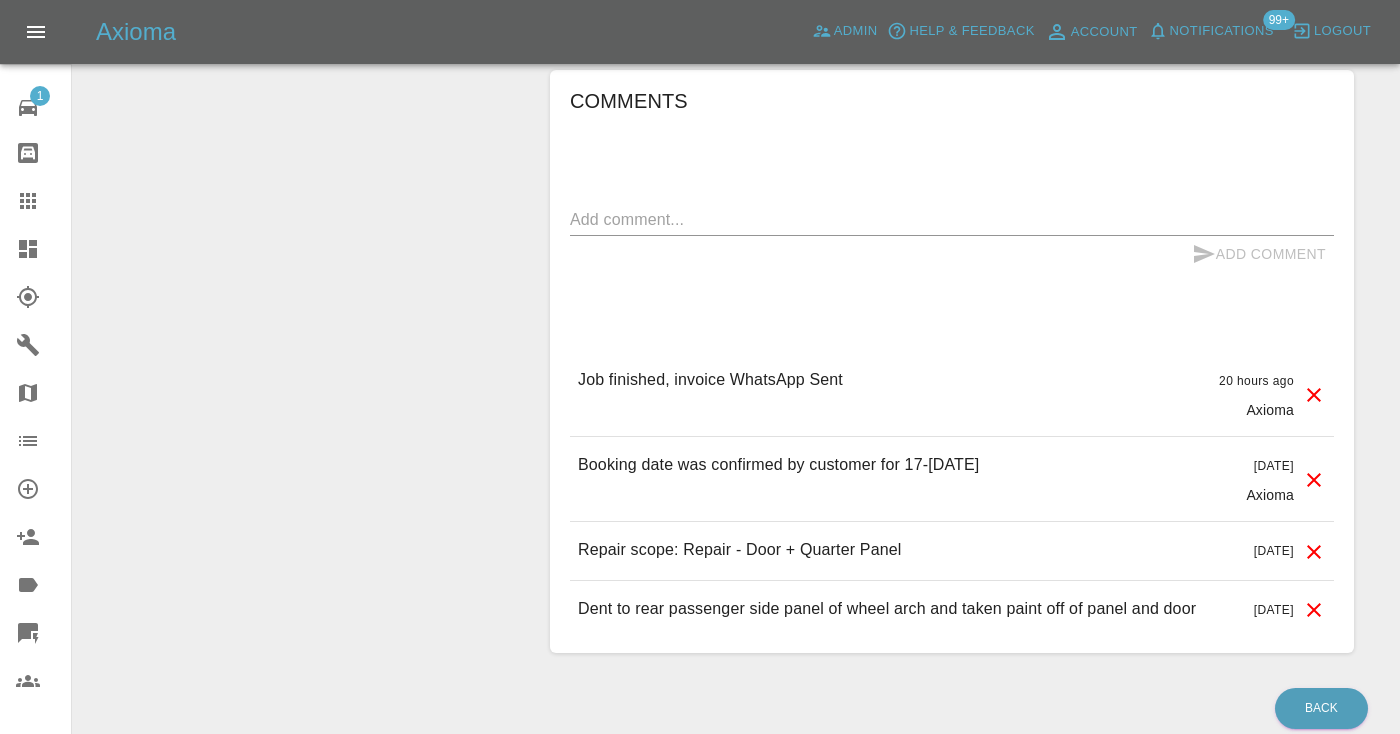 scroll, scrollTop: 1688, scrollLeft: 0, axis: vertical 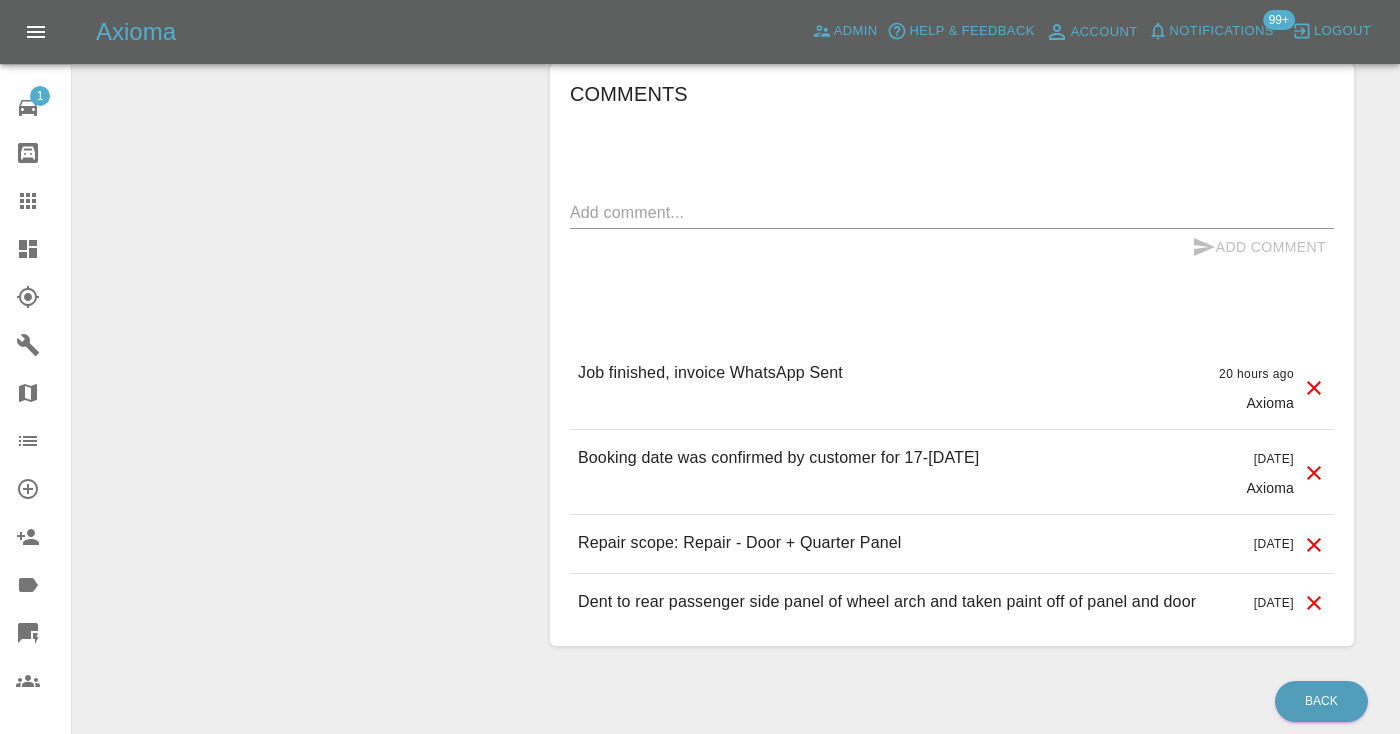click on "x" at bounding box center (952, 213) 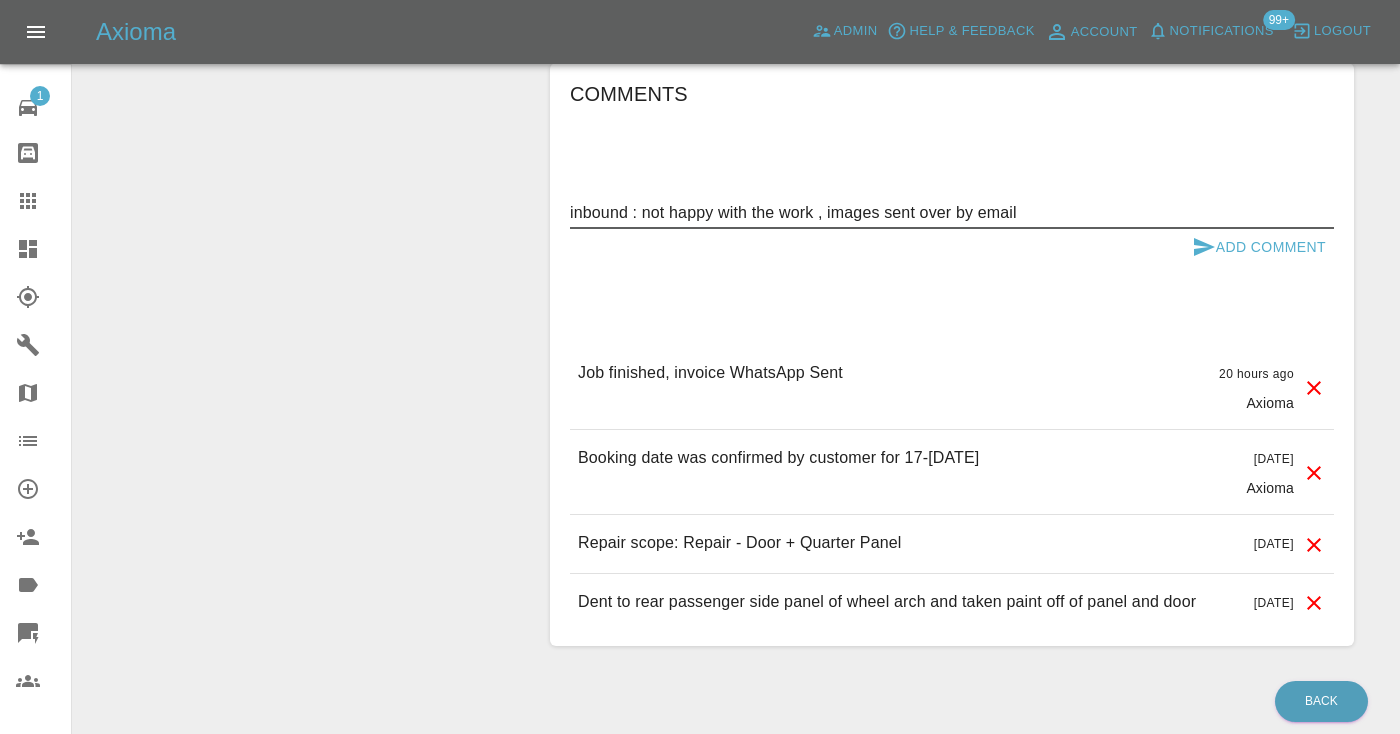 type on "inbound : not happy with the work , images sent over by email" 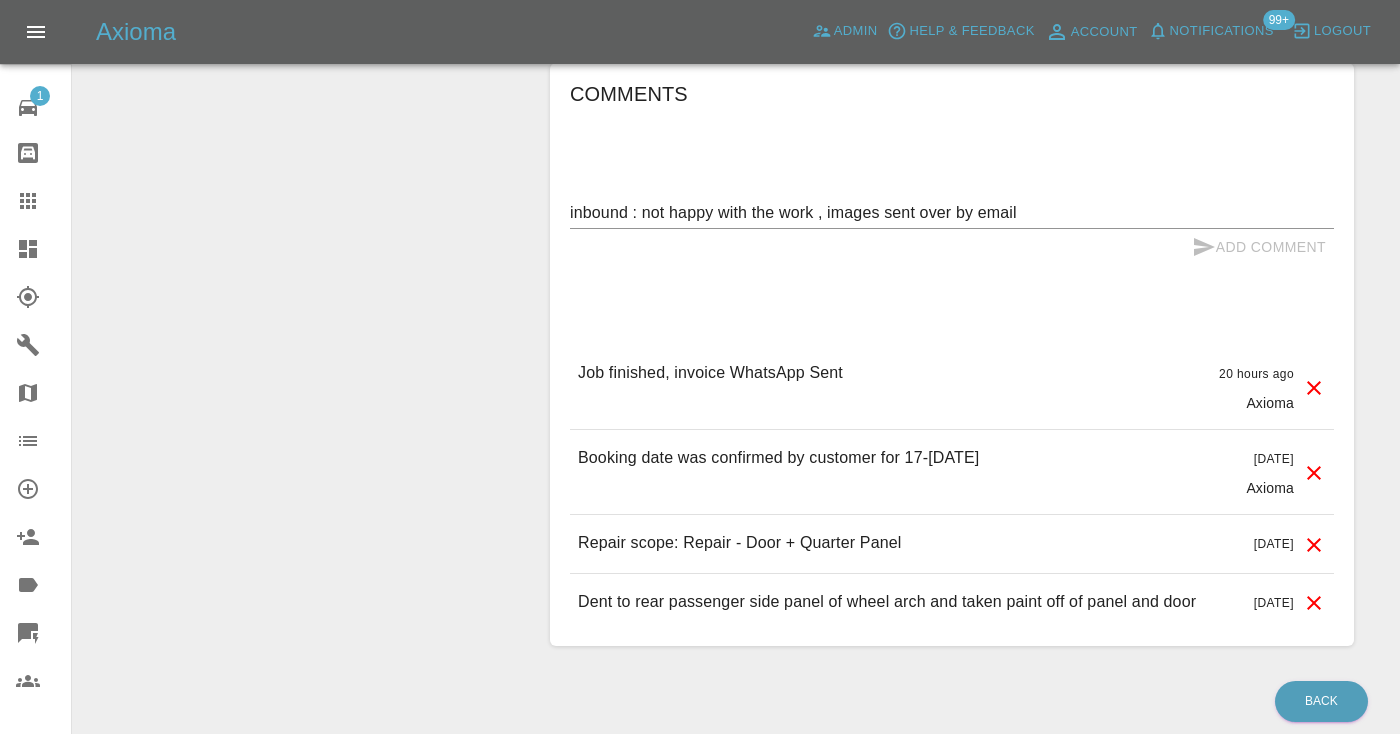 type 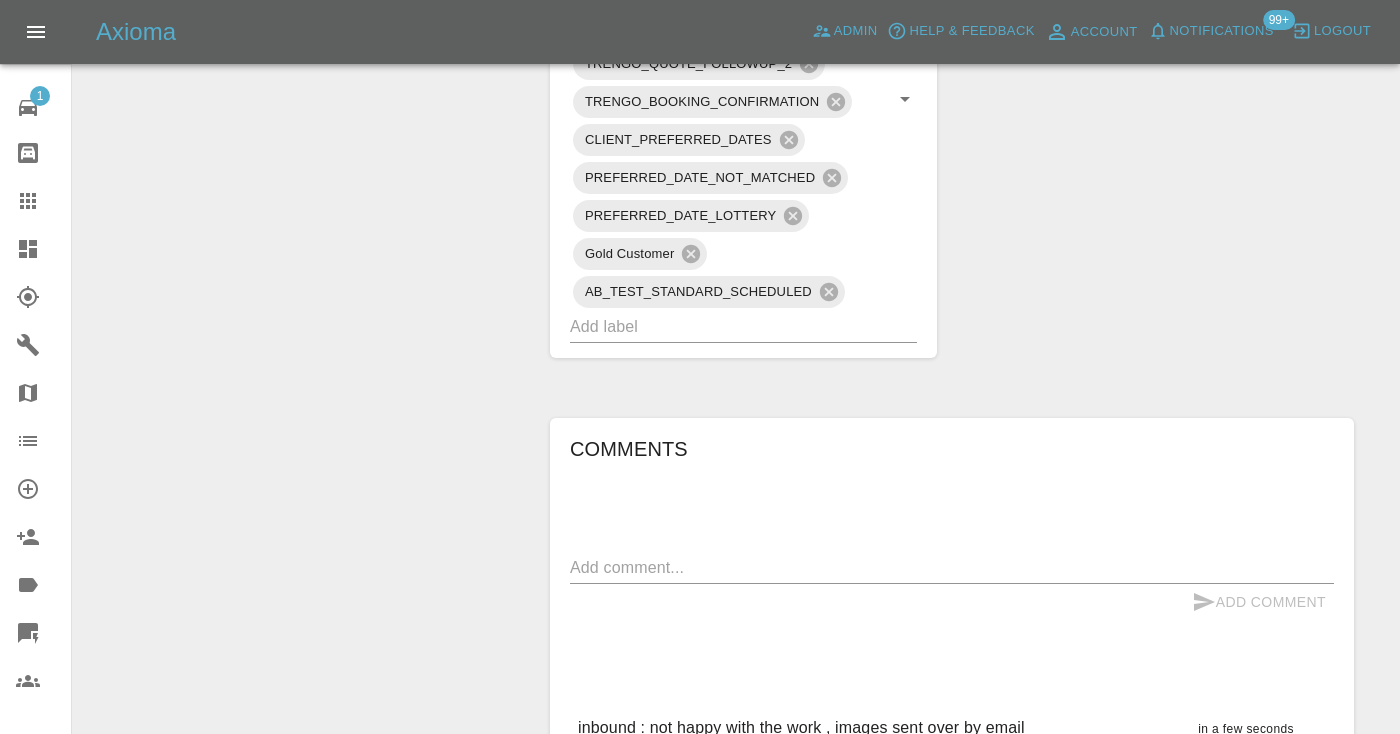 scroll, scrollTop: 1316, scrollLeft: 0, axis: vertical 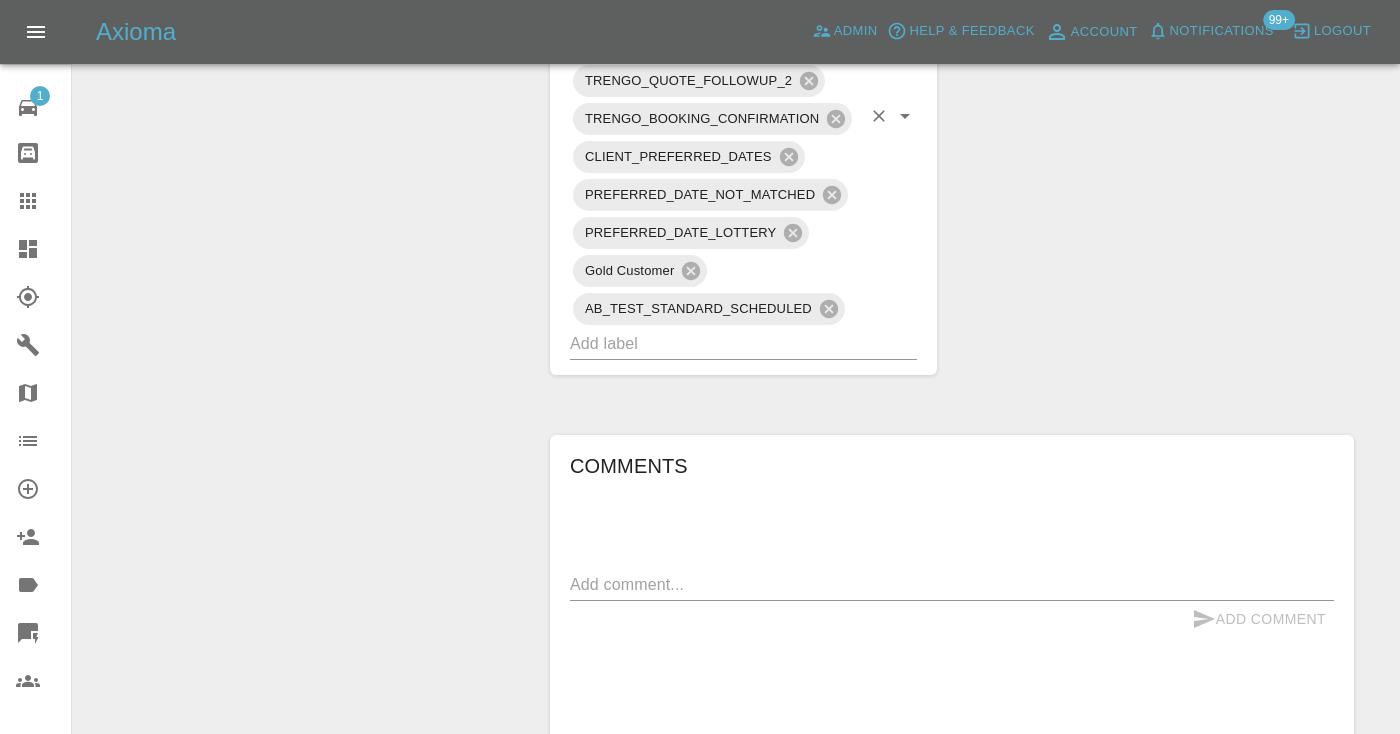 click at bounding box center (715, 343) 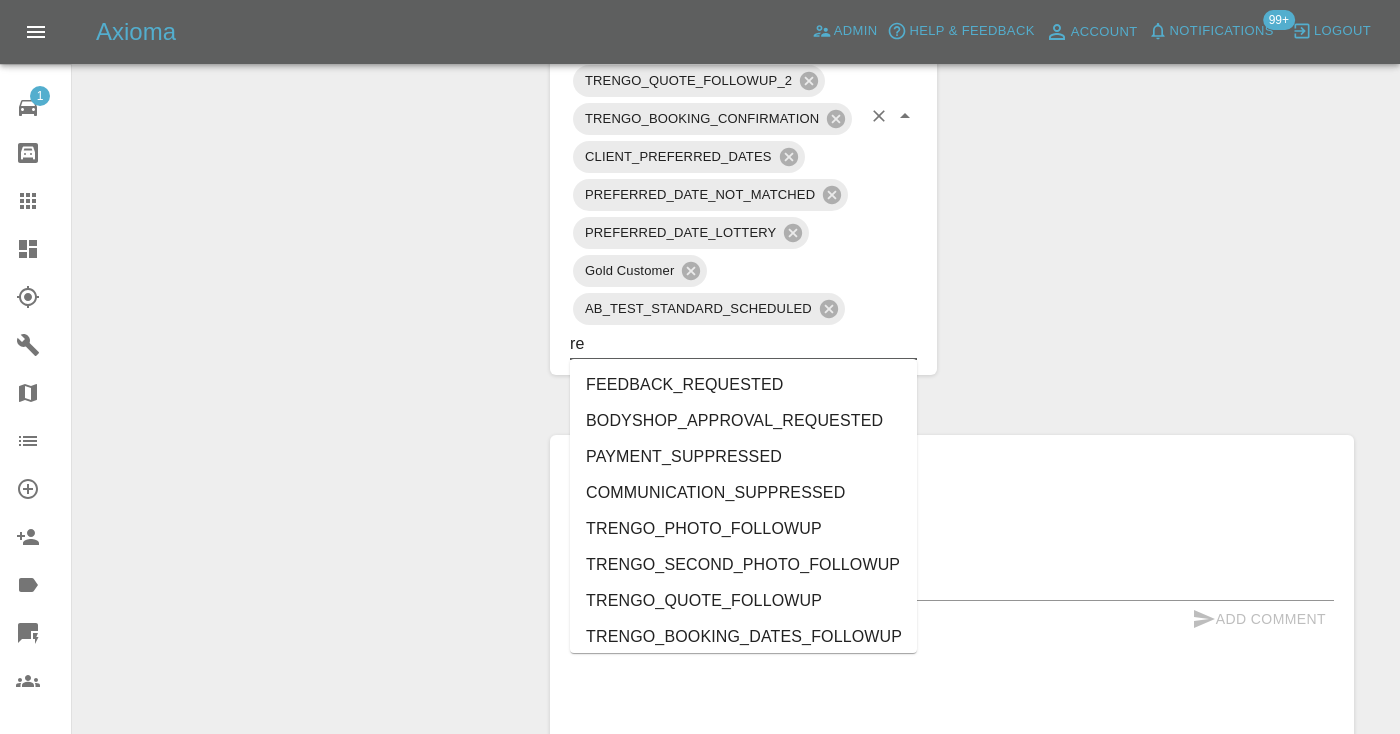 type on "r" 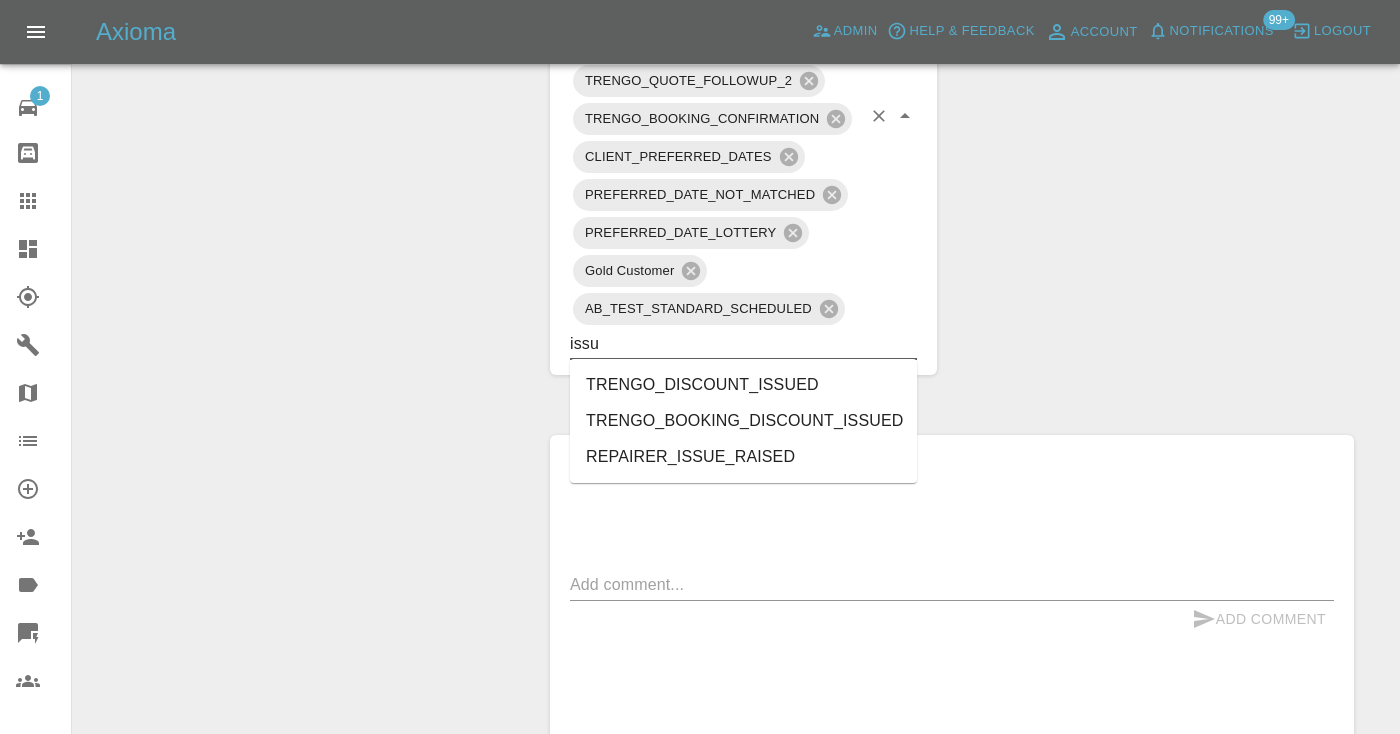 type on "issue" 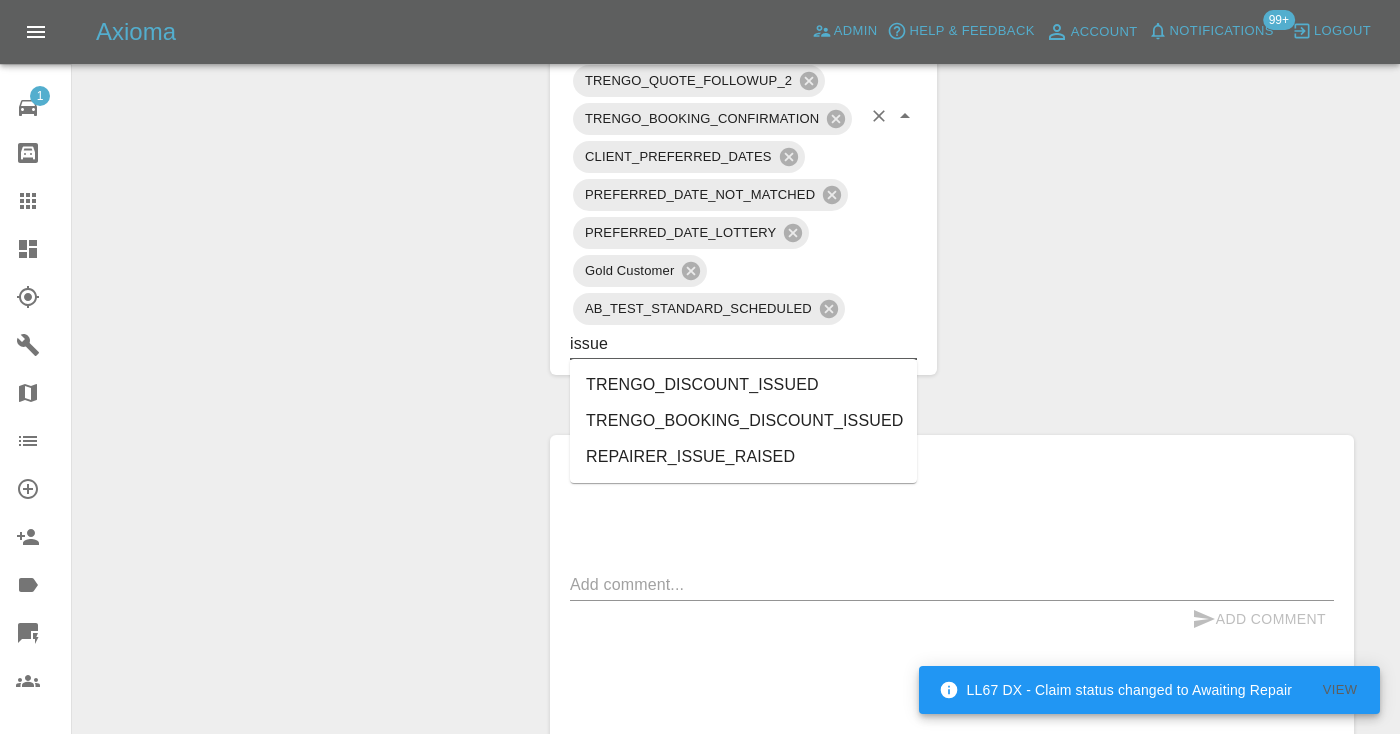 click on "REPAIRER_ISSUE_RAISED" at bounding box center [743, 457] 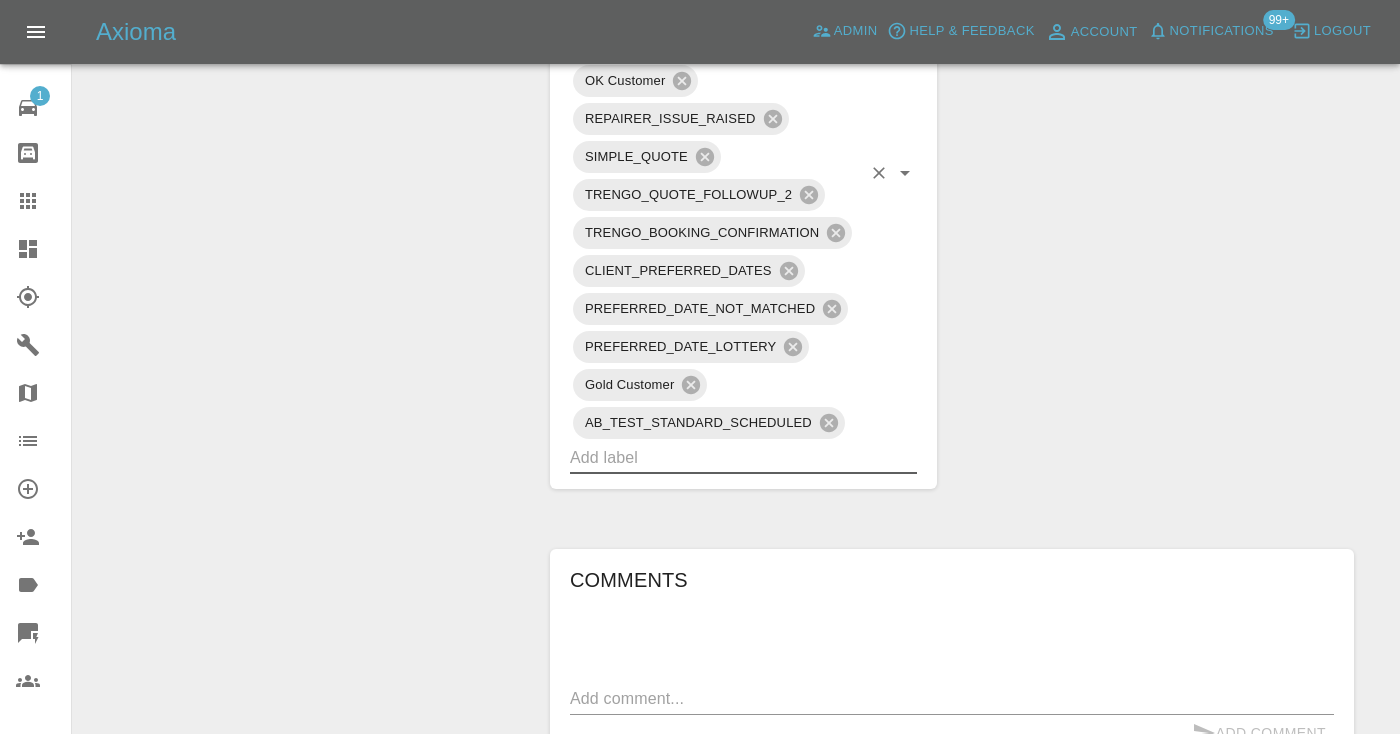 click on "Change Repairer Modify Claim Modify Quote Override Repair Date Request Feedback Rollback Submit Payment Resolve the issue Archive" at bounding box center [304, 73] 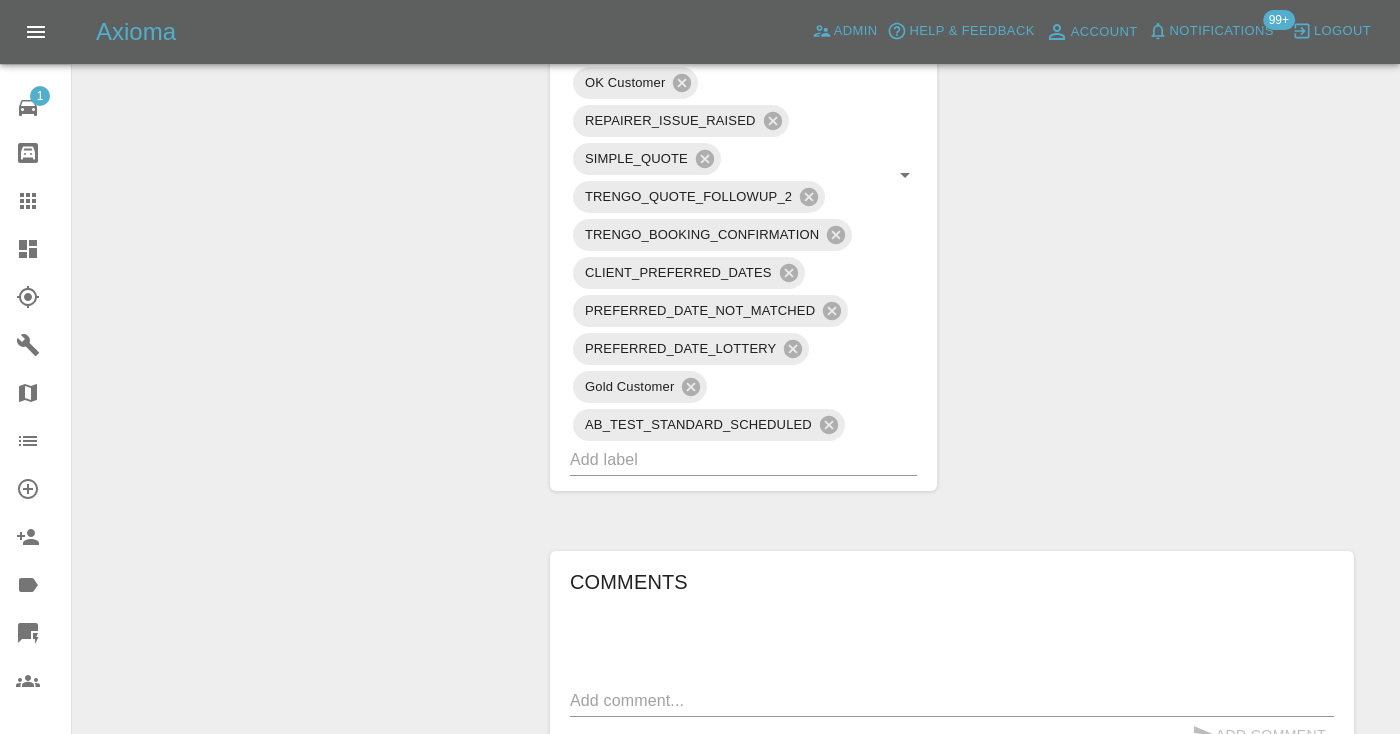 scroll, scrollTop: 1321, scrollLeft: 0, axis: vertical 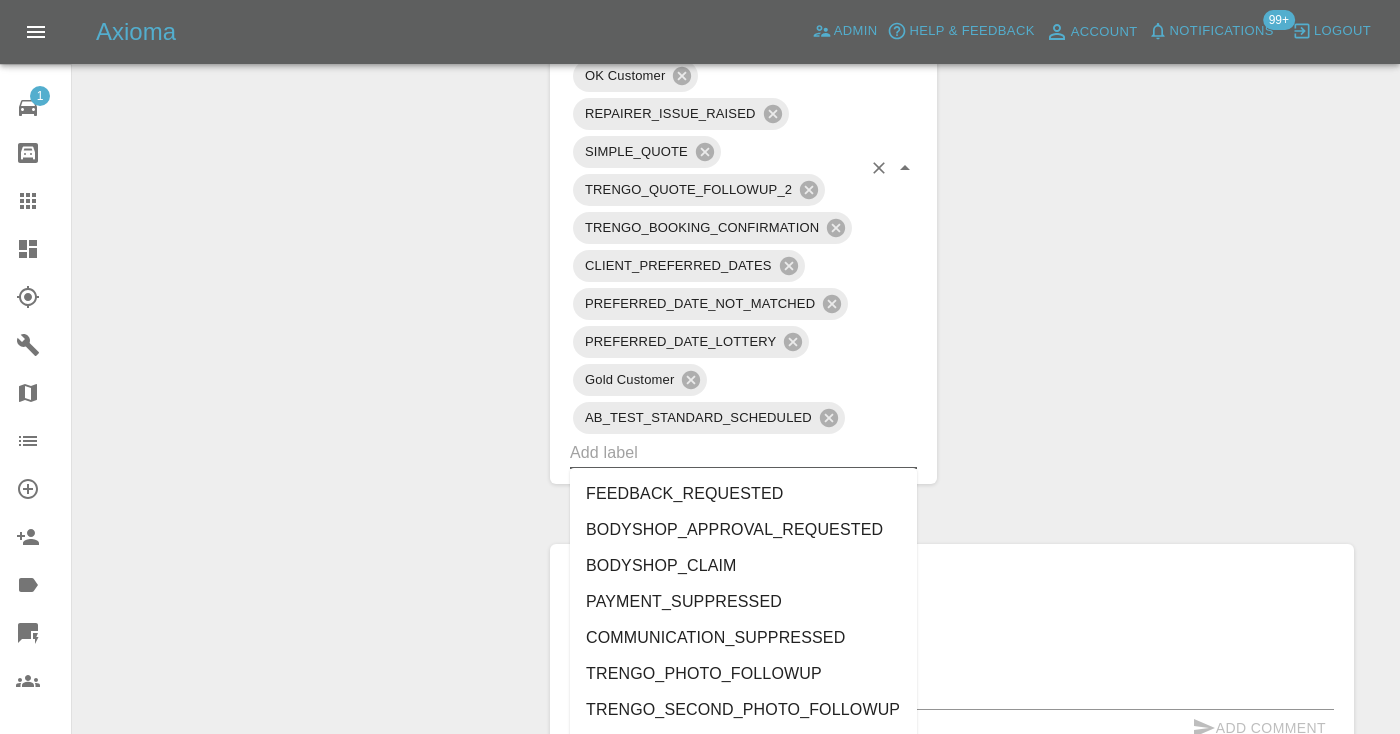 click at bounding box center [715, 452] 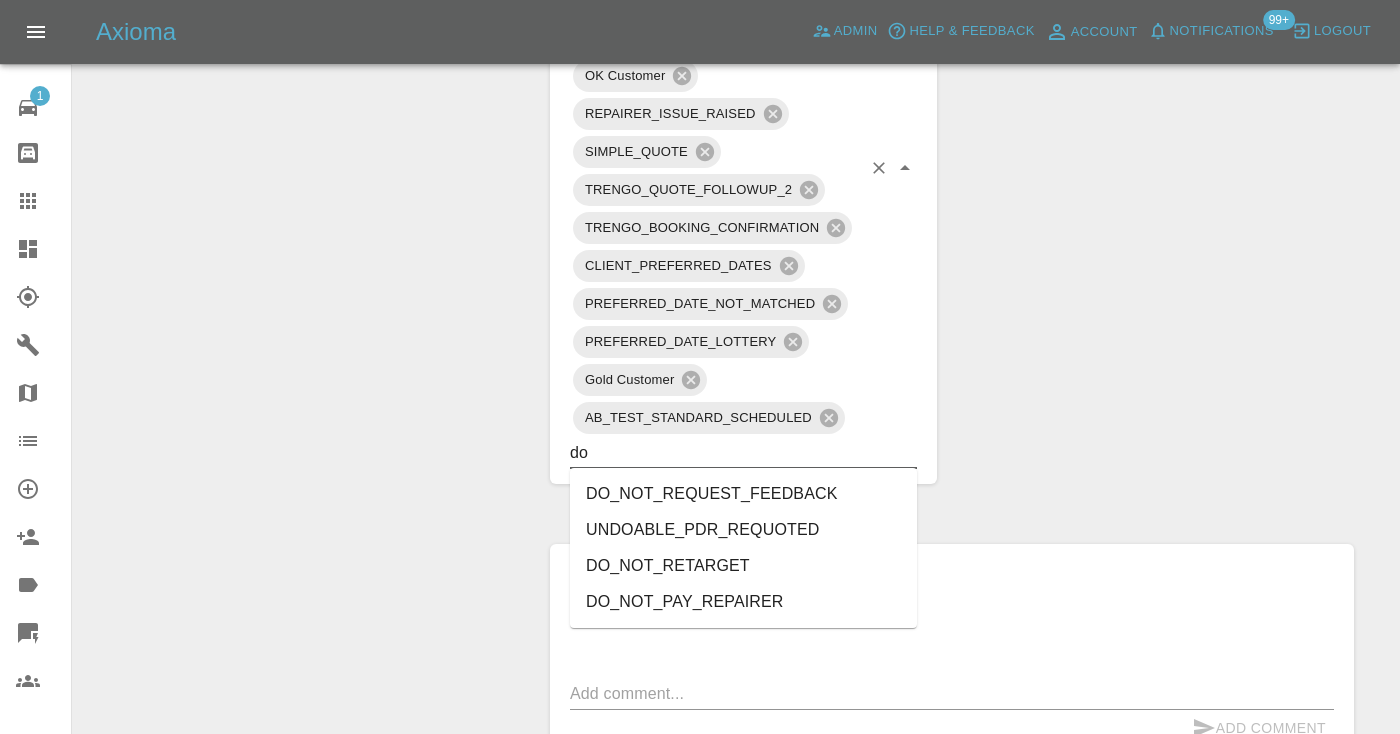 type on "do_" 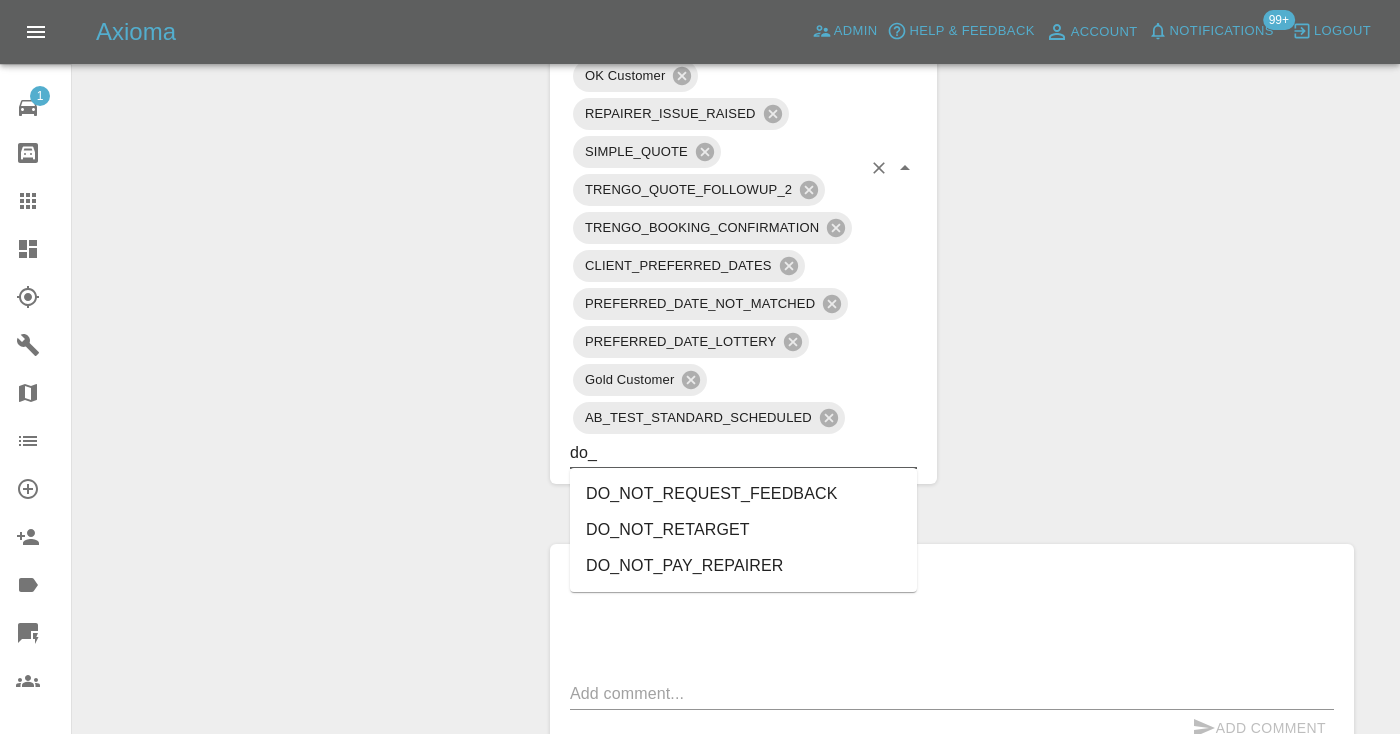 click on "DO_NOT_REQUEST_FEEDBACK" at bounding box center [743, 494] 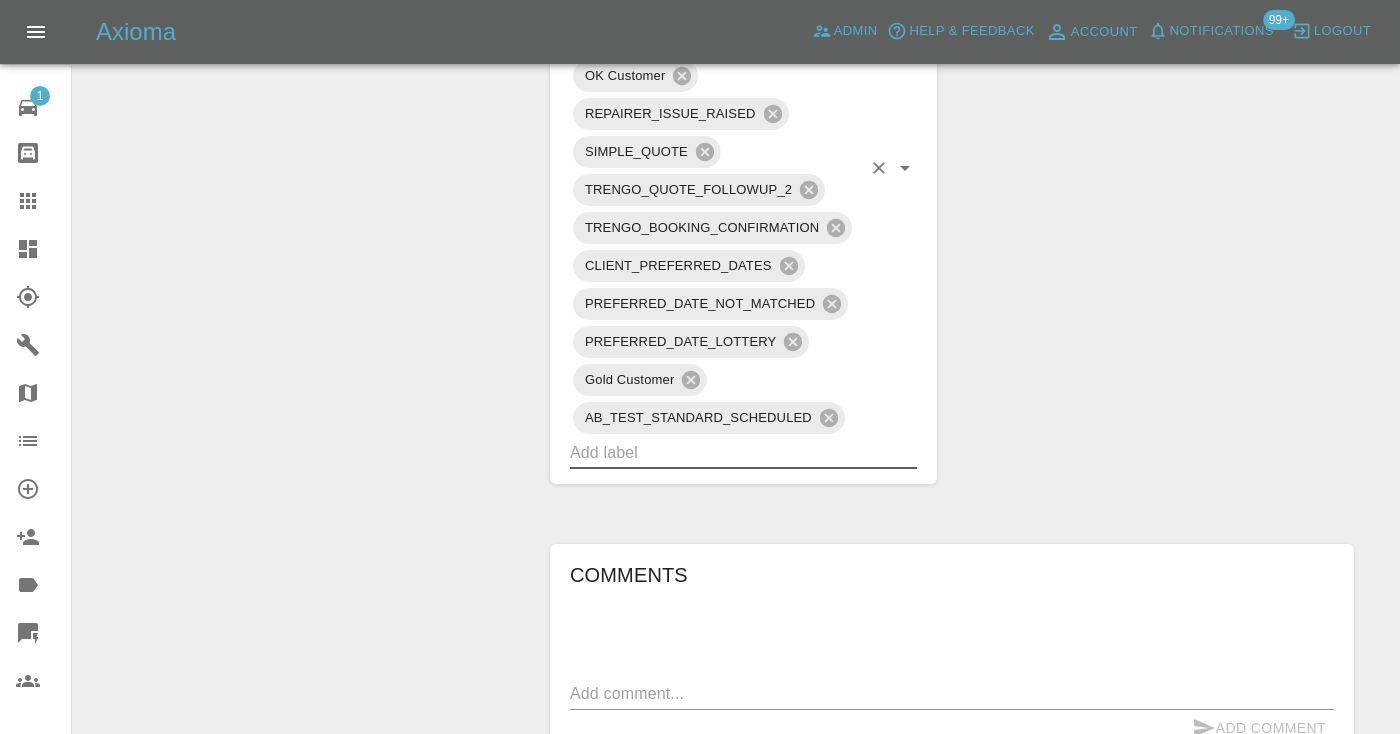 click on "Claims" at bounding box center (35, 201) 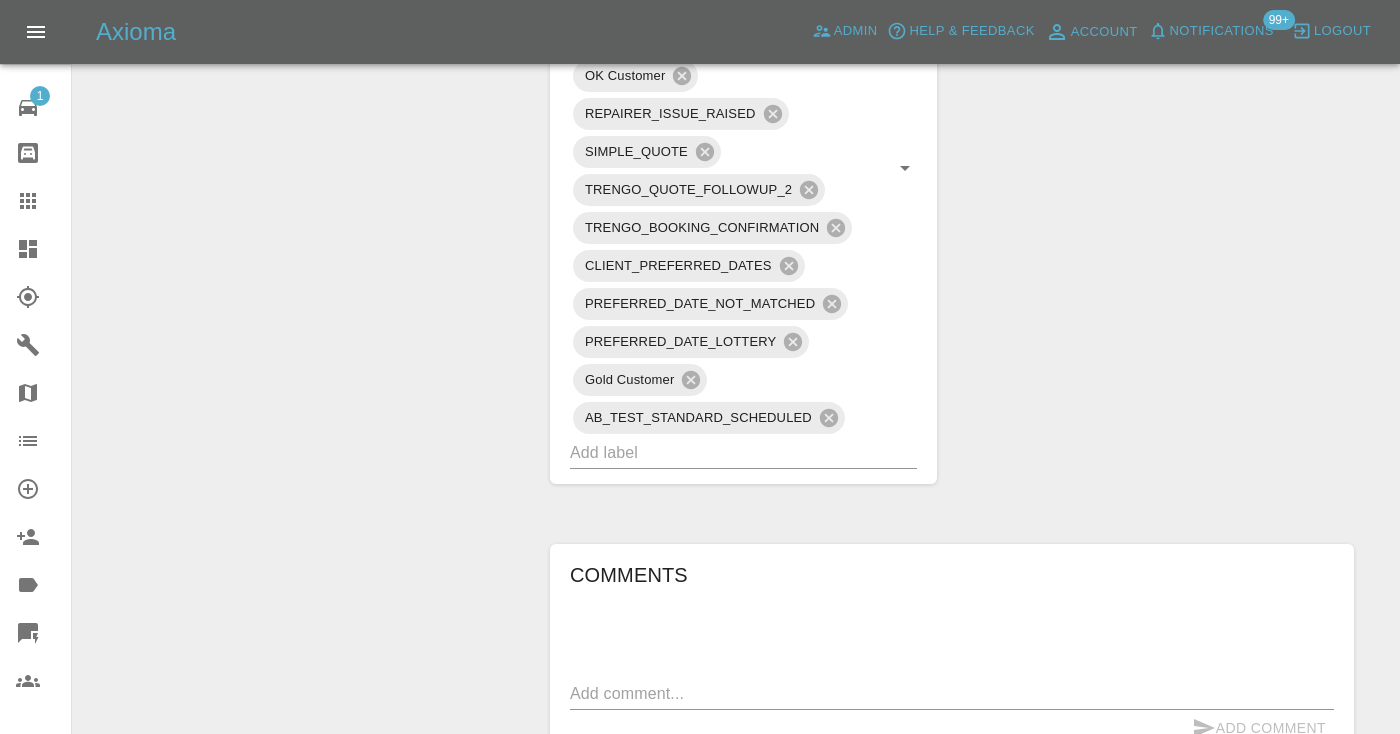 scroll, scrollTop: 201, scrollLeft: 0, axis: vertical 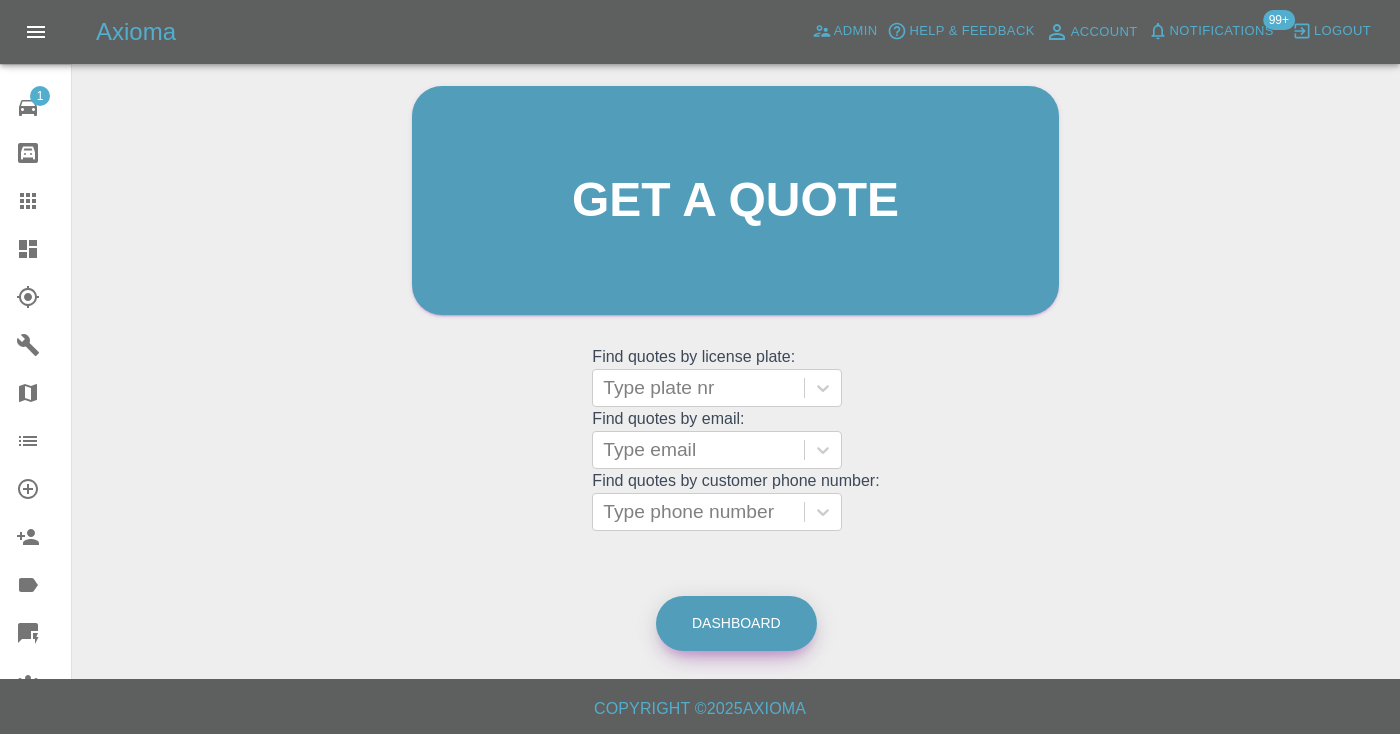 click on "Dashboard" at bounding box center [736, 623] 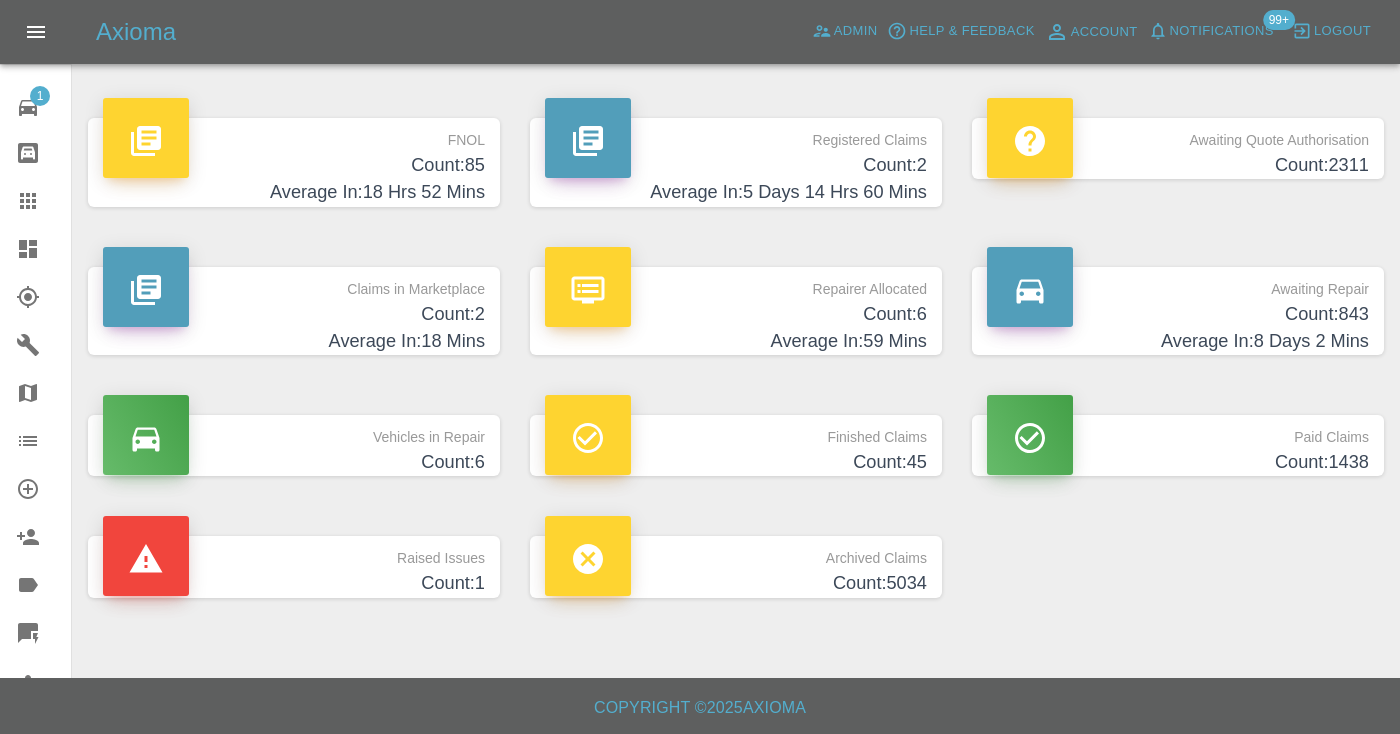 click on "Average In:  8 Days 2 Mins" at bounding box center (1178, 341) 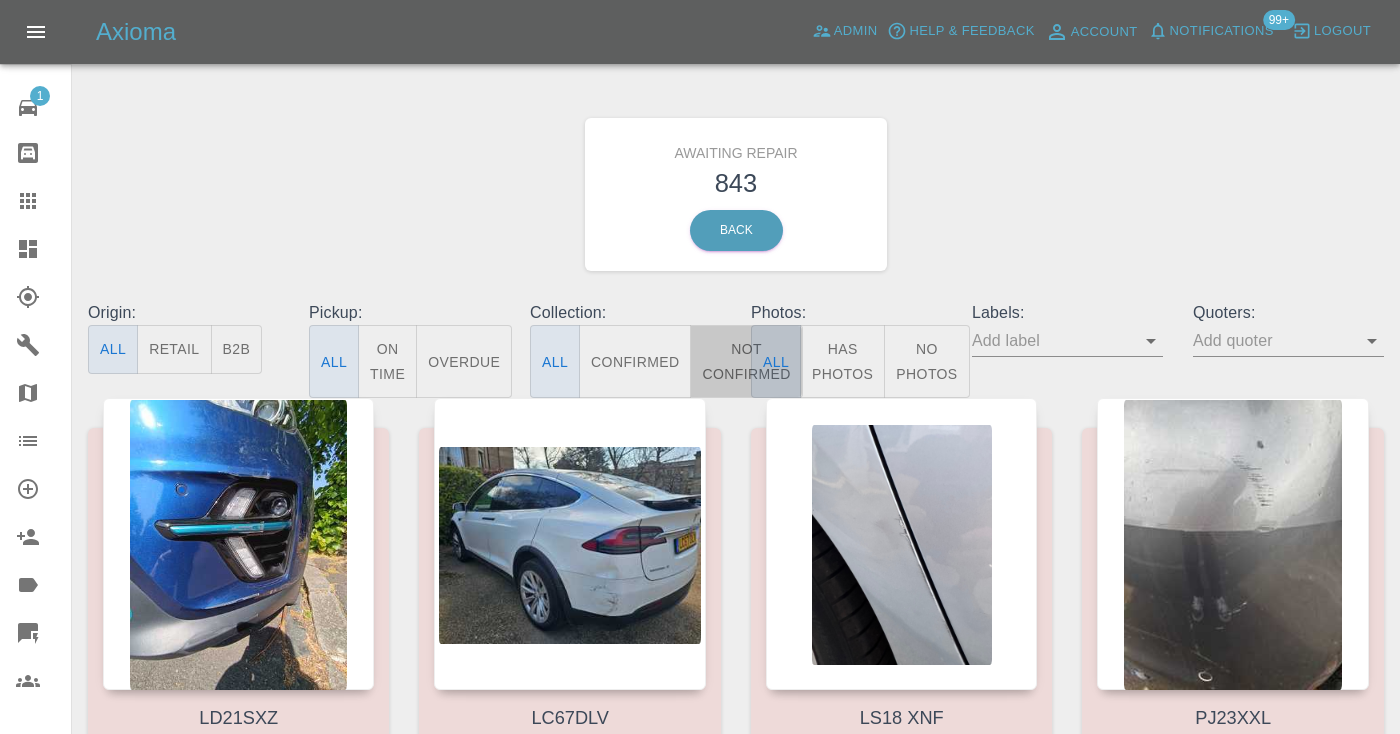 click on "Not Confirmed" at bounding box center (746, 361) 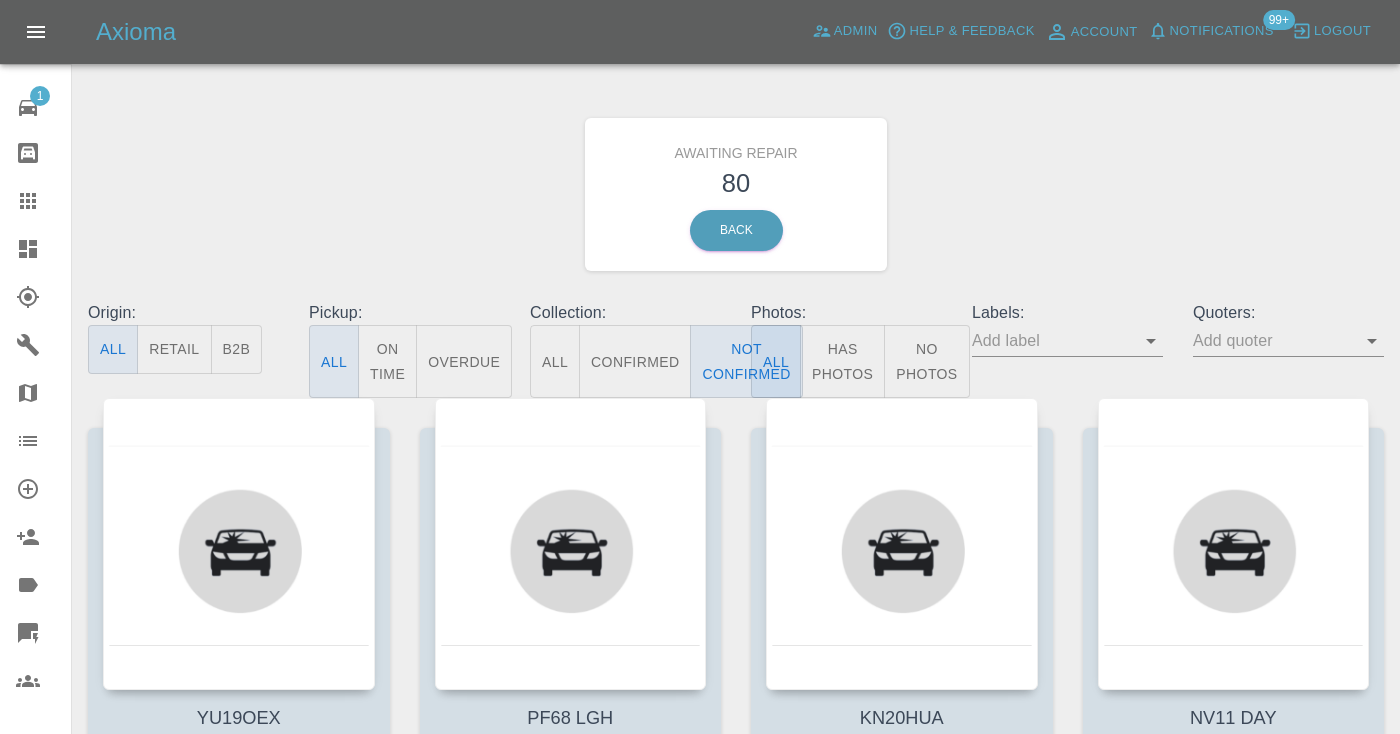 click on "Awaiting Repair 80 Back" at bounding box center (736, 194) 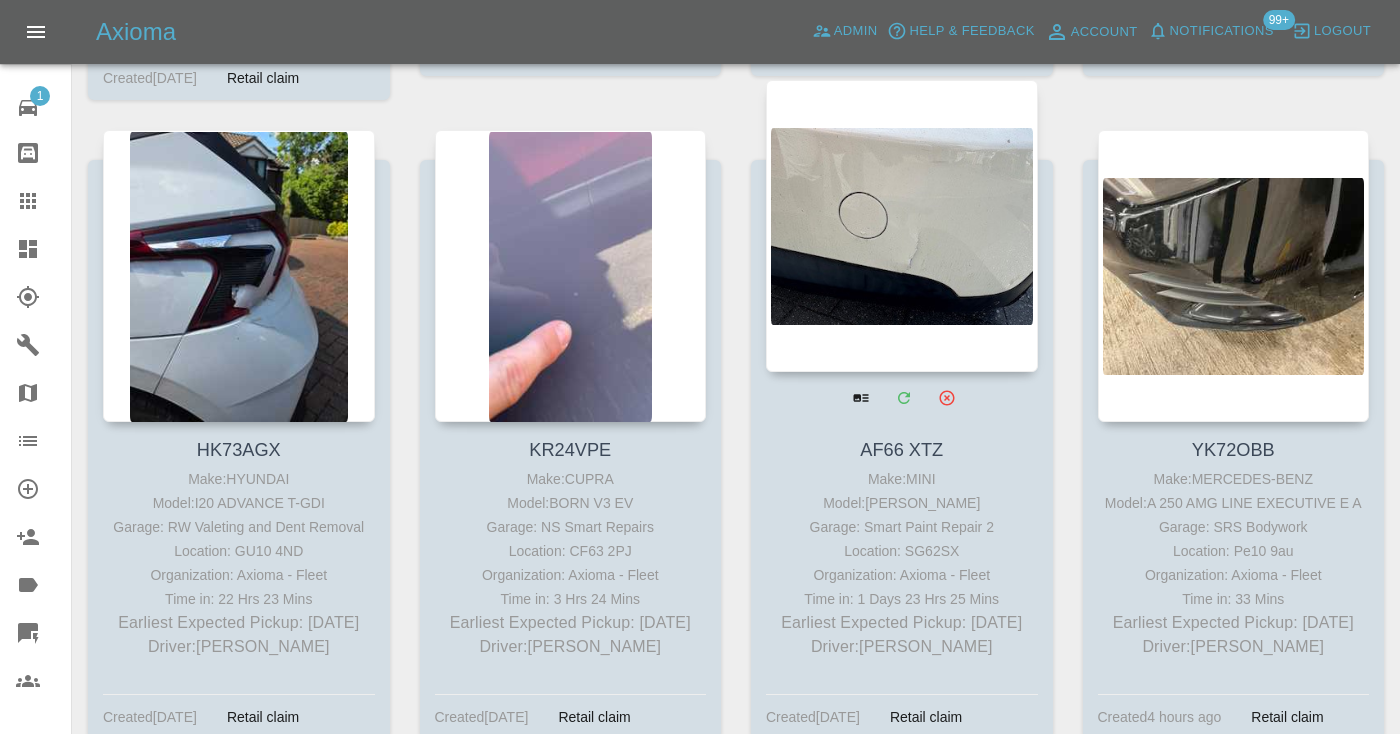 scroll, scrollTop: 4905, scrollLeft: 0, axis: vertical 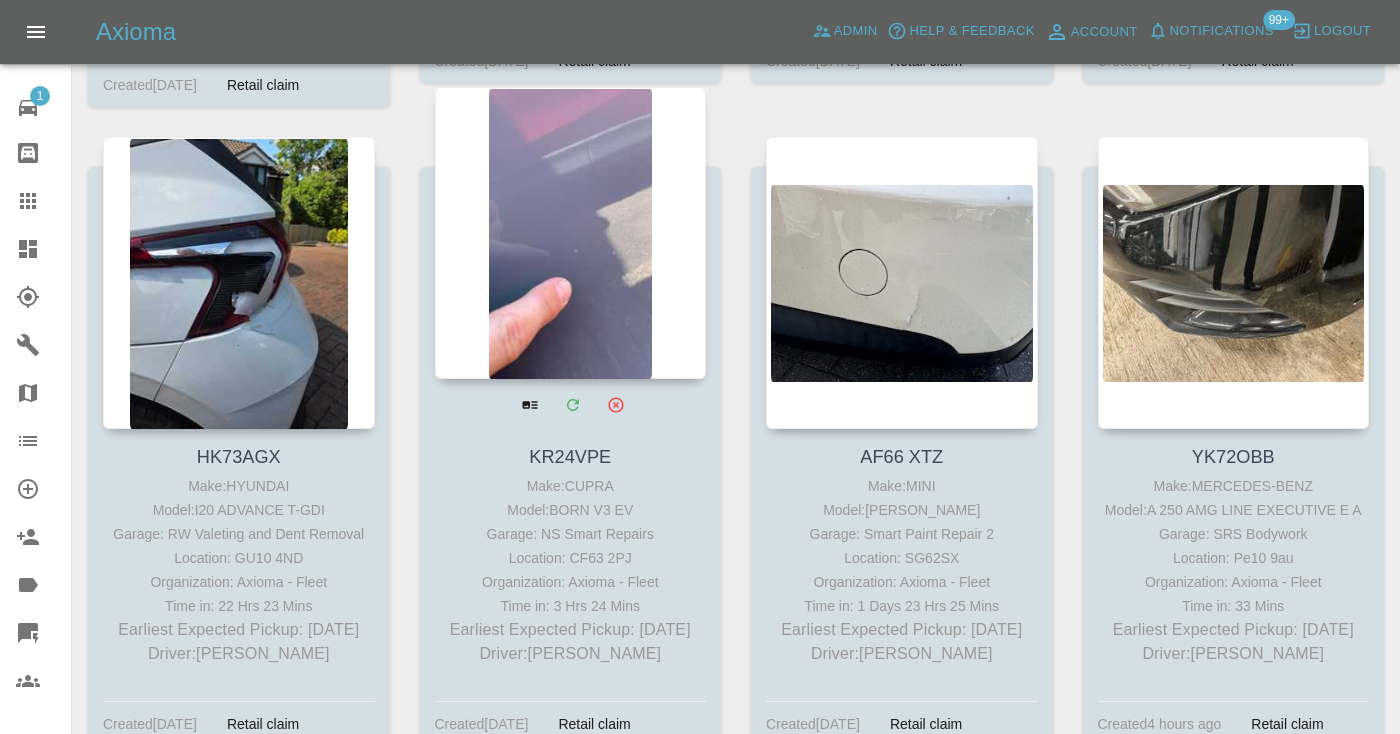 click at bounding box center [571, 233] 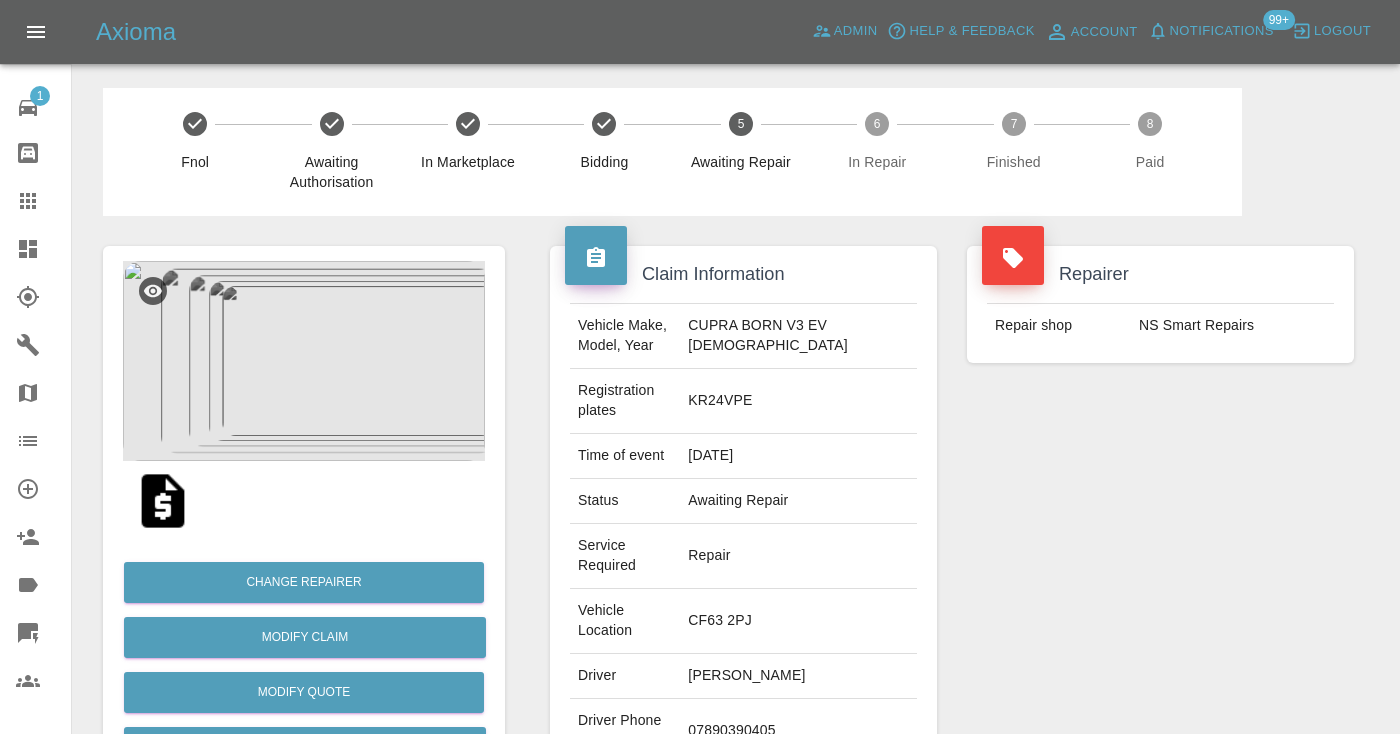 click on "07890390405" at bounding box center (798, 731) 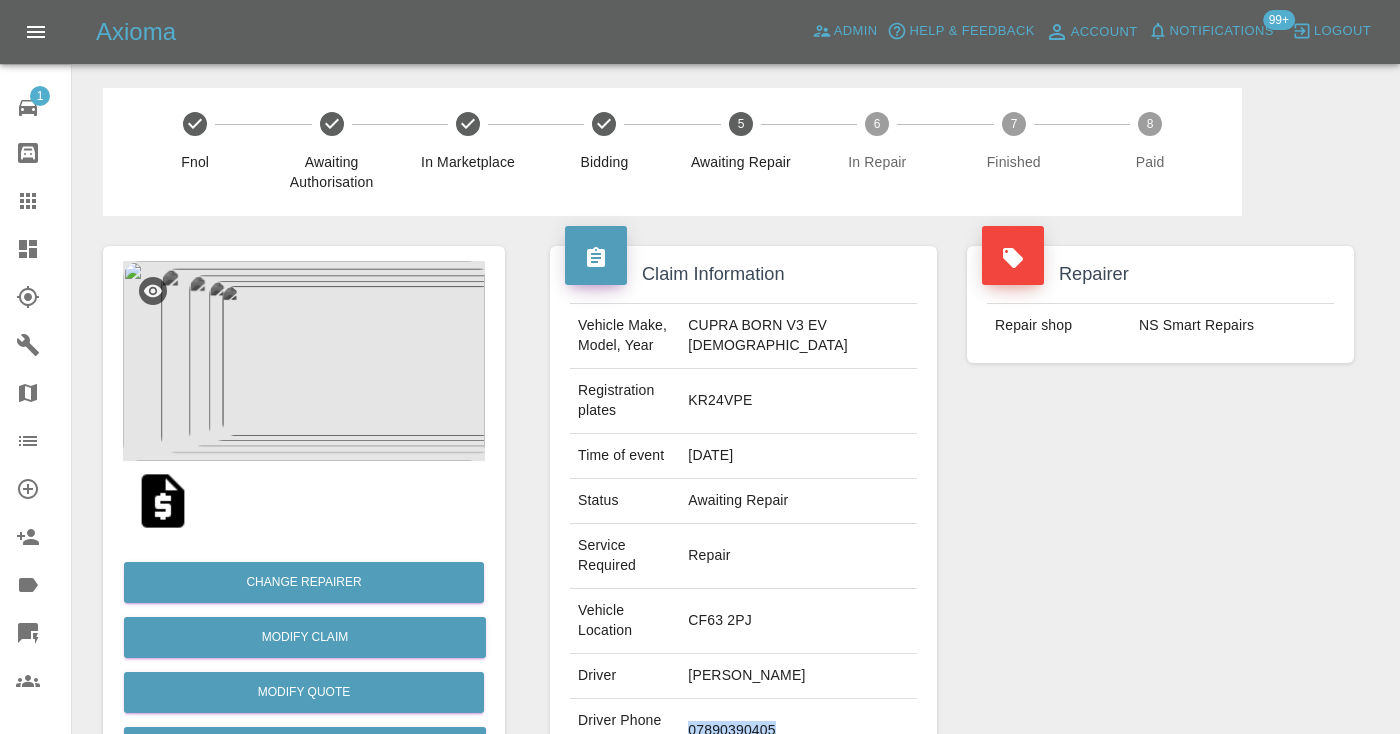 click on "07890390405" at bounding box center (798, 731) 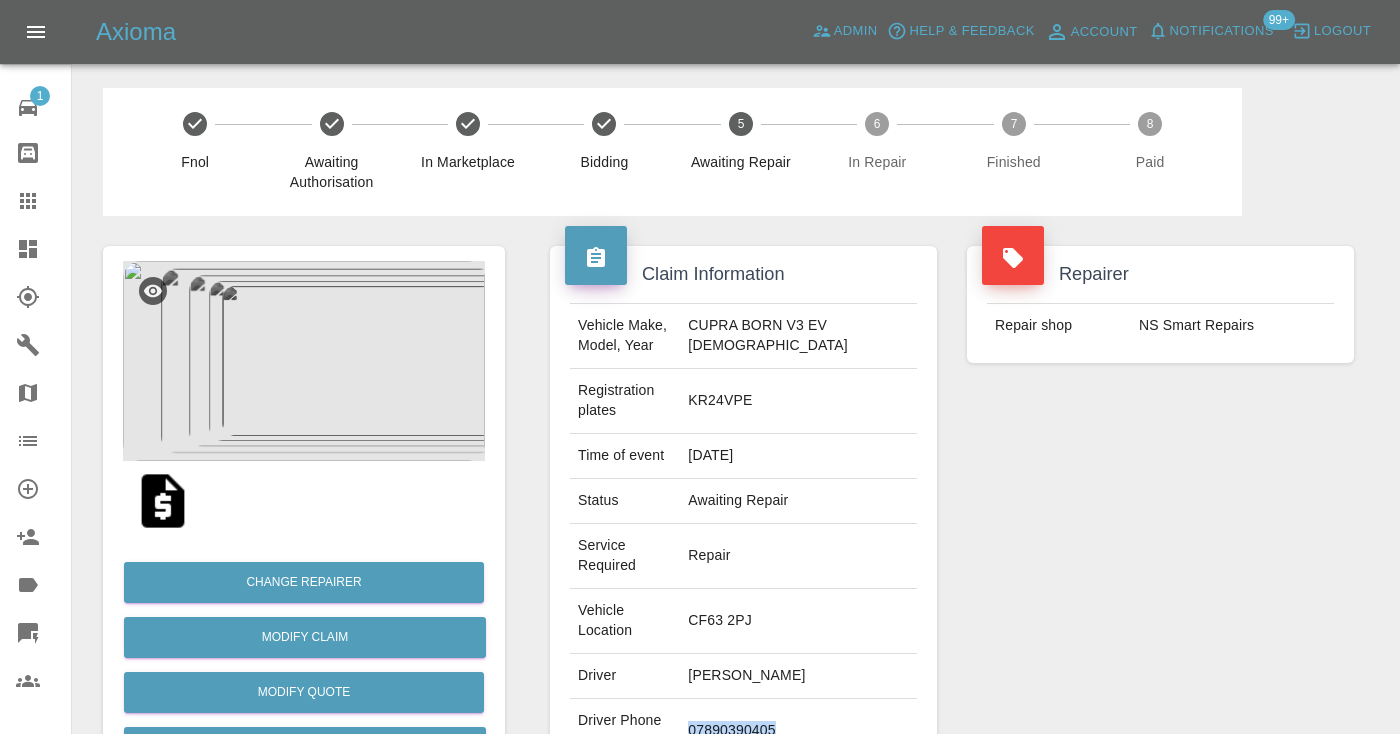 copy on "07890390405" 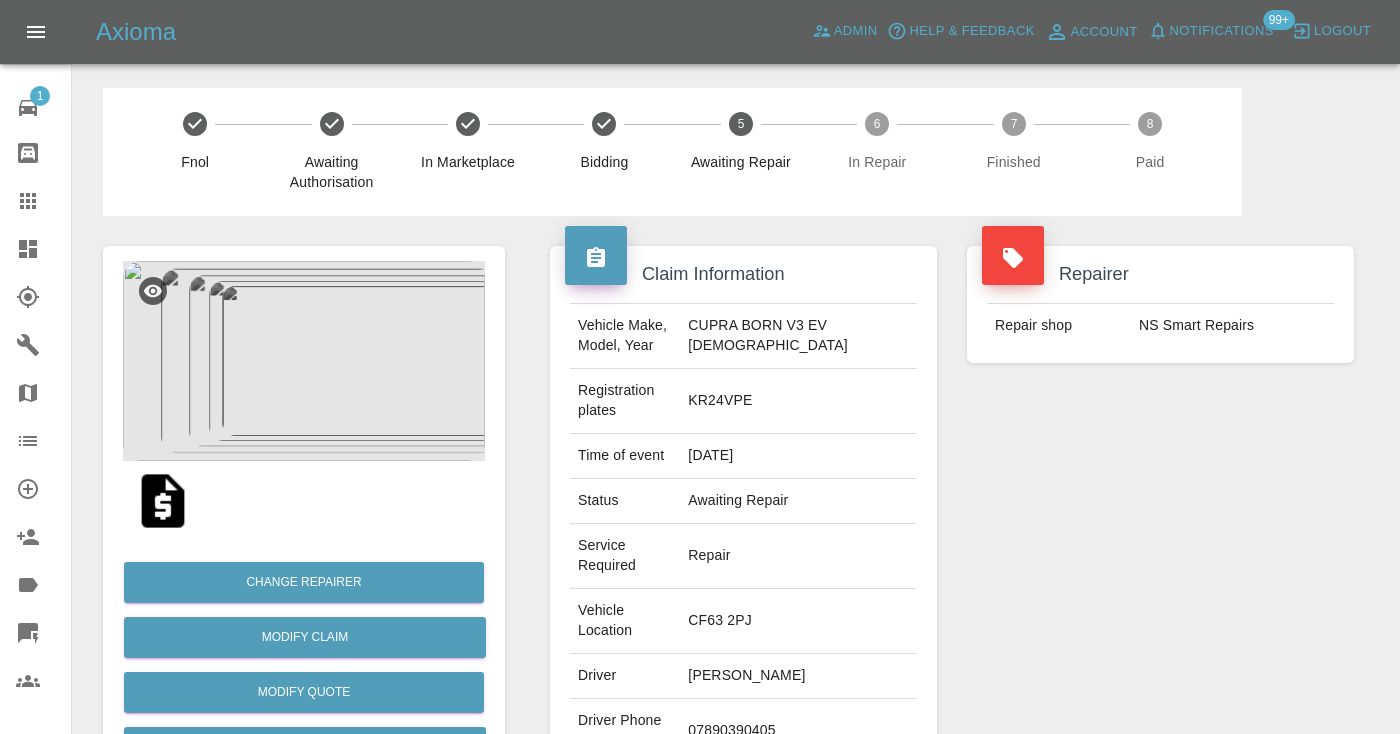 click on "Repairer Repair shop NS Smart Repairs" at bounding box center [1160, 564] 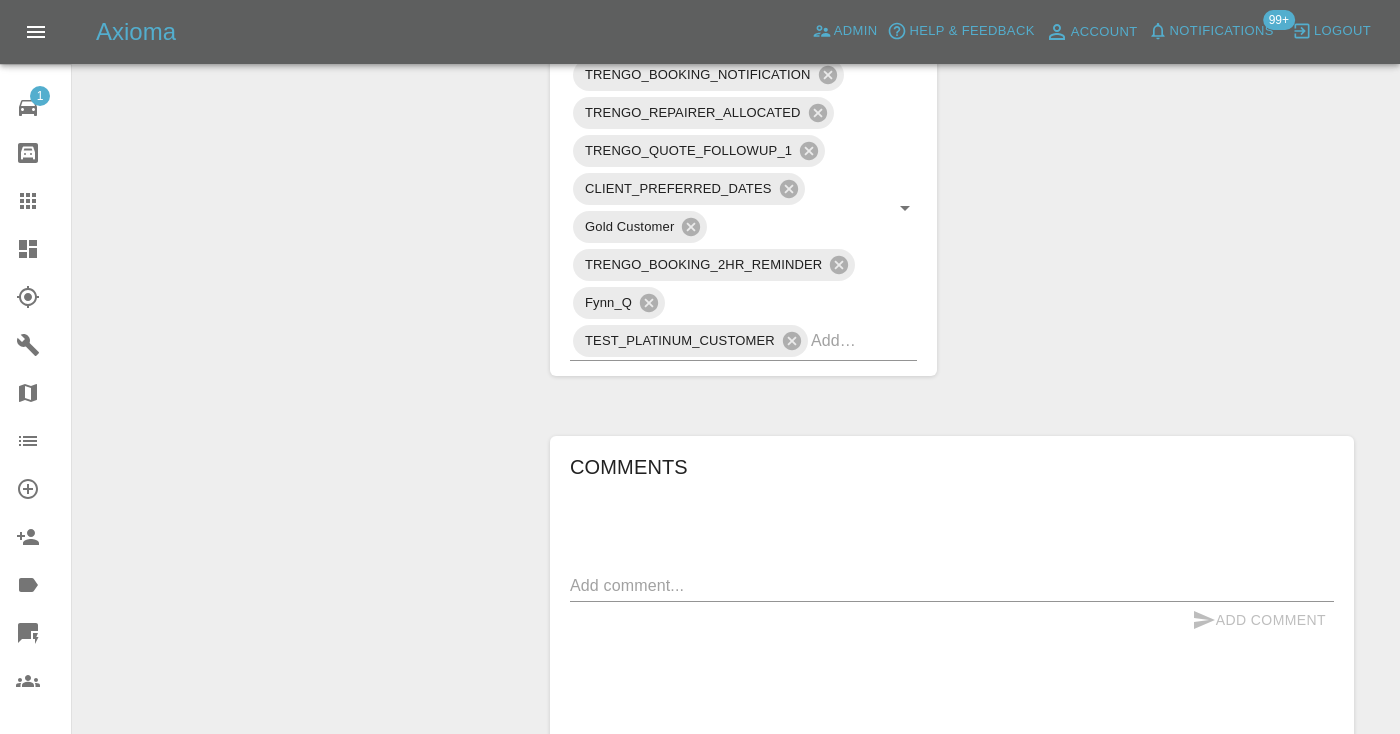 scroll, scrollTop: 1392, scrollLeft: 0, axis: vertical 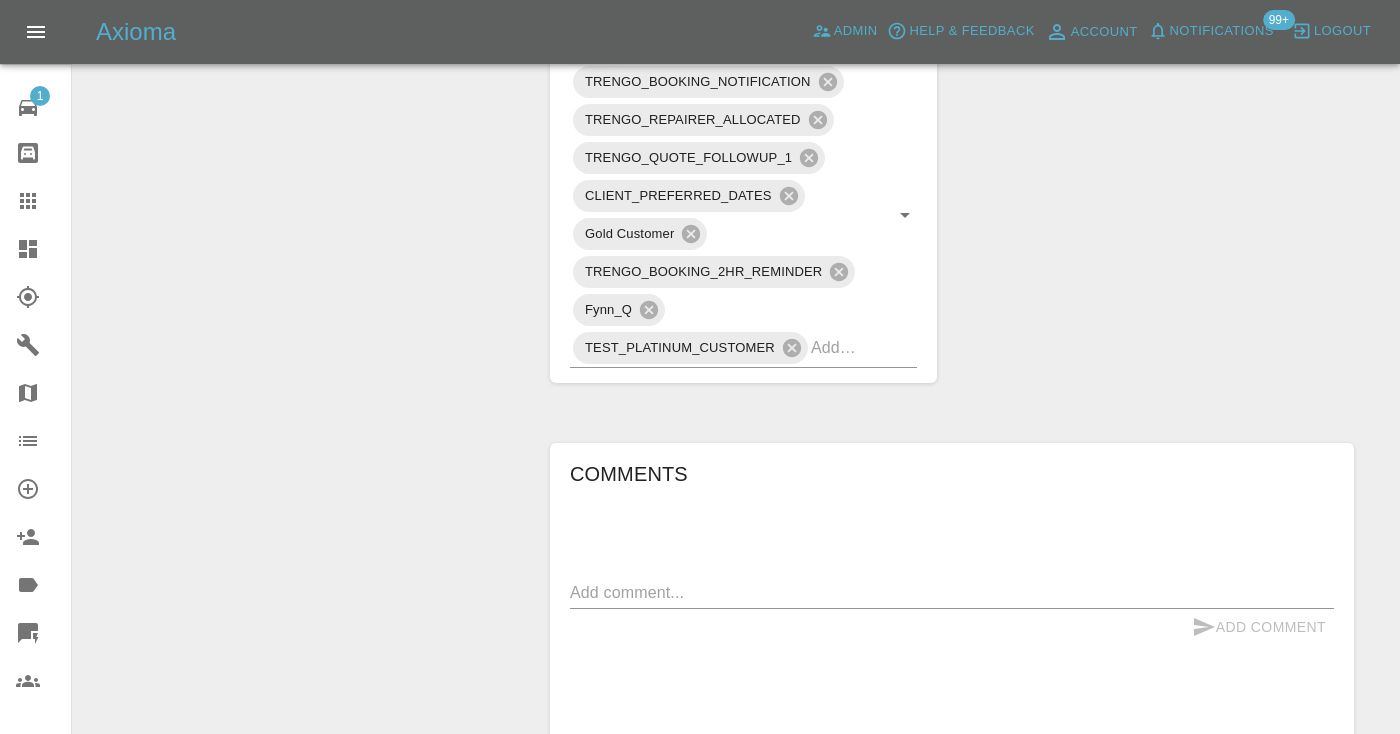 click at bounding box center [952, 592] 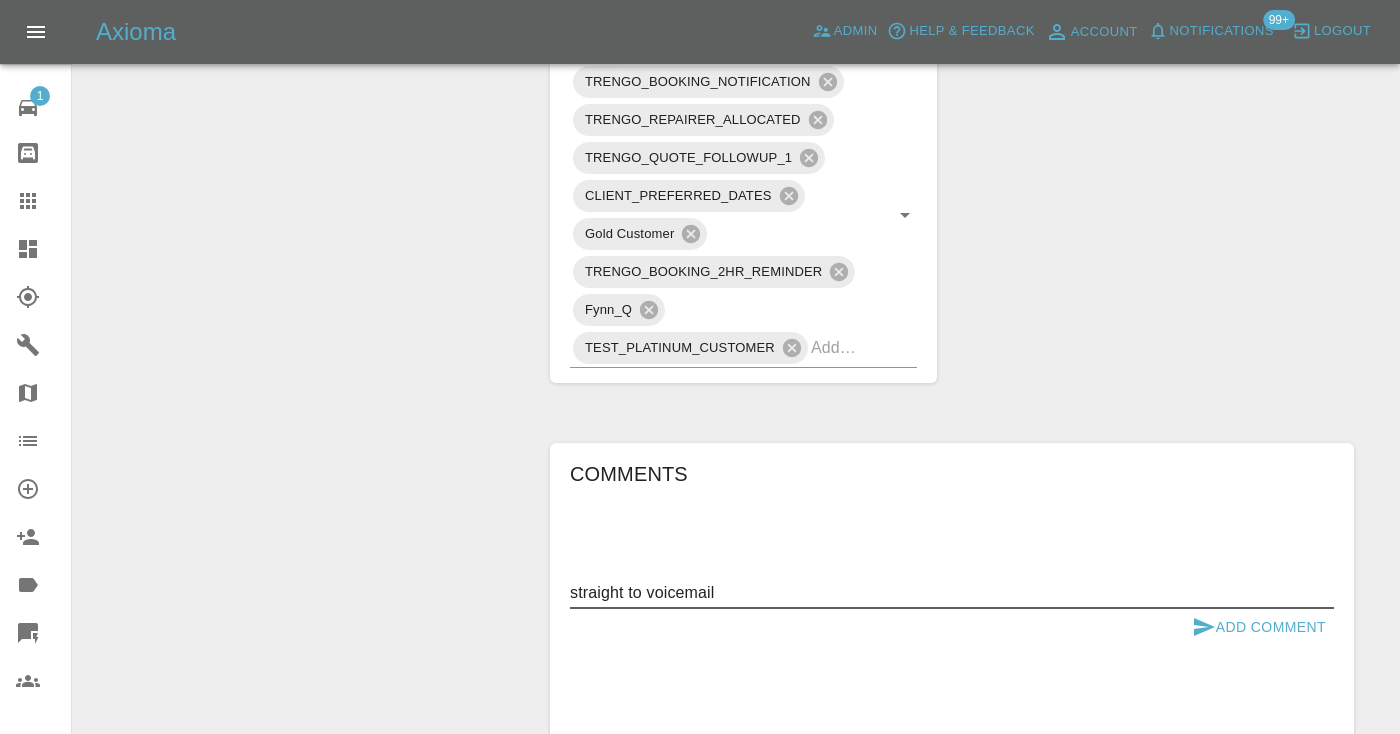 type on "straight to voicemail" 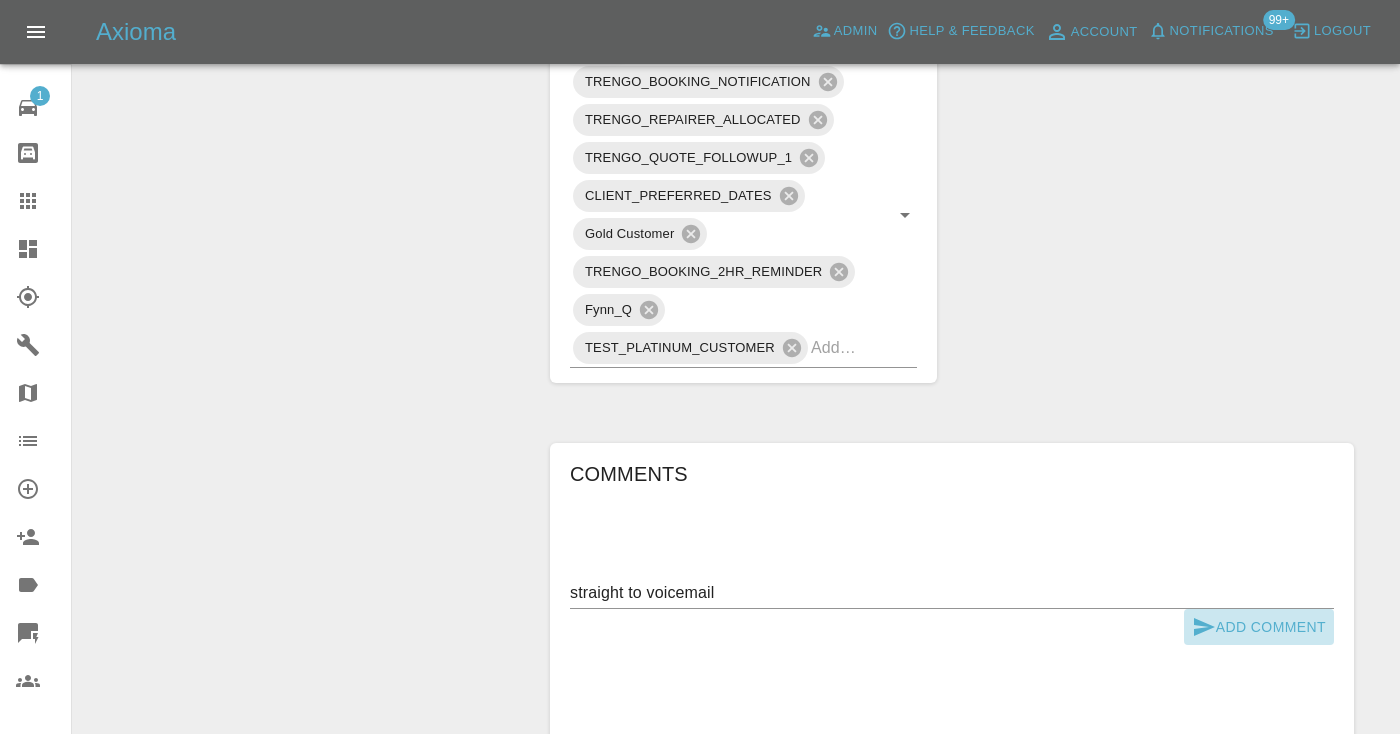 click 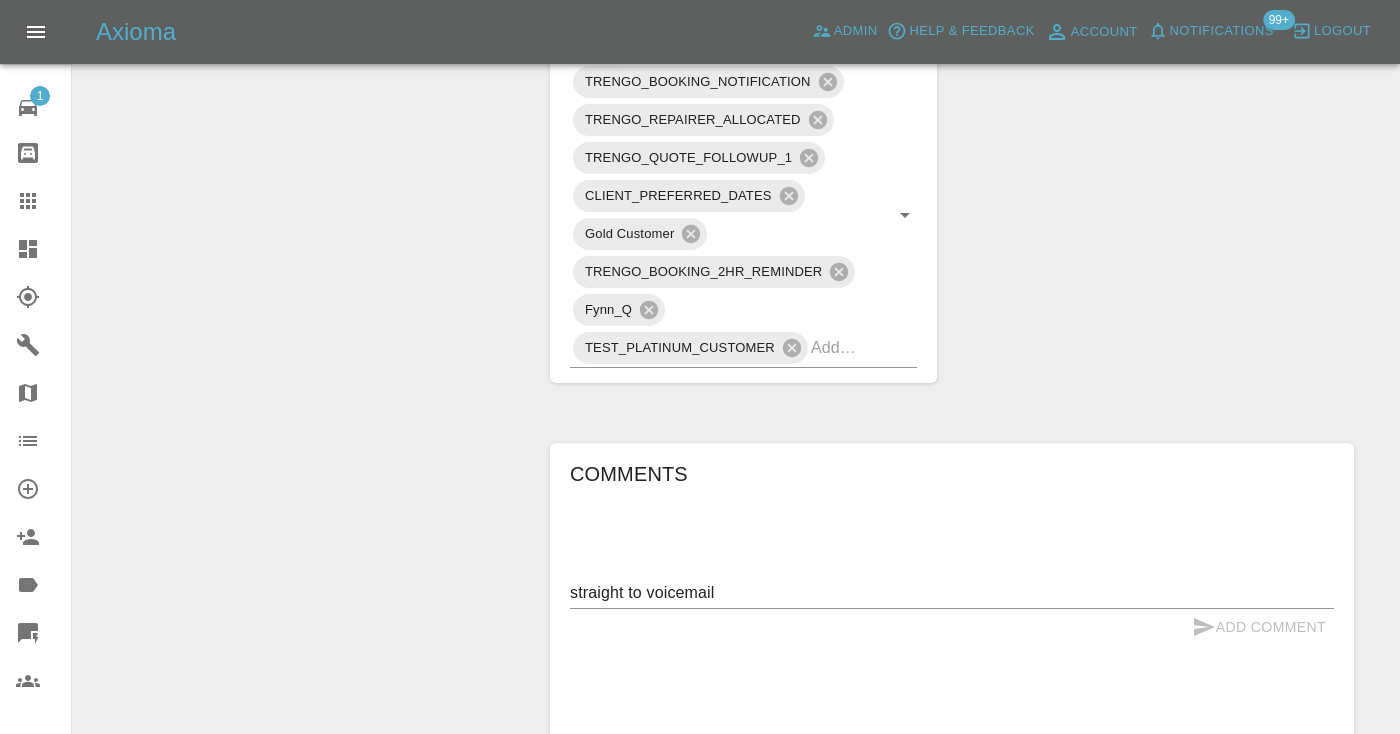 type 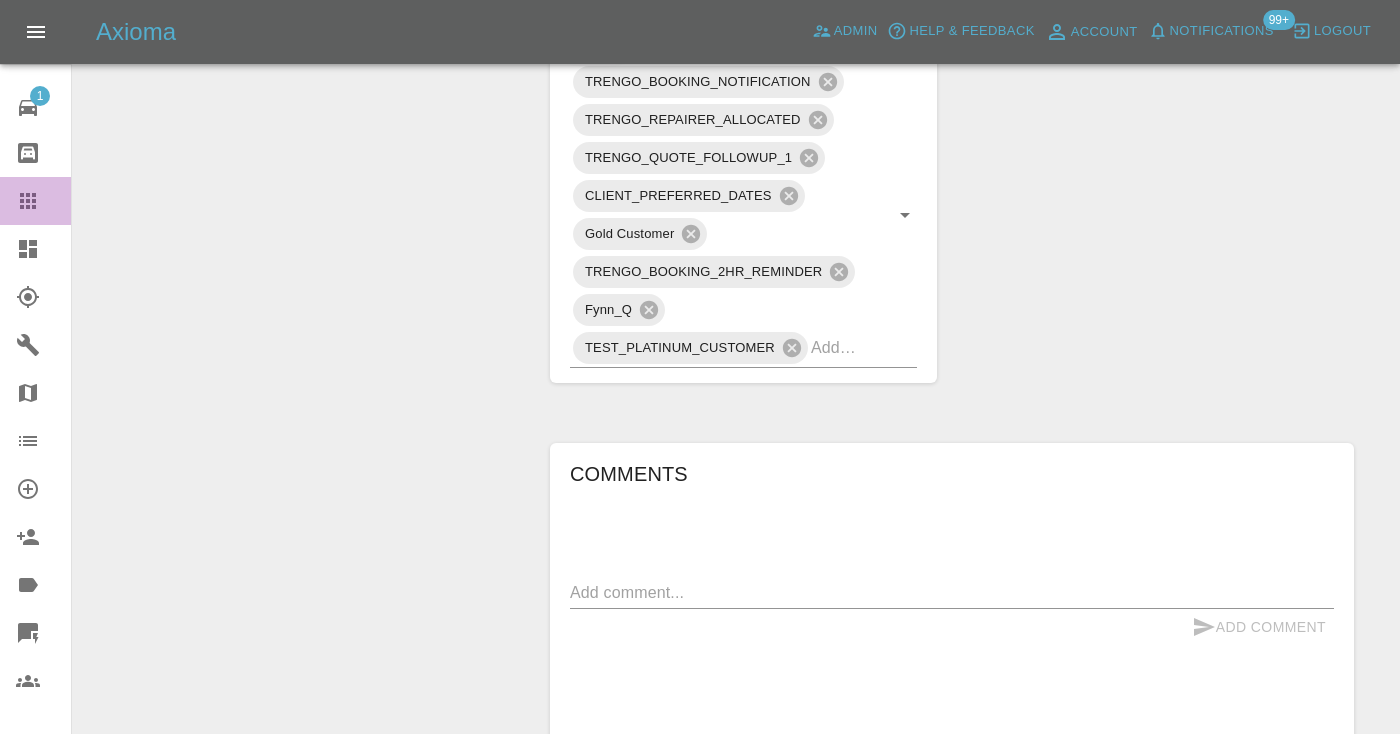 click 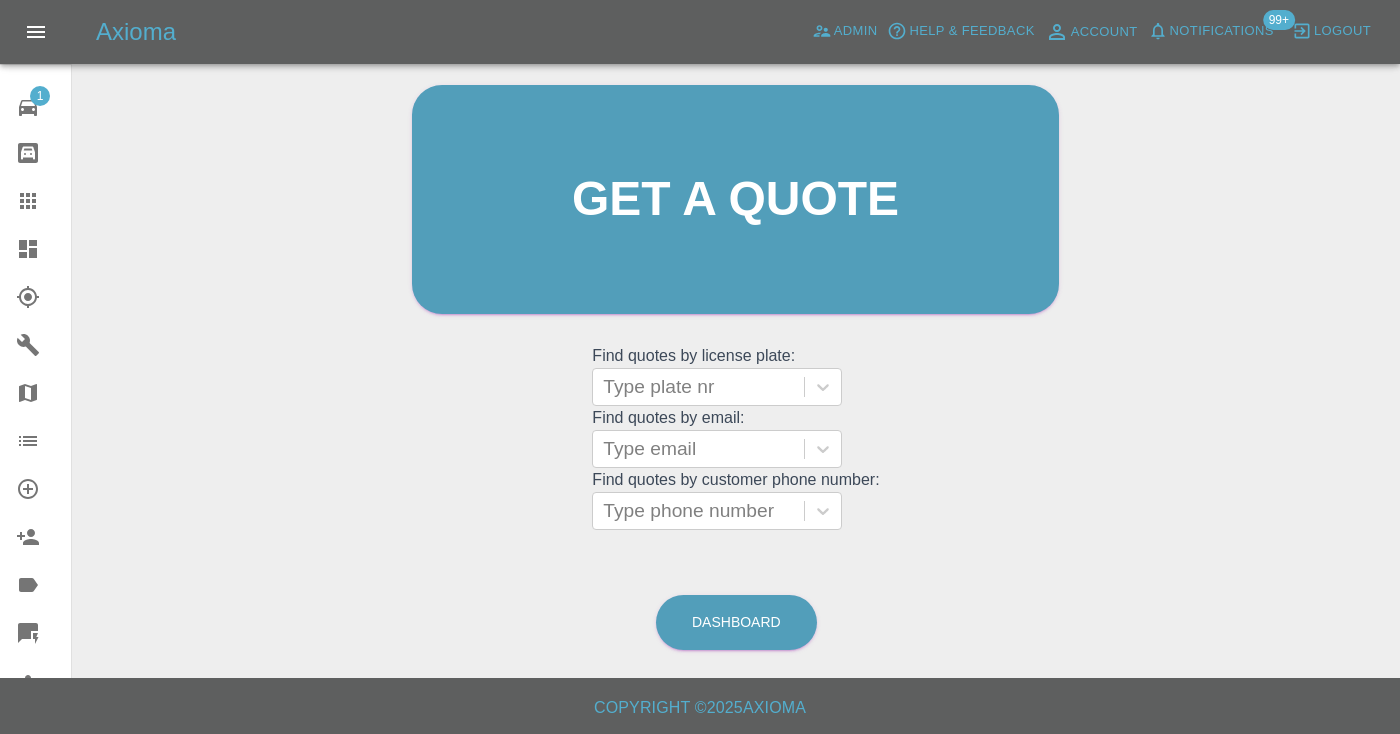 scroll, scrollTop: 151, scrollLeft: 0, axis: vertical 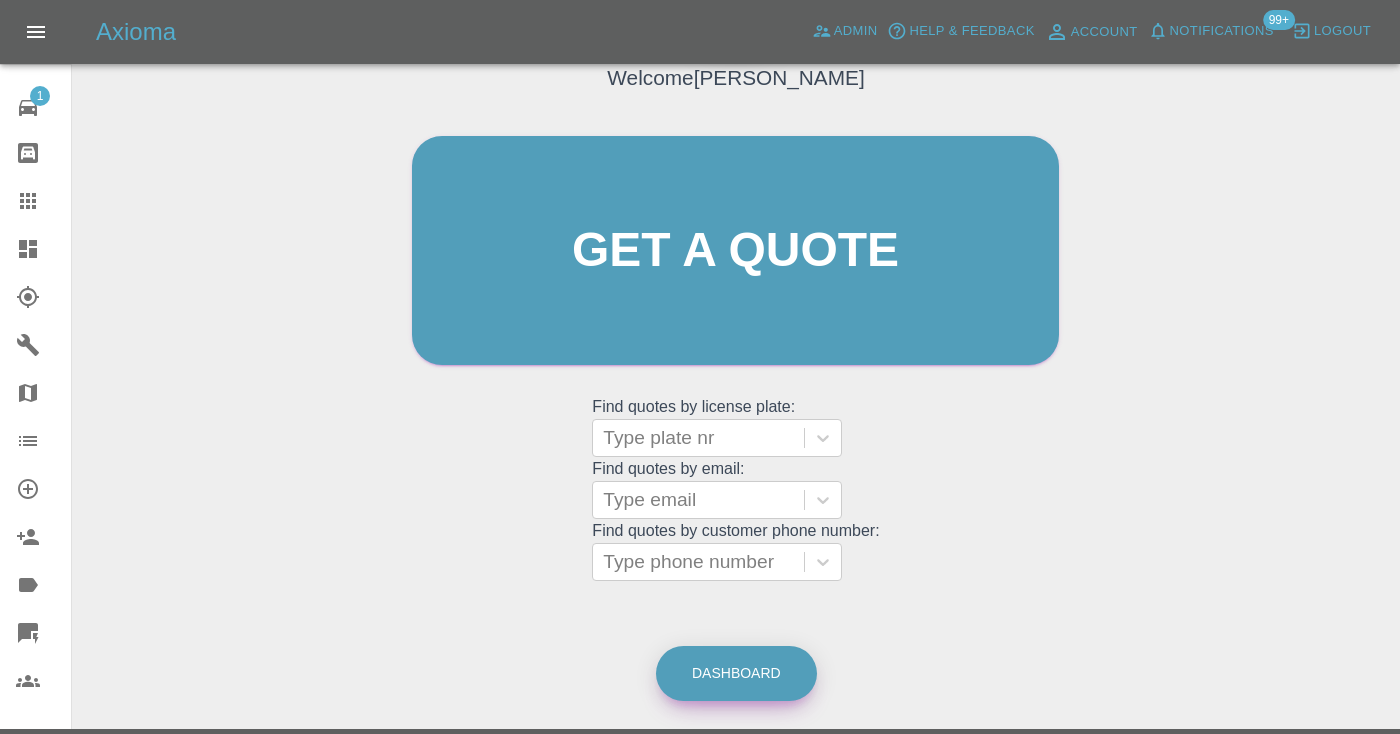 click on "Dashboard" at bounding box center [736, 673] 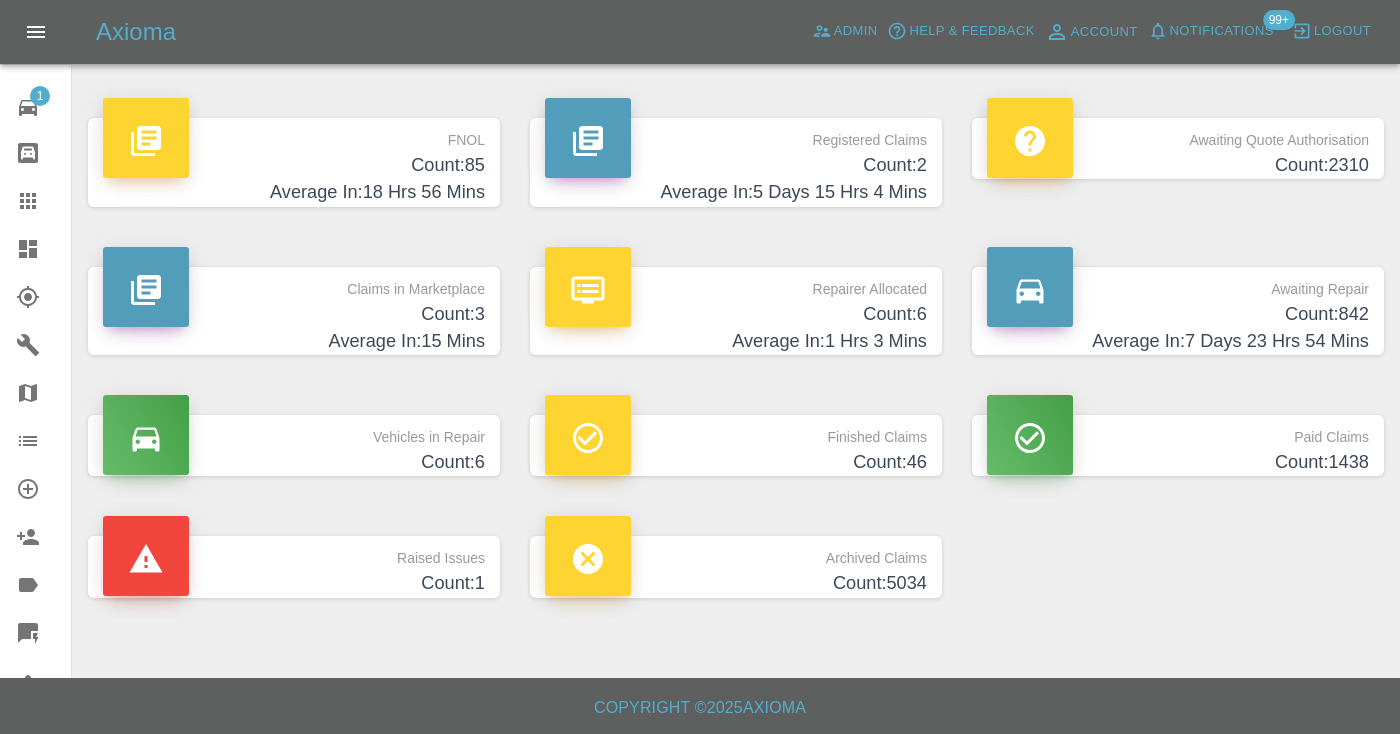 click on "Awaiting Repair" at bounding box center [1178, 284] 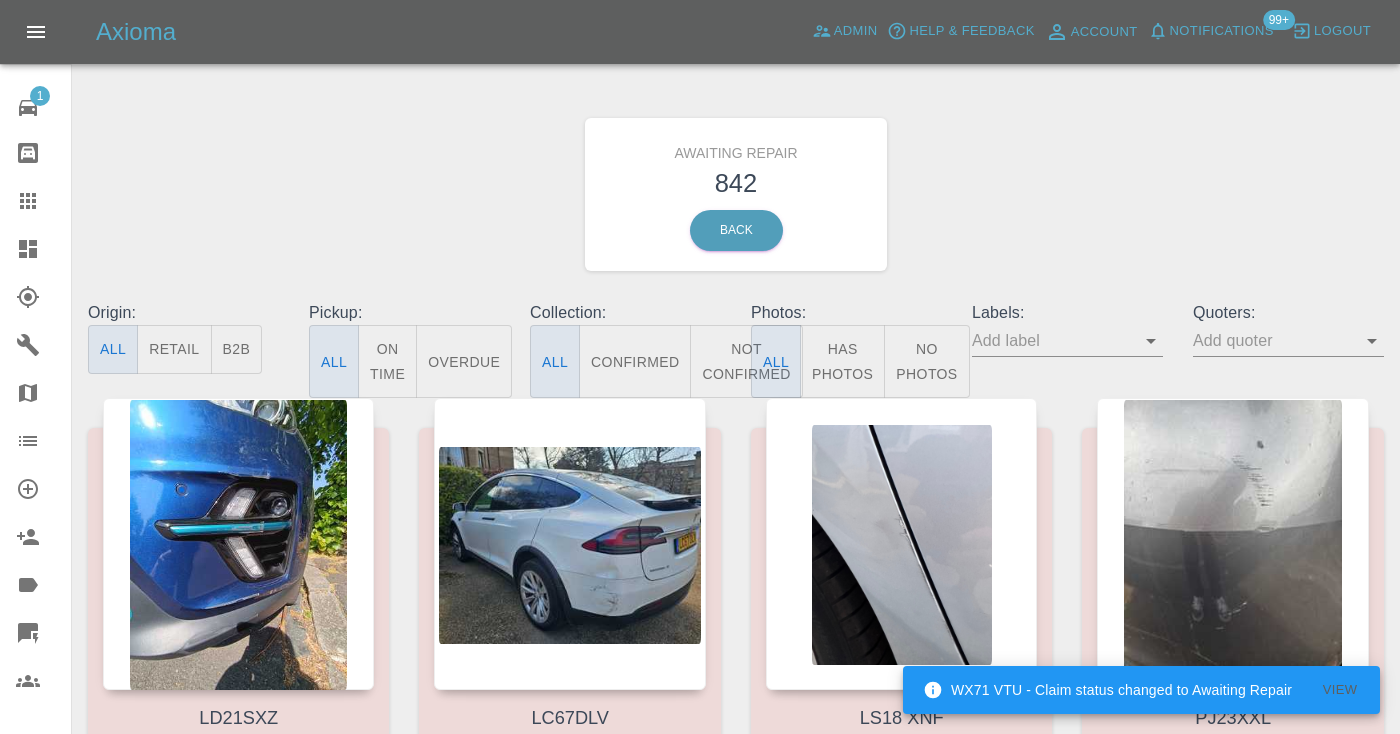 click on "Not Confirmed" at bounding box center [746, 361] 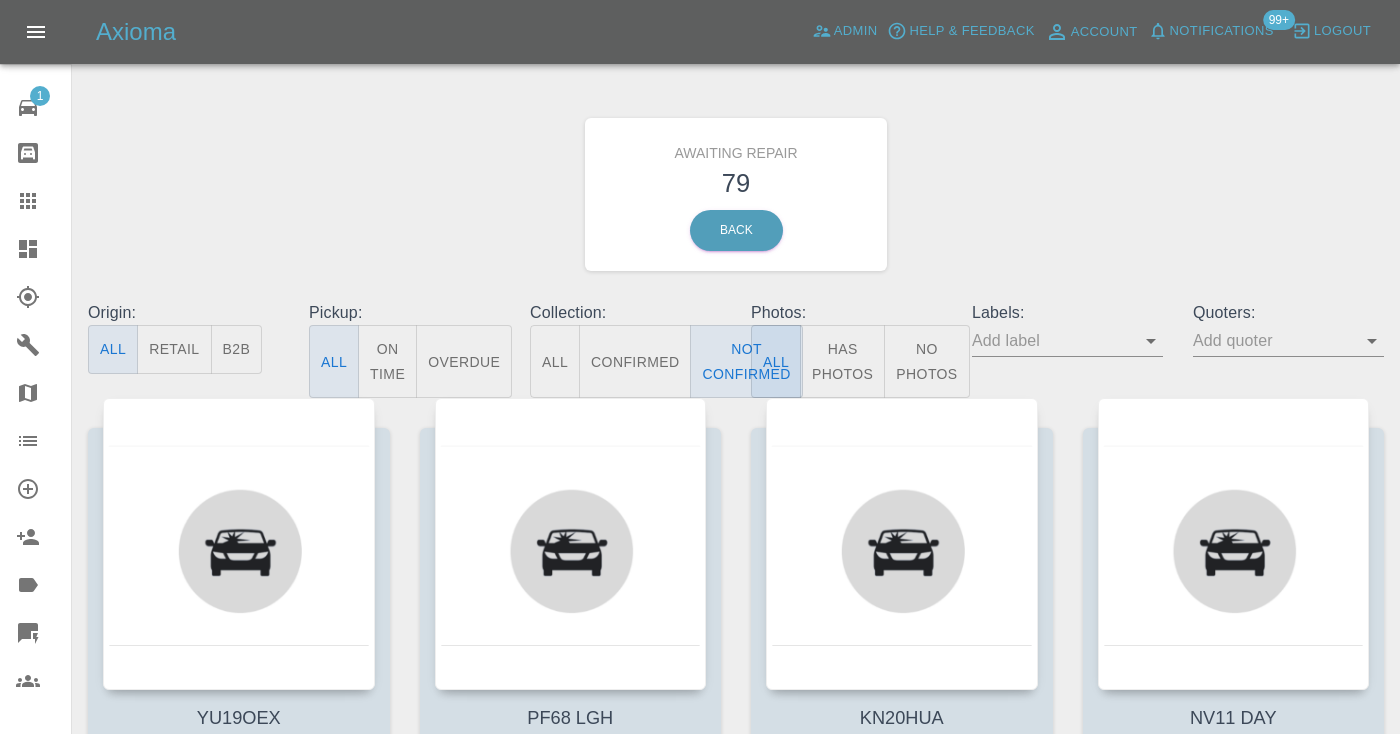 click on "Awaiting Repair 79 Back" at bounding box center (736, 194) 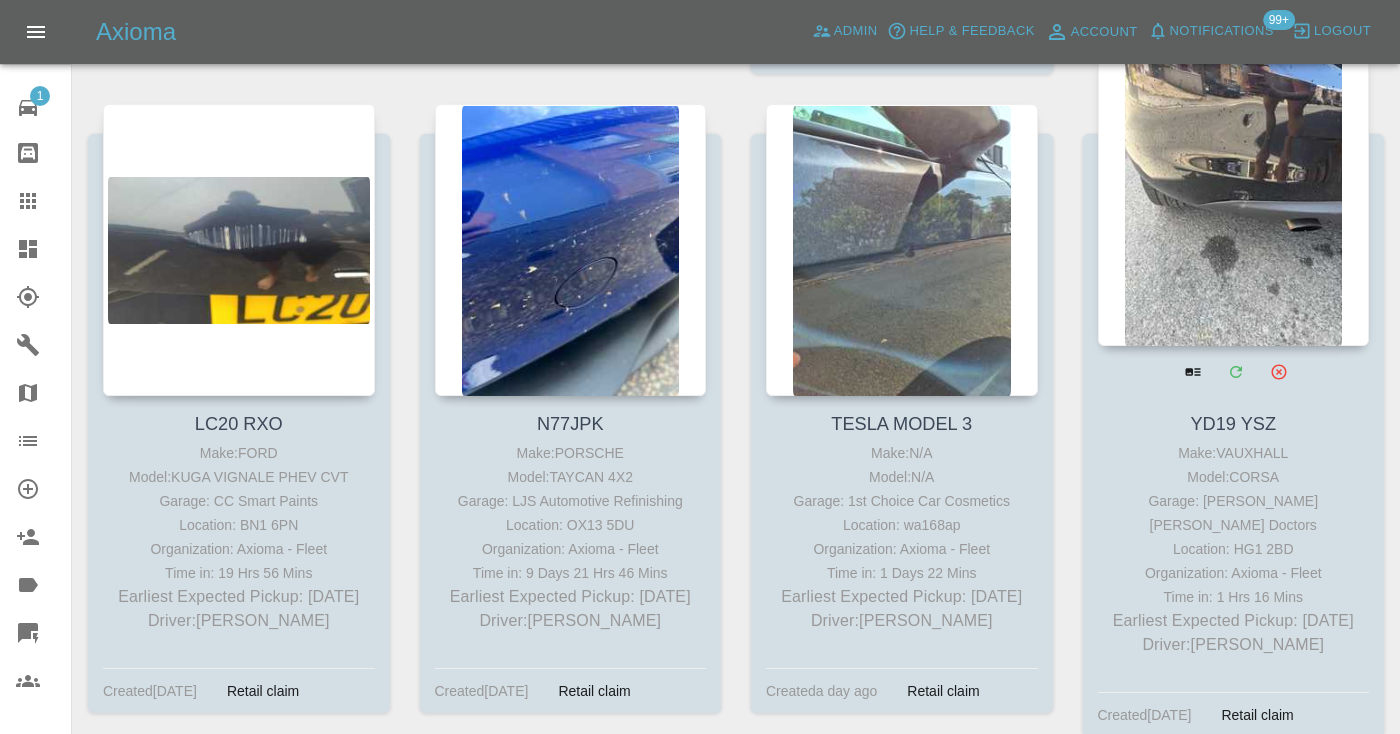 scroll, scrollTop: 7590, scrollLeft: 0, axis: vertical 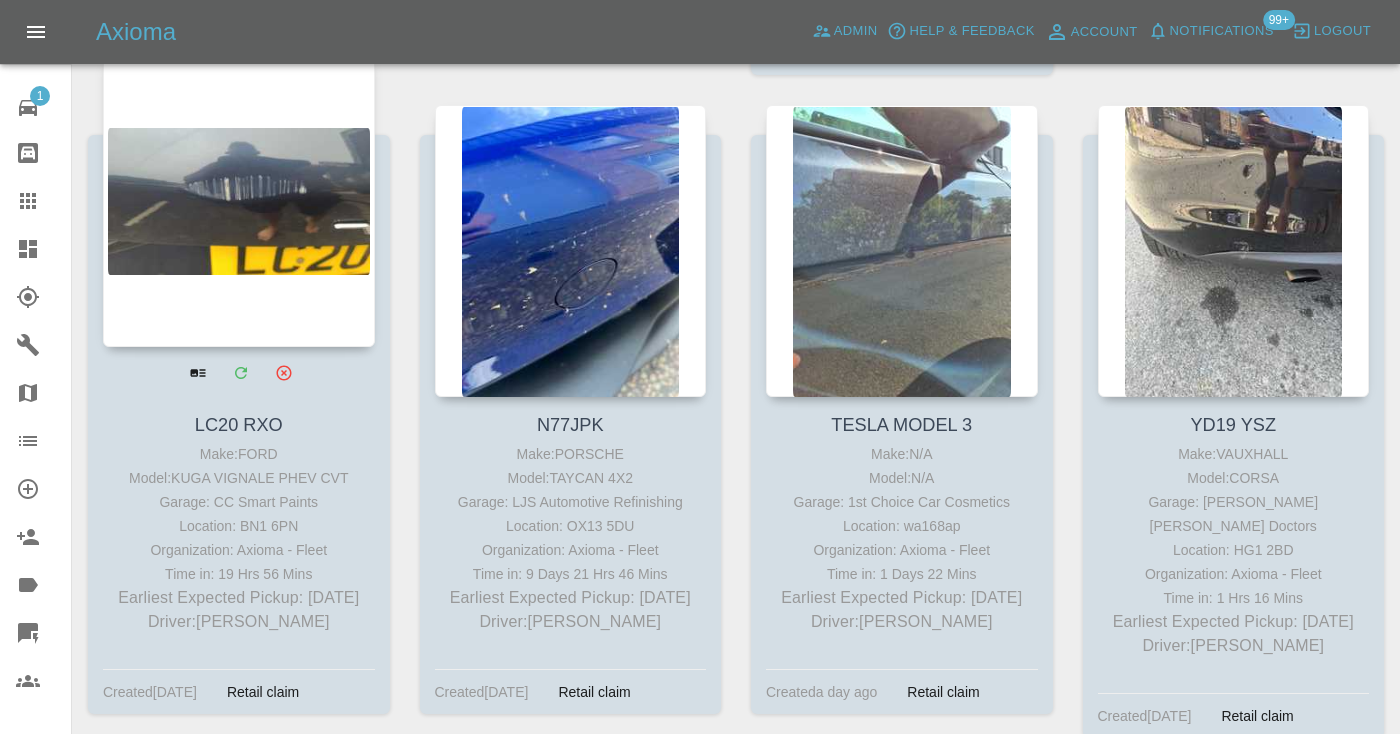 click at bounding box center [239, 201] 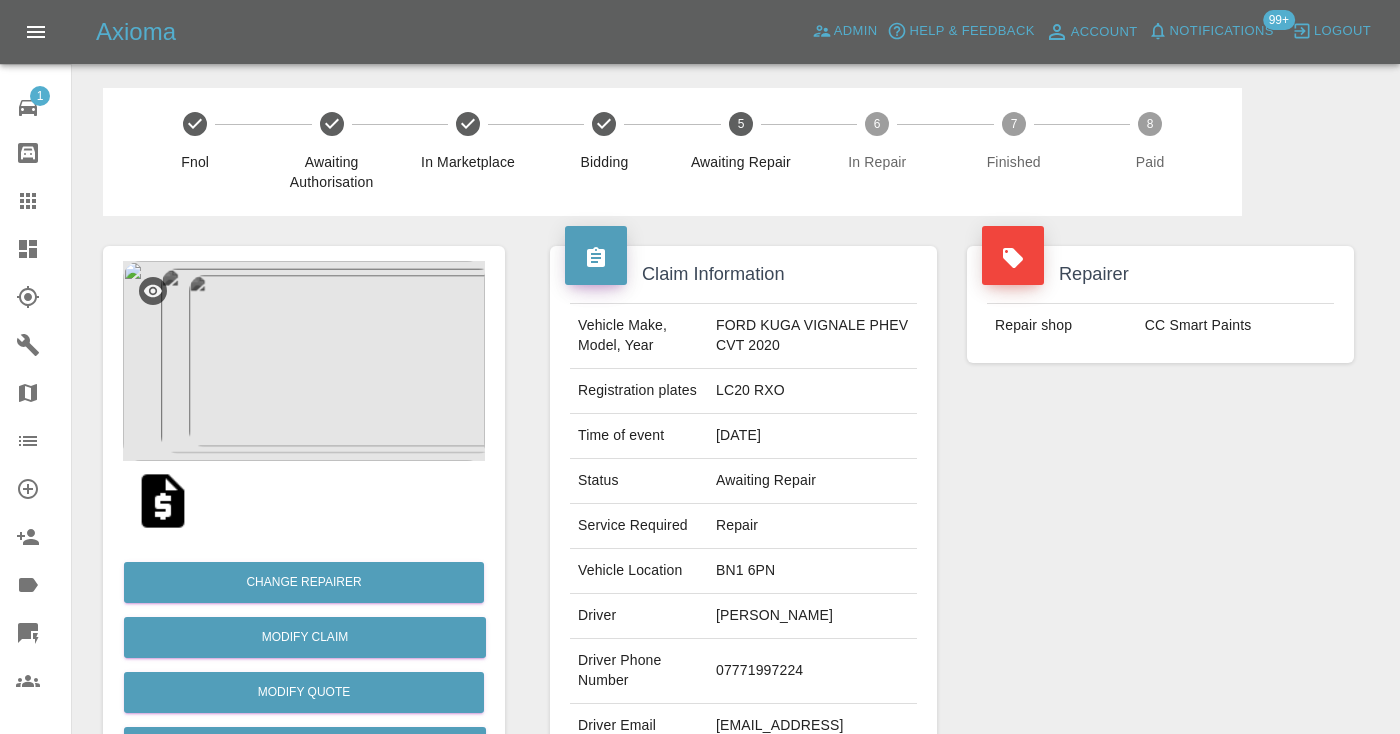 click on "07771997224" at bounding box center [812, 671] 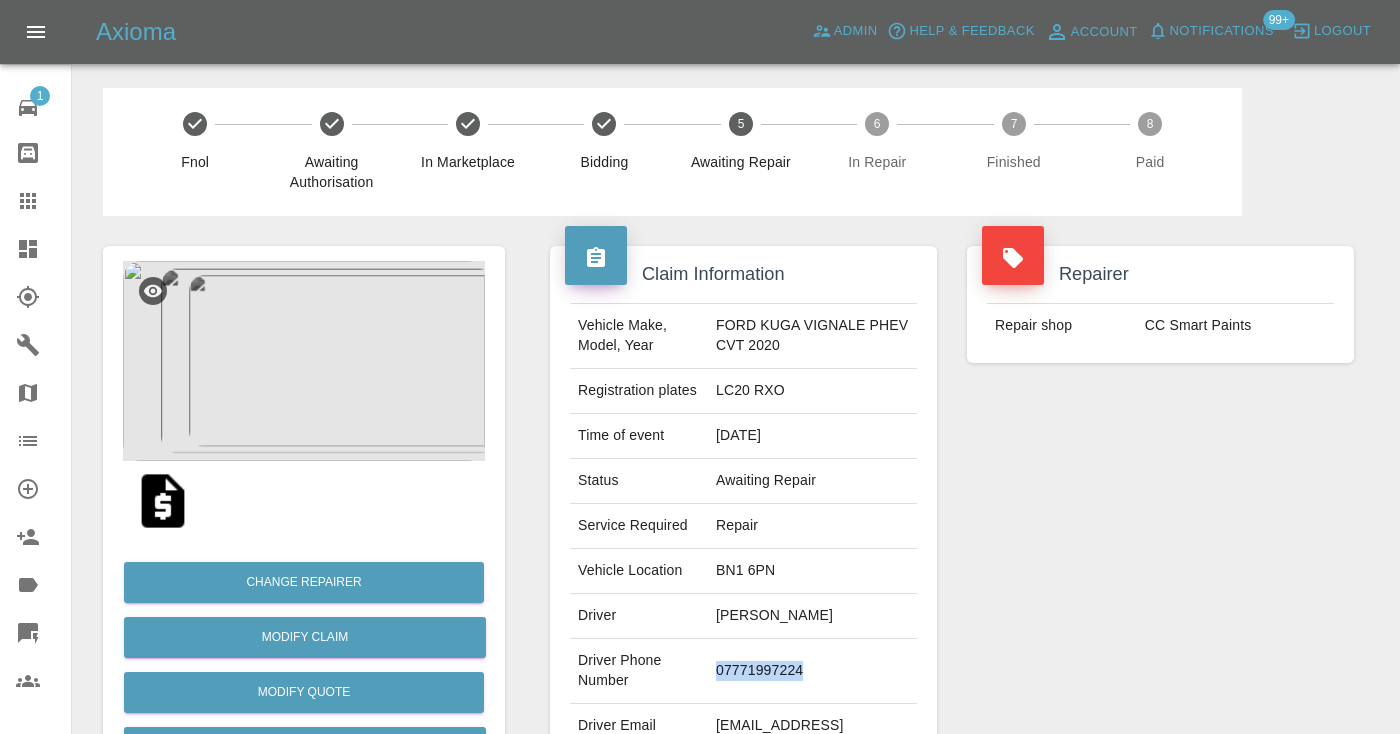 click on "07771997224" at bounding box center (812, 671) 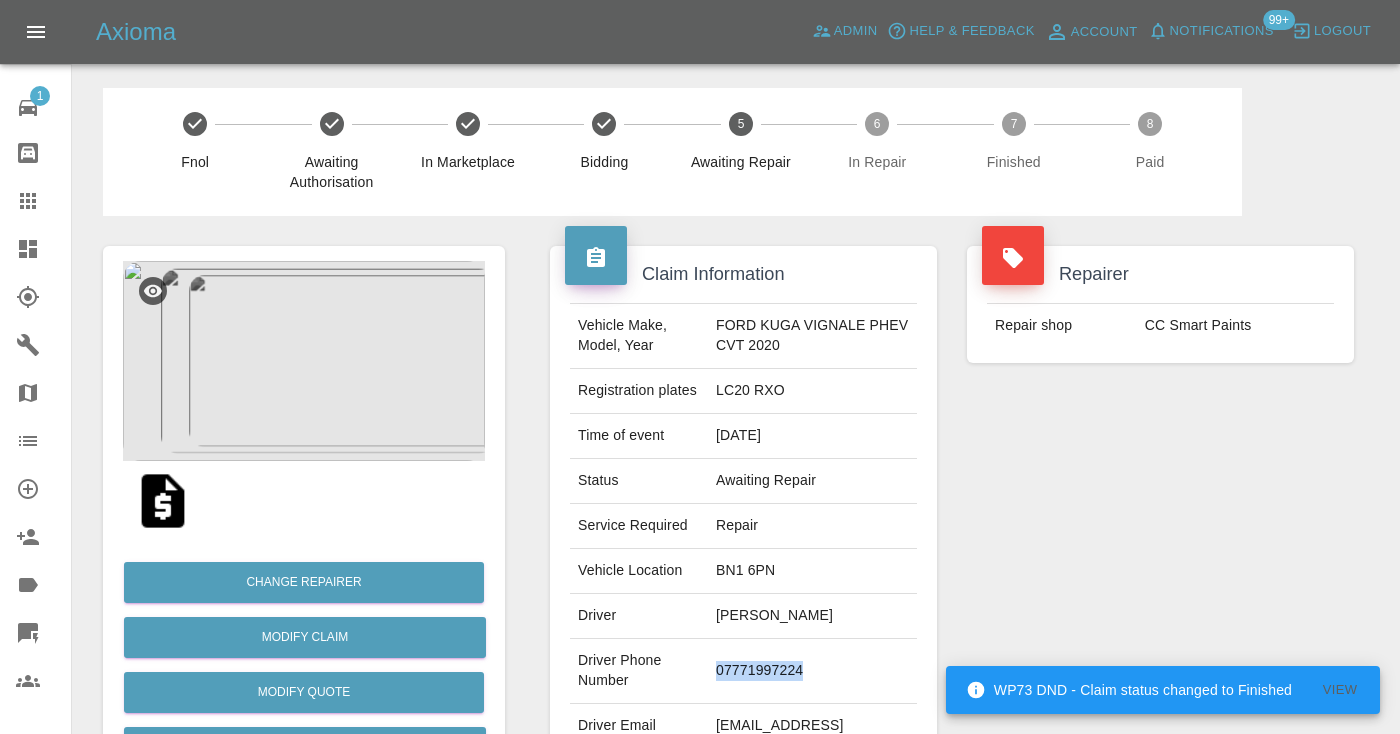 copy on "07771997224" 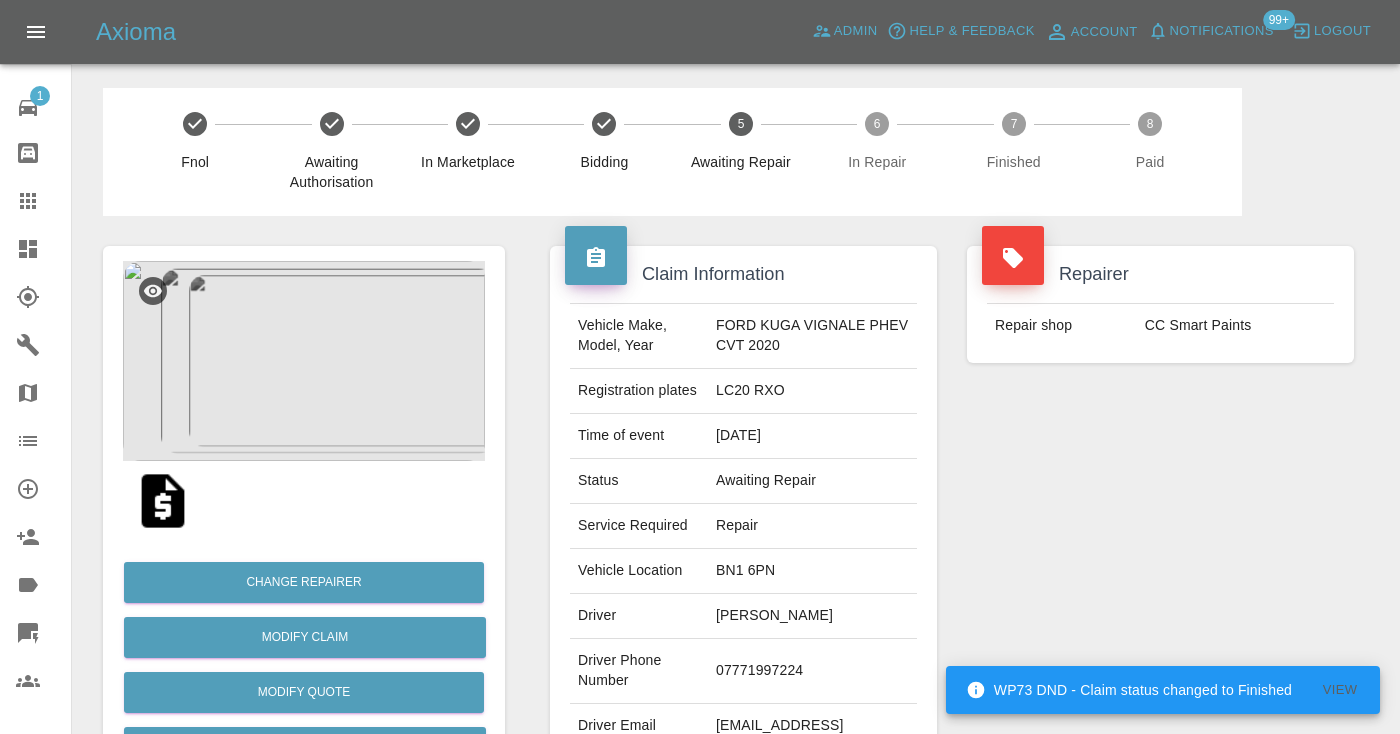 click on "Repairer Repair shop CC Smart Paints" at bounding box center (1160, 514) 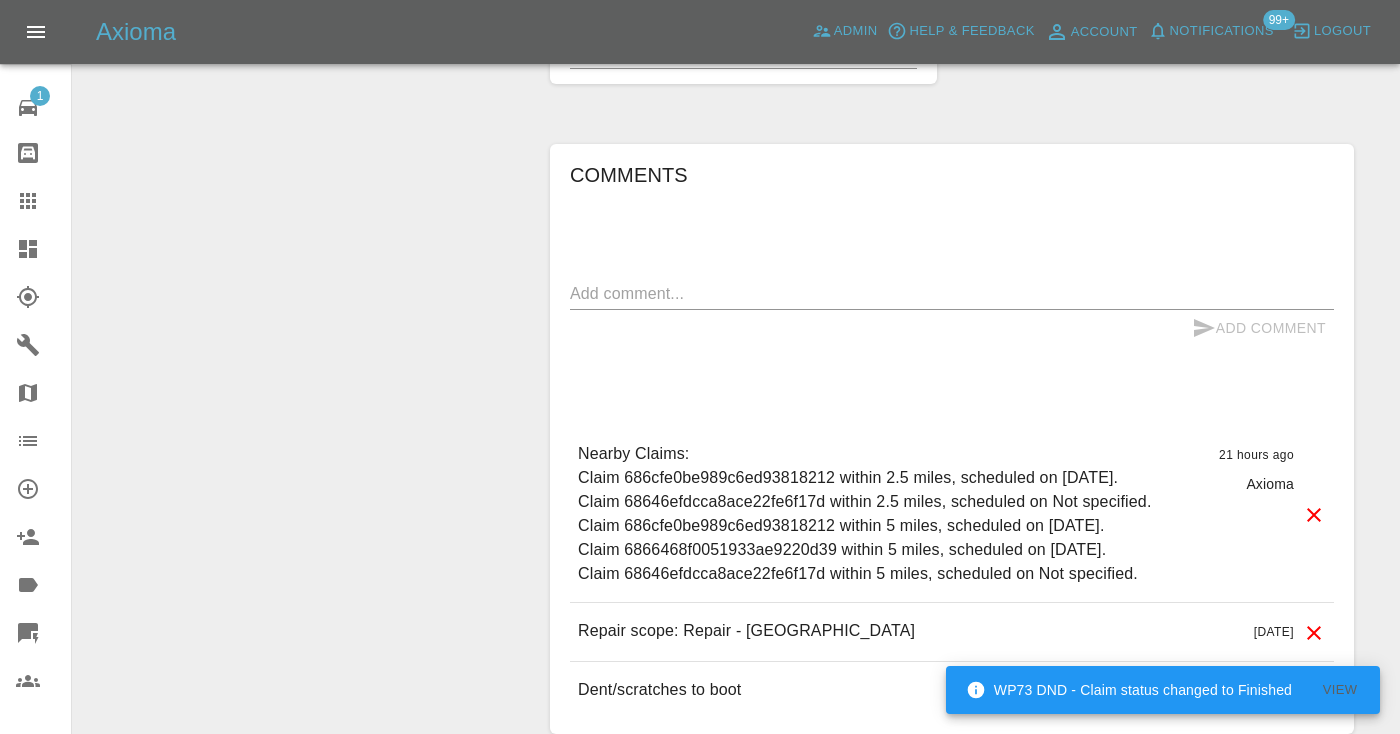 scroll, scrollTop: 1700, scrollLeft: 0, axis: vertical 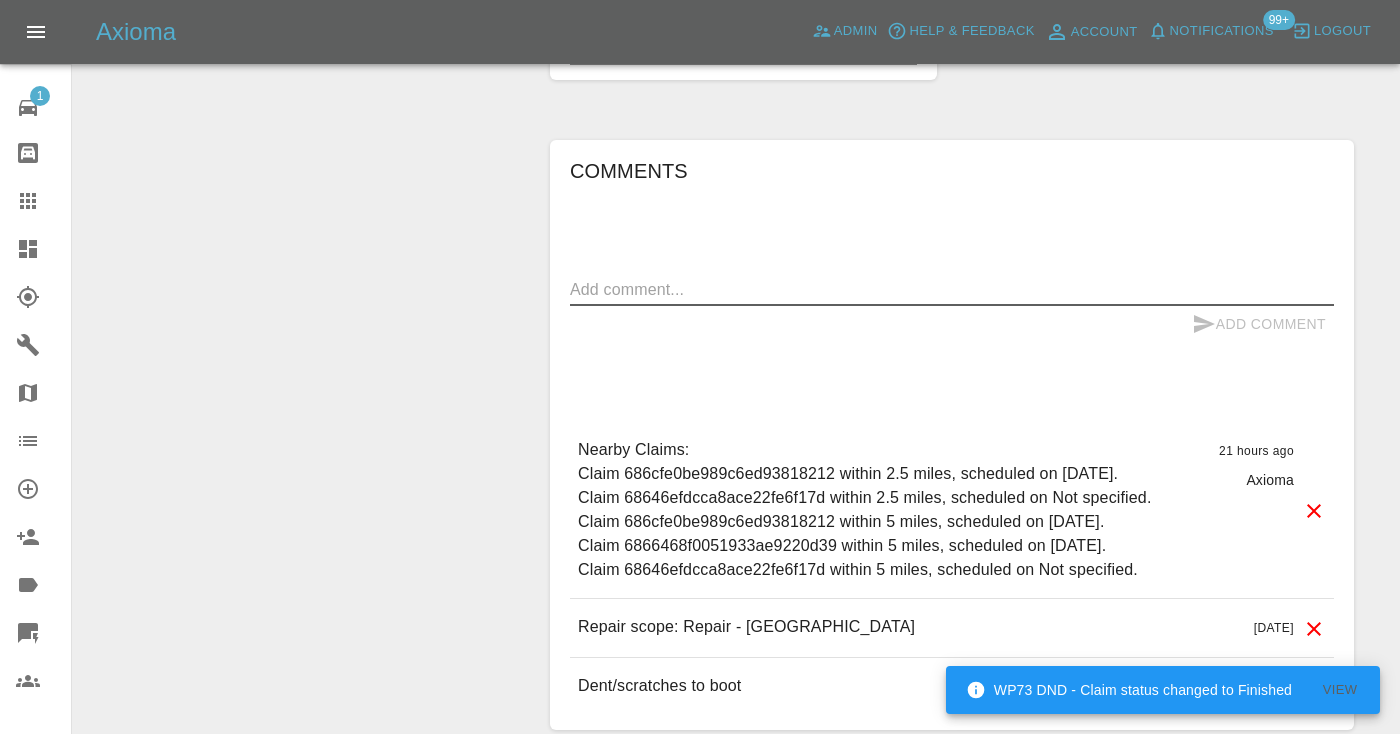 click at bounding box center (952, 289) 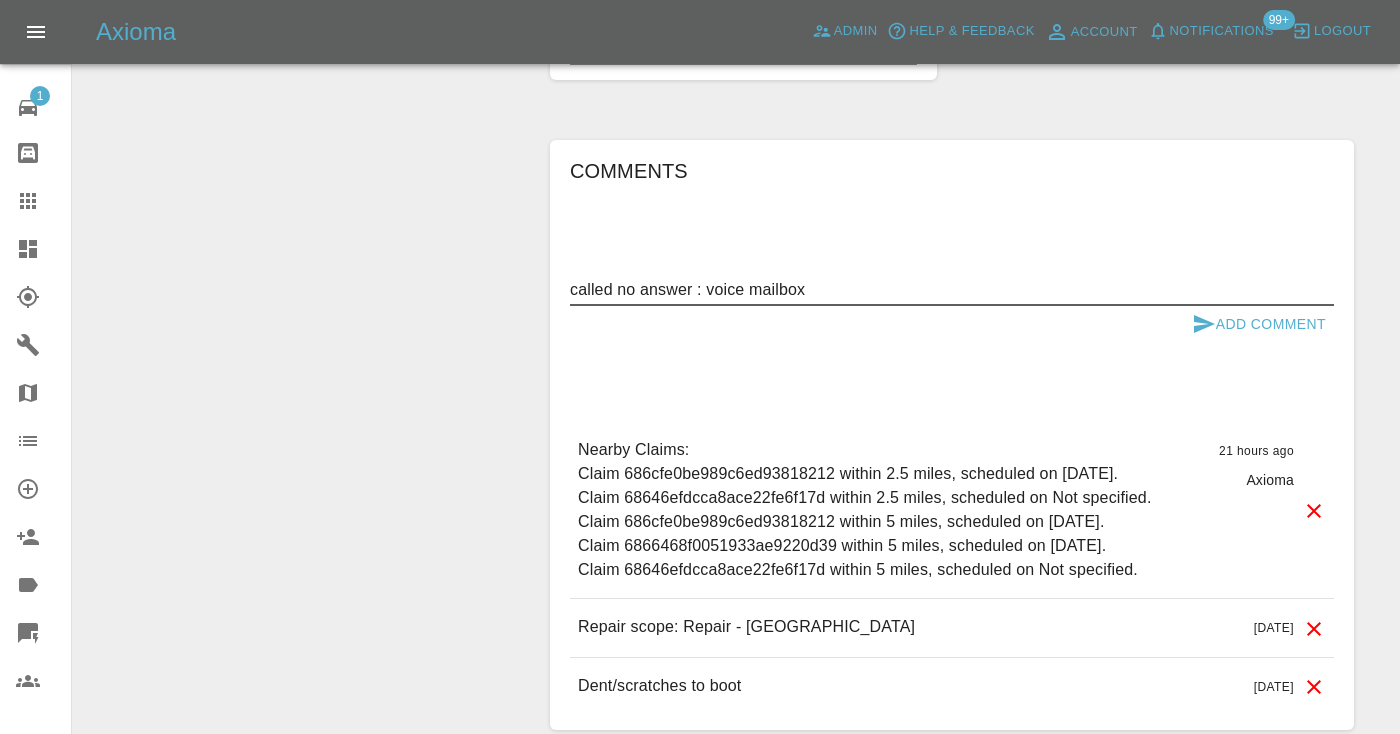 type on "called no answer : voice mailbox" 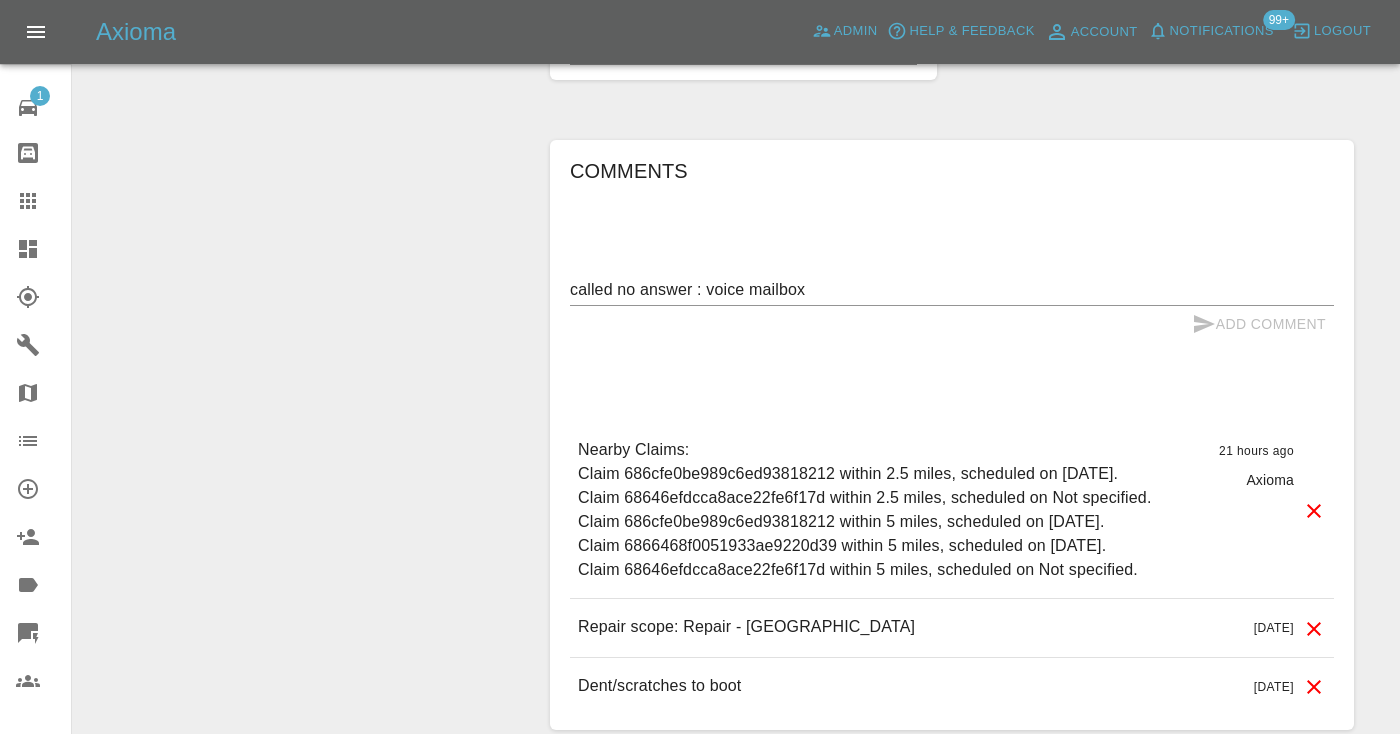 type 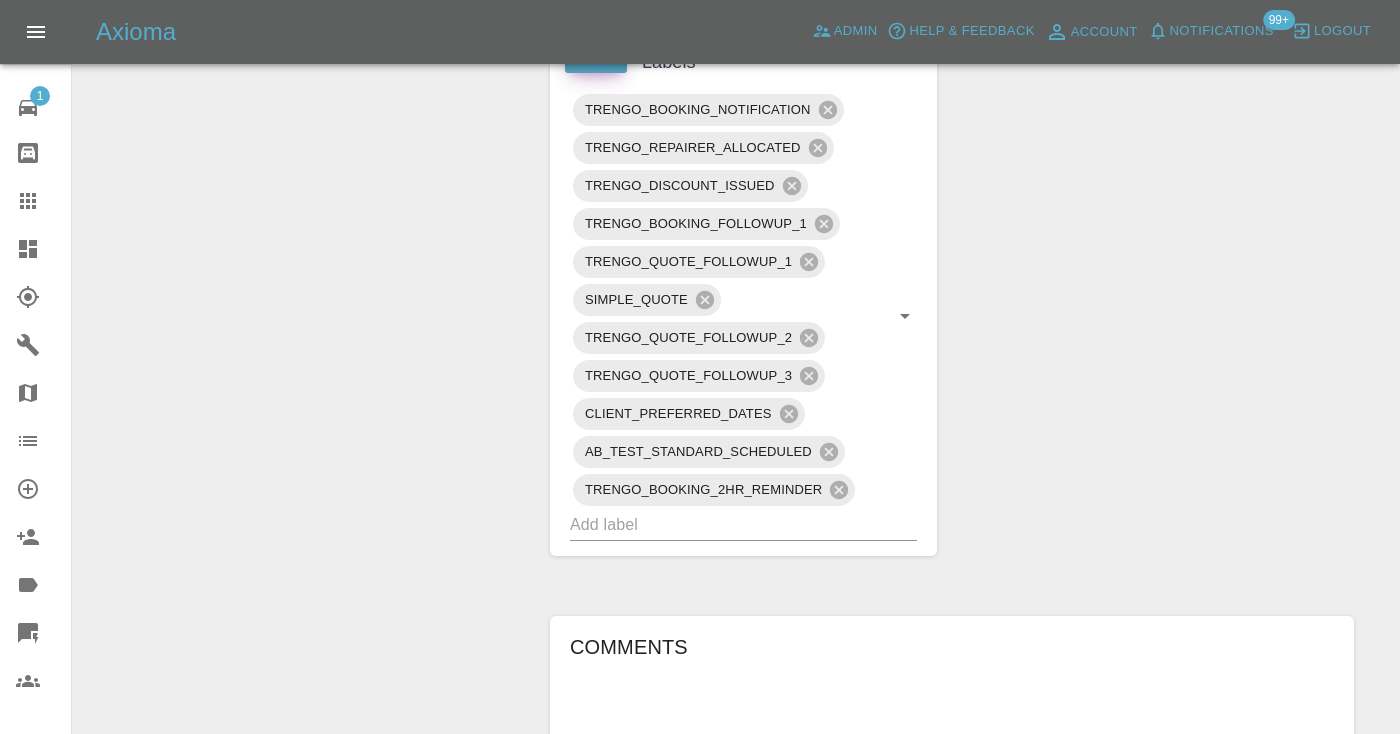 scroll, scrollTop: 1216, scrollLeft: 0, axis: vertical 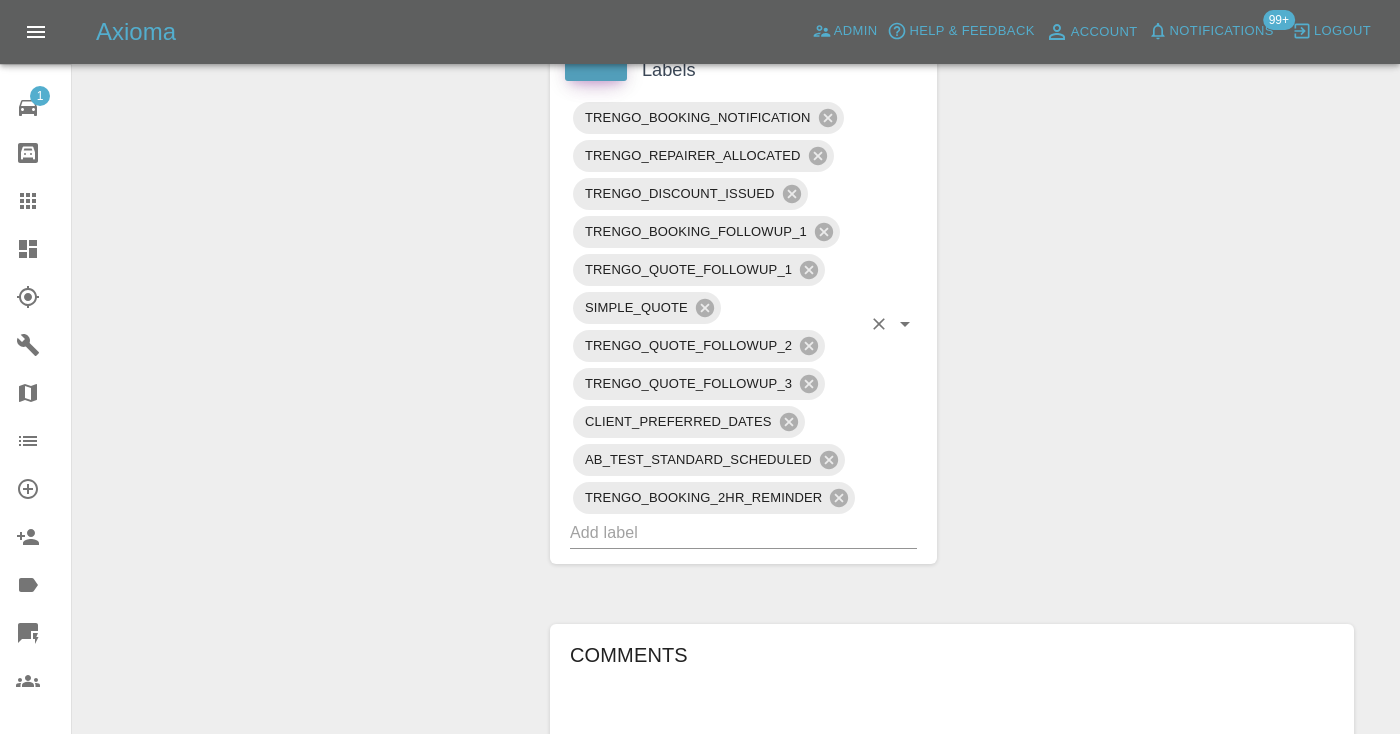click at bounding box center (715, 532) 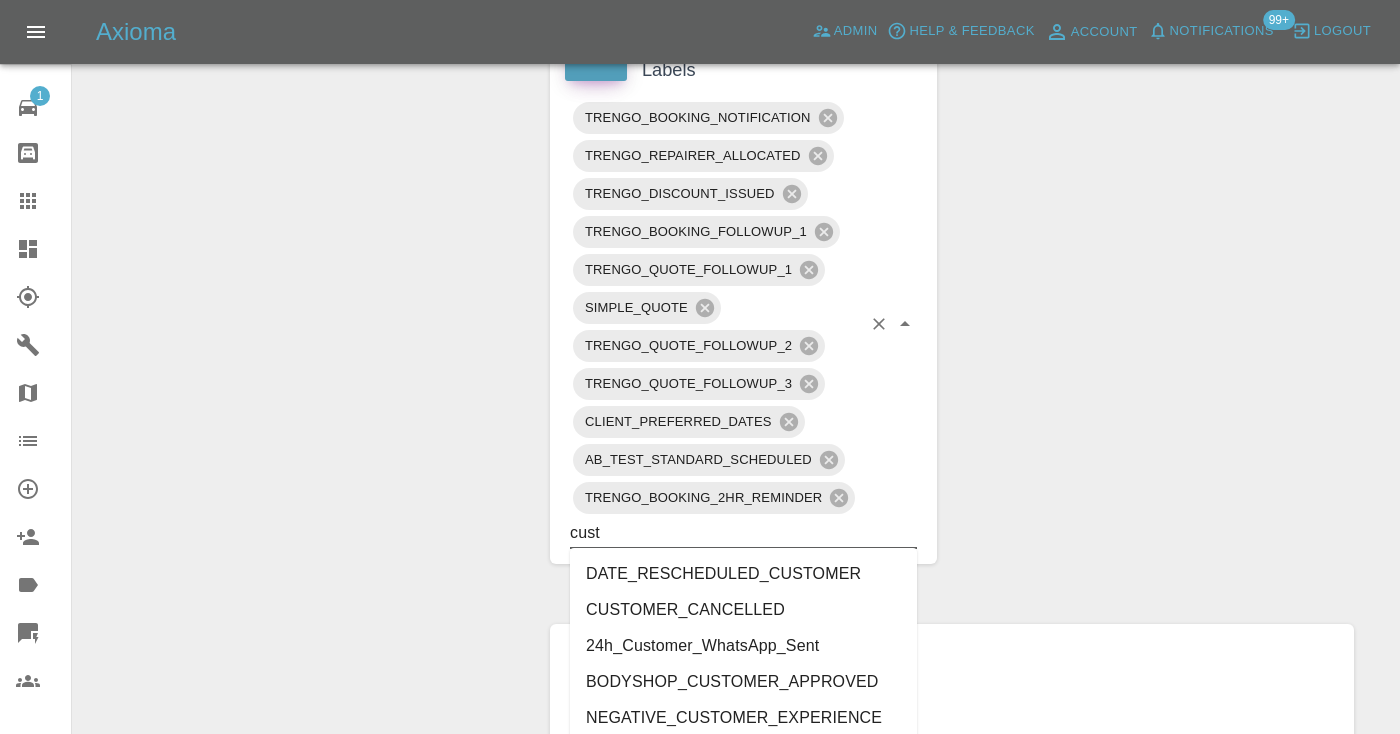 type on "cust" 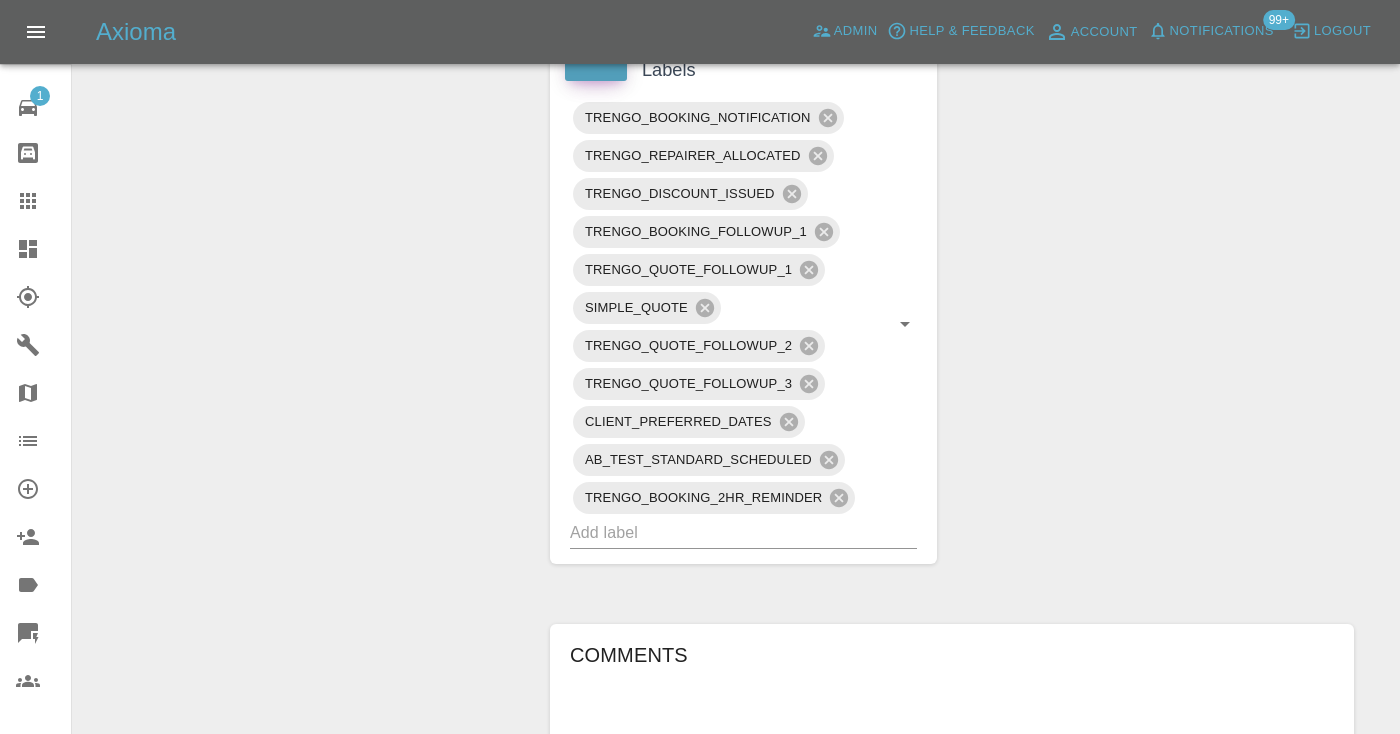 click on "Claim Information Vehicle Make, Model, Year FORD KUGA VIGNALE PHEV CVT 2020 Registration plates LC20 RXO Time of event 27/06/2025 Status Awaiting Repair Service Required Repair Vehicle Location BN1 6PN Driver Ian Guthrie Driver Phone Number 07771997224 Driver Email Address anian963@gmail.com Repairer Repair shop CC Smart Paints Quote Total cost (ex. VAT) £335 Repairer cost (ex. VAT) £200 Quoted by Eric Ordano Client's Date Preferences Preferred Dates 28/07/2025 29/07/2025 30/07/2025 31/07/2025 Repair Dates Proposed Dates 29/07/2025 Labels TRENGO_BOOKING_NOTIFICATION TRENGO_REPAIRER_ALLOCATED TRENGO_DISCOUNT_ISSUED TRENGO_BOOKING_FOLLOWUP_1 TRENGO_QUOTE_FOLLOWUP_1 SIMPLE_QUOTE TRENGO_QUOTE_FOLLOWUP_2 TRENGO_QUOTE_FOLLOWUP_3 CLIENT_PREFERRED_DATES AB_TEST_STANDARD_SCHEDULED TRENGO_BOOKING_2HR_REMINDER Comments x Add Comment called no answer : voice mailbox  in a few seconds Castro called no answer : voice mailbox  in a few seconds Castro 21 hours ago Axioma 21 hours ago Axioma Repair scope: Repair - Tailgate" at bounding box center [952, 164] 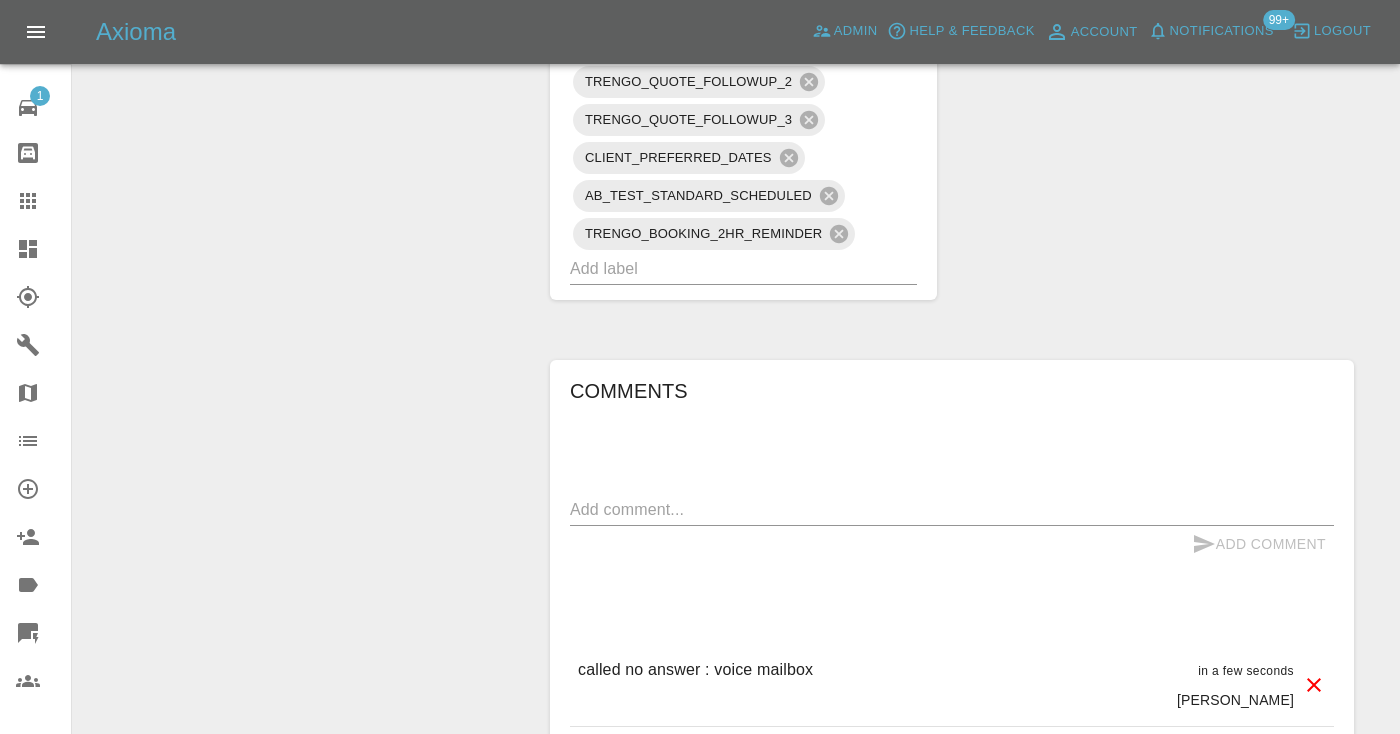 scroll, scrollTop: 1497, scrollLeft: 0, axis: vertical 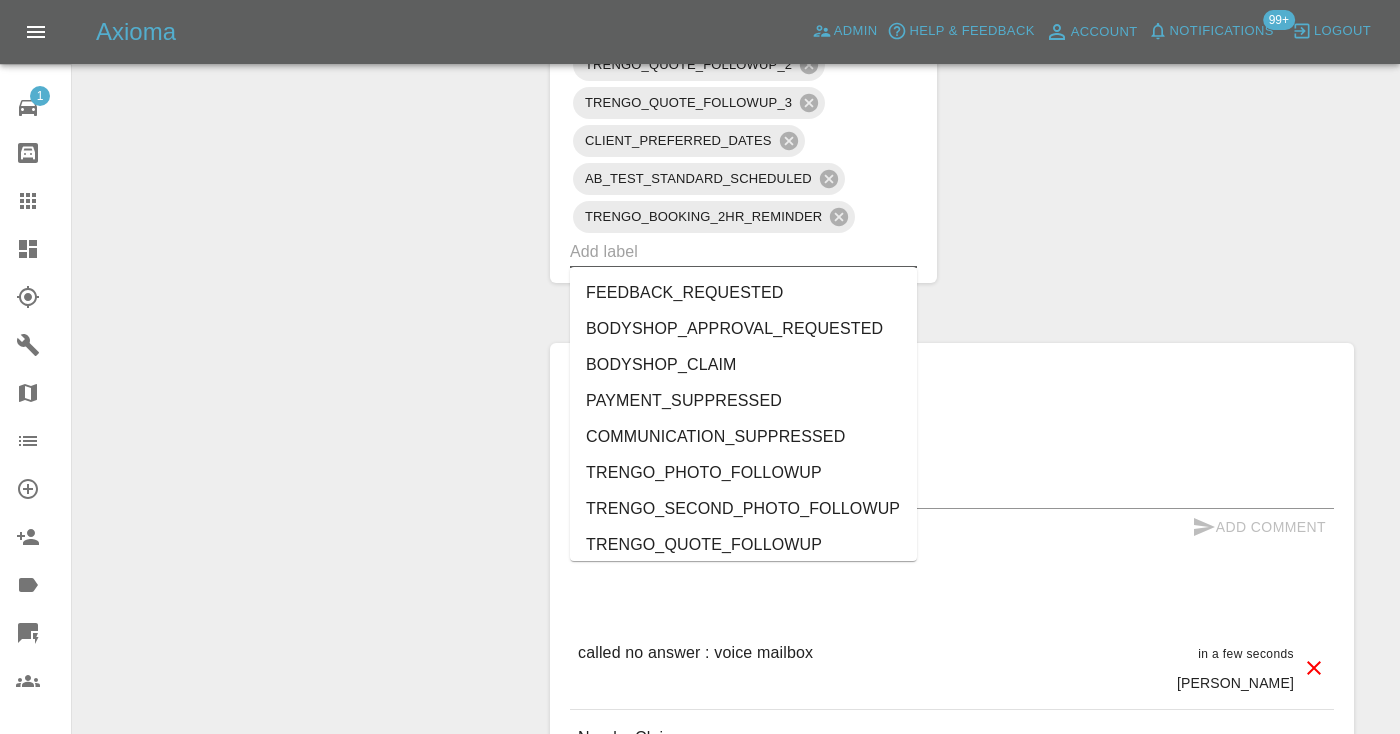click at bounding box center (715, 251) 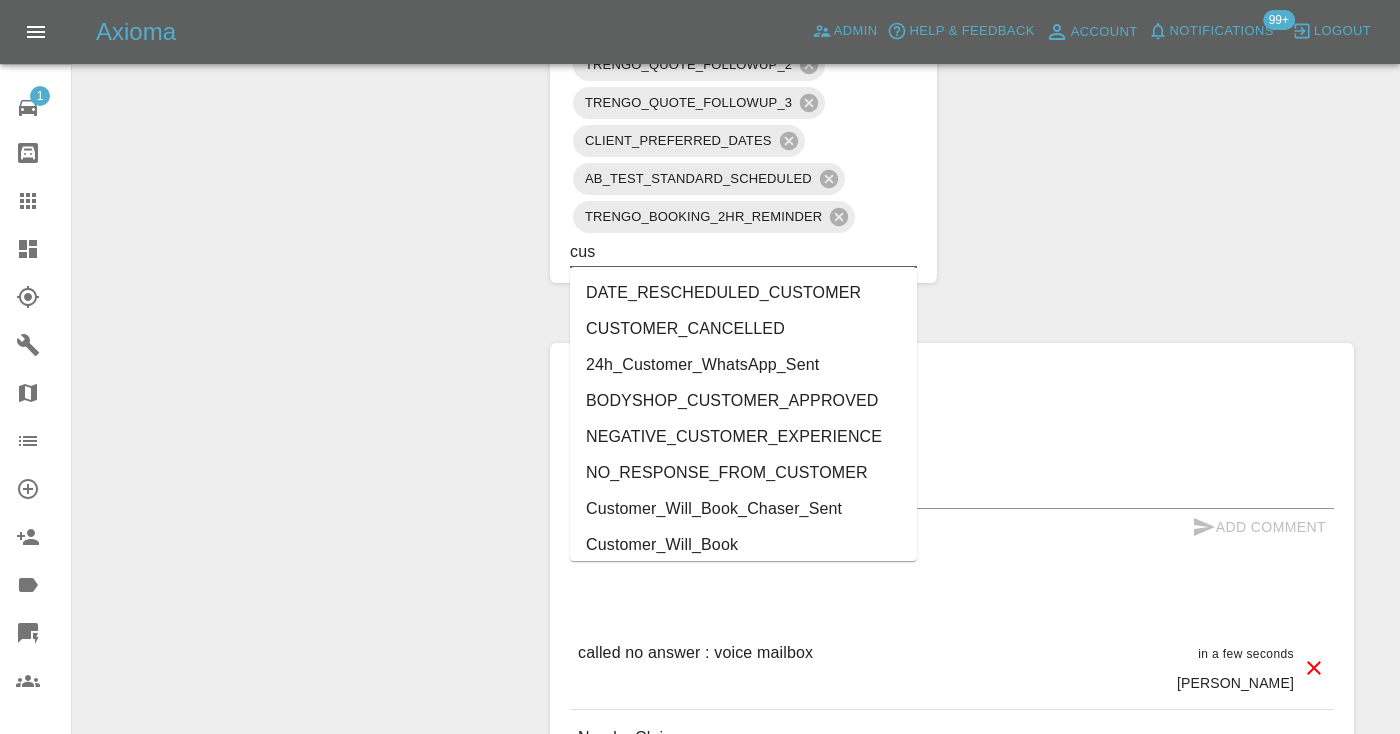 type on "cust" 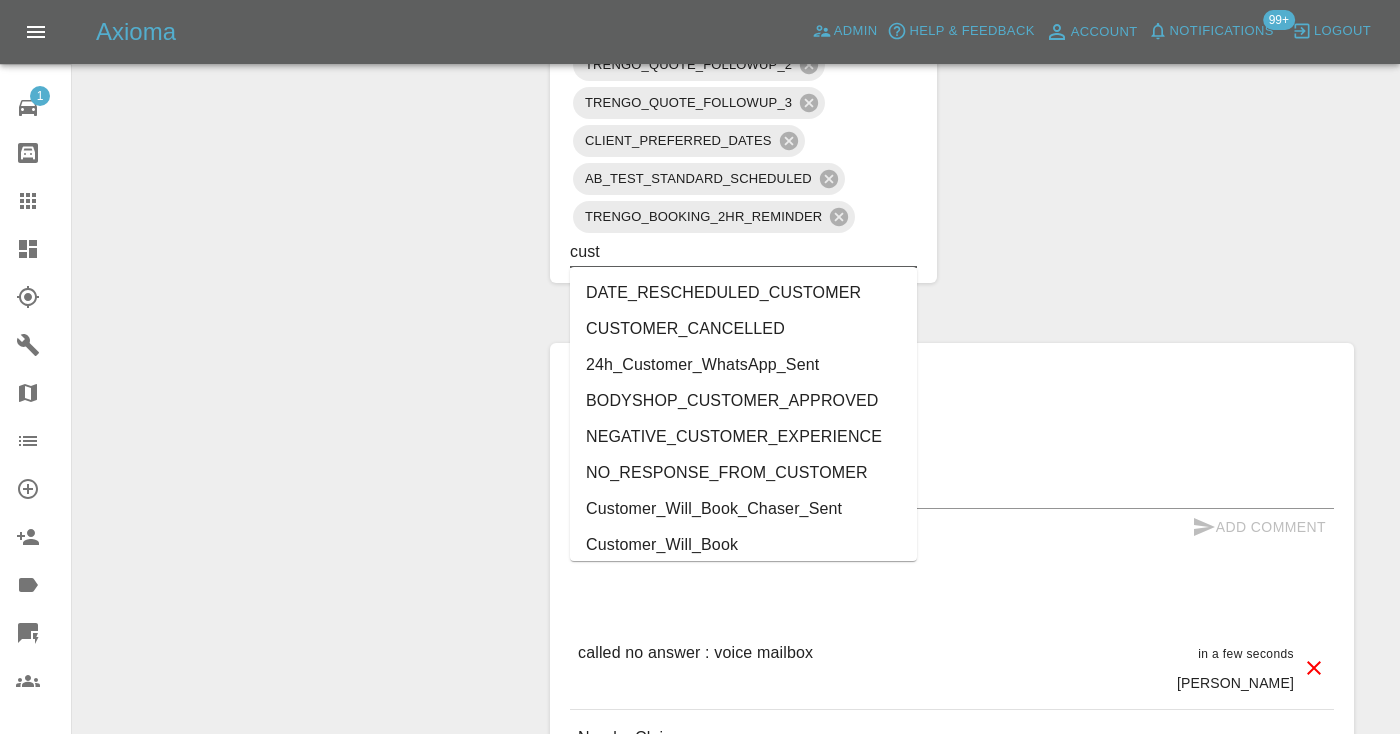 click on "Customer_Will_Book" at bounding box center [743, 545] 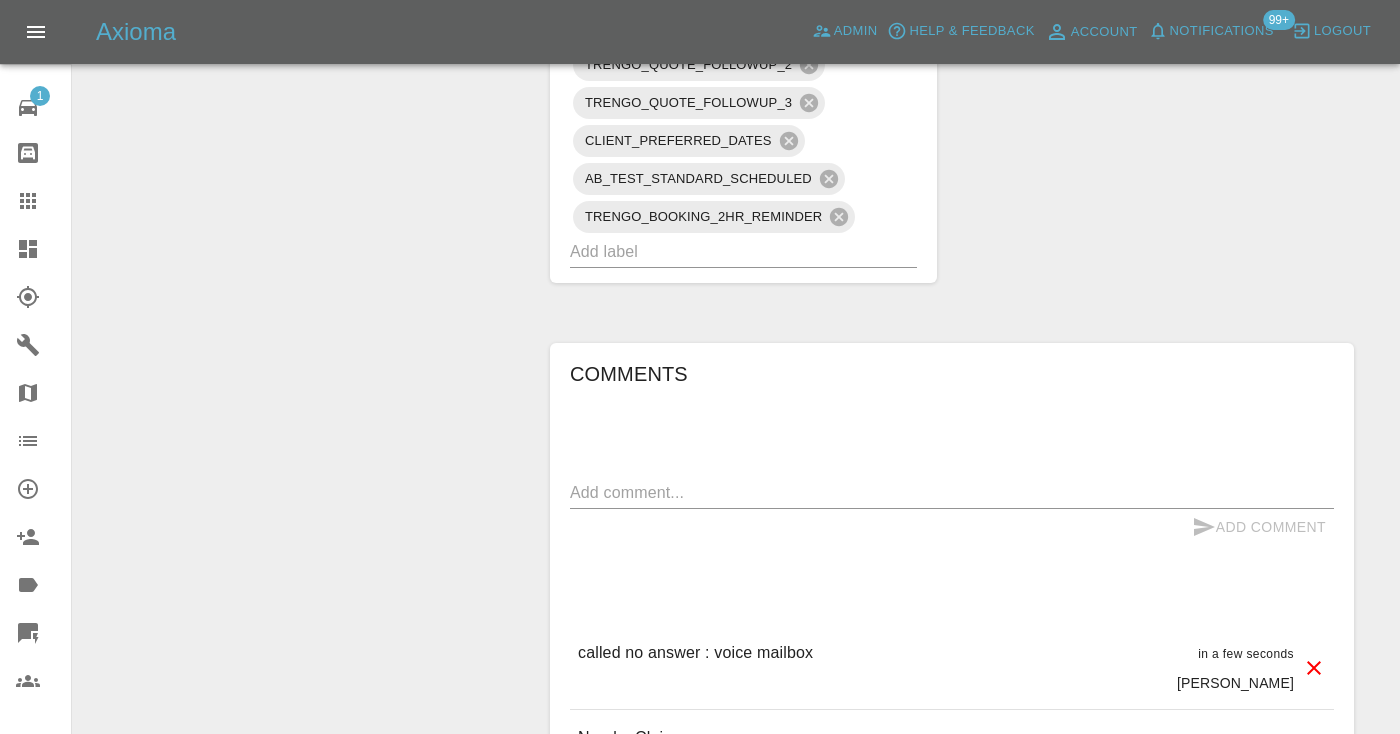 click on "Change Repairer Modify Claim Modify Quote Rollback Submit Payment Archive" at bounding box center [304, -117] 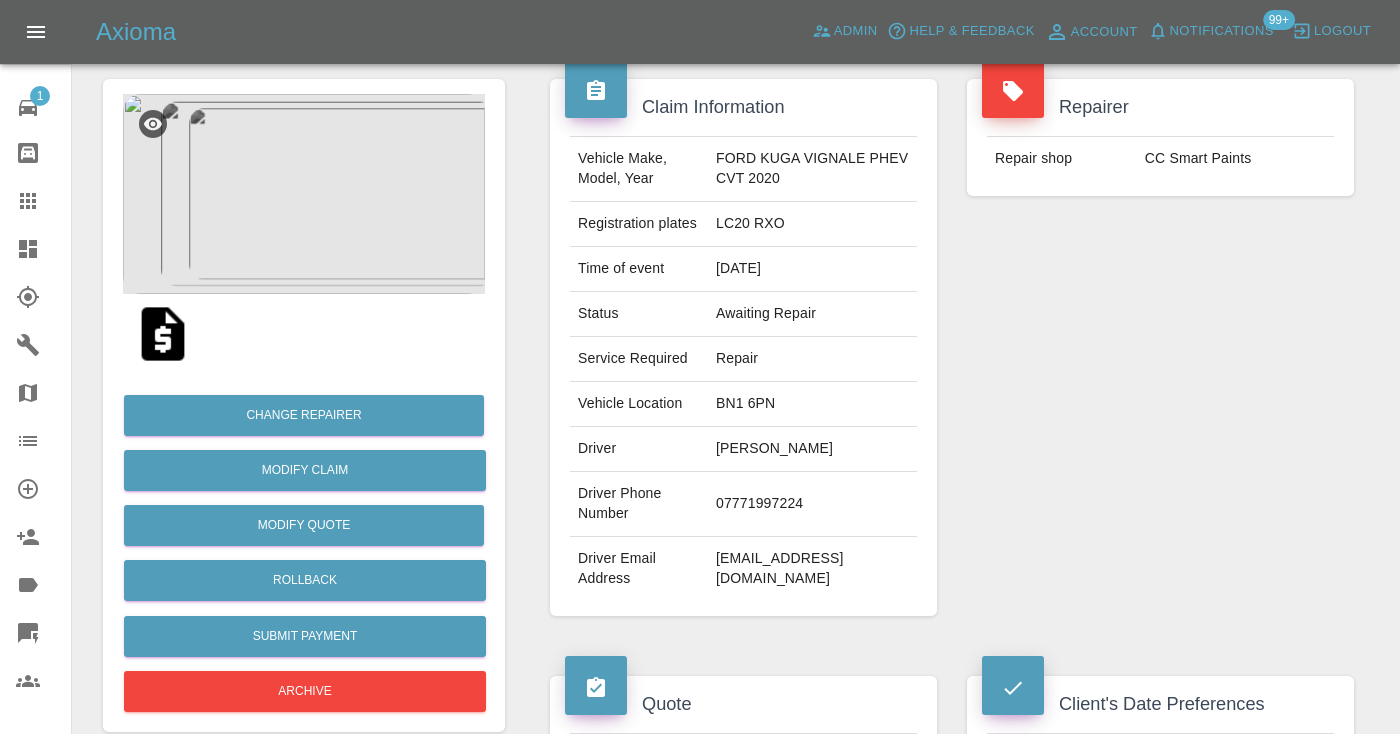 scroll, scrollTop: 159, scrollLeft: 0, axis: vertical 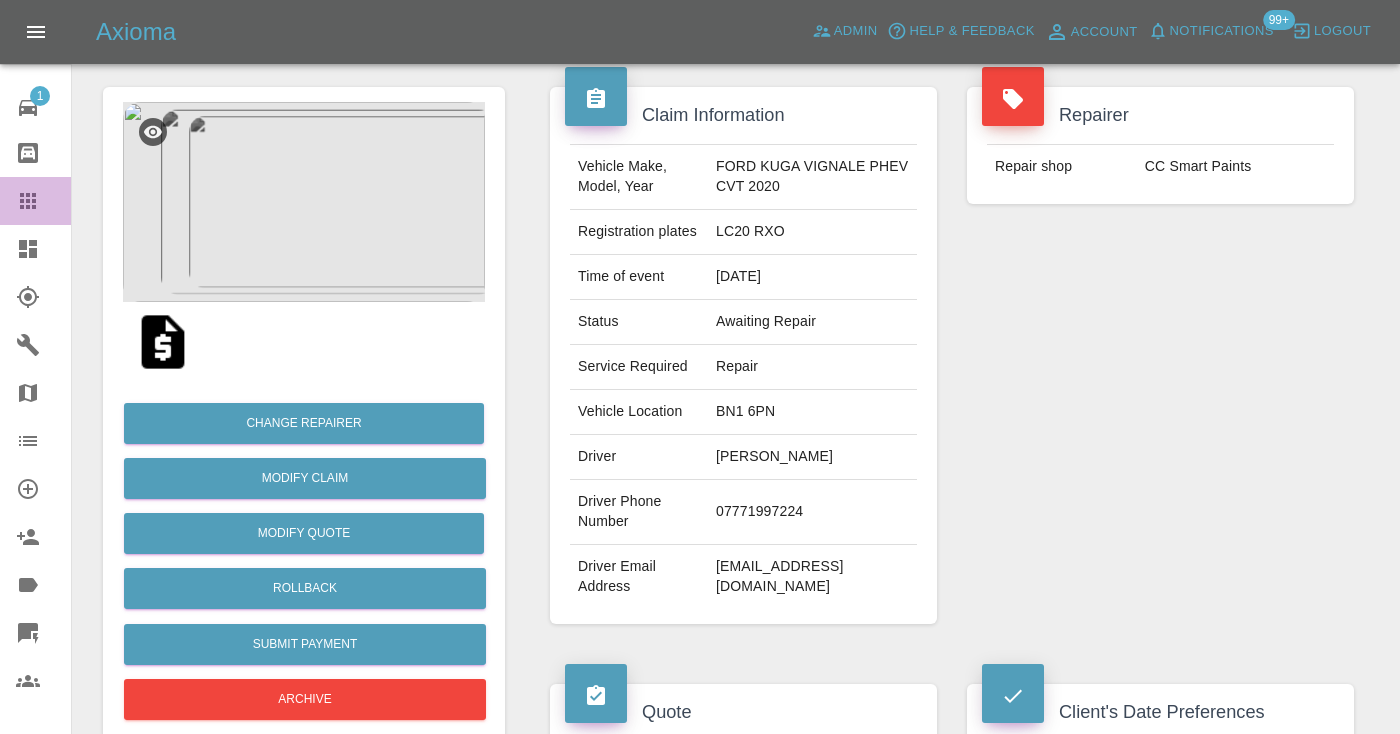 click on "Claims" at bounding box center [35, 201] 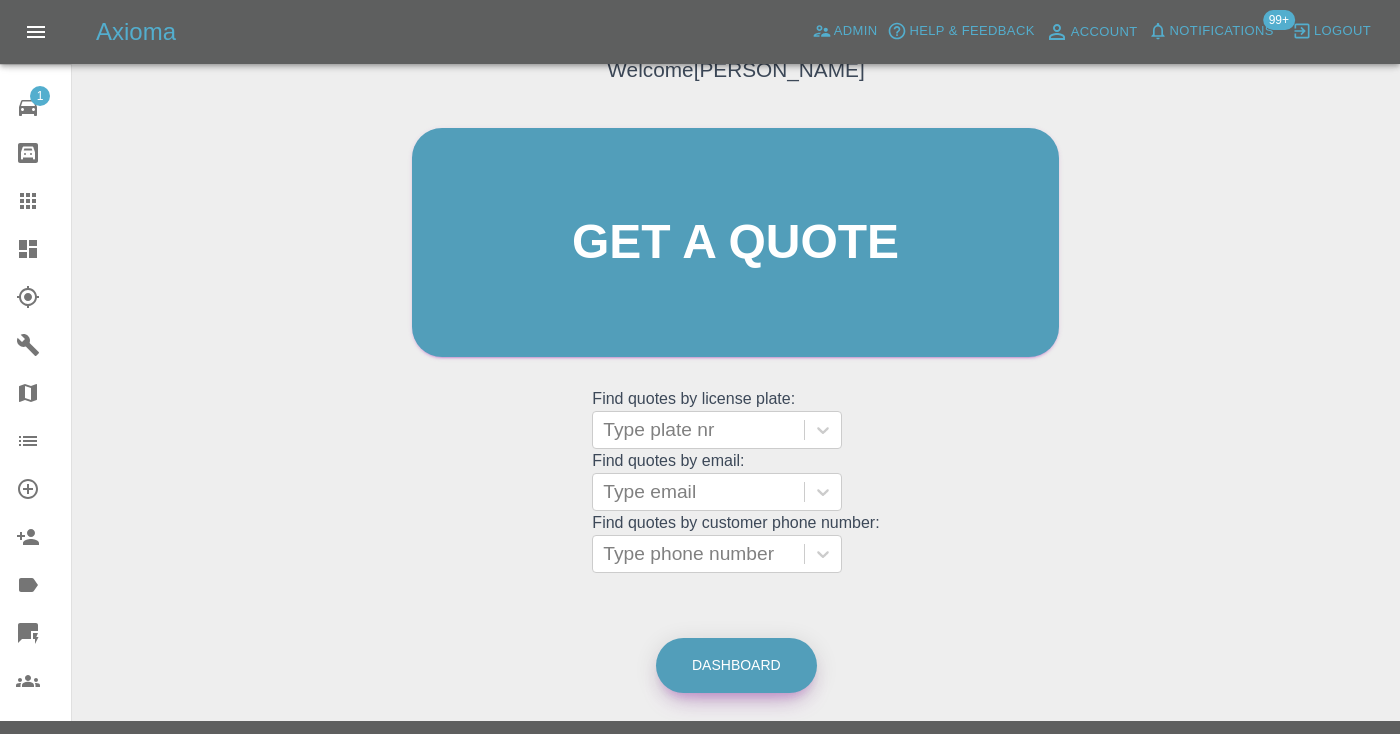 click on "Dashboard" at bounding box center (736, 665) 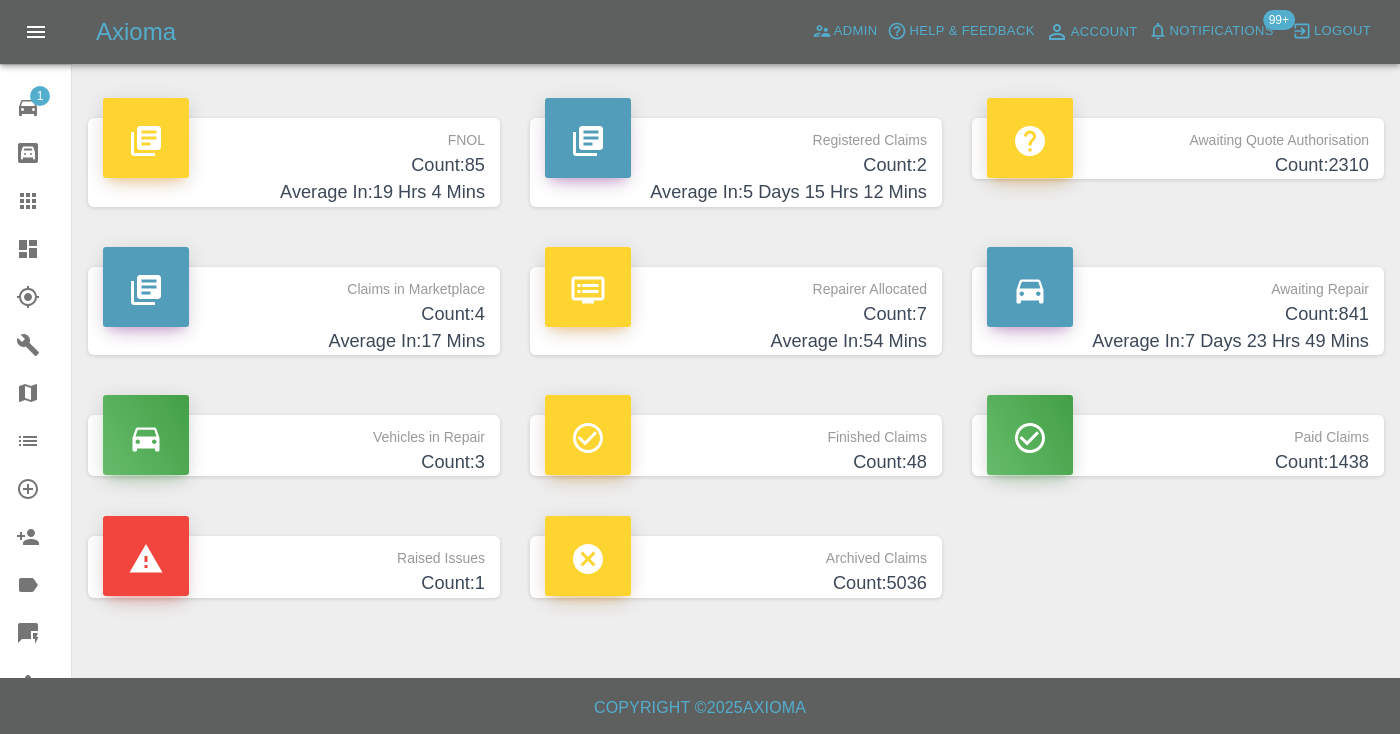 click on "Count:  841" at bounding box center (1178, 314) 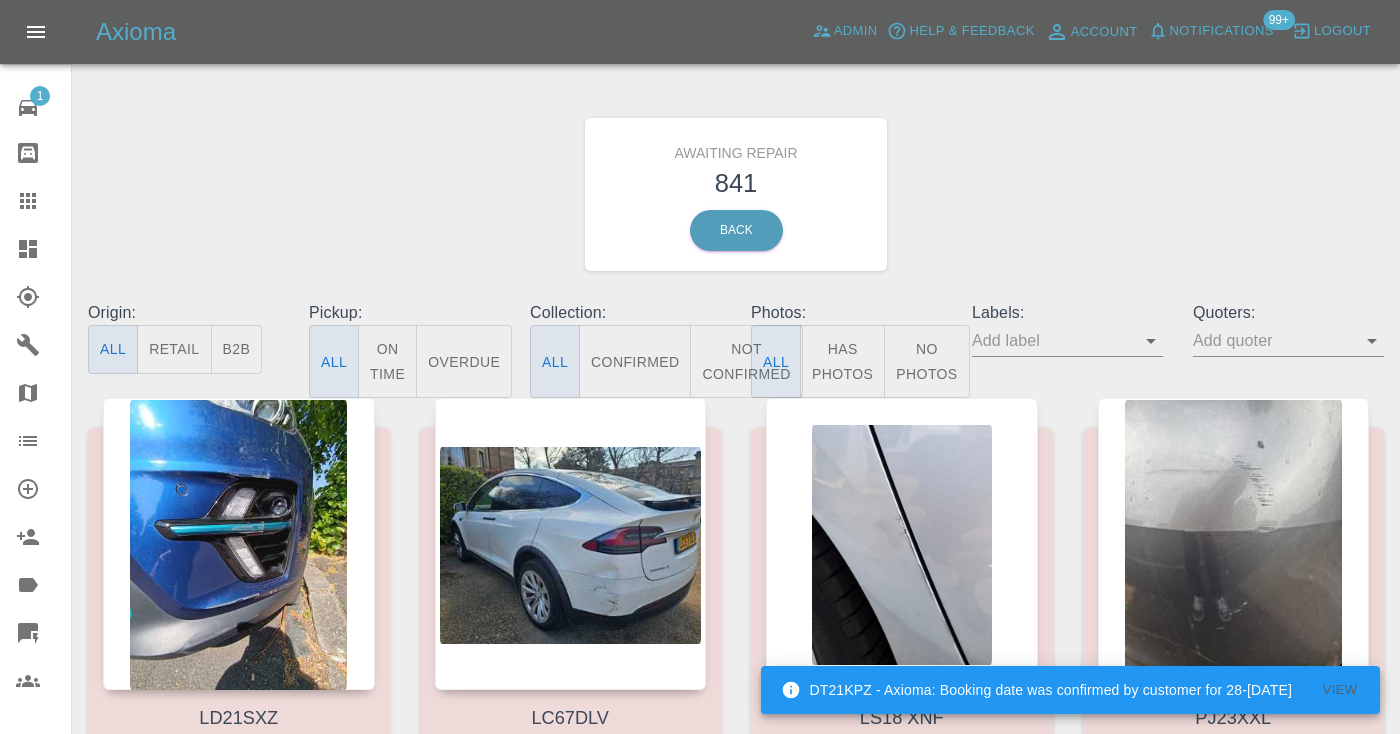click on "Not Confirmed" at bounding box center (746, 361) 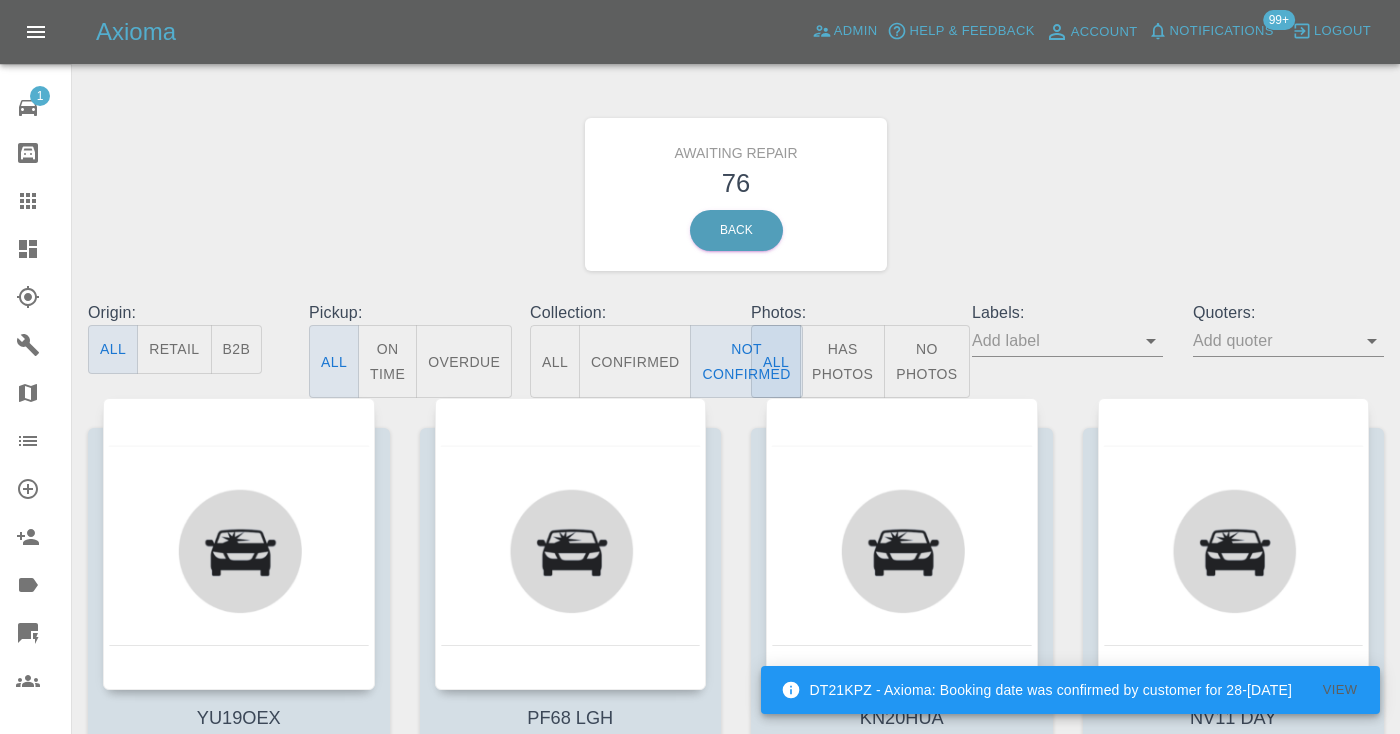 click on "Awaiting Repair 76 Back" at bounding box center (736, 194) 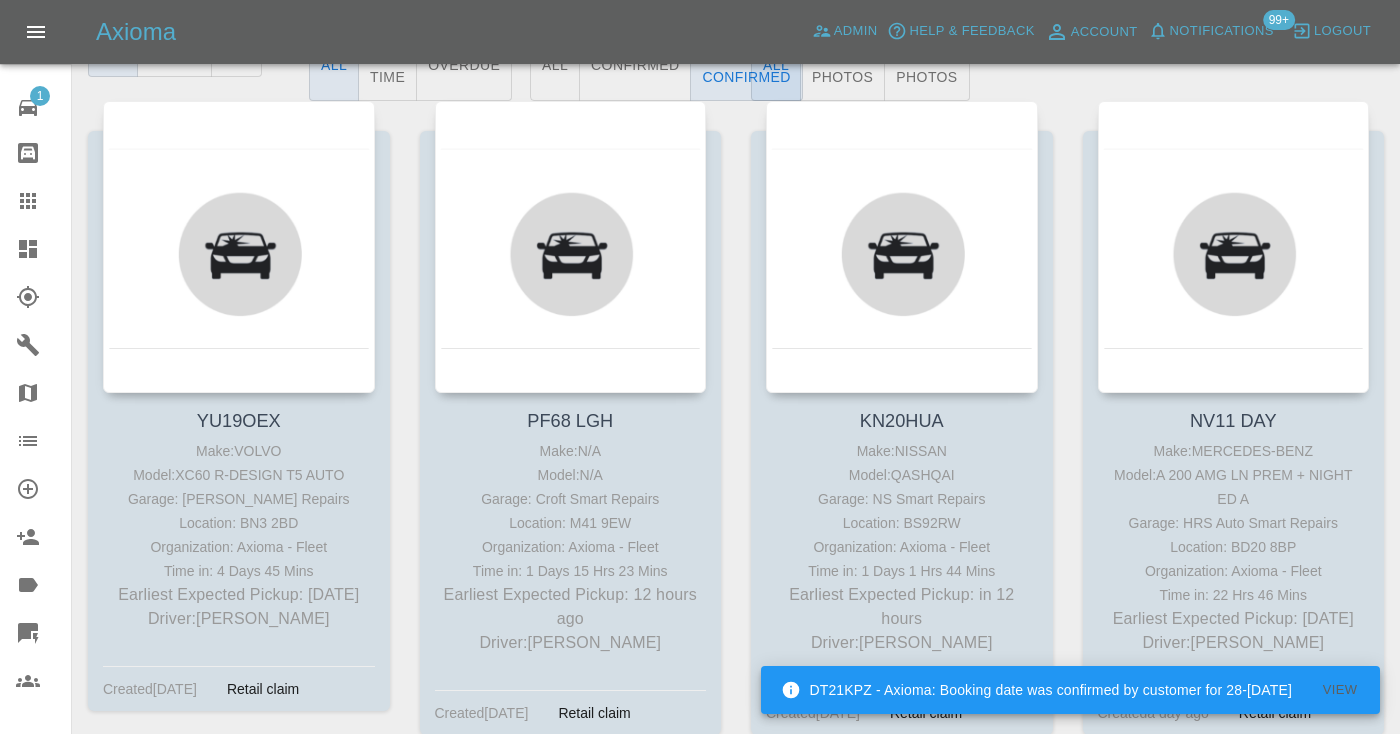 scroll, scrollTop: 347, scrollLeft: 0, axis: vertical 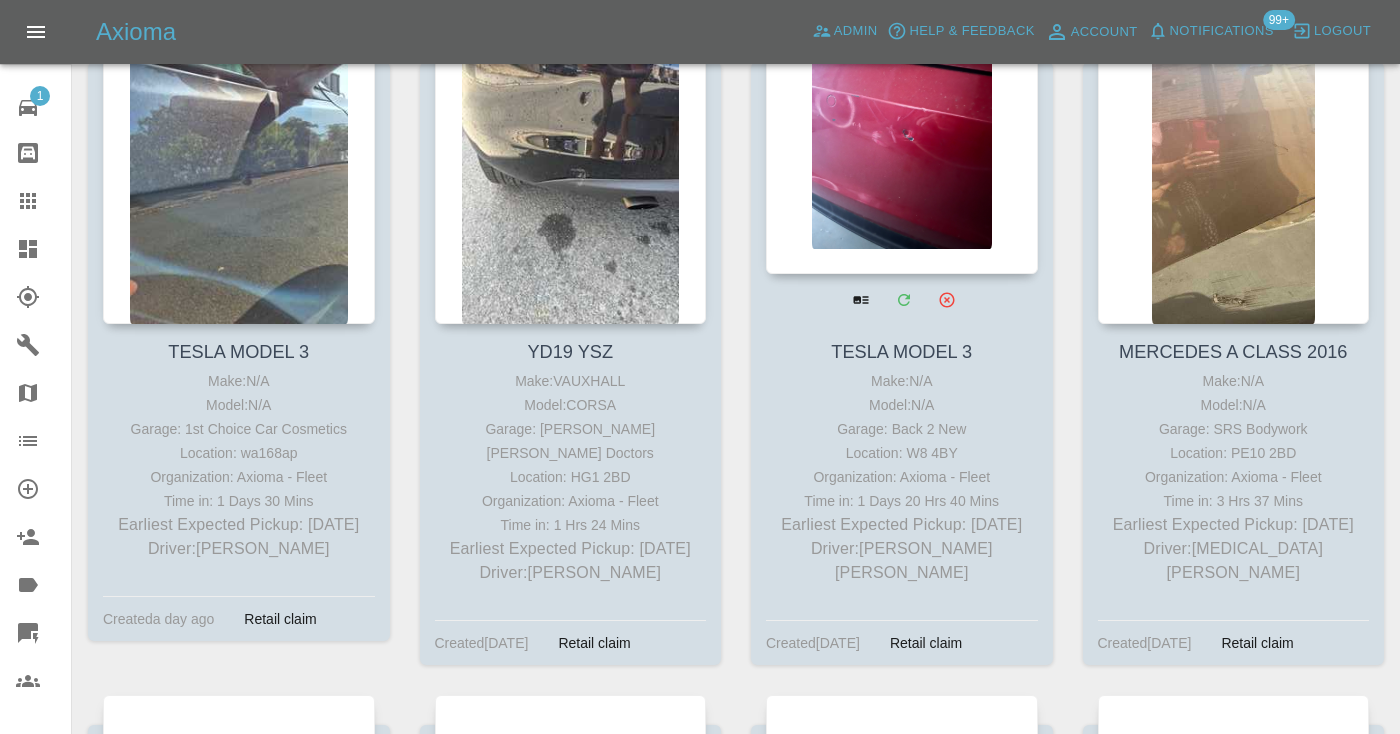 click at bounding box center [902, 128] 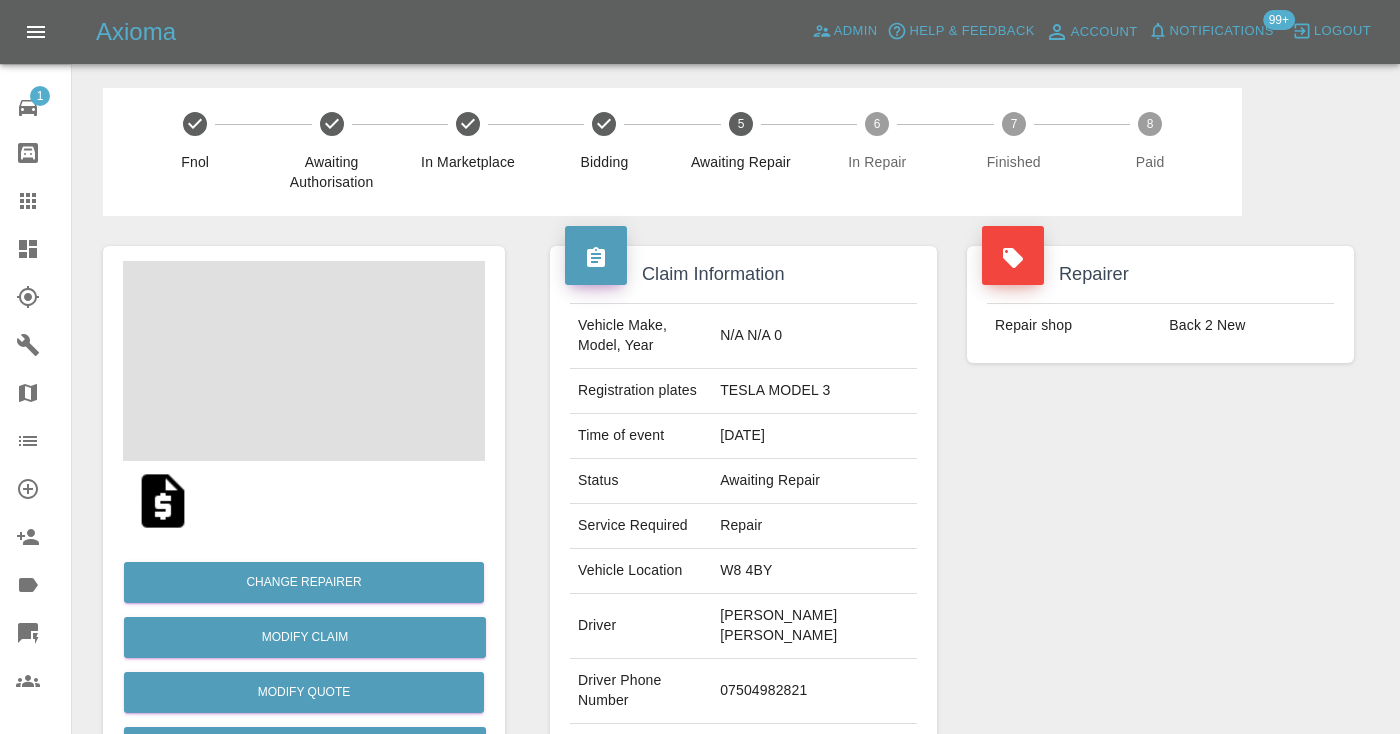 click on "07504982821" at bounding box center (814, 691) 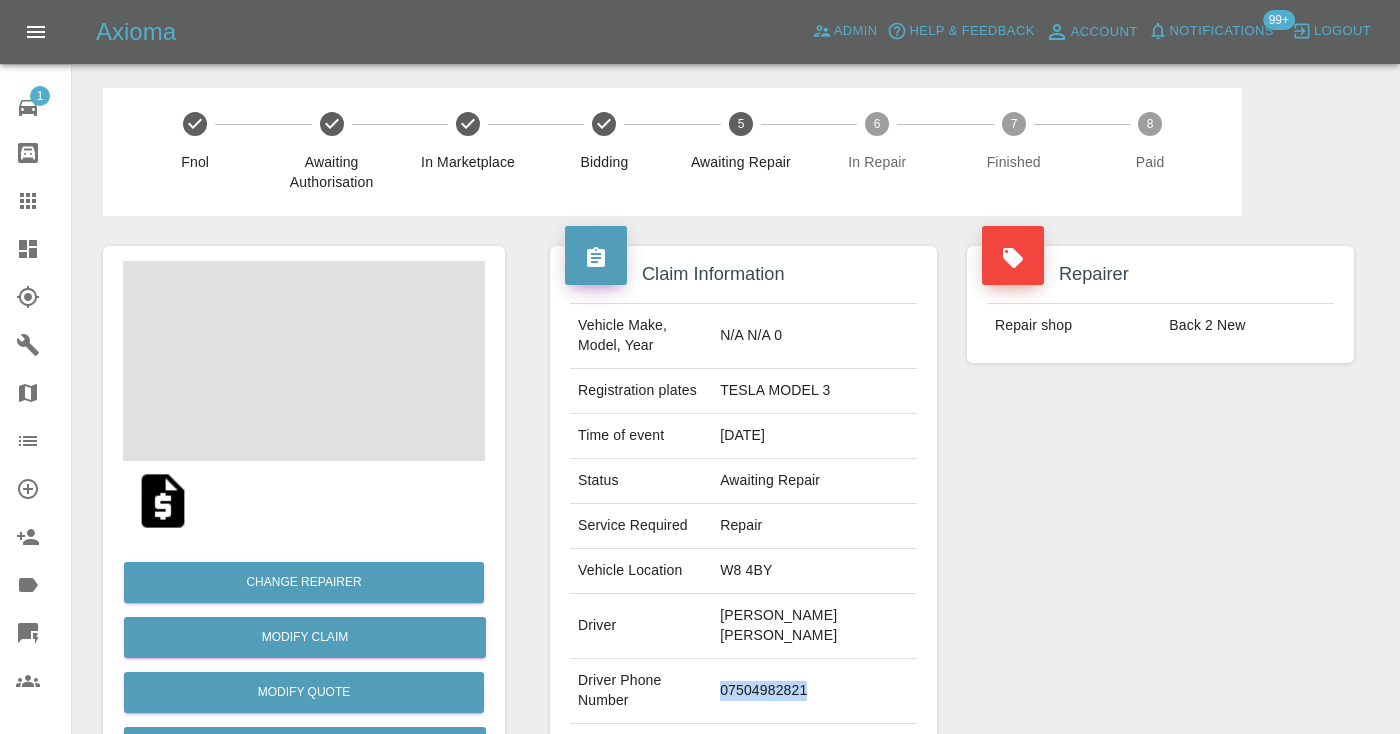 click on "07504982821" at bounding box center [814, 691] 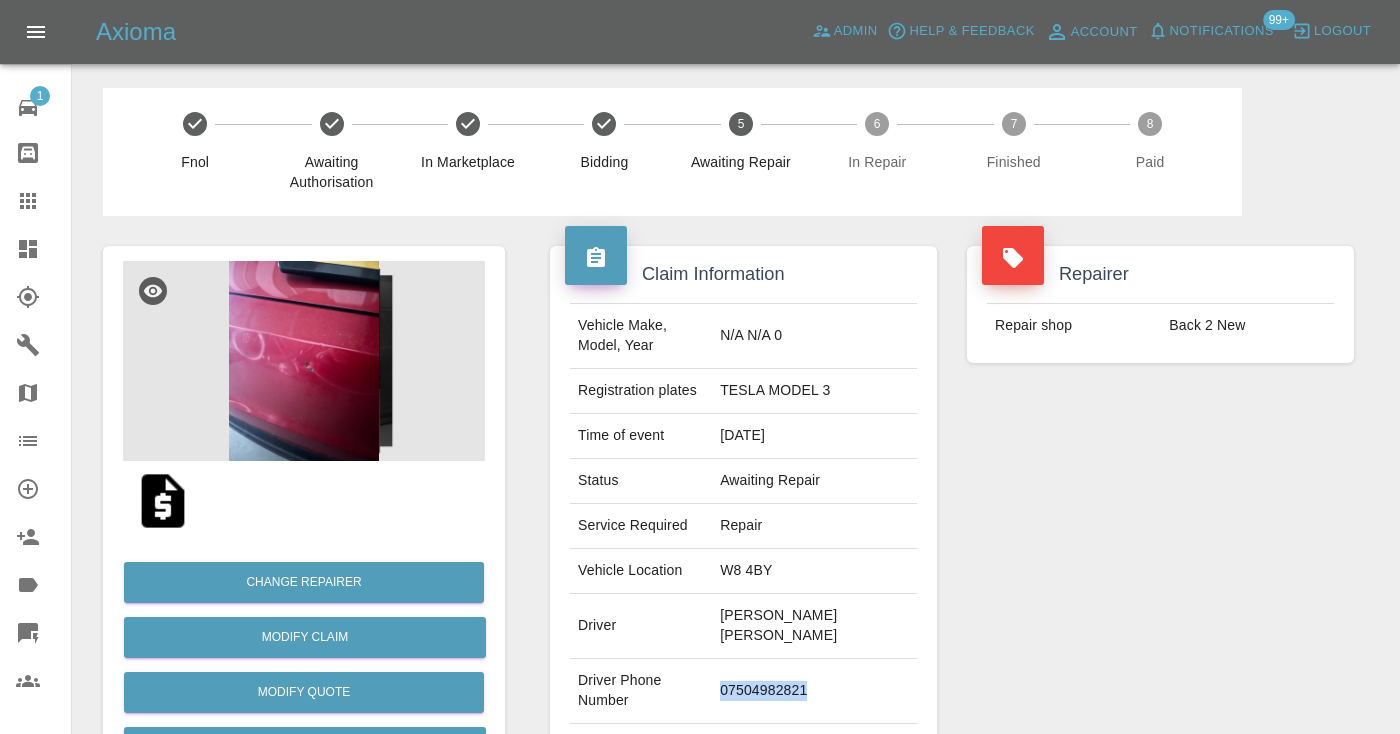 copy on "07504982821" 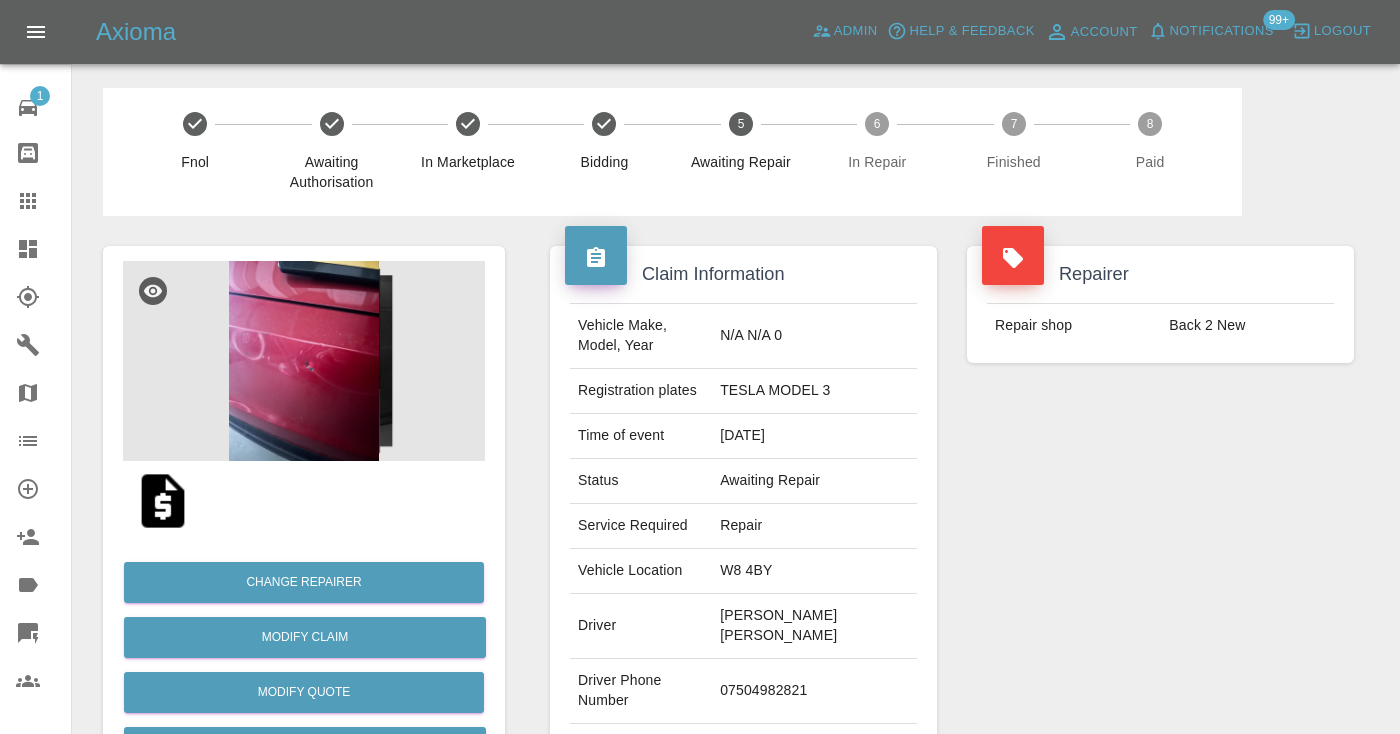 click on "Repairer Repair shop Back 2 New" at bounding box center [1160, 524] 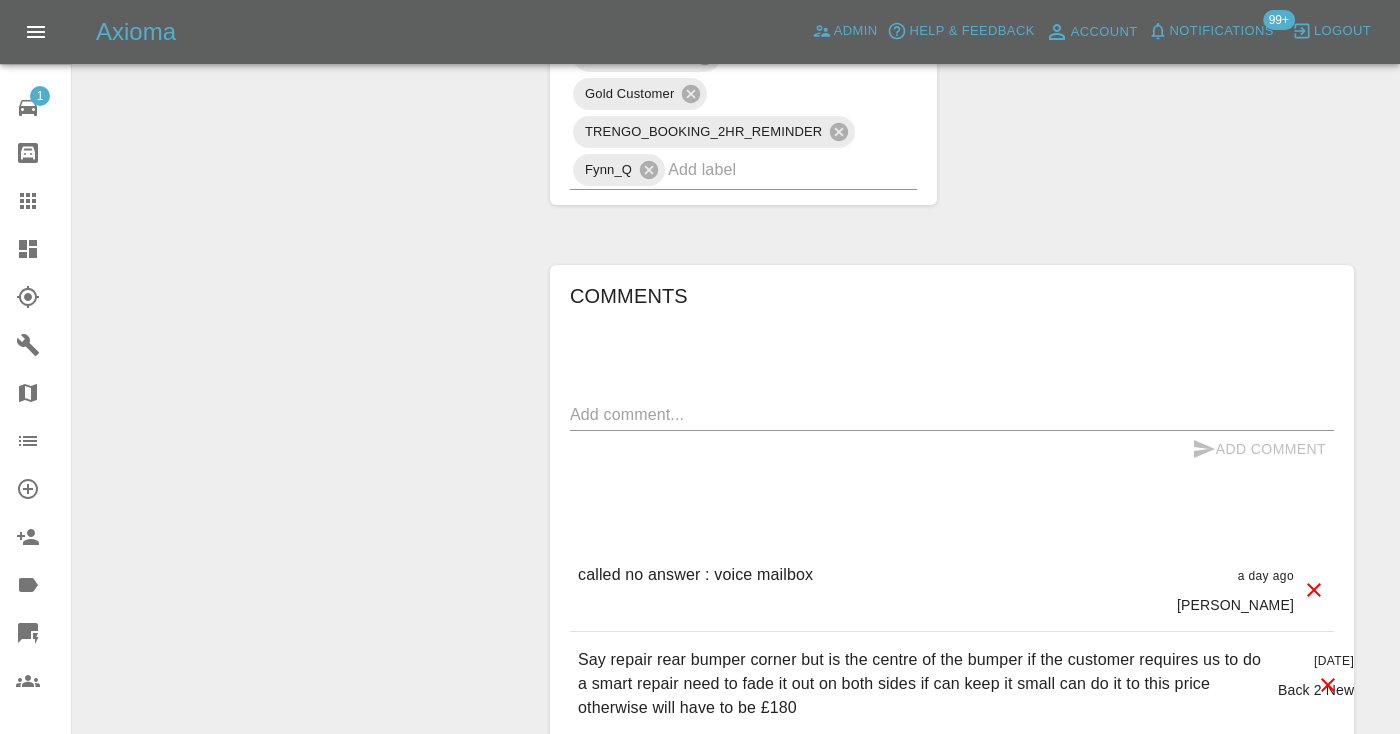scroll, scrollTop: 1463, scrollLeft: 0, axis: vertical 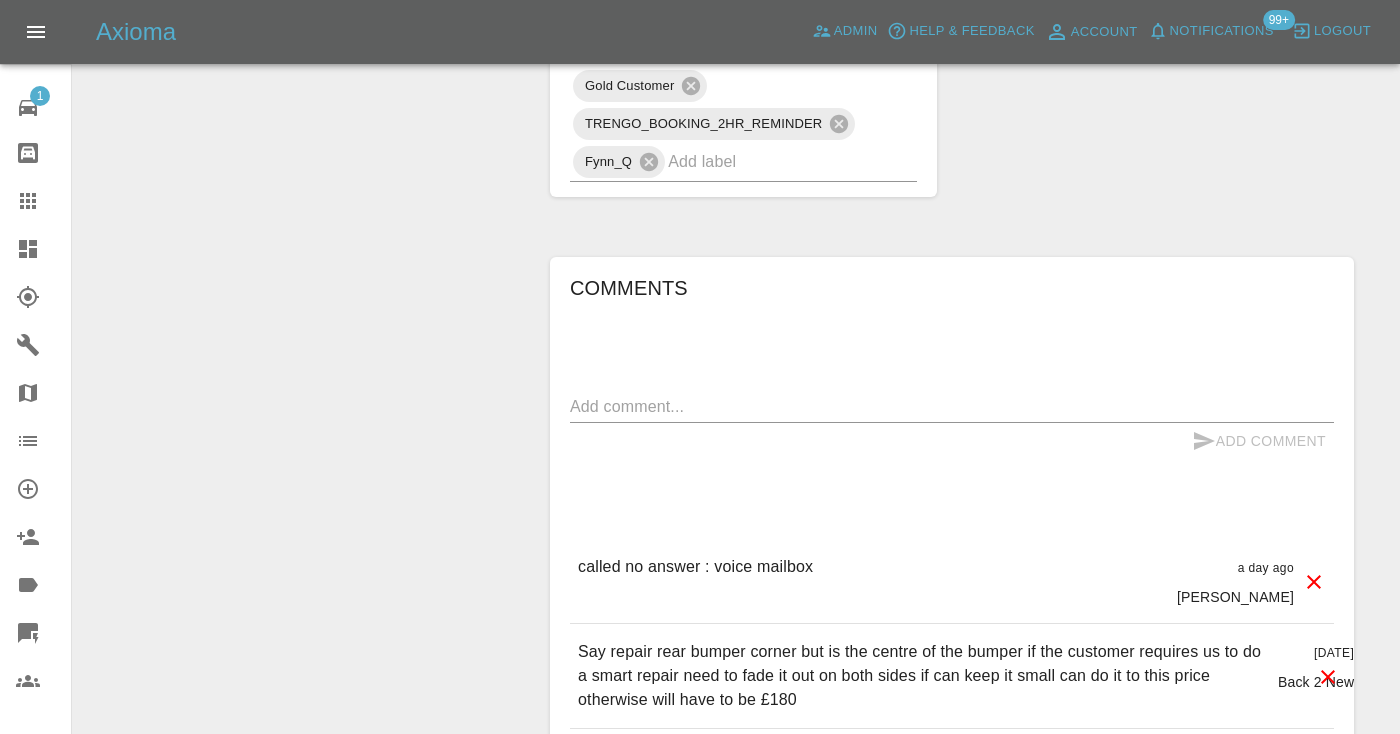 click at bounding box center [952, 406] 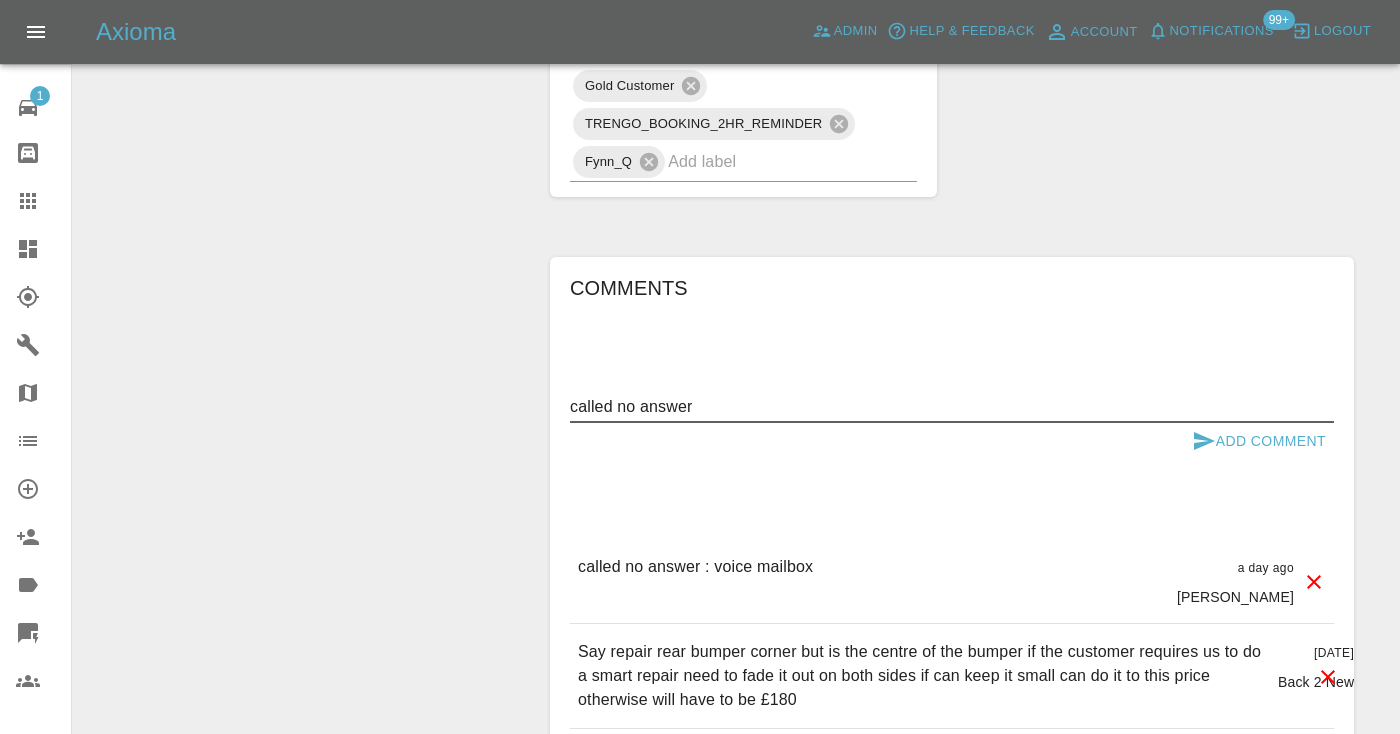 type on "called no answer" 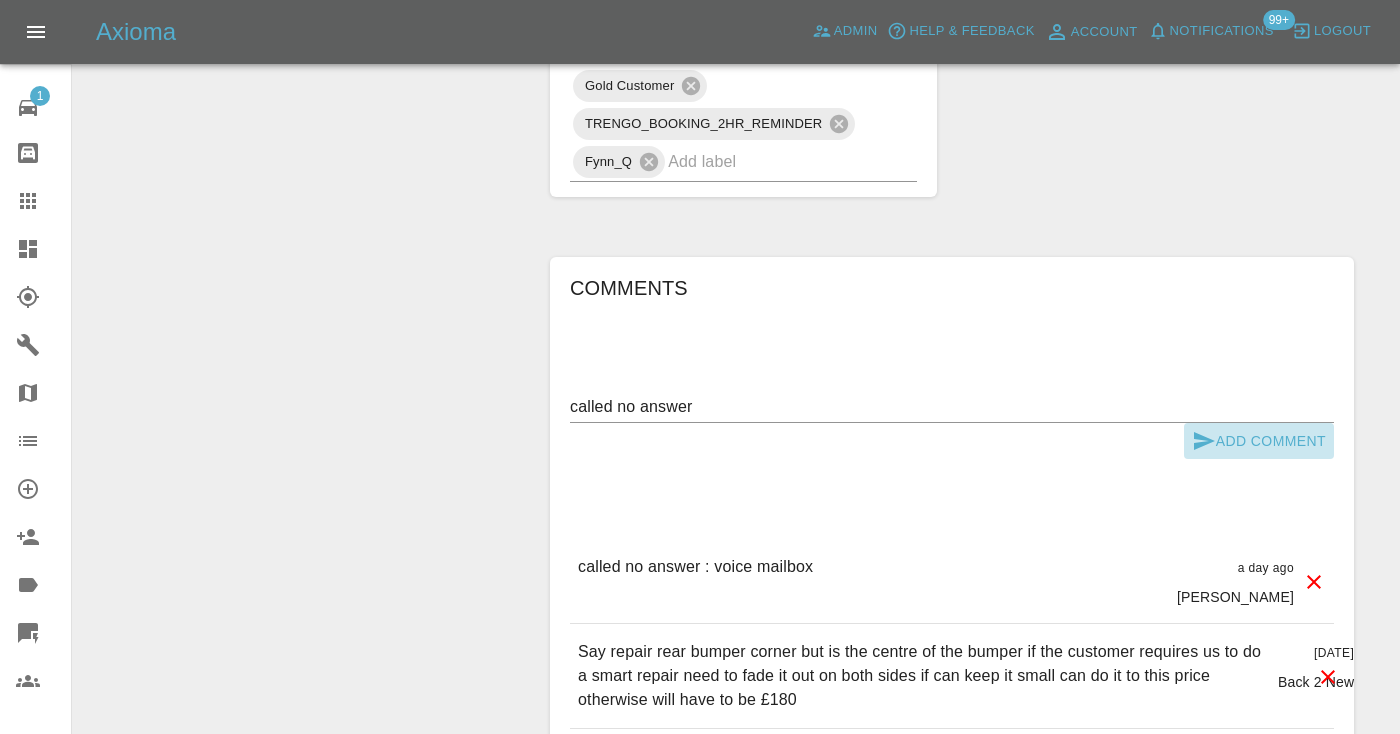 click on "Add Comment" at bounding box center (1259, 441) 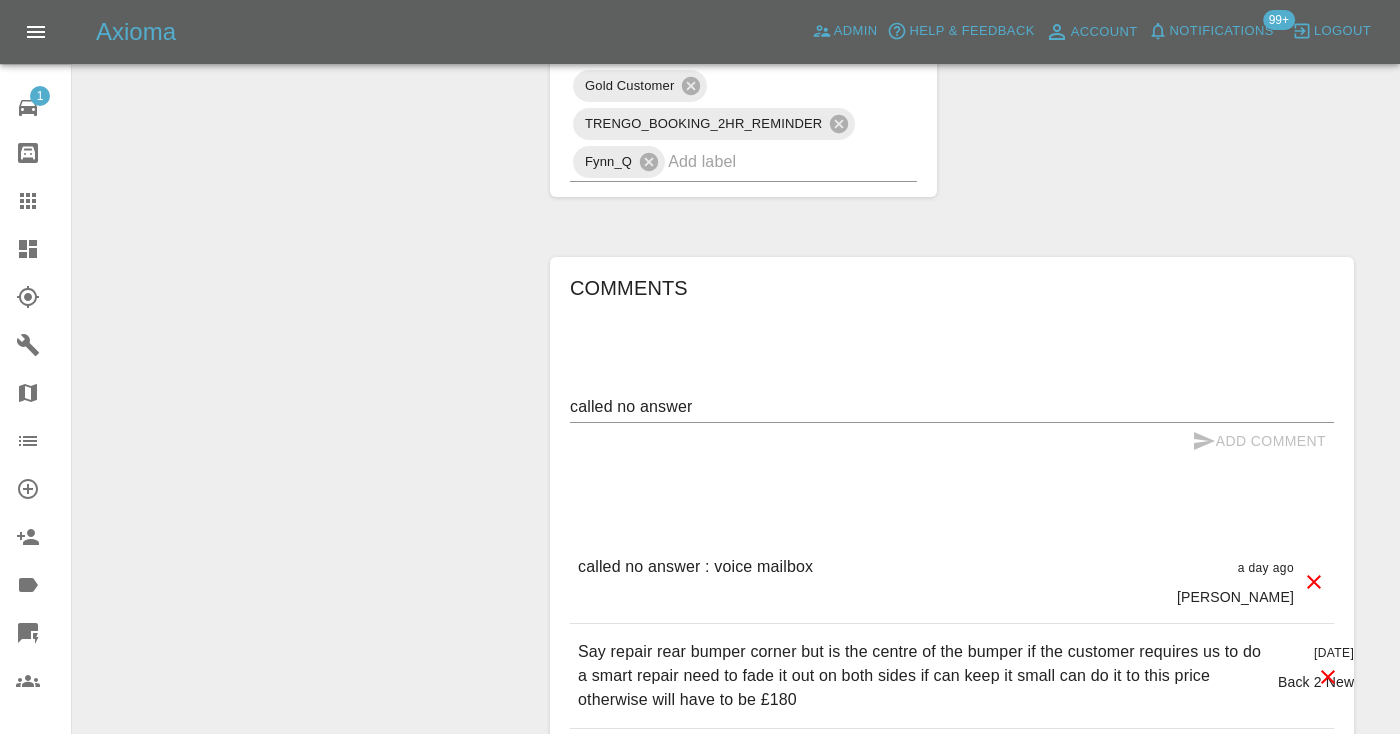 type 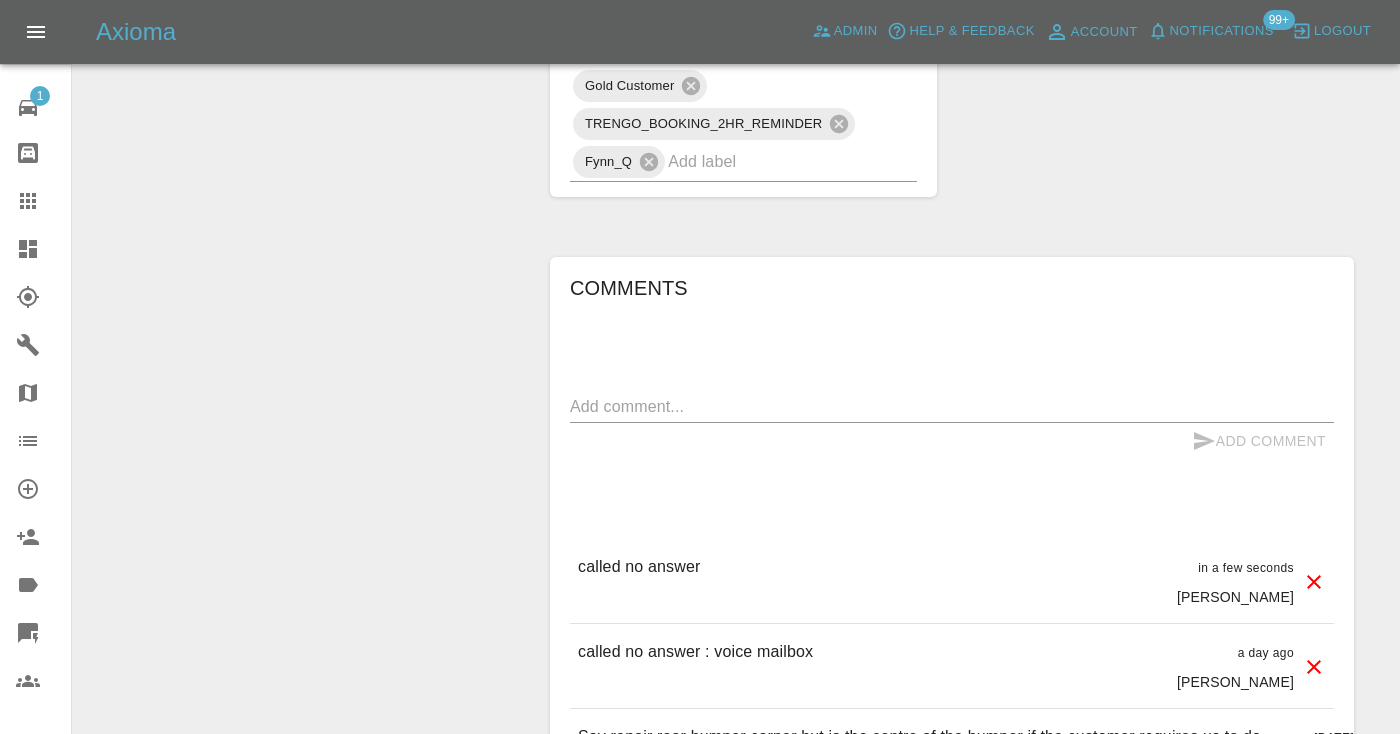 click at bounding box center [44, 201] 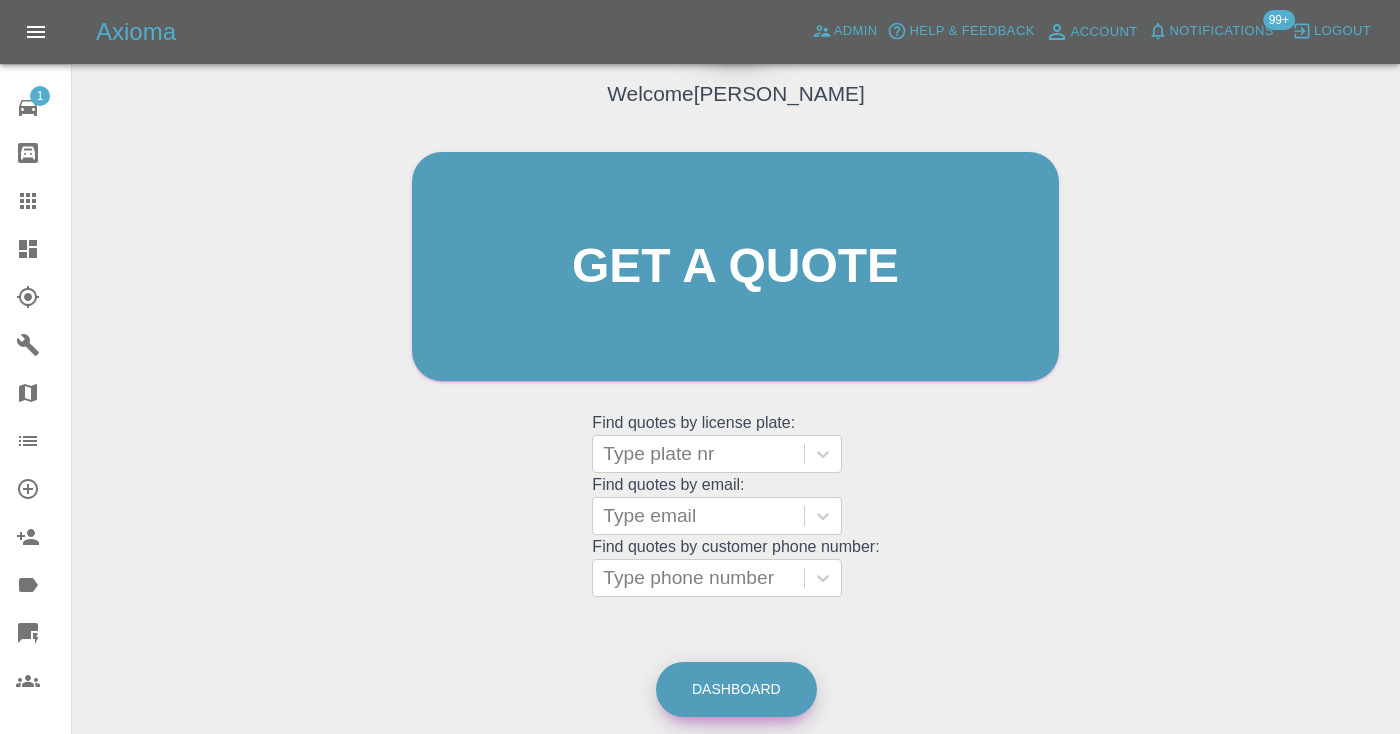 click on "Dashboard" at bounding box center [736, 689] 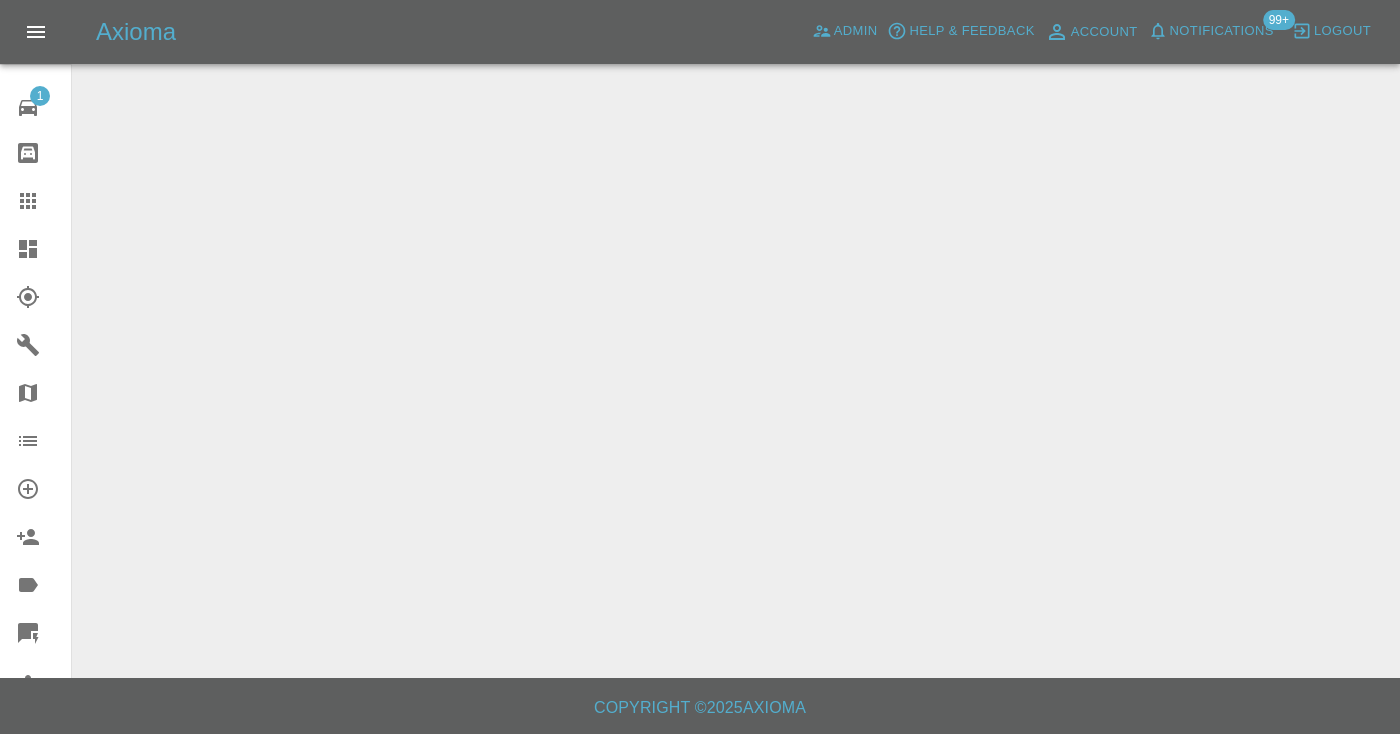 scroll, scrollTop: 0, scrollLeft: 0, axis: both 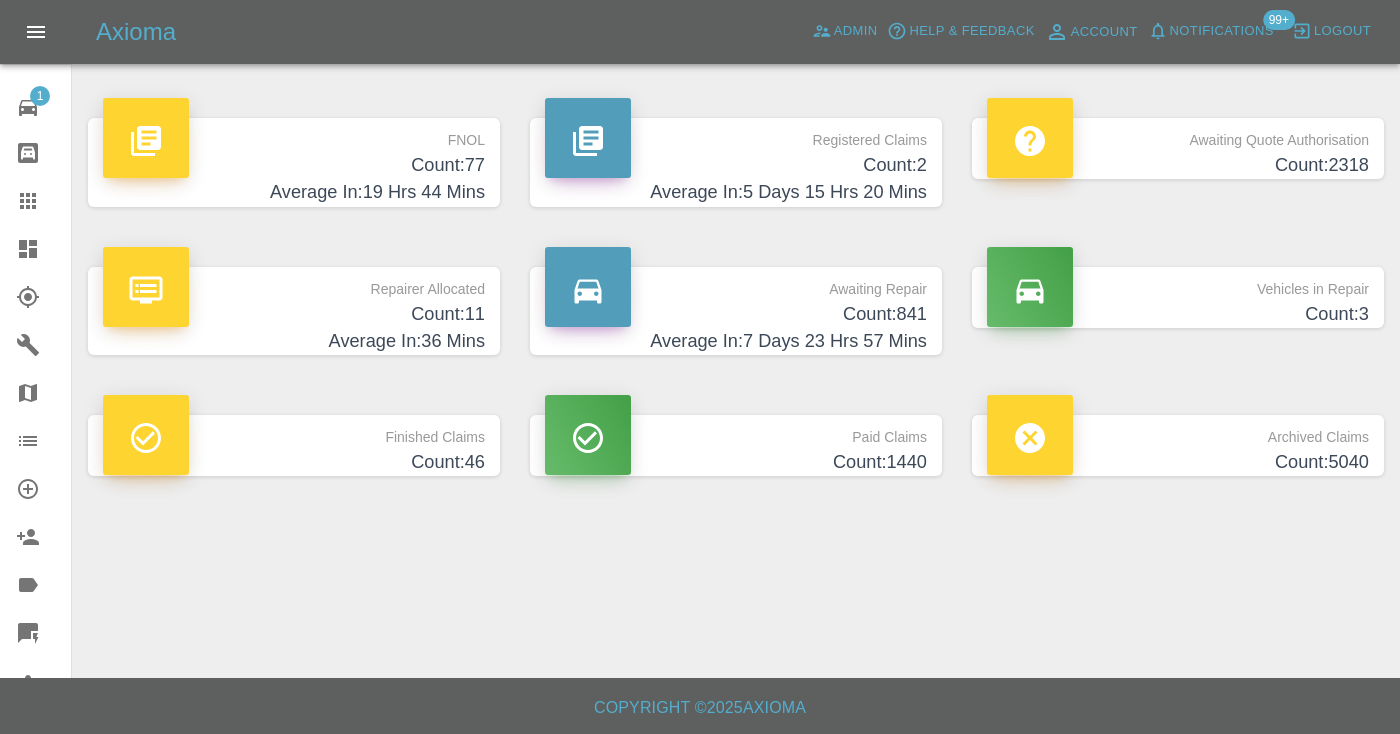 click on "Count:  841" at bounding box center [736, 314] 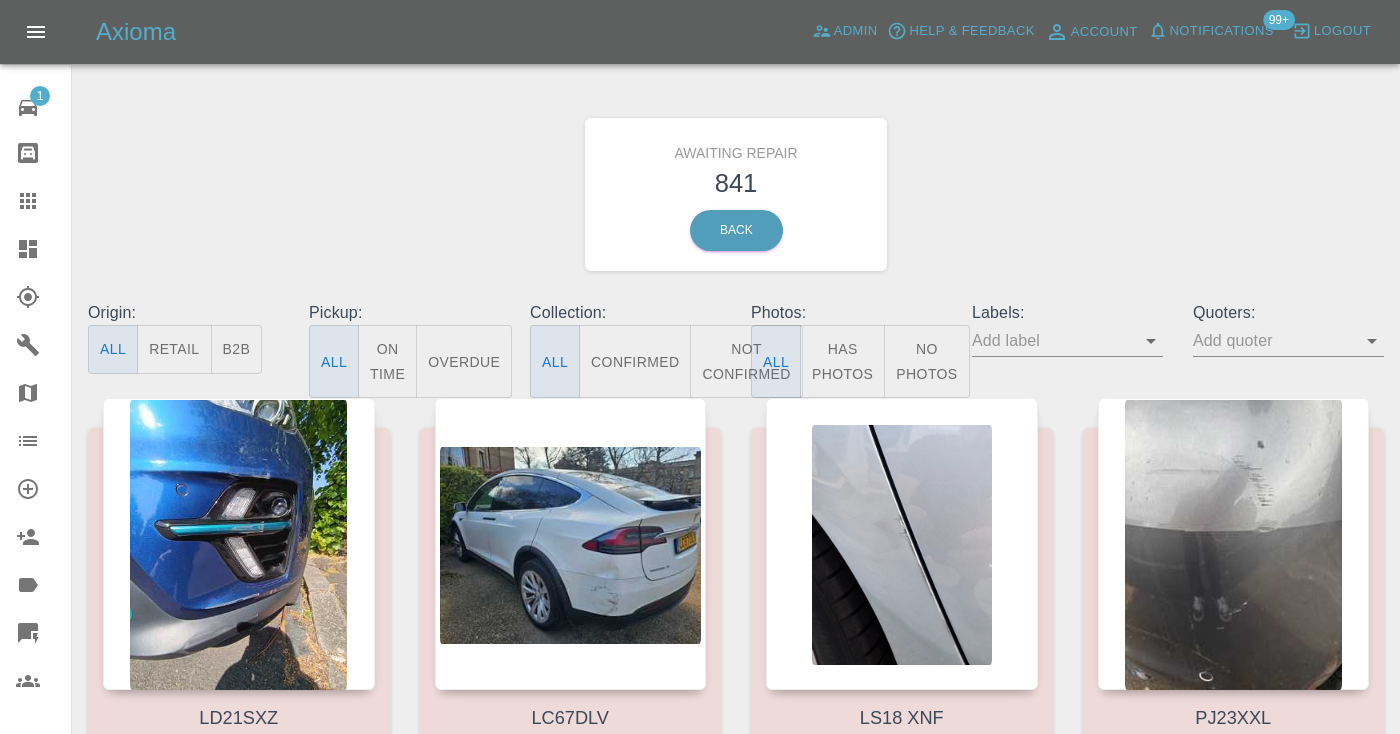 click on "Not Confirmed" at bounding box center [746, 361] 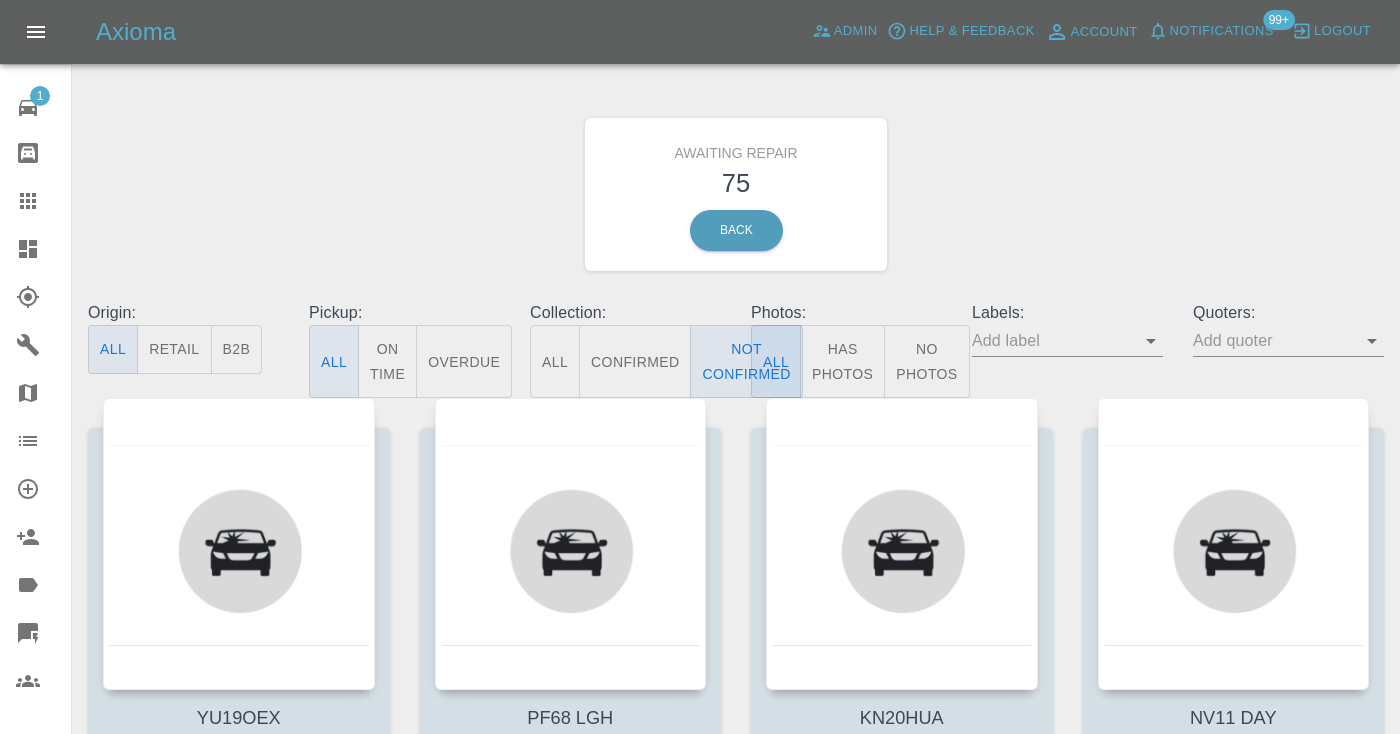 click on "Awaiting Repair 75 Back" at bounding box center (736, 194) 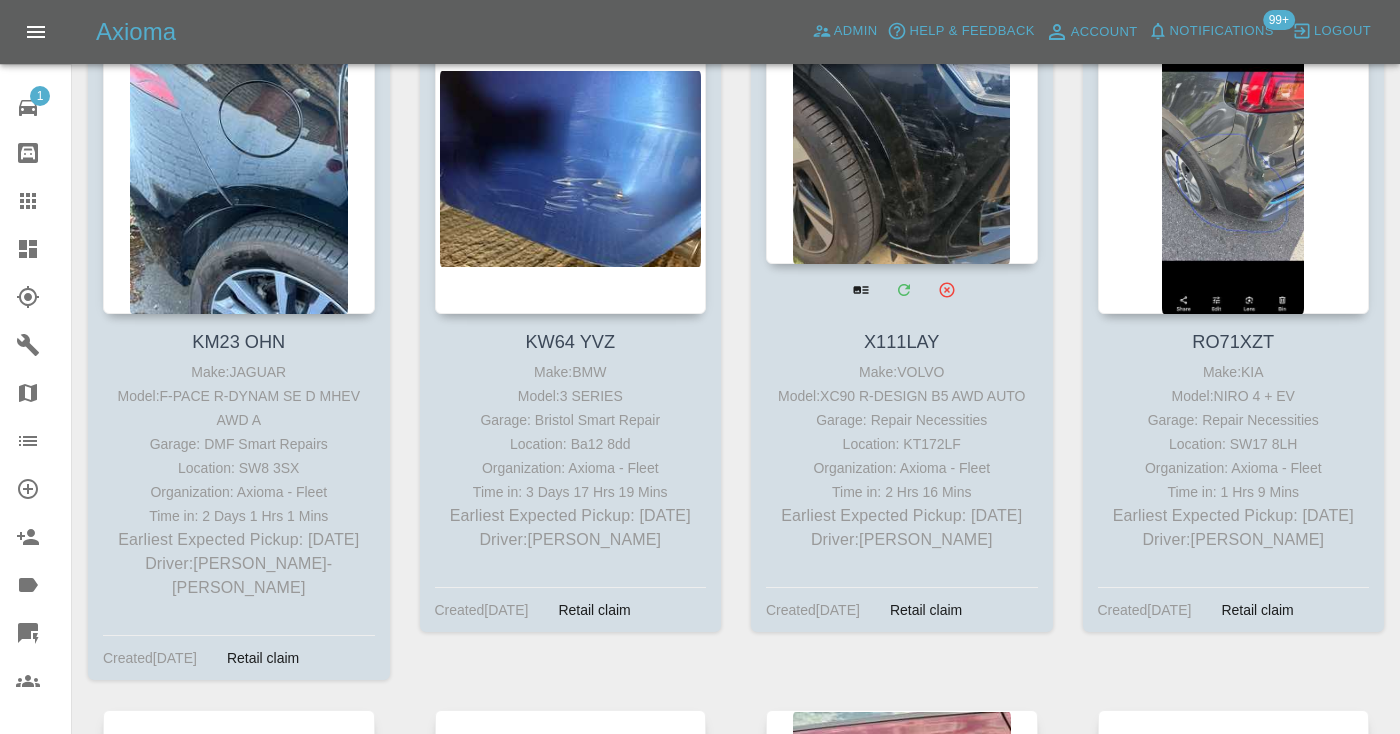 scroll, scrollTop: 8979, scrollLeft: 0, axis: vertical 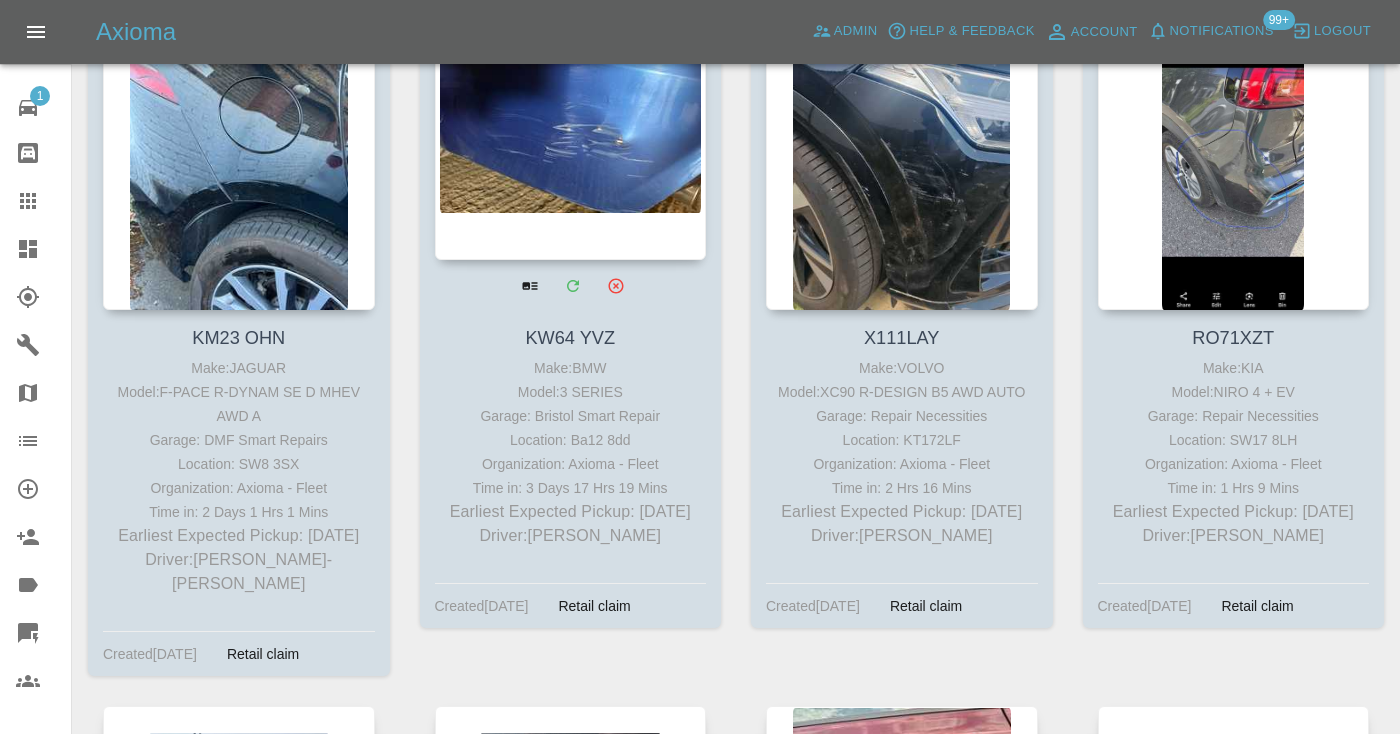 click at bounding box center (571, 114) 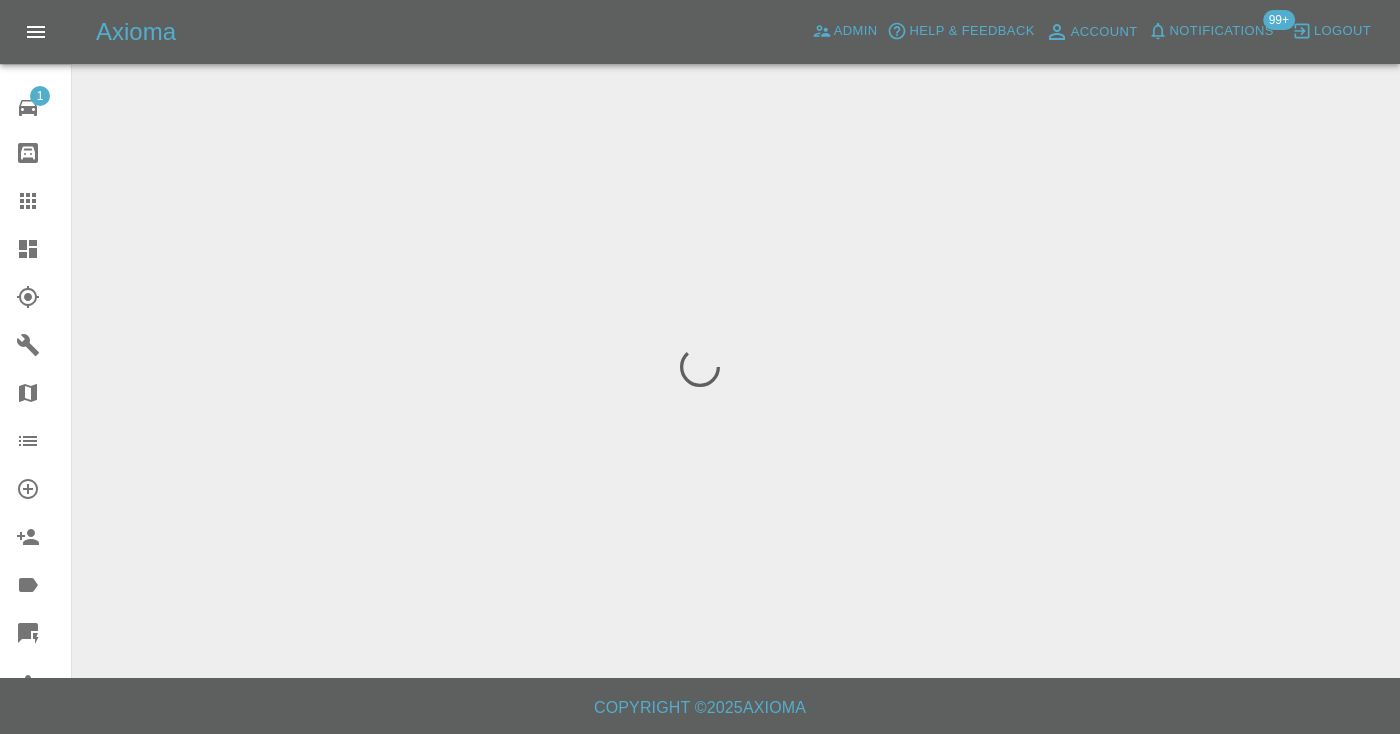 scroll, scrollTop: 0, scrollLeft: 0, axis: both 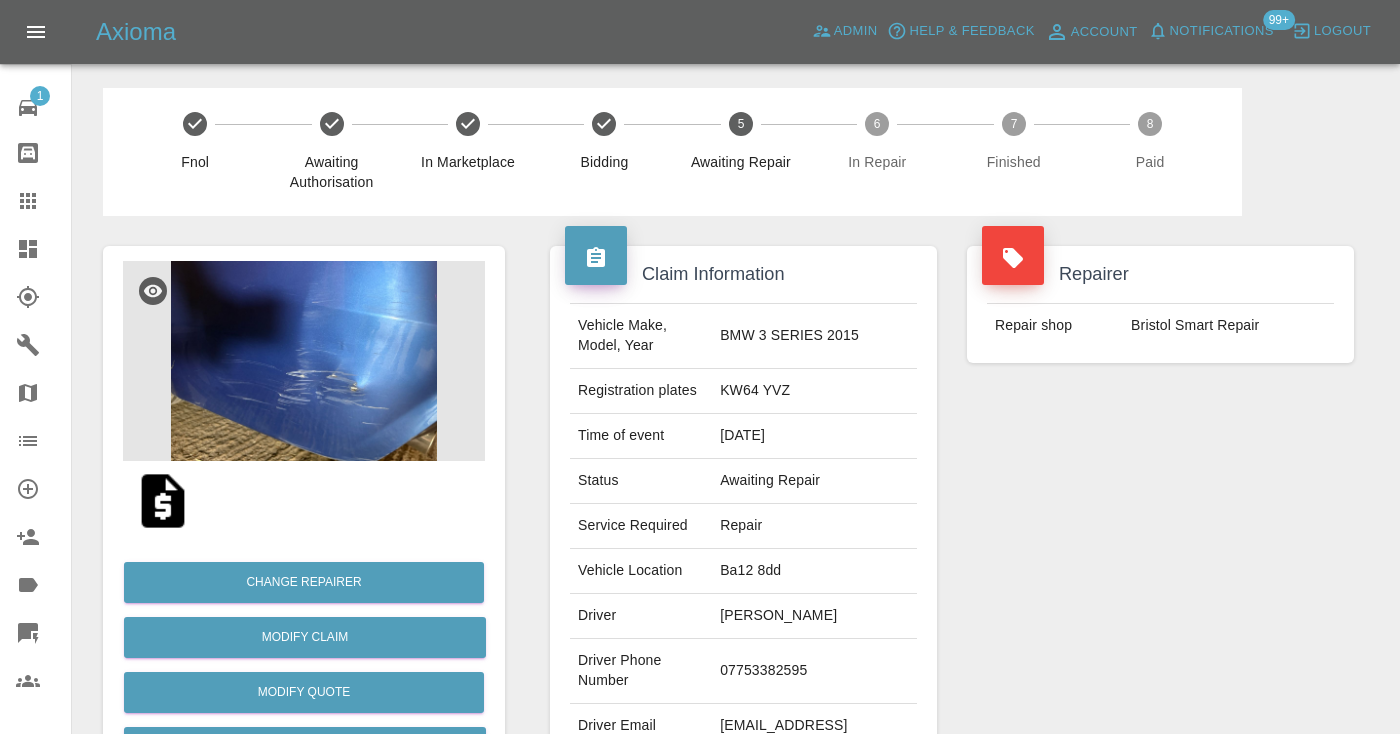 click on "07753382595" at bounding box center (814, 671) 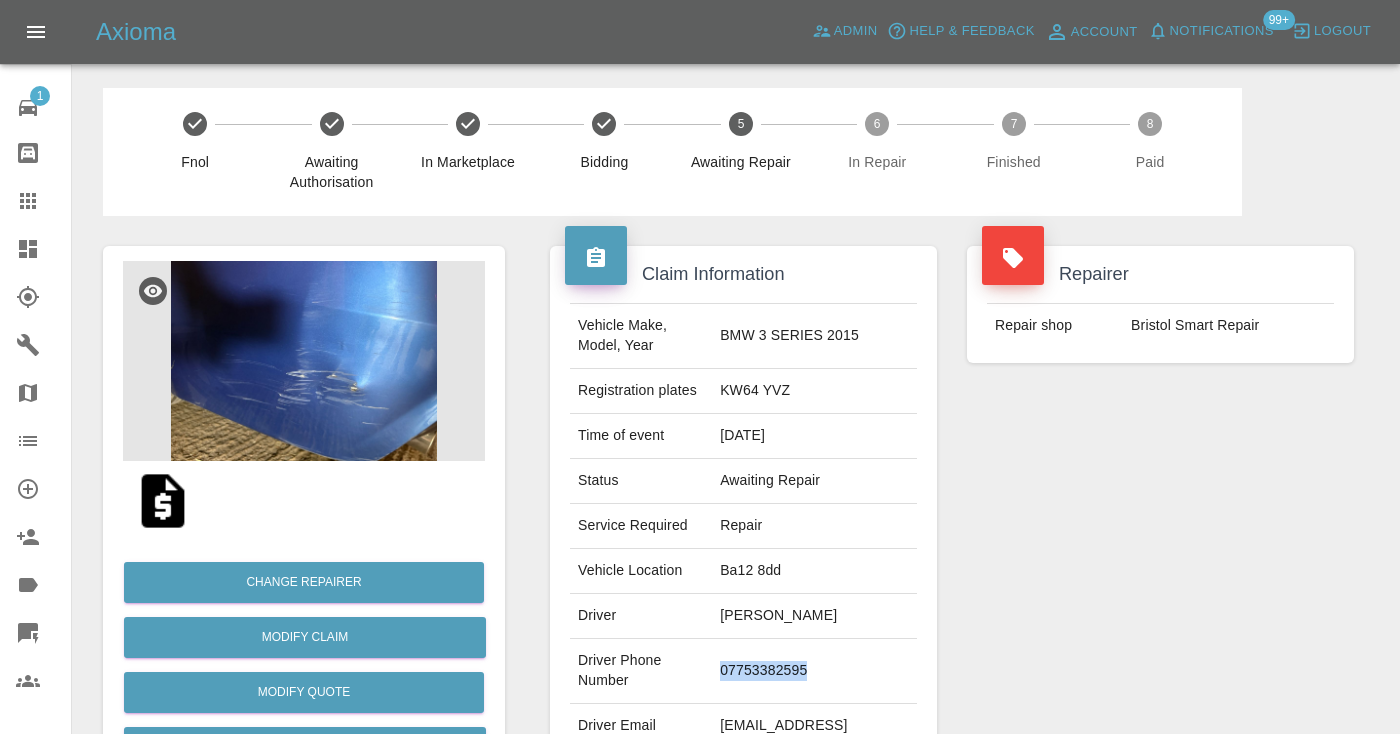 copy on "07753382595" 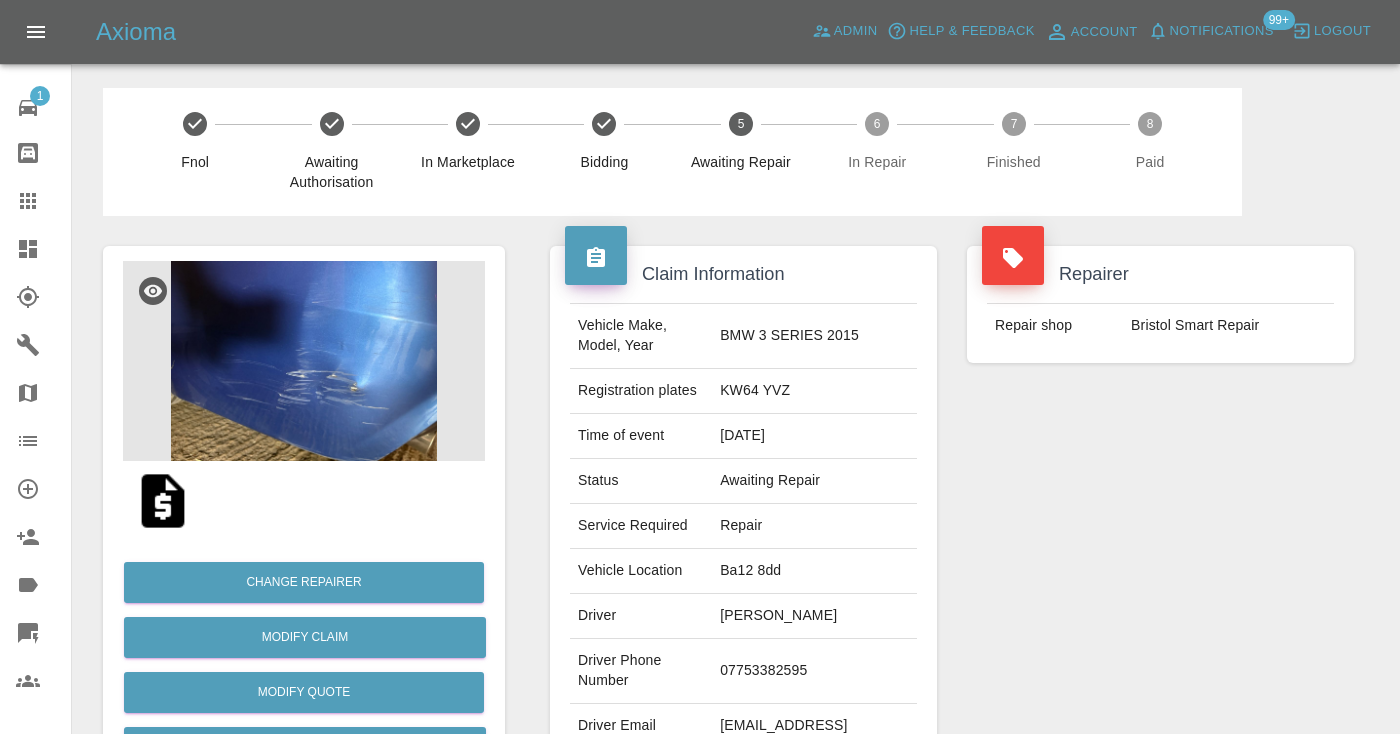 drag, startPoint x: 1005, startPoint y: 562, endPoint x: 1007, endPoint y: 546, distance: 16.124516 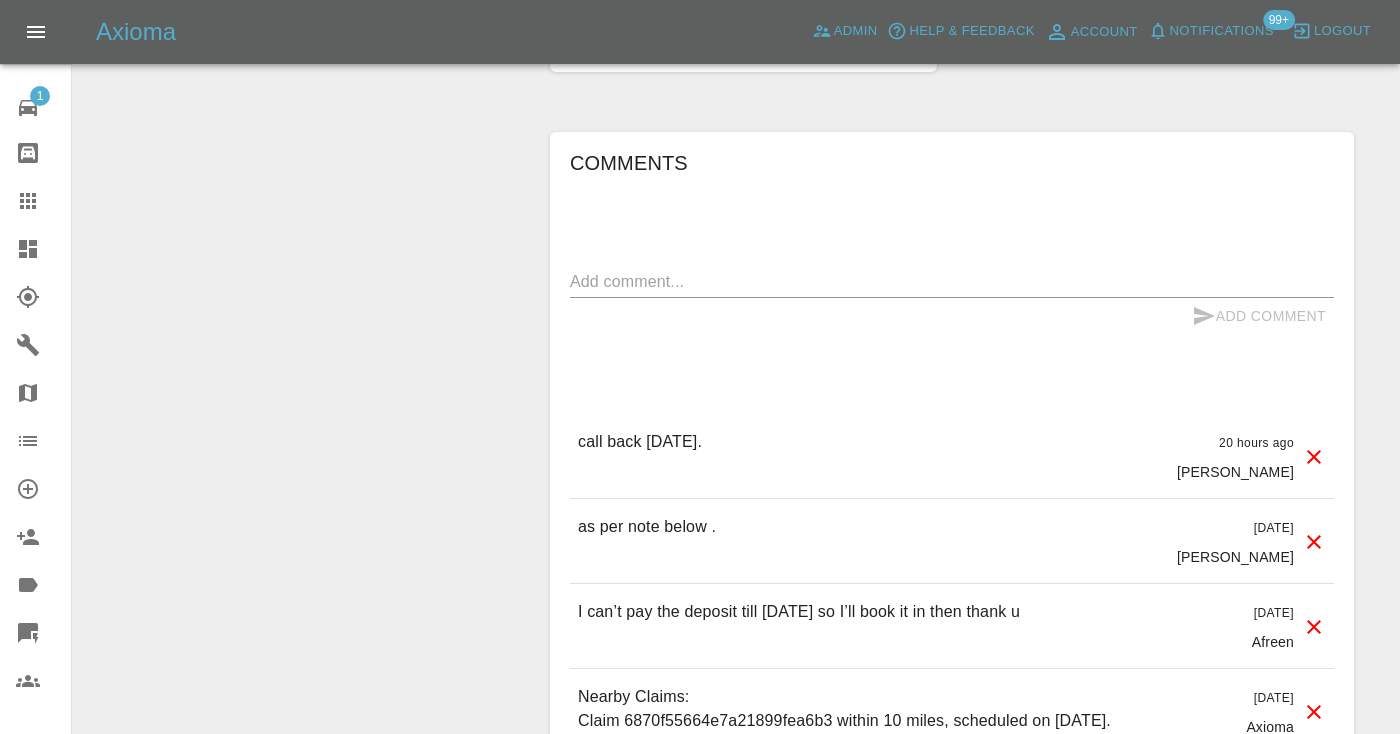 scroll, scrollTop: 1514, scrollLeft: 0, axis: vertical 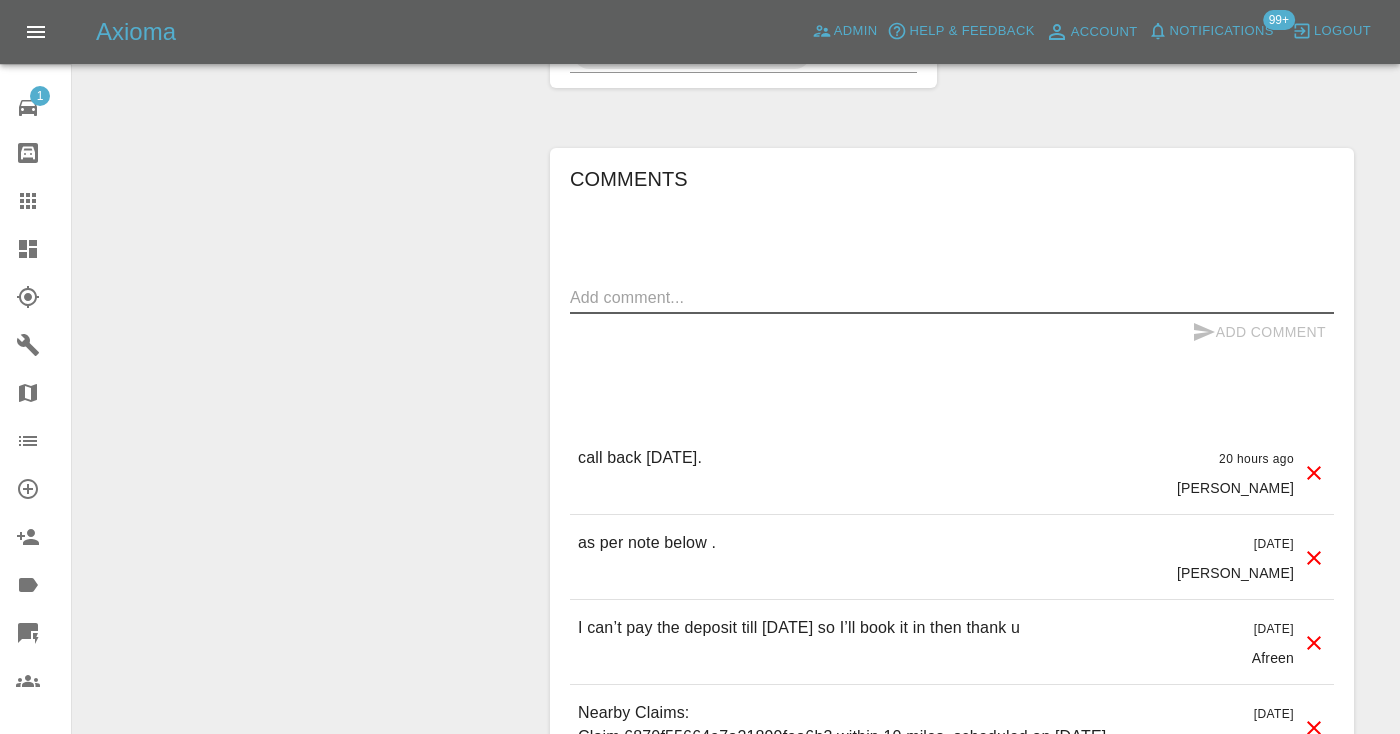 click at bounding box center (952, 297) 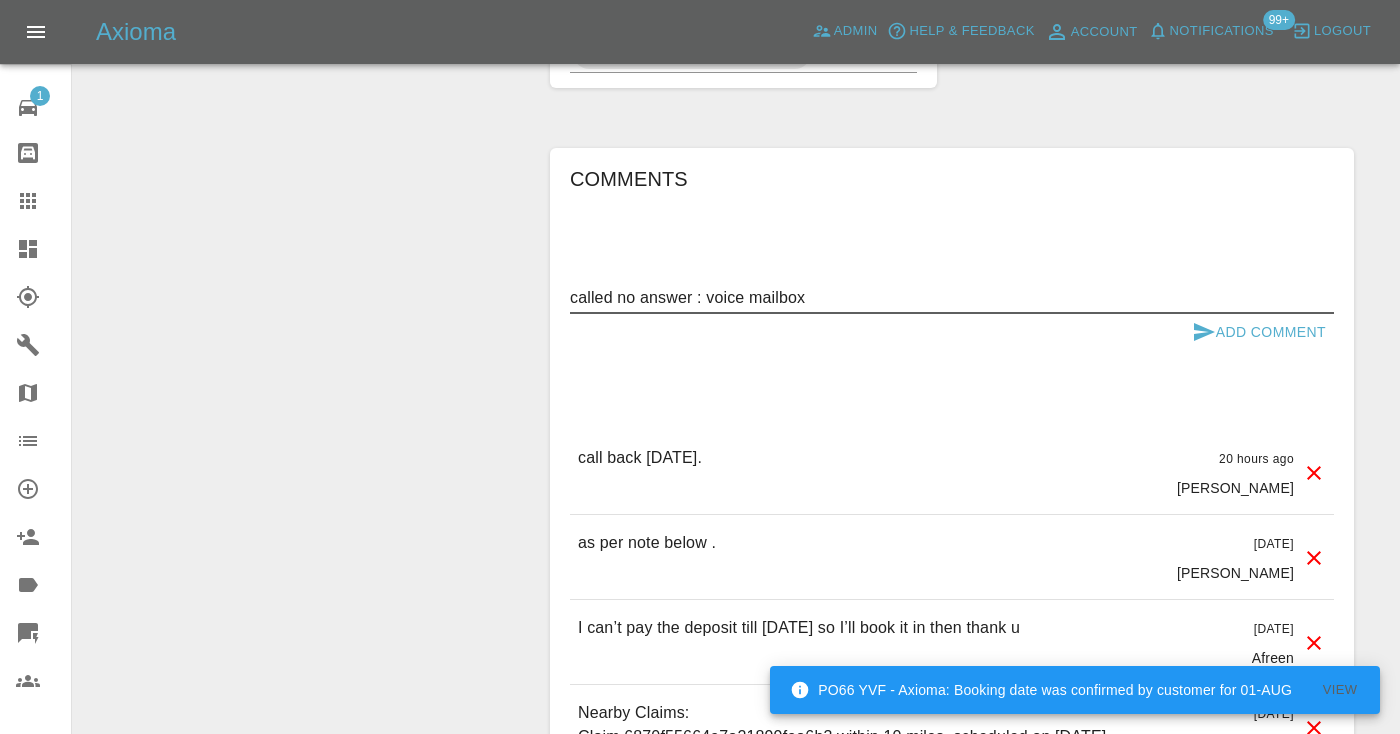 type on "called no answer : voice mailbox" 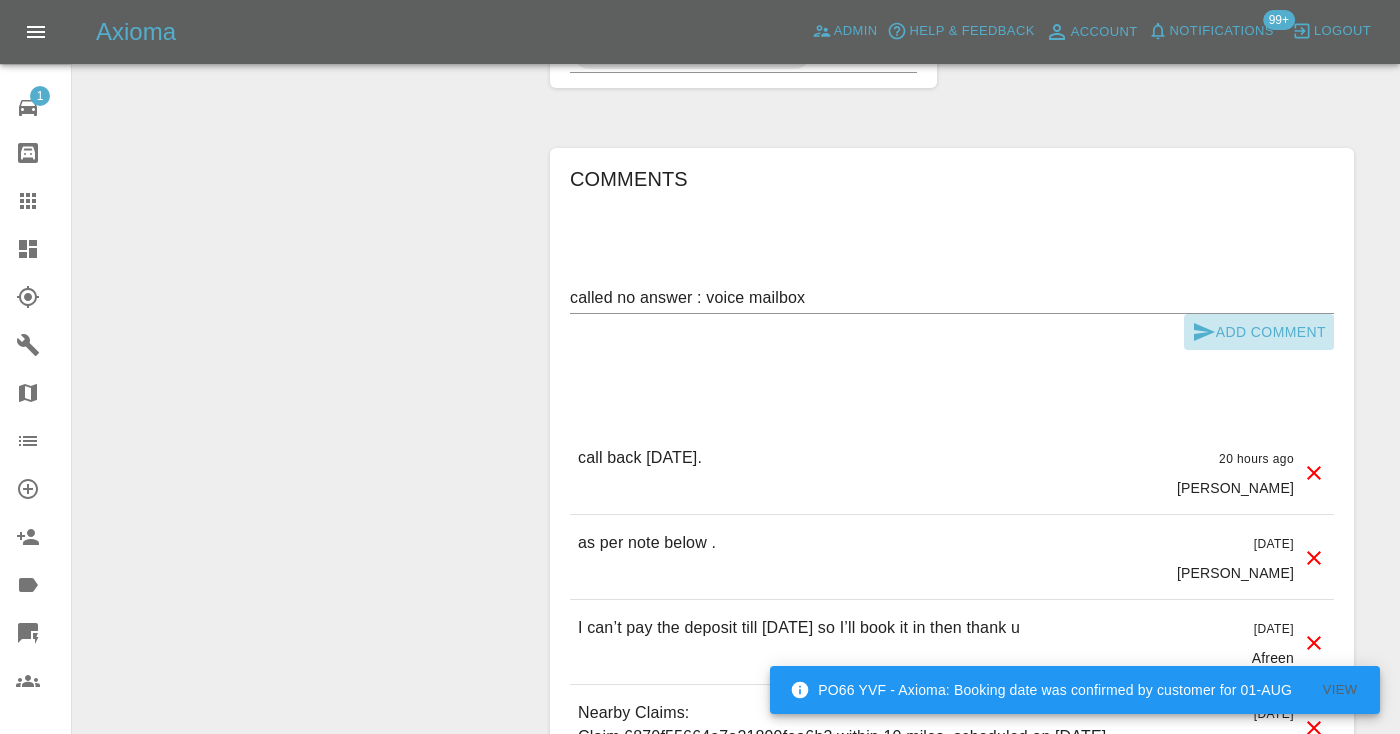 click 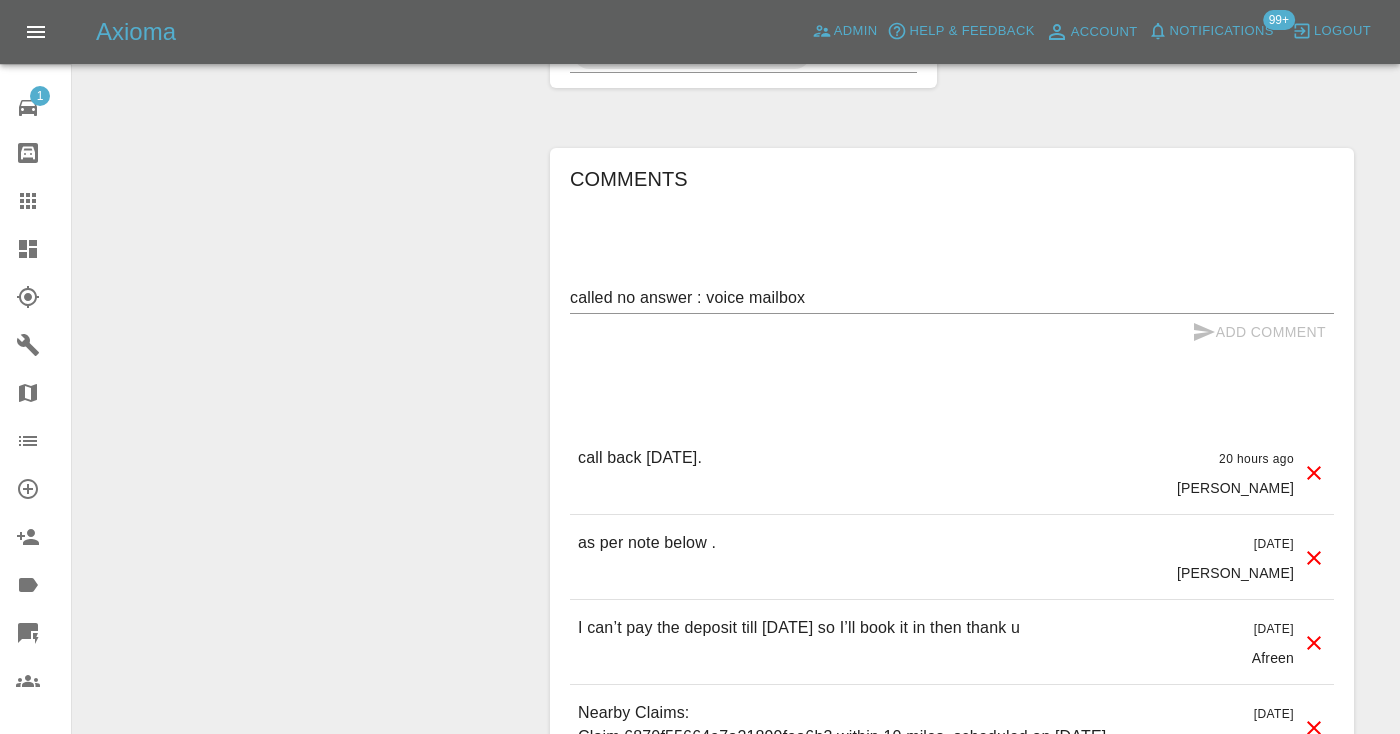 type 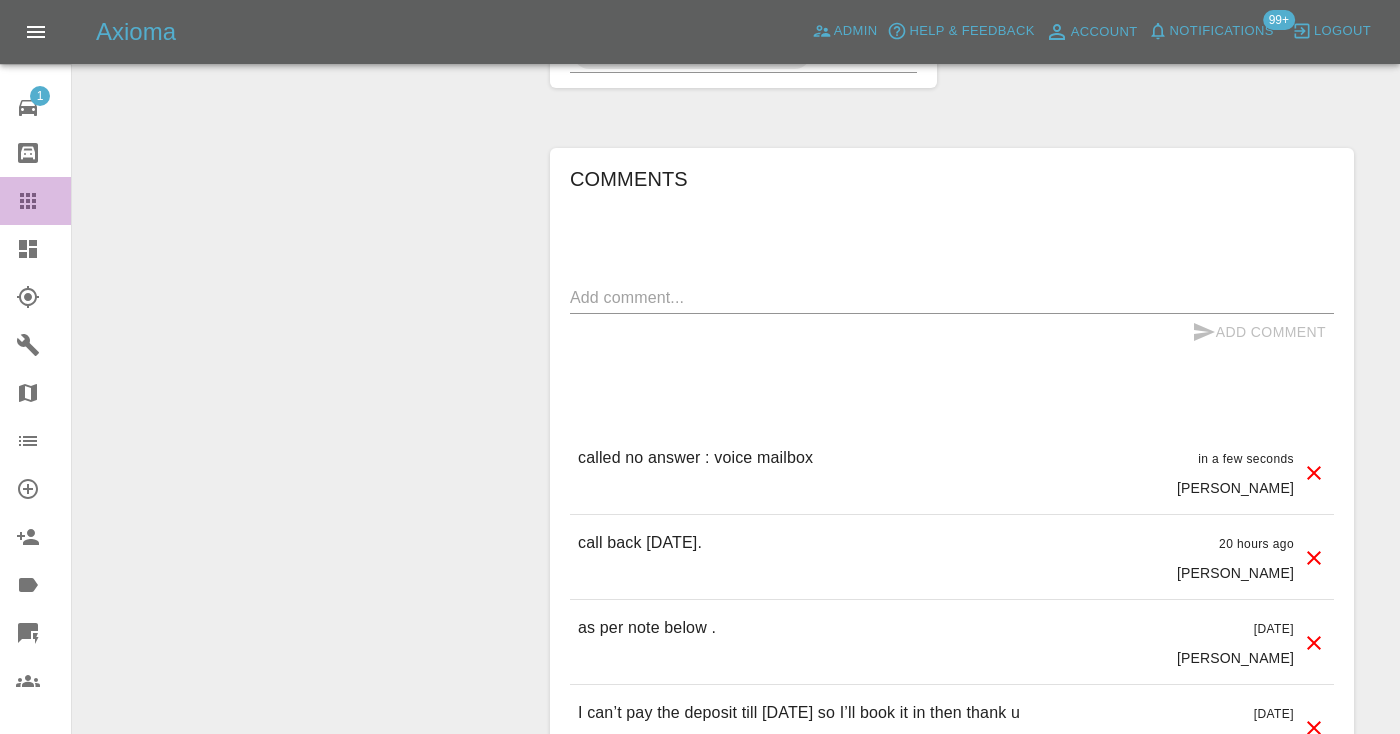 click at bounding box center [44, 201] 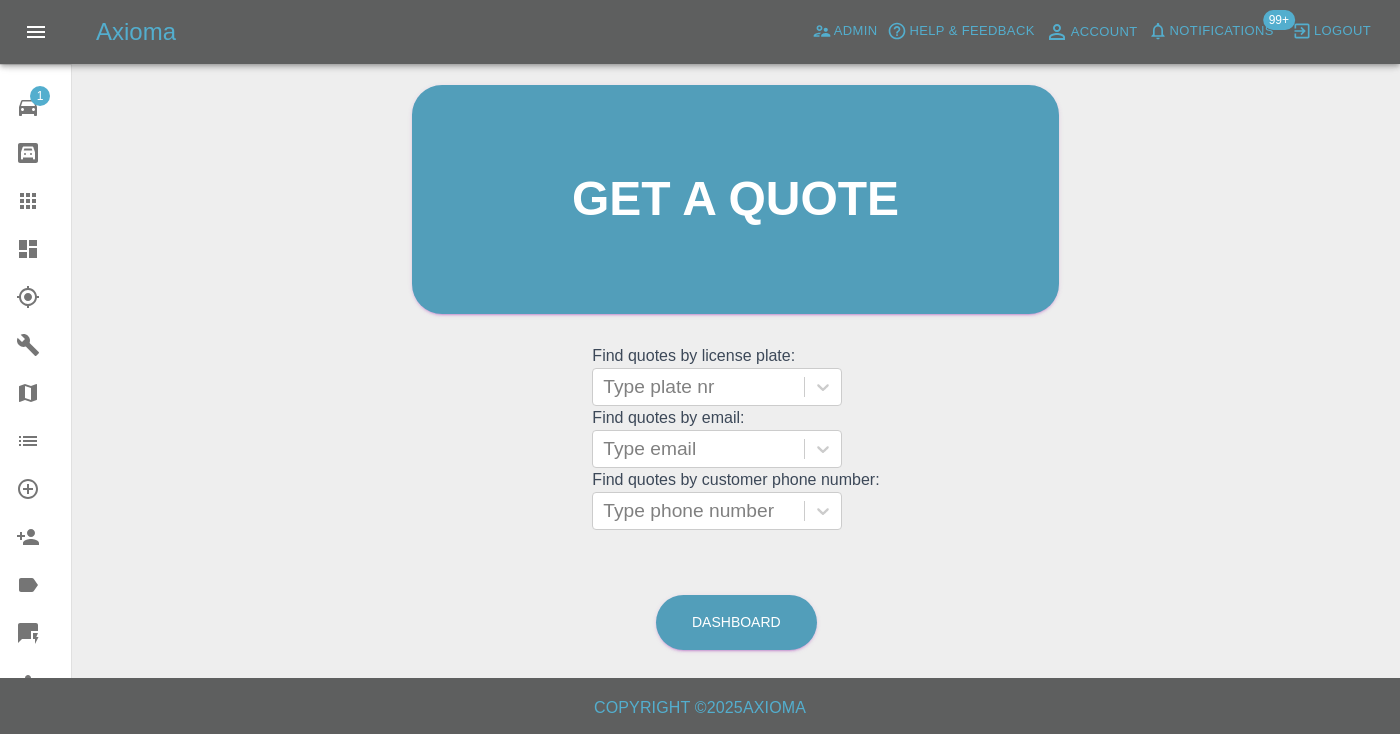 scroll, scrollTop: 201, scrollLeft: 0, axis: vertical 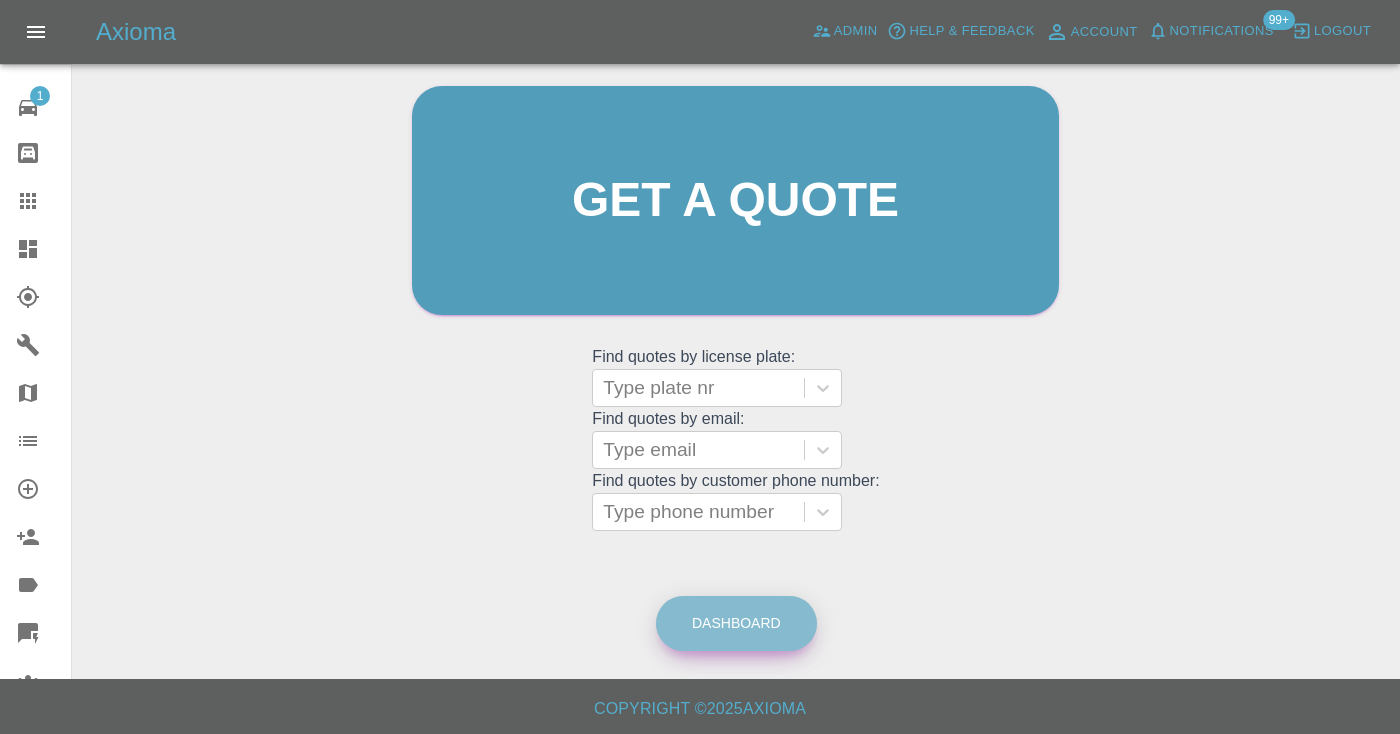 click on "Dashboard" at bounding box center (736, 623) 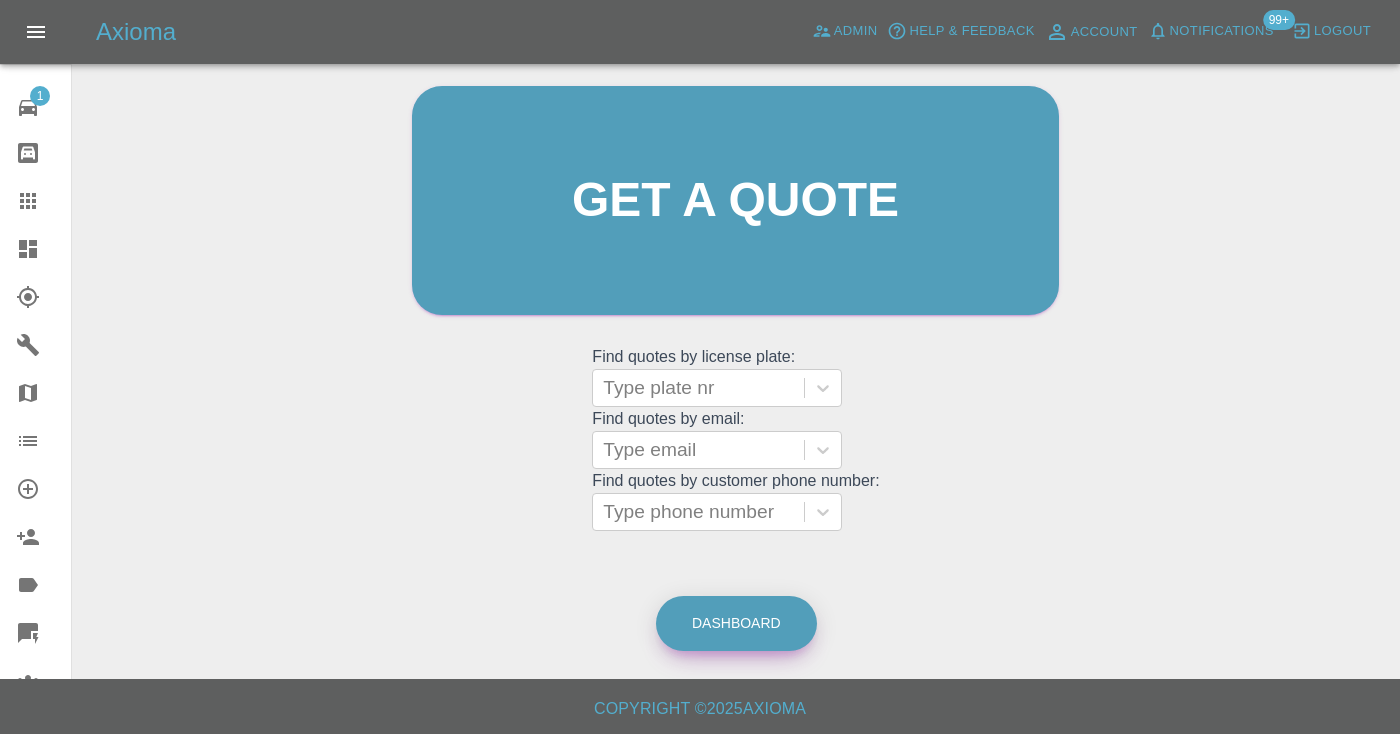 scroll, scrollTop: 0, scrollLeft: 0, axis: both 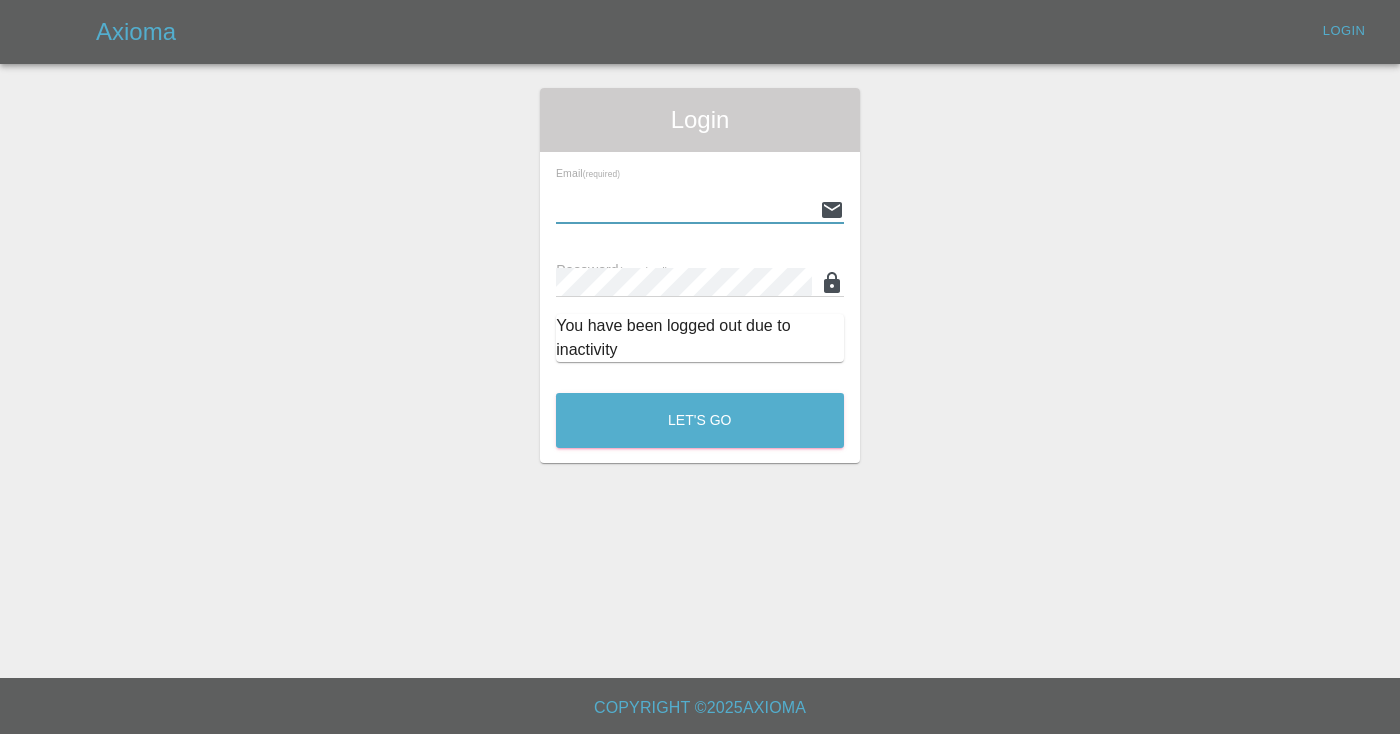 type on "[EMAIL_ADDRESS][DOMAIN_NAME]" 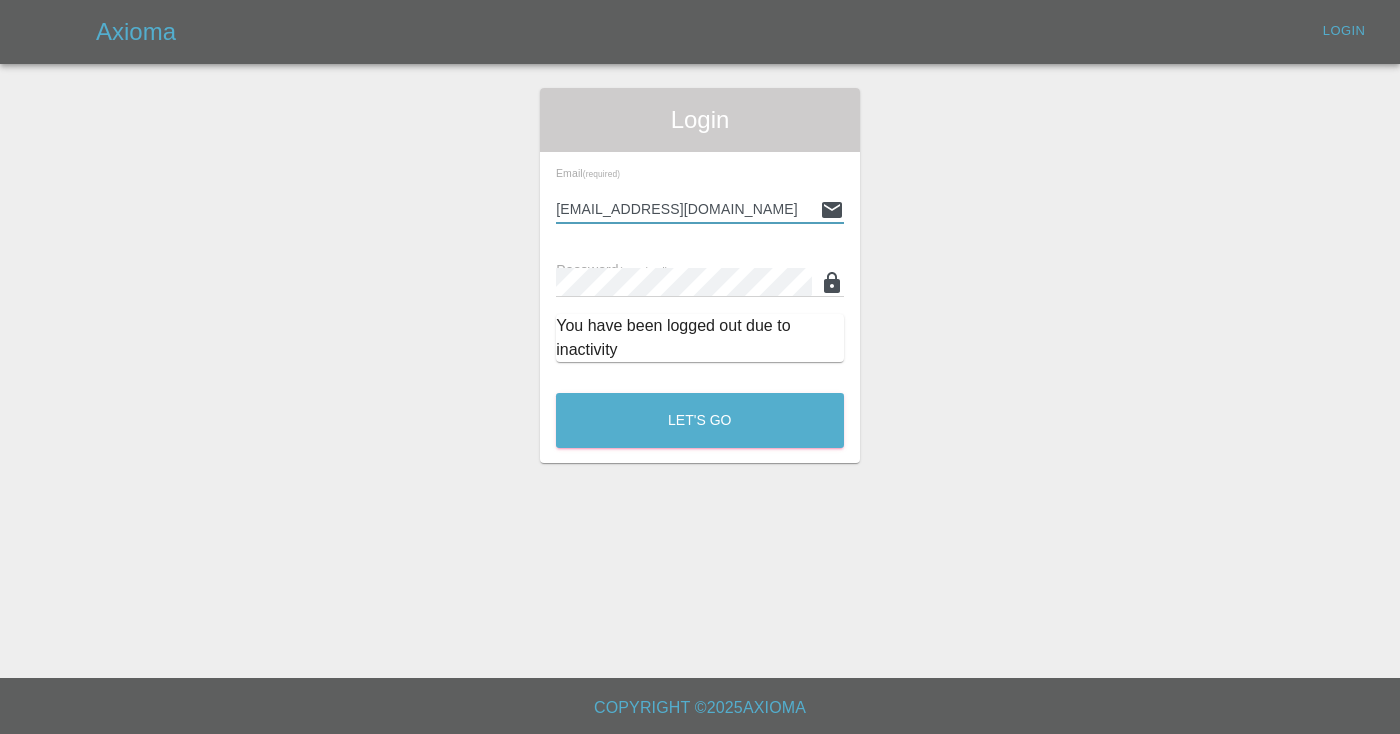 click on "Let's Go" at bounding box center [700, 420] 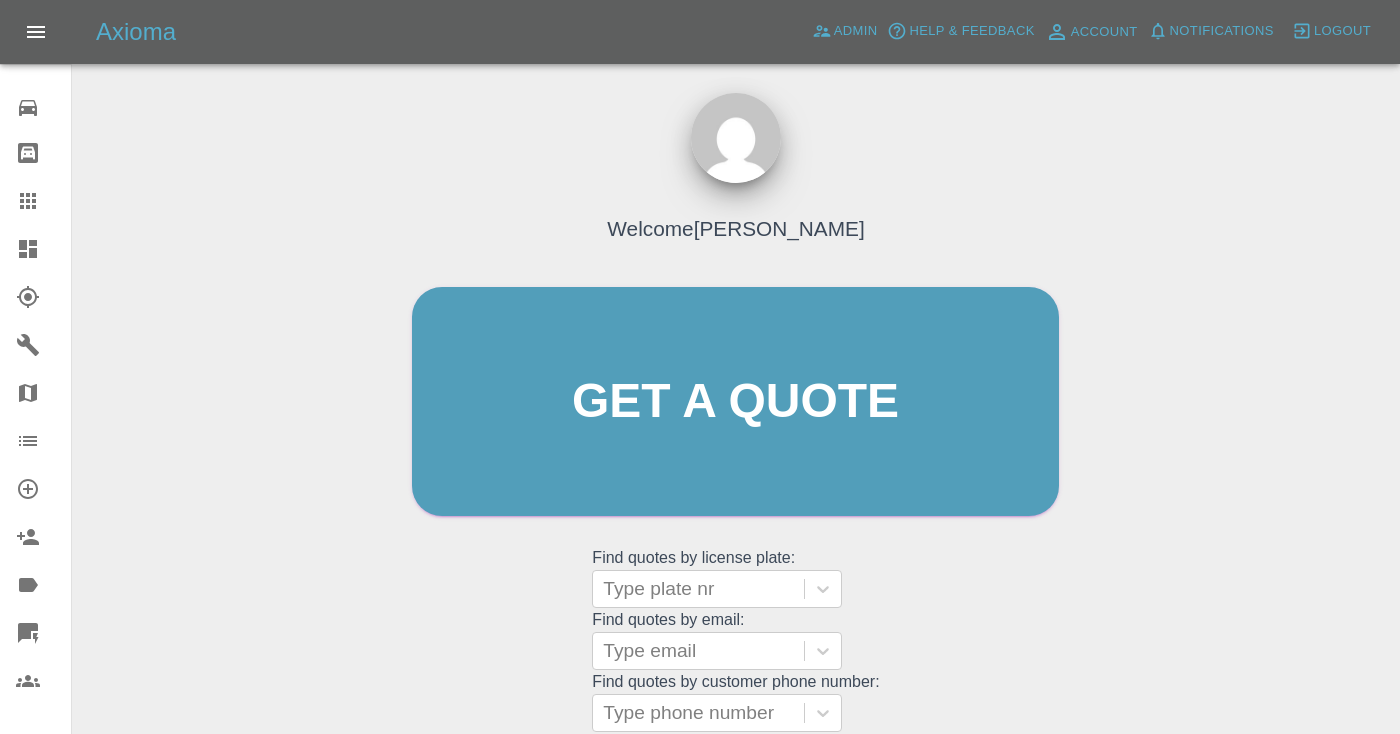 click on "Welcome  Castro Get a quote Get a quote Find quotes by license plate: Type plate nr Find quotes by email: Type email Find quotes by customer phone number: Type phone number Dashboard" at bounding box center (736, 497) 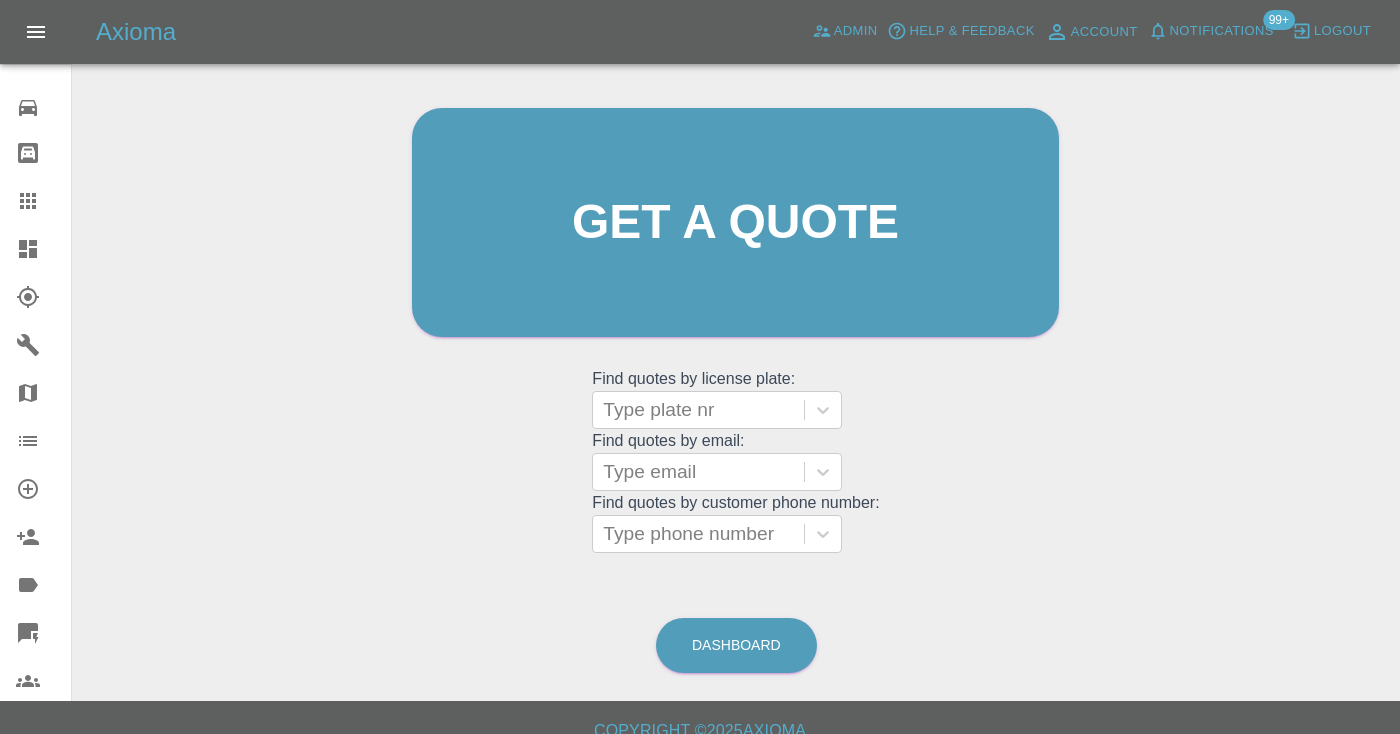 scroll, scrollTop: 202, scrollLeft: 0, axis: vertical 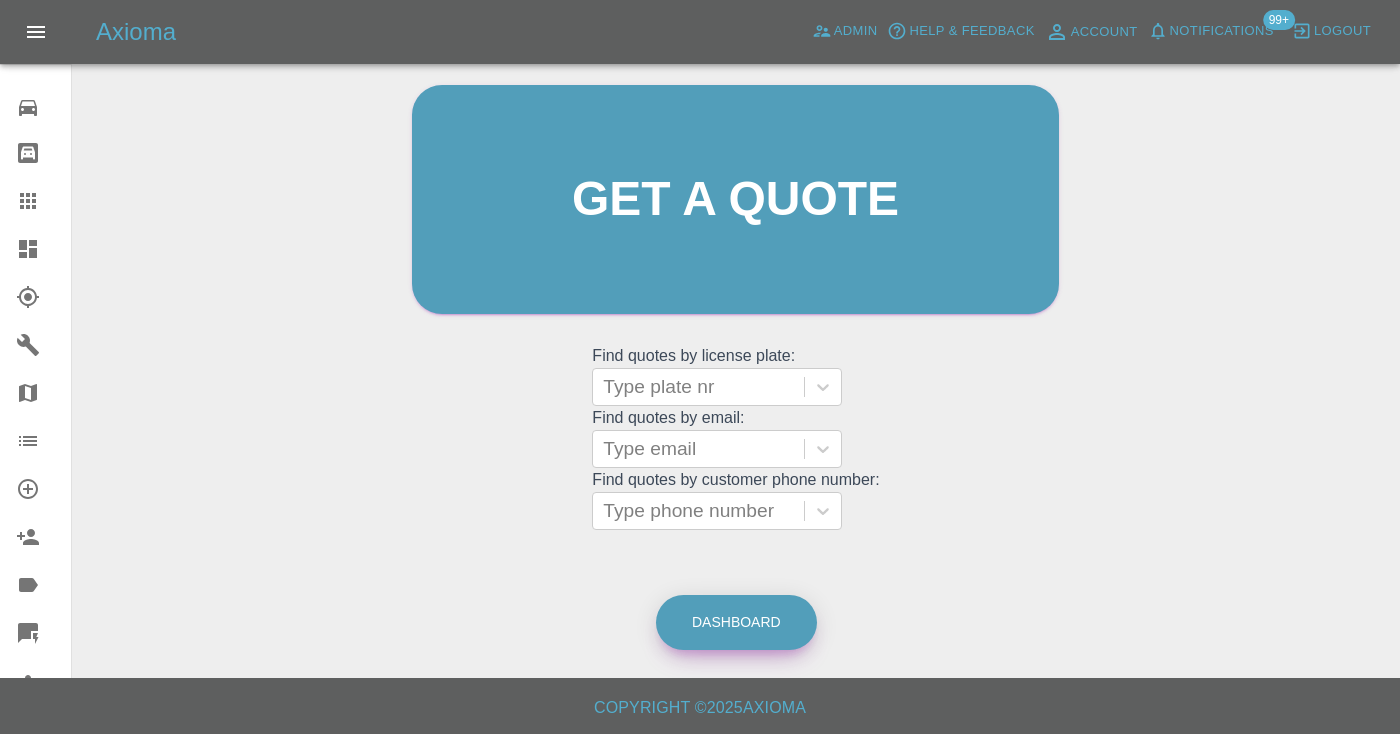click on "Dashboard" at bounding box center (736, 622) 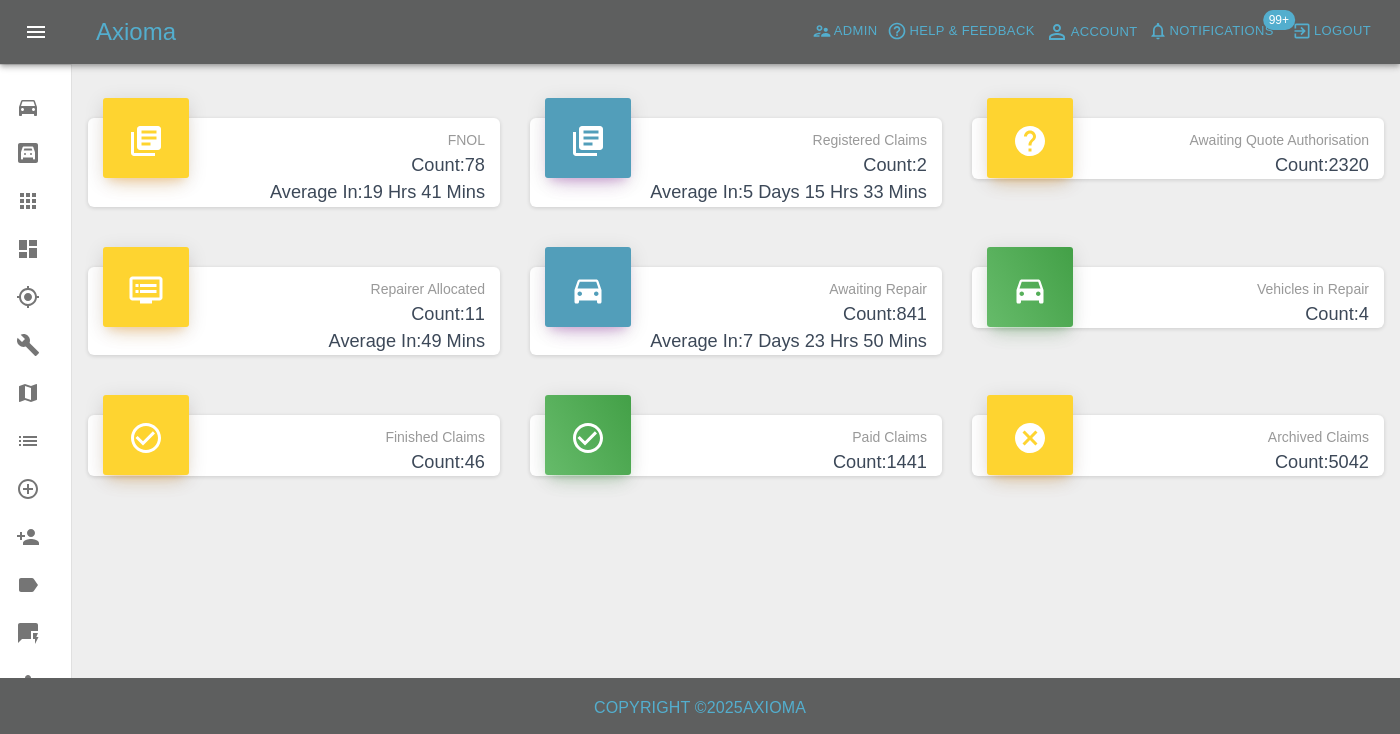 click on "Count:  841" at bounding box center [736, 314] 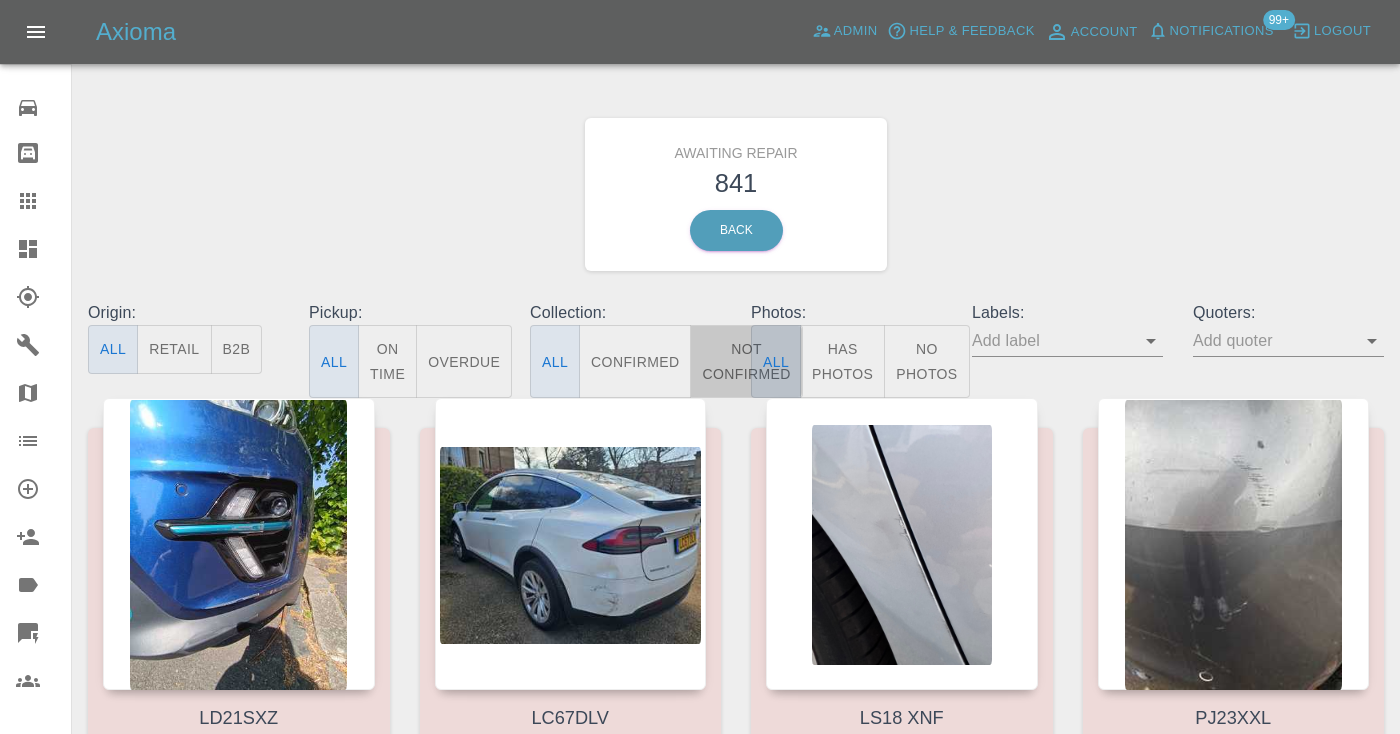 click on "Not Confirmed" at bounding box center [746, 361] 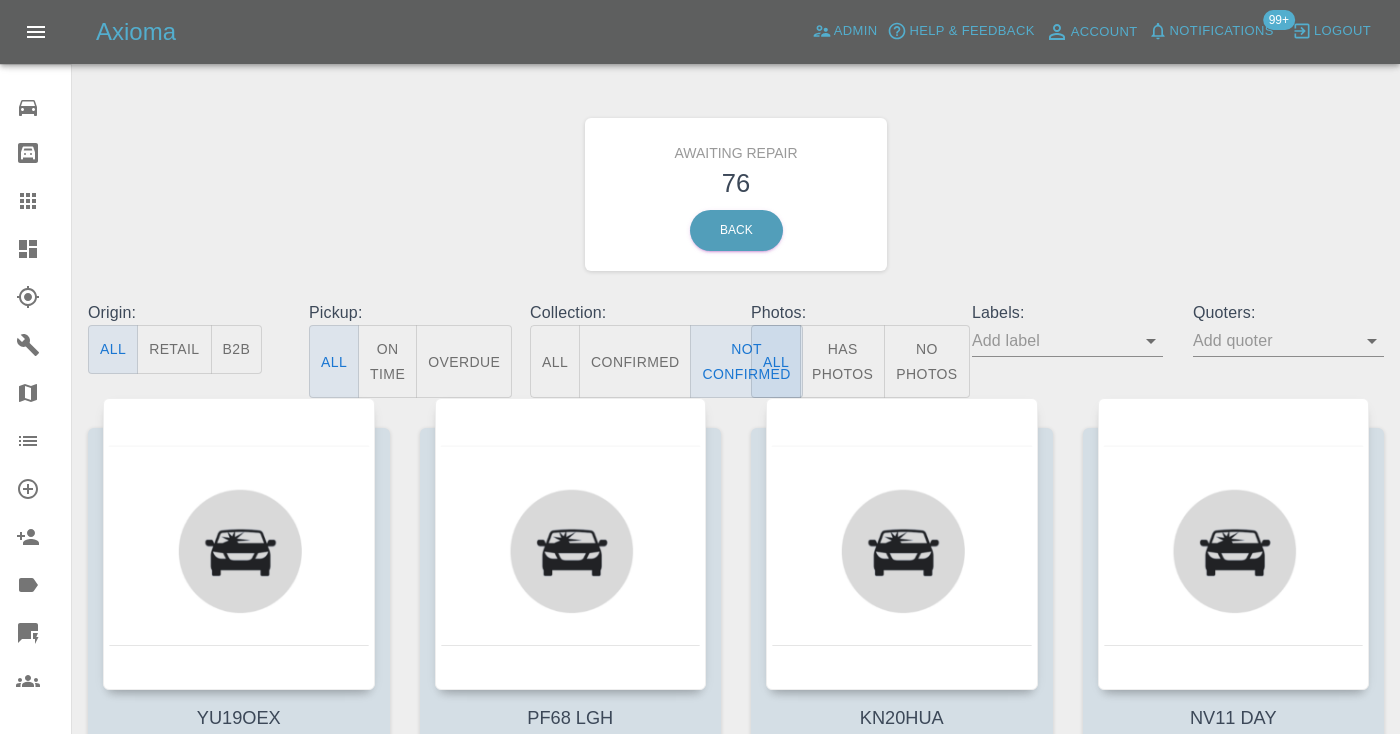 click on "Awaiting Repair 76 Back" at bounding box center [736, 194] 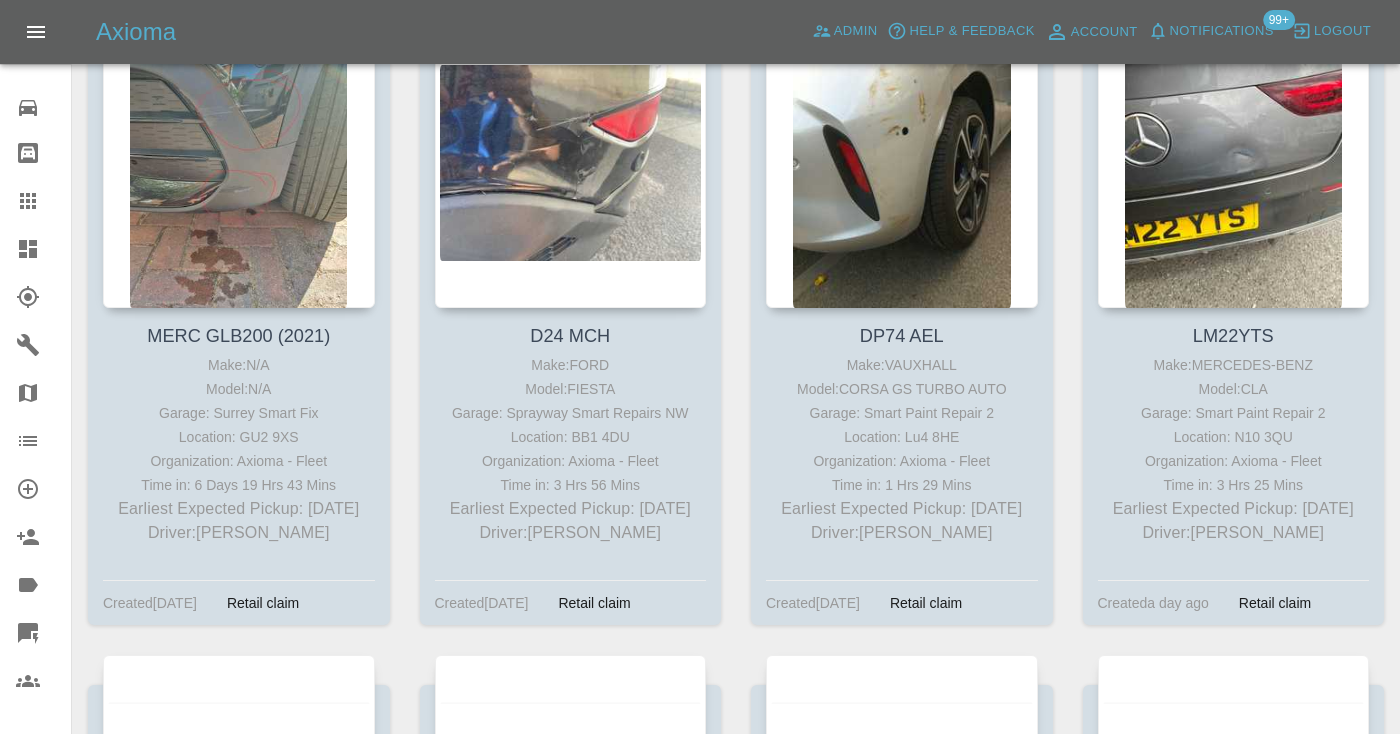 scroll, scrollTop: 3044, scrollLeft: 0, axis: vertical 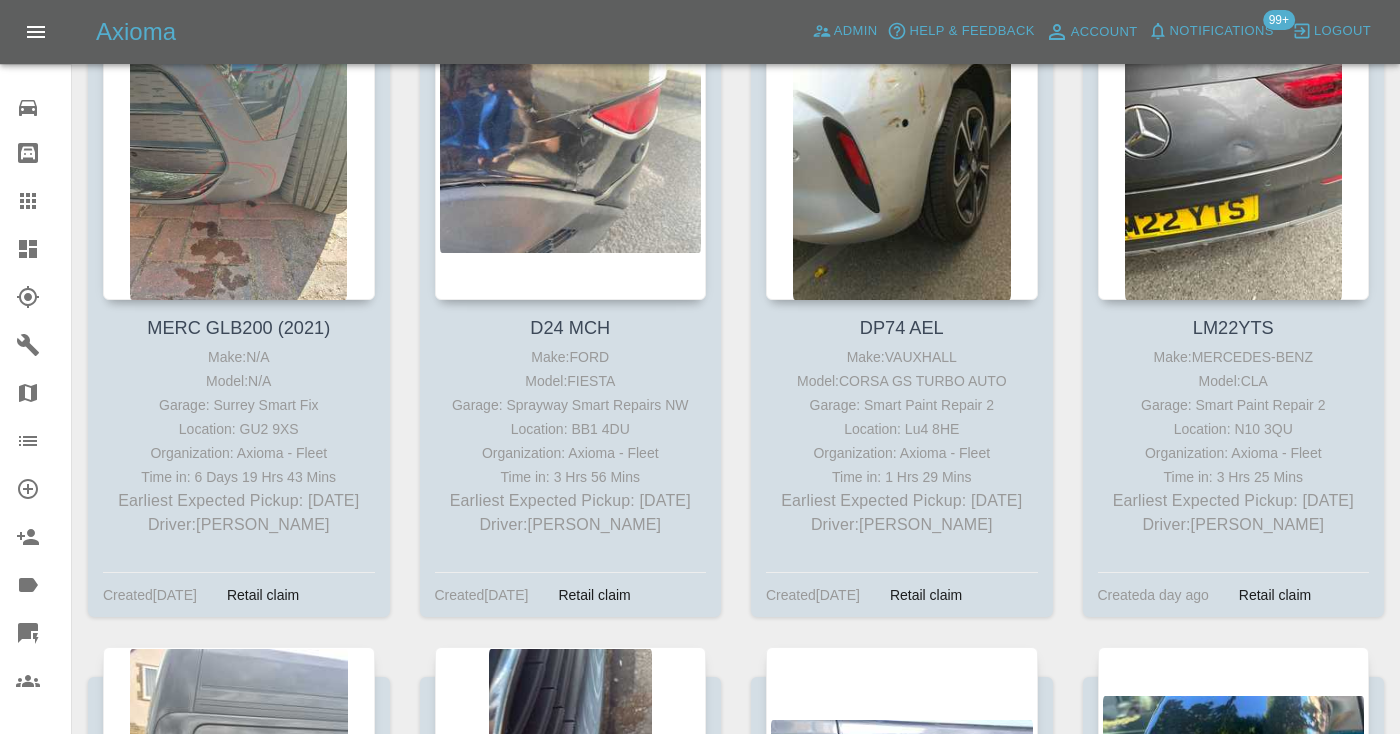 click on "DP74 AEL Make:  VAUXHALL Model:  CORSA GS TURBO AUTO Garage: Smart Paint Repair 2 Location: Lu4 8HE Organization: Axioma - Fleet Time in: 1 Hrs 29 Mins Earliest Expected Pickup:   in 4 days Driver:  Halima Akhtar   Created  24 days ago Retail claim" at bounding box center [902, 327] 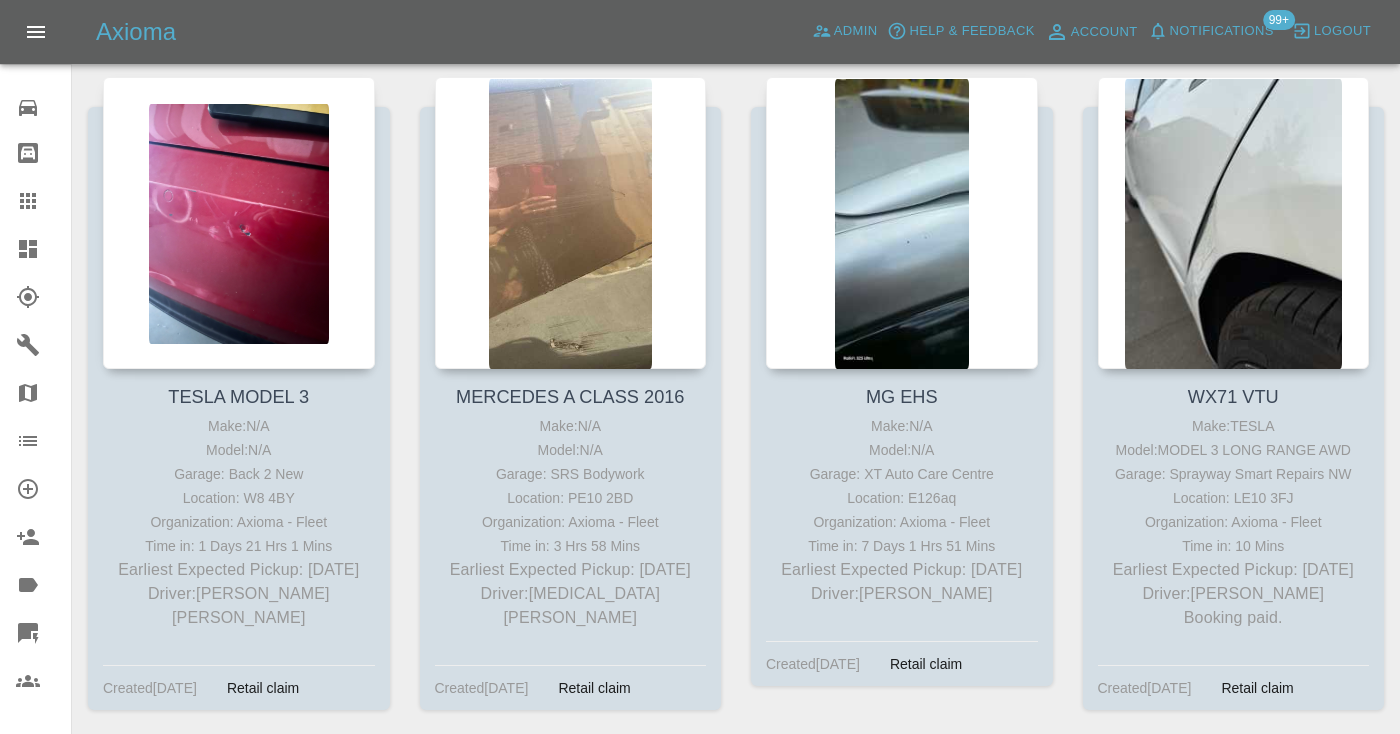 scroll, scrollTop: 8251, scrollLeft: 0, axis: vertical 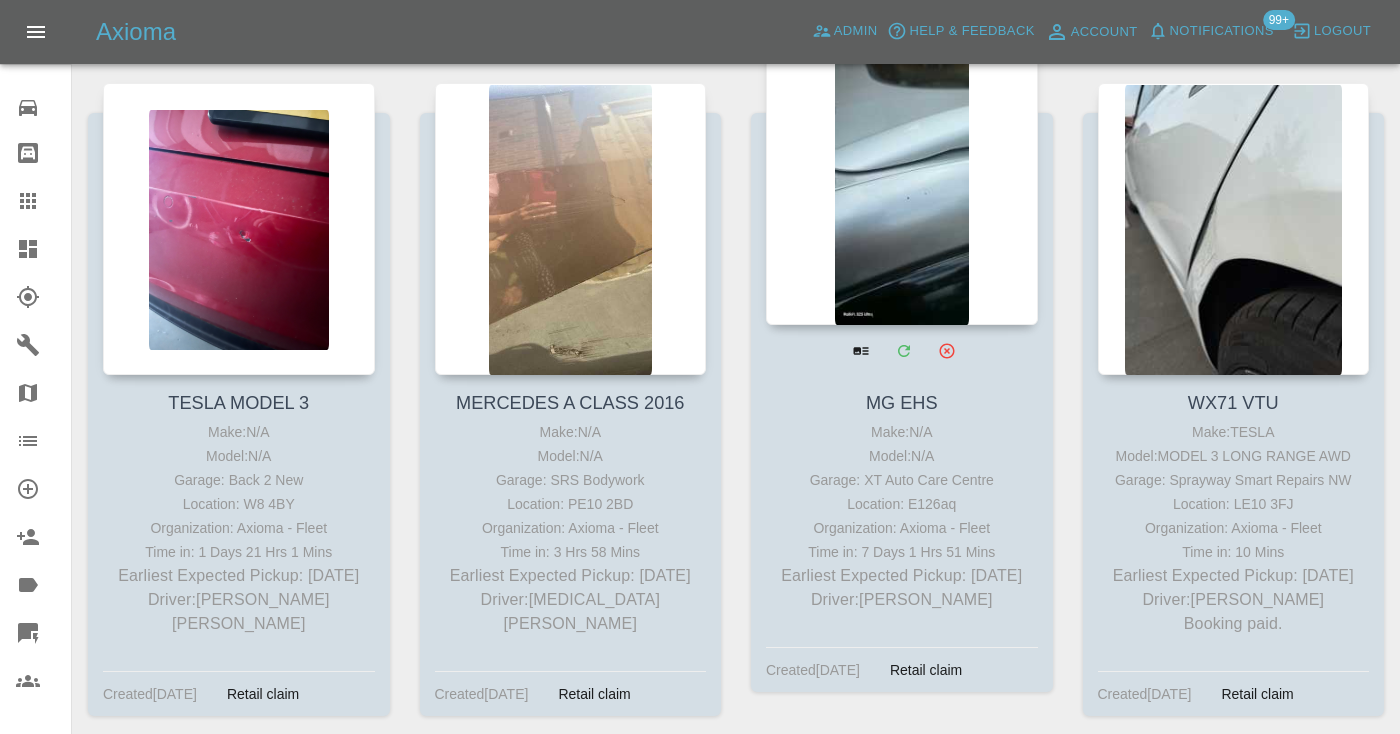 click at bounding box center [902, 179] 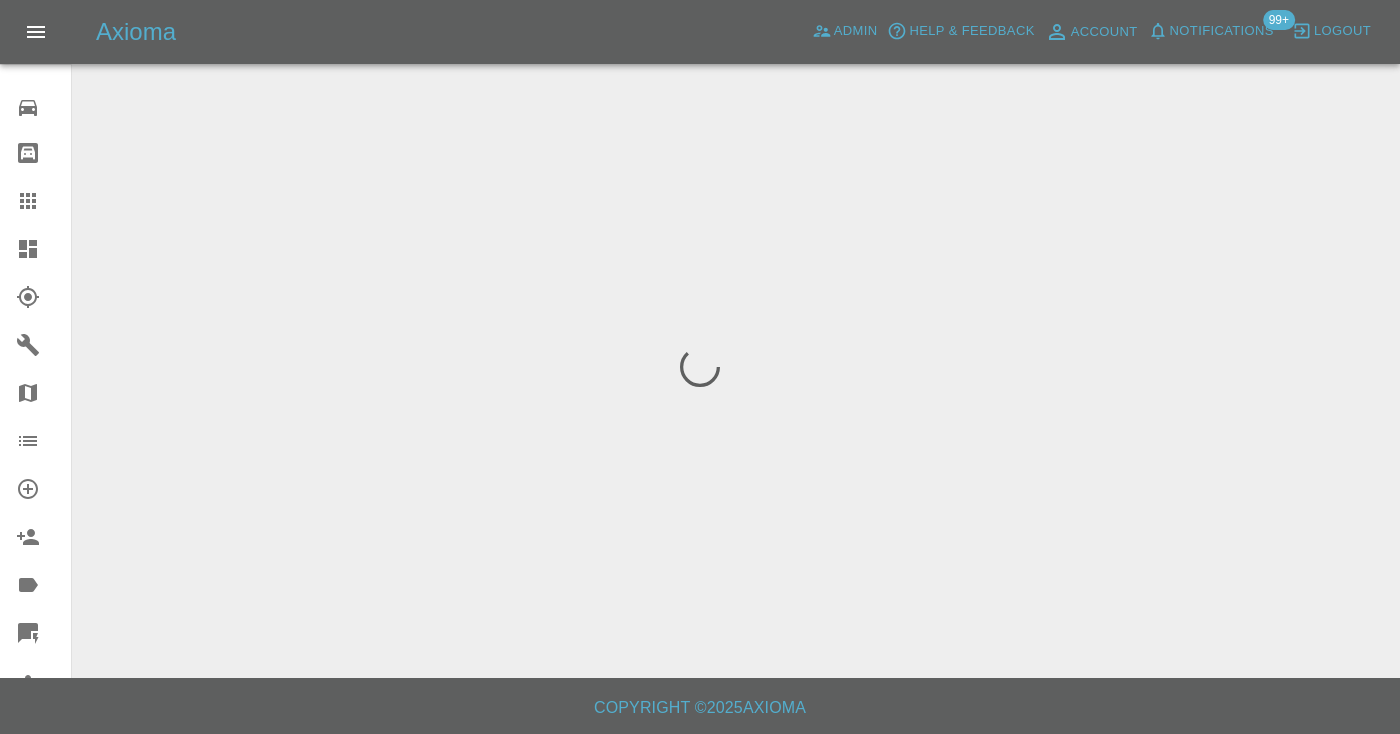 scroll, scrollTop: 0, scrollLeft: 0, axis: both 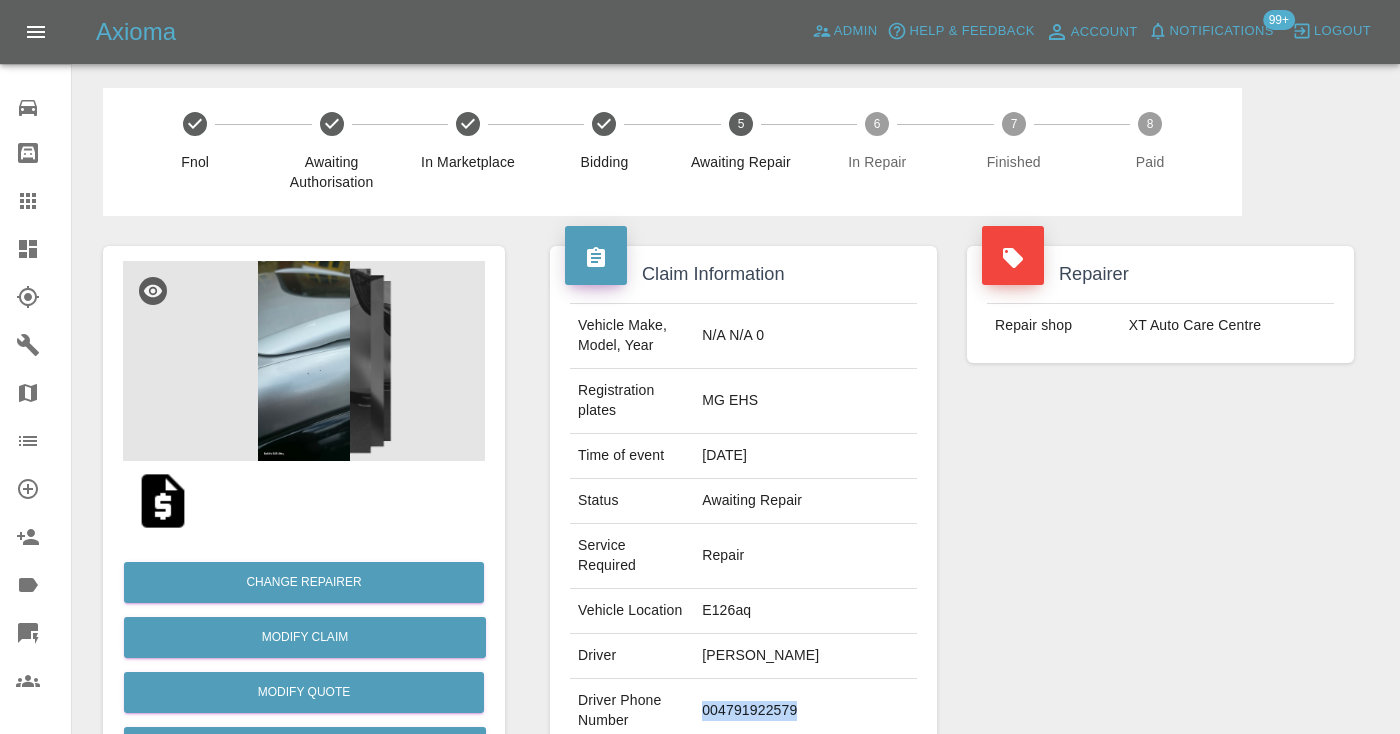 drag, startPoint x: 824, startPoint y: 669, endPoint x: 718, endPoint y: 666, distance: 106.04244 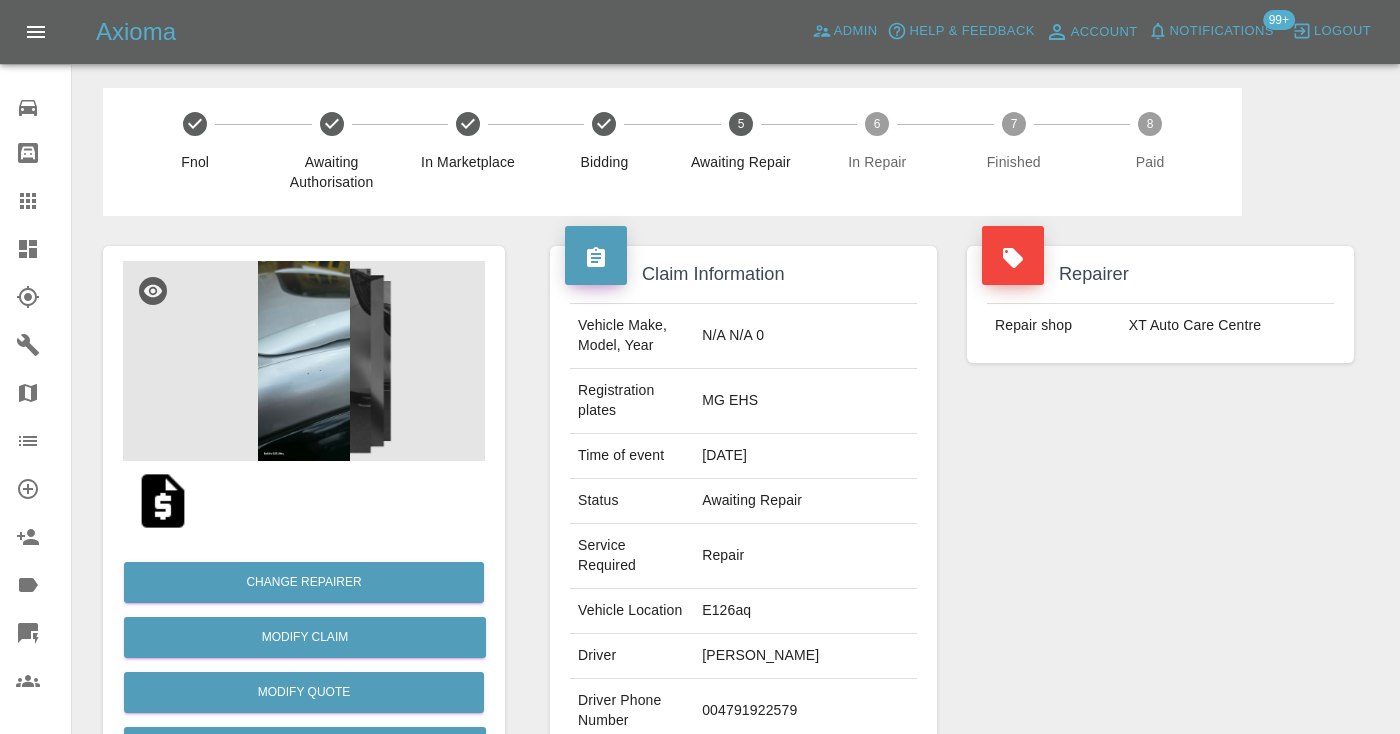 click on "Repairer Repair shop XT Auto Care Centre" at bounding box center [1160, 544] 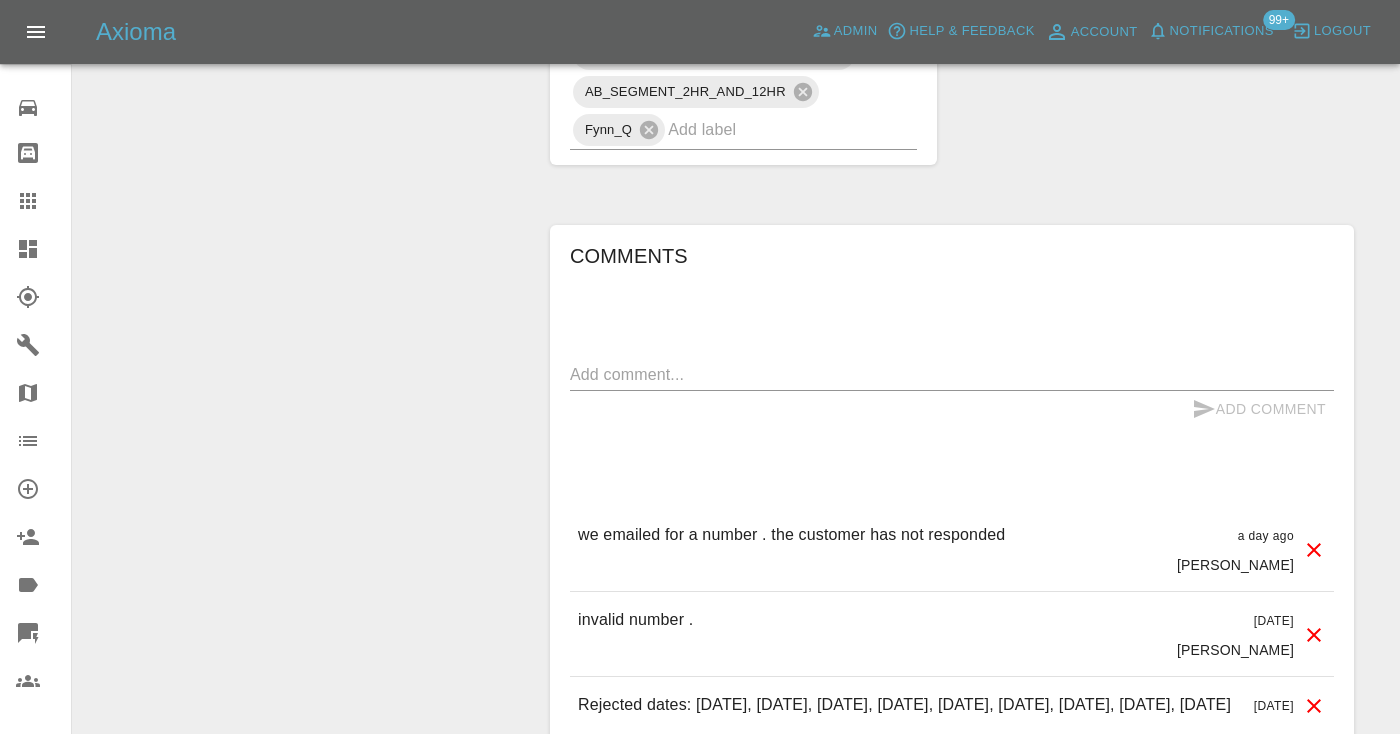 scroll, scrollTop: 1625, scrollLeft: 0, axis: vertical 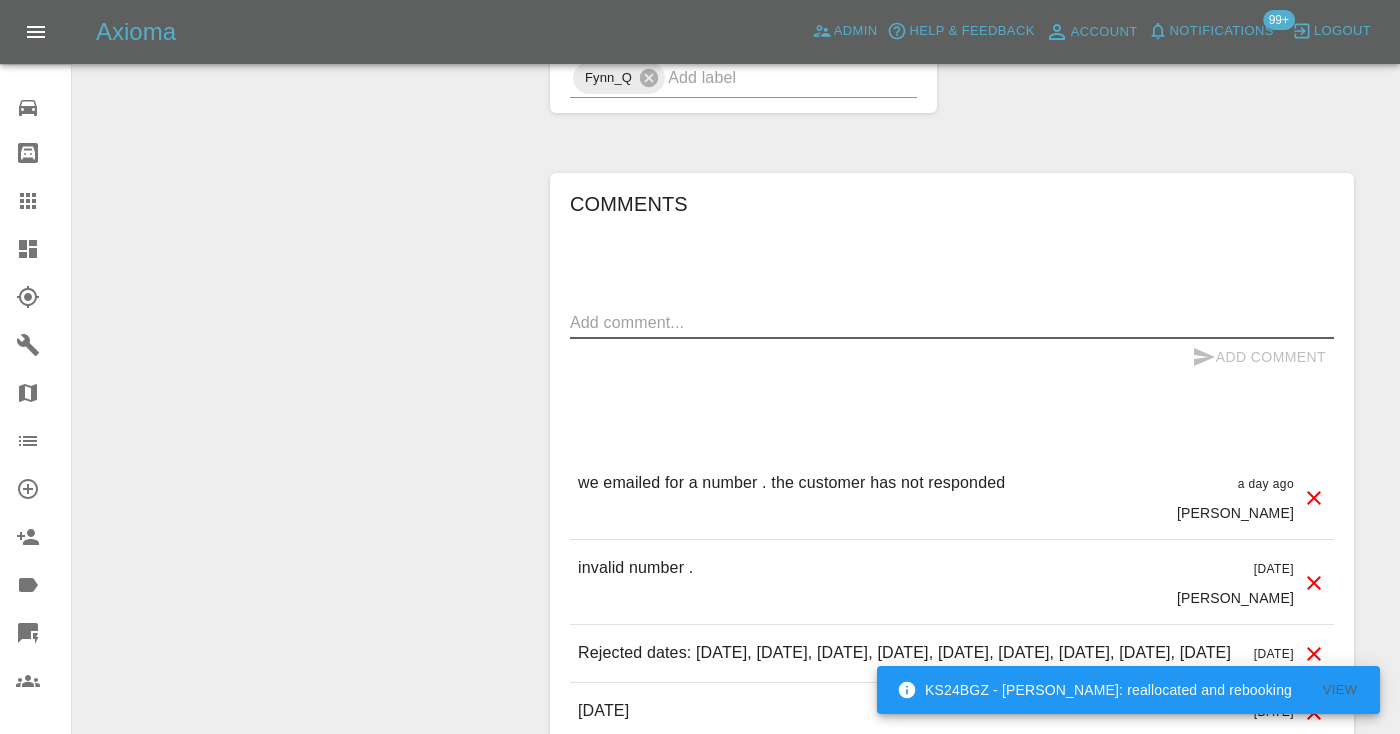 click at bounding box center [952, 322] 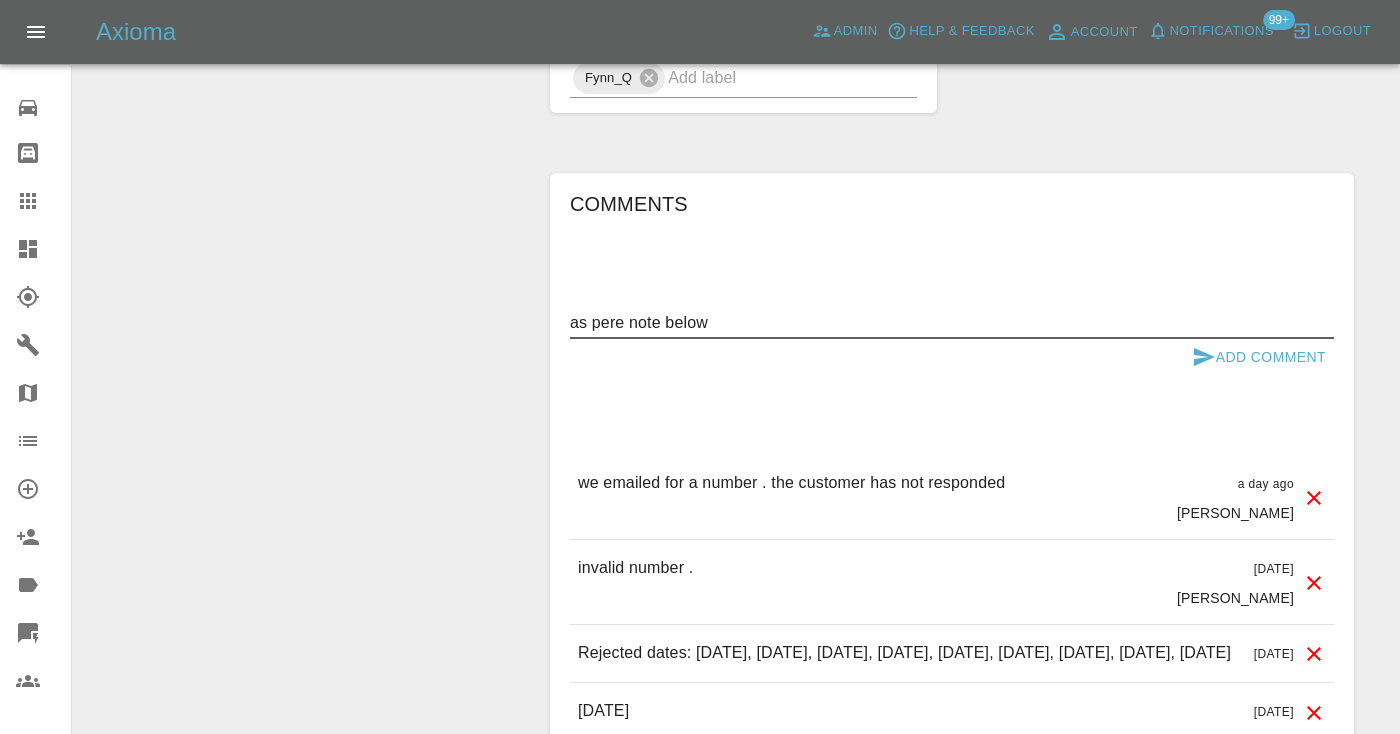 type on "as pere note below" 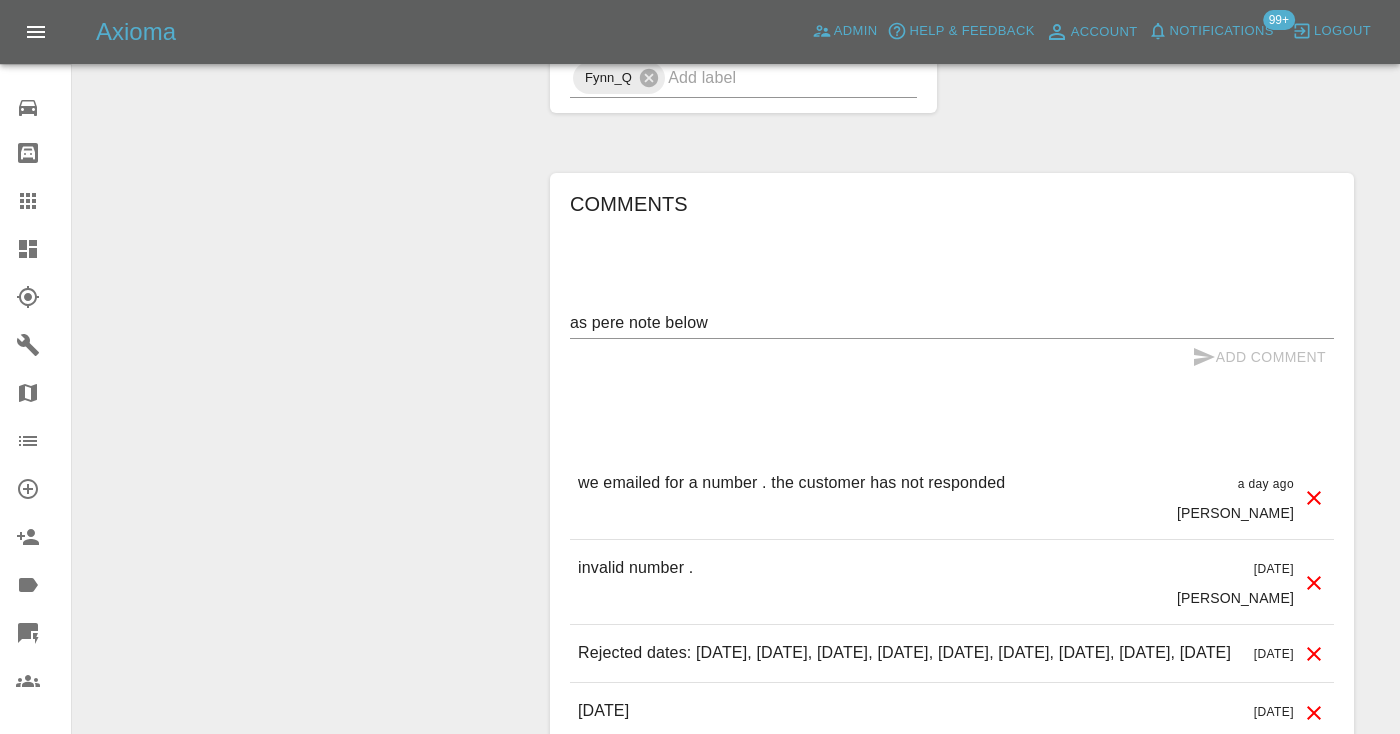 type 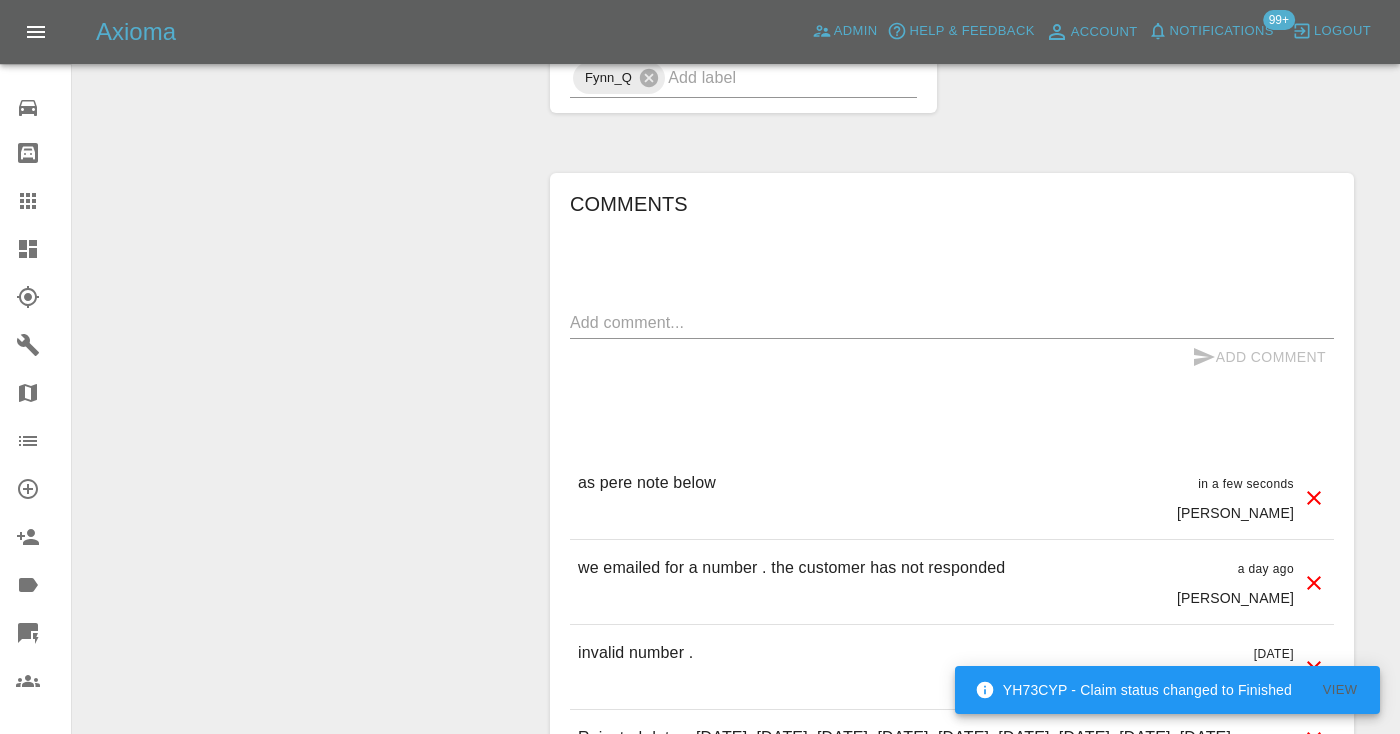 click at bounding box center [44, 201] 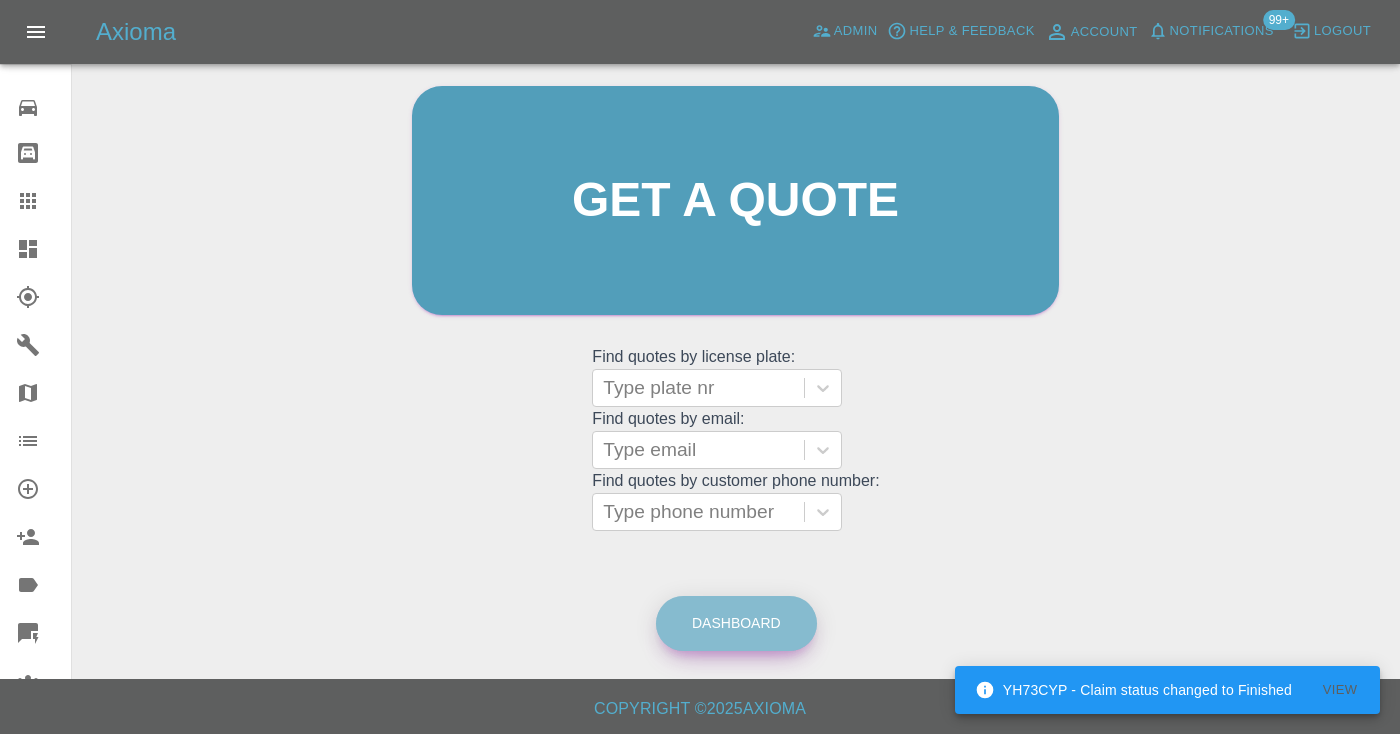 click on "Dashboard" at bounding box center (736, 623) 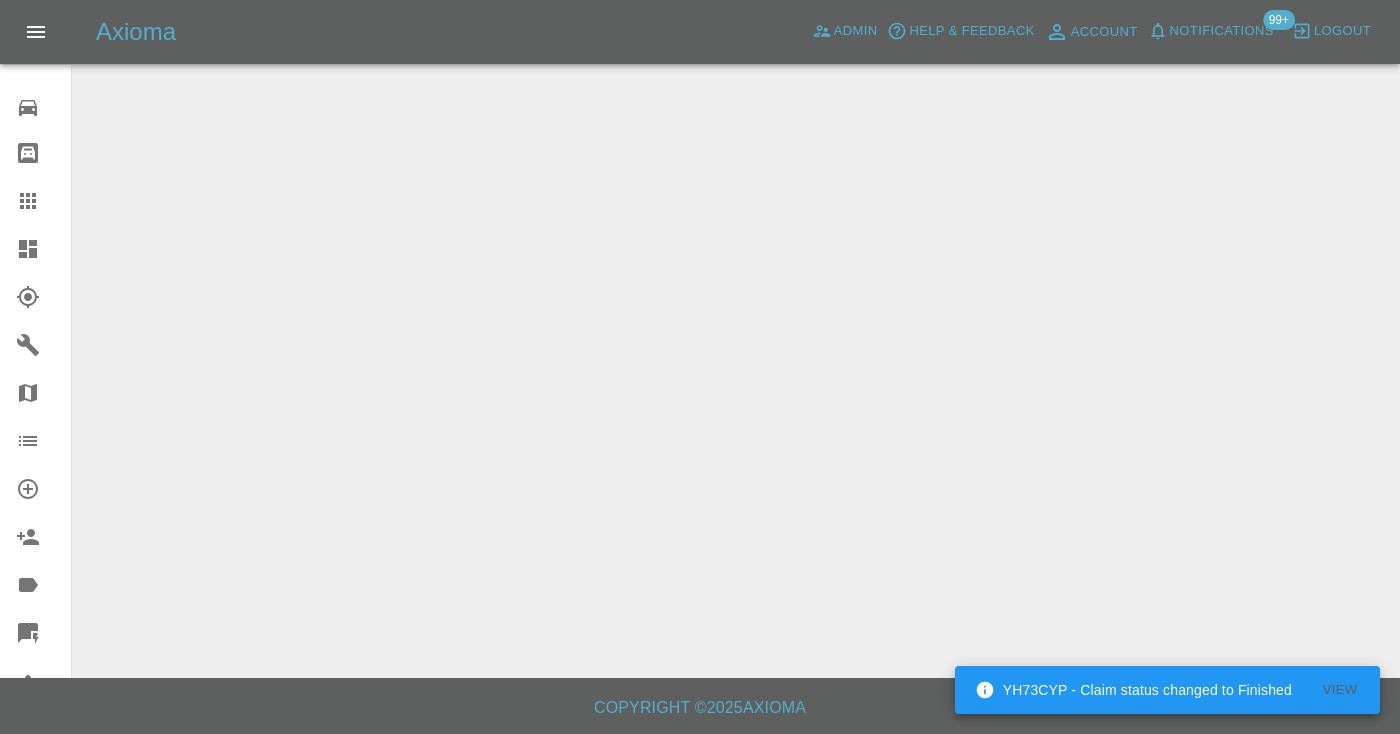 scroll, scrollTop: 0, scrollLeft: 0, axis: both 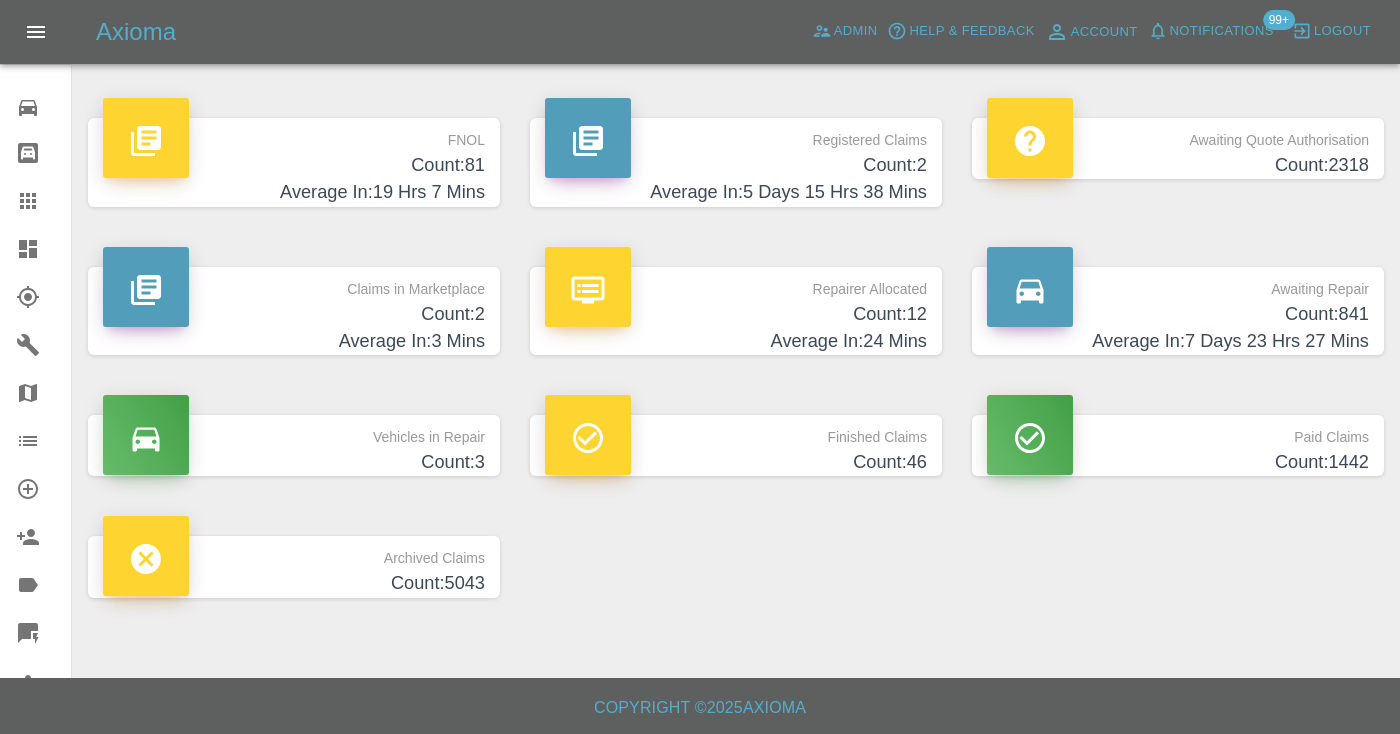 click on "Claims" at bounding box center (35, 201) 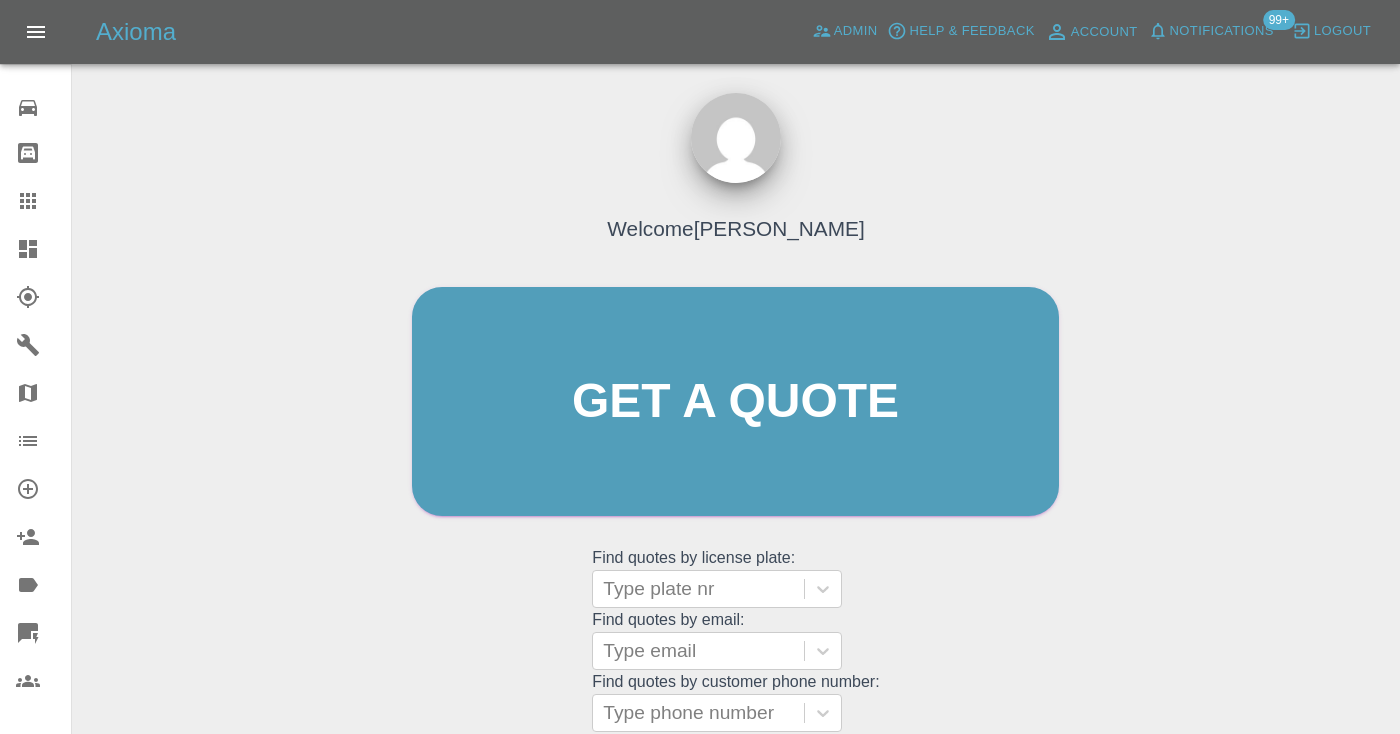 click on "Welcome  Castro Get a quote Get a quote Find quotes by license plate: Type plate nr Find quotes by email: Type email Find quotes by customer phone number: Type phone number" at bounding box center (735, 440) 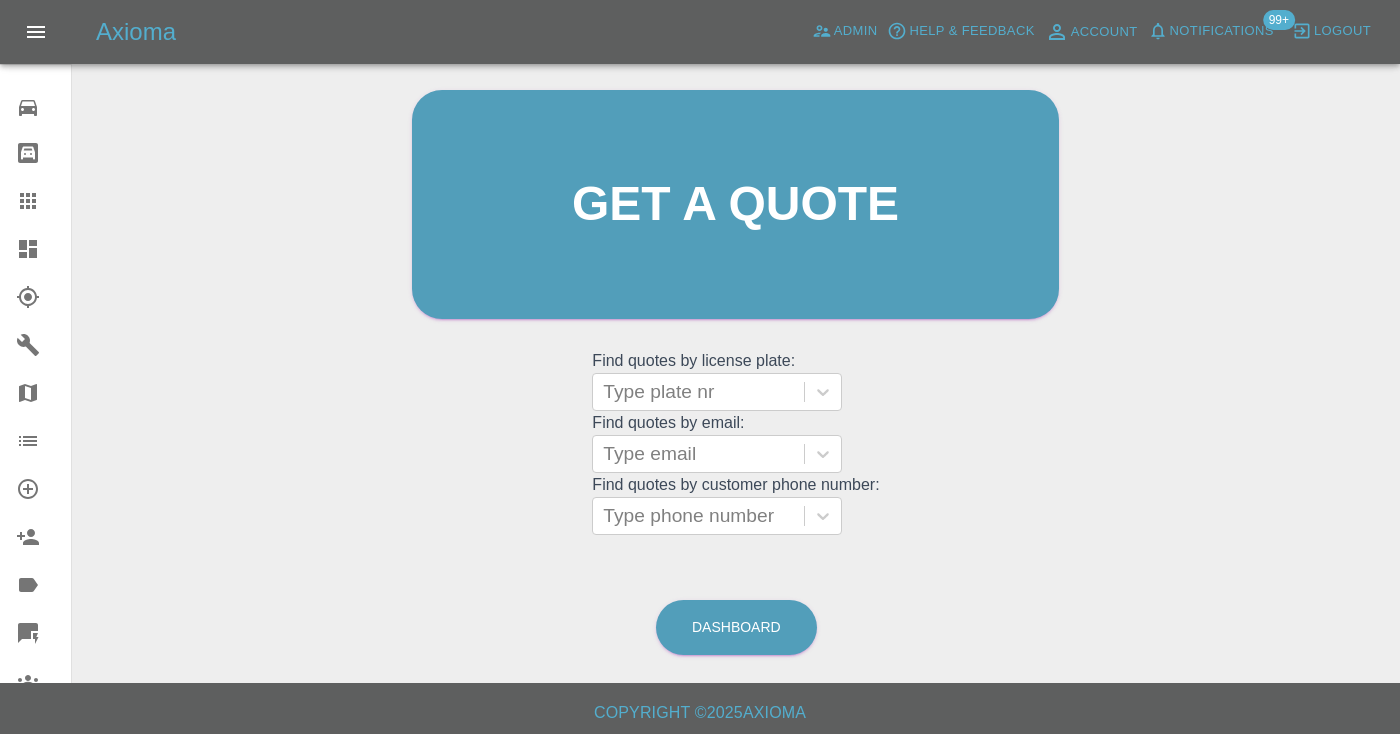 scroll, scrollTop: 202, scrollLeft: 0, axis: vertical 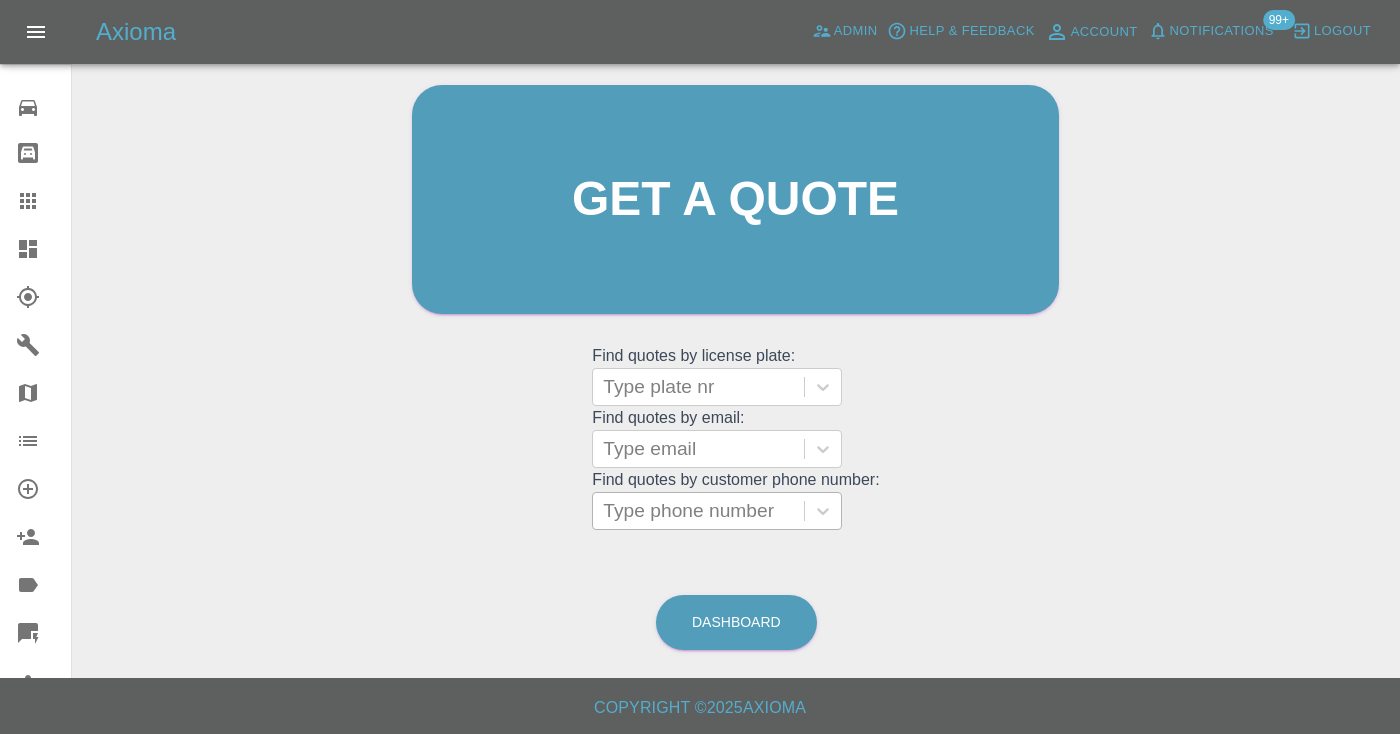 click on "Type phone number" at bounding box center (698, 511) 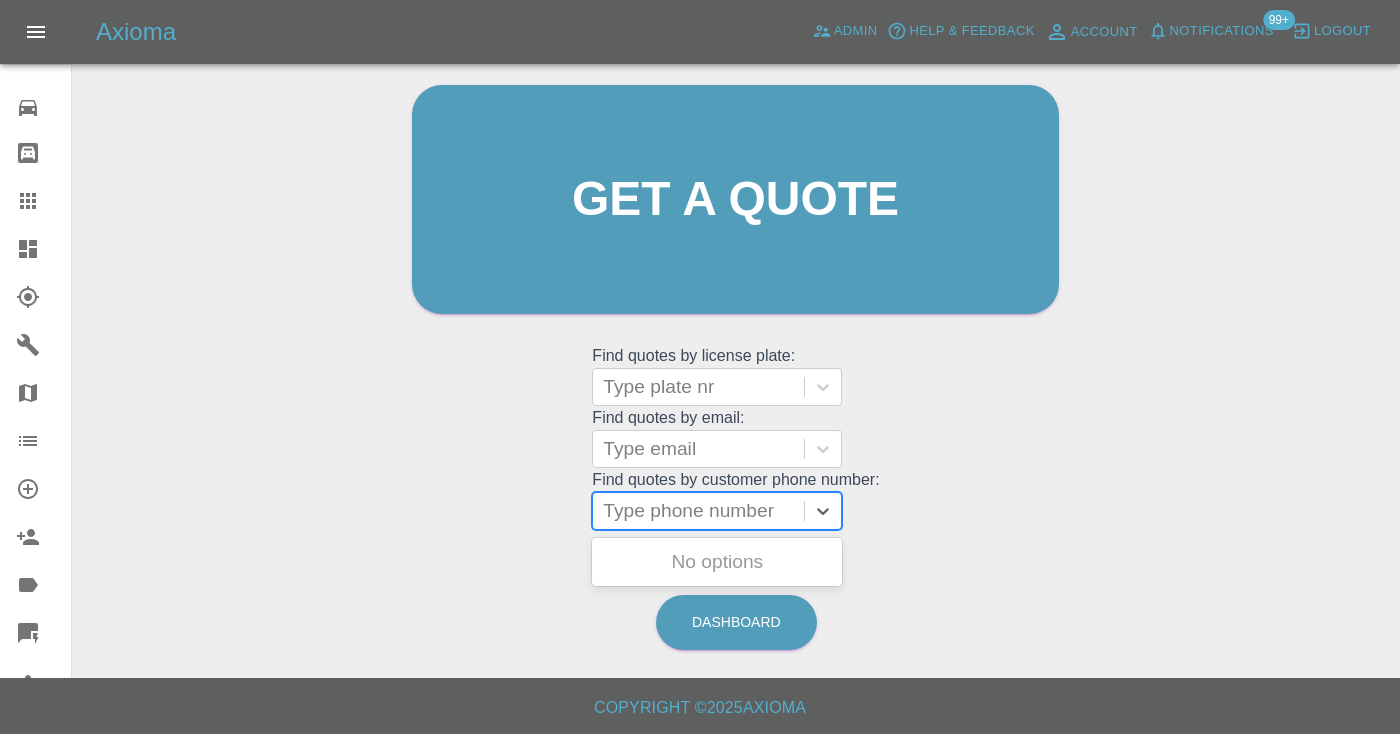 paste on "07572598048" 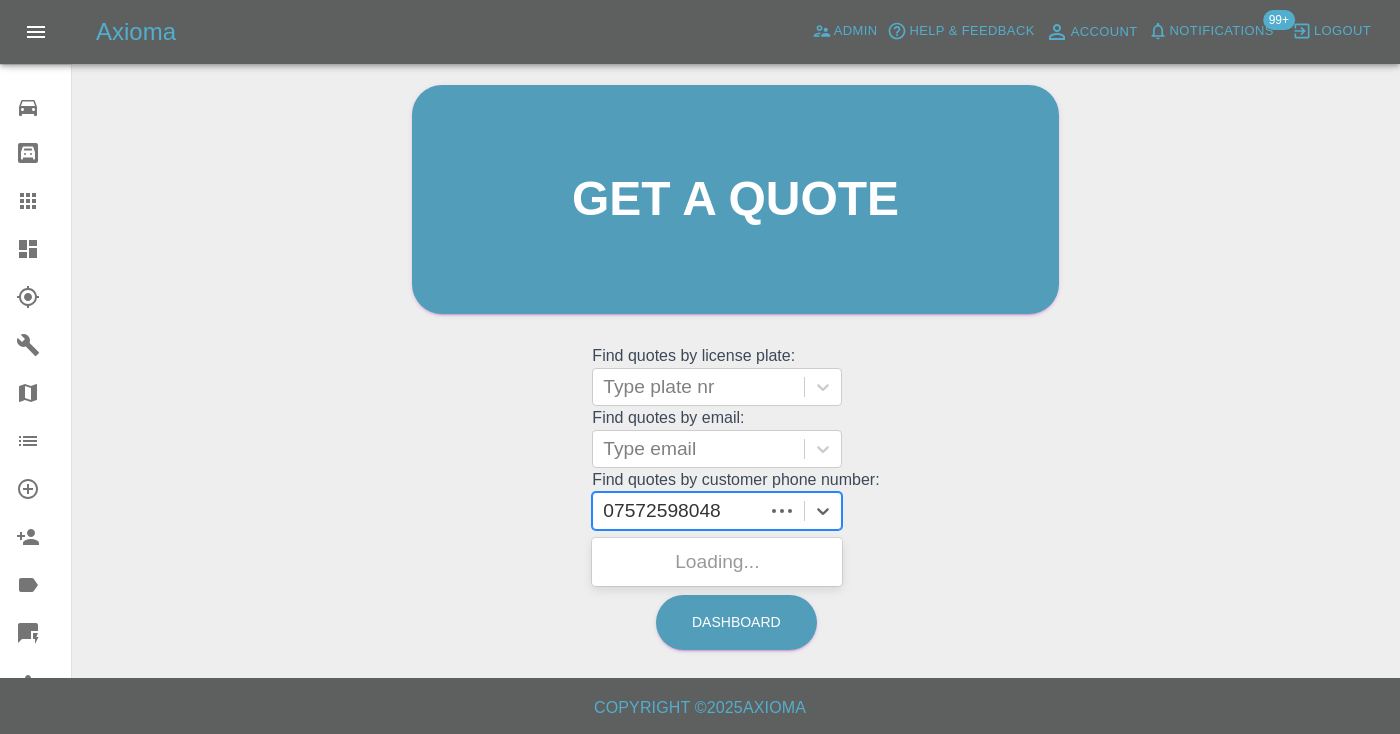 scroll, scrollTop: 201, scrollLeft: 0, axis: vertical 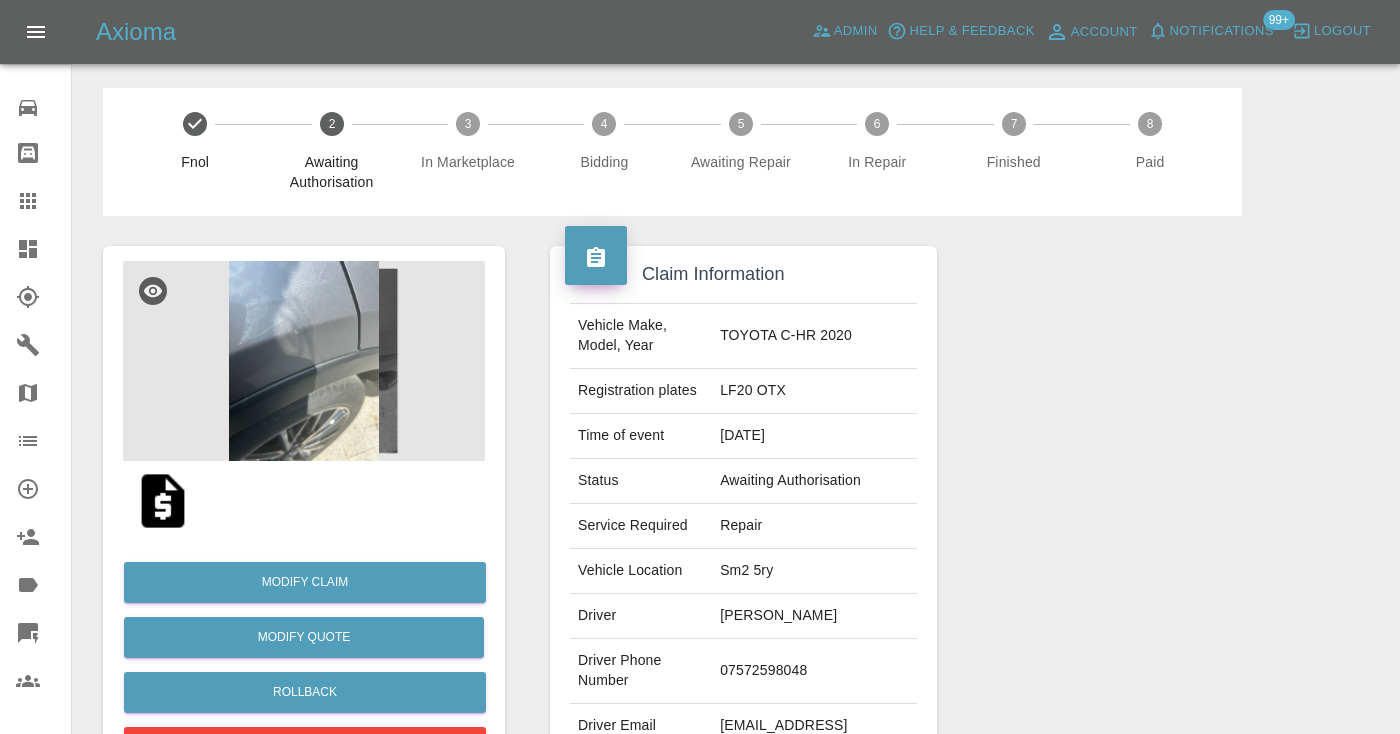 click at bounding box center (304, 361) 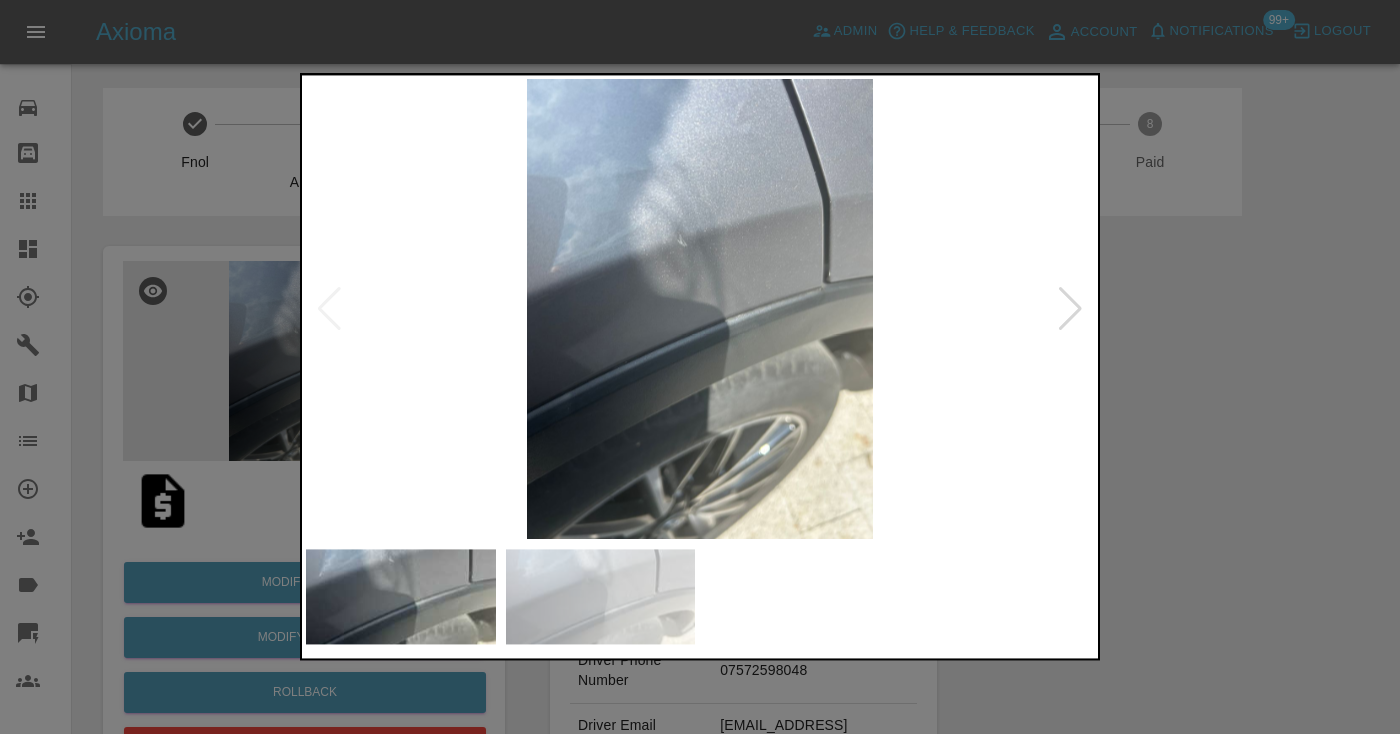 click at bounding box center [1070, 309] 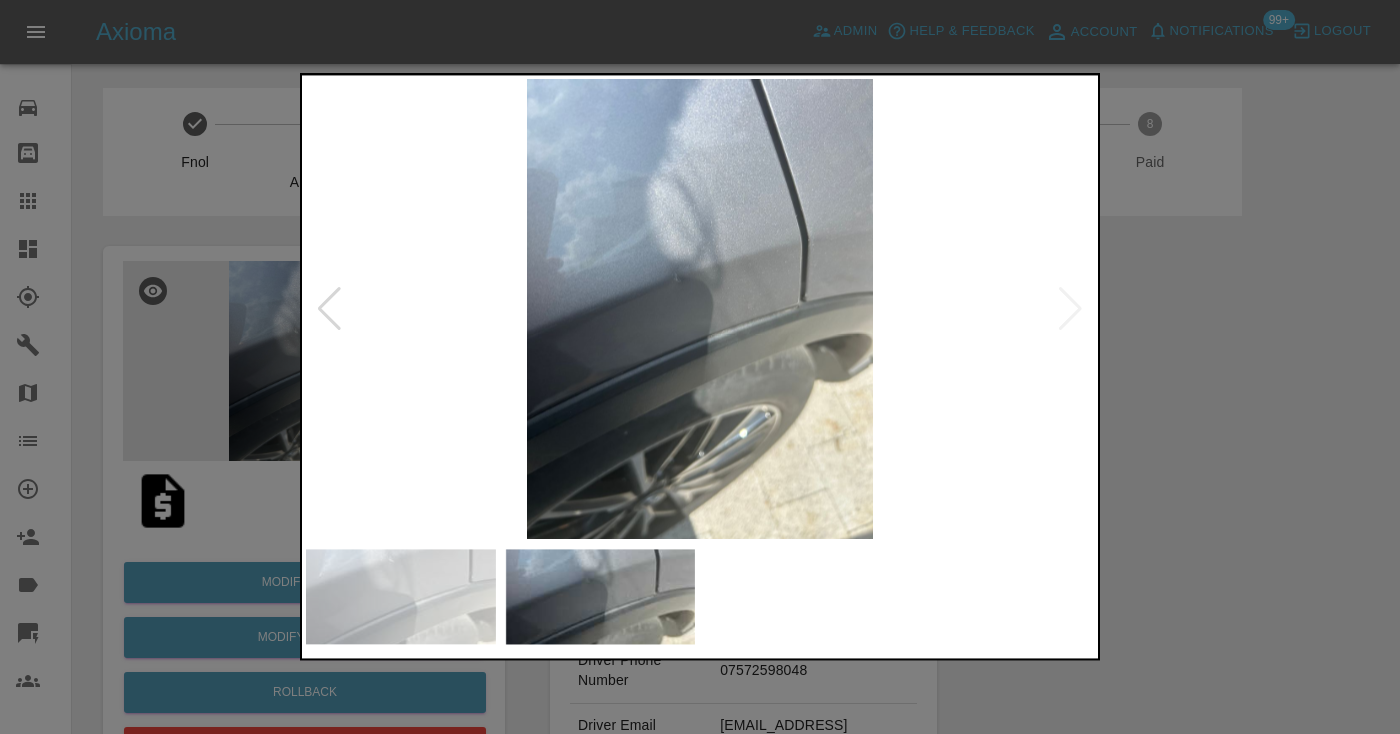 click at bounding box center (329, 309) 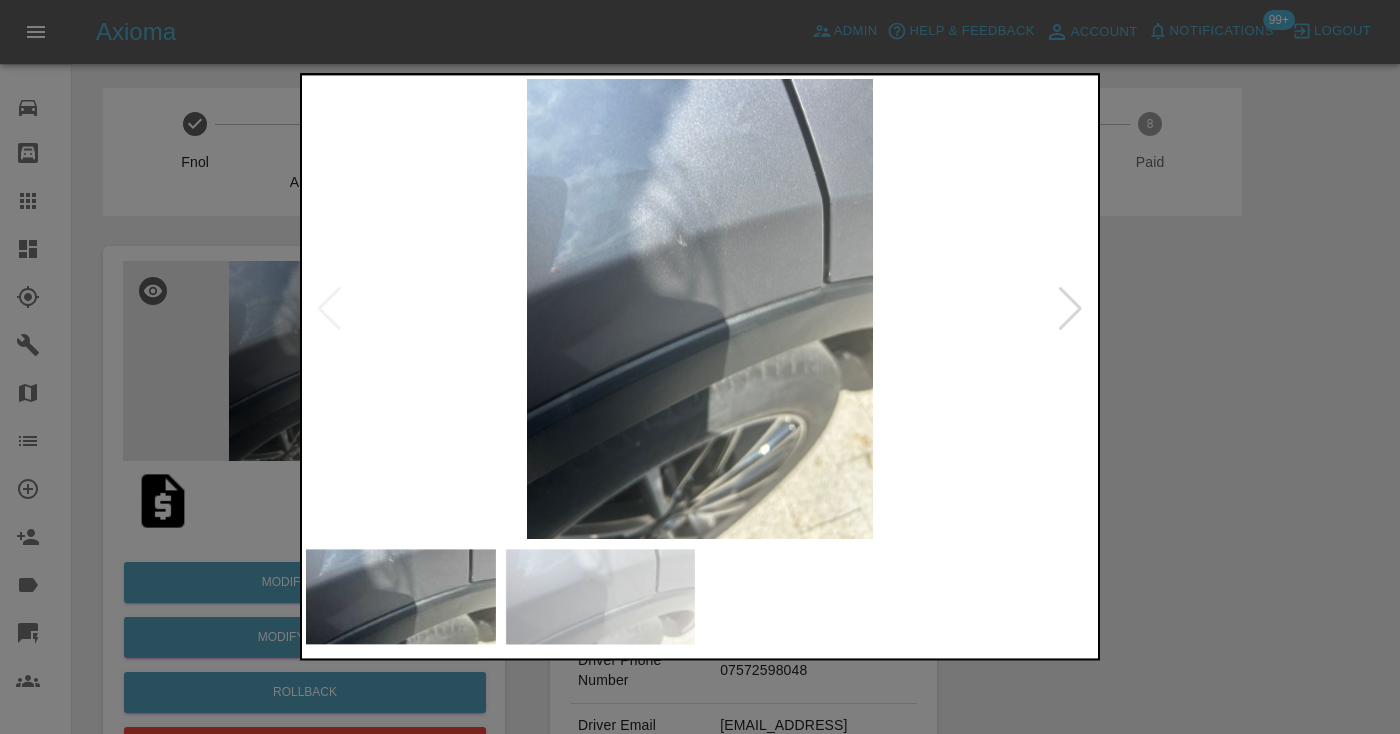 click at bounding box center (700, 367) 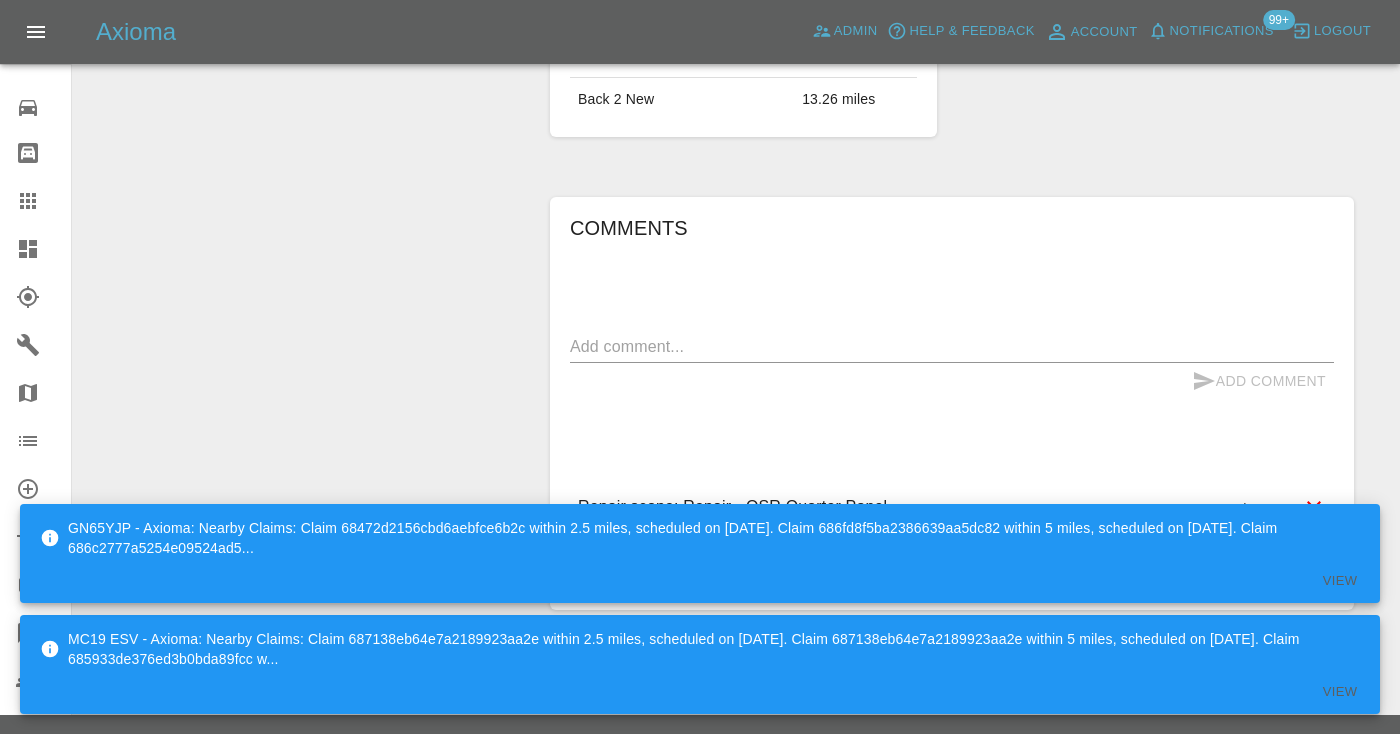 scroll, scrollTop: 1492, scrollLeft: 0, axis: vertical 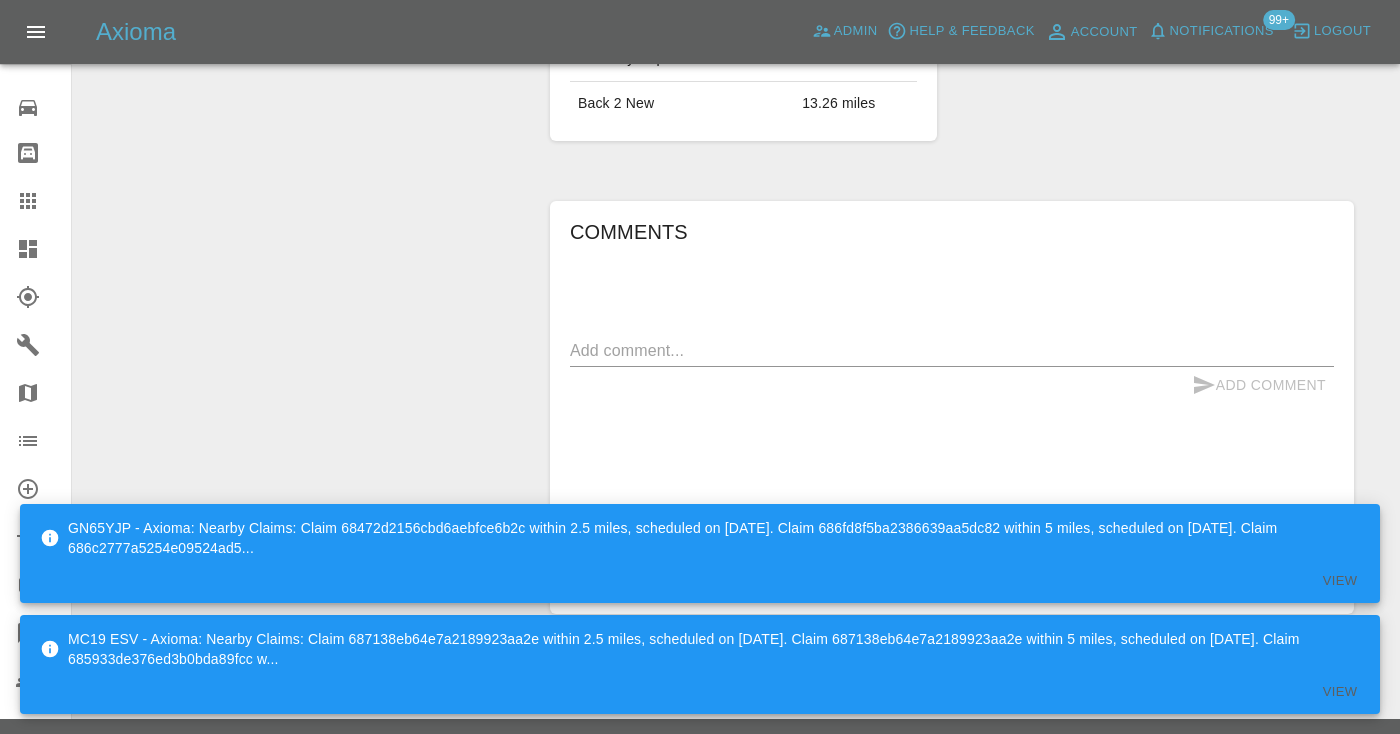 click on "Comments x Add Comment Repair scope: Repair - OSR Quarter Panel an hour ago Repair scope: Repair - OSR Quarter Panel an hour ago Hi I just wanted to find out how much to repair this dent please. an hour ago Hi I just wanted to find out how much to repair this dent please. an hour ago" at bounding box center [952, 407] 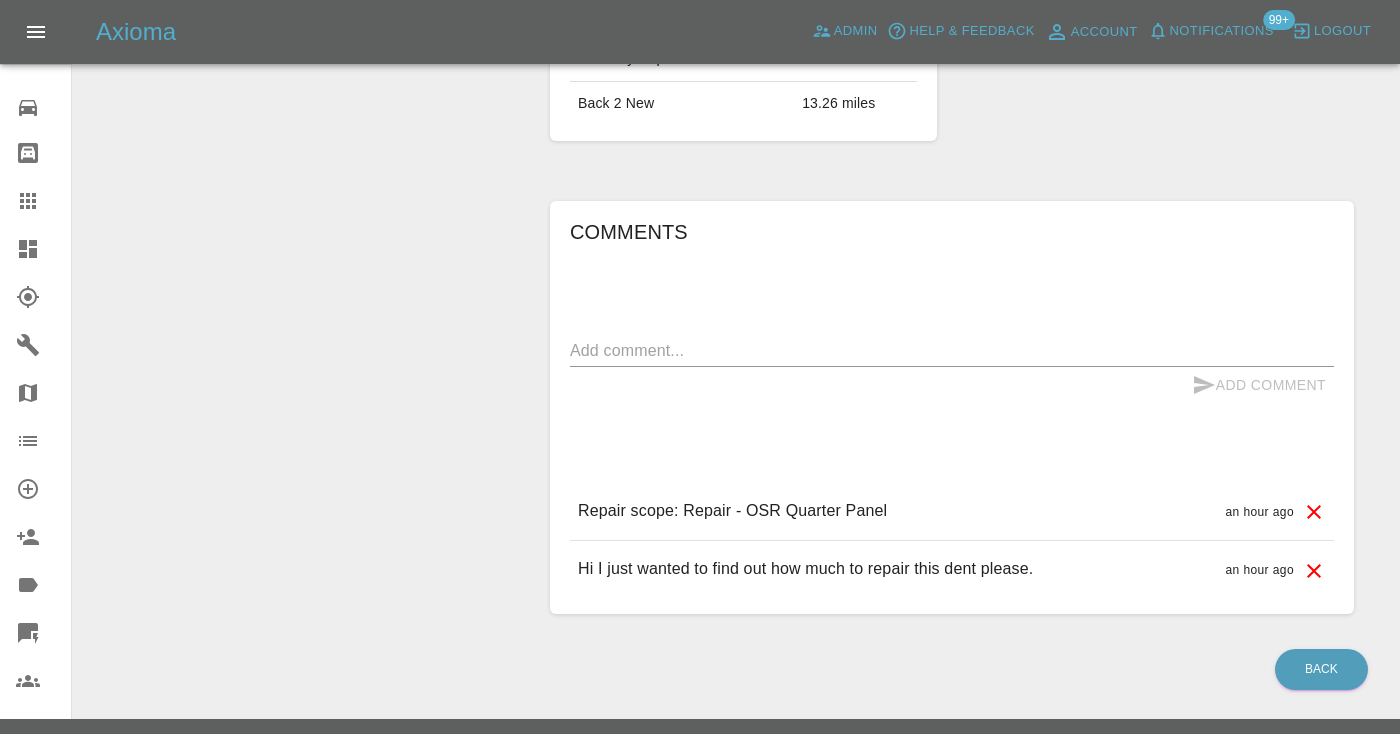 click at bounding box center [952, 350] 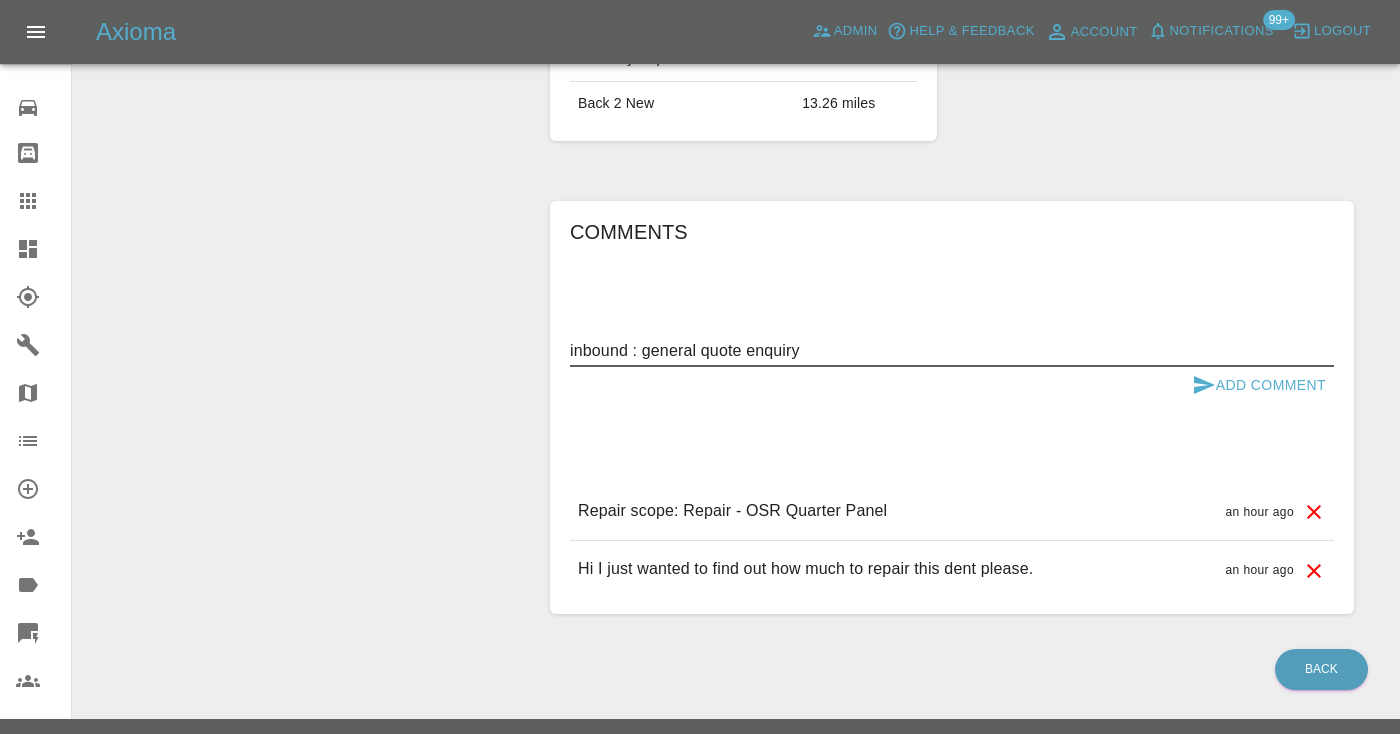 type on "inbound : general quote enquiry" 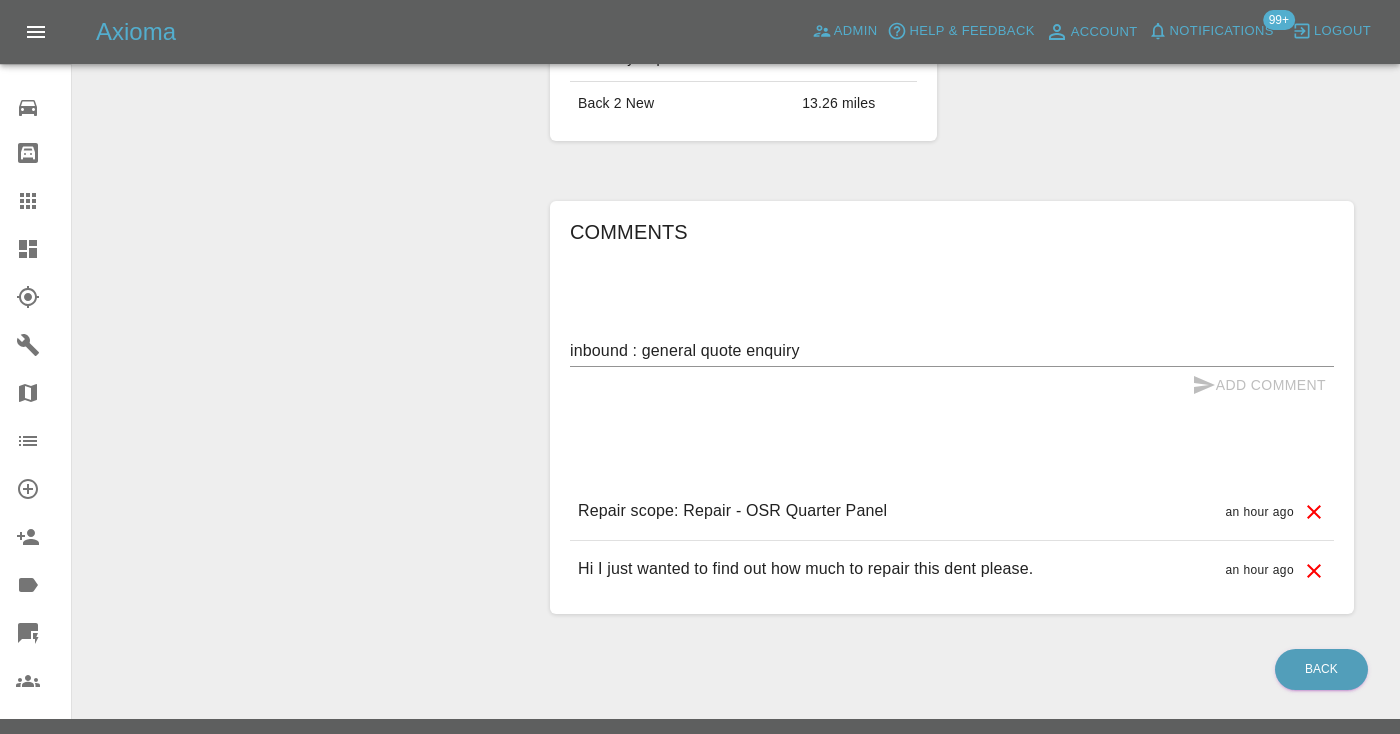 type 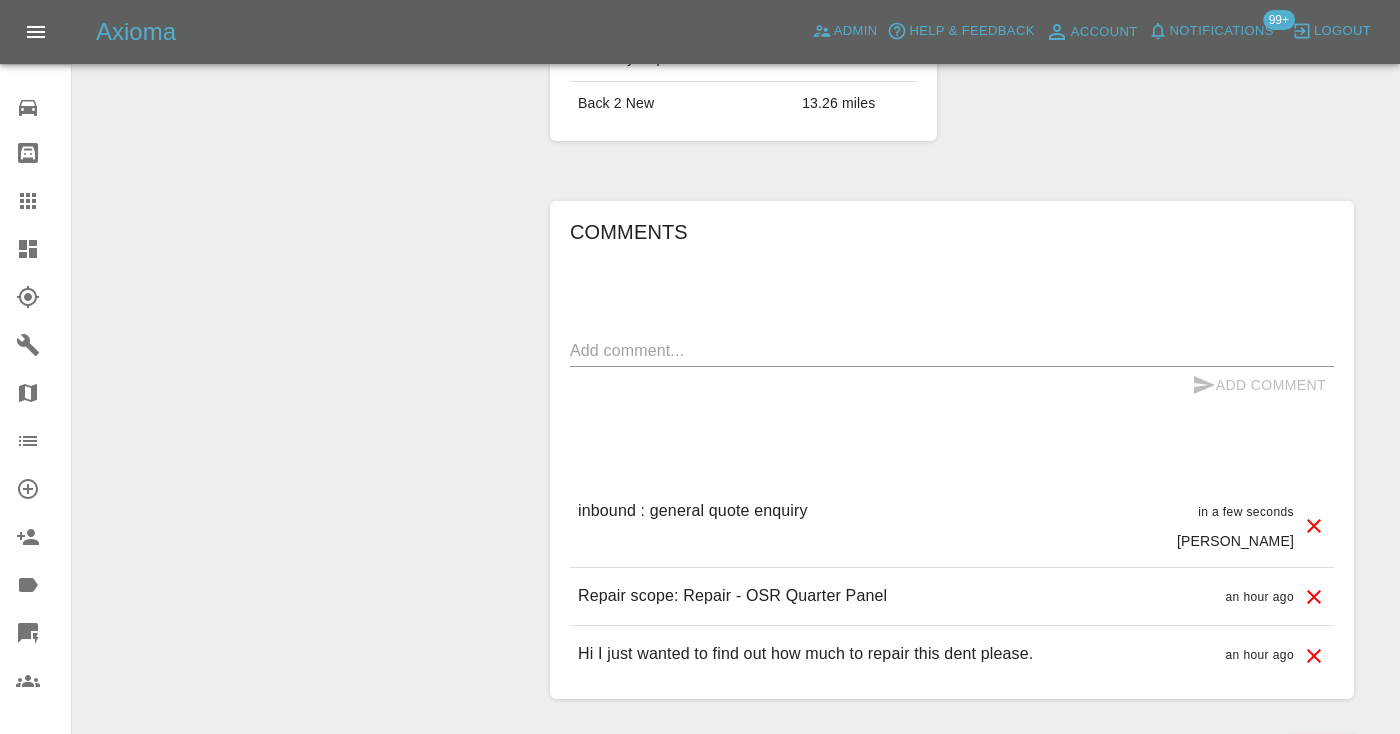 click 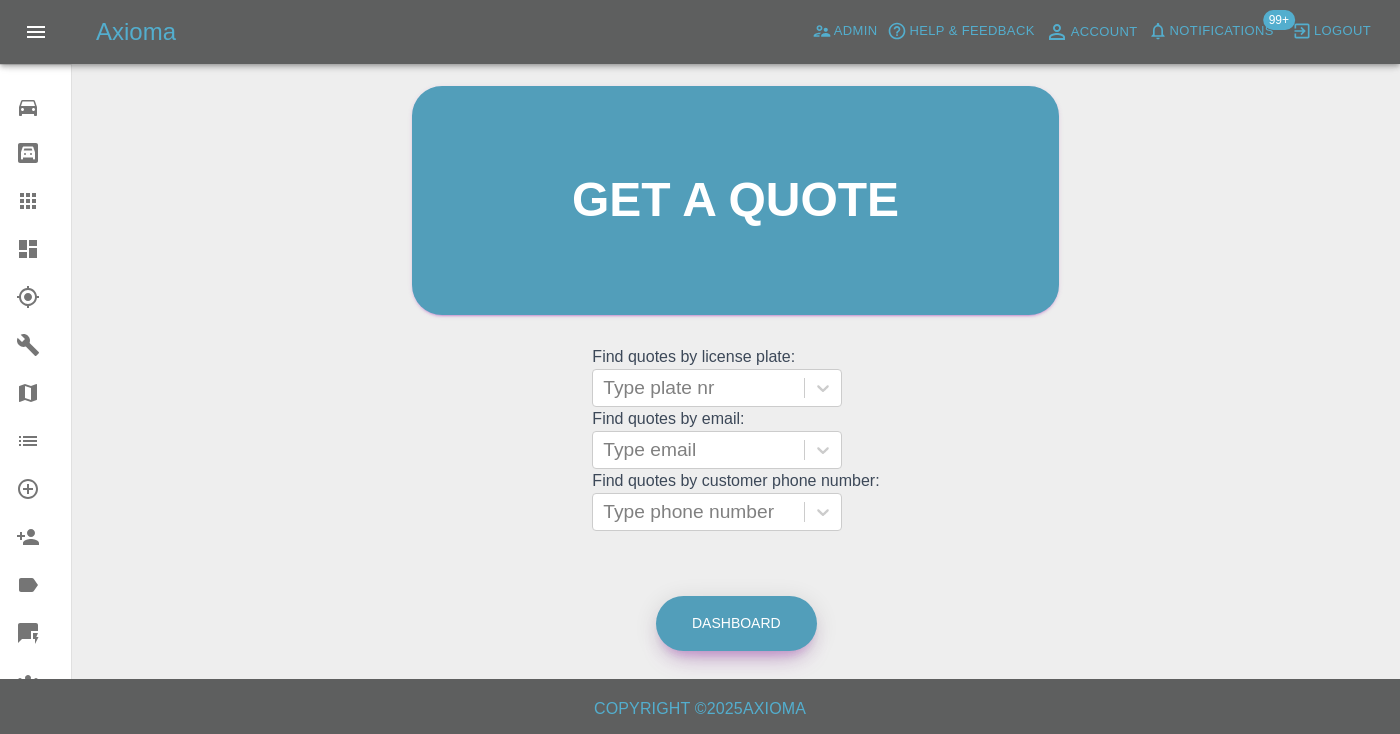 click on "Dashboard" at bounding box center [736, 623] 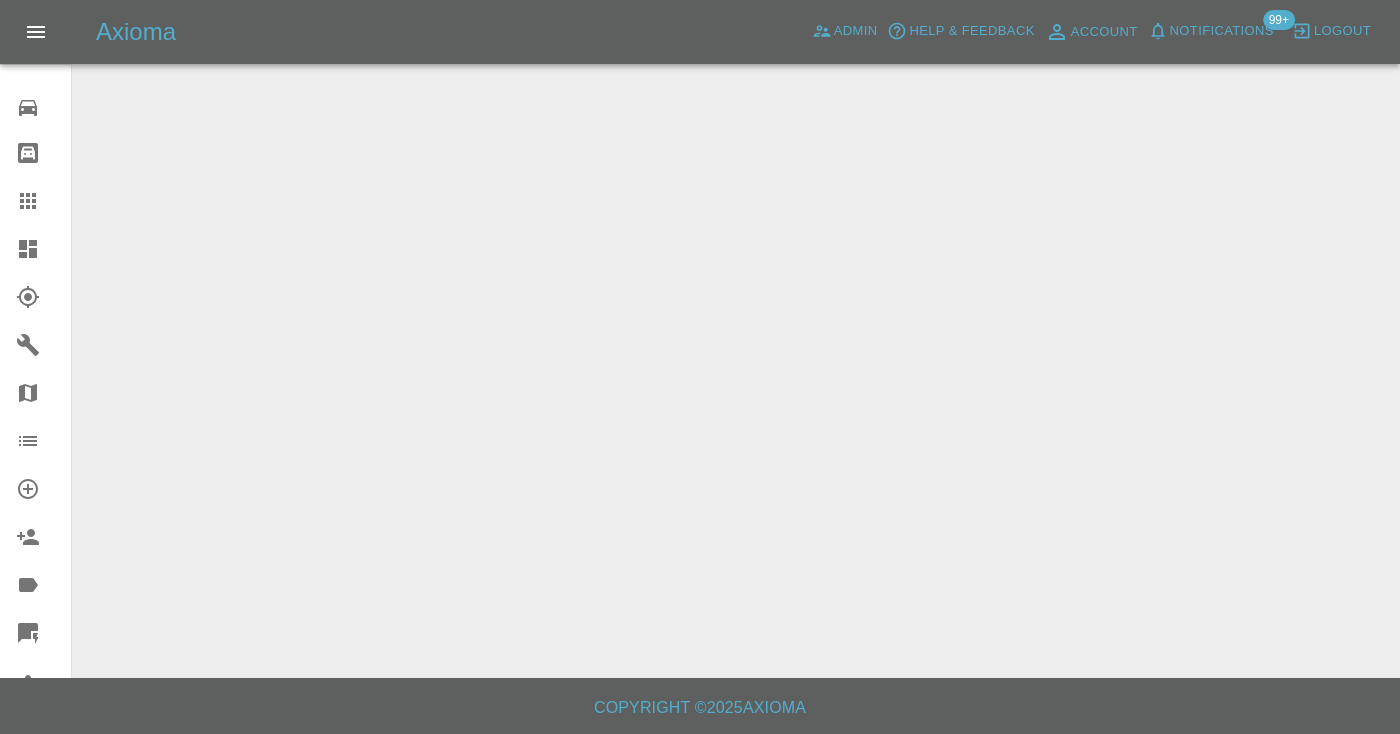 scroll, scrollTop: 0, scrollLeft: 0, axis: both 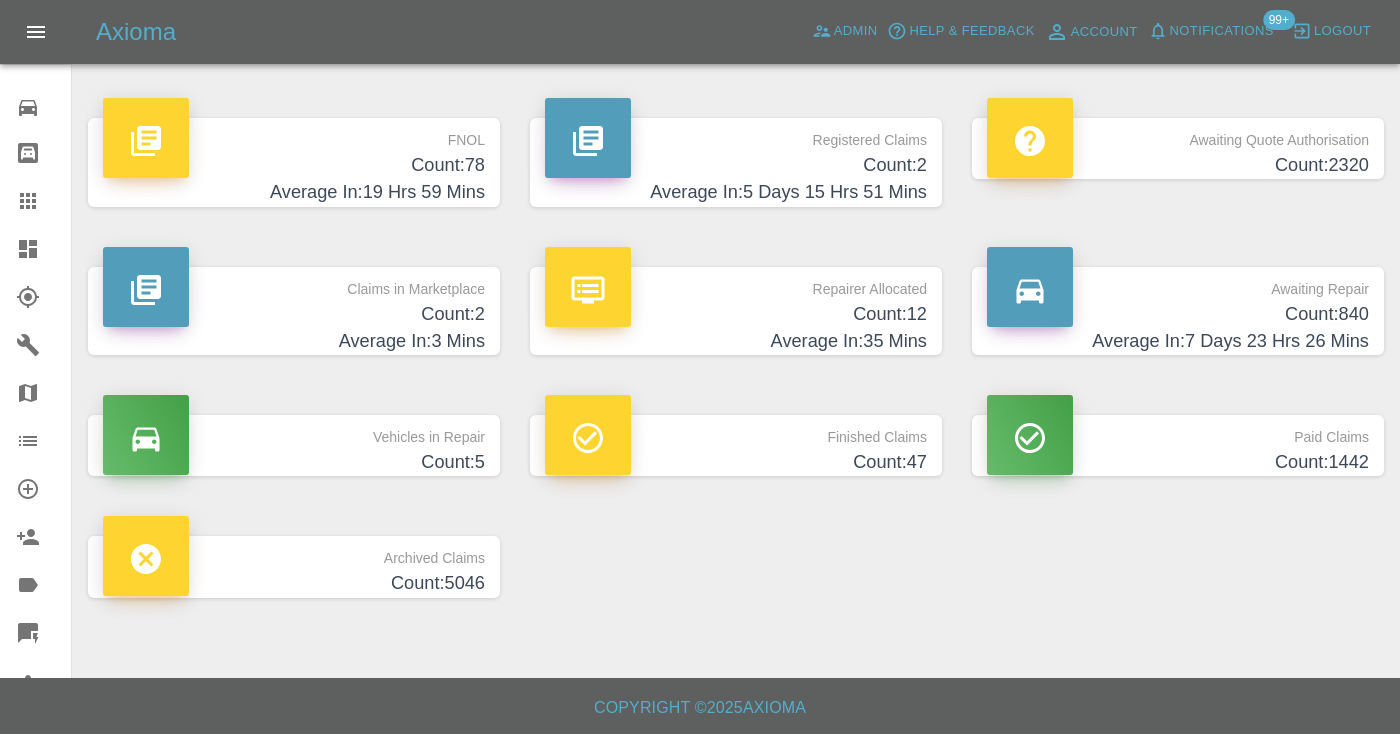 click on "Count:  840" at bounding box center [1178, 314] 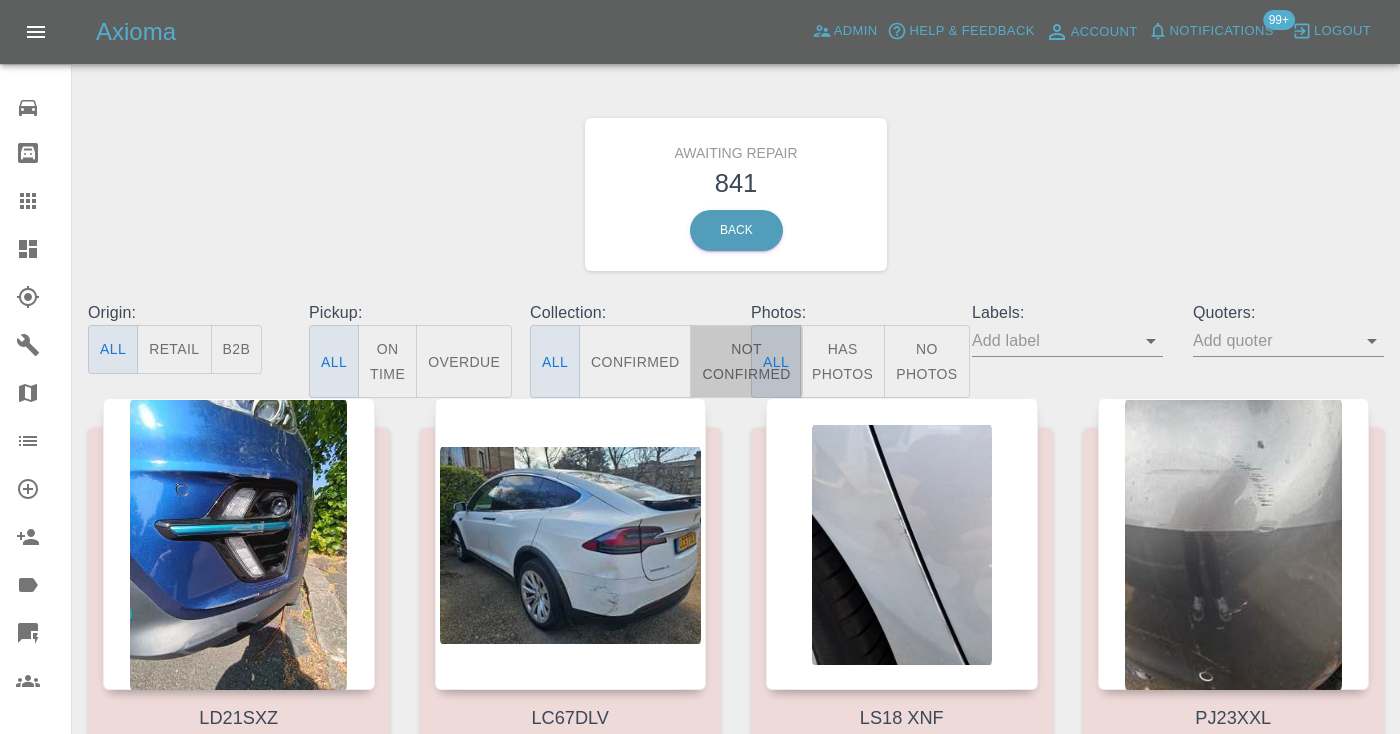 click on "Not Confirmed" at bounding box center (746, 361) 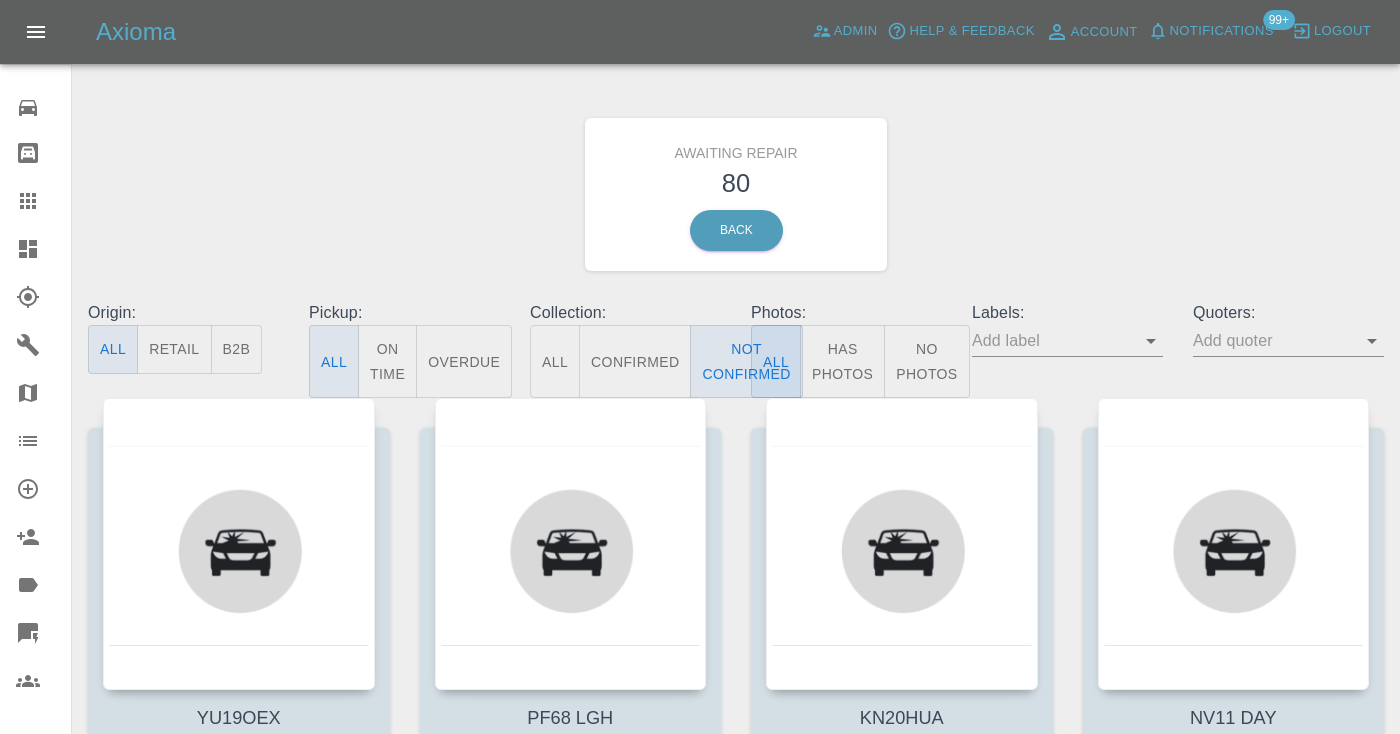 click on "Awaiting Repair 80 Back" at bounding box center (736, 194) 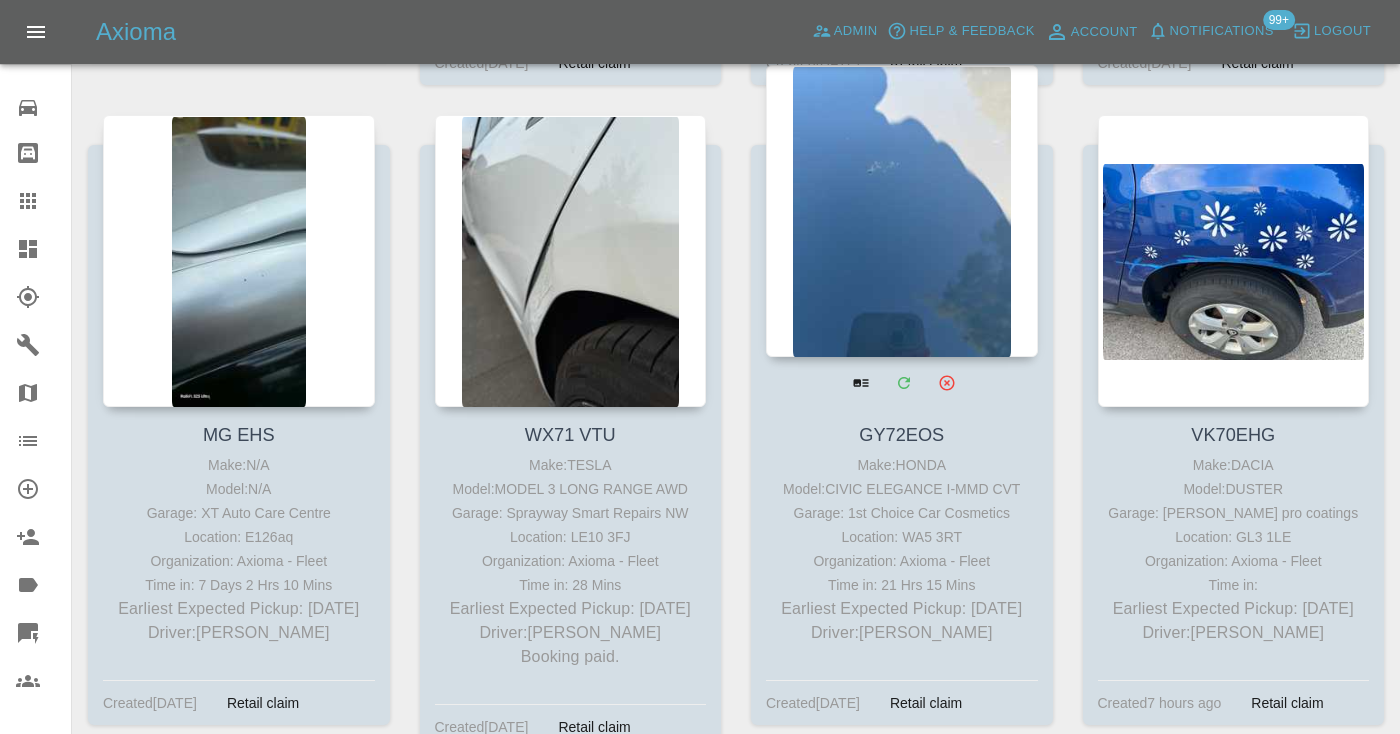scroll, scrollTop: 8881, scrollLeft: 0, axis: vertical 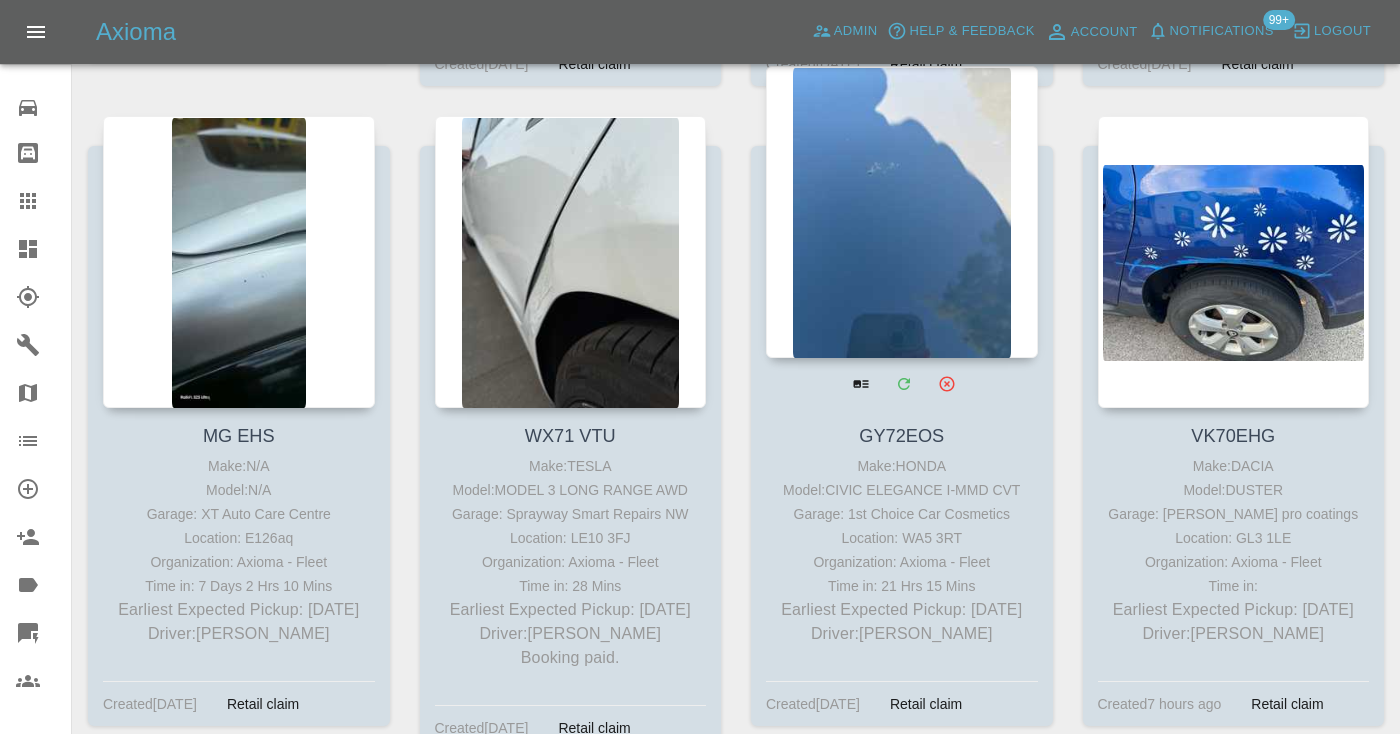 click at bounding box center [902, 212] 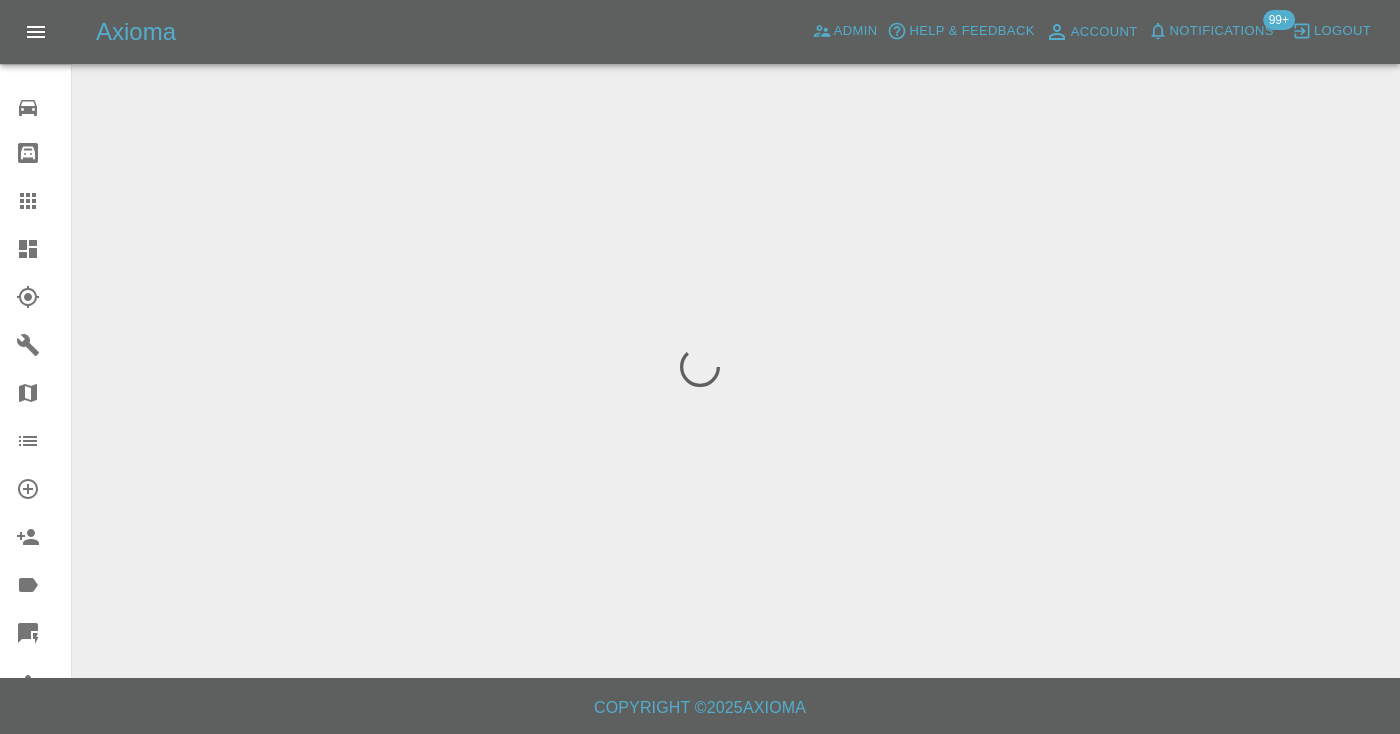 scroll, scrollTop: 0, scrollLeft: 0, axis: both 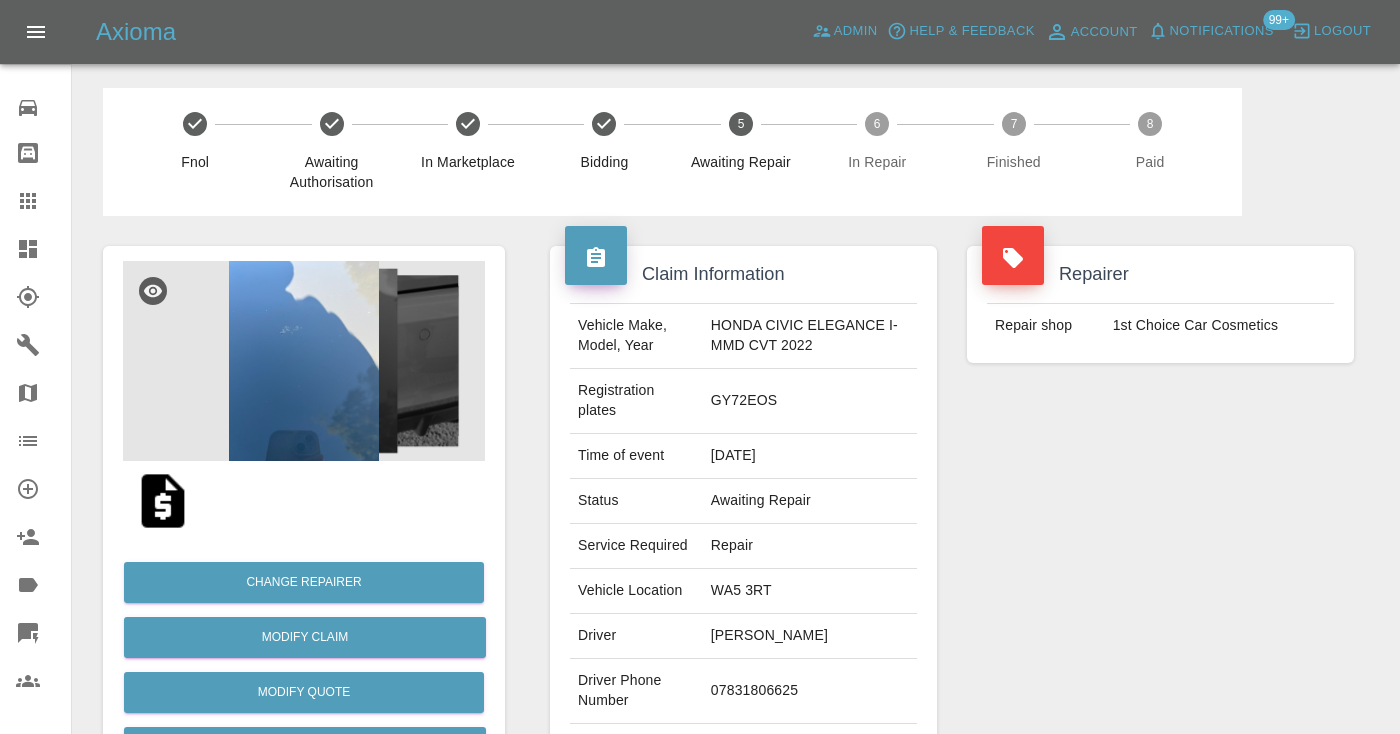 click on "07831806625" at bounding box center [810, 691] 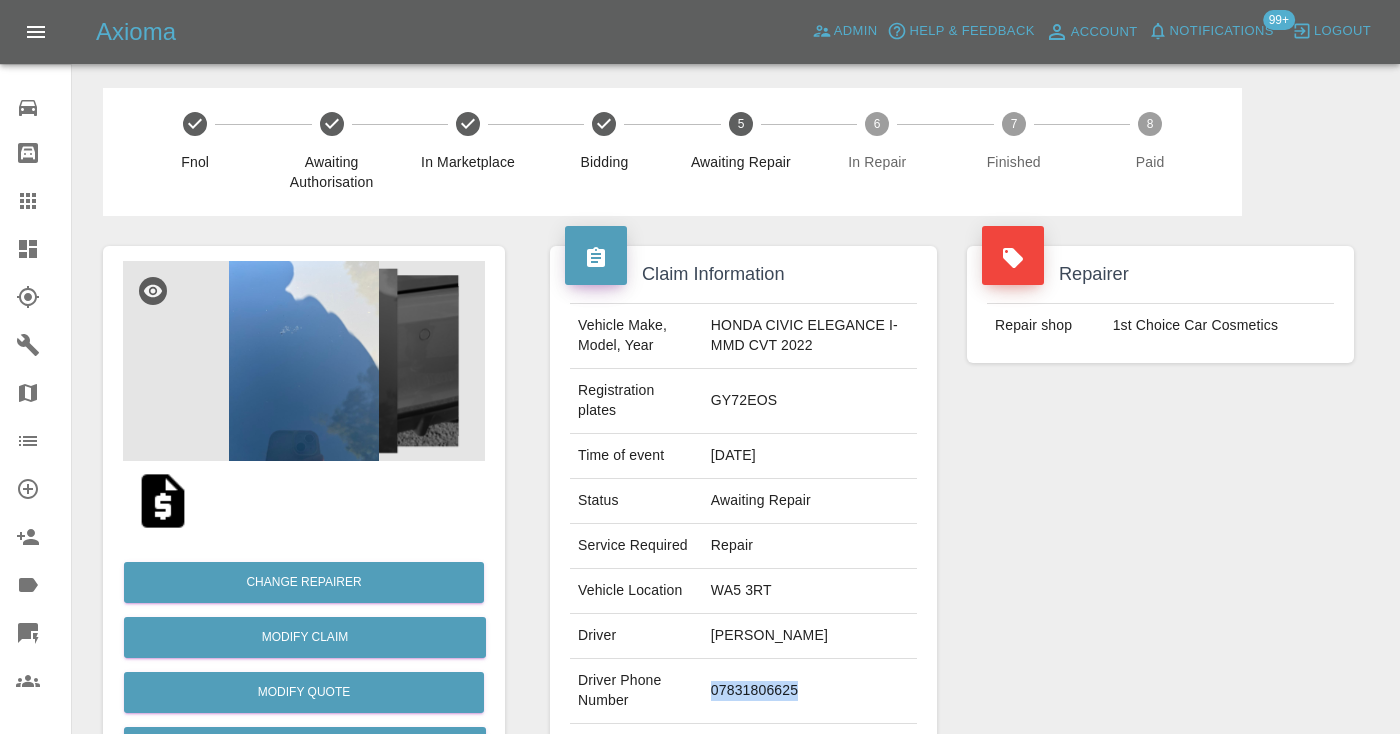 click on "07831806625" at bounding box center (810, 691) 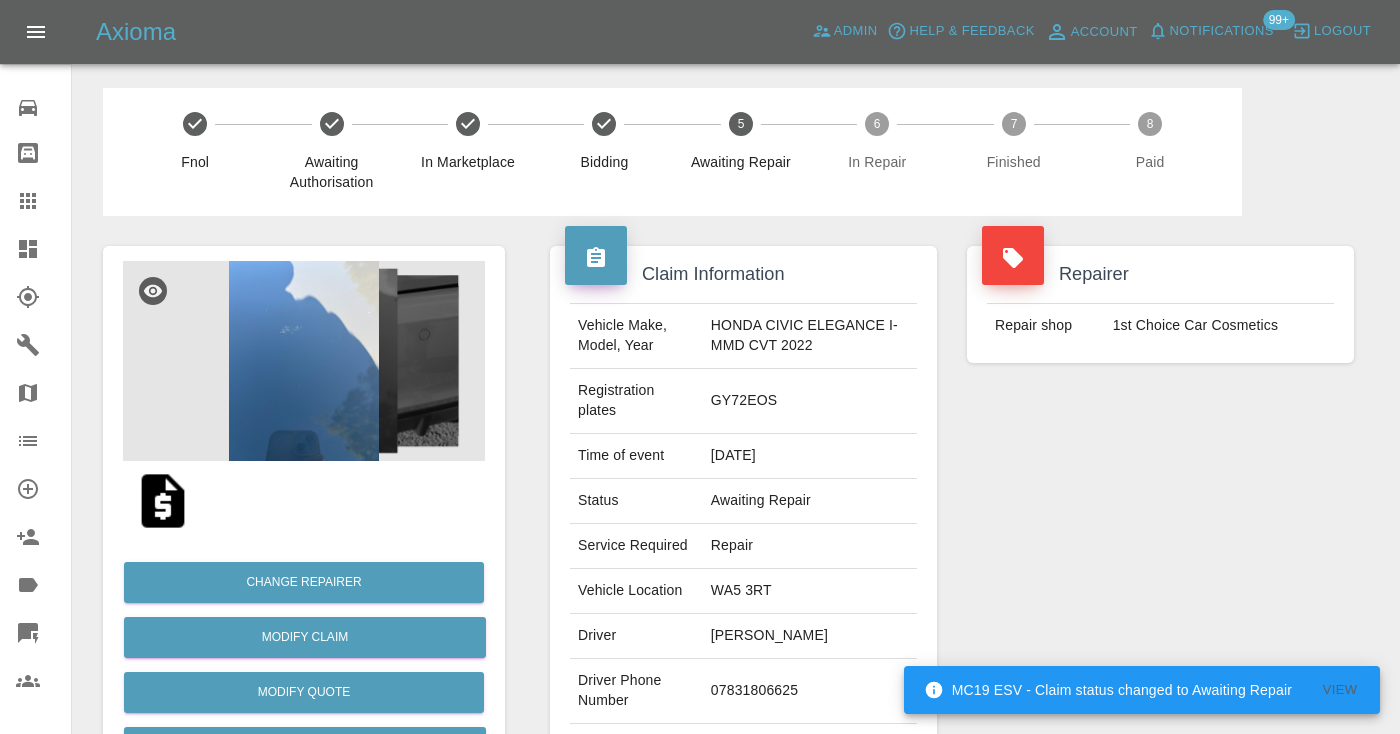 click on "Repairer Repair shop 1st Choice Car Cosmetics" at bounding box center (1160, 524) 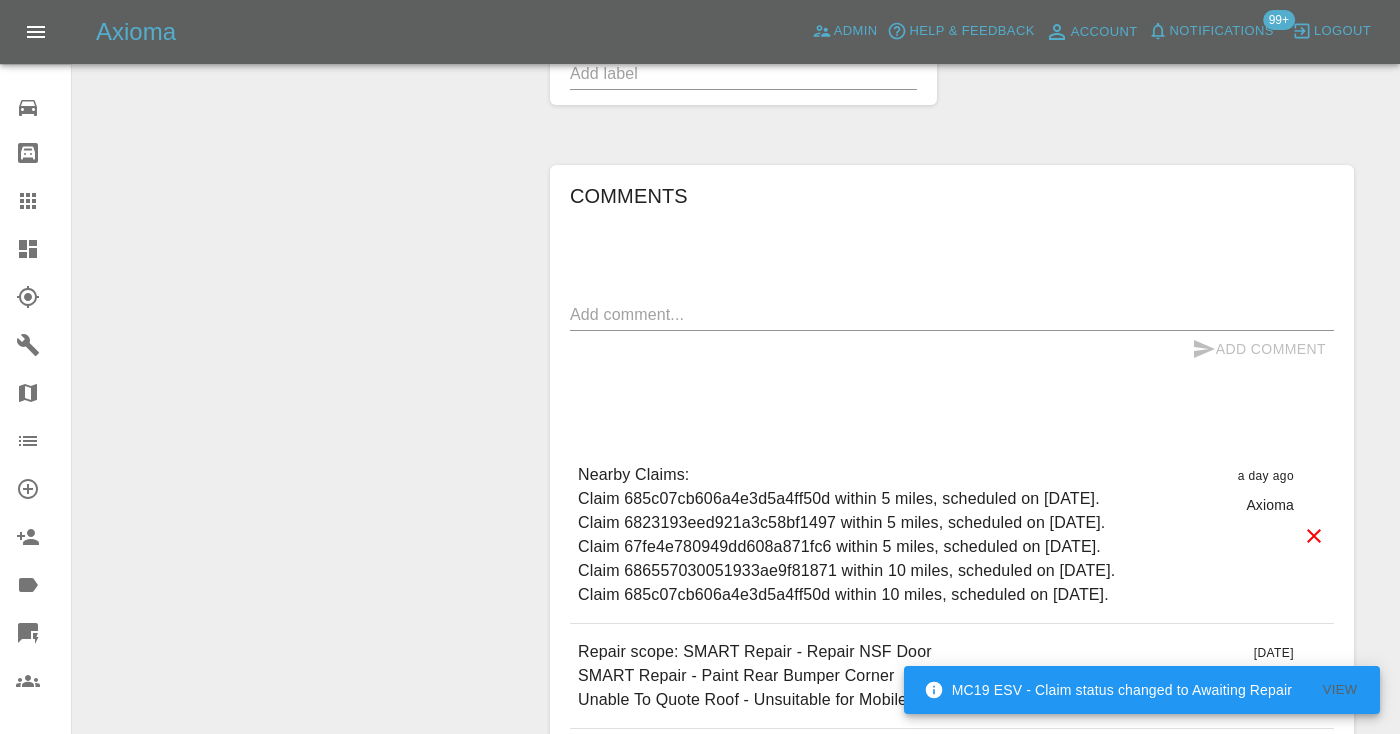 scroll, scrollTop: 1696, scrollLeft: 0, axis: vertical 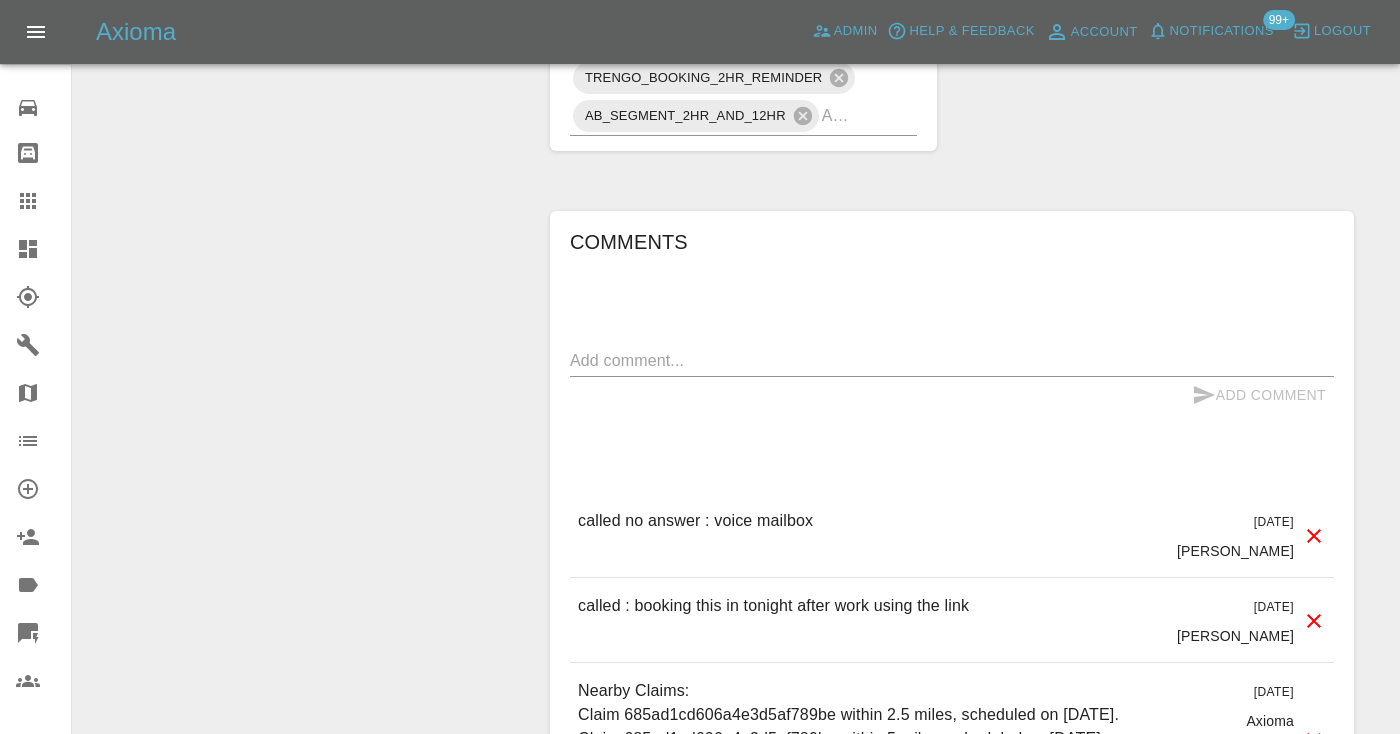 click at bounding box center [952, 360] 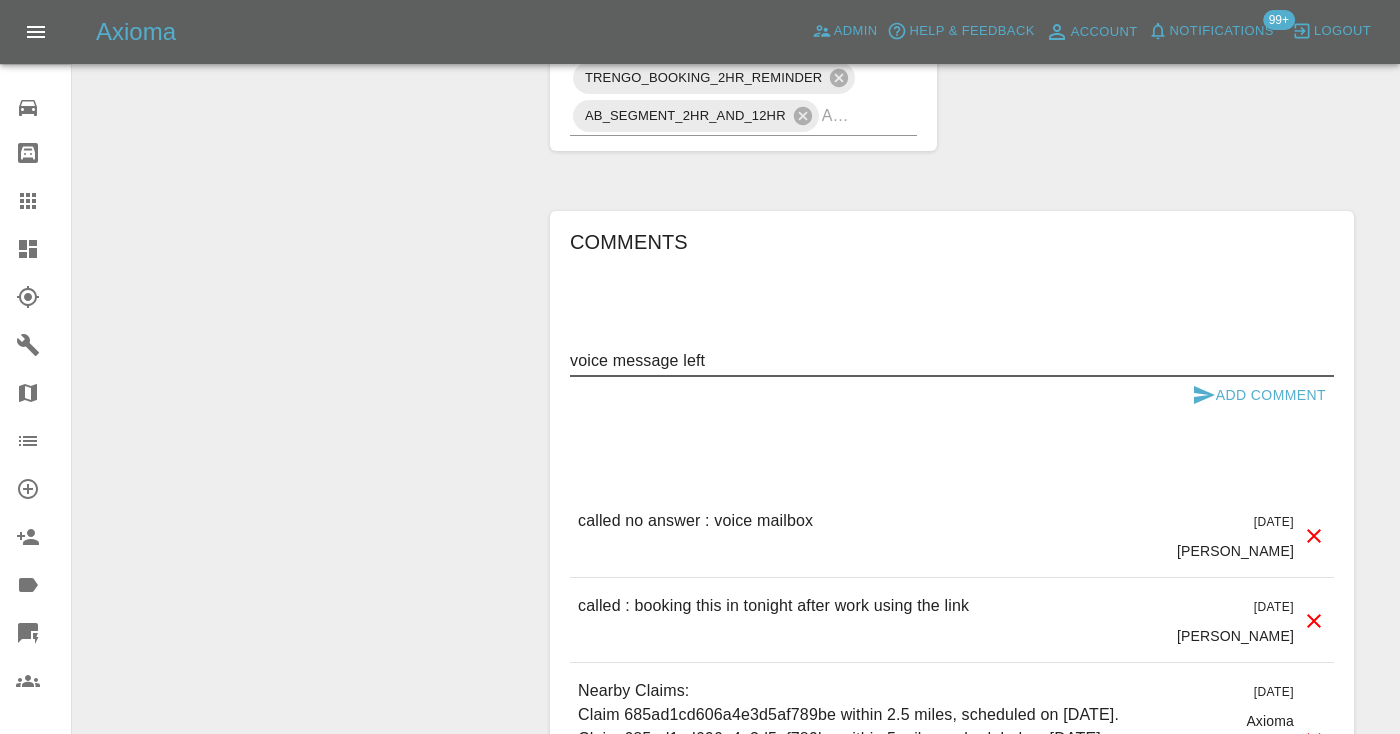 type on "voice message left" 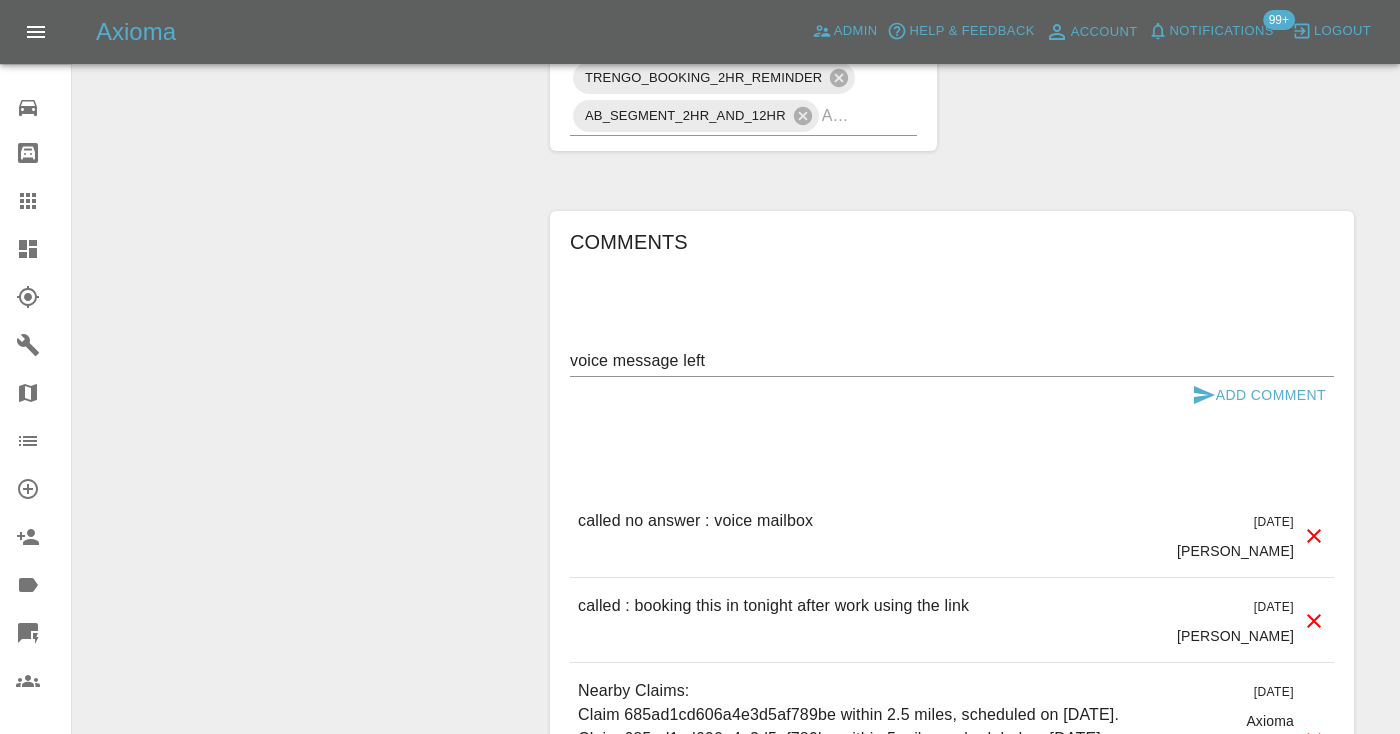 scroll, scrollTop: 0, scrollLeft: 0, axis: both 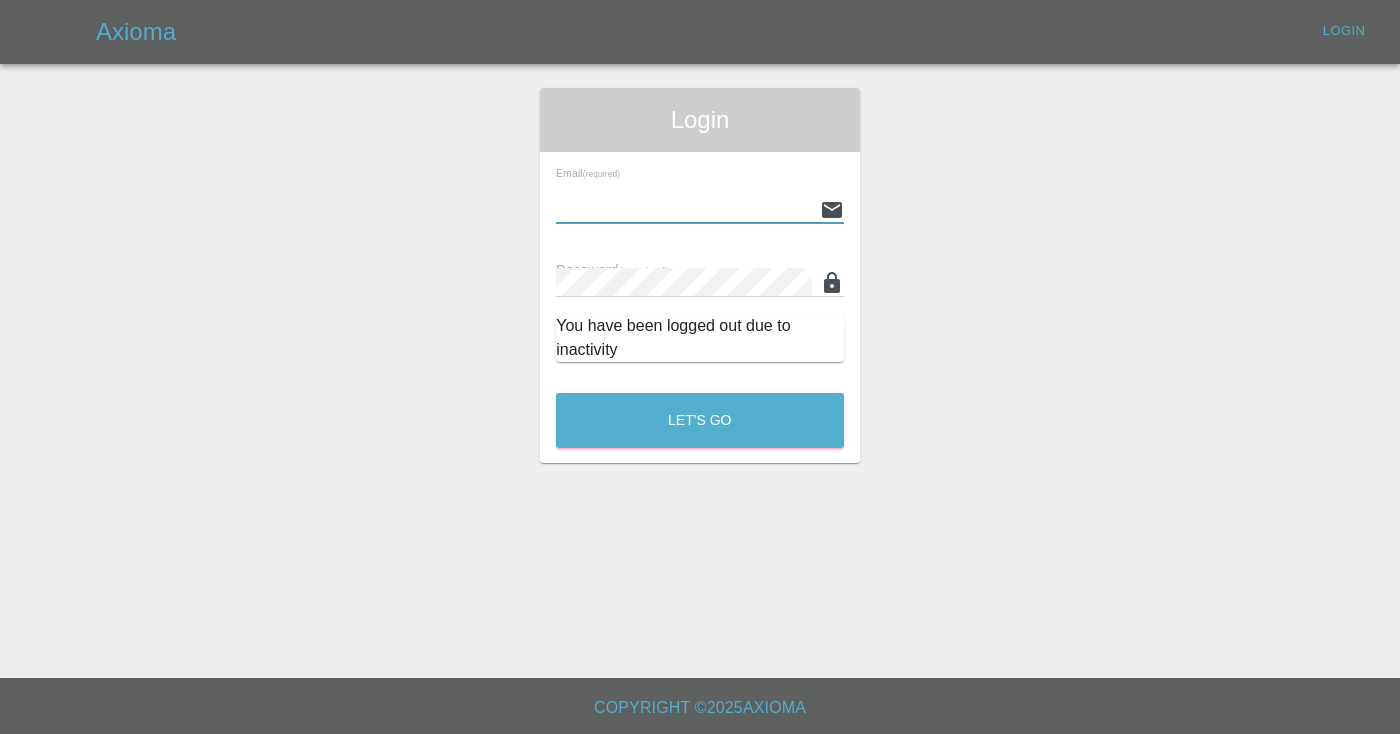 type on "[EMAIL_ADDRESS][DOMAIN_NAME]" 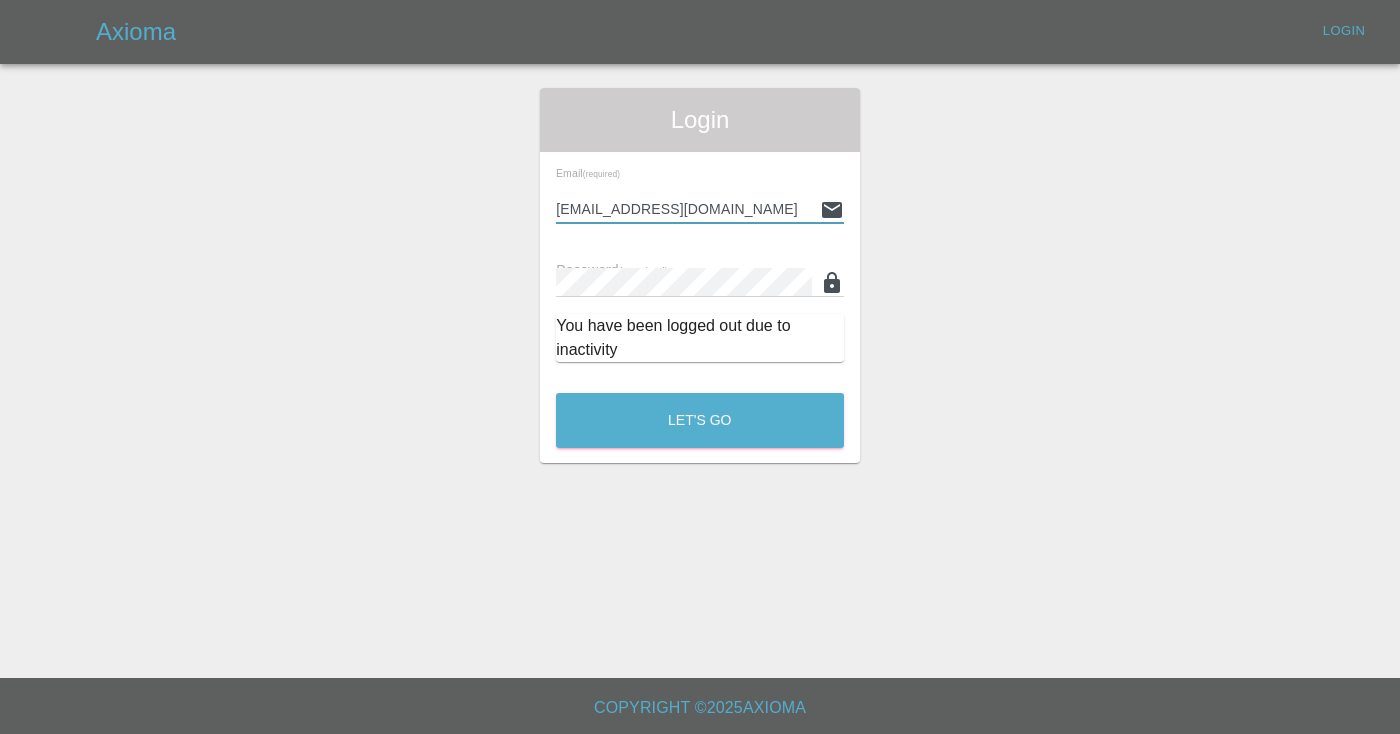 click on "Let's Go" at bounding box center (700, 420) 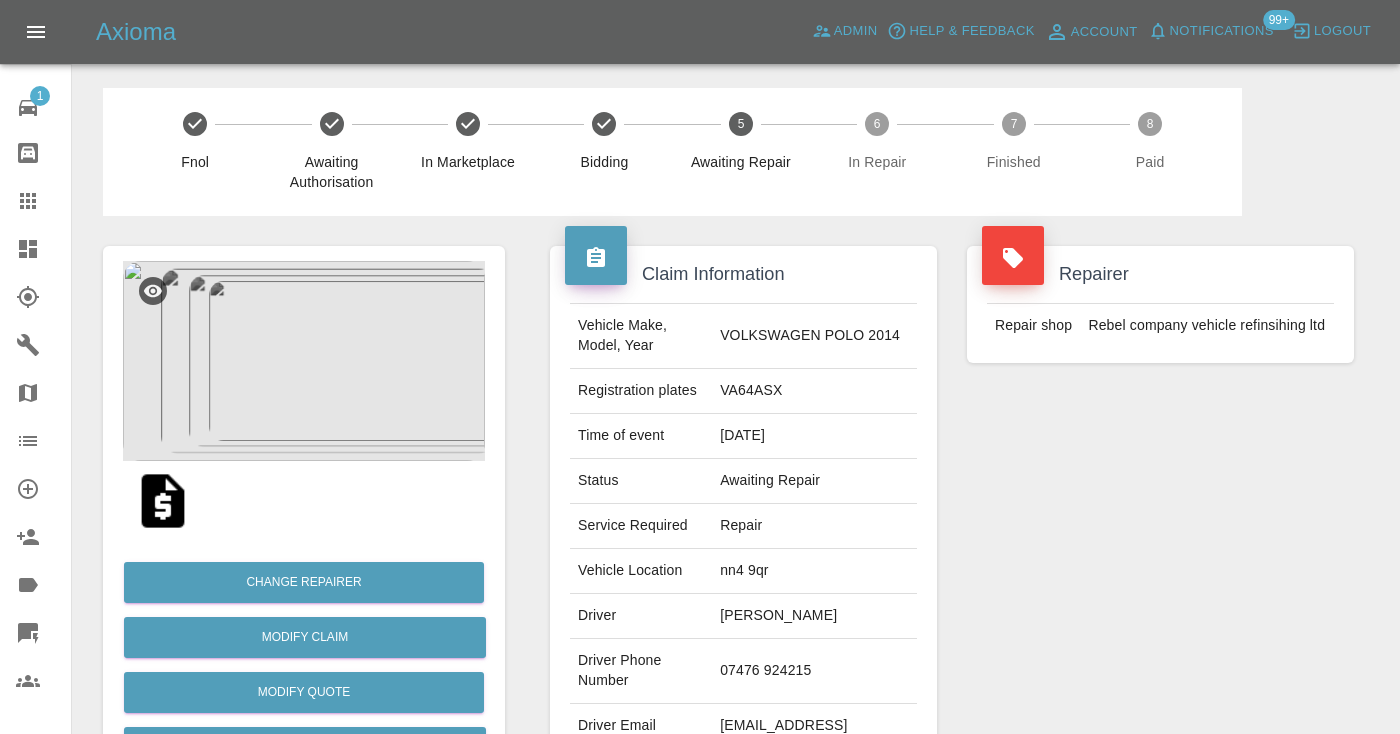 click on "07476 924215" at bounding box center [814, 671] 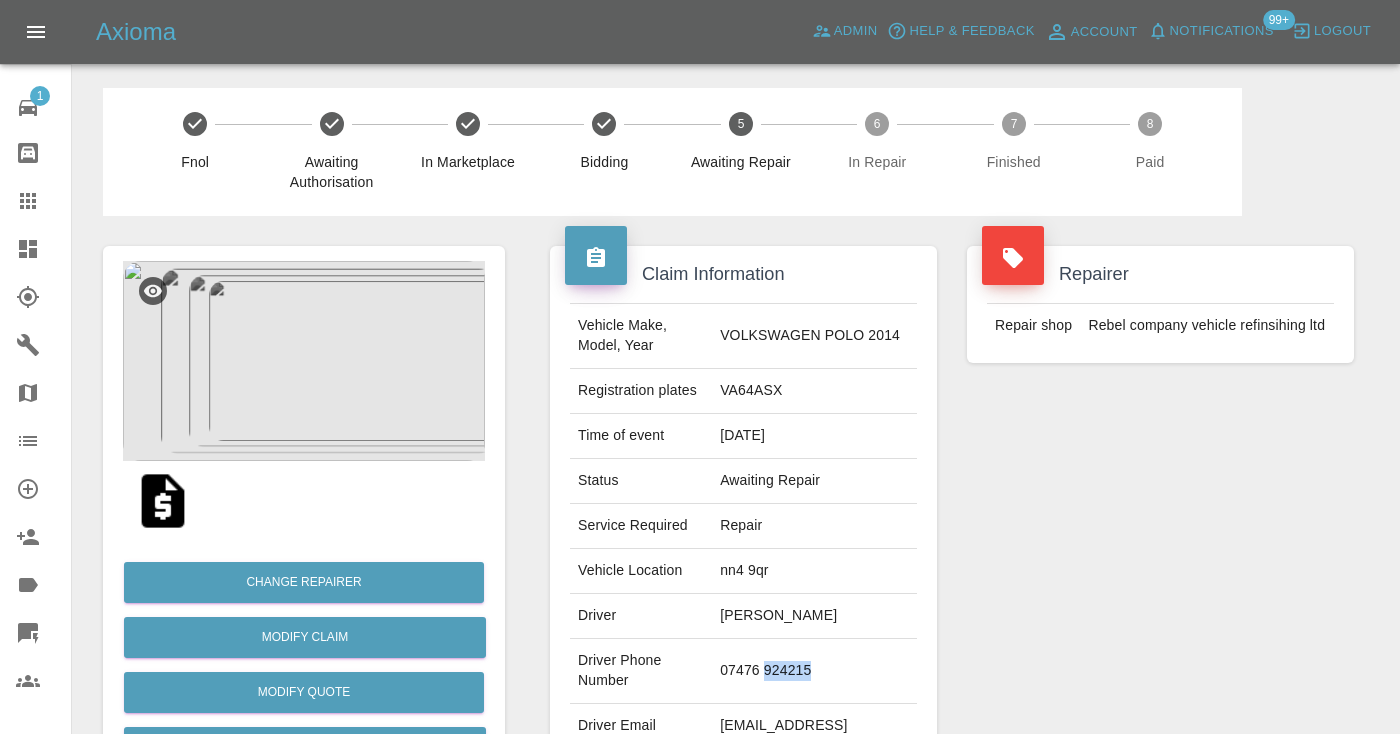 click on "07476 924215" at bounding box center (814, 671) 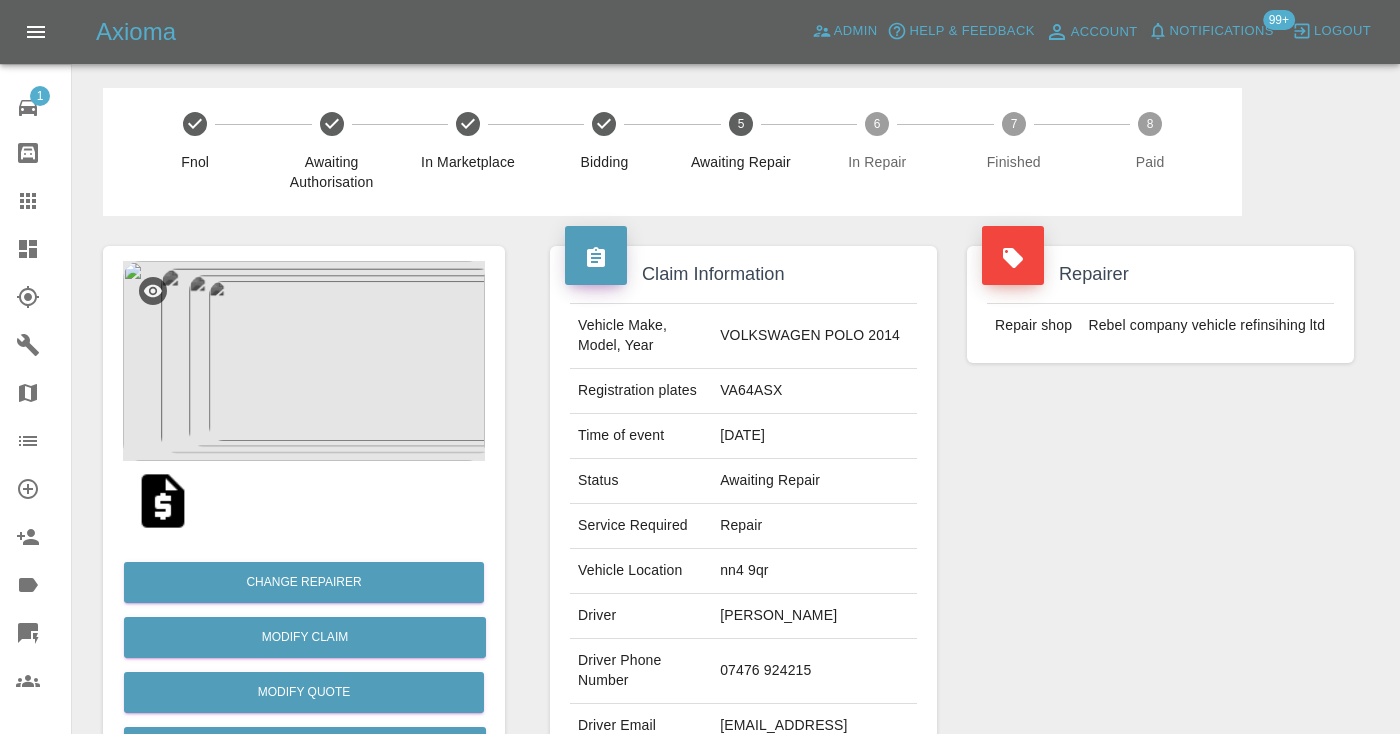click on "[PERSON_NAME]" at bounding box center [814, 616] 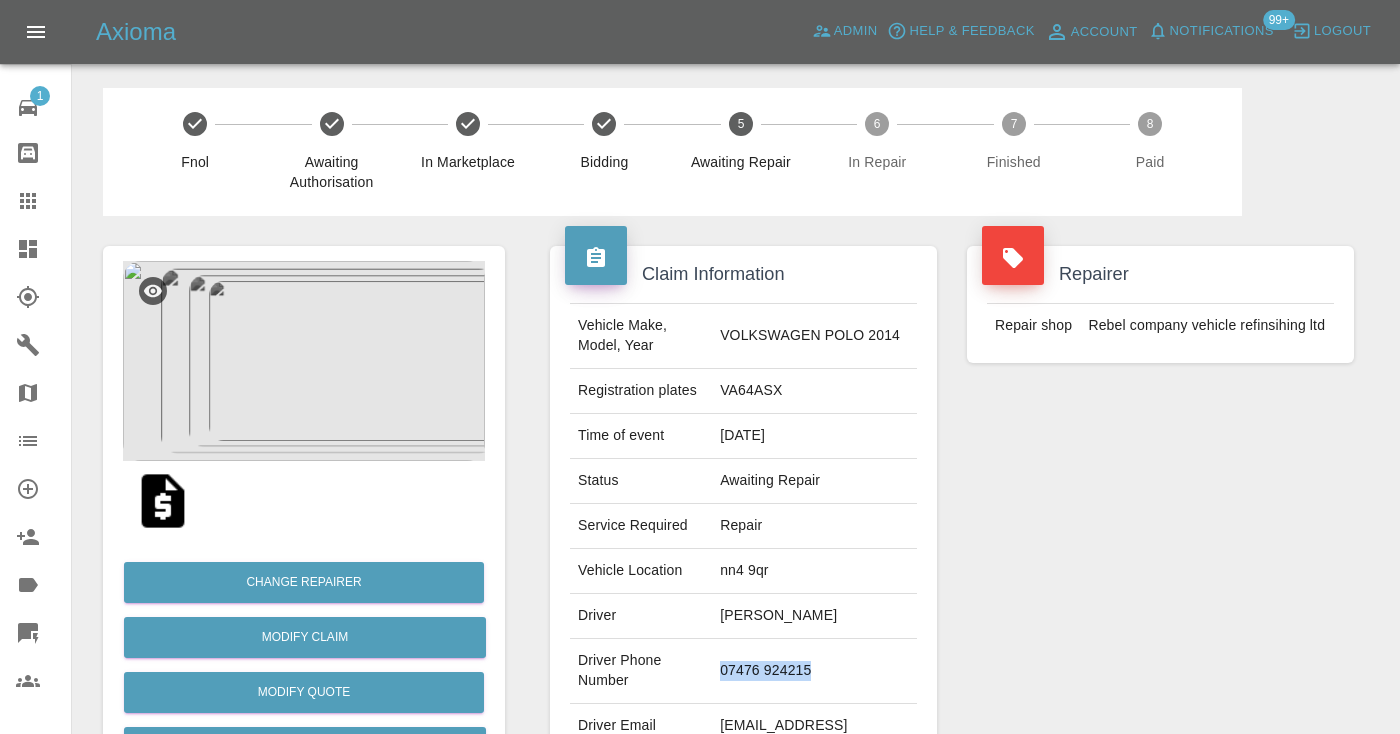 drag, startPoint x: 834, startPoint y: 692, endPoint x: 710, endPoint y: 687, distance: 124.10077 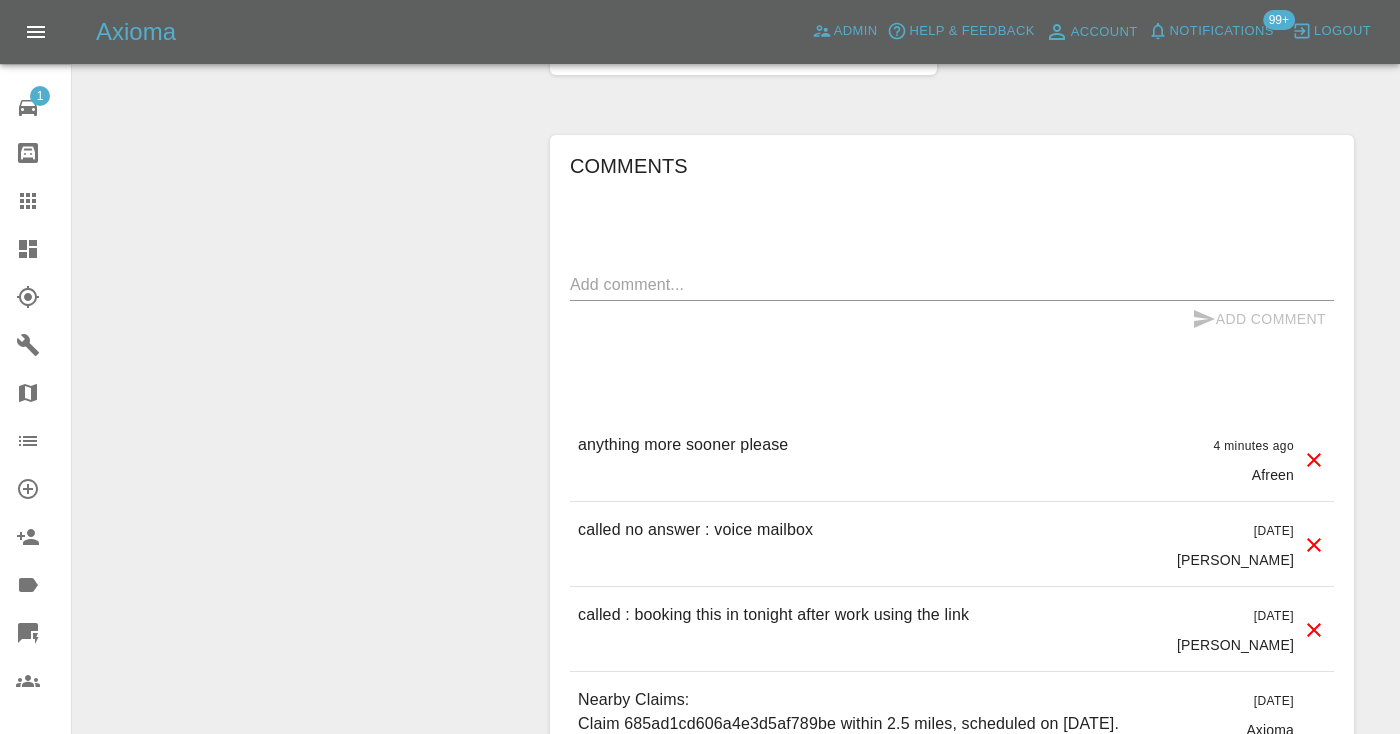 scroll, scrollTop: 1709, scrollLeft: 0, axis: vertical 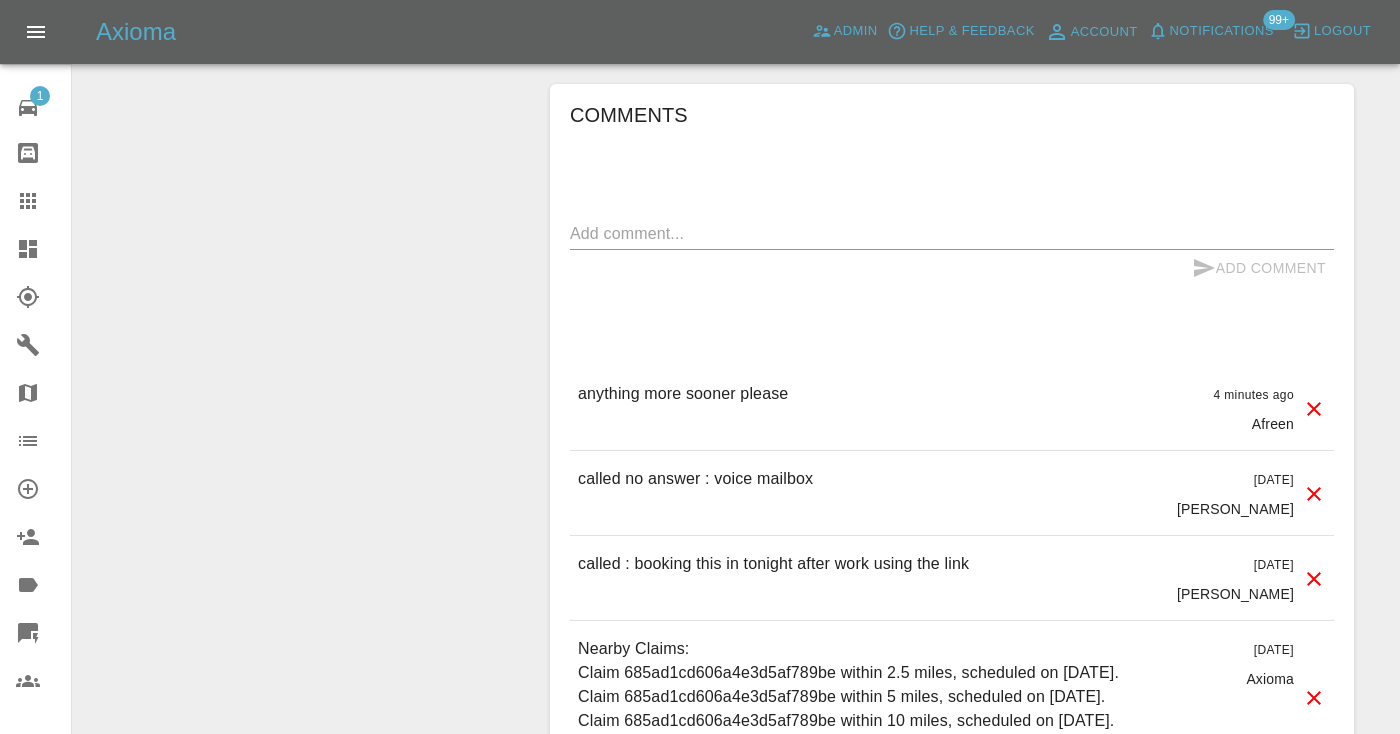 click at bounding box center (952, 233) 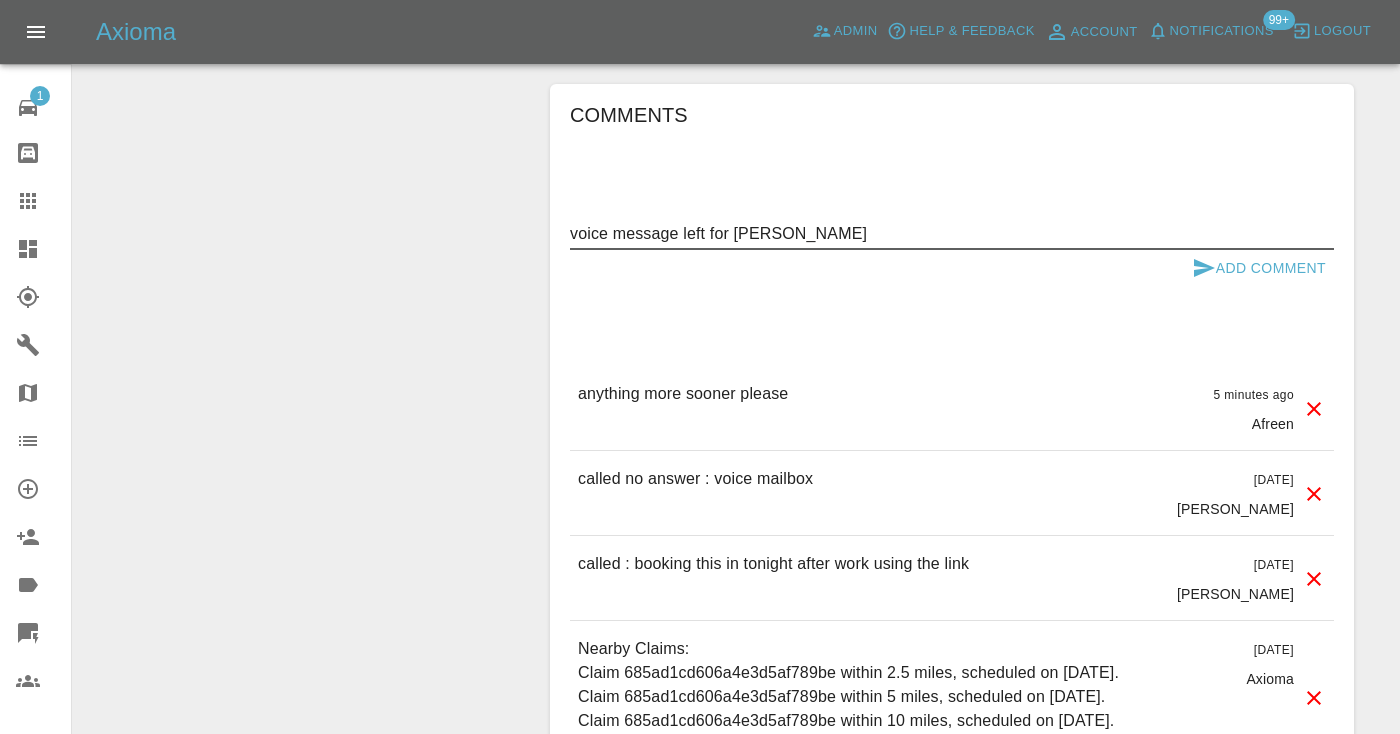 type on "voice message left for [PERSON_NAME]" 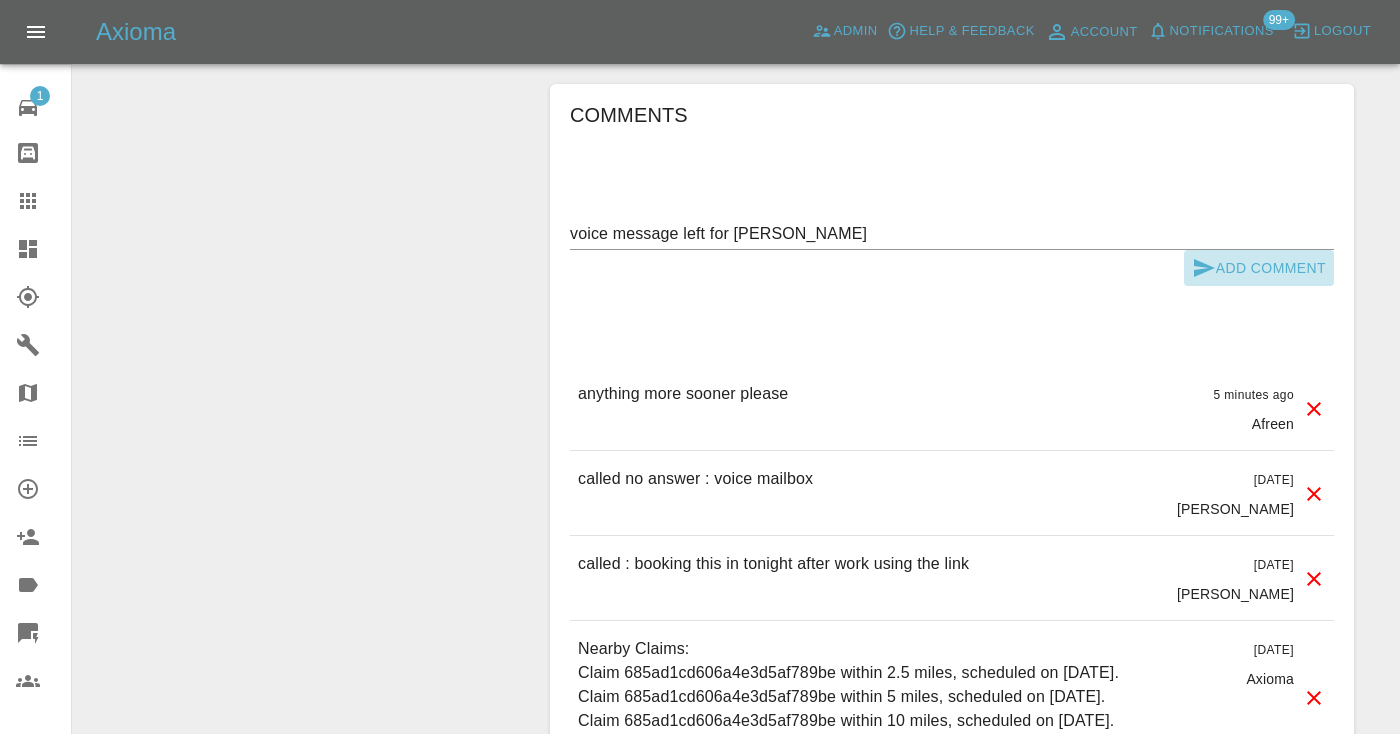 click 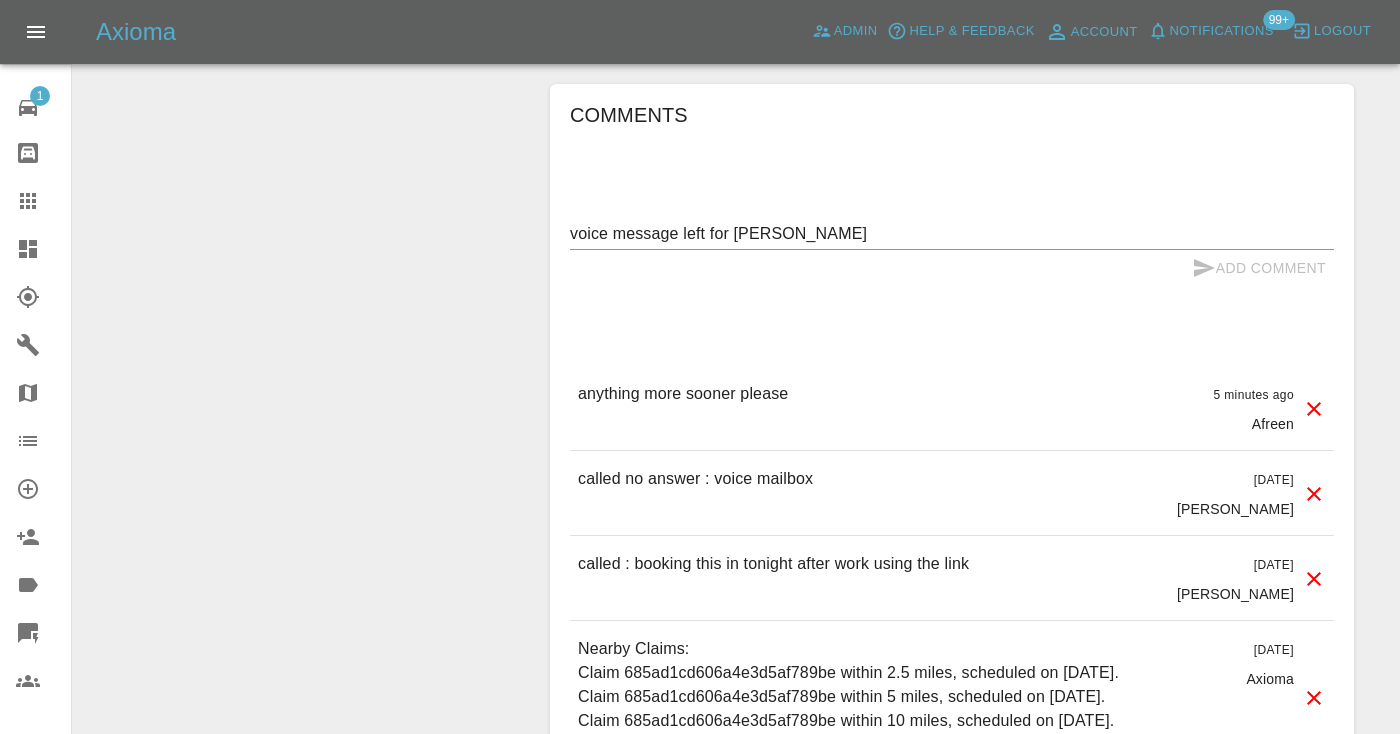 type 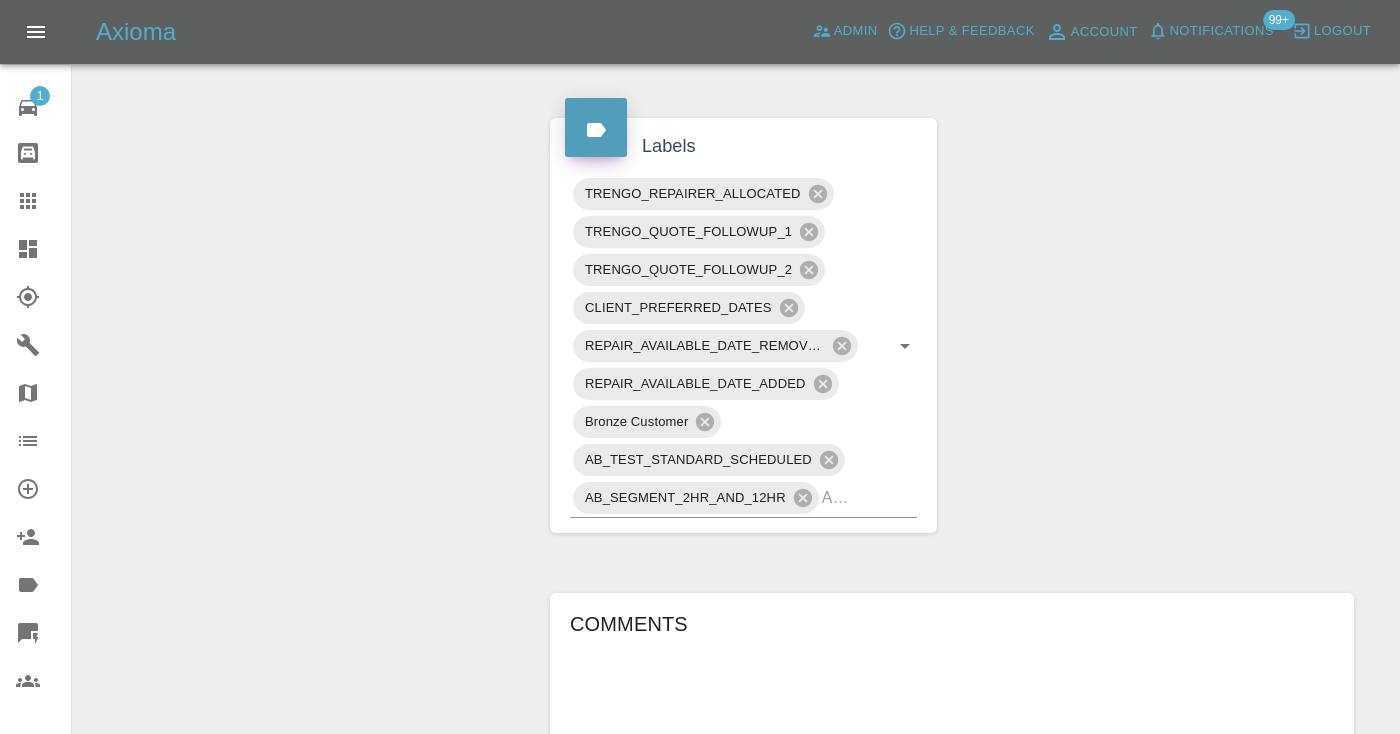 scroll, scrollTop: 1197, scrollLeft: 0, axis: vertical 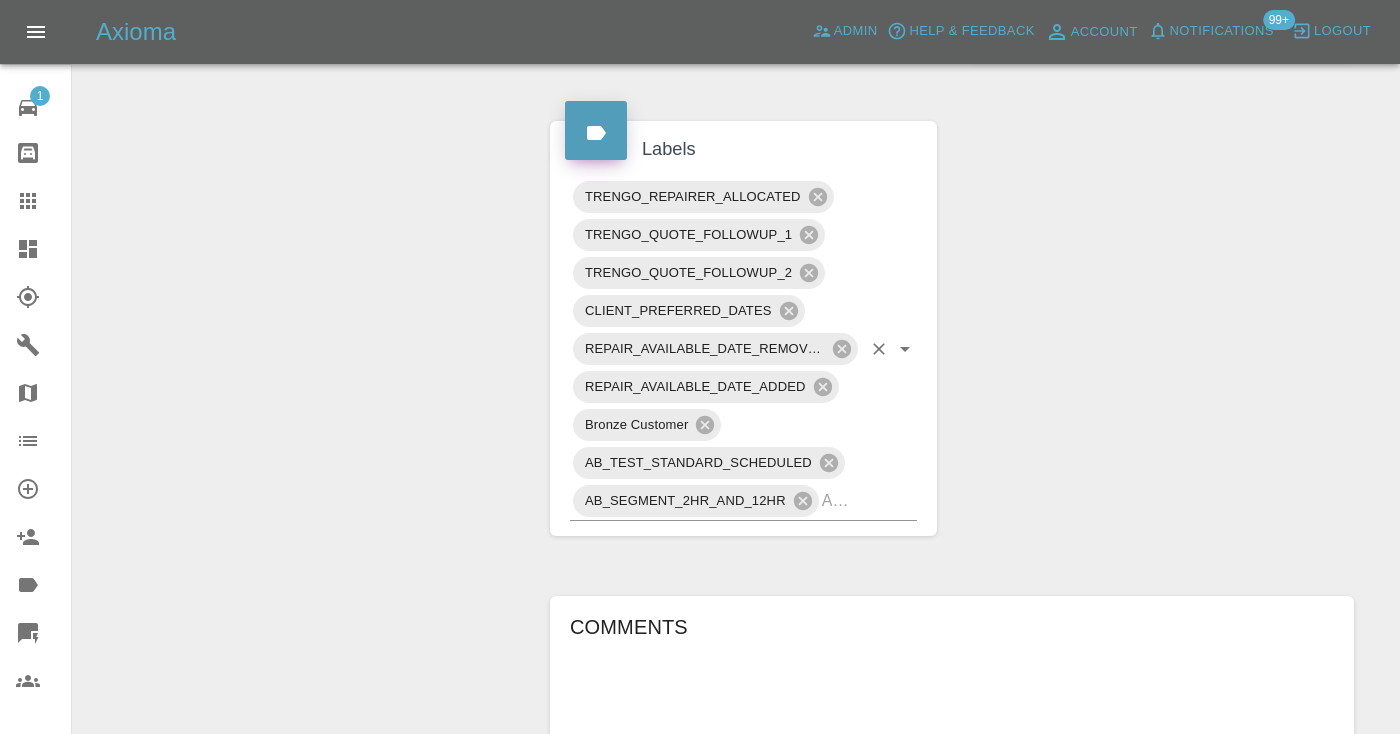 click on "TRENGO_REPAIRER_ALLOCATED TRENGO_QUOTE_FOLLOWUP_1 TRENGO_QUOTE_FOLLOWUP_2 CLIENT_PREFERRED_DATES REPAIR_AVAILABLE_DATE_REMOVED REPAIR_AVAILABLE_DATE_ADDED Bronze Customer AB_TEST_STANDARD_SCHEDULED AB_SEGMENT_2HR_AND_12HR" at bounding box center [743, 349] 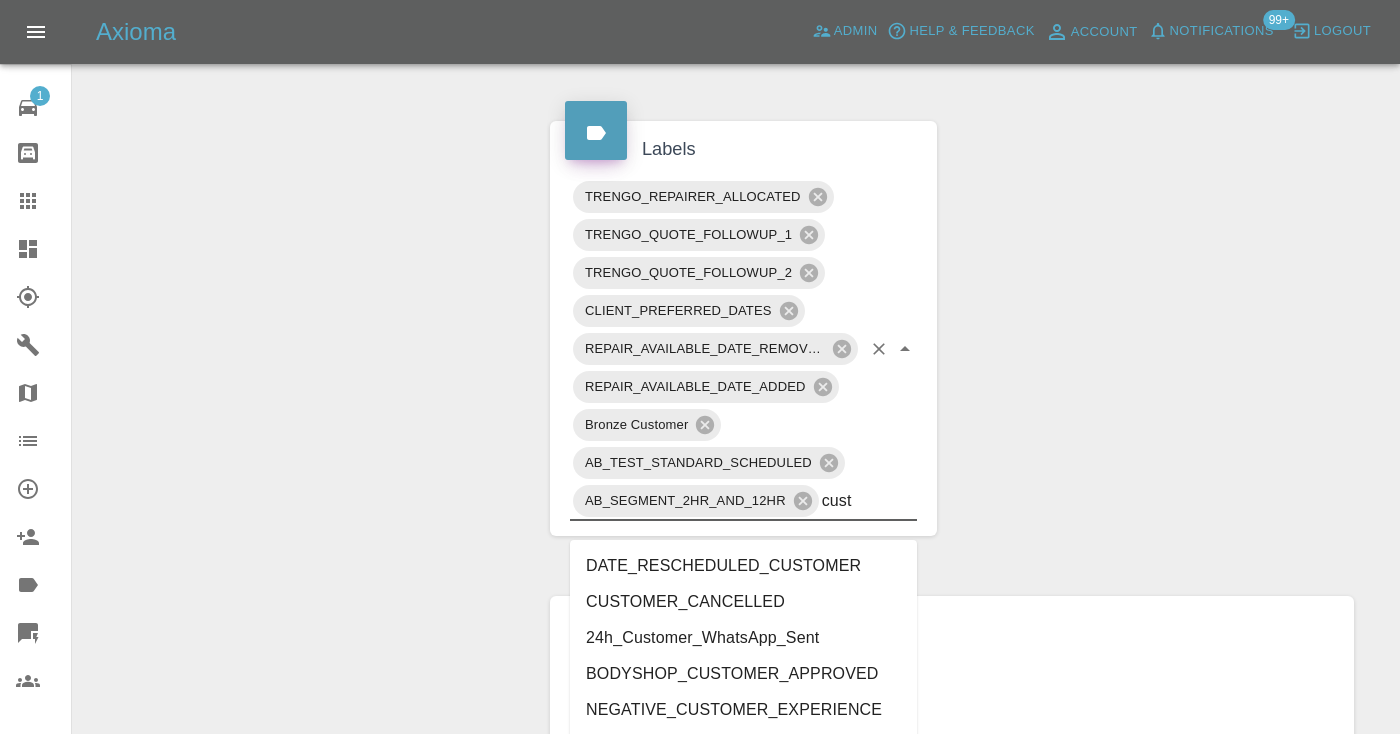 type on "cust" 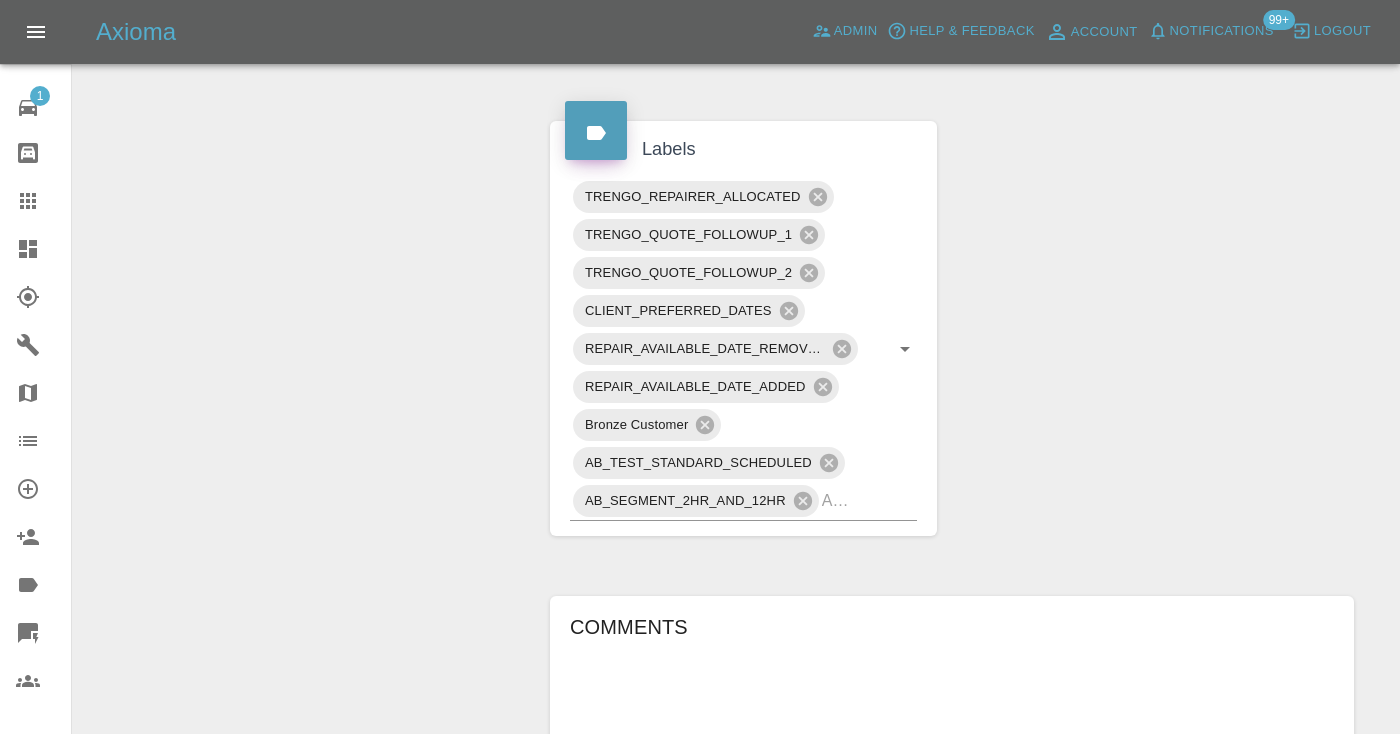 drag, startPoint x: 1084, startPoint y: 465, endPoint x: 1102, endPoint y: 440, distance: 30.805843 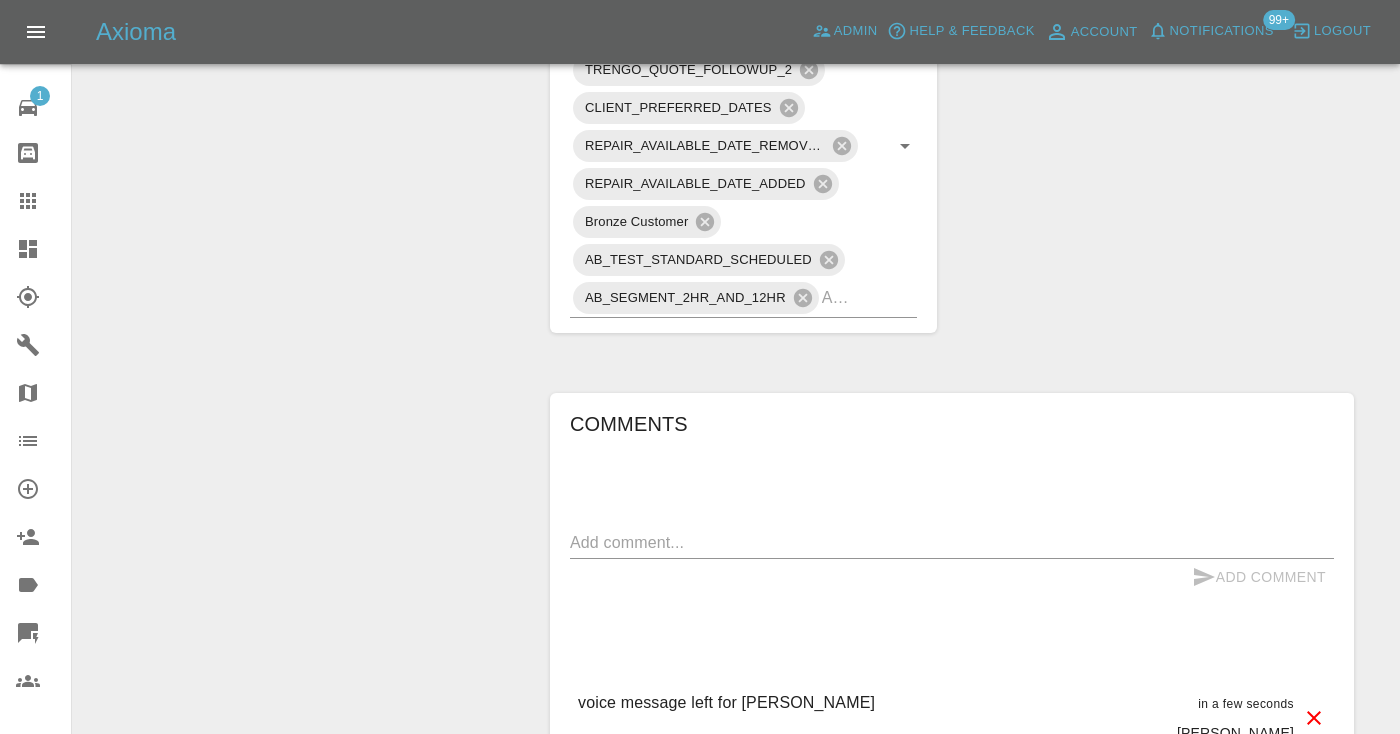 scroll, scrollTop: 1417, scrollLeft: 0, axis: vertical 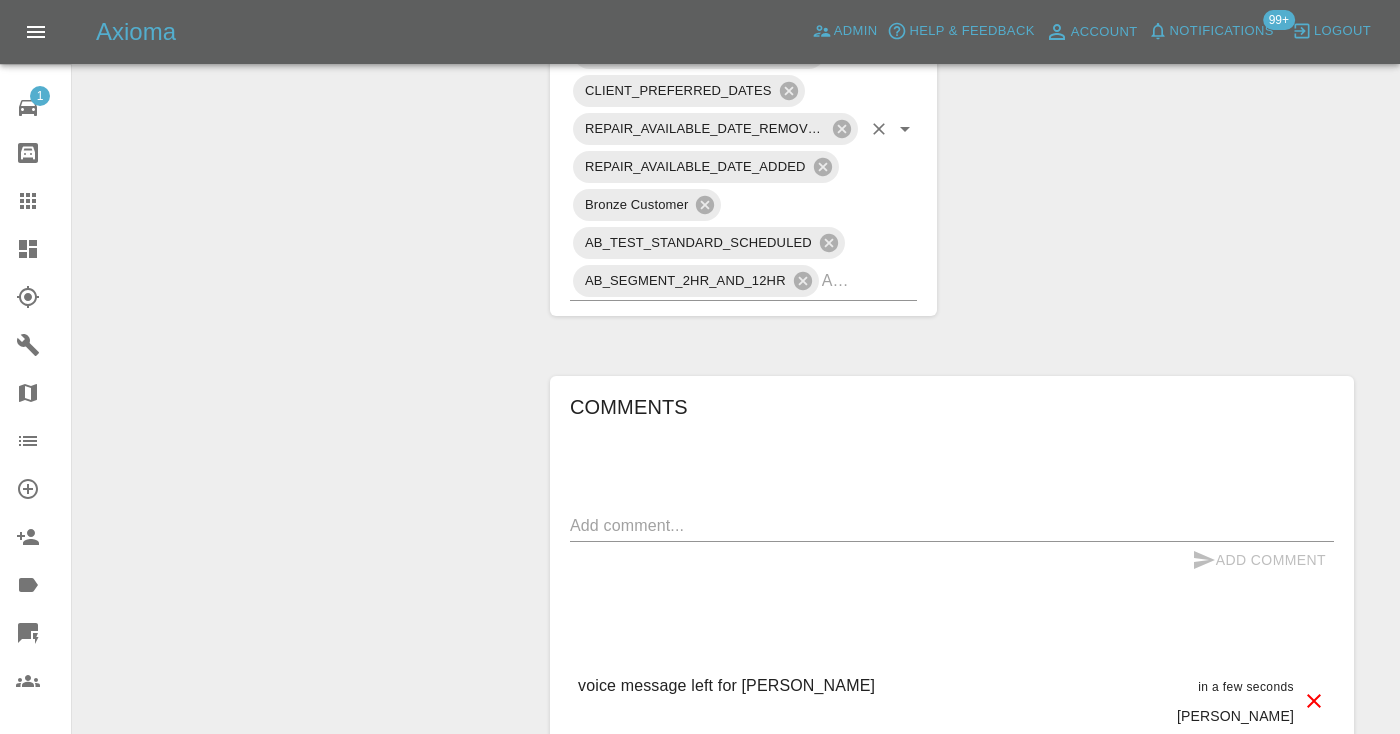 click at bounding box center (841, 280) 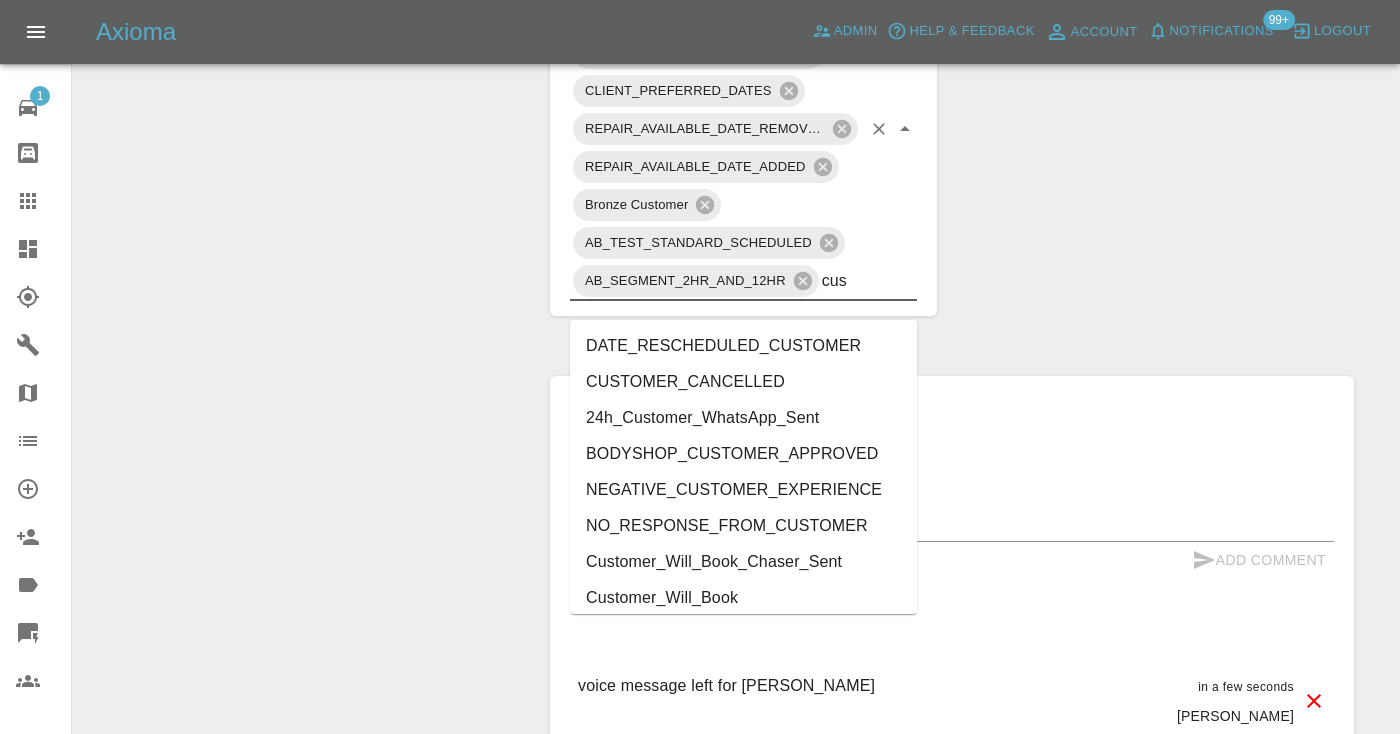 type on "cust" 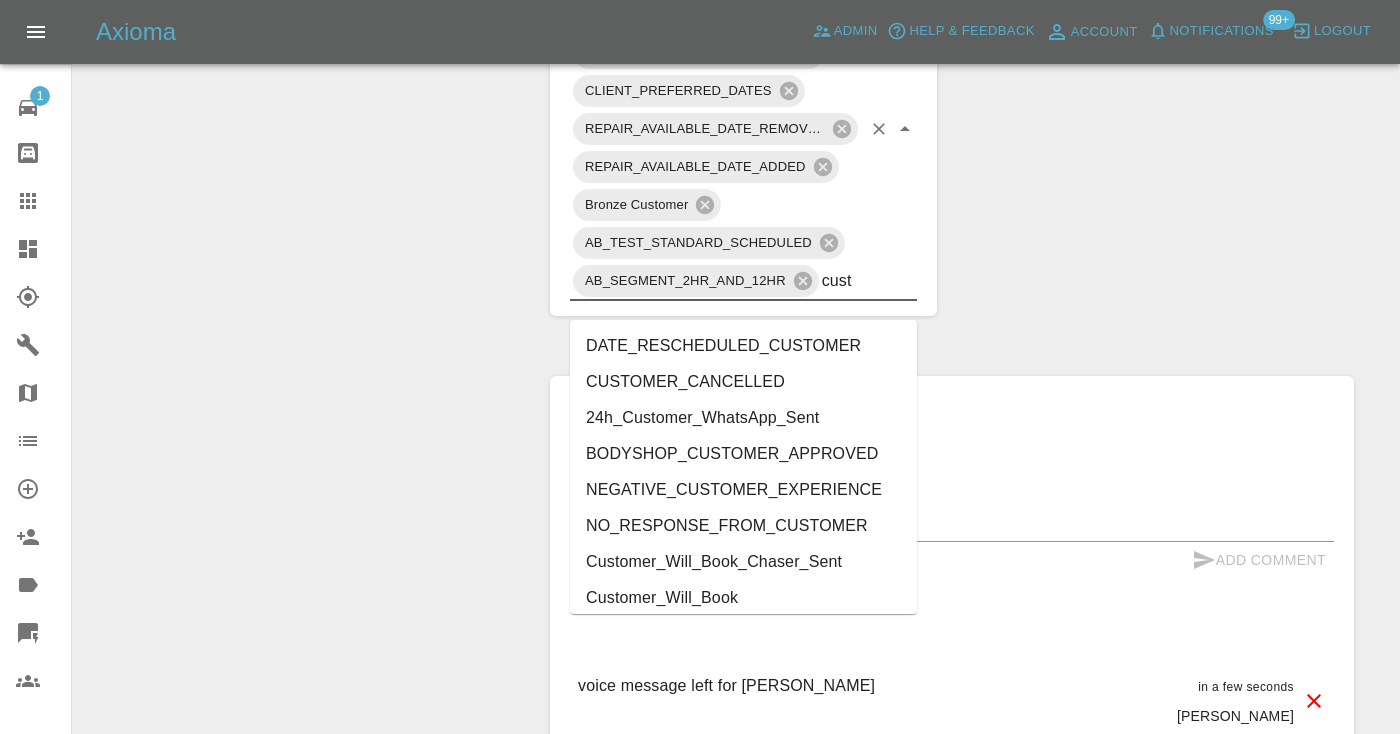 click on "Customer_Will_Book" at bounding box center (743, 598) 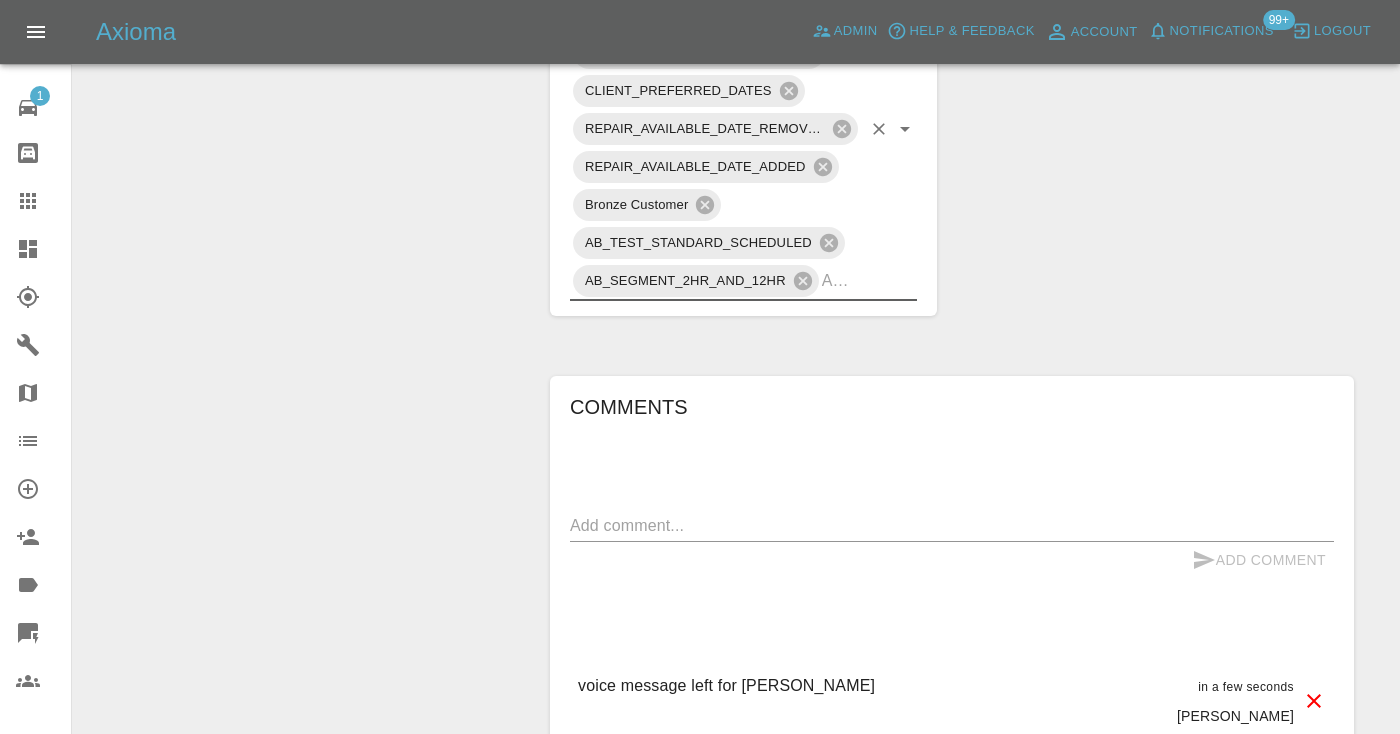 click on "Claim Information Vehicle Make, Model, Year VOLKSWAGEN POLO 2014 Registration plates VA64ASX Time of event [DATE] Status Awaiting Repair Service Required Repair Vehicle Location nn4 9qr Driver [PERSON_NAME] Driver Phone Number [PHONE_NUMBER][DRIVERS_LICENSE_NUMBER] Driver Email Address [EMAIL_ADDRESS][DOMAIN_NAME] Repairer Repair shop Rebel company vehicle refinsihing ltd Quote Total cost (ex. VAT) £850 Repairer cost (ex. VAT) £550 Quoted by [PERSON_NAME] Client's Date Preferences Preferred Dates [DATE] [DATE] [DATE] [DATE] [DATE] [DATE] Repair Dates Proposed Dates [DATE] [DATE] Labels TRENGO_REPAIRER_ALLOCATED TRENGO_QUOTE_FOLLOWUP_1 TRENGO_QUOTE_FOLLOWUP_2 CLIENT_PREFERRED_DATES REPAIR_AVAILABLE_DATE_REMOVED REPAIR_AVAILABLE_DATE_ADDED Bronze Customer AB_TEST_STANDARD_SCHEDULED AB_SEGMENT_2HR_AND_12HR Comments x Add Comment voice message left for [PERSON_NAME]  in a few seconds [PERSON_NAME] voice message left for [PERSON_NAME]  in a few seconds [PERSON_NAME] anything more sooner please  5 minutes ago Afreen 5 minutes ago Afreen" at bounding box center (952, 175) 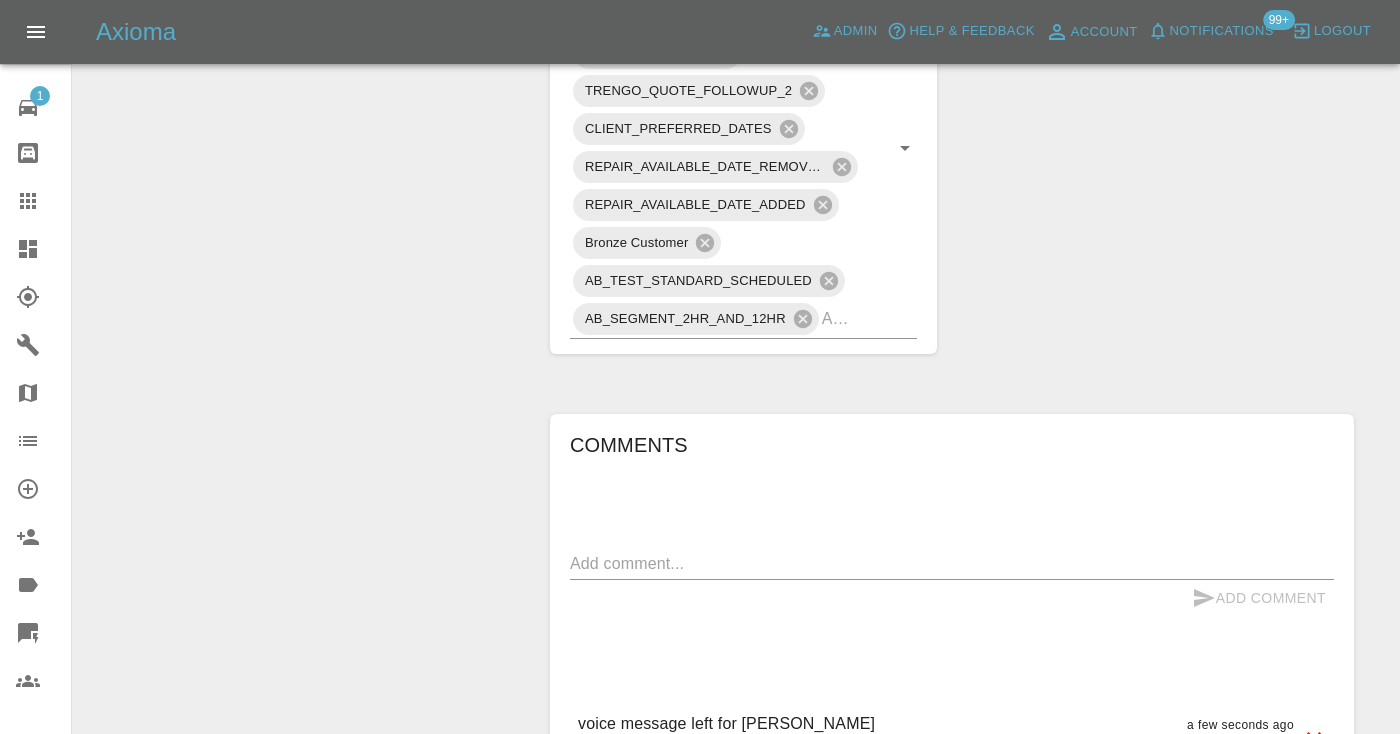 click on "Claim Information Vehicle Make, Model, Year VOLKSWAGEN POLO 2014 Registration plates VA64ASX Time of event [DATE] Status Awaiting Repair Service Required Repair Vehicle Location nn4 9qr Driver [PERSON_NAME] Driver Phone Number [PHONE_NUMBER][DRIVERS_LICENSE_NUMBER] Driver Email Address [EMAIL_ADDRESS][DOMAIN_NAME] Repairer Repair shop Rebel company vehicle refinsihing ltd Quote Total cost (ex. VAT) £850 Repairer cost (ex. VAT) £550 Quoted by [PERSON_NAME] Client's Date Preferences Preferred Dates [DATE] [DATE] [DATE] [DATE] [DATE] [DATE] Repair Dates Proposed Dates [DATE] [DATE] Labels TRENGO_REPAIRER_ALLOCATED TRENGO_QUOTE_FOLLOWUP_1 Customer_Will_Book TRENGO_QUOTE_FOLLOWUP_2 CLIENT_PREFERRED_DATES REPAIR_AVAILABLE_DATE_REMOVED REPAIR_AVAILABLE_DATE_ADDED Bronze Customer AB_TEST_STANDARD_SCHEDULED AB_SEGMENT_2HR_AND_12HR Comments x Add Comment voice message left for [PERSON_NAME]  a few seconds ago [PERSON_NAME] voice message left for [PERSON_NAME]  a few seconds ago [PERSON_NAME] anything more sooner please  5 minutes ago Afreen" at bounding box center (952, 194) 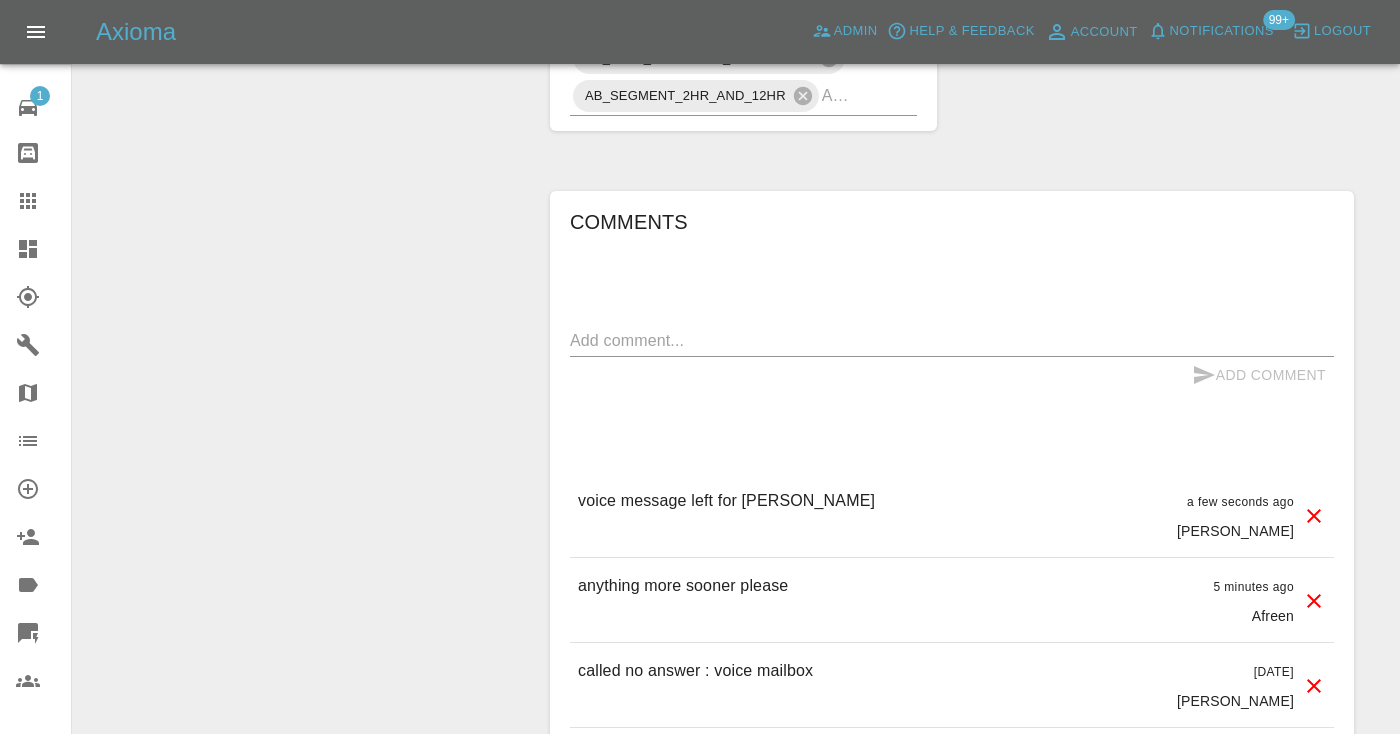 scroll, scrollTop: 1643, scrollLeft: 0, axis: vertical 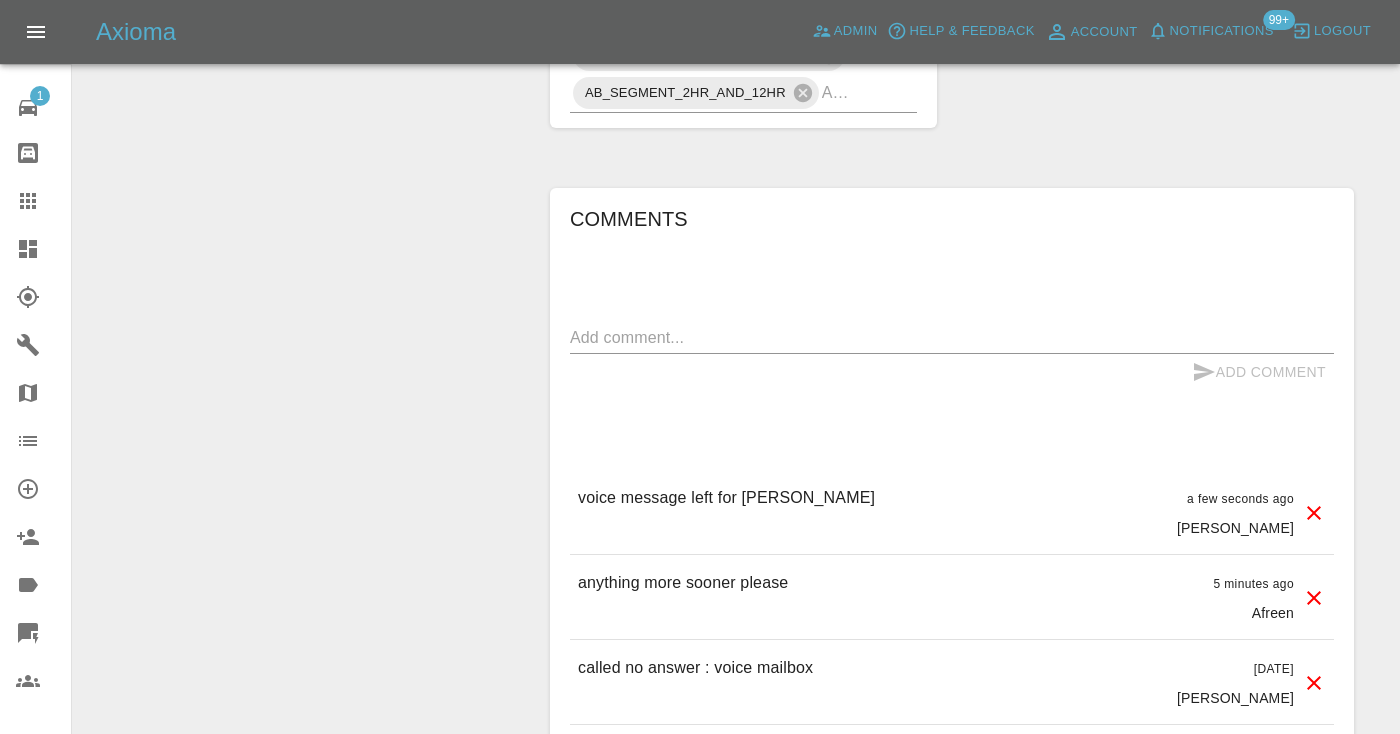 click at bounding box center [44, 201] 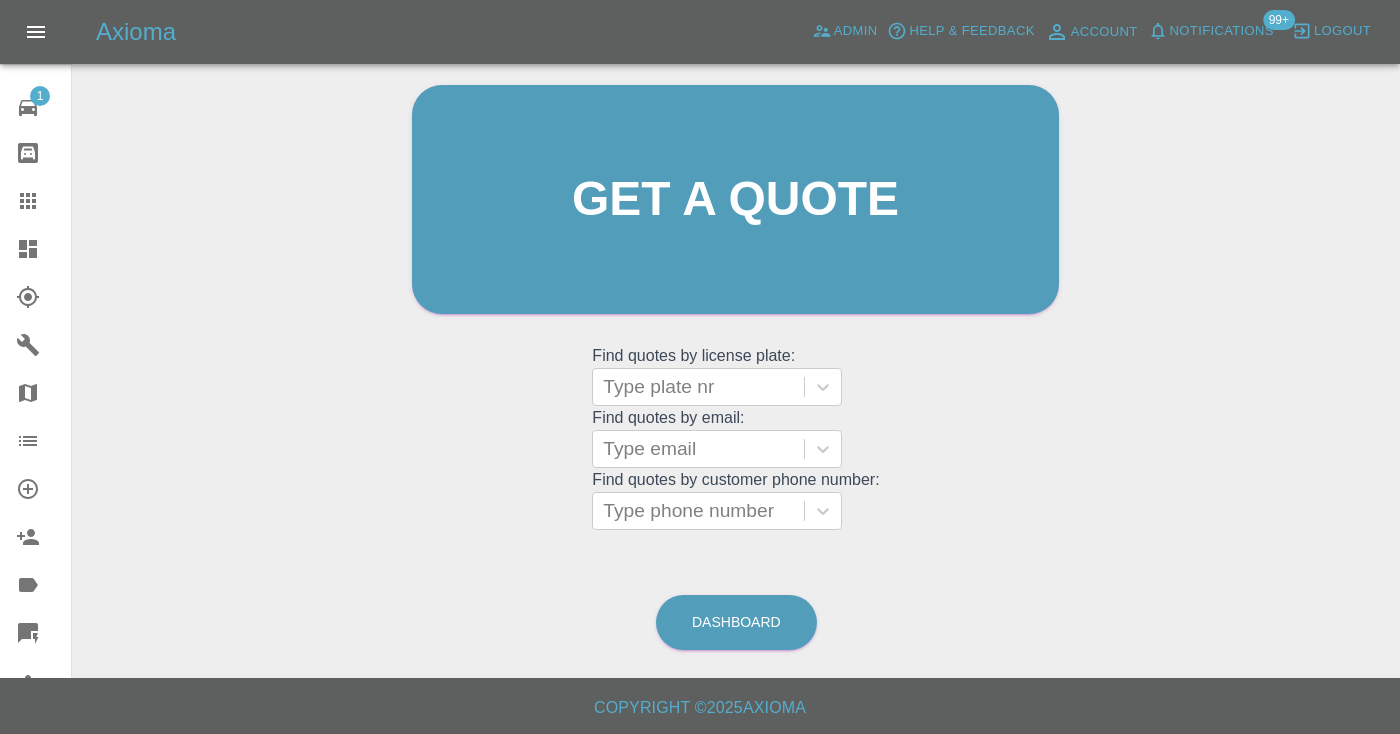 scroll, scrollTop: 201, scrollLeft: 0, axis: vertical 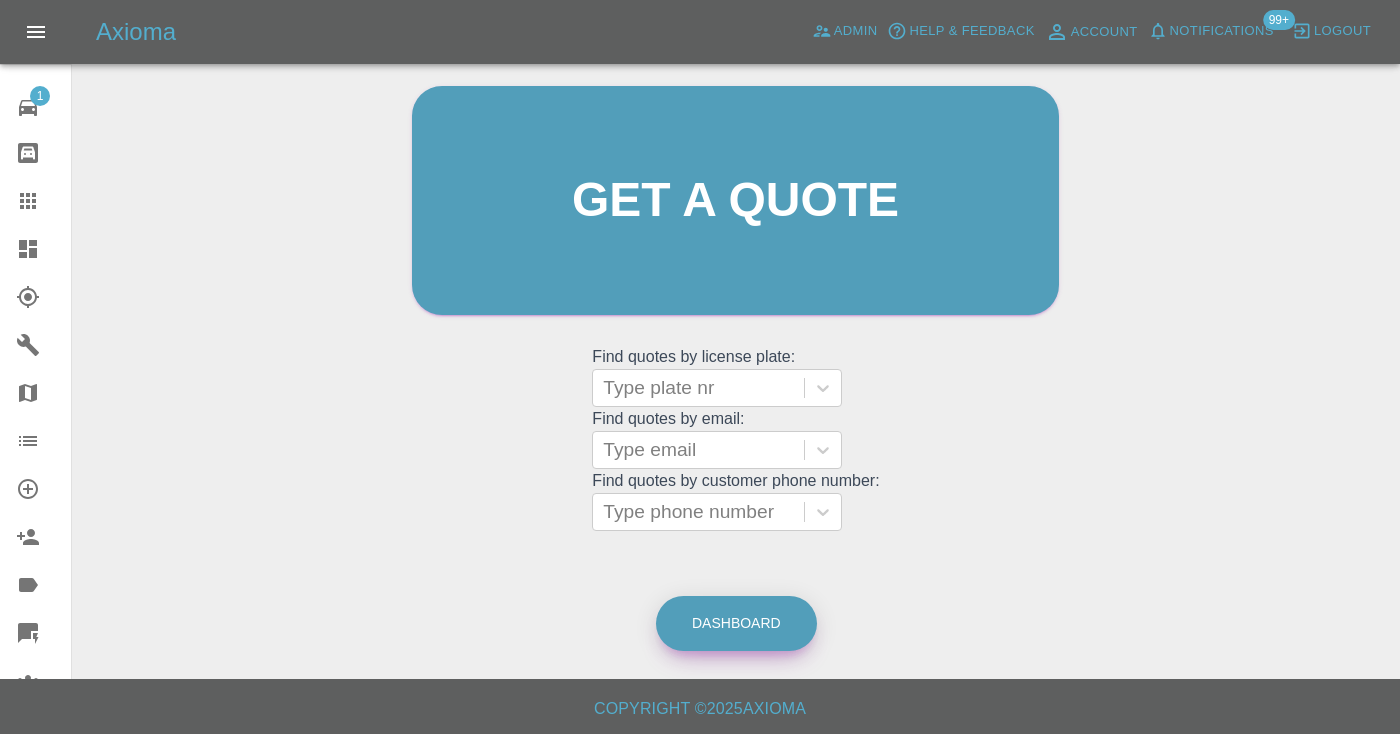 click on "Dashboard" at bounding box center [736, 623] 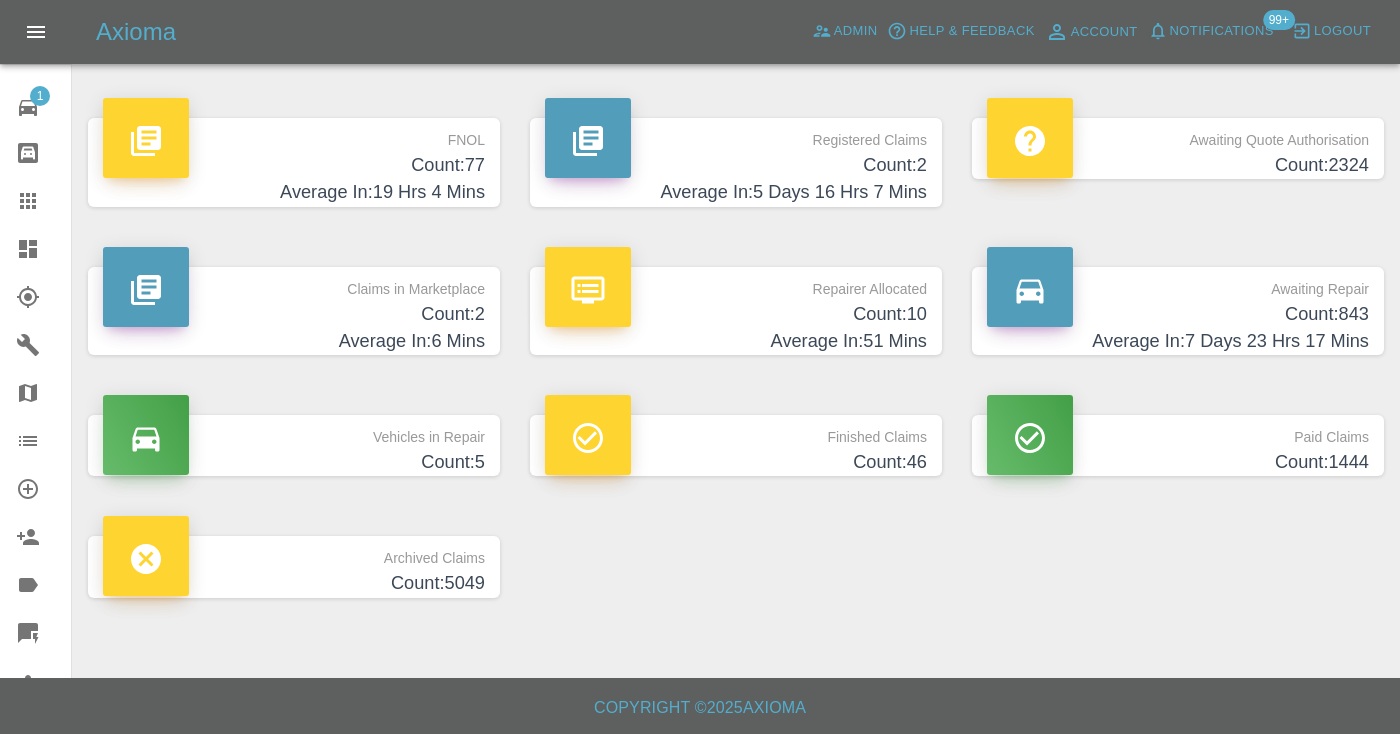 click on "Count:  843" at bounding box center (1178, 314) 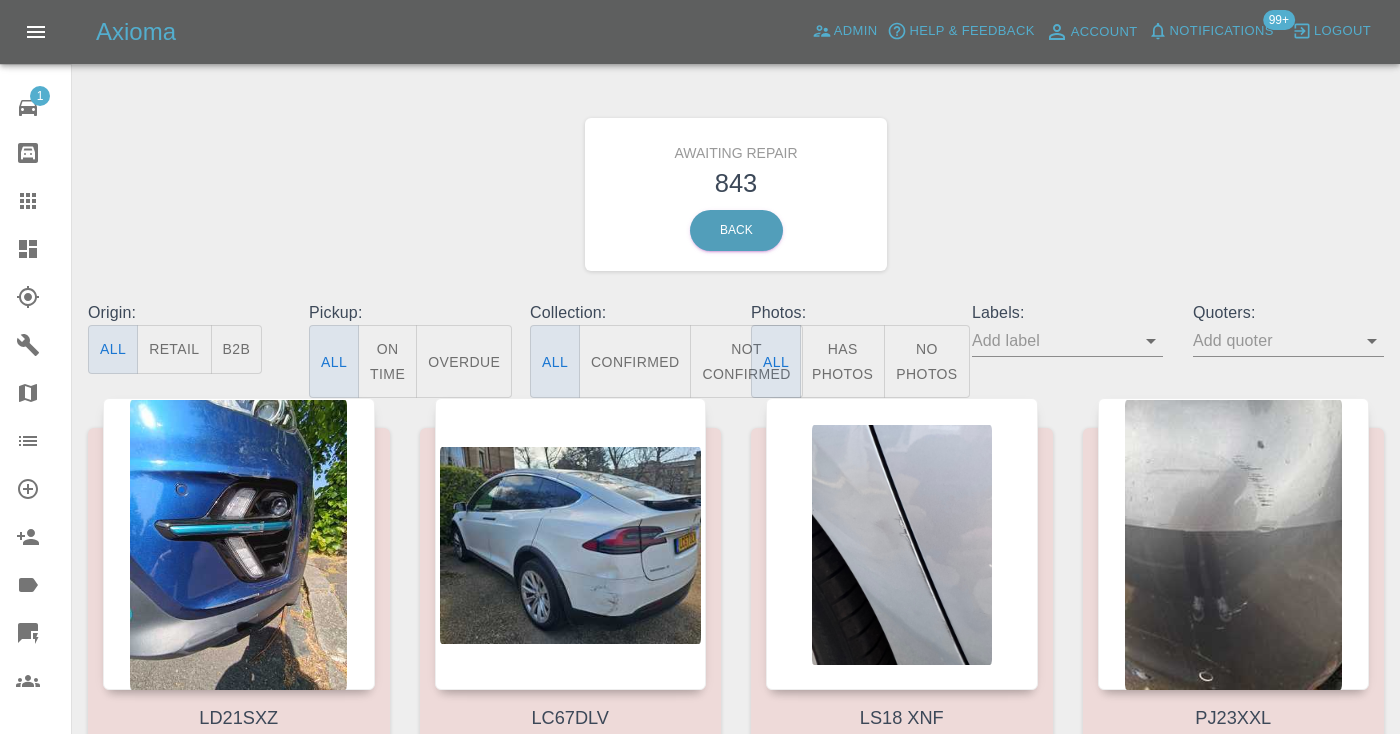 click on "Not Confirmed" at bounding box center (746, 361) 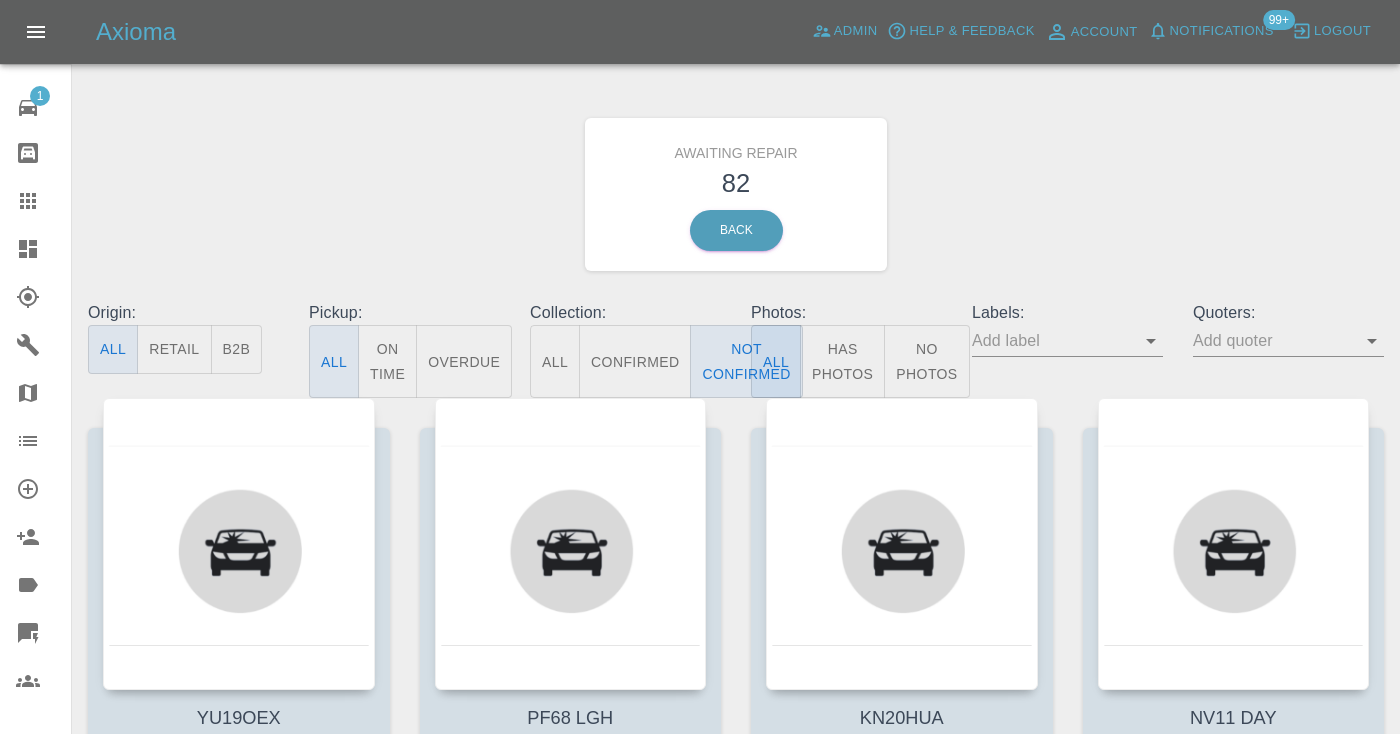click on "Awaiting Repair 82 Back" at bounding box center (736, 194) 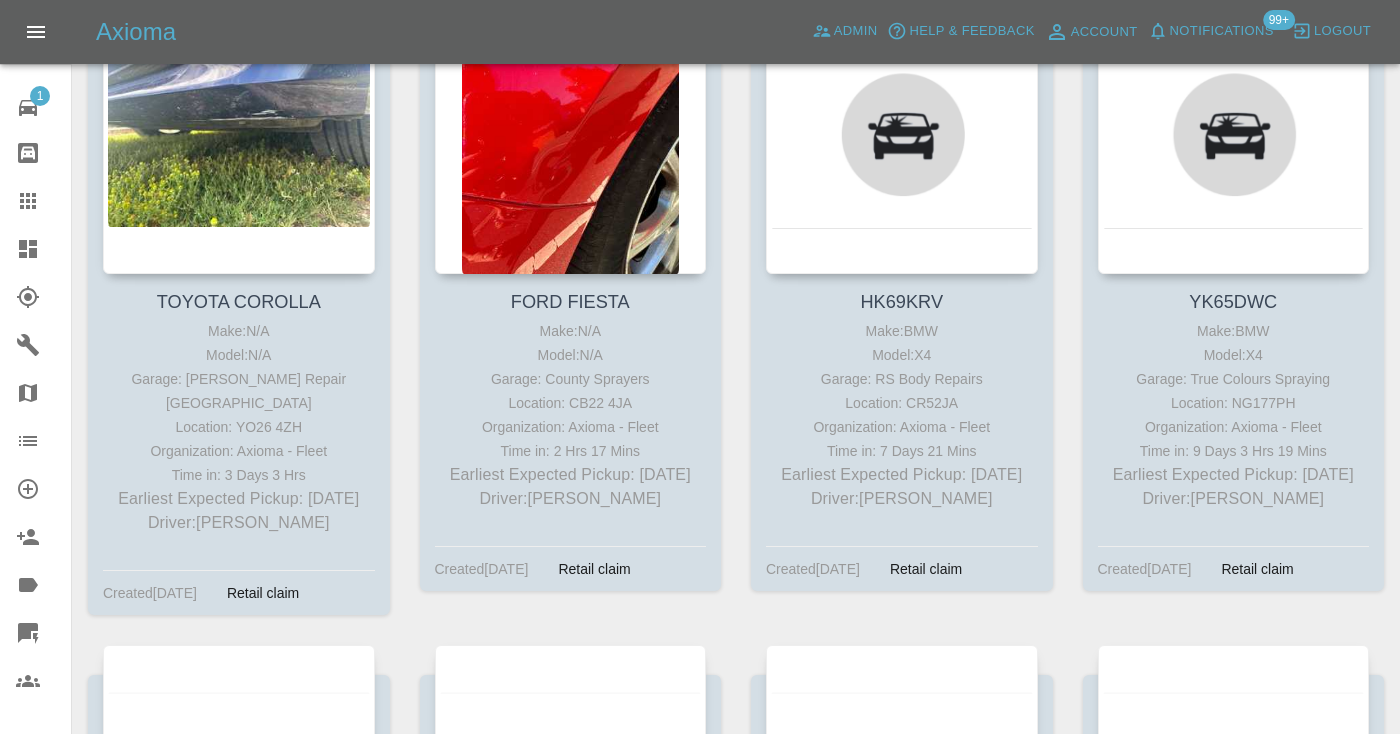 scroll, scrollTop: 1087, scrollLeft: 0, axis: vertical 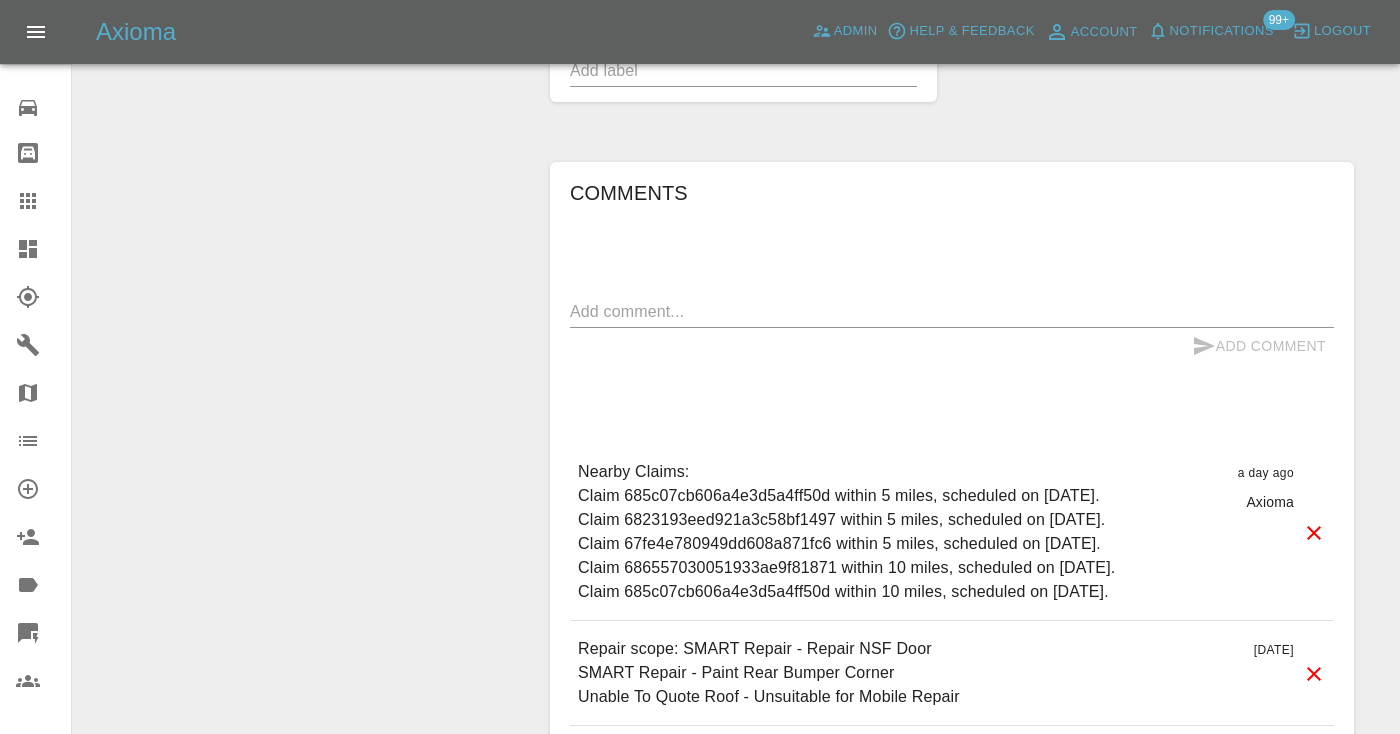 click on "Comments" at bounding box center (952, 193) 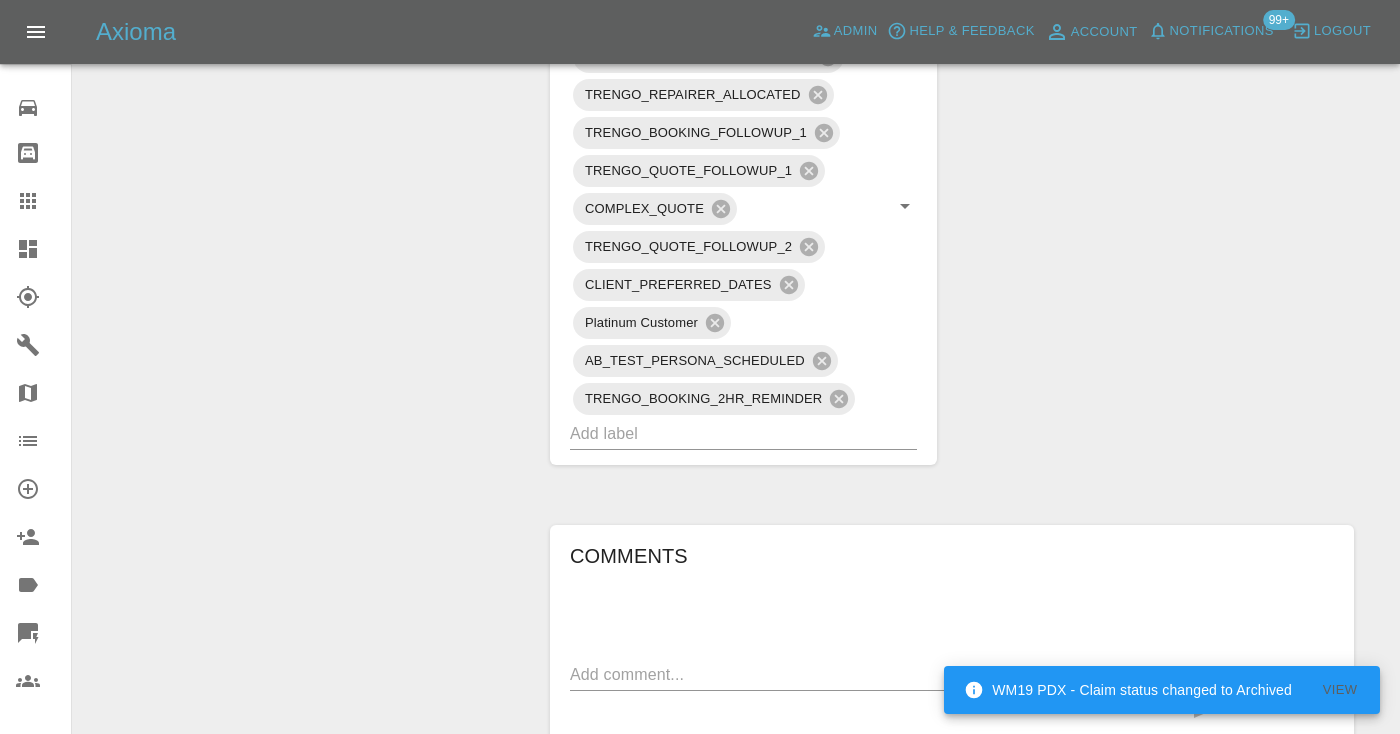 scroll, scrollTop: 1384, scrollLeft: 0, axis: vertical 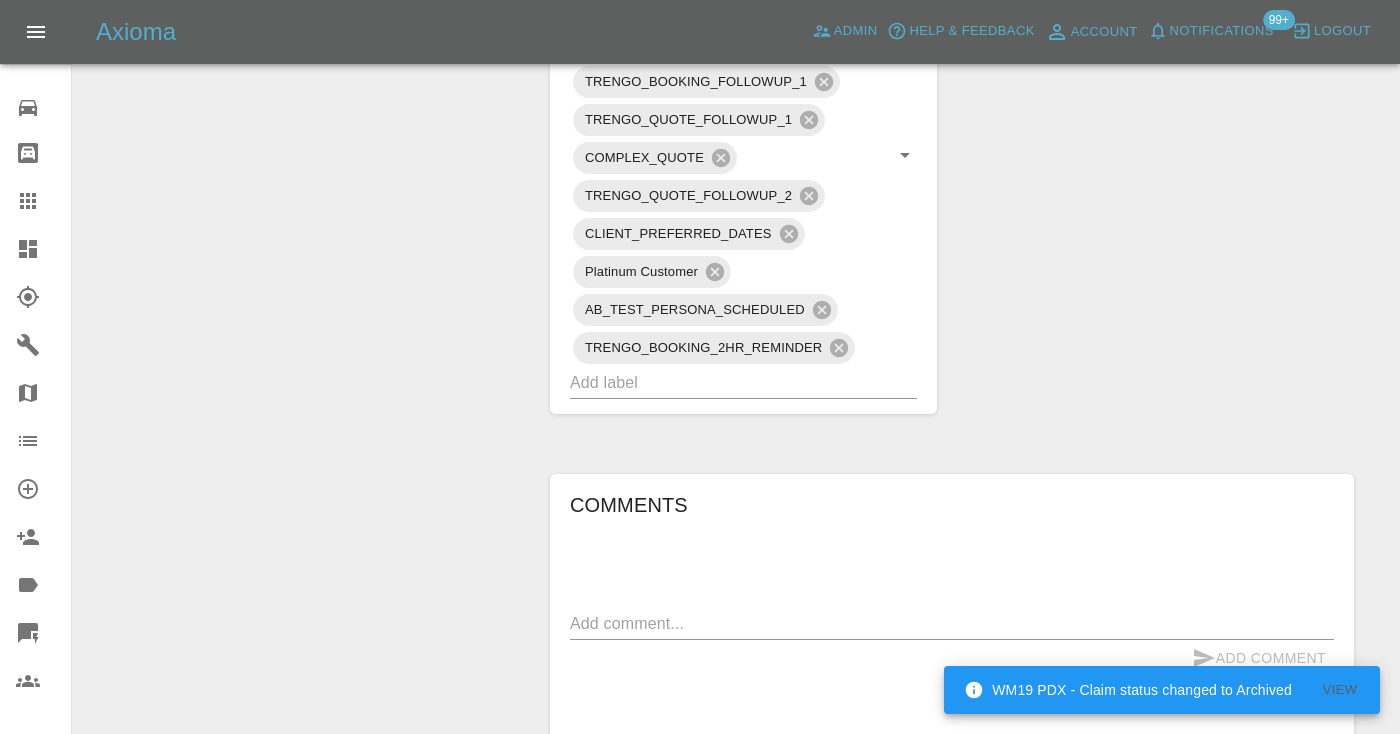 click at bounding box center (952, 623) 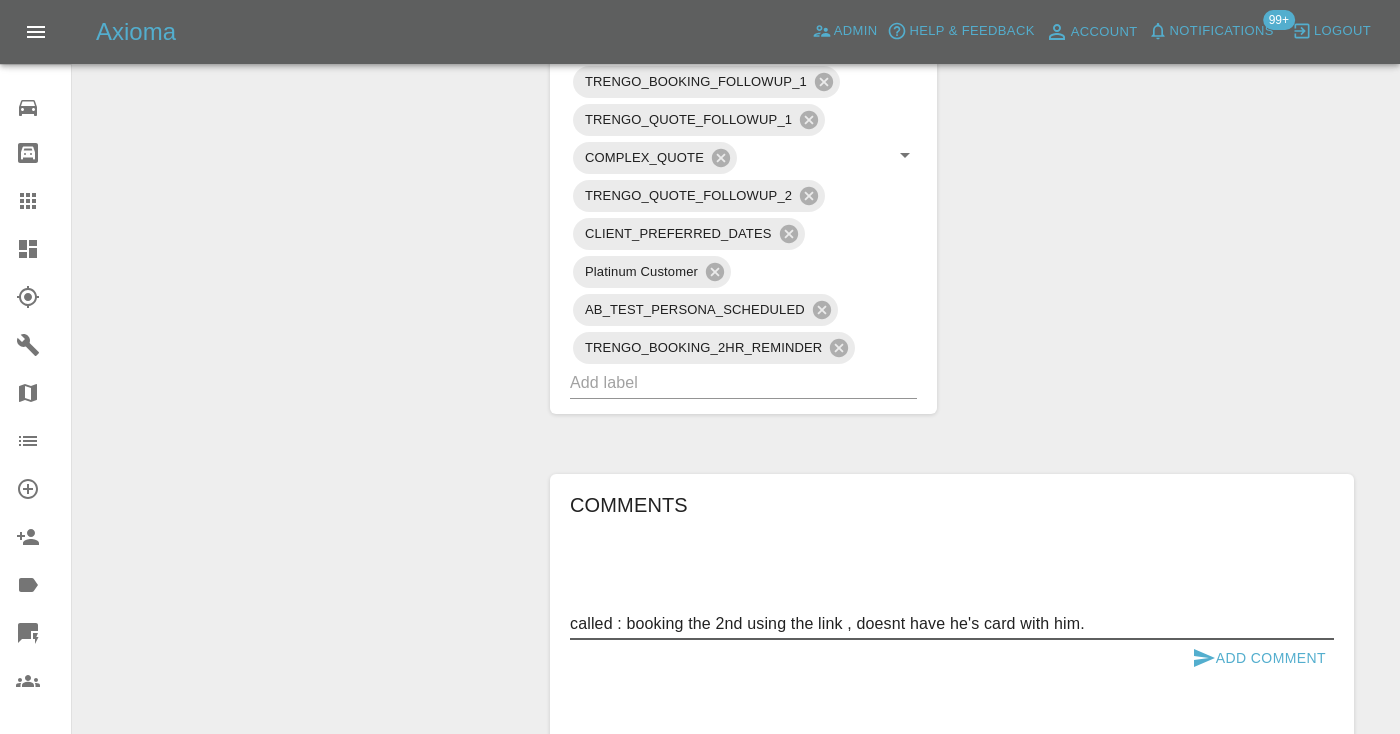 click on "called : booking the 2nd using the link , doesnt have he's card with him." at bounding box center (952, 623) 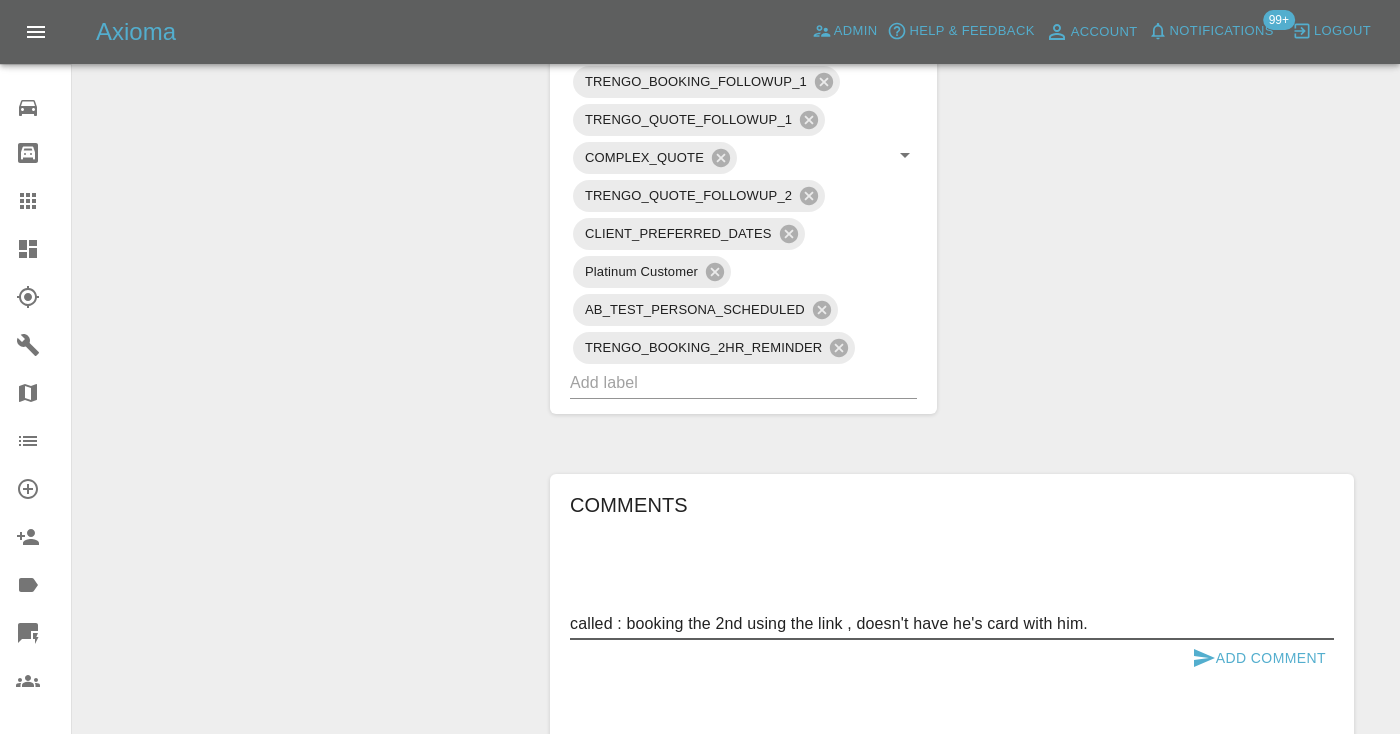 click on "called : booking the 2nd using the link , doesn't have he's card with him." at bounding box center [952, 623] 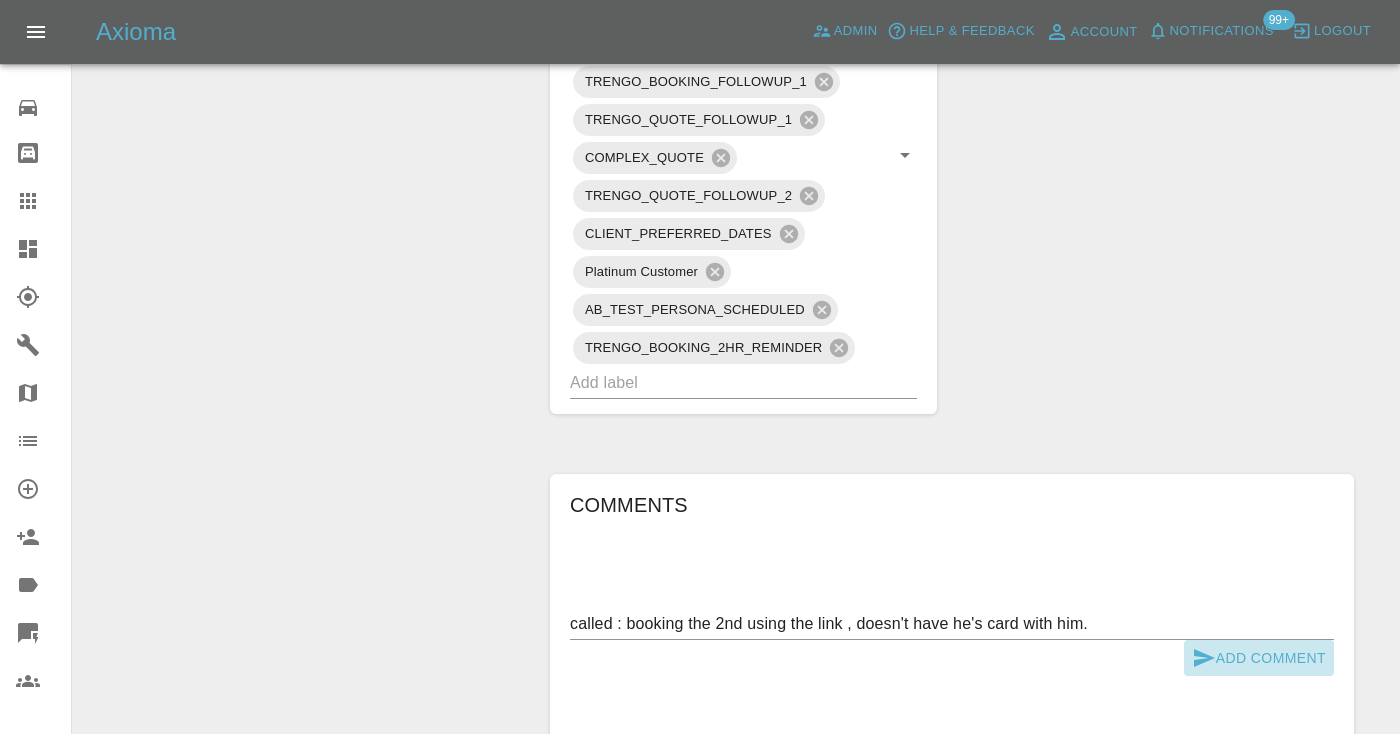 click 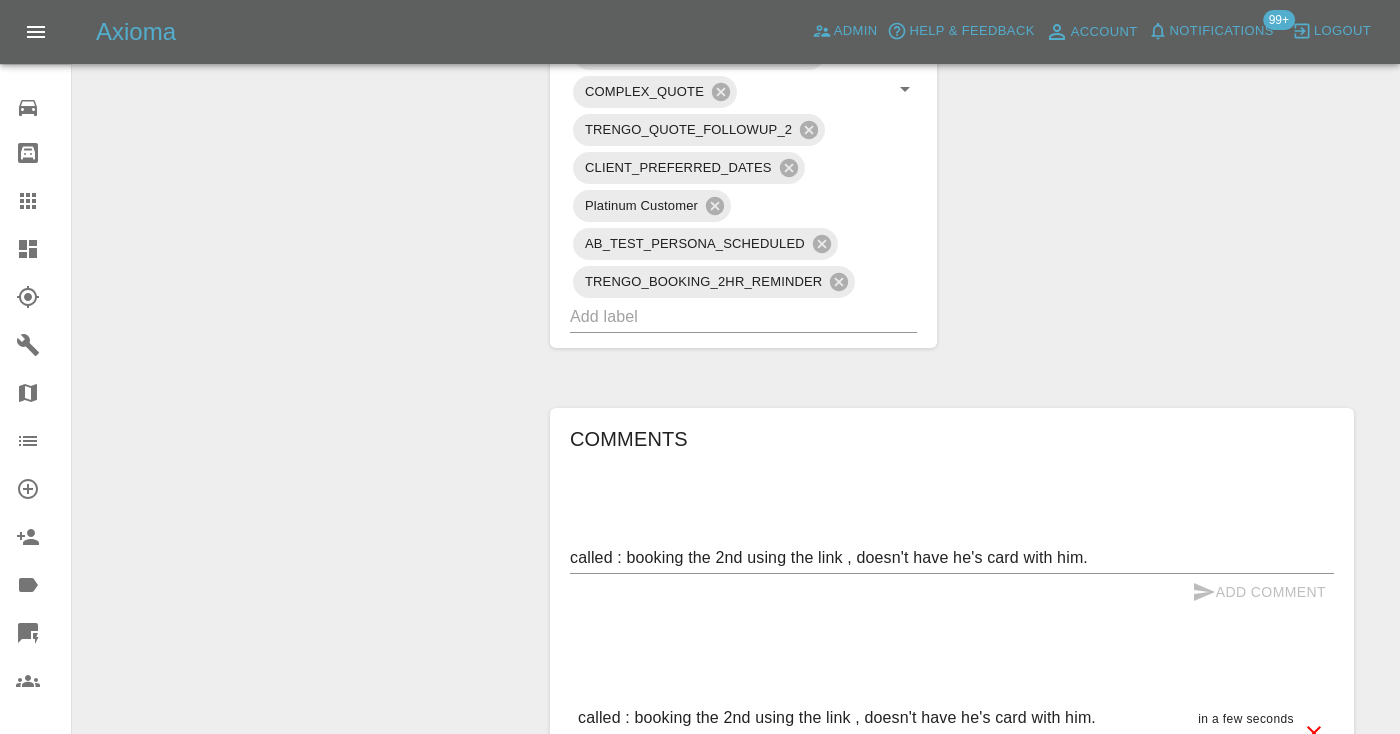 scroll, scrollTop: 1440, scrollLeft: 0, axis: vertical 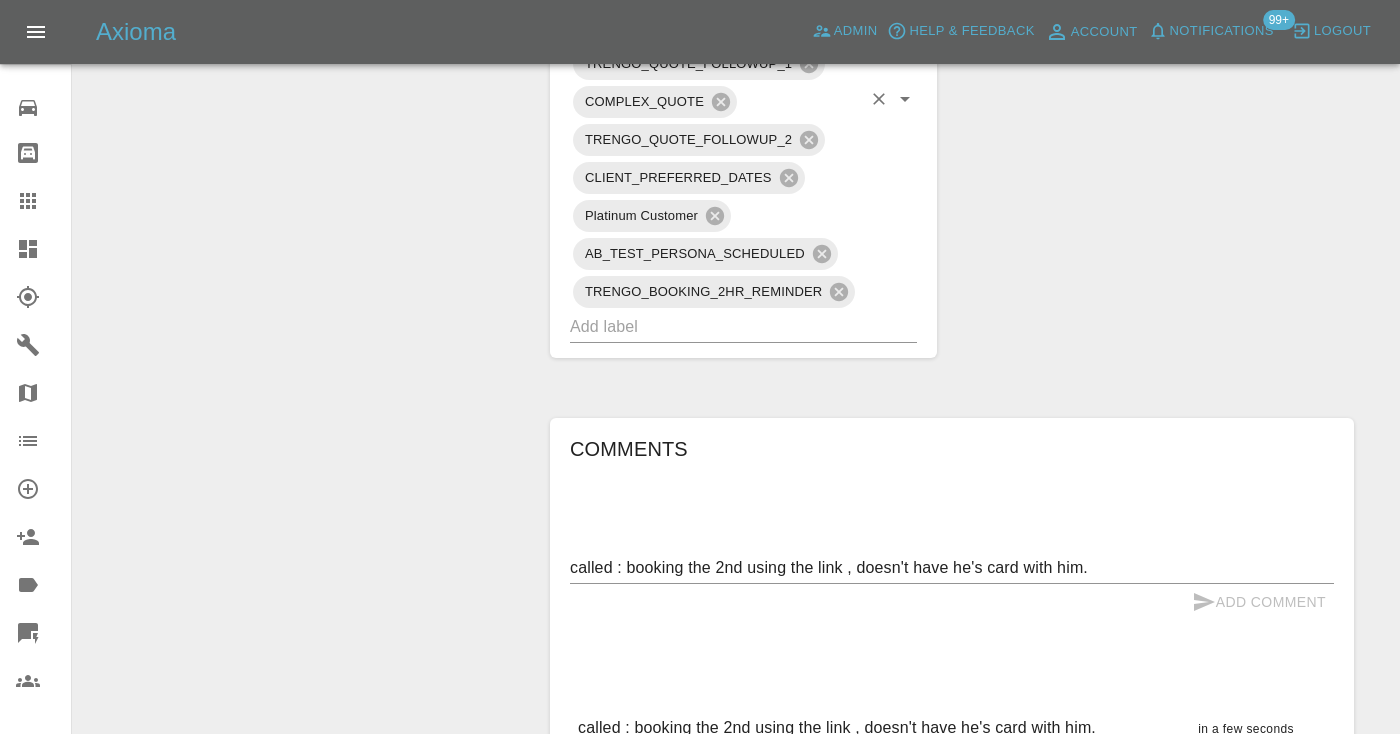 click at bounding box center [715, 326] 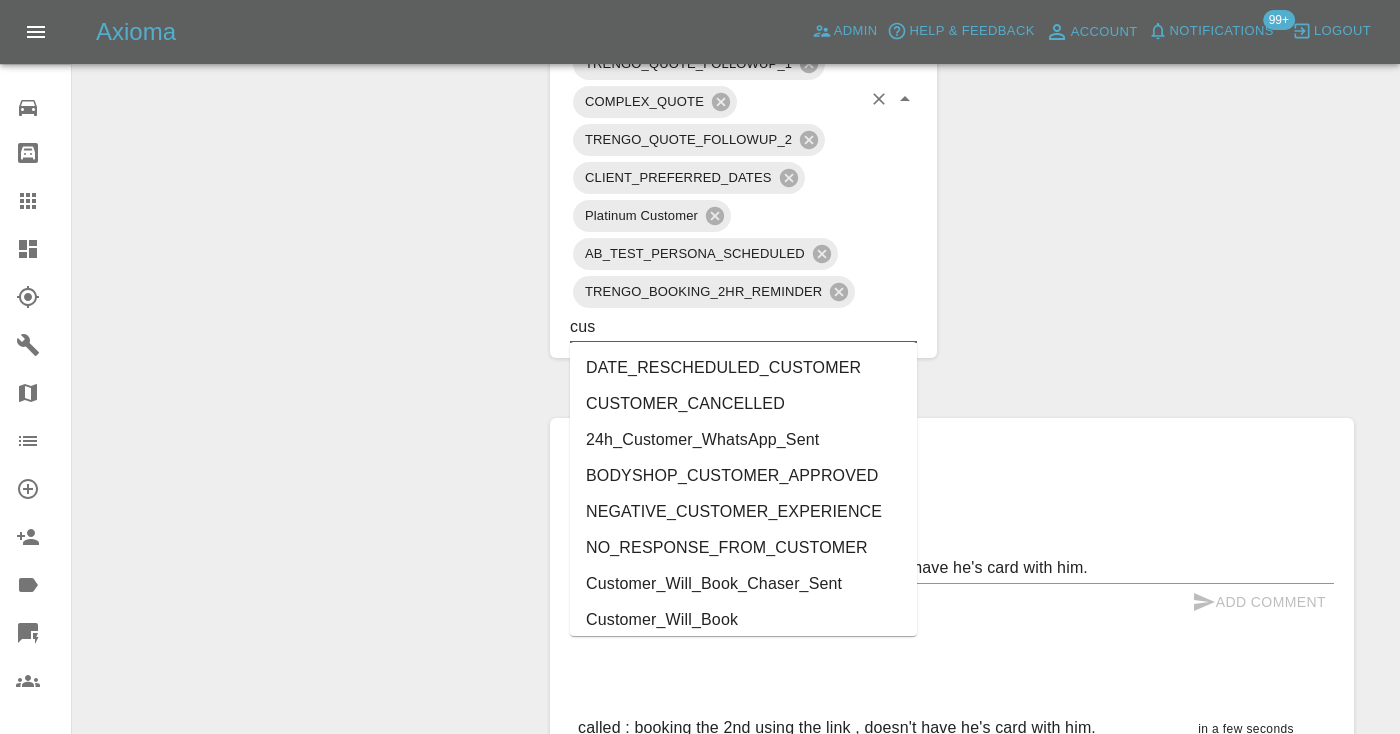 type on "cust" 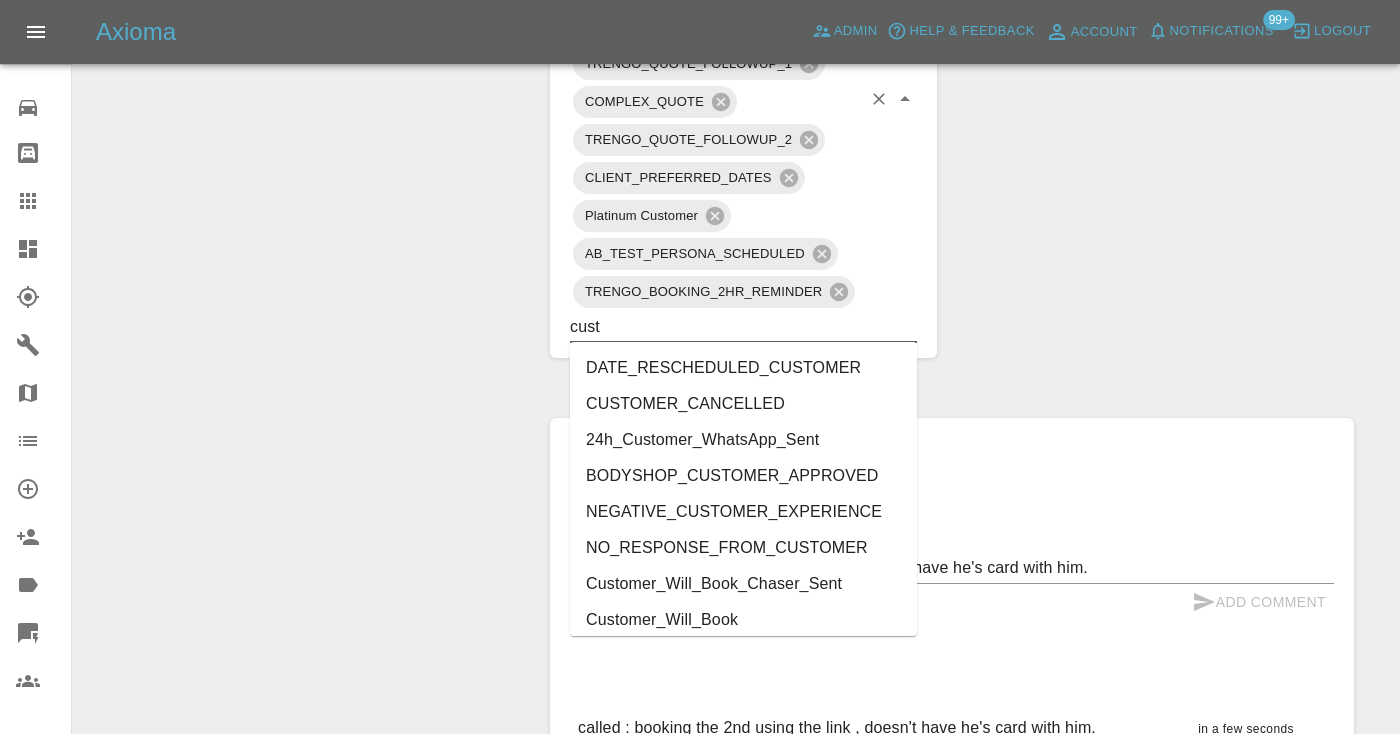 click on "Customer_Will_Book" at bounding box center [743, 620] 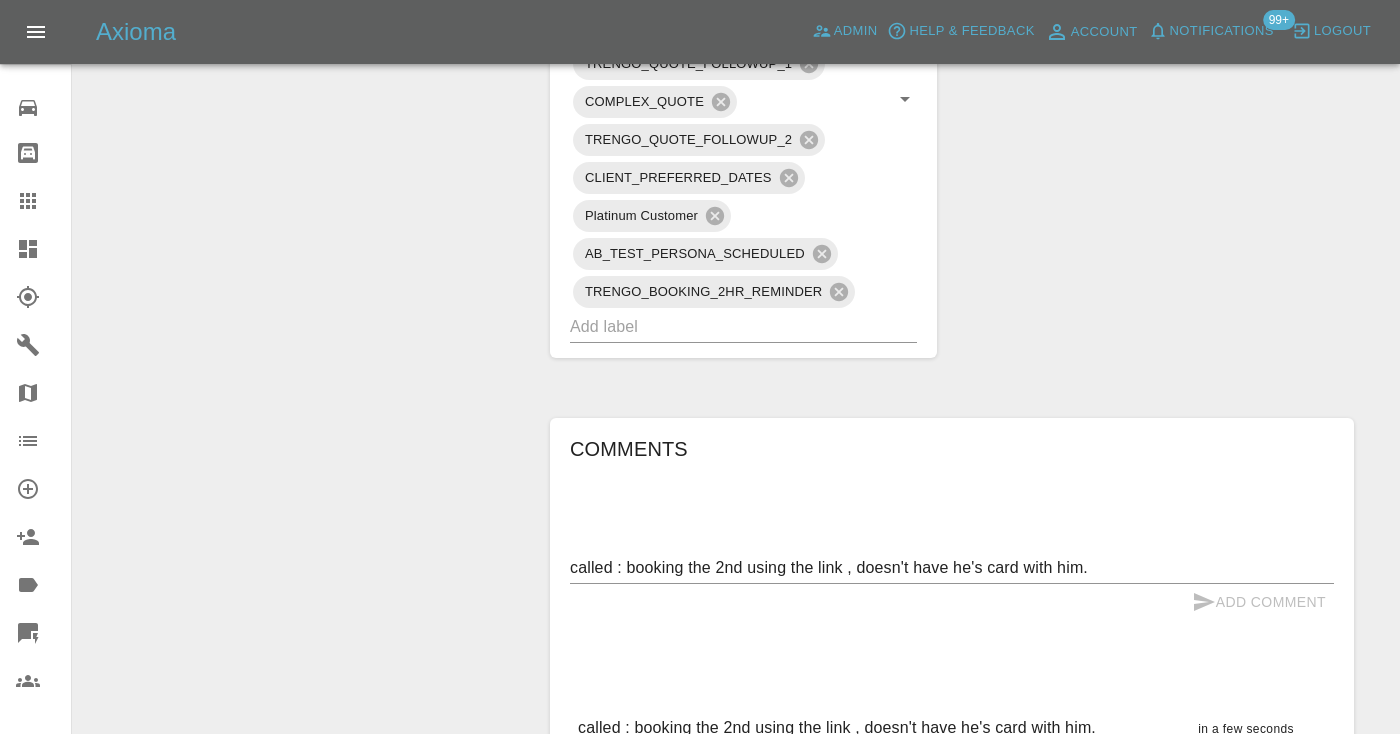 click on "Change Repairer Modify Claim Modify Quote Rollback Submit Payment Archive" at bounding box center (304, -27) 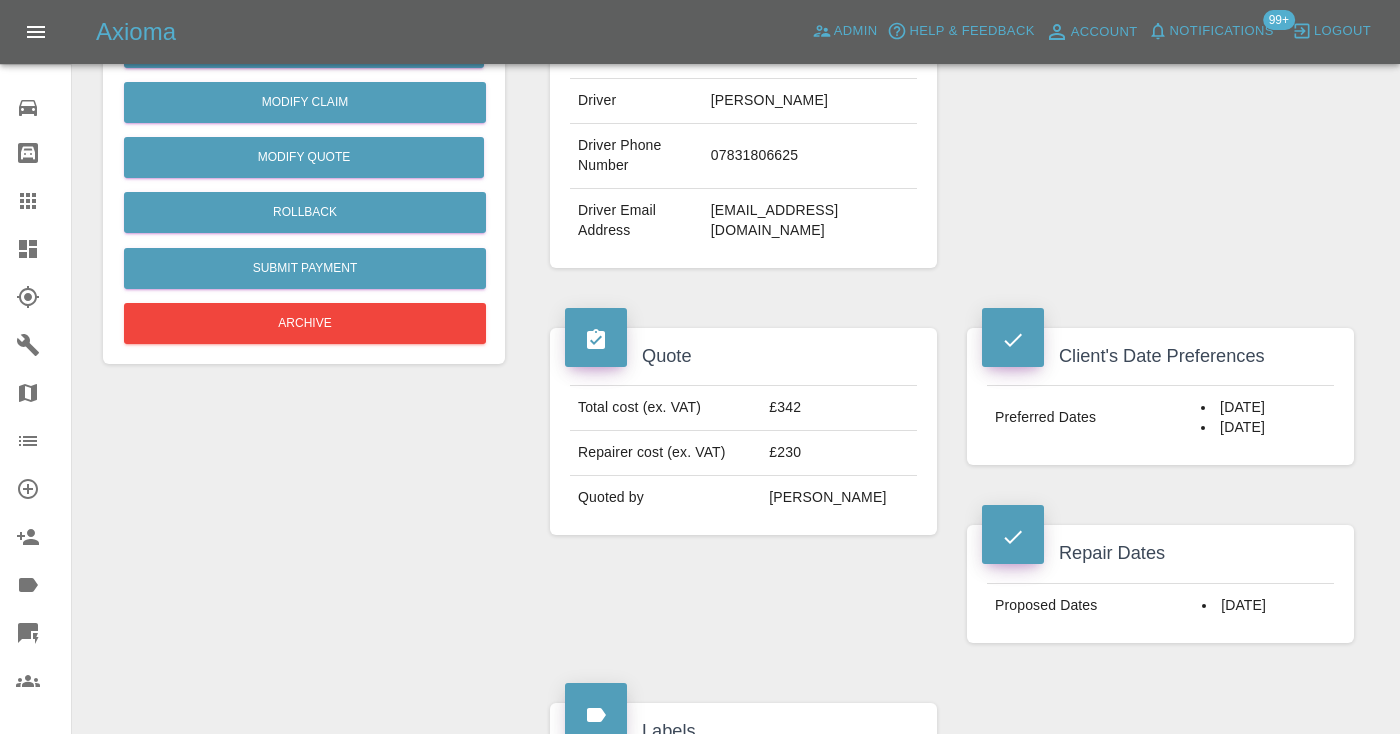 scroll, scrollTop: 542, scrollLeft: 0, axis: vertical 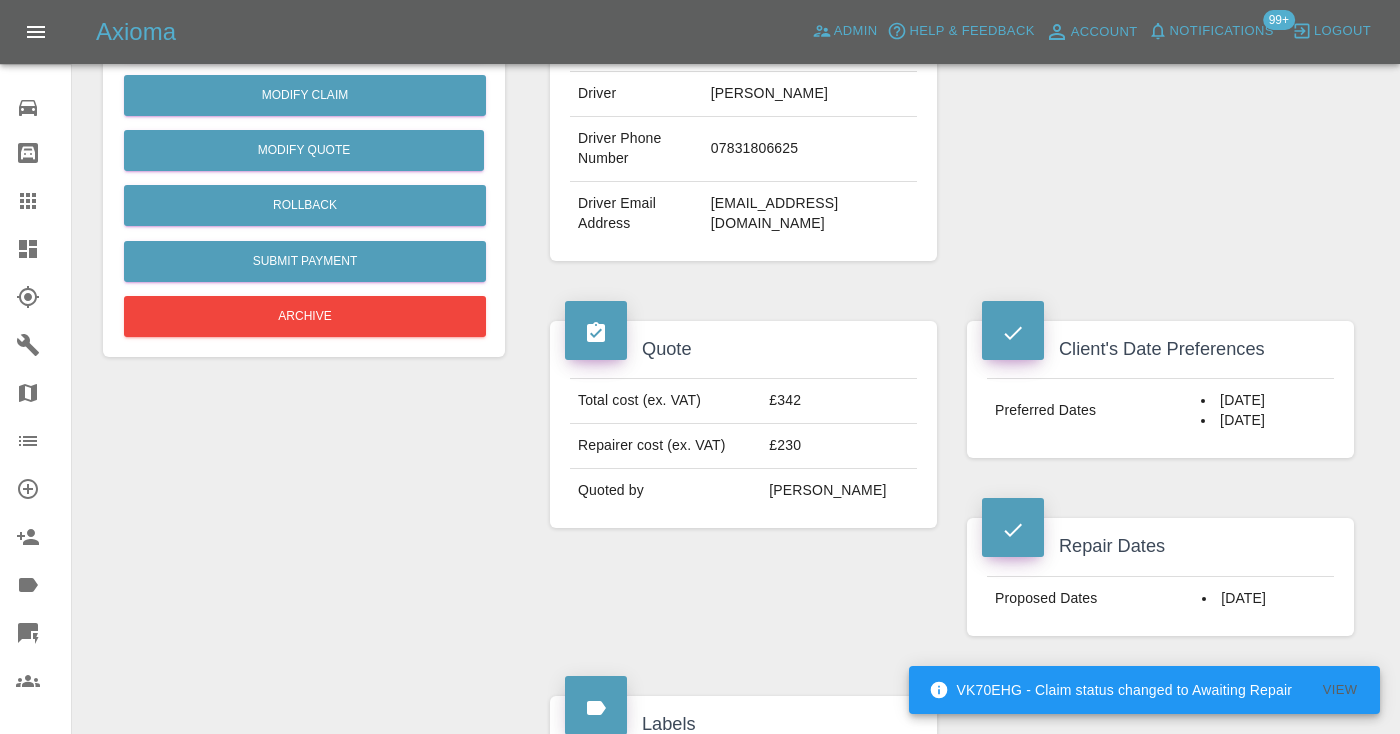 click 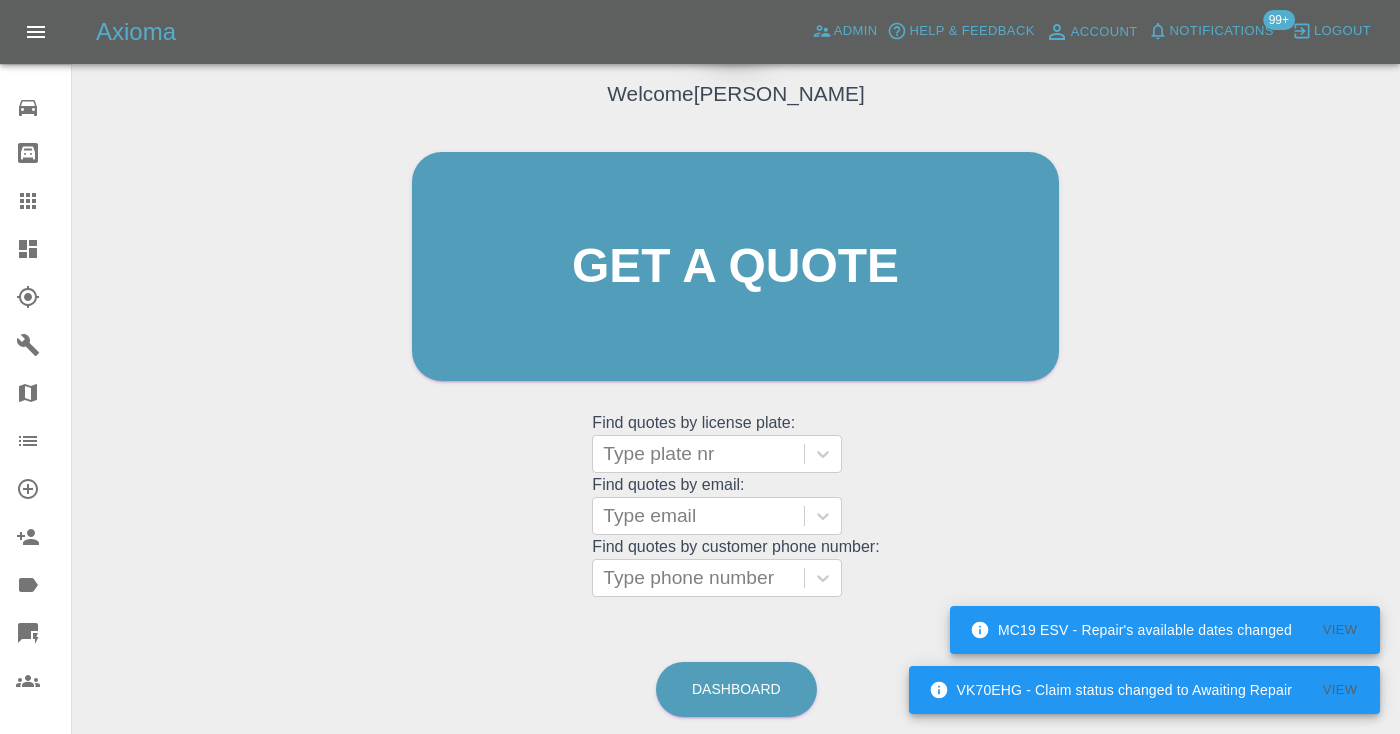 click on "Welcome  [PERSON_NAME] Get a quote Get a quote Find quotes by license plate: Type plate nr Find quotes by email: Type email Find quotes by customer phone number: Type phone number Dashboard" at bounding box center [736, 362] 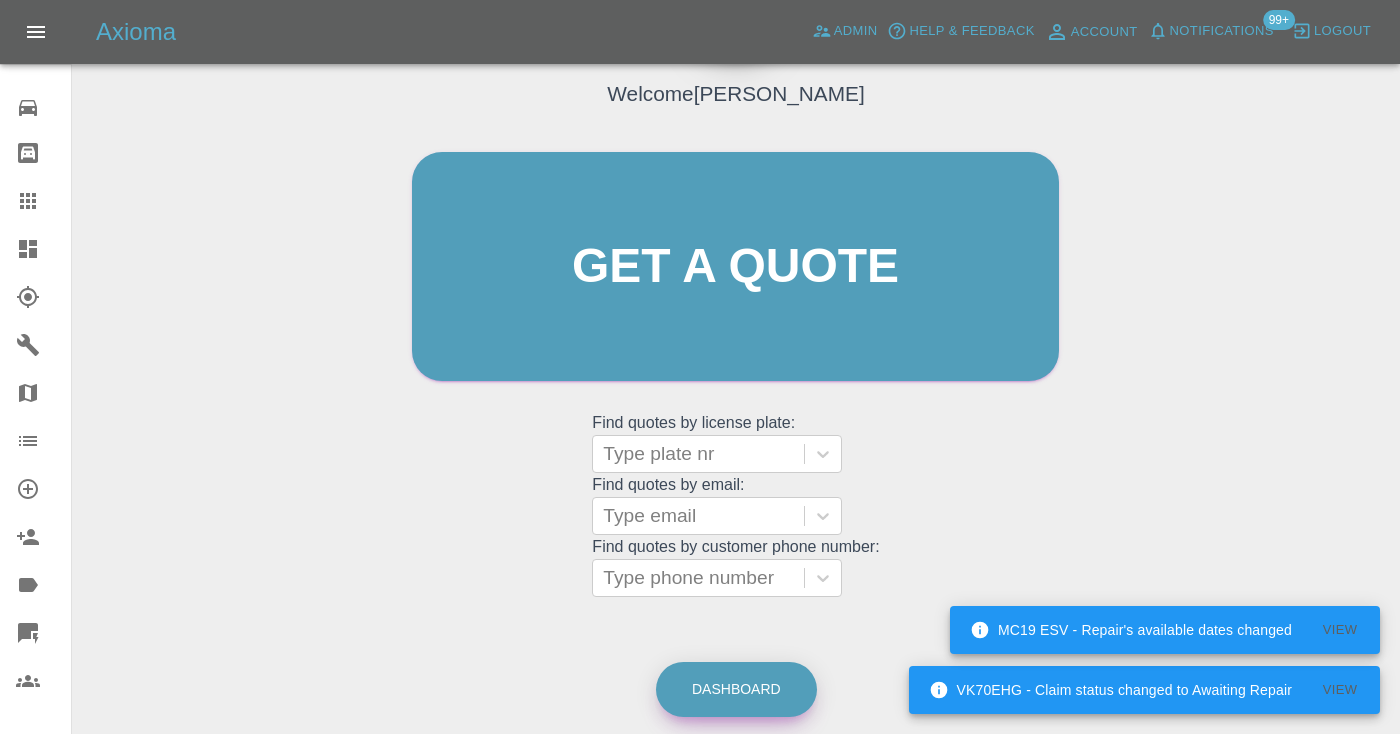 click on "Dashboard" at bounding box center [736, 689] 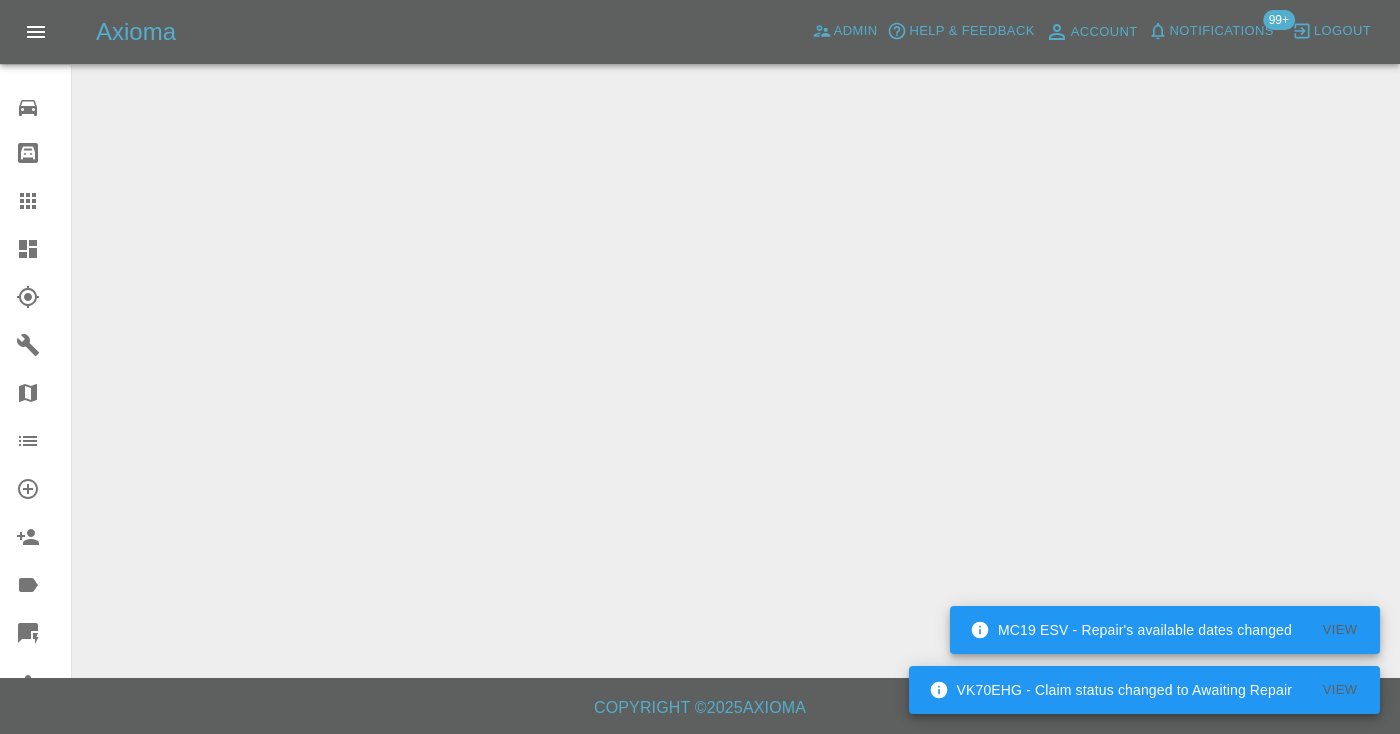 scroll, scrollTop: 0, scrollLeft: 0, axis: both 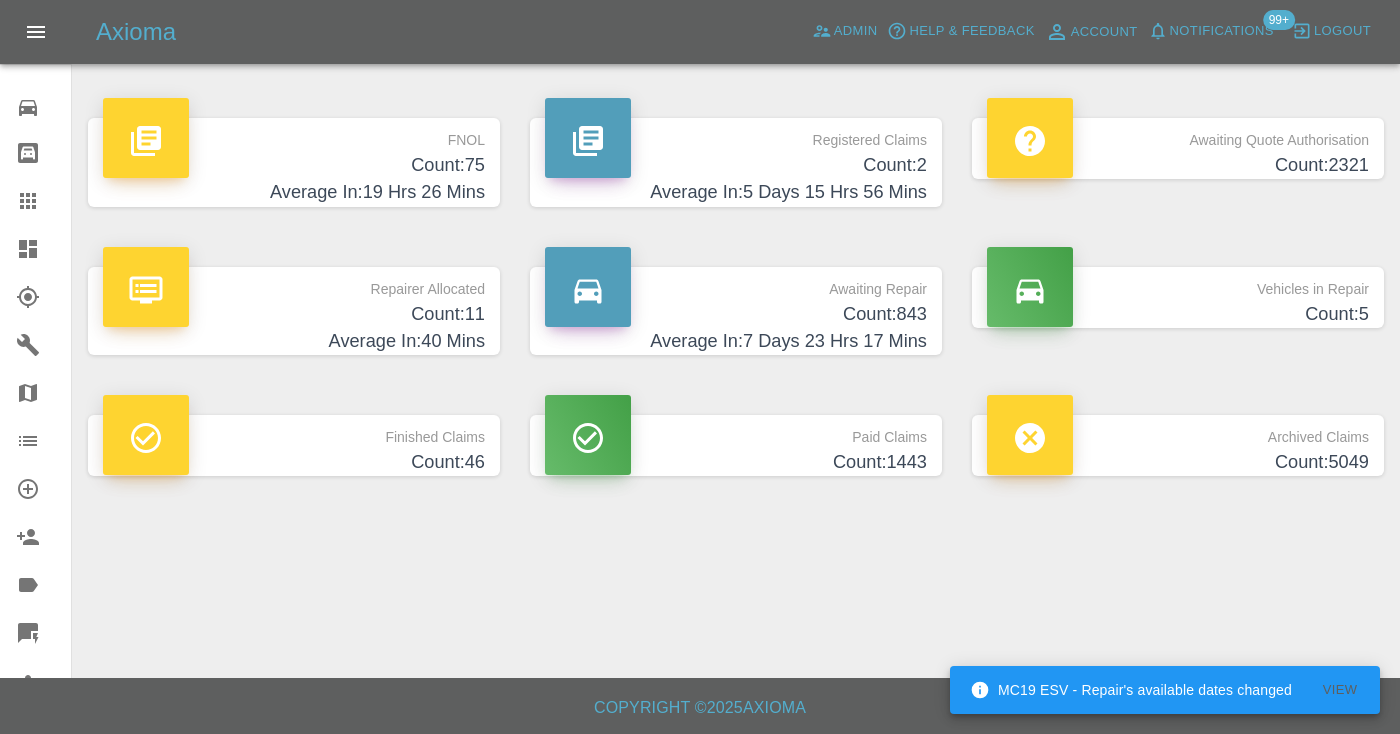 click on "Count:  843" at bounding box center [736, 314] 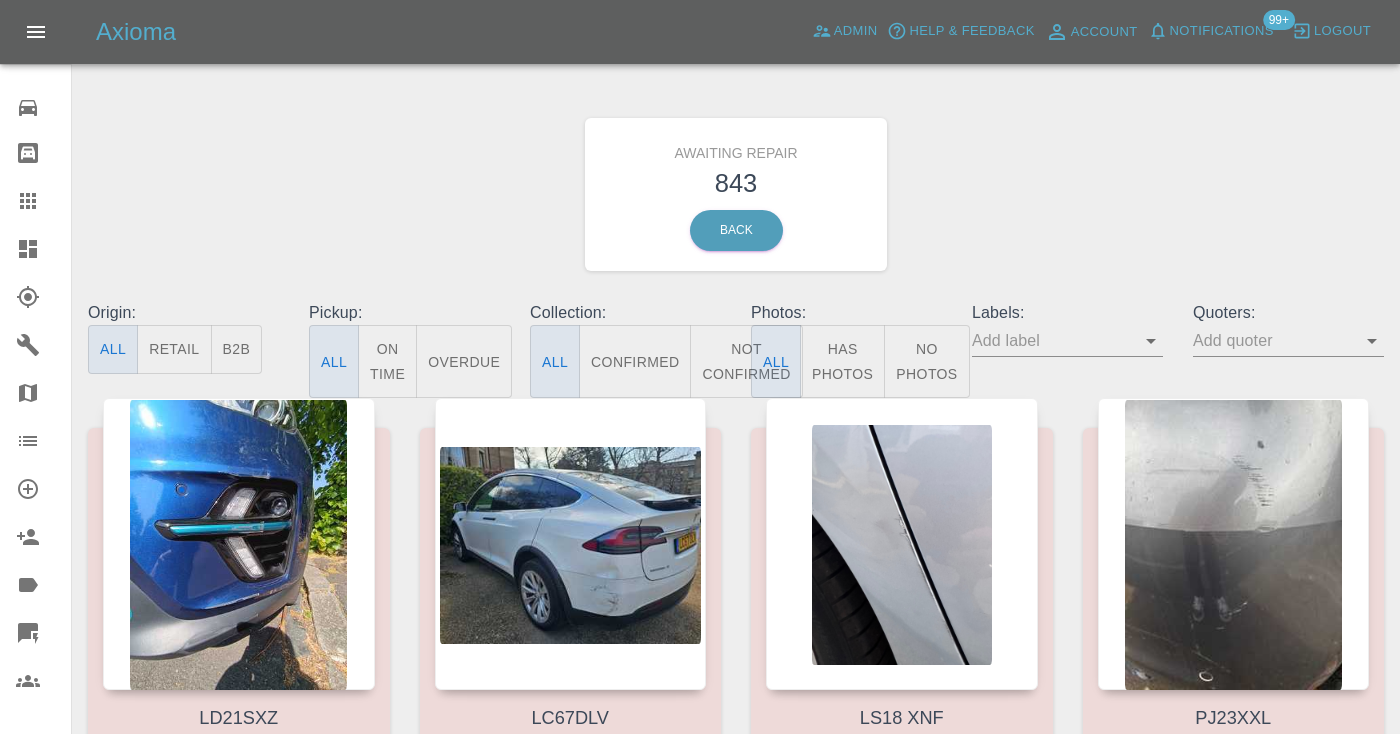 click on "Not Confirmed" at bounding box center [746, 361] 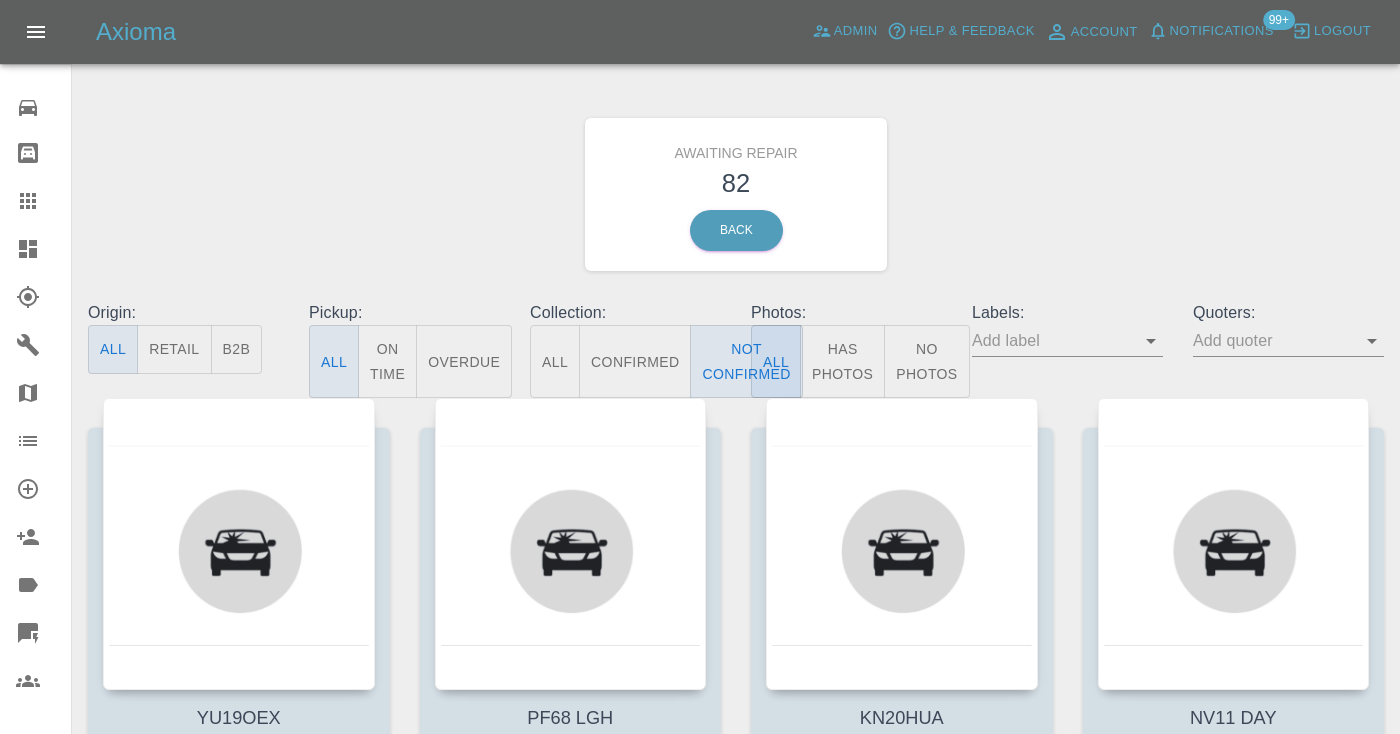 click on "Labels:" at bounding box center (1067, 313) 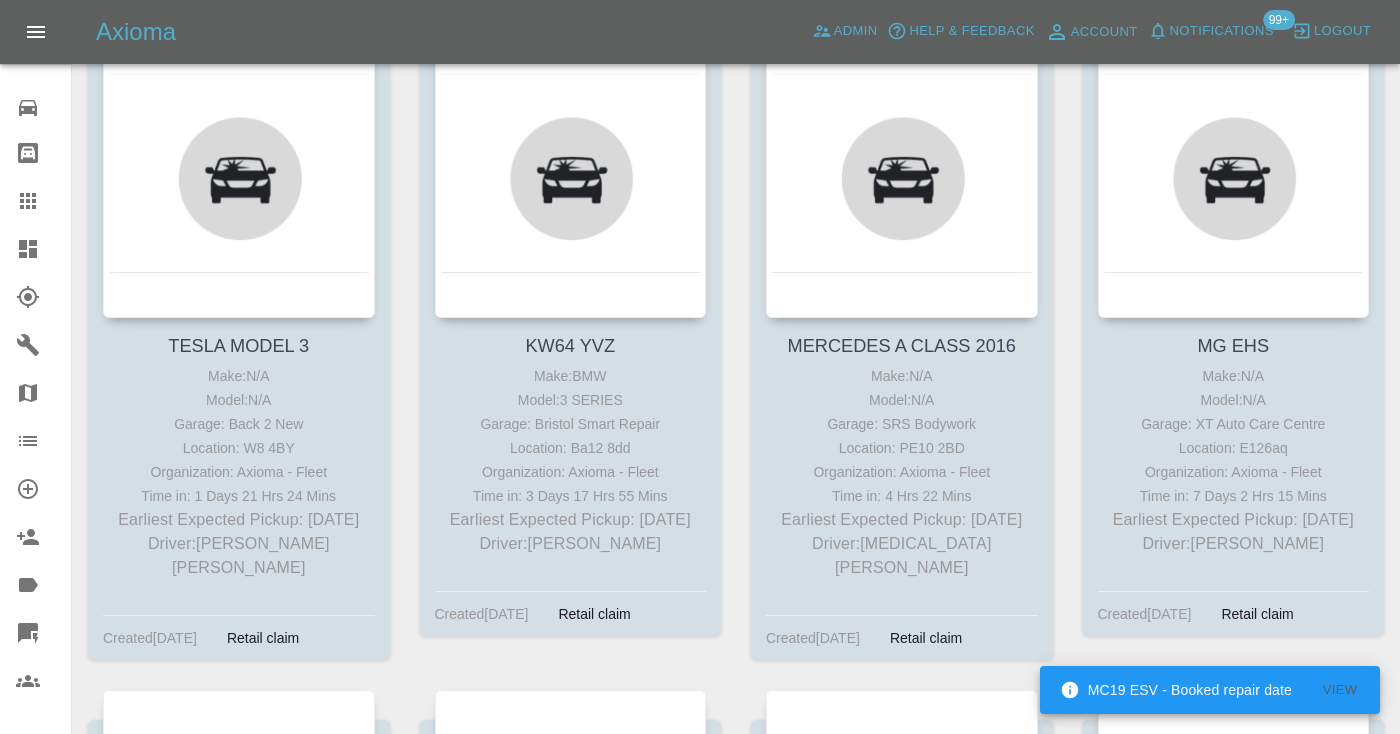scroll, scrollTop: 9001, scrollLeft: 0, axis: vertical 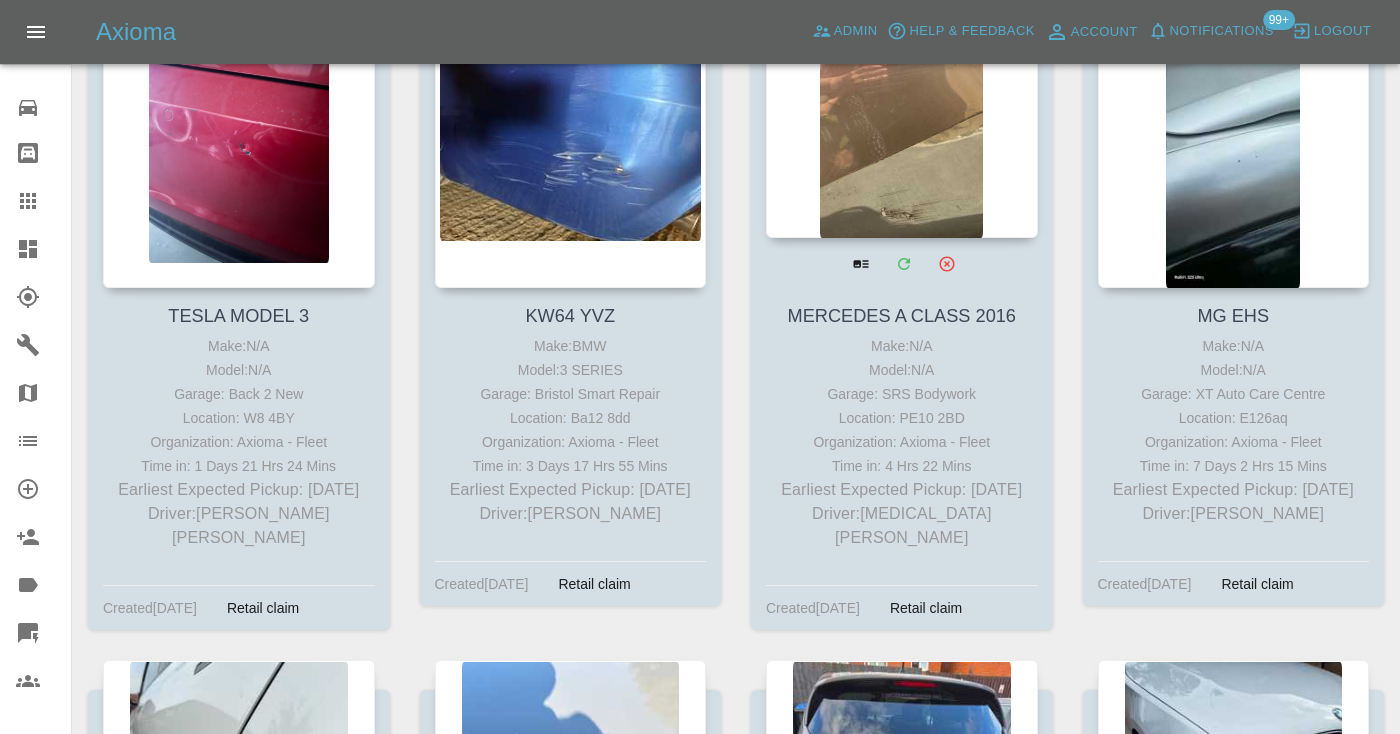 click at bounding box center (902, 92) 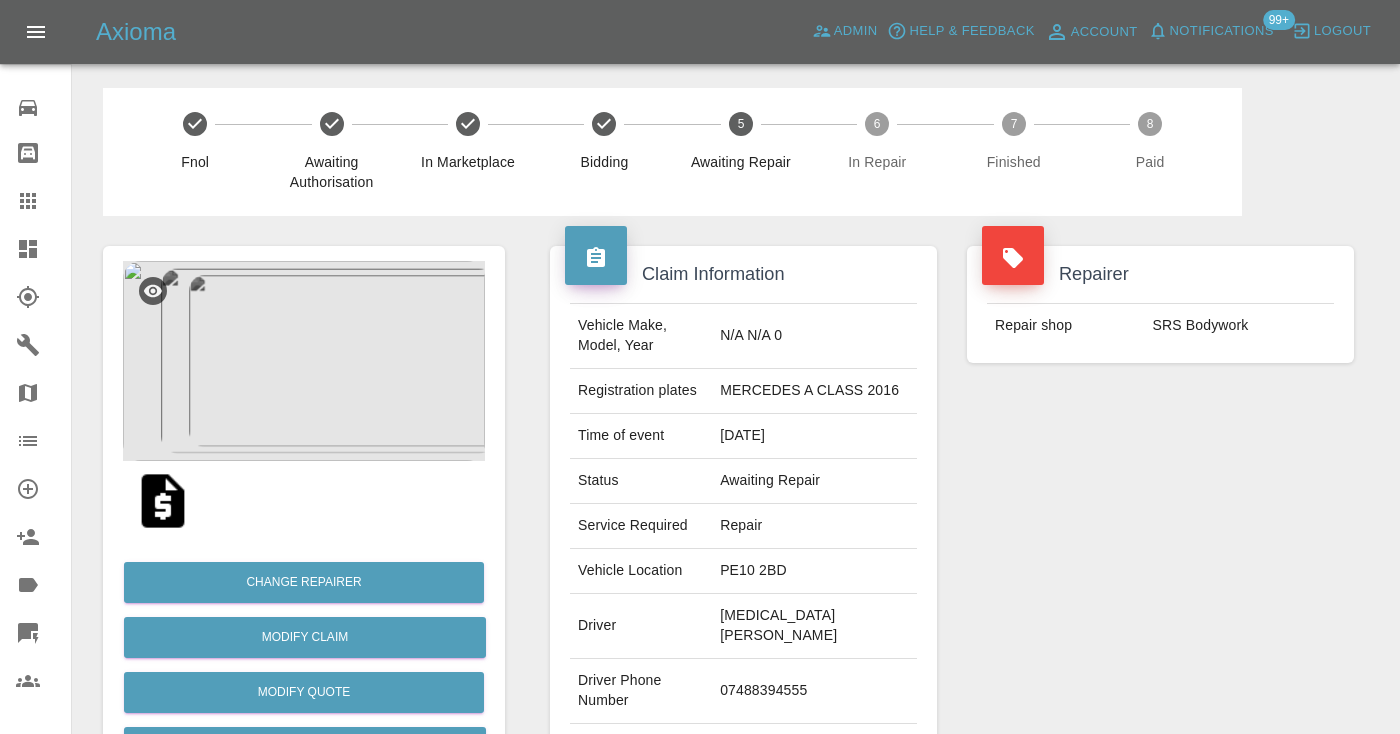 click on "Repairer Repair shop SRS Bodywork" at bounding box center (1160, 524) 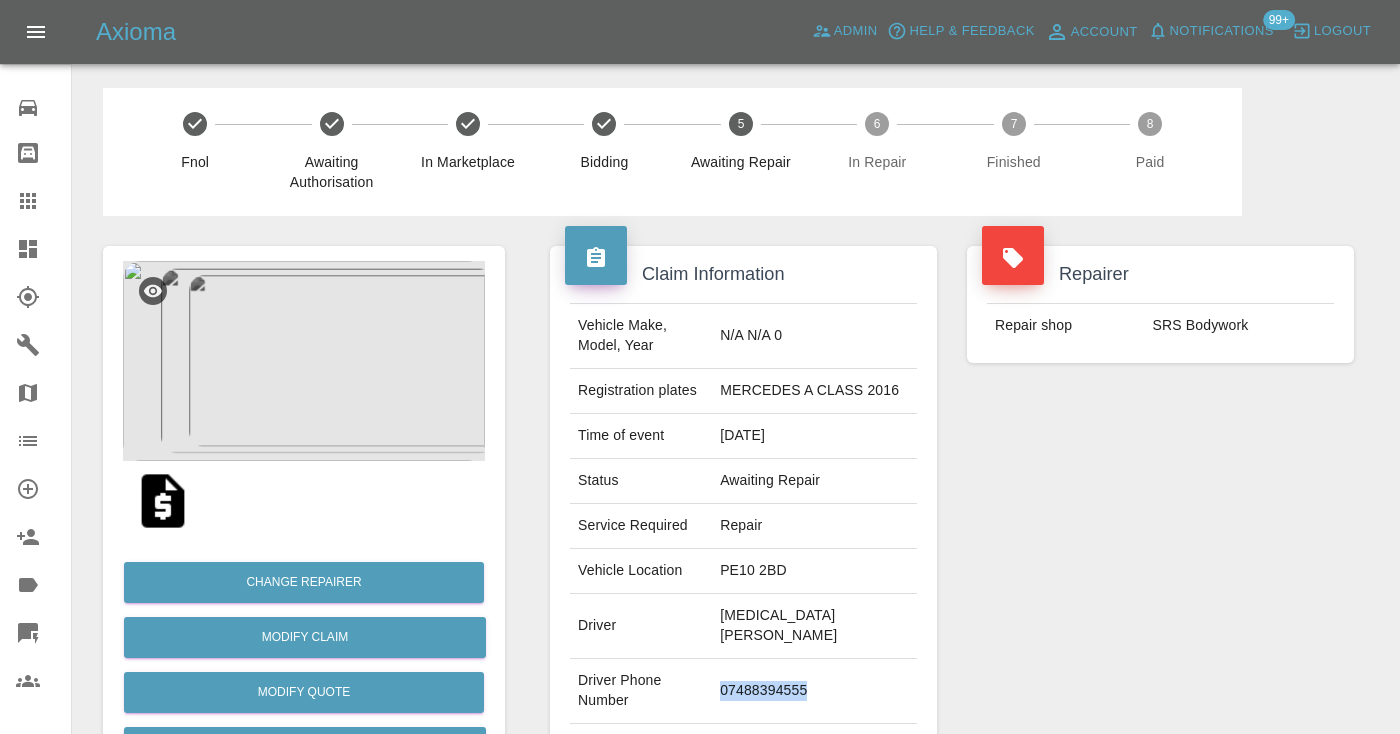 click on "07488394555" at bounding box center [814, 691] 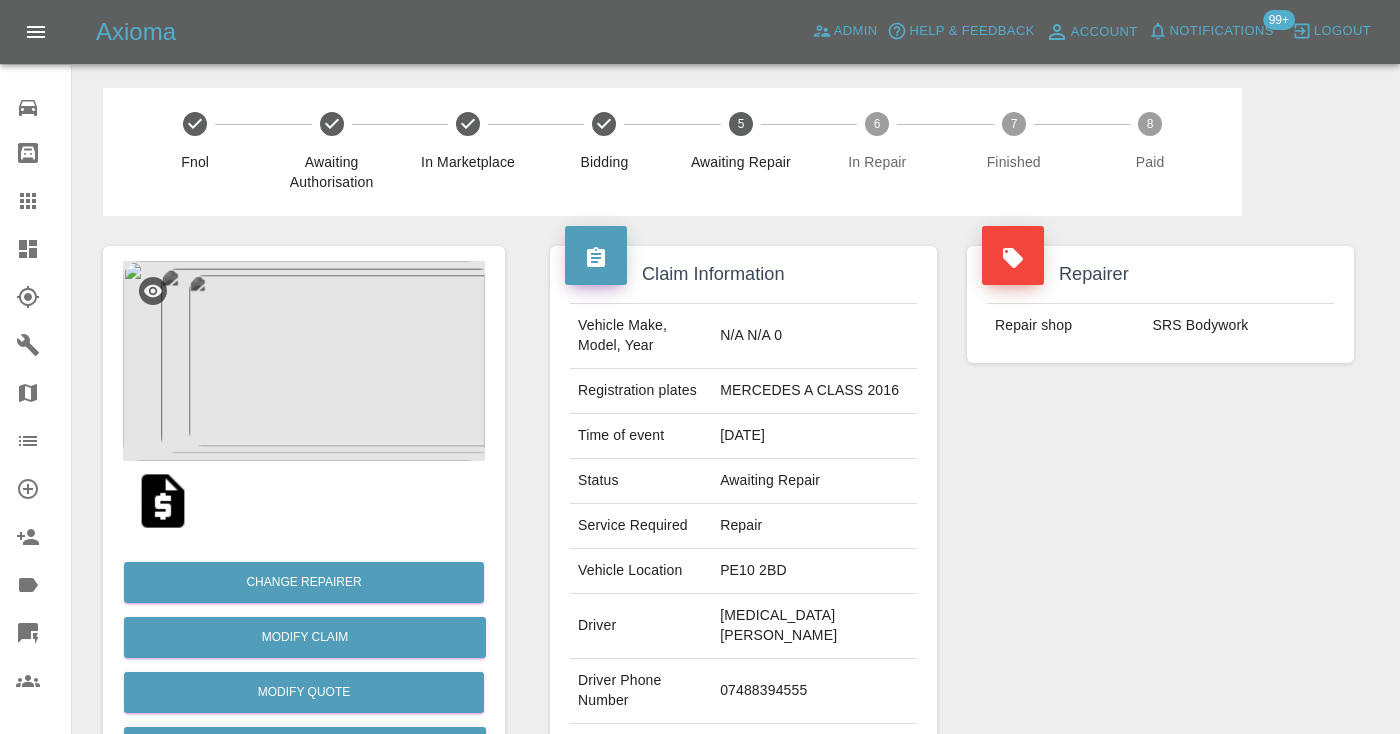 click on "Repairer Repair shop SRS Bodywork" at bounding box center (1160, 524) 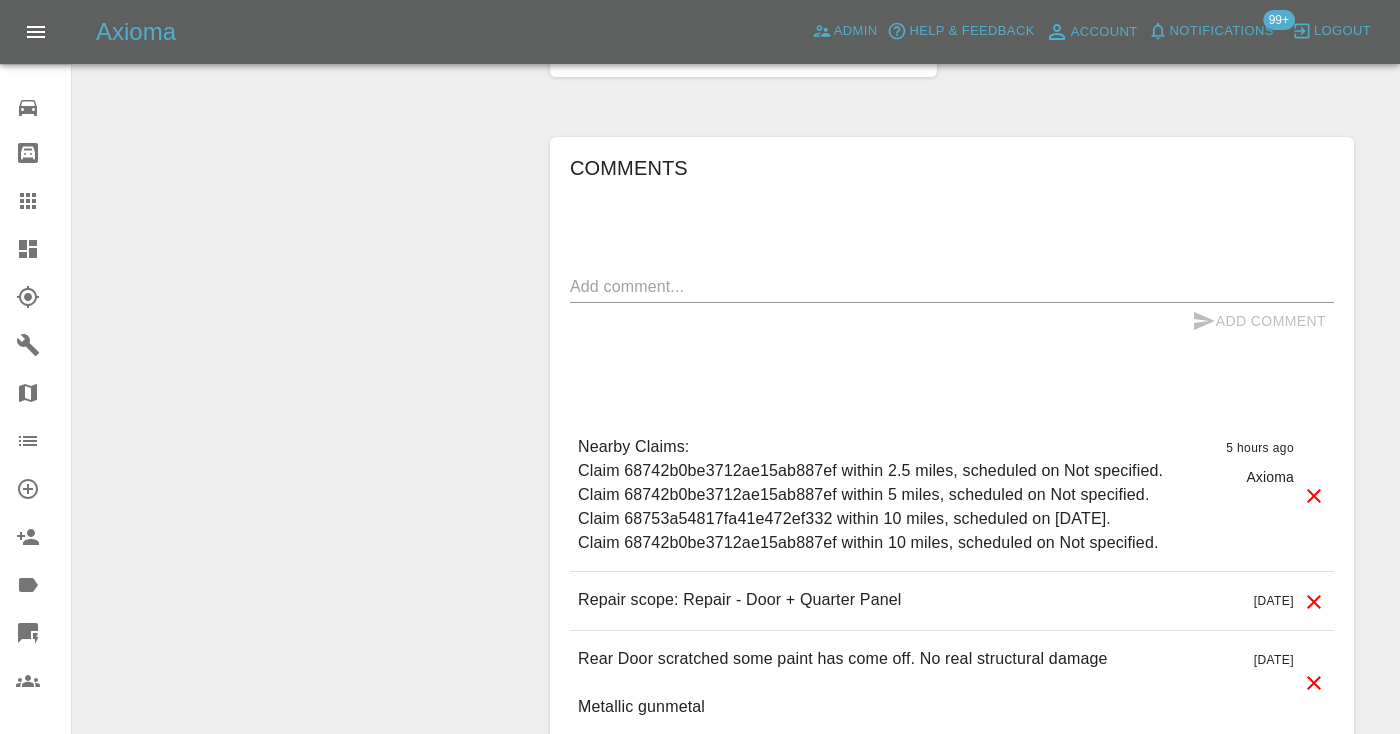 scroll, scrollTop: 1686, scrollLeft: 0, axis: vertical 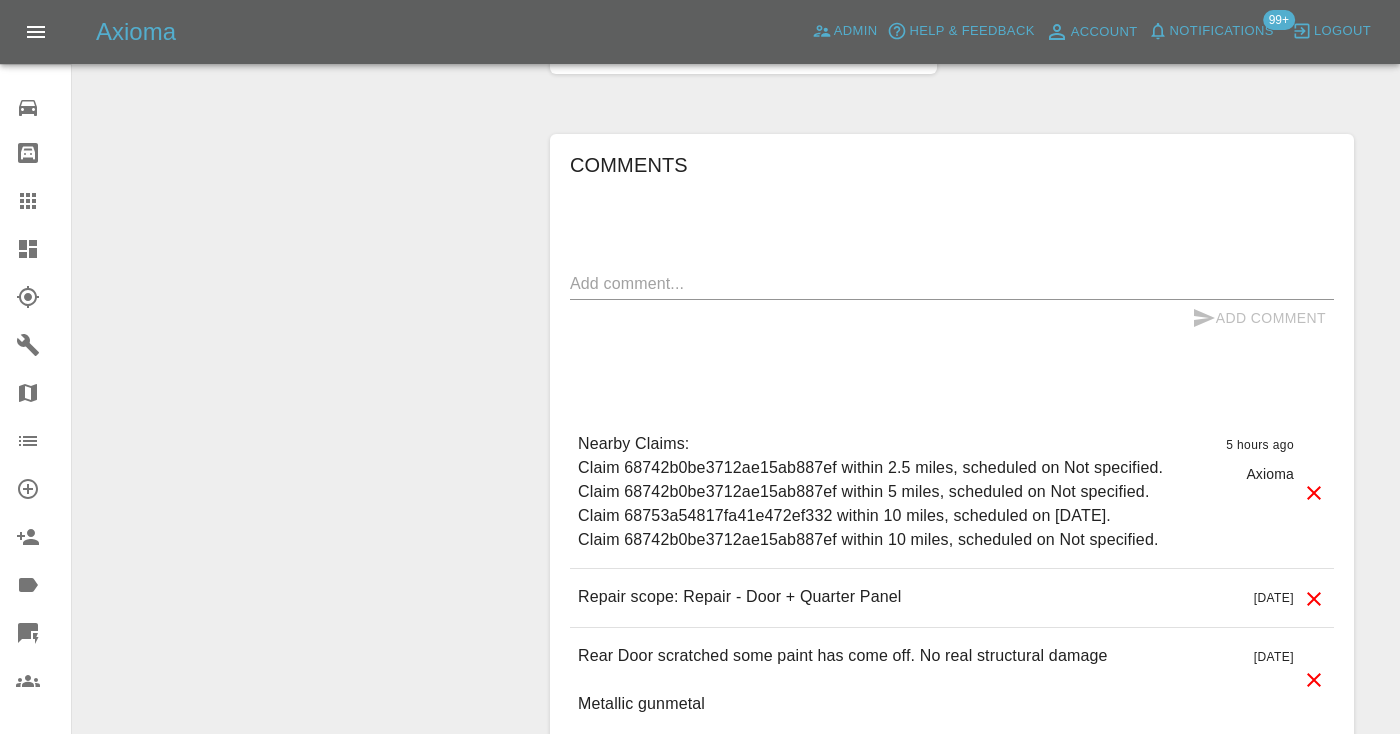 click on "x" at bounding box center [952, 284] 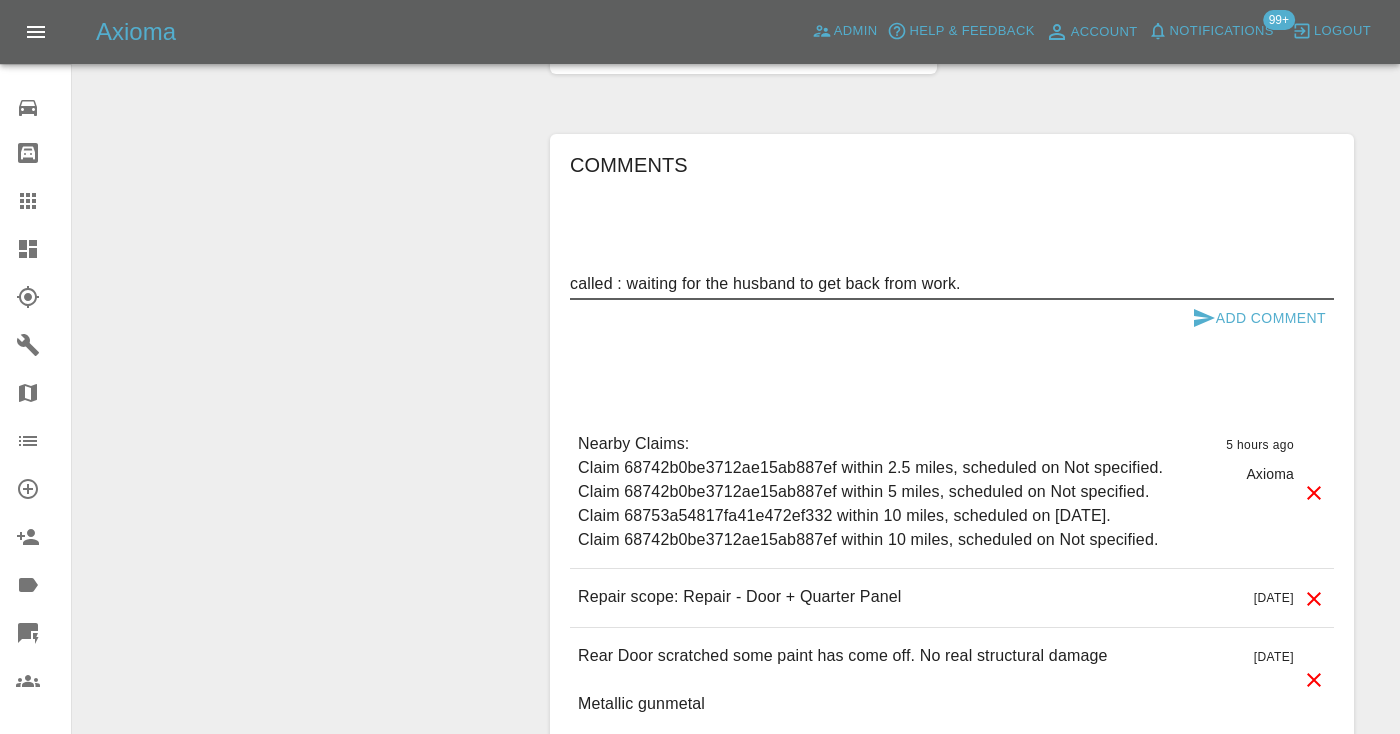type on "called : waiting for the husband to get back from work." 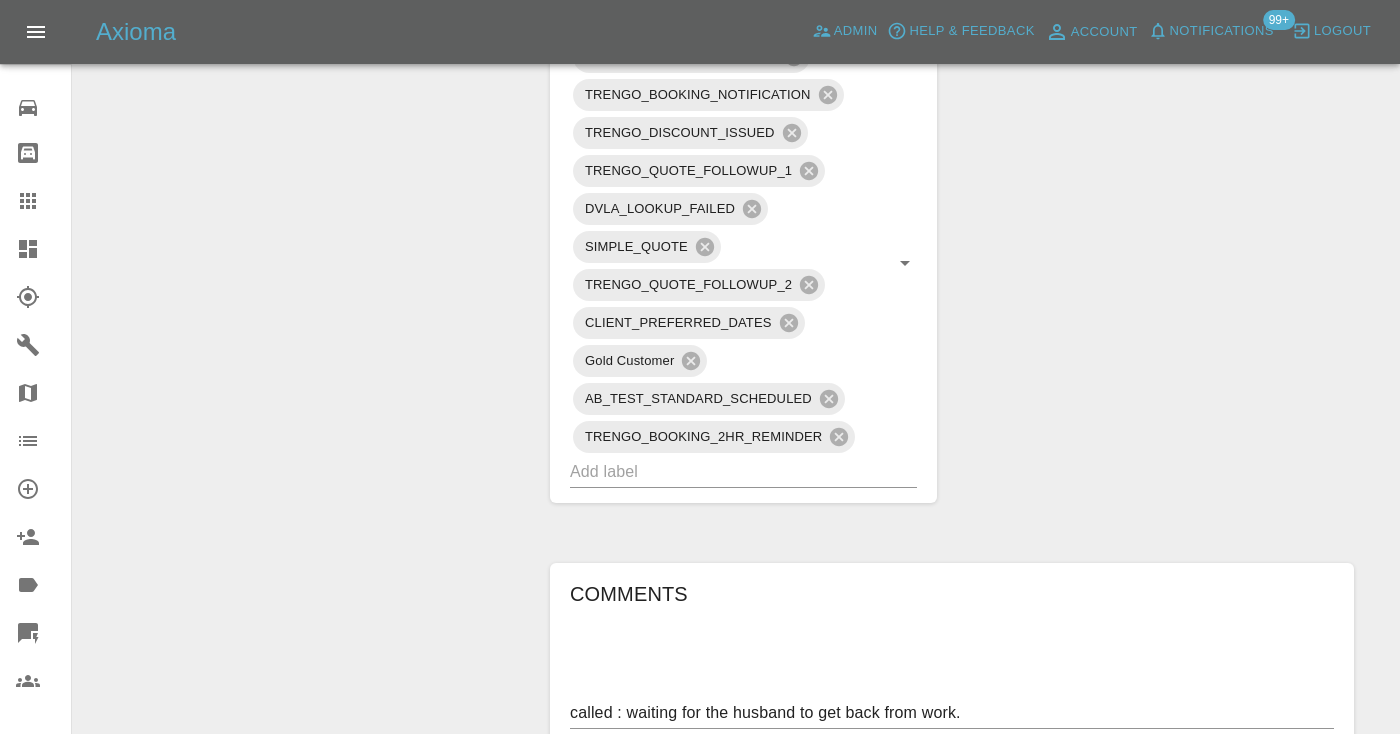 type 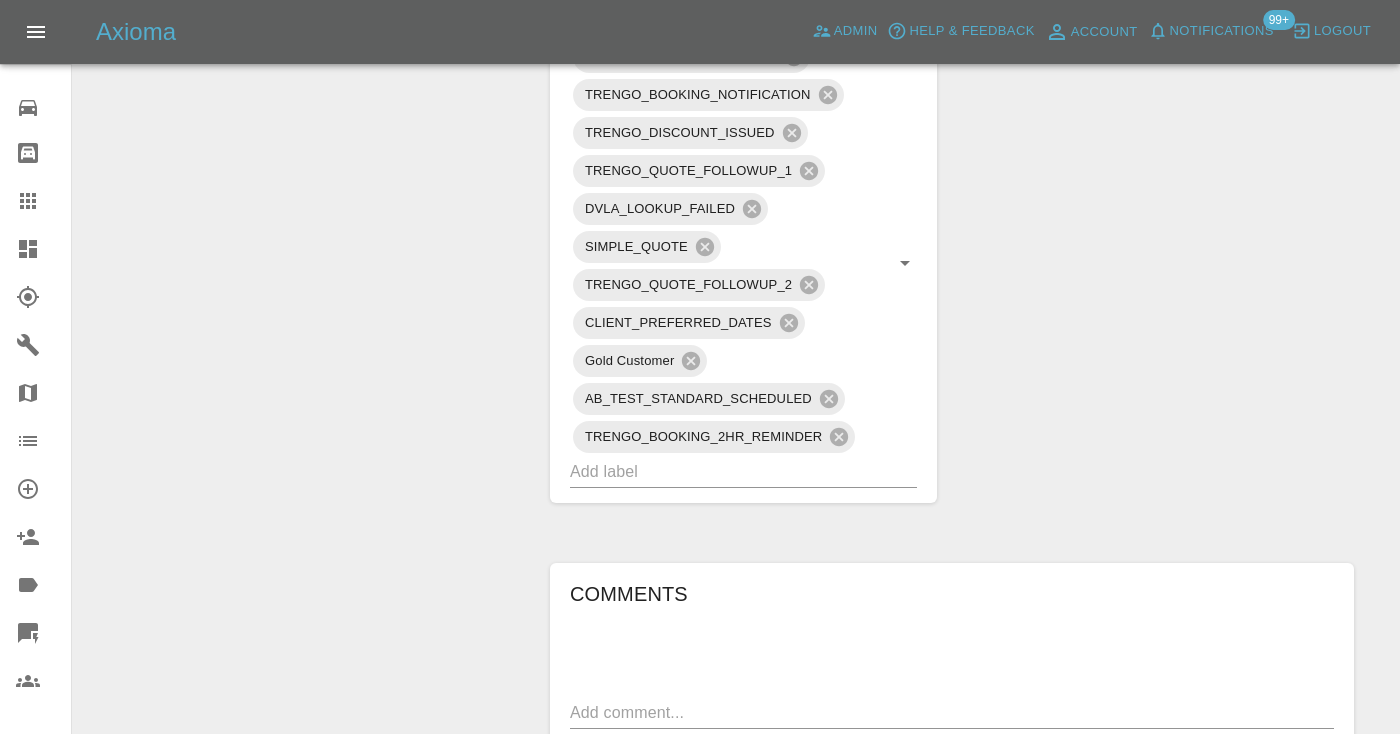 scroll, scrollTop: 1249, scrollLeft: 0, axis: vertical 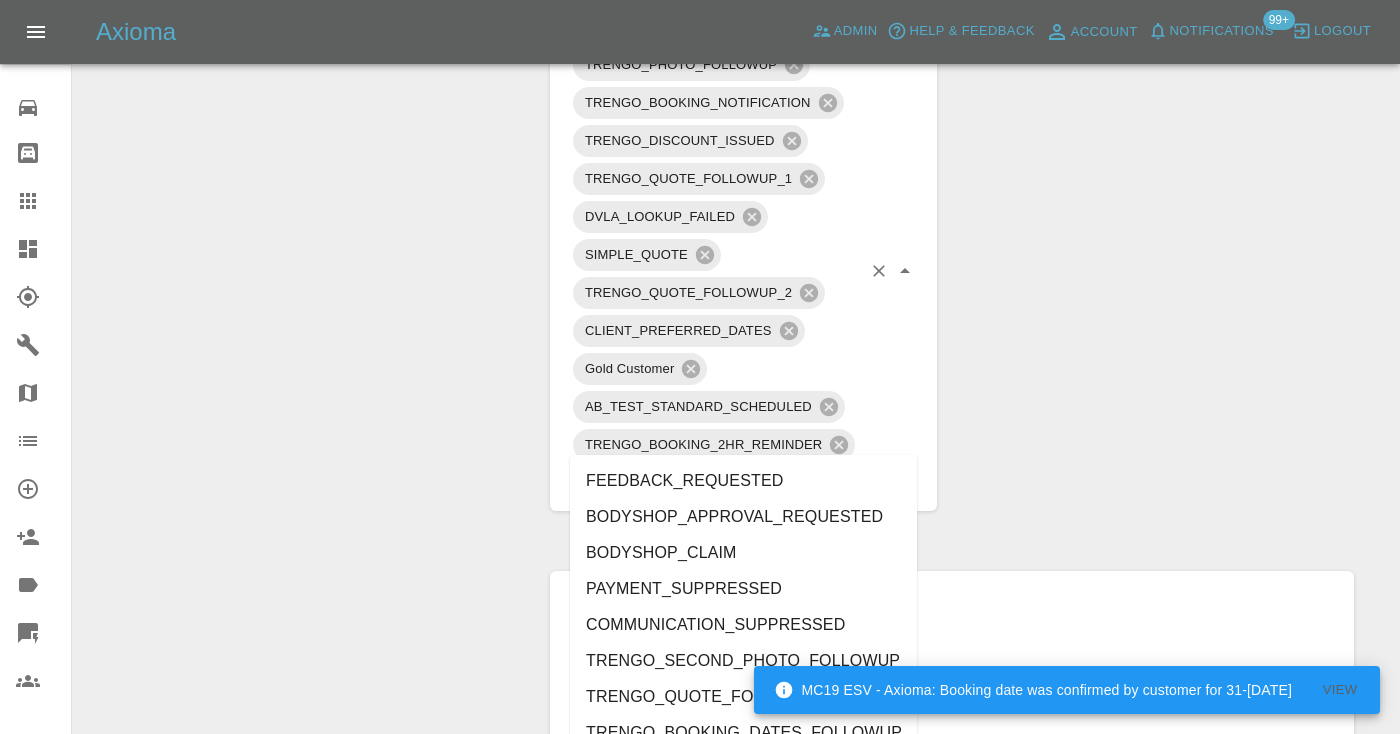 click at bounding box center (715, 479) 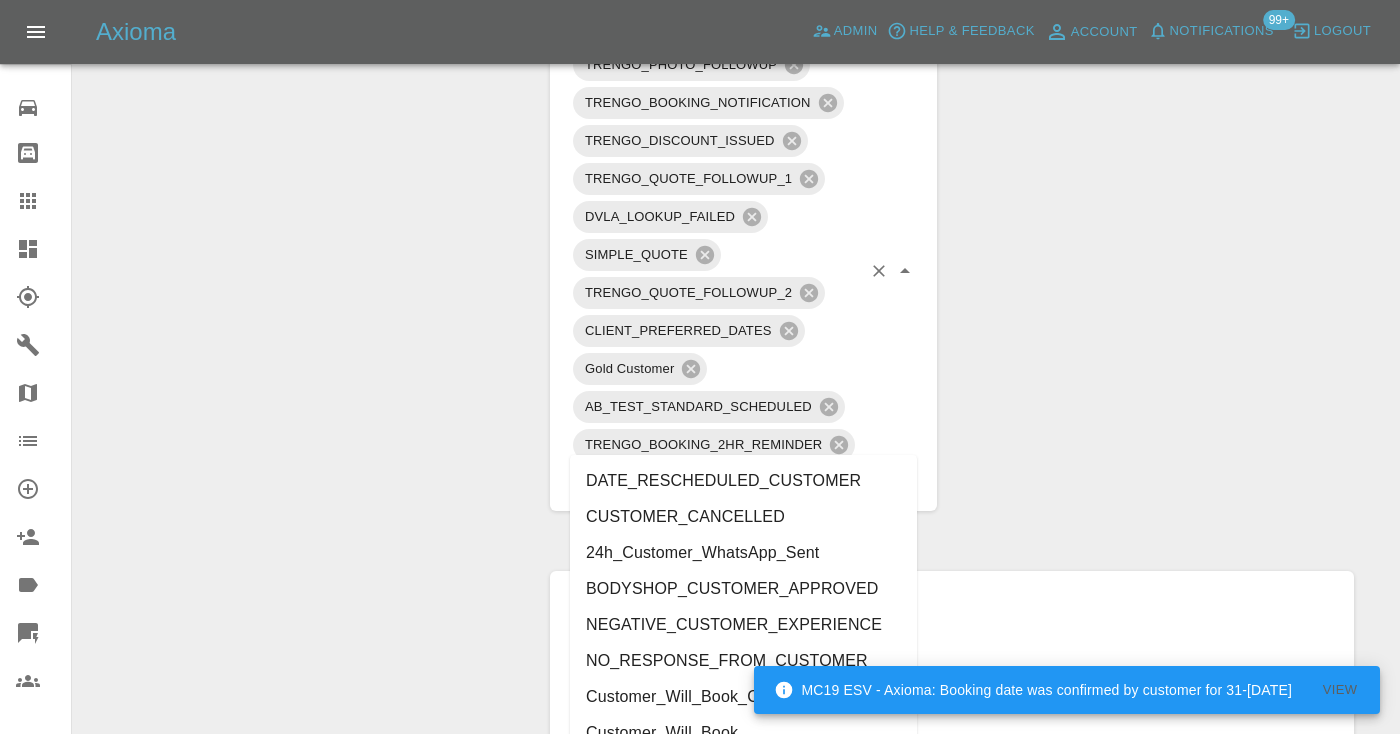 type on "cust" 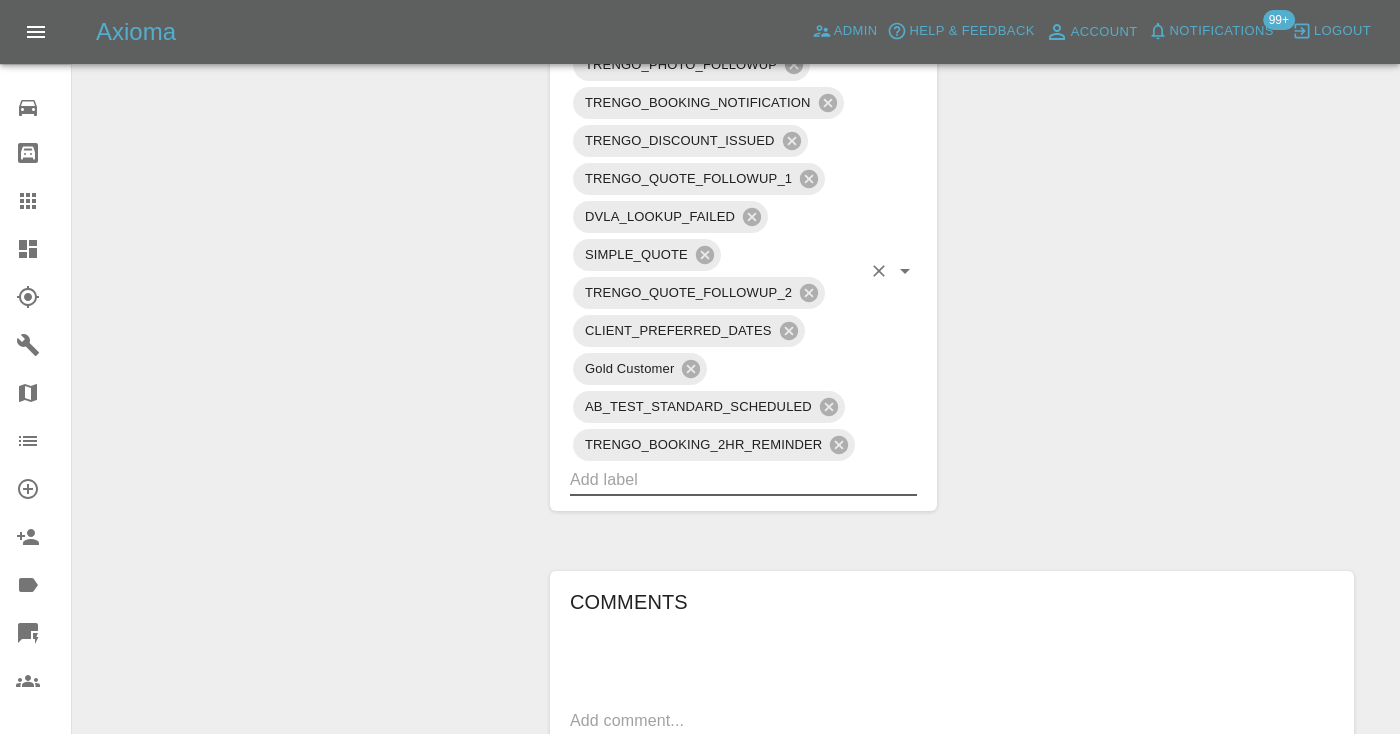 click 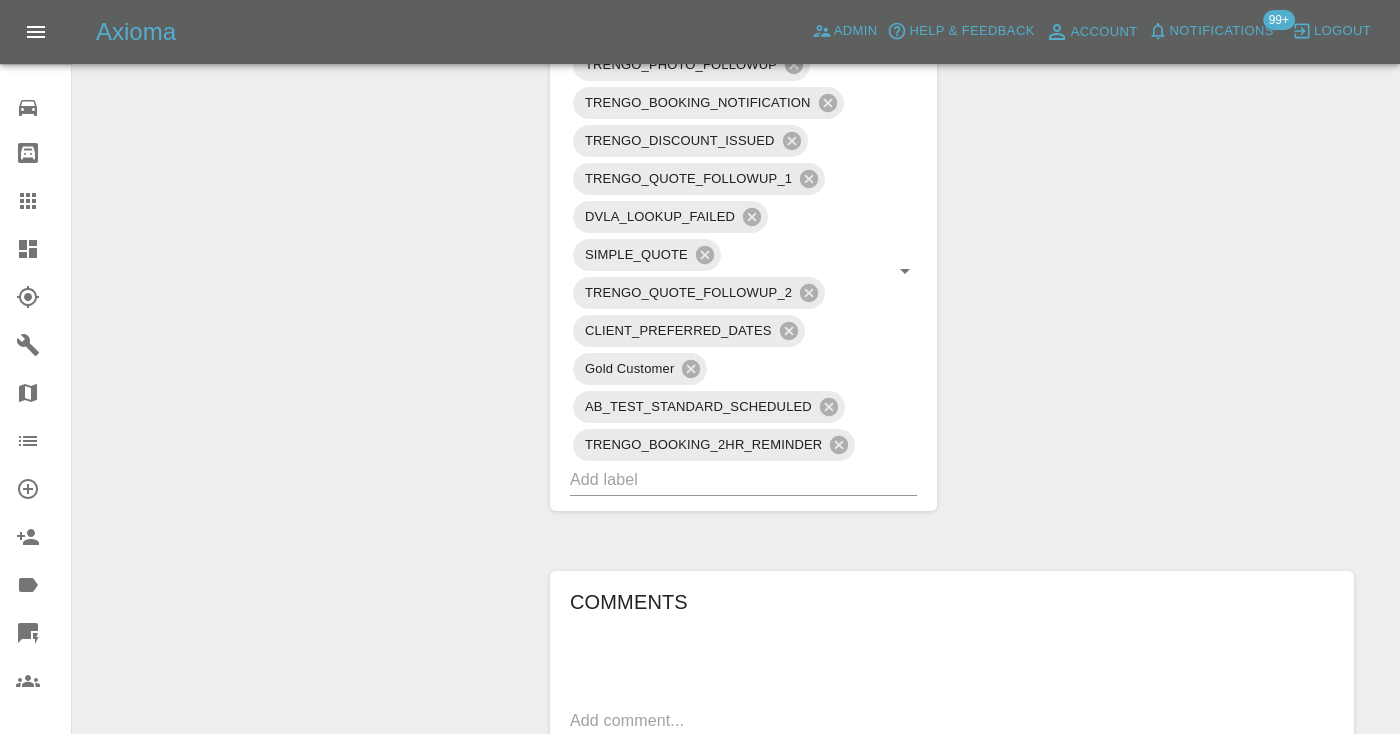 scroll, scrollTop: 201, scrollLeft: 0, axis: vertical 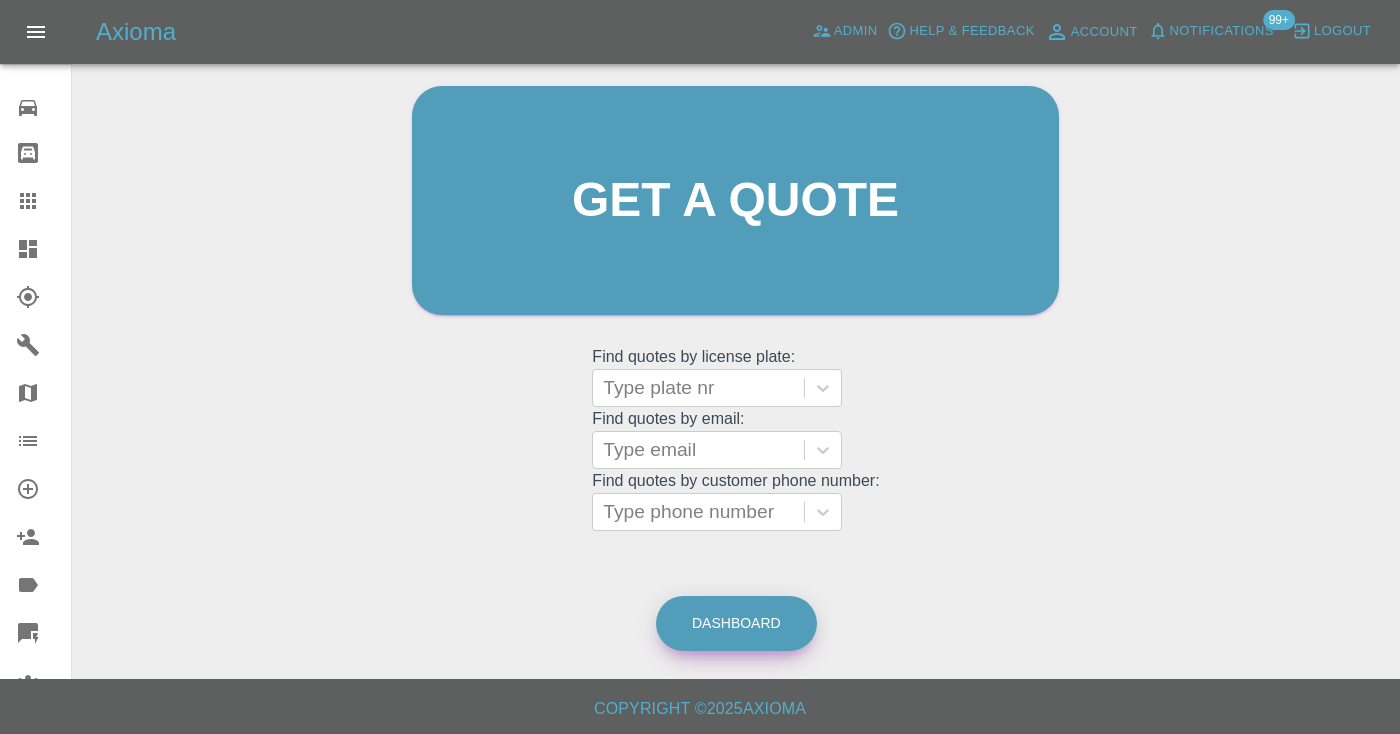 click on "Dashboard" at bounding box center (736, 623) 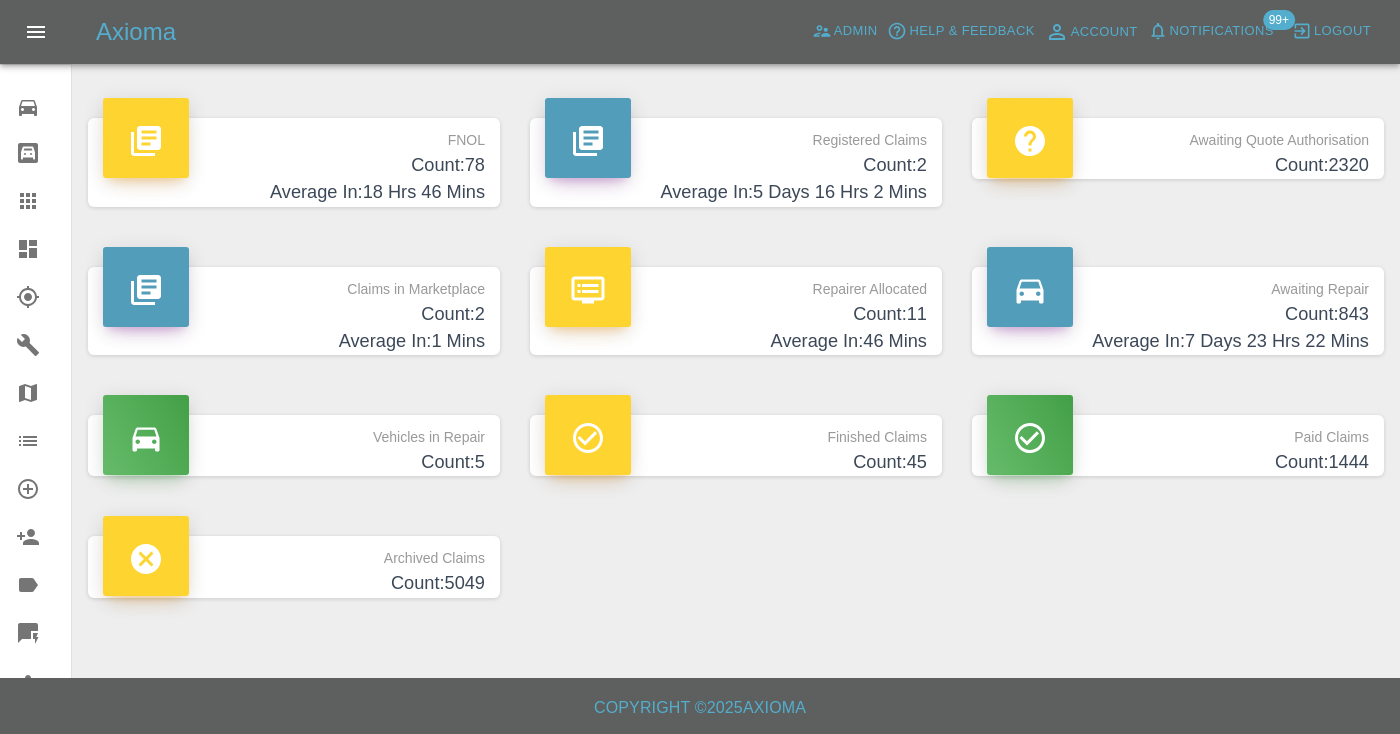 click on "Count:  843" at bounding box center (1178, 314) 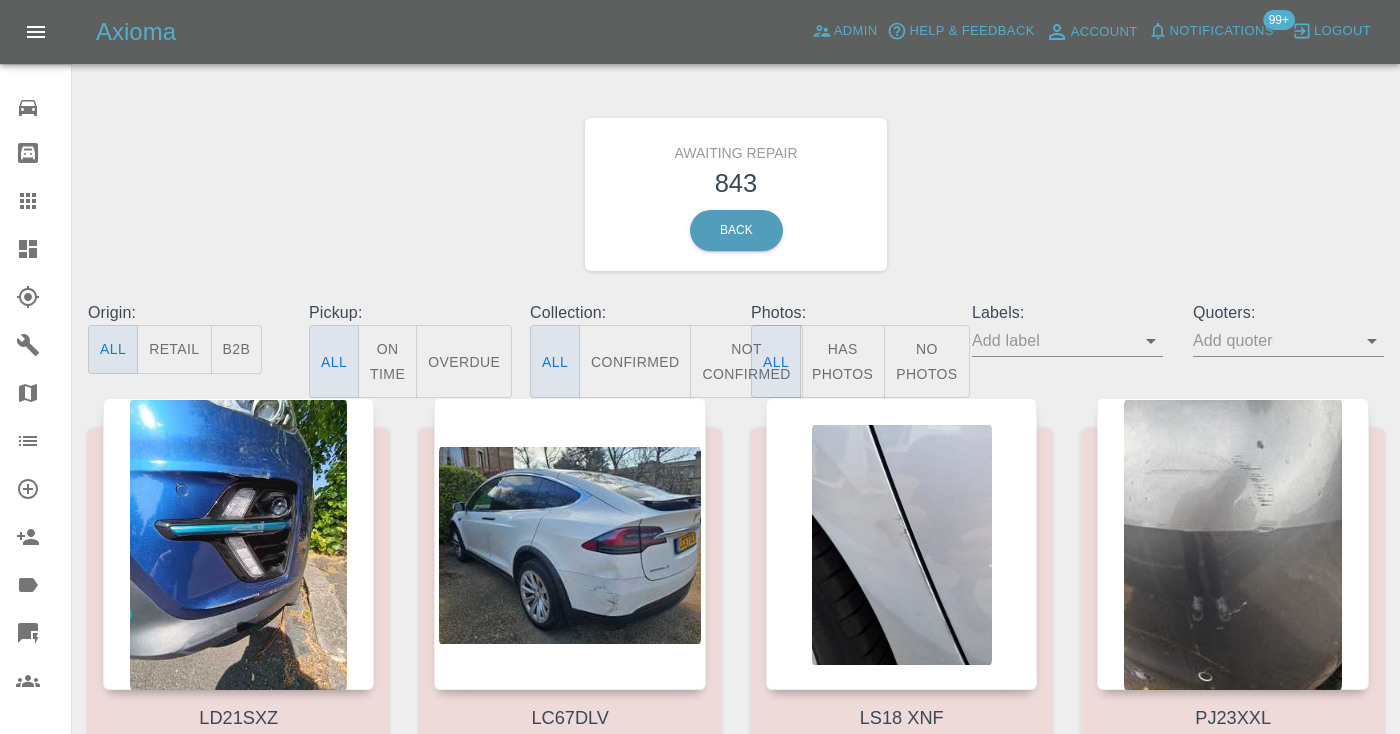 click on "Not Confirmed" at bounding box center (746, 361) 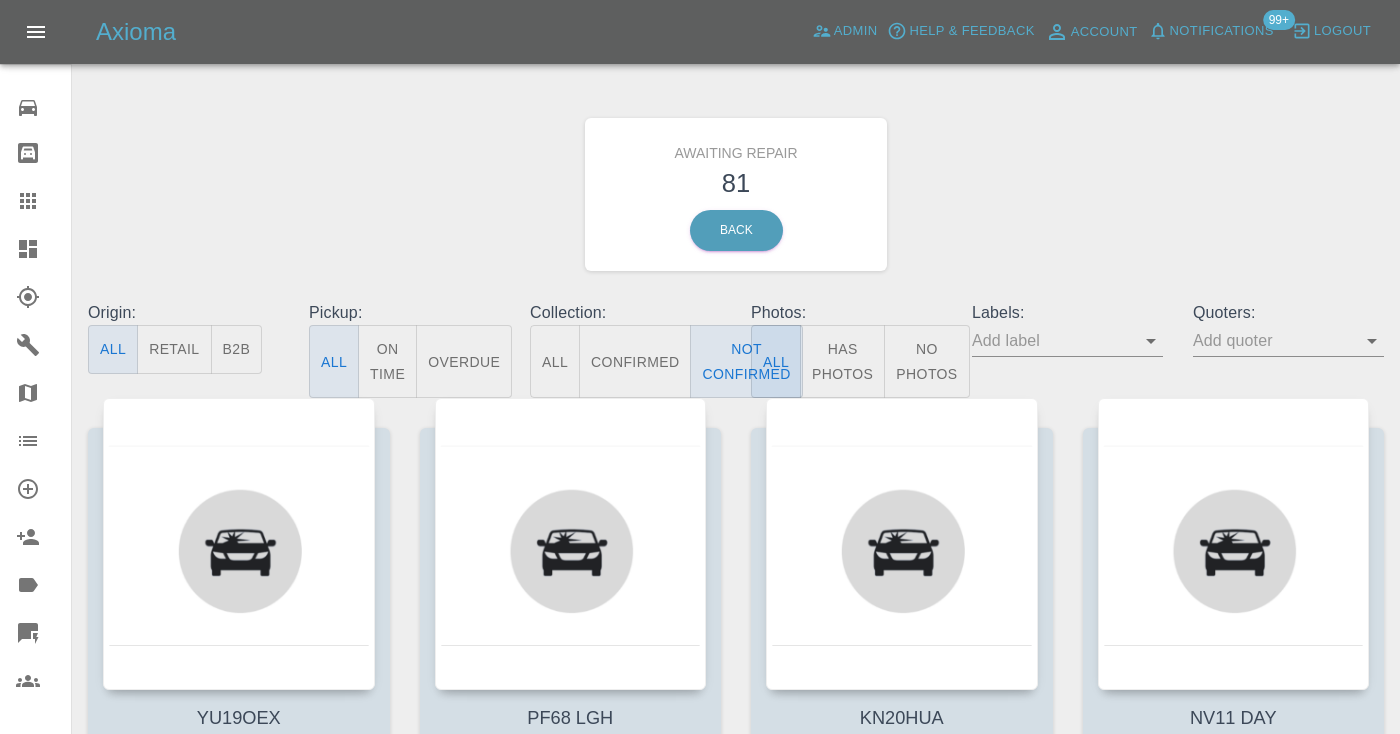 click on "Awaiting Repair 81 Back" at bounding box center (736, 194) 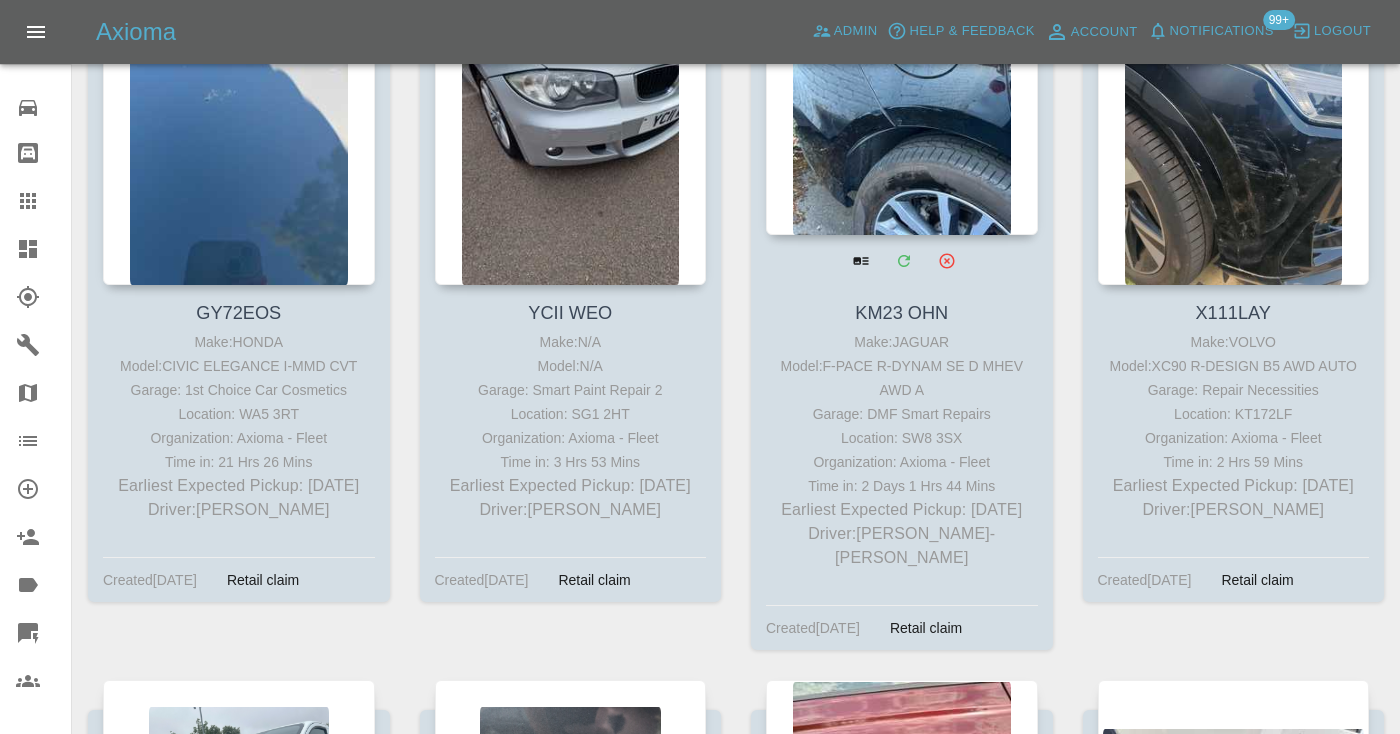 scroll, scrollTop: 9662, scrollLeft: 0, axis: vertical 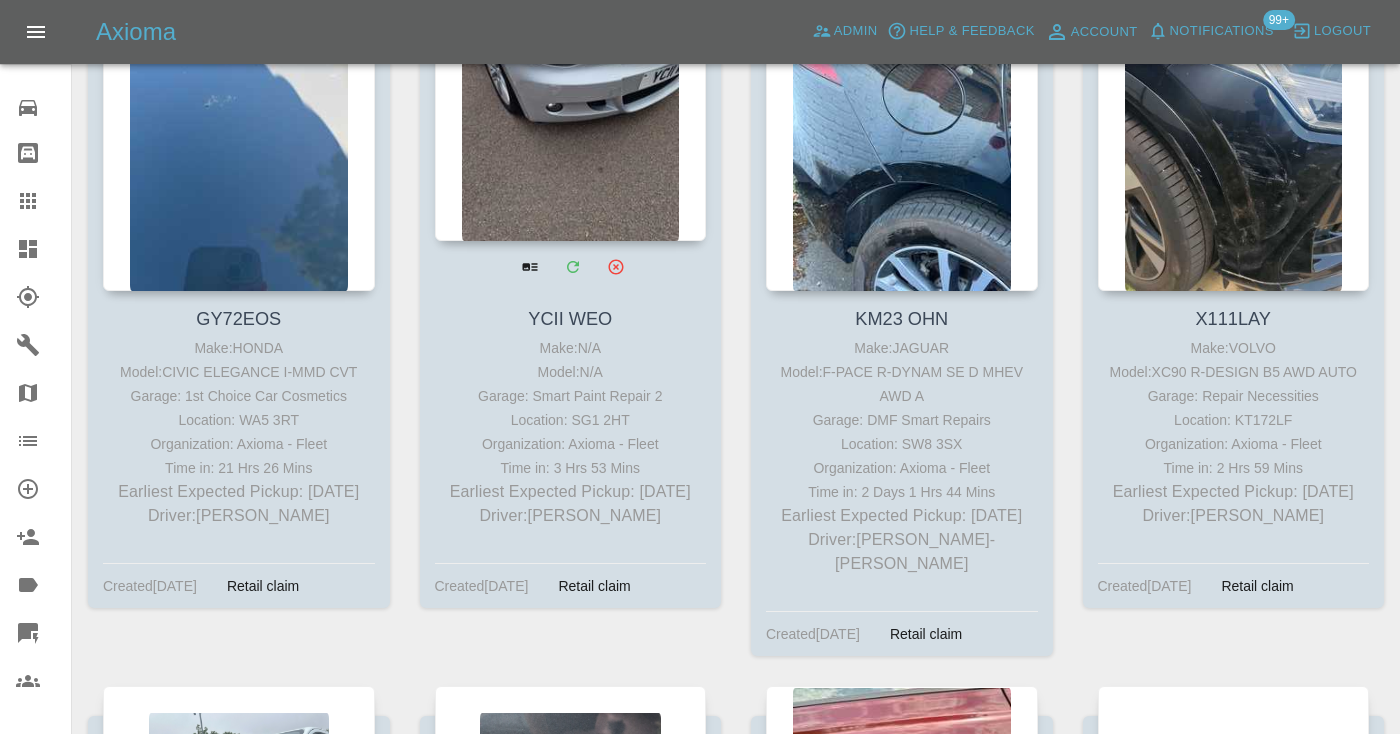click at bounding box center (571, 95) 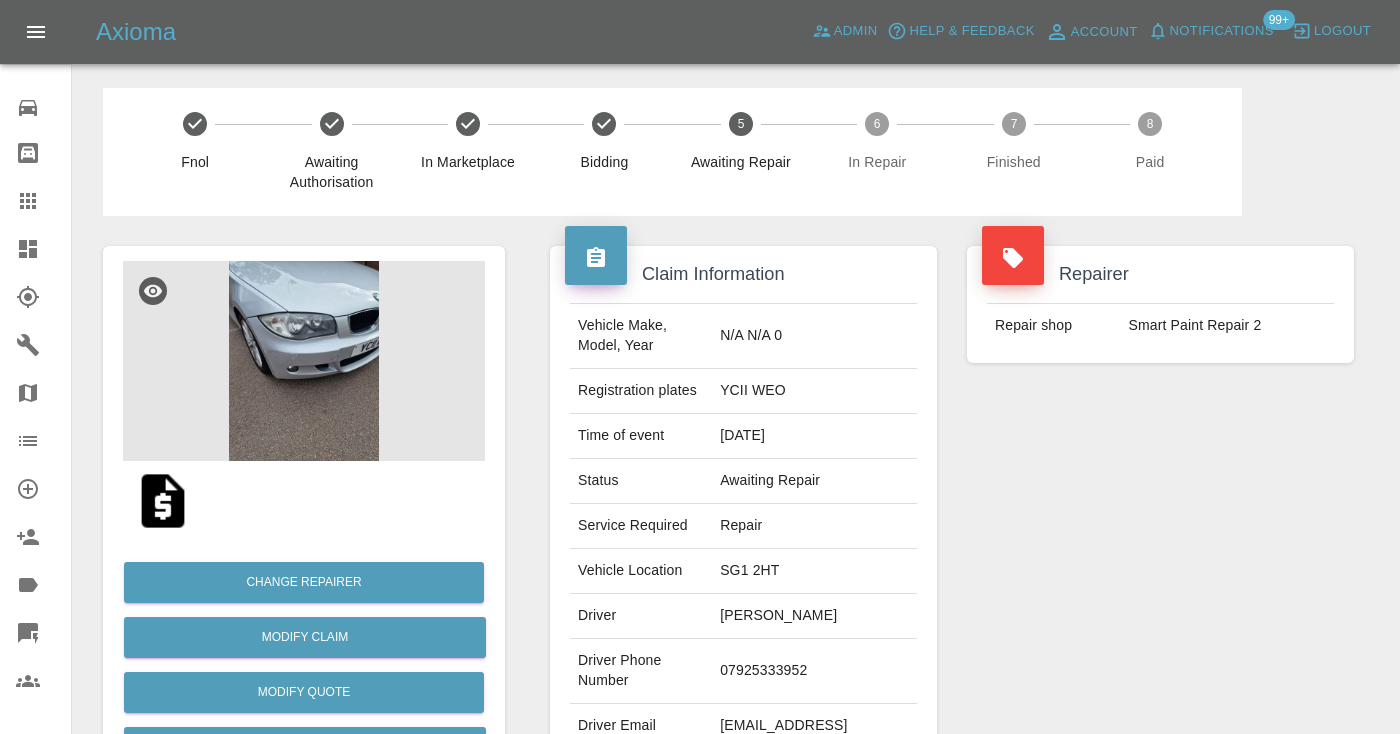 click on "07925333952" at bounding box center [814, 671] 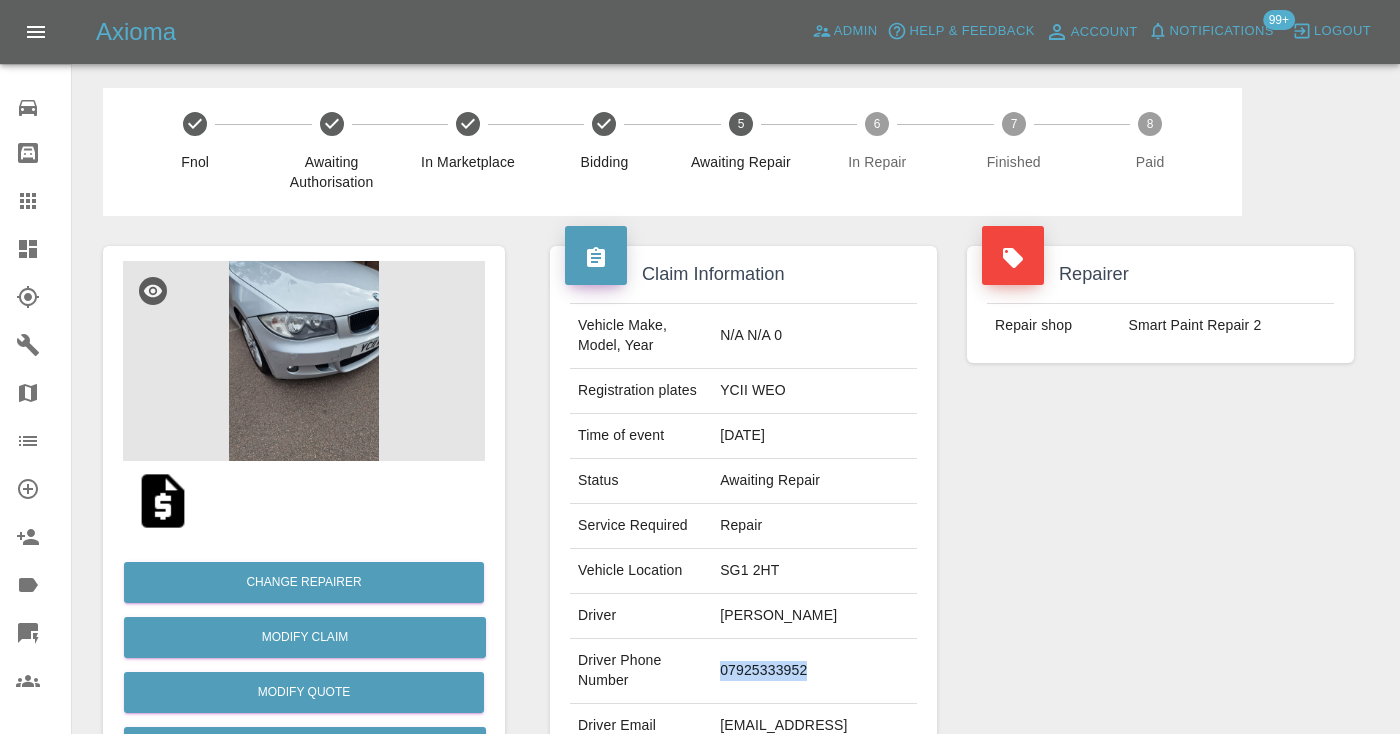 click on "07925333952" at bounding box center (814, 671) 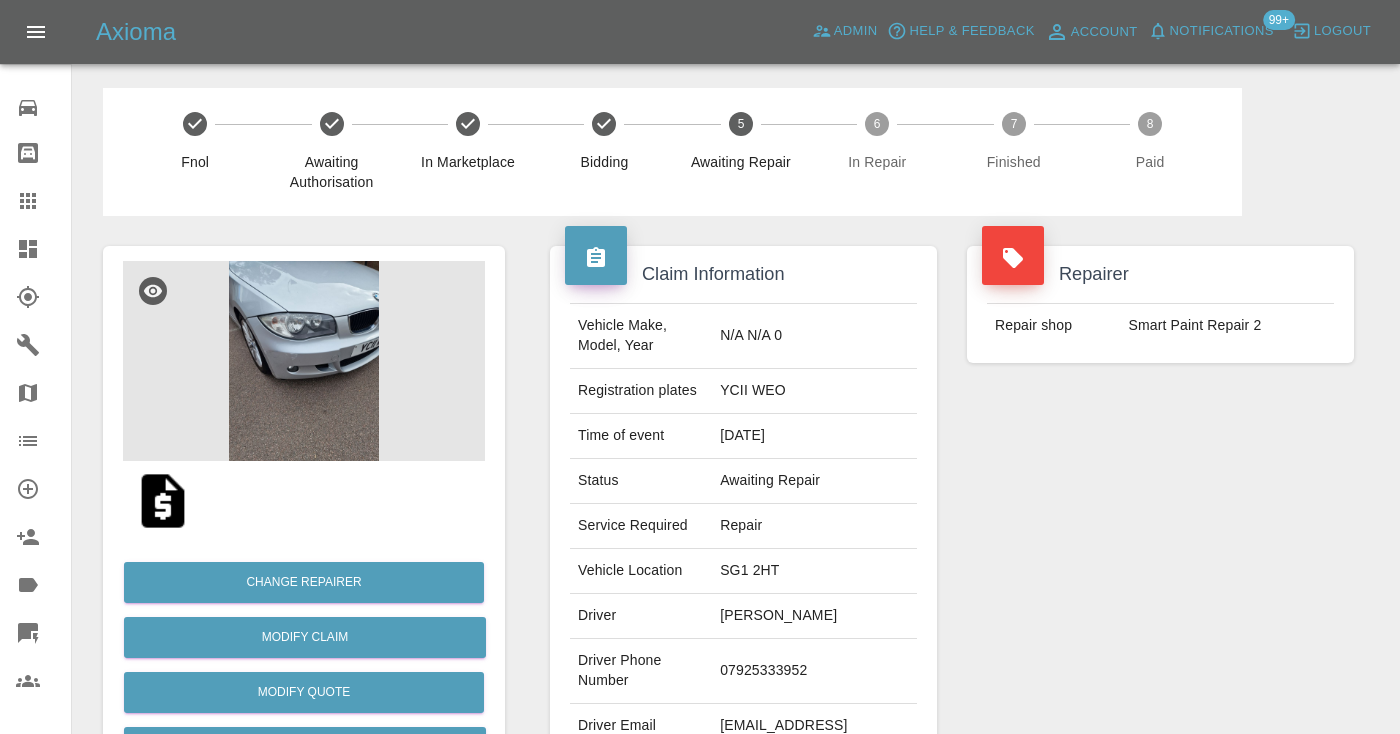 click on "Repairer Repair shop Smart Paint Repair 2" at bounding box center [1160, 514] 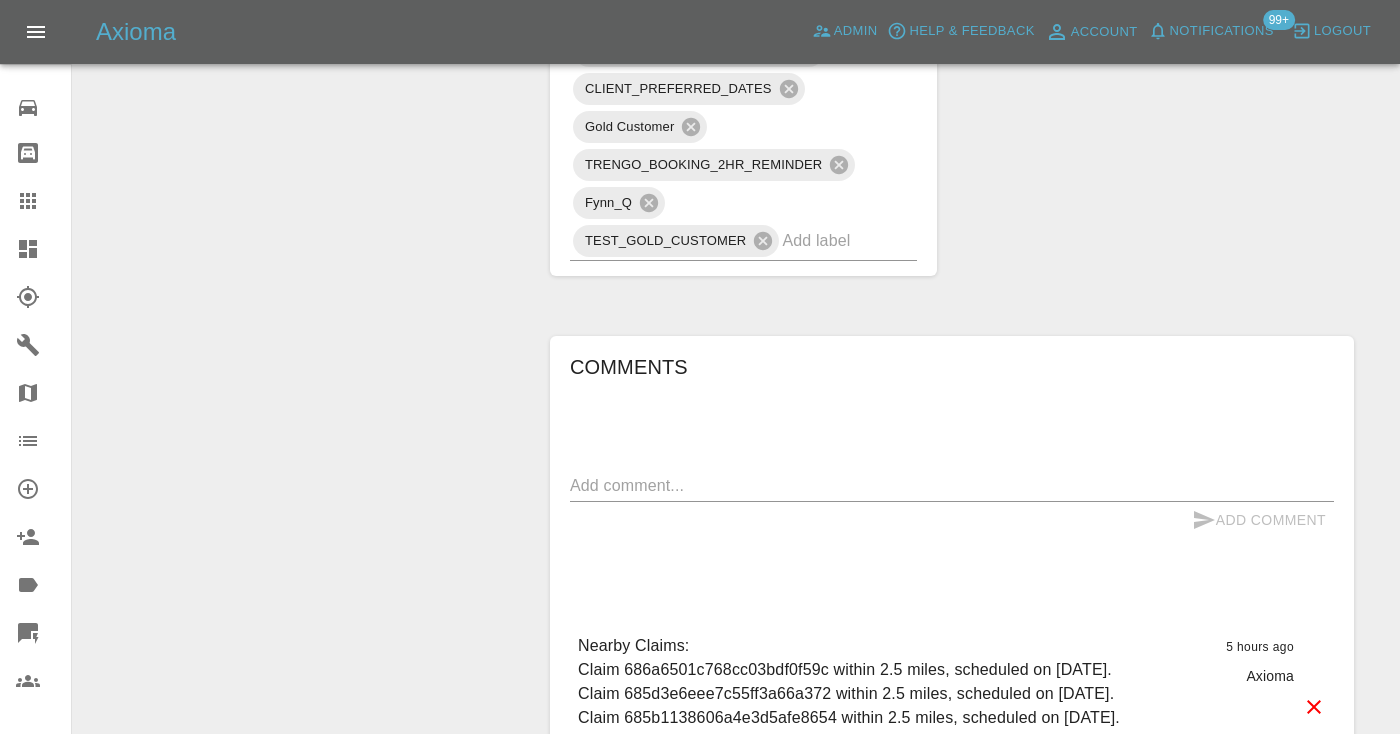 scroll, scrollTop: 1585, scrollLeft: 0, axis: vertical 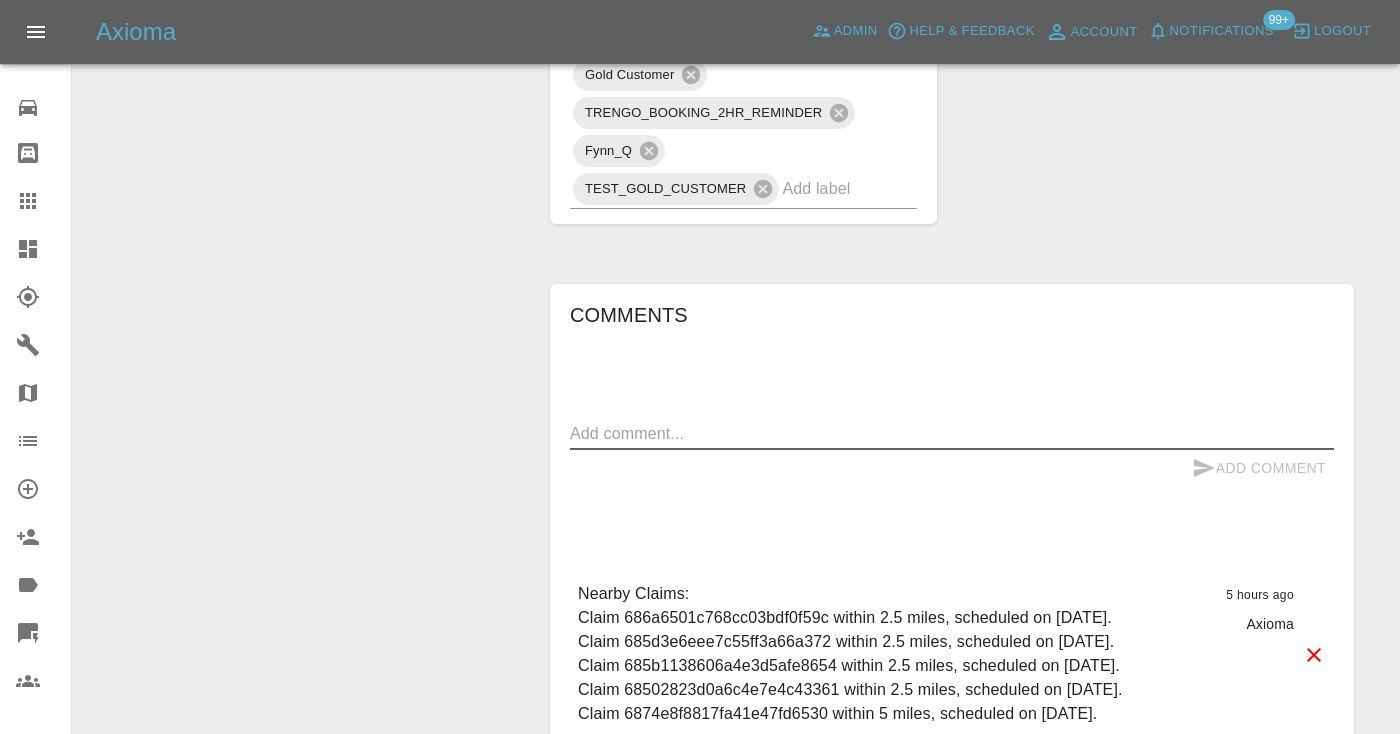 click at bounding box center [952, 433] 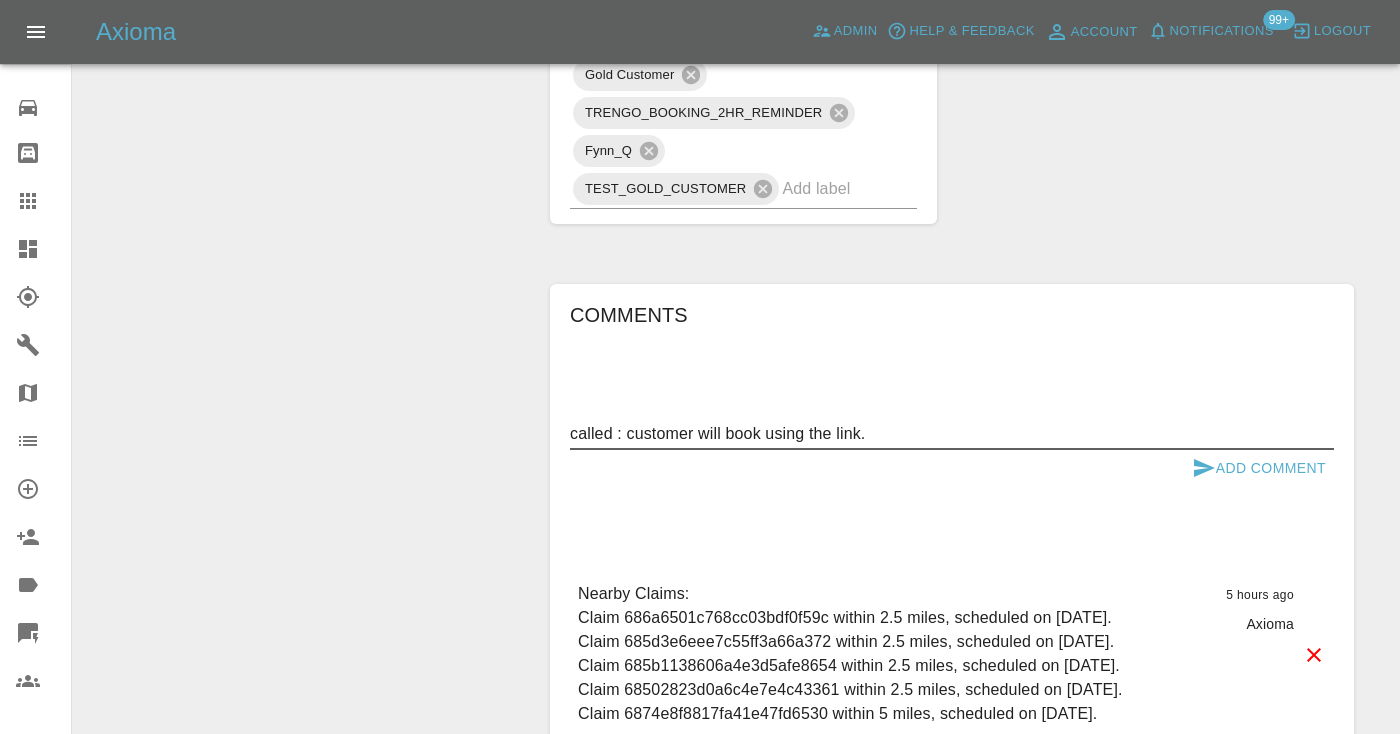type on "called : customer will book using the link." 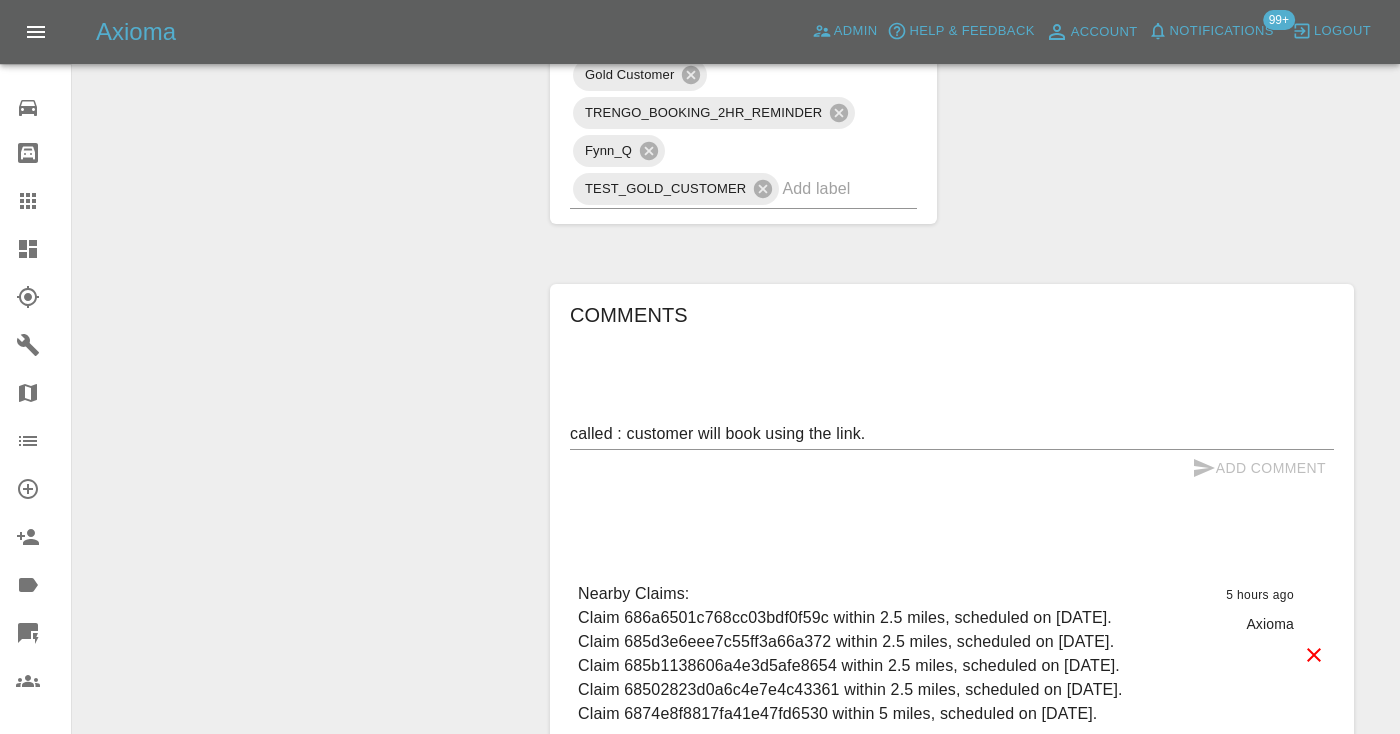 type 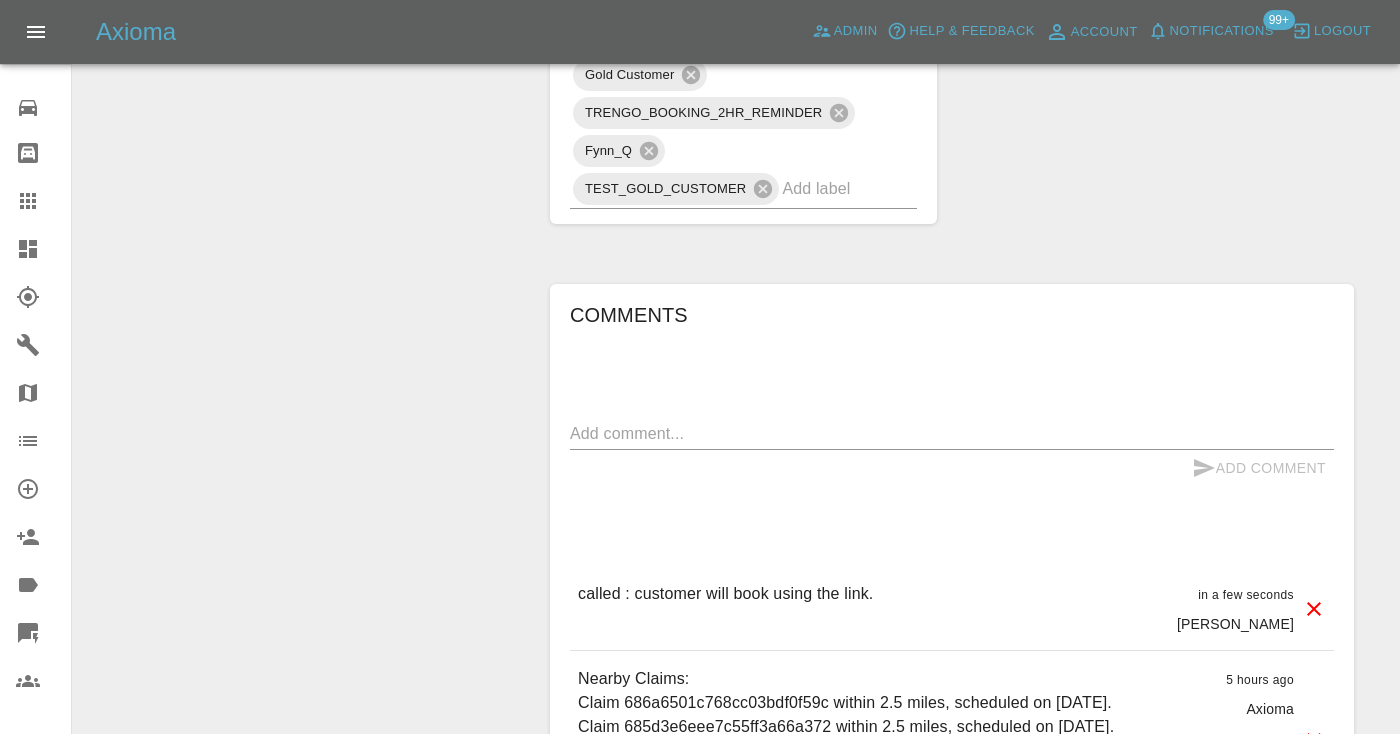click at bounding box center [821, 188] 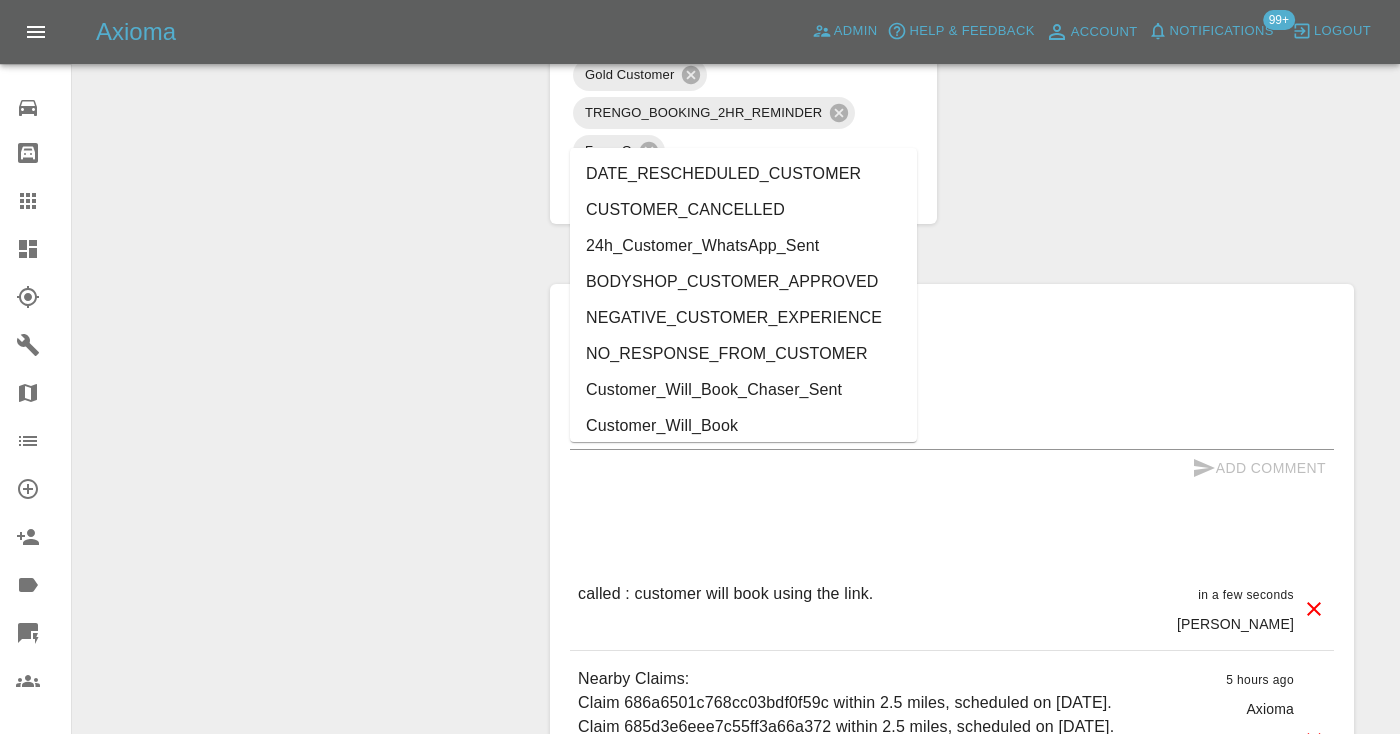 type on "cust" 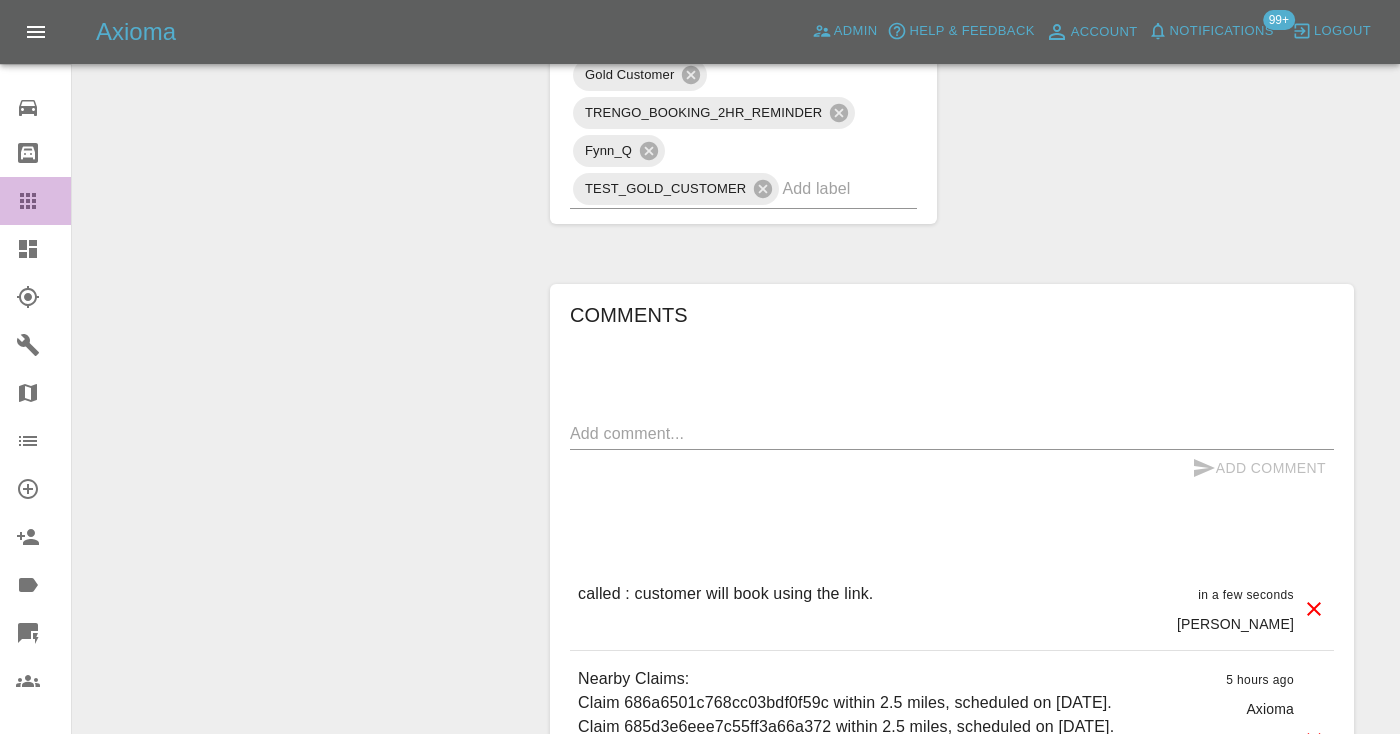 click at bounding box center (44, 201) 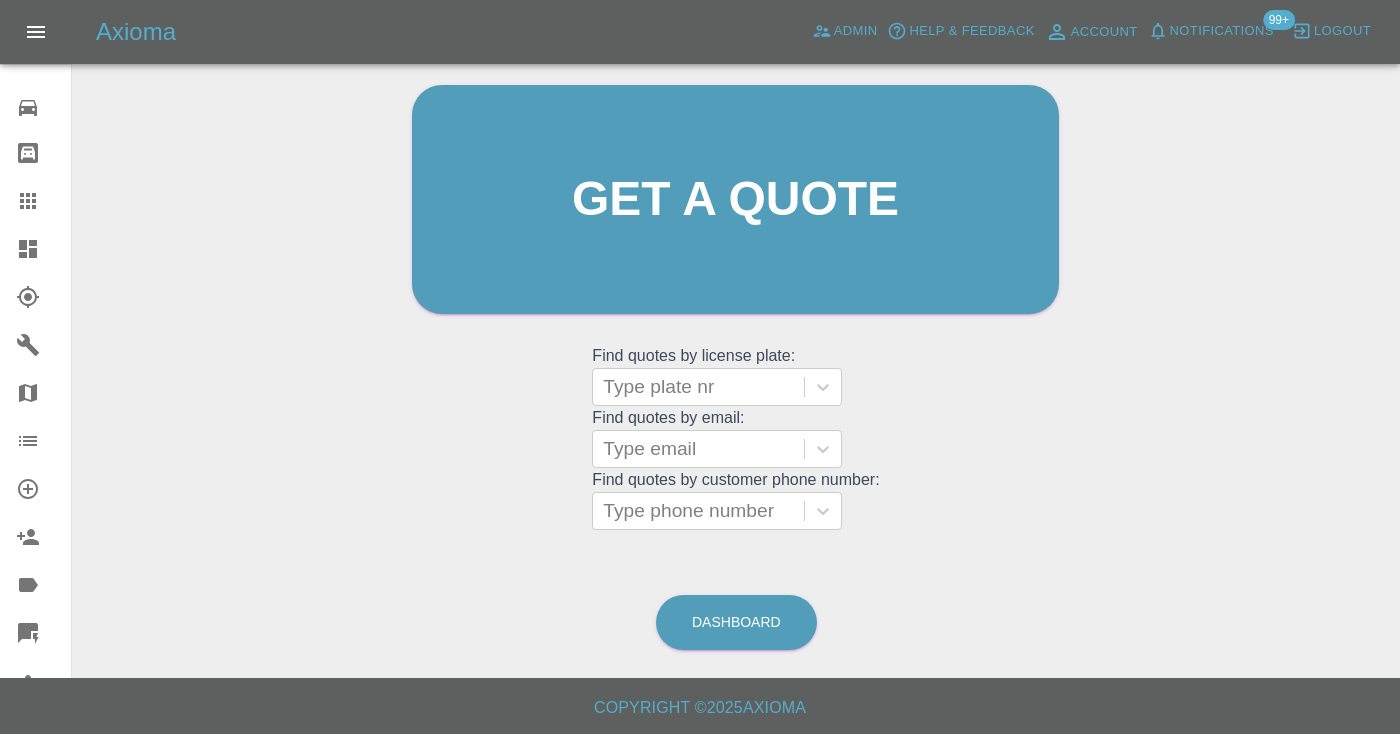 scroll, scrollTop: 201, scrollLeft: 0, axis: vertical 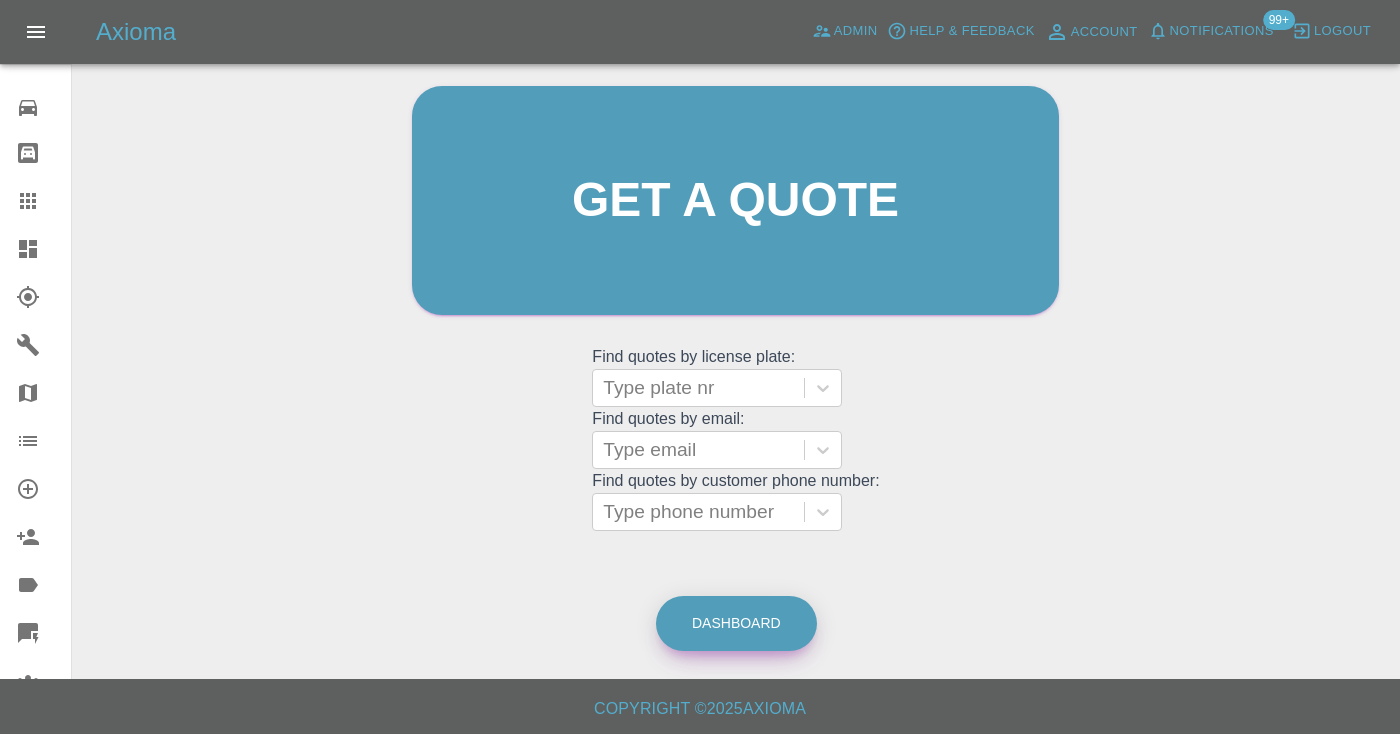 click on "Dashboard" at bounding box center (736, 623) 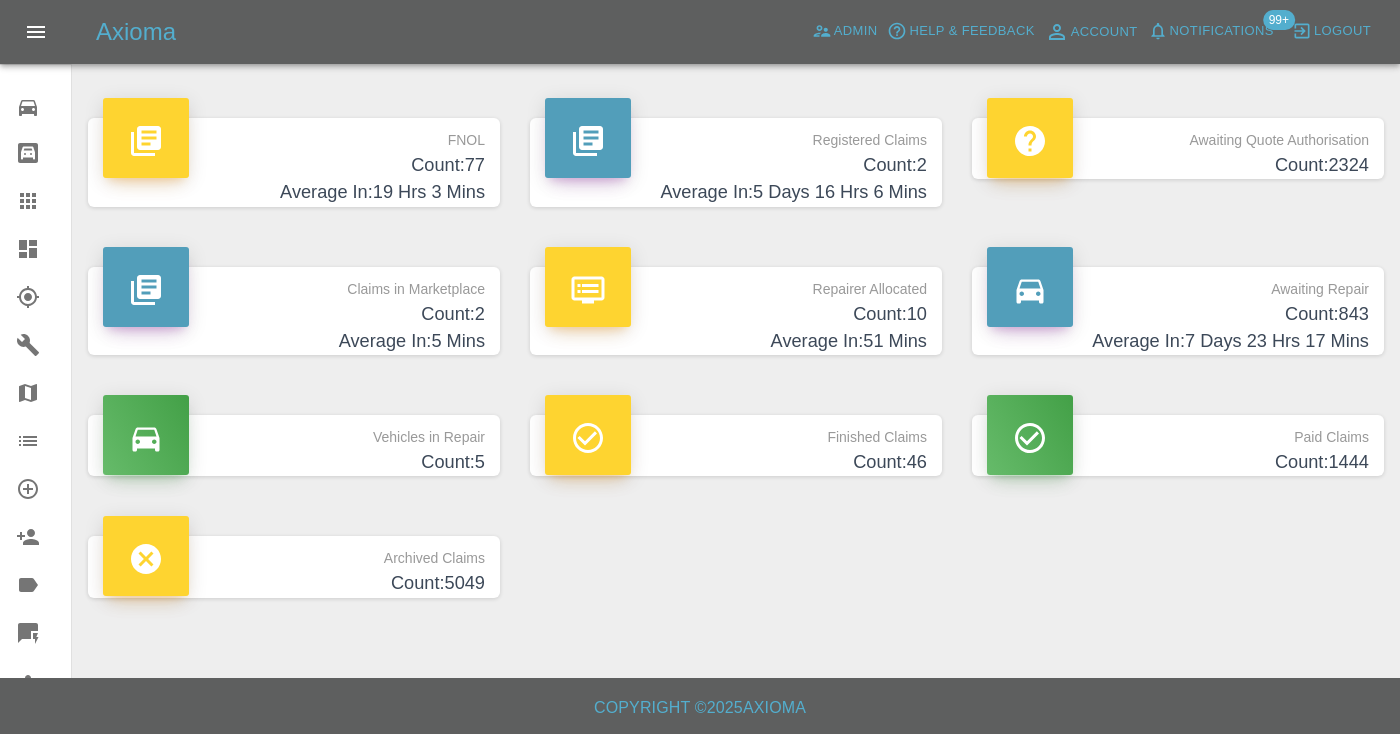 click on "Average In:  7 Days 23 Hrs 17 Mins" at bounding box center (1178, 341) 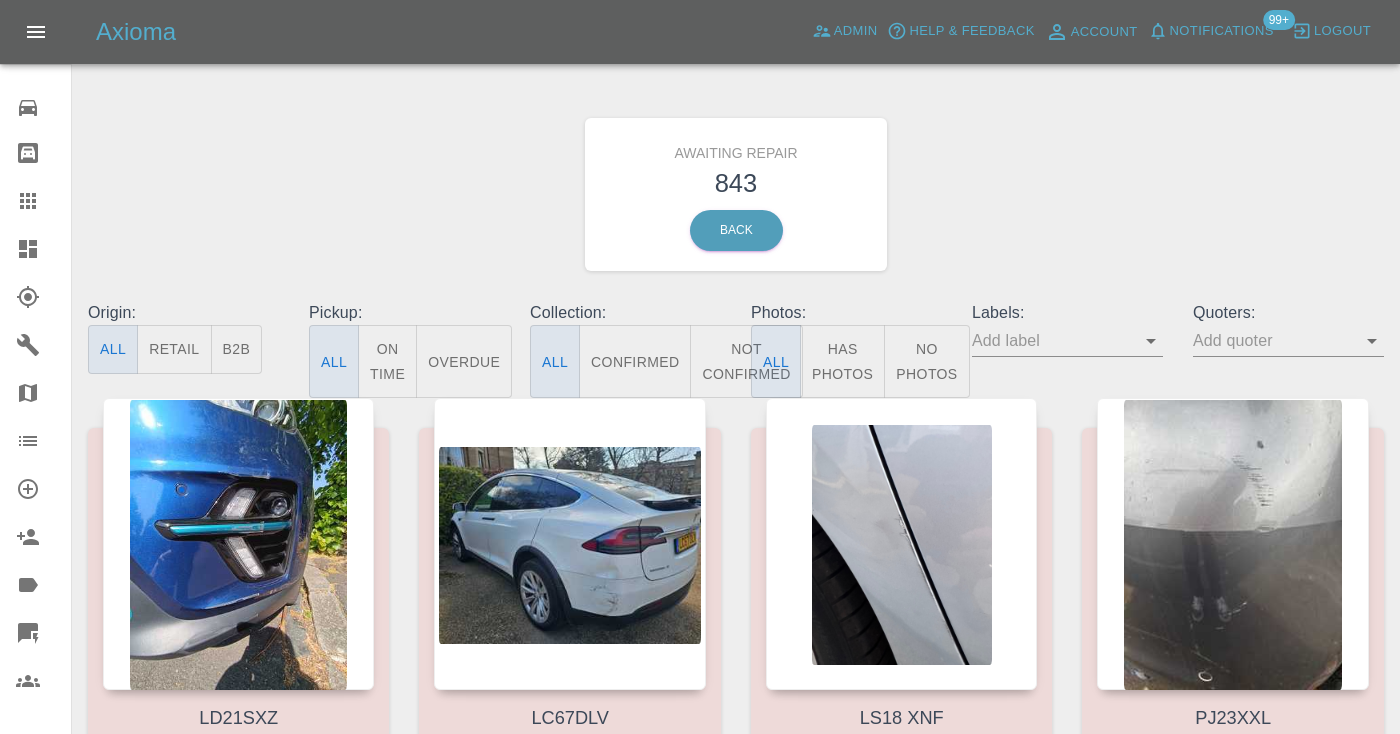 click on "Not Confirmed" at bounding box center (746, 361) 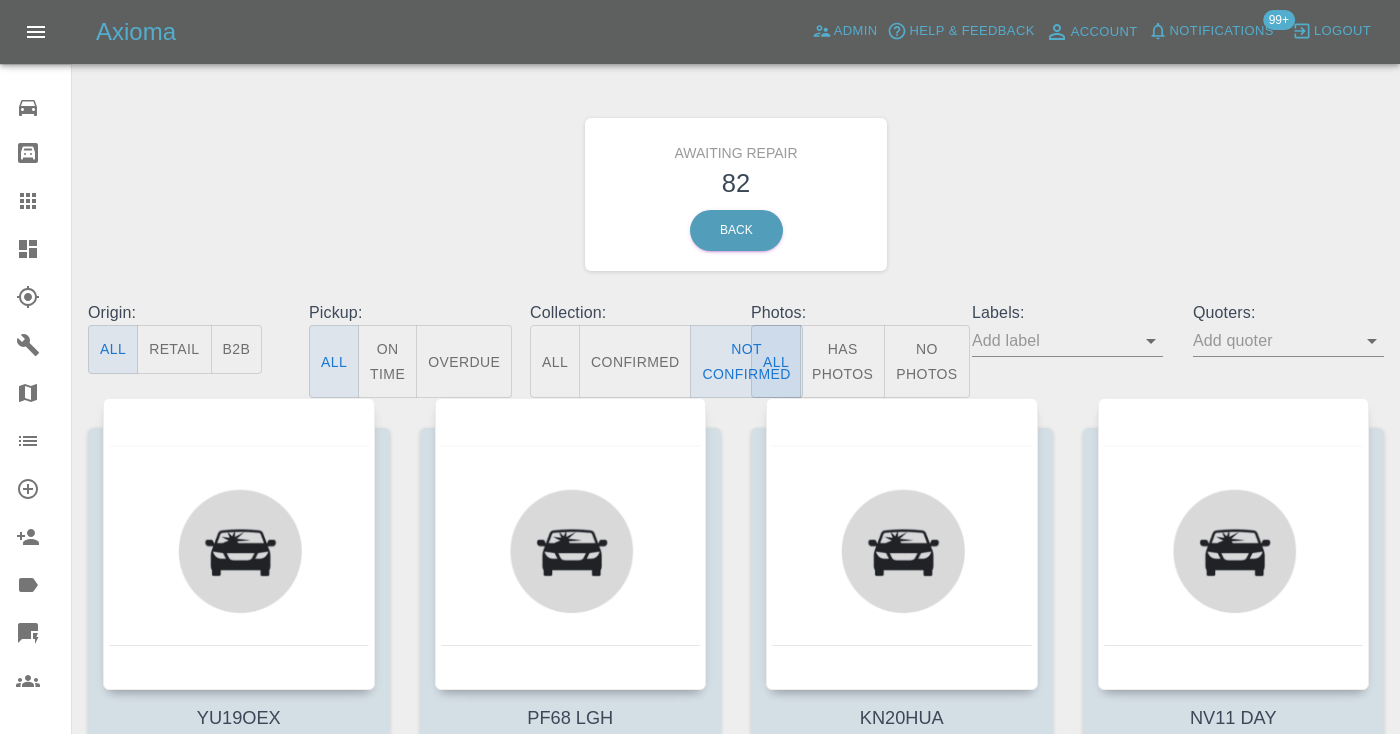 click on "Awaiting Repair 82 Back" at bounding box center [736, 194] 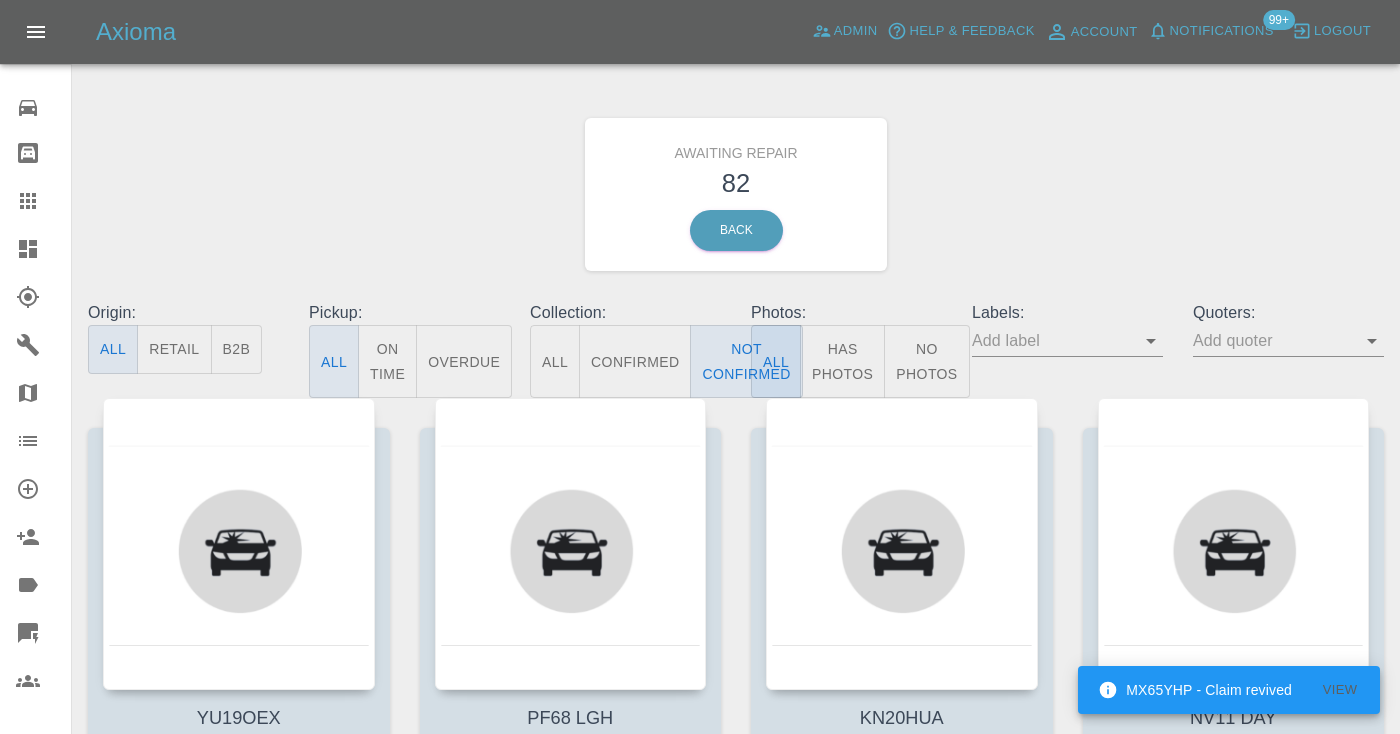click on "Awaiting Repair 82 Back" at bounding box center (736, 194) 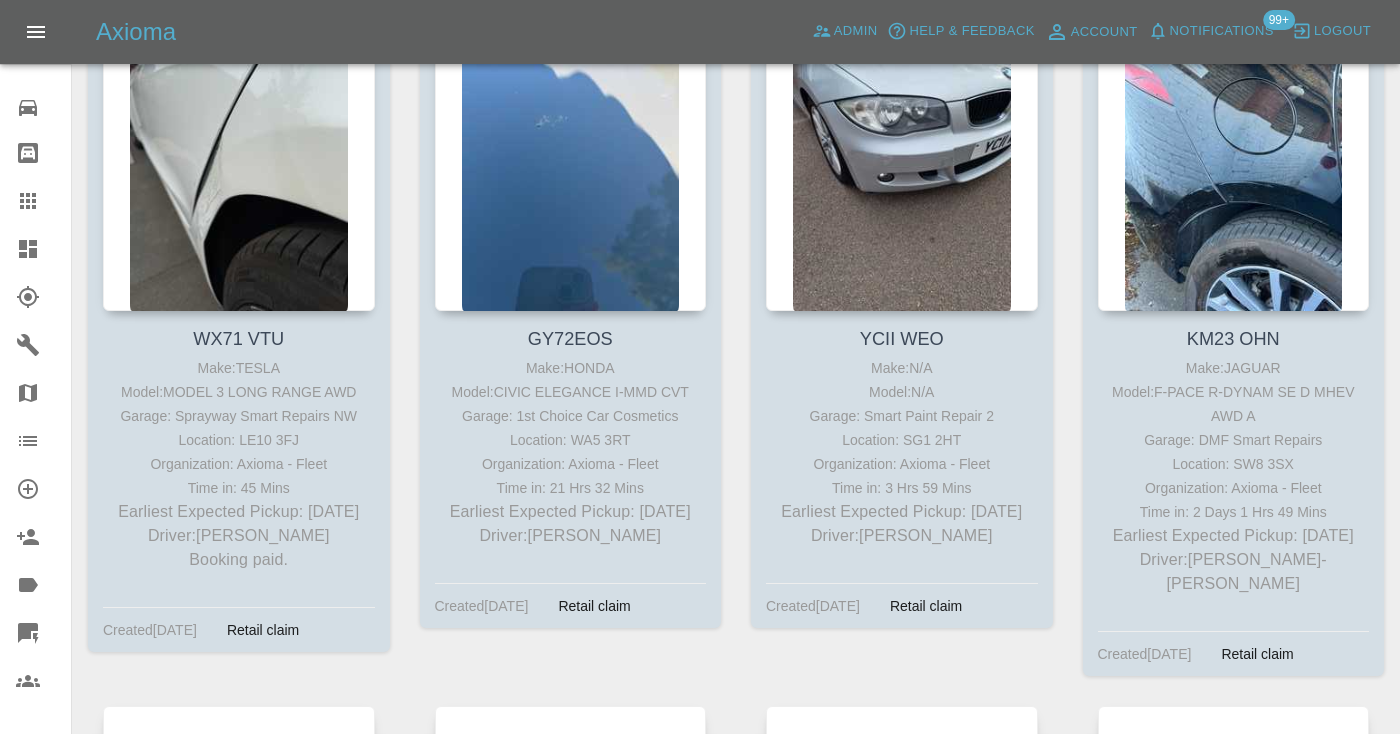 scroll, scrollTop: 9649, scrollLeft: 0, axis: vertical 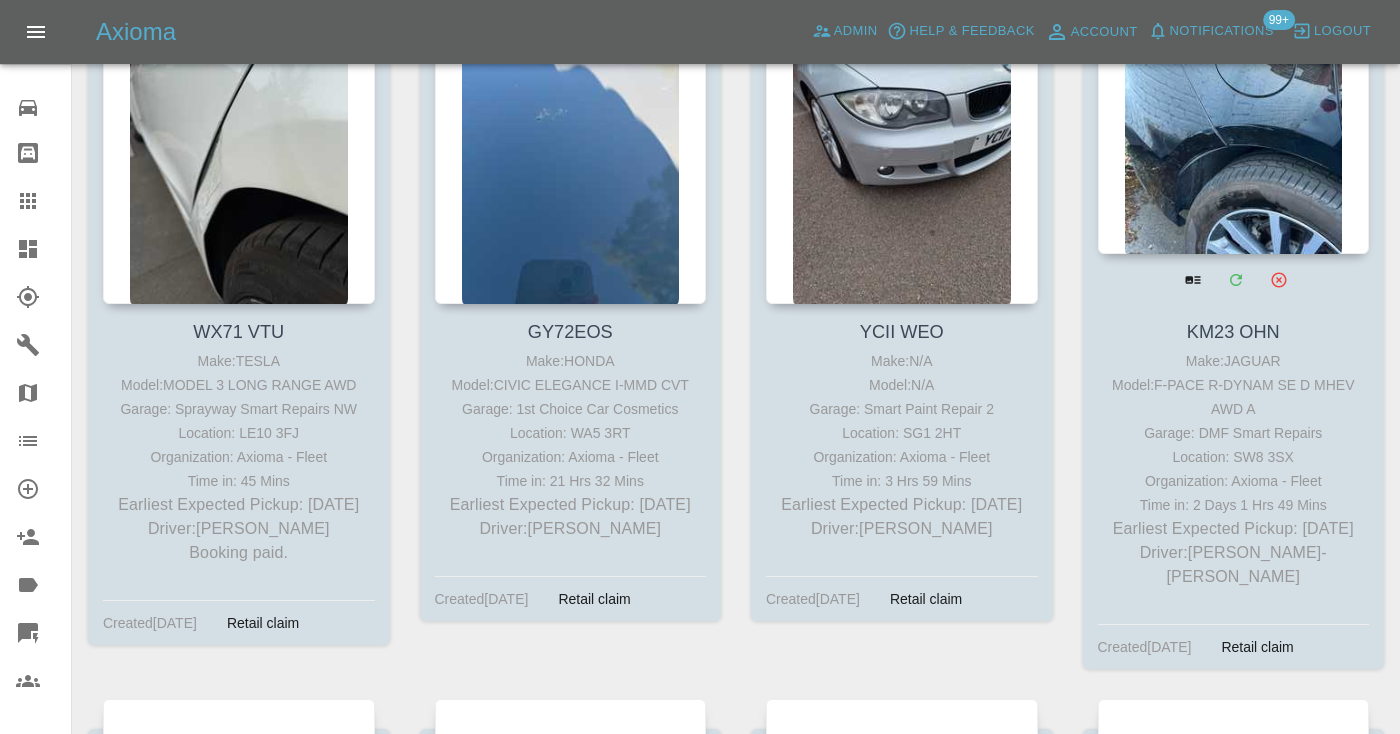 click at bounding box center (1234, 108) 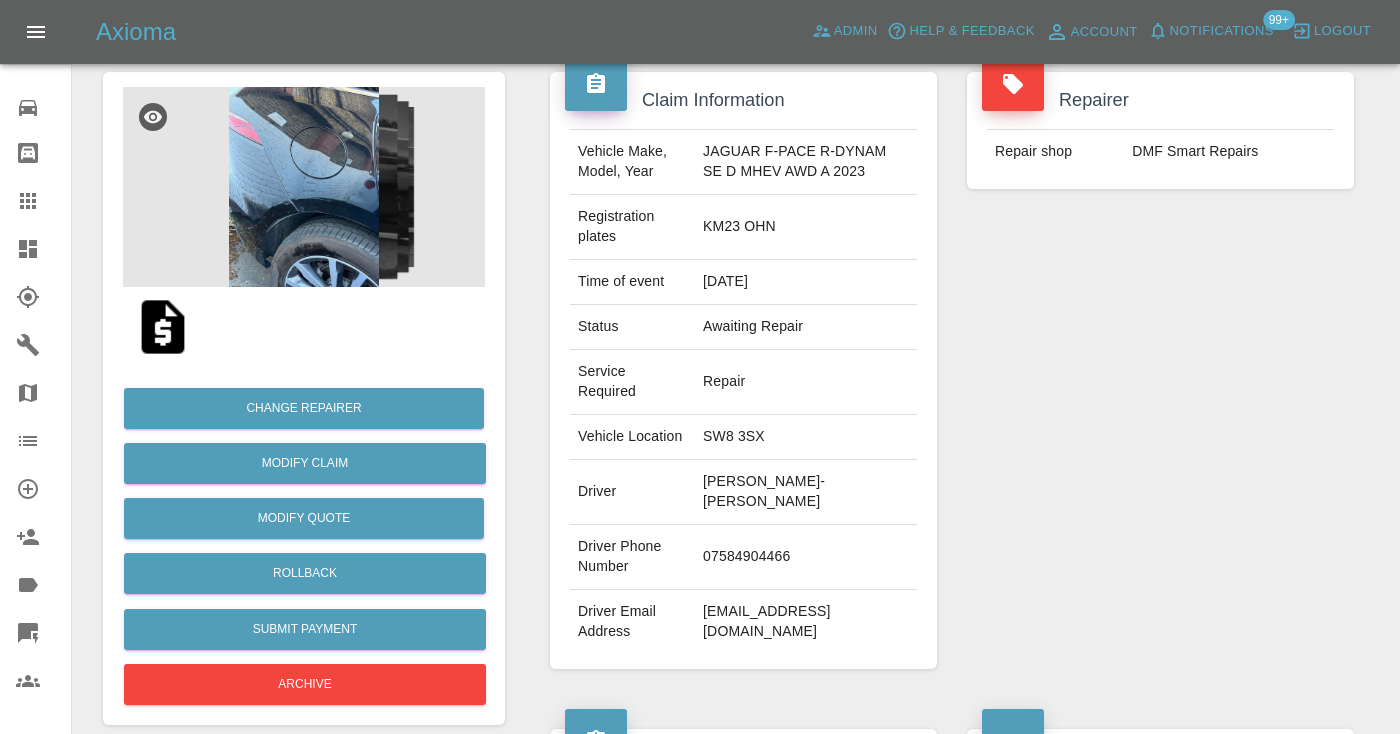 scroll, scrollTop: 204, scrollLeft: 0, axis: vertical 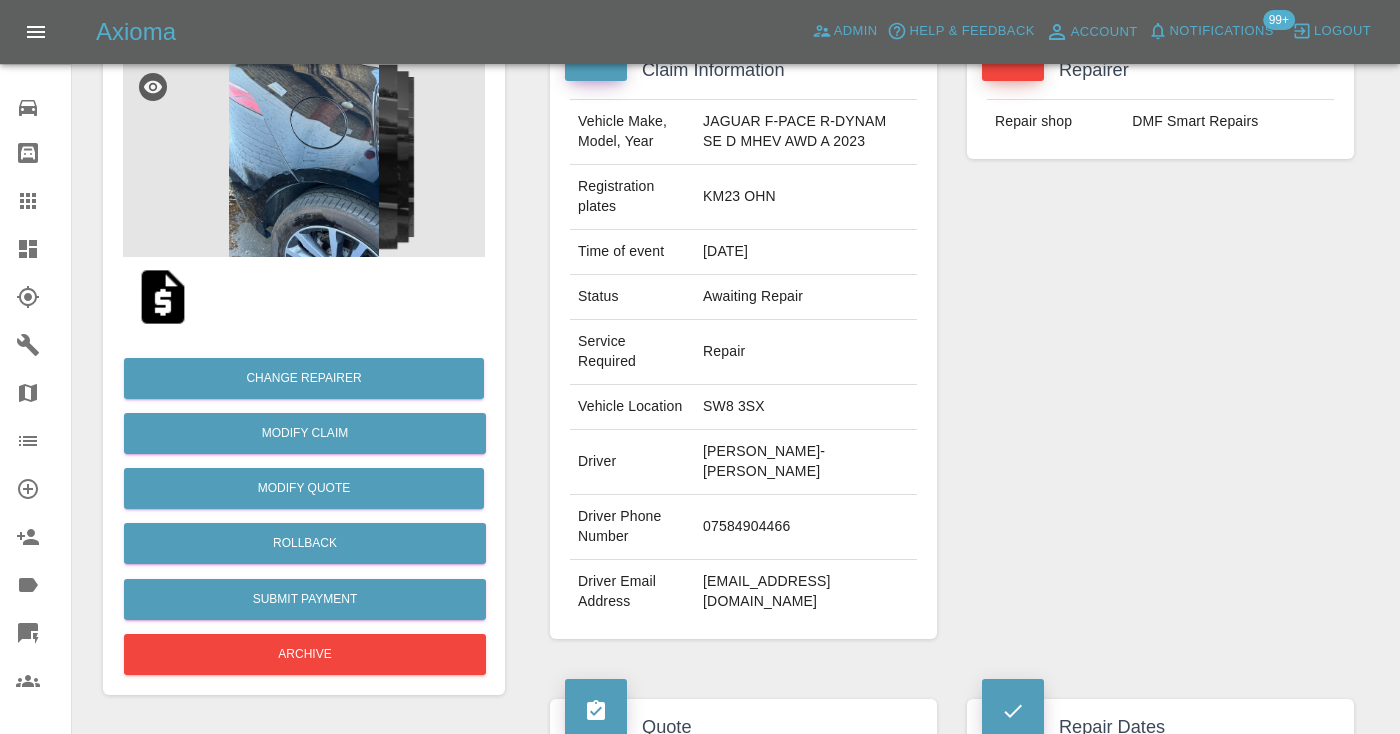 click on "07584904466" at bounding box center [806, 527] 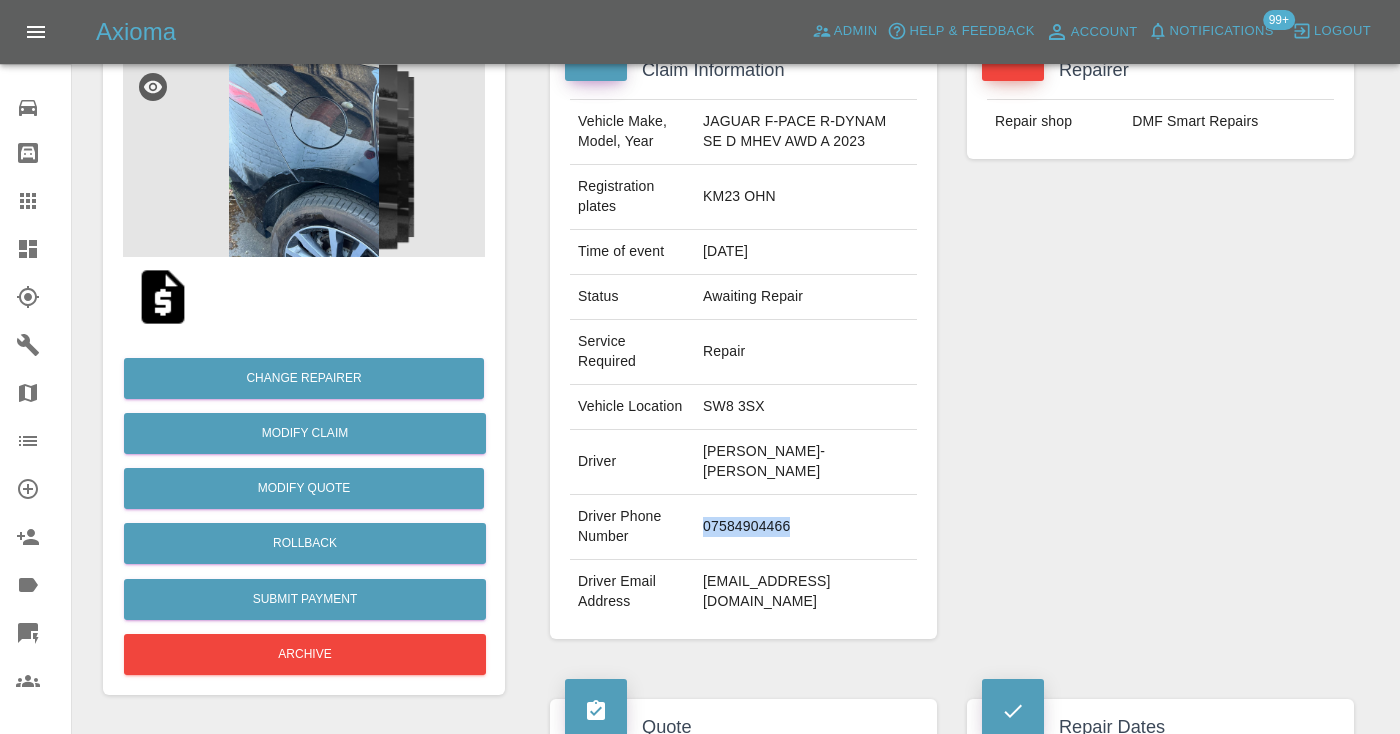 click on "07584904466" at bounding box center (806, 527) 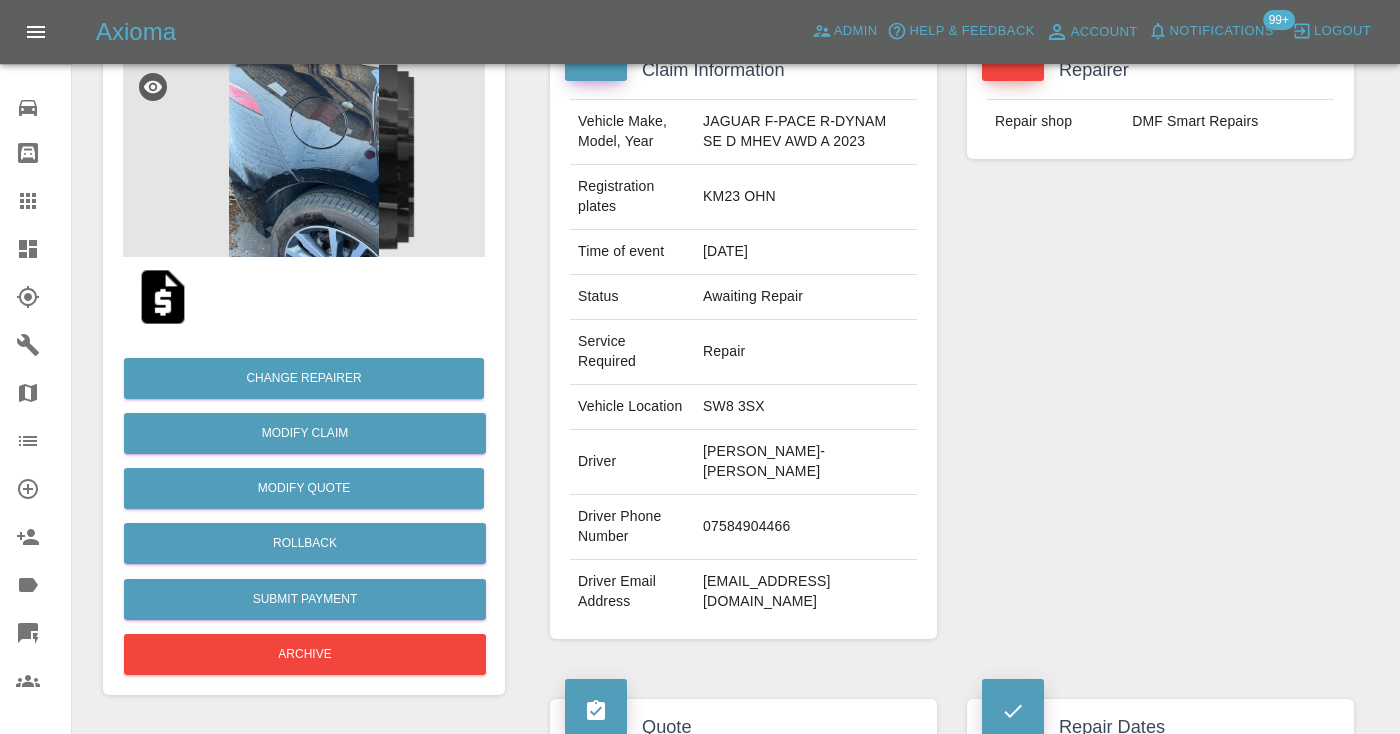 click on "Repairer Repair shop DMF Smart Repairs" at bounding box center (1160, 340) 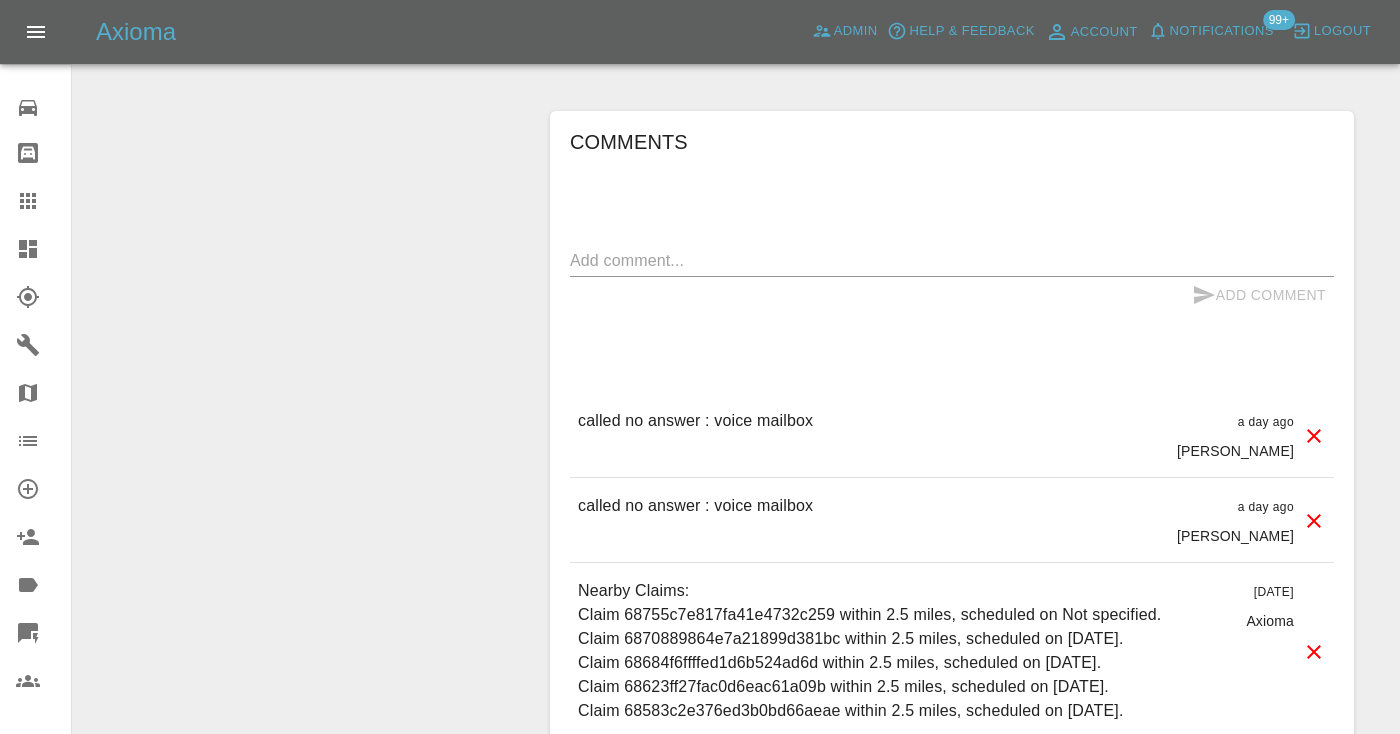 scroll, scrollTop: 1566, scrollLeft: 0, axis: vertical 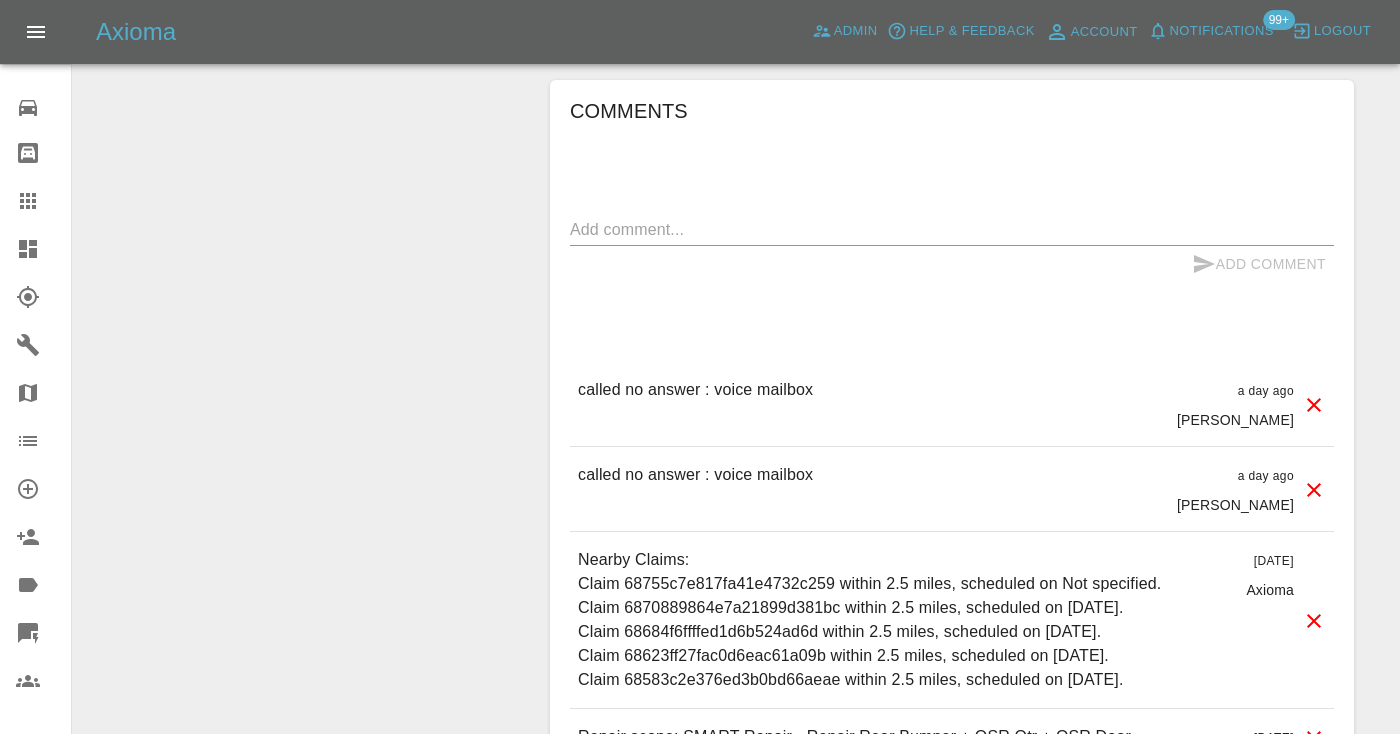 click at bounding box center [952, 229] 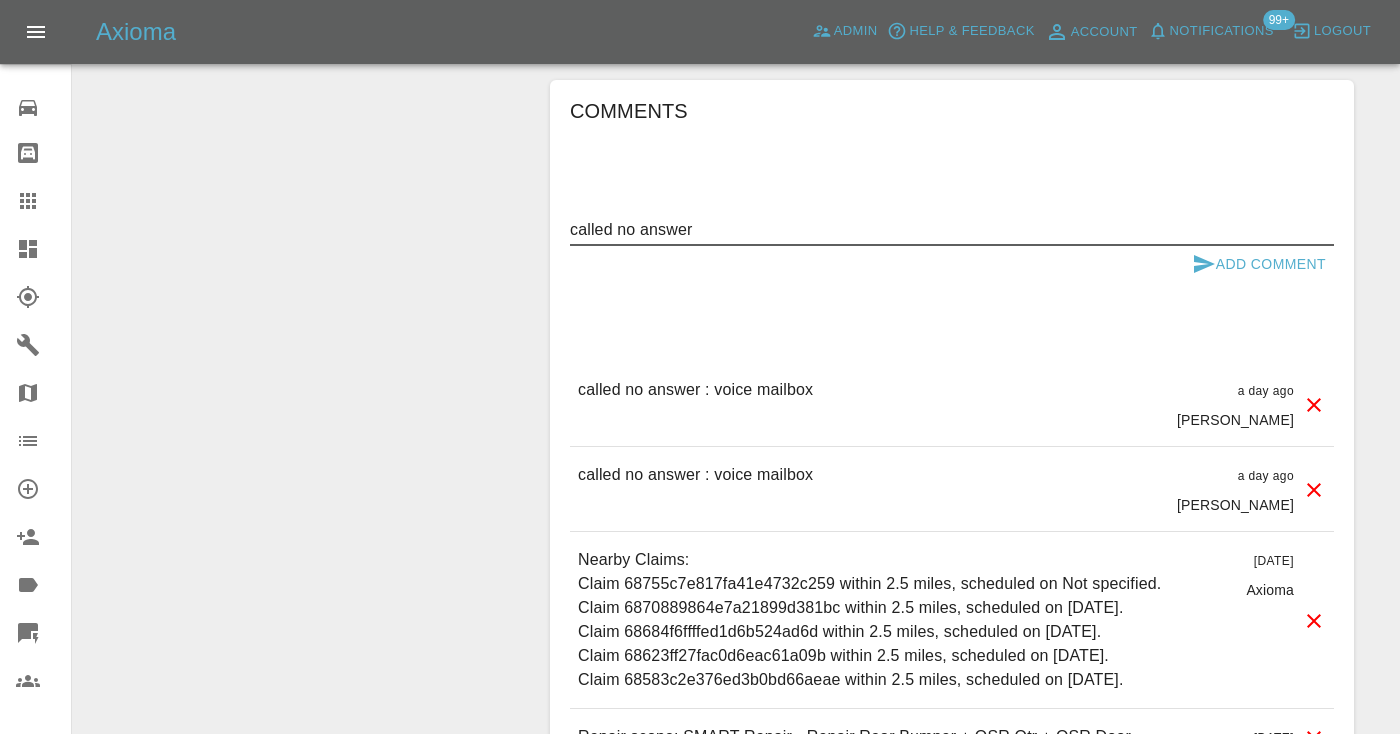 type on "called no answer" 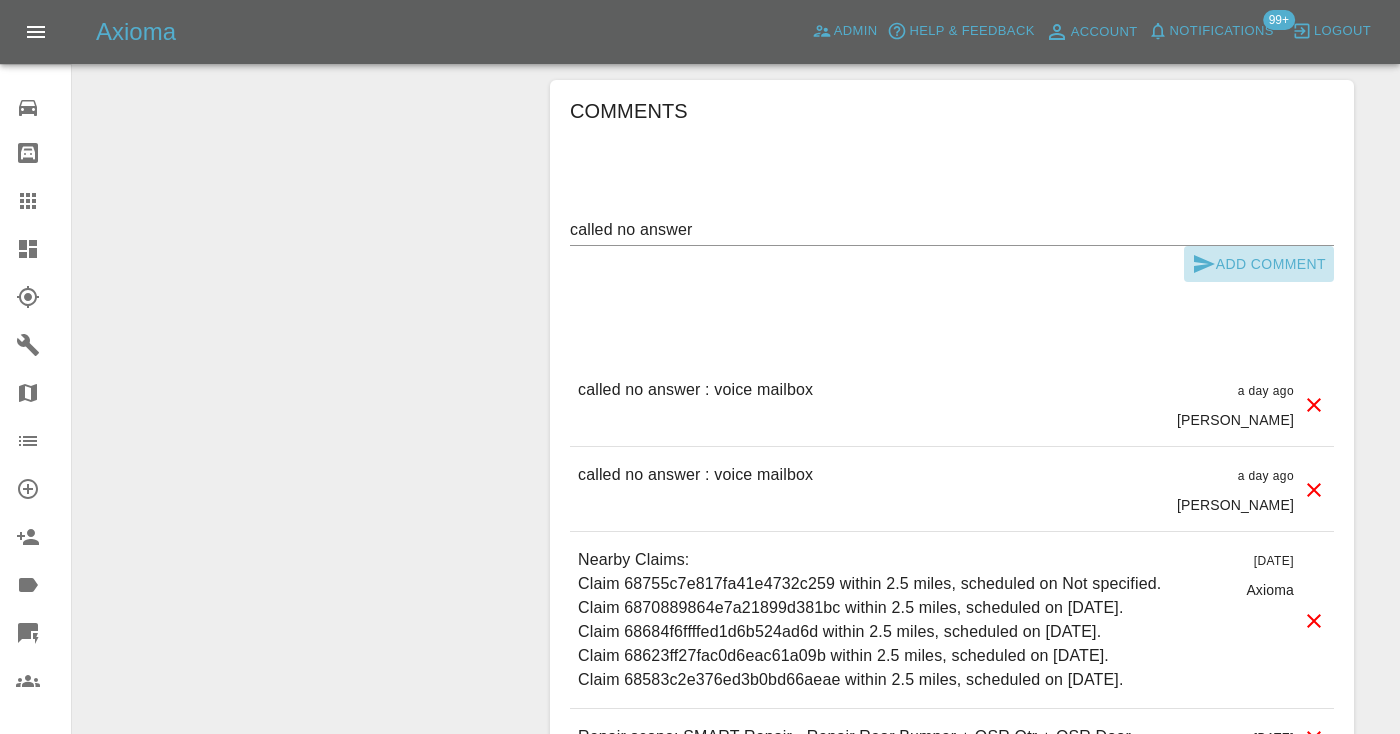 click 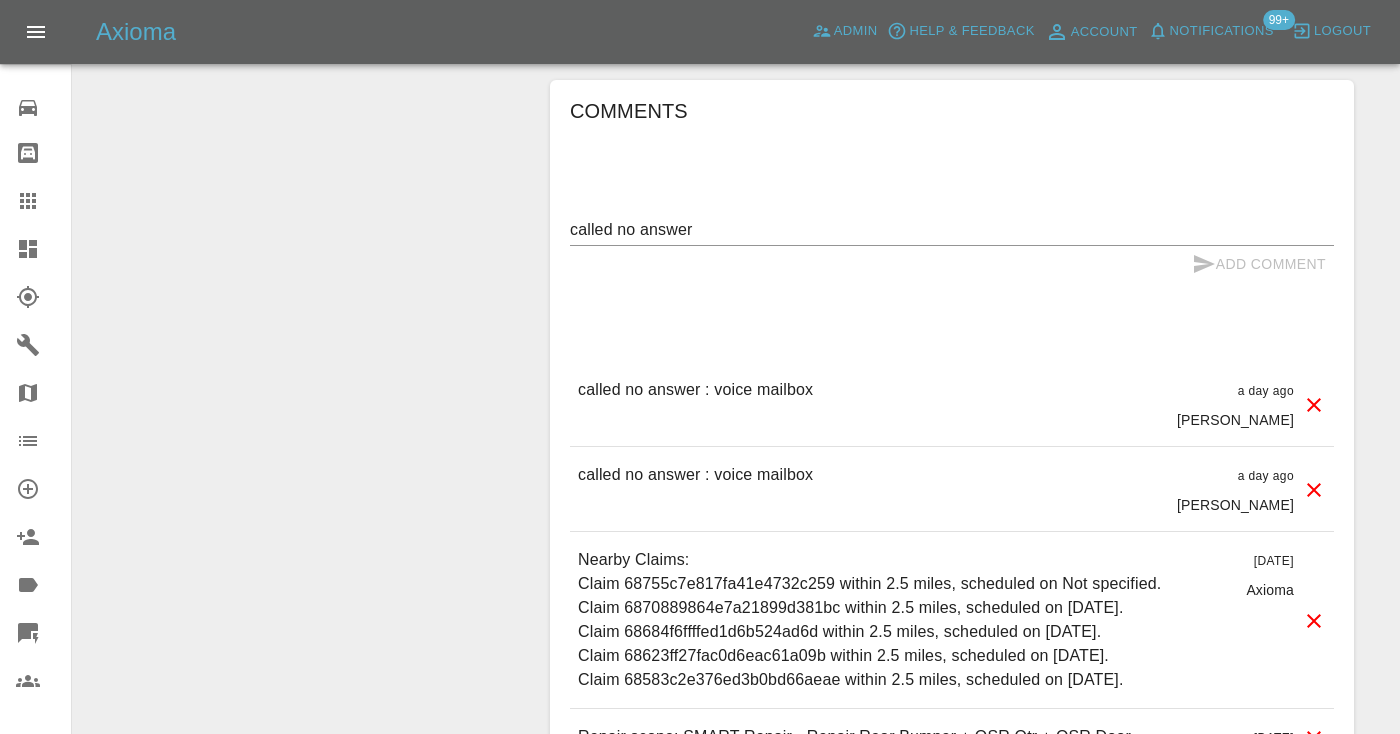 type 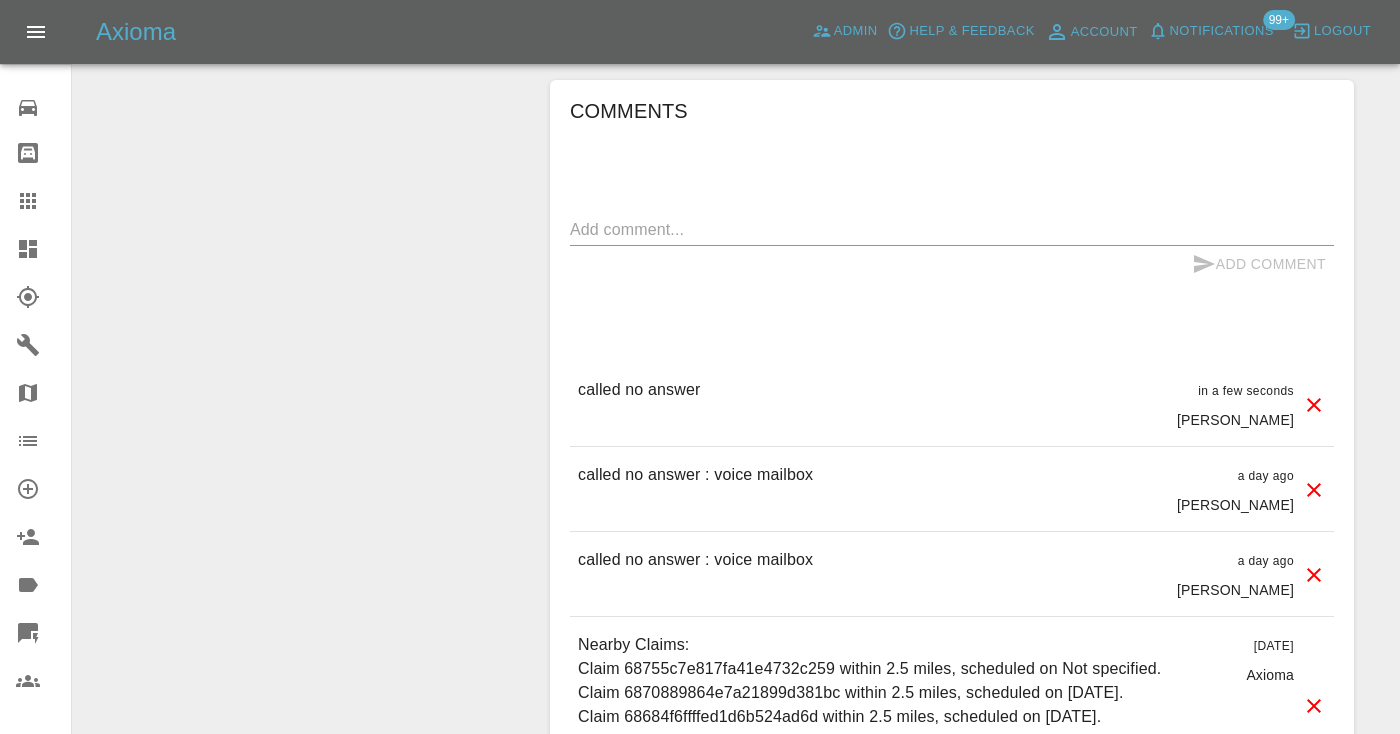 click 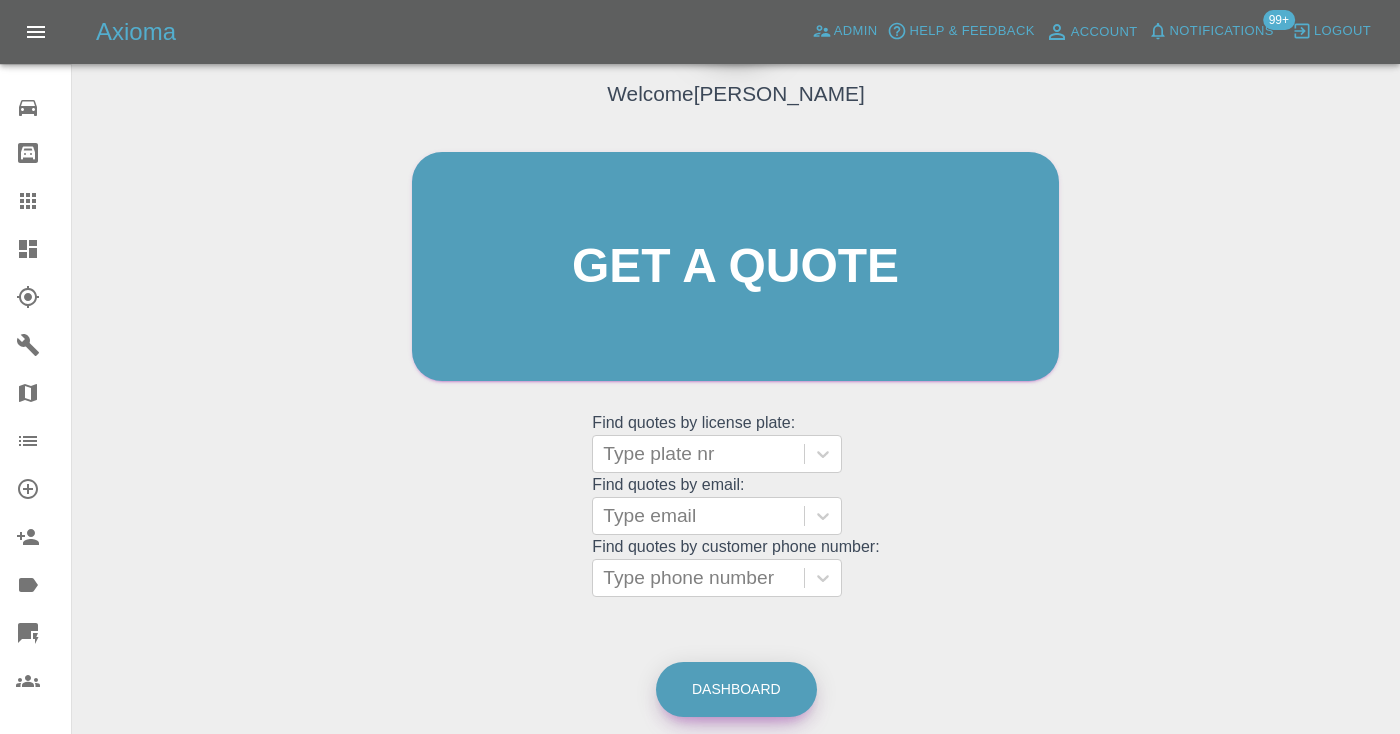 click on "Dashboard" at bounding box center [736, 689] 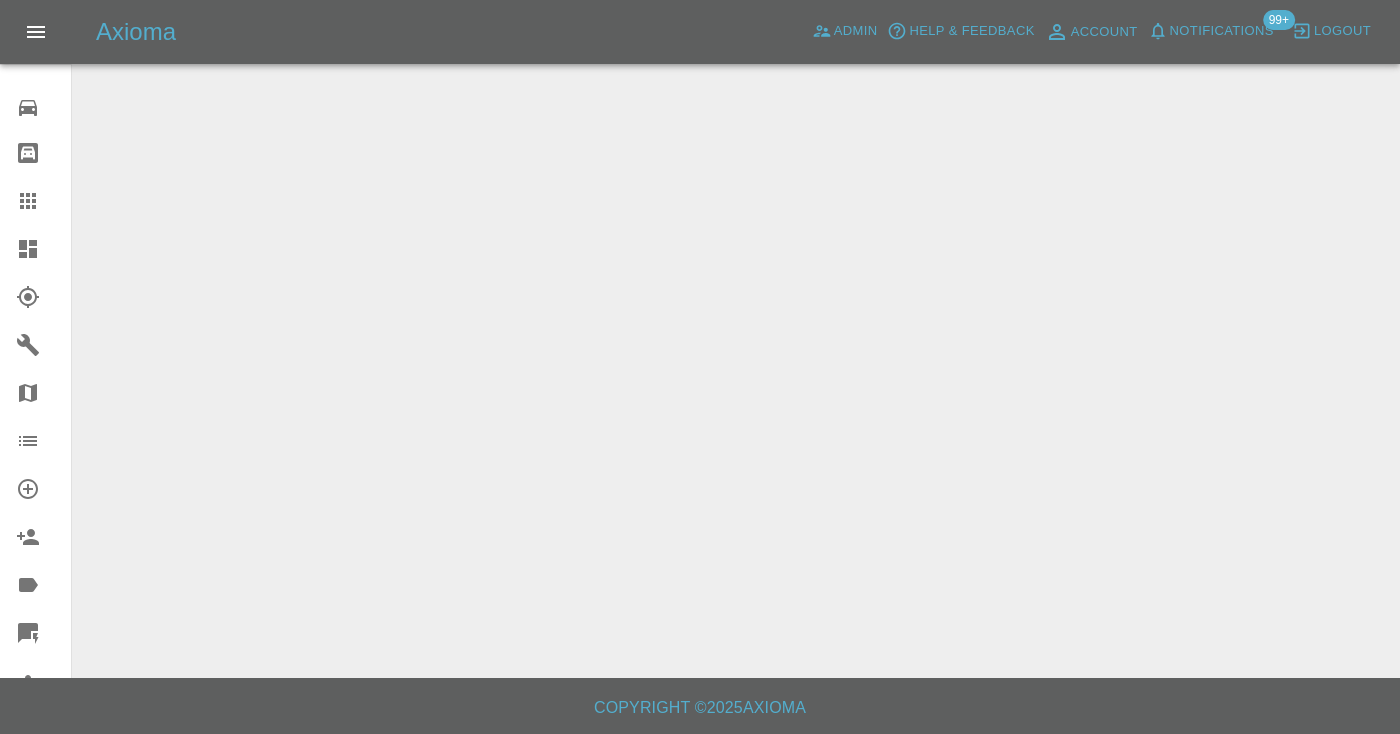 scroll, scrollTop: 0, scrollLeft: 0, axis: both 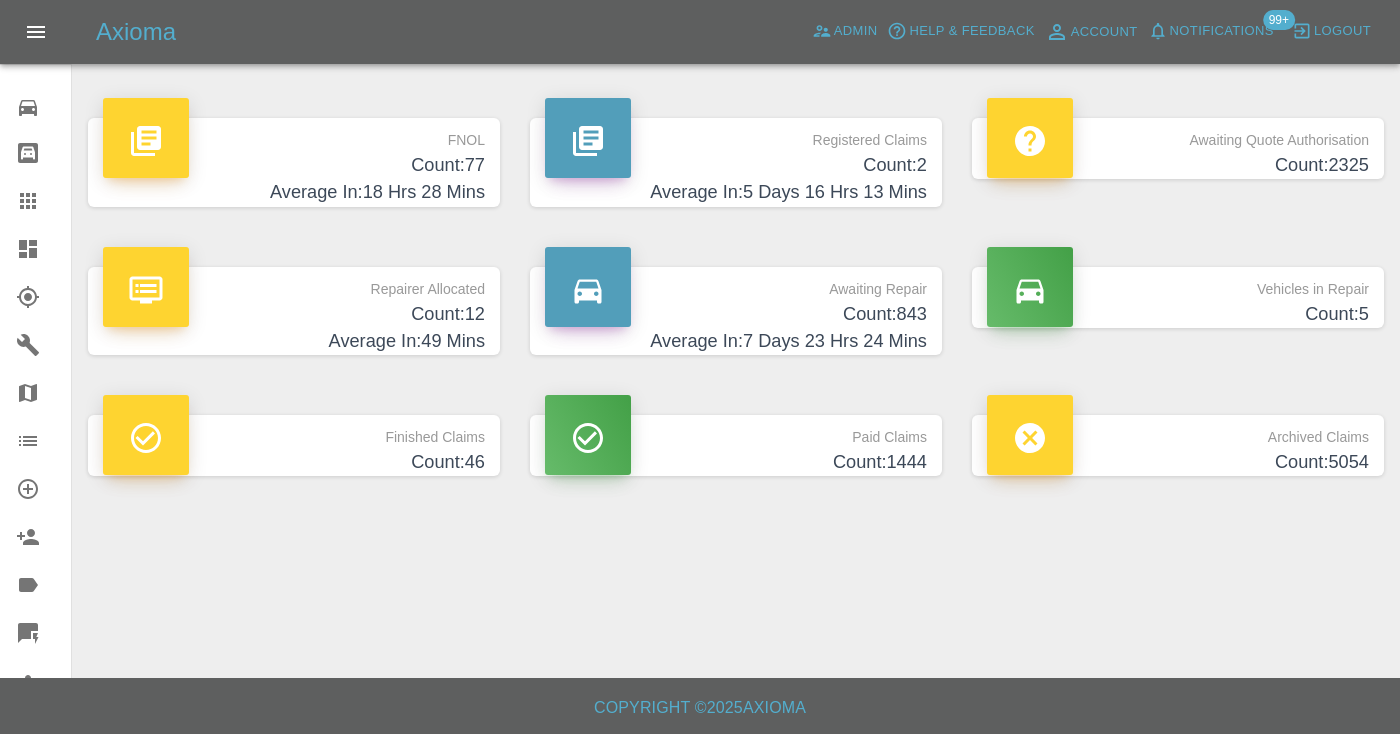 click on "Average In:  7 Days 23 Hrs 24 Mins" at bounding box center [736, 341] 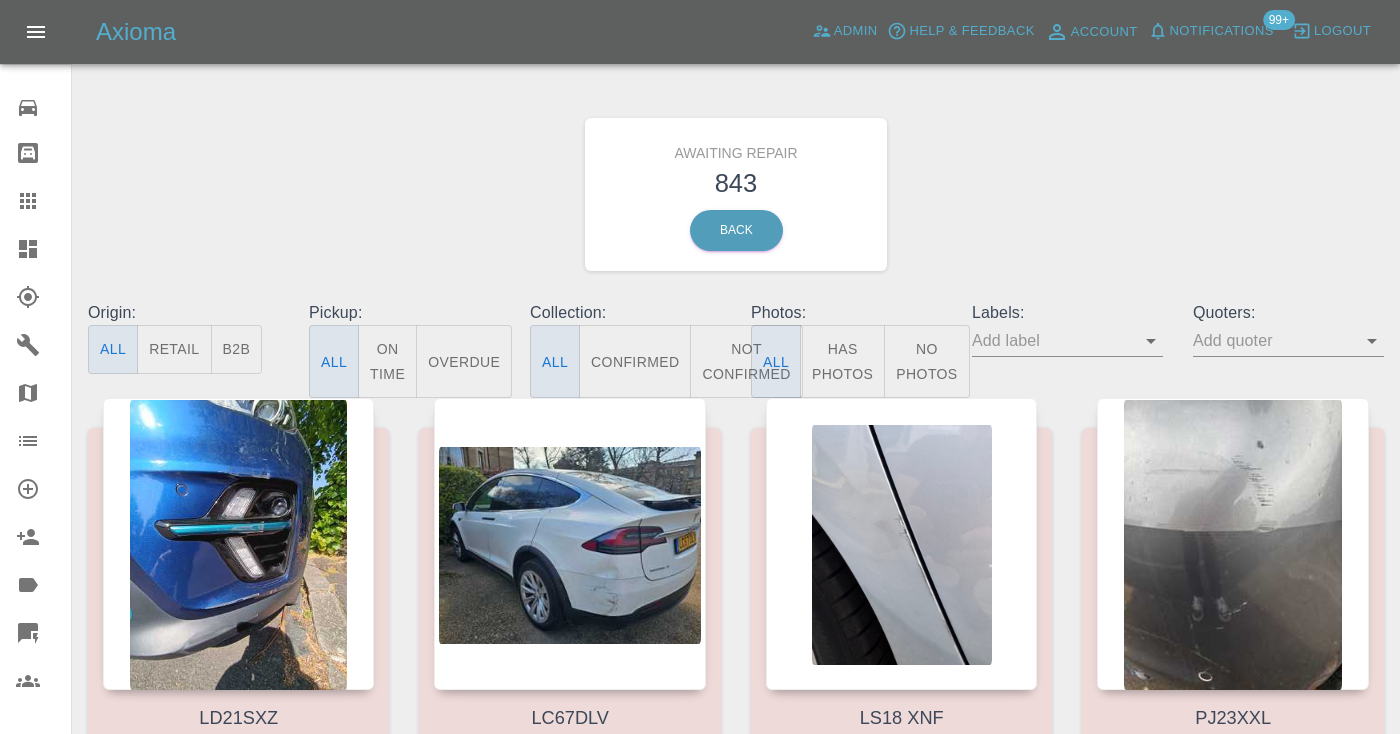 scroll, scrollTop: 0, scrollLeft: 0, axis: both 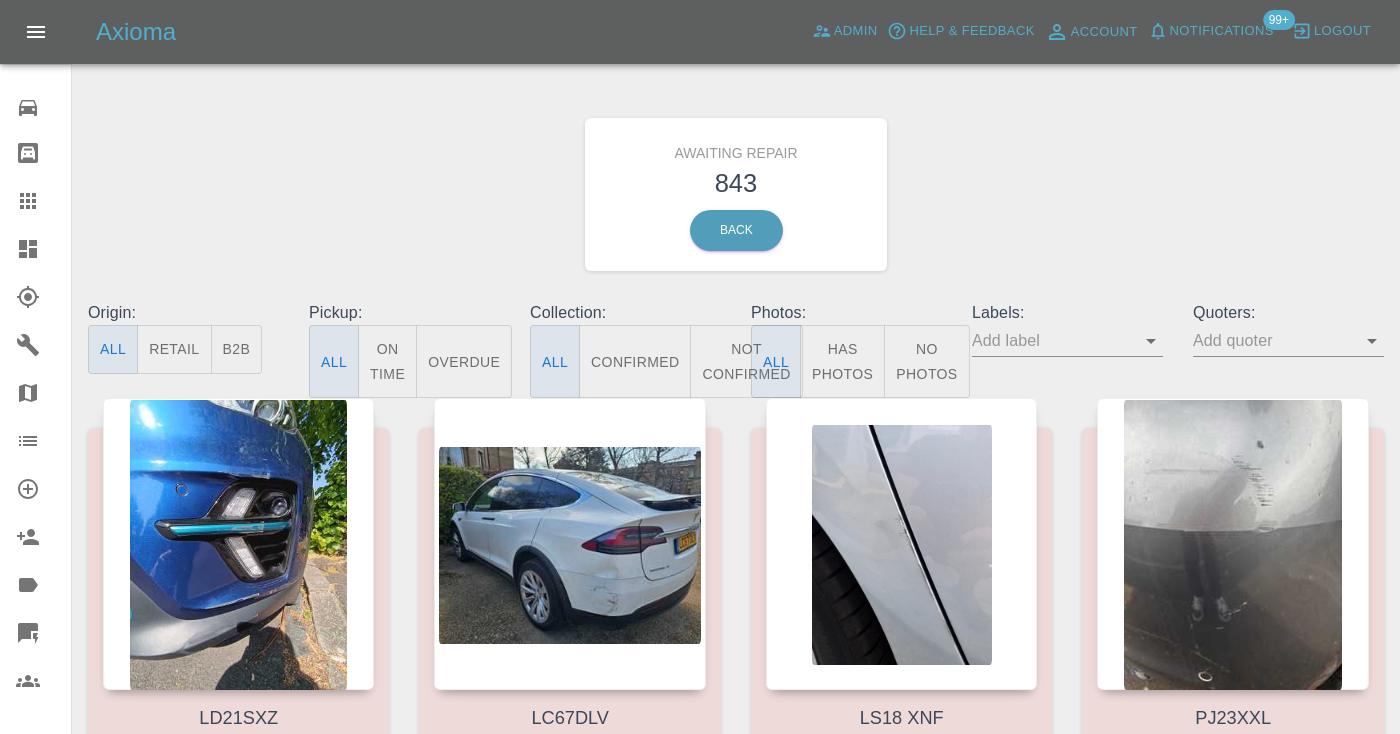 click on "Not Confirmed" at bounding box center [746, 361] 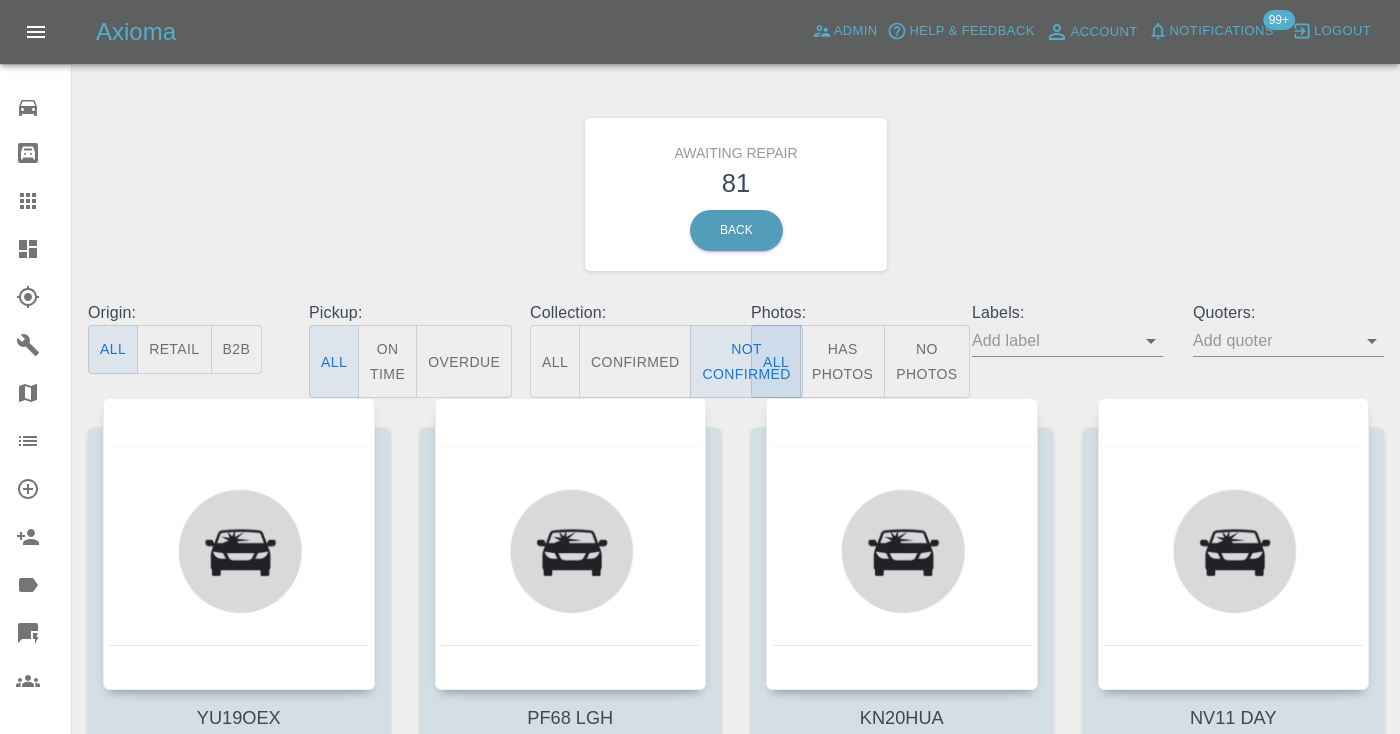 click on "Awaiting Repair 81 Back" at bounding box center [736, 194] 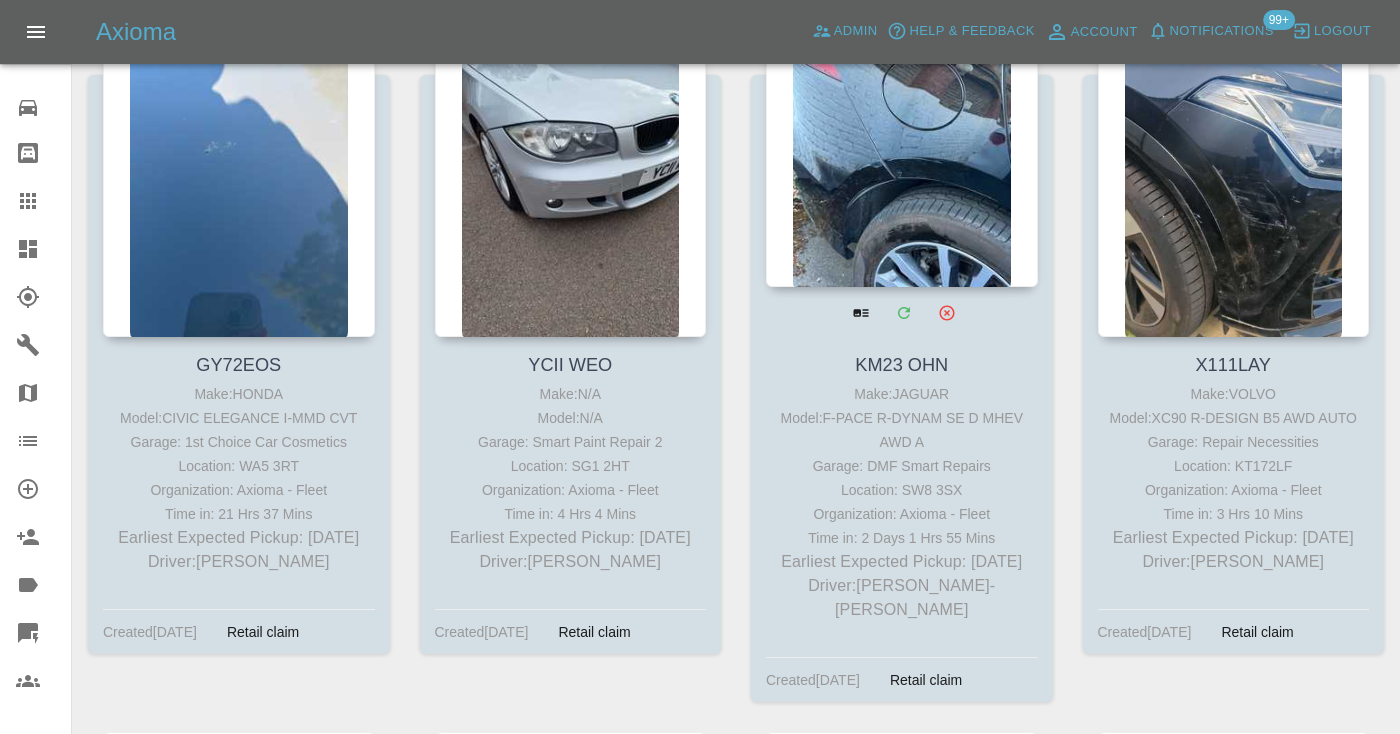 scroll, scrollTop: 9586, scrollLeft: 0, axis: vertical 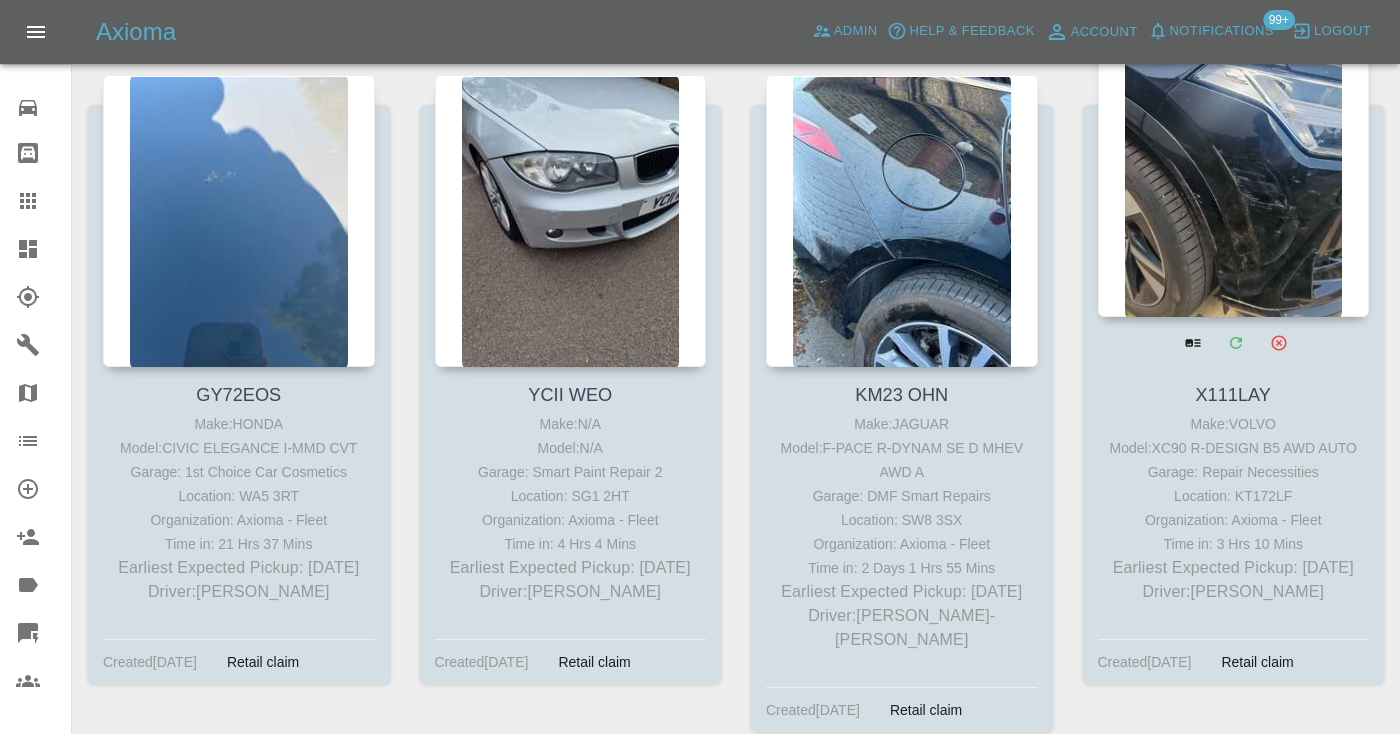 click at bounding box center (1234, 171) 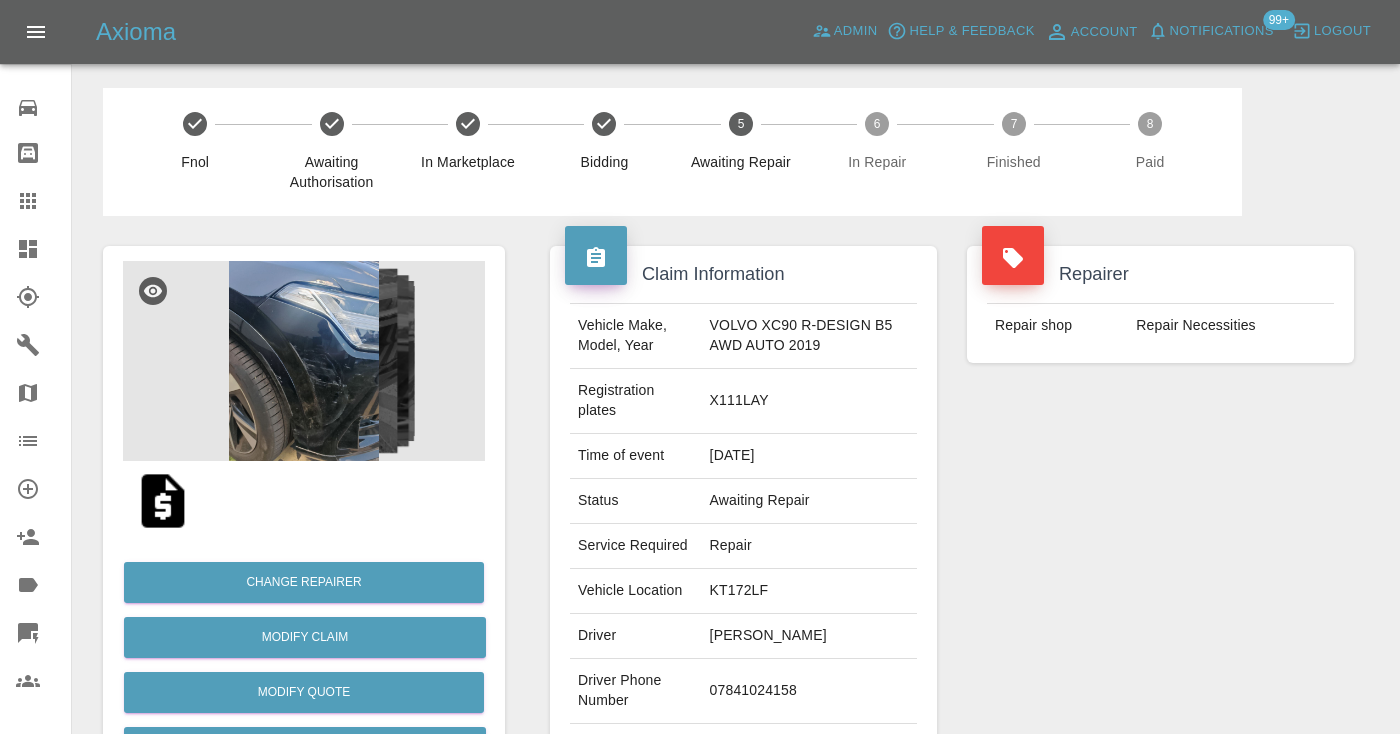 click on "07841024158" at bounding box center [809, 691] 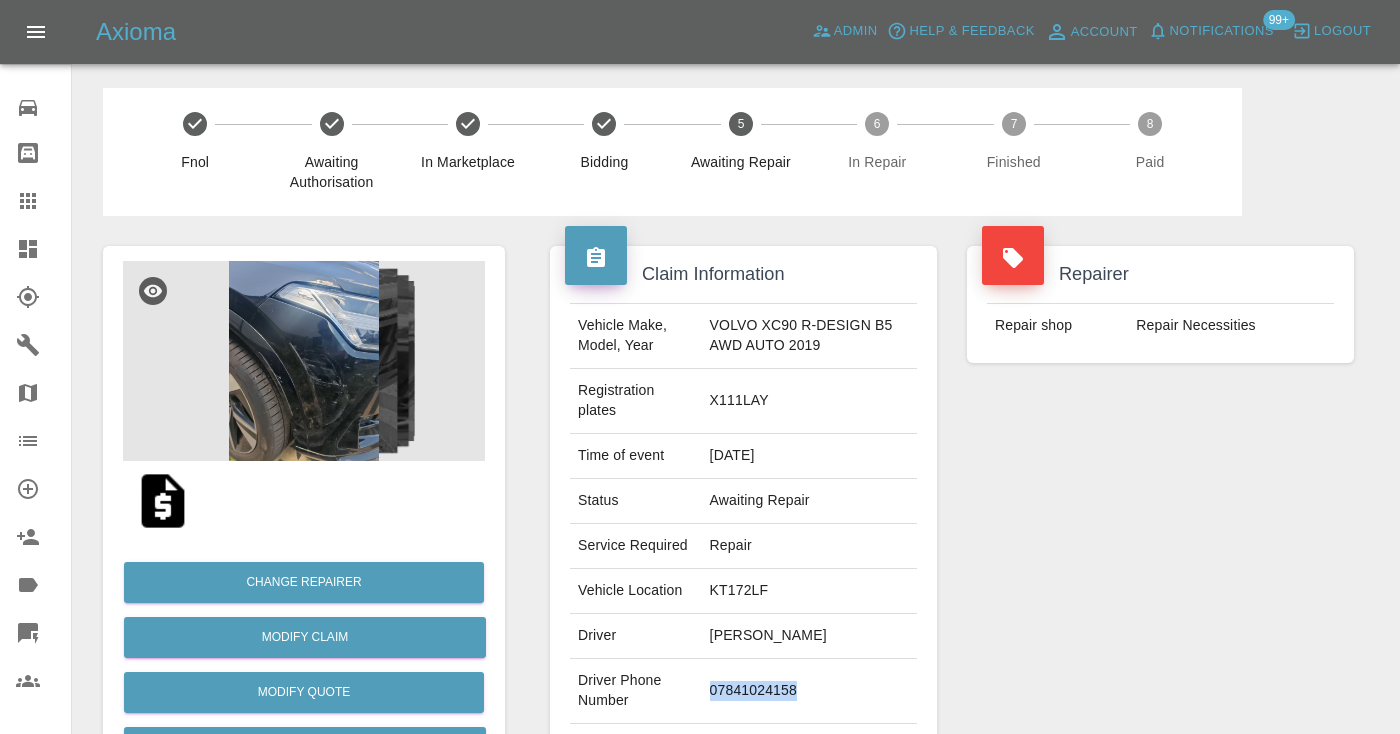 drag, startPoint x: 804, startPoint y: 687, endPoint x: 710, endPoint y: 690, distance: 94.04786 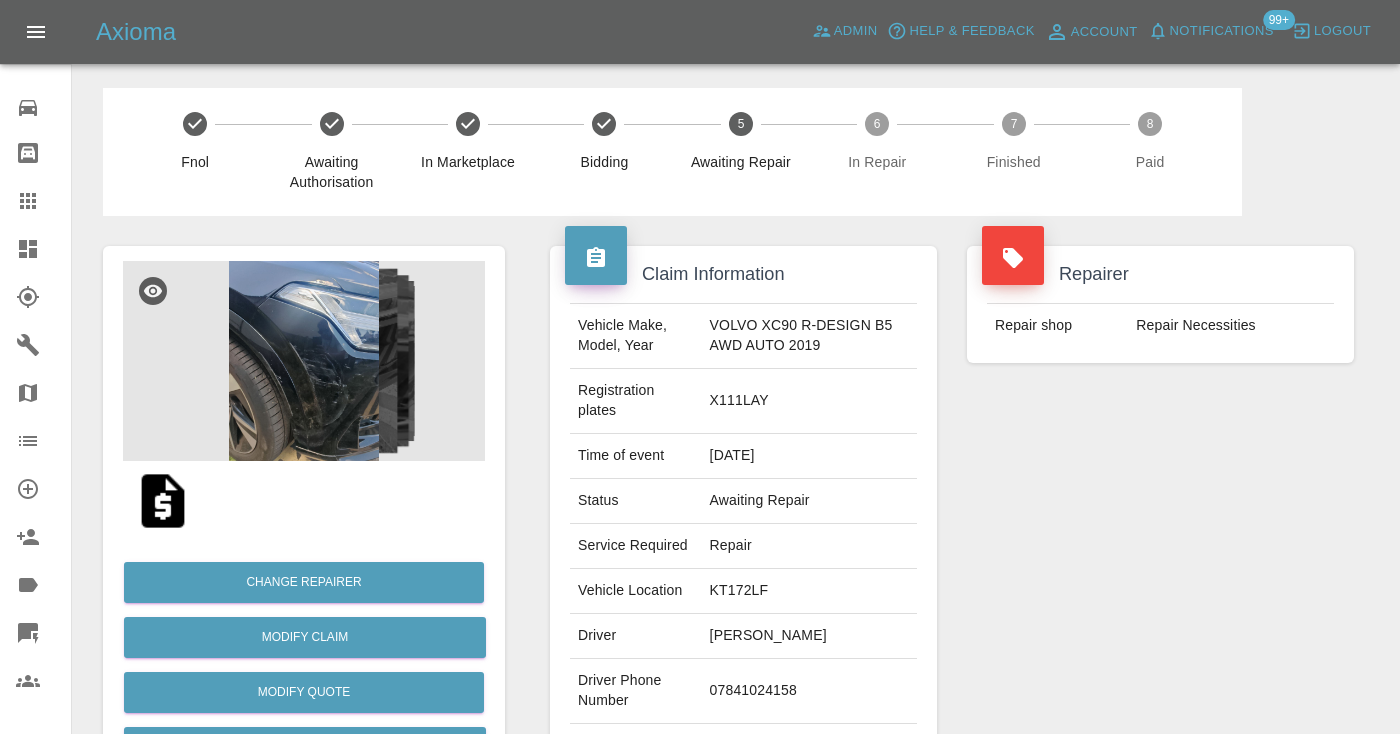 click on "Repairer Repair shop Repair Necessities" at bounding box center [1160, 524] 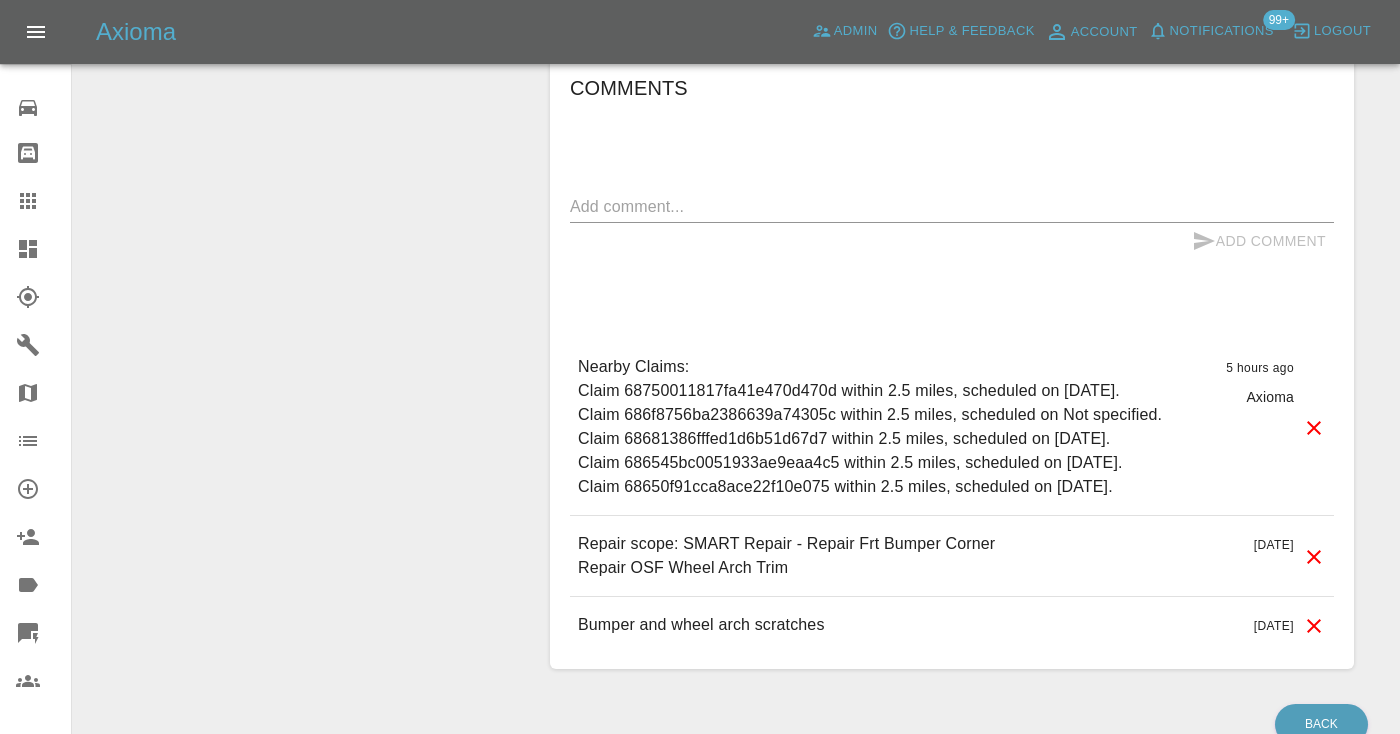 scroll, scrollTop: 1606, scrollLeft: 0, axis: vertical 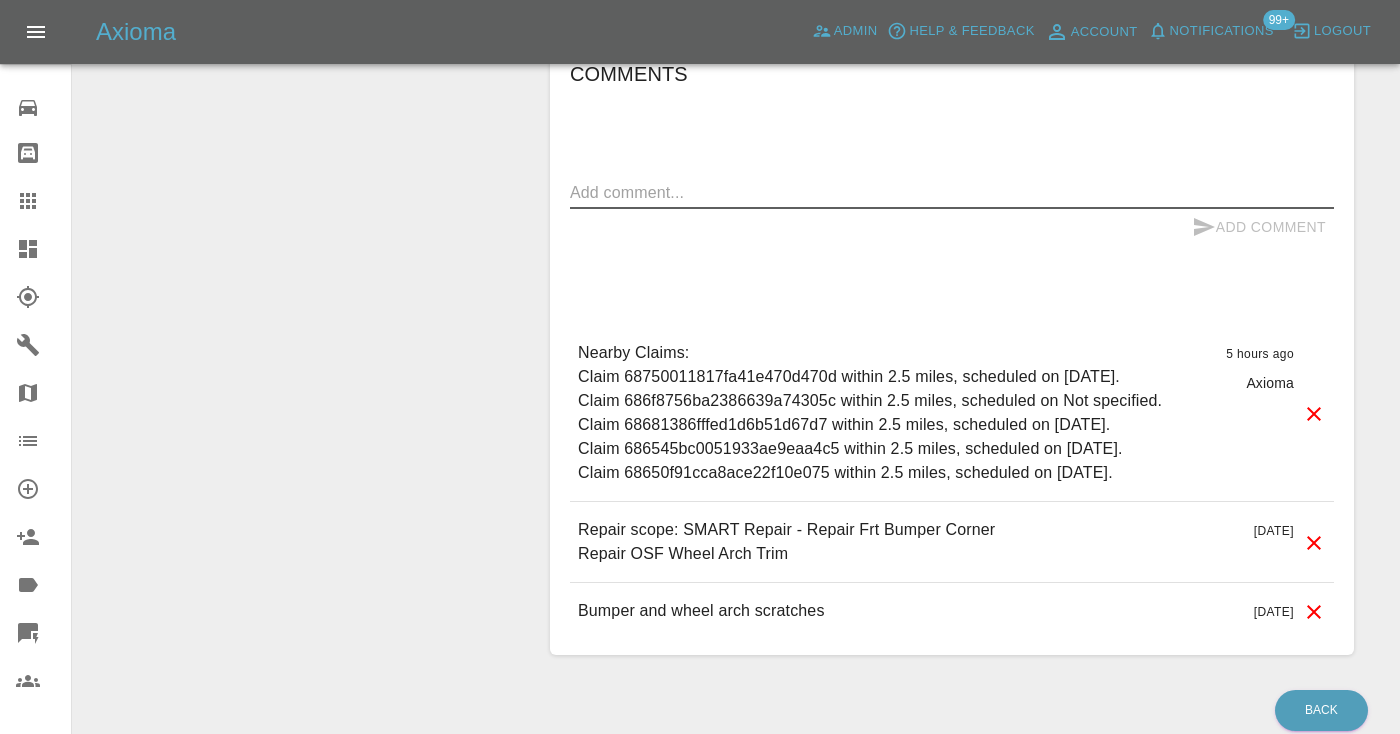 click at bounding box center (952, 192) 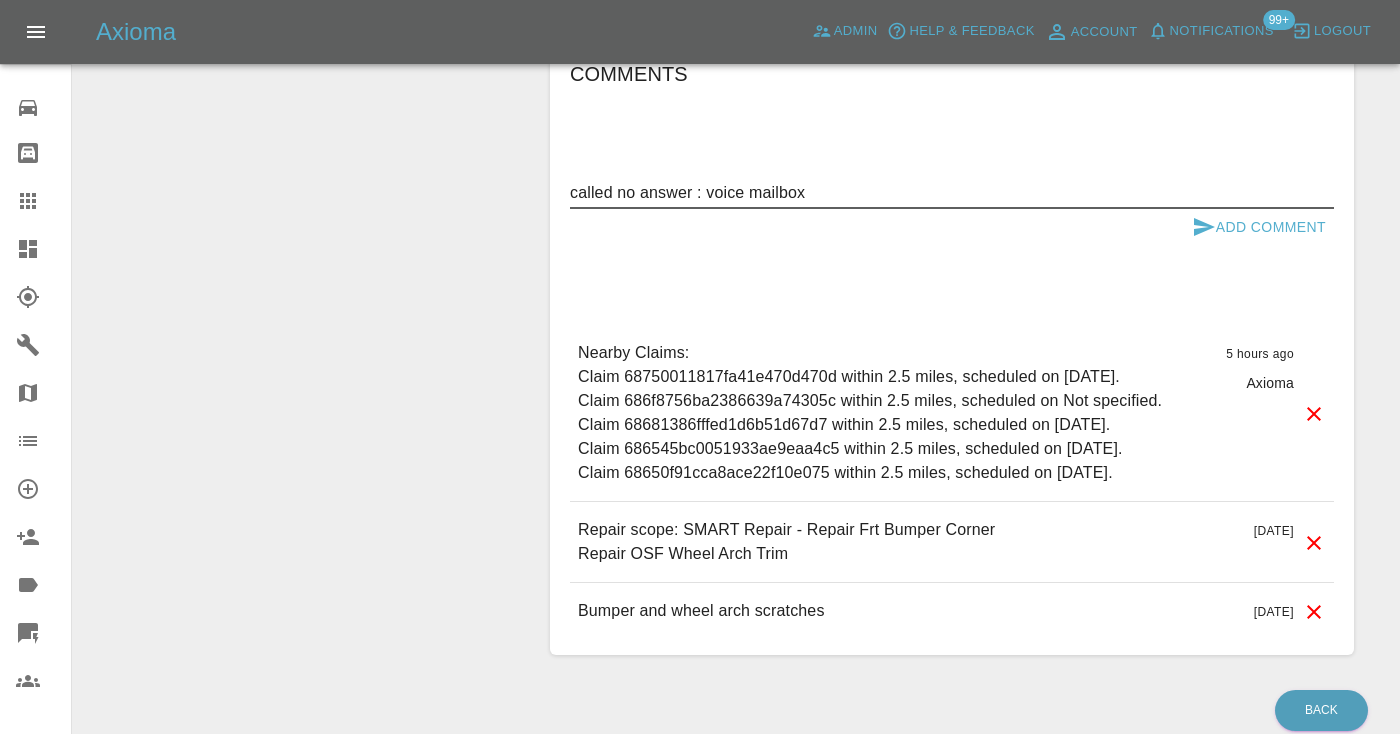 type on "called no answer : voice mailbox" 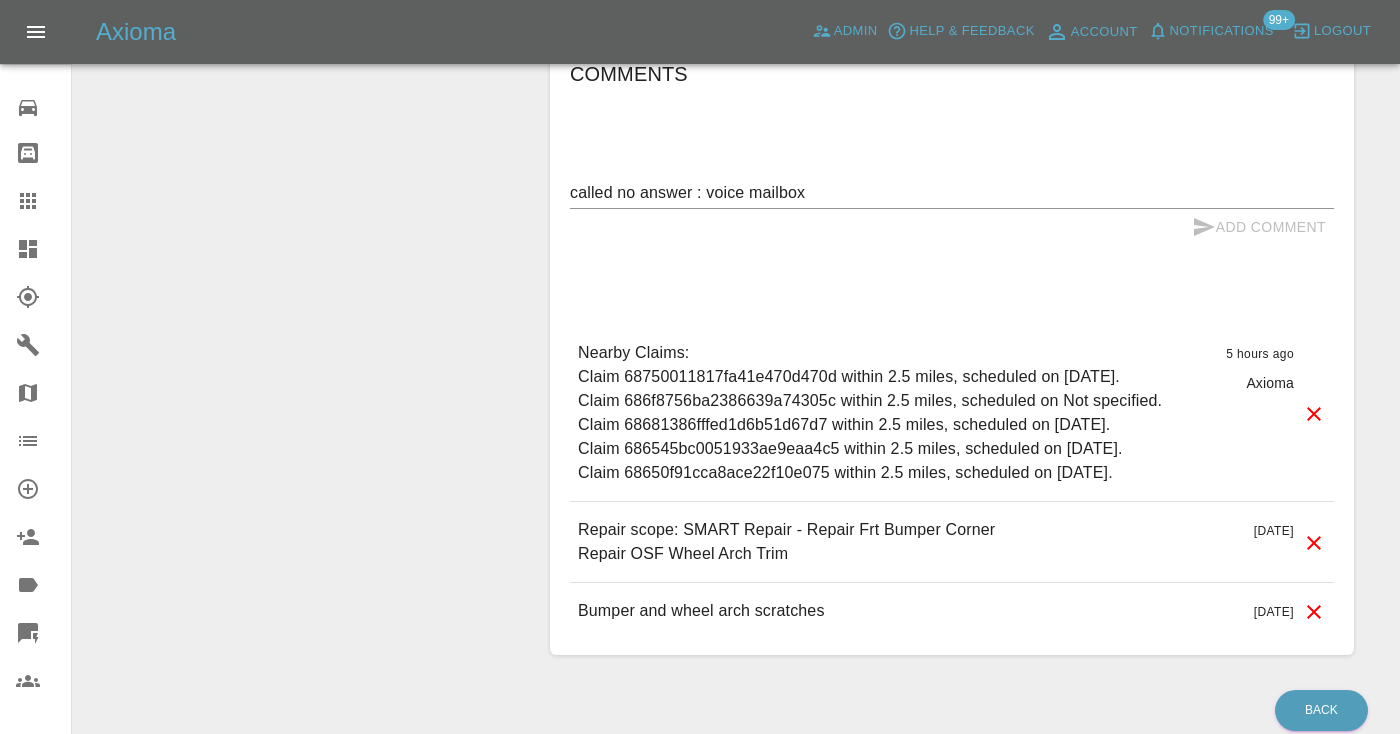 type 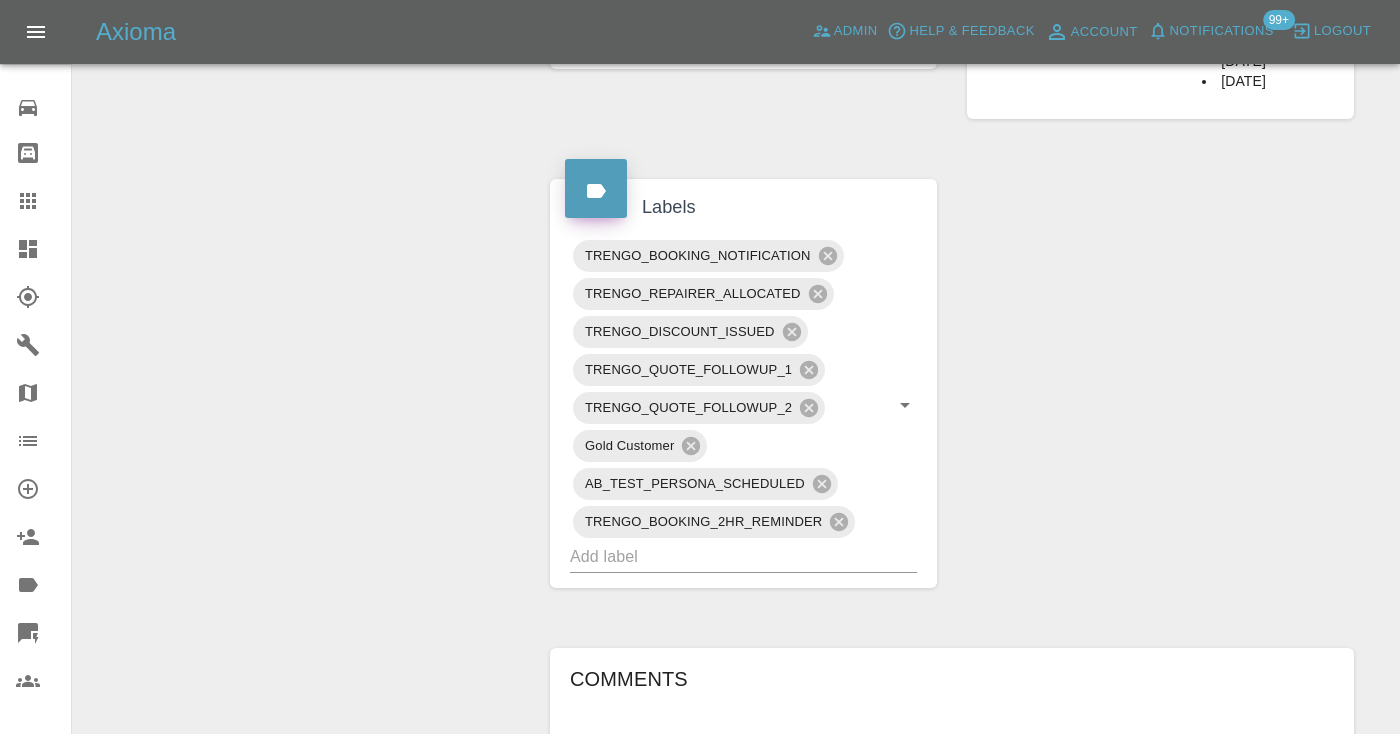 scroll, scrollTop: 984, scrollLeft: 0, axis: vertical 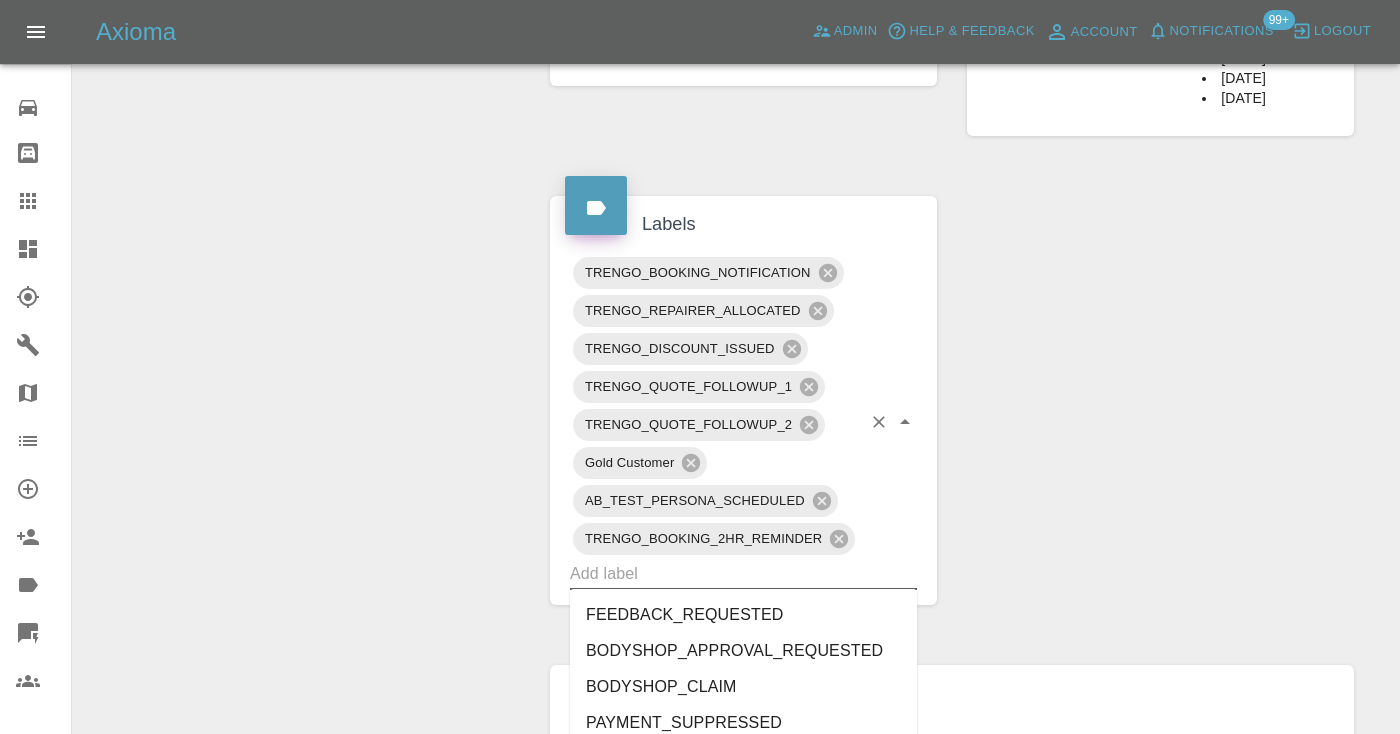 click at bounding box center (715, 573) 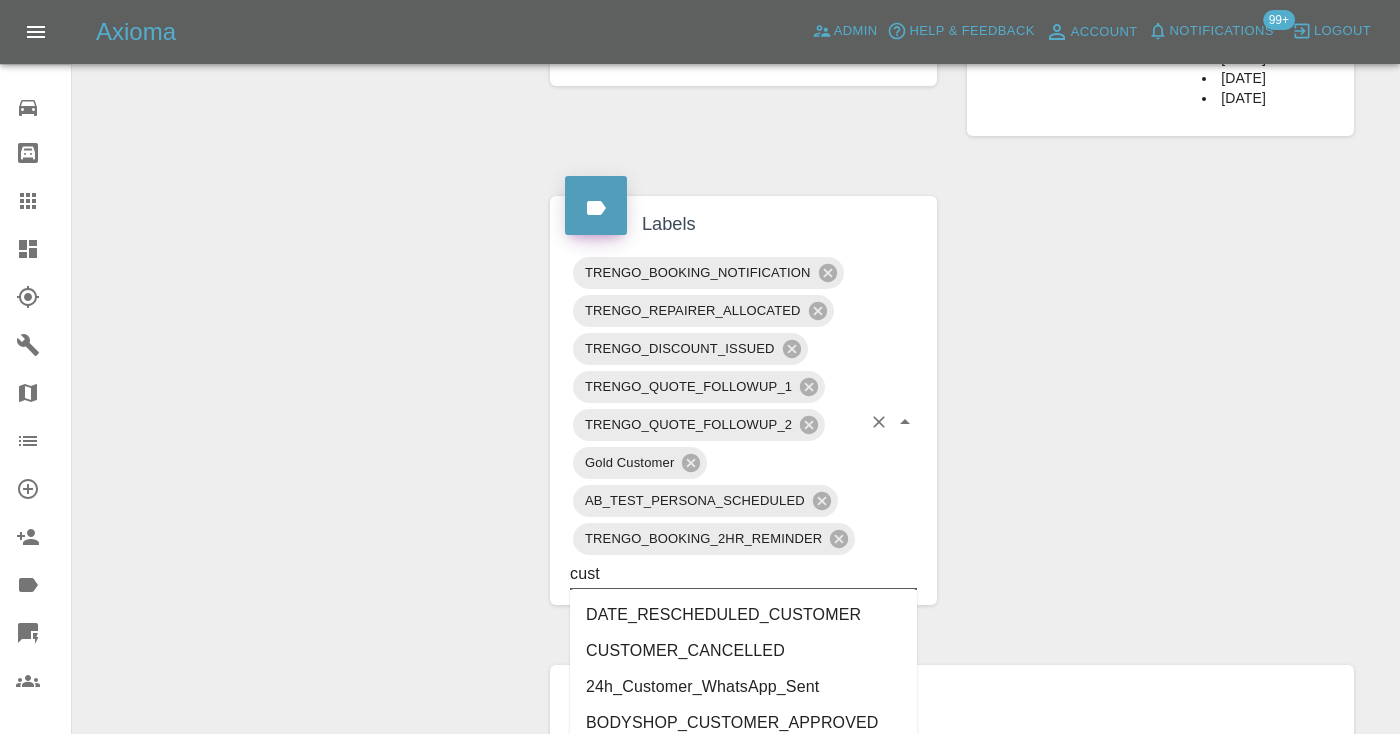 type on "cust" 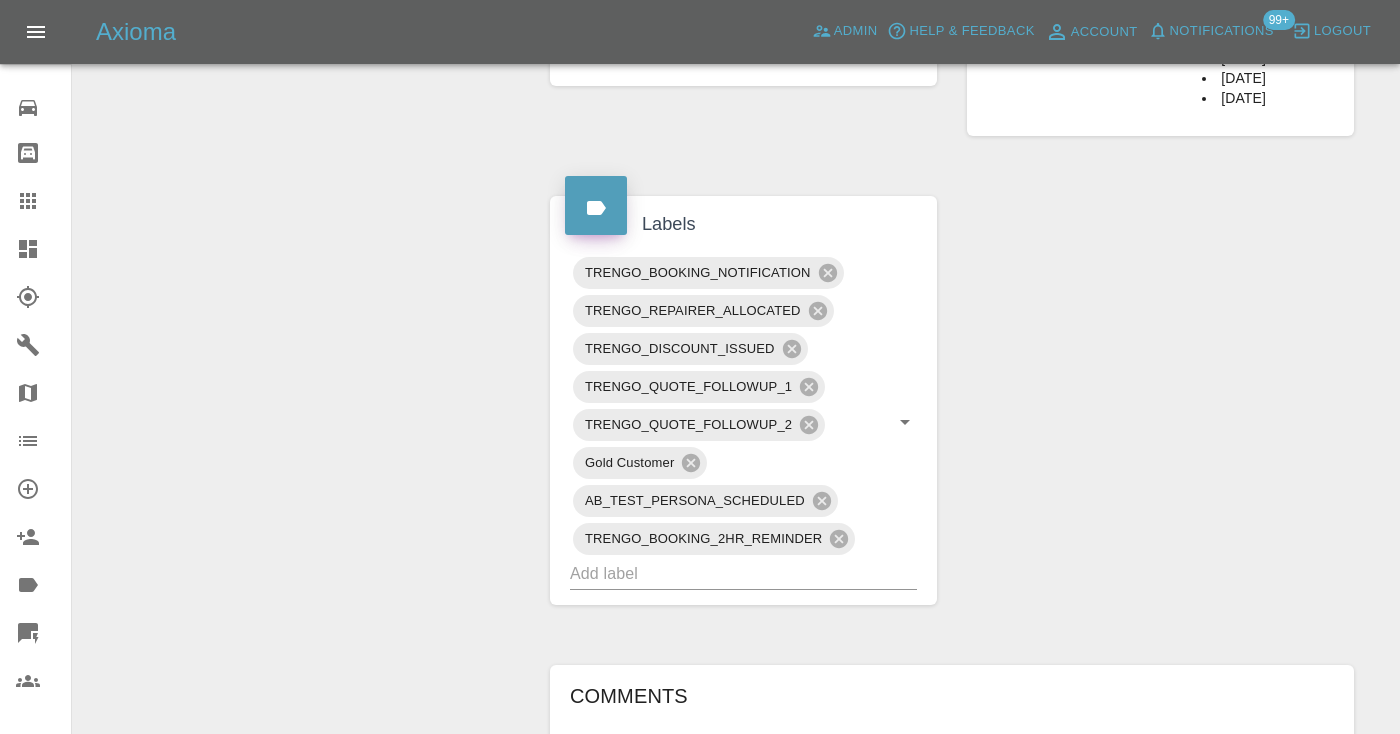 click on "Claim Information Vehicle Make, Model, Year VOLVO XC90 R-DESIGN B5 AWD AUTO 2019 Registration plates X111LAY Time of event 11/07/2025 Status Awaiting Repair Service Required Repair Vehicle Location KT172LF Driver Zurick Mckee Driver Phone Number 07841024158 Driver Email Address zurickm@hotmail.com Repairer Repair shop Repair Necessities Quote Total cost (ex. VAT) £205 Repairer cost (ex. VAT) £150 Quoted by Ankur Mehta Repair Dates Proposed Dates 04/08/2025 05/08/2025 06/08/2025 07/08/2025 11/08/2025 12/08/2025 13/08/2025 14/08/2025 Labels TRENGO_BOOKING_NOTIFICATION TRENGO_REPAIRER_ALLOCATED TRENGO_DISCOUNT_ISSUED TRENGO_QUOTE_FOLLOWUP_1 TRENGO_QUOTE_FOLLOWUP_2 Gold Customer AB_TEST_PERSONA_SCHEDULED TRENGO_BOOKING_2HR_REMINDER Comments x Add Comment called no answer : voice mailbox  in a few seconds Castro called no answer : voice mailbox  in a few seconds Castro 5 hours ago Axioma 5 hours ago Axioma Repair scope: SMART Repair - Repair Frt Bumper Corner
Repair OSF Wheel Arch Trim 7 days ago 7 days ago" at bounding box center [952, 312] 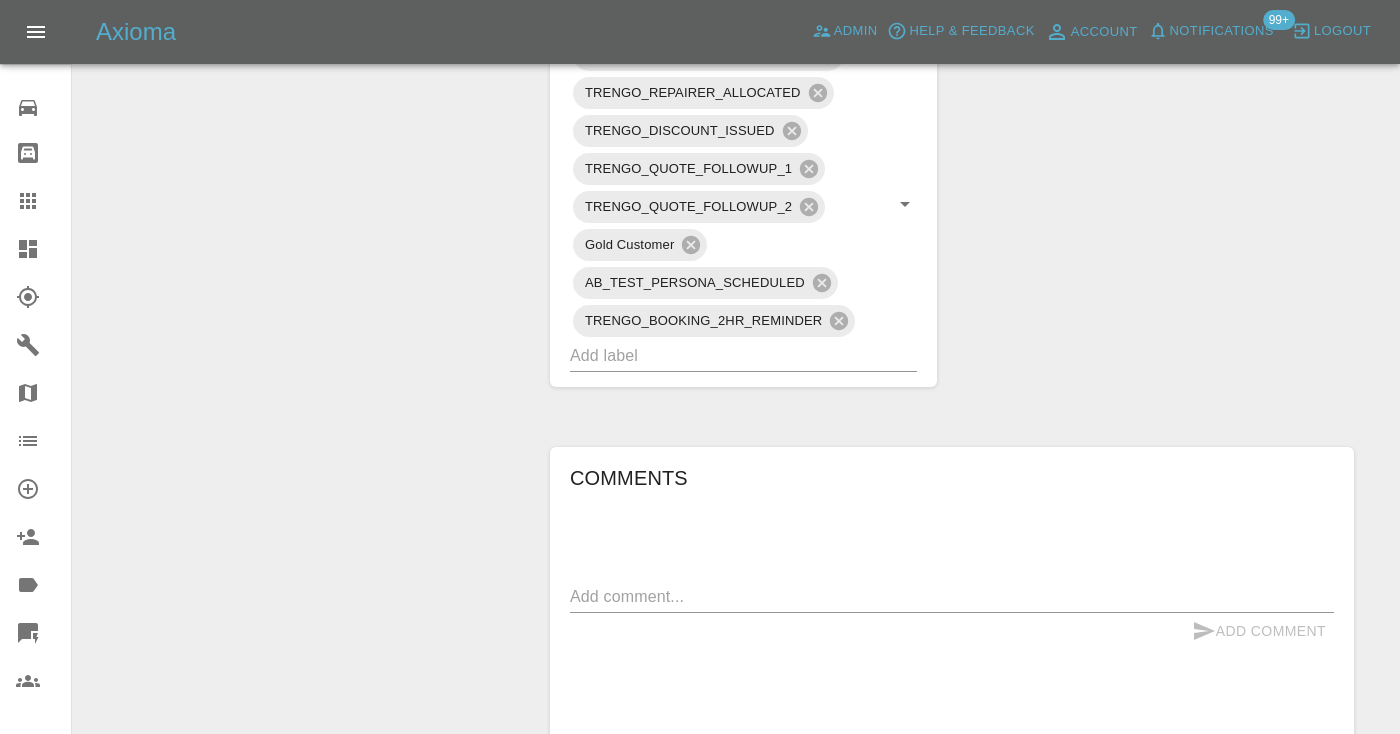 scroll, scrollTop: 1253, scrollLeft: 0, axis: vertical 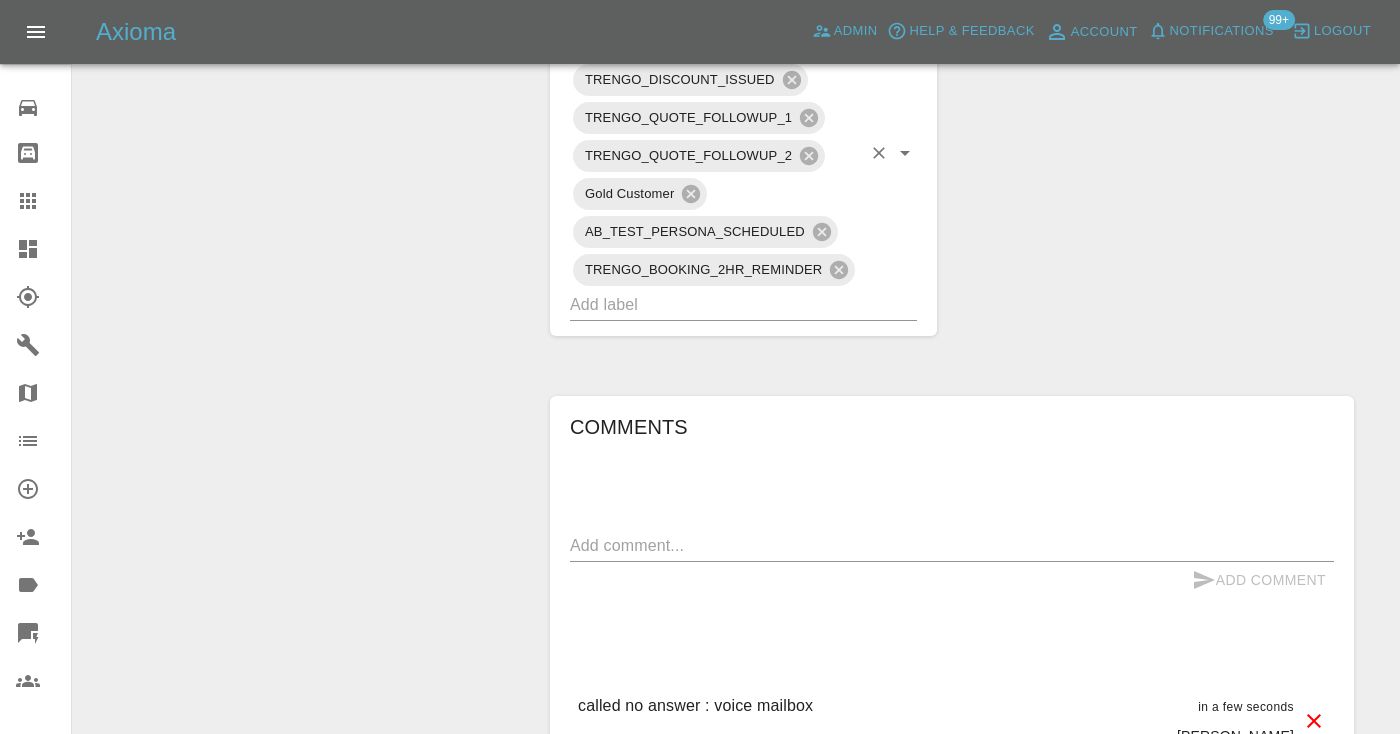 click at bounding box center (715, 304) 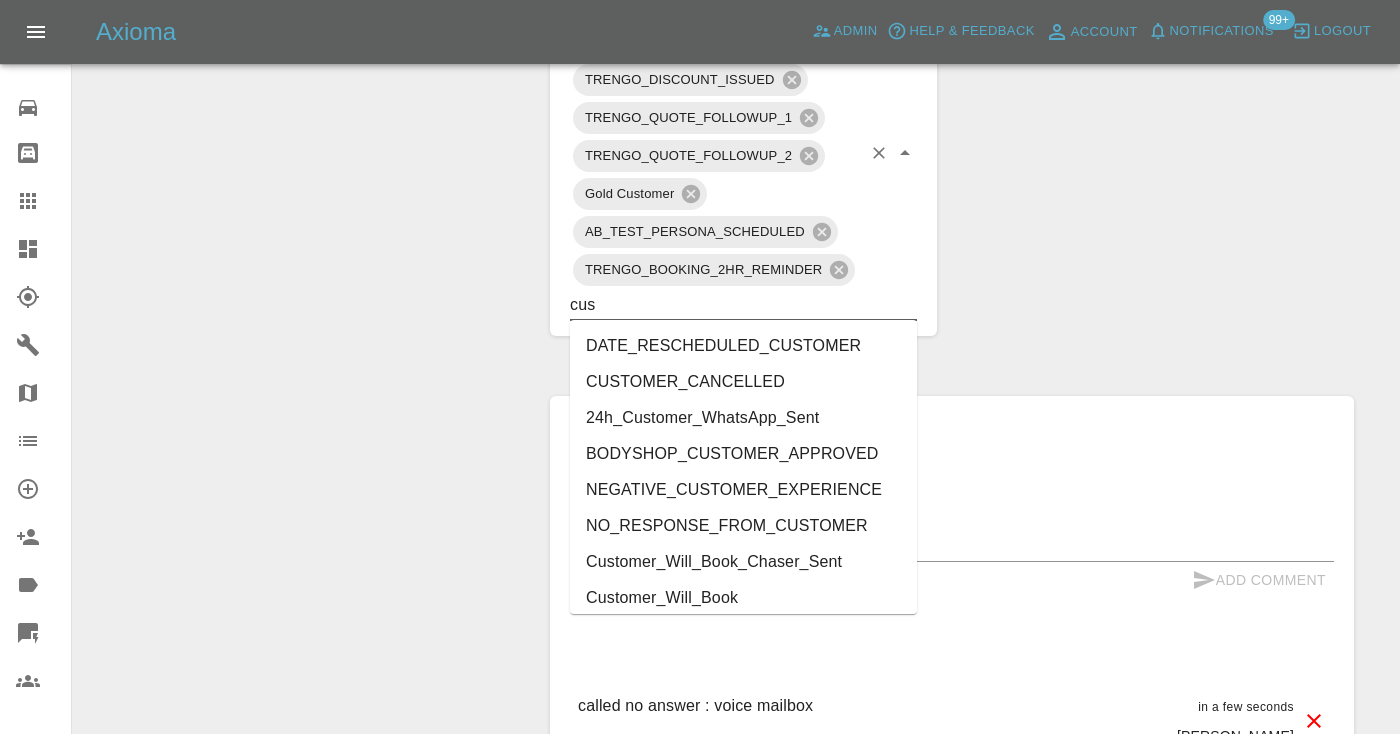 type on "cust" 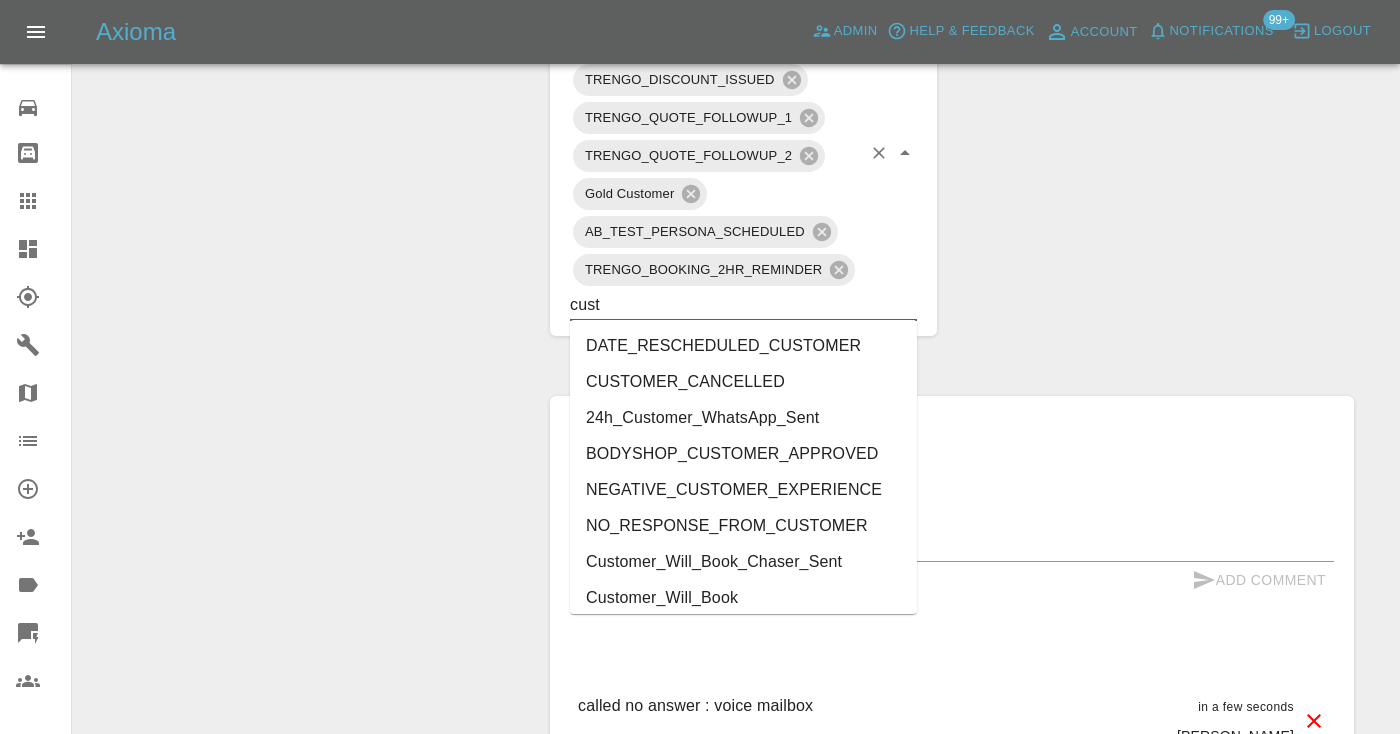 click on "Customer_Will_Book" at bounding box center [743, 598] 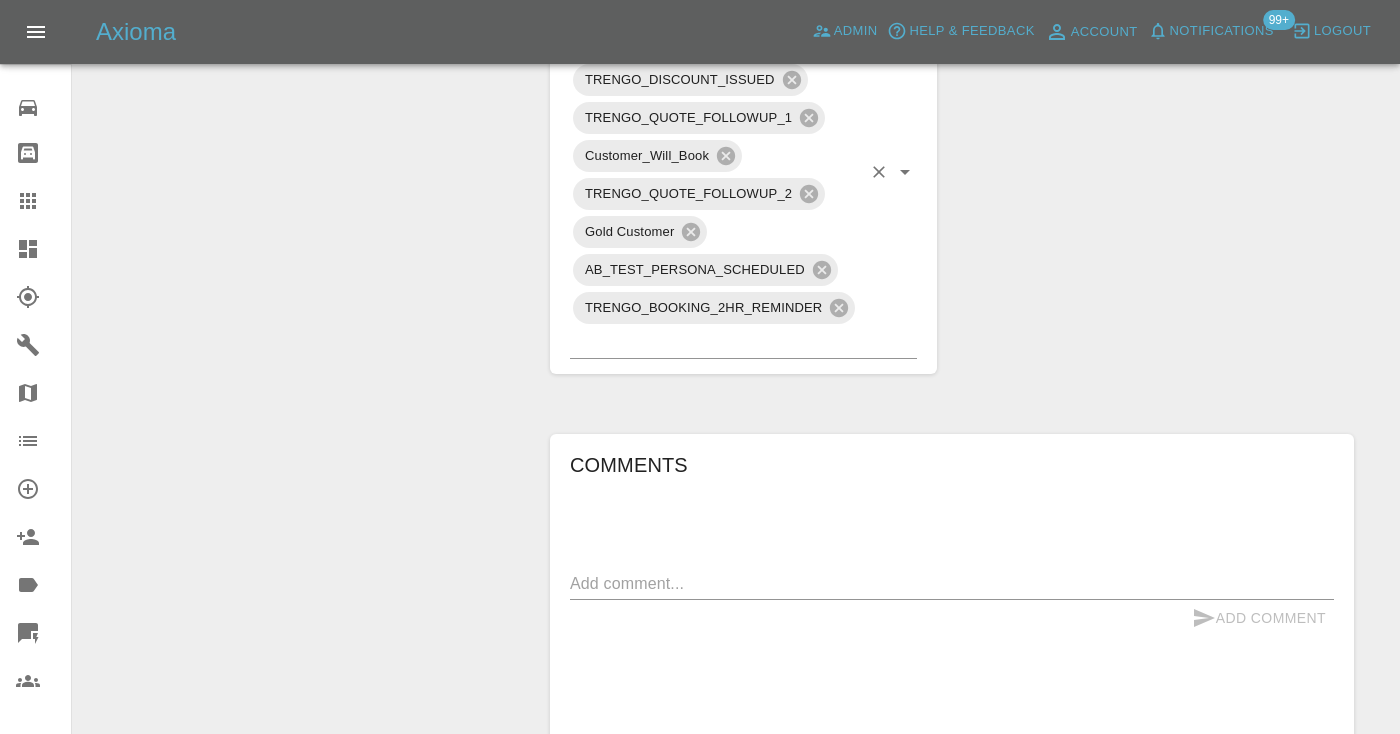 click on "Change Repairer Modify Claim Modify Quote Rollback Submit Payment Archive" at bounding box center (304, 62) 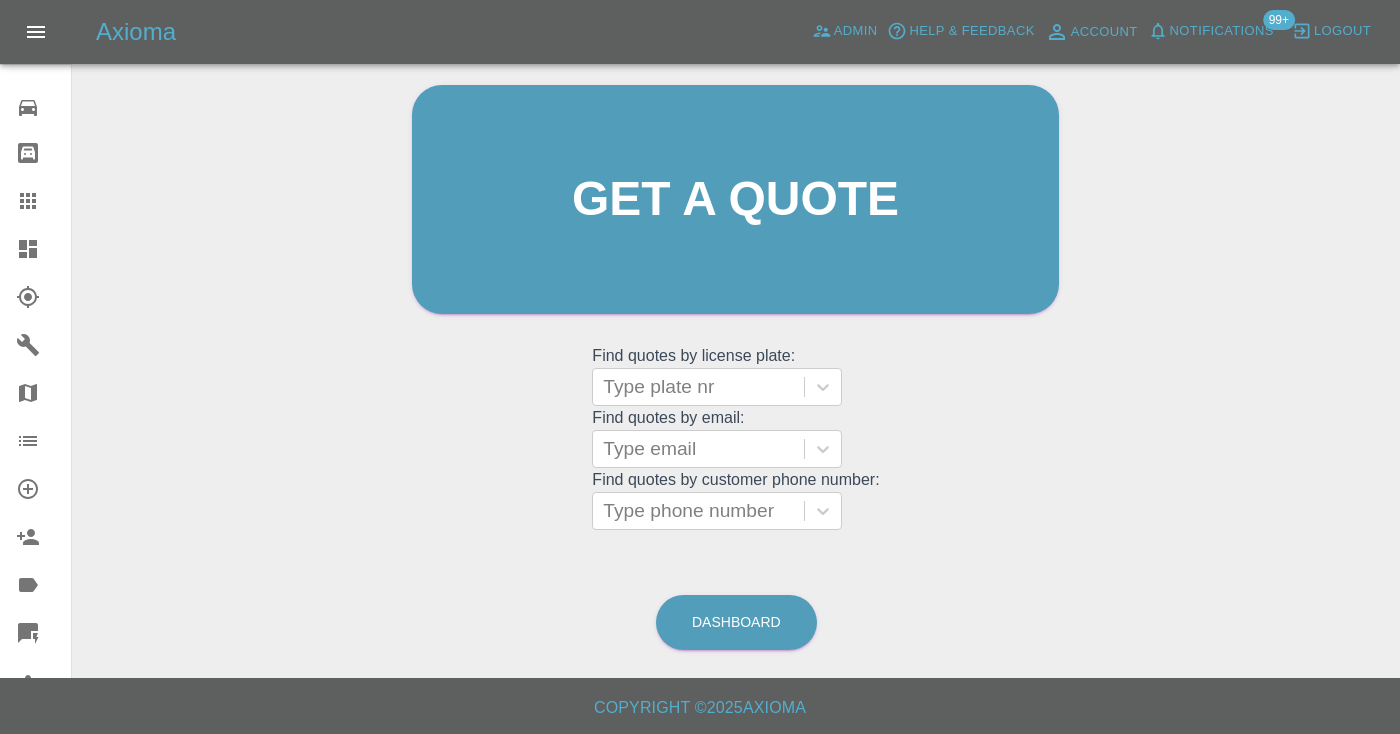 scroll, scrollTop: 201, scrollLeft: 0, axis: vertical 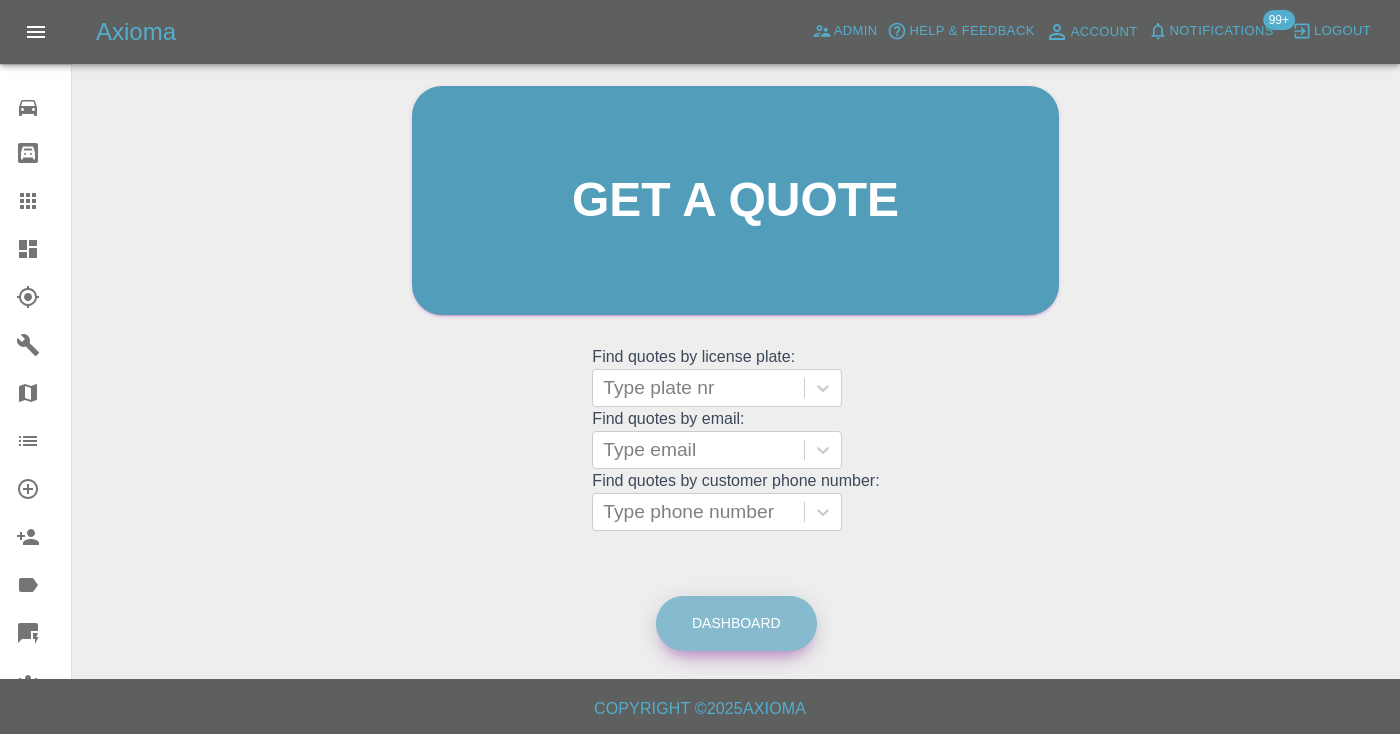 click on "Dashboard" at bounding box center (736, 623) 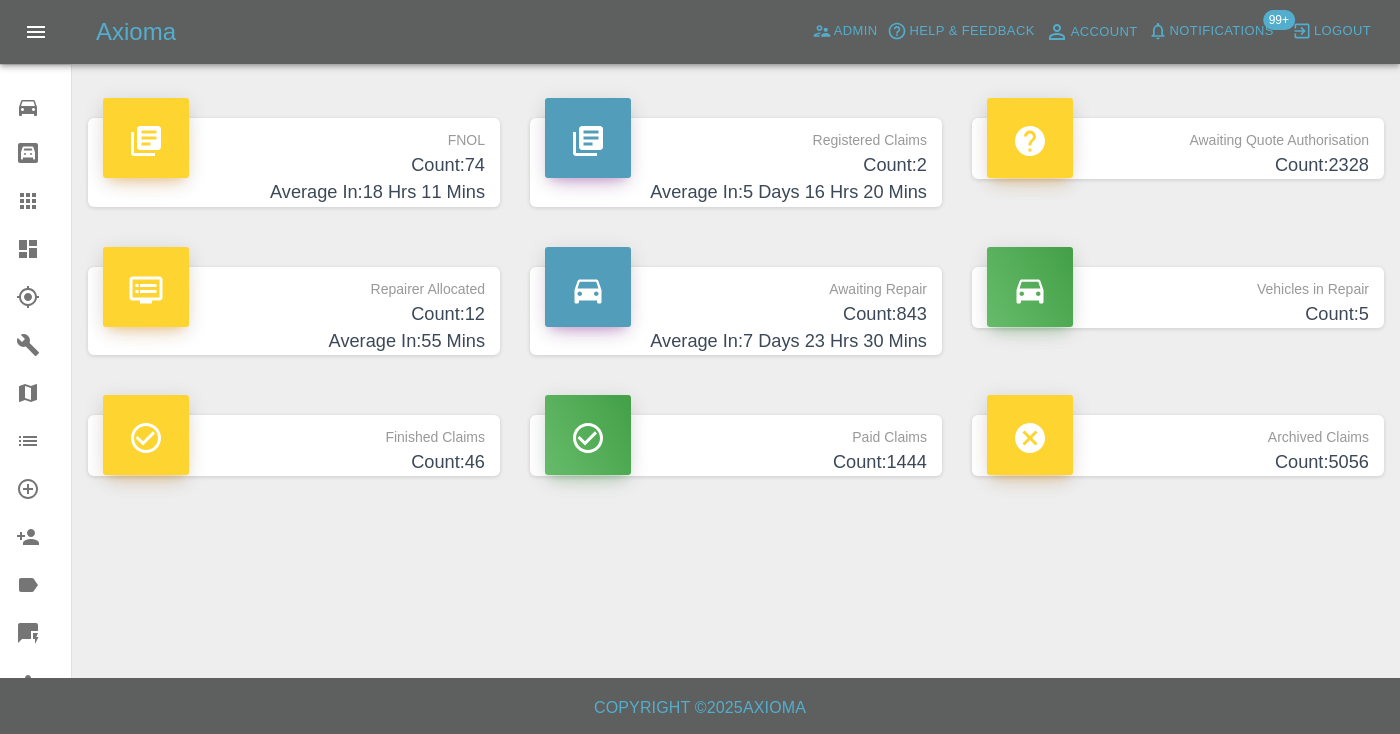 click on "Paid Claims Count:  1444" at bounding box center [736, 445] 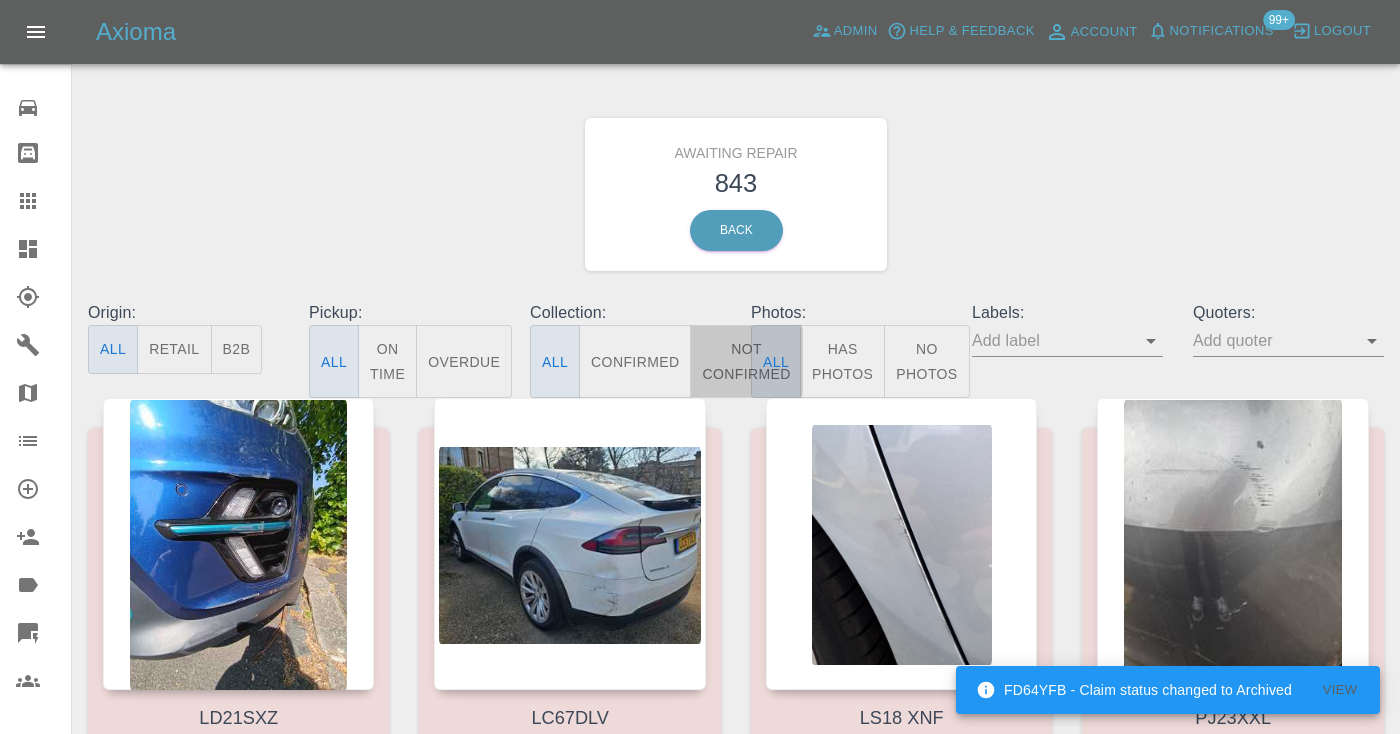 click on "Not Confirmed" at bounding box center [746, 361] 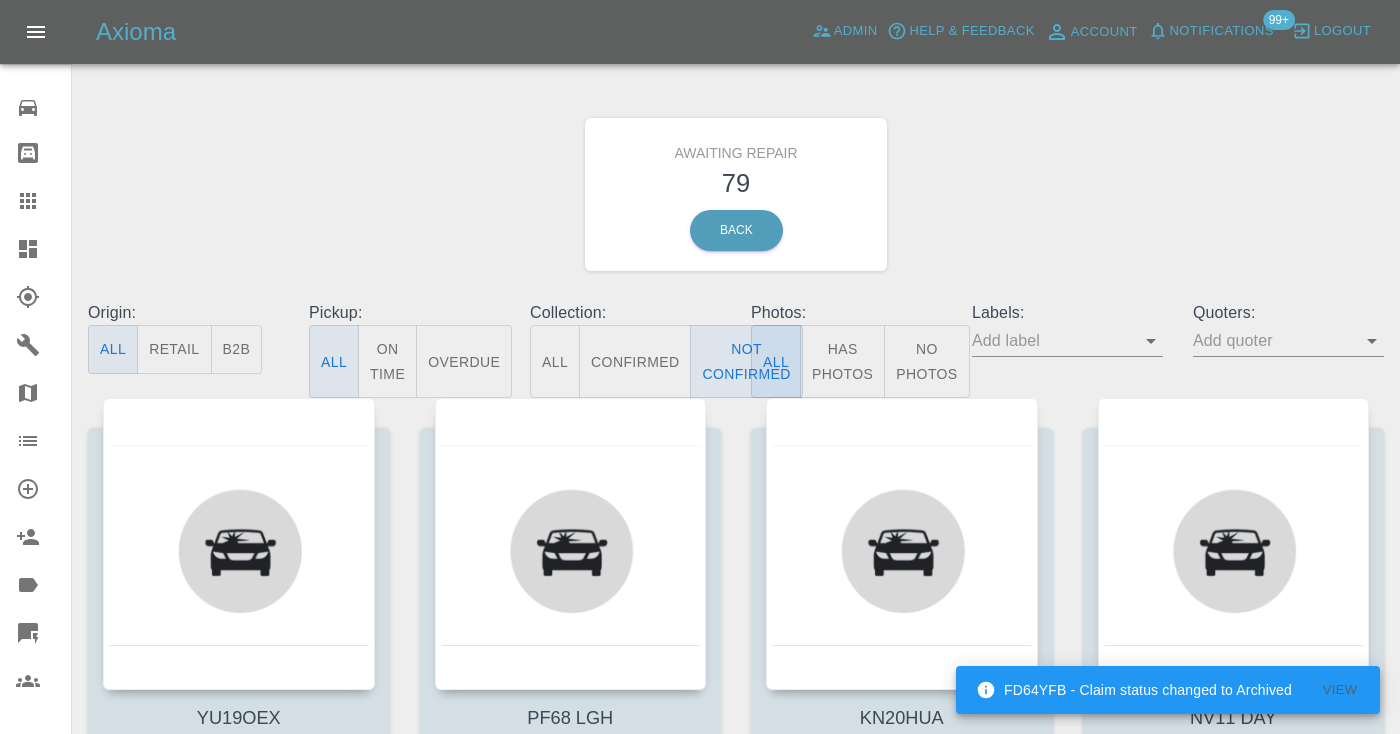 click on "Awaiting Repair 79 Back" at bounding box center [736, 194] 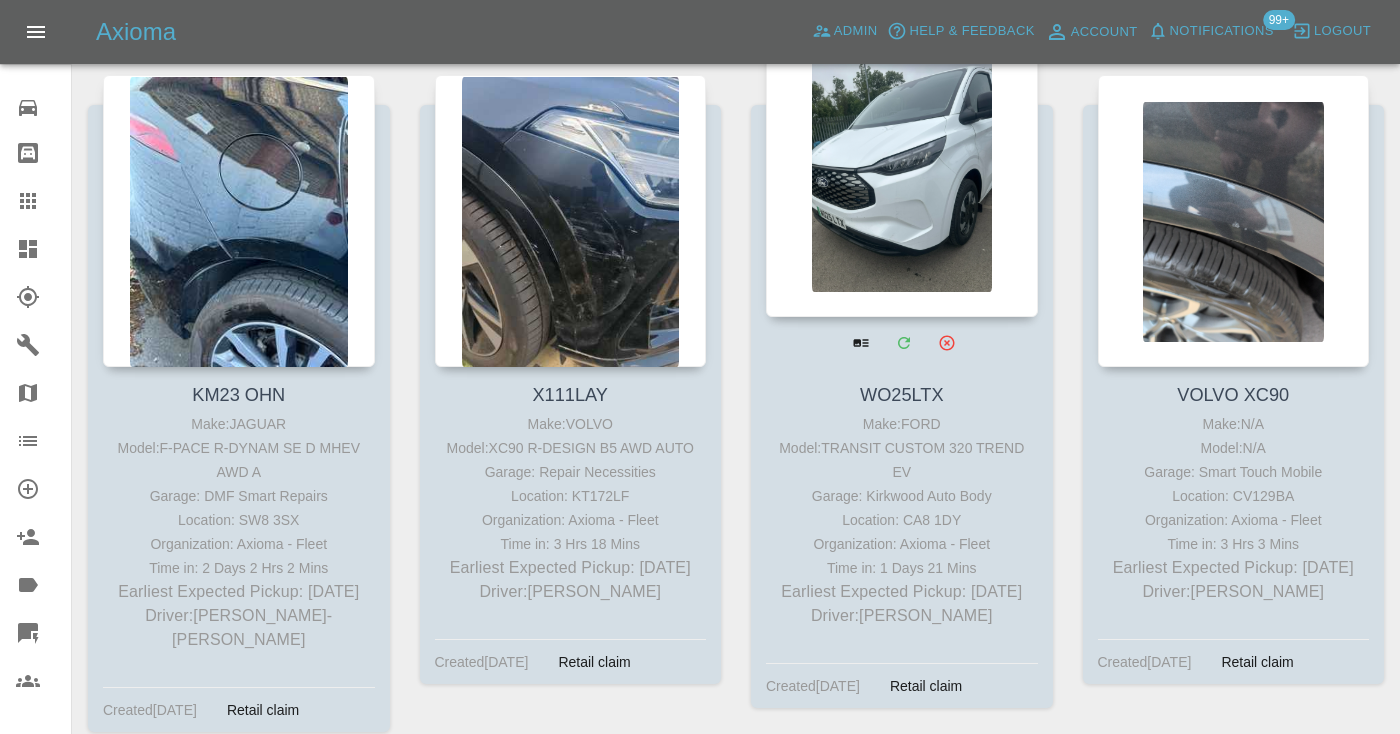 scroll, scrollTop: 9581, scrollLeft: 0, axis: vertical 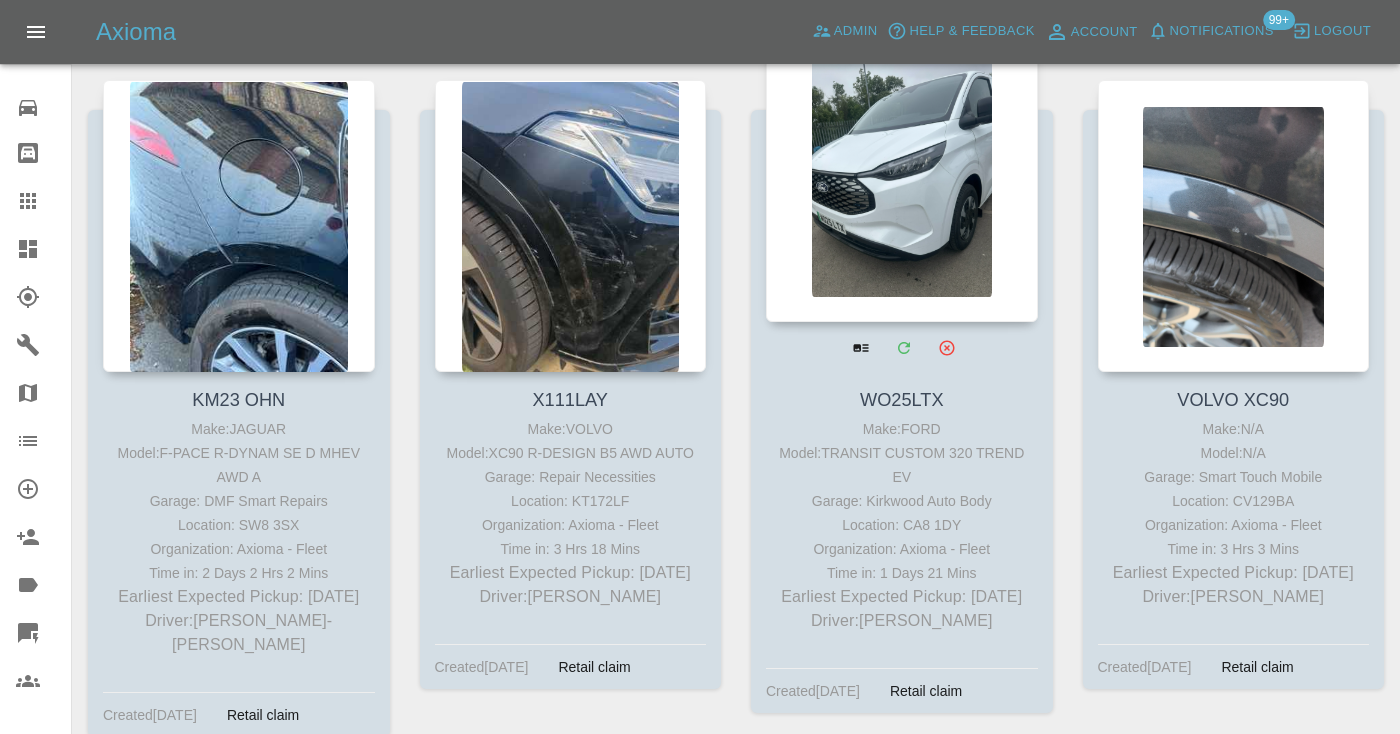 click at bounding box center (902, 176) 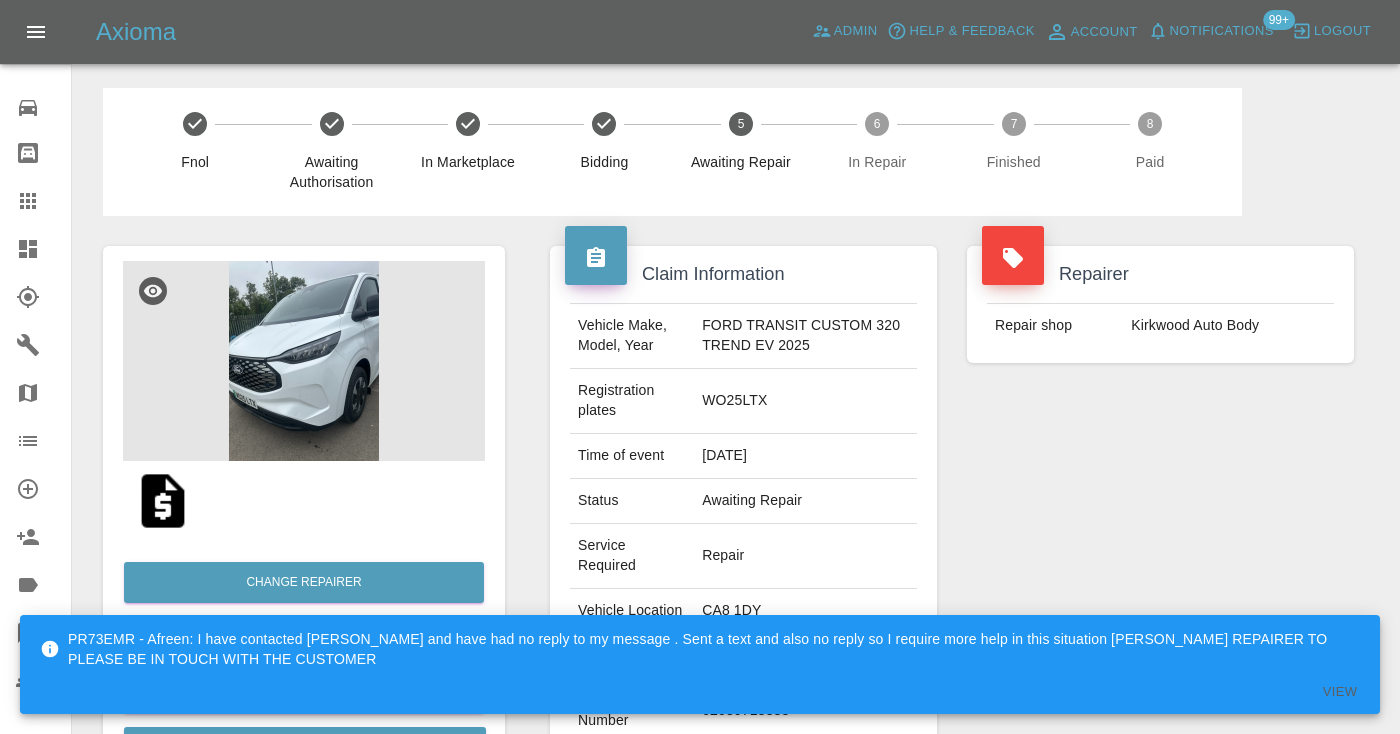 click on "Repairer Repair shop Kirkwood Auto Body" at bounding box center (1160, 544) 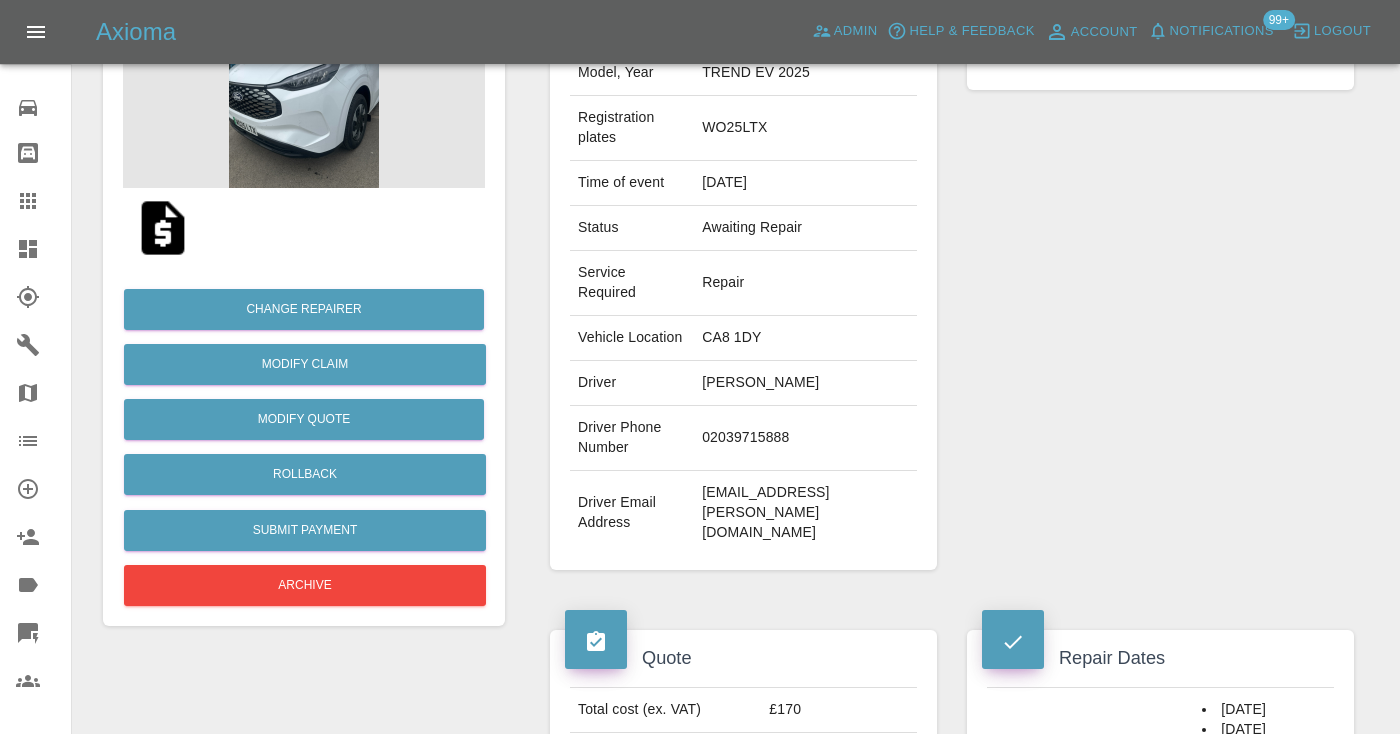 scroll, scrollTop: 272, scrollLeft: 0, axis: vertical 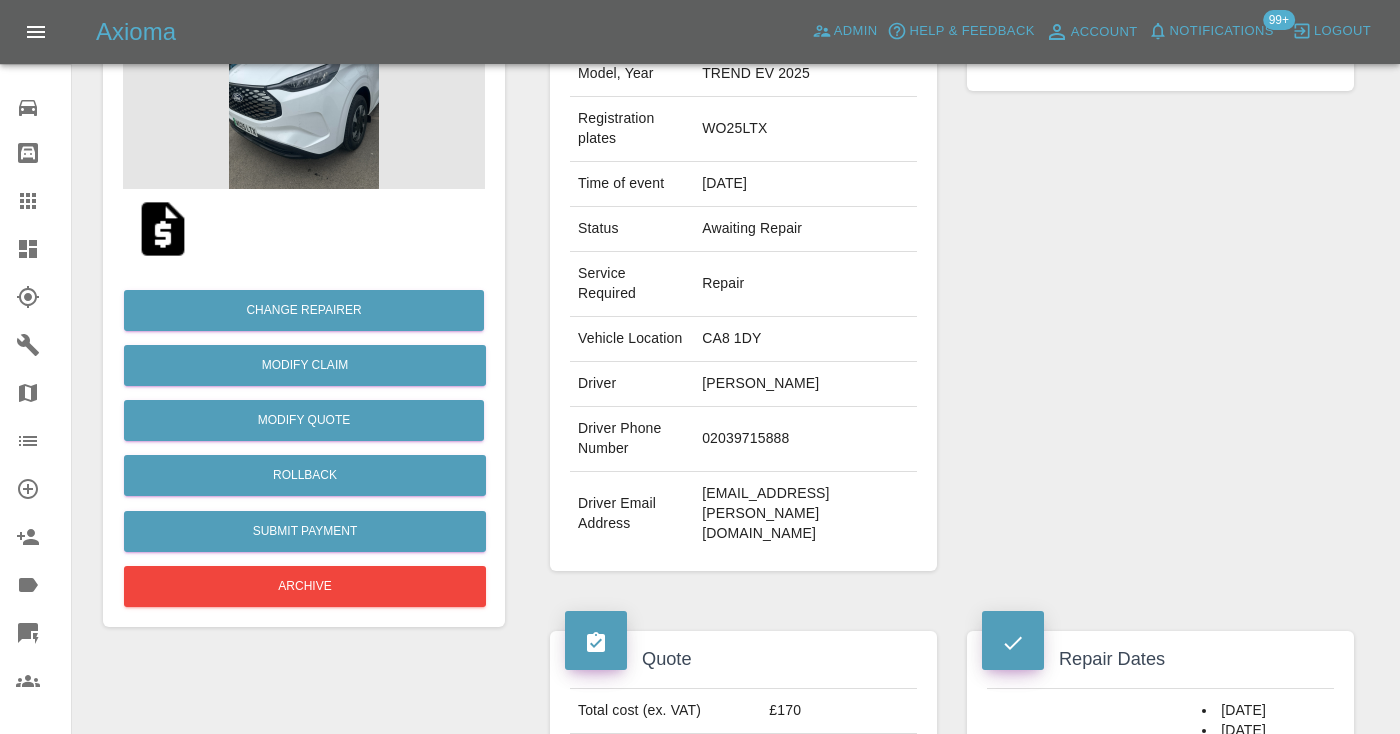 click on "02039715888" at bounding box center [805, 439] 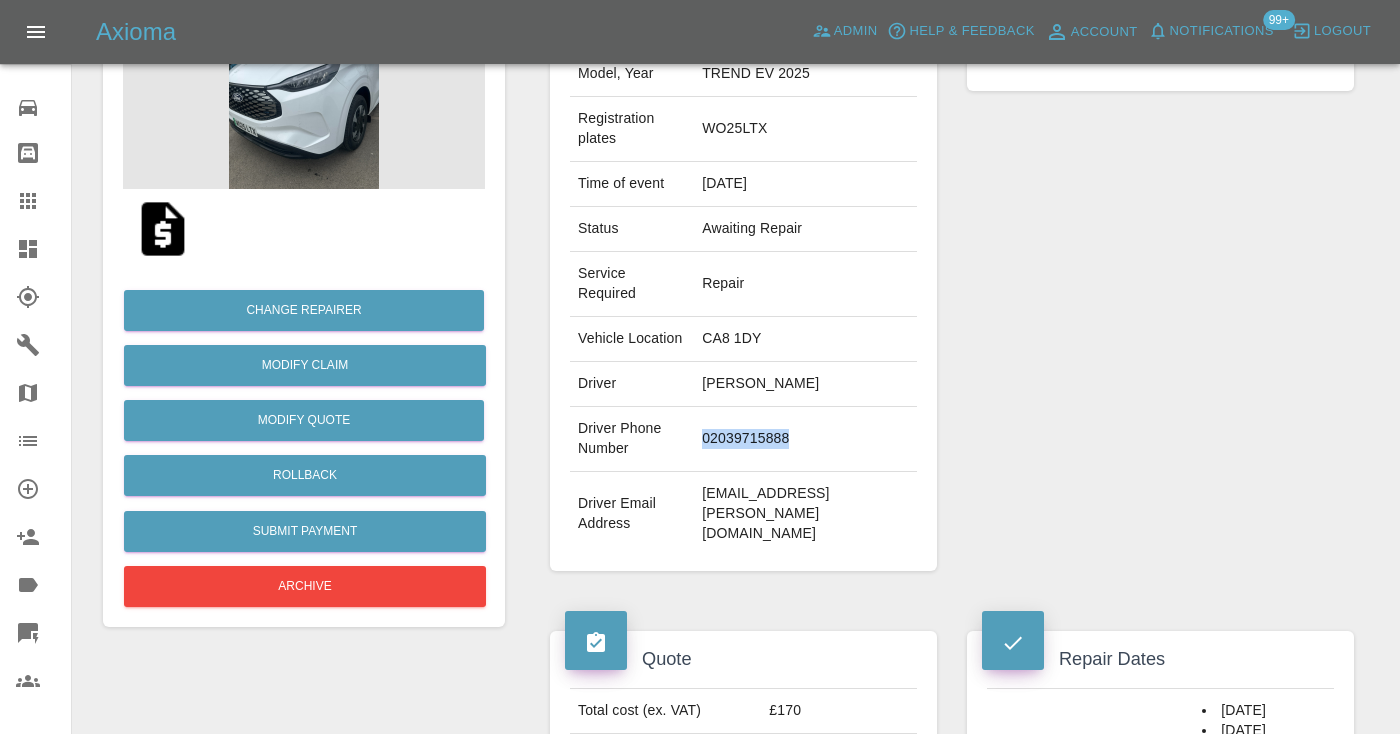 click on "02039715888" at bounding box center (805, 439) 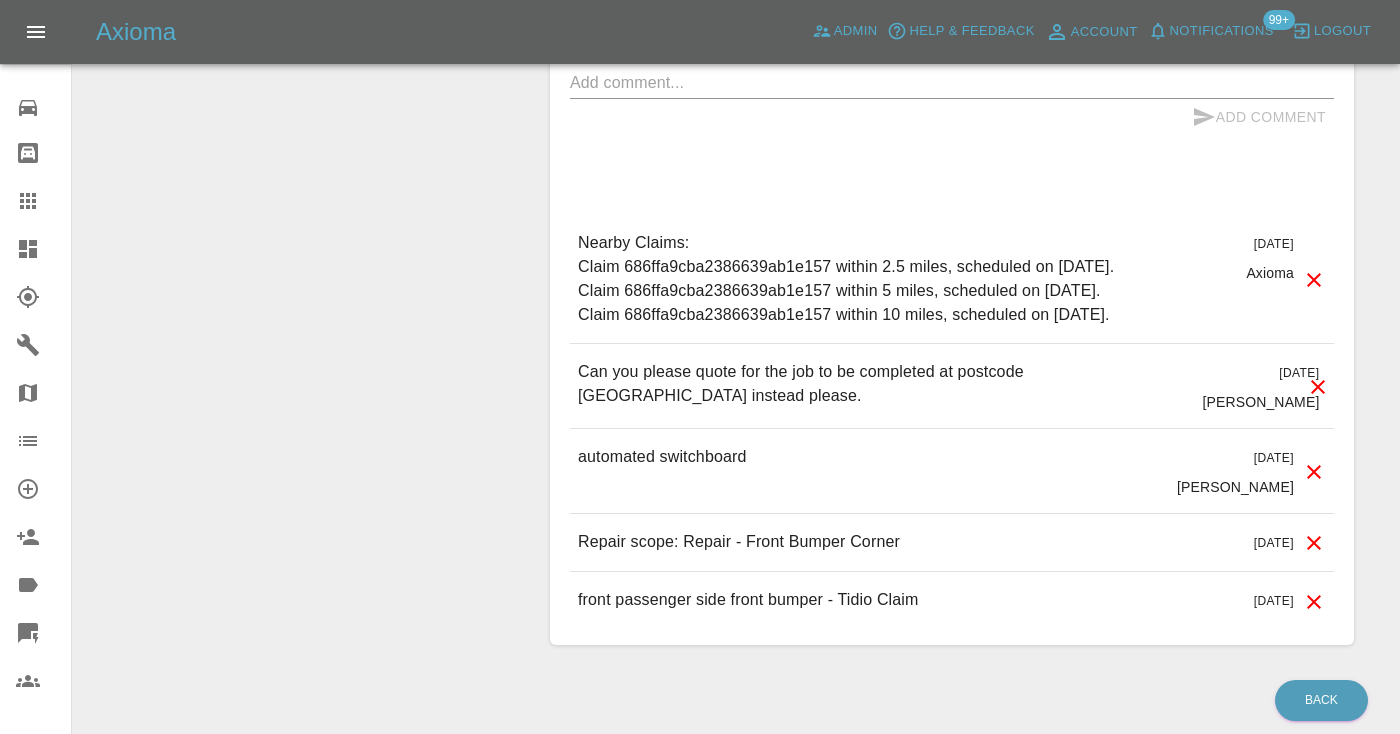 scroll, scrollTop: 1802, scrollLeft: 0, axis: vertical 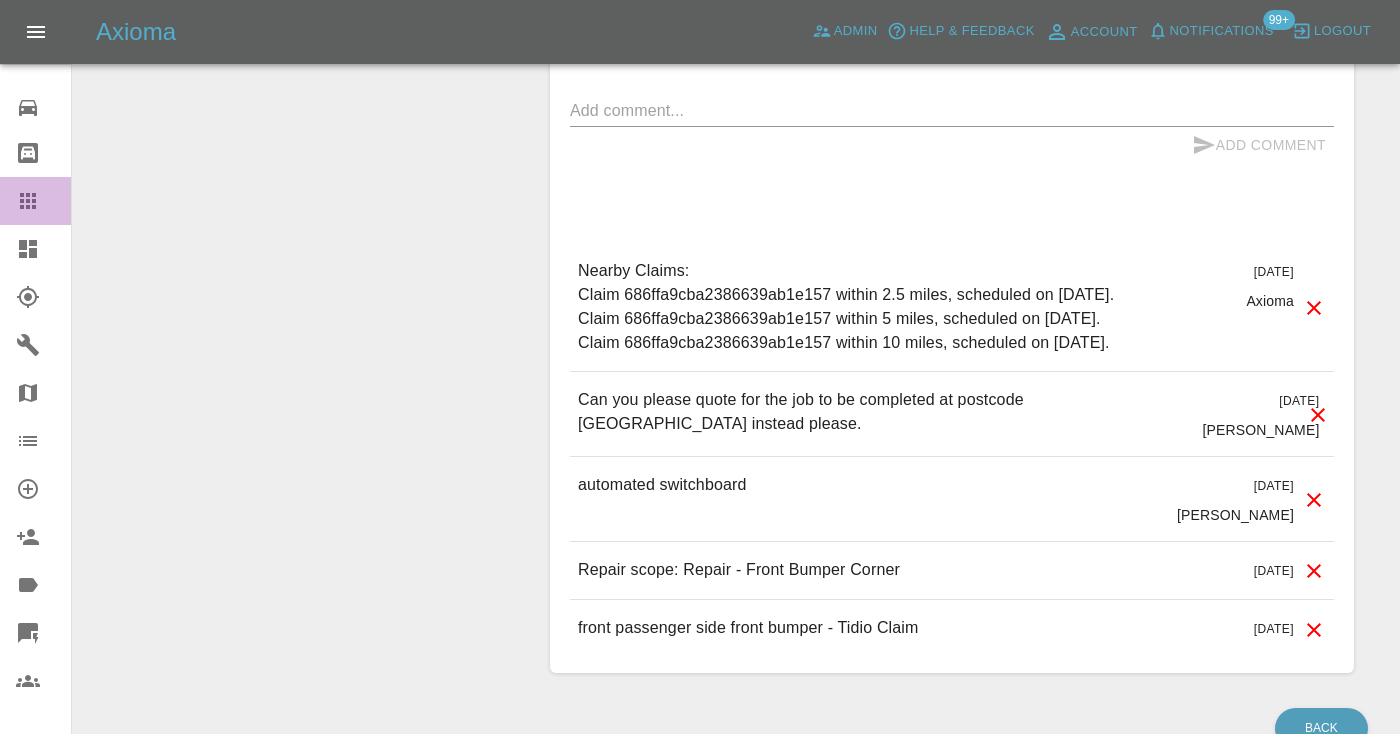 click 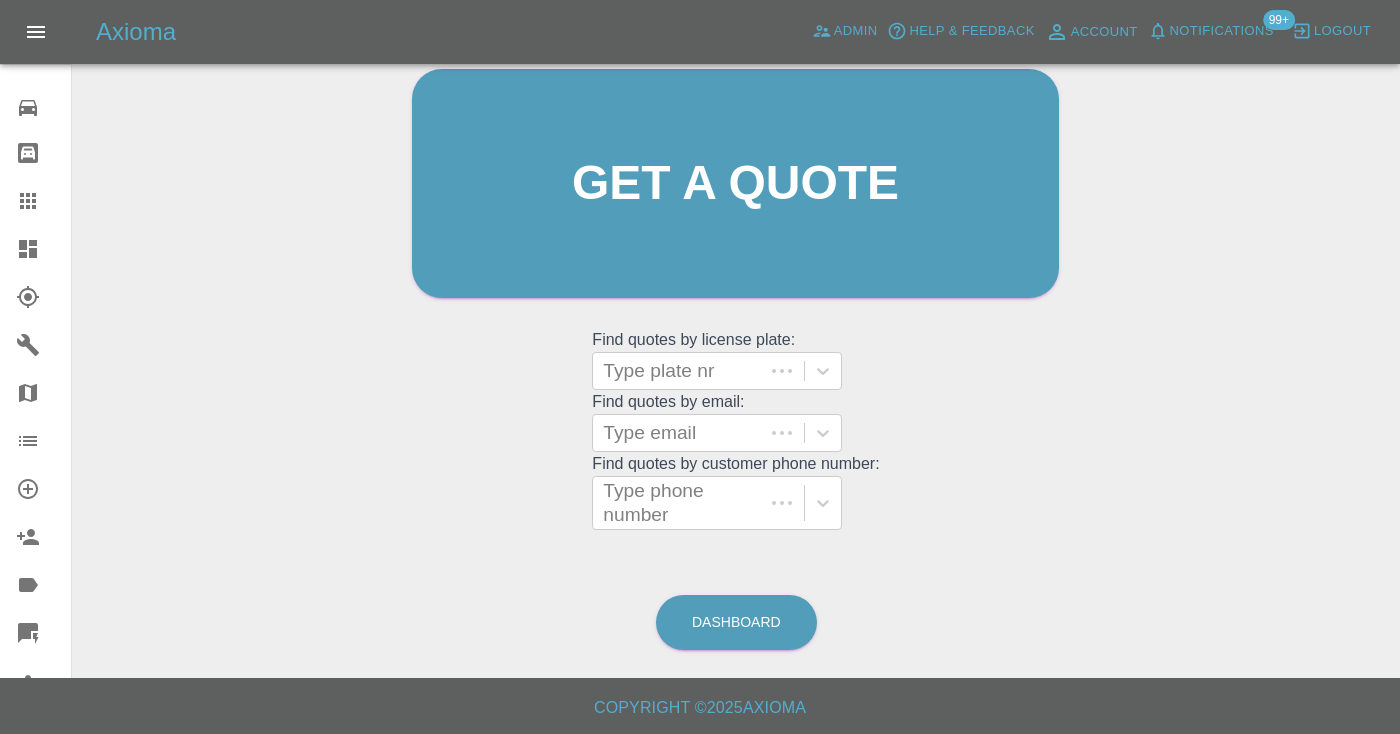 scroll, scrollTop: 201, scrollLeft: 0, axis: vertical 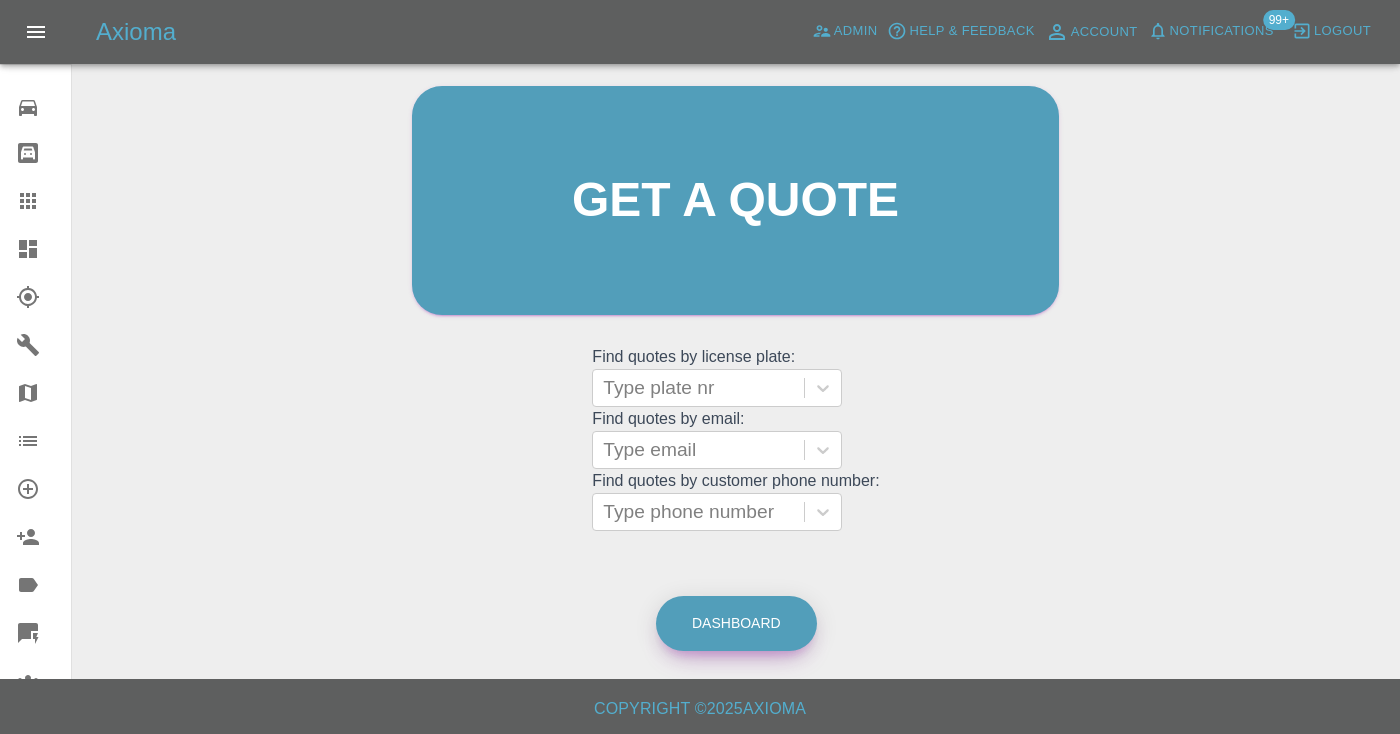 click on "Dashboard" at bounding box center [736, 623] 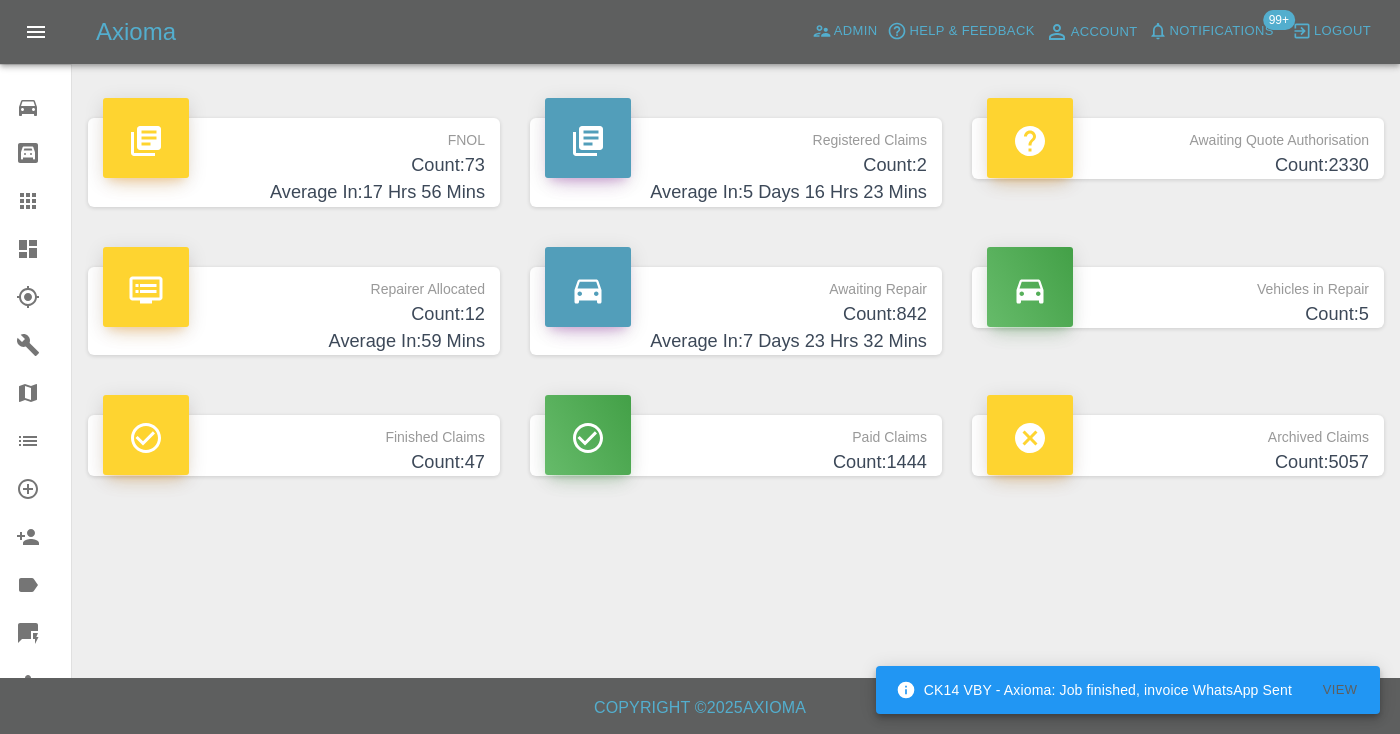 click on "Awaiting Repair" at bounding box center (736, 284) 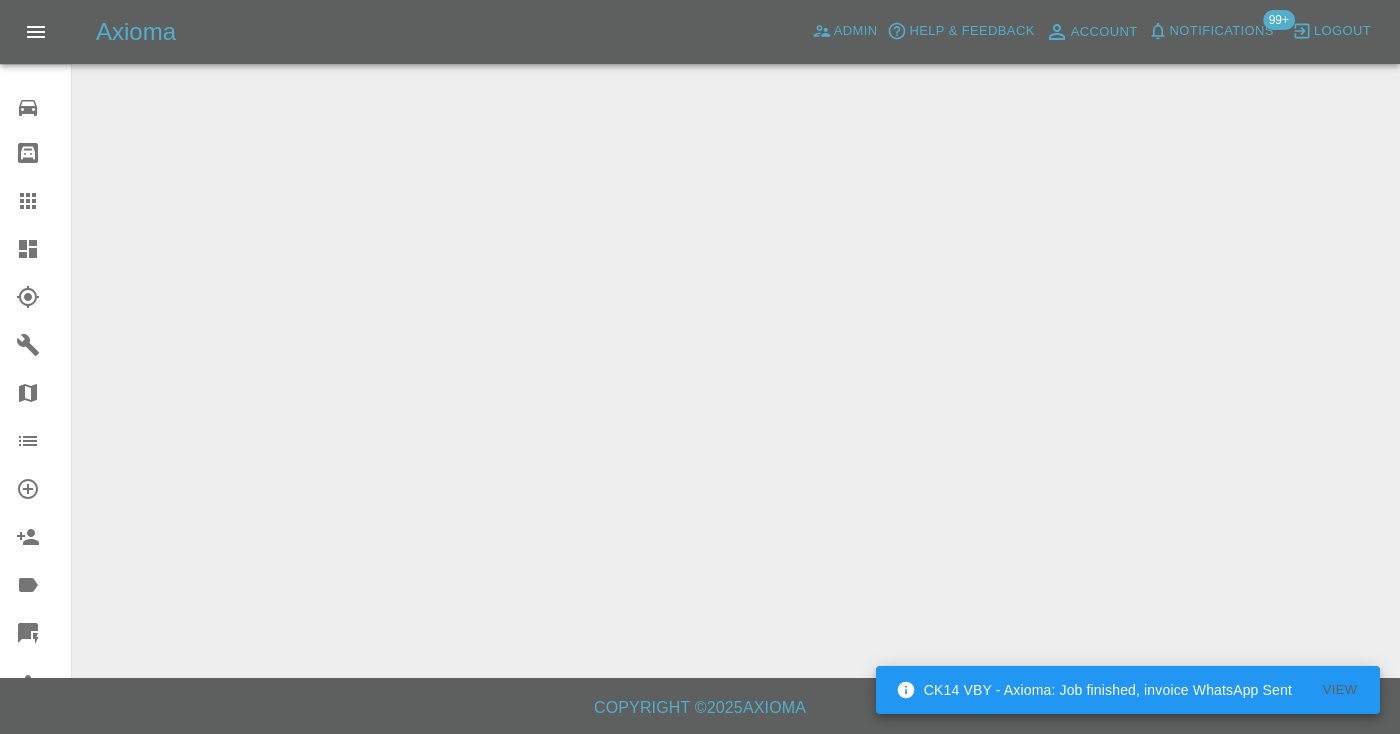 click at bounding box center (700, 339) 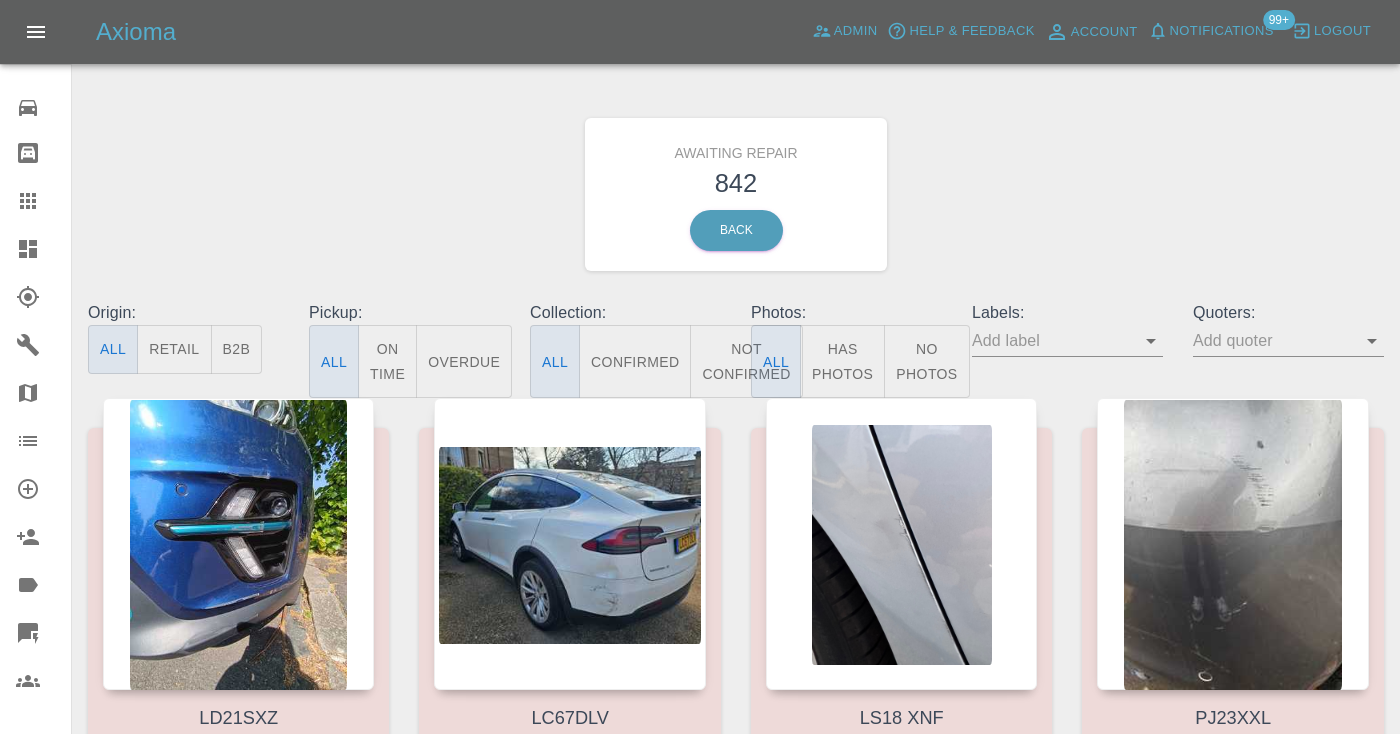 click on "Not Confirmed" at bounding box center (746, 361) 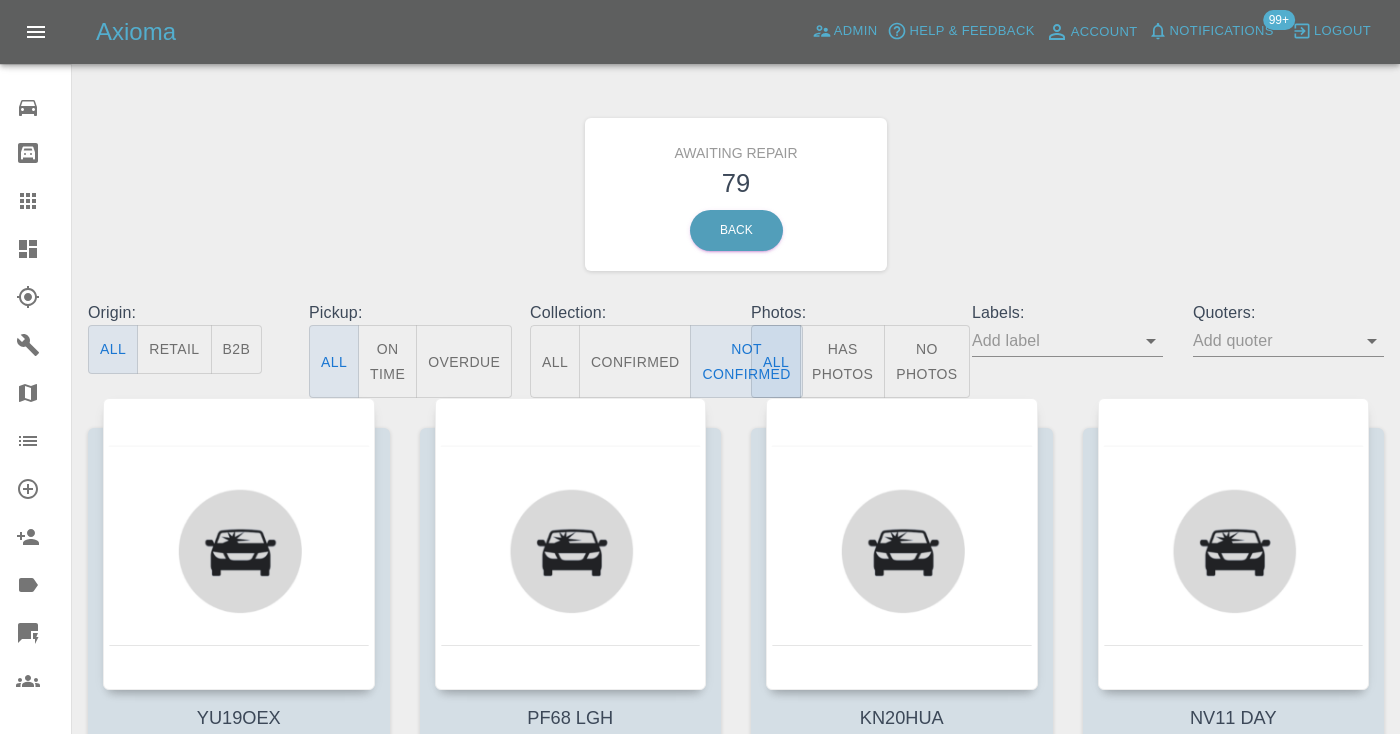click on "Awaiting Repair 79 Back" at bounding box center (736, 194) 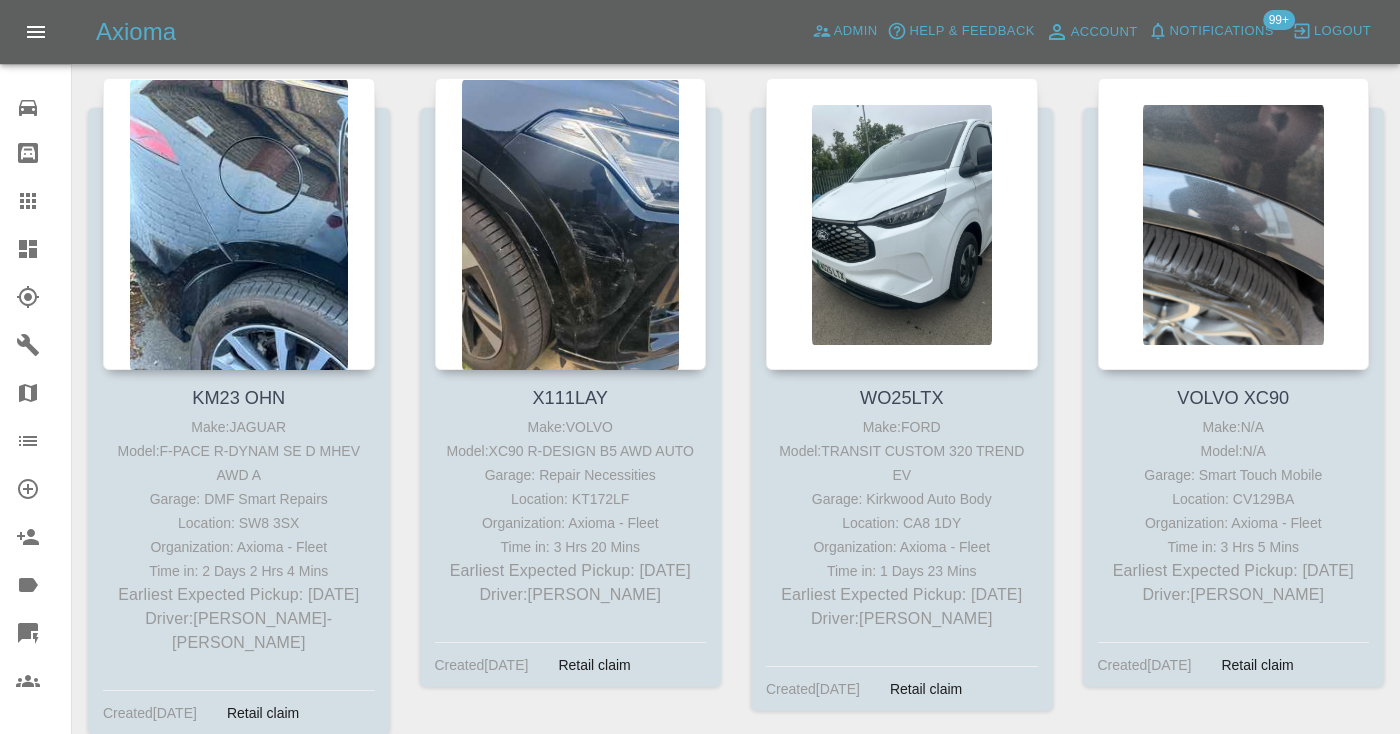 scroll, scrollTop: 9588, scrollLeft: 0, axis: vertical 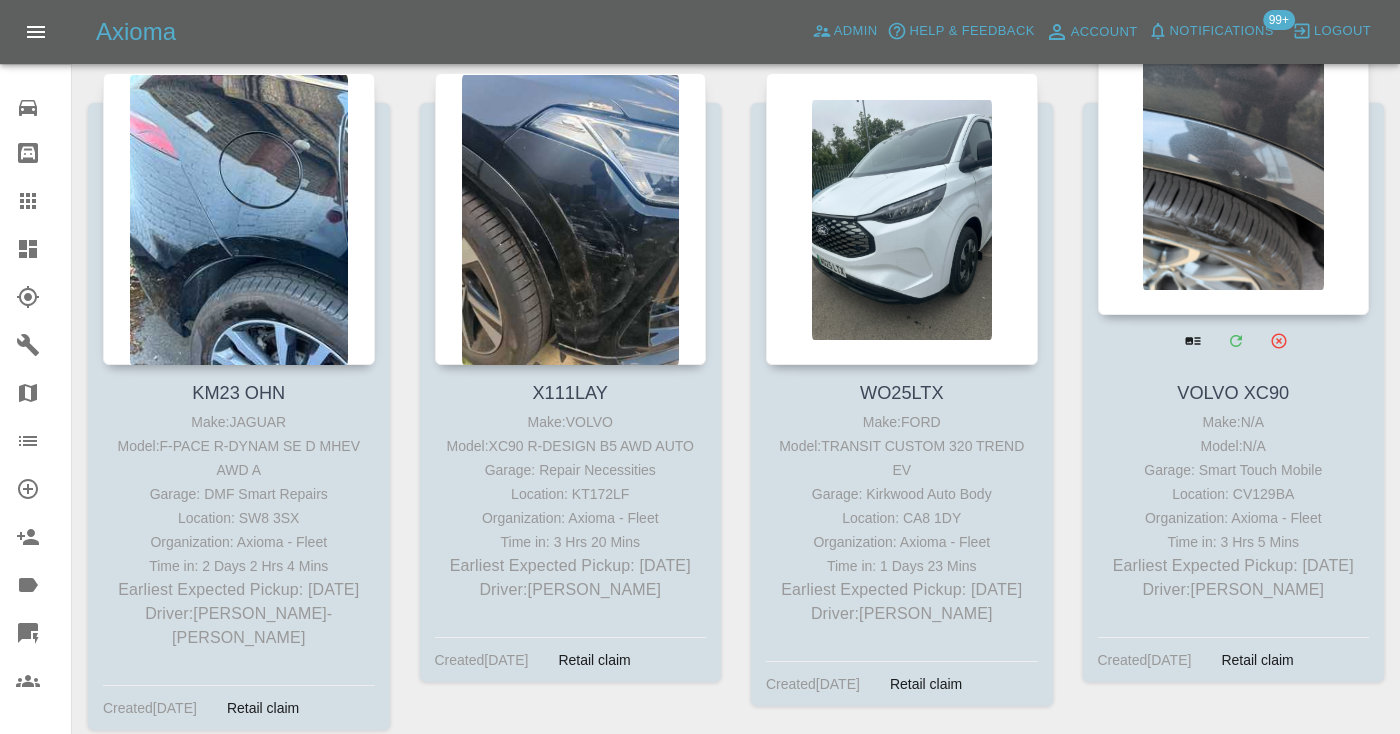 click at bounding box center [1234, 169] 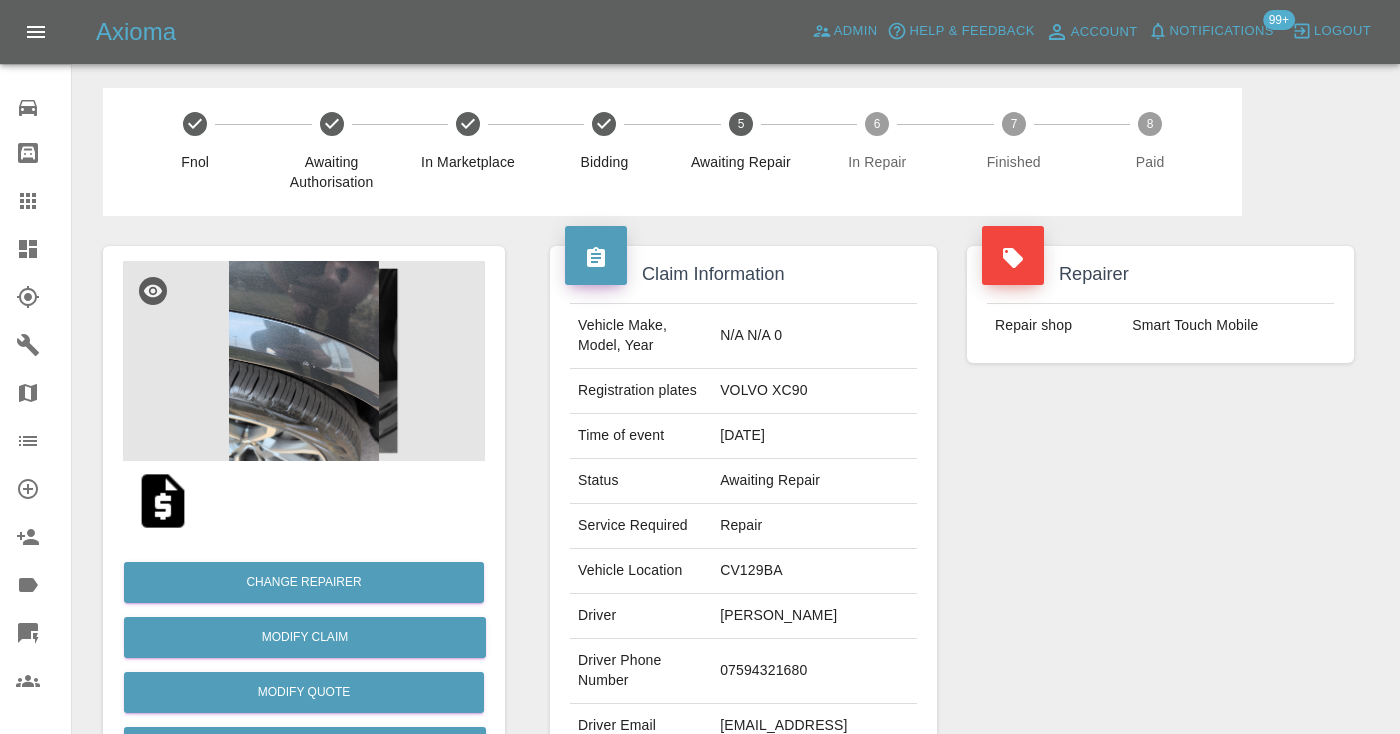 click on "07594321680" at bounding box center [814, 671] 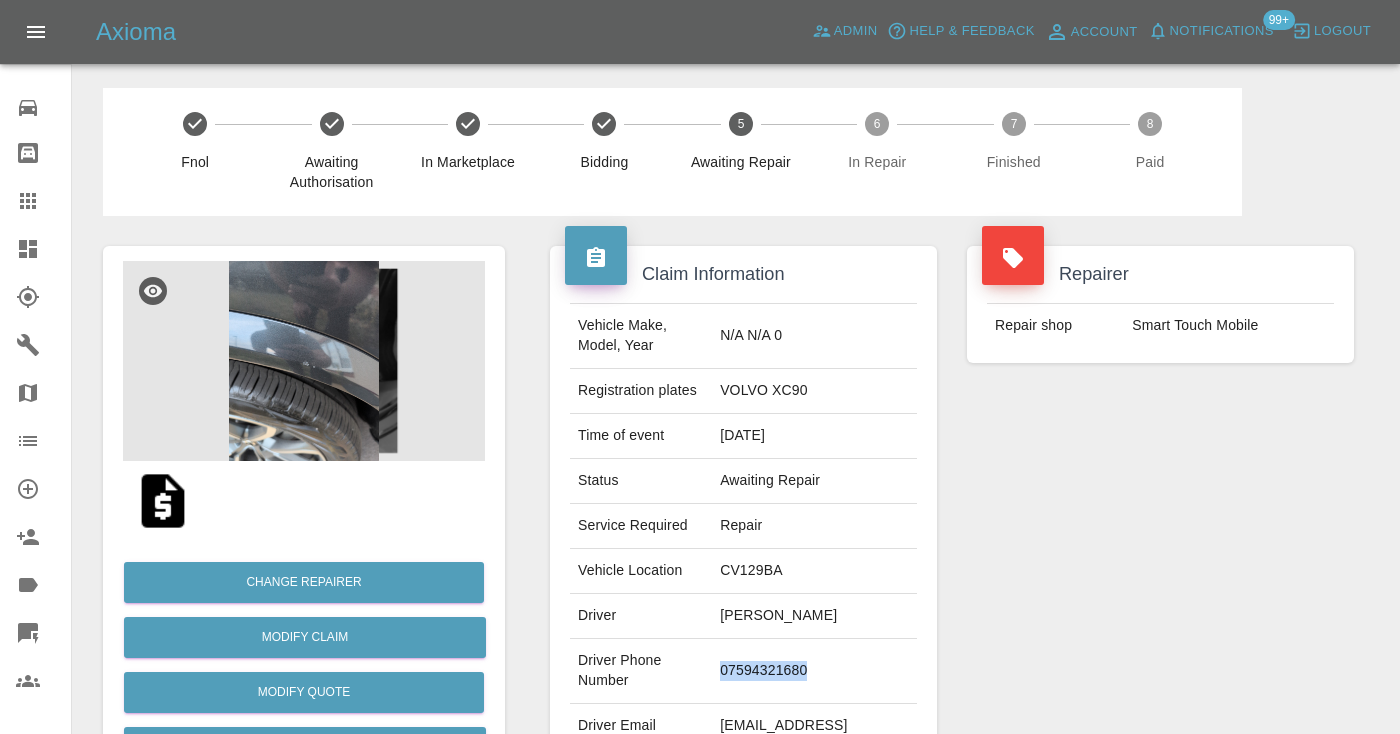 click on "07594321680" at bounding box center [814, 671] 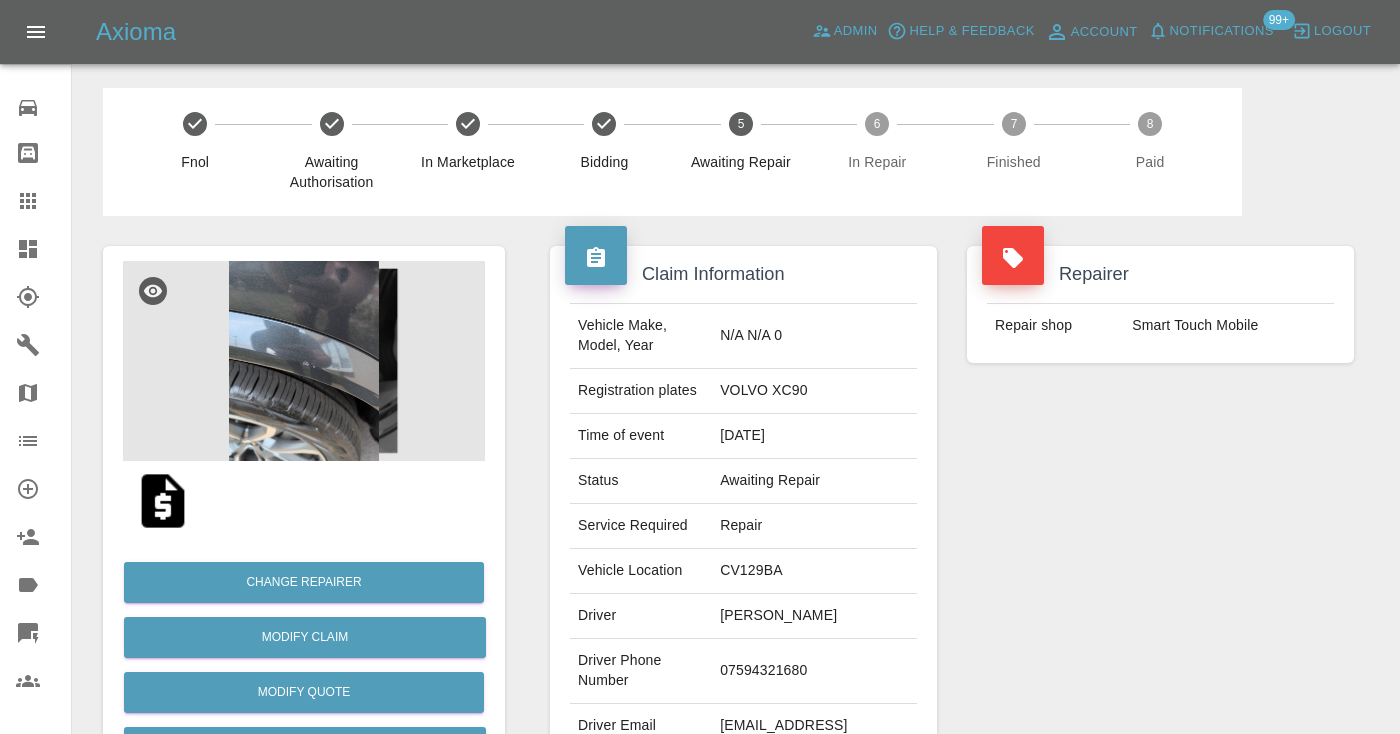 click on "Repairer Repair shop Smart Touch Mobile" at bounding box center [1160, 514] 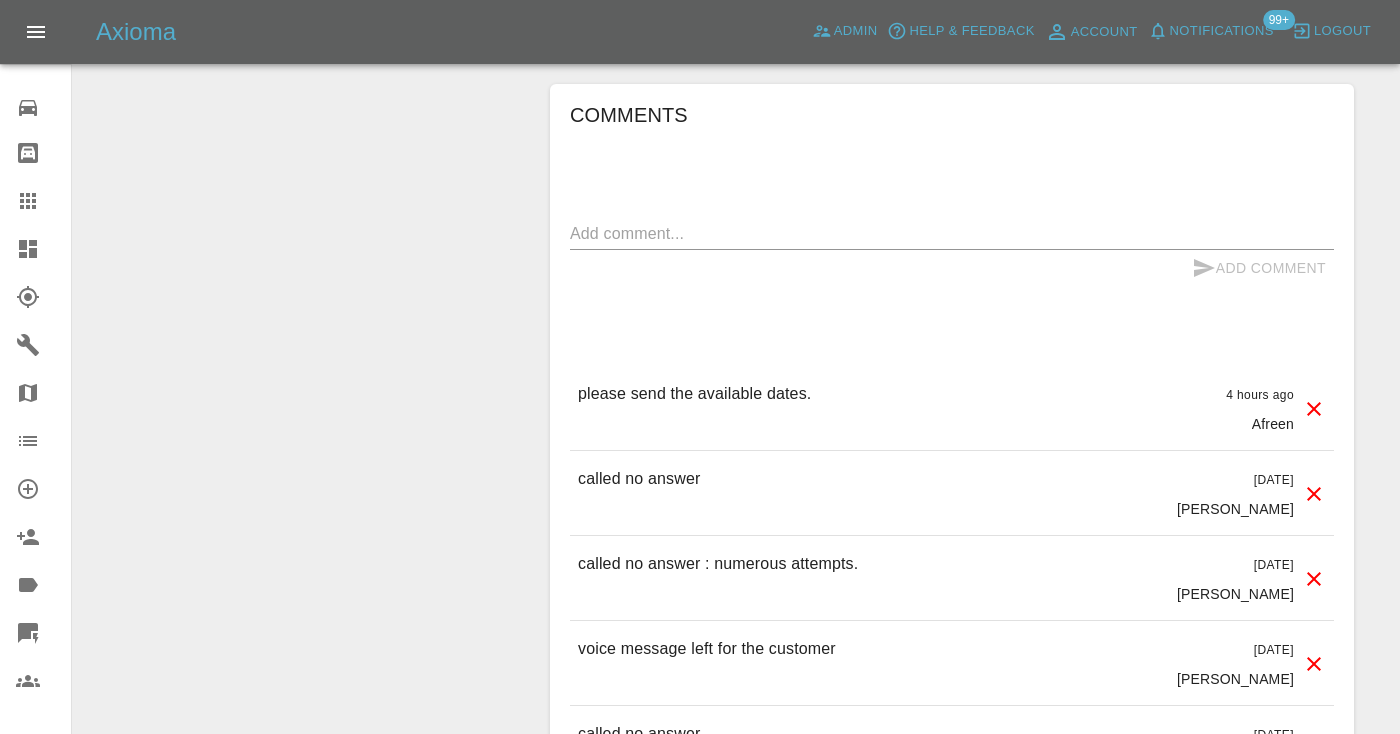 scroll, scrollTop: 1654, scrollLeft: 0, axis: vertical 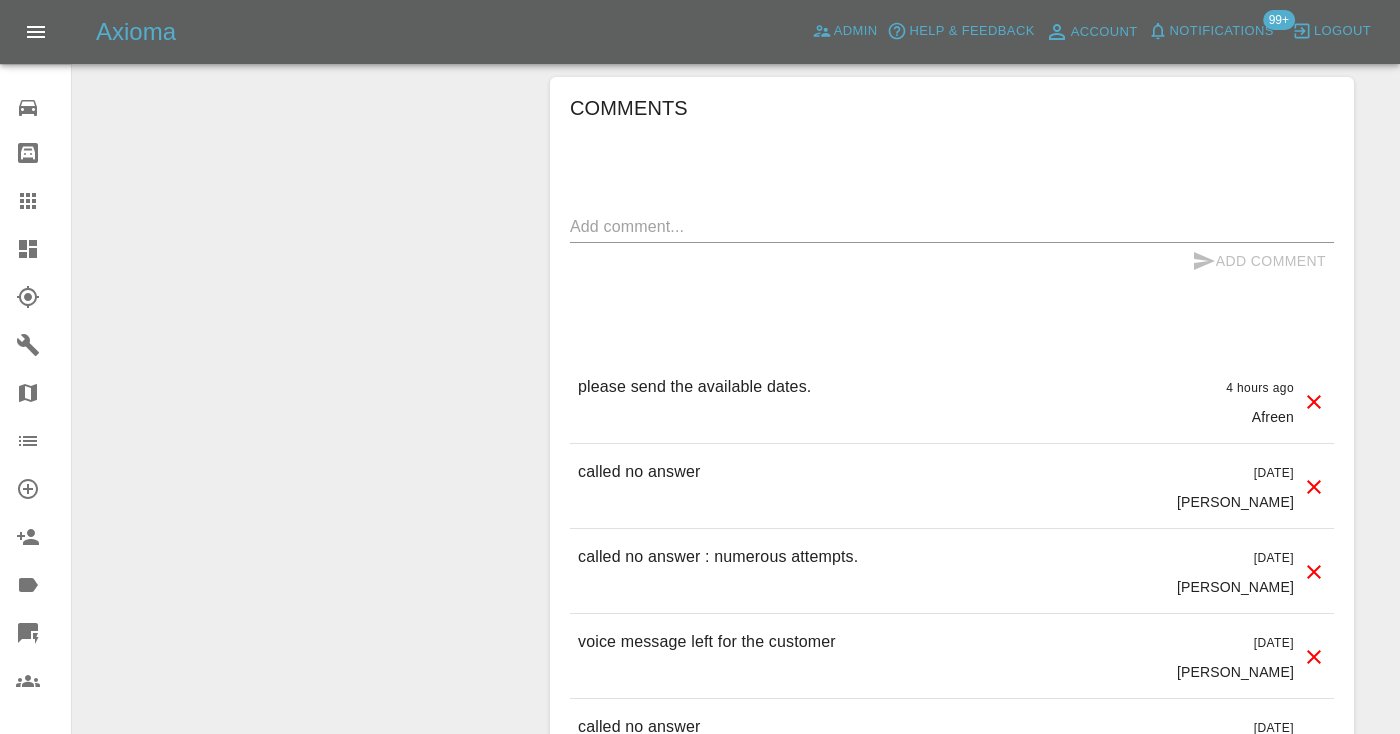click at bounding box center (952, 226) 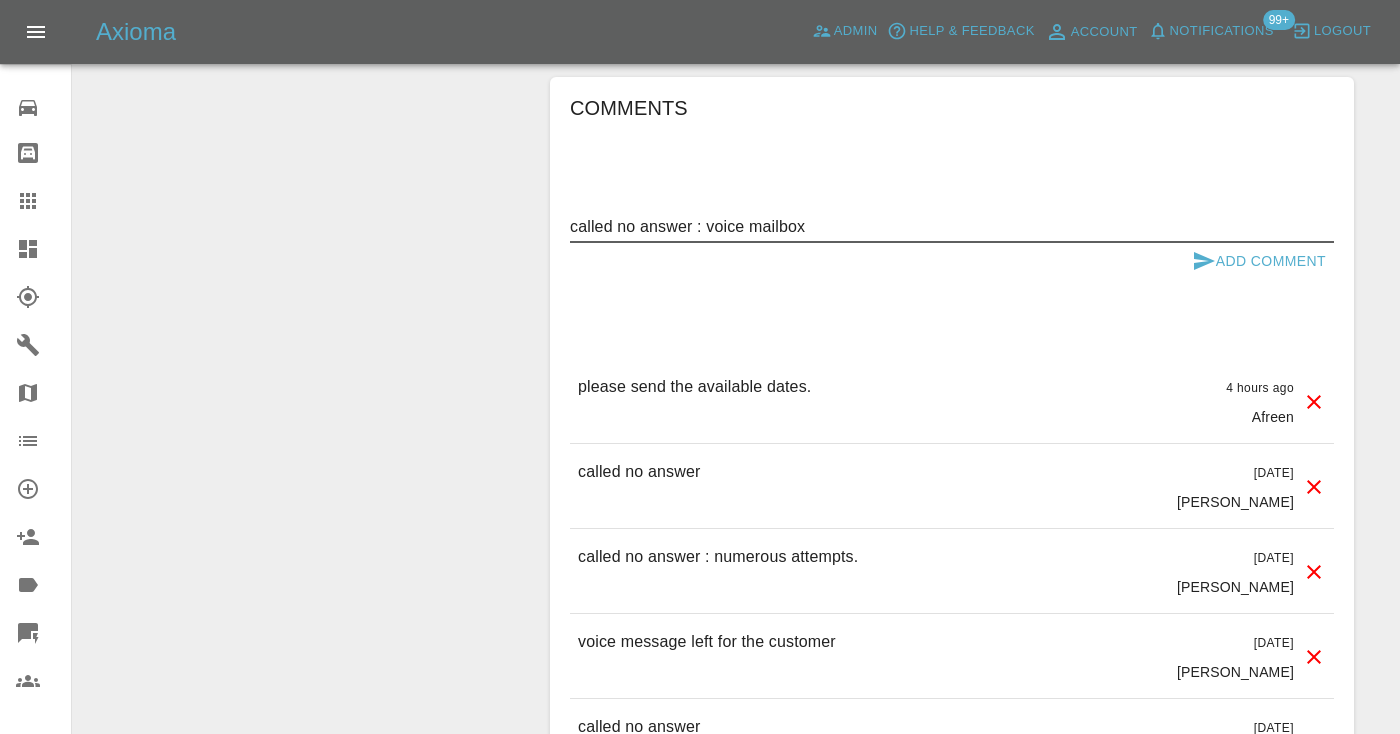 type on "called no answer : voice mailbox" 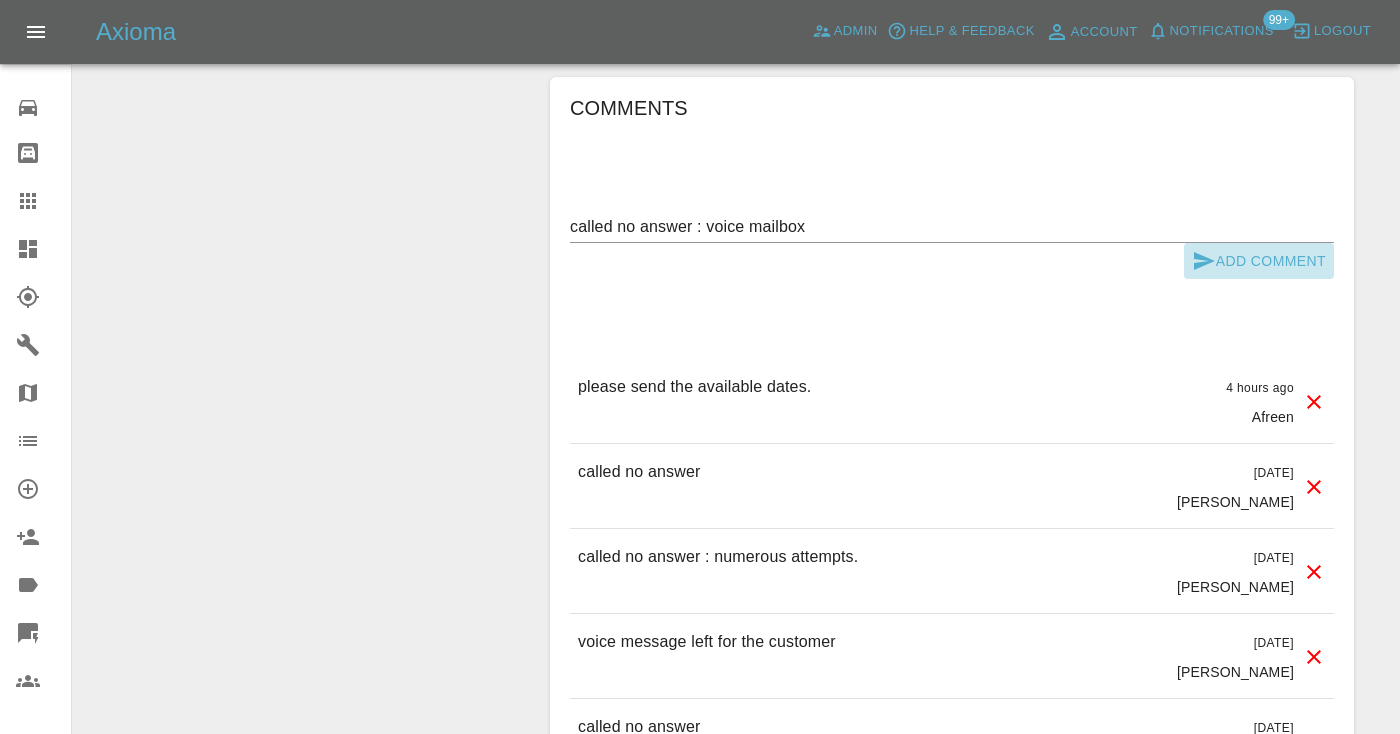 click 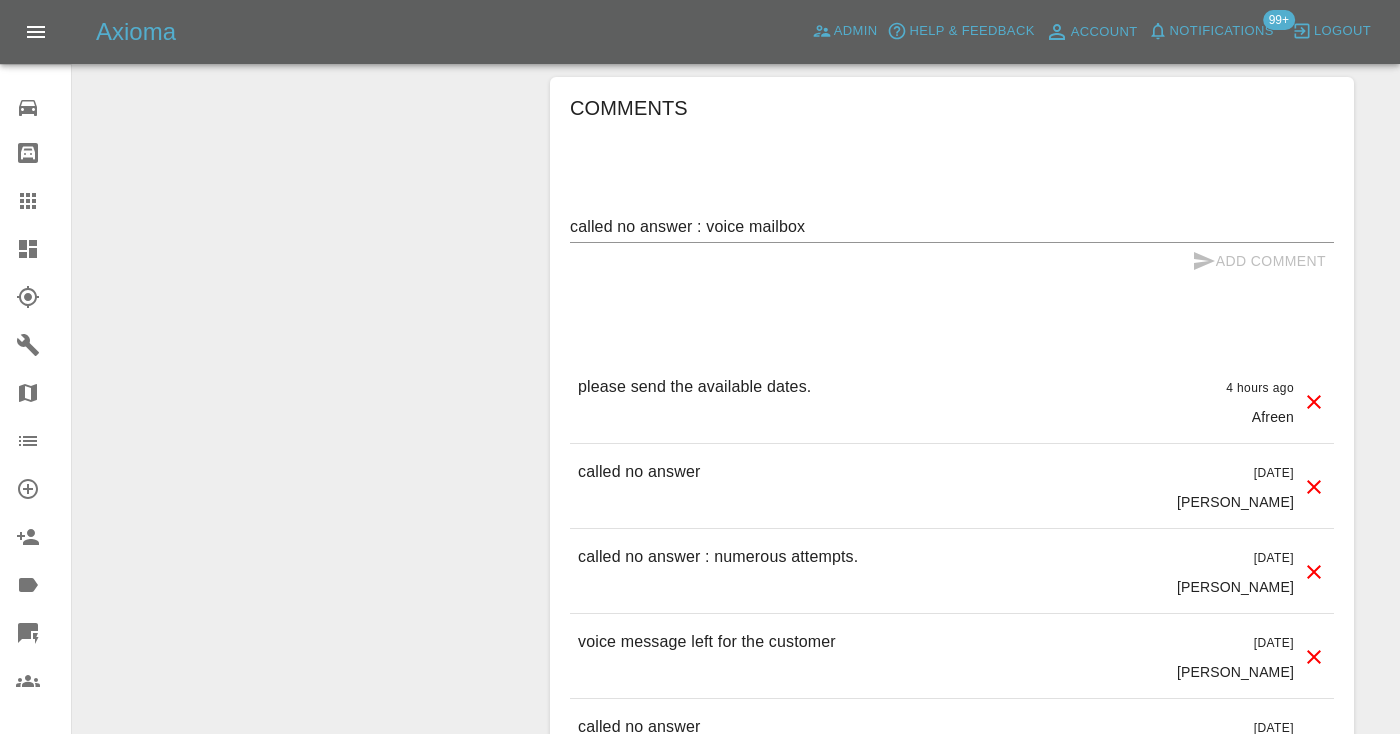 type 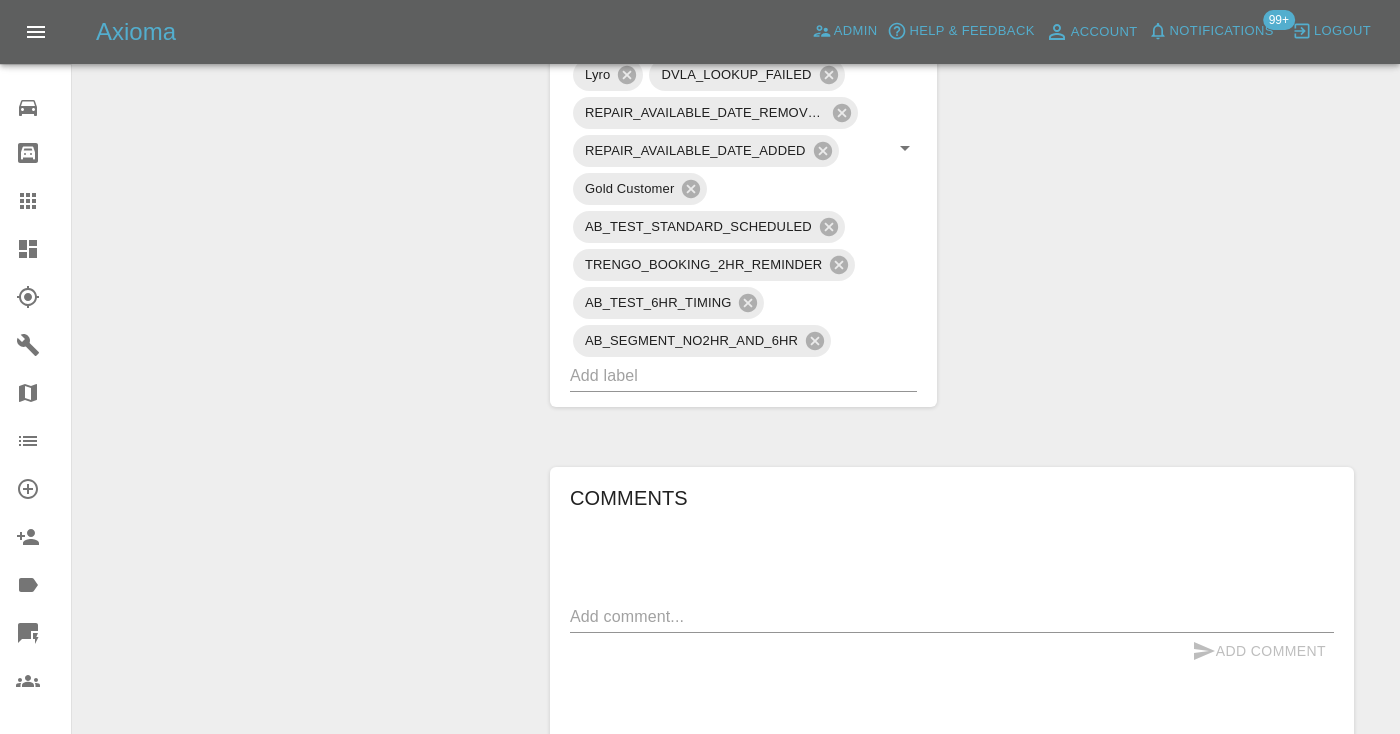 scroll, scrollTop: 1256, scrollLeft: 0, axis: vertical 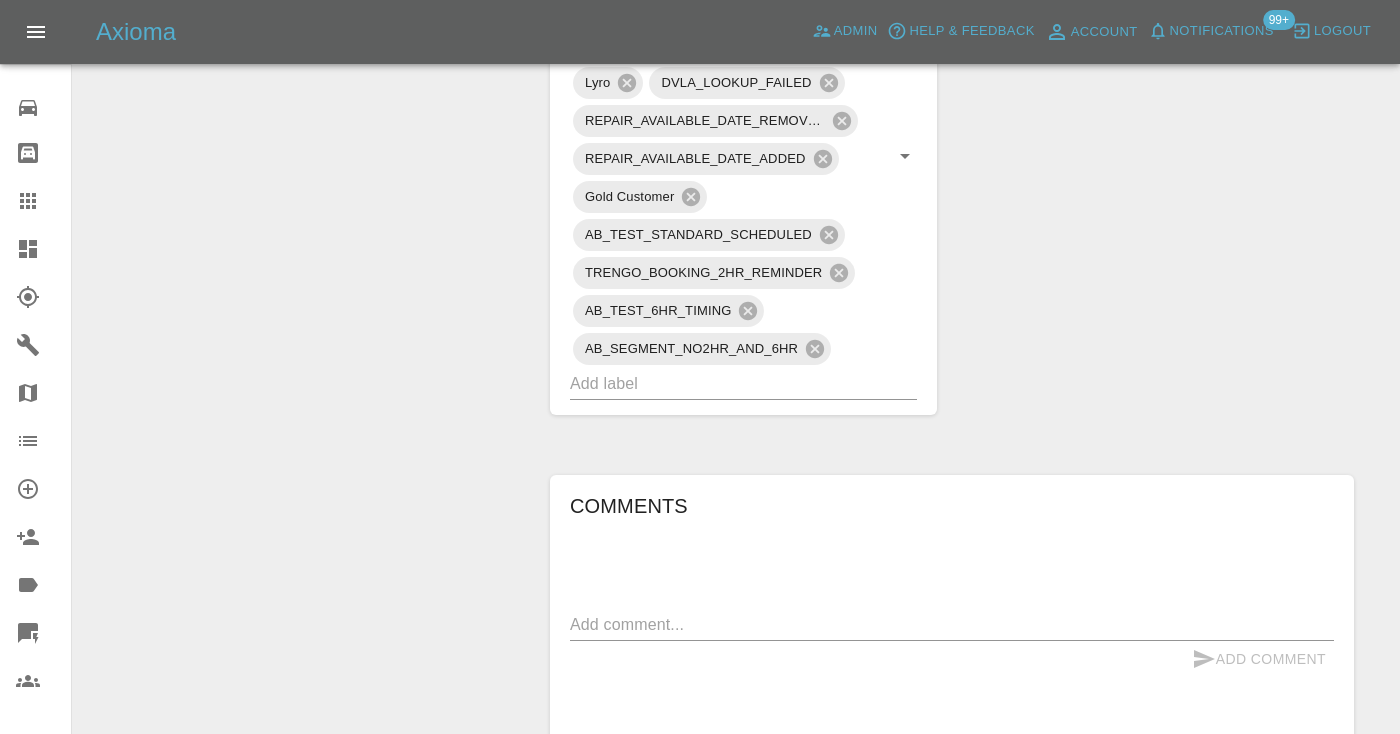 click on "TRENGO_PHOTO_FOLLOWUP TRENGO_BOOKING_NOTIFICATION TRENGO_REPAIRER_ALLOCATED TRENGO_QUOTE_FOLLOWUP_1 Lyro DVLA_LOOKUP_FAILED REPAIR_AVAILABLE_DATE_REMOVED REPAIR_AVAILABLE_DATE_ADDED Gold Customer AB_TEST_STANDARD_SCHEDULED TRENGO_BOOKING_2HR_REMINDER AB_TEST_6HR_TIMING AB_SEGMENT_NO2HR_AND_6HR" at bounding box center [743, 156] 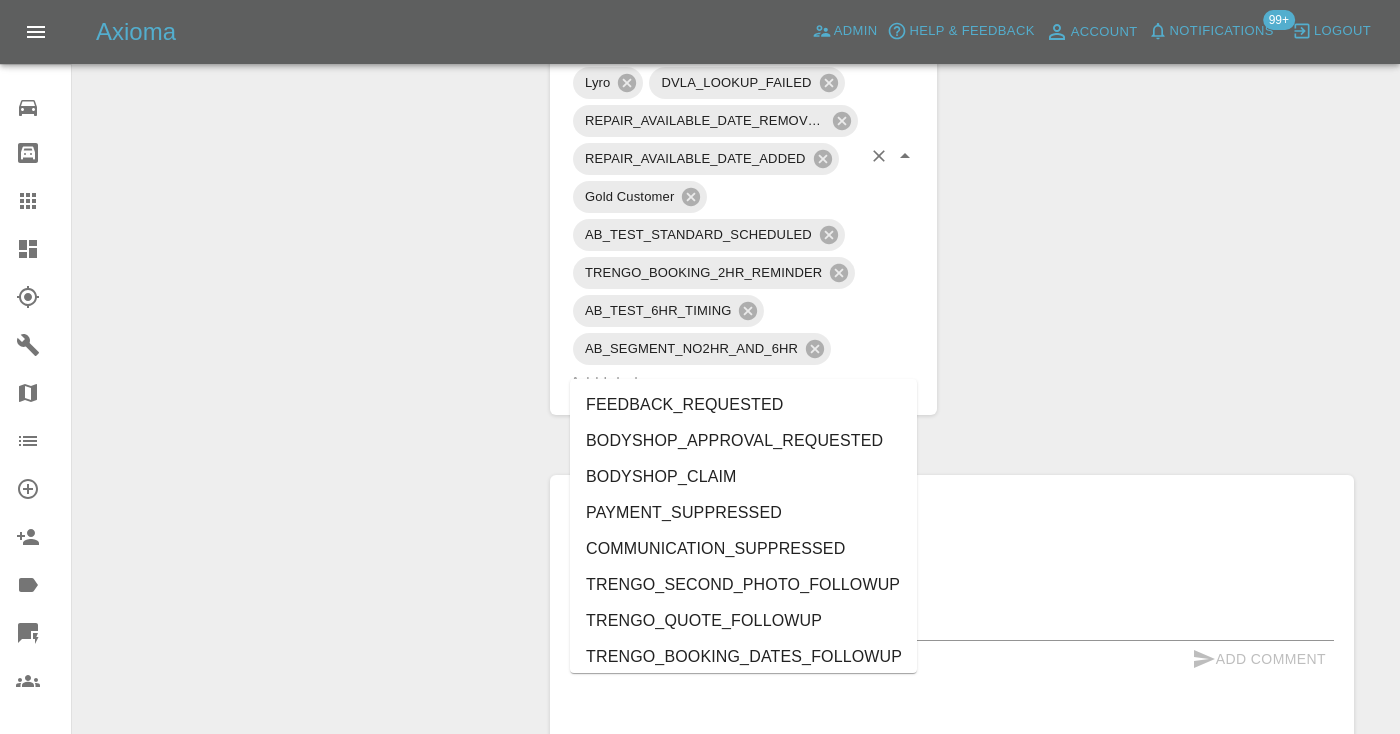 click at bounding box center (715, 383) 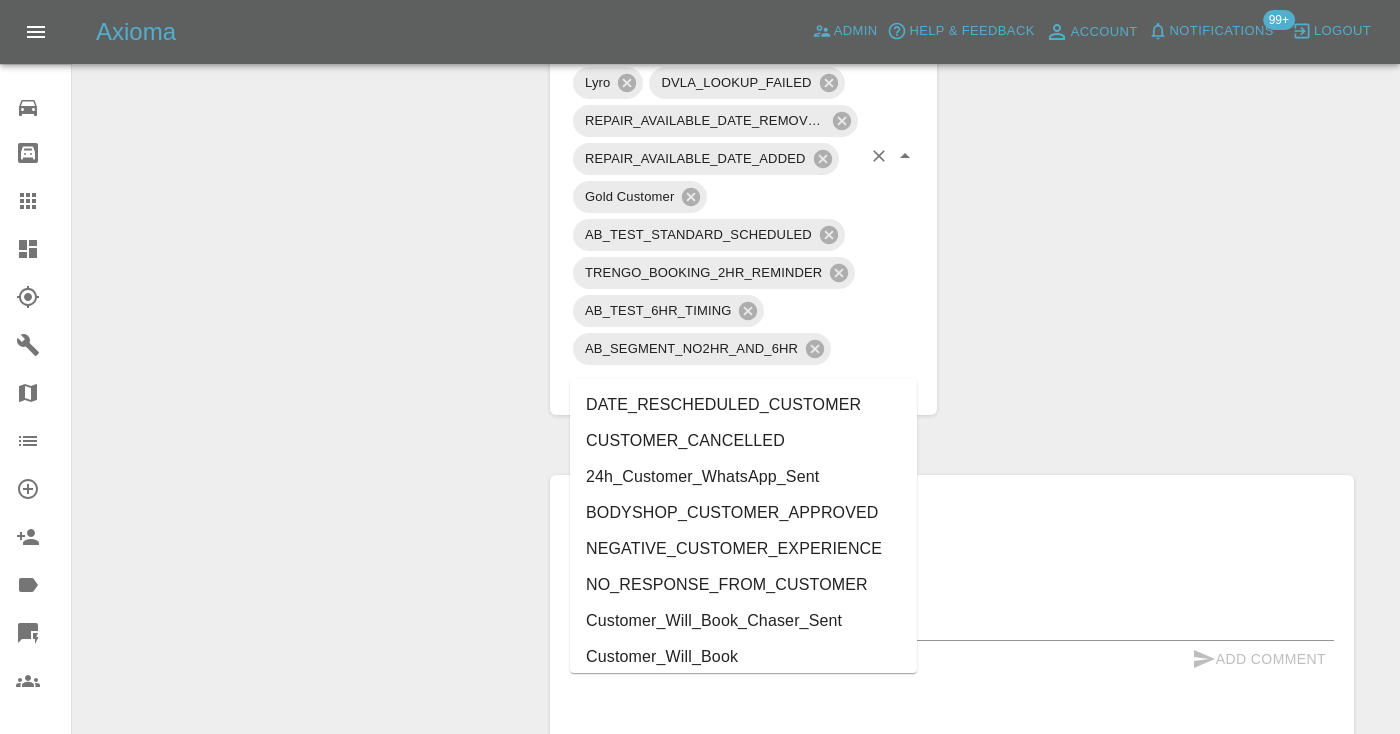 type on "cust" 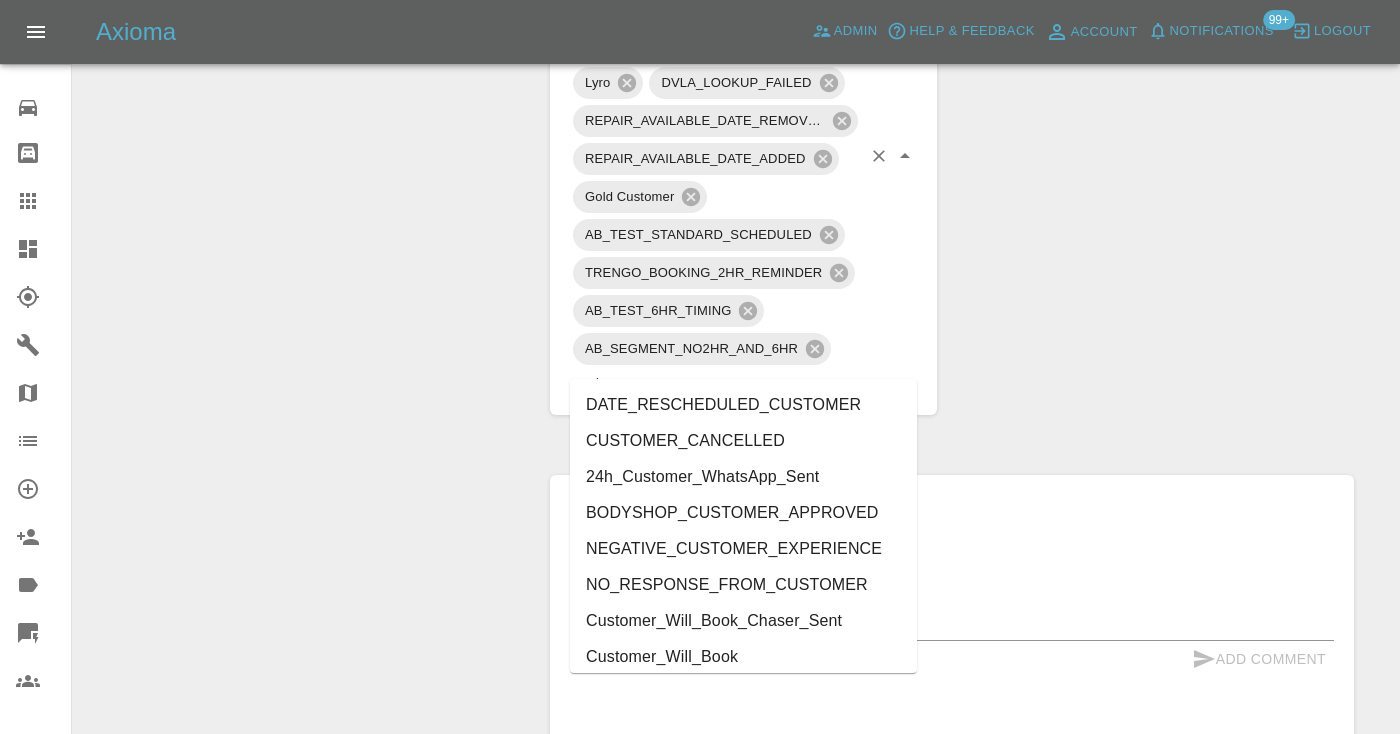 click on "Customer_Will_Book" at bounding box center [743, 657] 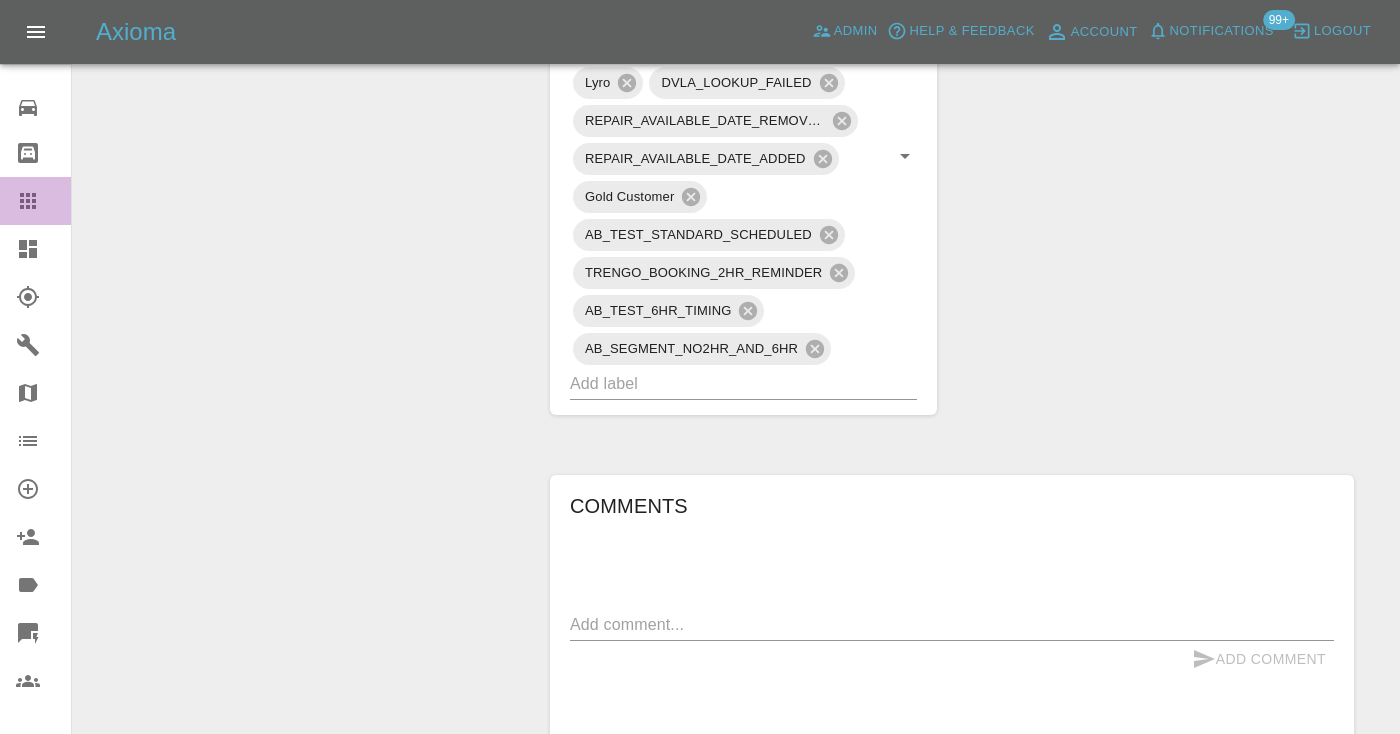 click at bounding box center (44, 201) 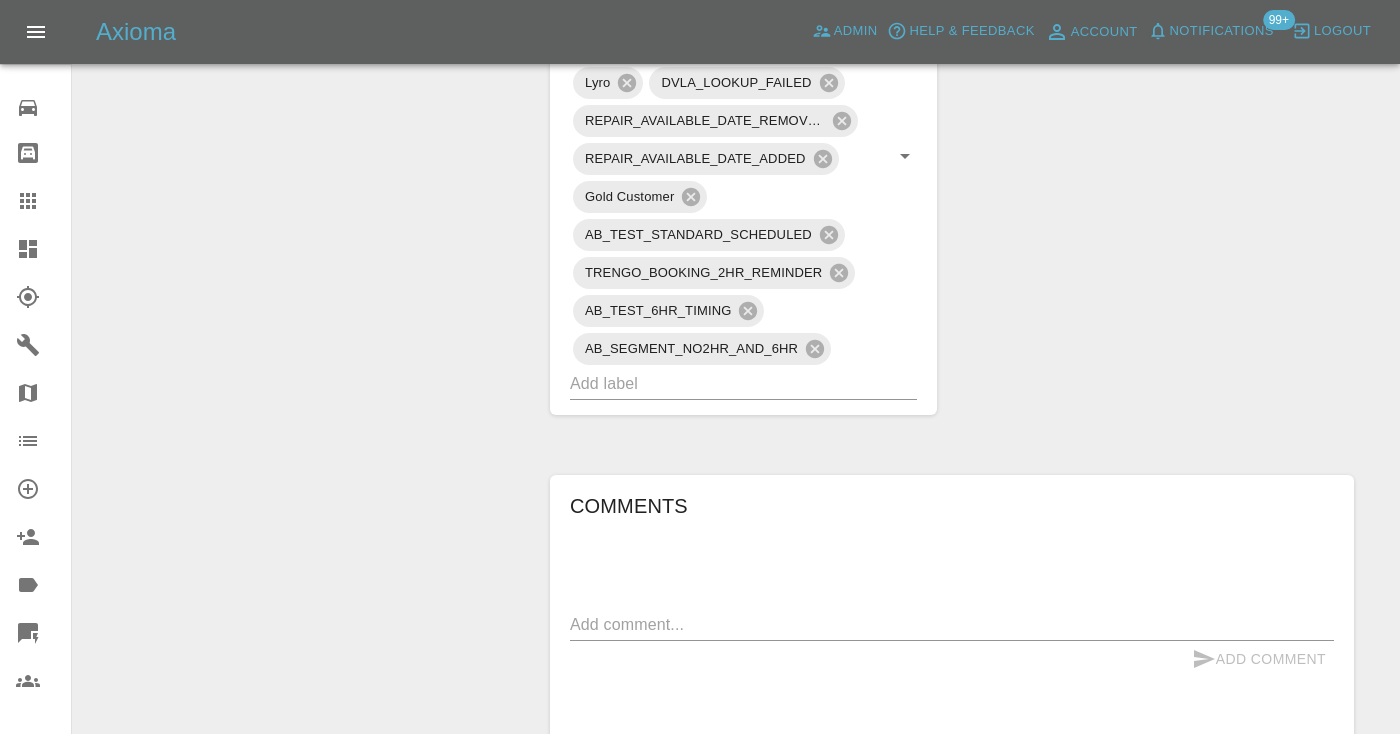 scroll, scrollTop: 151, scrollLeft: 0, axis: vertical 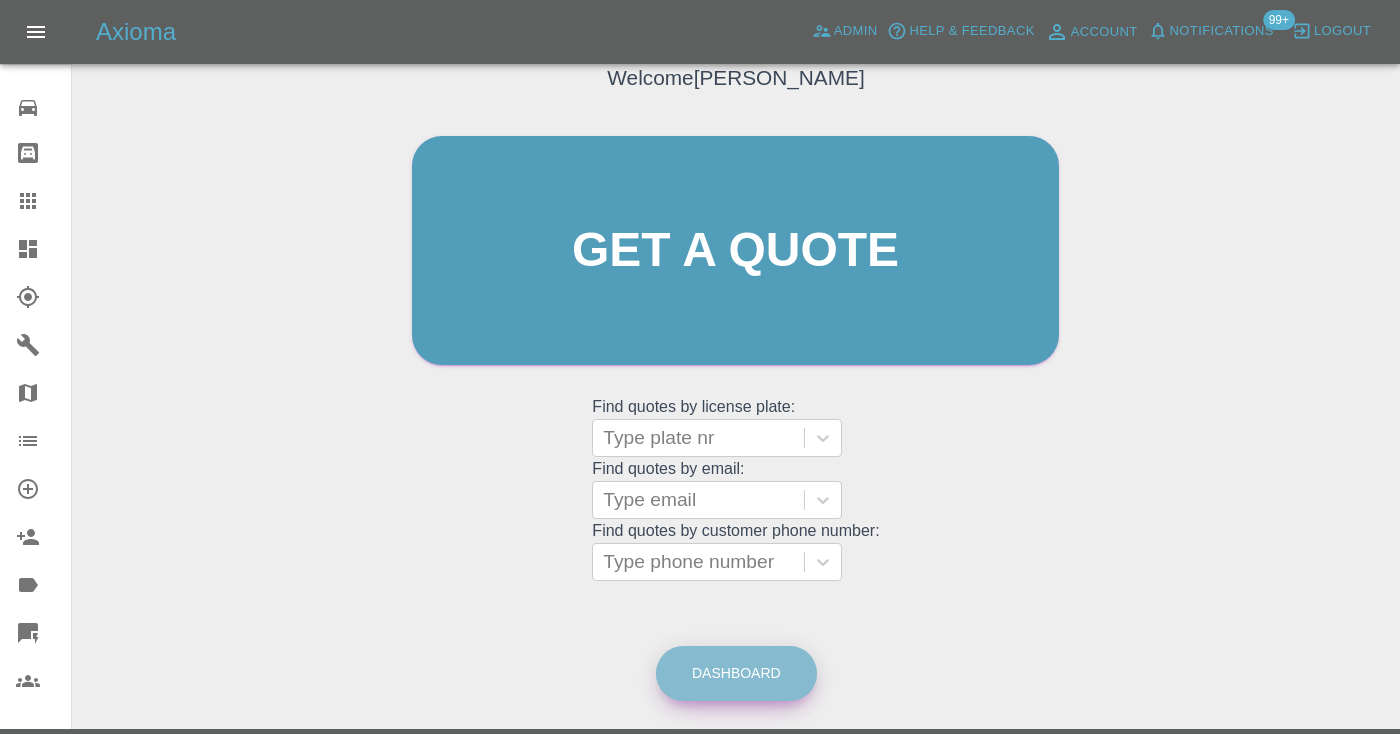 click on "Dashboard" at bounding box center [736, 673] 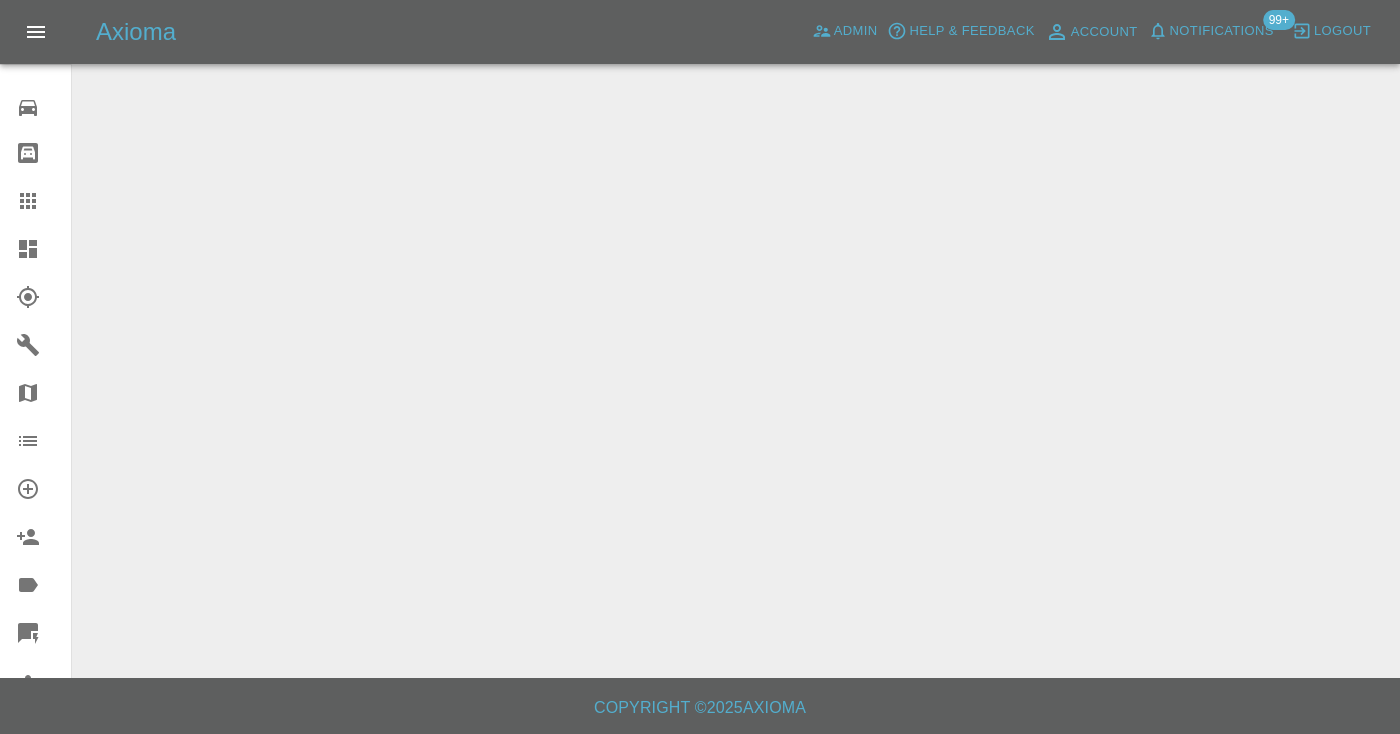 scroll, scrollTop: 0, scrollLeft: 0, axis: both 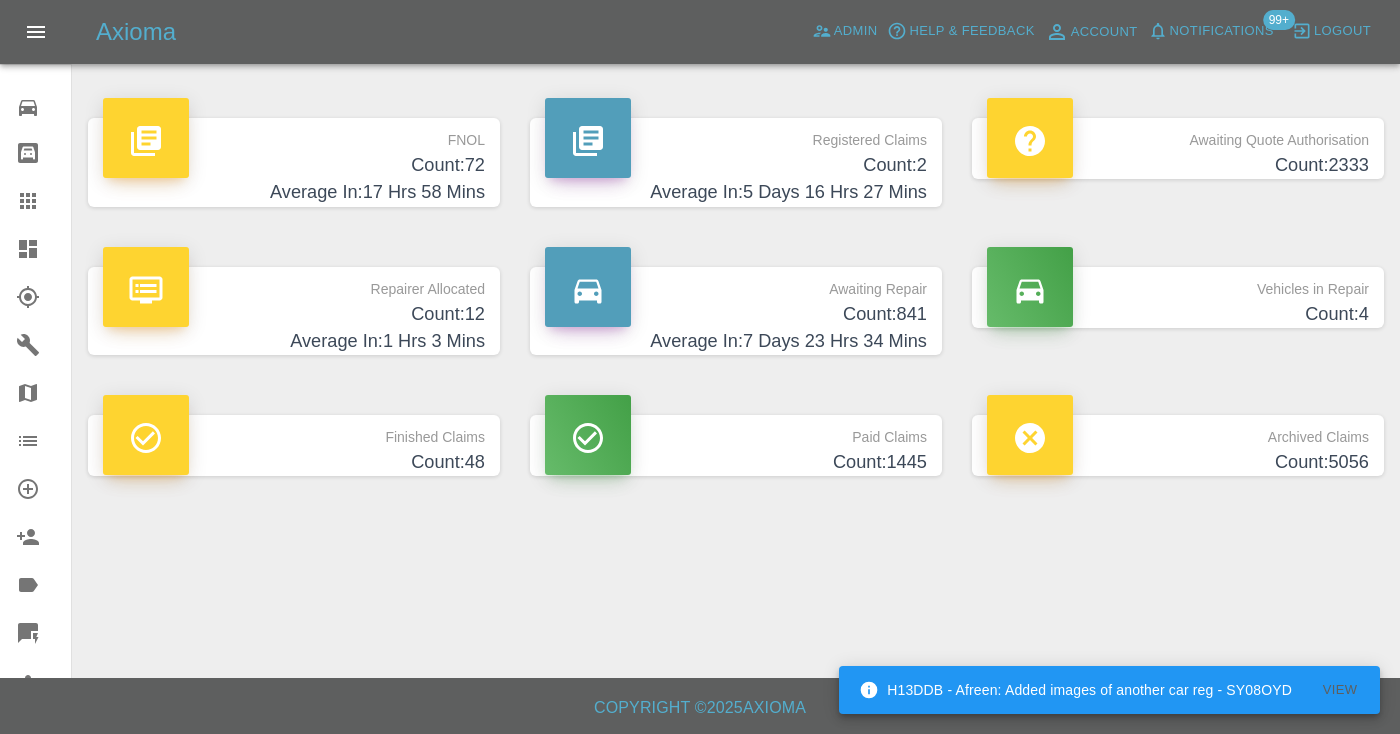 click on "Average In:  7 Days 23 Hrs 34 Mins" at bounding box center (736, 341) 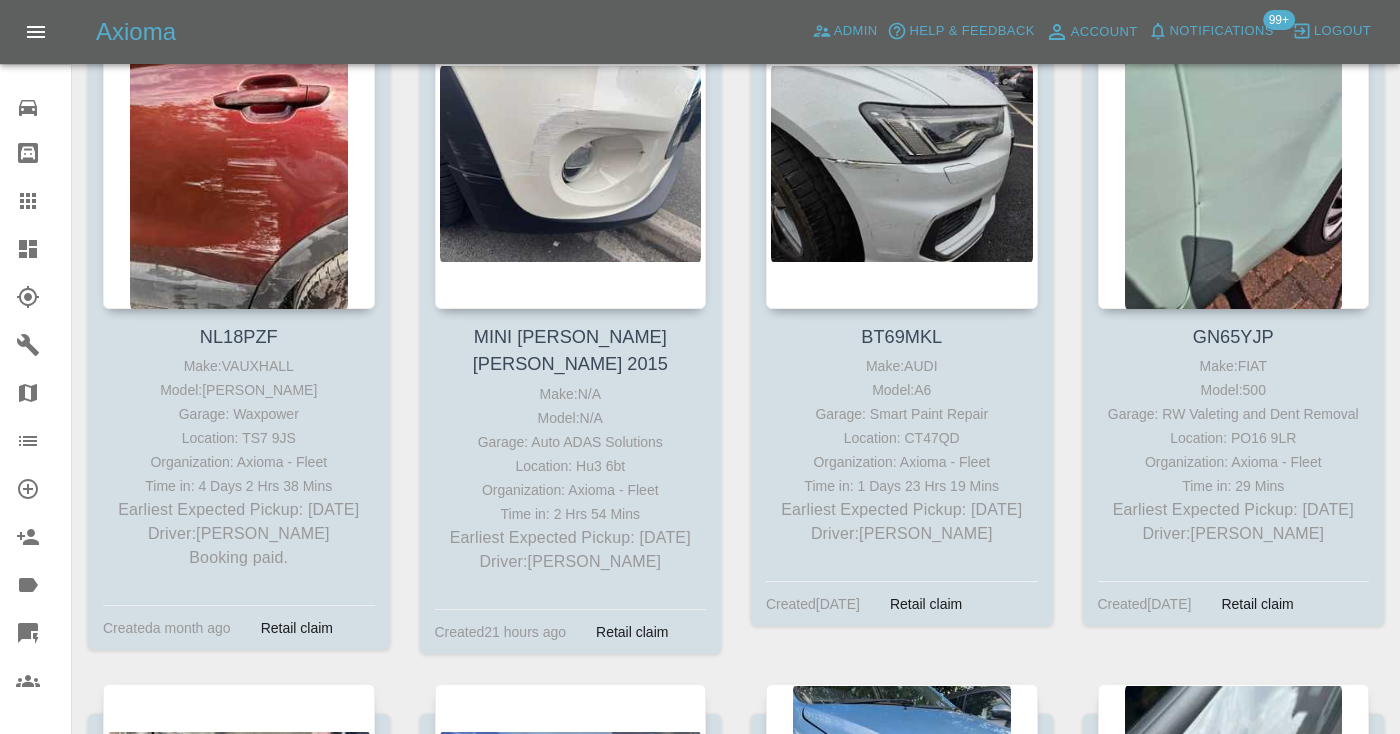 scroll, scrollTop: 10323, scrollLeft: 0, axis: vertical 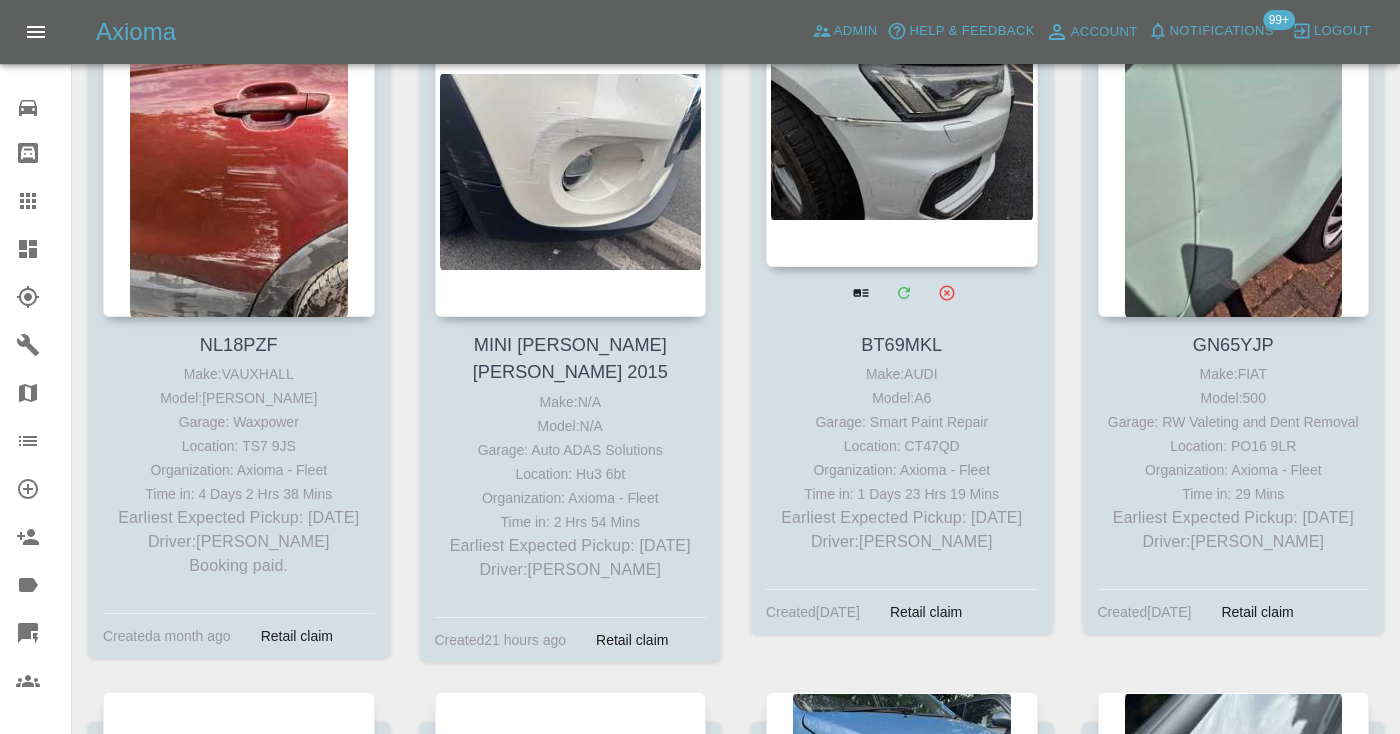 click at bounding box center [902, 121] 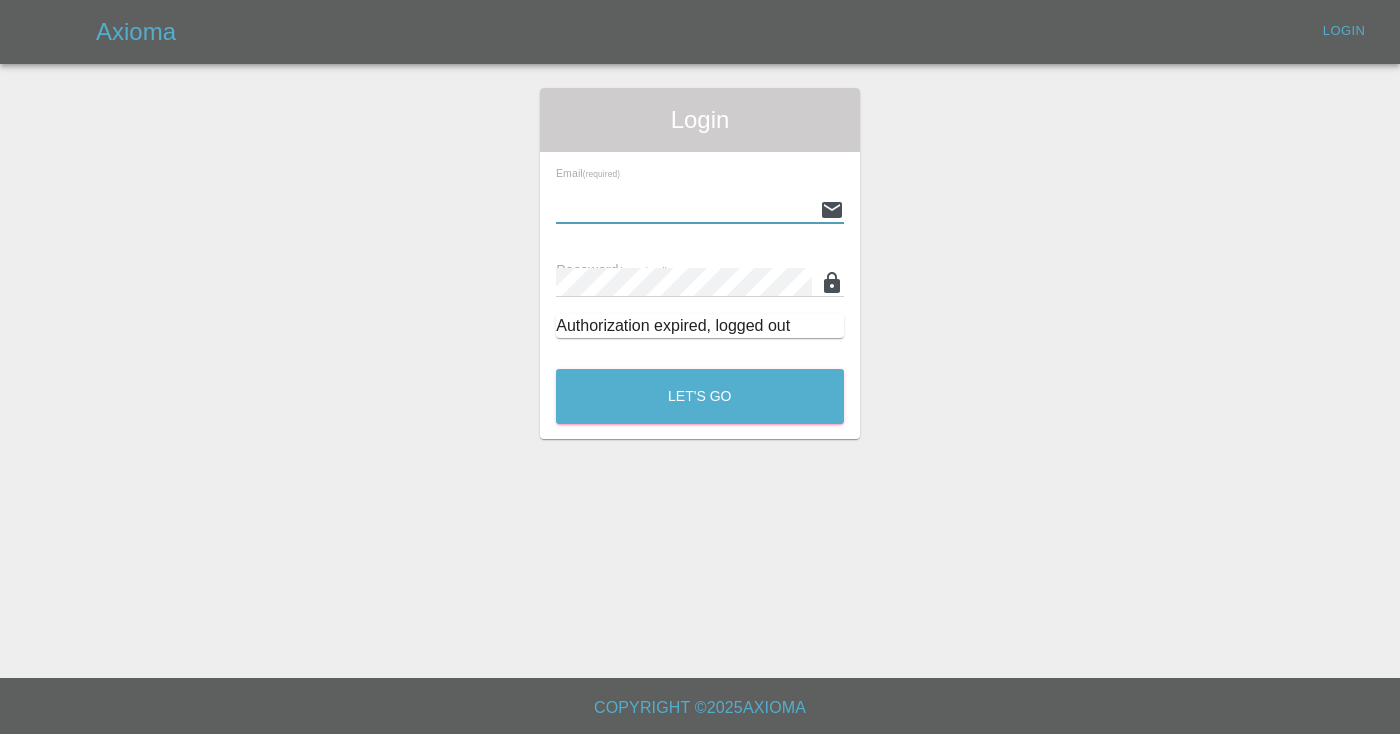 scroll, scrollTop: 0, scrollLeft: 0, axis: both 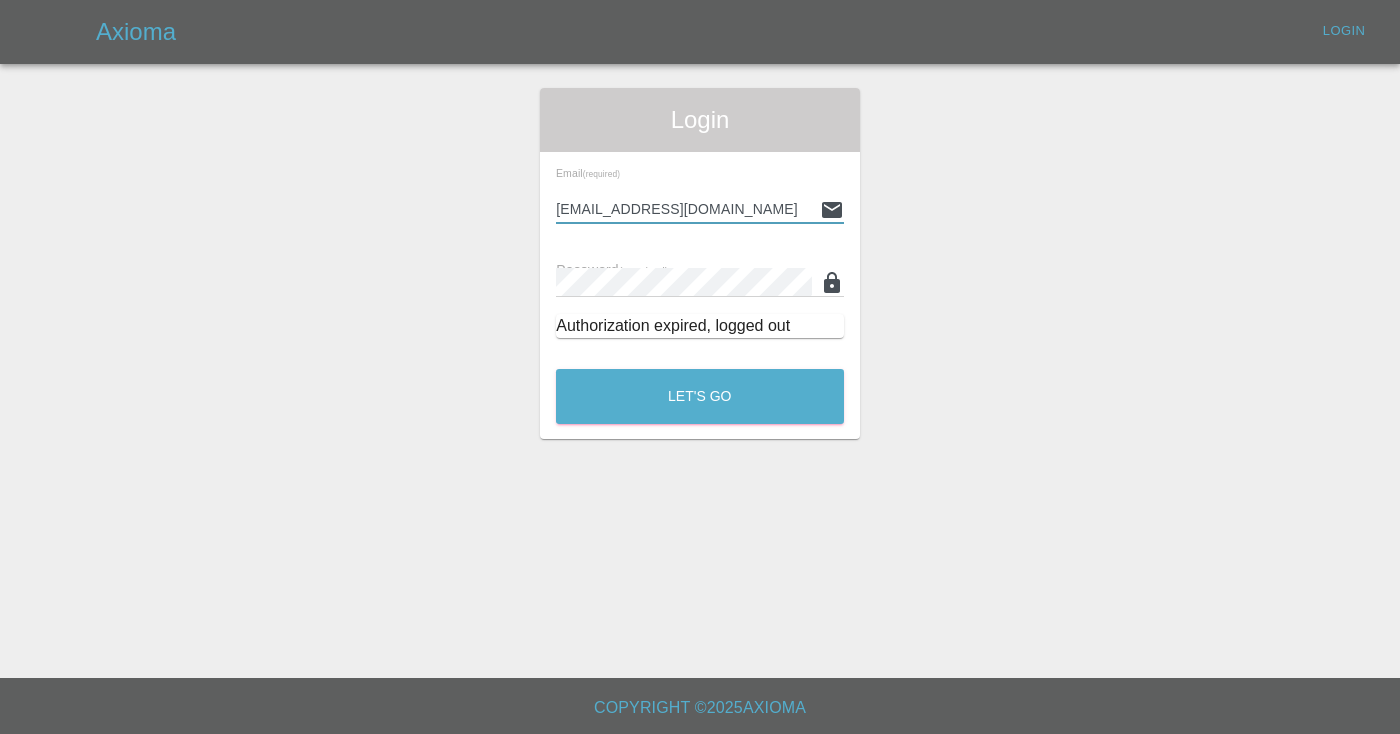 click on "Let's Go" at bounding box center [700, 396] 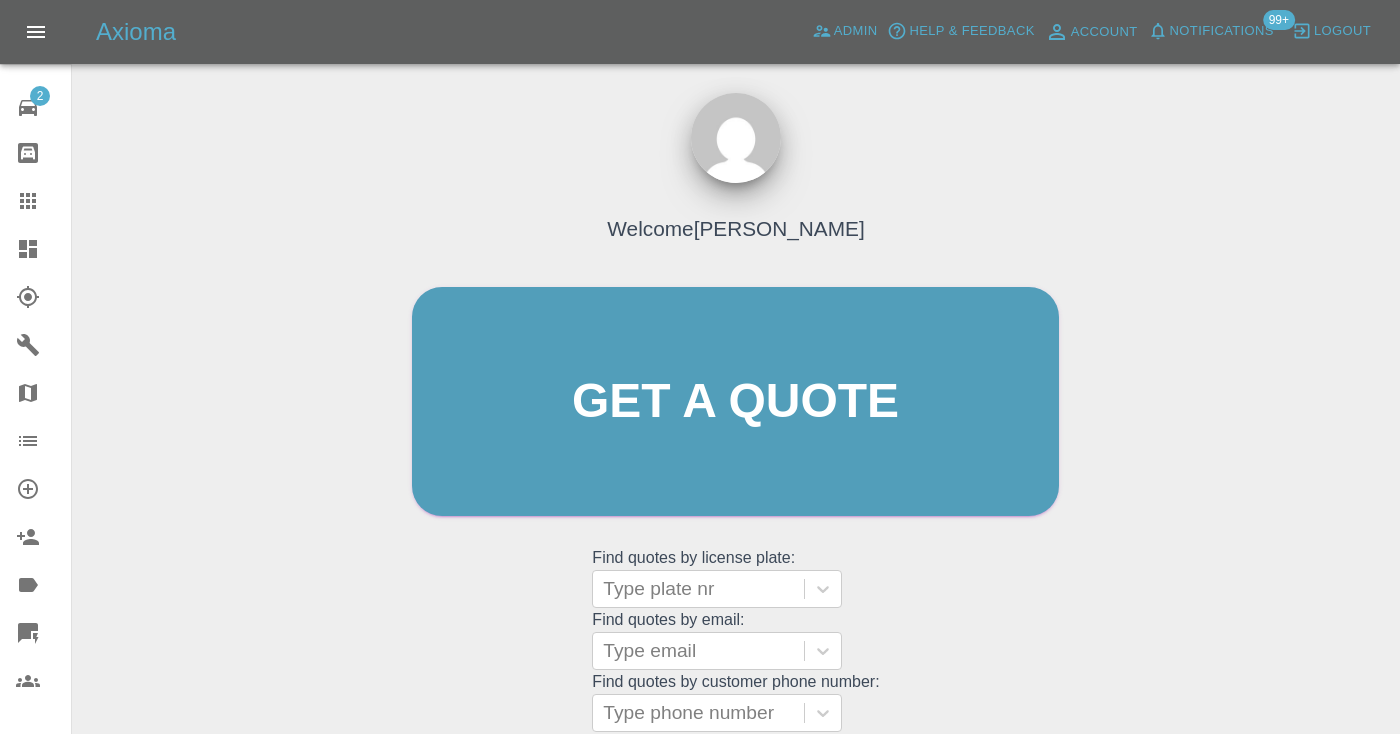 click on "Welcome  Castro Get a quote Get a quote Find quotes by license plate: Type plate nr Find quotes by email: Type email Find quotes by customer phone number: Type phone number" at bounding box center [735, 440] 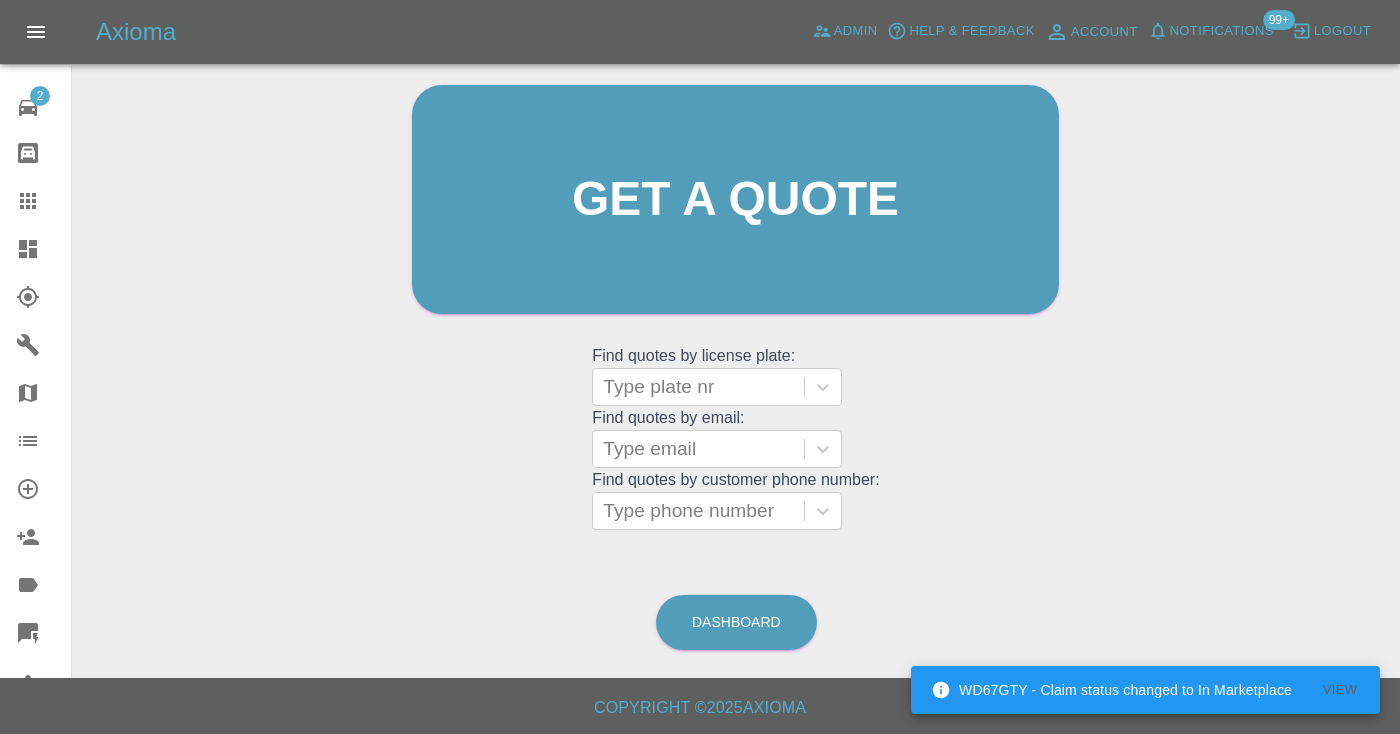 scroll, scrollTop: 201, scrollLeft: 0, axis: vertical 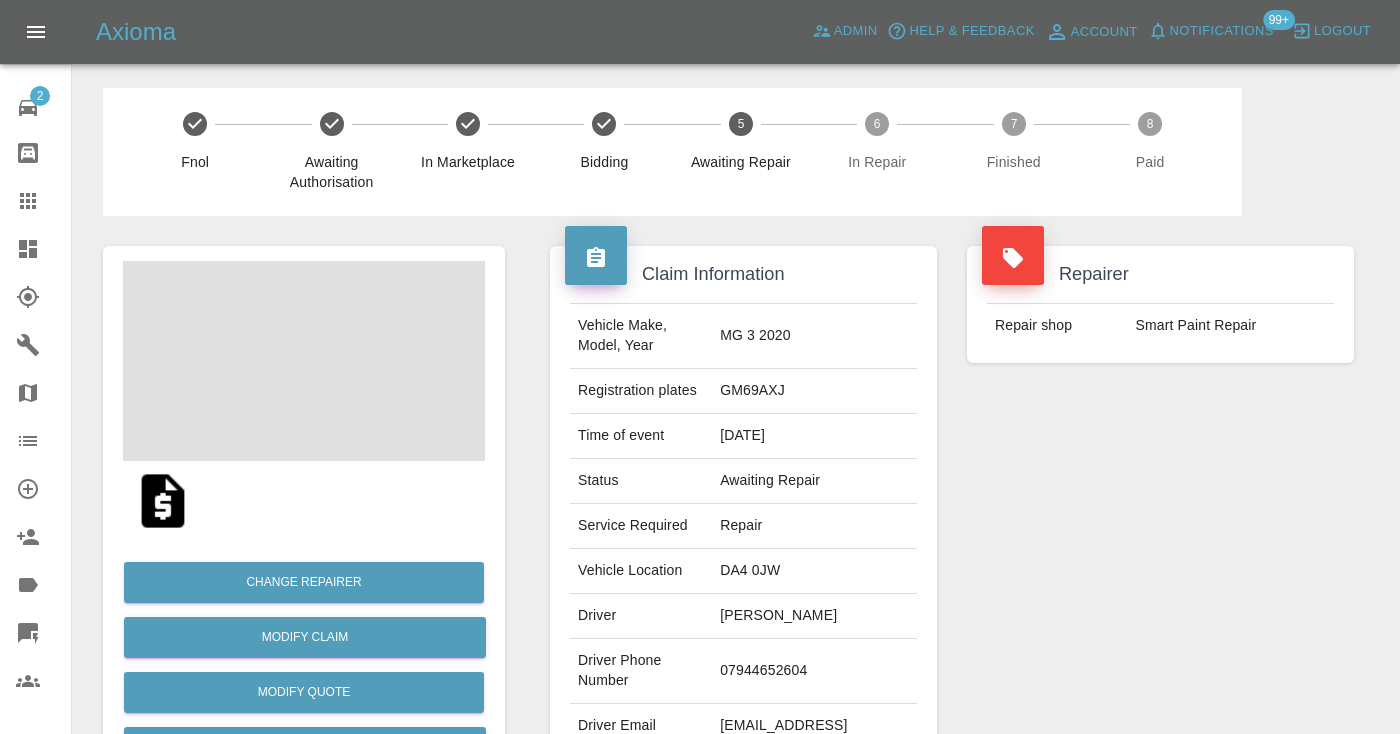 click on "07944652604" at bounding box center (814, 671) 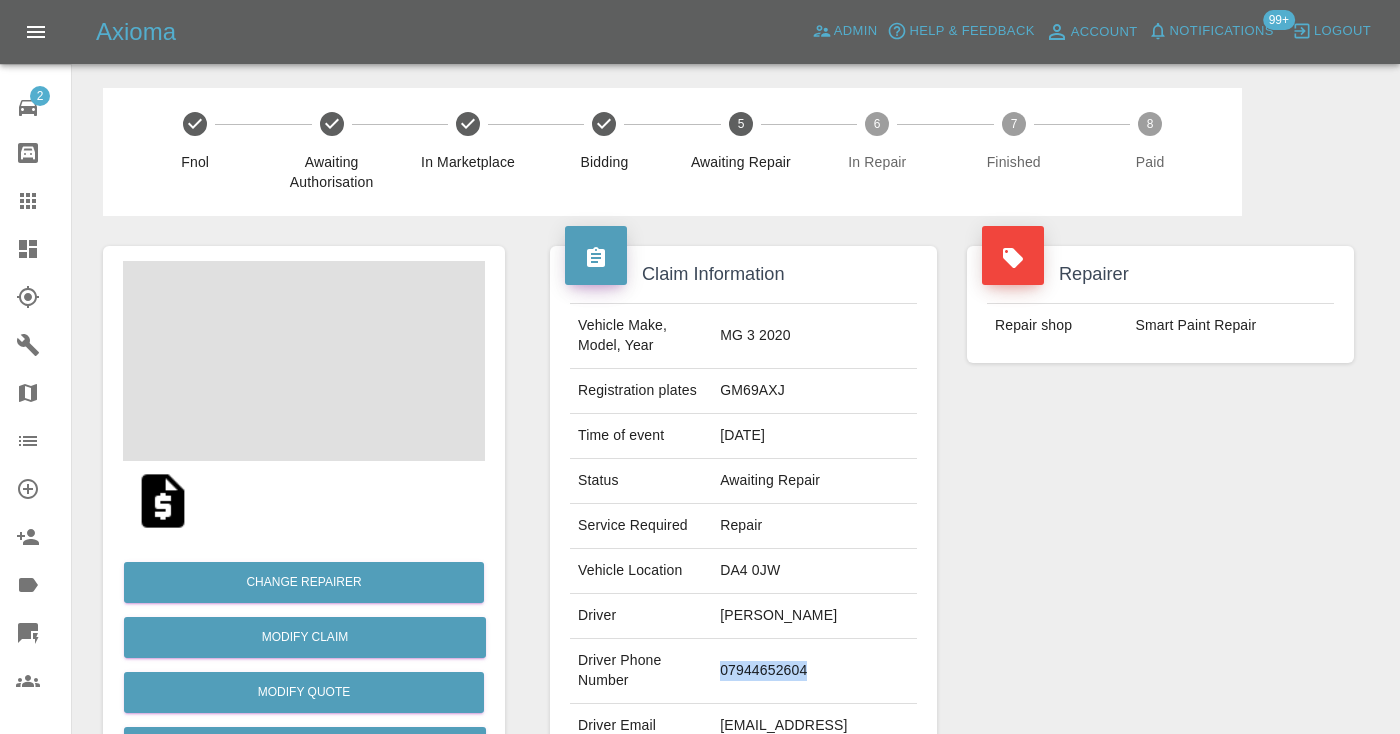click on "07944652604" at bounding box center (814, 671) 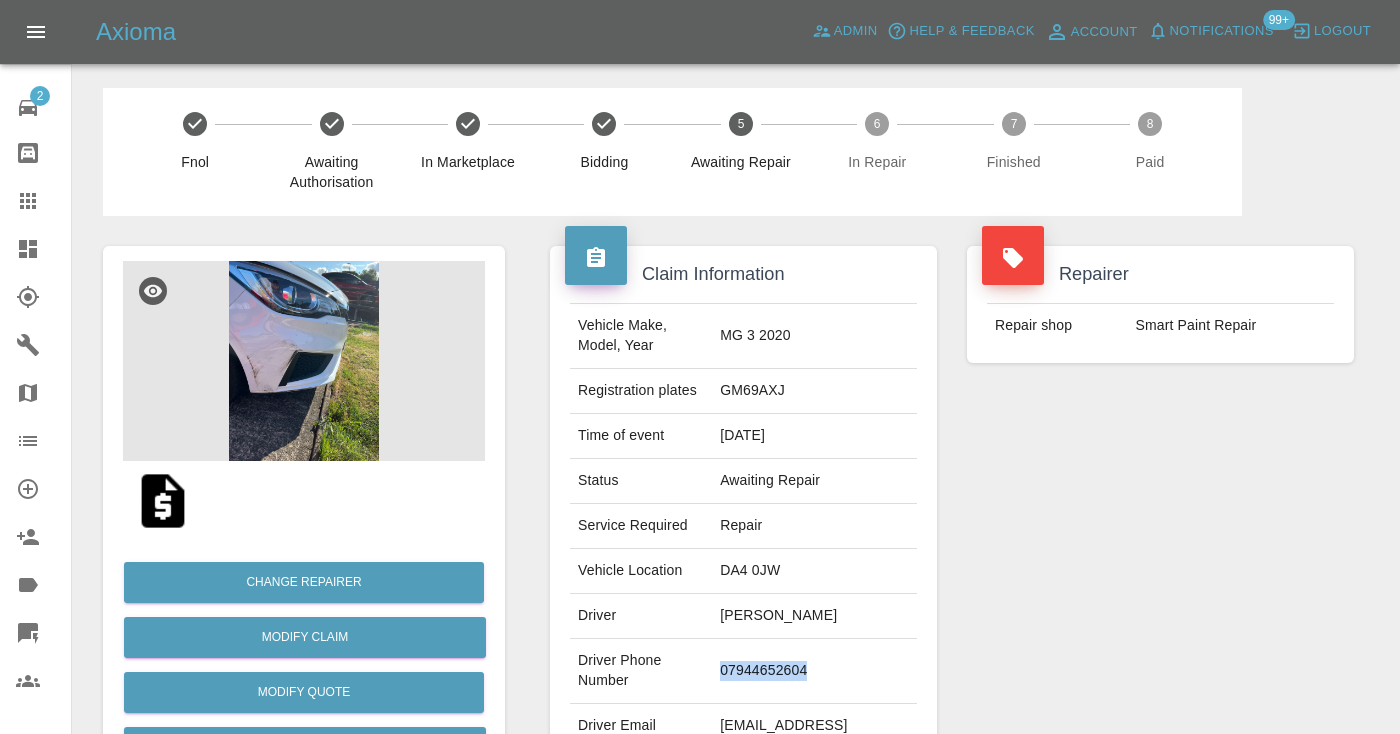 copy on "07944652604" 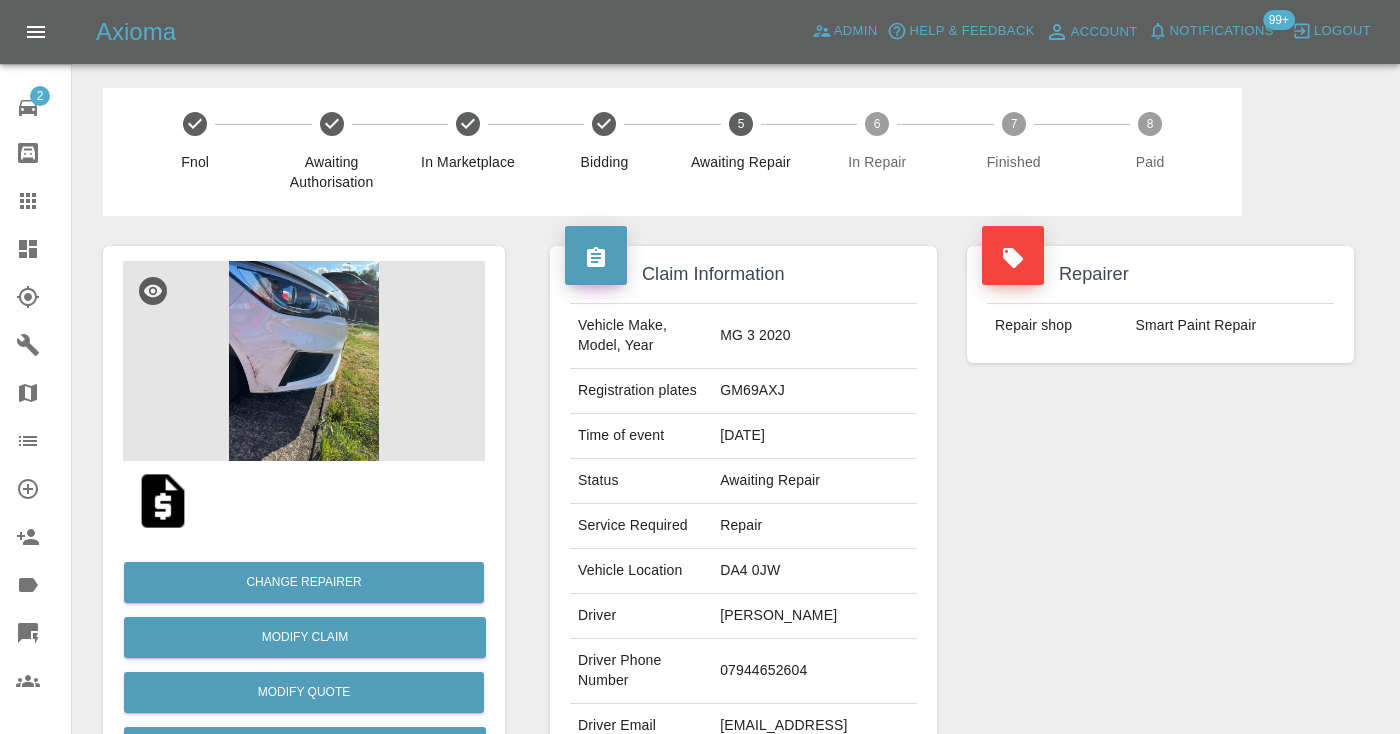click on "Repairer Repair shop Smart Paint Repair" at bounding box center (1160, 514) 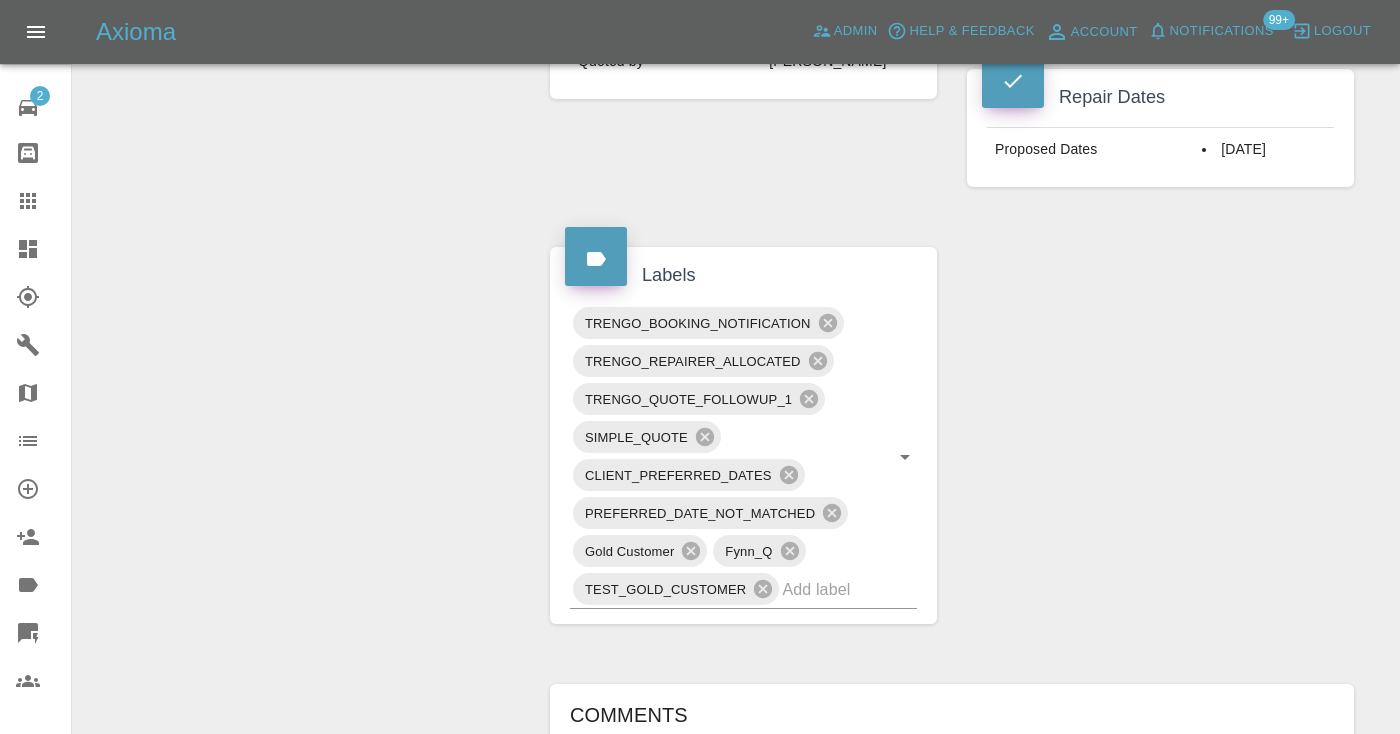 scroll, scrollTop: 950, scrollLeft: 0, axis: vertical 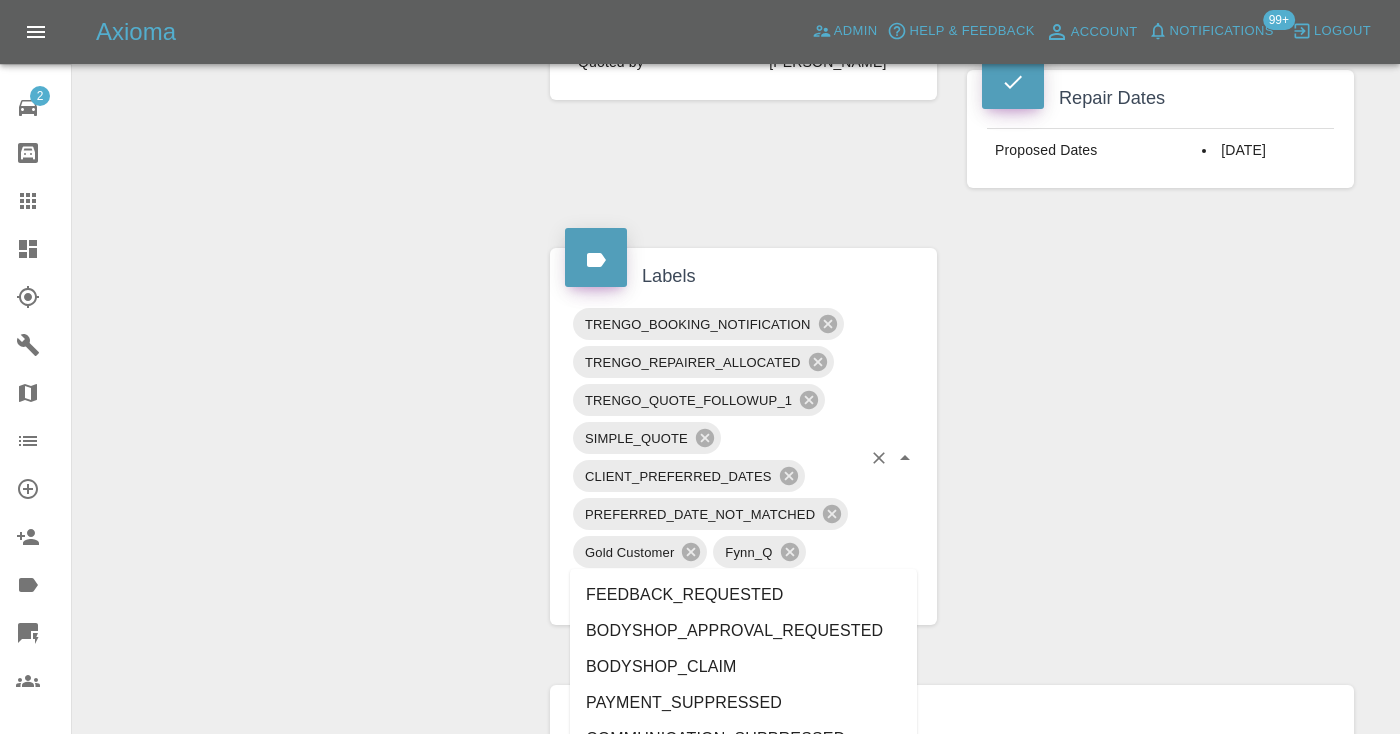click at bounding box center (821, 590) 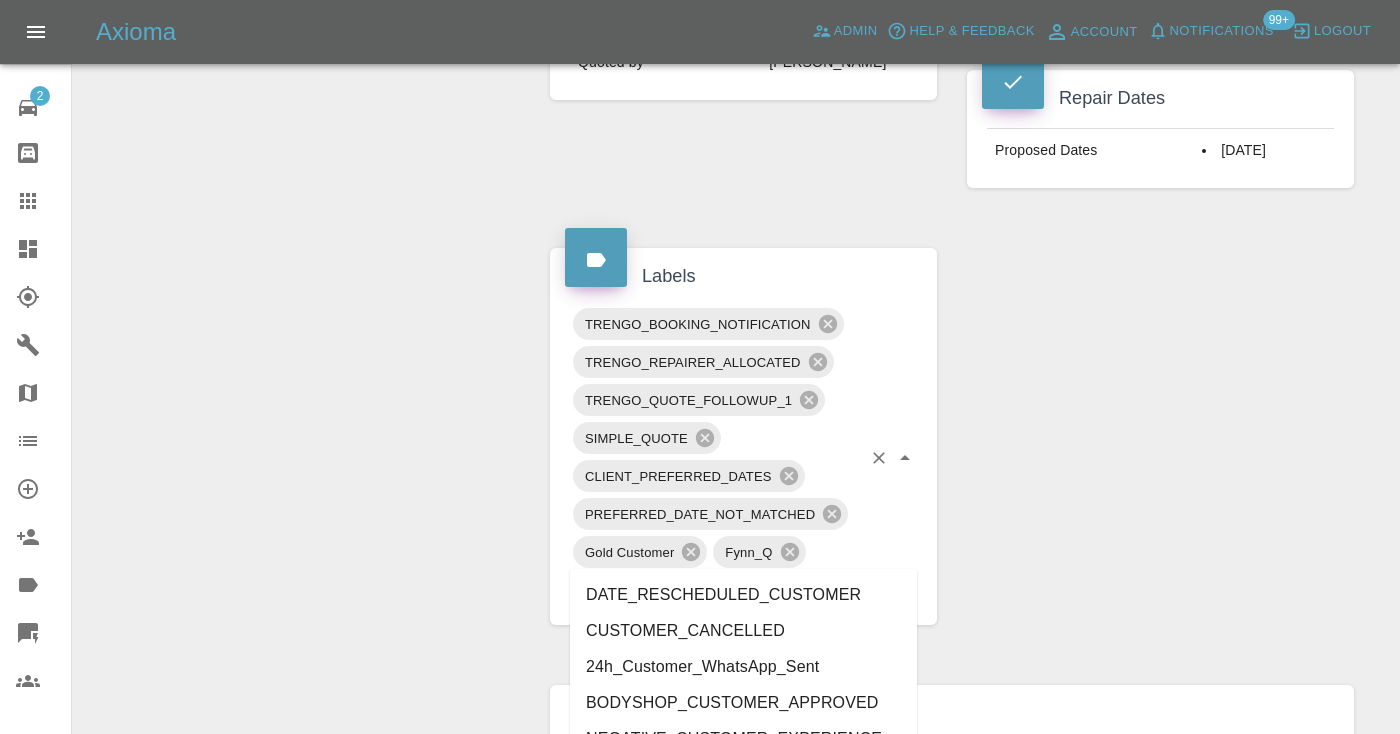 type on "cust" 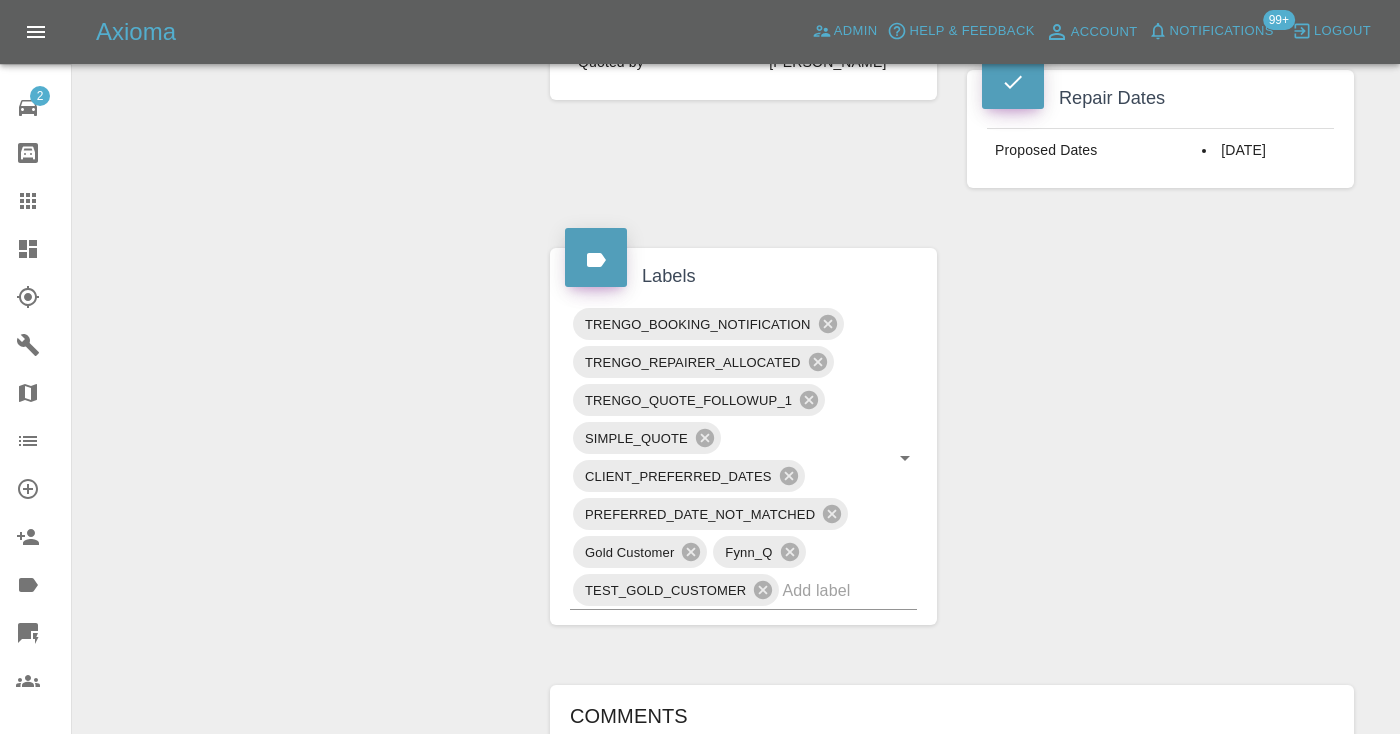 click on "Claim Information Vehicle Make, Model, Year MG 3 2020 Registration plates GM69AXJ Time of event 18/07/2025 Status Awaiting Repair Service Required Repair Vehicle Location DA4 0JW Driver Nerina Thompson Driver Phone Number 07944652604 Driver Email Address nlthompson67@gmail.com Repairer Repair shop Smart Paint Repair Quote Total cost (ex. VAT) £185 Repairer cost (ex. VAT) £120 Quoted by Eric Ordano Client's Date Preferences Preferred Dates 02/08/2025 Repair Dates Proposed Dates 02/08/2025 Labels TRENGO_BOOKING_NOTIFICATION TRENGO_REPAIRER_ALLOCATED TRENGO_QUOTE_FOLLOWUP_1 SIMPLE_QUOTE CLIENT_PREFERRED_DATES PREFERRED_DATE_NOT_MATCHED Gold Customer Fynn_Q TEST_GOLD_CUSTOMER Comments x Add Comment 2 hours ago Axioma 2 hours ago Axioma Repair scope: Repair - Front Bumper Corner 4 hours ago Repair scope: Repair - Front Bumper Corner 4 hours ago O/S front bumper area of daughters car
email being sent with pictures 5 hours ago O/S front bumper area of daughters car
email being sent with pictures" at bounding box center (952, 309) 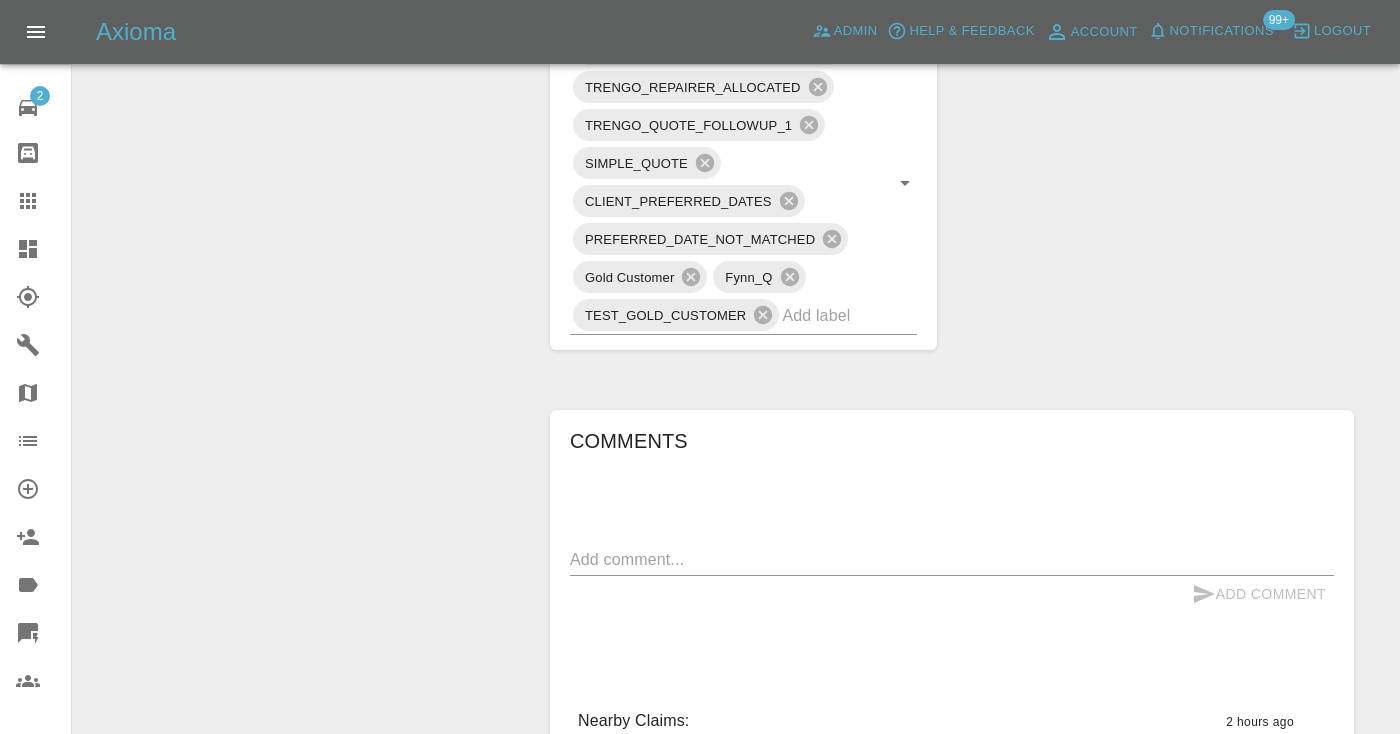 scroll, scrollTop: 1233, scrollLeft: 0, axis: vertical 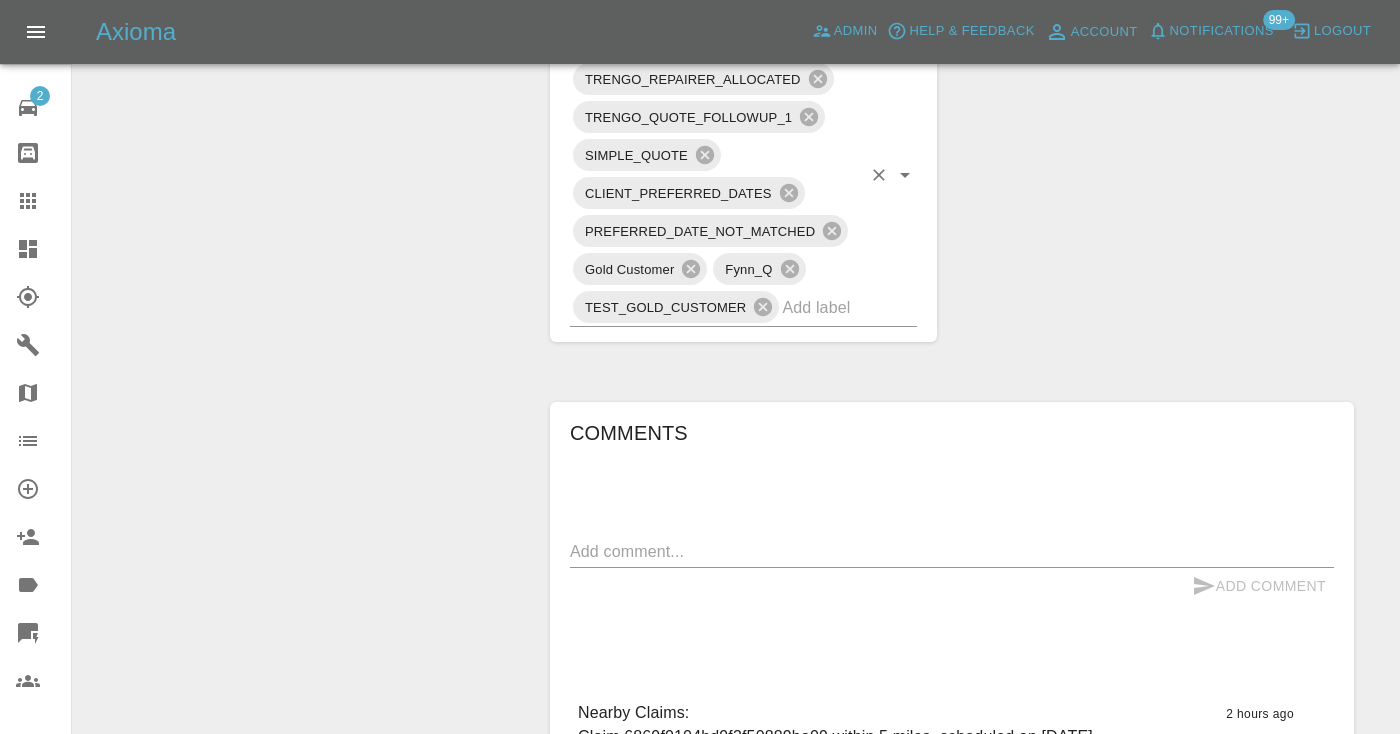click at bounding box center (821, 307) 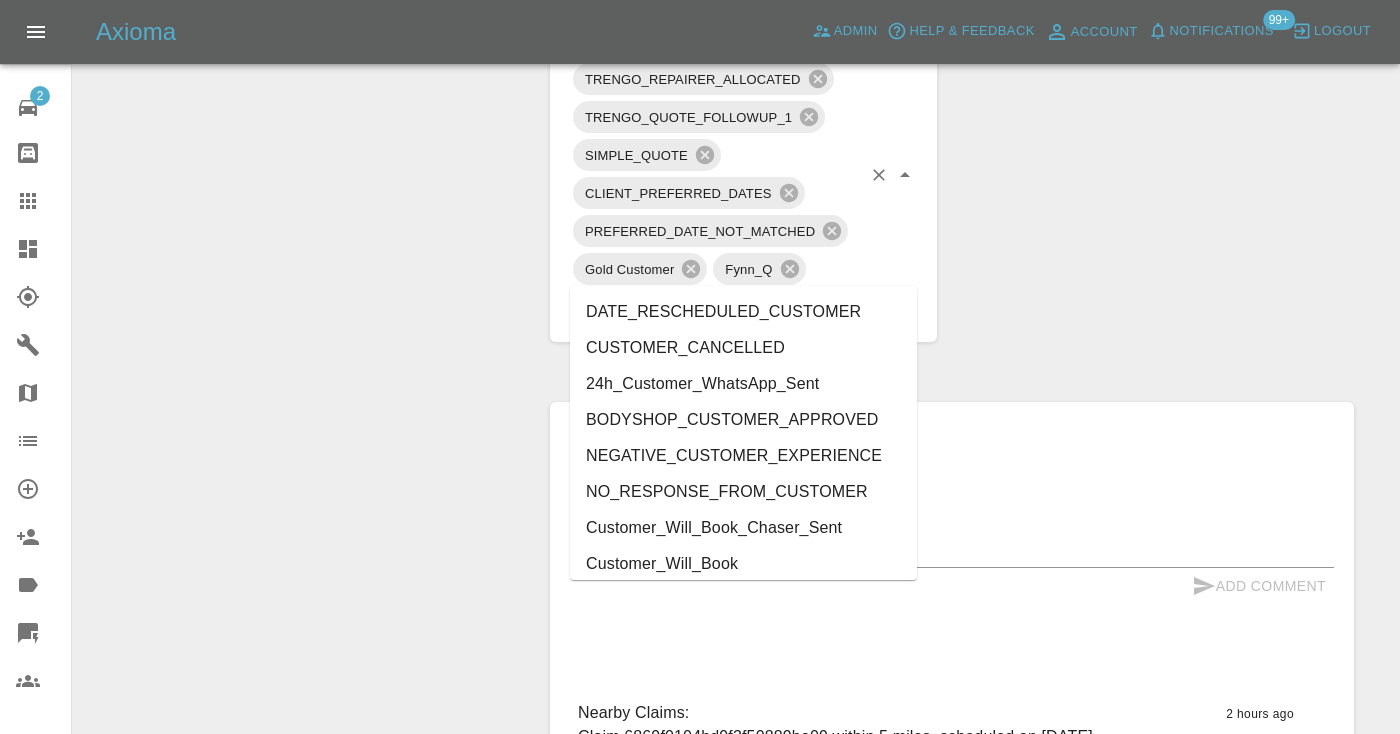 type on "cust" 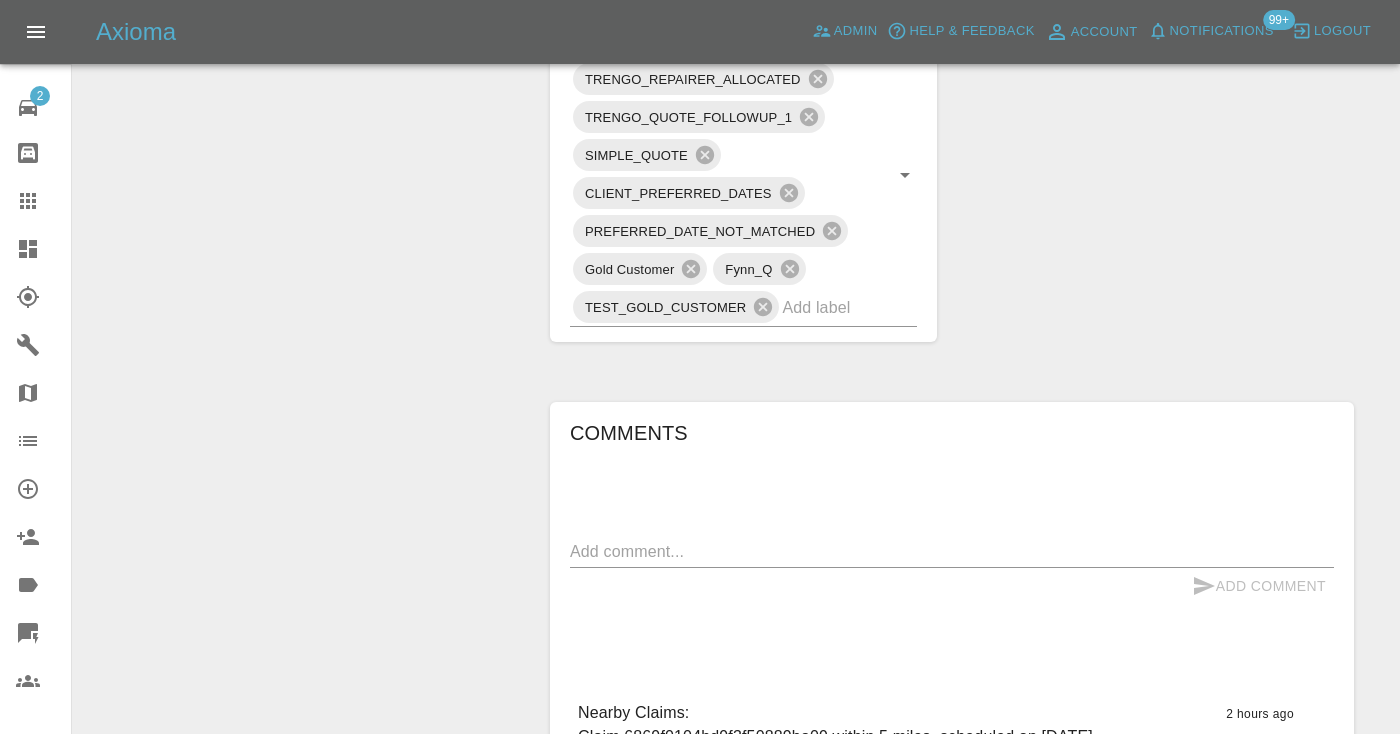 click on "Claim Information Vehicle Make, Model, Year MG 3 2020 Registration plates GM69AXJ Time of event 18/07/2025 Status Awaiting Repair Service Required Repair Vehicle Location DA4 0JW Driver Nerina Thompson Driver Phone Number 07944652604 Driver Email Address nlthompson67@gmail.com Repairer Repair shop Smart Paint Repair Quote Total cost (ex. VAT) £185 Repairer cost (ex. VAT) £120 Quoted by Eric Ordano Client's Date Preferences Preferred Dates 02/08/2025 Repair Dates Proposed Dates 02/08/2025 Labels TRENGO_BOOKING_NOTIFICATION TRENGO_REPAIRER_ALLOCATED TRENGO_QUOTE_FOLLOWUP_1 SIMPLE_QUOTE CLIENT_PREFERRED_DATES PREFERRED_DATE_NOT_MATCHED Gold Customer Fynn_Q TEST_GOLD_CUSTOMER Comments x Add Comment 2 hours ago Axioma 2 hours ago Axioma Repair scope: Repair - Front Bumper Corner 4 hours ago Repair scope: Repair - Front Bumper Corner 4 hours ago O/S front bumper area of daughters car
email being sent with pictures 5 hours ago O/S front bumper area of daughters car
email being sent with pictures" at bounding box center [952, 26] 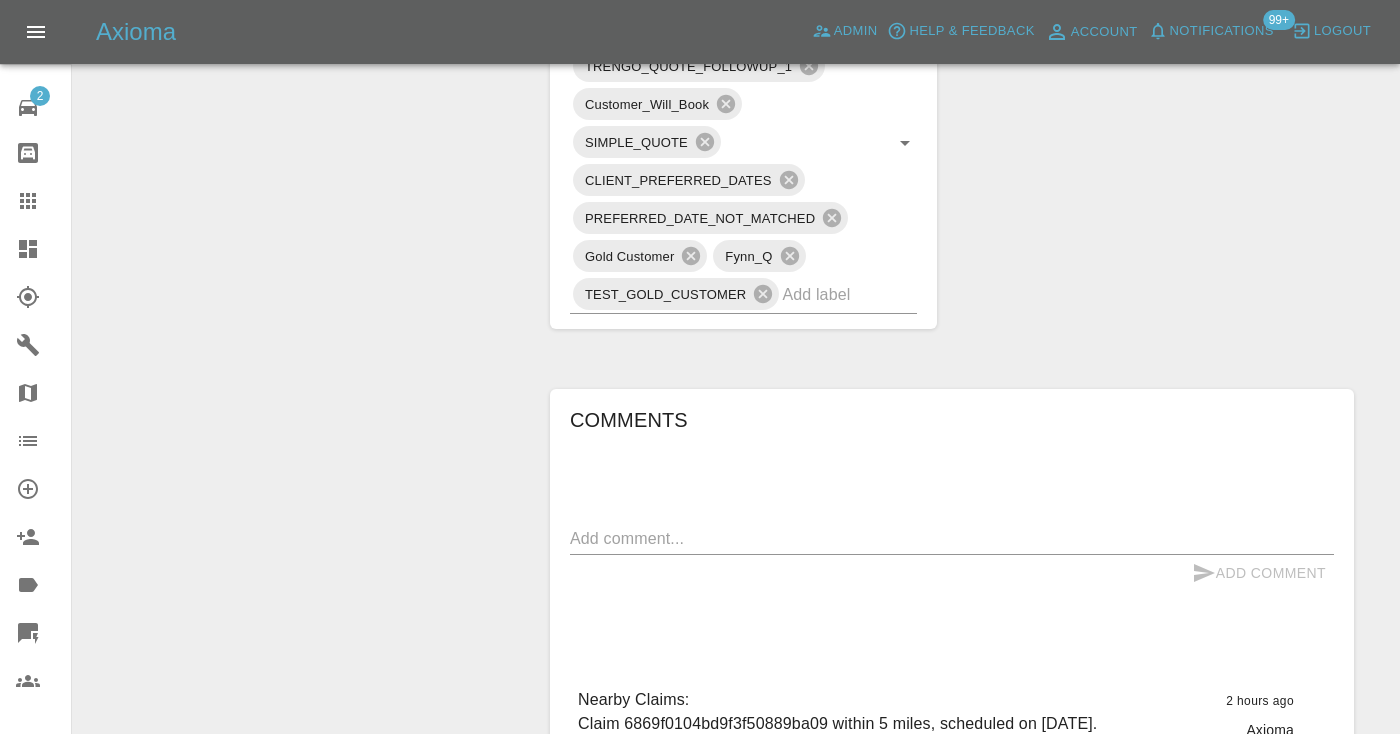 scroll, scrollTop: 1300, scrollLeft: 0, axis: vertical 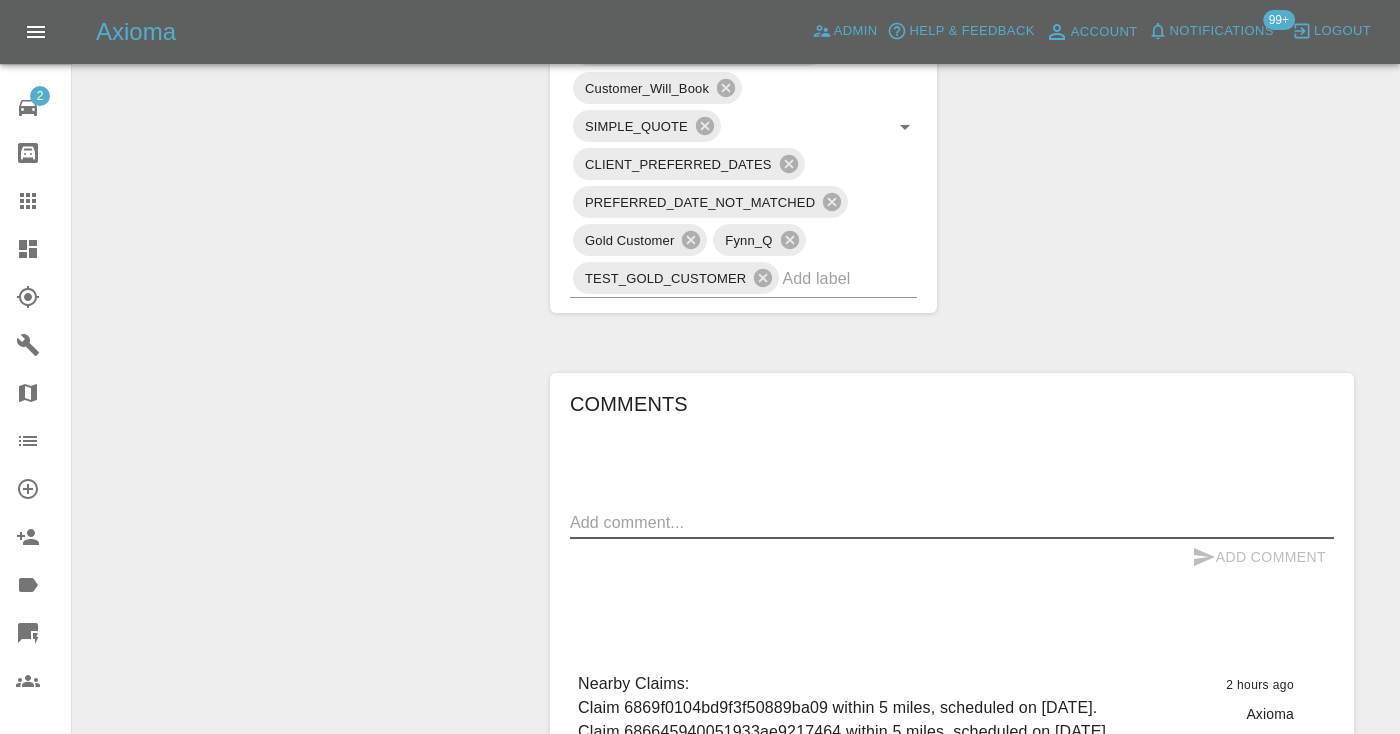click at bounding box center (952, 522) 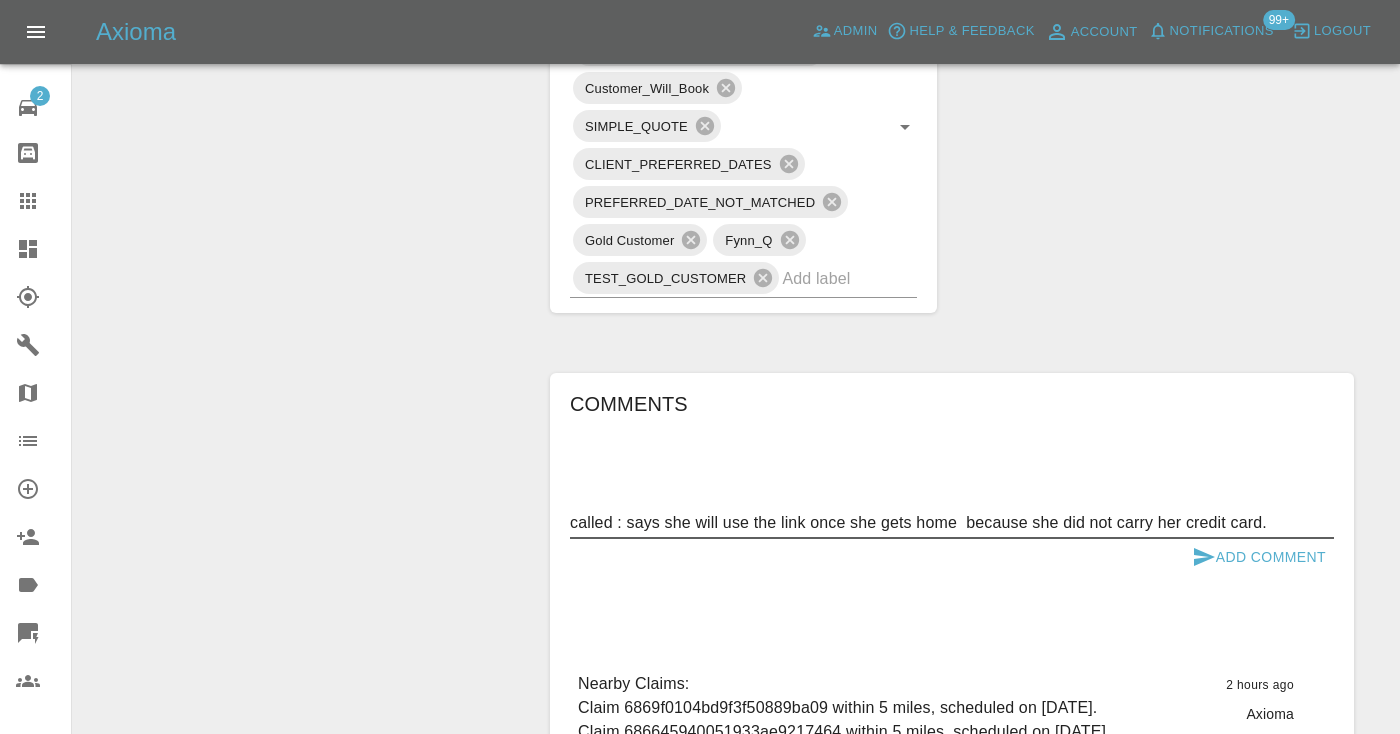 type on "called : says she will use the link once she gets home  because she did not carry her credit card." 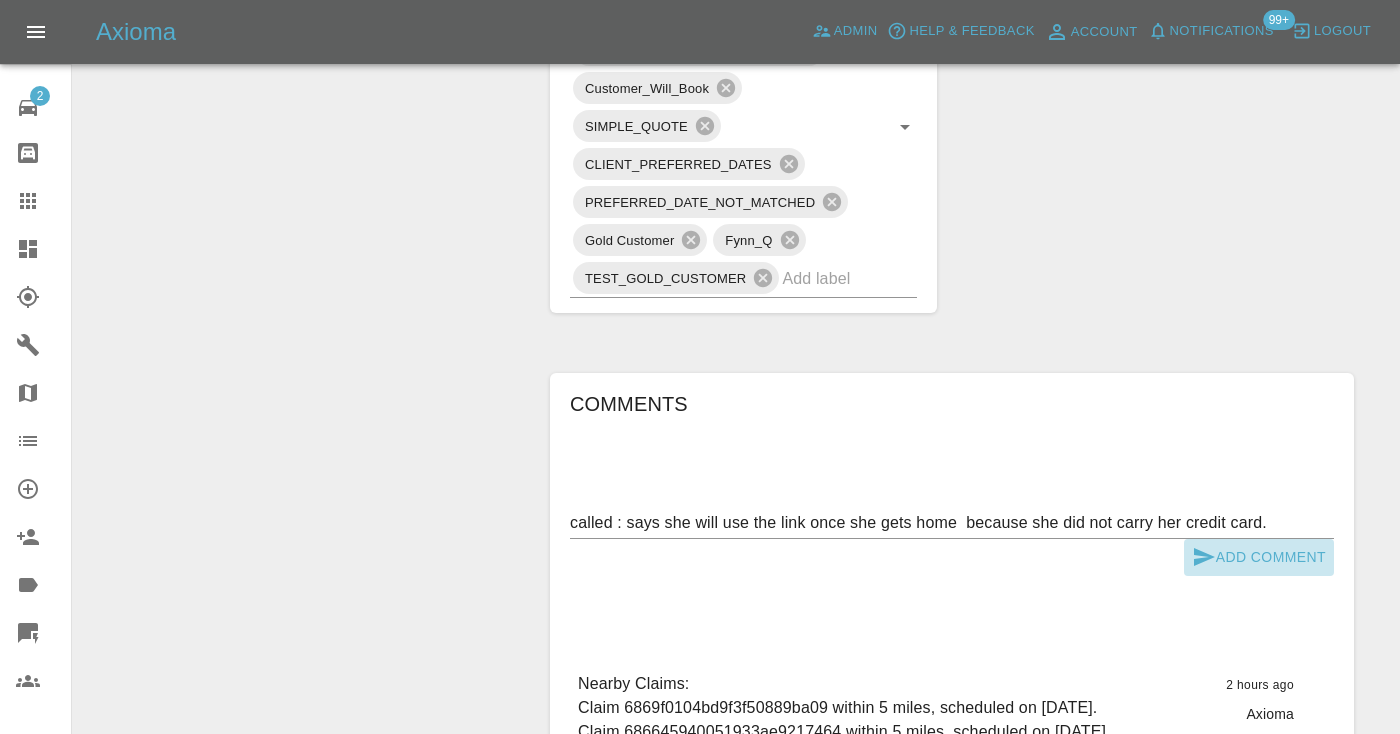 click 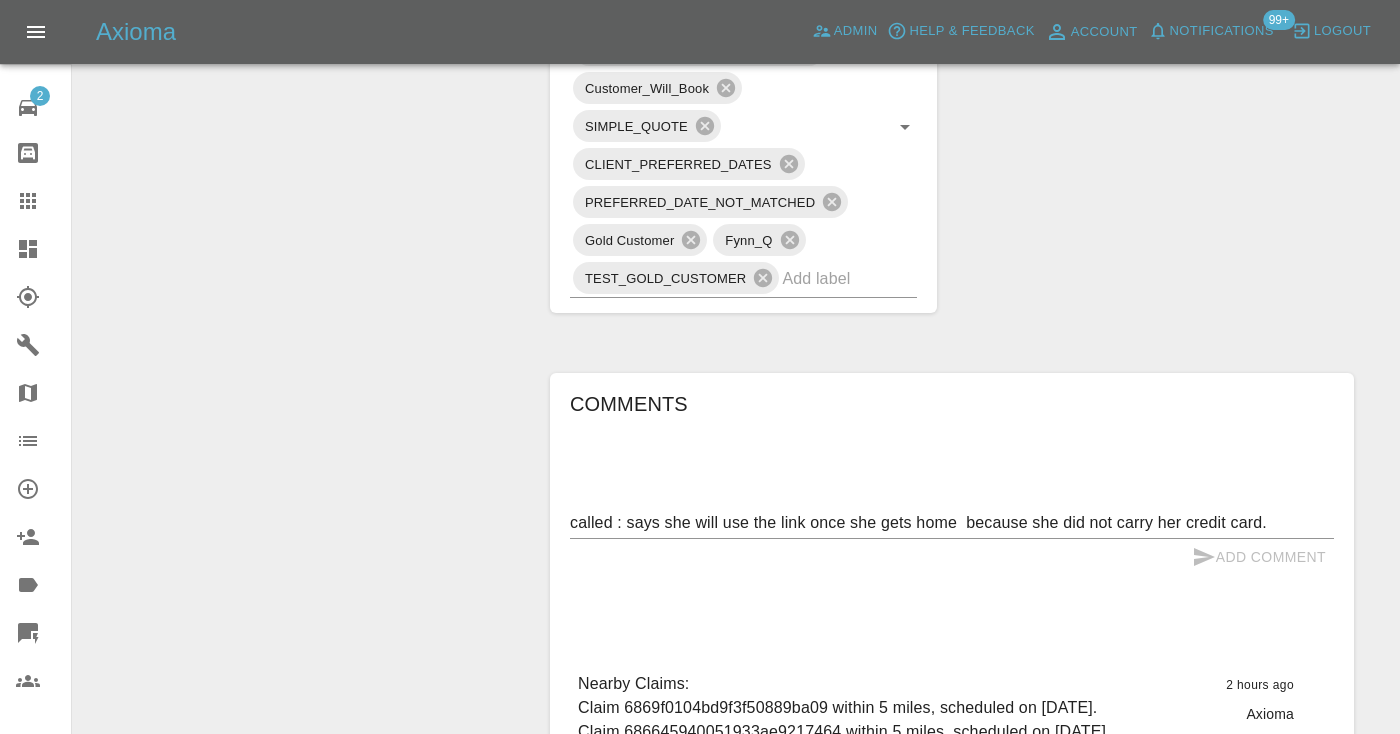 type 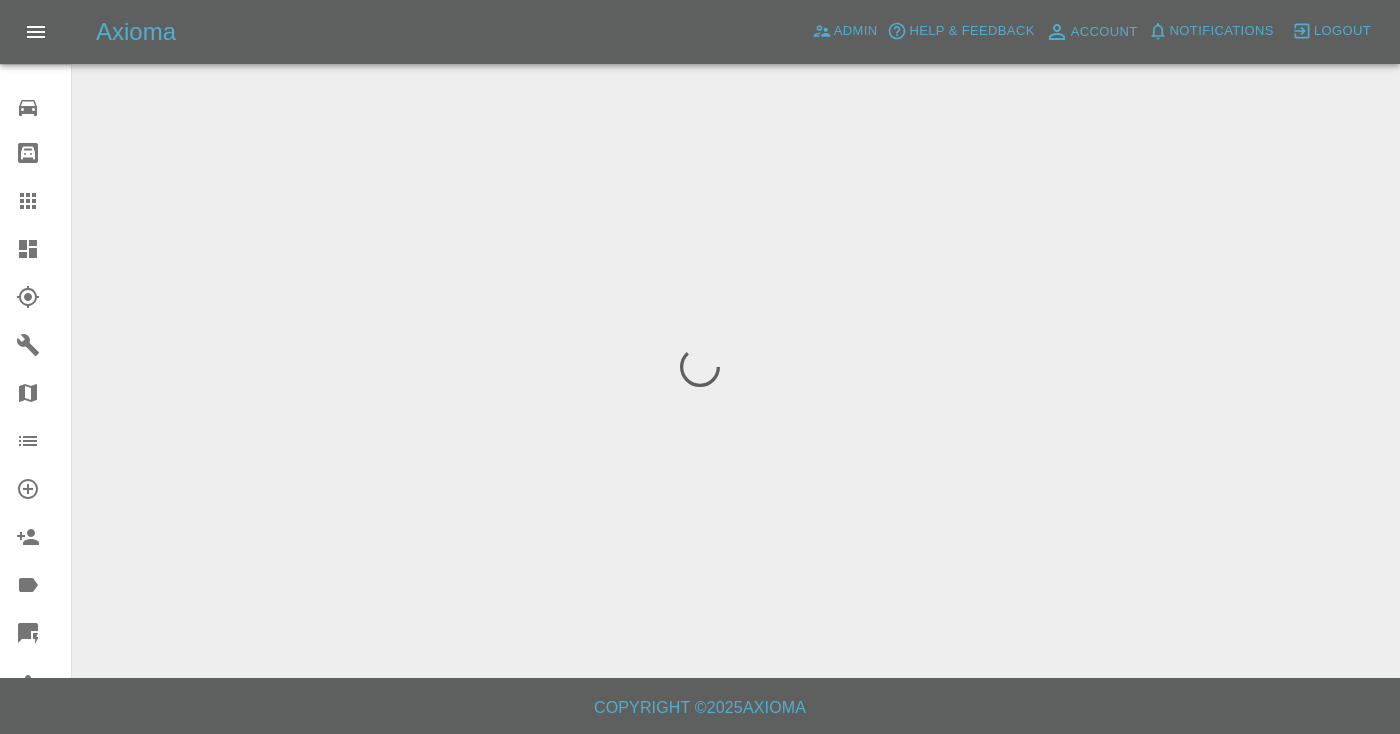 scroll, scrollTop: 0, scrollLeft: 0, axis: both 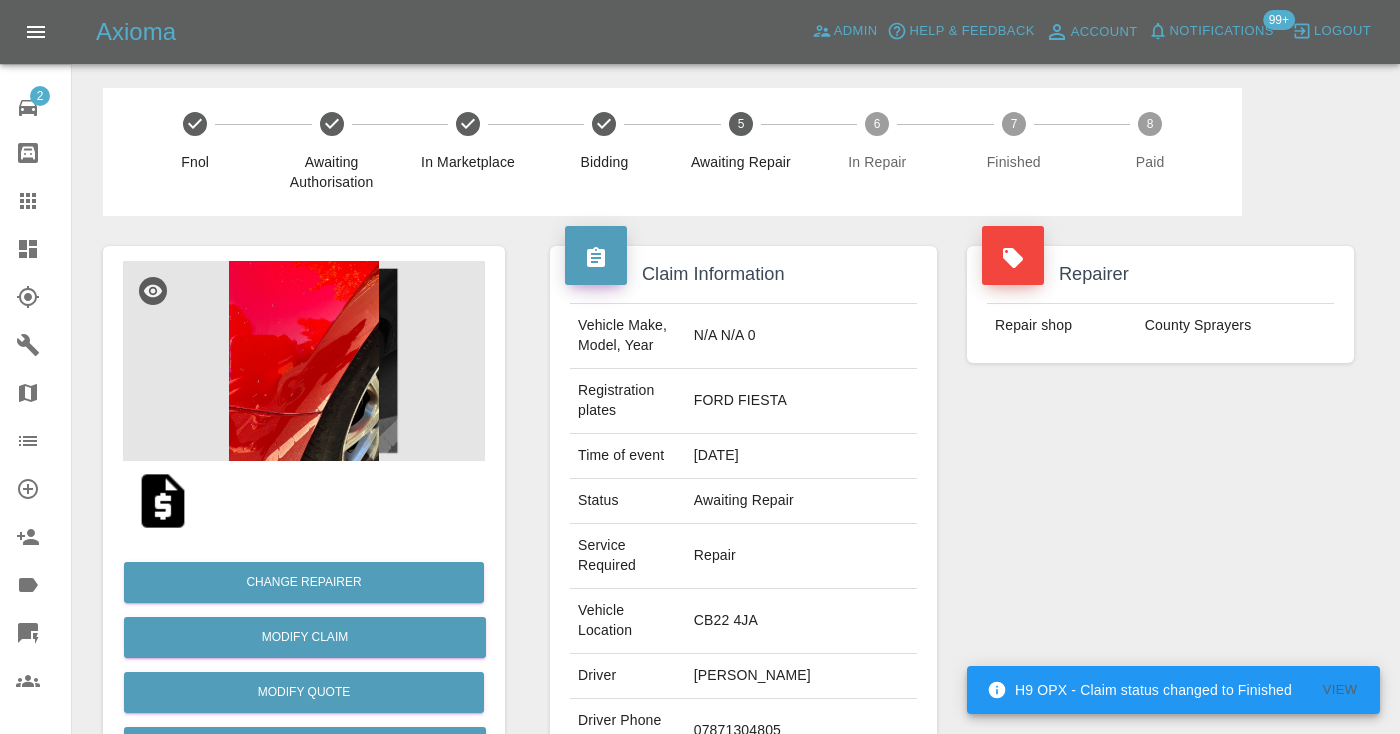 click on "07871304805" at bounding box center [801, 731] 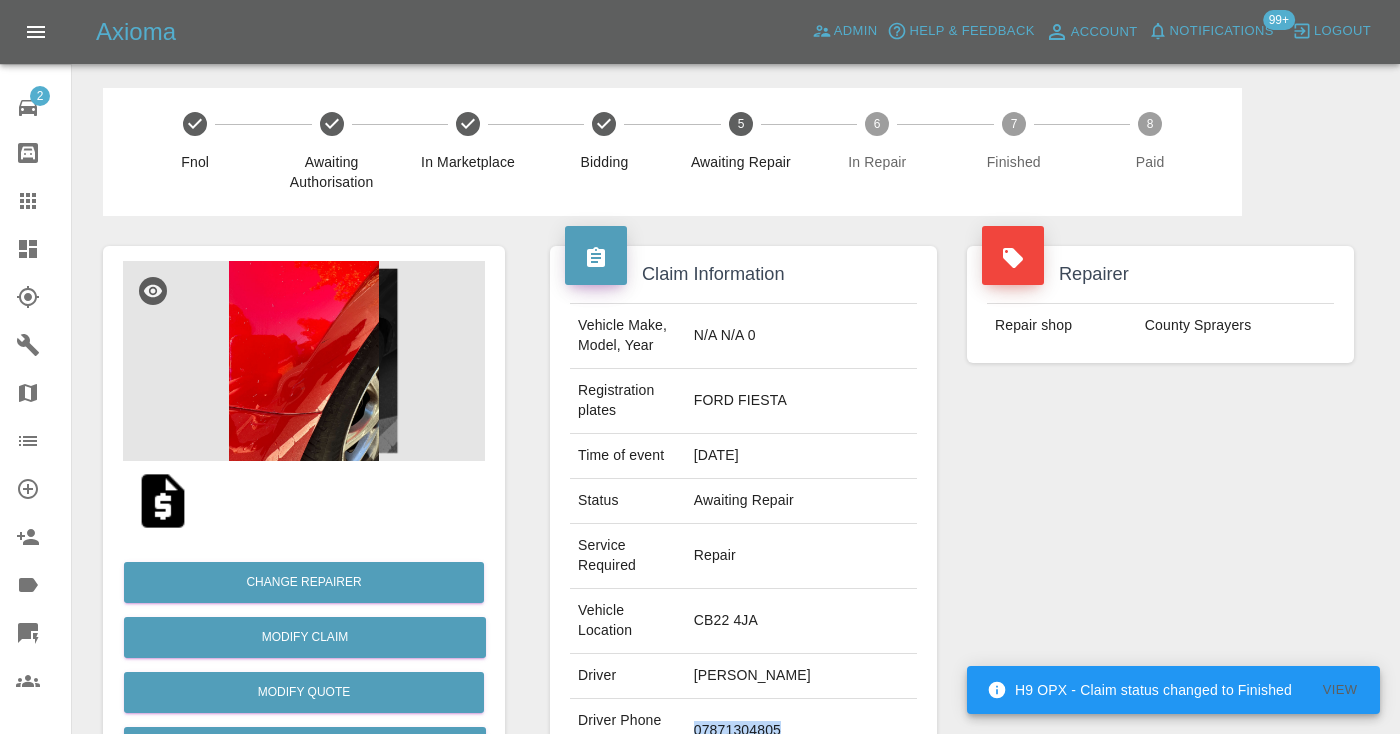click on "07871304805" at bounding box center [801, 731] 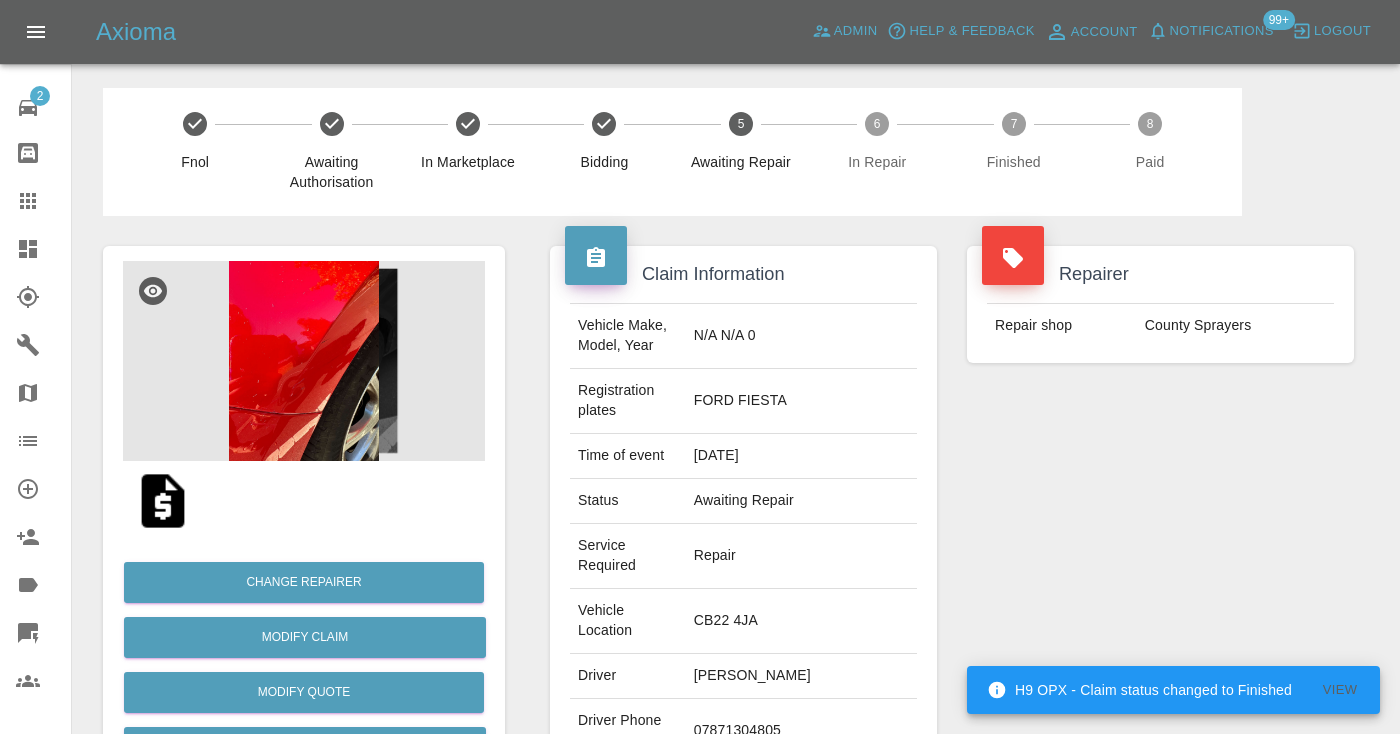 click on "Repairer Repair shop County Sprayers" at bounding box center (1160, 564) 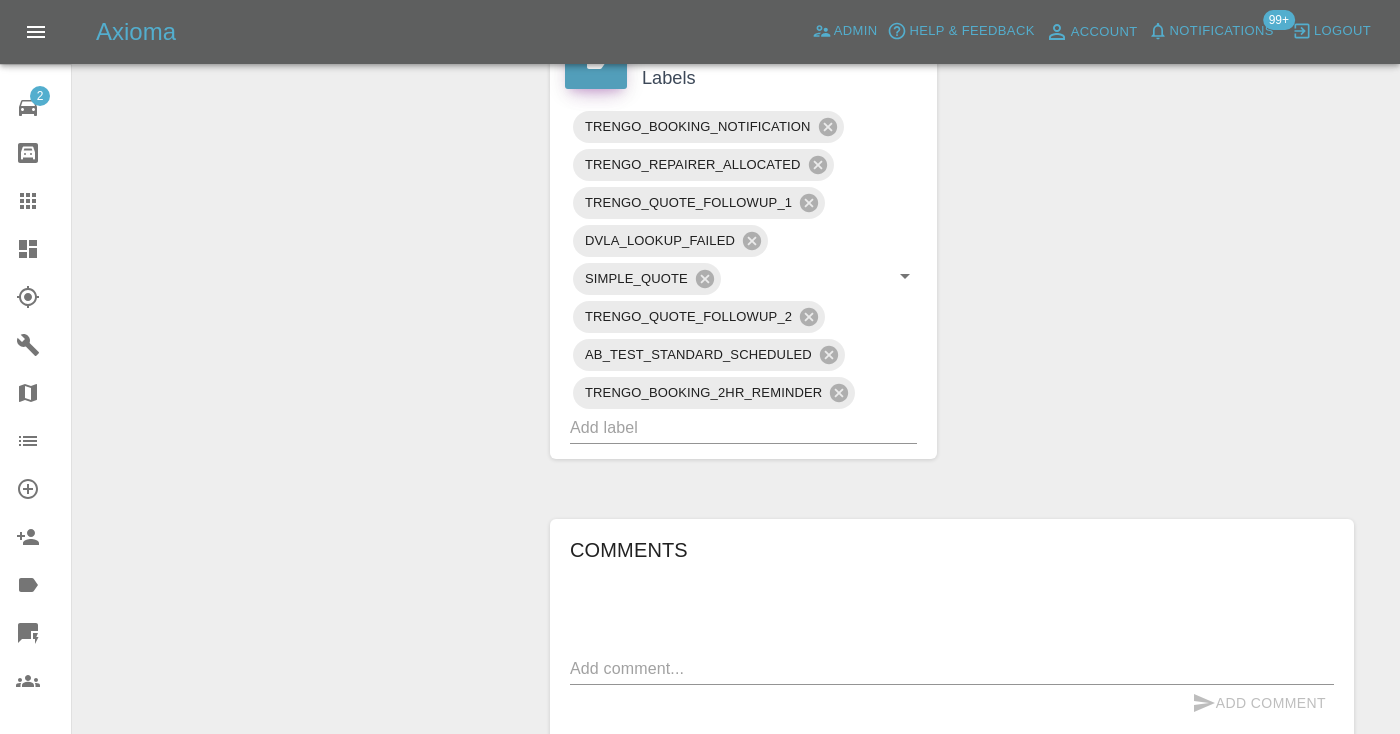 scroll, scrollTop: 1168, scrollLeft: 0, axis: vertical 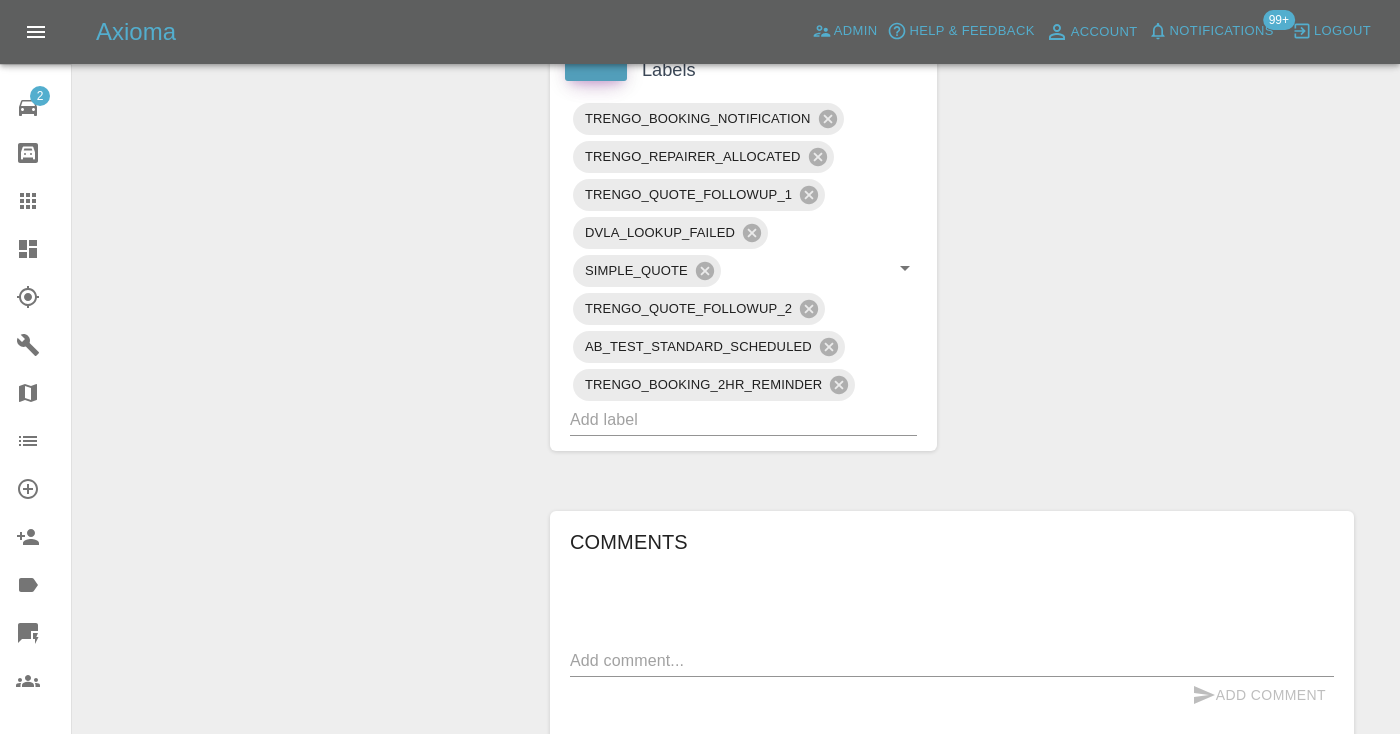 click at bounding box center [952, 660] 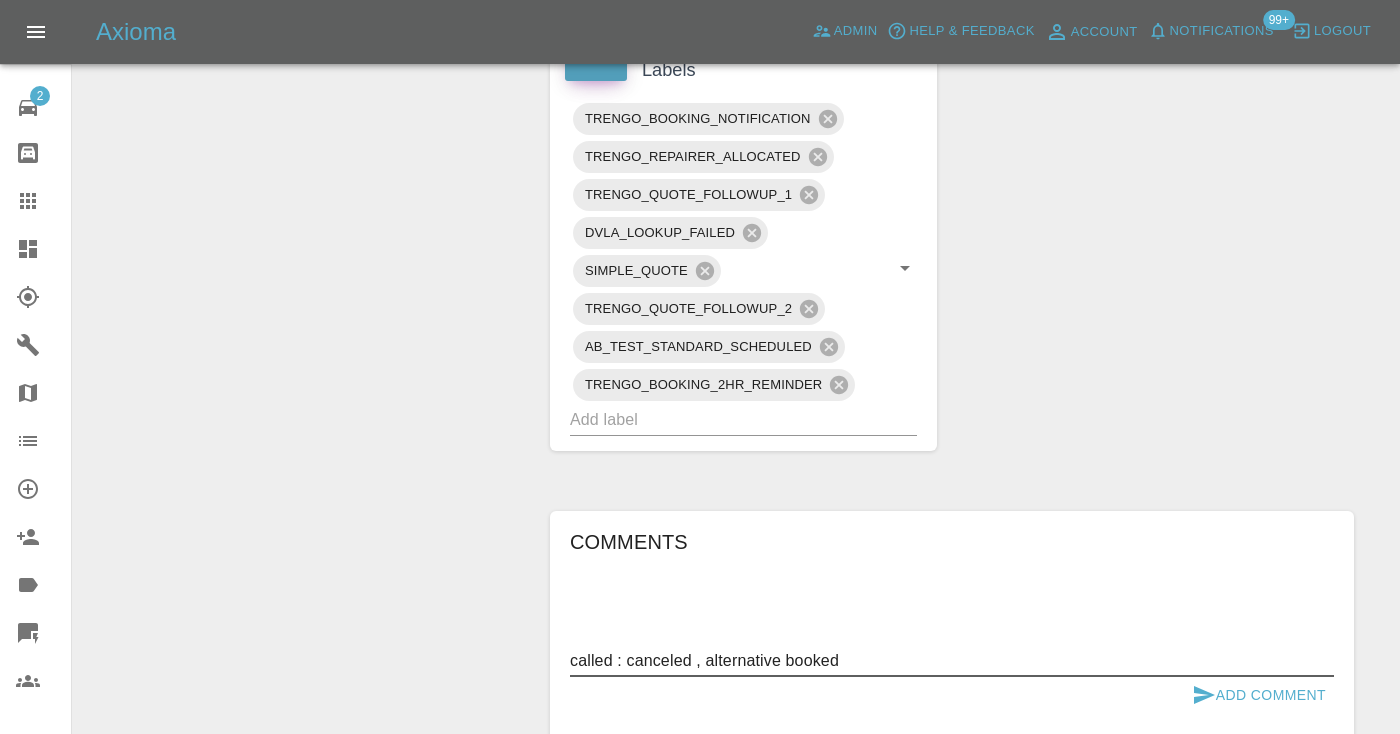 type on "called : canceled , alternative booked" 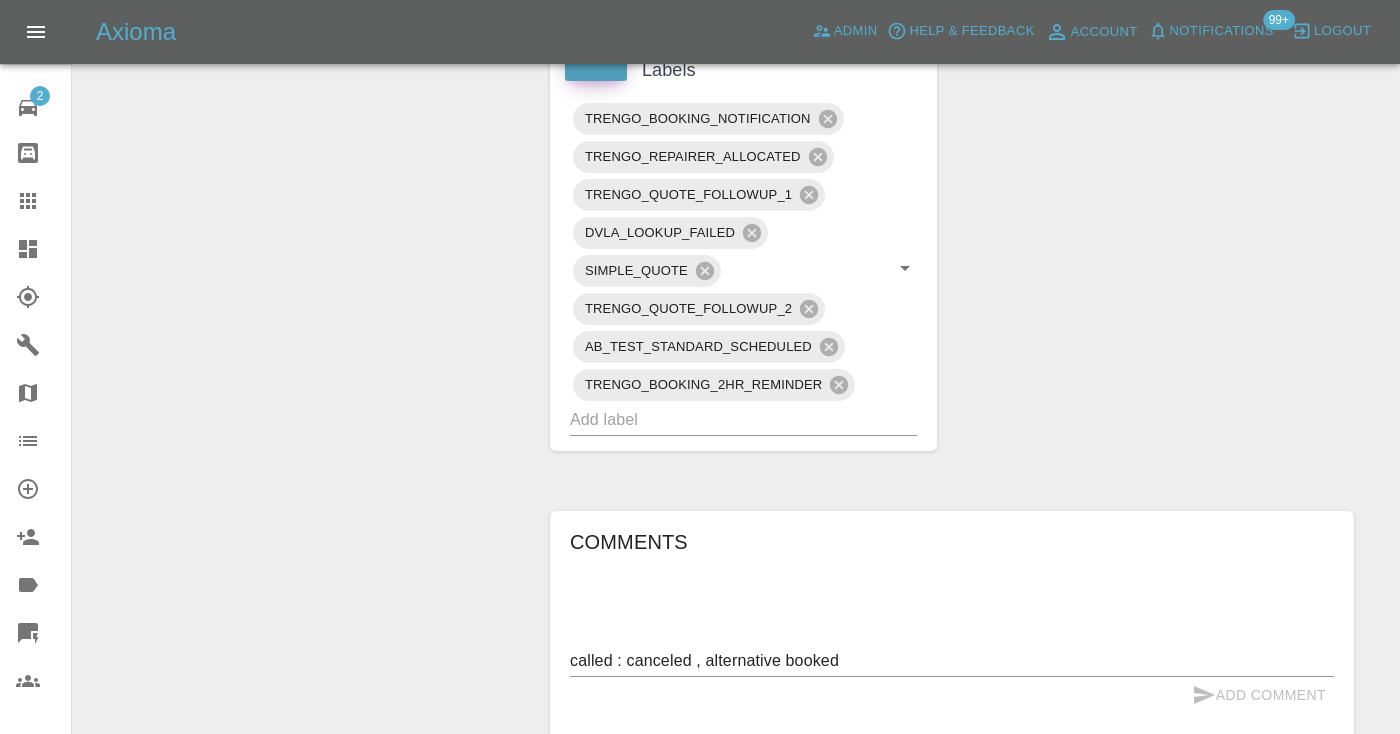 type 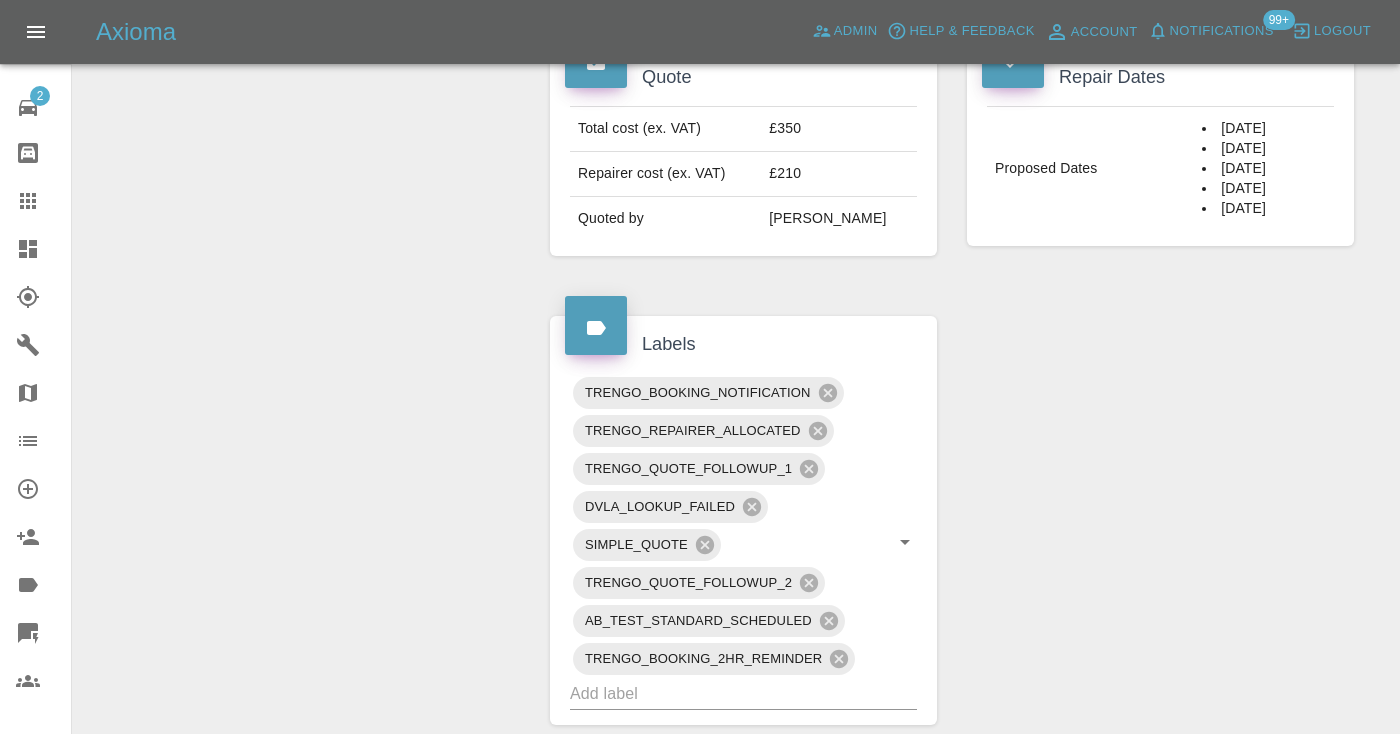 scroll, scrollTop: 924, scrollLeft: 0, axis: vertical 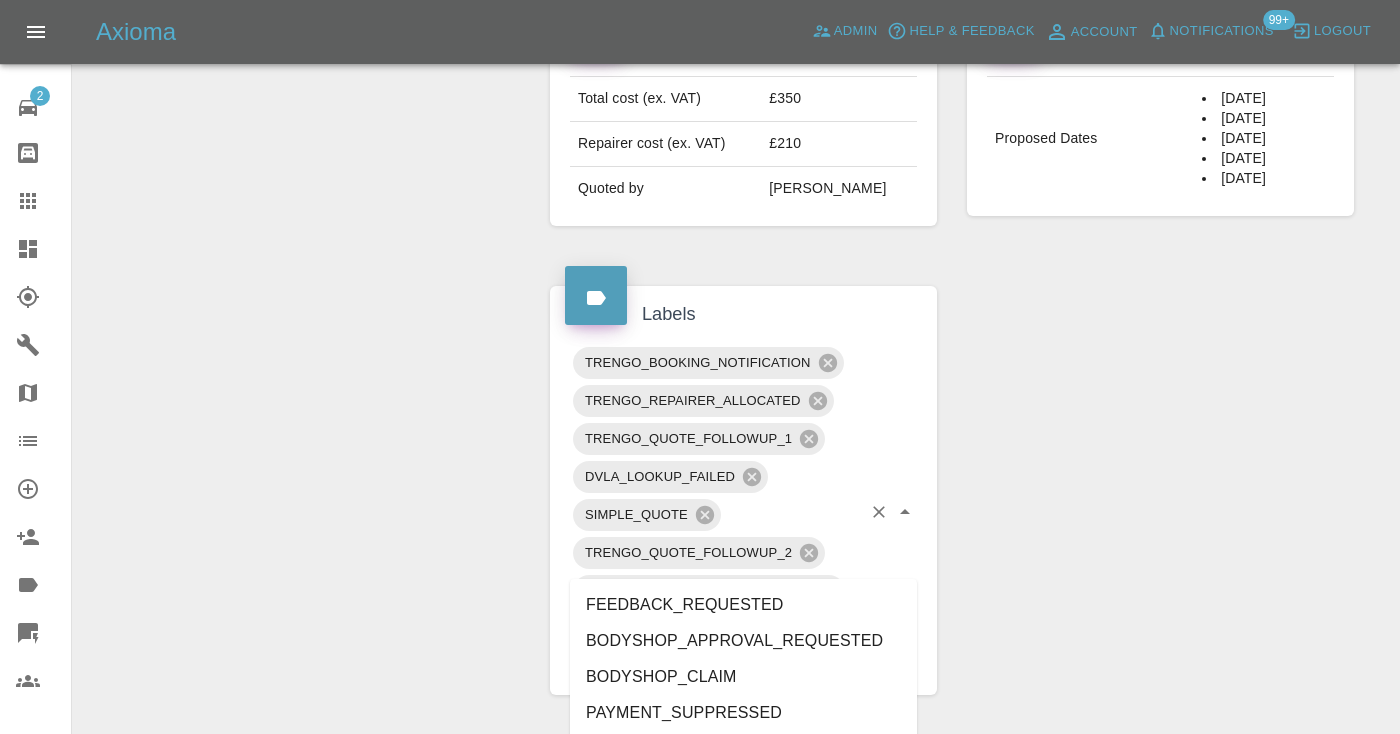 click at bounding box center [715, 663] 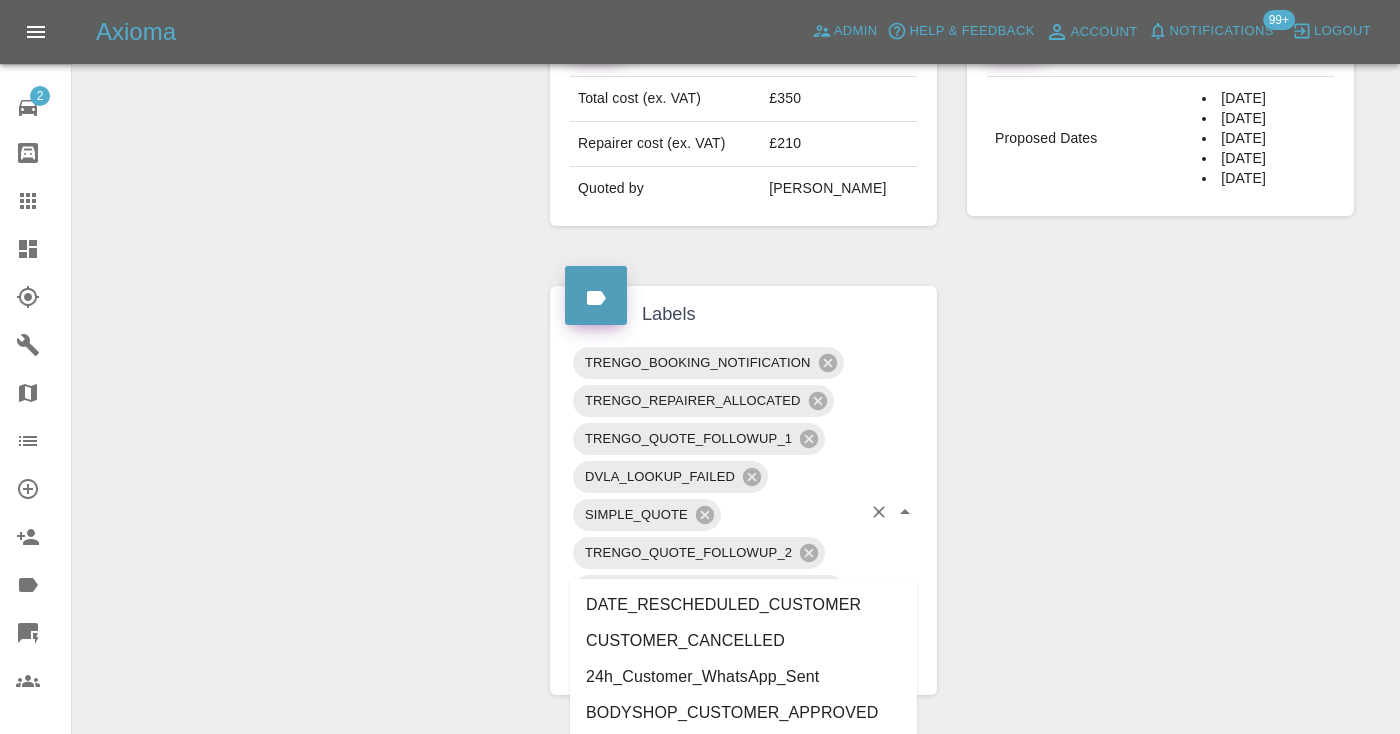 type on "cust" 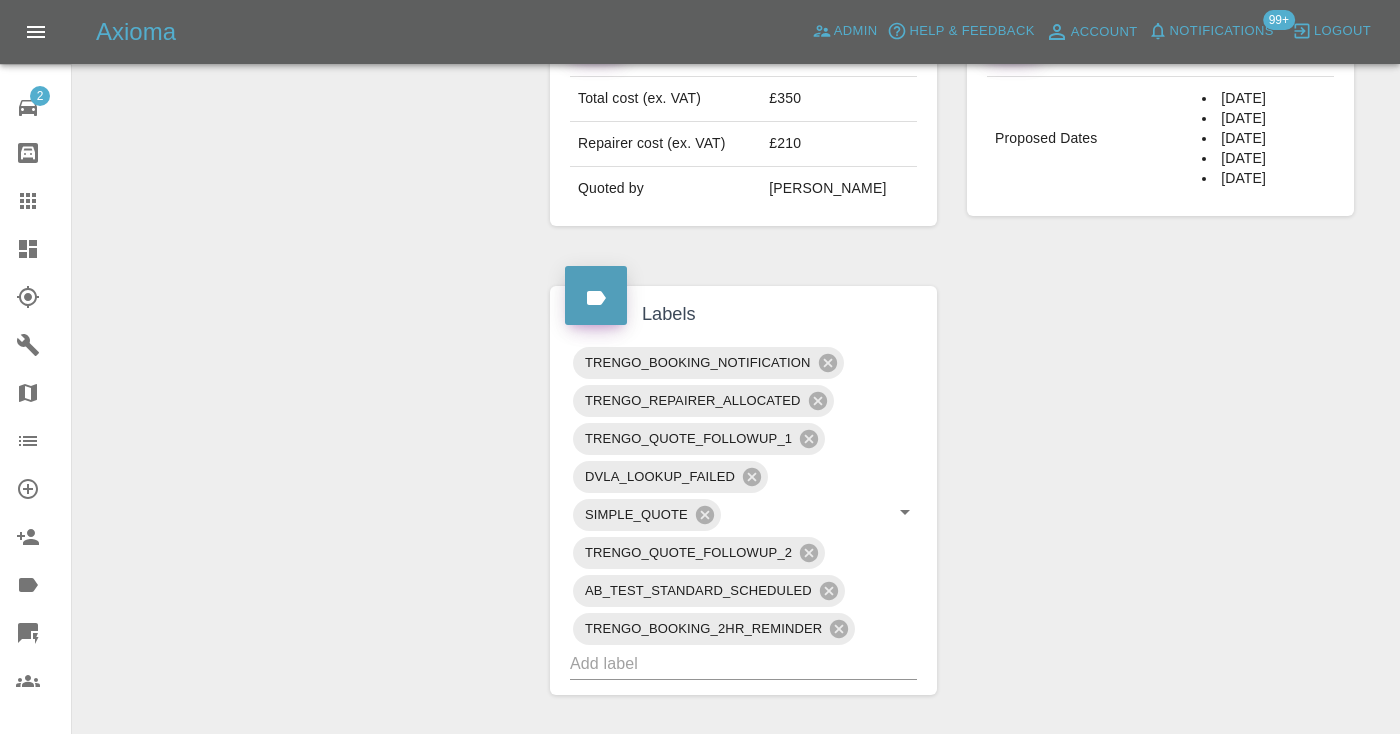 click on "Change Repairer Modify Claim Modify Quote Rollback Submit Payment Archive" at bounding box center (304, 287) 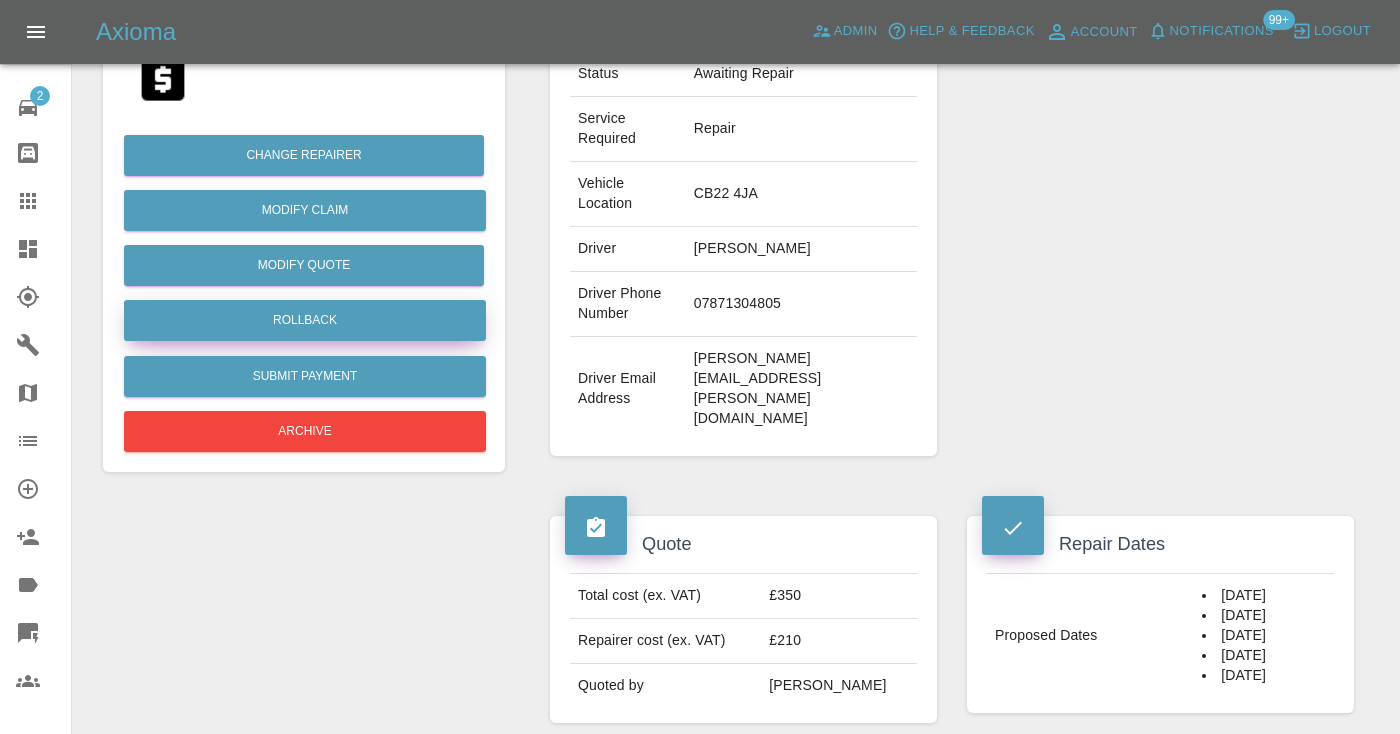 scroll, scrollTop: 419, scrollLeft: 0, axis: vertical 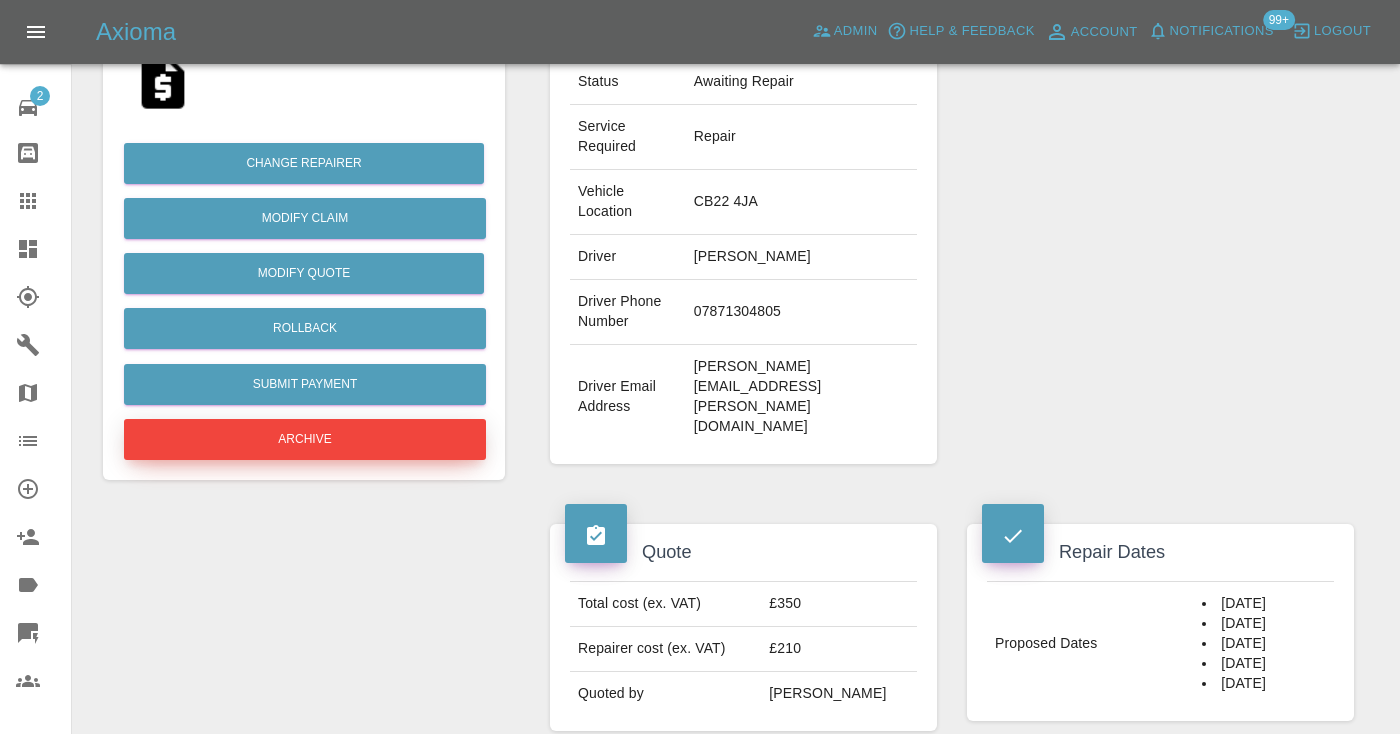 click on "Archive" at bounding box center (305, 439) 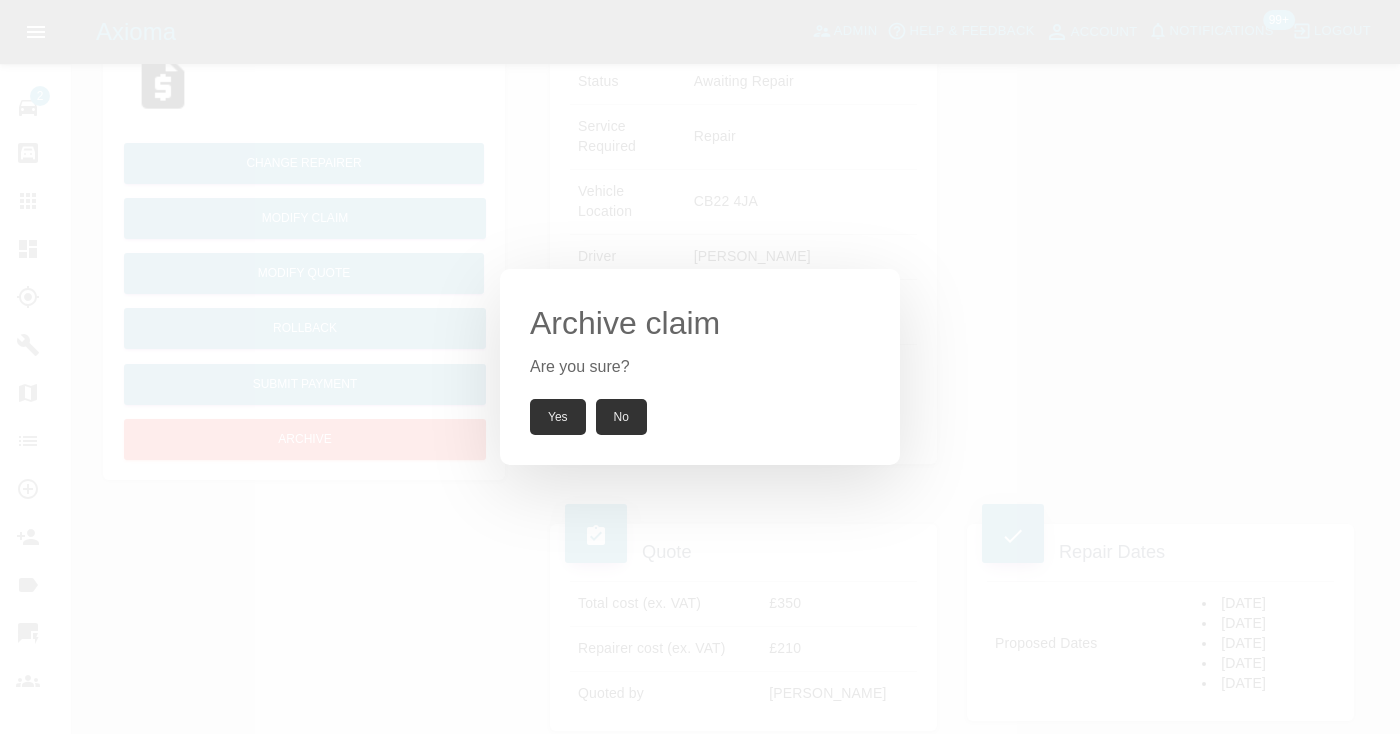 click on "Yes" at bounding box center [558, 417] 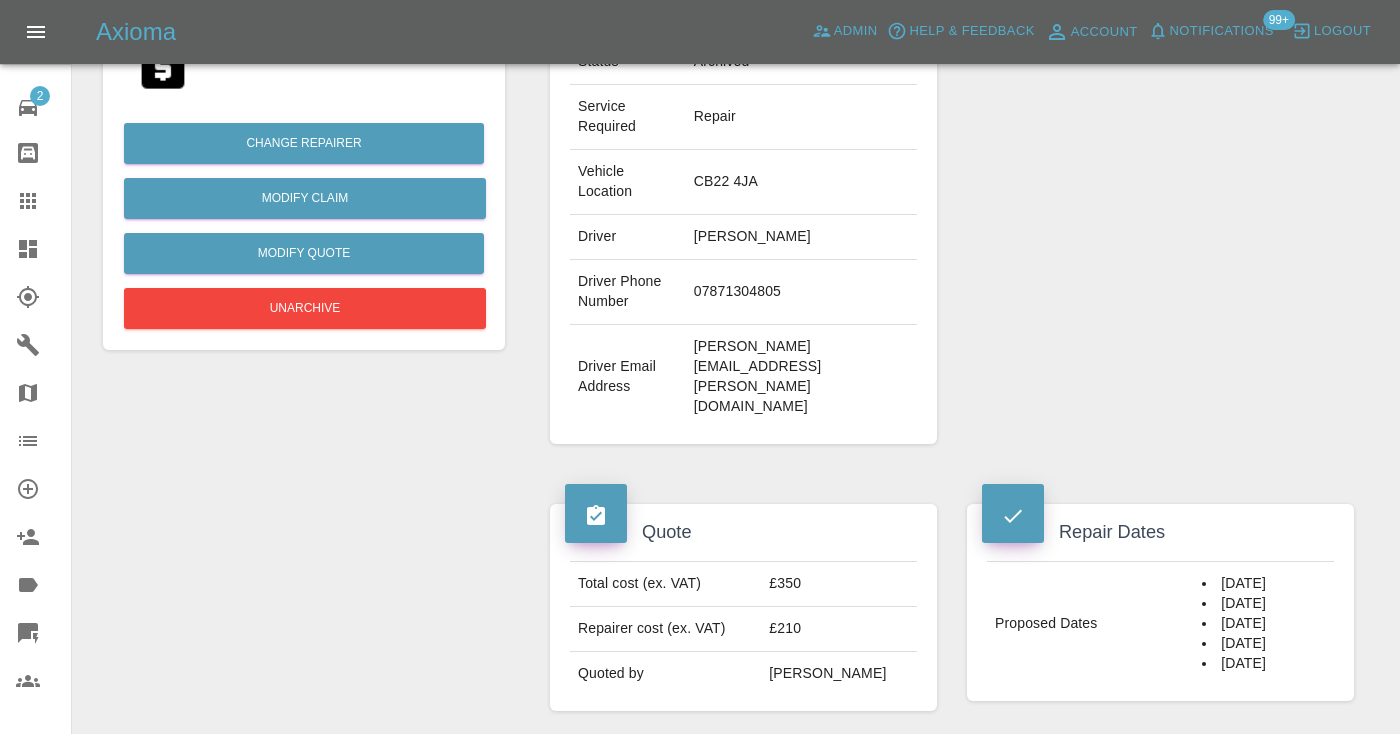 click 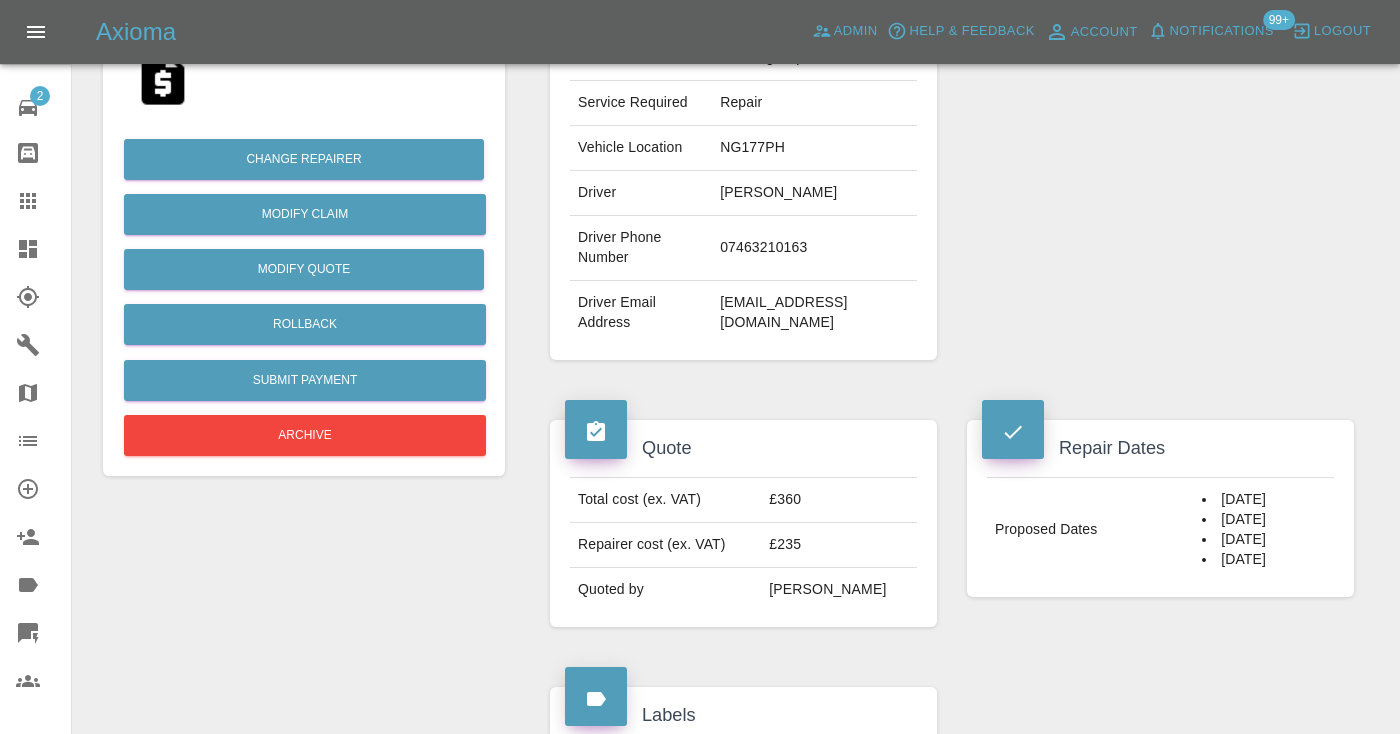 scroll, scrollTop: 415, scrollLeft: 0, axis: vertical 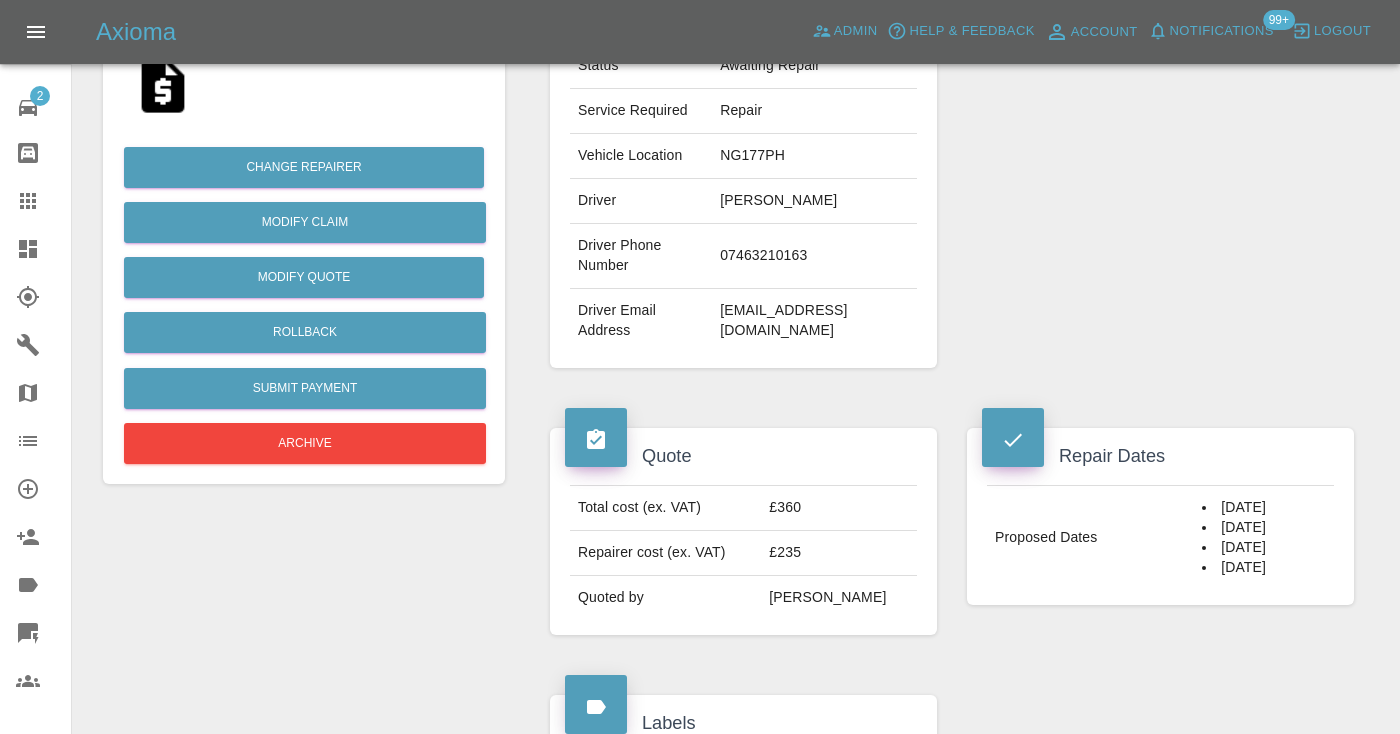 click on "07463210163" at bounding box center (814, 256) 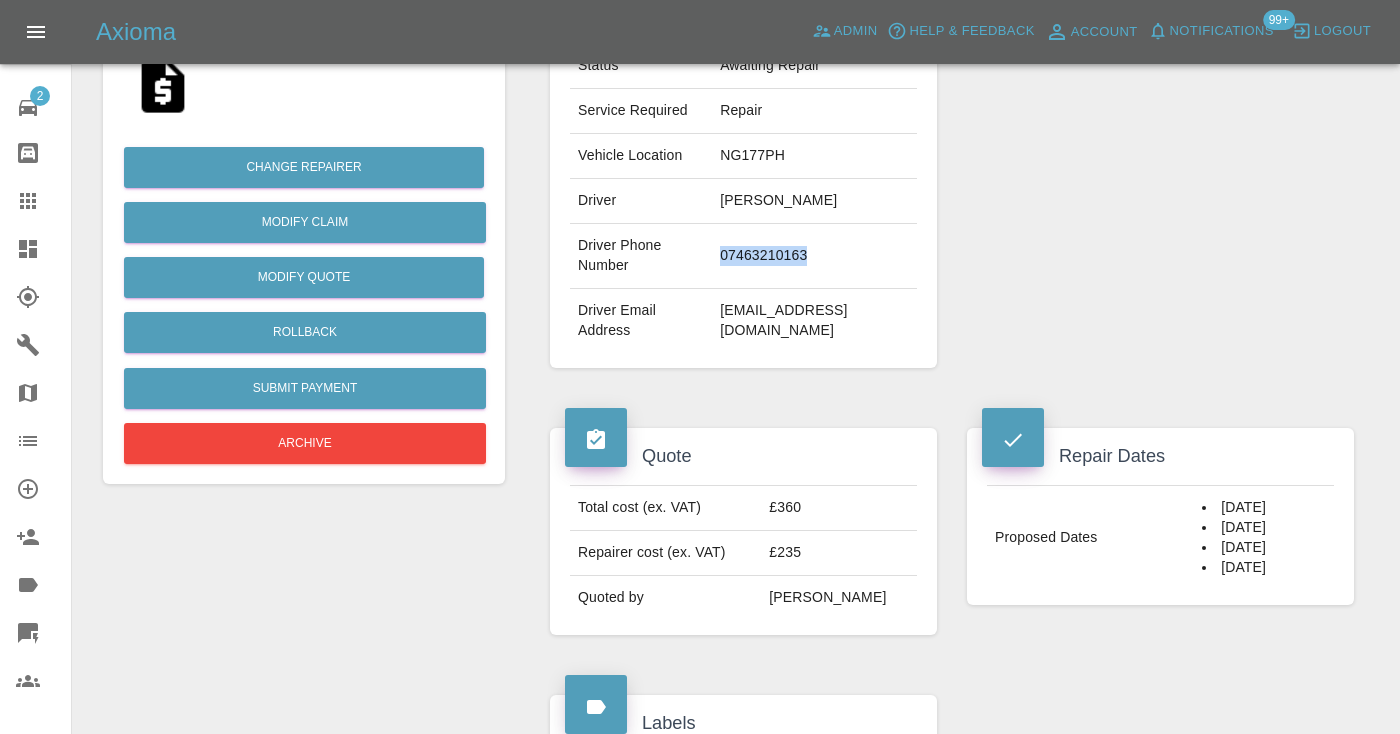 click on "07463210163" at bounding box center (814, 256) 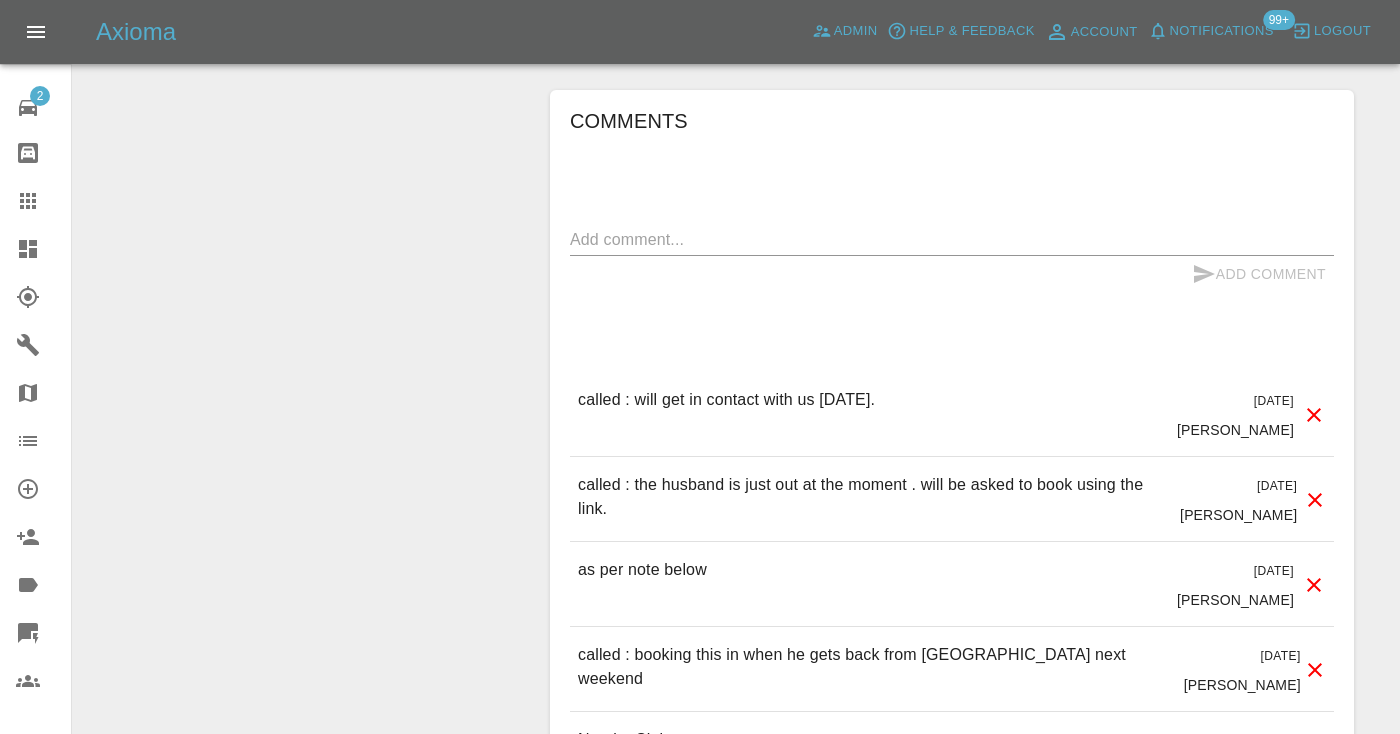 scroll, scrollTop: 1677, scrollLeft: 0, axis: vertical 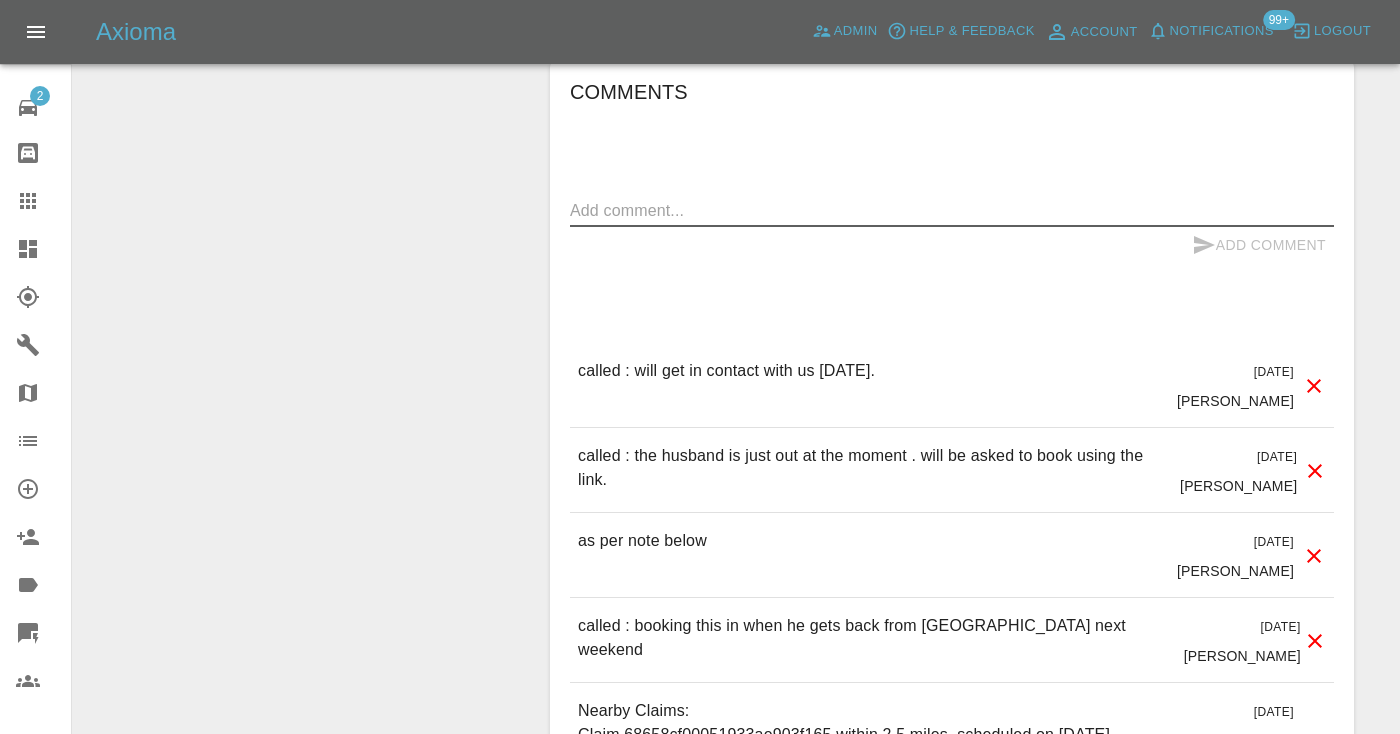 click at bounding box center (952, 210) 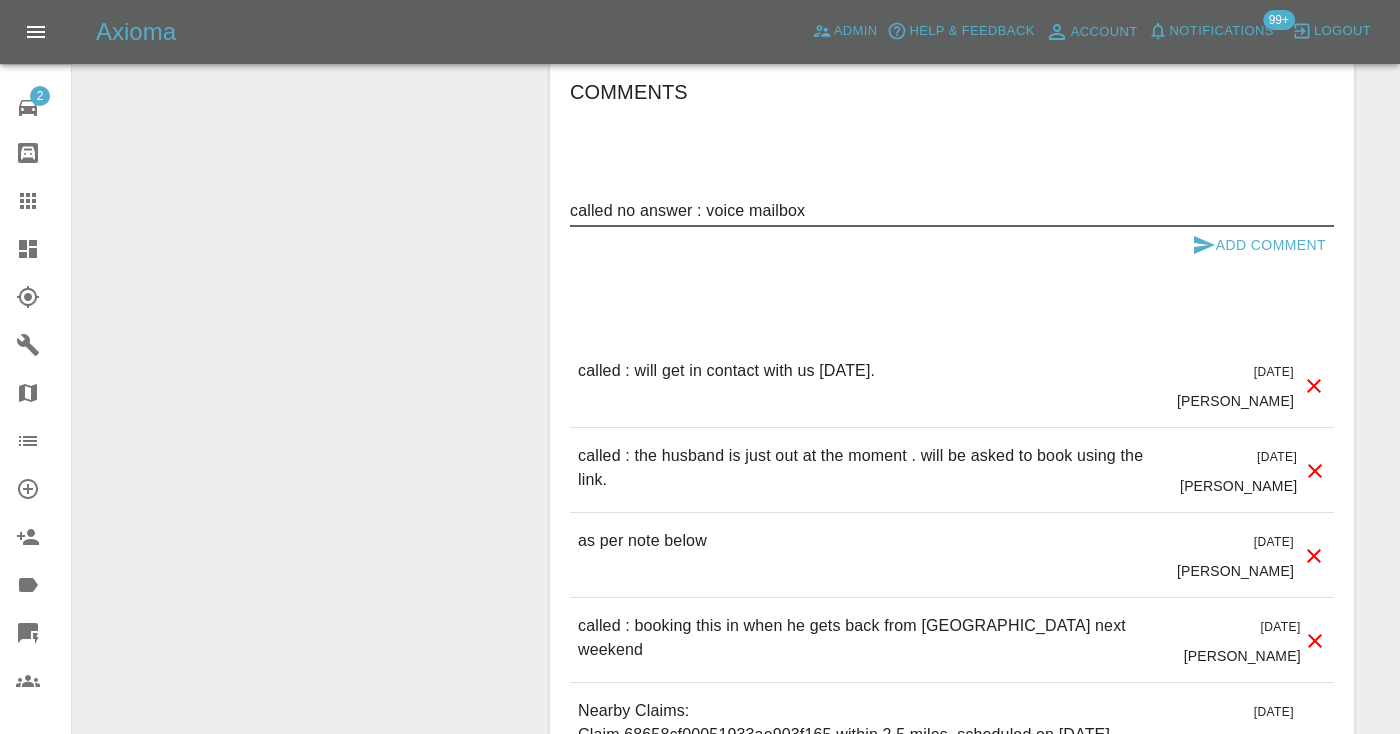 type on "called no answer : voice mailbox" 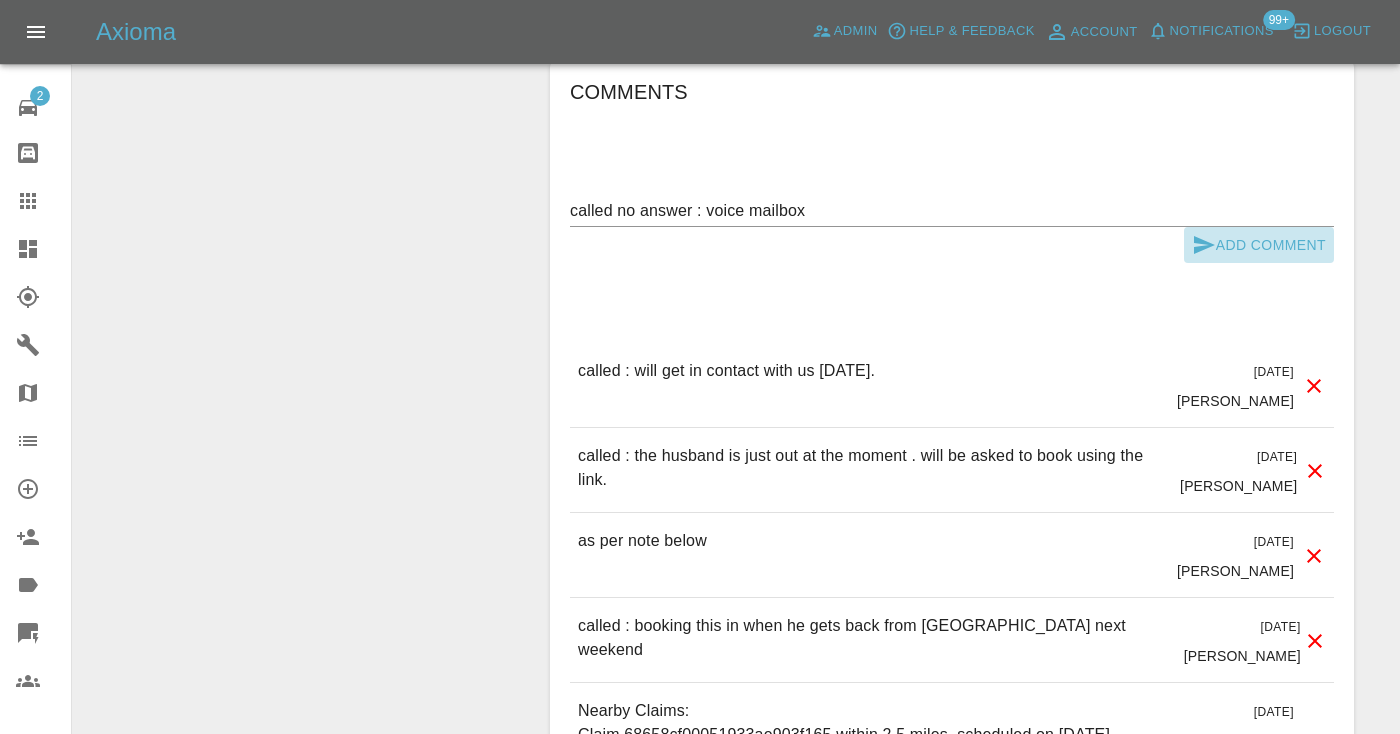 click 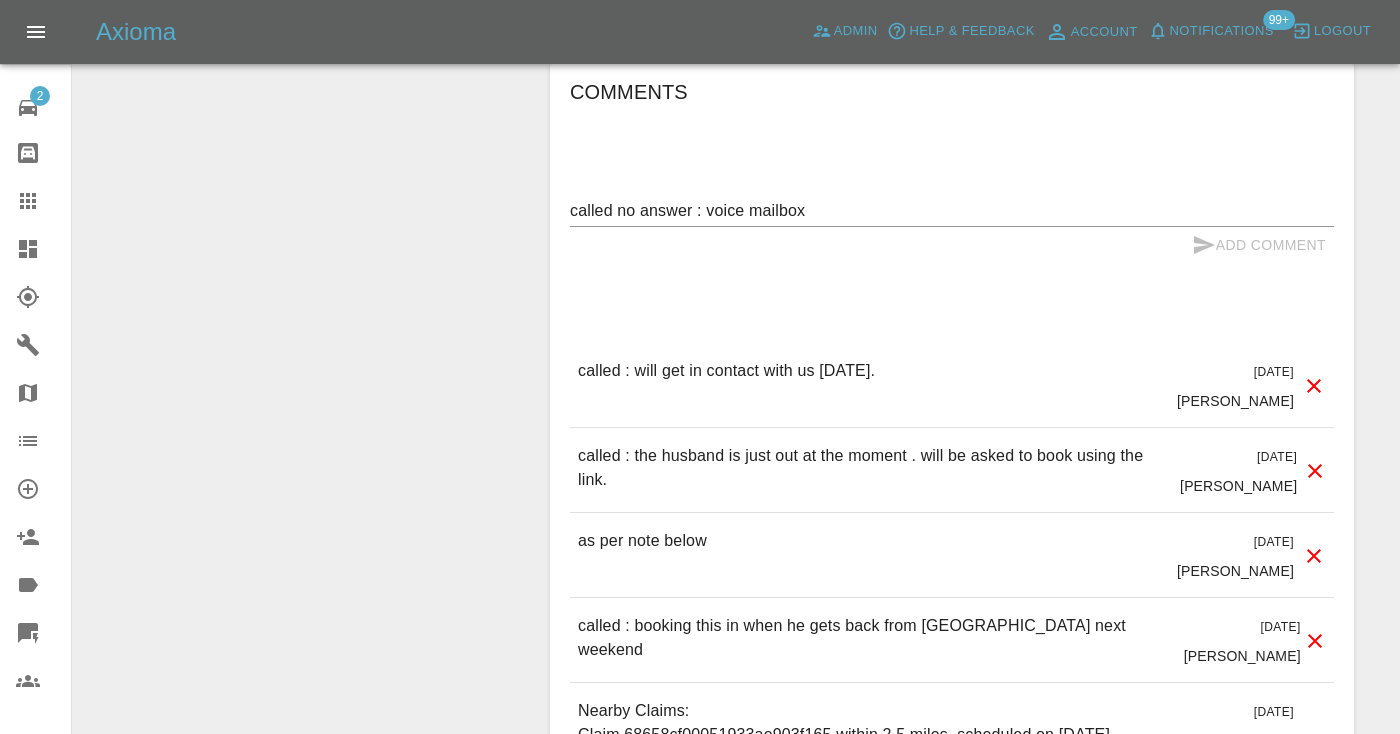 type 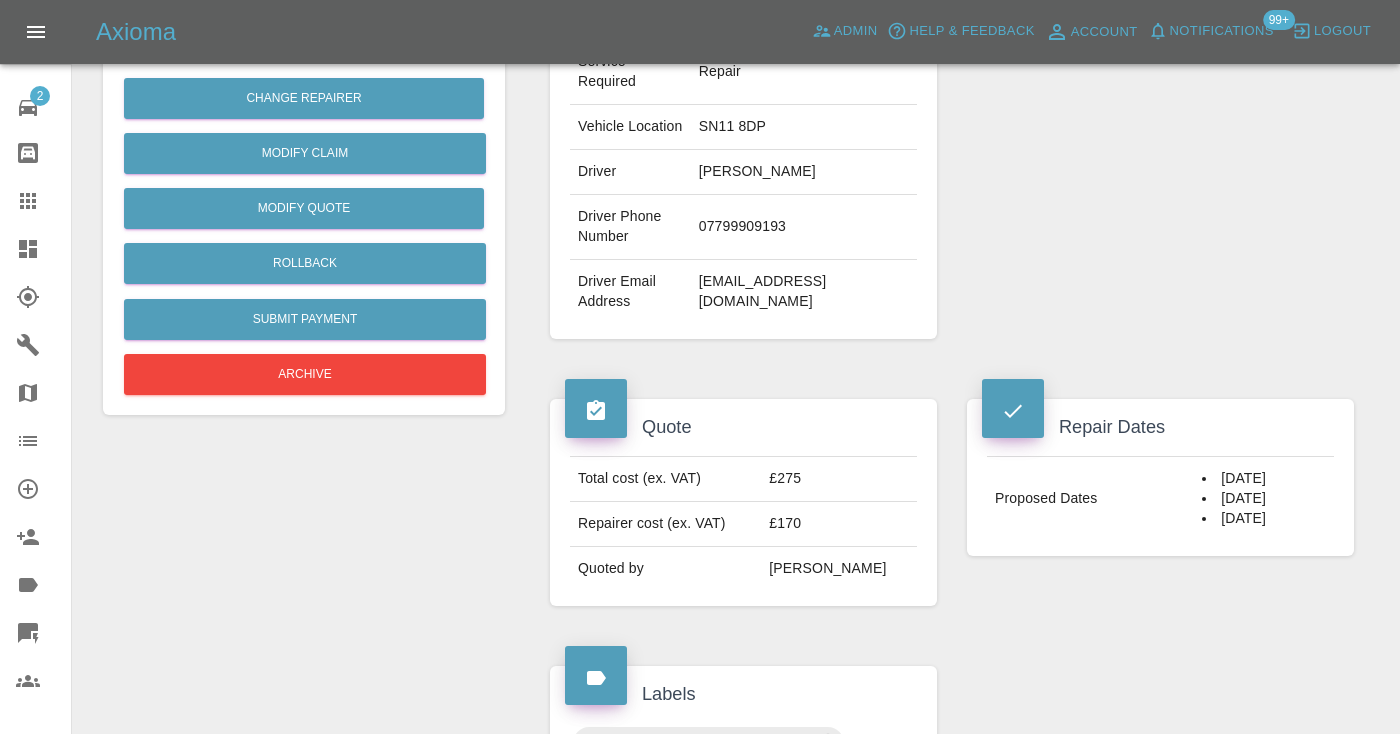 scroll, scrollTop: 490, scrollLeft: 0, axis: vertical 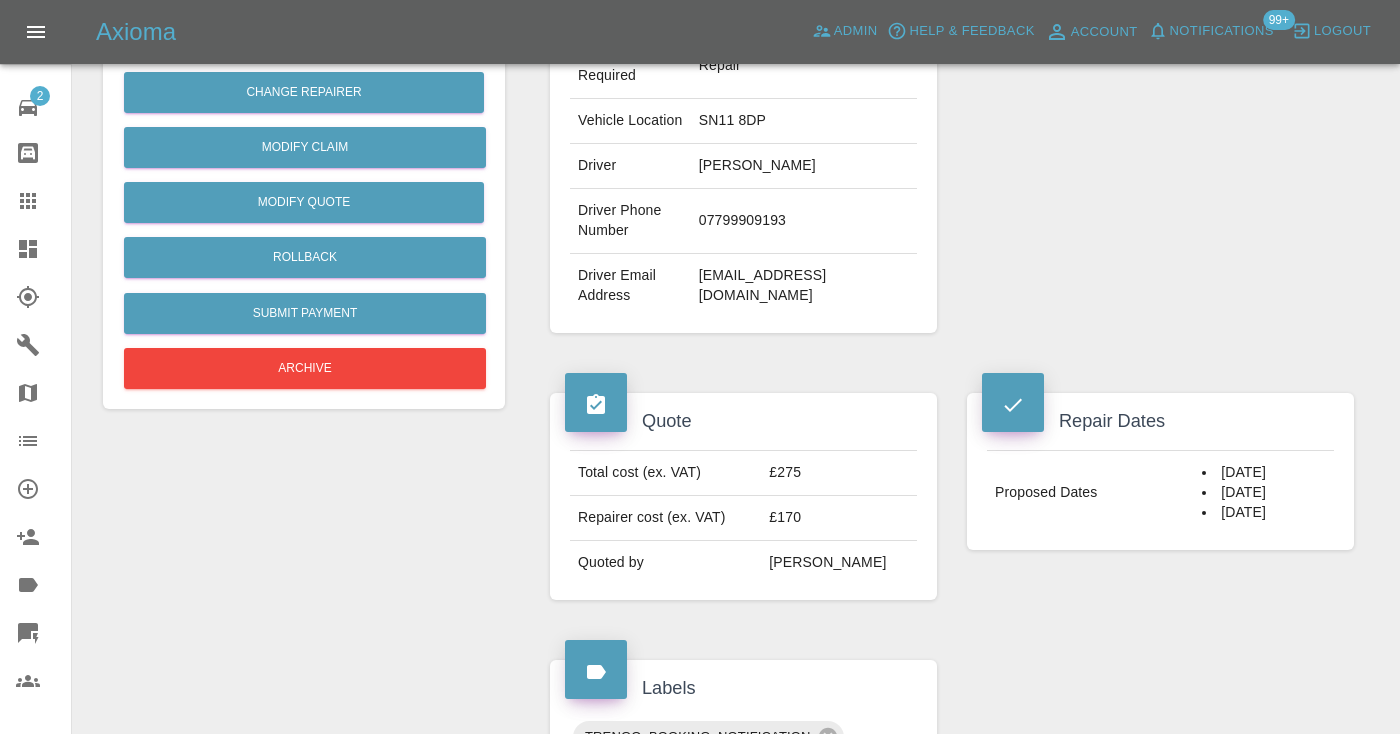 click on "07799909193" at bounding box center [804, 221] 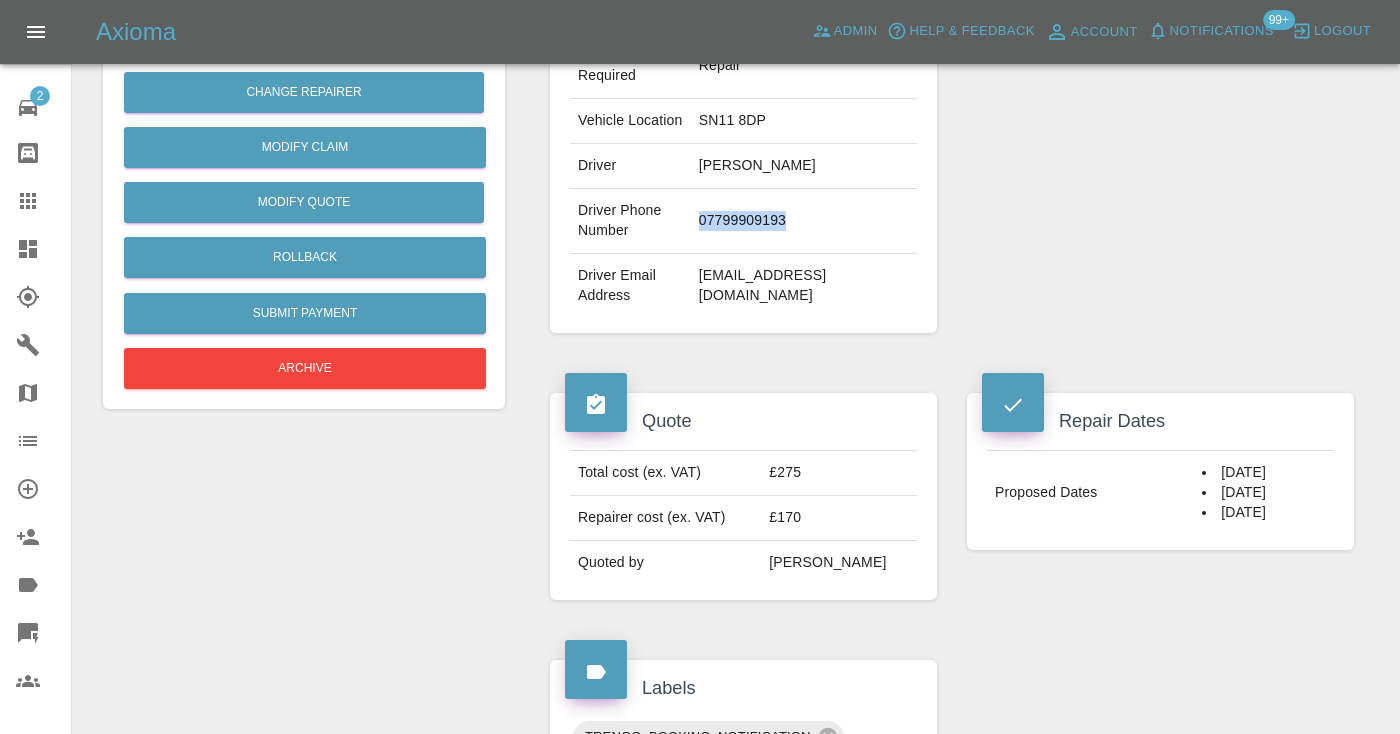 click on "07799909193" at bounding box center [804, 221] 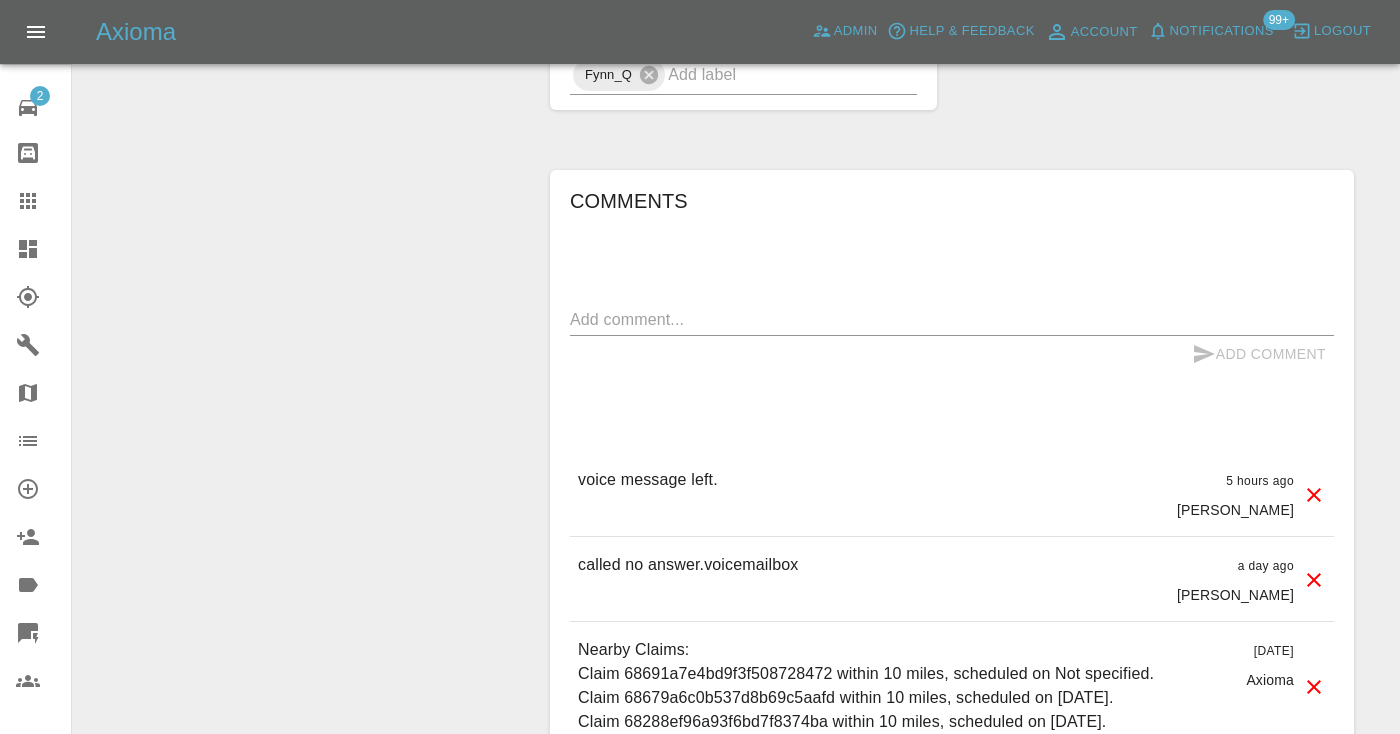 scroll, scrollTop: 1526, scrollLeft: 0, axis: vertical 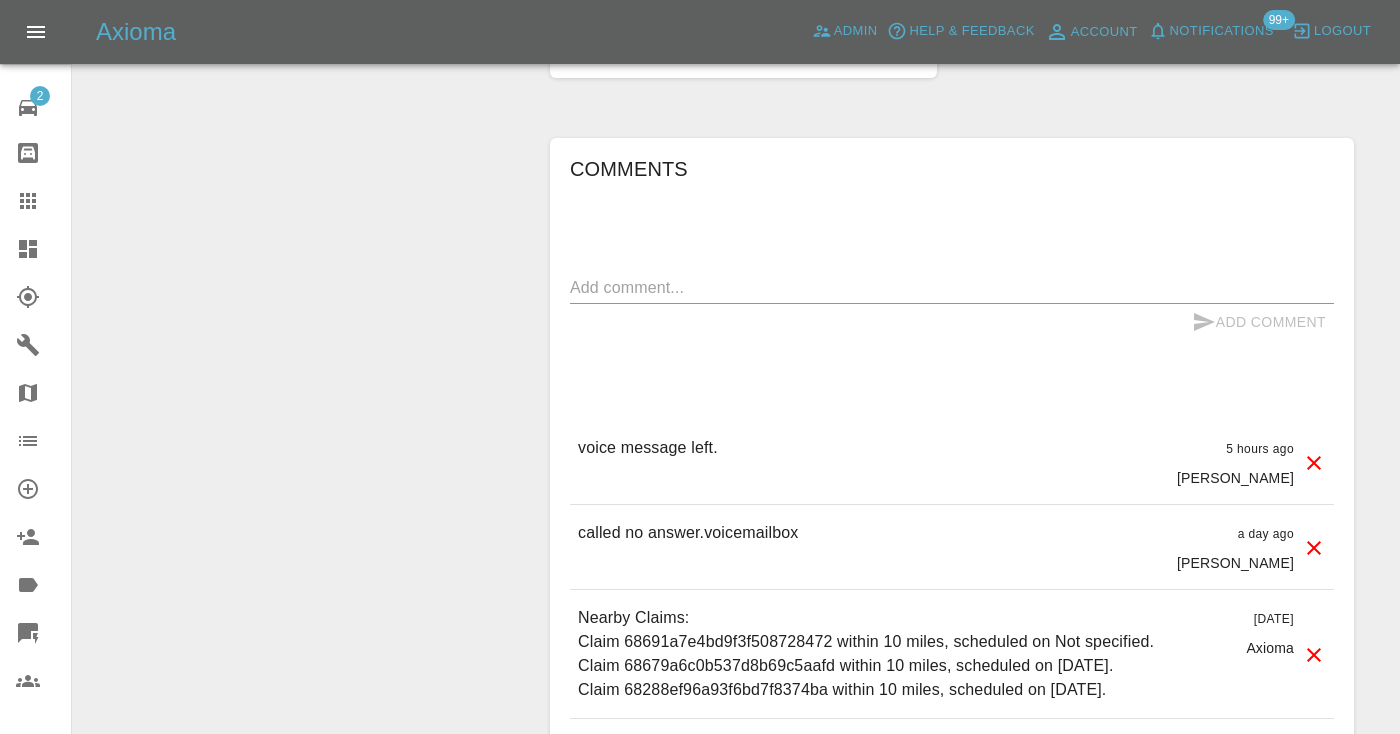 click at bounding box center [952, 287] 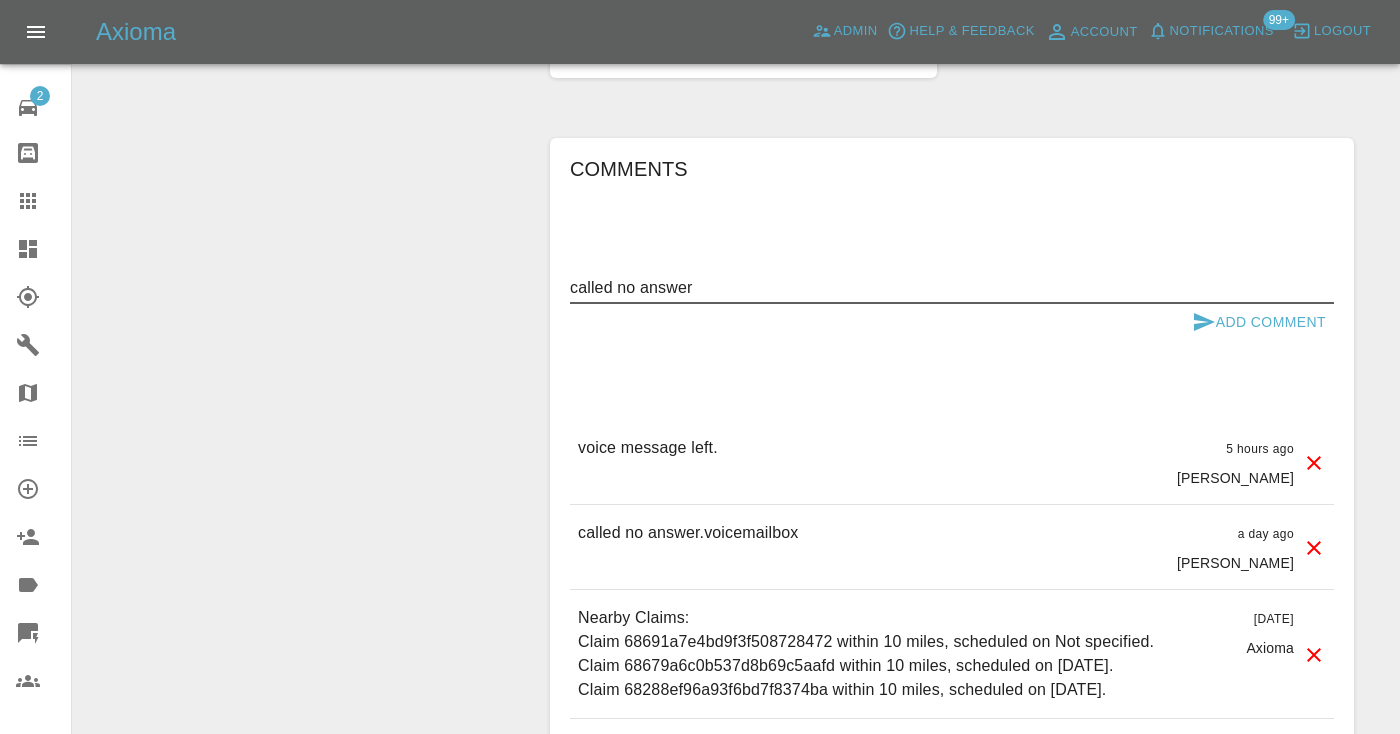 type on "called no answer" 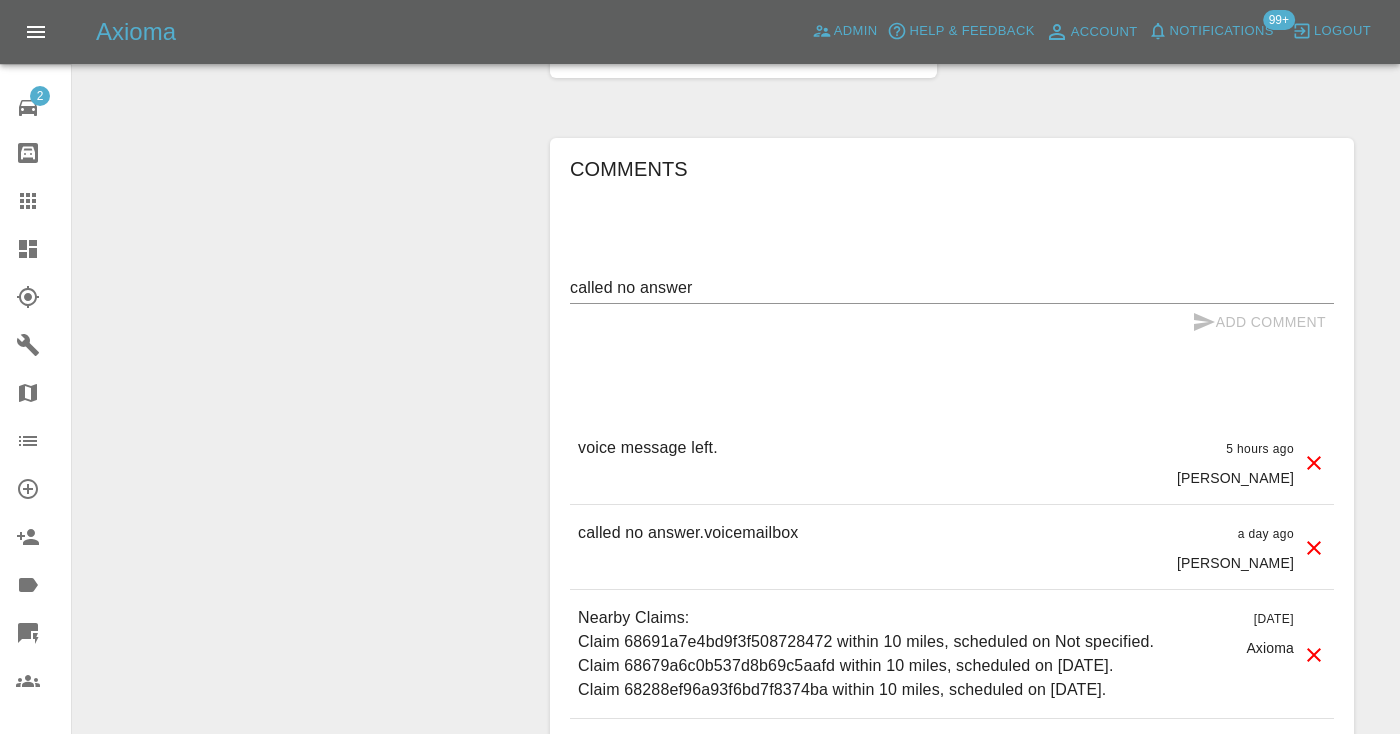 type 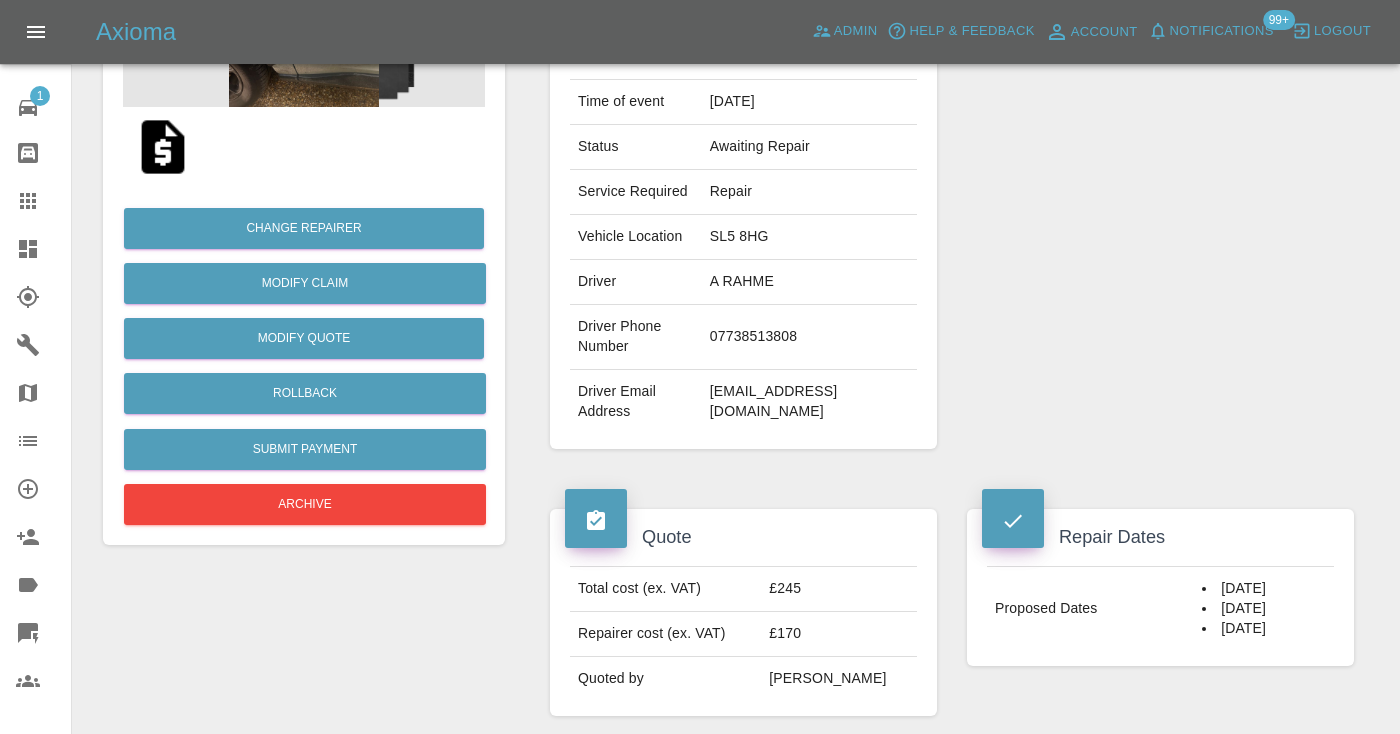 scroll, scrollTop: 304, scrollLeft: 0, axis: vertical 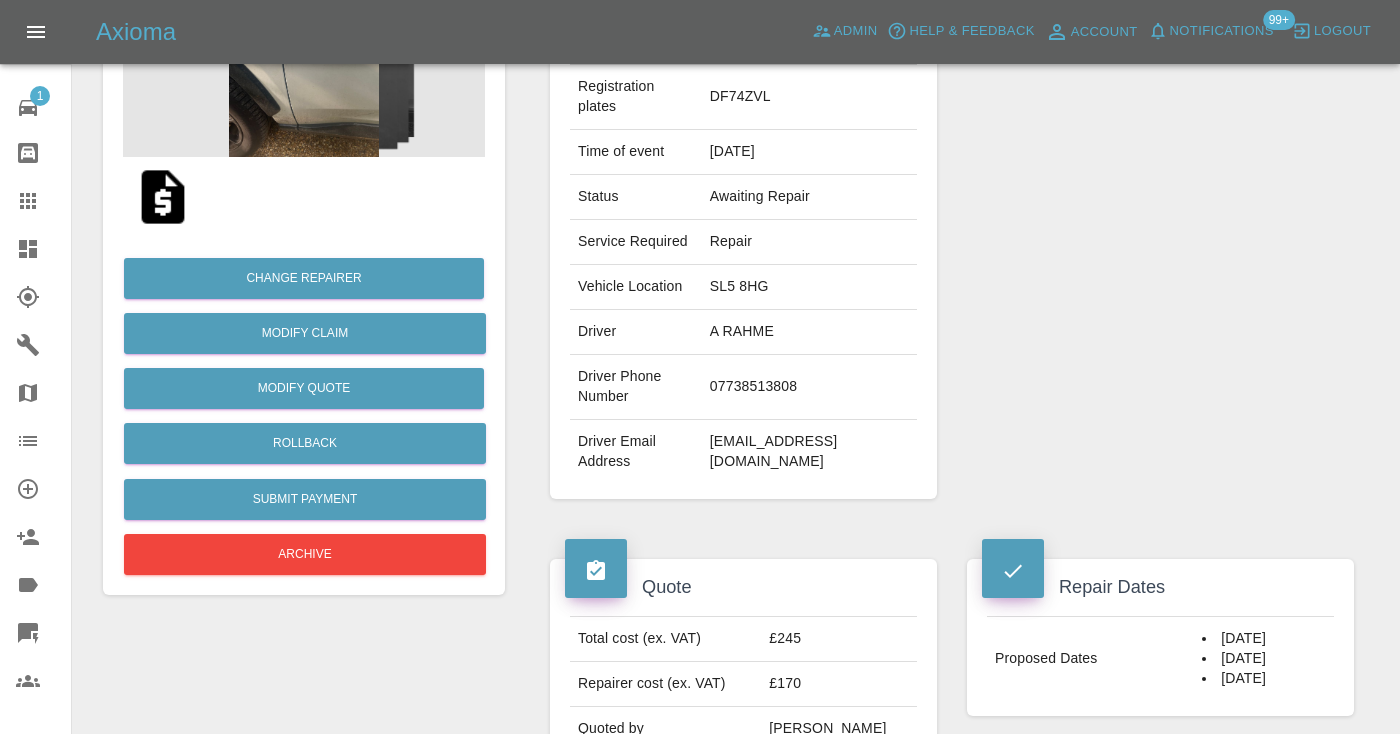click on "07738513808" at bounding box center [809, 387] 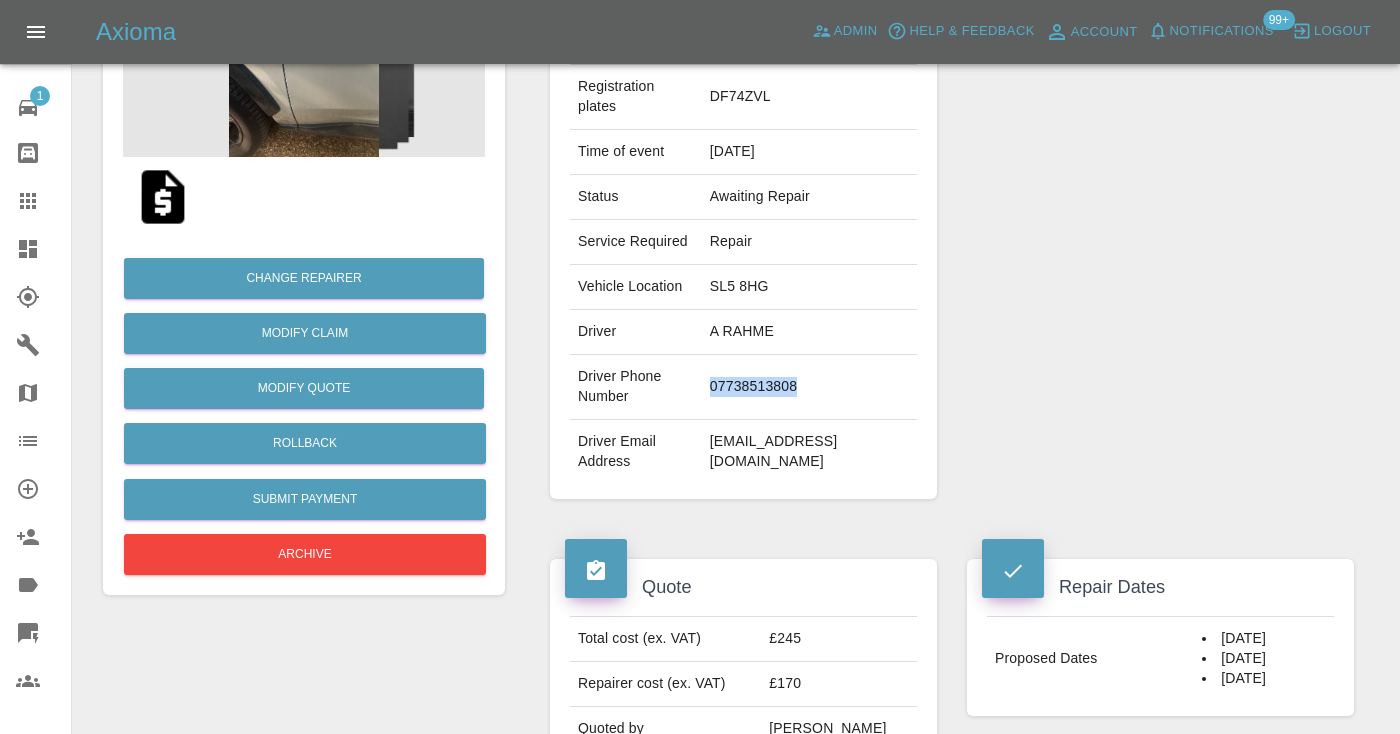 click on "07738513808" at bounding box center (809, 387) 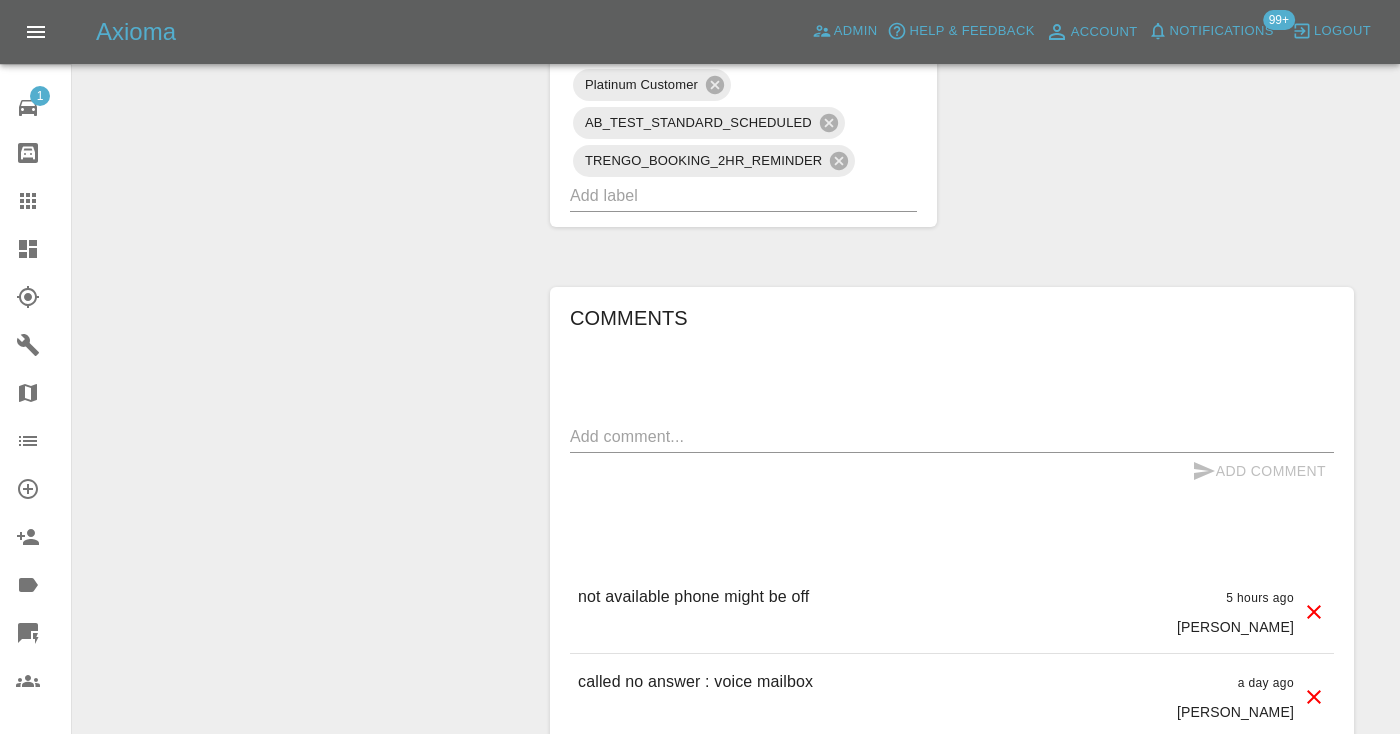 scroll, scrollTop: 1358, scrollLeft: 0, axis: vertical 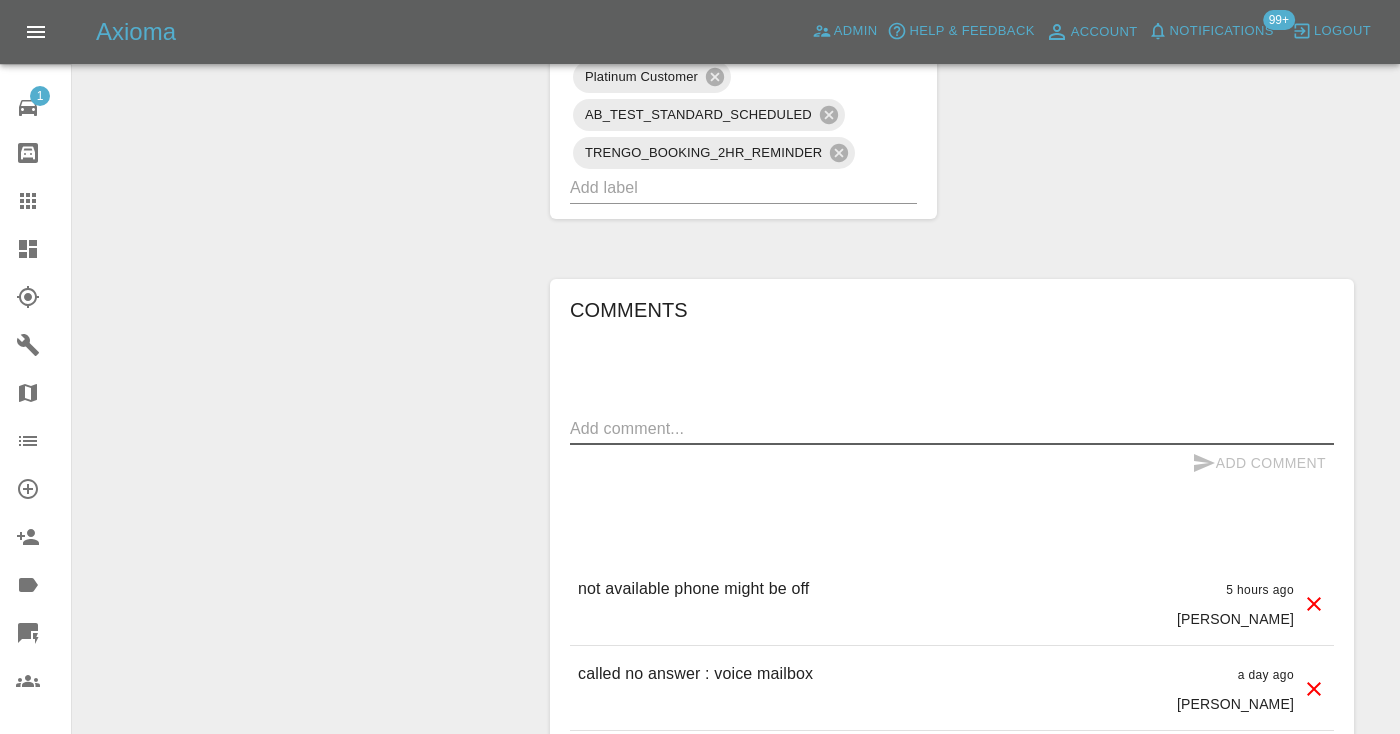 click at bounding box center [952, 428] 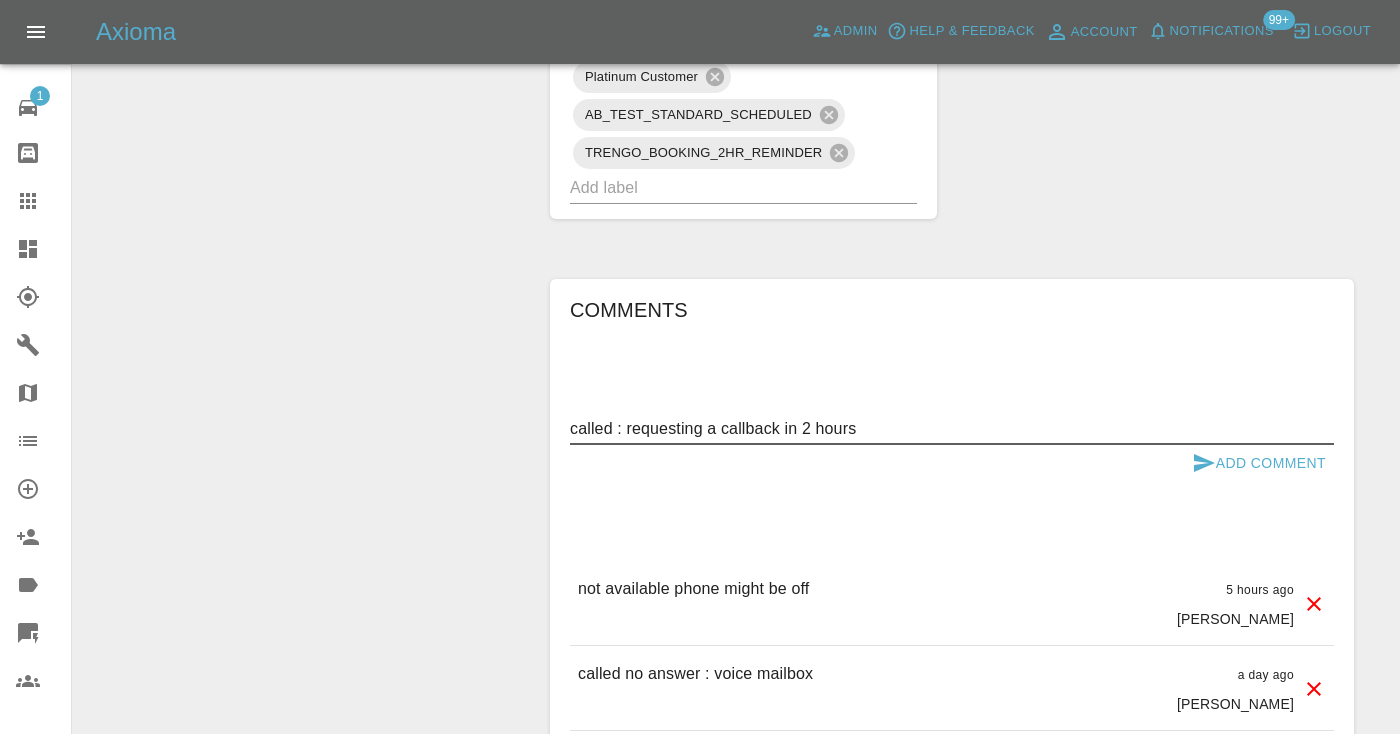 type on "called : requesting a callback in 2 hours" 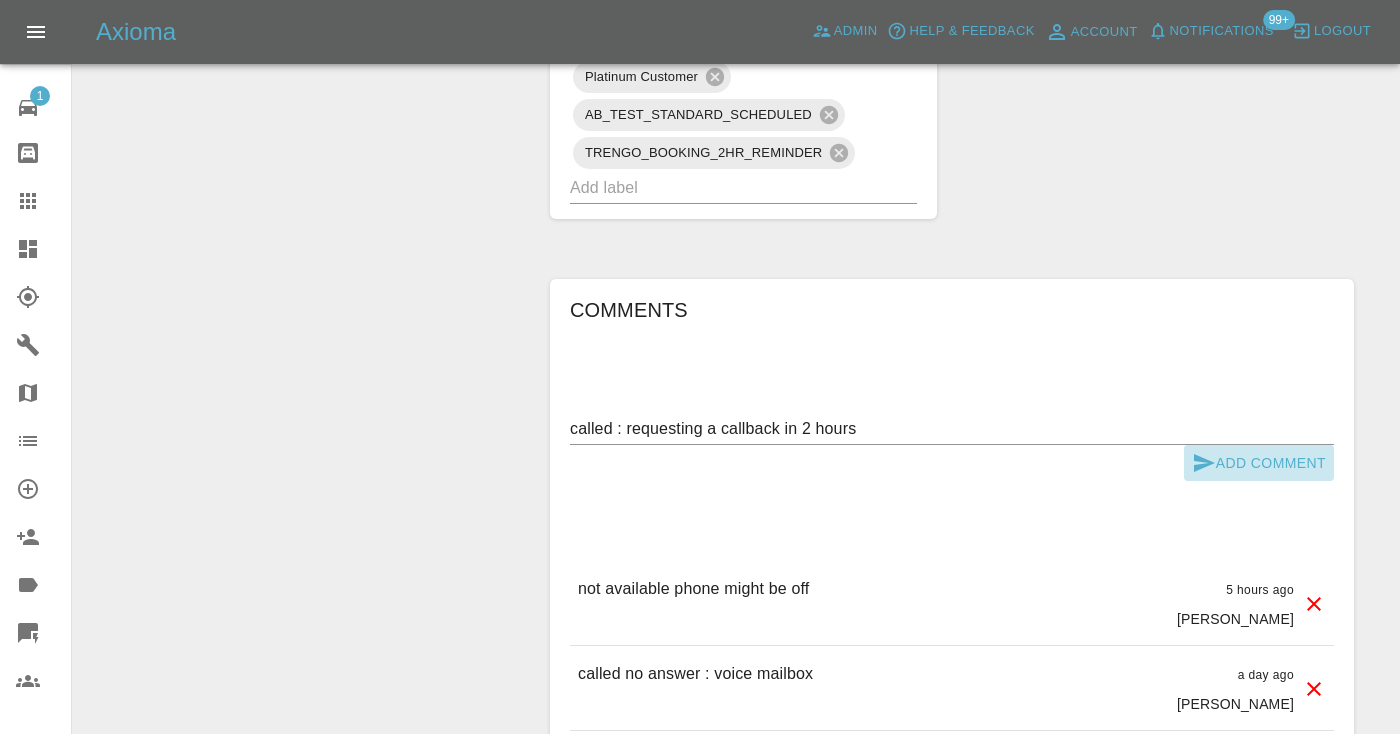 click 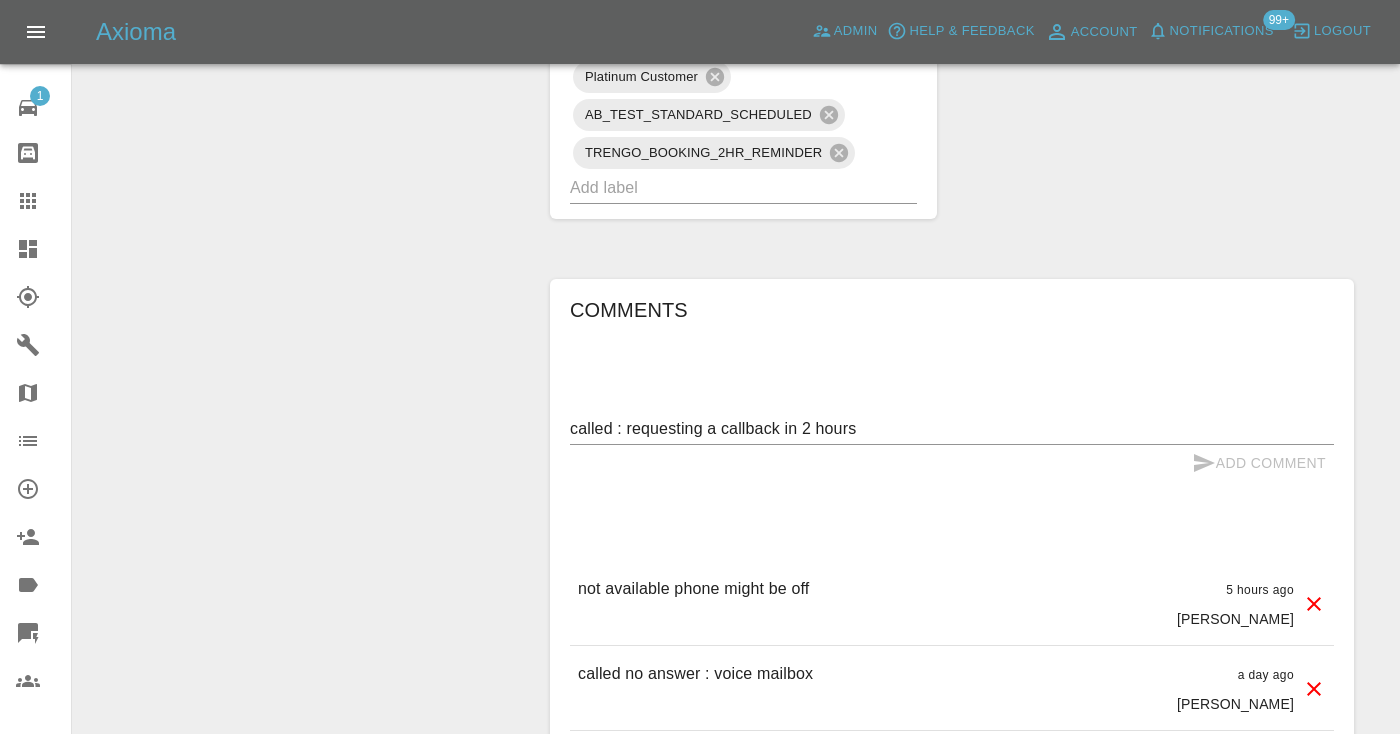 type 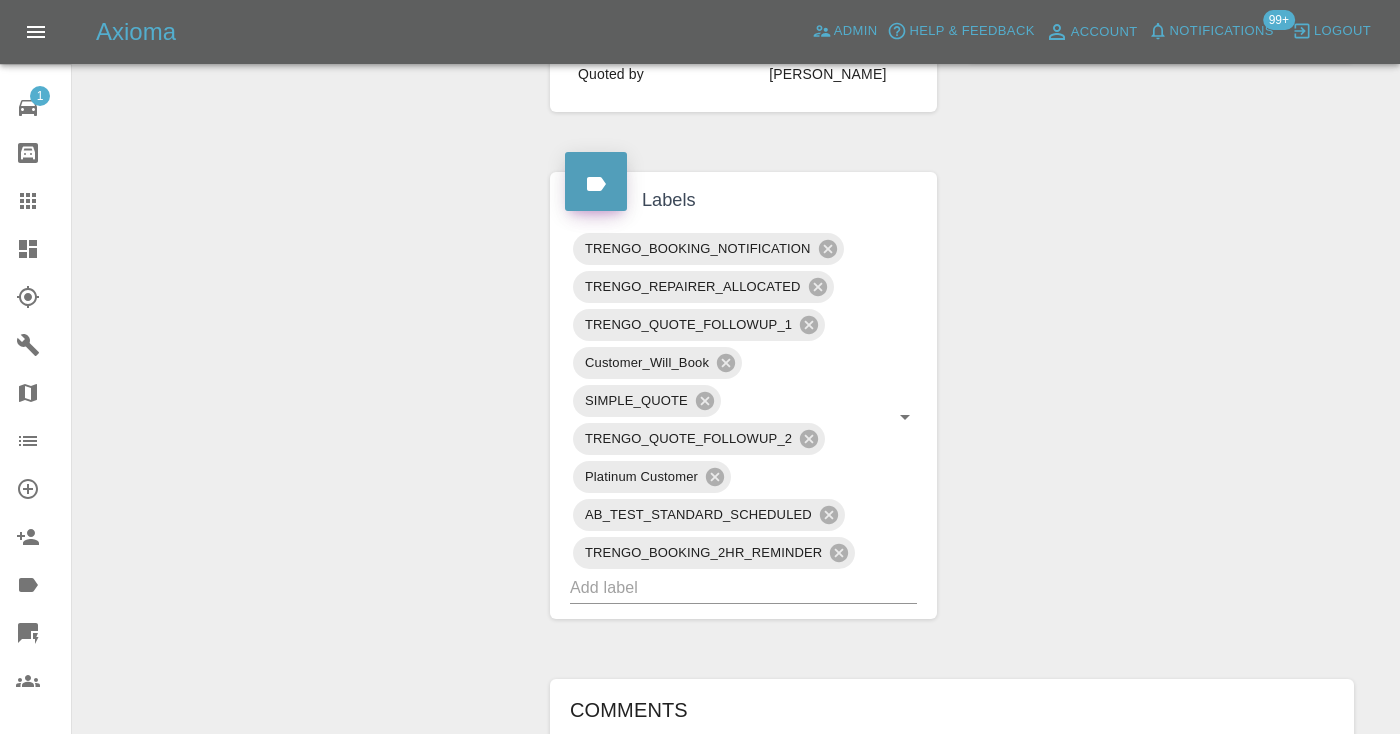 scroll, scrollTop: 950, scrollLeft: 0, axis: vertical 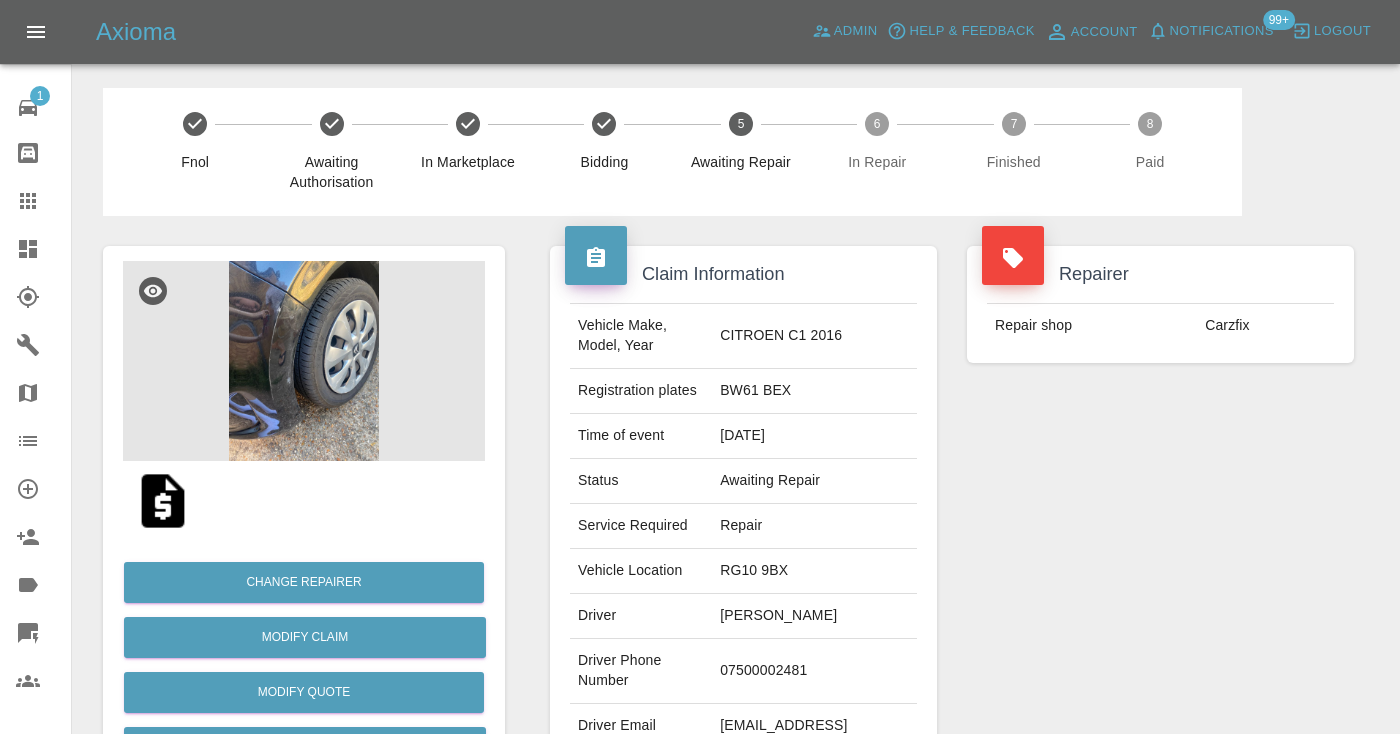 click on "07500002481" at bounding box center [814, 671] 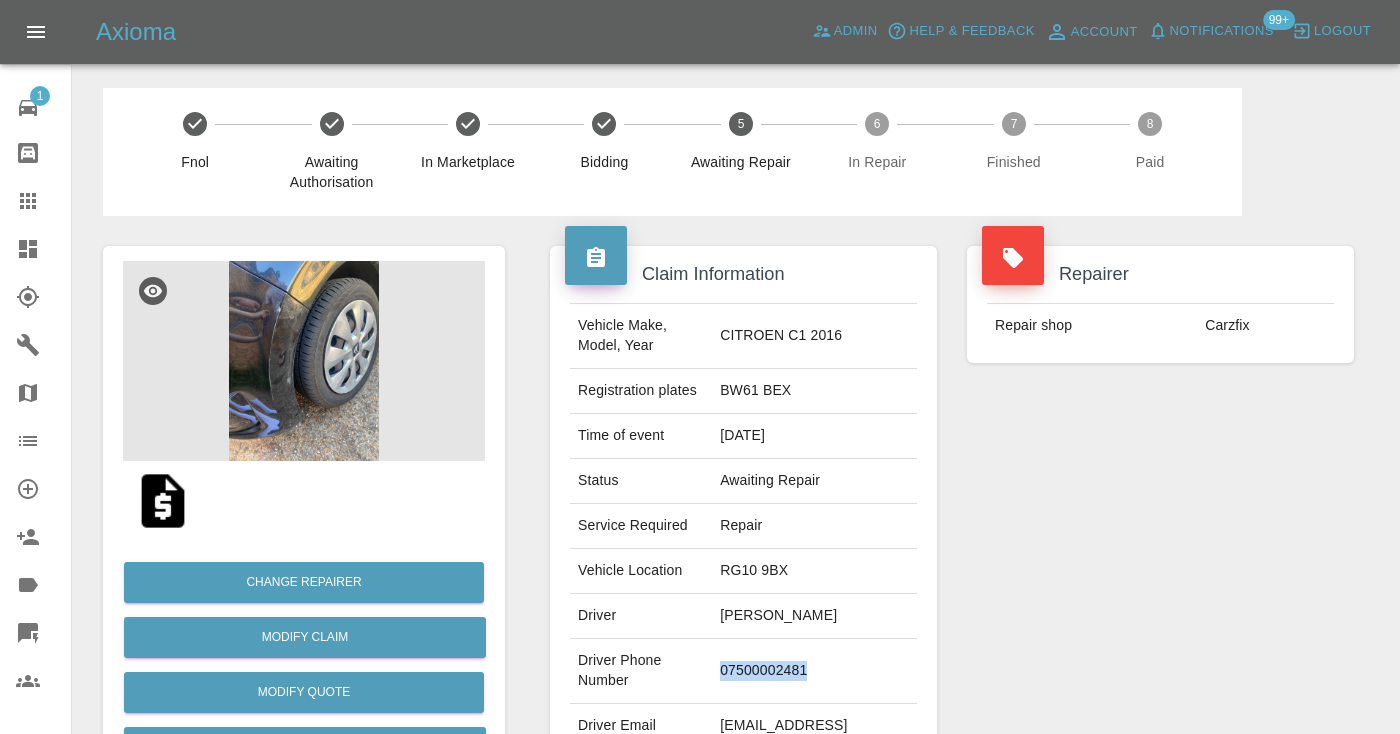 click on "07500002481" at bounding box center (814, 671) 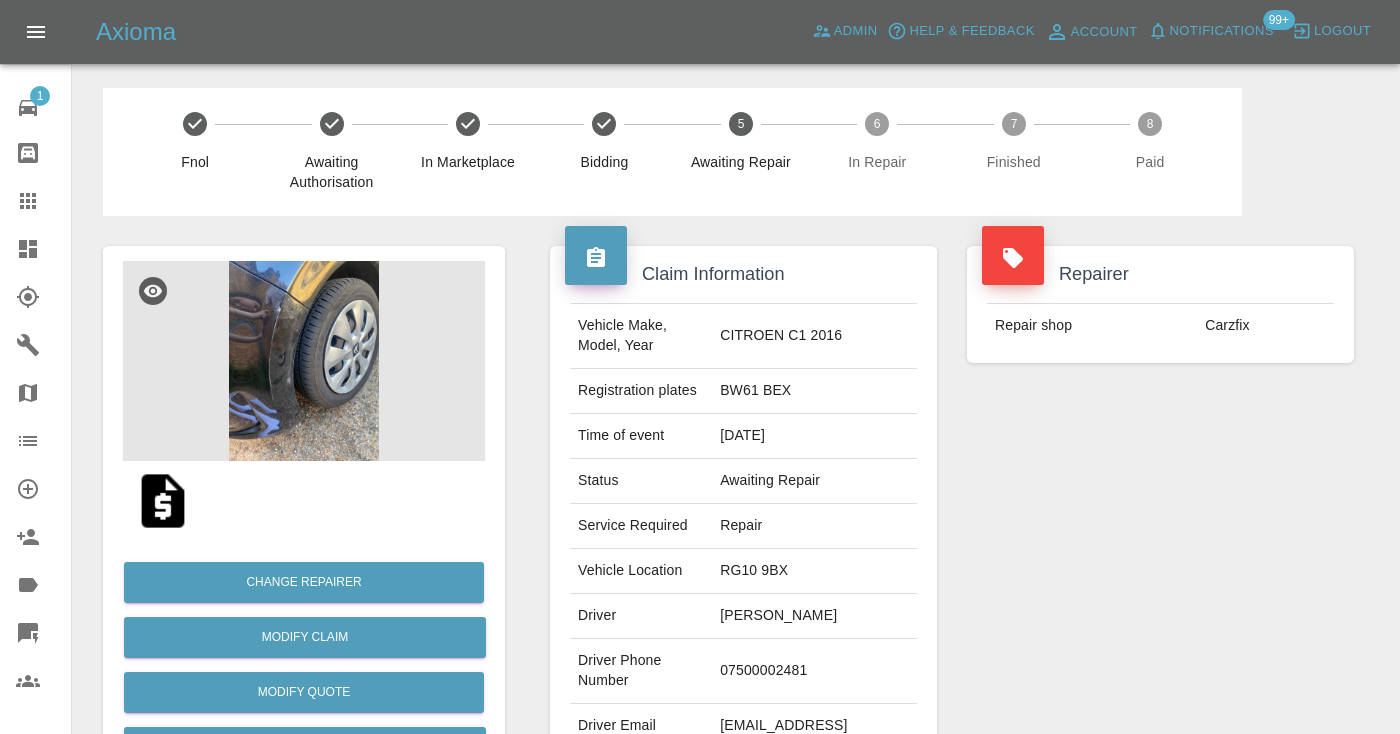 click on "Repairer Repair shop Carzfix" at bounding box center (1160, 514) 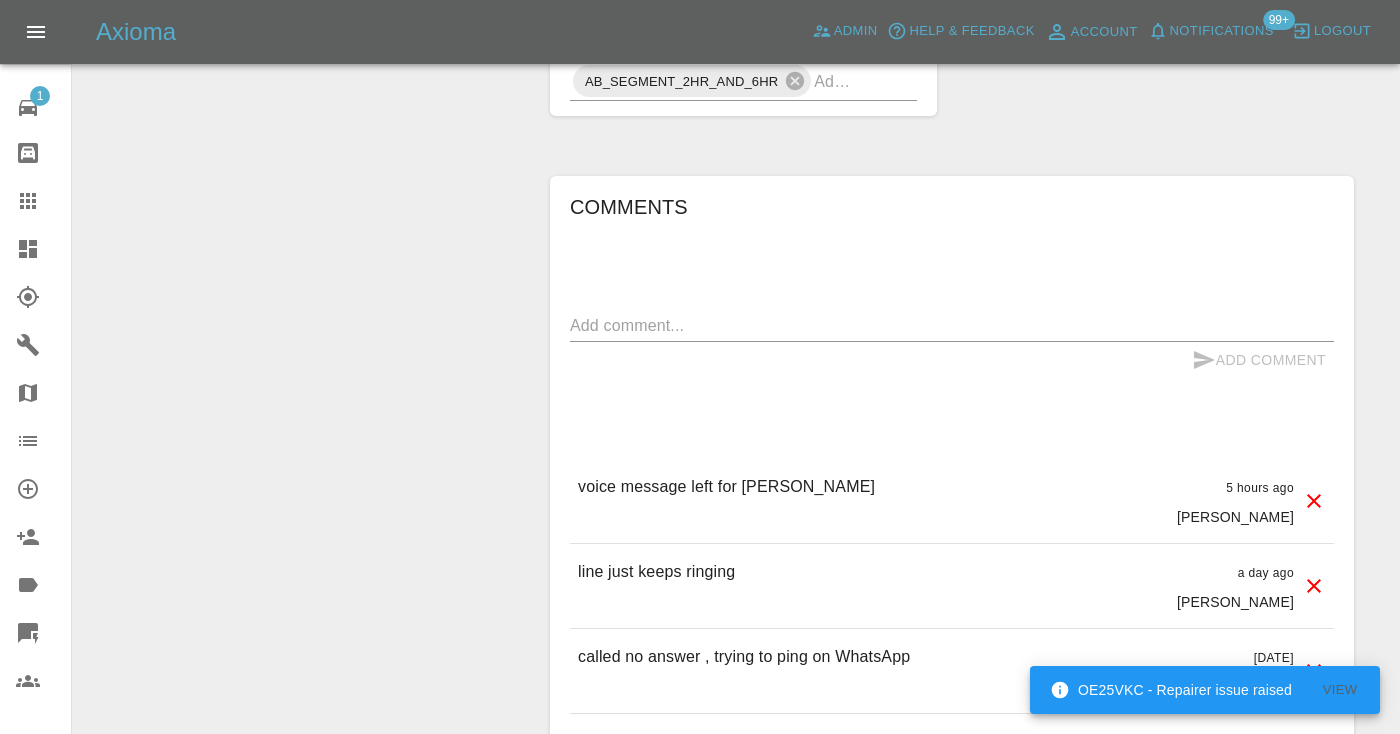 scroll, scrollTop: 1765, scrollLeft: 0, axis: vertical 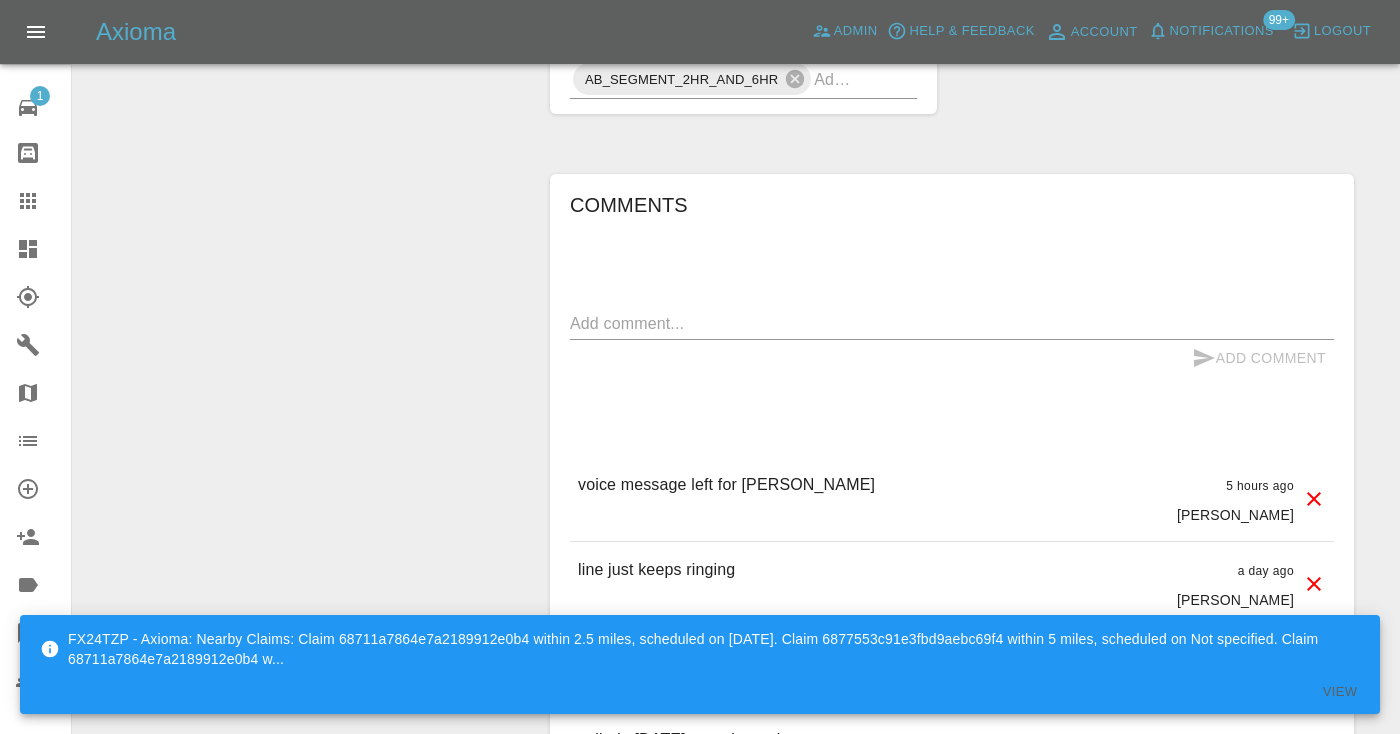 click on "Change Repairer Modify Claim Modify Quote Rollback Submit Payment Archive" at bounding box center (304, -208) 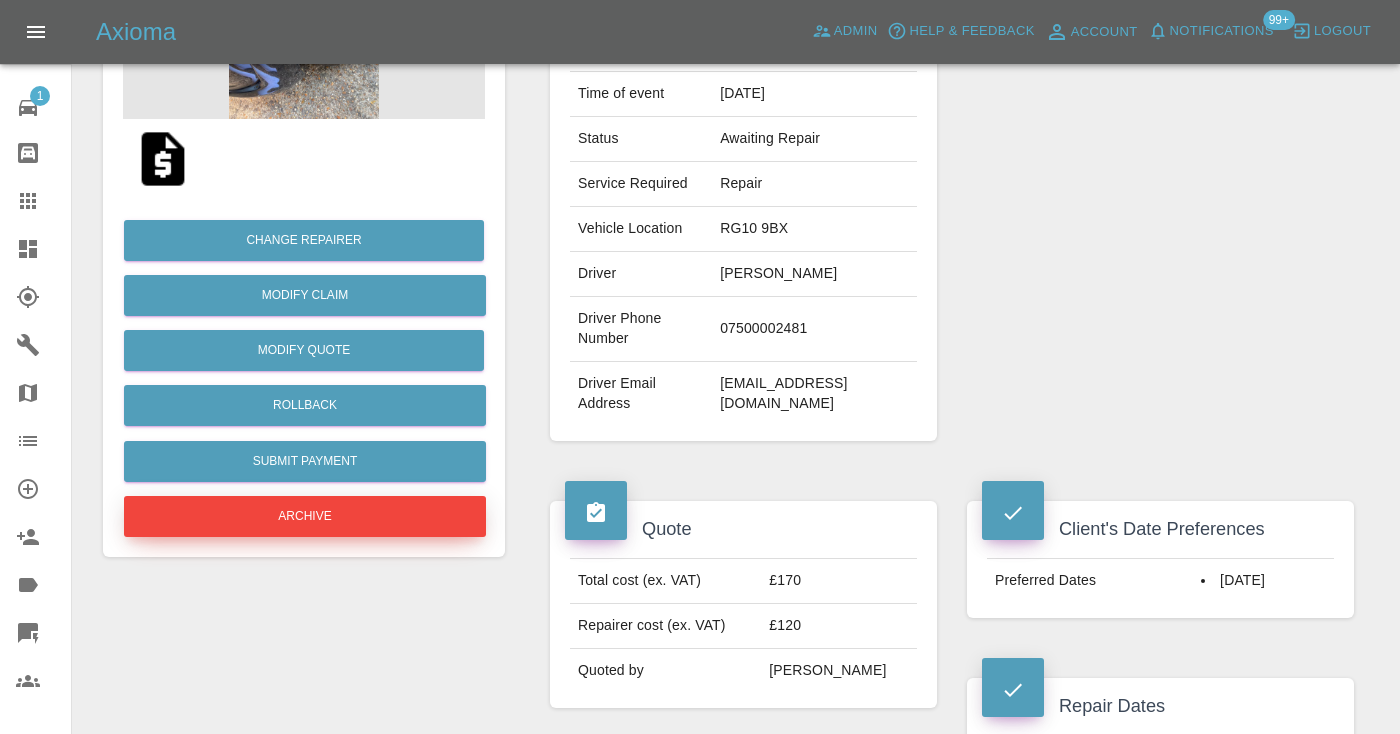 scroll, scrollTop: 325, scrollLeft: 0, axis: vertical 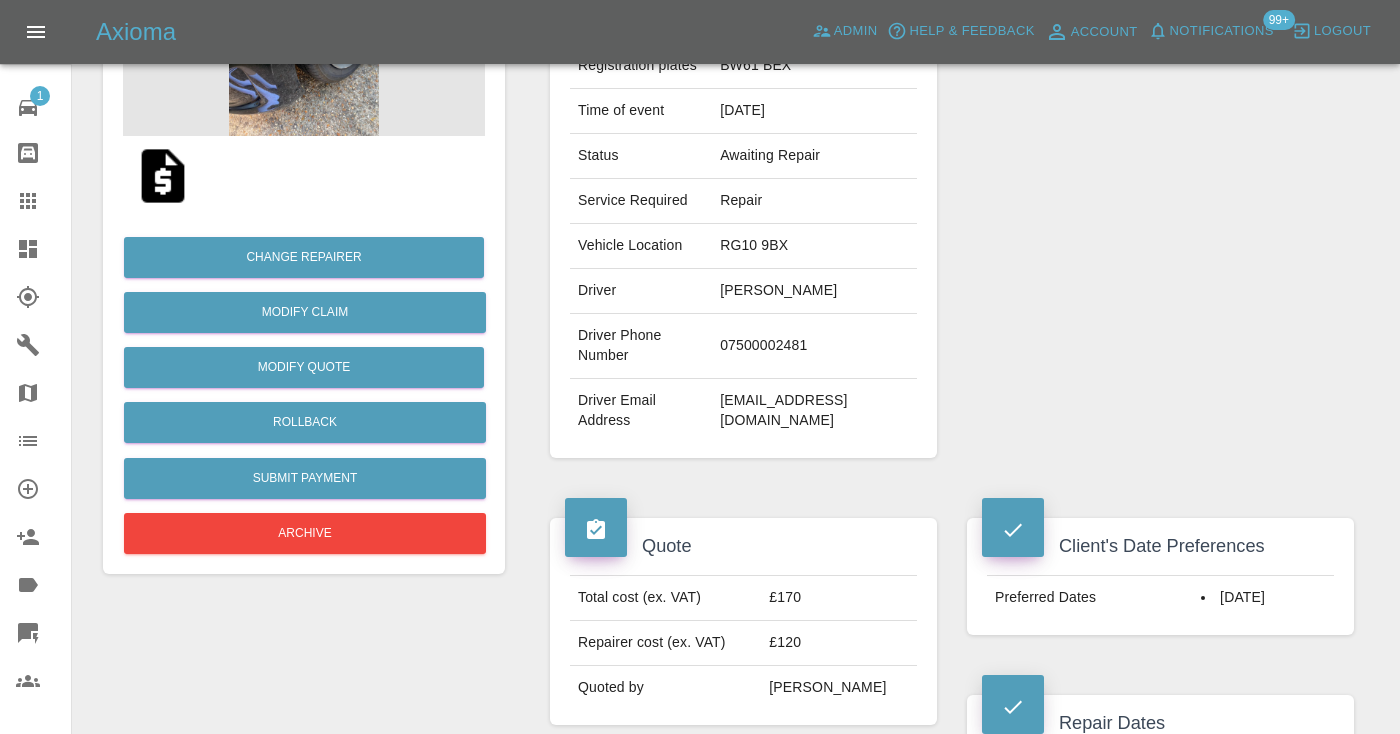 click on "07500002481" at bounding box center (814, 346) 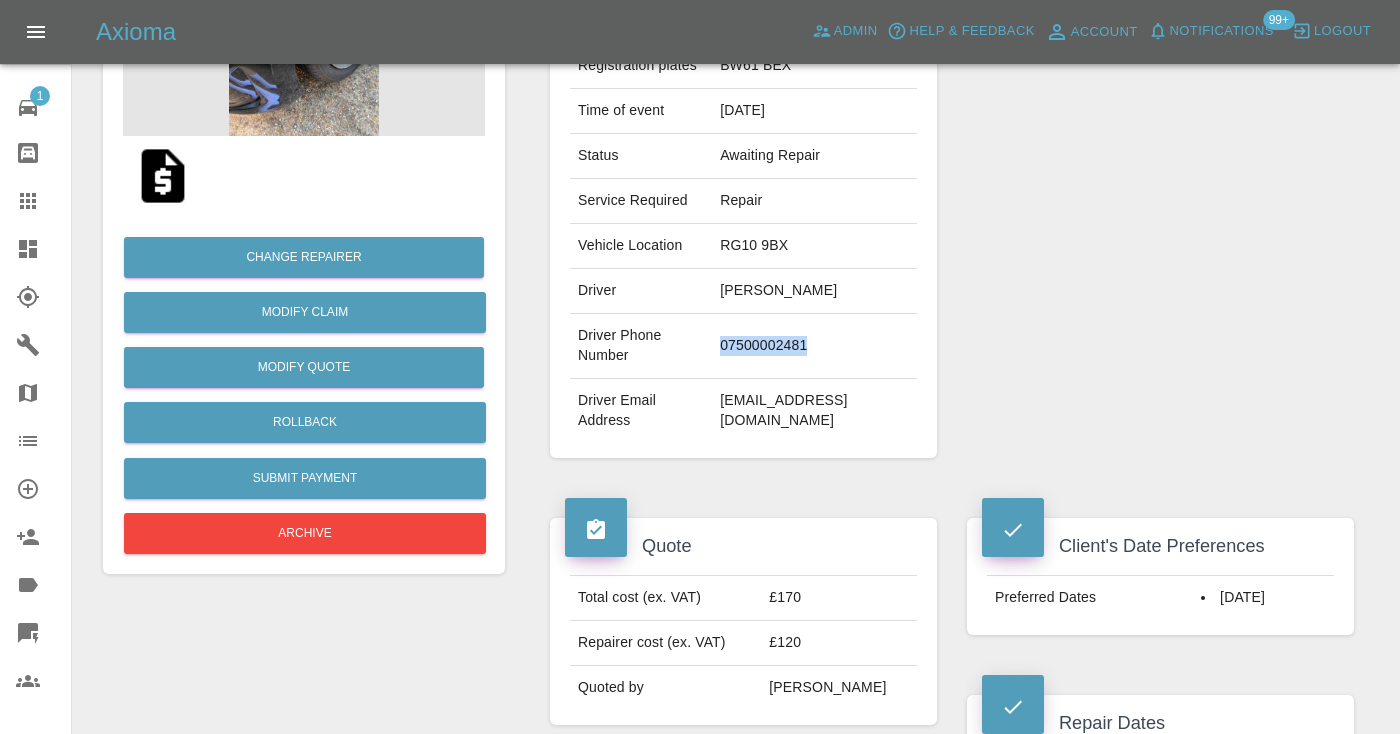 click on "07500002481" at bounding box center [814, 346] 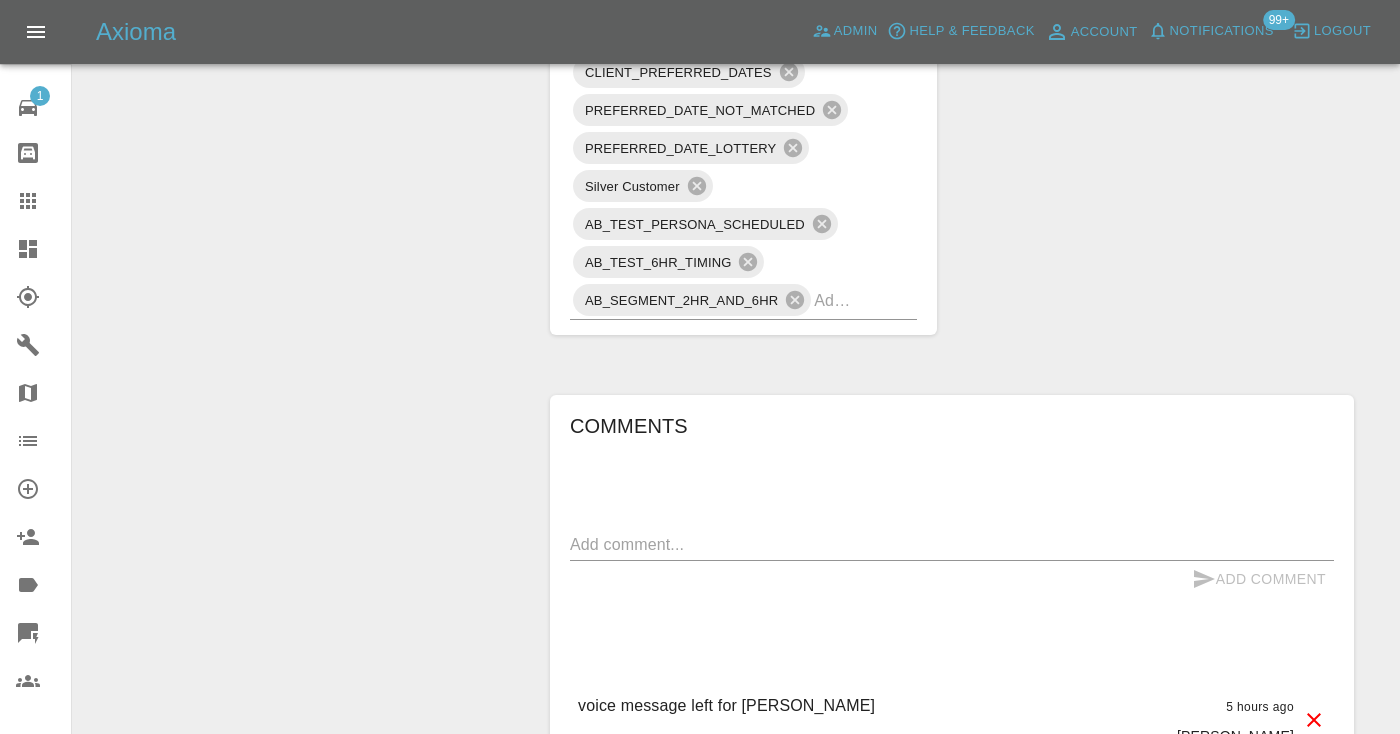 scroll, scrollTop: 1573, scrollLeft: 0, axis: vertical 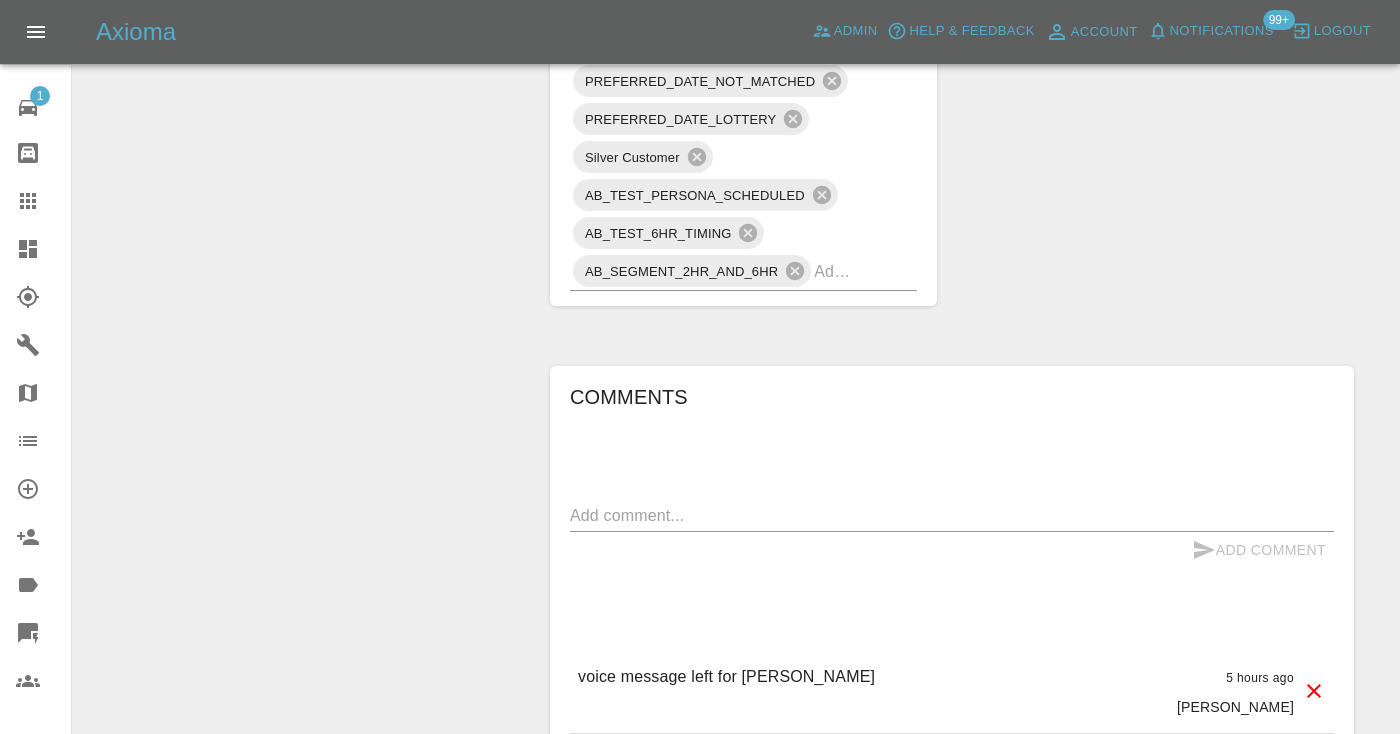 click at bounding box center [952, 515] 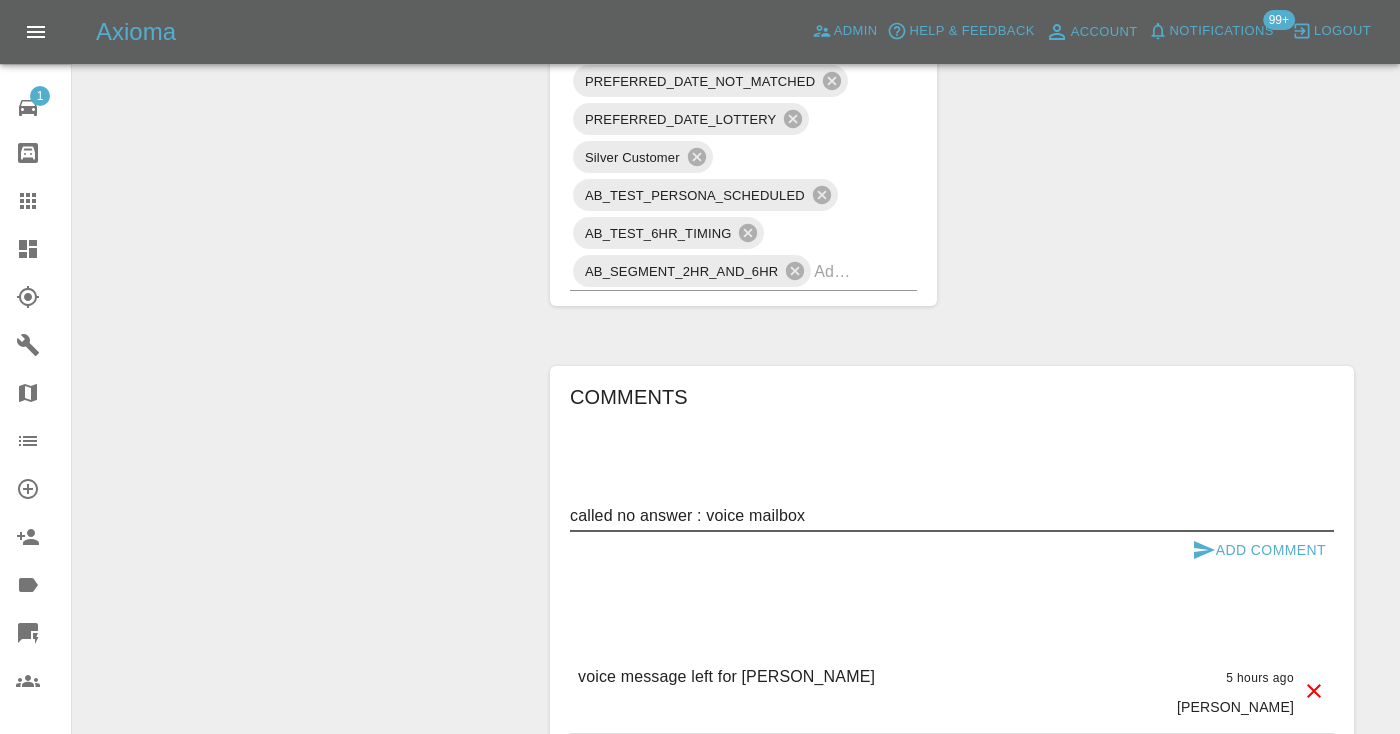 type on "called no answer : voice mailbox" 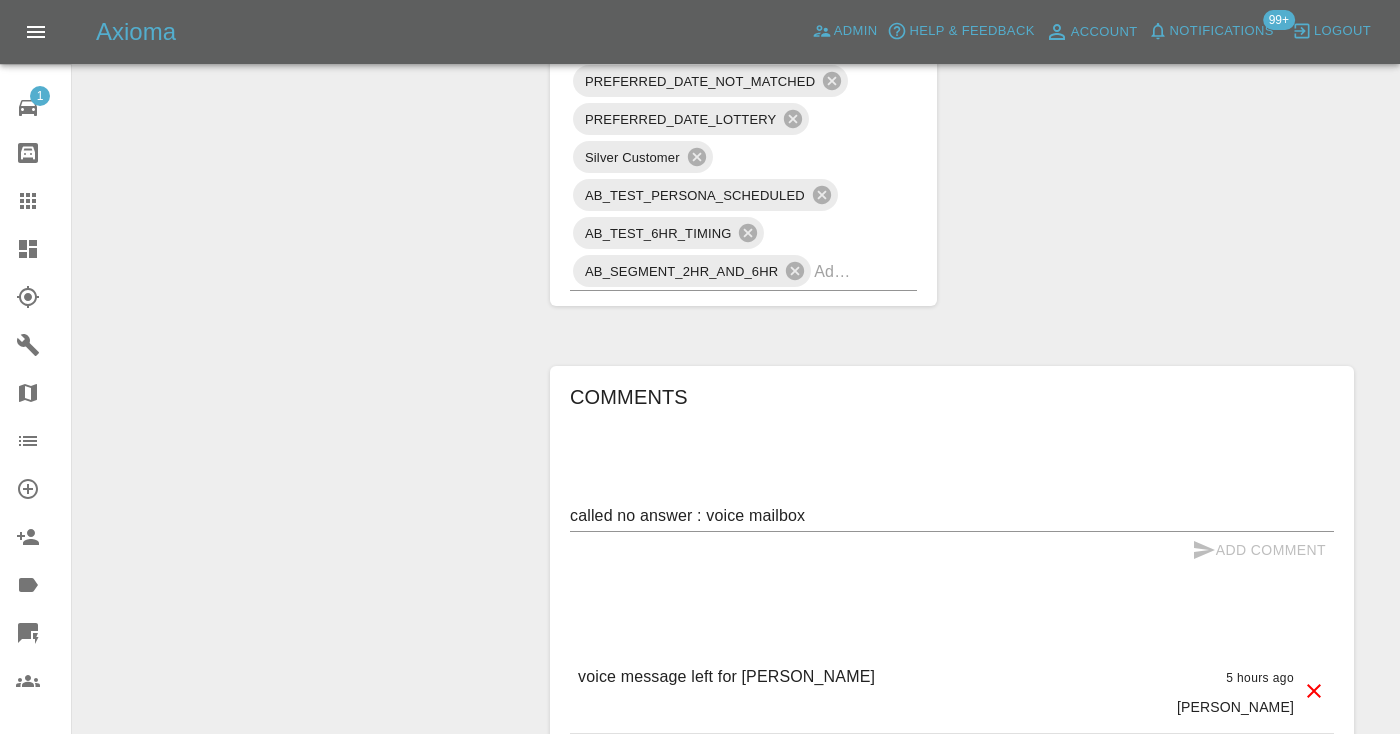 type 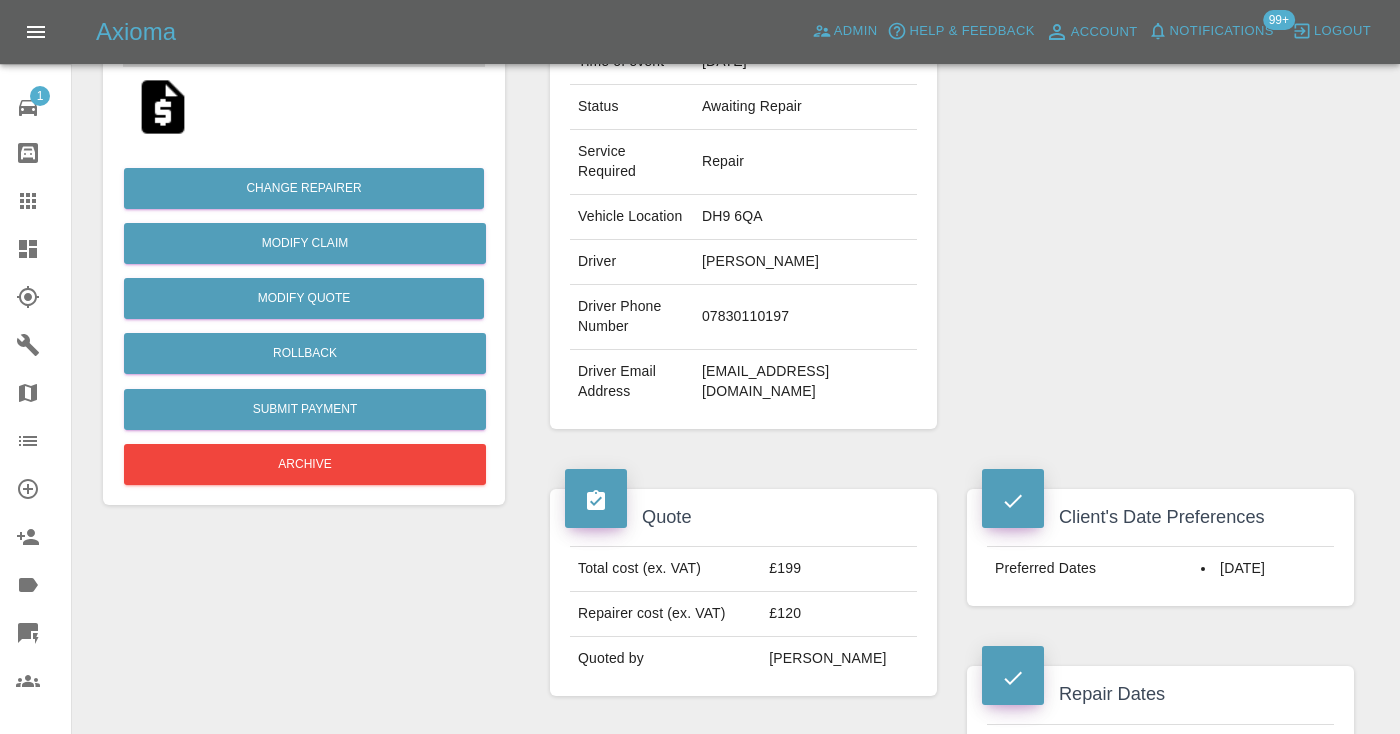 scroll, scrollTop: 386, scrollLeft: 0, axis: vertical 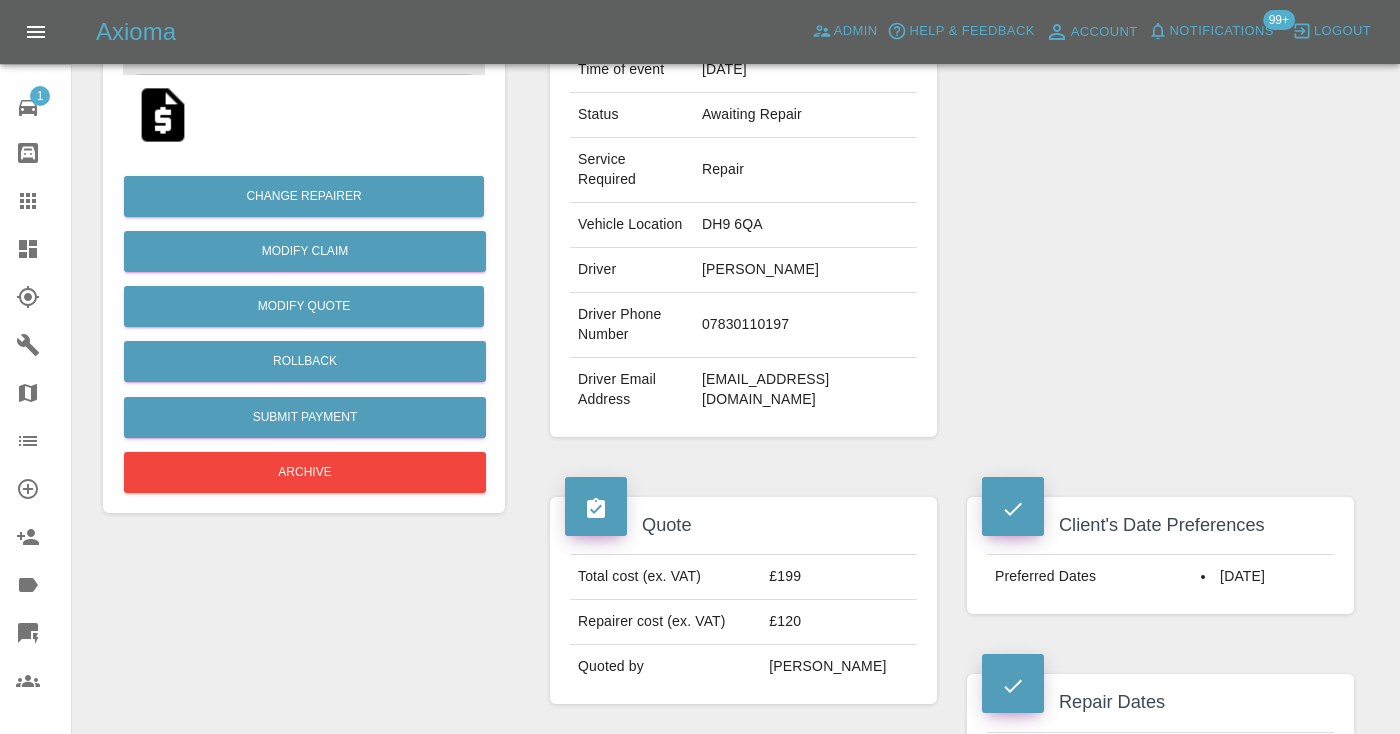 click on "07830110197" at bounding box center [805, 325] 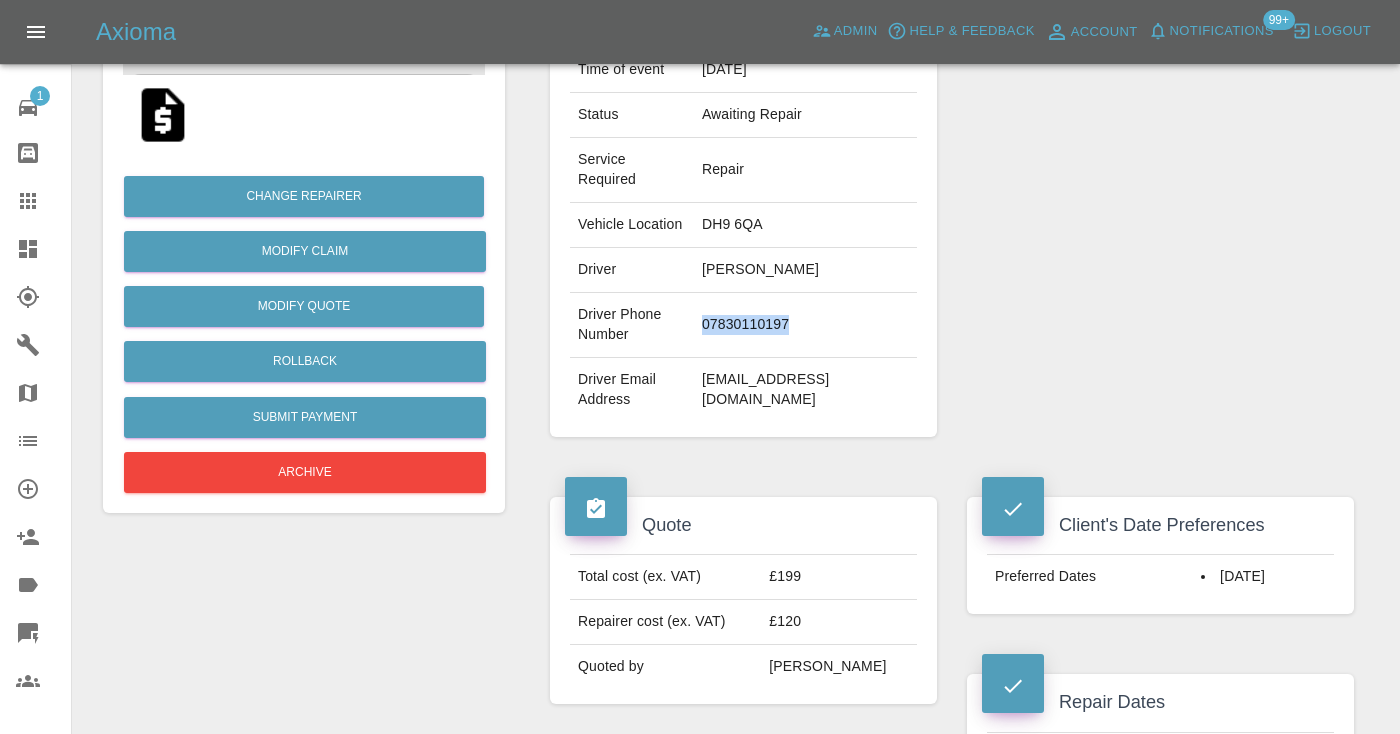 click on "07830110197" at bounding box center (805, 325) 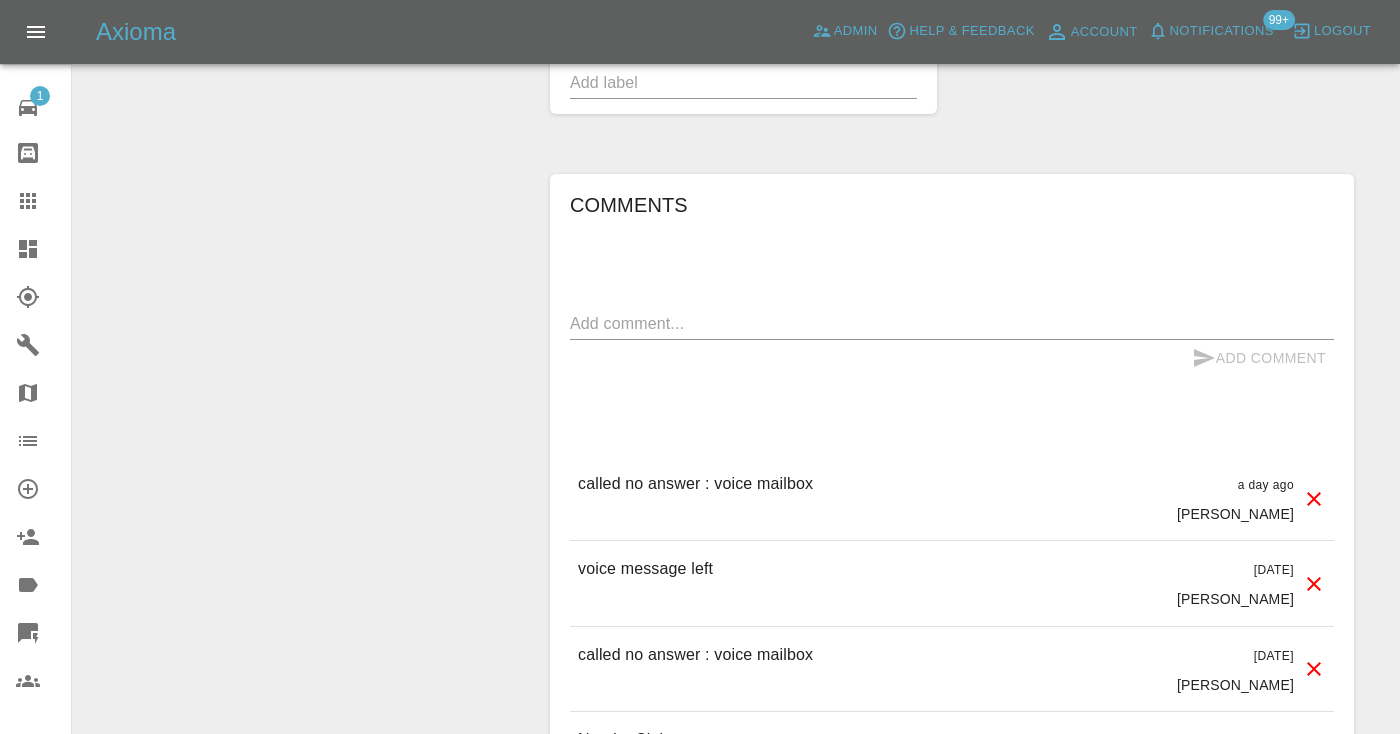 scroll, scrollTop: 1730, scrollLeft: 0, axis: vertical 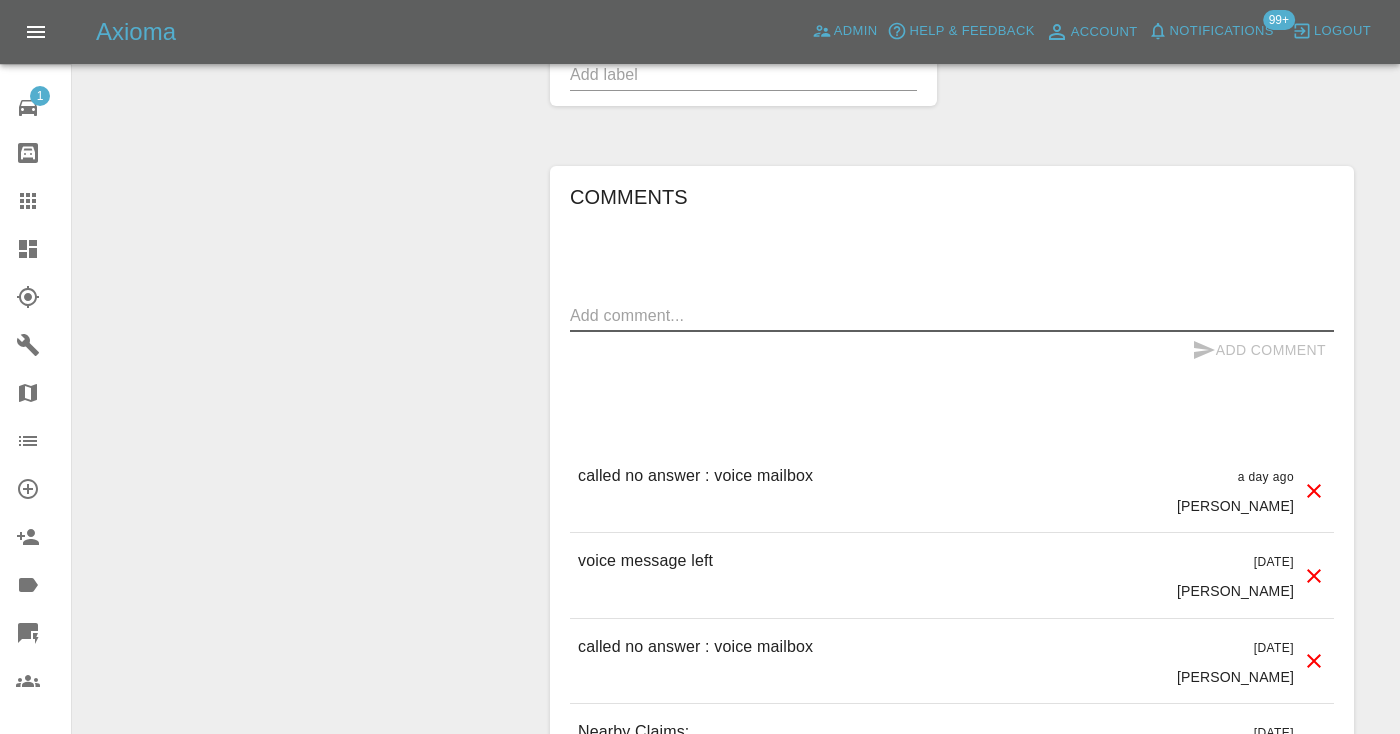 click at bounding box center (952, 315) 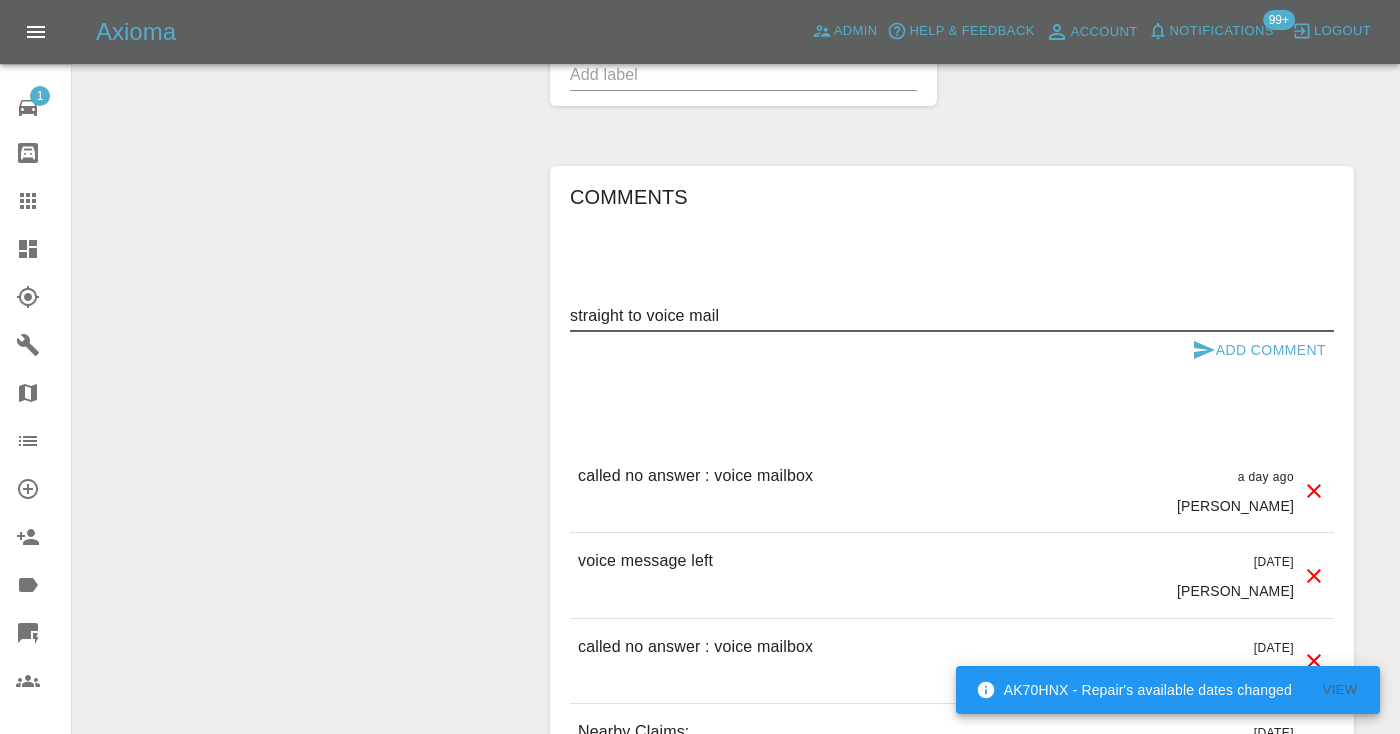 type on "straight to voice mail" 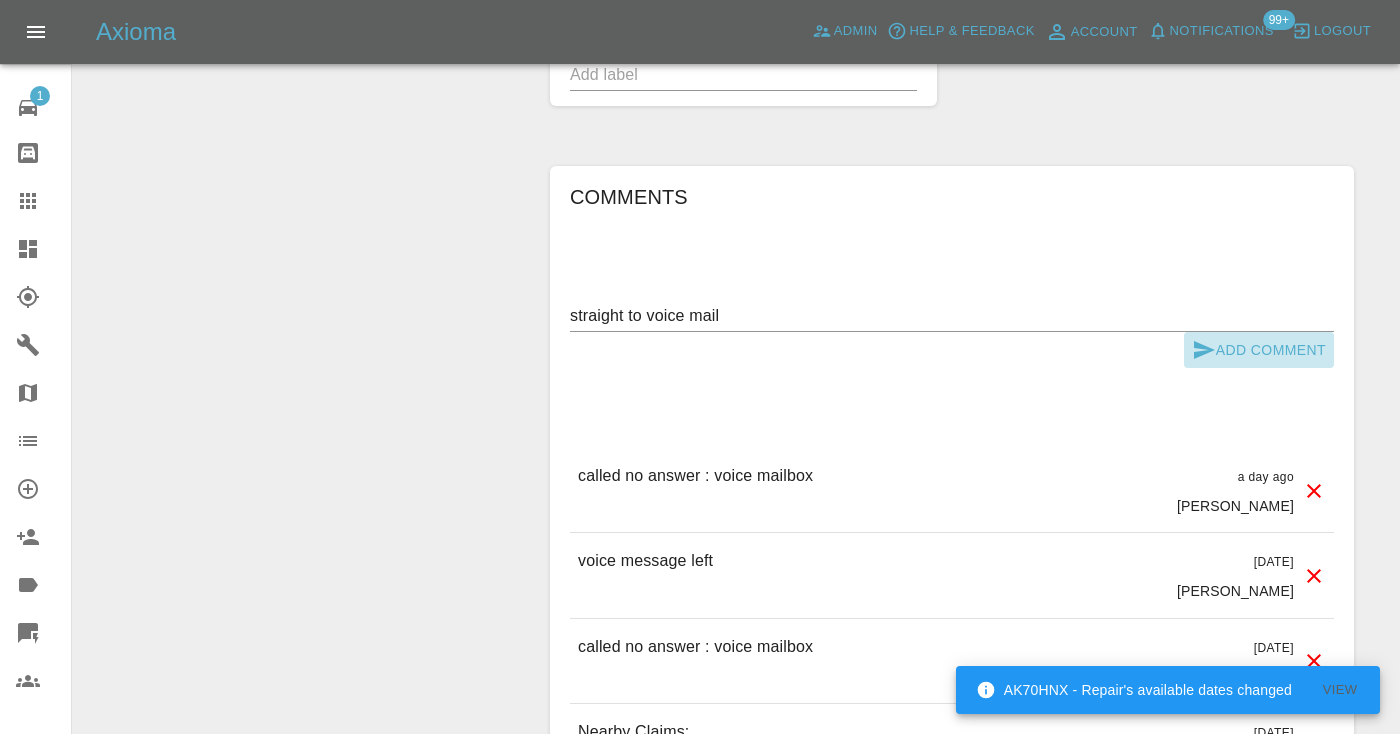 click on "Add Comment" at bounding box center [1259, 350] 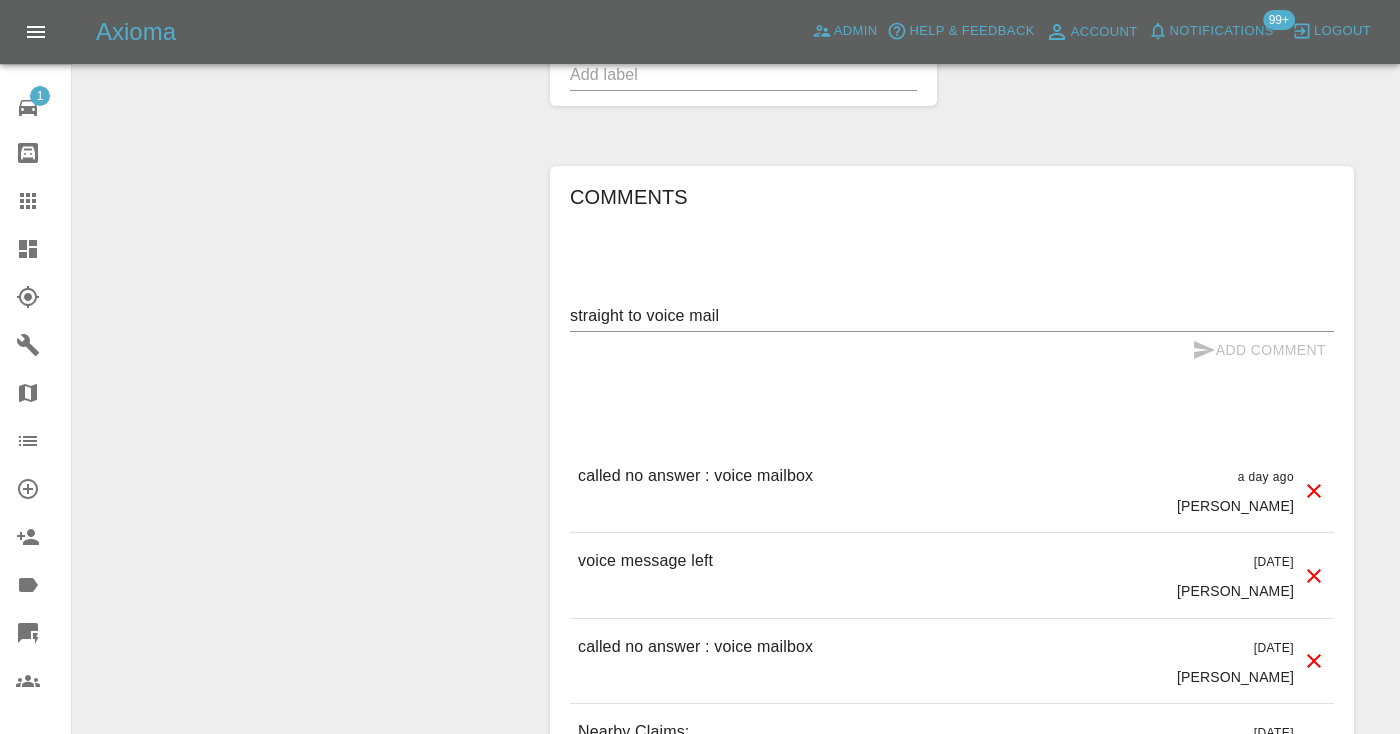 type 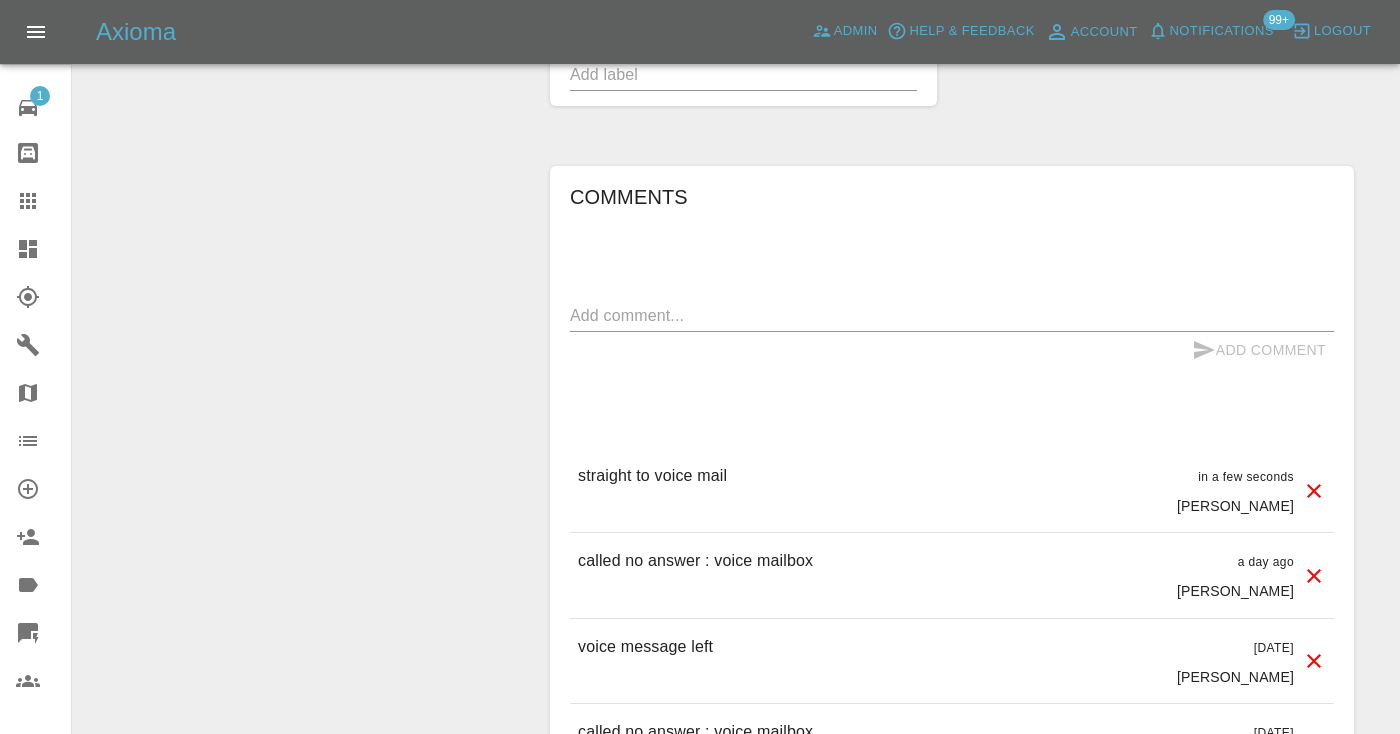 click 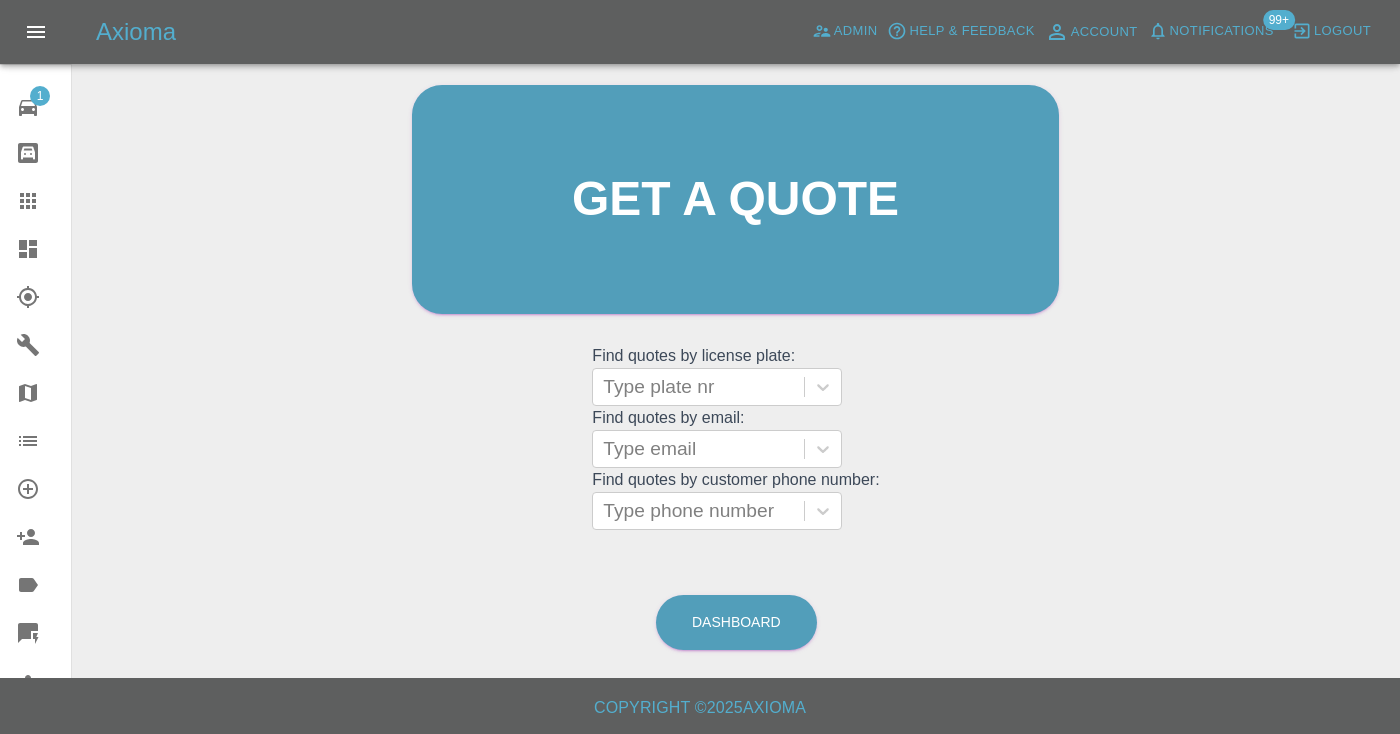 scroll, scrollTop: 135, scrollLeft: 0, axis: vertical 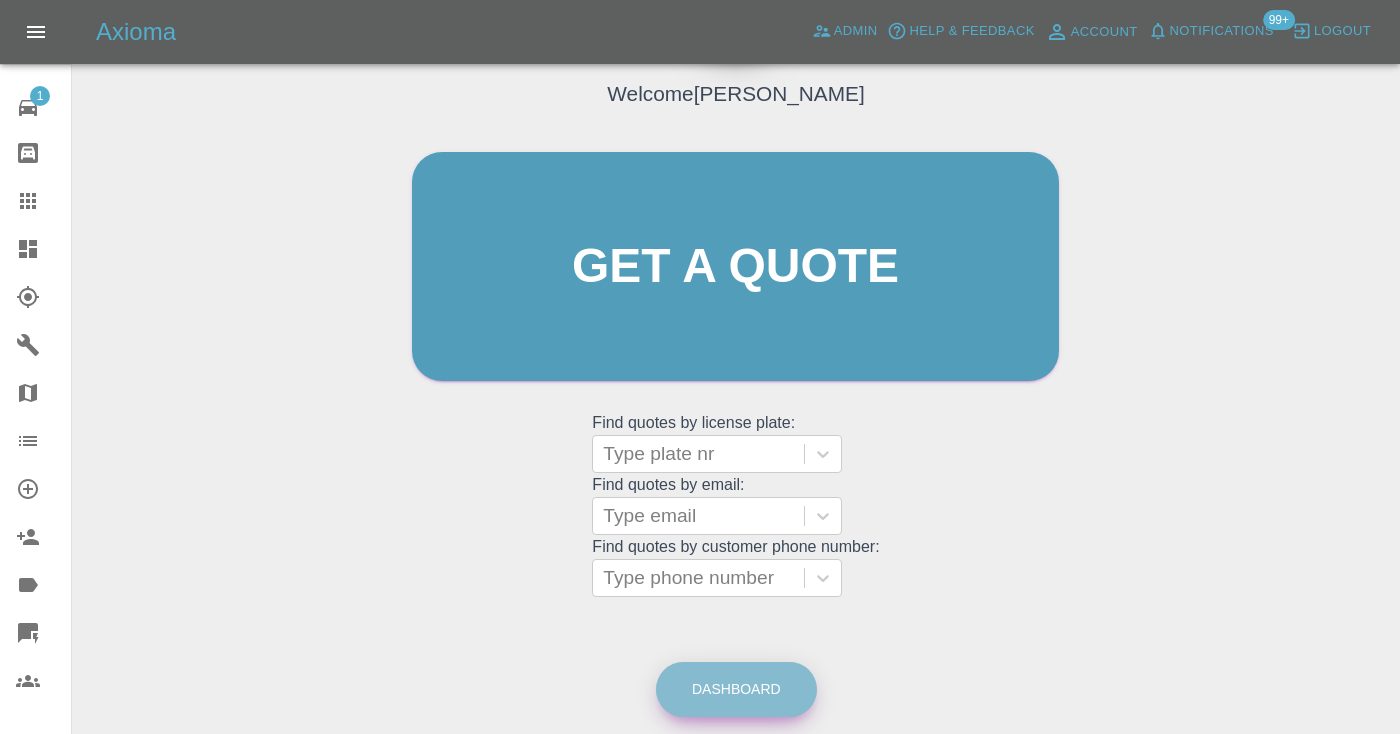 click on "Dashboard" at bounding box center [736, 689] 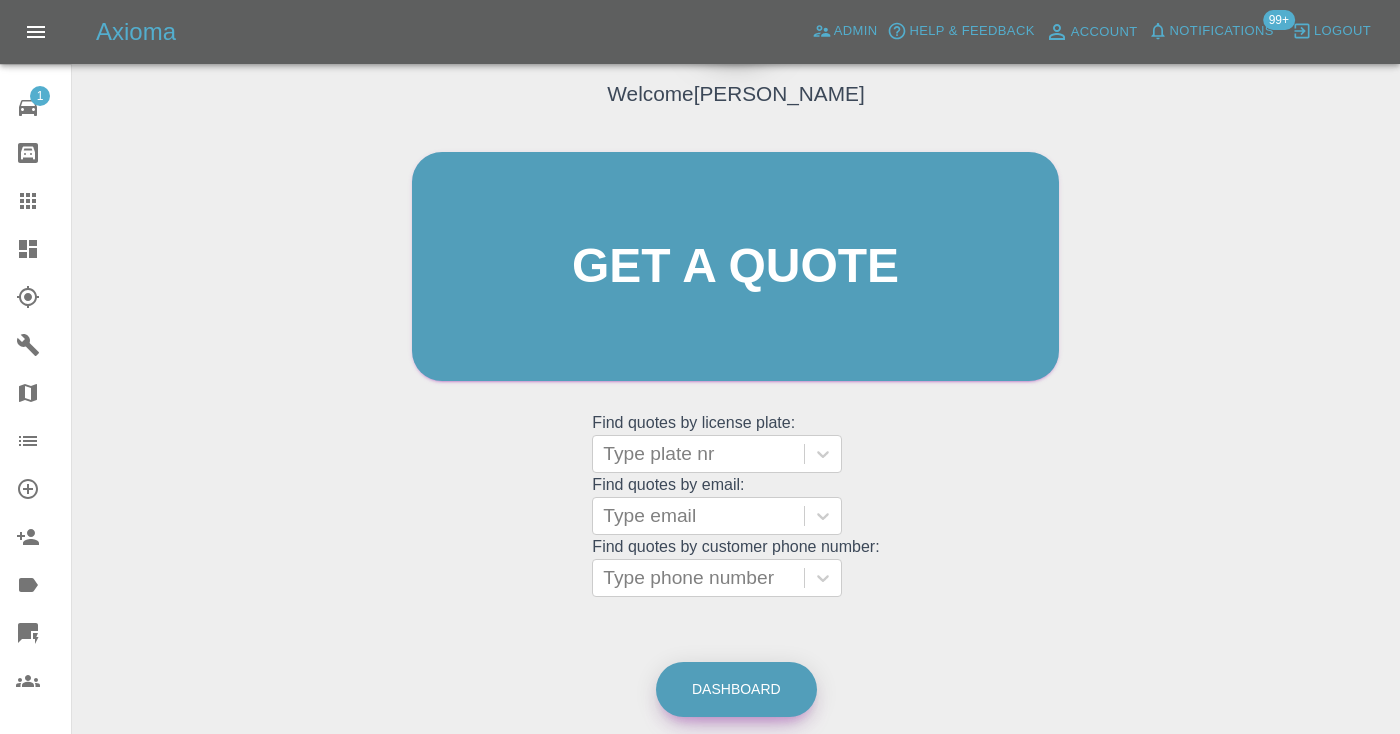 scroll, scrollTop: 0, scrollLeft: 0, axis: both 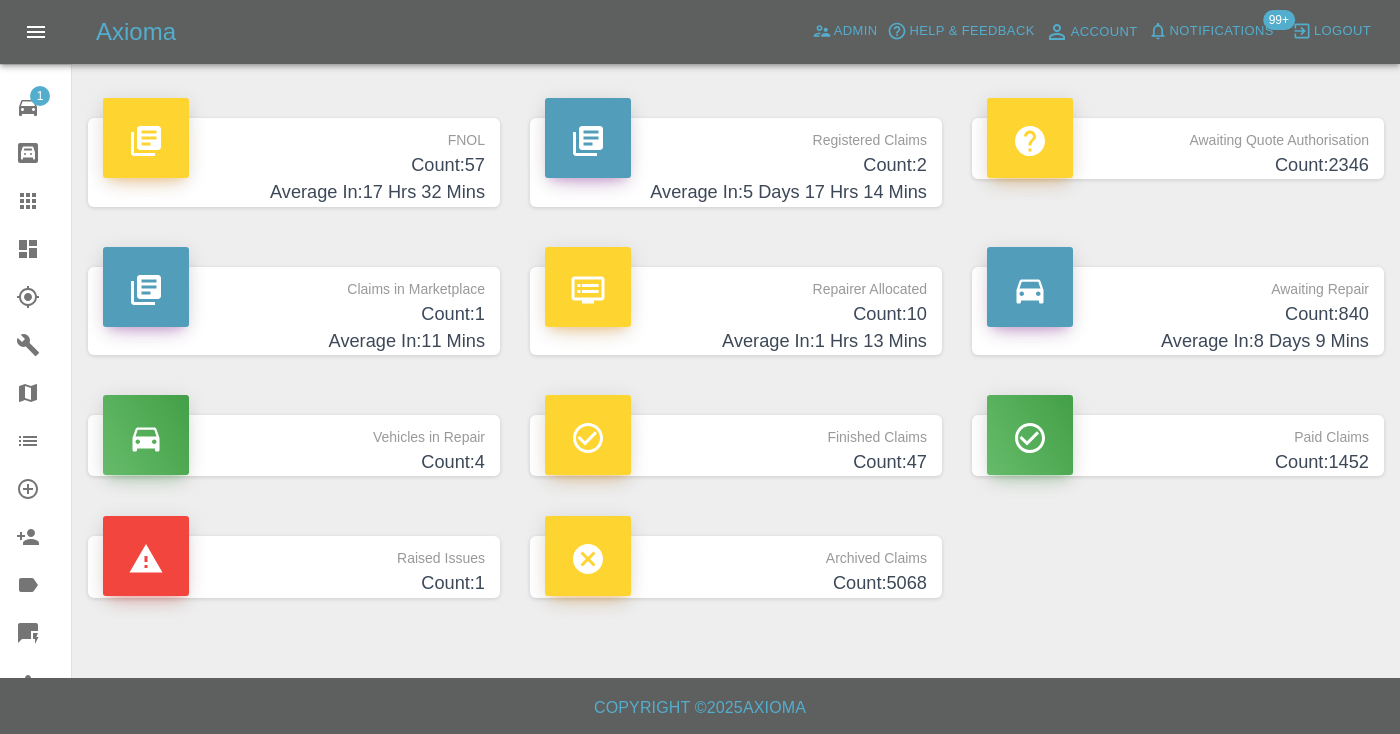 click on "Count:  840" at bounding box center [1178, 314] 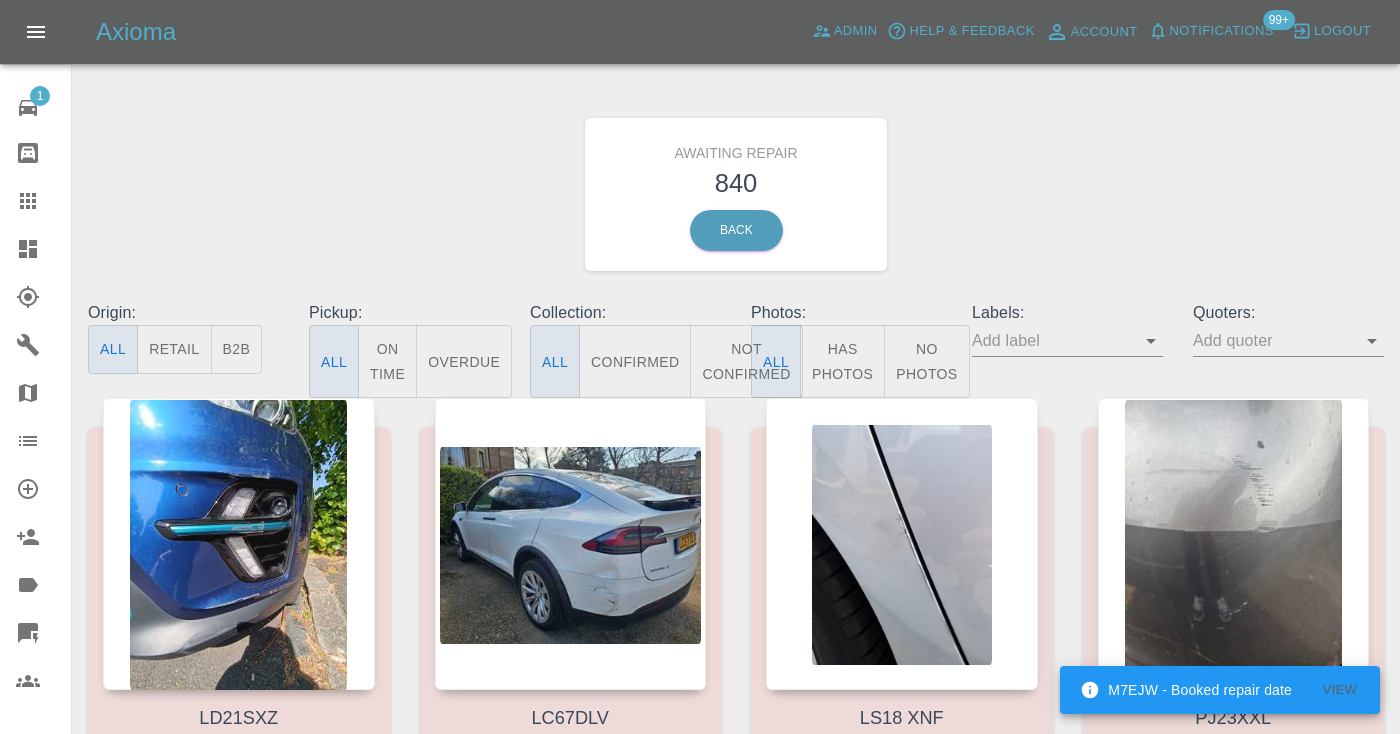 click on "Not Confirmed" at bounding box center [746, 361] 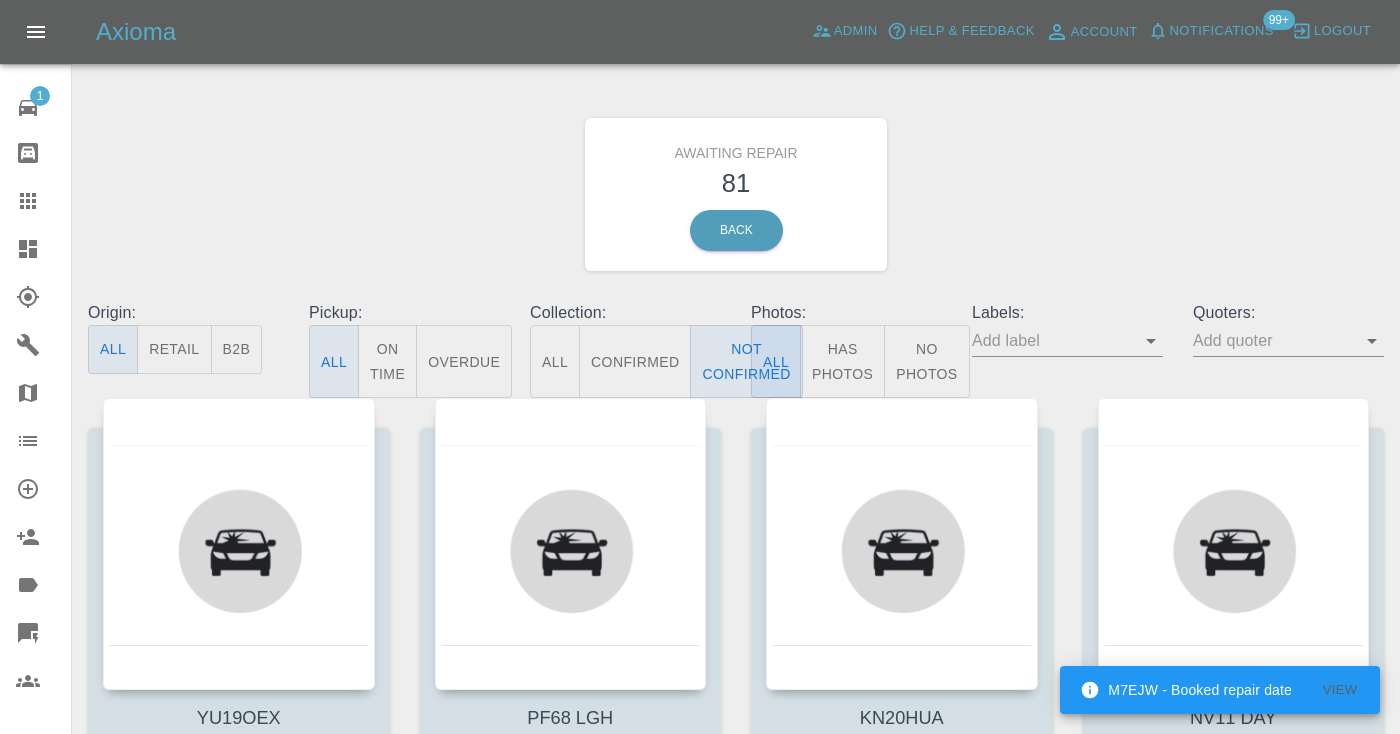 click on "Awaiting Repair 81 Back" at bounding box center (736, 194) 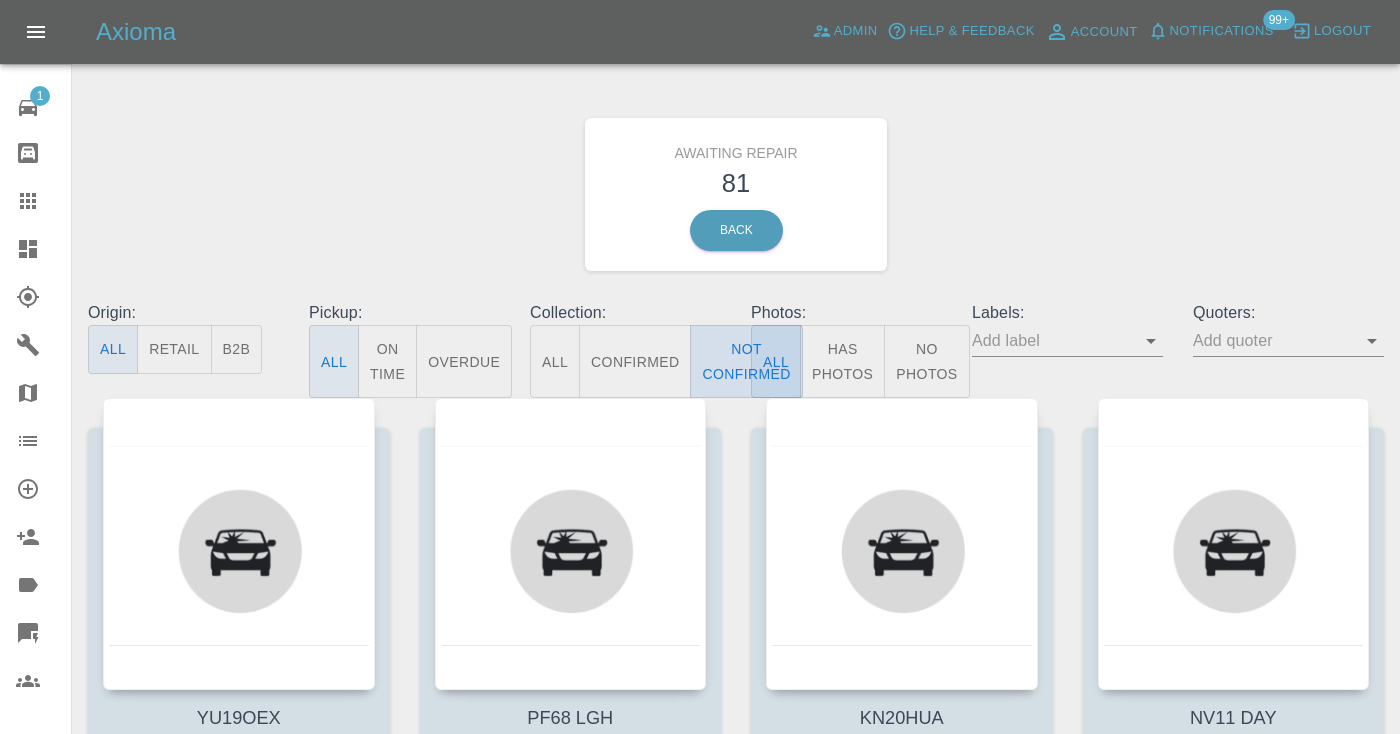 click on "Not Confirmed" at bounding box center (746, 361) 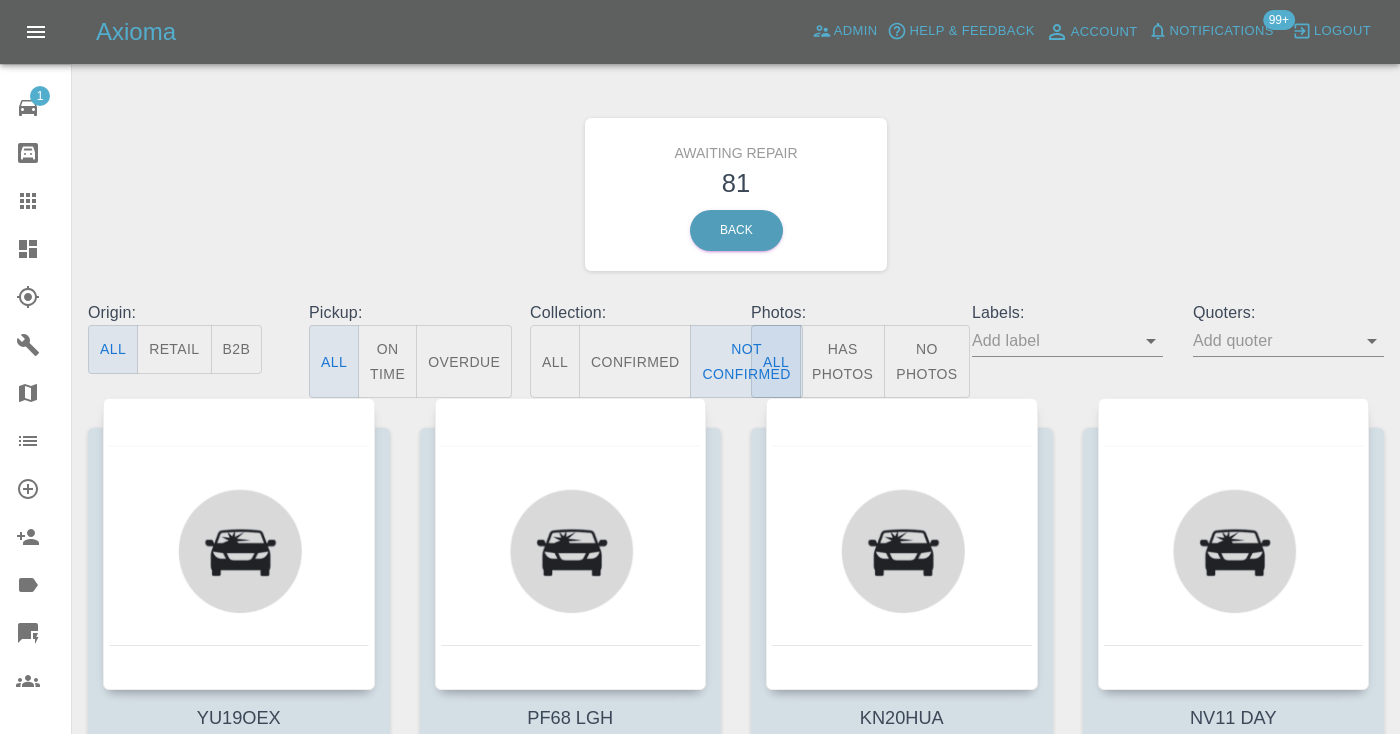 click on "Awaiting Repair 81 Back" at bounding box center [736, 194] 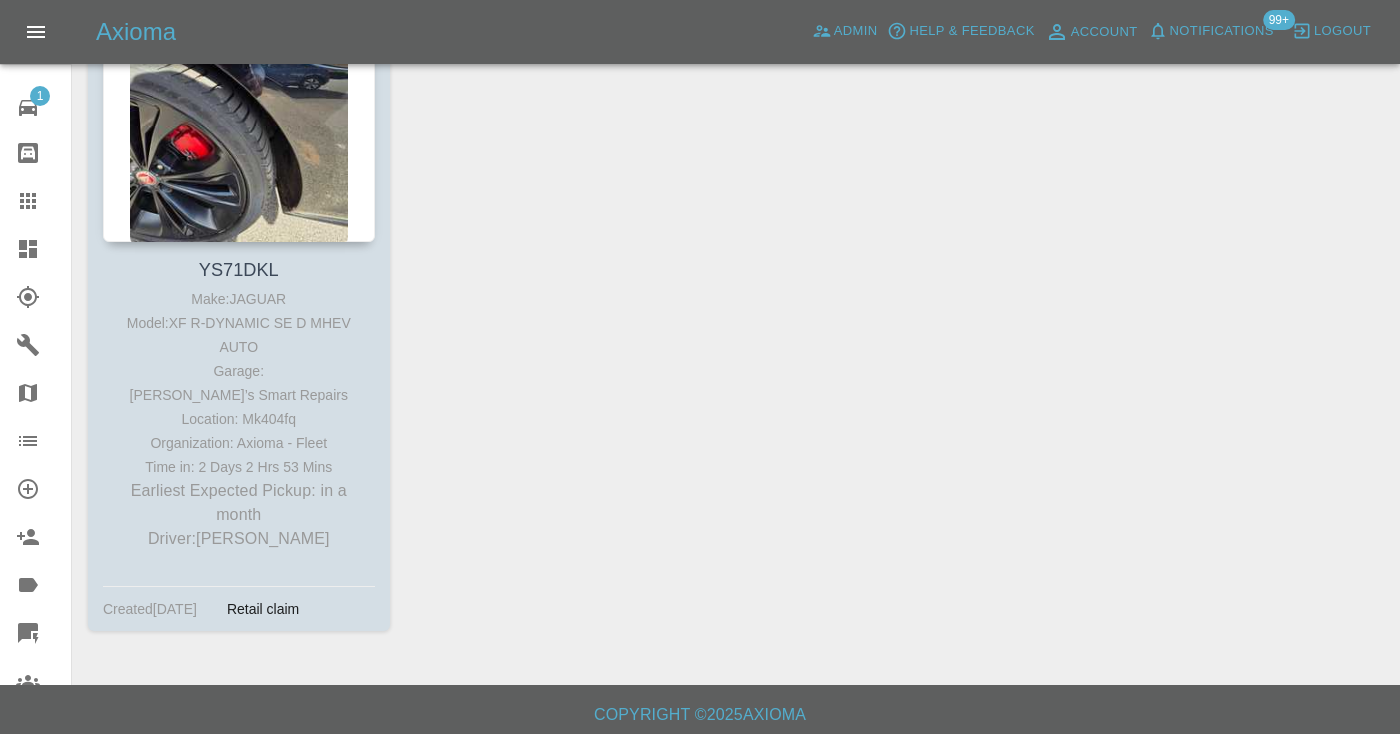 scroll, scrollTop: 13680, scrollLeft: 0, axis: vertical 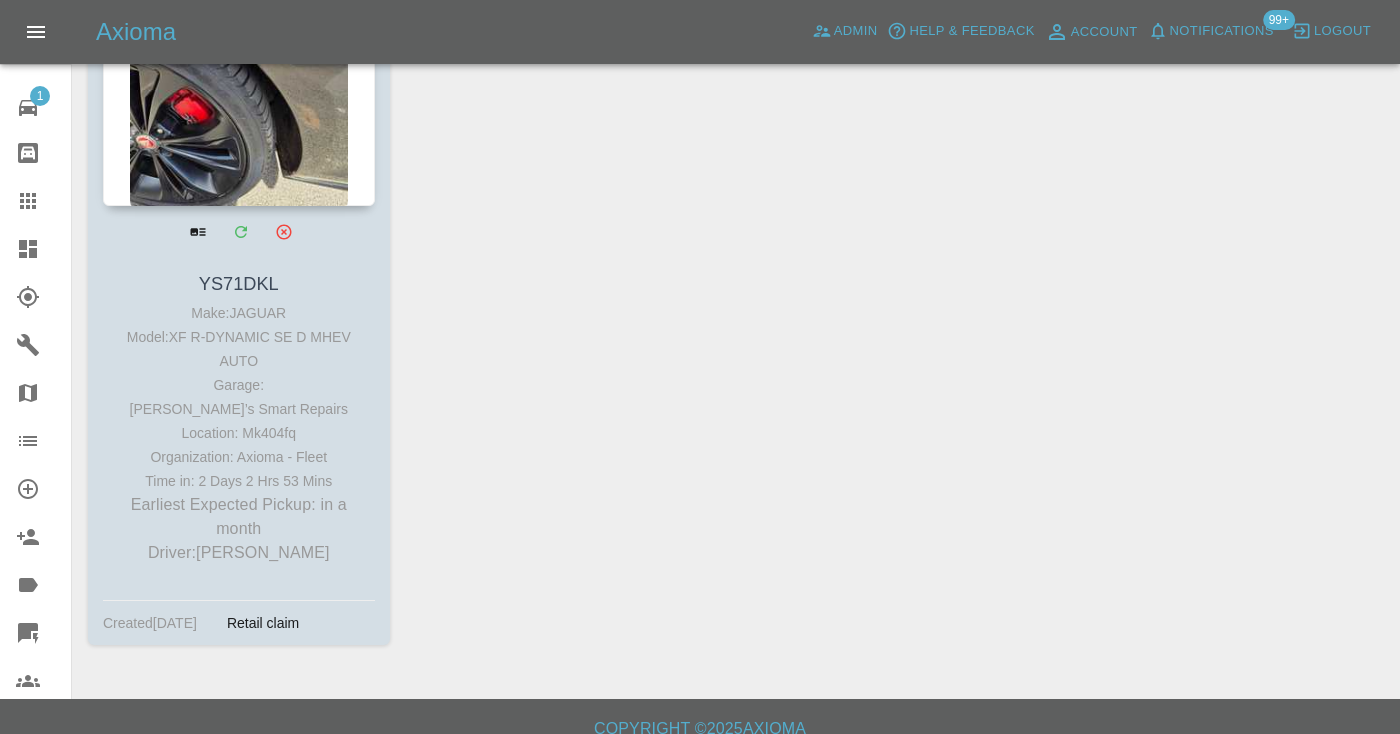 click at bounding box center [239, 60] 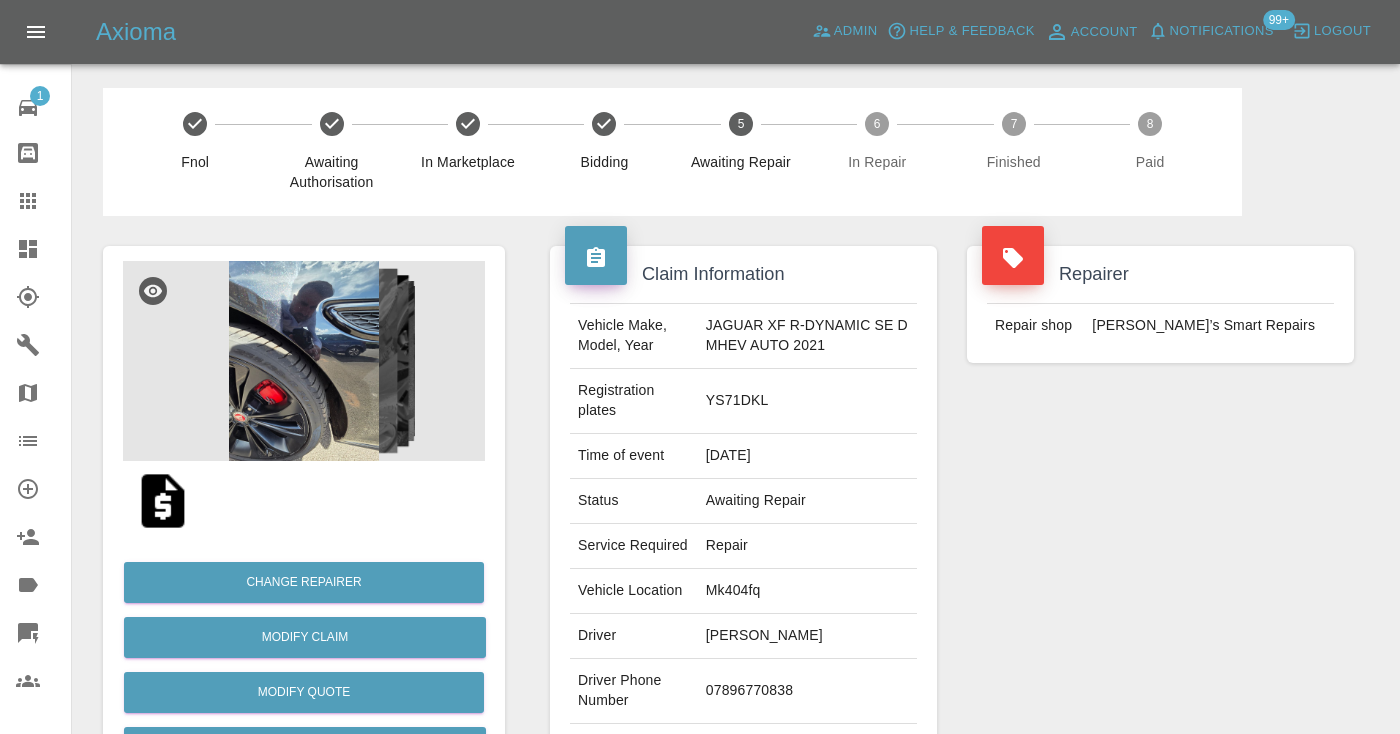 click on "07896770838" at bounding box center (807, 691) 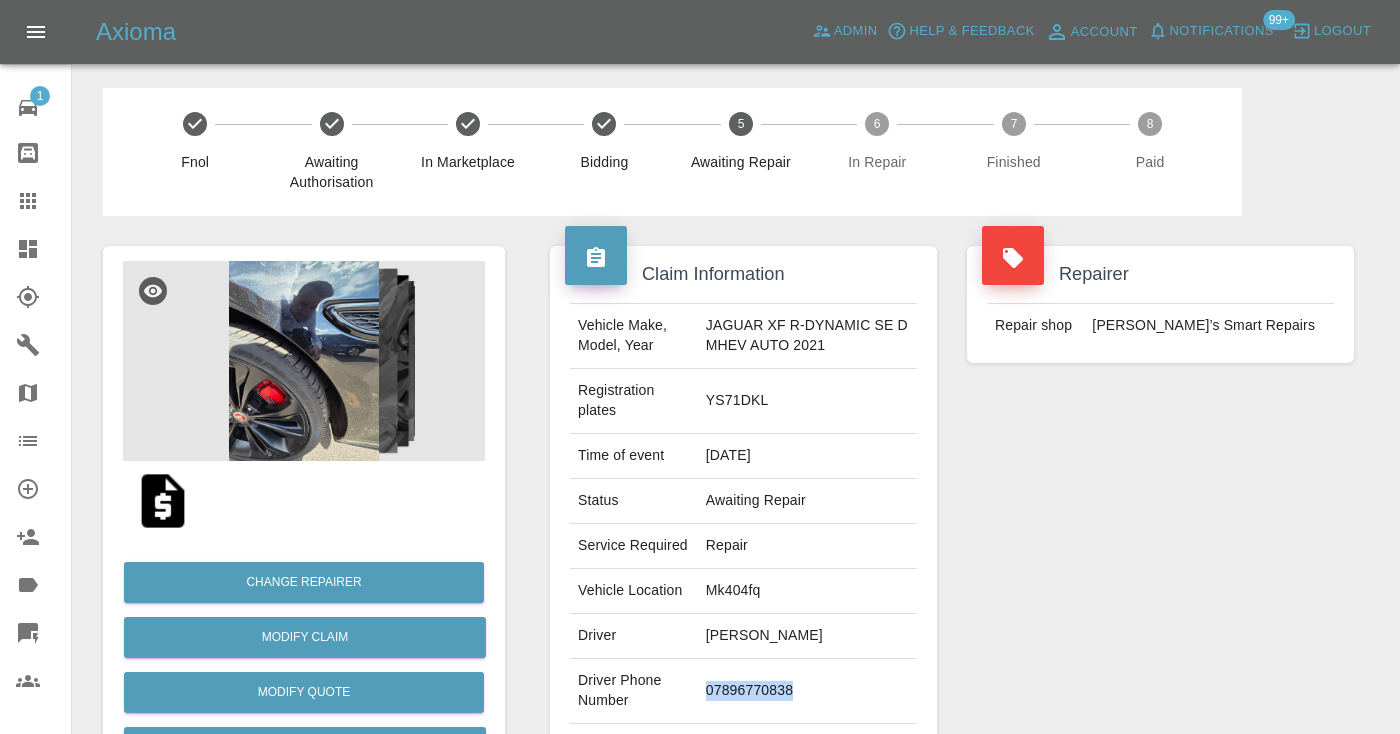 click on "07896770838" at bounding box center (807, 691) 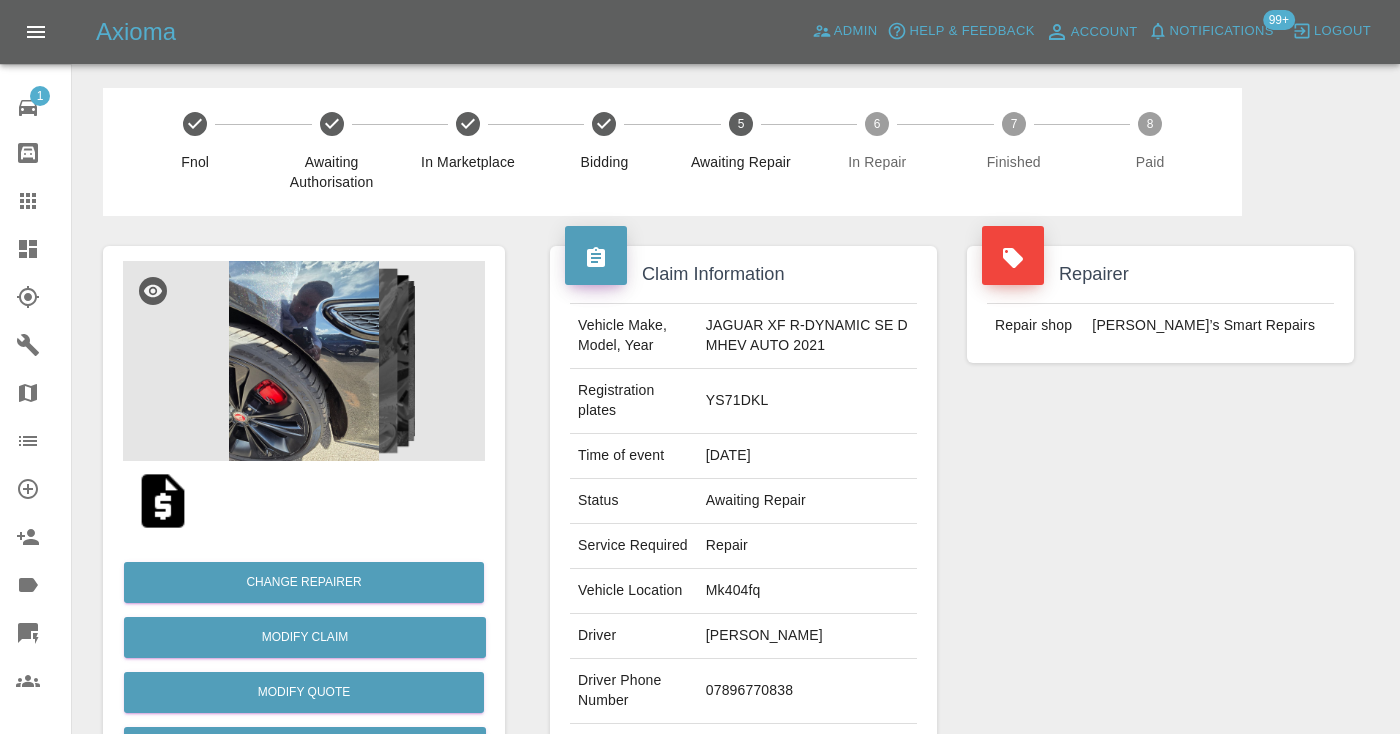 click on "Repairer Repair shop Freddie’s Smart Repairs" at bounding box center [1160, 524] 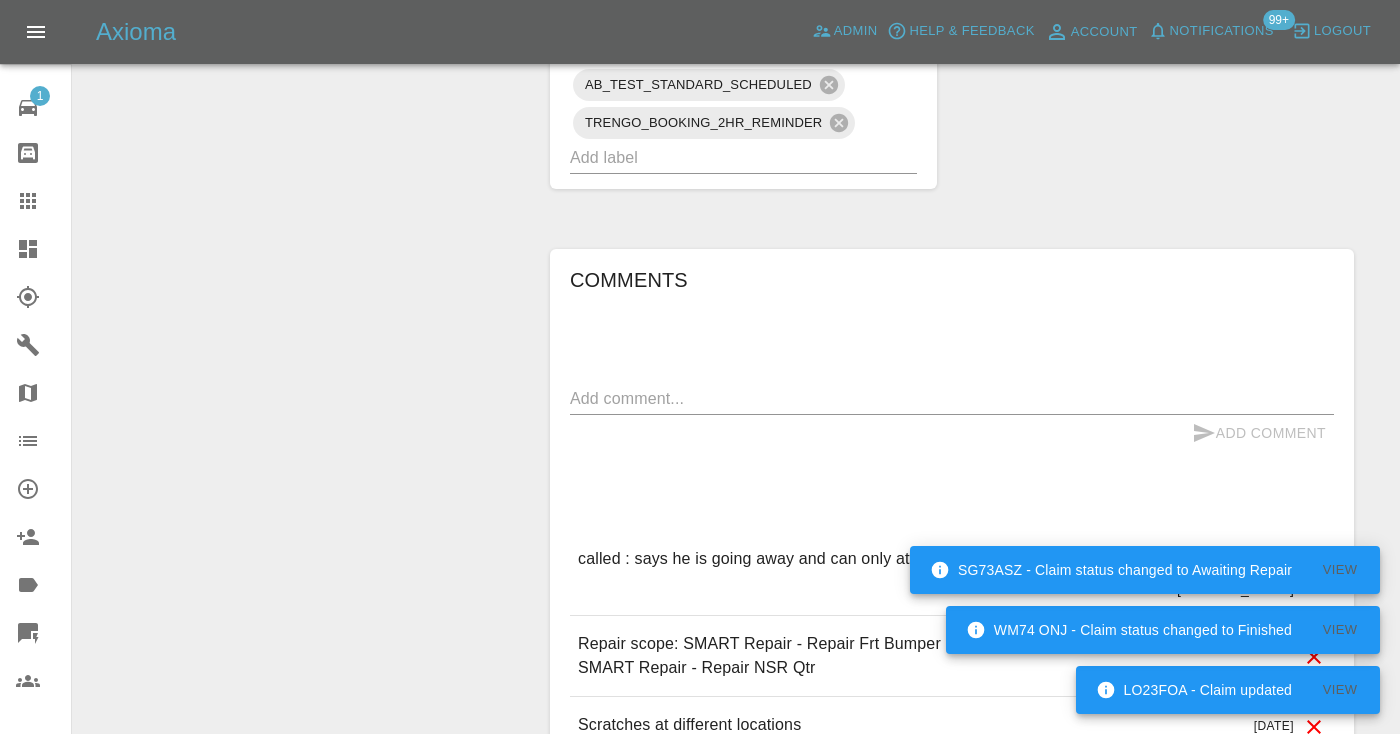 scroll, scrollTop: 1718, scrollLeft: 0, axis: vertical 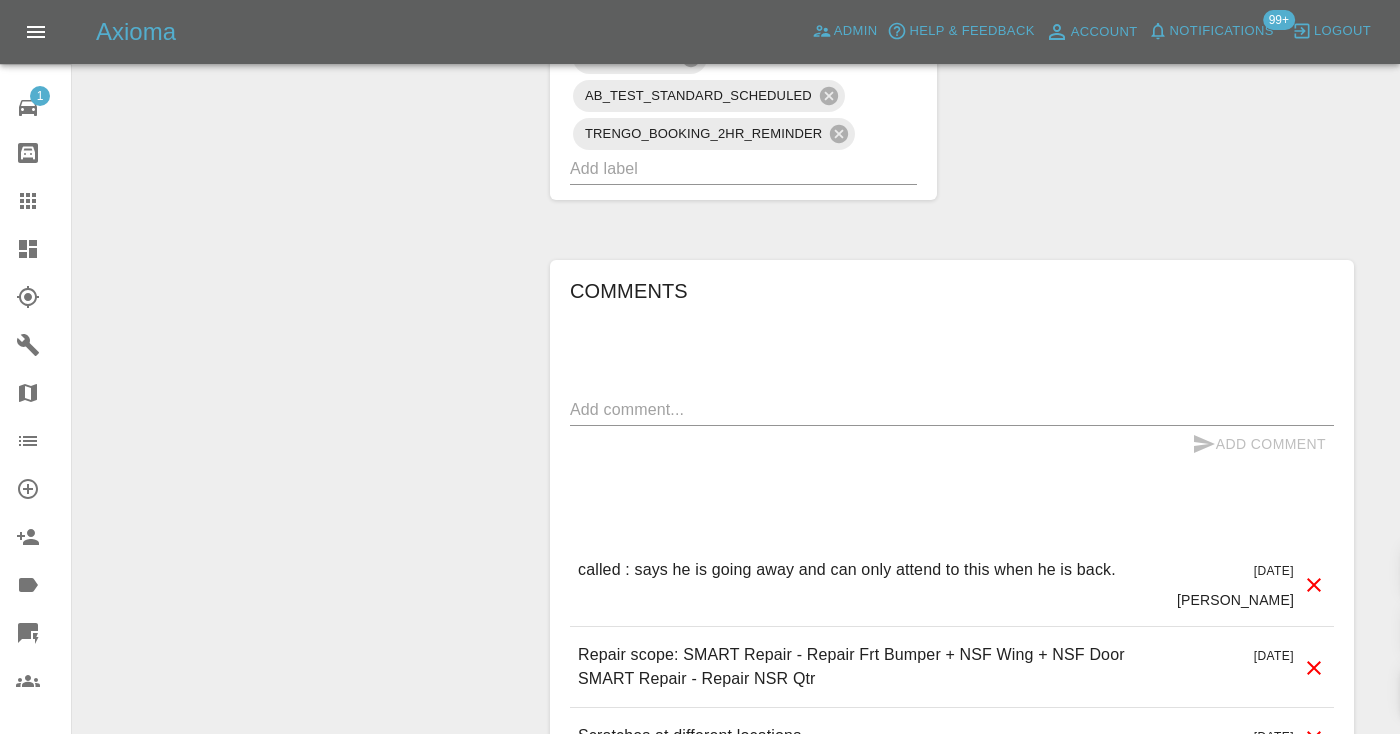 click at bounding box center (952, 409) 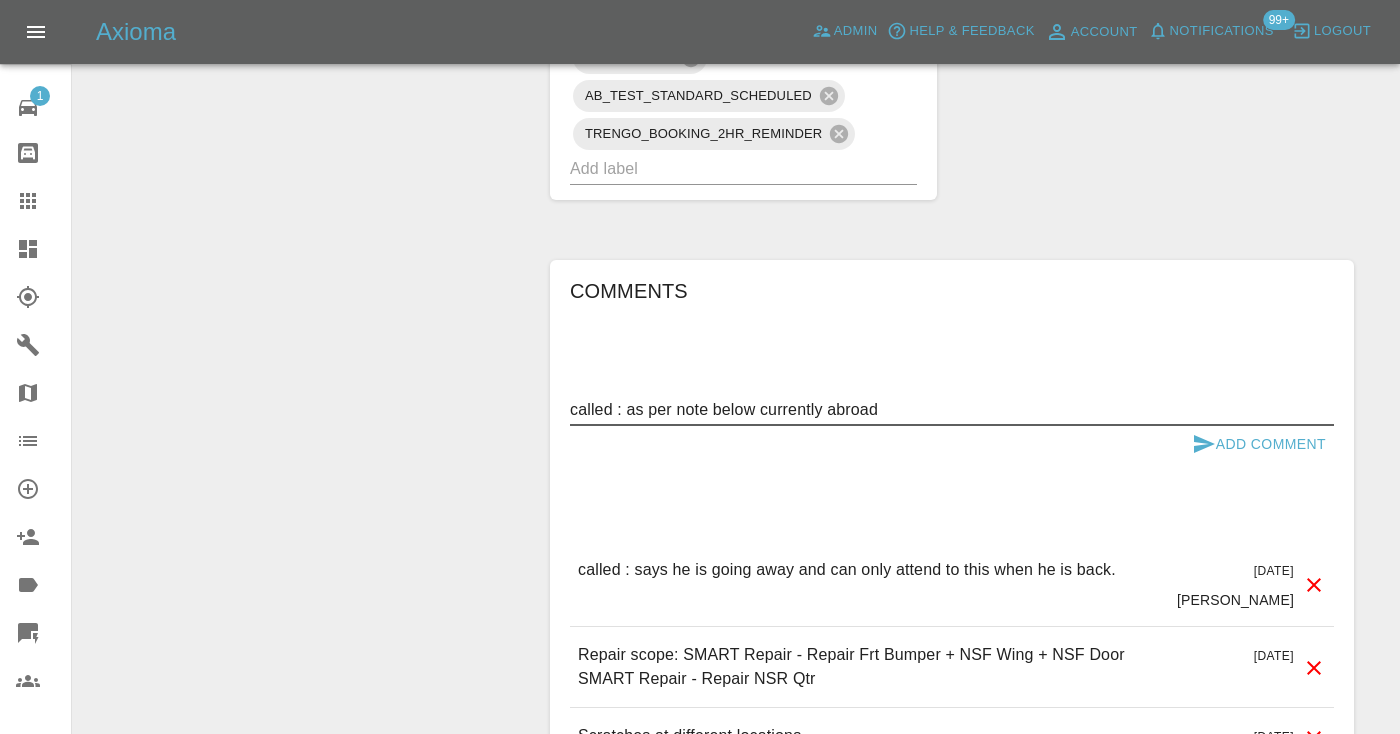 type on "called : as per note below currently abroad" 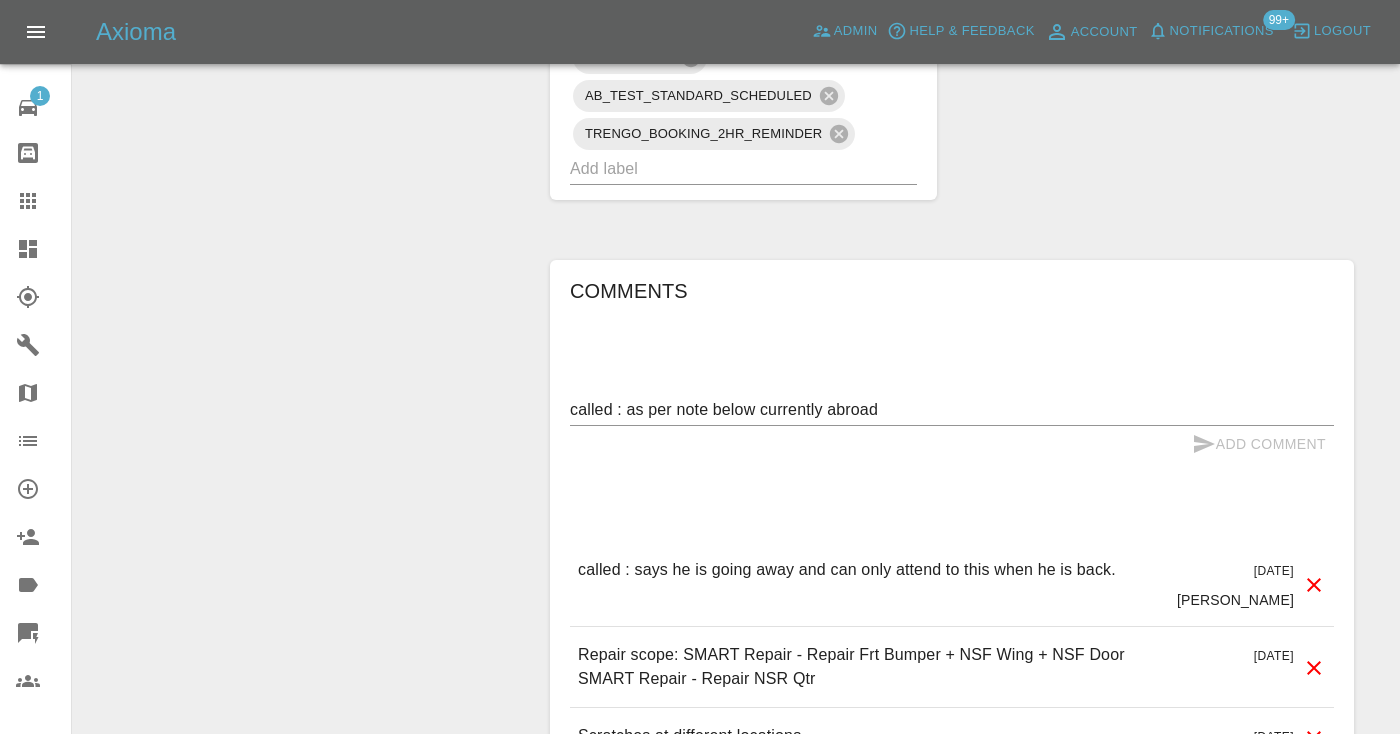 type 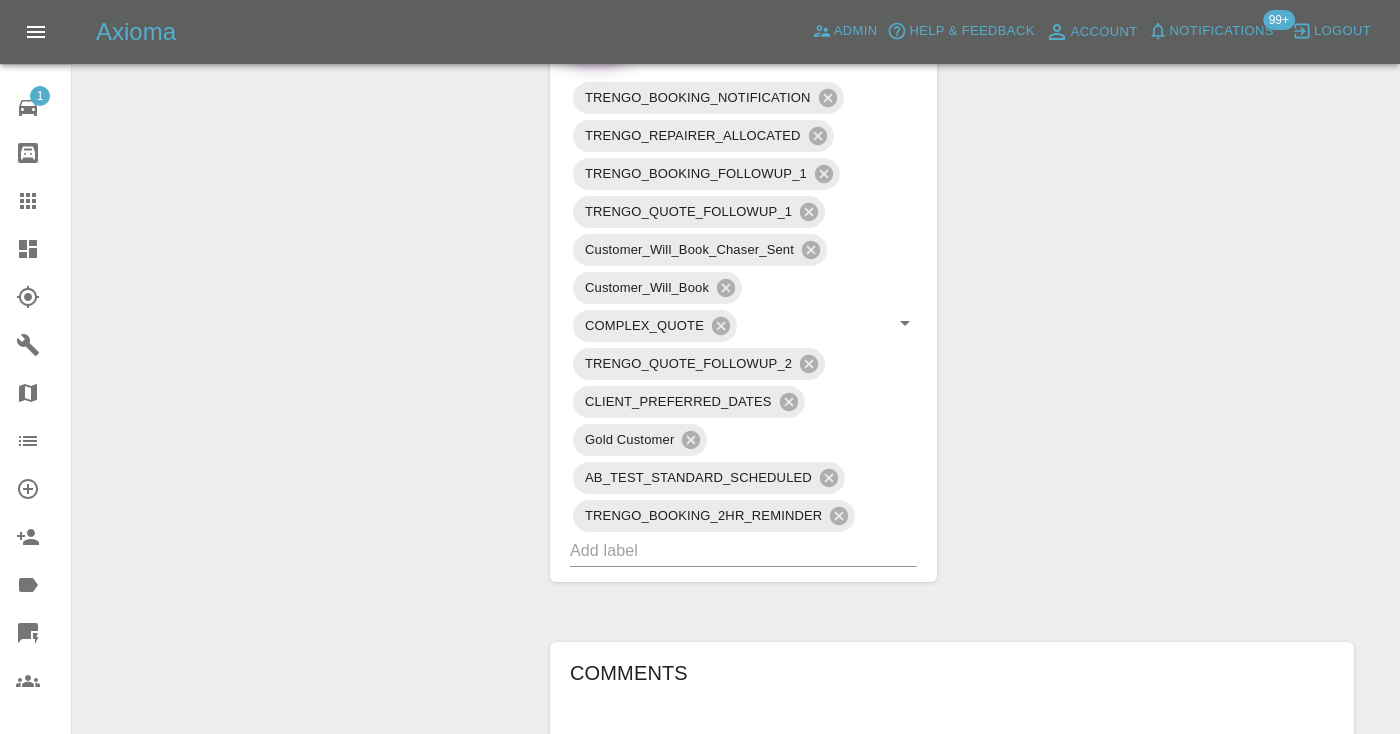 scroll, scrollTop: 1306, scrollLeft: 0, axis: vertical 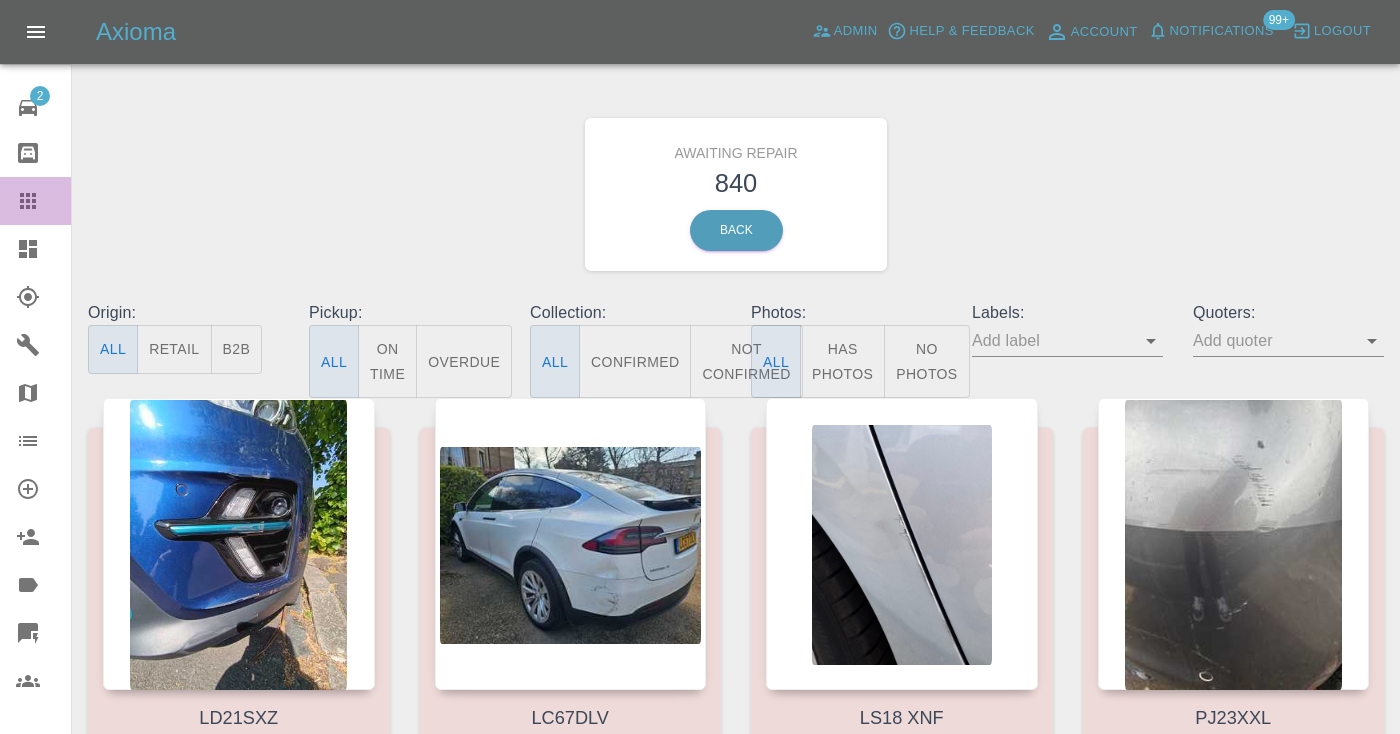 click at bounding box center [44, 201] 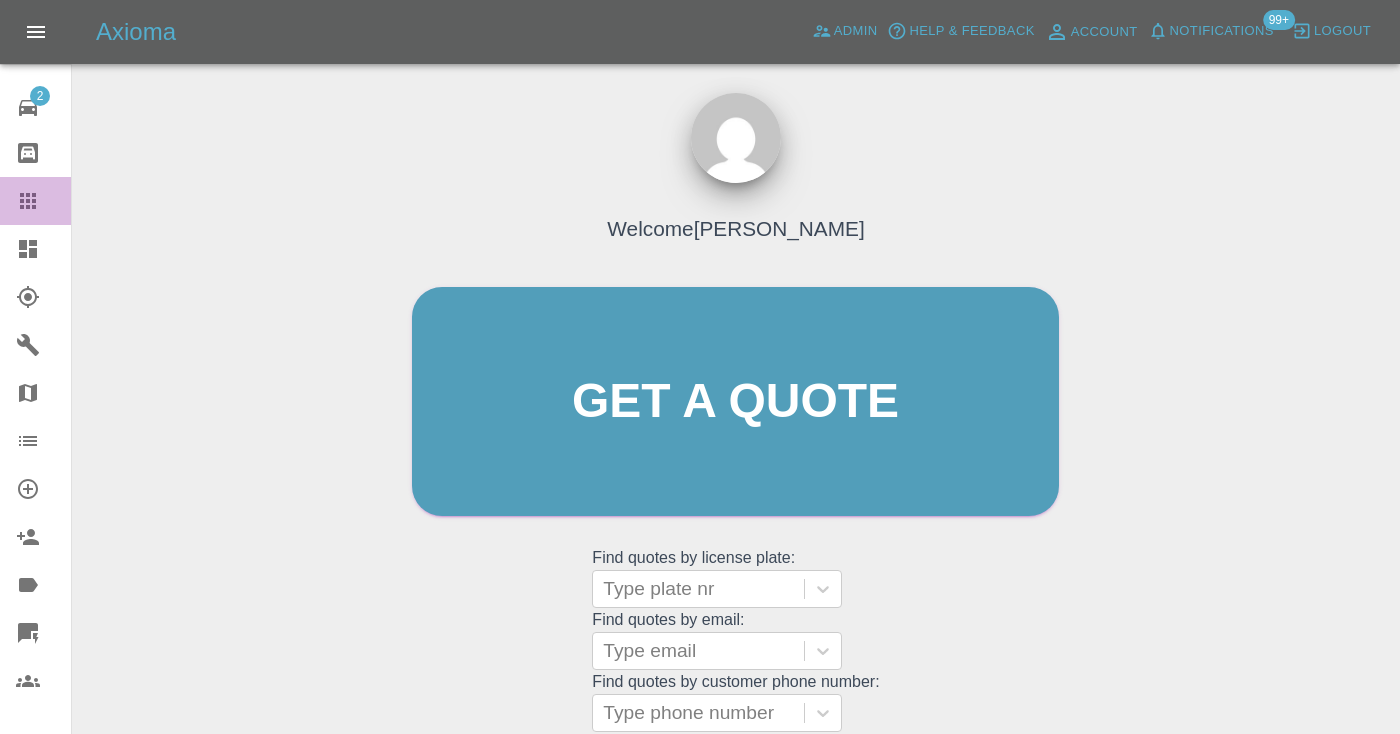 click 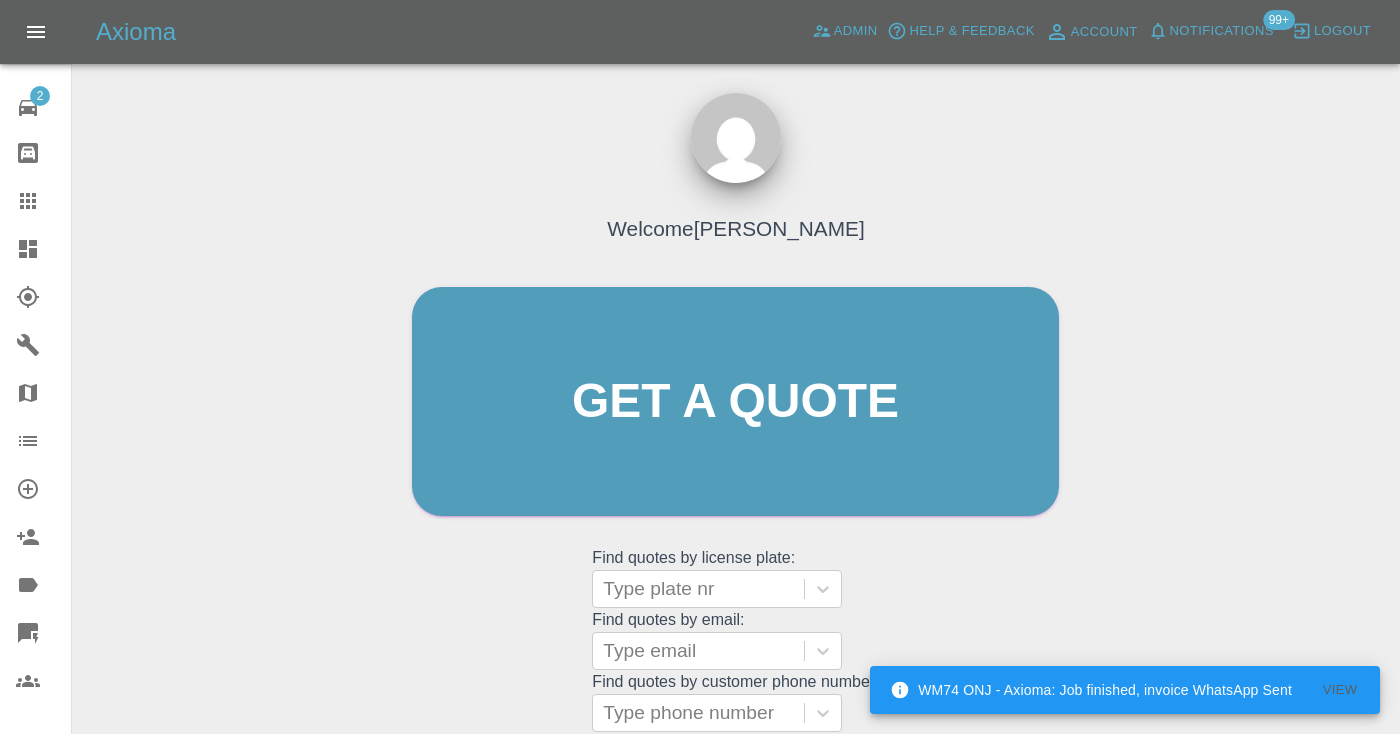 click on "Welcome  [PERSON_NAME] Get a quote Get a quote Find quotes by license plate: Type plate nr Find quotes by email: Type email Find quotes by customer phone number: Type phone number" at bounding box center [735, 440] 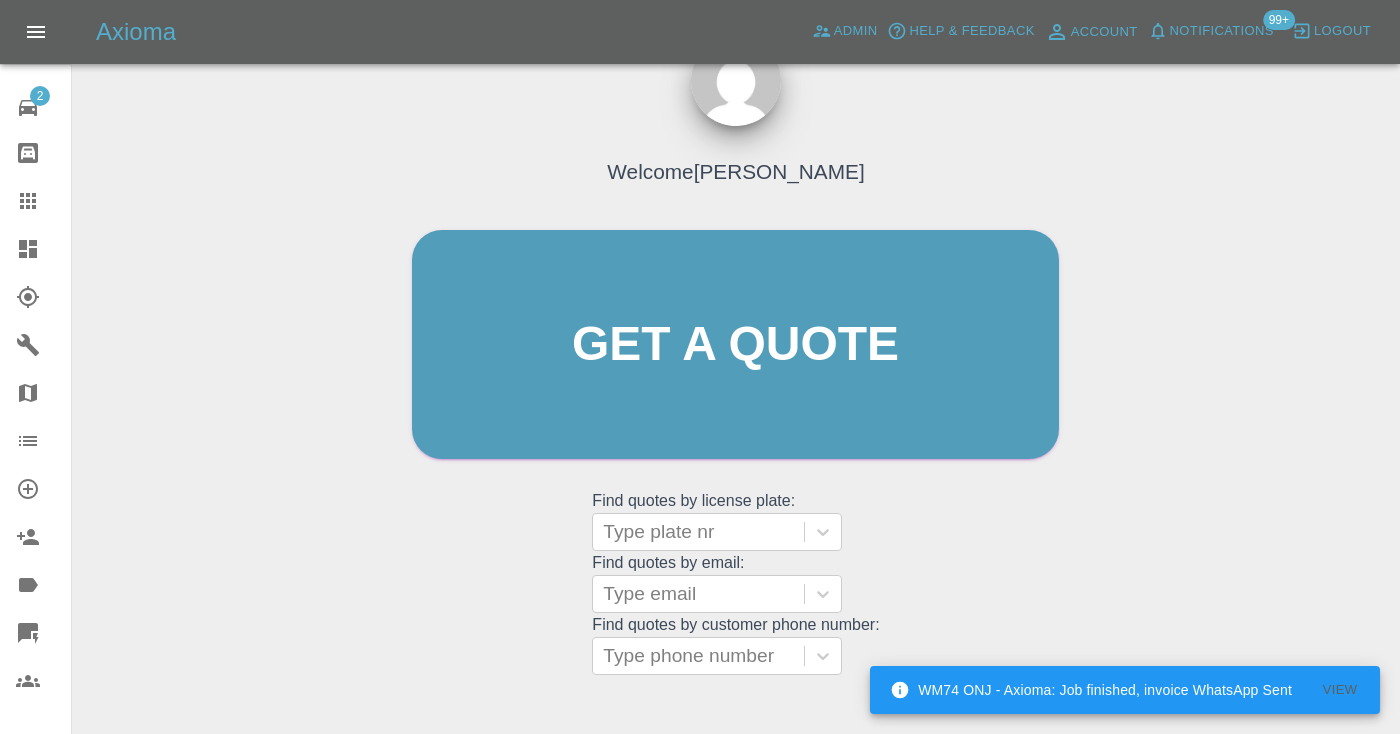 scroll, scrollTop: 201, scrollLeft: 0, axis: vertical 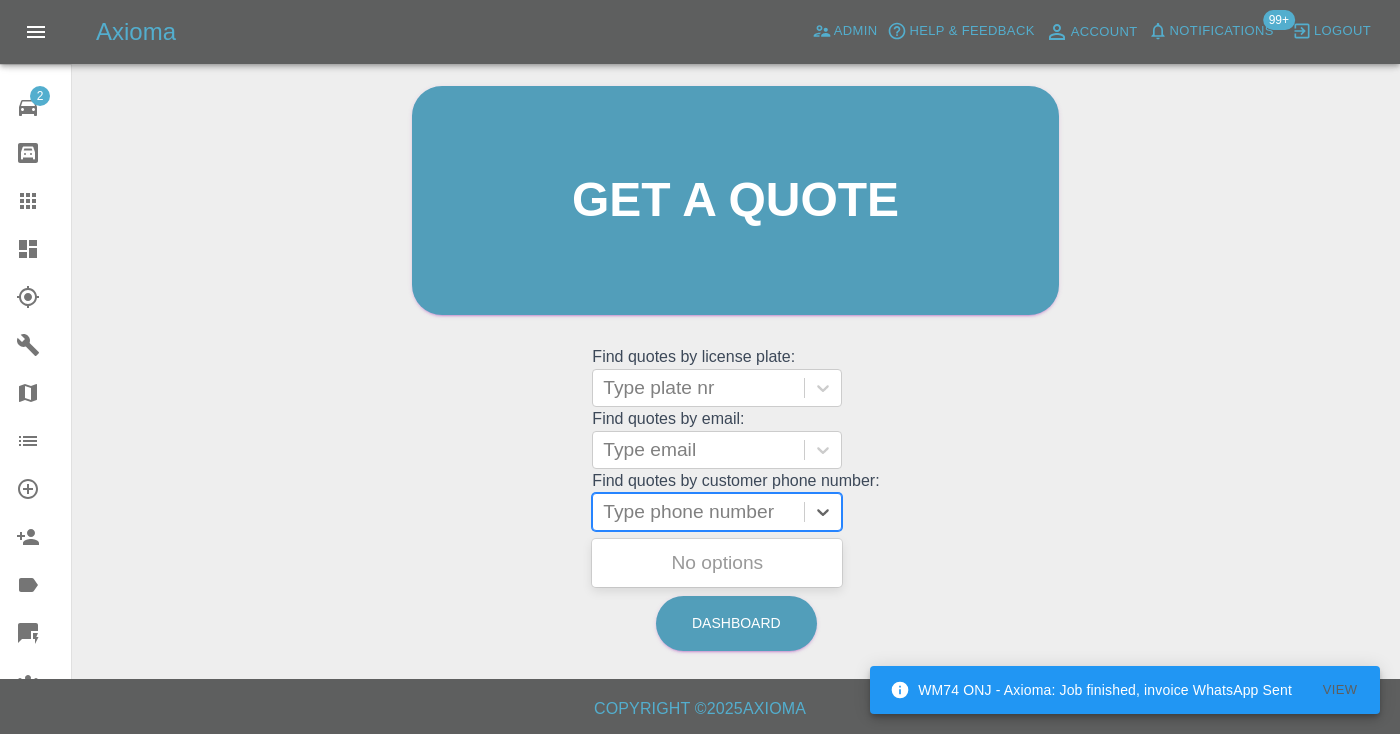 click on "Type phone number" at bounding box center [698, 512] 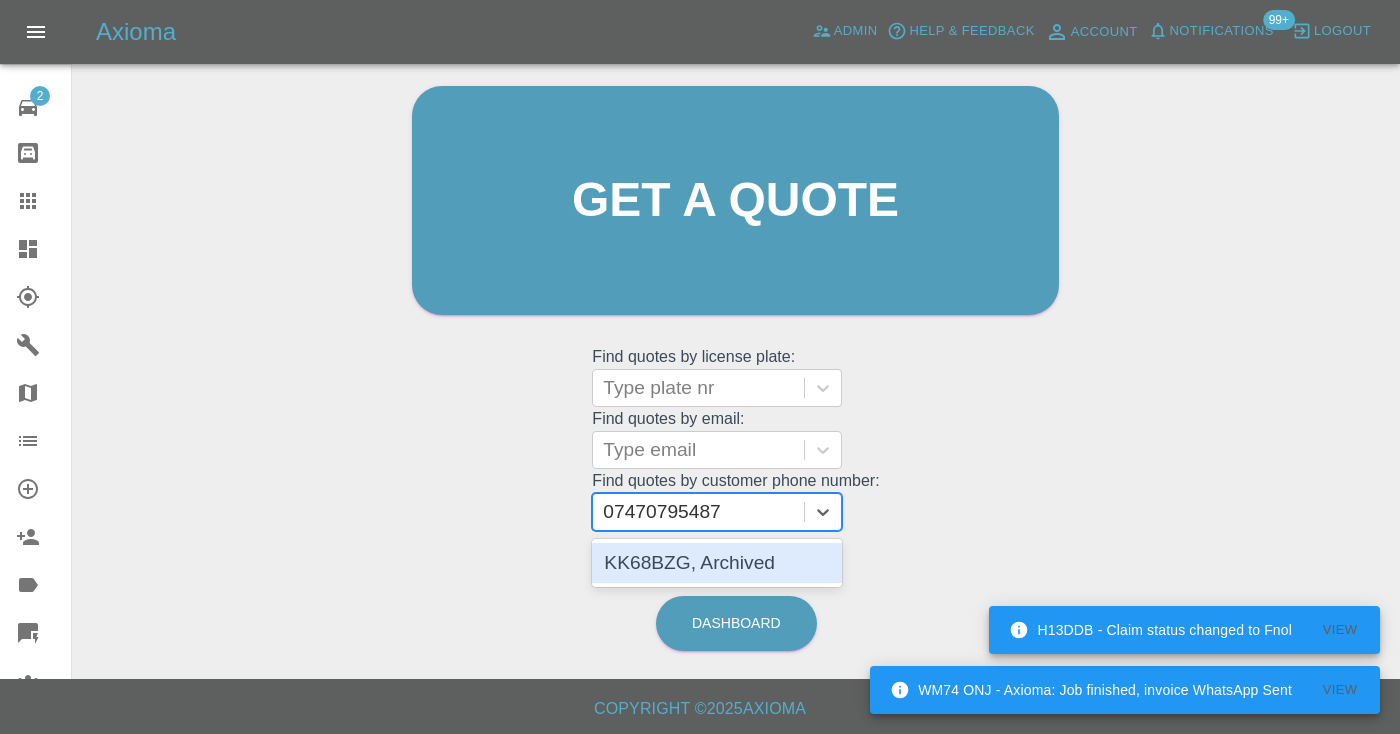 type 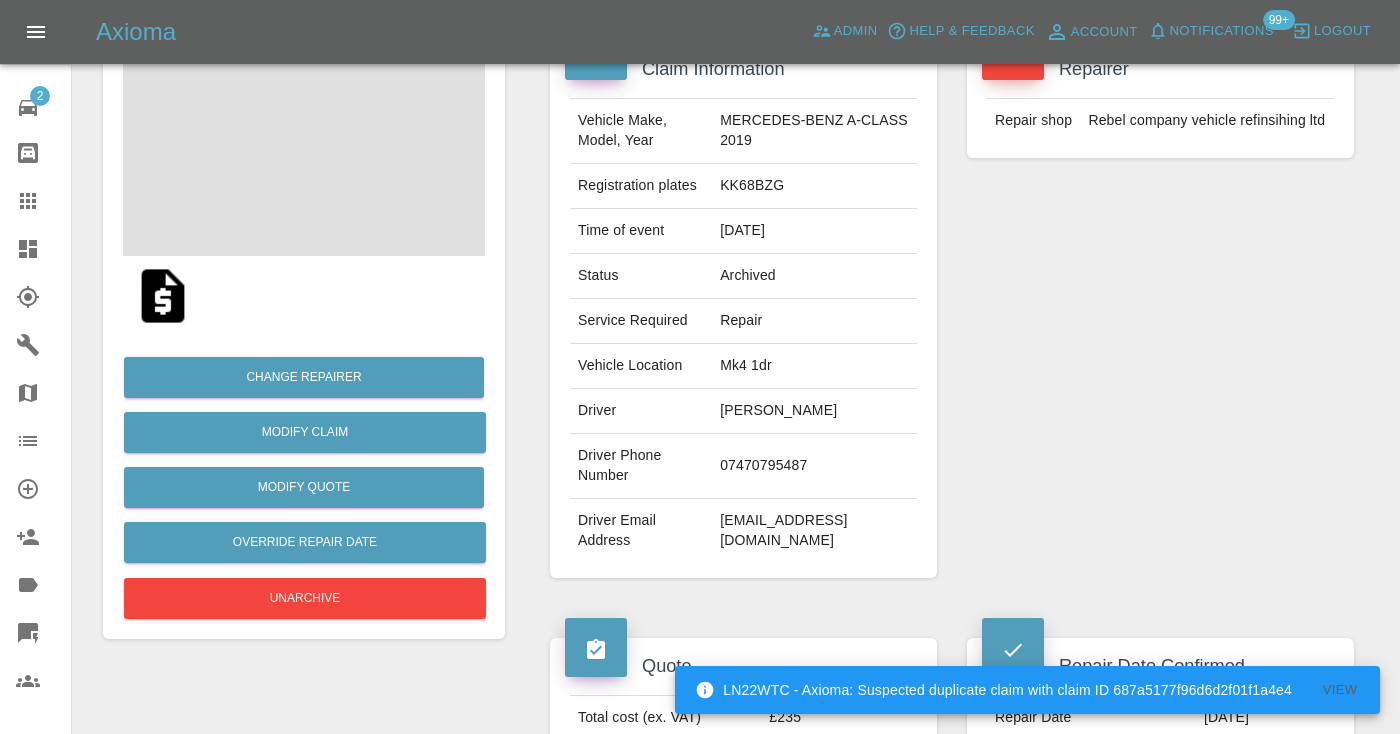 scroll, scrollTop: 215, scrollLeft: 0, axis: vertical 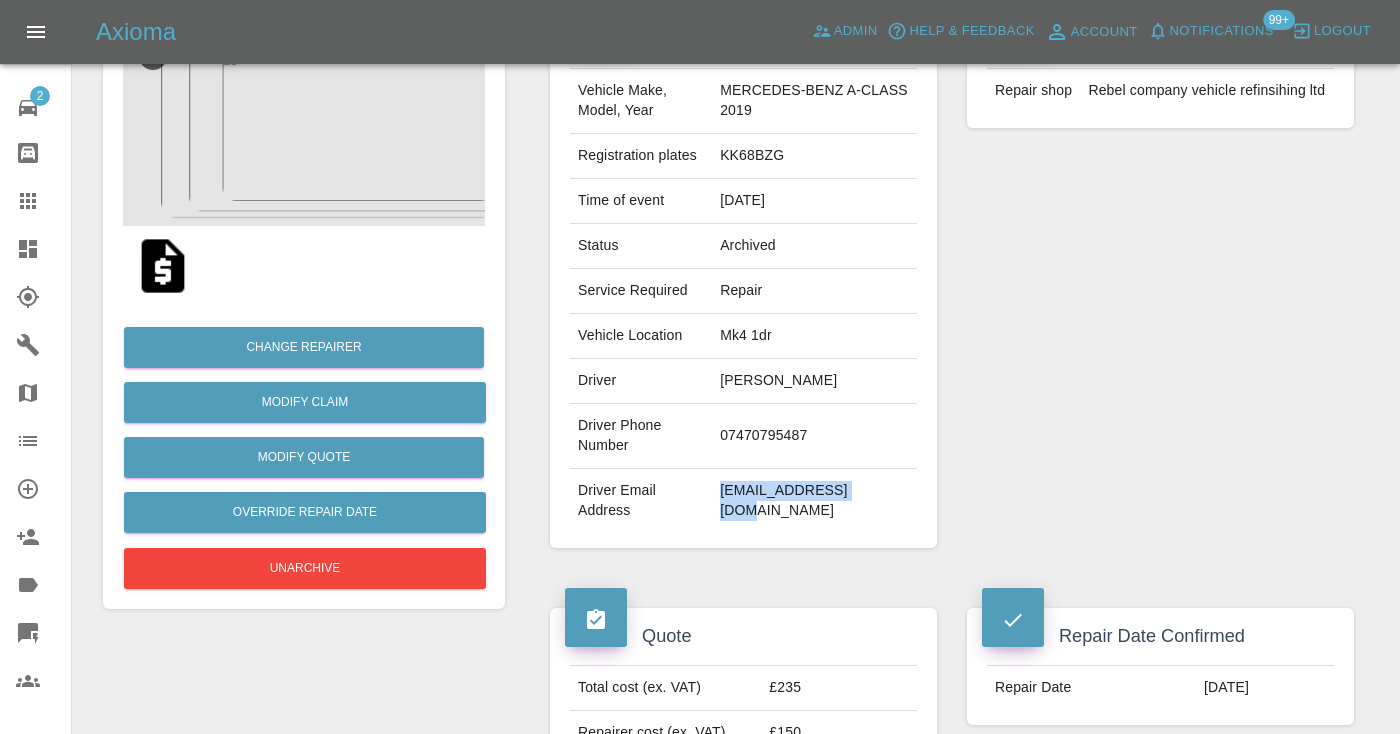 drag, startPoint x: 871, startPoint y: 489, endPoint x: 731, endPoint y: 487, distance: 140.01428 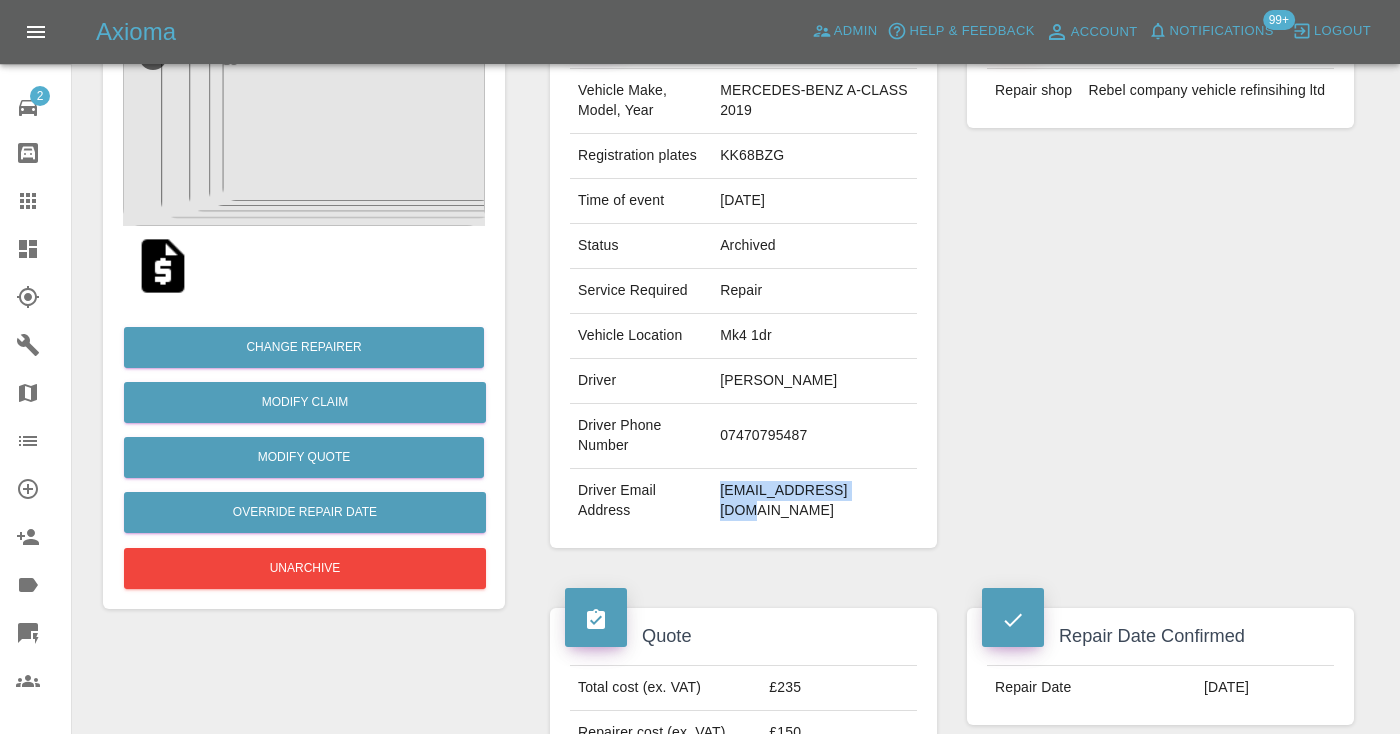 click on "nisthan@hotmail.com" at bounding box center [814, 501] 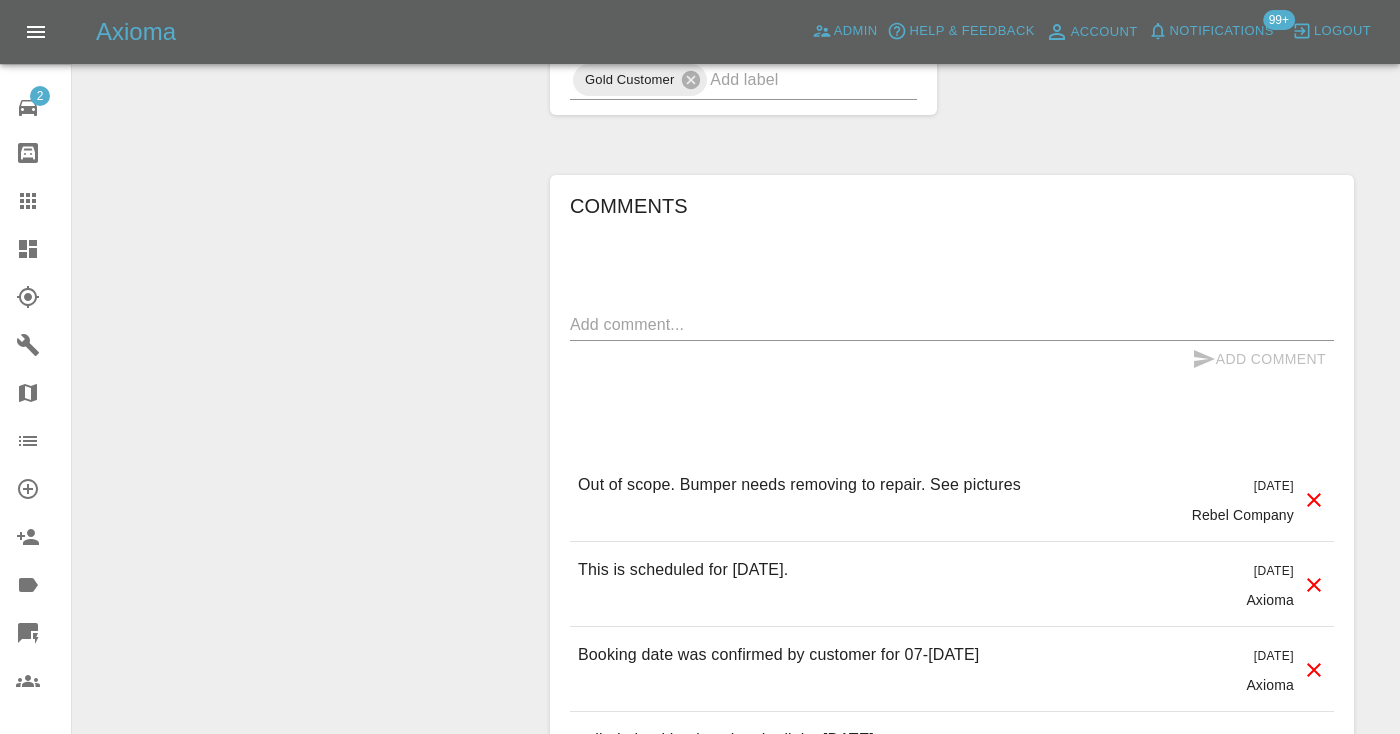 scroll, scrollTop: 1520, scrollLeft: 0, axis: vertical 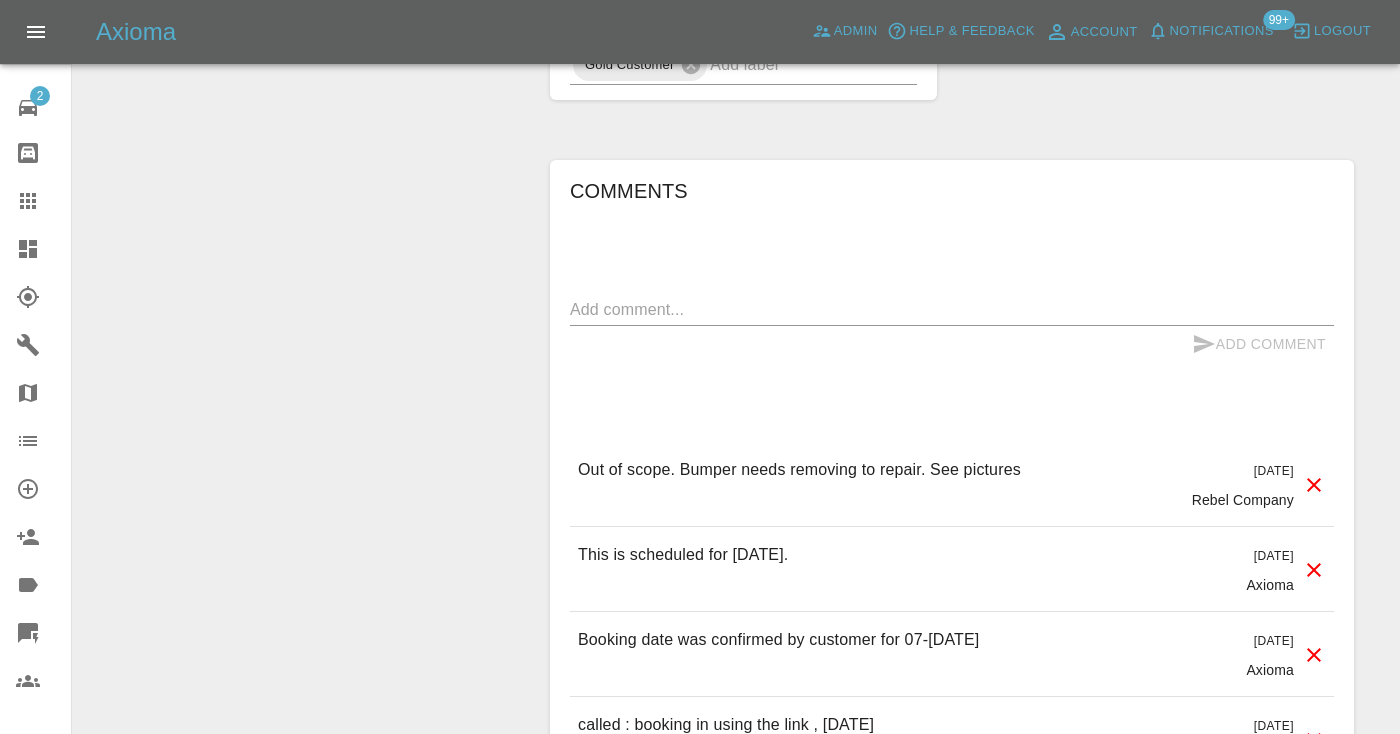click at bounding box center [952, 309] 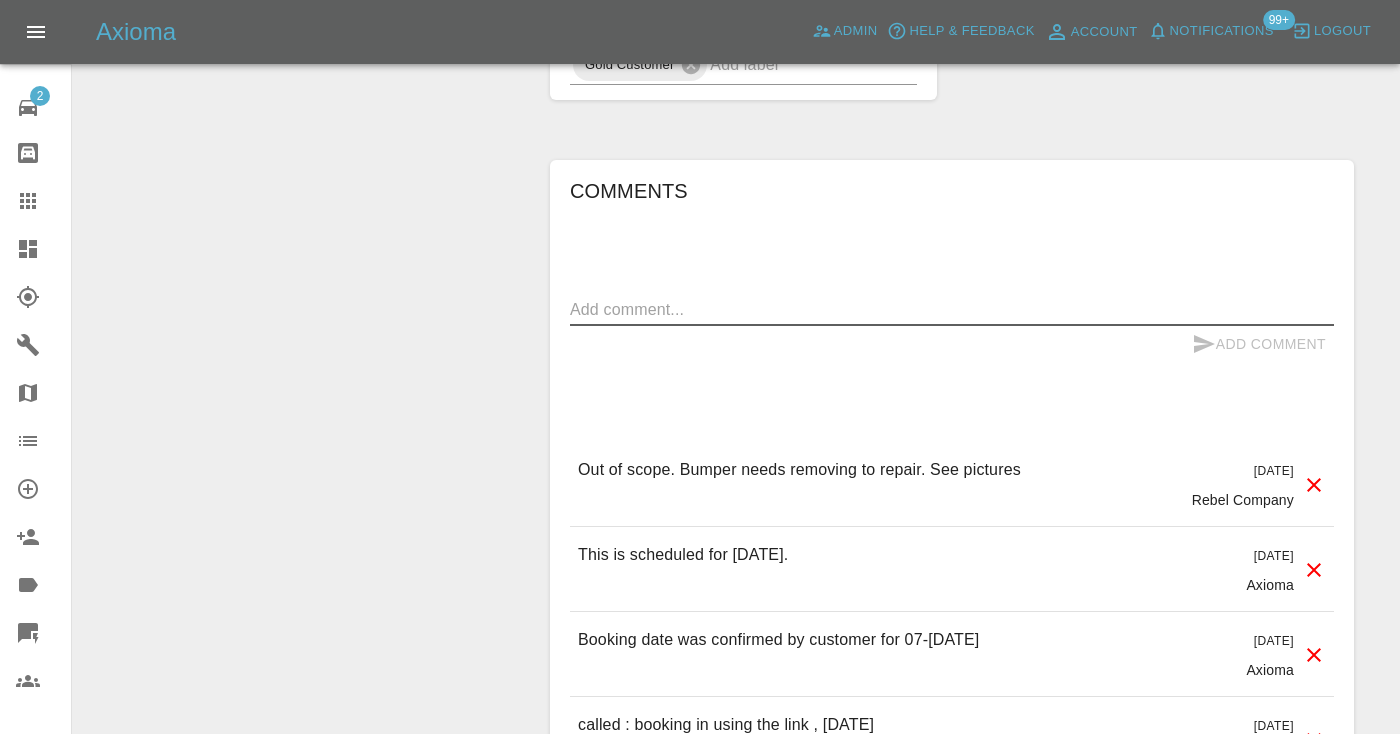 click 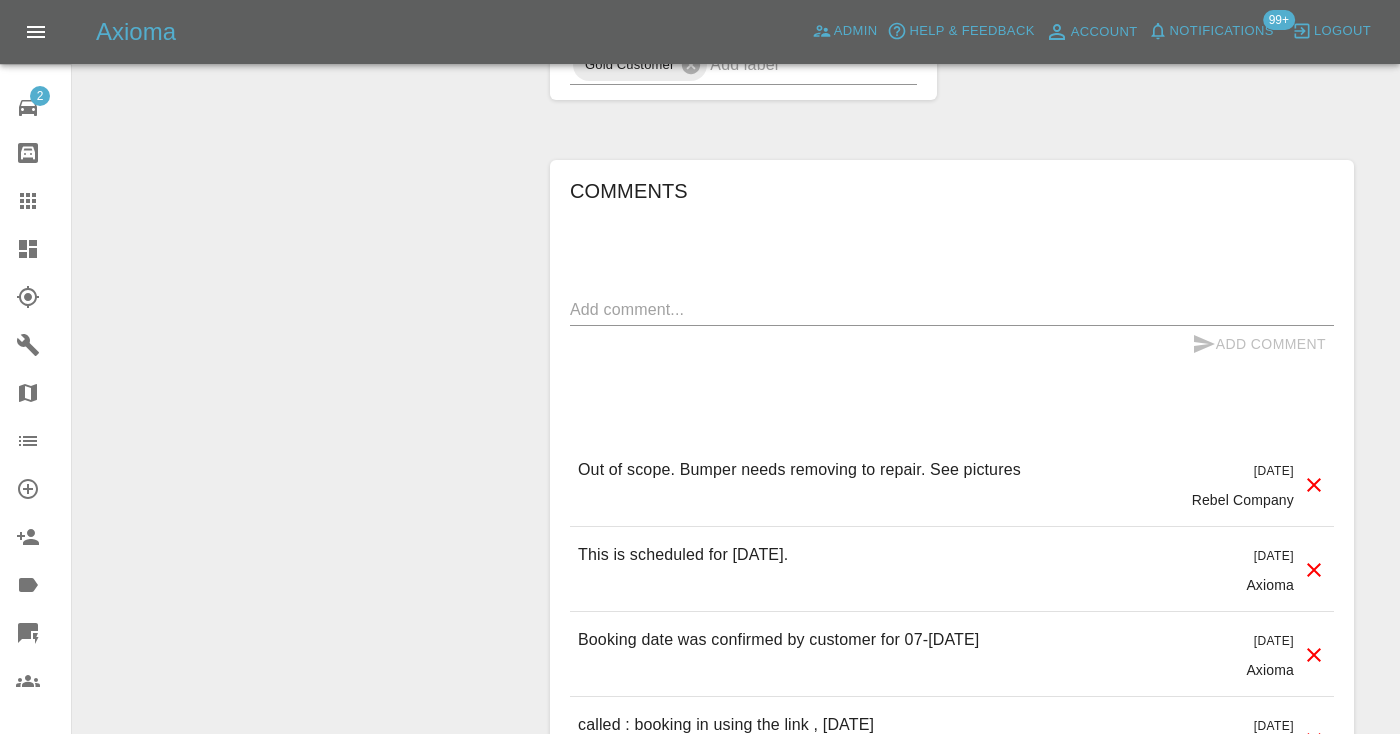 scroll, scrollTop: 201, scrollLeft: 0, axis: vertical 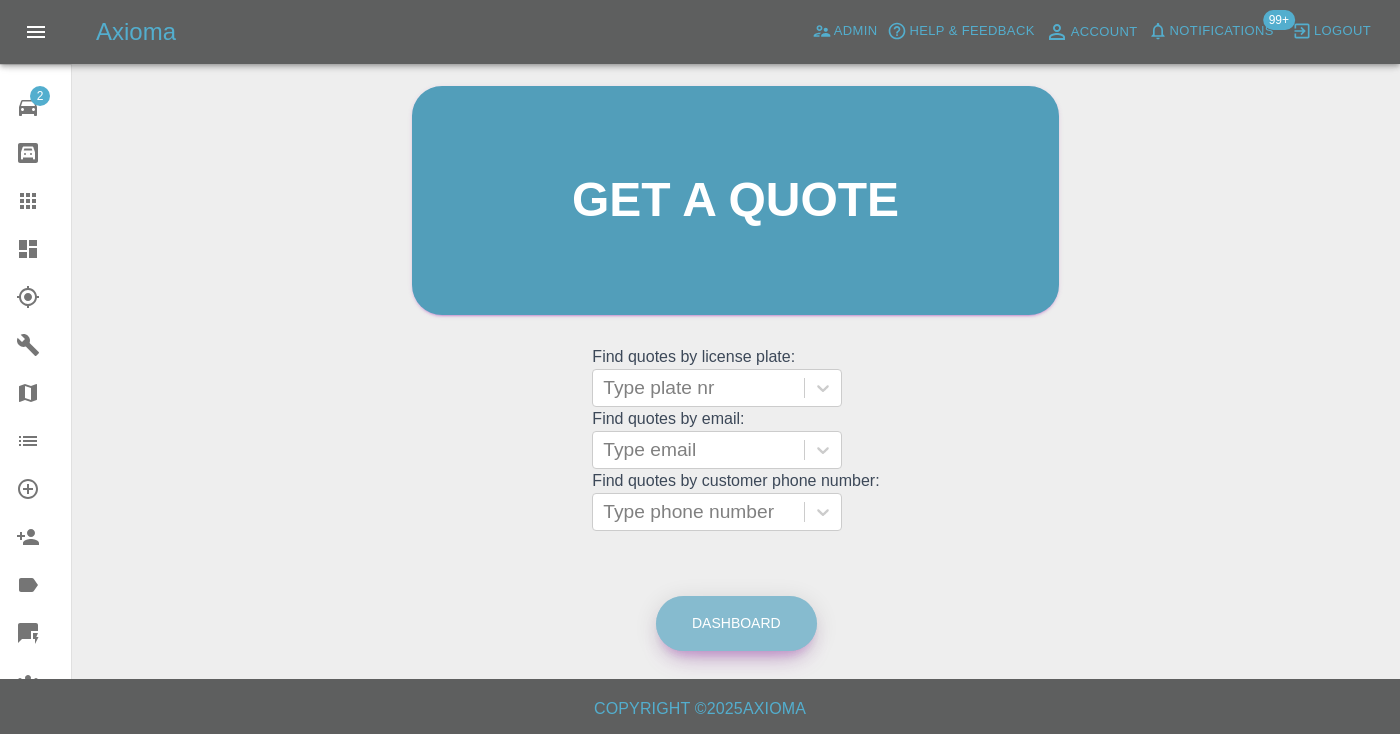 click on "Dashboard" at bounding box center (736, 623) 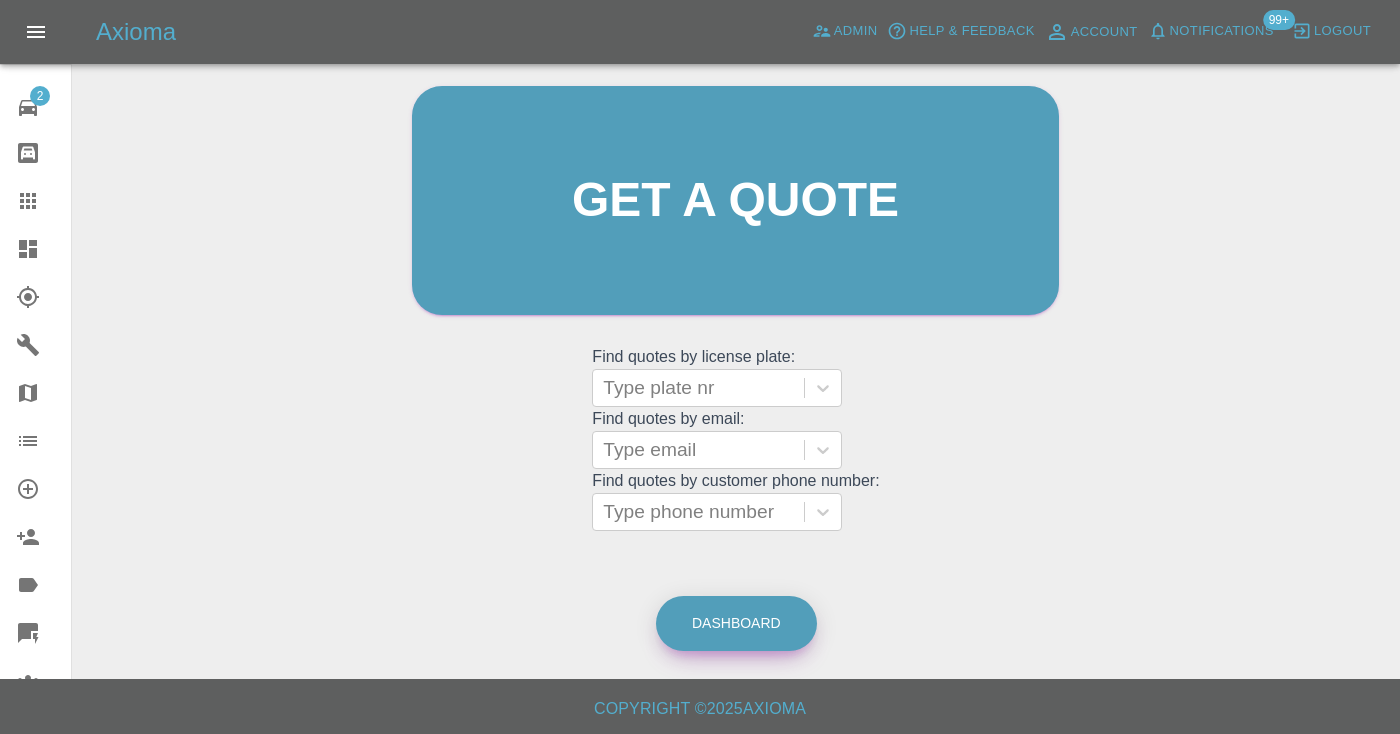 scroll, scrollTop: 0, scrollLeft: 0, axis: both 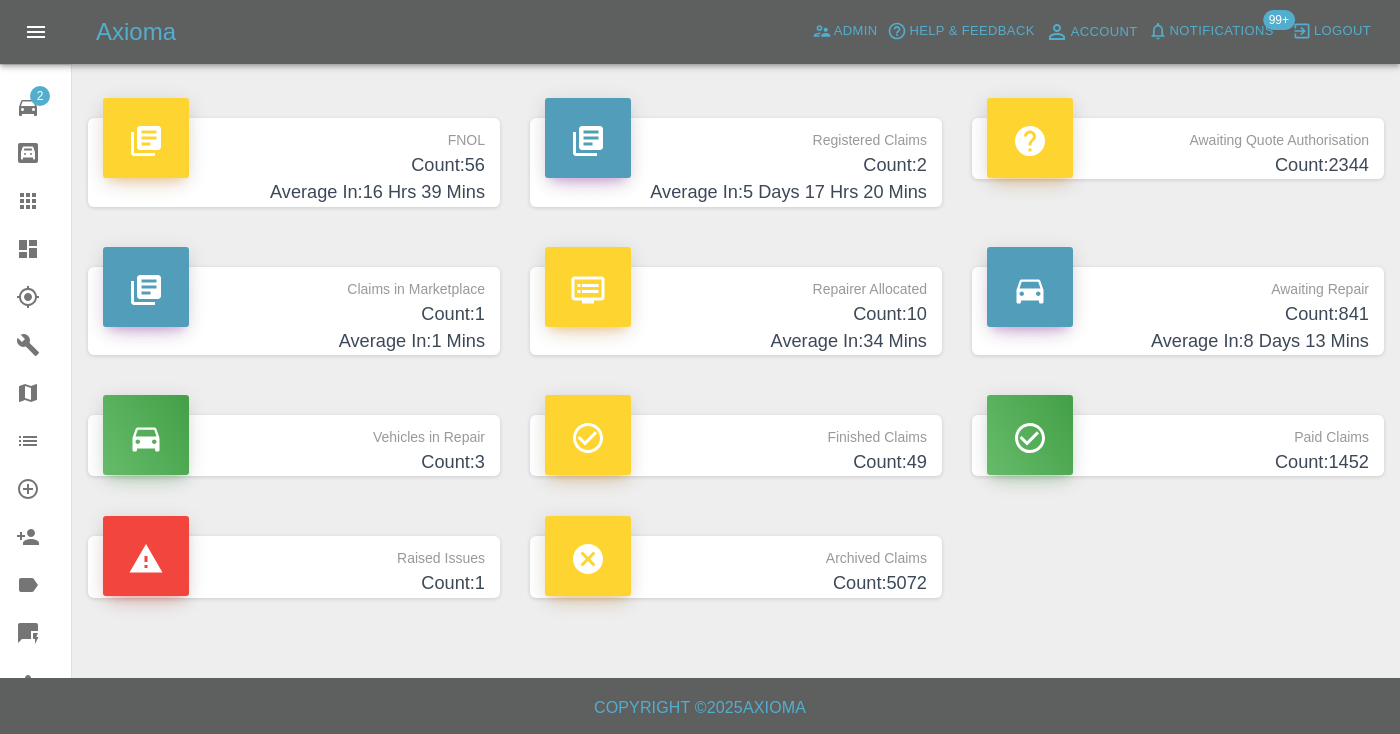 click on "Average In:  8 Days 13 Mins" at bounding box center (1178, 341) 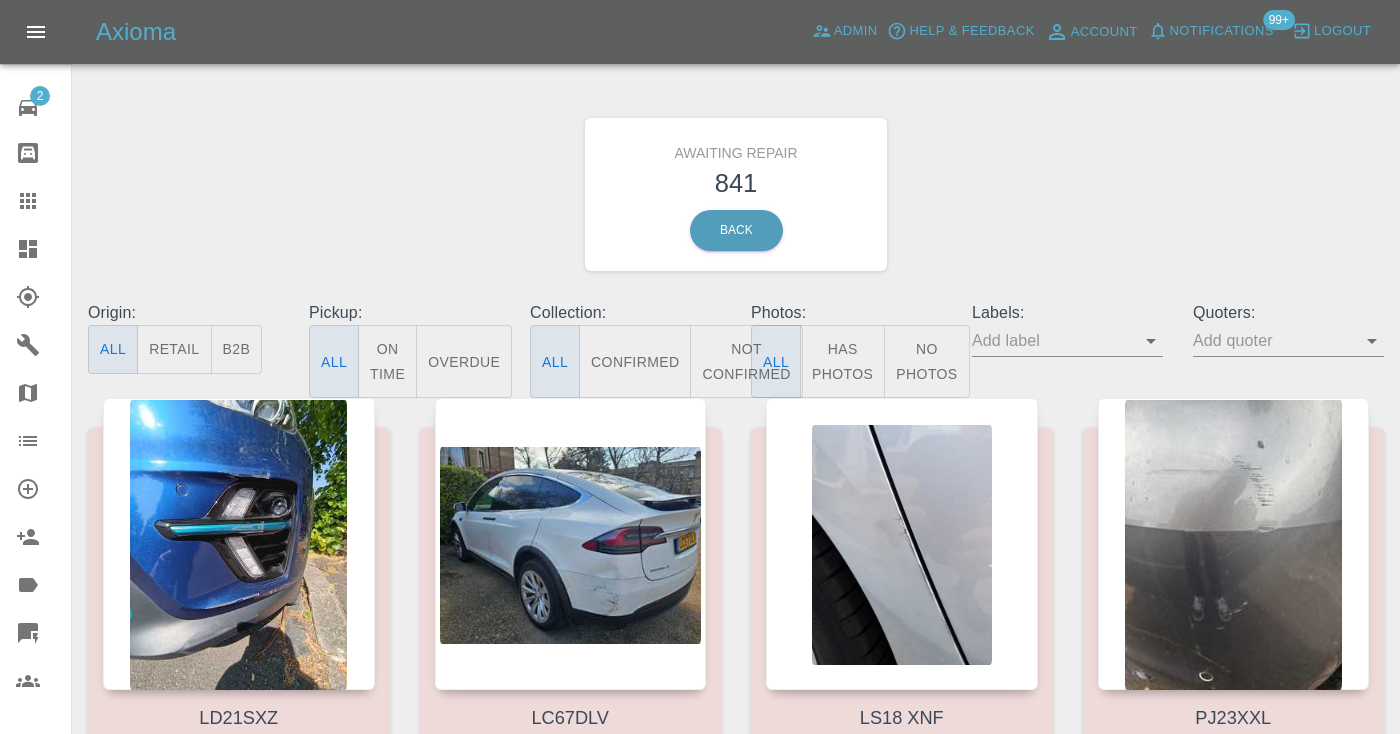 click on "Not Confirmed" at bounding box center (746, 361) 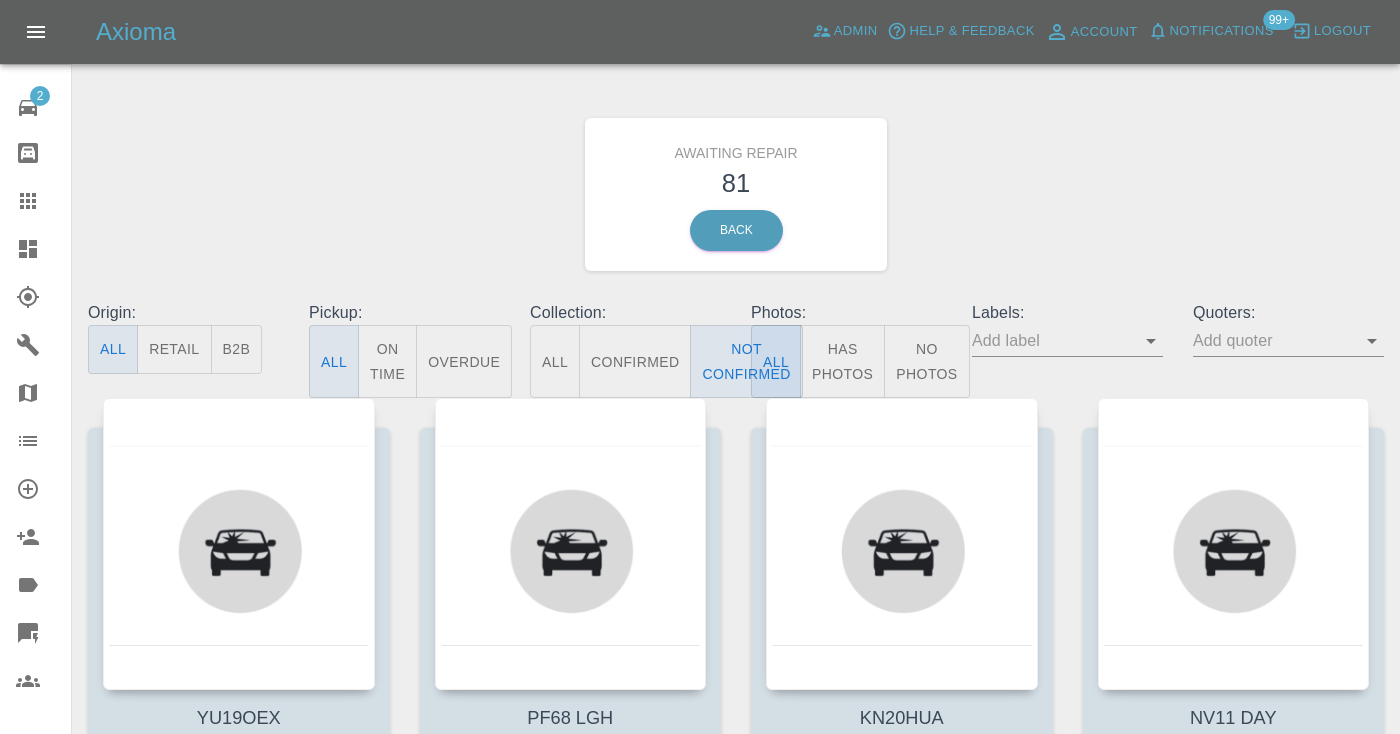 click on "Awaiting Repair 81 Back" at bounding box center (736, 194) 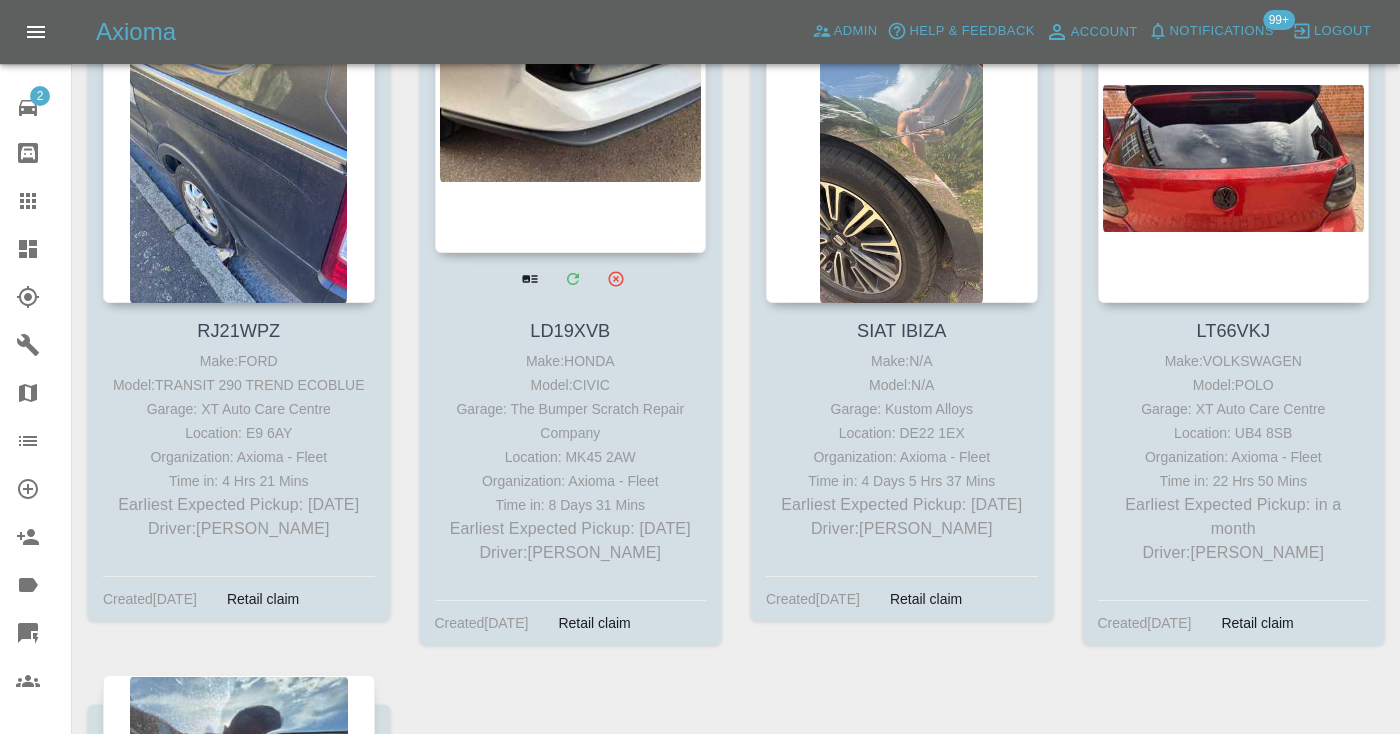 scroll, scrollTop: 12958, scrollLeft: 0, axis: vertical 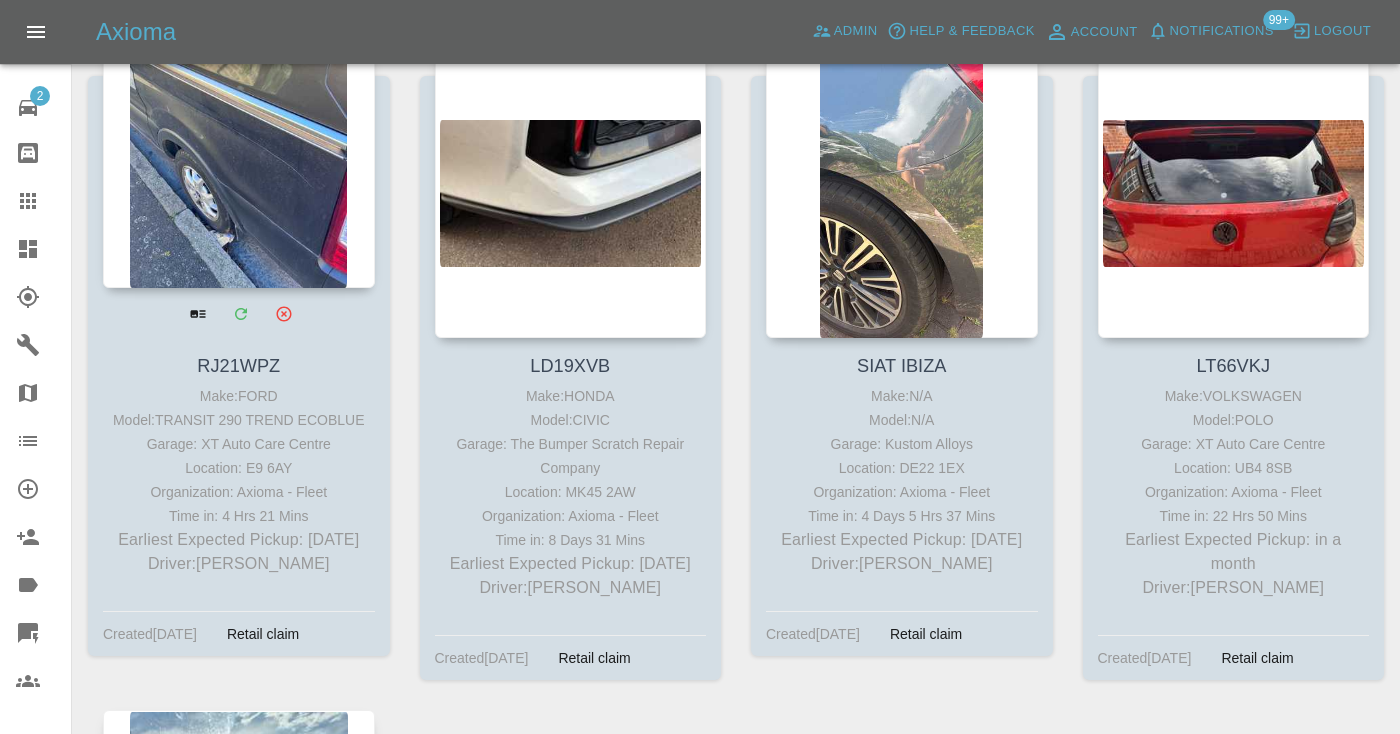 click at bounding box center [239, 142] 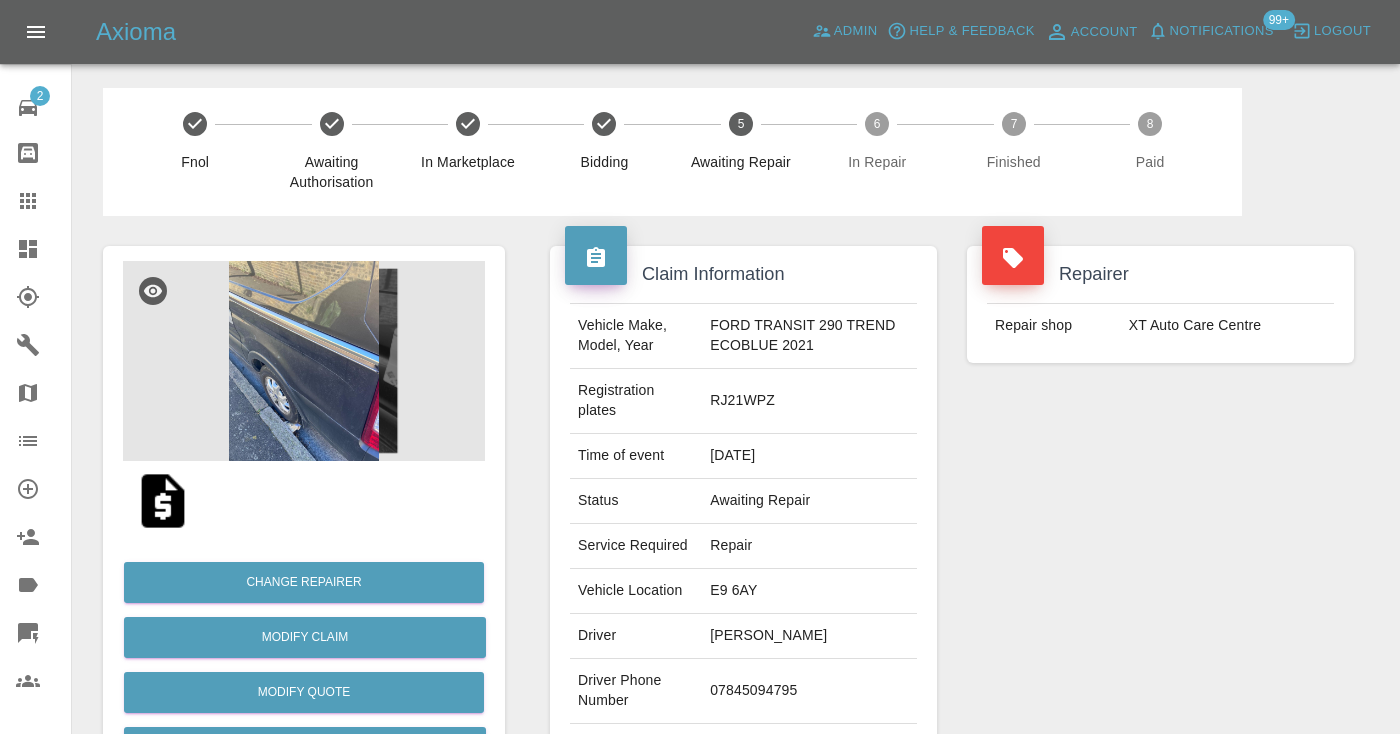 click on "07845094795" at bounding box center [809, 691] 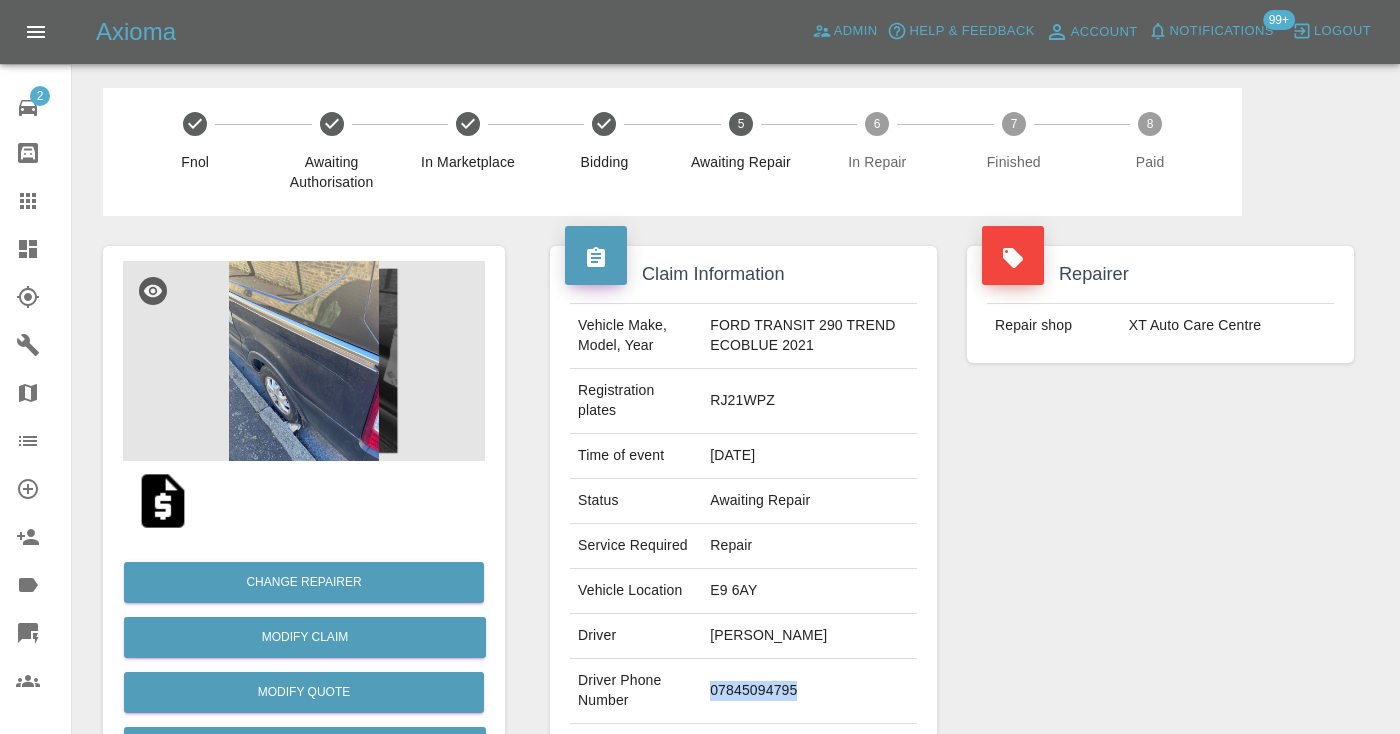 click on "07845094795" at bounding box center [809, 691] 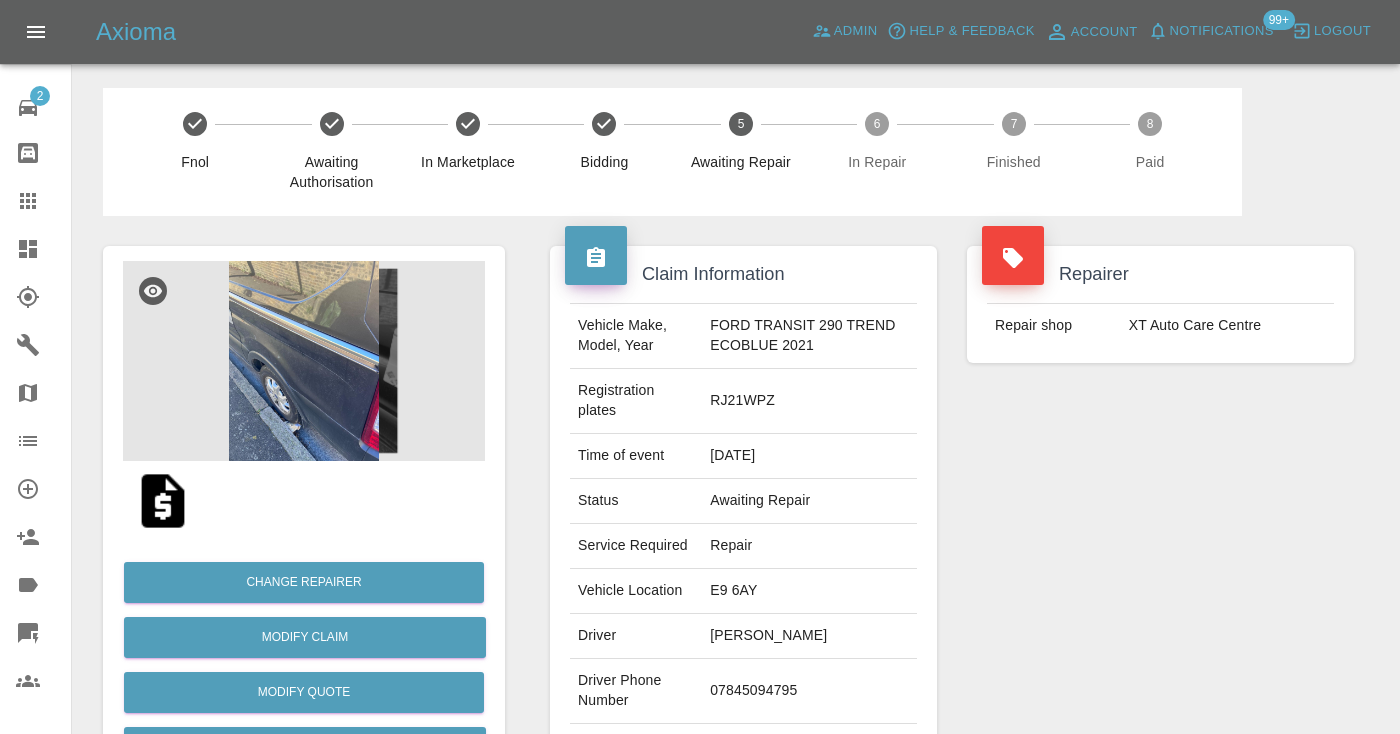 click on "Repairer Repair shop XT Auto Care Centre" at bounding box center [1160, 524] 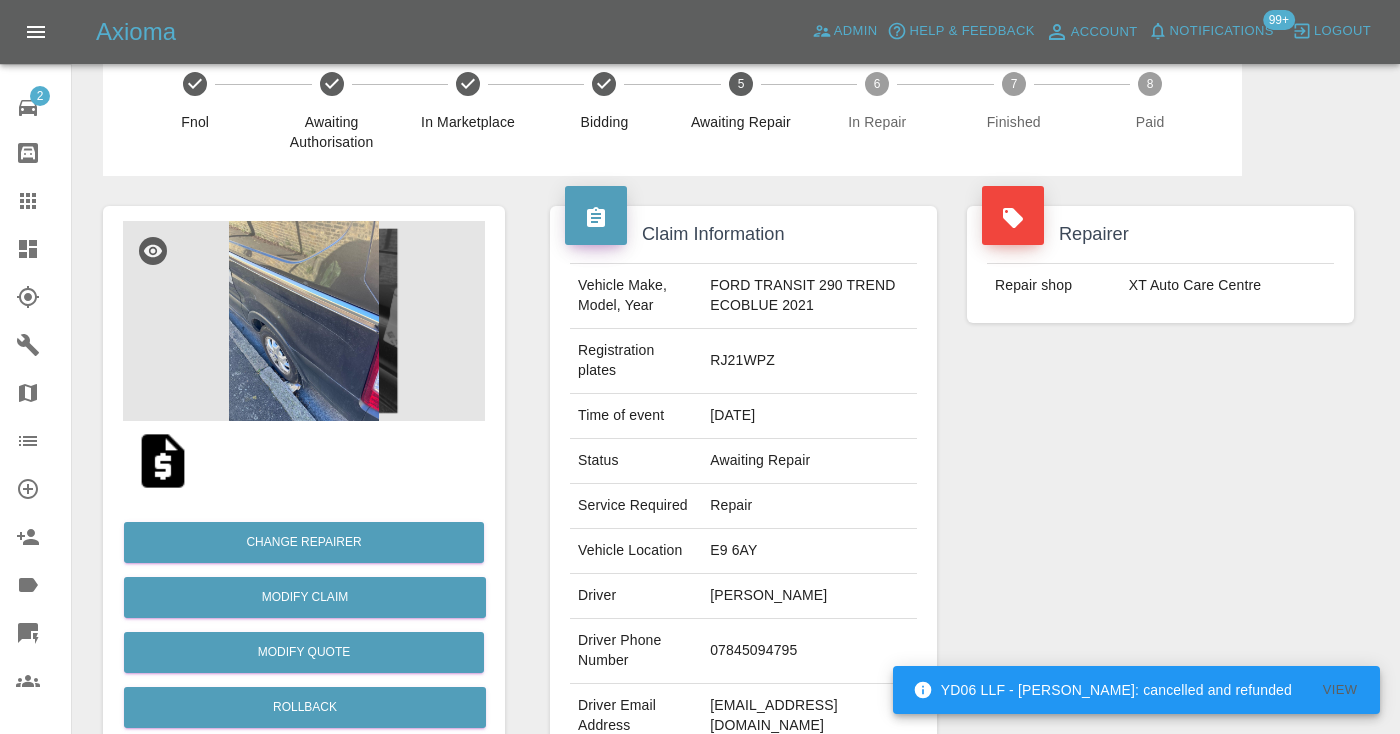 scroll, scrollTop: 23, scrollLeft: 0, axis: vertical 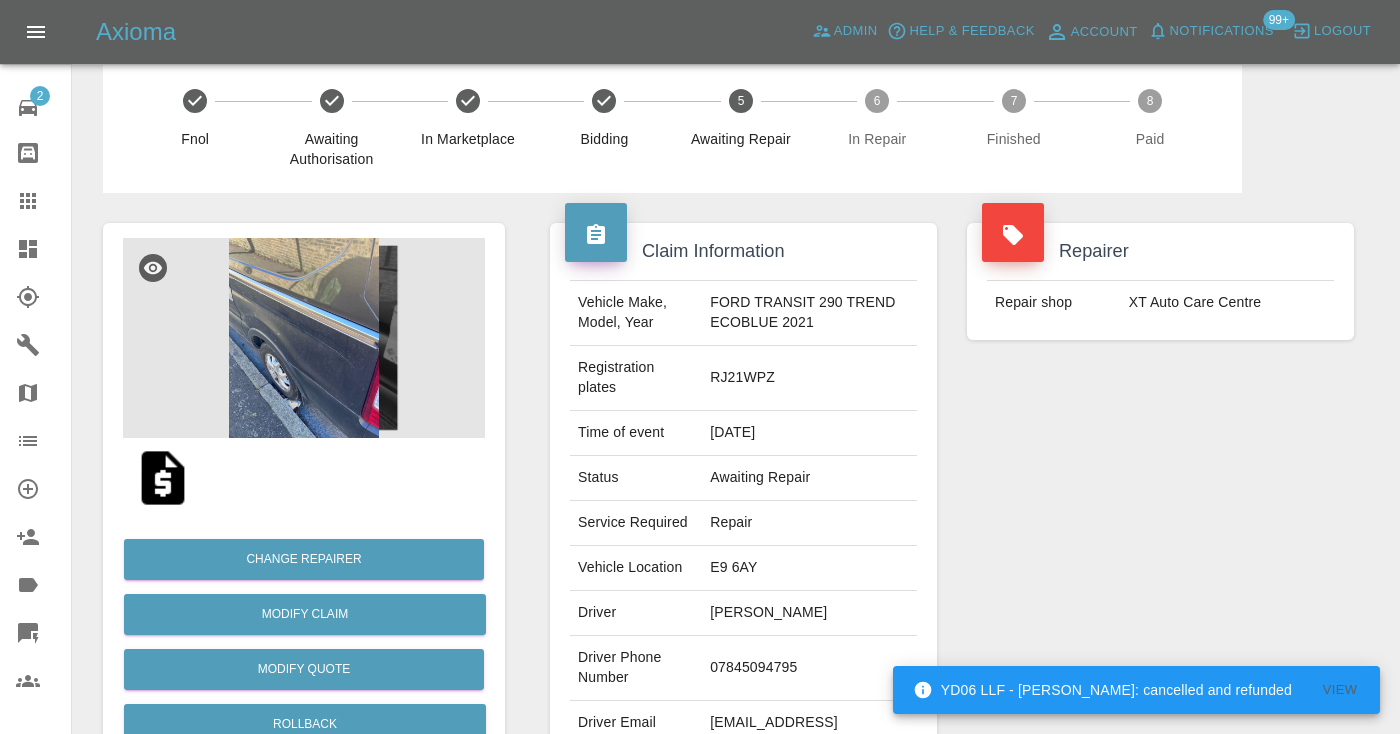 click on "07845094795" at bounding box center [809, 668] 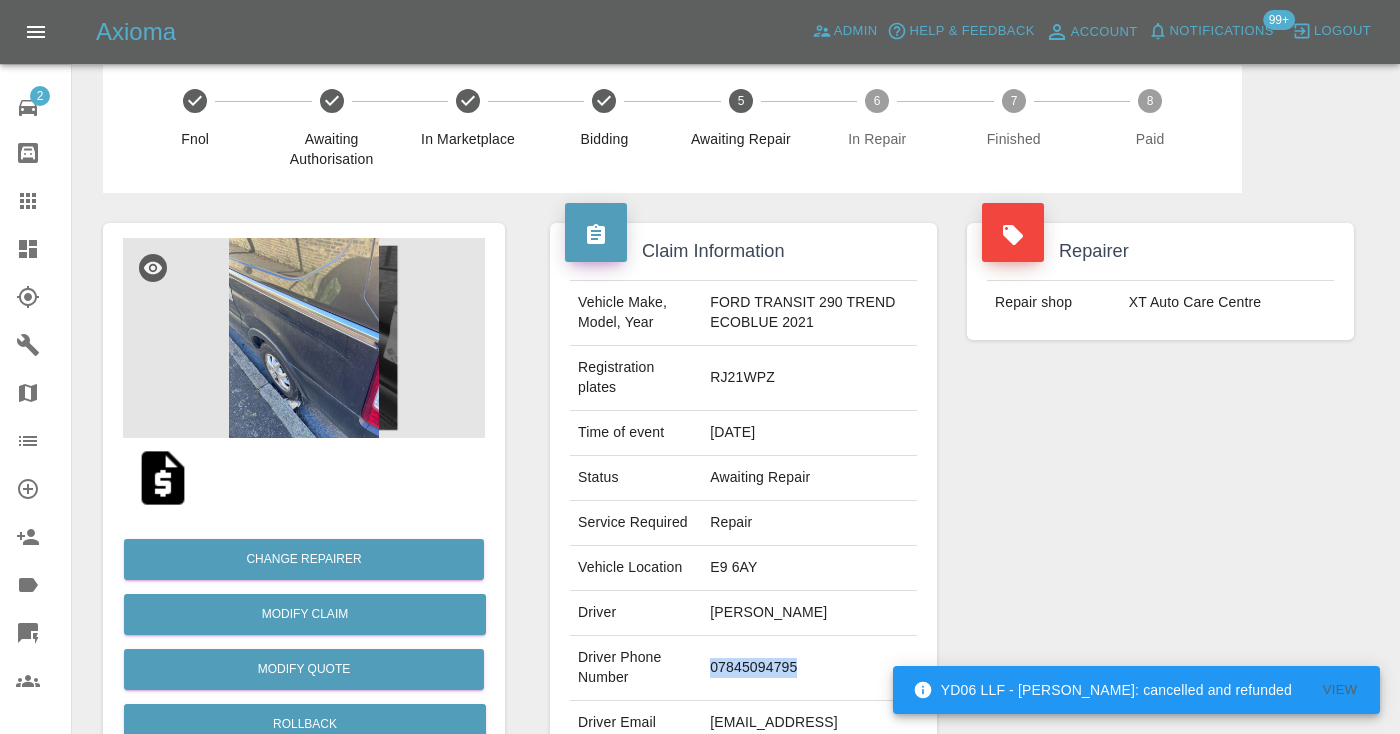 click on "07845094795" at bounding box center (809, 668) 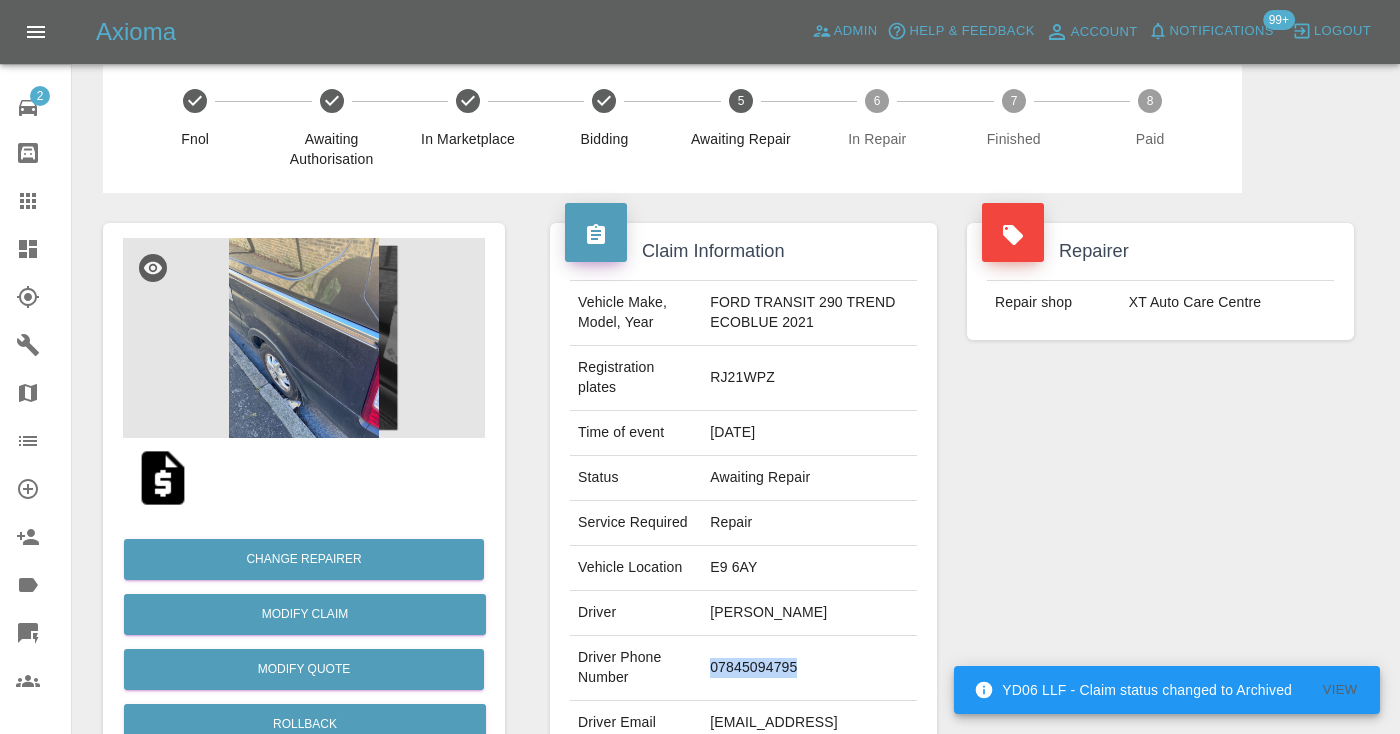 copy on "07845094795" 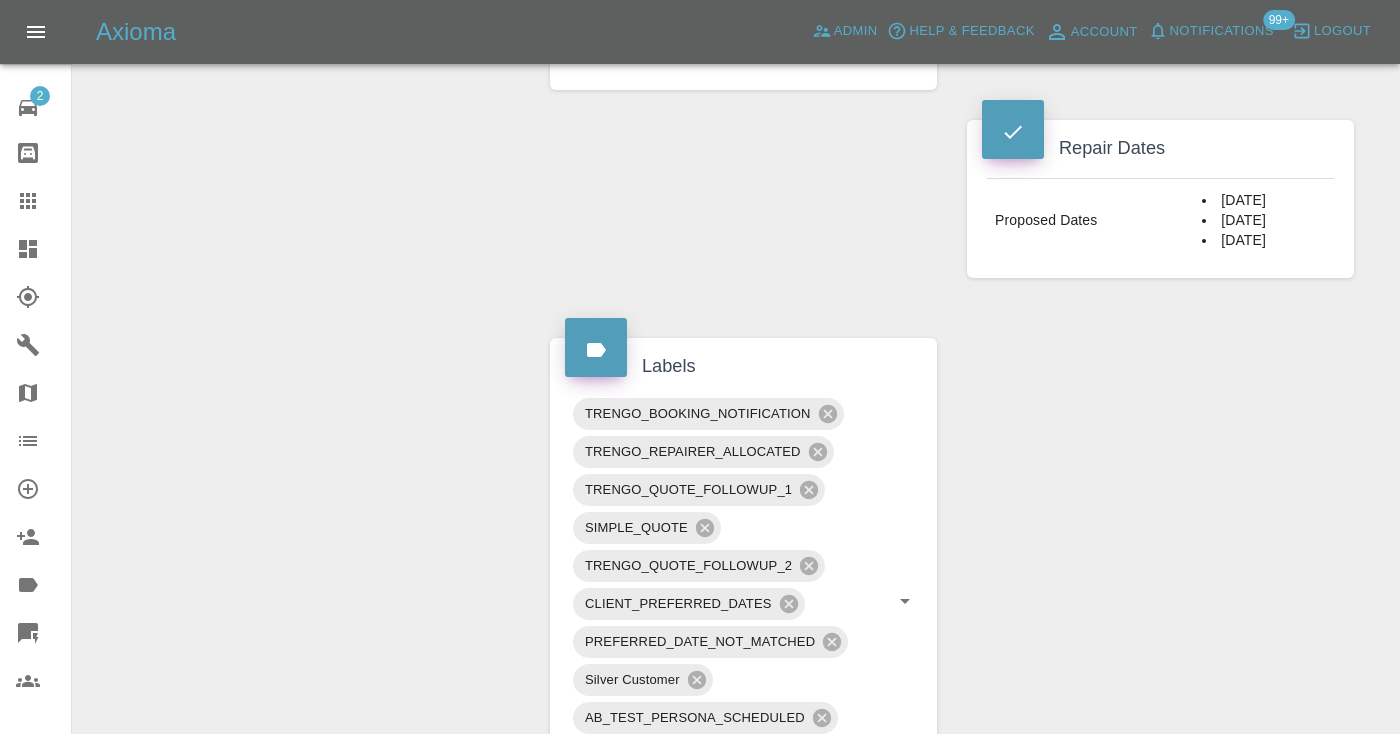 scroll, scrollTop: 988, scrollLeft: 0, axis: vertical 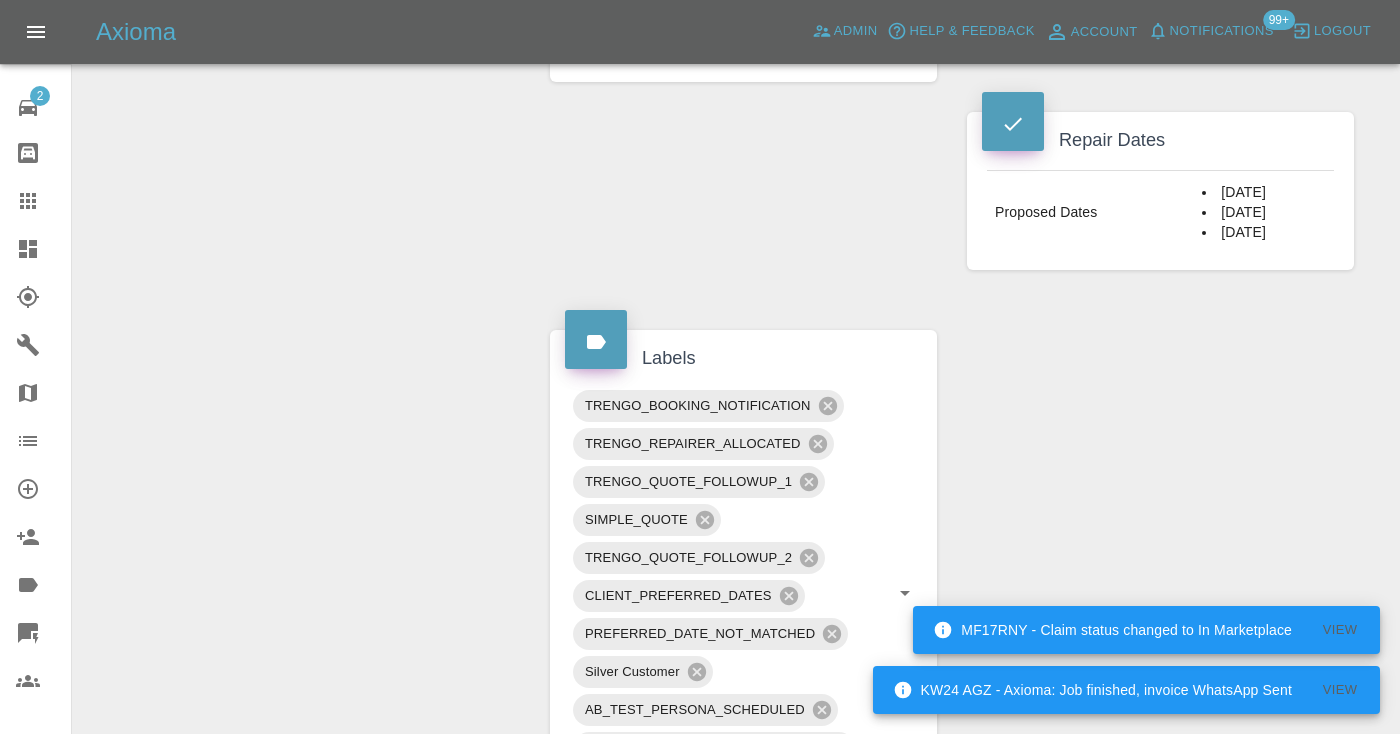click on "Axioma Admin Help & Feedback Account Notifications 99+ Logout" at bounding box center (700, 32) 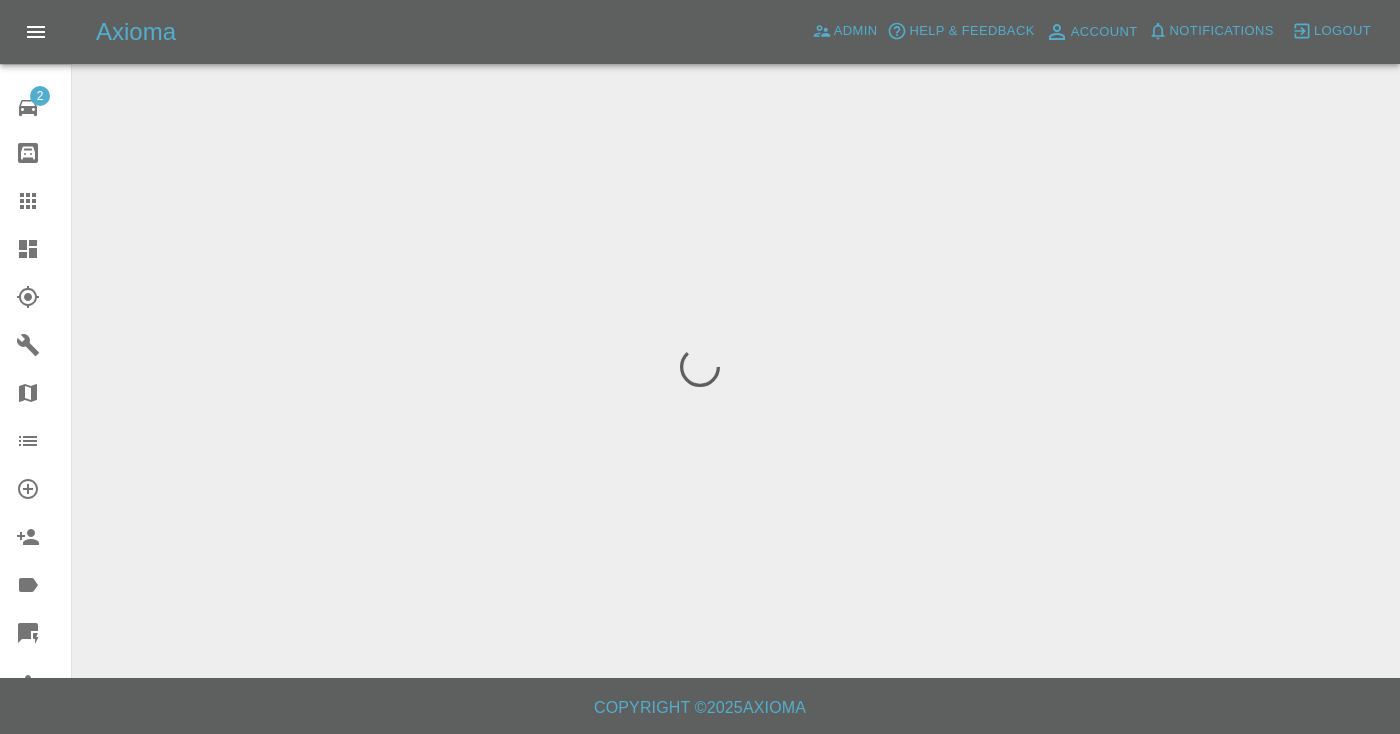 scroll, scrollTop: 0, scrollLeft: 0, axis: both 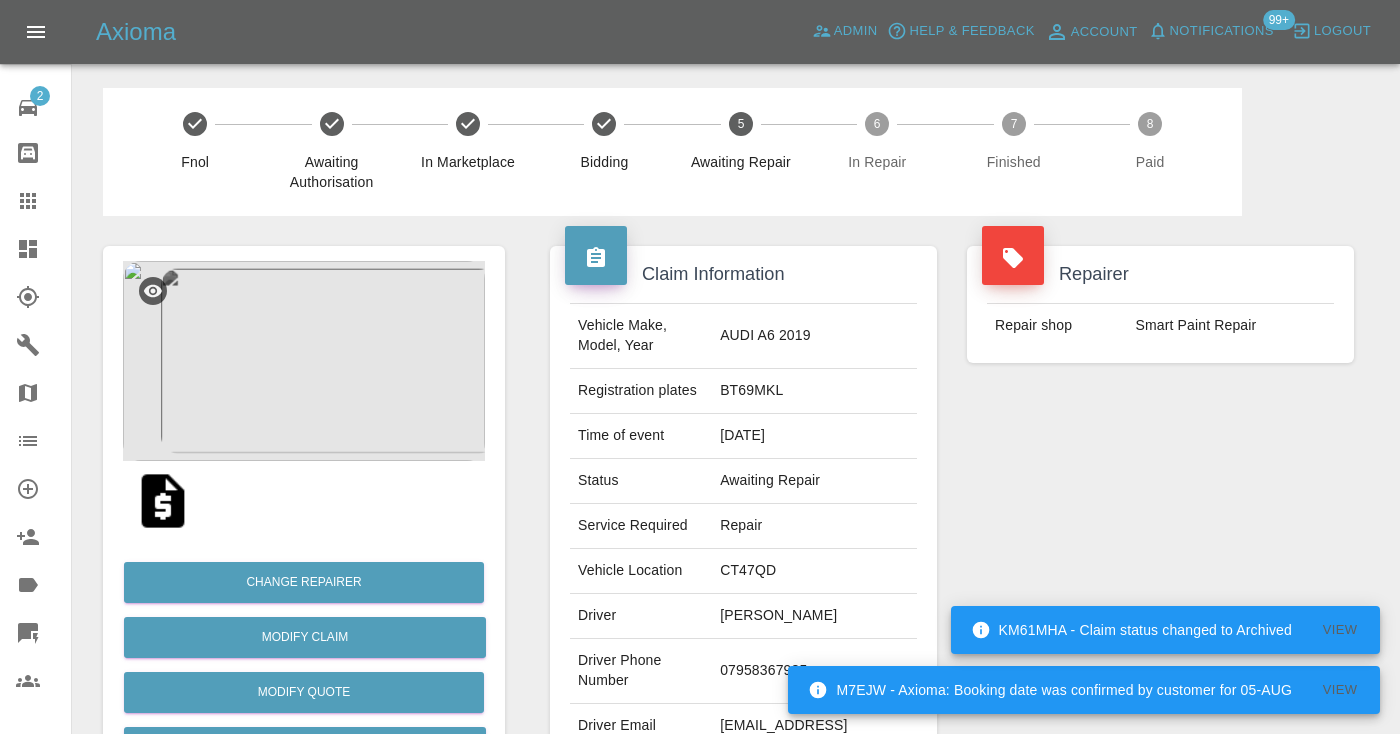 click on "Repairer Repair shop Smart Paint Repair" at bounding box center (1160, 514) 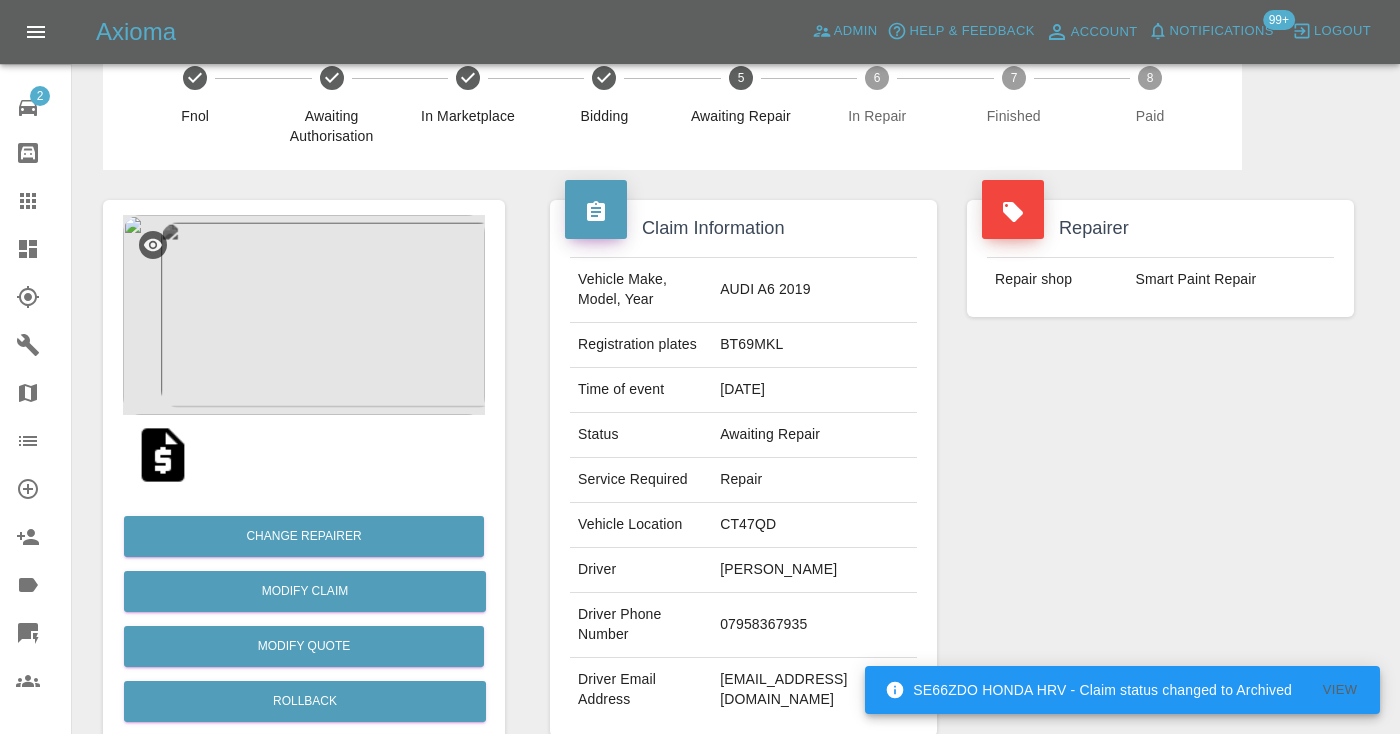 scroll, scrollTop: 38, scrollLeft: 0, axis: vertical 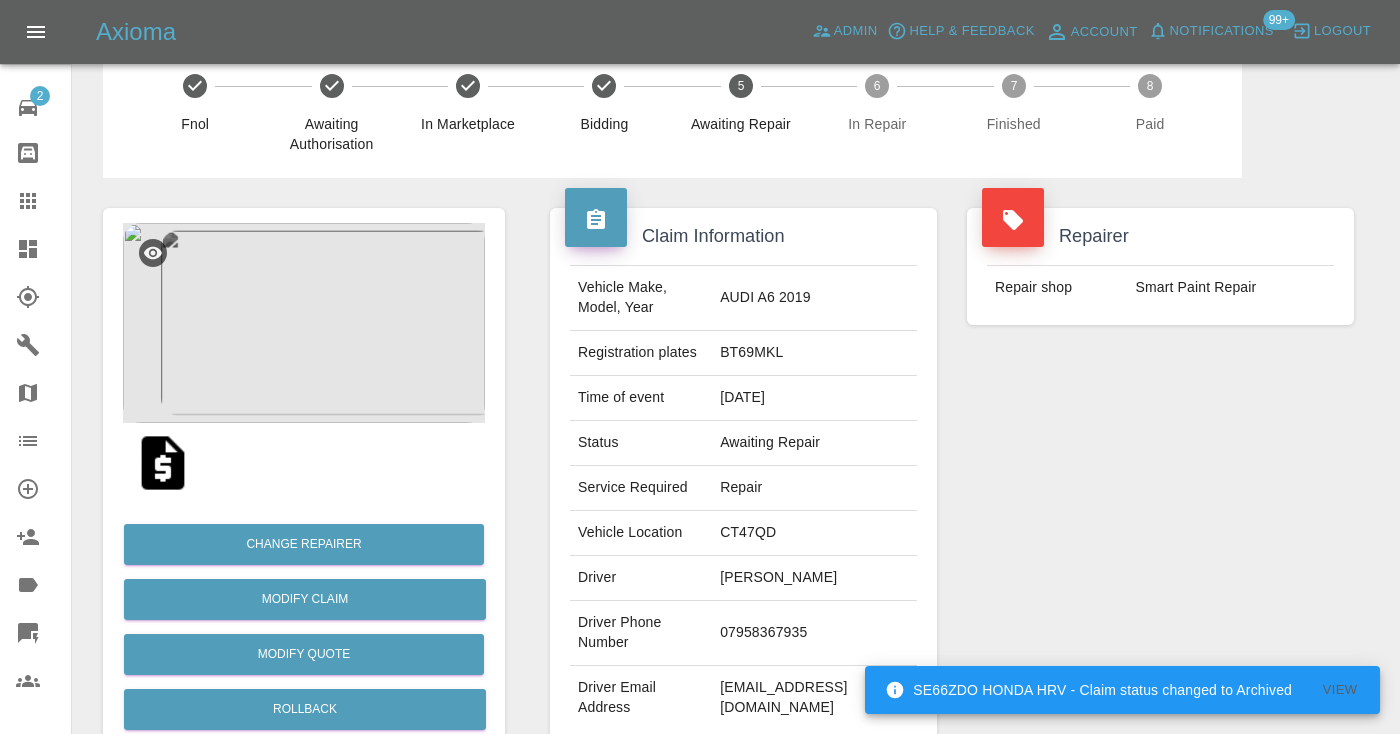 click on "07958367935" at bounding box center (814, 633) 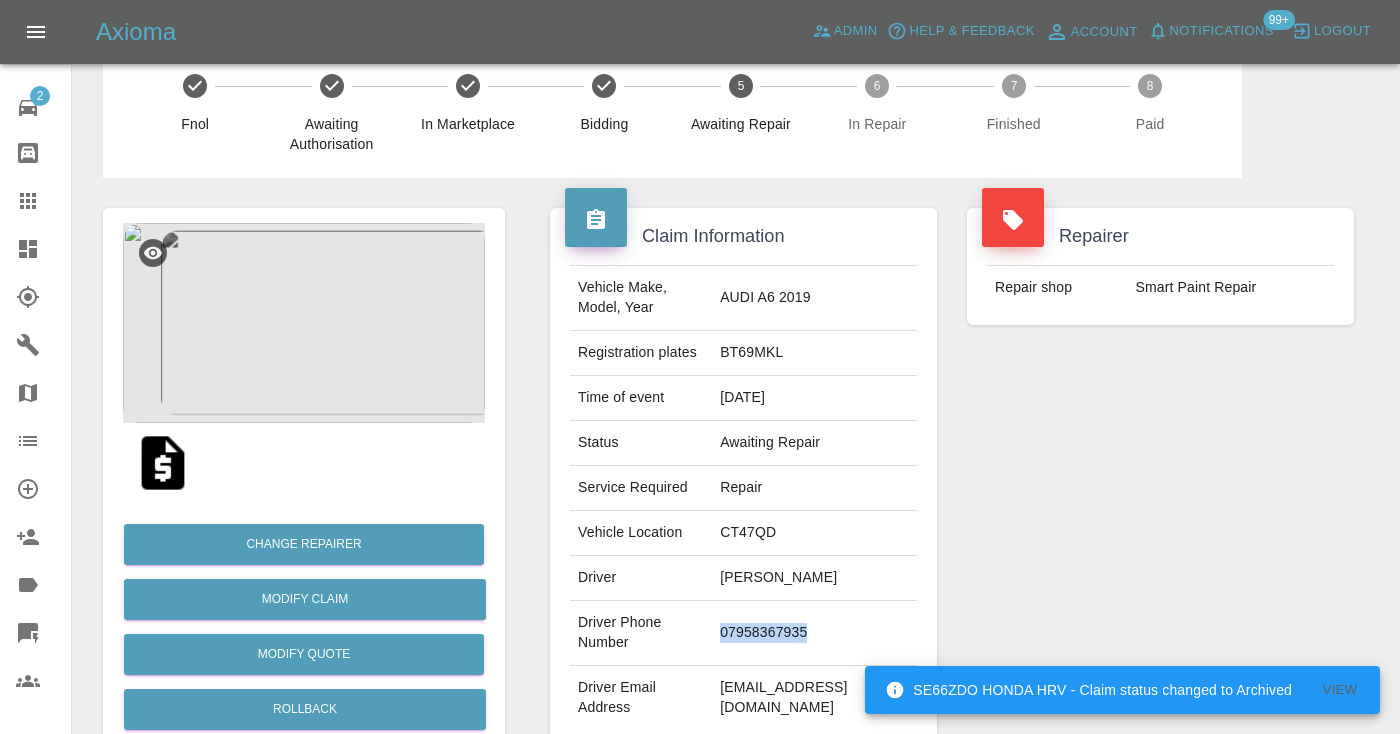 click on "07958367935" at bounding box center [814, 633] 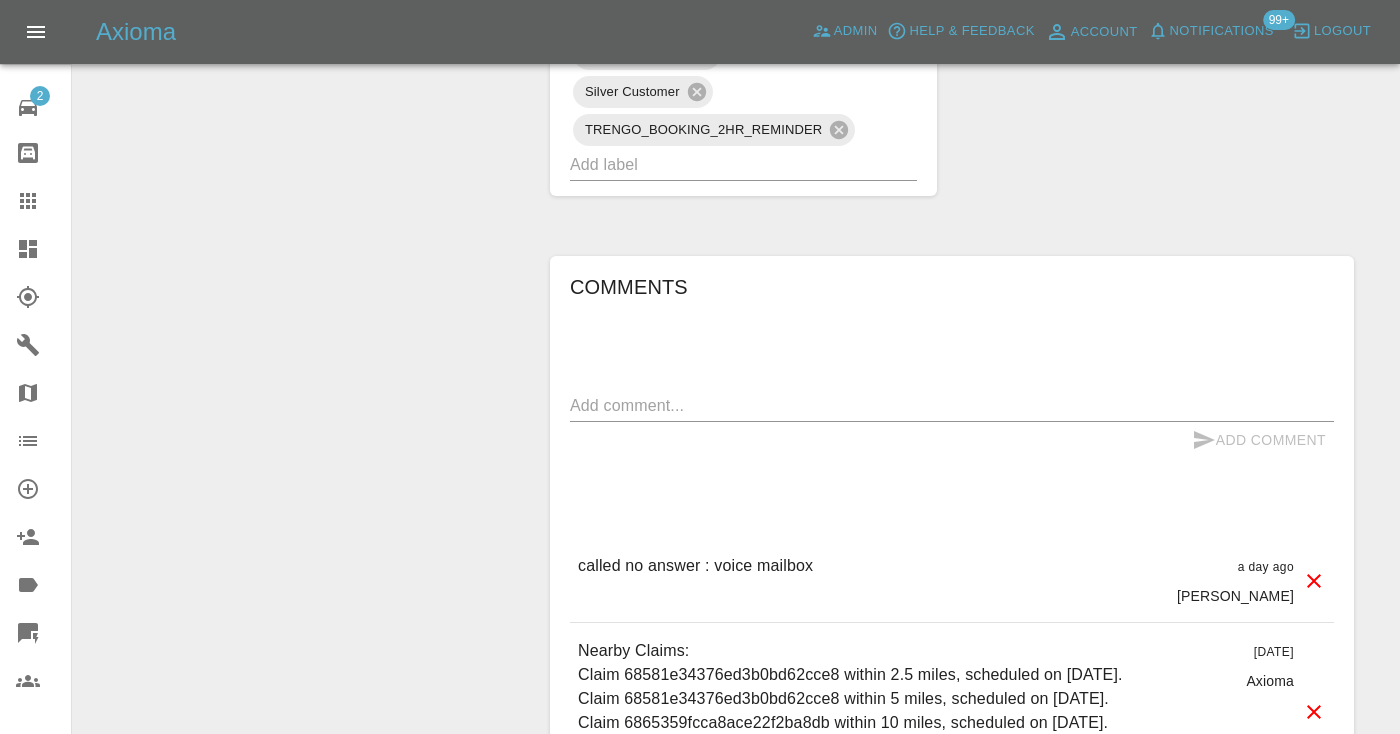 scroll, scrollTop: 1364, scrollLeft: 0, axis: vertical 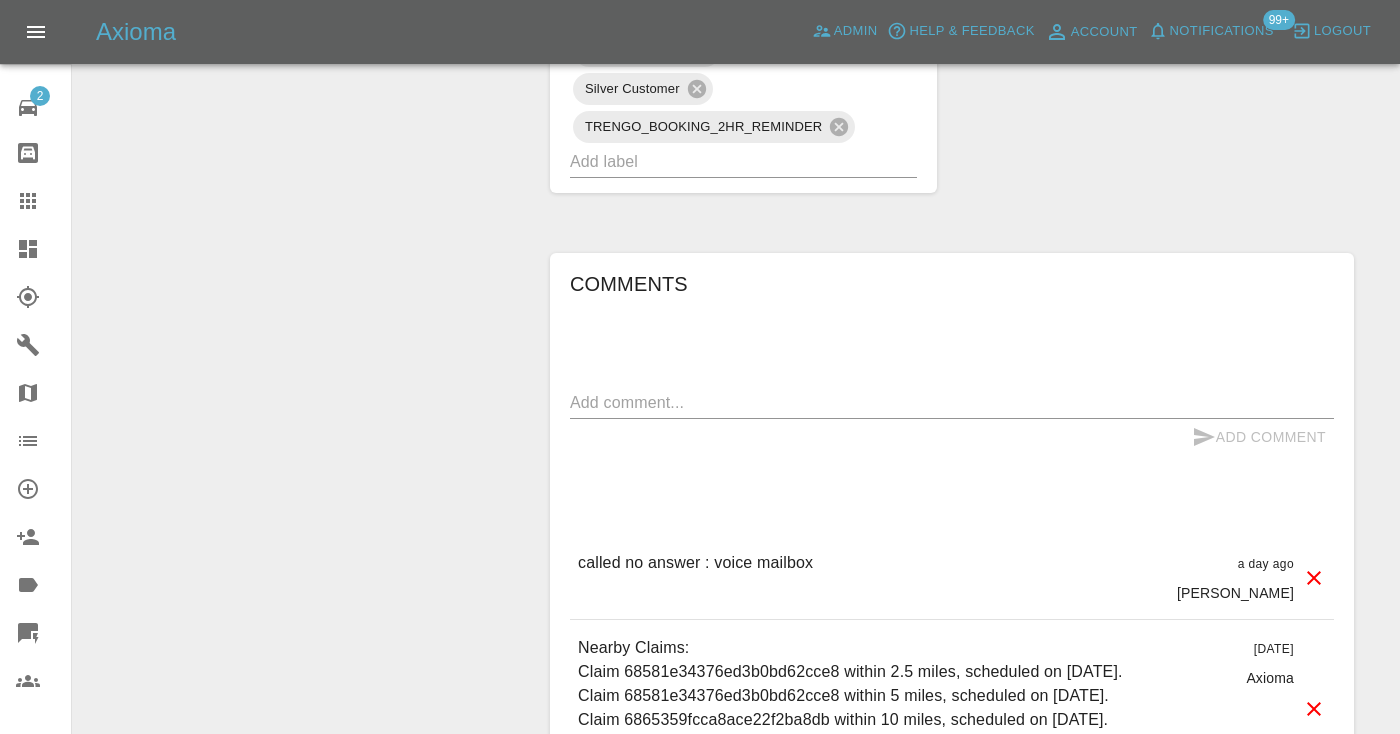 click at bounding box center [952, 402] 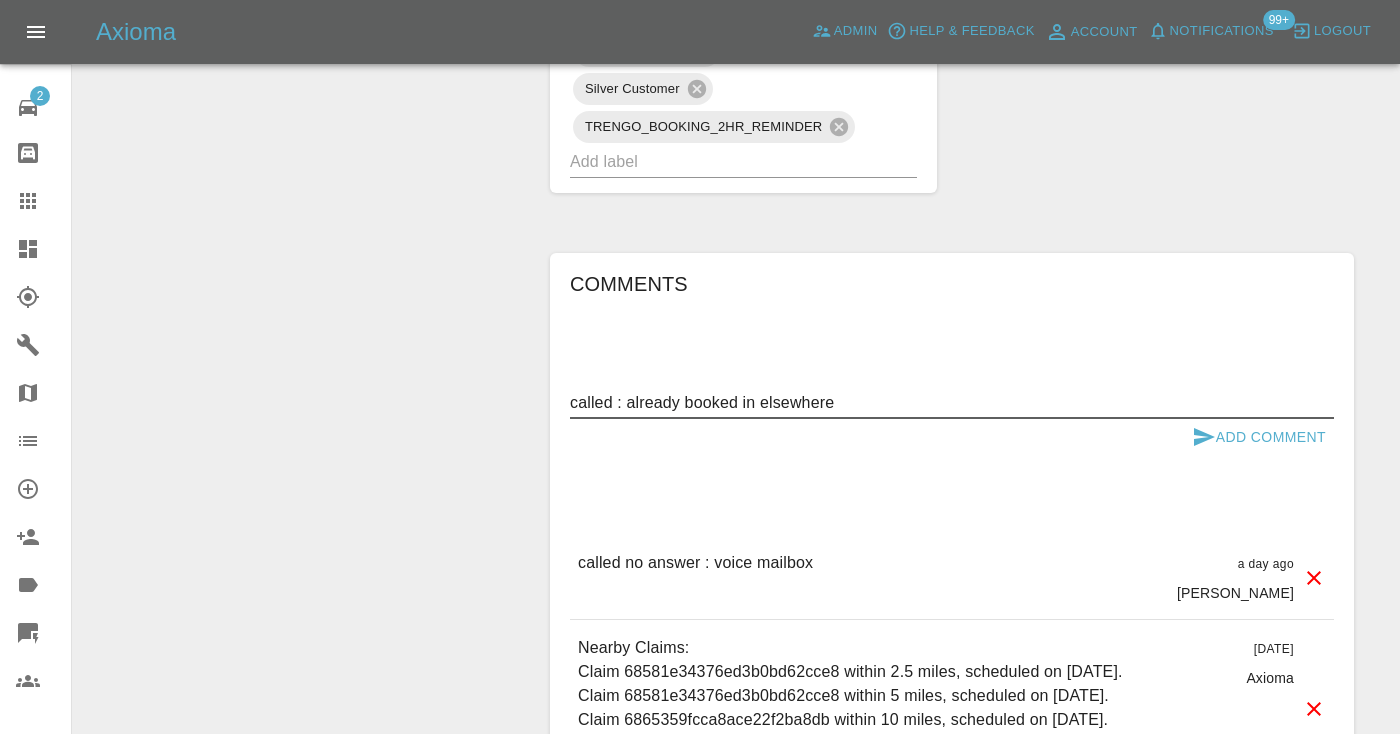 type on "called : already booked in elsewhere" 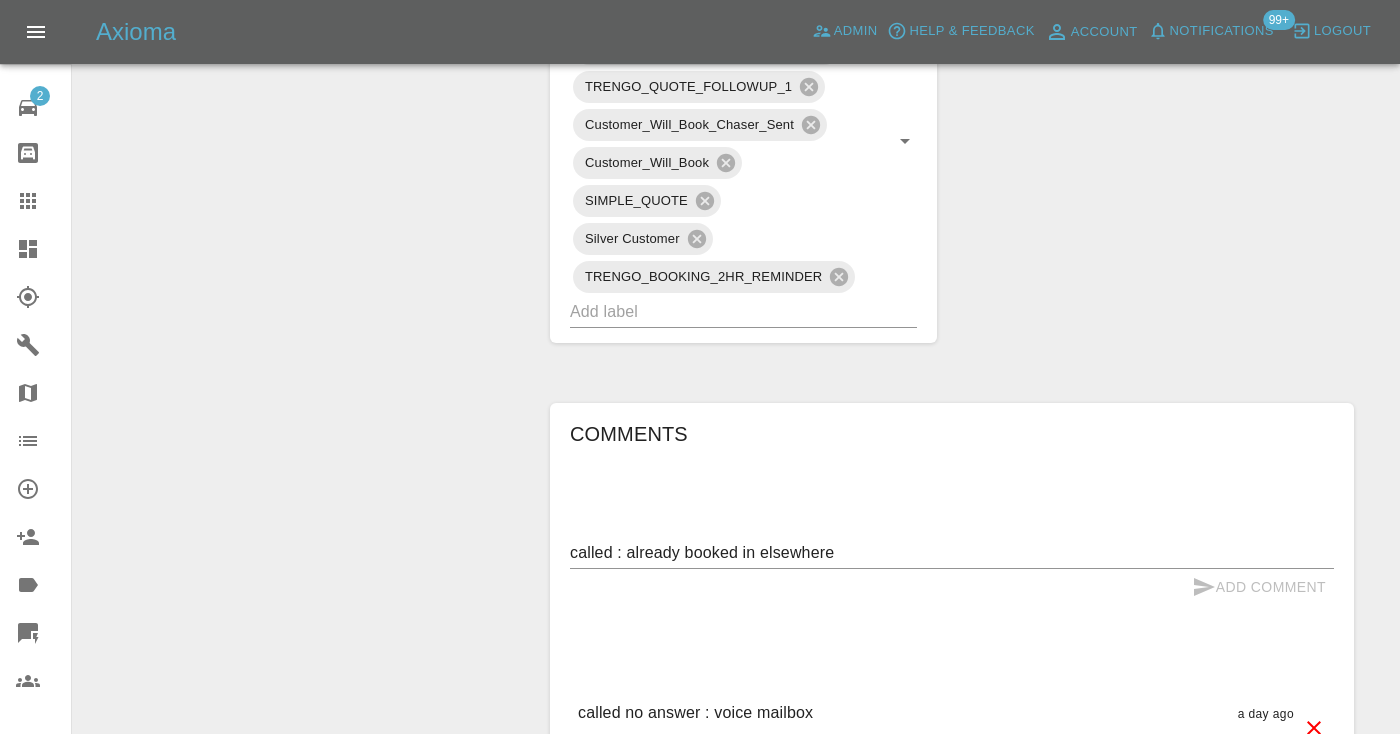 type 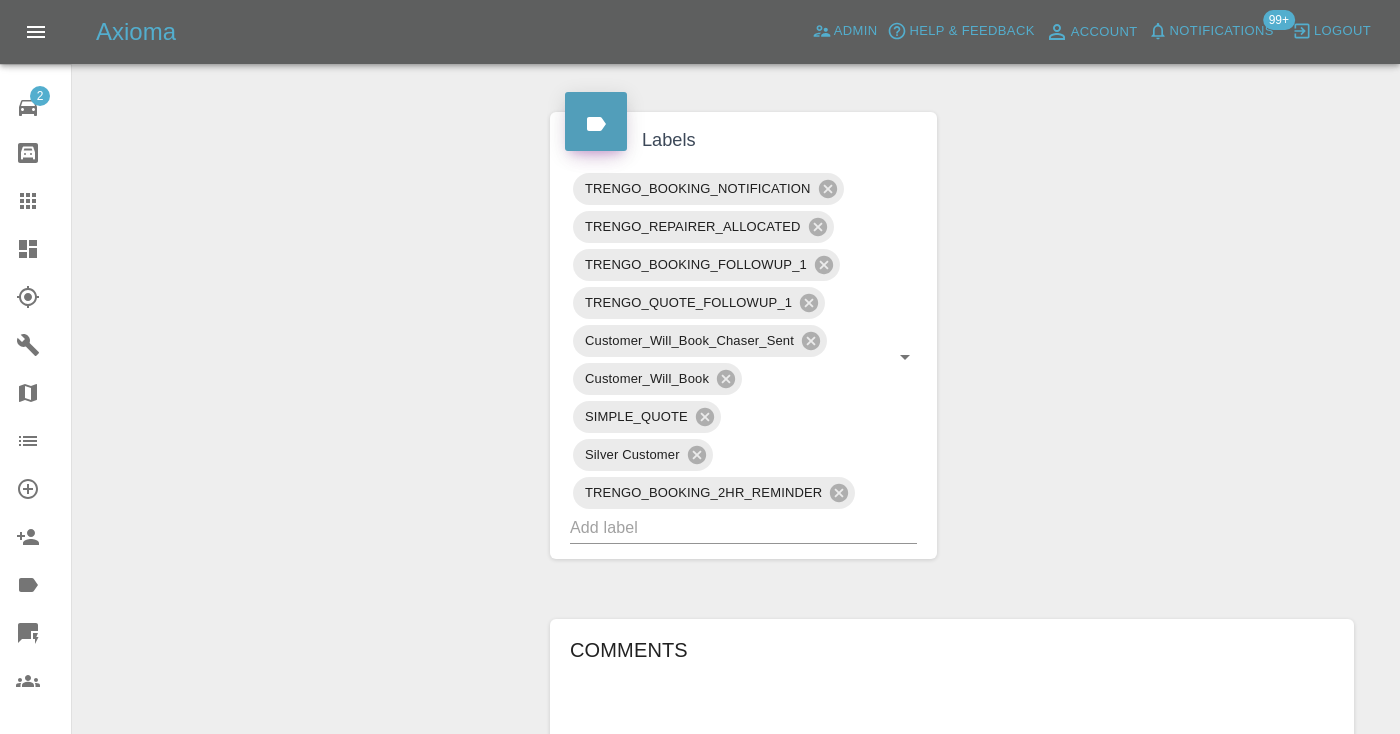 scroll, scrollTop: 1006, scrollLeft: 0, axis: vertical 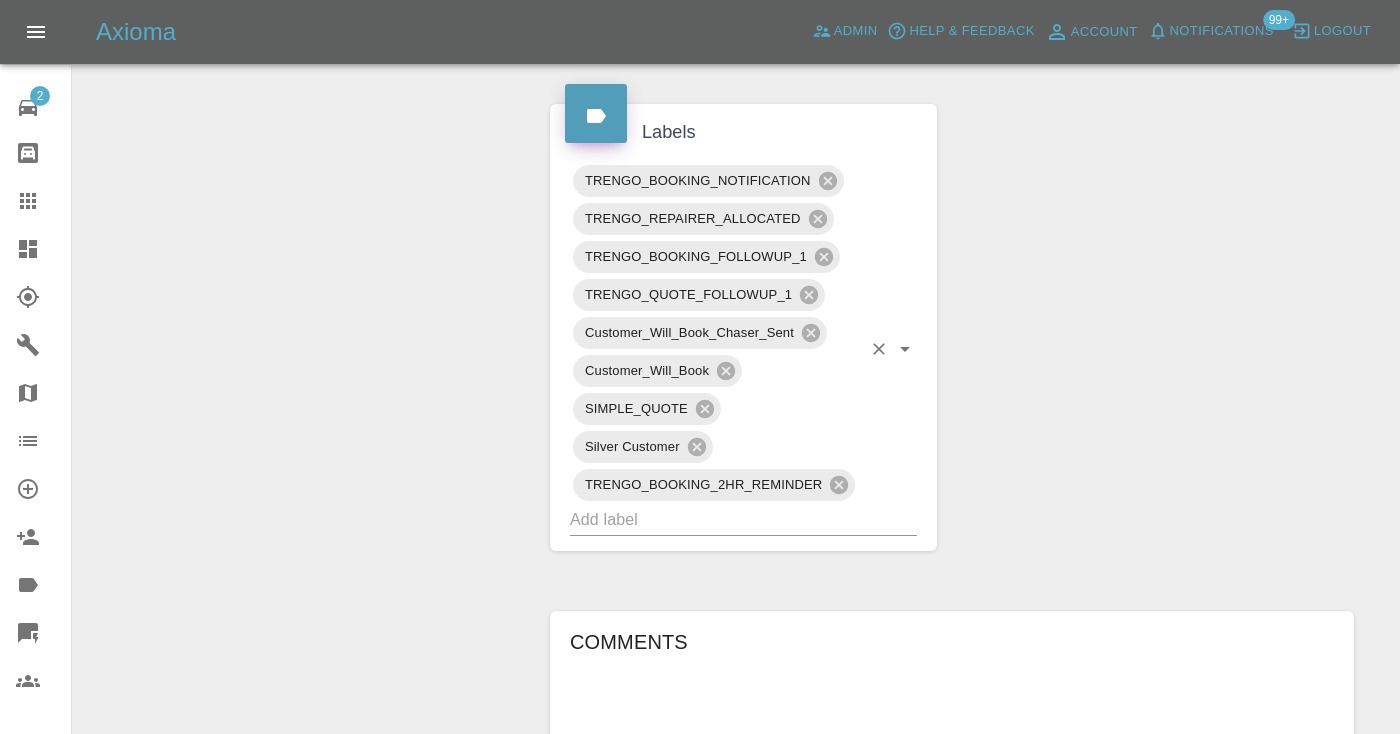 click at bounding box center [715, 519] 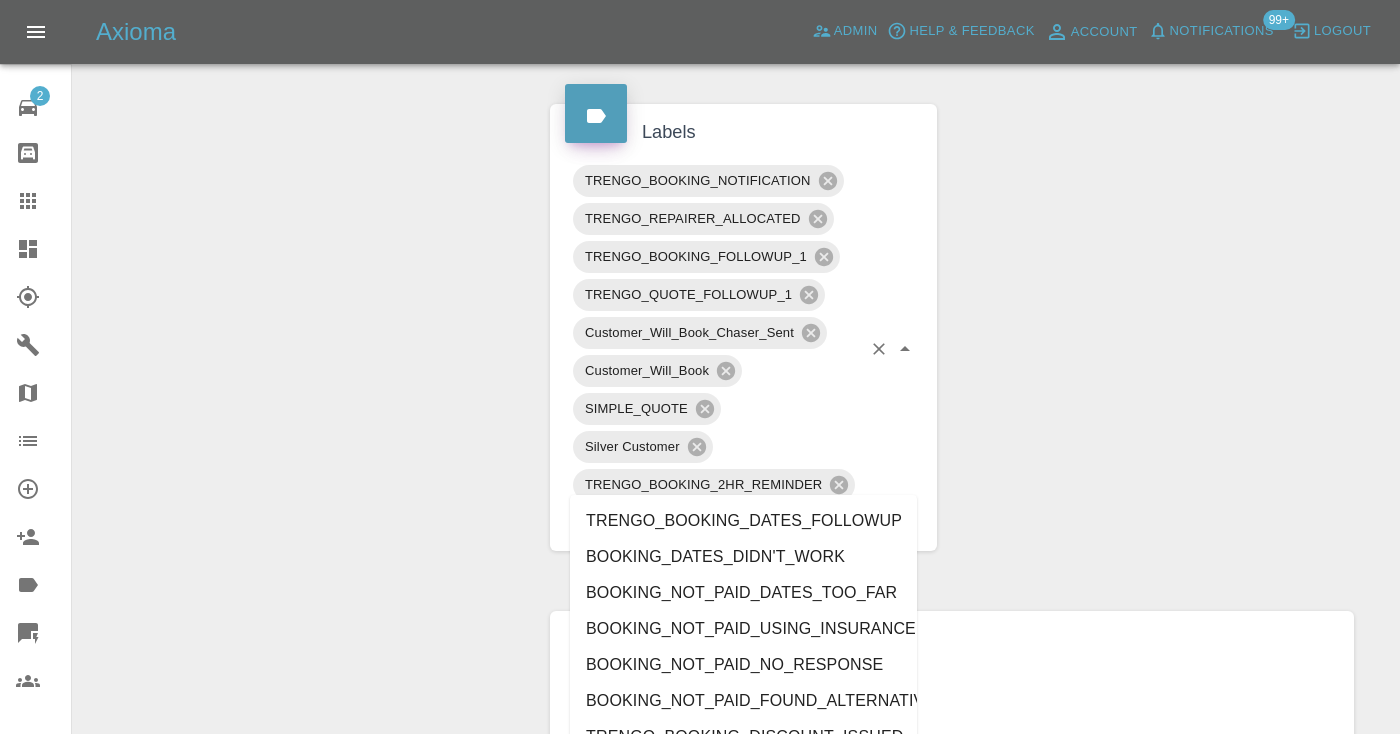 type on "booki" 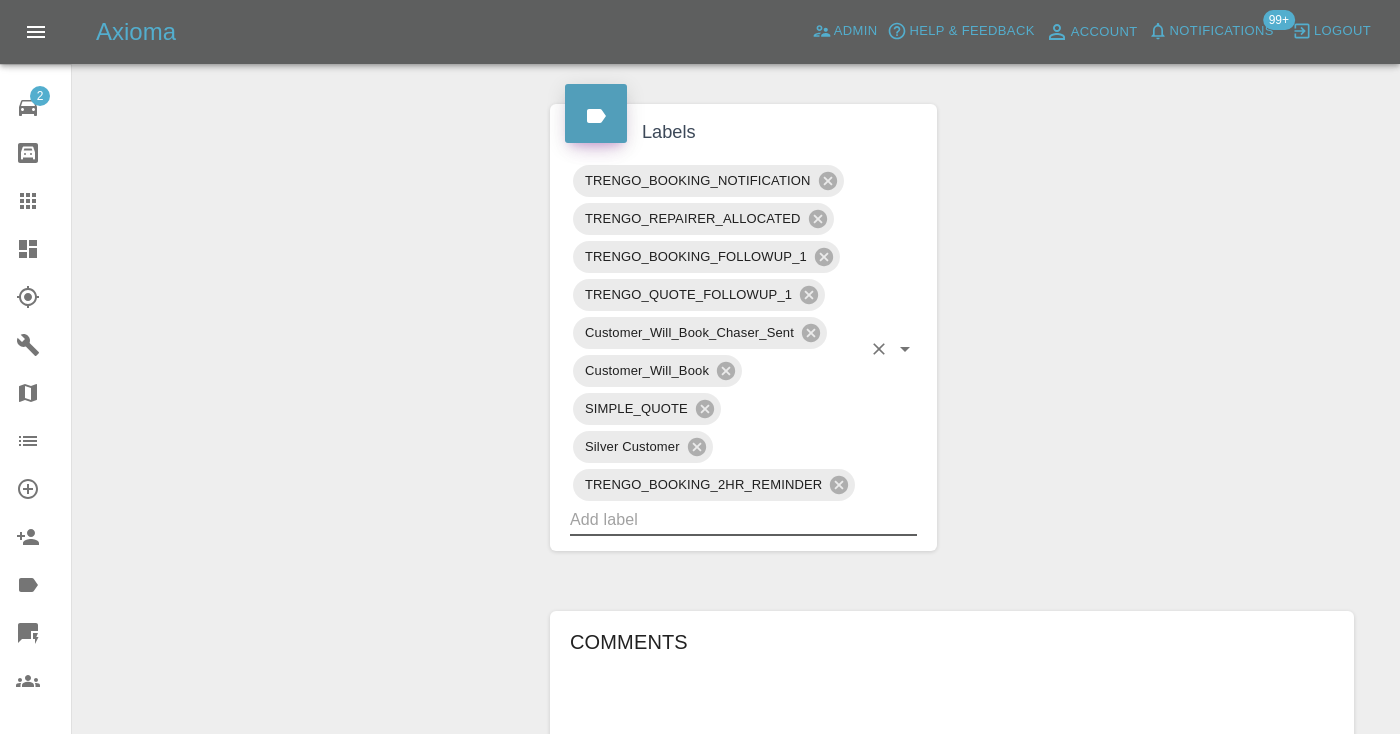 click on "Change Repairer Modify Claim Modify Quote Rollback Submit Payment Archive" at bounding box center (304, 334) 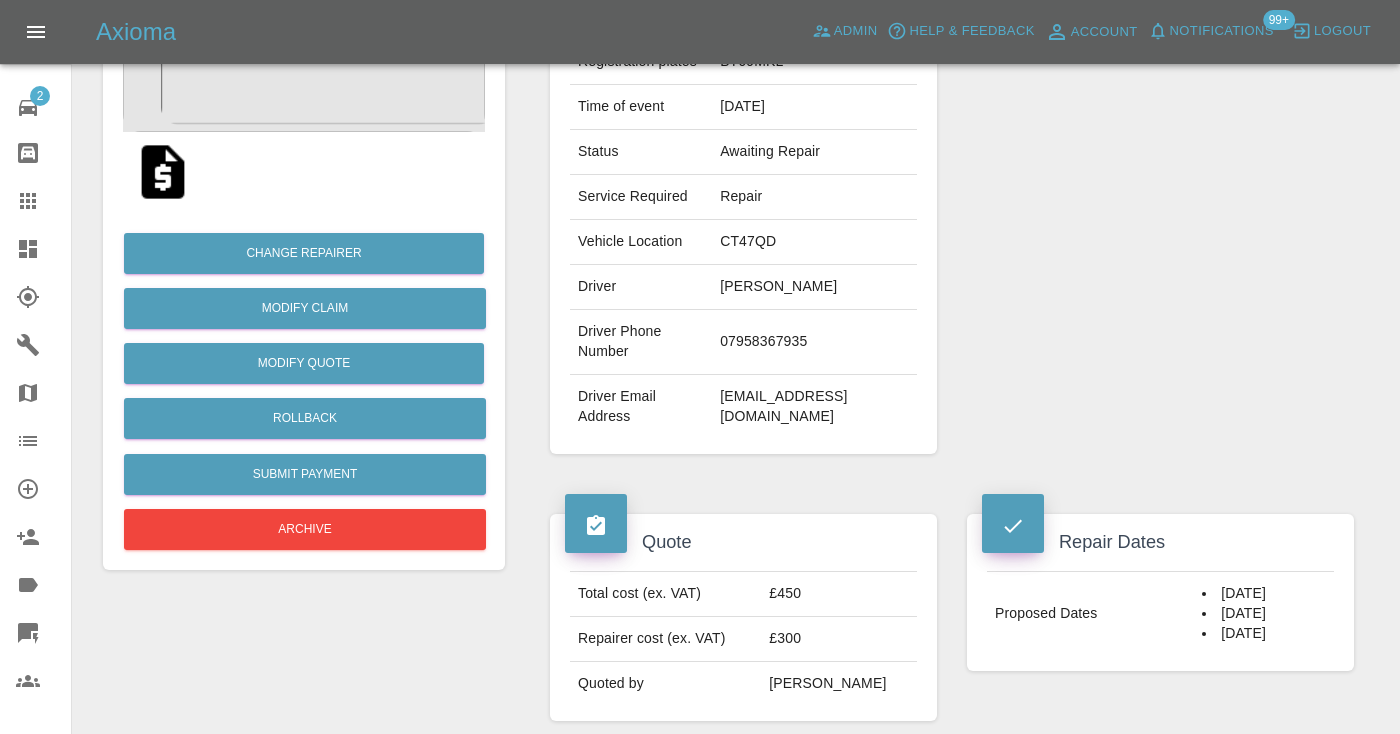 scroll, scrollTop: 321, scrollLeft: 0, axis: vertical 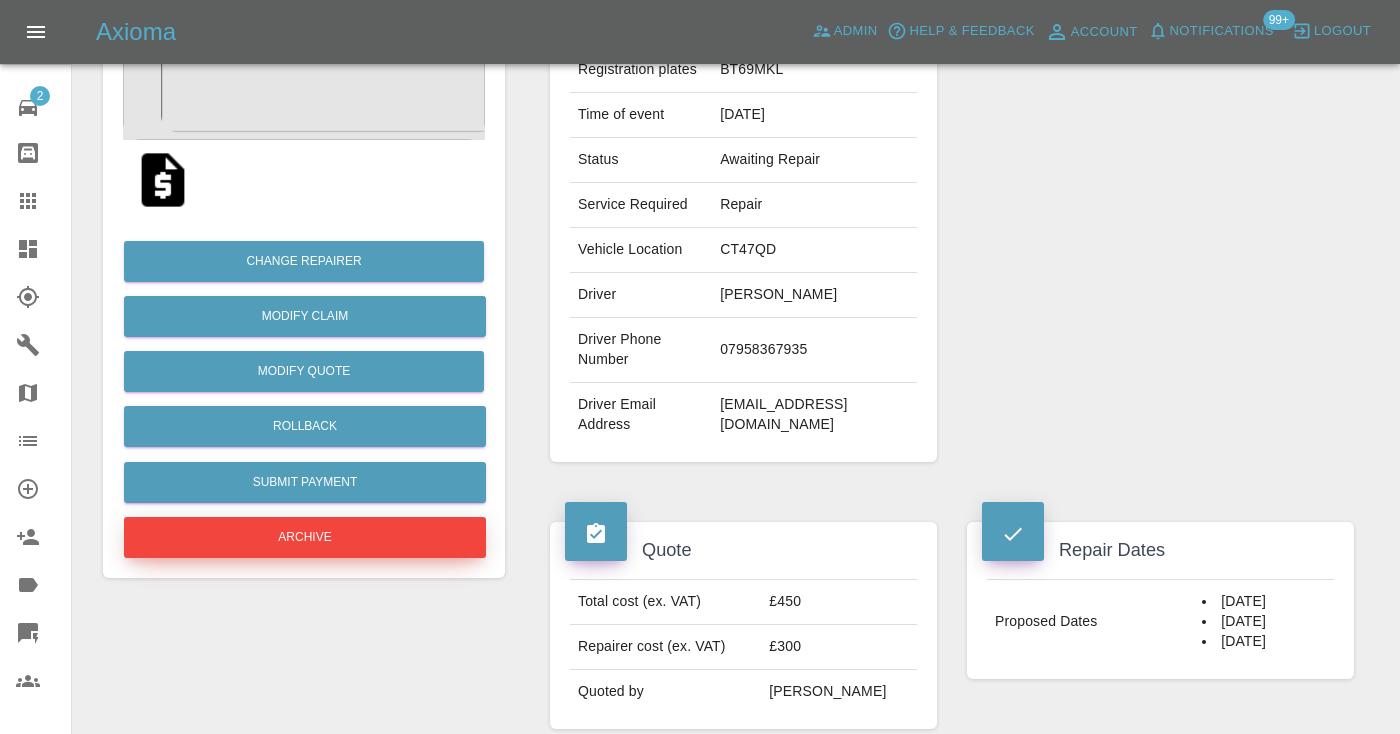 click on "Archive" at bounding box center (305, 537) 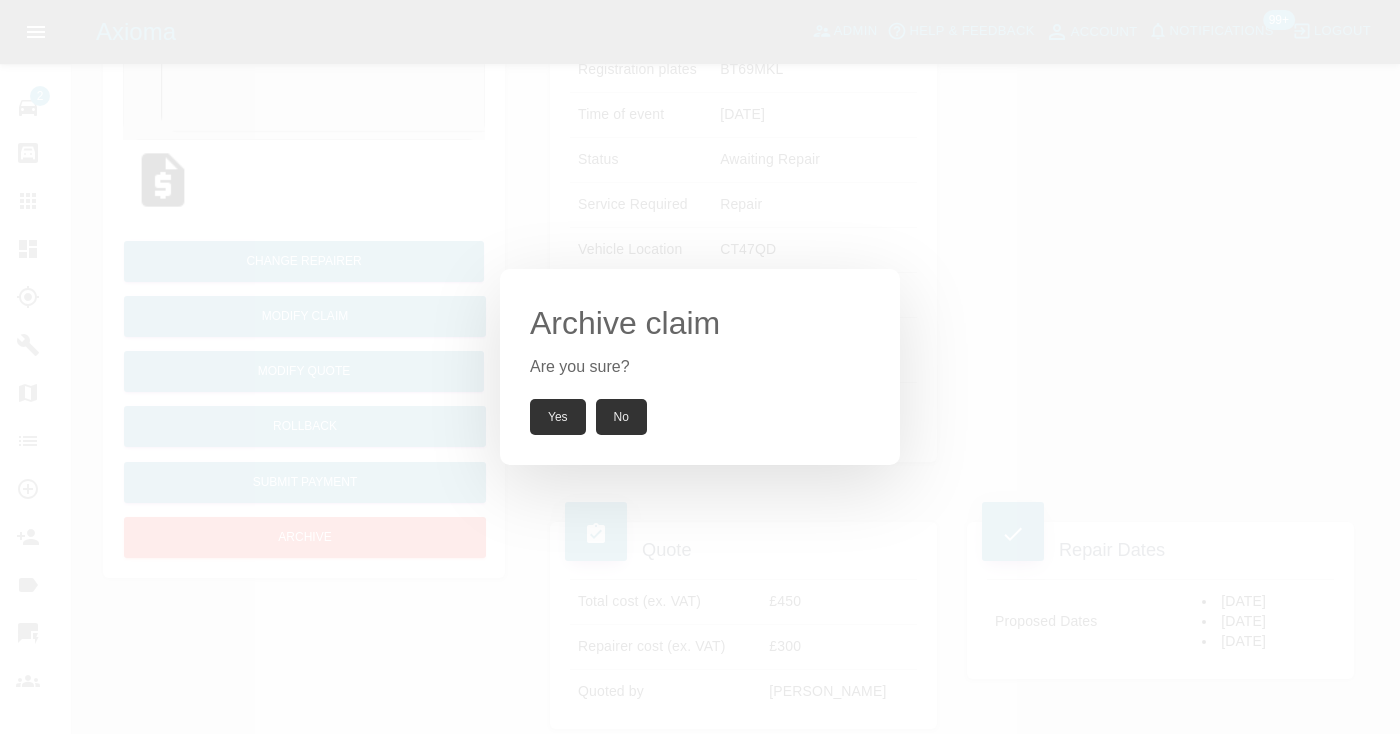 click on "Yes" at bounding box center [558, 417] 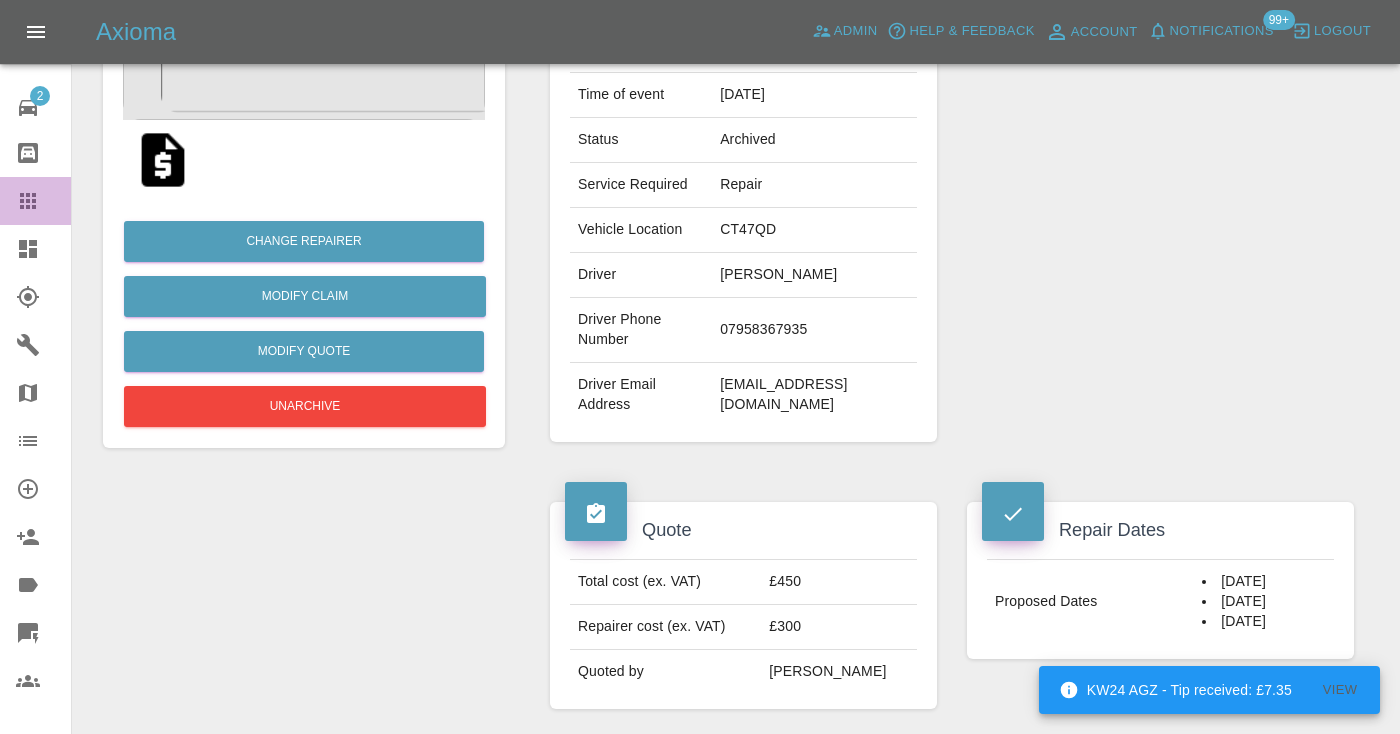 click at bounding box center [44, 201] 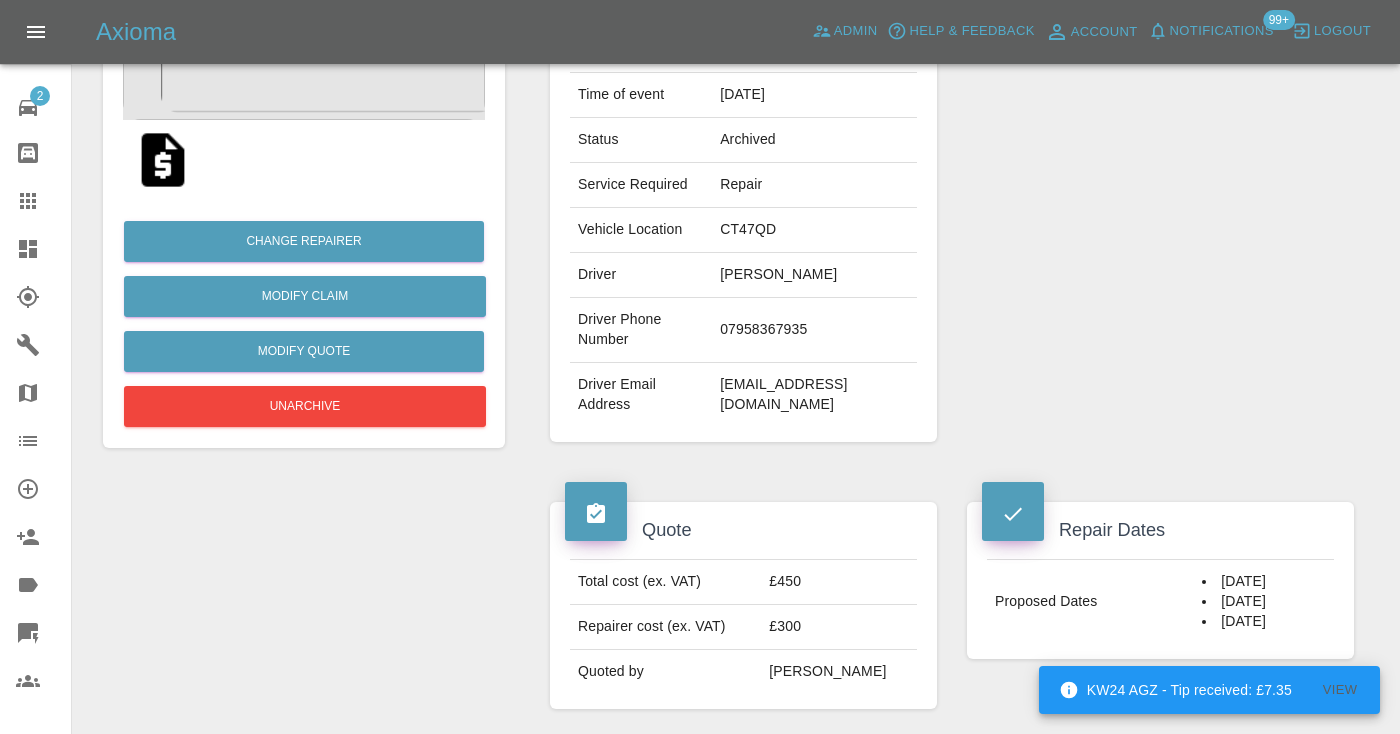 scroll, scrollTop: 201, scrollLeft: 0, axis: vertical 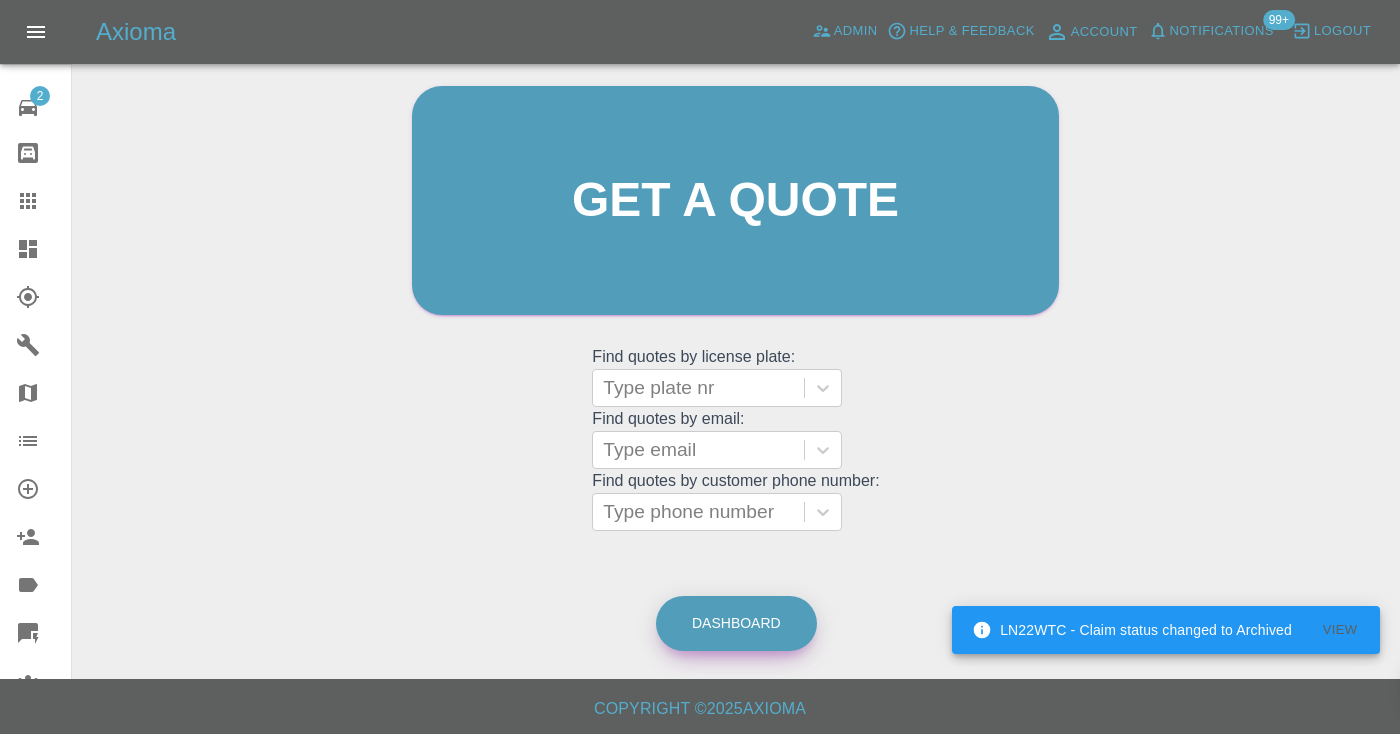 click on "Dashboard" at bounding box center (736, 623) 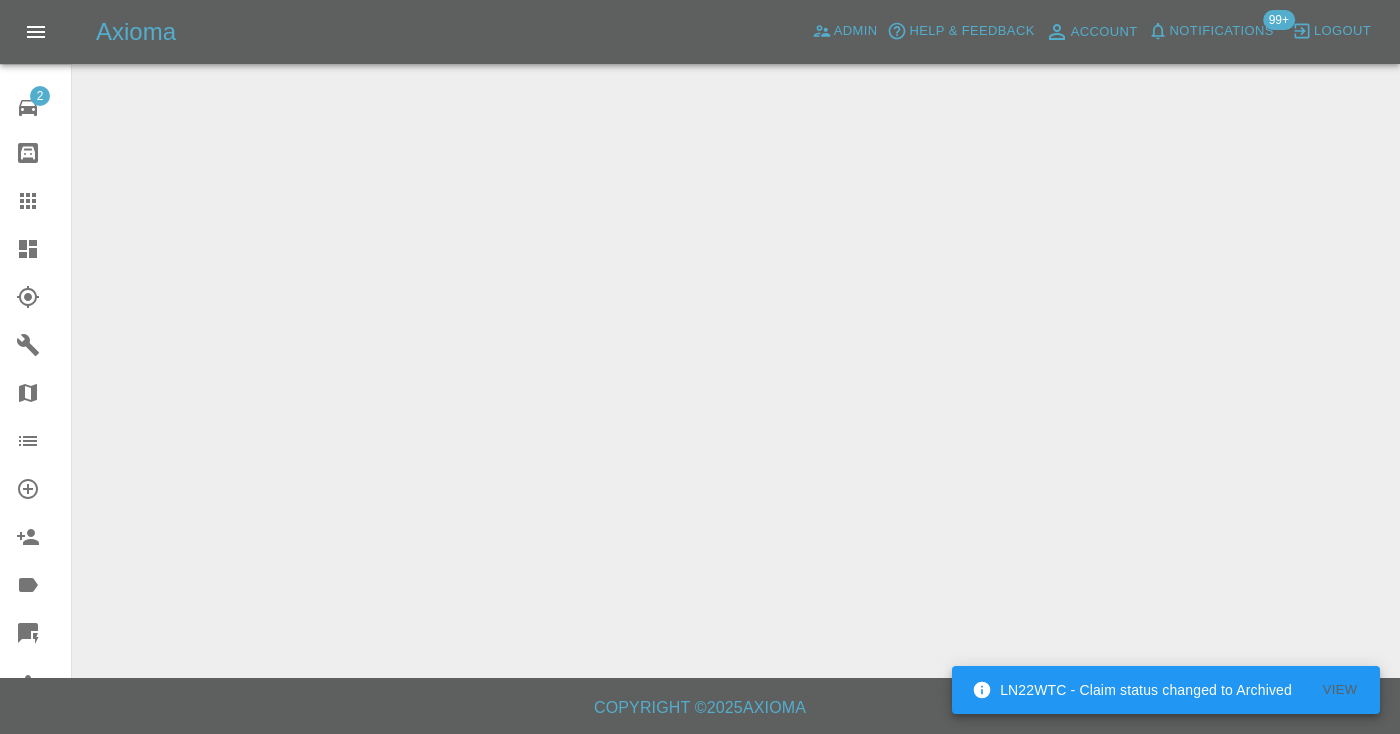 scroll, scrollTop: 0, scrollLeft: 0, axis: both 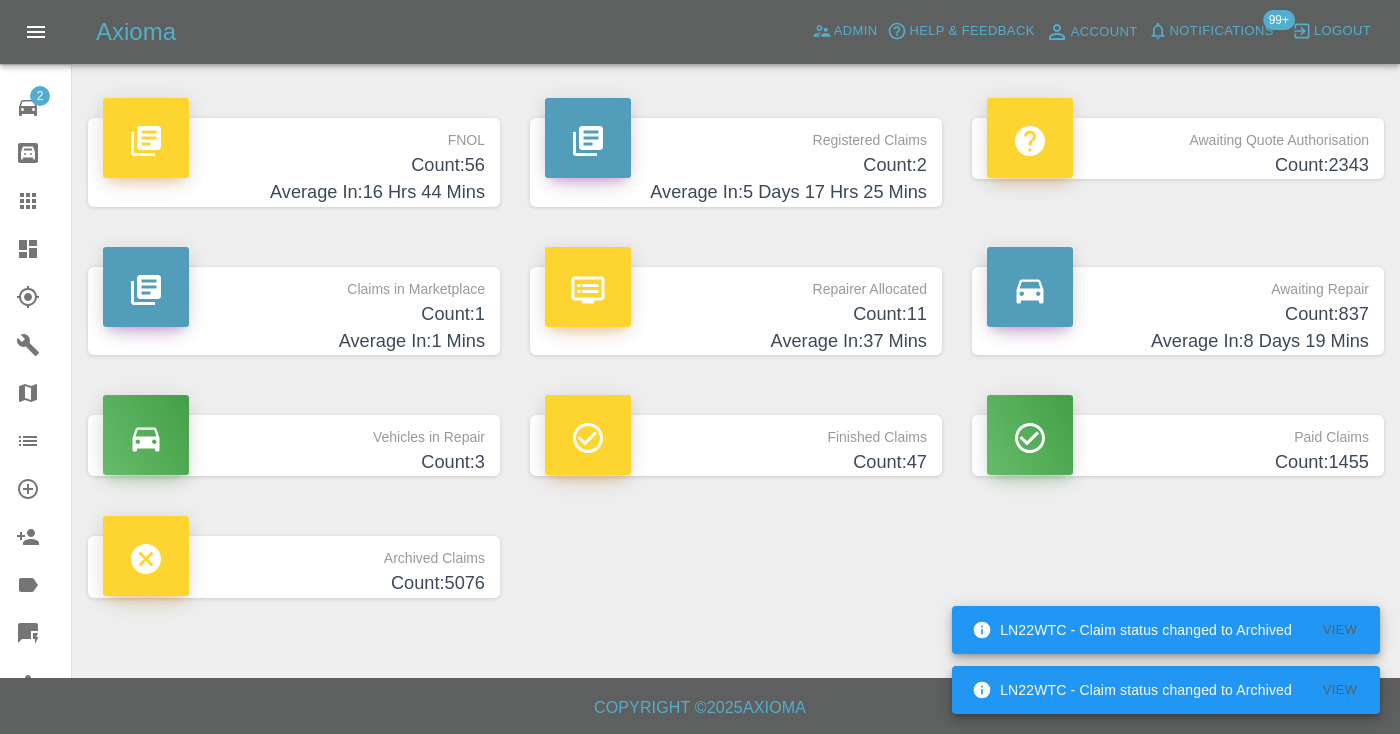 click on "Count:  837" at bounding box center (1178, 314) 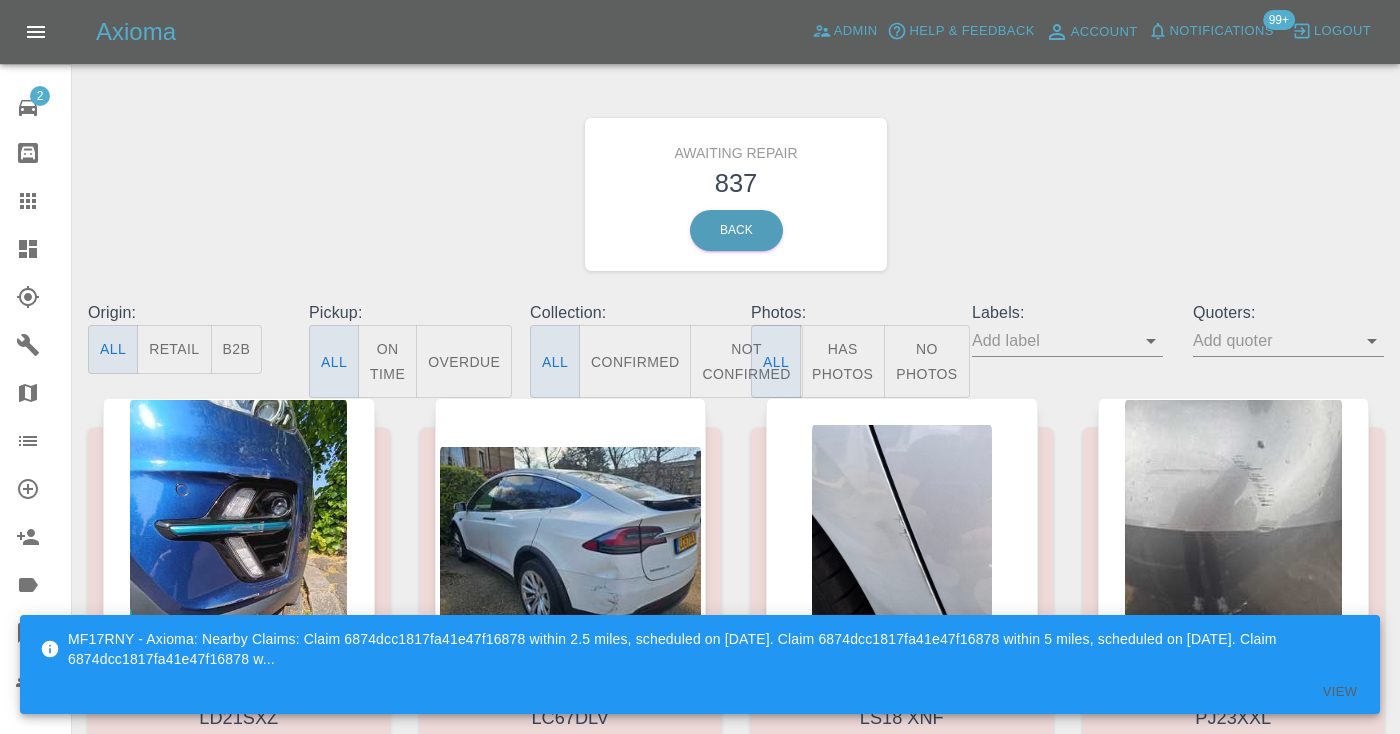 click on "Not Confirmed" at bounding box center [746, 361] 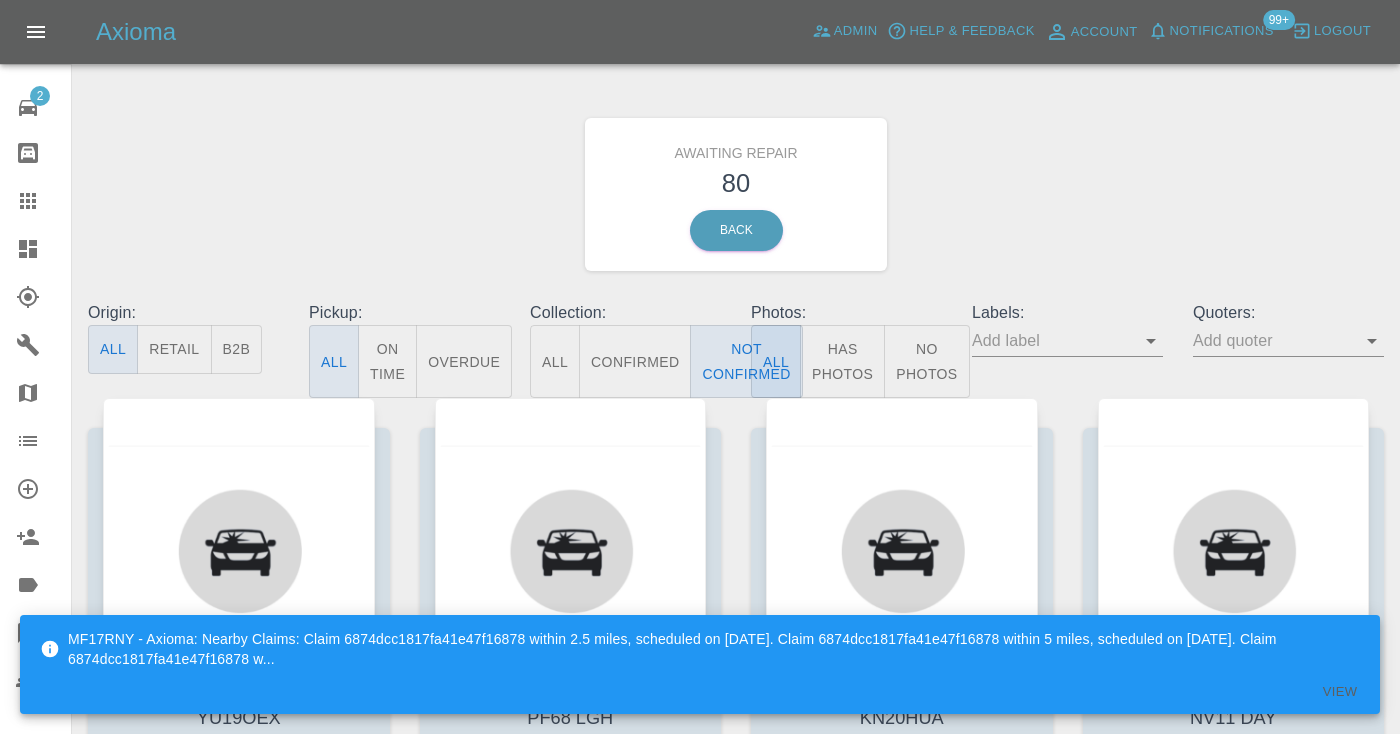 click on "Awaiting Repair 80 Back" at bounding box center [736, 194] 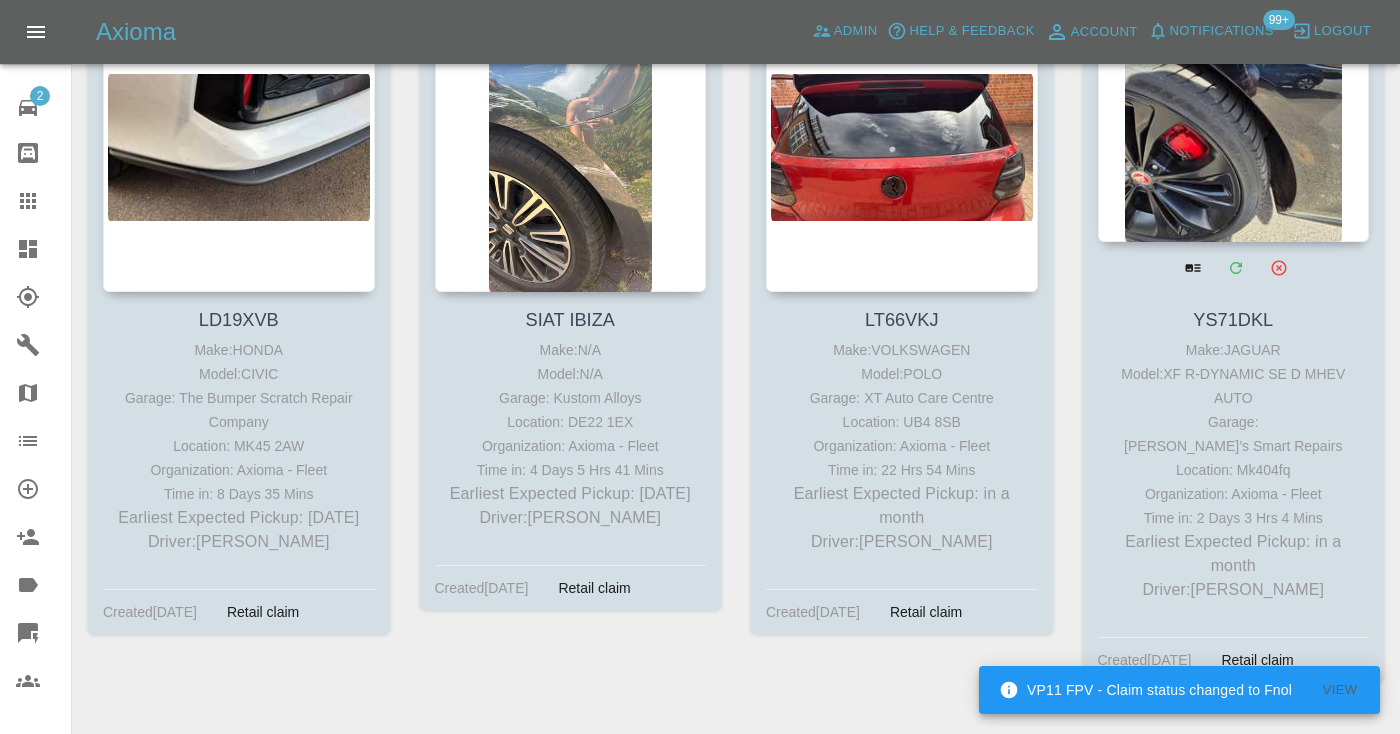 scroll, scrollTop: 13013, scrollLeft: 0, axis: vertical 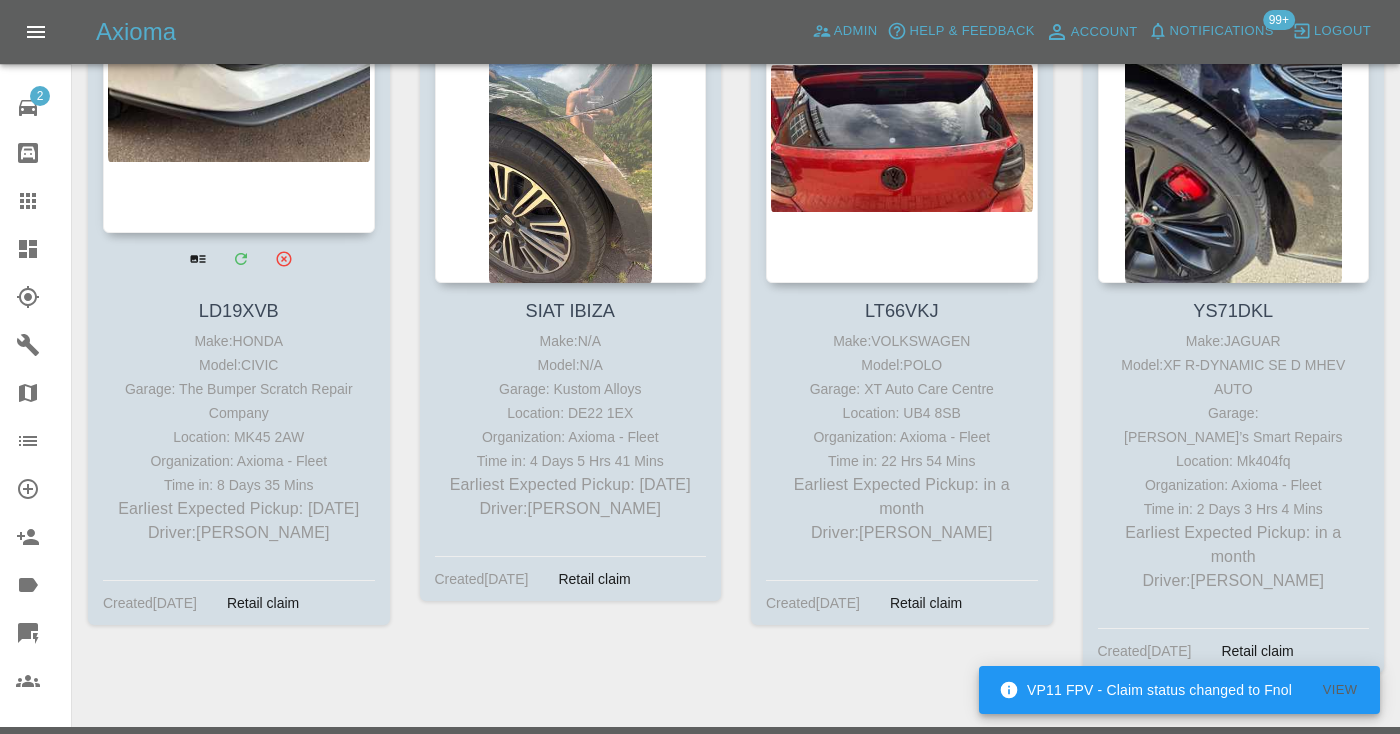 click at bounding box center (239, 87) 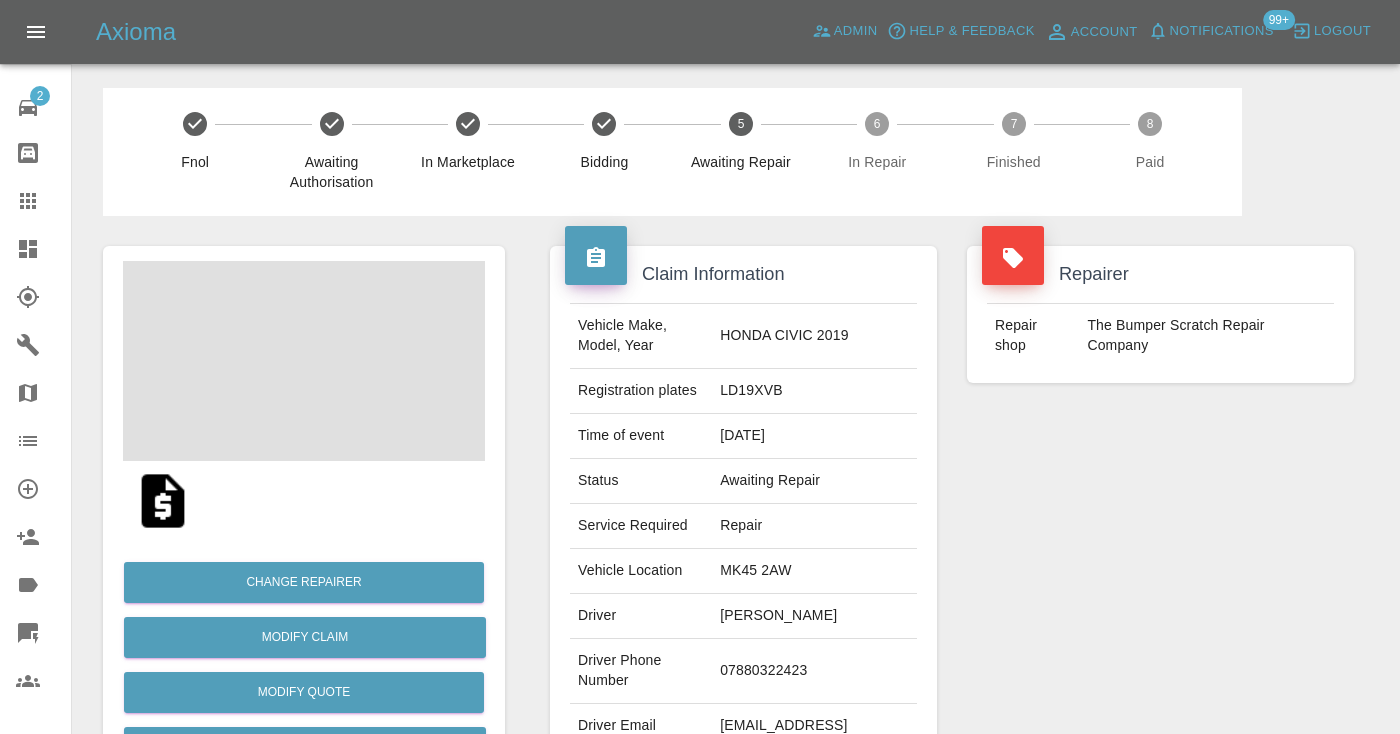 click on "07880322423" at bounding box center (814, 671) 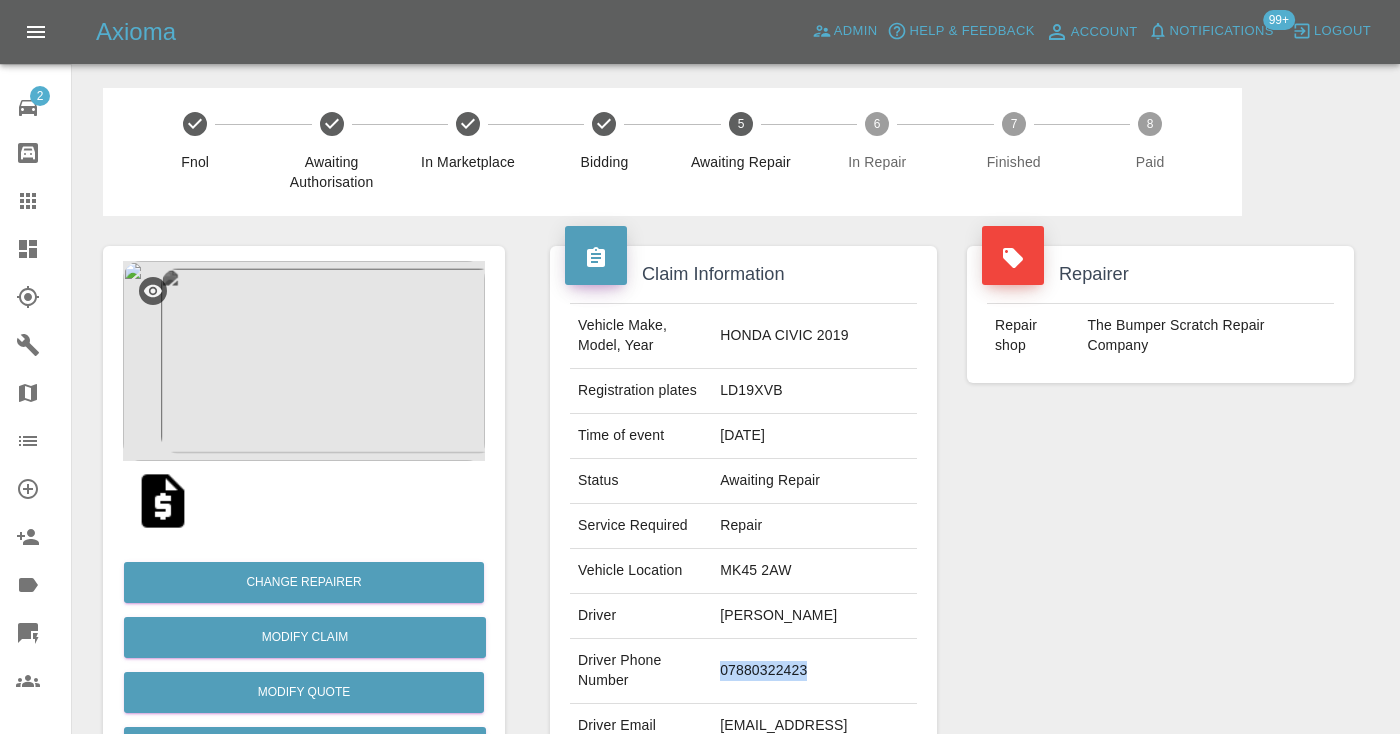 click on "07880322423" at bounding box center (814, 671) 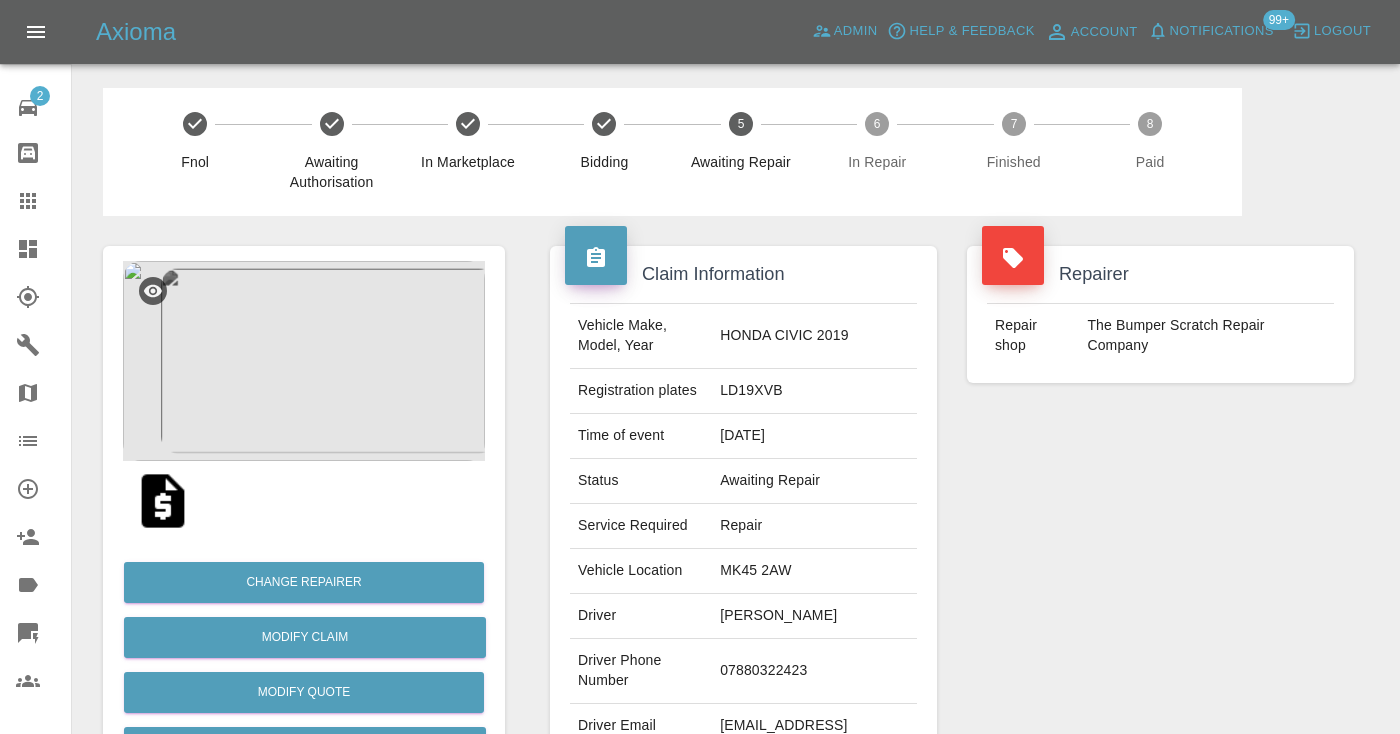 click on "Repairer Repair shop The Bumper Scratch Repair Company" at bounding box center (1160, 514) 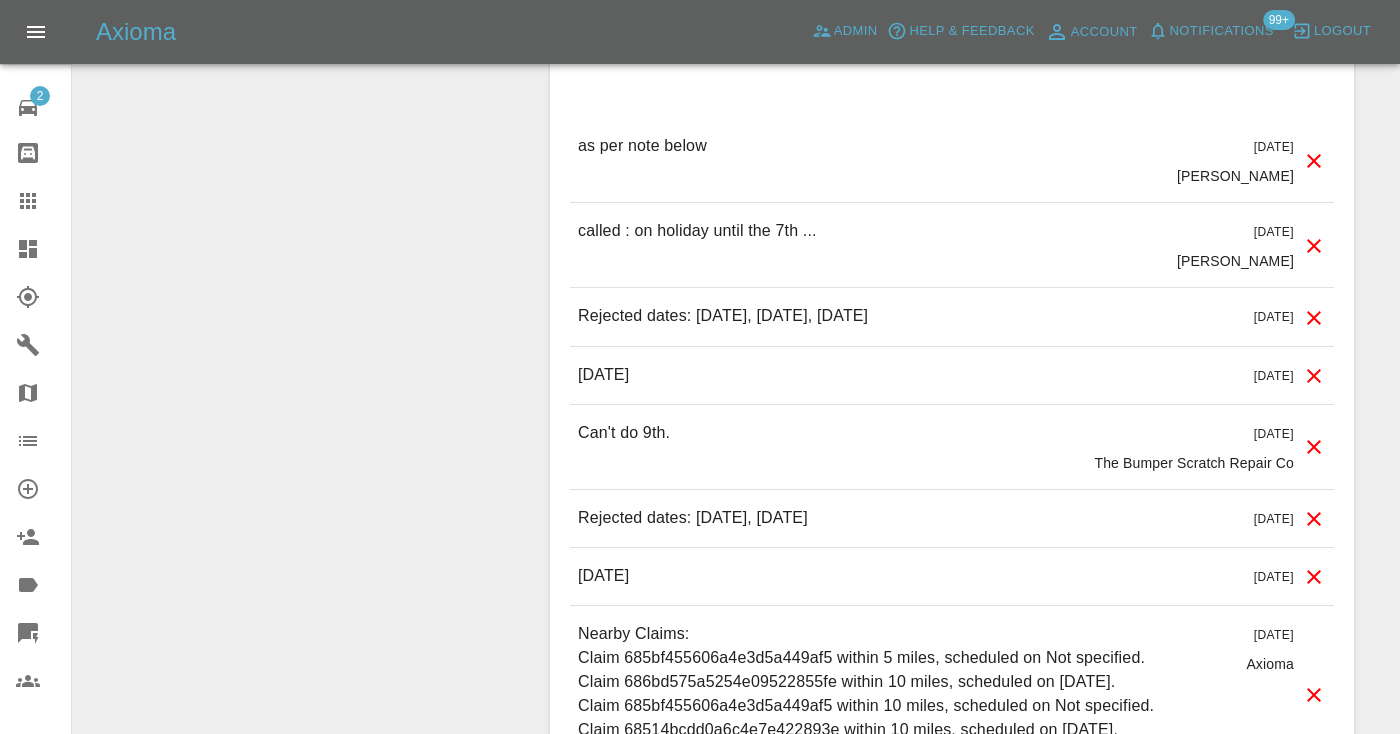 scroll, scrollTop: 2055, scrollLeft: 0, axis: vertical 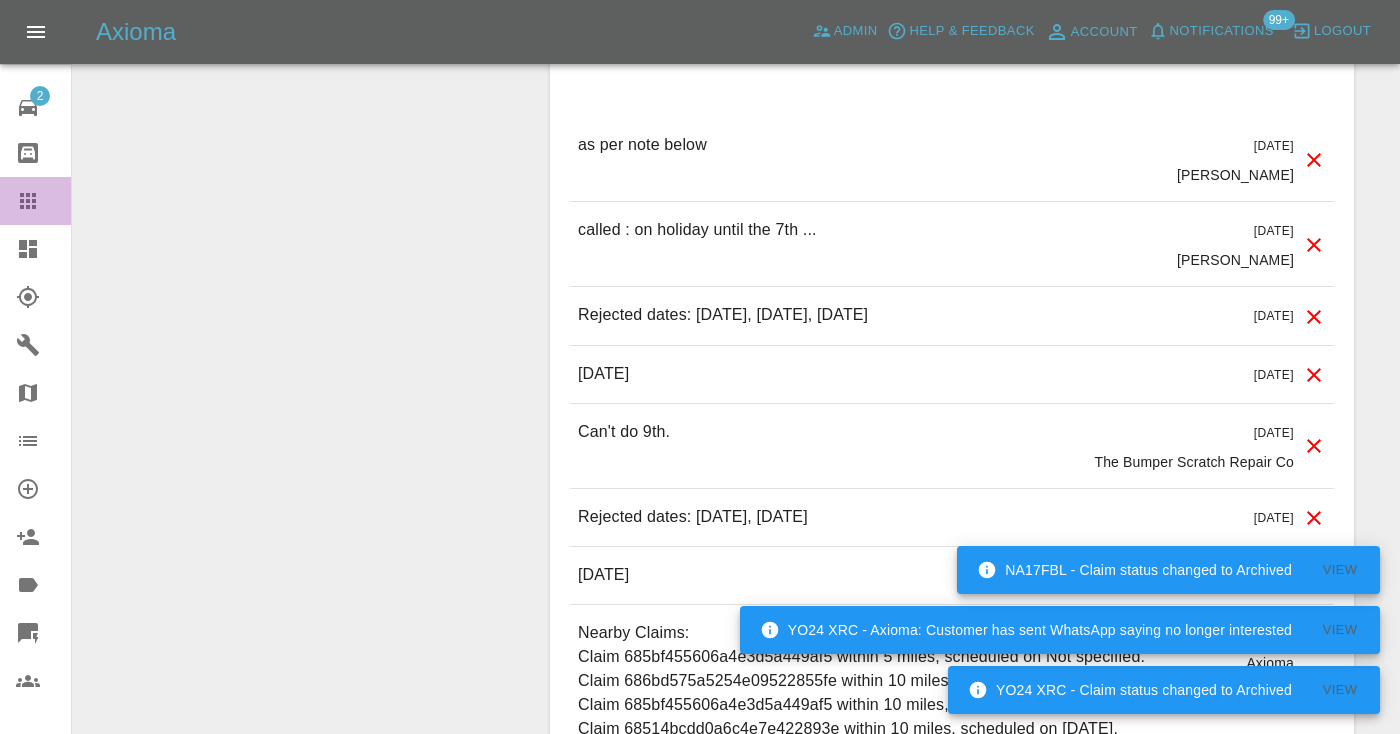 click on "Claims" at bounding box center [35, 201] 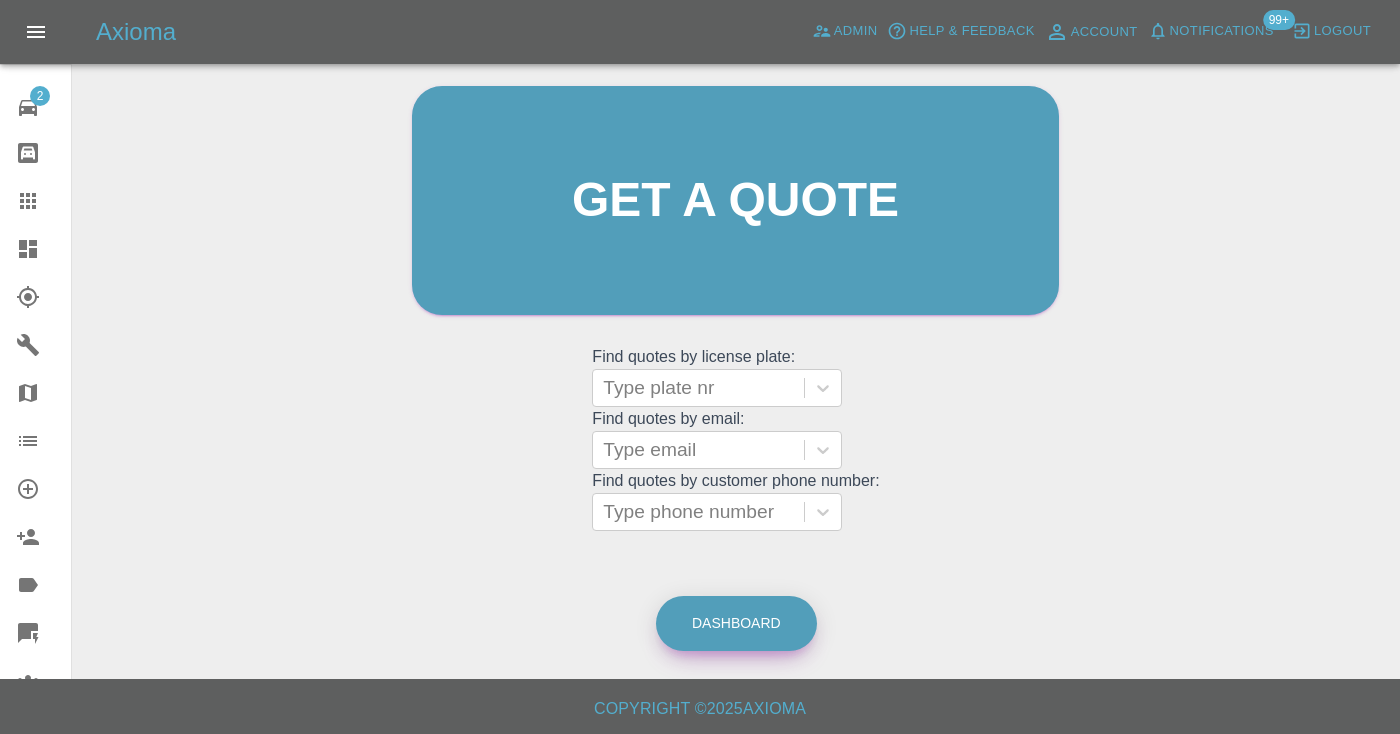 click on "Dashboard" at bounding box center (736, 623) 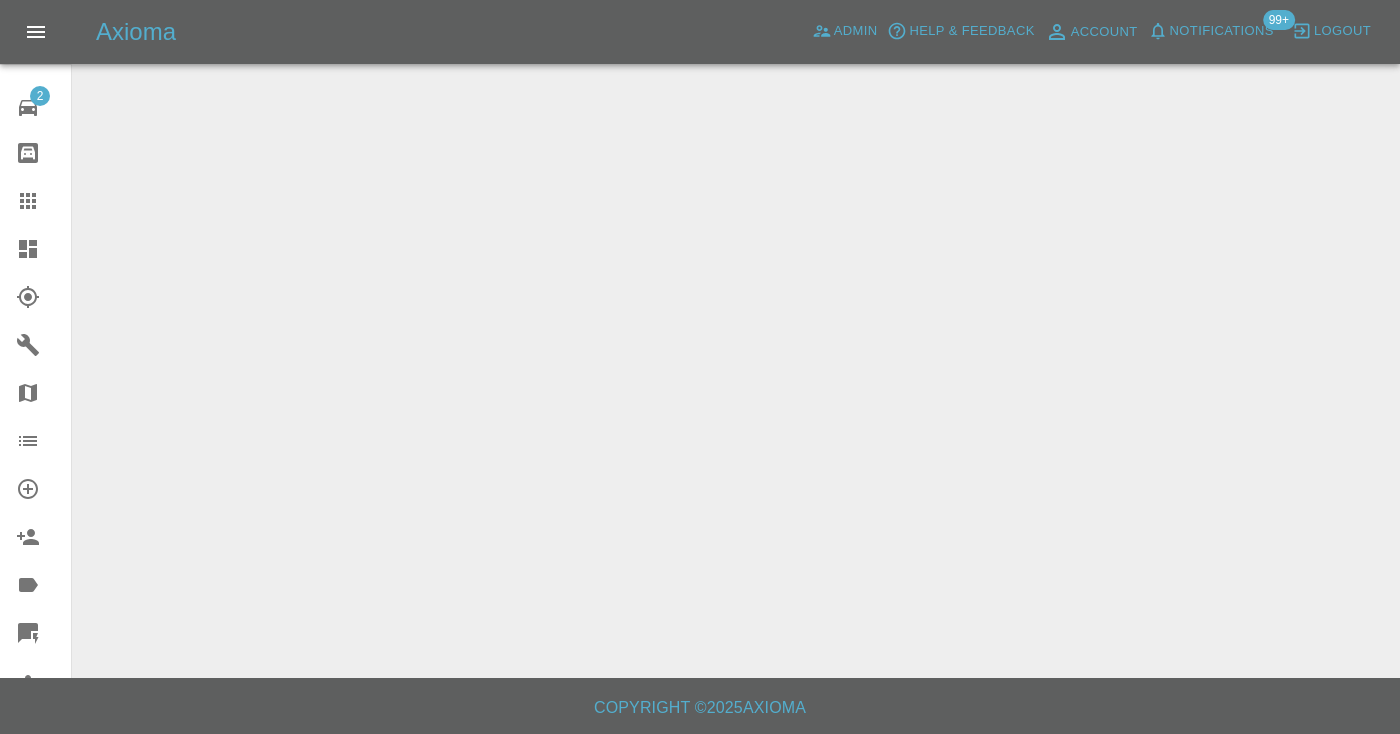 scroll, scrollTop: 0, scrollLeft: 0, axis: both 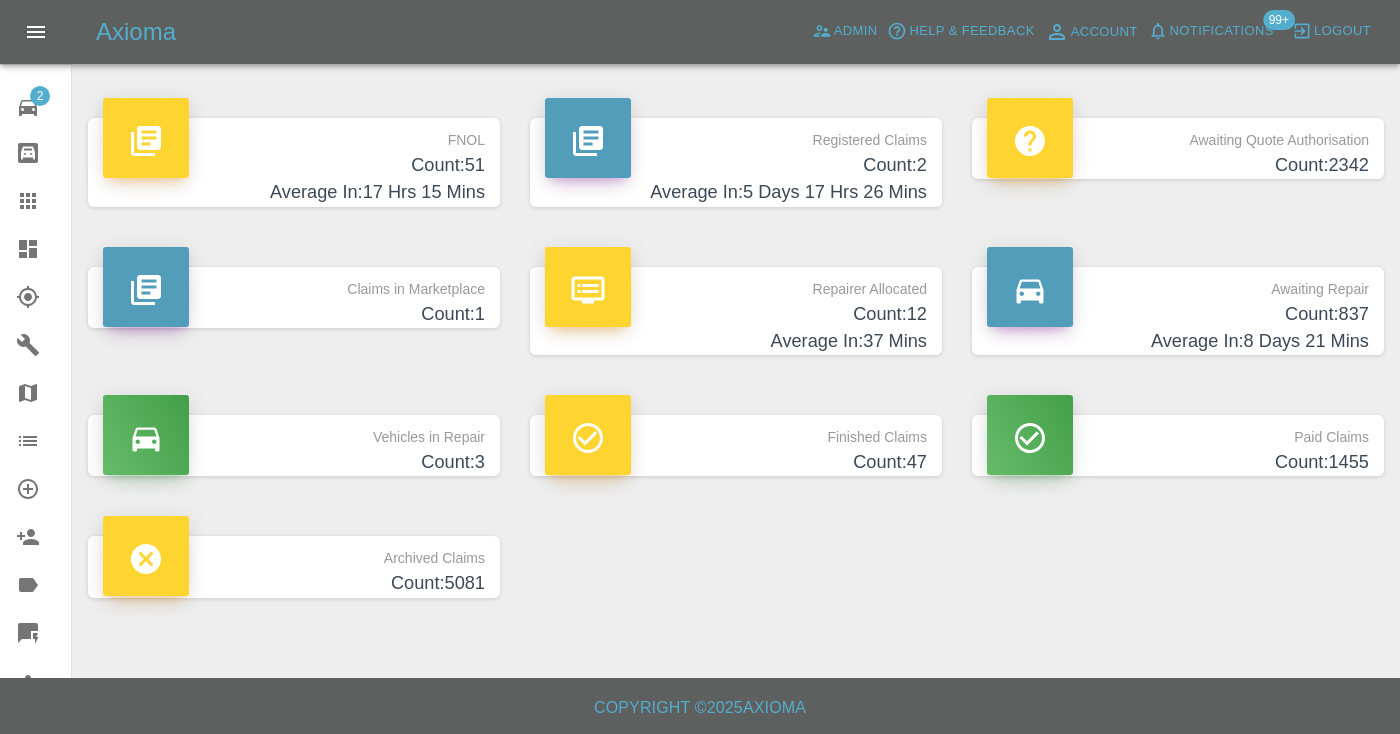 click on "Count:  837" at bounding box center (1178, 314) 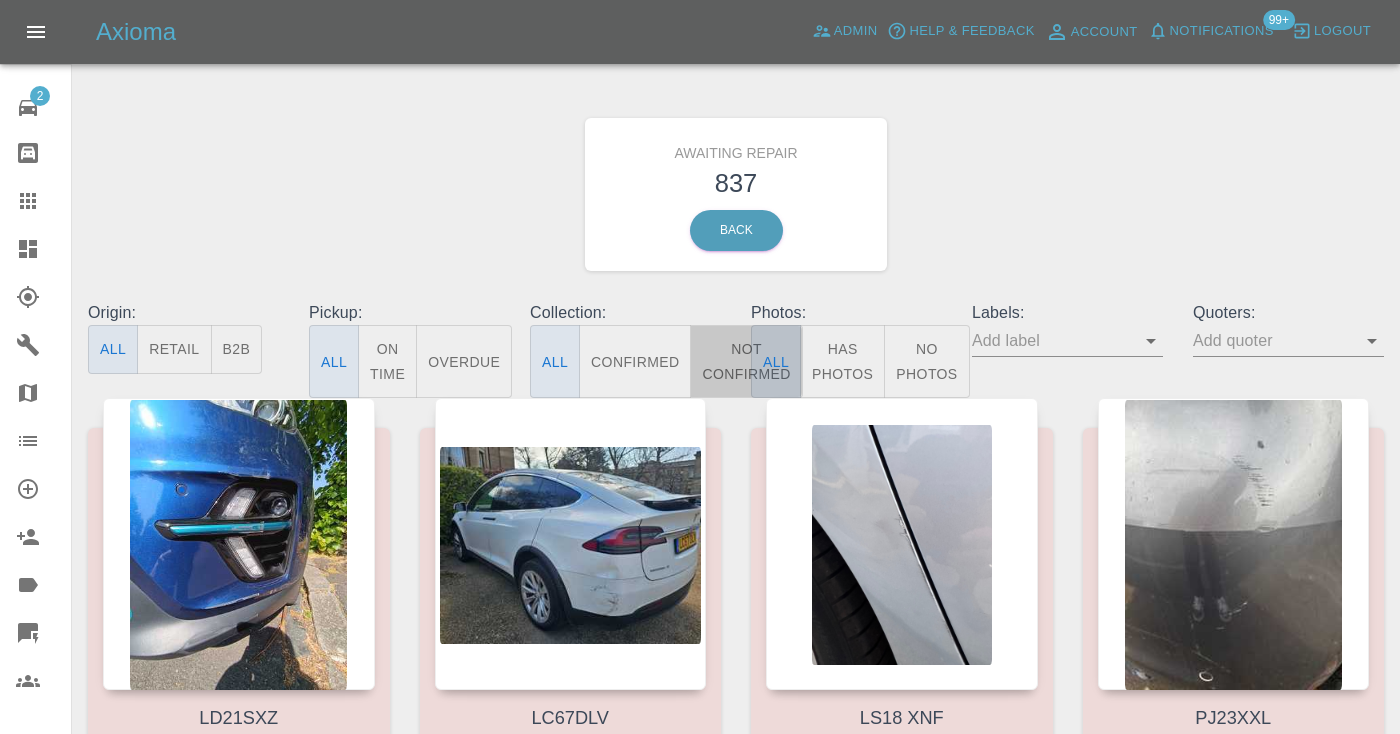 click on "Not Confirmed" at bounding box center [746, 361] 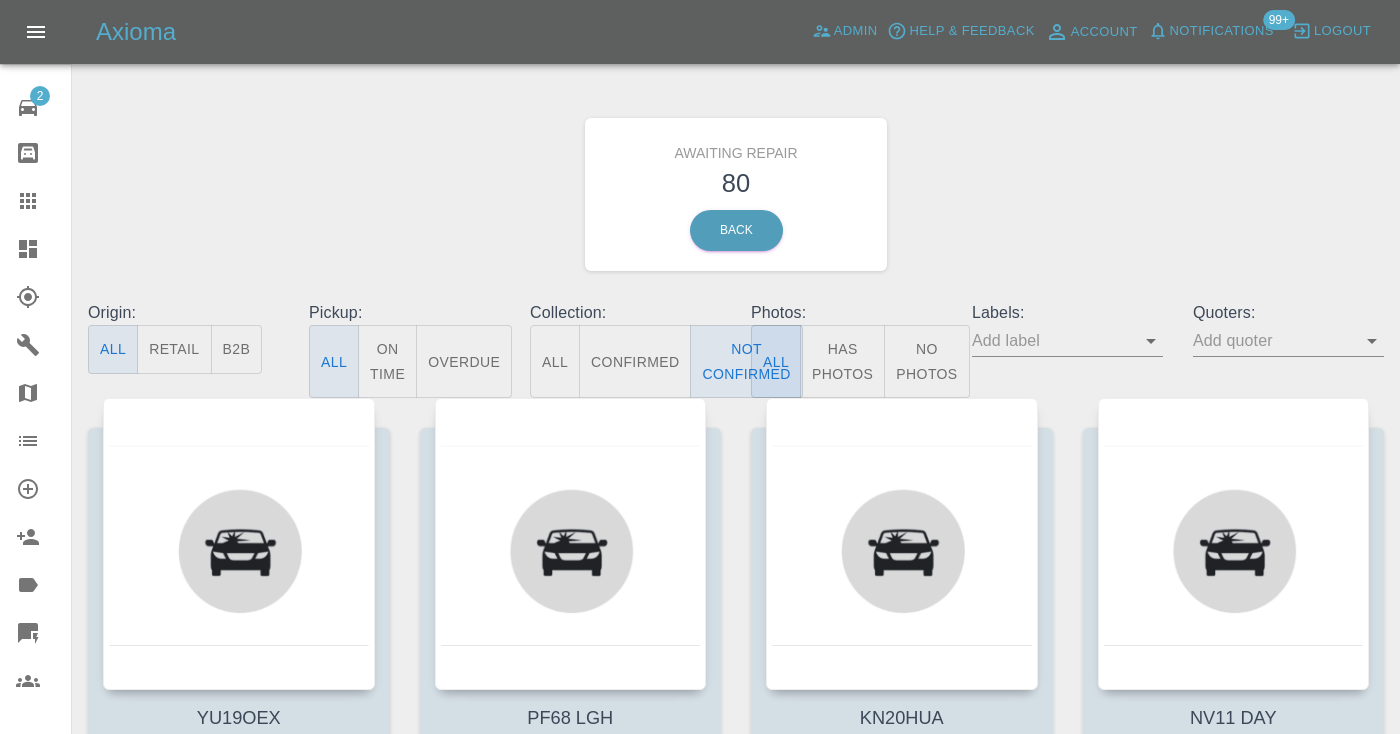 click on "Awaiting Repair 80 Back" at bounding box center [736, 194] 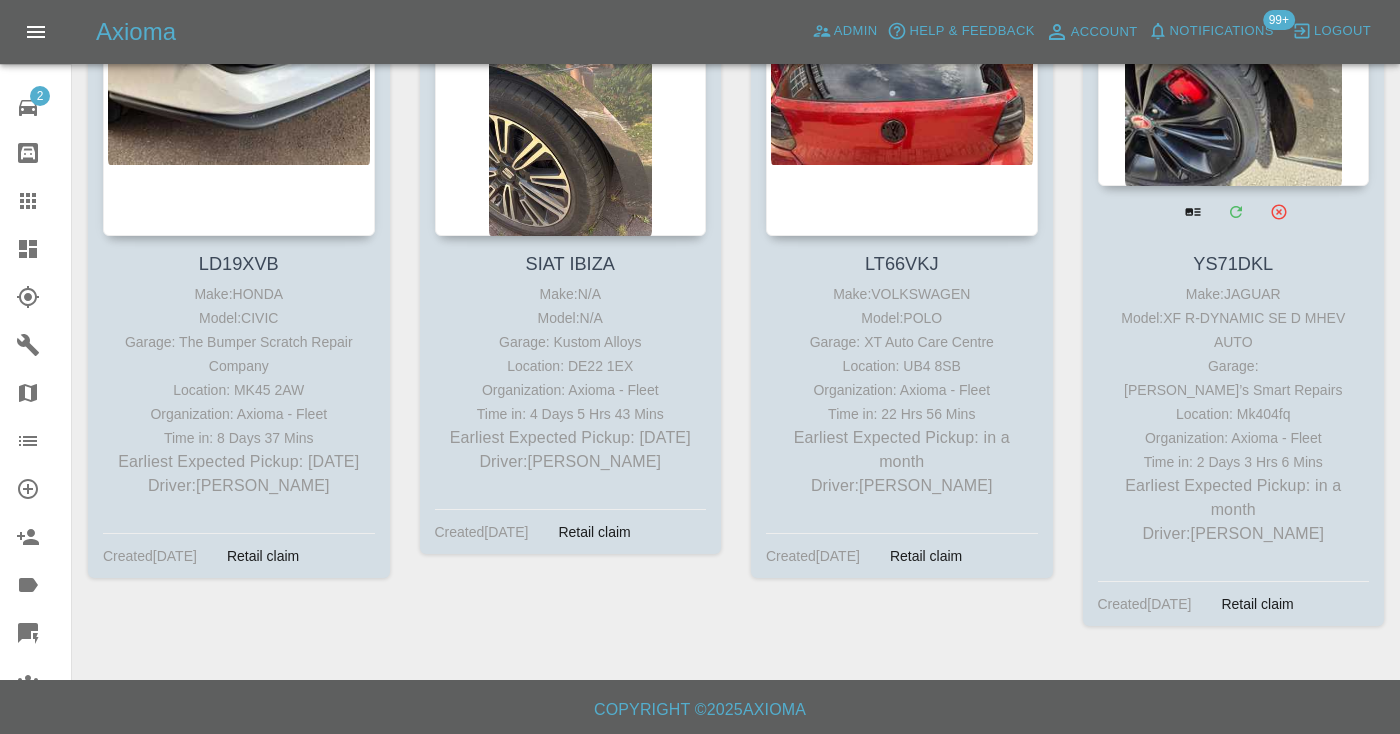 scroll, scrollTop: 13049, scrollLeft: 0, axis: vertical 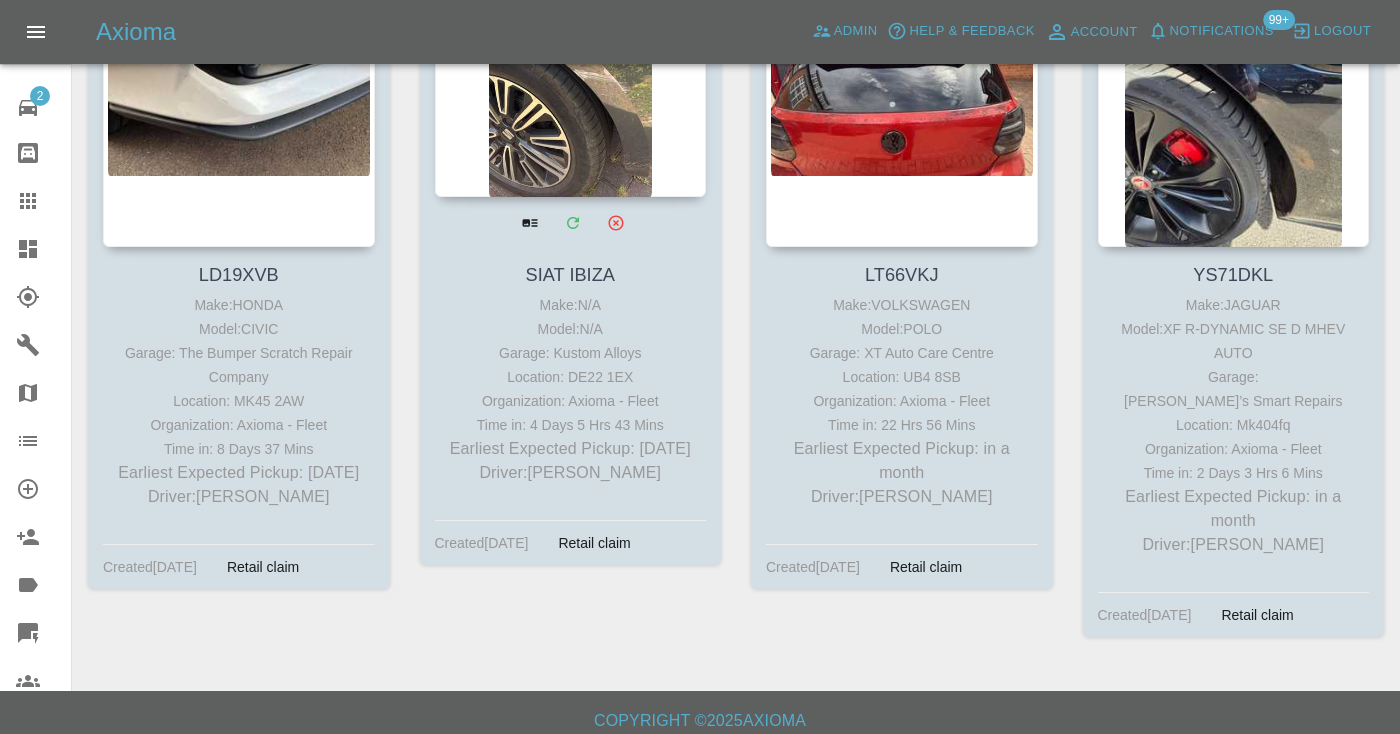 click at bounding box center (571, 51) 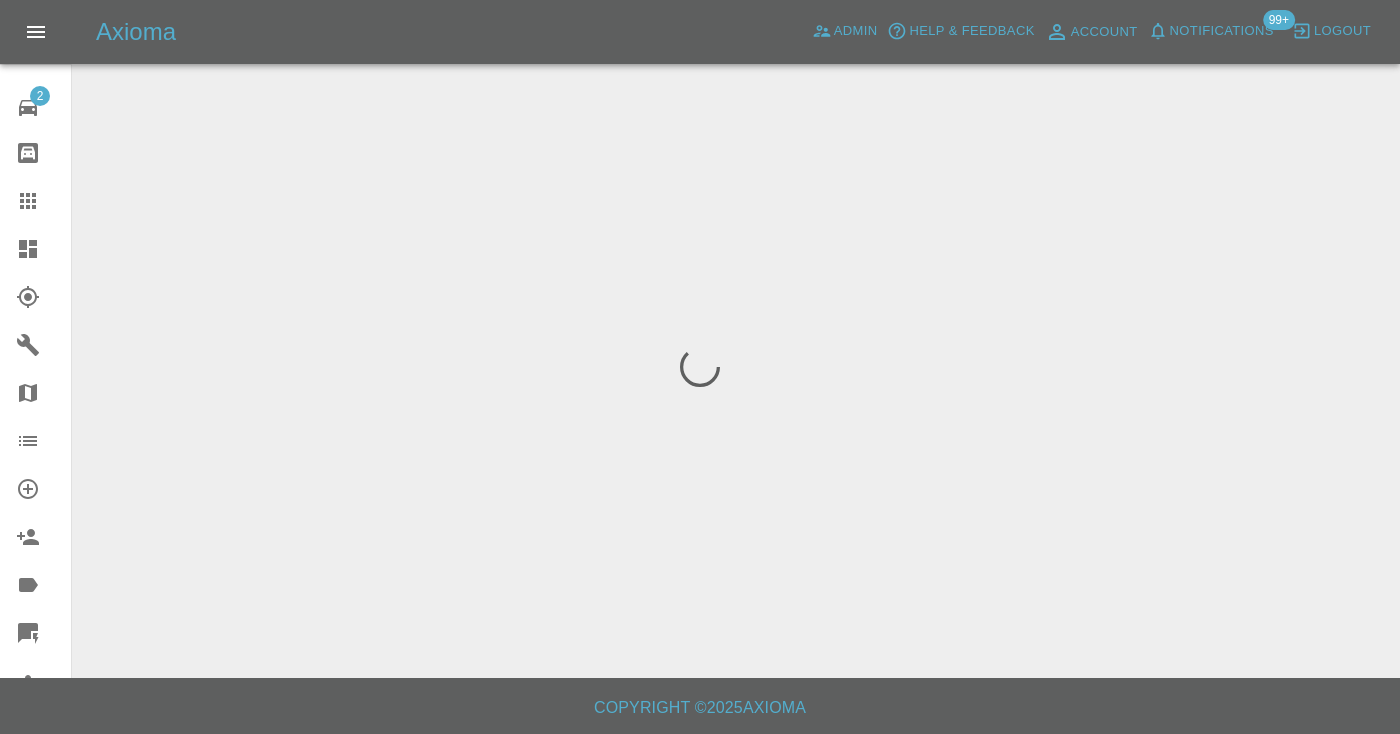scroll, scrollTop: 0, scrollLeft: 0, axis: both 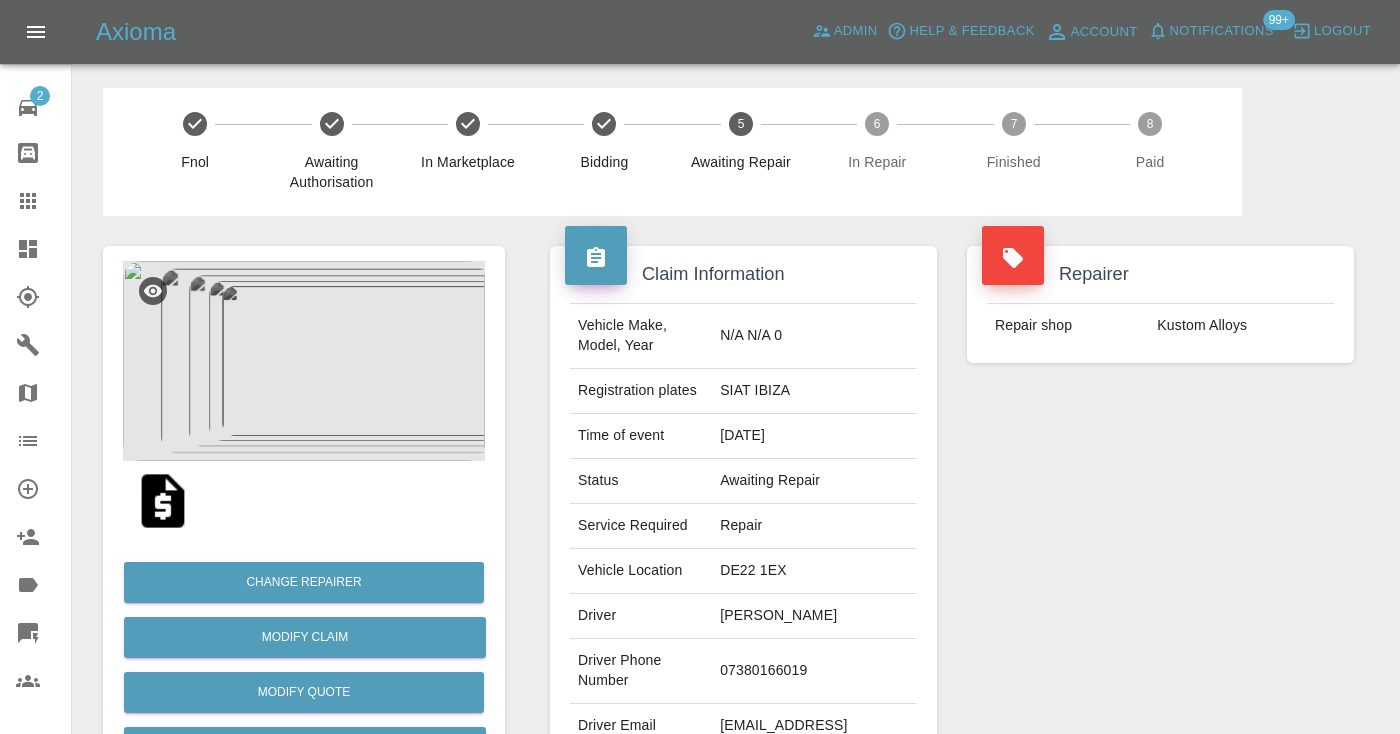 click on "07380166019" at bounding box center [814, 671] 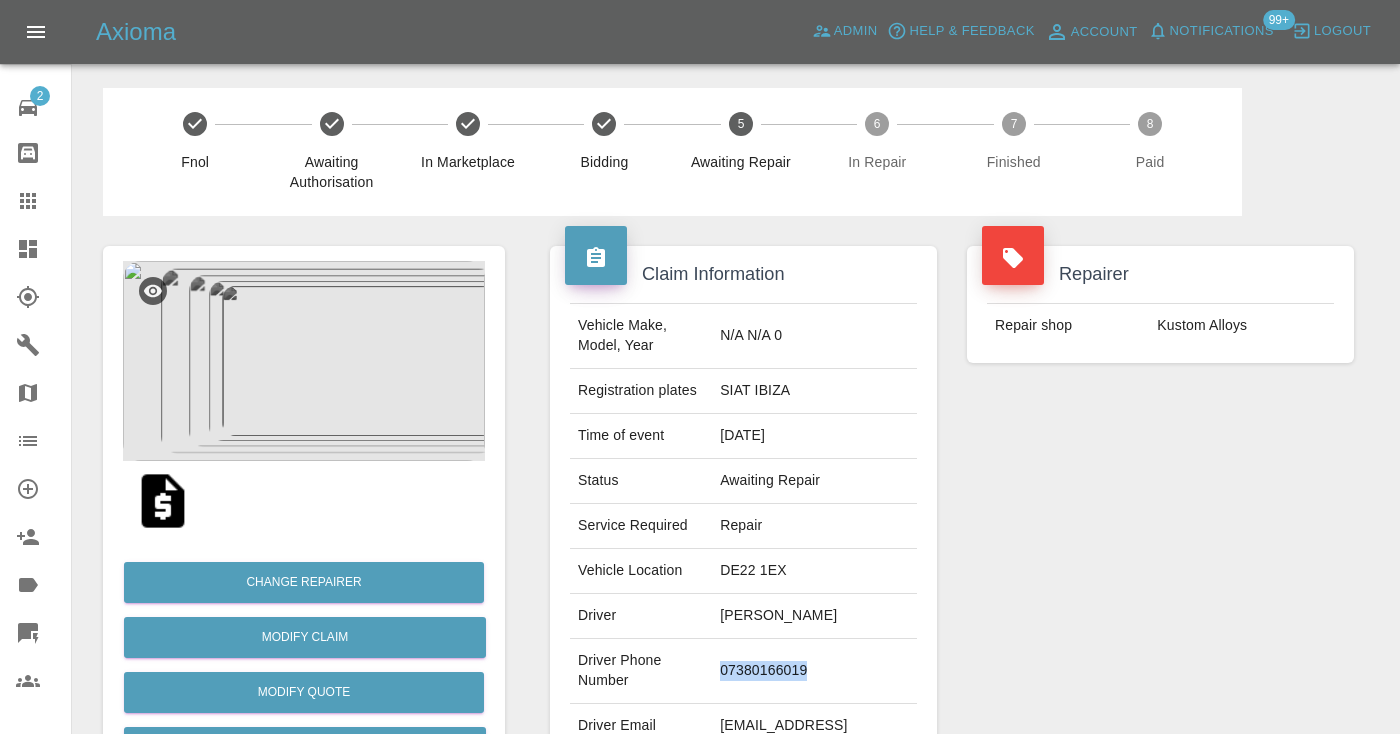 click on "07380166019" at bounding box center (814, 671) 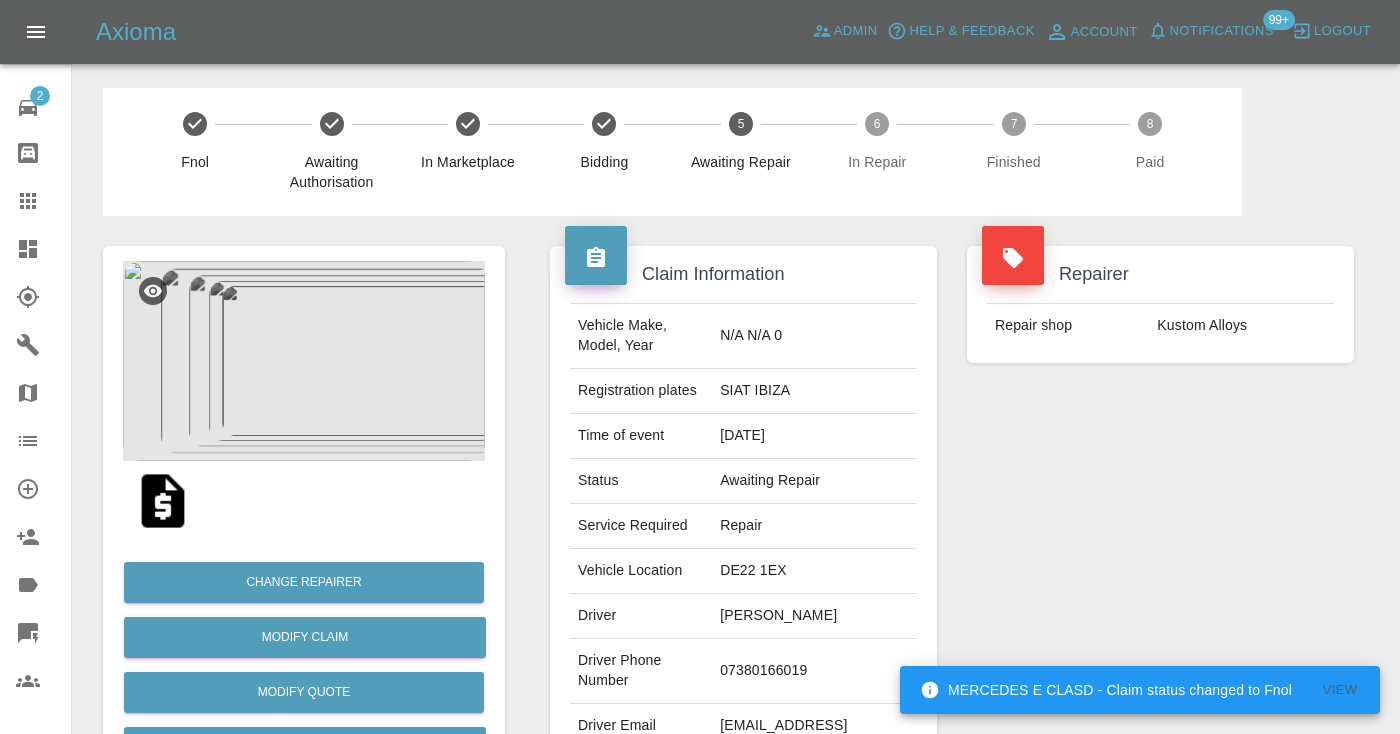 click on "Repairer Repair shop Kustom Alloys" at bounding box center [1160, 514] 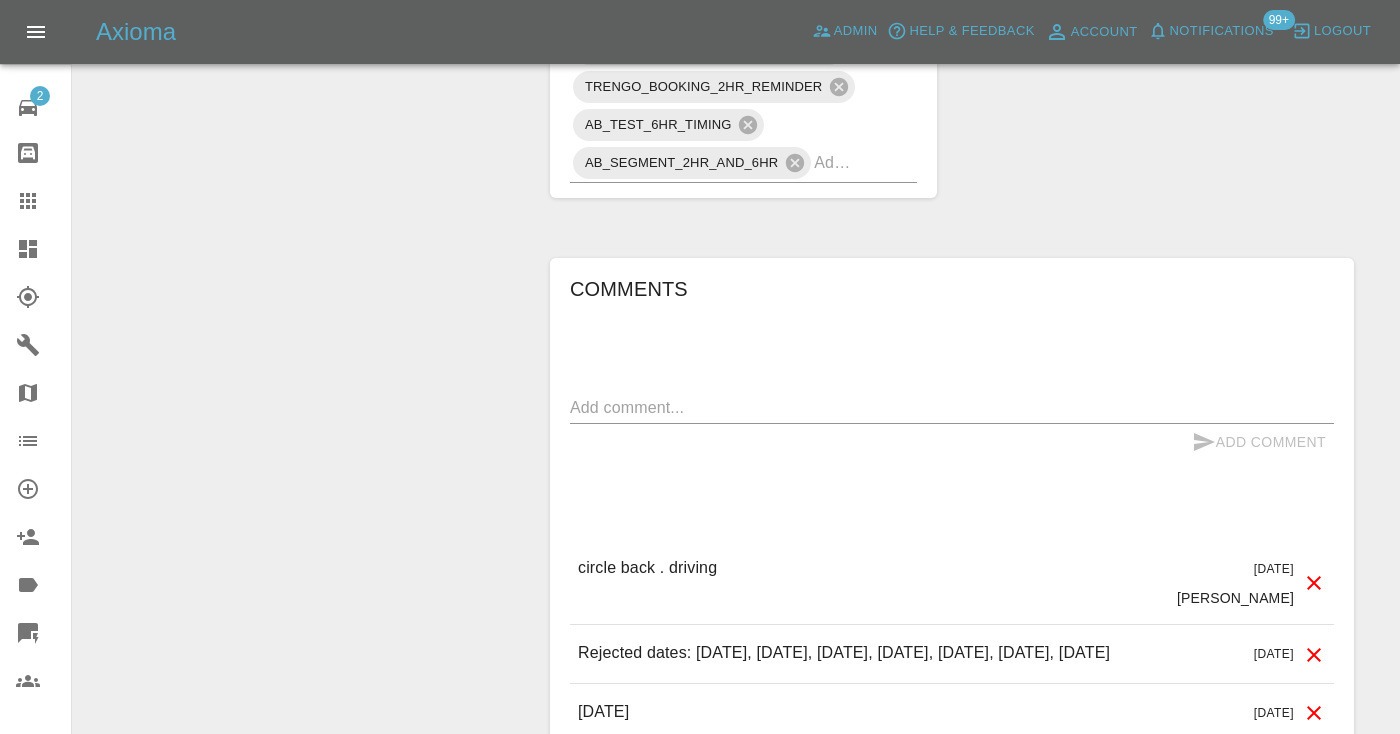 scroll, scrollTop: 1611, scrollLeft: 0, axis: vertical 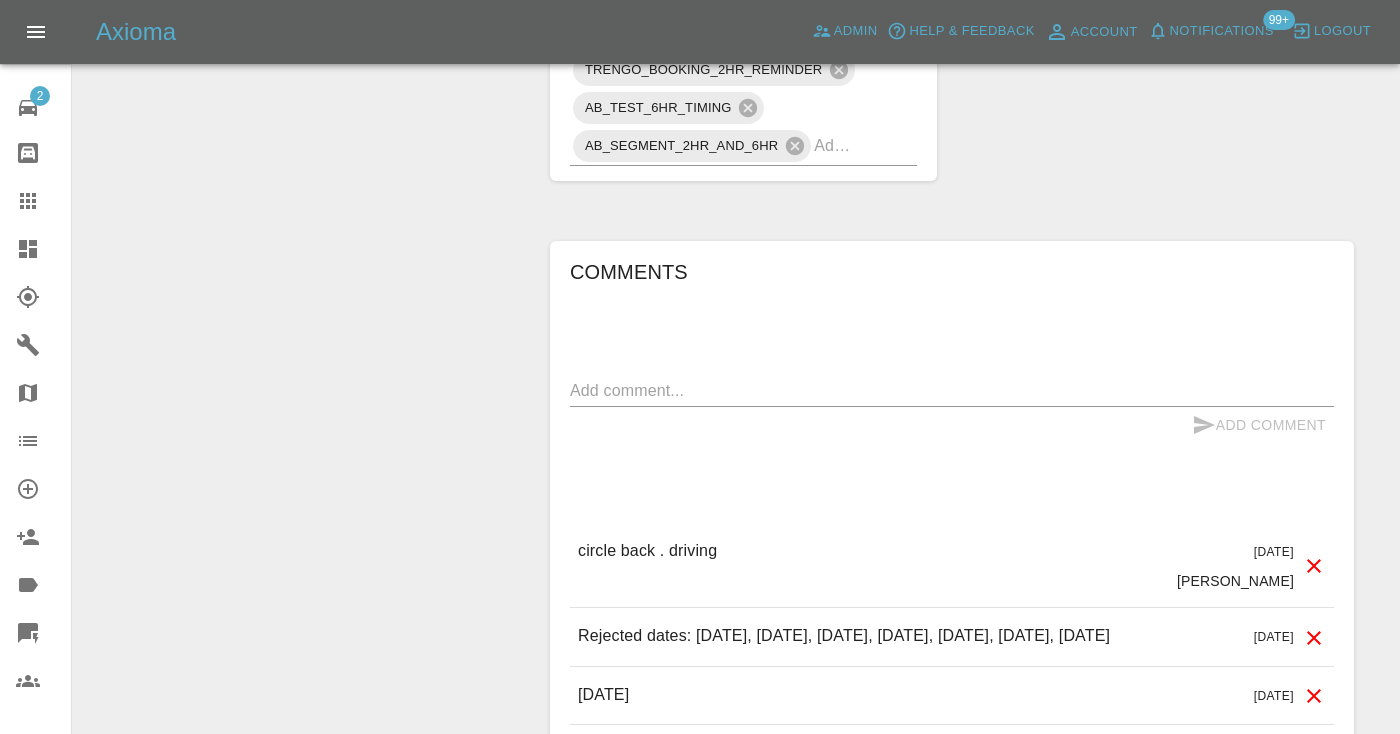 click at bounding box center (952, 390) 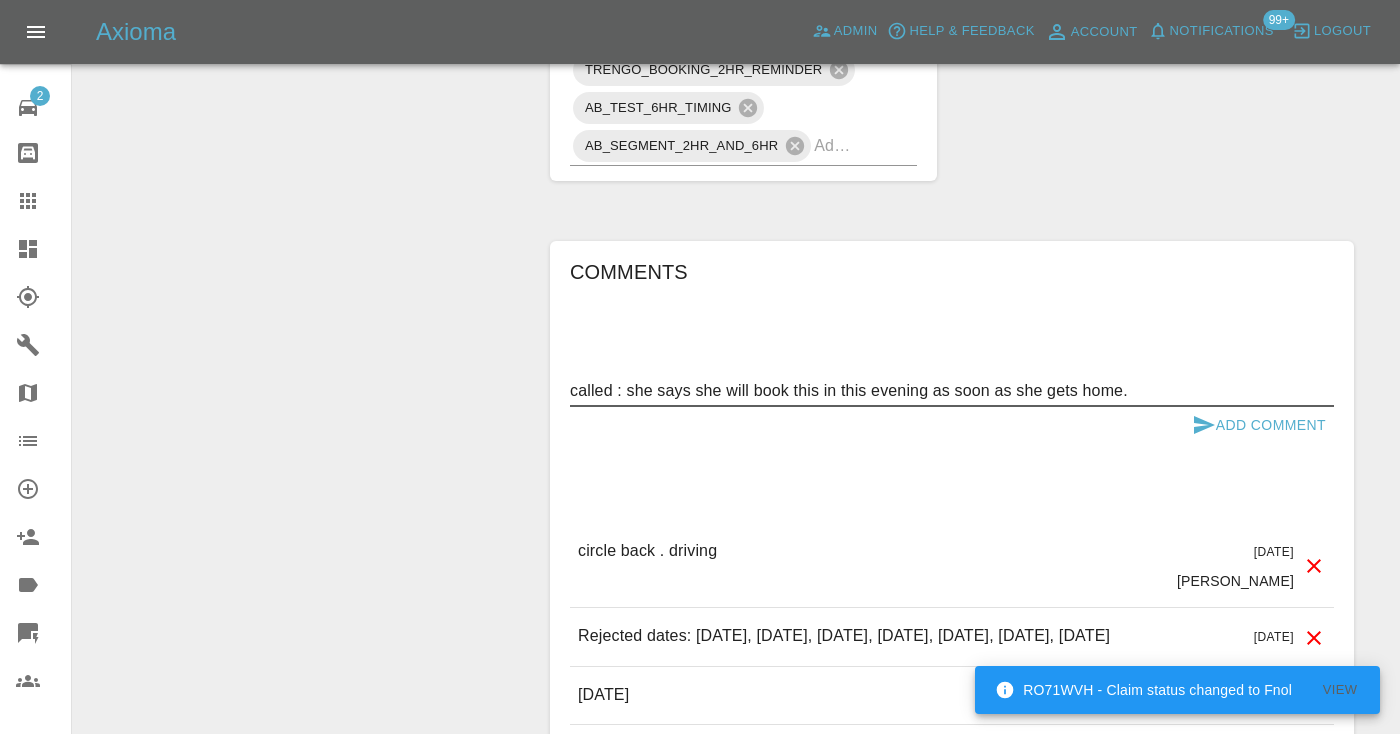 type on "called : she says she will book this in this evening as soon as she gets home." 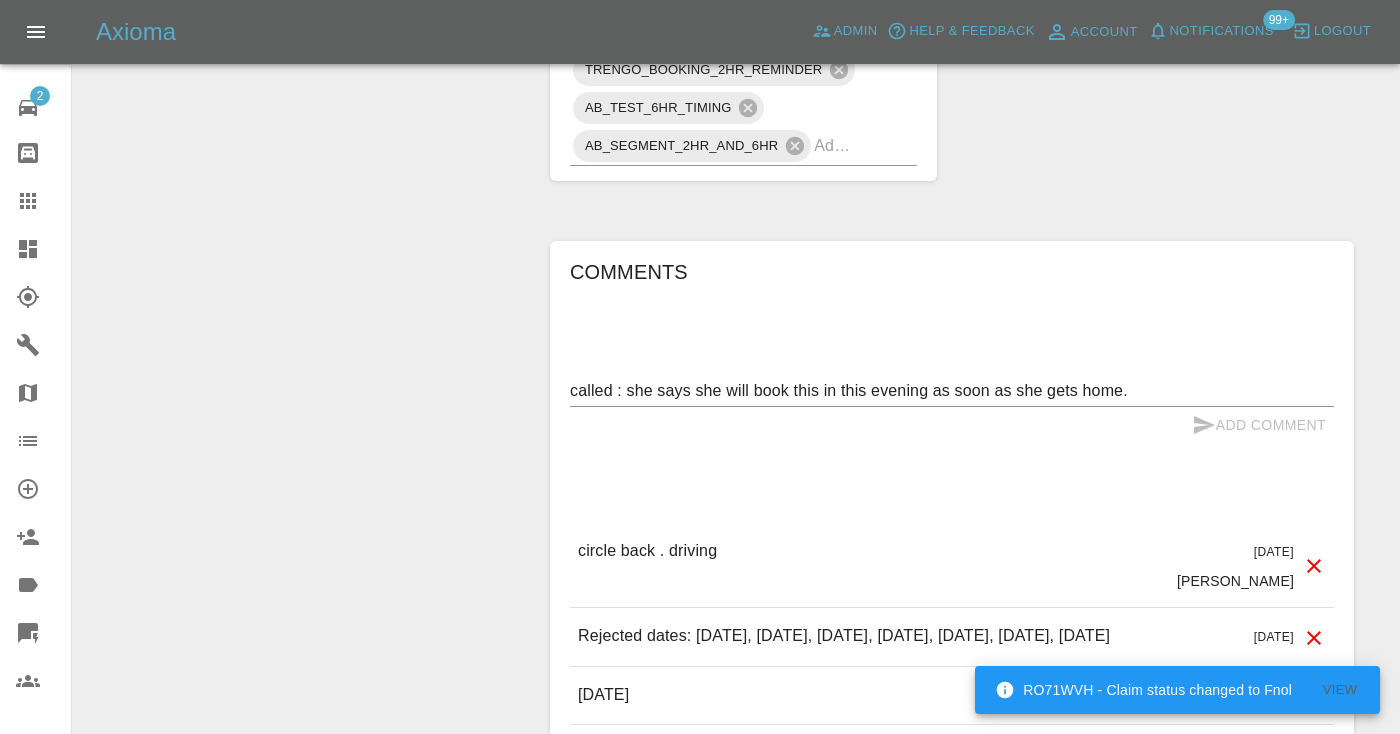 type 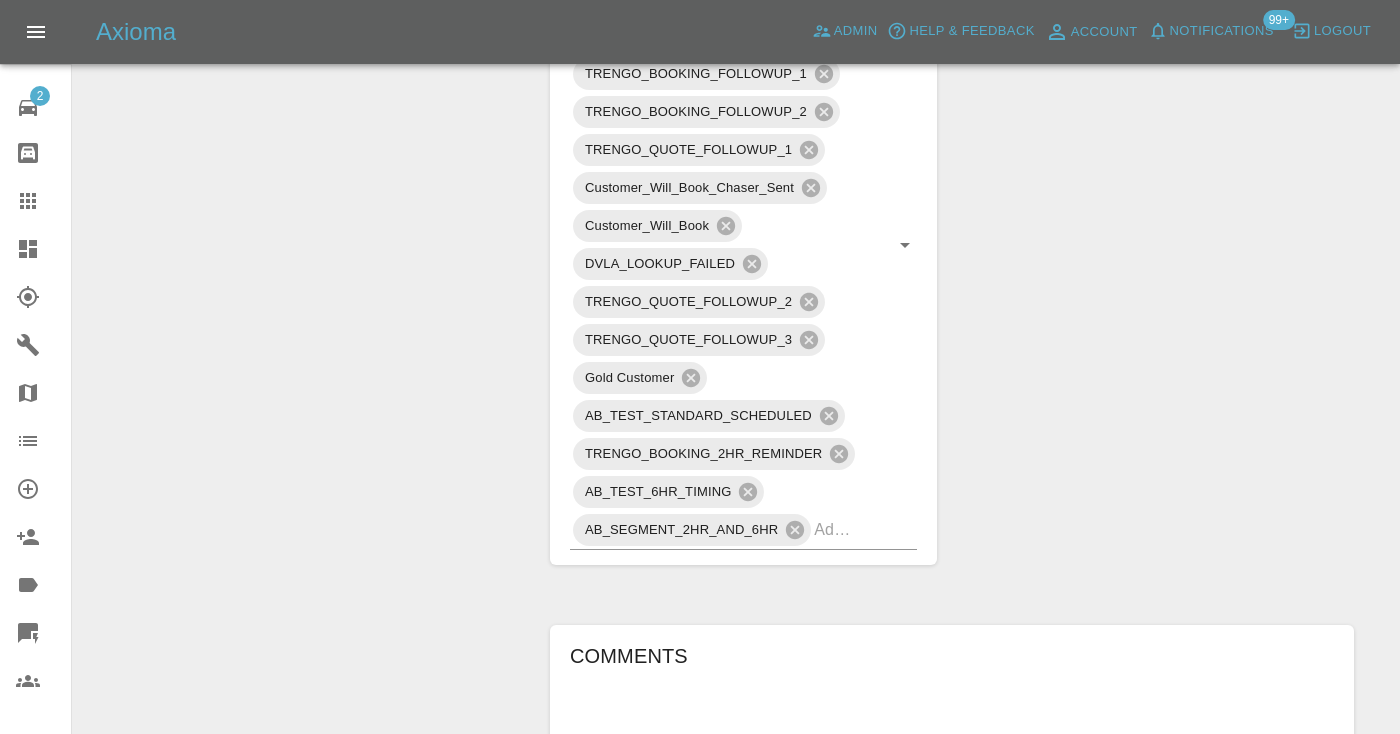 scroll, scrollTop: 1195, scrollLeft: 0, axis: vertical 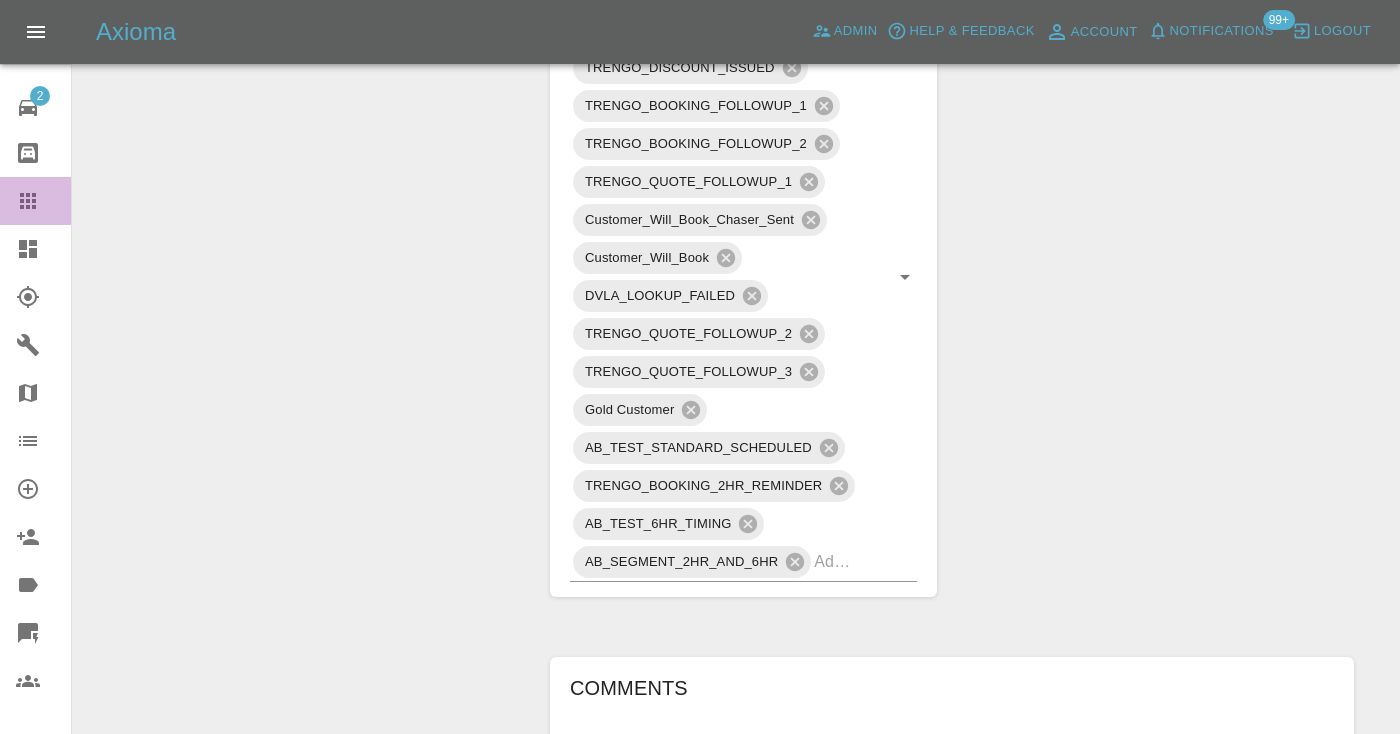 click at bounding box center (44, 201) 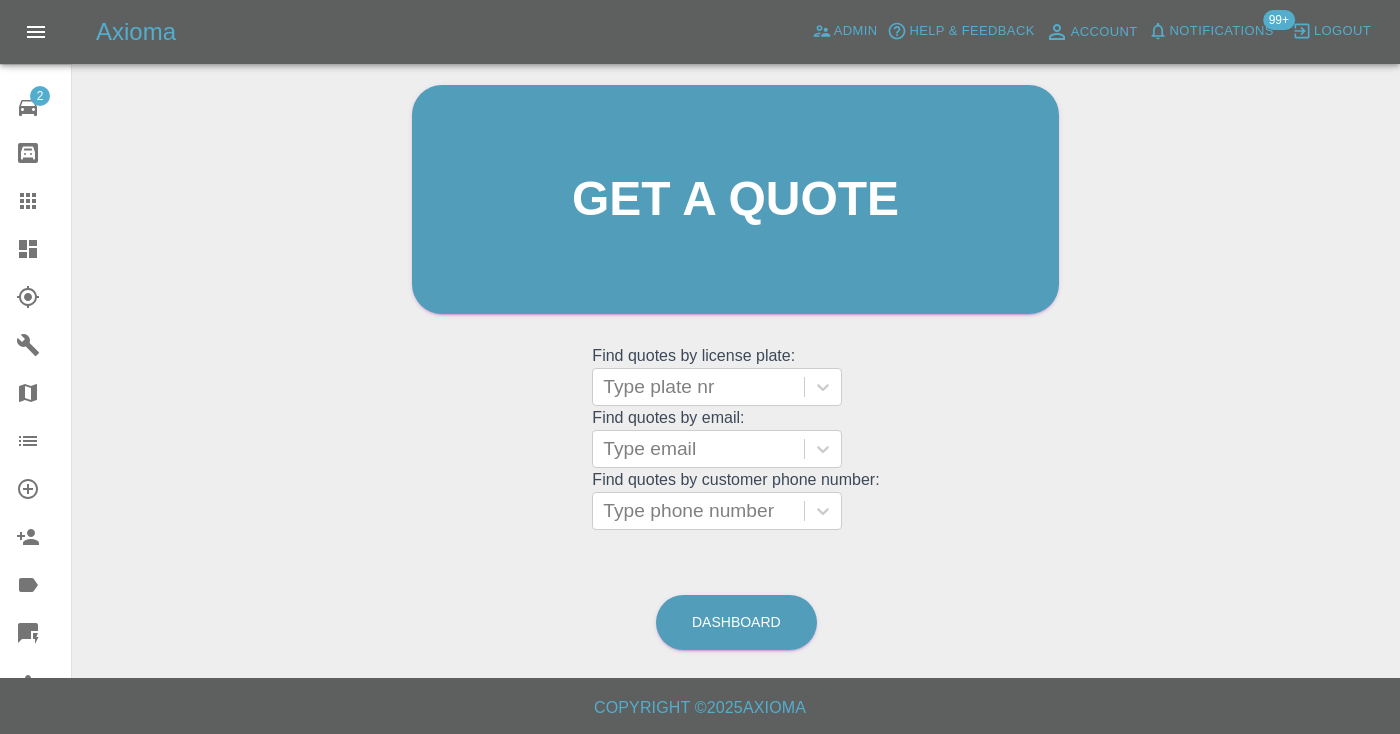 scroll, scrollTop: 151, scrollLeft: 0, axis: vertical 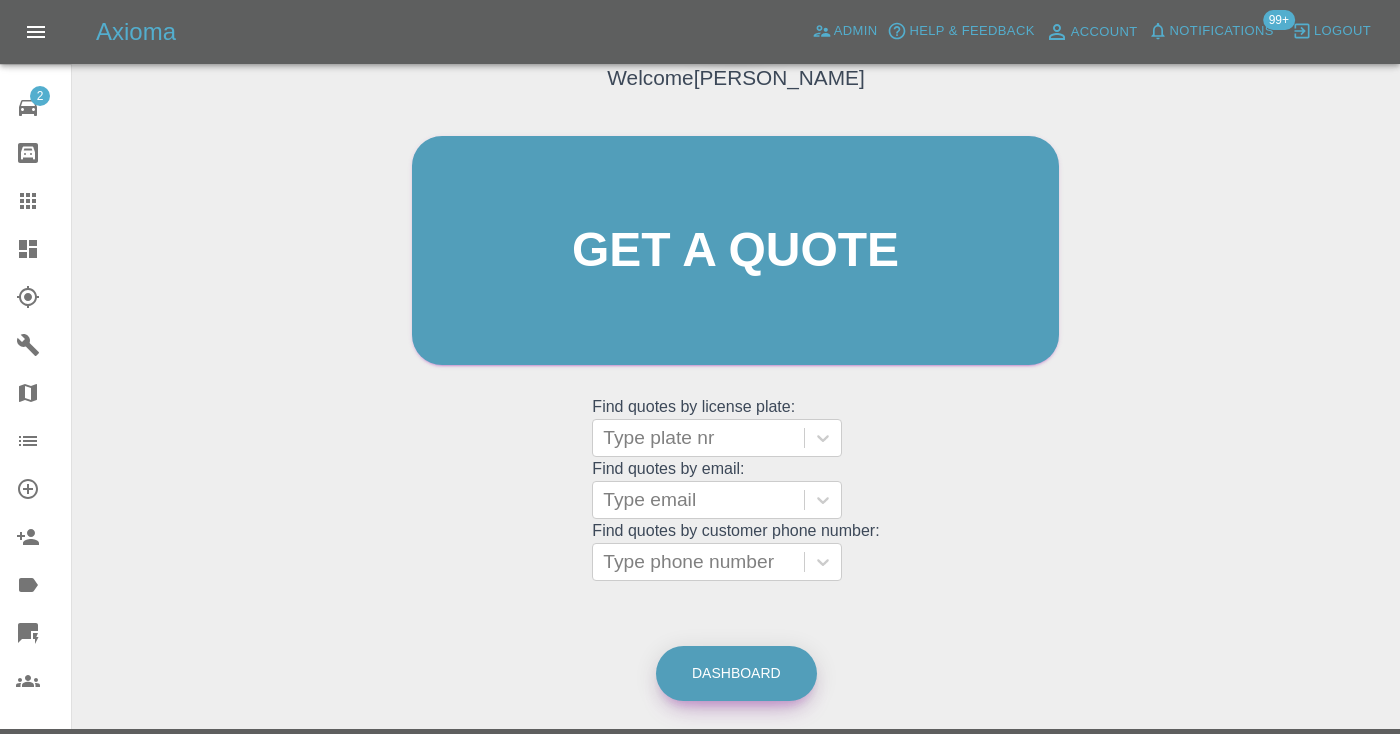 click on "Dashboard" at bounding box center [736, 673] 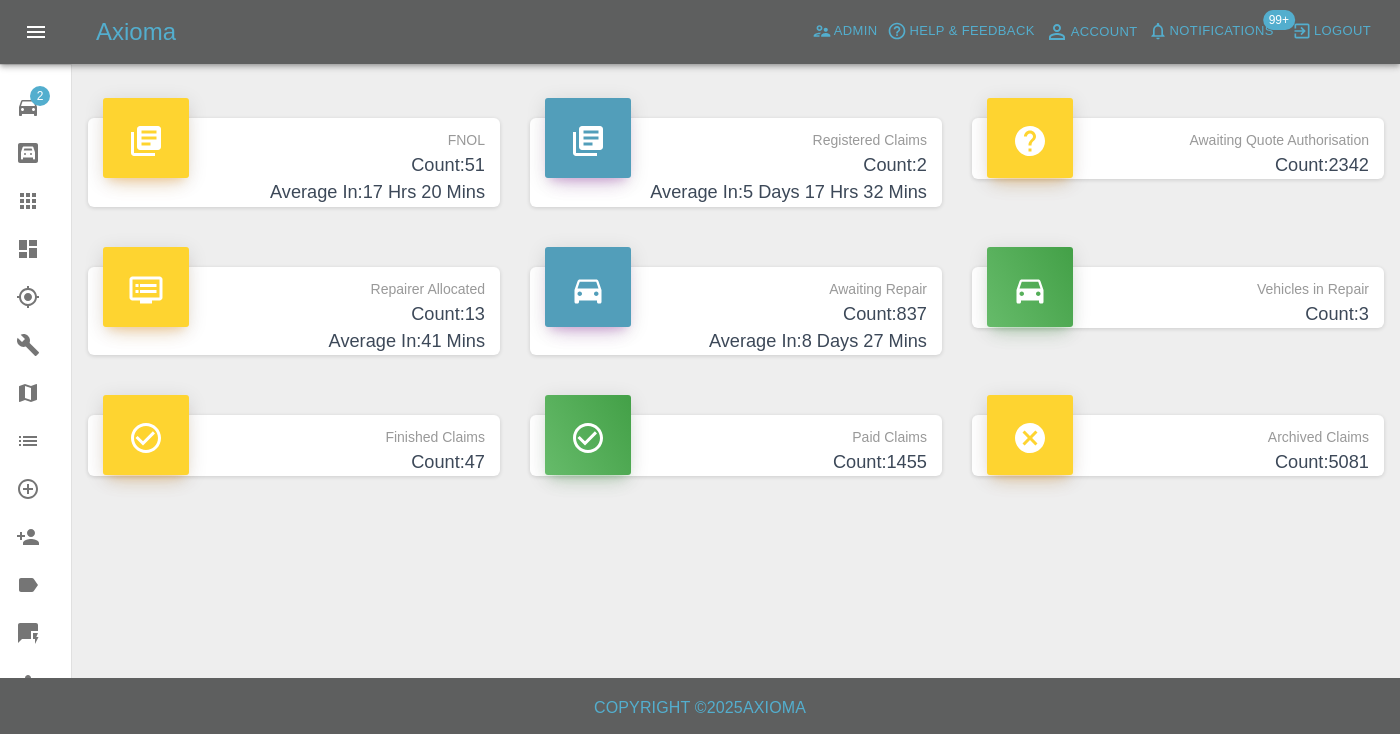 click on "Count:  837" at bounding box center [736, 314] 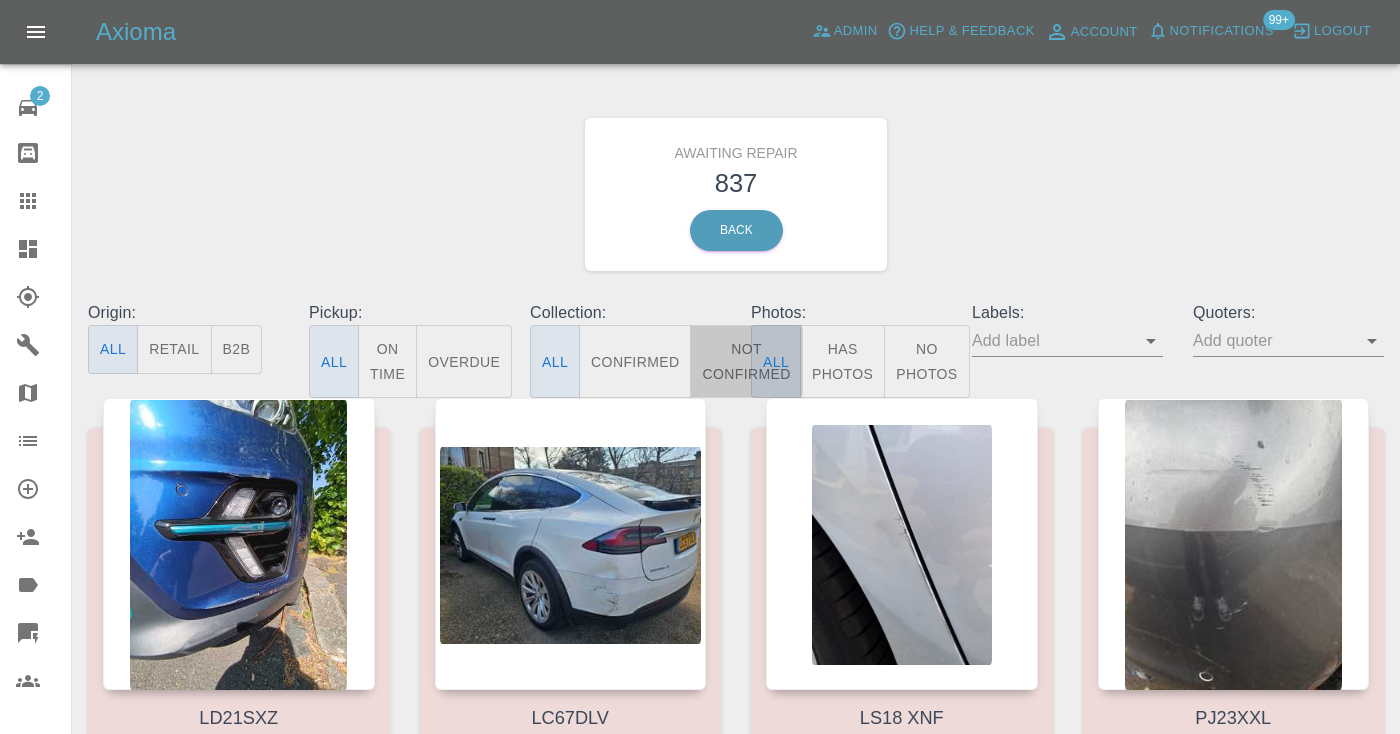 click on "Not Confirmed" at bounding box center [746, 361] 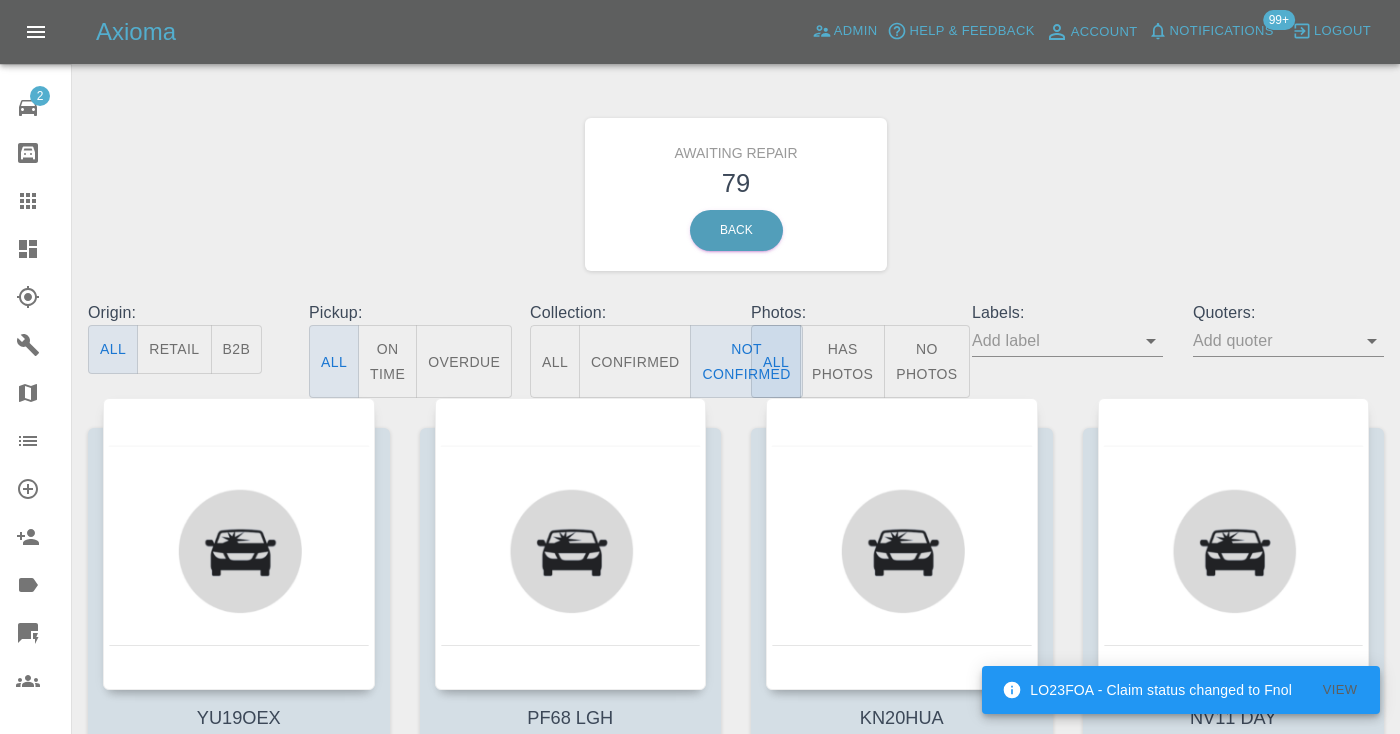 click on "Awaiting Repair 79 Back" at bounding box center (736, 194) 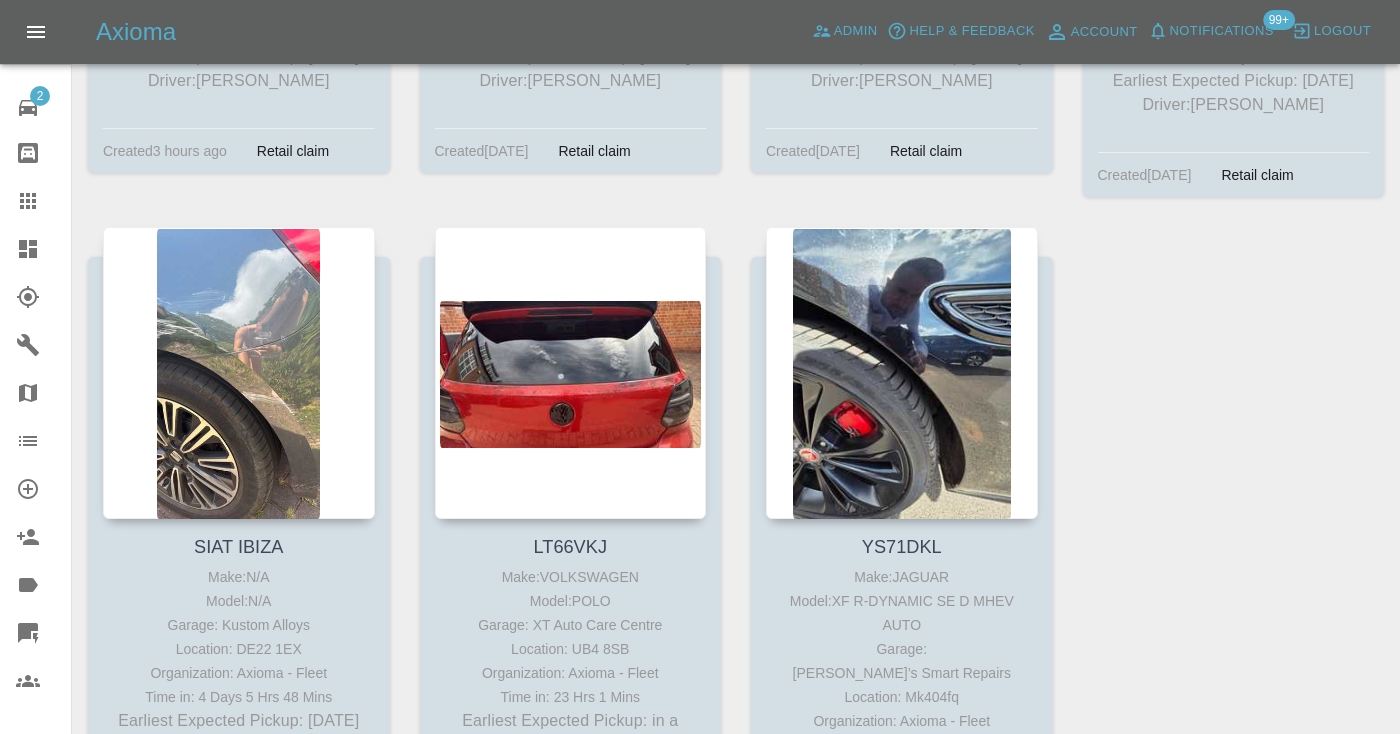 scroll, scrollTop: 12783, scrollLeft: 0, axis: vertical 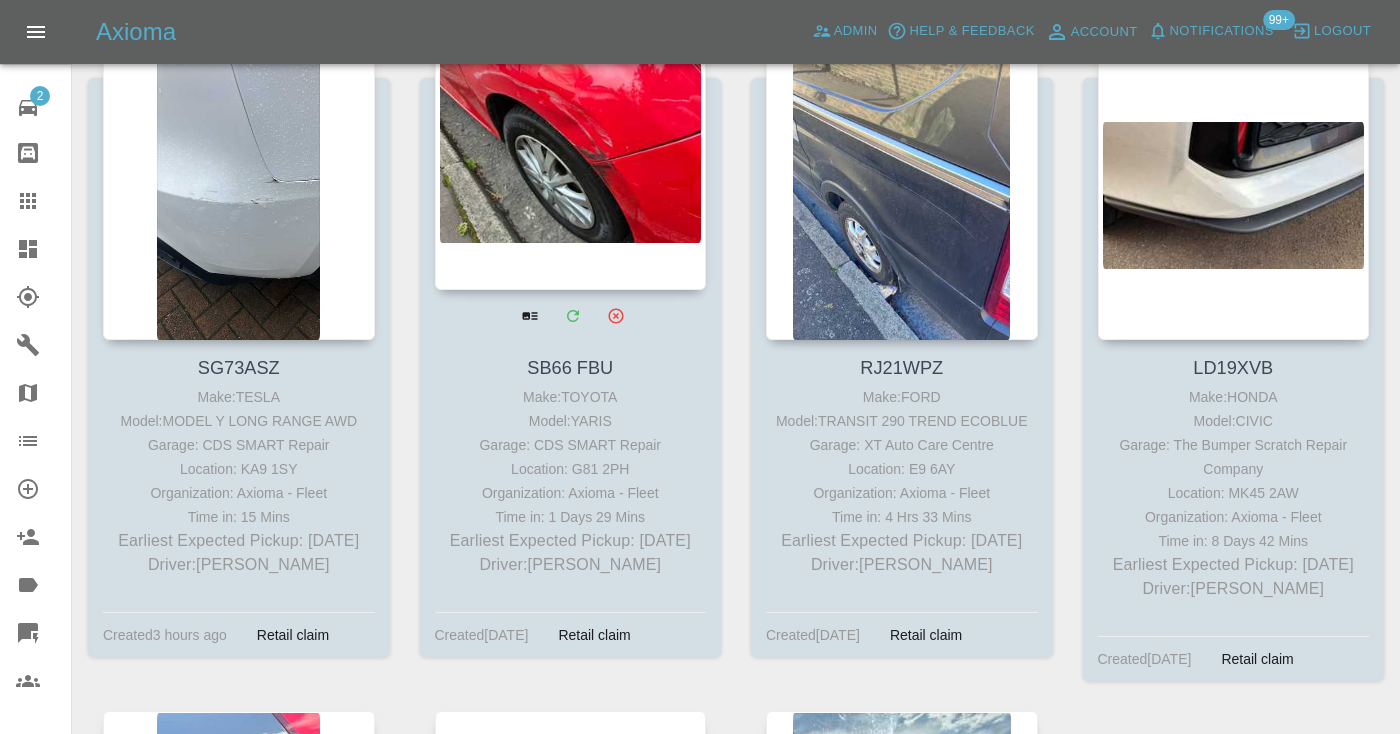 click at bounding box center [571, 144] 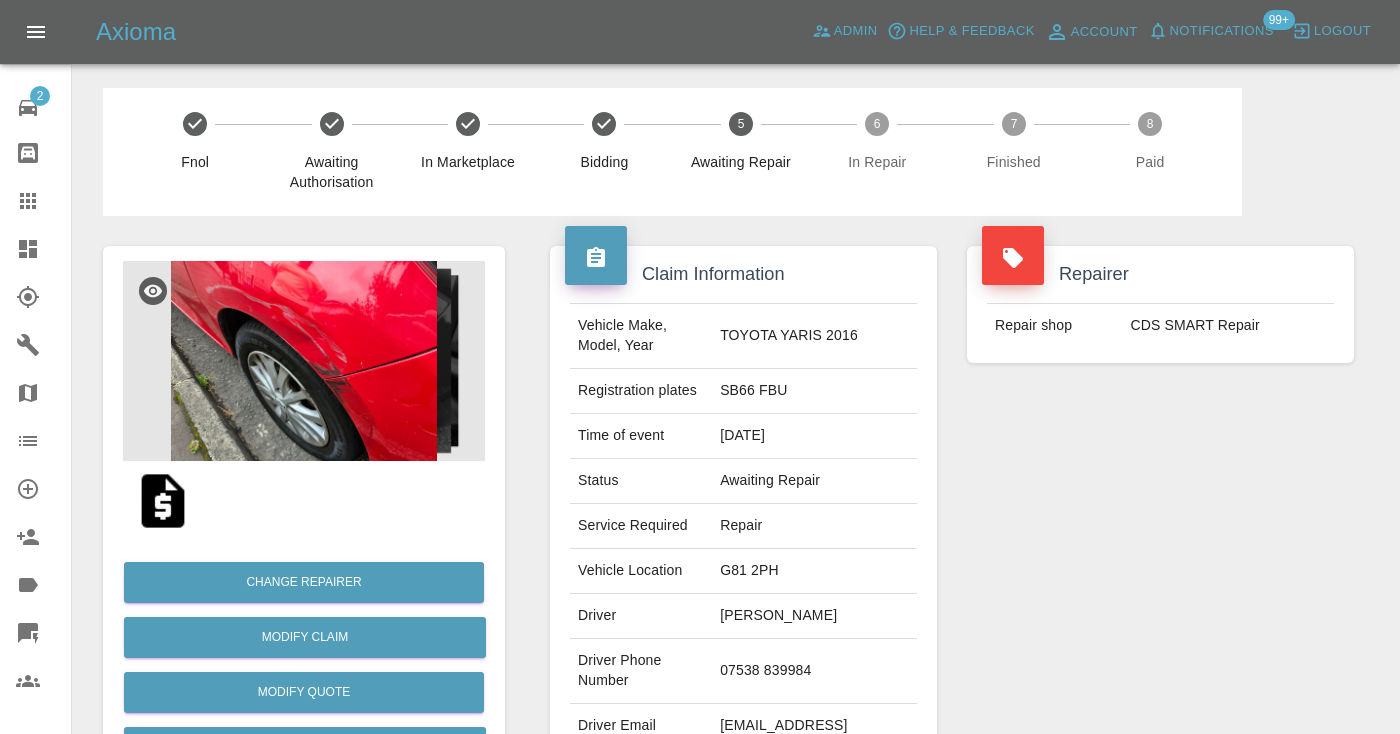 click on "07538 839984" at bounding box center [814, 671] 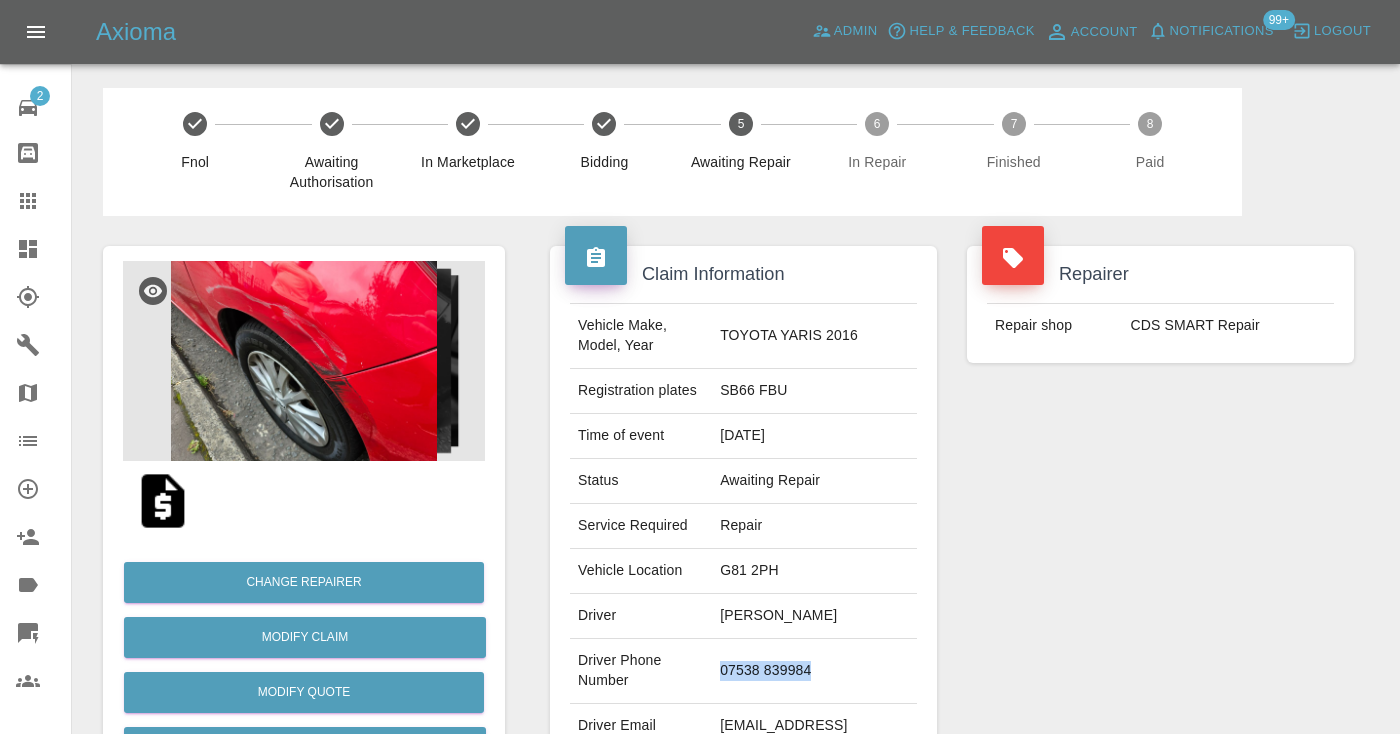drag, startPoint x: 866, startPoint y: 665, endPoint x: 741, endPoint y: 666, distance: 125.004 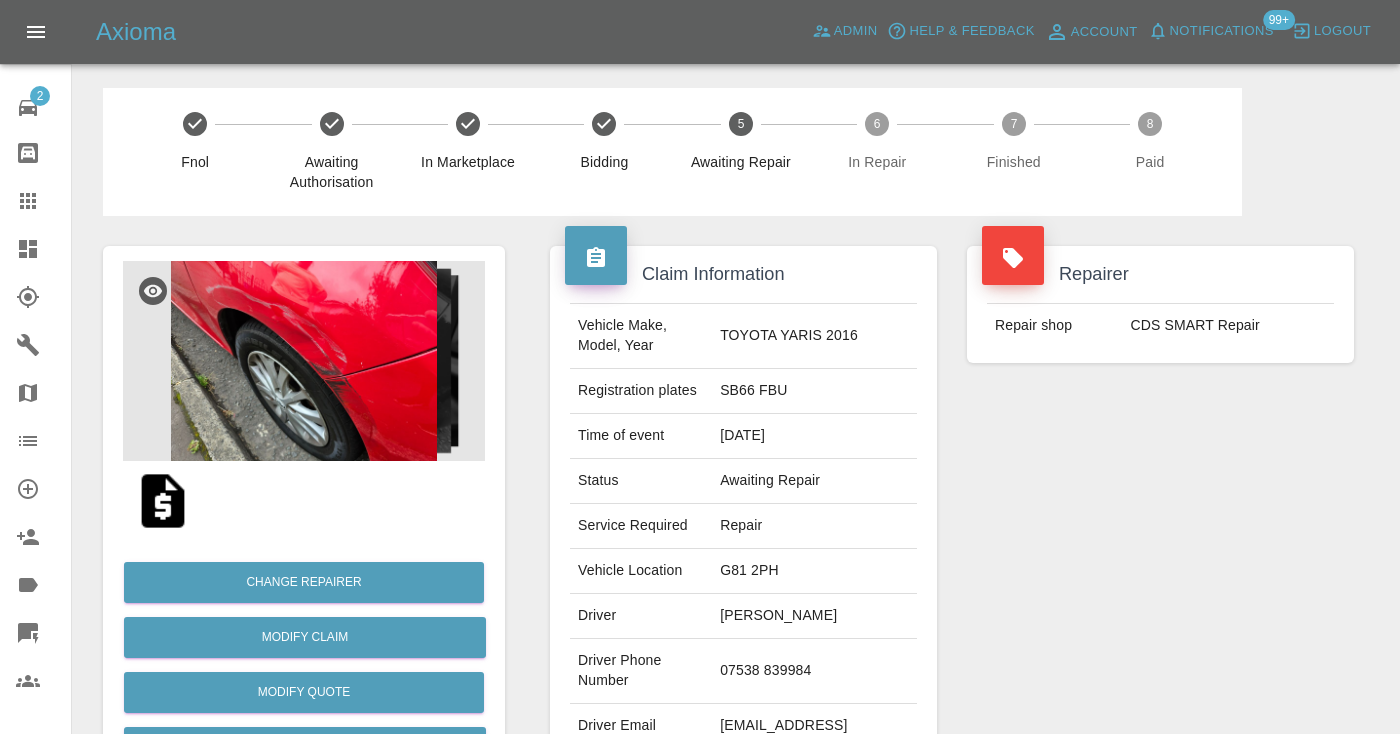 click on "Repairer Repair shop CDS SMART Repair" at bounding box center (1160, 514) 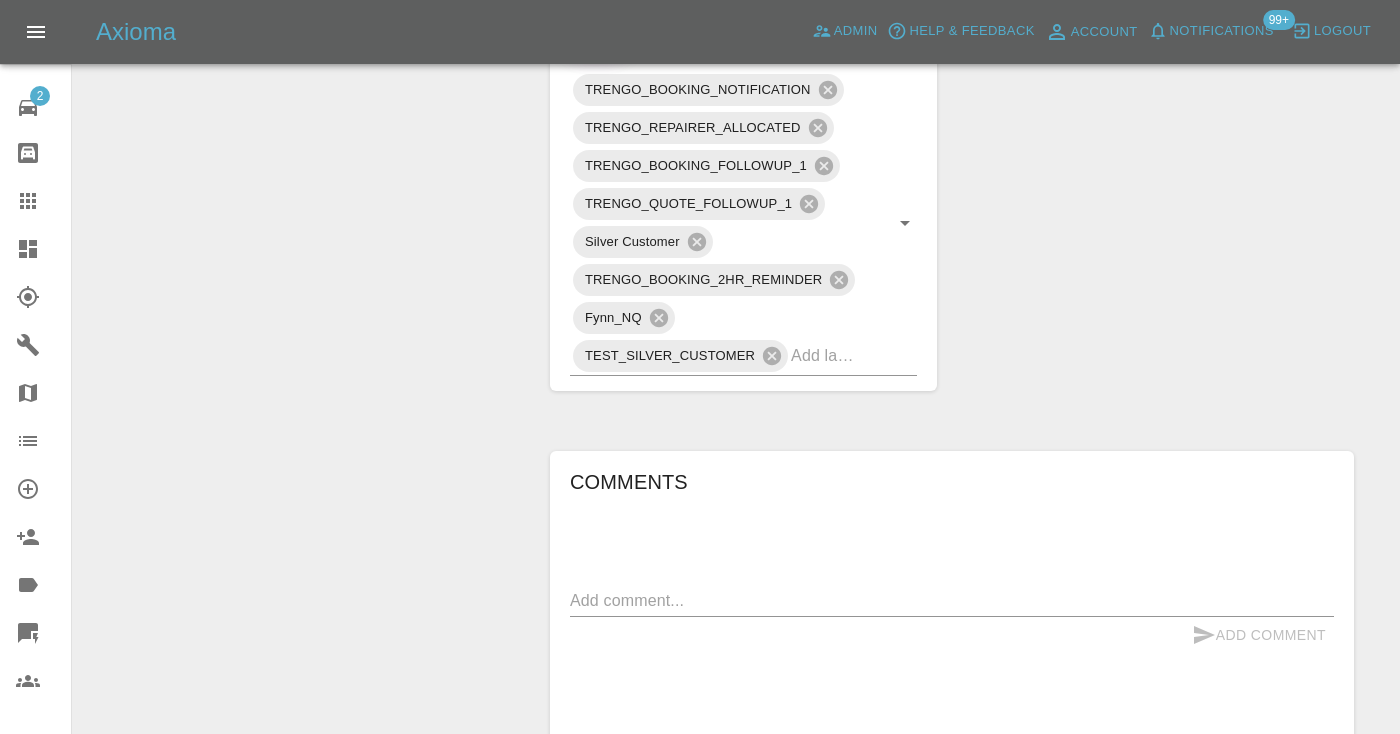 scroll, scrollTop: 1392, scrollLeft: 0, axis: vertical 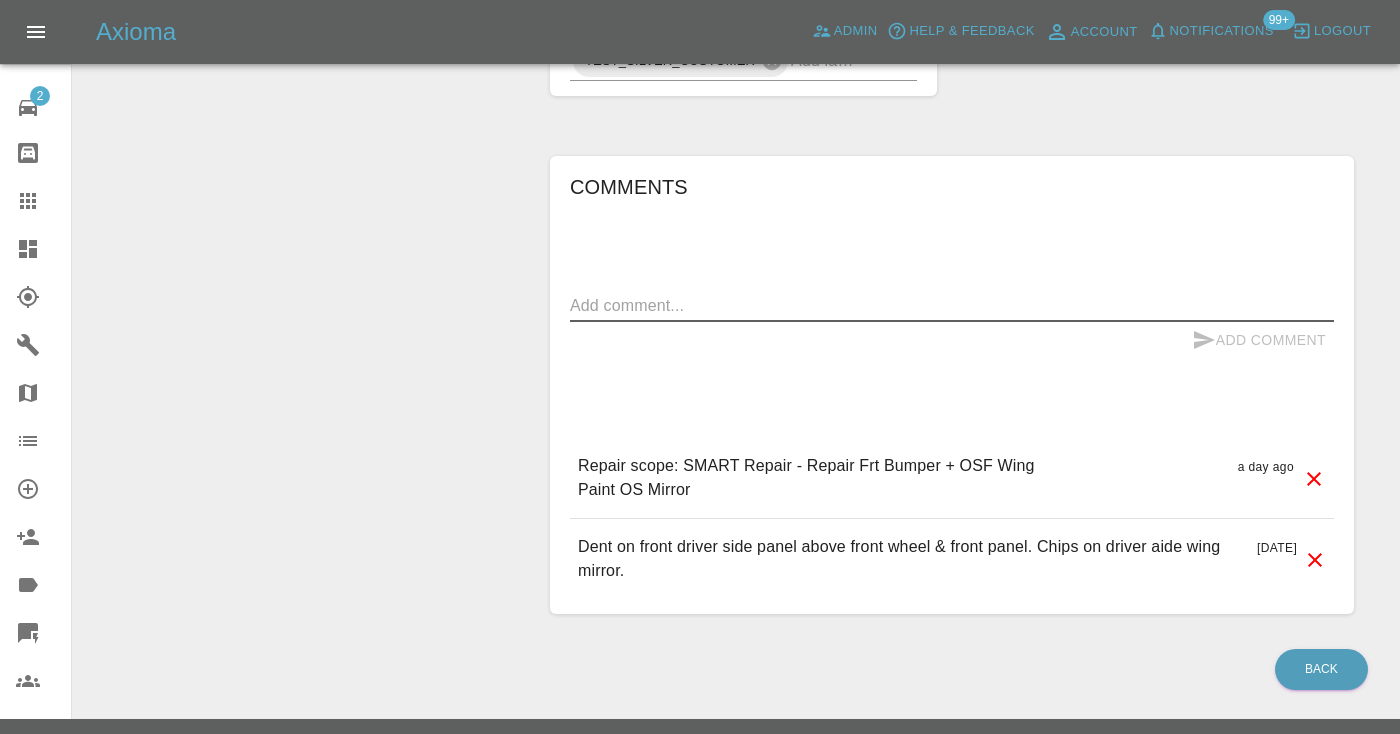 click at bounding box center [952, 305] 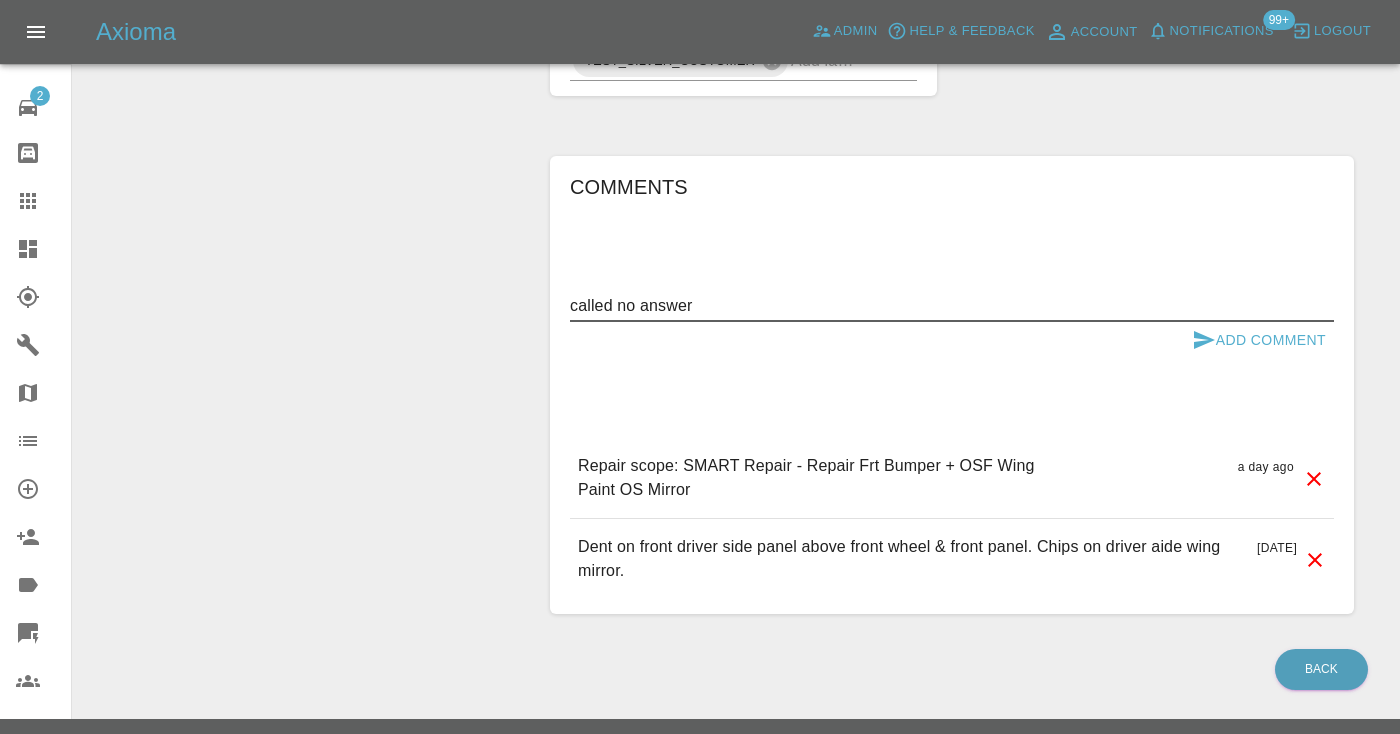 type on "called no answer" 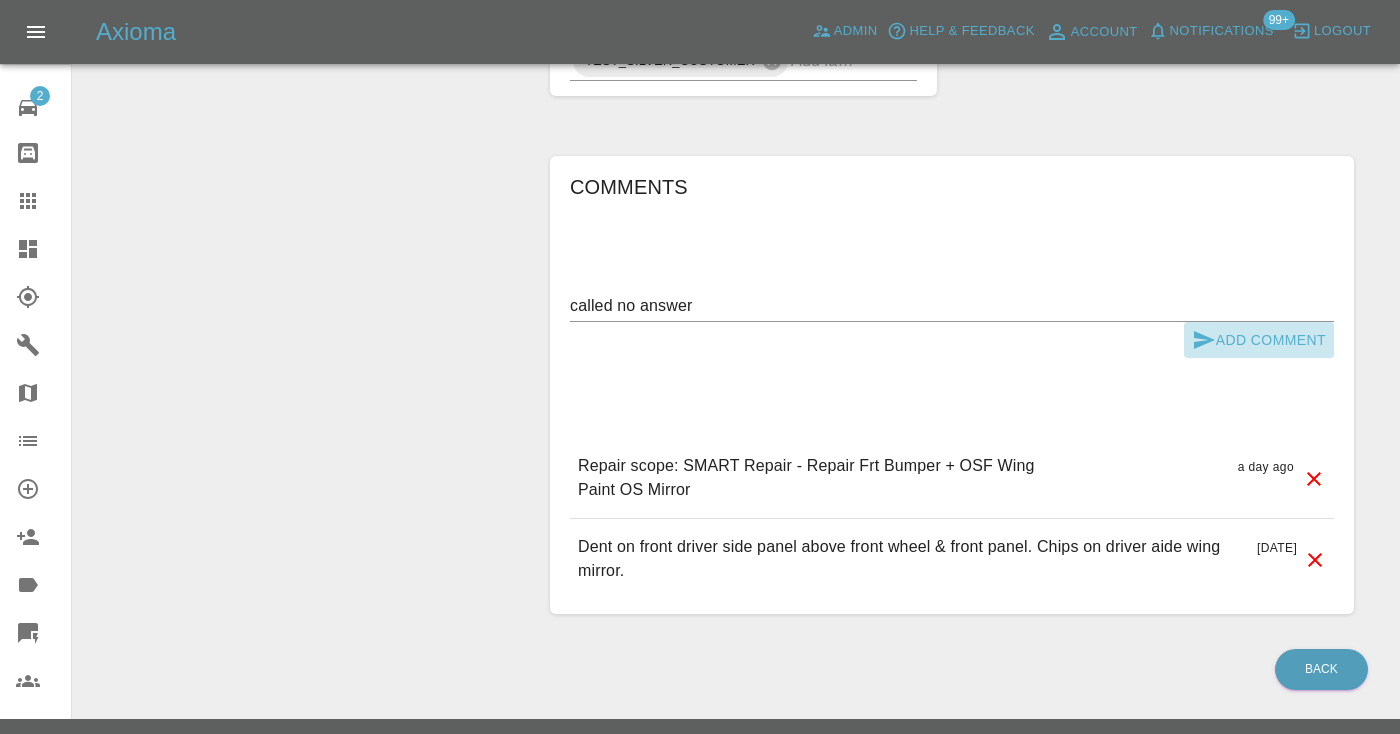 click on "Add Comment" at bounding box center (1259, 340) 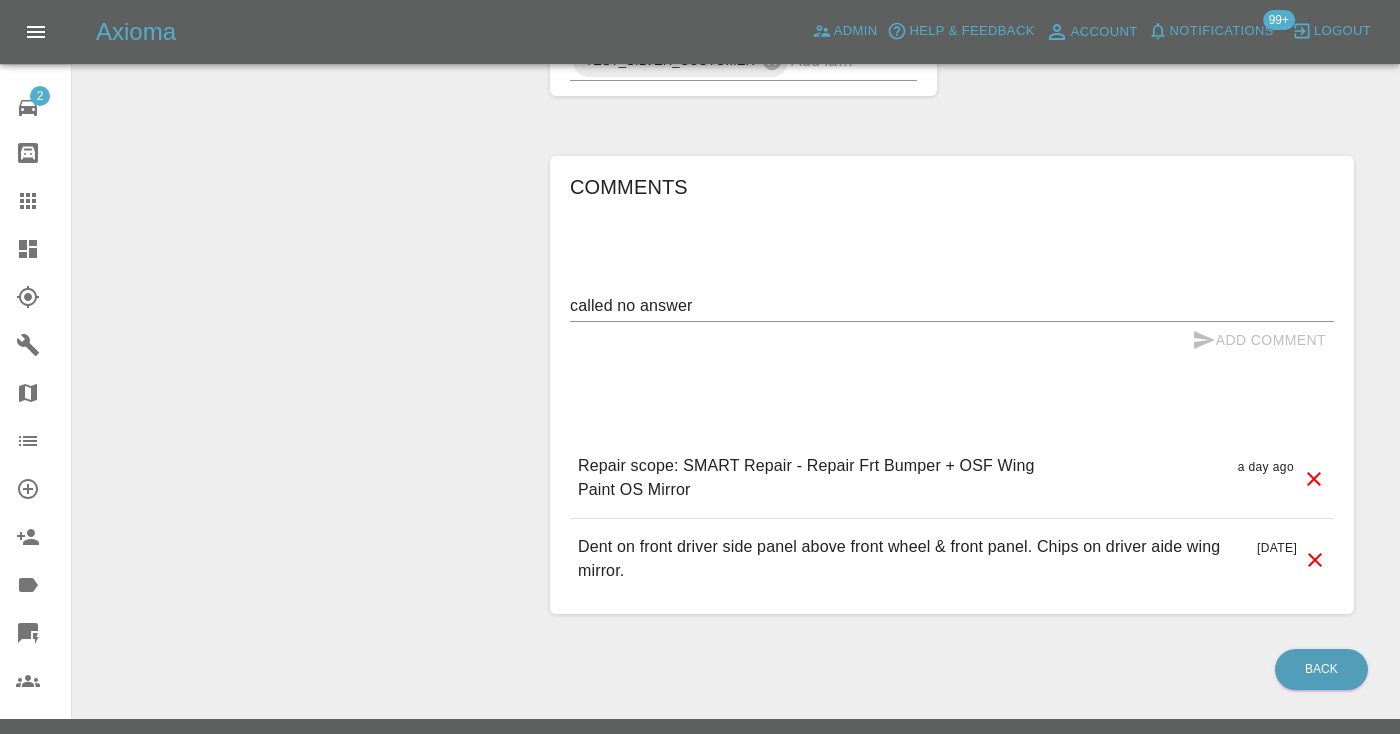 type 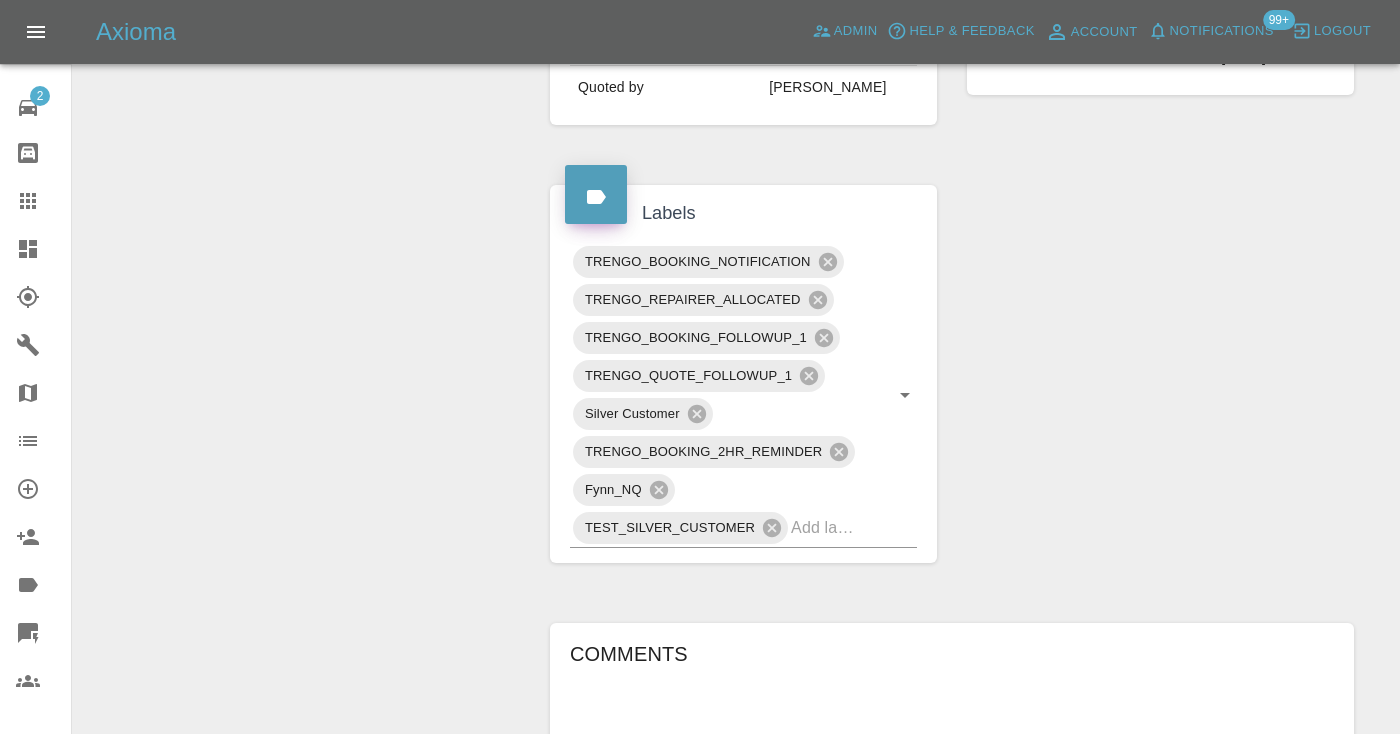 scroll, scrollTop: 908, scrollLeft: 0, axis: vertical 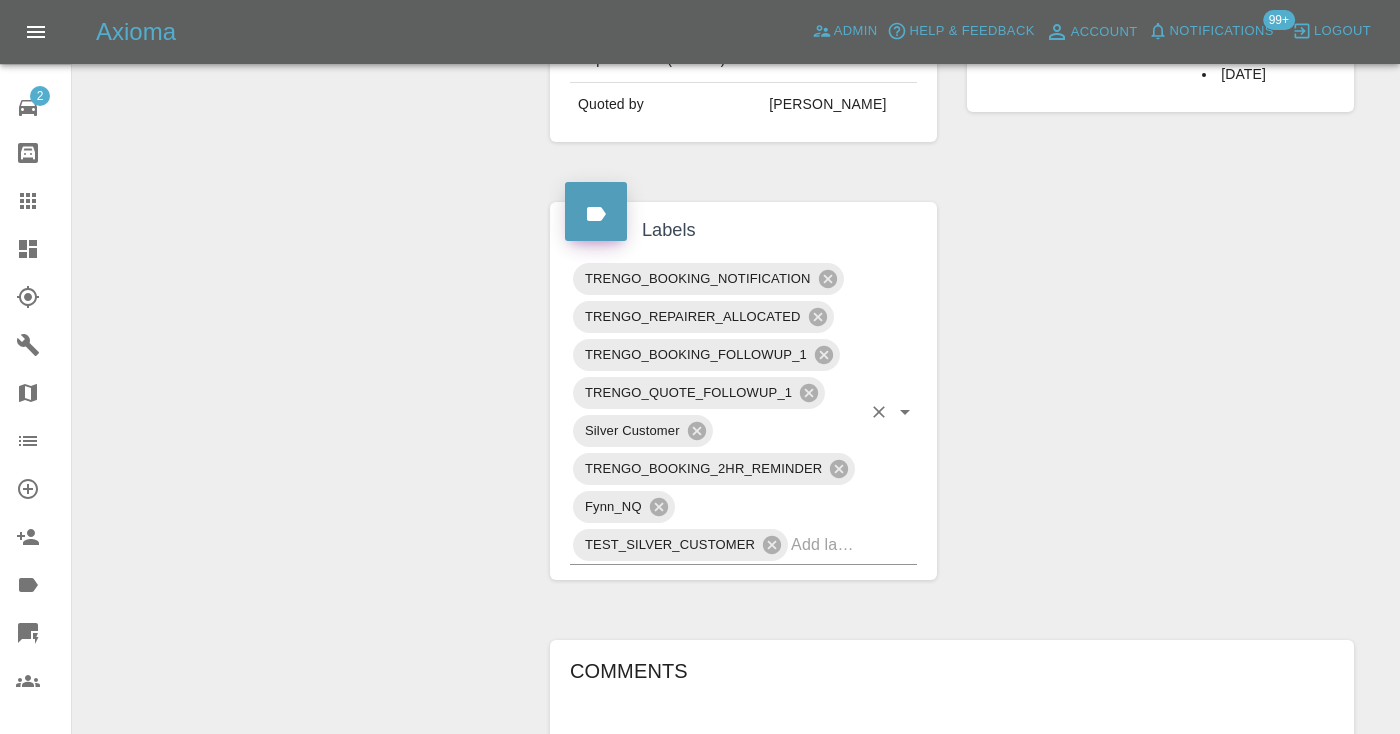 click at bounding box center [826, 544] 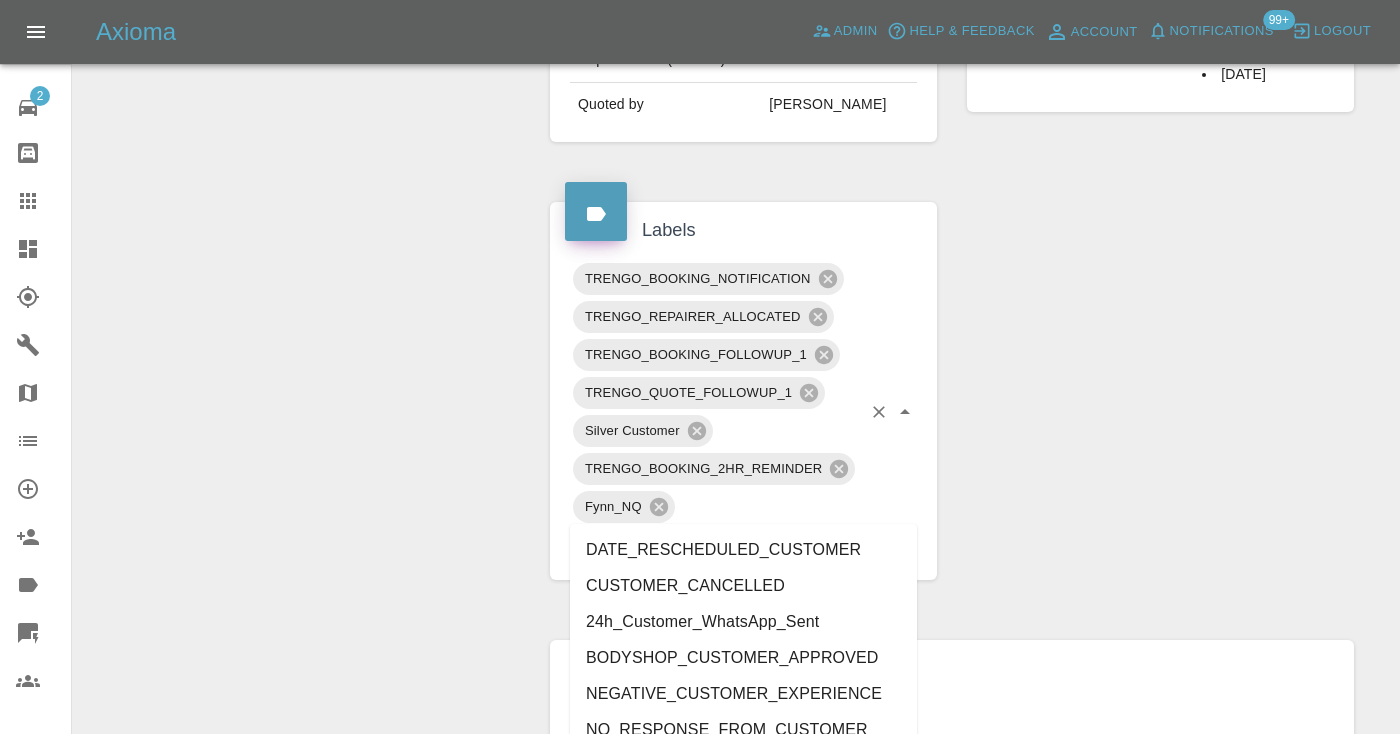 type on "cust" 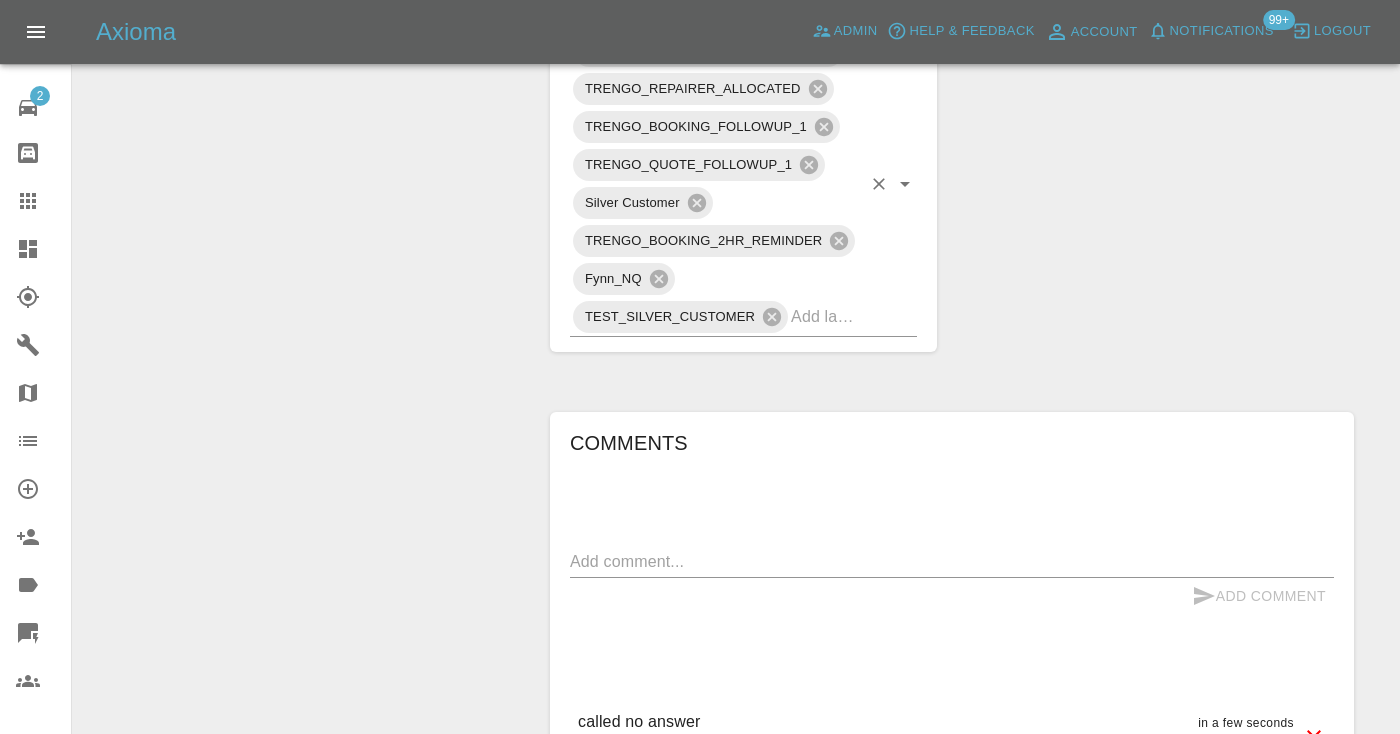 scroll, scrollTop: 1167, scrollLeft: 0, axis: vertical 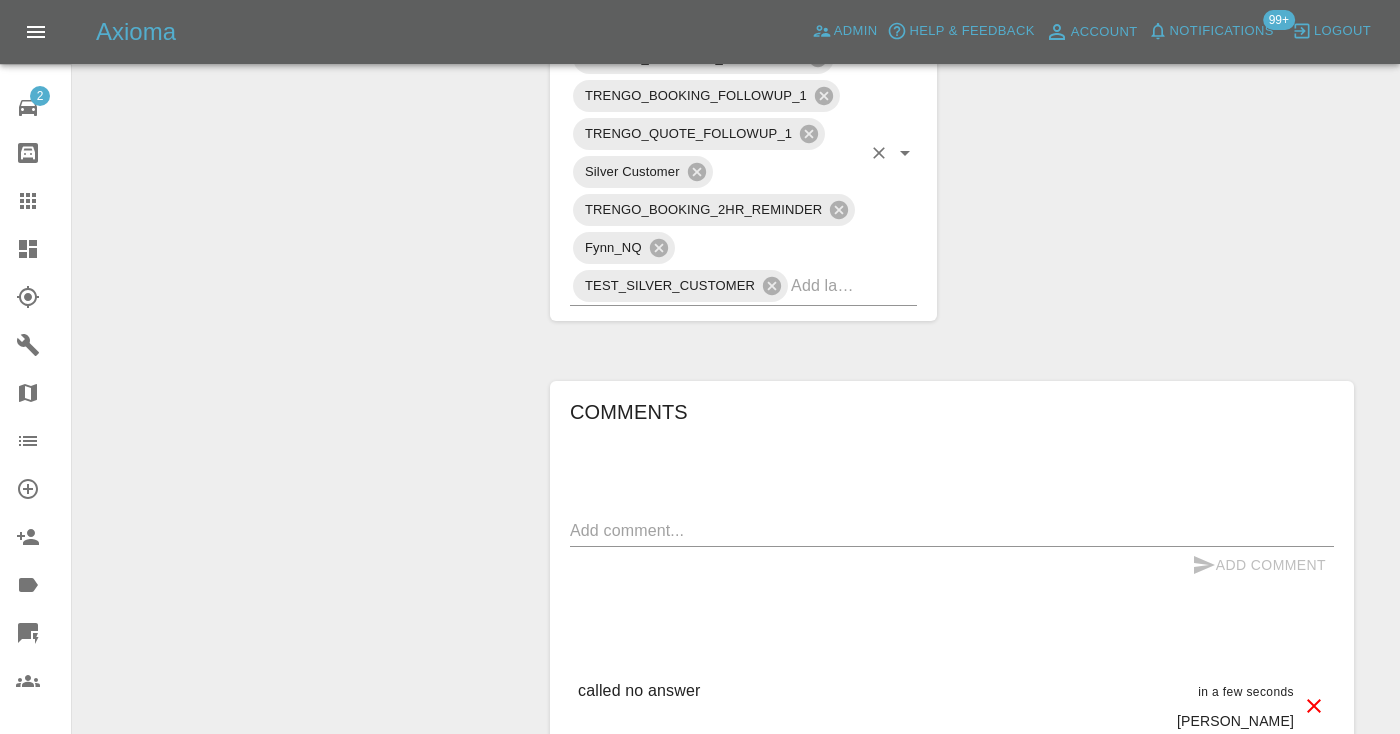 click at bounding box center (826, 285) 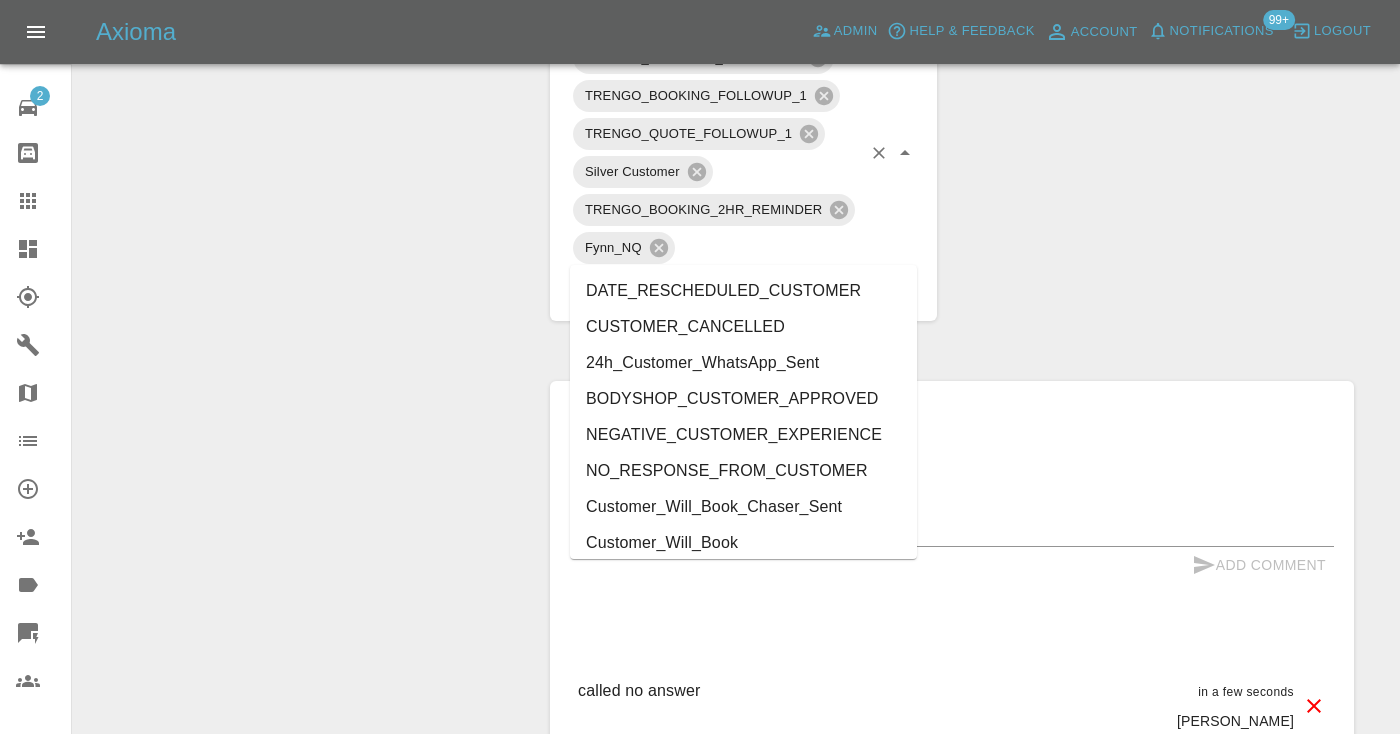 type on "cust" 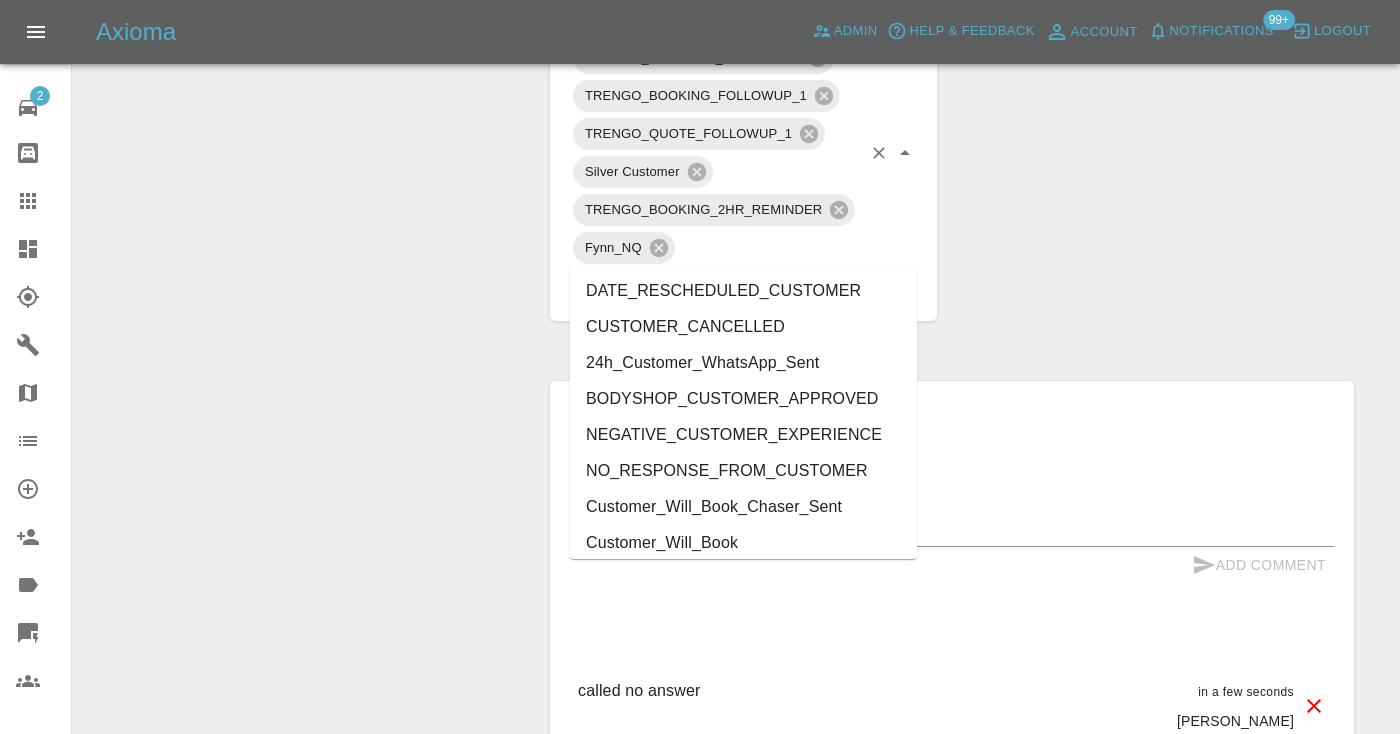 click on "Customer_Will_Book" at bounding box center [743, 543] 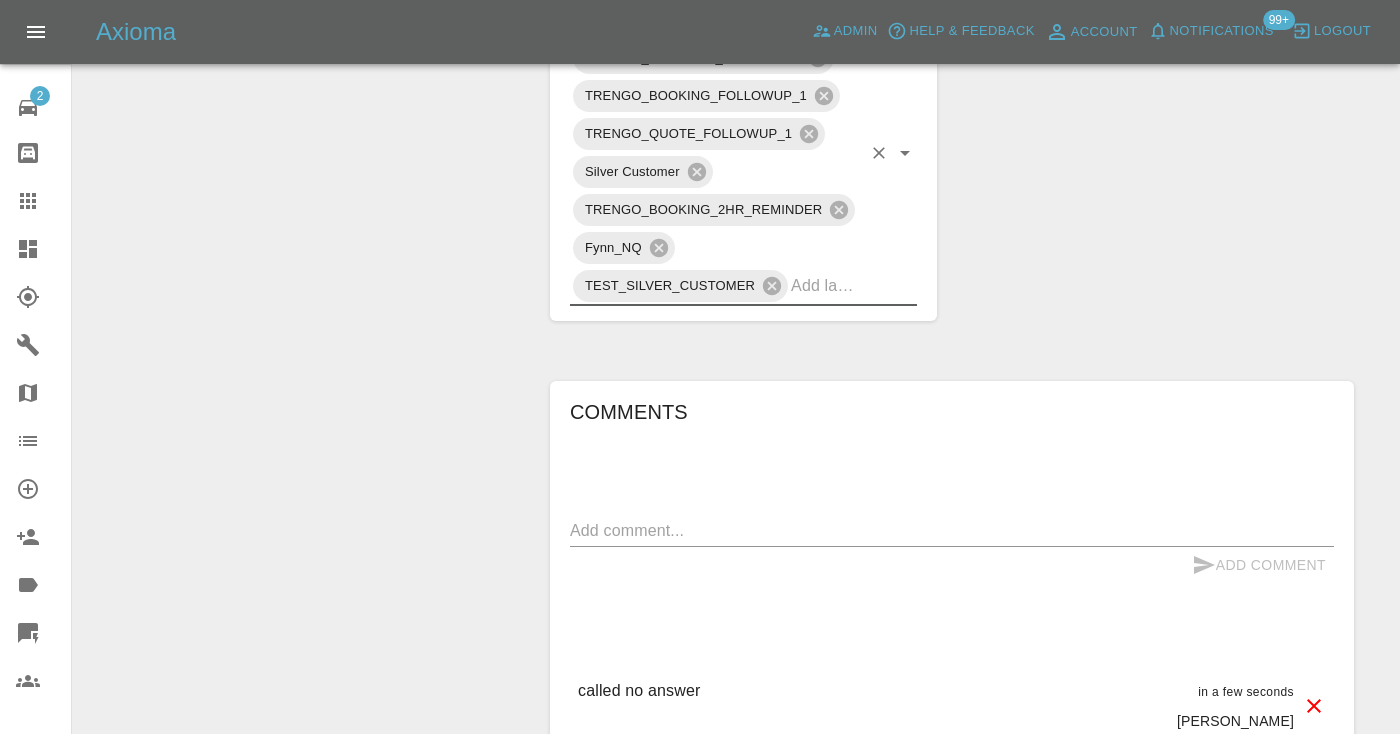 click 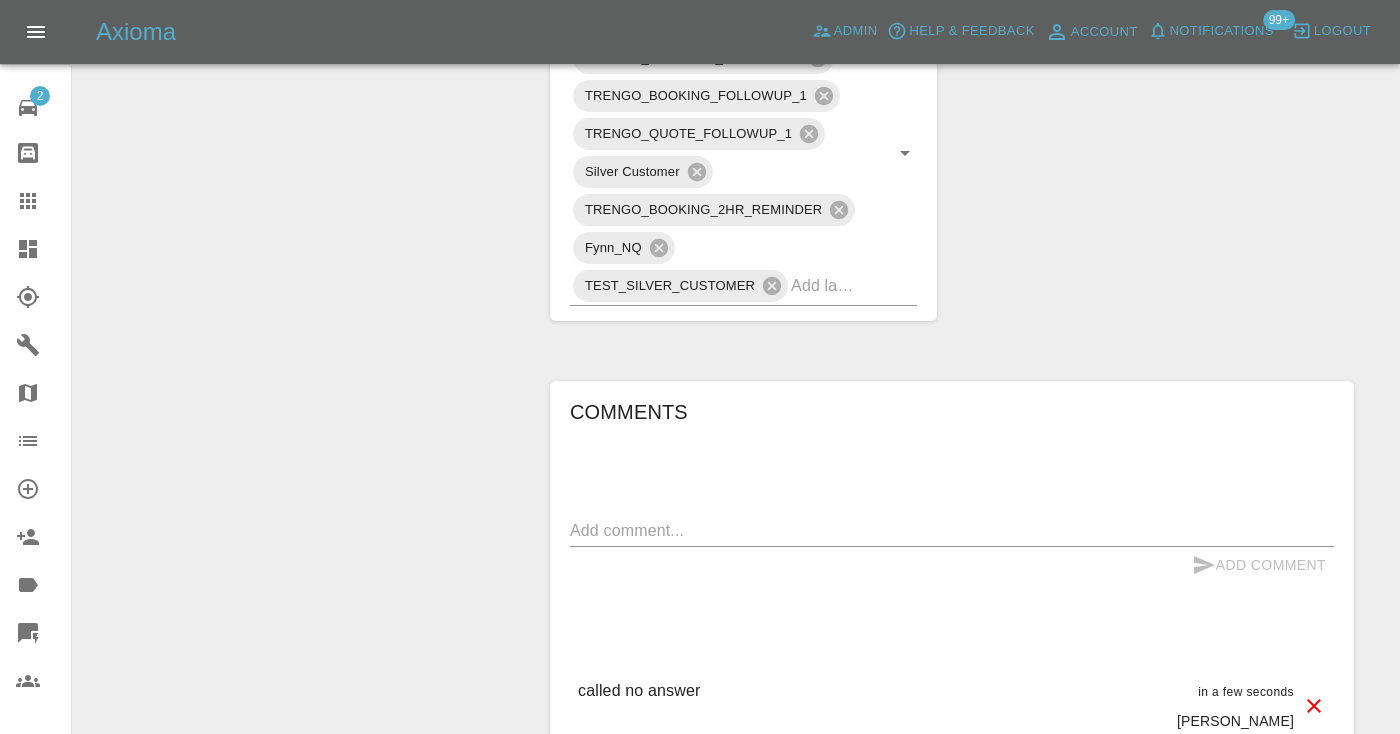 scroll, scrollTop: 201, scrollLeft: 0, axis: vertical 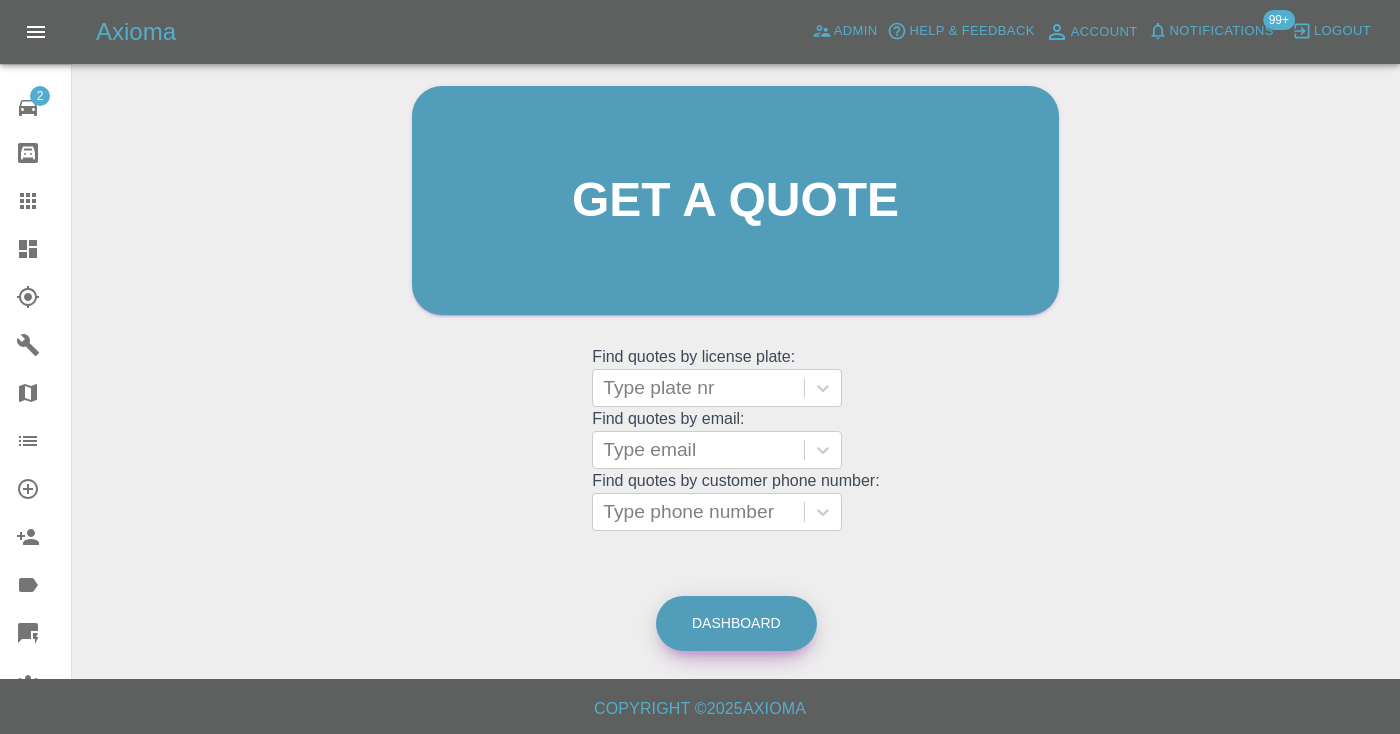 click on "Dashboard" at bounding box center (736, 623) 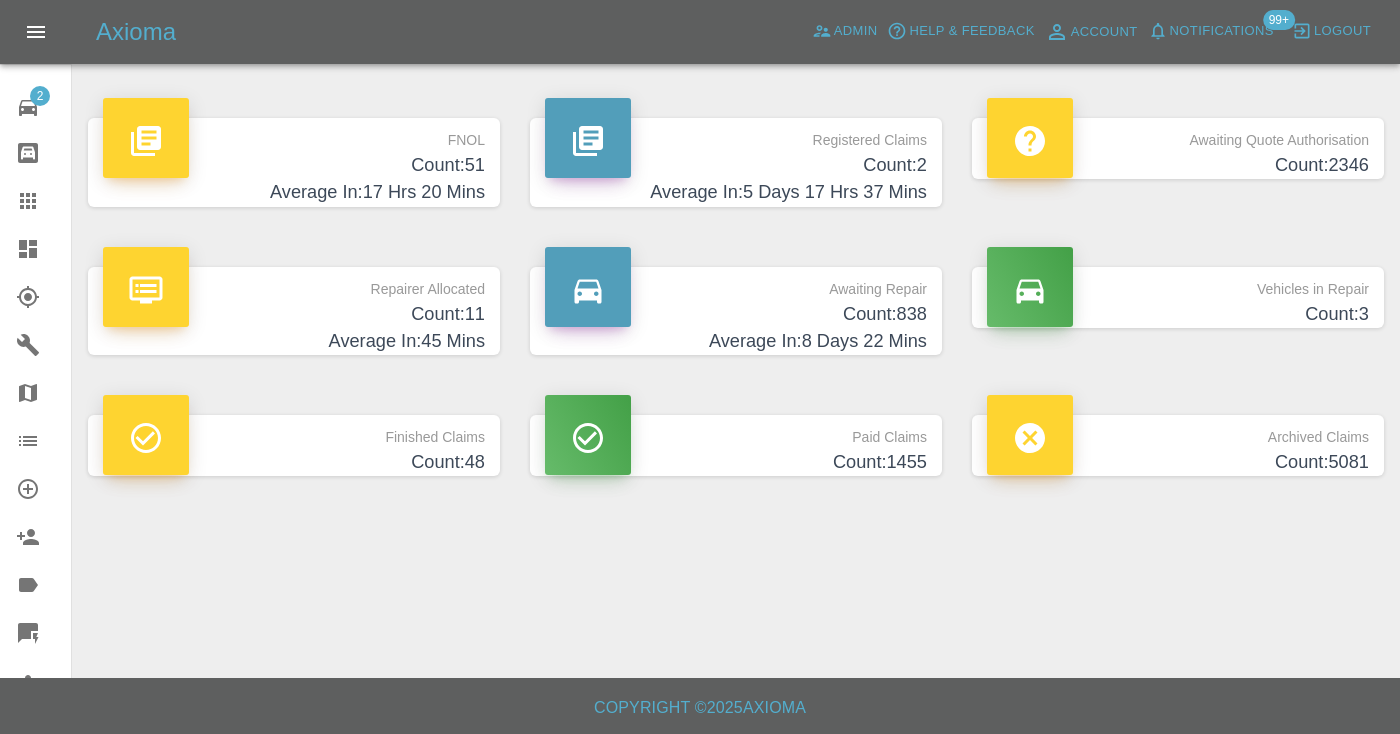 click on "Count:  838" at bounding box center (736, 314) 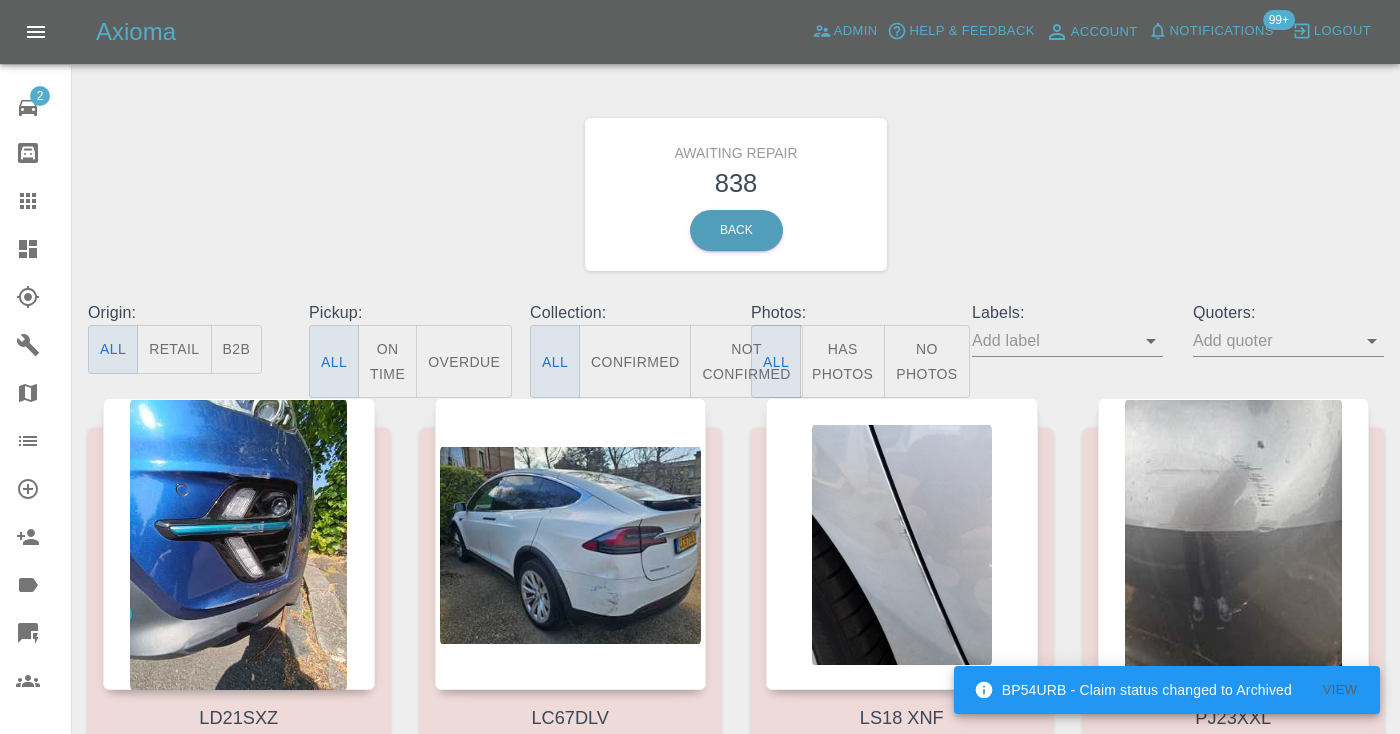 click on "Not Confirmed" at bounding box center [746, 361] 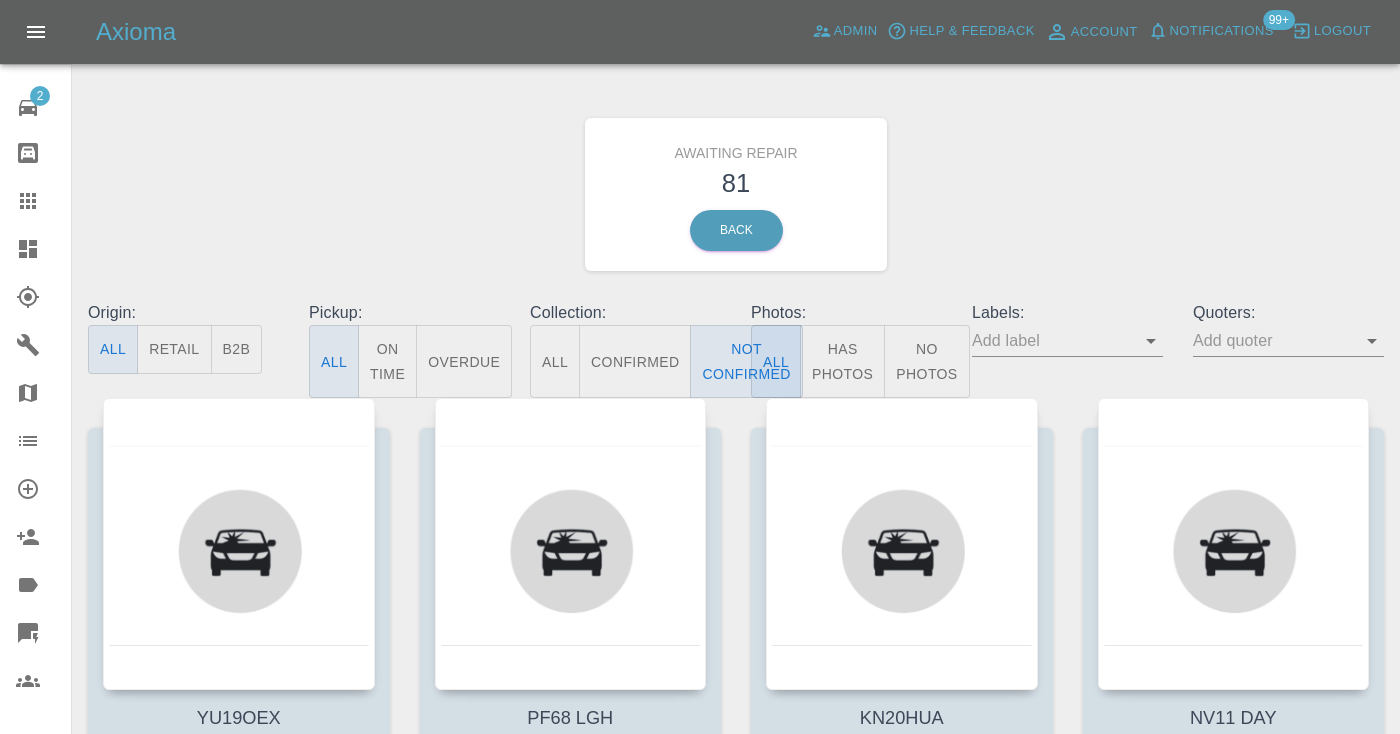 click on "Awaiting Repair 81 Back" at bounding box center (736, 194) 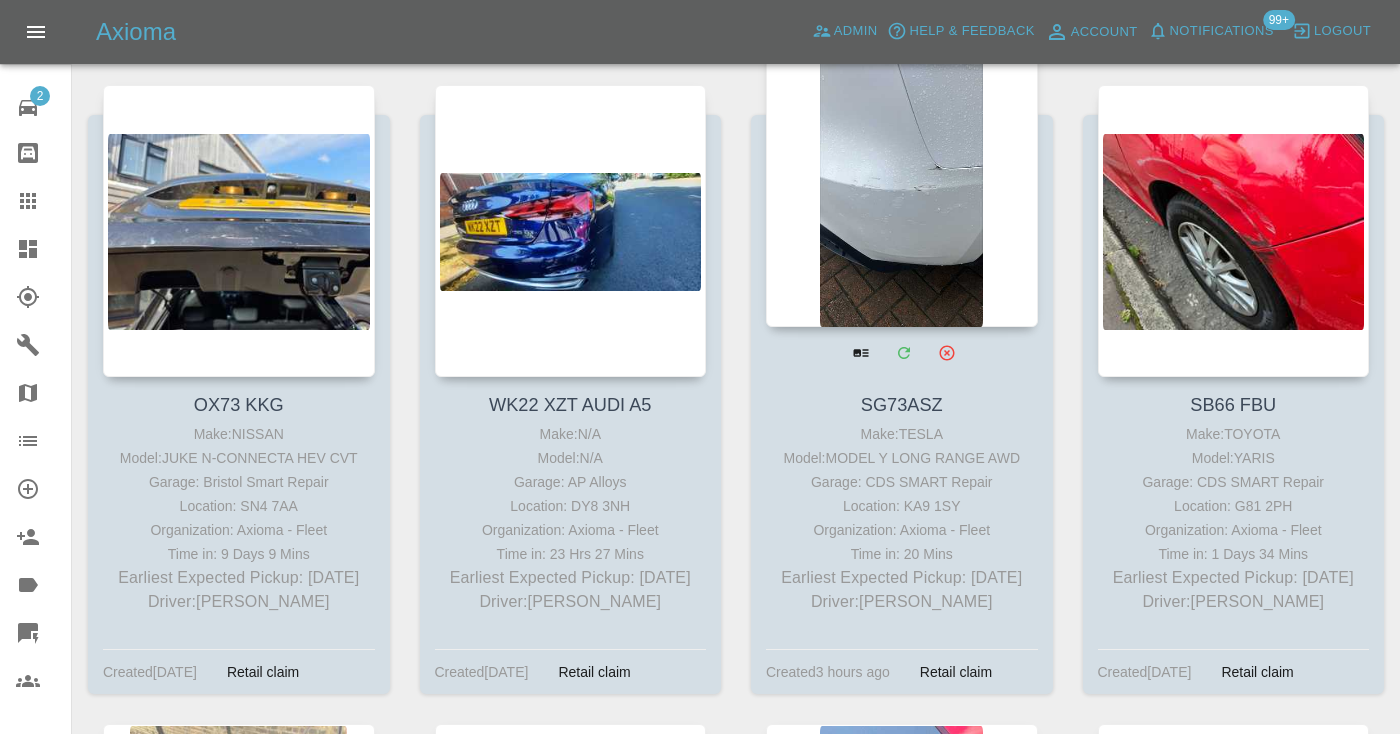 scroll, scrollTop: 12254, scrollLeft: 0, axis: vertical 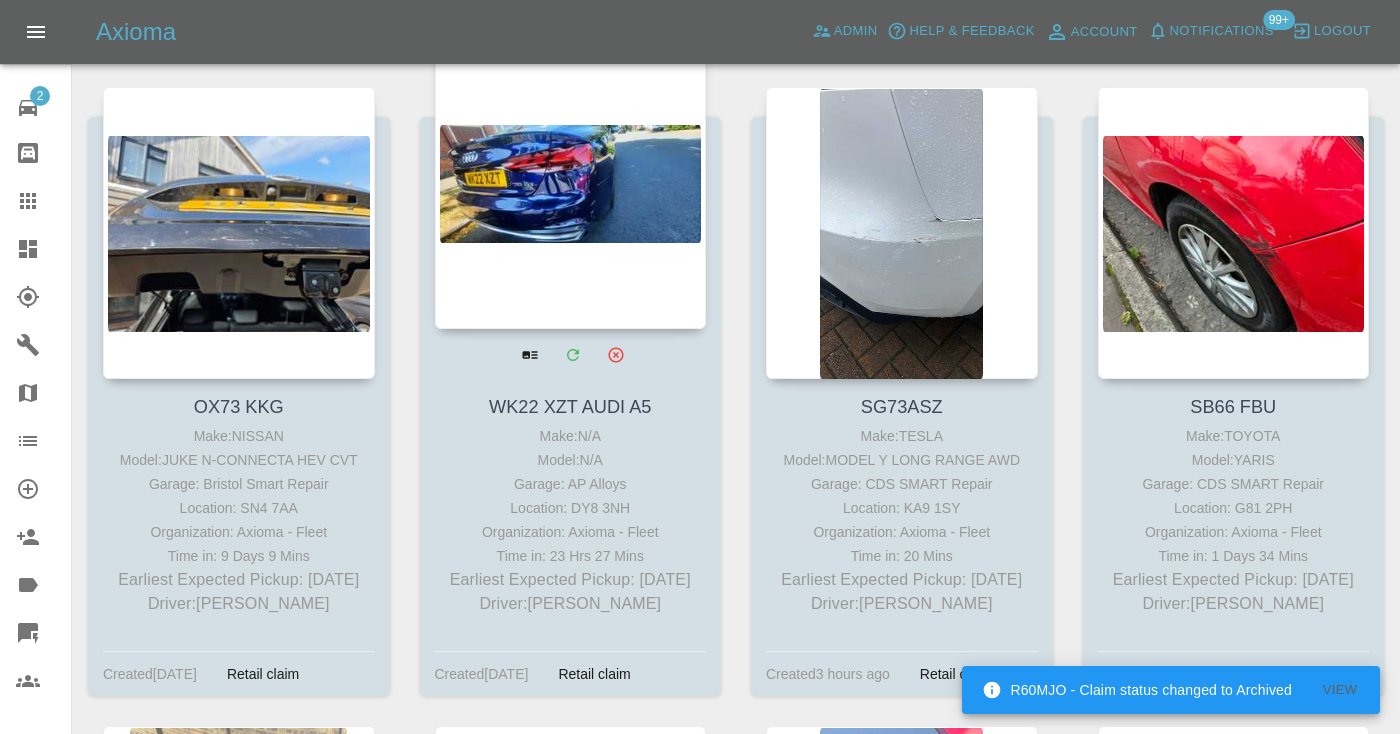 click at bounding box center [571, 183] 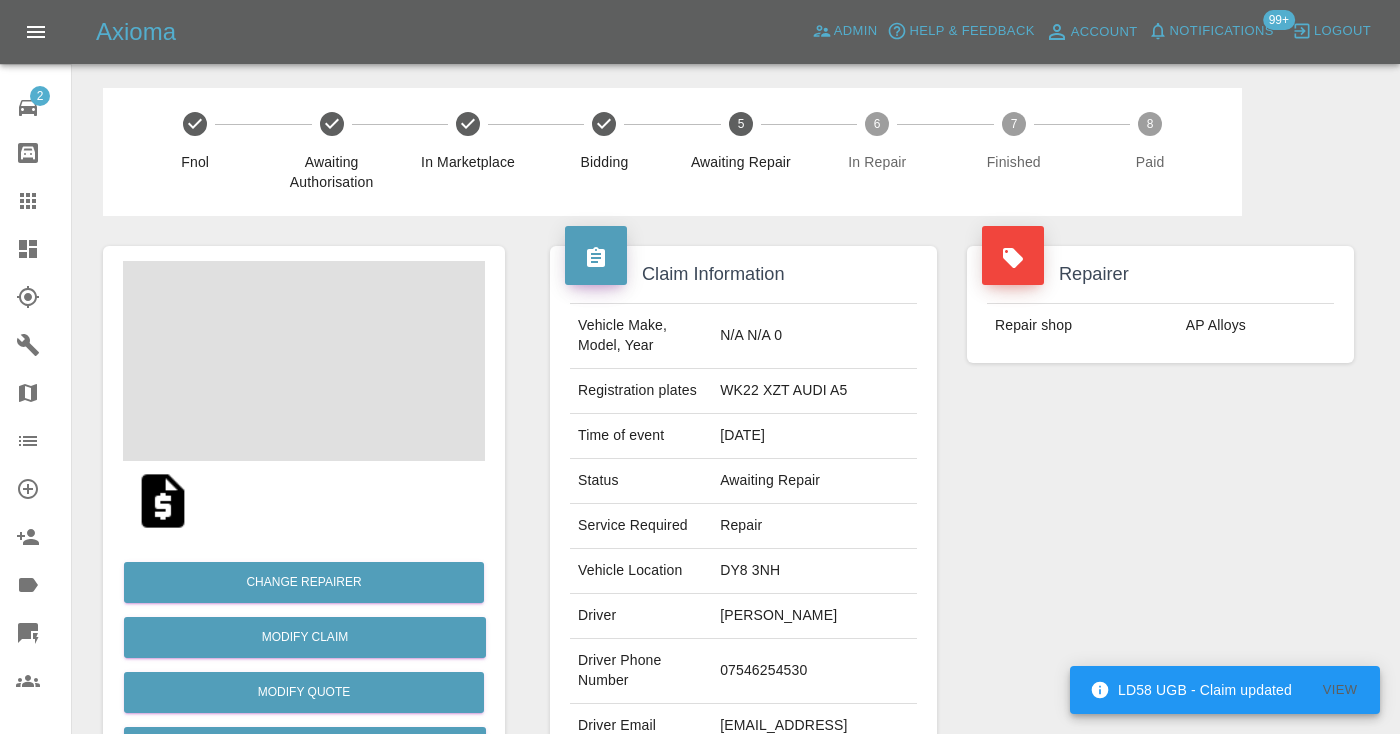 click on "07546254530" at bounding box center (814, 671) 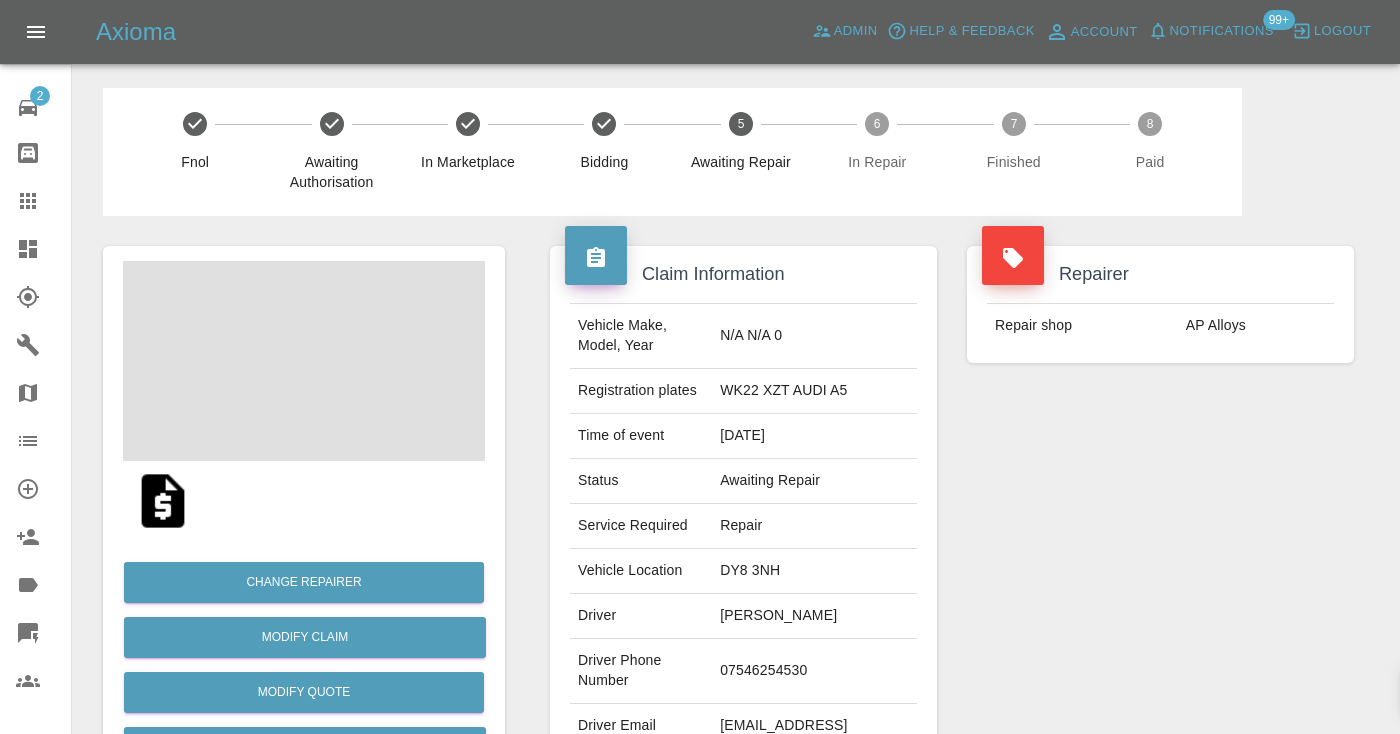 click on "07546254530" at bounding box center [814, 671] 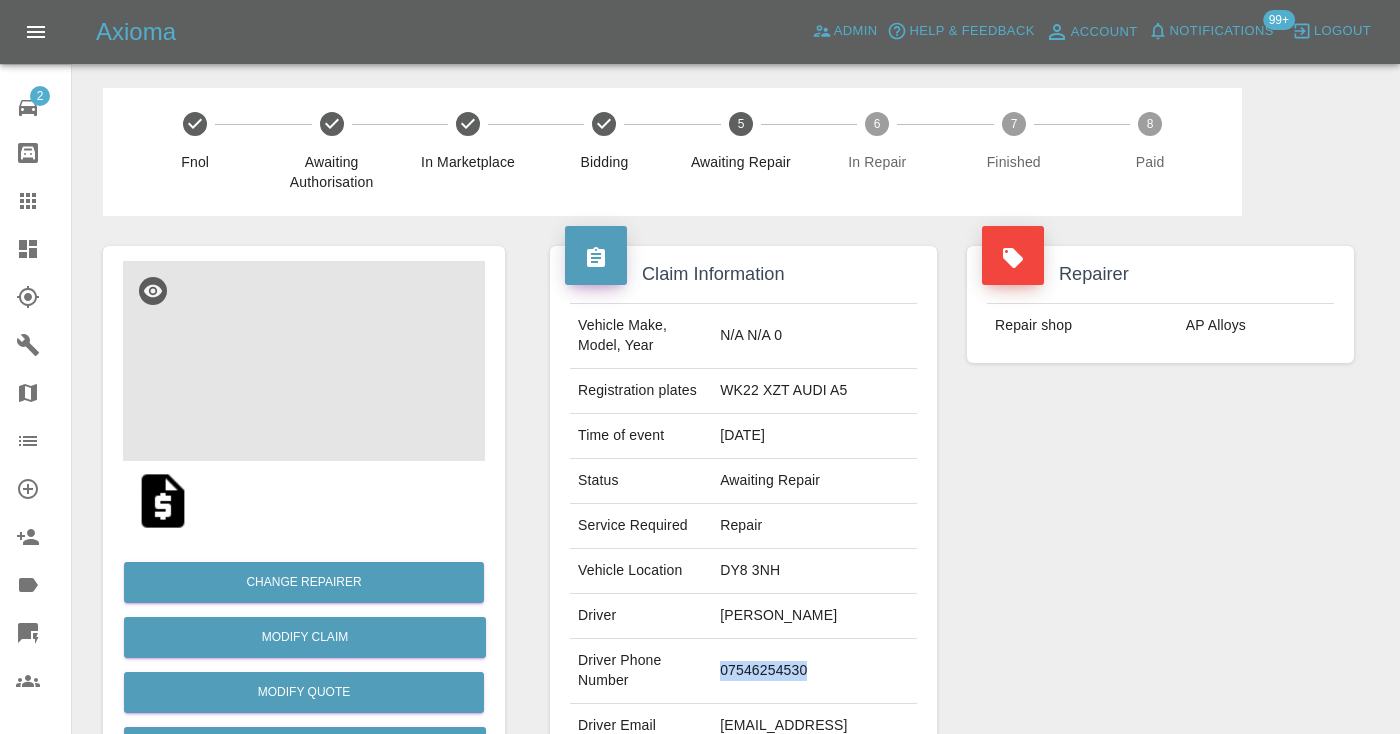 copy on "07546254530" 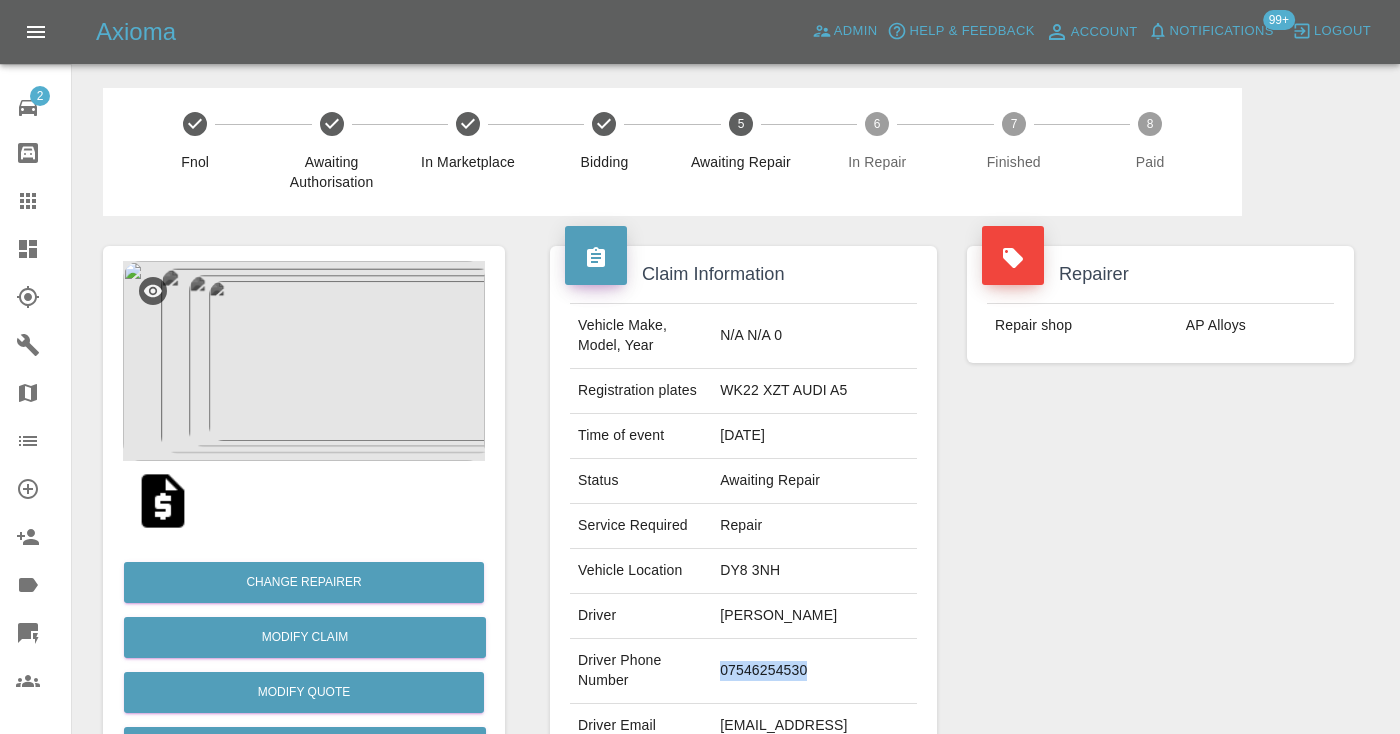click on "Repairer Repair shop AP Alloys" at bounding box center [1160, 514] 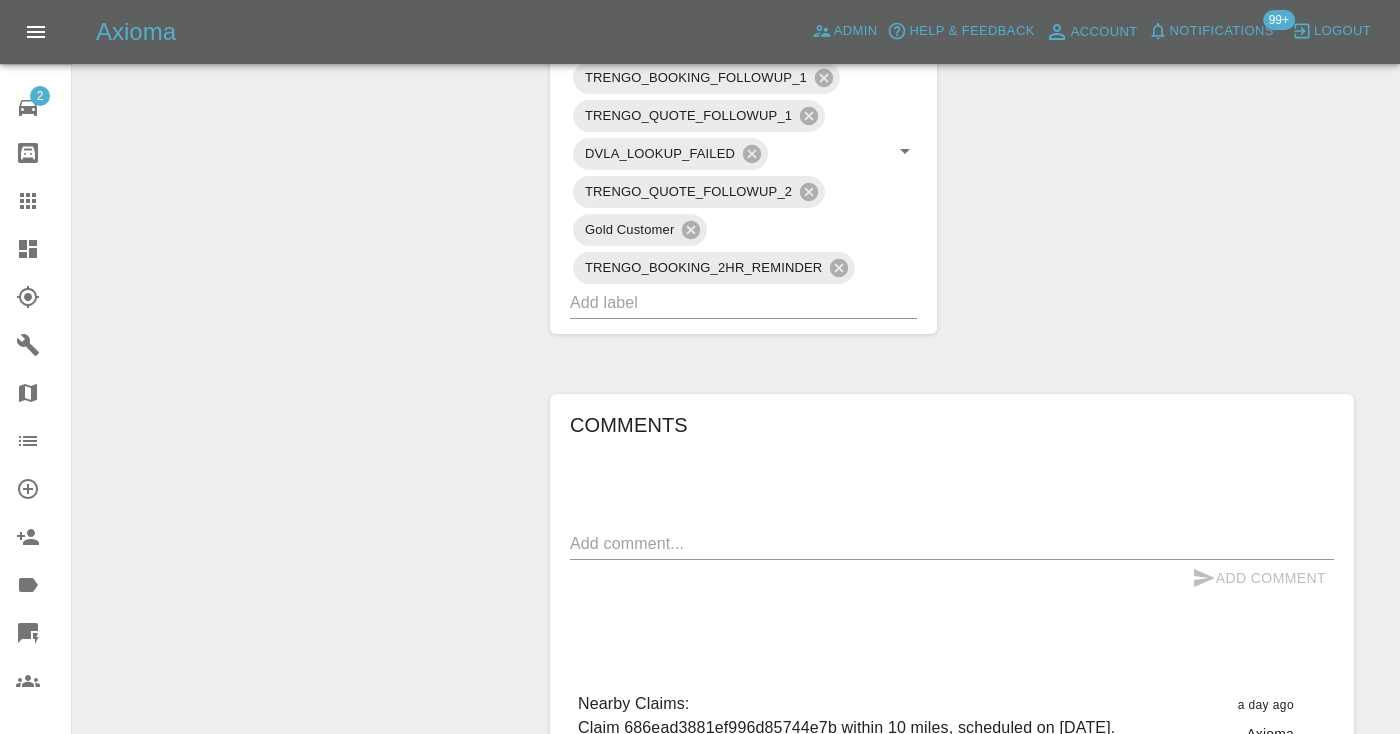 scroll, scrollTop: 1191, scrollLeft: 0, axis: vertical 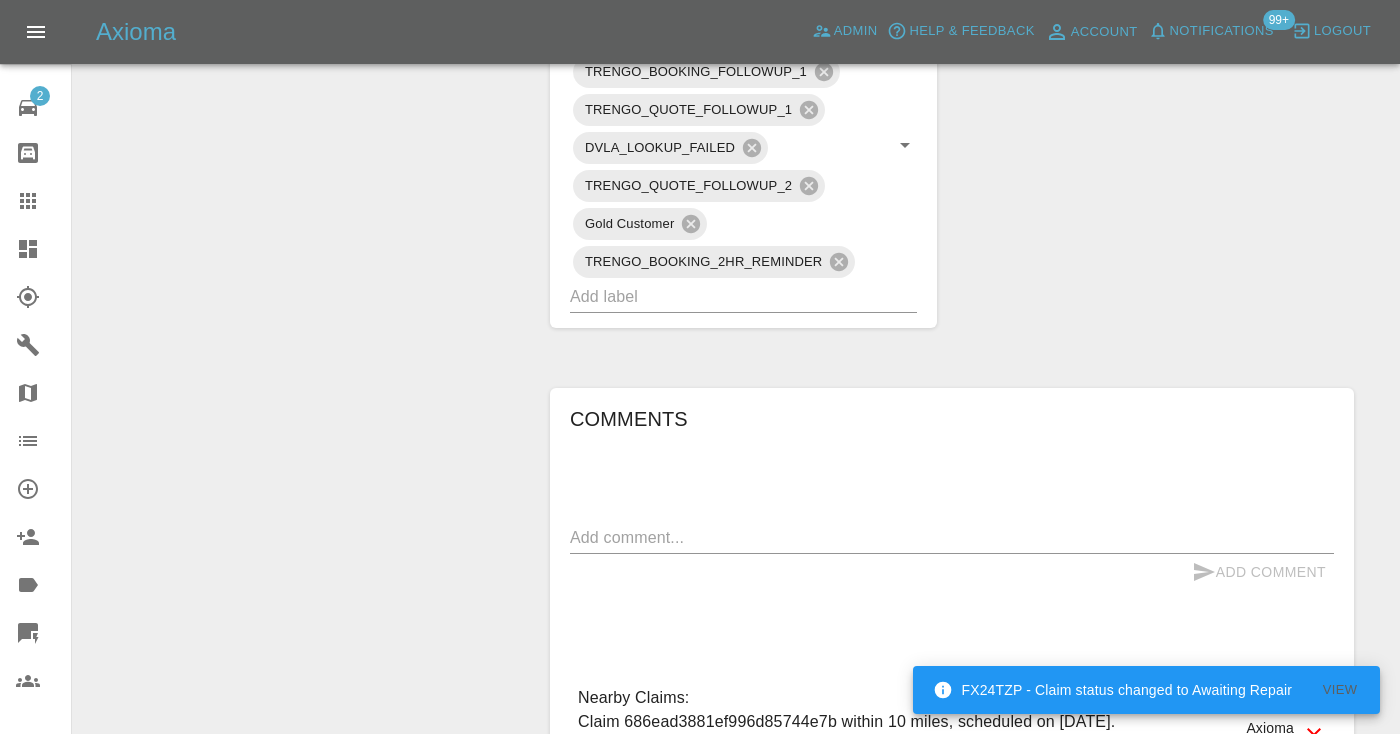 click at bounding box center [952, 537] 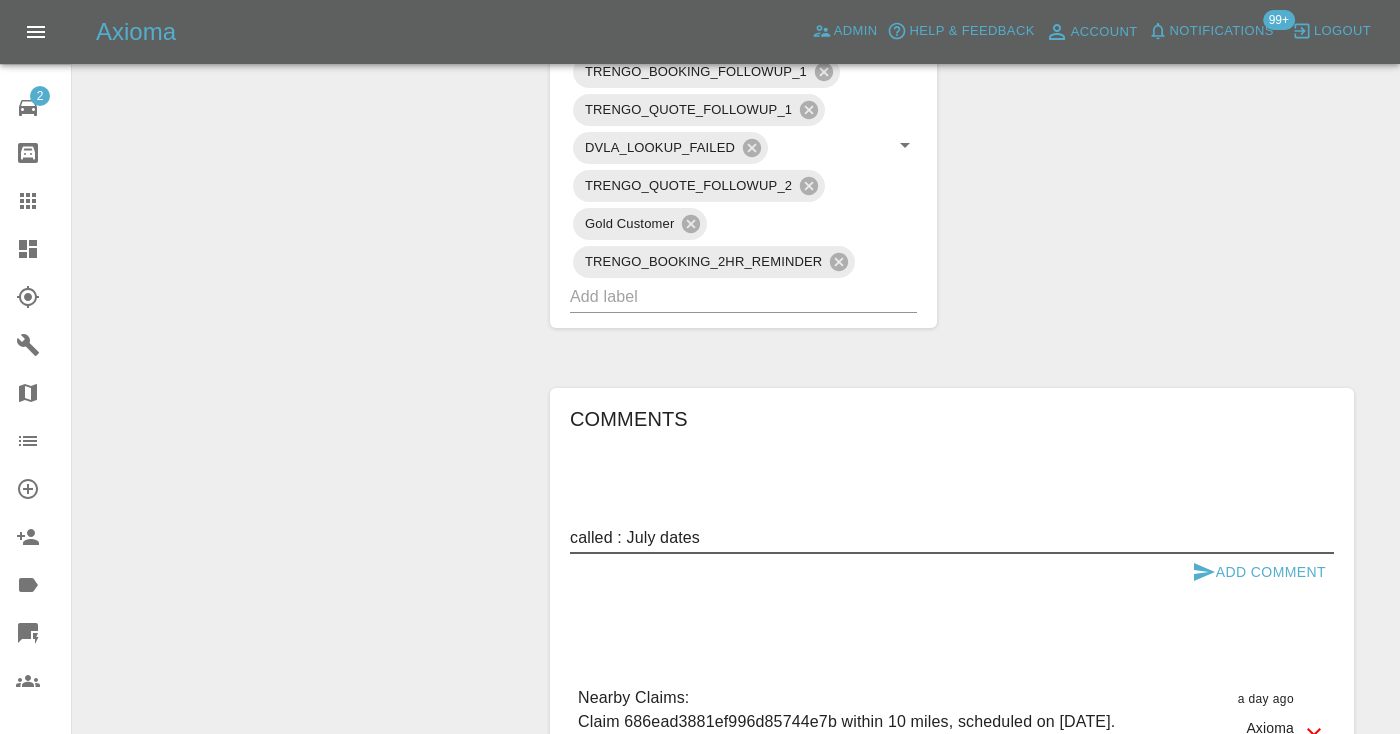 type on "called : July dates" 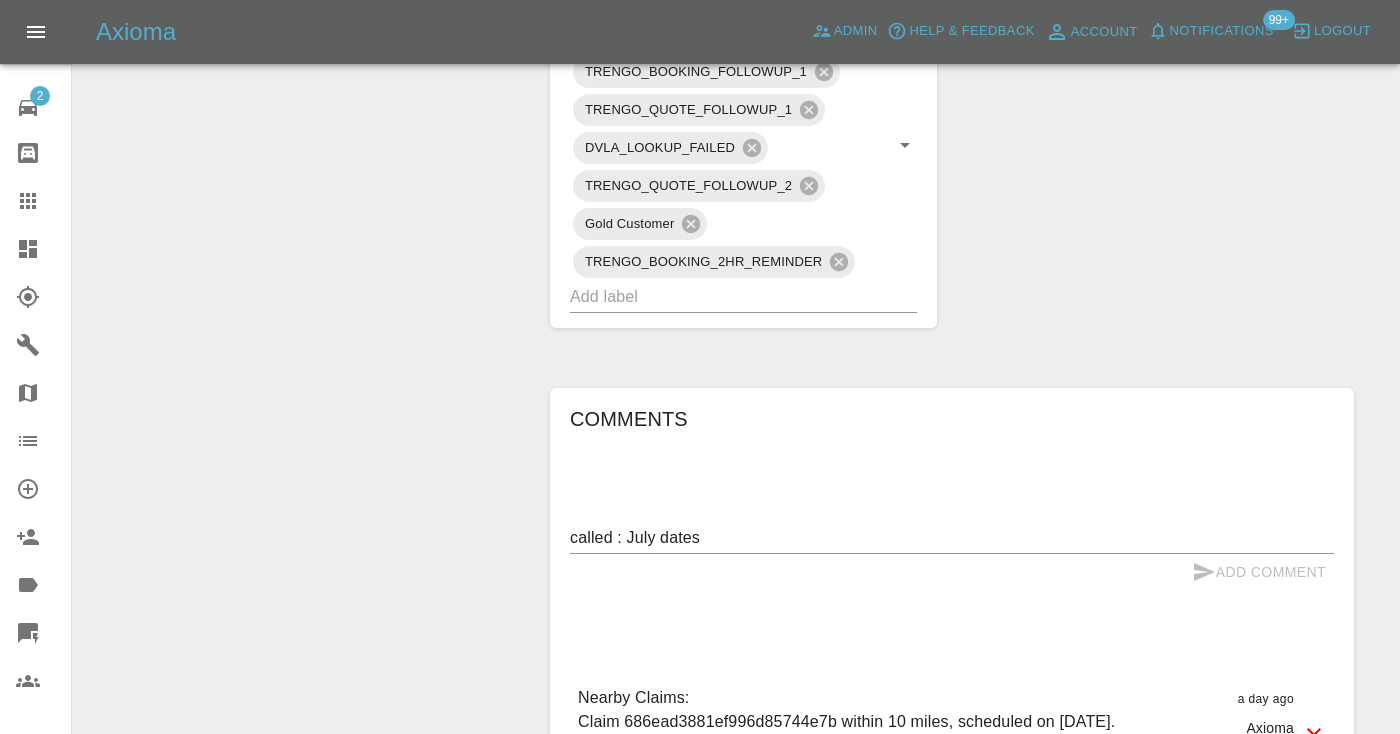 type 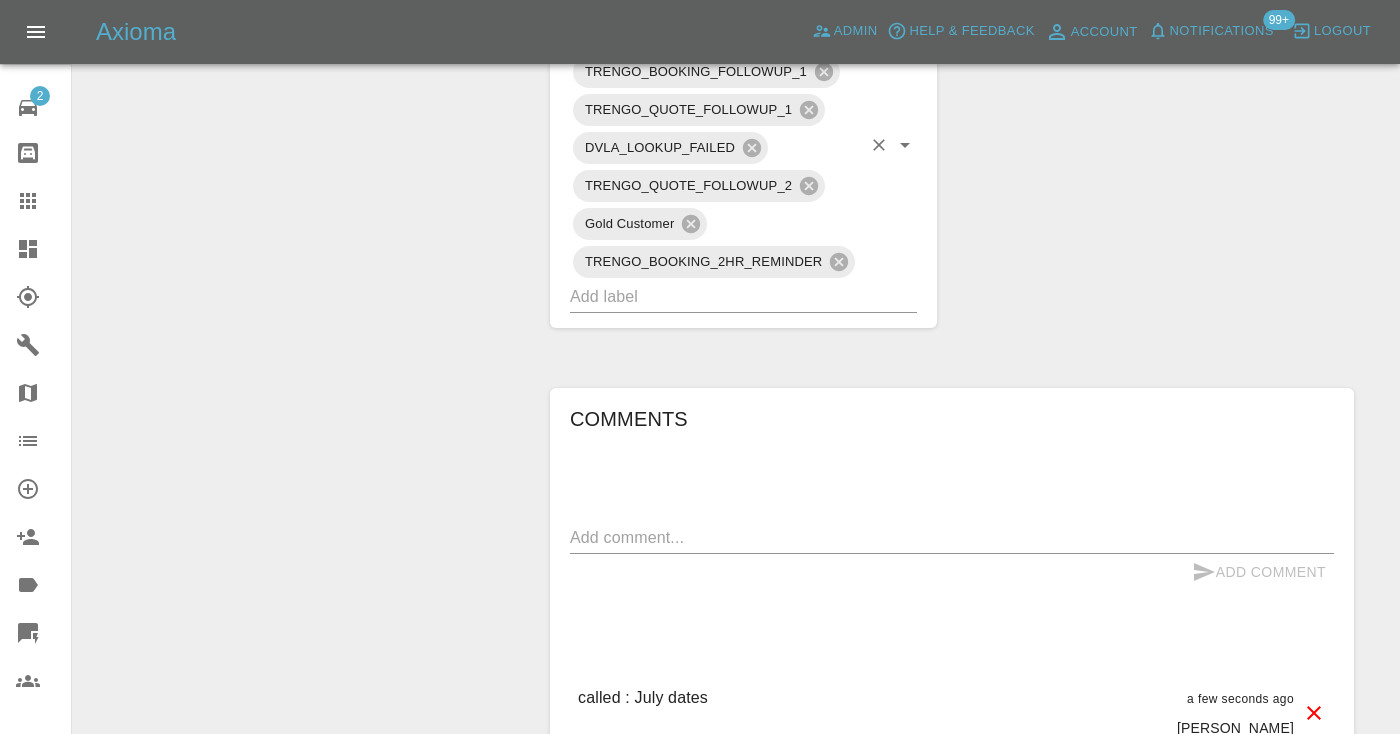 click on "TRENGO_BOOKING_NOTIFICATION TRENGO_REPAIRER_ALLOCATED TRENGO_BOOKING_FOLLOWUP_1 TRENGO_QUOTE_FOLLOWUP_1 DVLA_LOOKUP_FAILED TRENGO_QUOTE_FOLLOWUP_2 Gold Customer TRENGO_BOOKING_2HR_REMINDER" at bounding box center [743, 145] 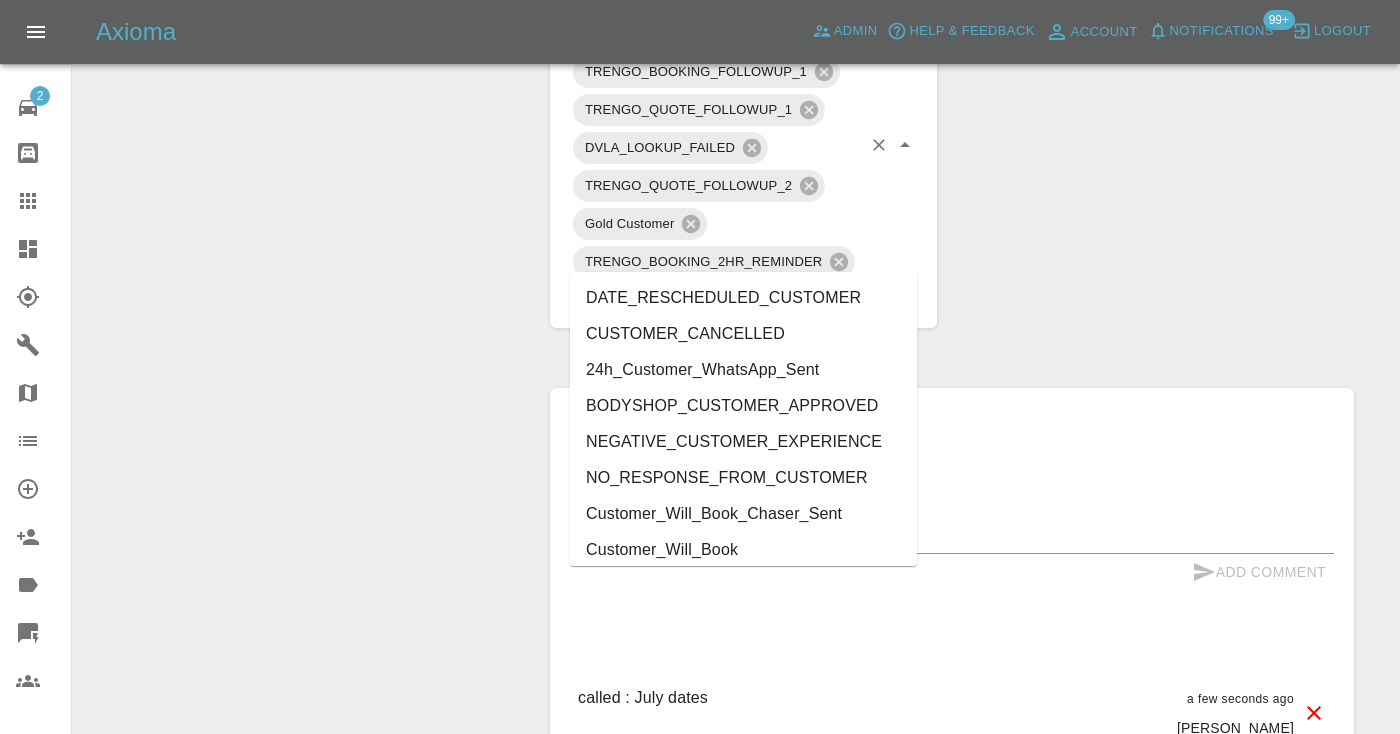 type on "cust" 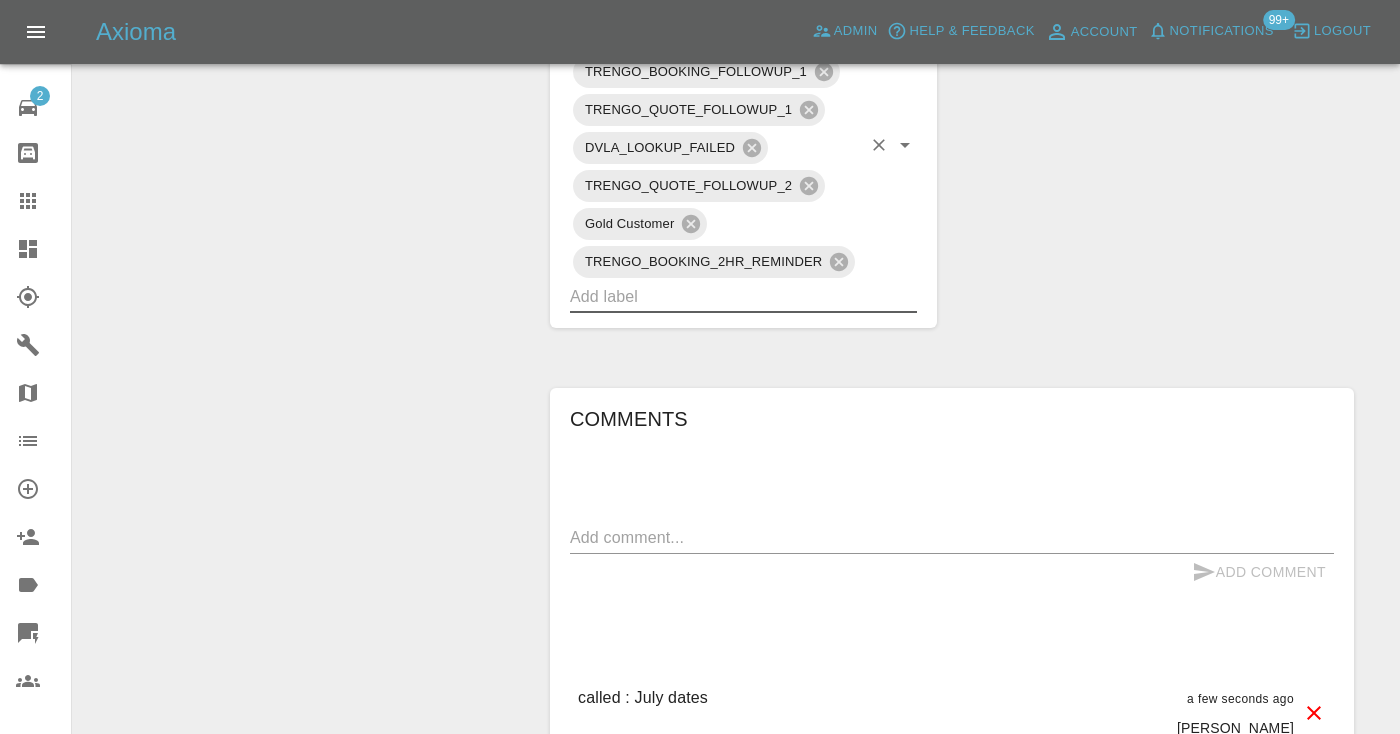 click 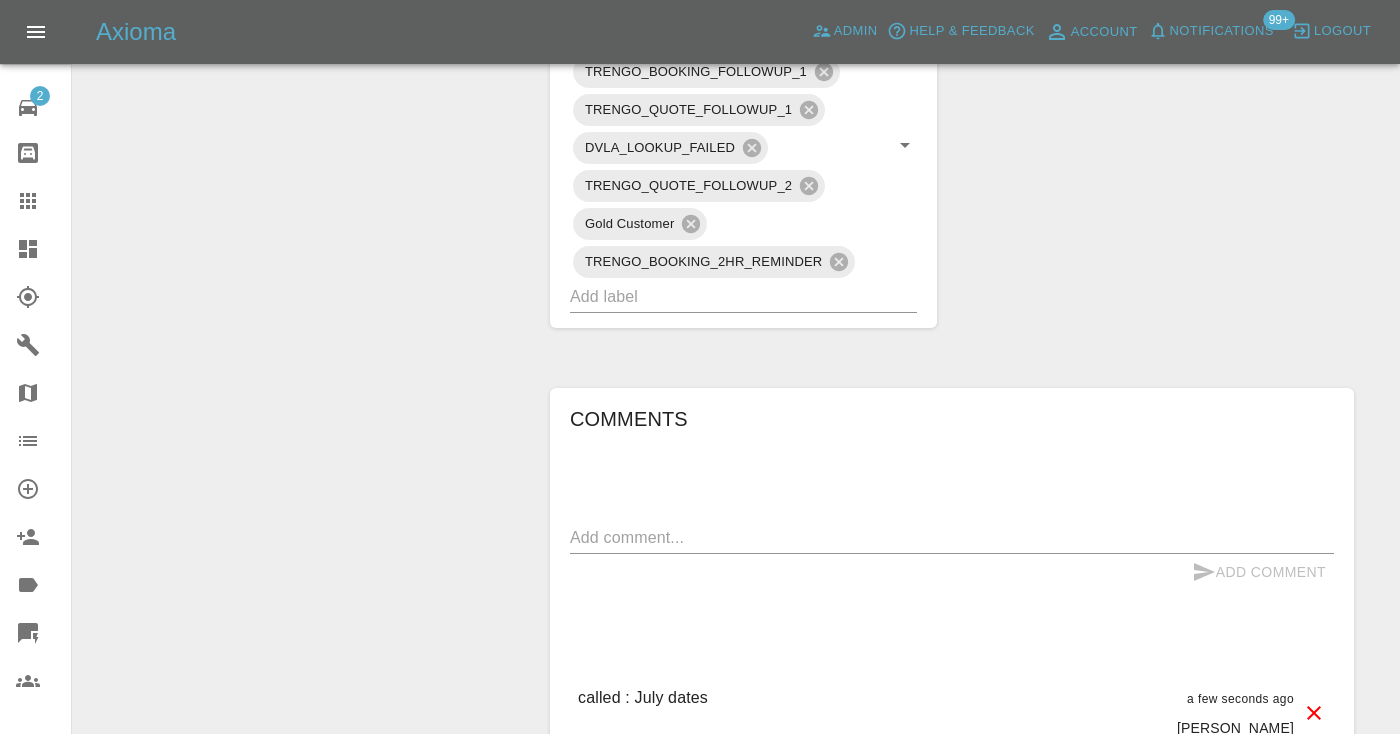 scroll, scrollTop: 135, scrollLeft: 0, axis: vertical 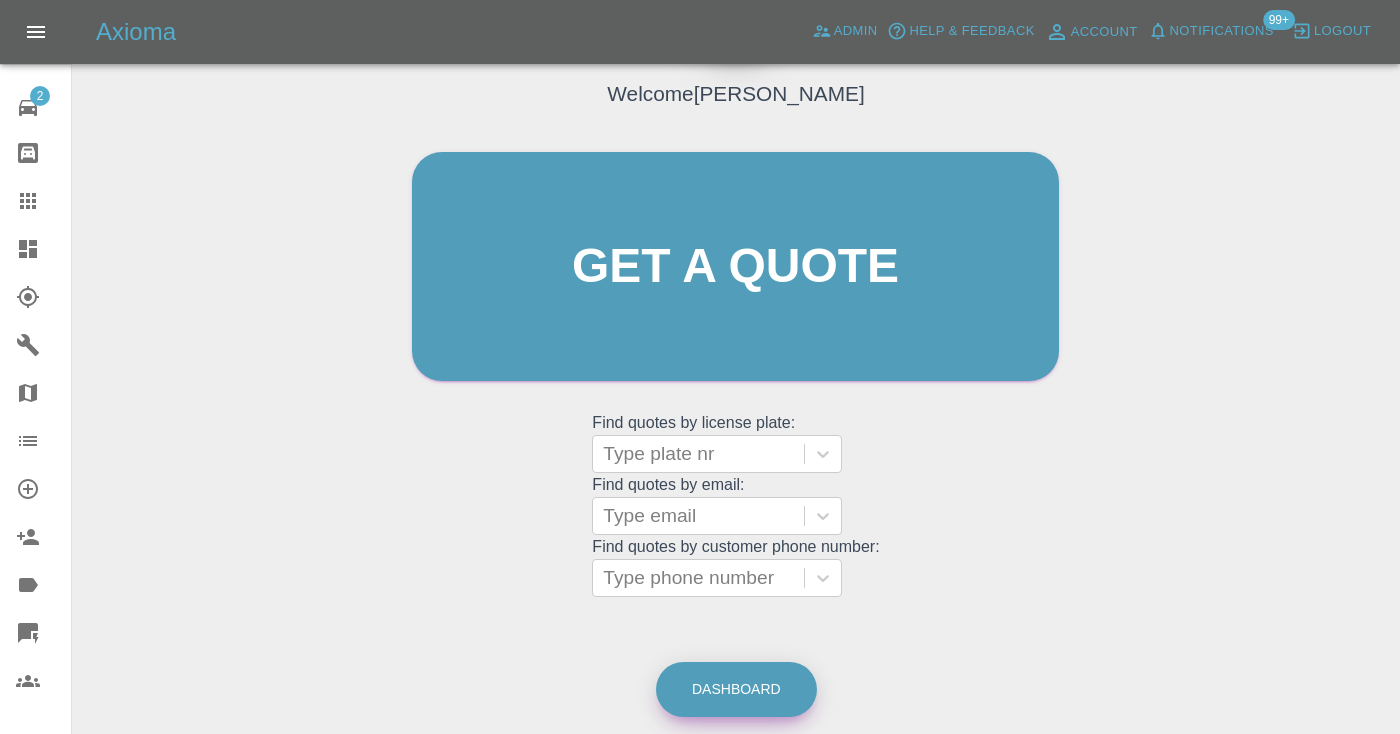 click on "Dashboard" at bounding box center (736, 689) 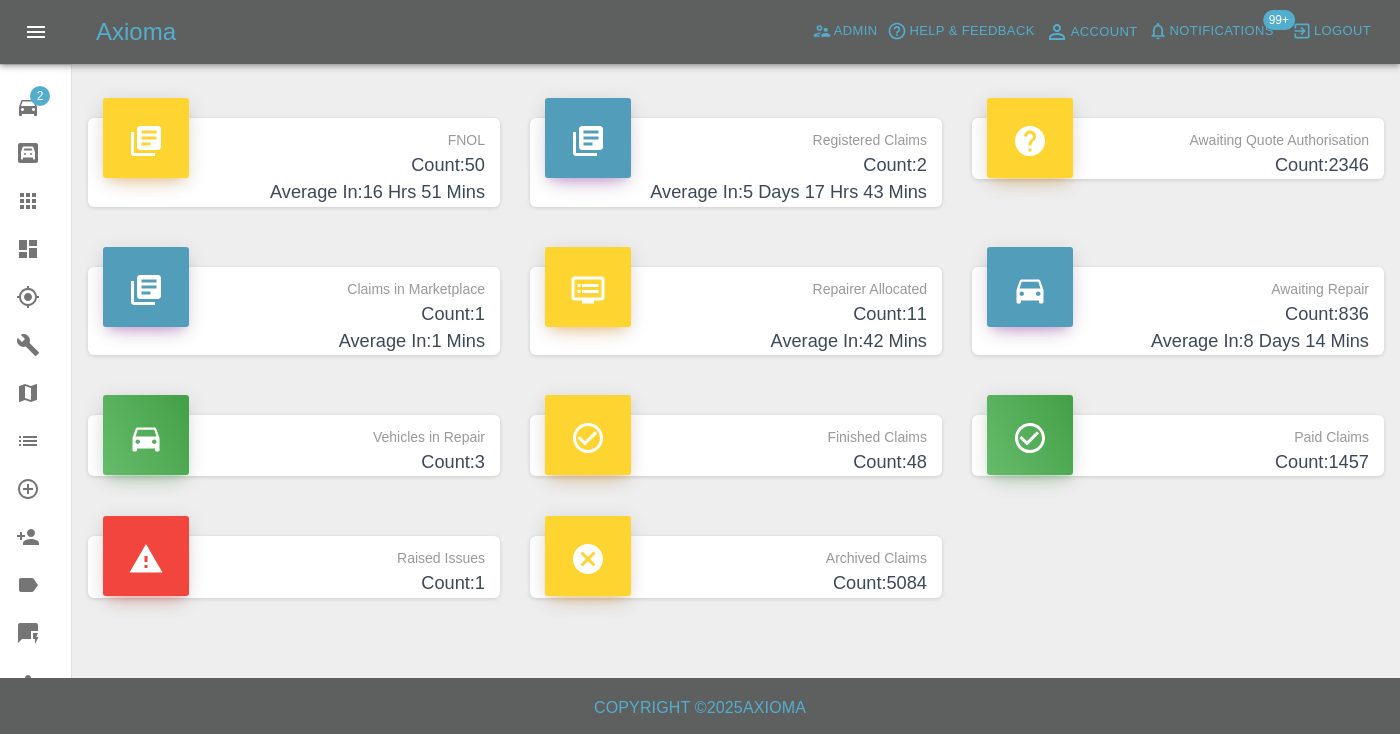 click on "Count:  836" at bounding box center [1178, 314] 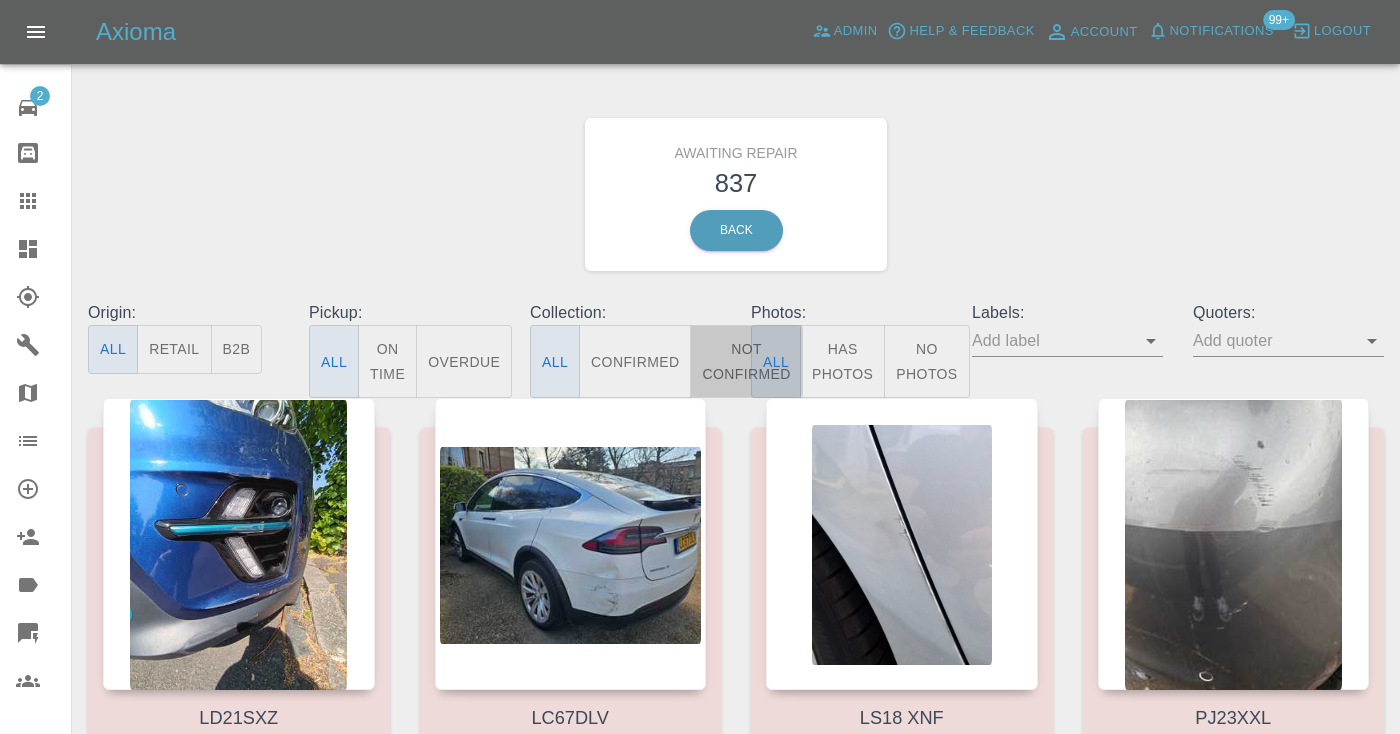 click on "Not Confirmed" at bounding box center (746, 361) 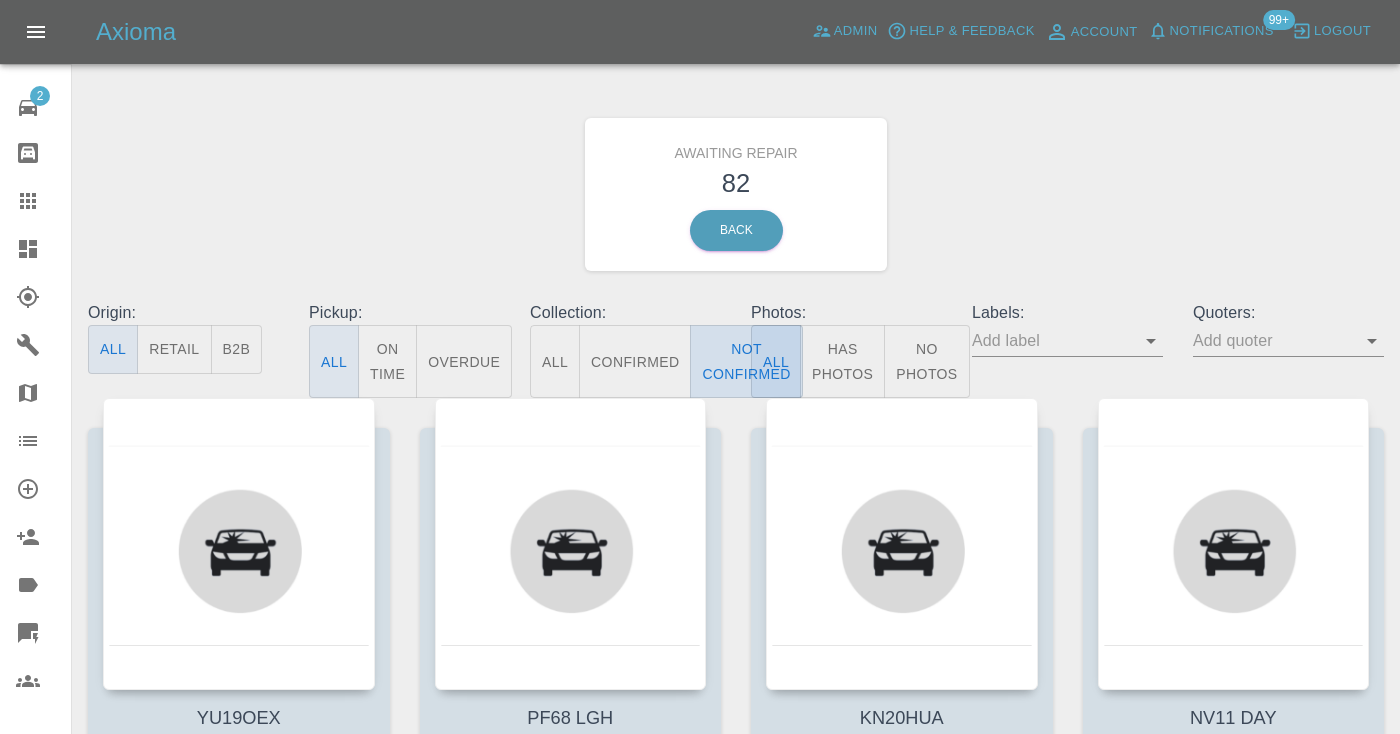 click on "Not Confirmed" at bounding box center (746, 361) 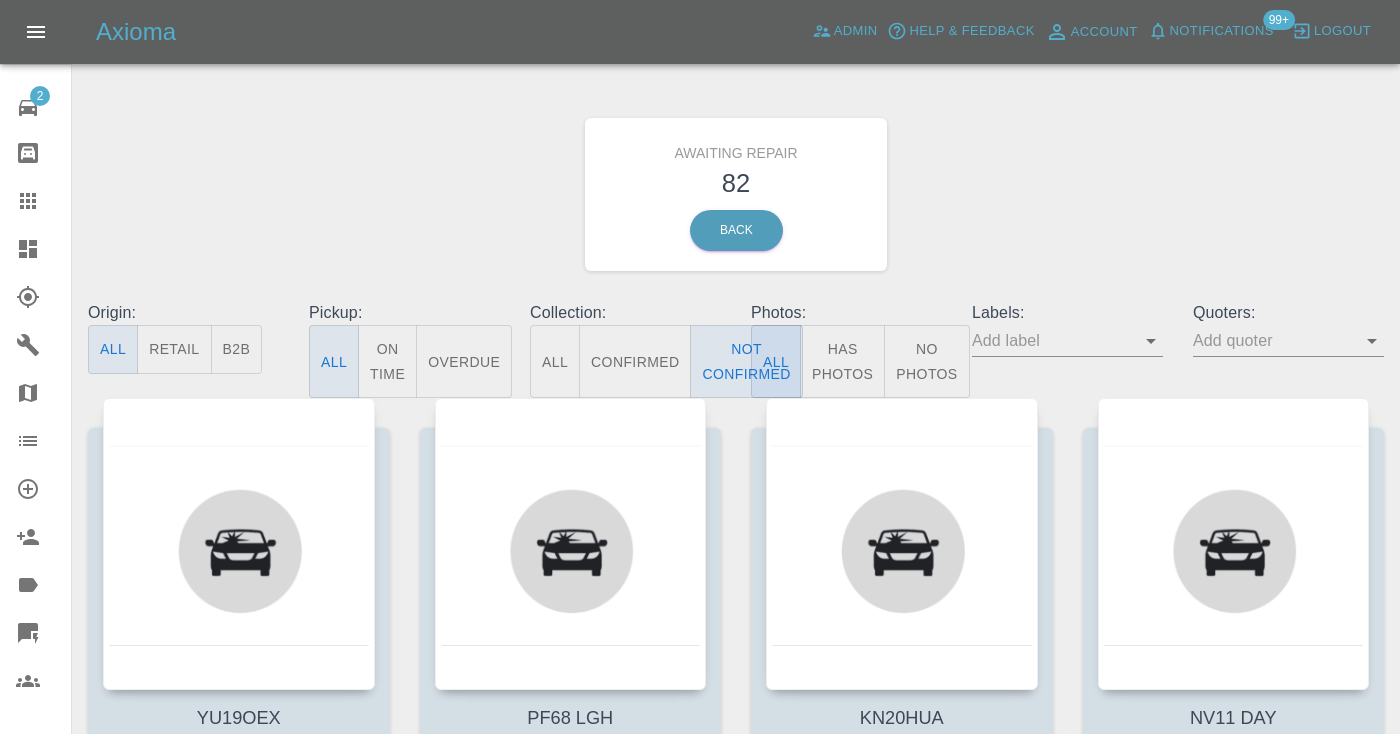 click on "Awaiting Repair 82 Back" at bounding box center (736, 194) 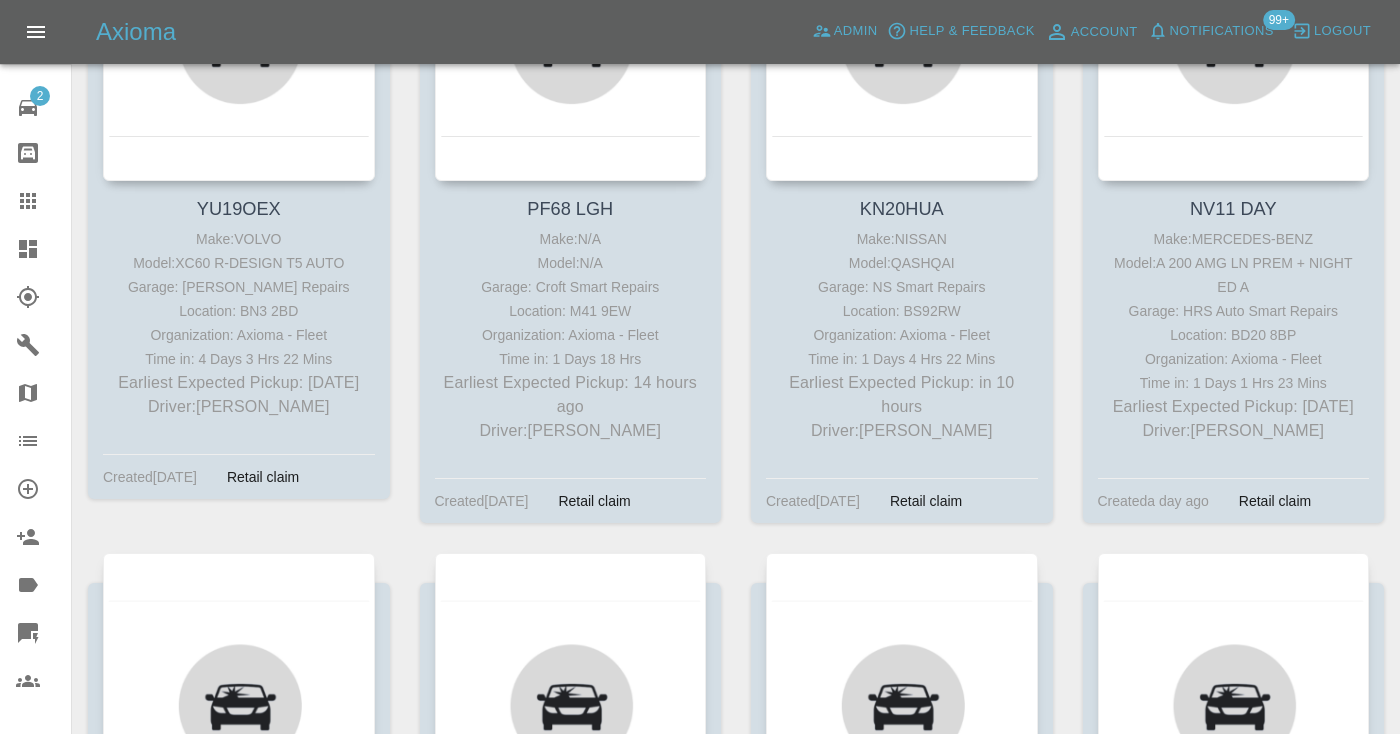 scroll, scrollTop: 512, scrollLeft: 0, axis: vertical 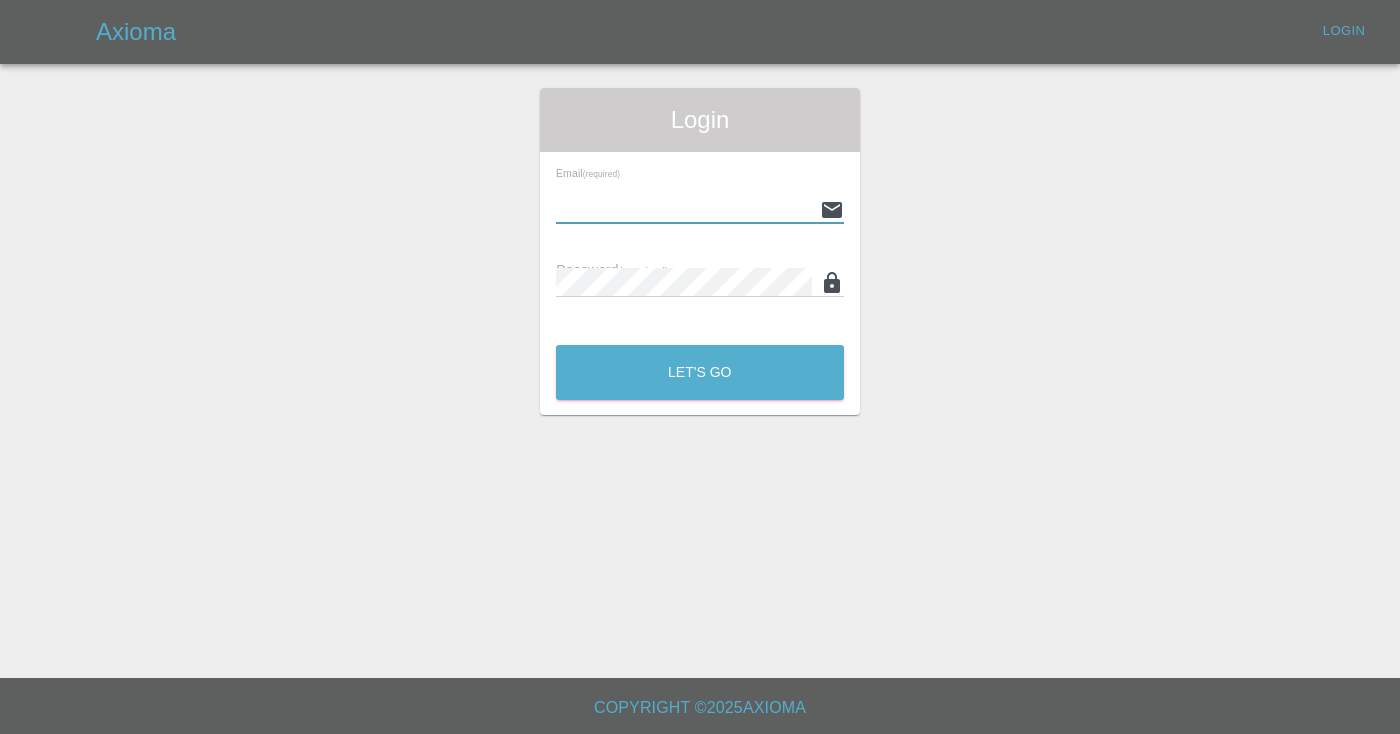 type on "[EMAIL_ADDRESS][DOMAIN_NAME]" 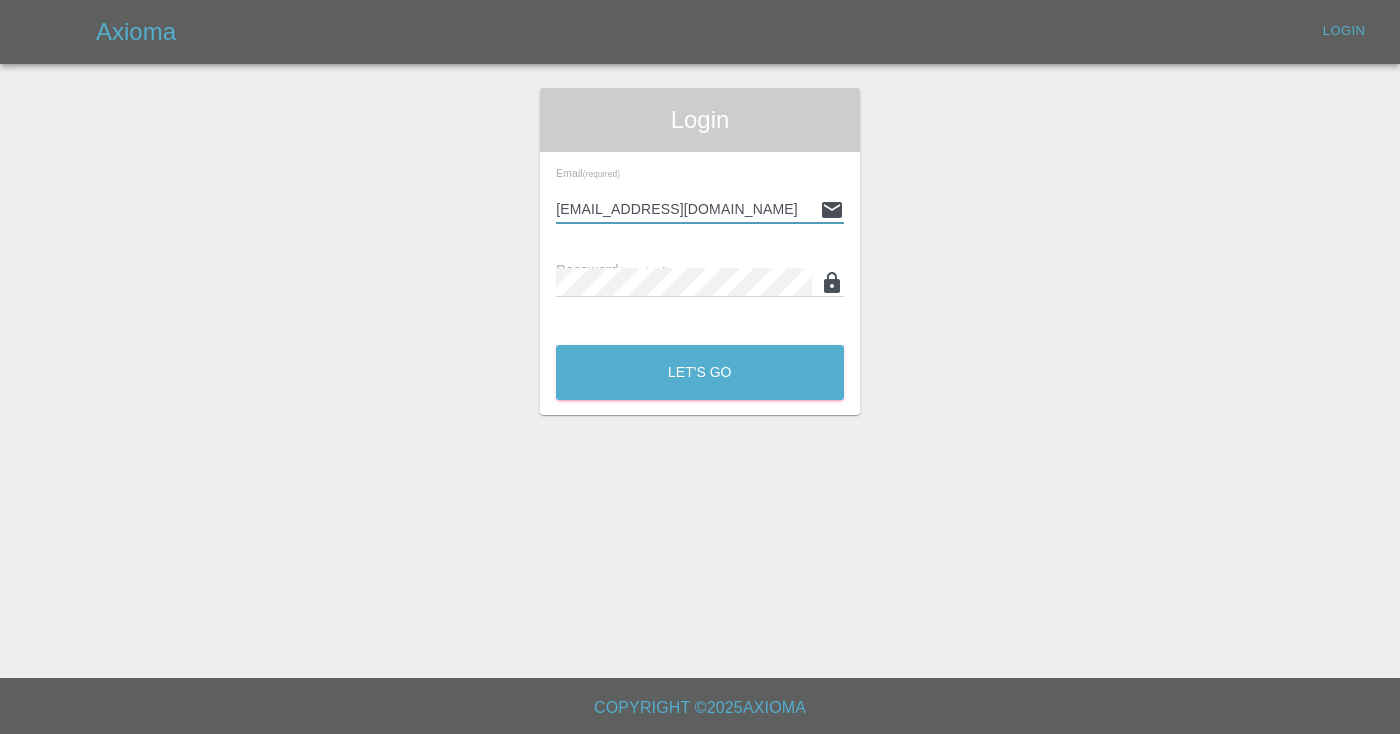 click on "Let's Go" at bounding box center (700, 372) 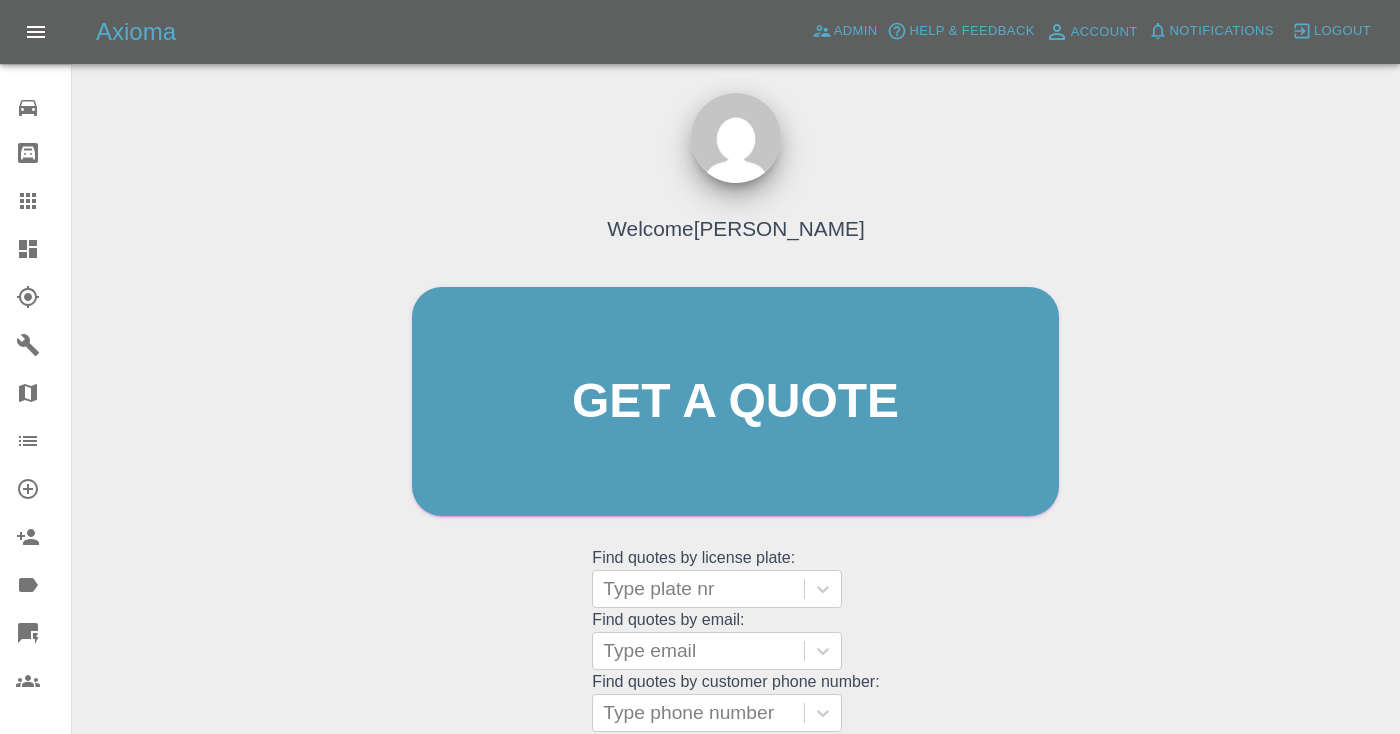 click on "Welcome  [PERSON_NAME] Get a quote Get a quote Find quotes by license plate: Type plate nr Find quotes by email: Type email Find quotes by customer phone number: Type phone number Dashboard" at bounding box center [736, 497] 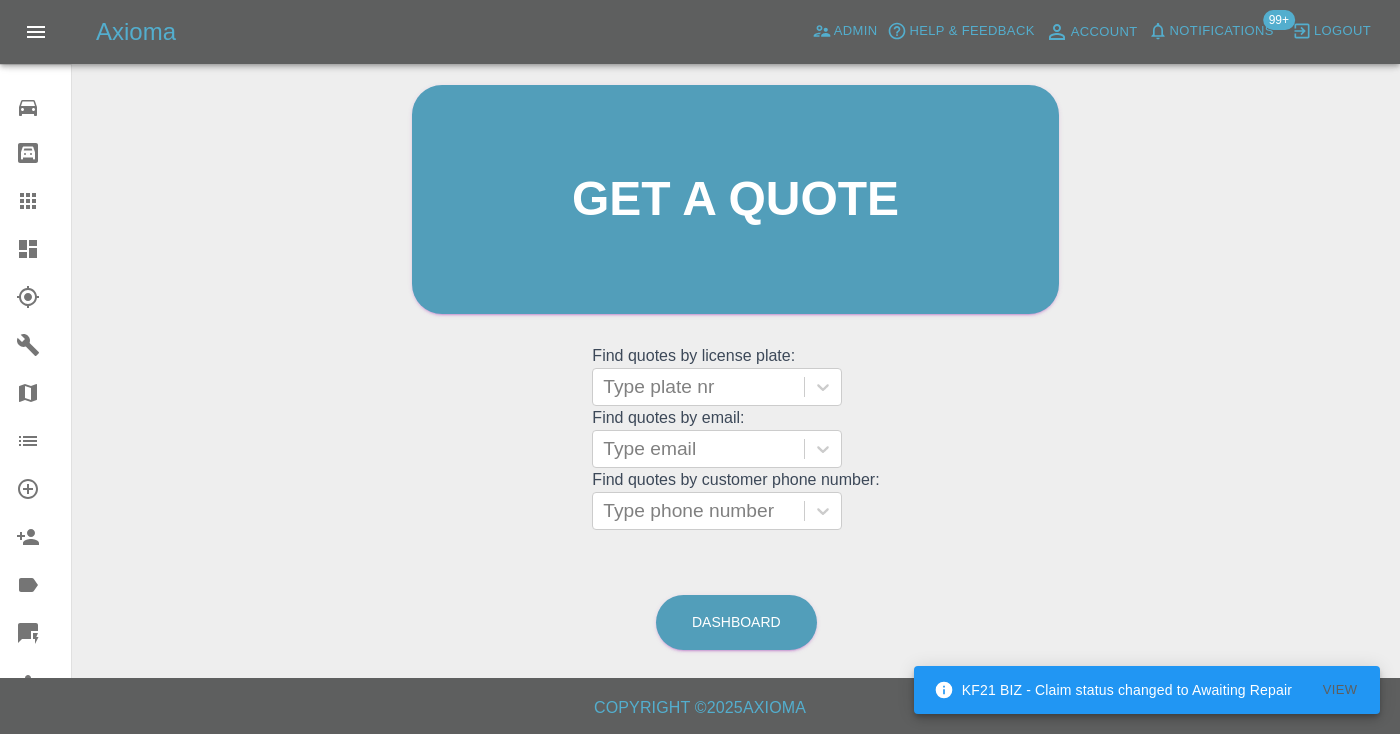 scroll, scrollTop: 201, scrollLeft: 0, axis: vertical 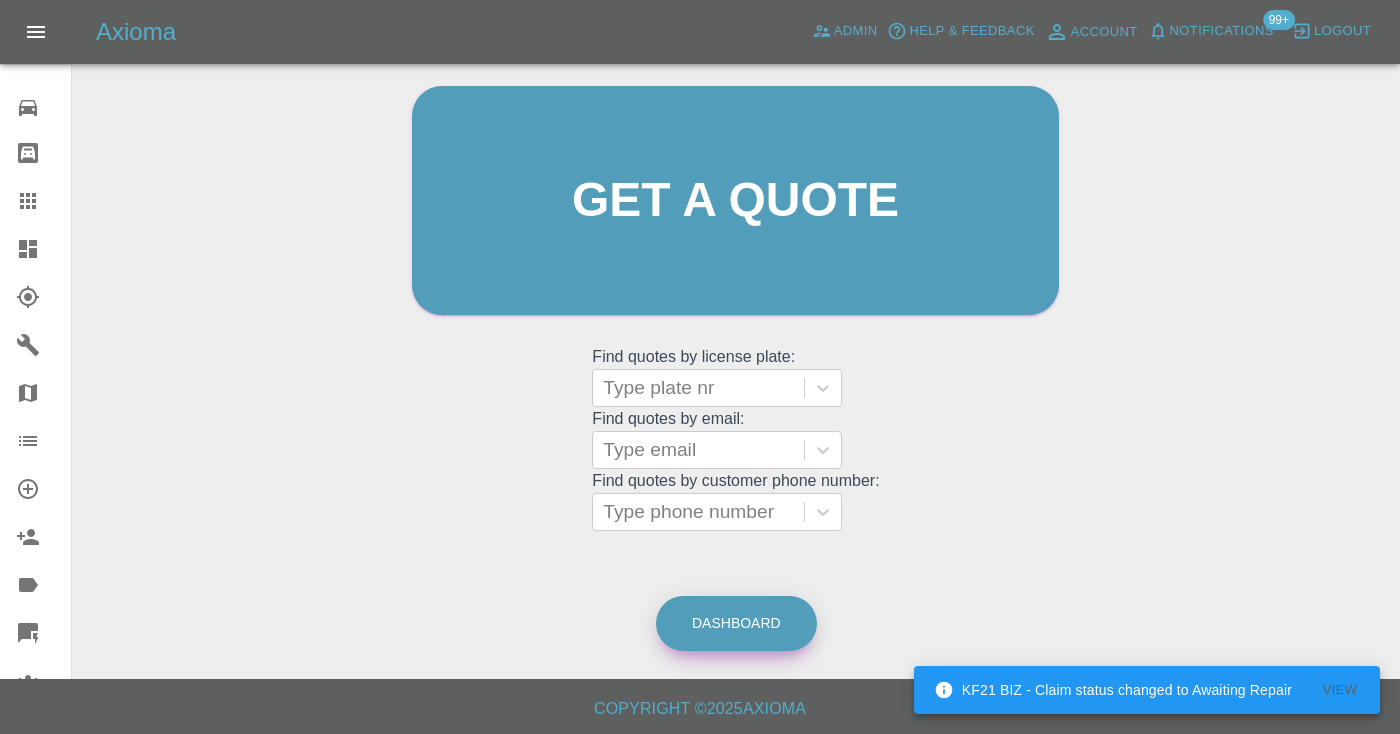 click on "Dashboard" at bounding box center (736, 623) 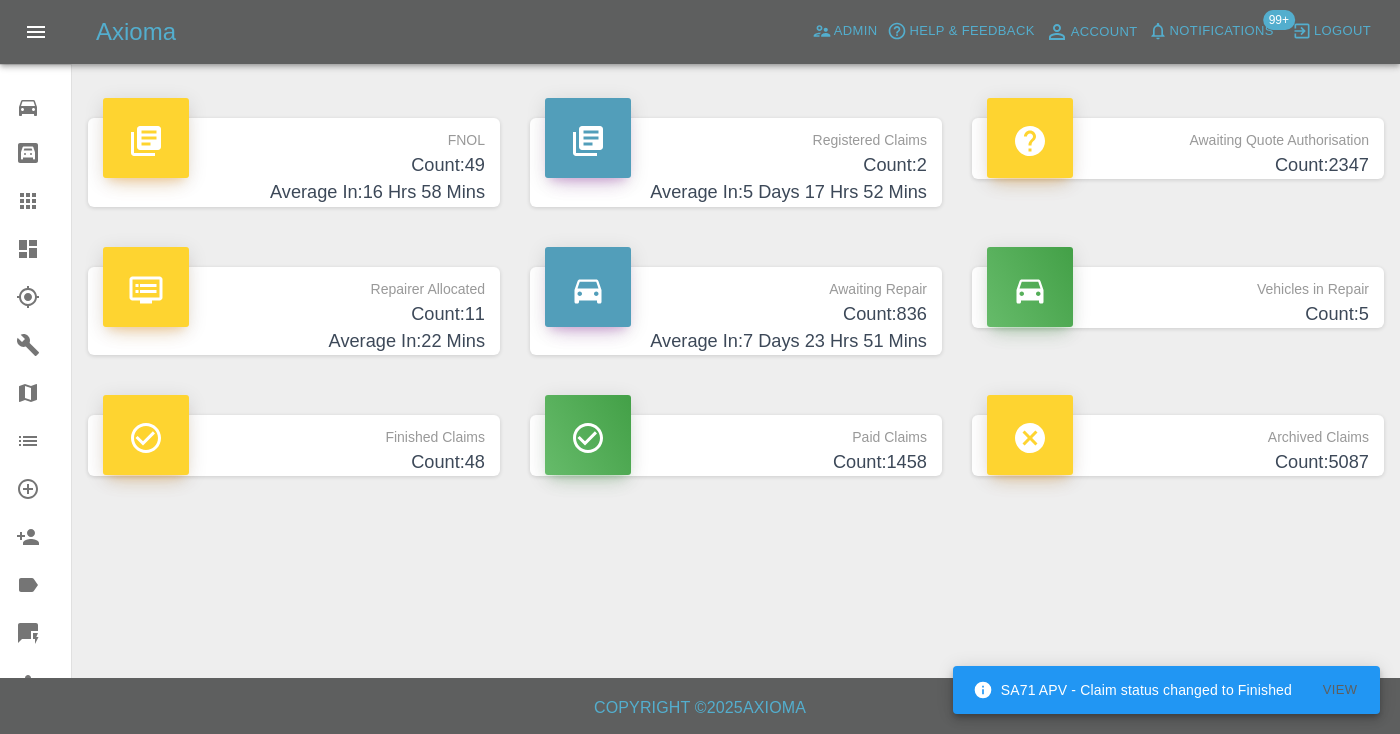 click on "Average In:  7 Days 23 Hrs 51 Mins" at bounding box center (736, 341) 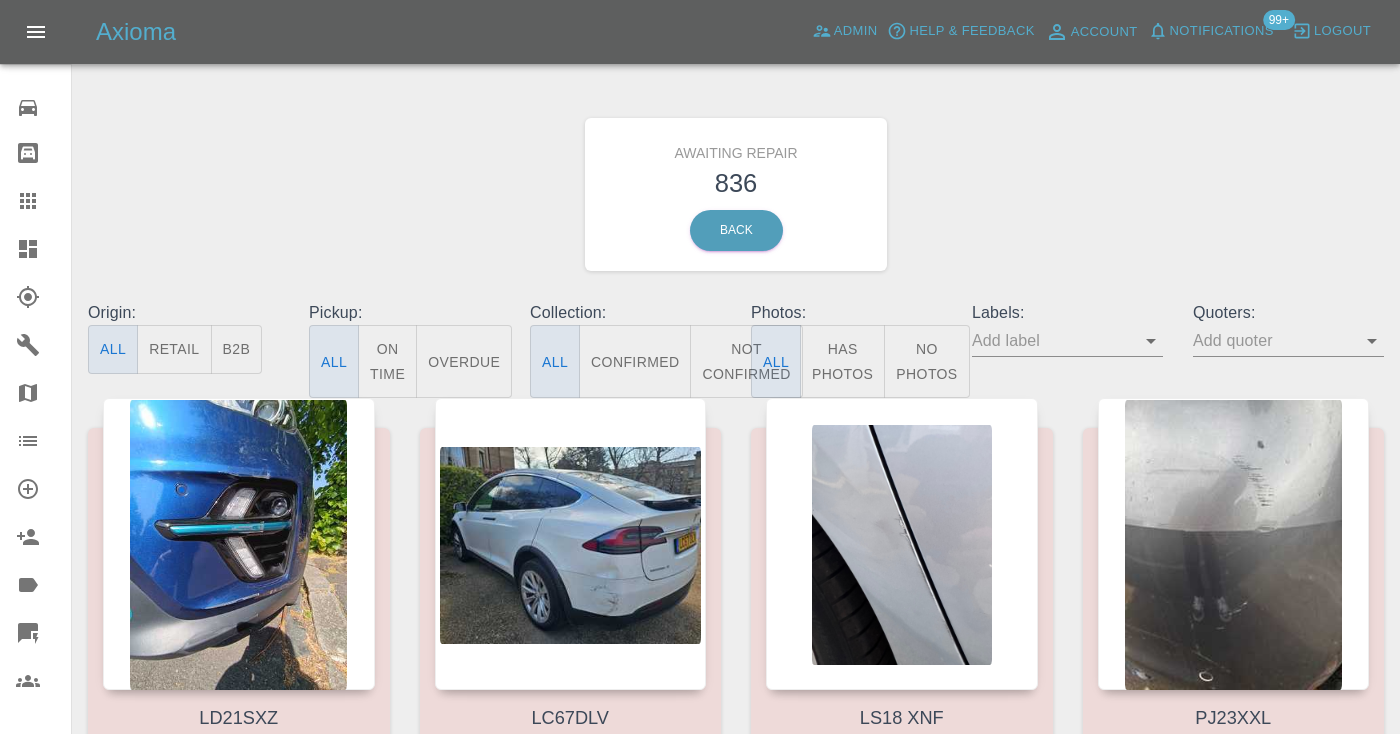 click on "Not Confirmed" at bounding box center [746, 361] 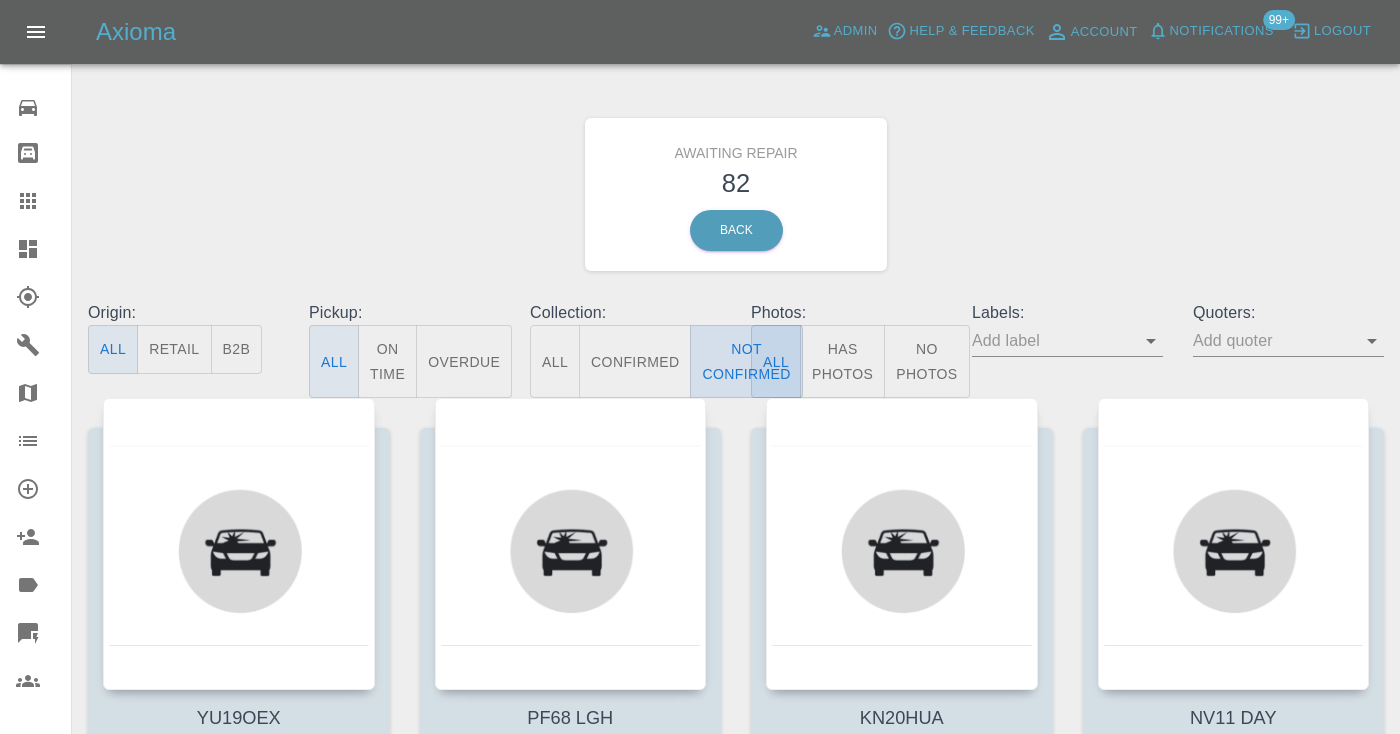 type on "false" 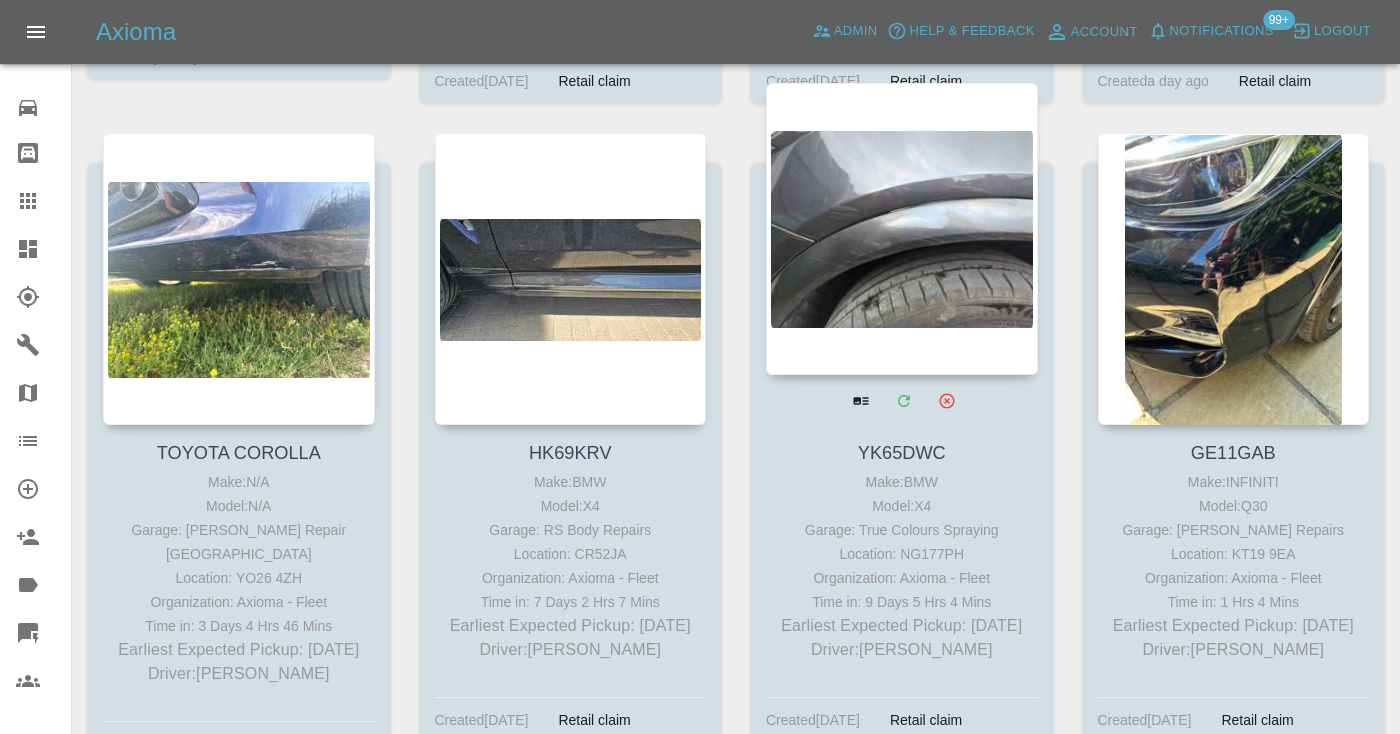 scroll, scrollTop: 921, scrollLeft: 0, axis: vertical 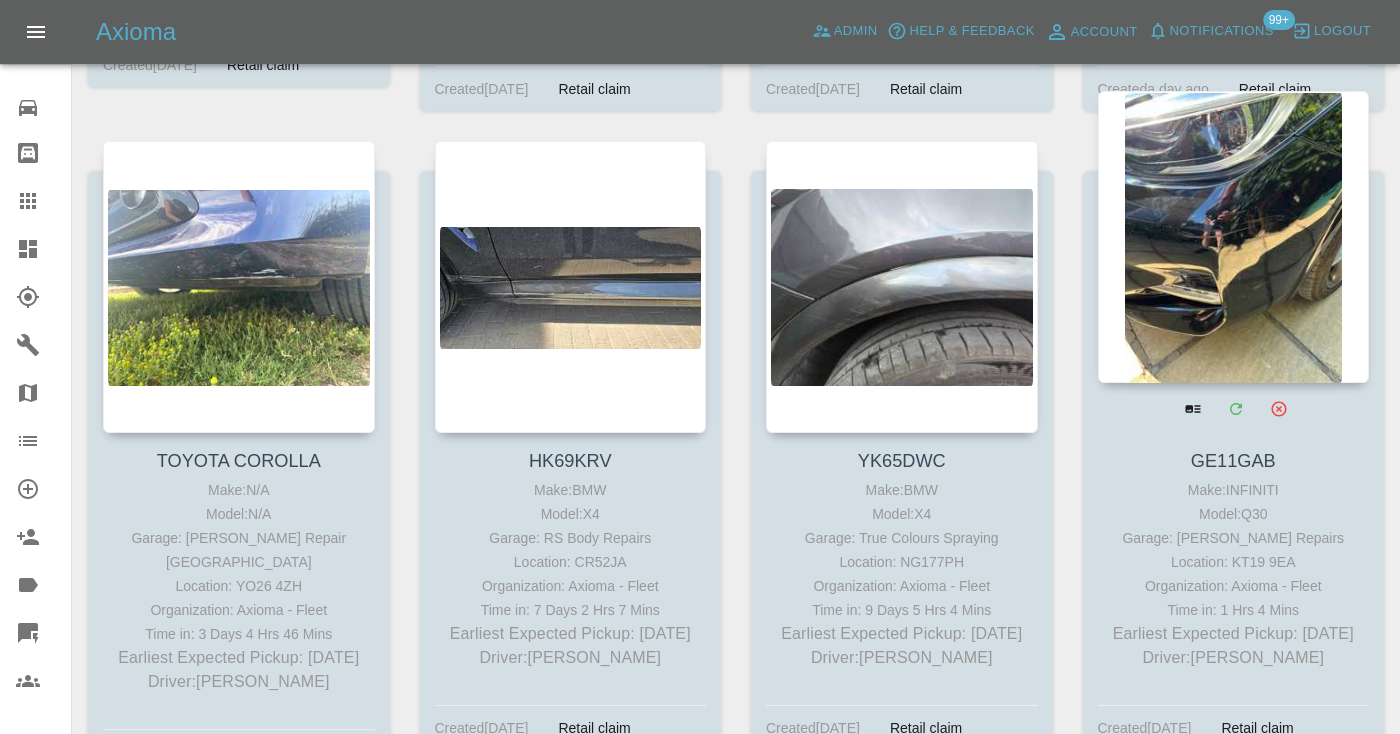 click at bounding box center (1234, 237) 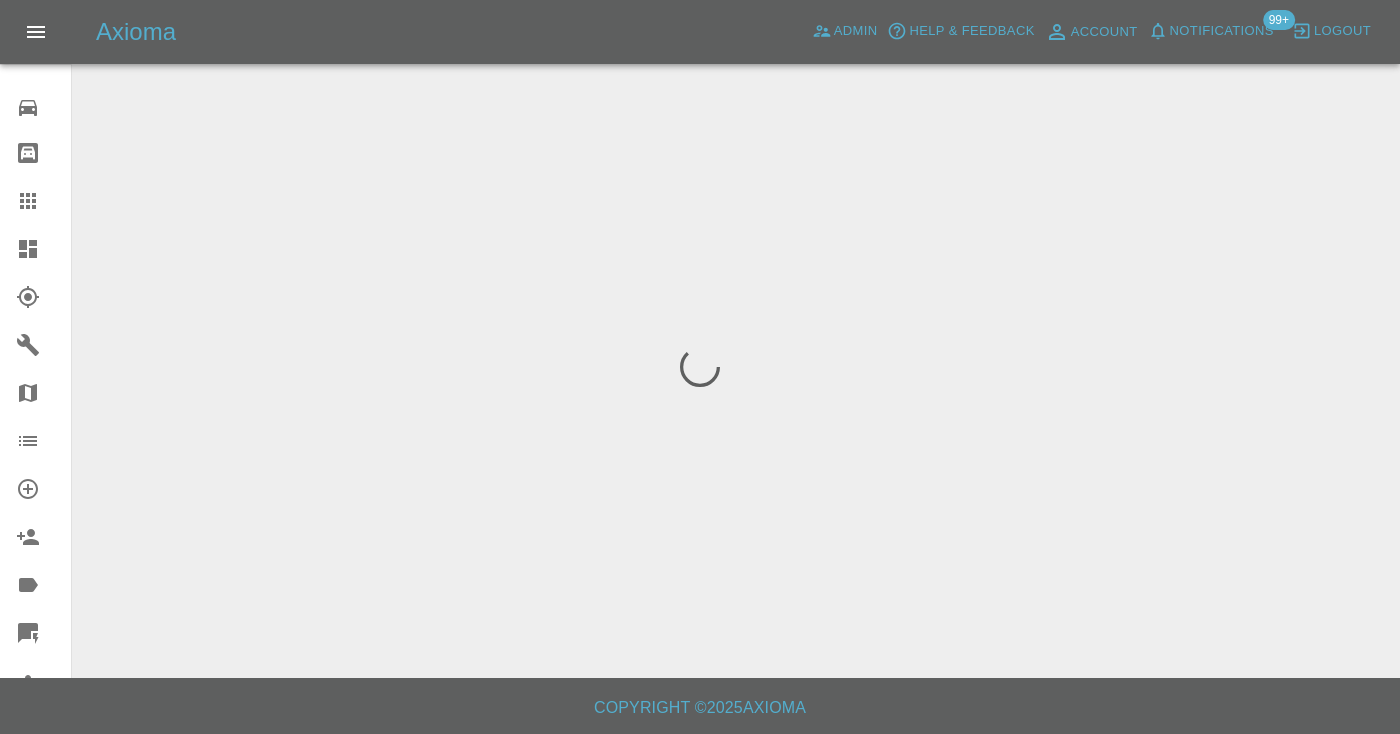 scroll, scrollTop: 0, scrollLeft: 0, axis: both 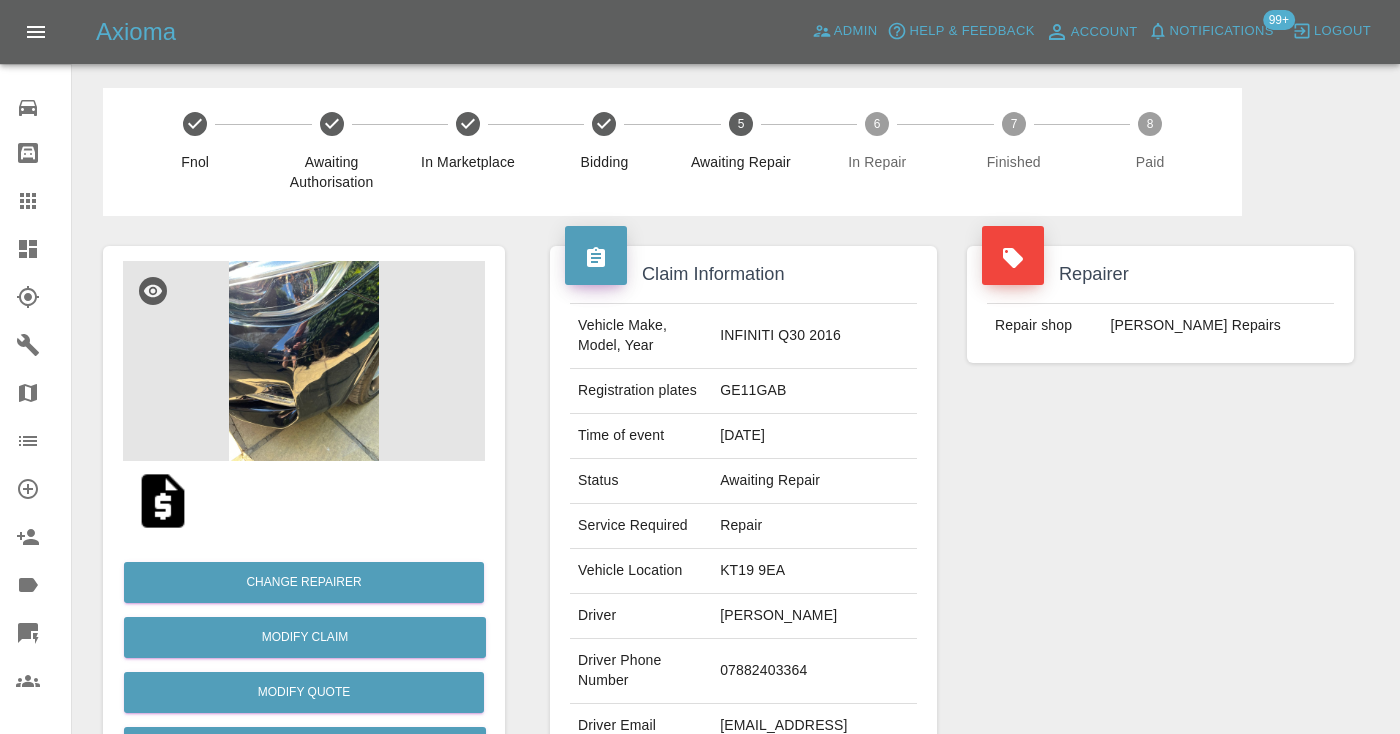 click on "07882403364" at bounding box center (814, 671) 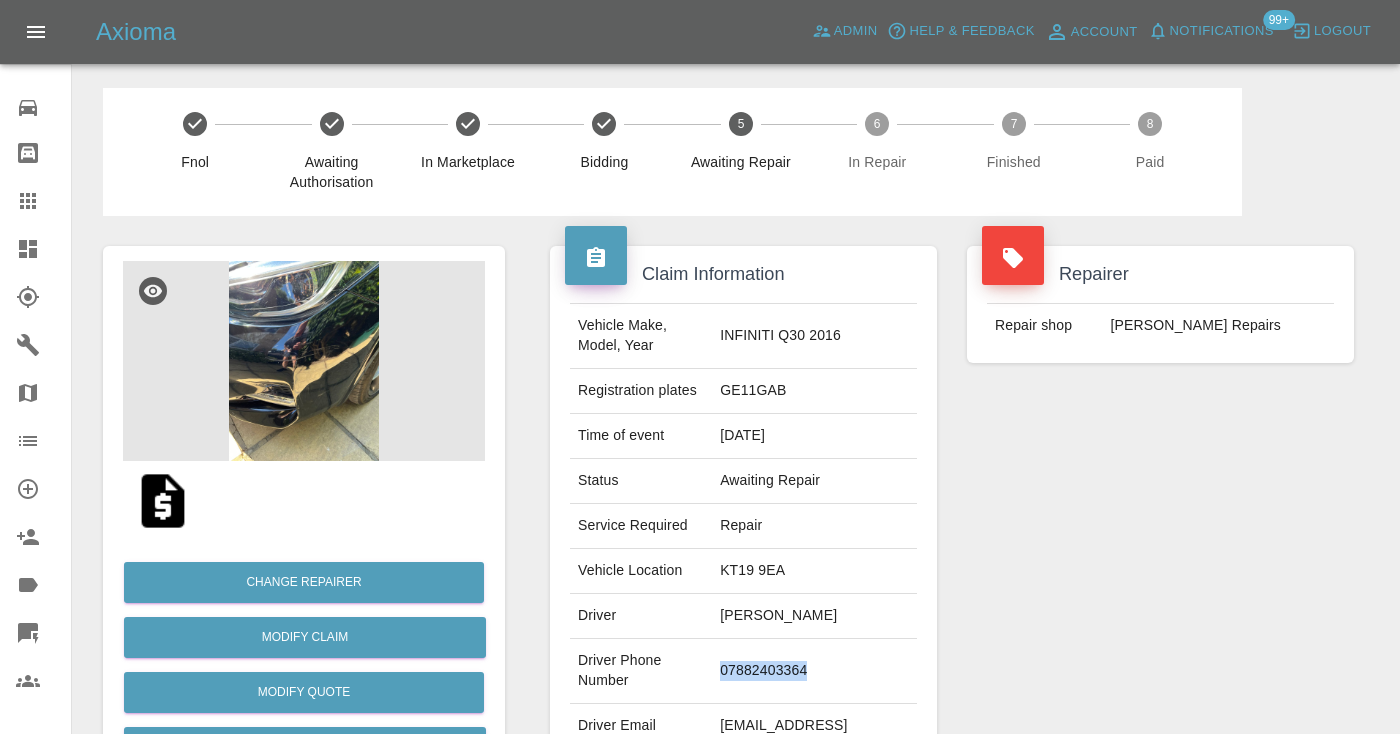 click on "07882403364" at bounding box center [814, 671] 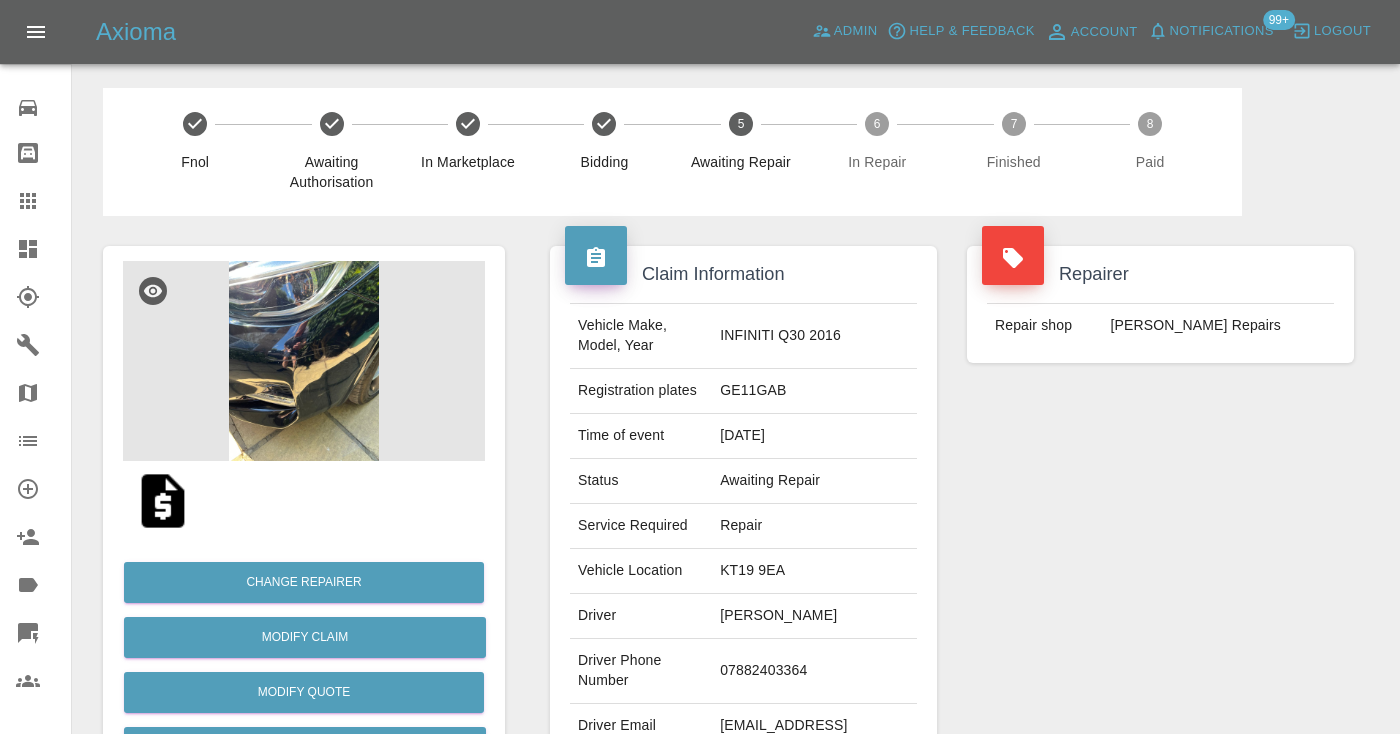 click on "Repairer Repair shop J E Smart Repairs" at bounding box center [1160, 514] 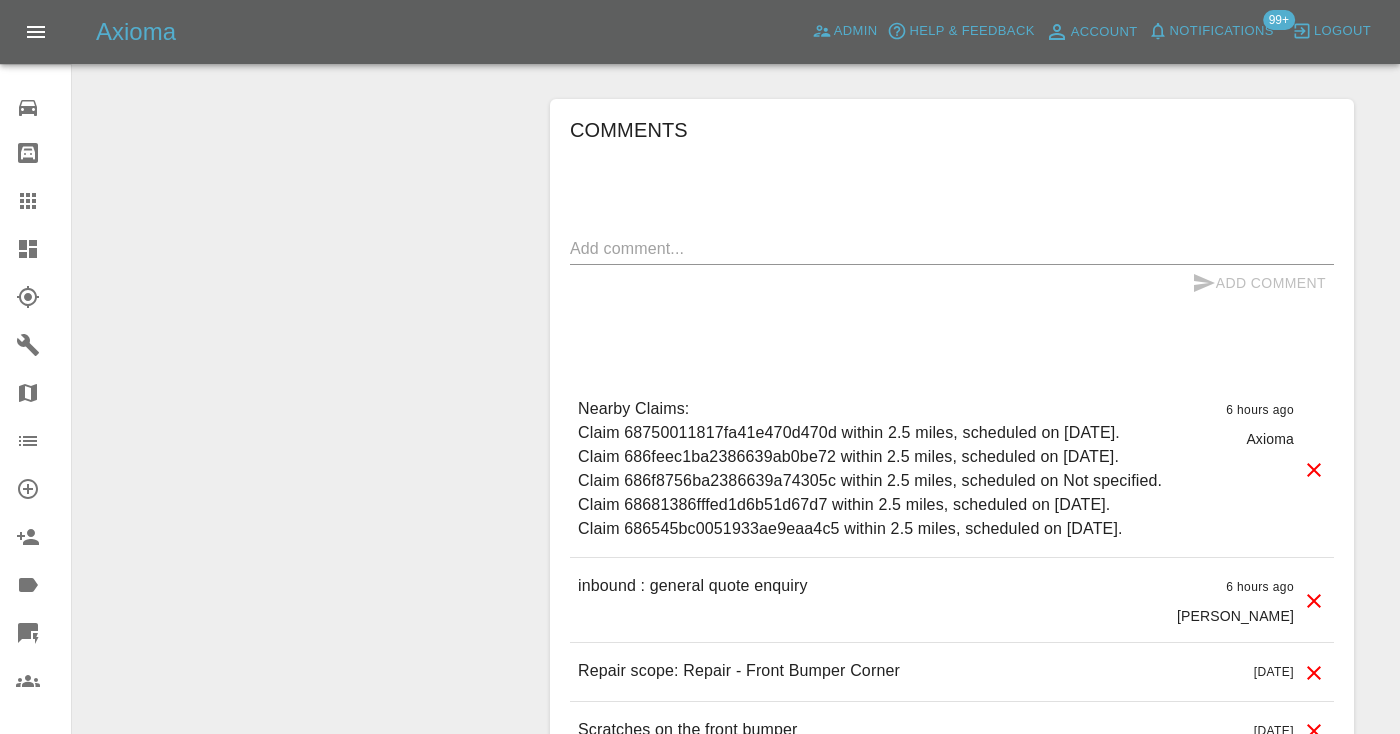 scroll, scrollTop: 1683, scrollLeft: 0, axis: vertical 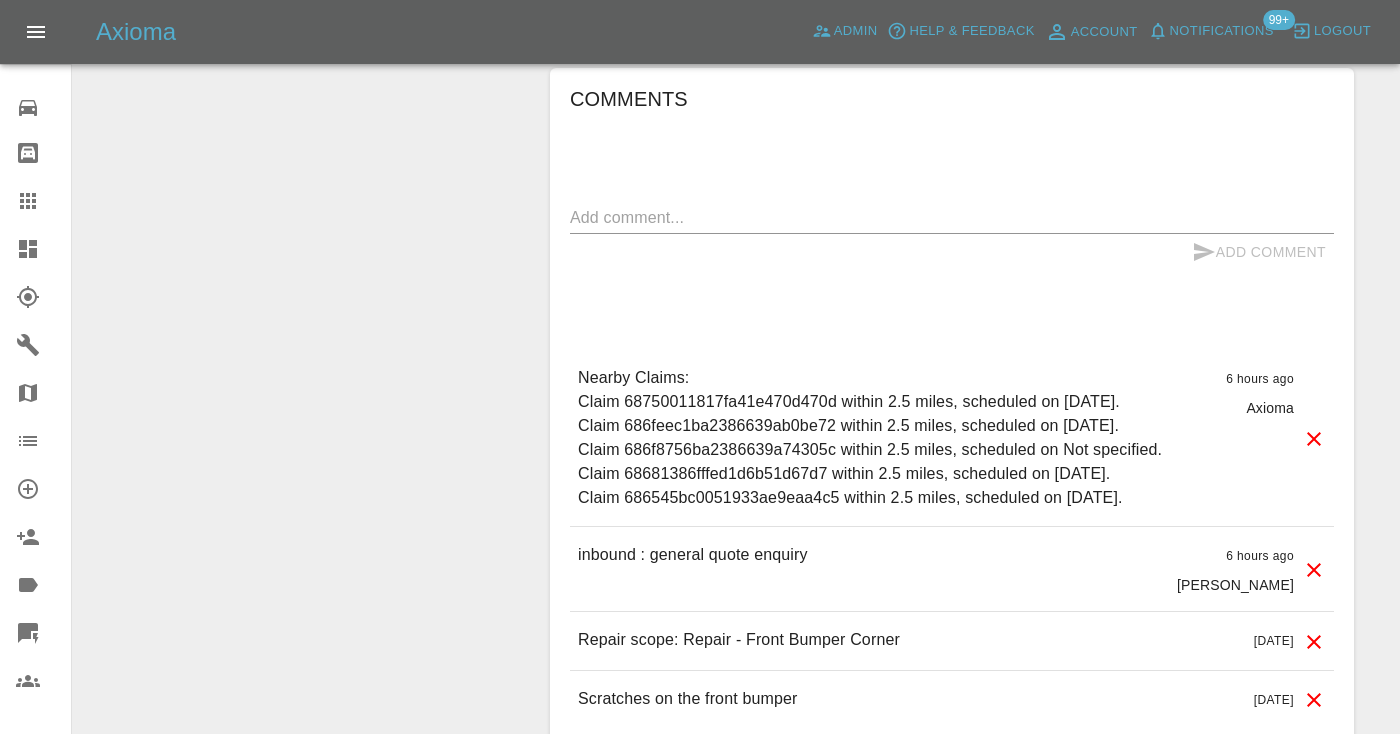 click at bounding box center (952, 217) 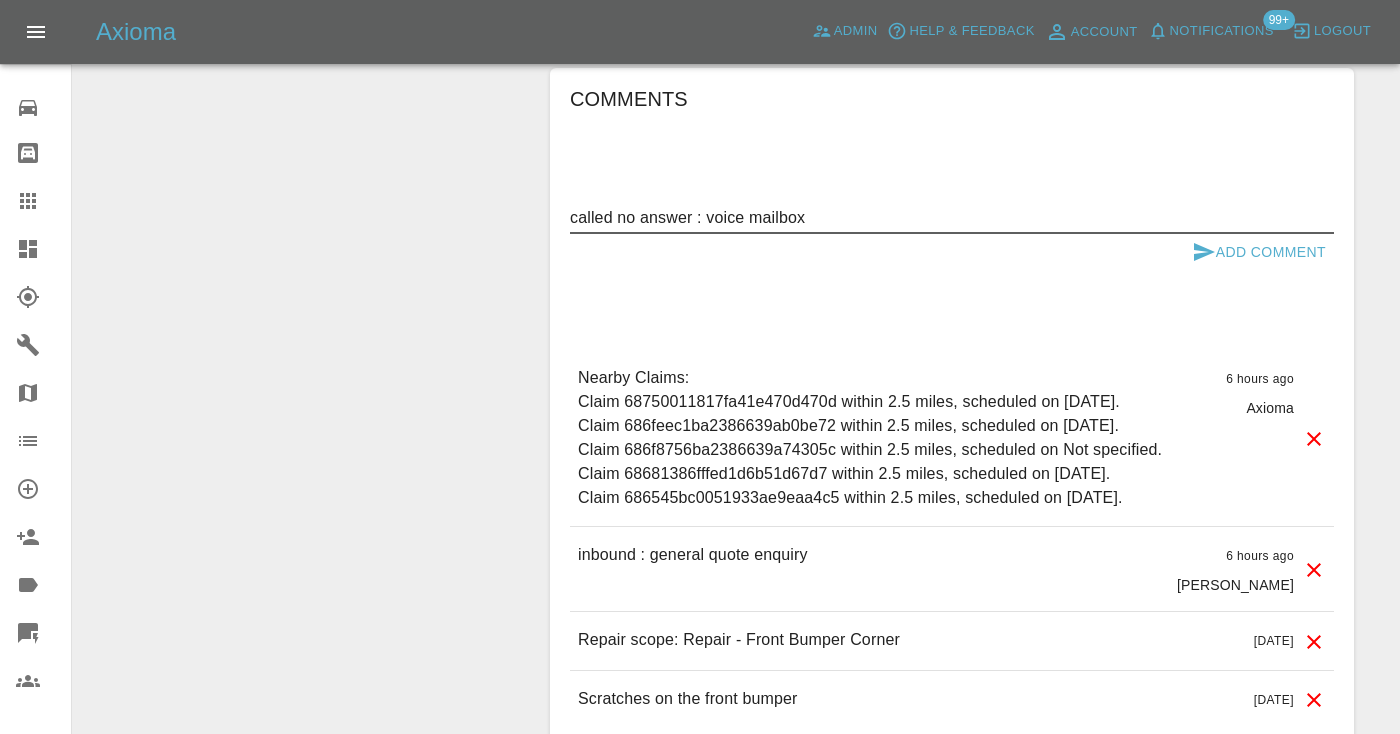 type on "called no answer : voice mailbox" 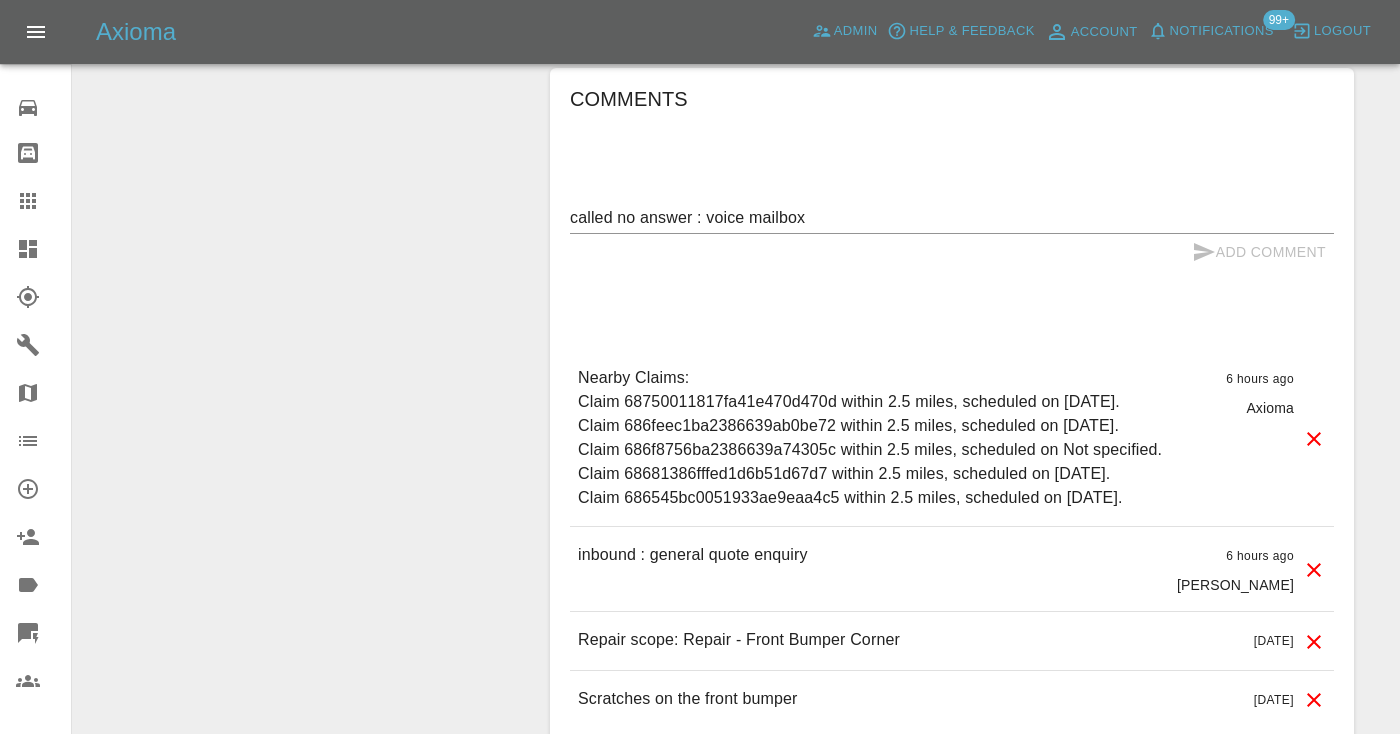 type 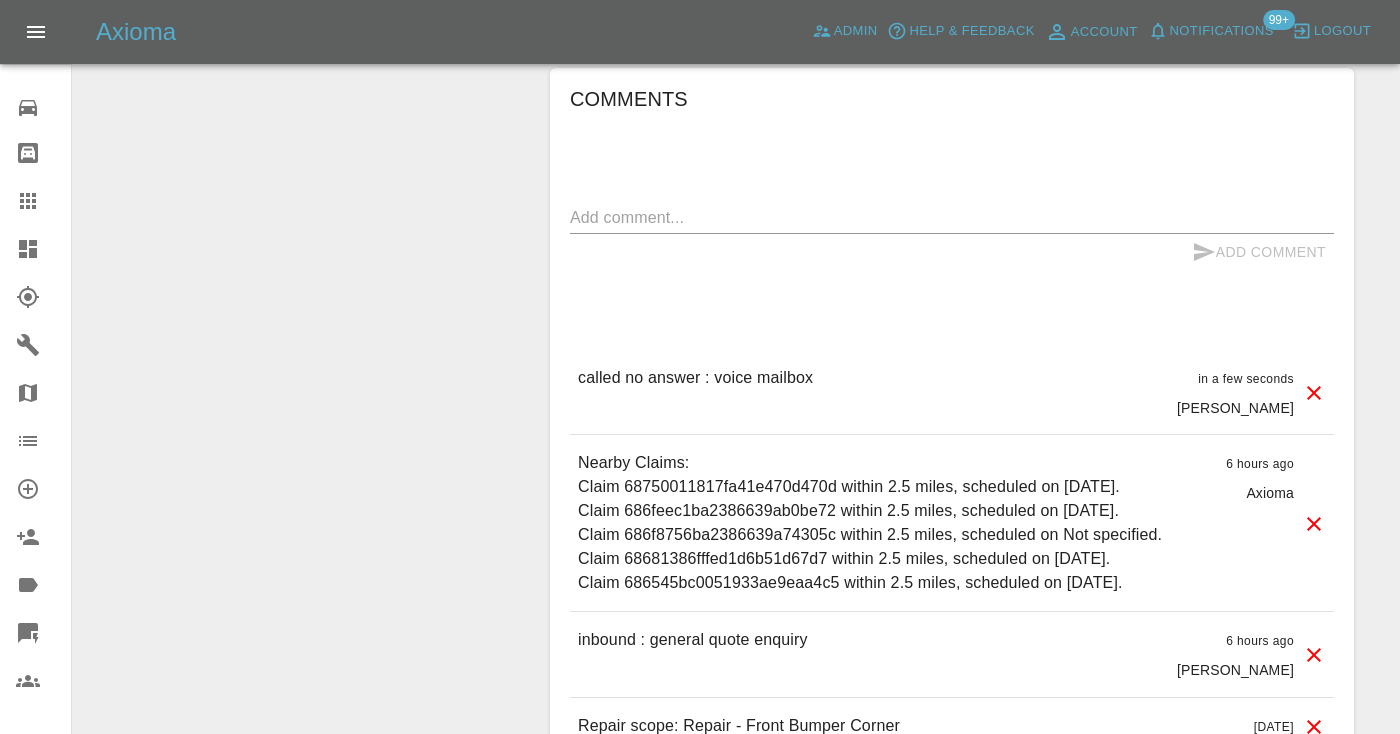click 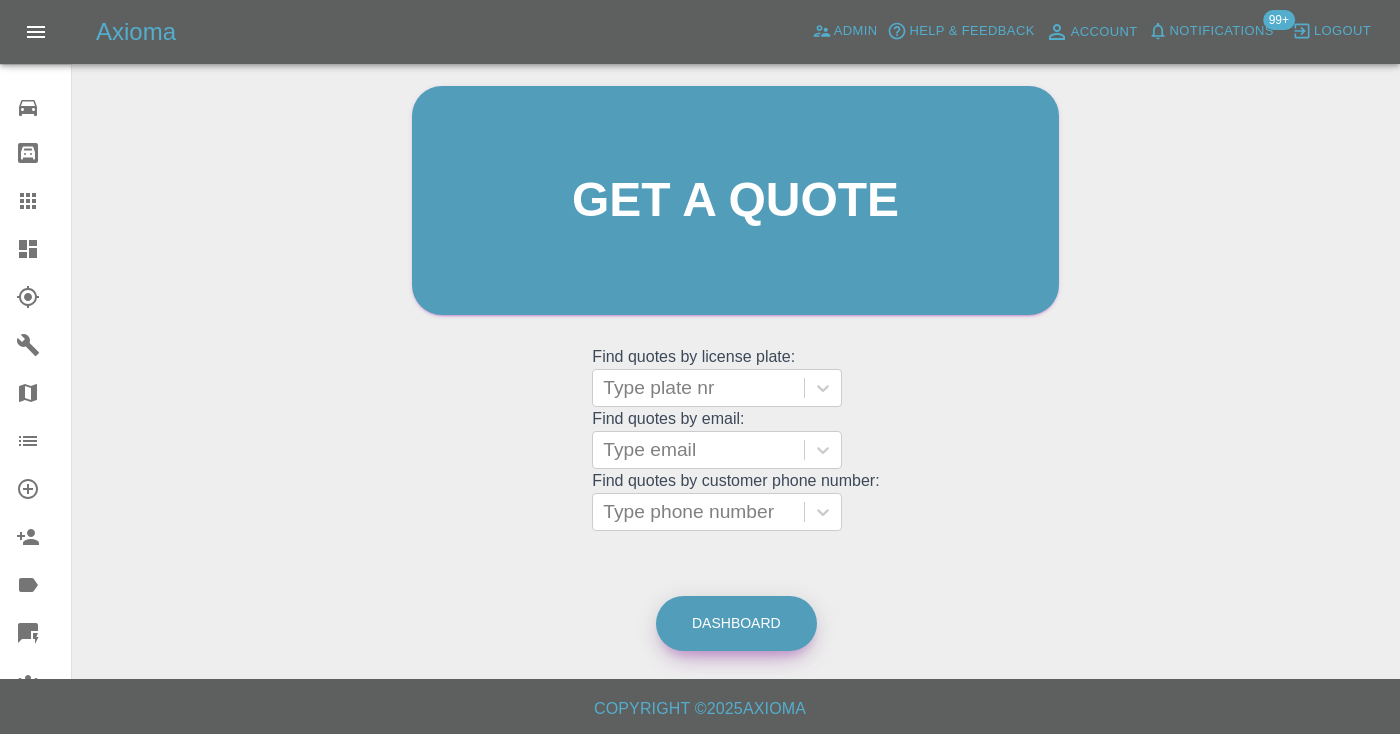 click on "Dashboard" at bounding box center [736, 623] 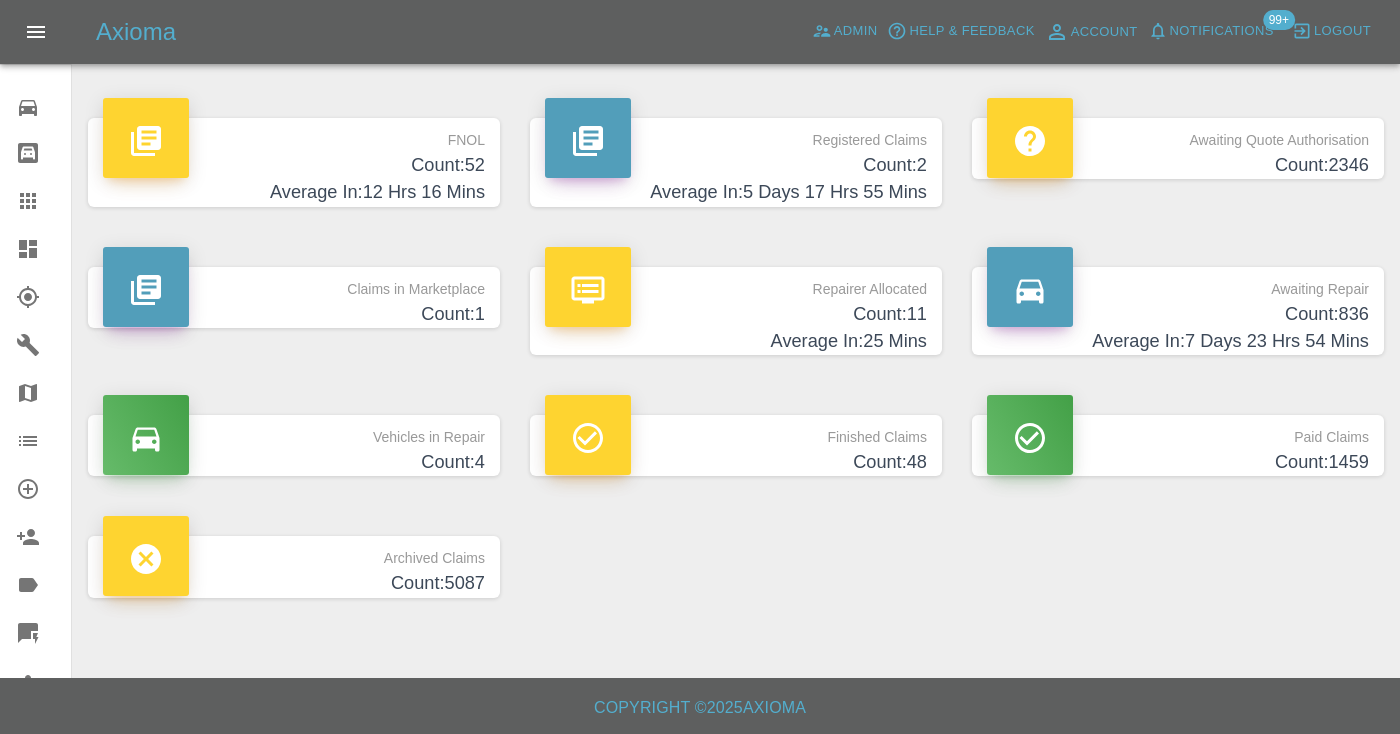 click on "Awaiting Repair Count:  836 Average In:  7 Days 23 Hrs 54 Mins" at bounding box center (1178, 311) 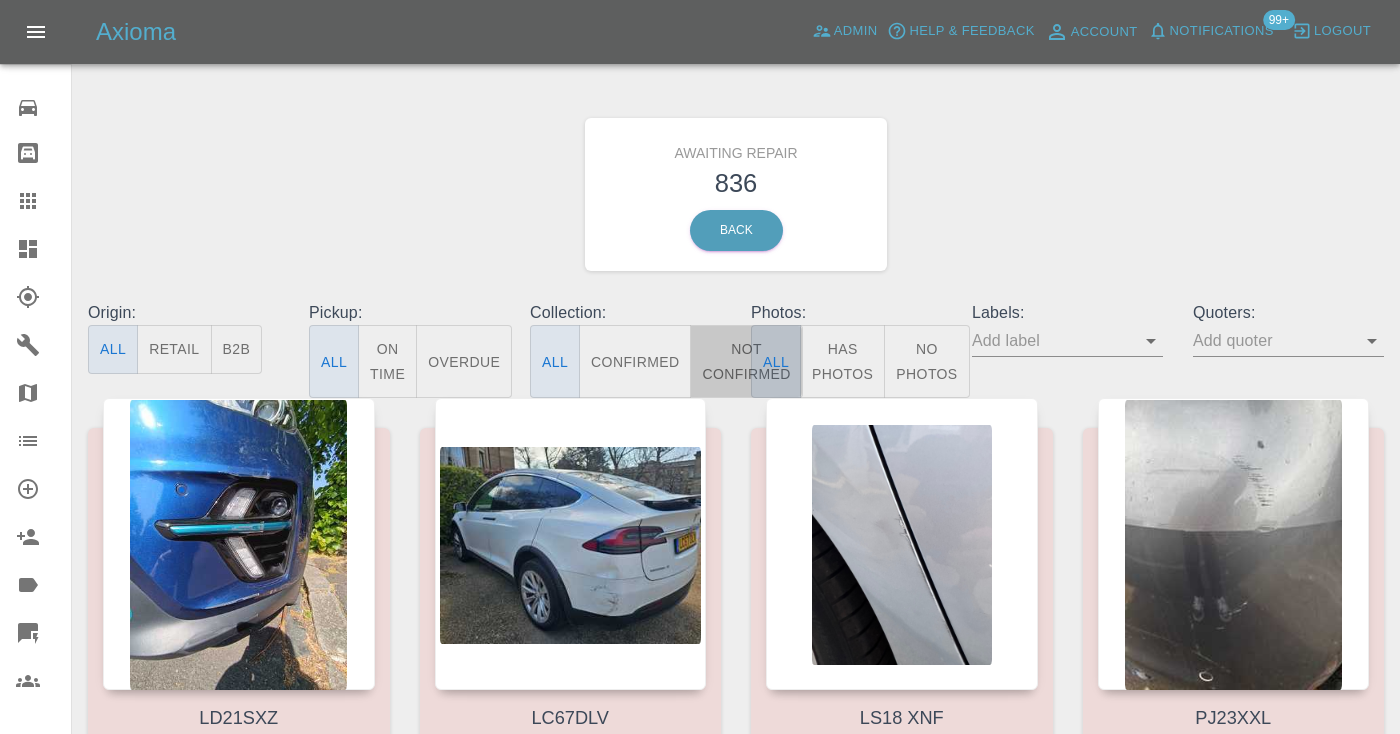 click on "Not Confirmed" at bounding box center [746, 361] 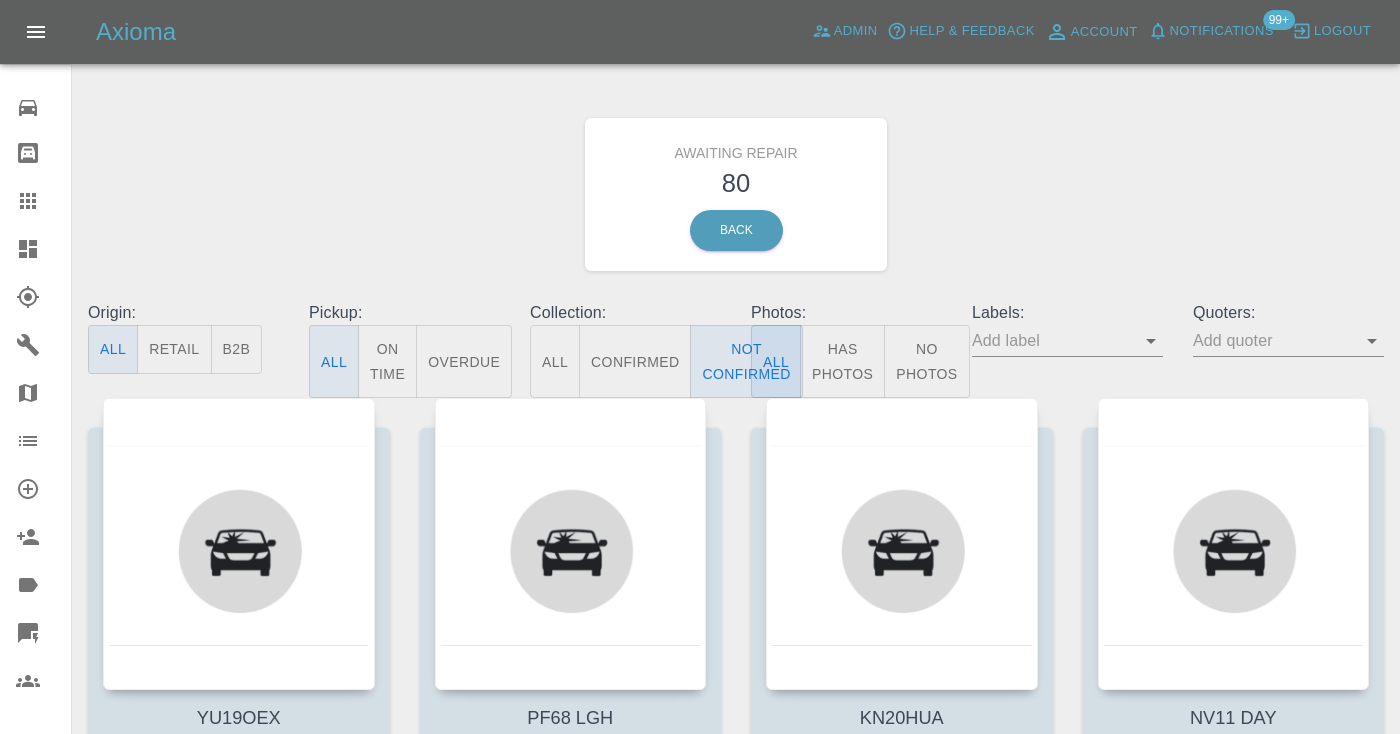 click on "Awaiting Repair 80 Back" at bounding box center [736, 194] 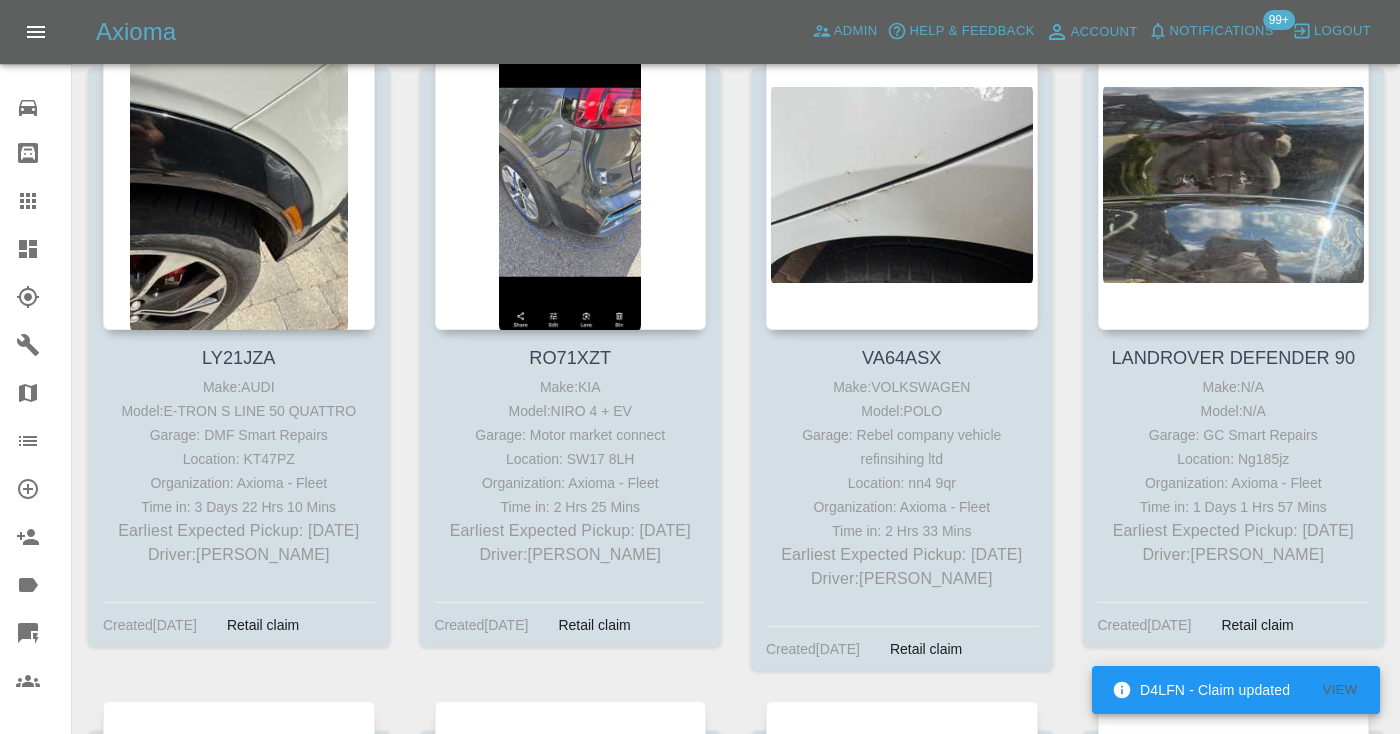 scroll, scrollTop: 6313, scrollLeft: 0, axis: vertical 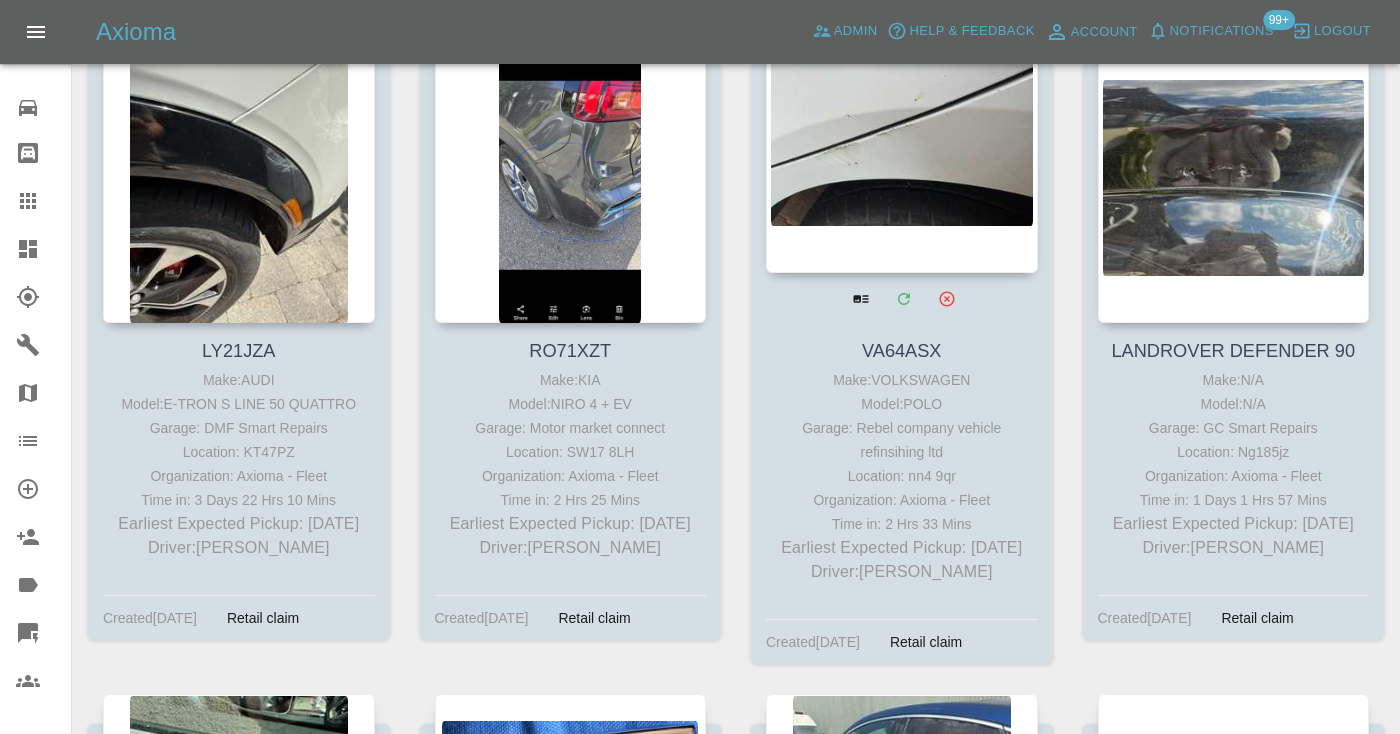 click at bounding box center (902, 127) 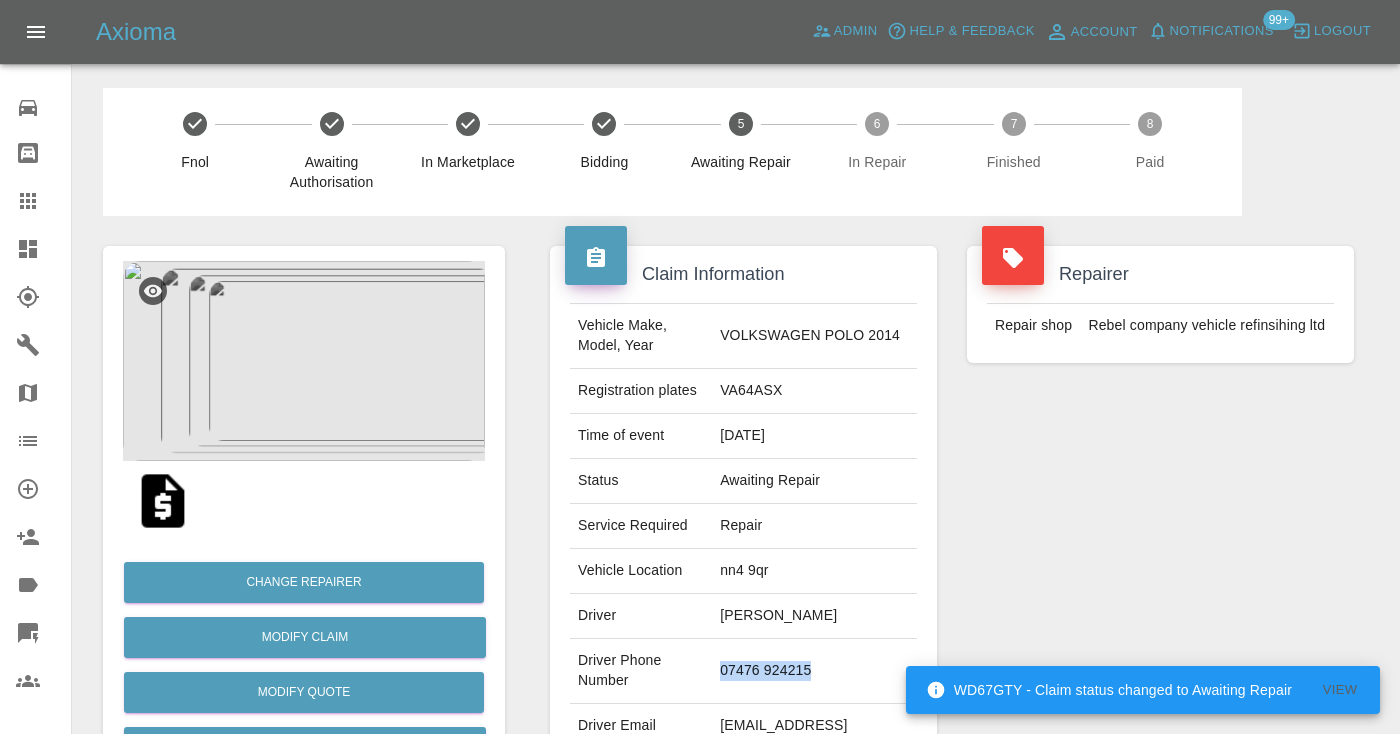 drag, startPoint x: 819, startPoint y: 691, endPoint x: 714, endPoint y: 692, distance: 105.00476 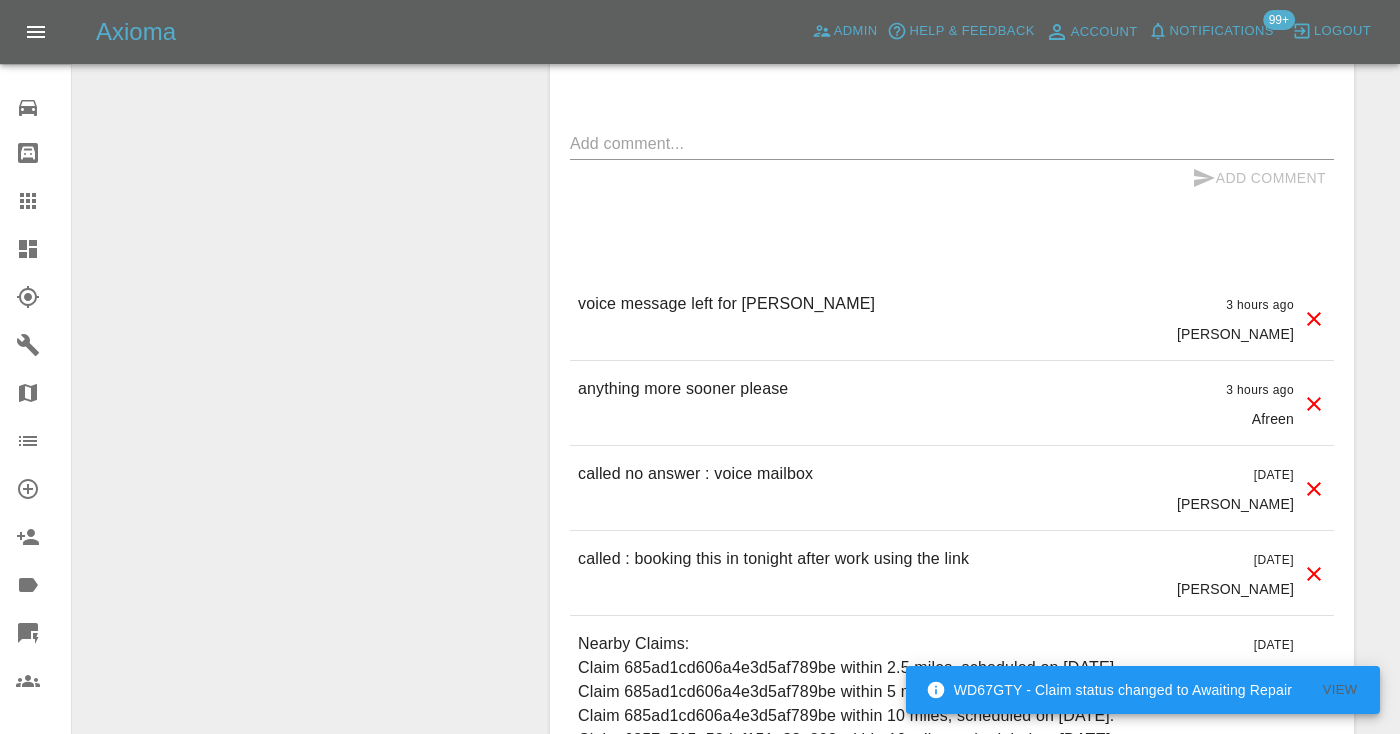 scroll, scrollTop: 1878, scrollLeft: 0, axis: vertical 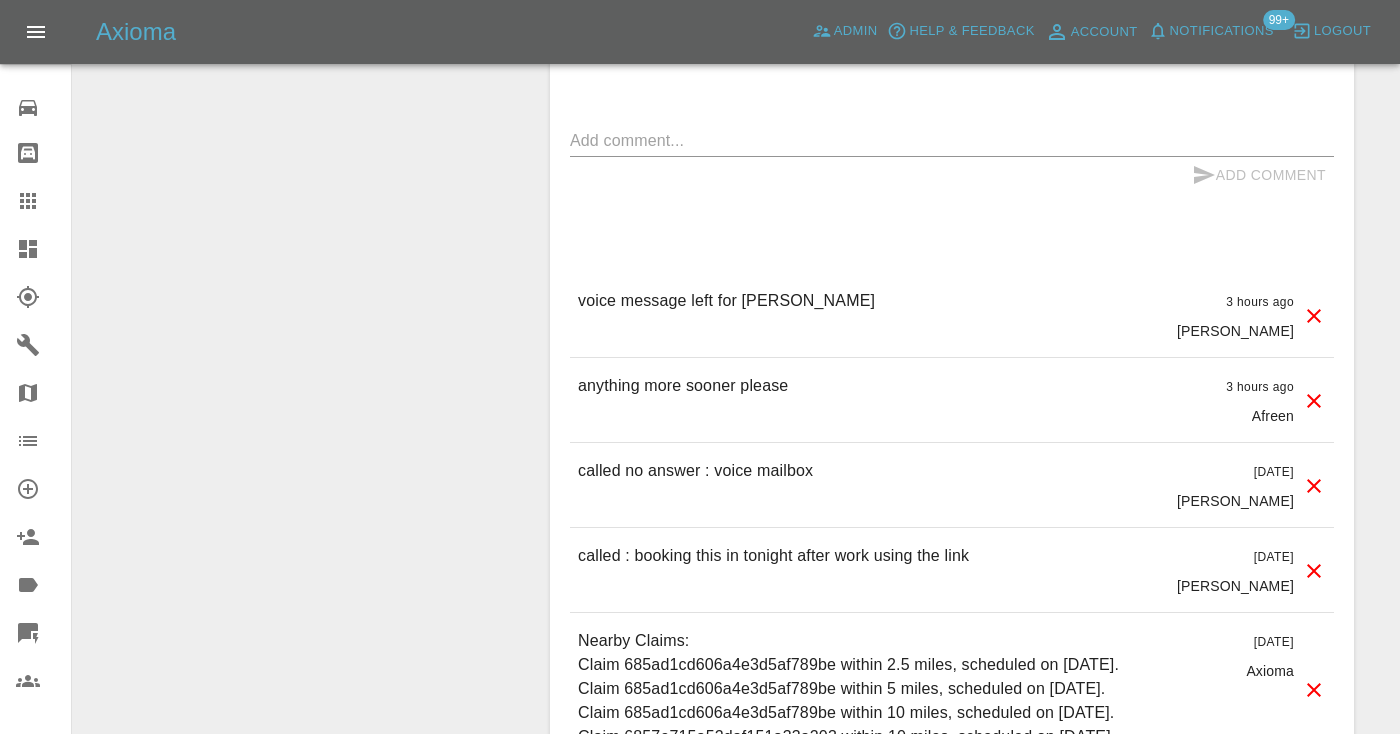 click on "x" at bounding box center [952, 141] 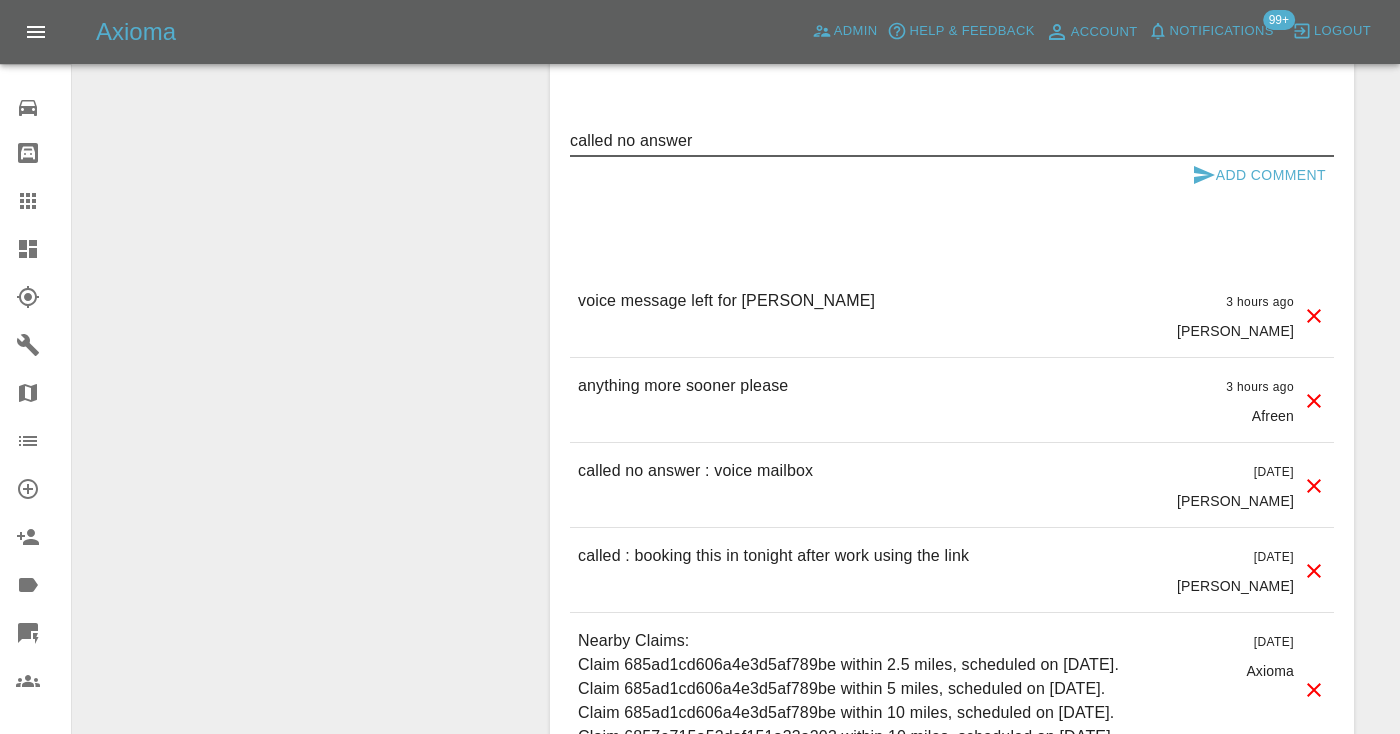 type on "called no answer" 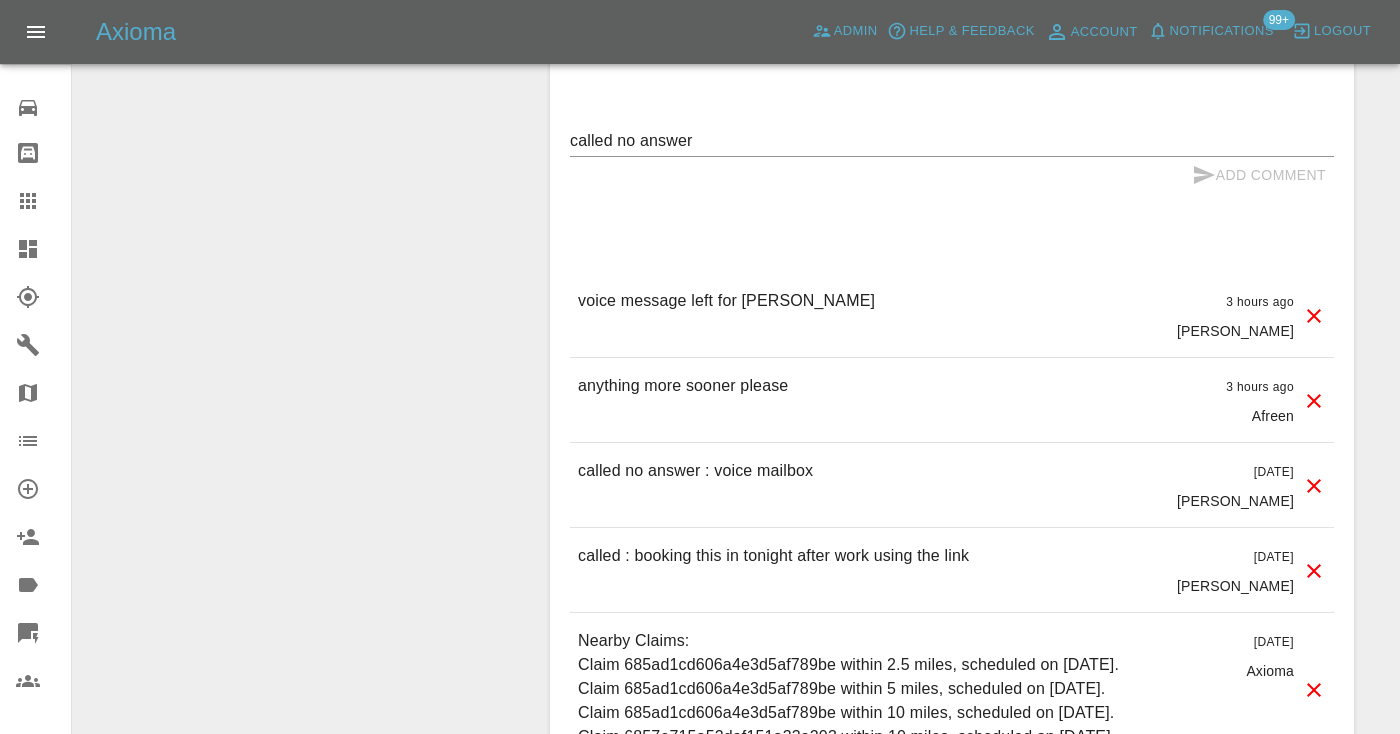 type 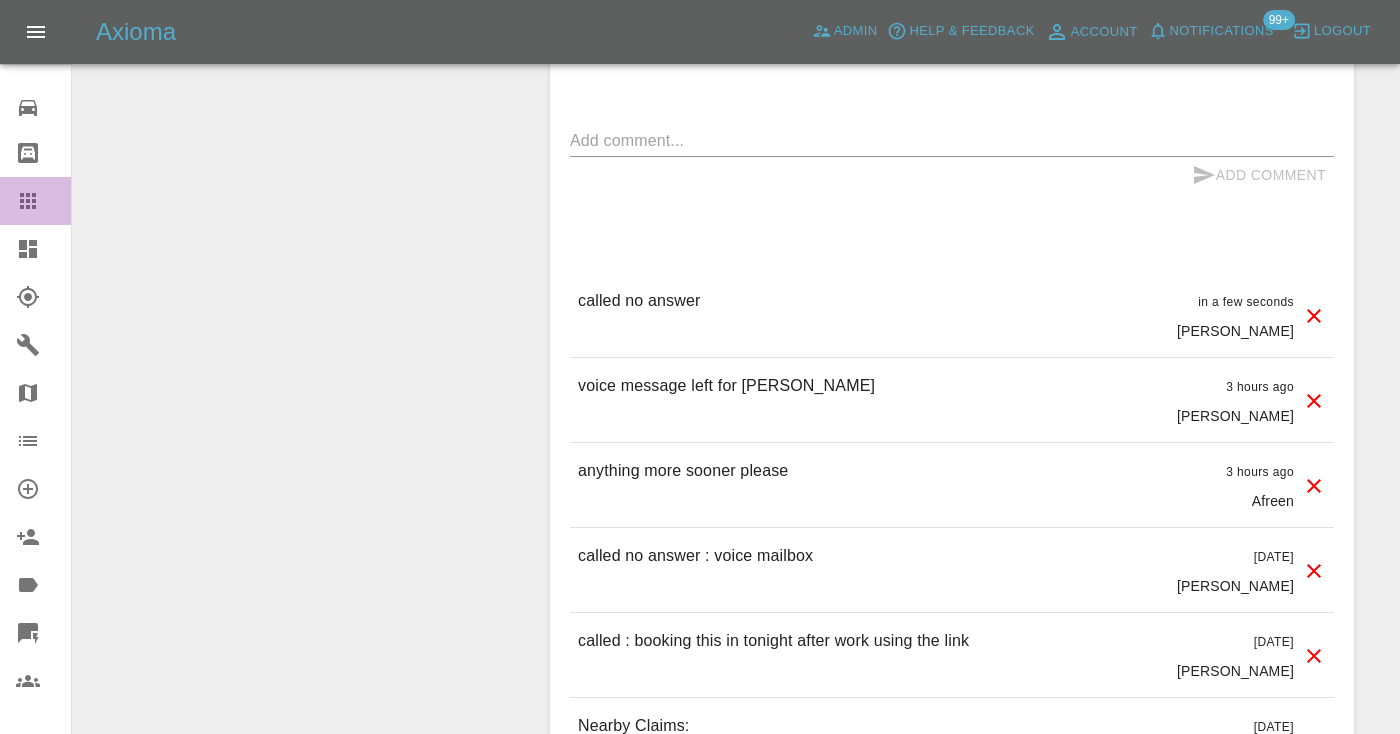 click 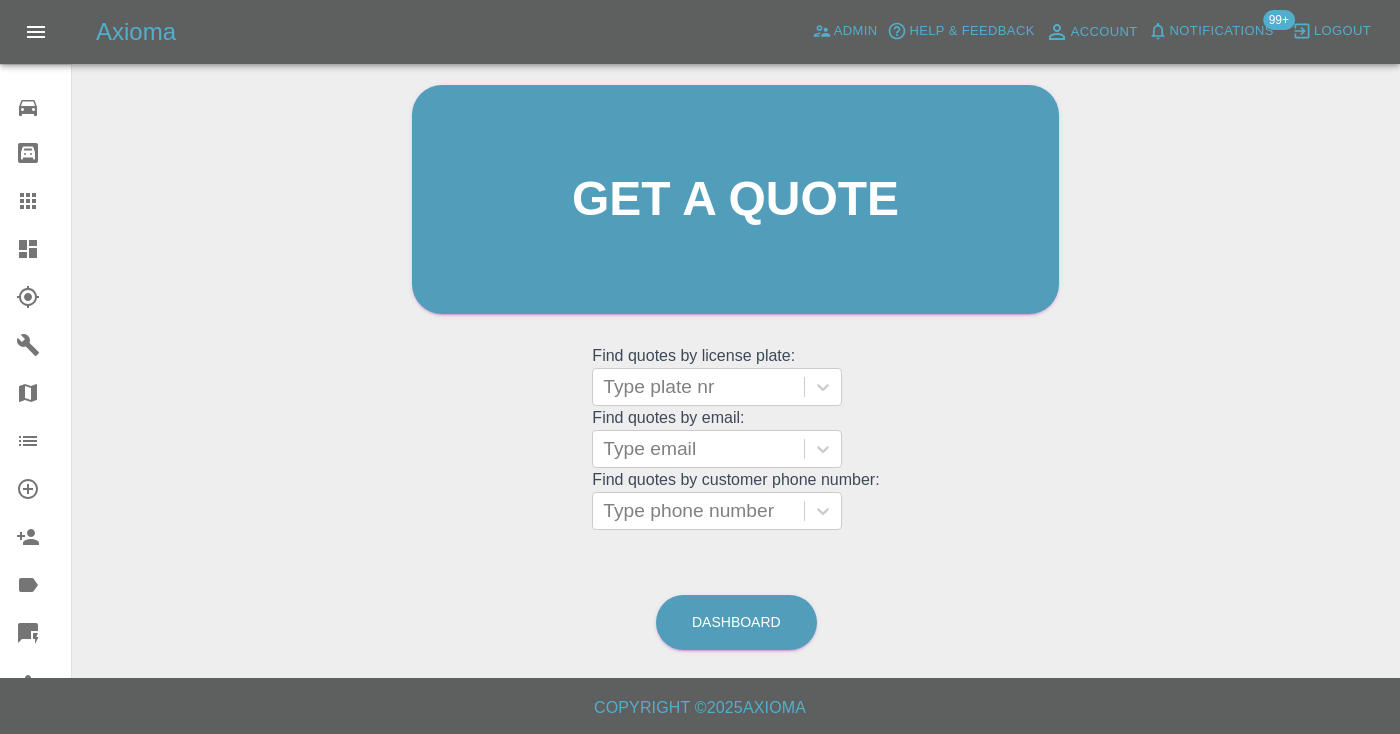 scroll, scrollTop: 135, scrollLeft: 0, axis: vertical 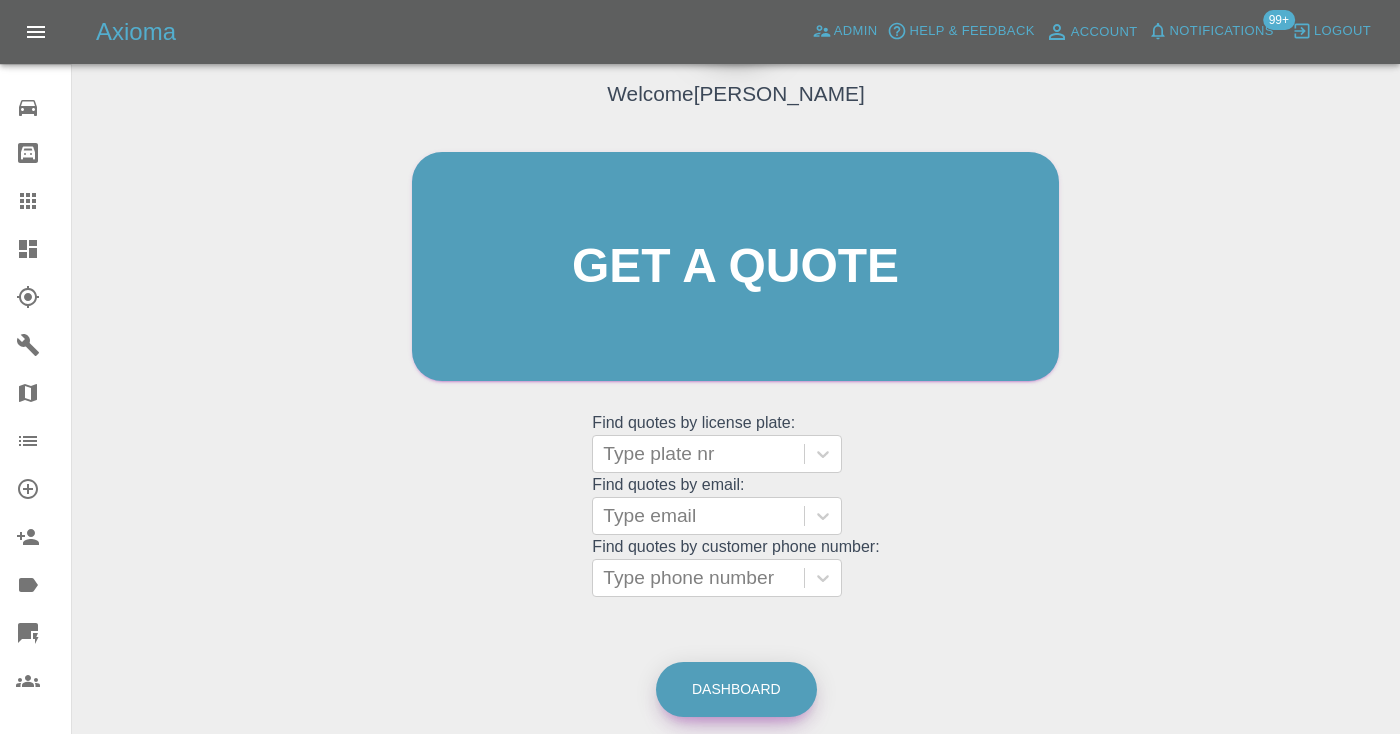 click on "Dashboard" at bounding box center [736, 689] 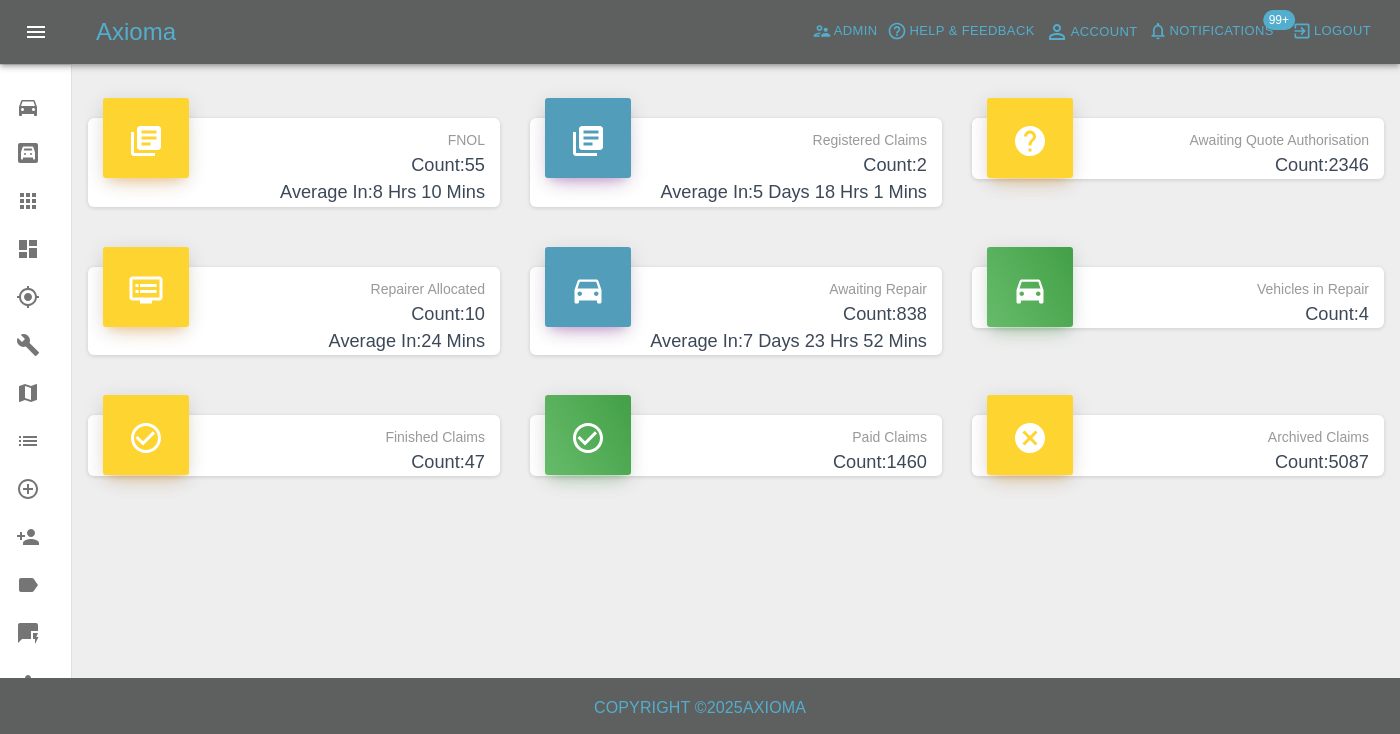 click on "Count:  838" at bounding box center [736, 314] 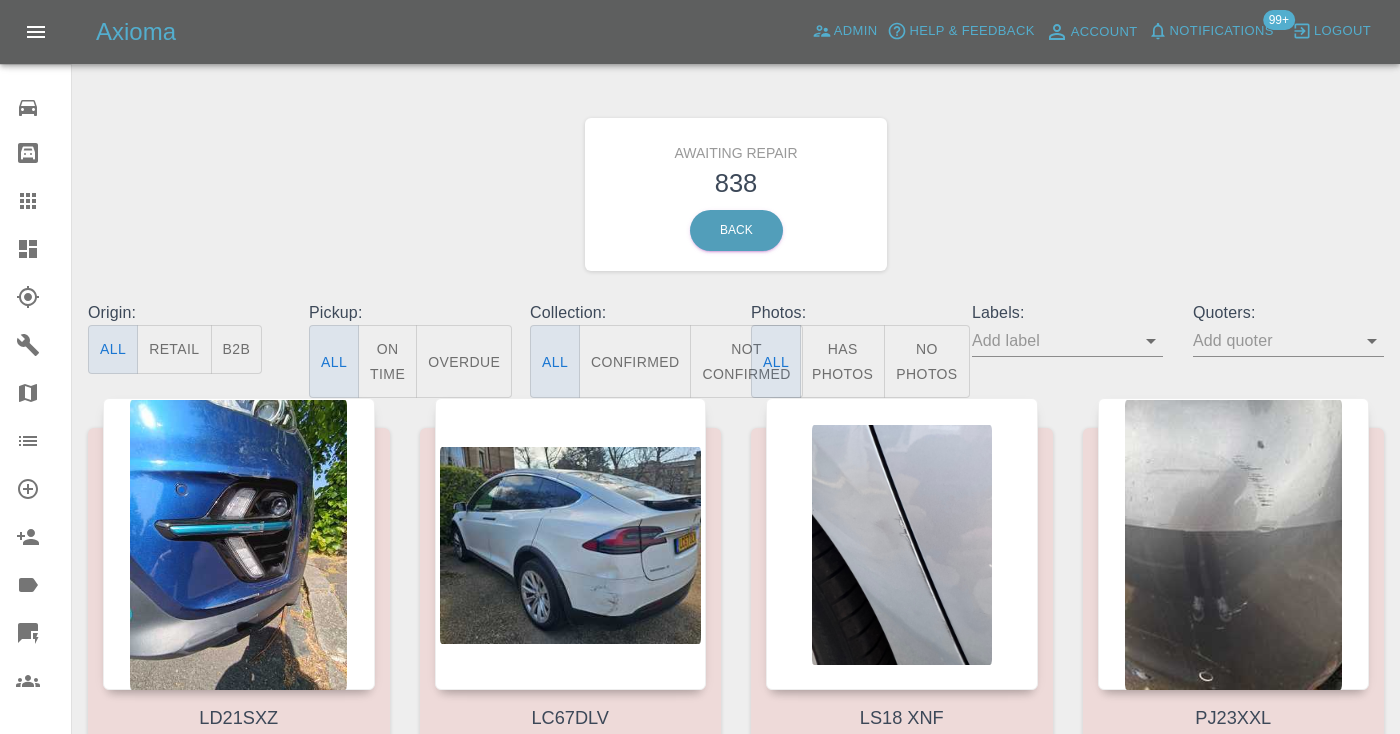 click on "Not Confirmed" at bounding box center [746, 361] 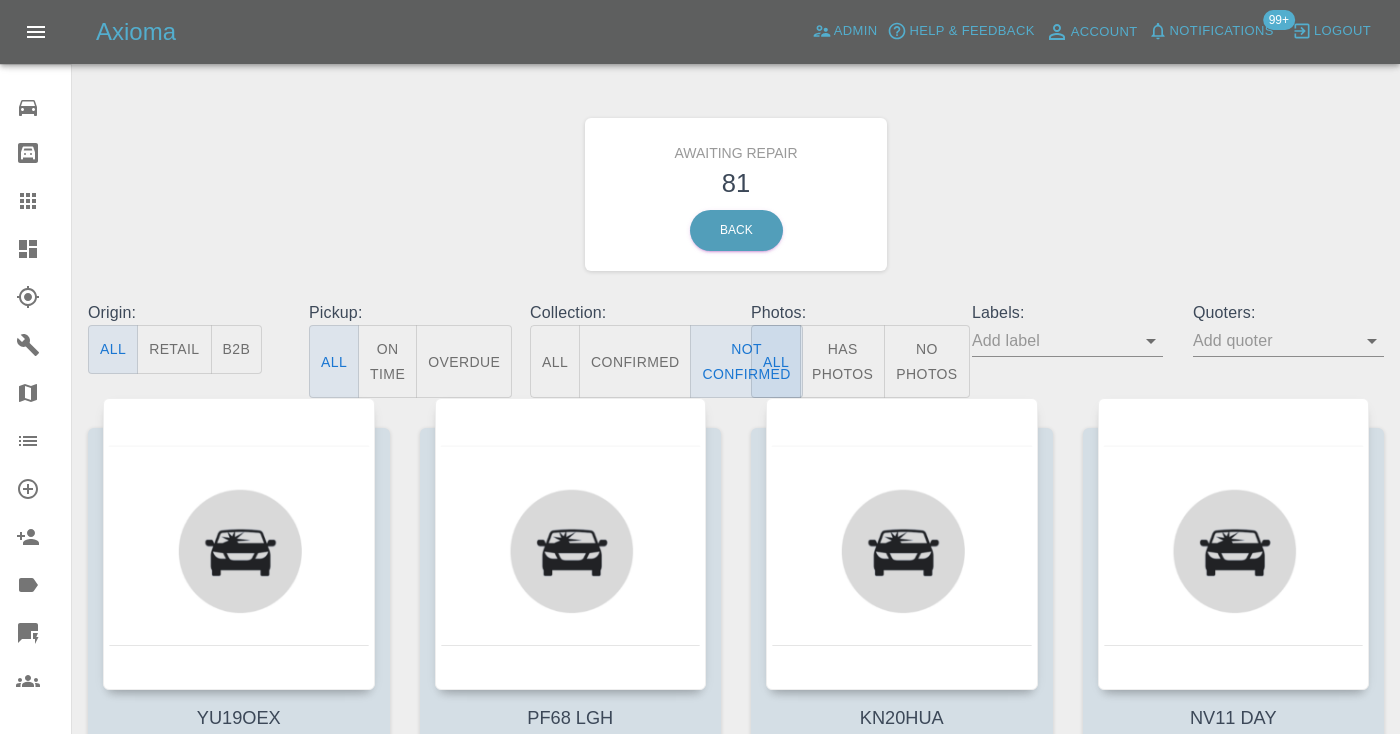 click on "Awaiting Repair 81 Back" at bounding box center [736, 194] 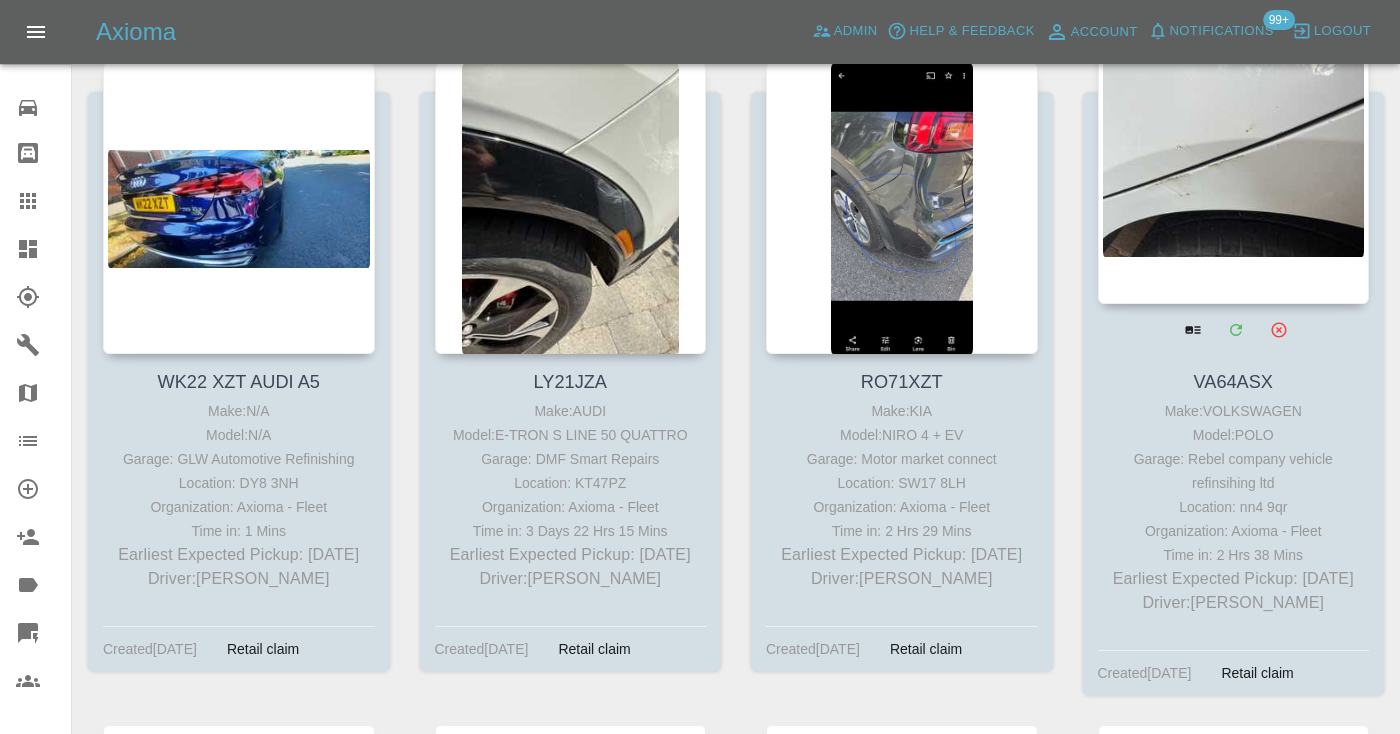 scroll, scrollTop: 6287, scrollLeft: 0, axis: vertical 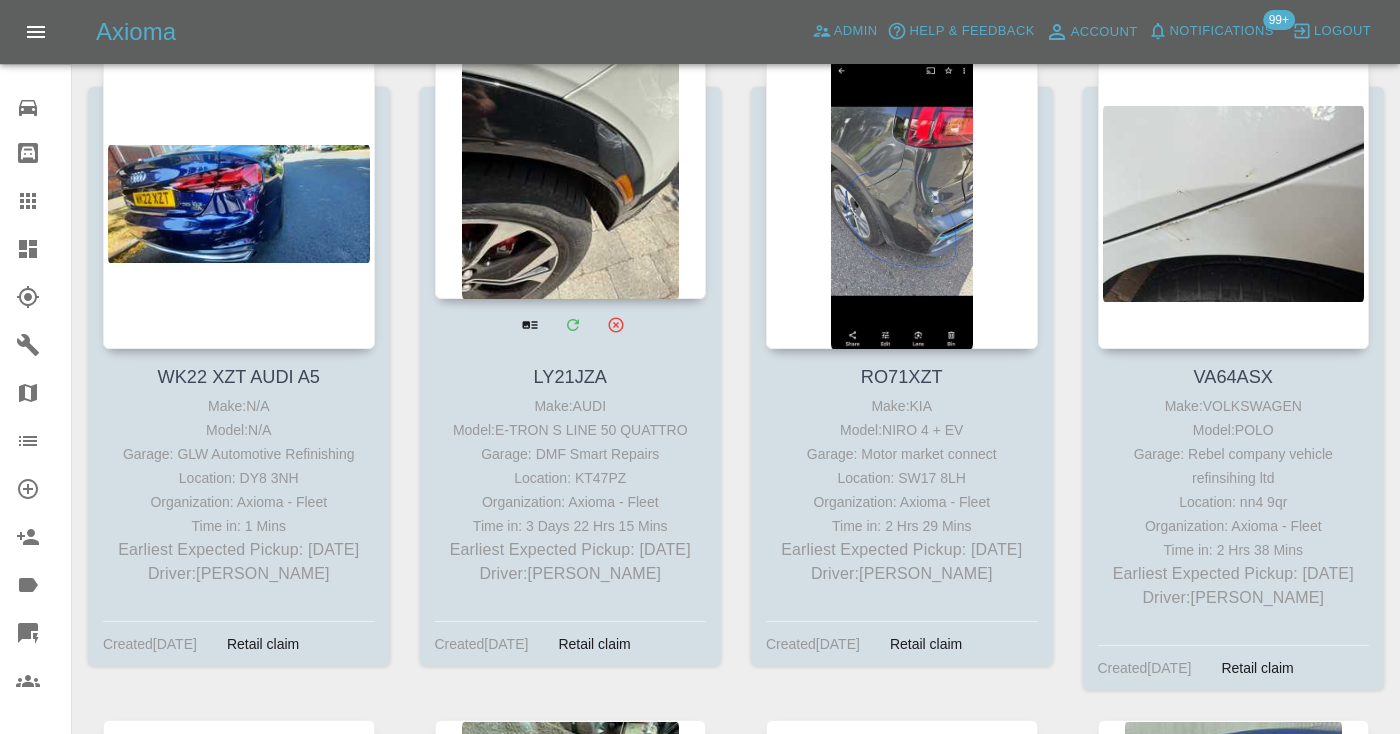 click at bounding box center [571, 153] 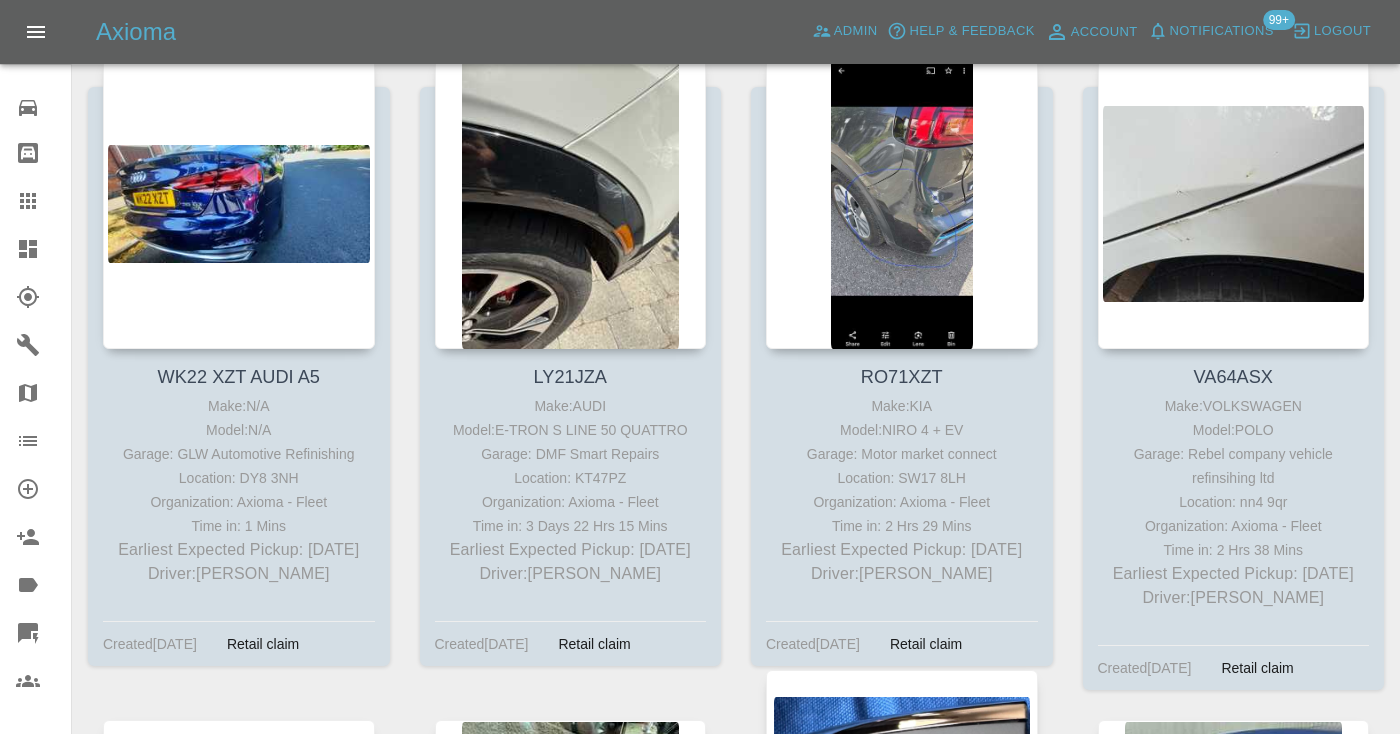 scroll, scrollTop: 0, scrollLeft: 0, axis: both 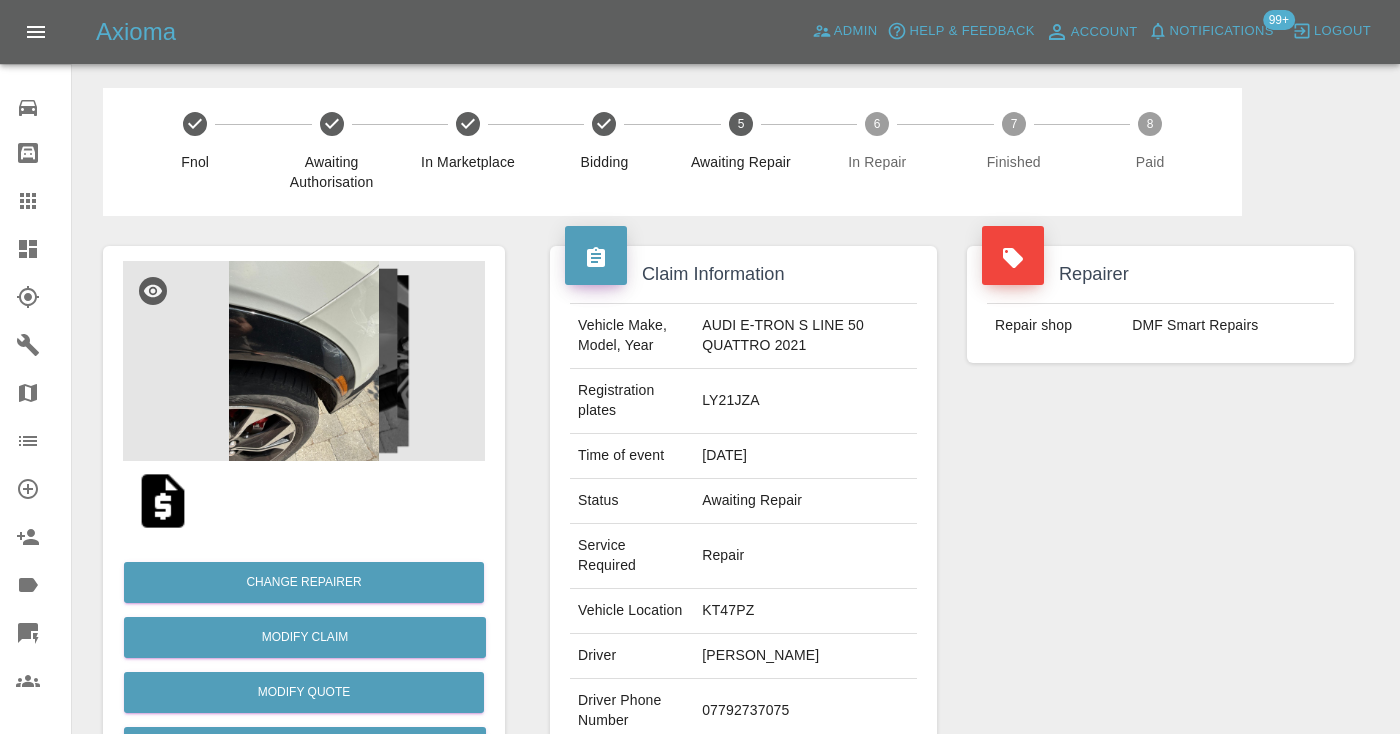 click on "07792737075" at bounding box center (805, 711) 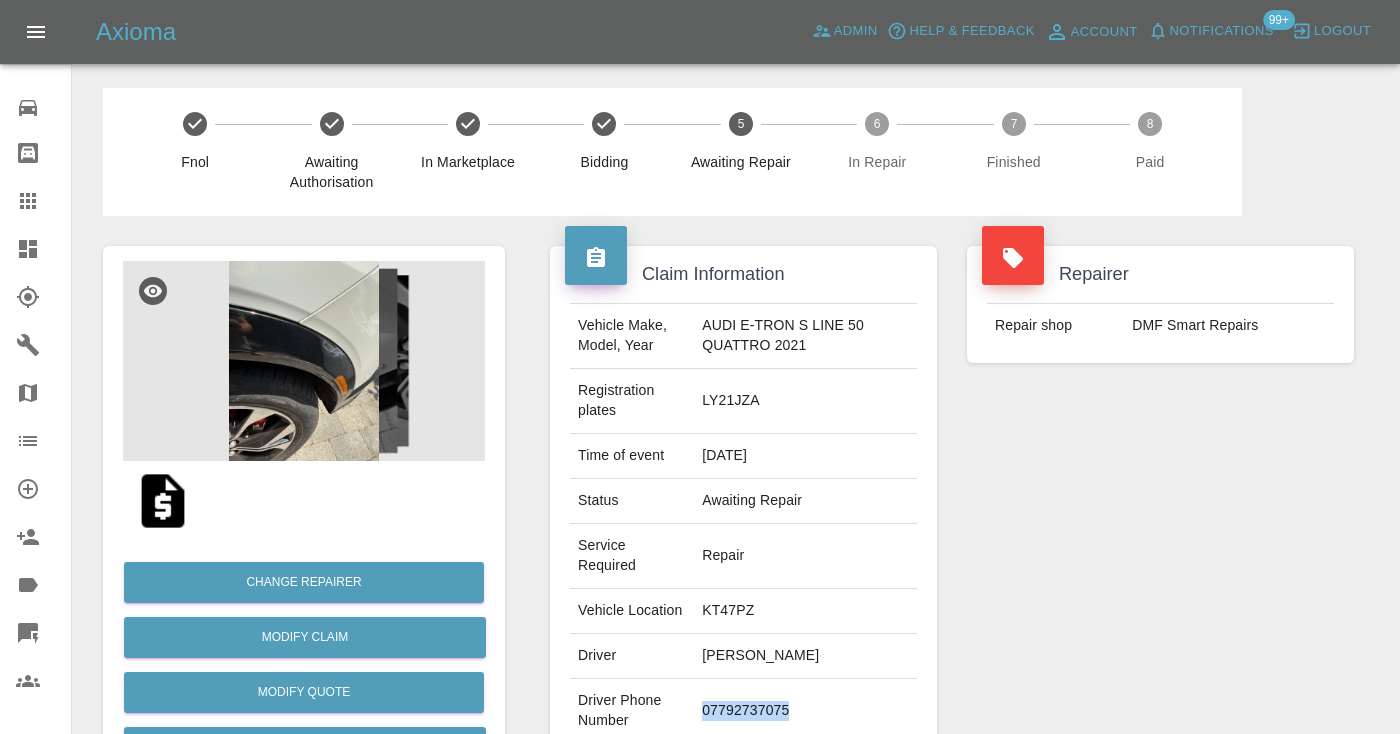 click on "07792737075" at bounding box center [805, 711] 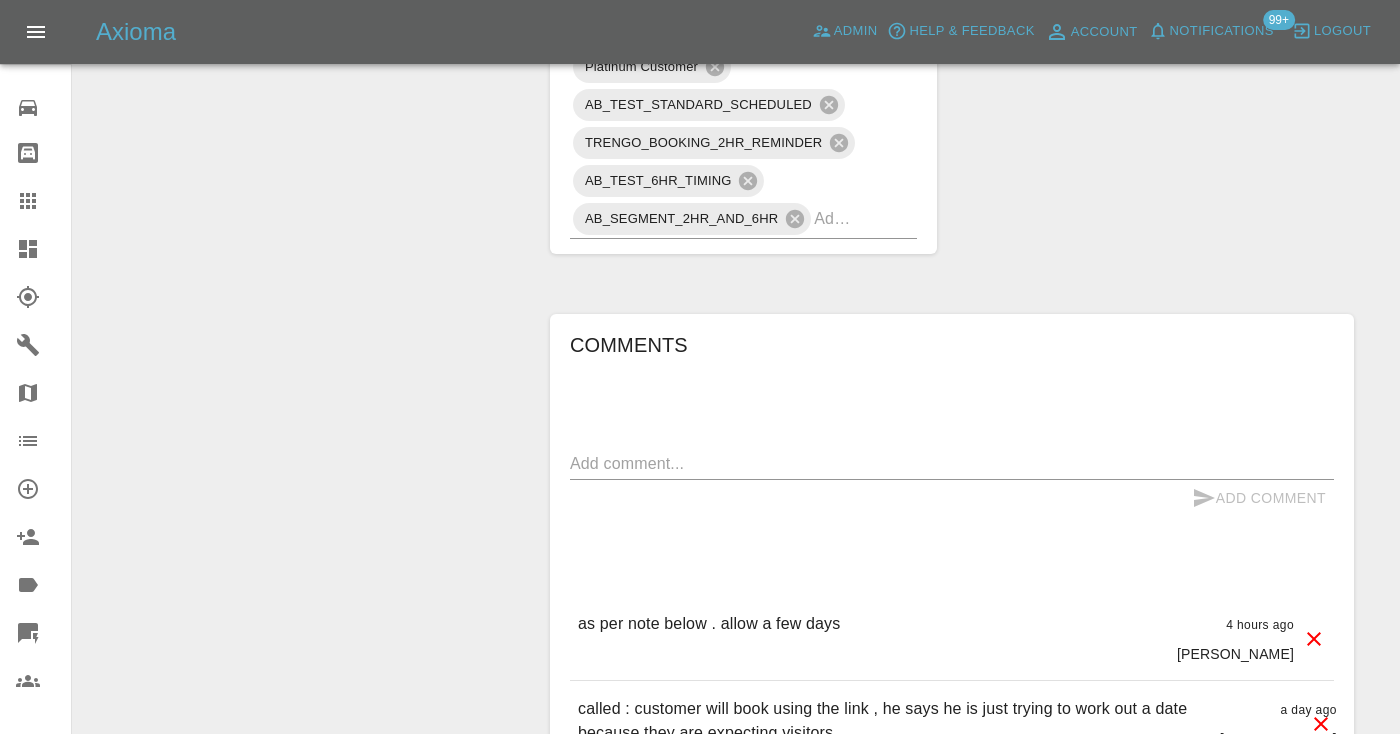 scroll, scrollTop: 1581, scrollLeft: 0, axis: vertical 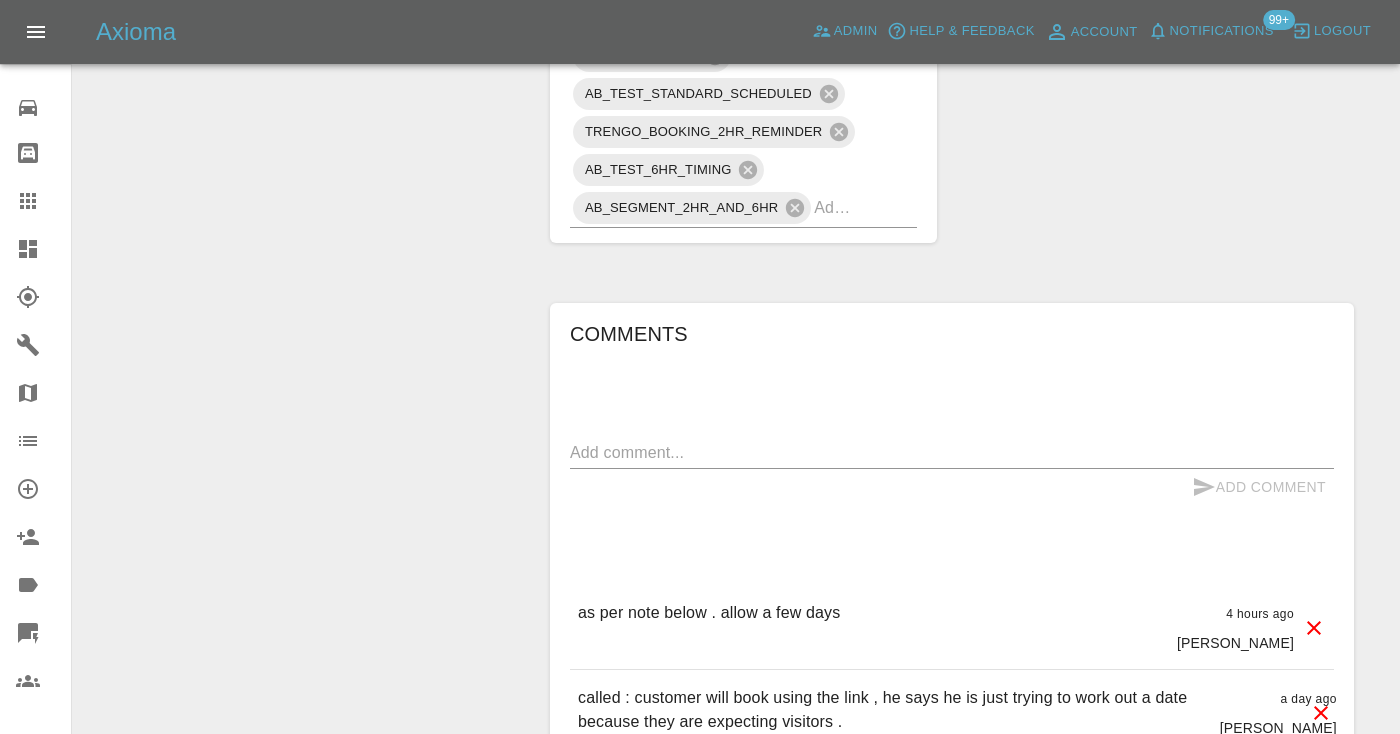 click at bounding box center (952, 452) 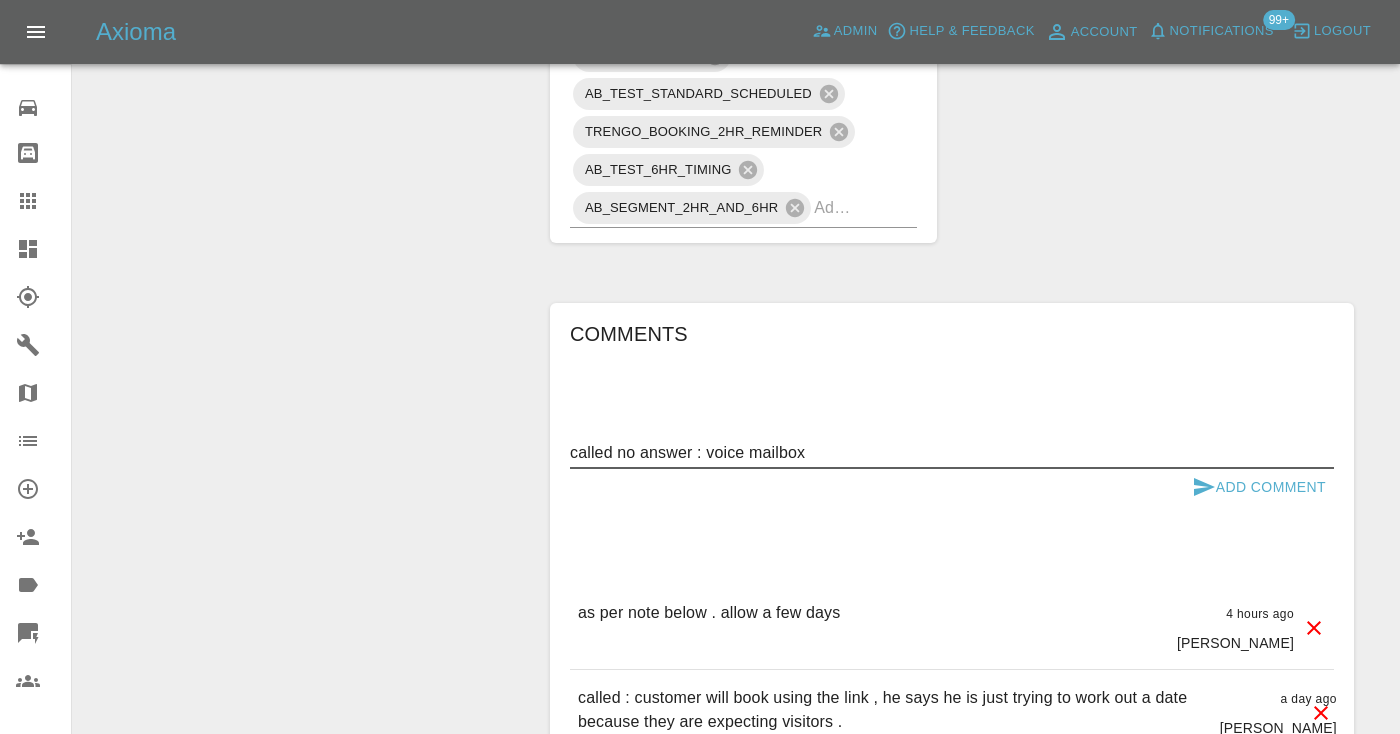 type on "called no answer : voice mailbox" 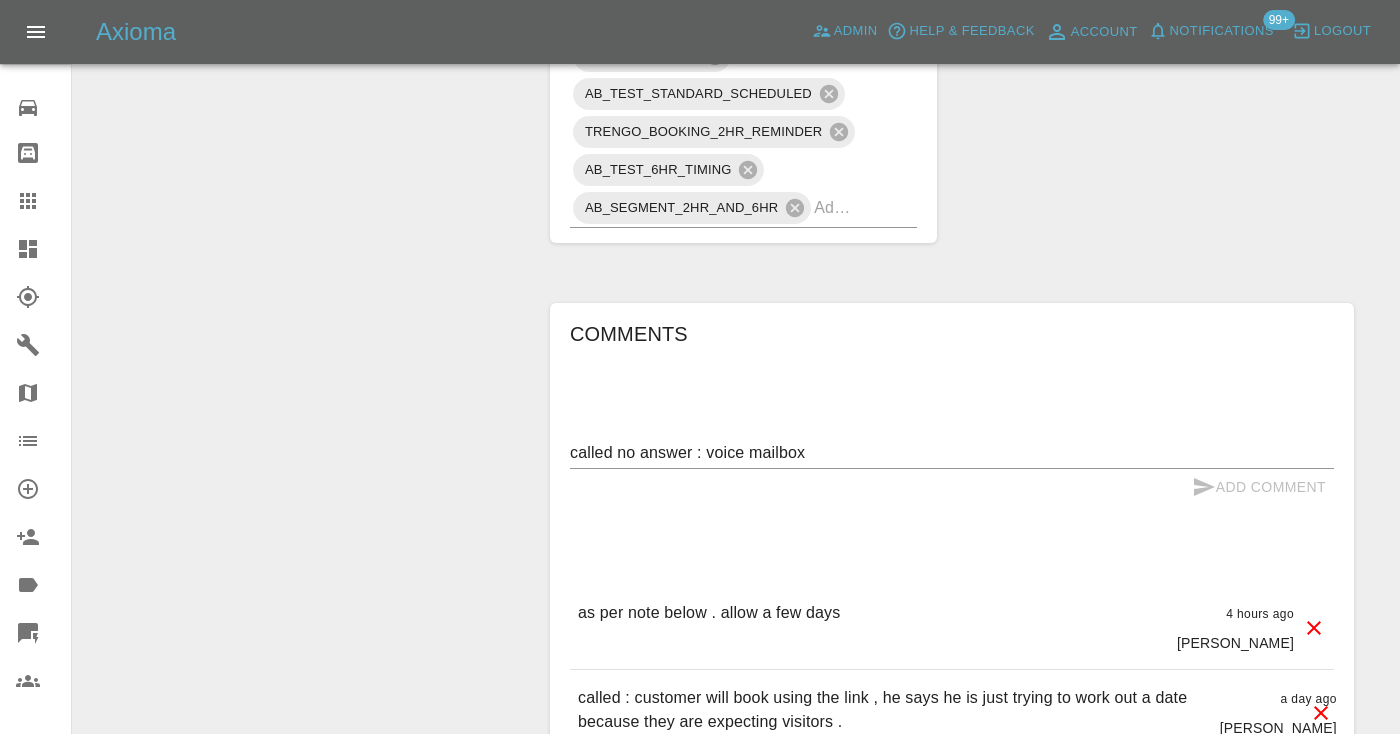 type 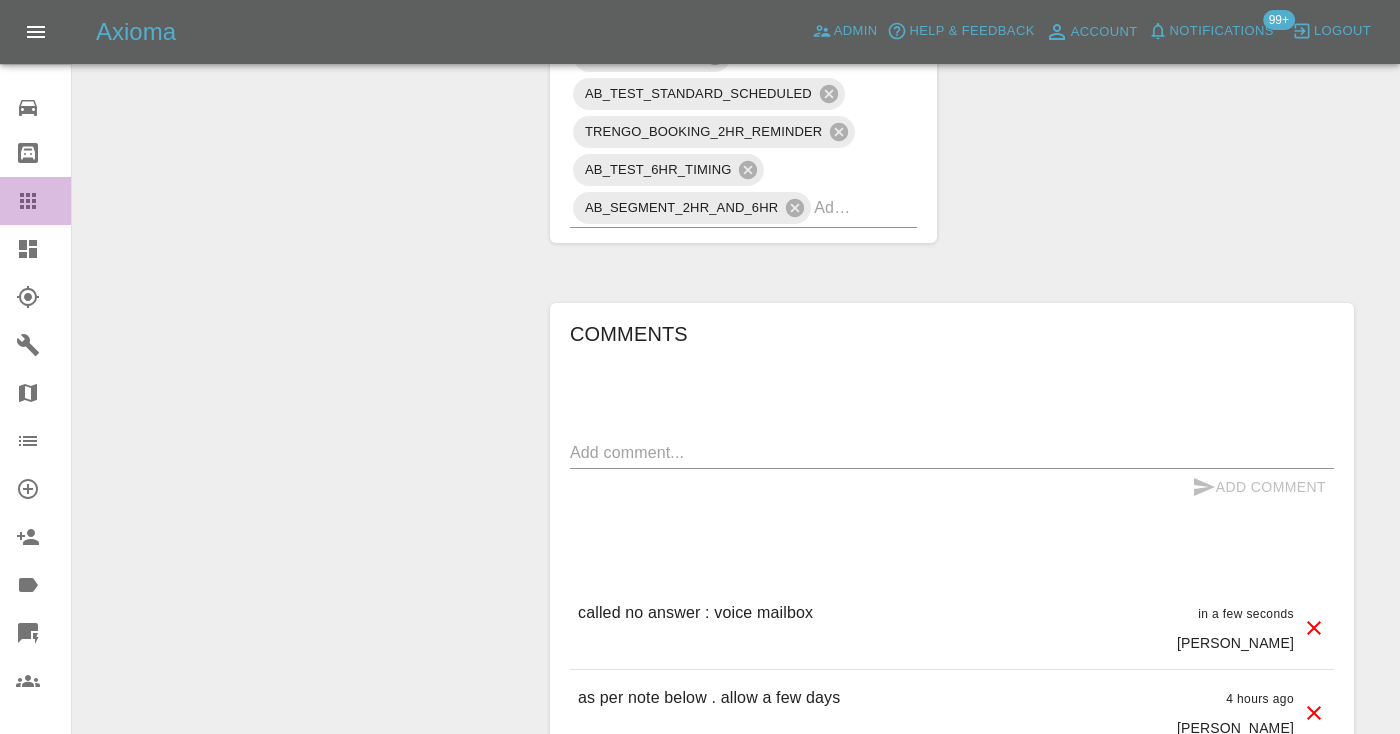 click 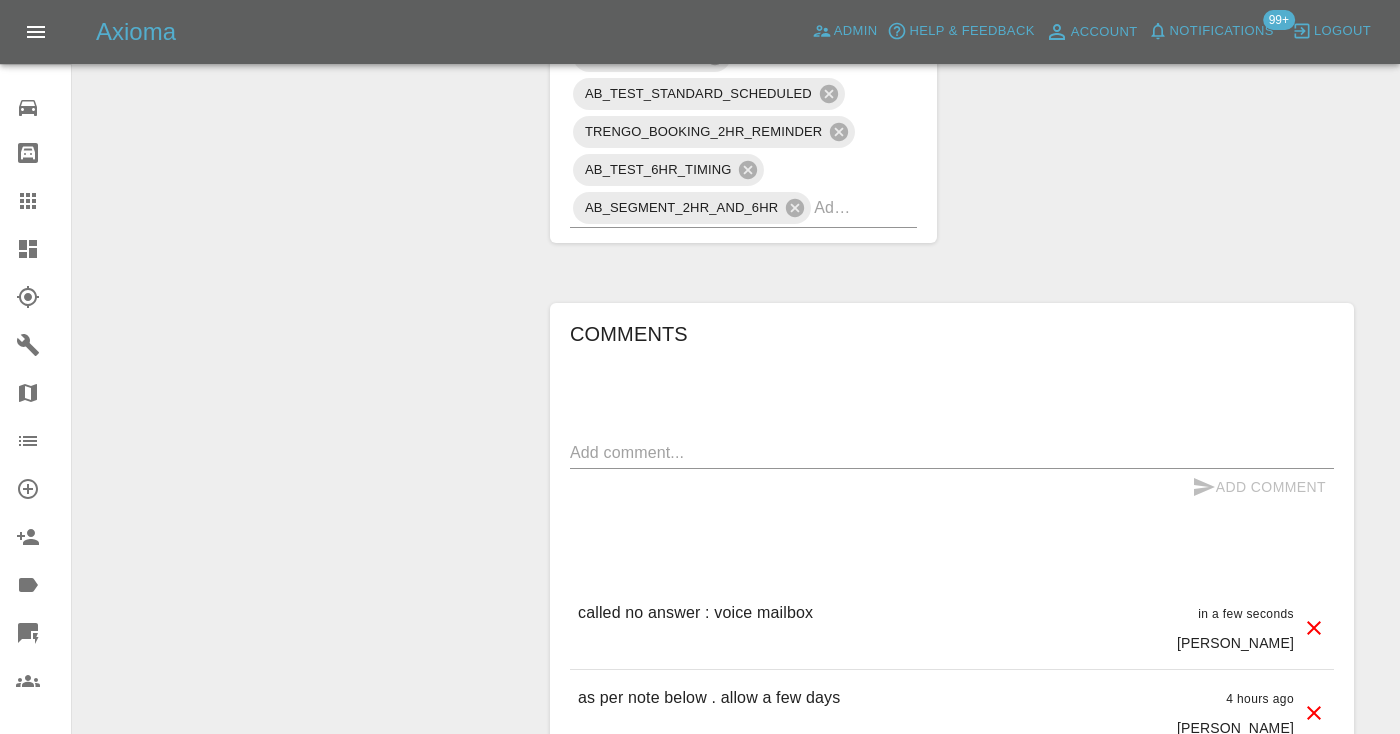 scroll, scrollTop: 151, scrollLeft: 0, axis: vertical 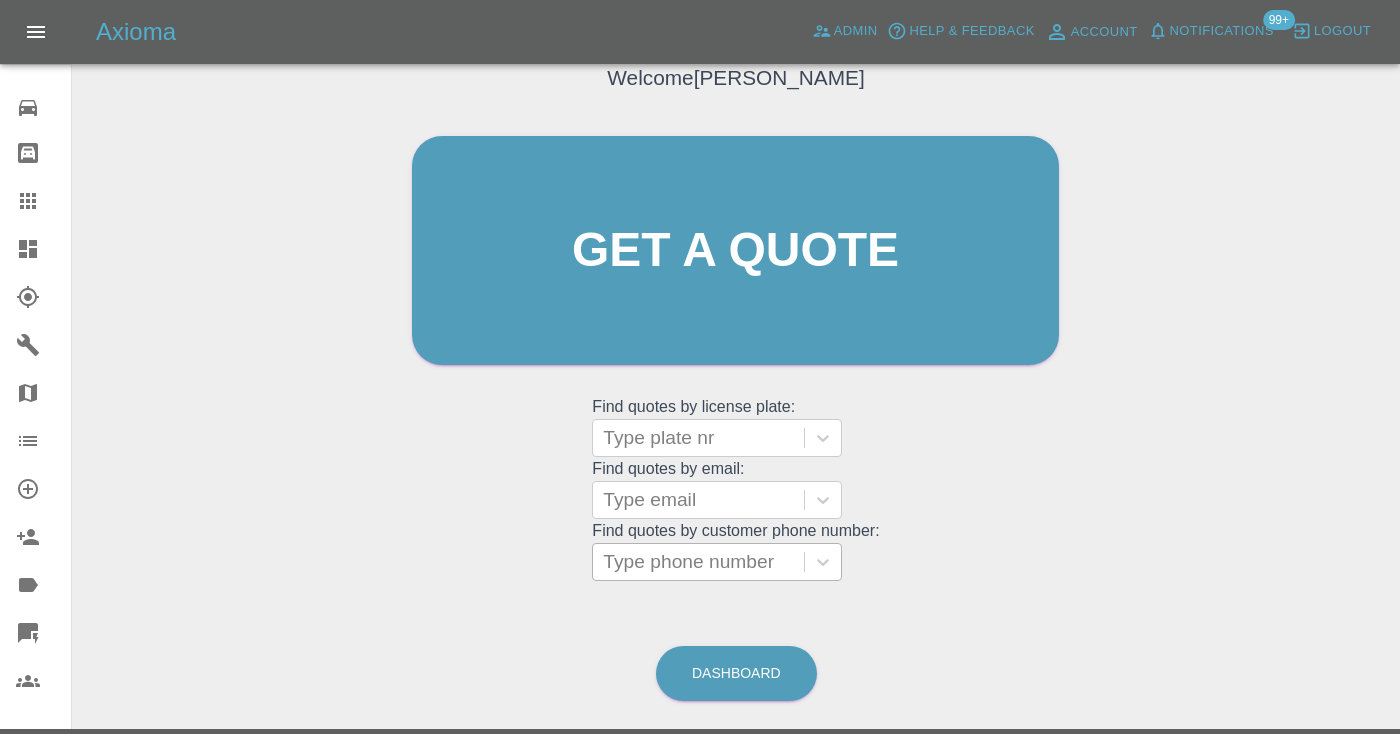 click on "Type phone number" at bounding box center (698, 562) 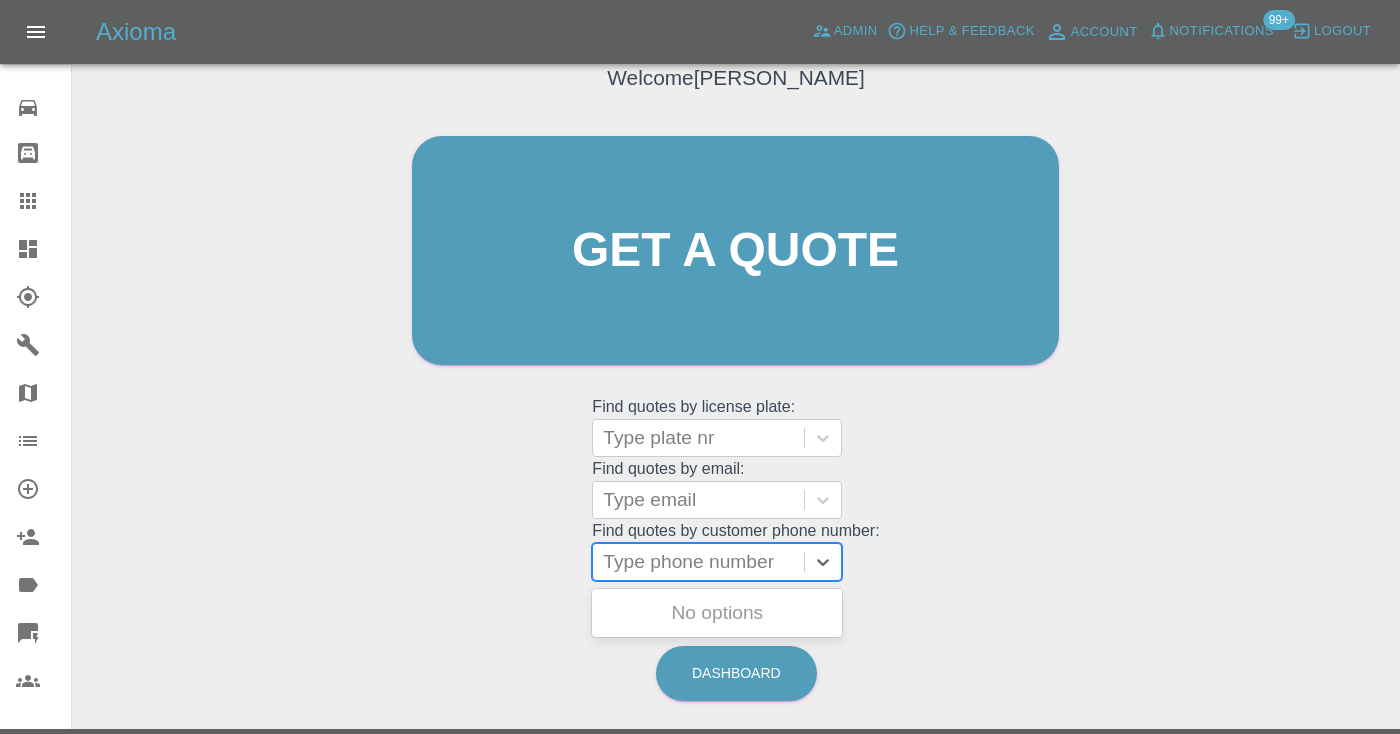 paste on "07734600148" 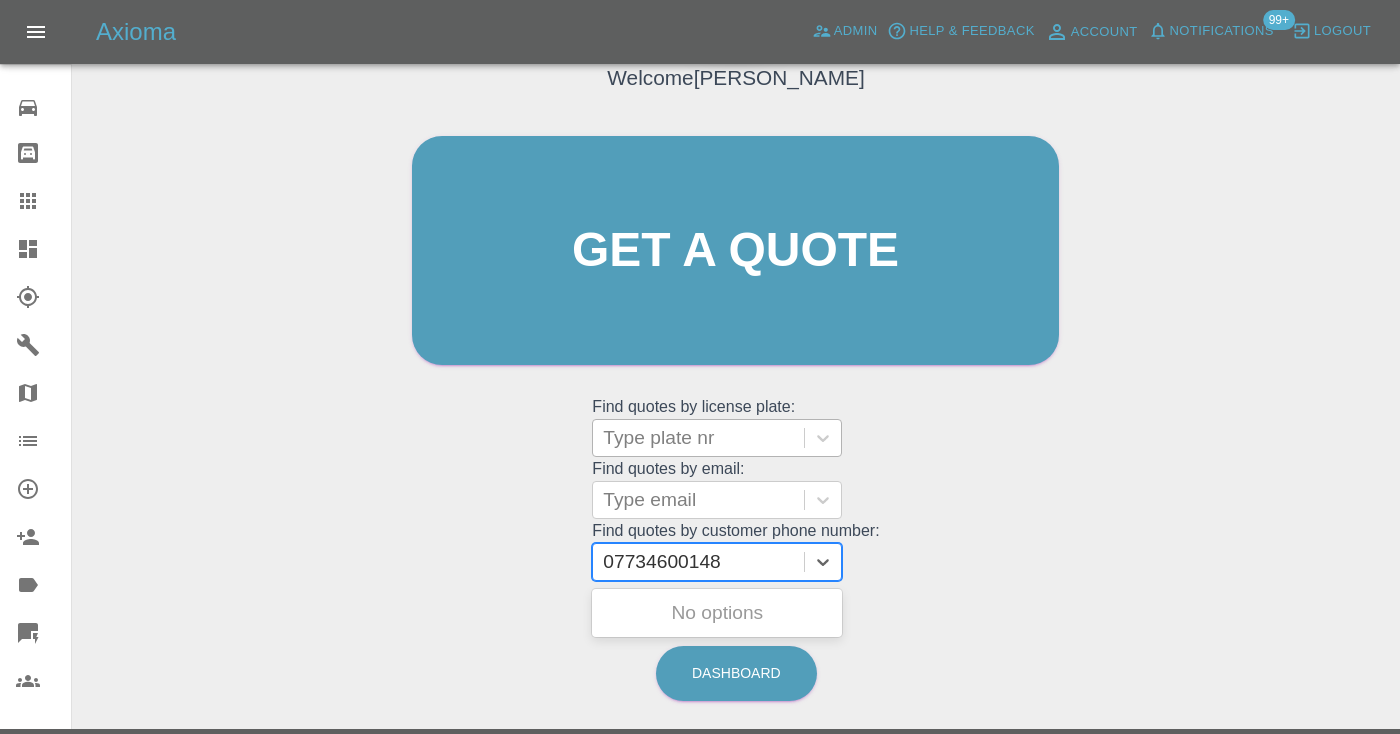 type on "07734600148" 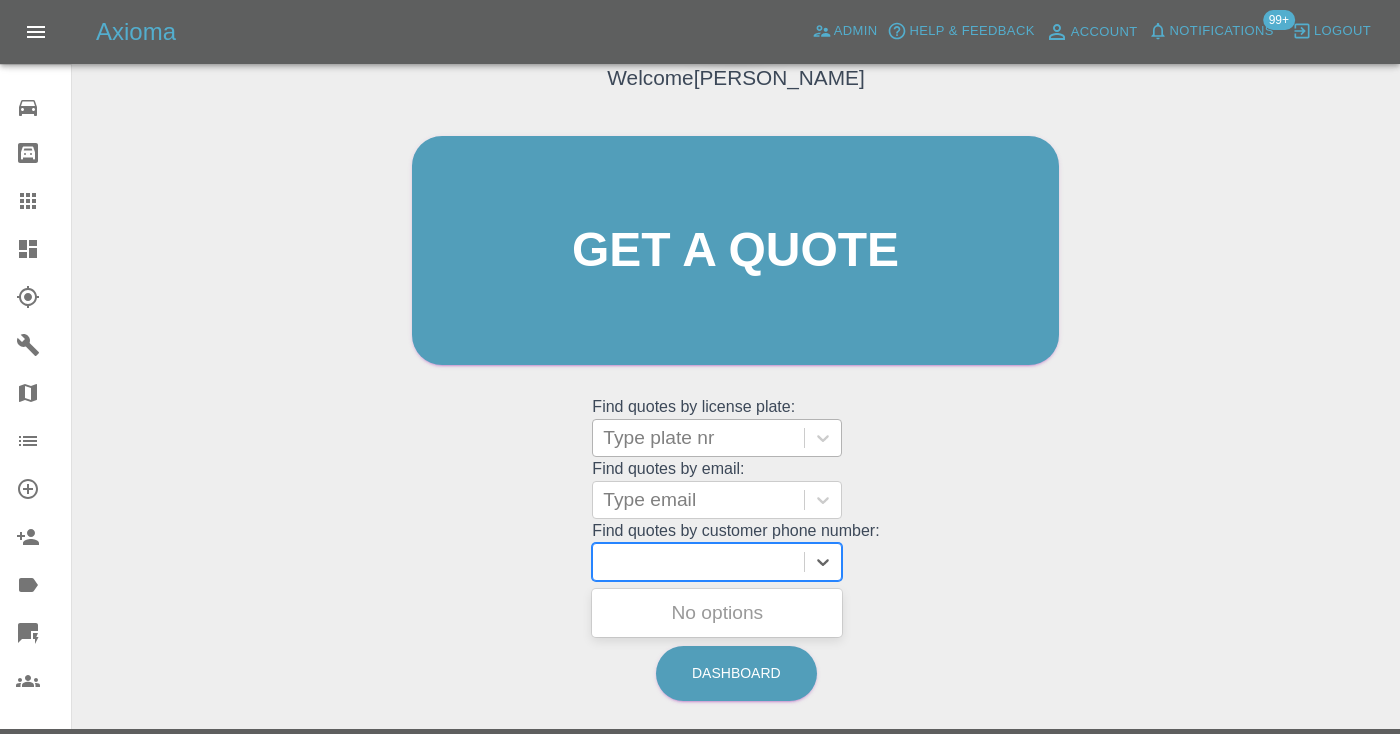 click at bounding box center [698, 438] 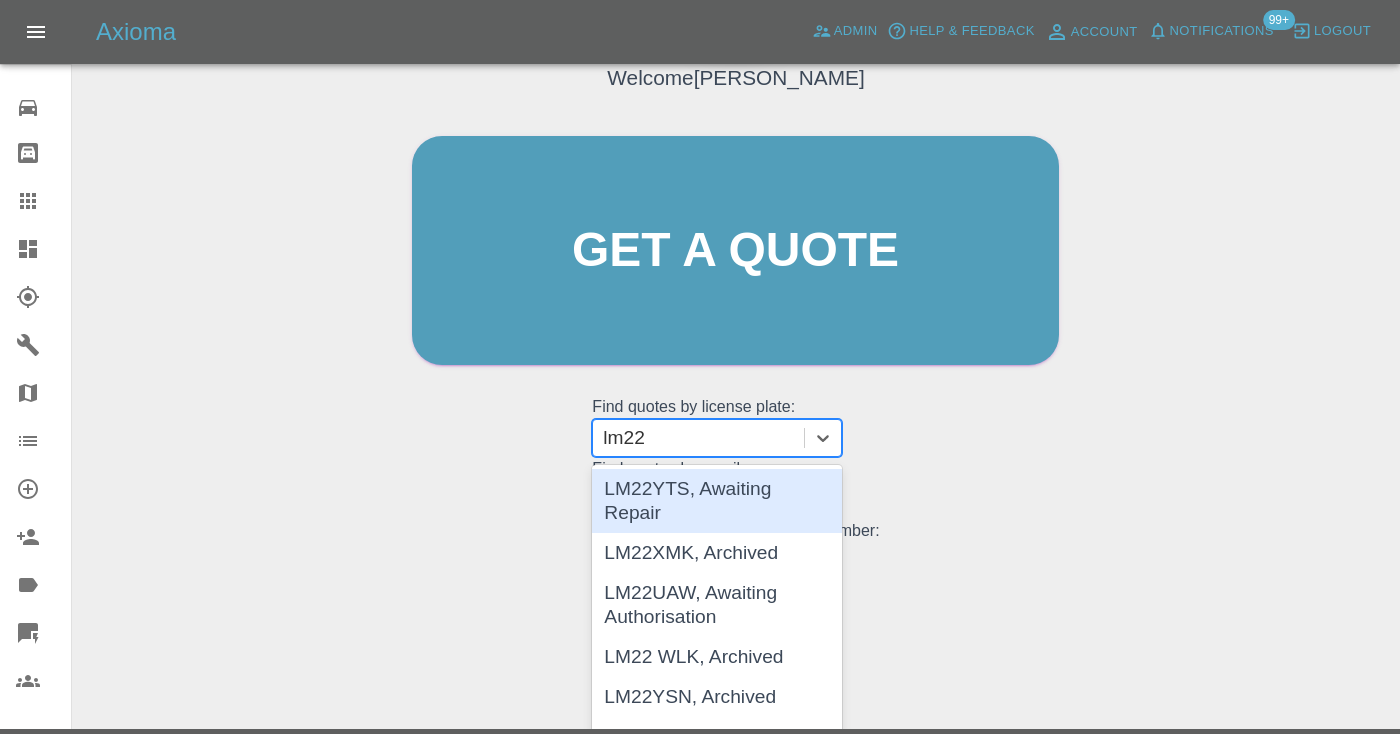 type on "lm22" 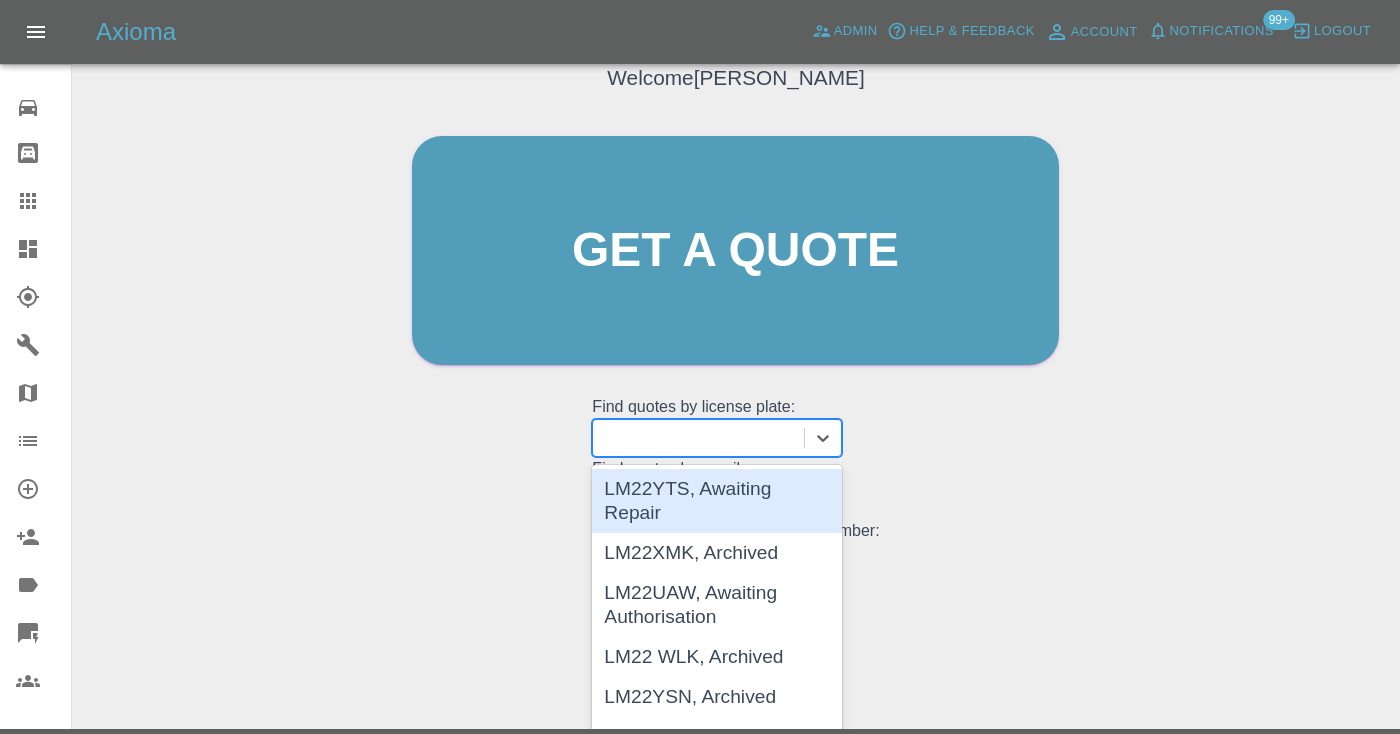 click on "Welcome  Castro Get a quote Get a quote Find quotes by license plate: LM22YTS, Awaiting Repair, 1 of 16. 16 results available for search term lm22. Use Up and Down to choose options, press Enter to select the currently focused option, press Escape to exit the menu, press Tab to select the option and exit the menu. LM22YTS, Awaiting Repair LM22XMK, Archived LM22UAW, Awaiting Authorisation LM22 WLK, Archived LM22YSN, Archived LM22 GWF, Paid LM22 UCB, Completed LM22KKU, Completed LM22NGO, Completed LM22 HVA, Completed LM22GJY, Completed LM22SXS, Completed LM22VVX, Completed LM22UVC, Completed LM22AWW, Completed LM22 PXV, Completed Find quotes by email: Type email Find quotes by customer phone number: Type phone number" at bounding box center [735, 289] 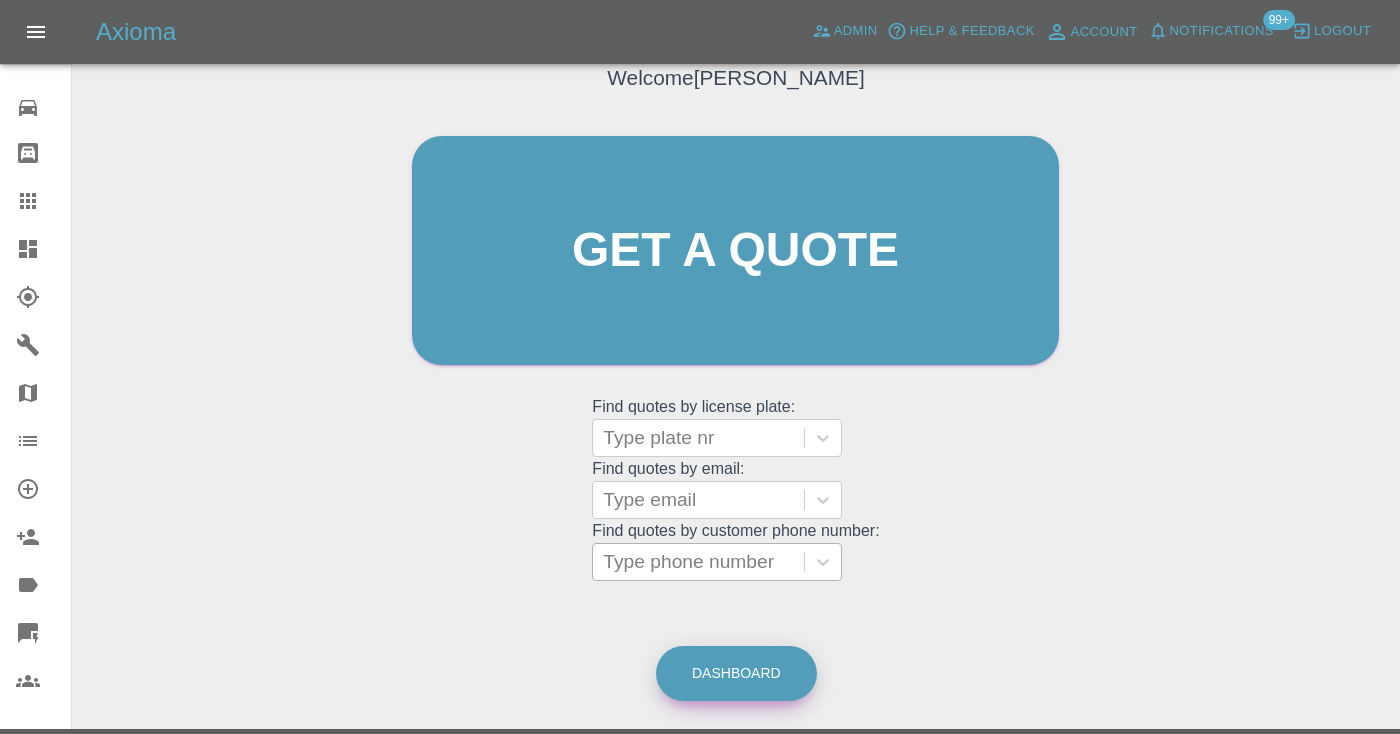 click on "Dashboard" at bounding box center [736, 673] 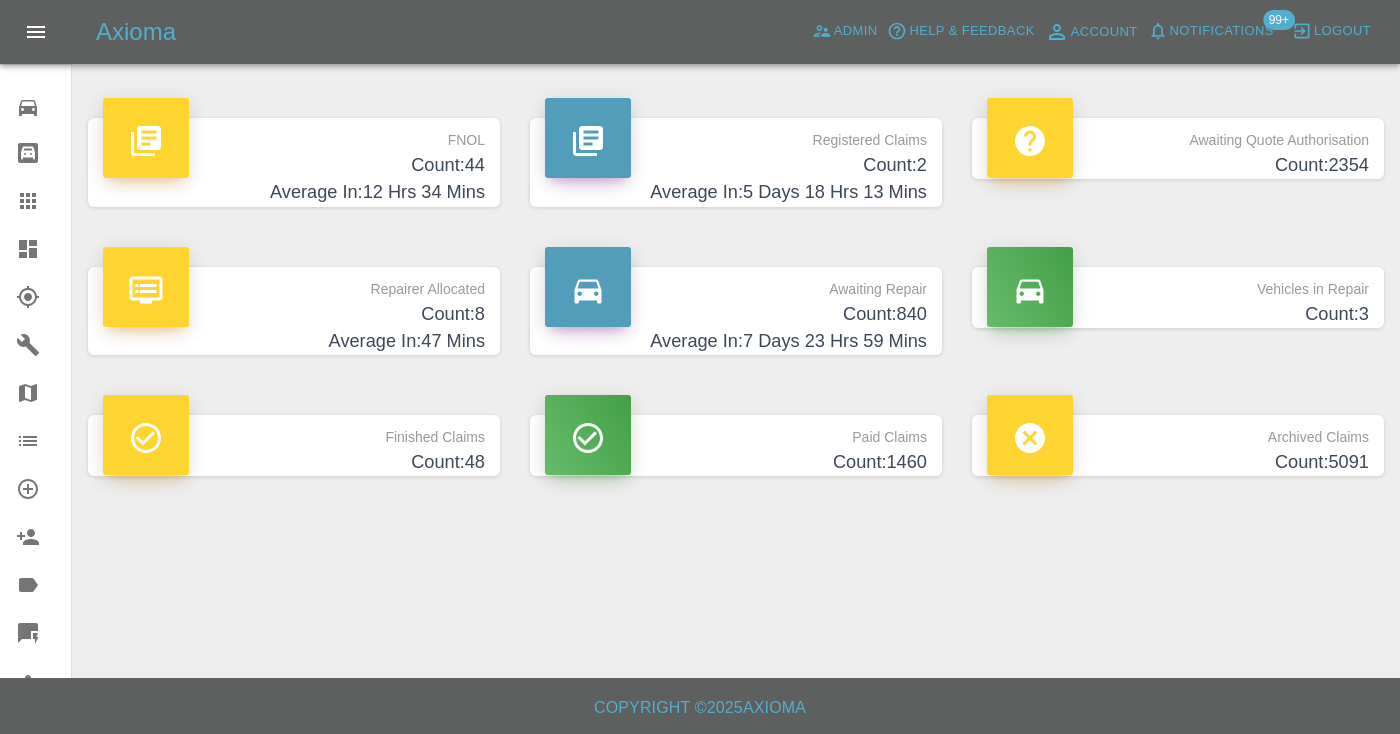 click on "Count:  840" at bounding box center [736, 314] 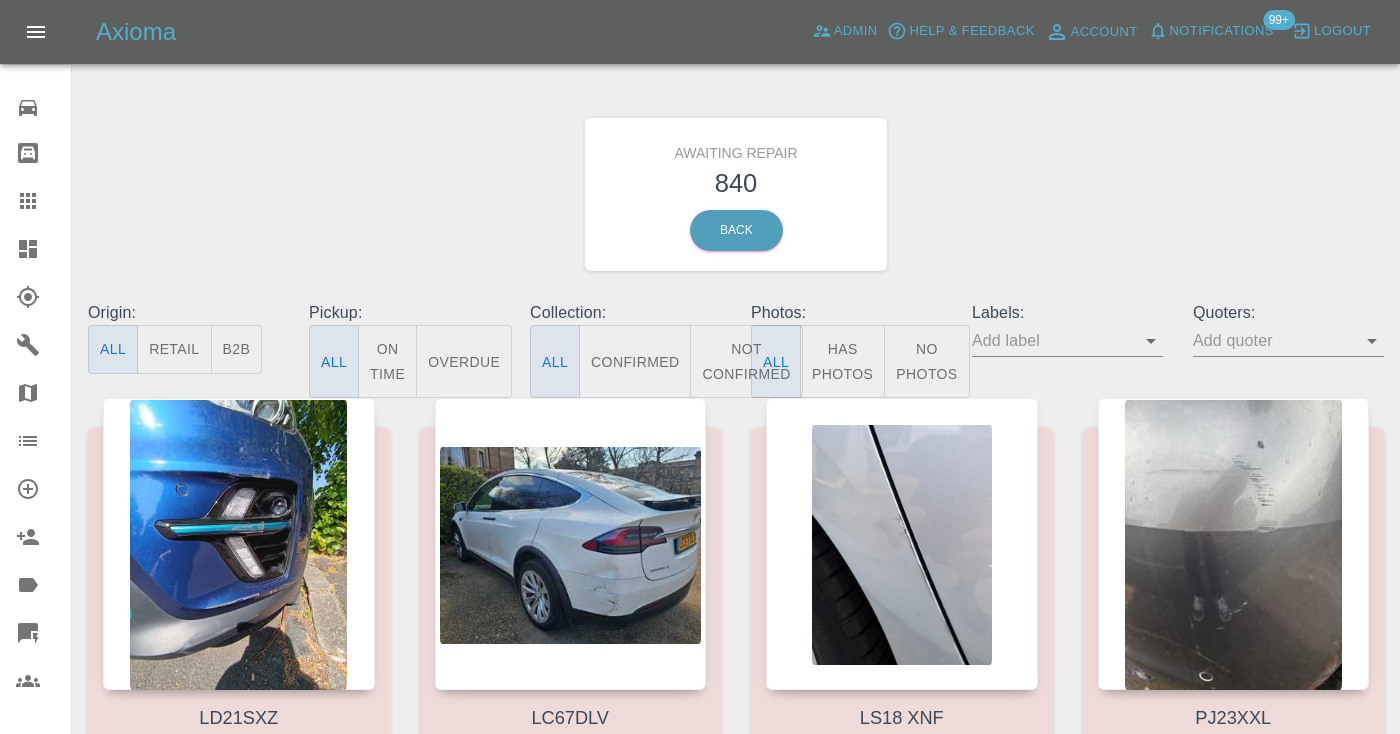 click on "Not Confirmed" at bounding box center (746, 361) 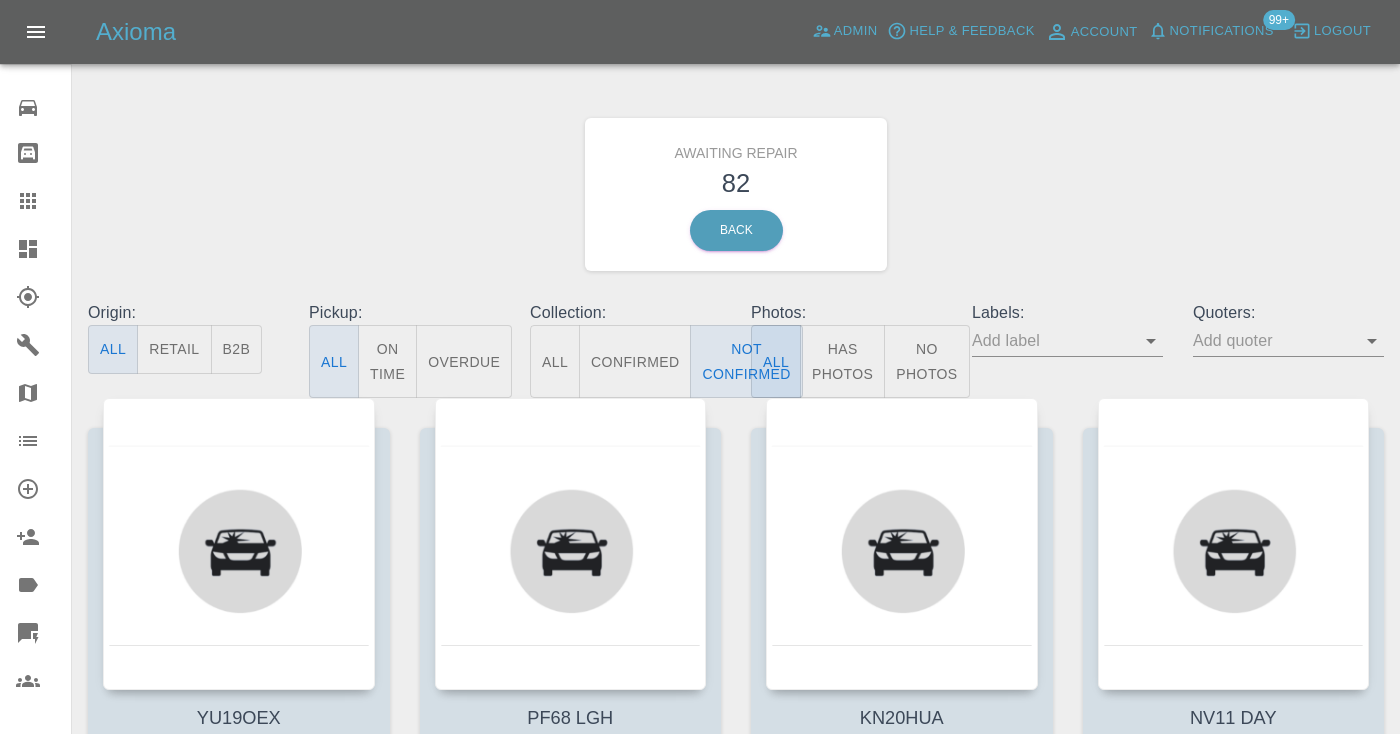 click on "Awaiting Repair 82 Back" at bounding box center [736, 194] 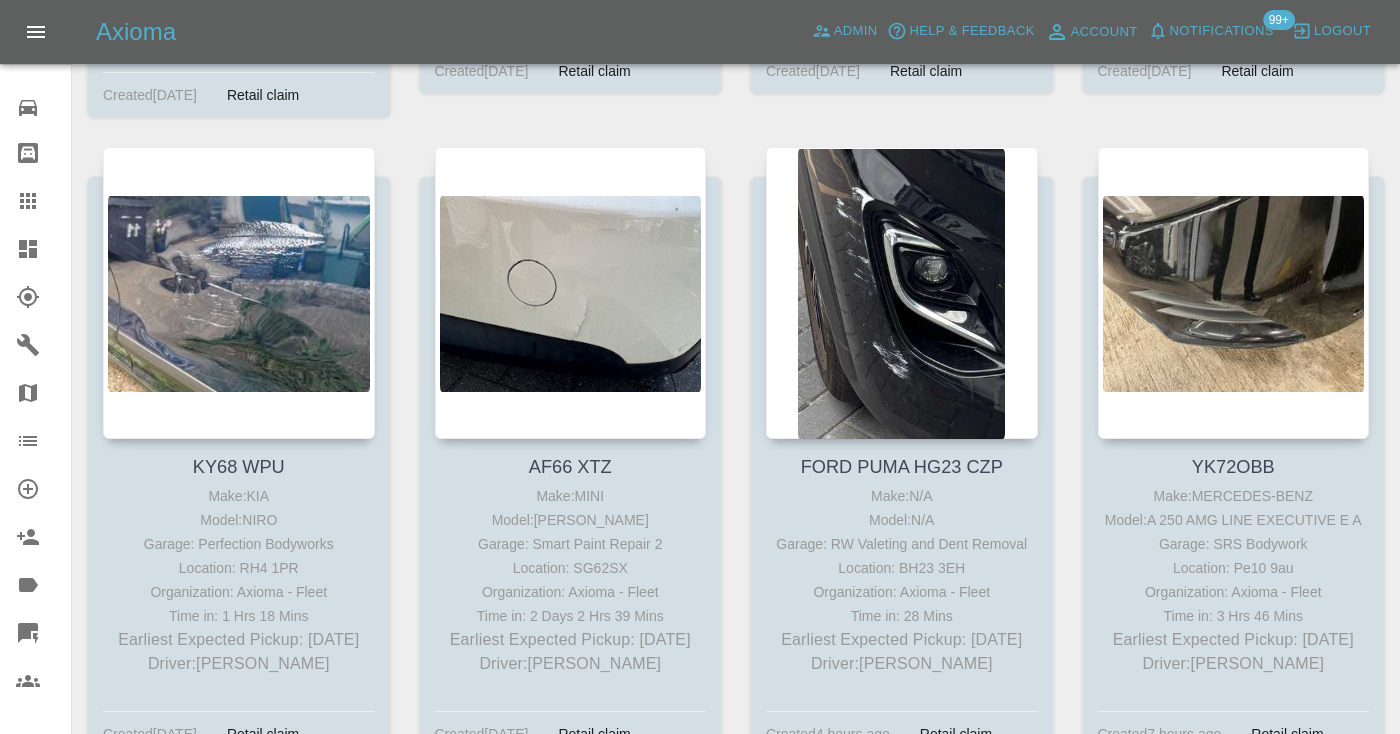 scroll, scrollTop: 5481, scrollLeft: 0, axis: vertical 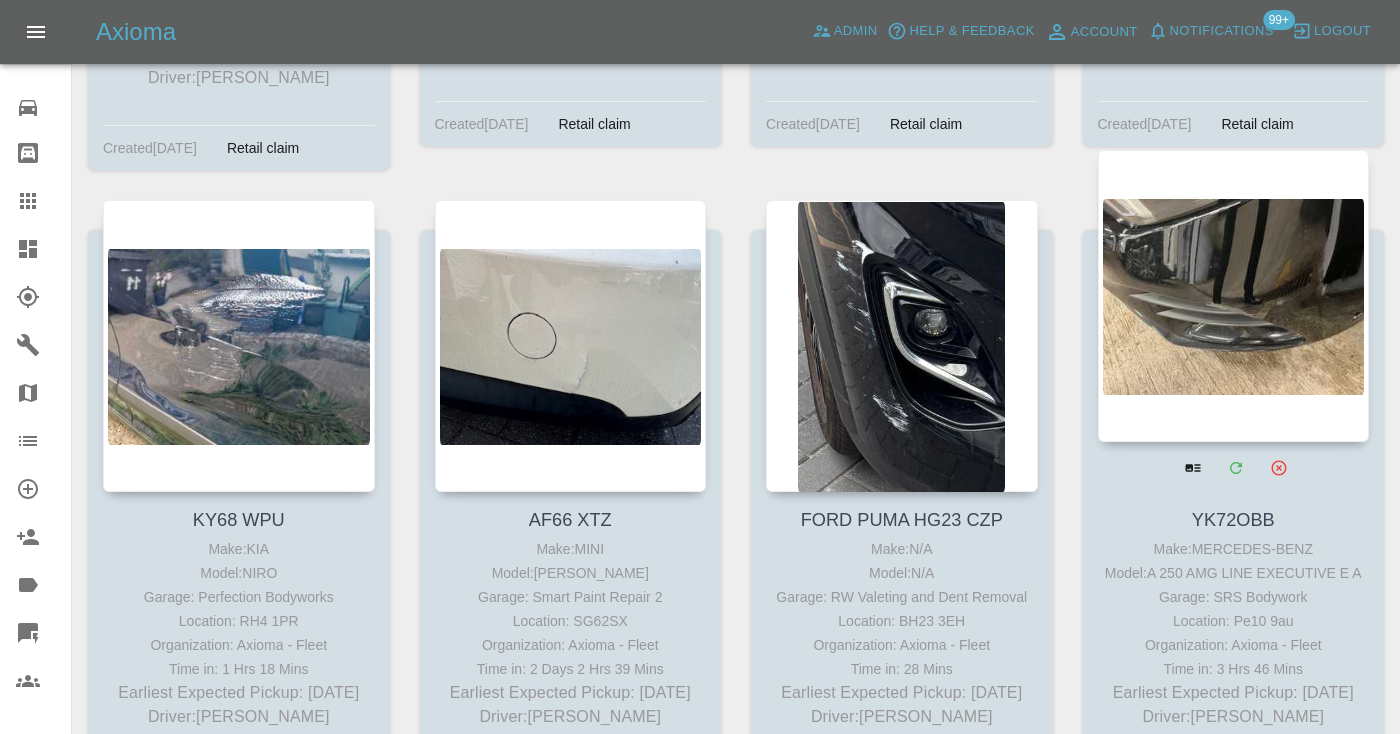 click at bounding box center (1234, 296) 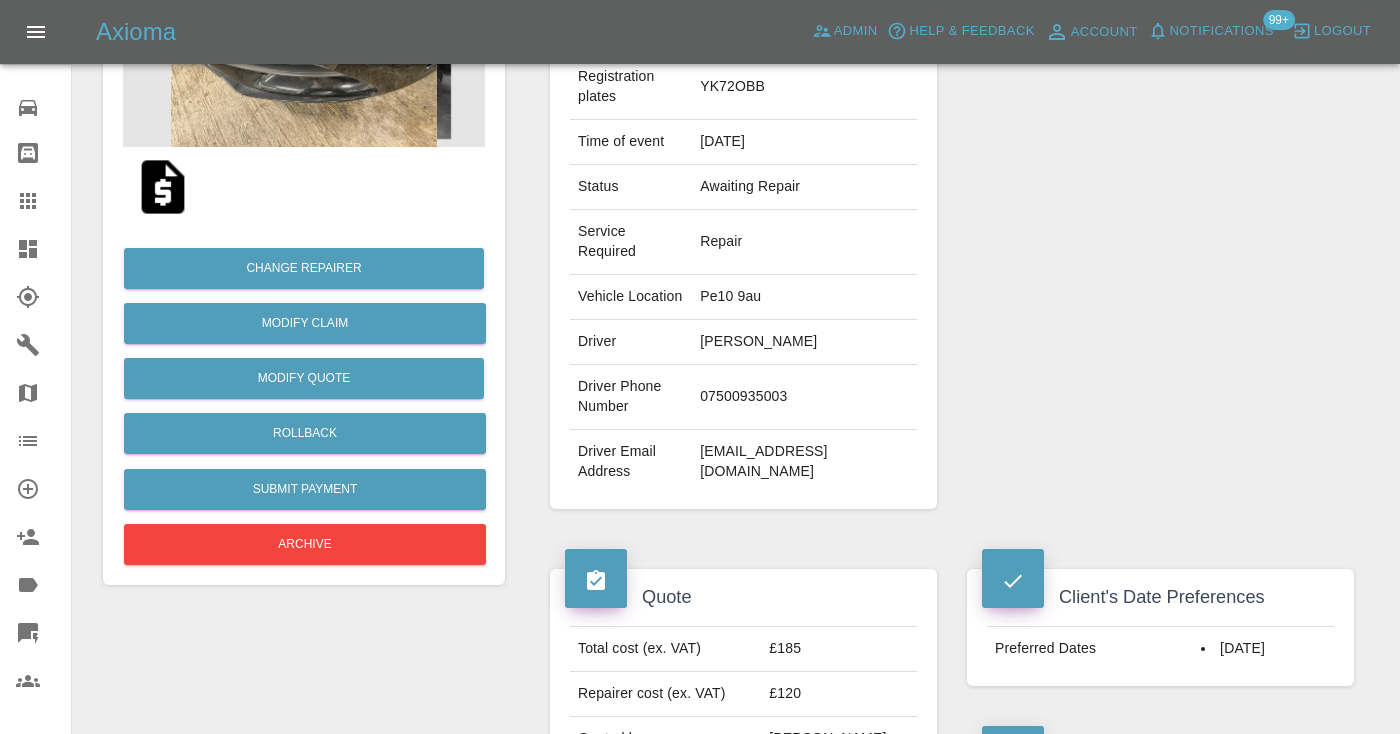 scroll, scrollTop: 311, scrollLeft: 0, axis: vertical 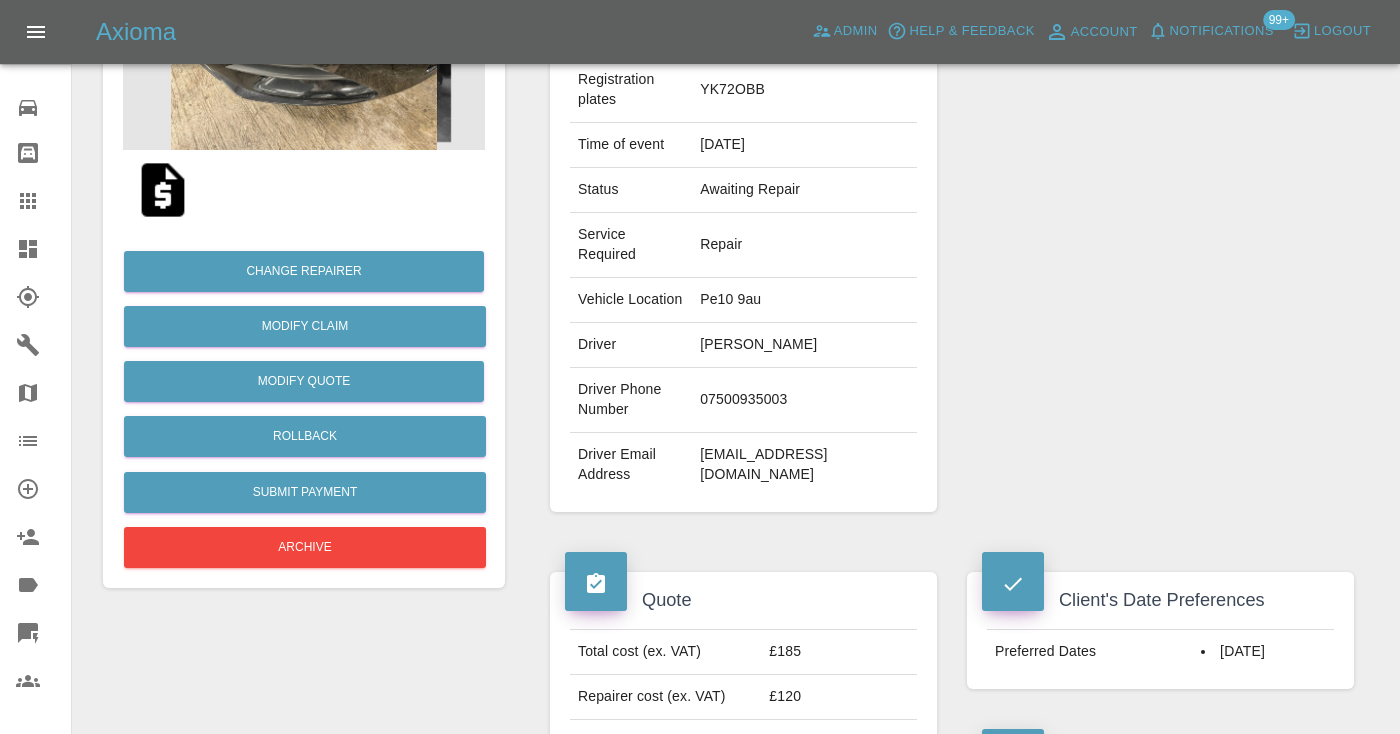 click on "07500935003" at bounding box center (804, 400) 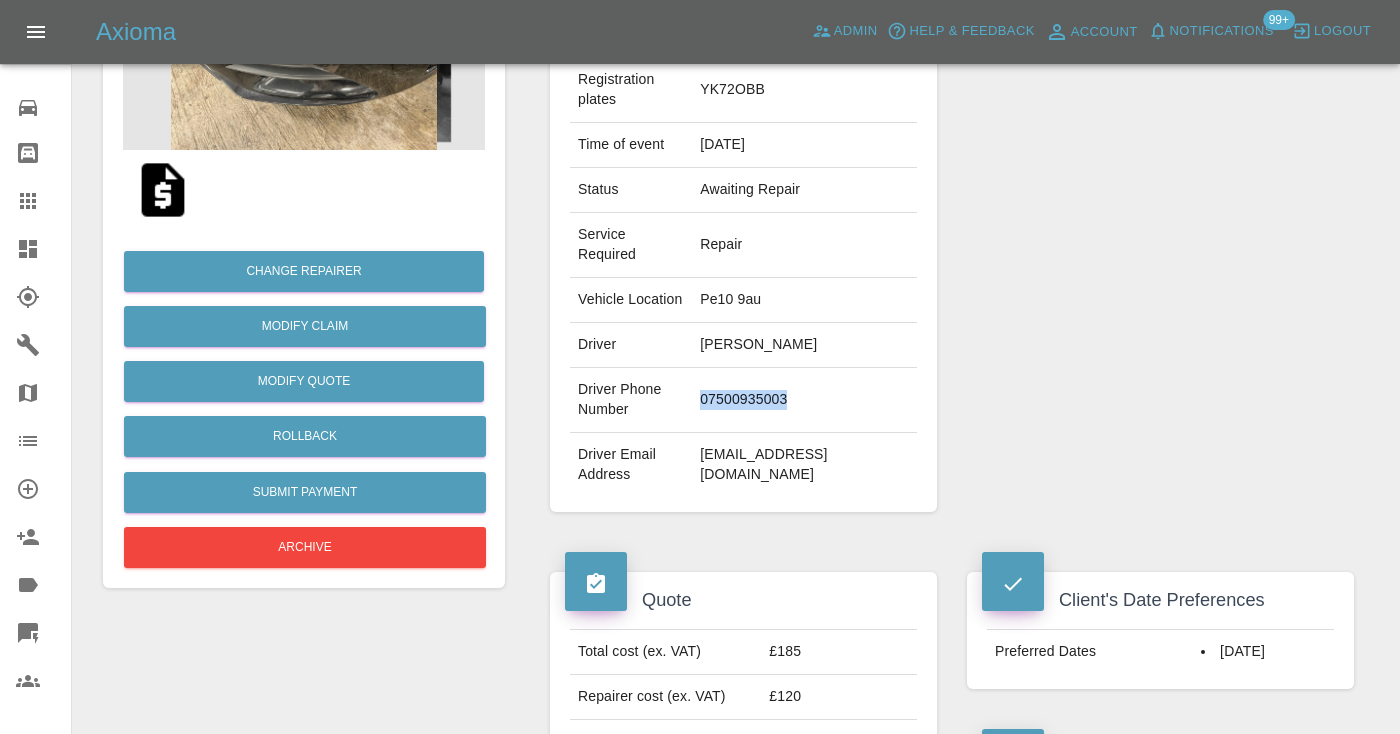 click on "07500935003" at bounding box center (804, 400) 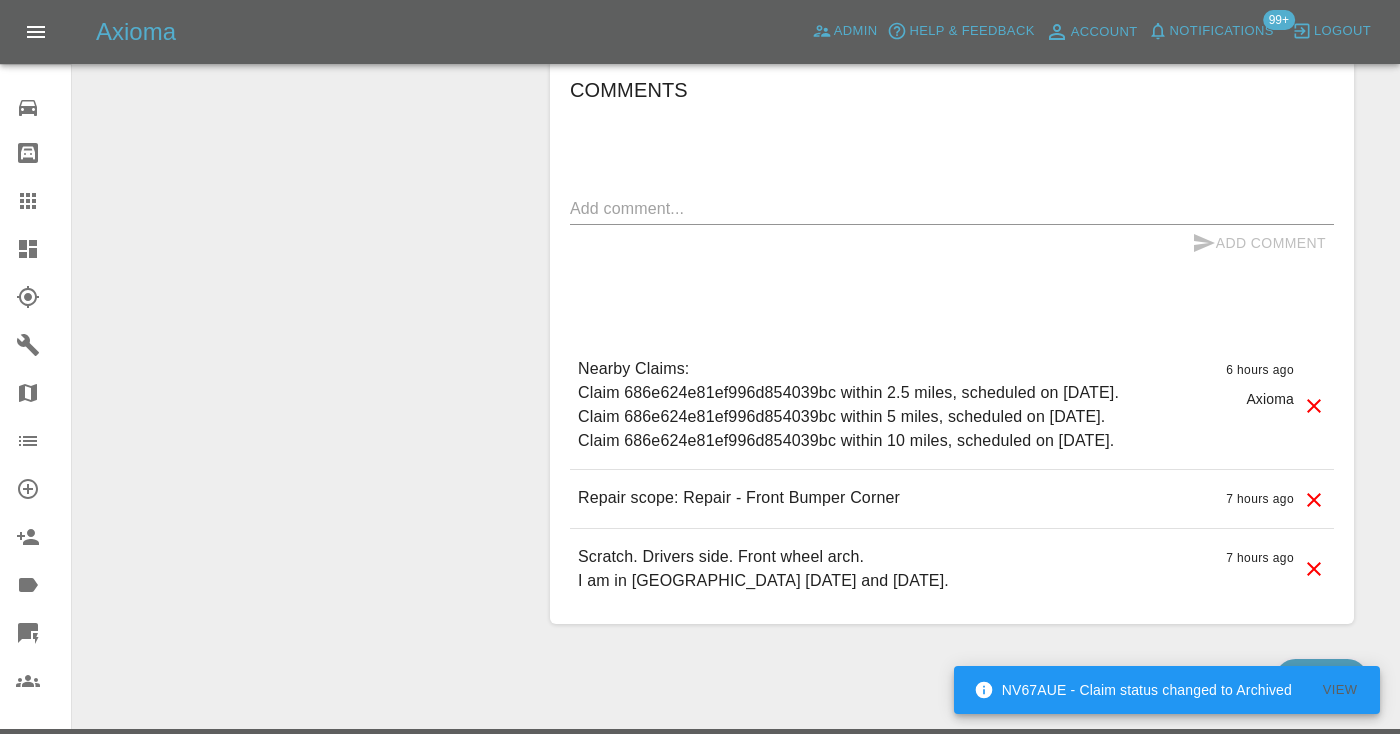 scroll, scrollTop: 1771, scrollLeft: 0, axis: vertical 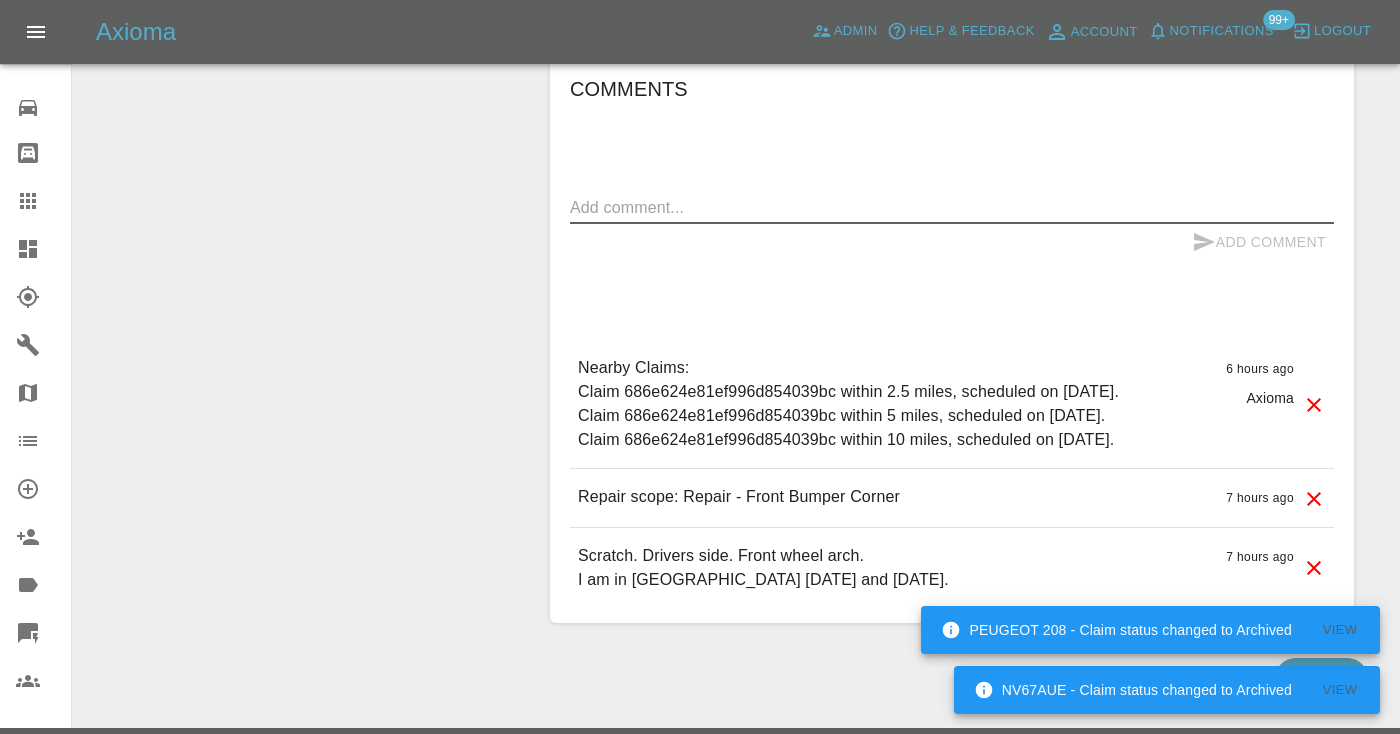 click at bounding box center [952, 207] 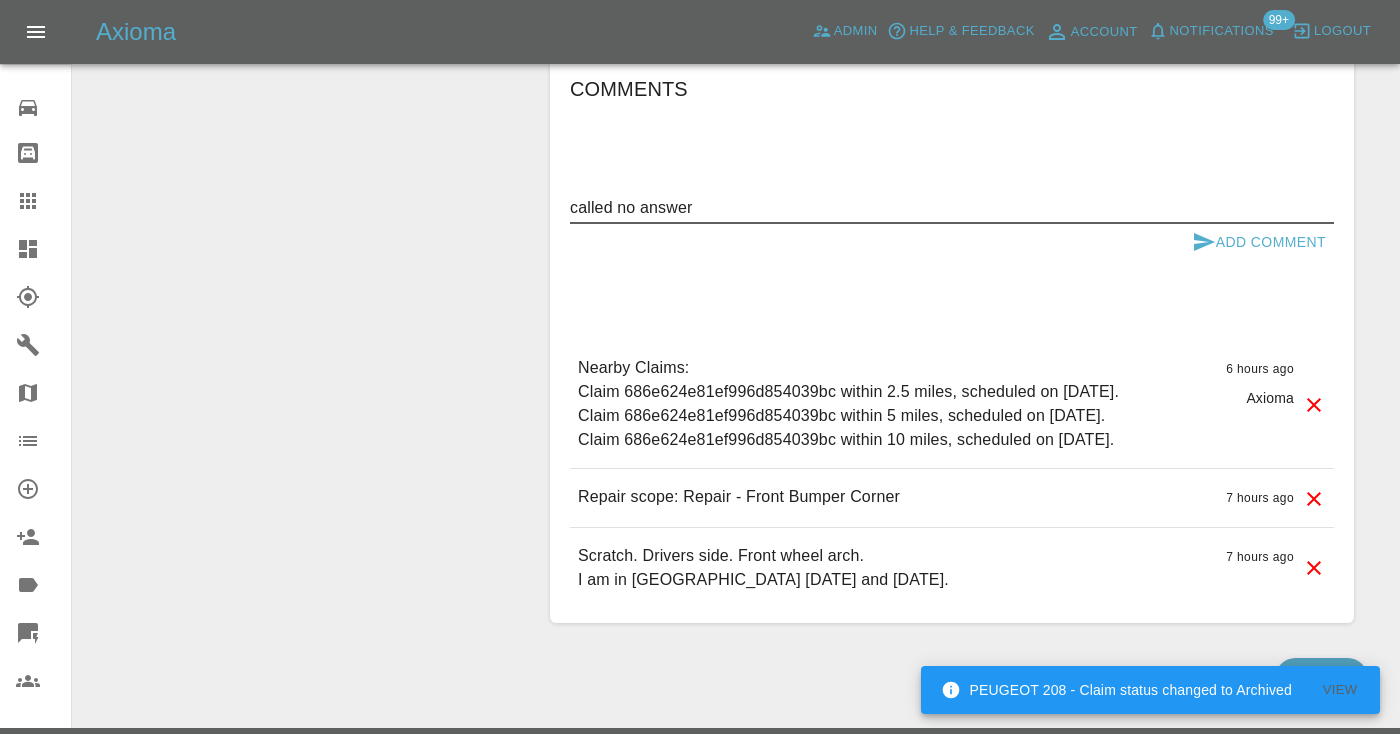 type on "called no answer" 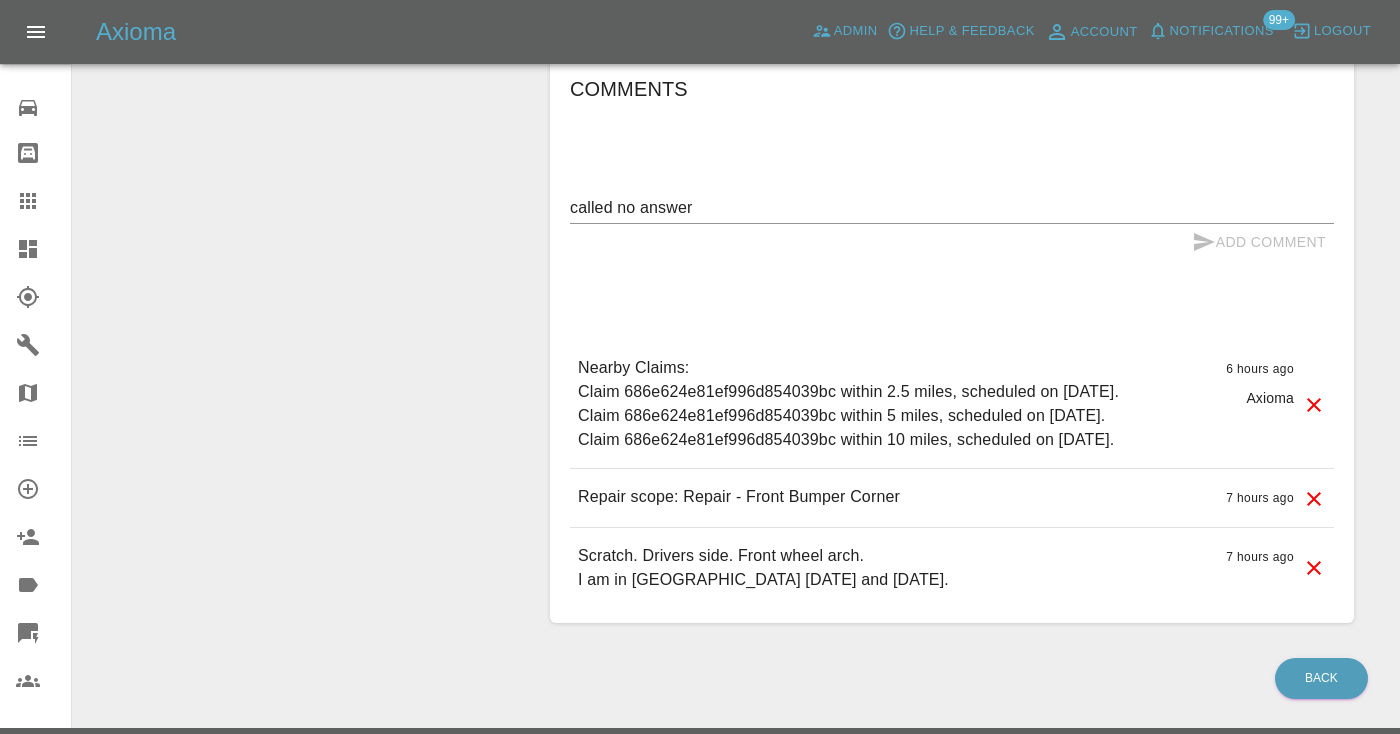 type 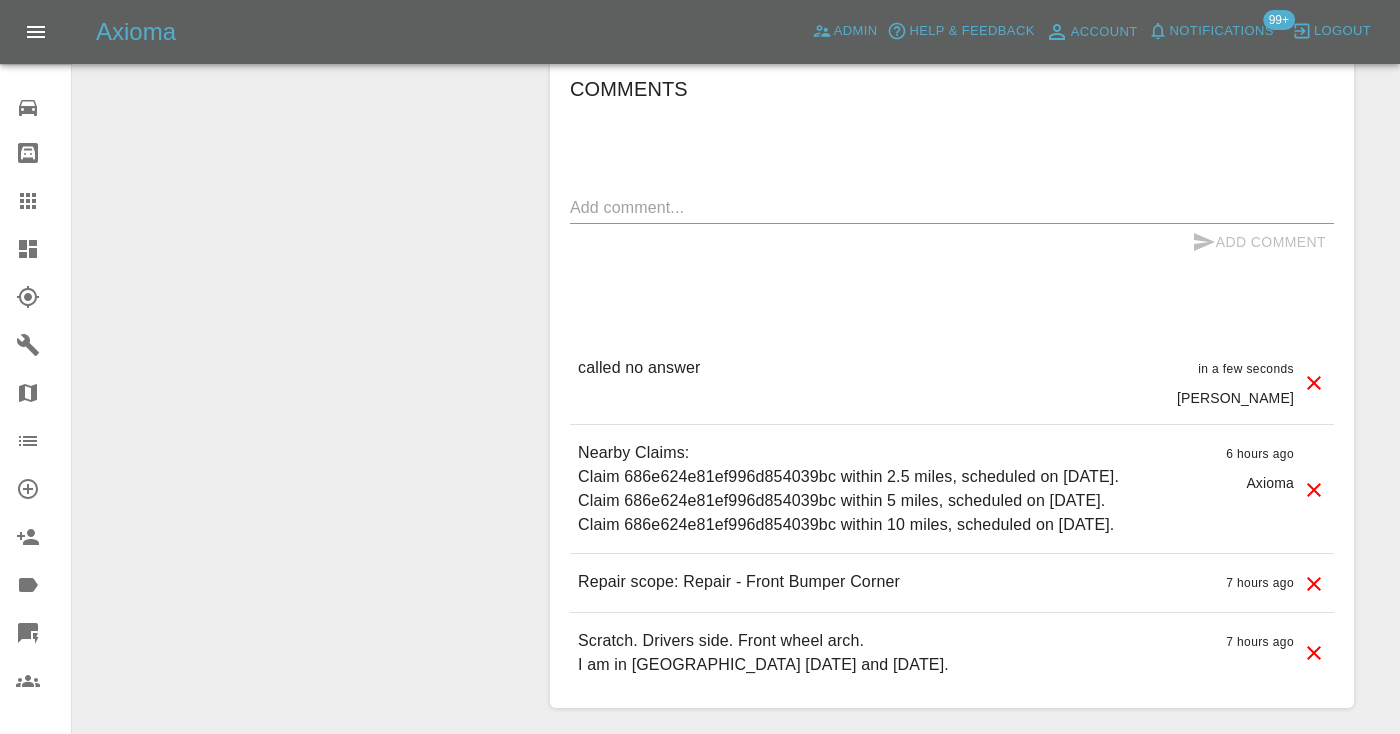 click at bounding box center [44, 201] 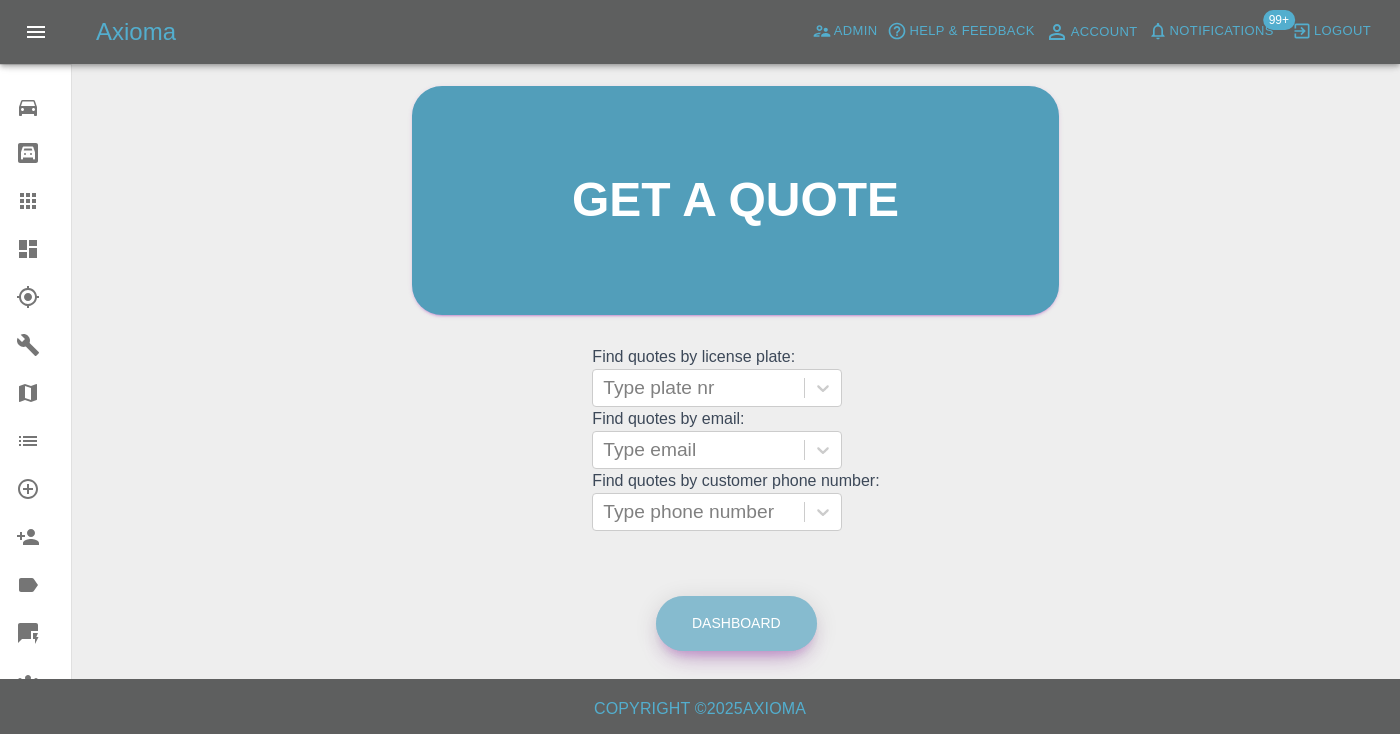 click on "Dashboard" at bounding box center (736, 623) 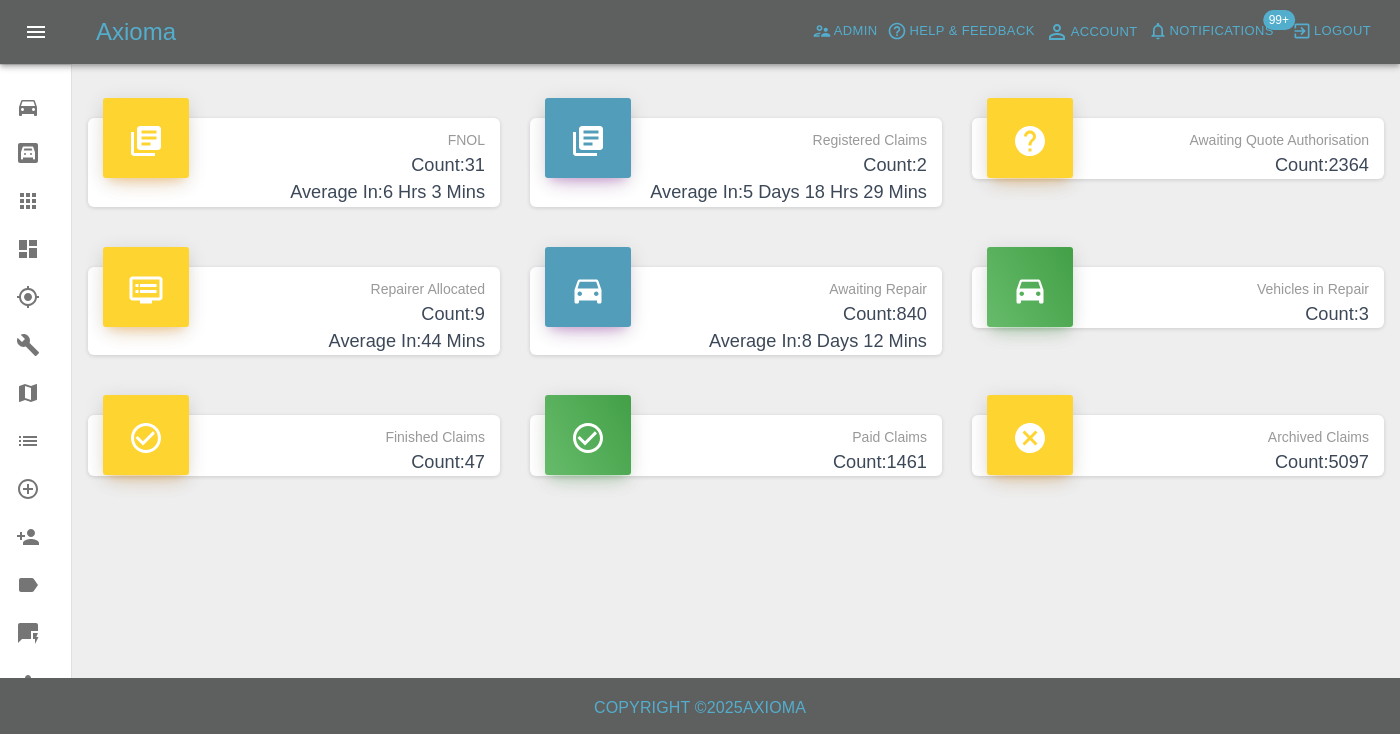 click on "Count:  840" at bounding box center [736, 314] 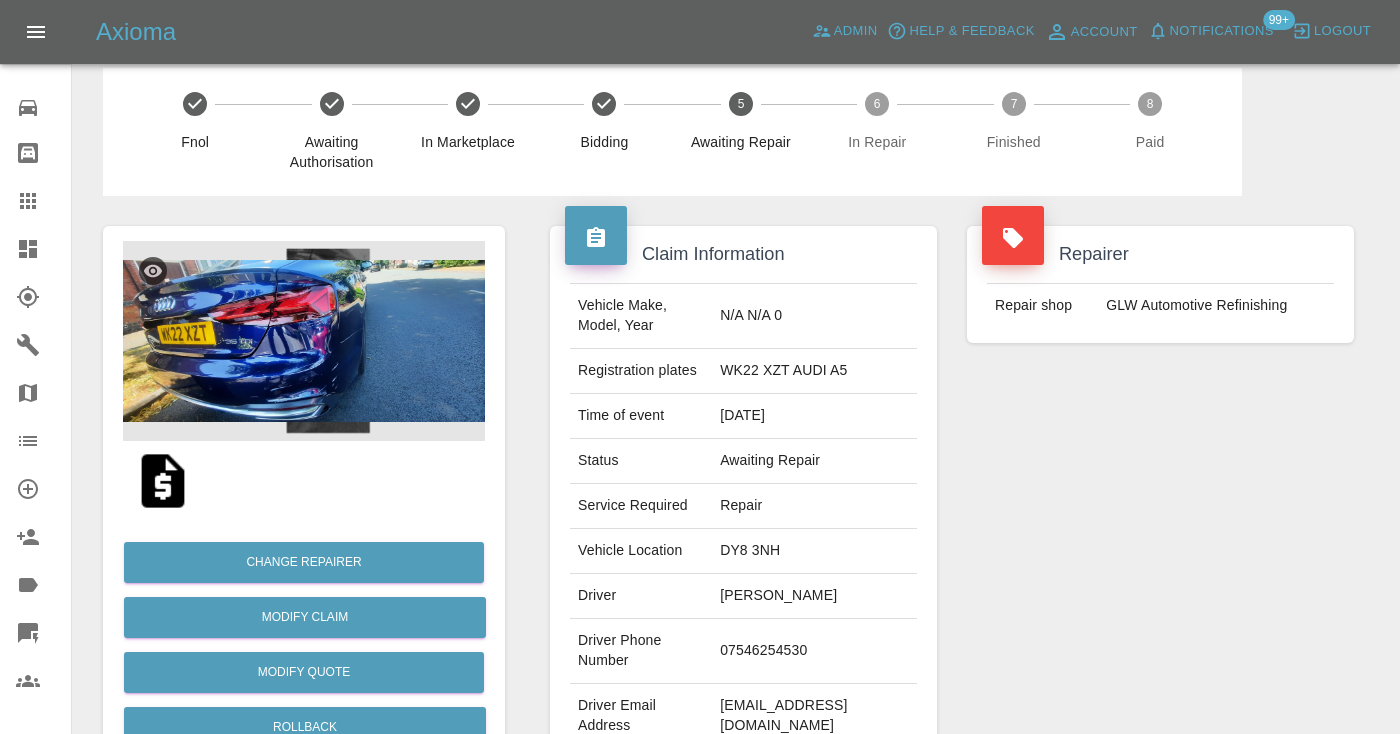 scroll, scrollTop: -2, scrollLeft: 0, axis: vertical 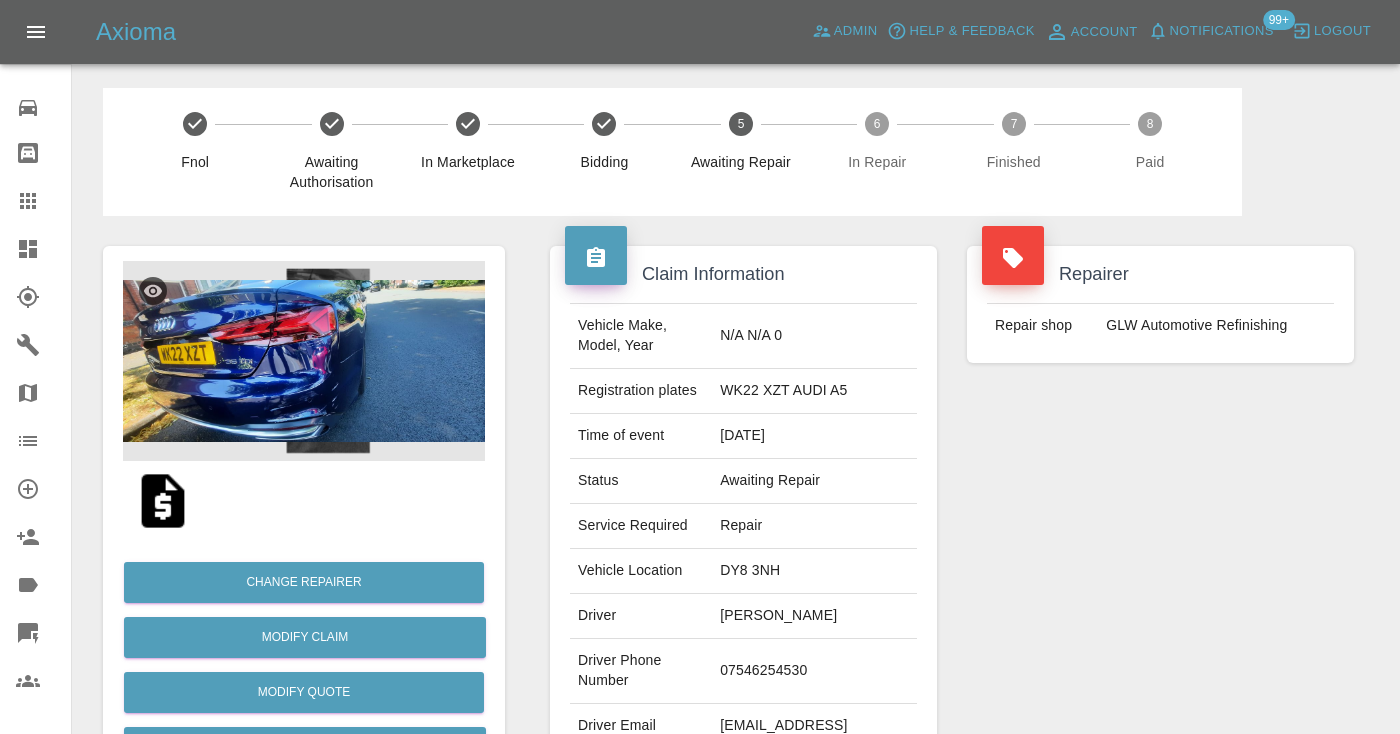 click at bounding box center [304, 361] 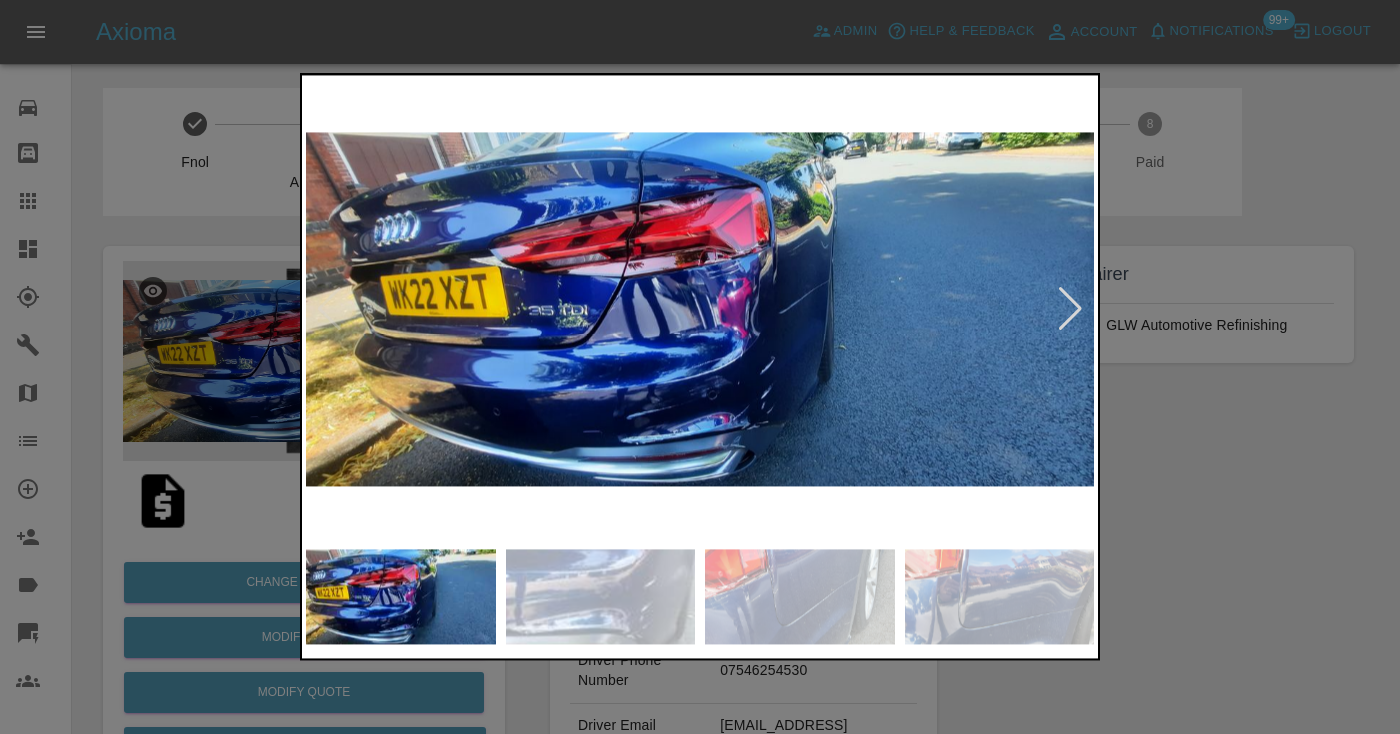 scroll, scrollTop: 0, scrollLeft: 0, axis: both 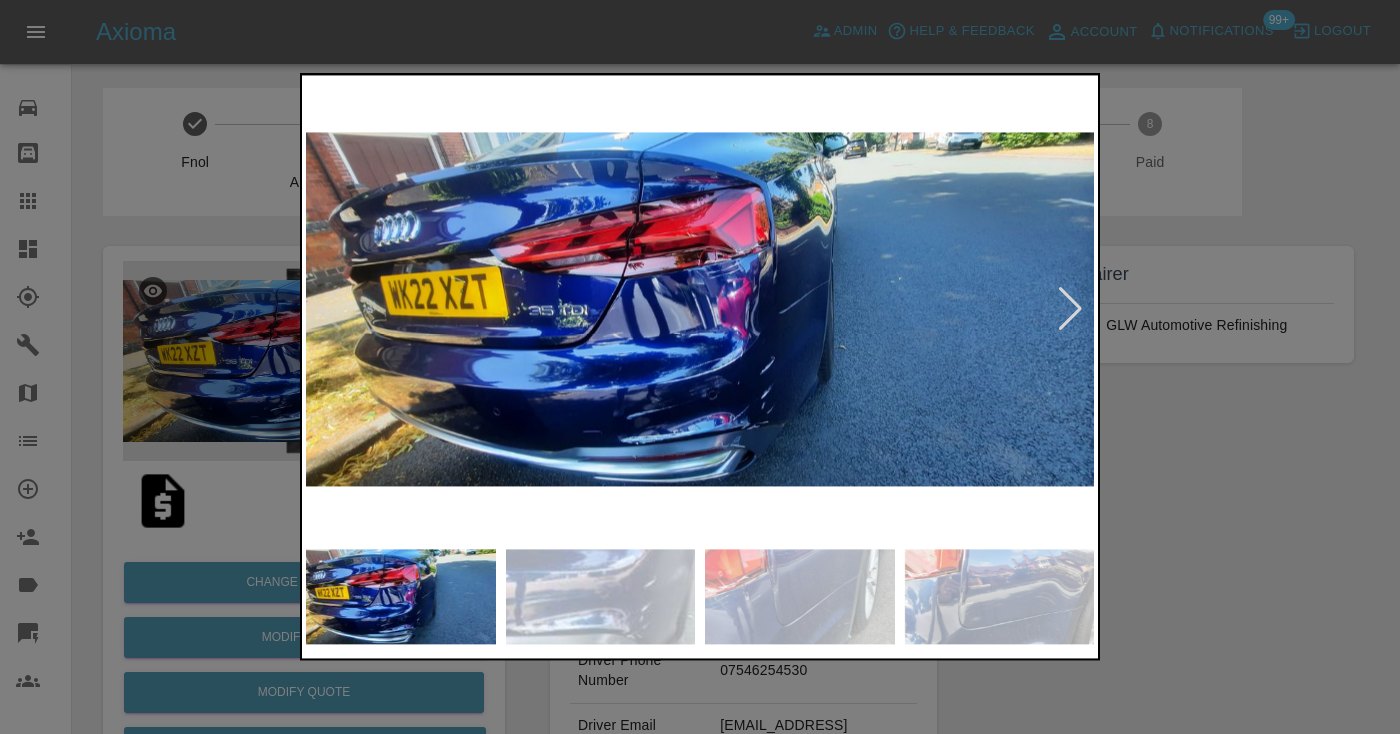 click at bounding box center [800, 597] 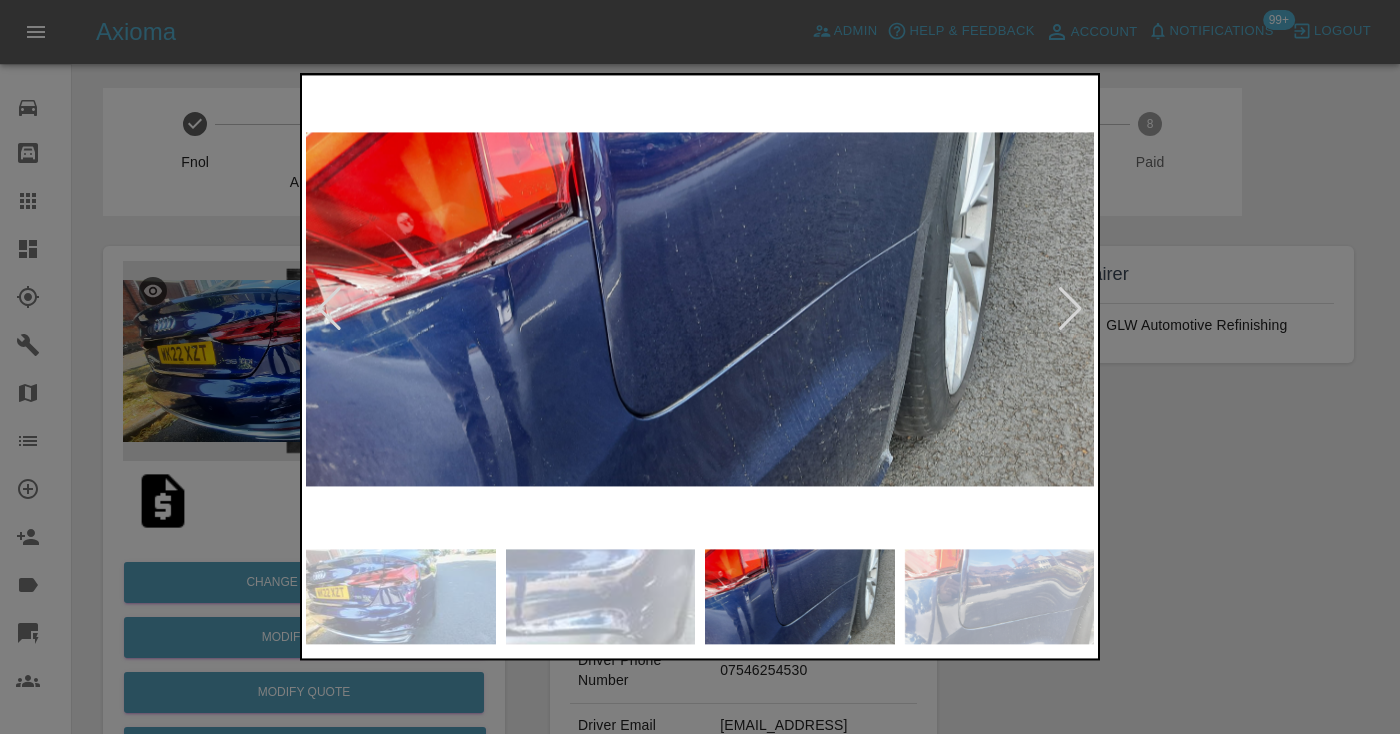 click at bounding box center (1070, 309) 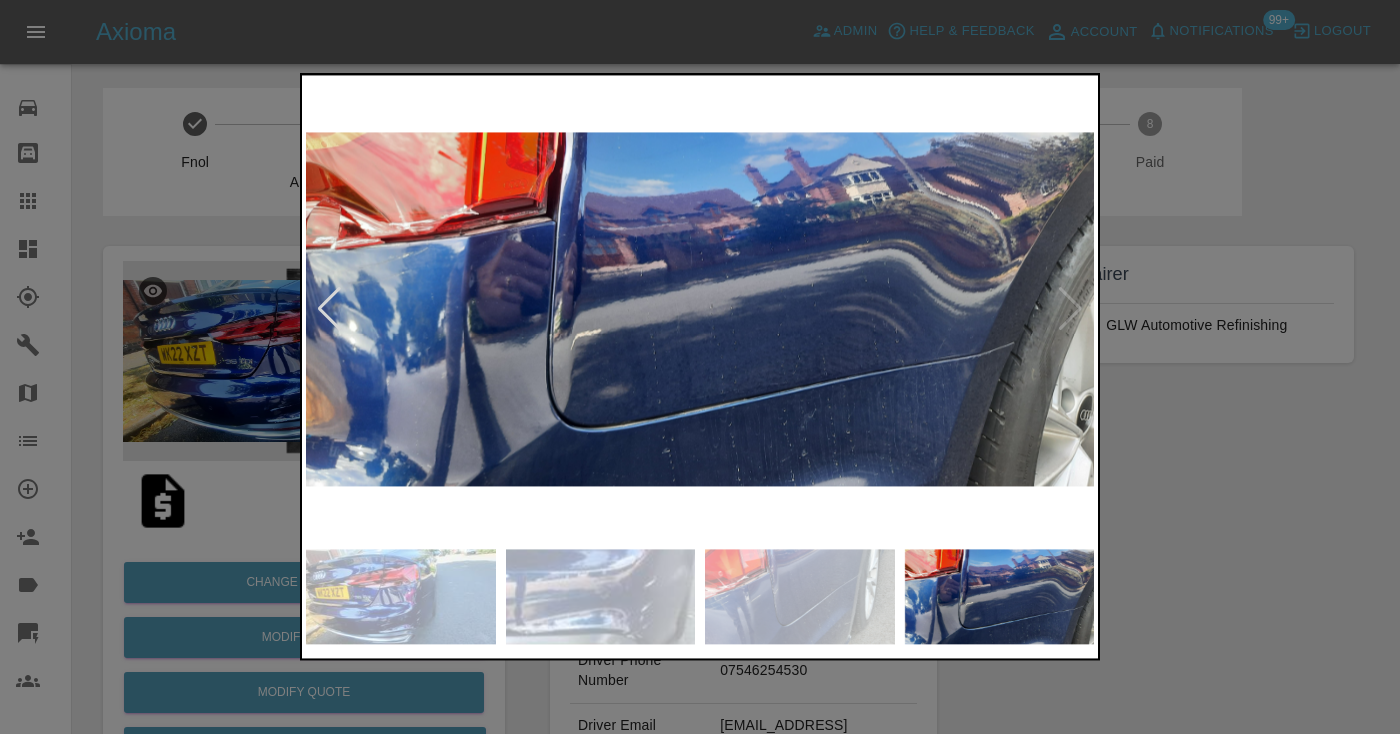 click at bounding box center [700, 367] 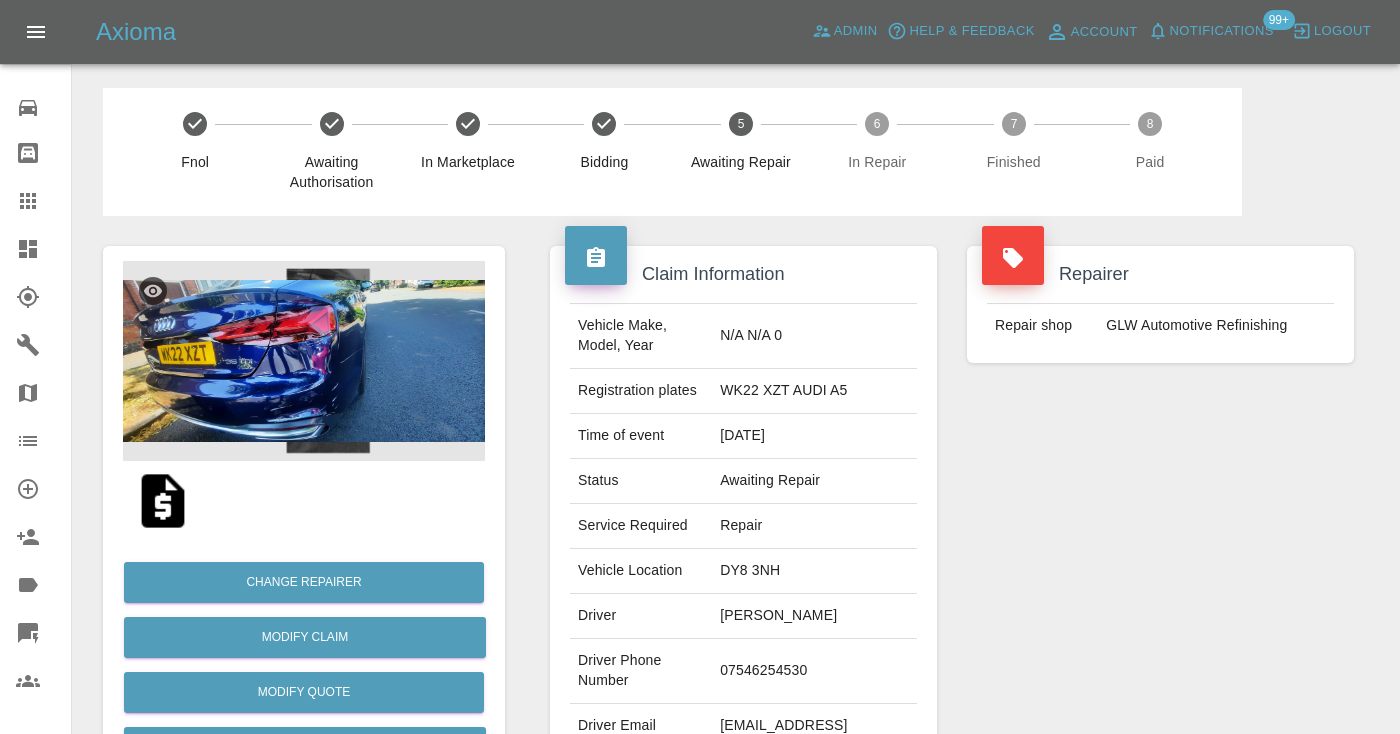 click on "07546254530" at bounding box center [814, 671] 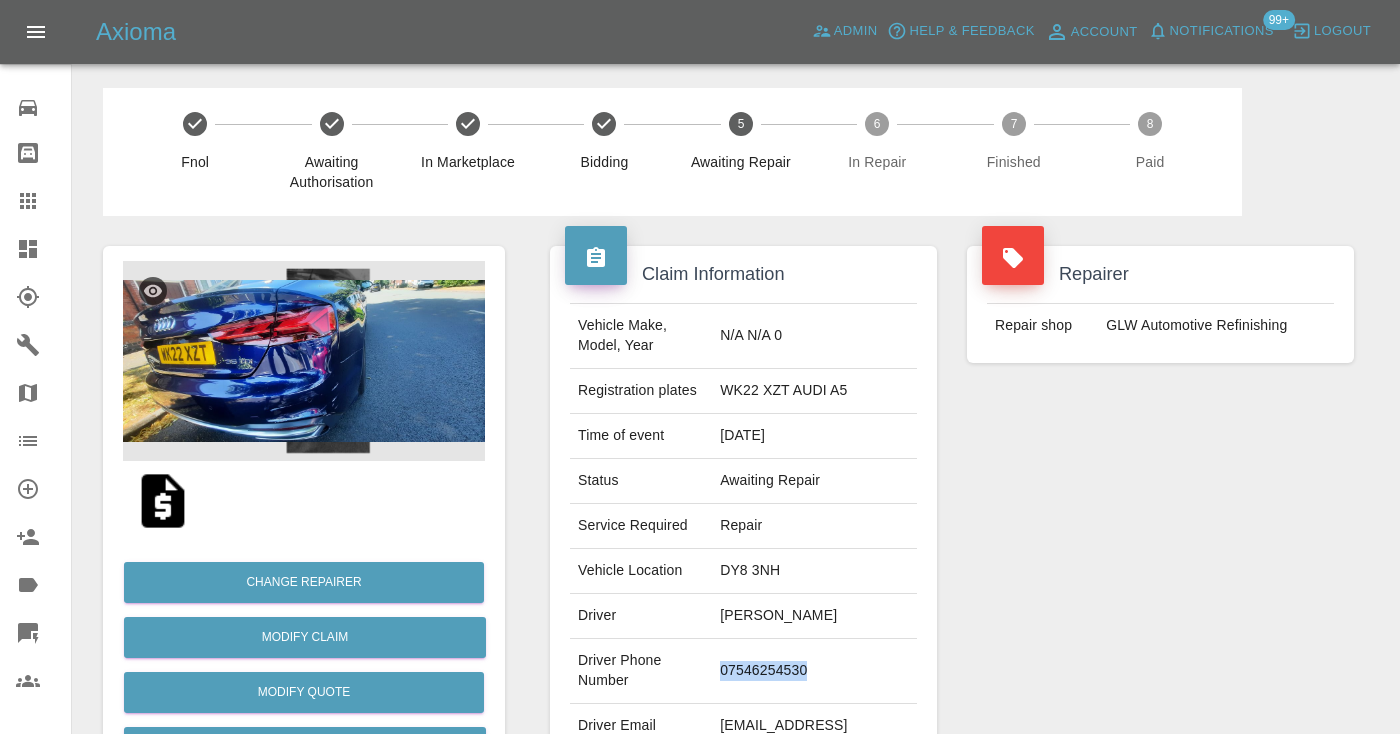 click on "07546254530" at bounding box center [814, 671] 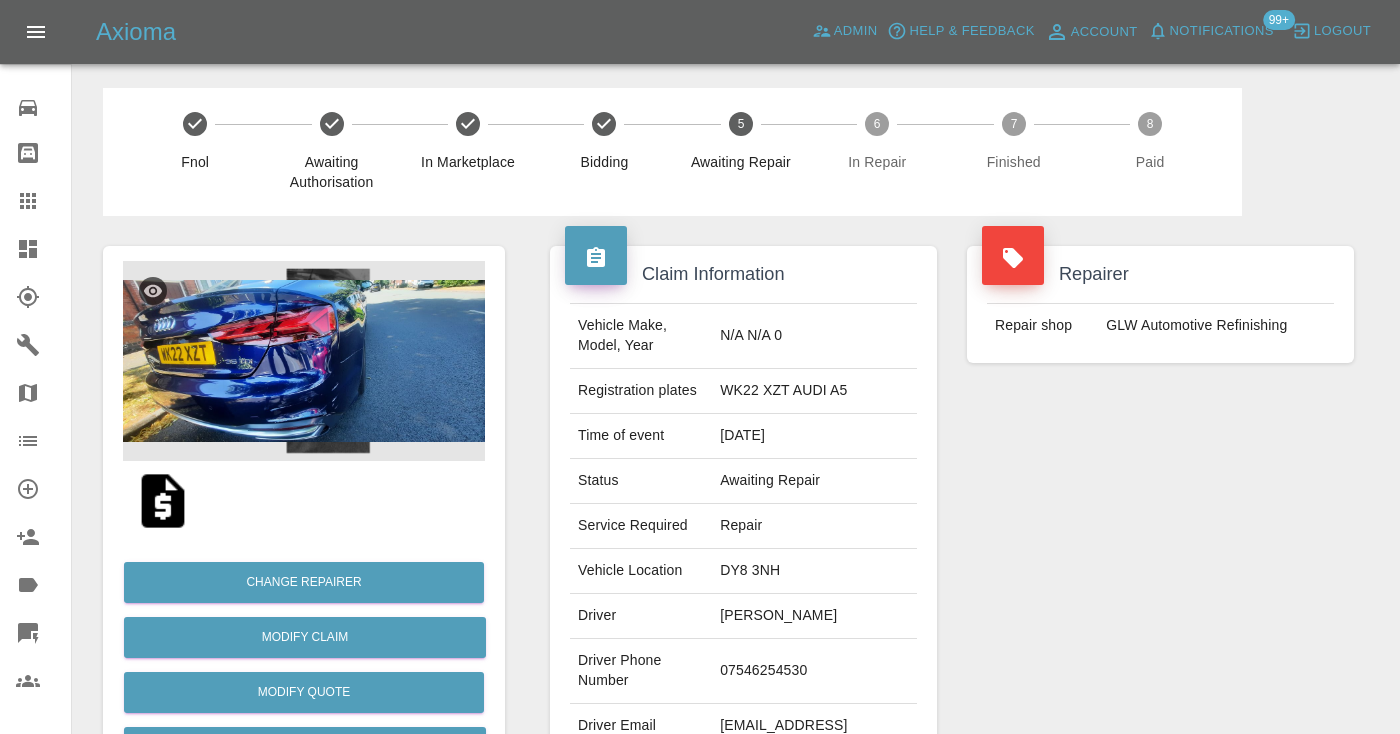 click on "Repairer Repair shop GLW Automotive Refinishing" at bounding box center (1160, 514) 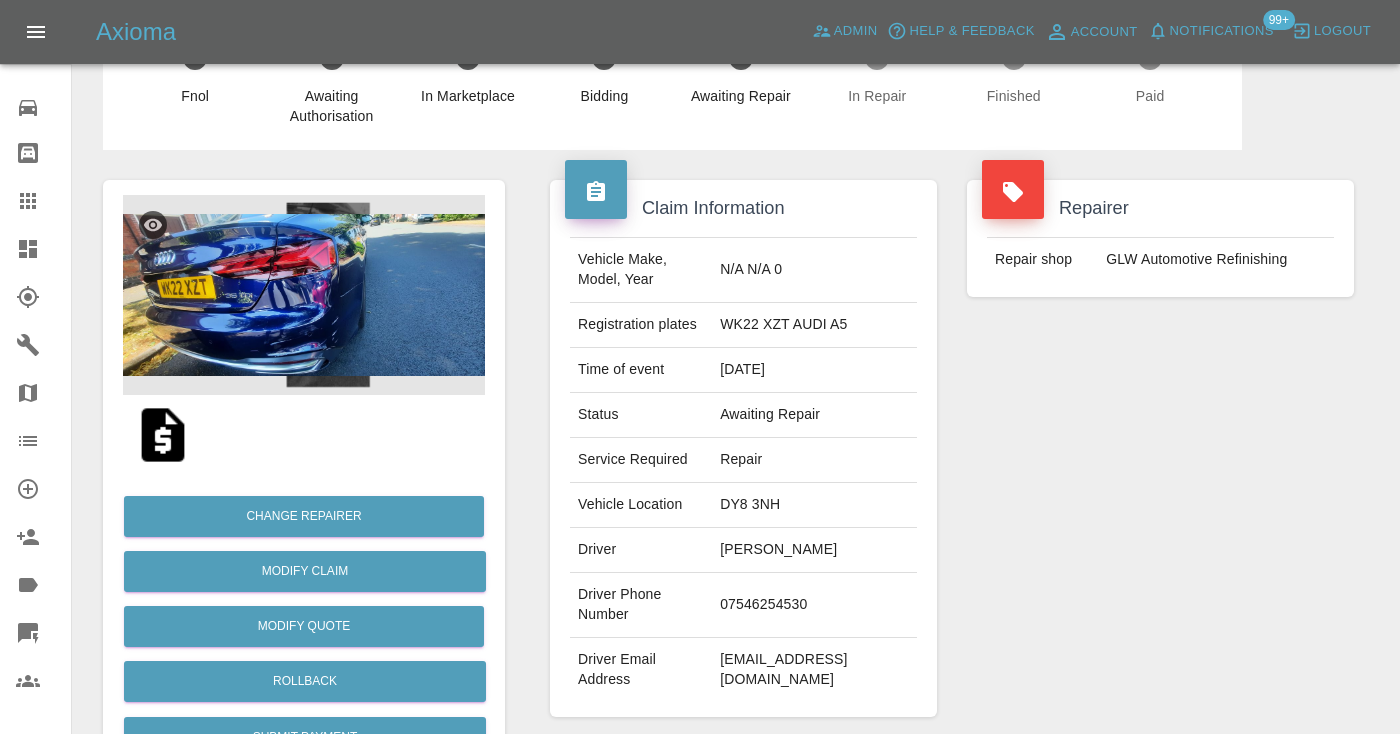 scroll, scrollTop: 0, scrollLeft: 0, axis: both 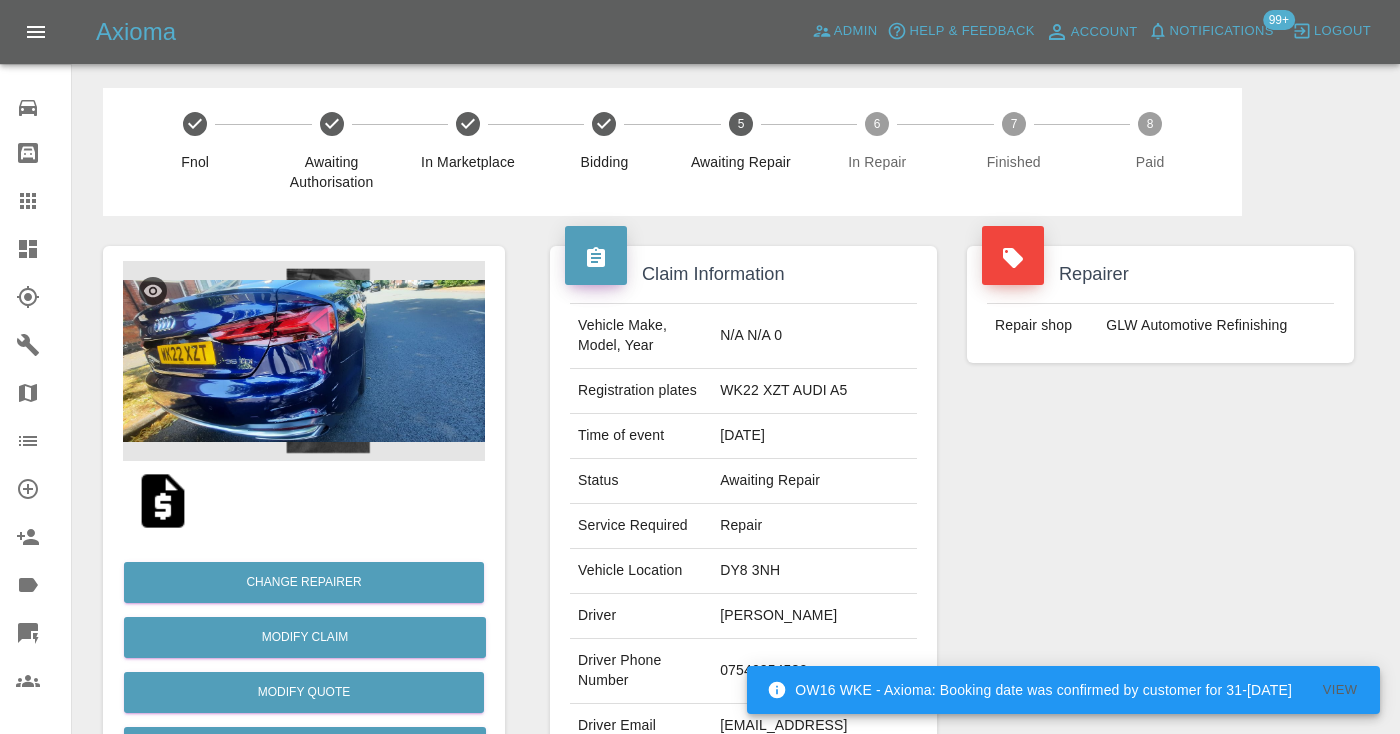 click at bounding box center [304, 361] 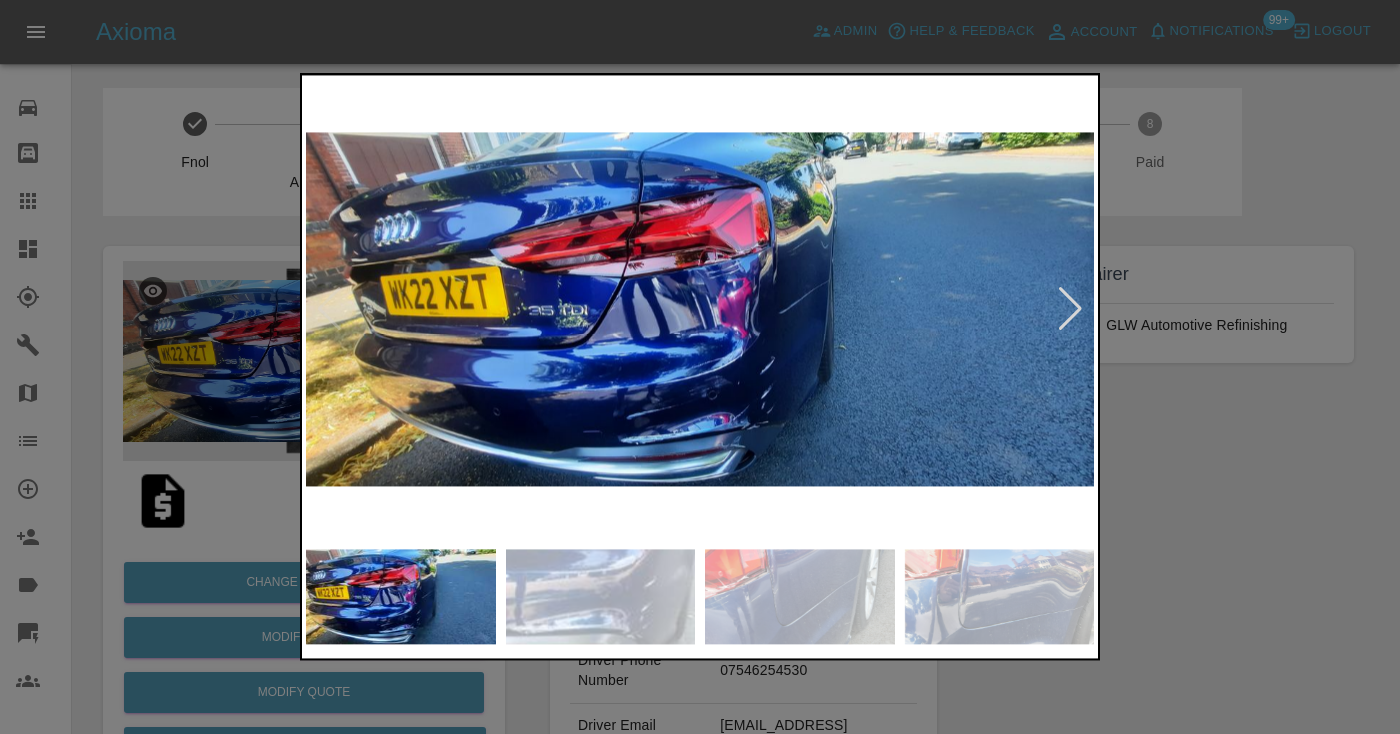 click at bounding box center [800, 597] 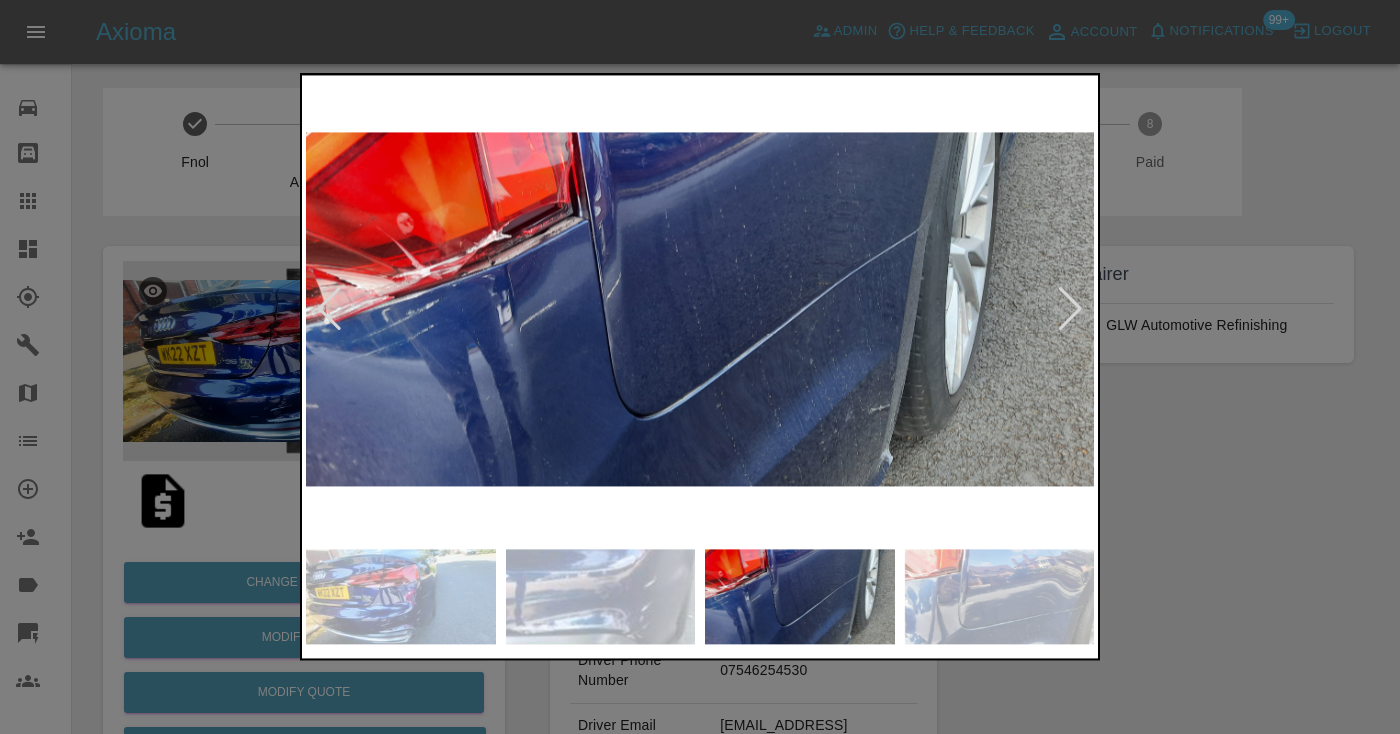 click at bounding box center [700, 367] 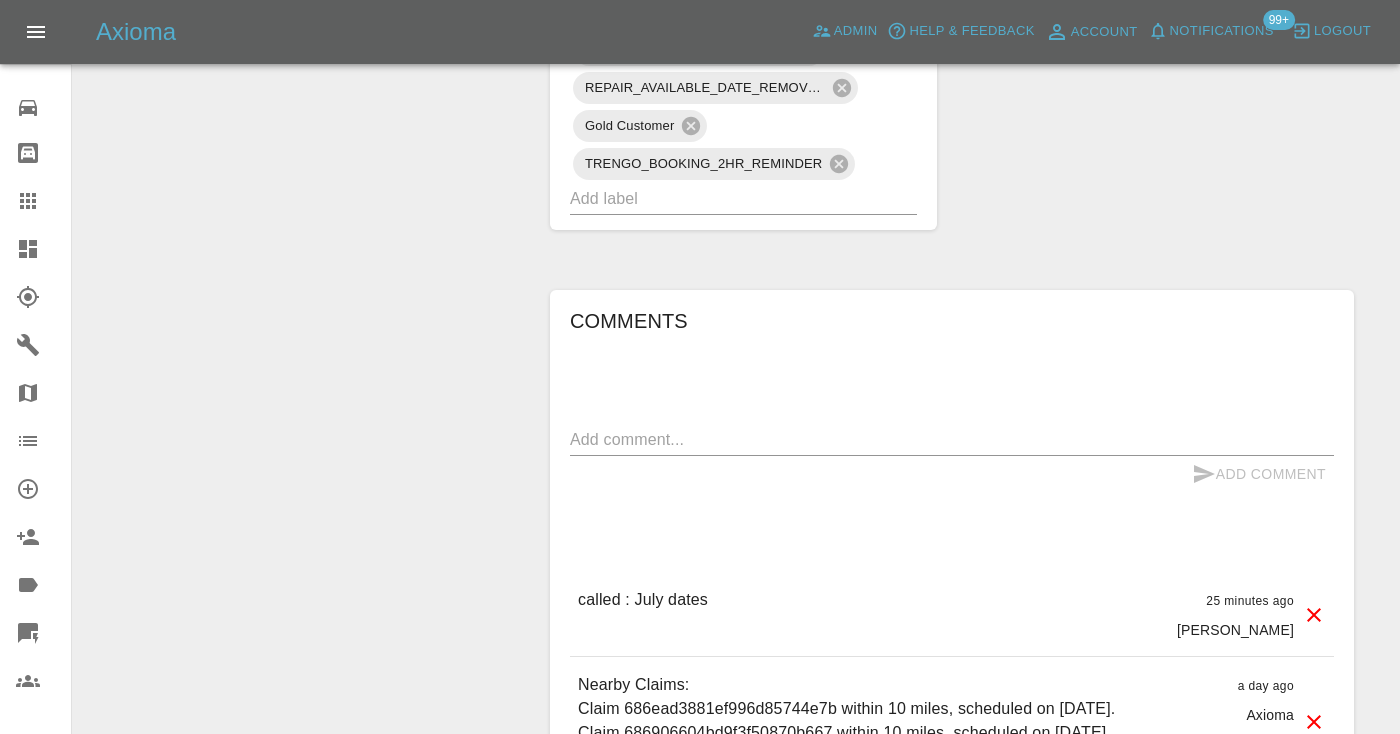 scroll, scrollTop: 1417, scrollLeft: 0, axis: vertical 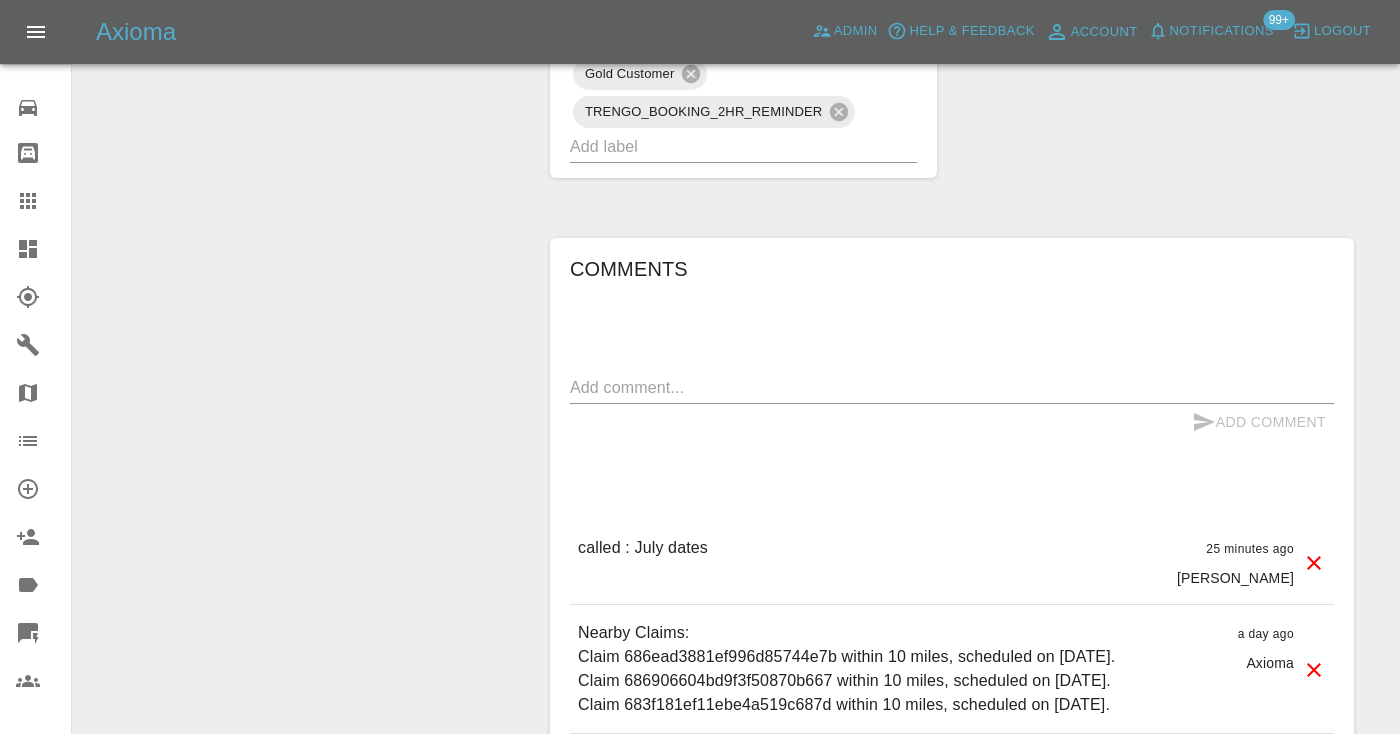 click at bounding box center [952, 387] 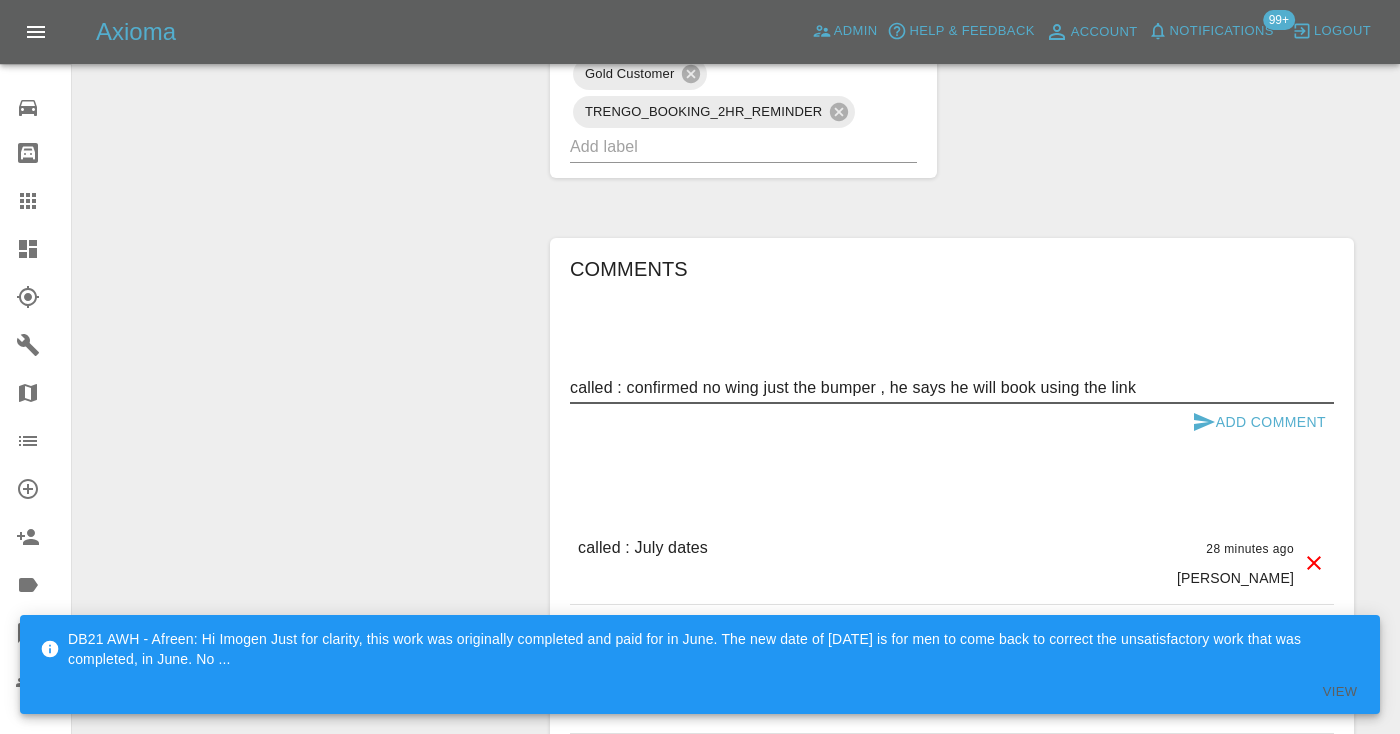 type on "called : confirmed no wing just the bumper , he says he will book using the link" 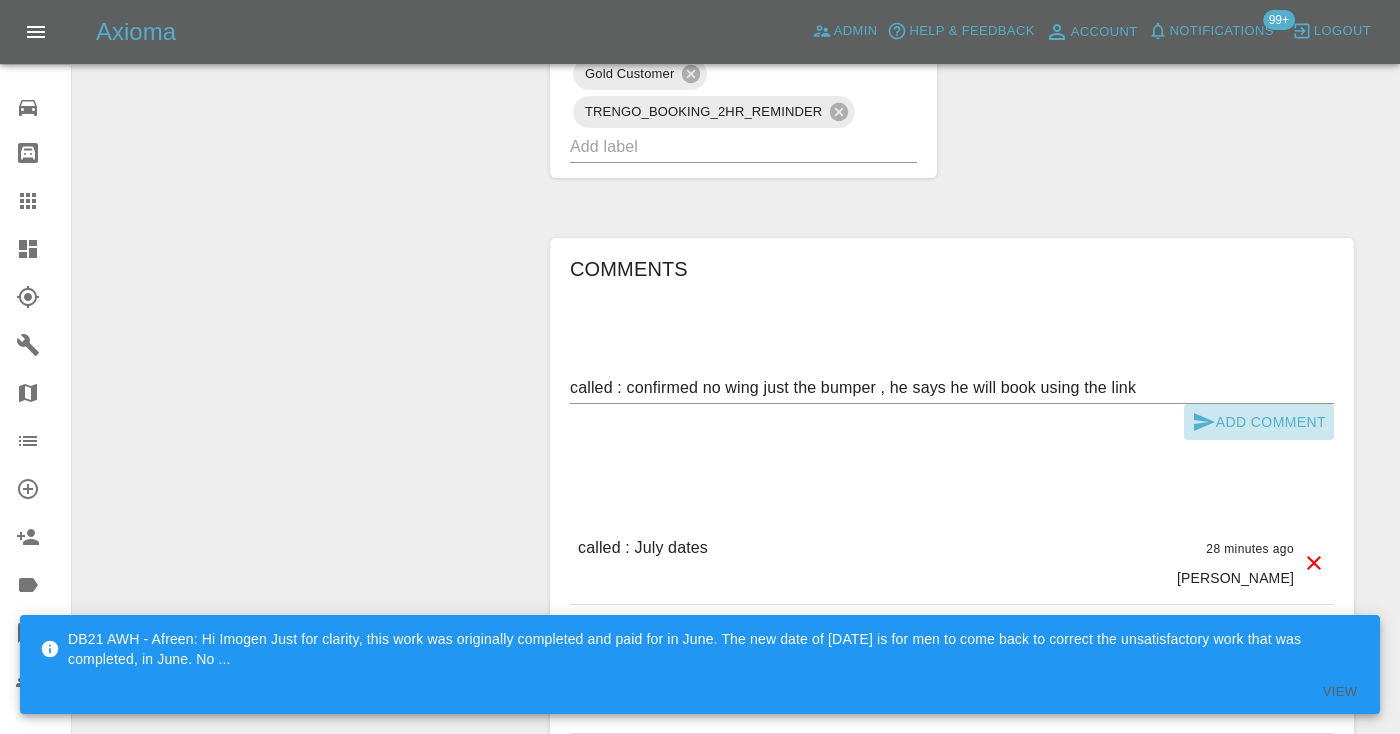 click on "Add Comment" at bounding box center [1259, 422] 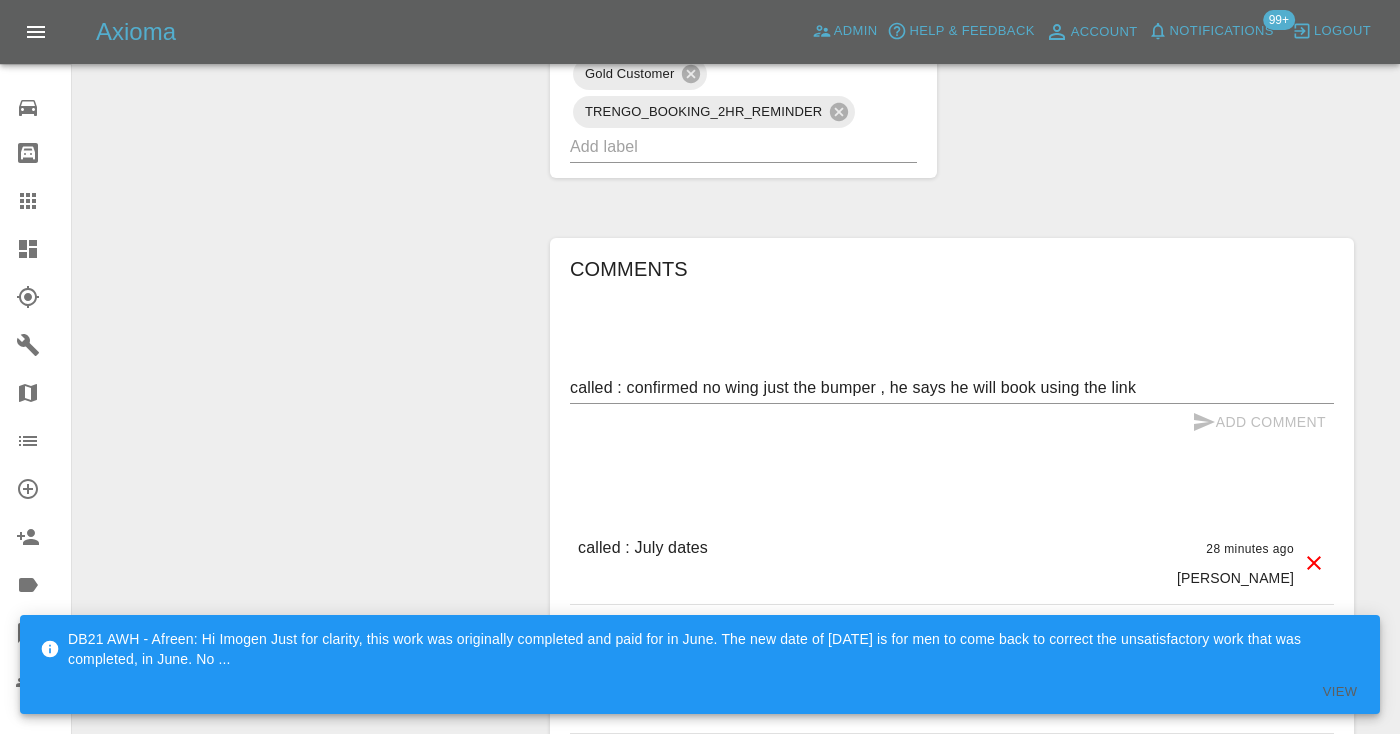 type 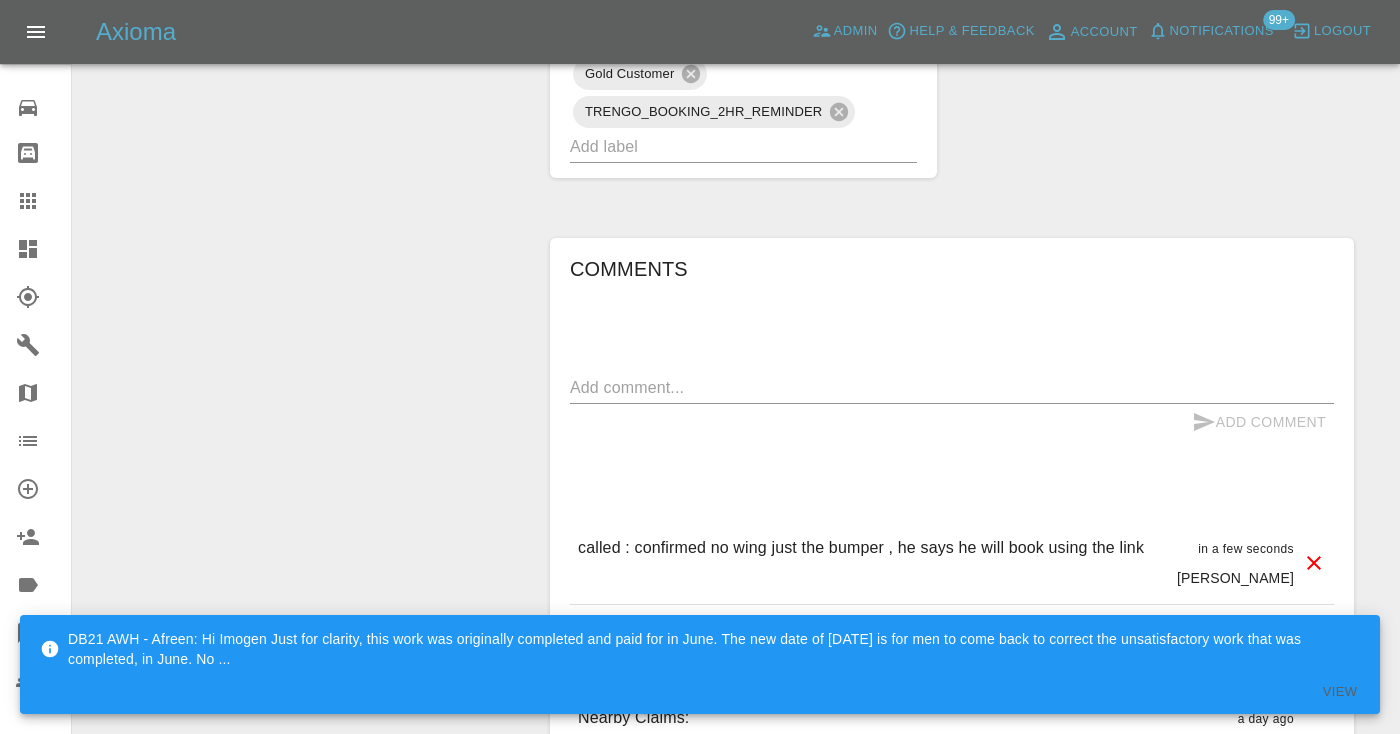 click at bounding box center [715, 146] 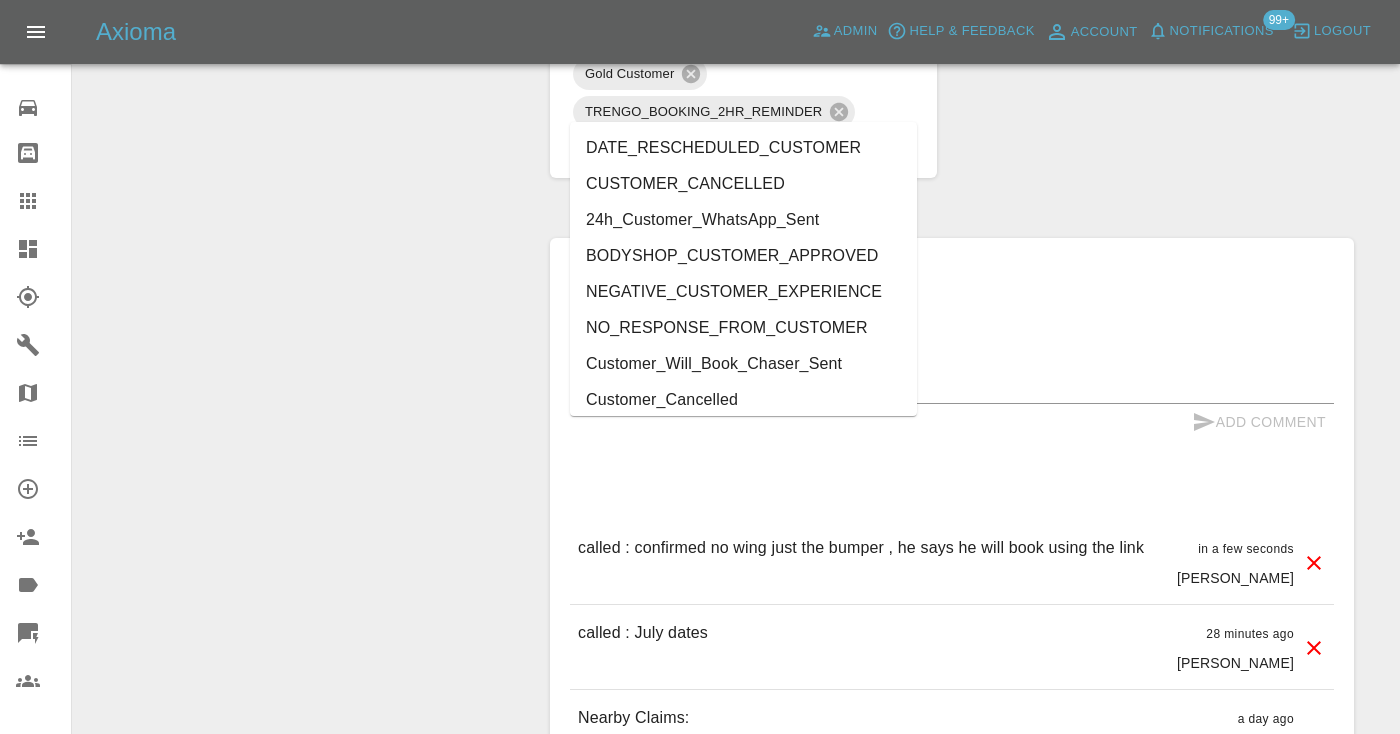 type on "cust" 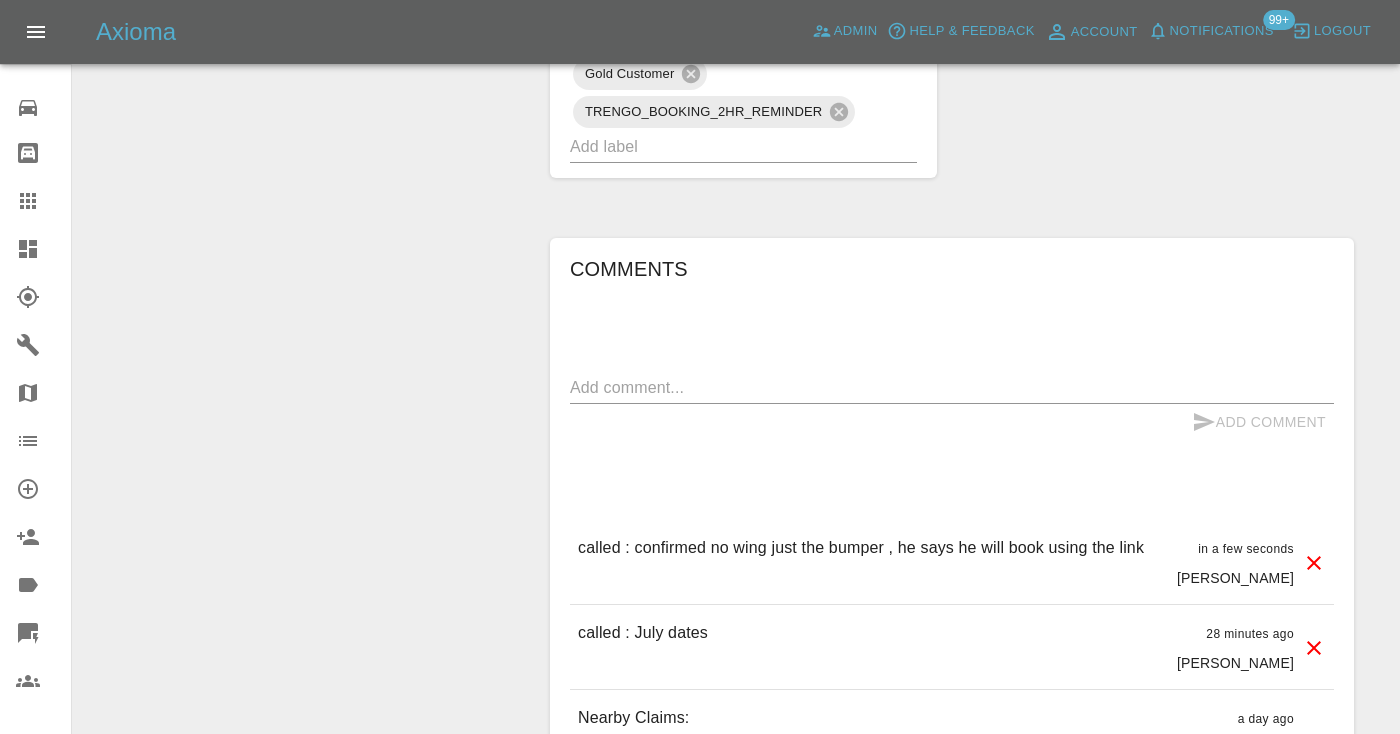 click on "Change Repairer Modify Claim Modify Quote Rollback Submit Payment Archive" at bounding box center (304, -88) 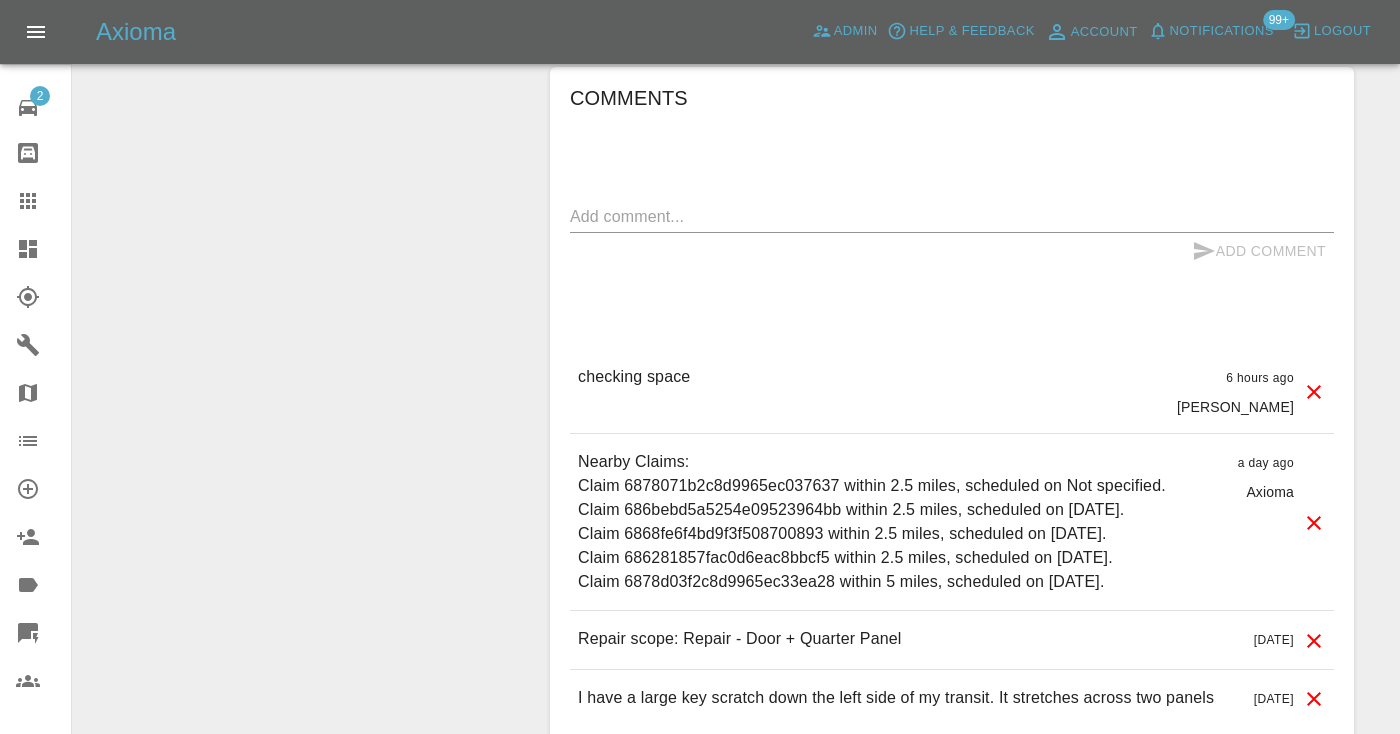 scroll, scrollTop: 1779, scrollLeft: 0, axis: vertical 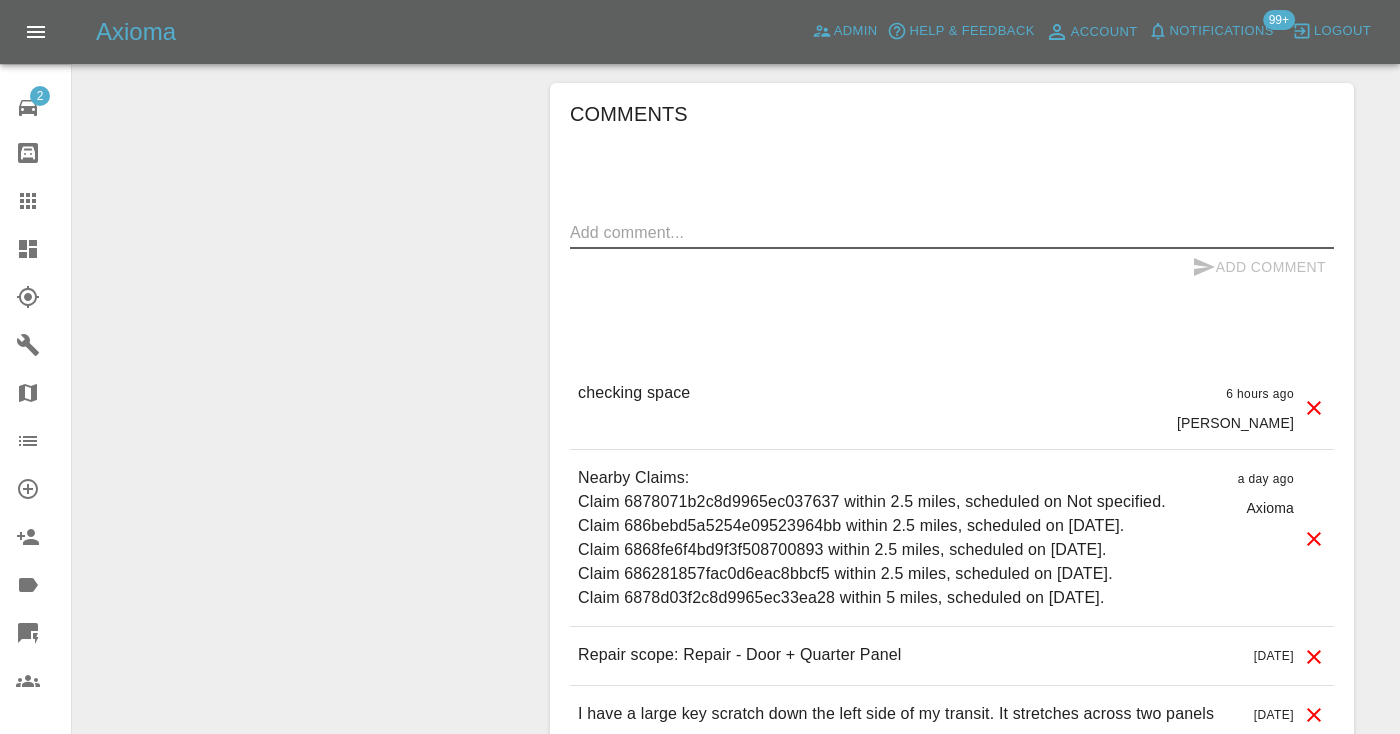 click at bounding box center [952, 232] 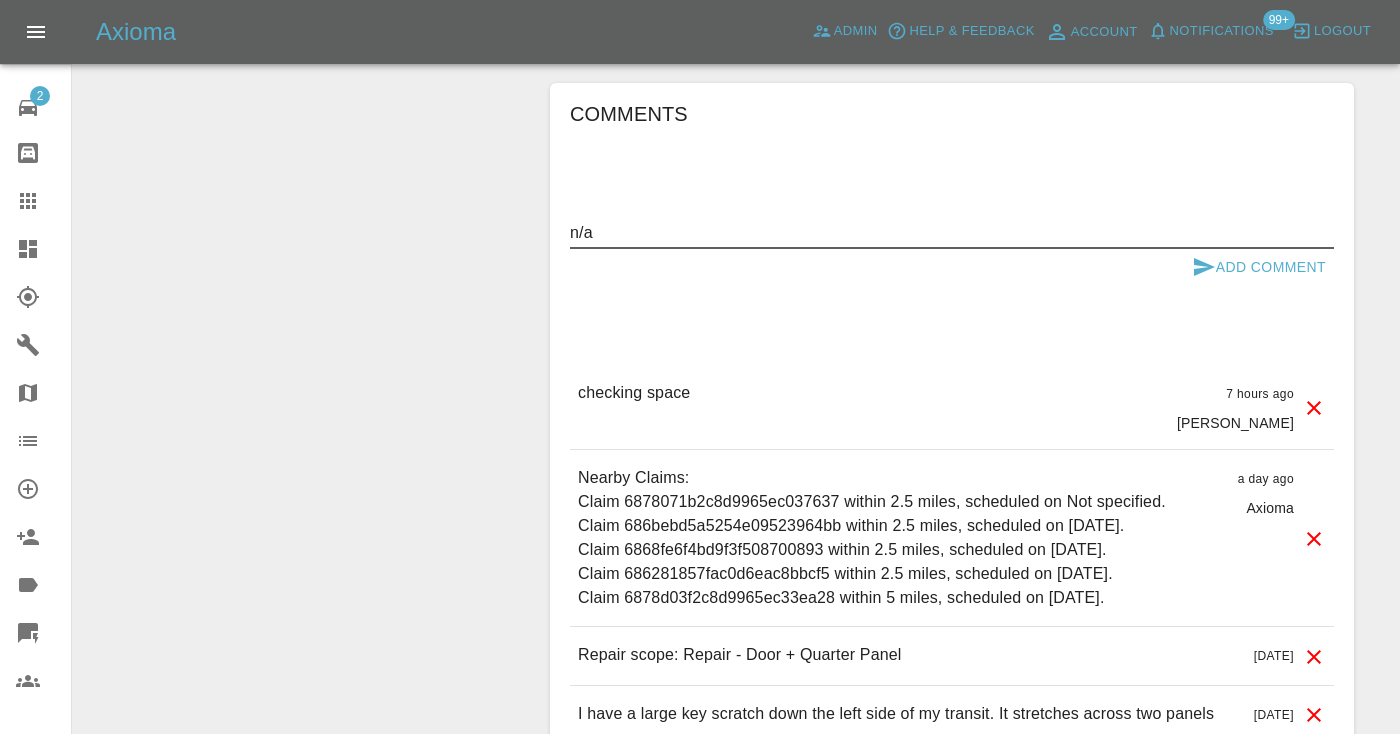 type on "n/a" 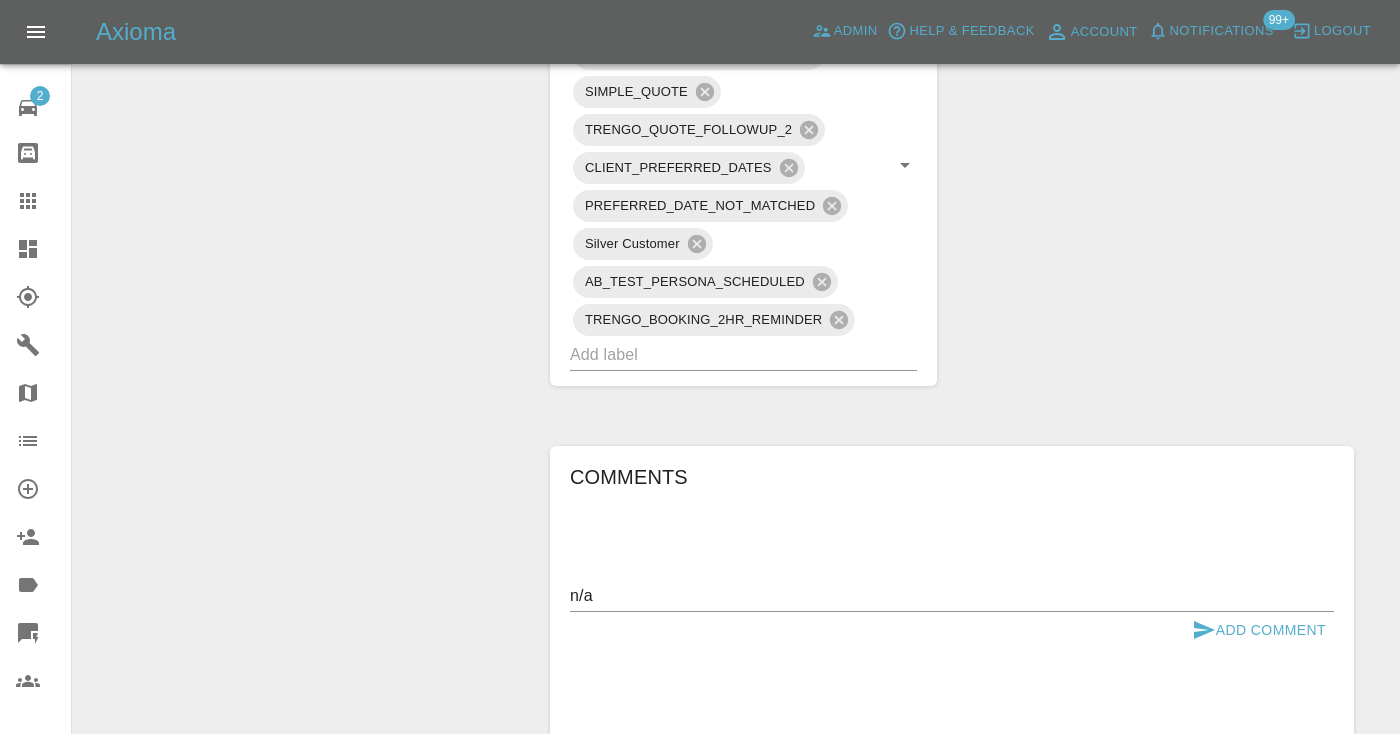 scroll, scrollTop: 0, scrollLeft: 0, axis: both 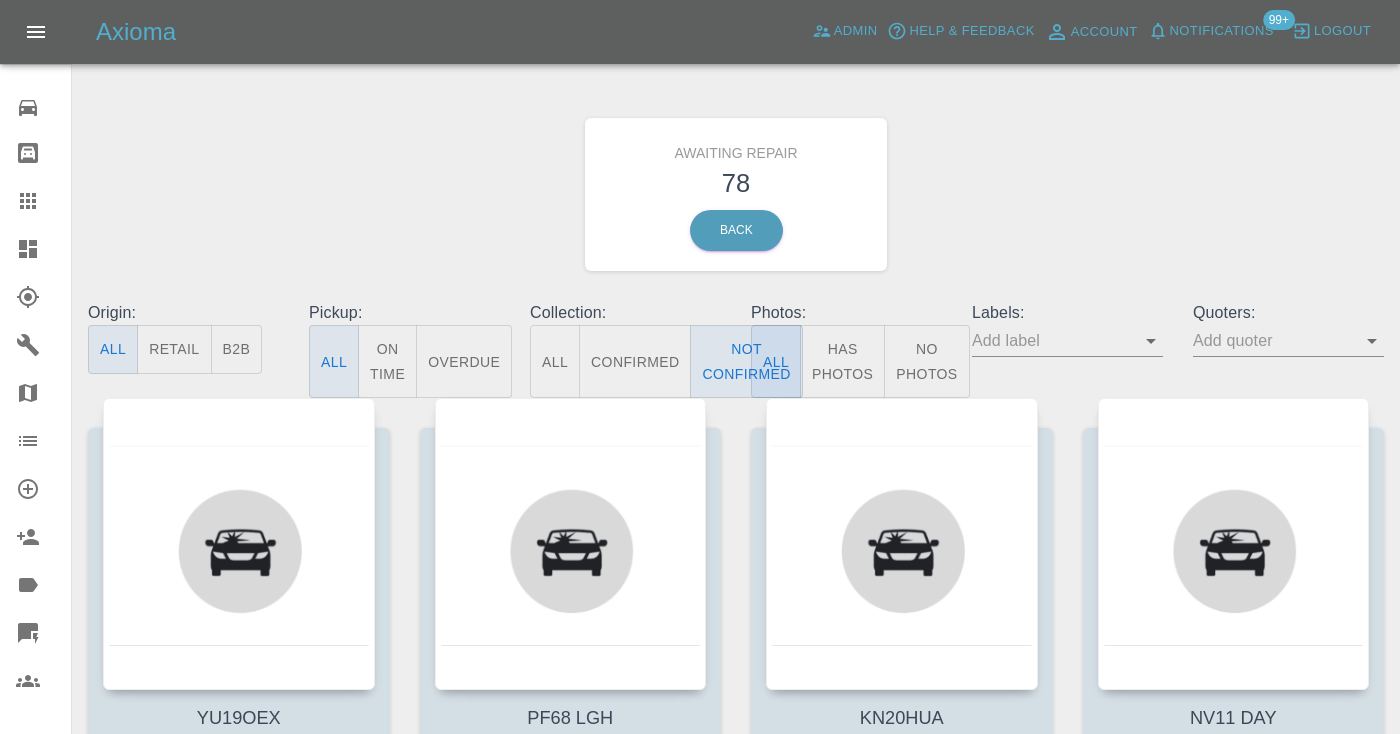 click on "Awaiting Repair 78 Back" at bounding box center (736, 194) 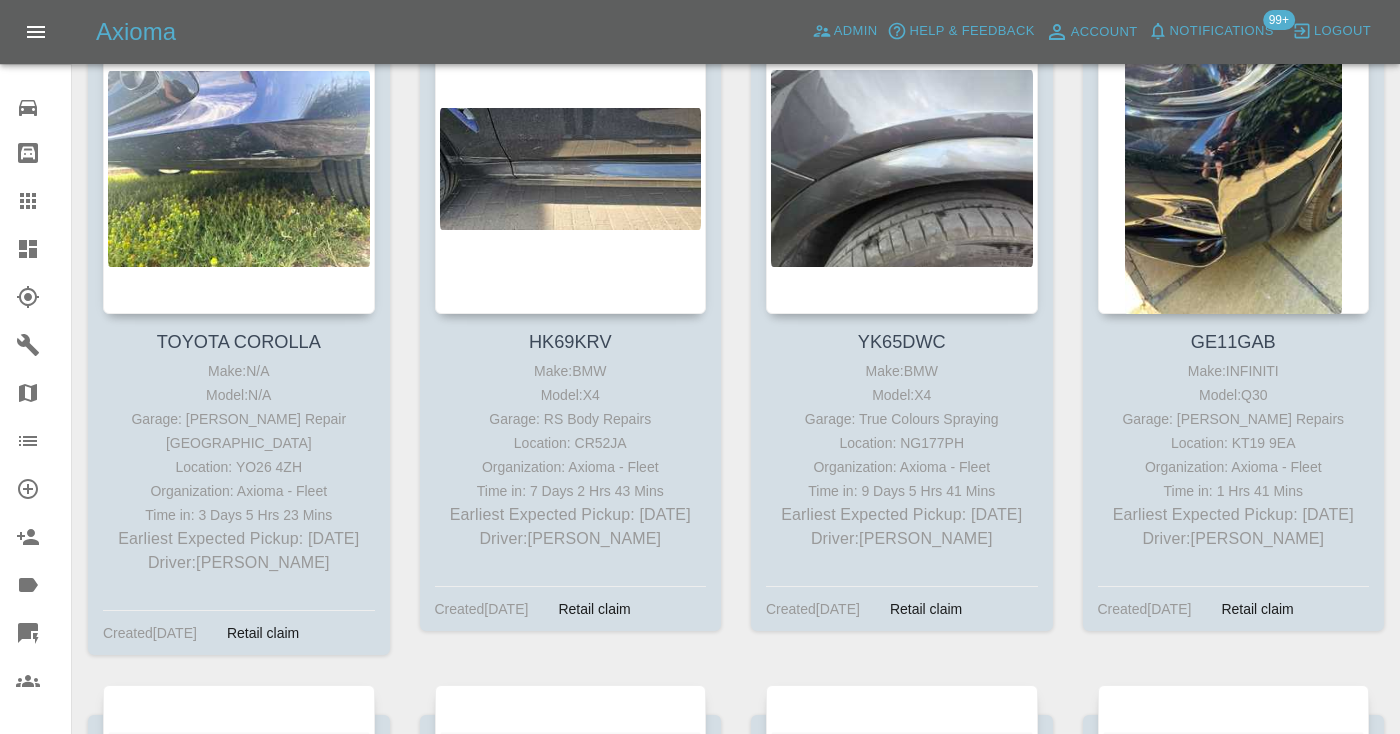scroll, scrollTop: 1048, scrollLeft: 0, axis: vertical 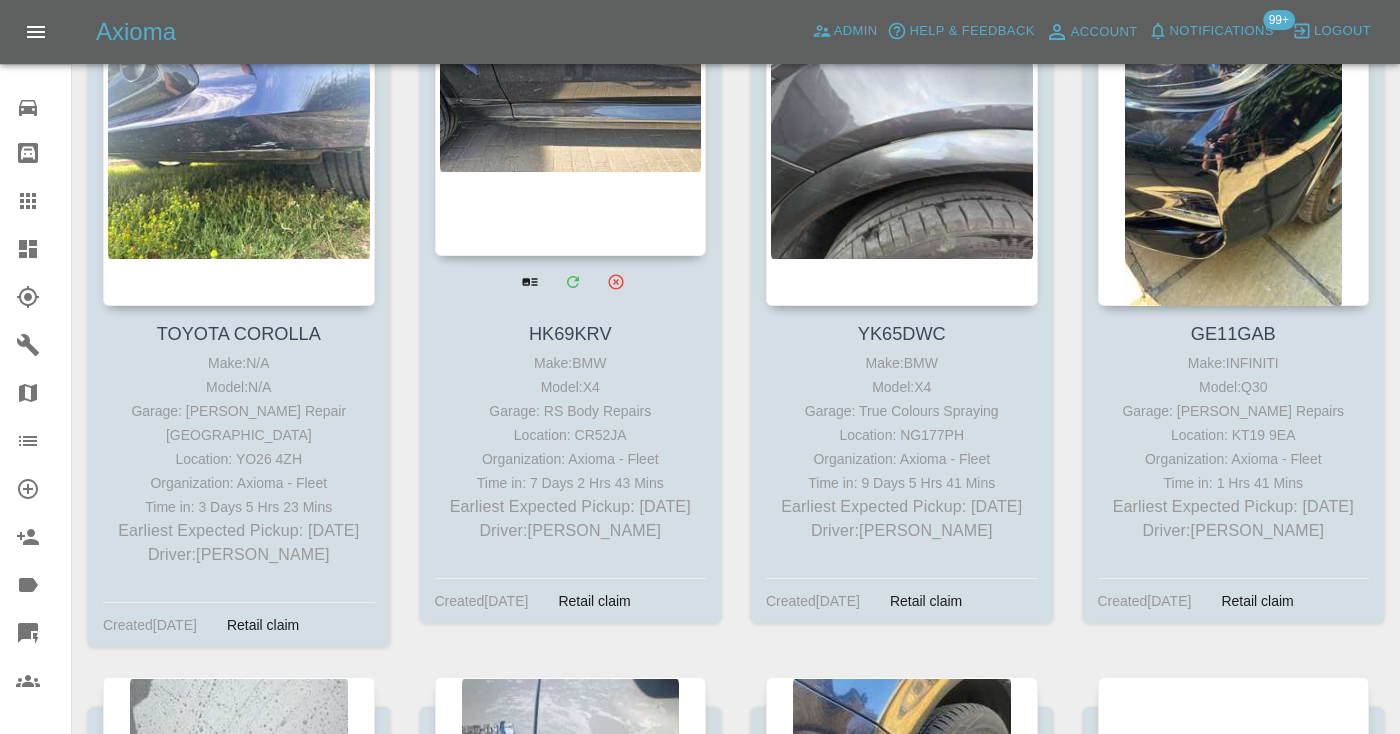 click at bounding box center [571, 110] 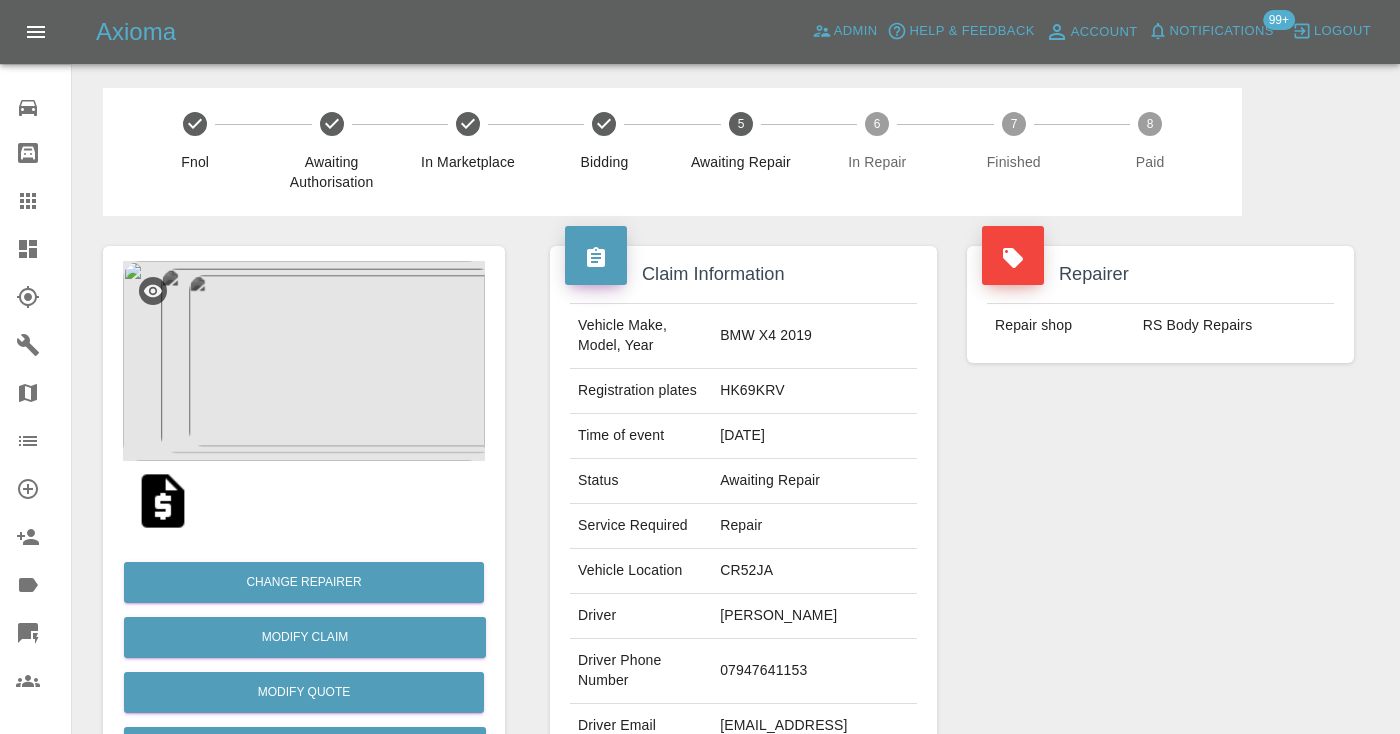 click on "07947641153" at bounding box center [814, 671] 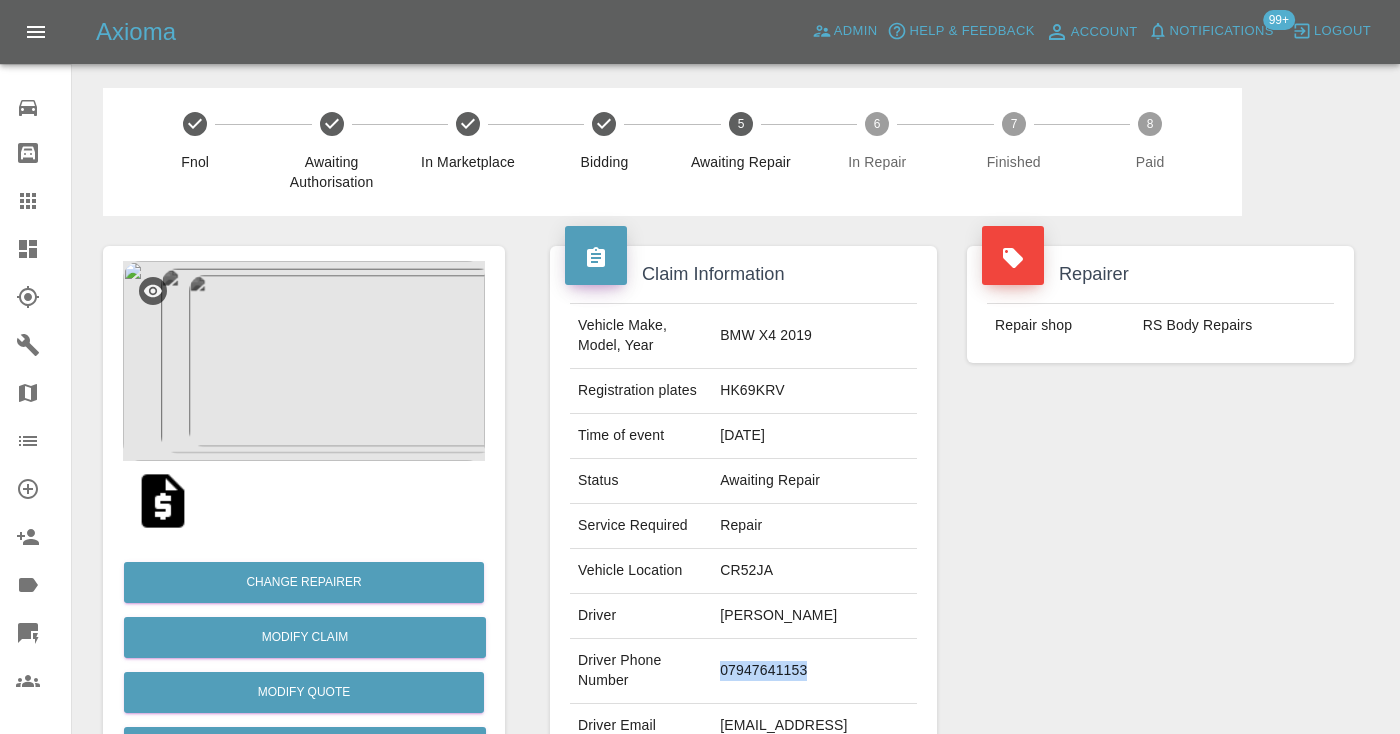 click on "07947641153" at bounding box center [814, 671] 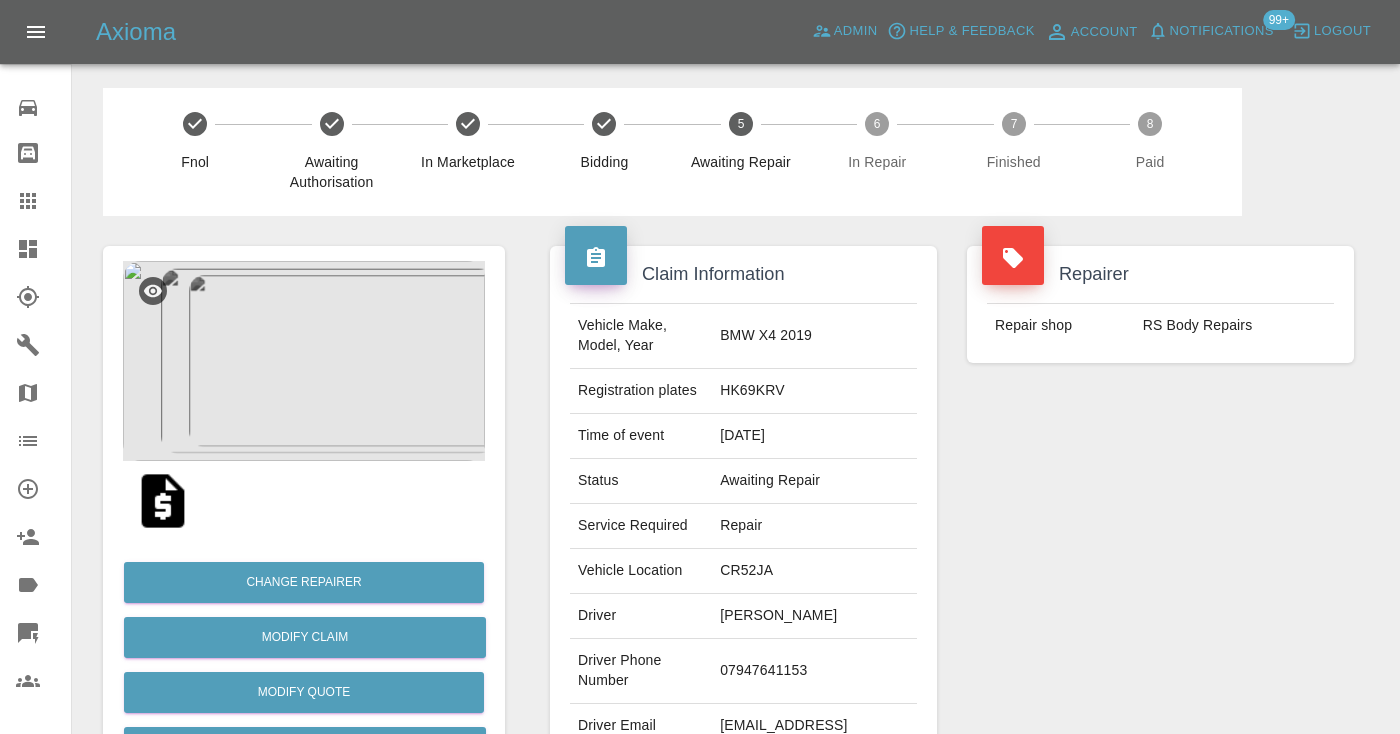 click on "Repairer Repair shop RS Body Repairs" at bounding box center [1160, 514] 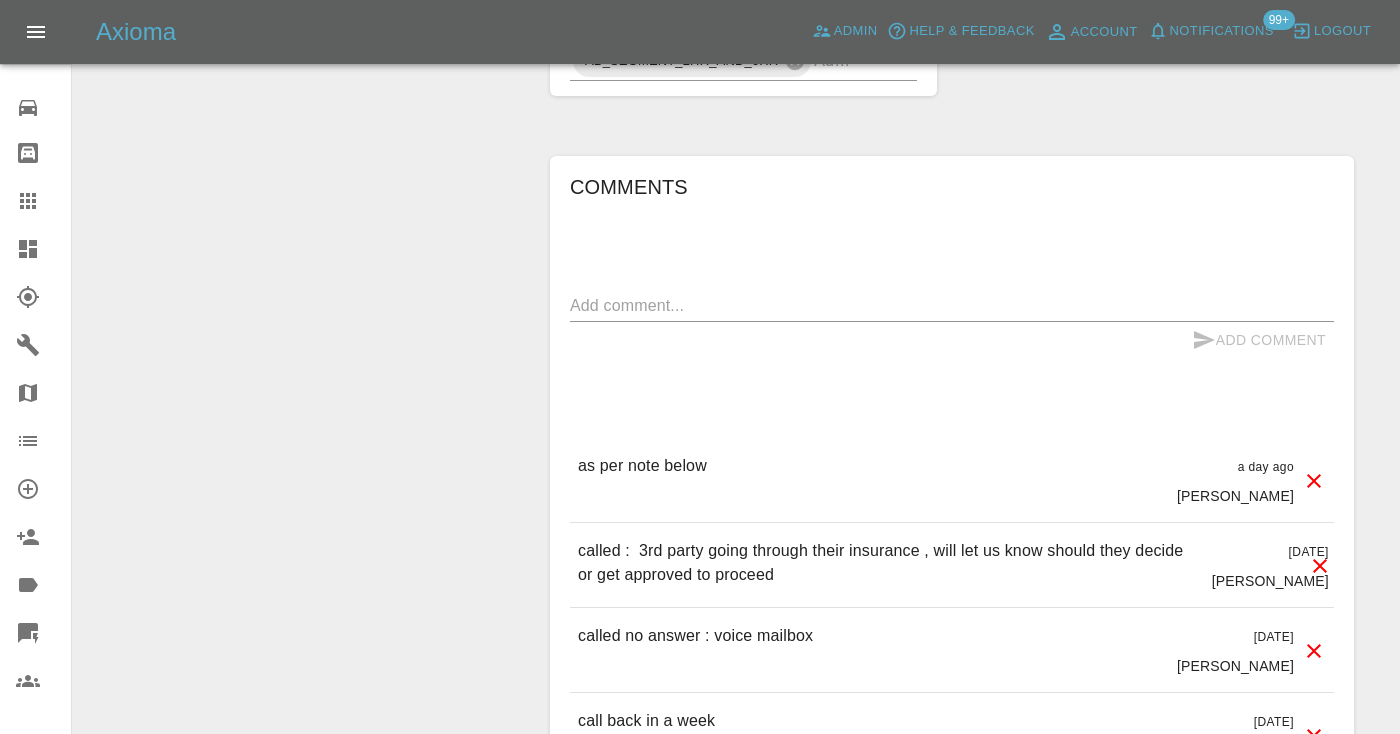 scroll, scrollTop: 1614, scrollLeft: 0, axis: vertical 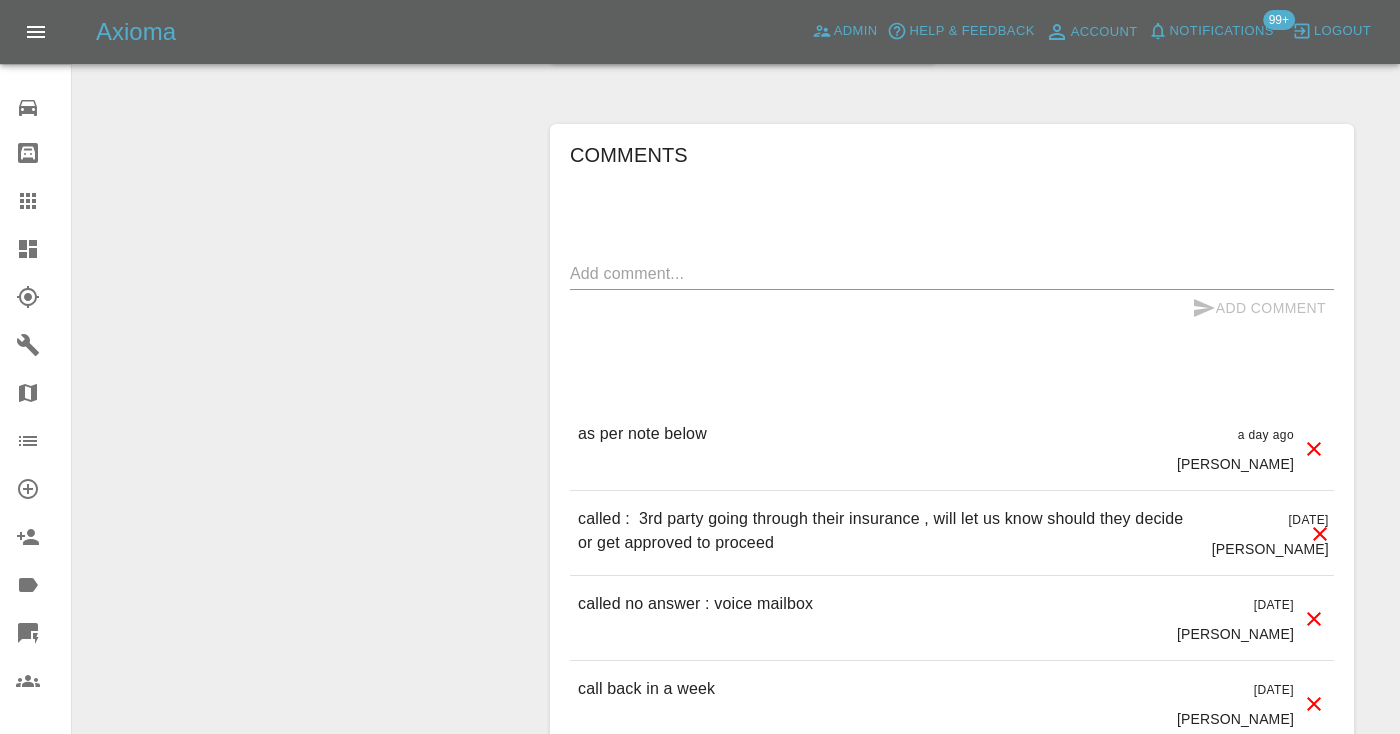 click on "x" at bounding box center [952, 274] 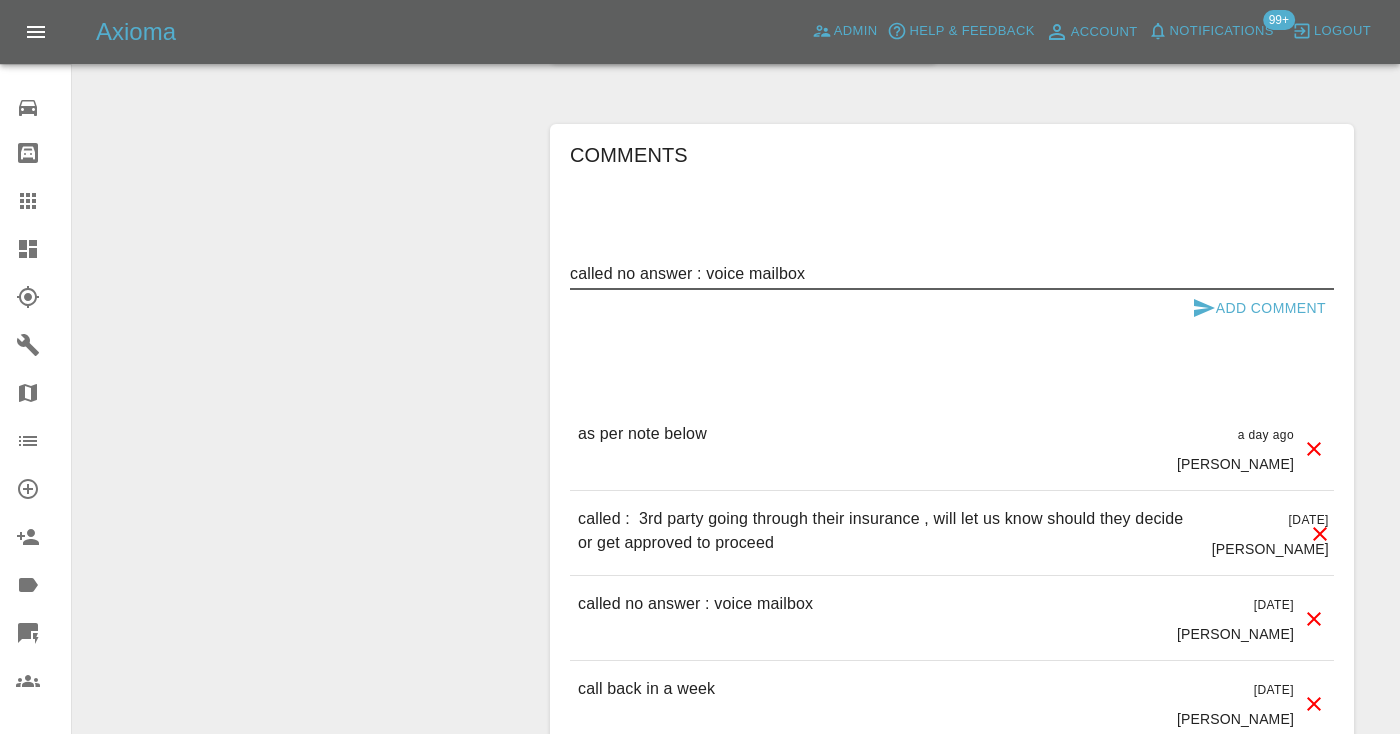 type on "called no answer : voice mailbox" 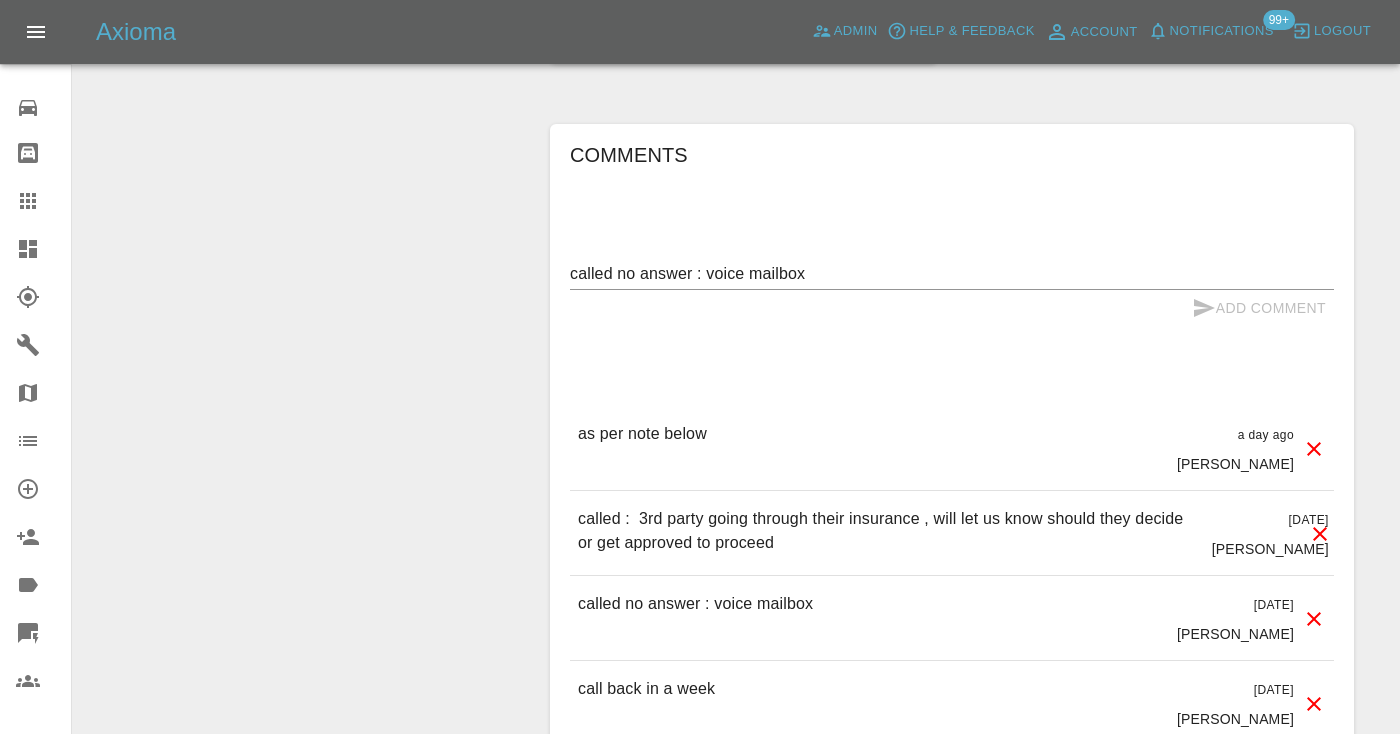 type 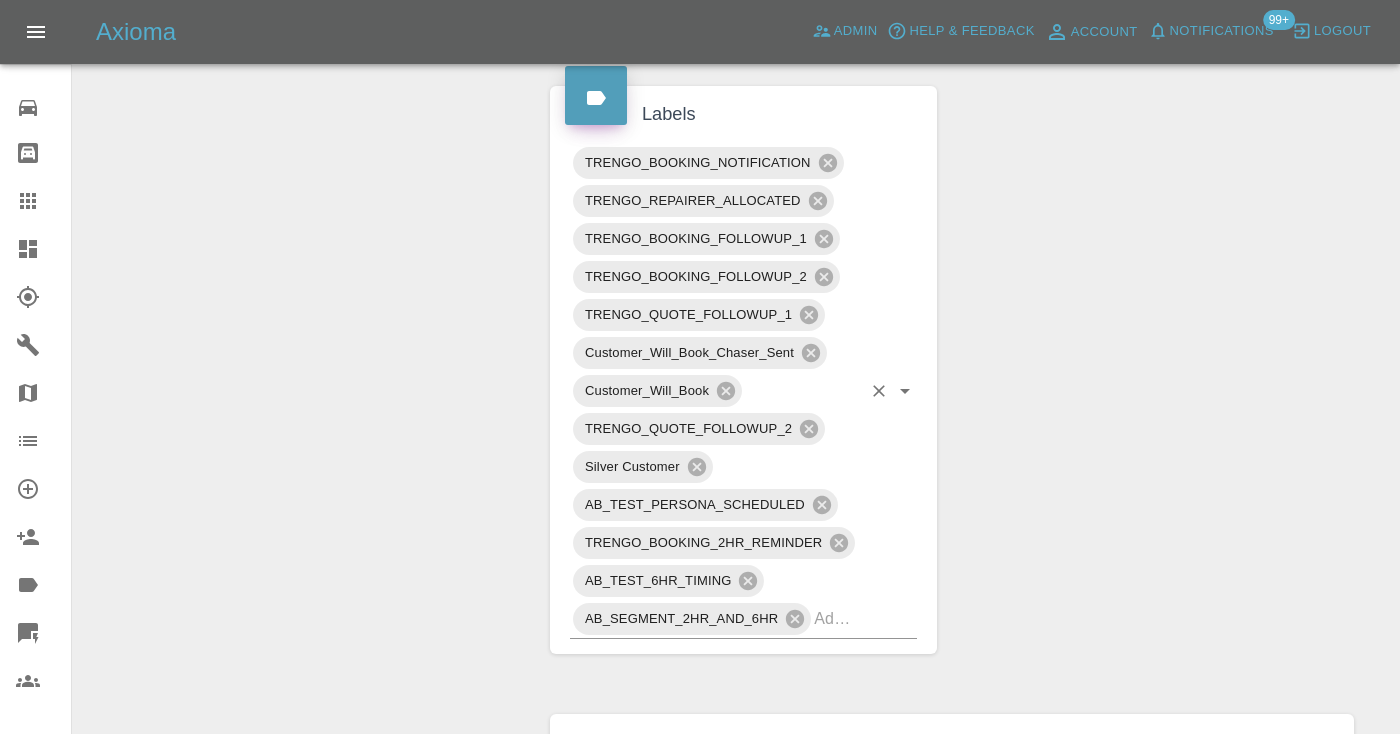 scroll, scrollTop: 1021, scrollLeft: 0, axis: vertical 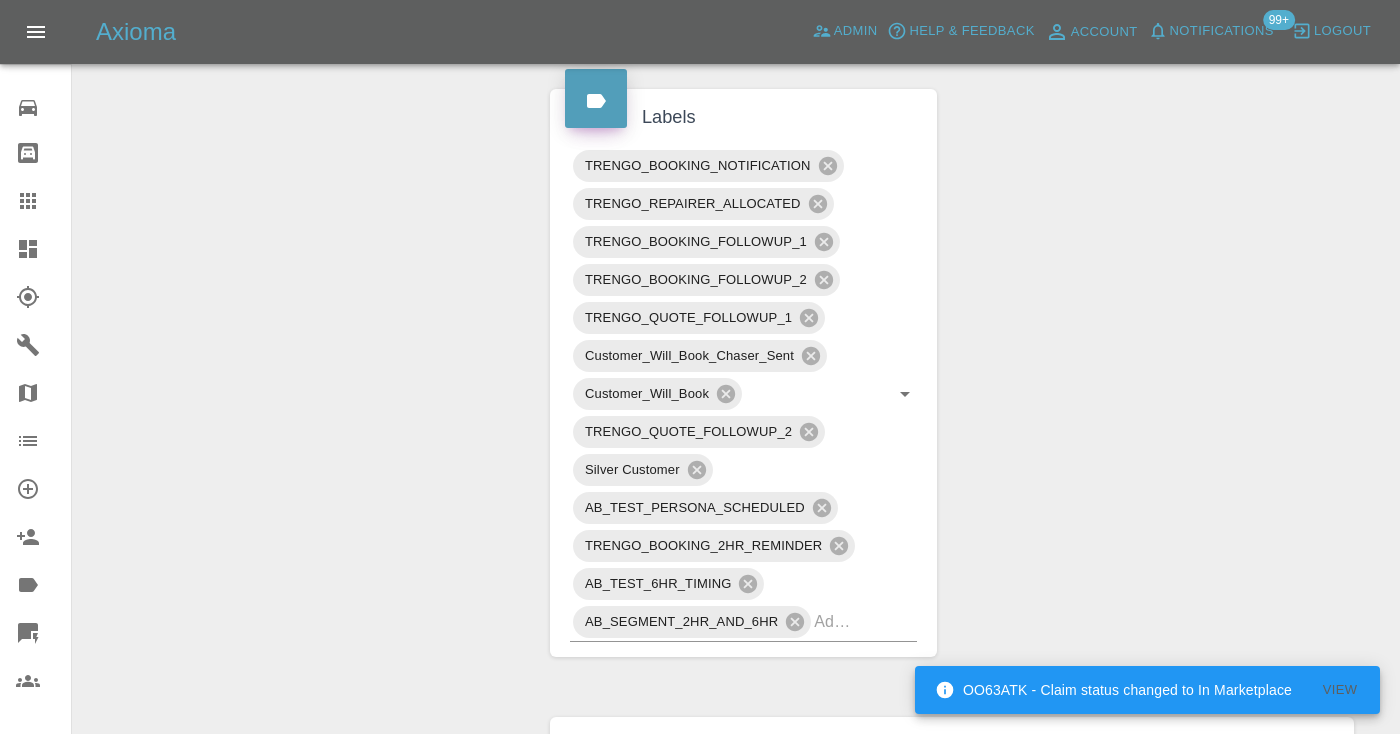 click 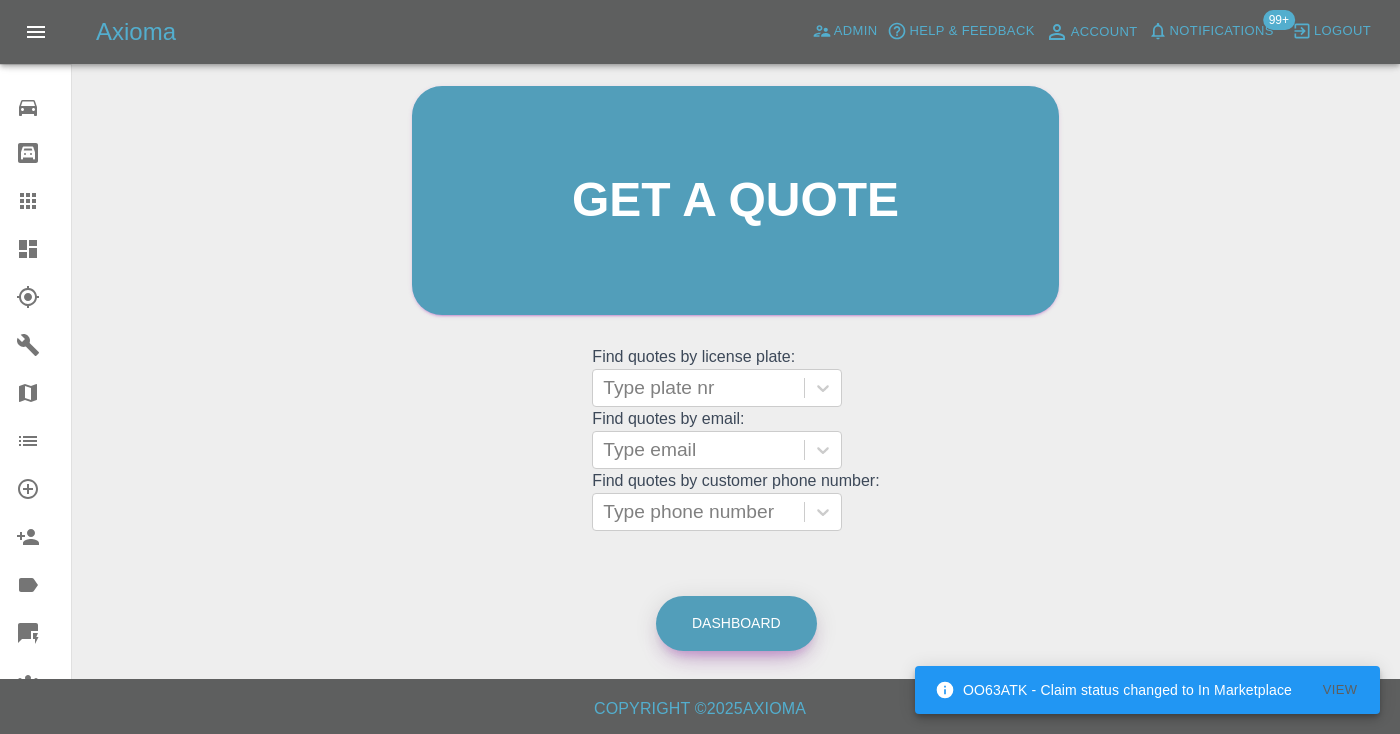 click on "Dashboard" at bounding box center (736, 623) 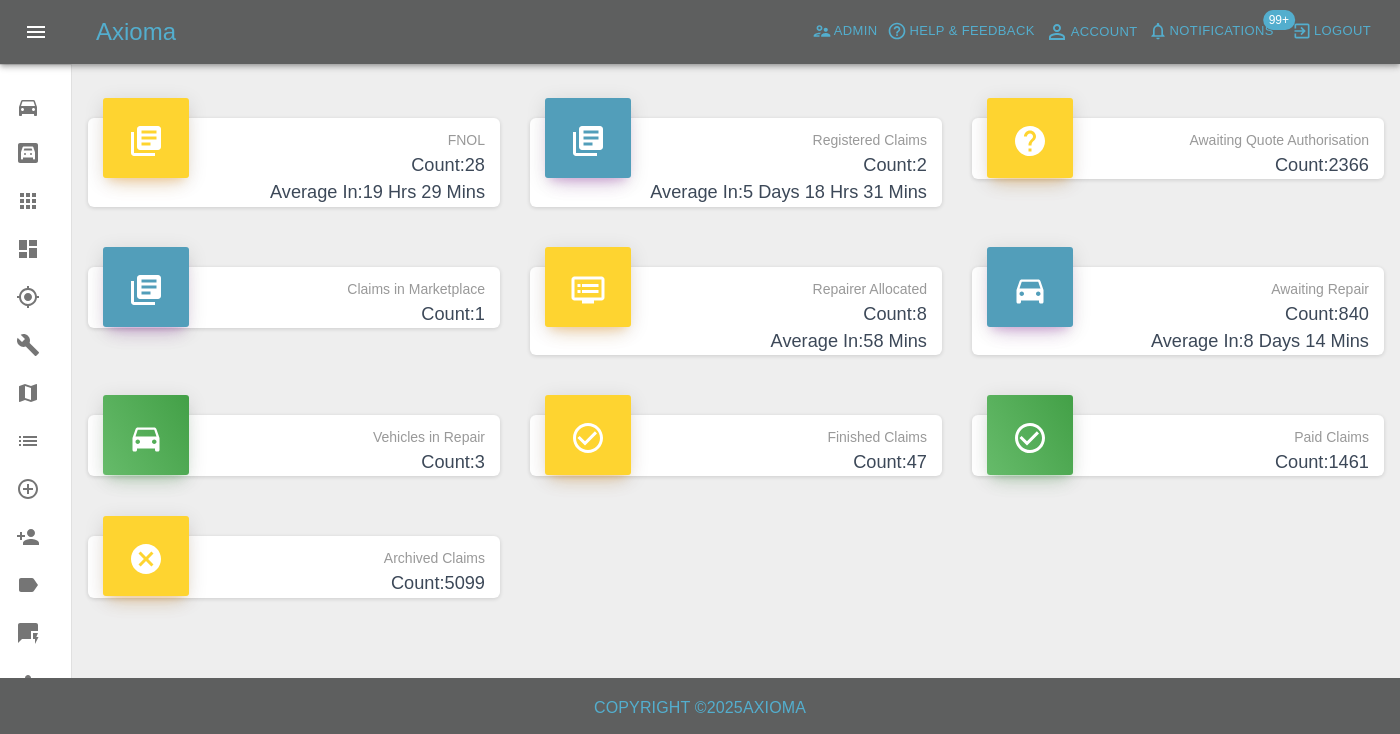 click on "Count:  840" at bounding box center [1178, 314] 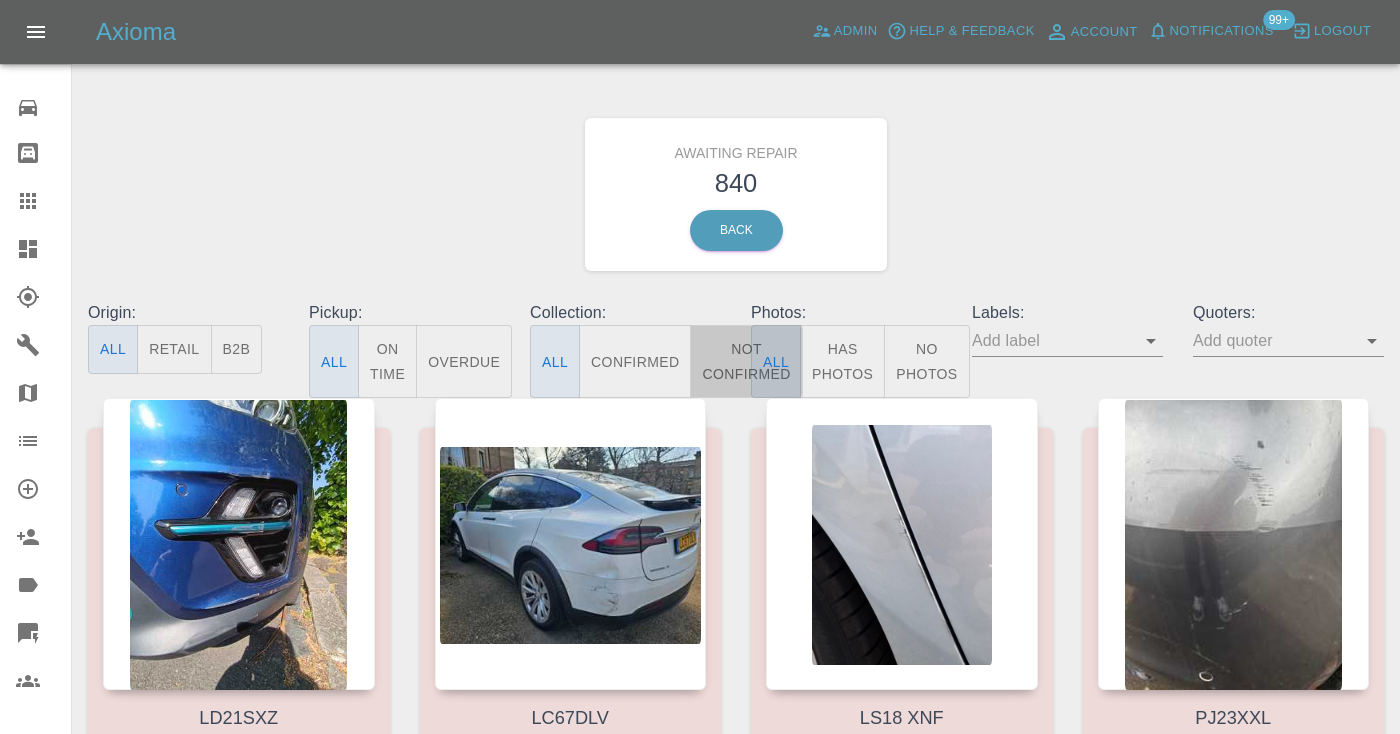 click on "Not Confirmed" at bounding box center [746, 361] 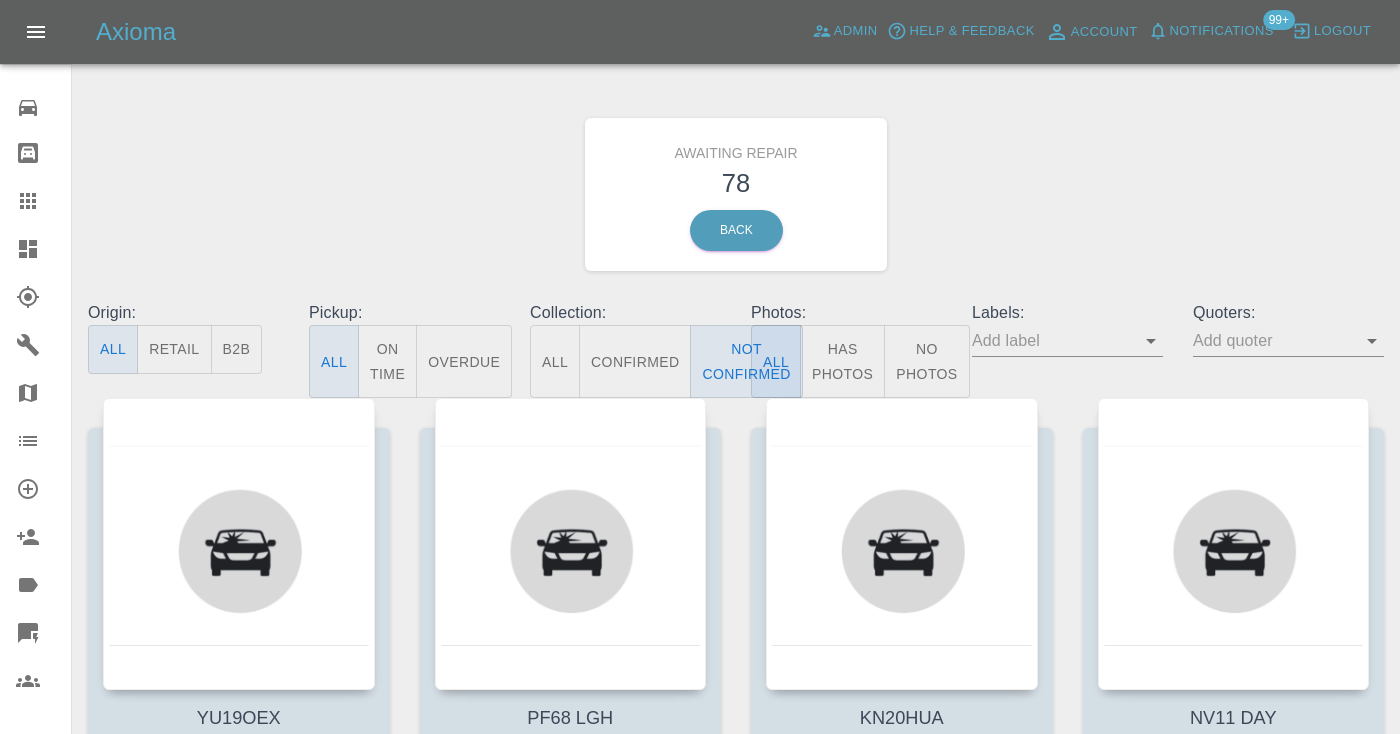 click on "Awaiting Repair 78 Back" at bounding box center (736, 194) 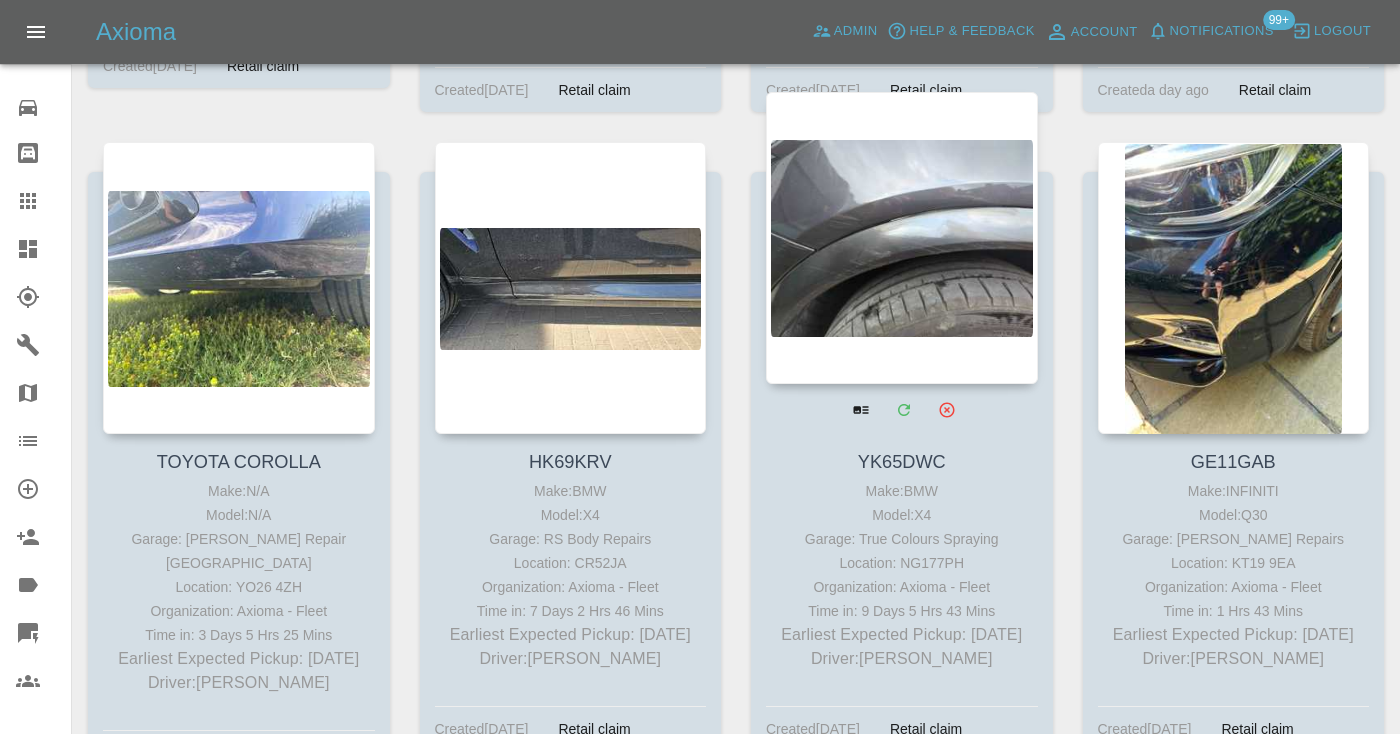scroll, scrollTop: 933, scrollLeft: 0, axis: vertical 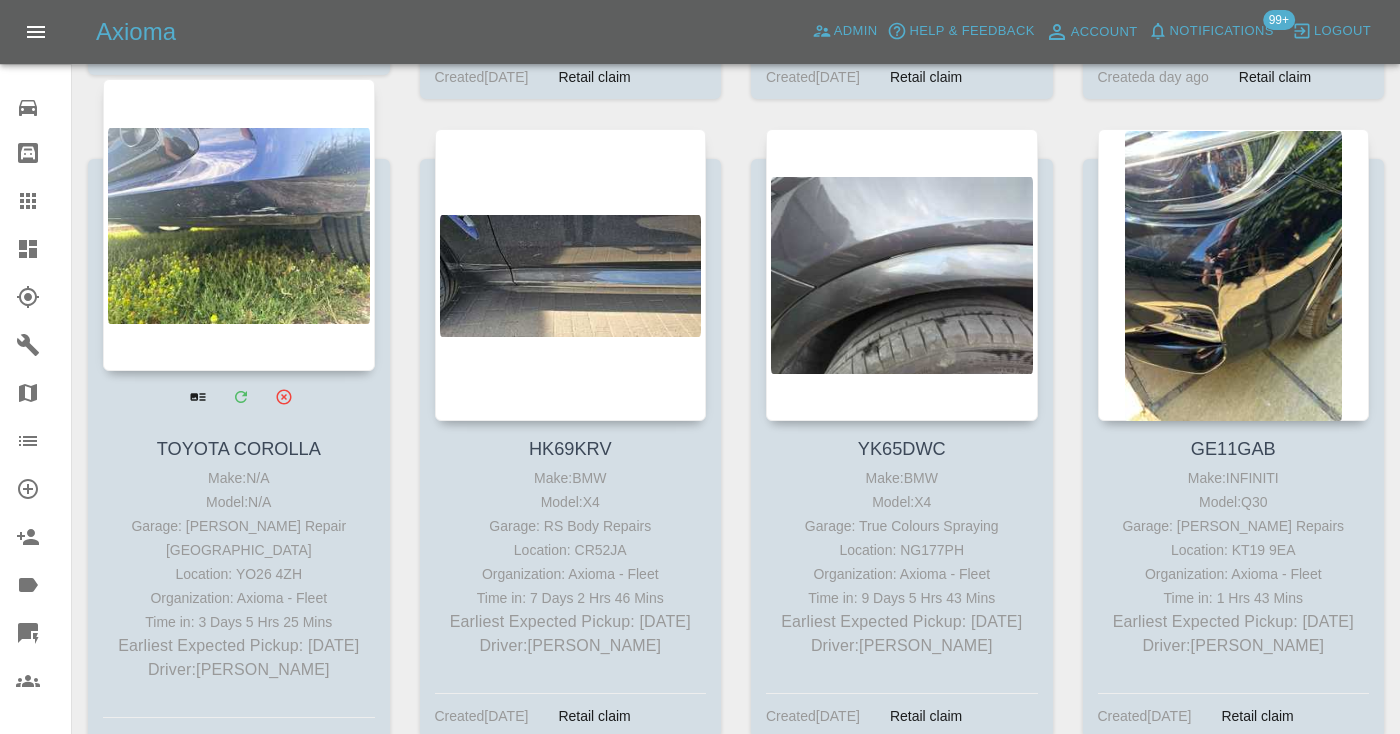 click at bounding box center [239, 225] 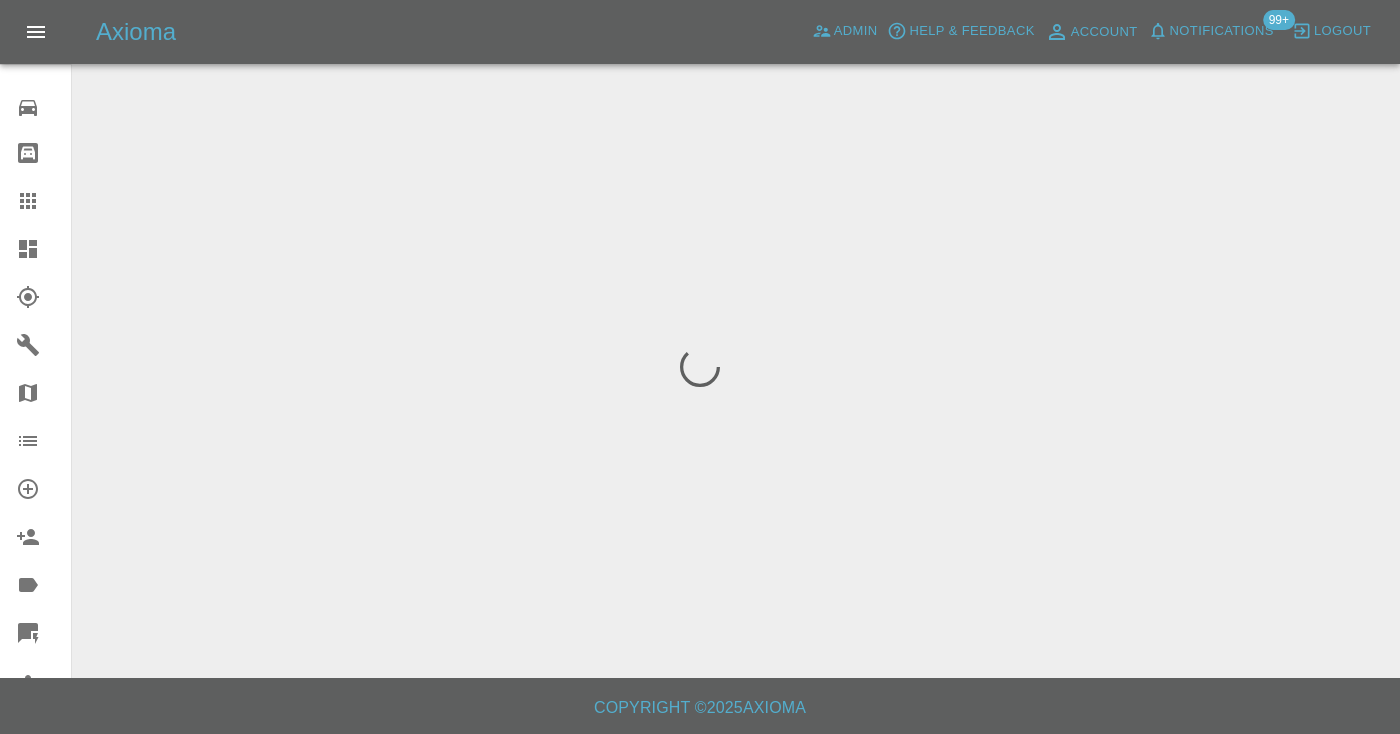 scroll, scrollTop: 0, scrollLeft: 0, axis: both 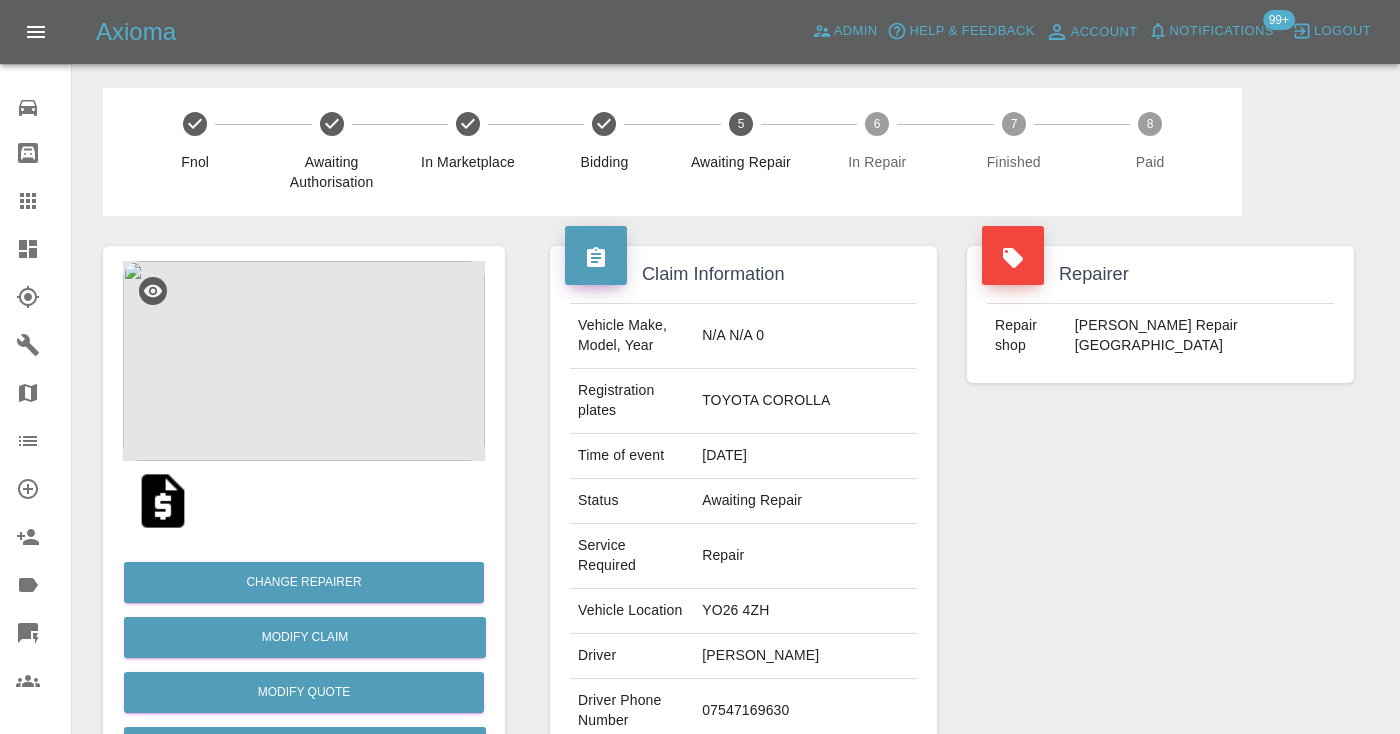 click on "07547169630" at bounding box center (805, 711) 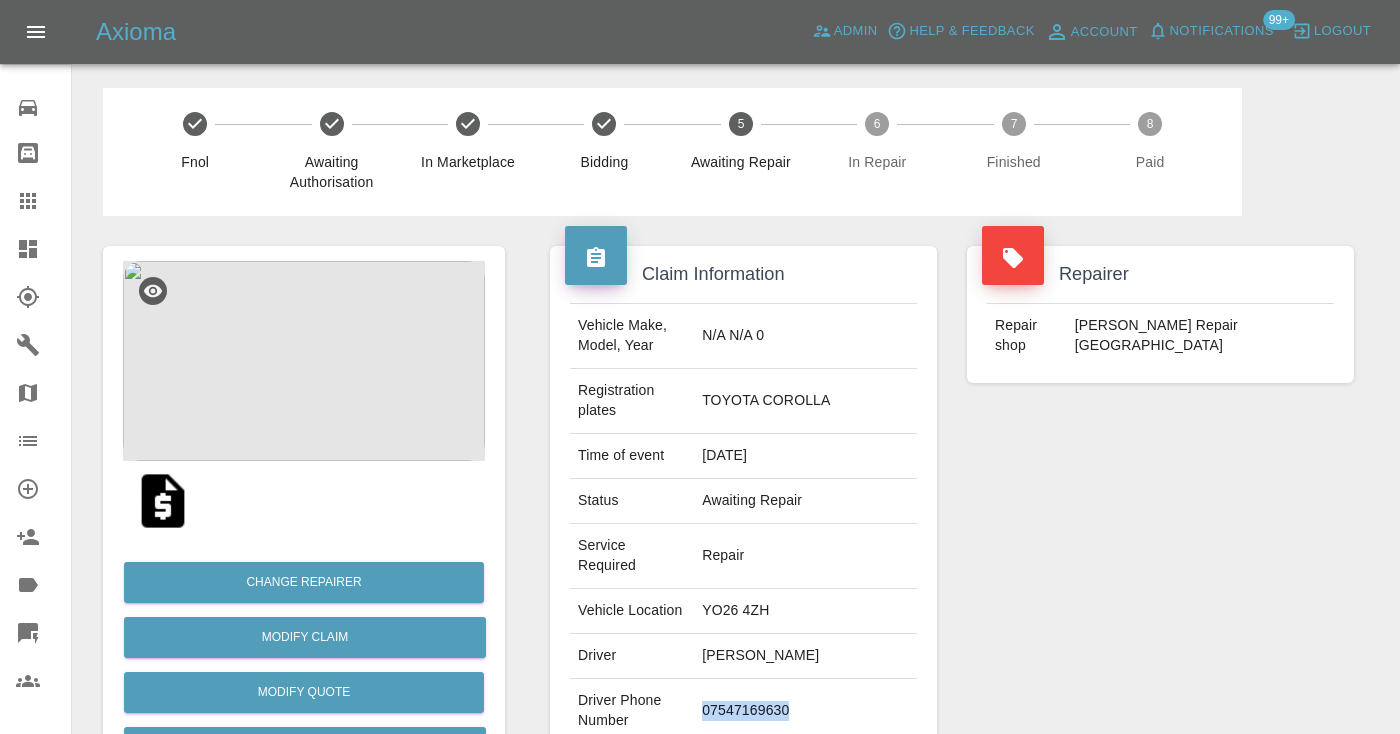 click on "07547169630" at bounding box center (805, 711) 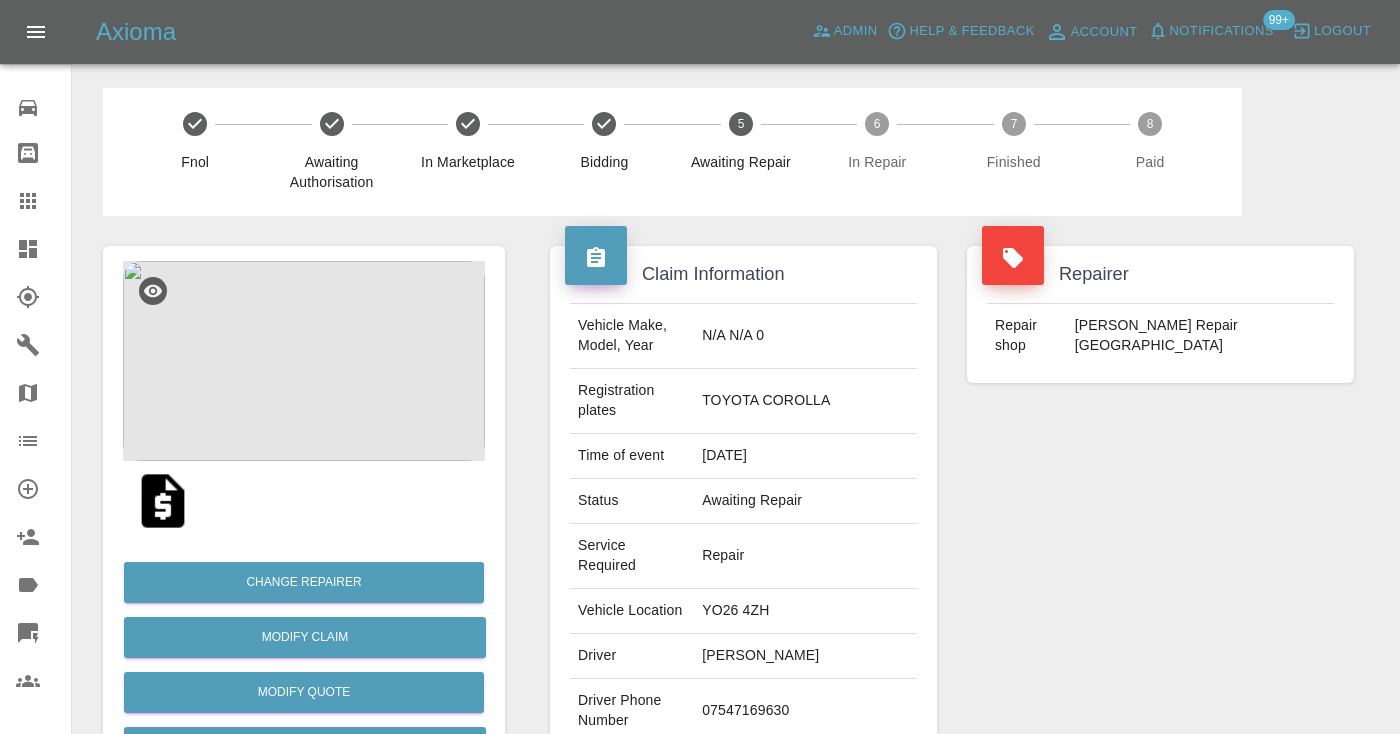 click on "Repairer Repair shop JK Smart Repair Leeds" at bounding box center (1160, 544) 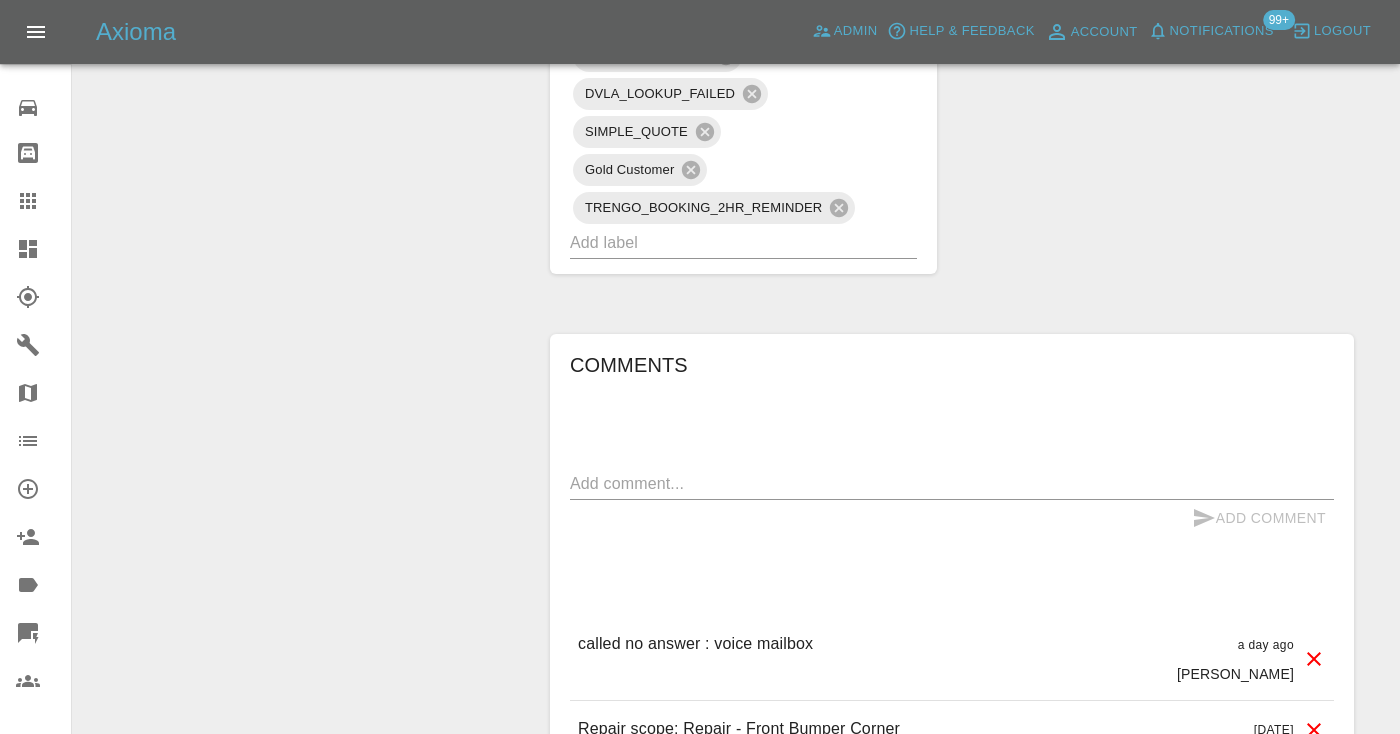 scroll, scrollTop: 1412, scrollLeft: 0, axis: vertical 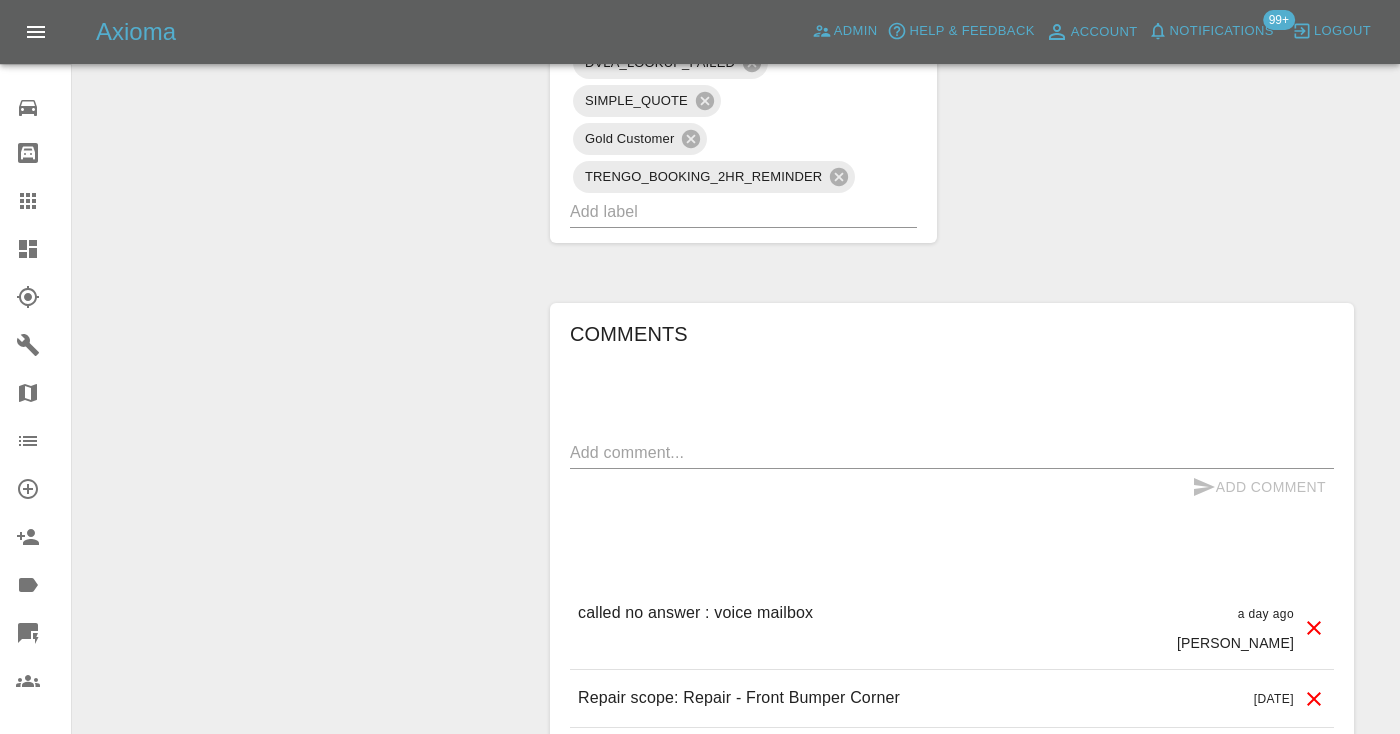 click at bounding box center (952, 452) 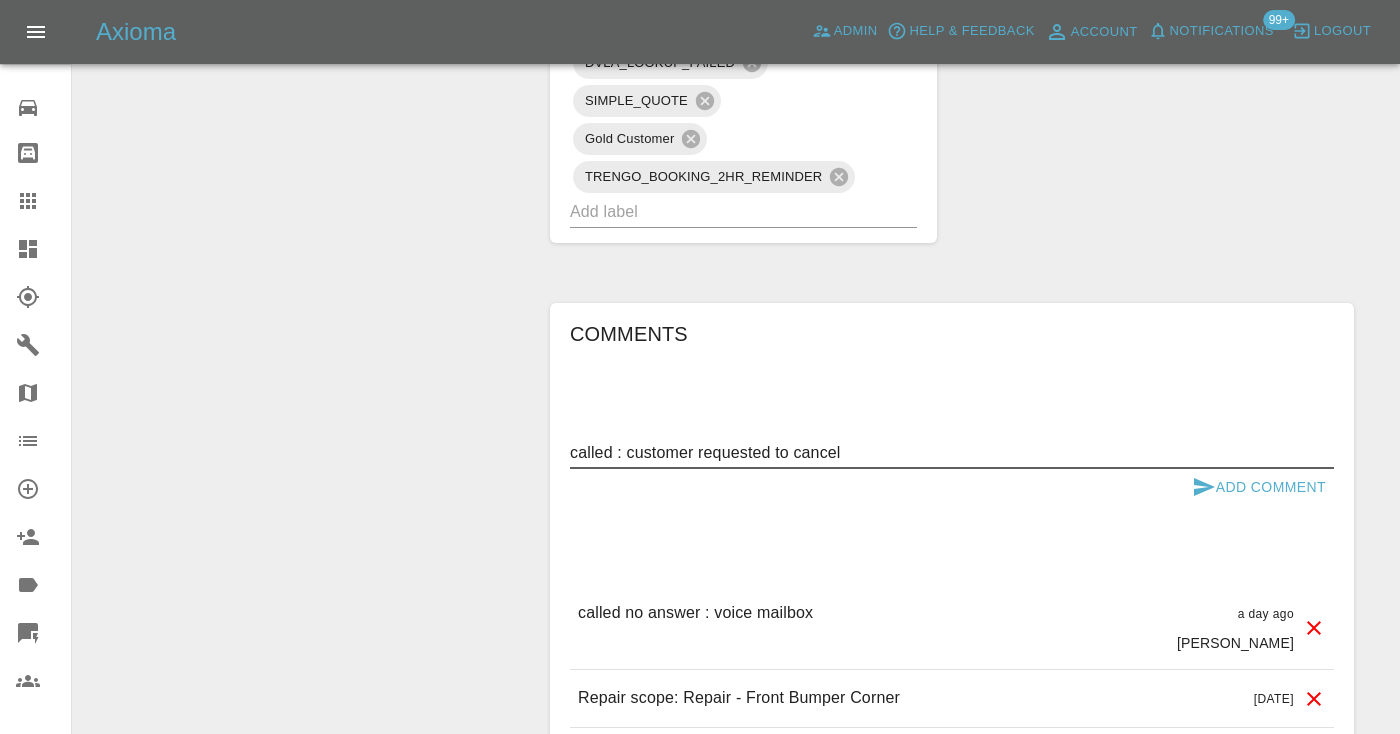 type on "called : customer requested to cancel" 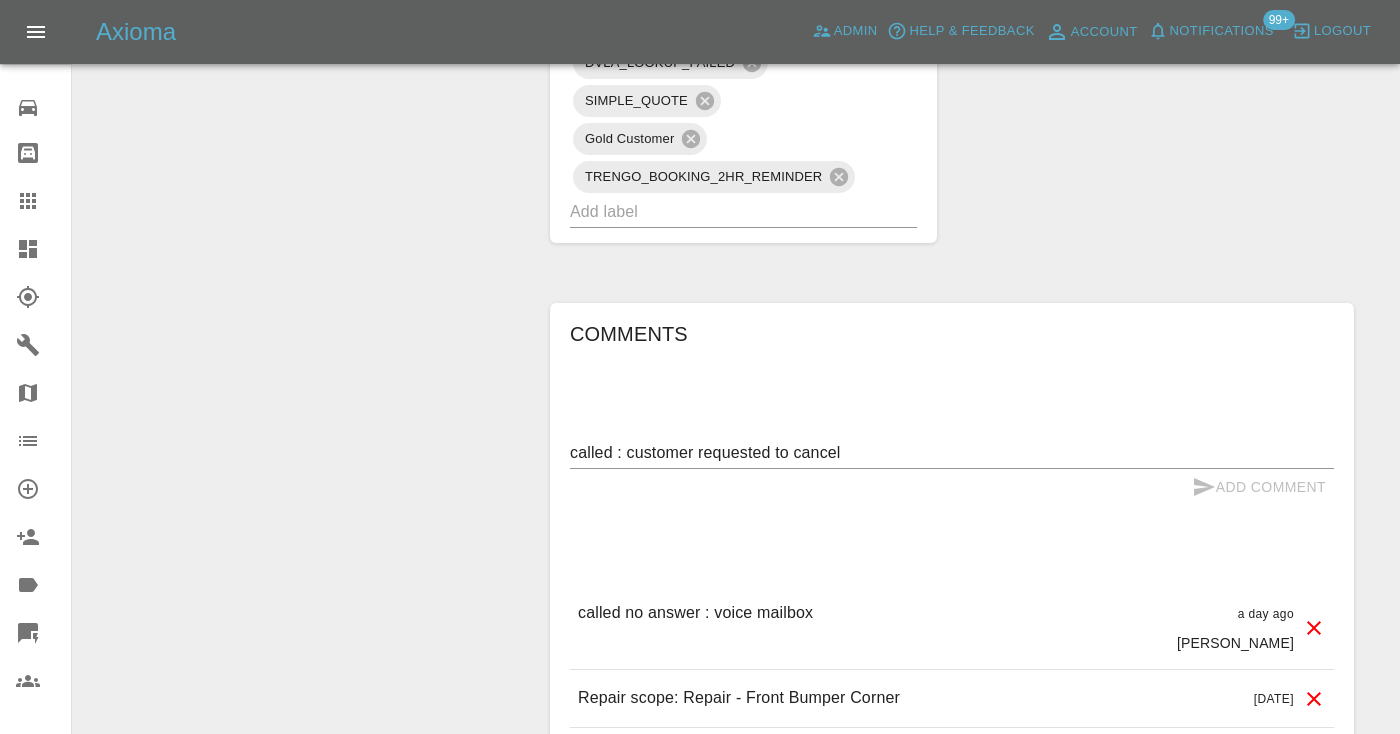 type 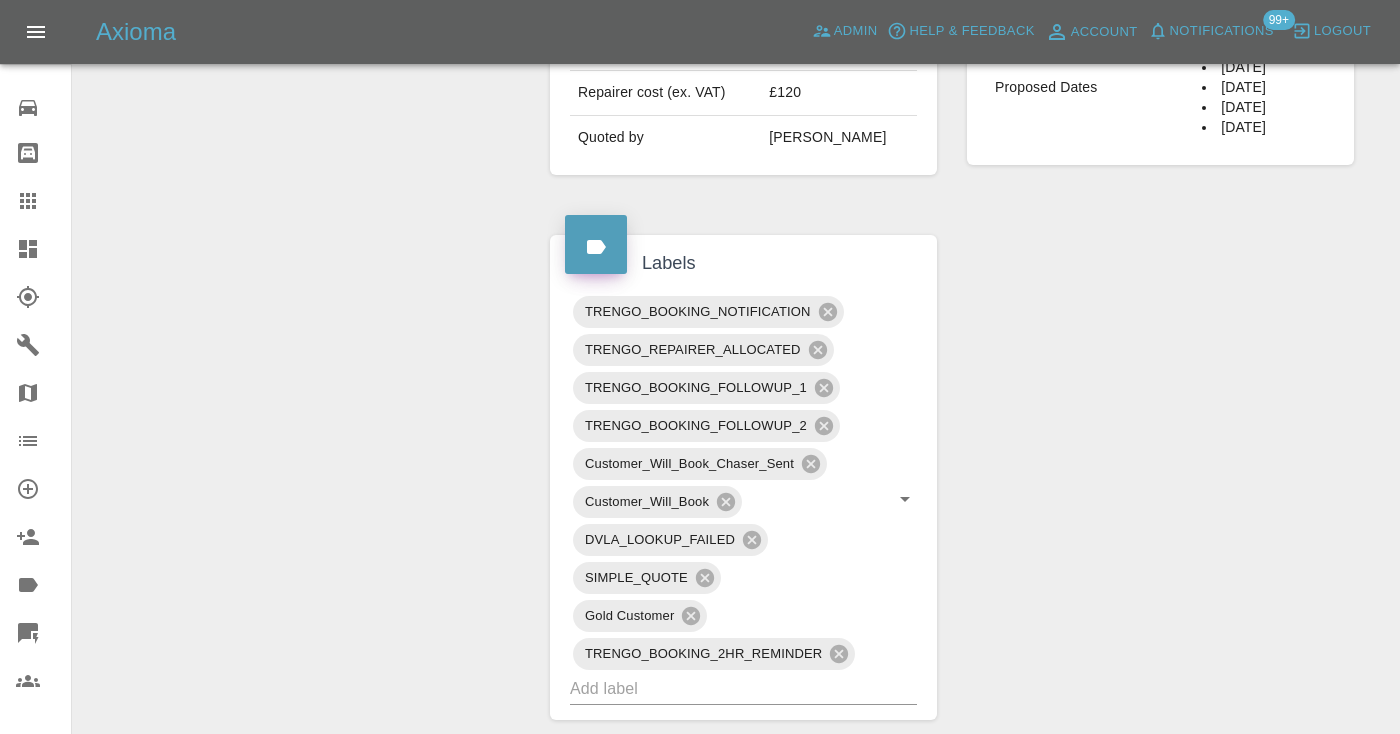 scroll, scrollTop: 927, scrollLeft: 0, axis: vertical 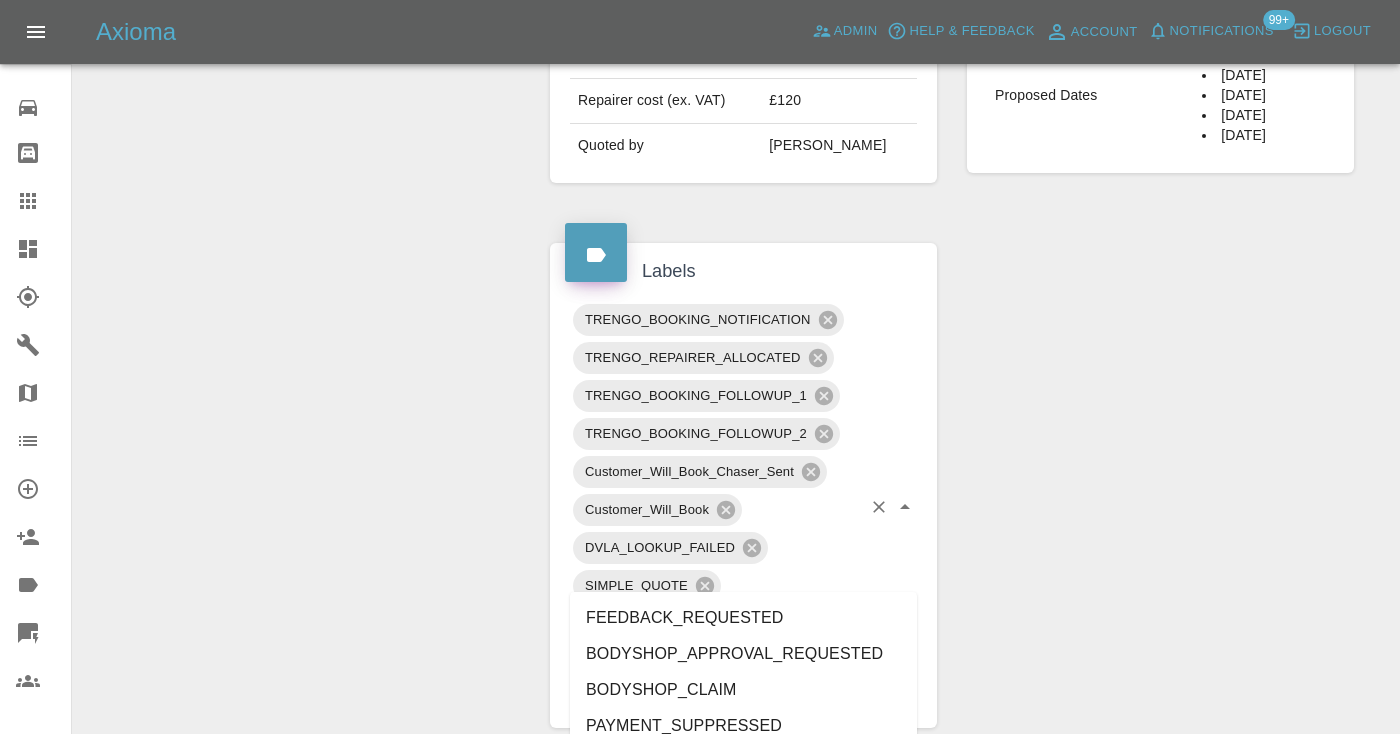 click at bounding box center (715, 696) 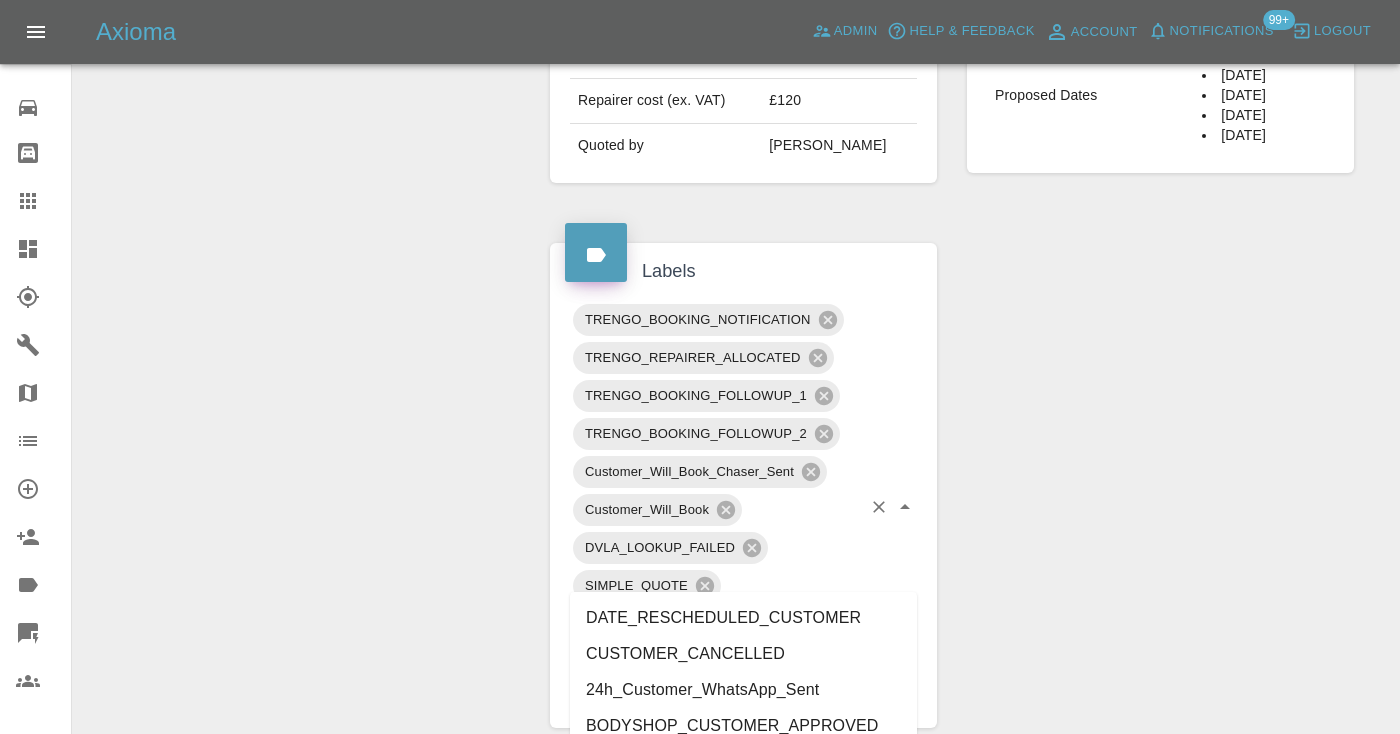 type on "cust" 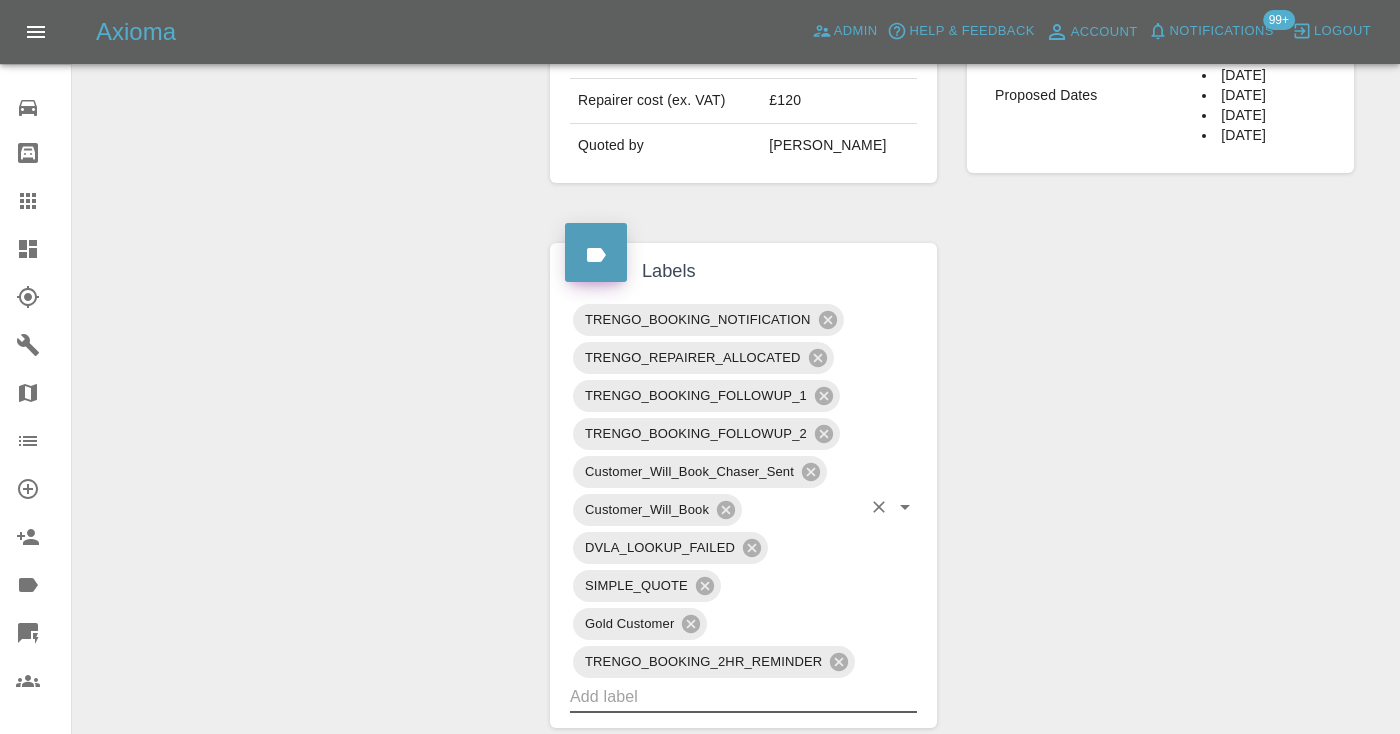 click on "Change Repairer Modify Claim Modify Quote Rollback Submit Payment Archive" at bounding box center (304, 345) 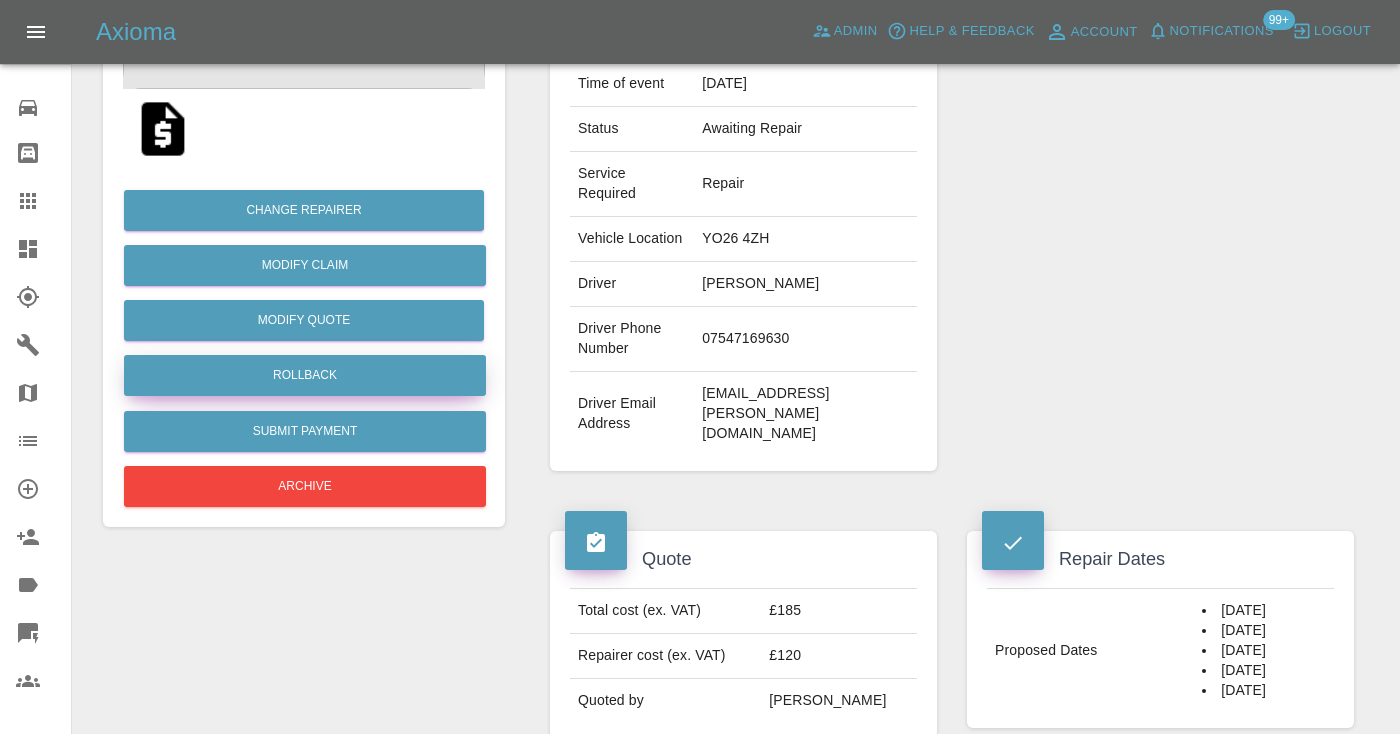 scroll, scrollTop: 356, scrollLeft: 0, axis: vertical 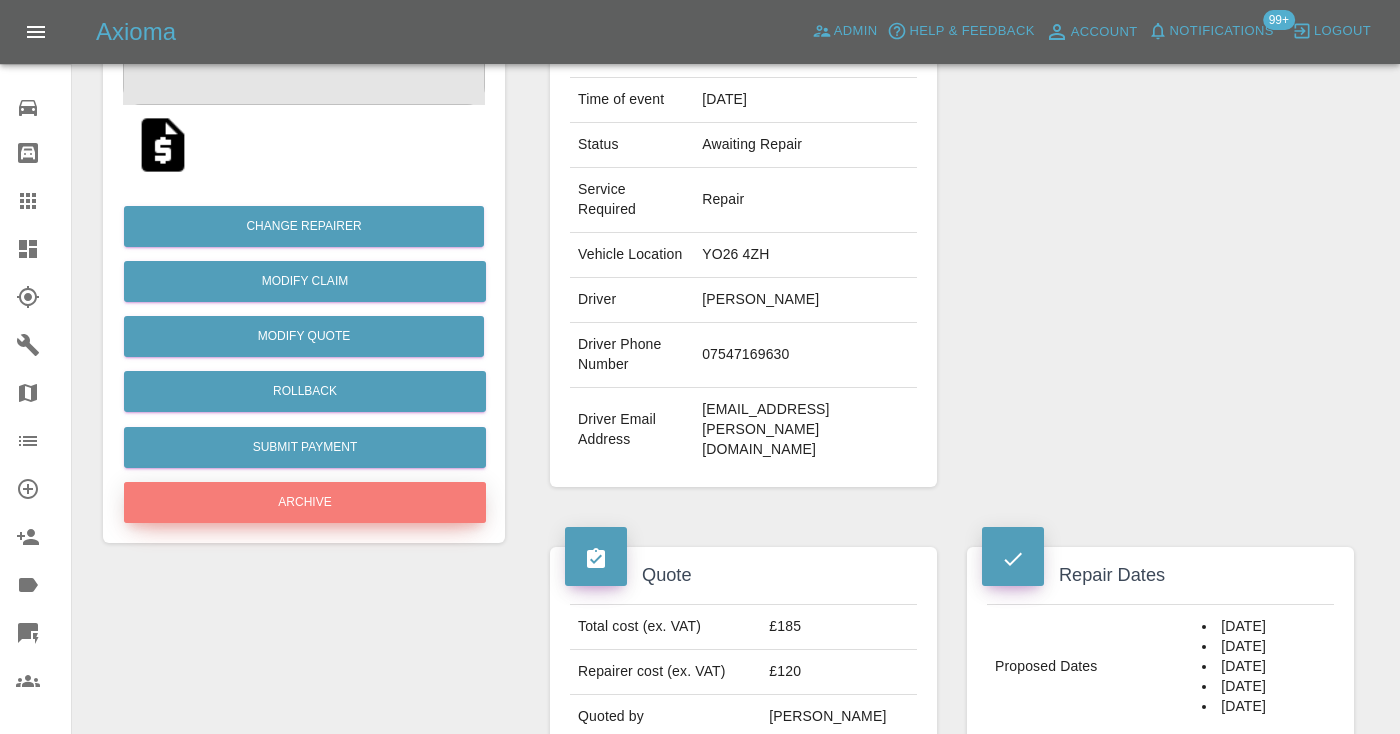 click on "Archive" at bounding box center [305, 502] 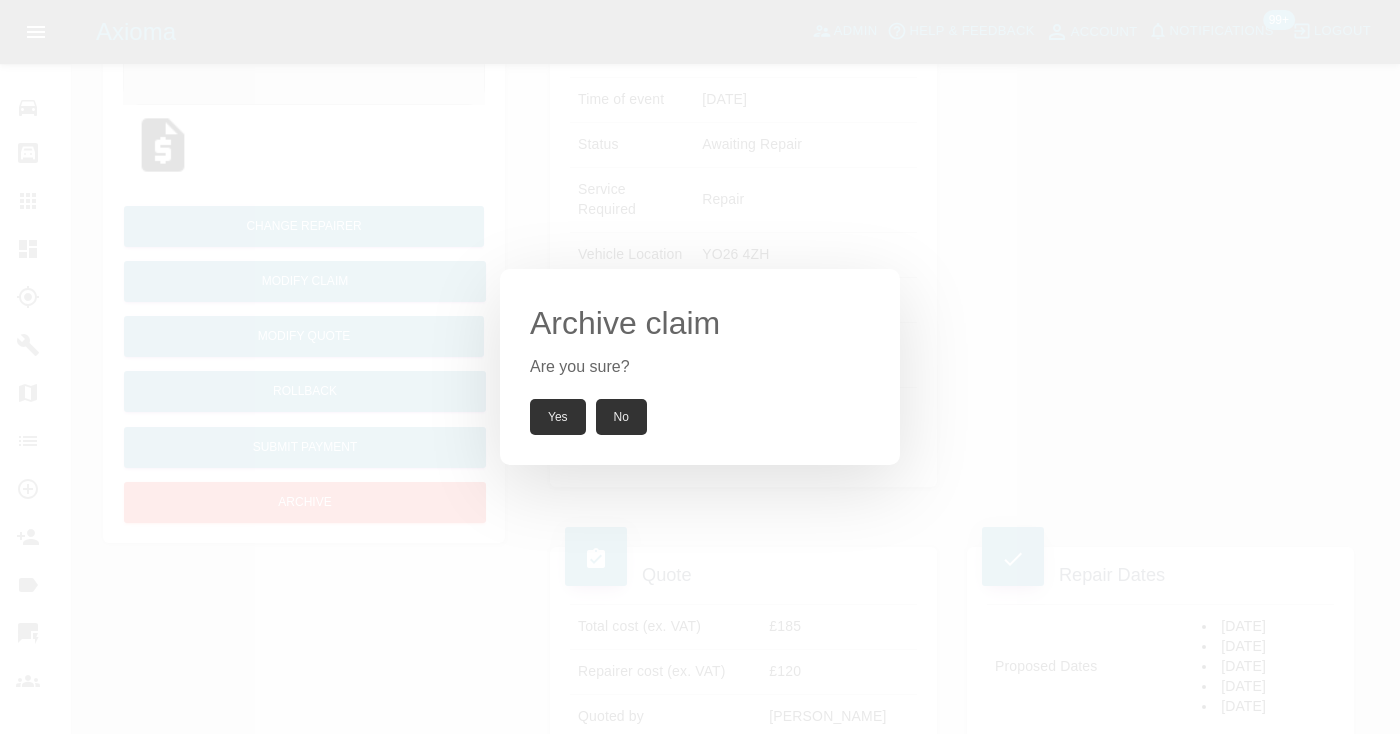 click on "Yes" at bounding box center [558, 417] 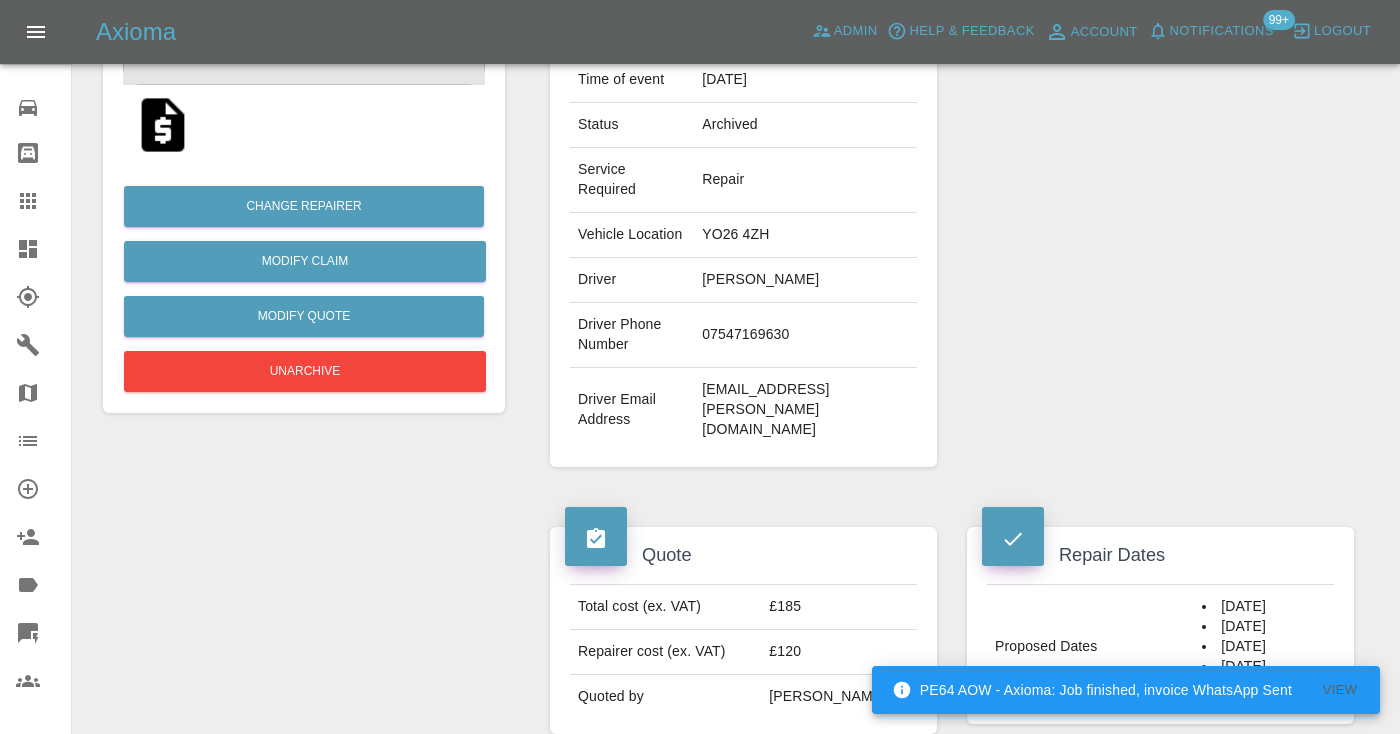 click 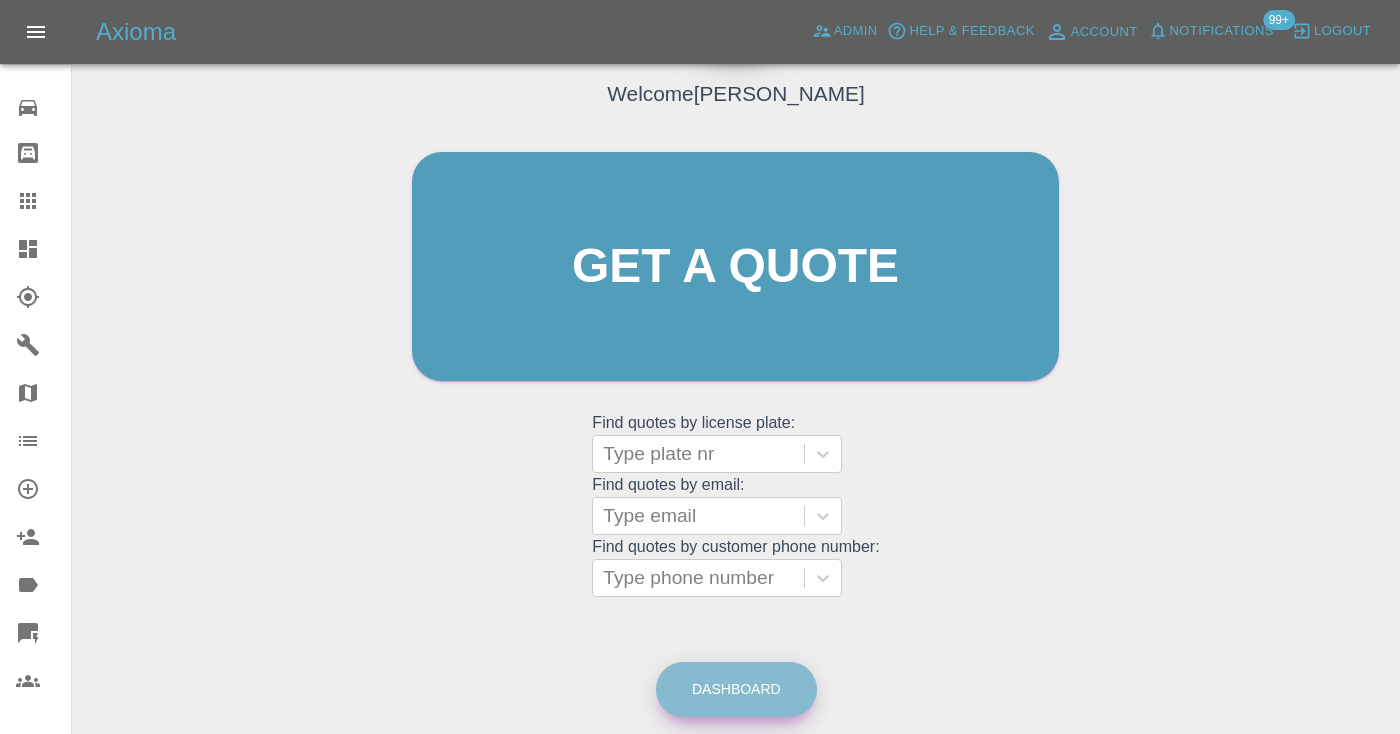 click on "Dashboard" at bounding box center [736, 689] 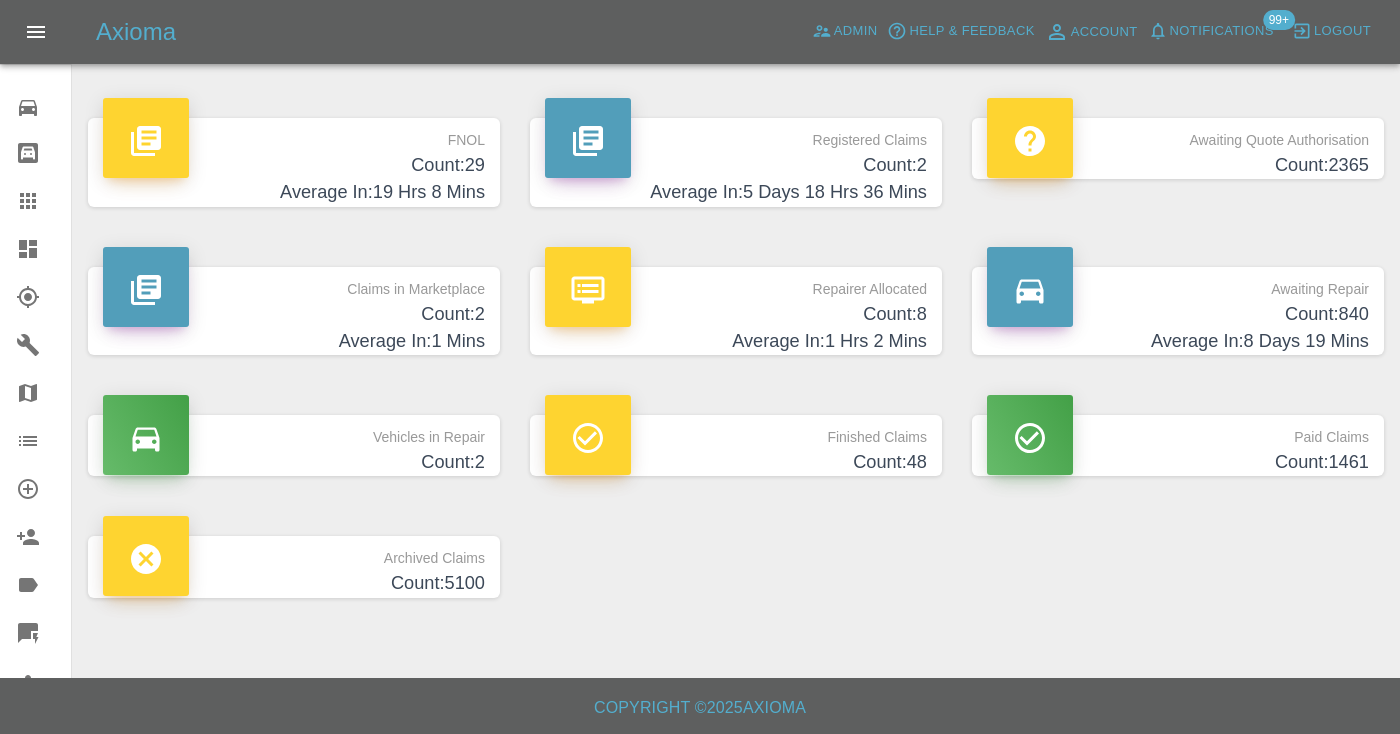 click on "Count:  840" at bounding box center (1178, 314) 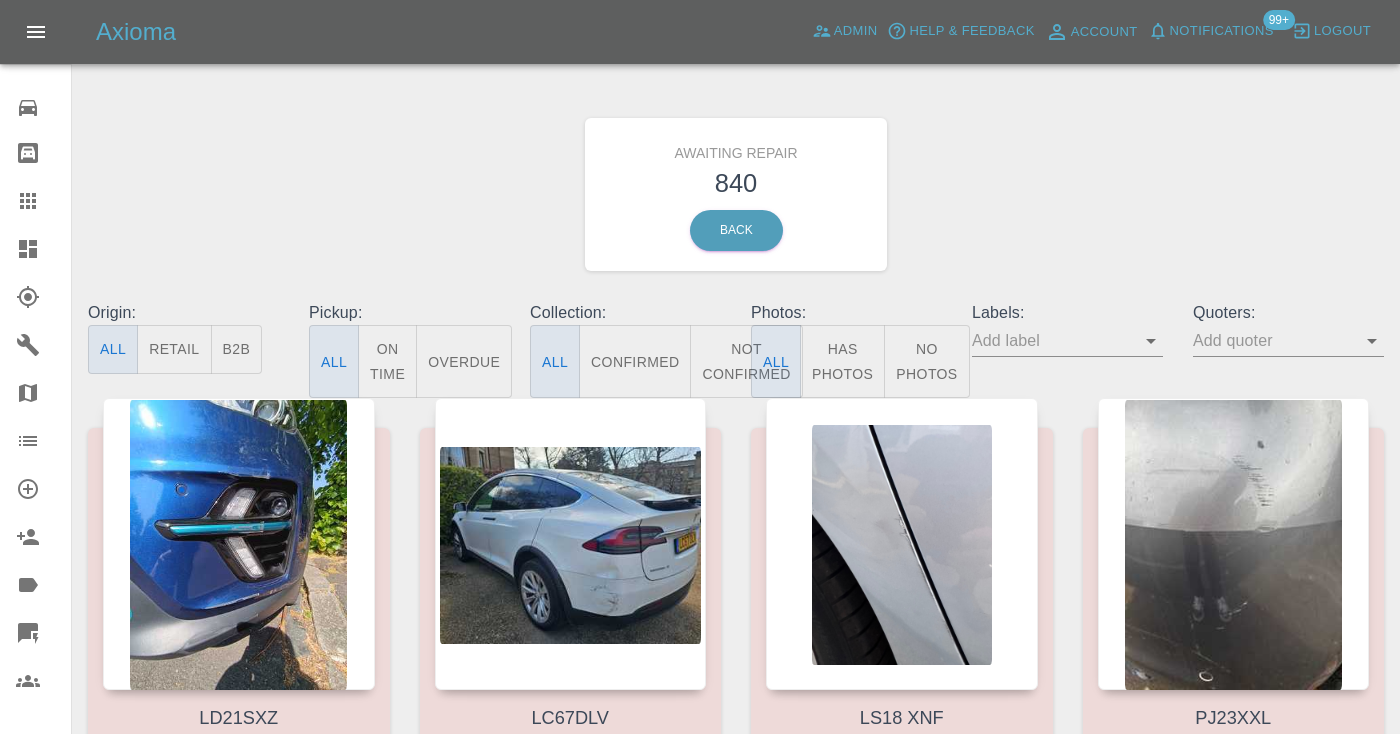 click on "Not Confirmed" at bounding box center [746, 361] 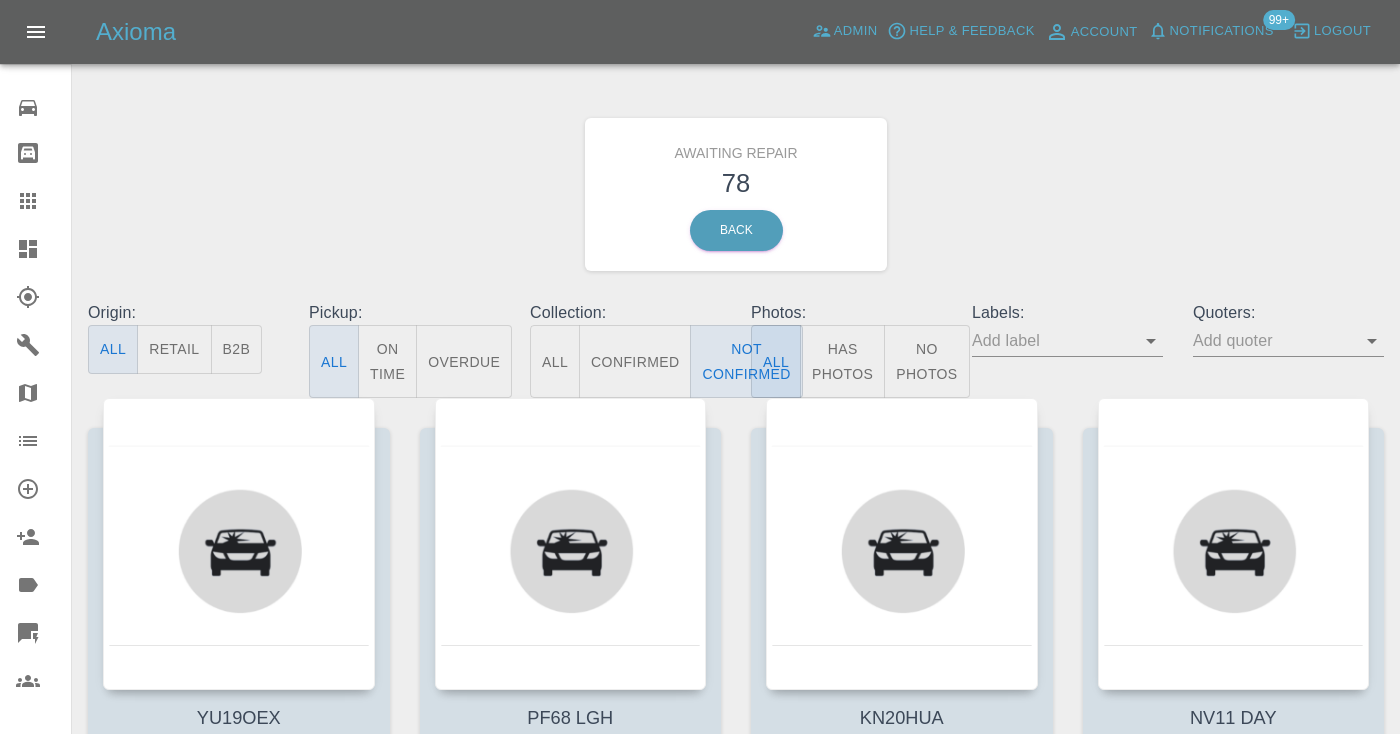 click on "Awaiting Repair 78 Back" at bounding box center [736, 194] 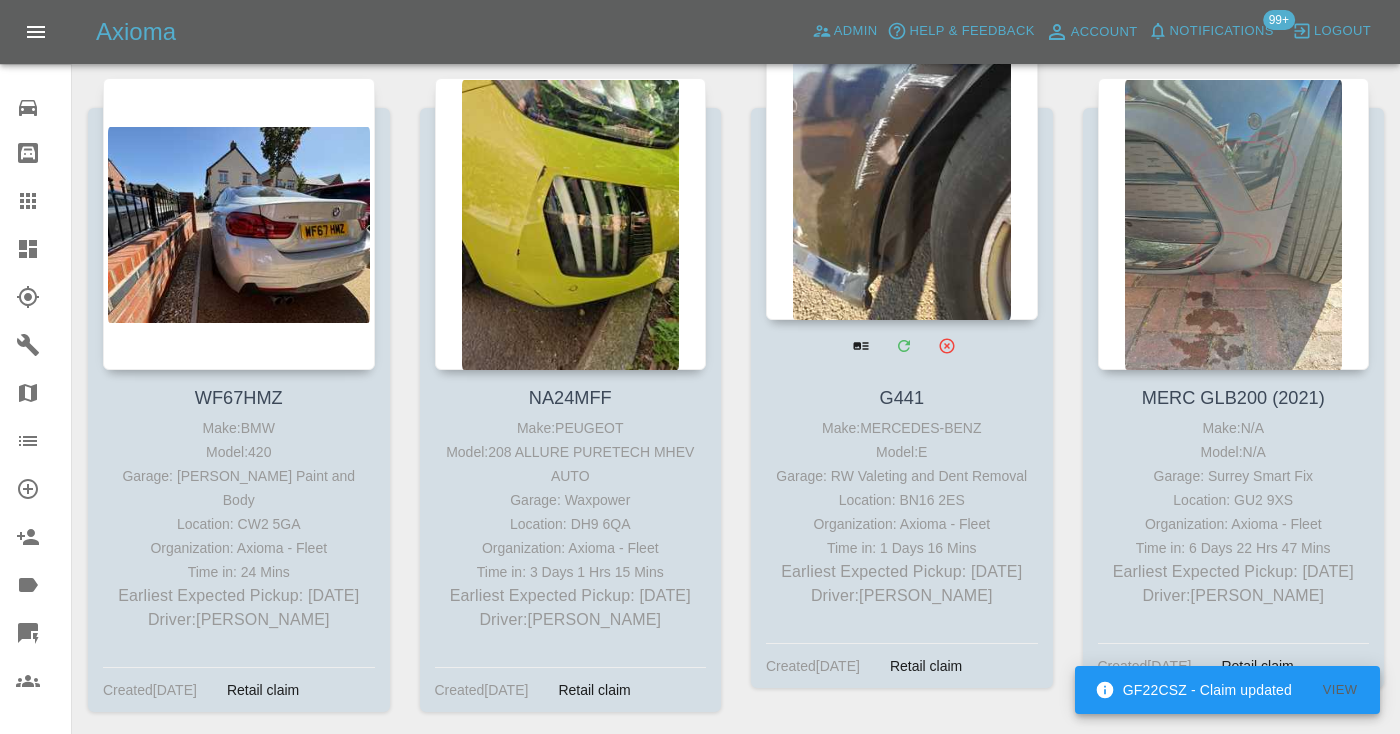 scroll, scrollTop: 2271, scrollLeft: 0, axis: vertical 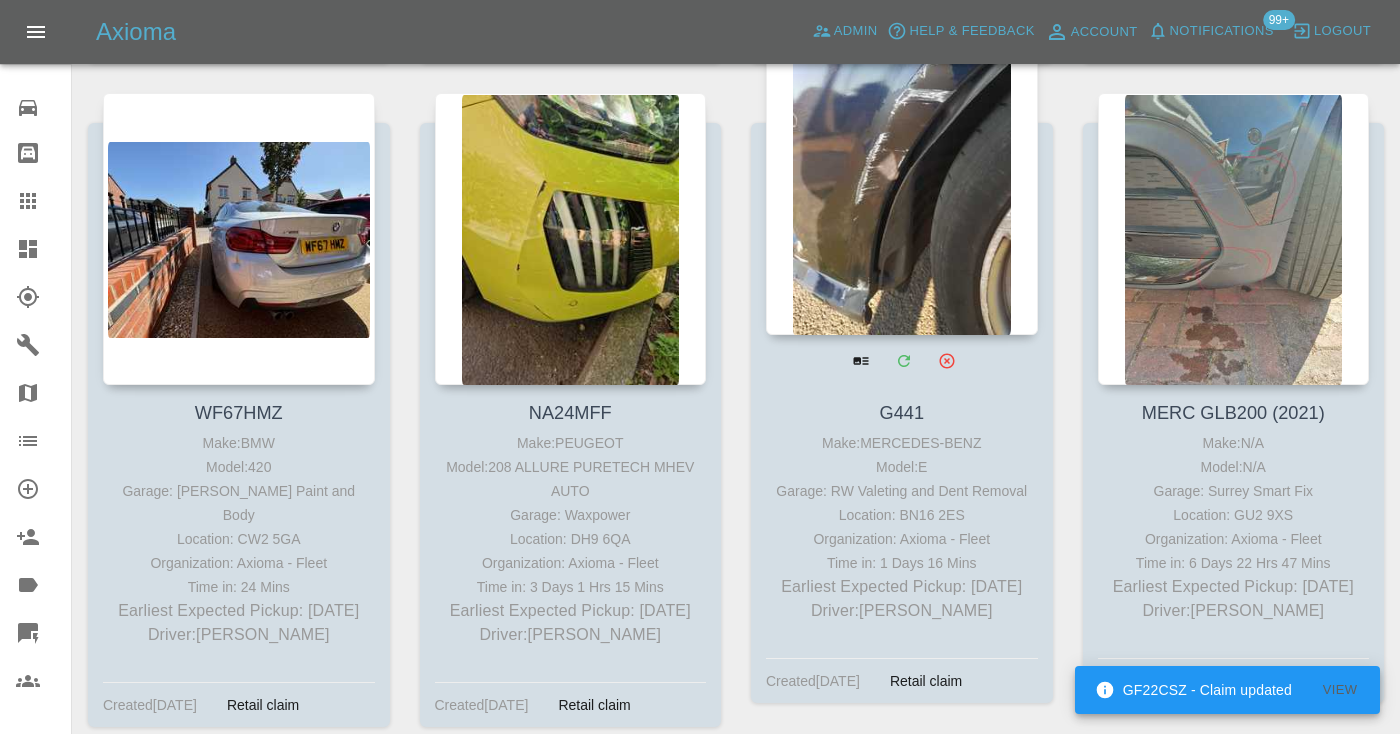 click at bounding box center (902, 189) 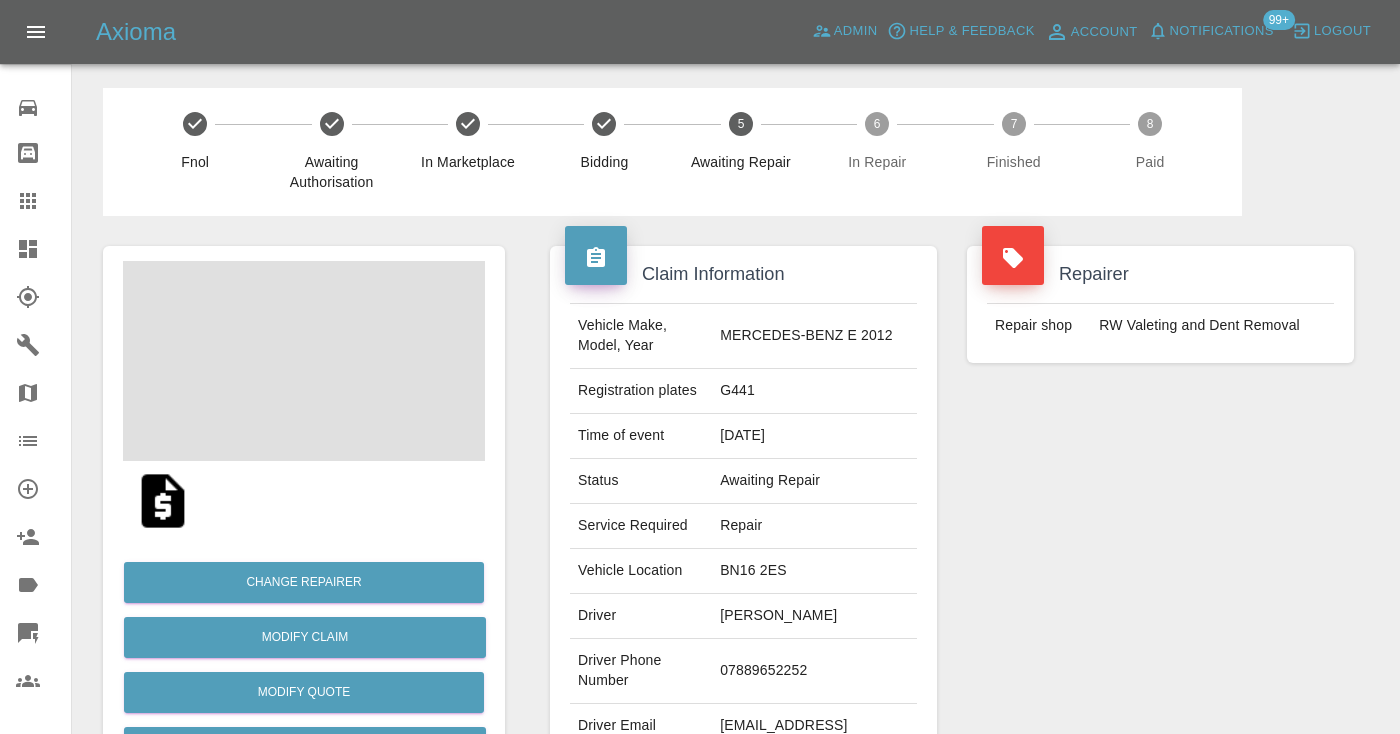 click on "07889652252" at bounding box center [814, 671] 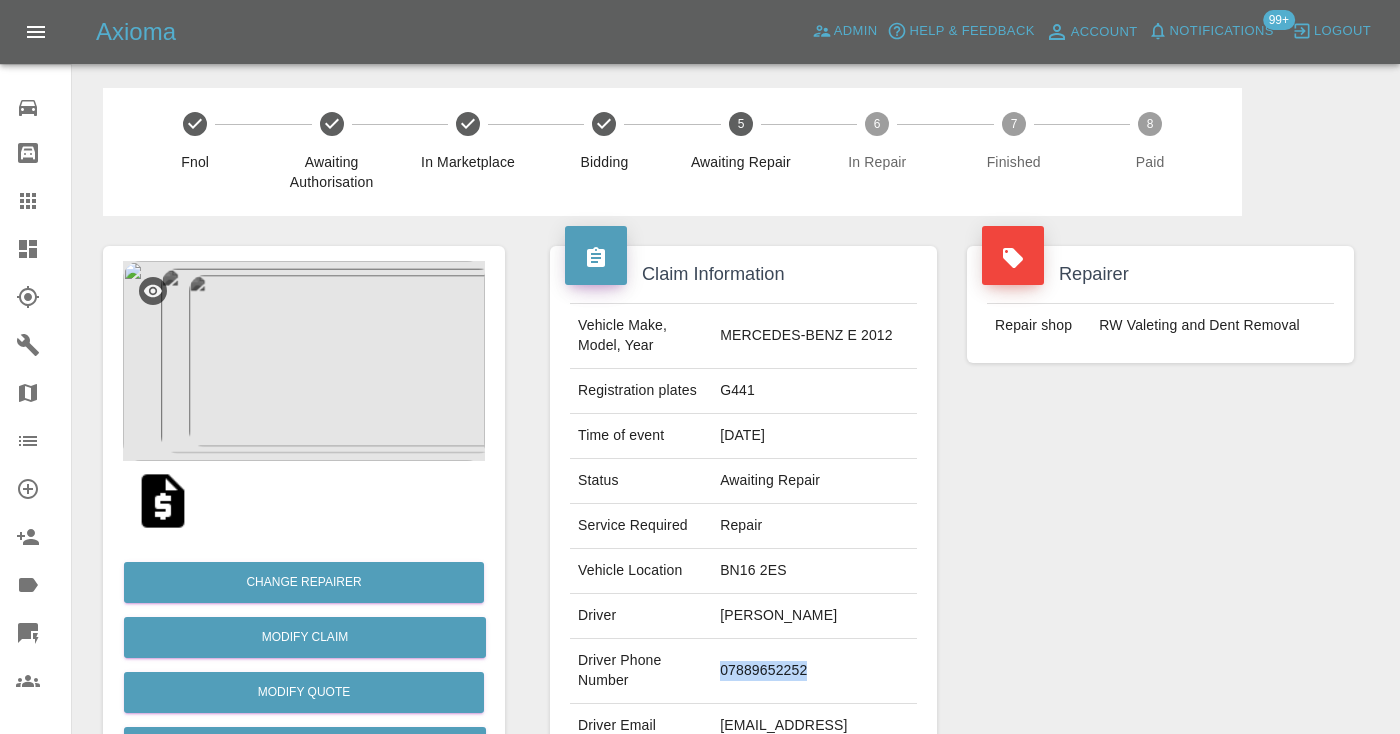 click on "07889652252" at bounding box center (814, 671) 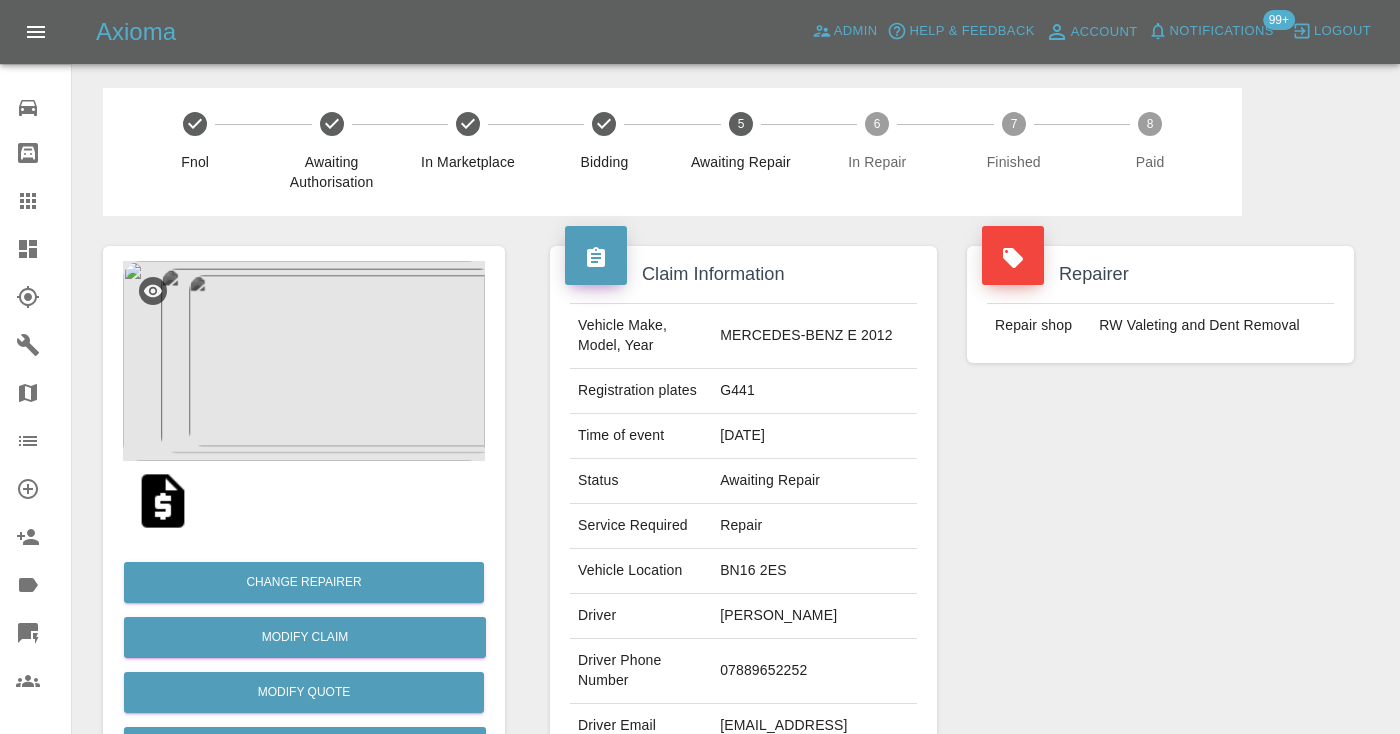 click on "Repairer Repair shop RW Valeting and Dent Removal" at bounding box center [1160, 514] 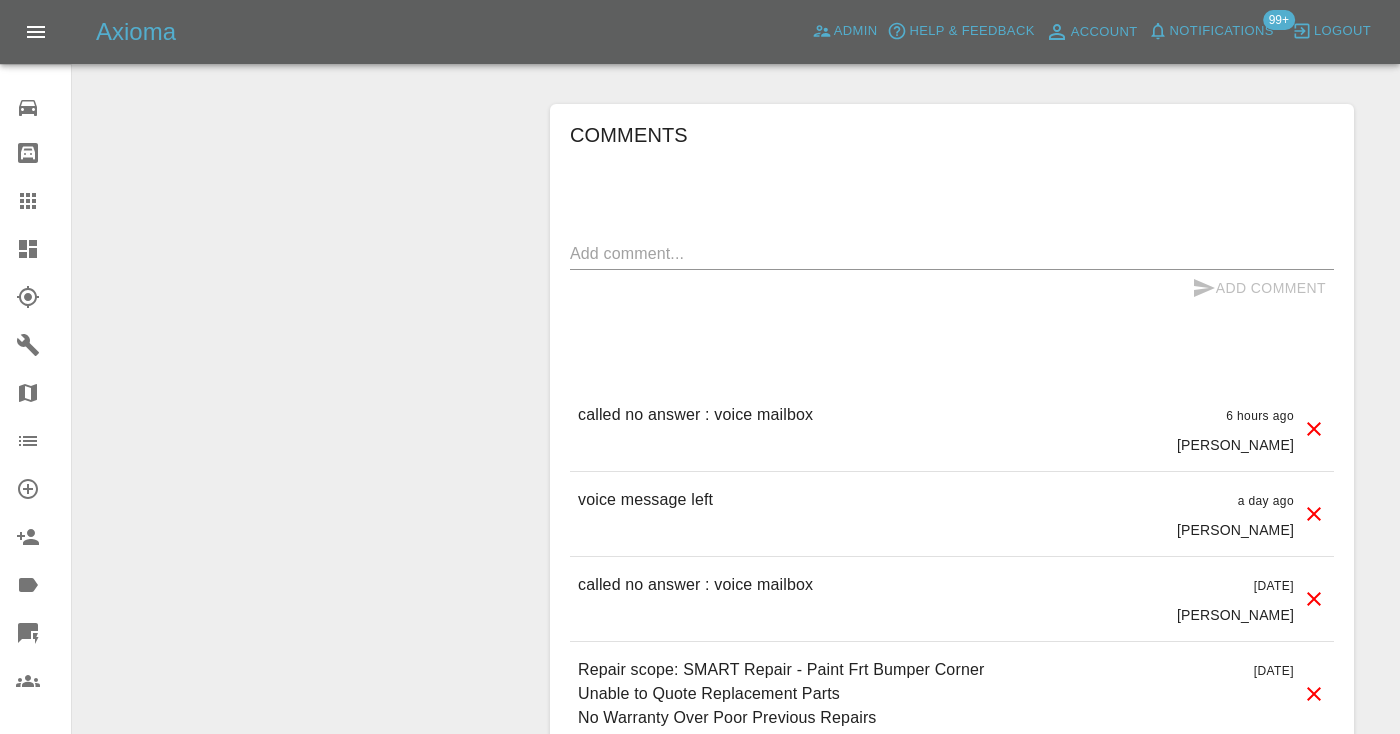 scroll, scrollTop: 1765, scrollLeft: 0, axis: vertical 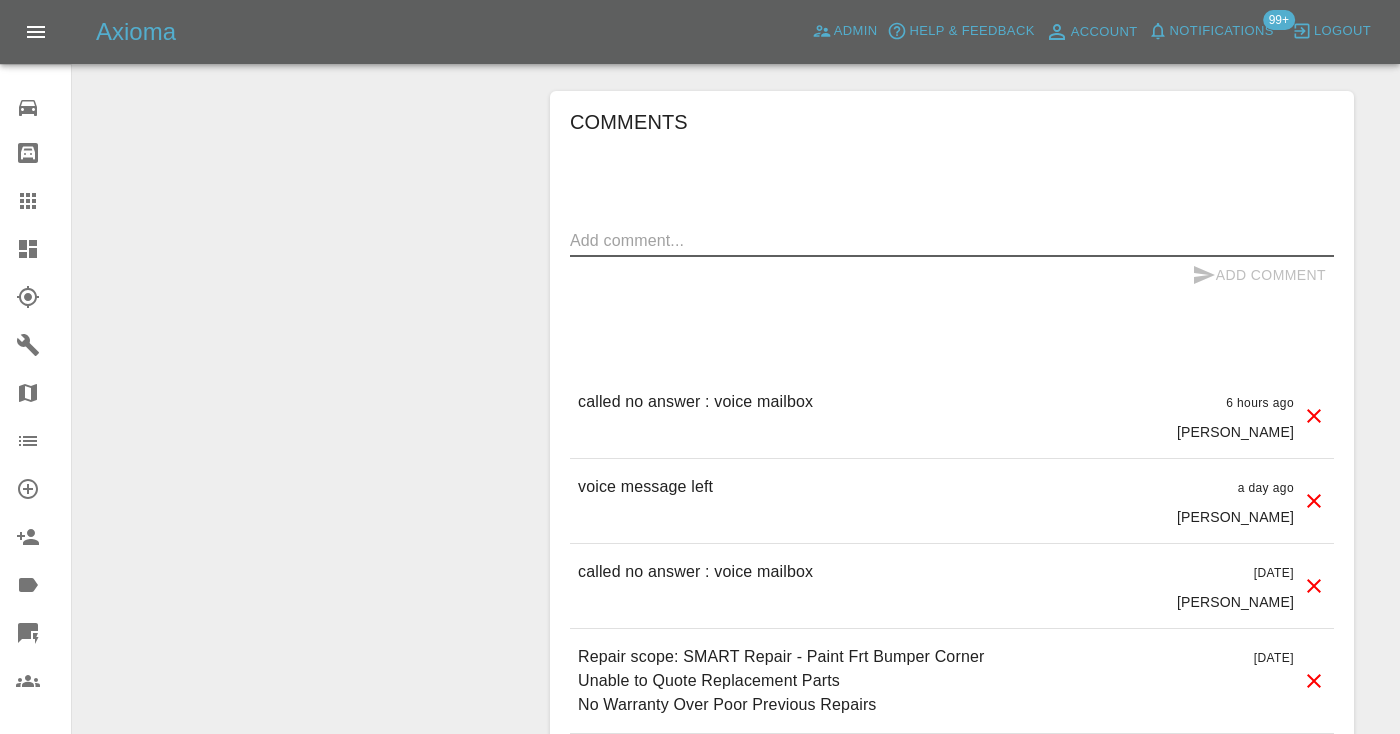 click at bounding box center [952, 240] 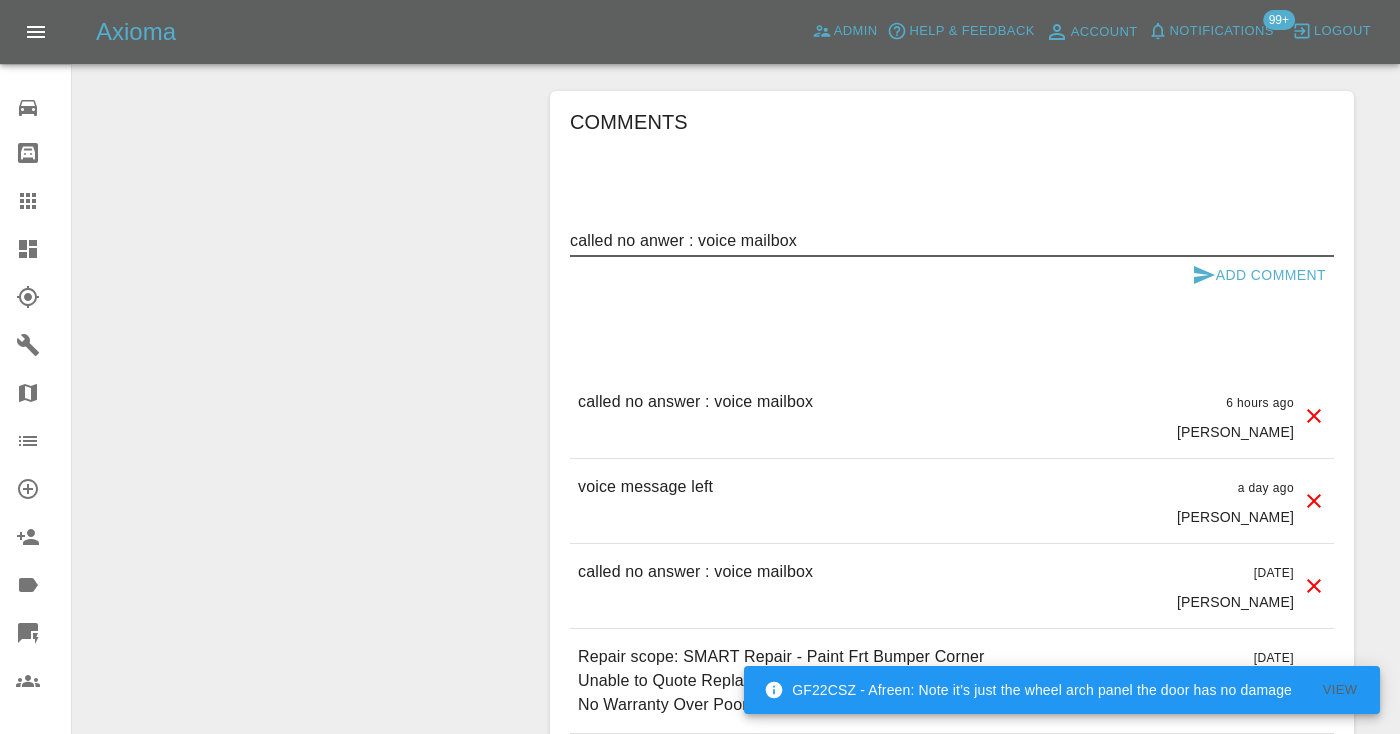 type on "called no anwer : voice mailbox" 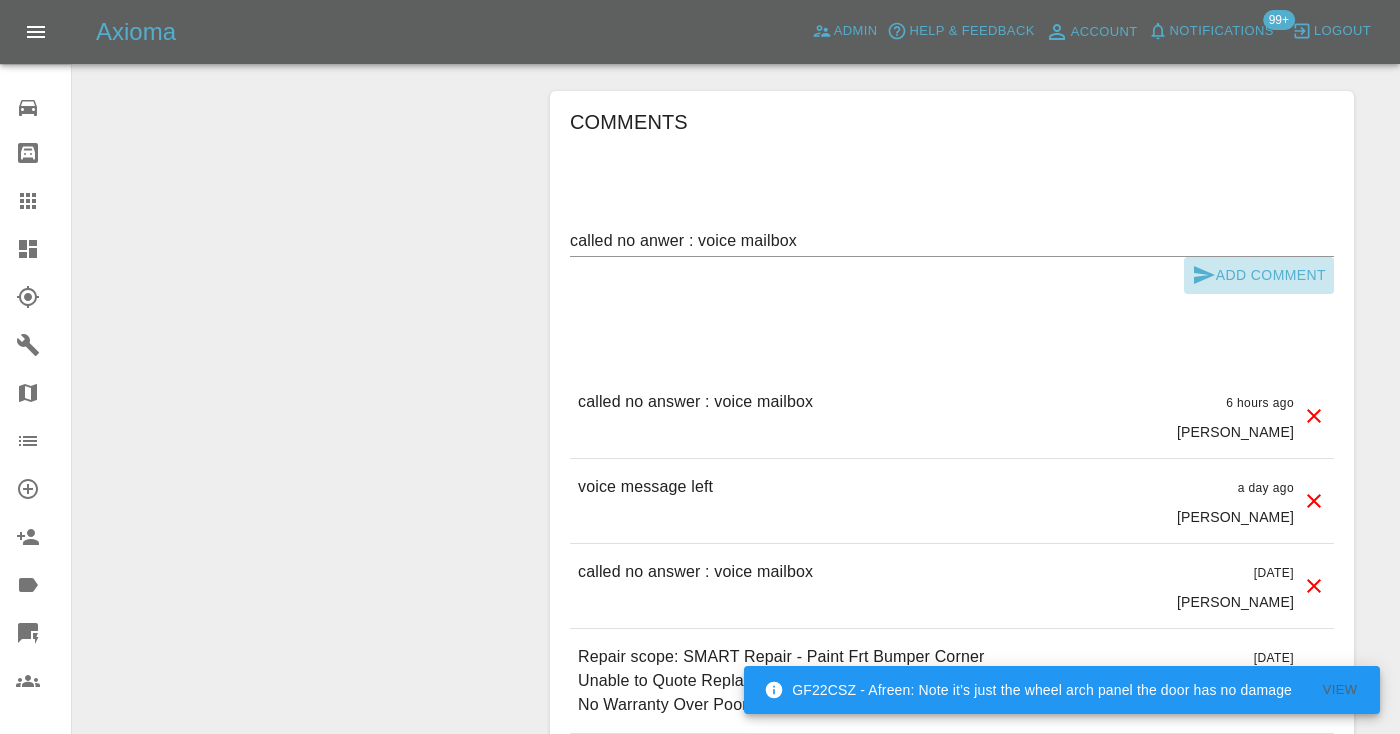 click 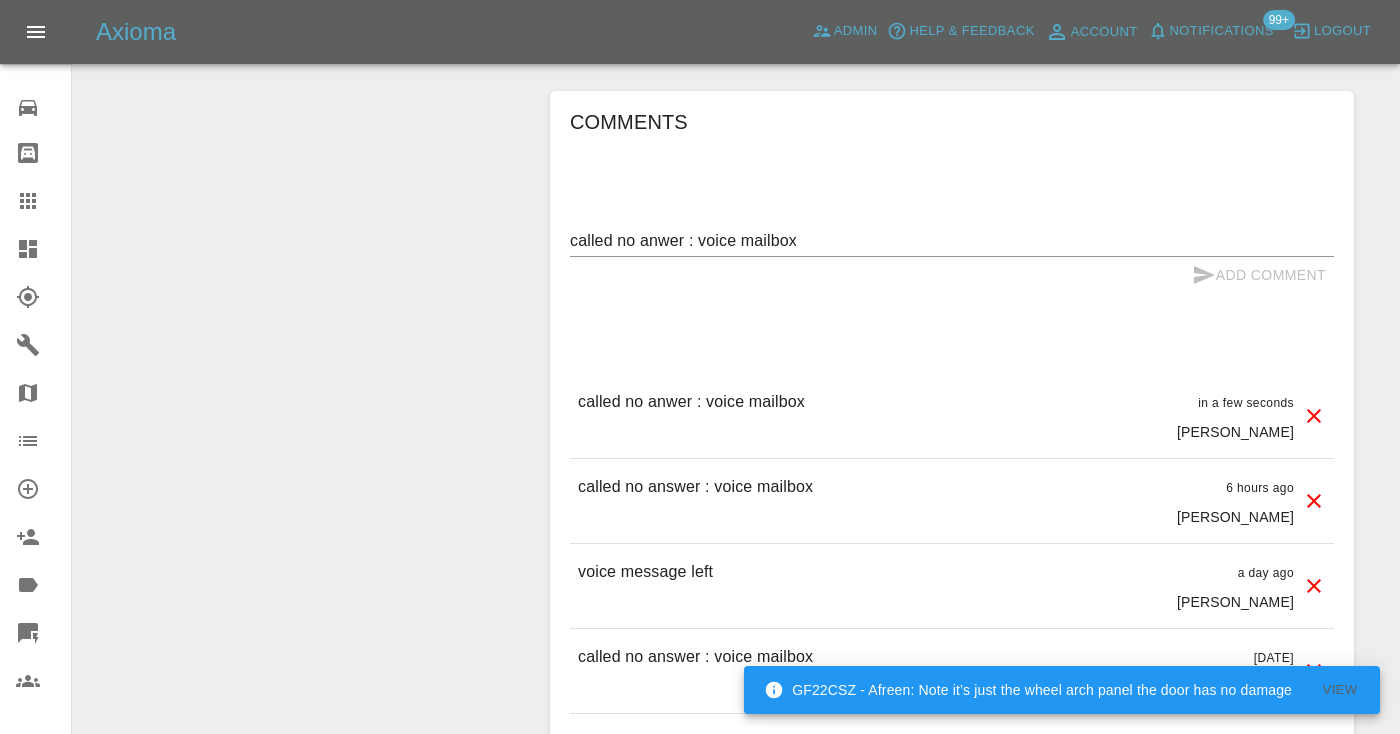 type 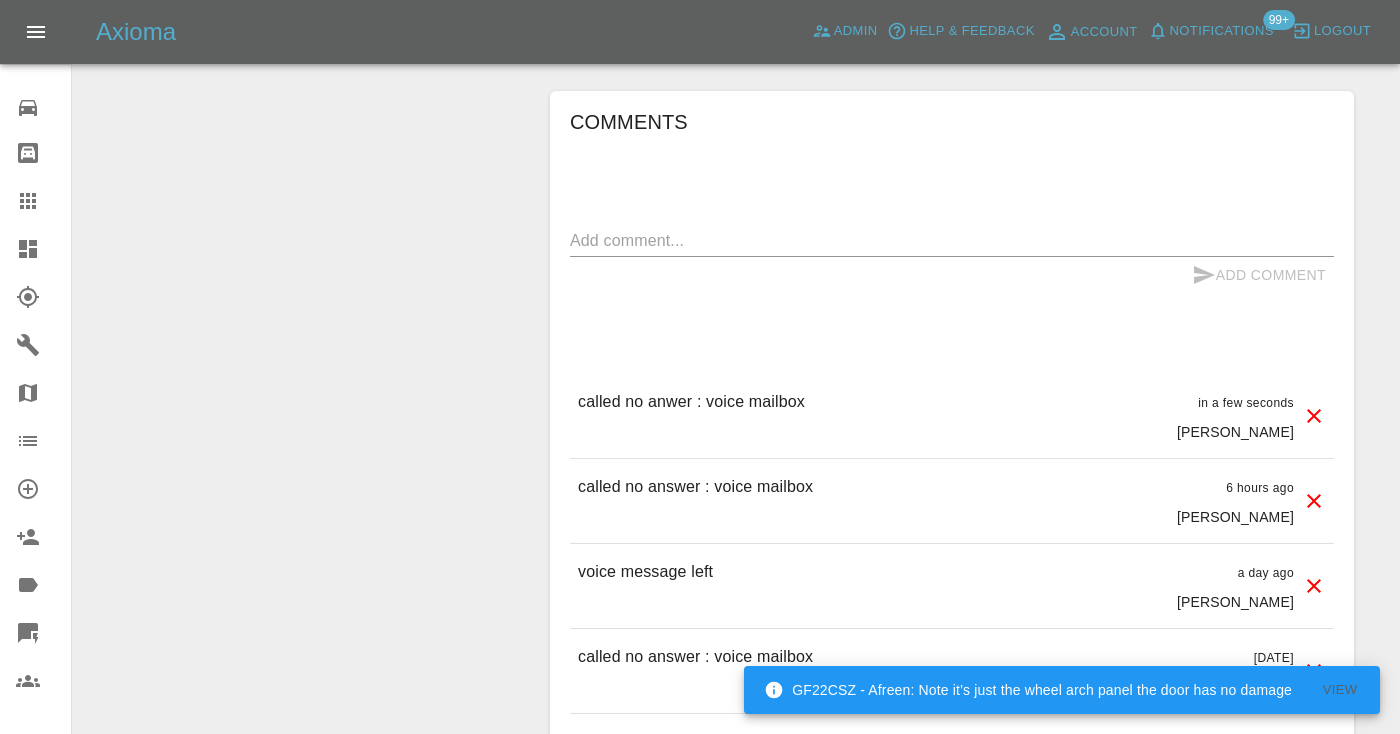 click 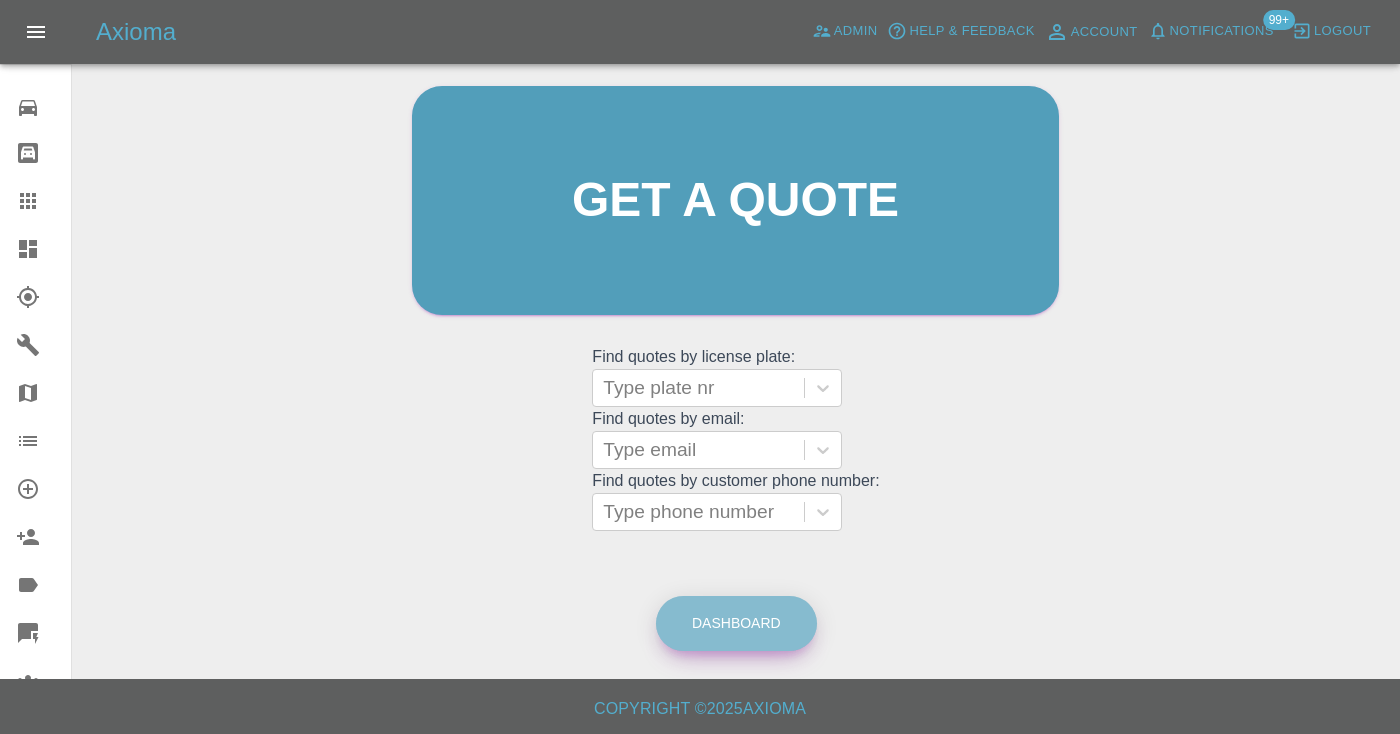 click on "Dashboard" at bounding box center (736, 623) 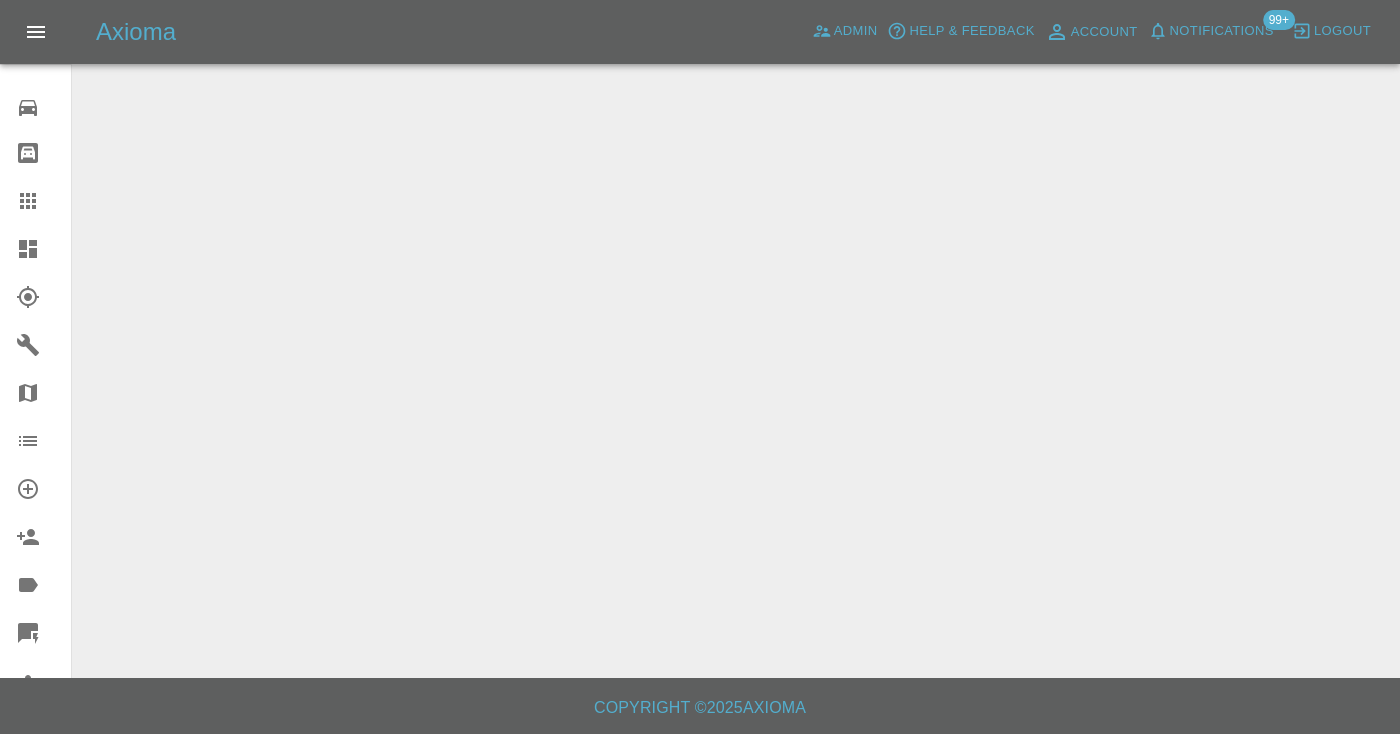 scroll, scrollTop: 0, scrollLeft: 0, axis: both 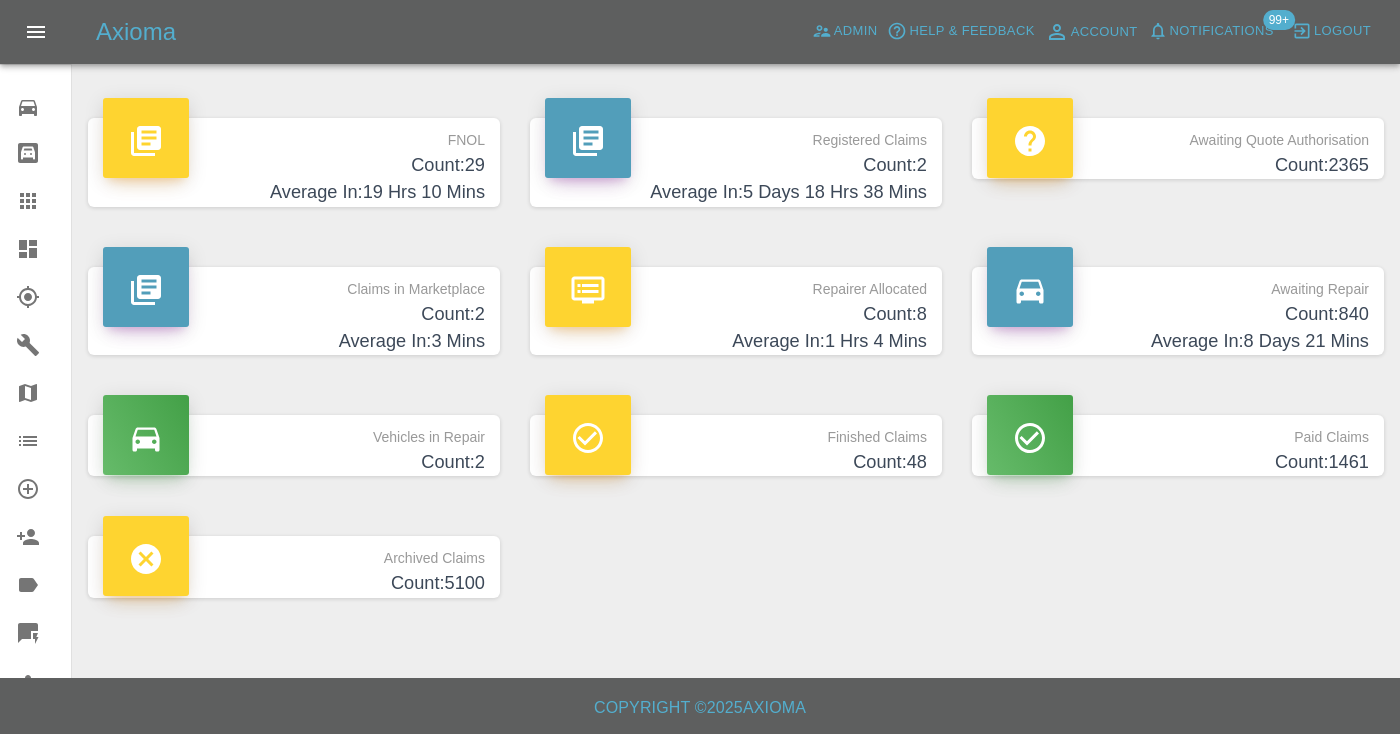 click on "Count:  840" at bounding box center (1178, 314) 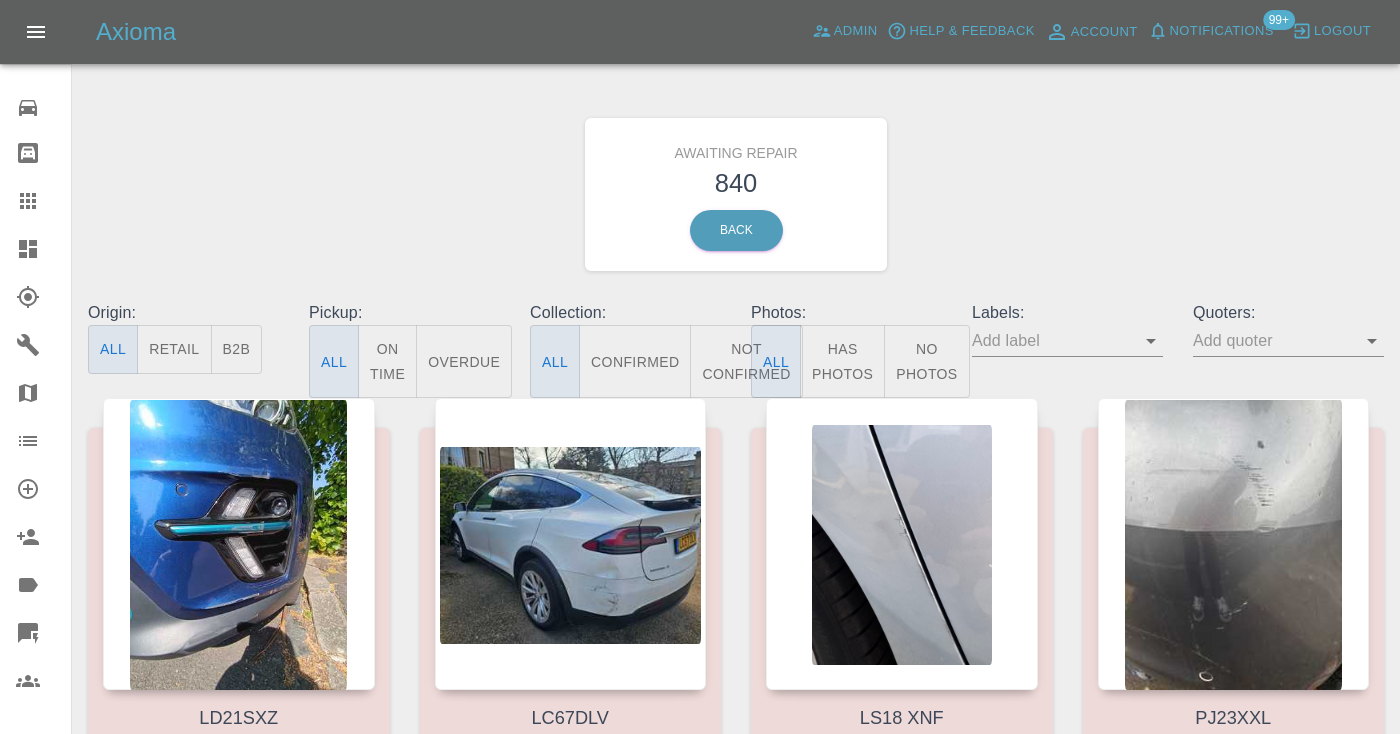 click on "Not Confirmed" at bounding box center [746, 361] 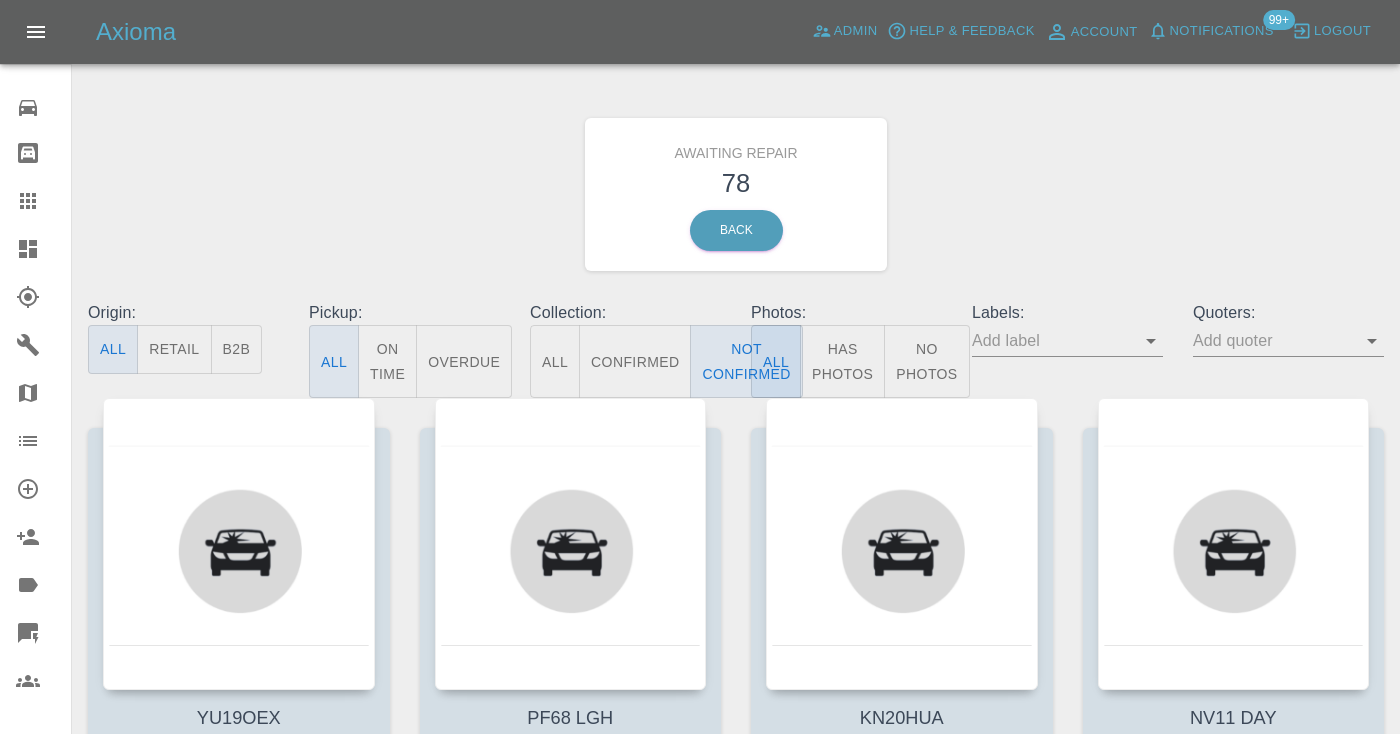 click on "Awaiting Repair 78 Back" at bounding box center [736, 194] 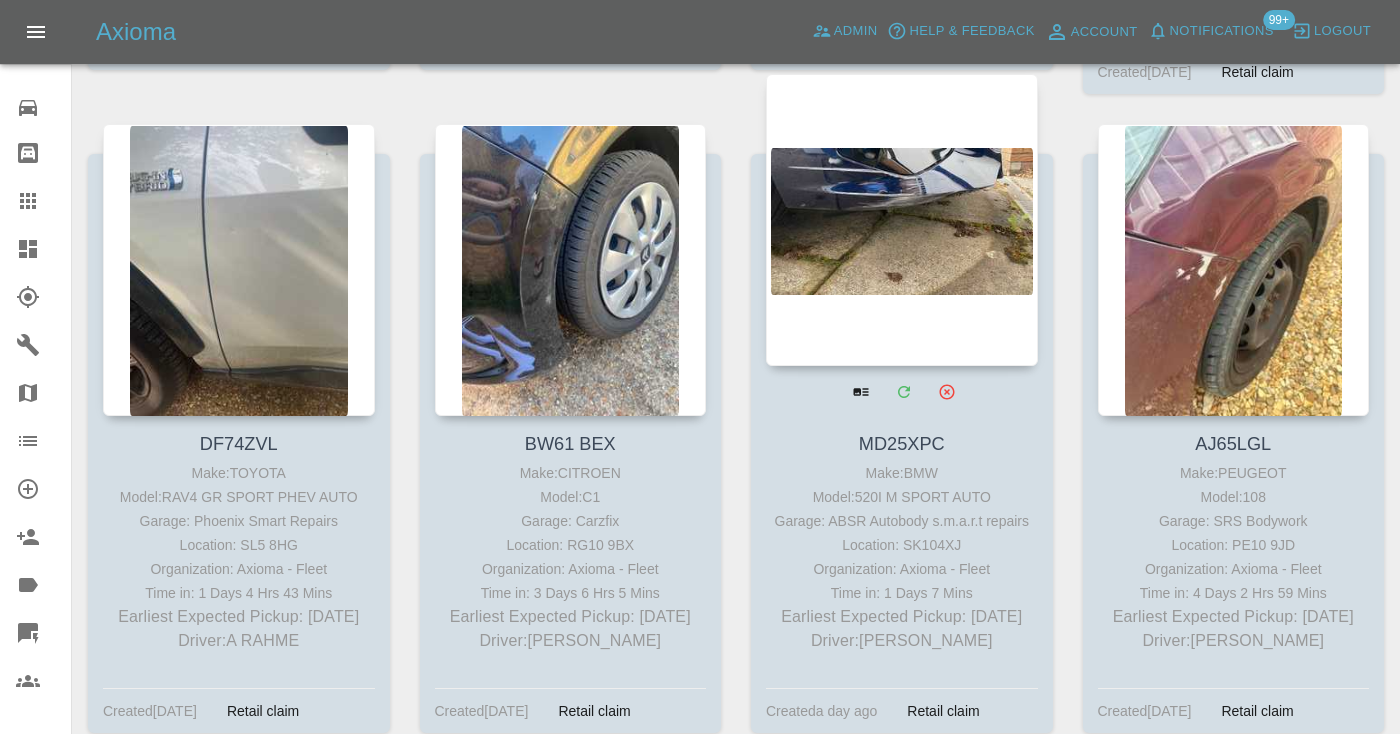 scroll, scrollTop: 1571, scrollLeft: 0, axis: vertical 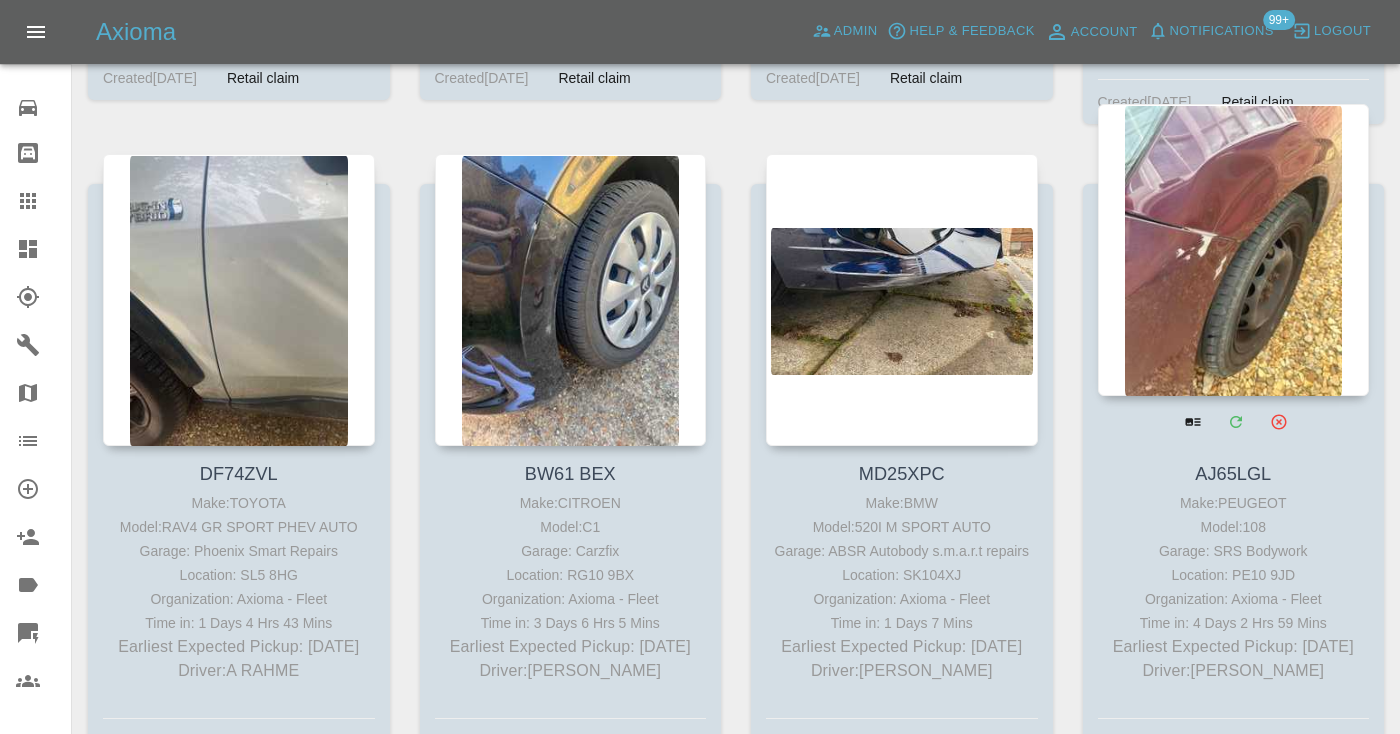click at bounding box center (1234, 250) 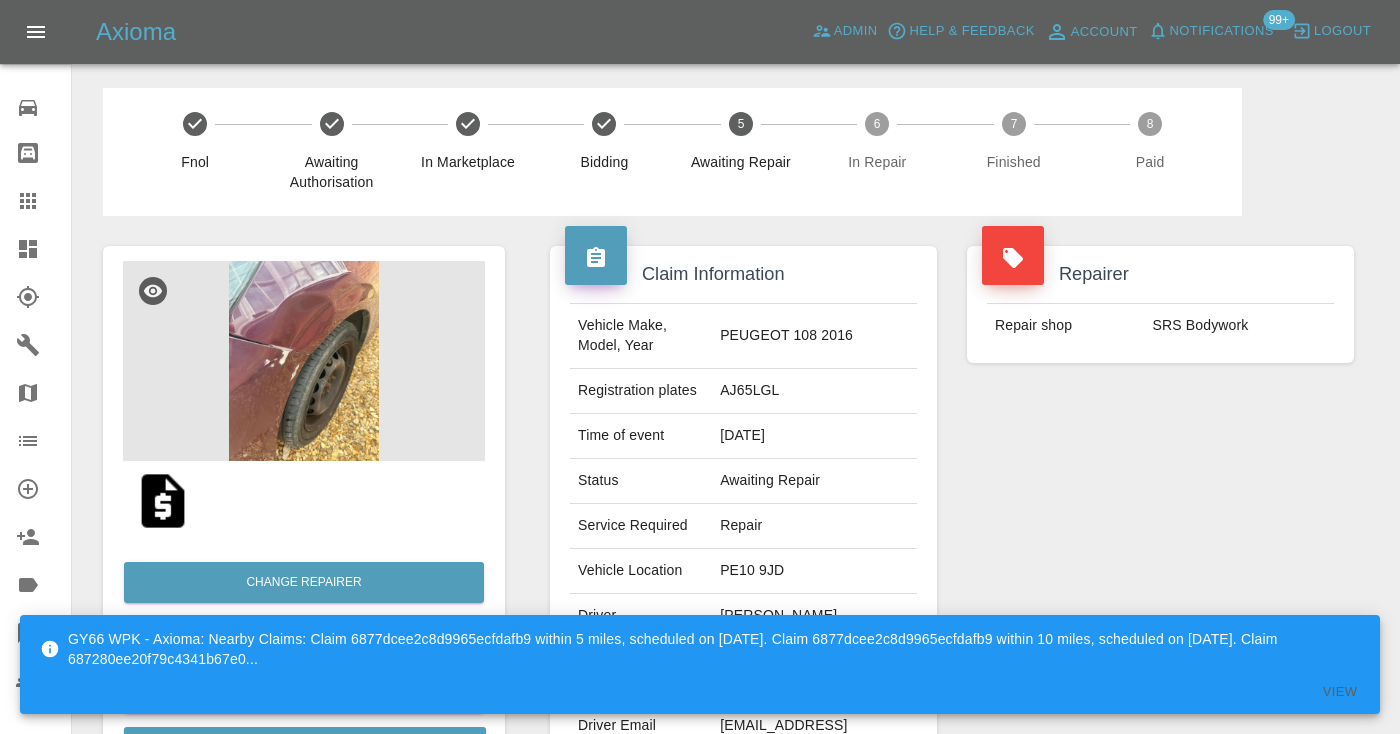 click on "Repairer Repair shop SRS Bodywork" at bounding box center [1160, 514] 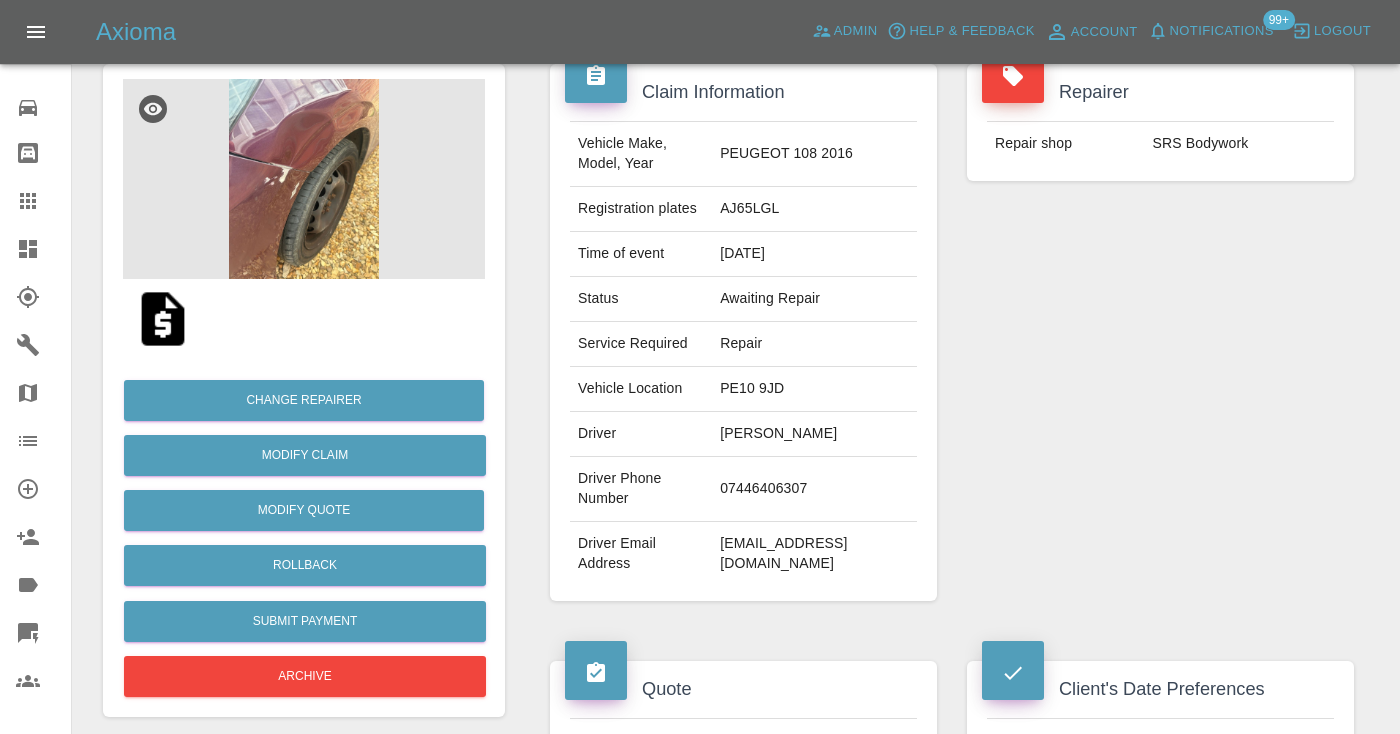 scroll, scrollTop: 166, scrollLeft: 0, axis: vertical 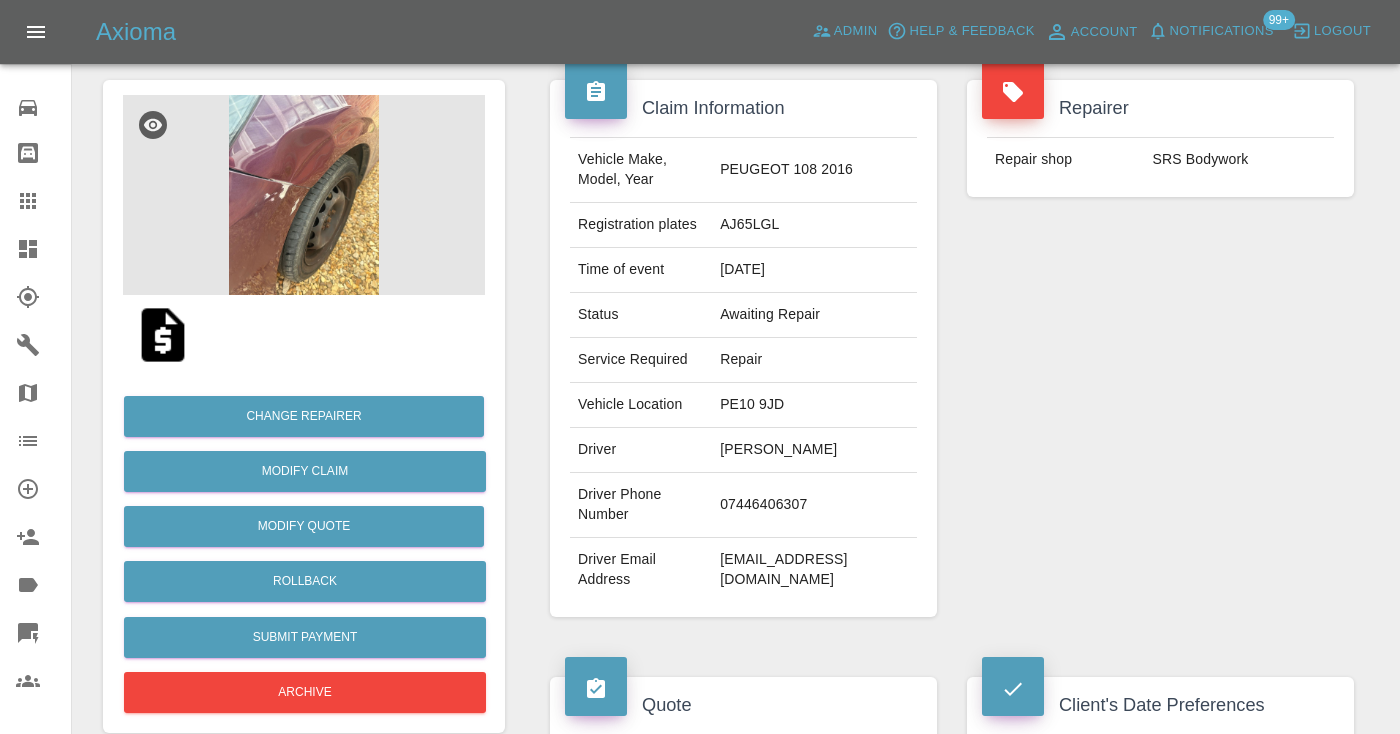 click on "07446406307" at bounding box center [814, 505] 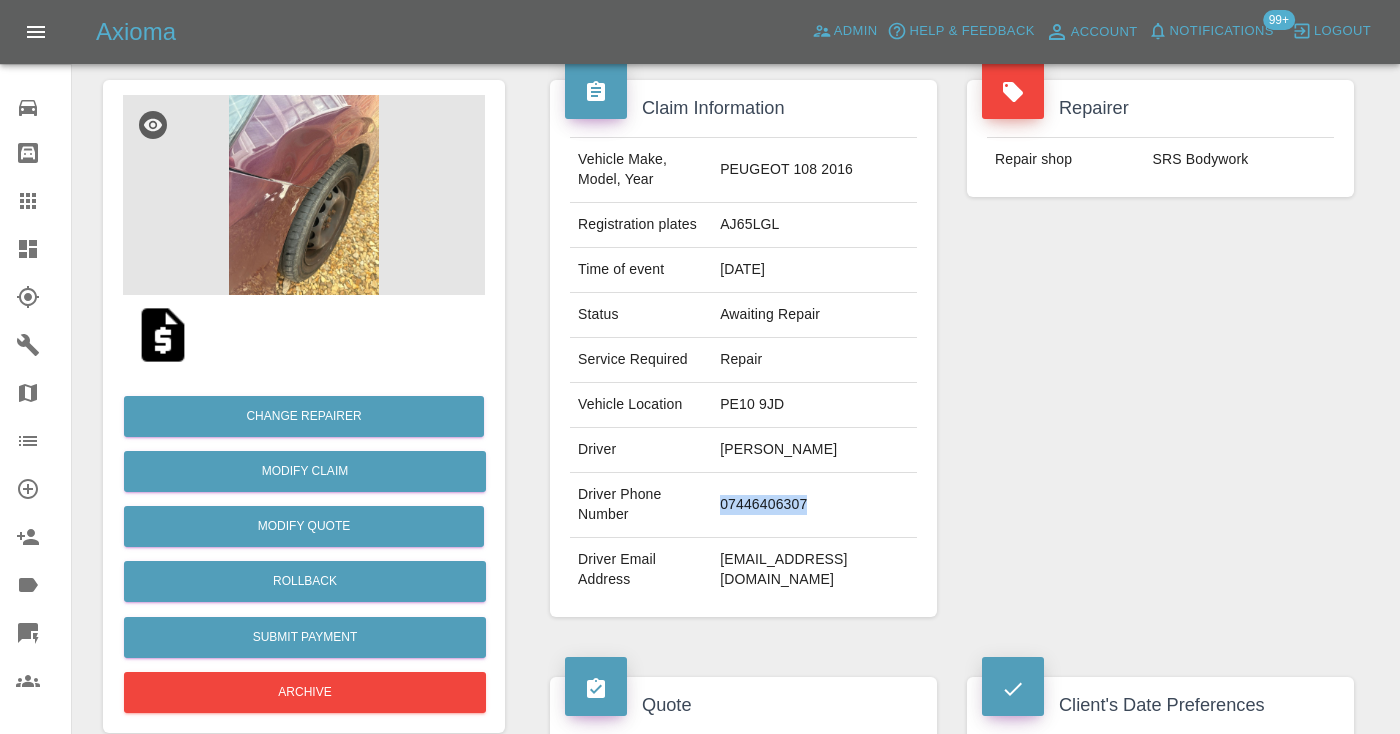 click on "07446406307" at bounding box center [814, 505] 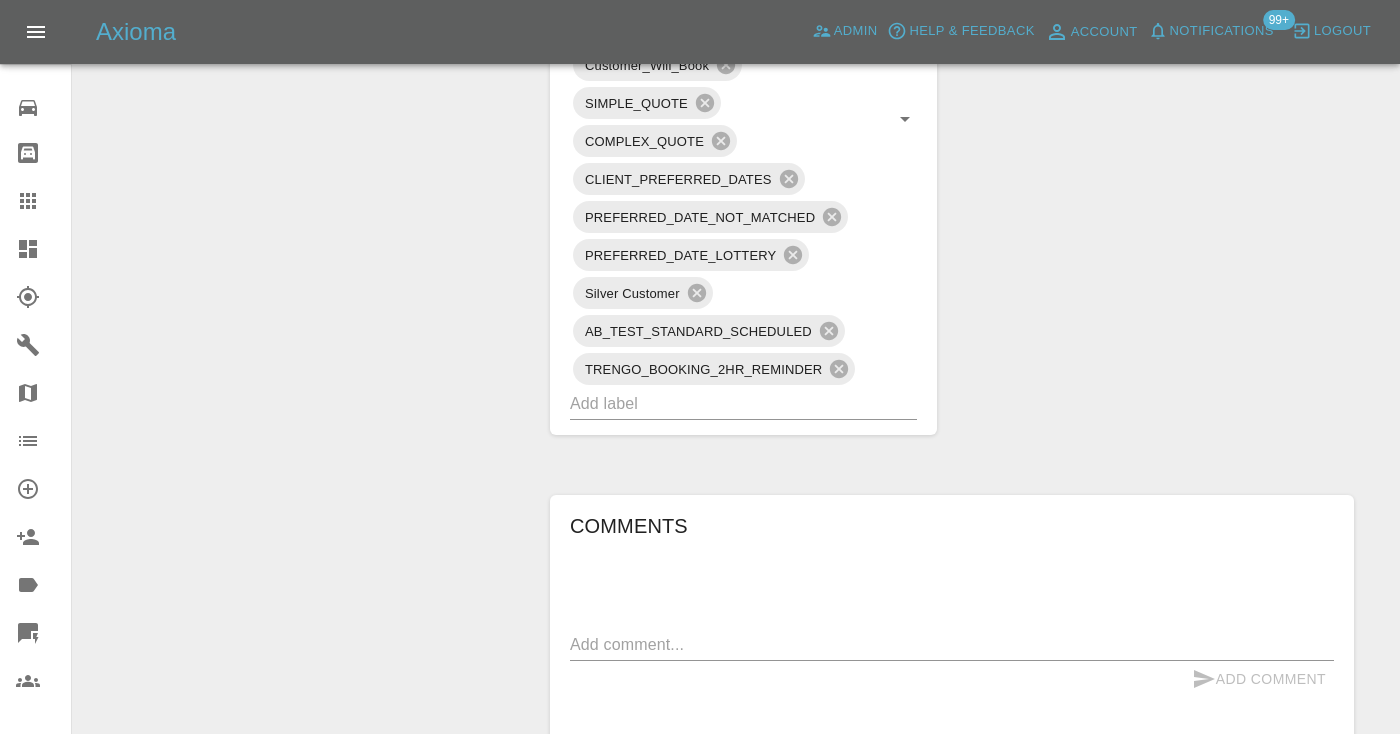 scroll, scrollTop: 1453, scrollLeft: 0, axis: vertical 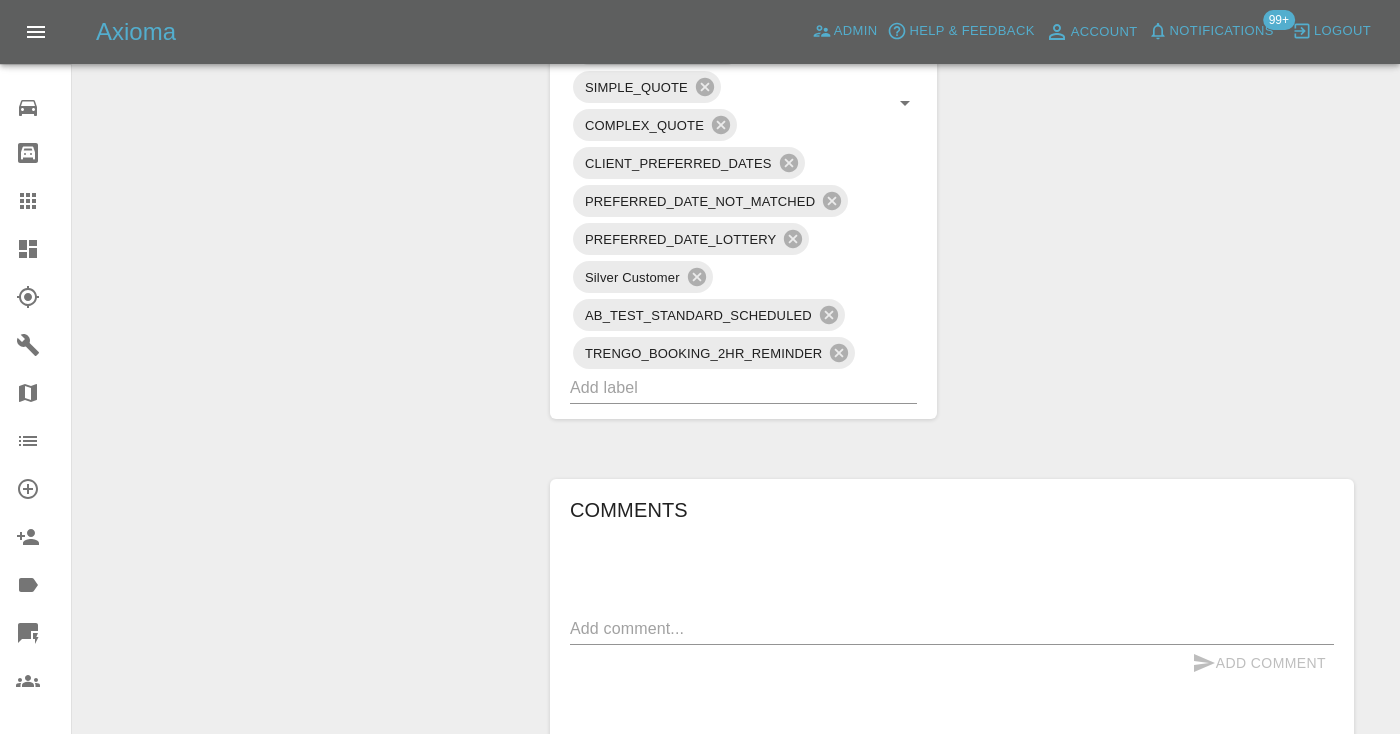 click at bounding box center (952, 628) 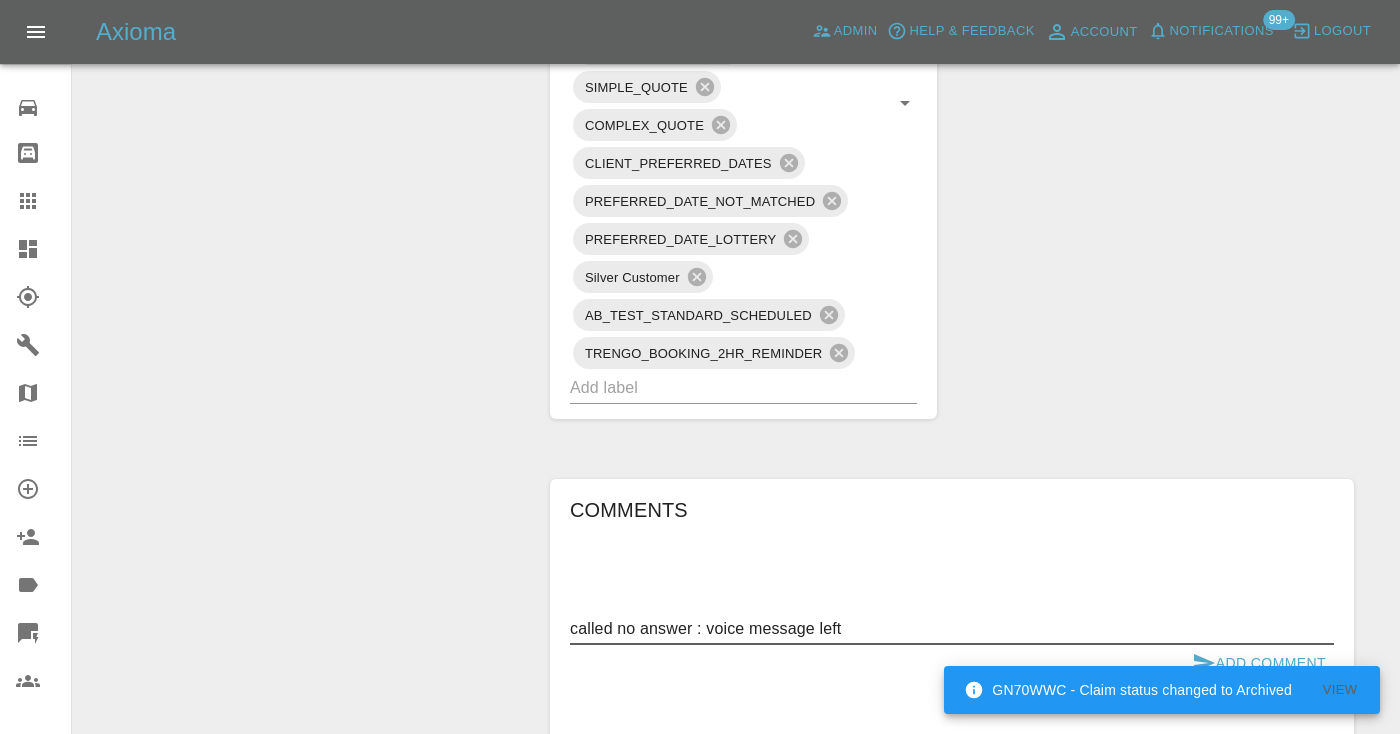 type on "called no answer : voice message left" 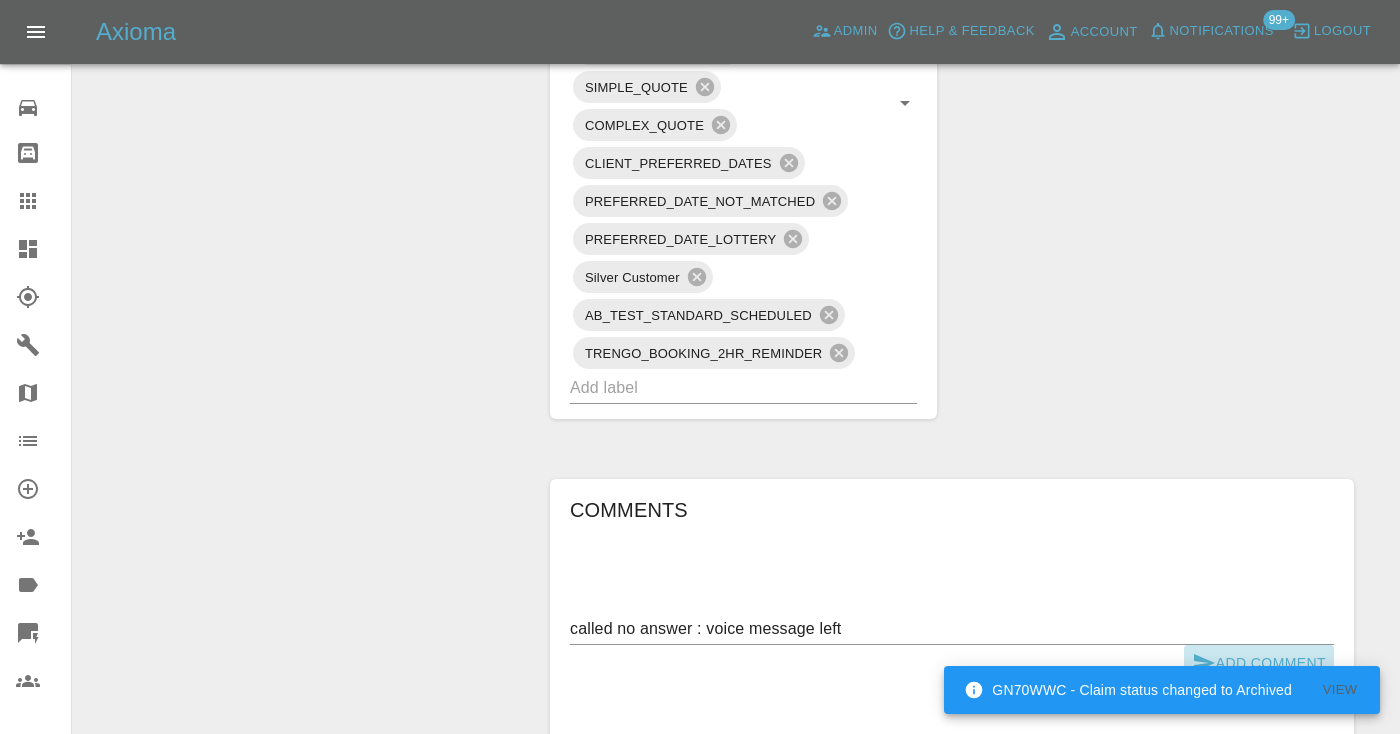 click 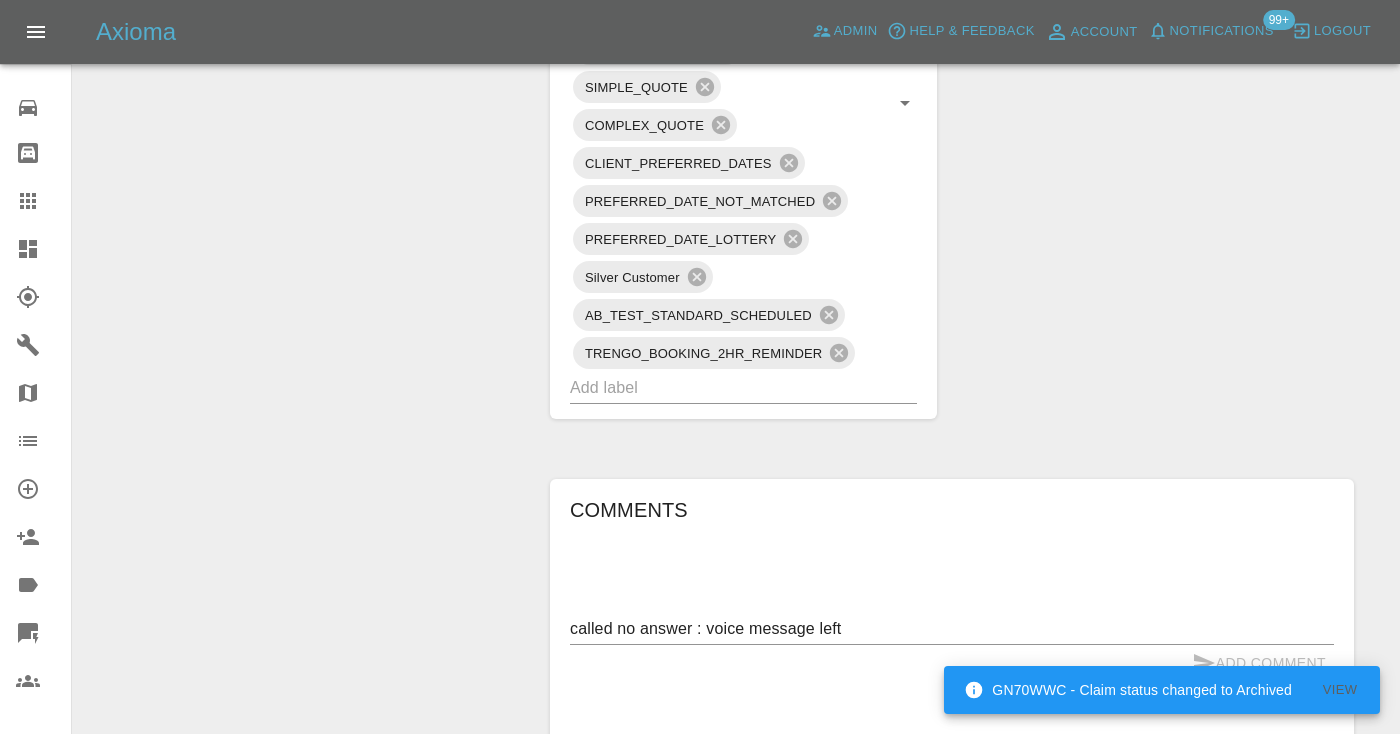 type 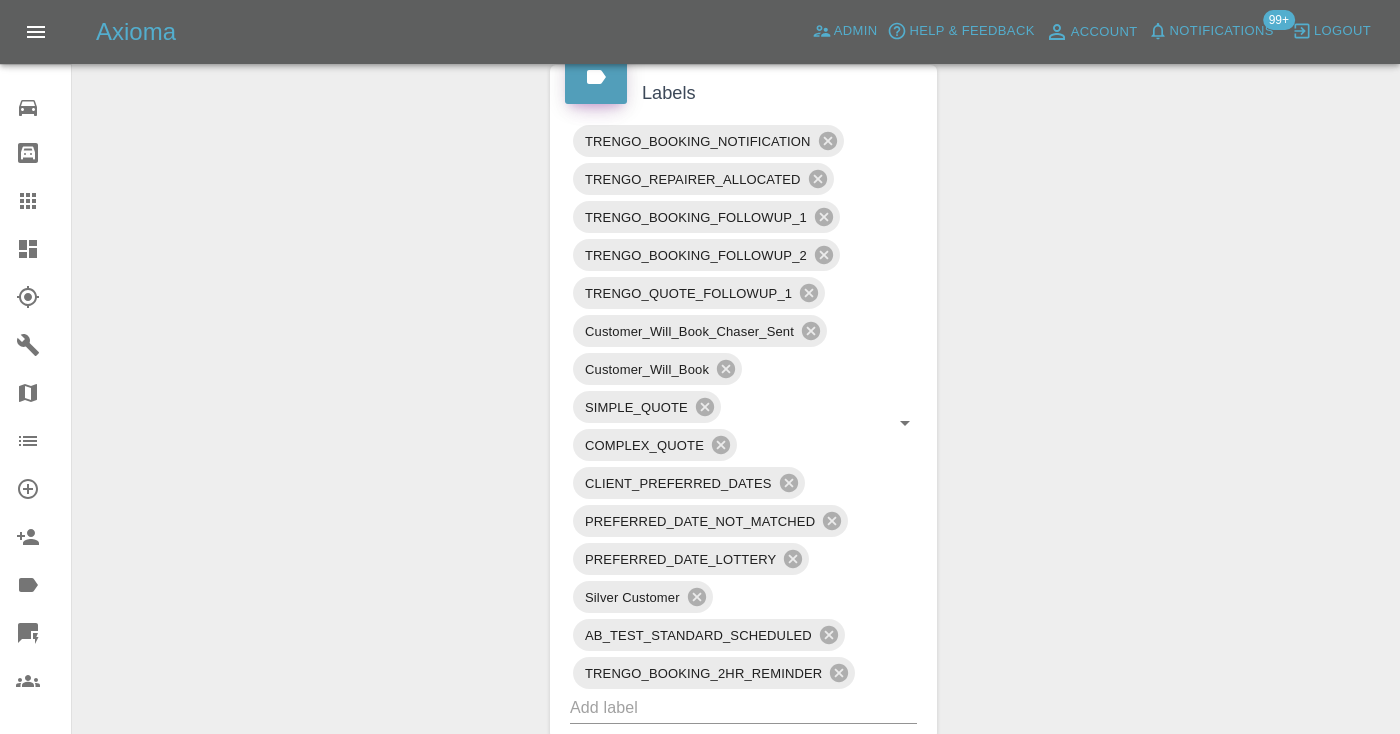 scroll, scrollTop: 1125, scrollLeft: 0, axis: vertical 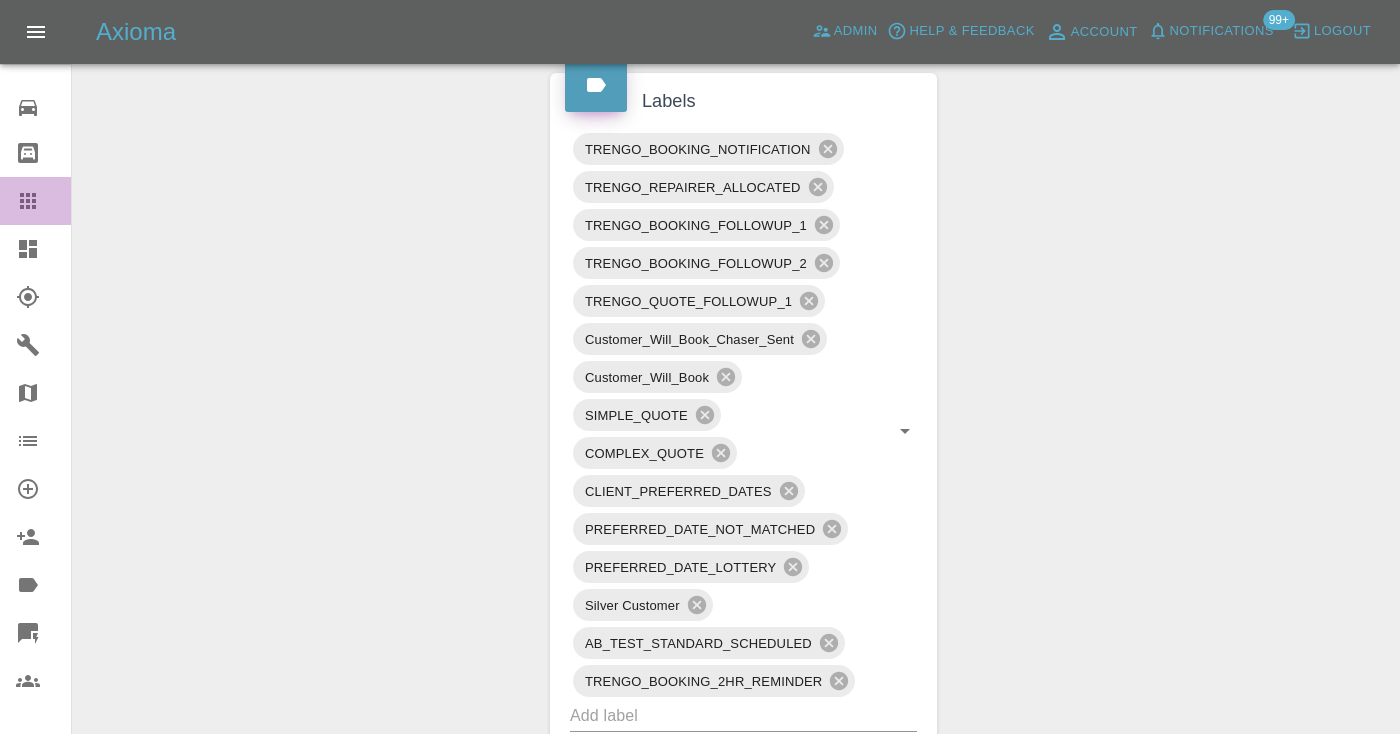 click 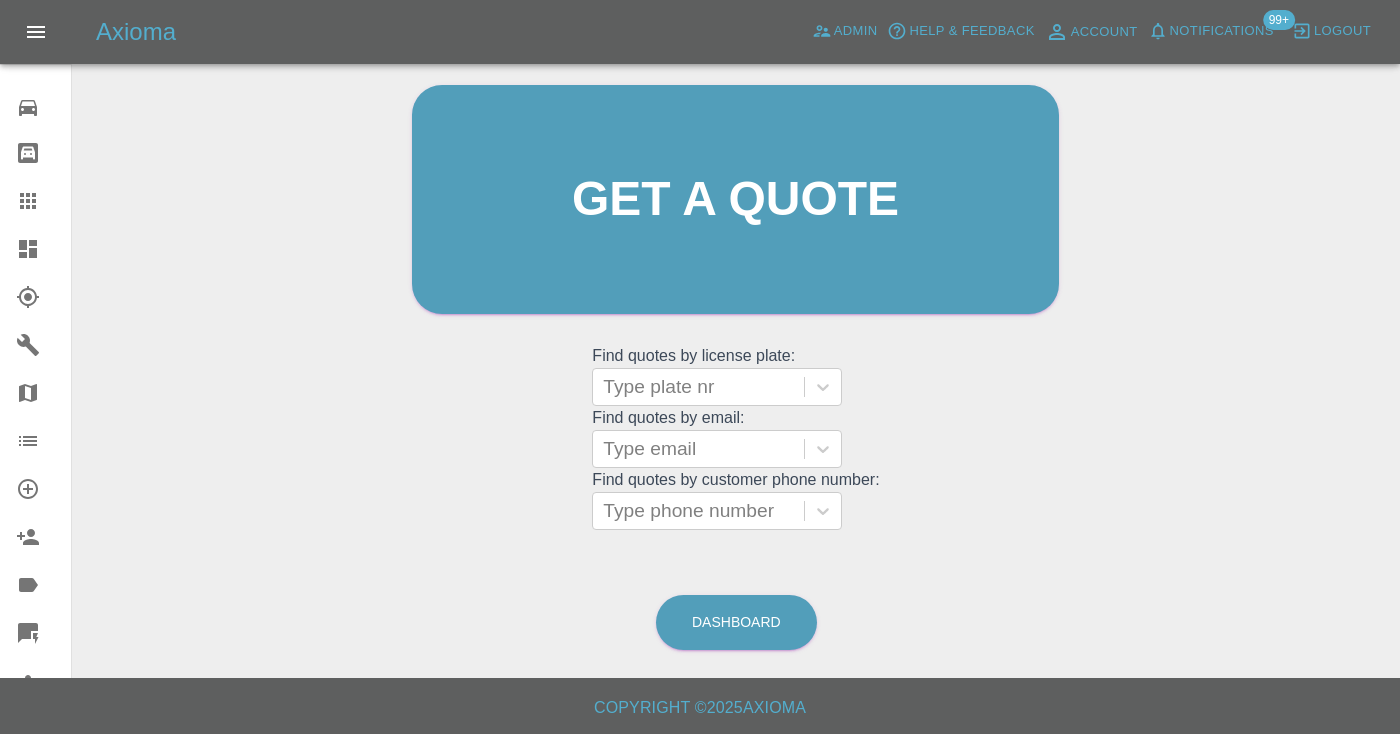 scroll, scrollTop: 135, scrollLeft: 0, axis: vertical 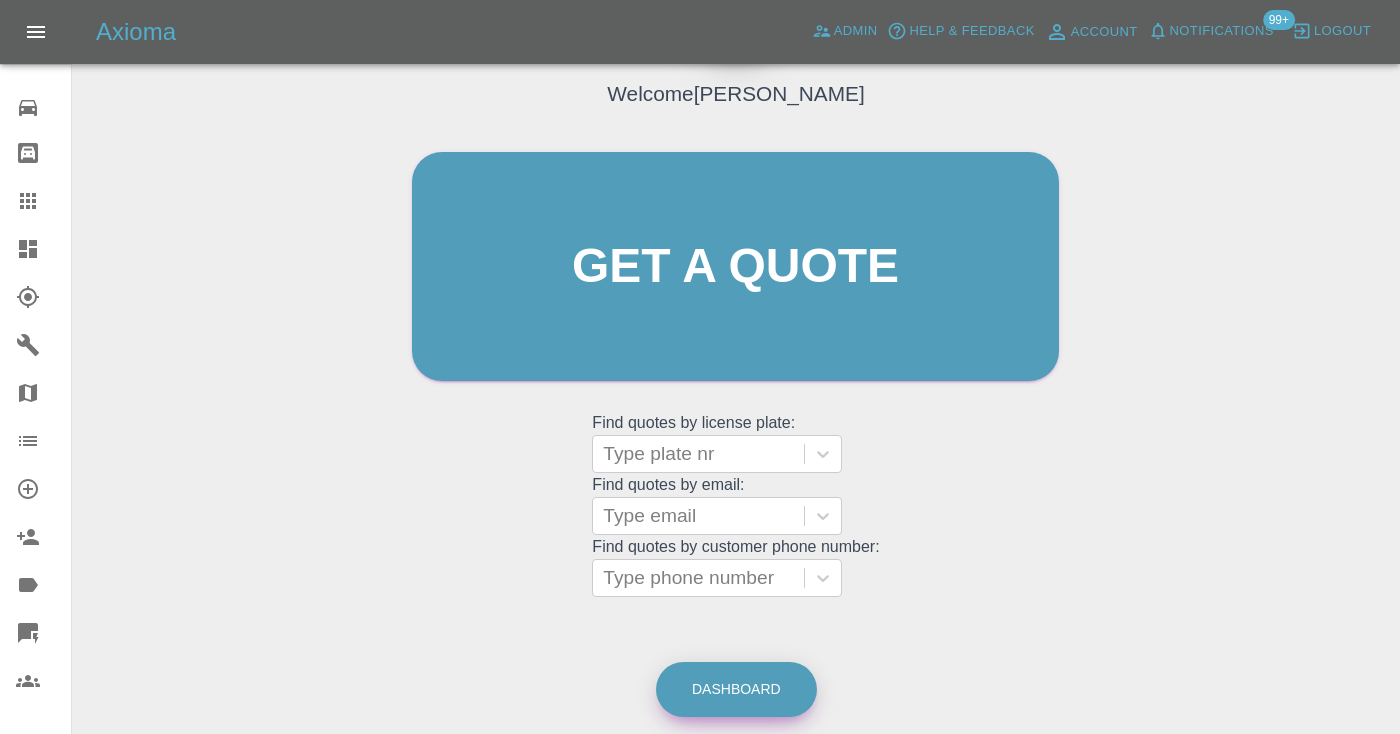 click on "Dashboard" at bounding box center (736, 689) 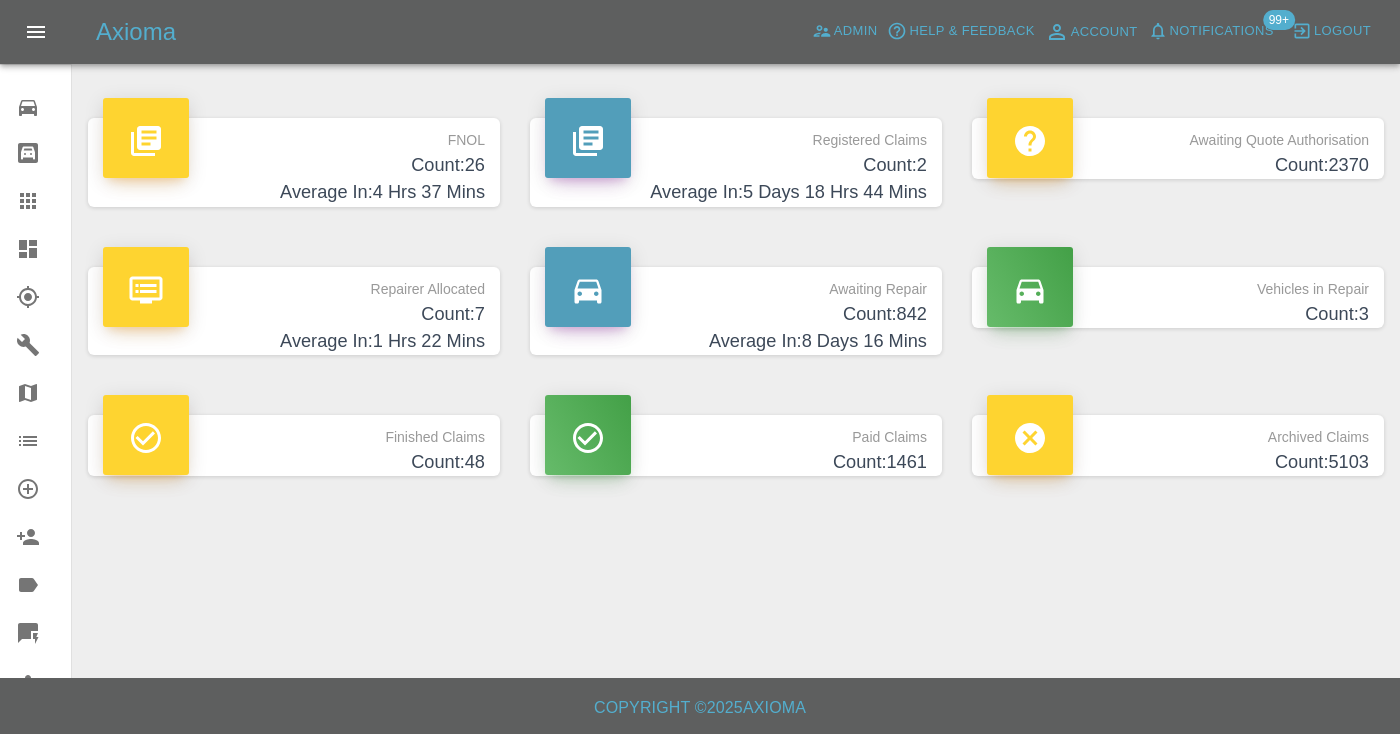 click on "Count:  842" at bounding box center [736, 314] 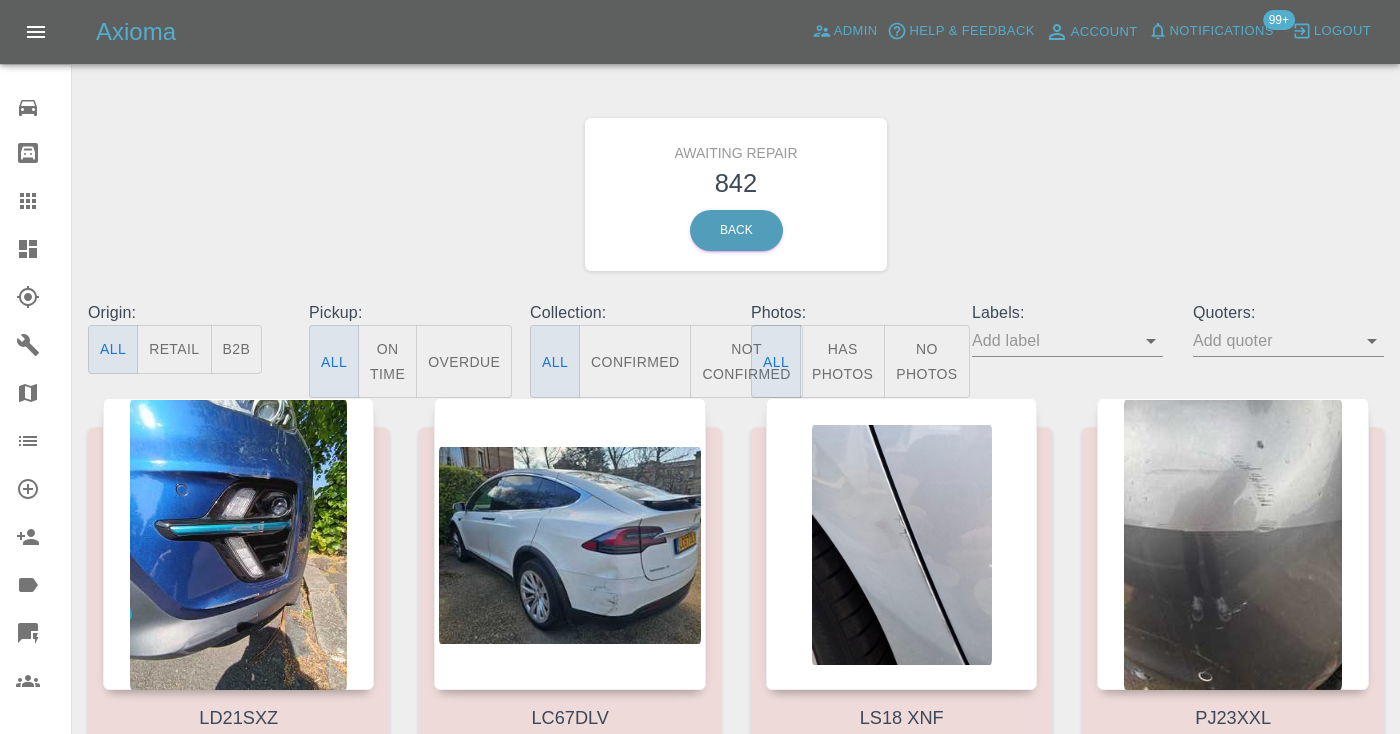 click on "Not Confirmed" at bounding box center (746, 361) 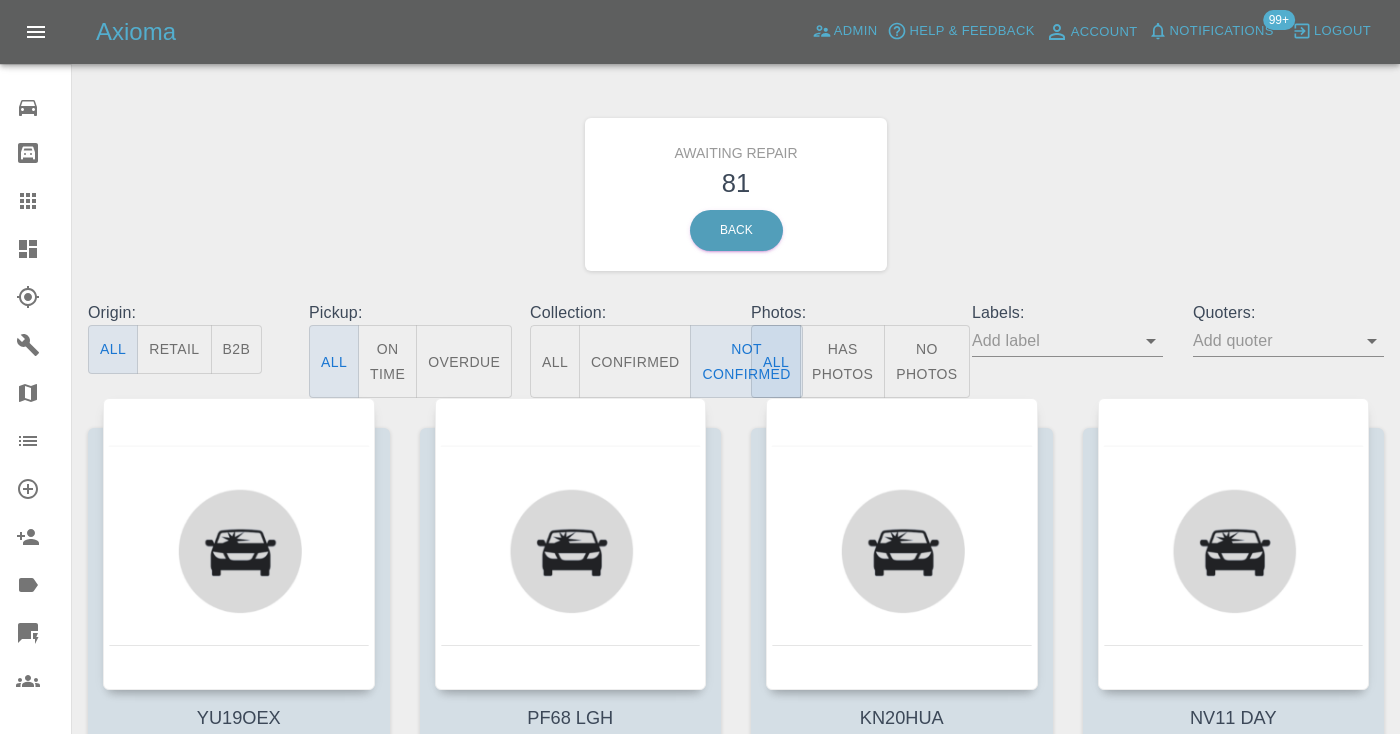click on "Awaiting Repair 81 Back" at bounding box center (736, 194) 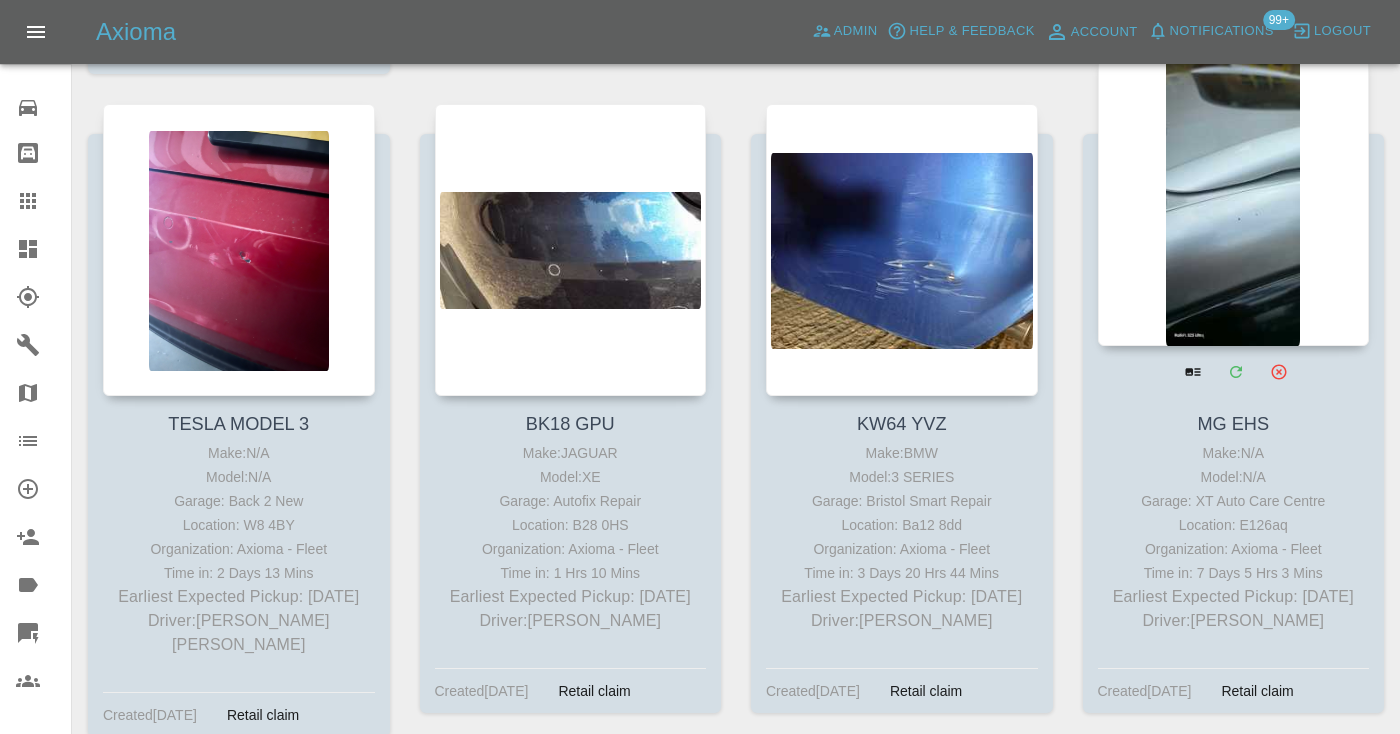 scroll, scrollTop: 9525, scrollLeft: 0, axis: vertical 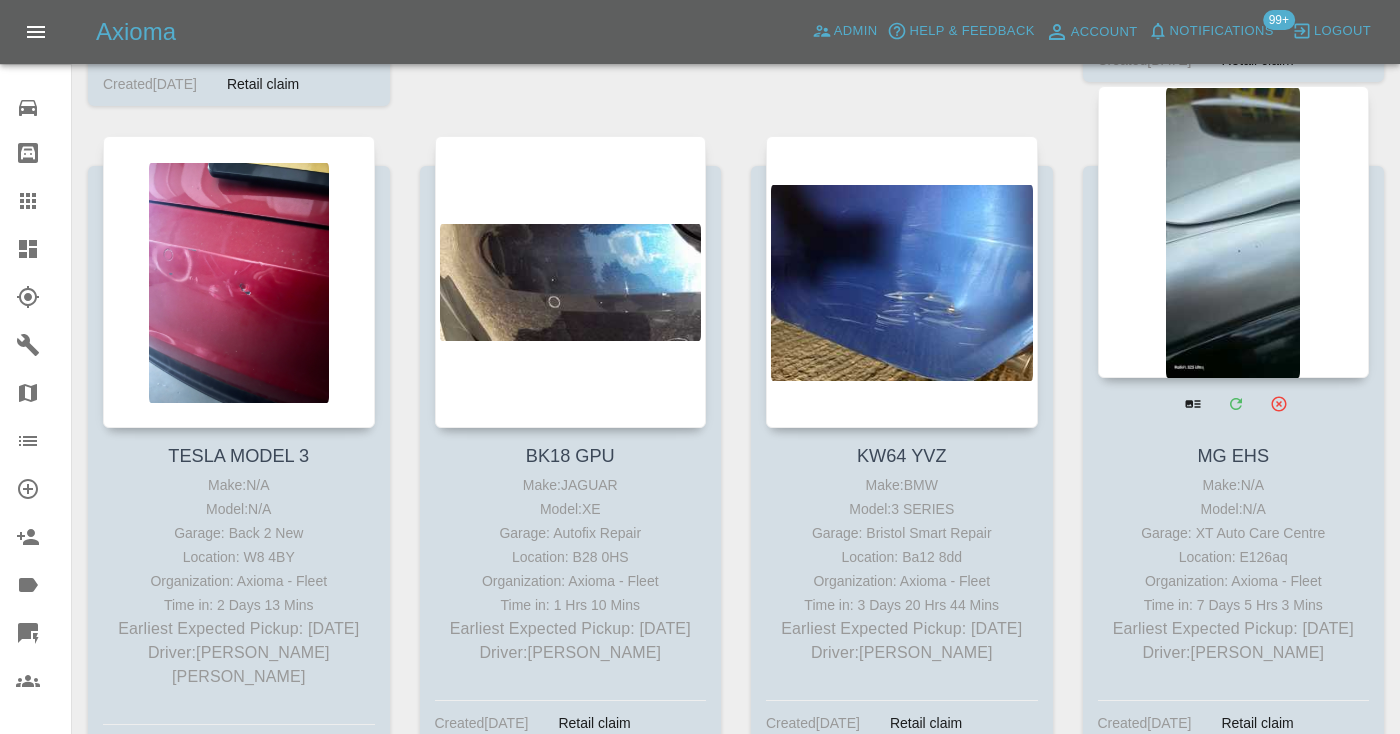 click at bounding box center (1234, 232) 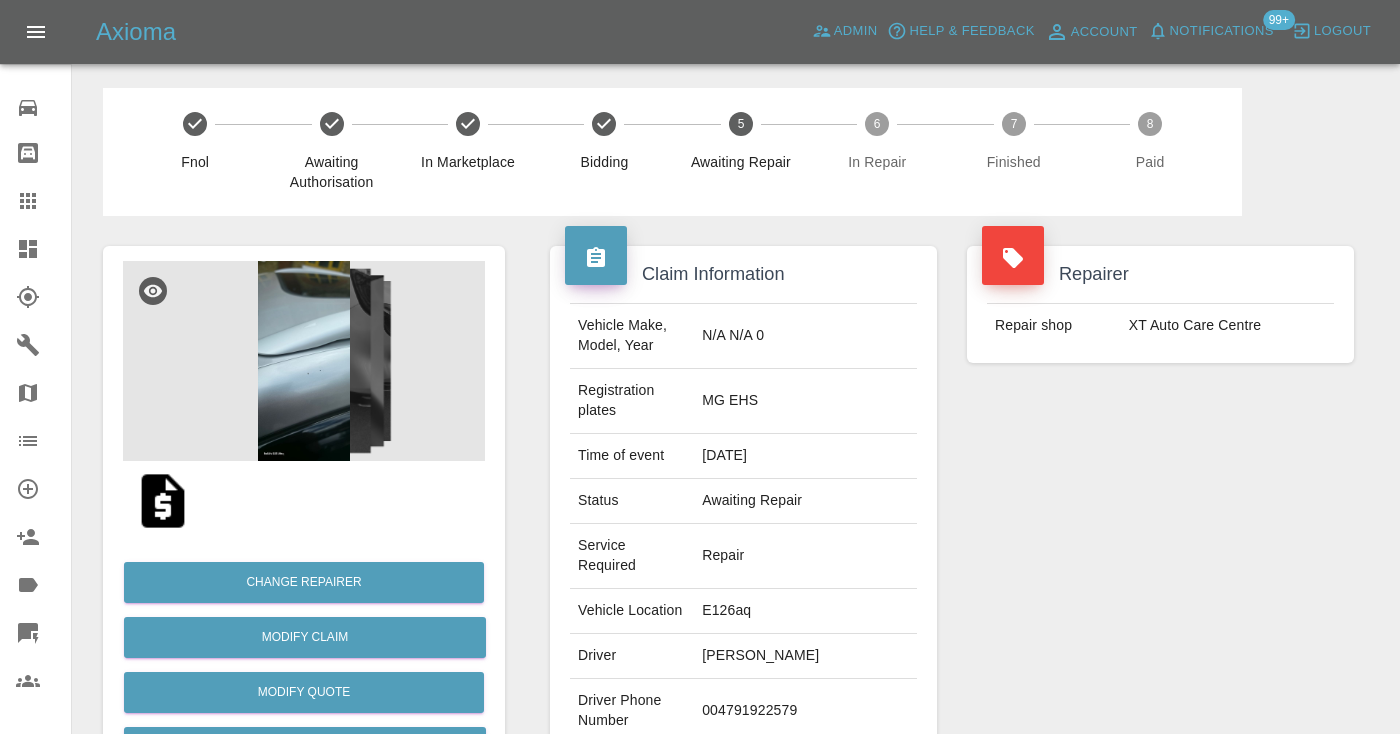 click at bounding box center [44, 201] 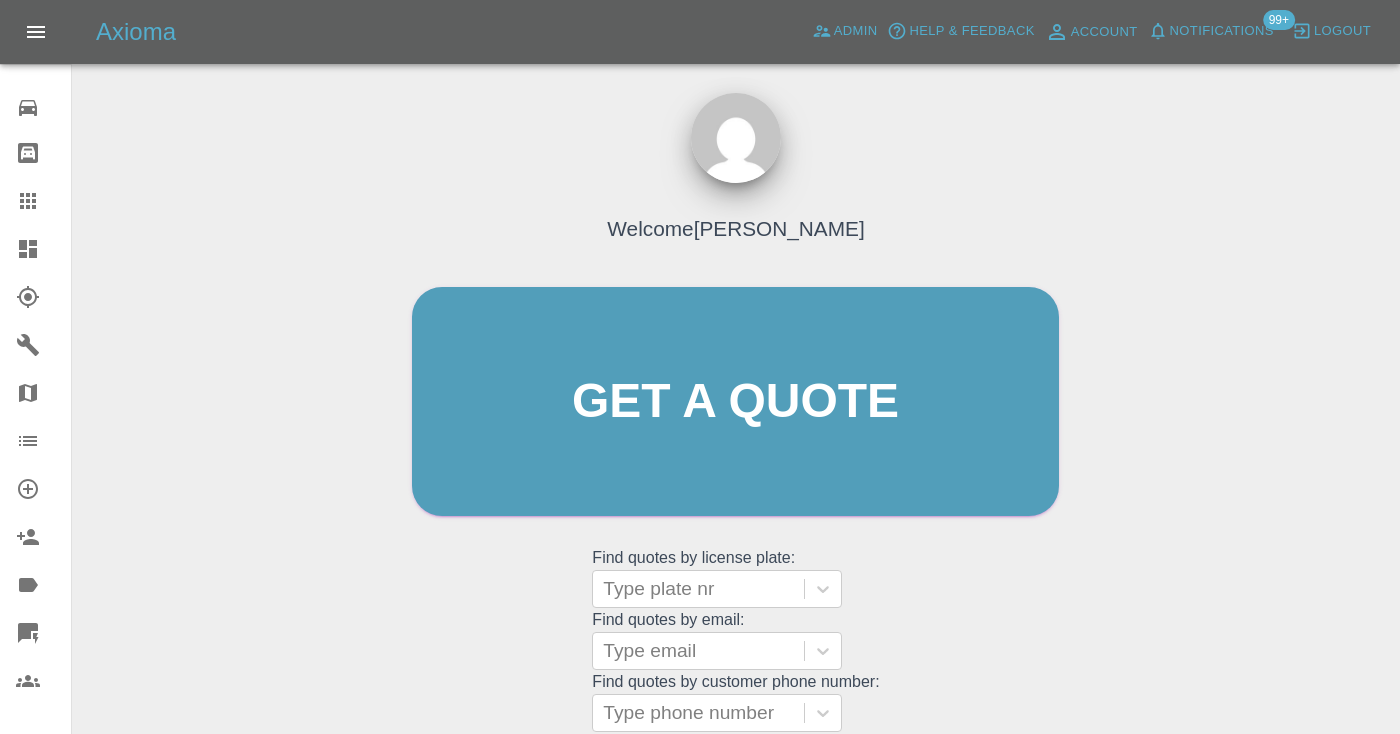 click on "Find quotes by license plate: Type plate nr Find quotes by email: Type email Find quotes by customer phone number: Type phone number" at bounding box center (735, 639) 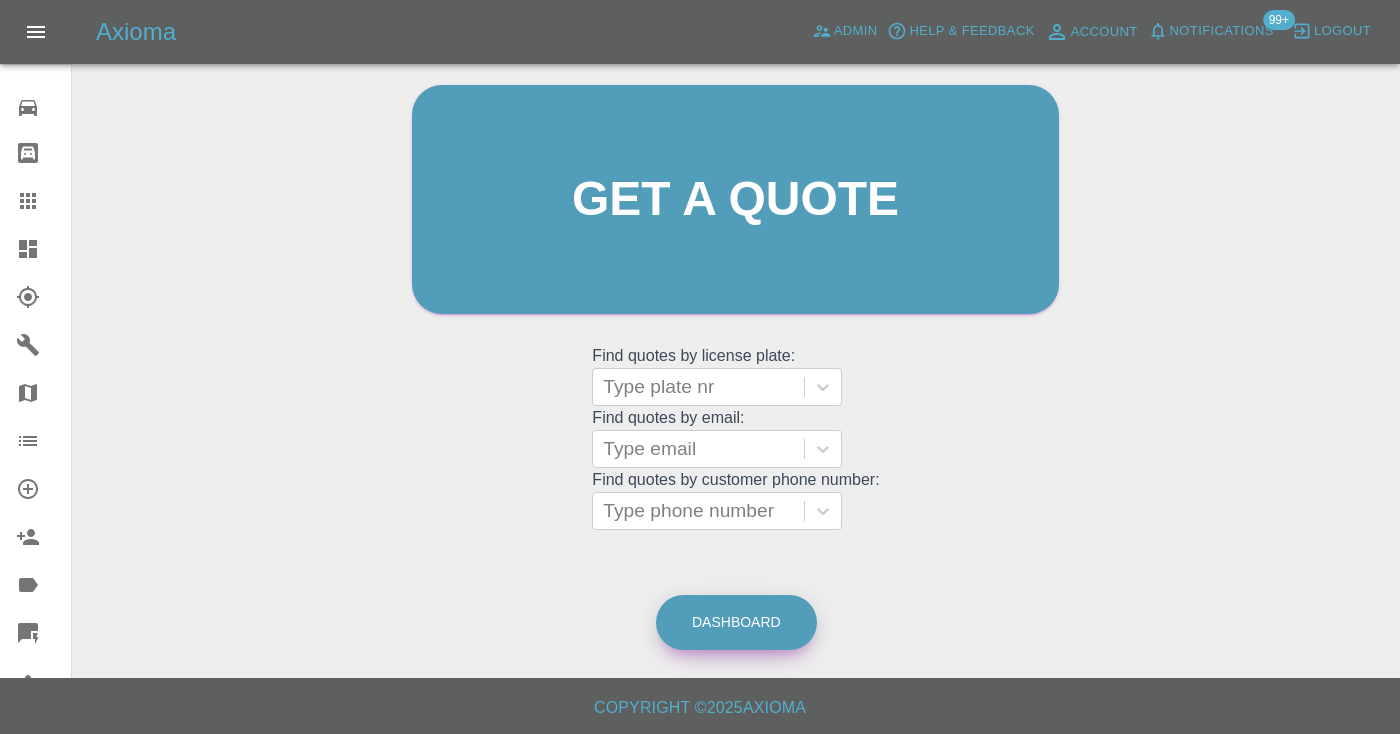 scroll, scrollTop: 201, scrollLeft: 0, axis: vertical 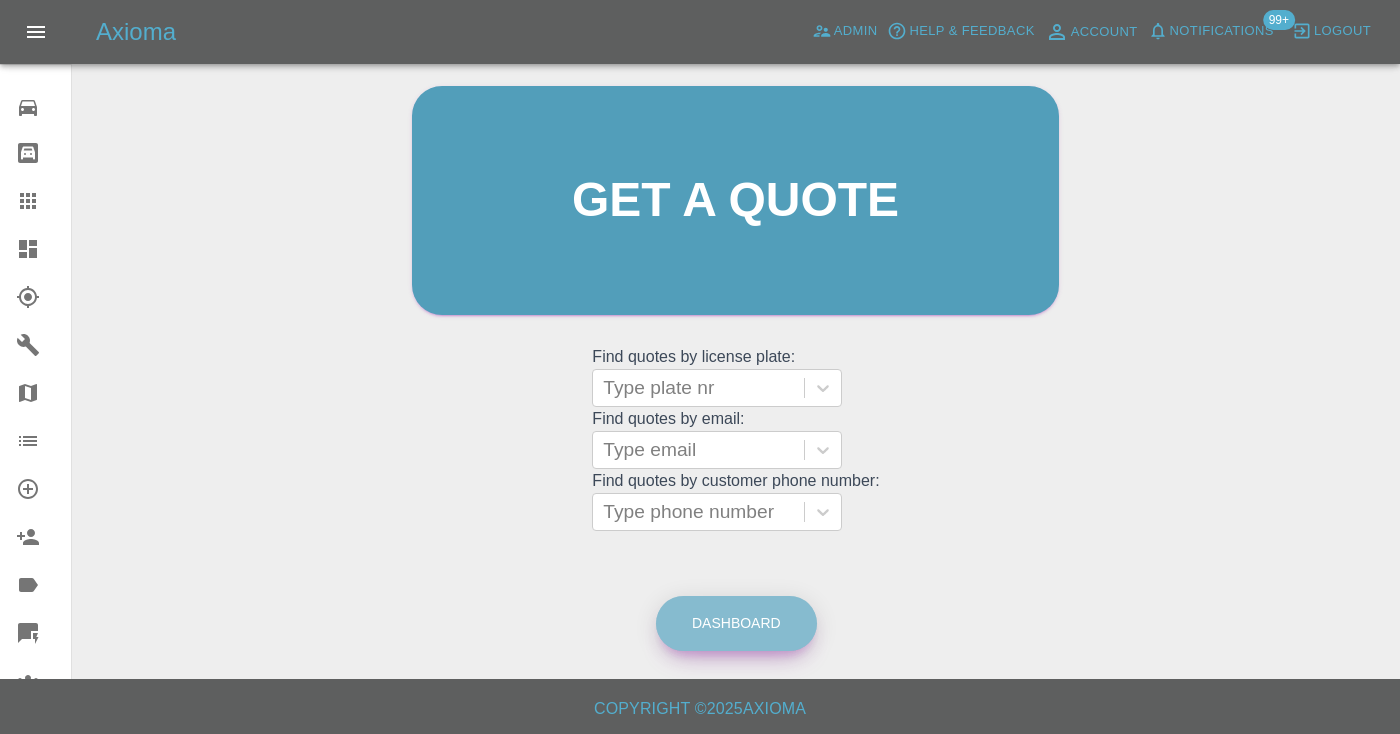 click on "Dashboard" at bounding box center [736, 623] 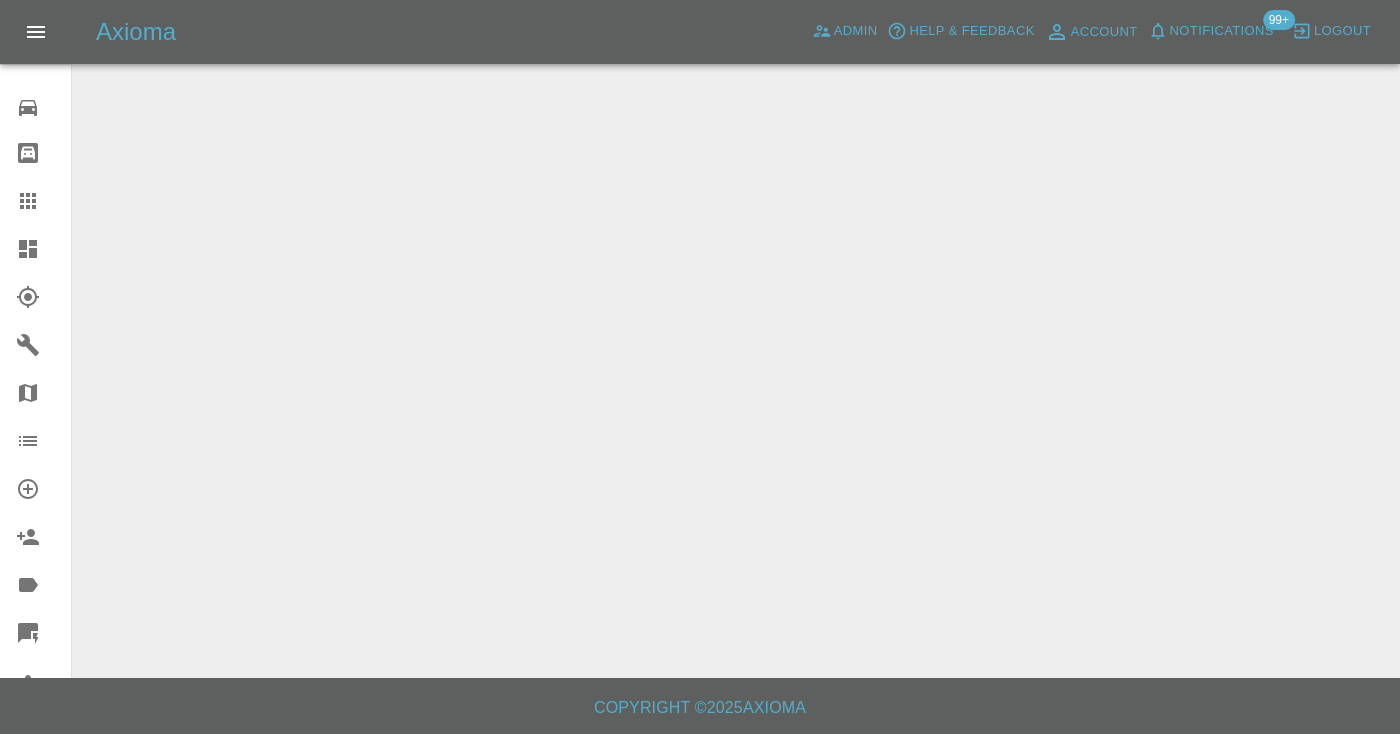 scroll, scrollTop: 0, scrollLeft: 0, axis: both 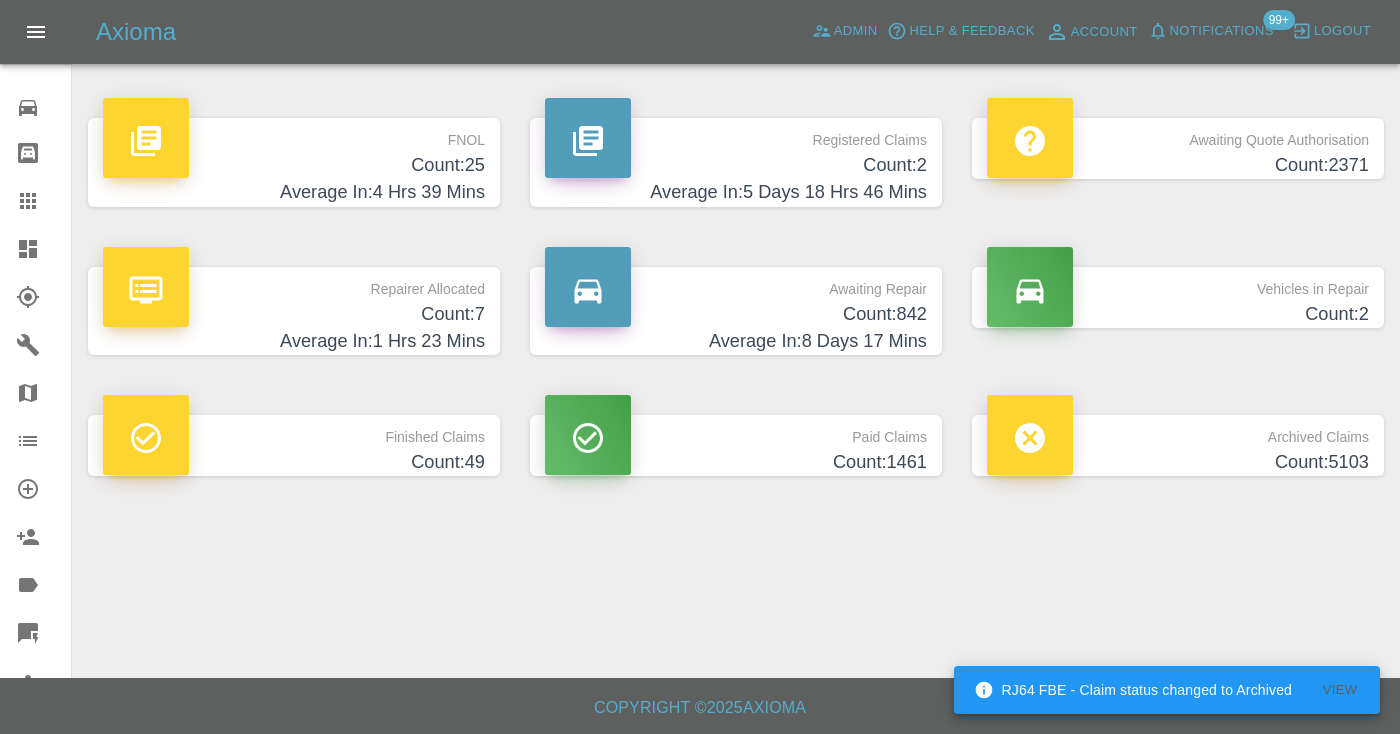 click on "Average In:  8 Days 17 Mins" at bounding box center [736, 341] 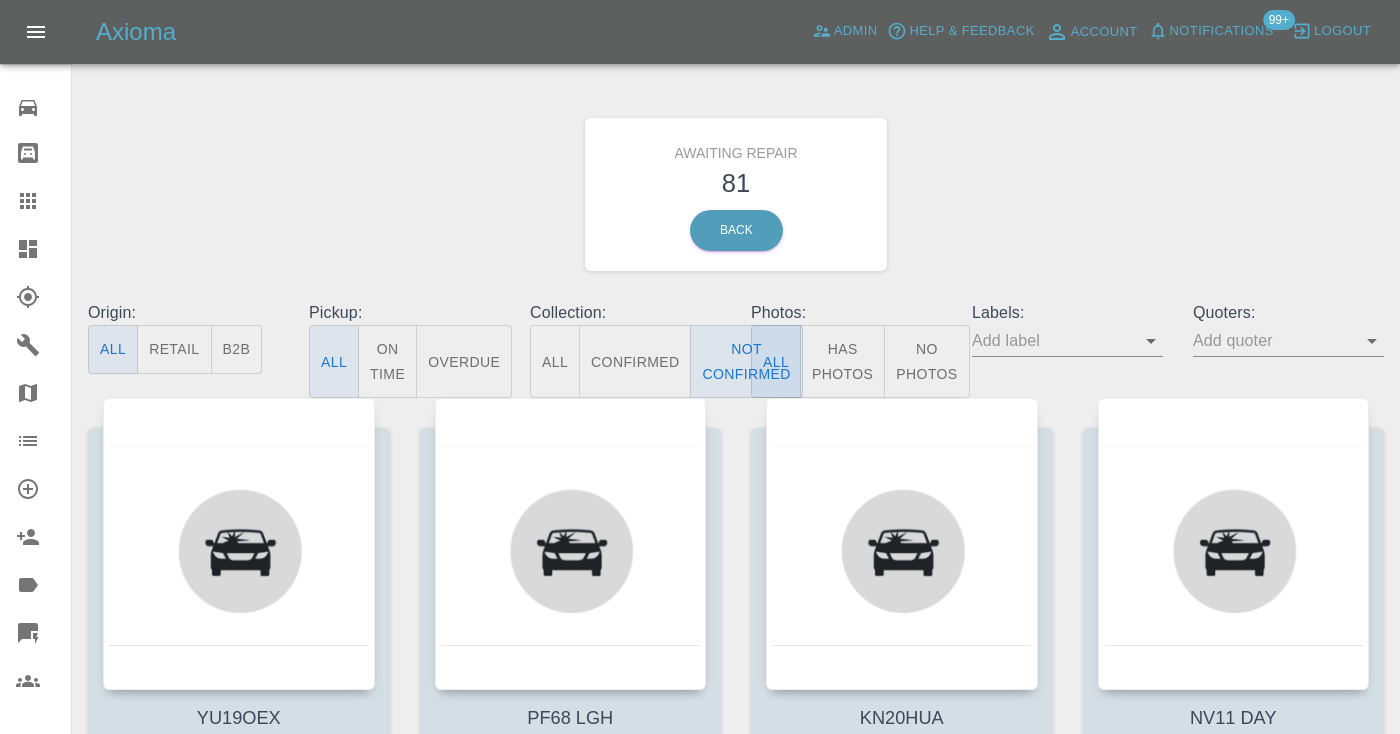 click on "Awaiting Repair 81 Back" at bounding box center [736, 194] 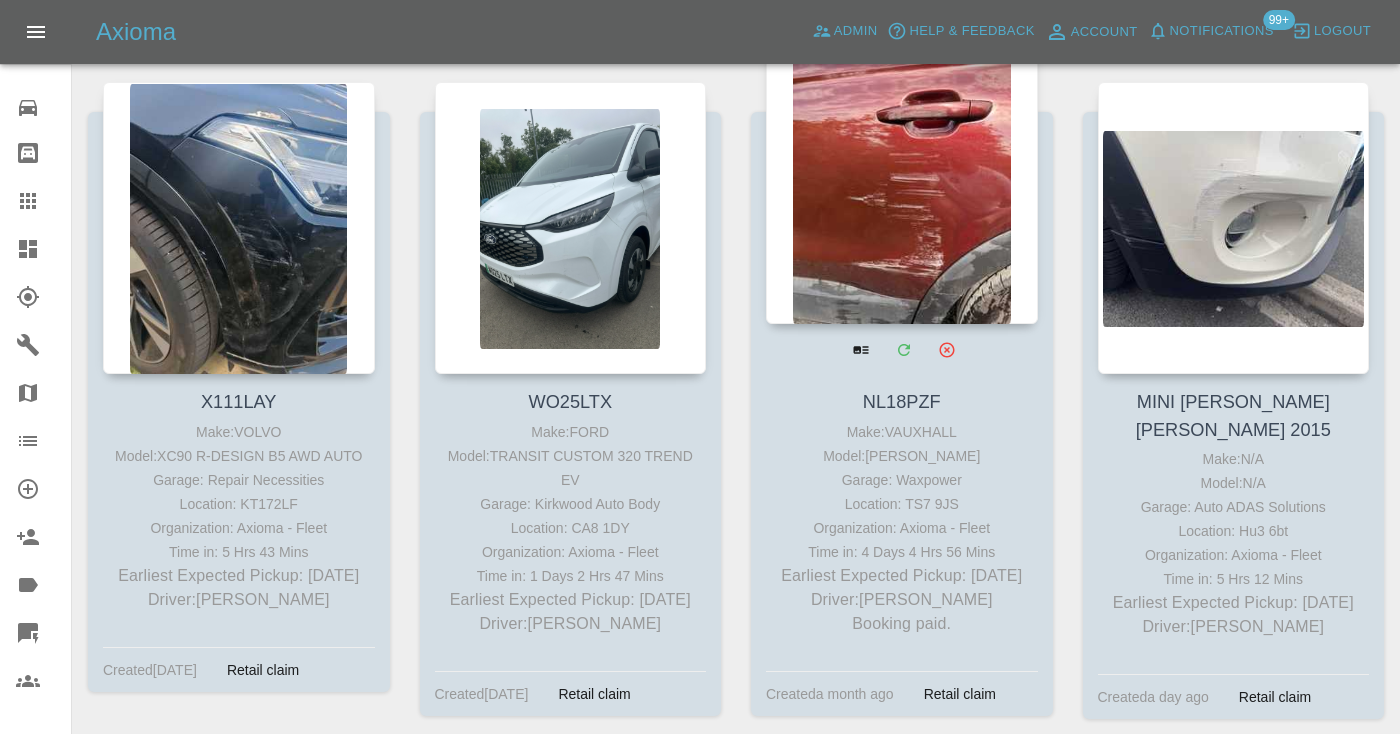 scroll, scrollTop: 10952, scrollLeft: 0, axis: vertical 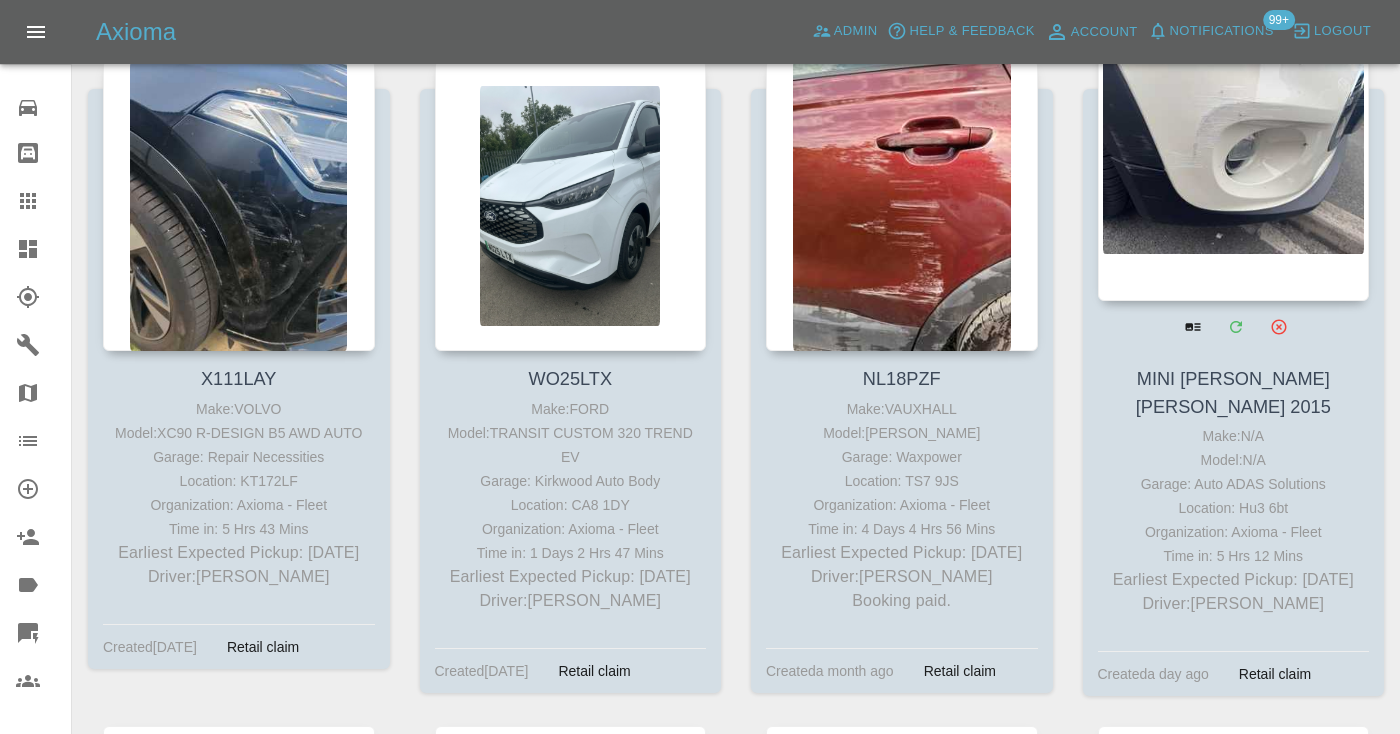 click at bounding box center [1234, 155] 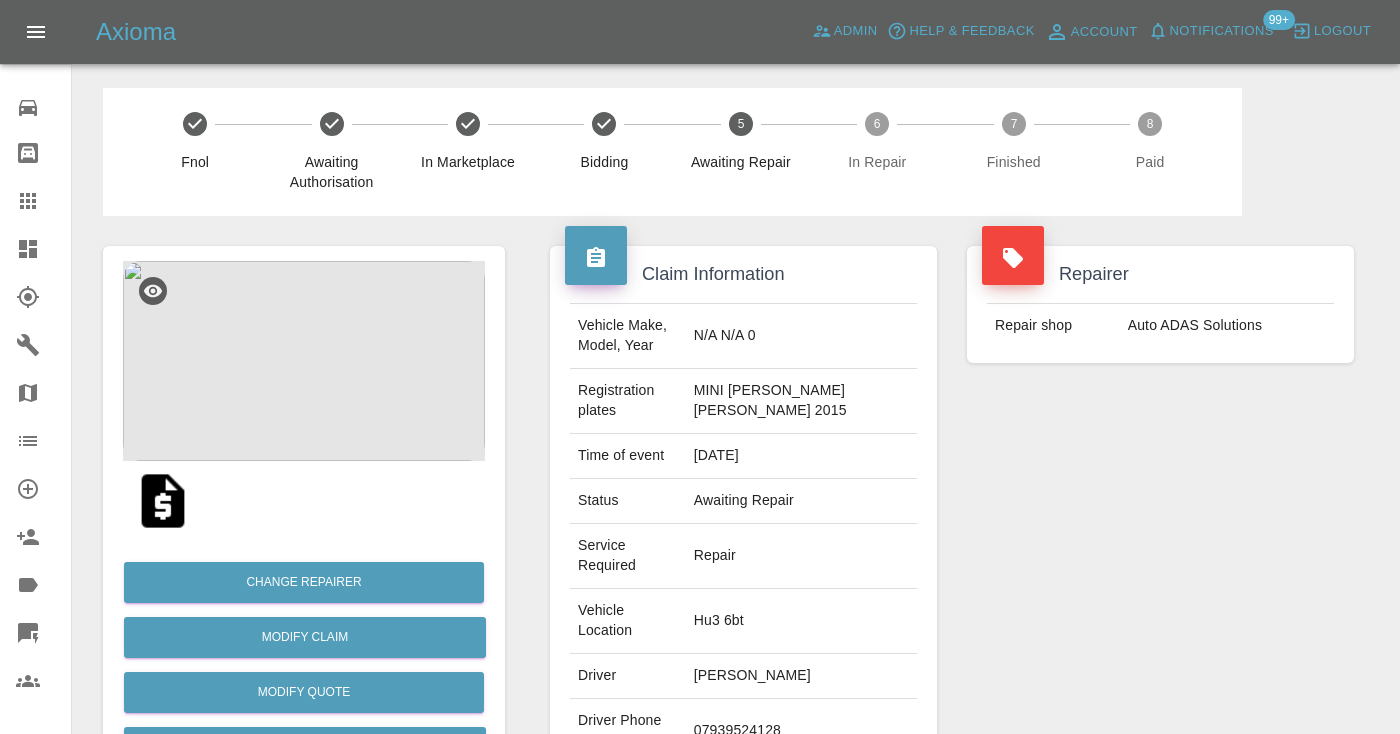 click on "07939524128" at bounding box center [801, 731] 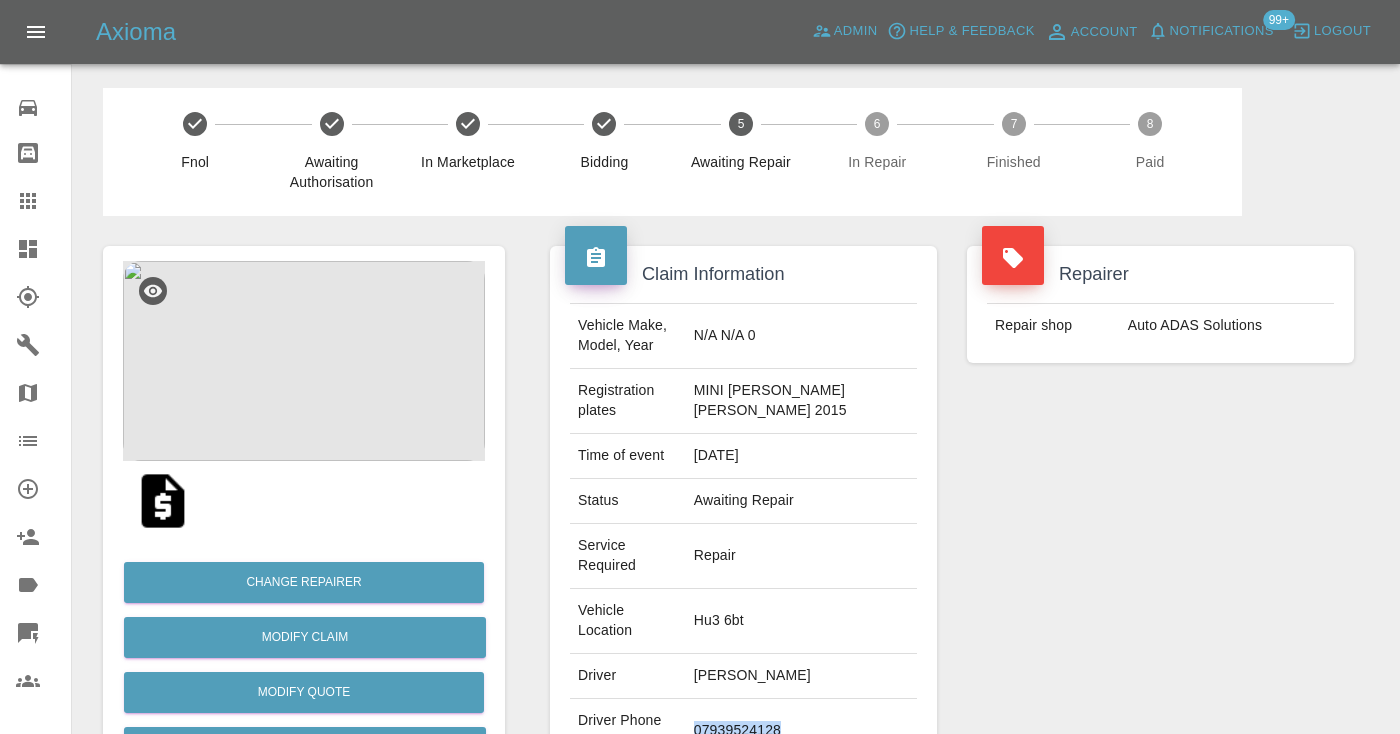 click on "07939524128" at bounding box center (801, 731) 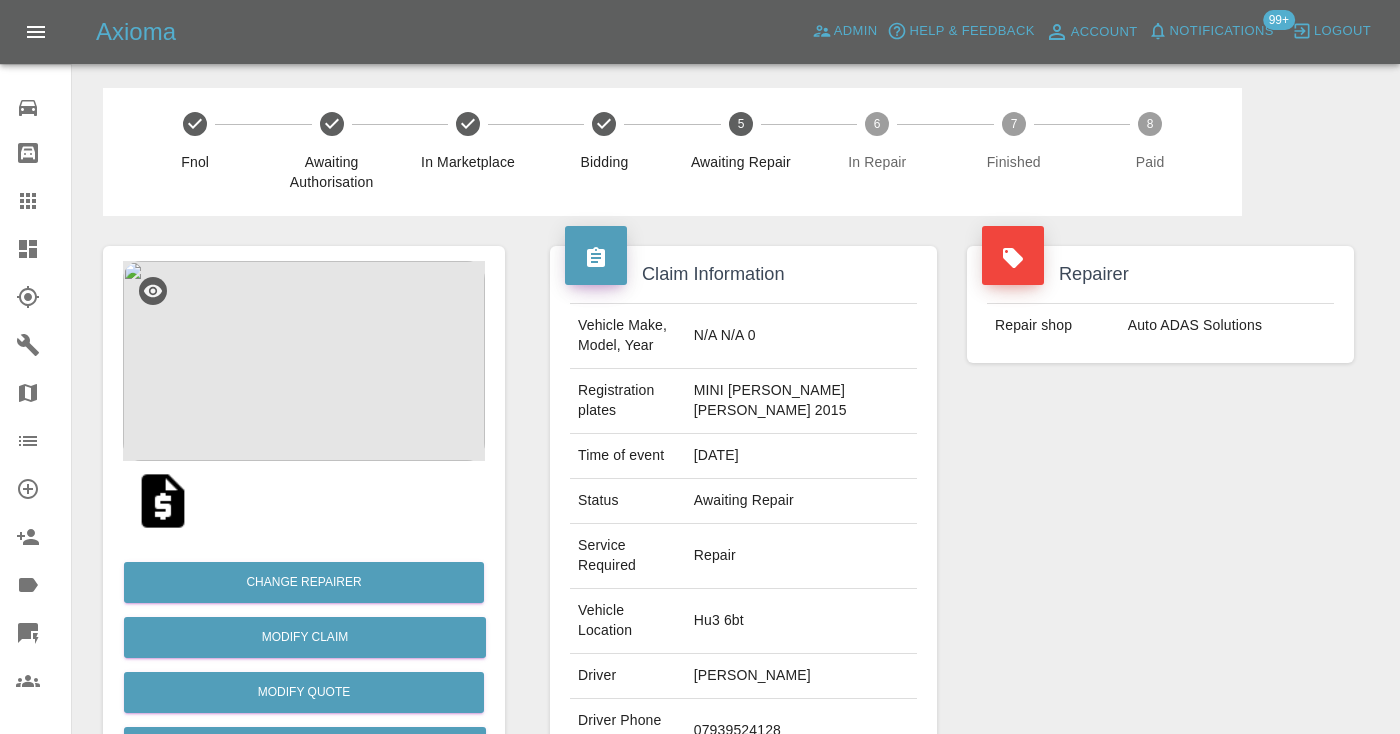 click on "Repairer Repair shop Auto ADAS Solutions" at bounding box center [1160, 564] 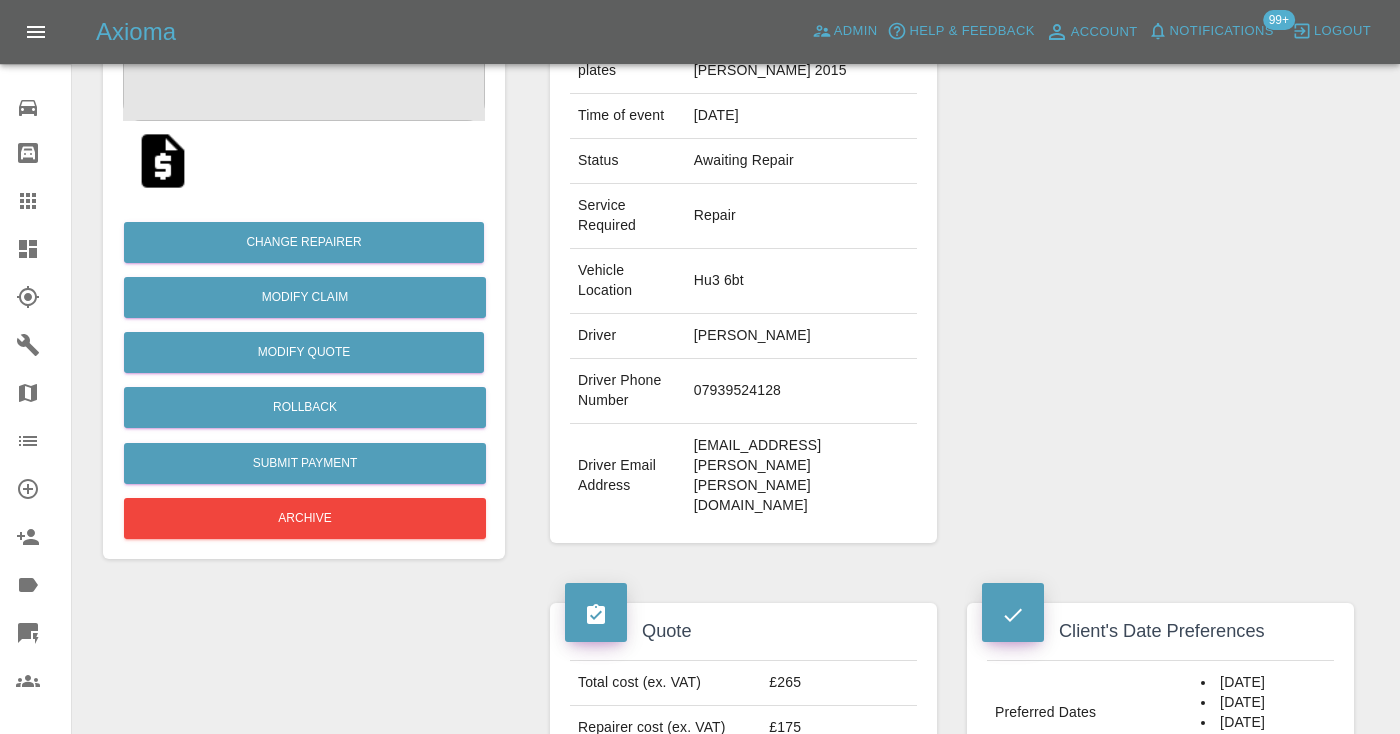 scroll, scrollTop: 339, scrollLeft: 0, axis: vertical 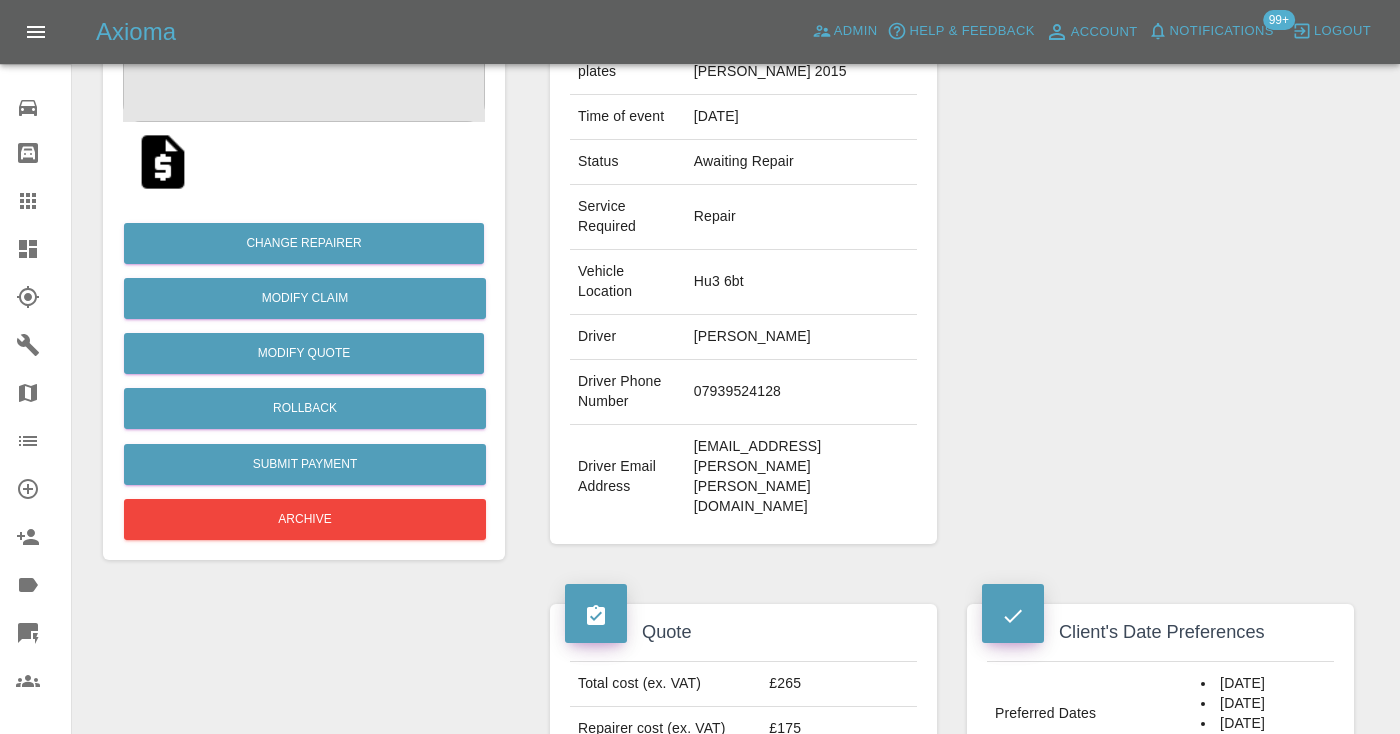 click on "07939524128" at bounding box center (801, 392) 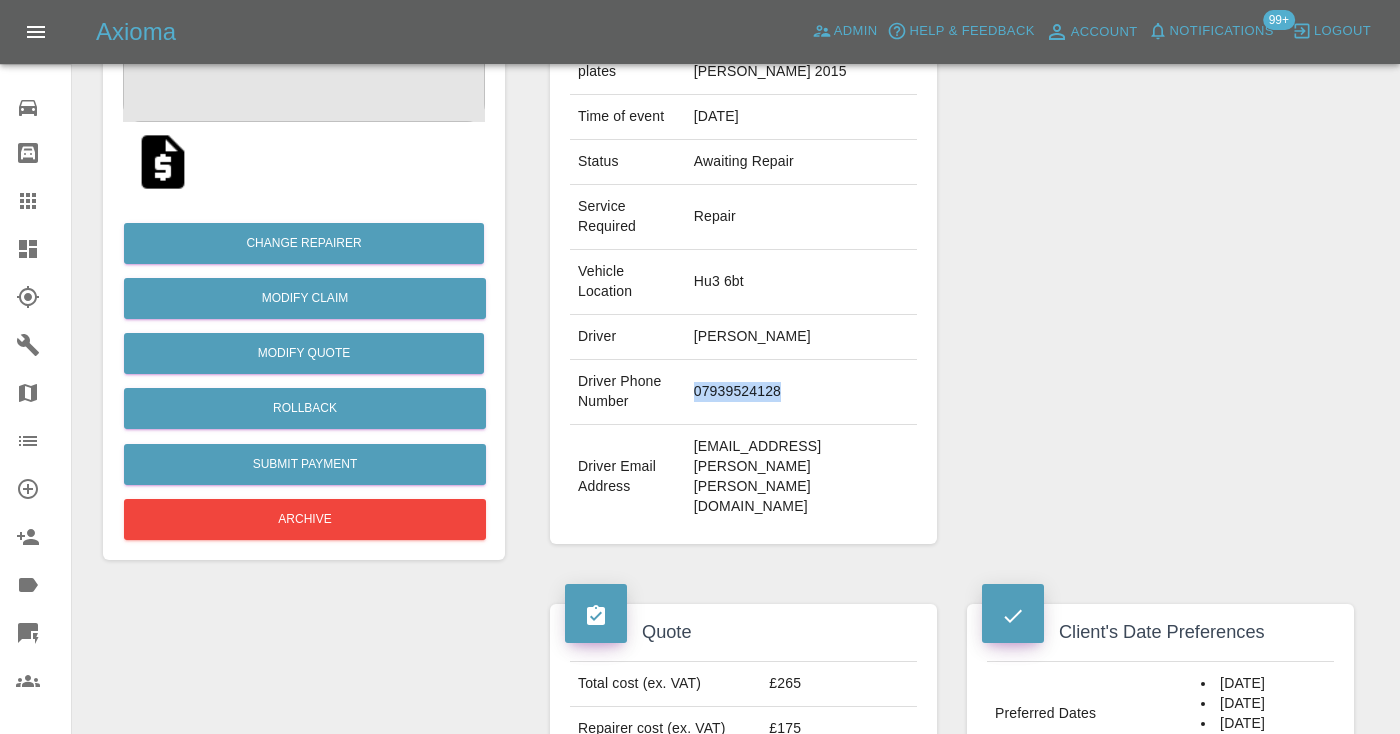 click on "07939524128" at bounding box center (801, 392) 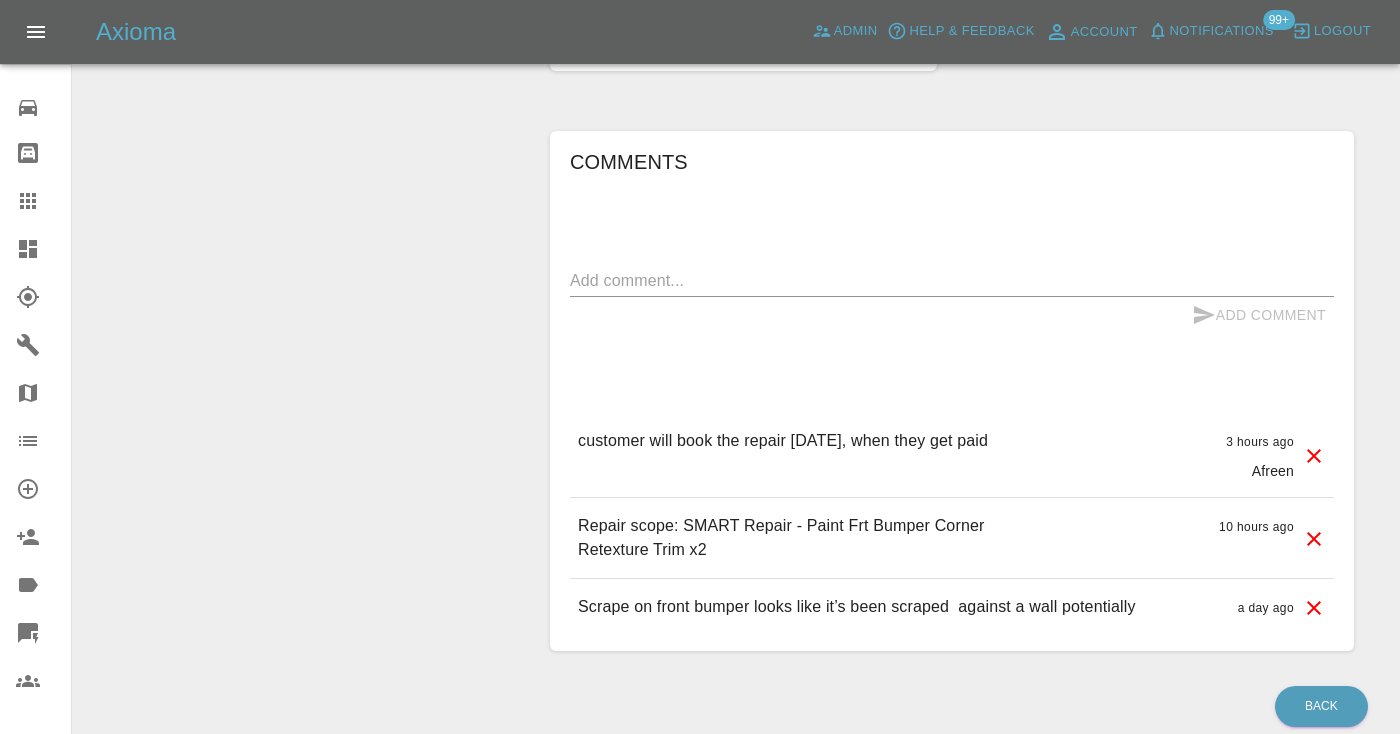 scroll, scrollTop: 2057, scrollLeft: 0, axis: vertical 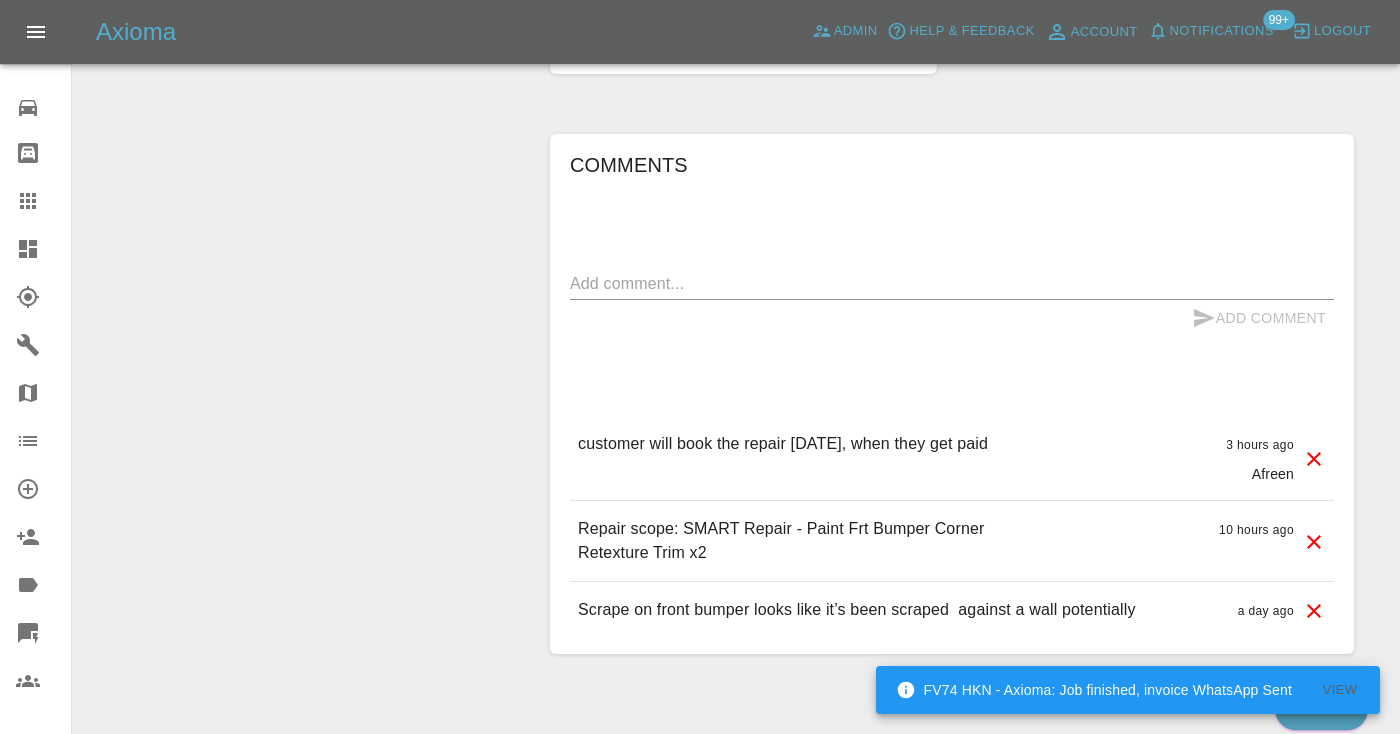 click at bounding box center (952, 283) 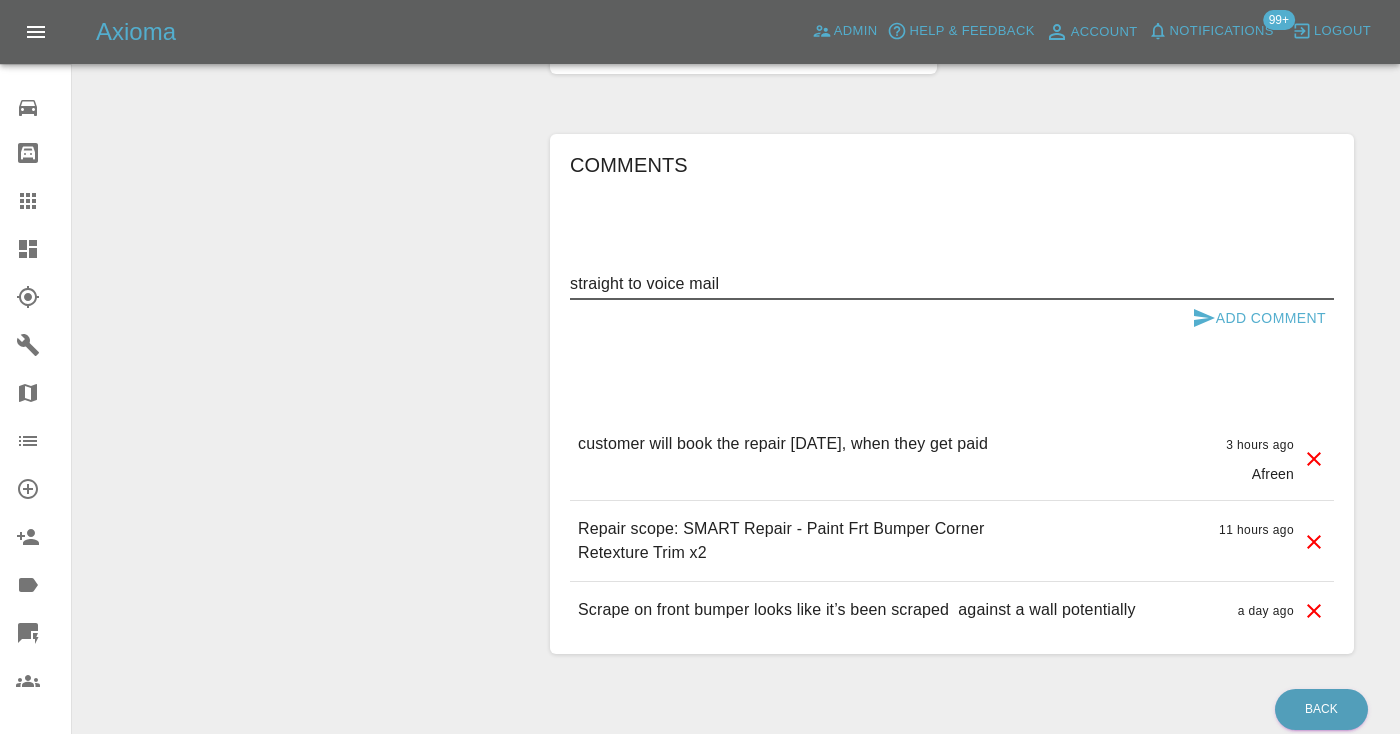 type on "straight to voice mail" 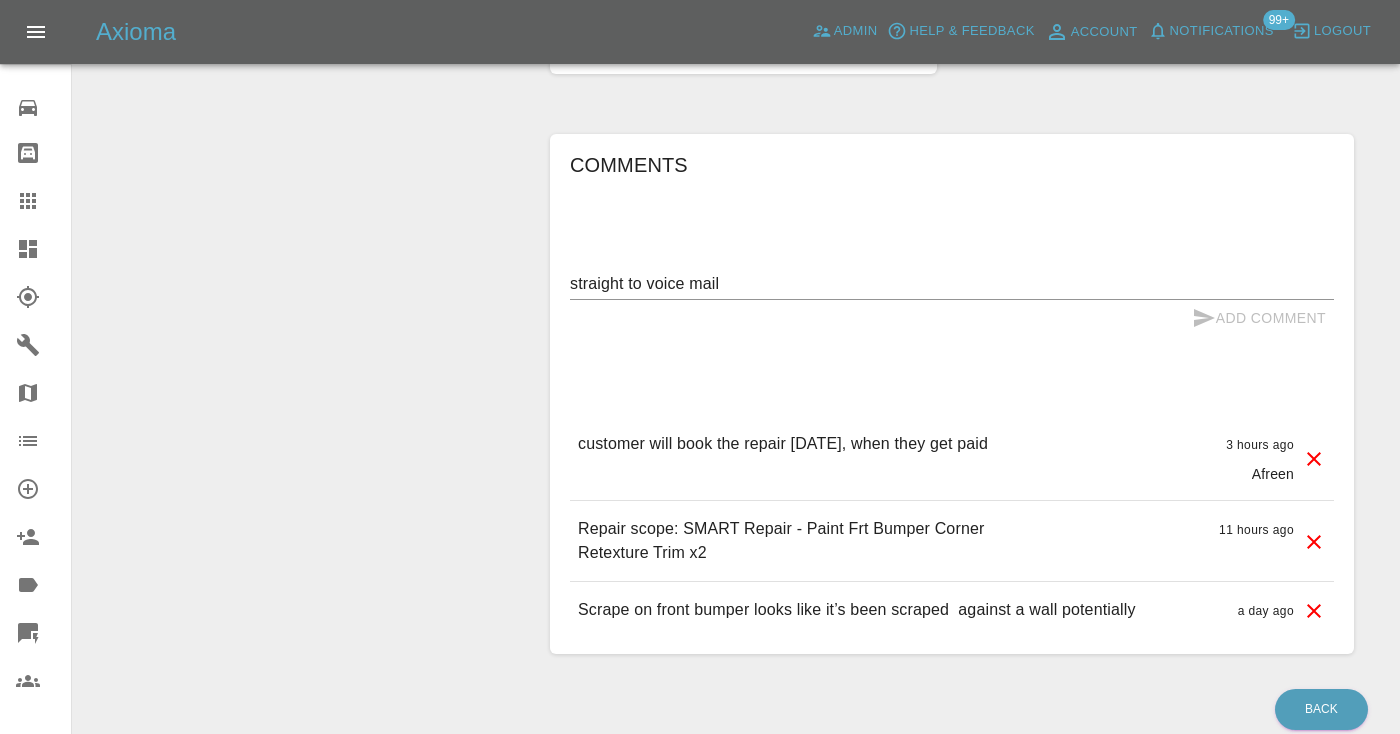 type 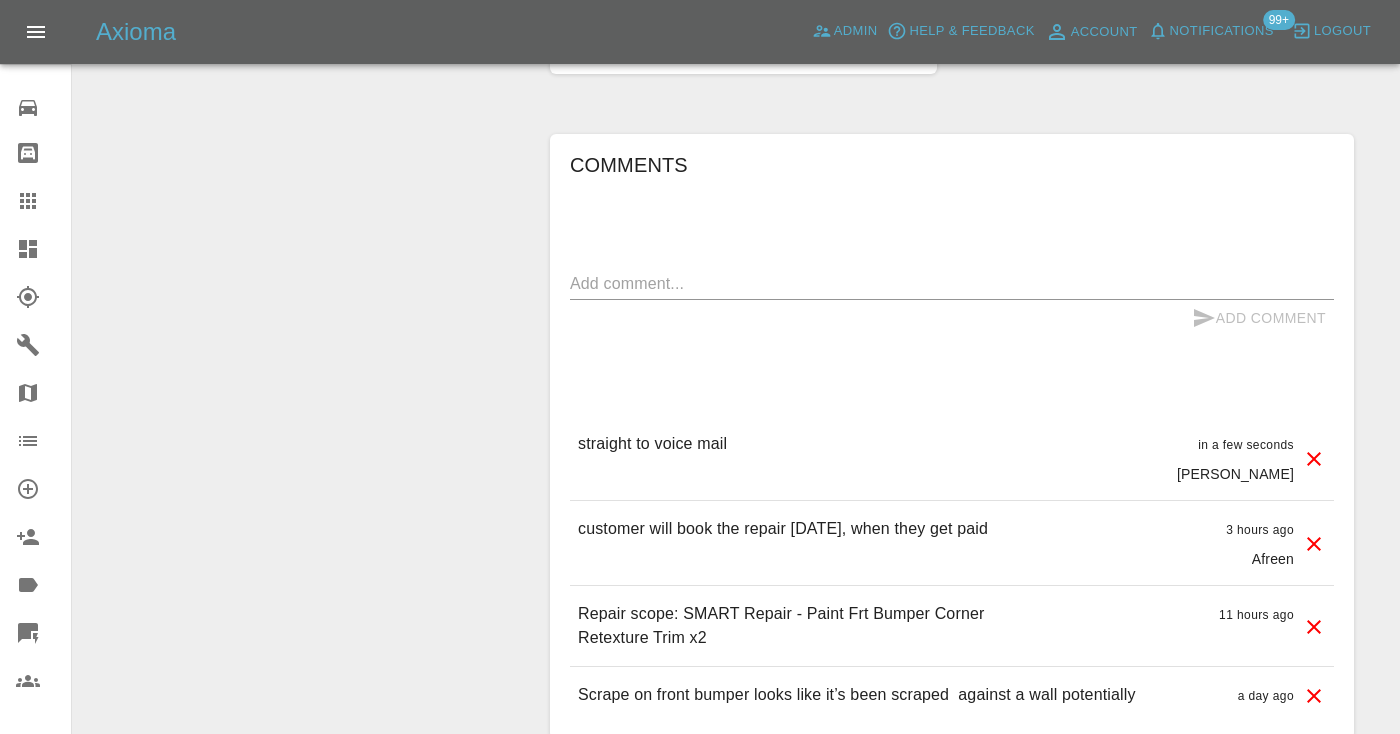 click at bounding box center (44, 201) 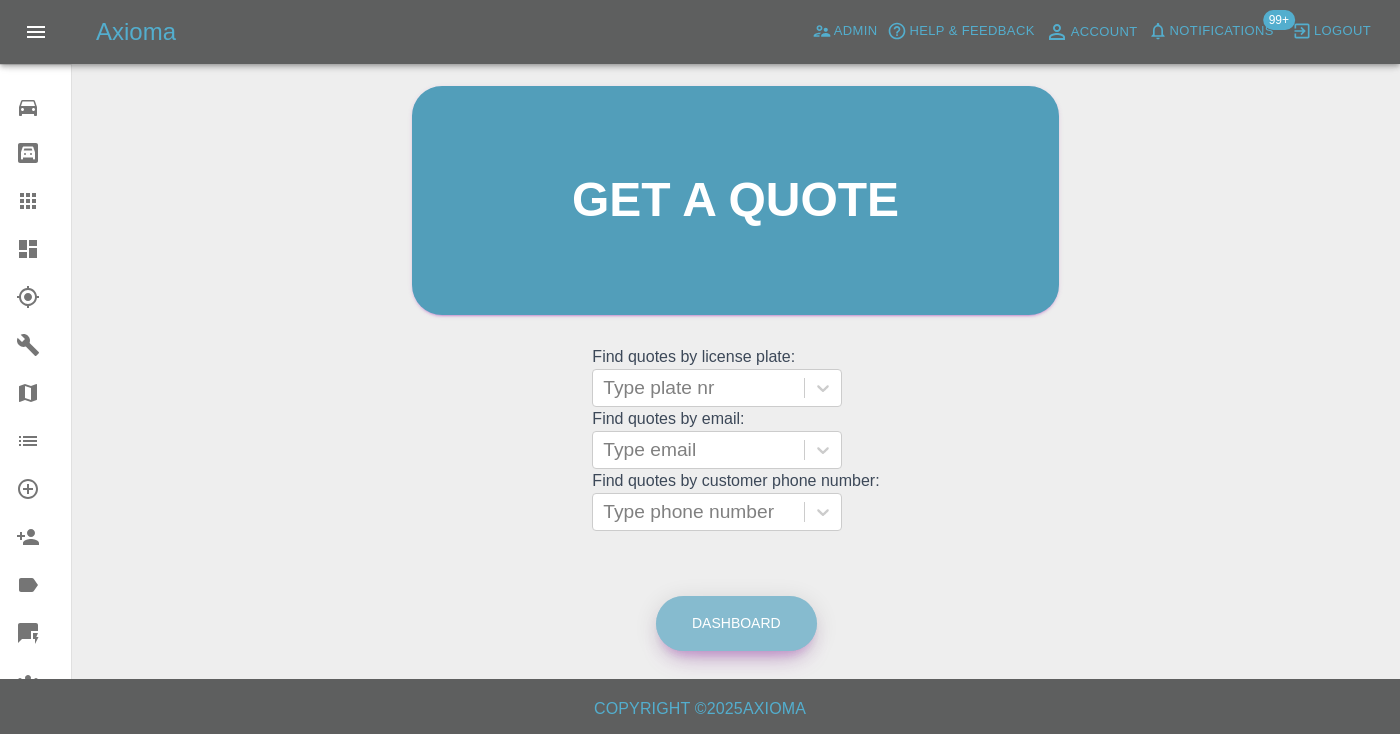click on "Dashboard" at bounding box center [736, 623] 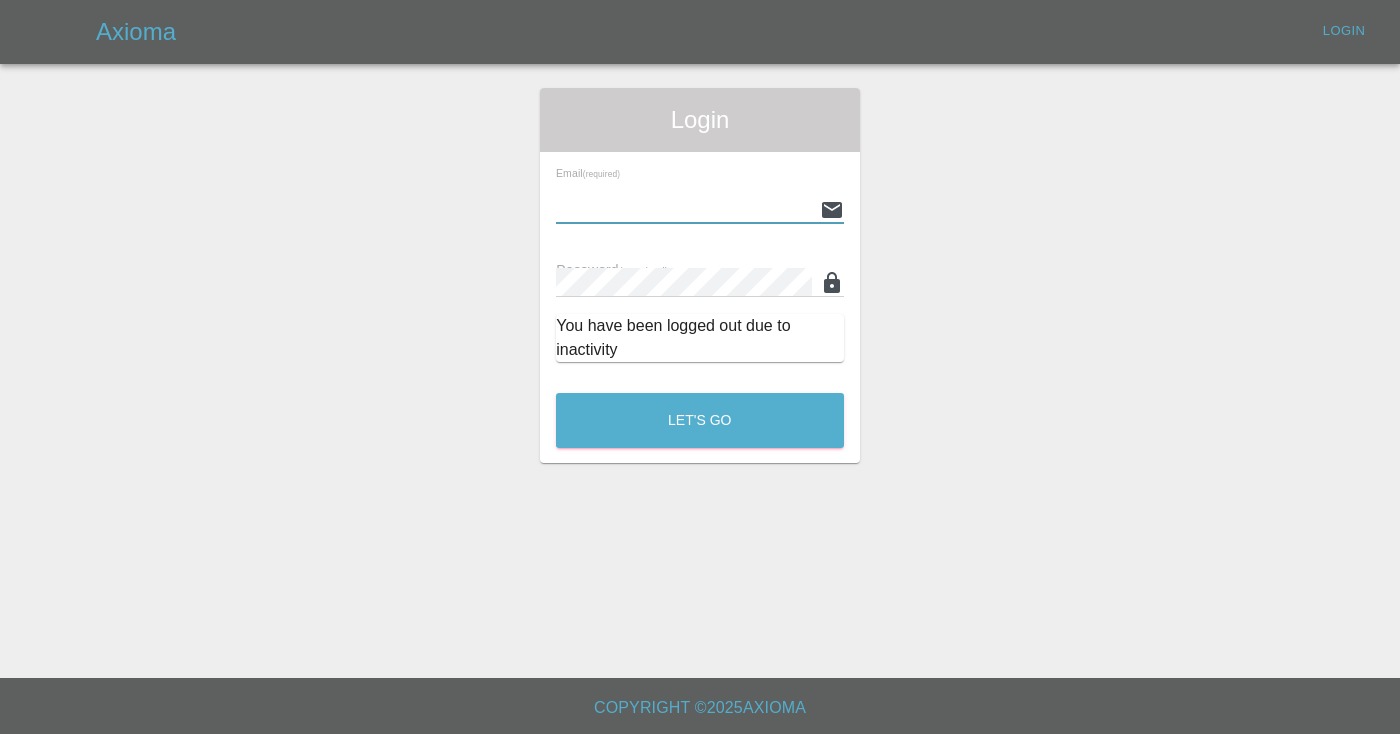 type on "[EMAIL_ADDRESS][DOMAIN_NAME]" 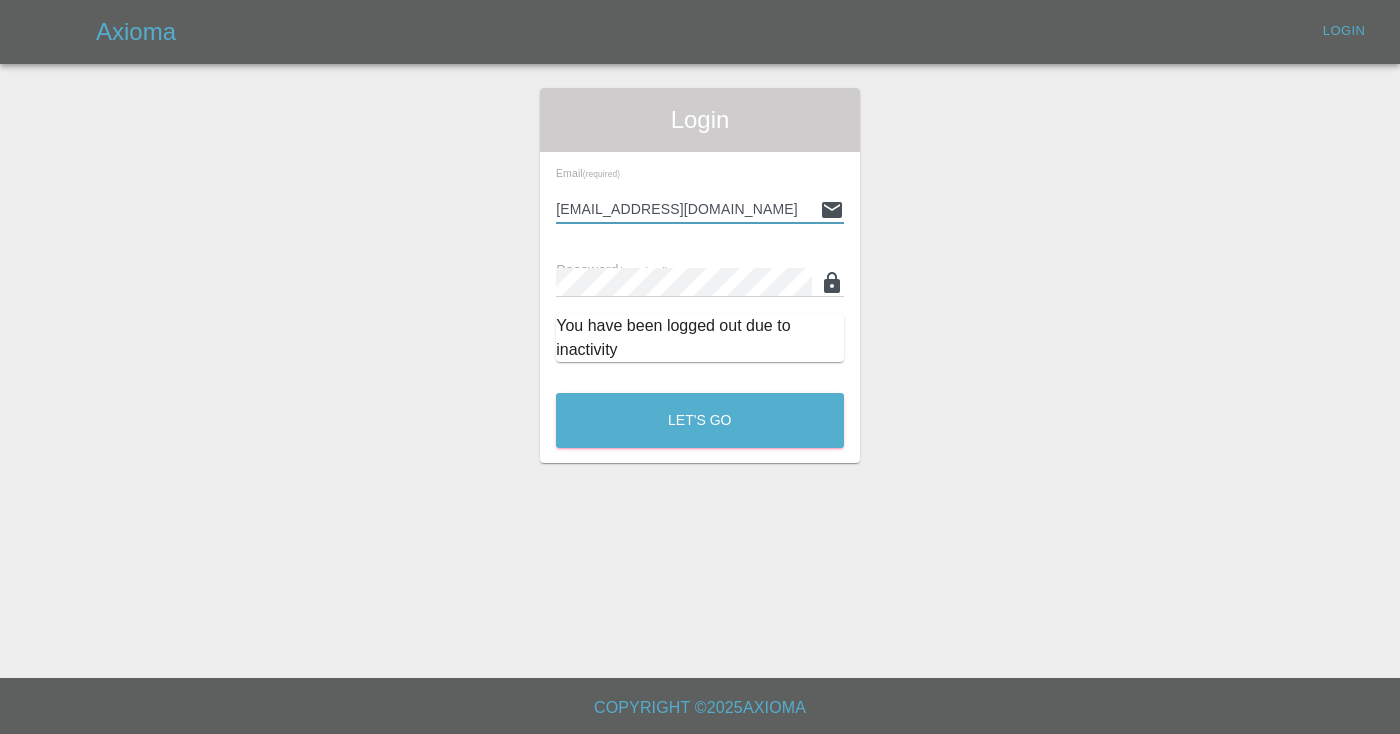 click on "Let's Go" at bounding box center (700, 420) 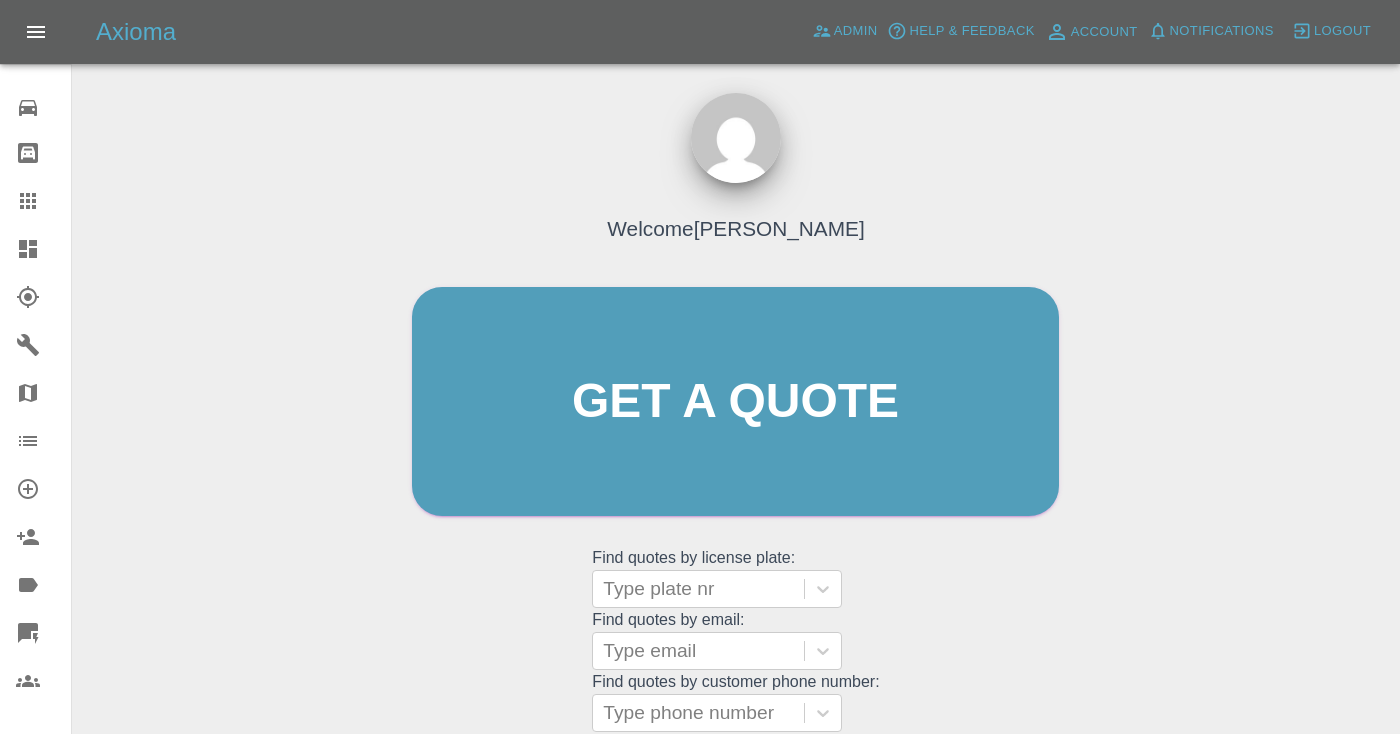 click on "Welcome  [PERSON_NAME] Get a quote Get a quote Find quotes by license plate: Type plate nr Find quotes by email: Type email Find quotes by customer phone number: Type phone number" at bounding box center [735, 440] 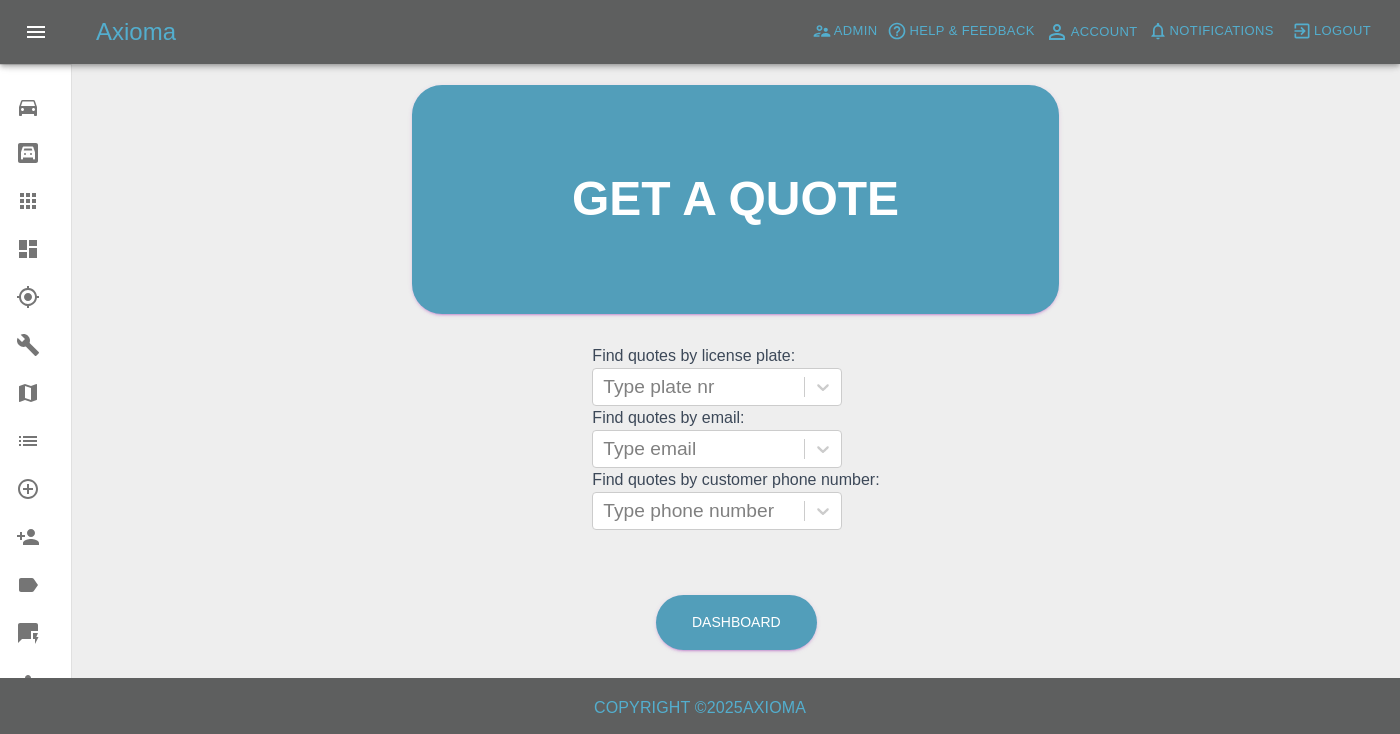 scroll, scrollTop: 201, scrollLeft: 0, axis: vertical 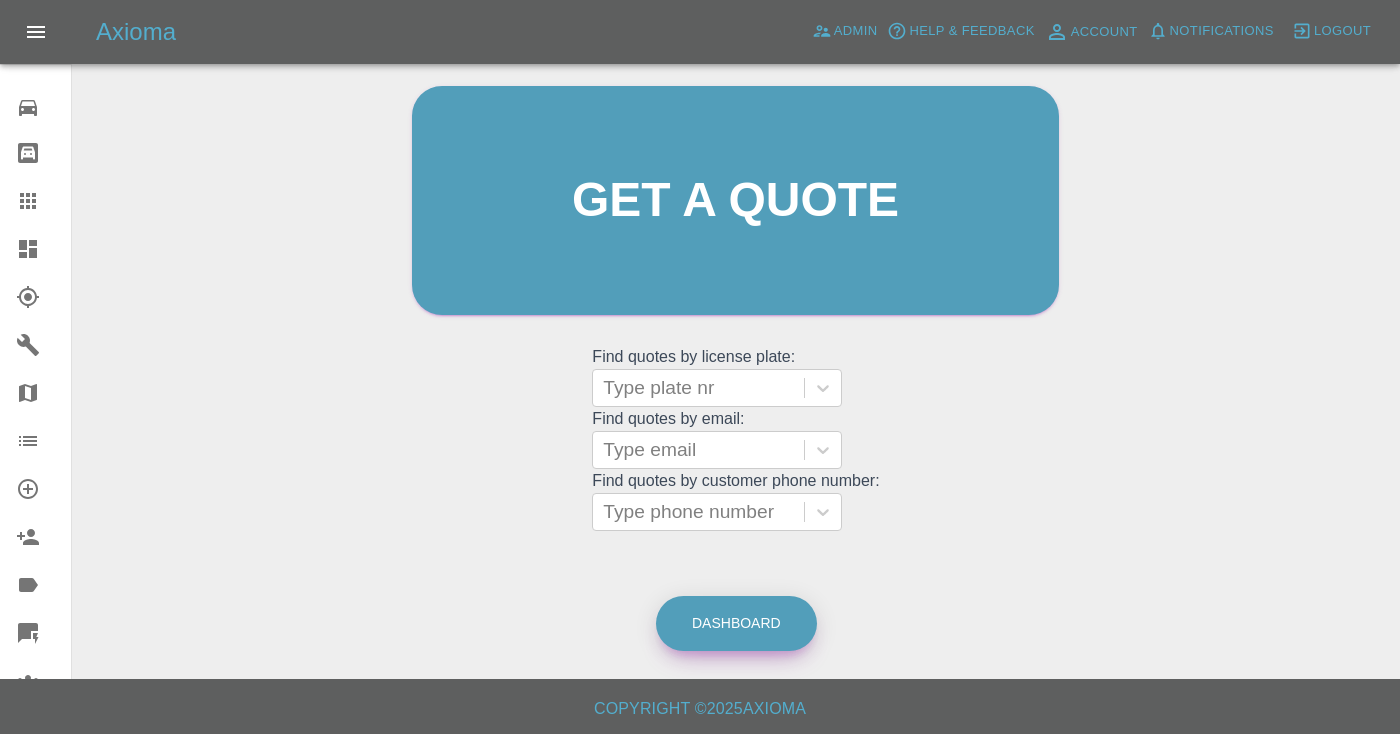 click on "Dashboard" at bounding box center (736, 623) 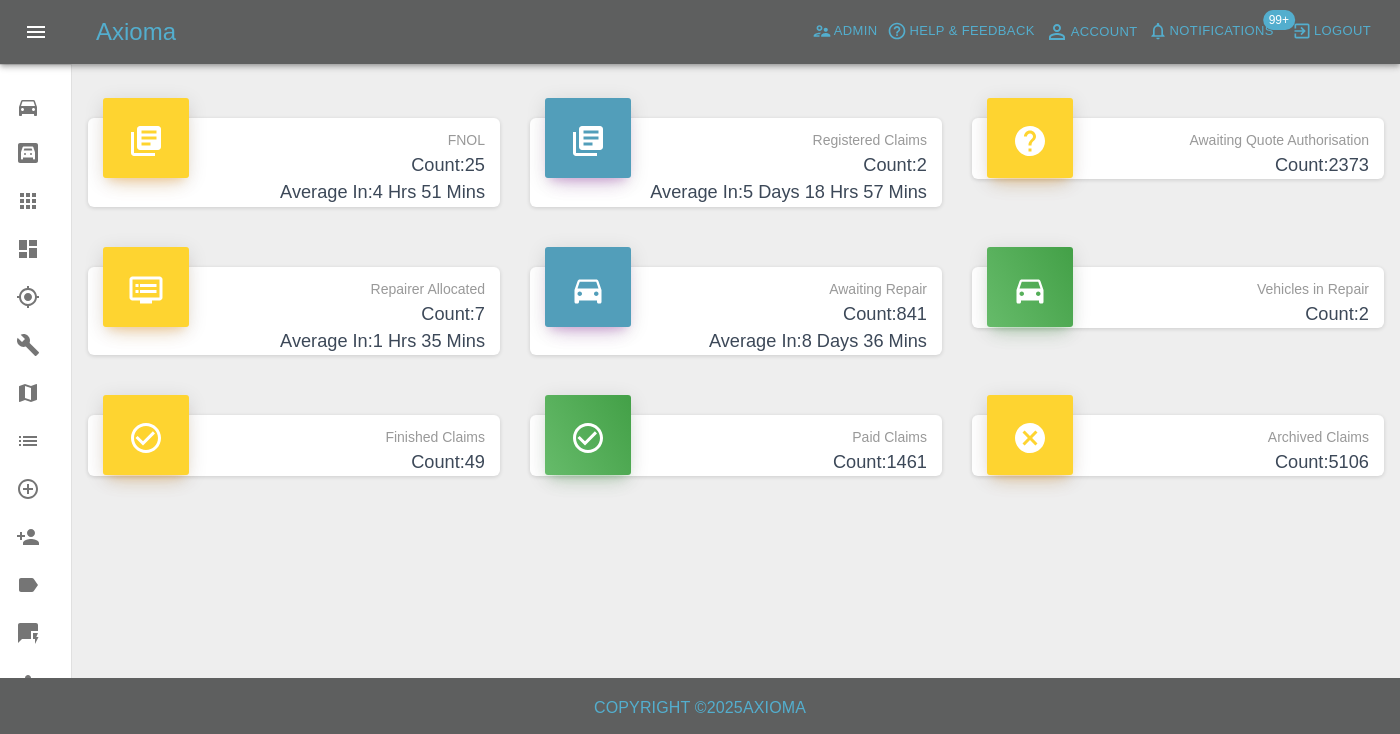 click on "Awaiting Repair" at bounding box center [736, 284] 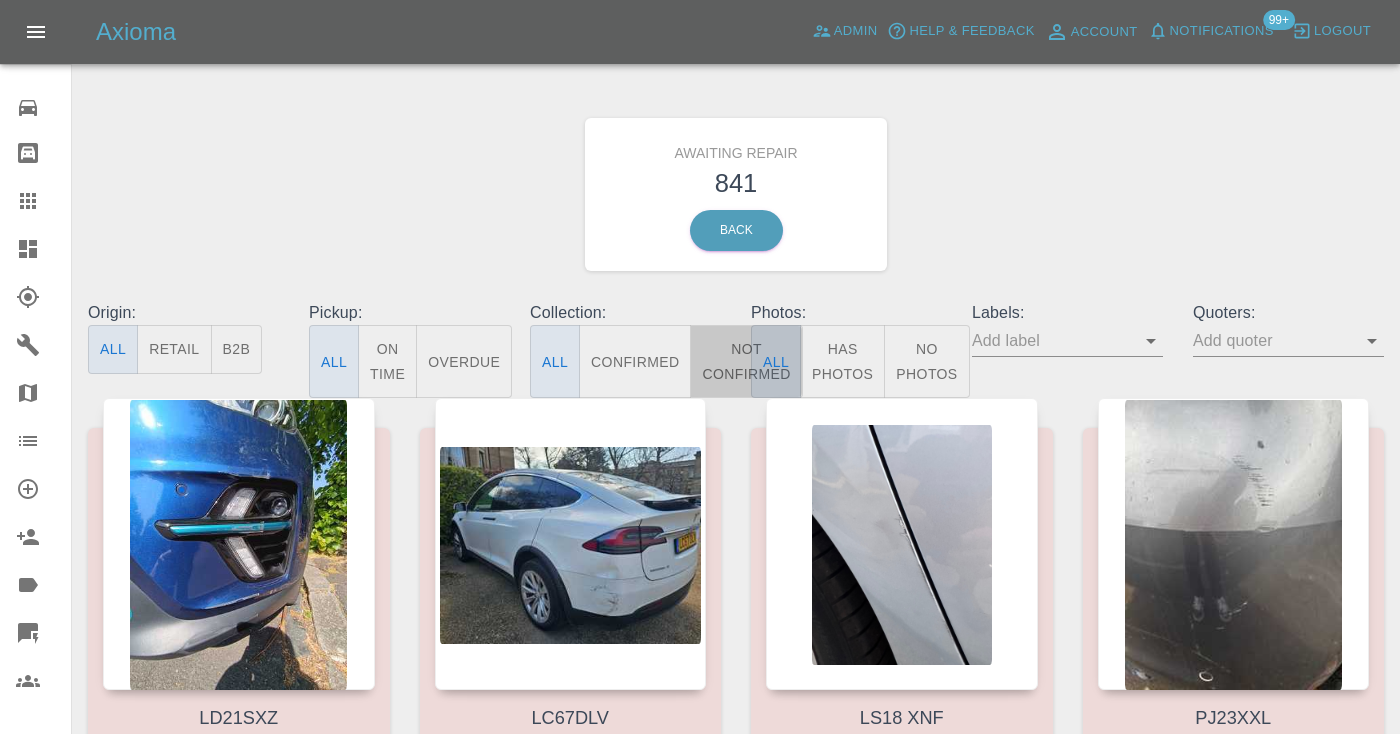 click on "Not Confirmed" at bounding box center [746, 361] 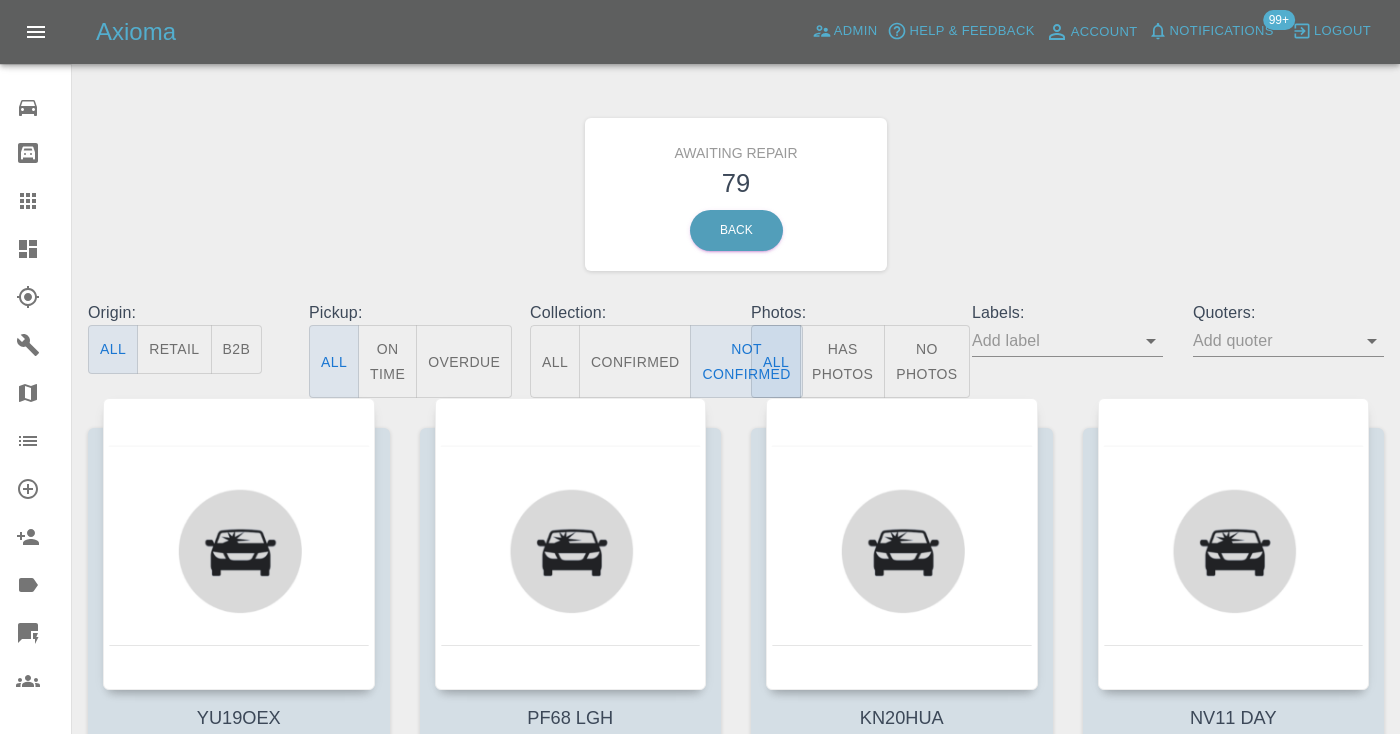 click on "Awaiting Repair 79 Back" at bounding box center [736, 194] 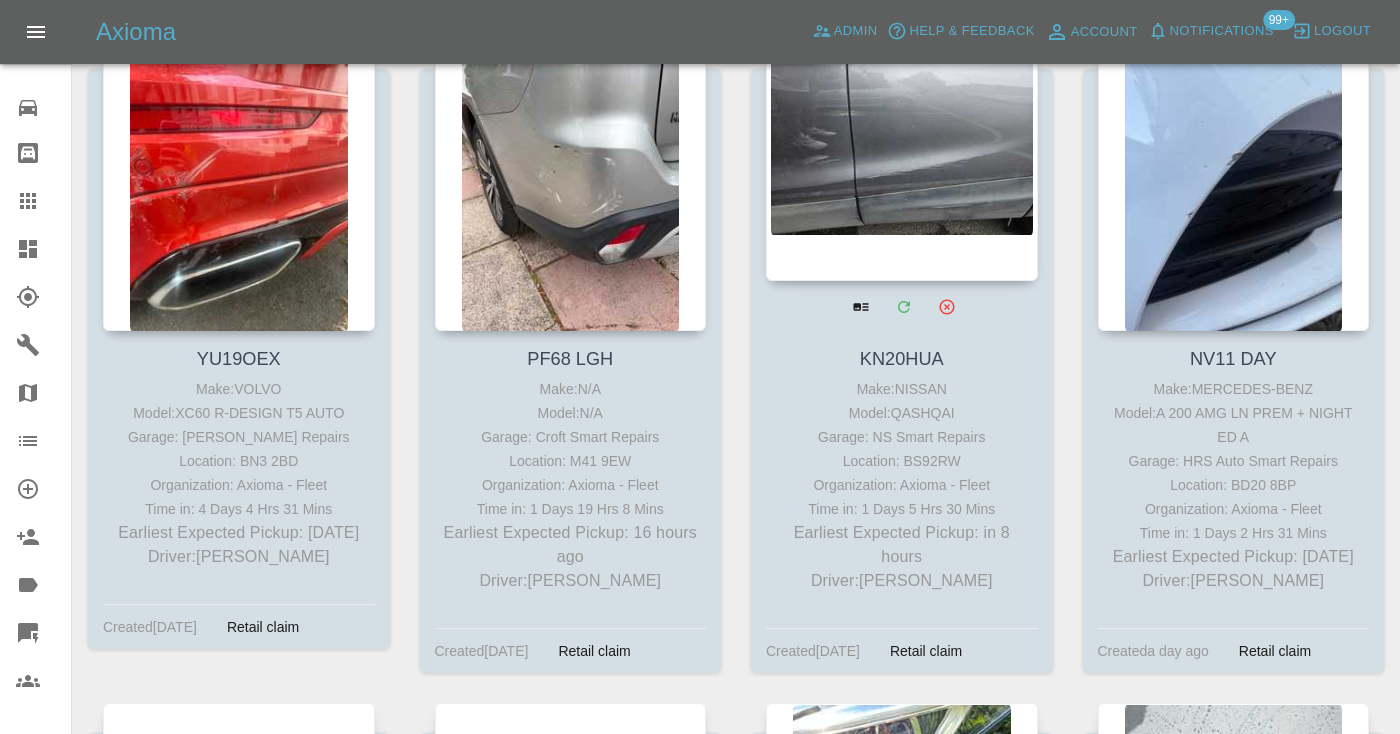 scroll, scrollTop: 328, scrollLeft: 0, axis: vertical 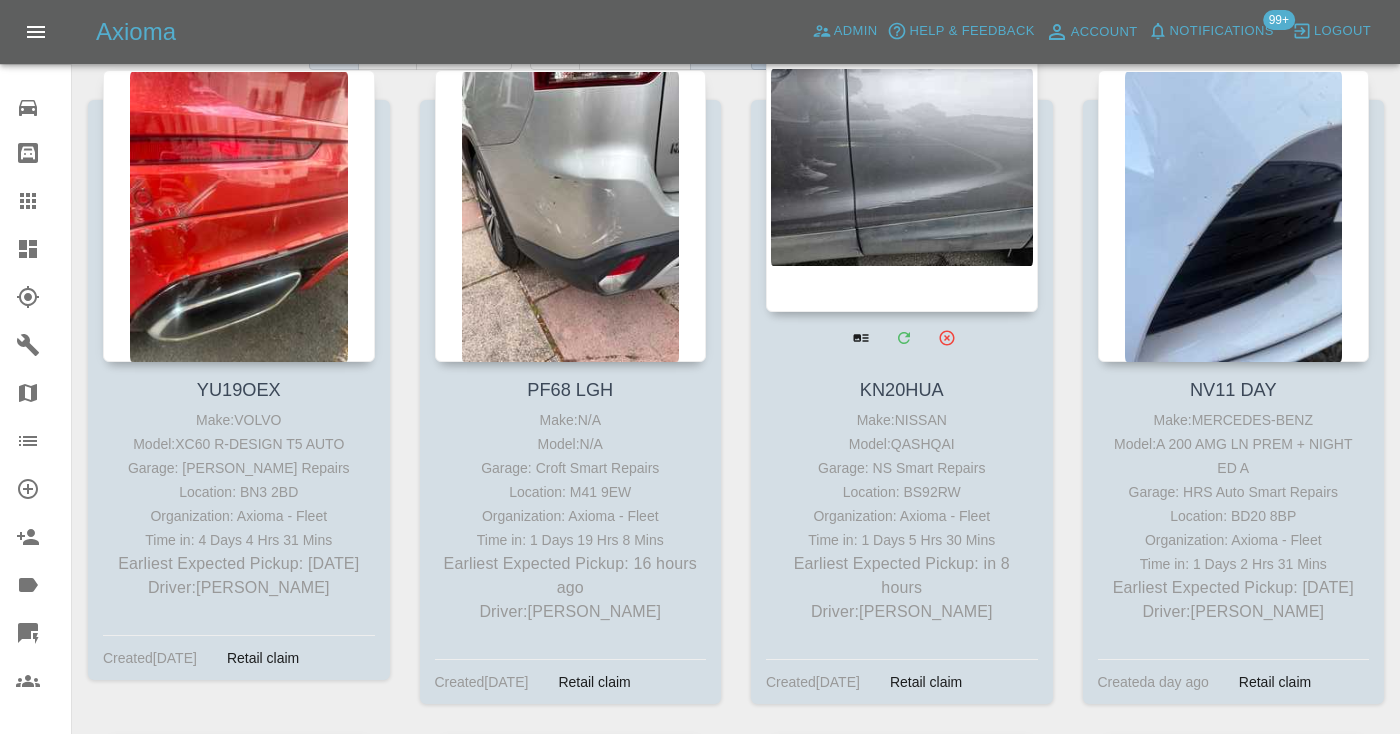 click at bounding box center (902, 166) 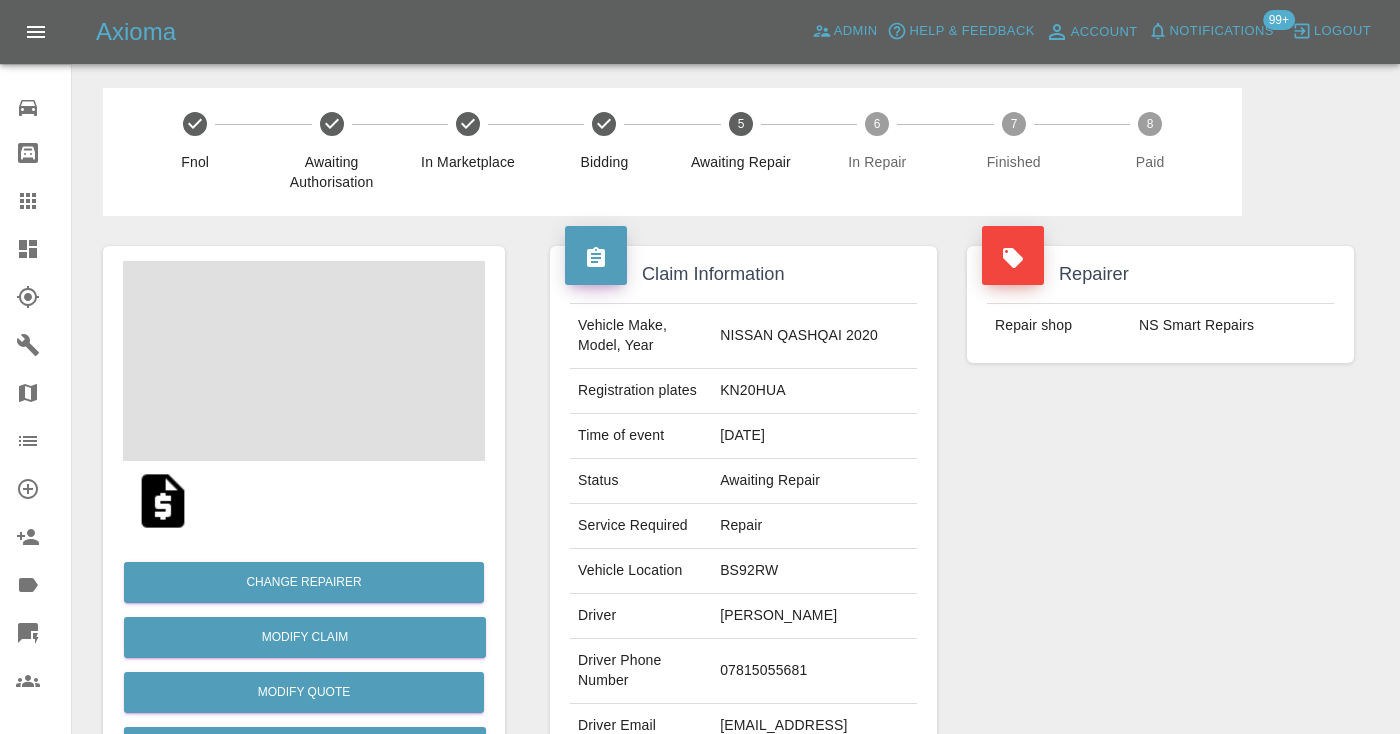 click on "07815055681" at bounding box center [814, 671] 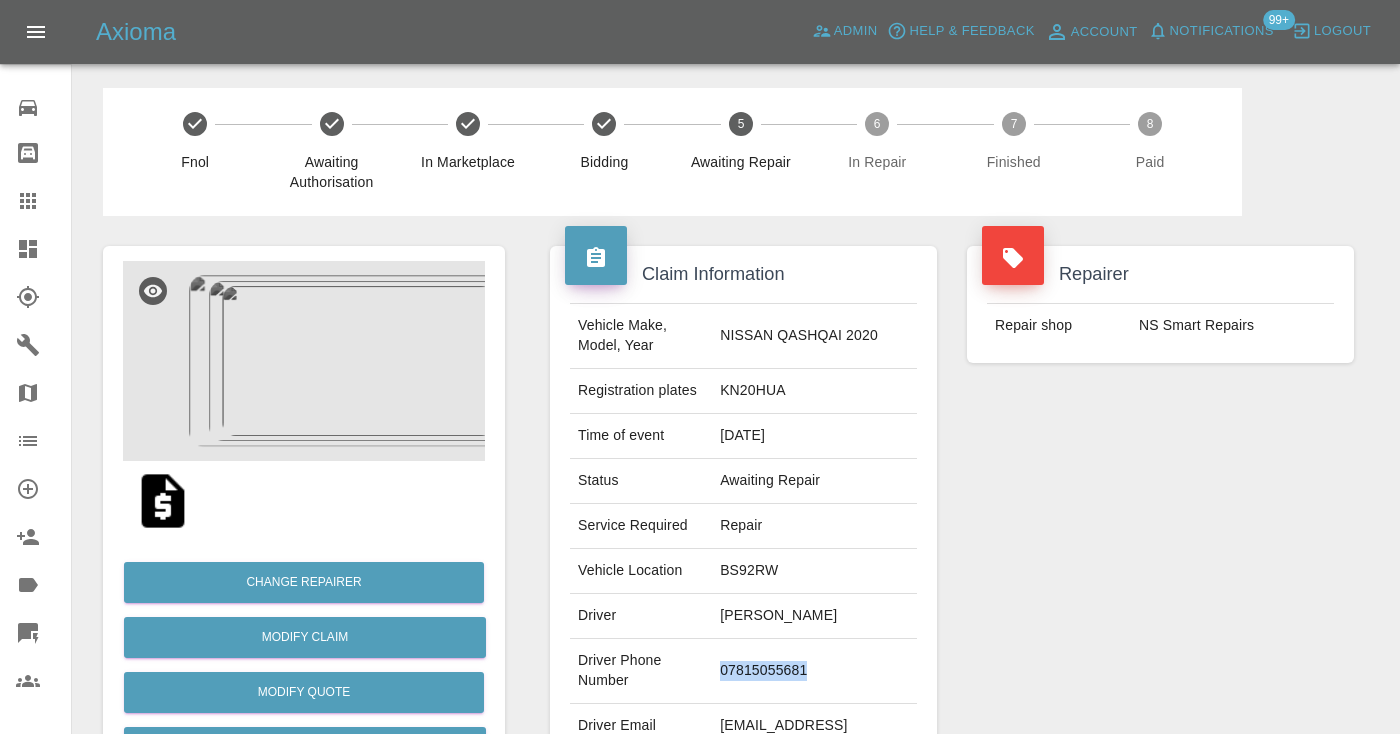click on "07815055681" at bounding box center (814, 671) 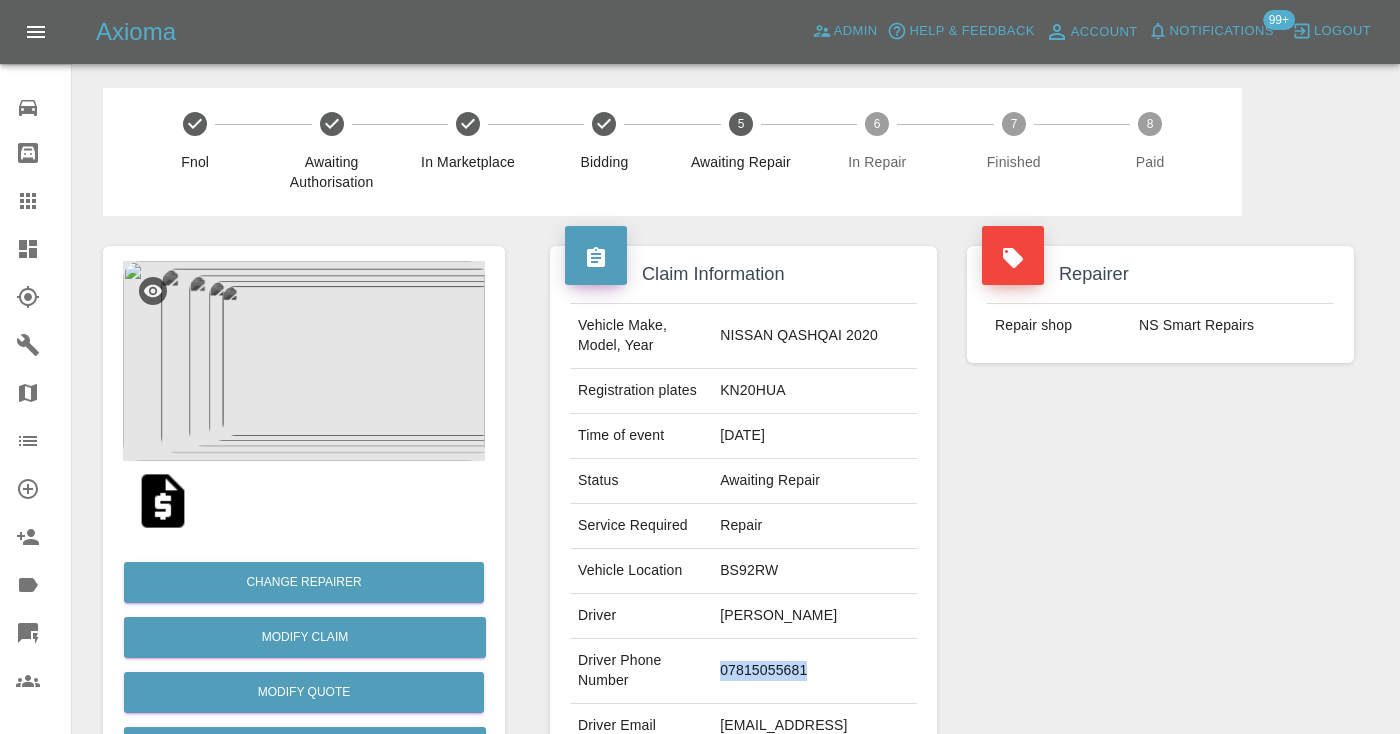 copy on "07815055681" 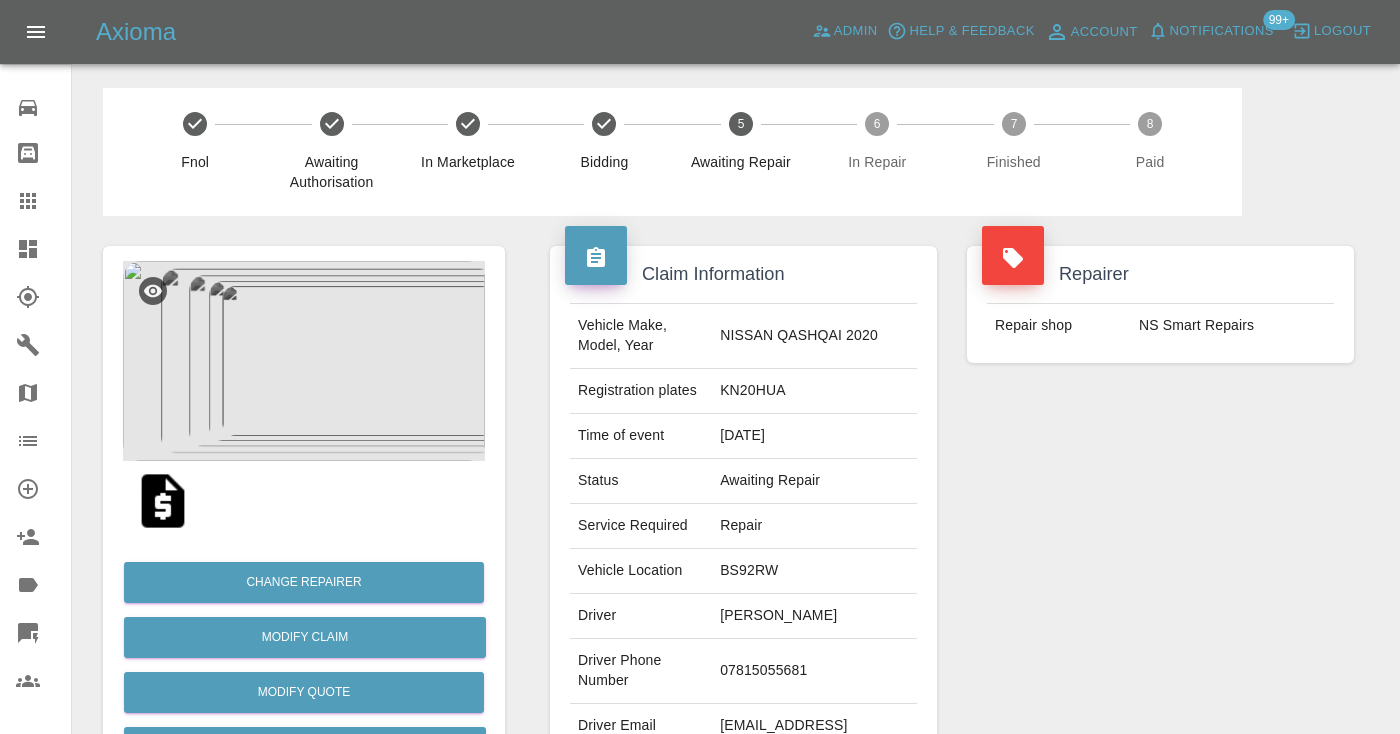 click on "Repairer Repair shop NS Smart Repairs" at bounding box center [1160, 514] 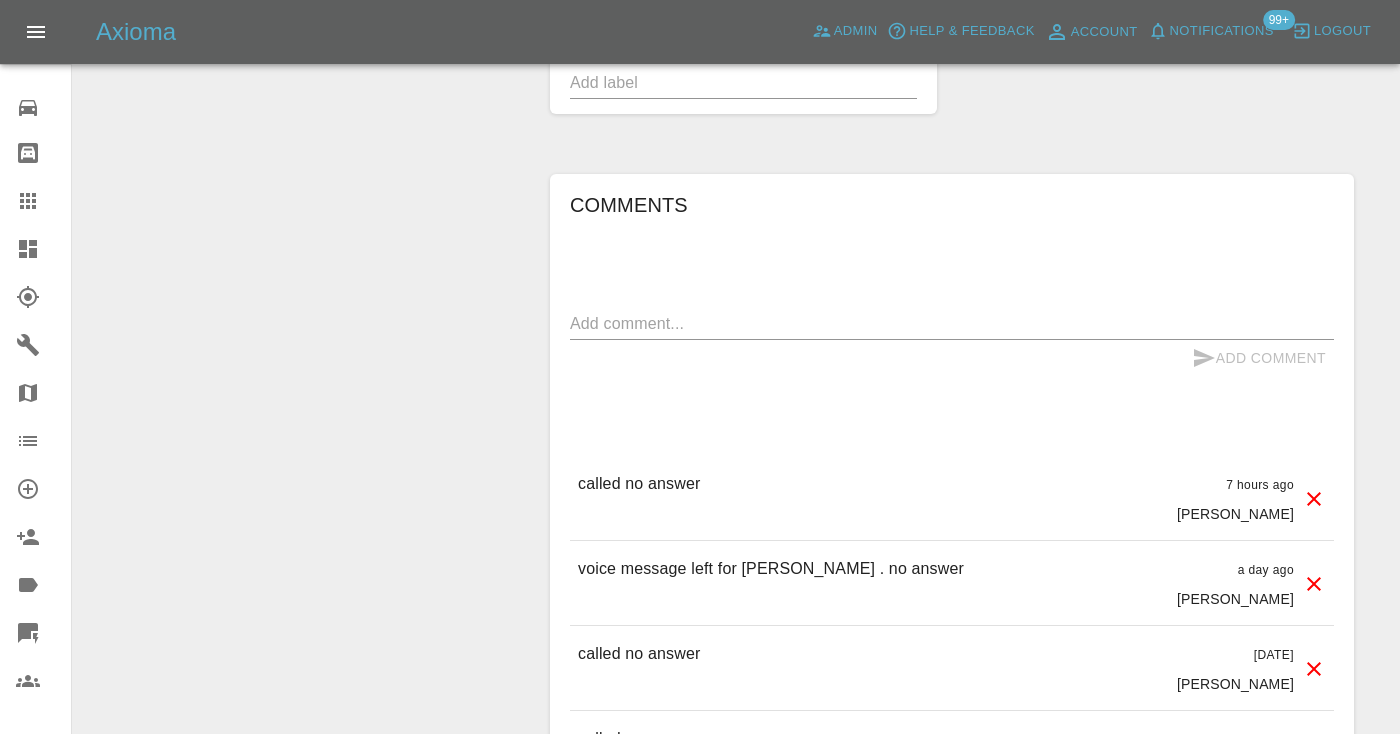 scroll, scrollTop: 1634, scrollLeft: 0, axis: vertical 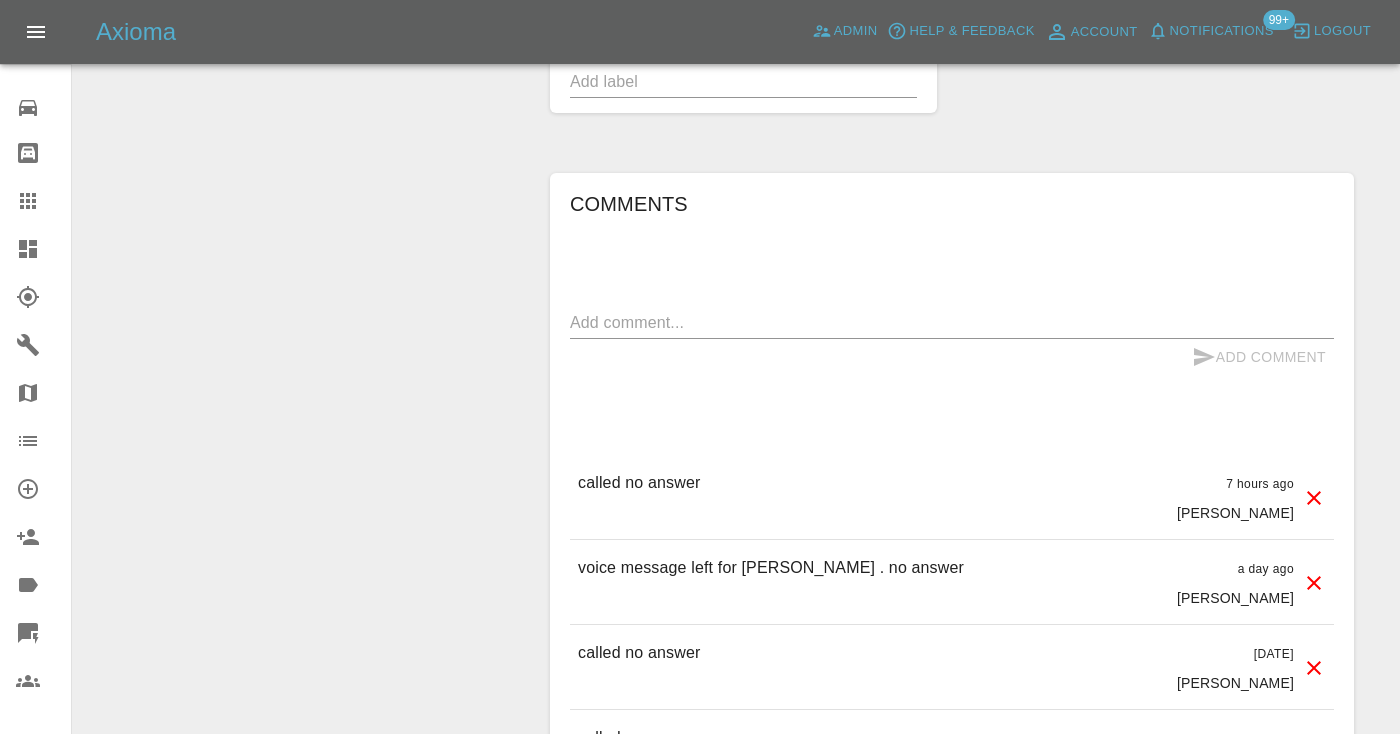 click at bounding box center (952, 322) 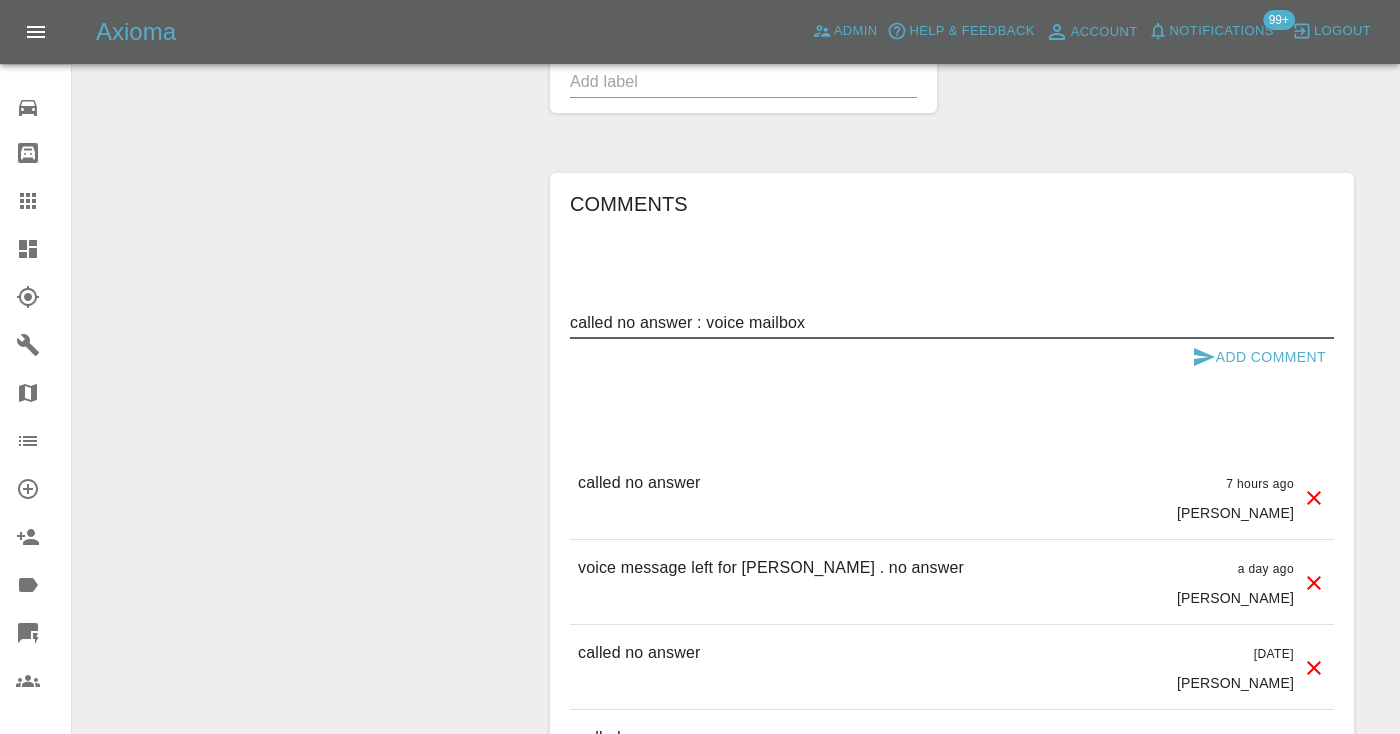 type on "called no answer : voice mailbox" 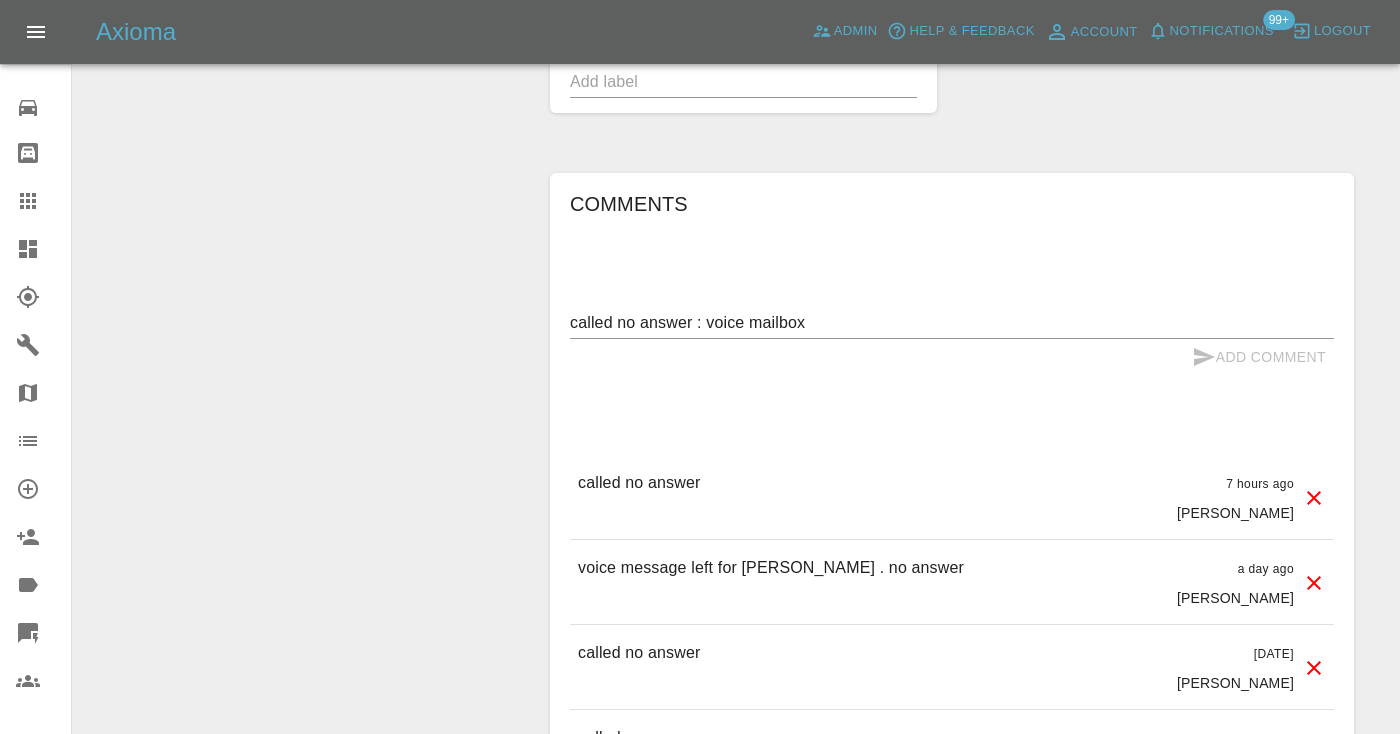 type 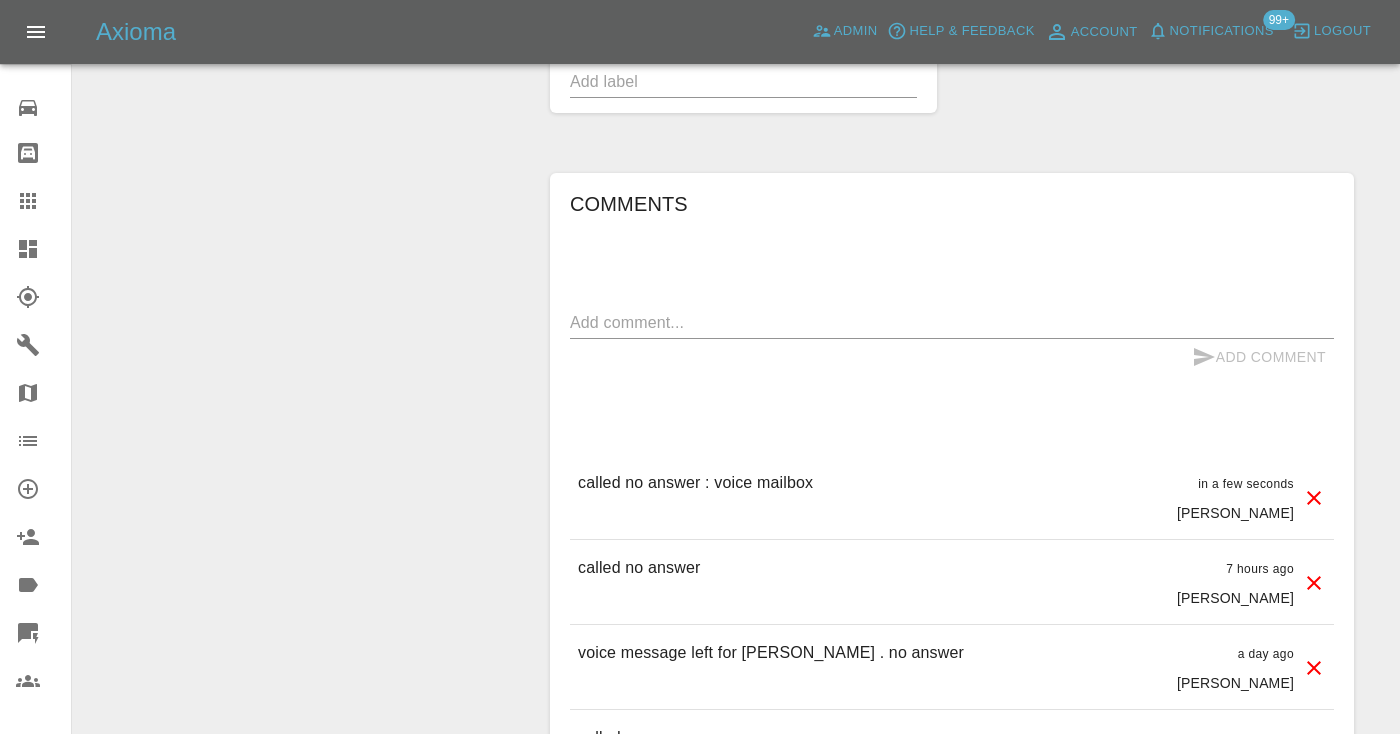 click on "Claims" at bounding box center [35, 201] 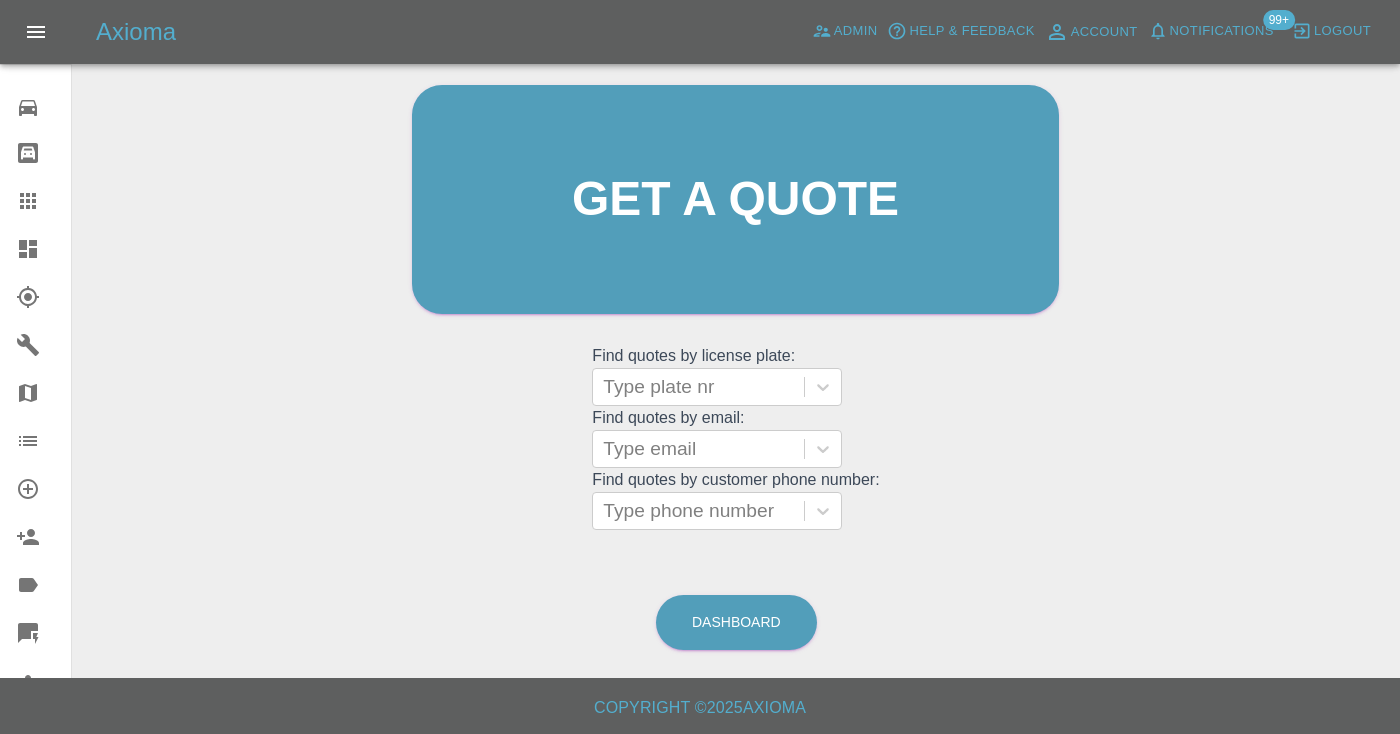 scroll, scrollTop: 201, scrollLeft: 0, axis: vertical 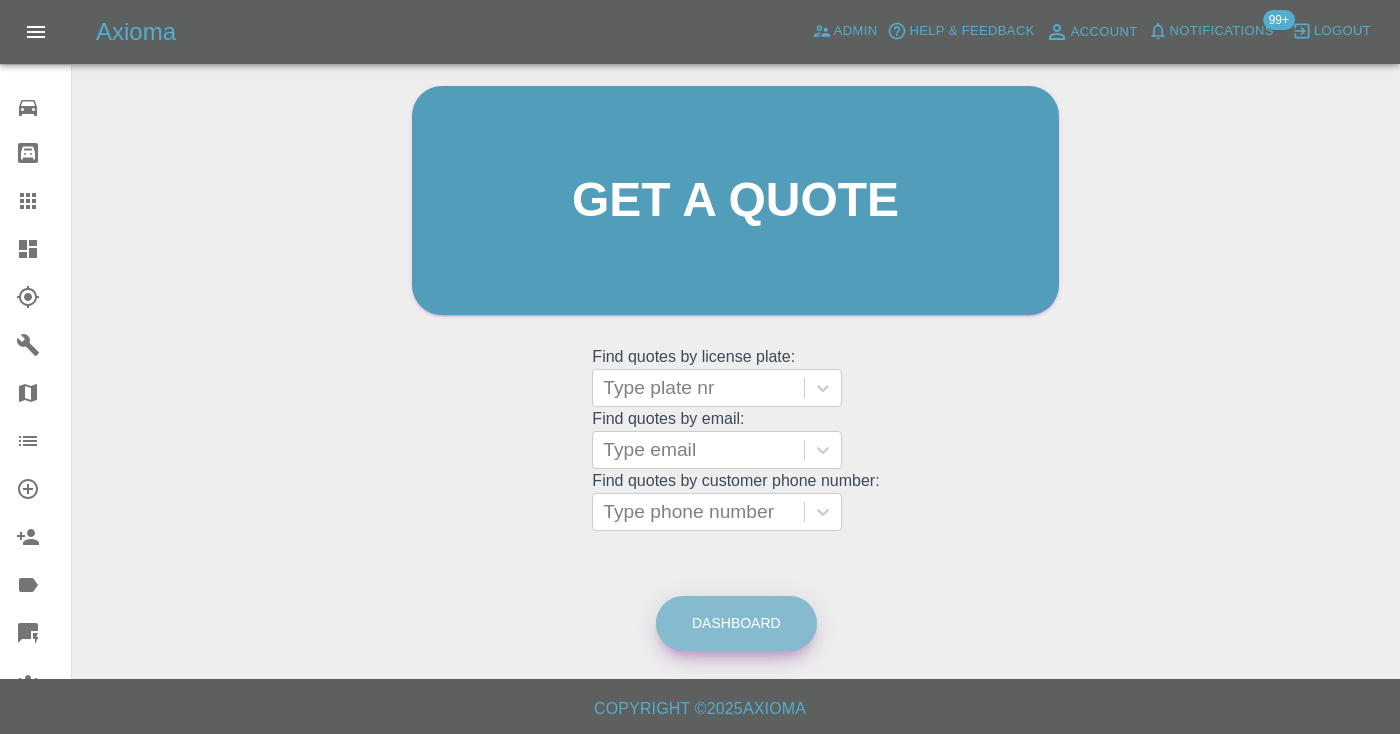 click on "Dashboard" at bounding box center [736, 623] 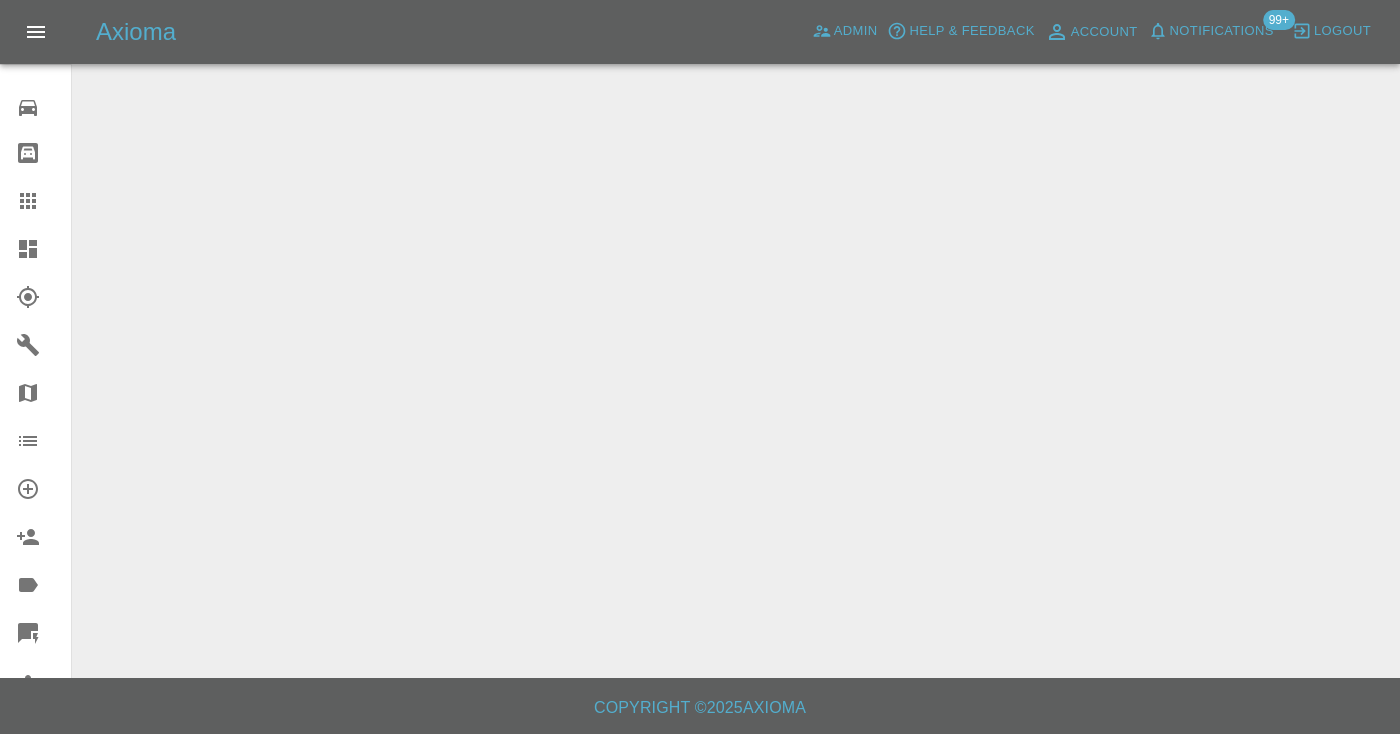 scroll, scrollTop: 0, scrollLeft: 0, axis: both 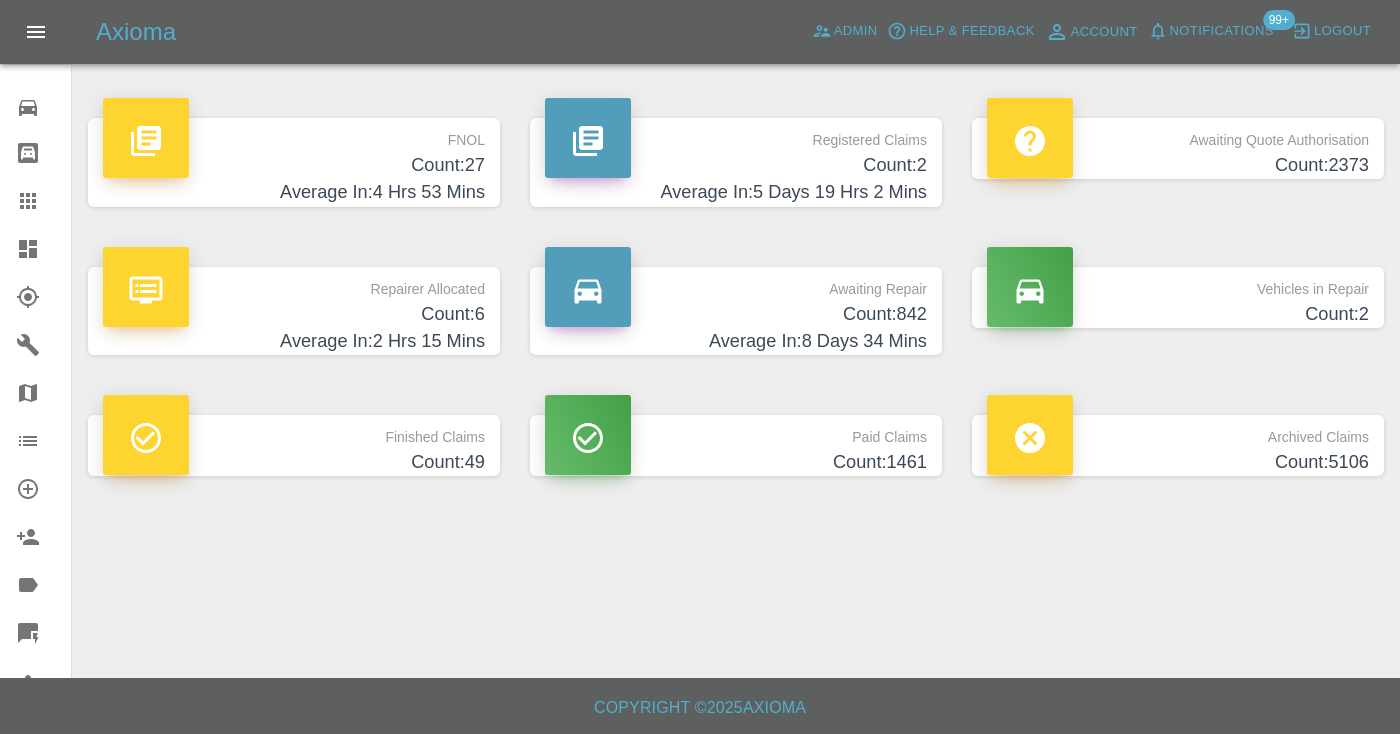 click on "Awaiting Repair" at bounding box center [736, 284] 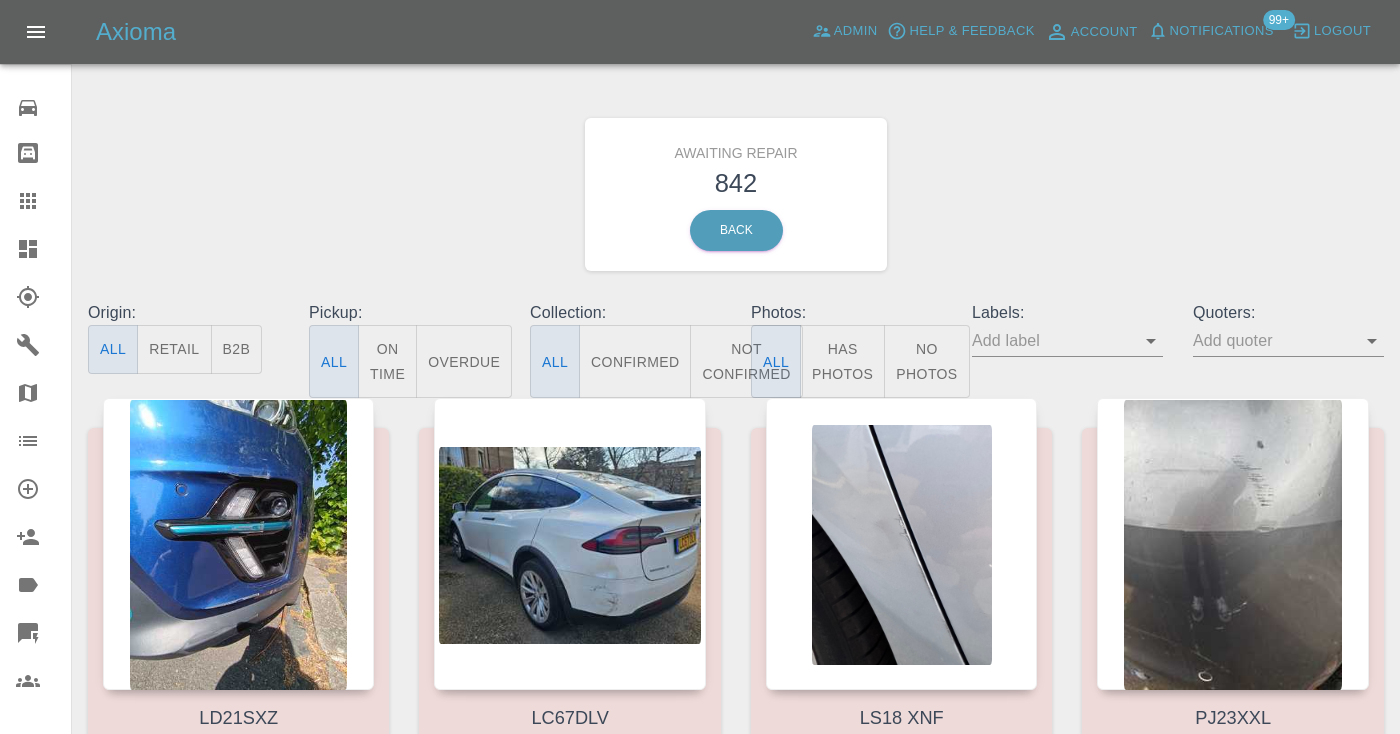 click on "Not Confirmed" at bounding box center (746, 361) 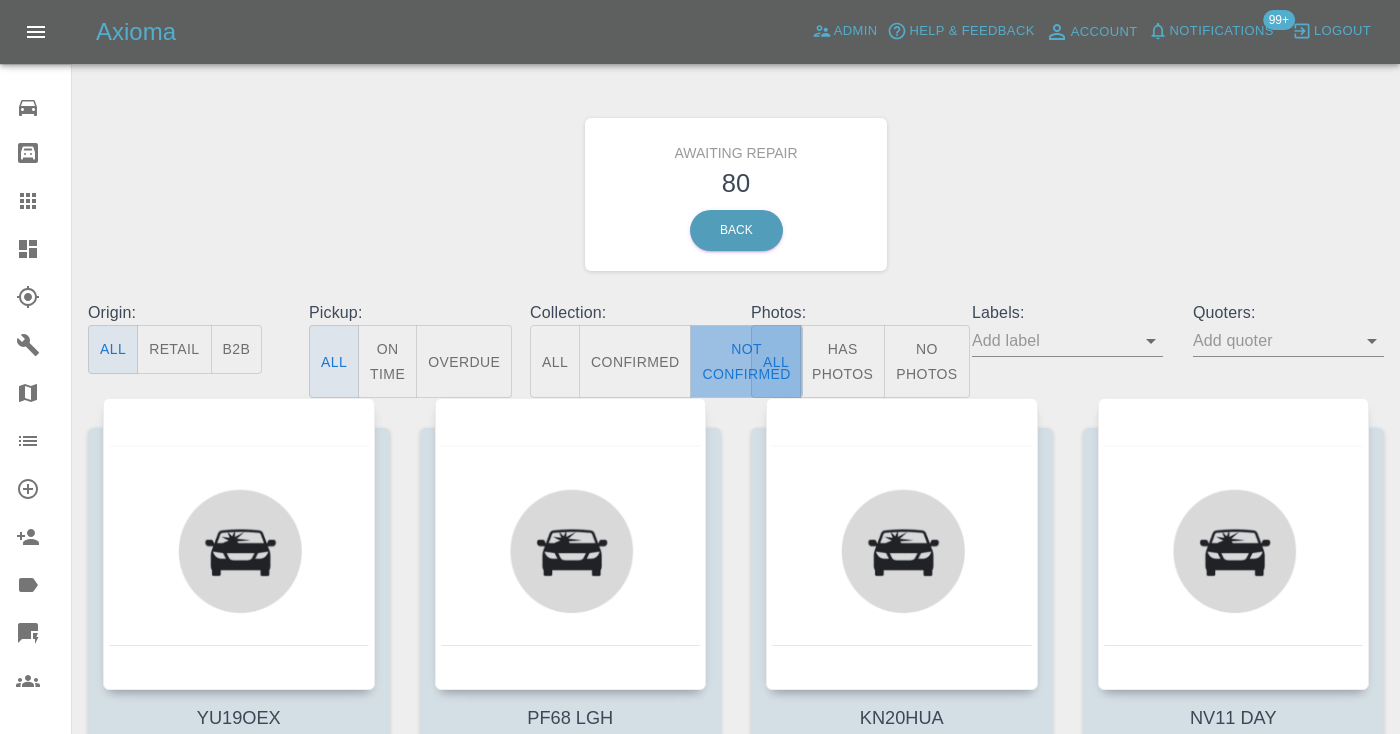 click on "Not Confirmed" at bounding box center (746, 361) 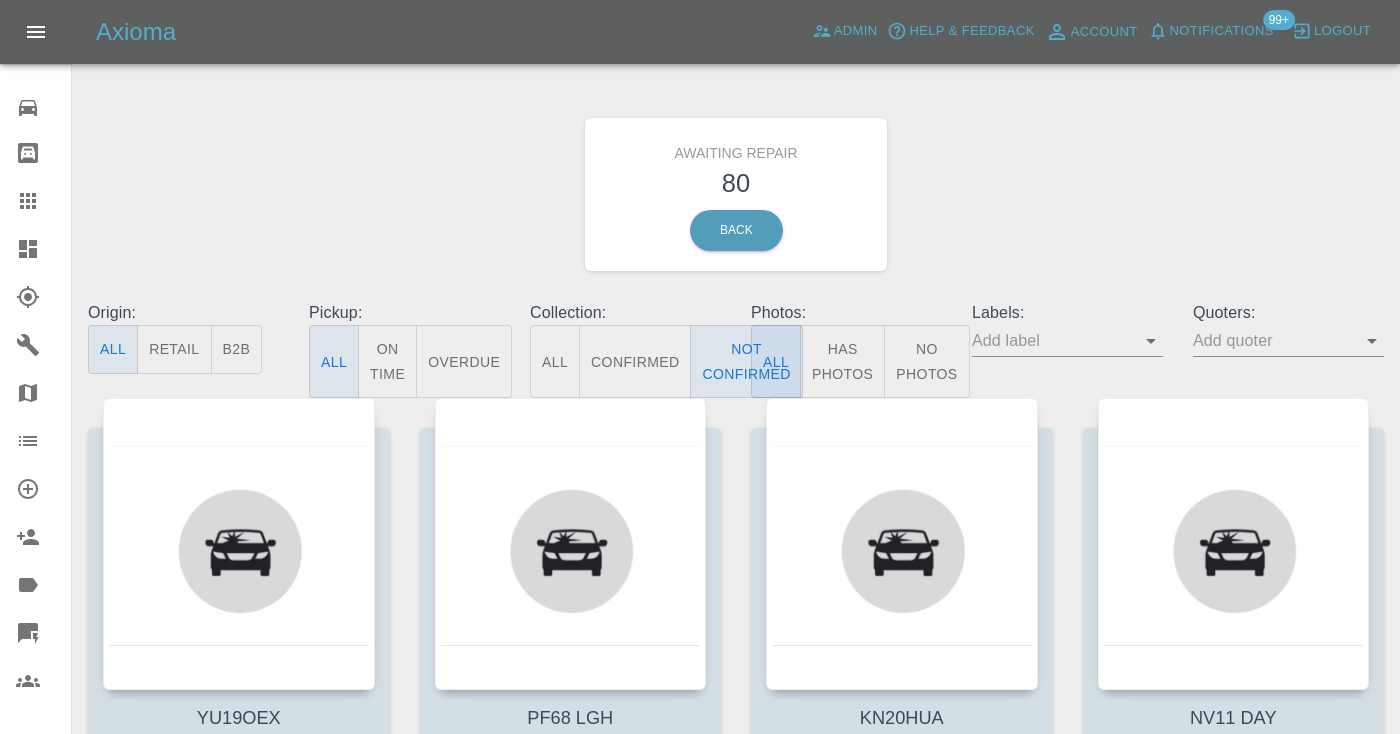 click on "Awaiting Repair 80 Back" at bounding box center (736, 194) 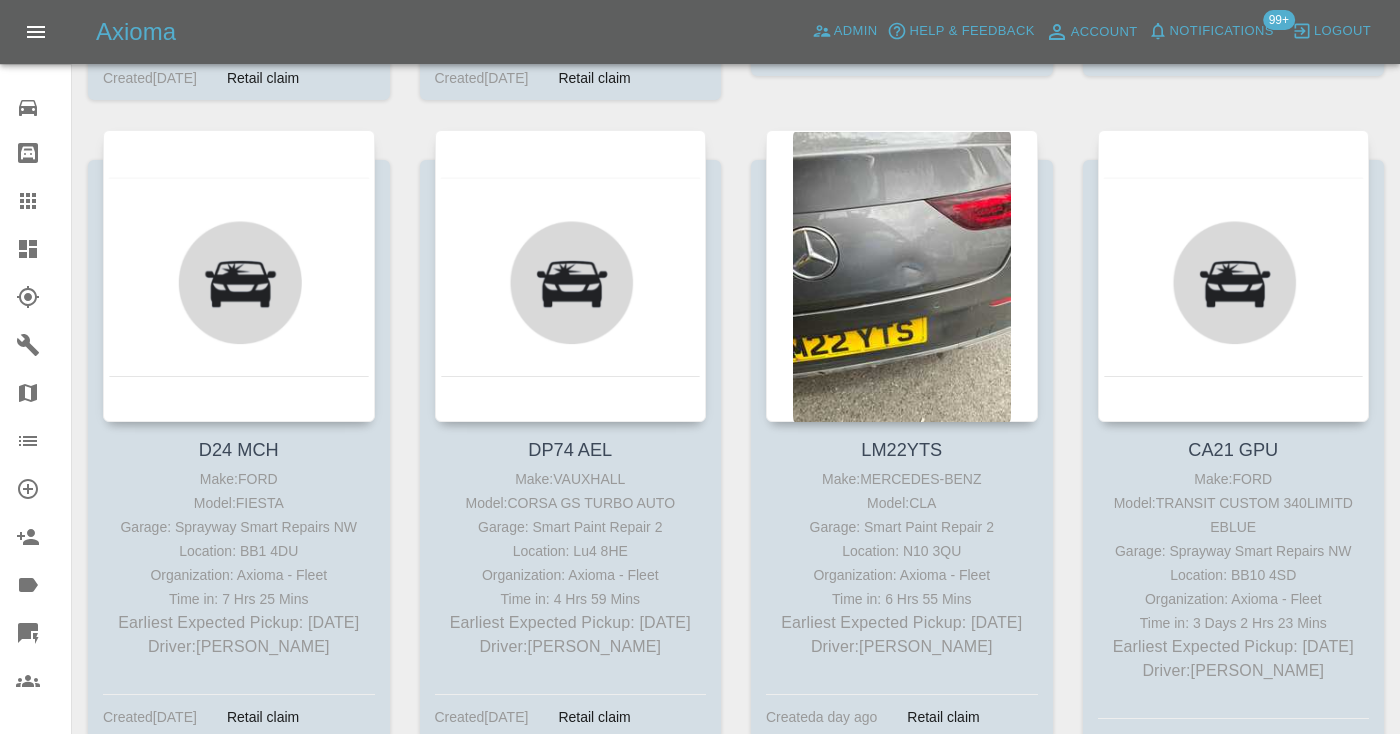 scroll, scrollTop: 2911, scrollLeft: 0, axis: vertical 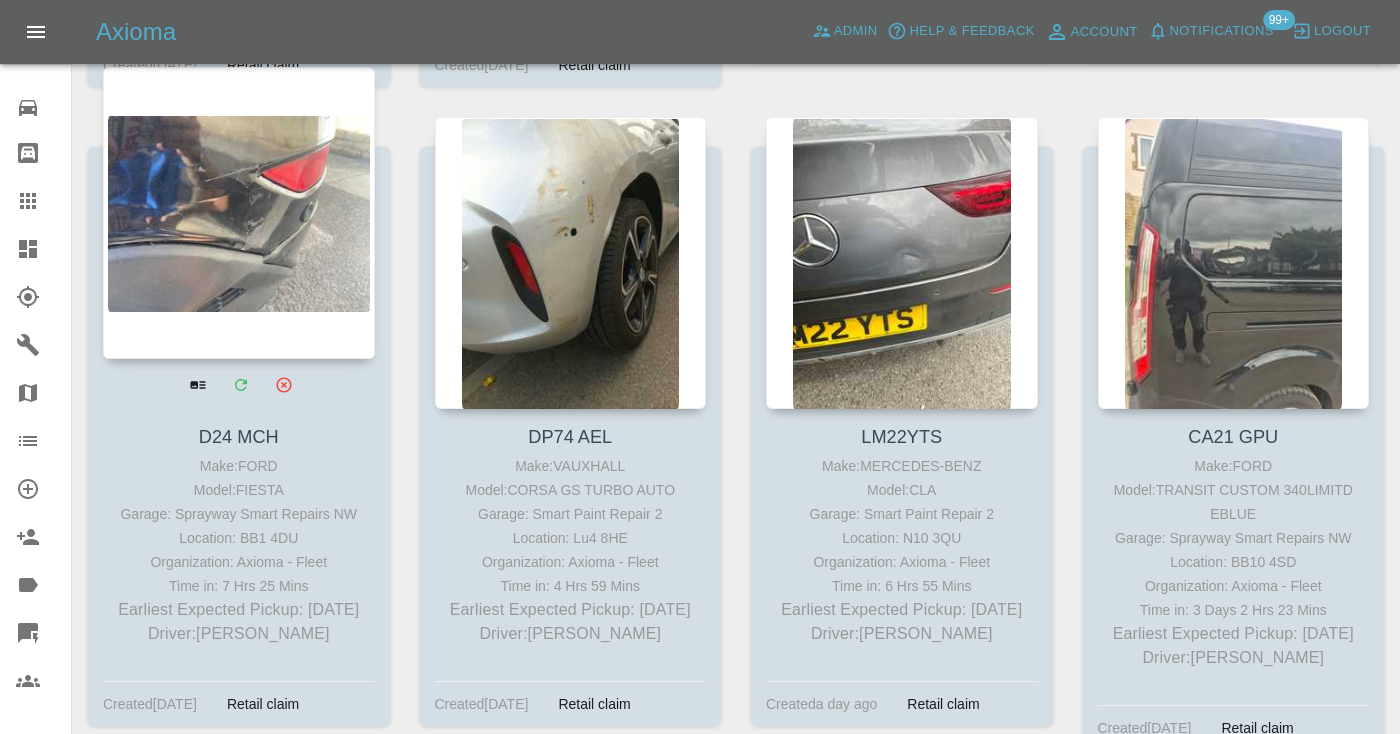 click at bounding box center [239, 213] 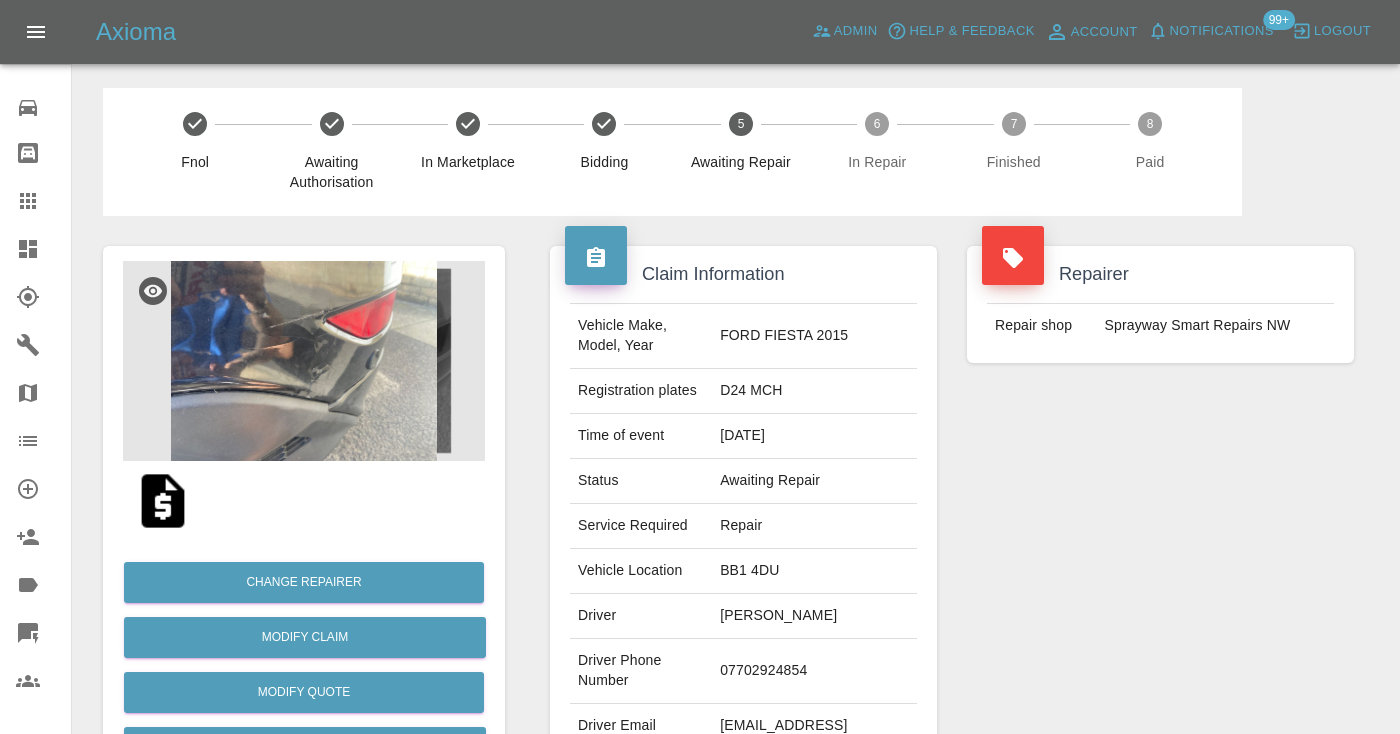 click on "07702924854" at bounding box center [814, 671] 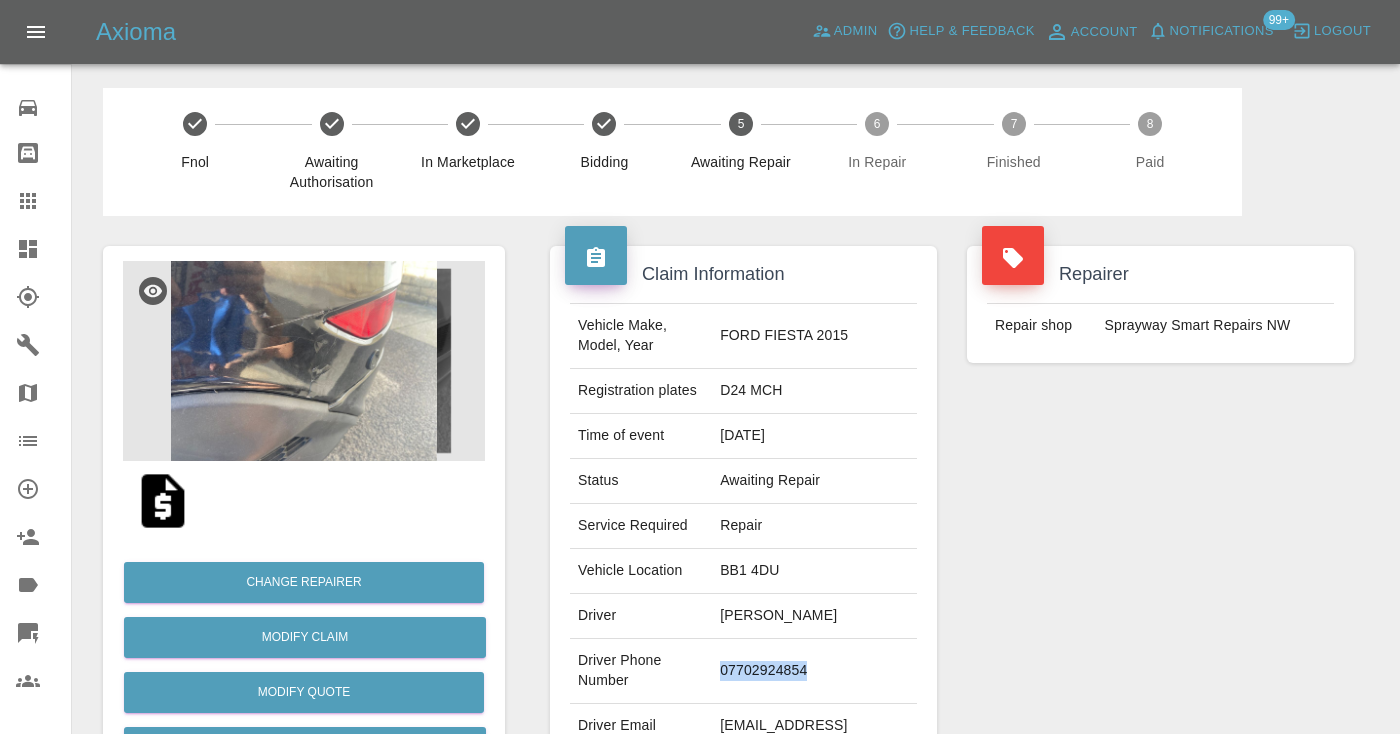 click on "07702924854" at bounding box center [814, 671] 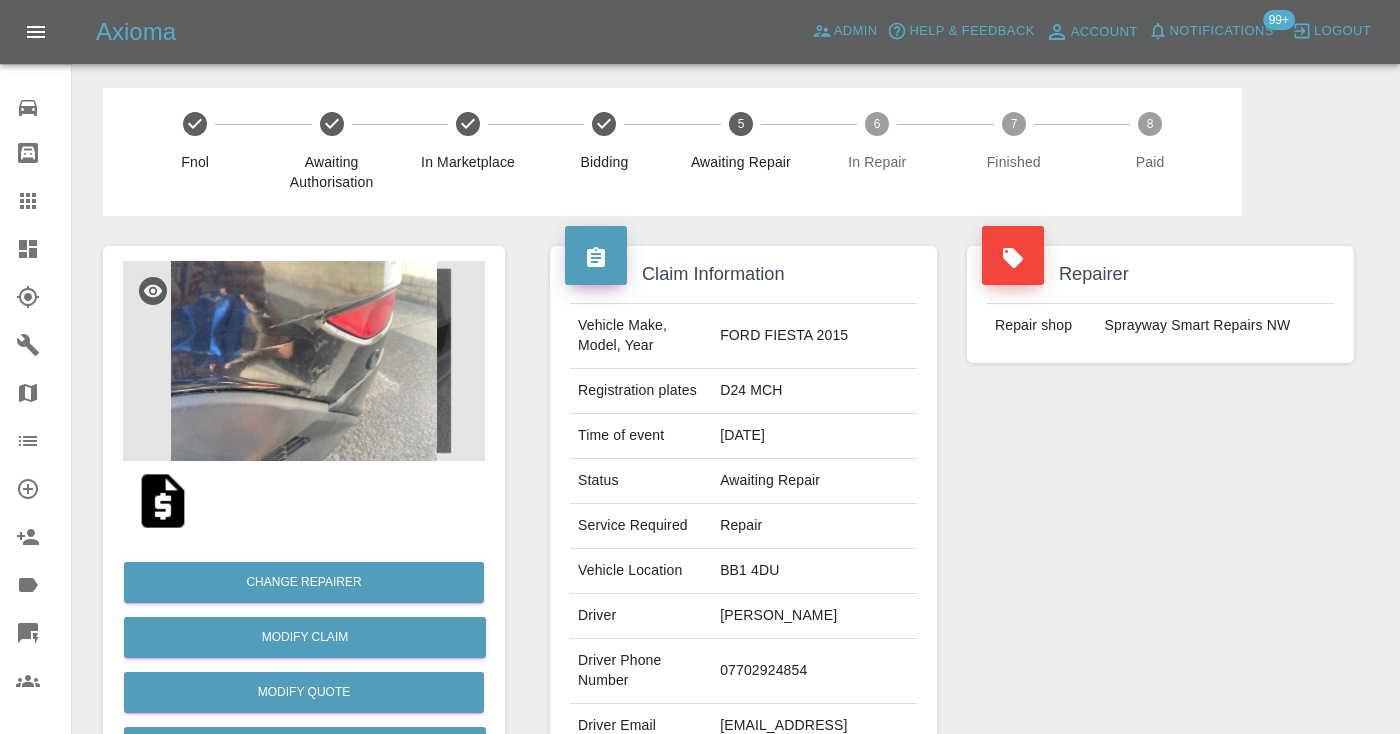 click on "Repairer Repair shop Sprayway Smart Repairs NW" at bounding box center (1160, 514) 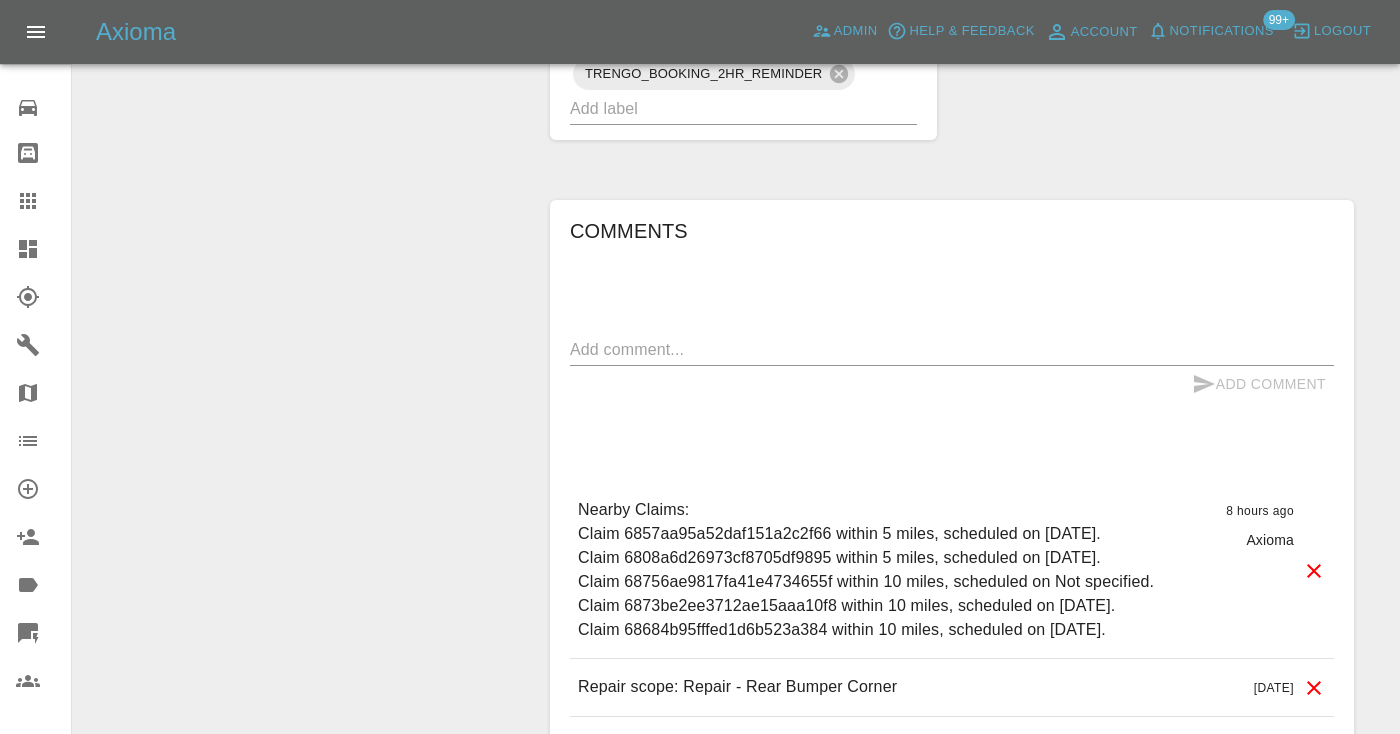 scroll, scrollTop: 1349, scrollLeft: 0, axis: vertical 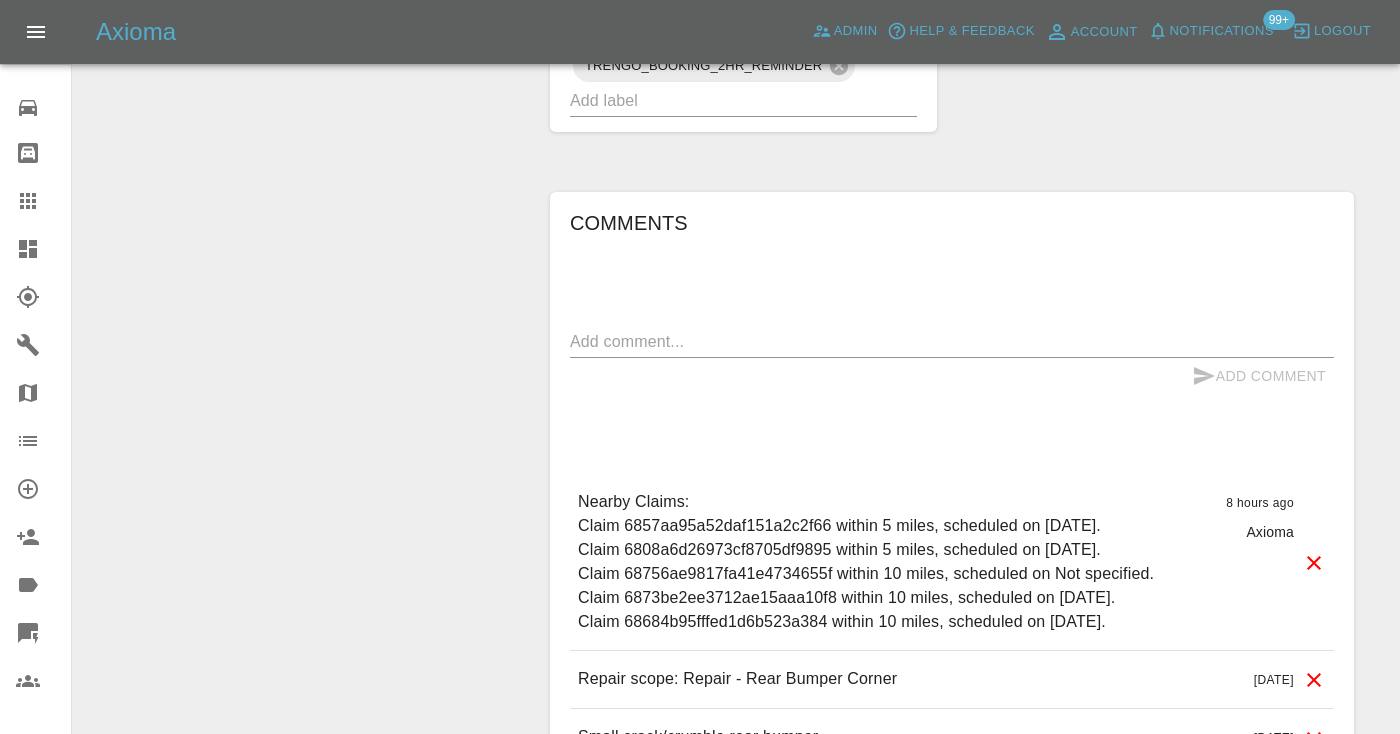 click at bounding box center [952, 341] 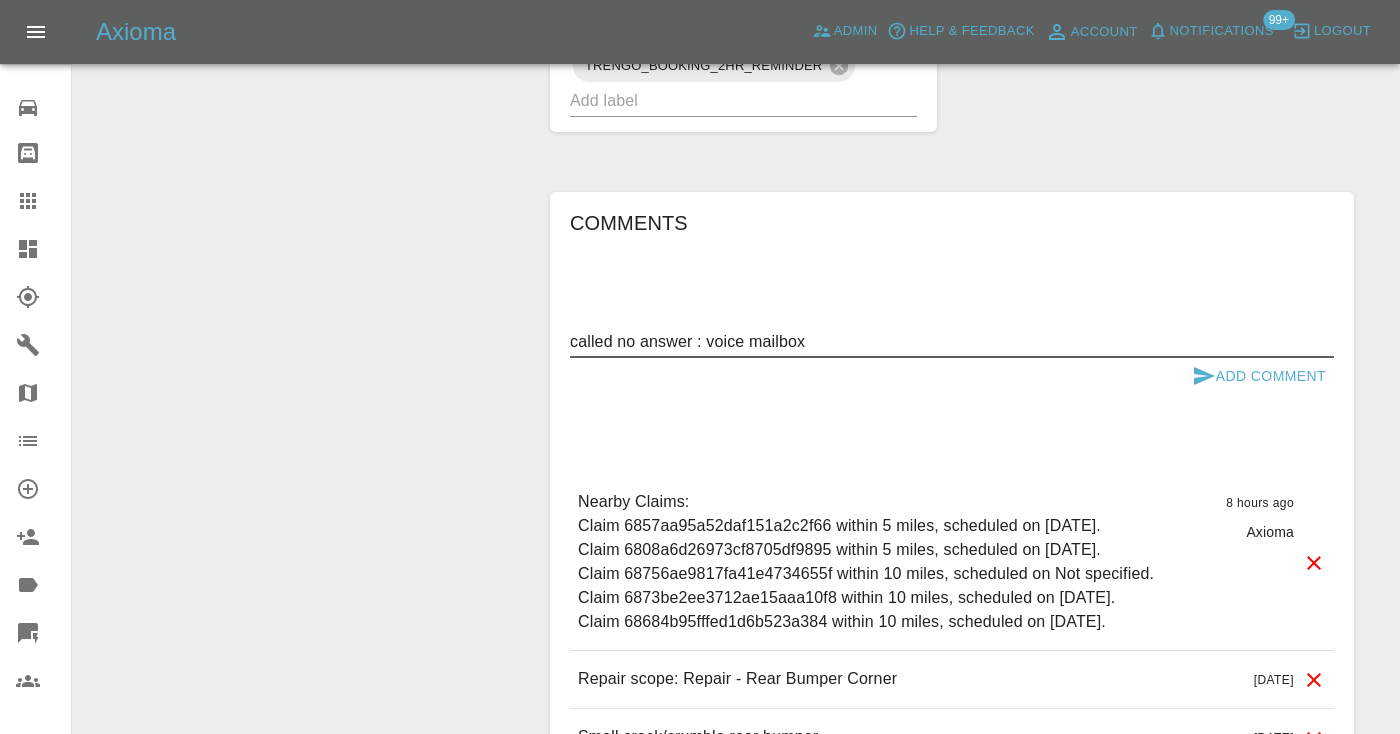 type on "called no answer : voice mailbox" 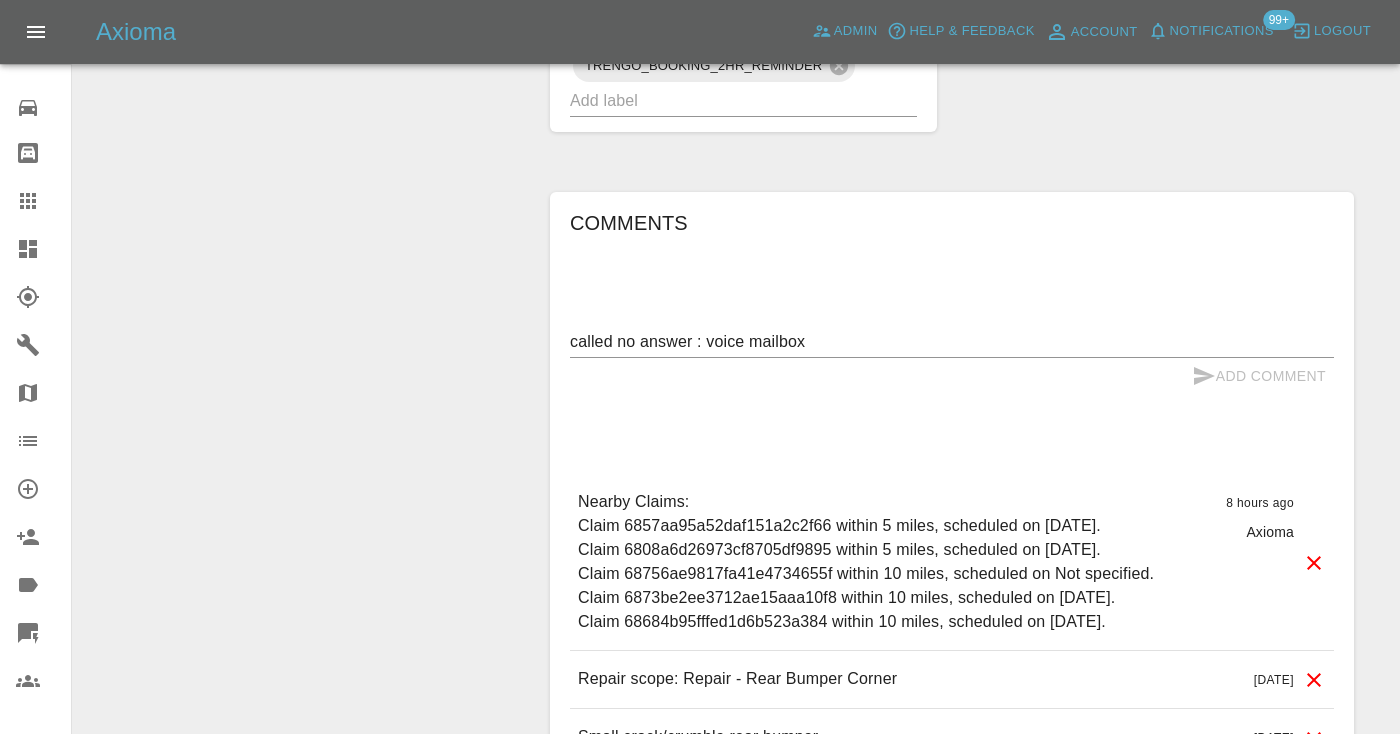type 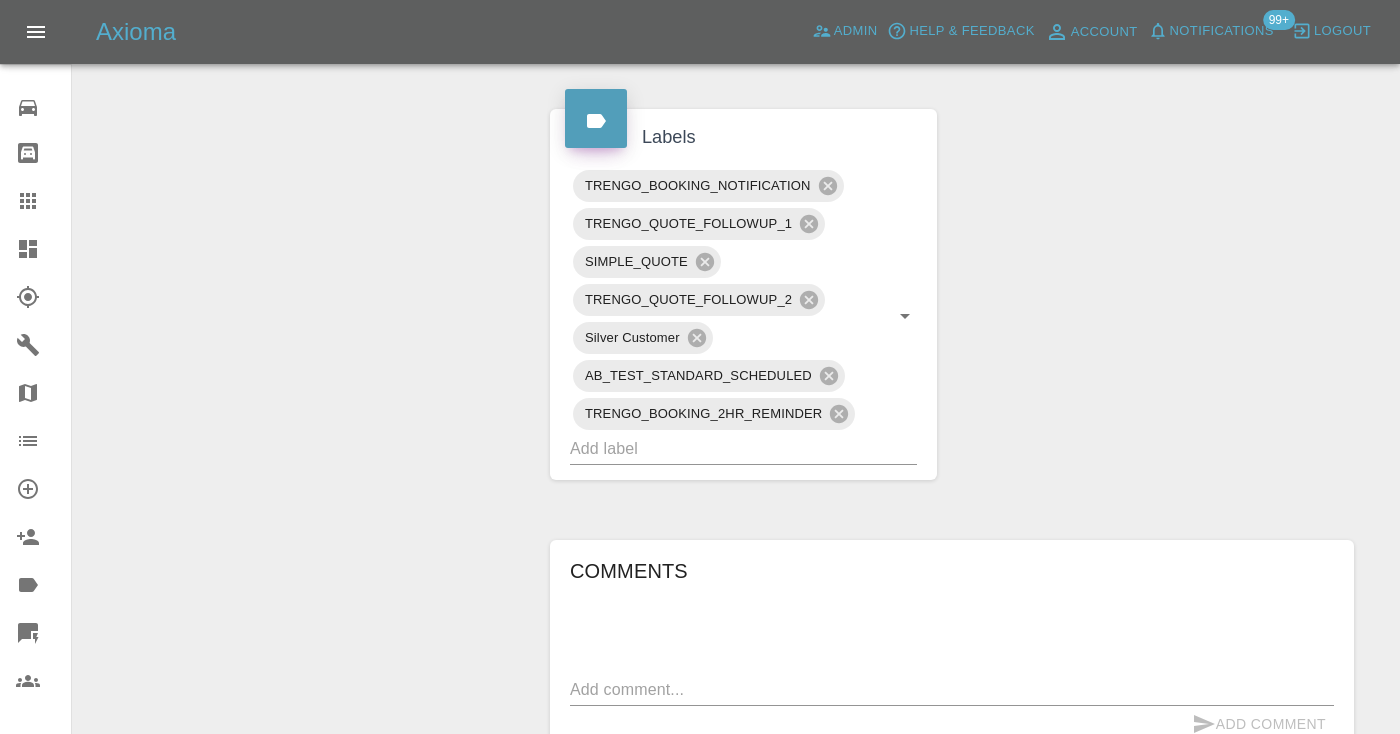 scroll, scrollTop: 949, scrollLeft: 0, axis: vertical 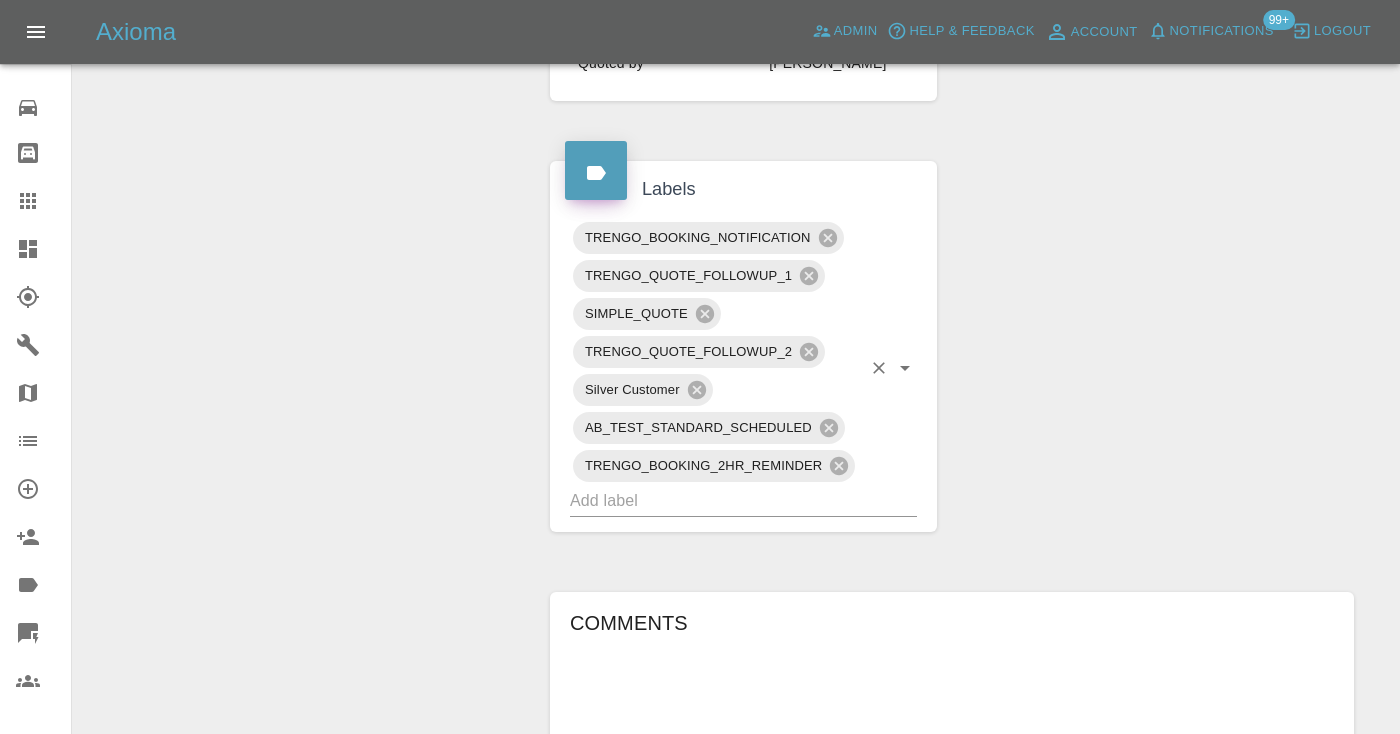 click at bounding box center [715, 500] 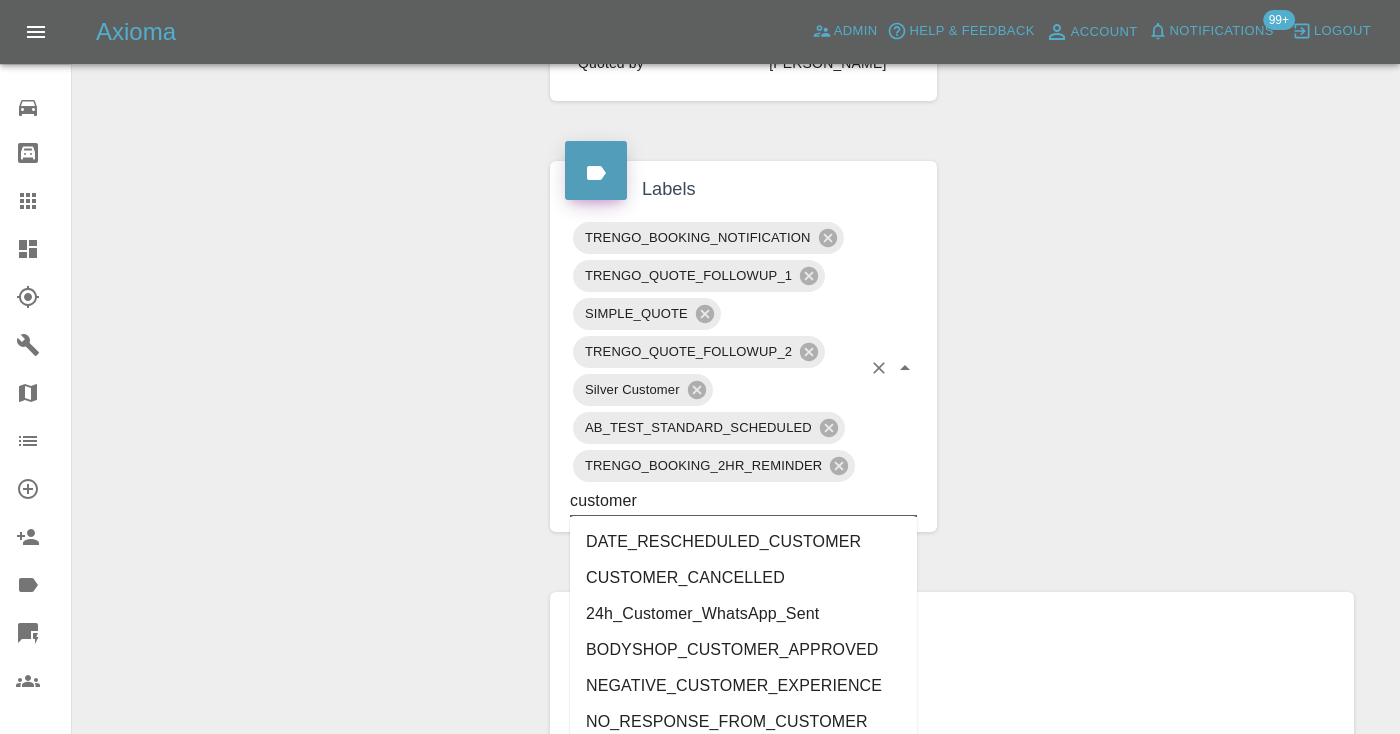 type on "customer_" 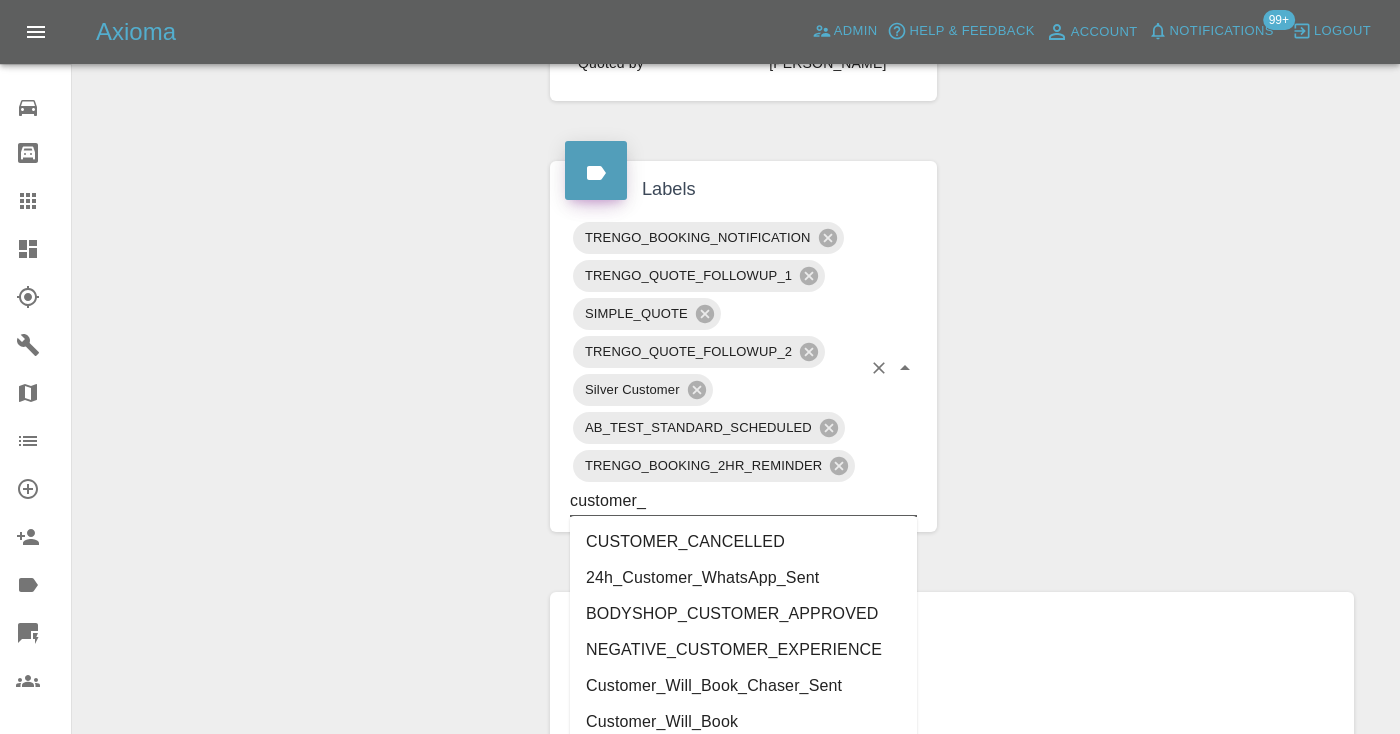 click on "Customer_Will_Book" at bounding box center (743, 722) 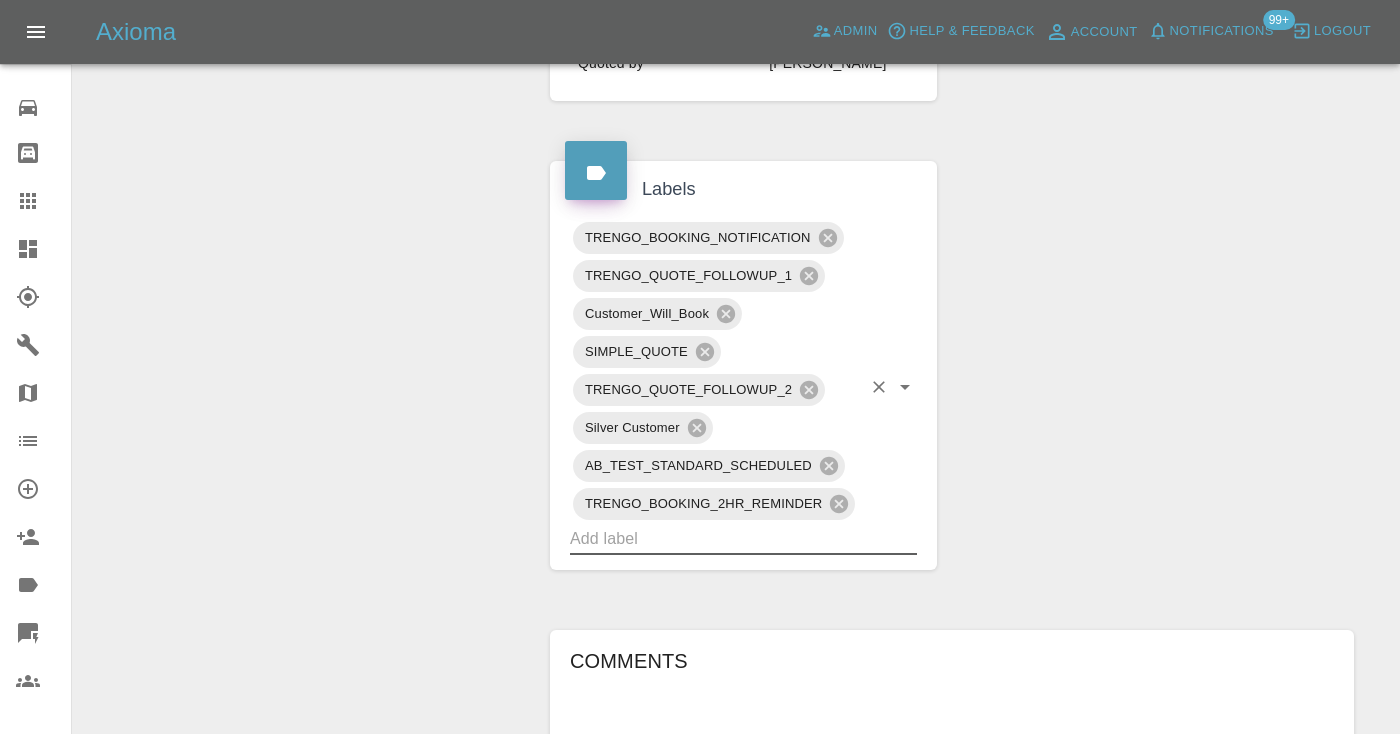click at bounding box center [44, 201] 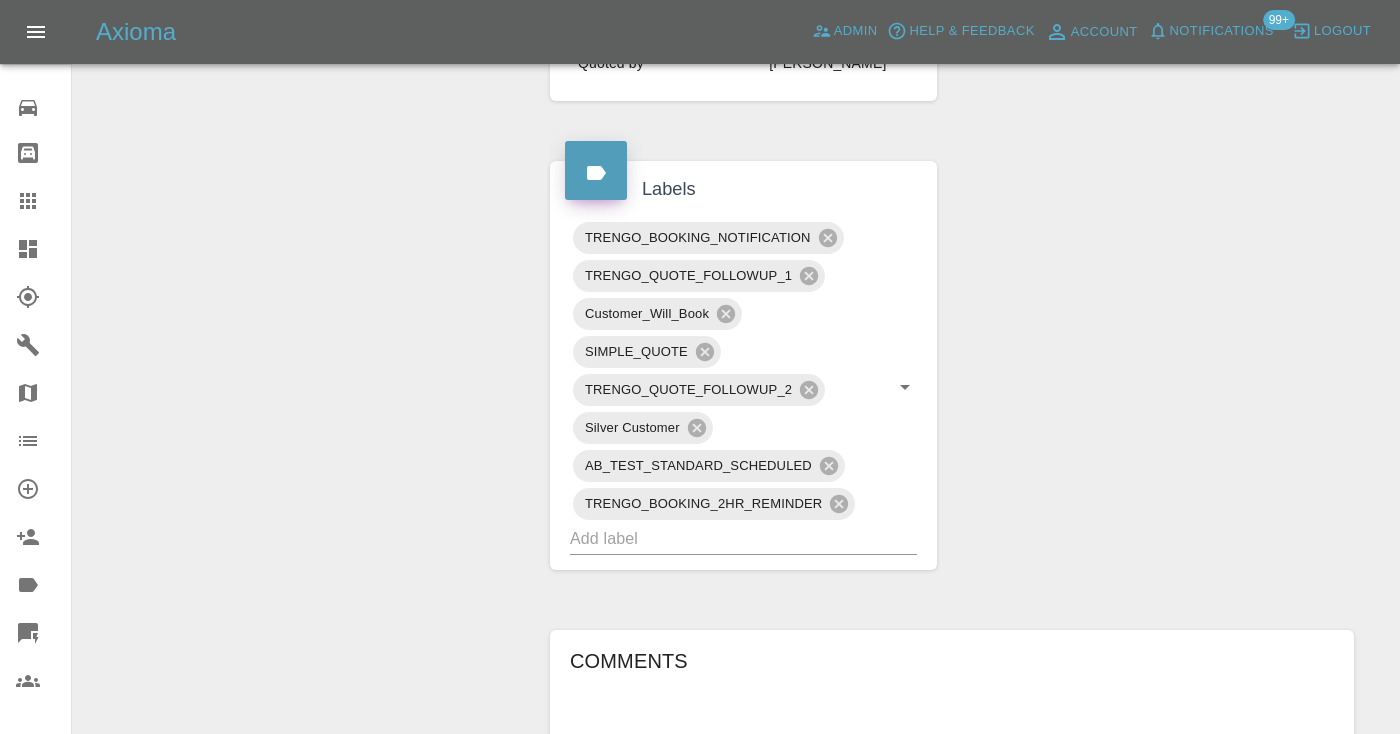 scroll, scrollTop: 201, scrollLeft: 0, axis: vertical 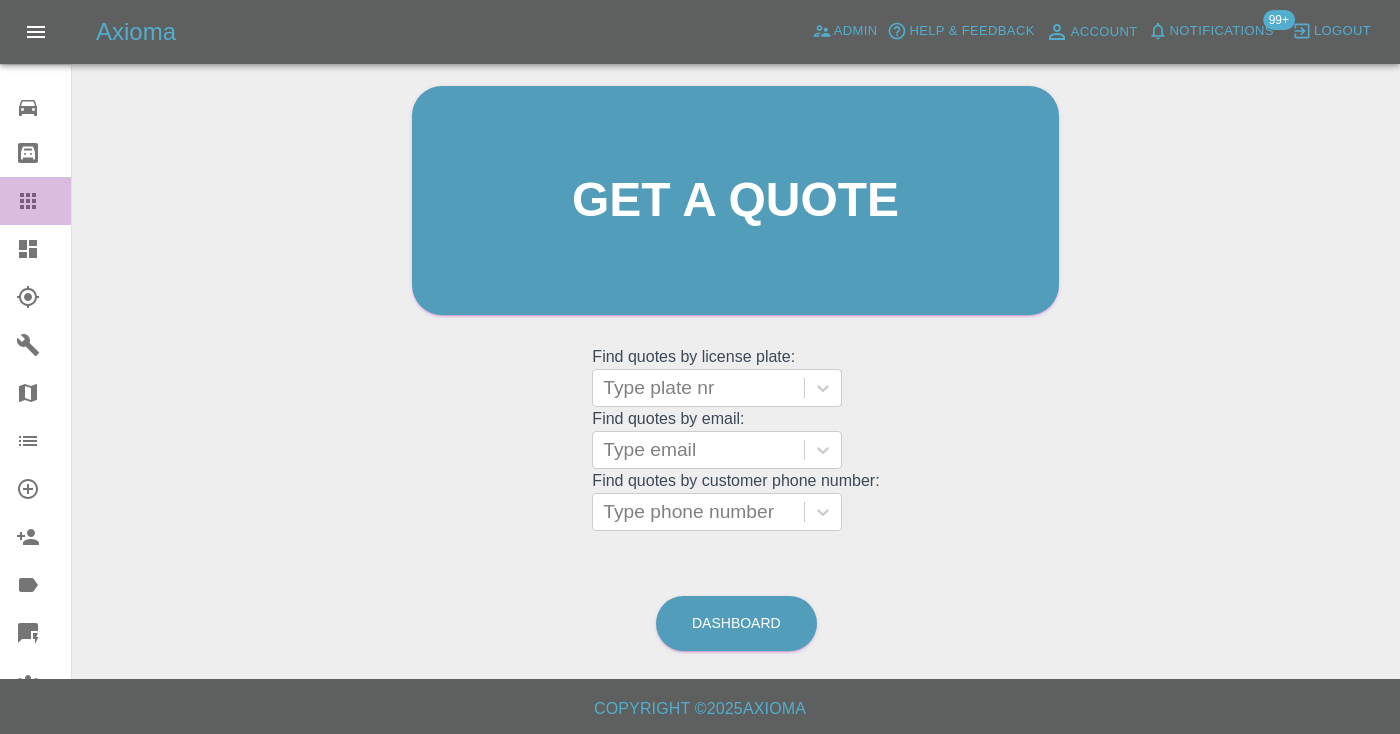 click 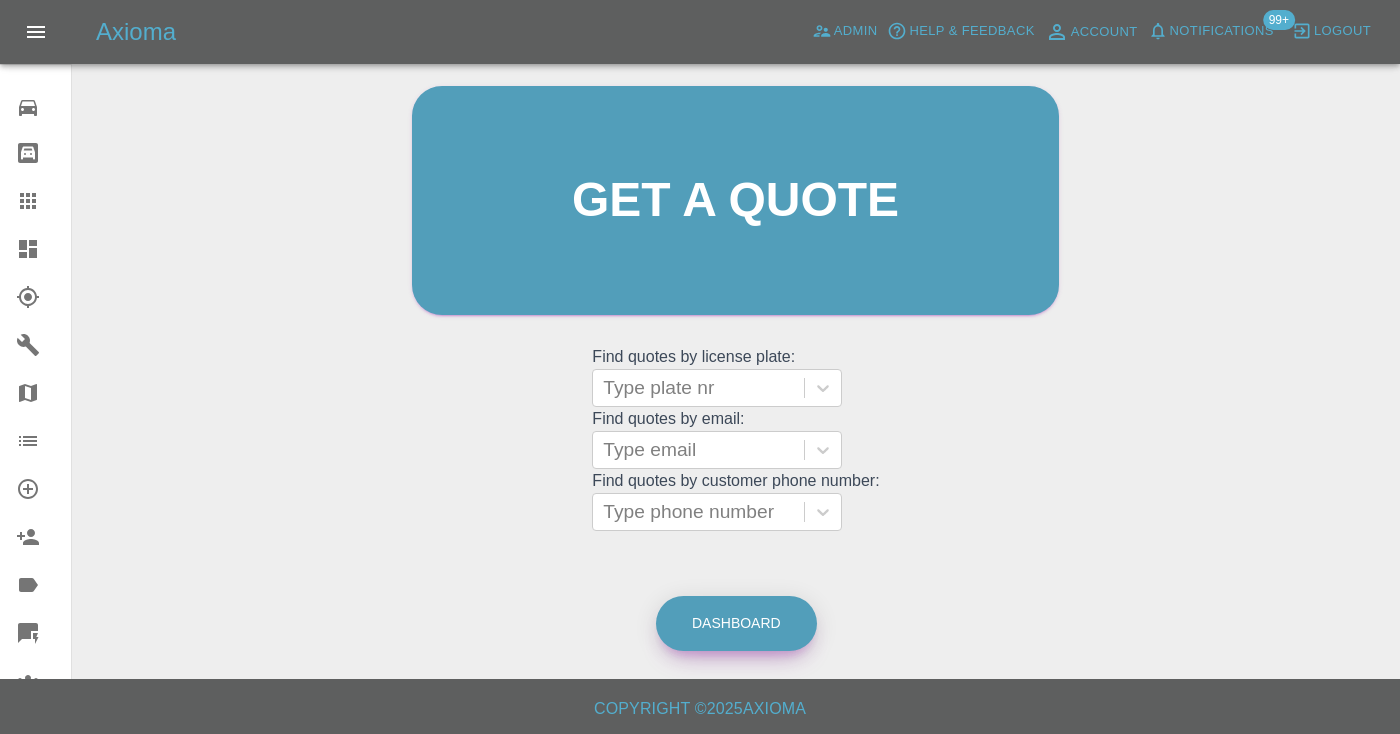 click on "Dashboard" at bounding box center [736, 623] 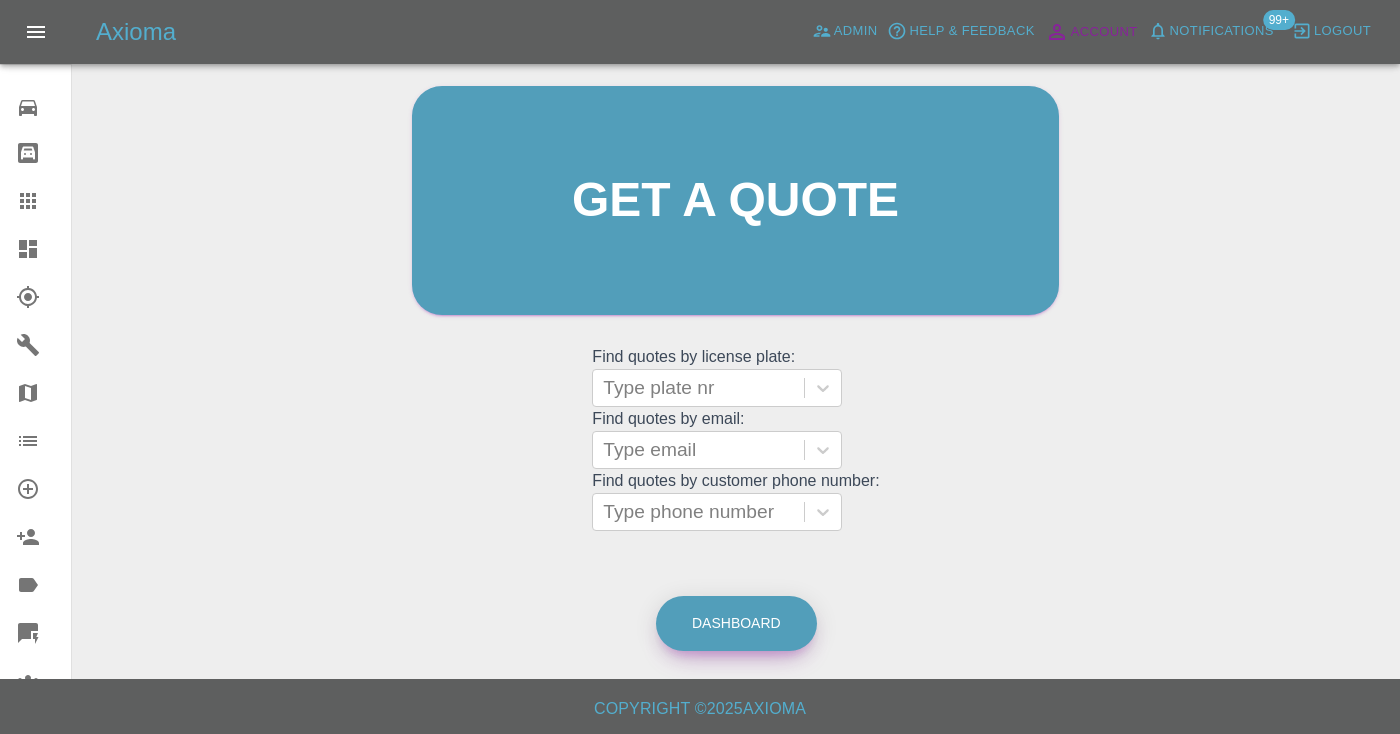 scroll, scrollTop: 0, scrollLeft: 0, axis: both 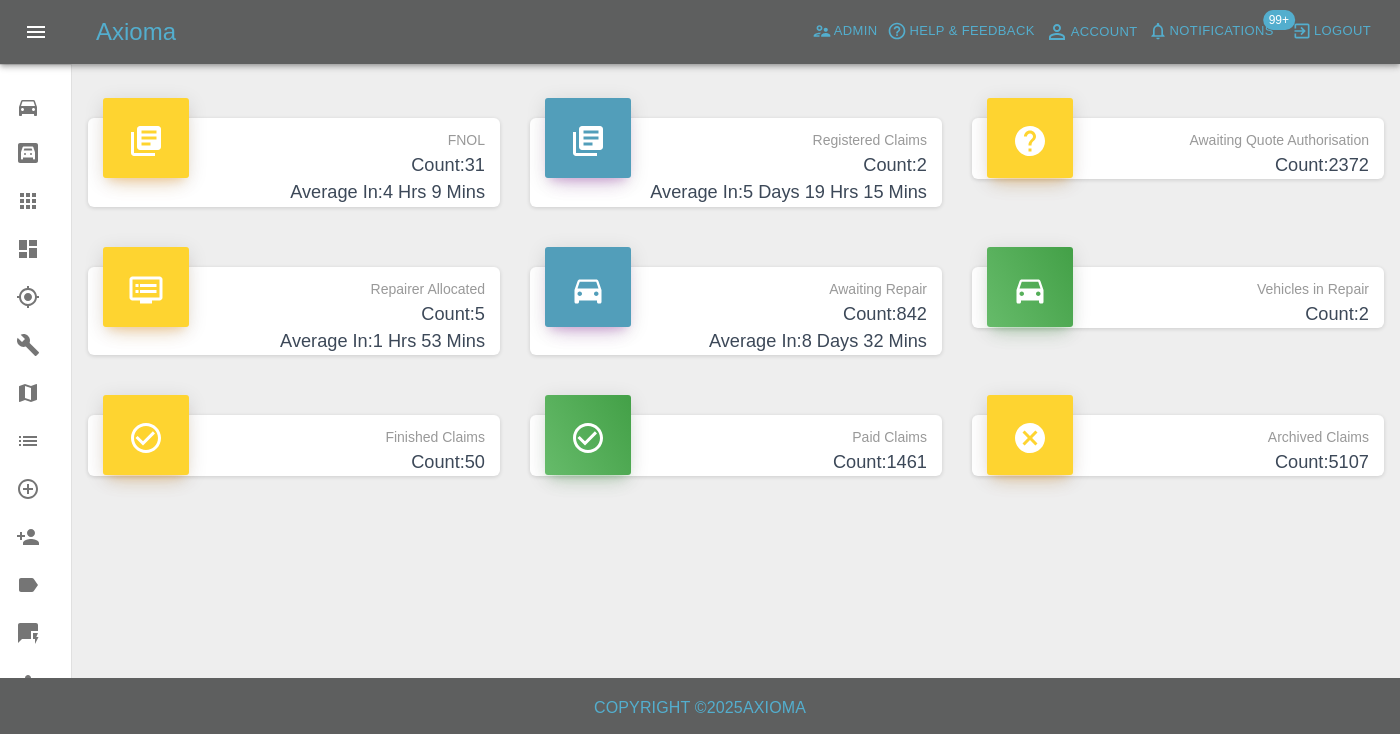 click on "Average In:  8 Days 32 Mins" at bounding box center (736, 341) 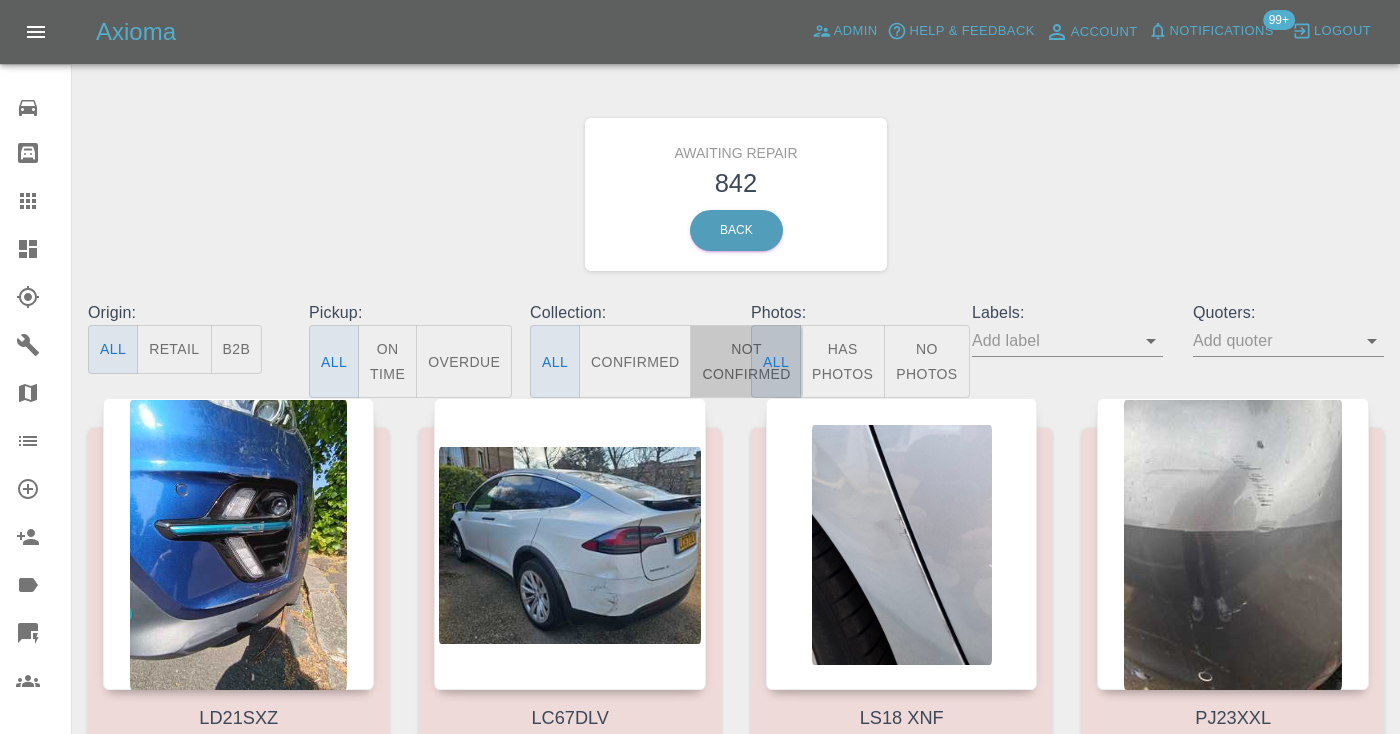 click on "Not Confirmed" at bounding box center (746, 361) 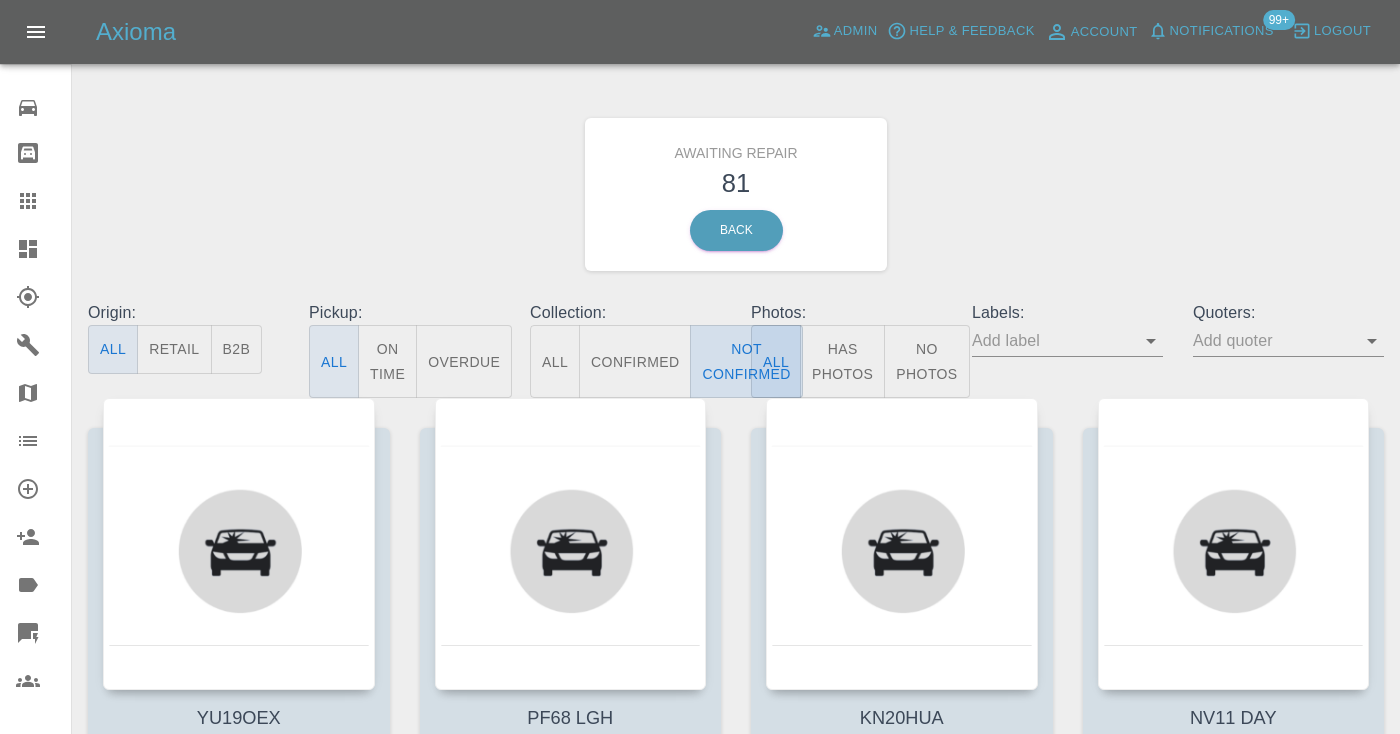 type on "false" 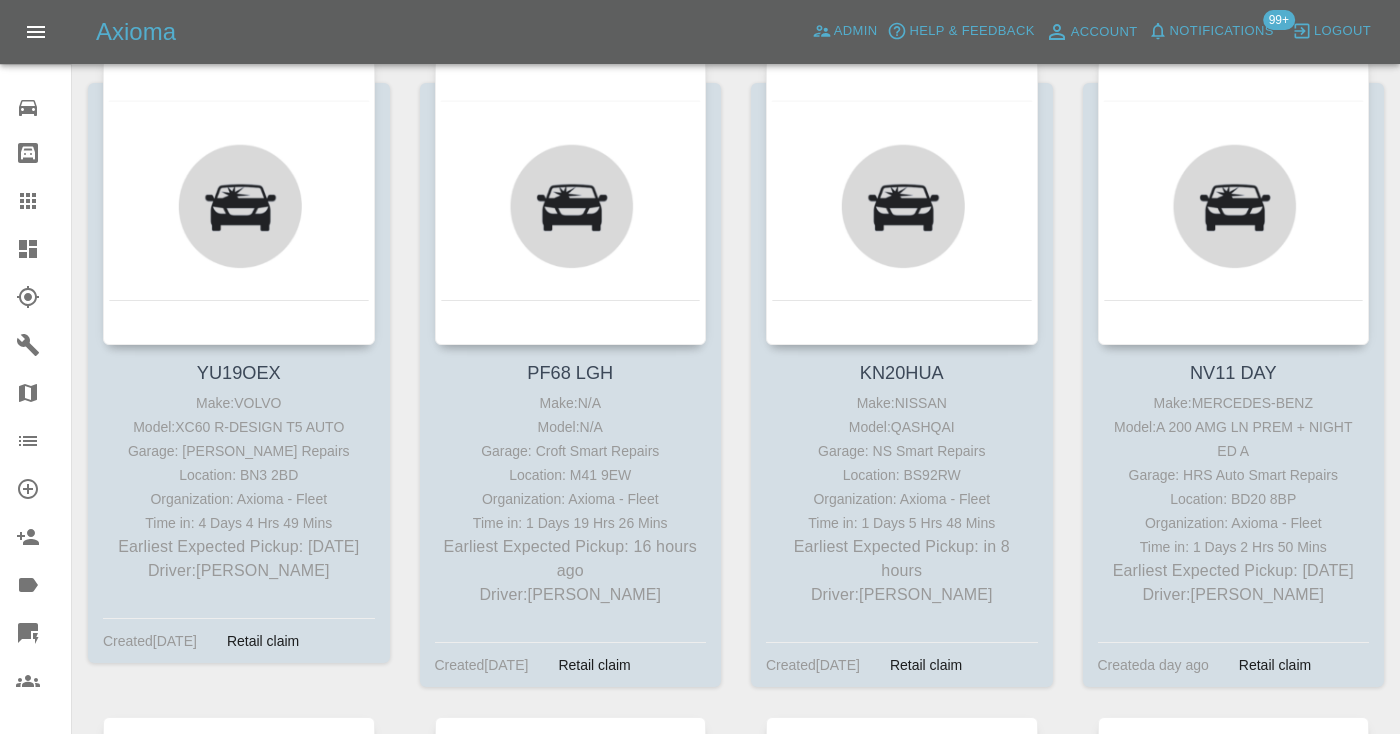 scroll, scrollTop: 353, scrollLeft: 0, axis: vertical 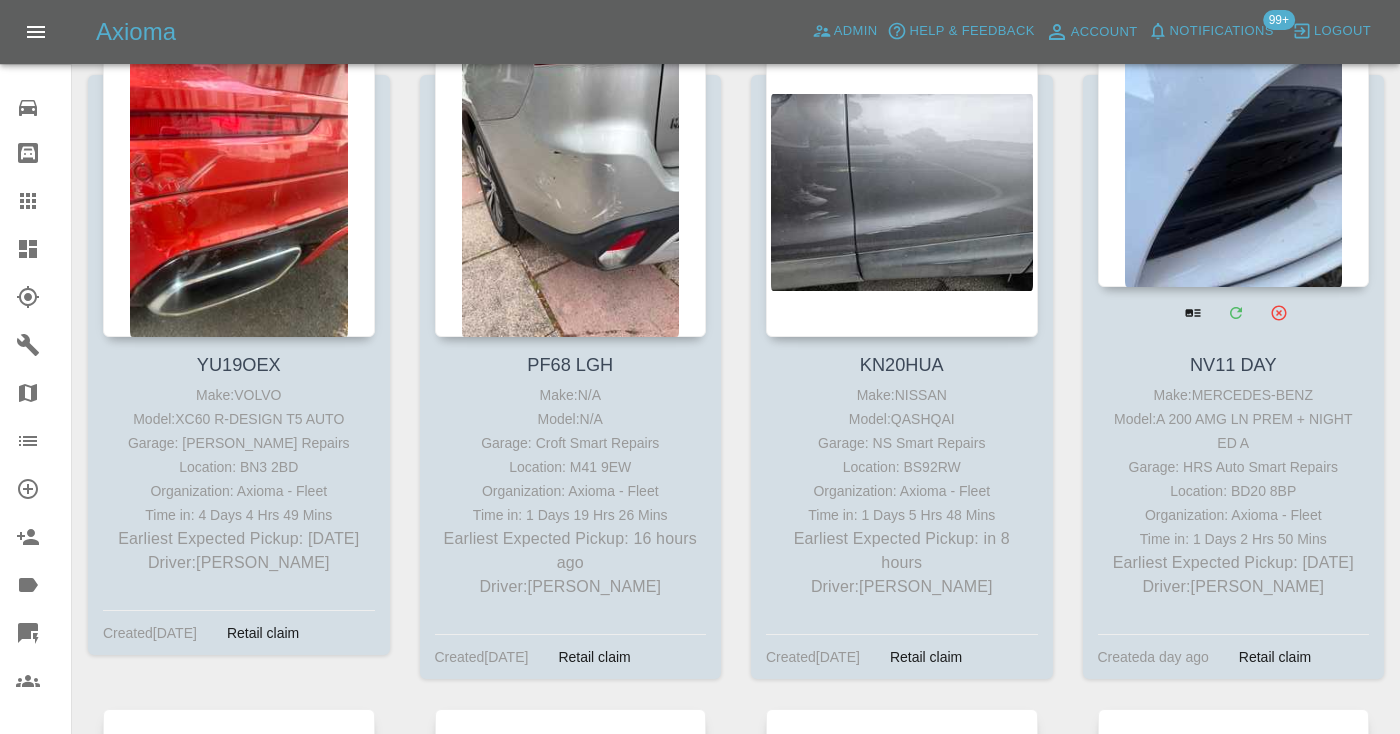 click at bounding box center (1234, 141) 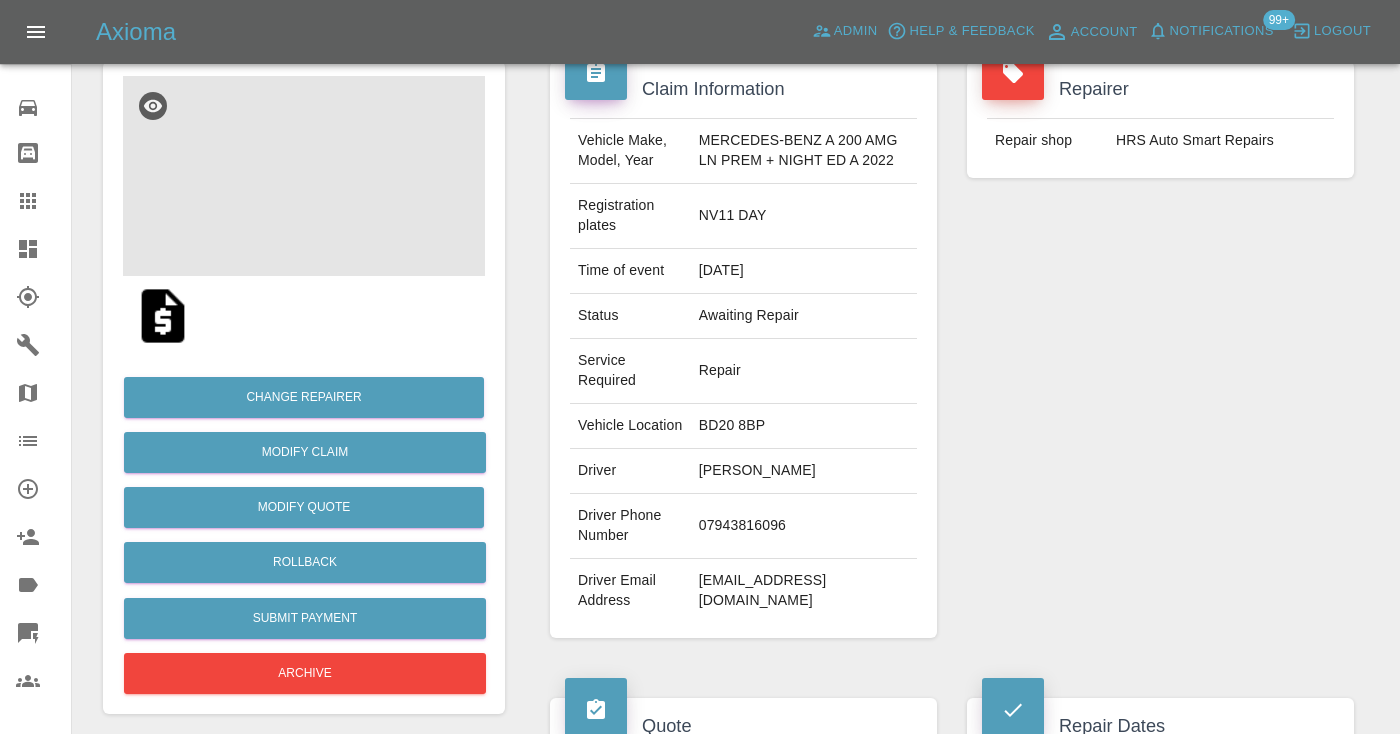 scroll, scrollTop: 237, scrollLeft: 0, axis: vertical 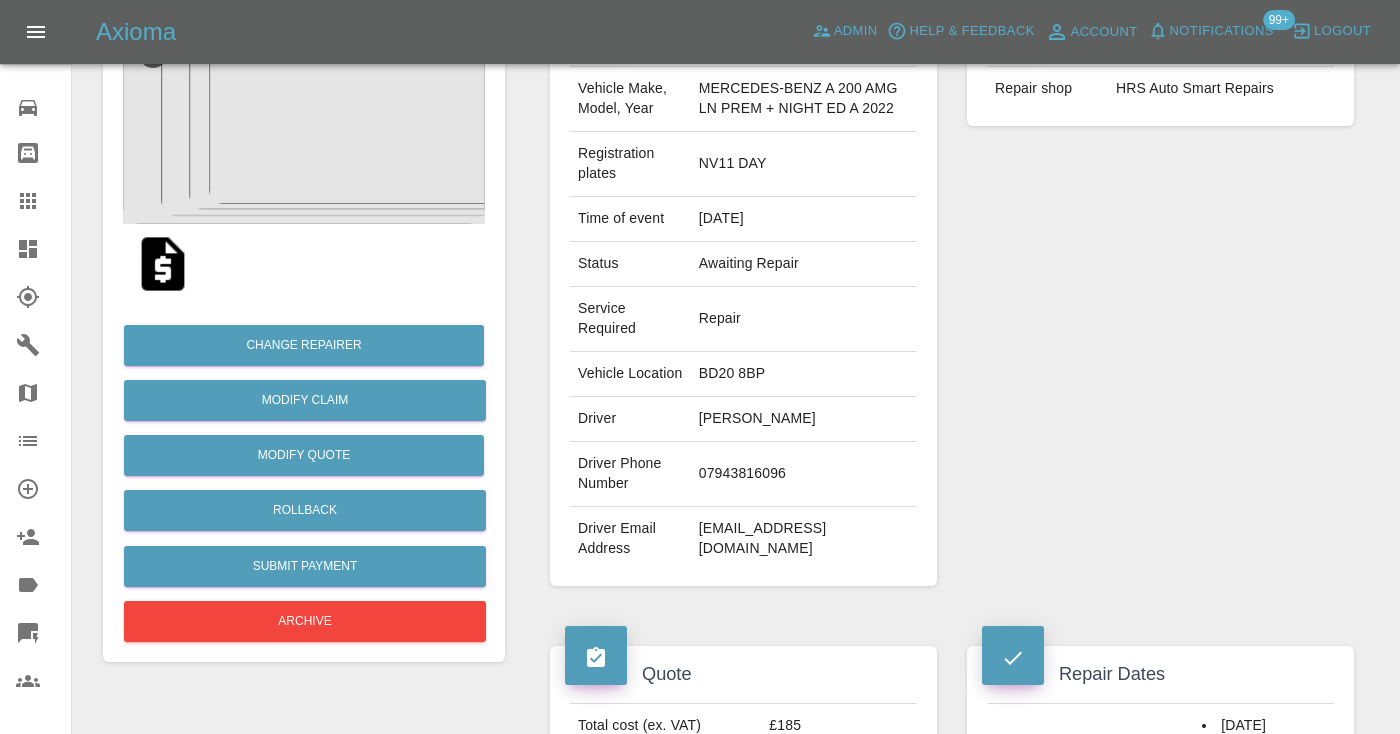 click on "07943816096" at bounding box center [804, 474] 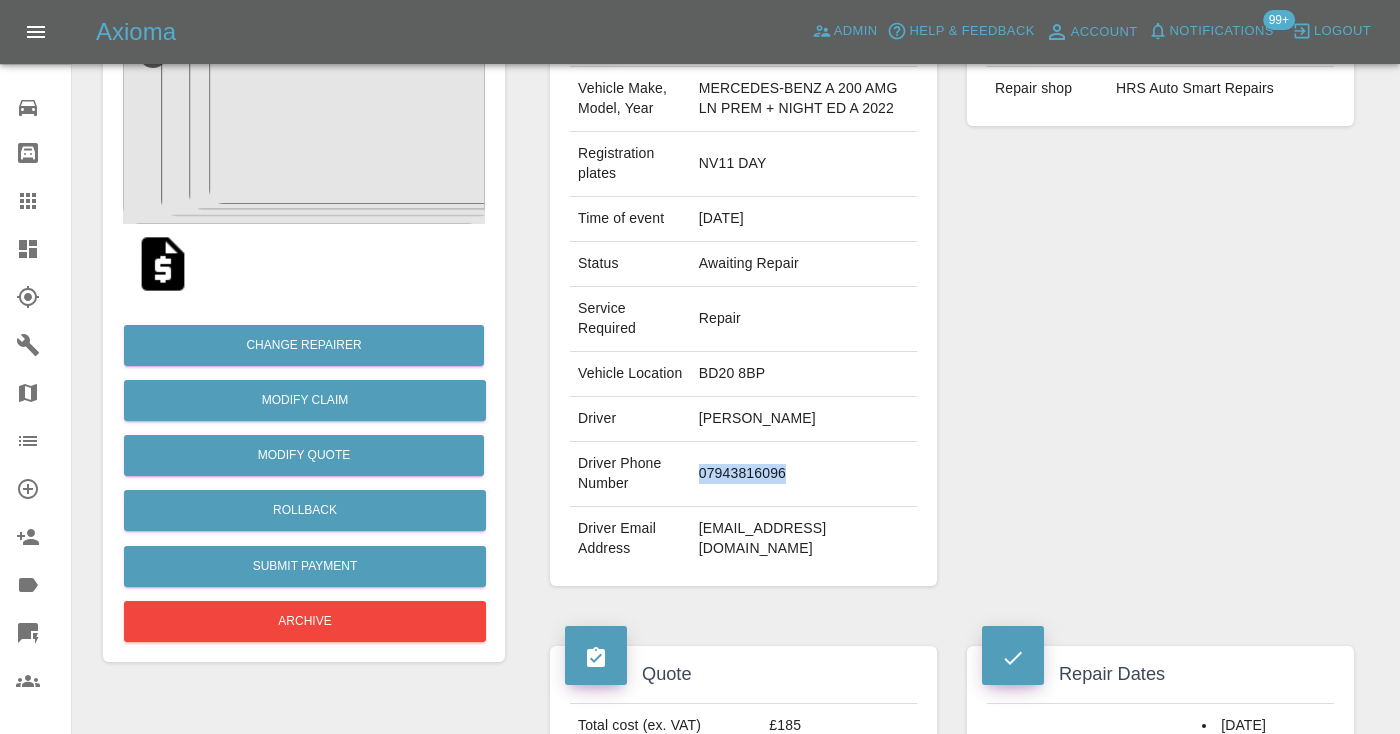 click on "07943816096" at bounding box center (804, 474) 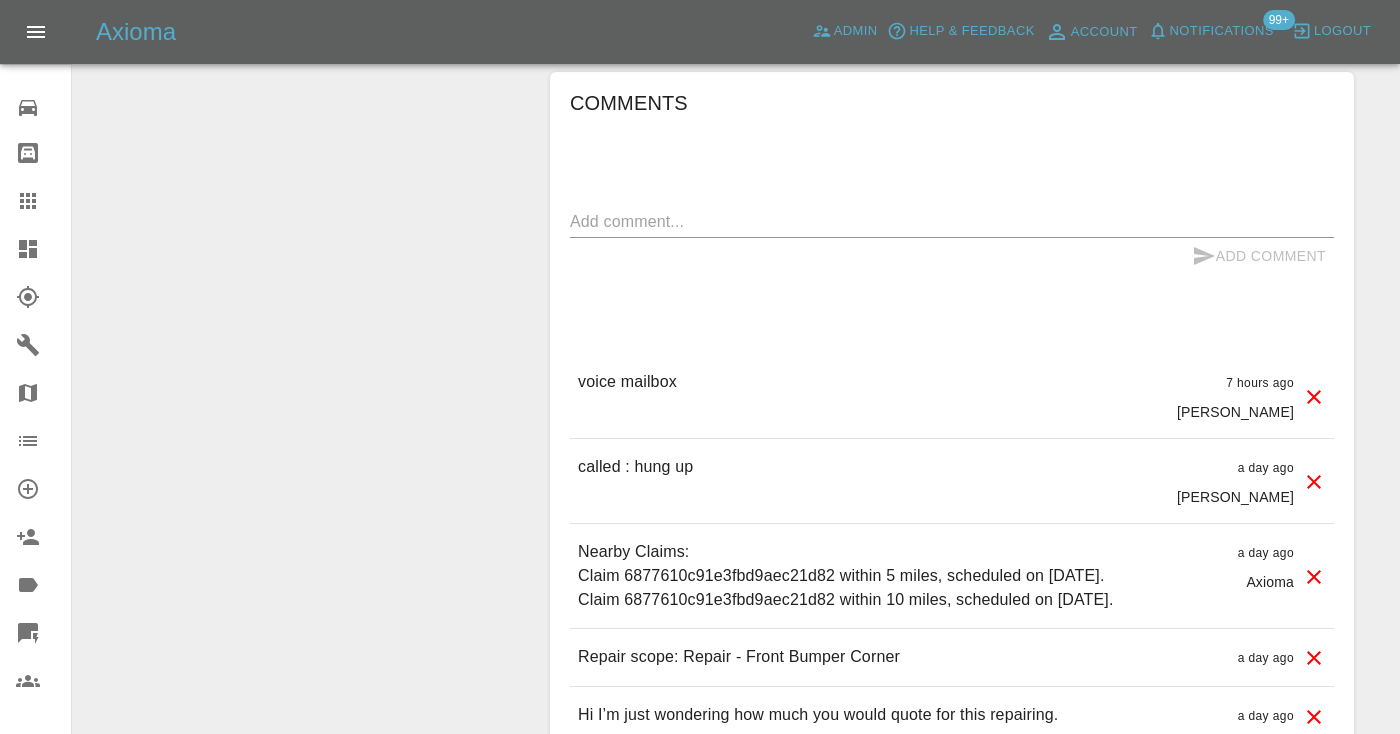 scroll, scrollTop: 1561, scrollLeft: 0, axis: vertical 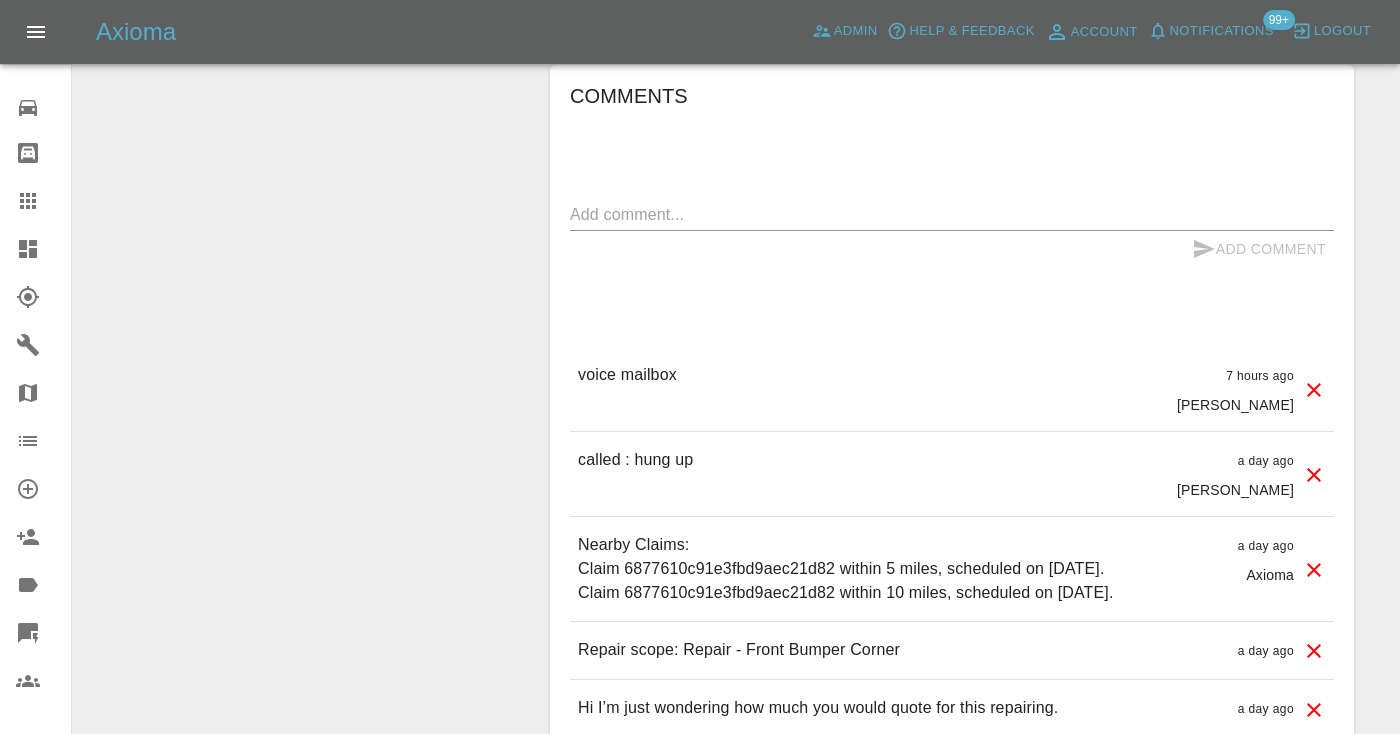 click at bounding box center [952, 214] 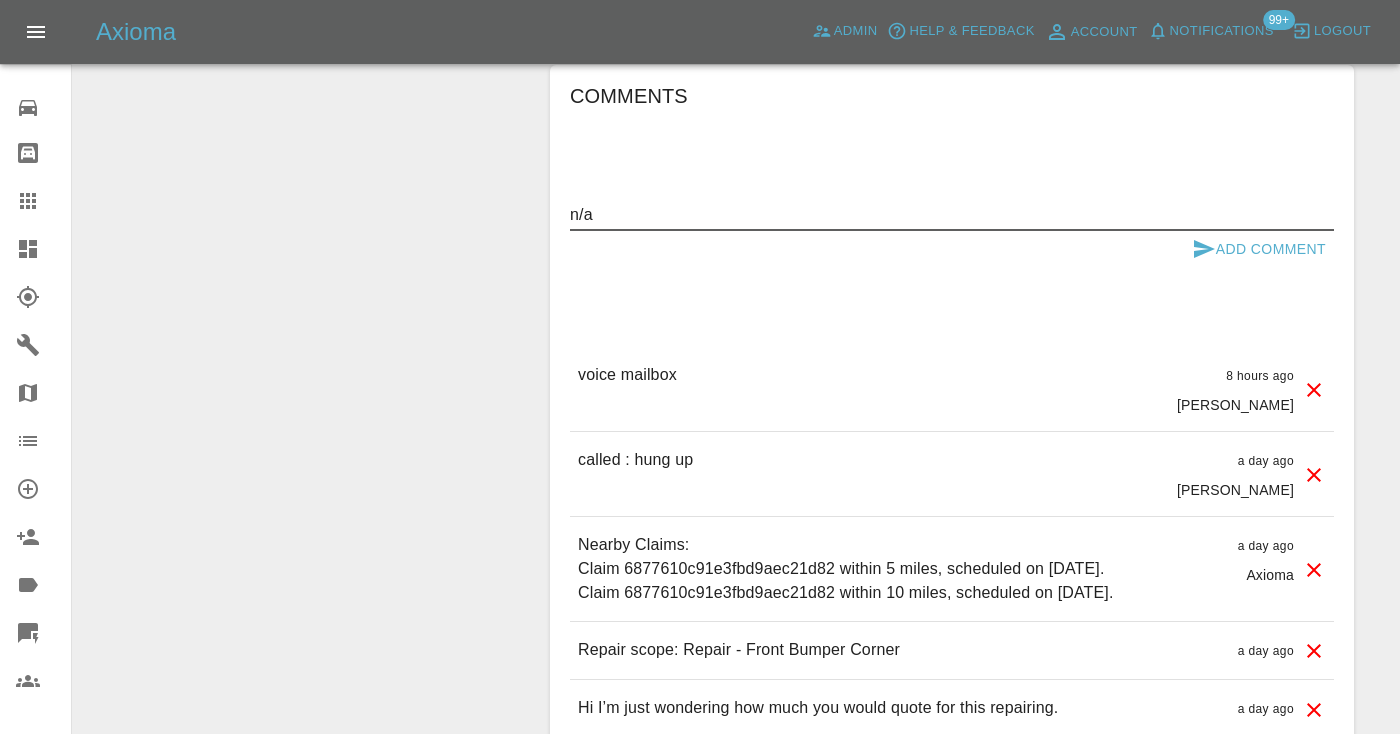 type on "n/a" 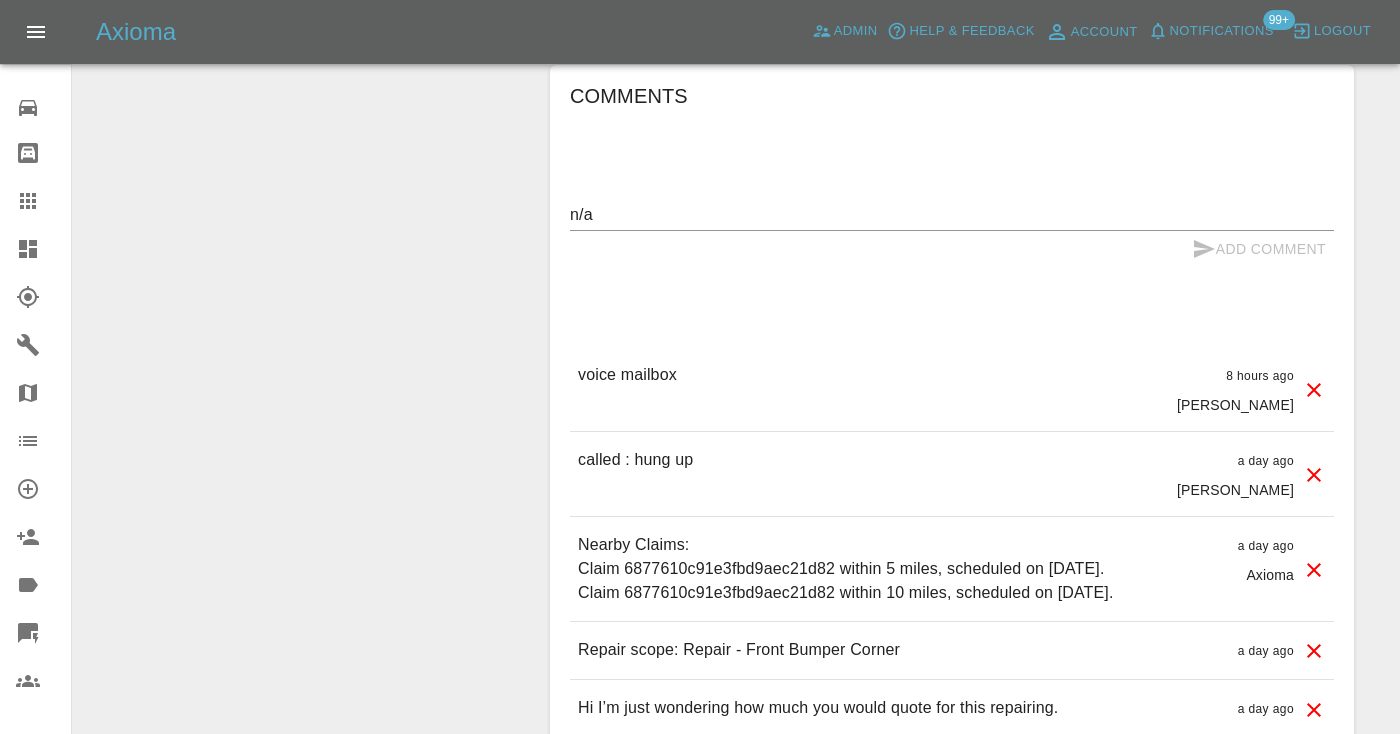 type 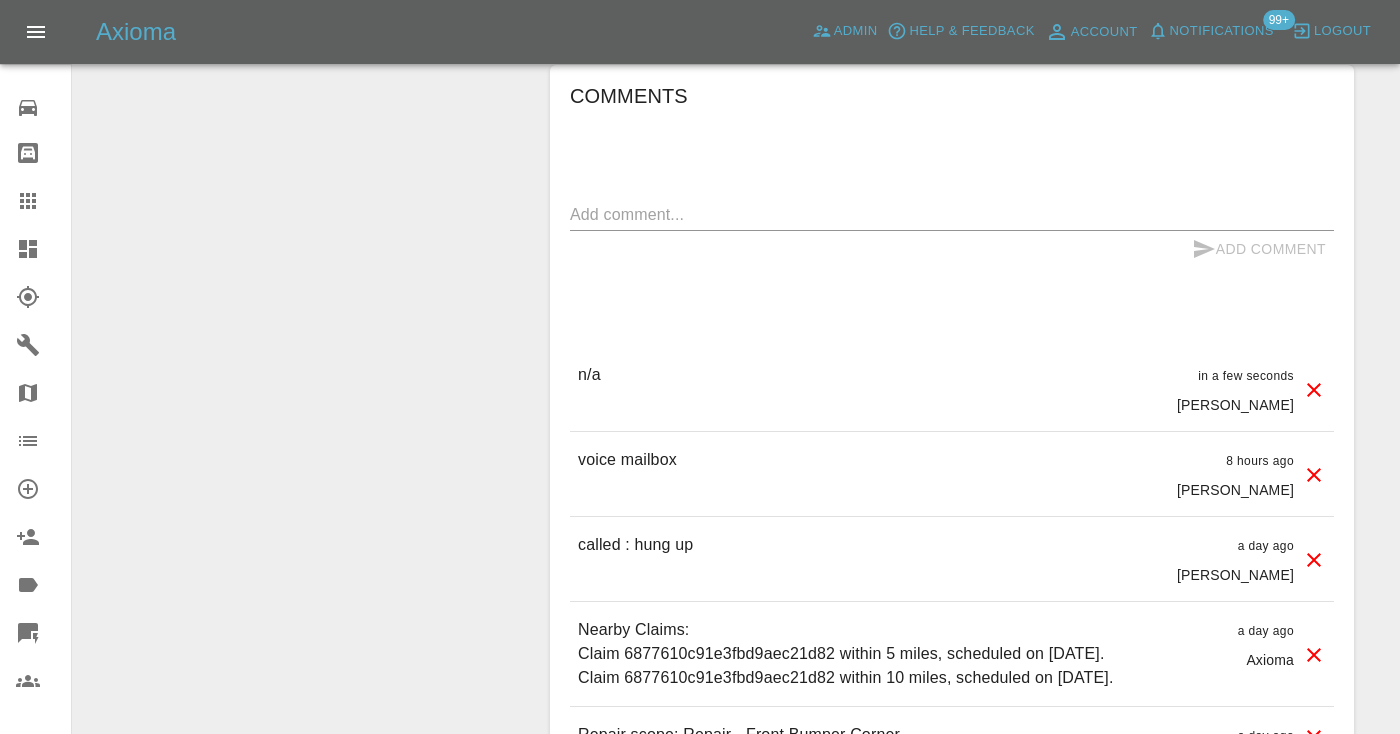 click 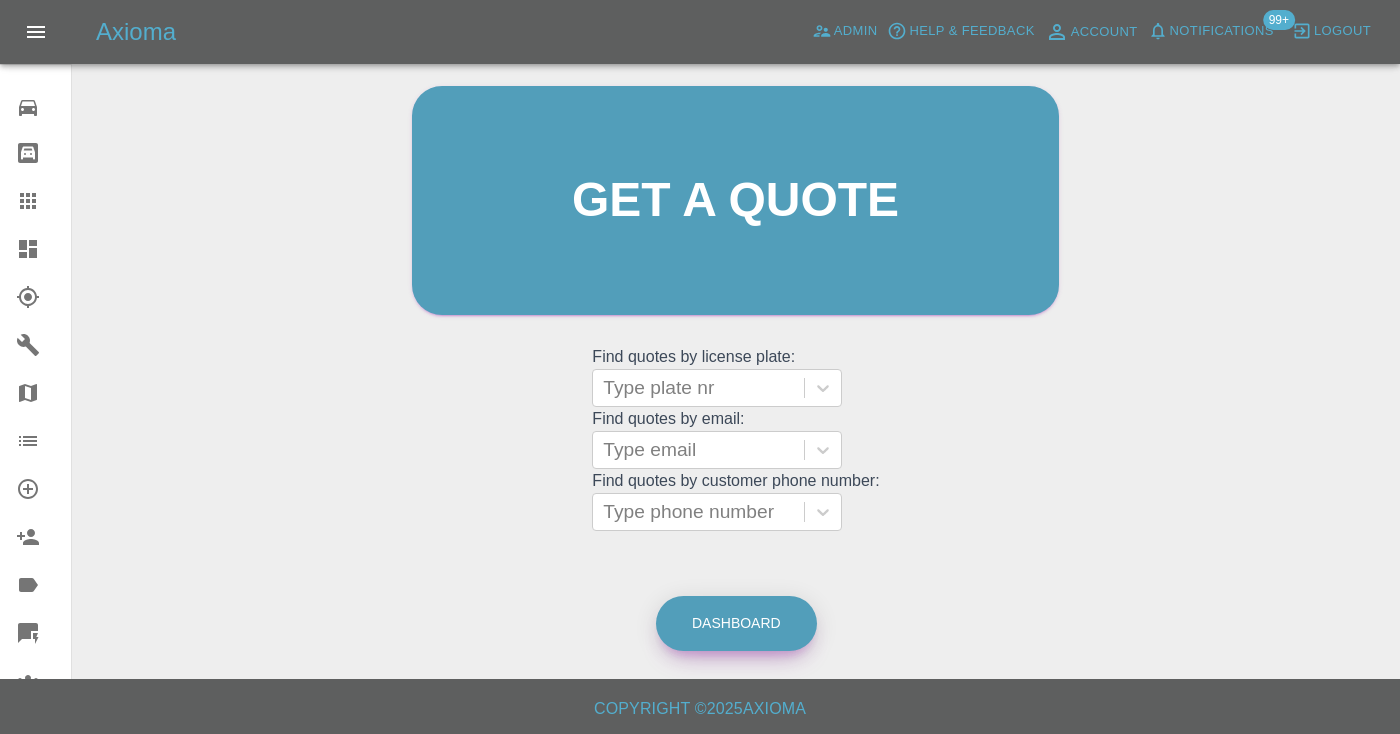 click on "Dashboard" at bounding box center (736, 623) 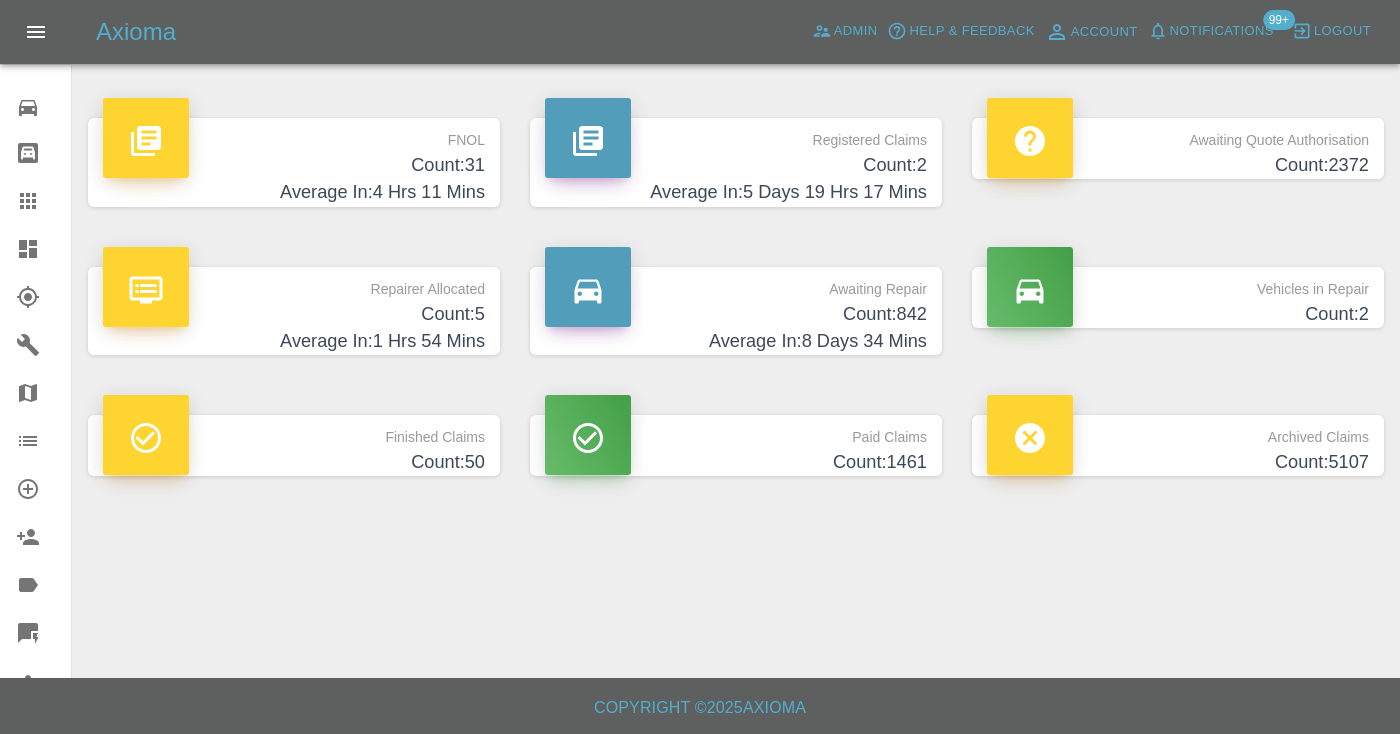 click on "Count:  842" at bounding box center (736, 314) 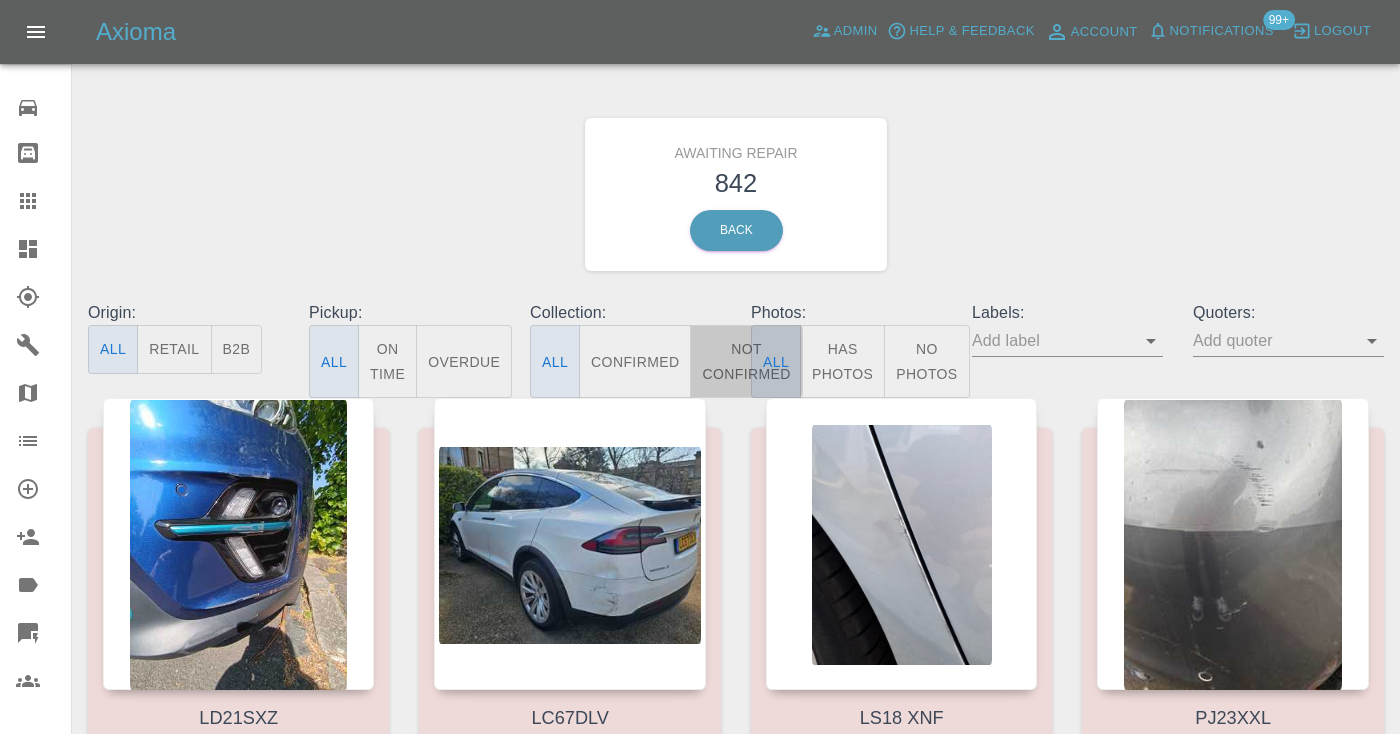 click on "Not Confirmed" at bounding box center [746, 361] 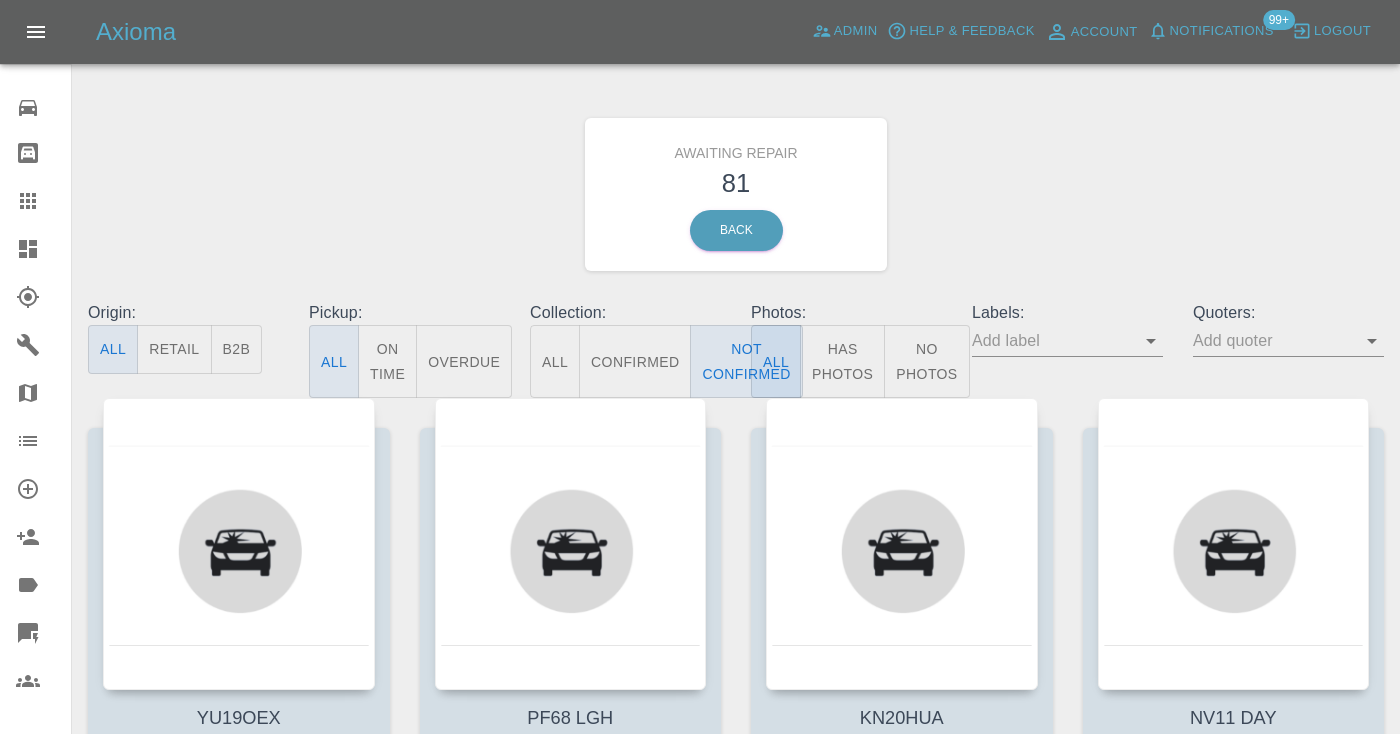 type on "false" 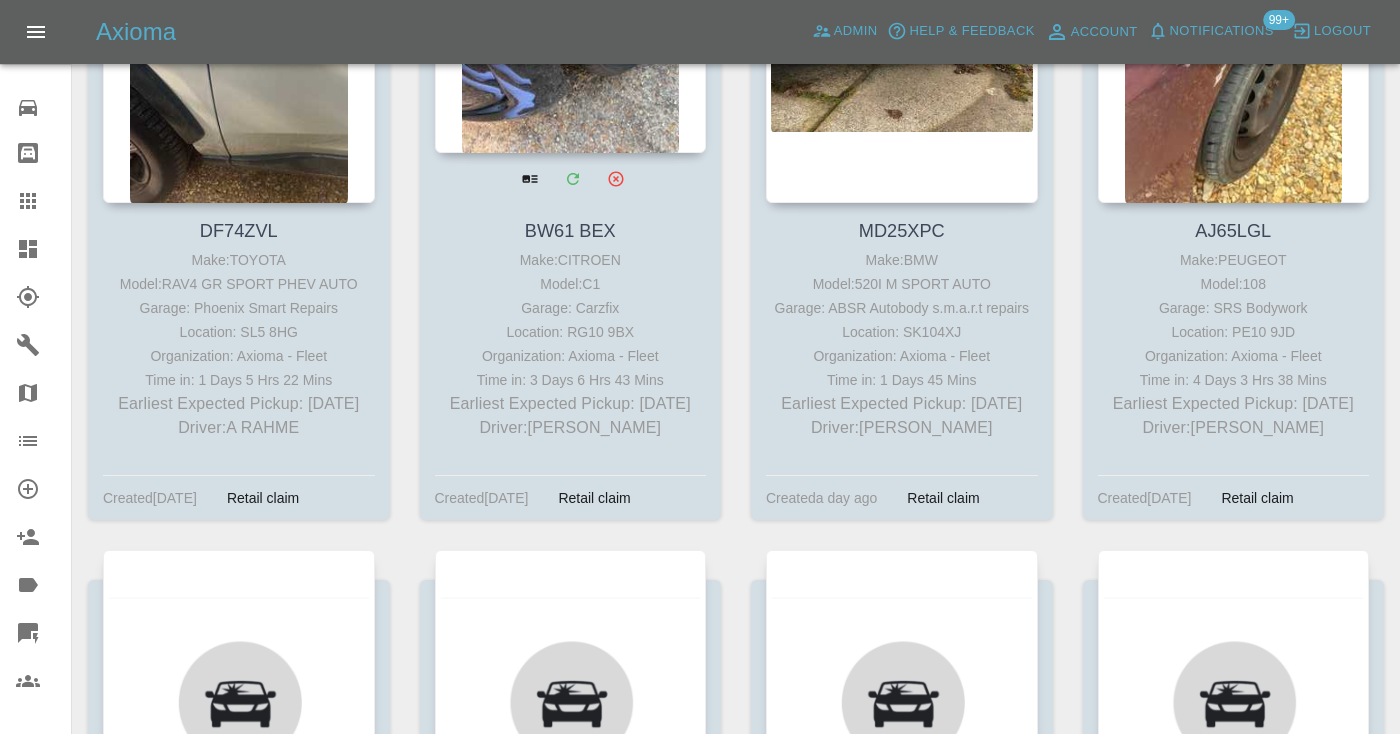 scroll, scrollTop: 1820, scrollLeft: 0, axis: vertical 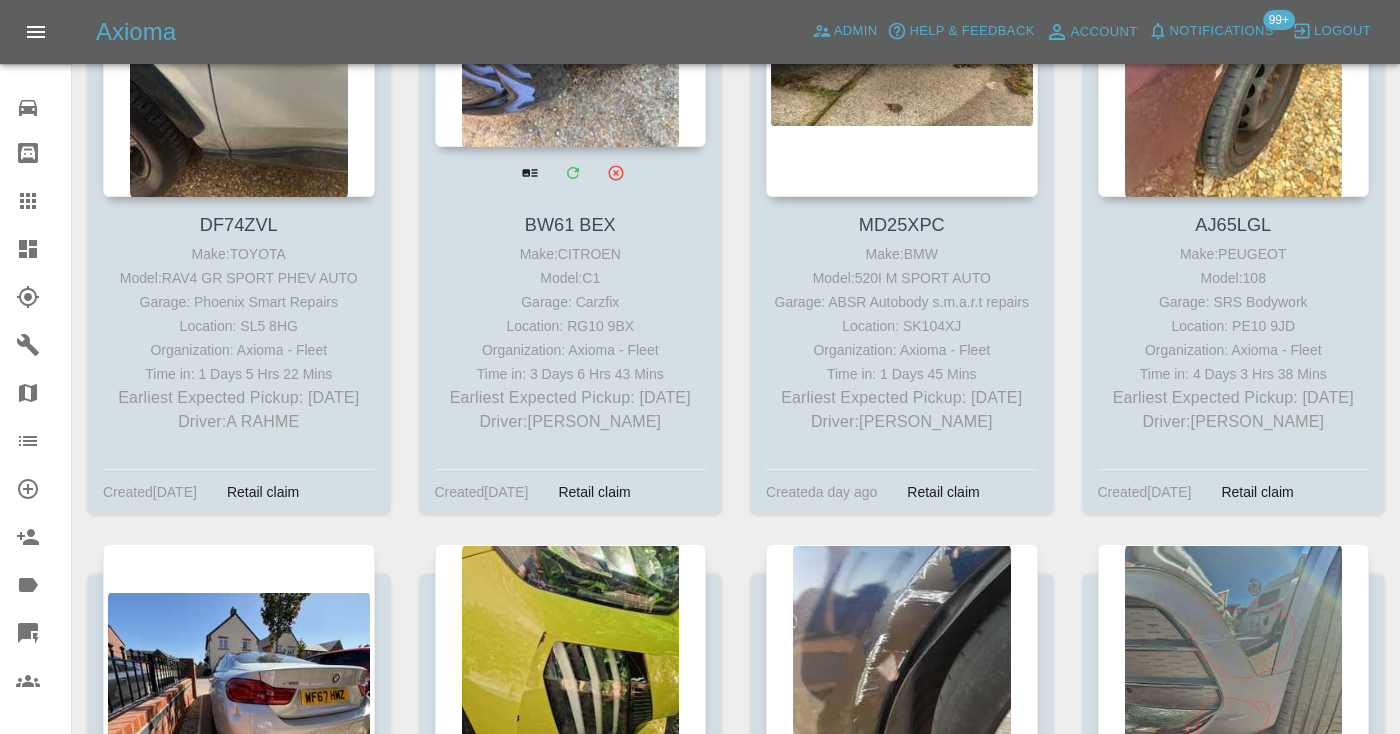 click on "Not Confirmed" at bounding box center [746, -1459] 